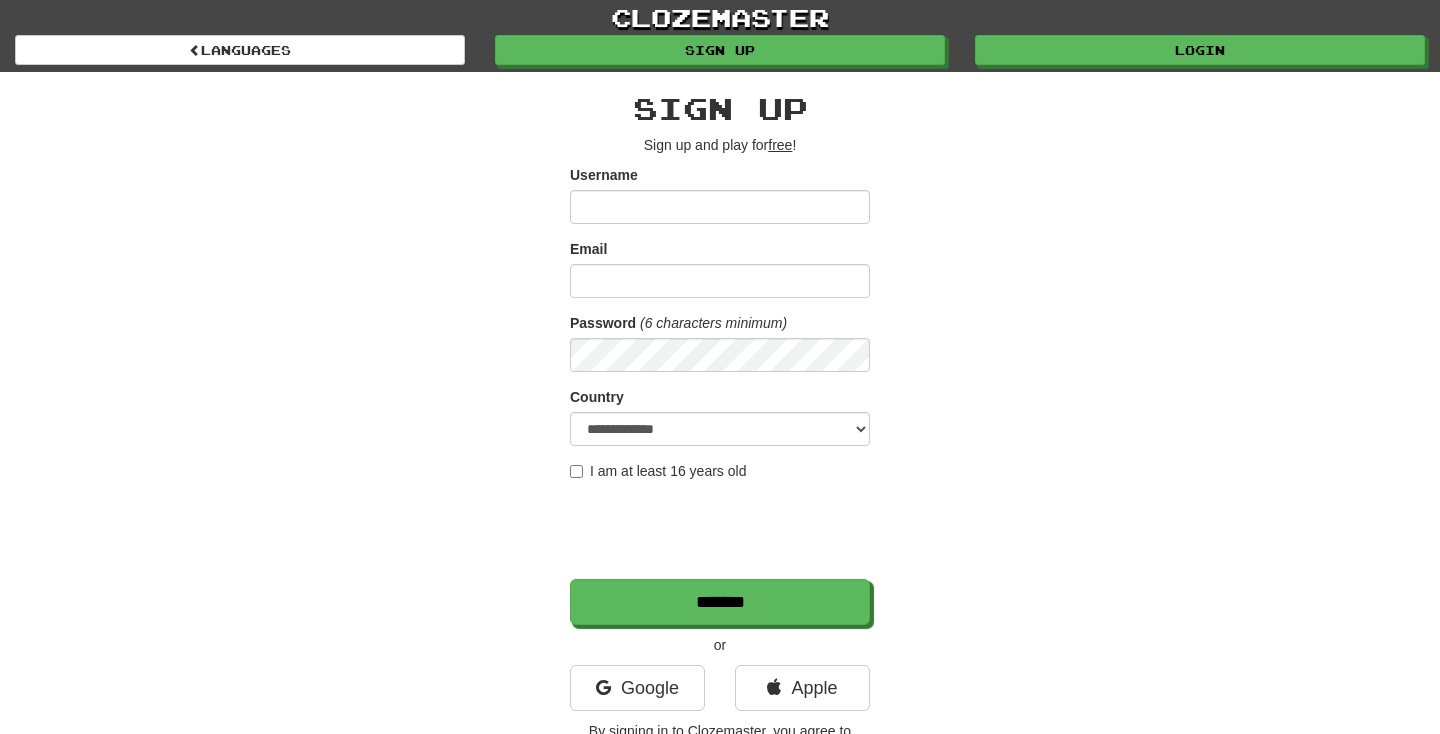 scroll, scrollTop: 0, scrollLeft: 0, axis: both 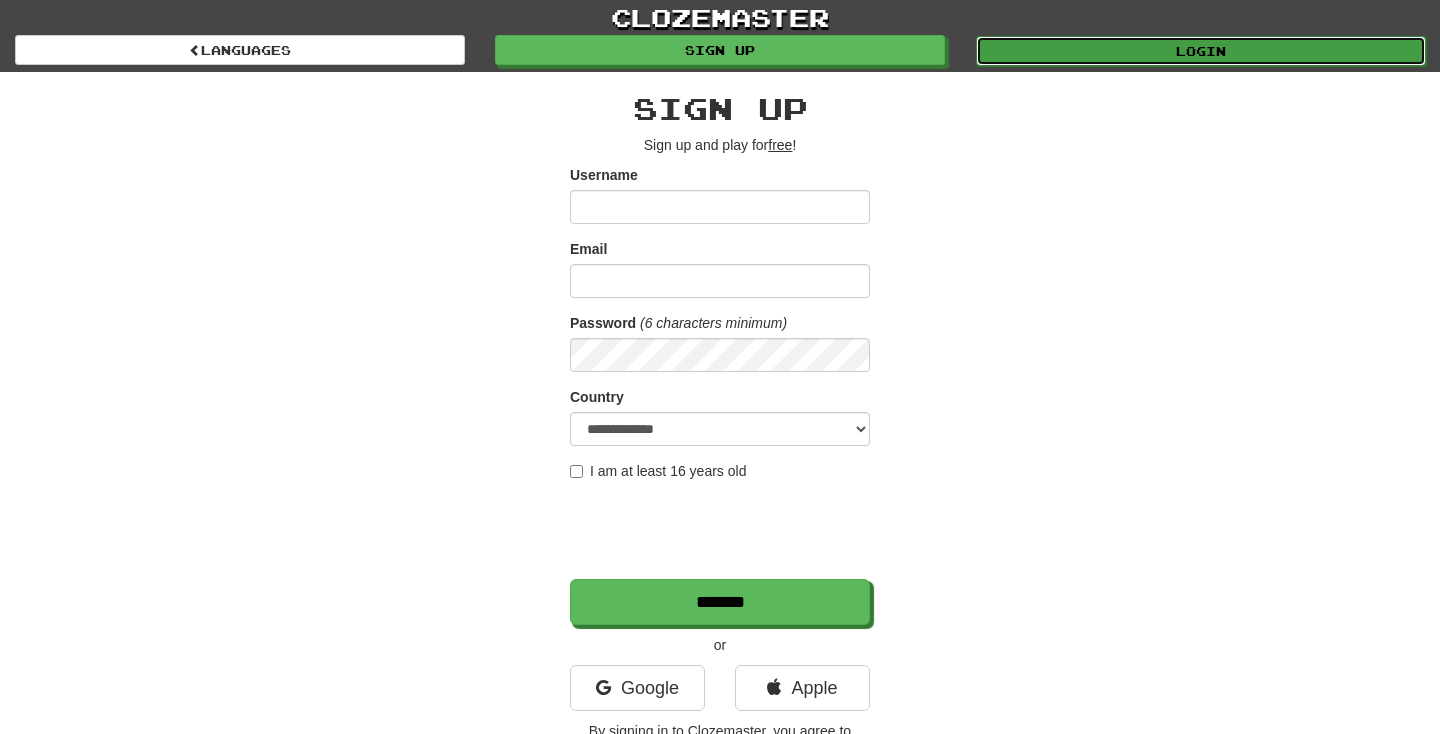 click on "Login" at bounding box center [1201, 51] 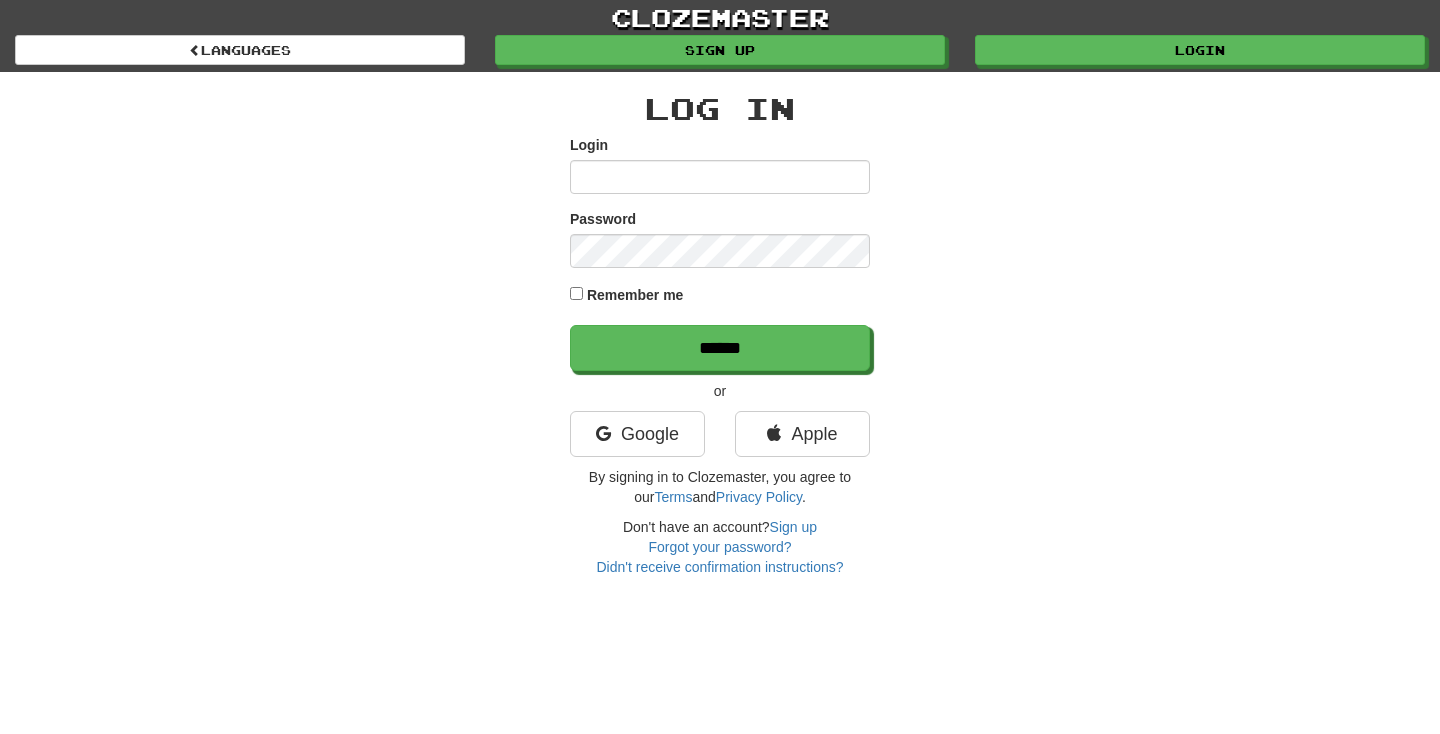scroll, scrollTop: 0, scrollLeft: 0, axis: both 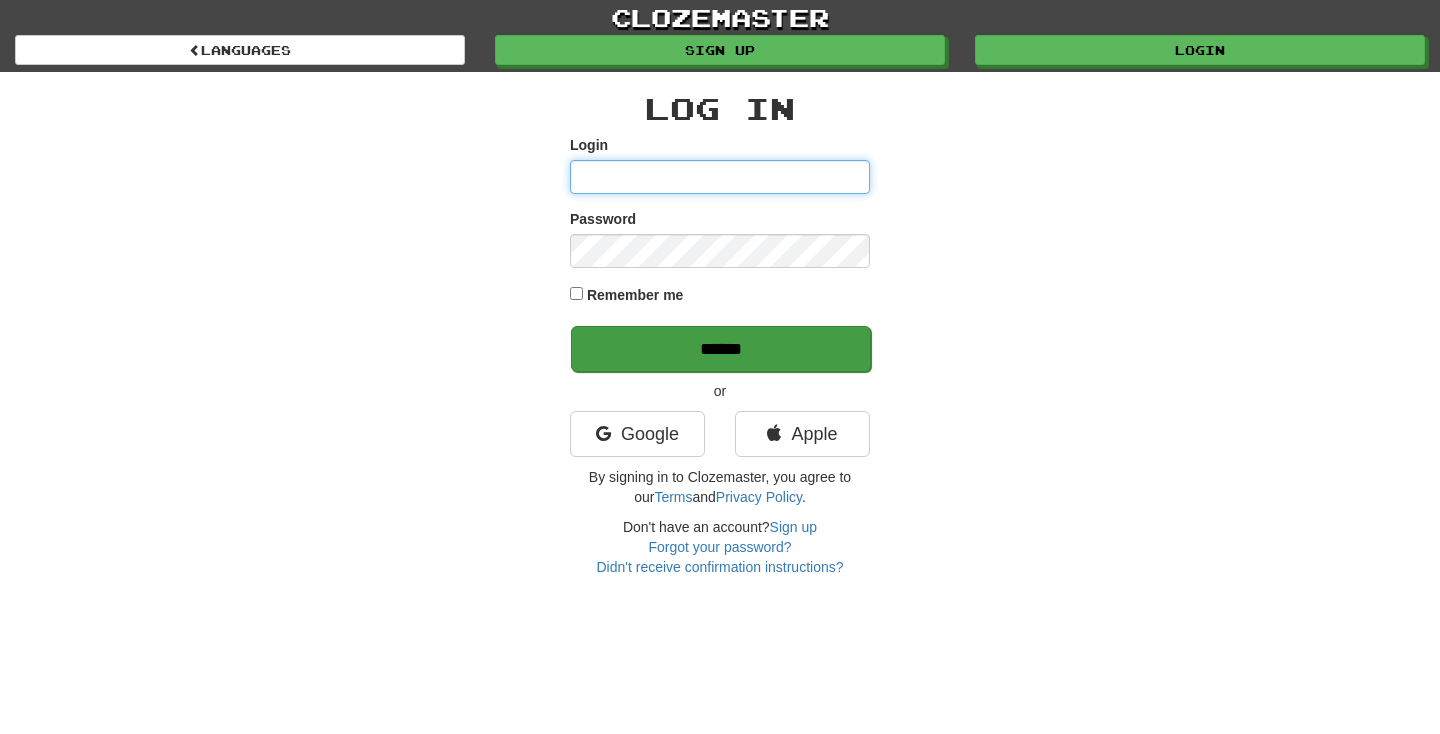 type on "*******" 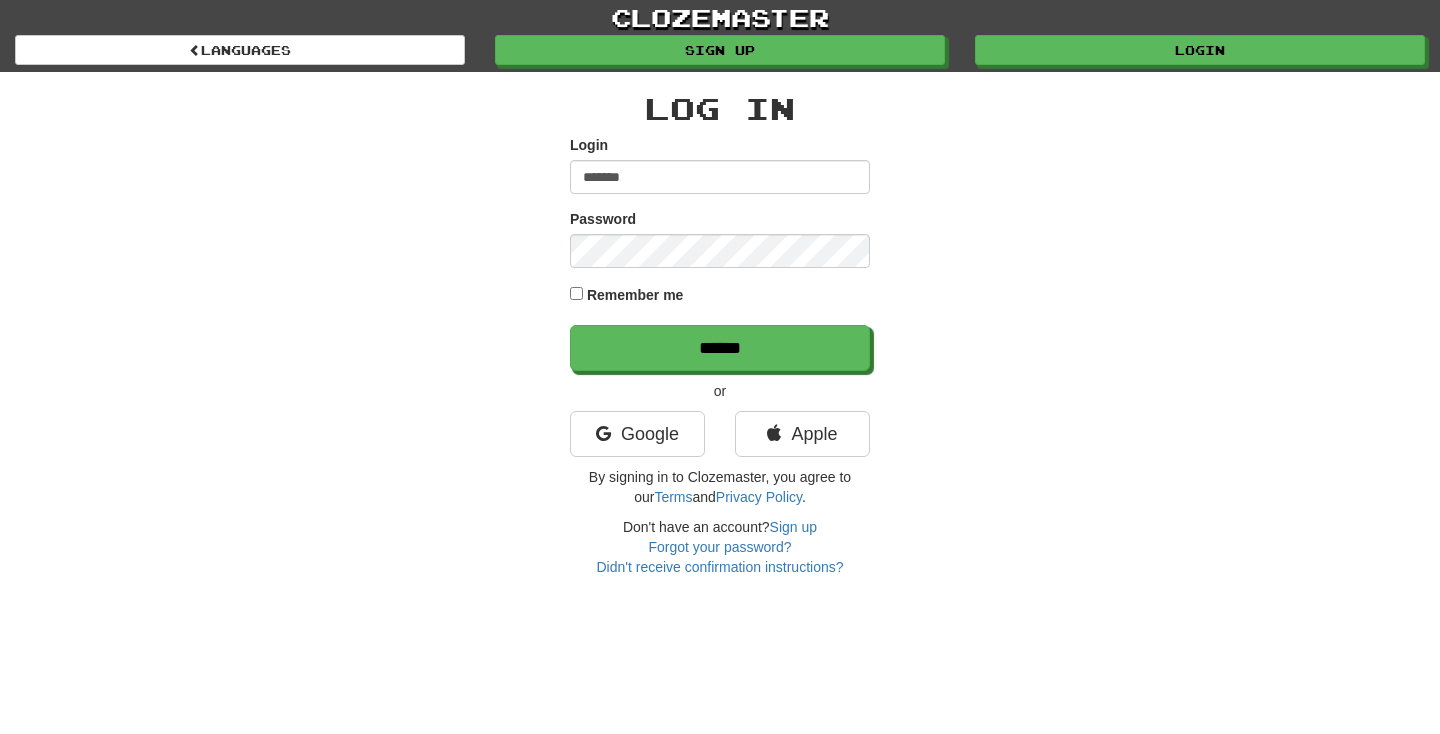click on "Login
*******
Password
Remember me
******" at bounding box center [720, 253] 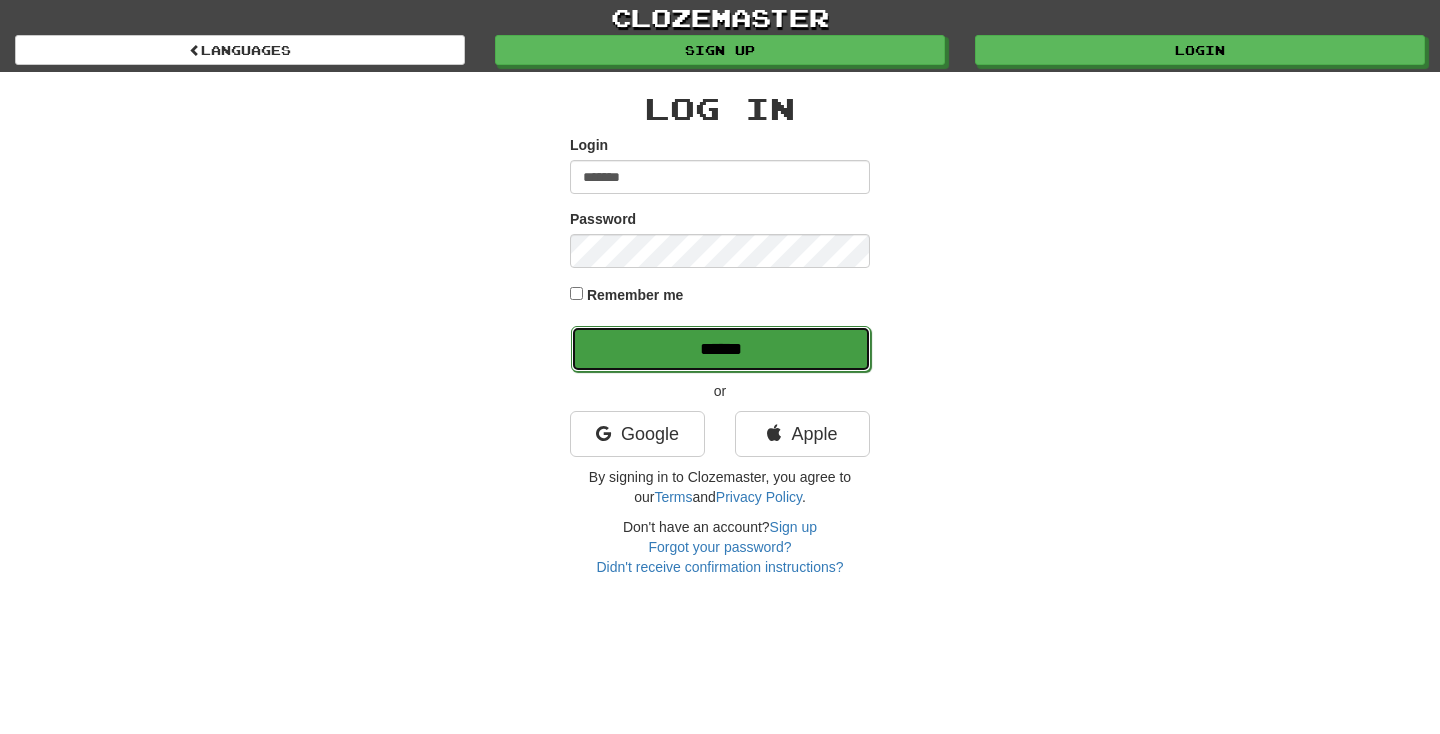 click on "******" at bounding box center [721, 349] 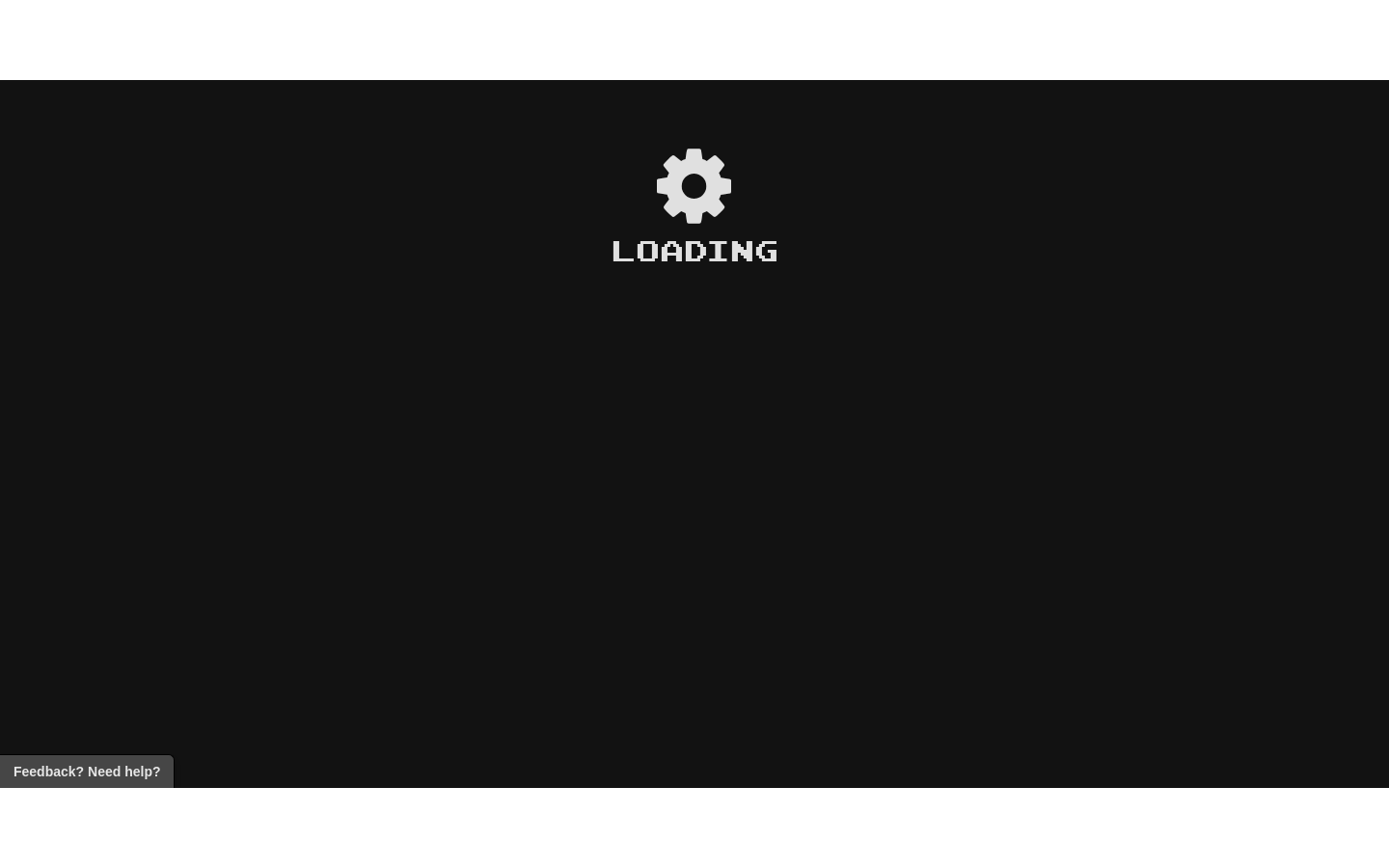 scroll, scrollTop: 0, scrollLeft: 0, axis: both 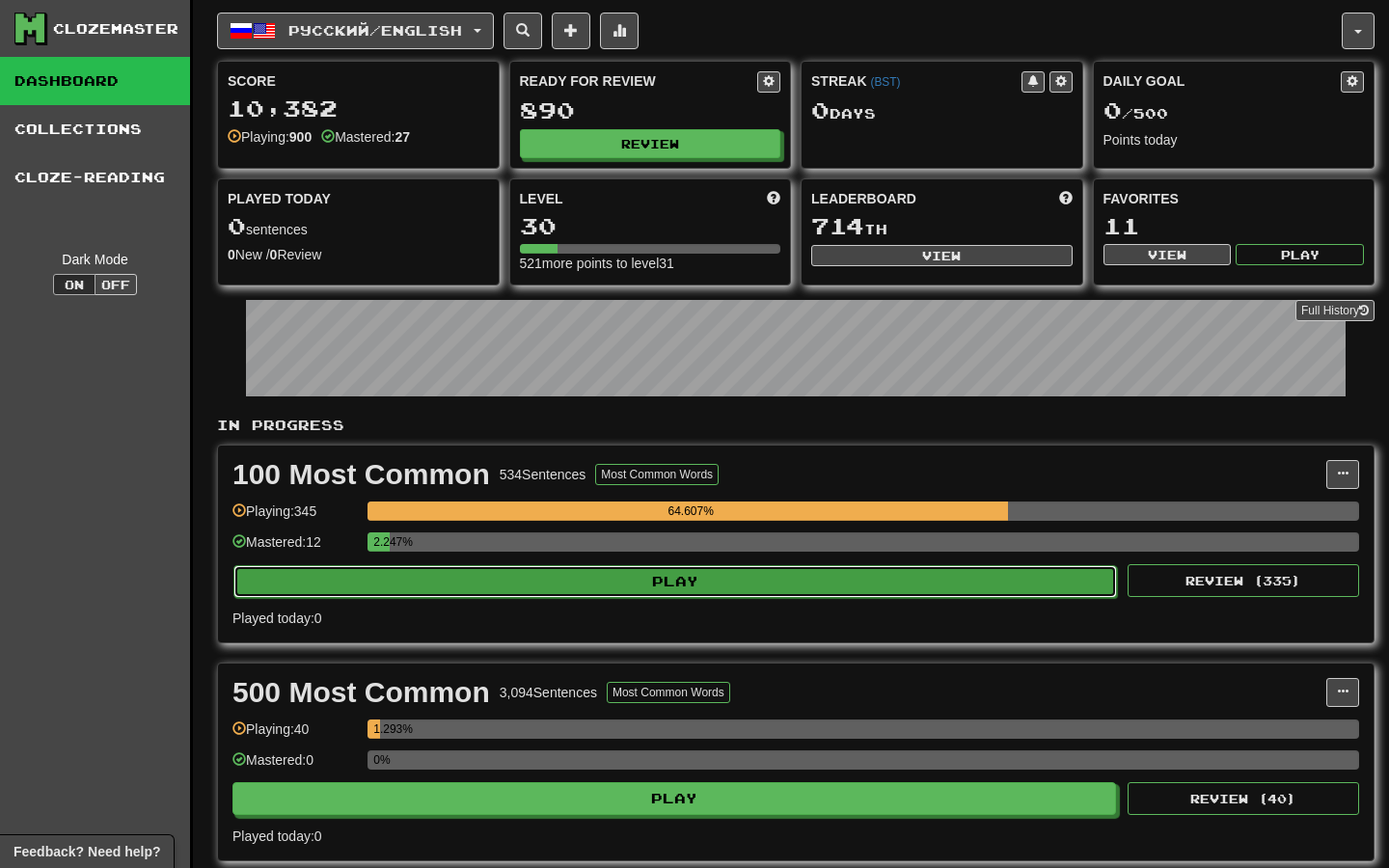 click on "Play" at bounding box center (675, 582) 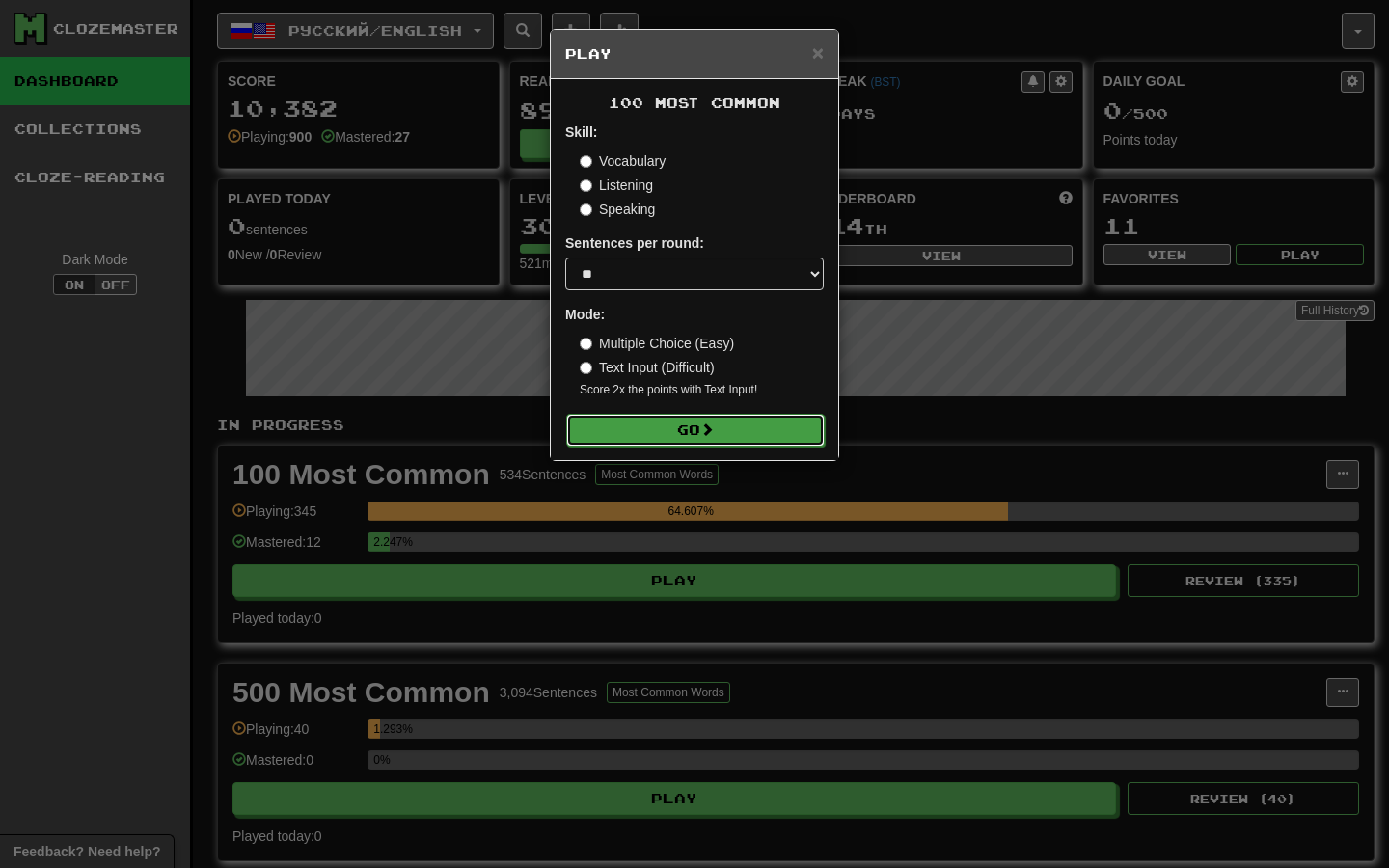 click on "Go" at bounding box center (695, 430) 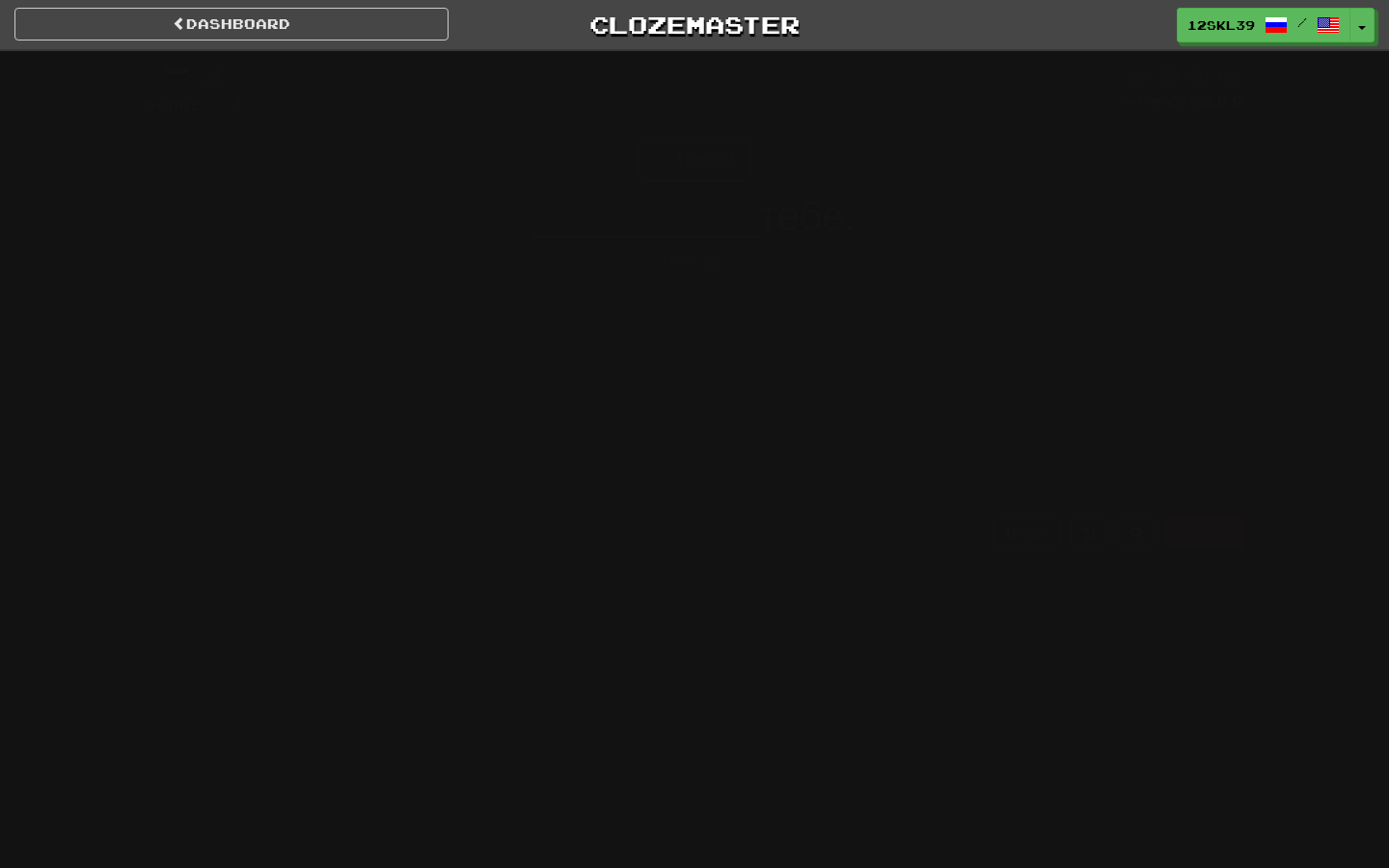 scroll, scrollTop: 0, scrollLeft: 0, axis: both 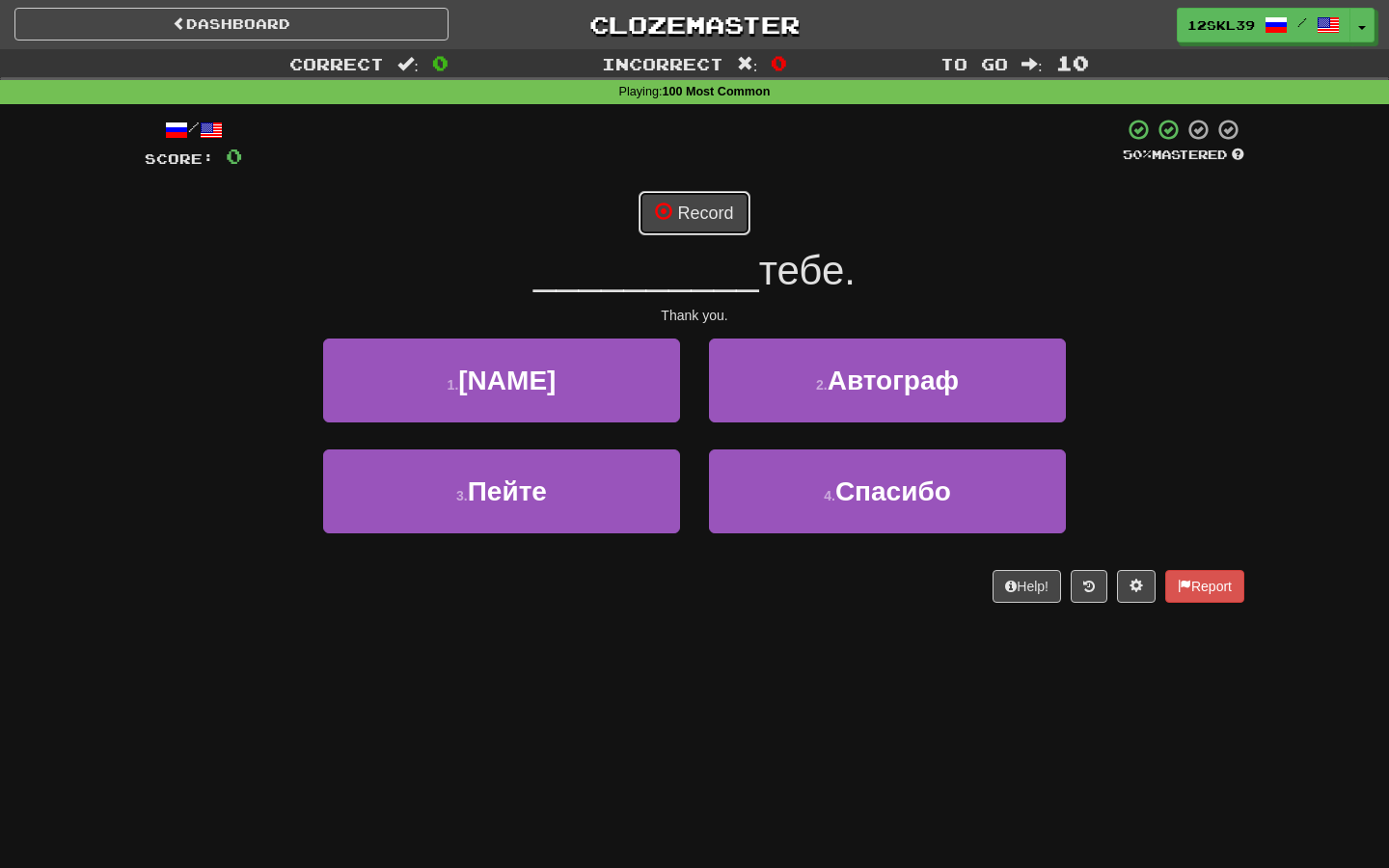 click on "Record" at bounding box center (694, 213) 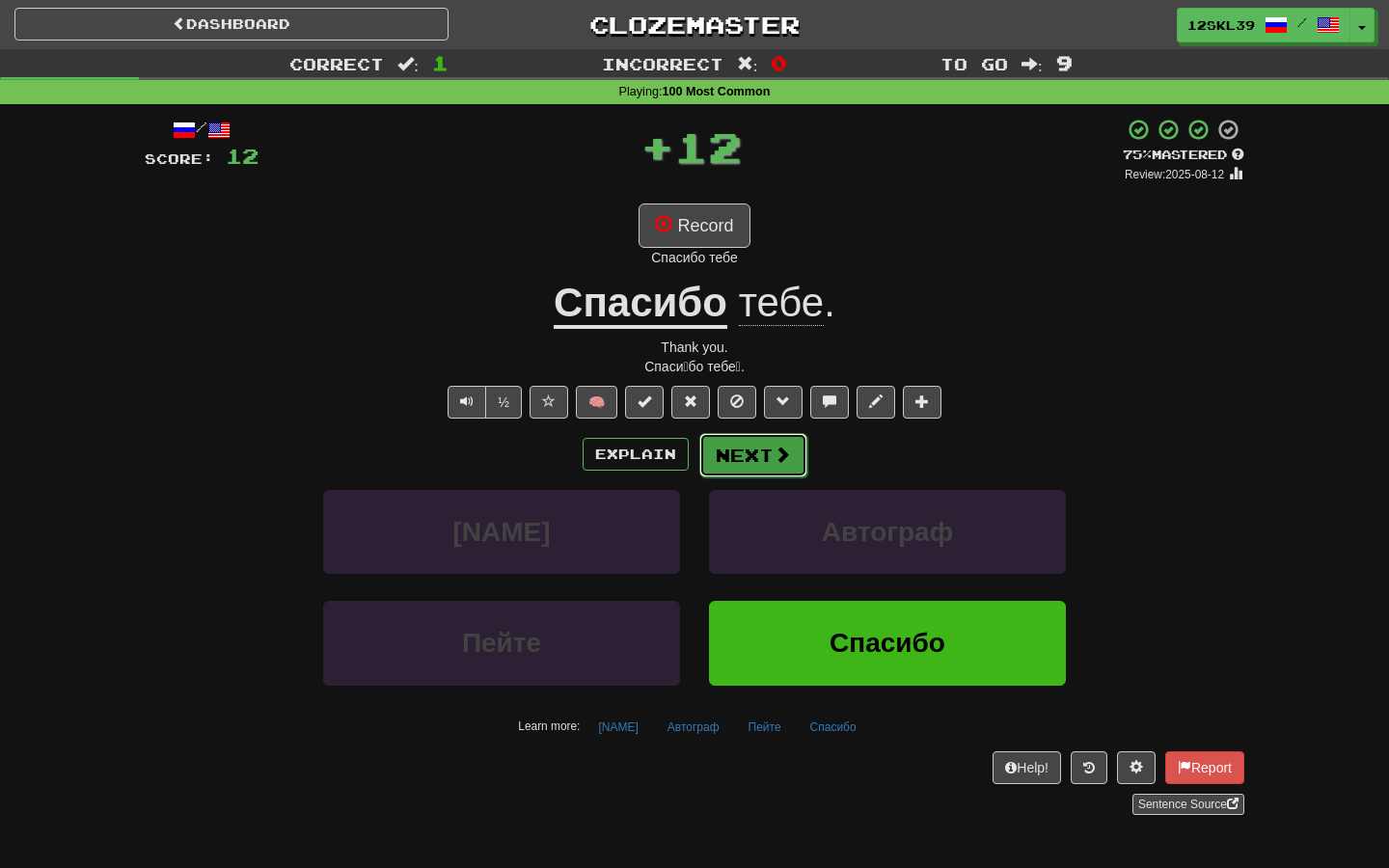 click on "Next" at bounding box center [753, 455] 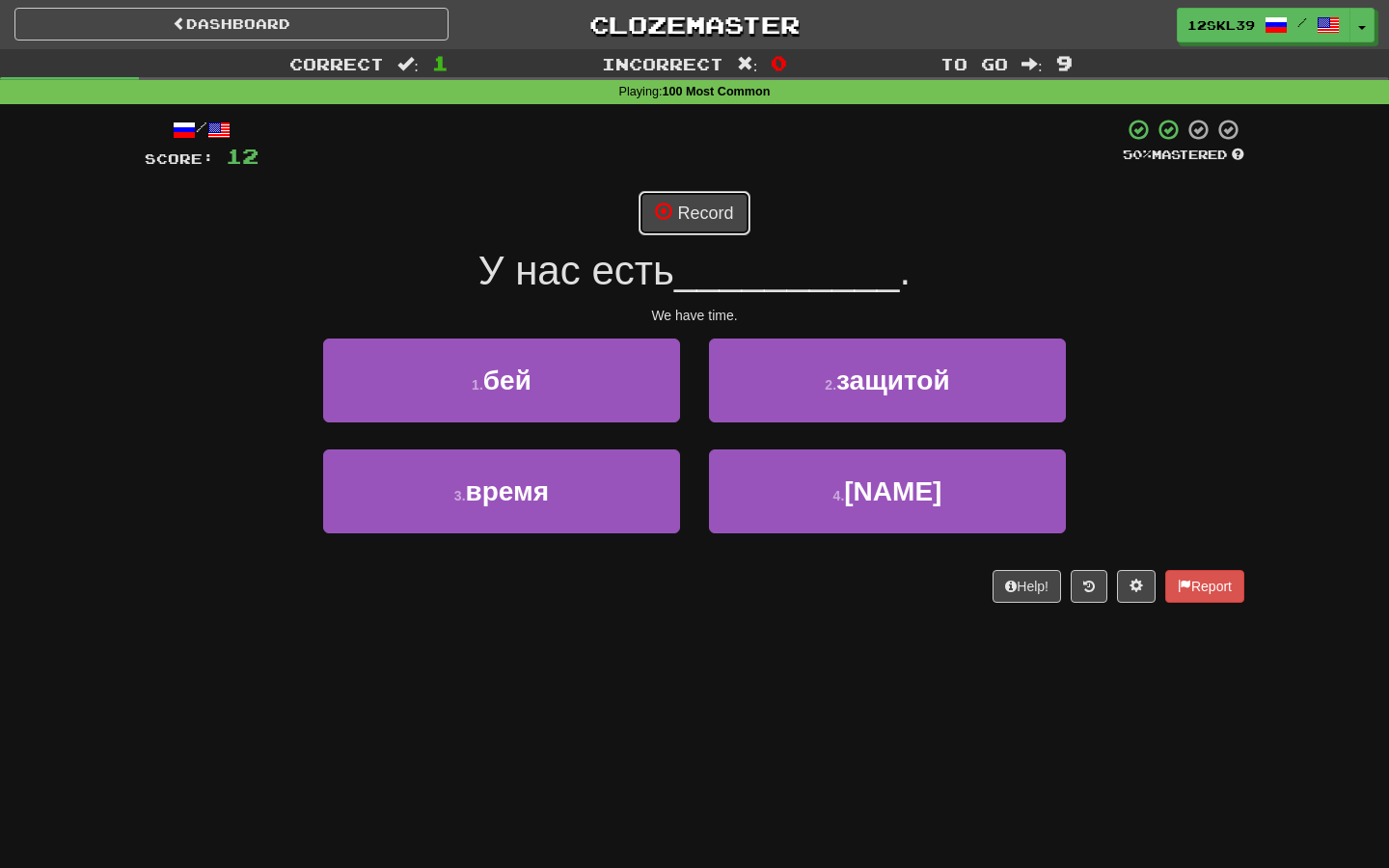click on "Record" at bounding box center (694, 213) 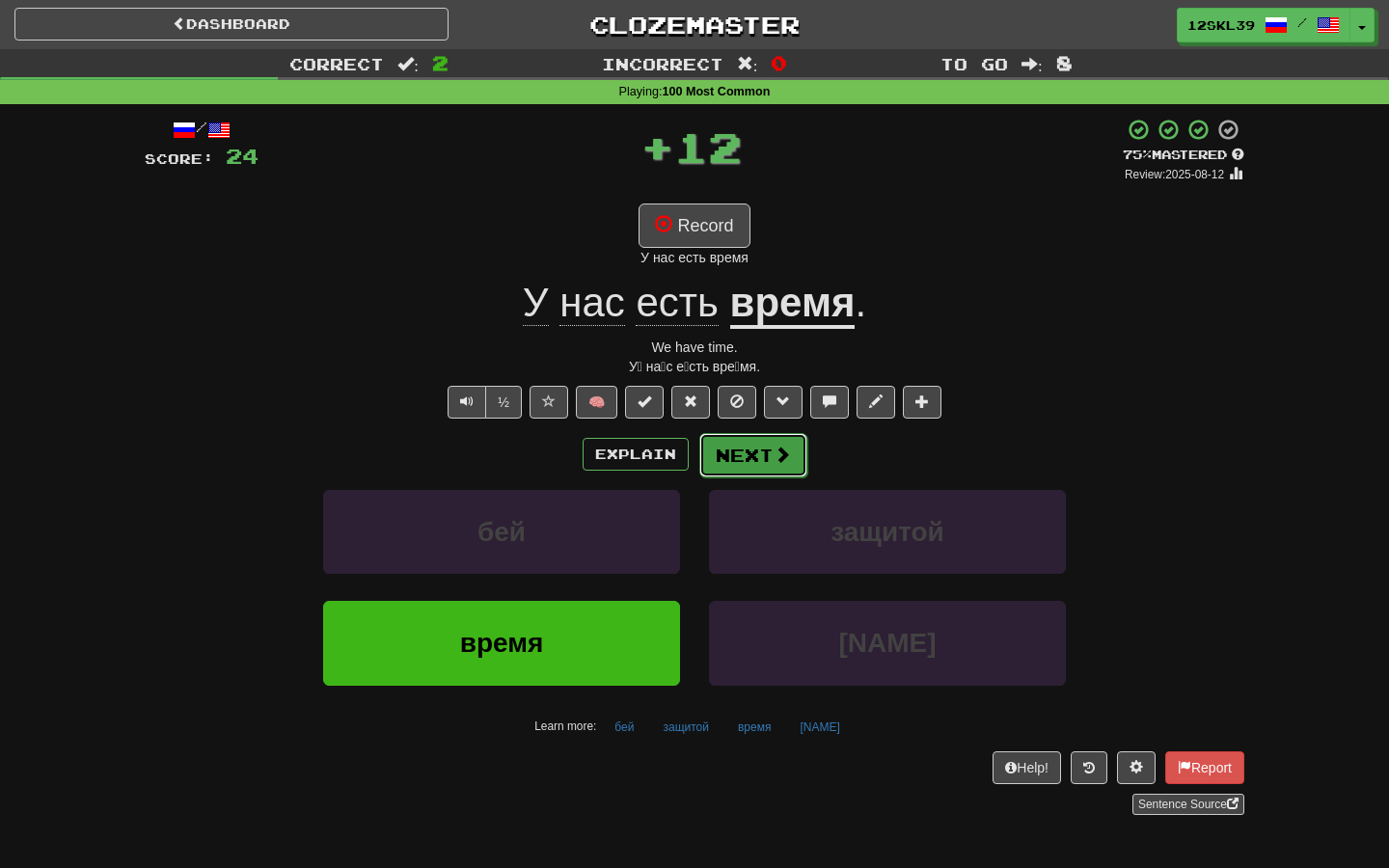 click on "Next" at bounding box center [753, 455] 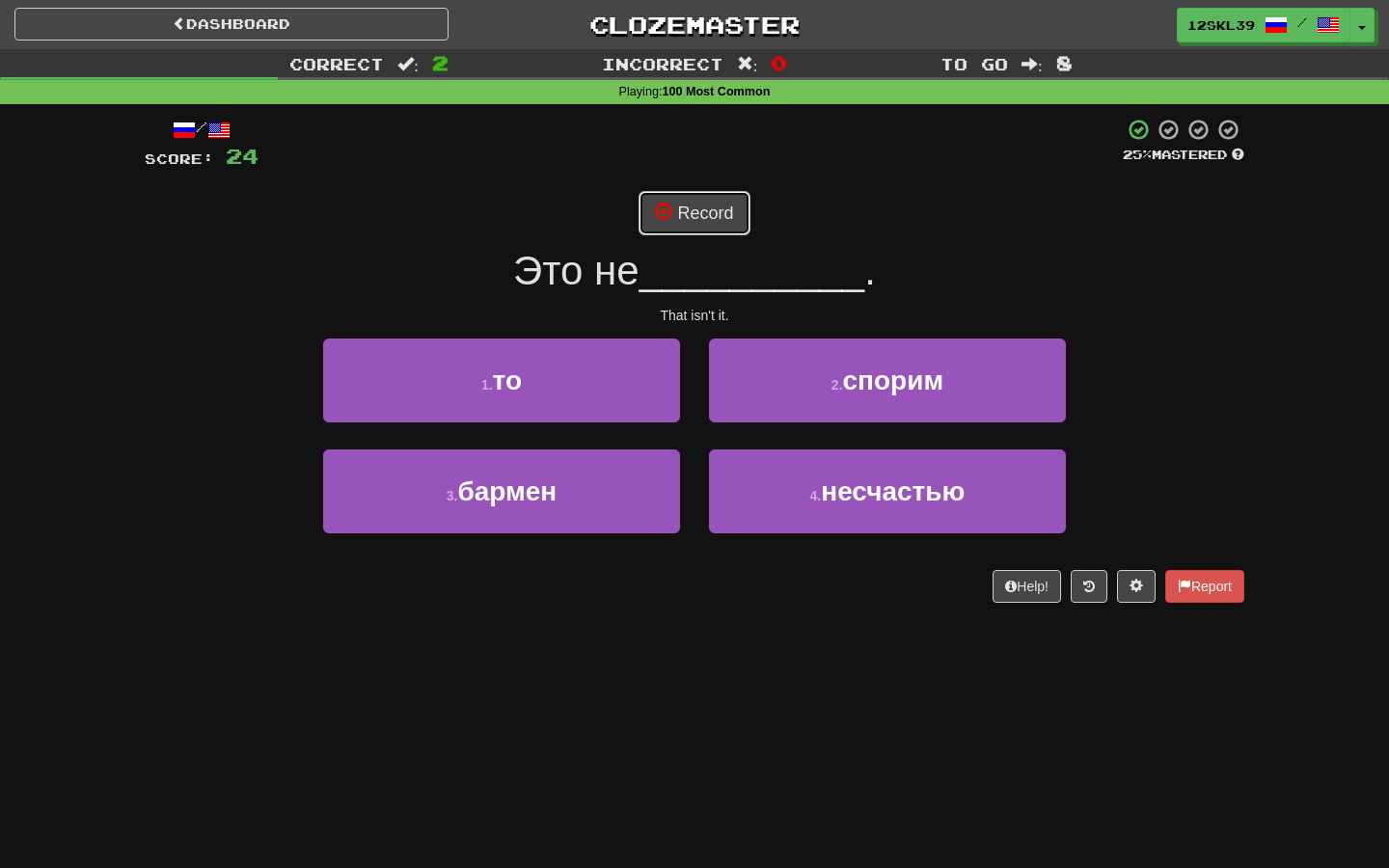 click on "Record" at bounding box center (694, 213) 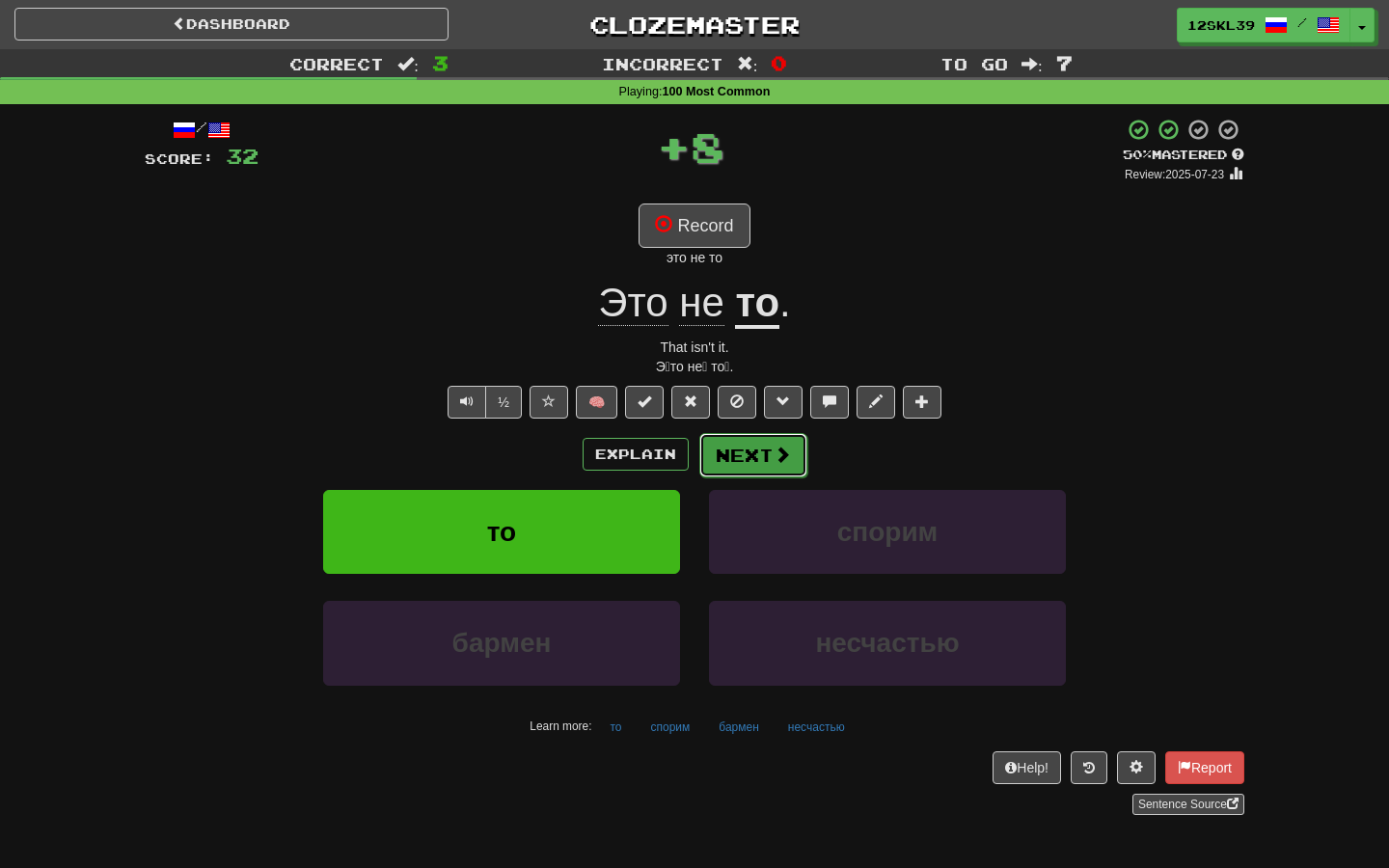 click on "Next" at bounding box center [753, 455] 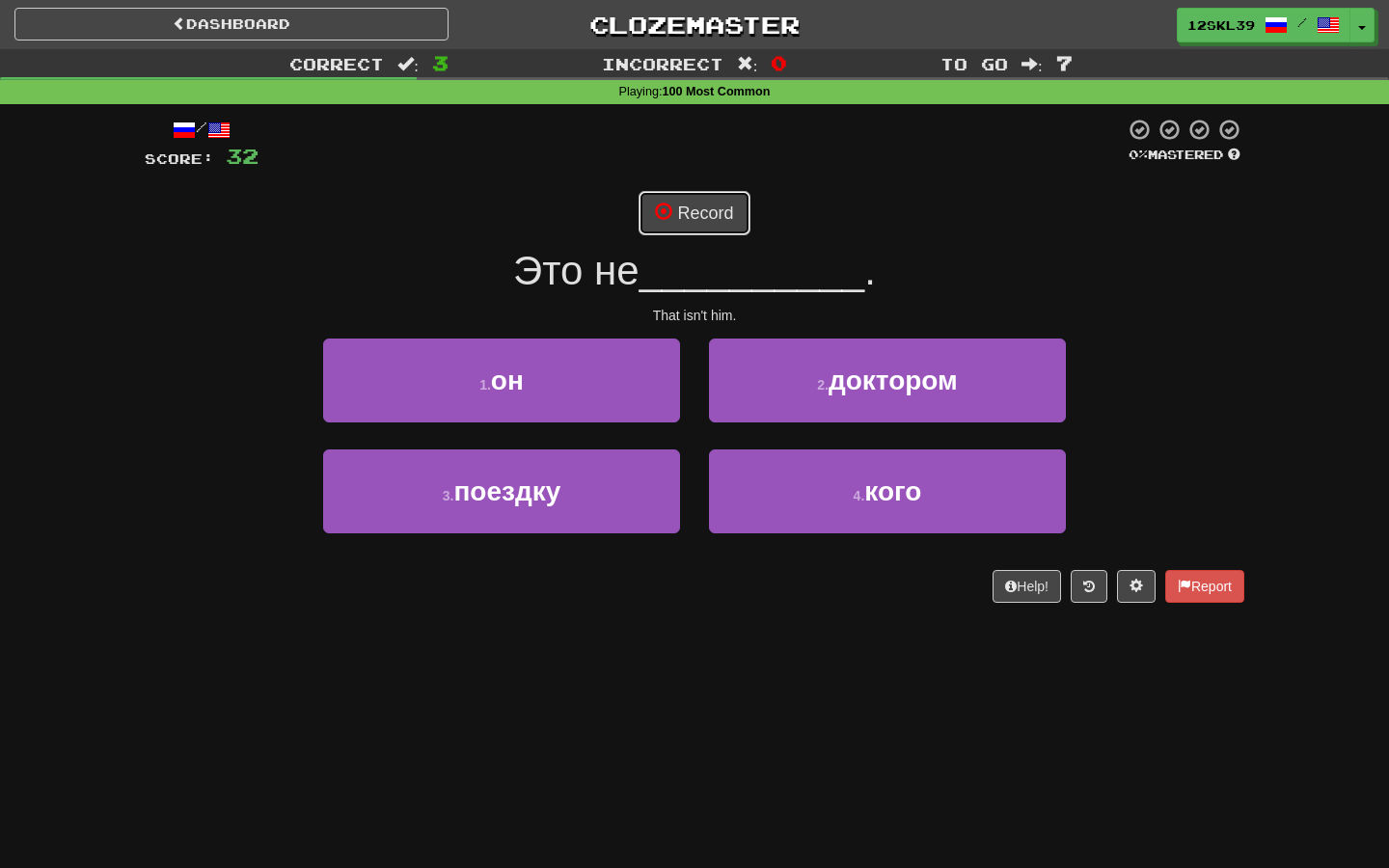 click on "Record" at bounding box center [694, 213] 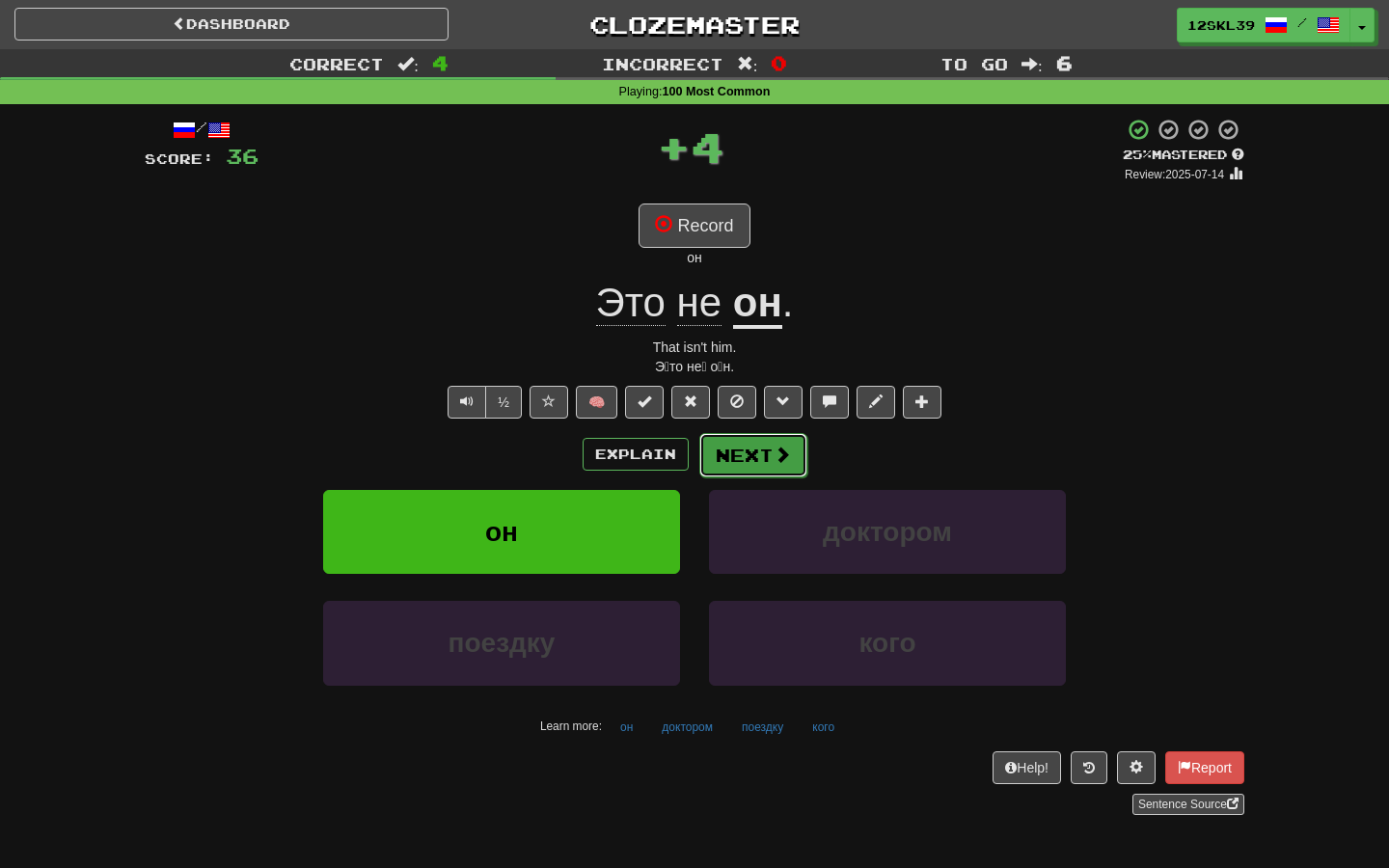 click on "Next" at bounding box center [753, 455] 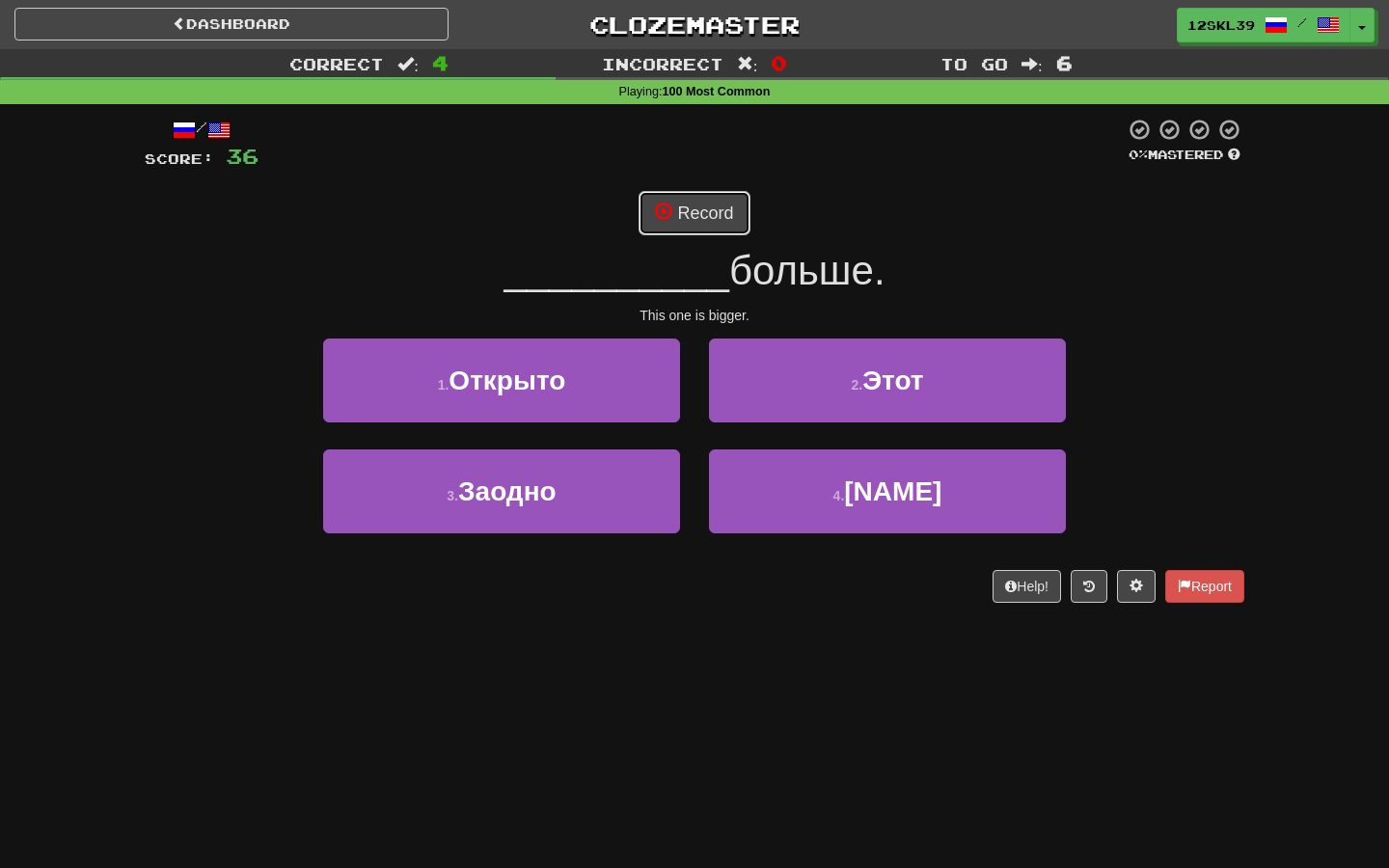click on "Record" at bounding box center (694, 213) 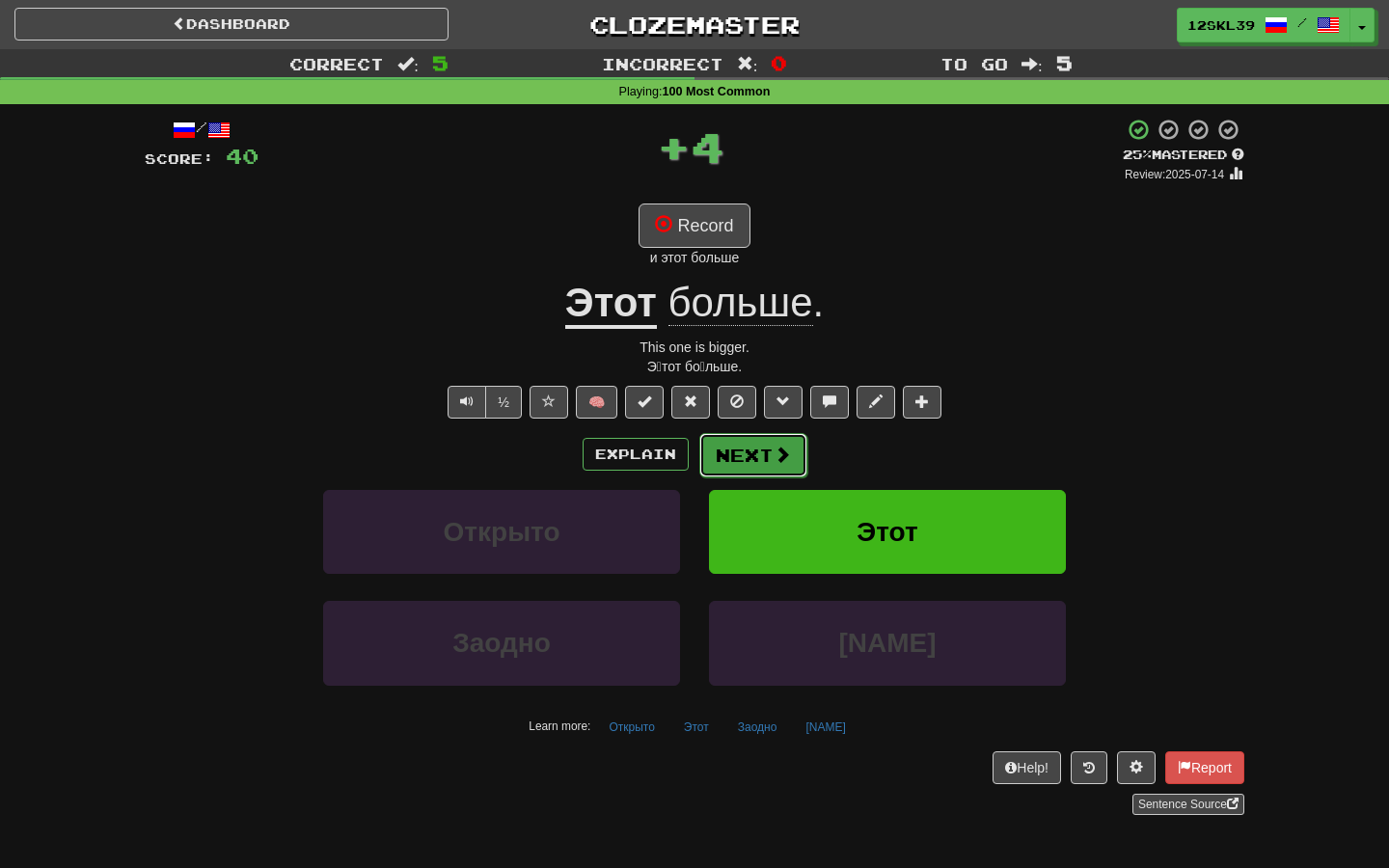 click on "Next" at bounding box center (753, 455) 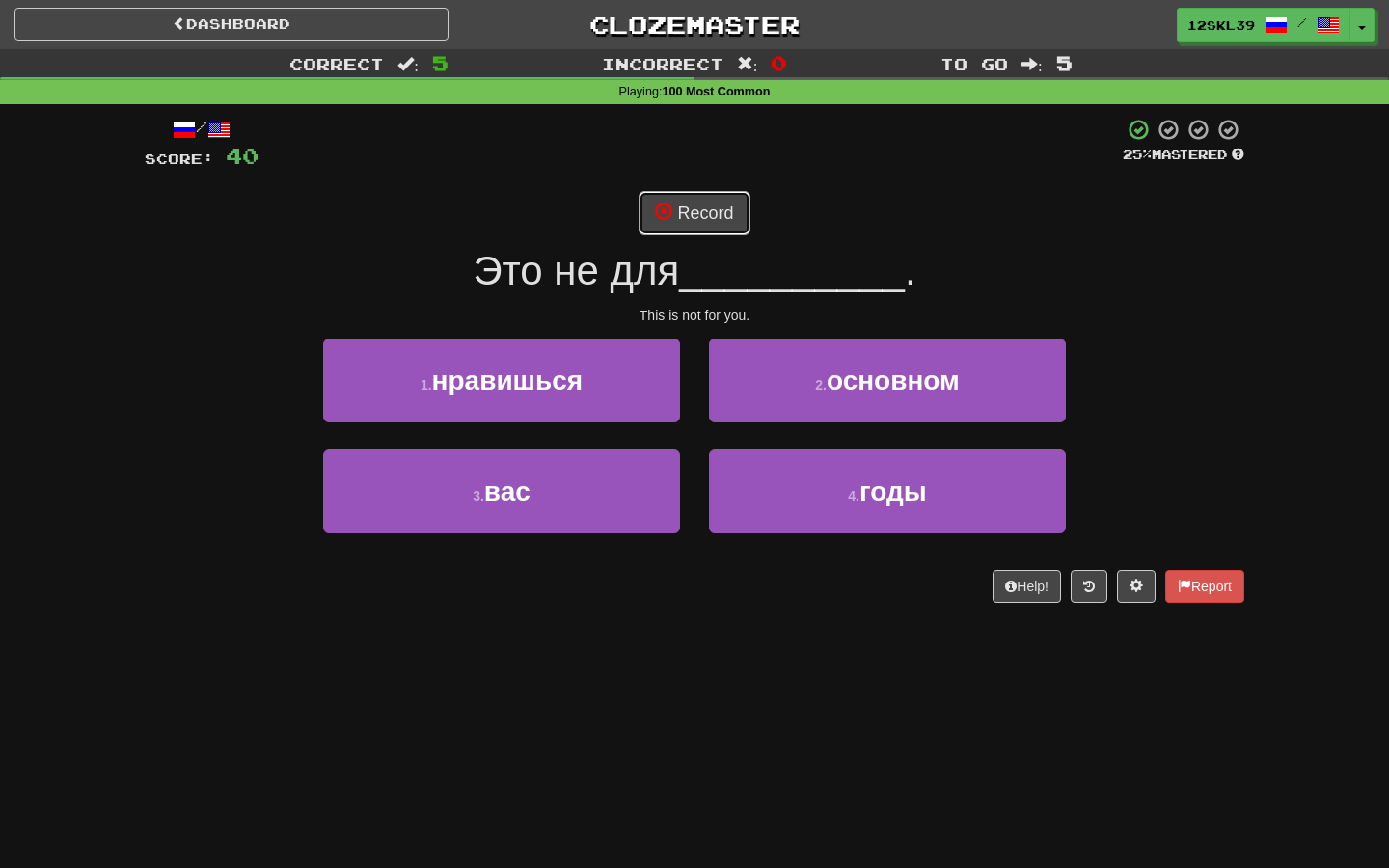 click on "Record" at bounding box center (694, 213) 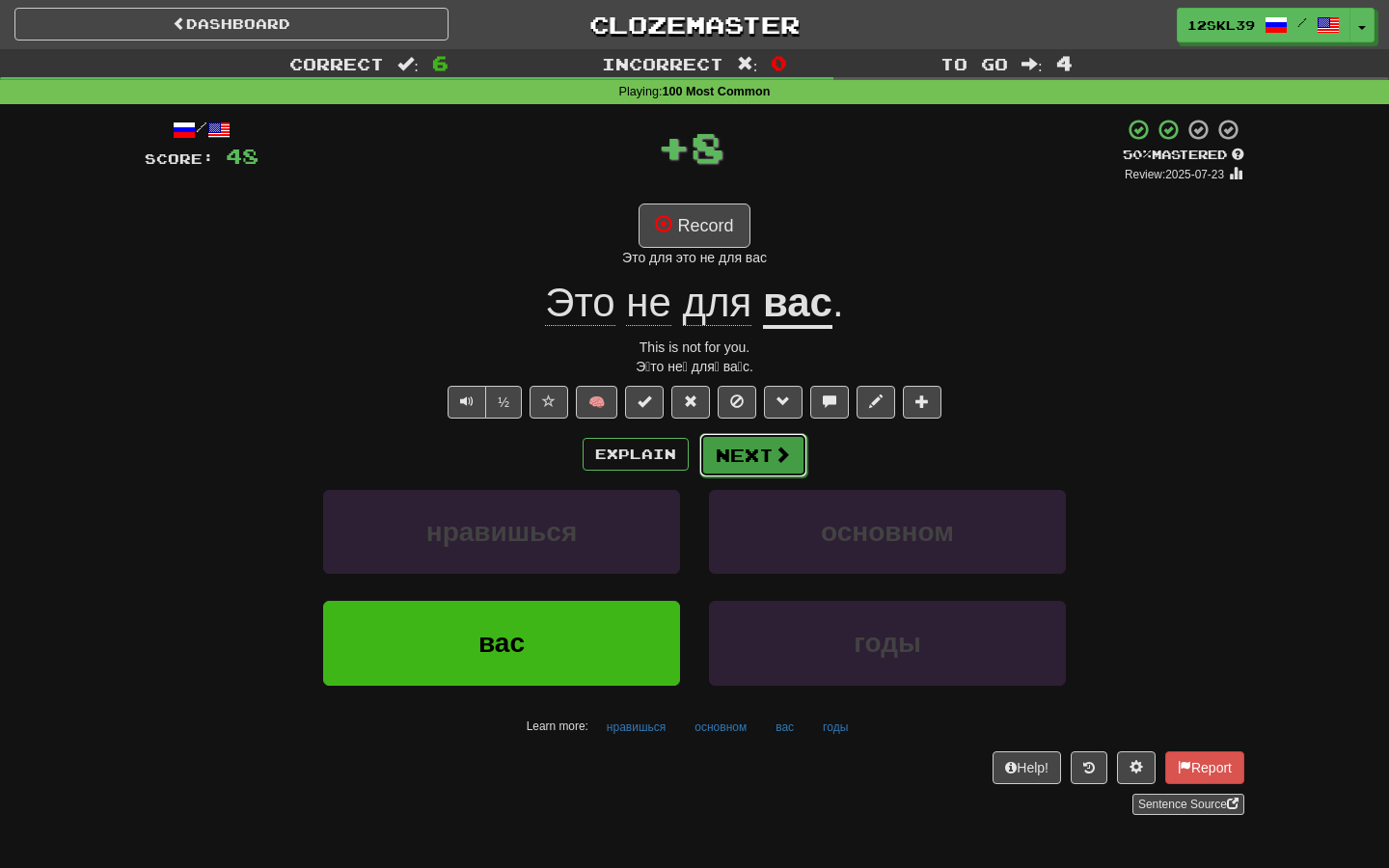 click on "Next" at bounding box center [753, 455] 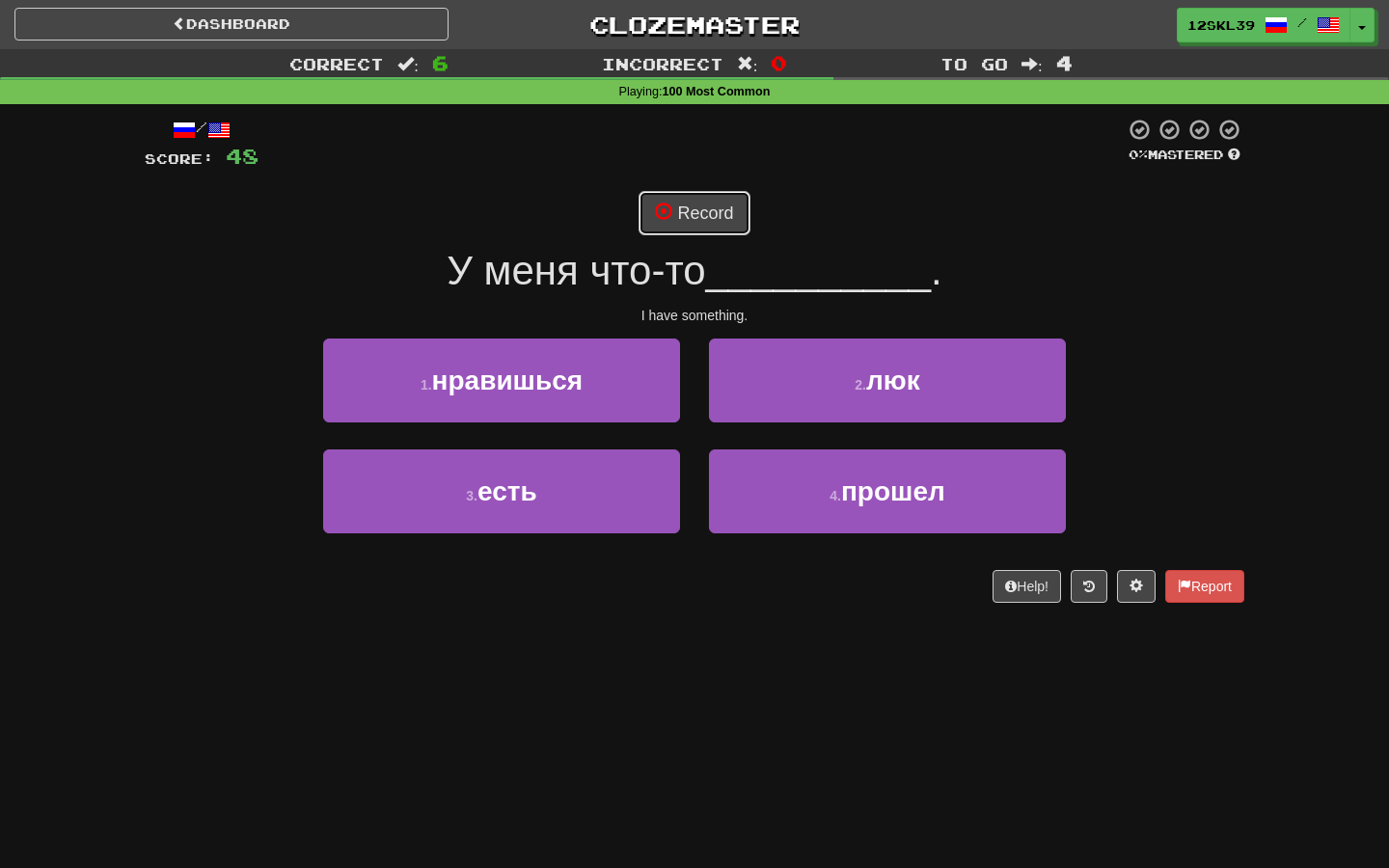 click on "Record" at bounding box center (694, 213) 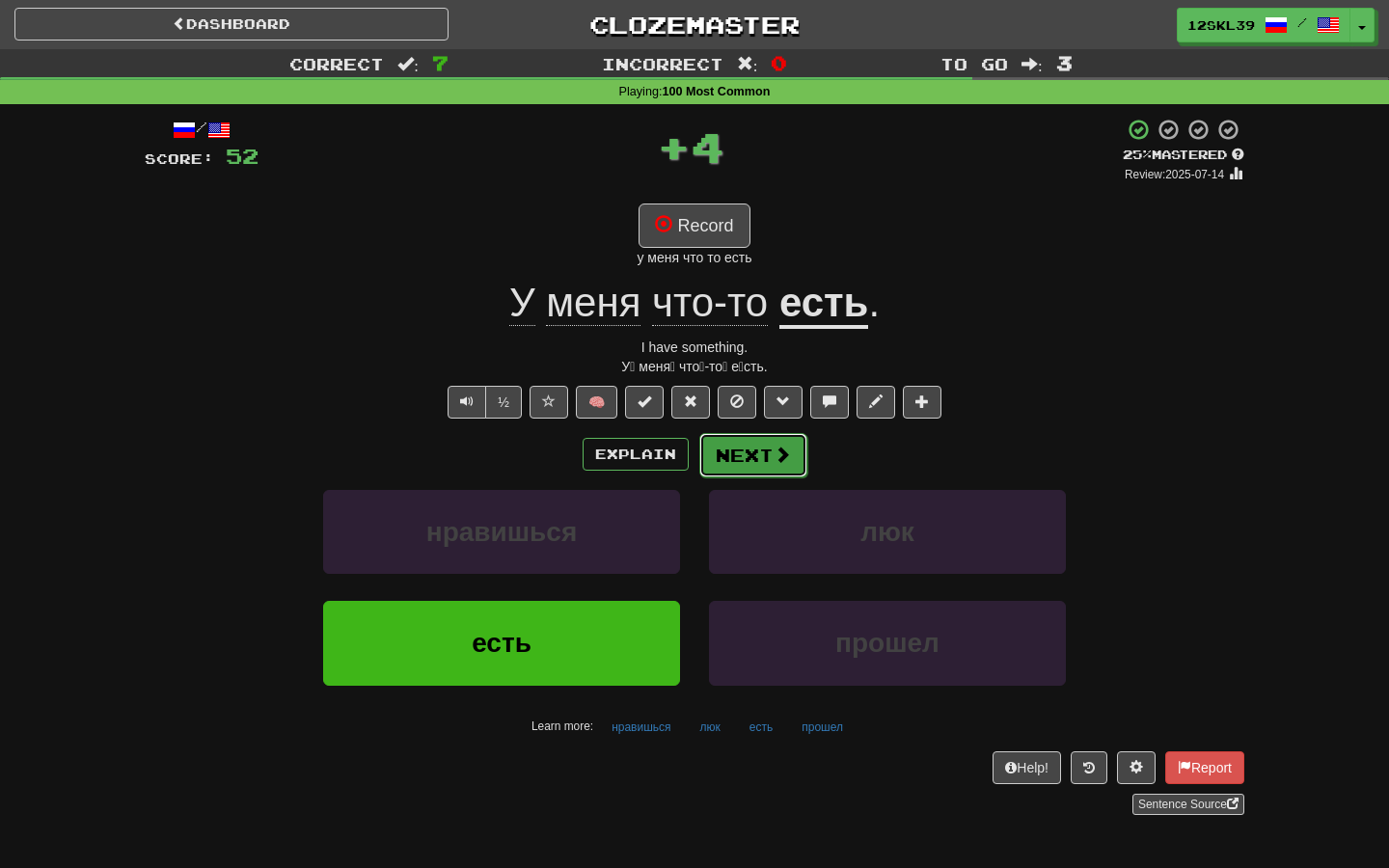 click on "Next" at bounding box center (753, 455) 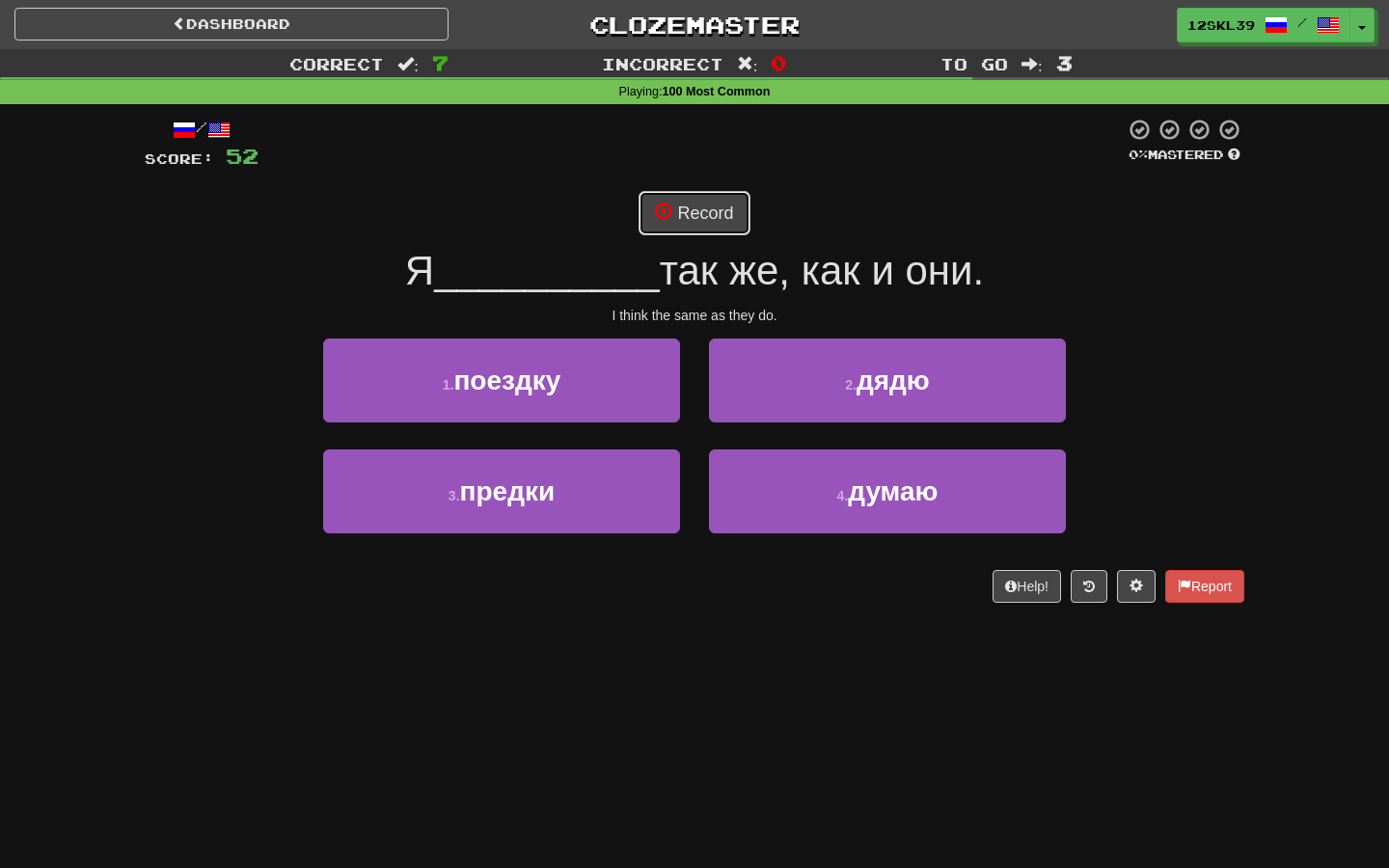 click on "Record" at bounding box center (694, 213) 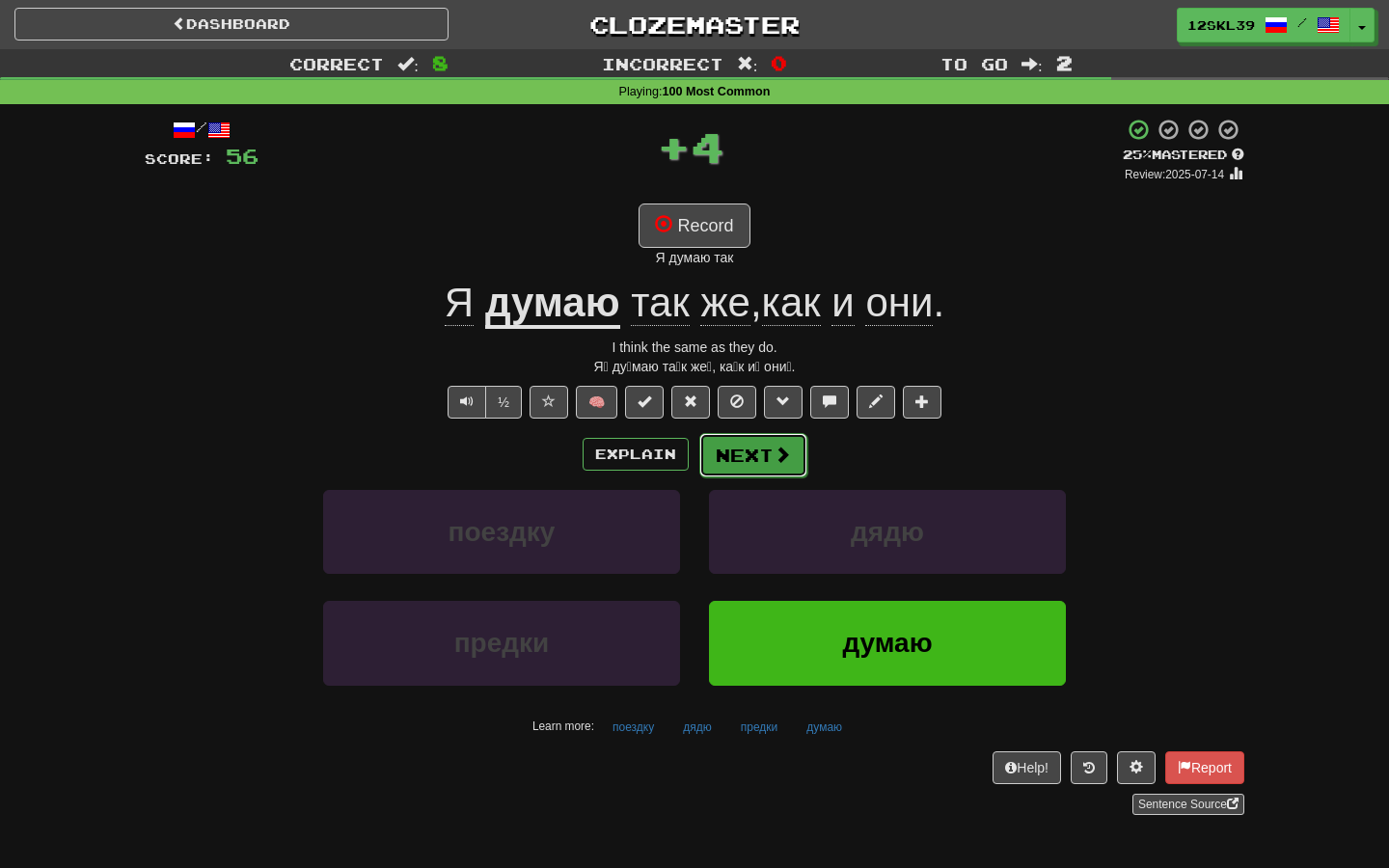 click on "Next" at bounding box center [753, 455] 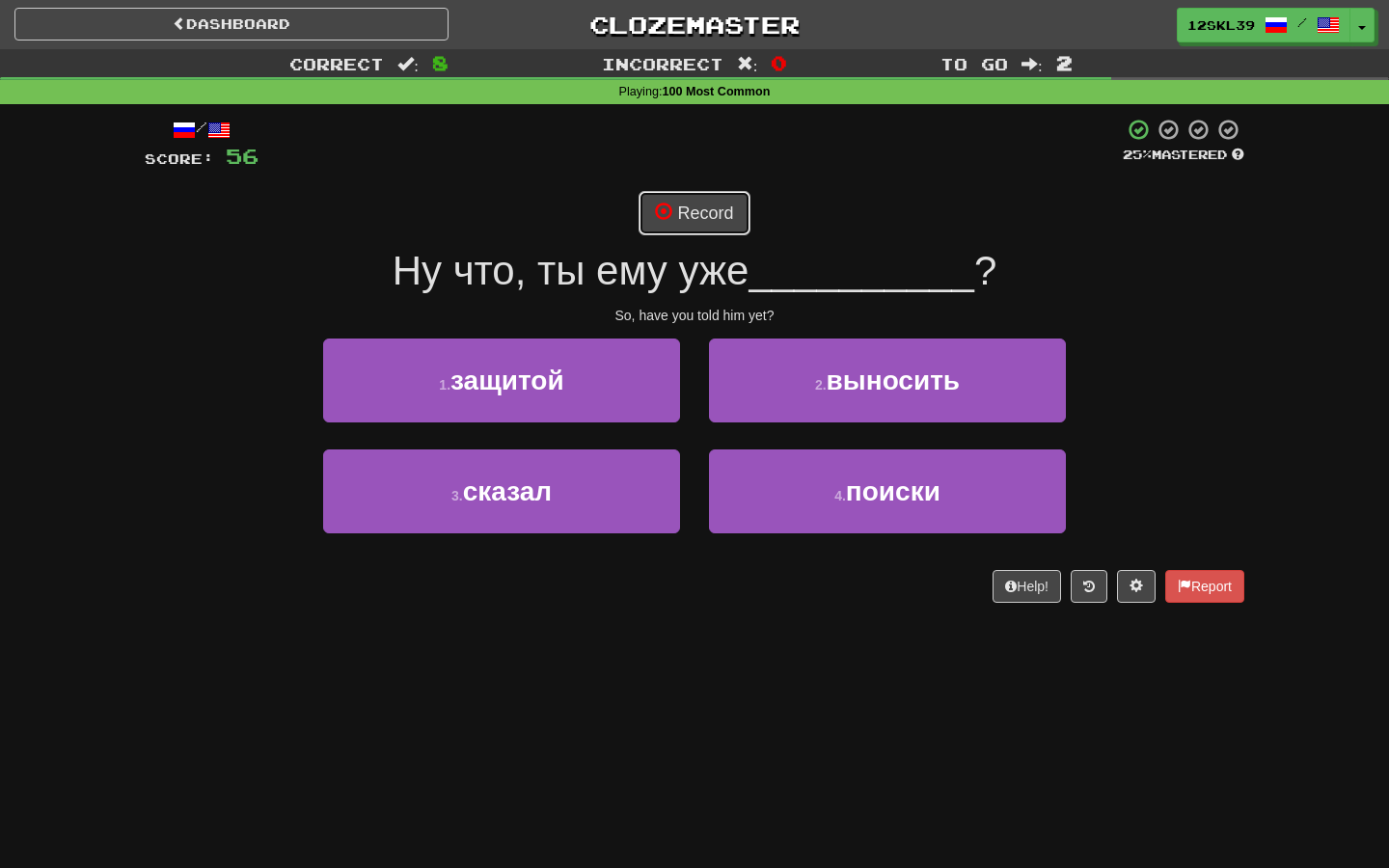 click on "Record" at bounding box center (694, 213) 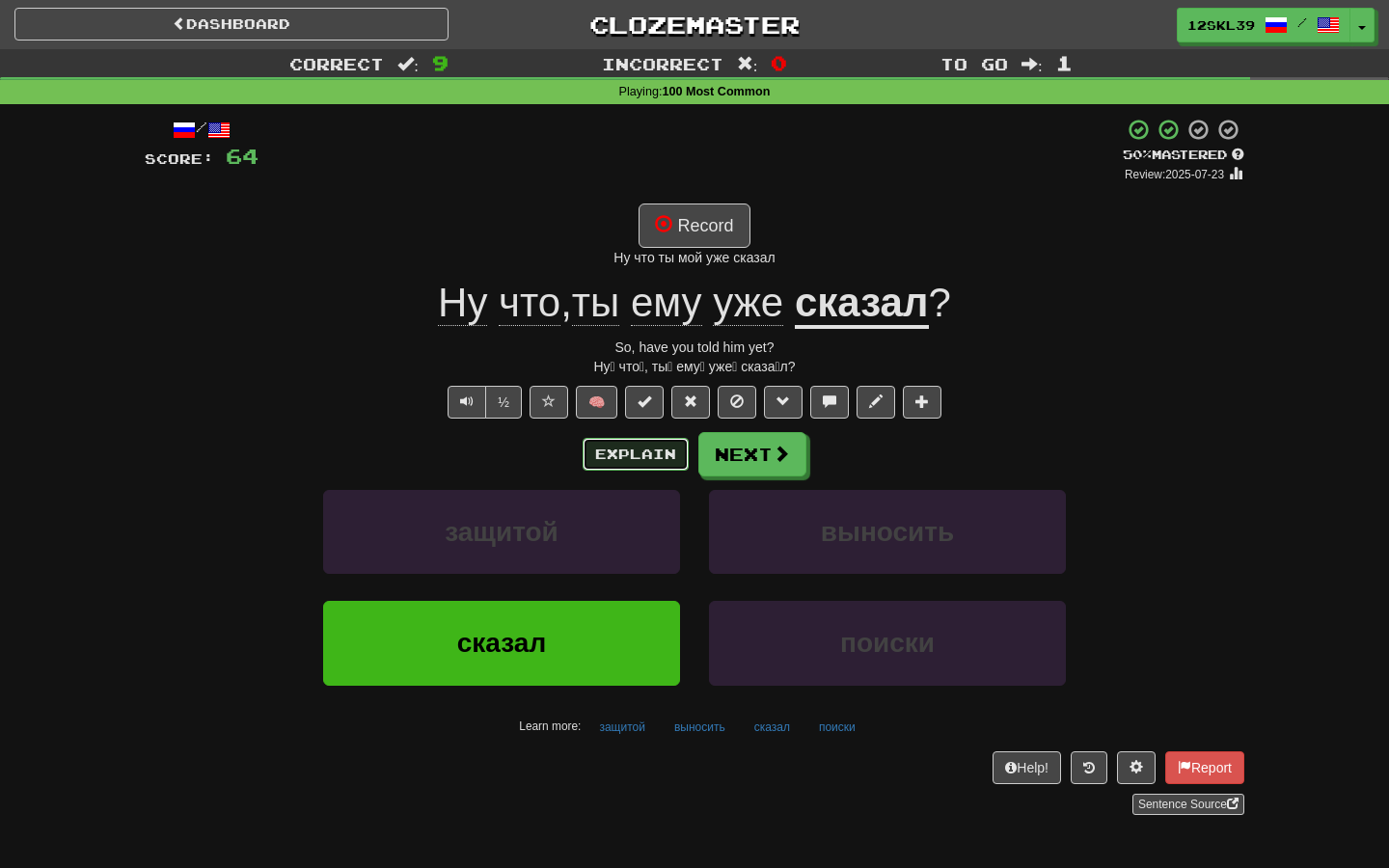 click on "Explain" at bounding box center [636, 454] 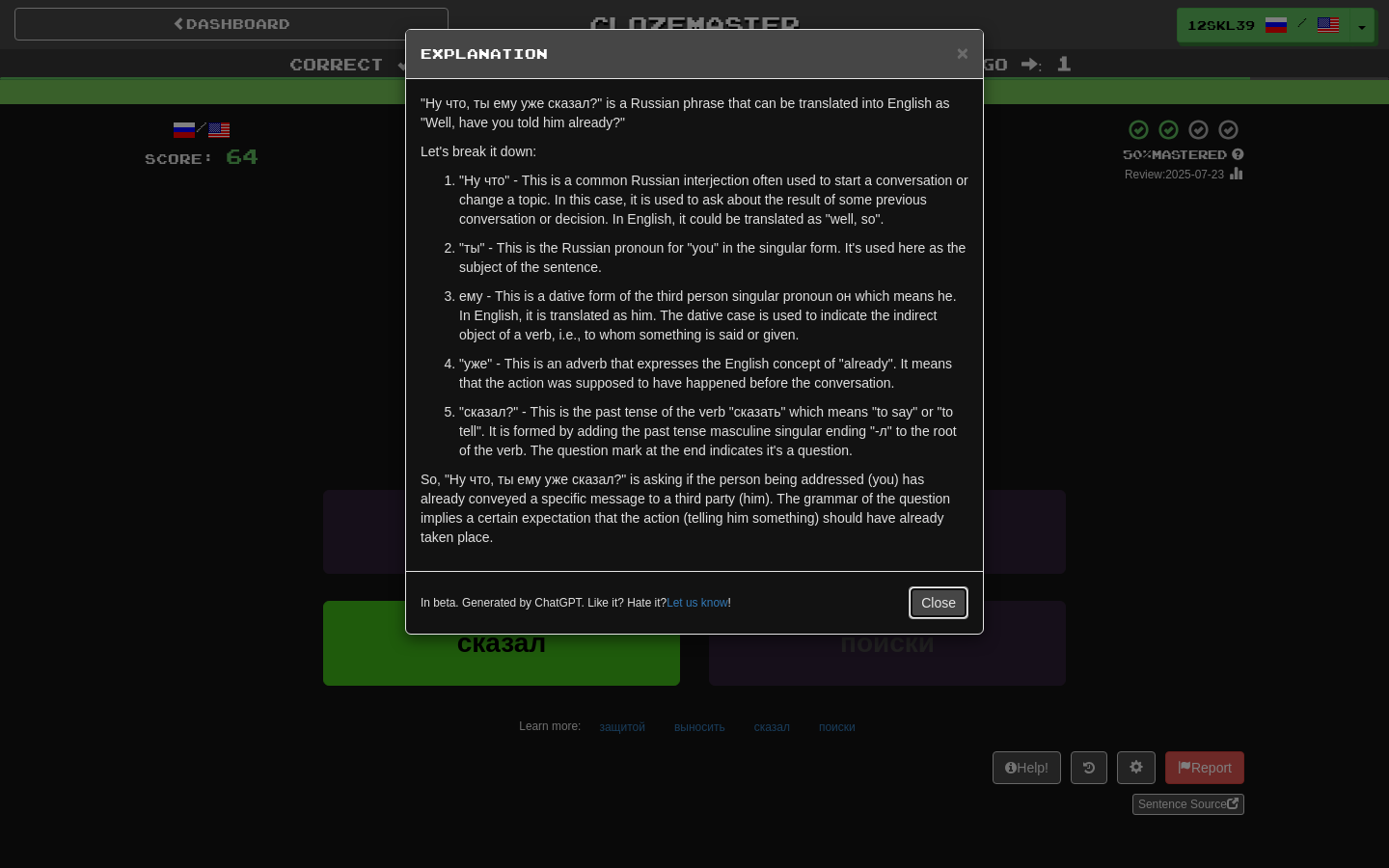 click on "Close" at bounding box center [939, 603] 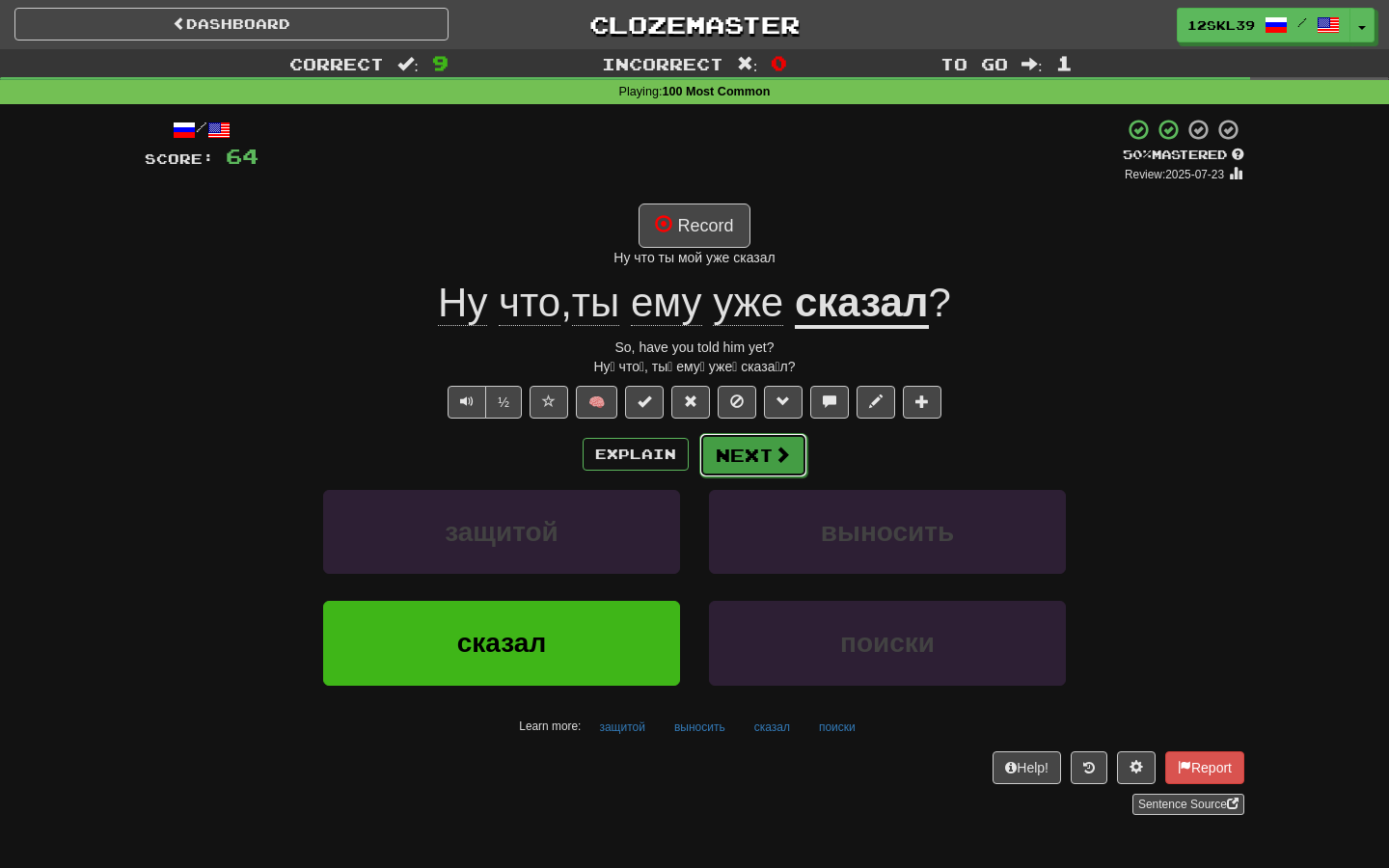 click on "Next" at bounding box center (753, 455) 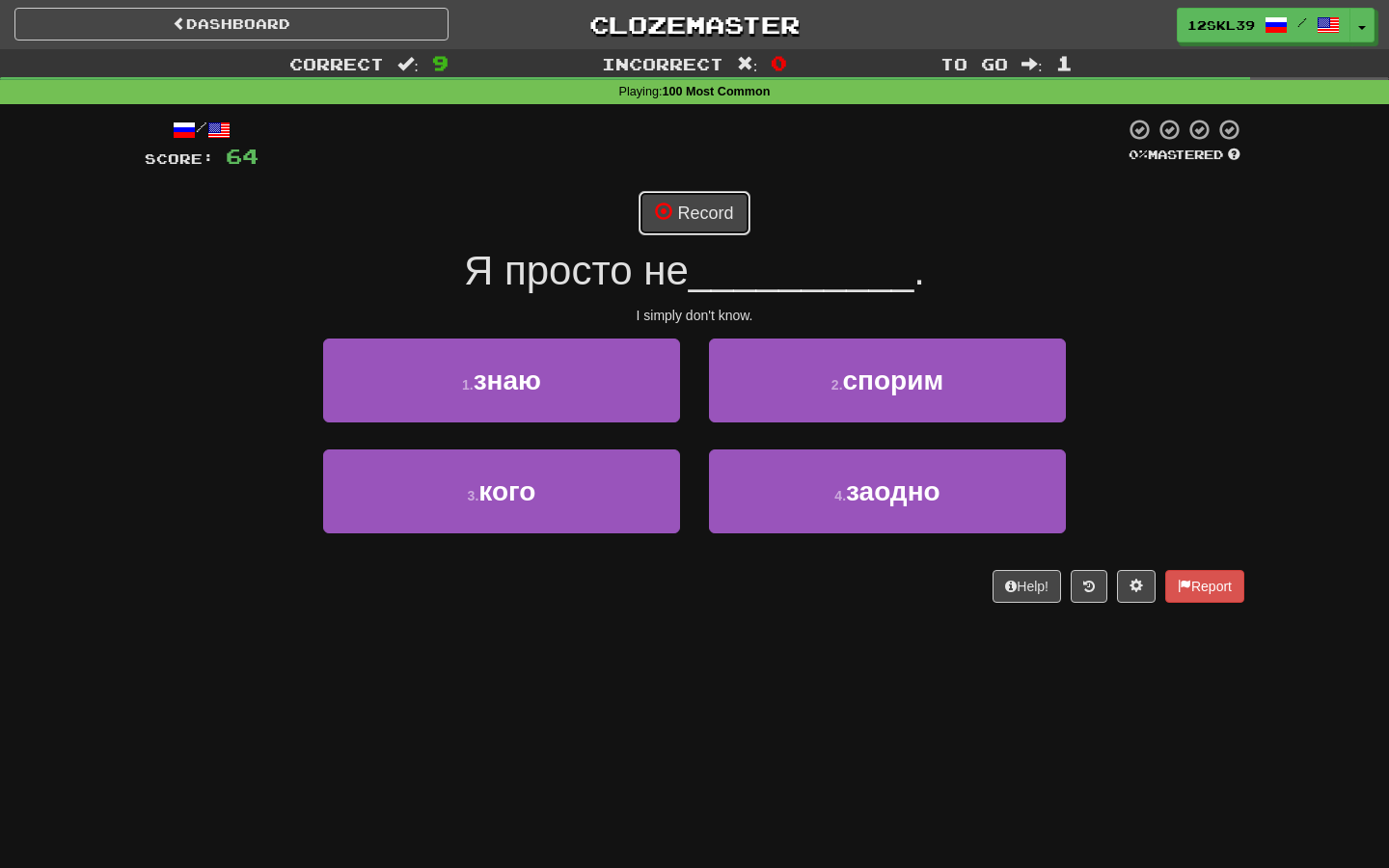 click on "Record" at bounding box center [694, 213] 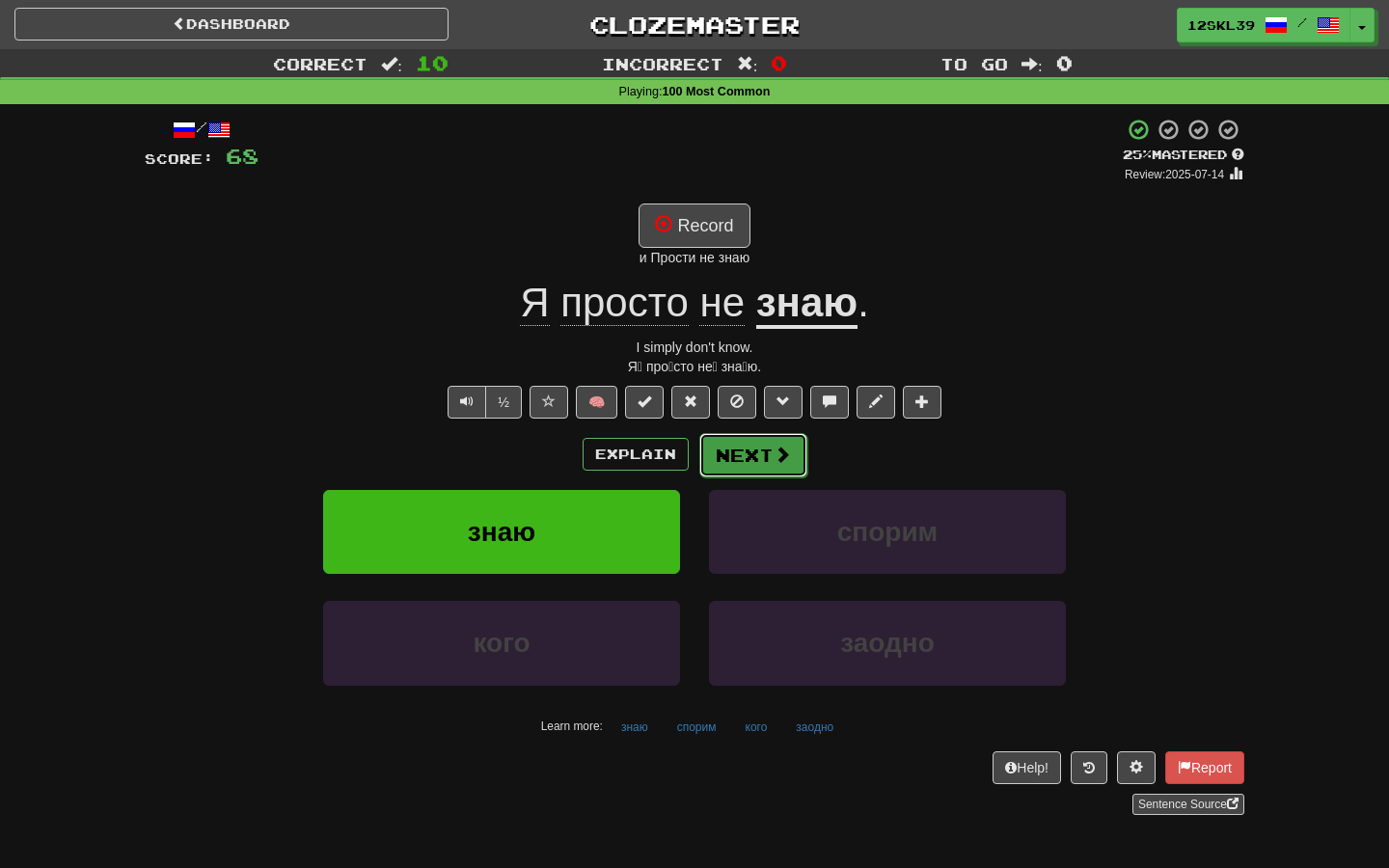 click at bounding box center [782, 454] 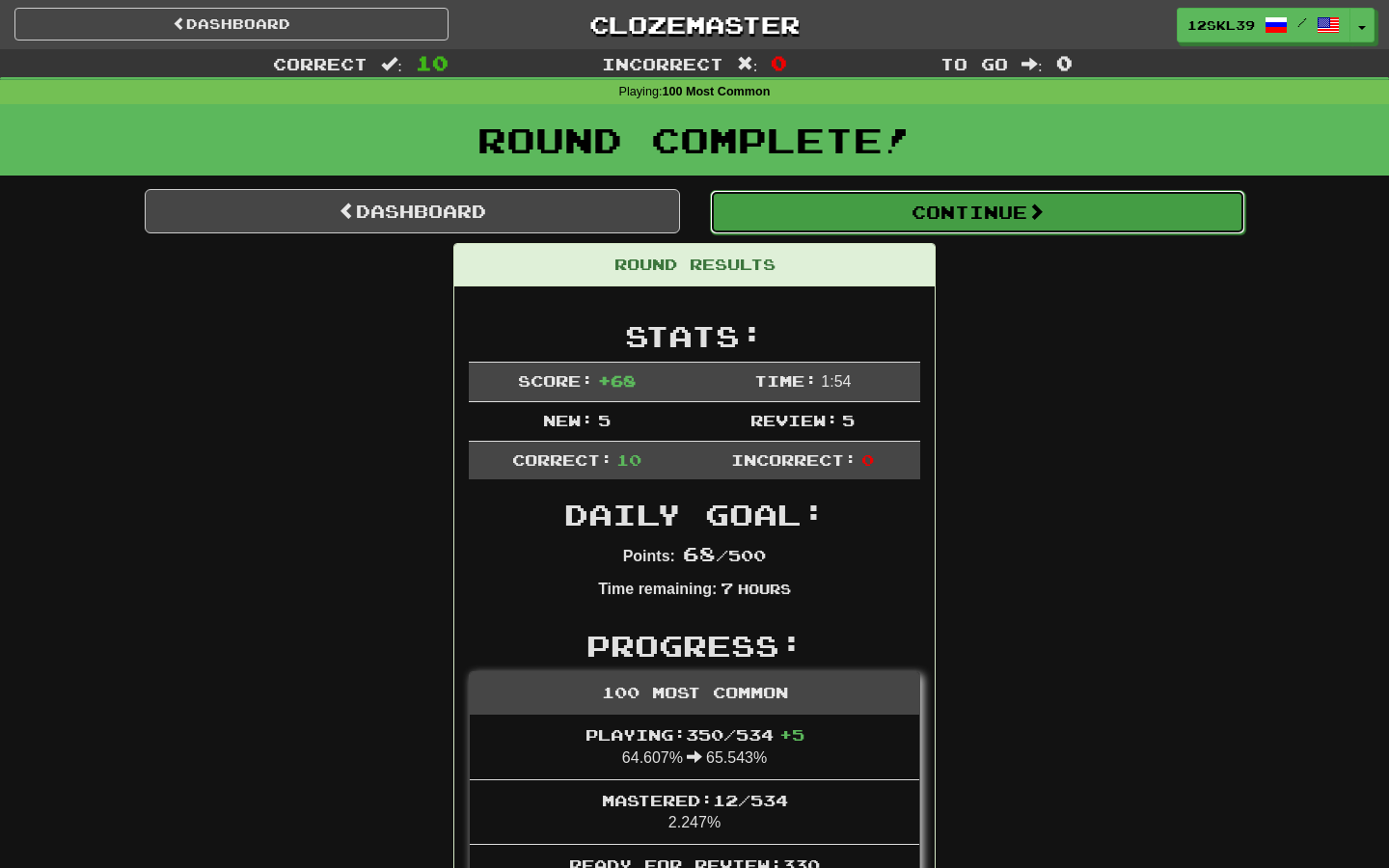 click on "Continue" at bounding box center [977, 212] 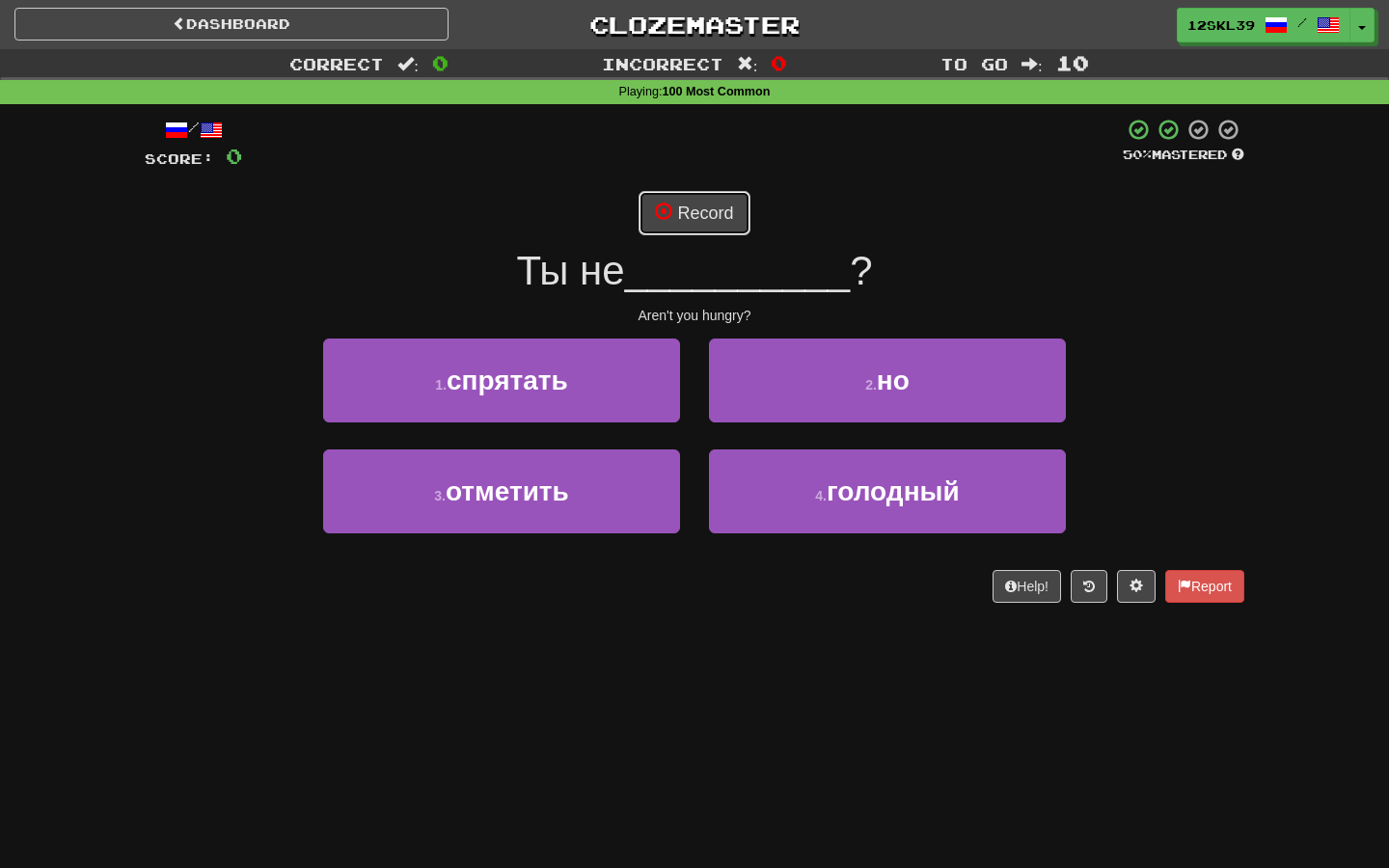 click on "Record" at bounding box center (694, 213) 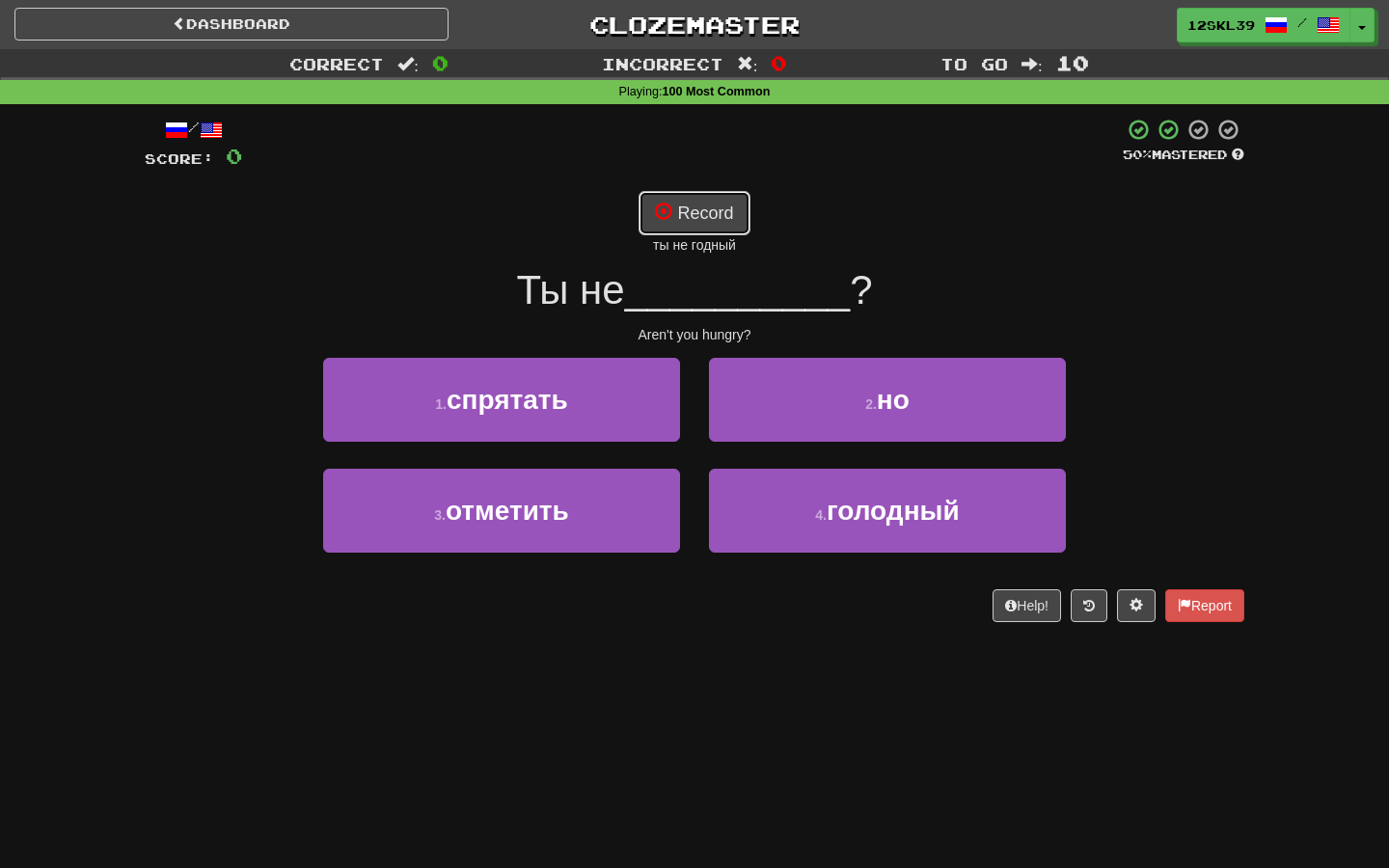 click on "Record" at bounding box center (694, 213) 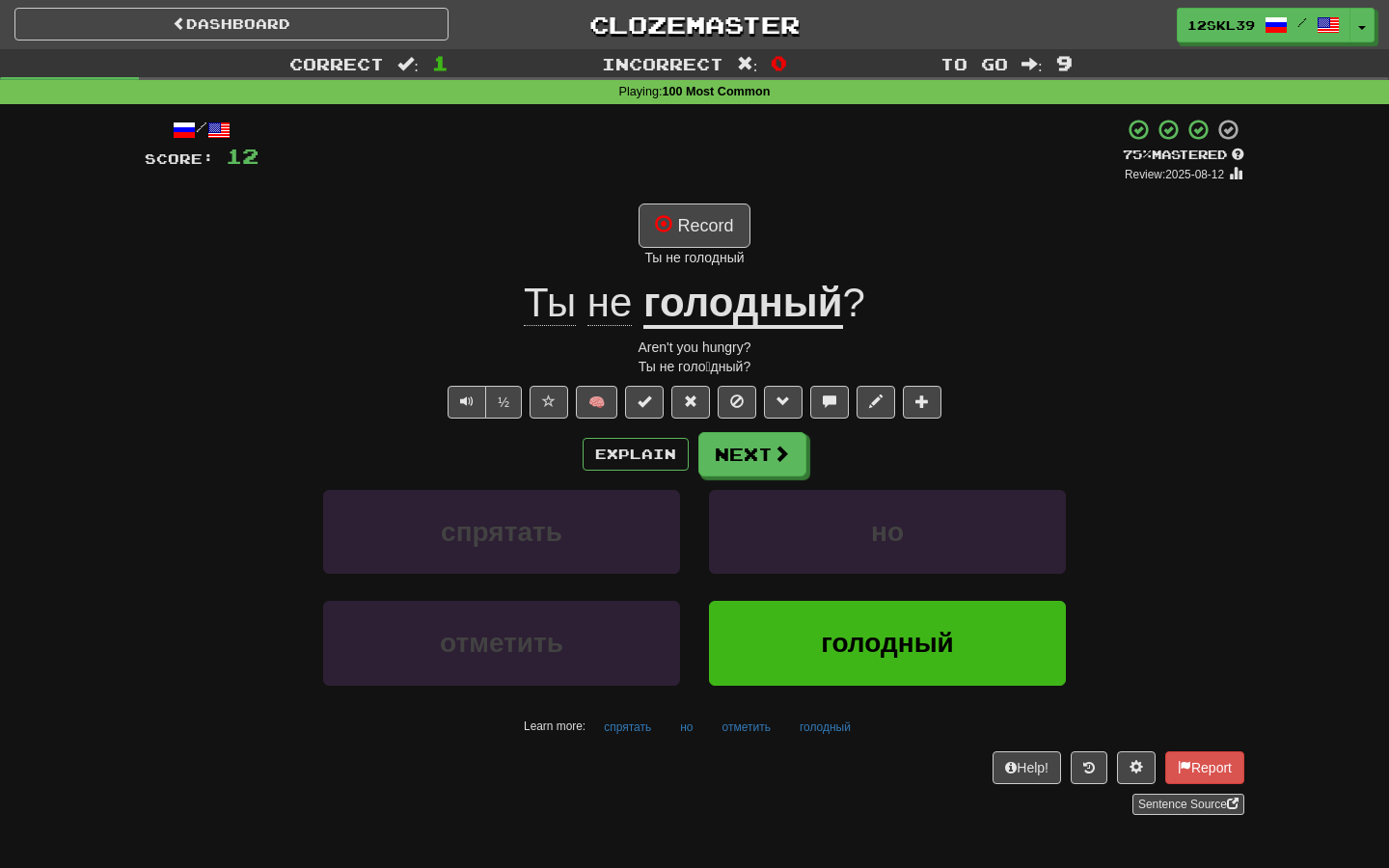click on "голодный" at bounding box center (743, 304) 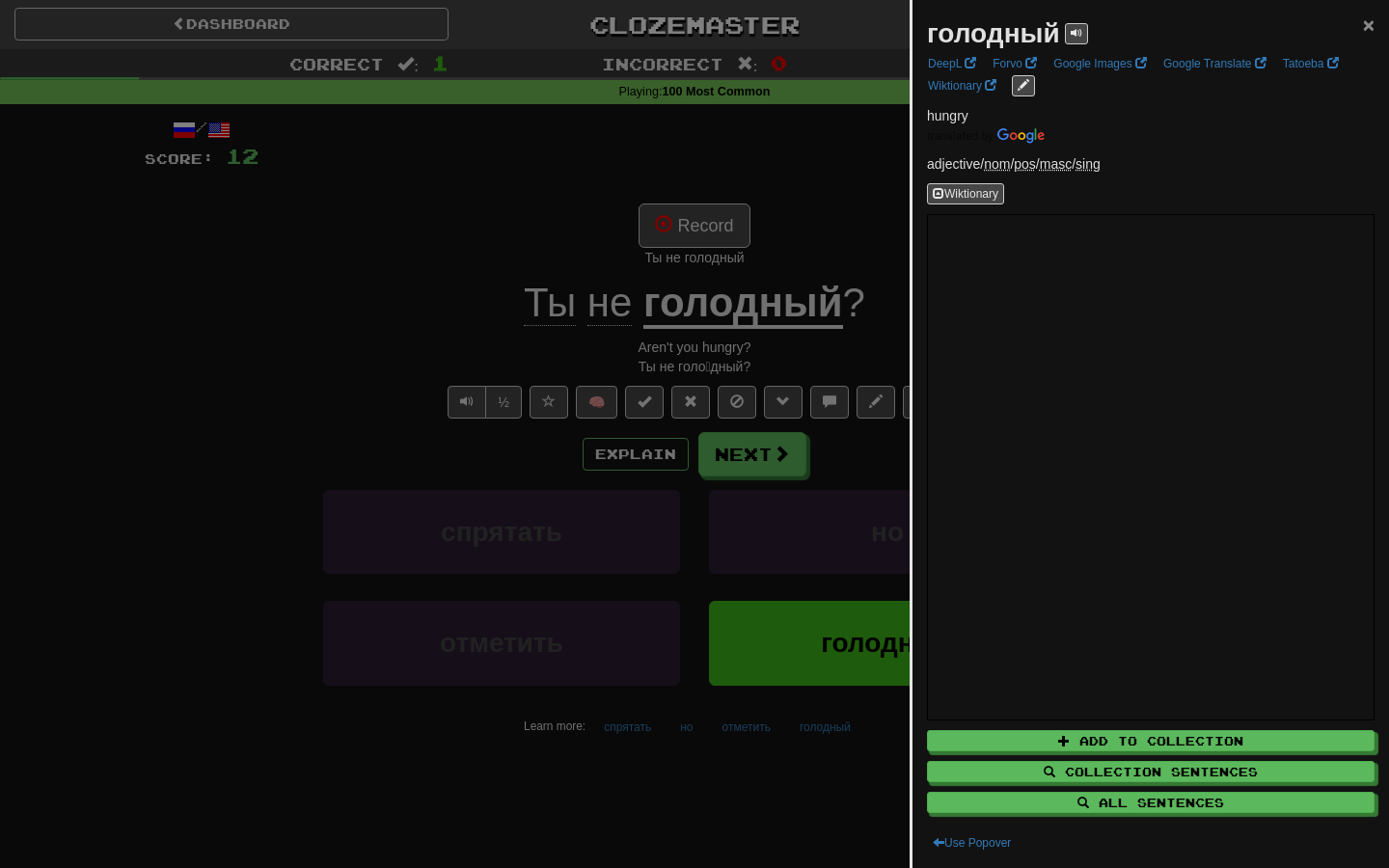 click on "×" at bounding box center [1369, 24] 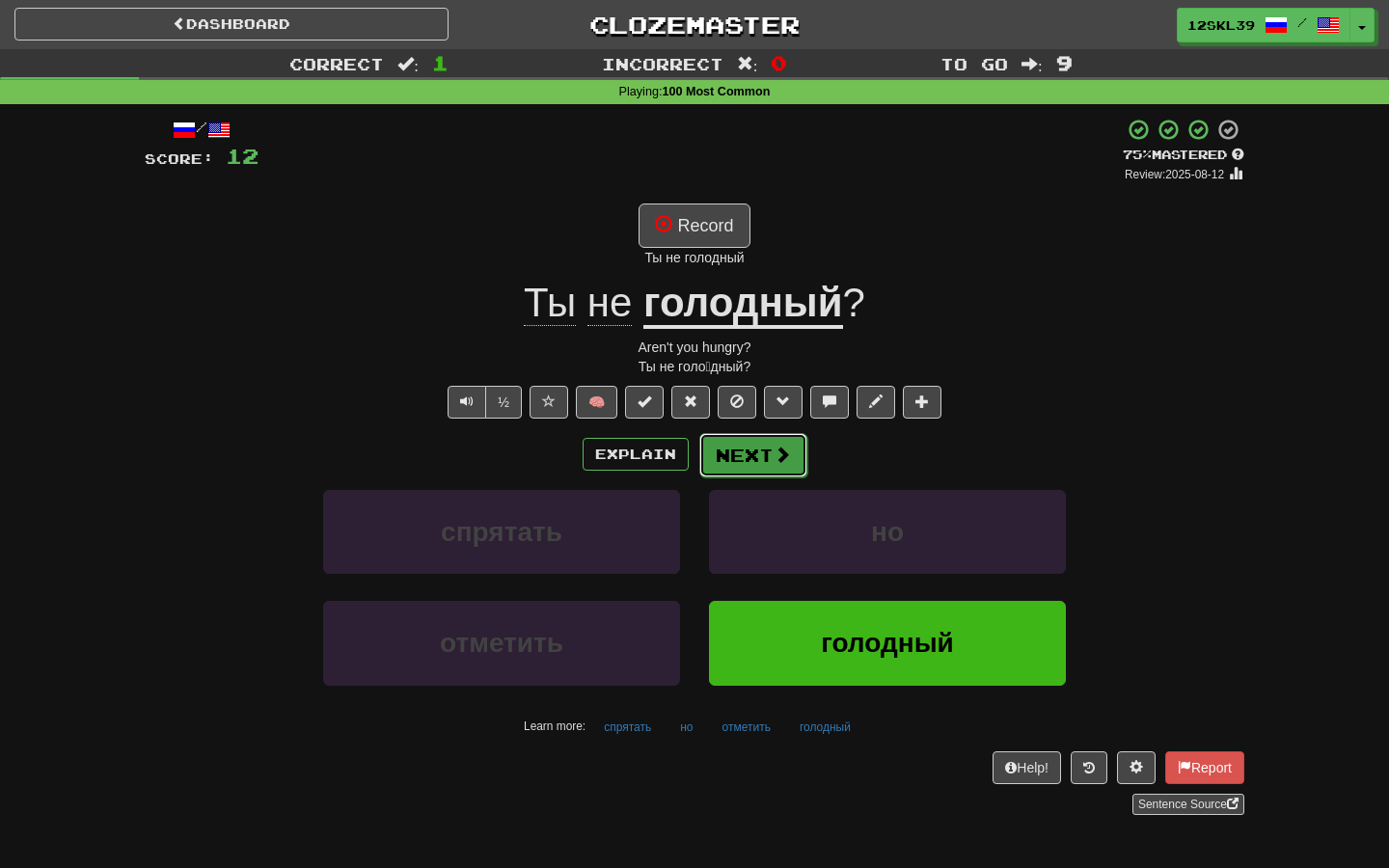 click on "Next" at bounding box center (753, 455) 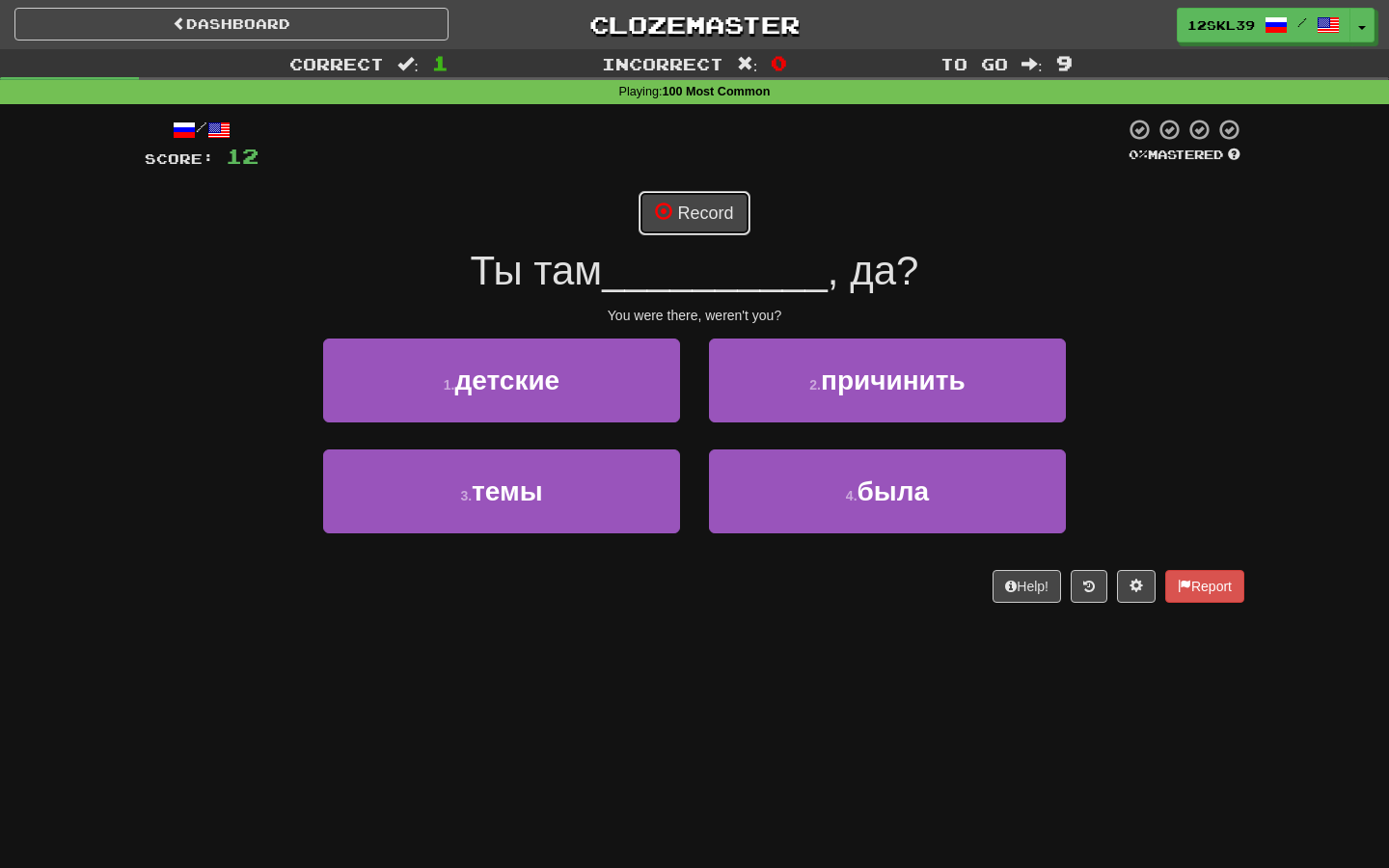 click on "Record" at bounding box center (694, 213) 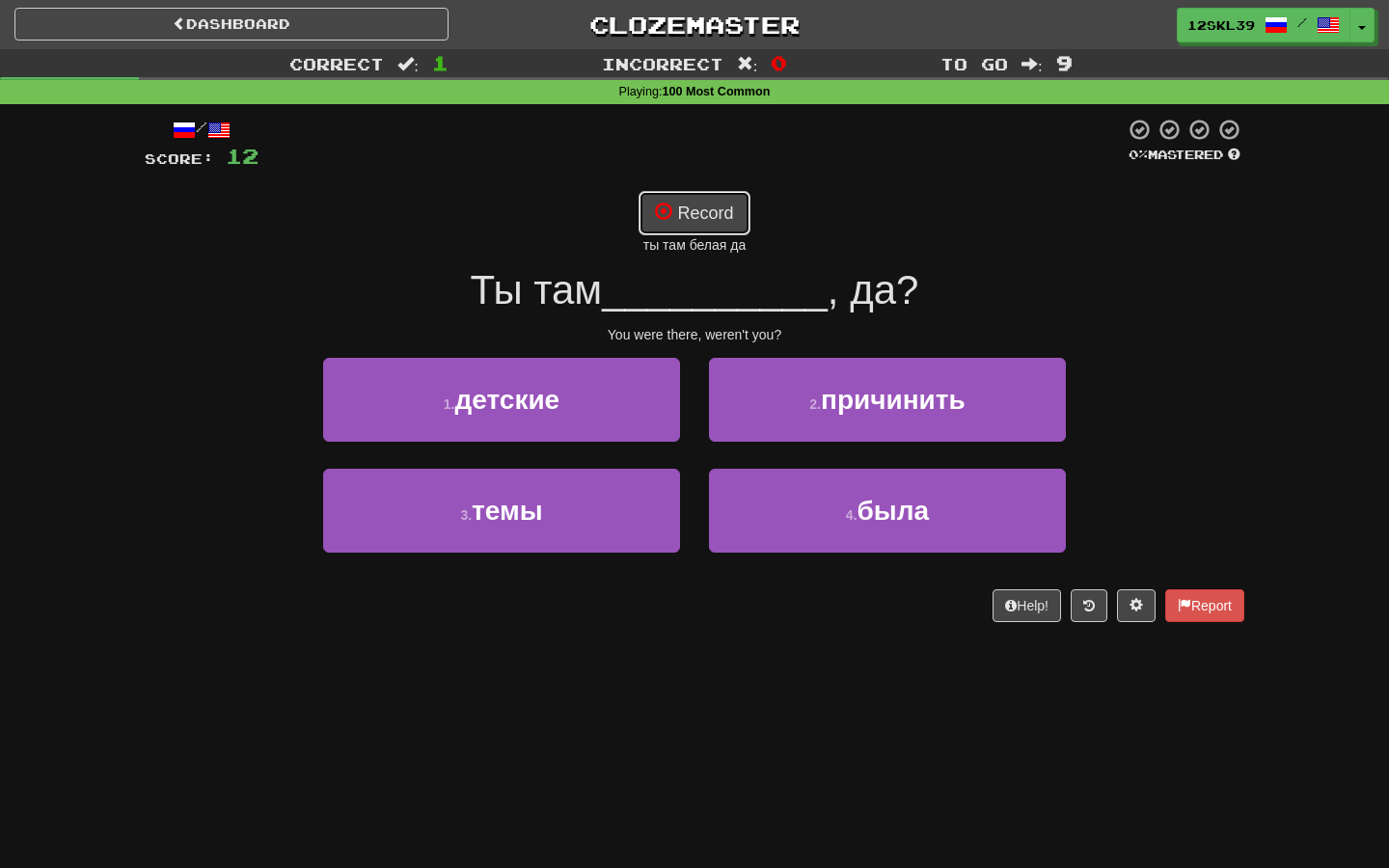 click on "Record" at bounding box center [694, 213] 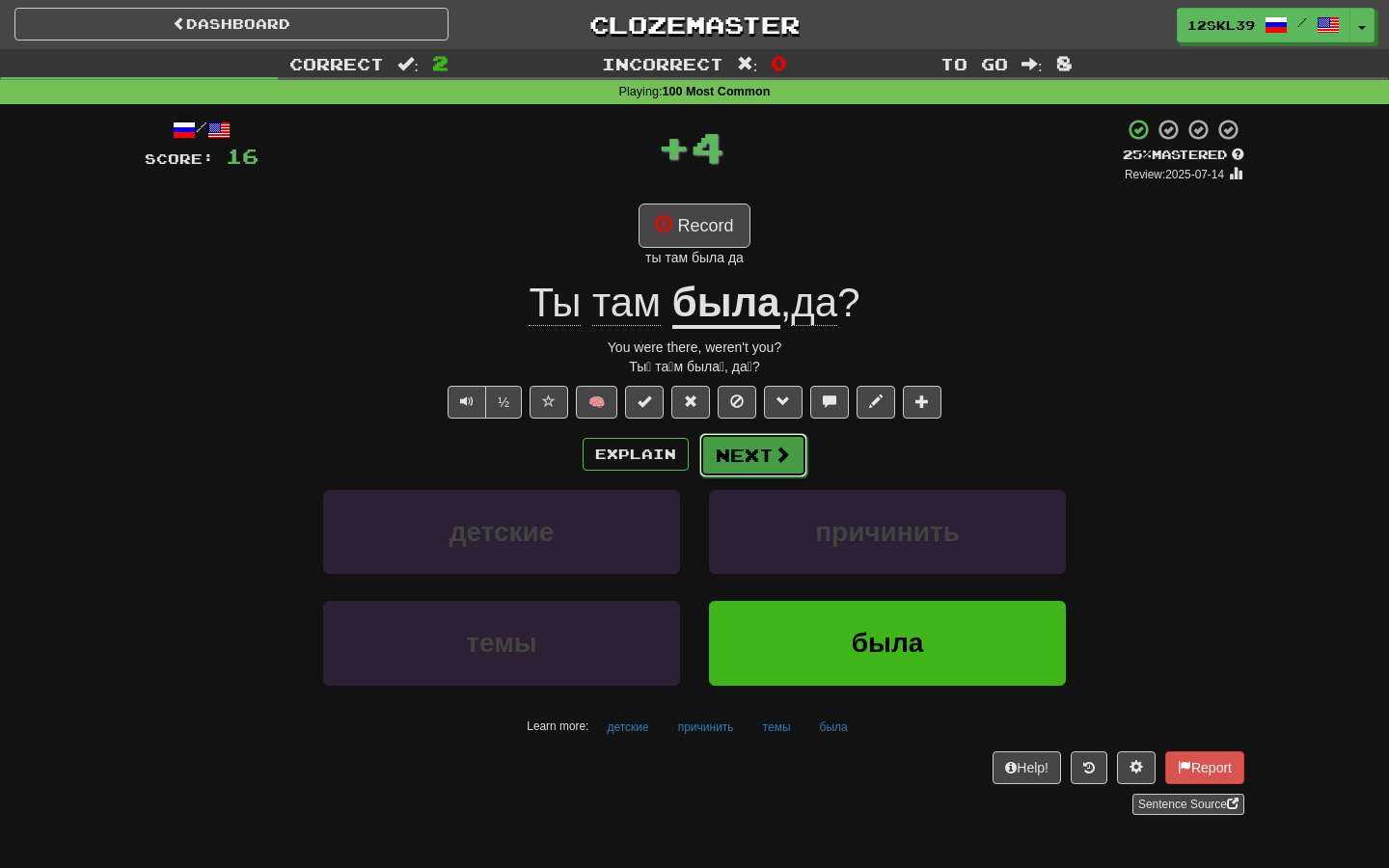 click on "Next" at bounding box center (753, 455) 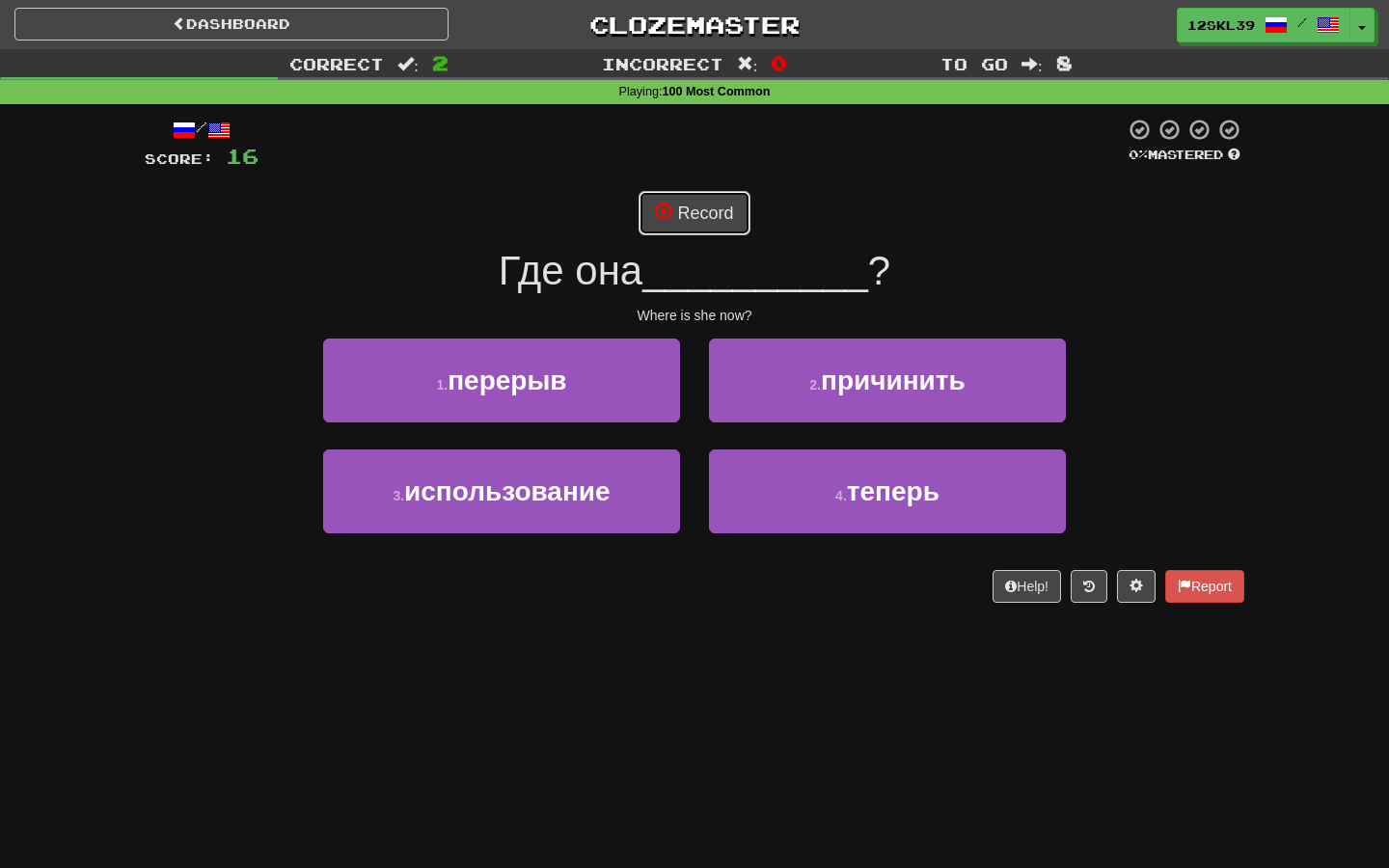 click at bounding box center (664, 211) 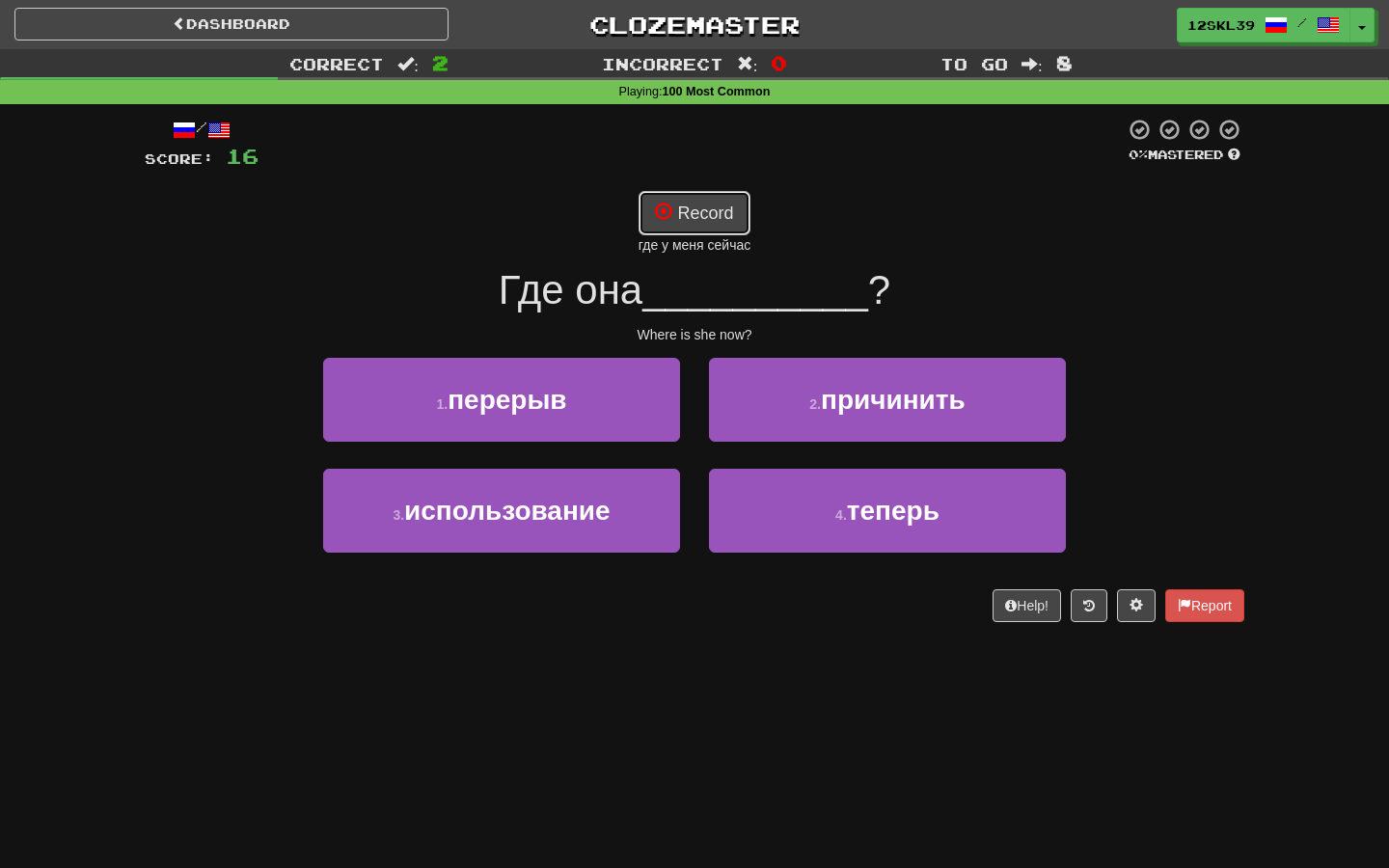 click at bounding box center (664, 211) 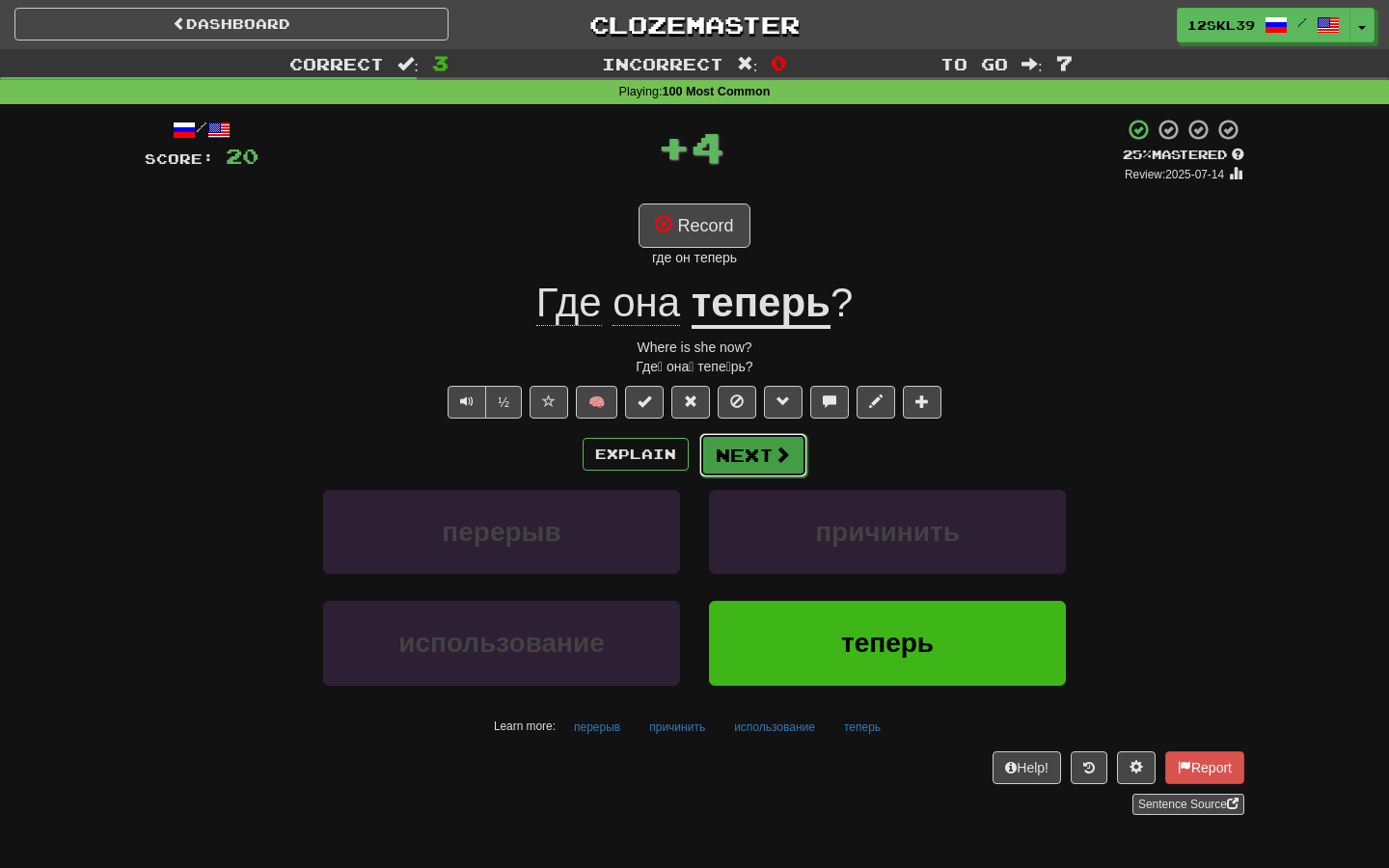 click on "Next" at bounding box center [753, 455] 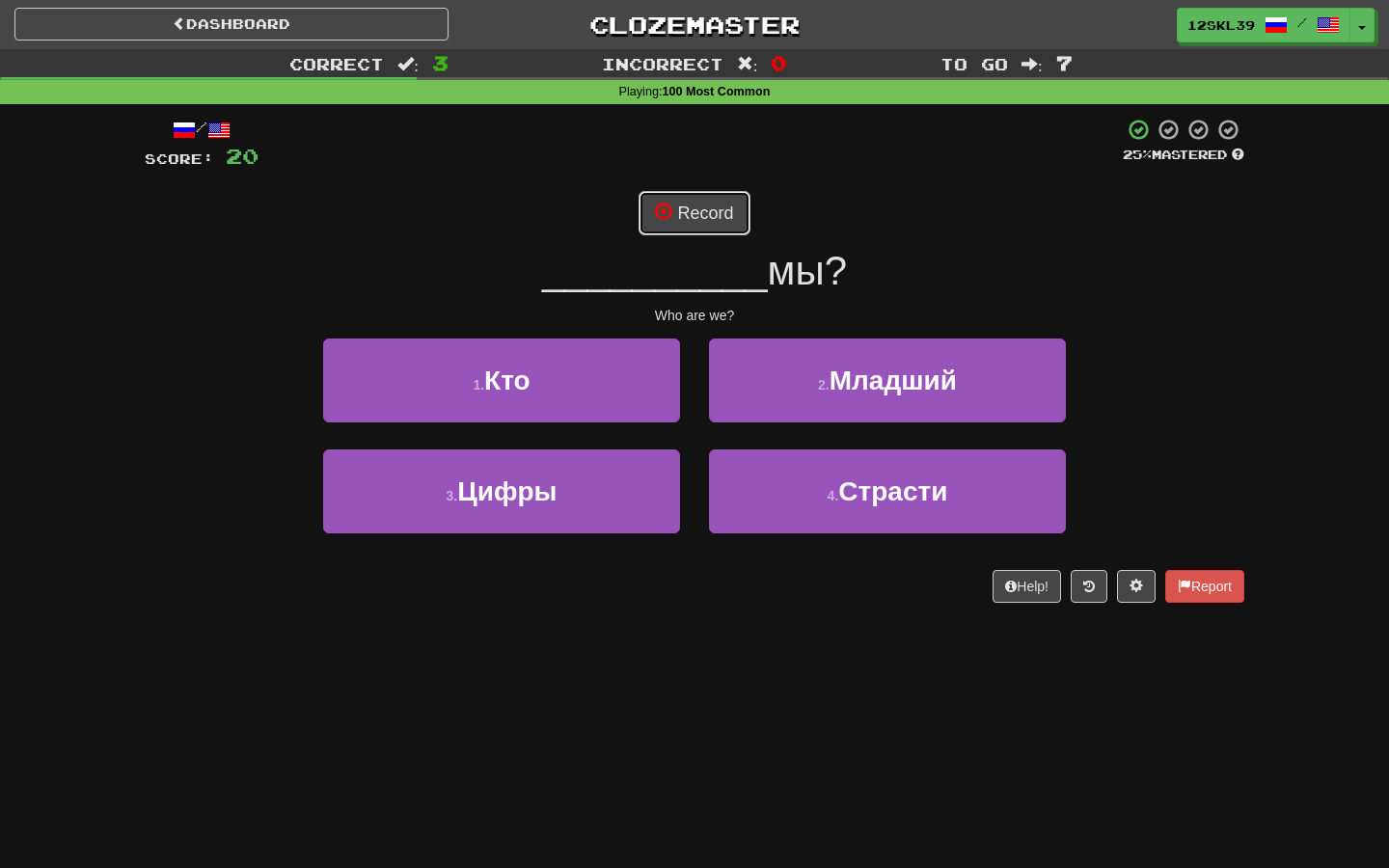 click on "Record" at bounding box center [694, 213] 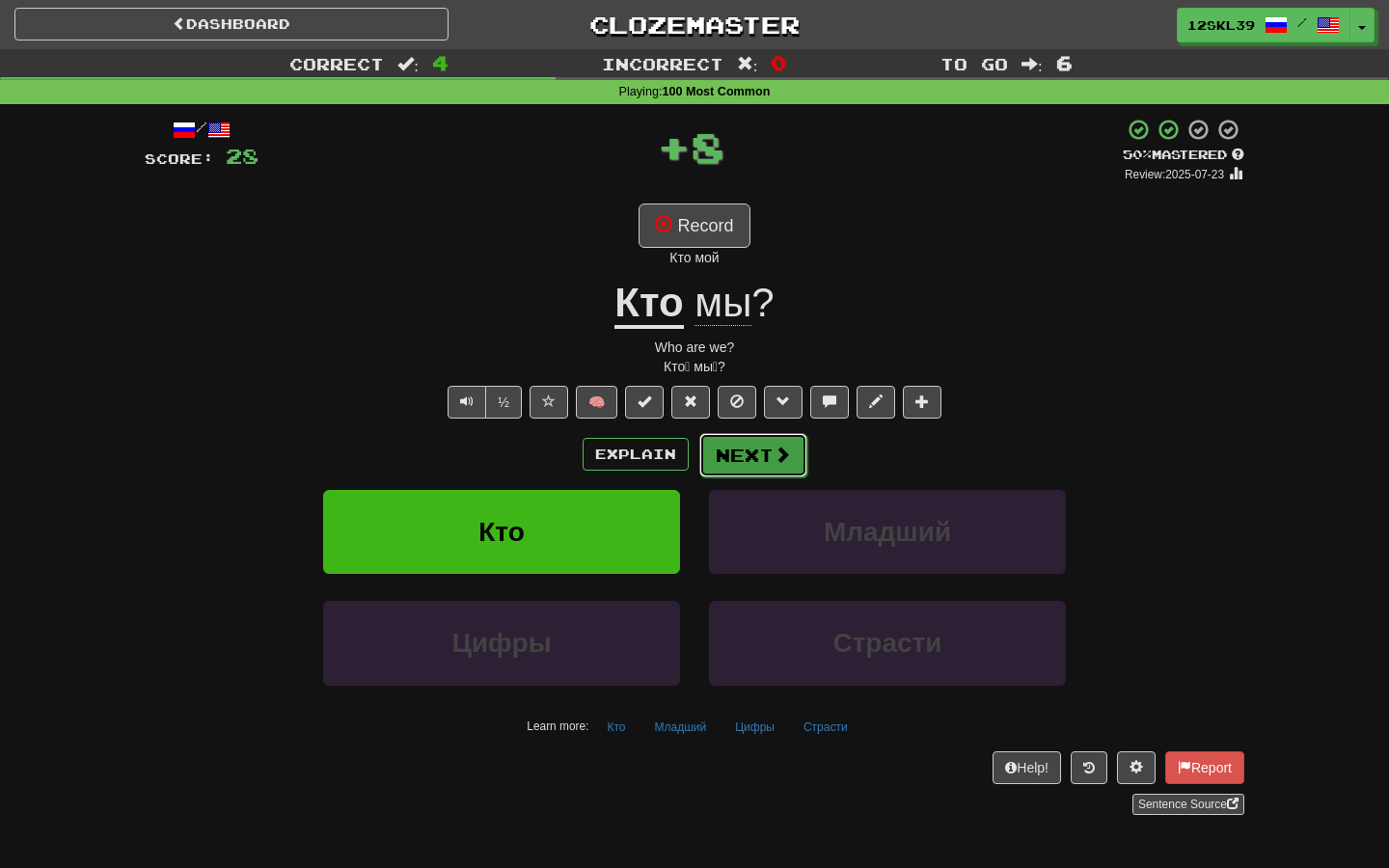 click on "Next" at bounding box center (753, 455) 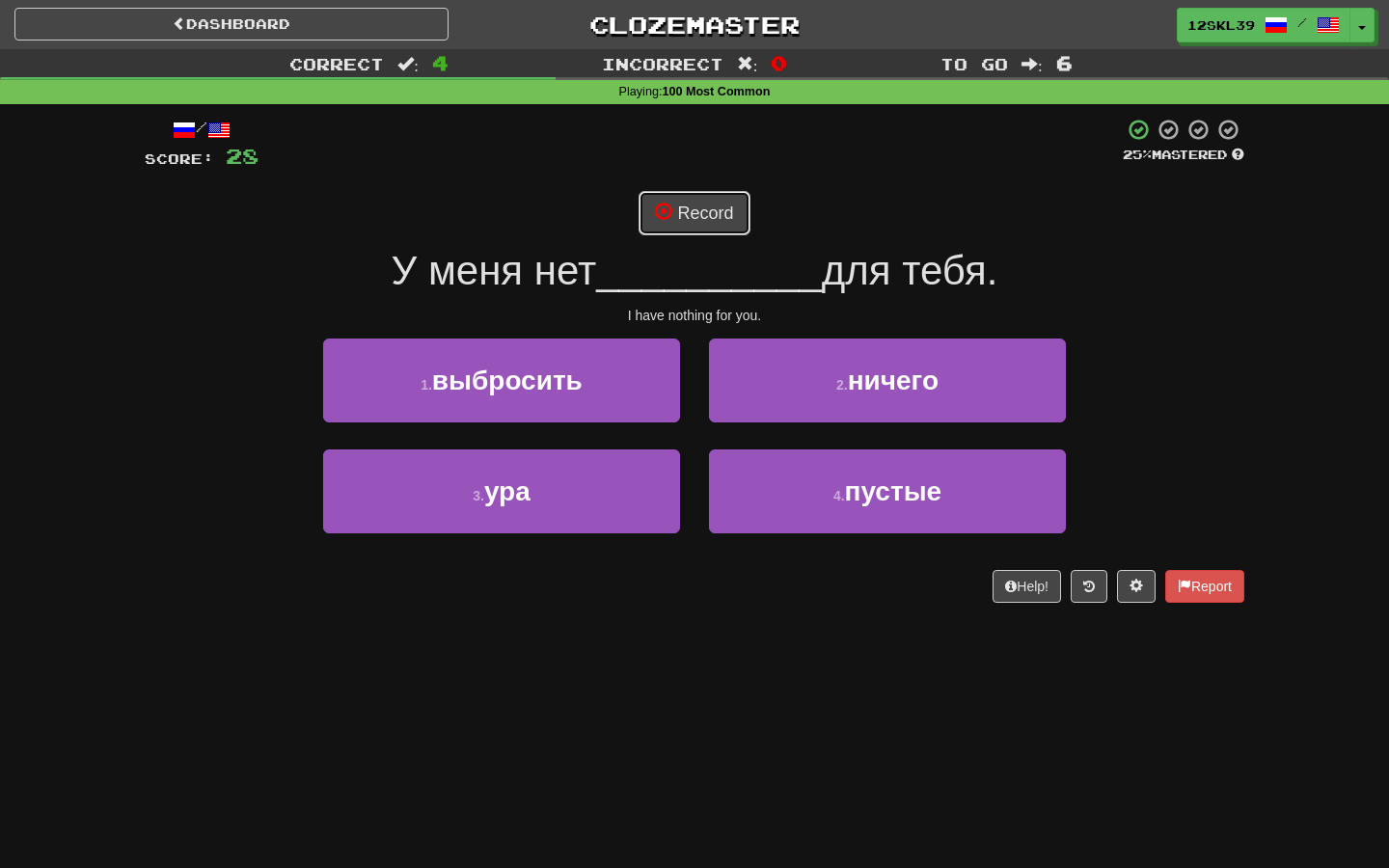click on "Record" at bounding box center (694, 213) 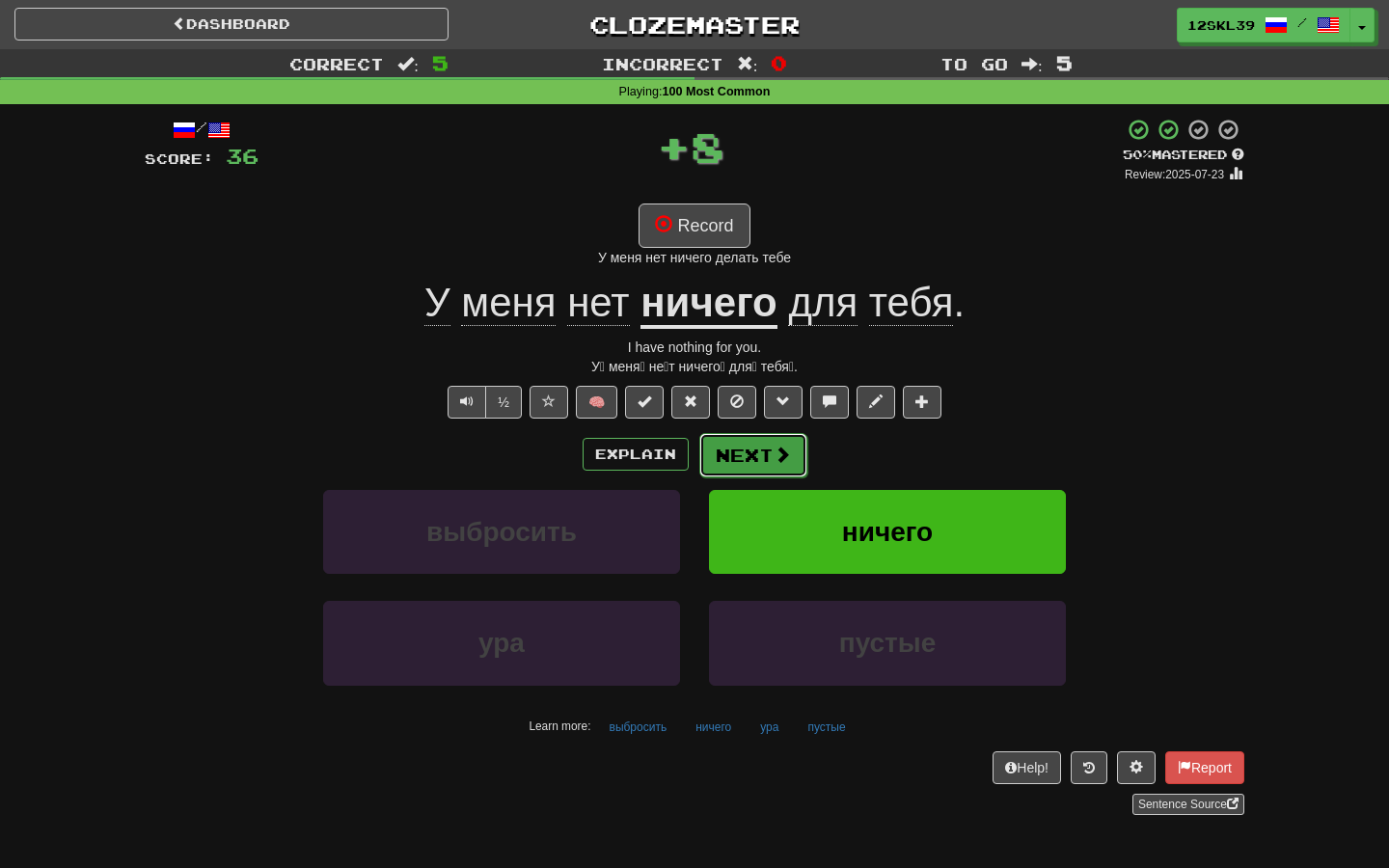 click on "Next" at bounding box center (753, 455) 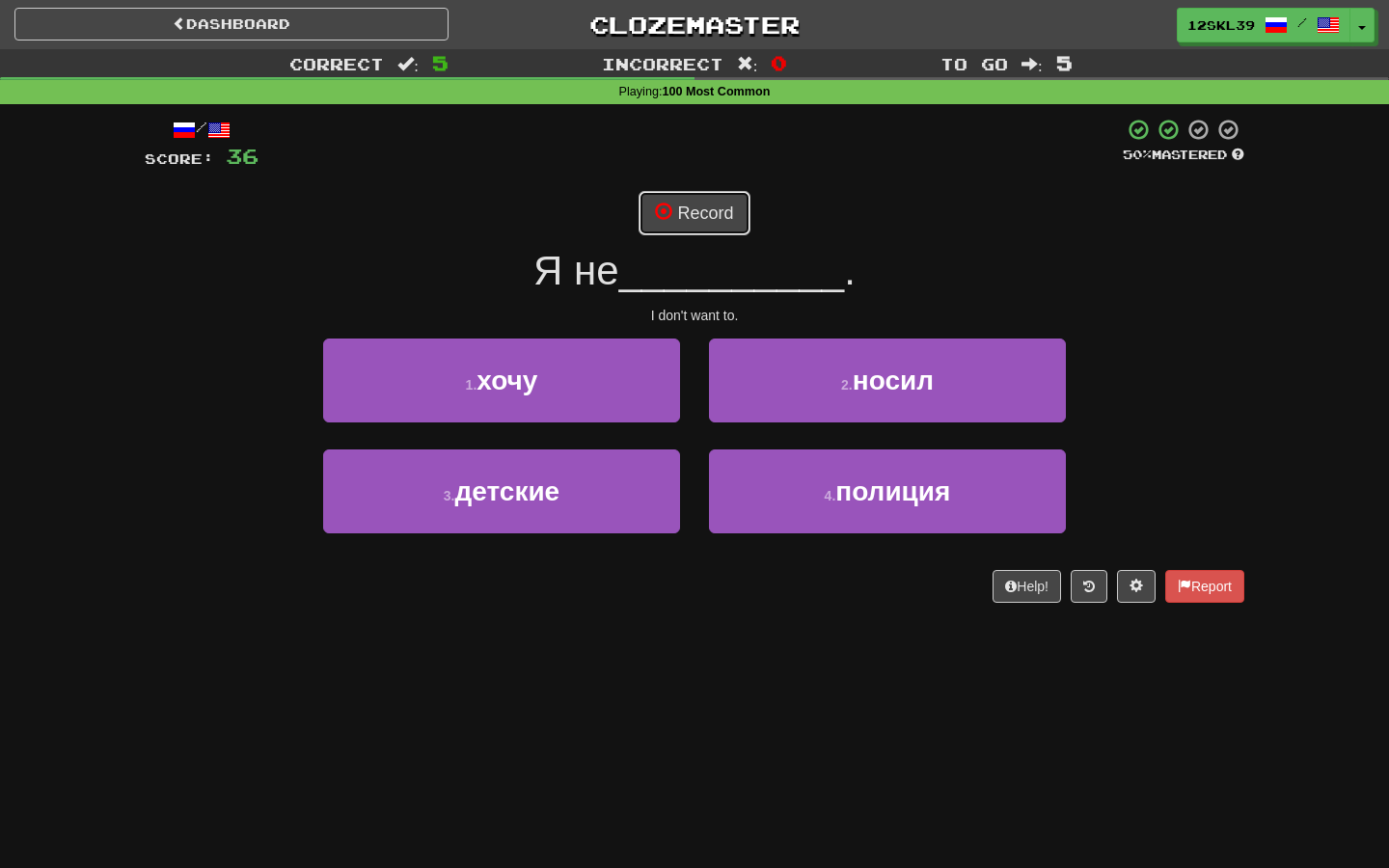 click on "Record" at bounding box center [694, 213] 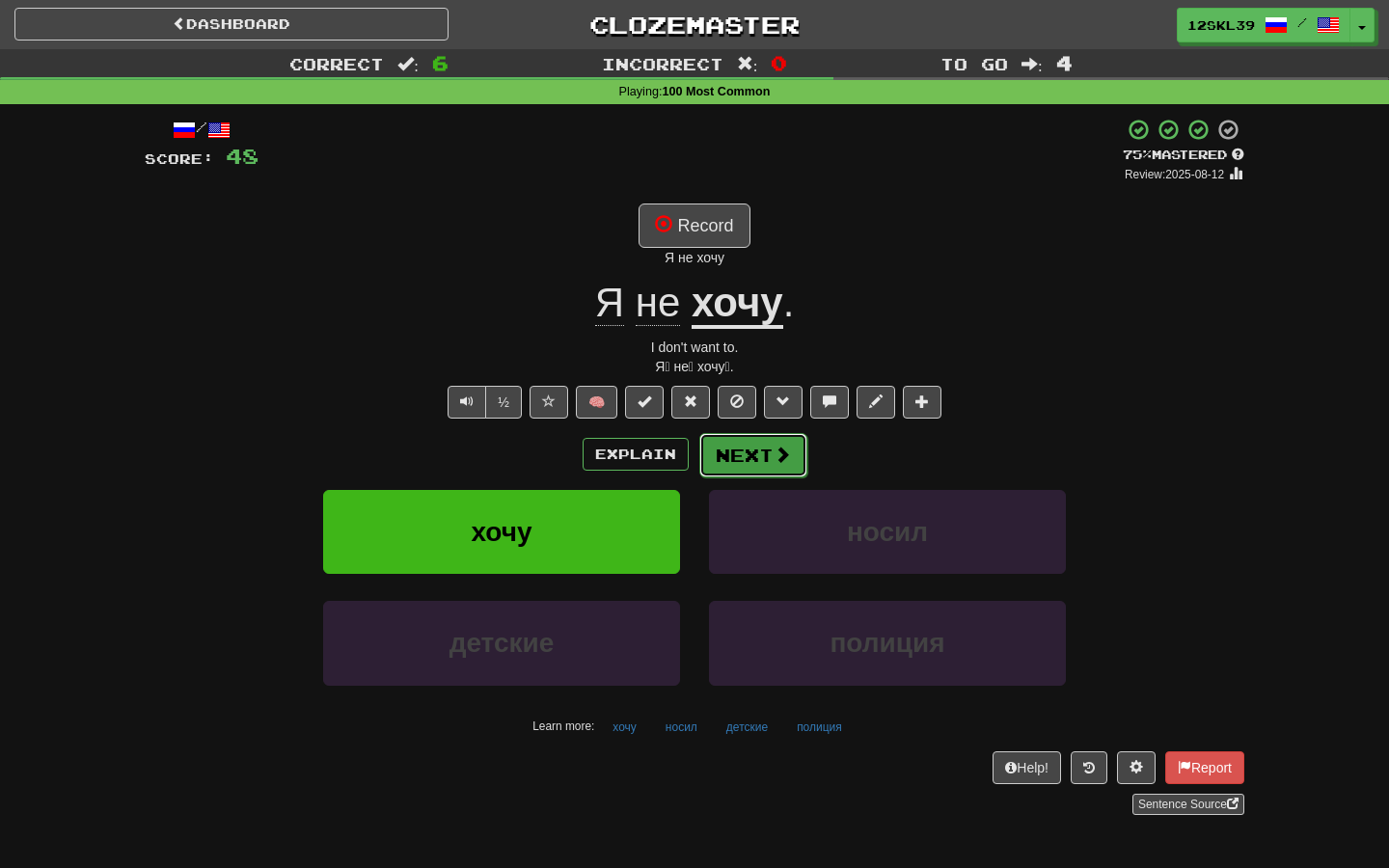 click on "Next" at bounding box center (753, 455) 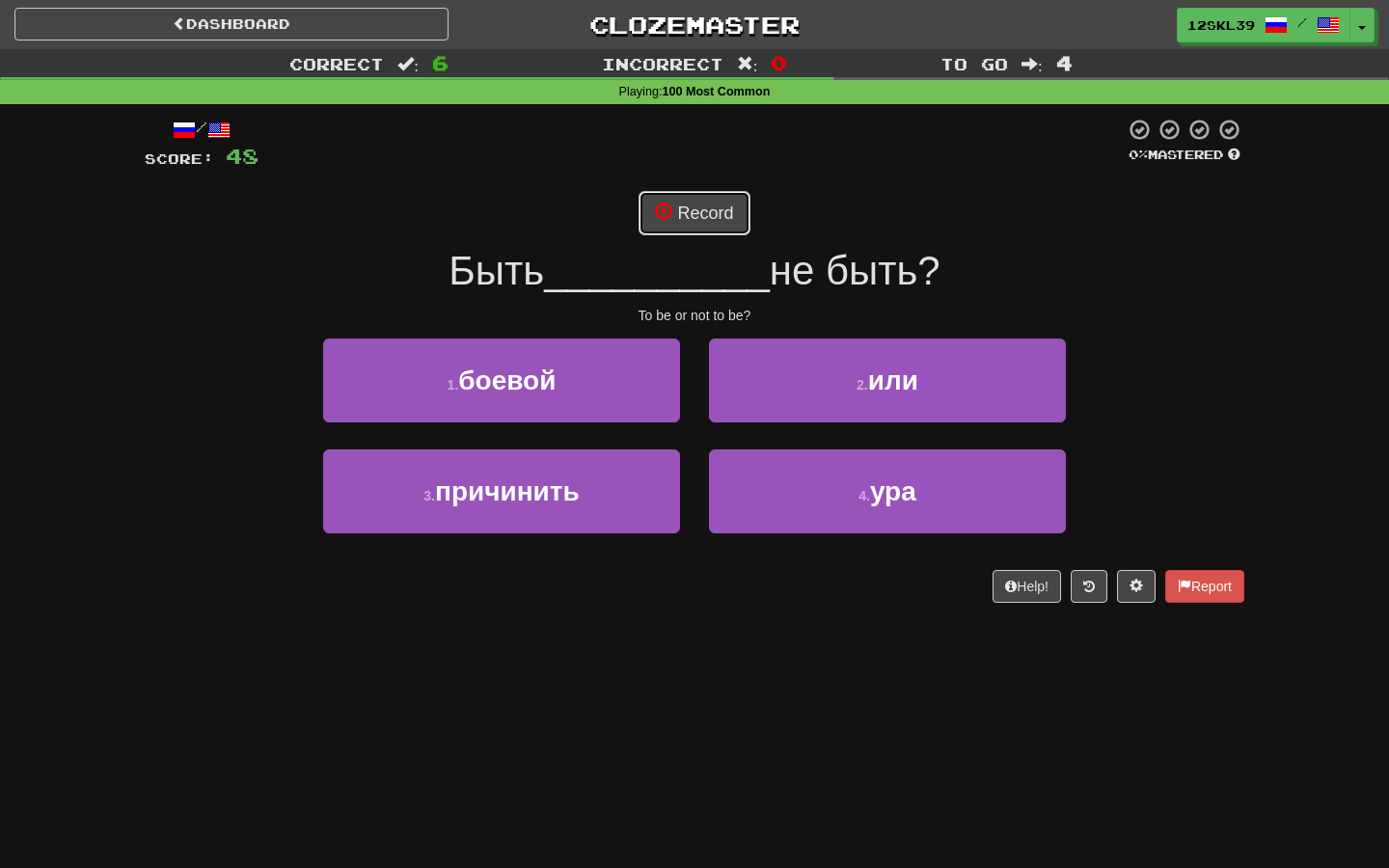 click on "Record" at bounding box center (694, 213) 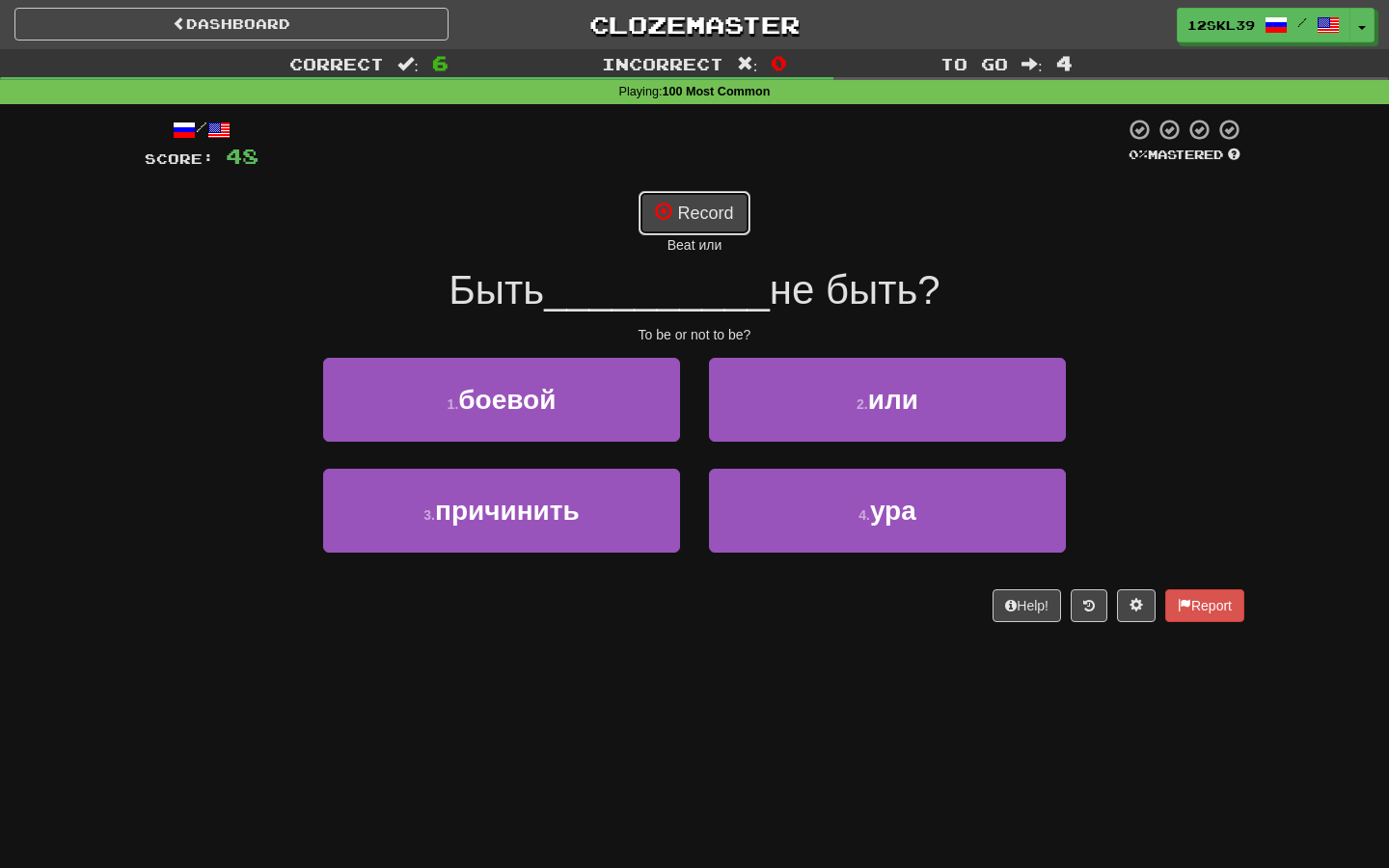 click on "Record" at bounding box center (694, 213) 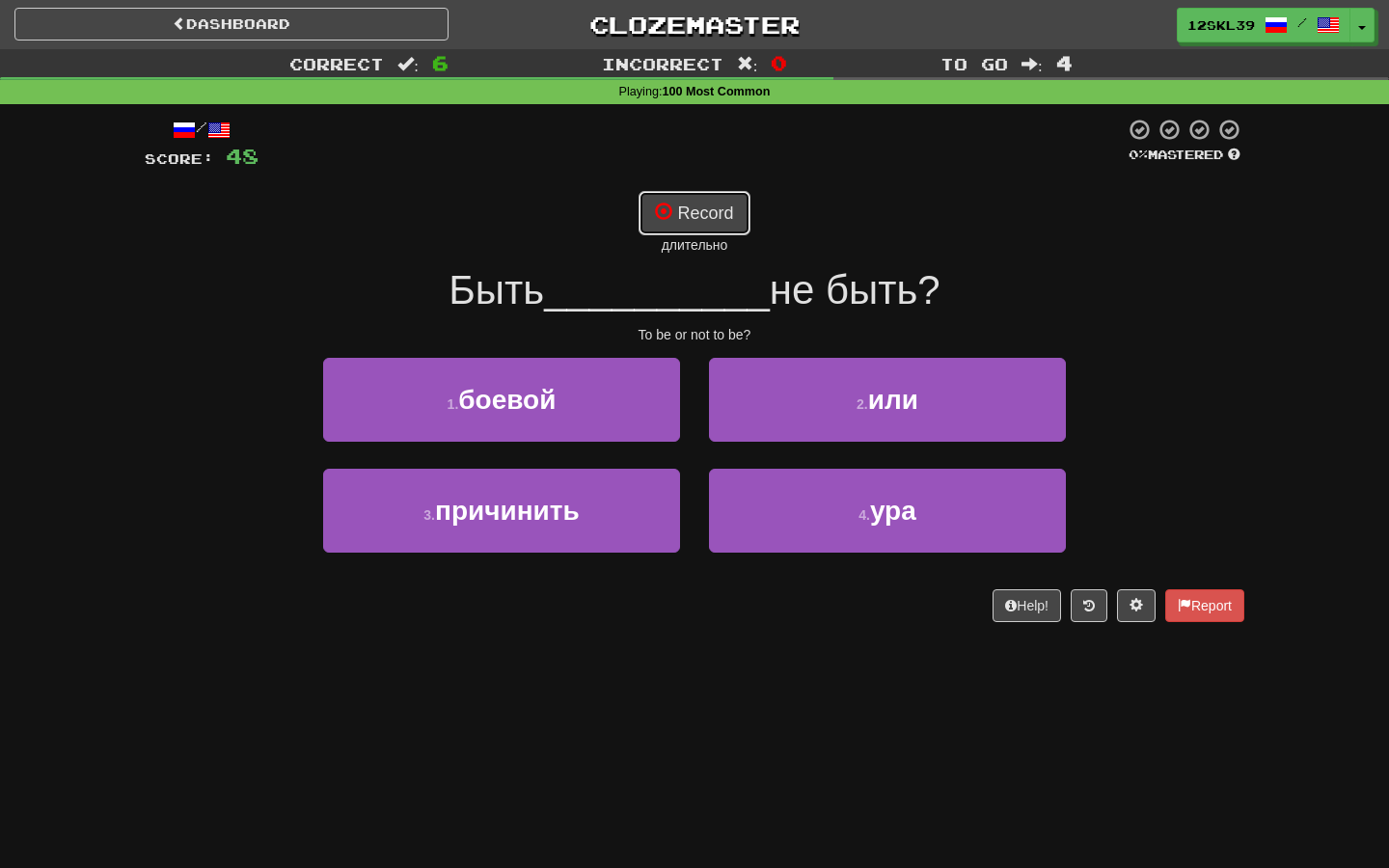 click on "Record" at bounding box center [694, 213] 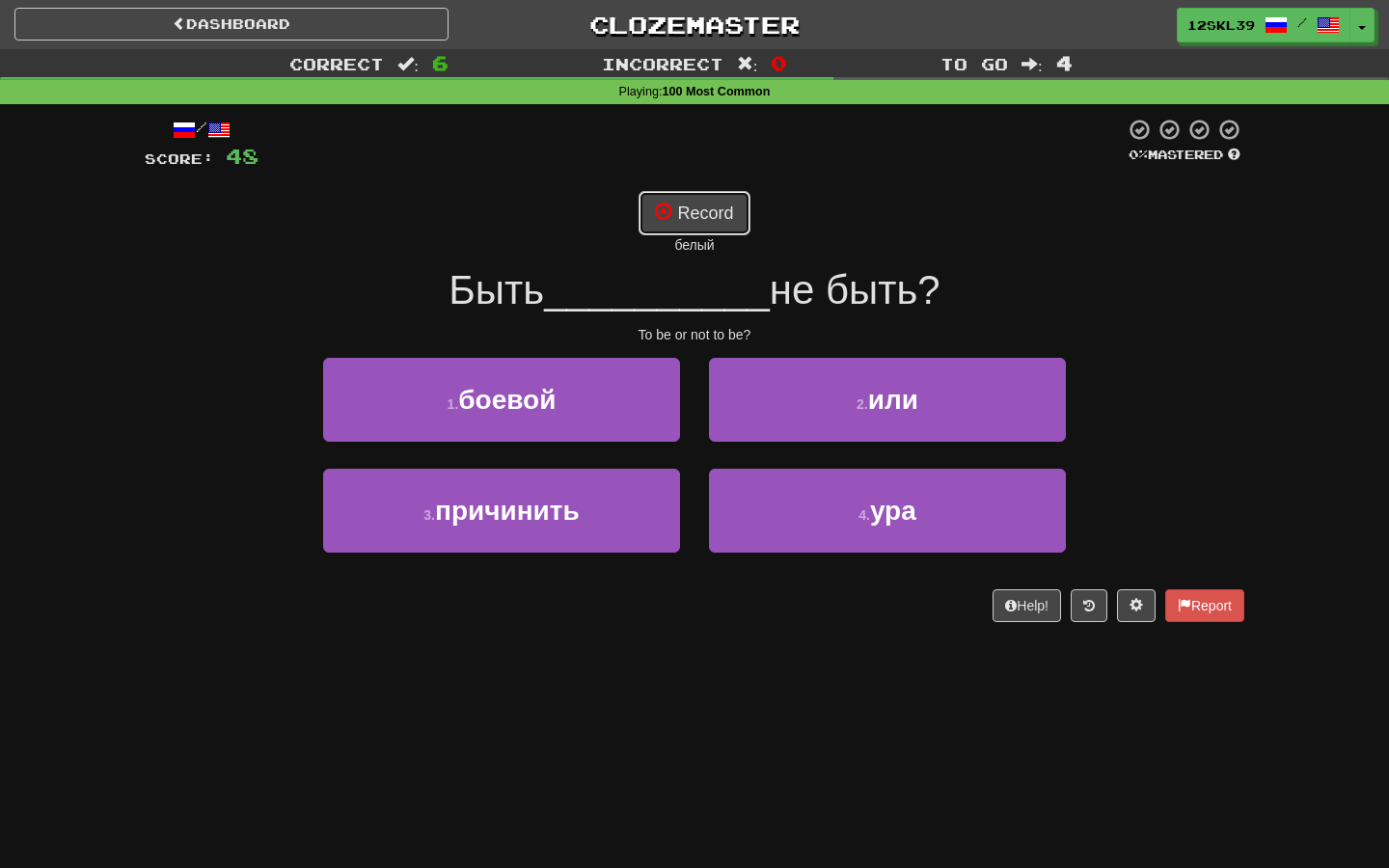 click on "Record" at bounding box center (694, 213) 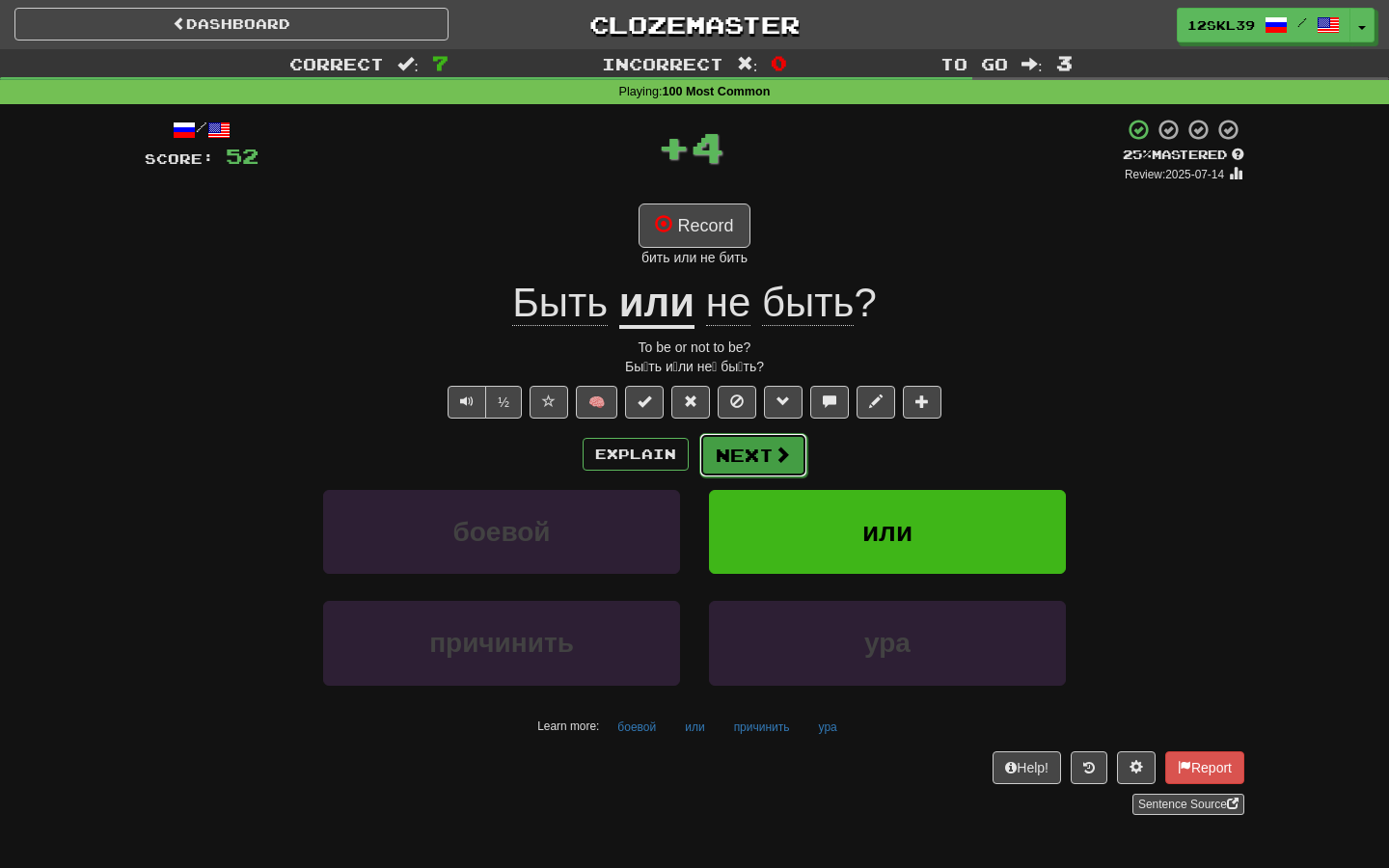 click on "Next" at bounding box center [753, 455] 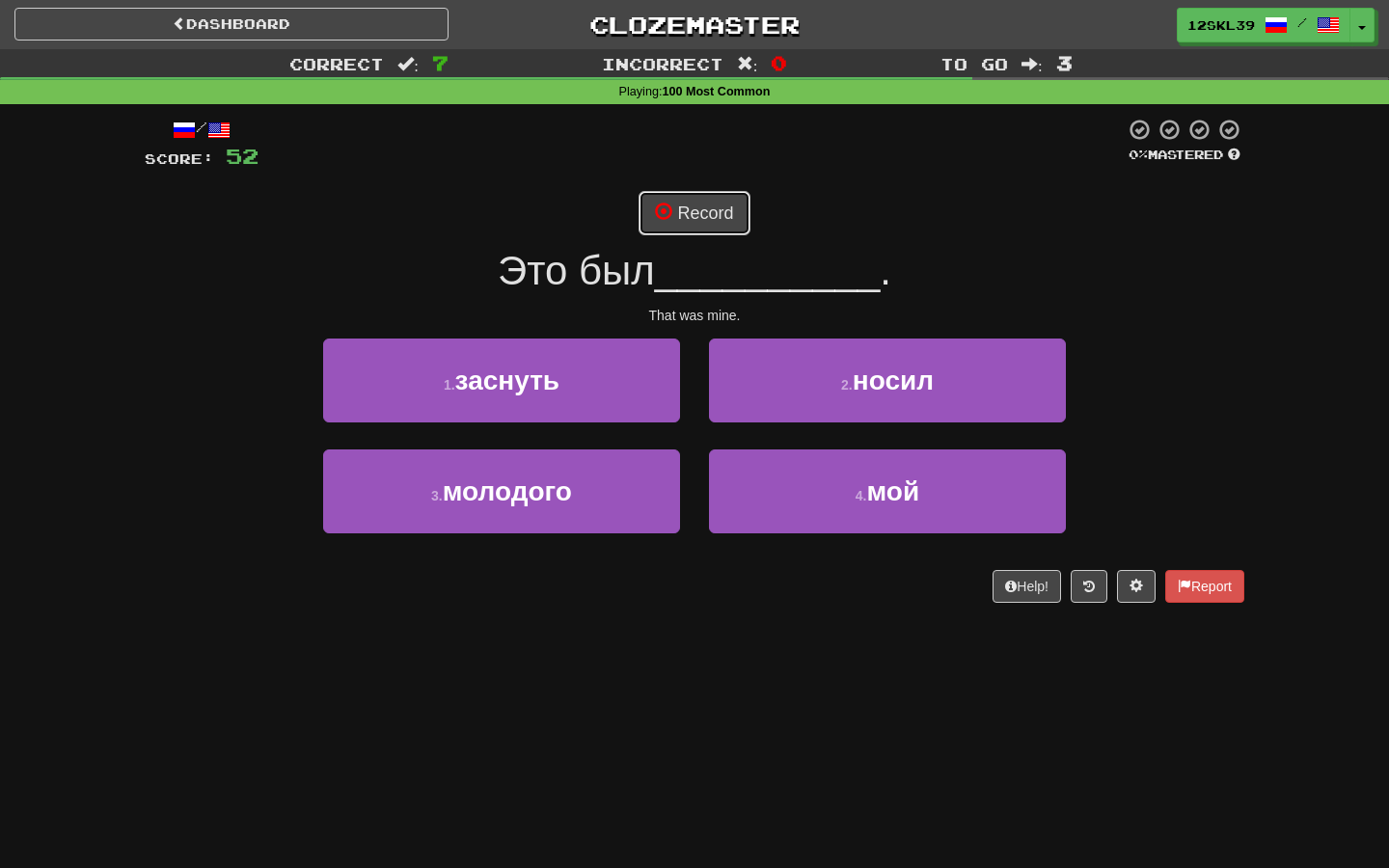 click on "Record" at bounding box center [694, 213] 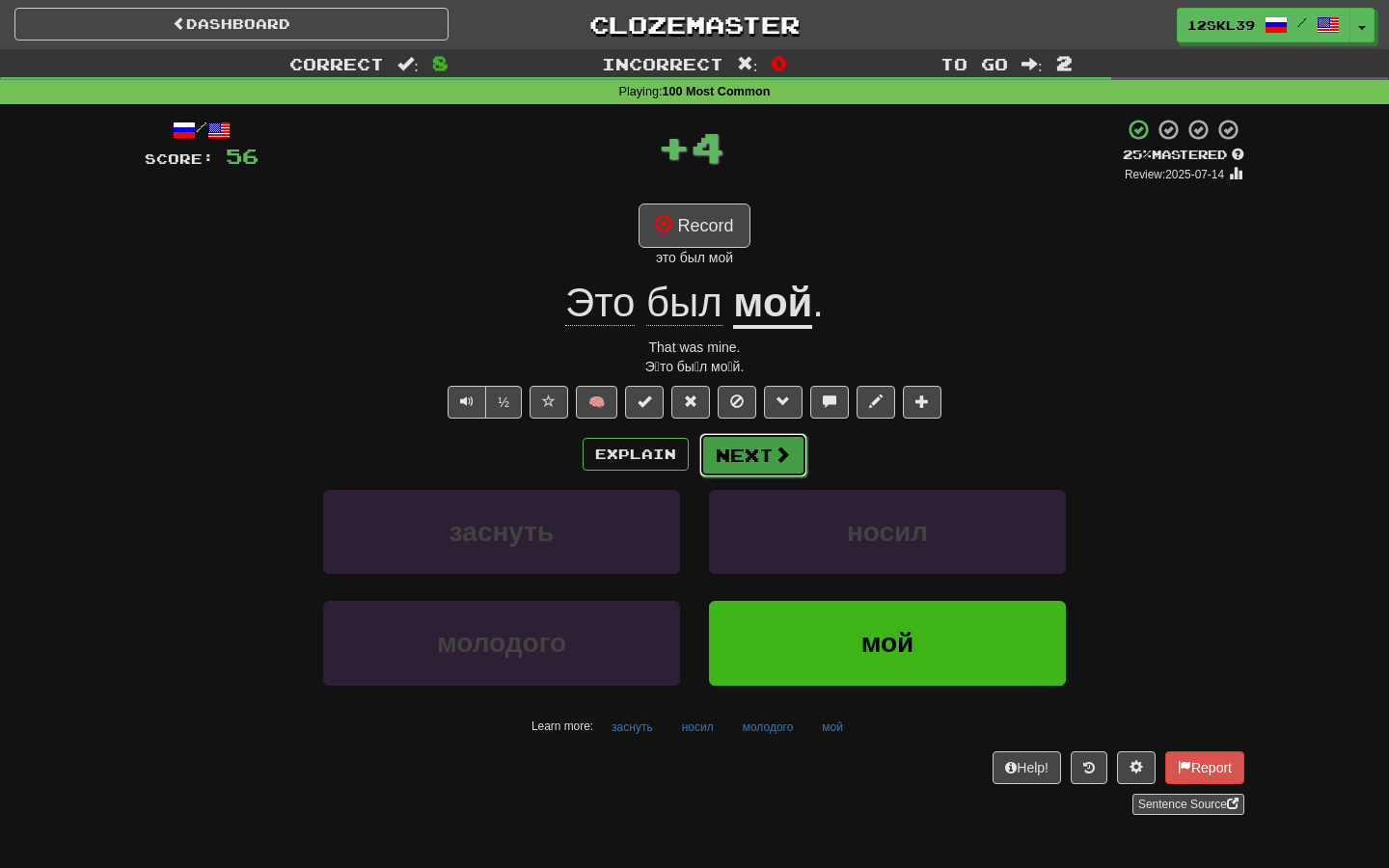 click on "Next" at bounding box center (753, 455) 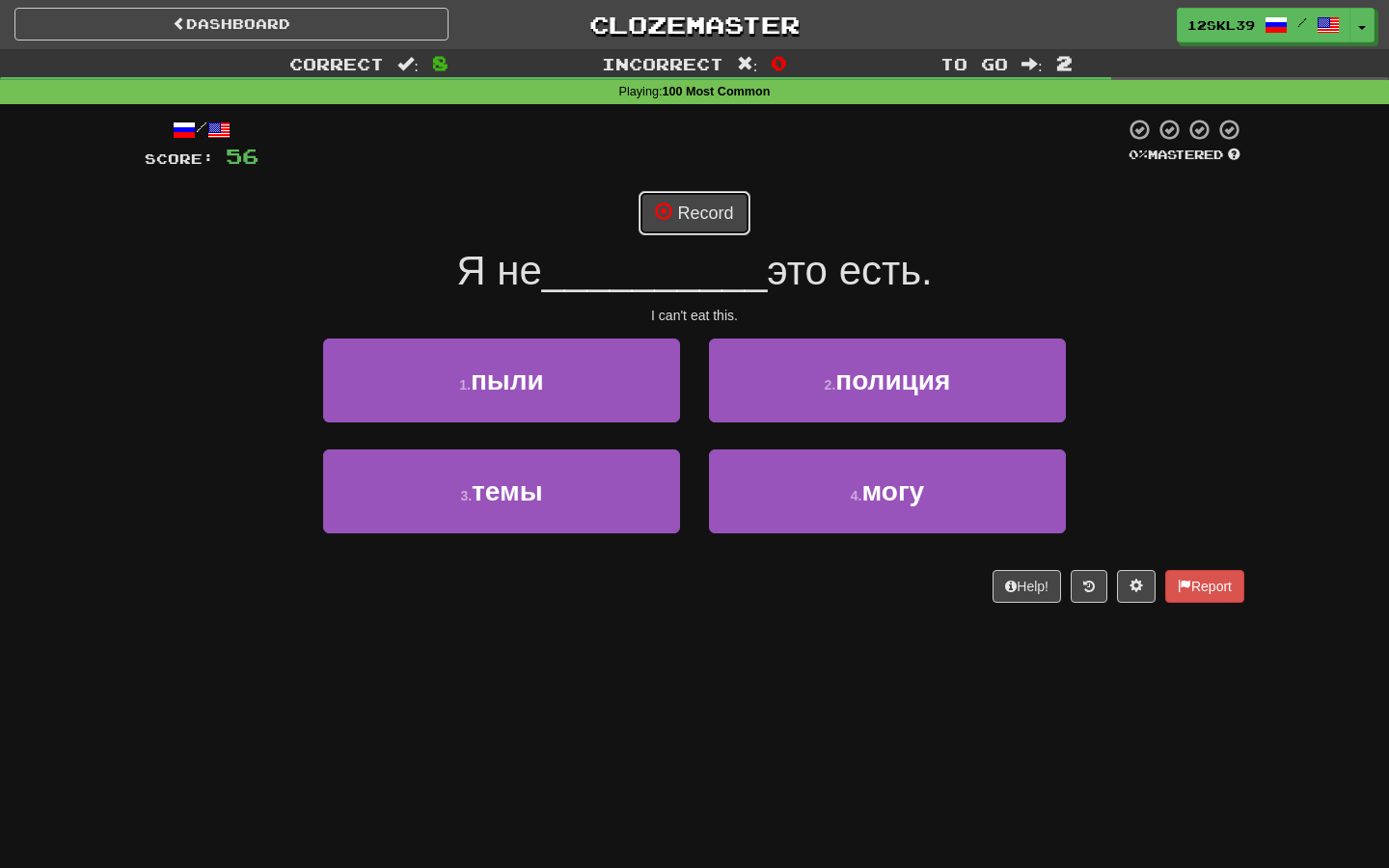 click on "Record" at bounding box center [694, 213] 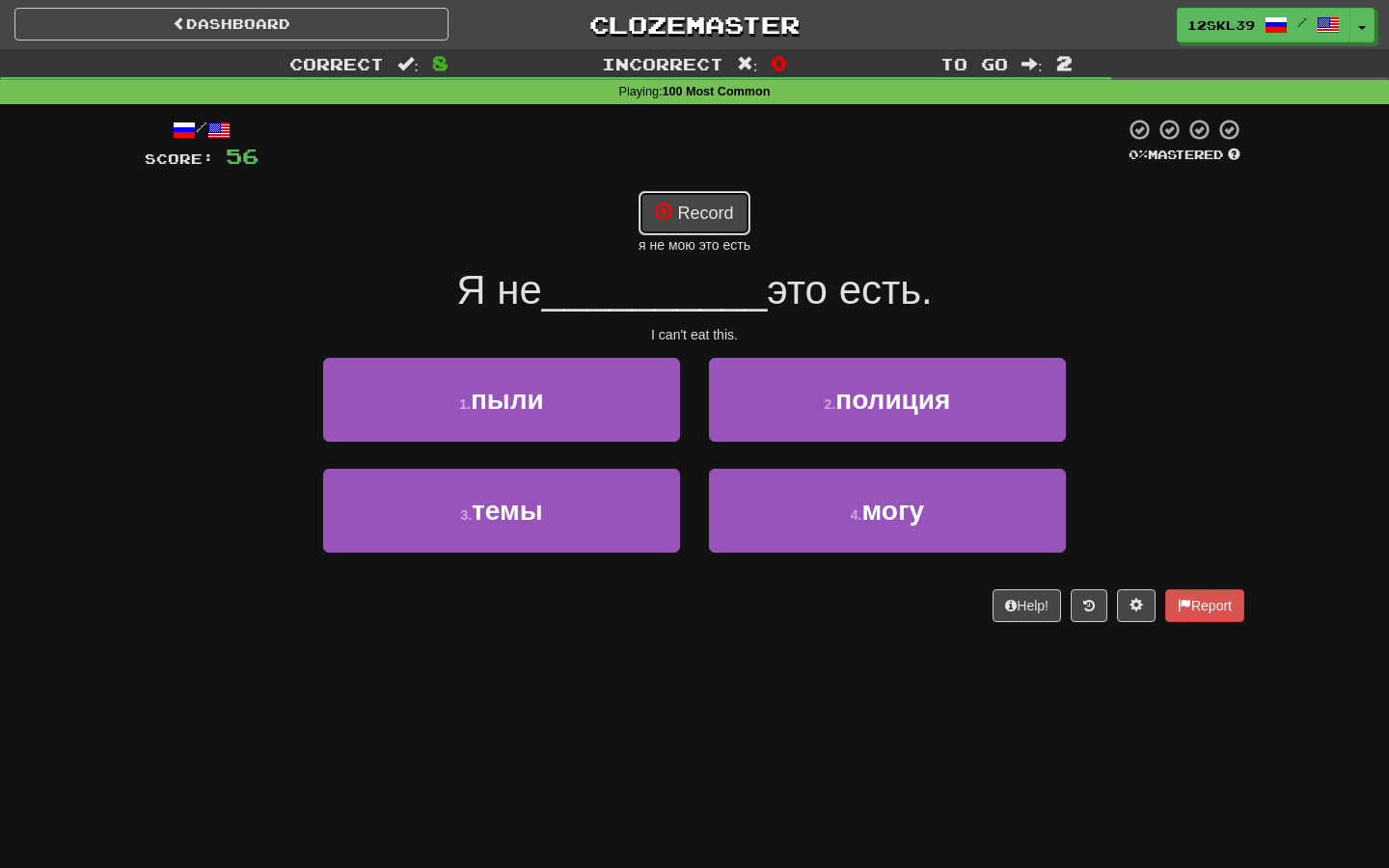 click on "Record" at bounding box center (694, 213) 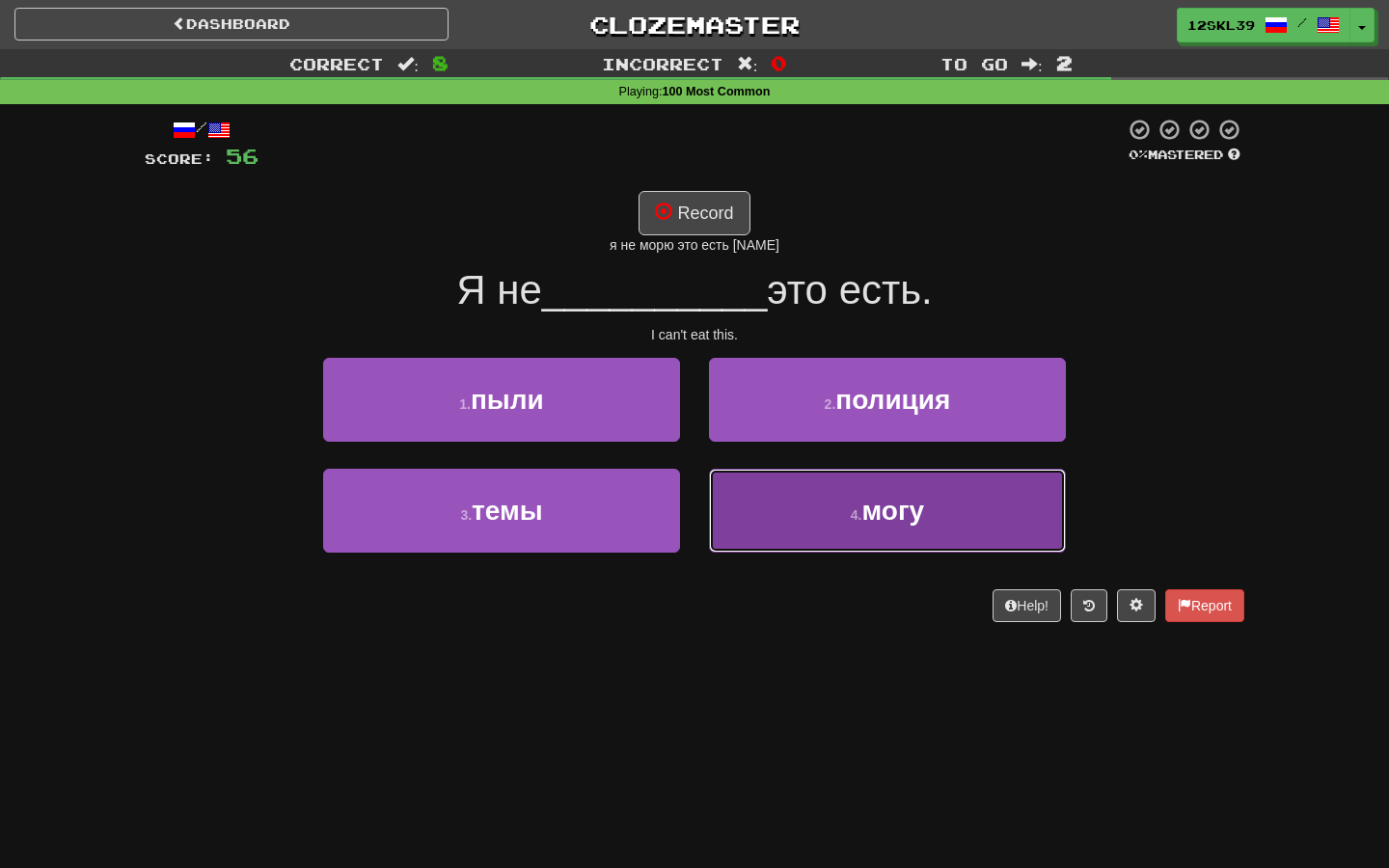 click on "4 .  могу" at bounding box center (887, 510) 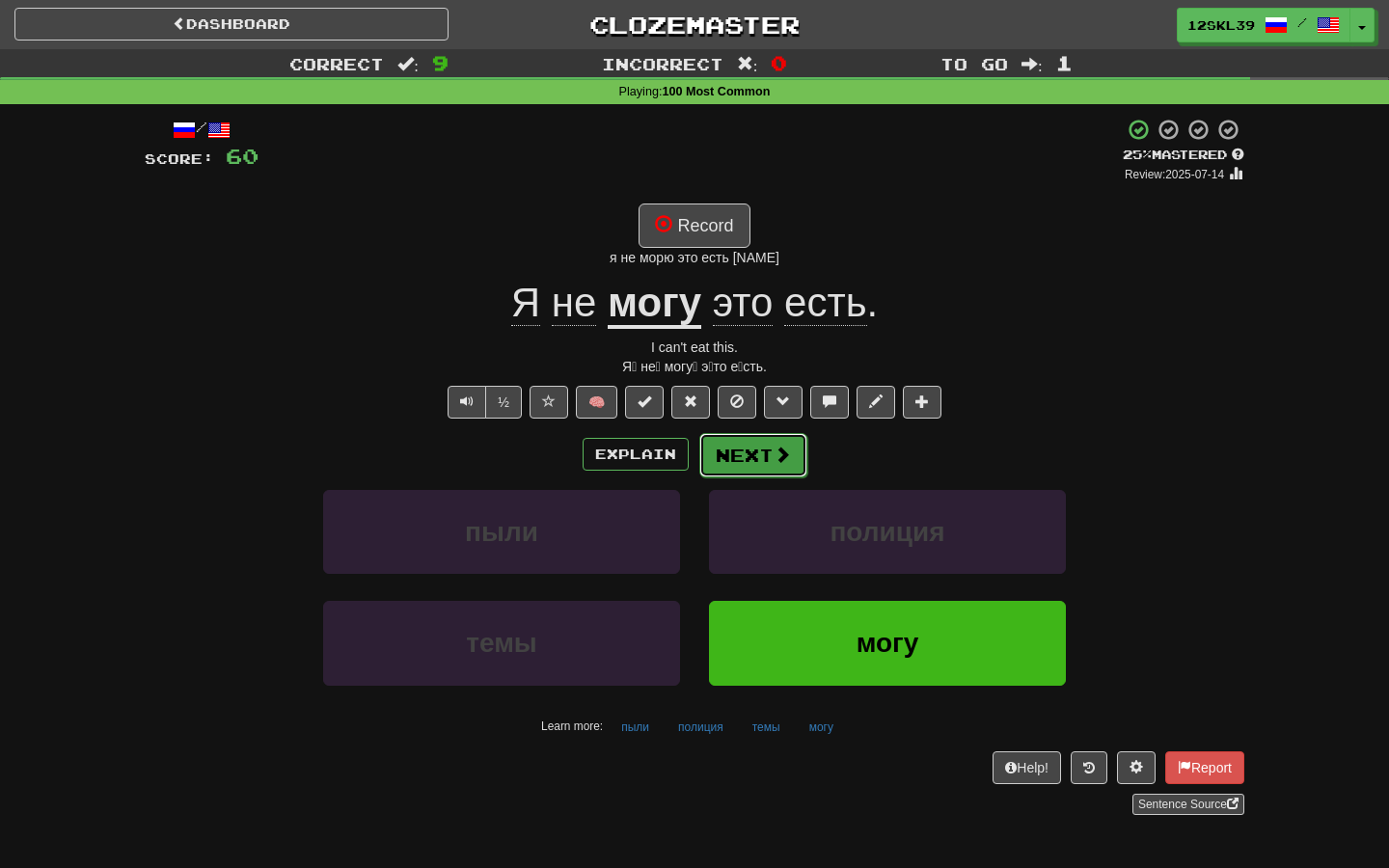 click on "Next" at bounding box center [753, 455] 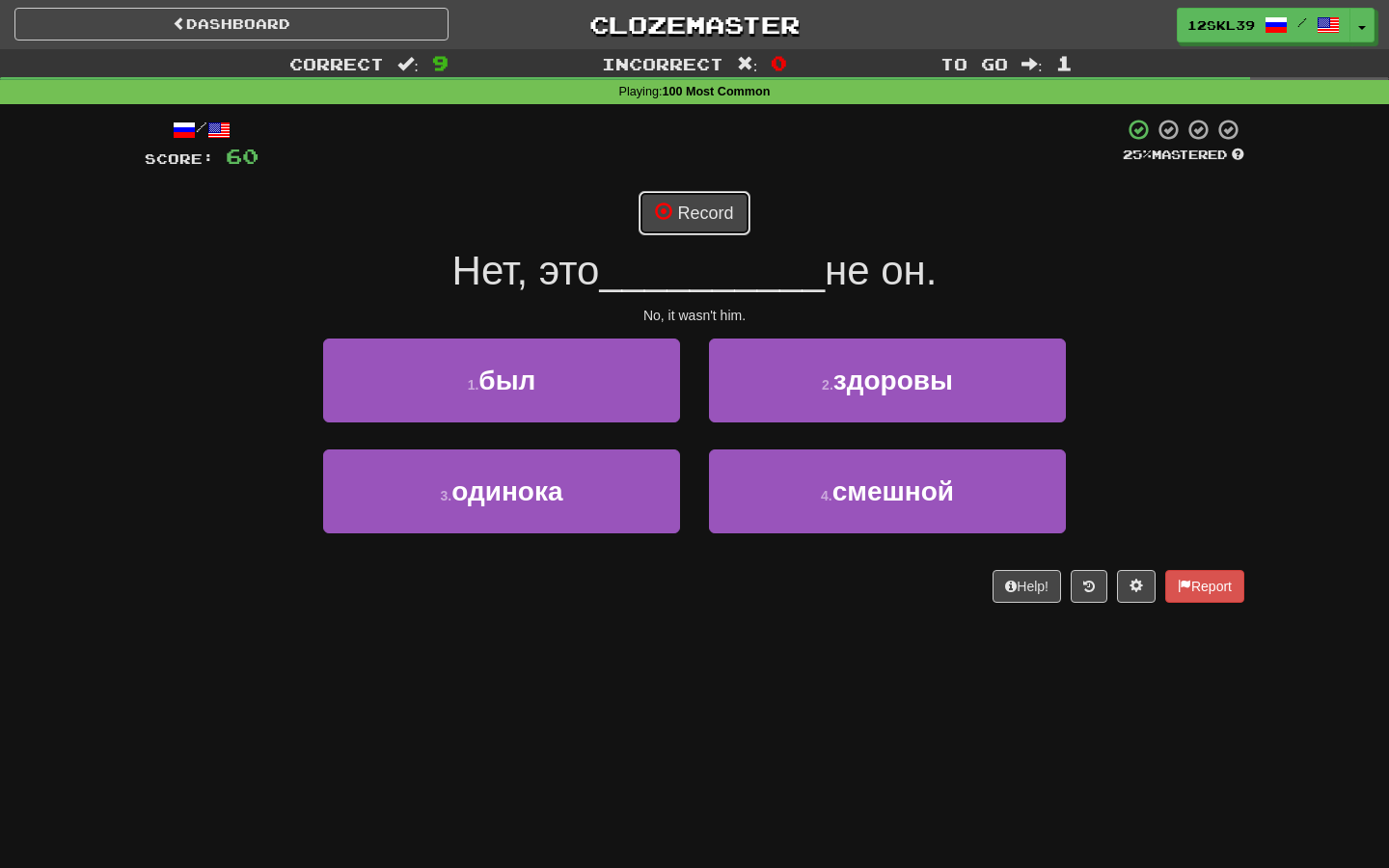 click on "Record" at bounding box center [694, 213] 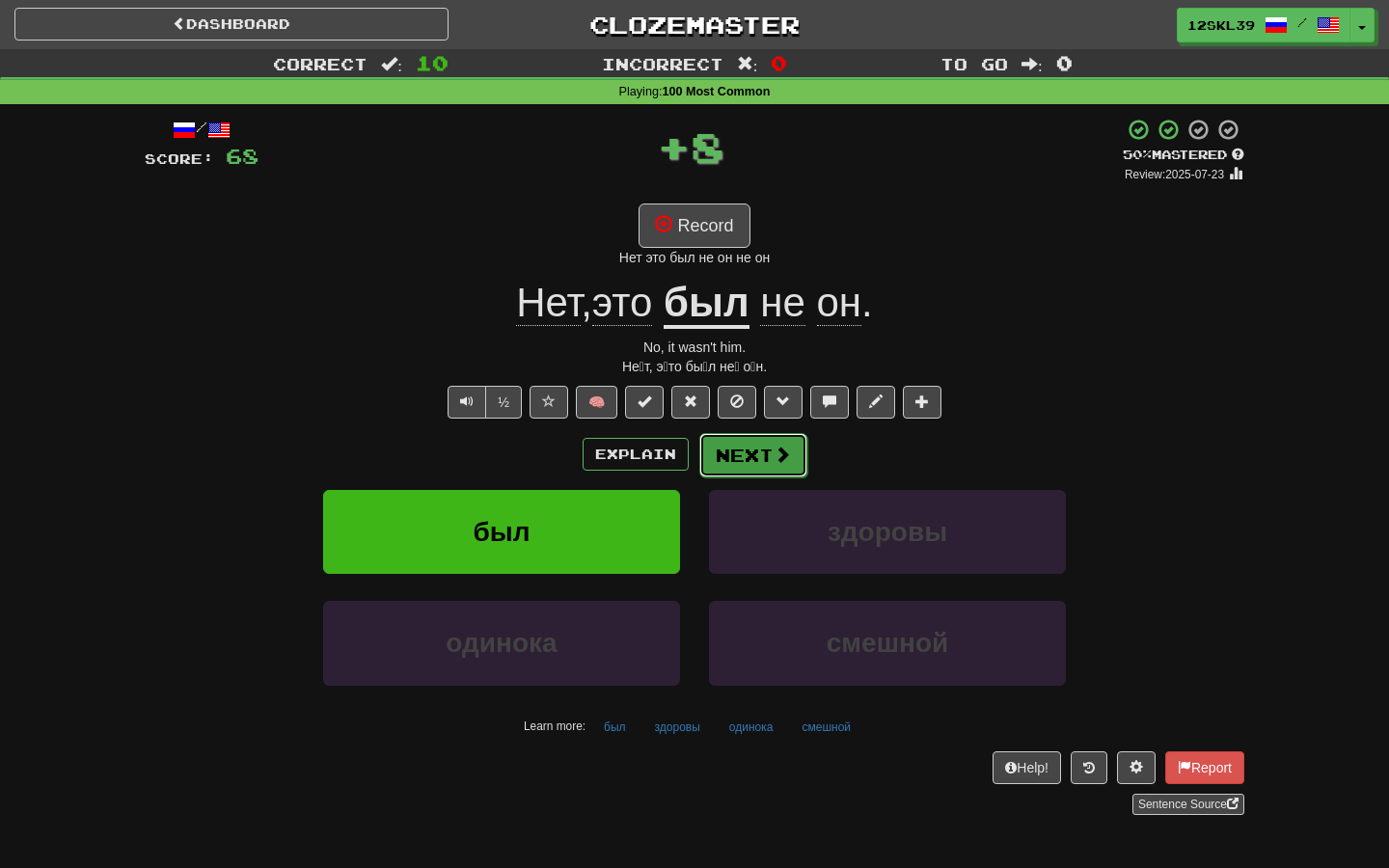 click on "Next" at bounding box center (753, 455) 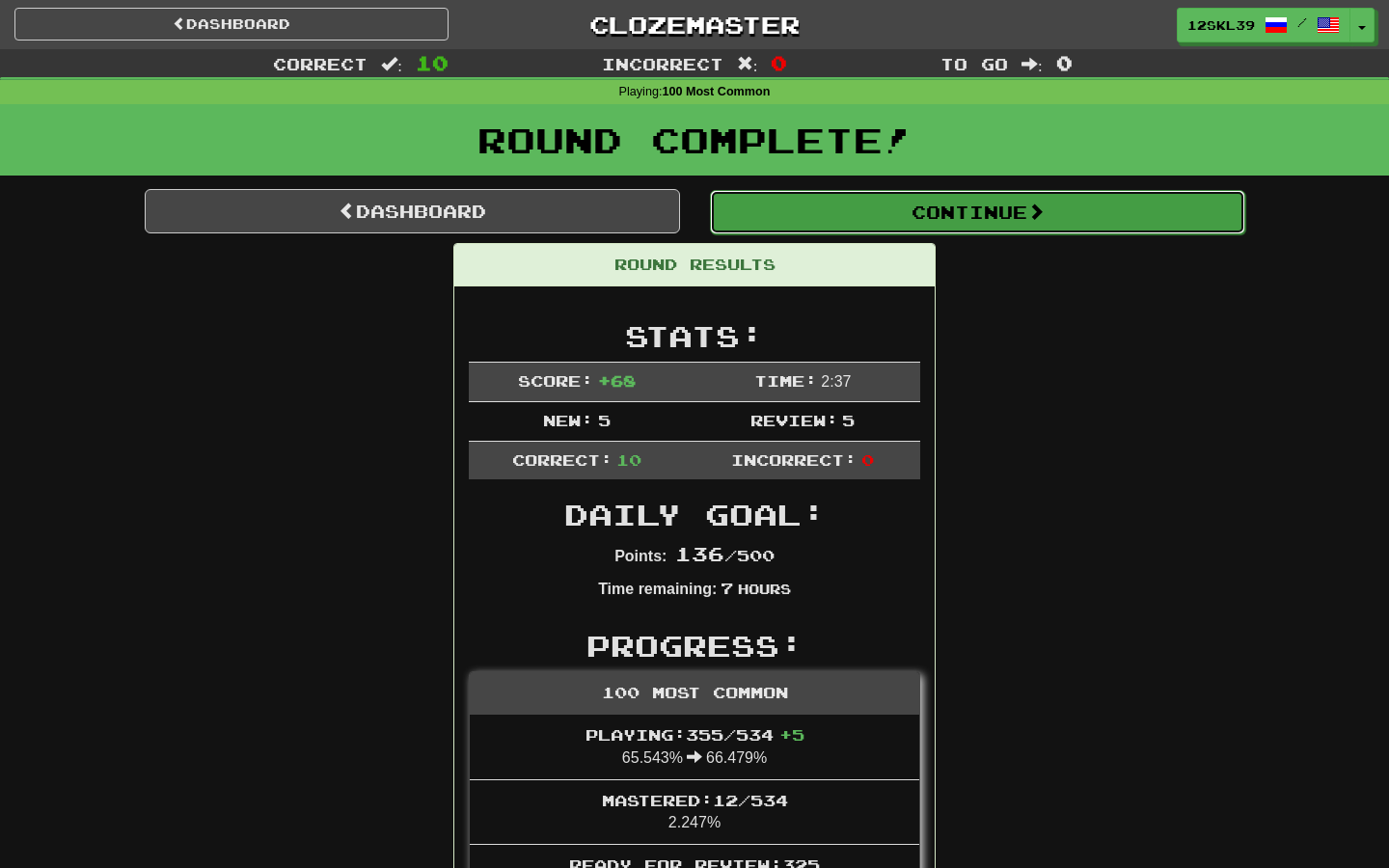 click on "Continue" at bounding box center [977, 212] 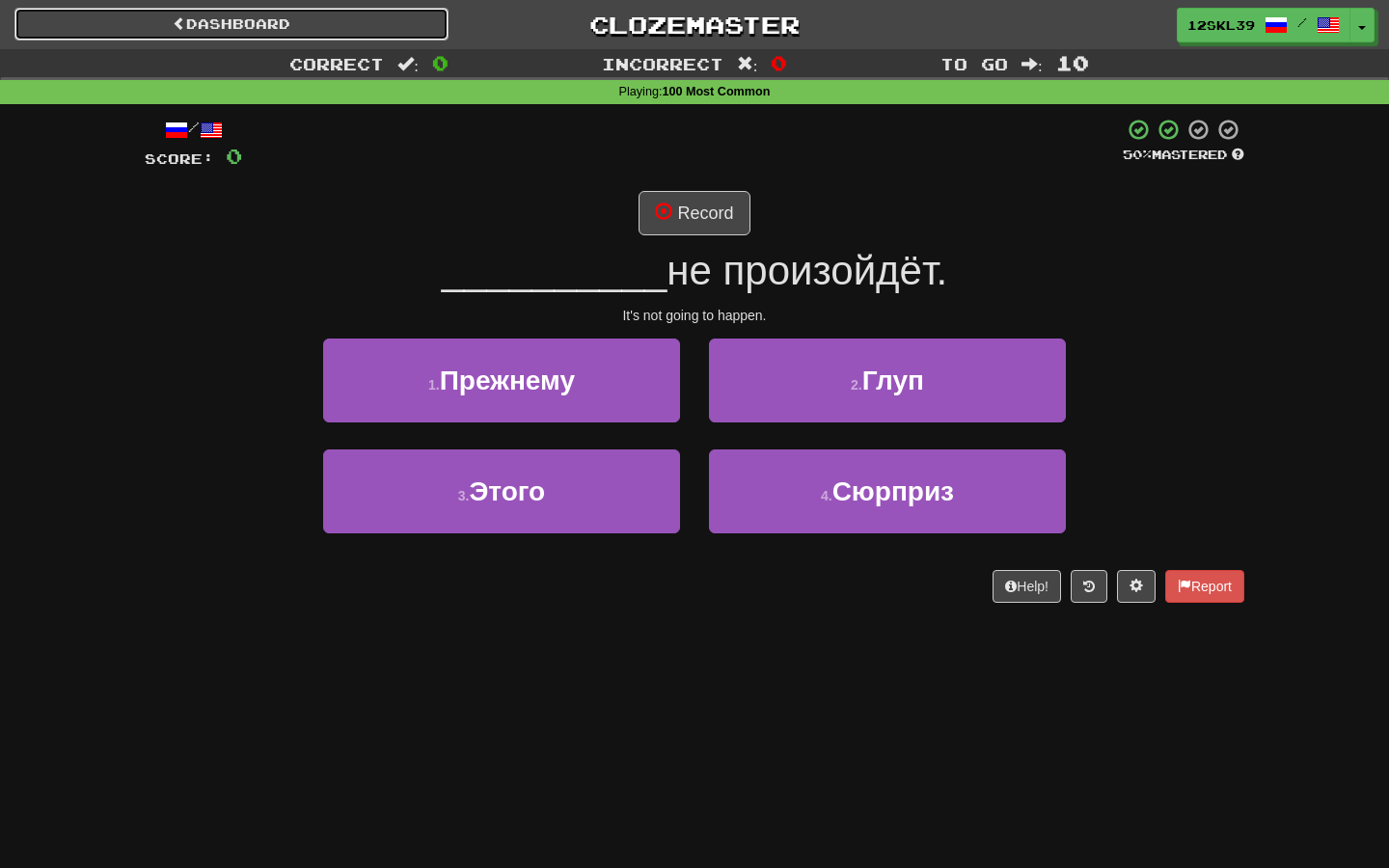 click on "Dashboard" at bounding box center (232, 24) 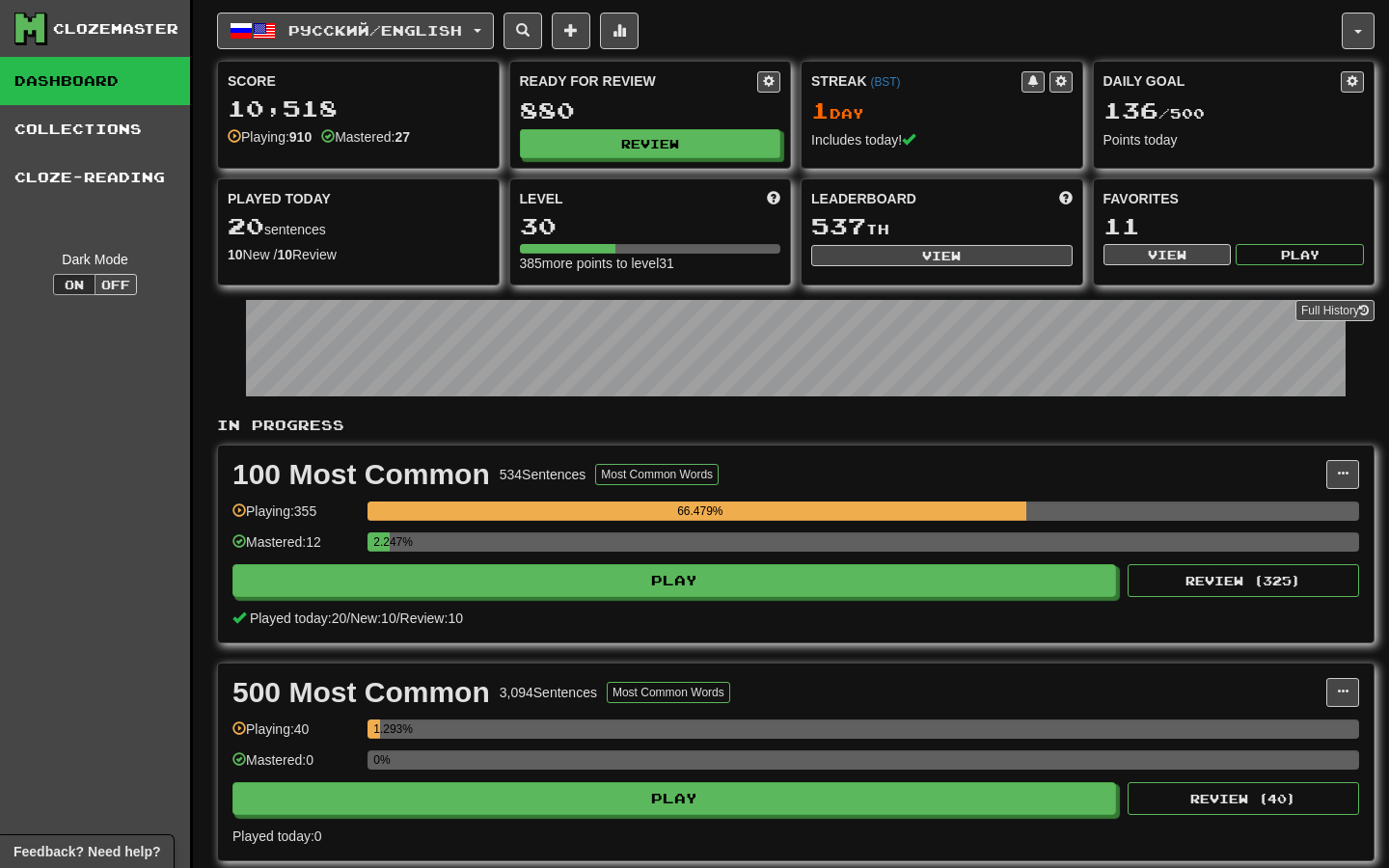scroll, scrollTop: 166, scrollLeft: 0, axis: vertical 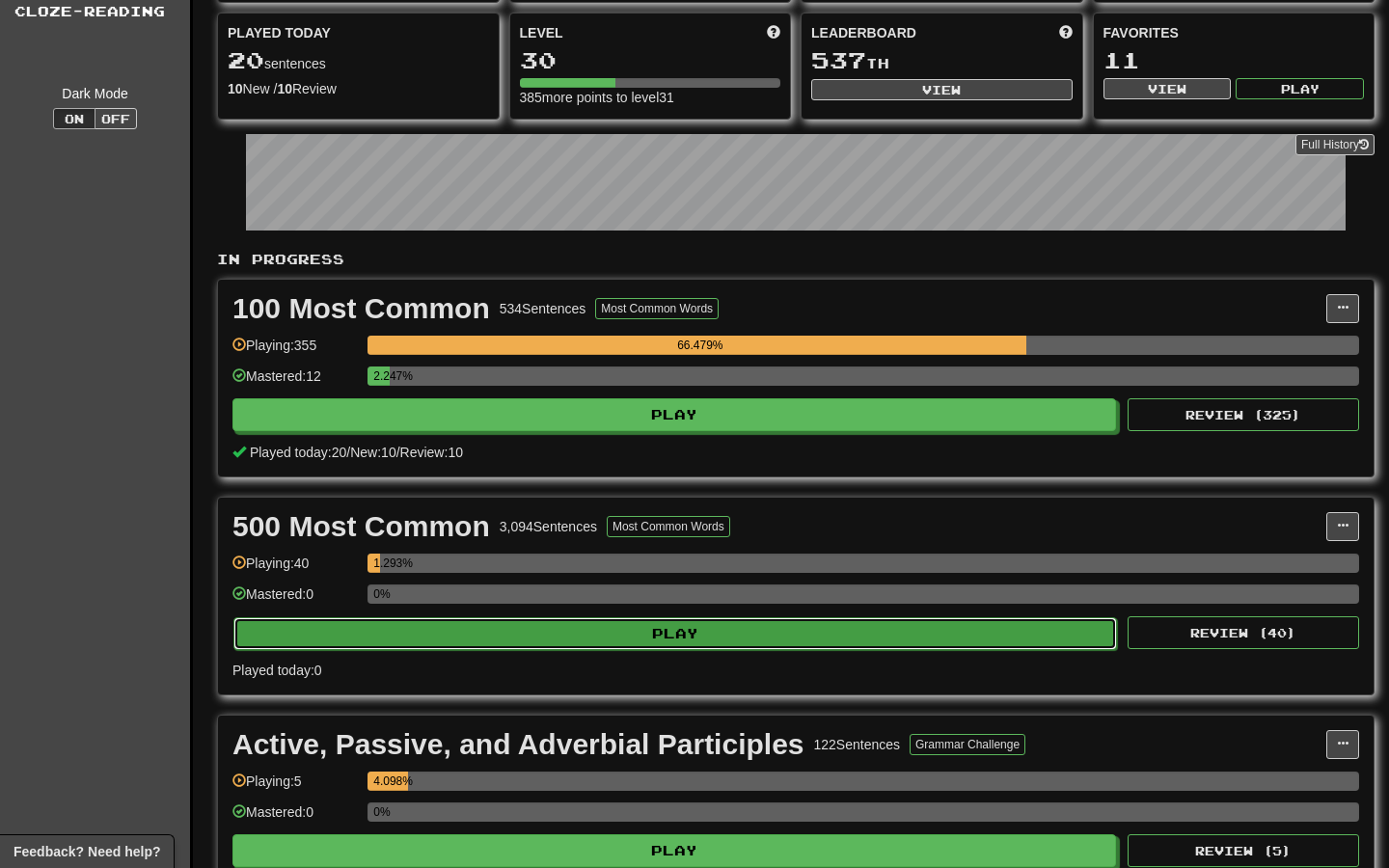 click on "Play" at bounding box center [675, 634] 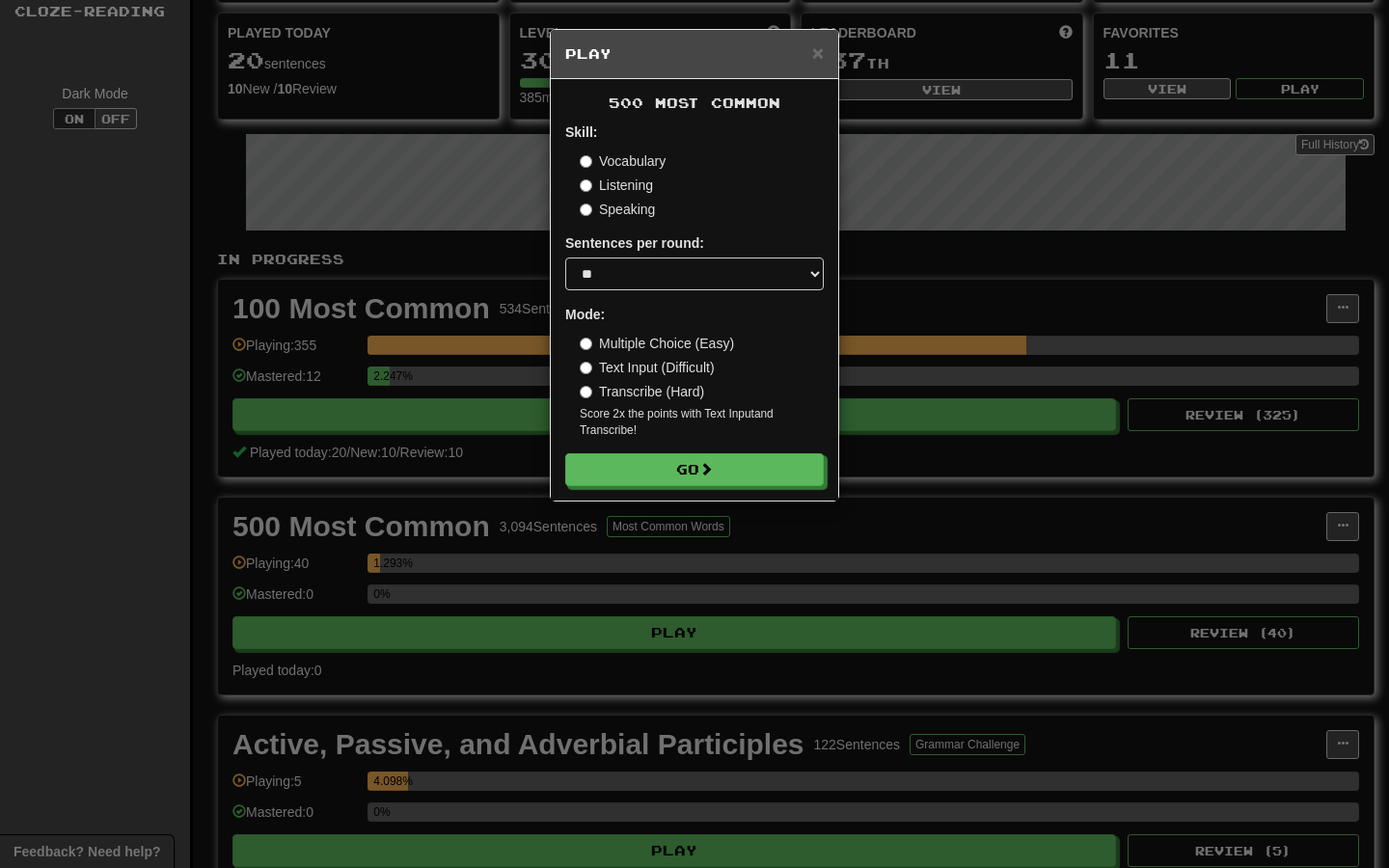 click on "Speaking" at bounding box center [617, 209] 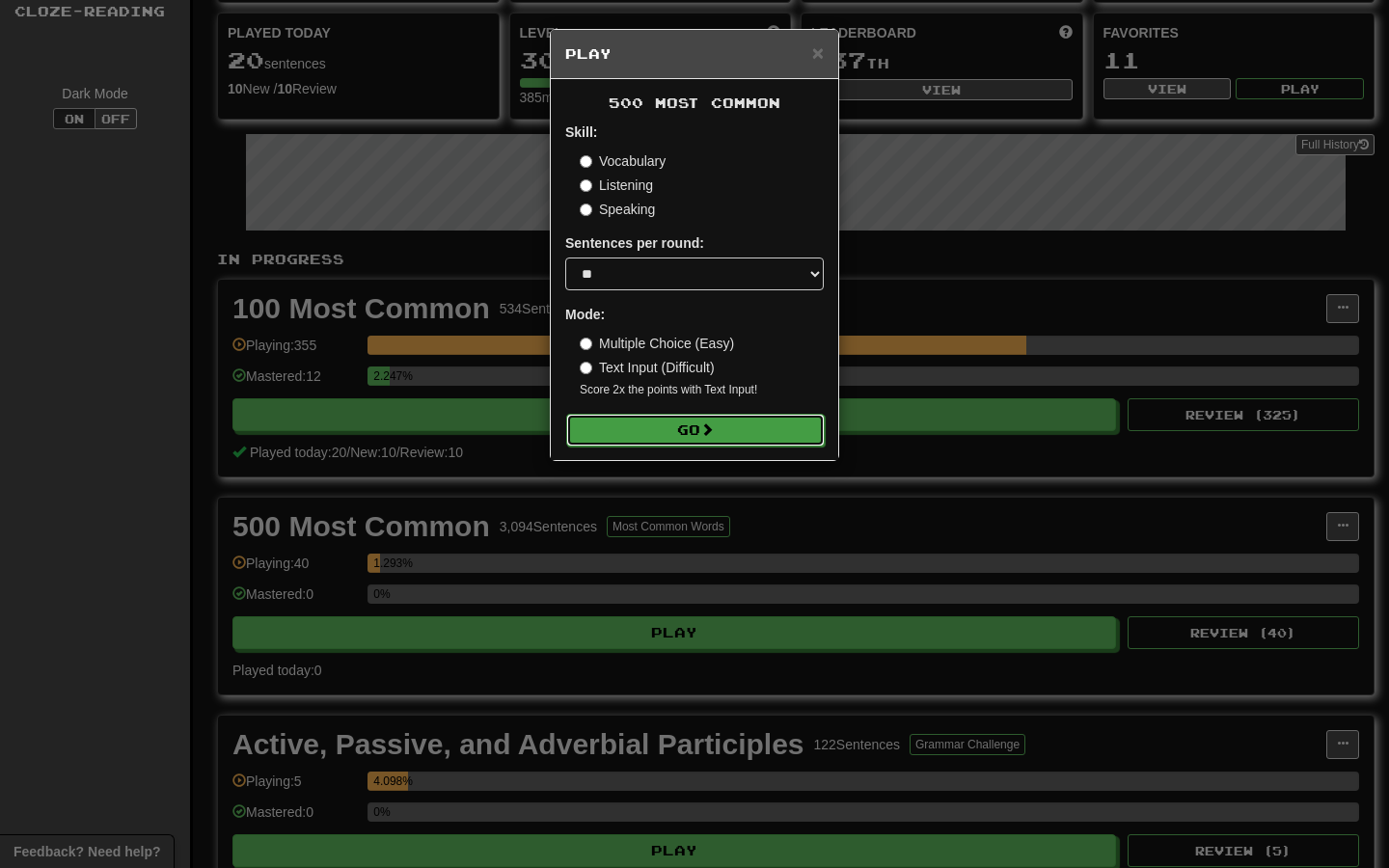 click on "Go" at bounding box center [695, 430] 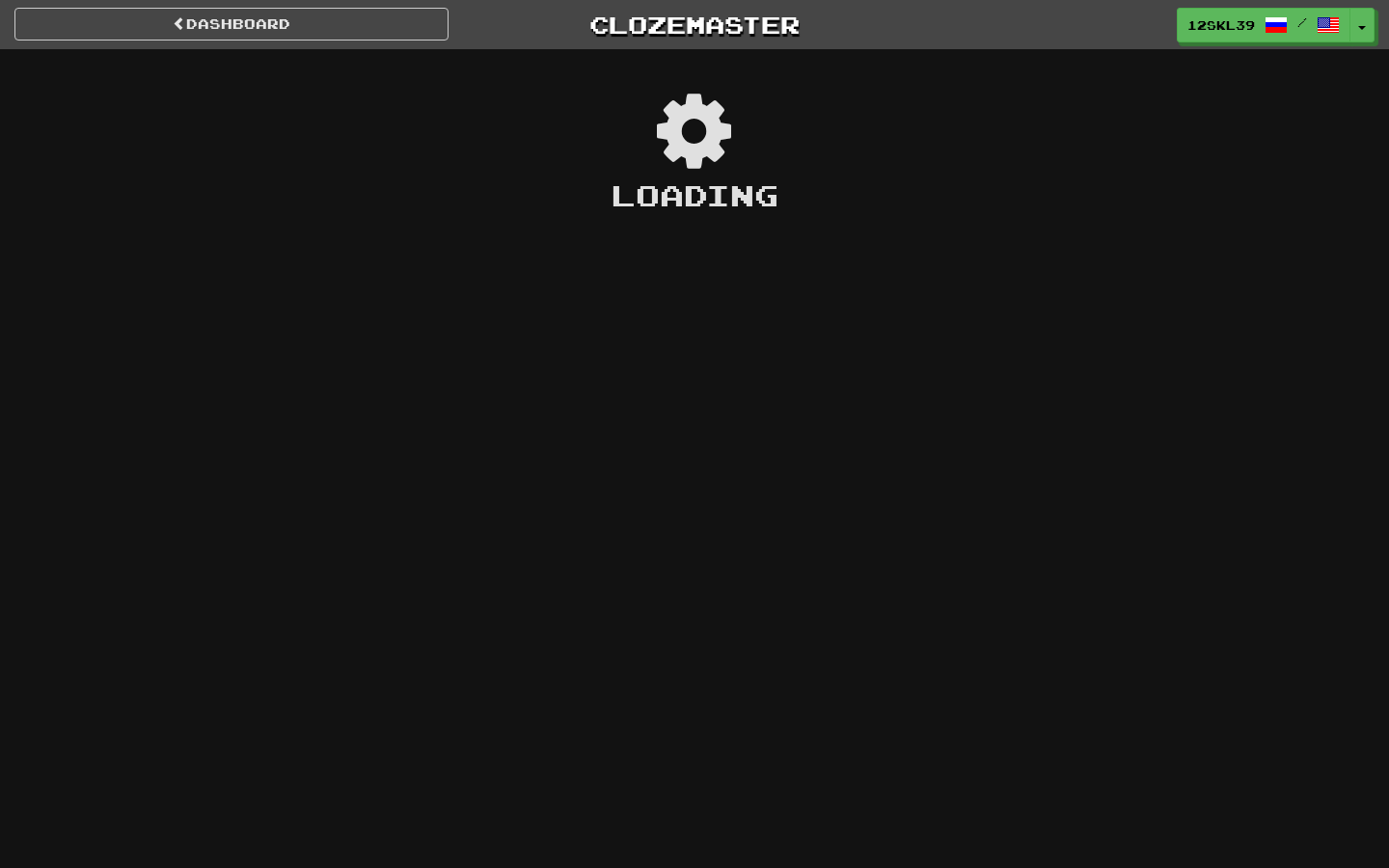 scroll, scrollTop: 0, scrollLeft: 0, axis: both 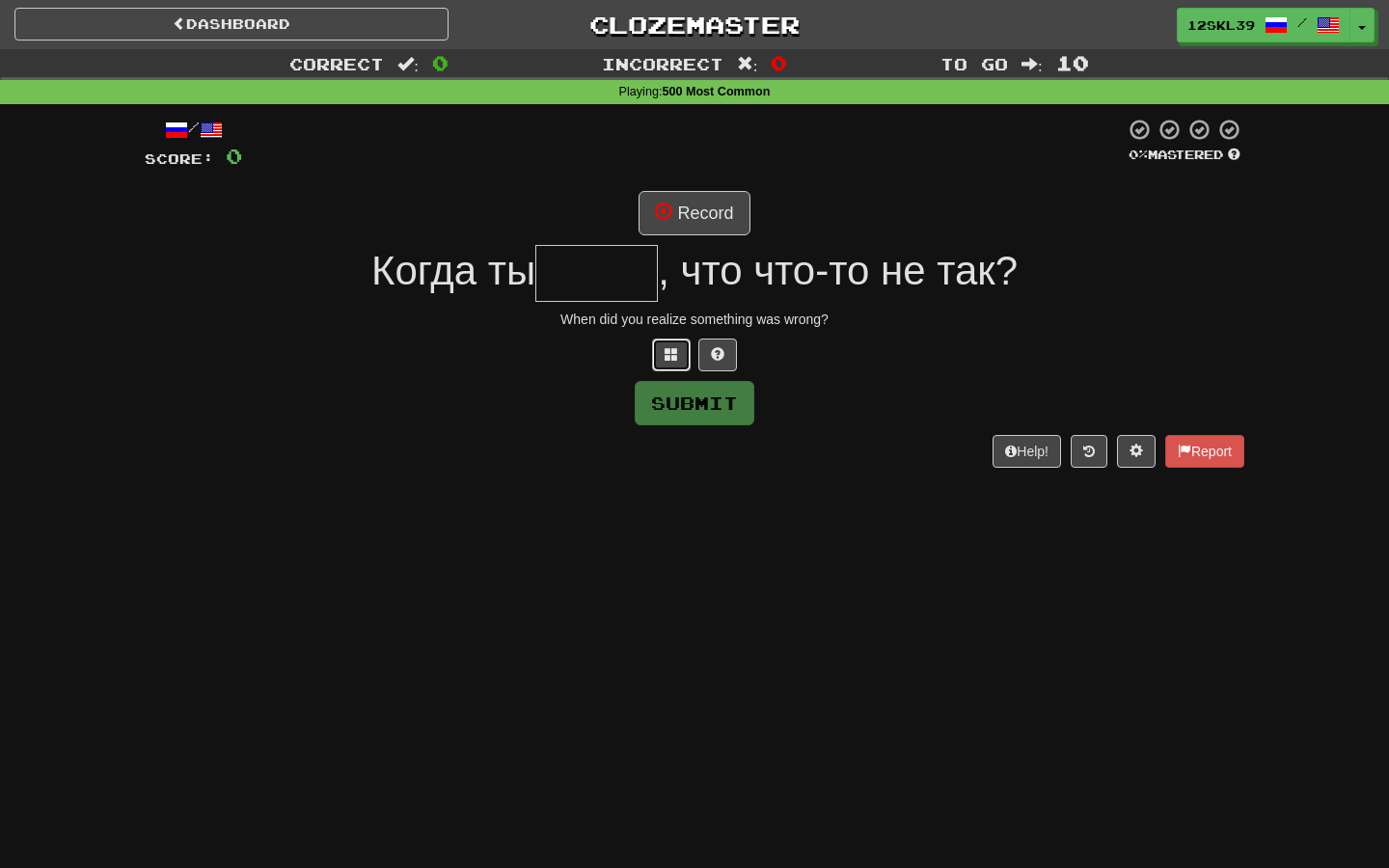 click at bounding box center (671, 354) 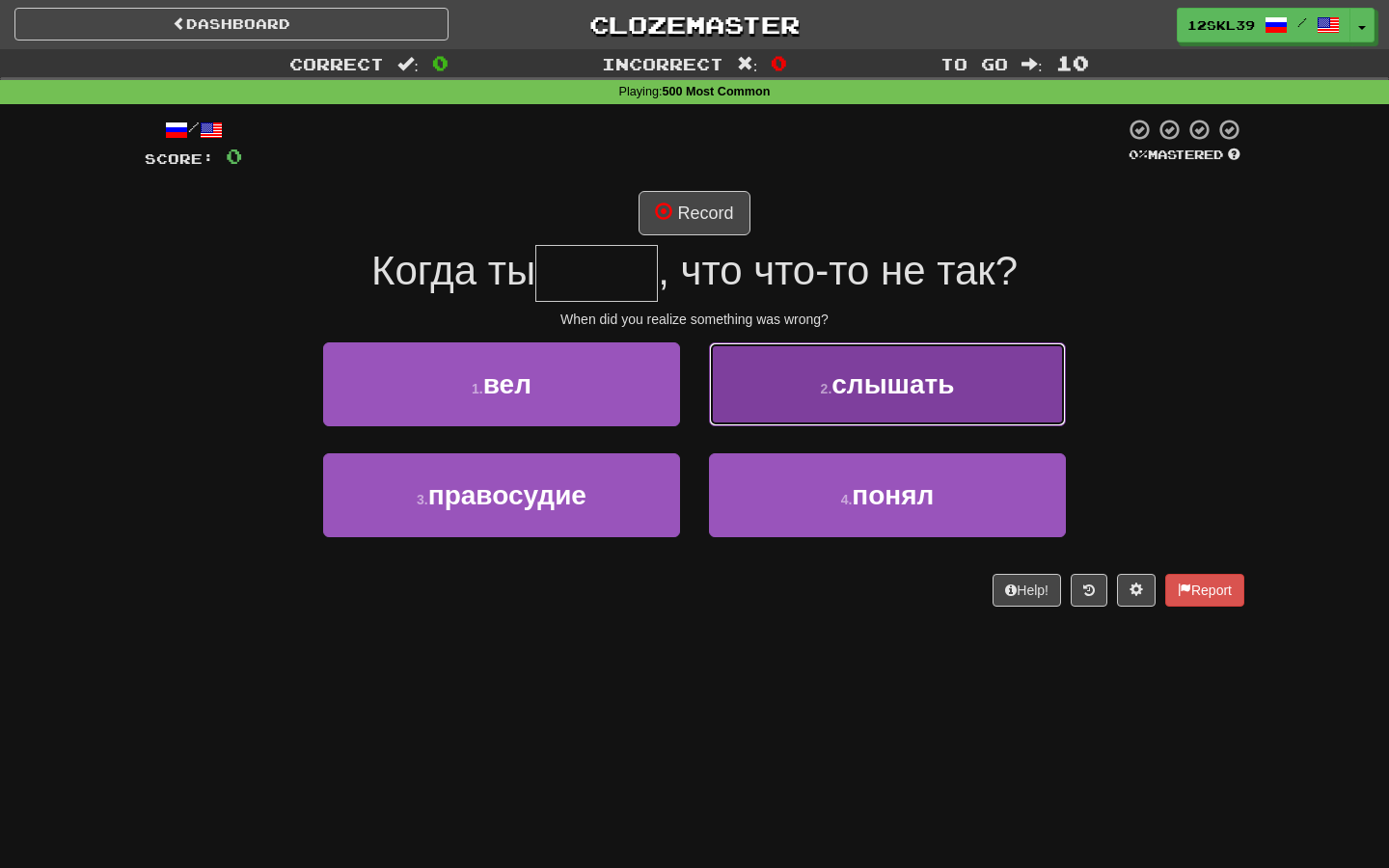 click on "2 .  слышать" at bounding box center [887, 384] 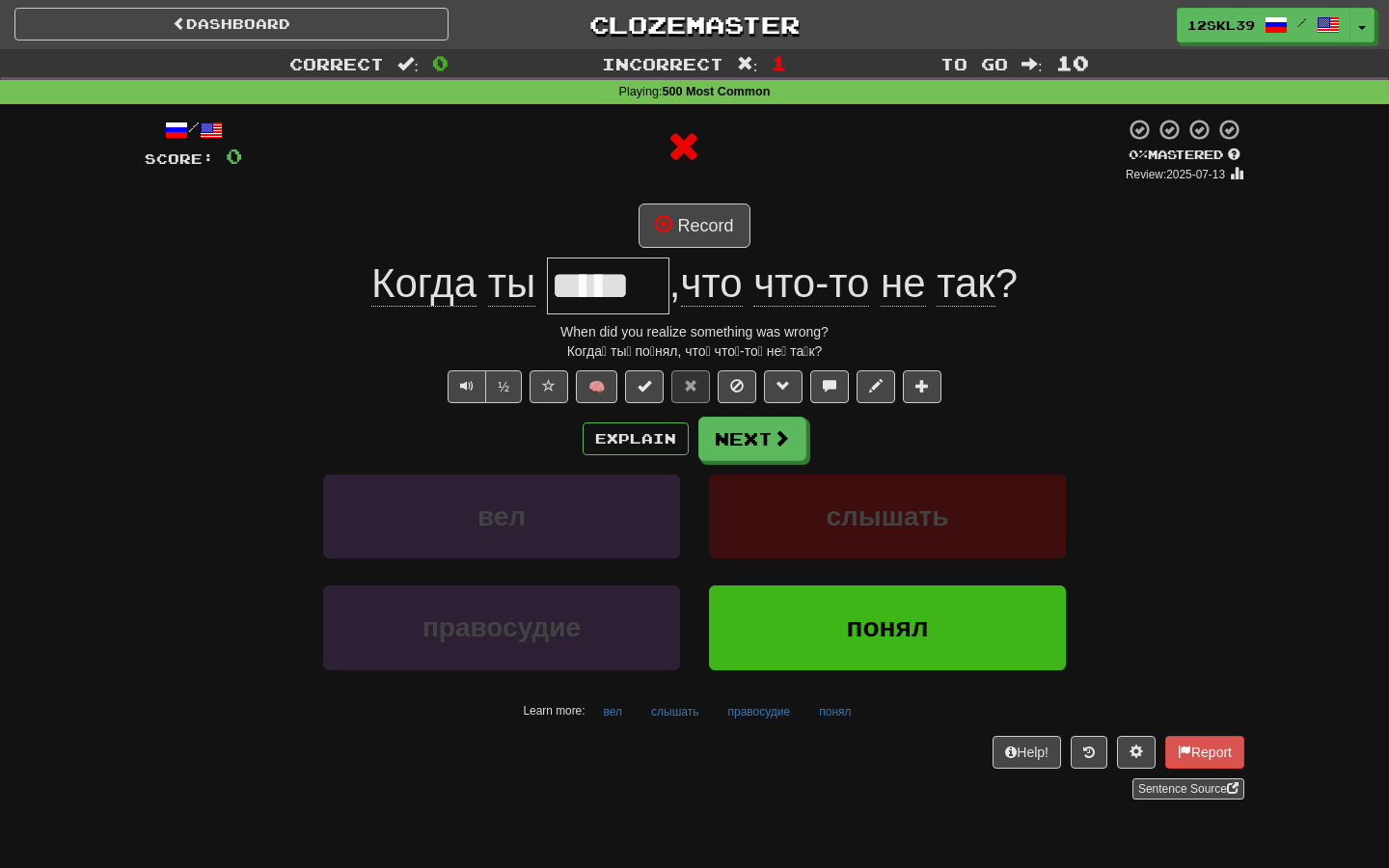 click on "*****" at bounding box center (608, 285) 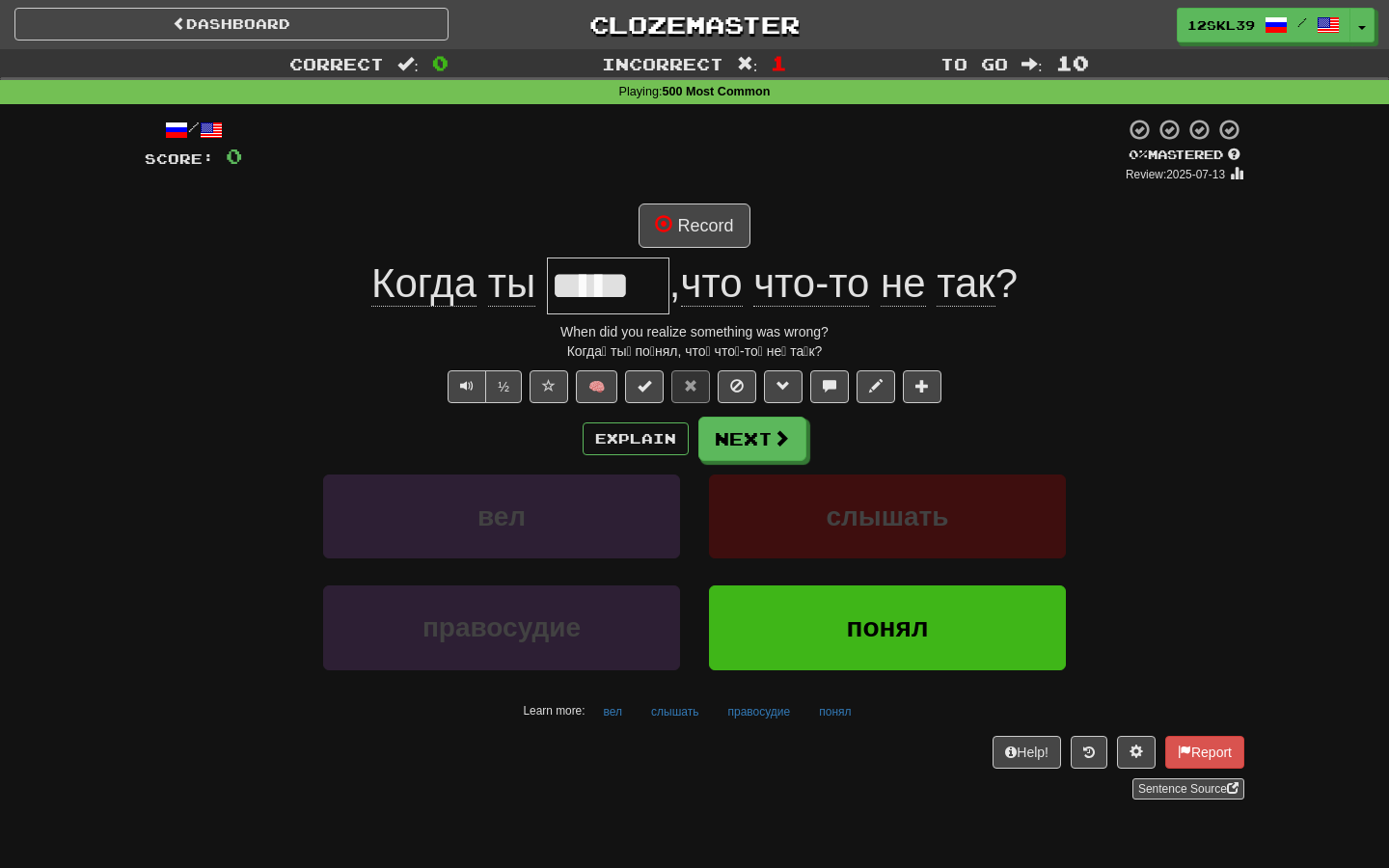 click on "*****" at bounding box center (608, 285) 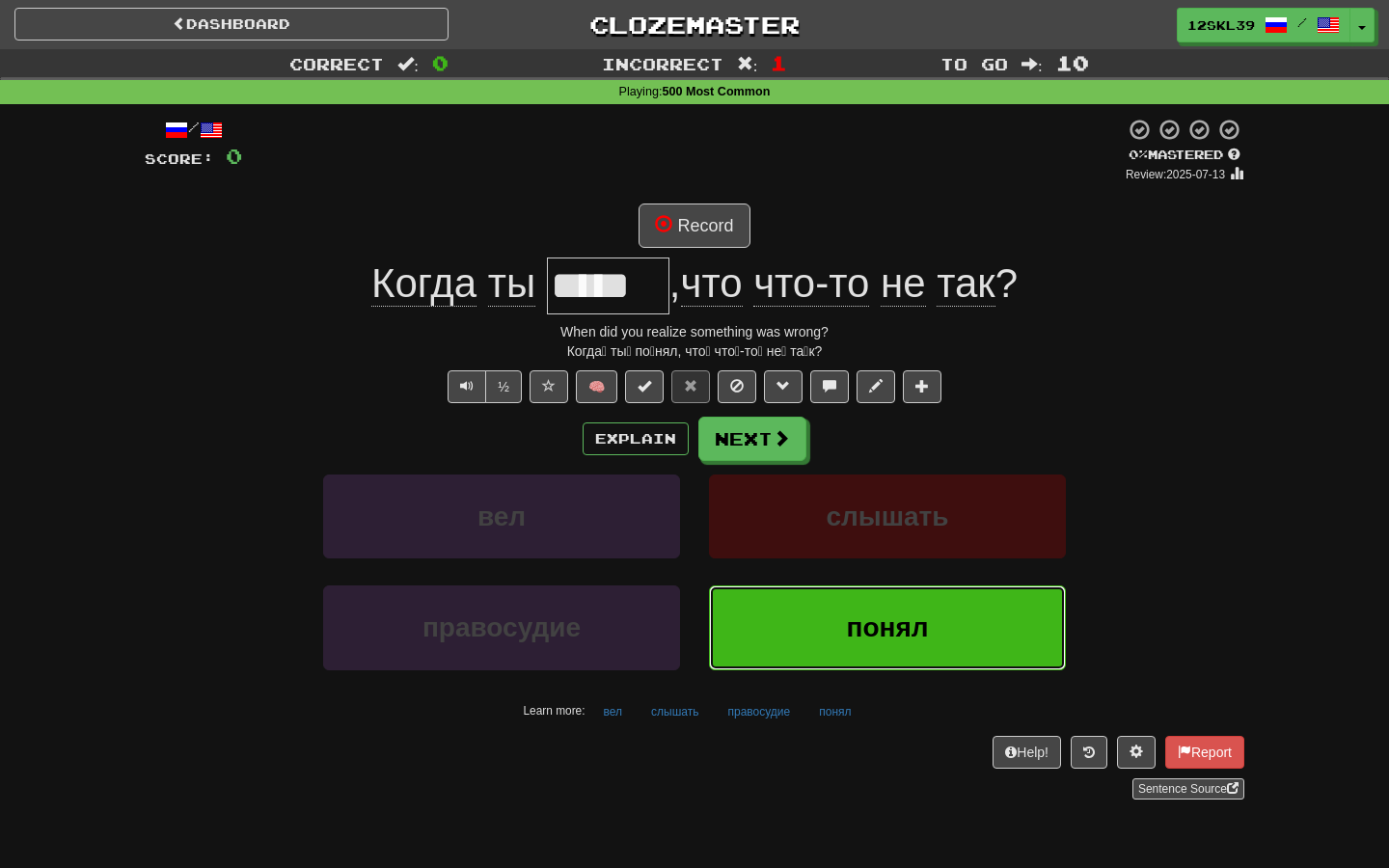 click on "понял" at bounding box center (887, 627) 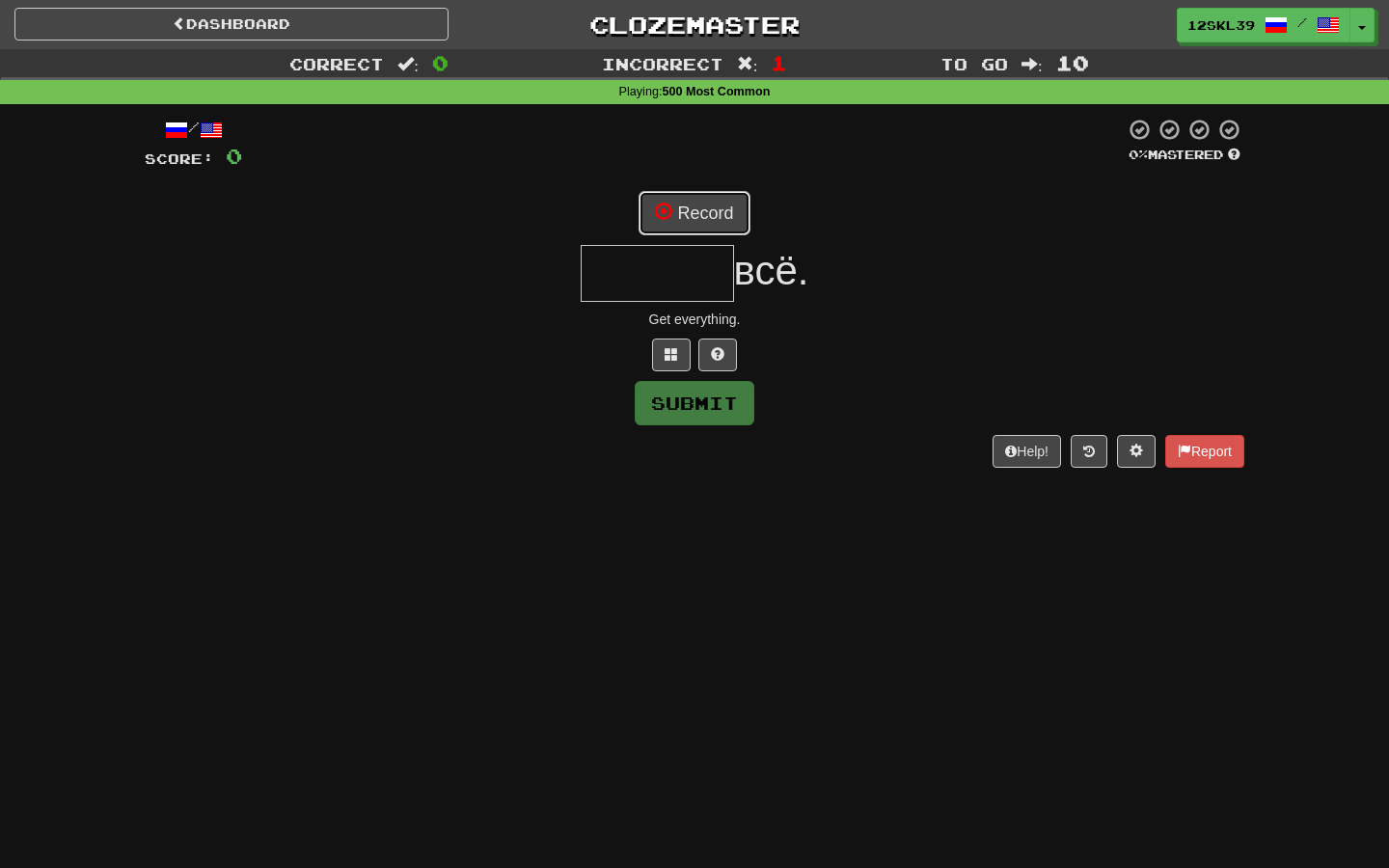 click on "Record" at bounding box center (694, 213) 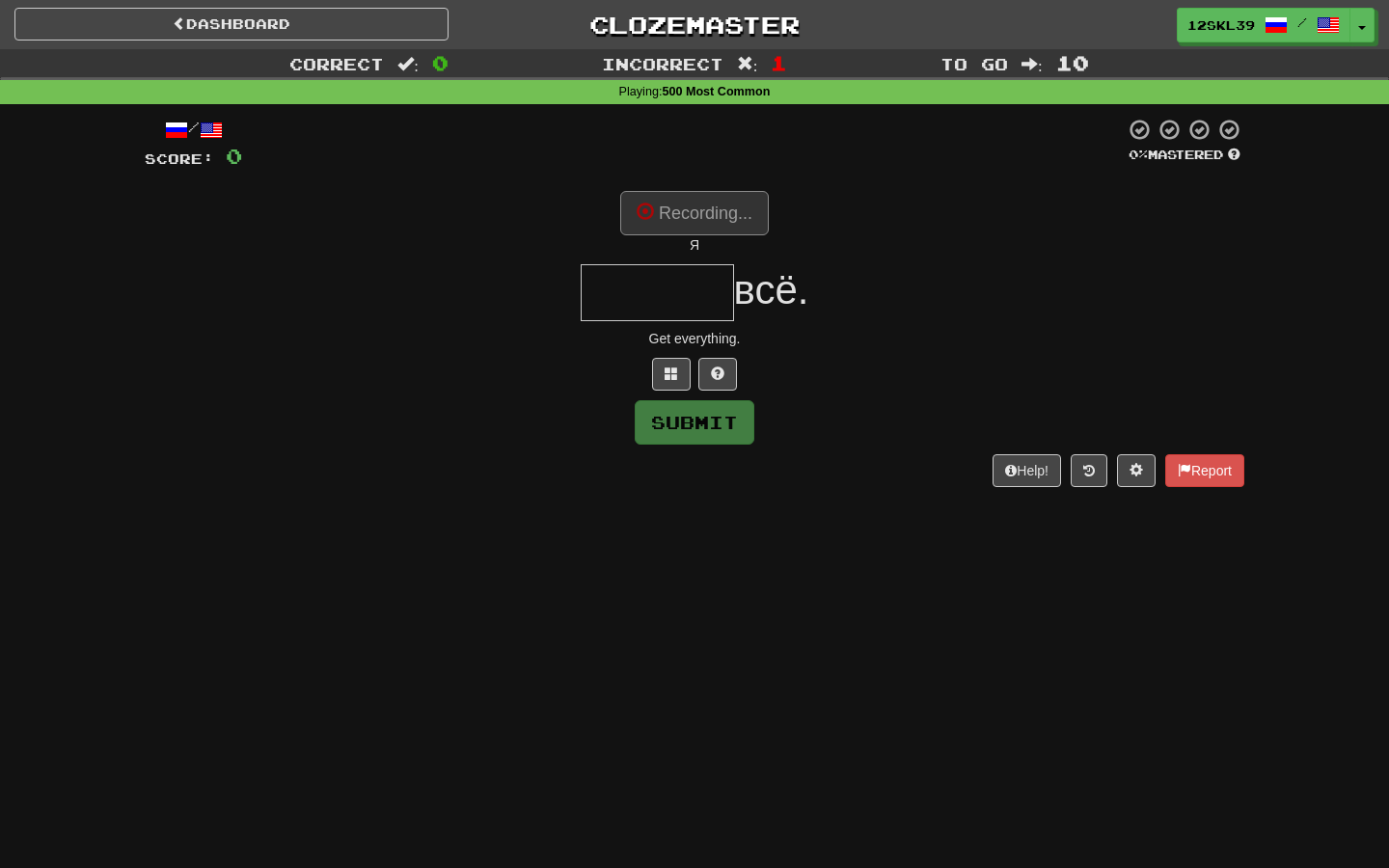 click on "Recording..." at bounding box center (694, 213) 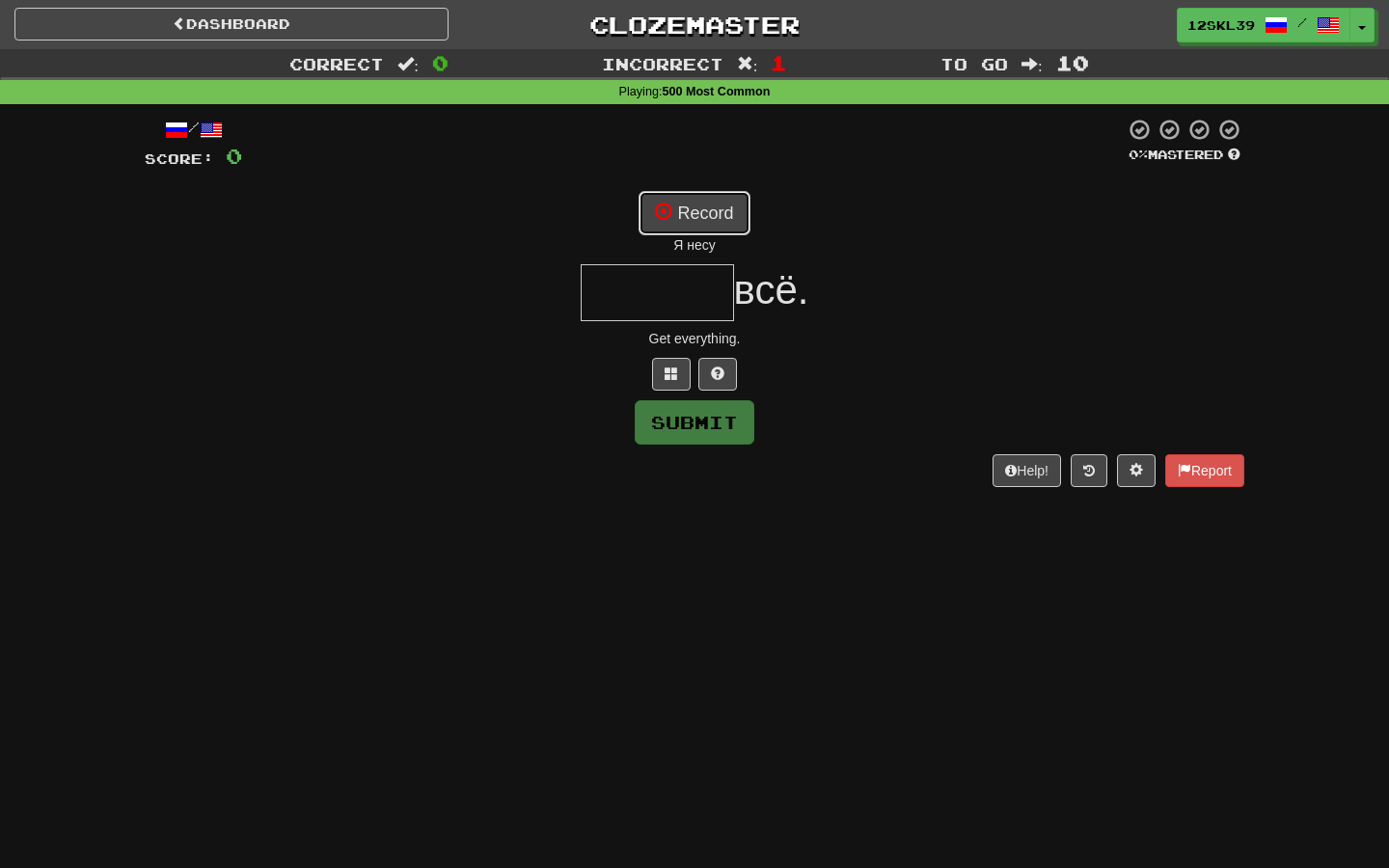 click on "Record" at bounding box center [694, 213] 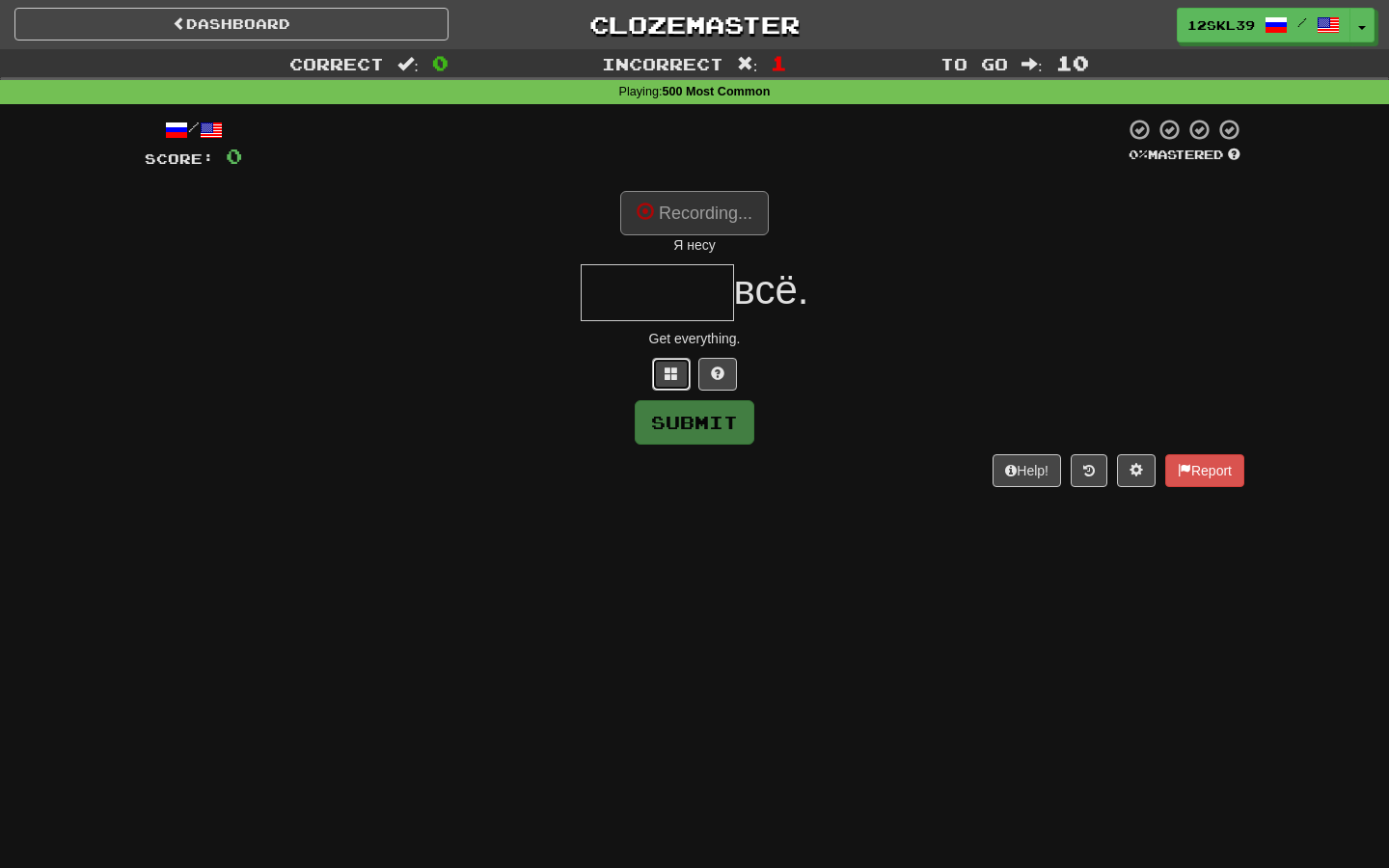 click at bounding box center [671, 374] 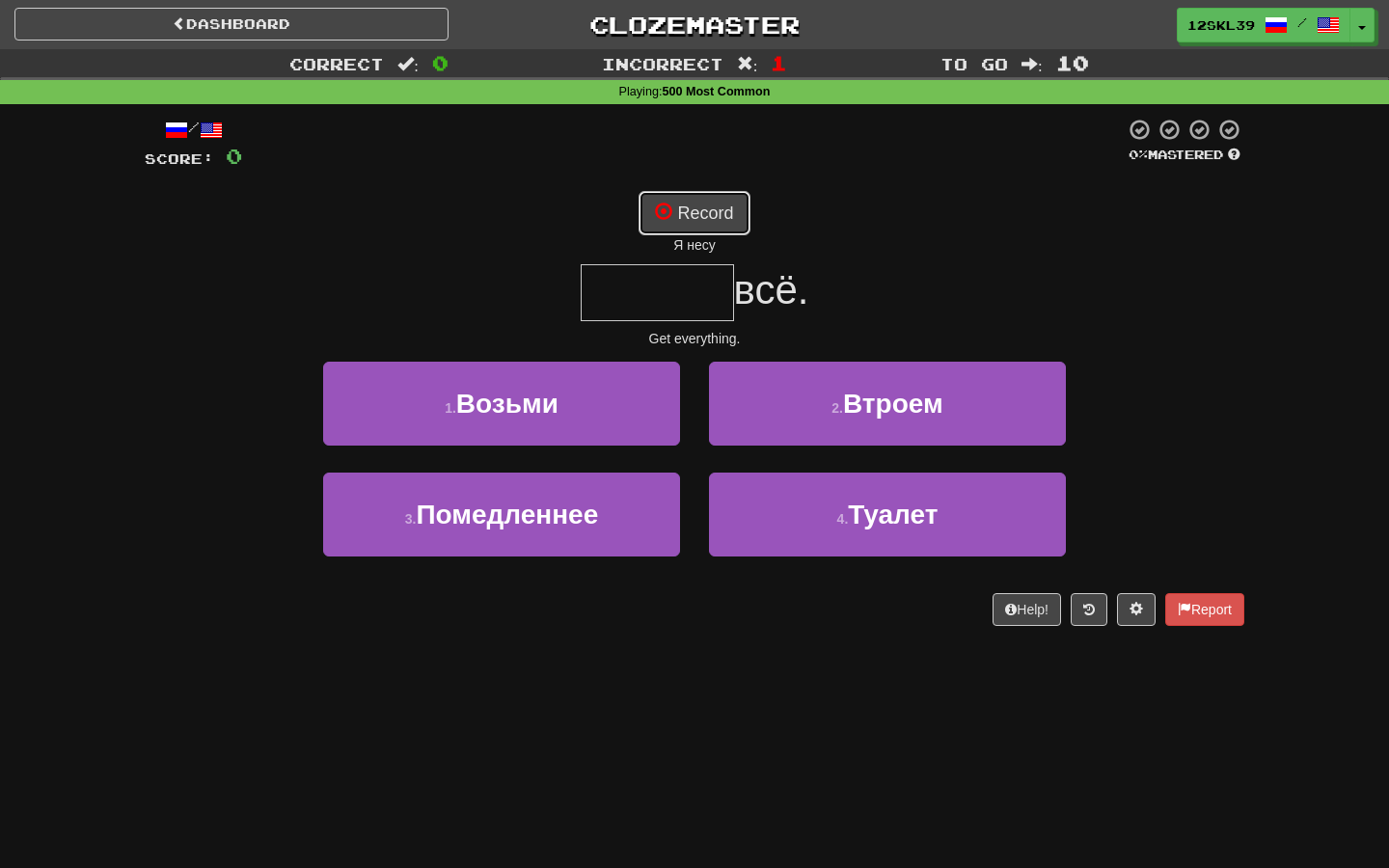 click on "Record" at bounding box center (694, 213) 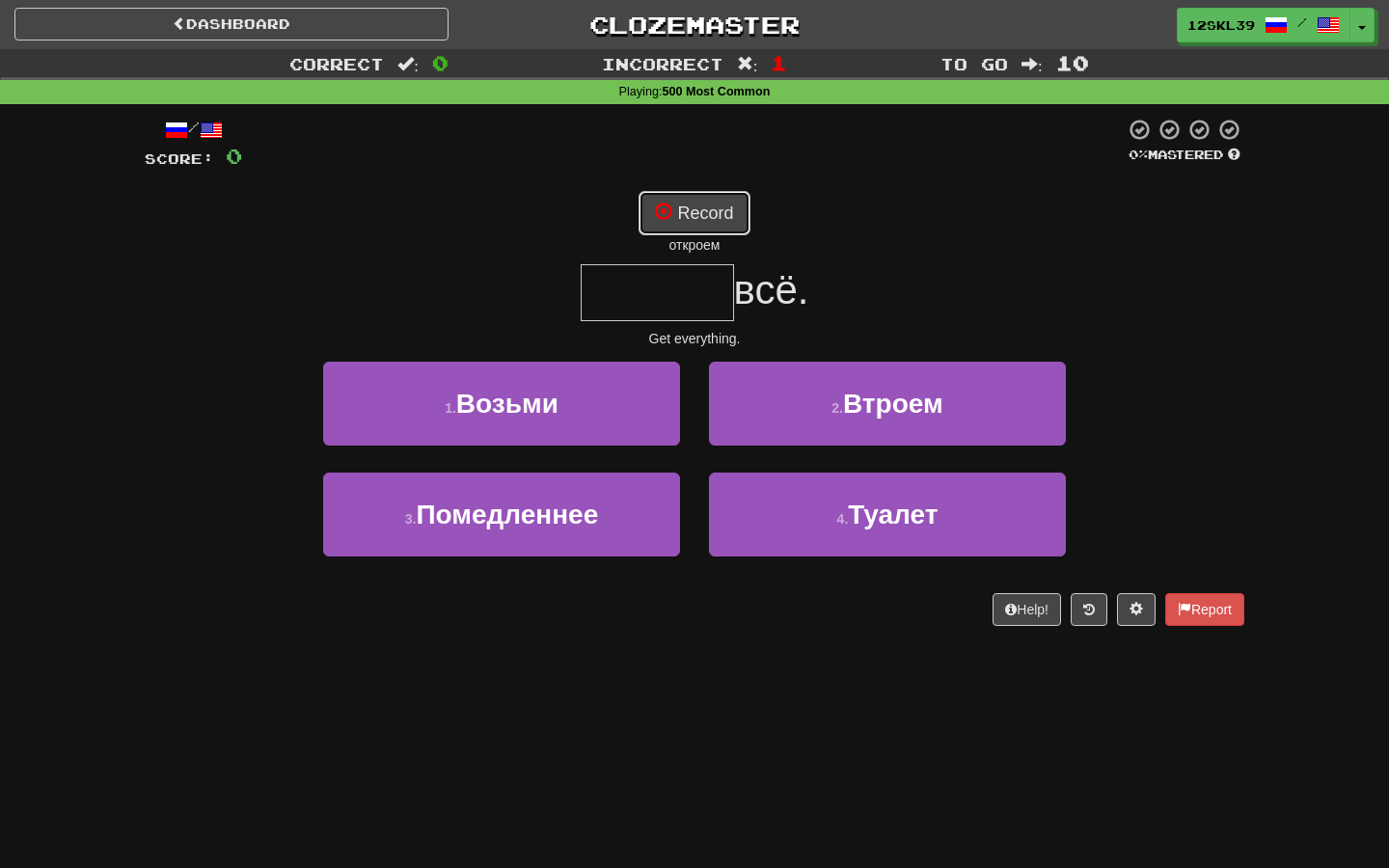 click on "Record" at bounding box center [694, 213] 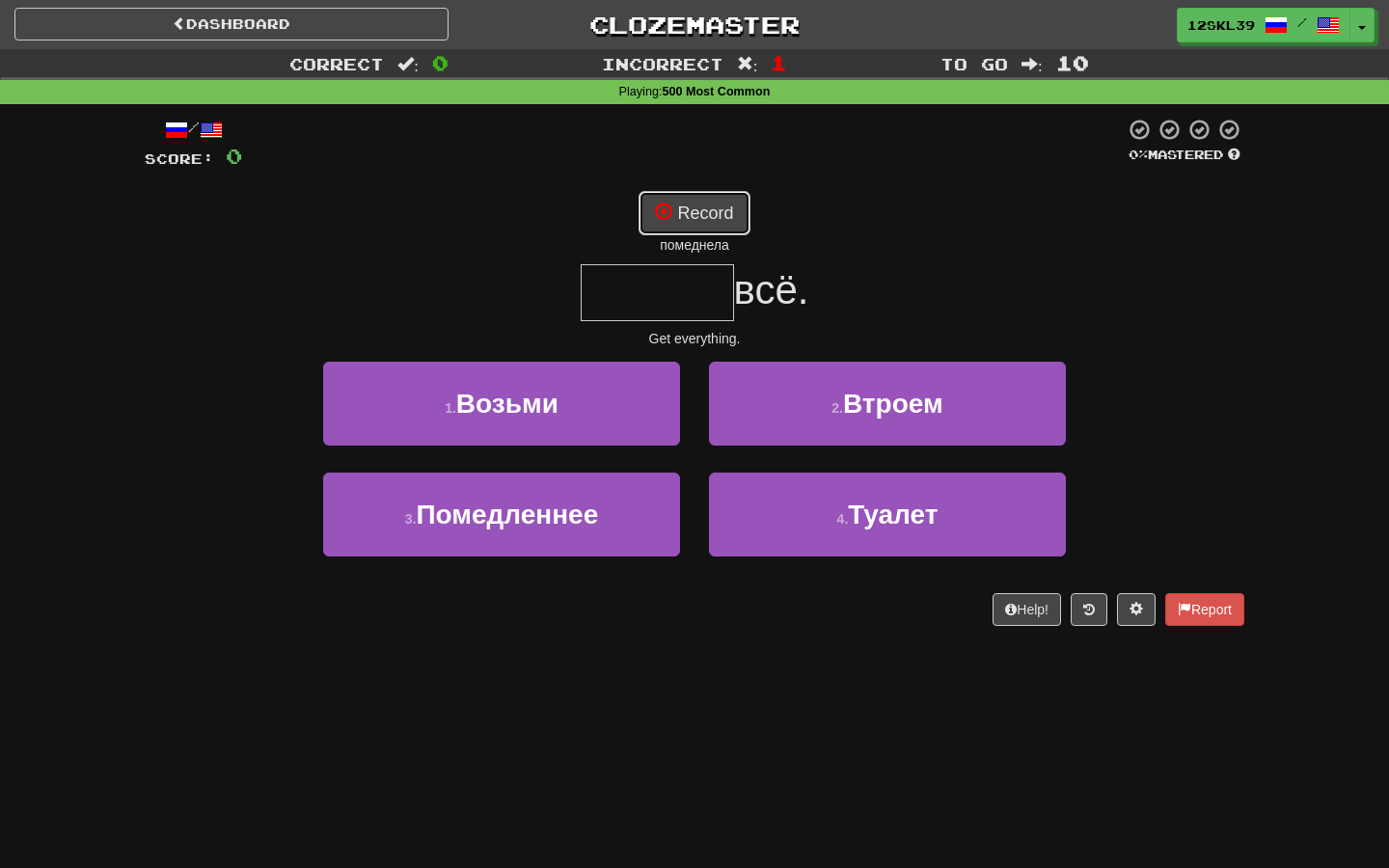 click on "Record" at bounding box center [694, 213] 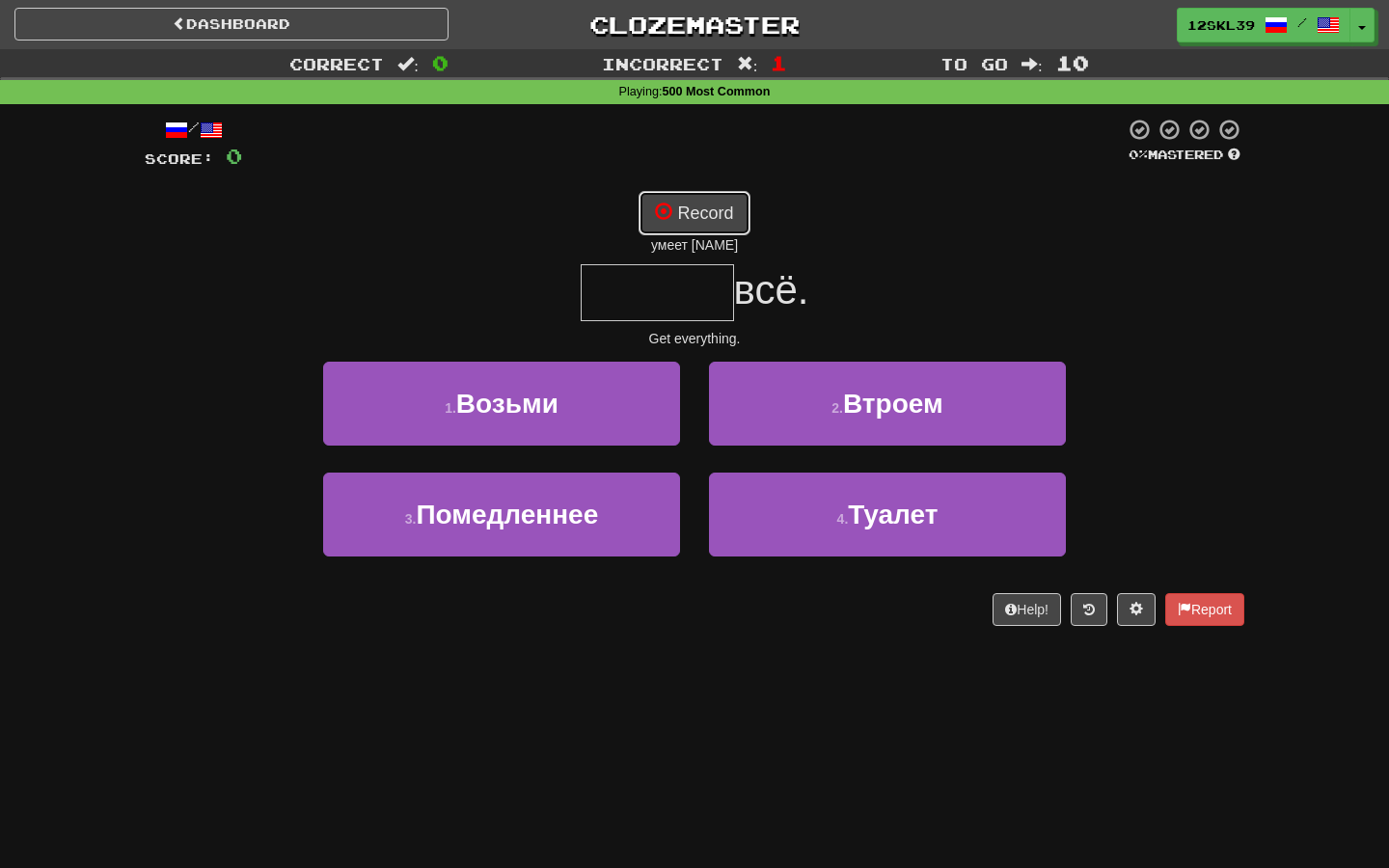 click on "Record" at bounding box center [694, 213] 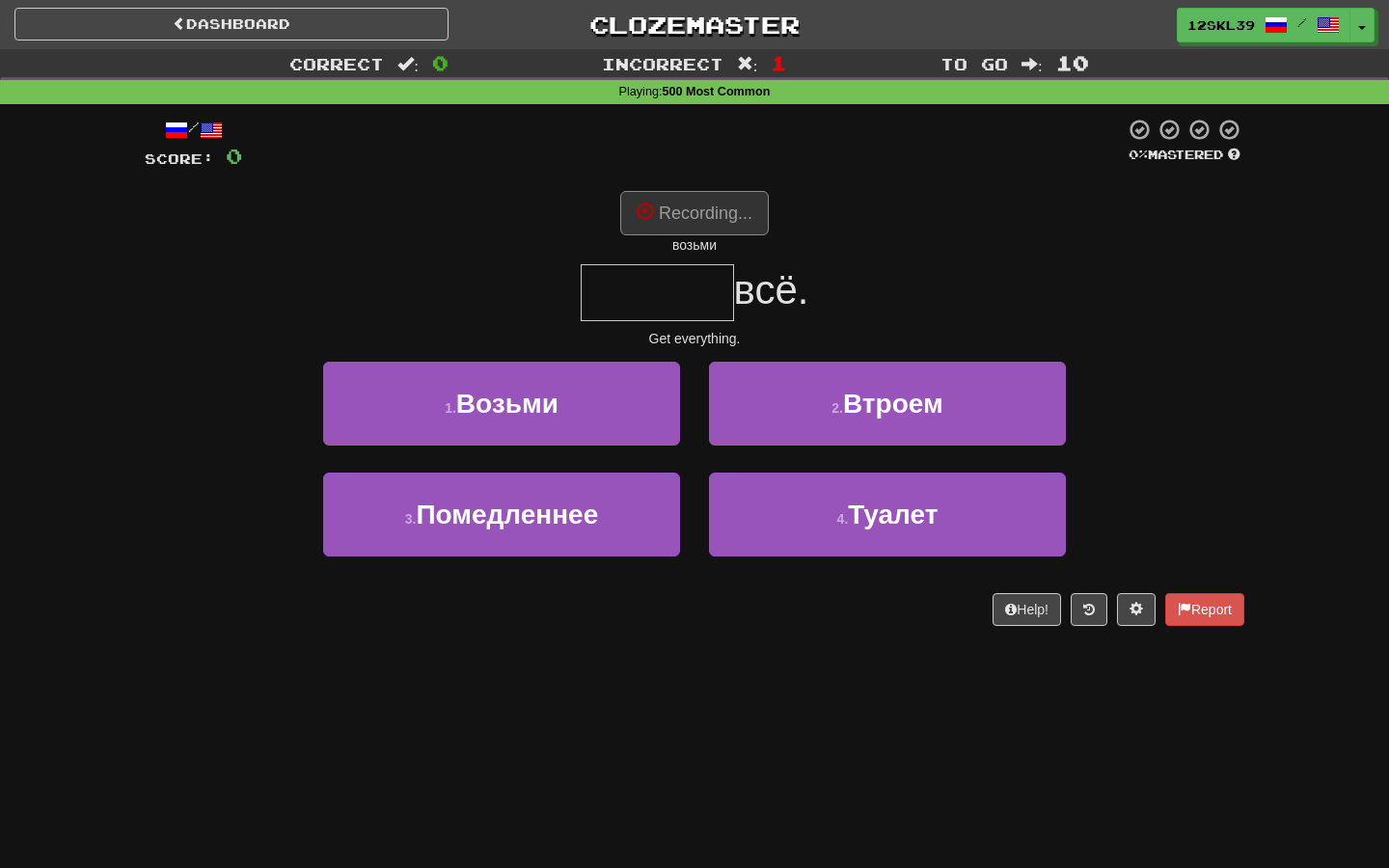 type on "******" 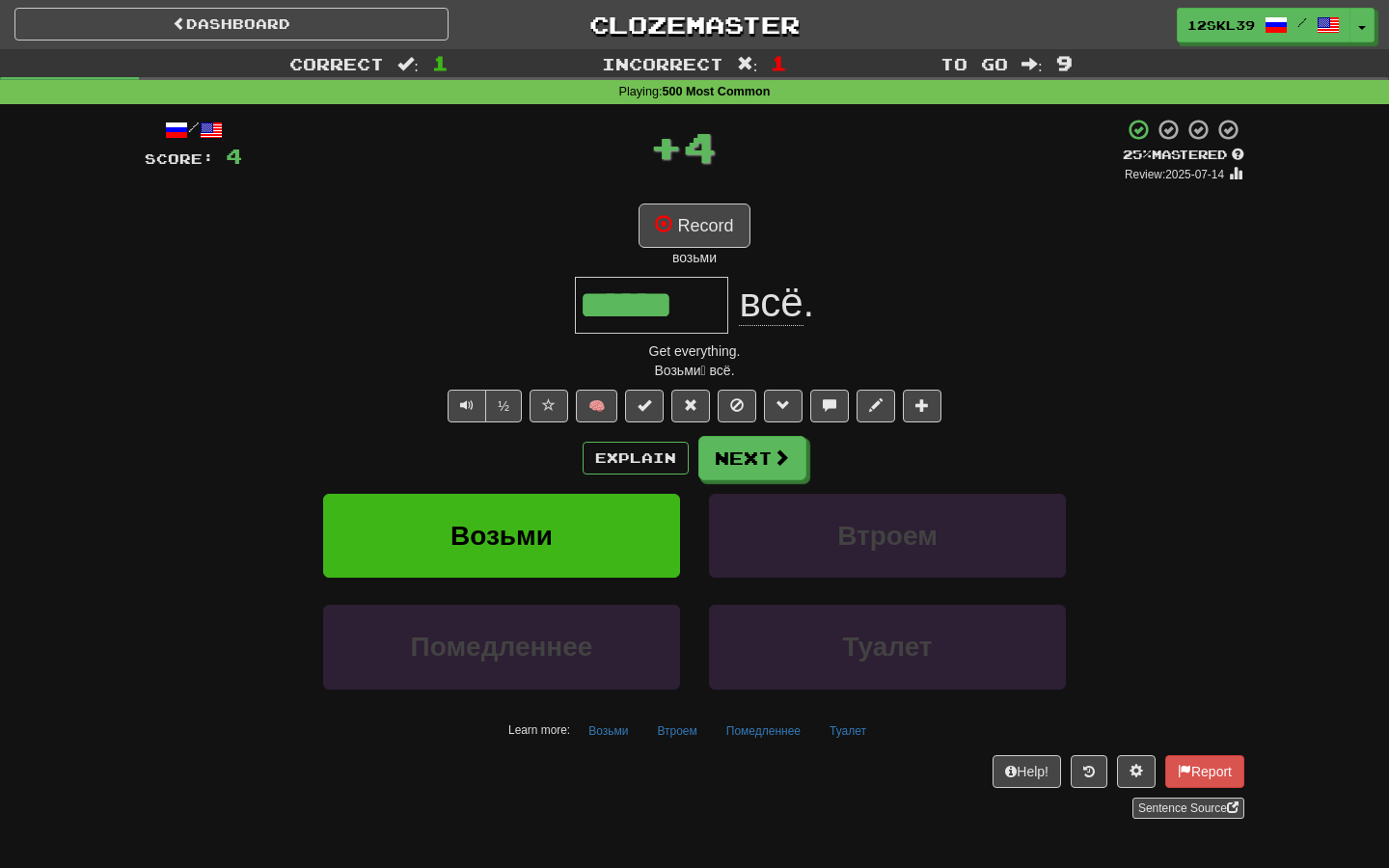 click on "******" at bounding box center (651, 305) 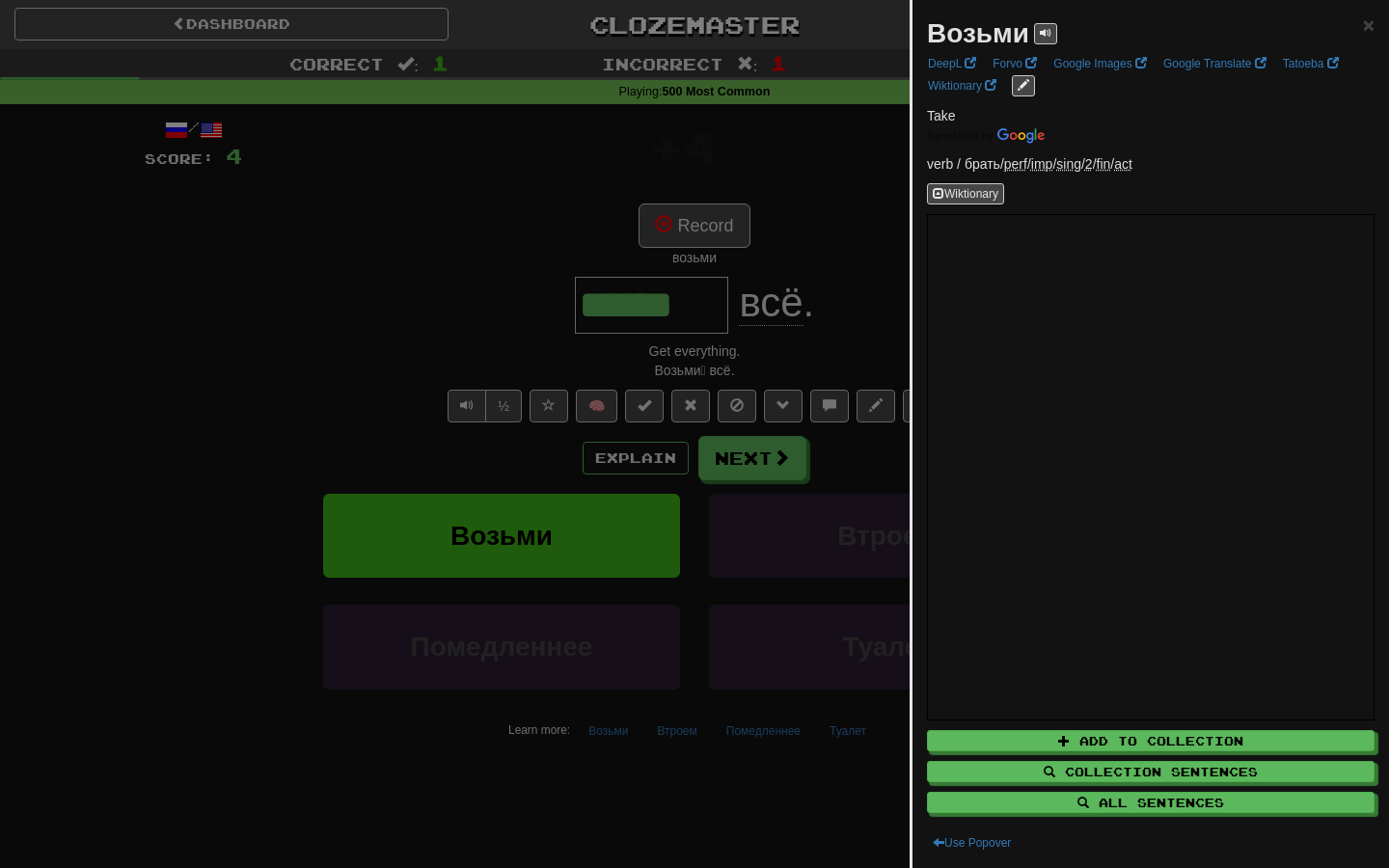 click at bounding box center (694, 434) 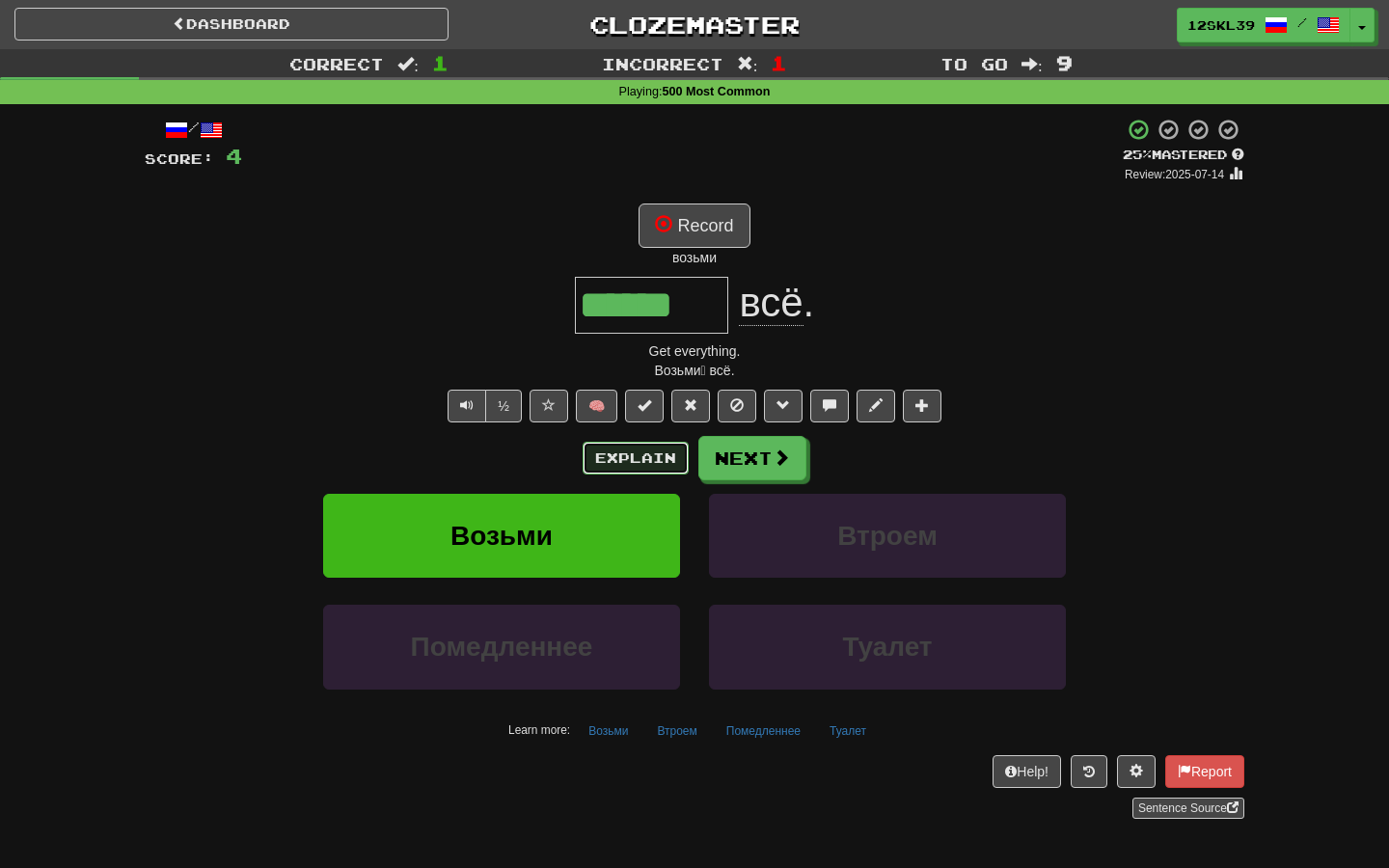 click on "Explain" at bounding box center (636, 458) 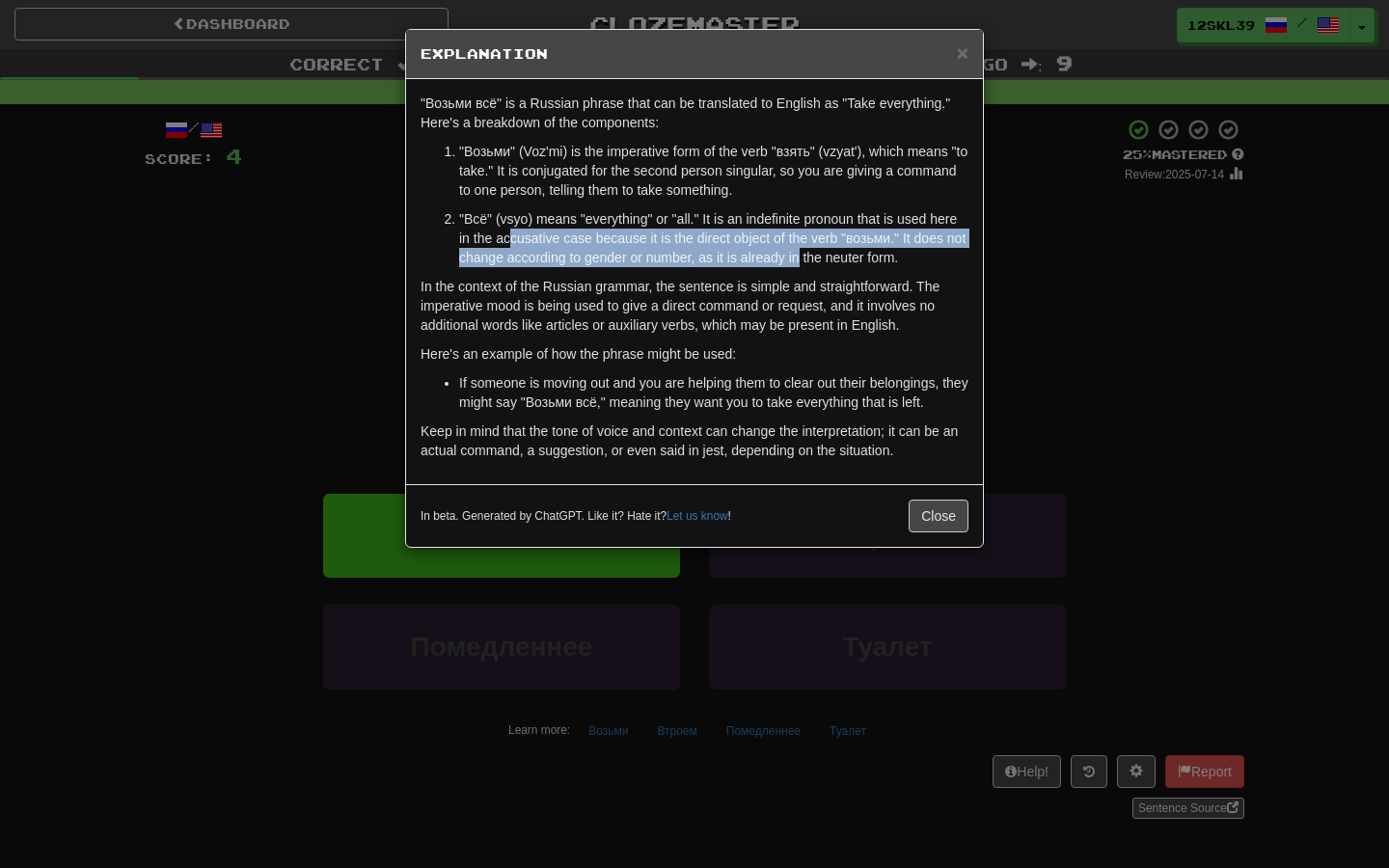 drag, startPoint x: 516, startPoint y: 230, endPoint x: 821, endPoint y: 256, distance: 306.1062 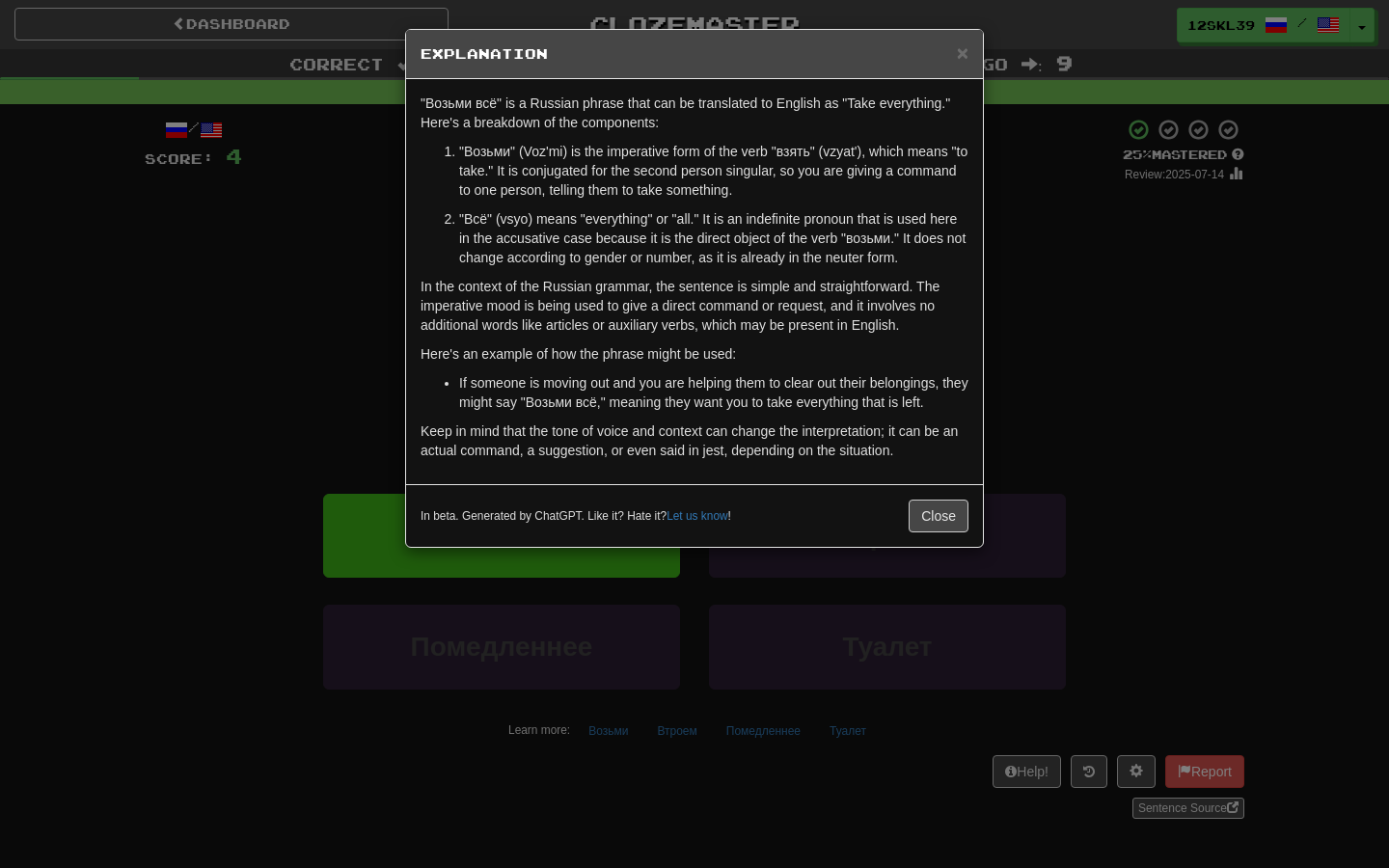 click on "In the context of the Russian grammar, the sentence is simple and straightforward. The imperative mood is being used to give a direct command or request, and it involves no additional words like articles or auxiliary verbs, which may be present in English." at bounding box center [694, 306] 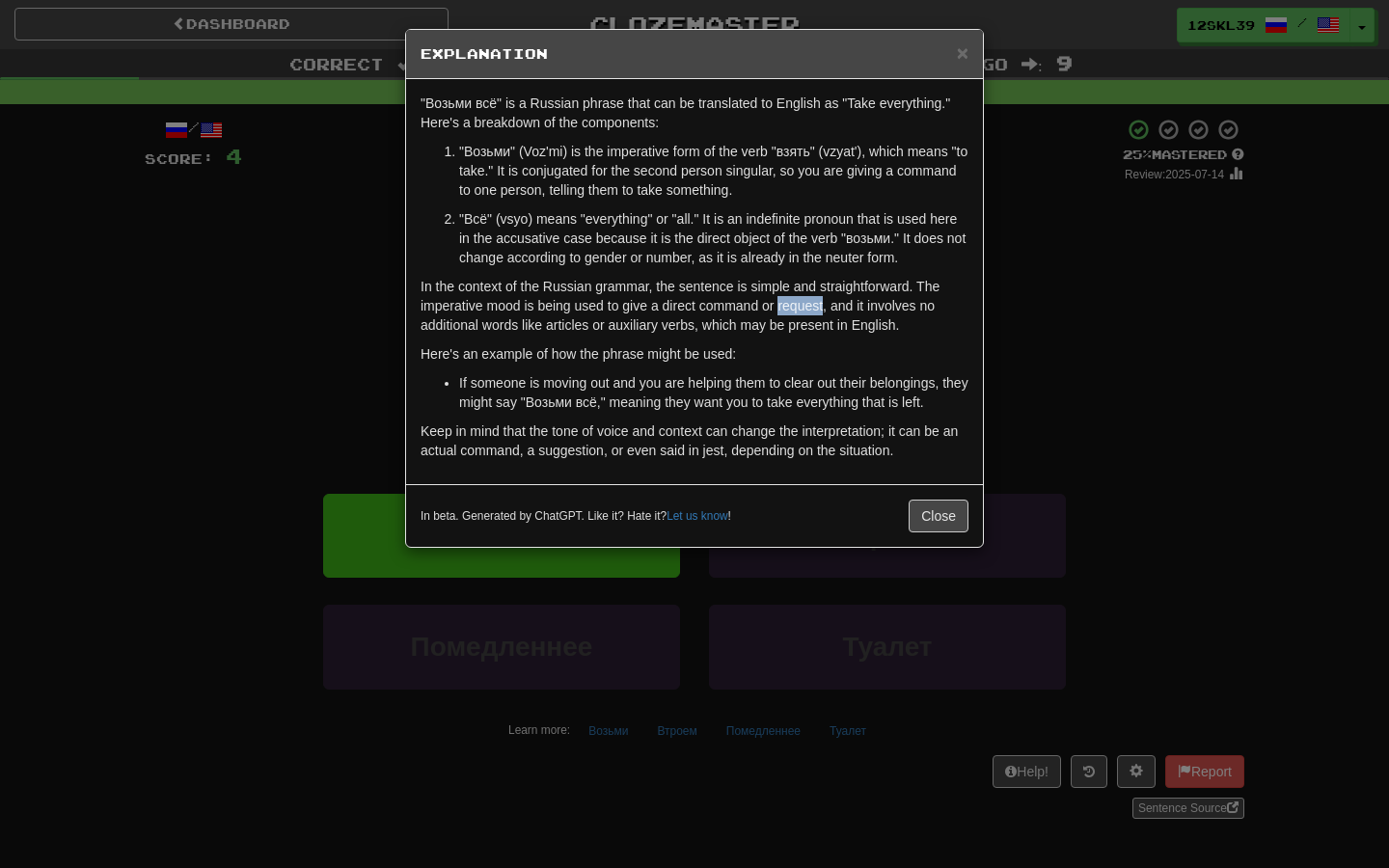 click on "In the context of the Russian grammar, the sentence is simple and straightforward. The imperative mood is being used to give a direct command or request, and it involves no additional words like articles or auxiliary verbs, which may be present in English." at bounding box center (694, 306) 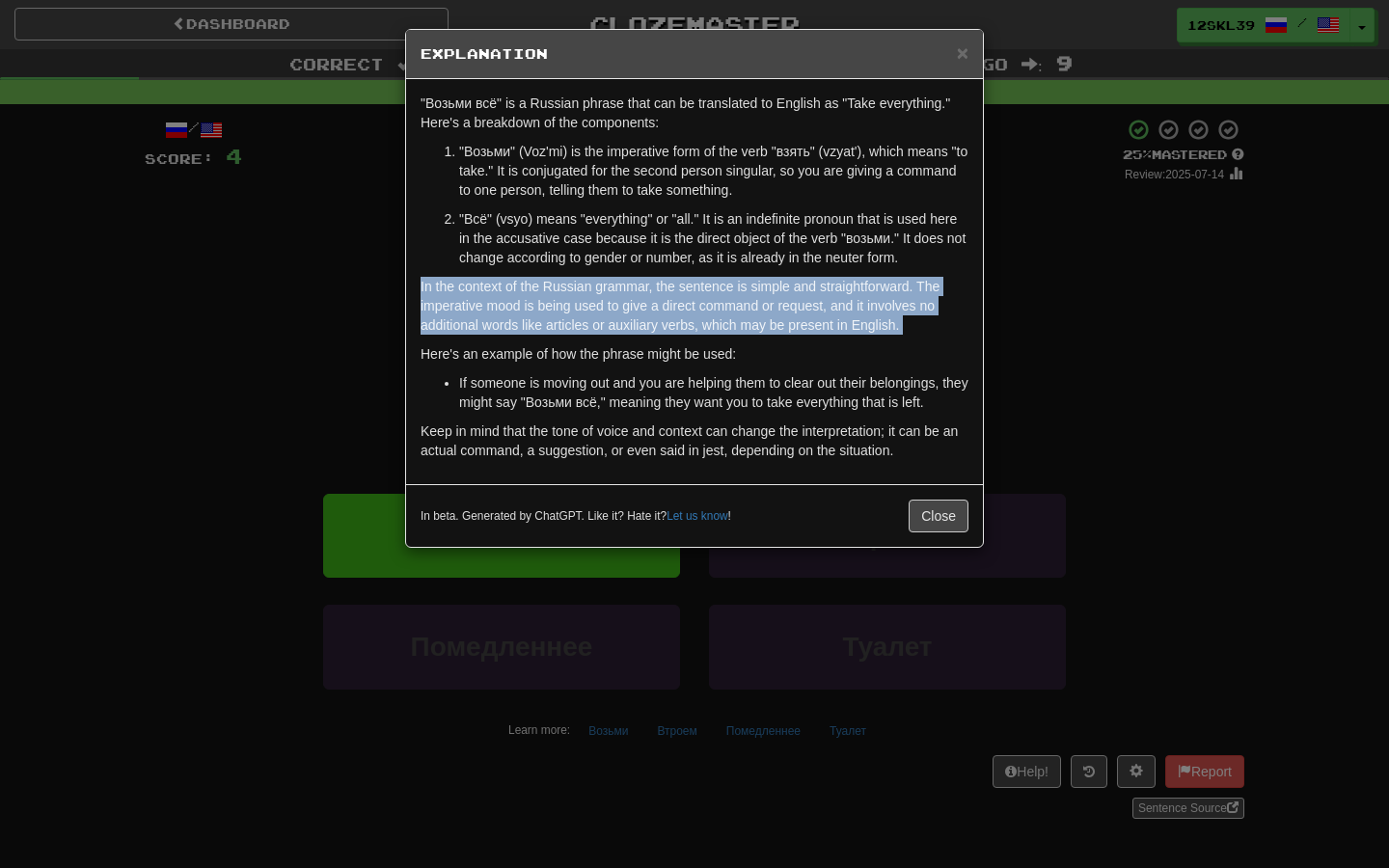 click on "In the context of the Russian grammar, the sentence is simple and straightforward. The imperative mood is being used to give a direct command or request, and it involves no additional words like articles or auxiliary verbs, which may be present in English." at bounding box center [694, 306] 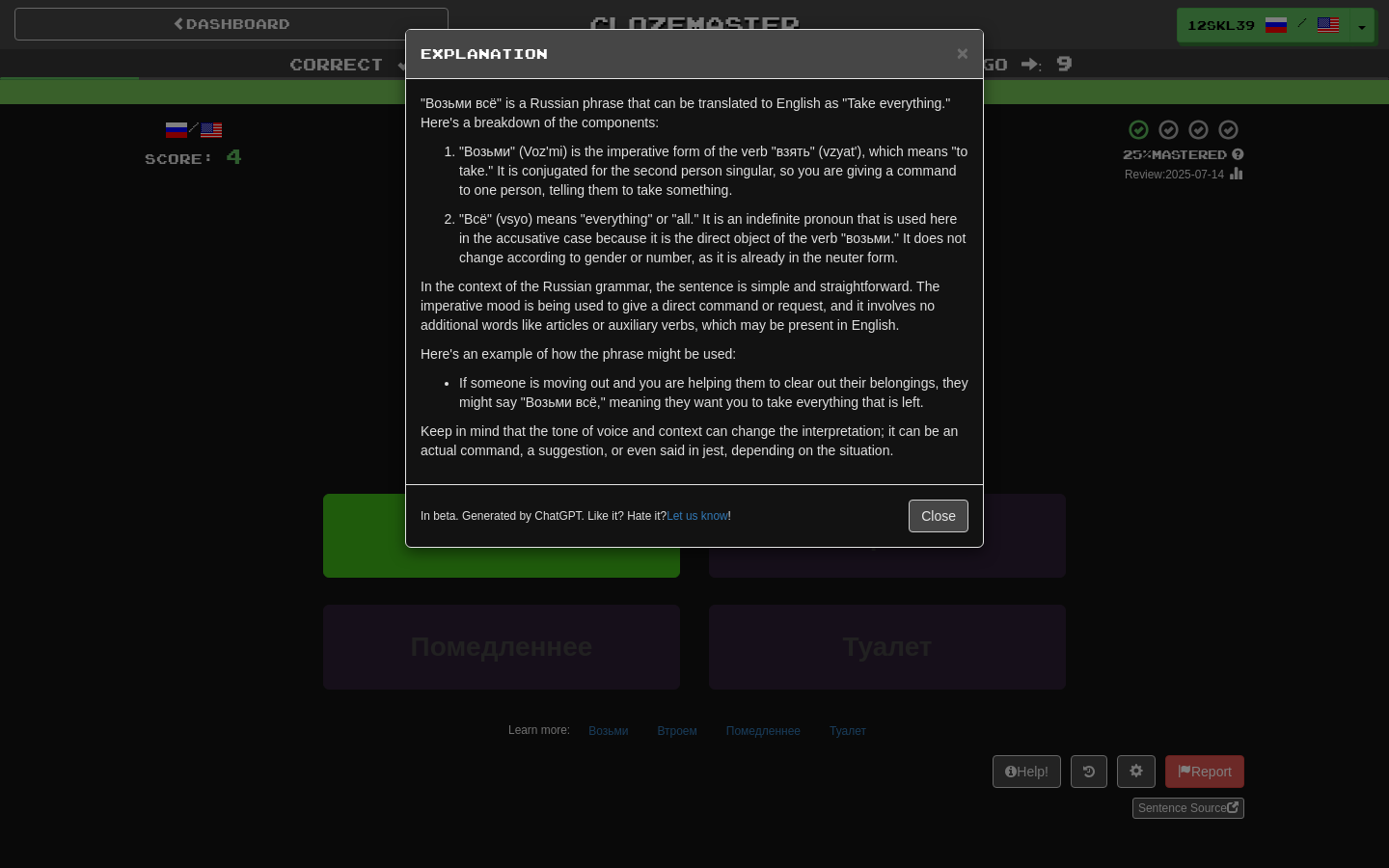 click on "Here's an example of how the phrase might be used:" at bounding box center [694, 354] 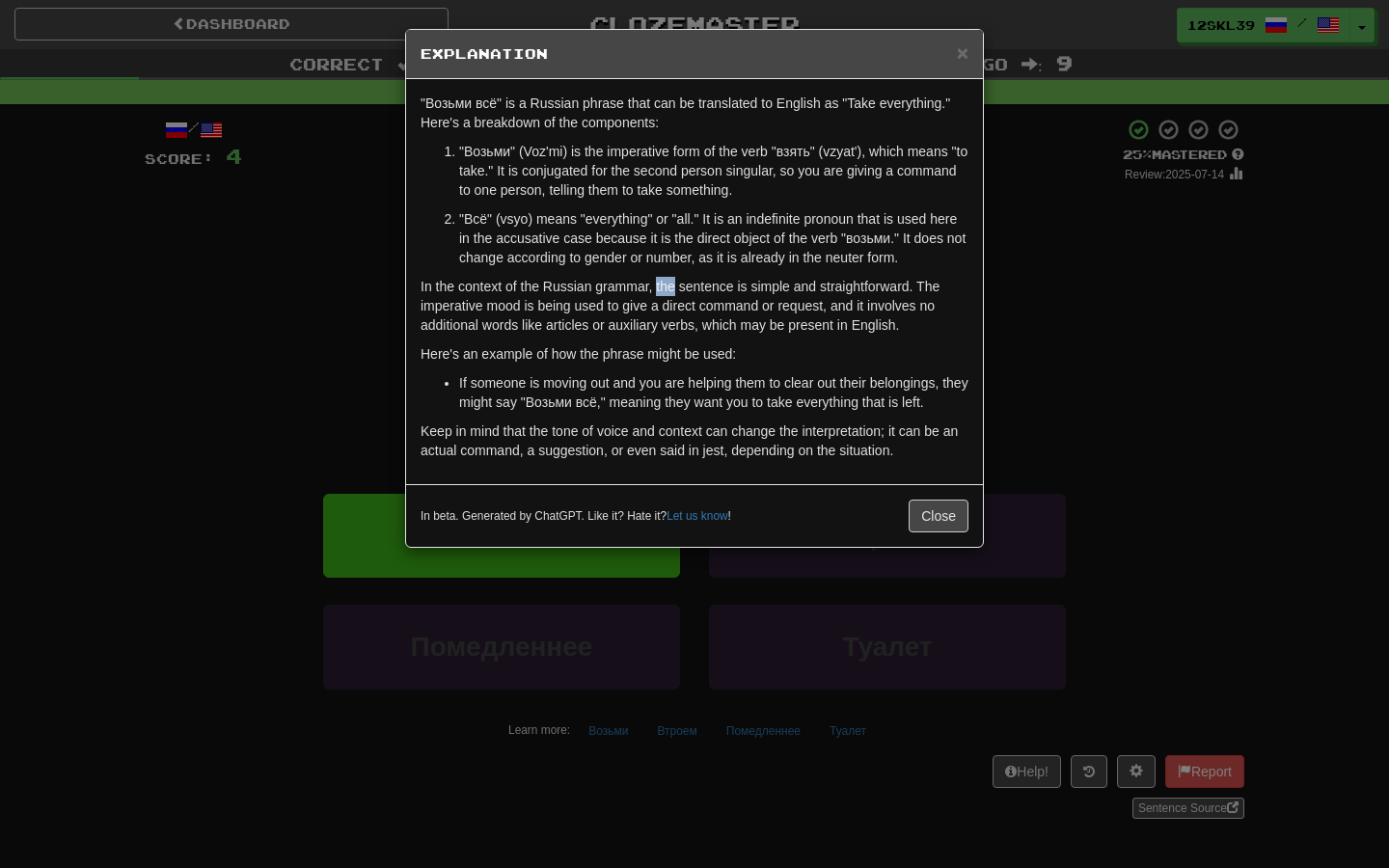click on "In the context of the Russian grammar, the sentence is simple and straightforward. The imperative mood is being used to give a direct command or request, and it involves no additional words like articles or auxiliary verbs, which may be present in English." at bounding box center (694, 306) 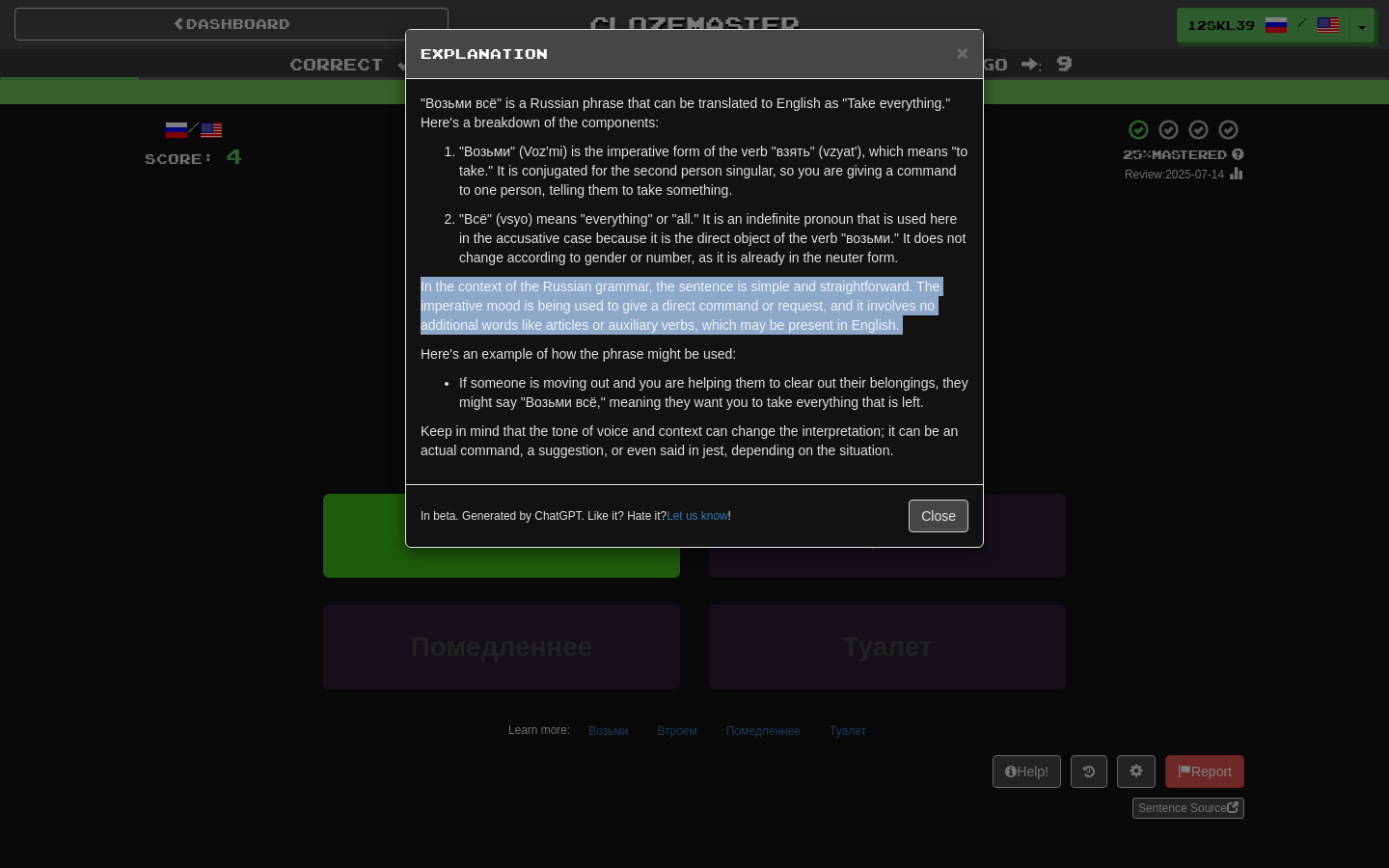 click on "In the context of the Russian grammar, the sentence is simple and straightforward. The imperative mood is being used to give a direct command or request, and it involves no additional words like articles or auxiliary verbs, which may be present in English." at bounding box center (694, 306) 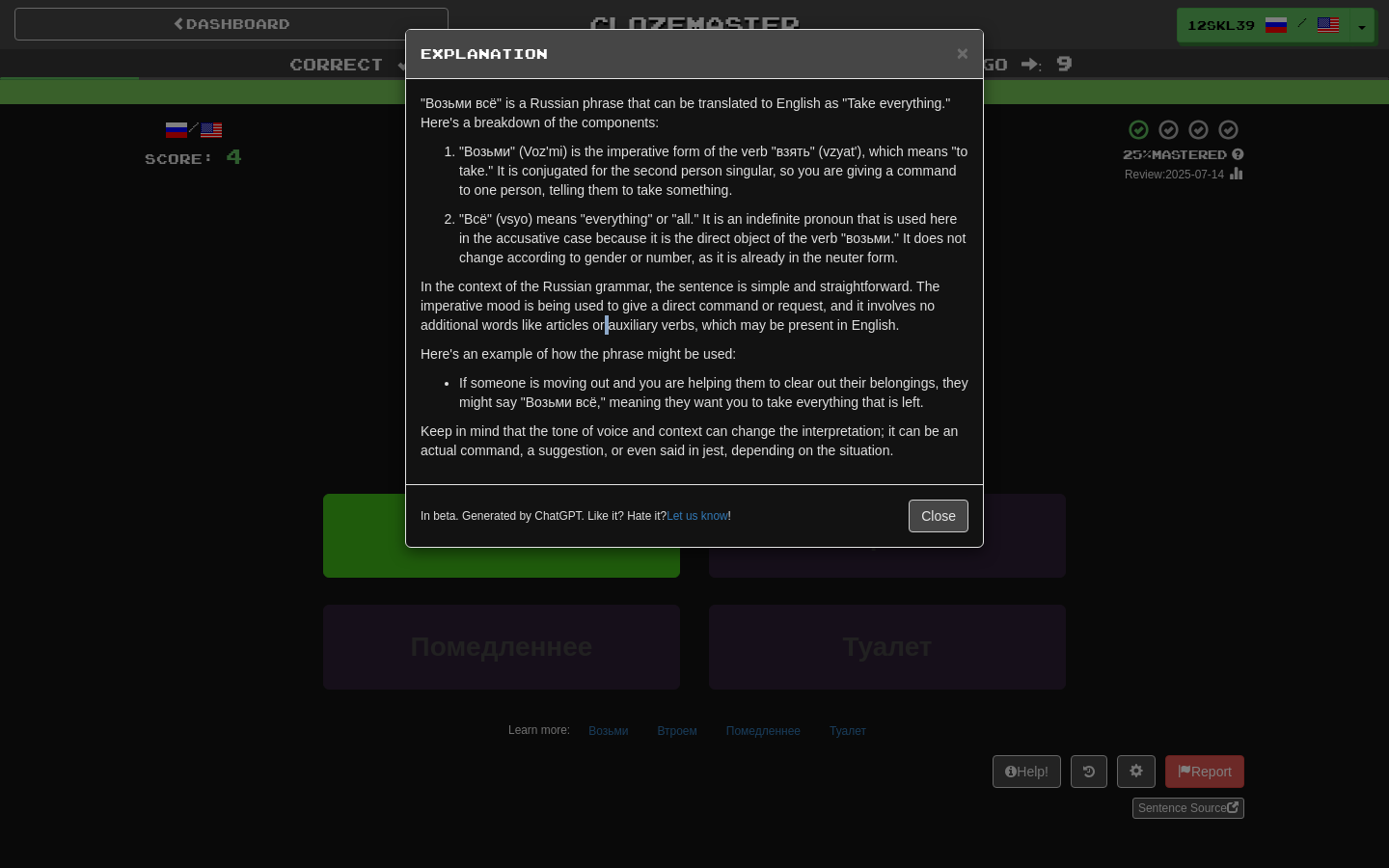 click on "In the context of the Russian grammar, the sentence is simple and straightforward. The imperative mood is being used to give a direct command or request, and it involves no additional words like articles or auxiliary verbs, which may be present in English." at bounding box center [694, 306] 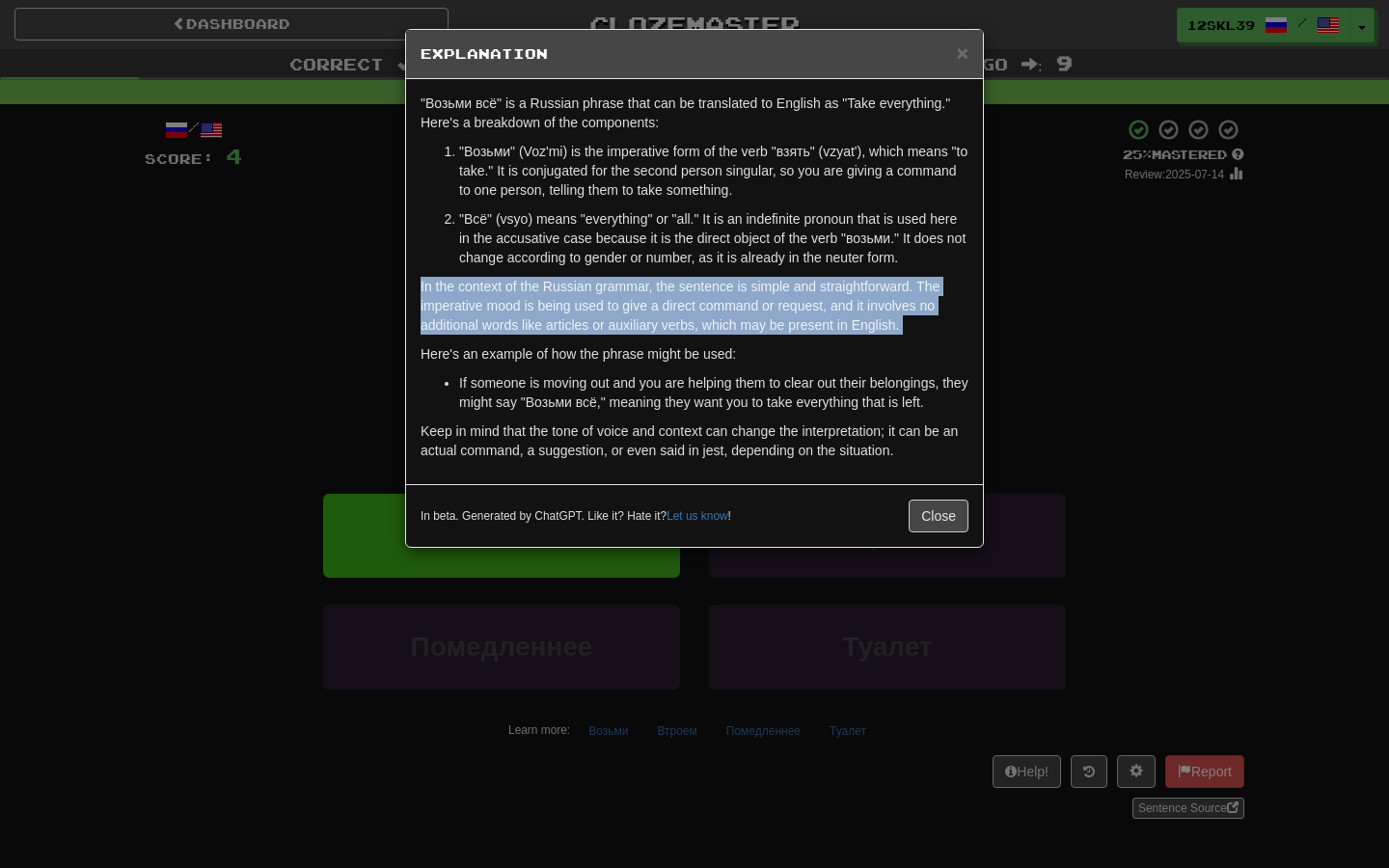 click on "In the context of the Russian grammar, the sentence is simple and straightforward. The imperative mood is being used to give a direct command or request, and it involves no additional words like articles or auxiliary verbs, which may be present in English." at bounding box center [694, 306] 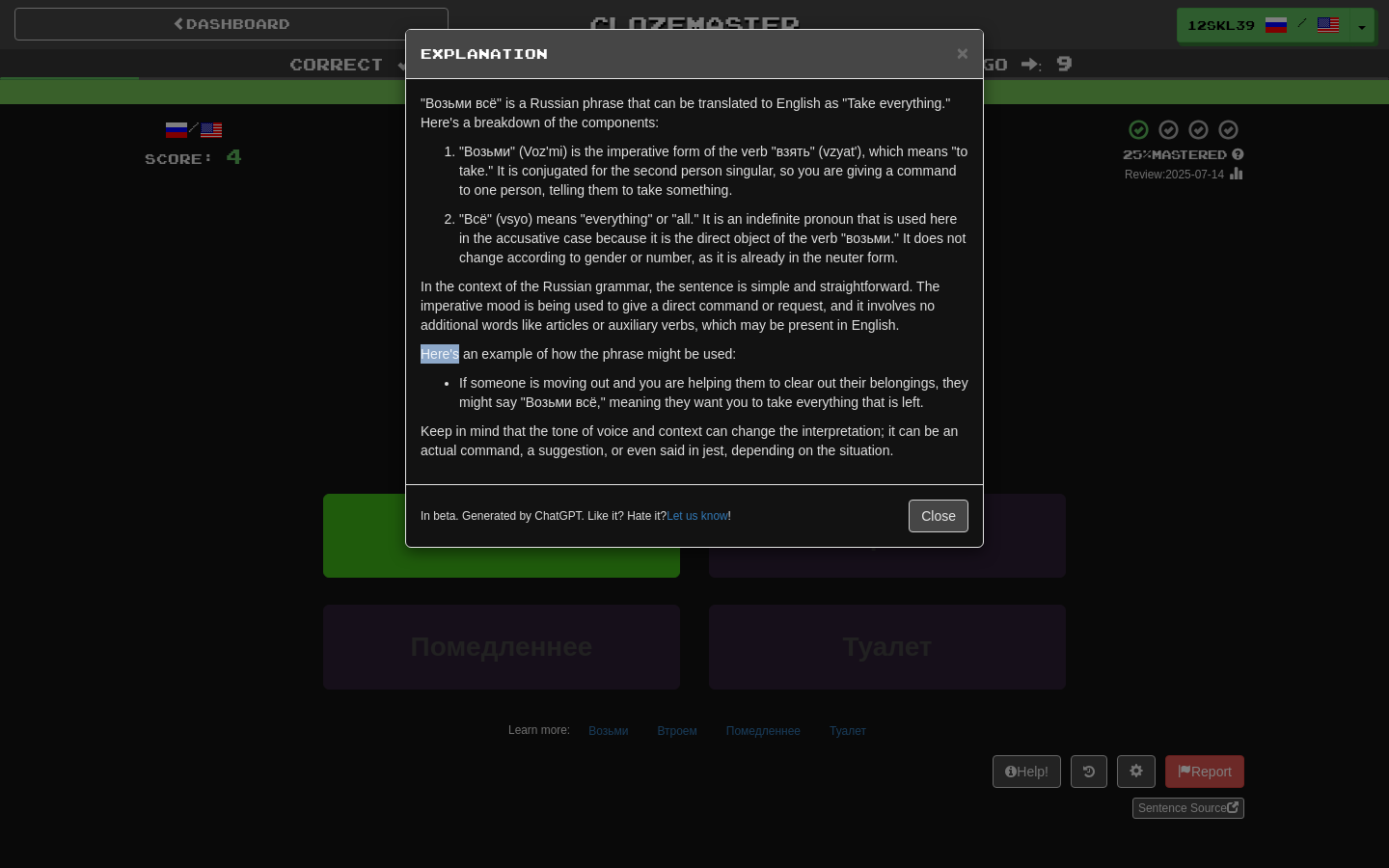 click on ""Возьми всё" is a Russian phrase that can be translated to English as "Take everything." Here's a breakdown of the components:
"Возьми" (Voz'mi) is the imperative form of the verb "взять" (vzyat'), which means "to take." It is conjugated for the second person singular, so you are giving a command to one person, telling them to take something.
"Всё" (vsyo) means "everything" or "all." It is an indefinite pronoun that is used here in the accusative case because it is the direct object of the verb "возьми." It does not change according to gender or number, as it is already in the neuter form.
In the context of the Russian grammar, the sentence is simple and straightforward. The imperative mood is being used to give a direct command or request, and it involves no additional words like articles or auxiliary verbs, which may be present in English.
Here's an example of how the phrase might be used:" at bounding box center (694, 282) 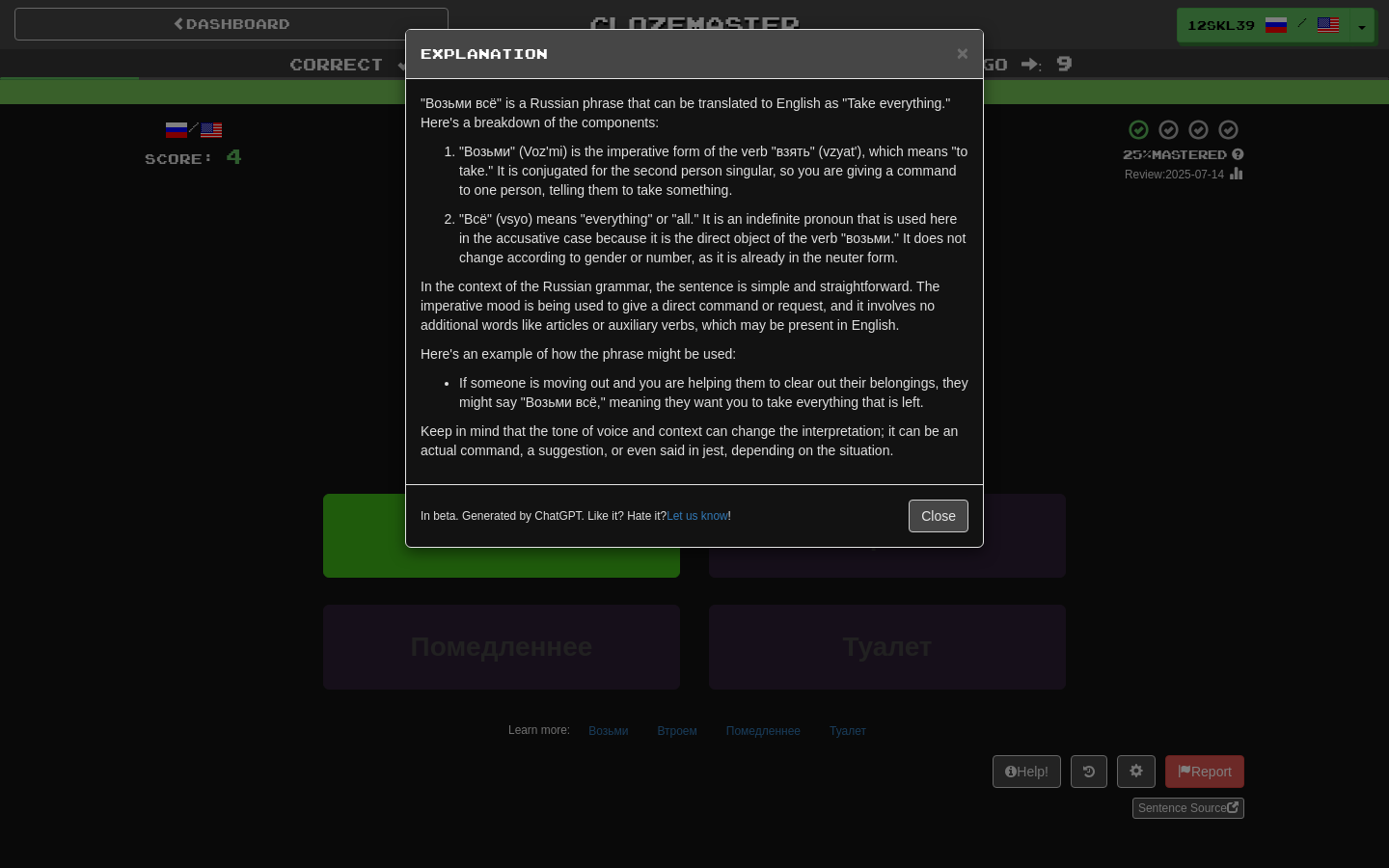 click on "Here's an example of how the phrase might be used:" at bounding box center [694, 354] 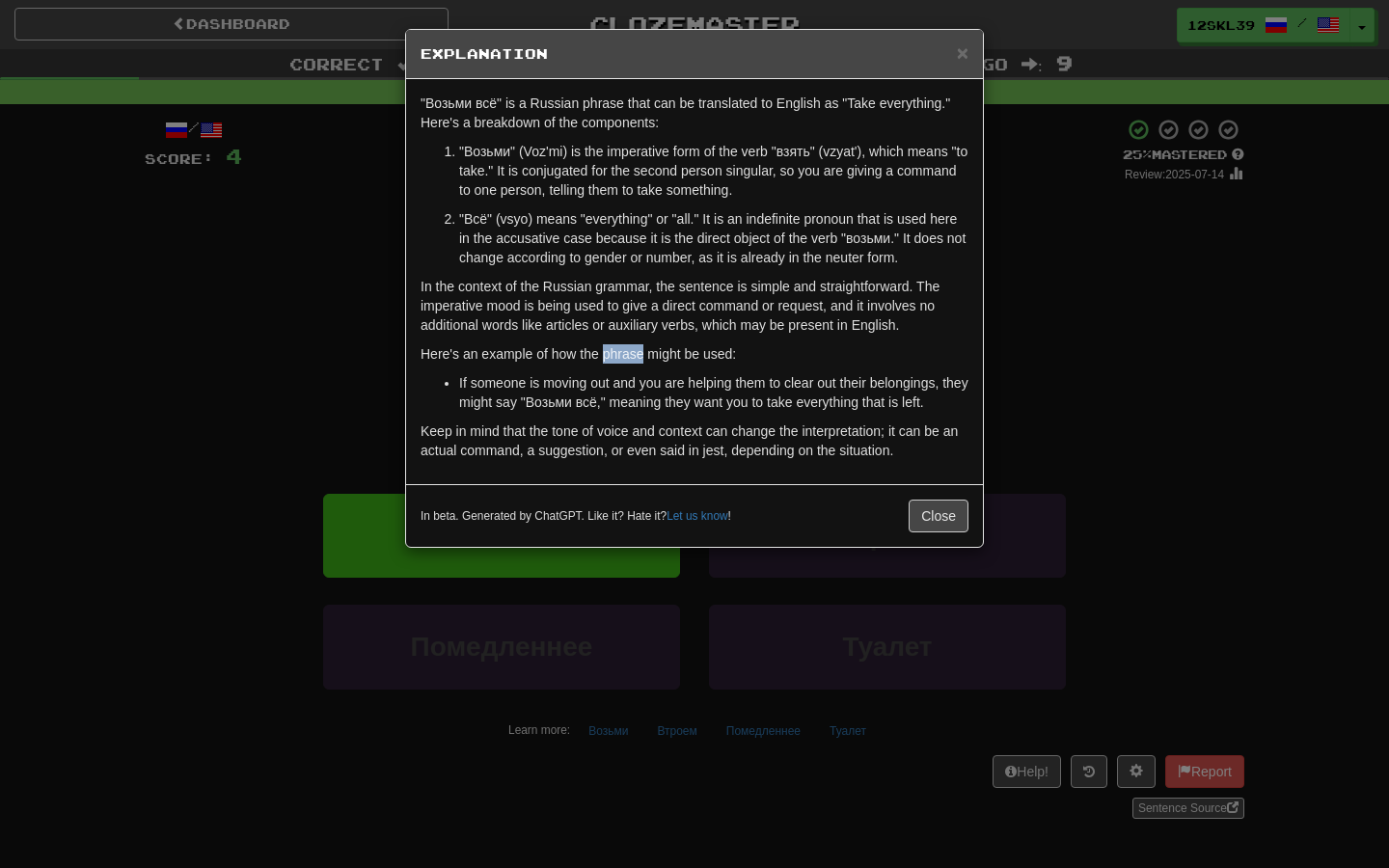 click on "Here's an example of how the phrase might be used:" at bounding box center (694, 354) 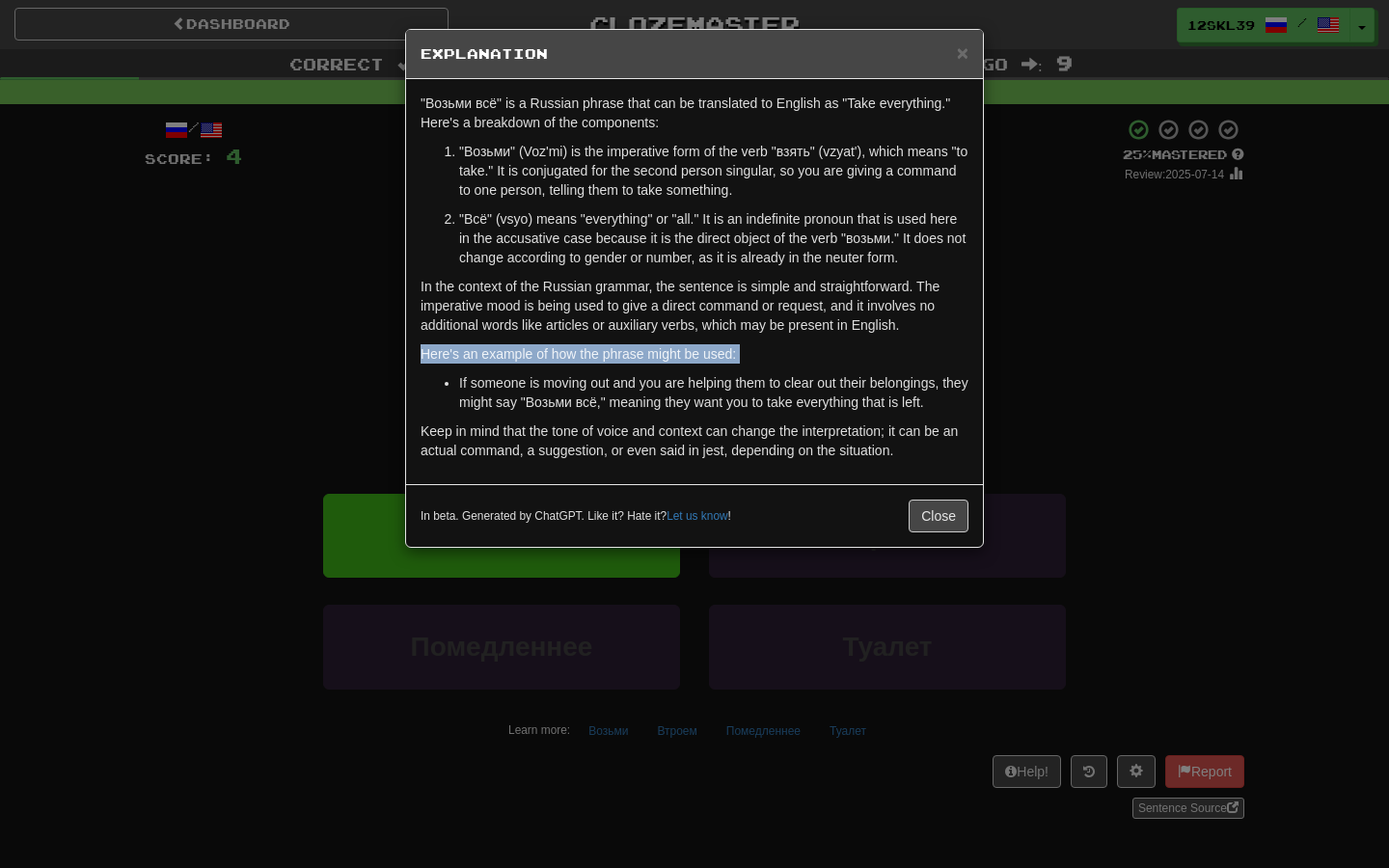 click on "Here's an example of how the phrase might be used:" at bounding box center [694, 354] 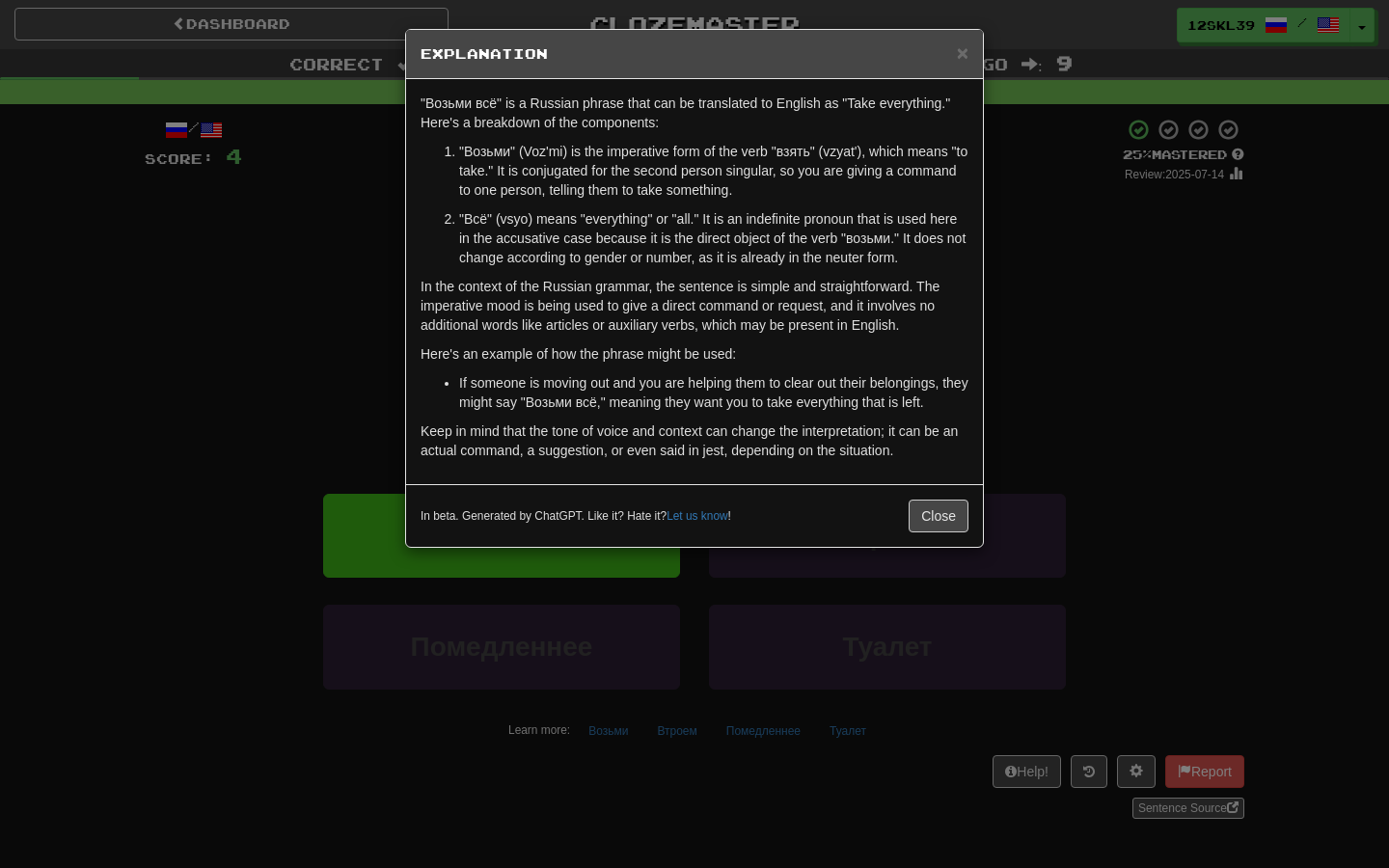 click on "If someone is moving out and you are helping them to clear out their belongings, they might say "Возьми всё," meaning they want you to take everything that is left." at bounding box center [714, 393] 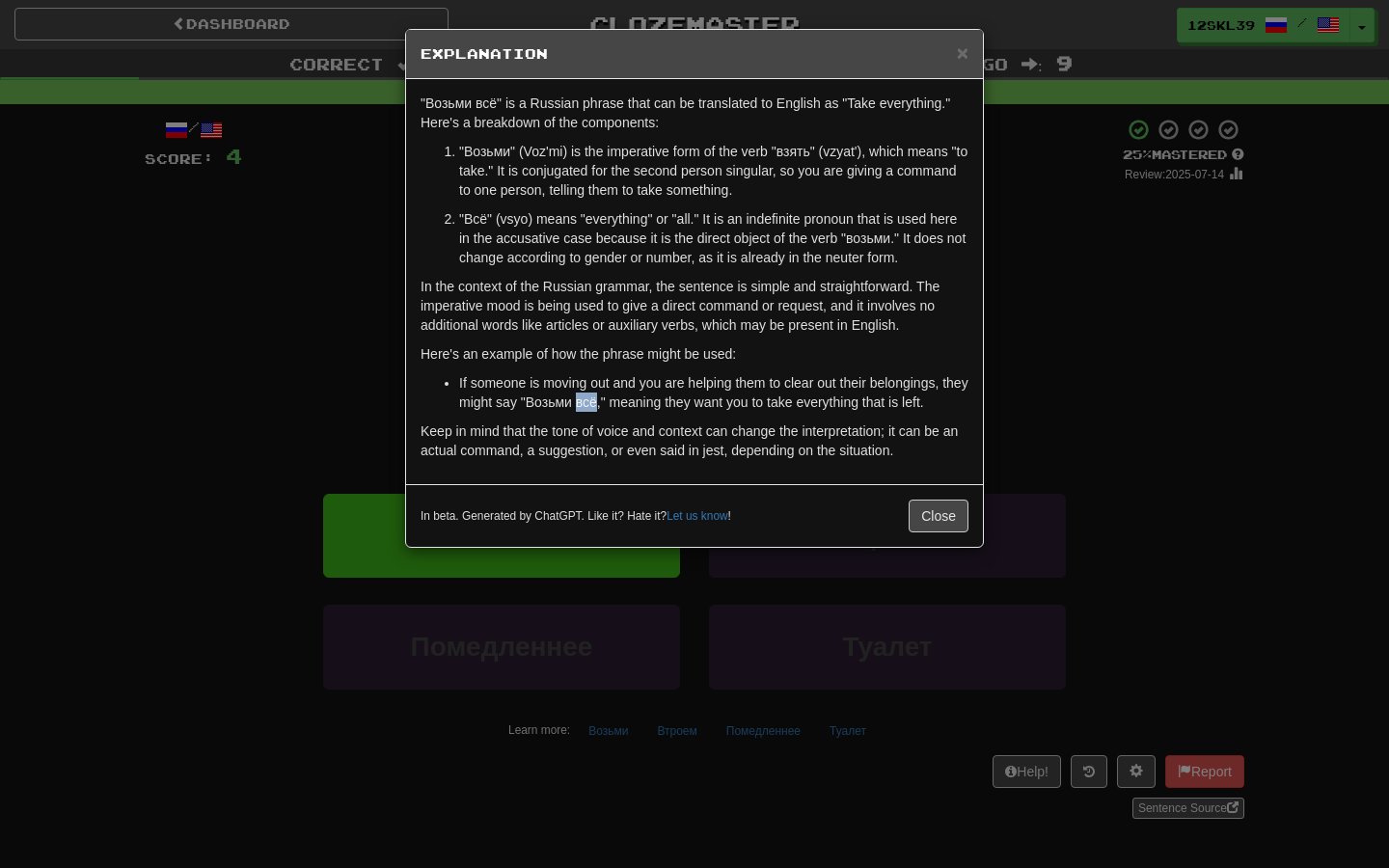 click on "If someone is moving out and you are helping them to clear out their belongings, they might say "Возьми всё," meaning they want you to take everything that is left." at bounding box center [714, 393] 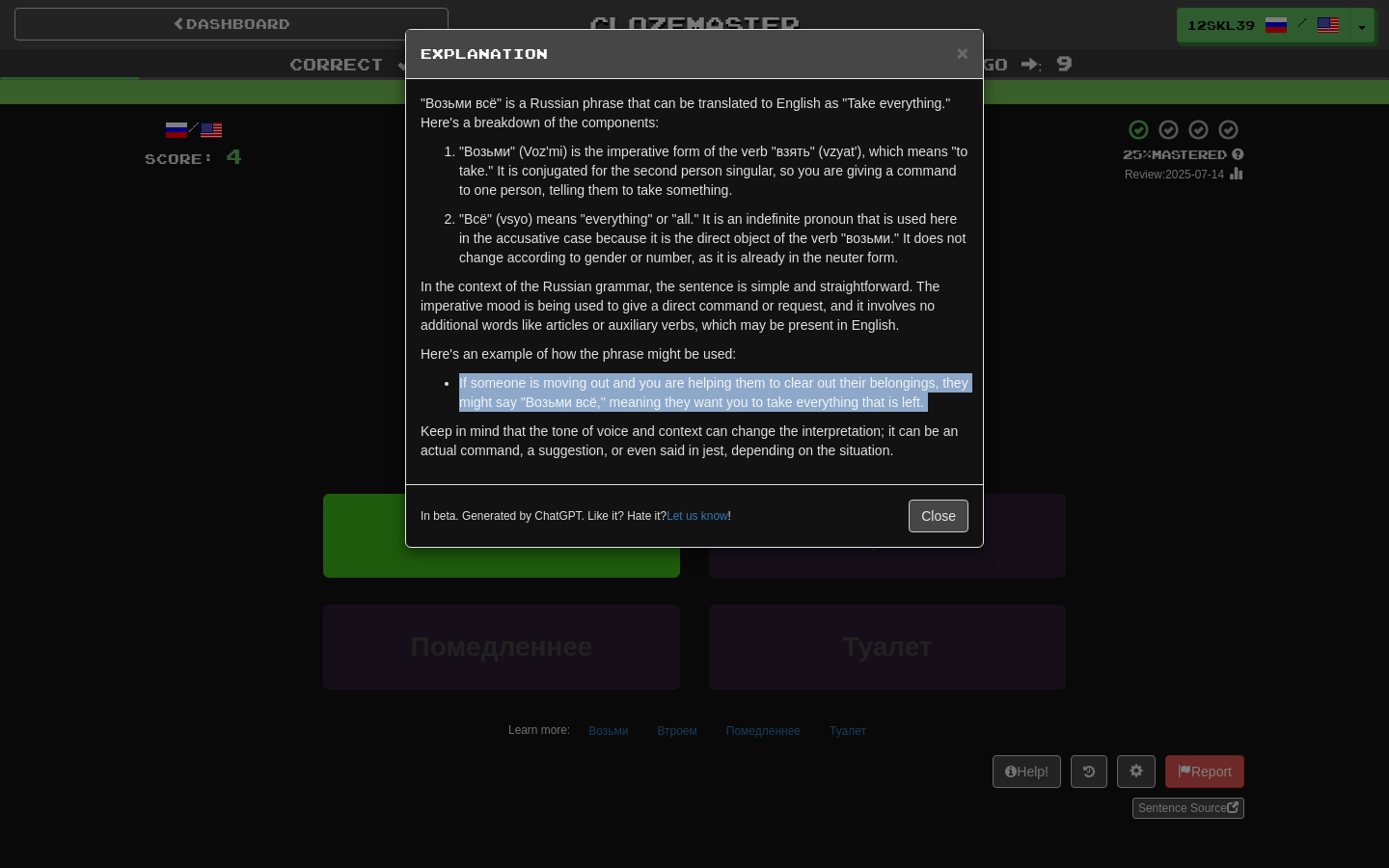 click on "If someone is moving out and you are helping them to clear out their belongings, they might say "Возьми всё," meaning they want you to take everything that is left." at bounding box center (714, 393) 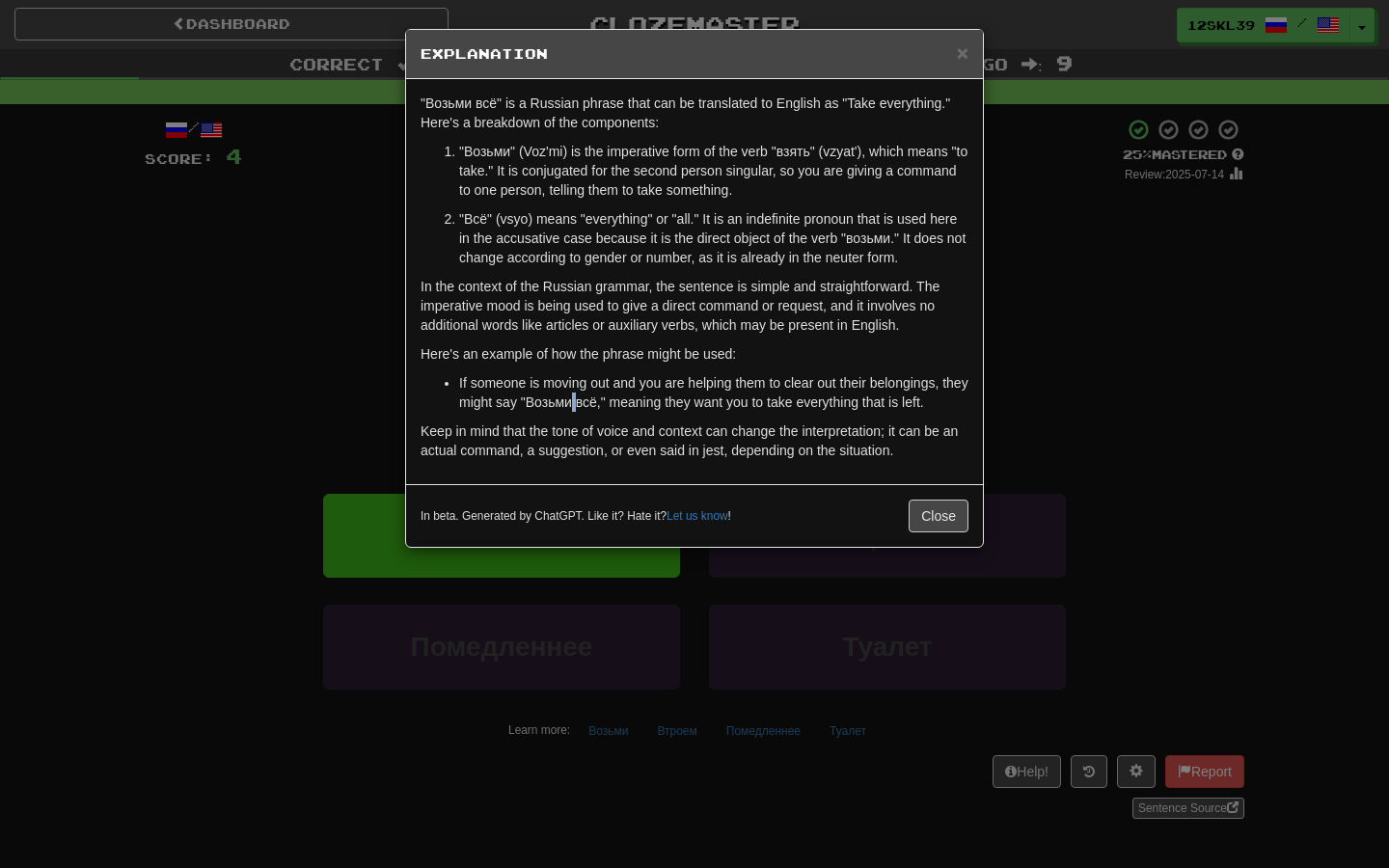 click on "If someone is moving out and you are helping them to clear out their belongings, they might say "Возьми всё," meaning they want you to take everything that is left." at bounding box center (714, 393) 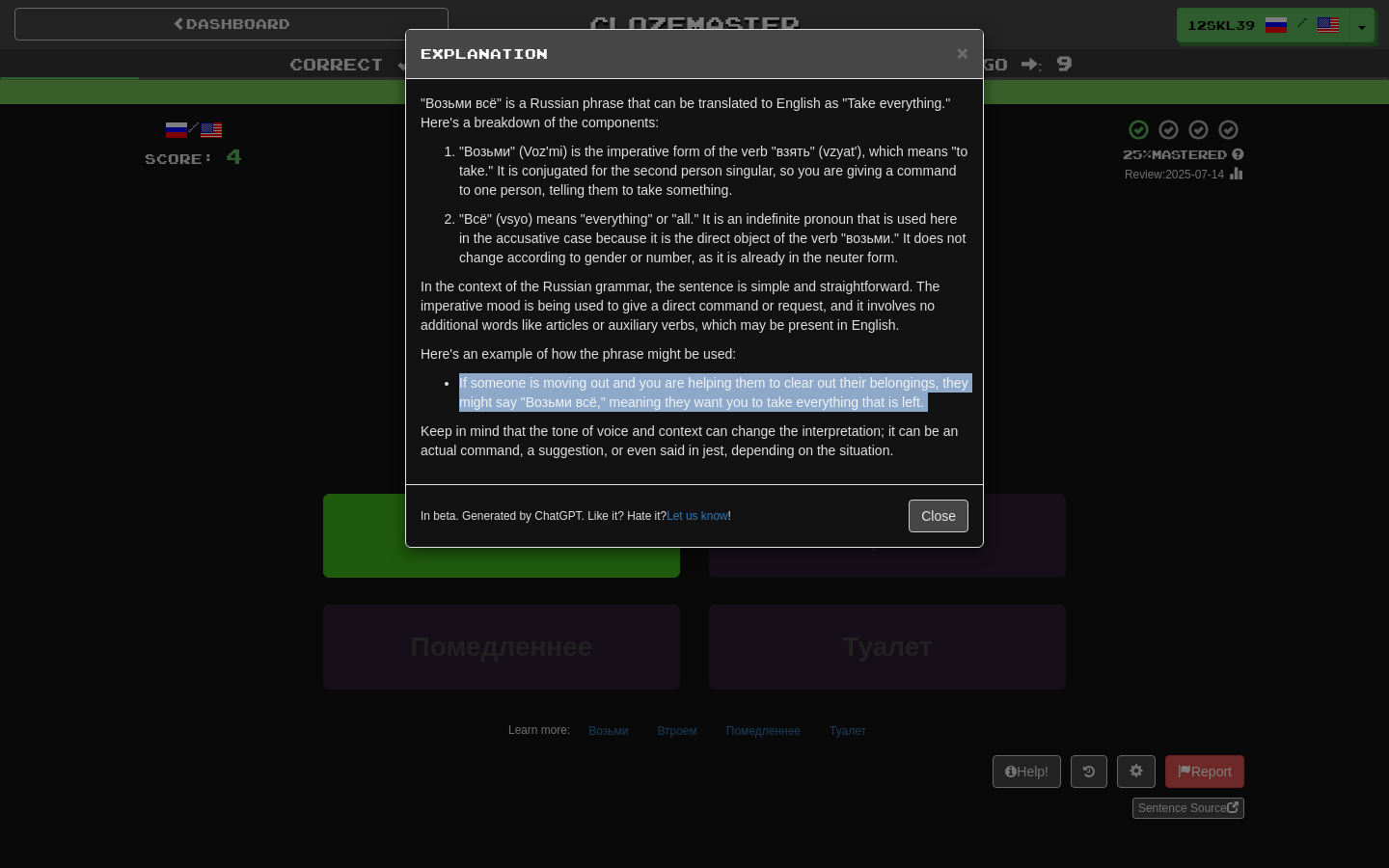click on "If someone is moving out and you are helping them to clear out their belongings, they might say "Возьми всё," meaning they want you to take everything that is left." at bounding box center [714, 393] 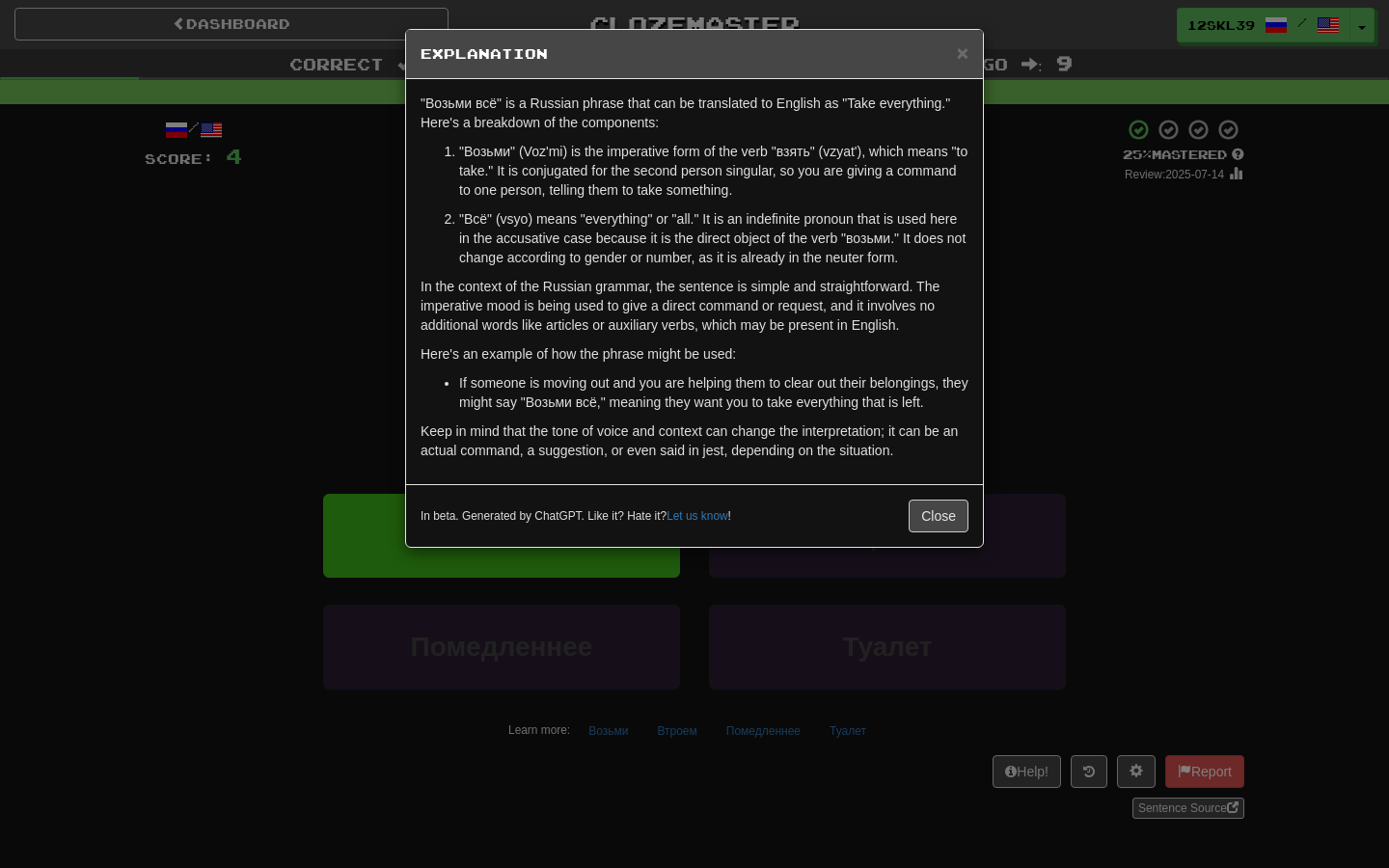 click on "Keep in mind that the tone of voice and context can change the interpretation; it can be an actual command, a suggestion, or even said in jest, depending on the situation." at bounding box center (694, 441) 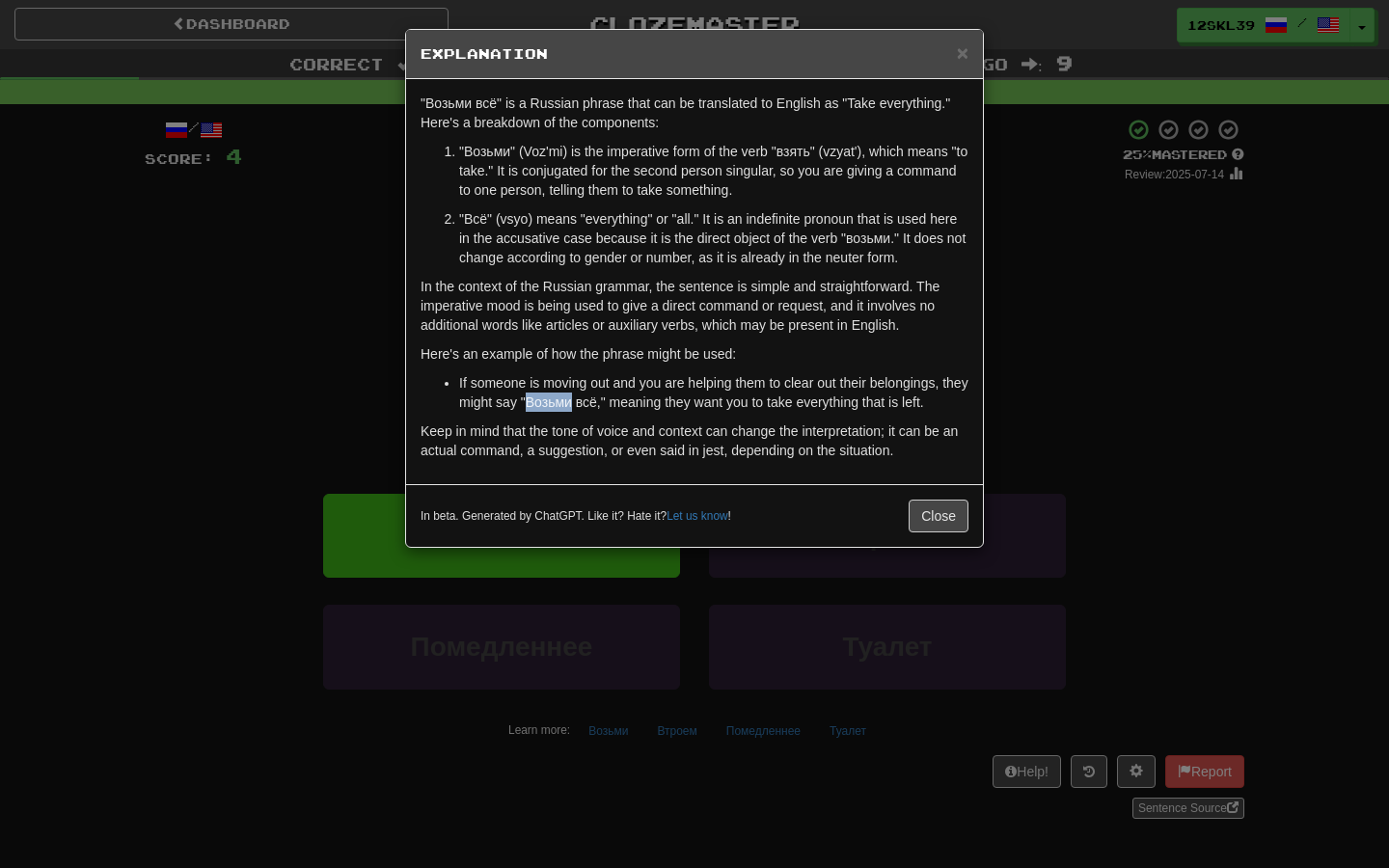 click on "If someone is moving out and you are helping them to clear out their belongings, they might say "Возьми всё," meaning they want you to take everything that is left." at bounding box center (714, 393) 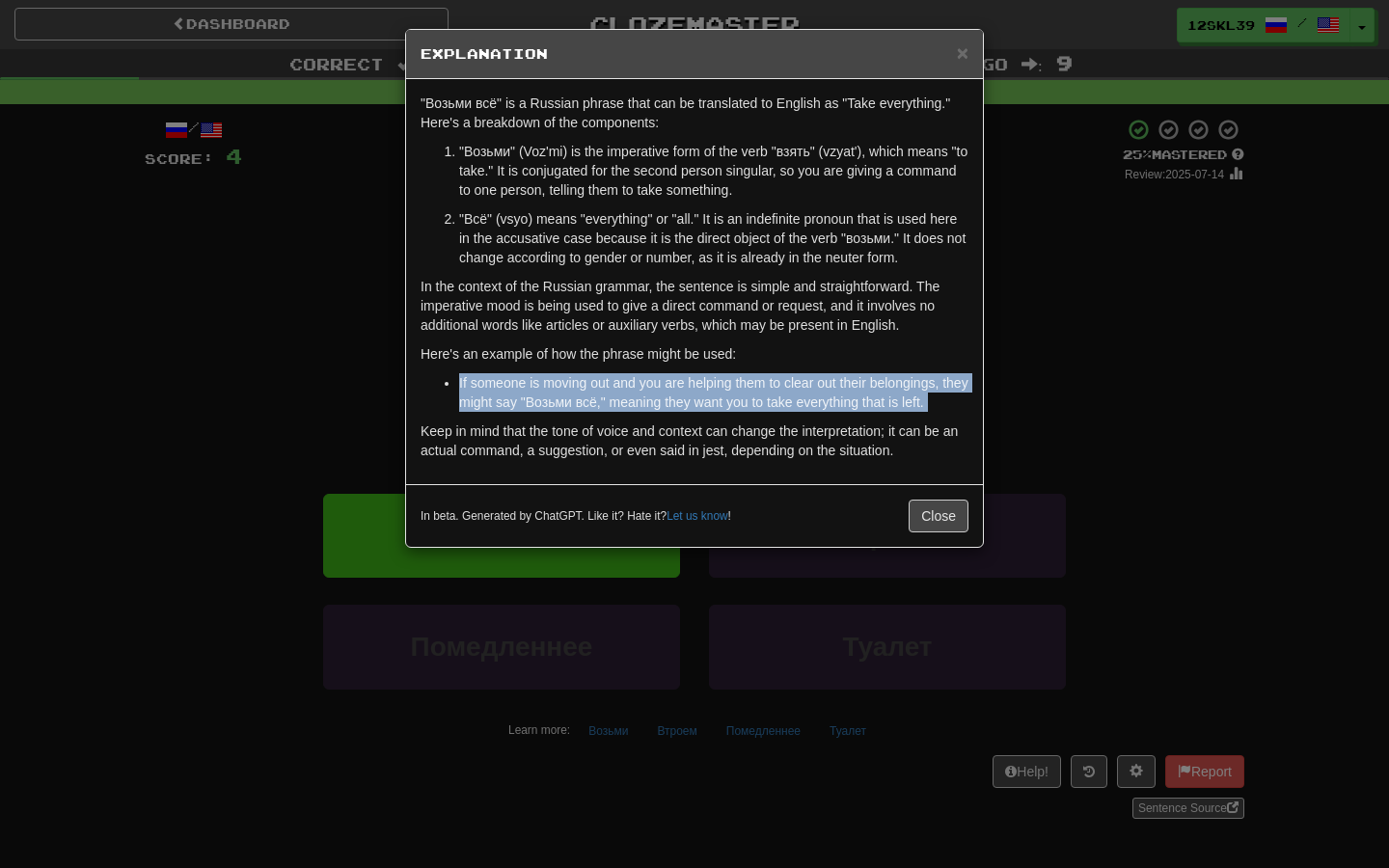click on "If someone is moving out and you are helping them to clear out their belongings, they might say "Возьми всё," meaning they want you to take everything that is left." at bounding box center (714, 393) 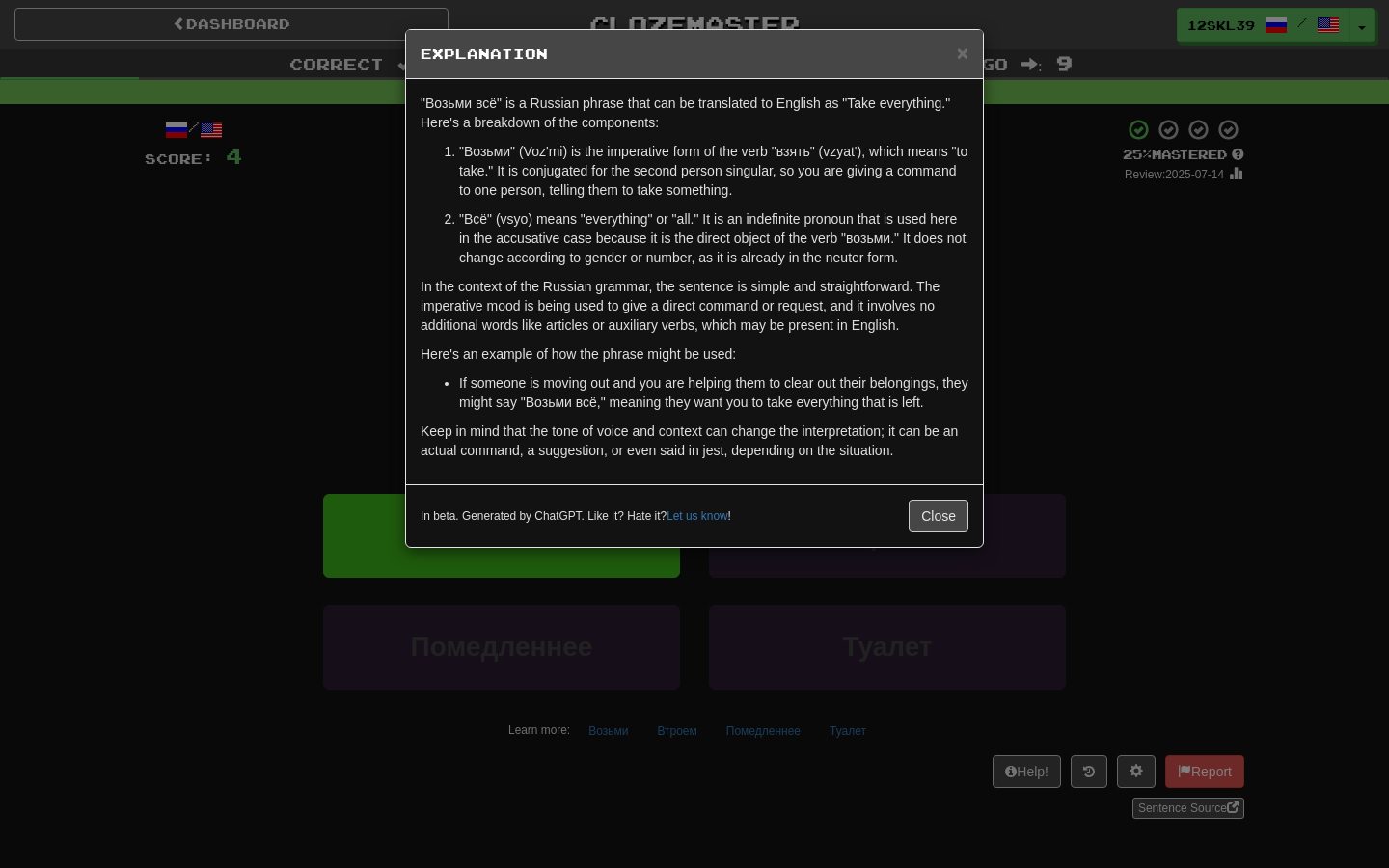 click on "Keep in mind that the tone of voice and context can change the interpretation; it can be an actual command, a suggestion, or even said in jest, depending on the situation." at bounding box center [694, 441] 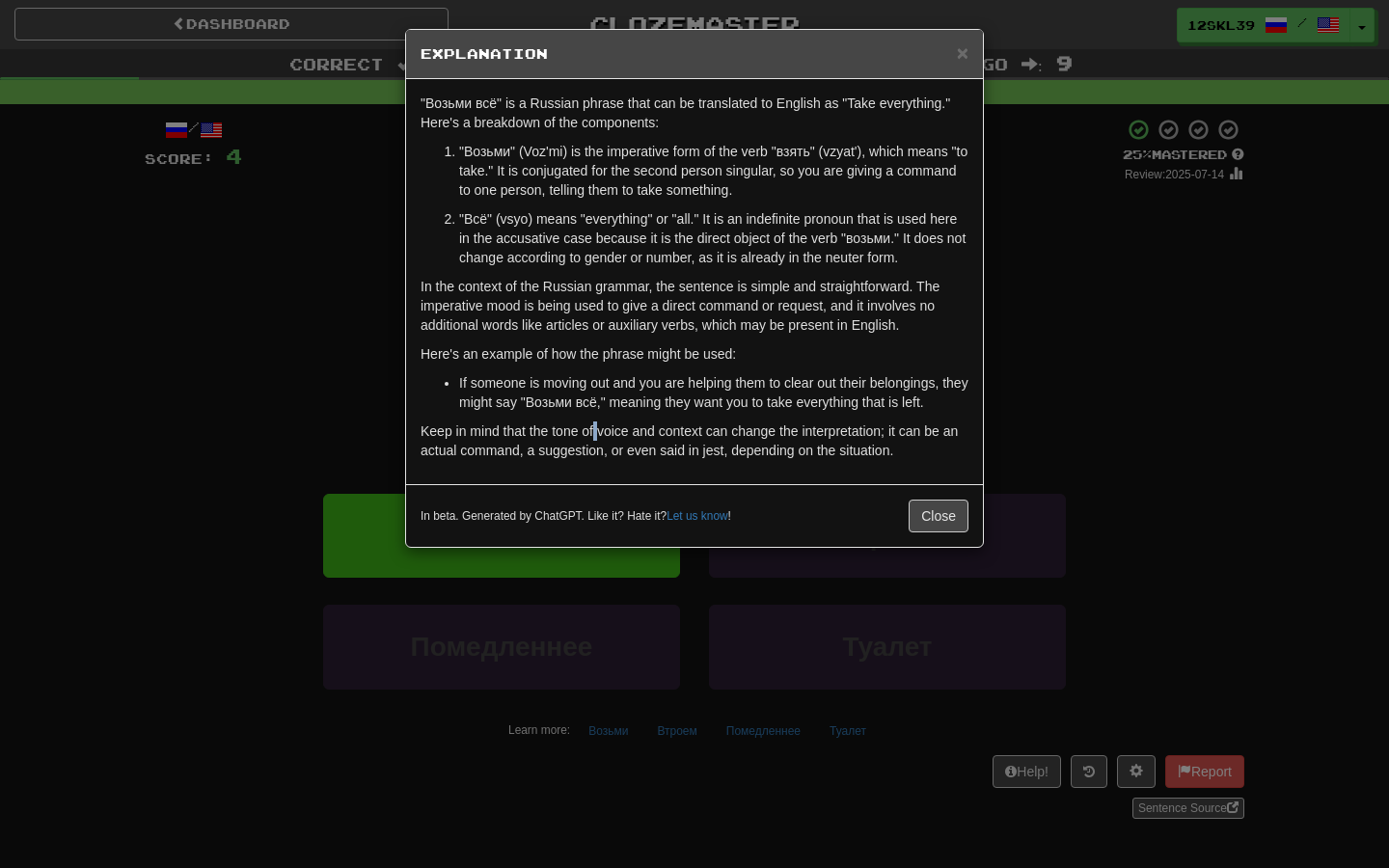 click on "Keep in mind that the tone of voice and context can change the interpretation; it can be an actual command, a suggestion, or even said in jest, depending on the situation." at bounding box center [694, 441] 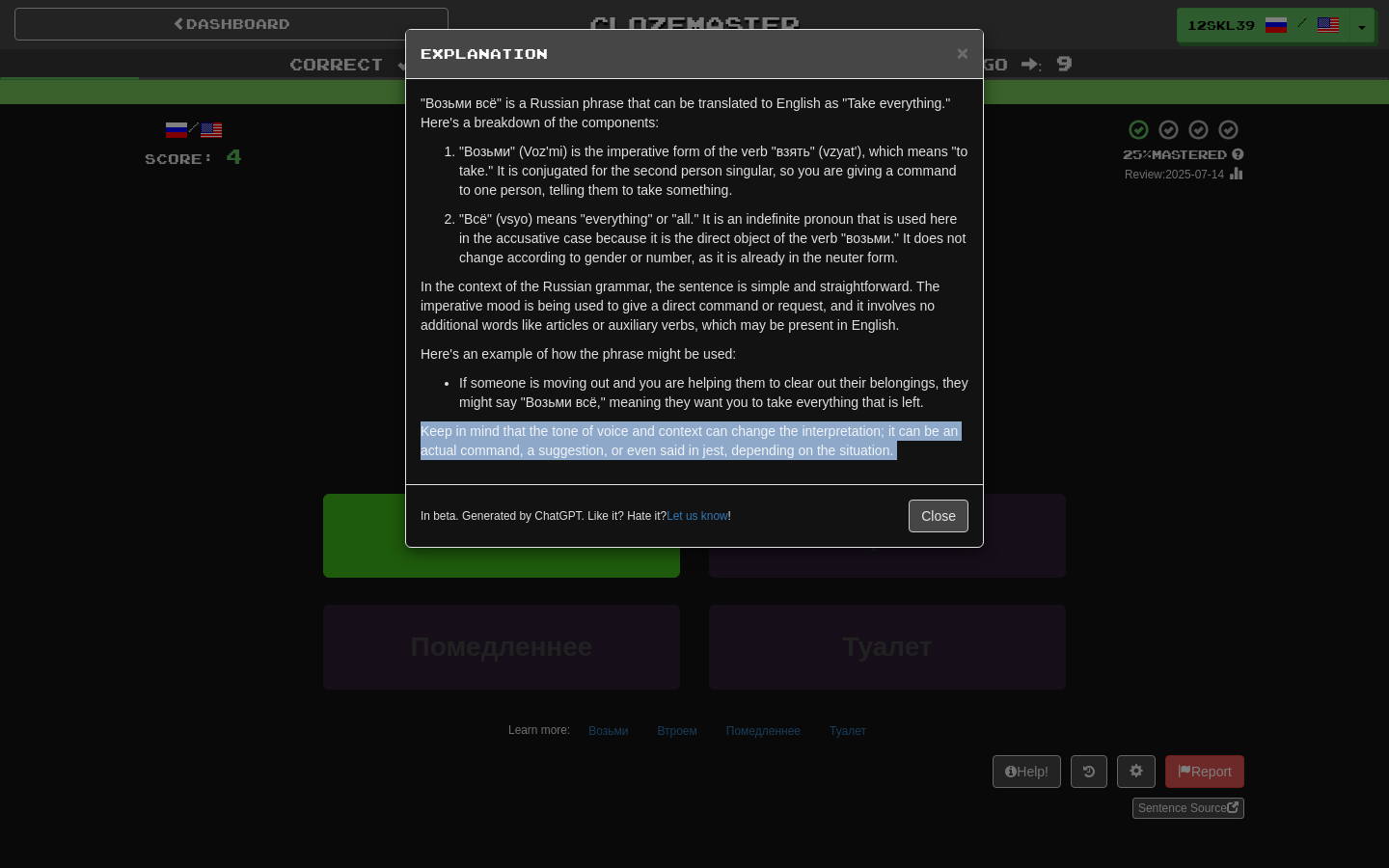 click on "Keep in mind that the tone of voice and context can change the interpretation; it can be an actual command, a suggestion, or even said in jest, depending on the situation." at bounding box center [694, 441] 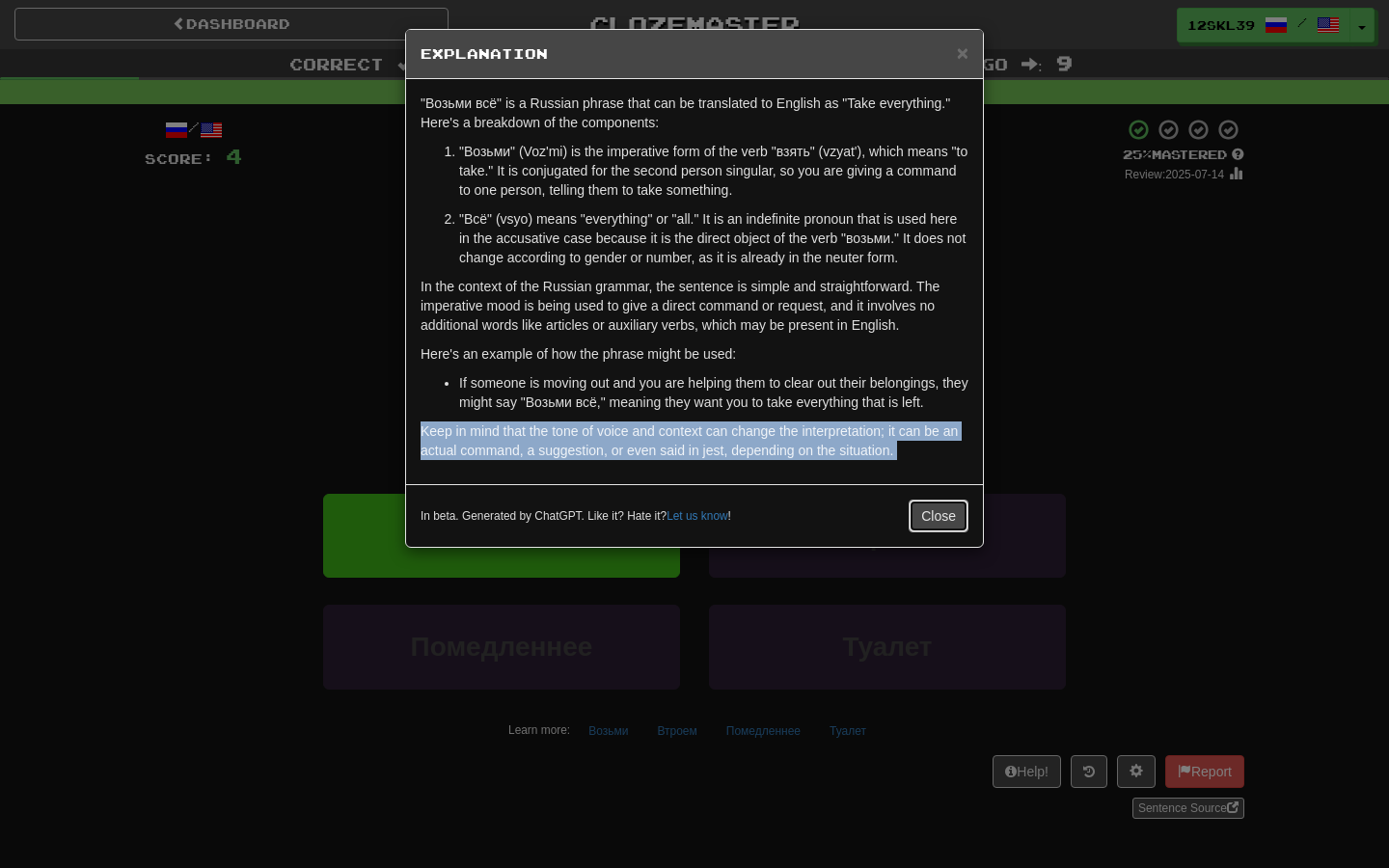 click on "Close" at bounding box center [939, 516] 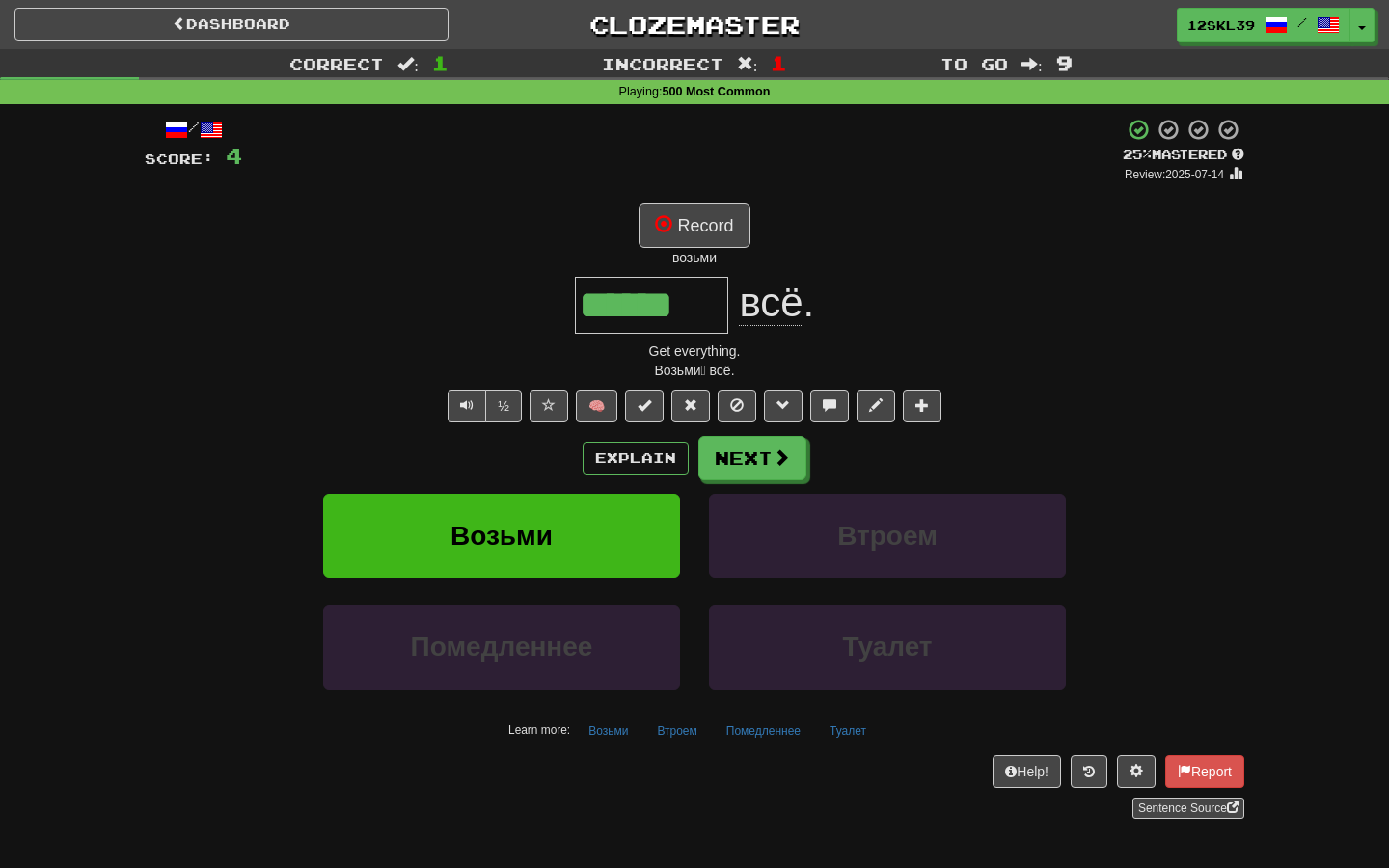 drag, startPoint x: 577, startPoint y: 311, endPoint x: 844, endPoint y: 308, distance: 267.01685 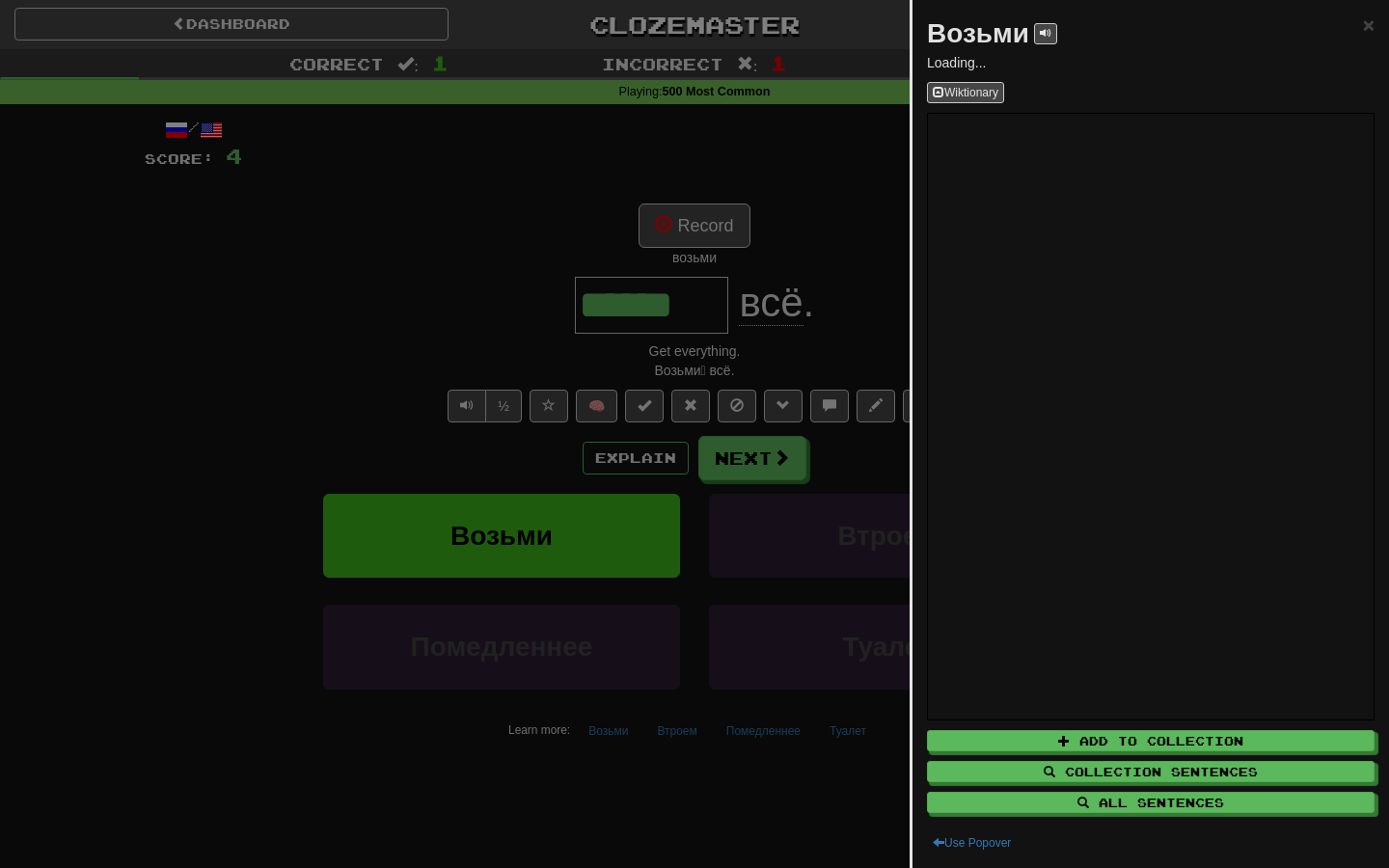 click at bounding box center (694, 434) 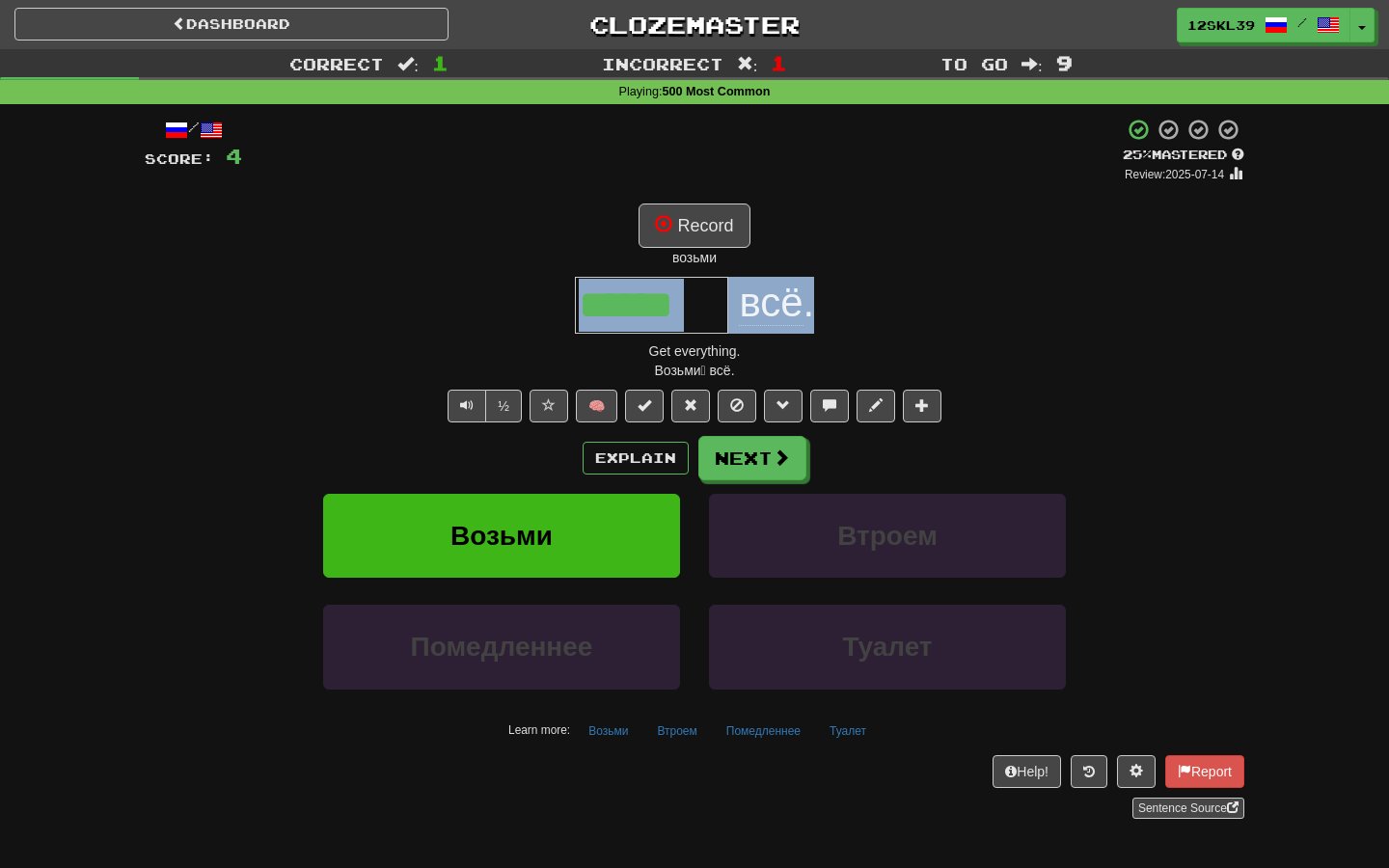 drag, startPoint x: 865, startPoint y: 299, endPoint x: 569, endPoint y: 300, distance: 296.00169 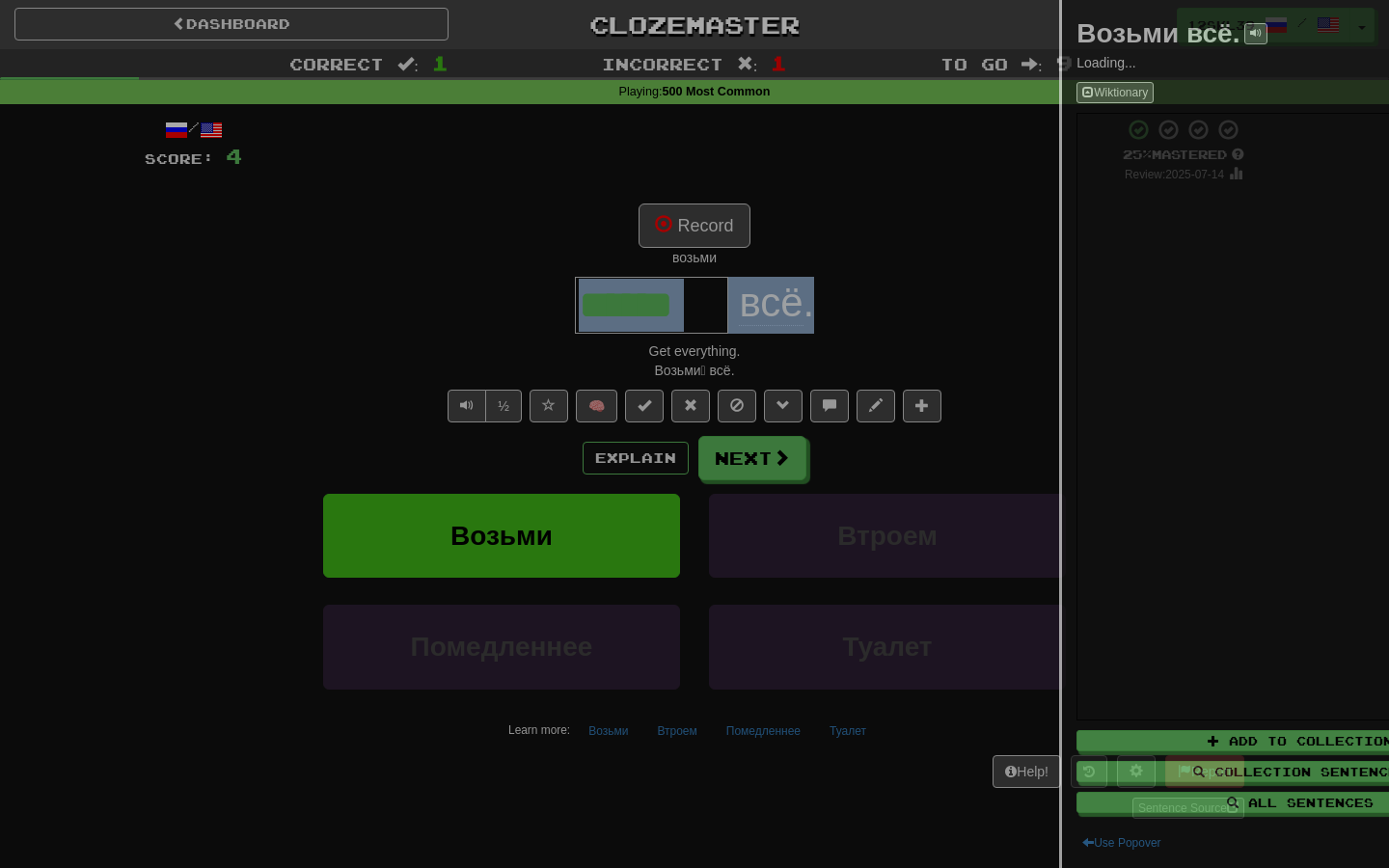 copy on "всё ." 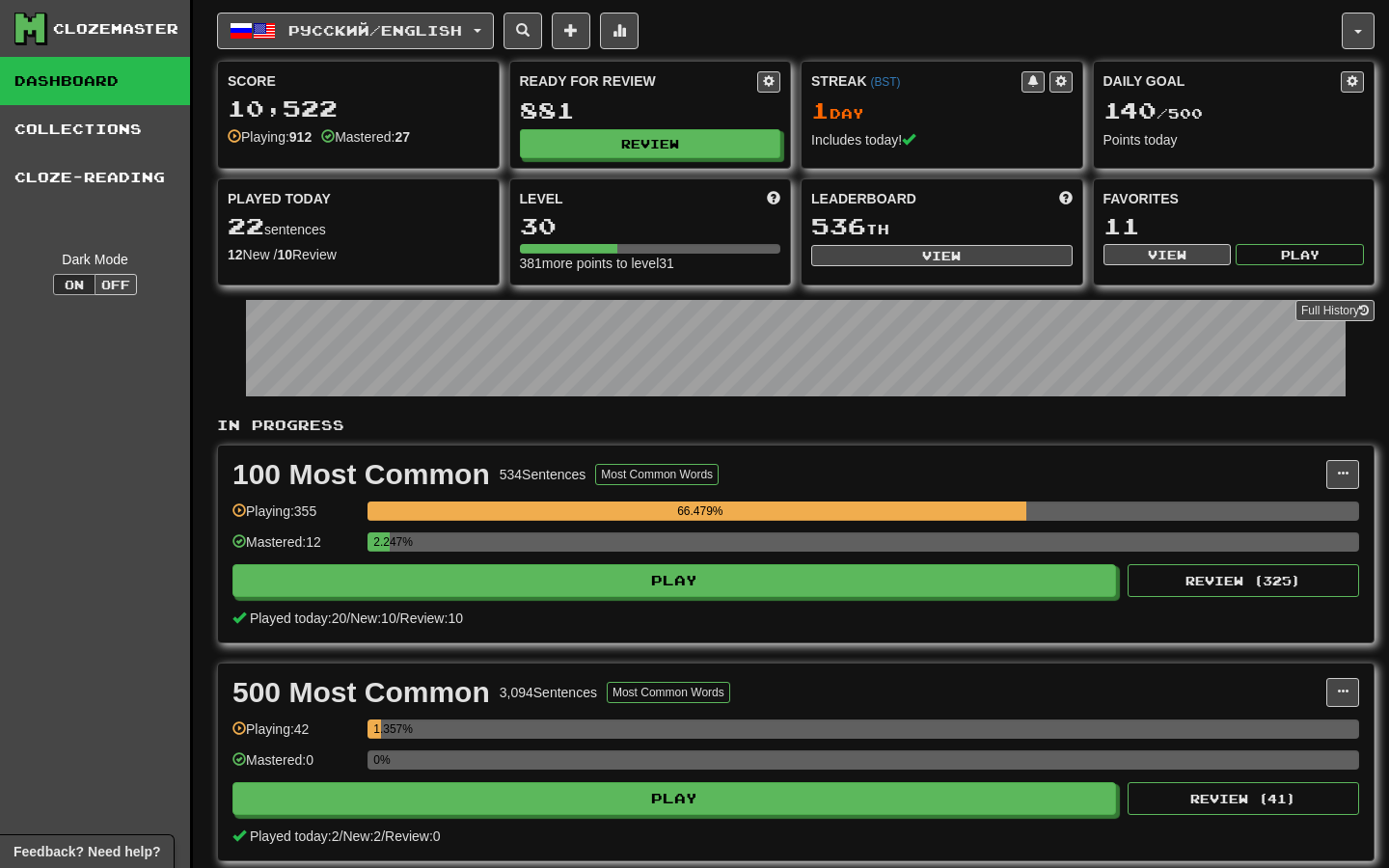 scroll, scrollTop: 0, scrollLeft: 0, axis: both 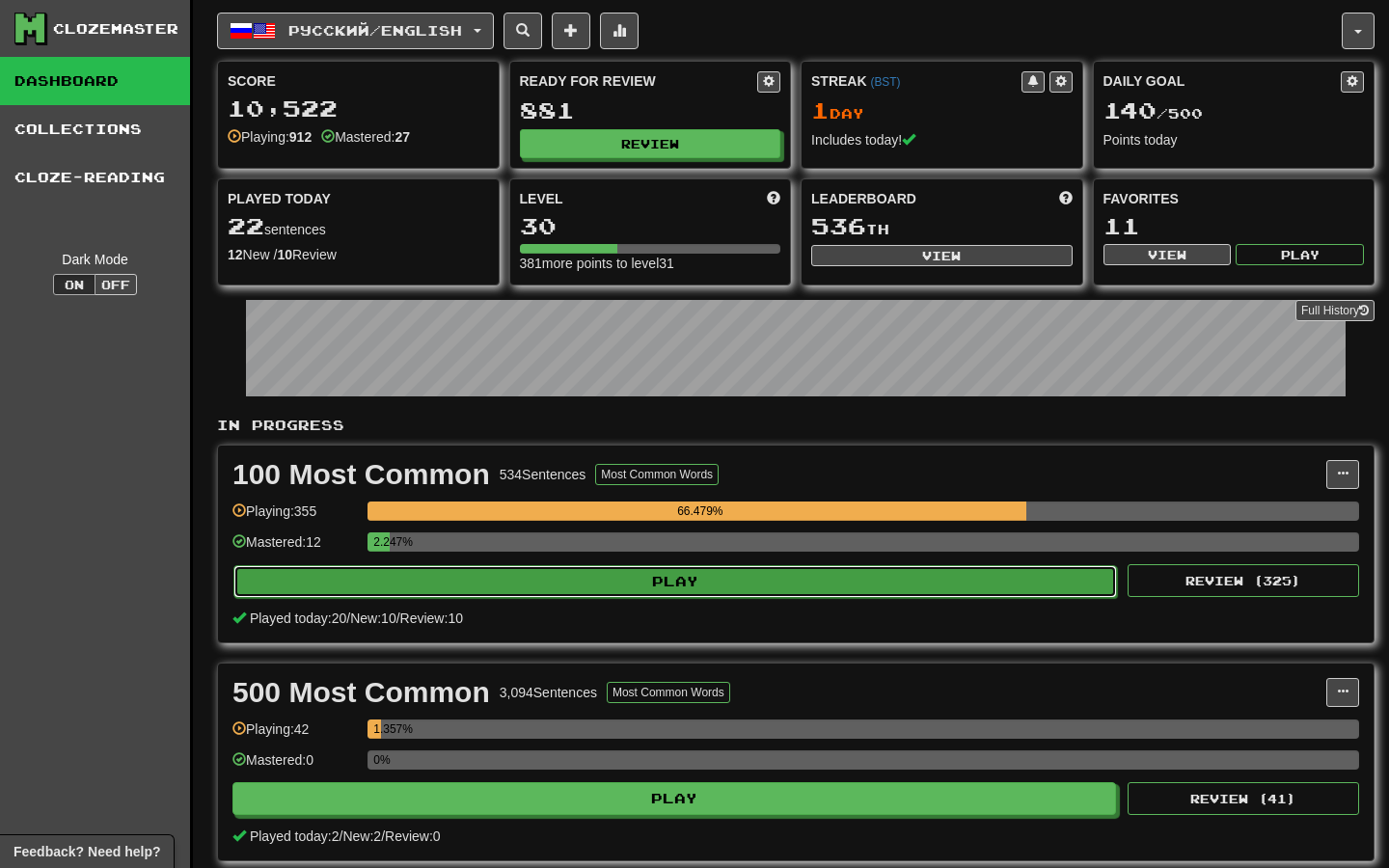 click on "Play" at bounding box center [675, 582] 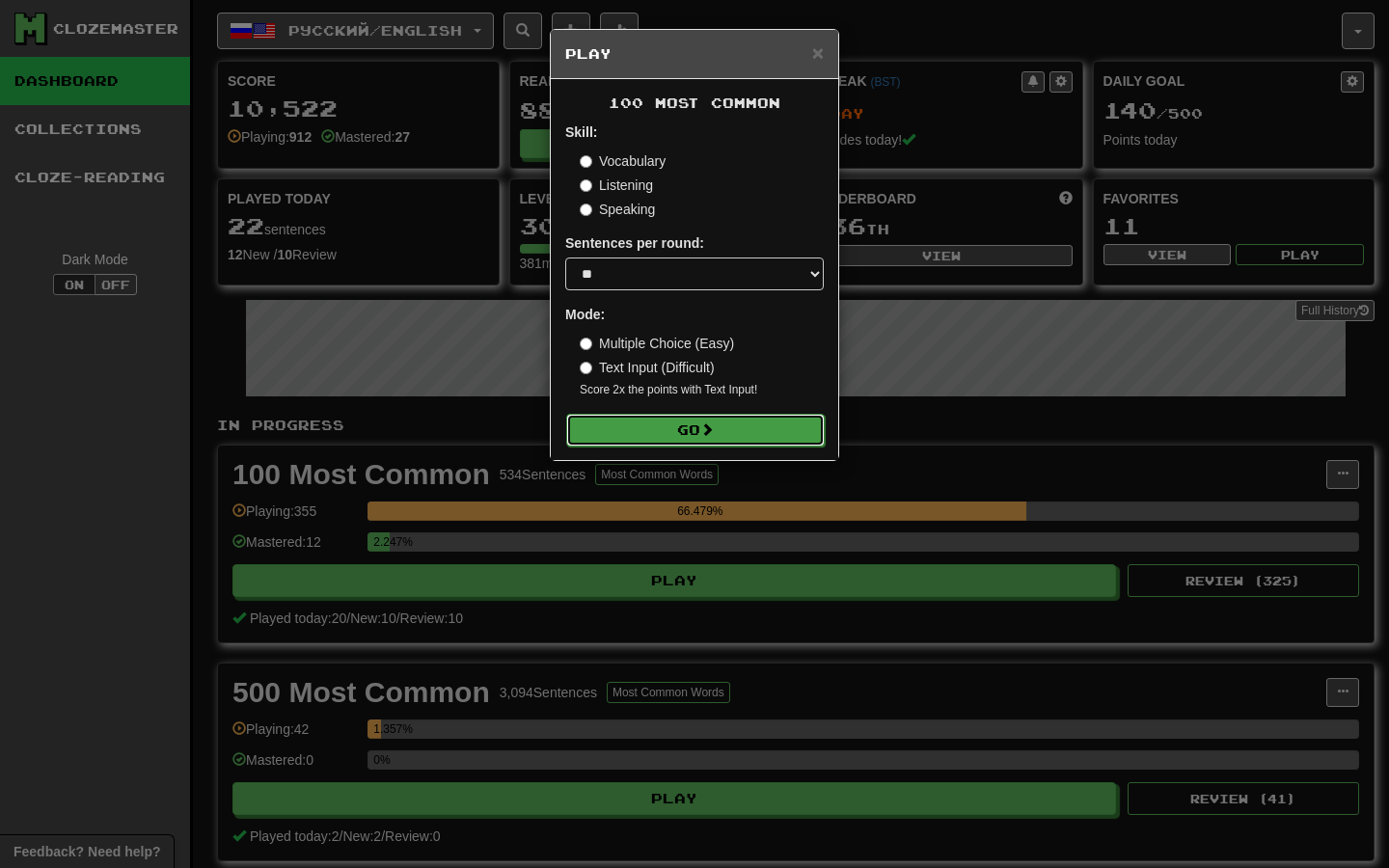click on "Go" at bounding box center [695, 430] 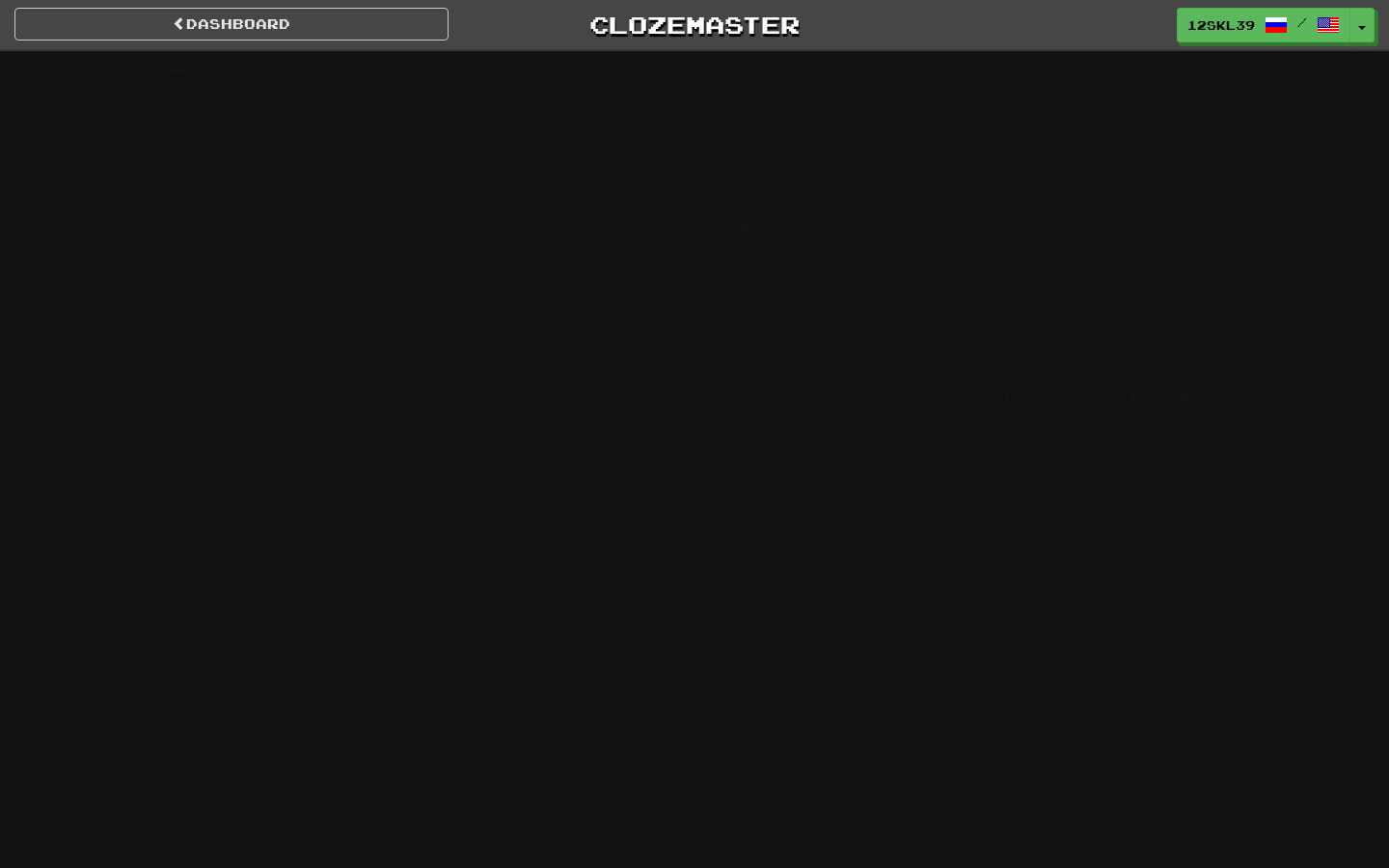 scroll, scrollTop: 0, scrollLeft: 0, axis: both 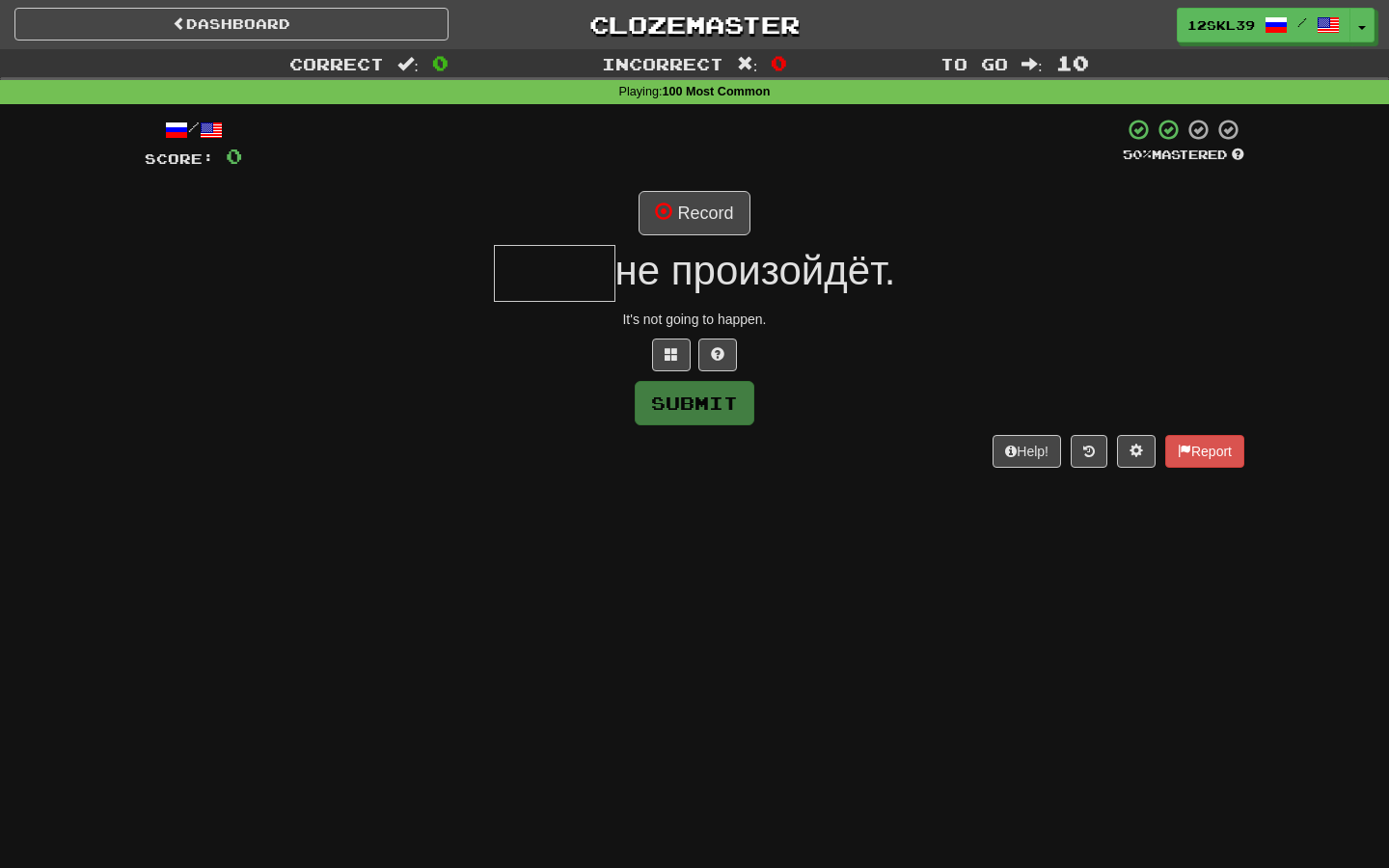 click on "/  Score:   0 50 %  Mastered   Record  не произойдёт. It's not going to happen. Submit  Help!  Report" at bounding box center [694, 292] 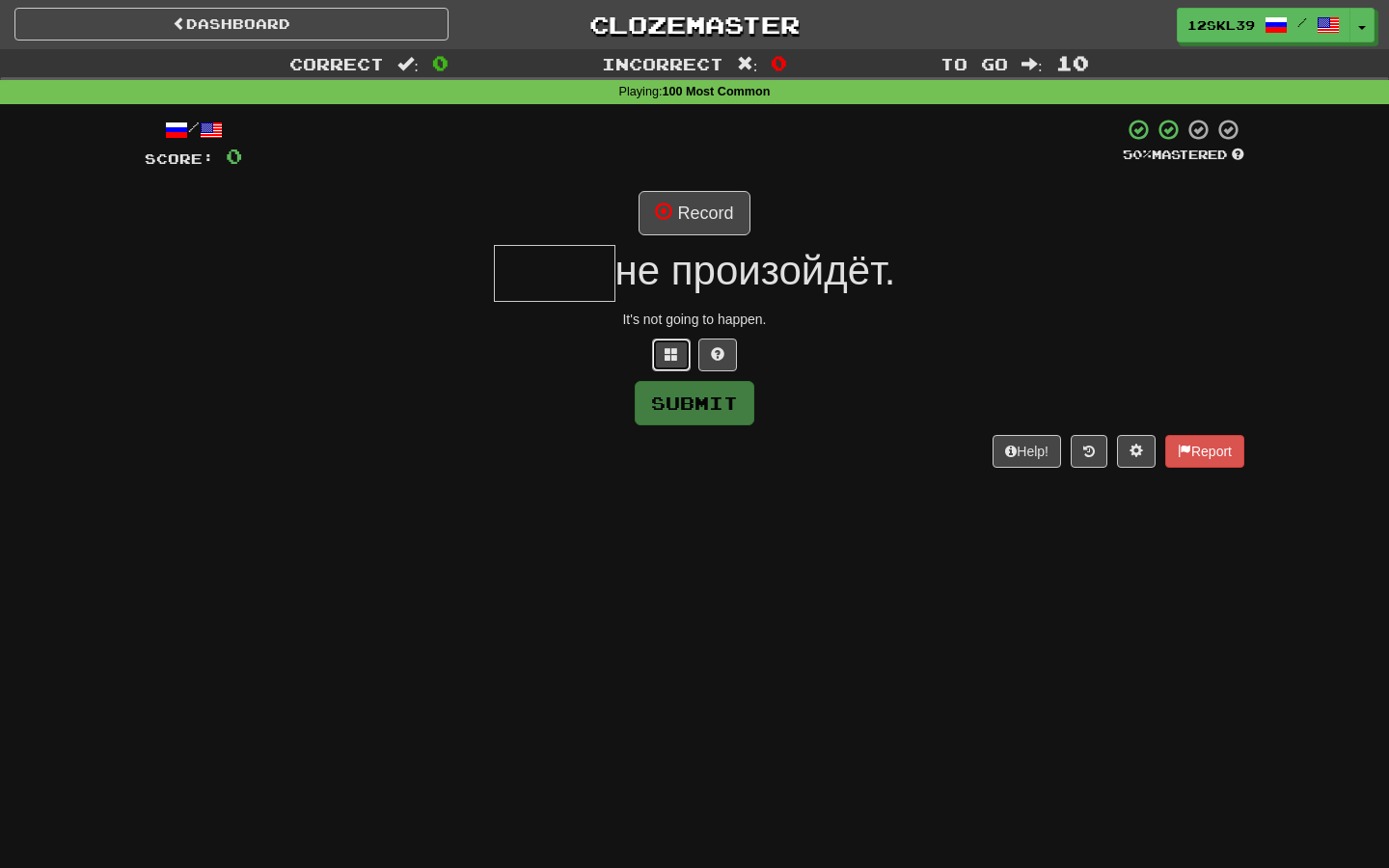 click at bounding box center [671, 354] 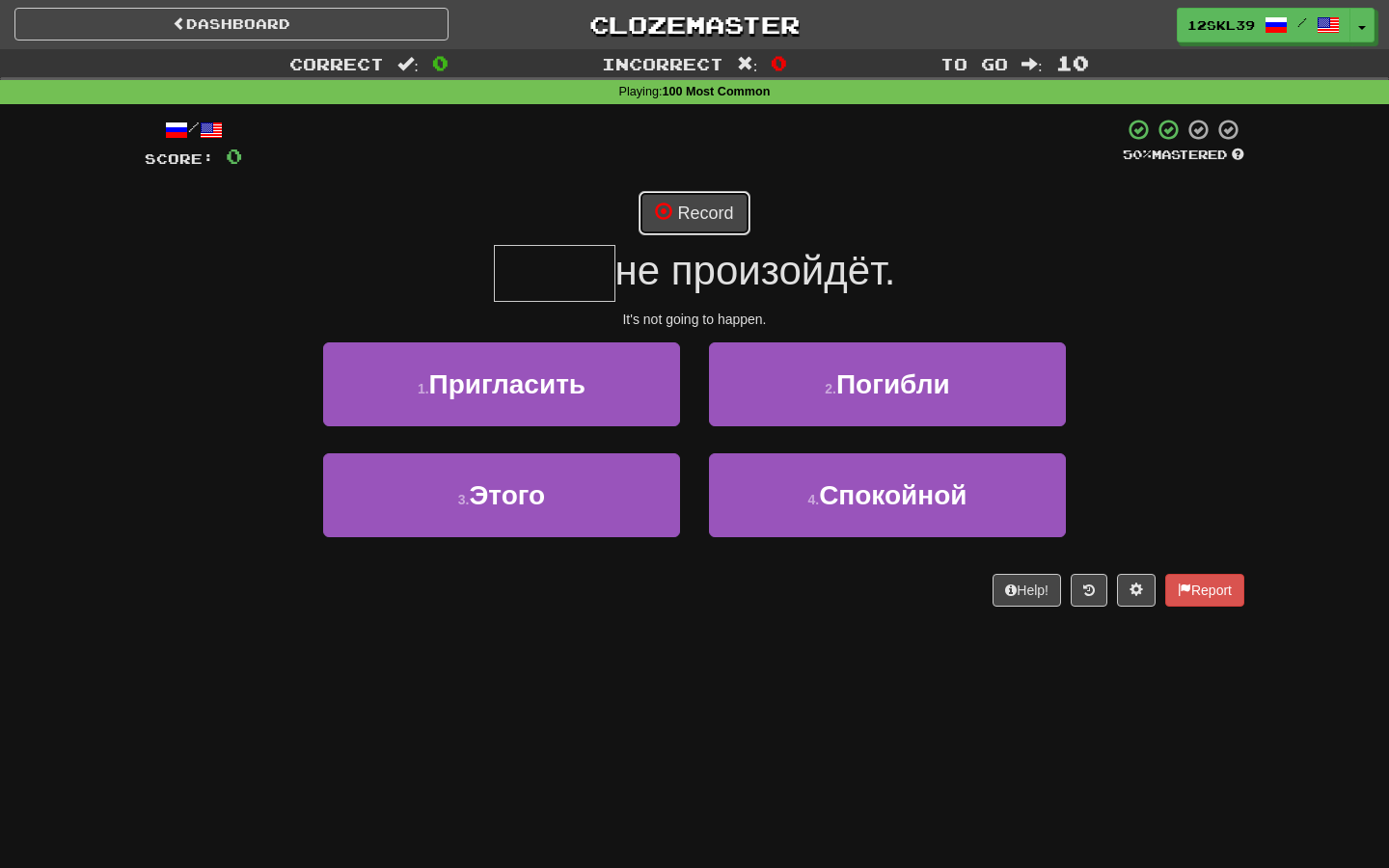 click on "Record" at bounding box center [694, 213] 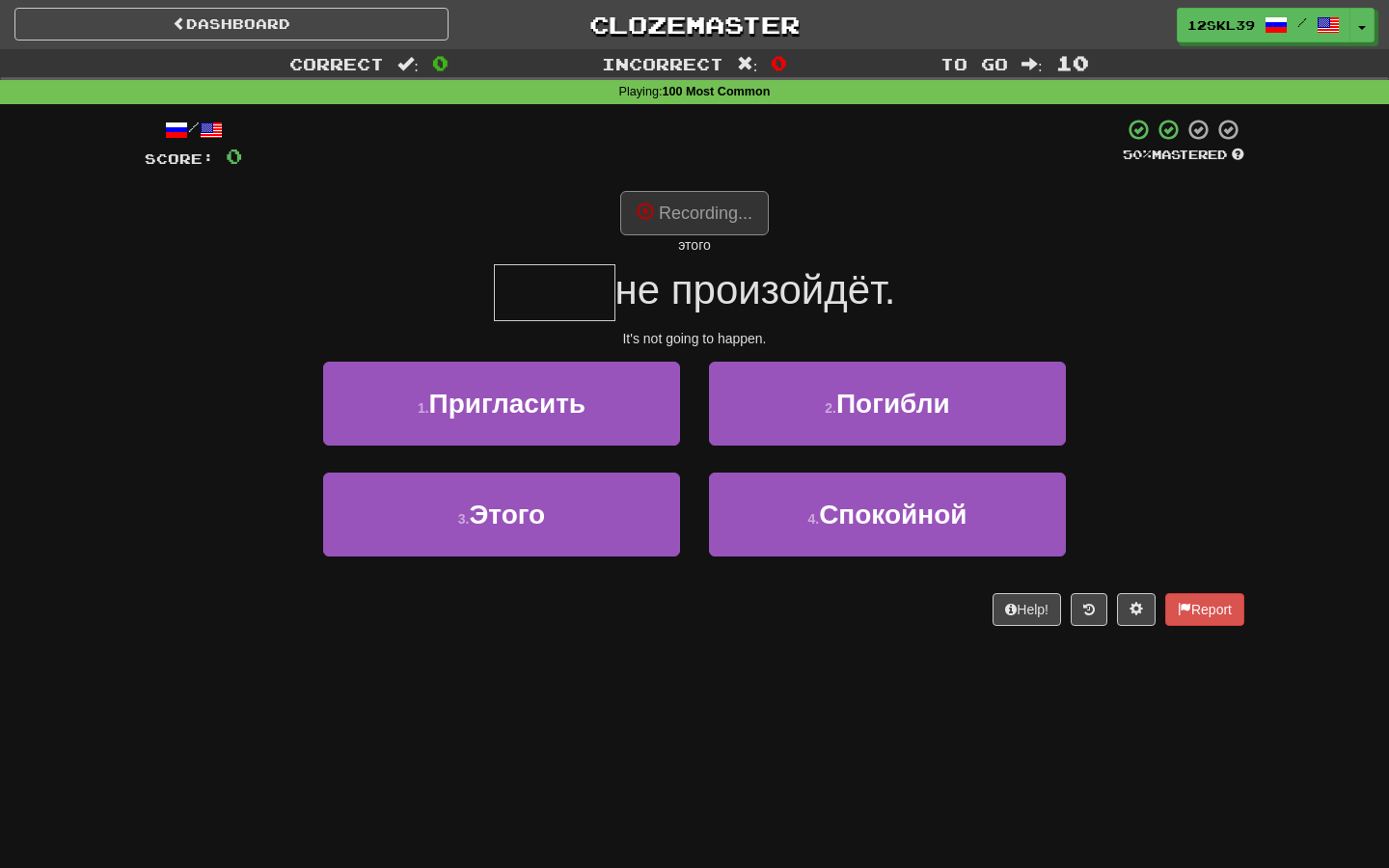 type on "*****" 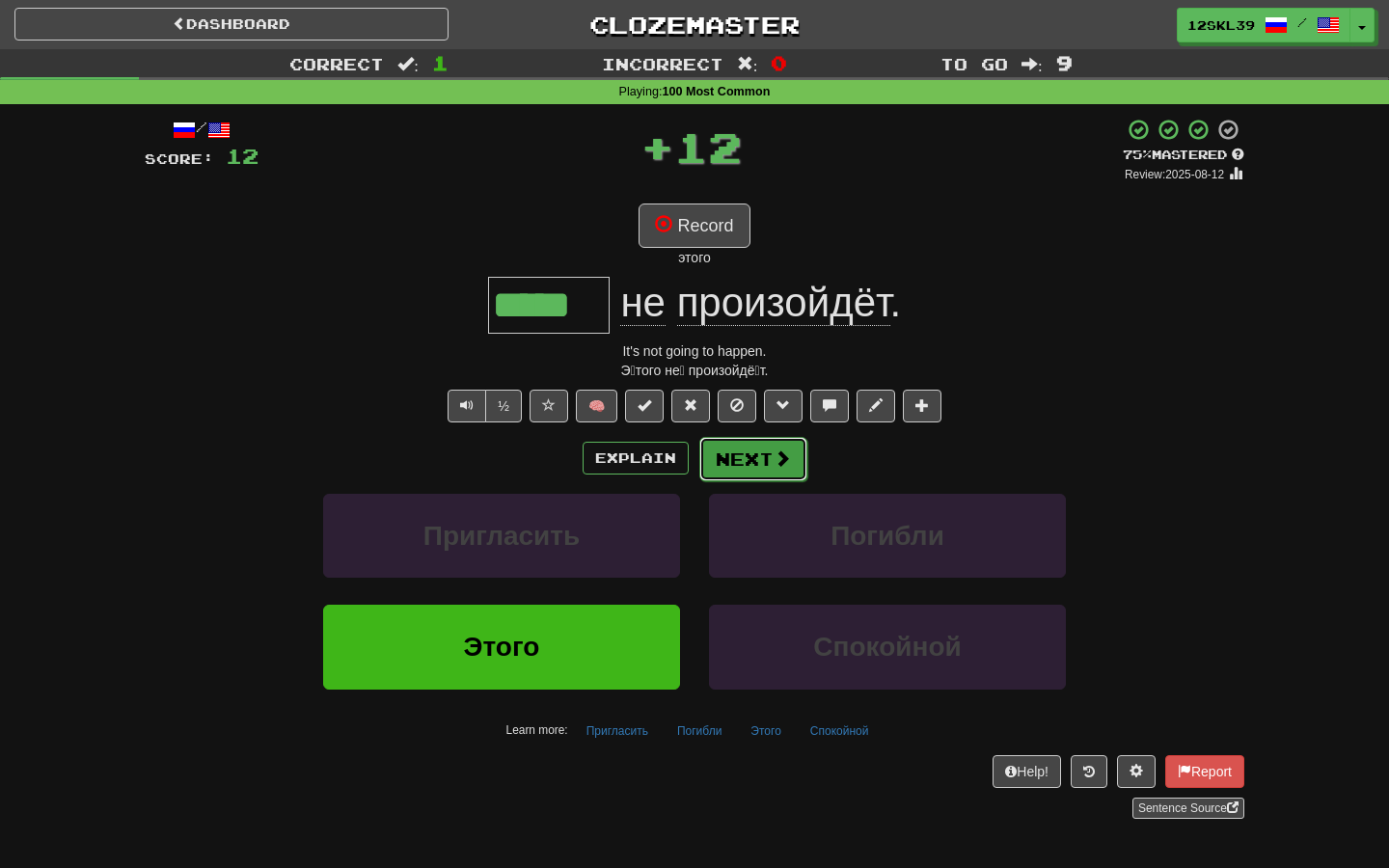 click on "Next" at bounding box center (753, 459) 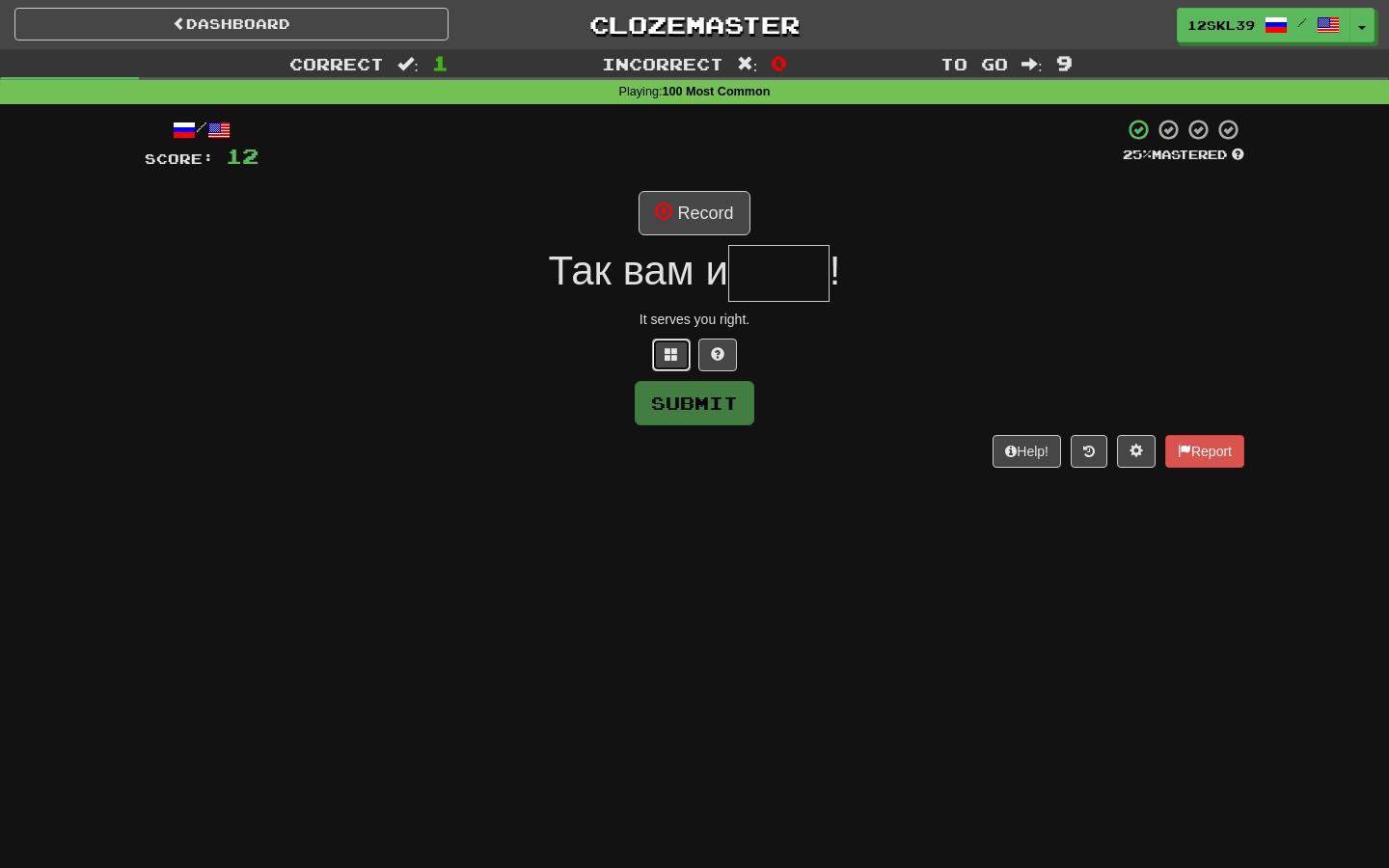 click at bounding box center [671, 354] 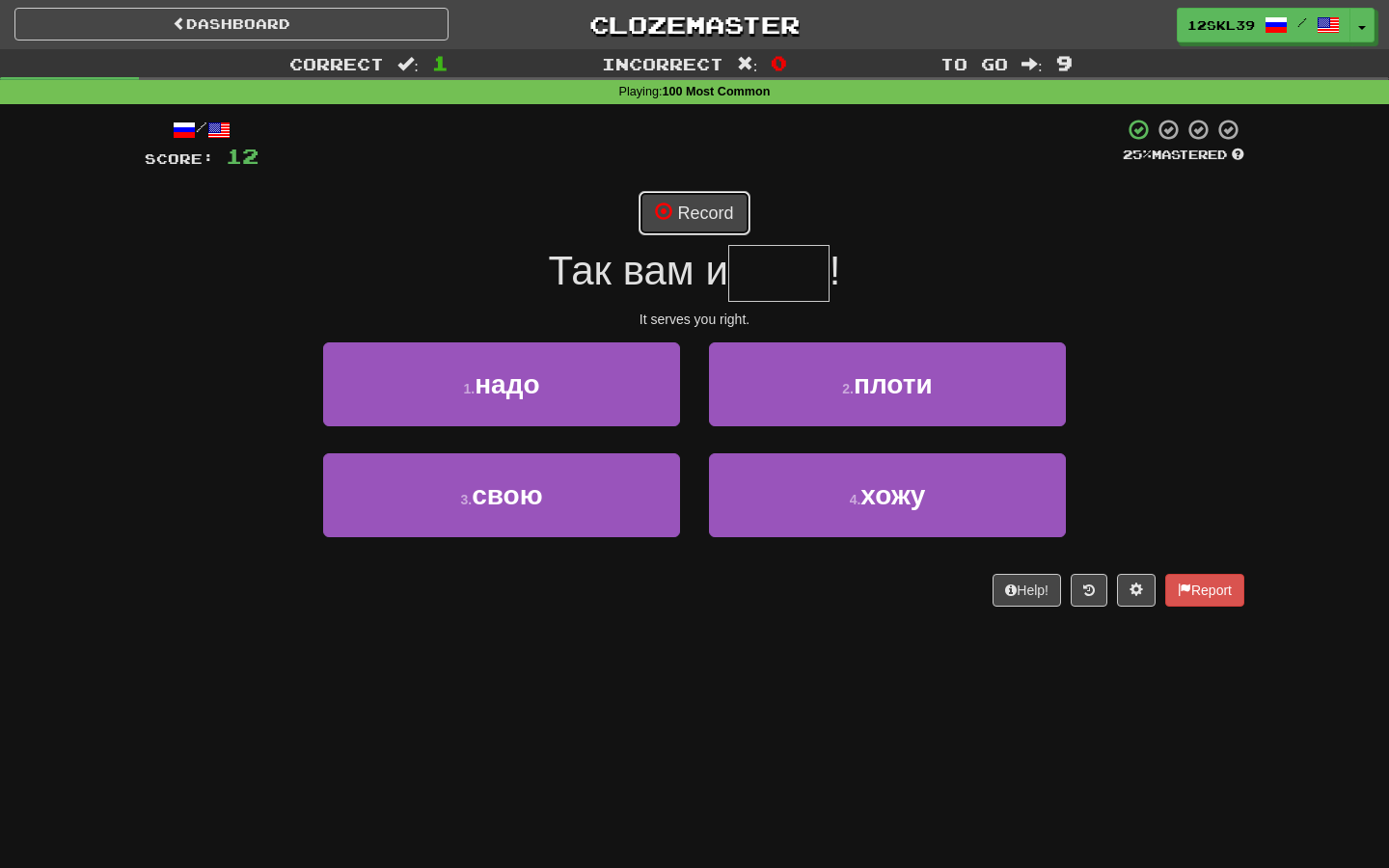click on "Record" at bounding box center [694, 213] 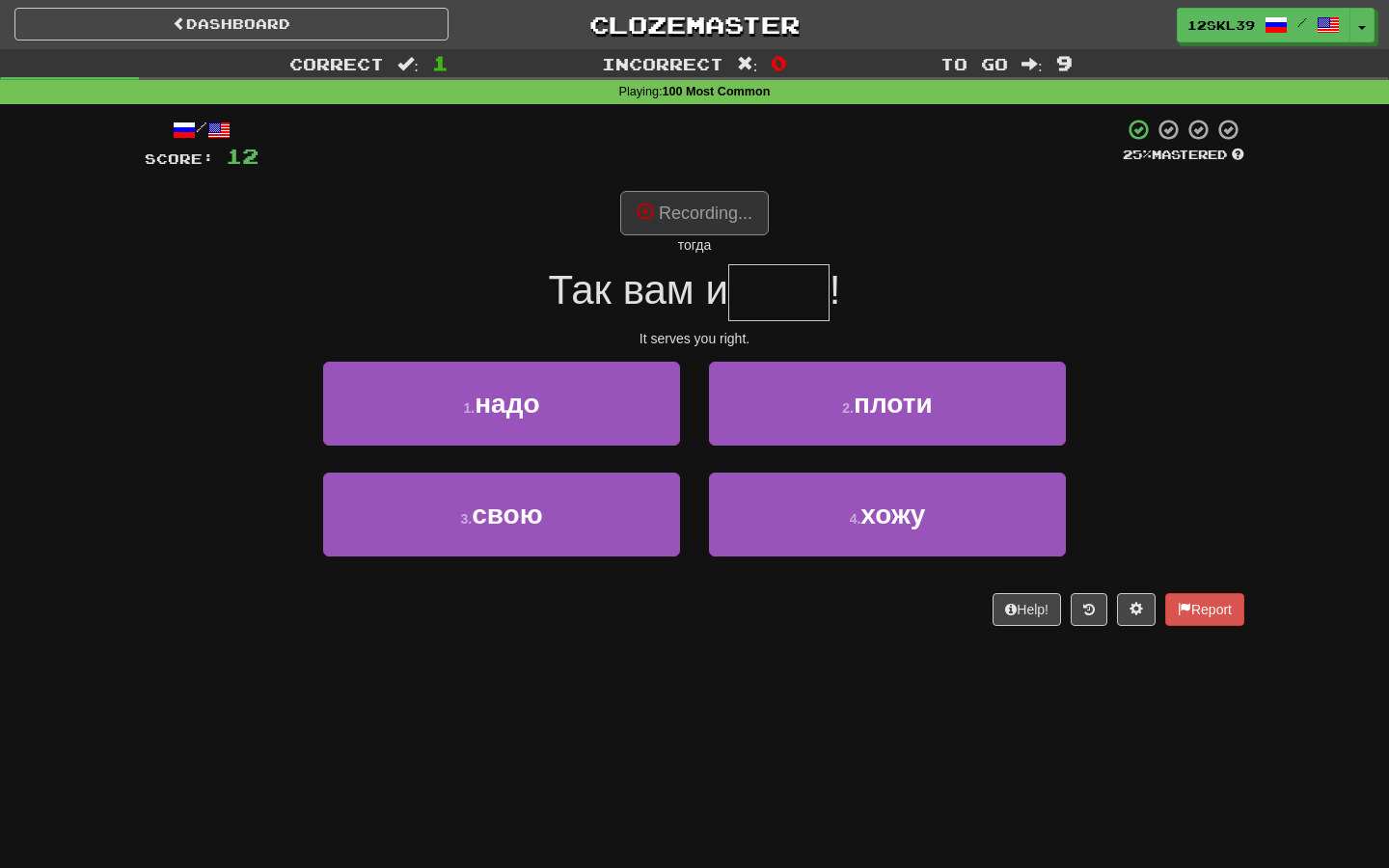 type on "****" 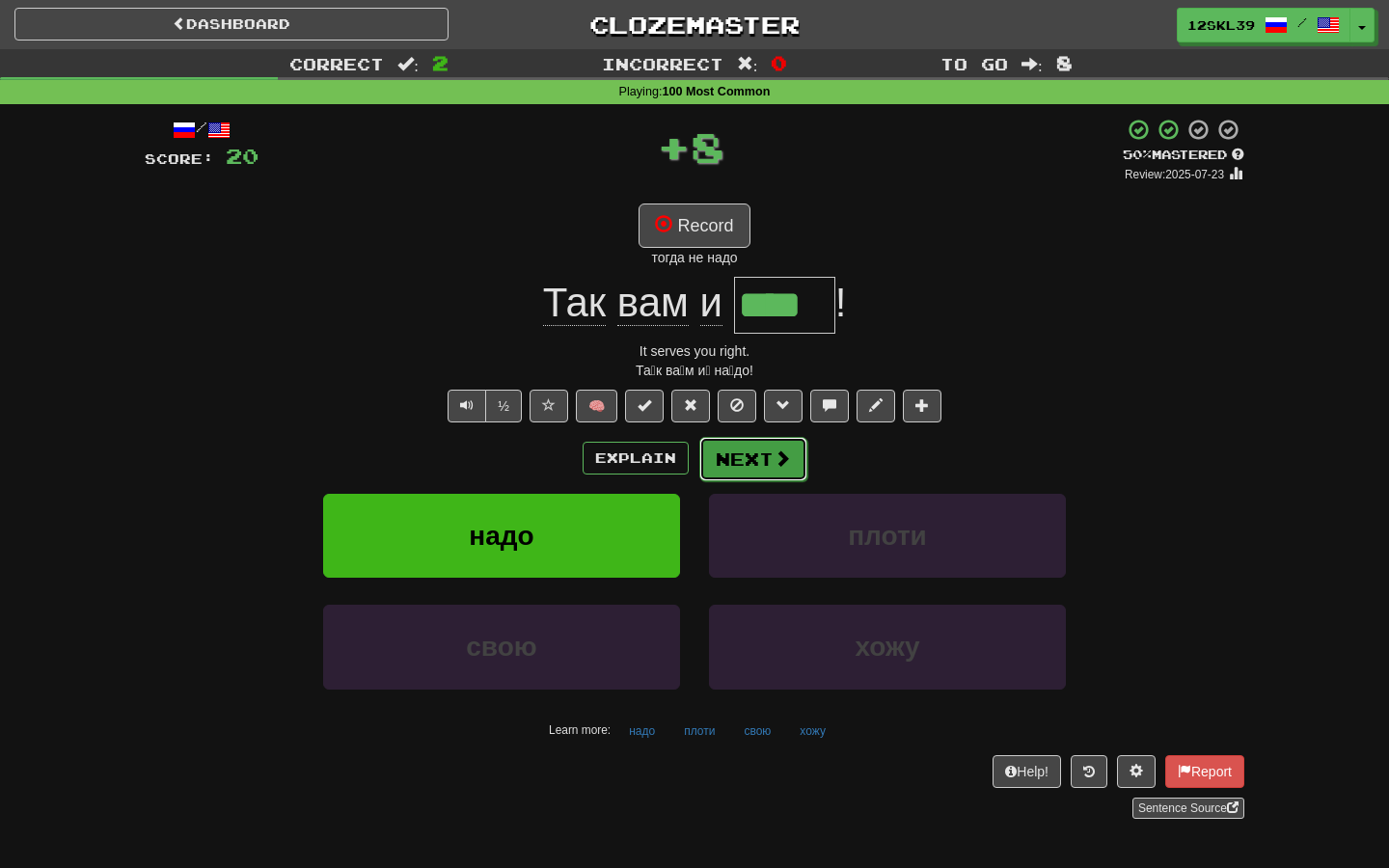 click on "Next" at bounding box center [753, 459] 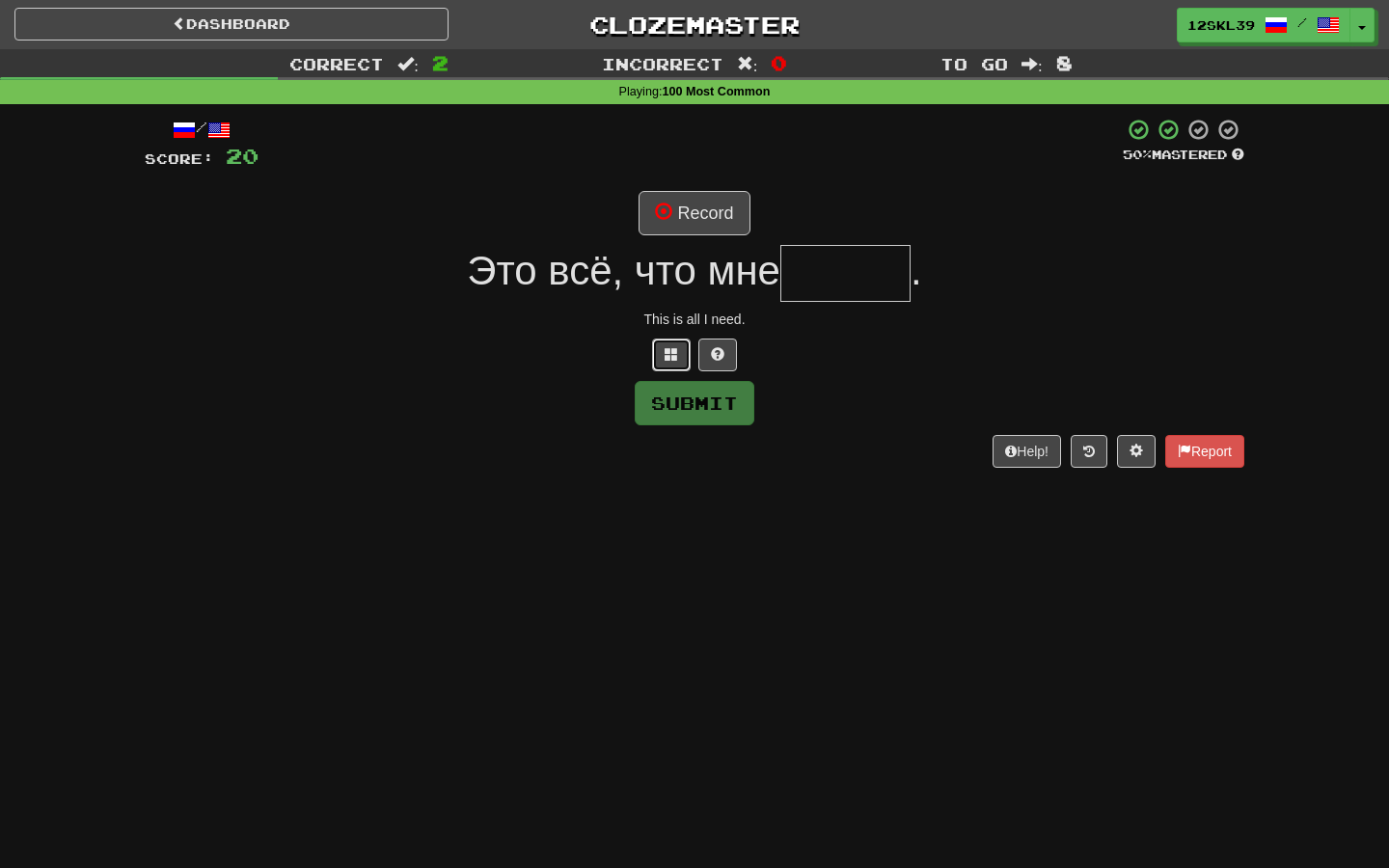 click at bounding box center [671, 354] 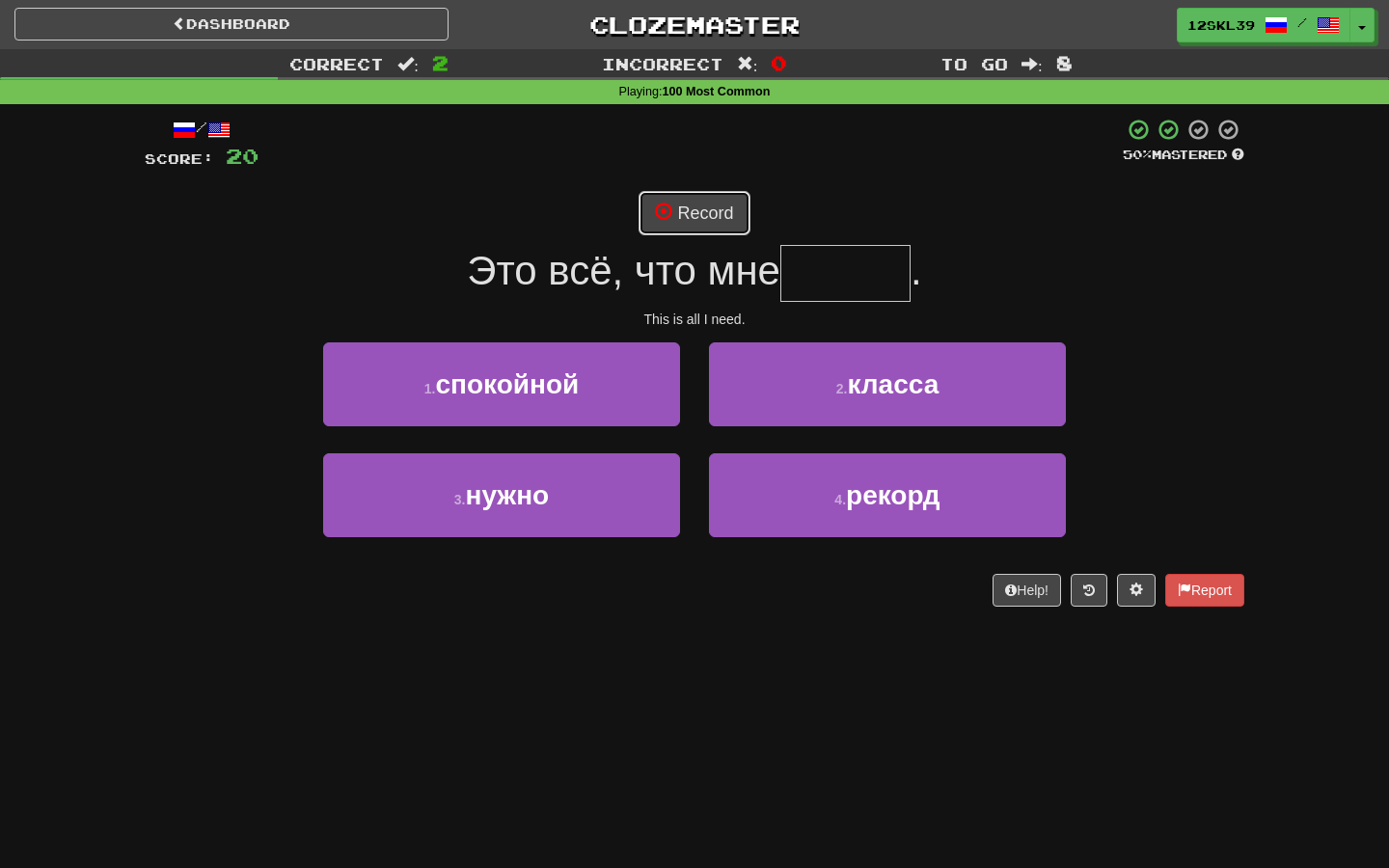 click on "Record" at bounding box center [694, 213] 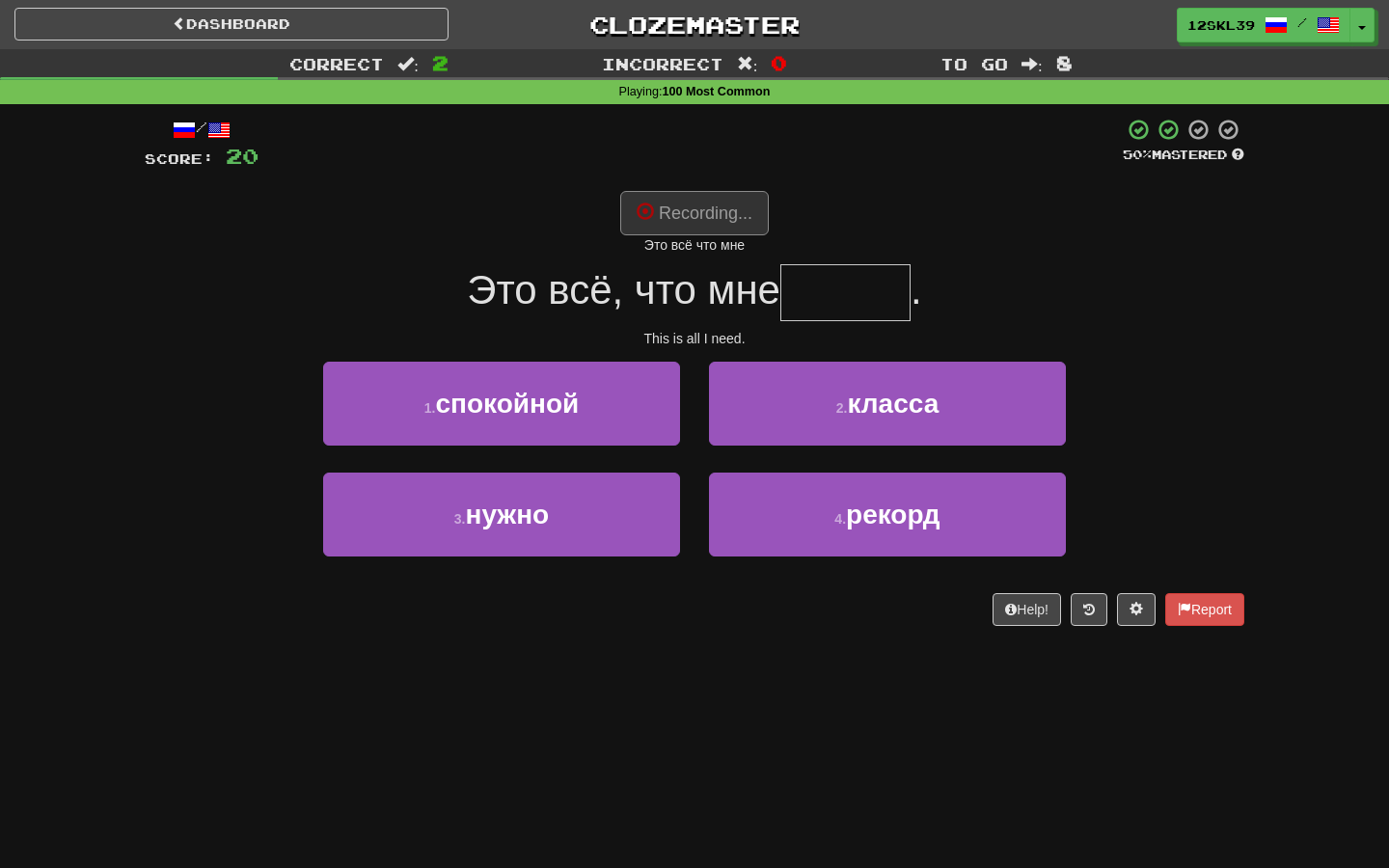 type on "*****" 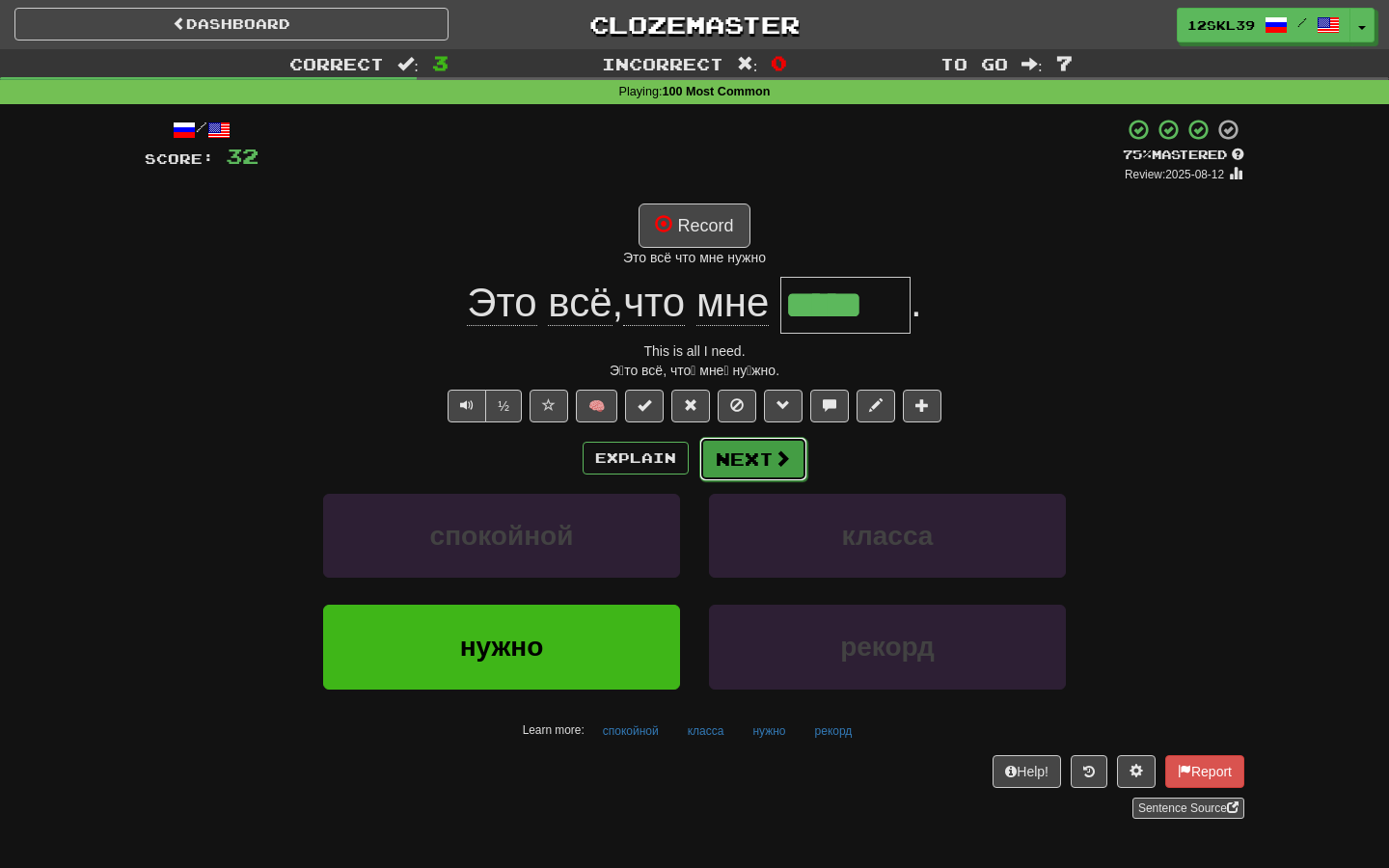 click on "Next" at bounding box center [753, 459] 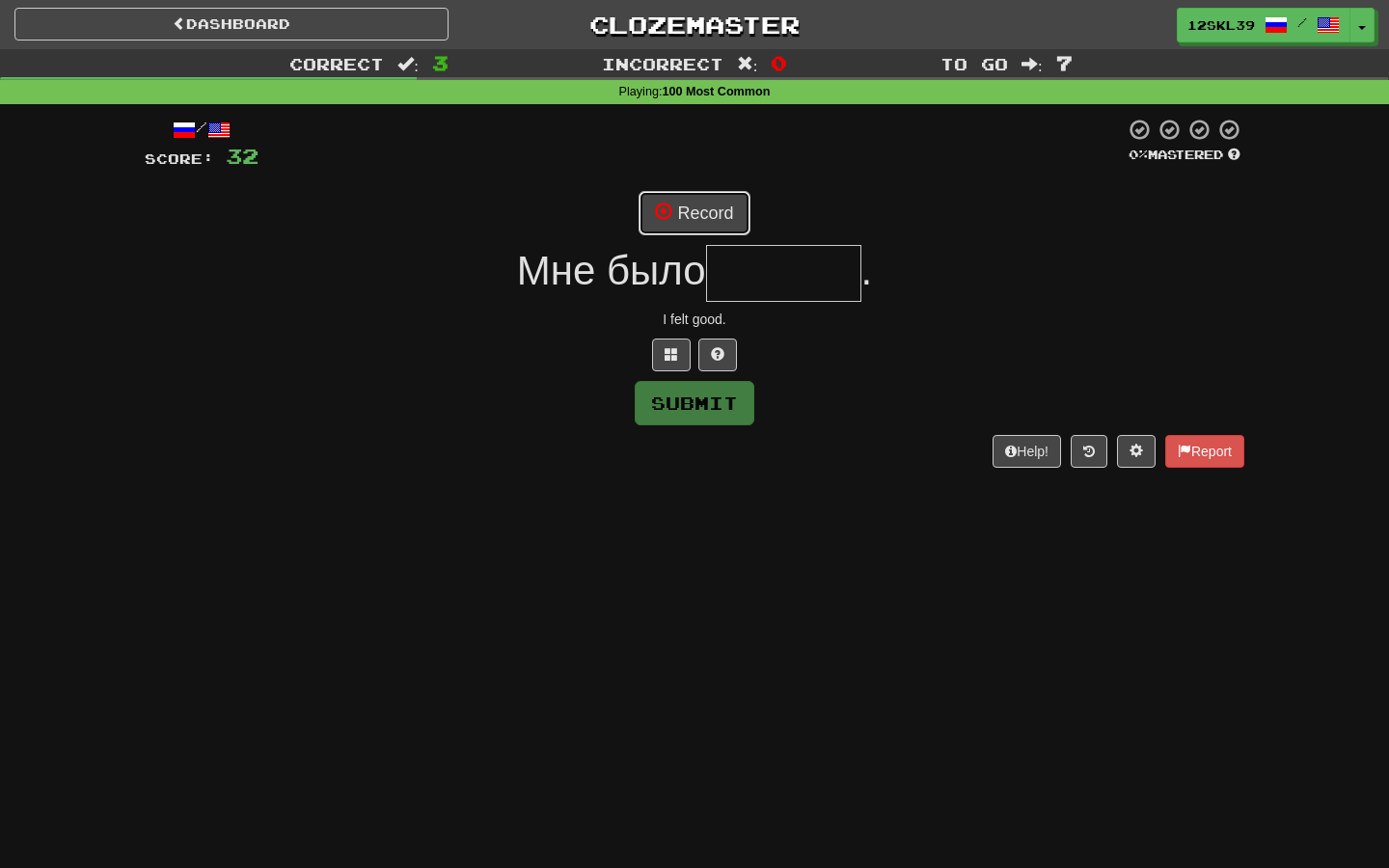 click on "Record" at bounding box center (694, 213) 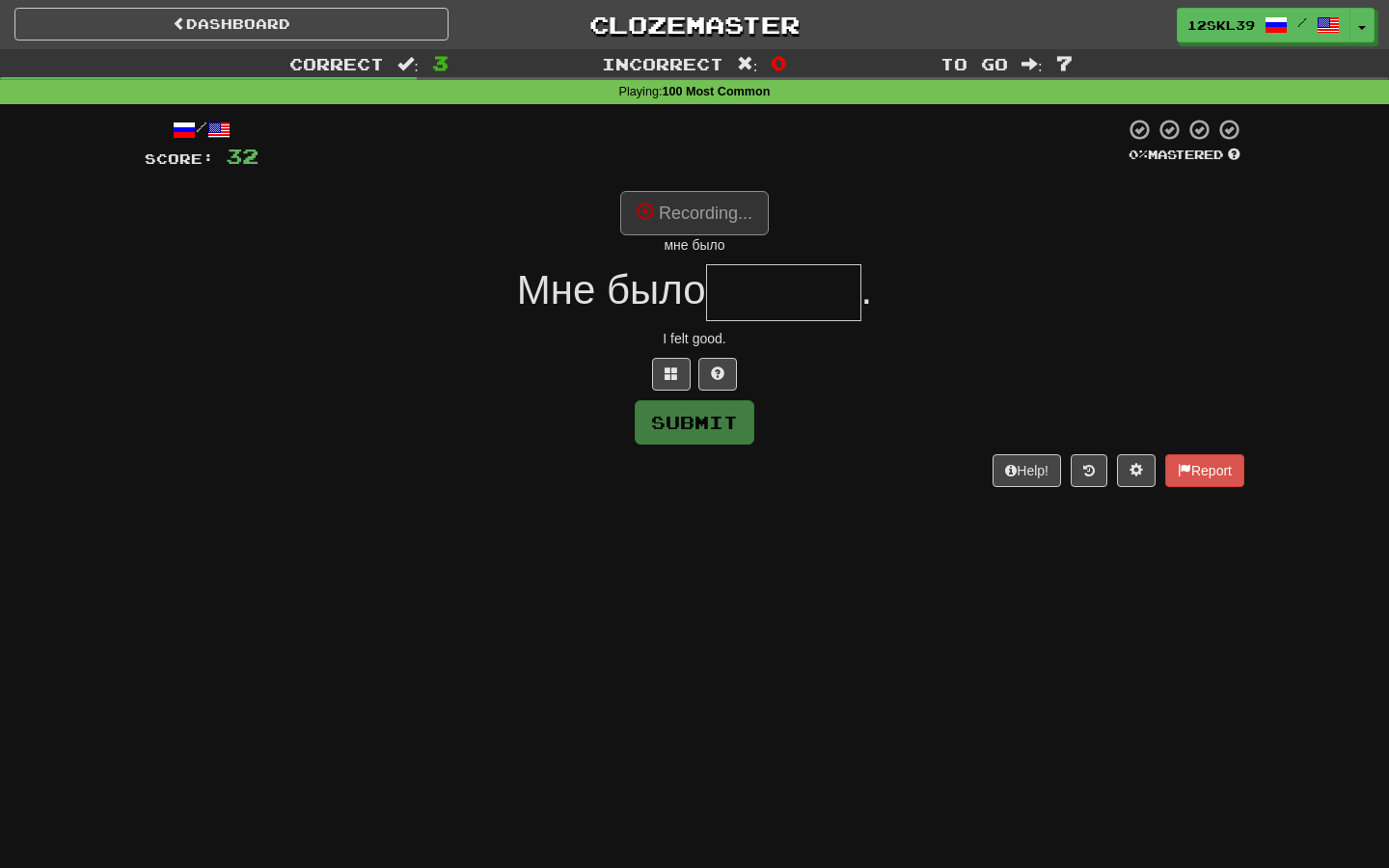 type on "******" 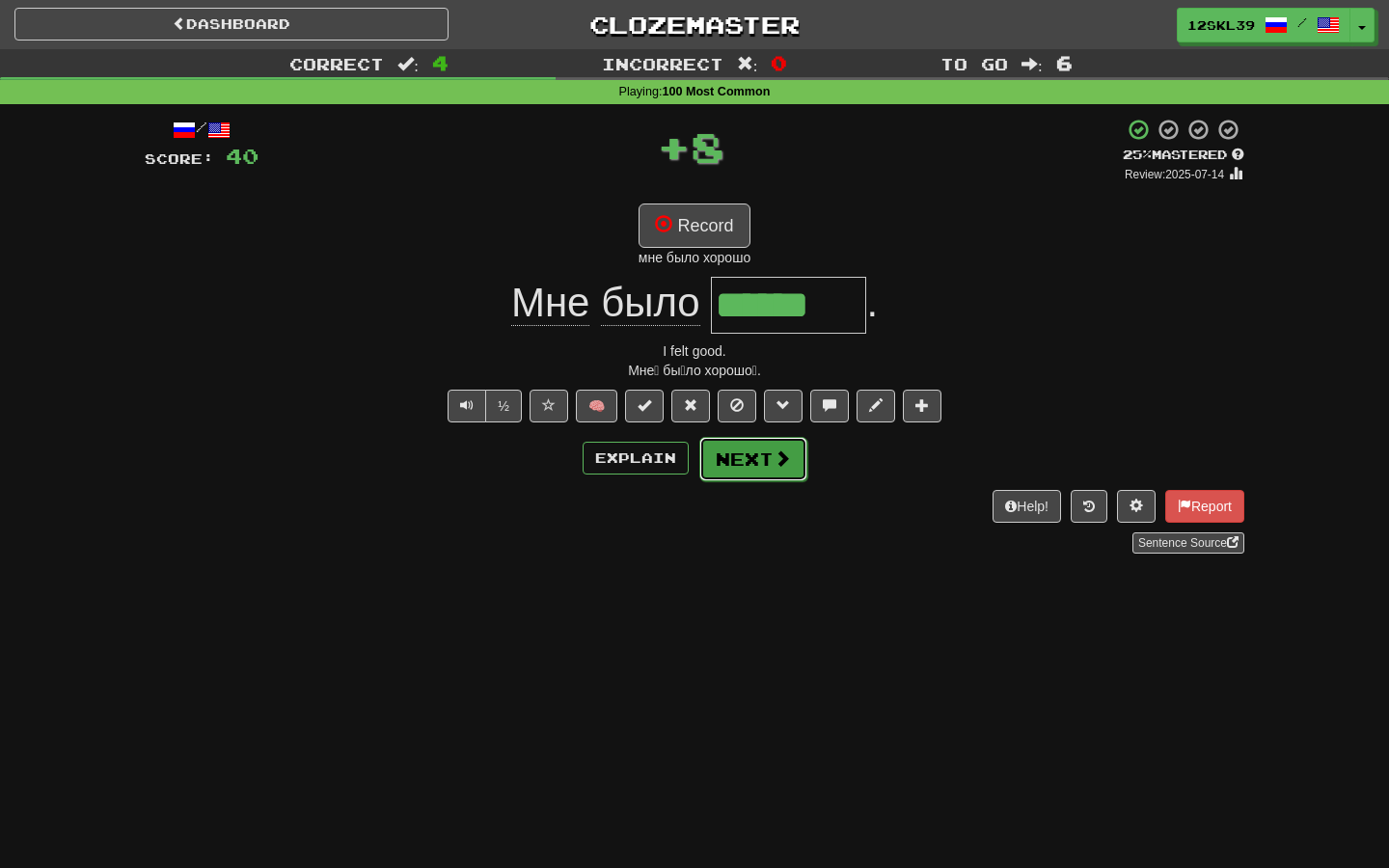 click on "Next" at bounding box center [753, 459] 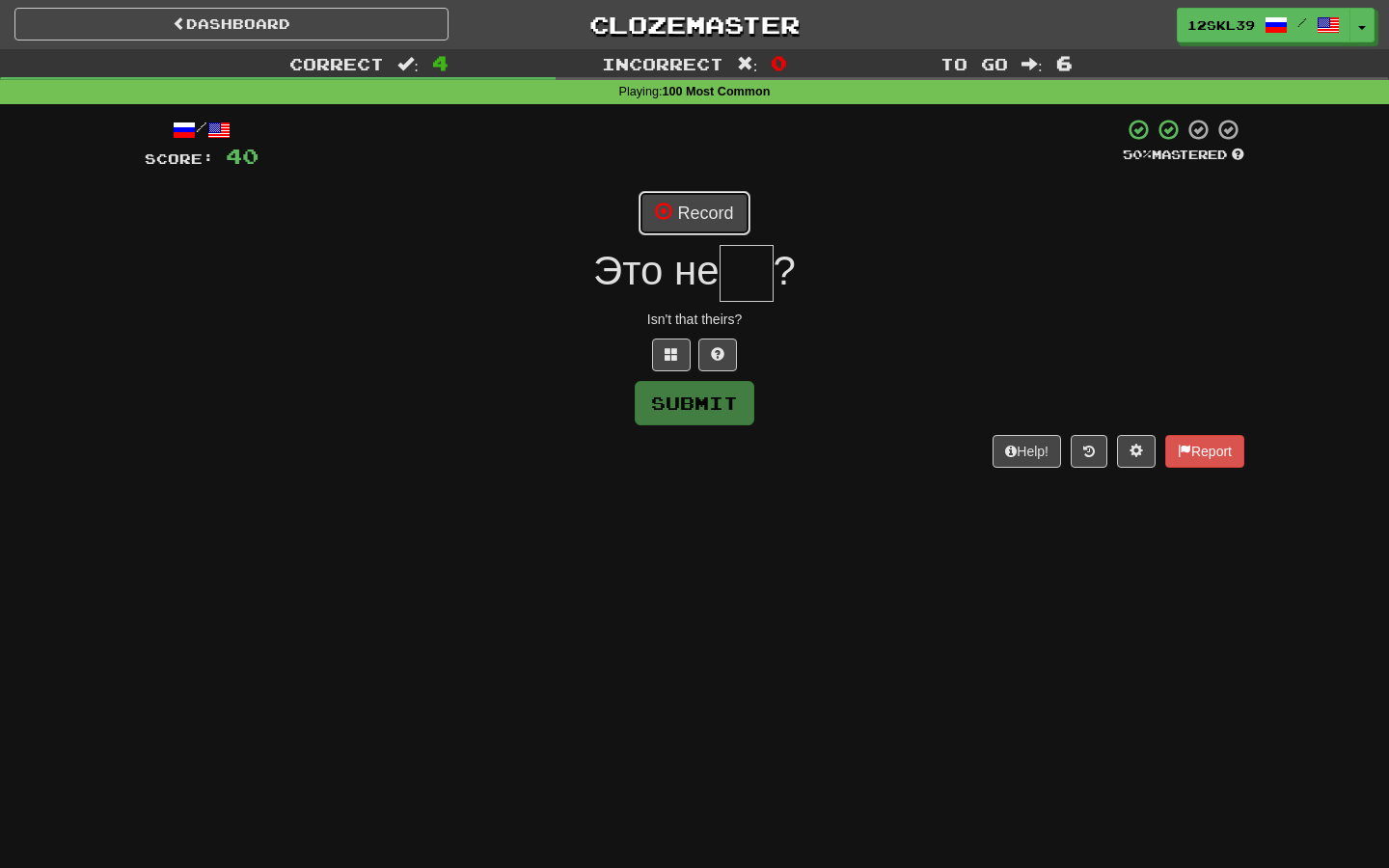 click at bounding box center (664, 211) 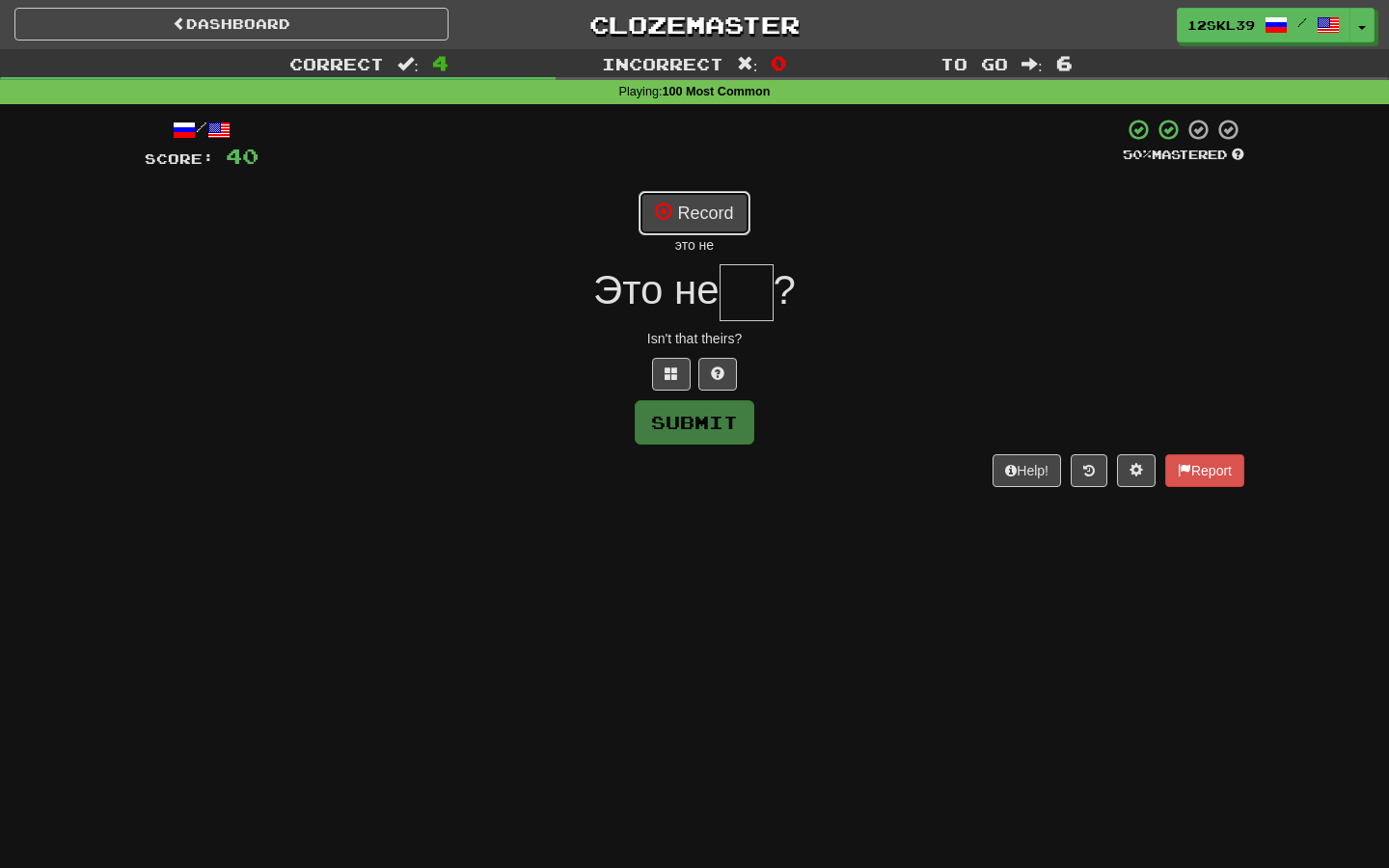 click at bounding box center [664, 211] 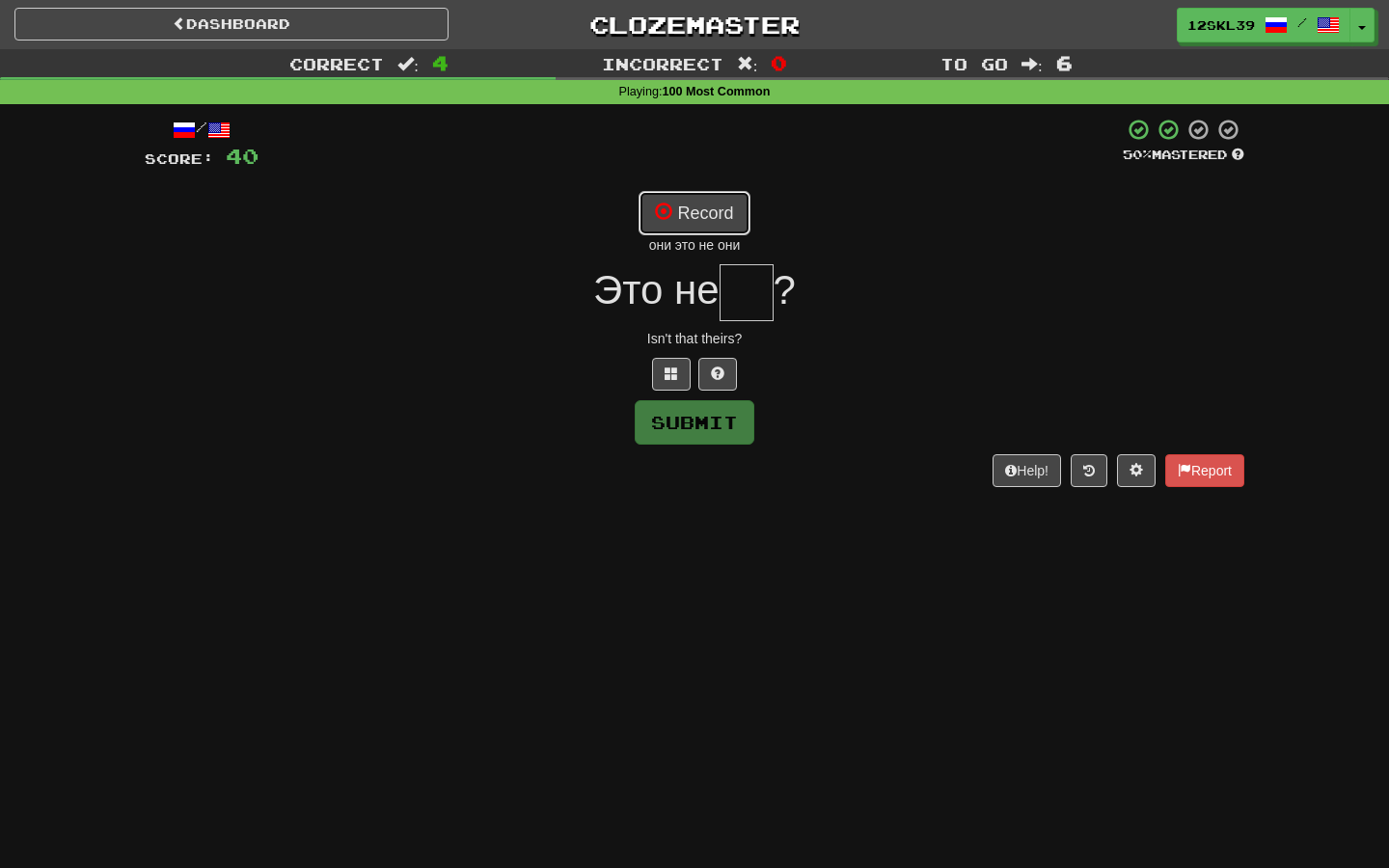 click at bounding box center [664, 211] 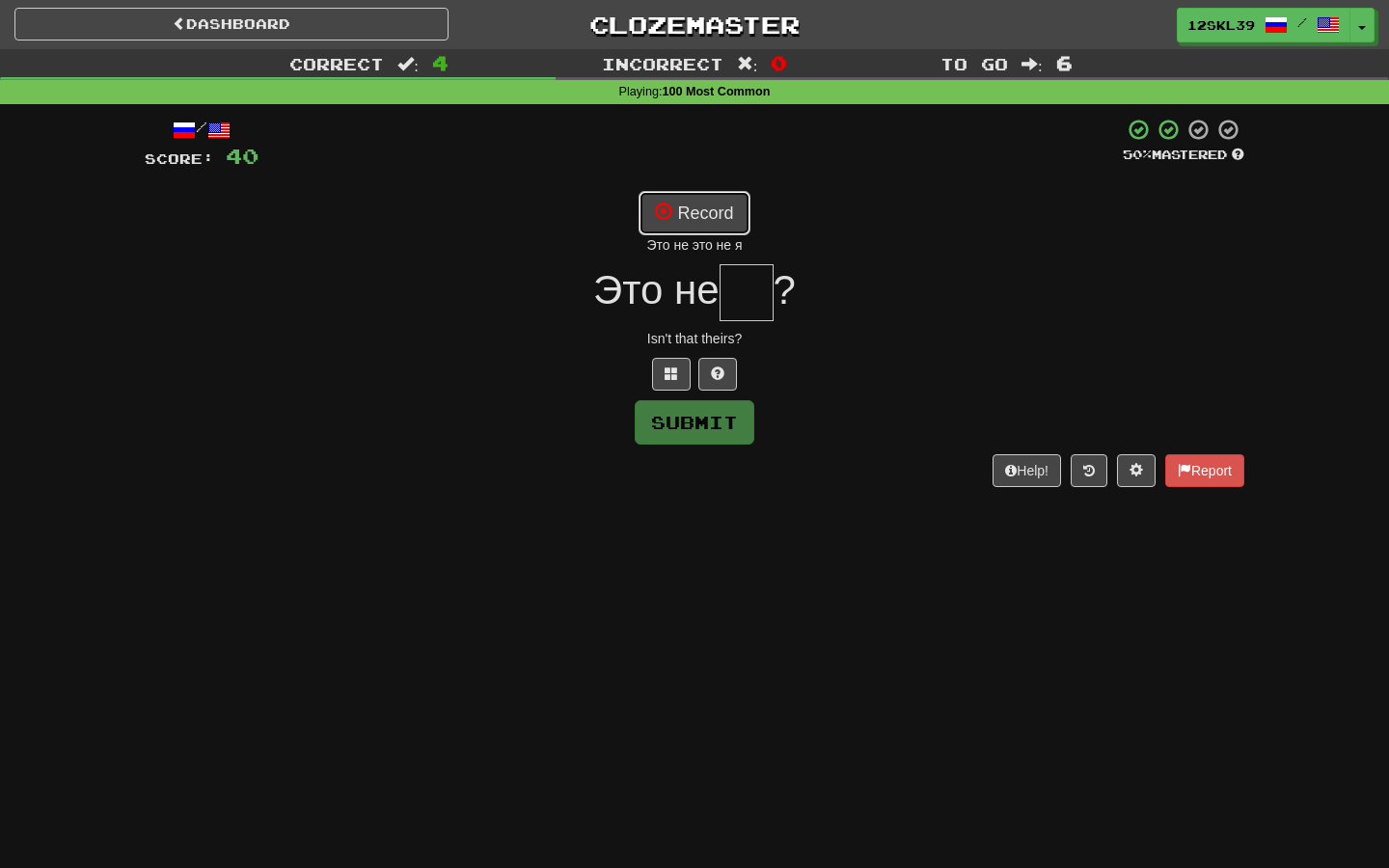 click at bounding box center [664, 211] 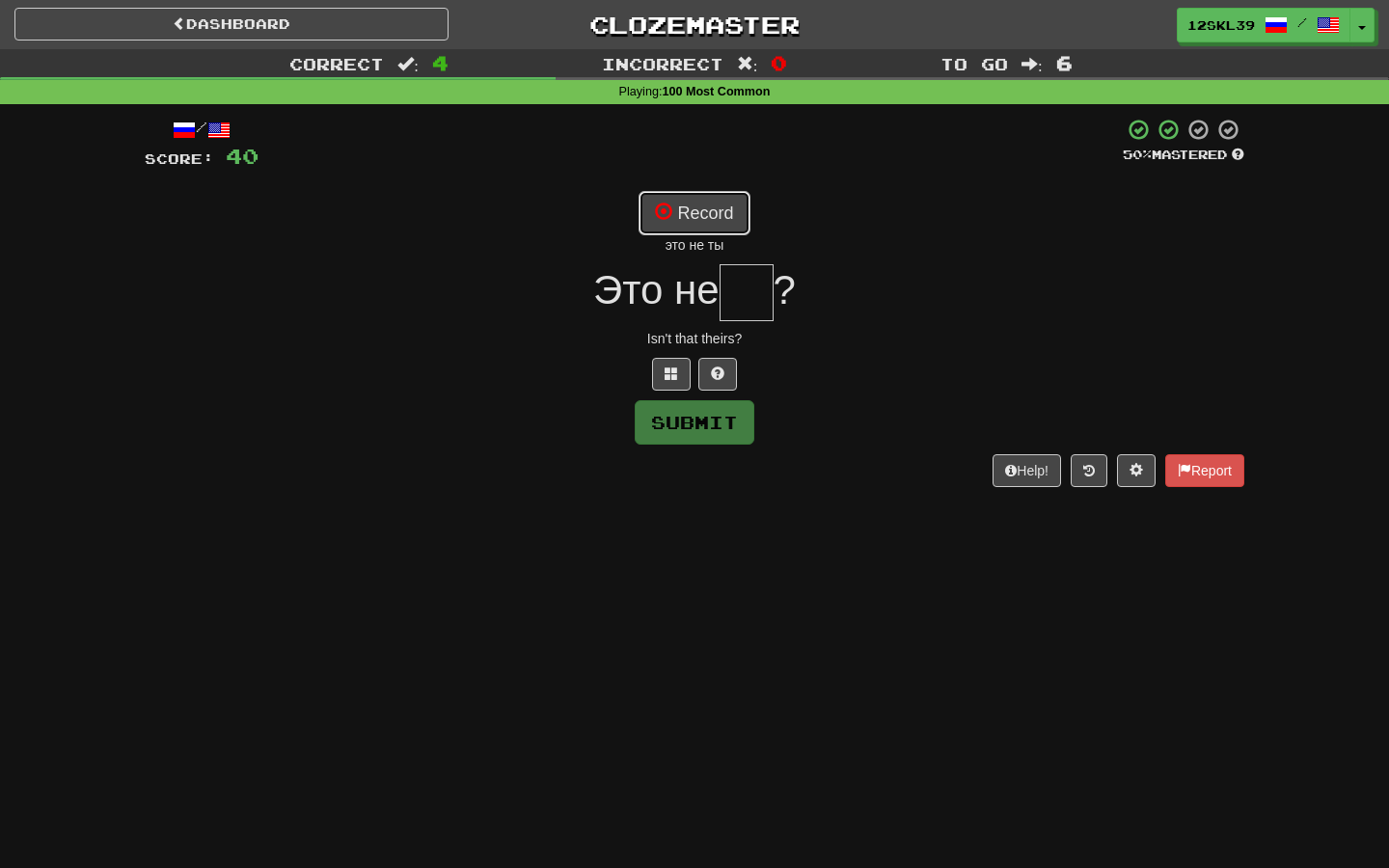 click at bounding box center [664, 211] 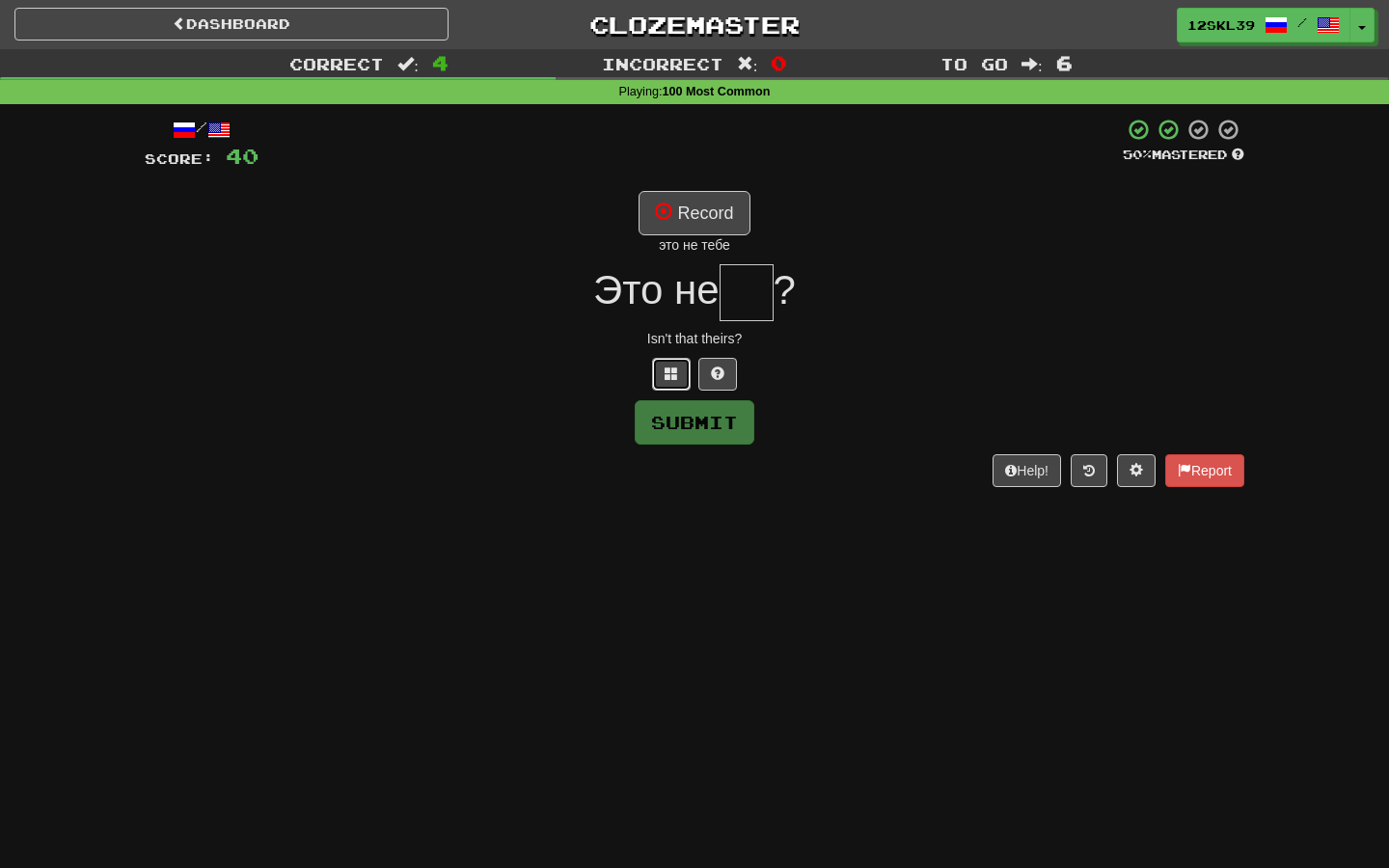 click at bounding box center (671, 374) 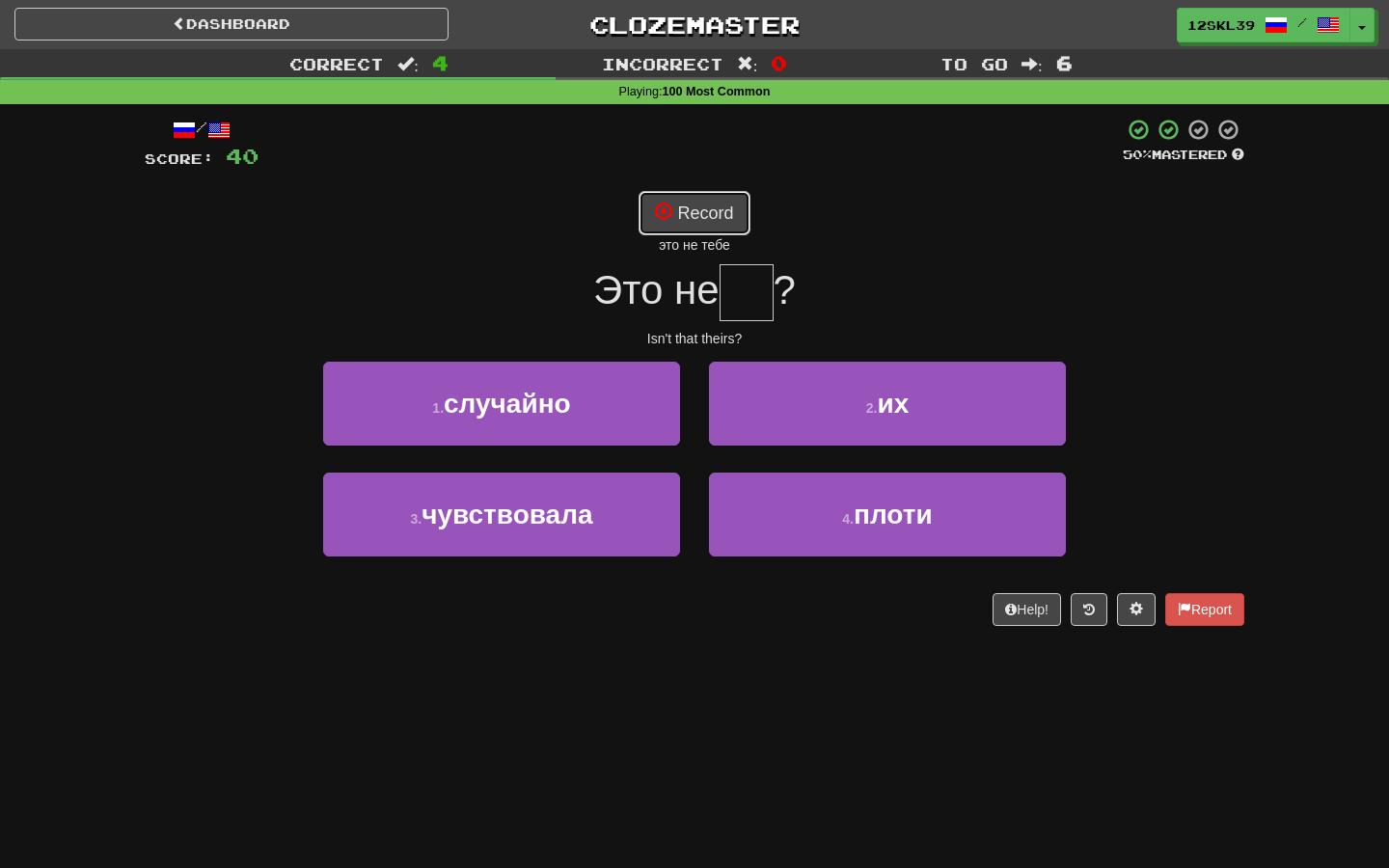 click on "Record" at bounding box center [694, 213] 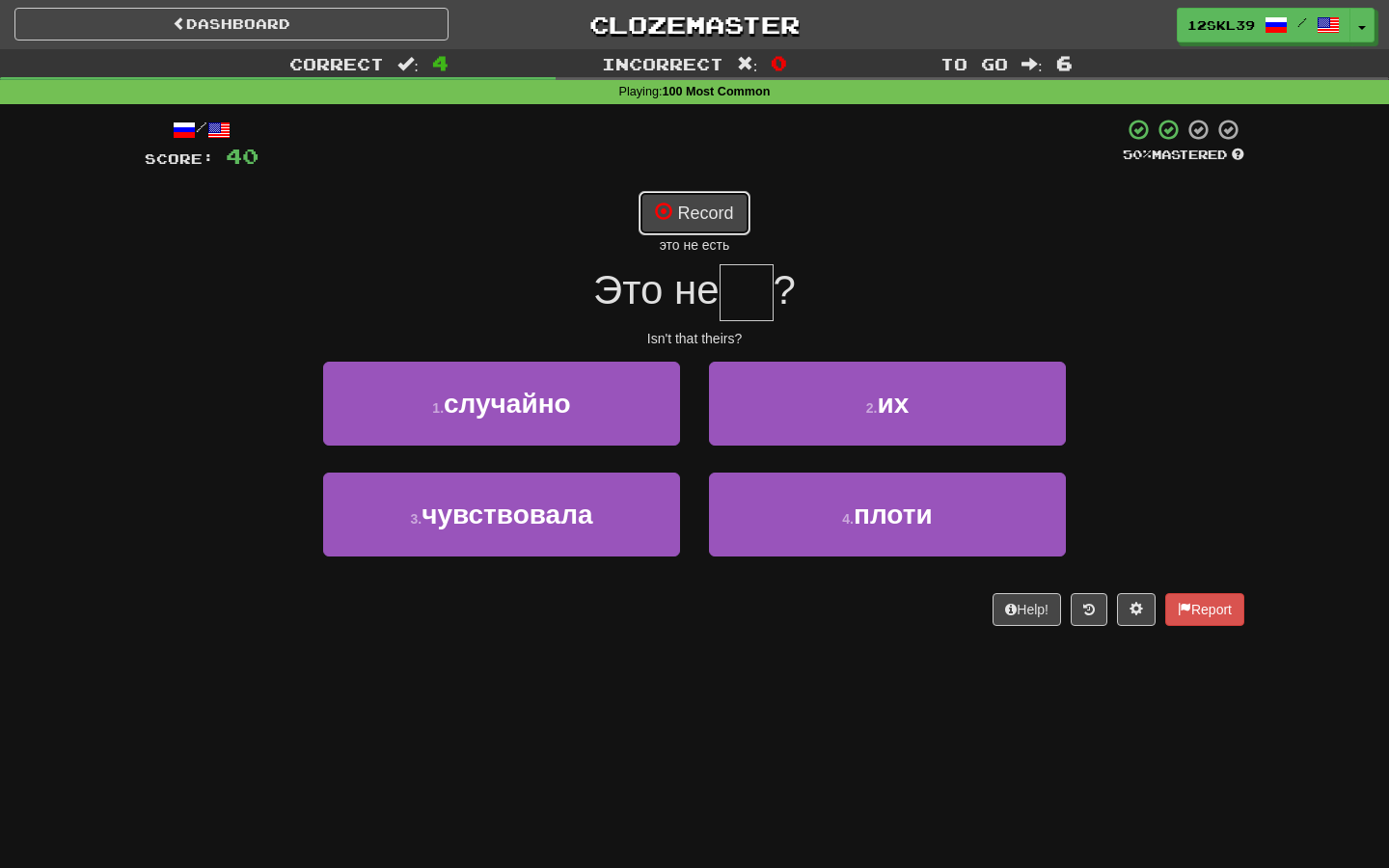 click on "Record" at bounding box center (694, 213) 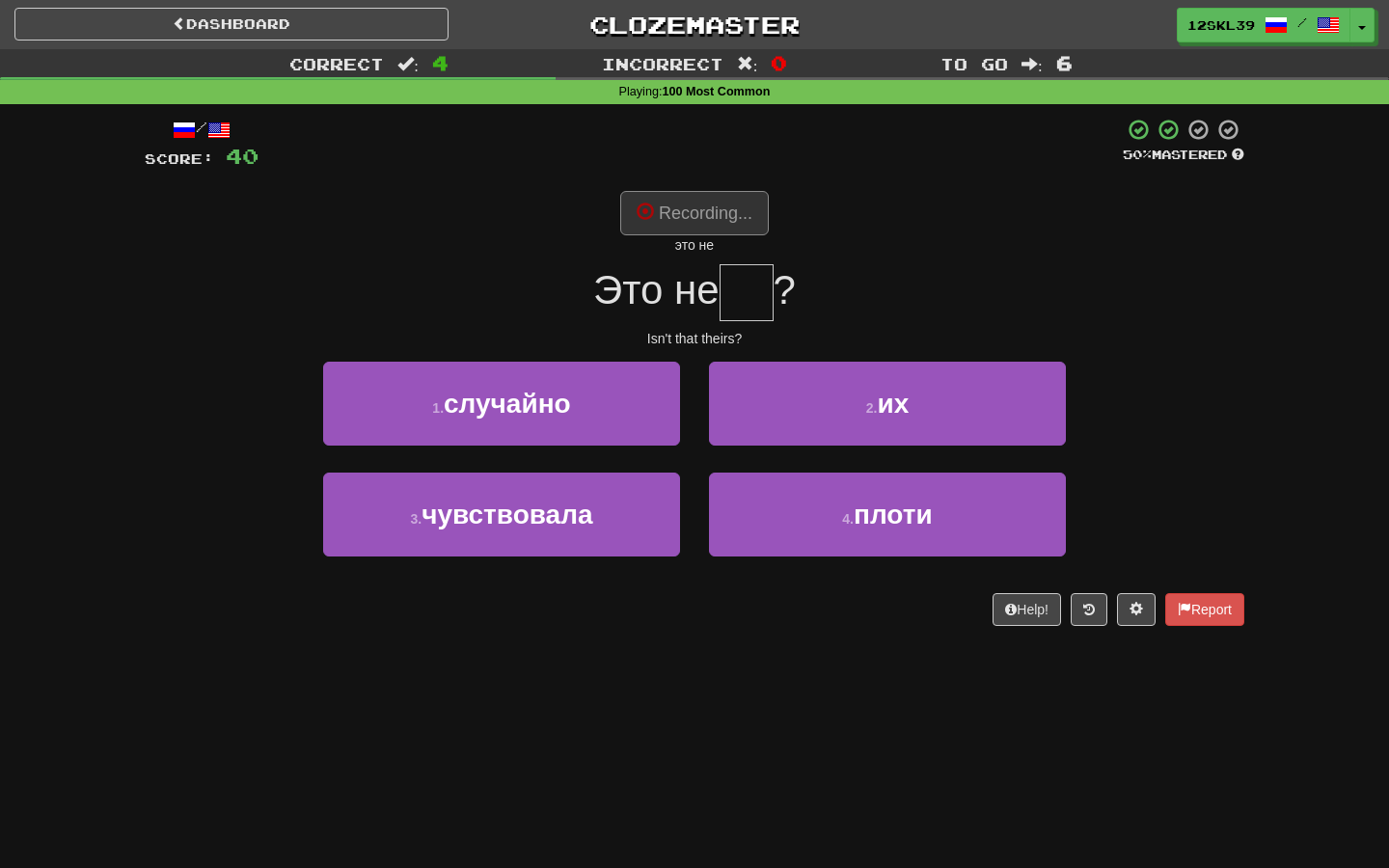 type on "**" 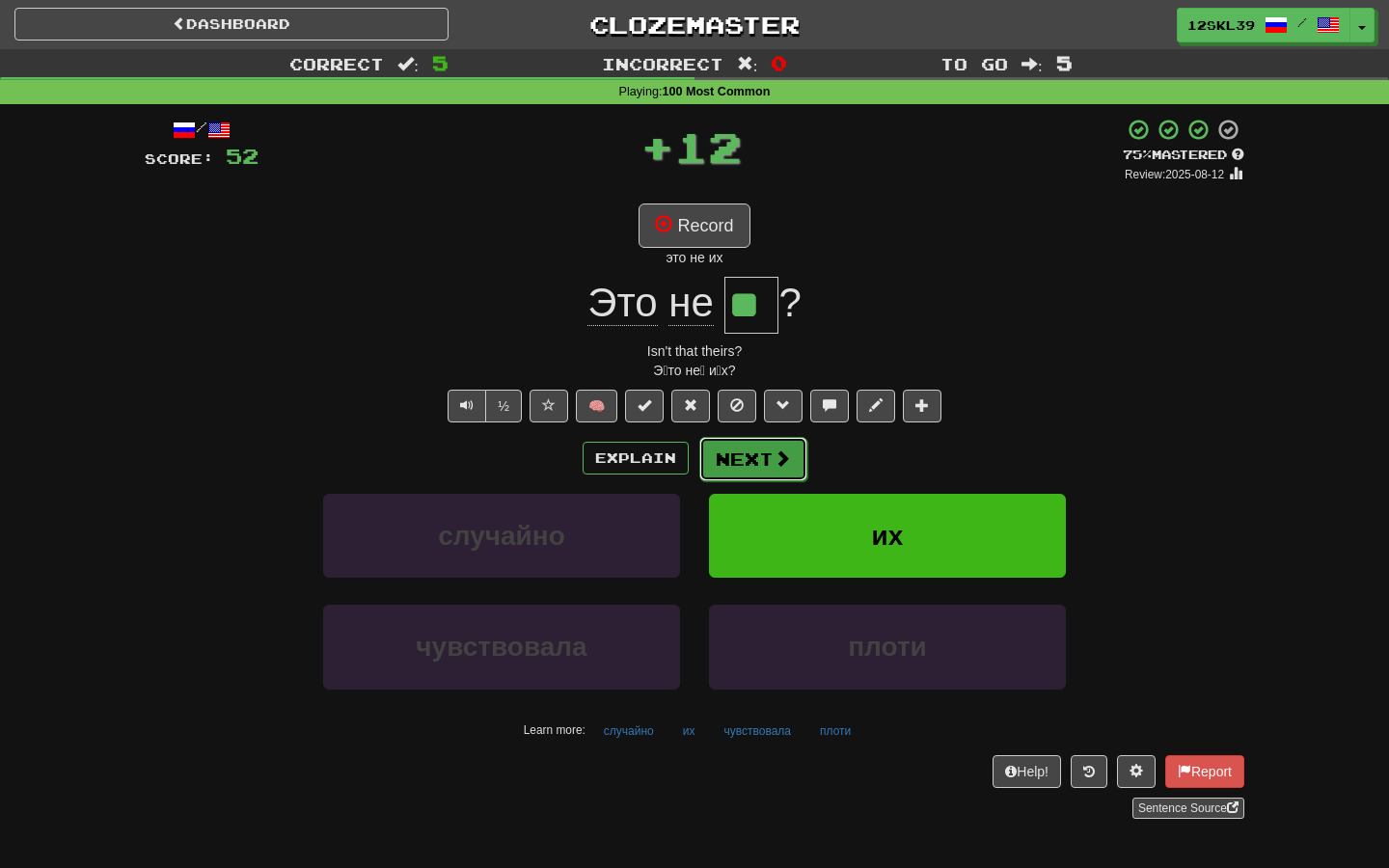 click at bounding box center [782, 458] 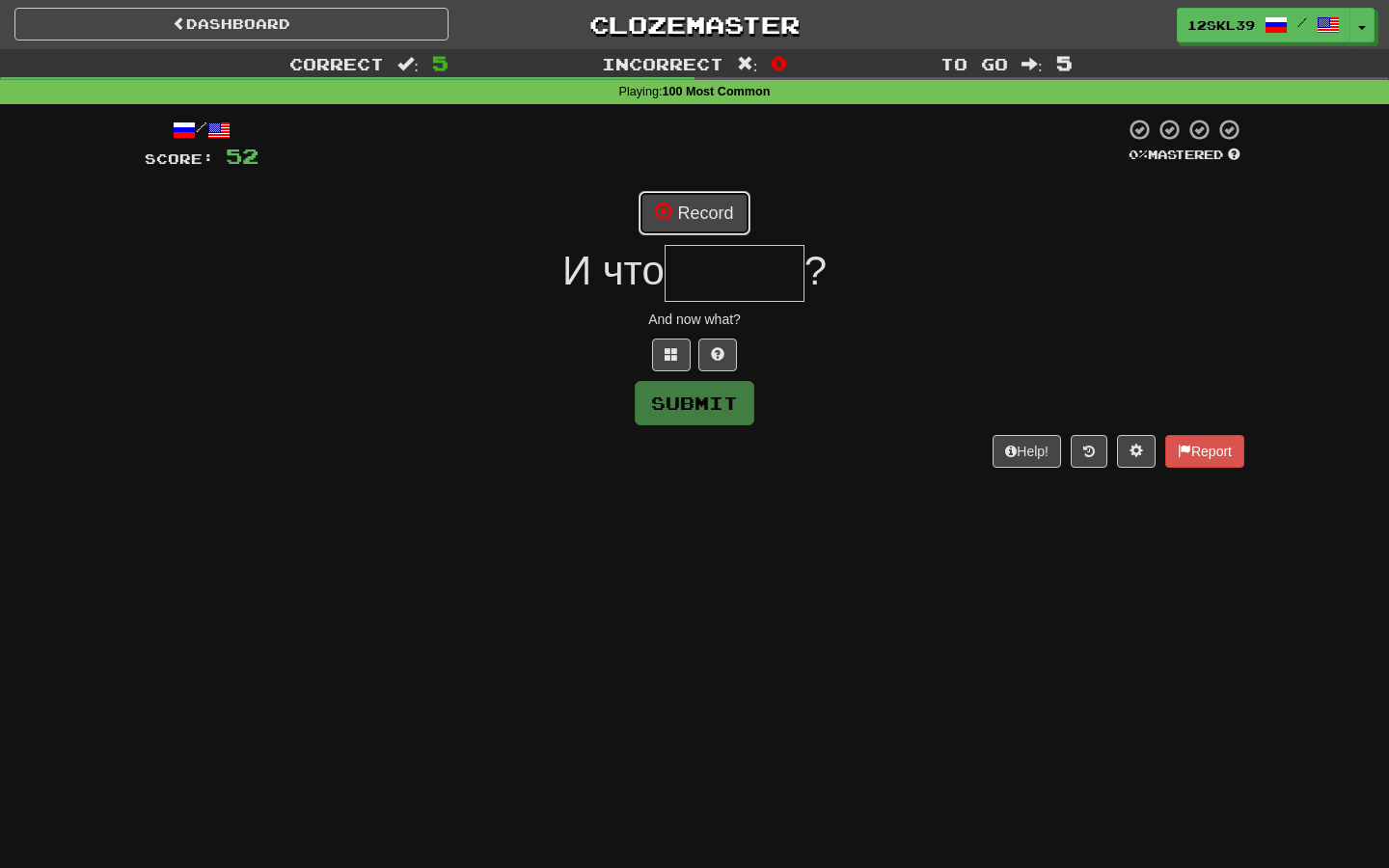 click on "Record" at bounding box center (694, 213) 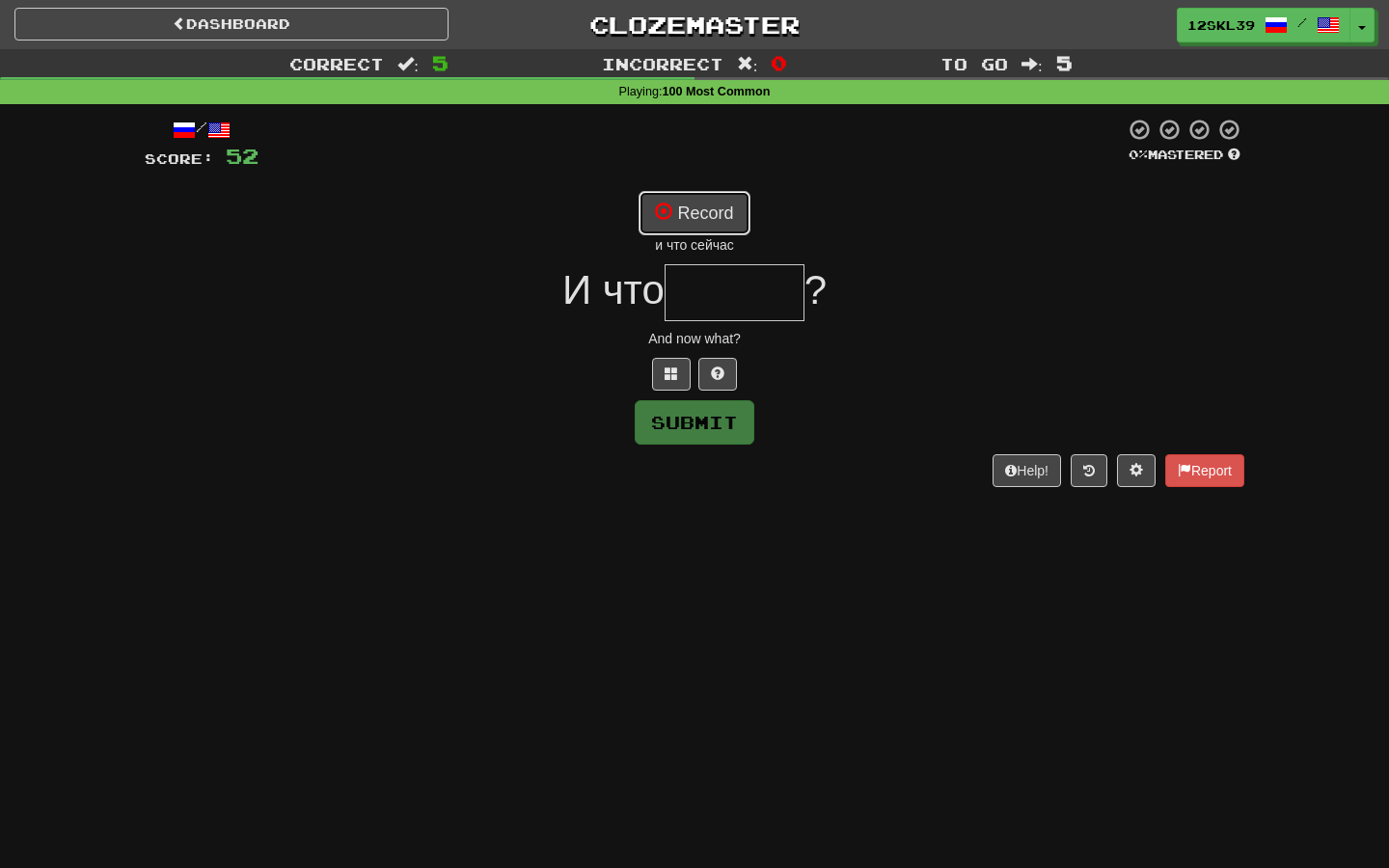 click on "Record" at bounding box center (694, 213) 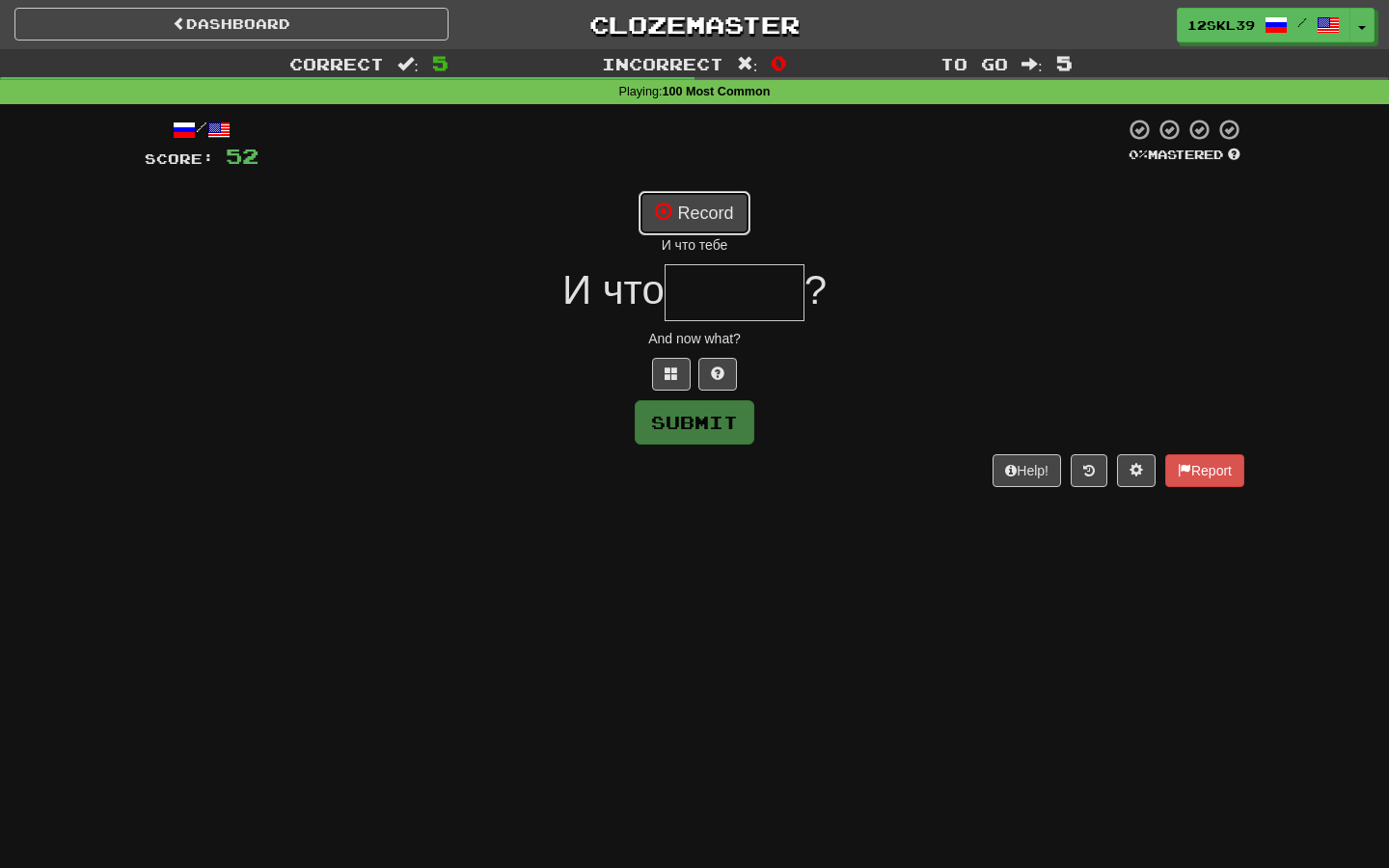 click at bounding box center [664, 211] 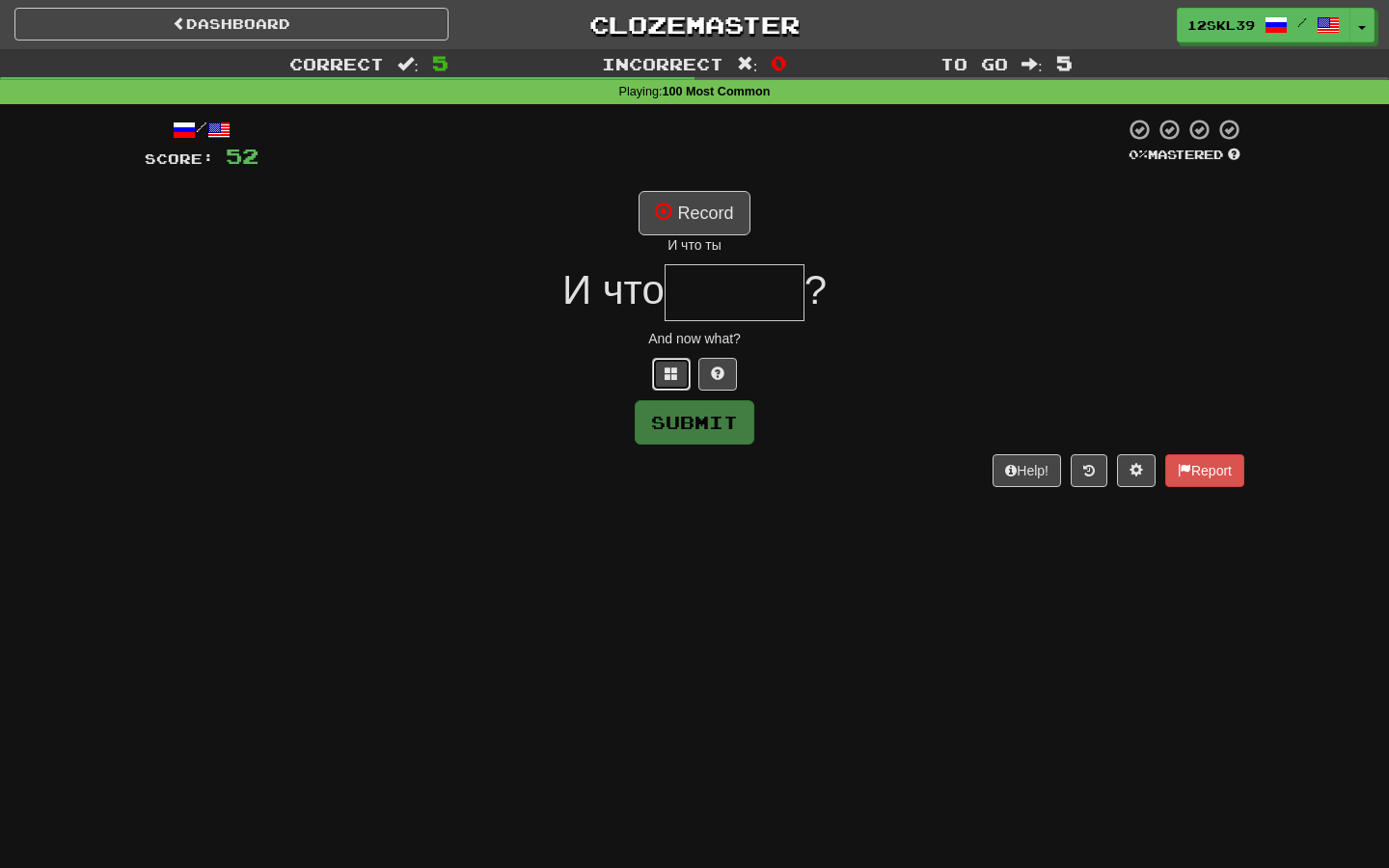 click at bounding box center [671, 374] 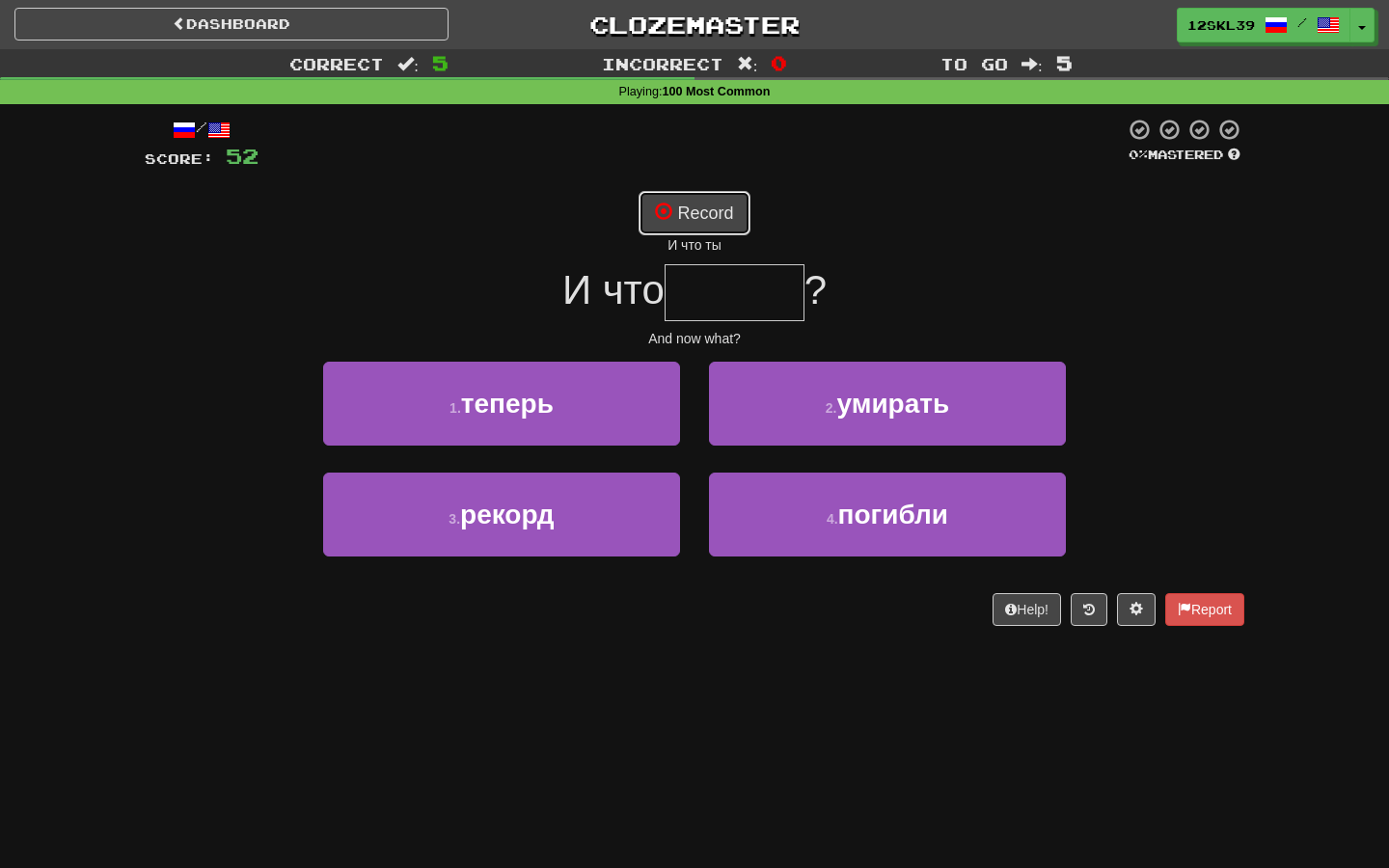 click on "Record" at bounding box center (694, 213) 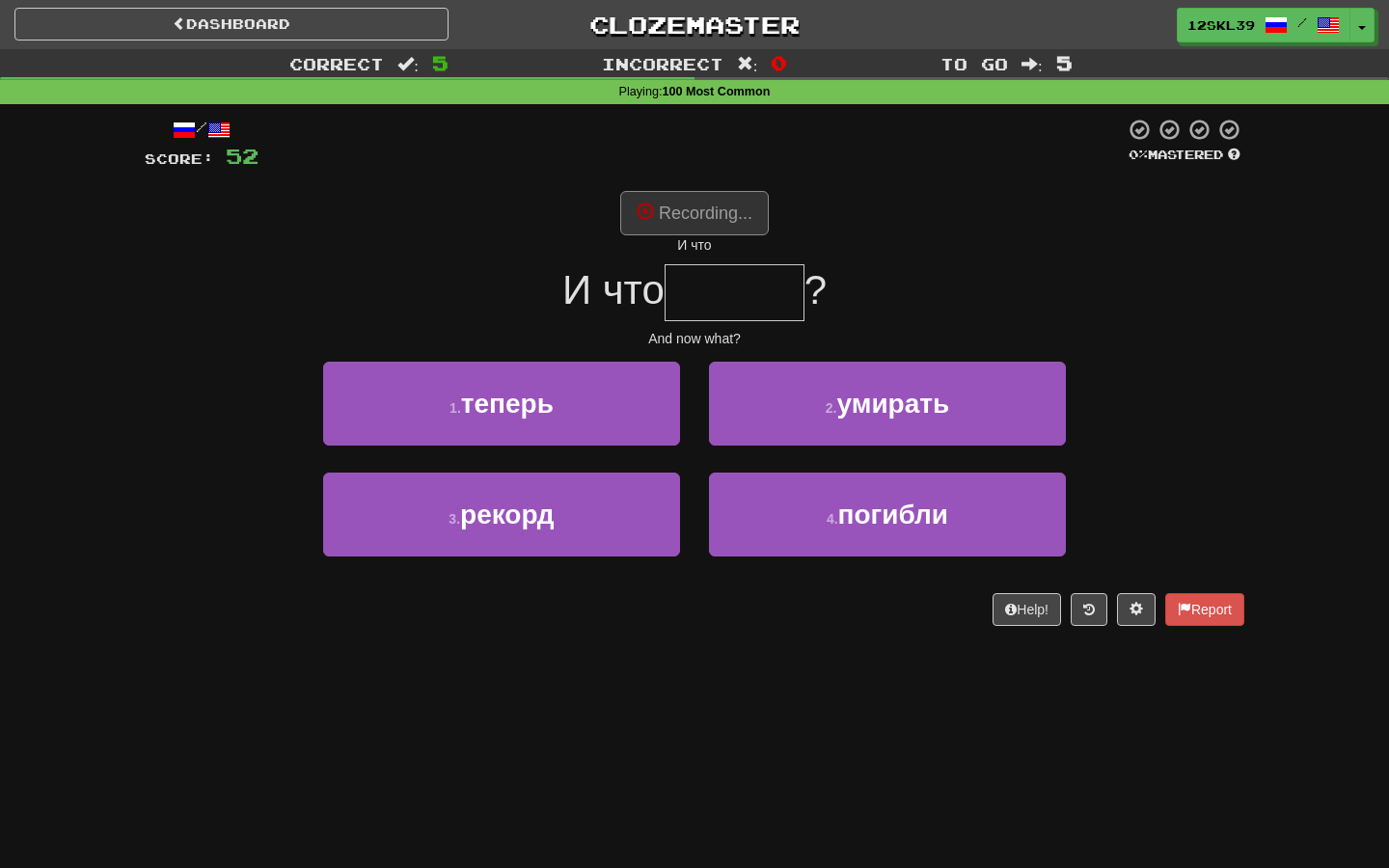 type on "******" 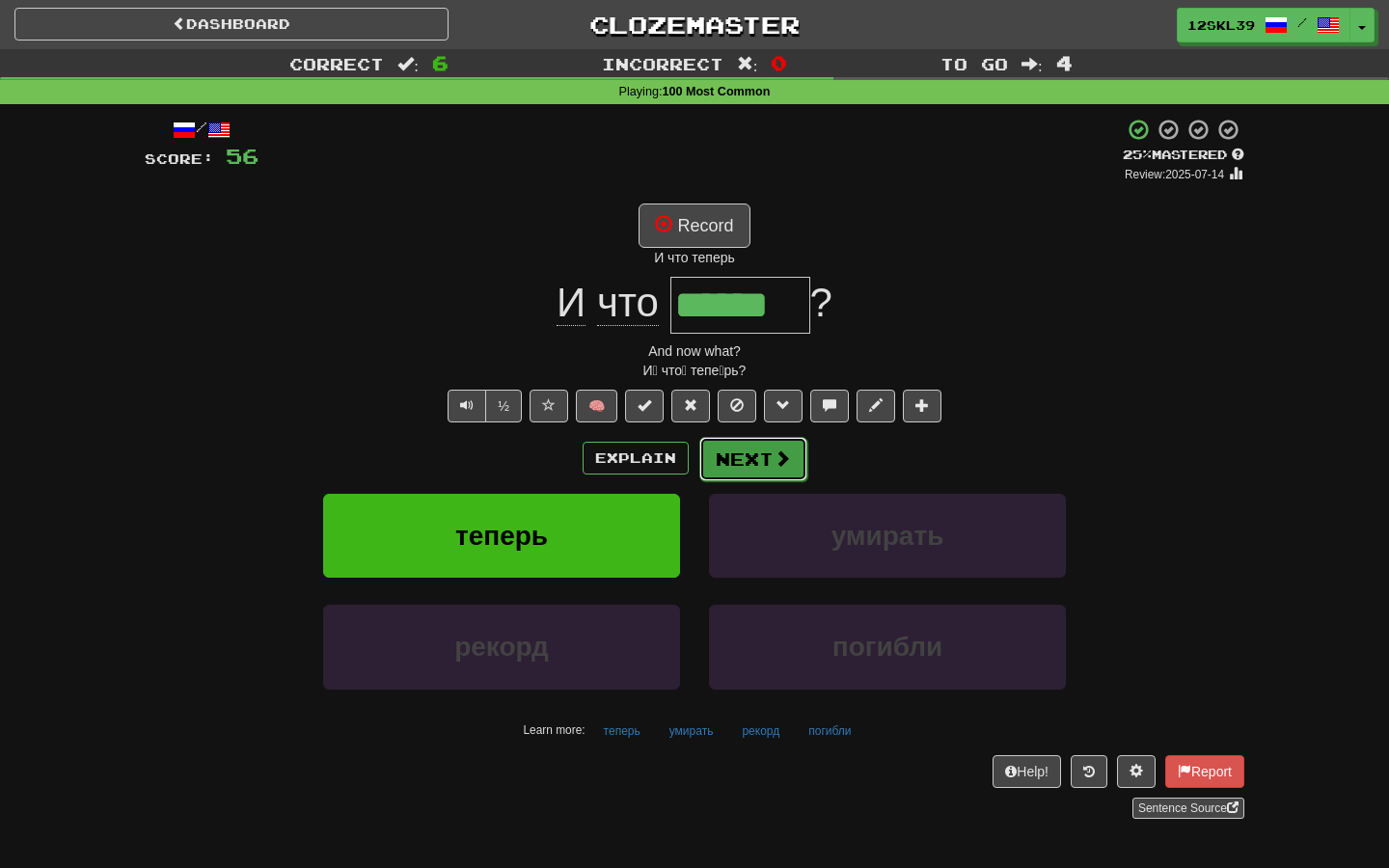 click on "Next" at bounding box center [753, 459] 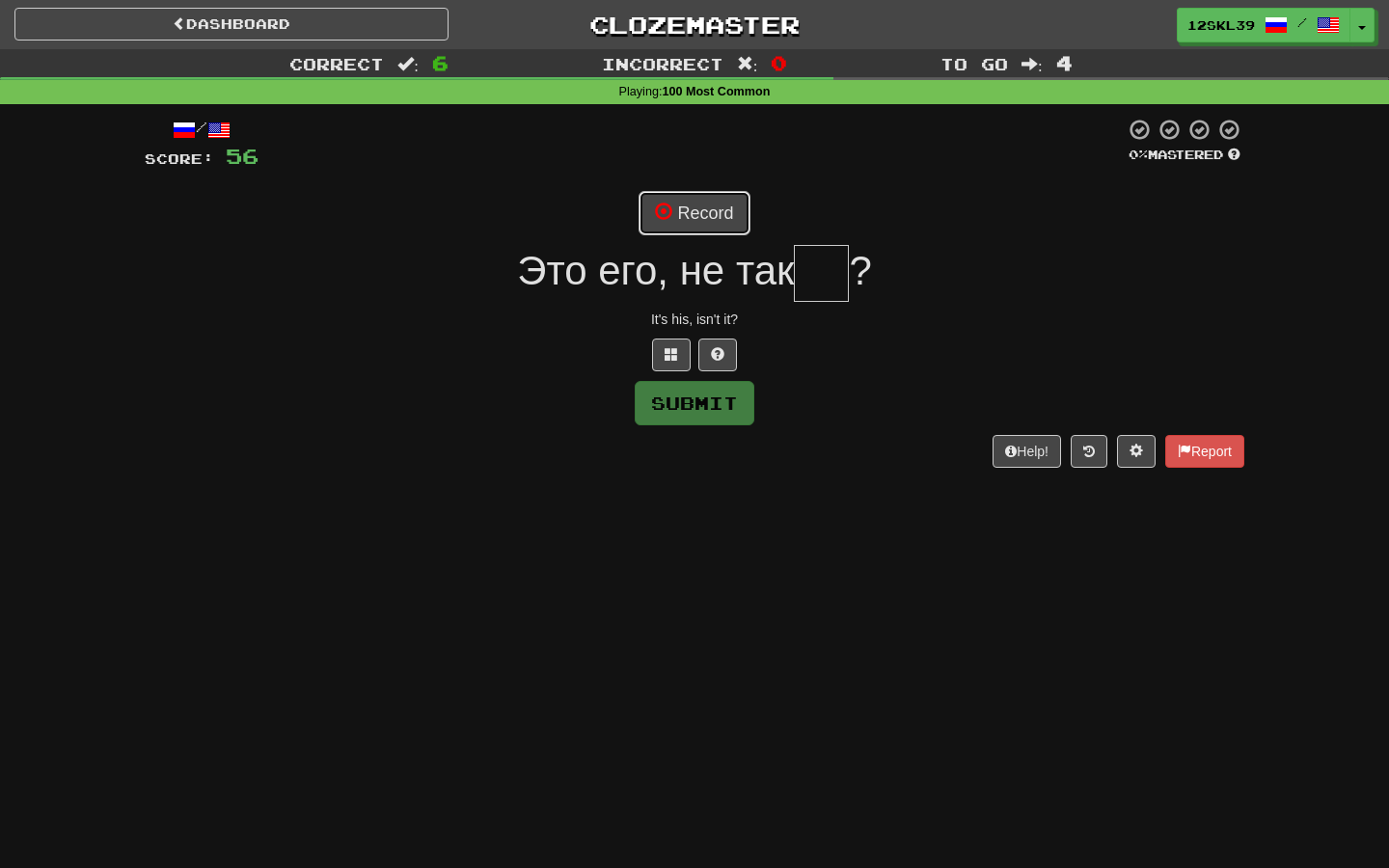 click on "Record" at bounding box center [694, 213] 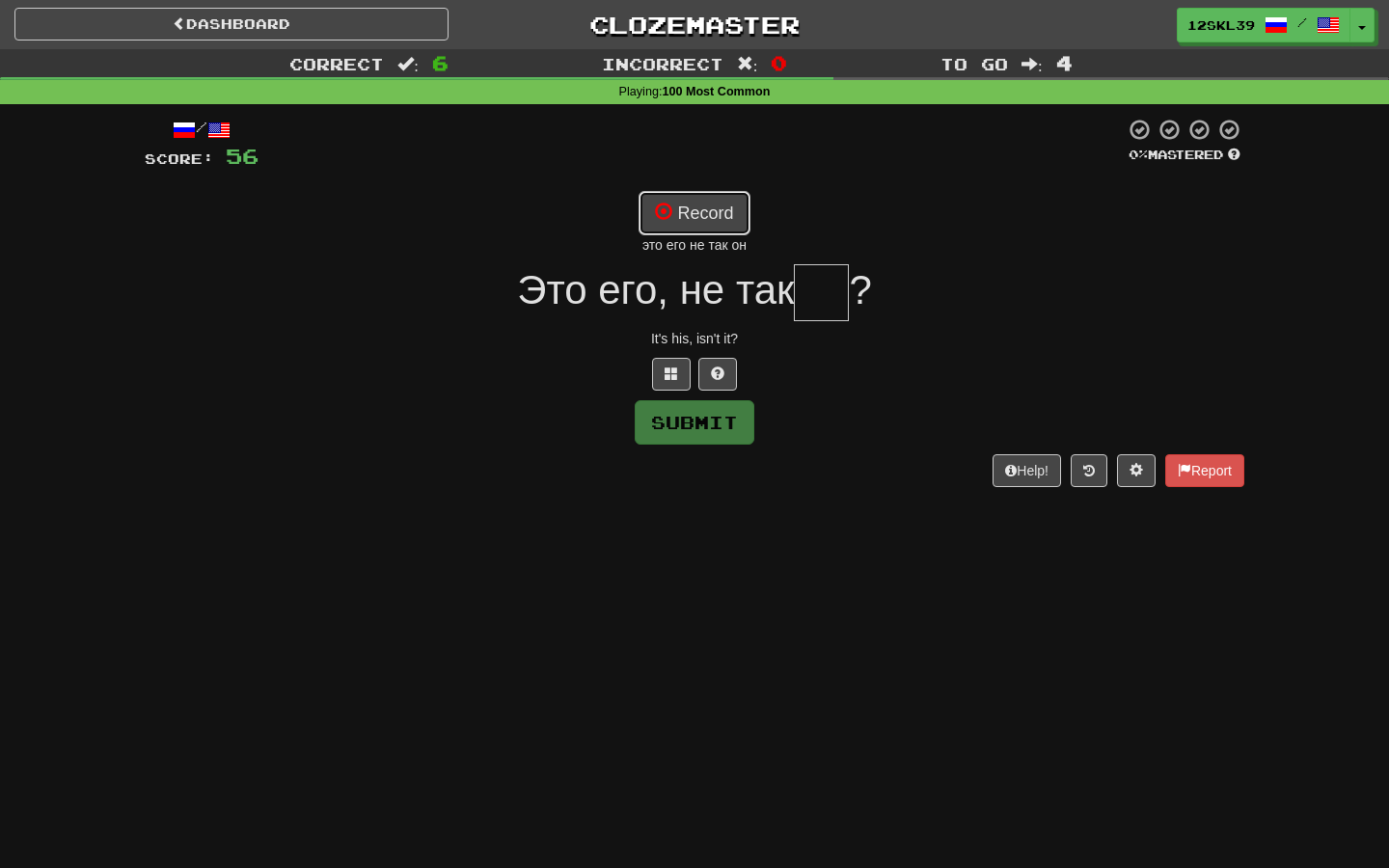 click on "Record" at bounding box center [694, 213] 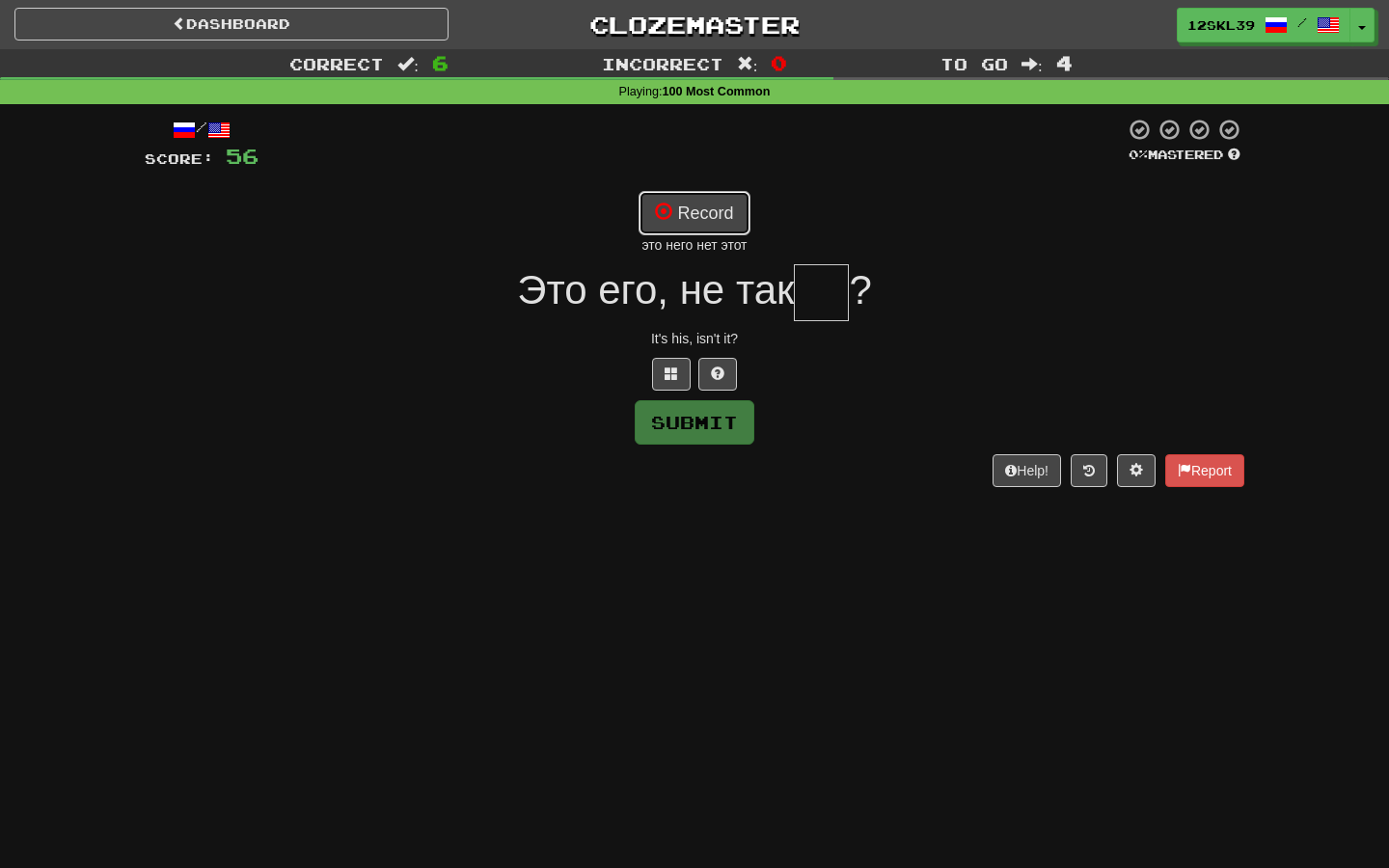 click on "Record" at bounding box center (694, 213) 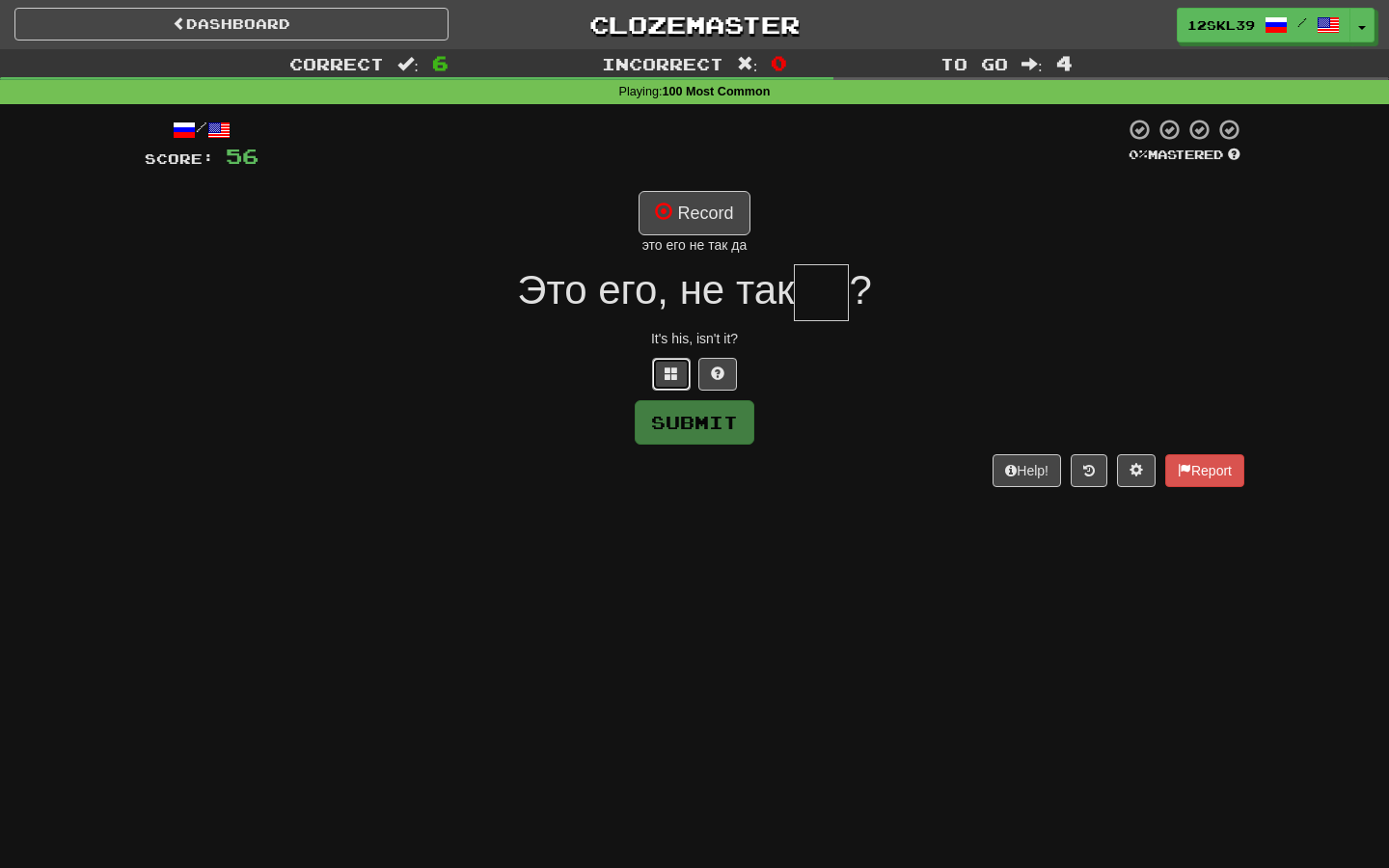 click at bounding box center [671, 373] 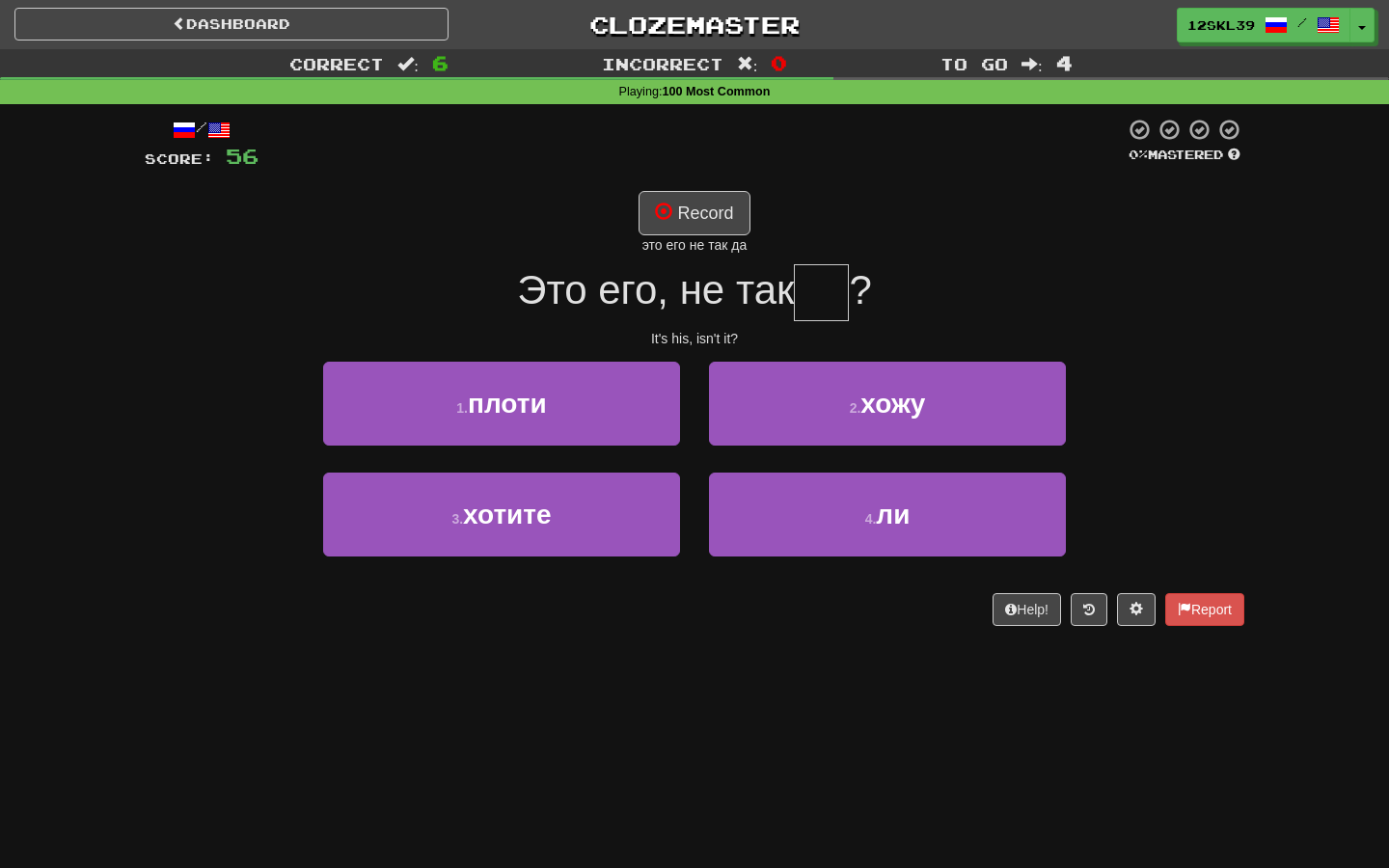 click on "это его не так да" at bounding box center (694, 245) 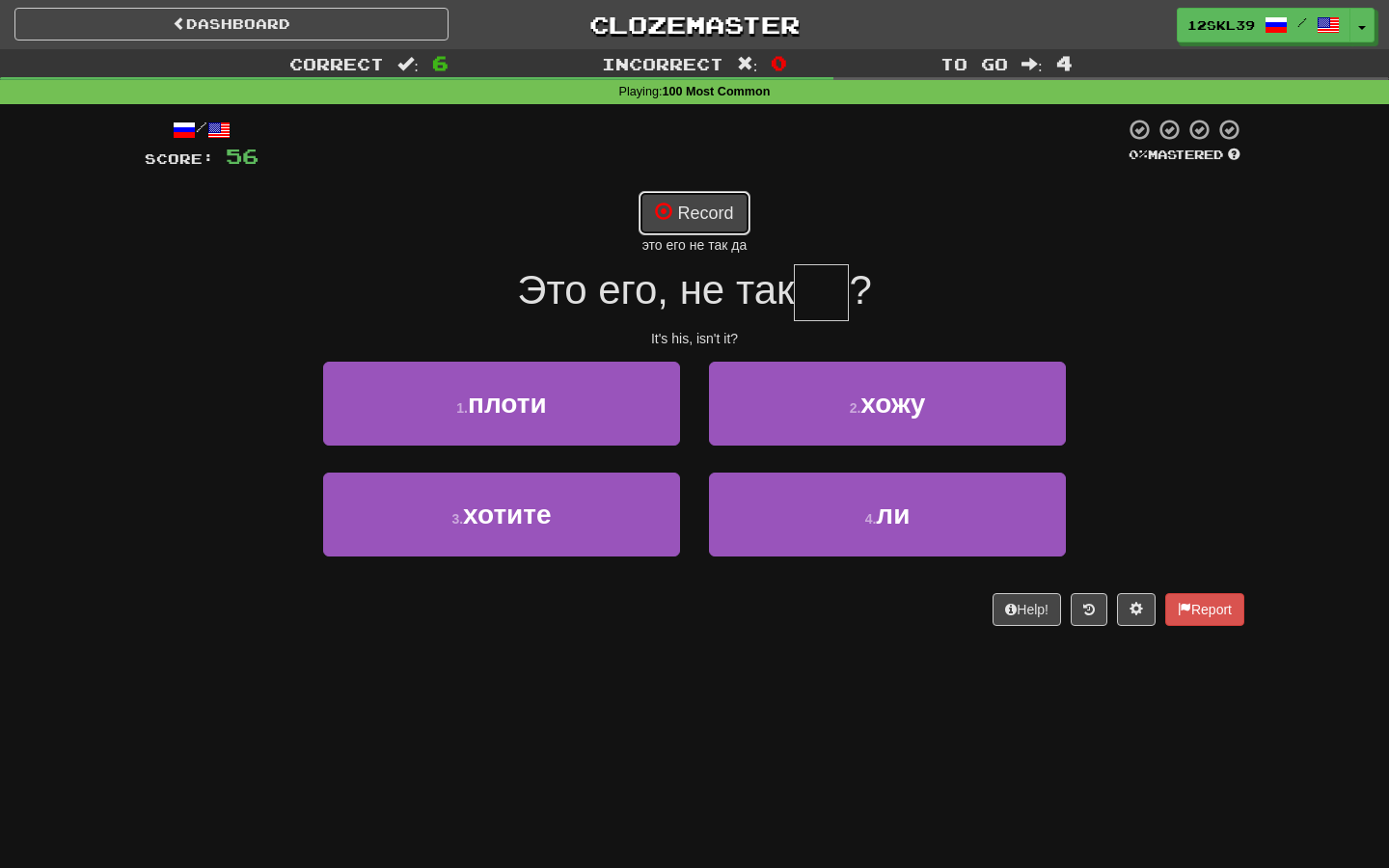 click on "Record" at bounding box center (694, 213) 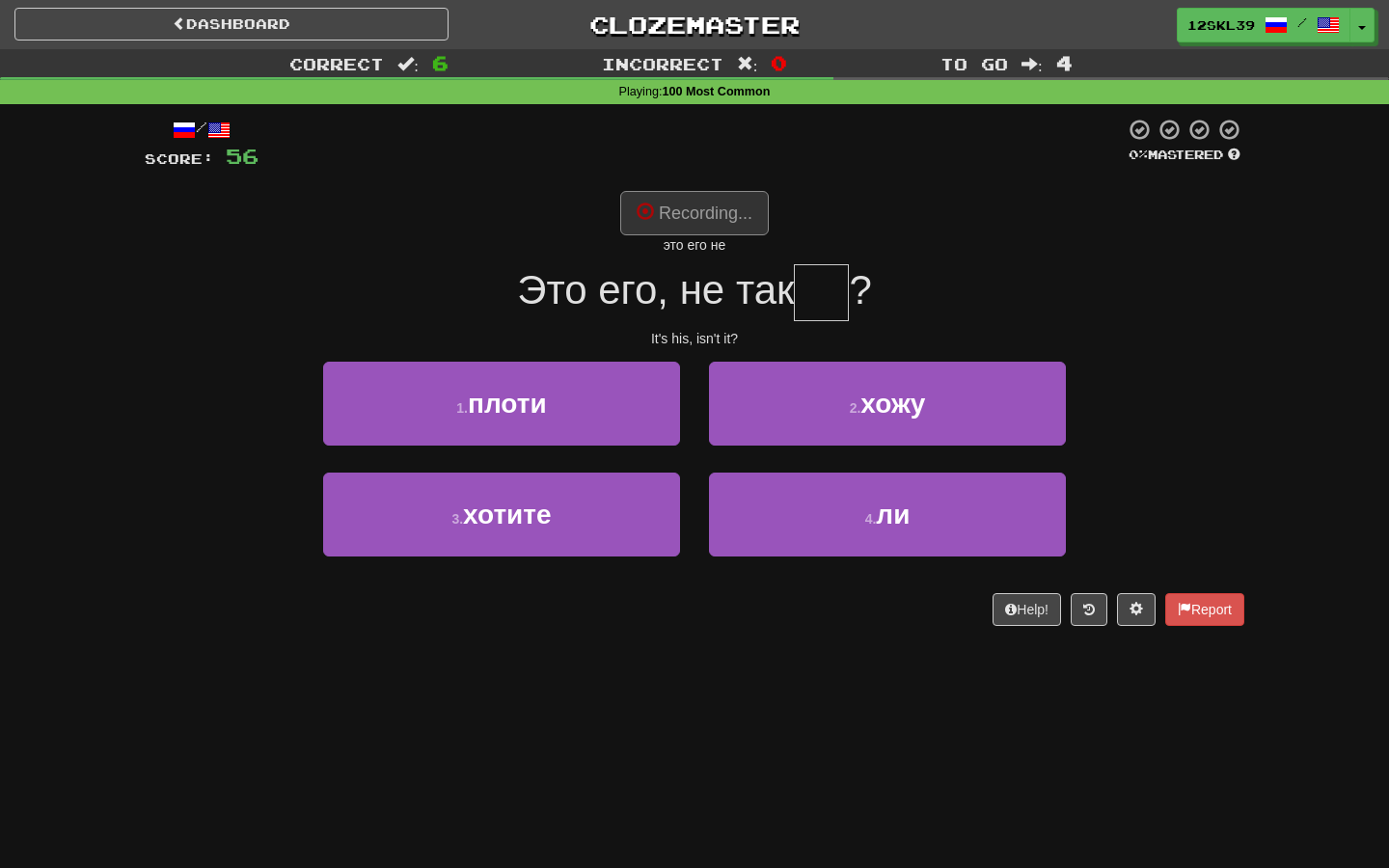 type on "**" 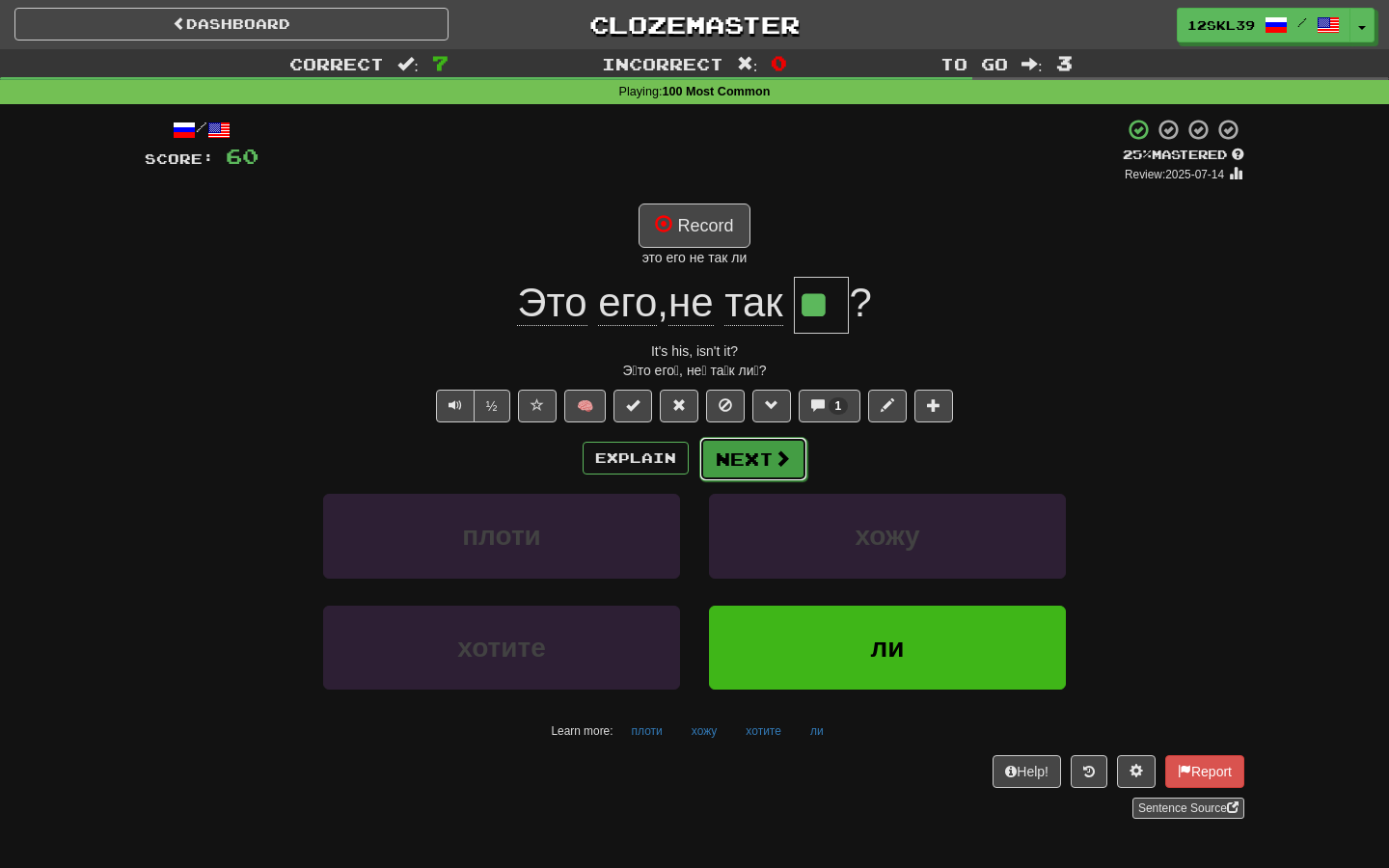 click at bounding box center [782, 458] 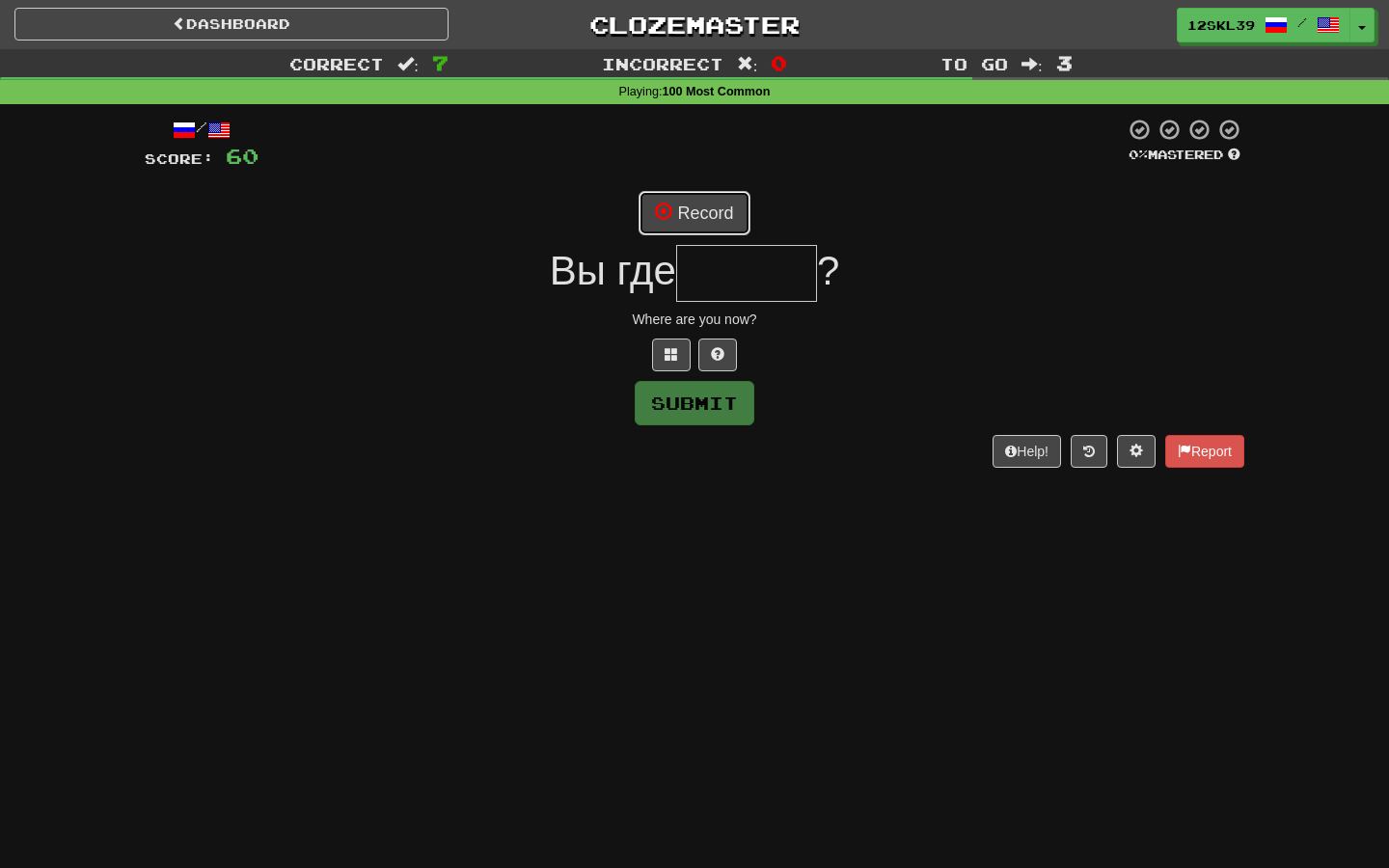 click on "Record" at bounding box center (694, 213) 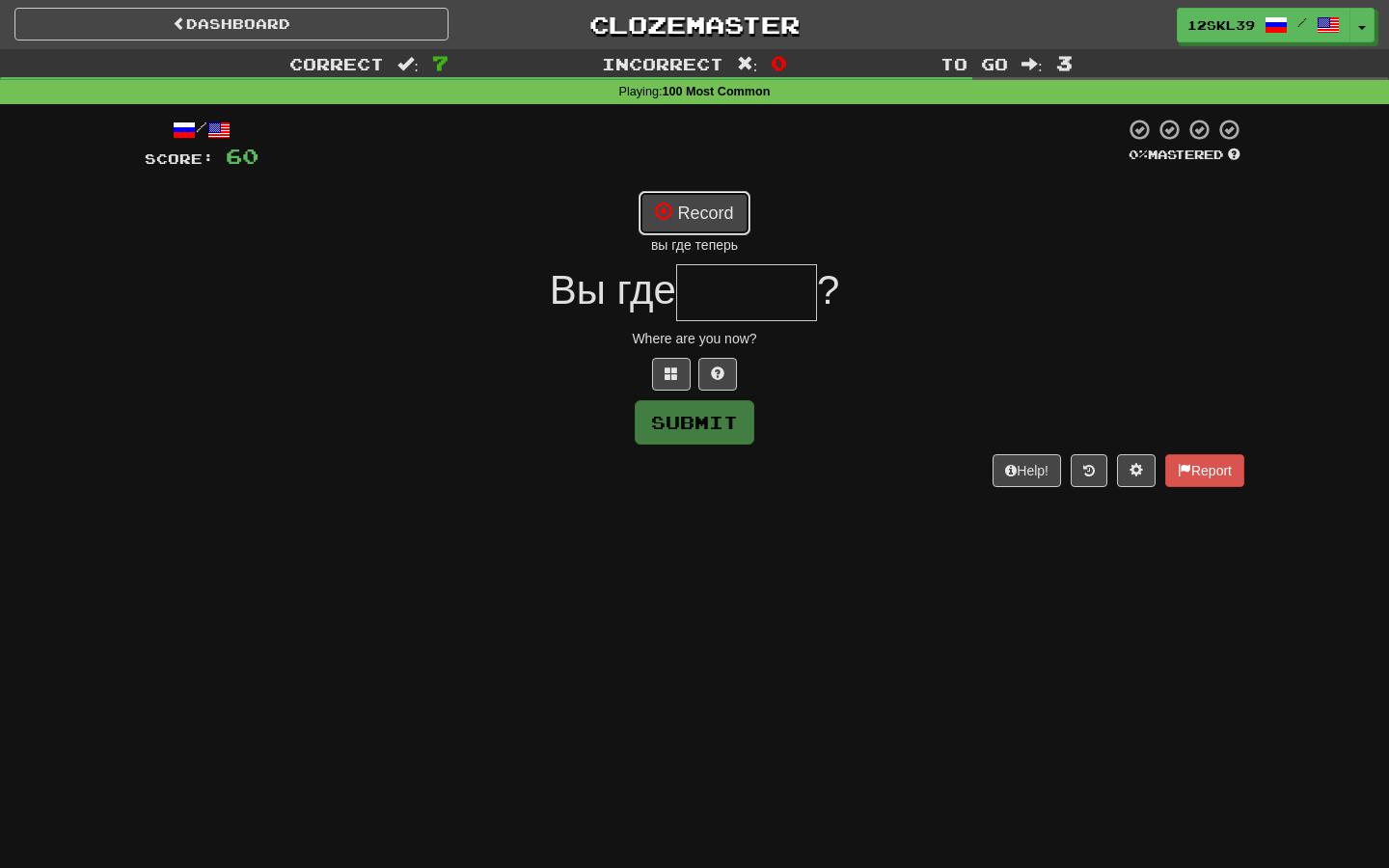 click on "Record" at bounding box center (694, 213) 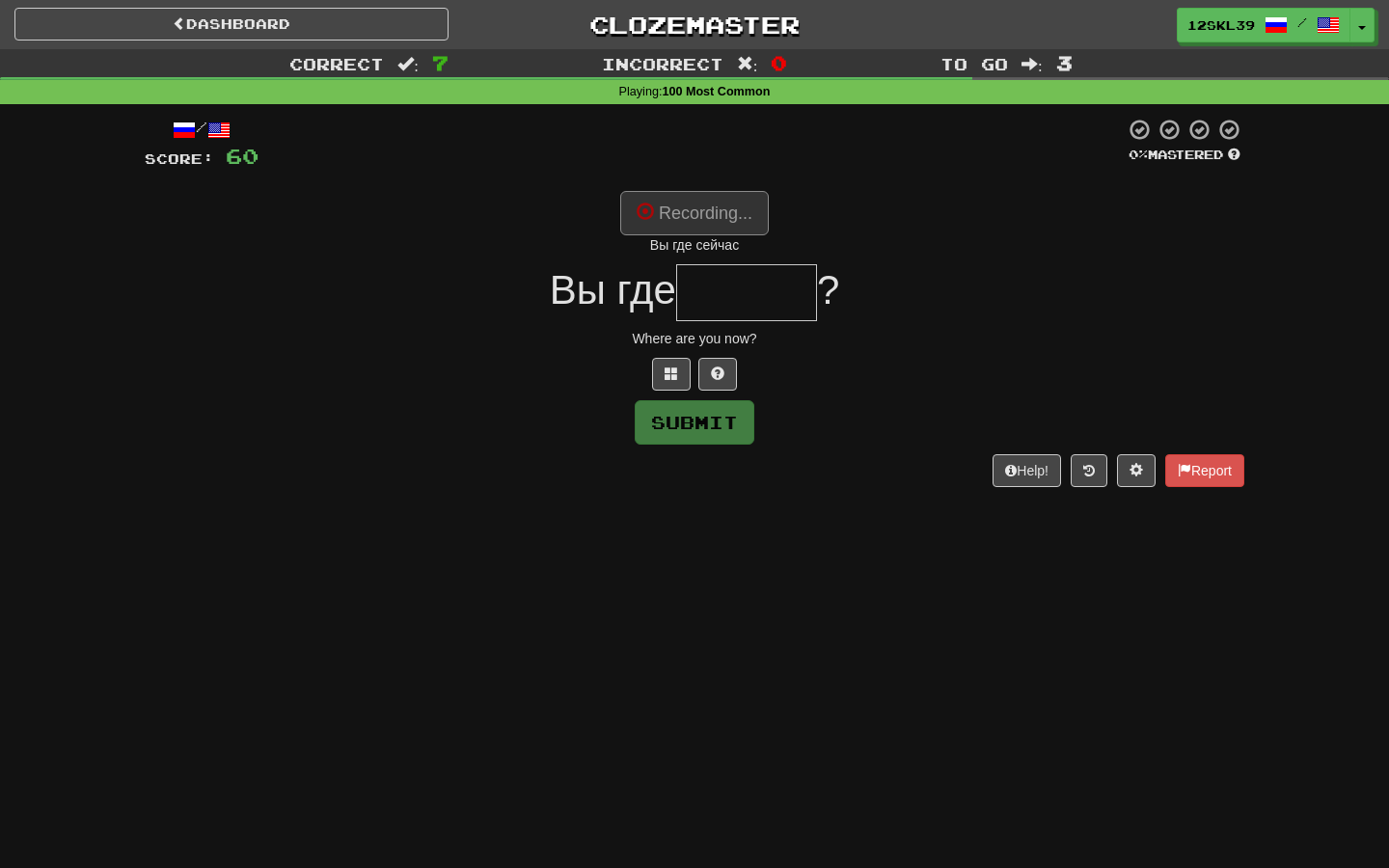 type on "******" 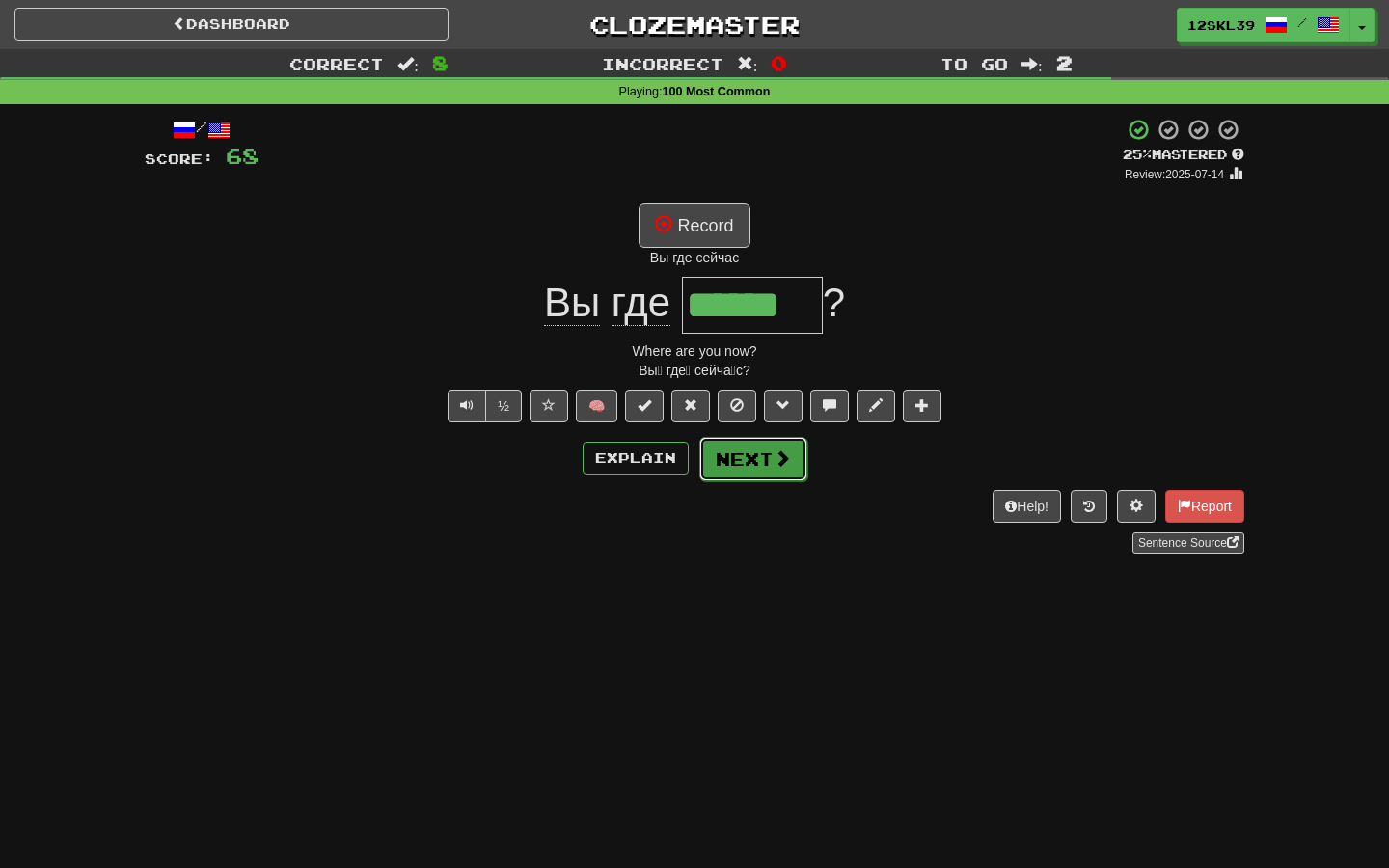 click on "Next" at bounding box center [753, 459] 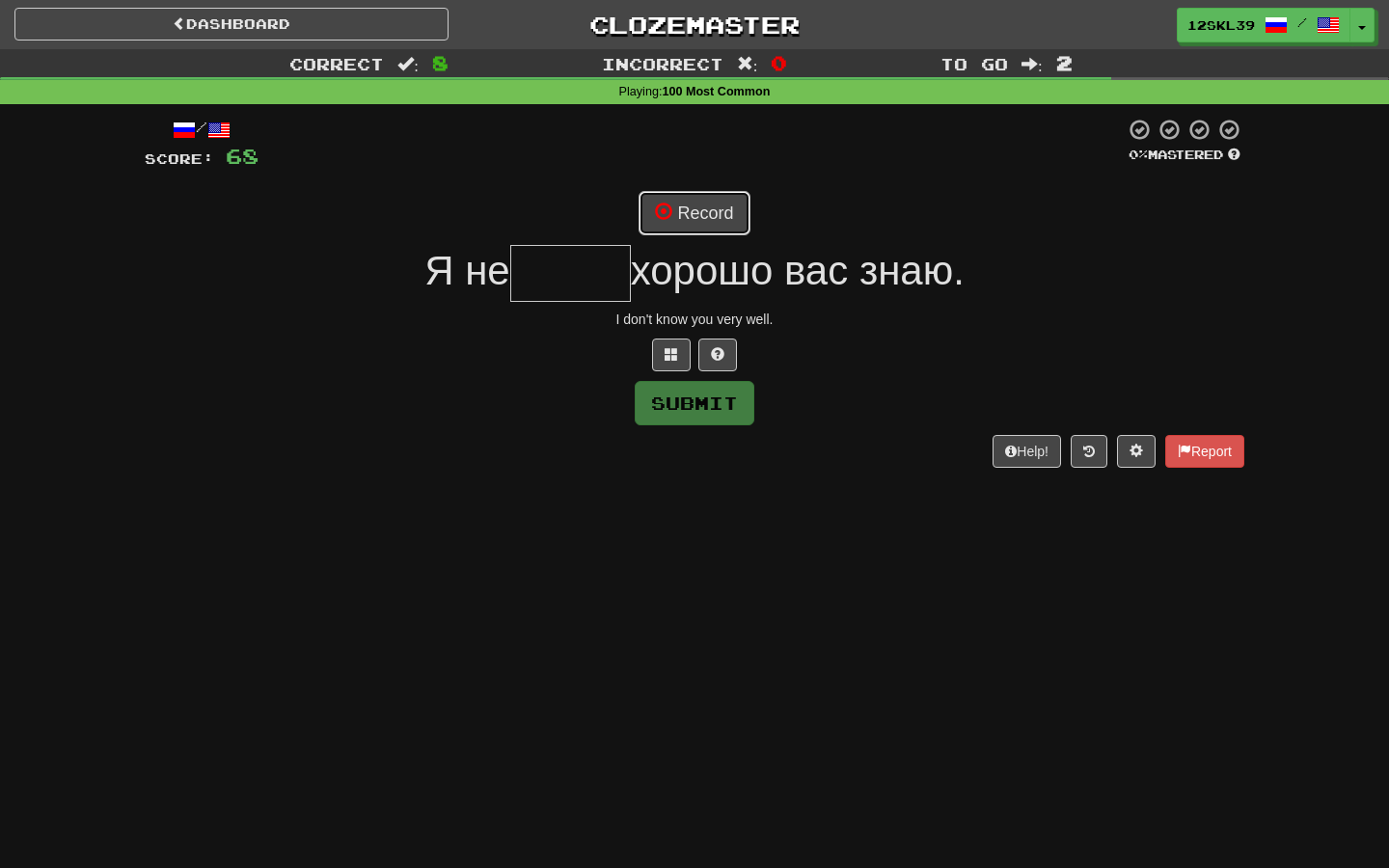 click on "Record" at bounding box center (694, 213) 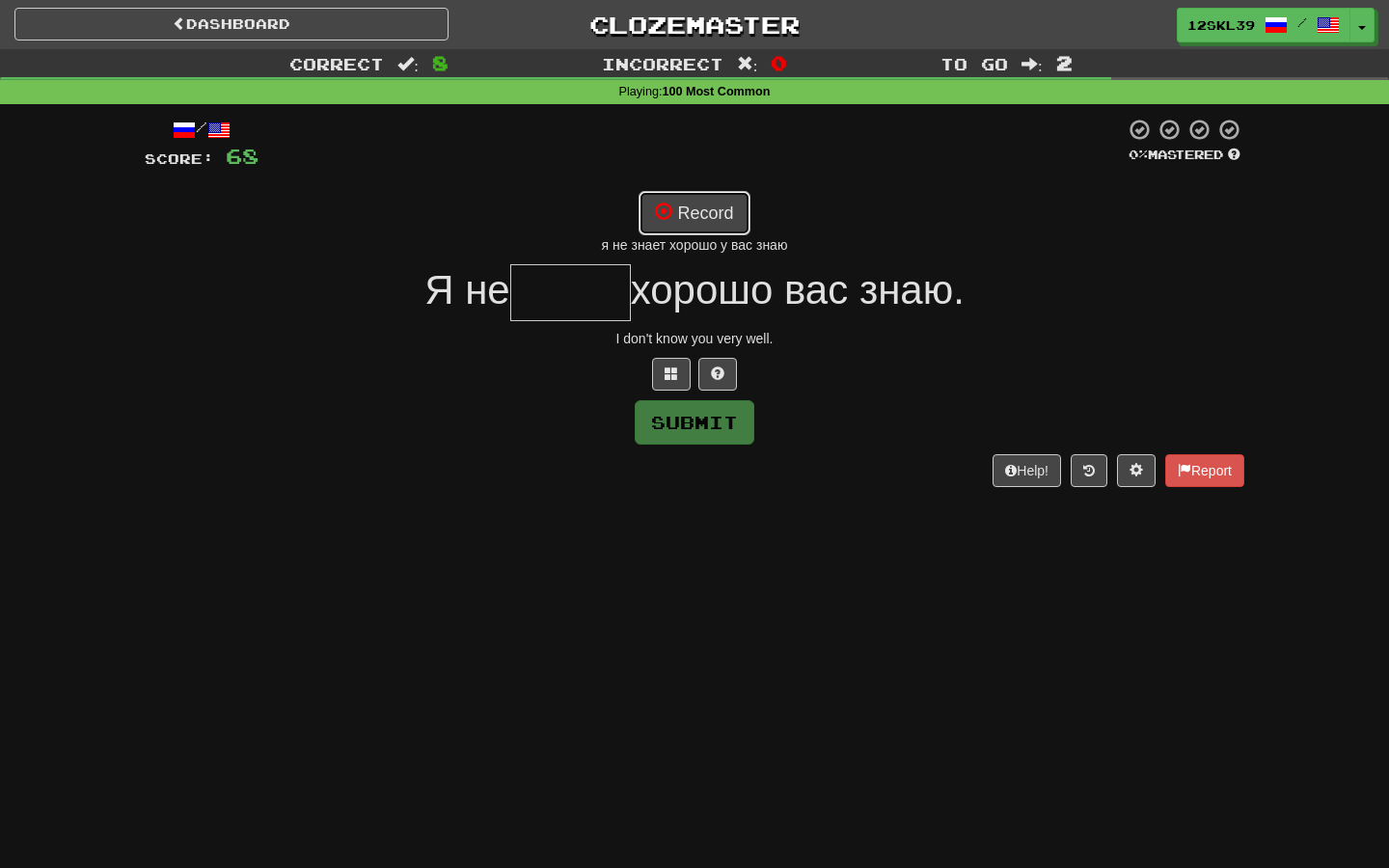 click on "Record" at bounding box center (694, 213) 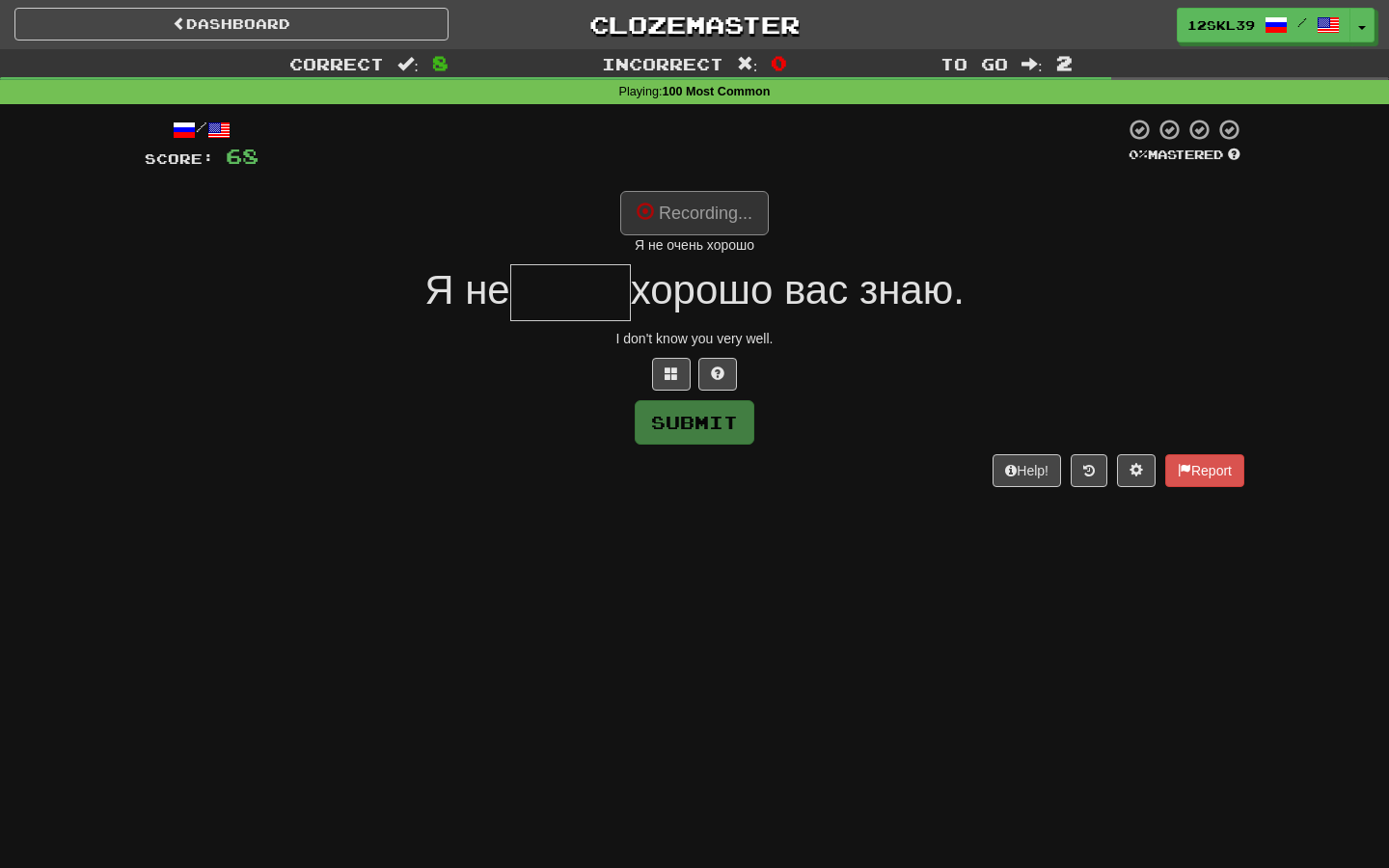 type on "*****" 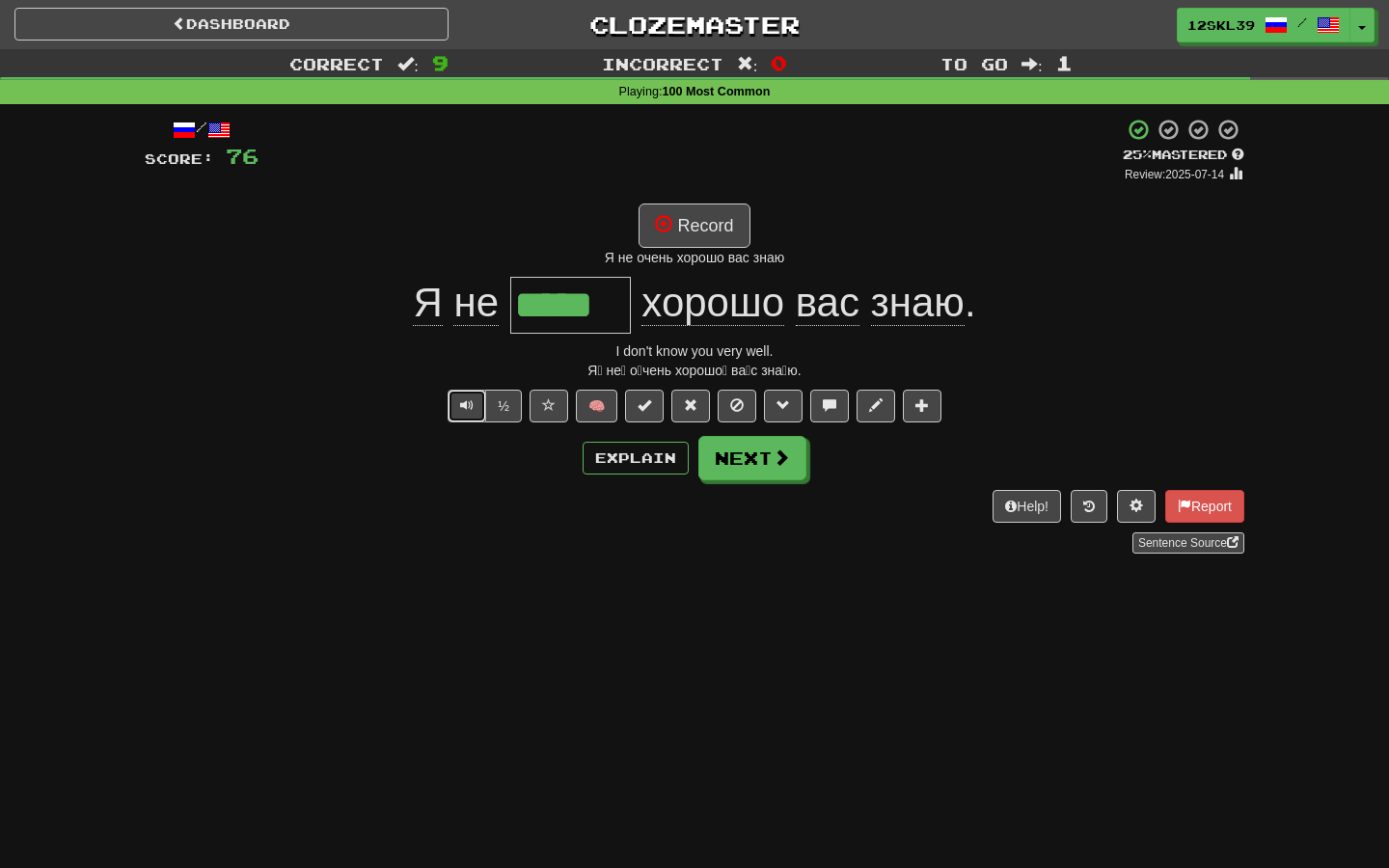 click at bounding box center [467, 406] 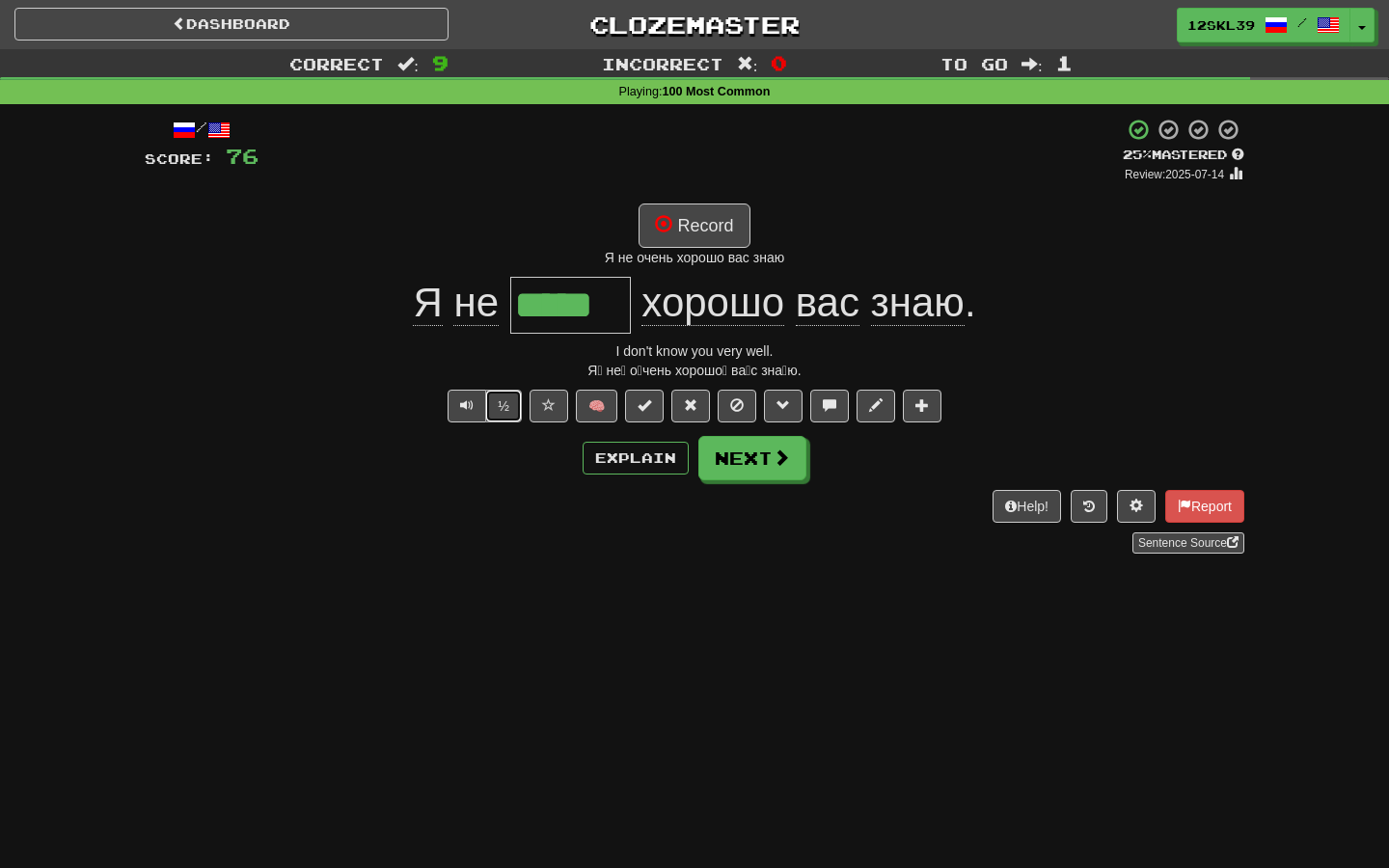 click on "½" at bounding box center (504, 406) 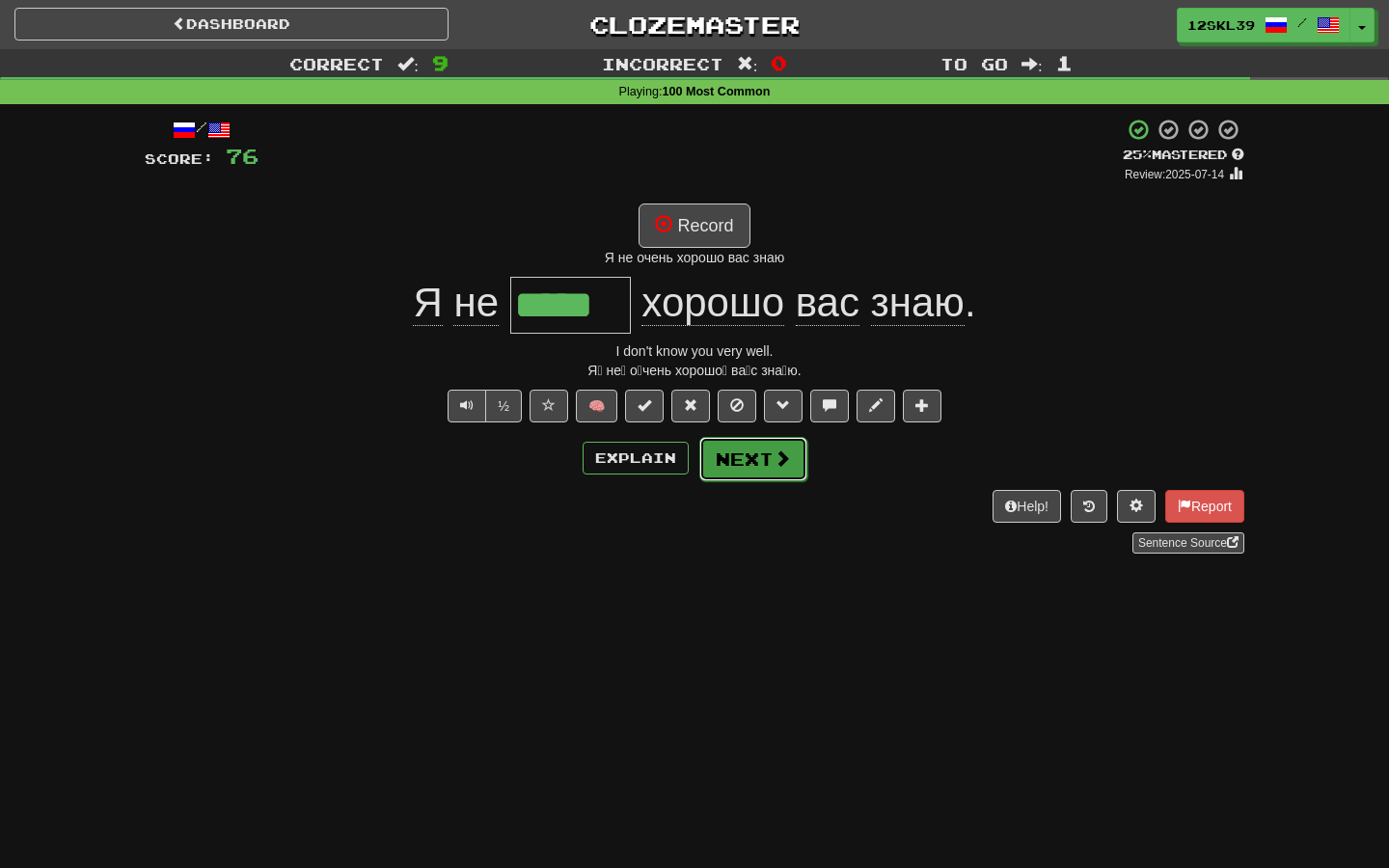 click on "Next" at bounding box center (753, 459) 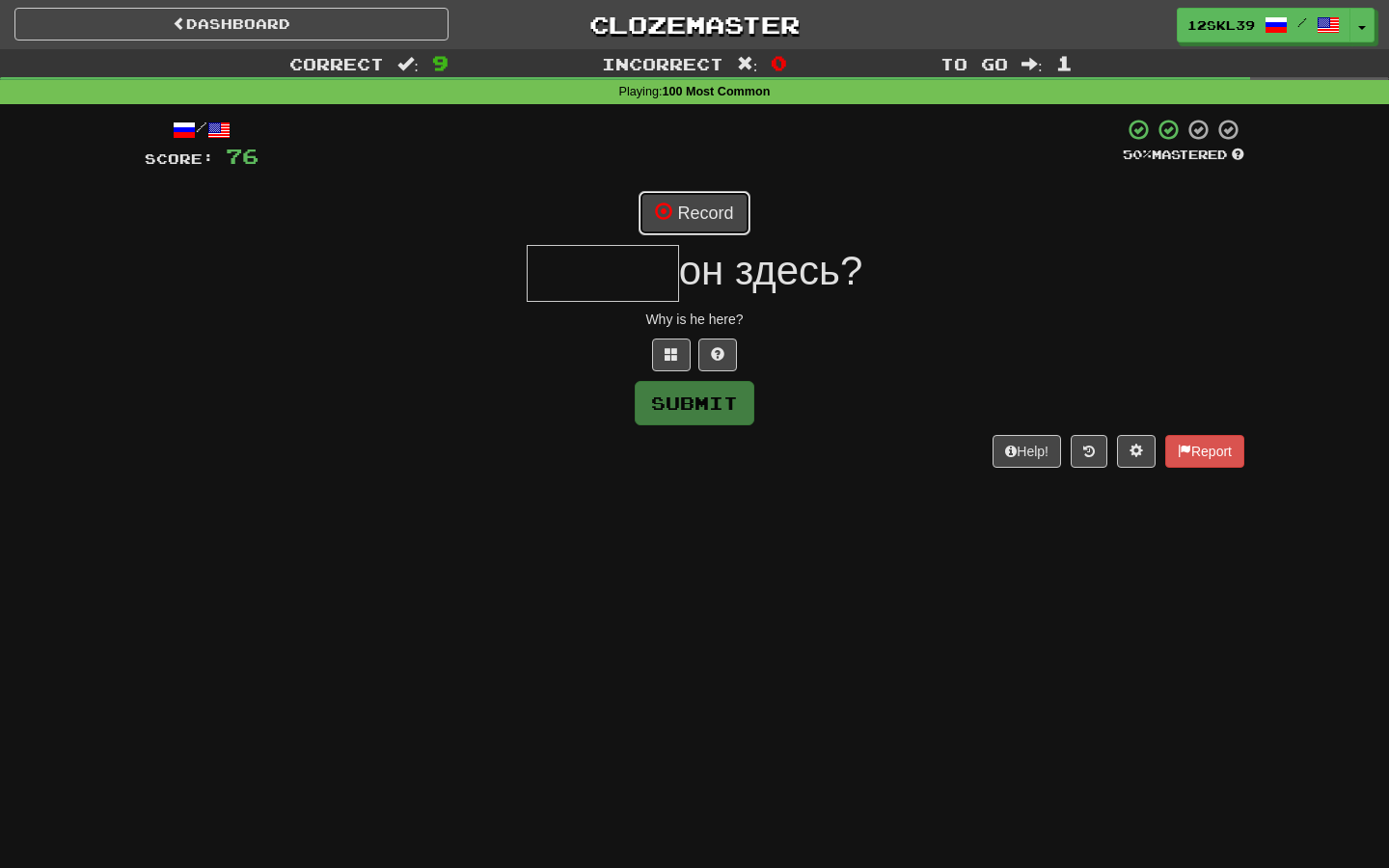 click at bounding box center (664, 211) 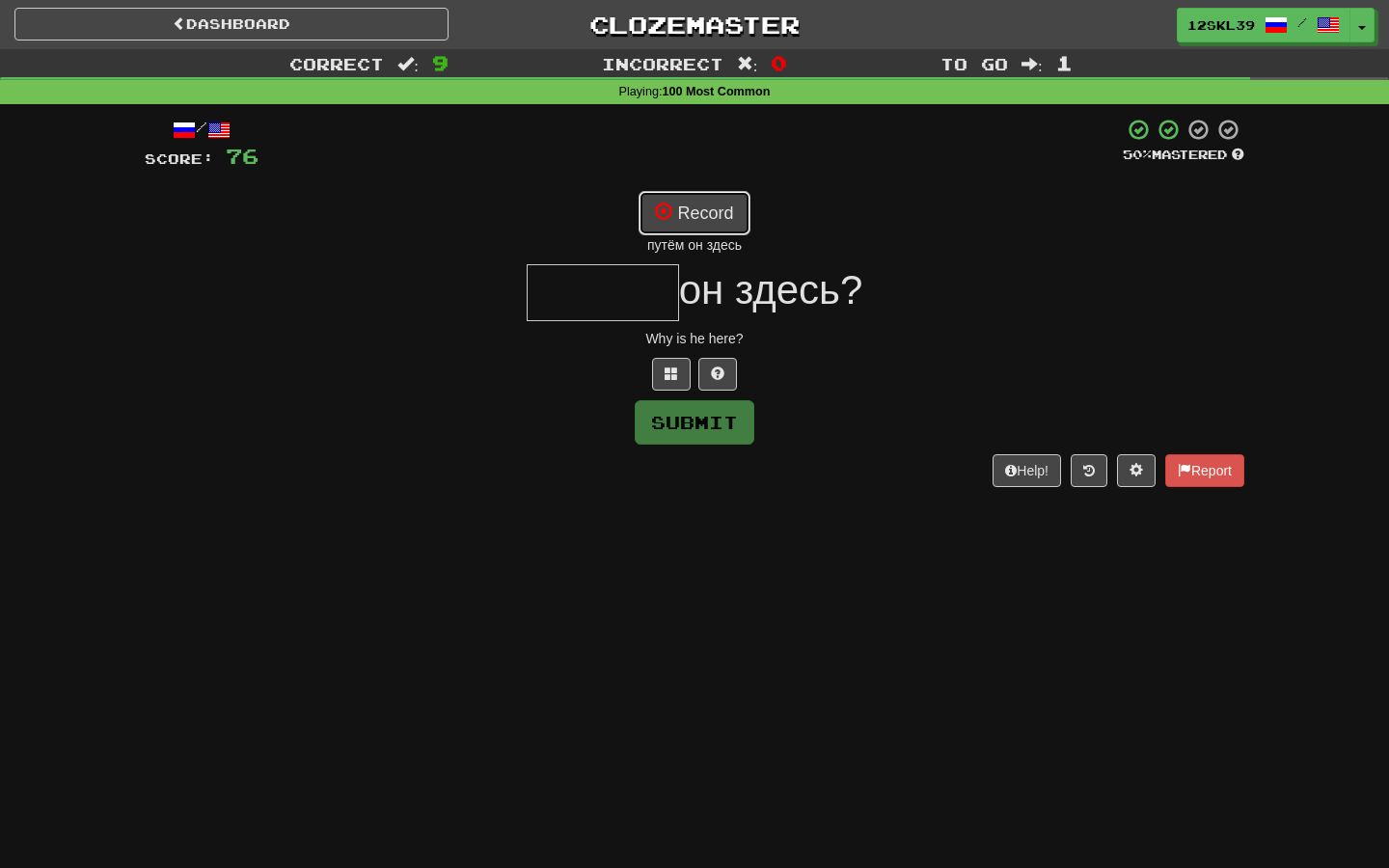 click at bounding box center [664, 211] 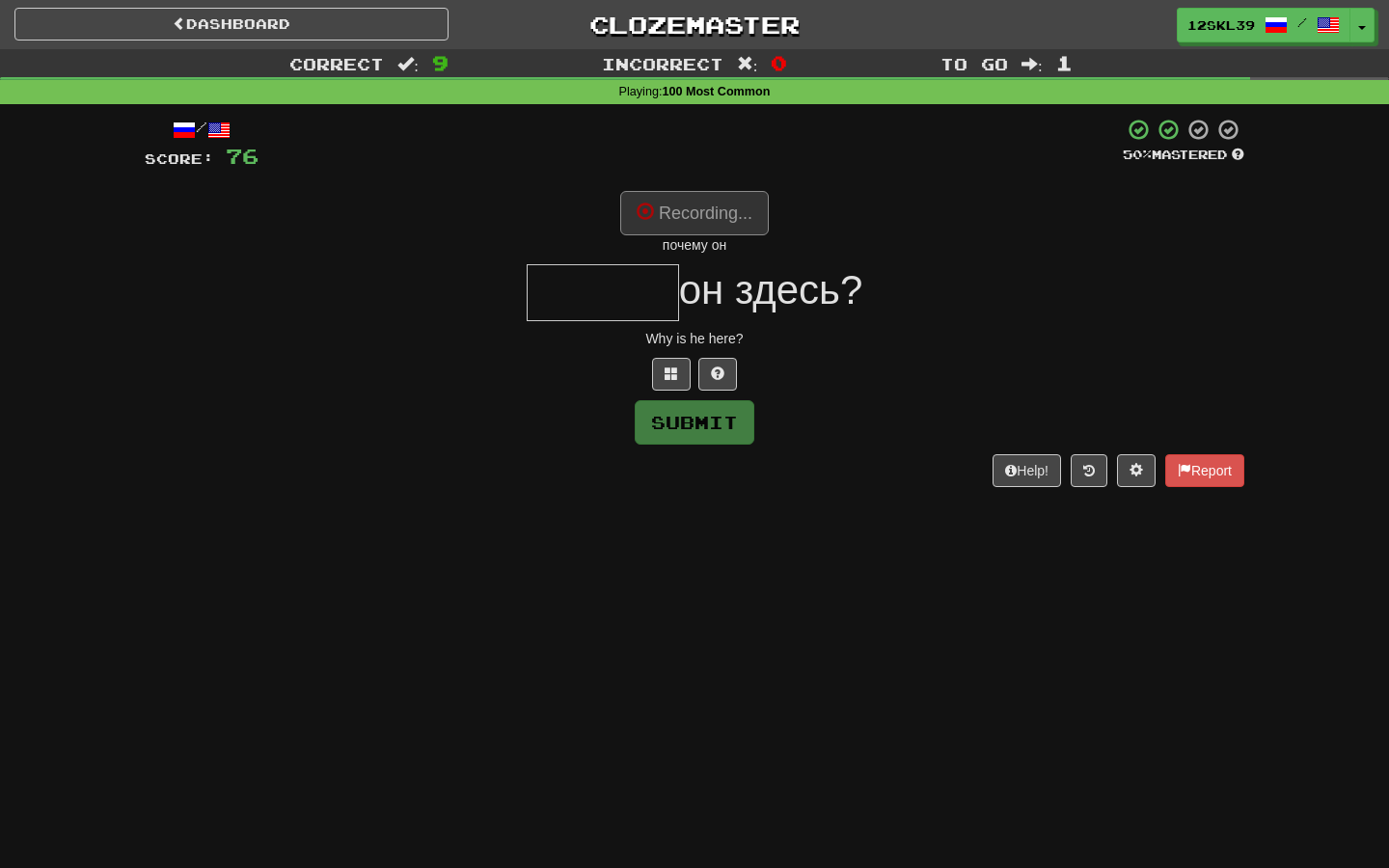 type on "******" 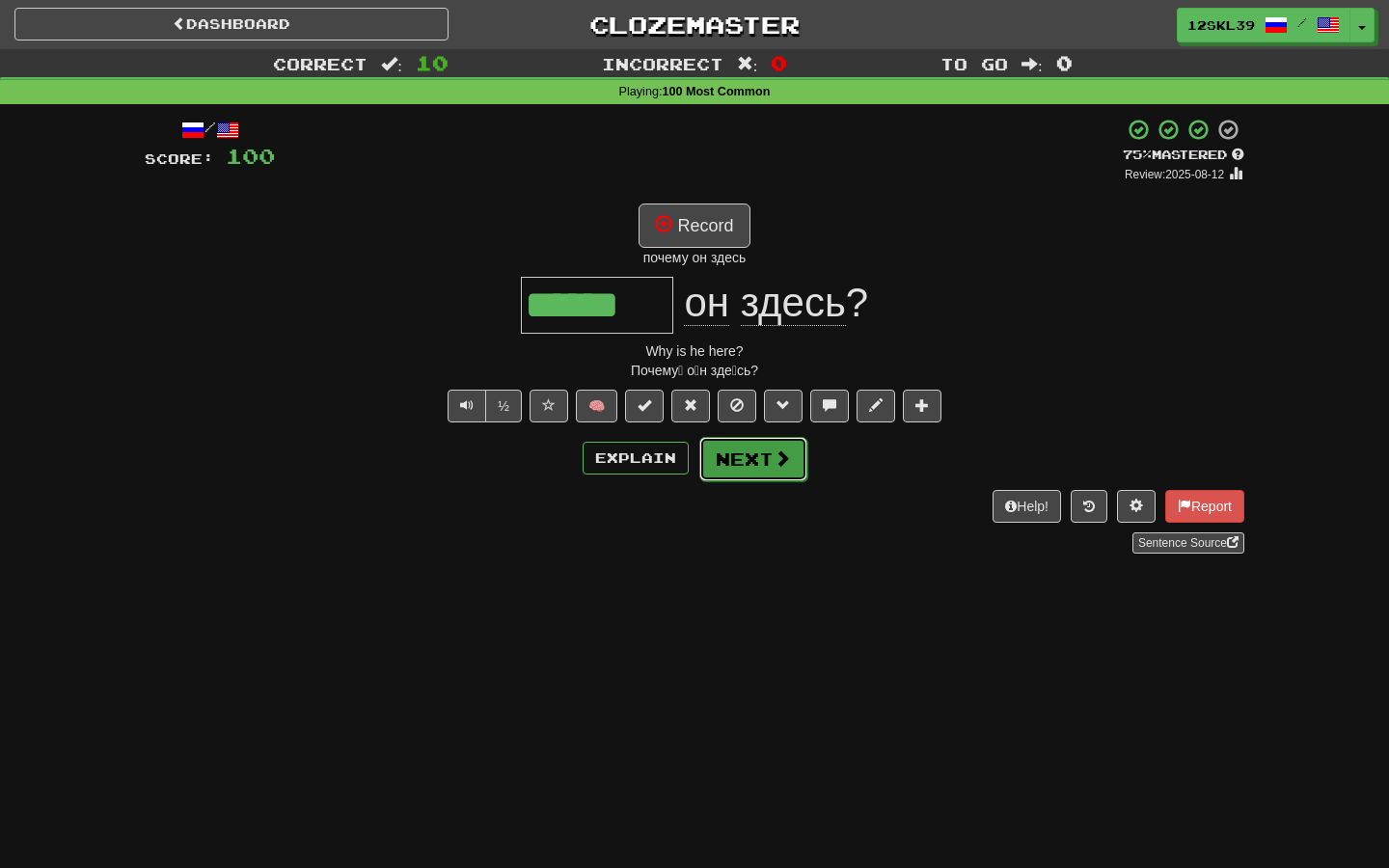 click at bounding box center [782, 458] 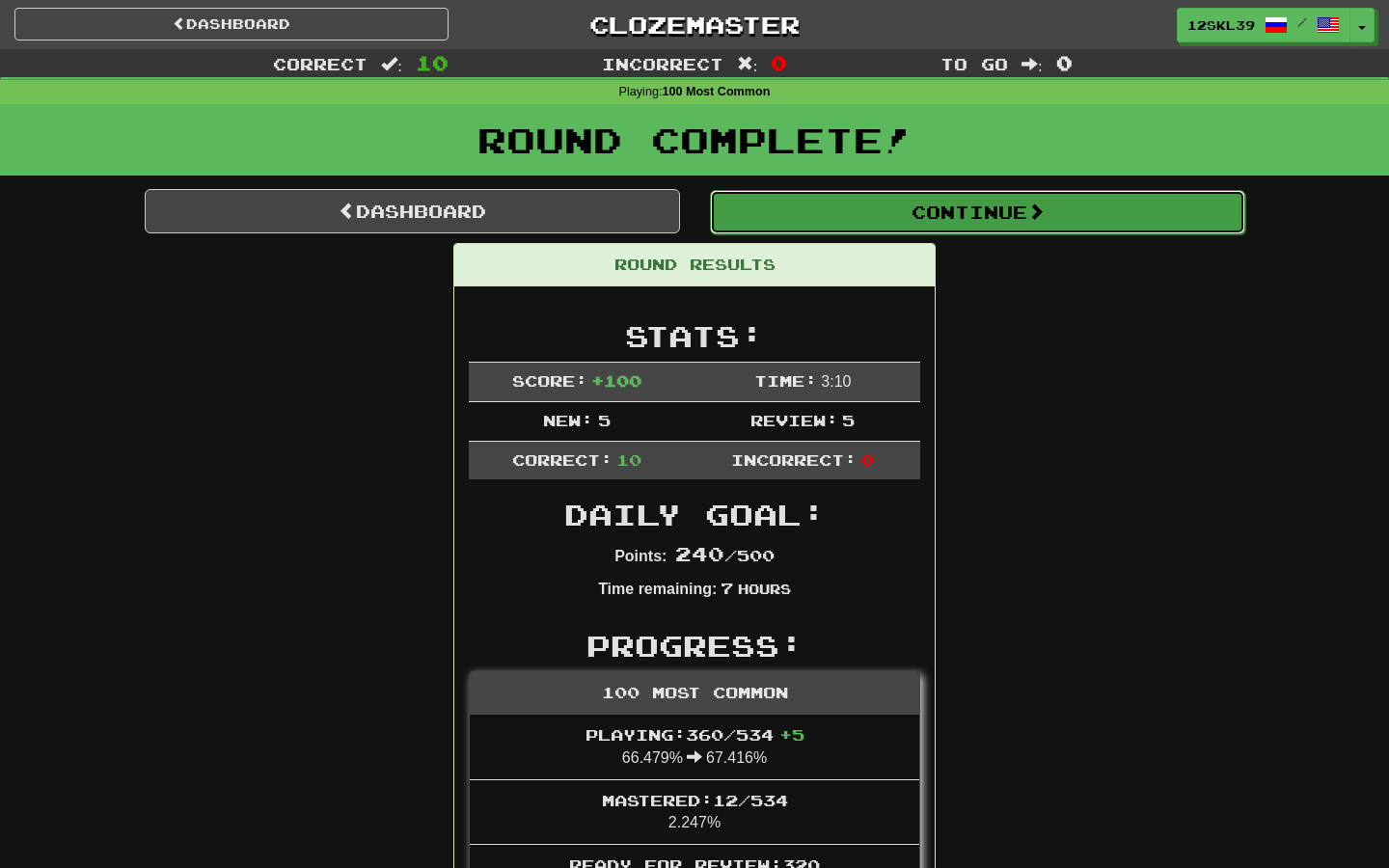 click on "Continue" at bounding box center [977, 212] 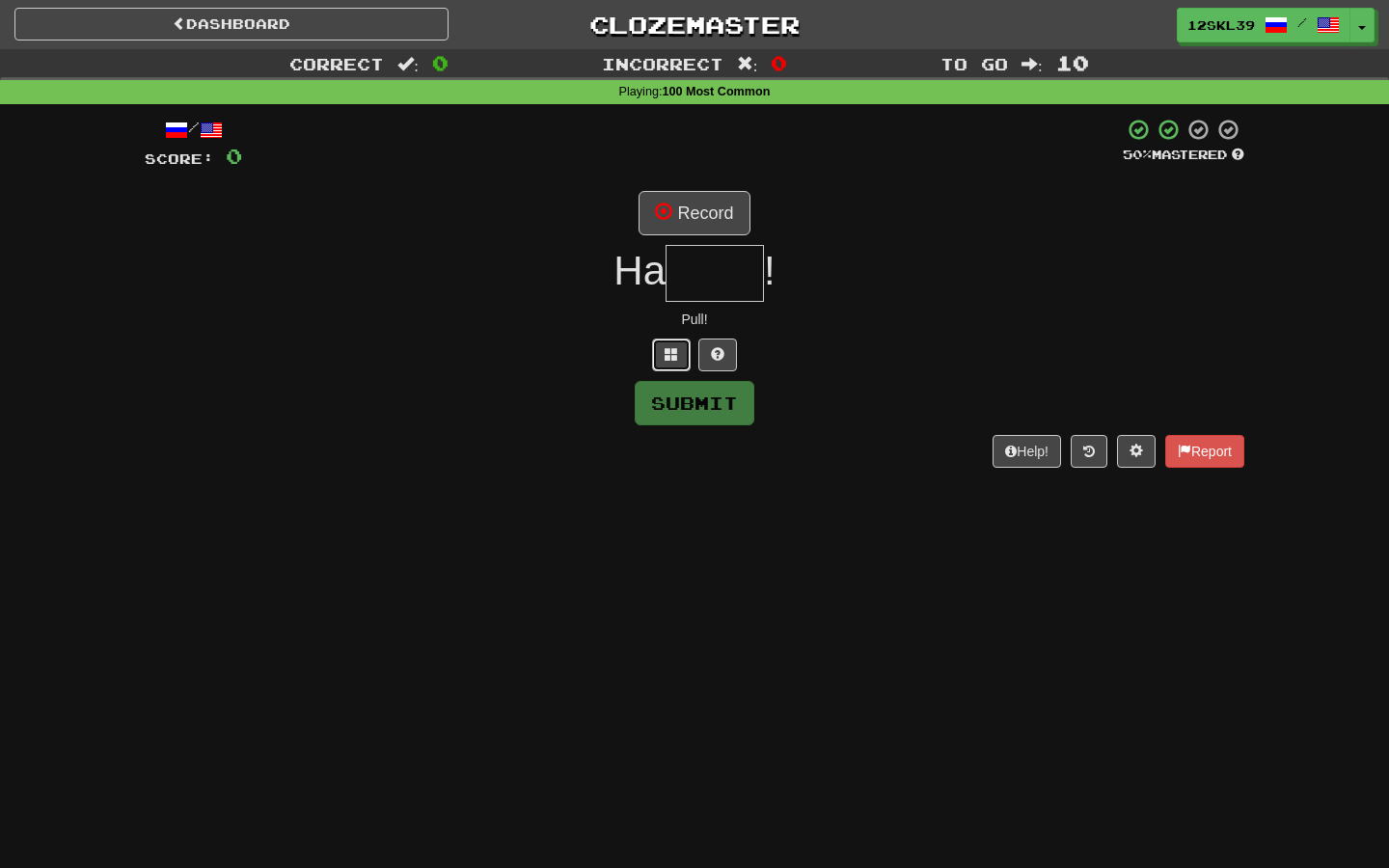 click at bounding box center (671, 354) 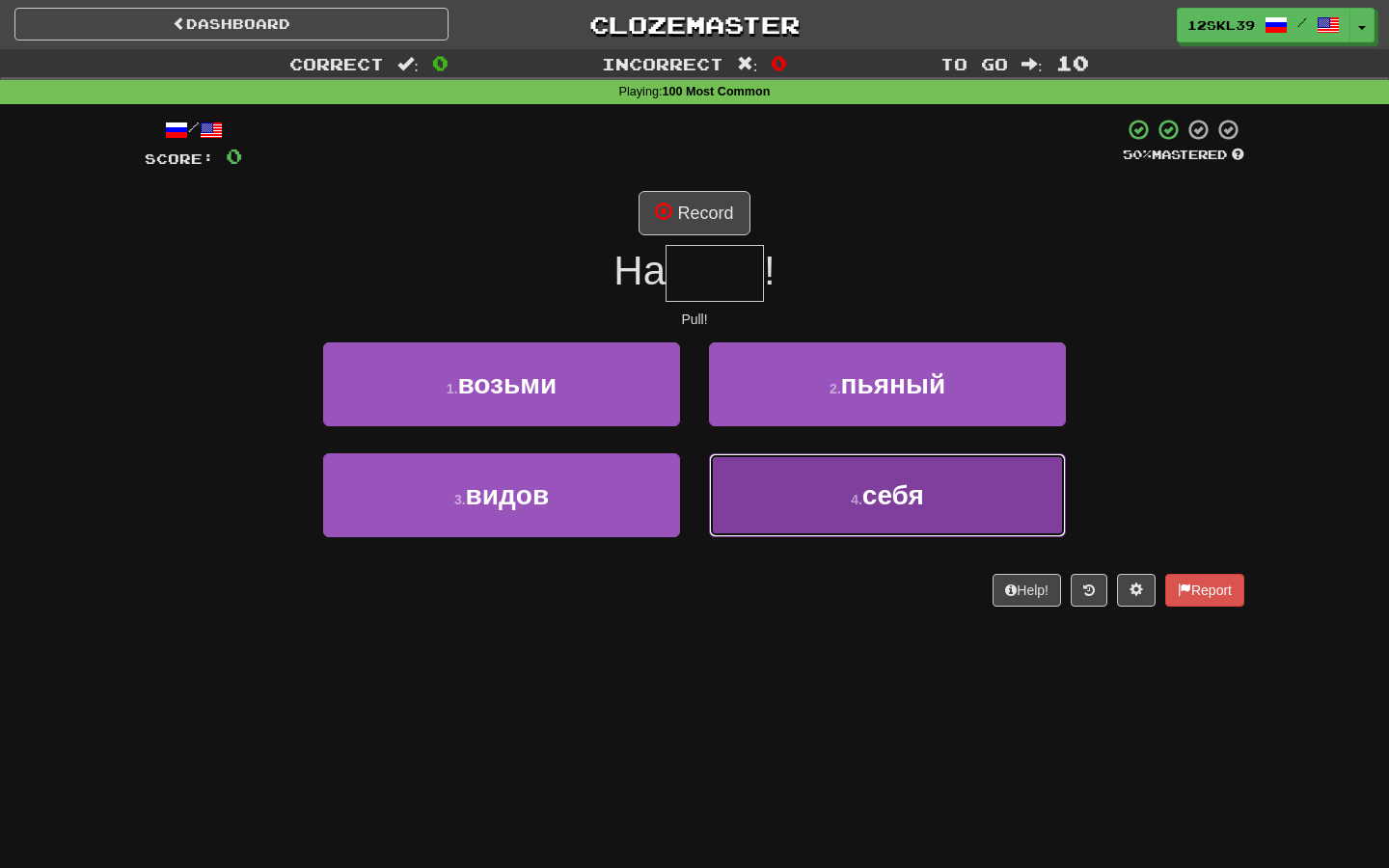 click on "4 .  себя" at bounding box center [887, 495] 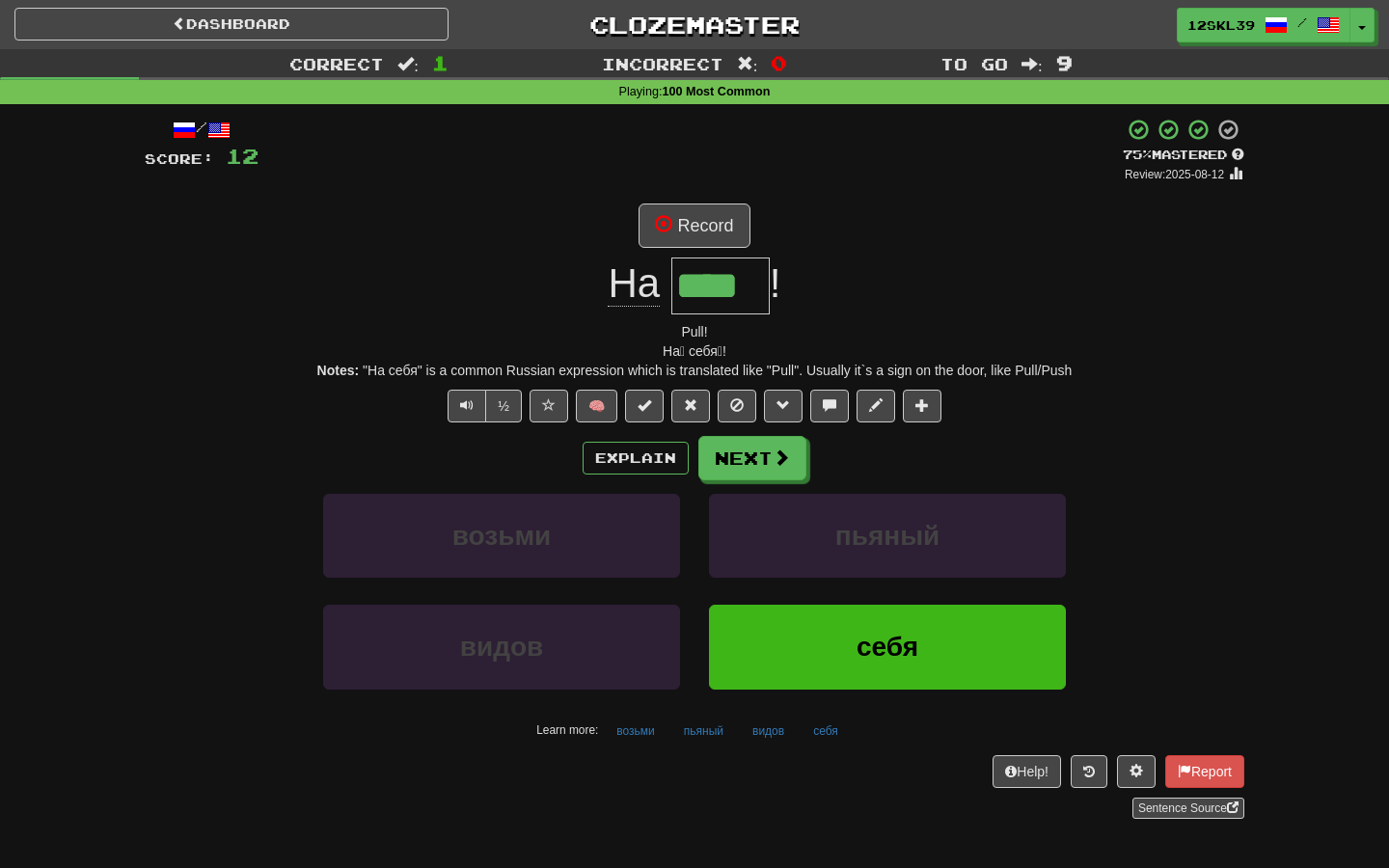 click on "Notes:   "На себя" is a common Russian expression which is translated like "Pull". Usually it`s a sign on the door, like Pull/Push" at bounding box center (694, 370) 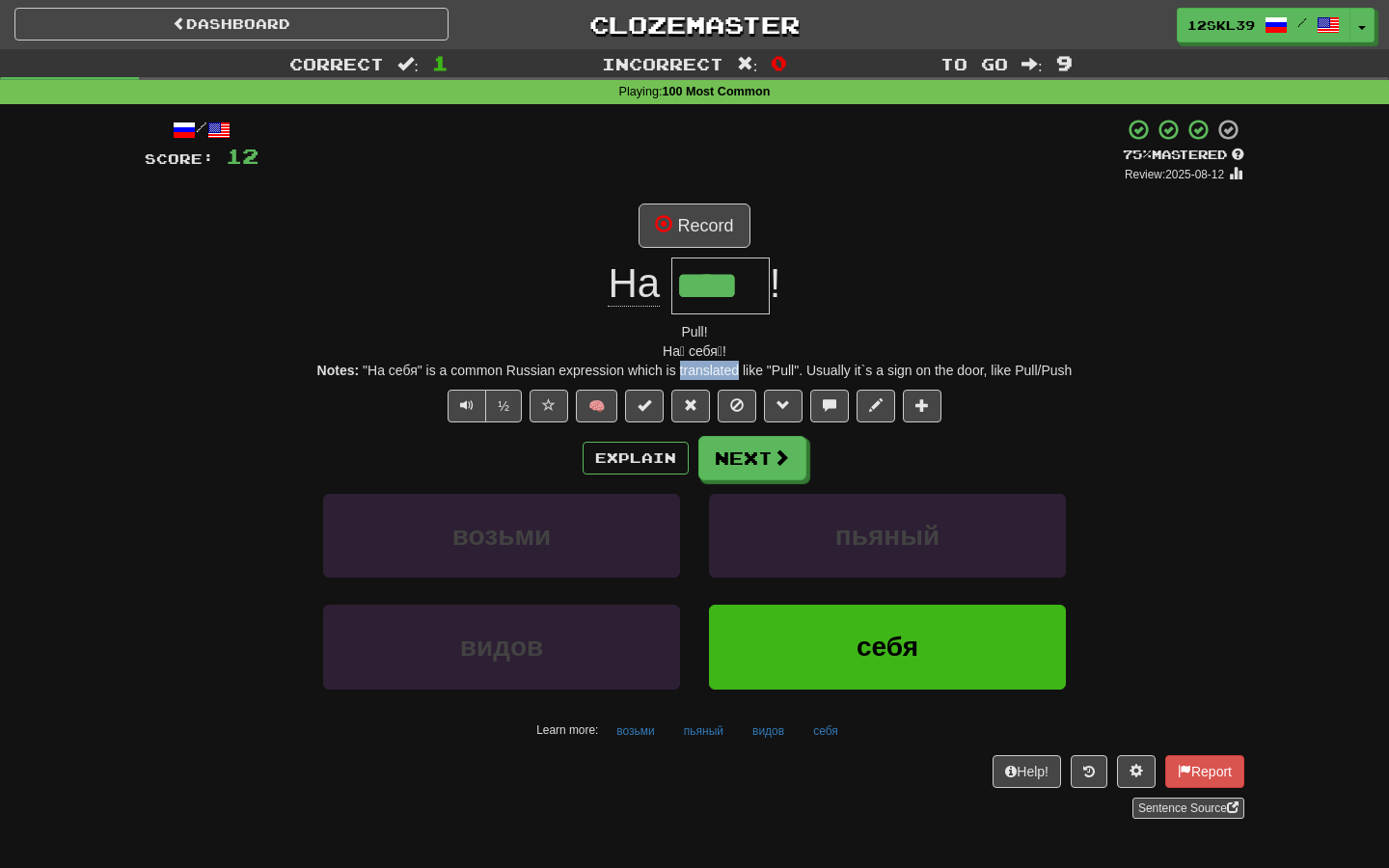 click on "Notes:   "На себя" is a common Russian expression which is translated like "Pull". Usually it`s a sign on the door, like Pull/Push" at bounding box center [694, 370] 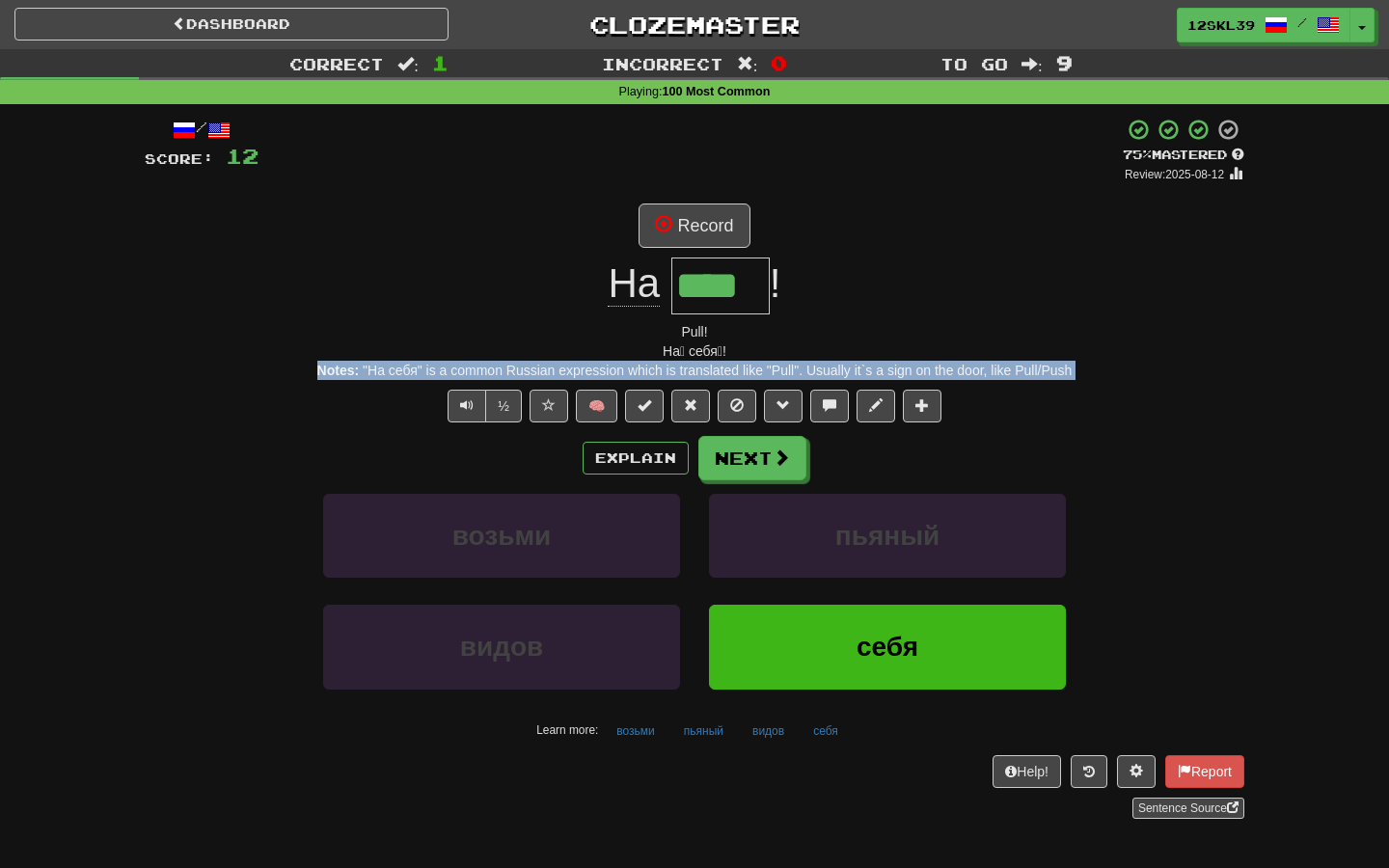 click on "Notes:   "На себя" is a common Russian expression which is translated like "Pull". Usually it`s a sign on the door, like Pull/Push" at bounding box center [694, 370] 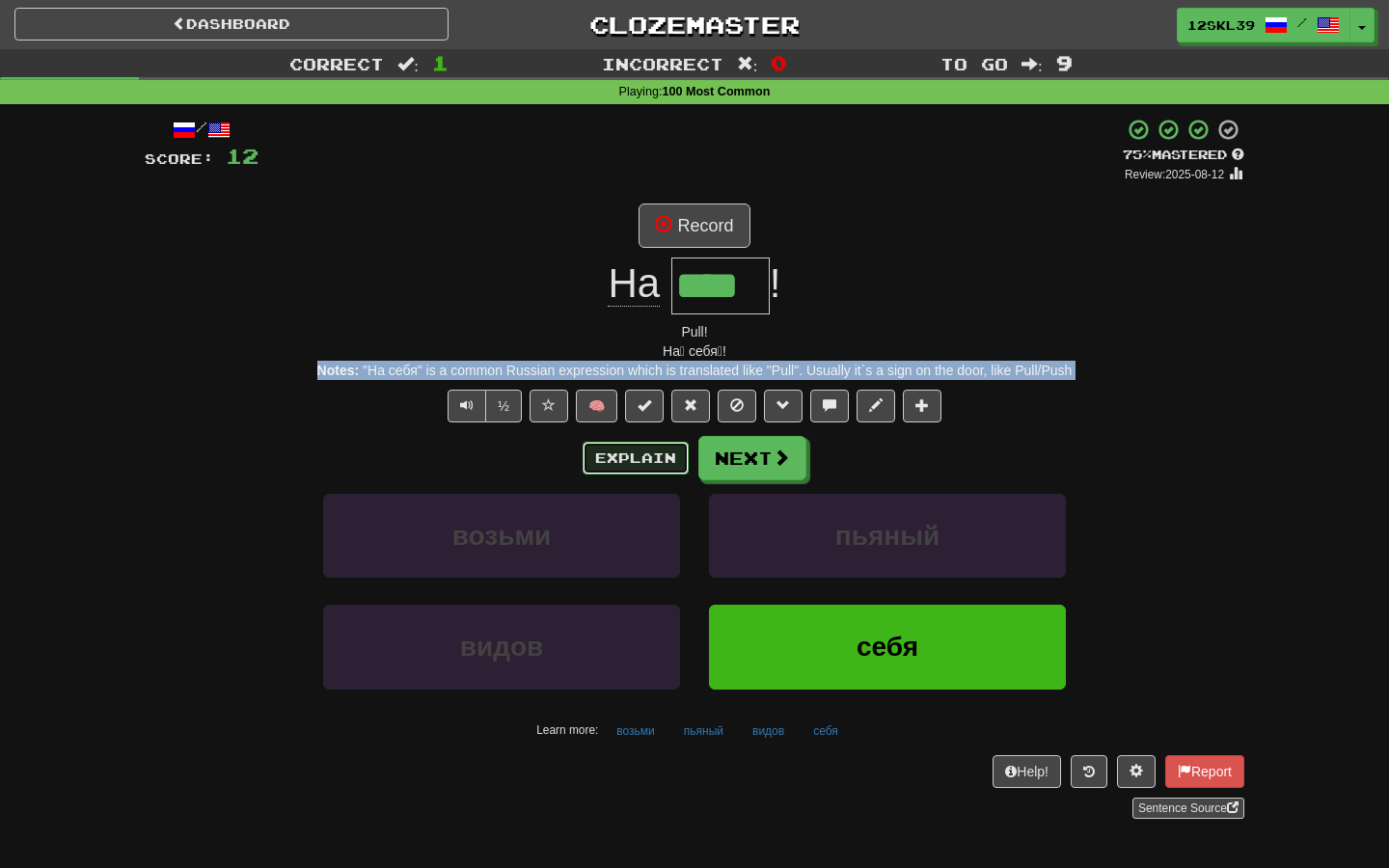 click on "Explain" at bounding box center (636, 458) 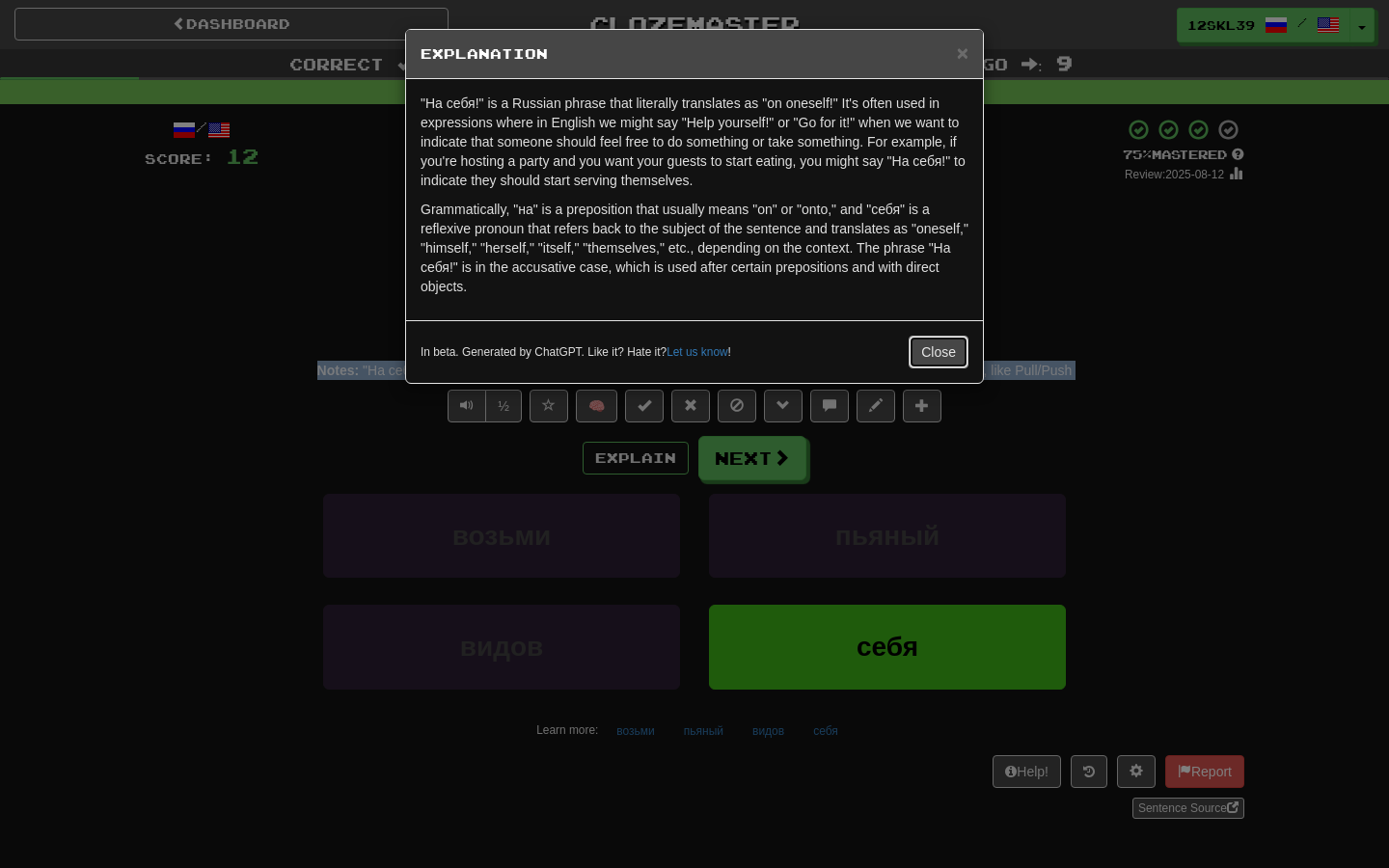 click on "Close" at bounding box center [939, 352] 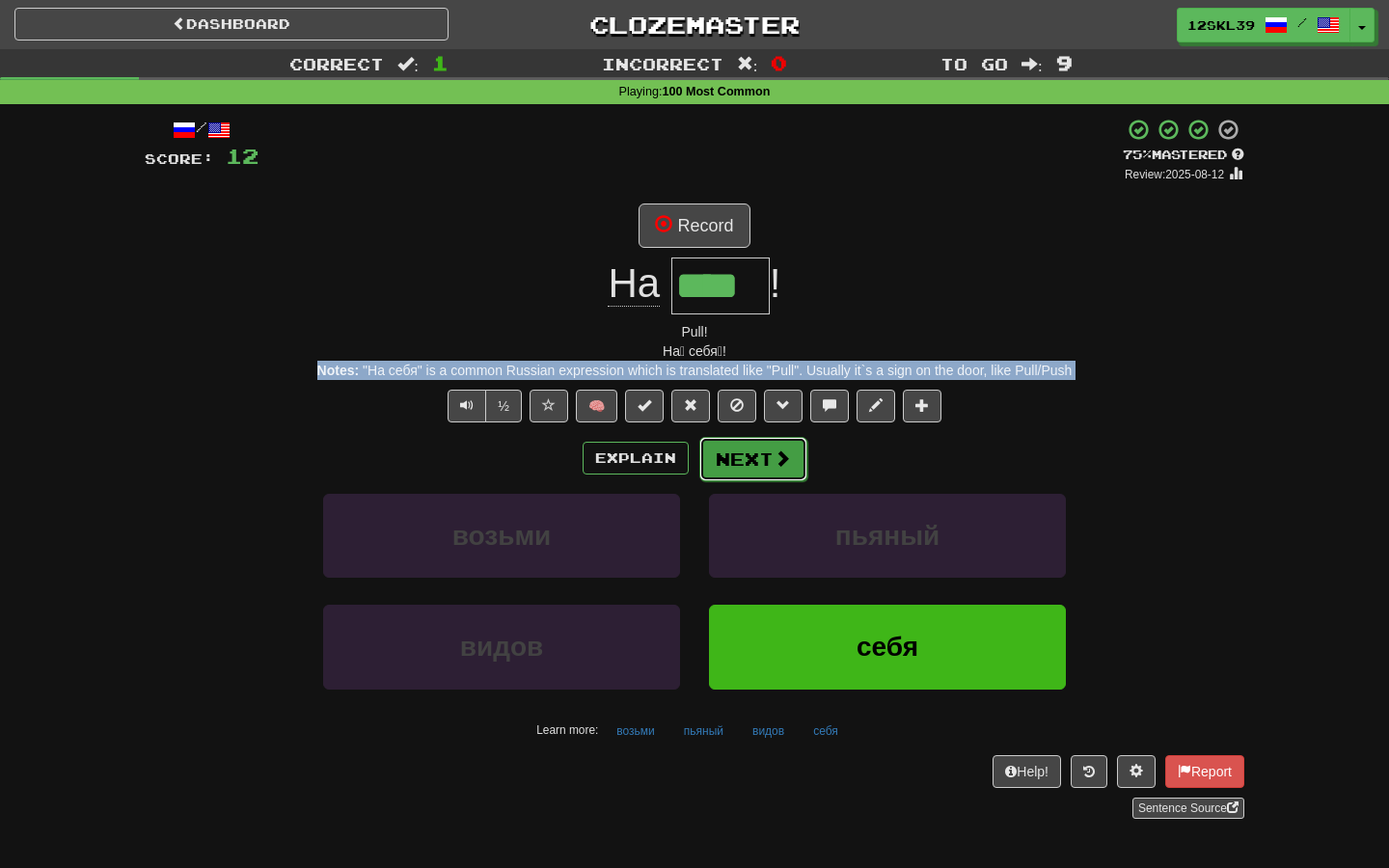 click at bounding box center [782, 458] 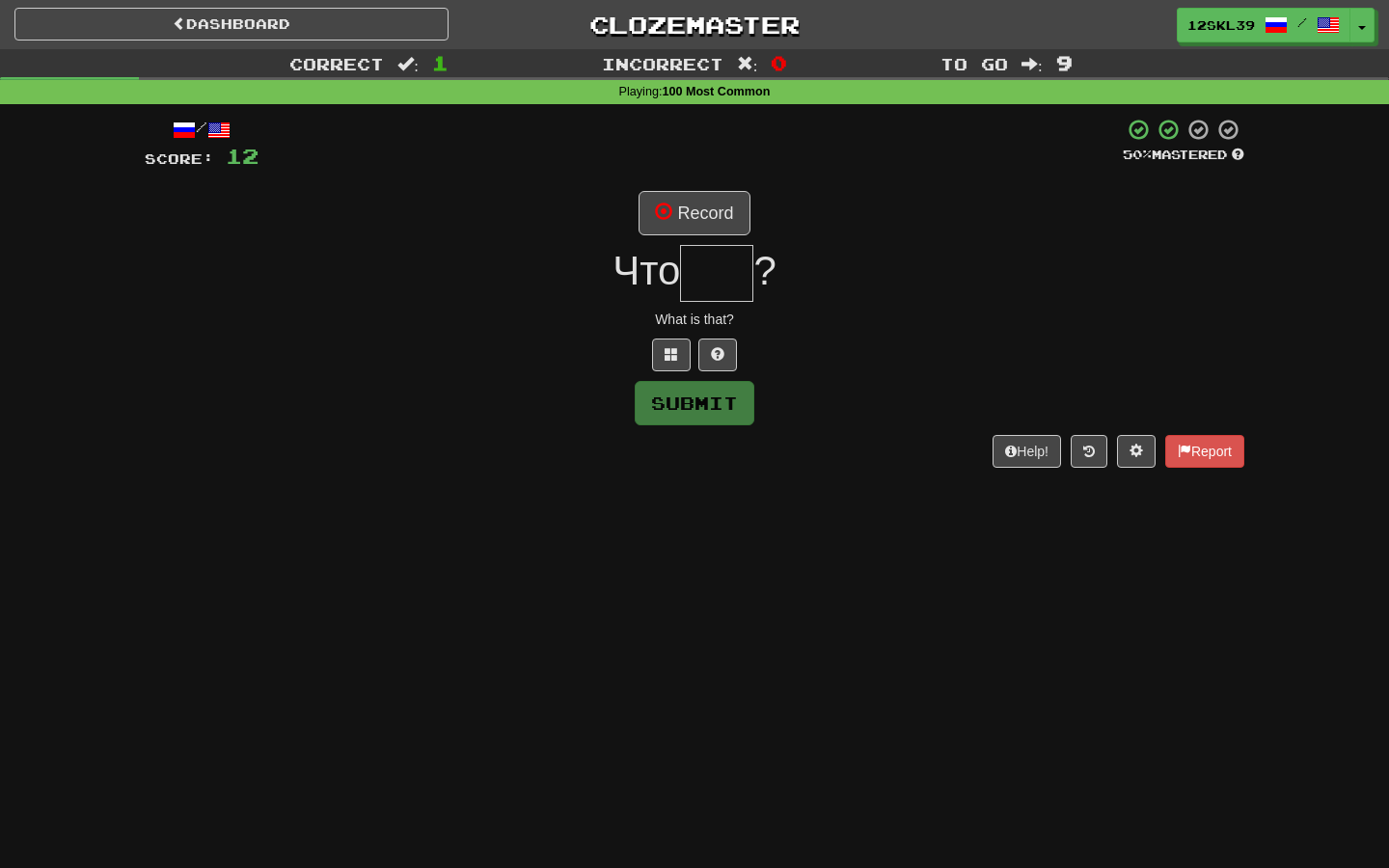 click on "/  Score:   12 50 %  Mastered   Record Что  ? What is that? Submit  Help!  Report" at bounding box center (694, 292) 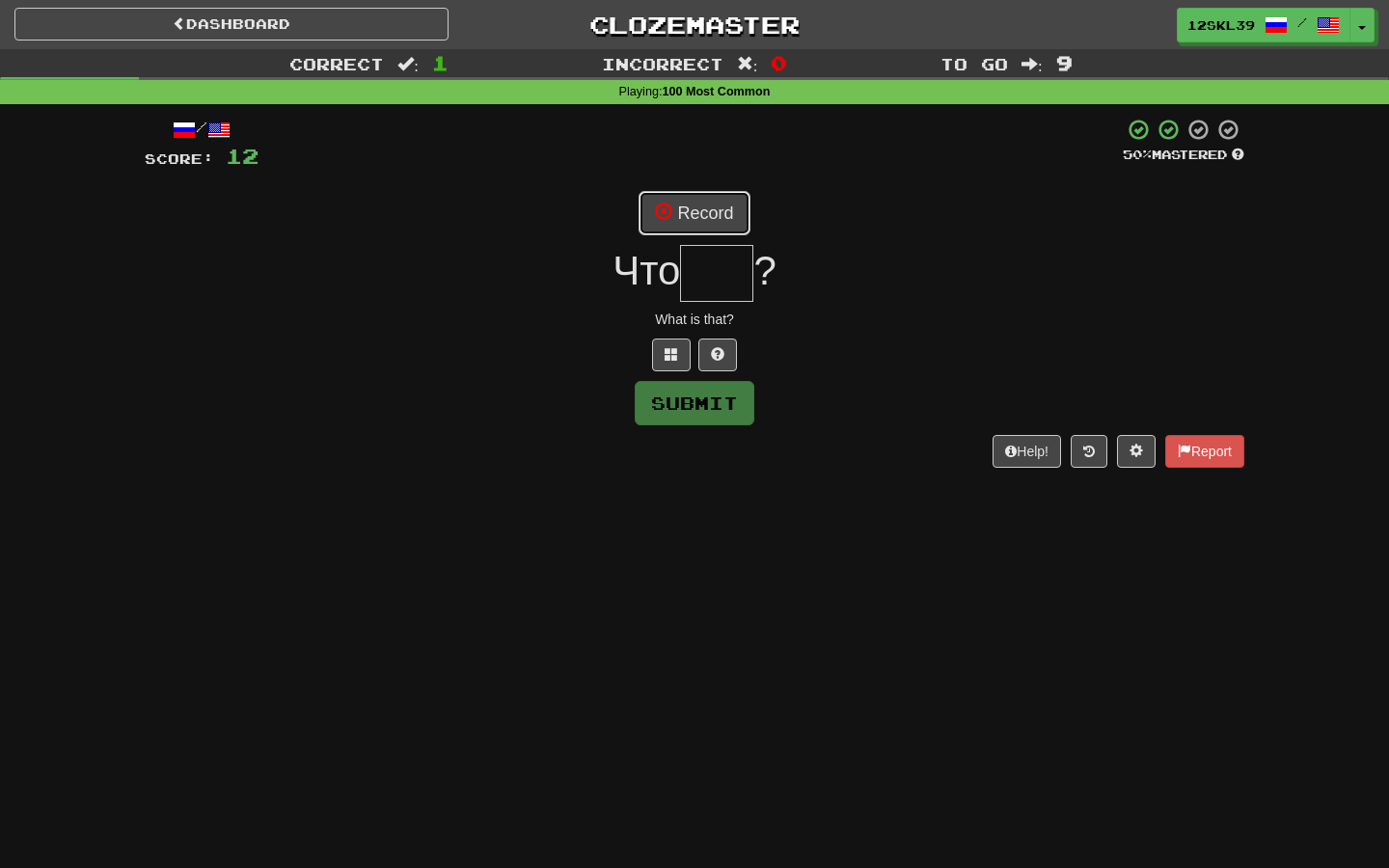 click at bounding box center (664, 211) 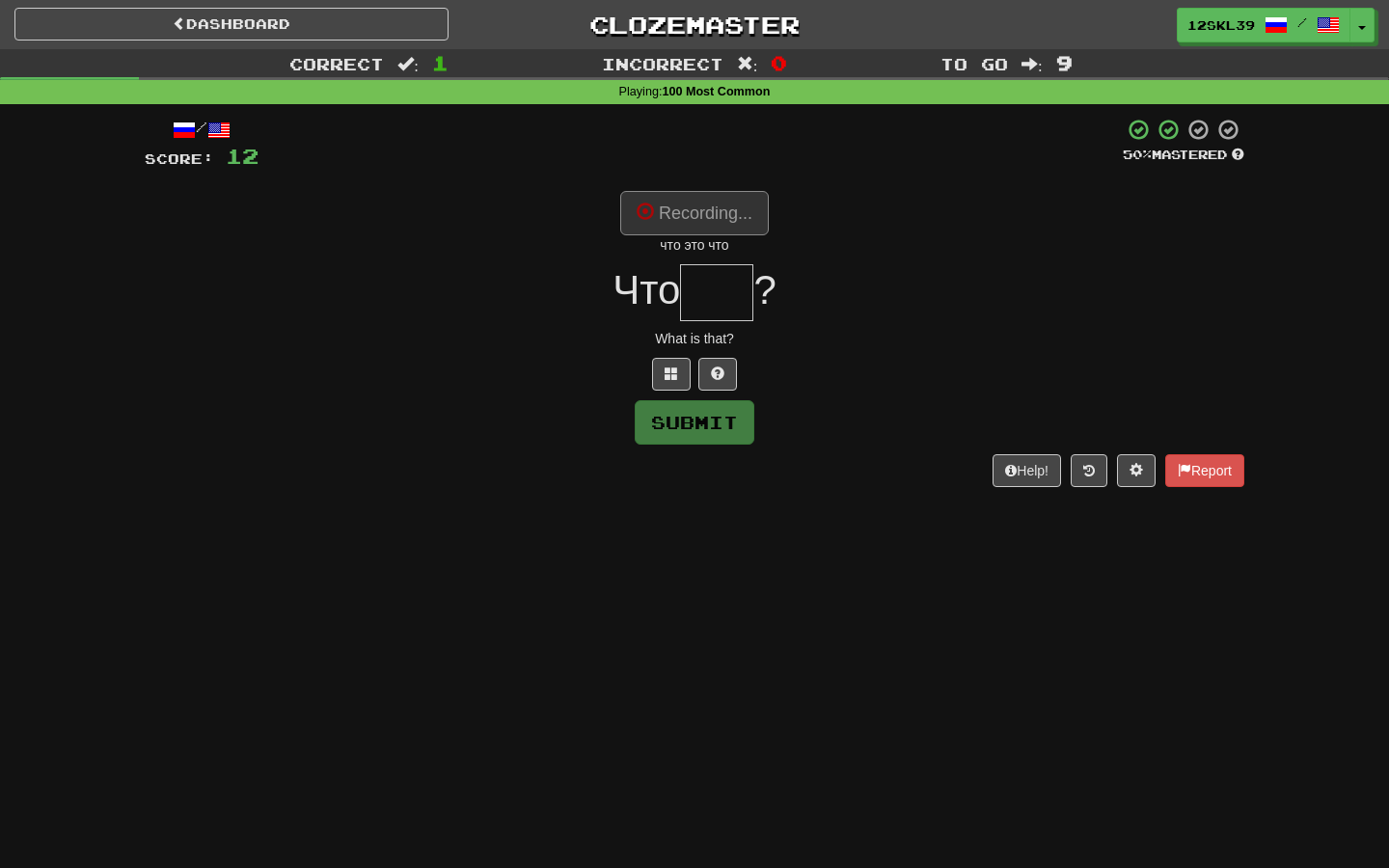 type on "***" 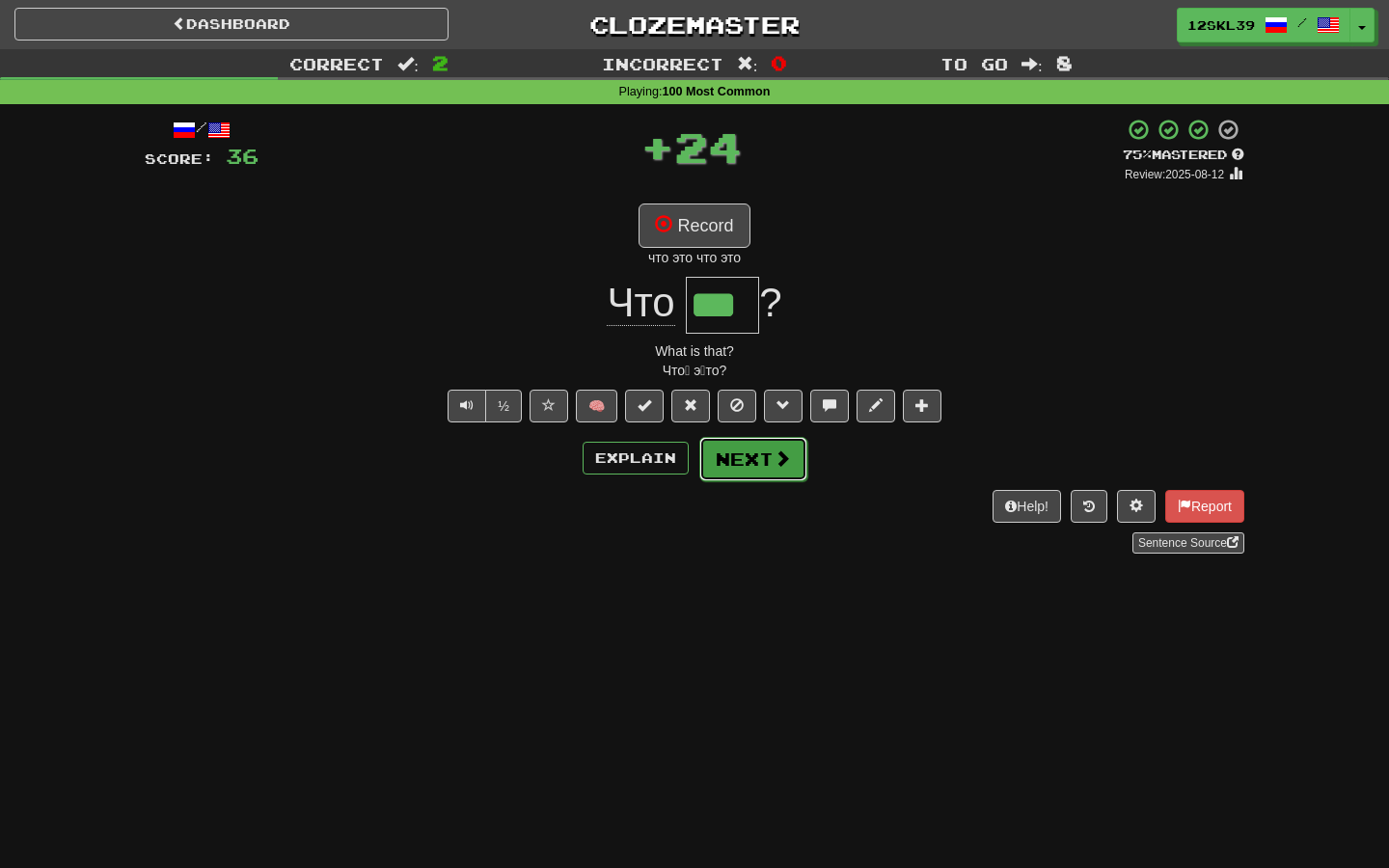 click on "Next" at bounding box center [753, 459] 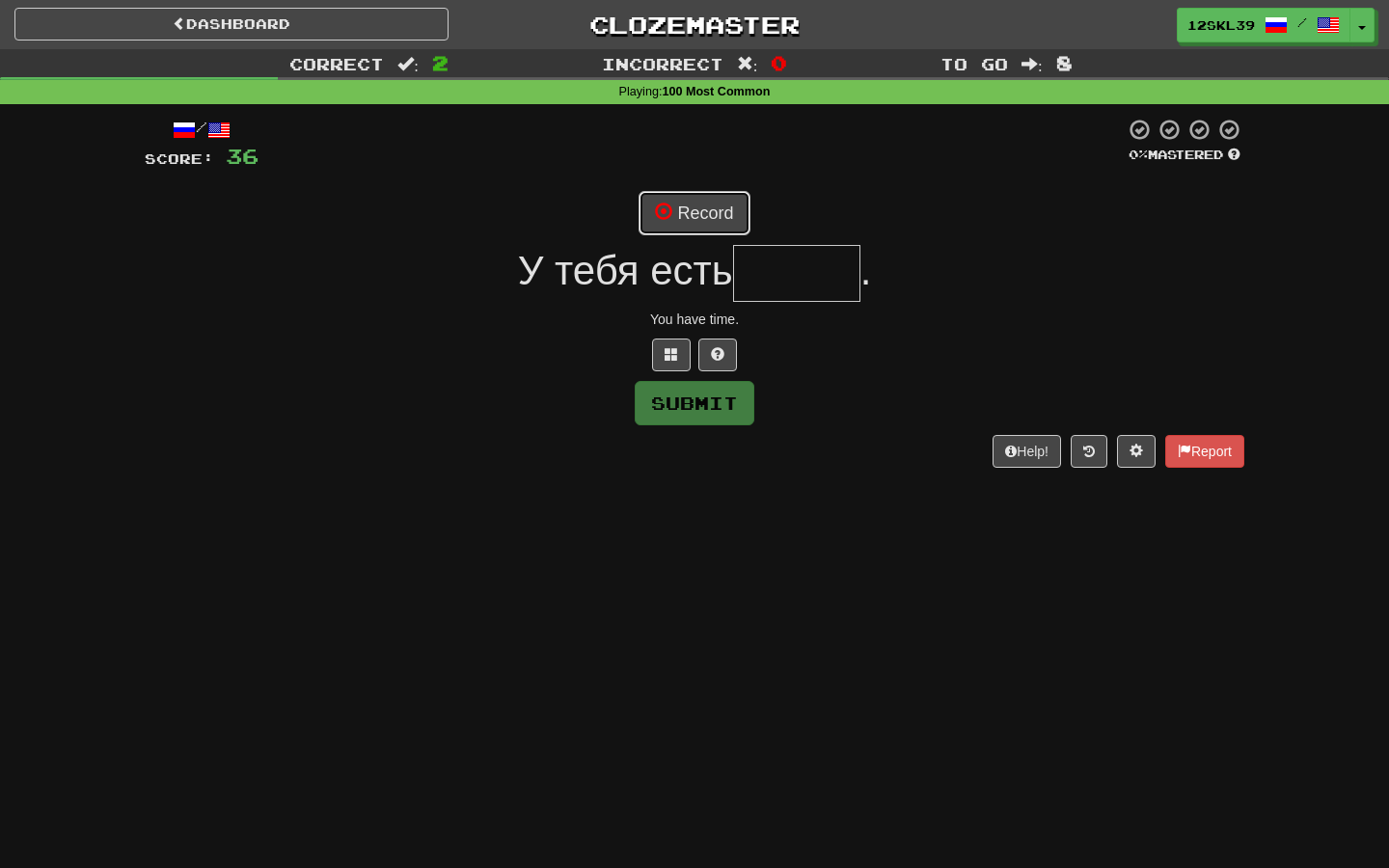 click on "Record" at bounding box center (694, 213) 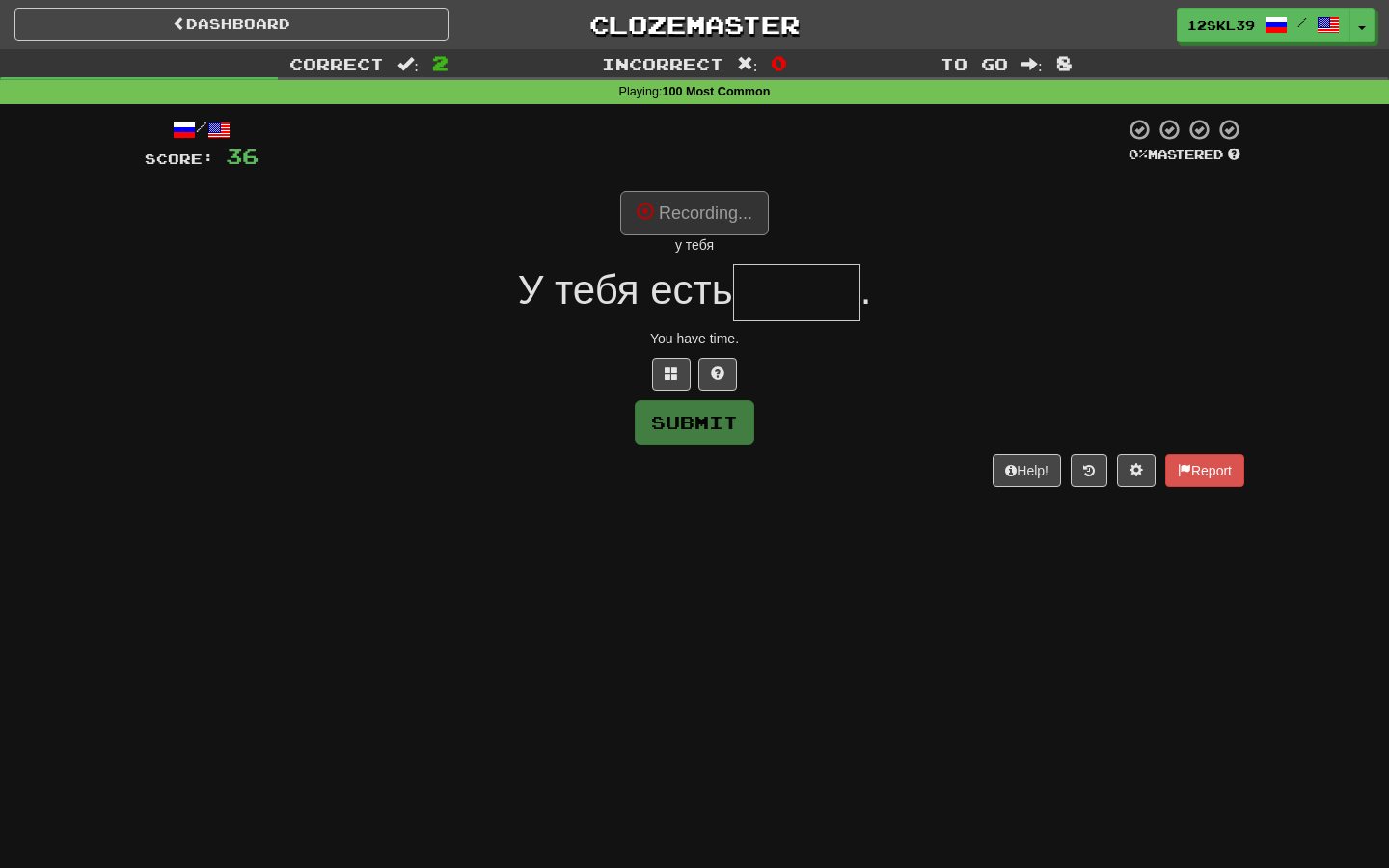 type on "*****" 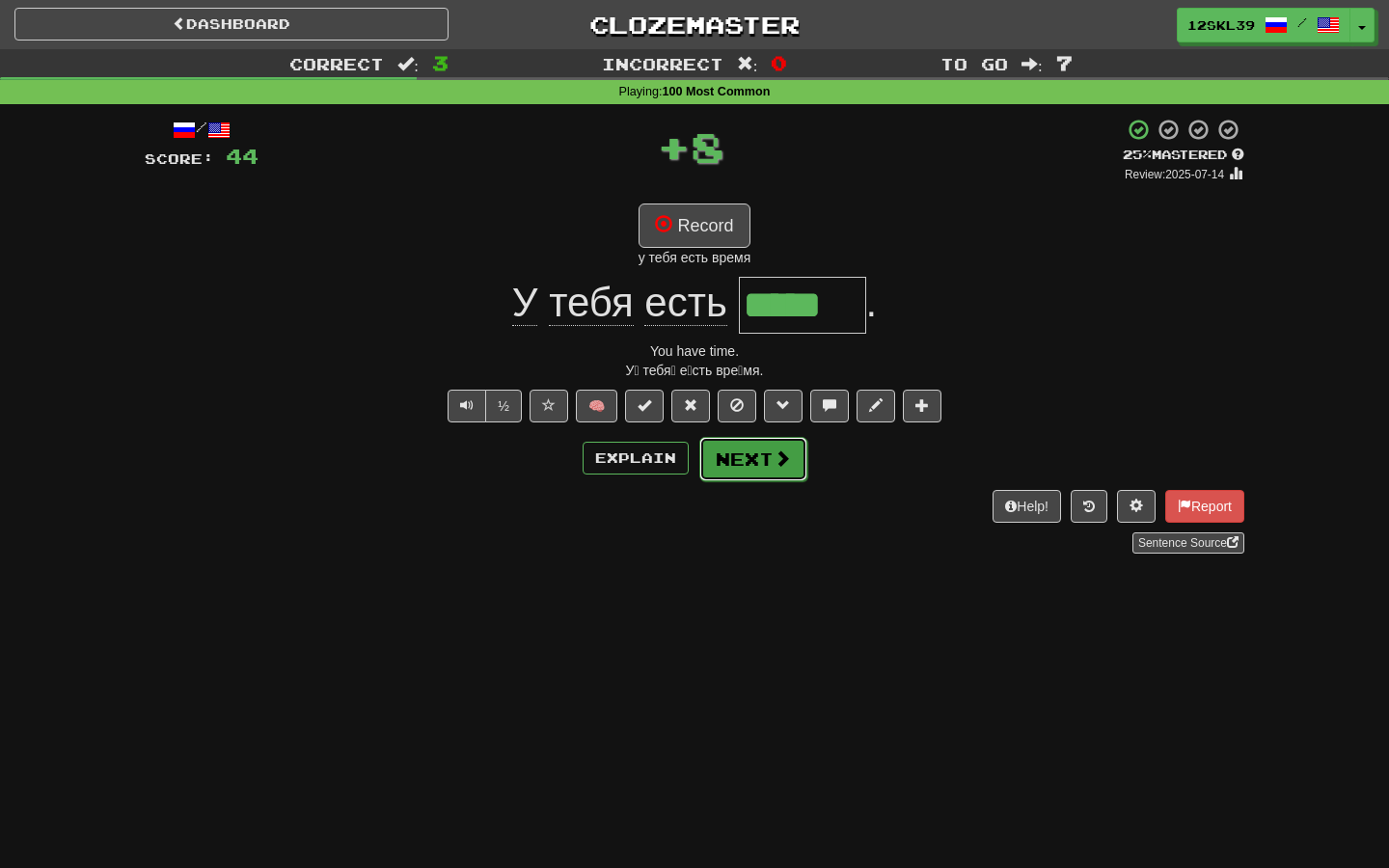 click at bounding box center [782, 458] 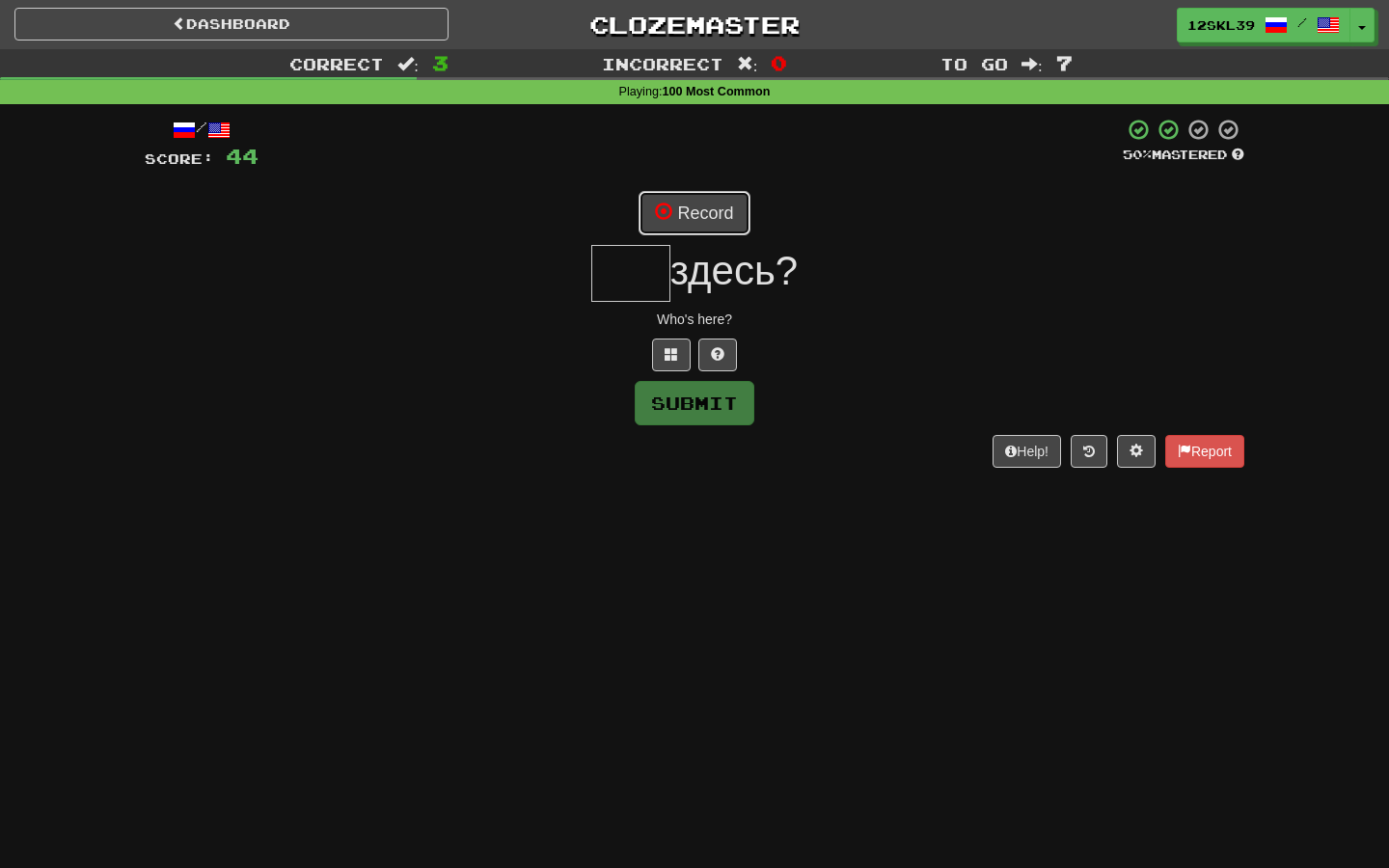 click on "Record" at bounding box center [694, 213] 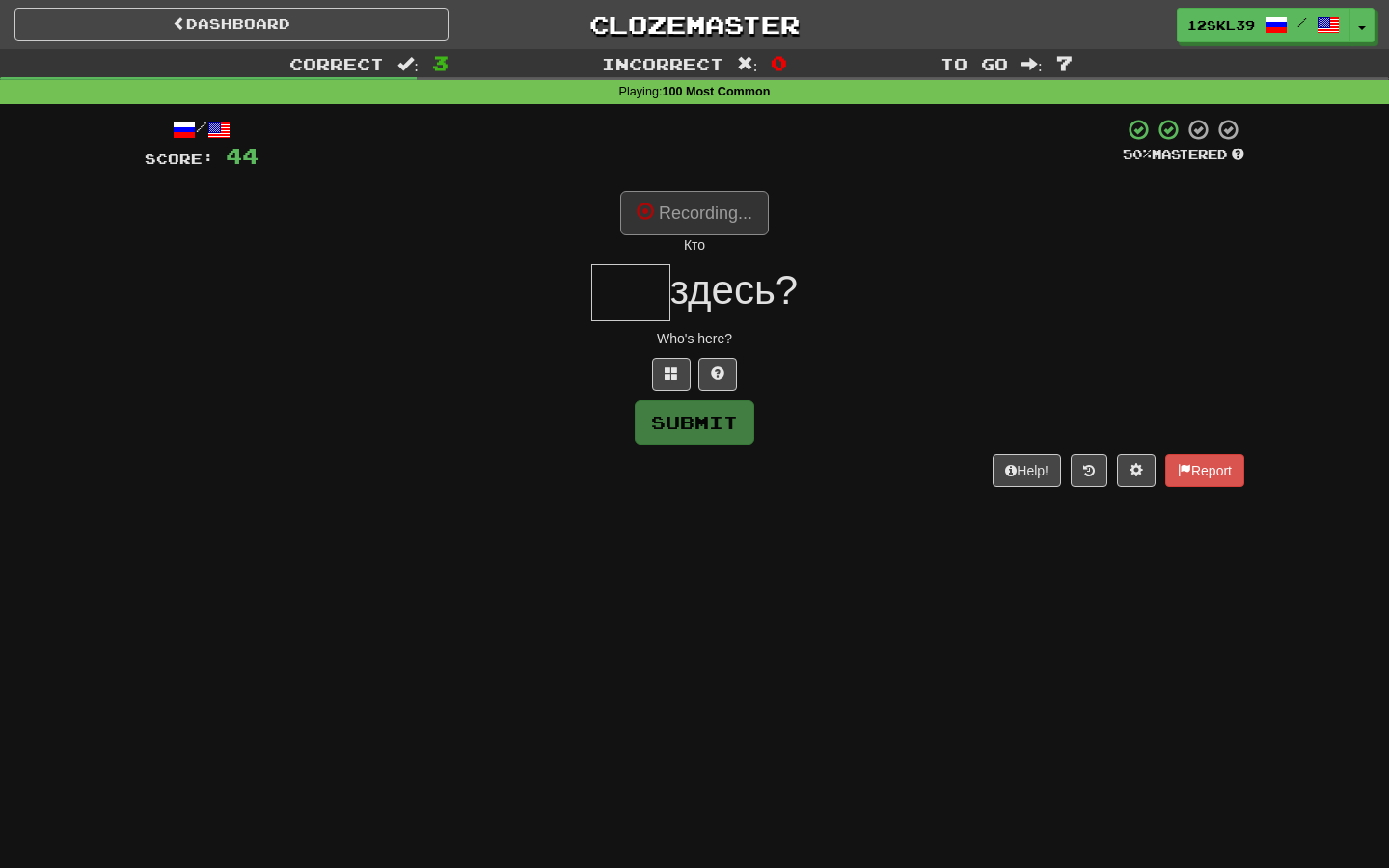 type on "***" 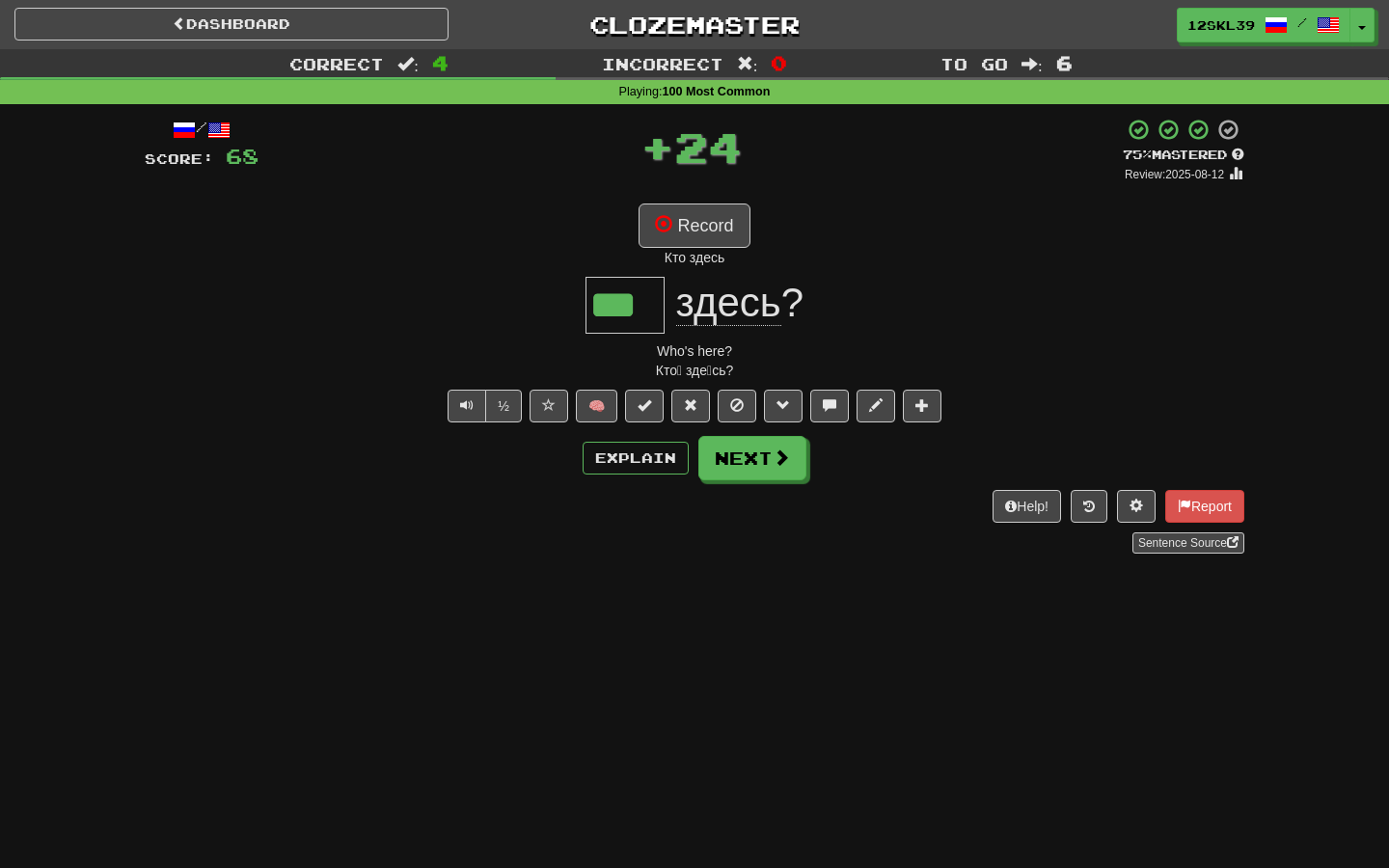 click on "/  Score:   68 + 24 75 %  Mastered Review:  2025-08-12   Record Кто здесь ***   здесь ? Who's here? Кто́ зде́сь? ½ 🧠 Explain Next  Help!  Report Sentence Source" at bounding box center (694, 336) 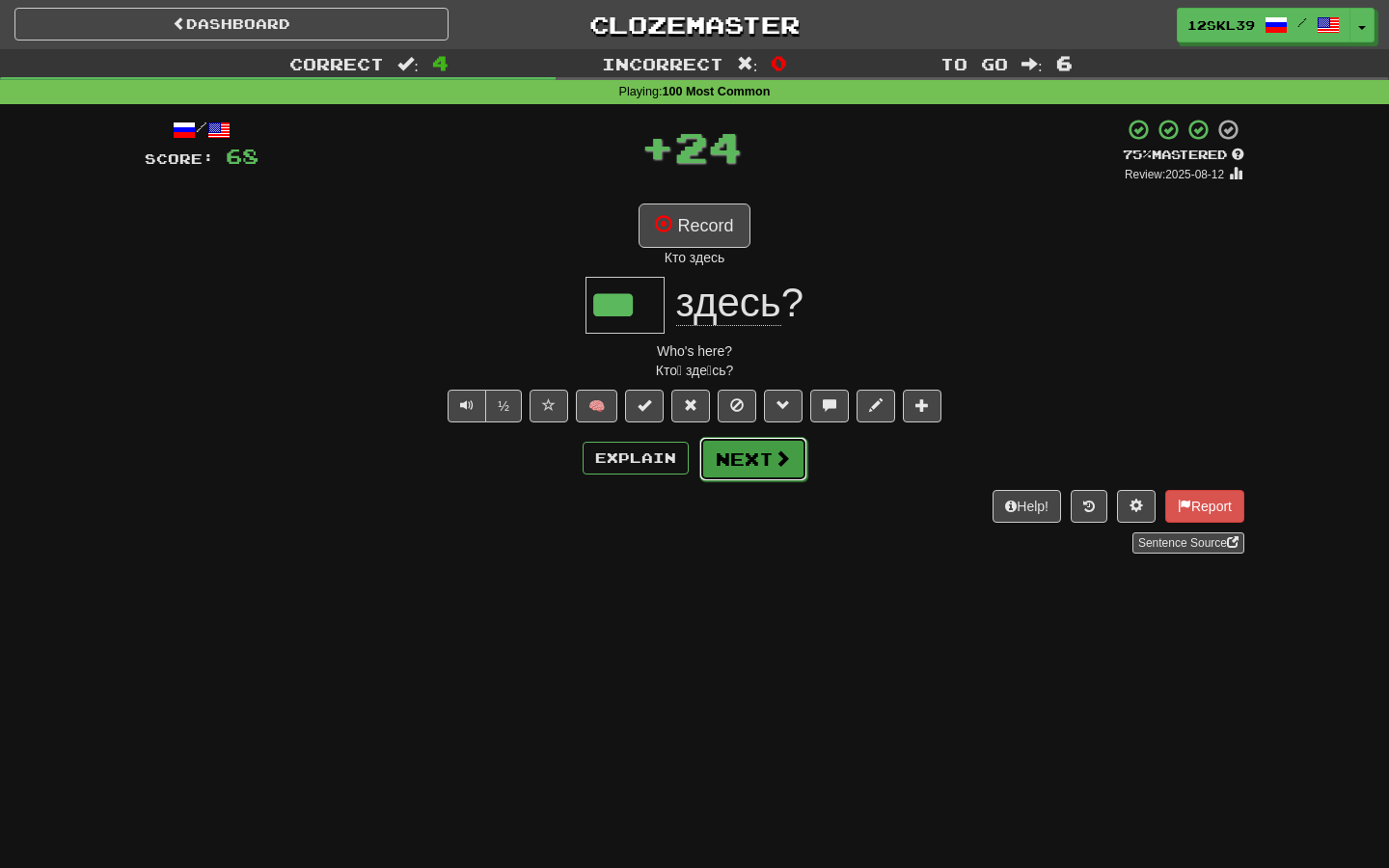 click on "Next" at bounding box center [753, 459] 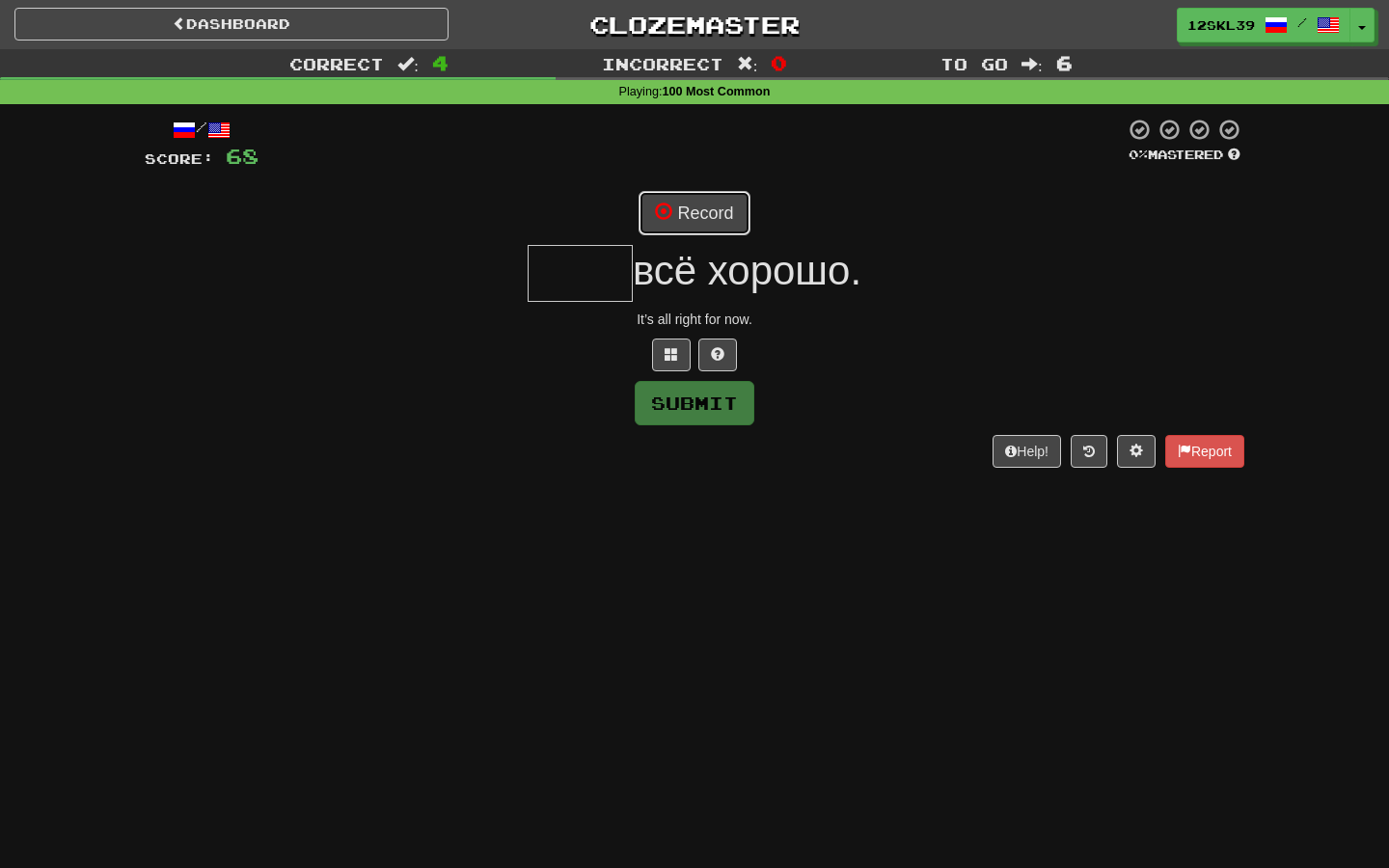 click on "Record" at bounding box center (694, 213) 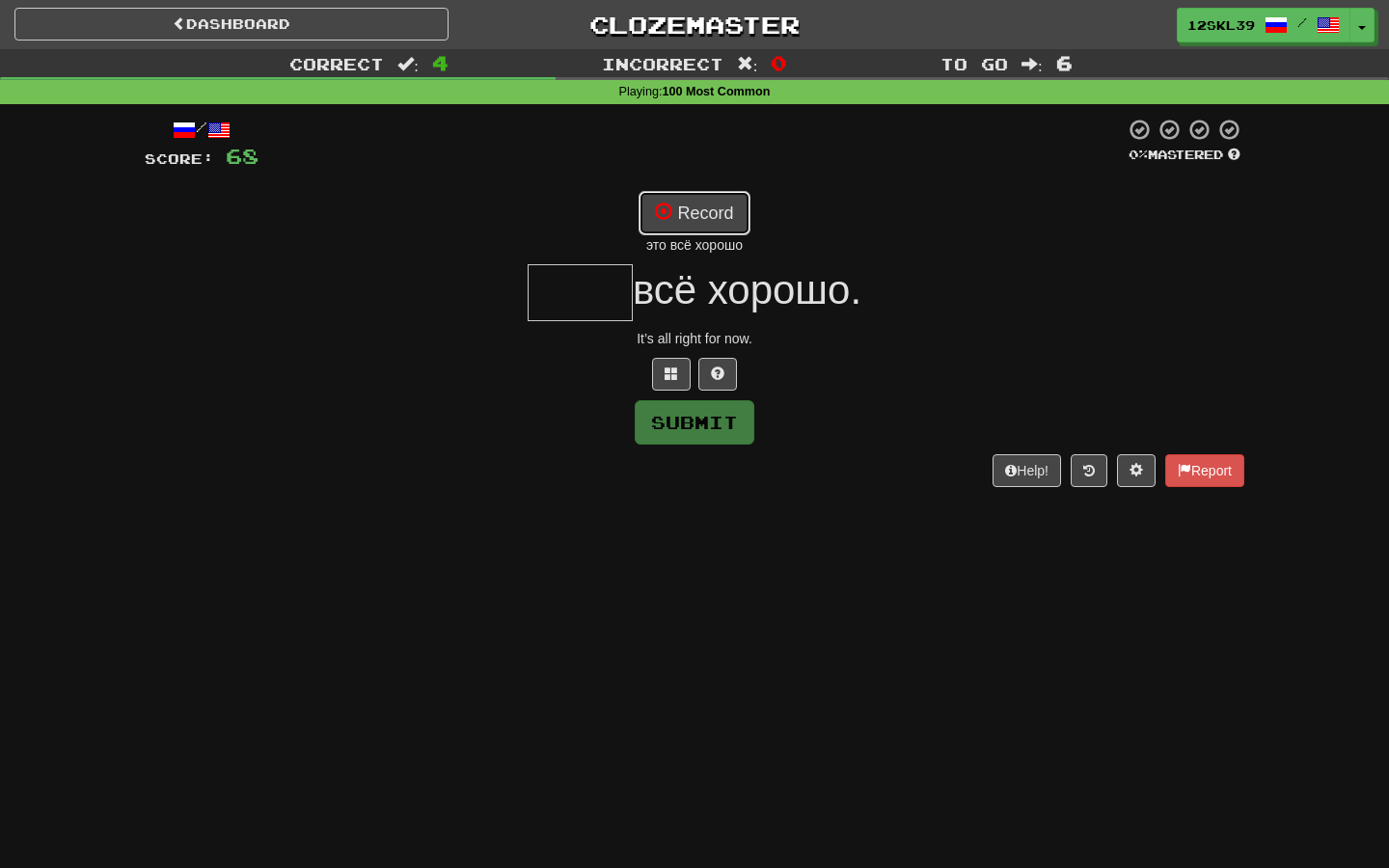 click on "Record" at bounding box center (694, 213) 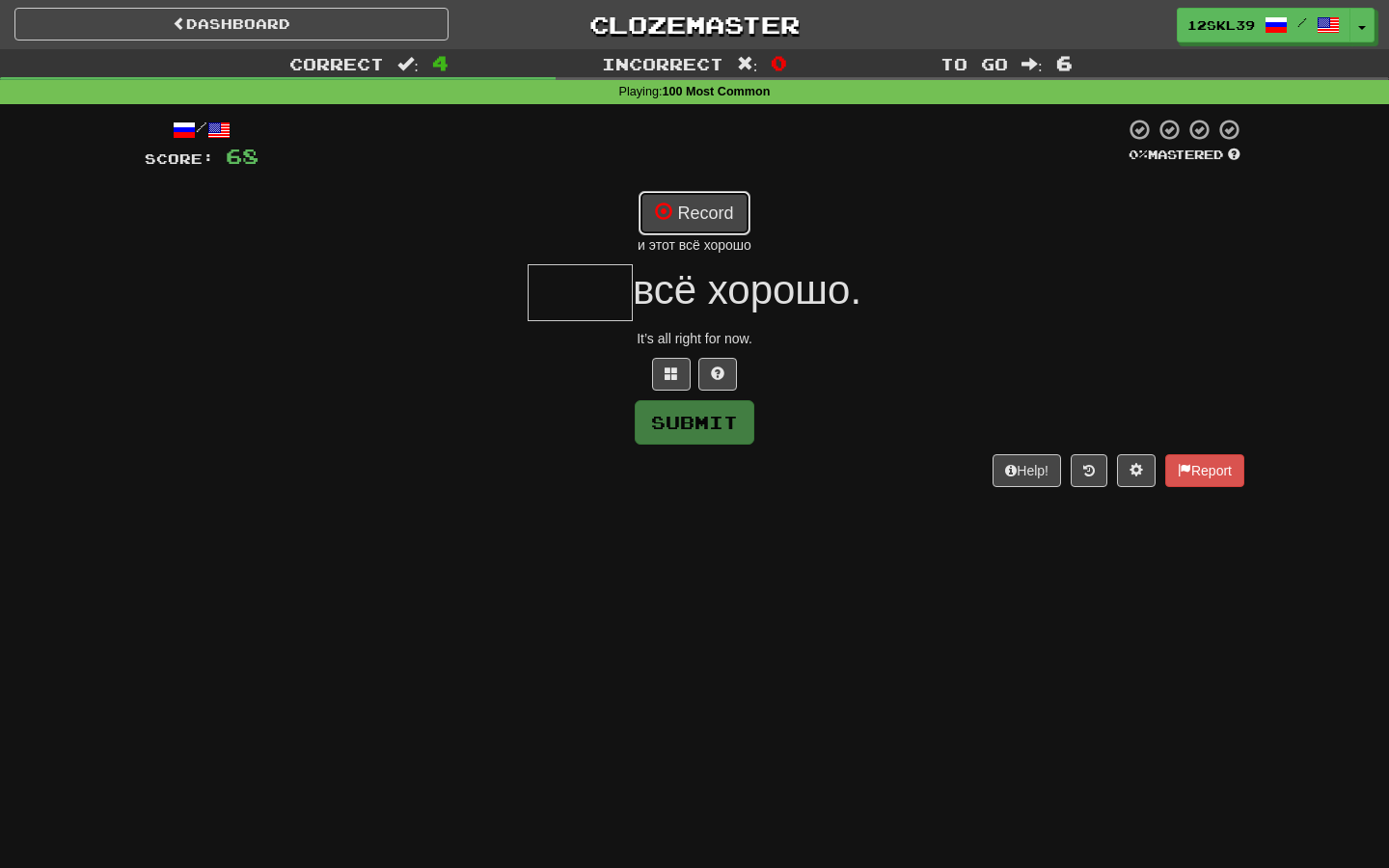 click on "Record" at bounding box center (694, 213) 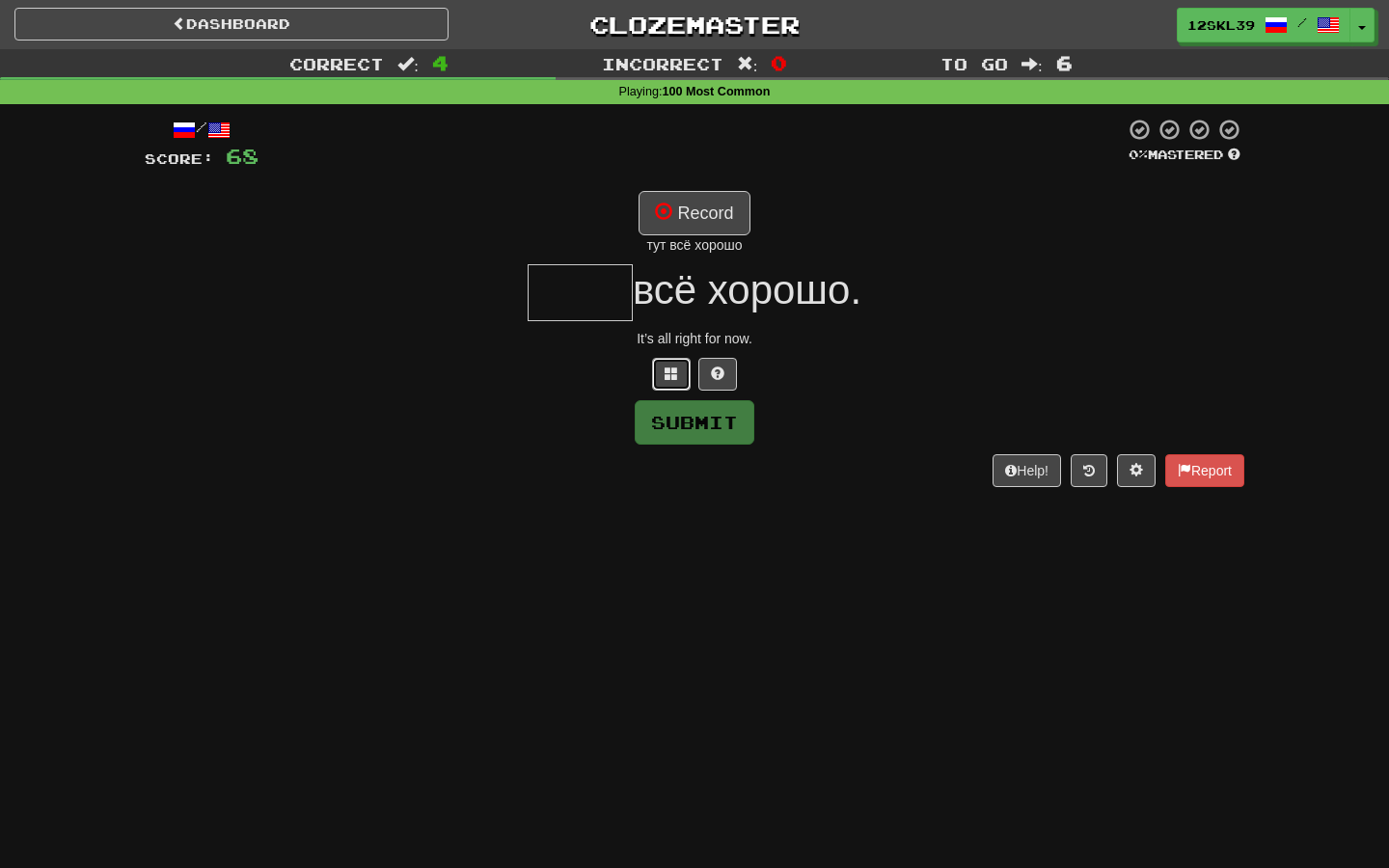 click at bounding box center (671, 374) 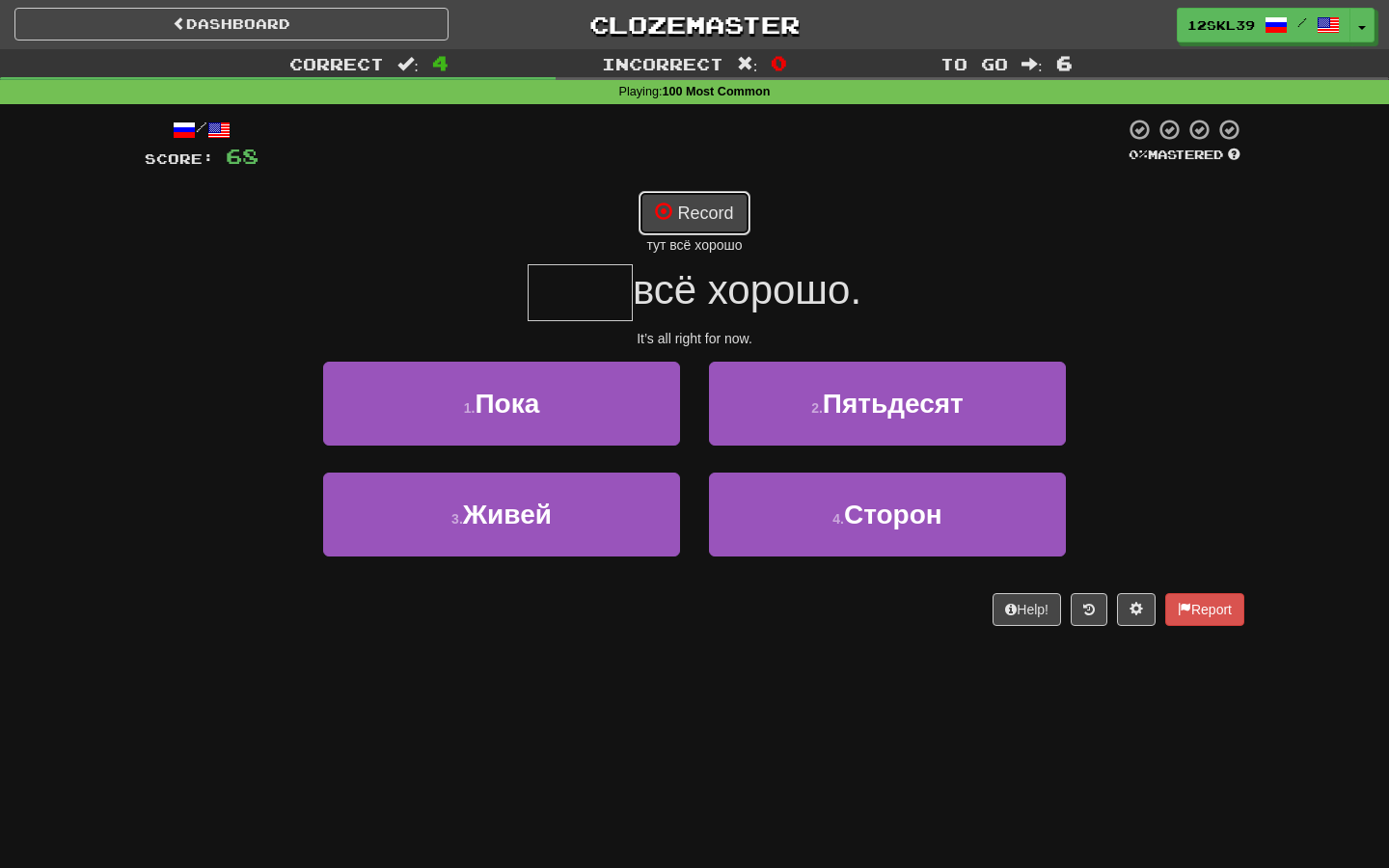 click at bounding box center (664, 211) 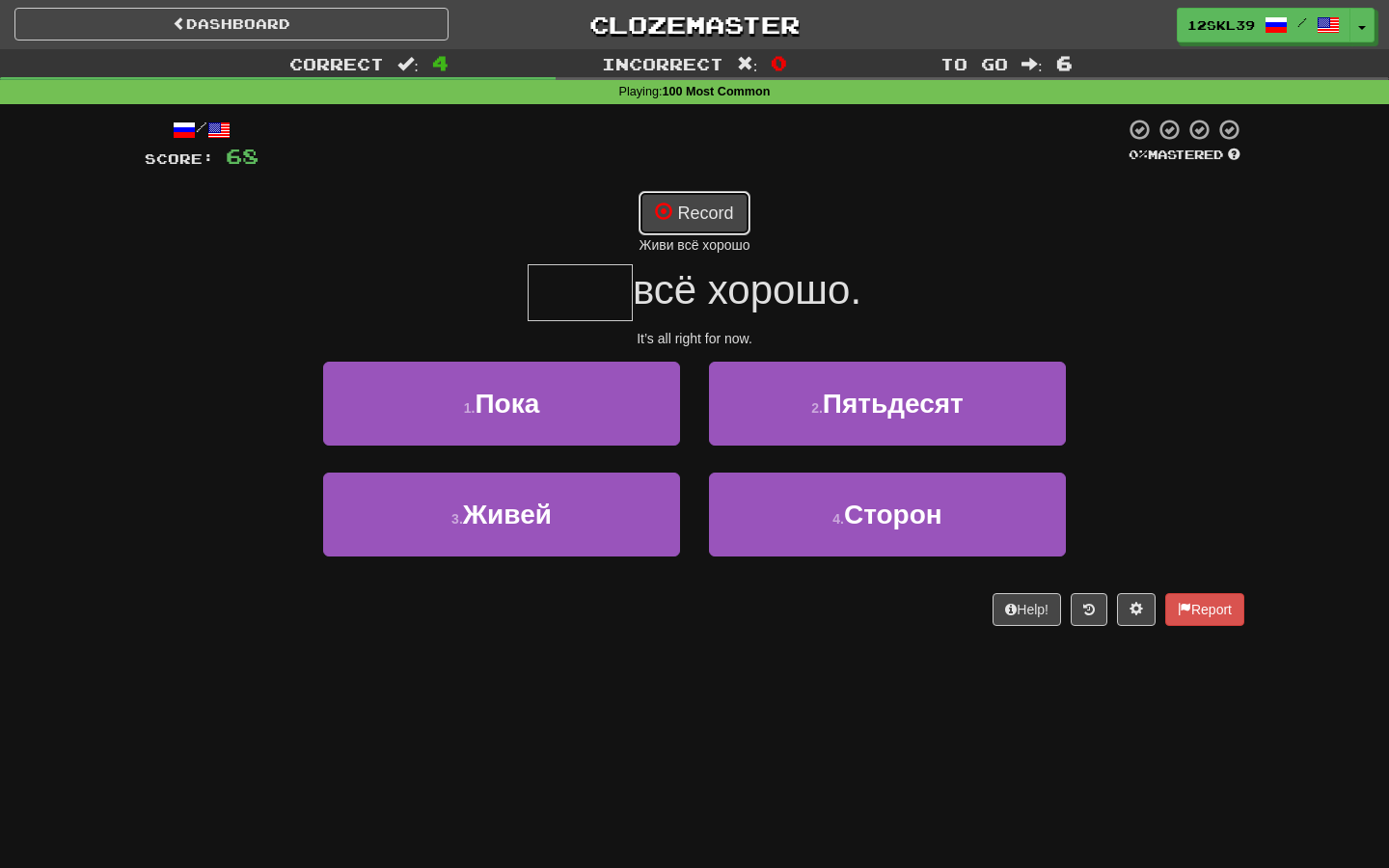 click on "Record" at bounding box center (694, 213) 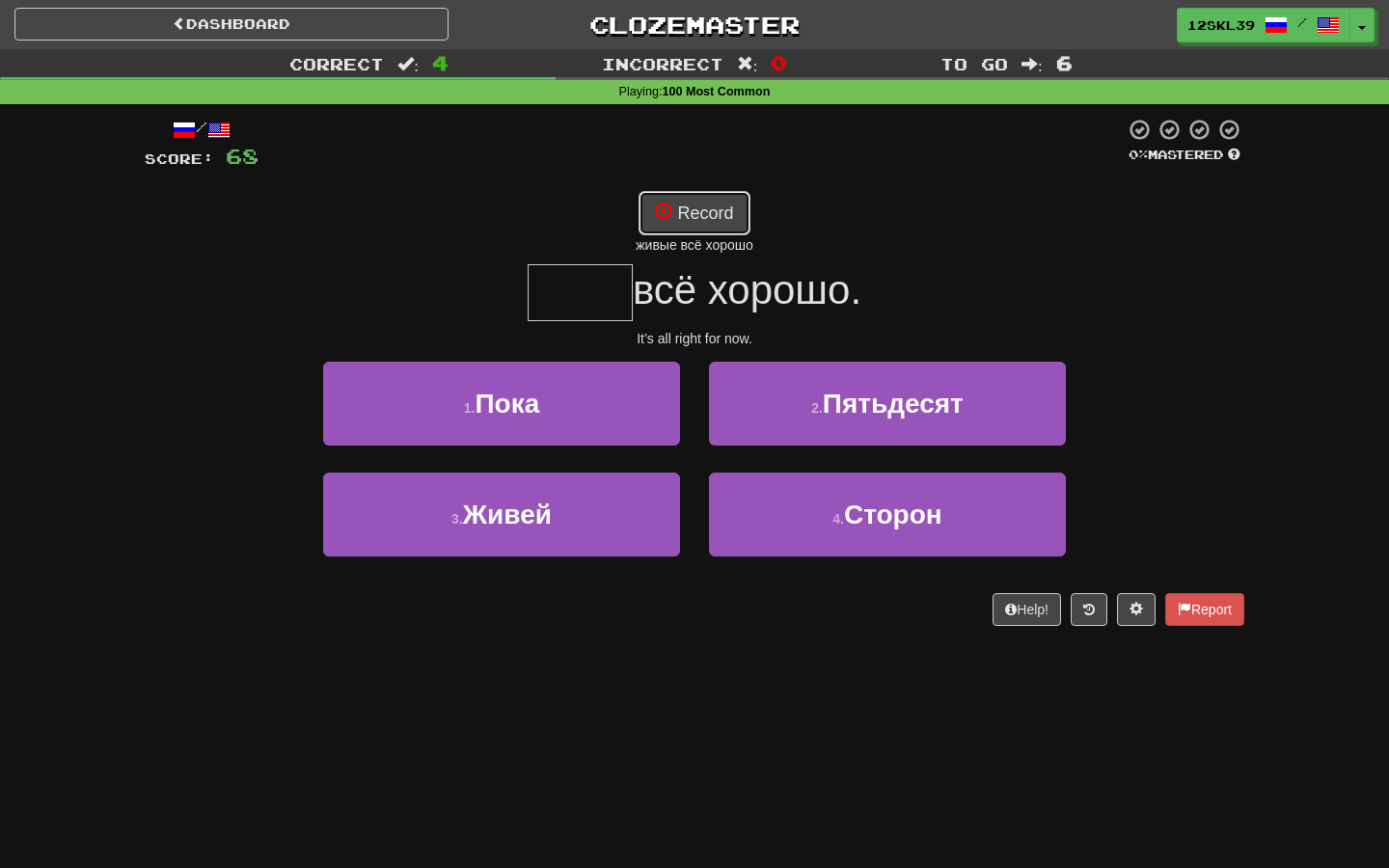 click on "Record" at bounding box center (694, 213) 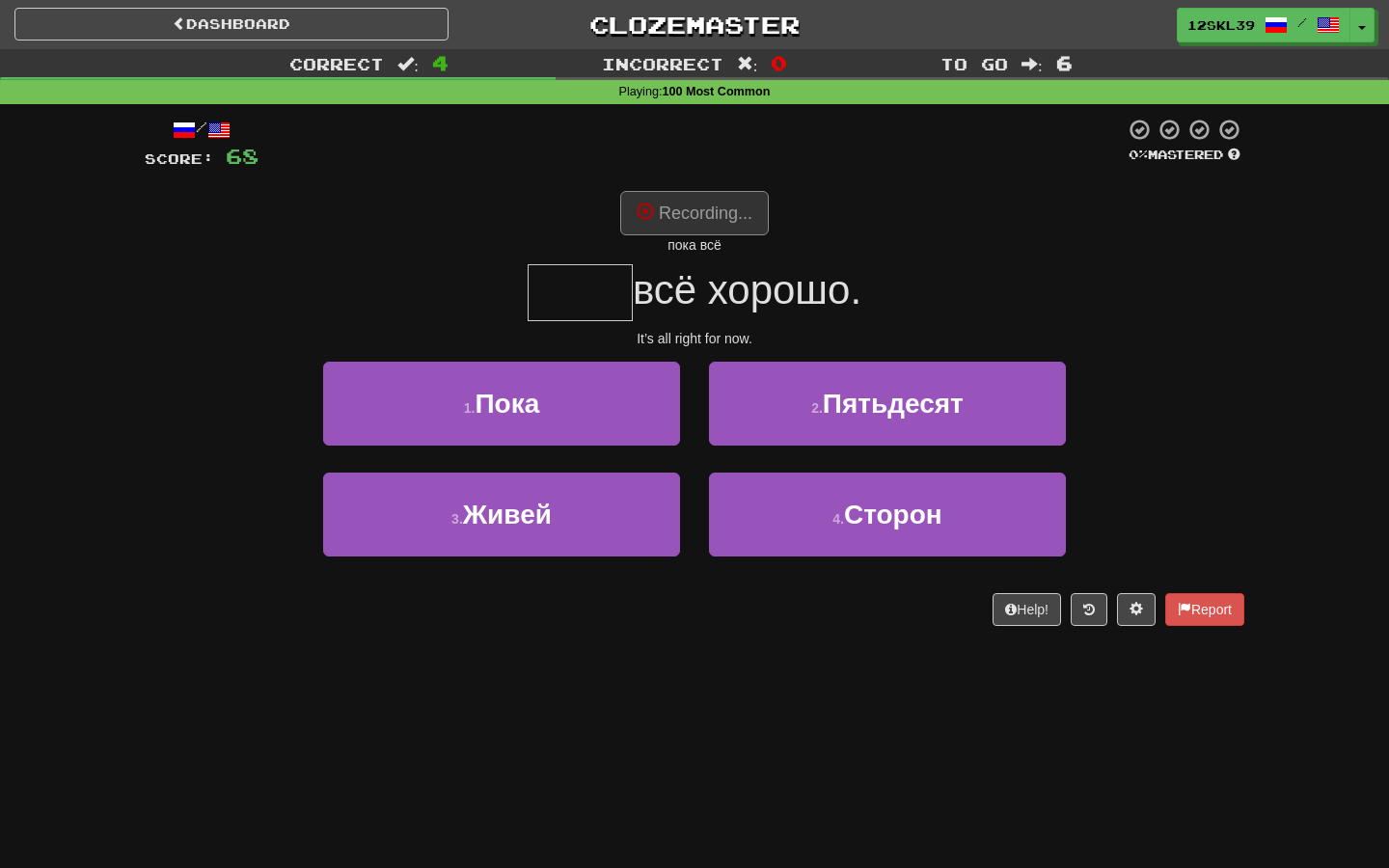type on "****" 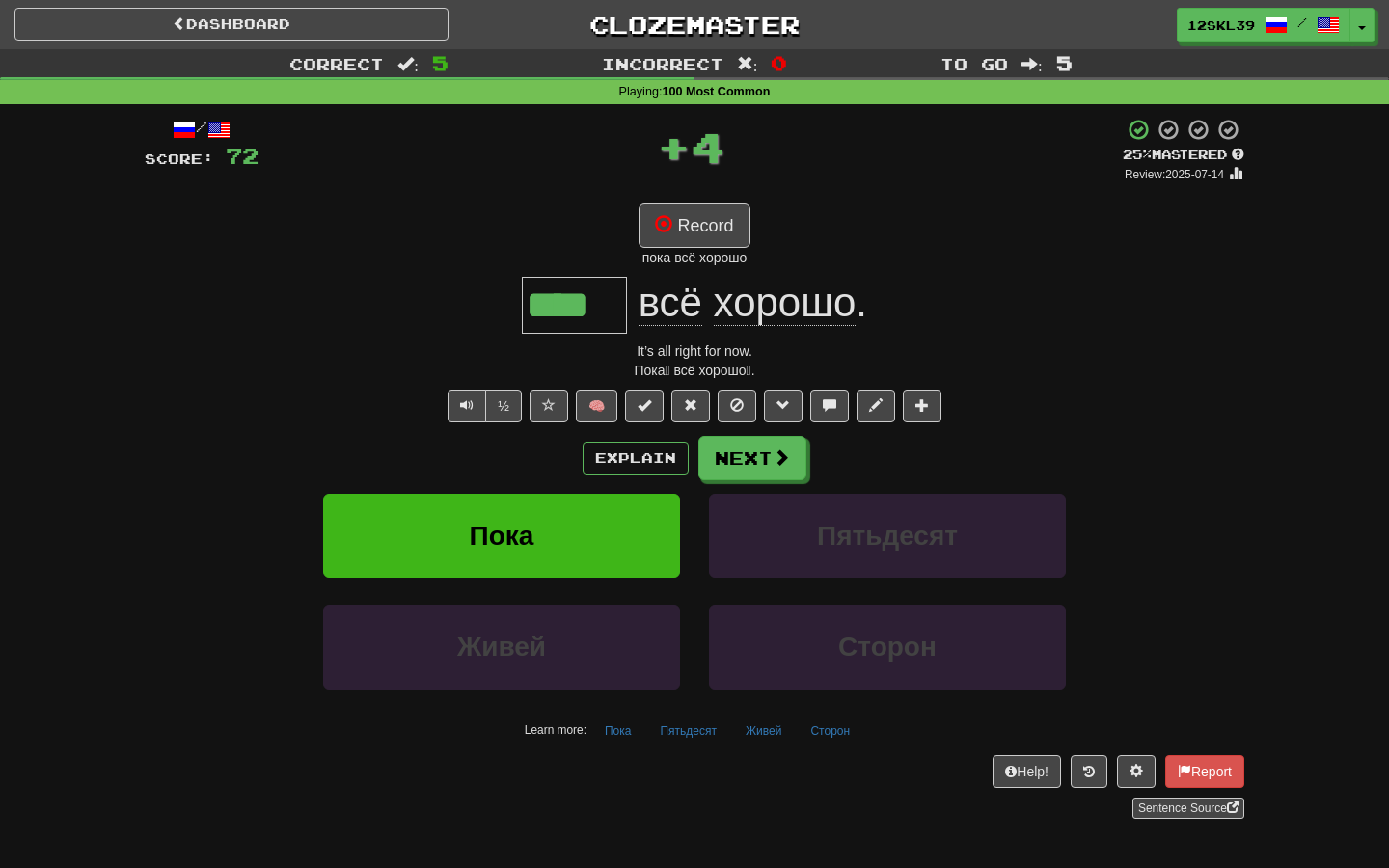 click on "****" at bounding box center [574, 305] 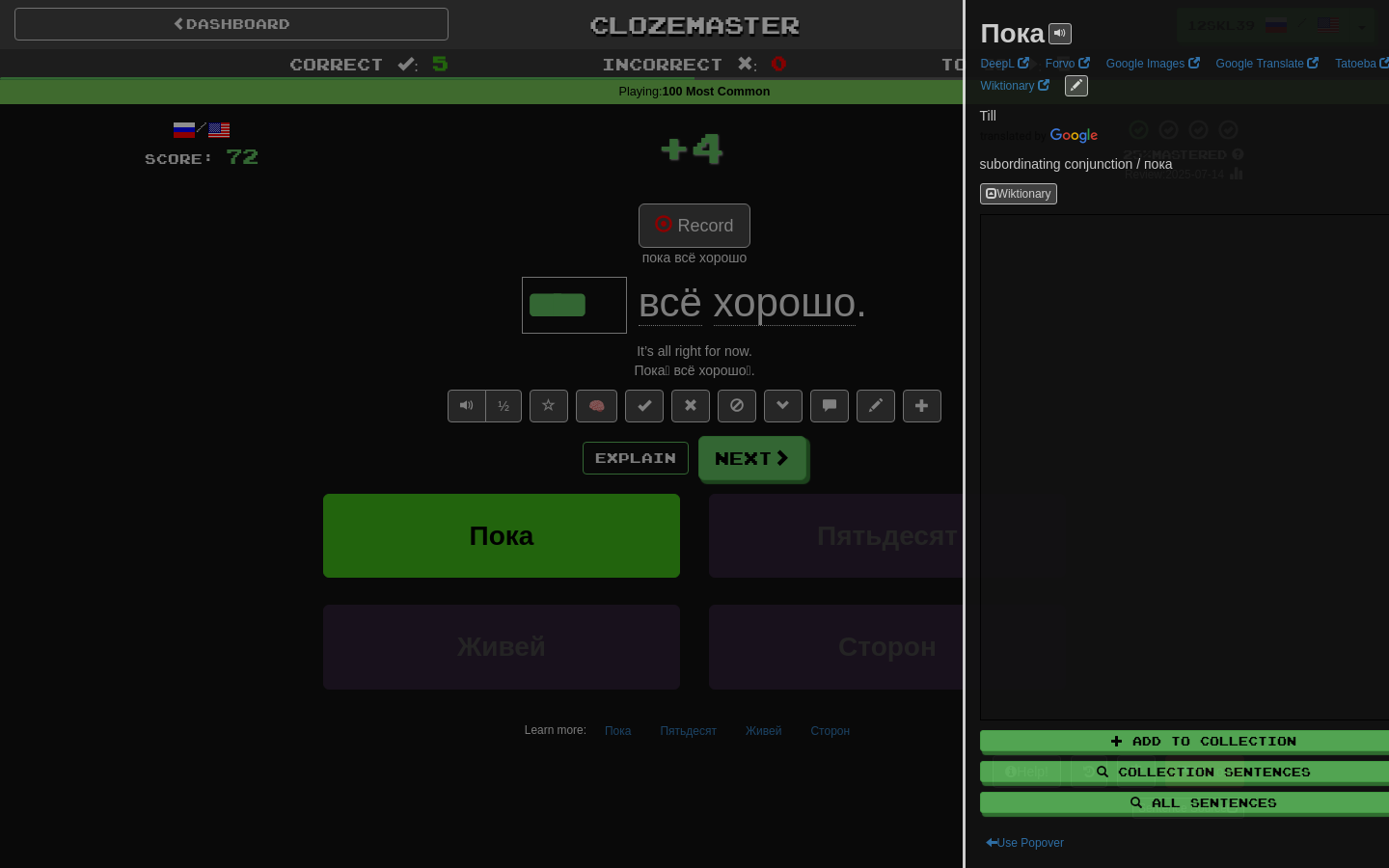 click at bounding box center (694, 434) 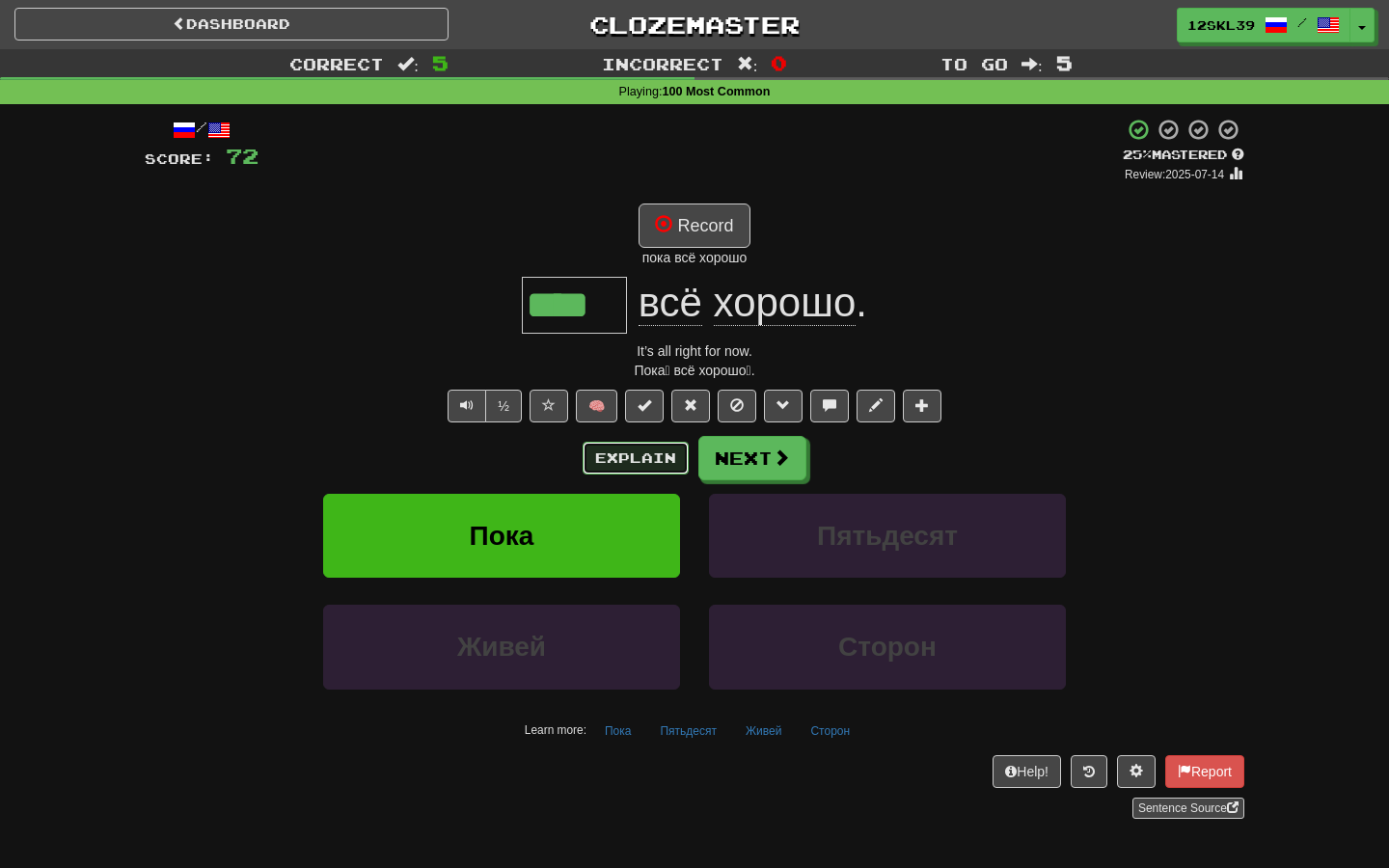click on "Explain" at bounding box center [636, 458] 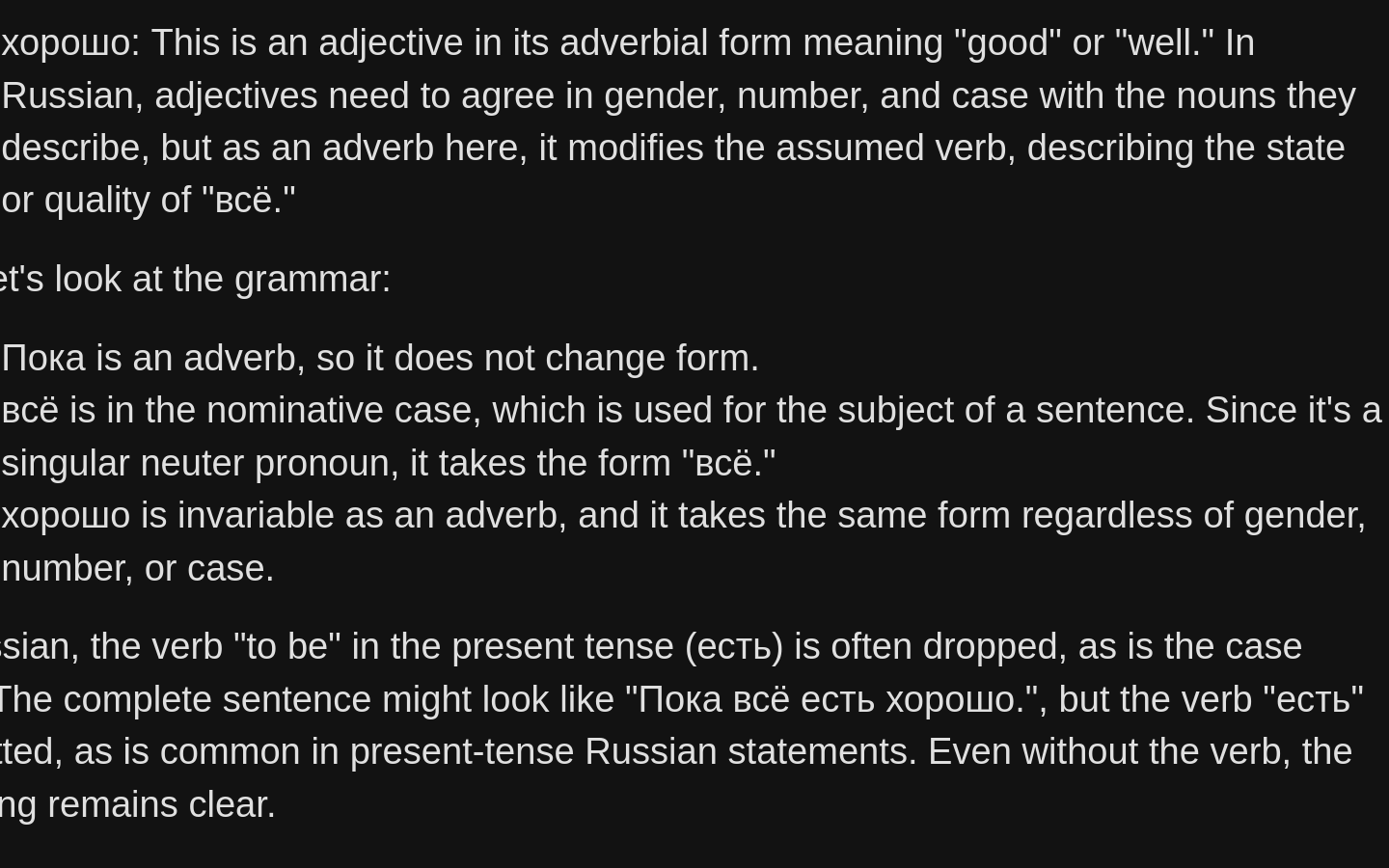 click on "хорошо: This is an adjective in its adverbial form meaning "good" or "well." In Russian, adjectives need to agree in gender, number, and case with the nouns they describe, but as an adverb here, it modifies the assumed verb, describing the state or quality of "всё."" at bounding box center (714, 335) 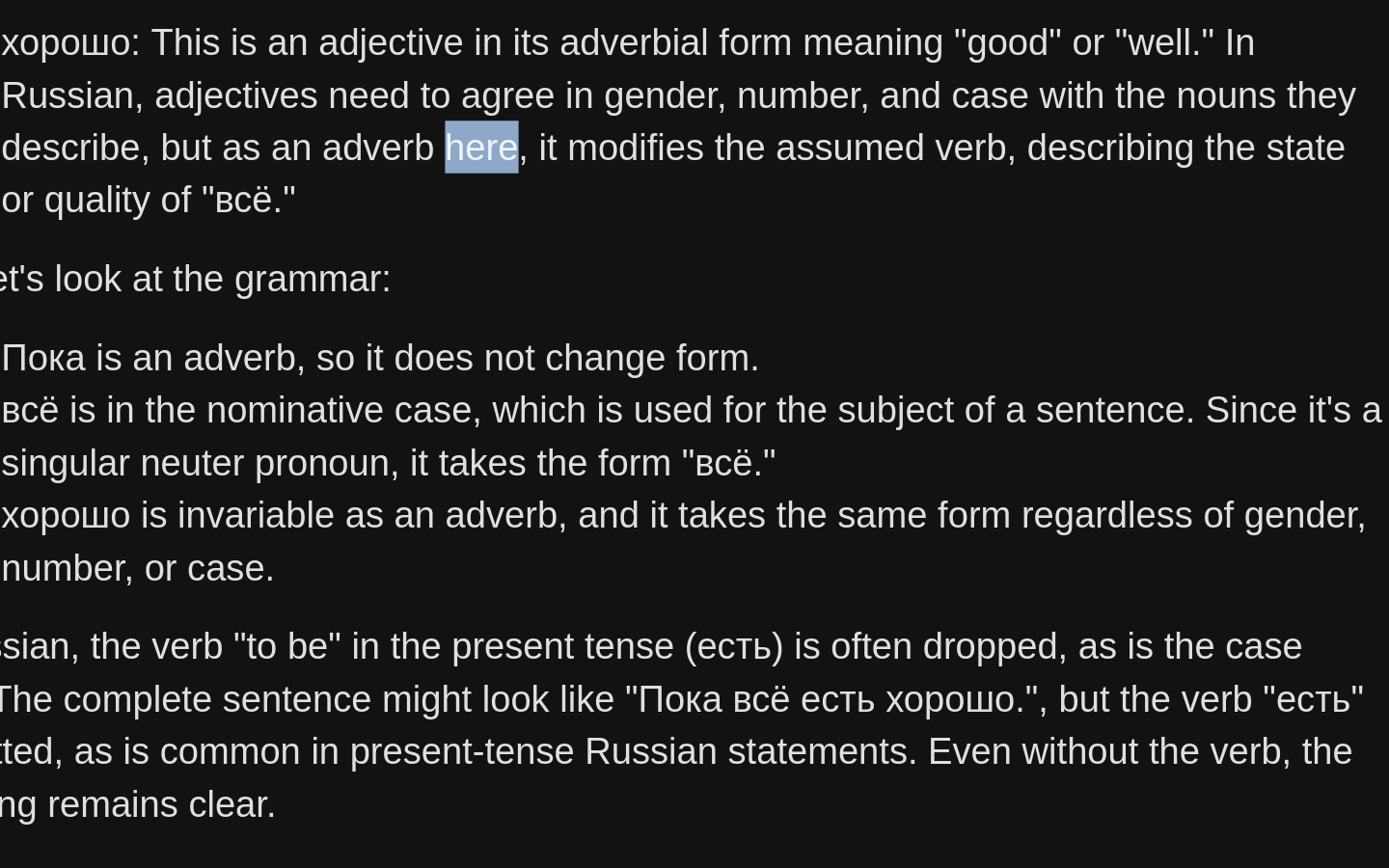 click on "хорошо: This is an adjective in its adverbial form meaning "good" or "well." In Russian, adjectives need to agree in gender, number, and case with the nouns they describe, but as an adverb here, it modifies the assumed verb, describing the state or quality of "всё."" at bounding box center [714, 335] 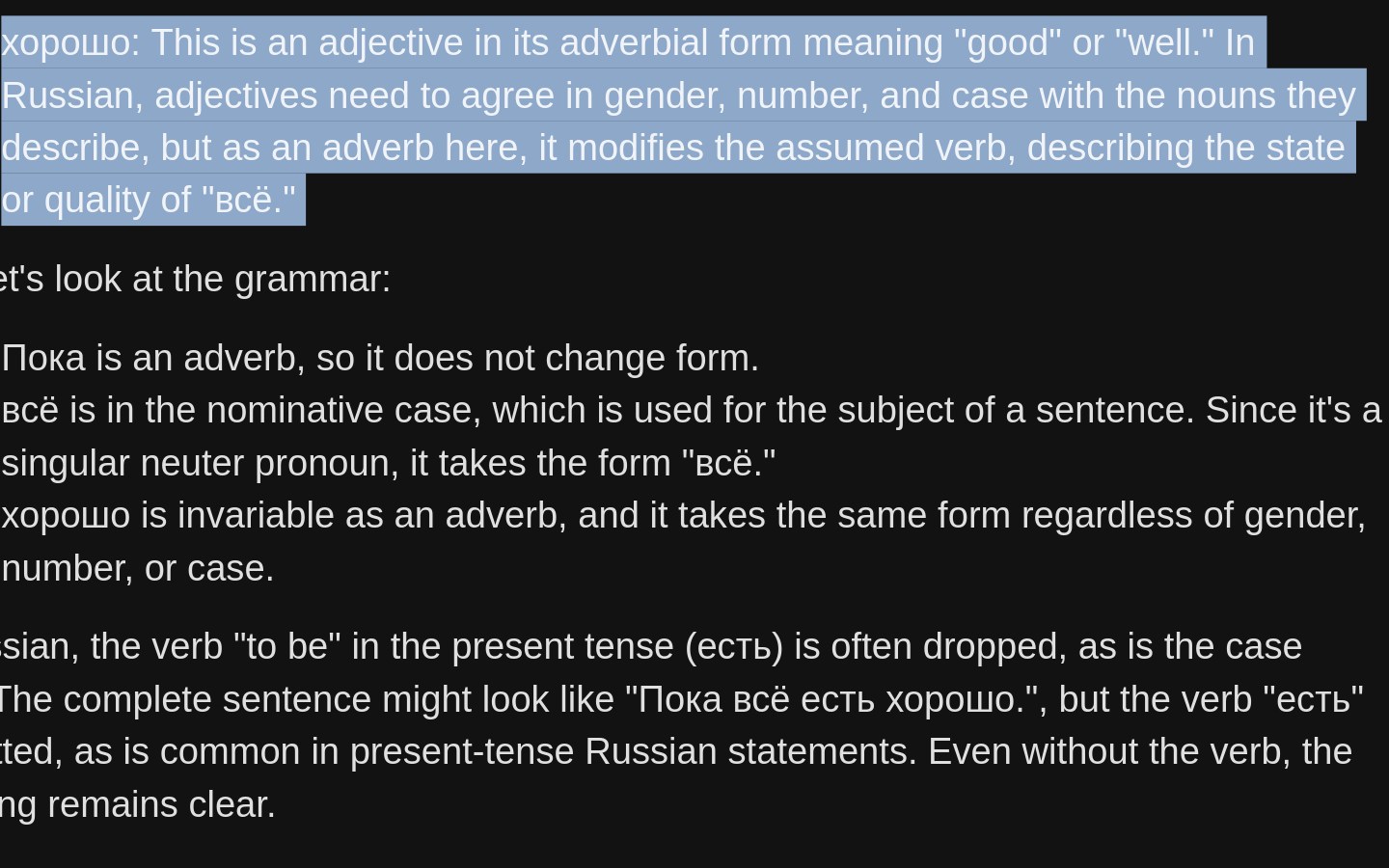 click on "хорошо: This is an adjective in its adverbial form meaning "good" or "well." In Russian, adjectives need to agree in gender, number, and case with the nouns they describe, but as an adverb here, it modifies the assumed verb, describing the state or quality of "всё."" at bounding box center (714, 335) 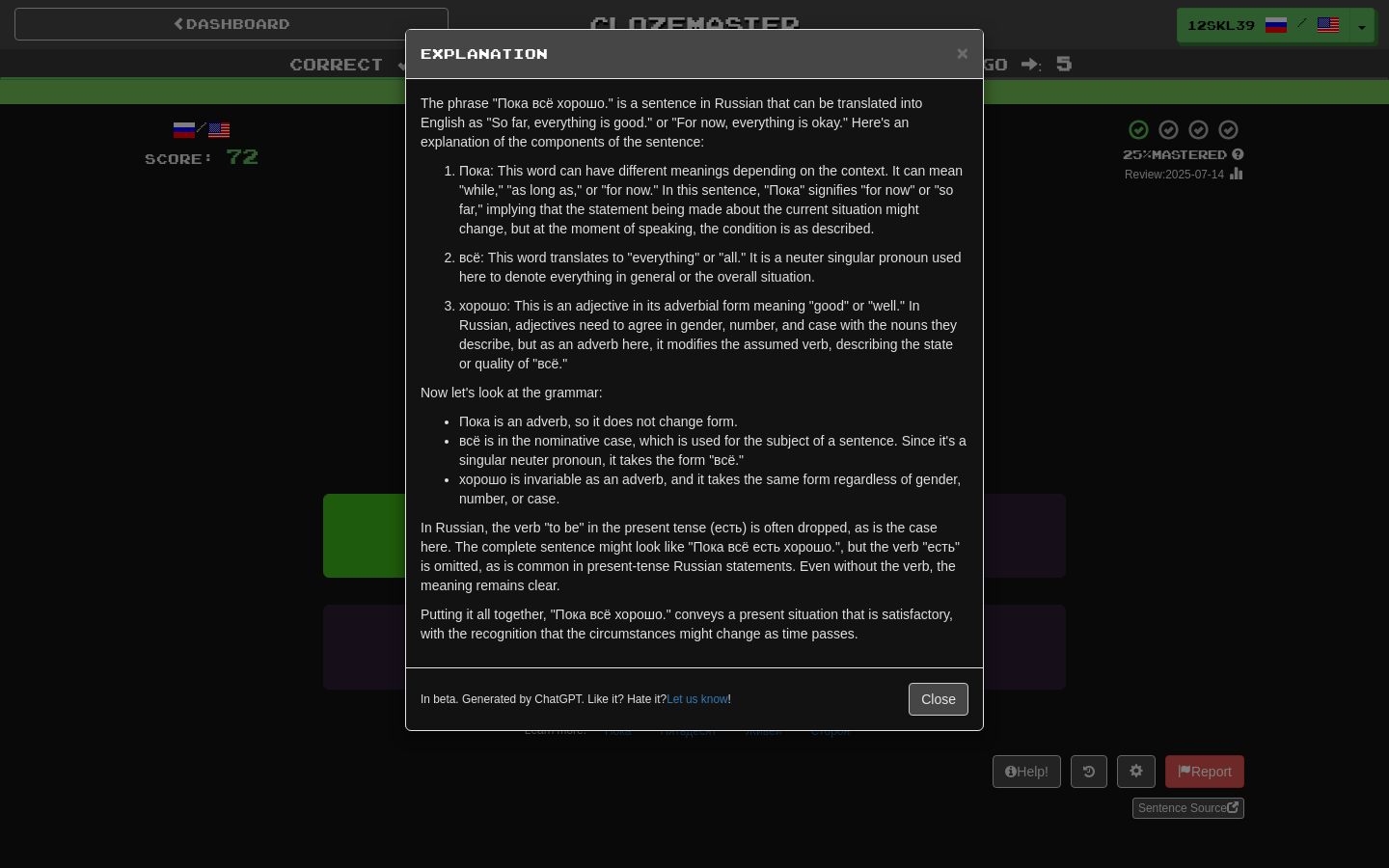 click on "In beta. Generated by ChatGPT. Like it? Hate it?  Let us know ! Close" at bounding box center [694, 698] 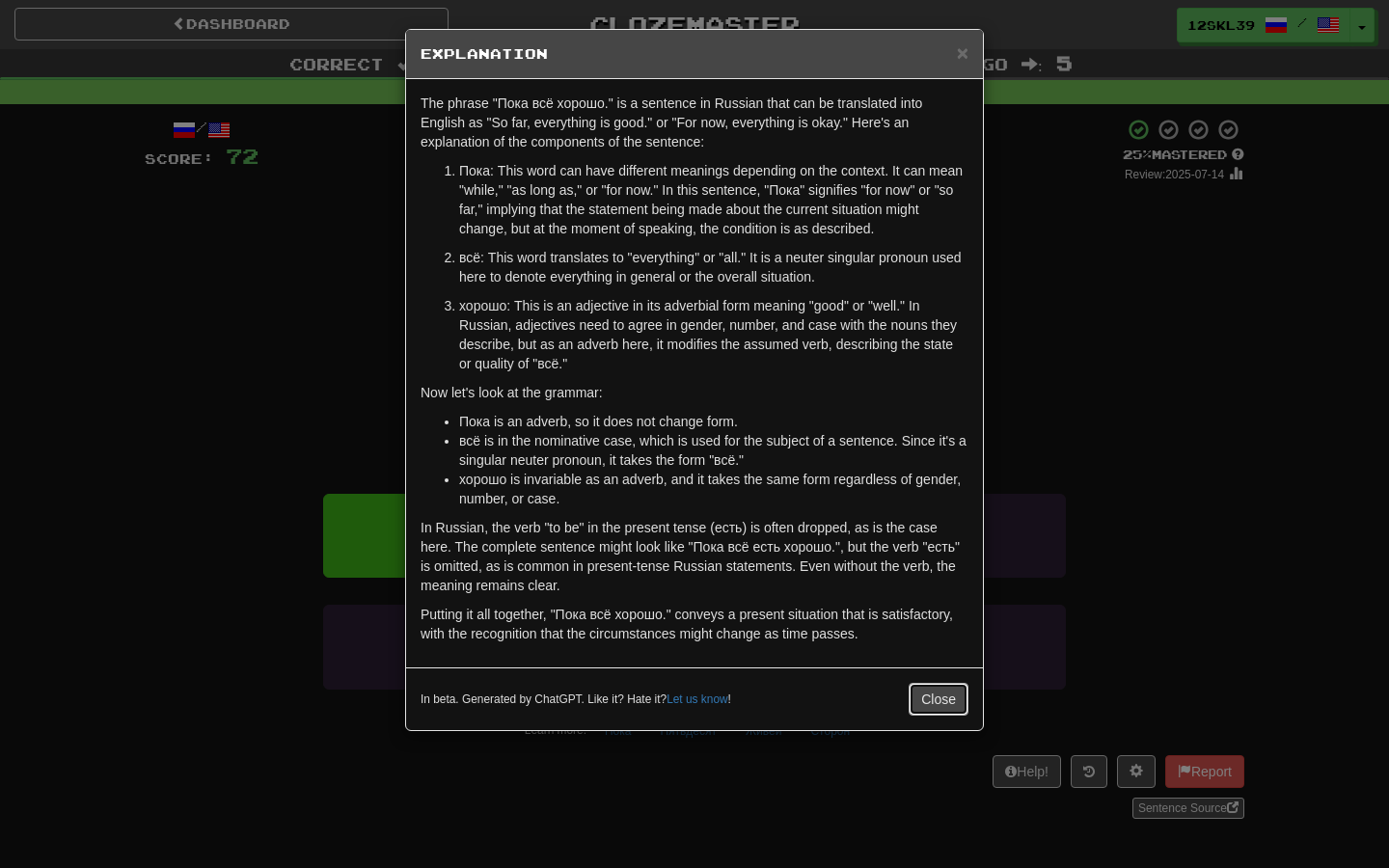 click on "Close" at bounding box center [939, 699] 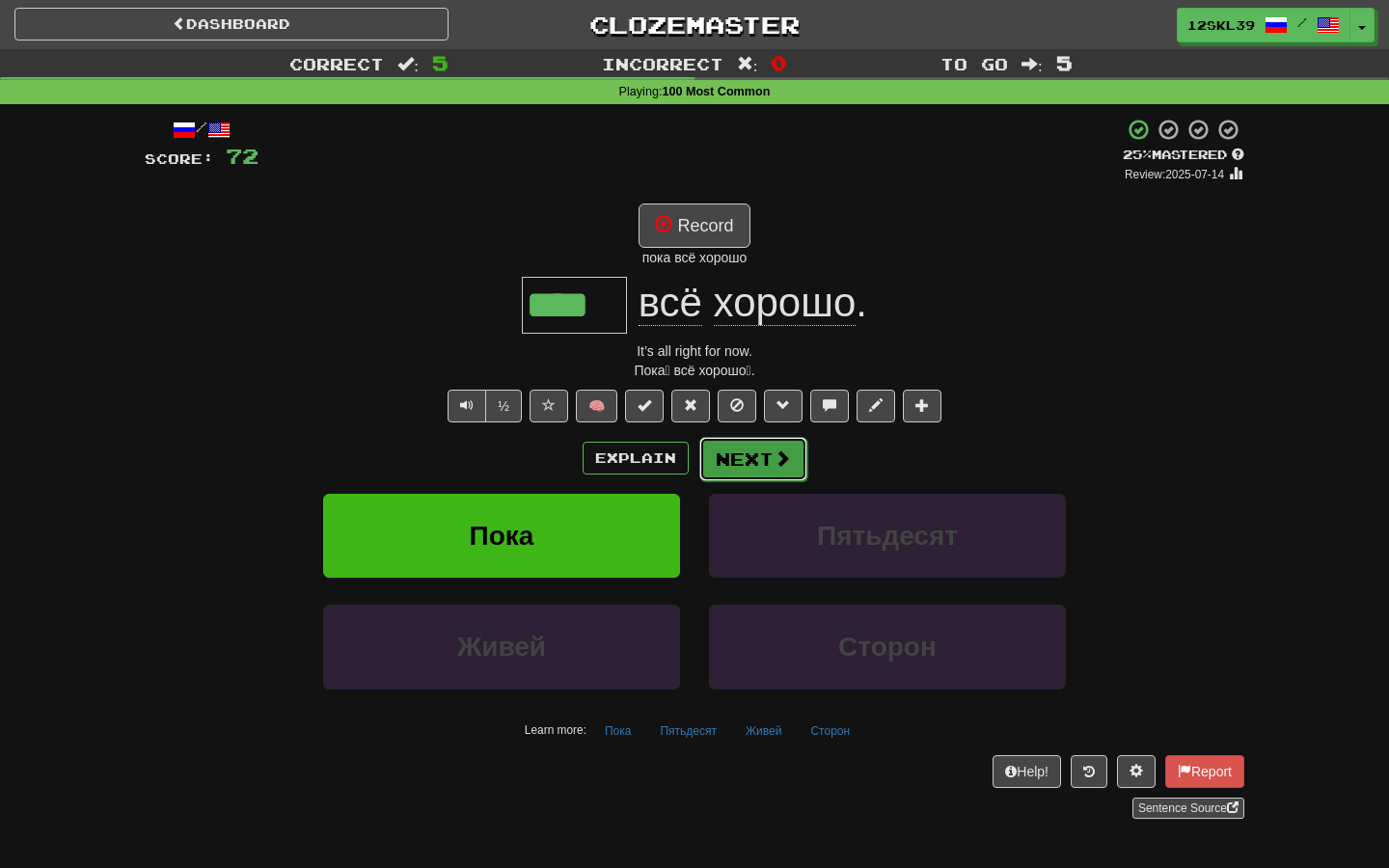 click on "Next" at bounding box center (753, 459) 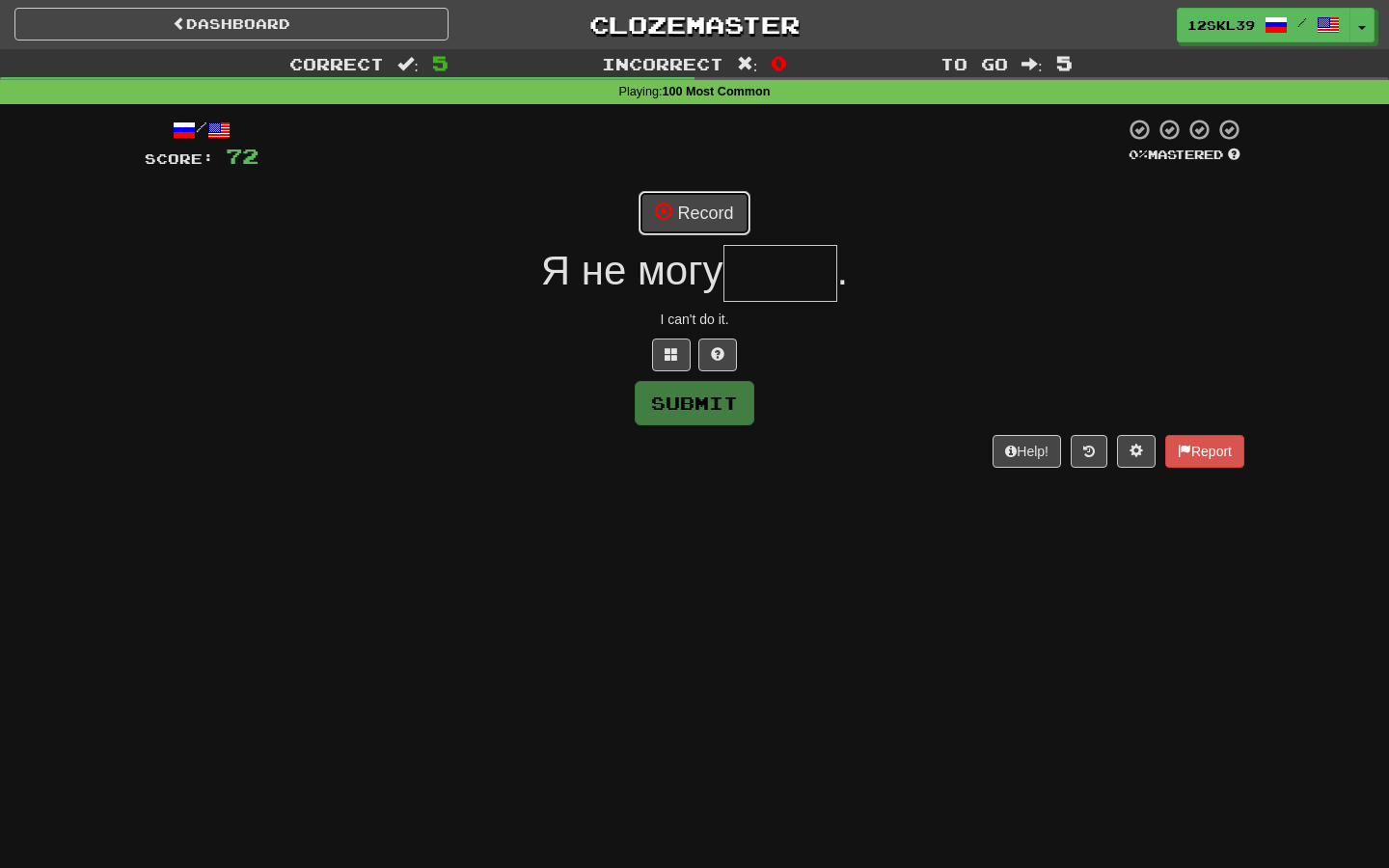 click on "Record" at bounding box center (694, 213) 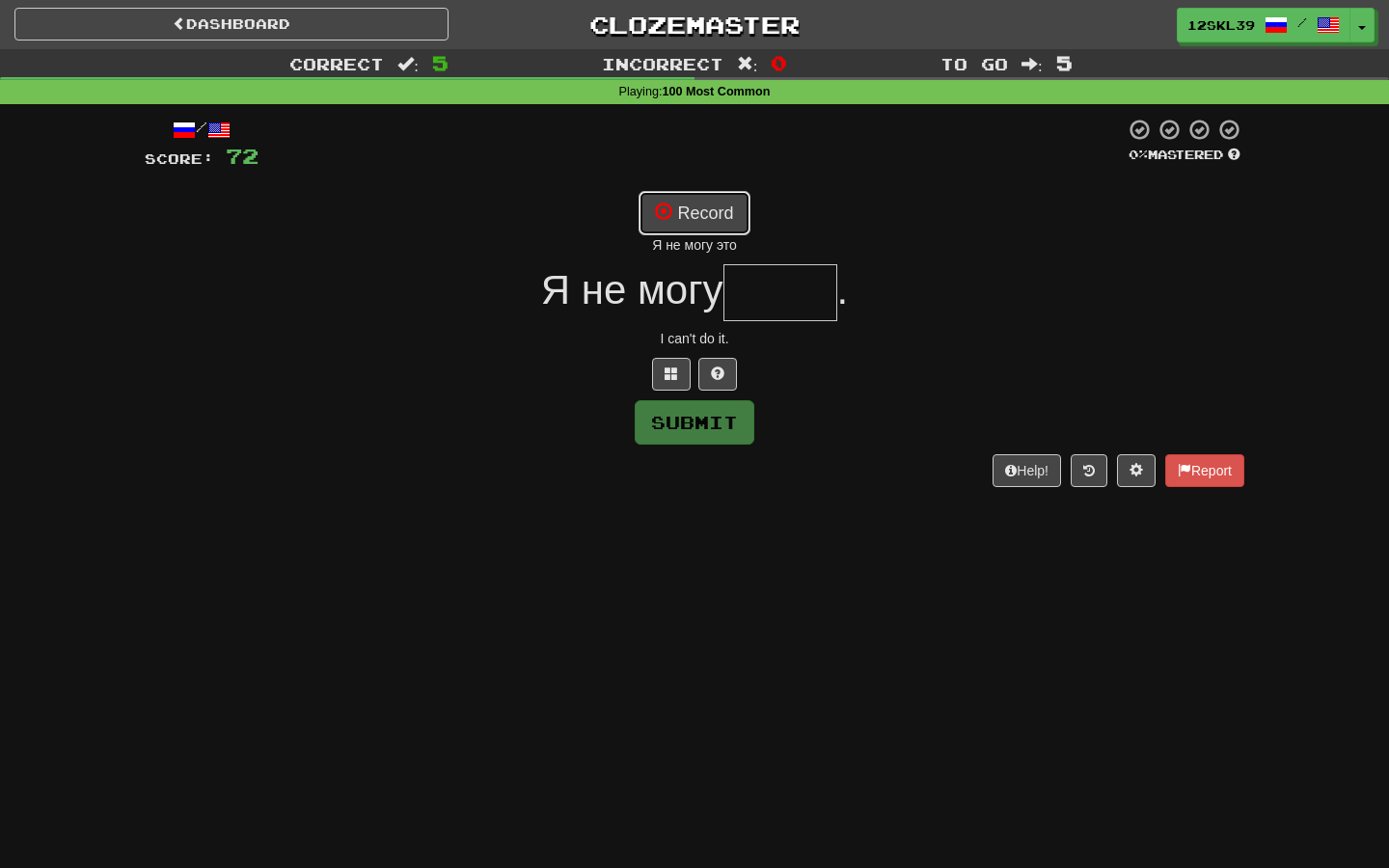 click on "Record" at bounding box center [694, 213] 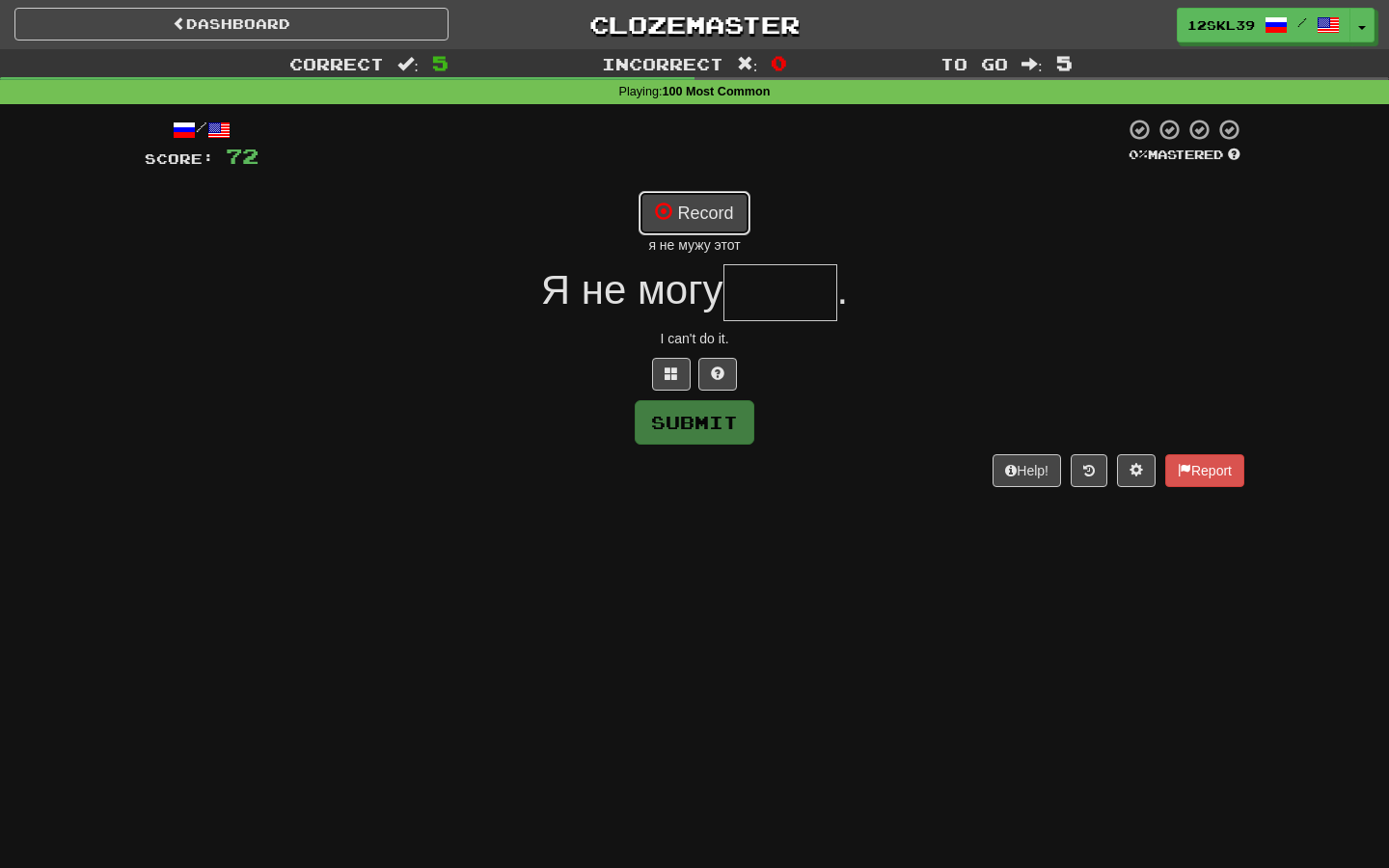 click on "Record" at bounding box center [694, 213] 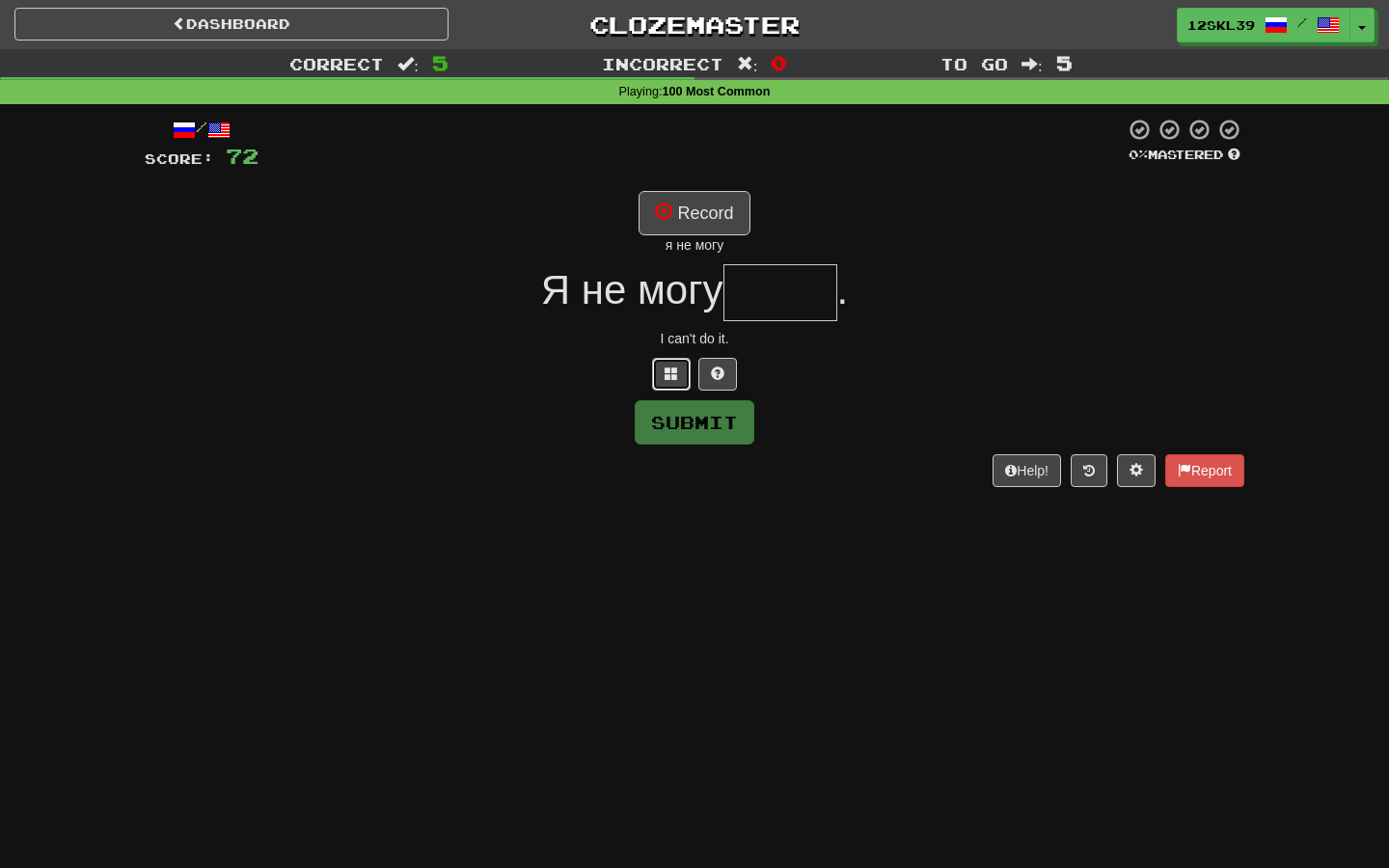 click at bounding box center (671, 374) 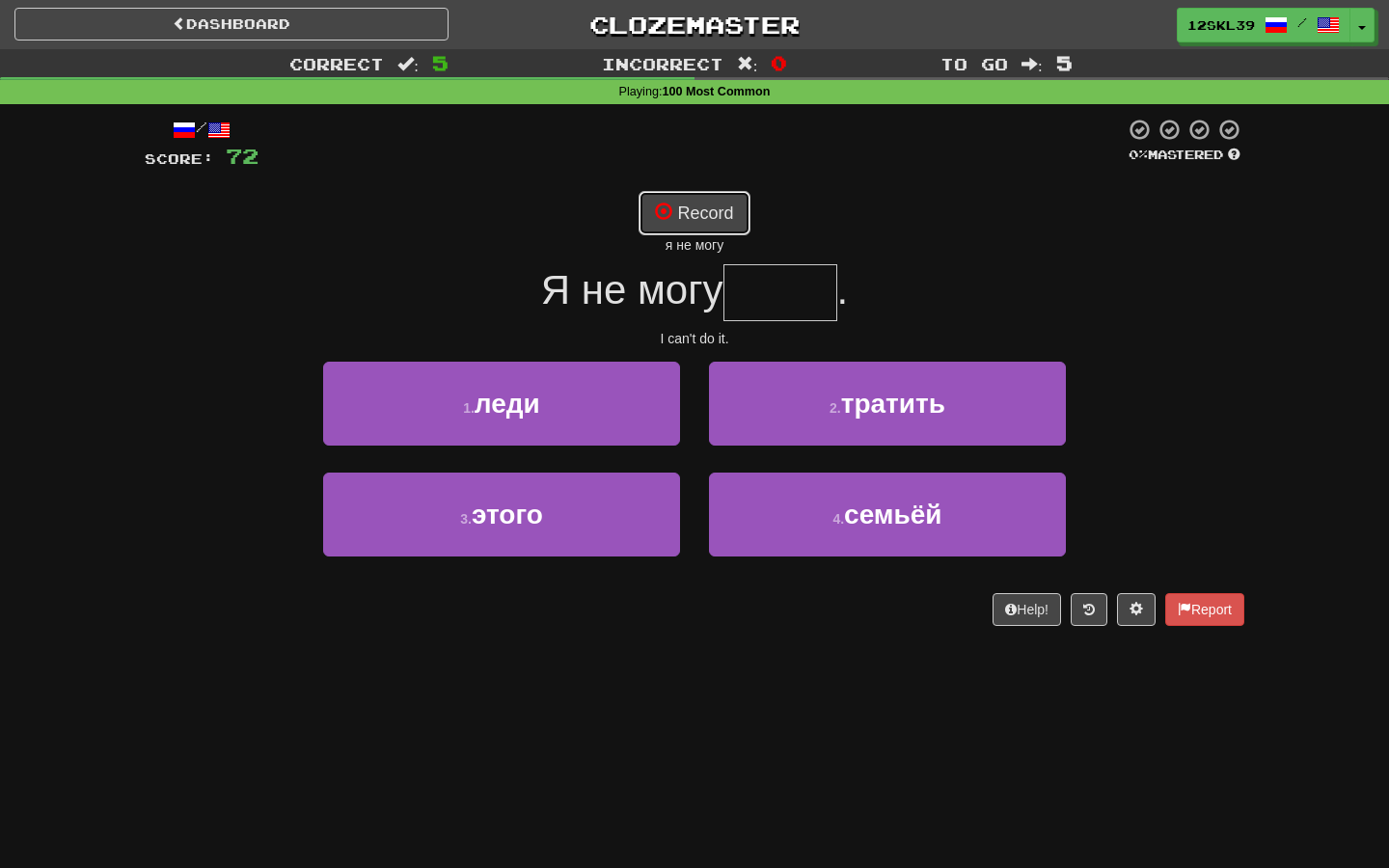 click on "Record" at bounding box center [694, 213] 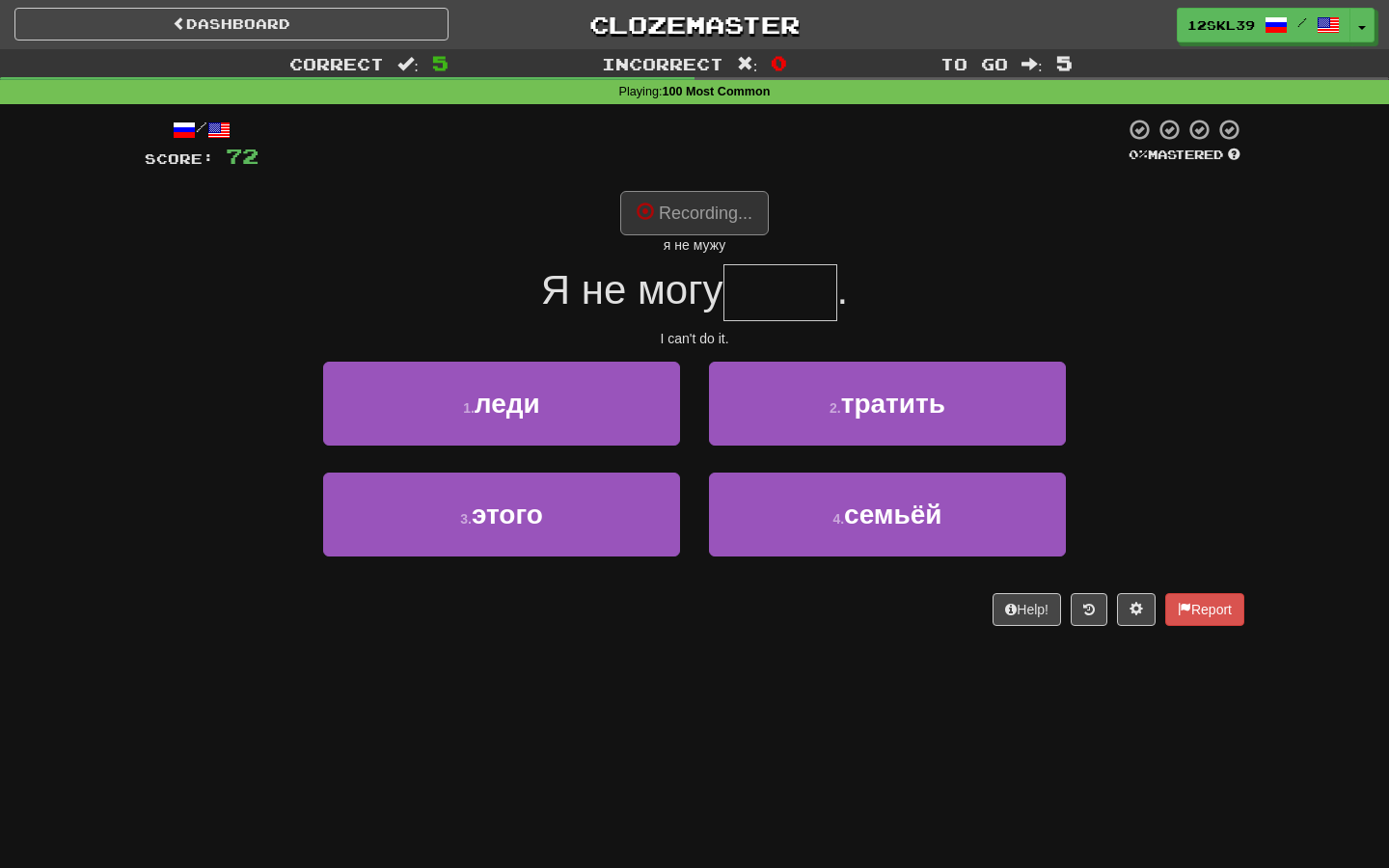 type on "*****" 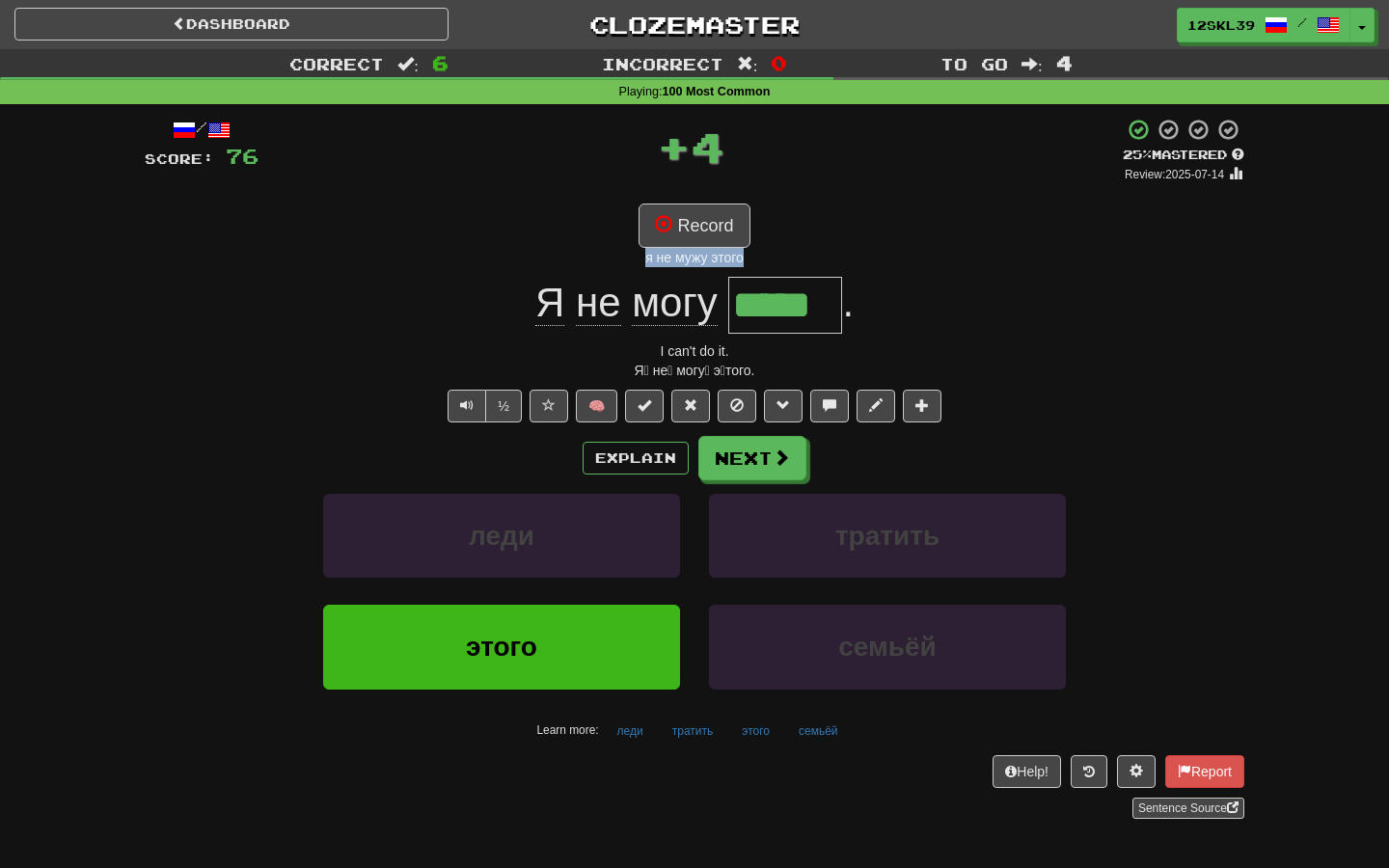drag, startPoint x: 646, startPoint y: 261, endPoint x: 816, endPoint y: 261, distance: 170 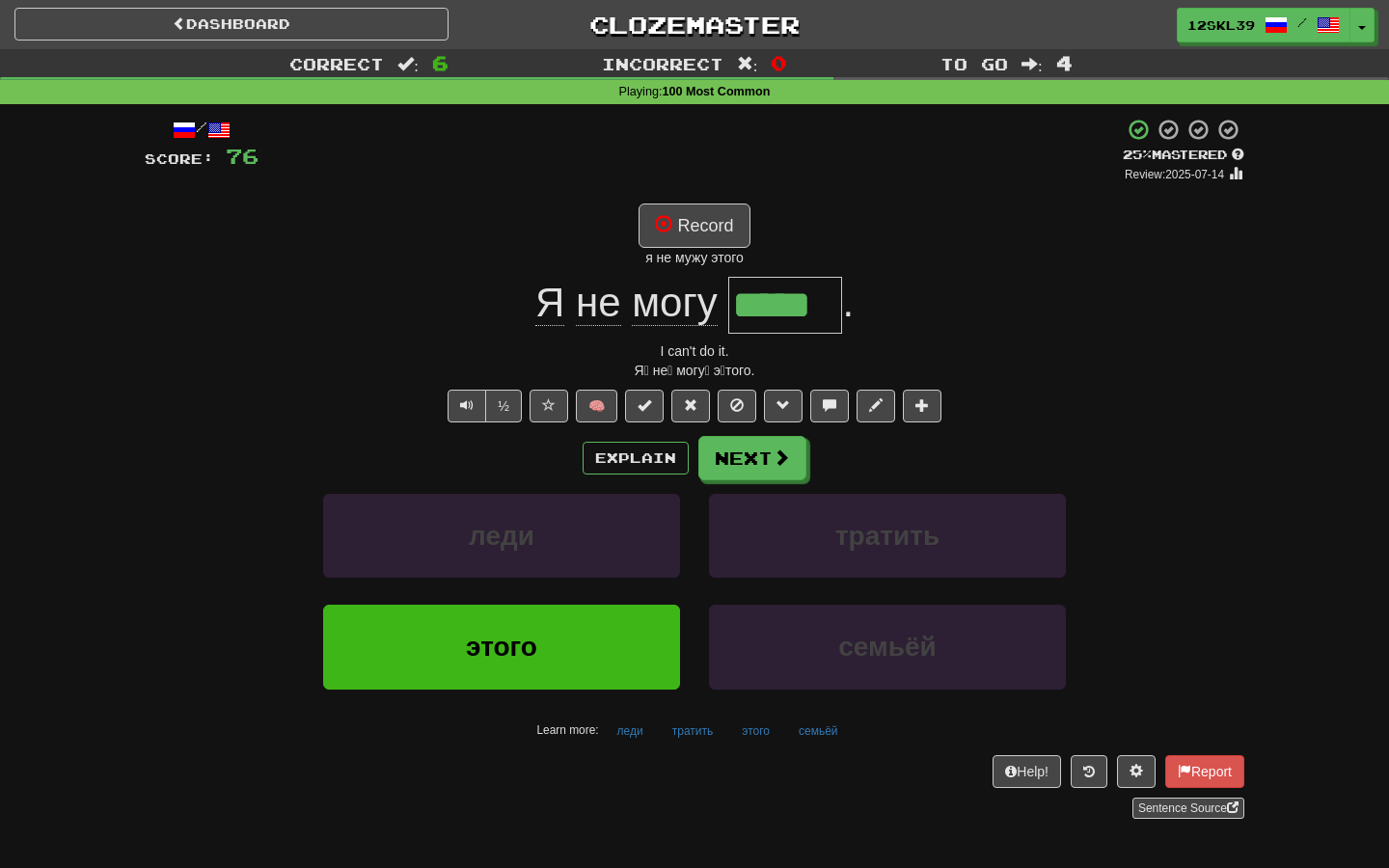 click on "могу" 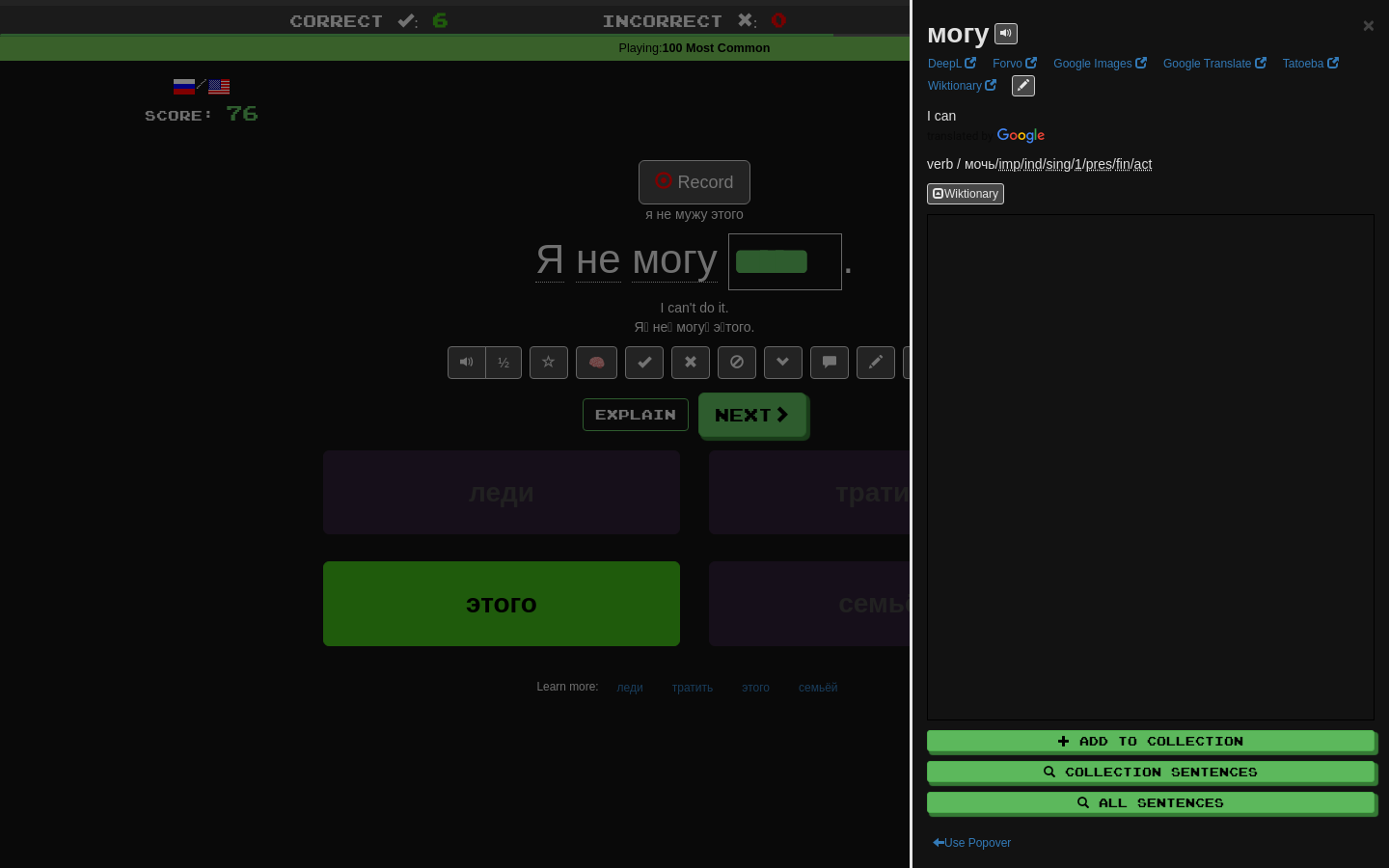 scroll, scrollTop: 45, scrollLeft: 0, axis: vertical 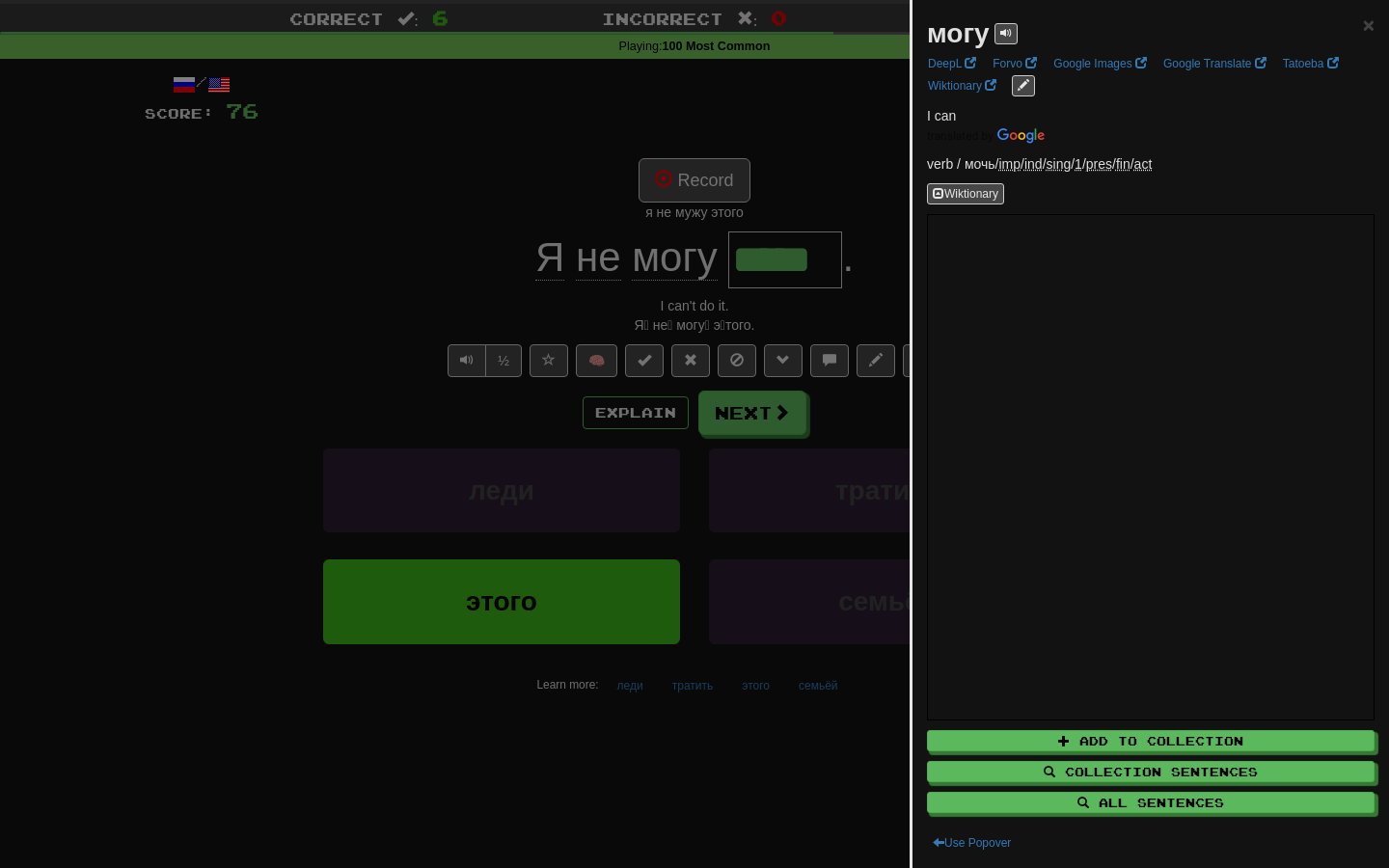 click at bounding box center (694, 434) 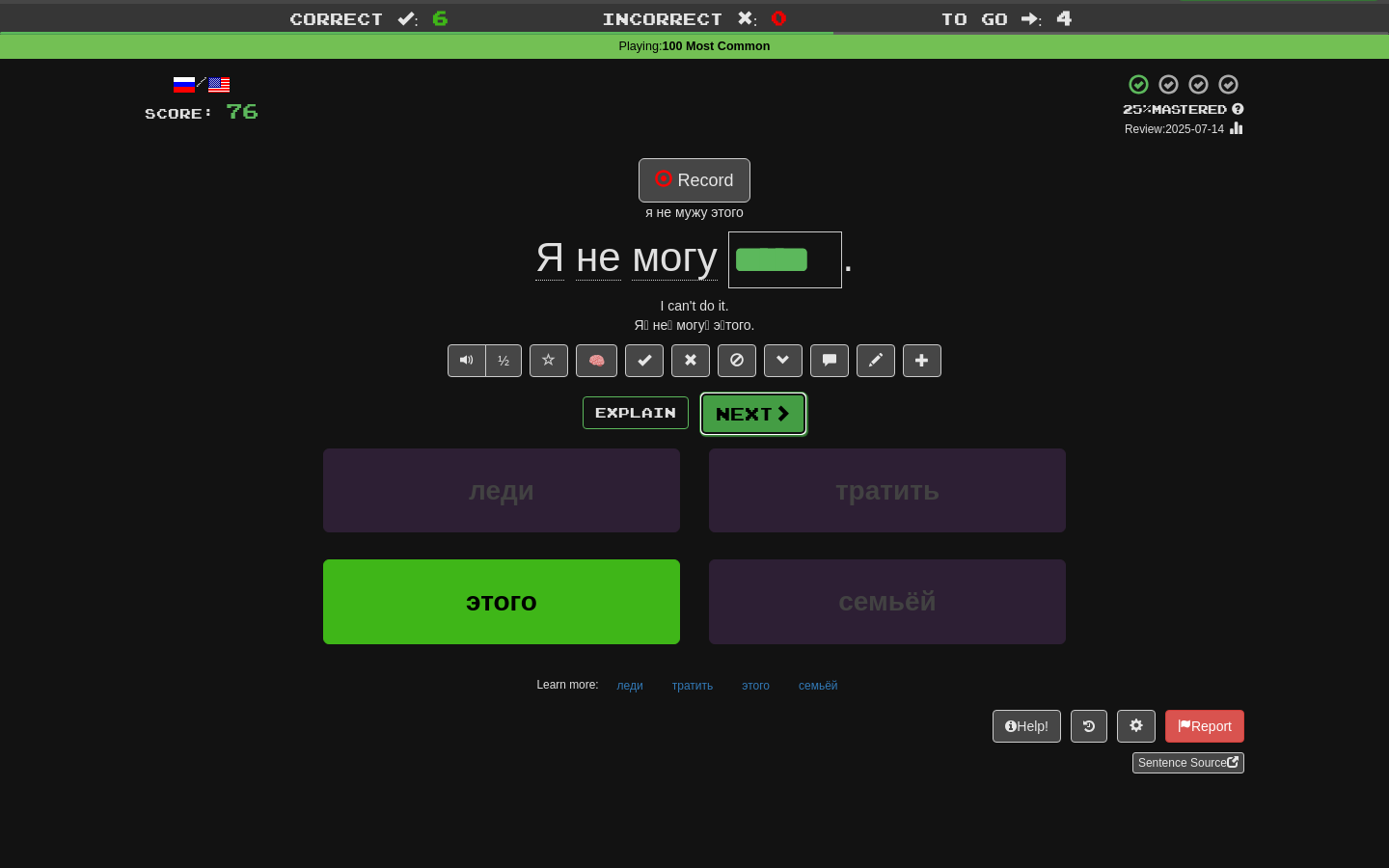click on "Next" at bounding box center [753, 414] 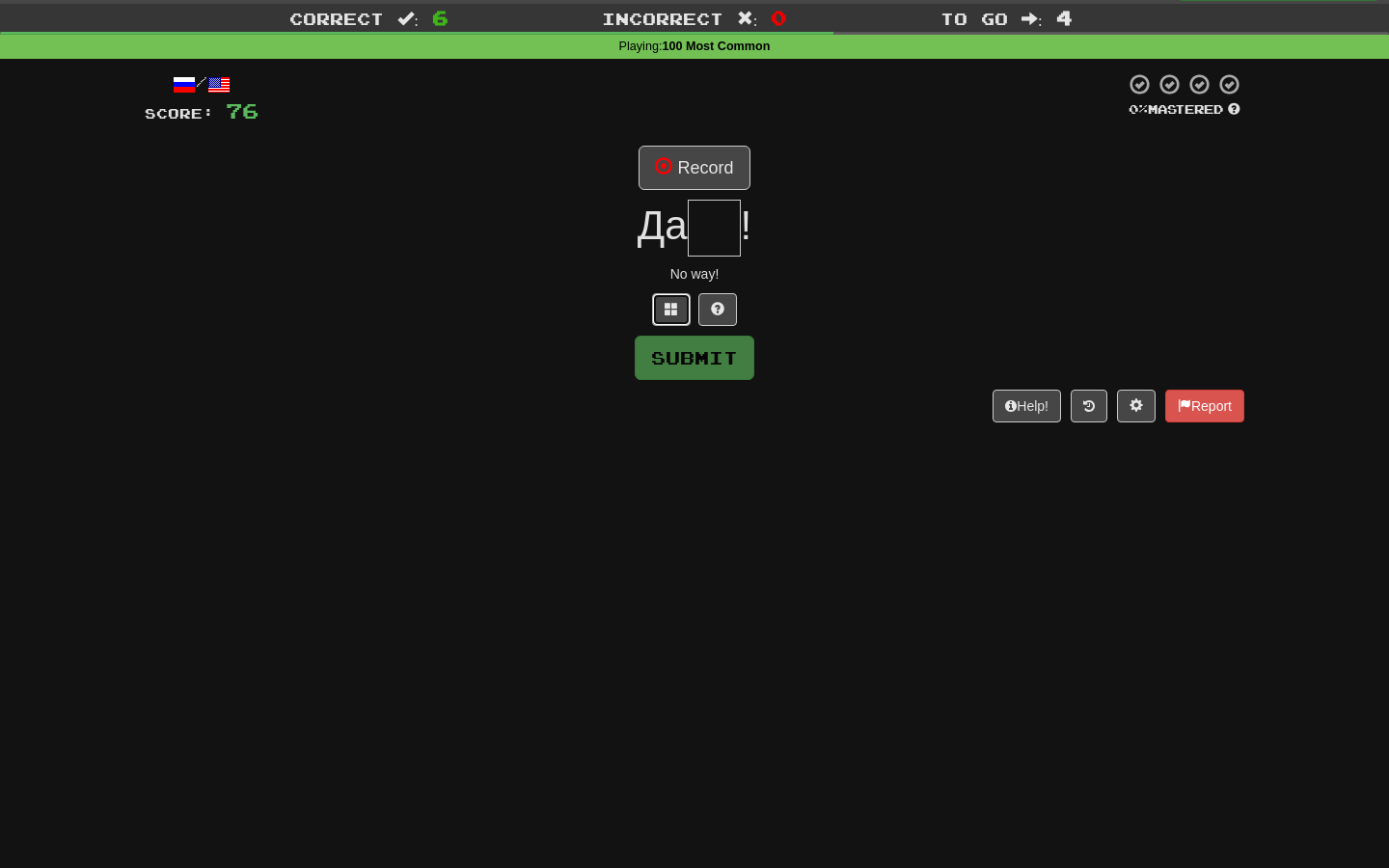 click at bounding box center [671, 309] 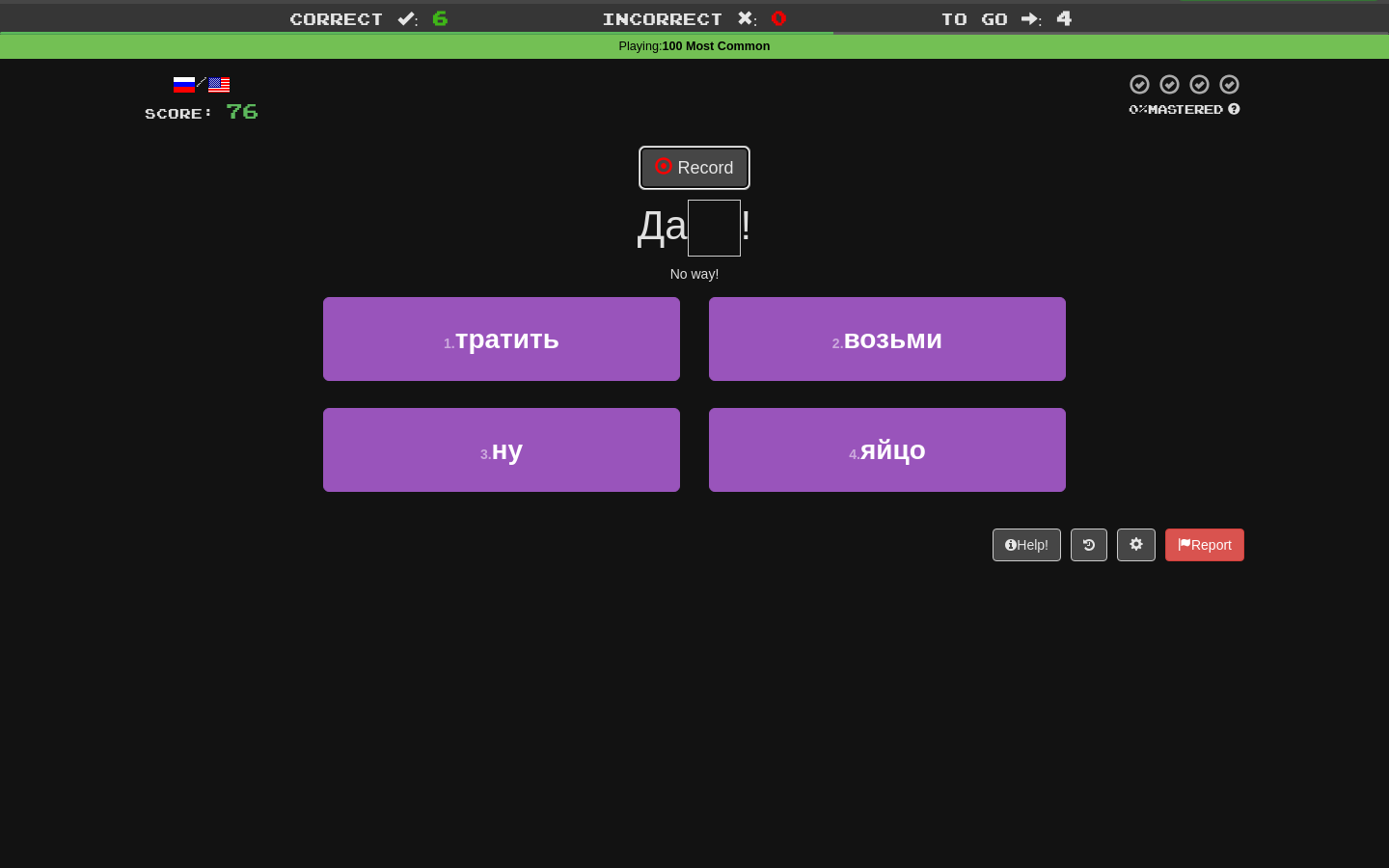 click on "Record" at bounding box center [694, 168] 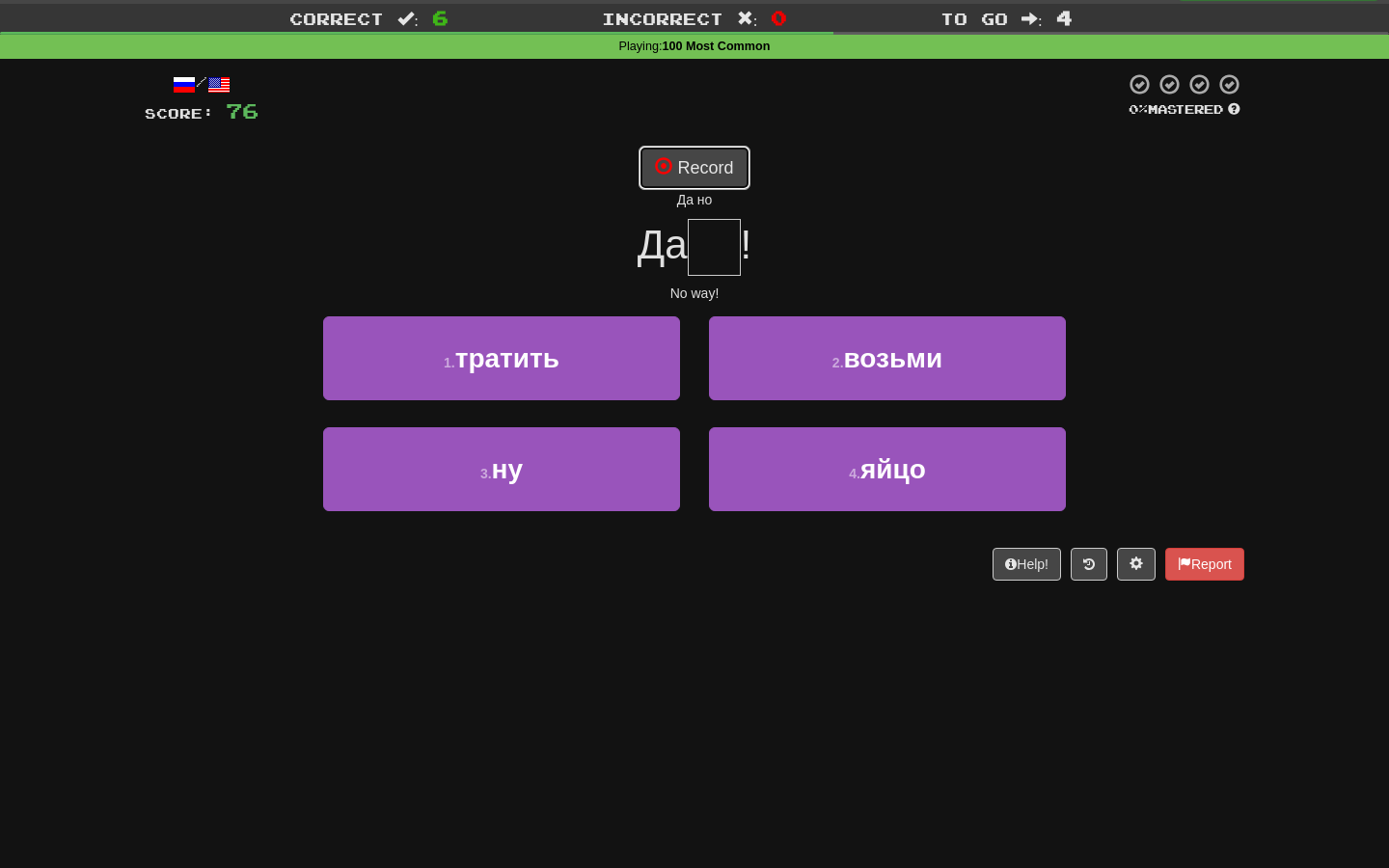 click on "Record" at bounding box center [694, 168] 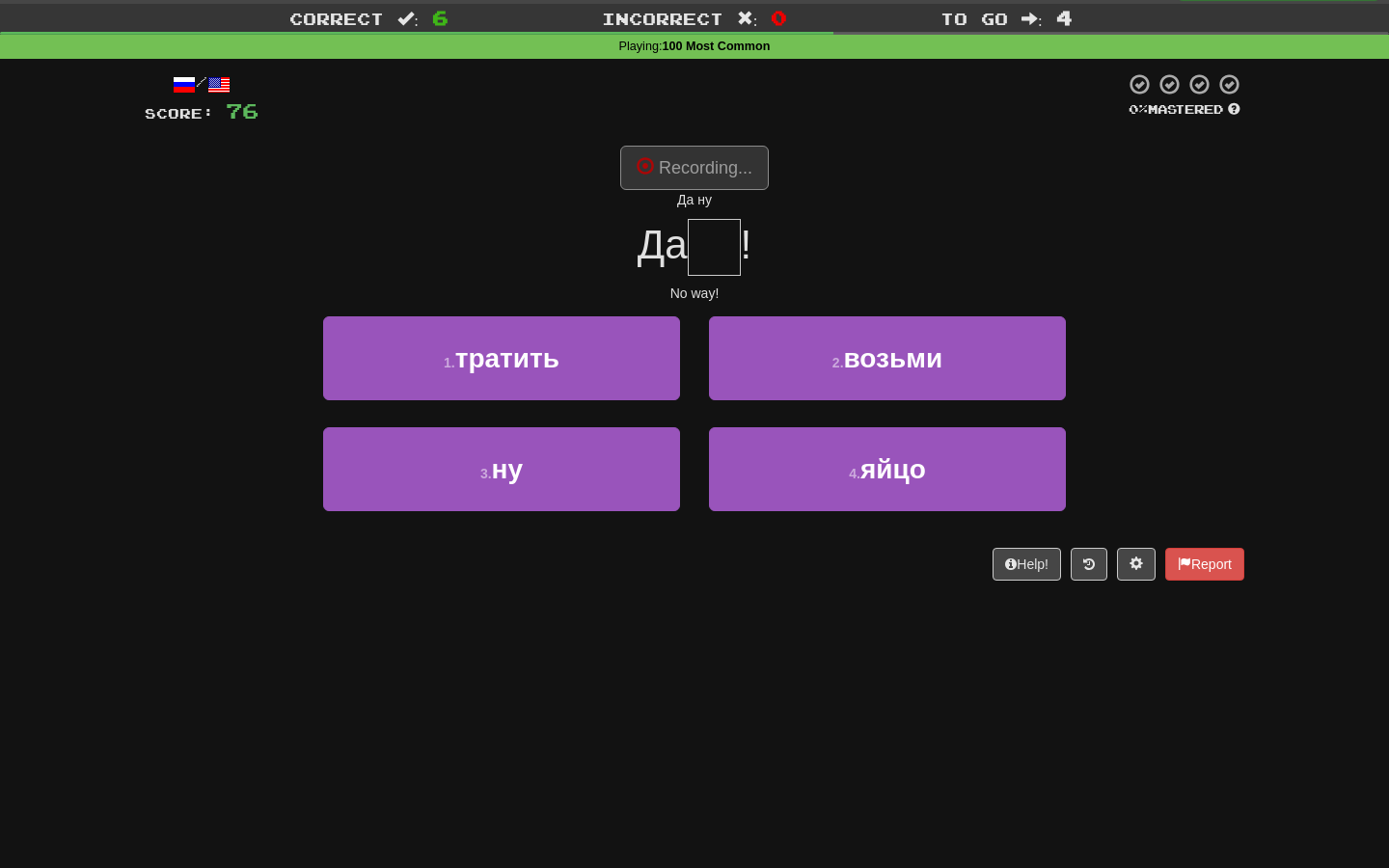 type on "**" 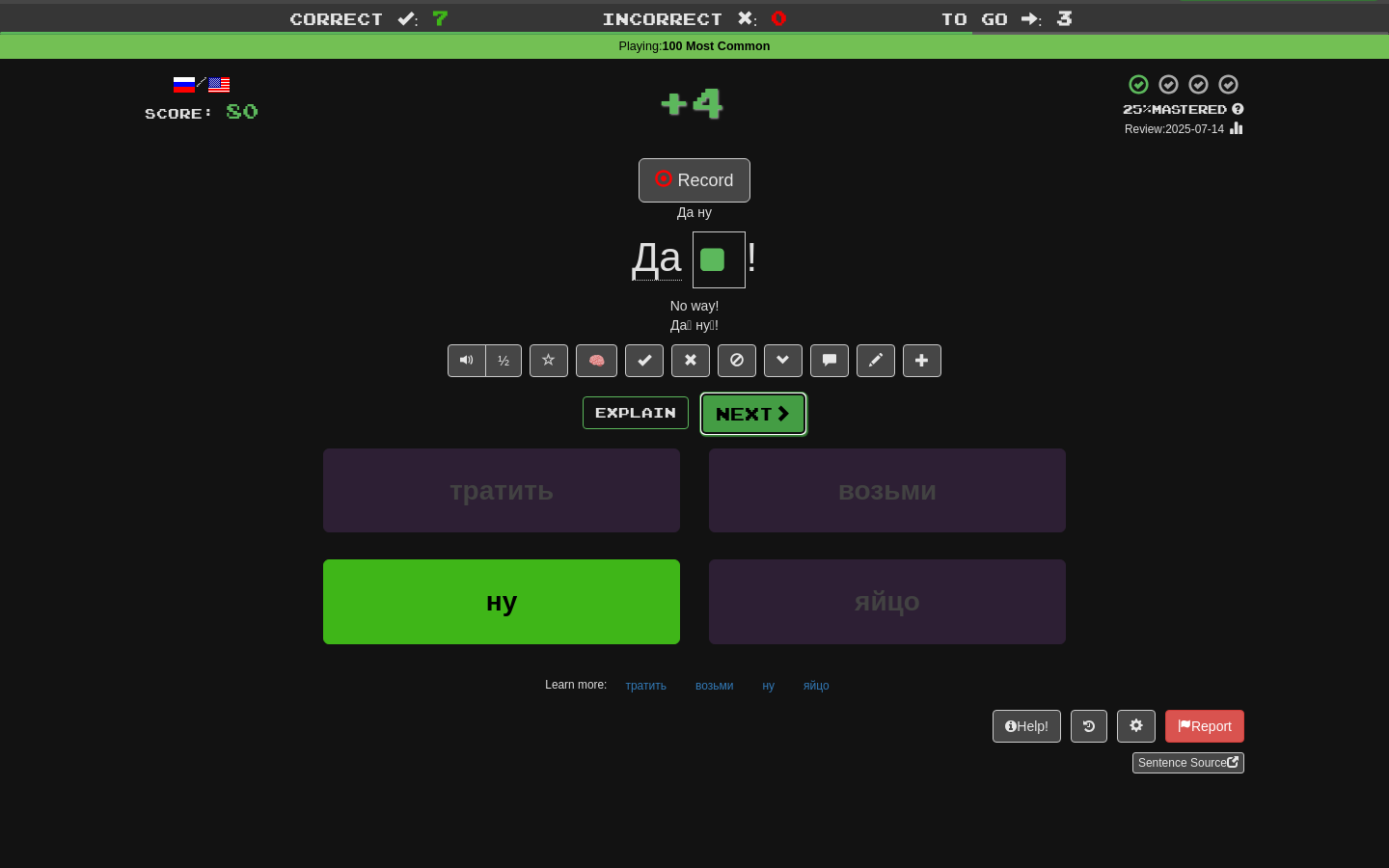 click on "Next" at bounding box center [753, 414] 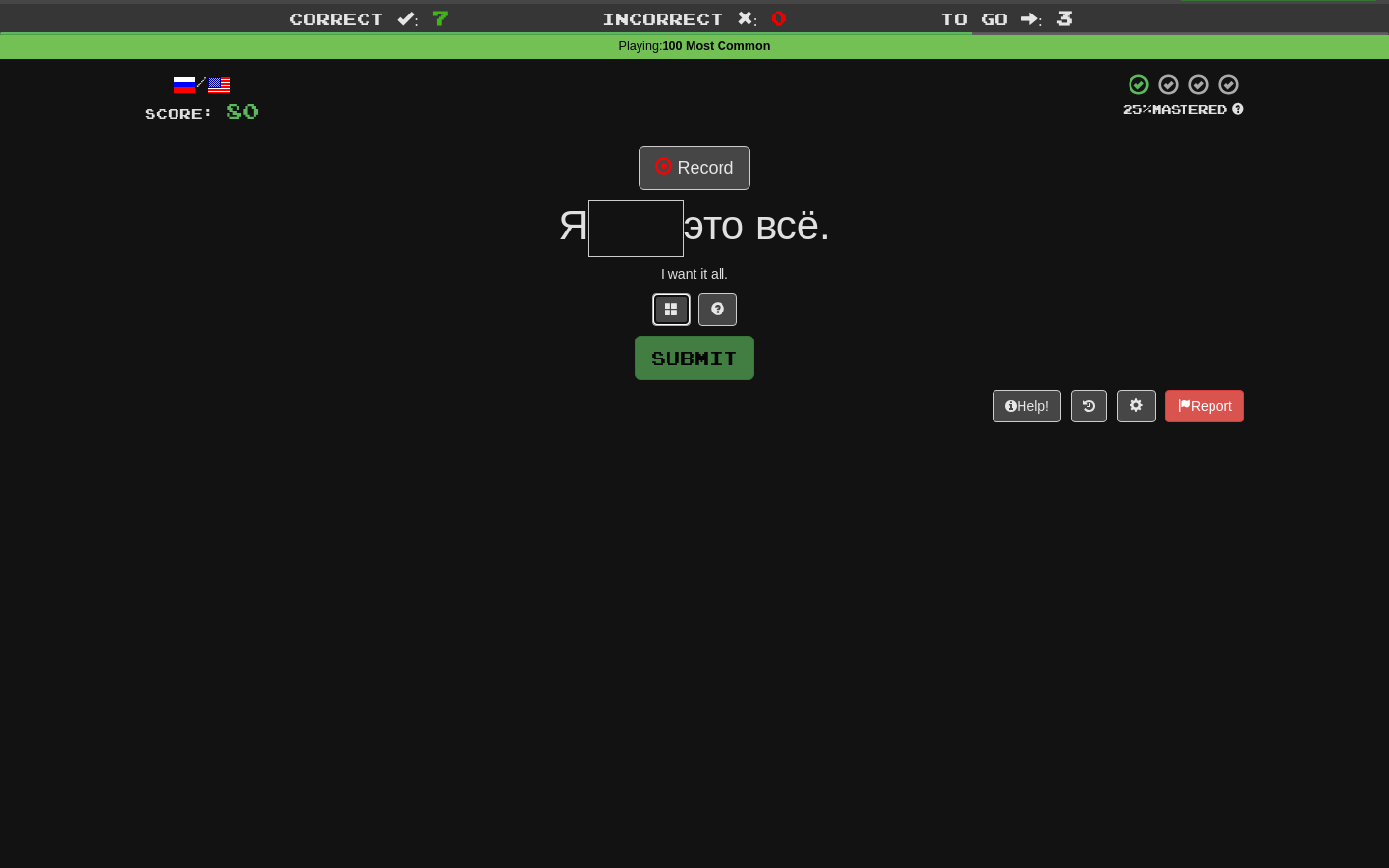 click at bounding box center (671, 310) 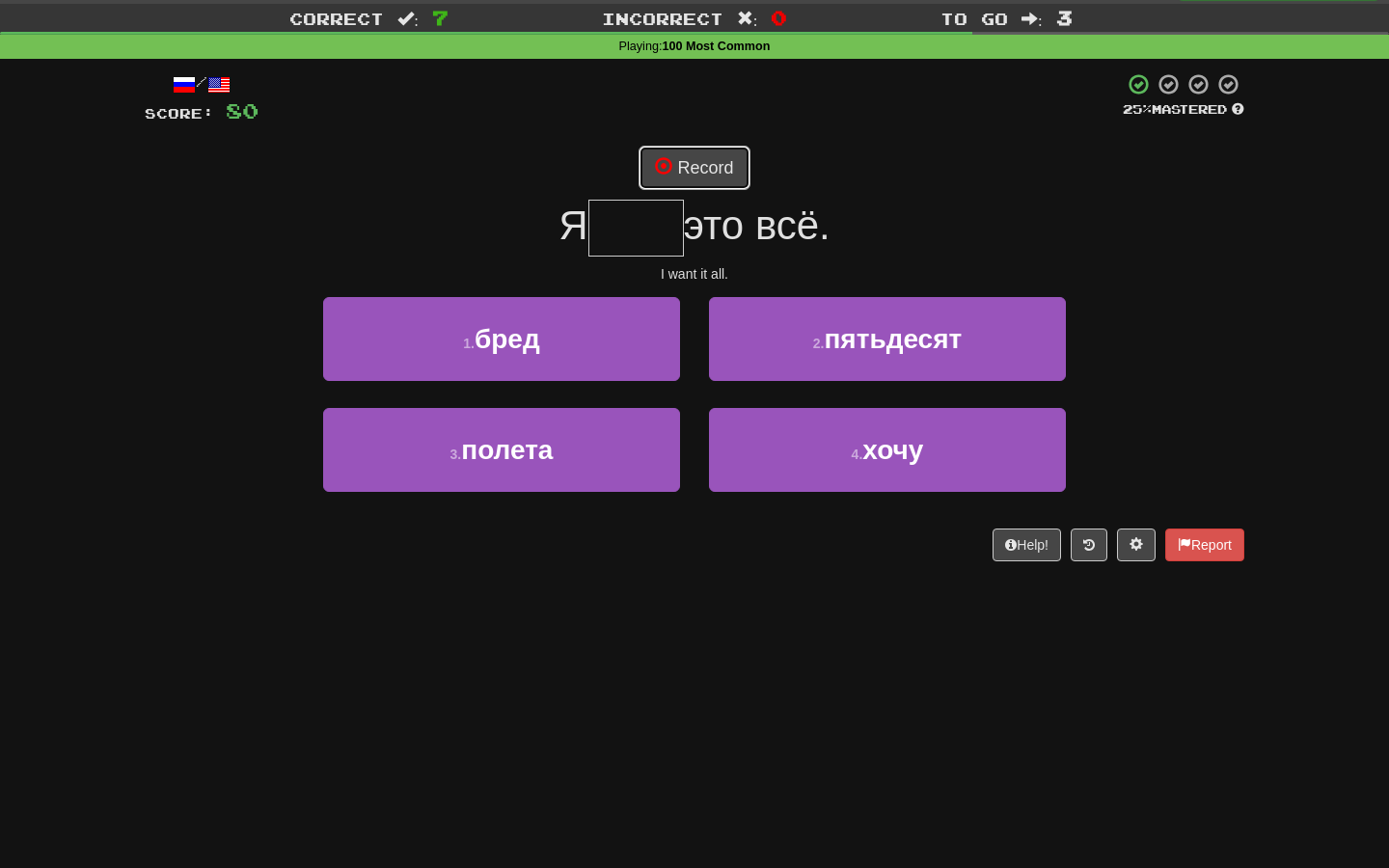 click on "Record" at bounding box center [694, 168] 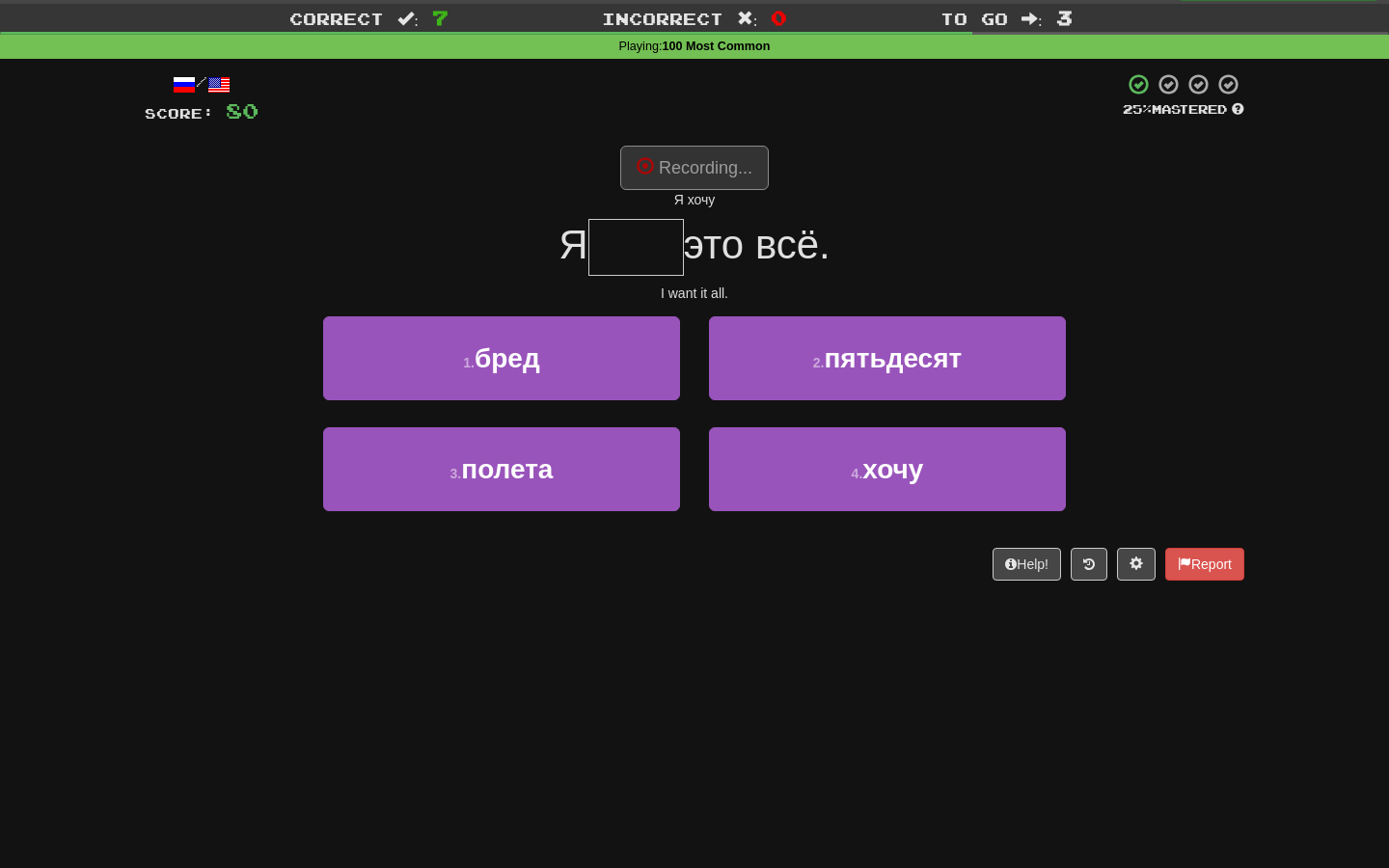 type on "****" 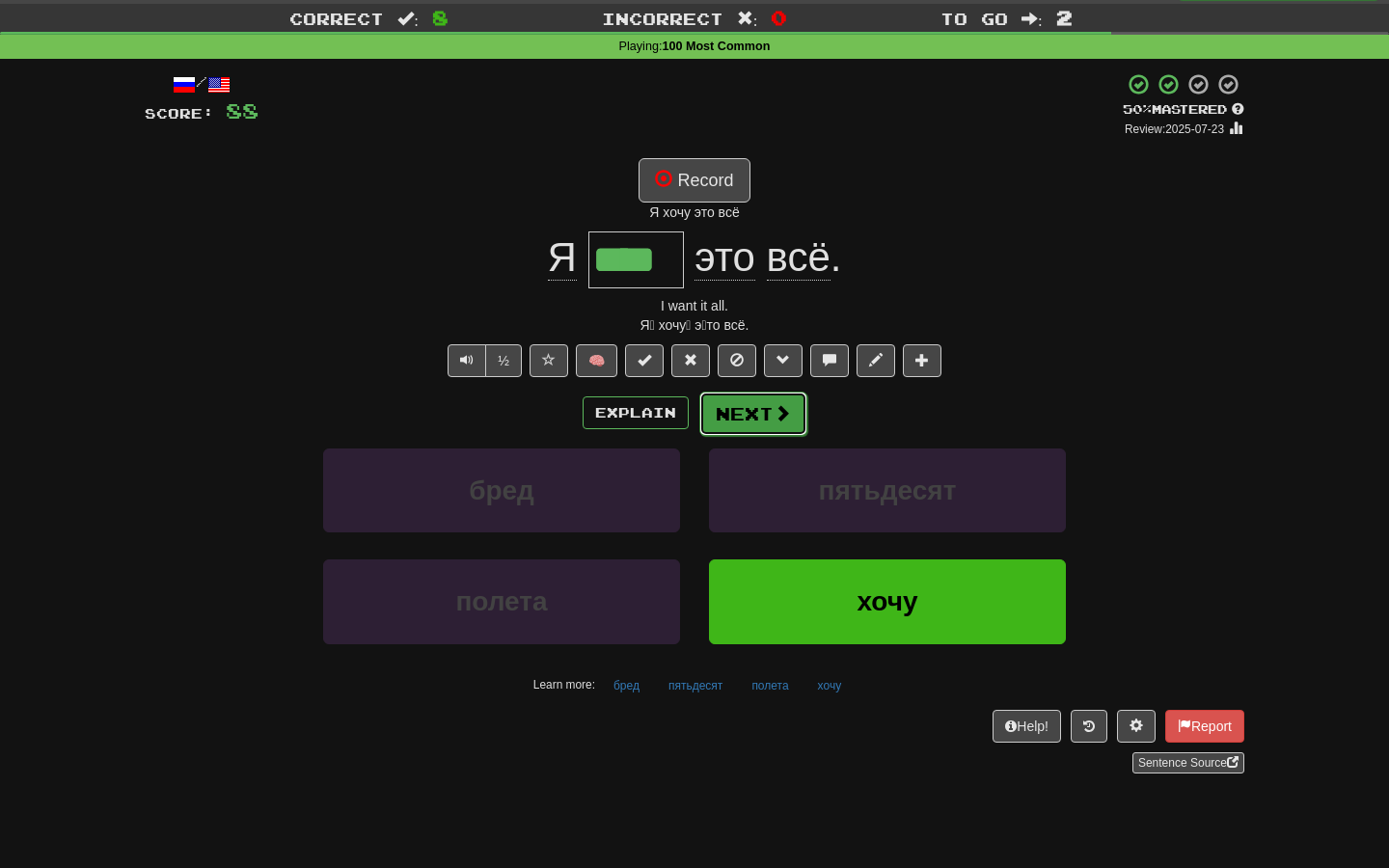 click on "Next" at bounding box center [753, 414] 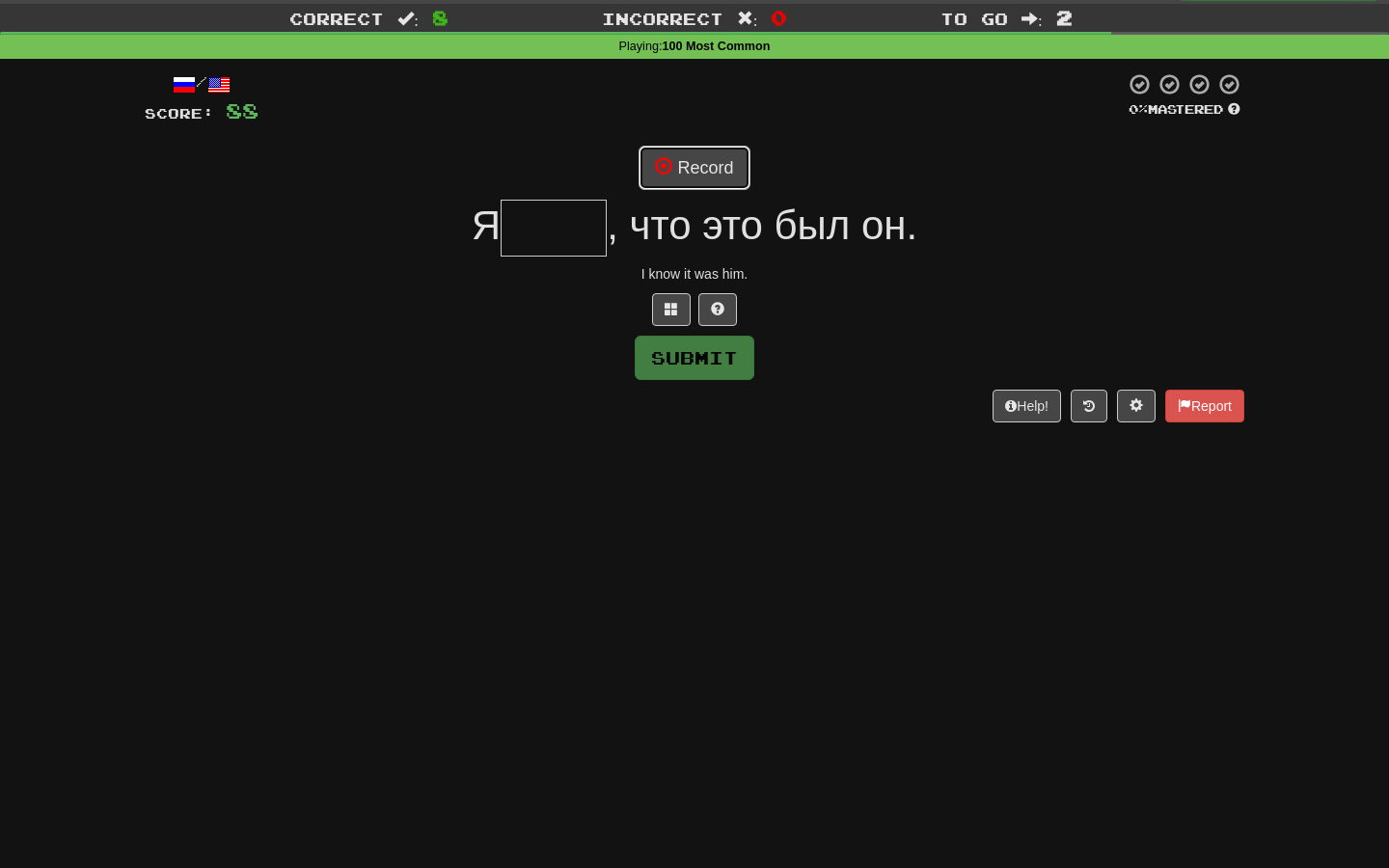 click on "Record" at bounding box center (694, 168) 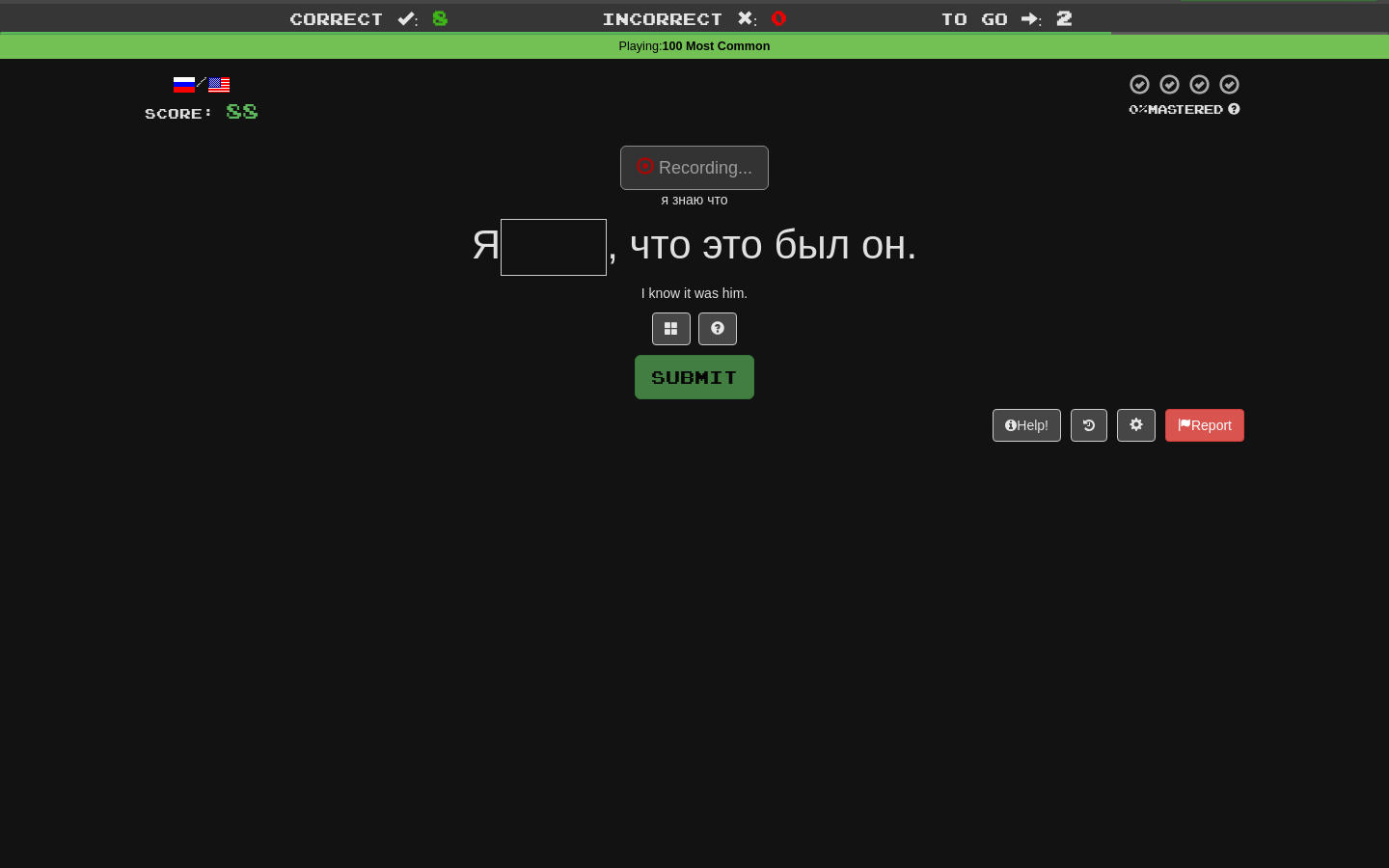 type on "****" 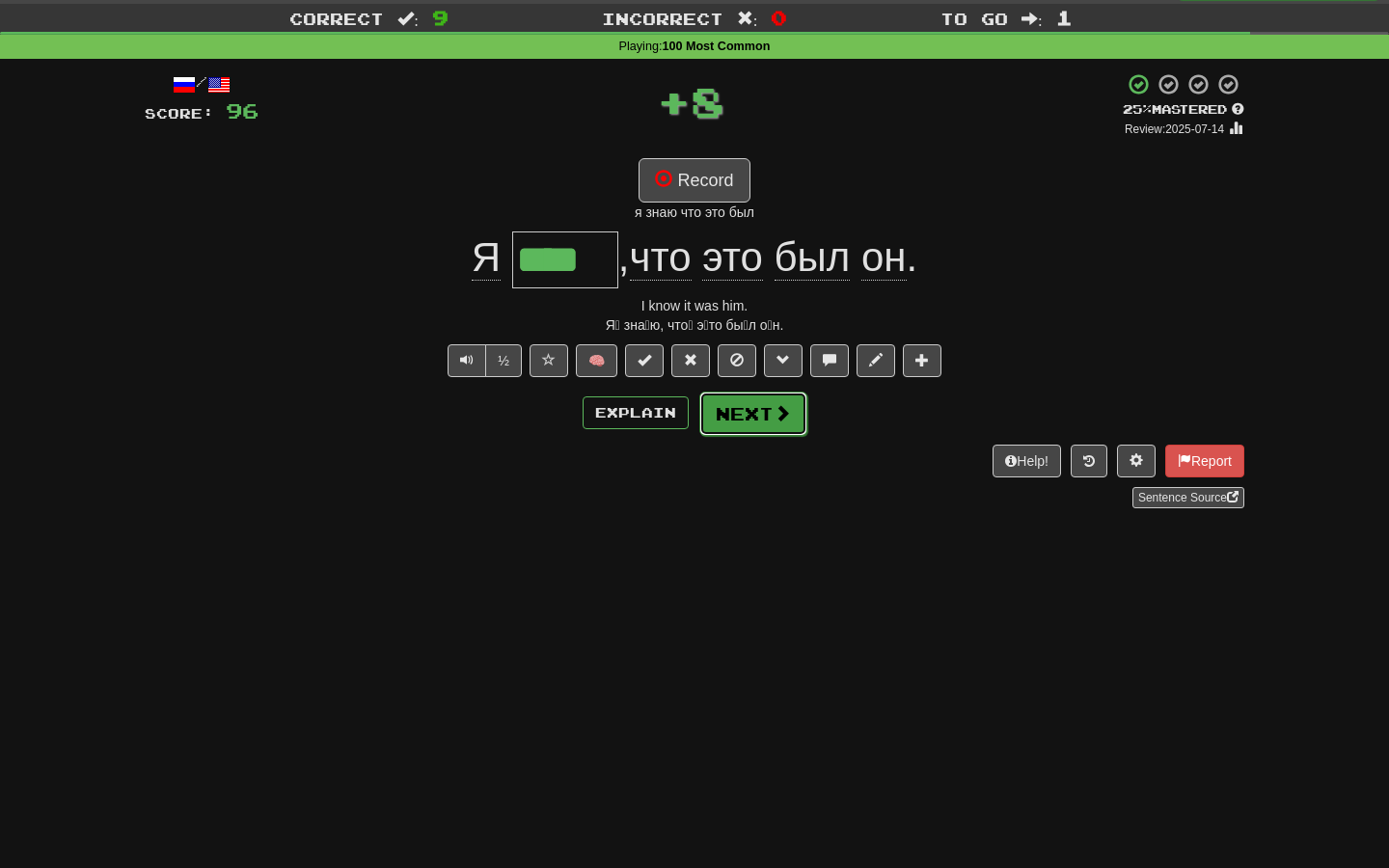 click on "Next" at bounding box center (753, 414) 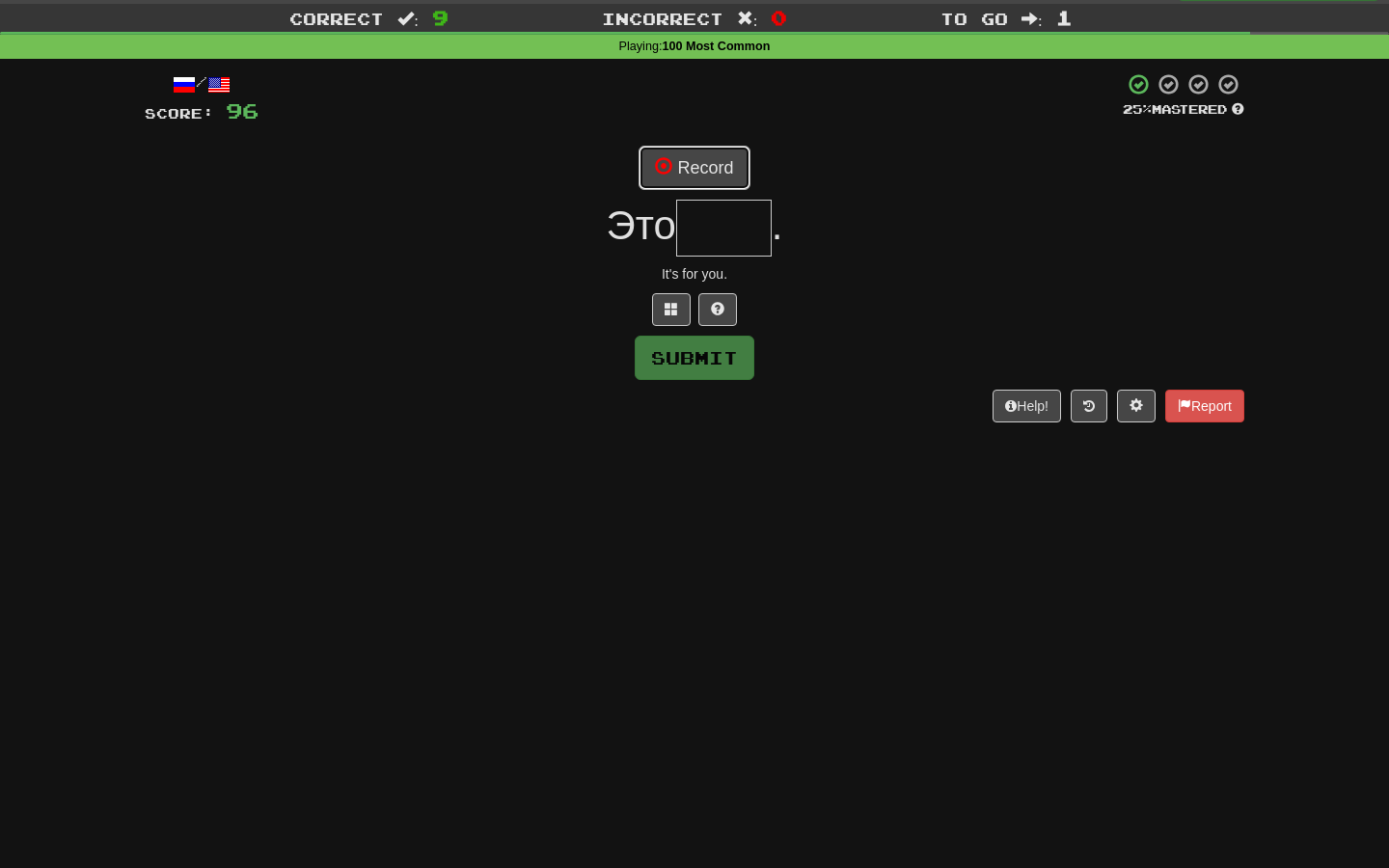 click on "Record" at bounding box center (694, 168) 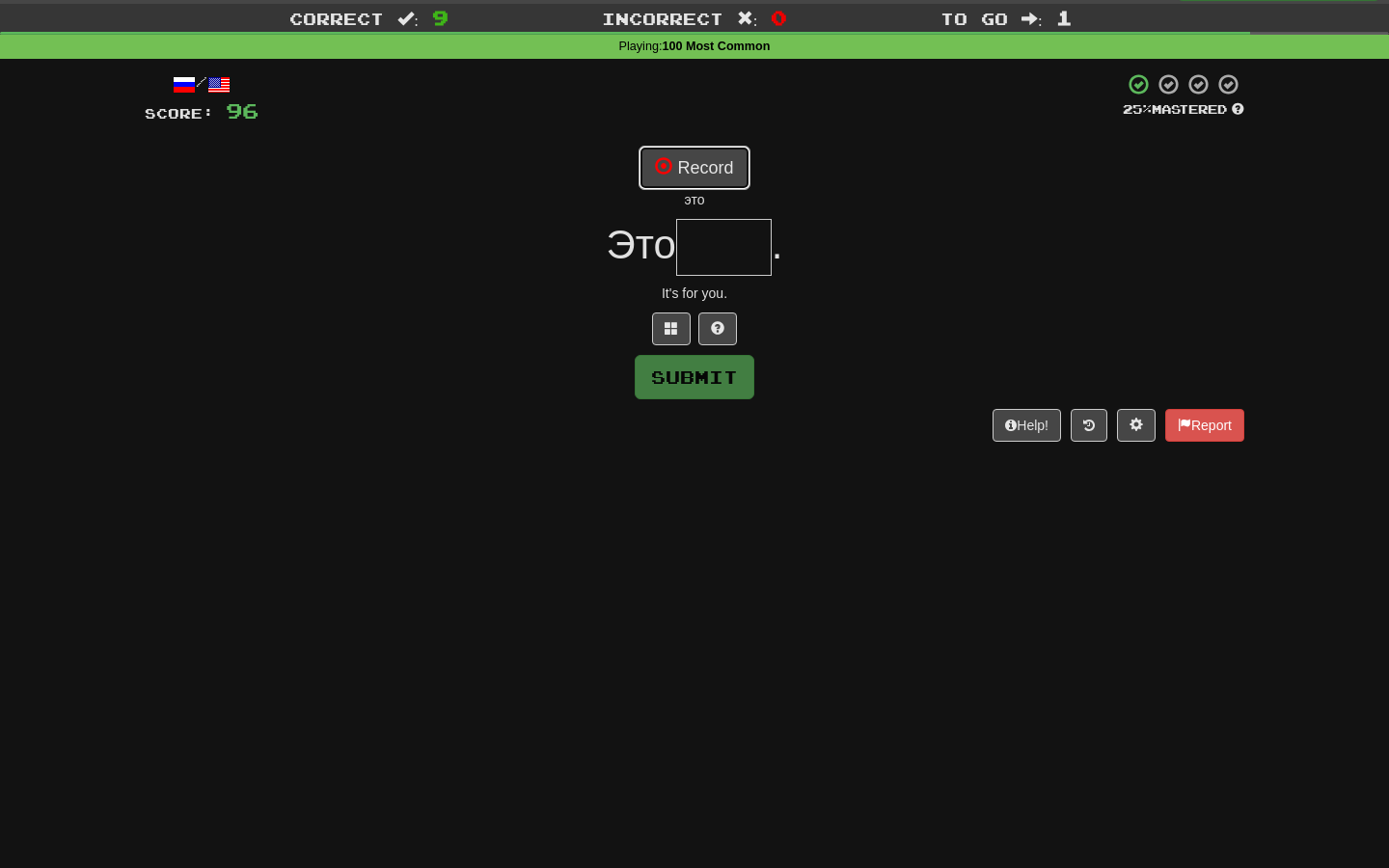 click on "Record" at bounding box center (694, 168) 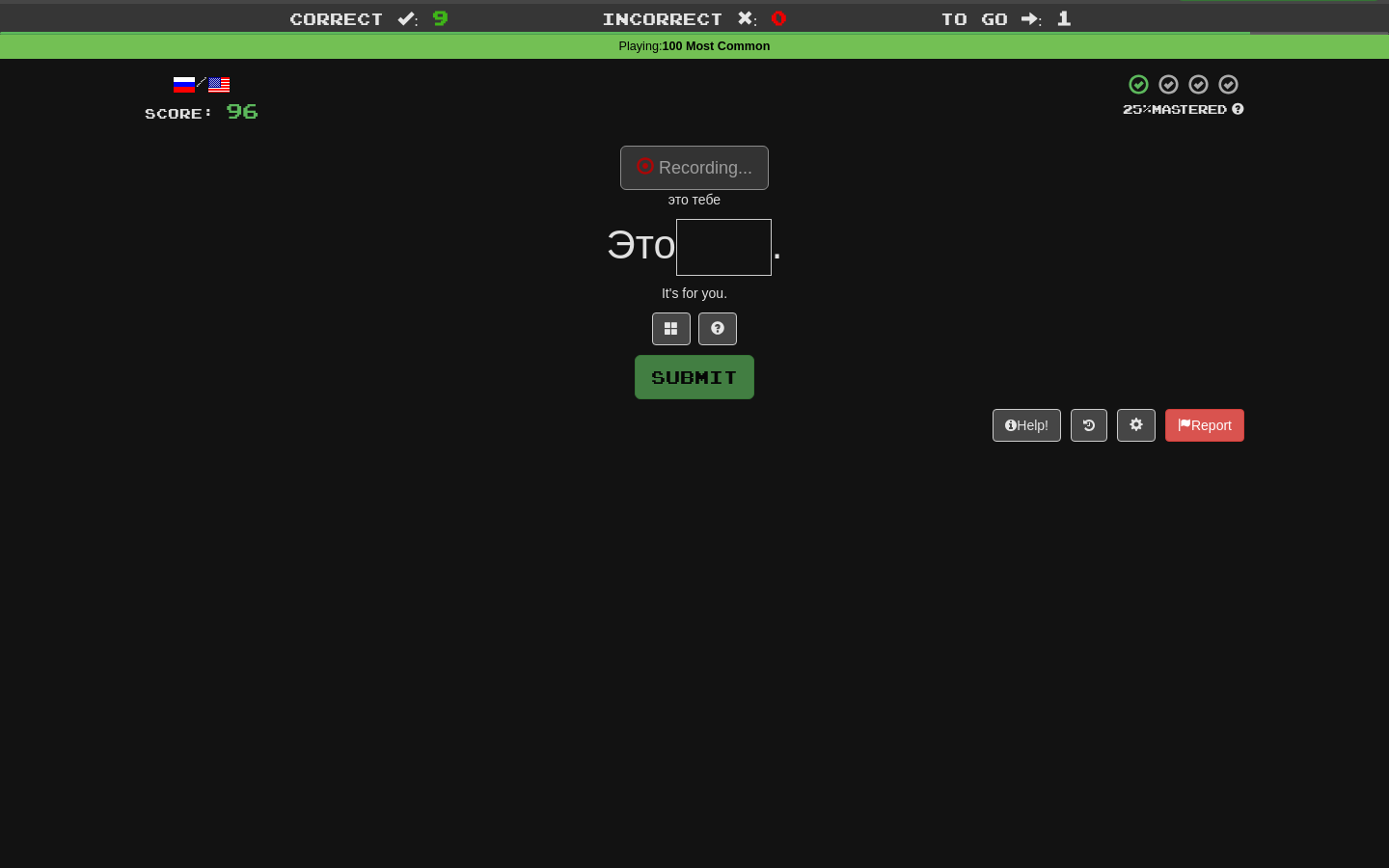 type on "****" 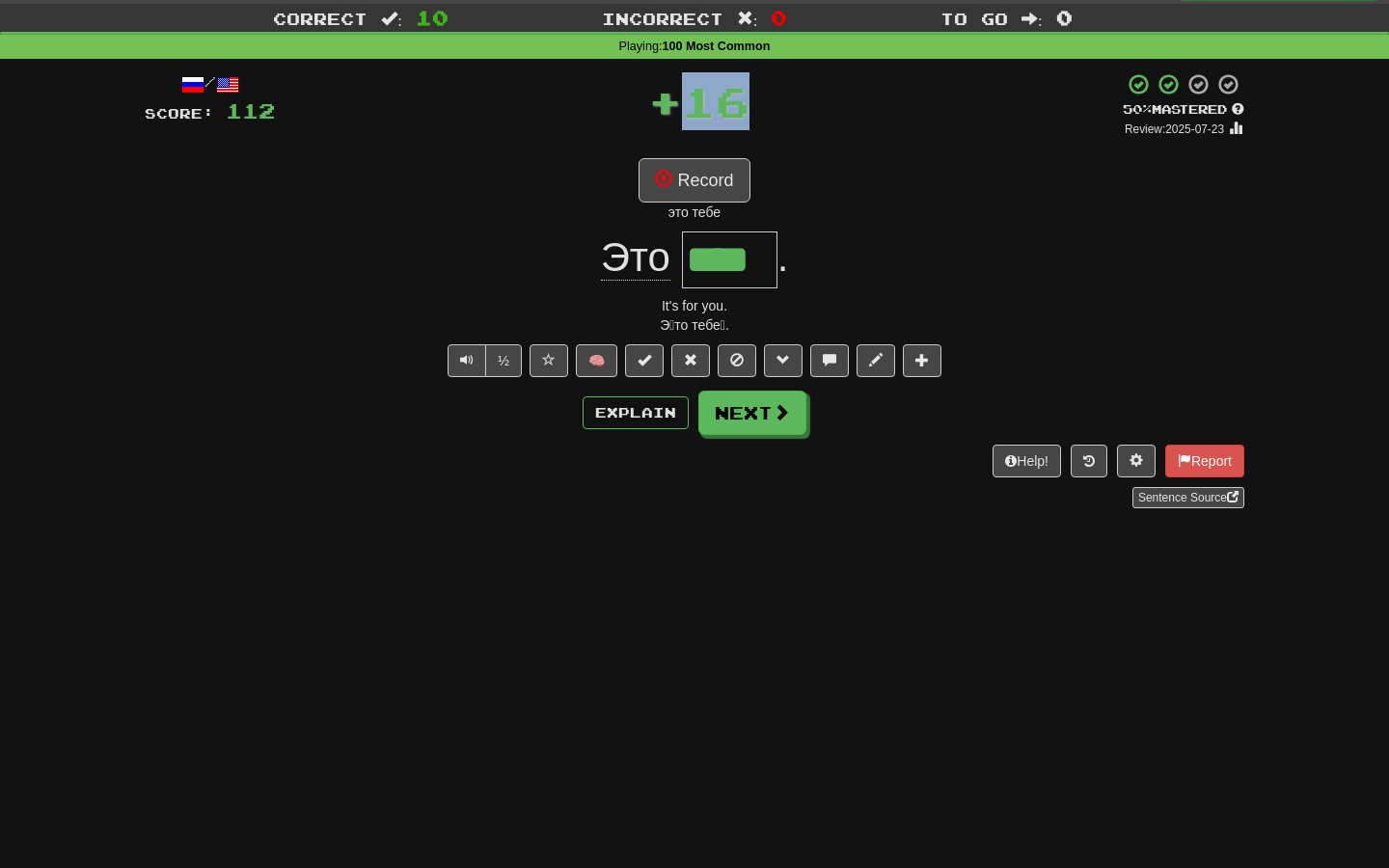 drag, startPoint x: 662, startPoint y: 100, endPoint x: 841, endPoint y: 101, distance: 179.00279 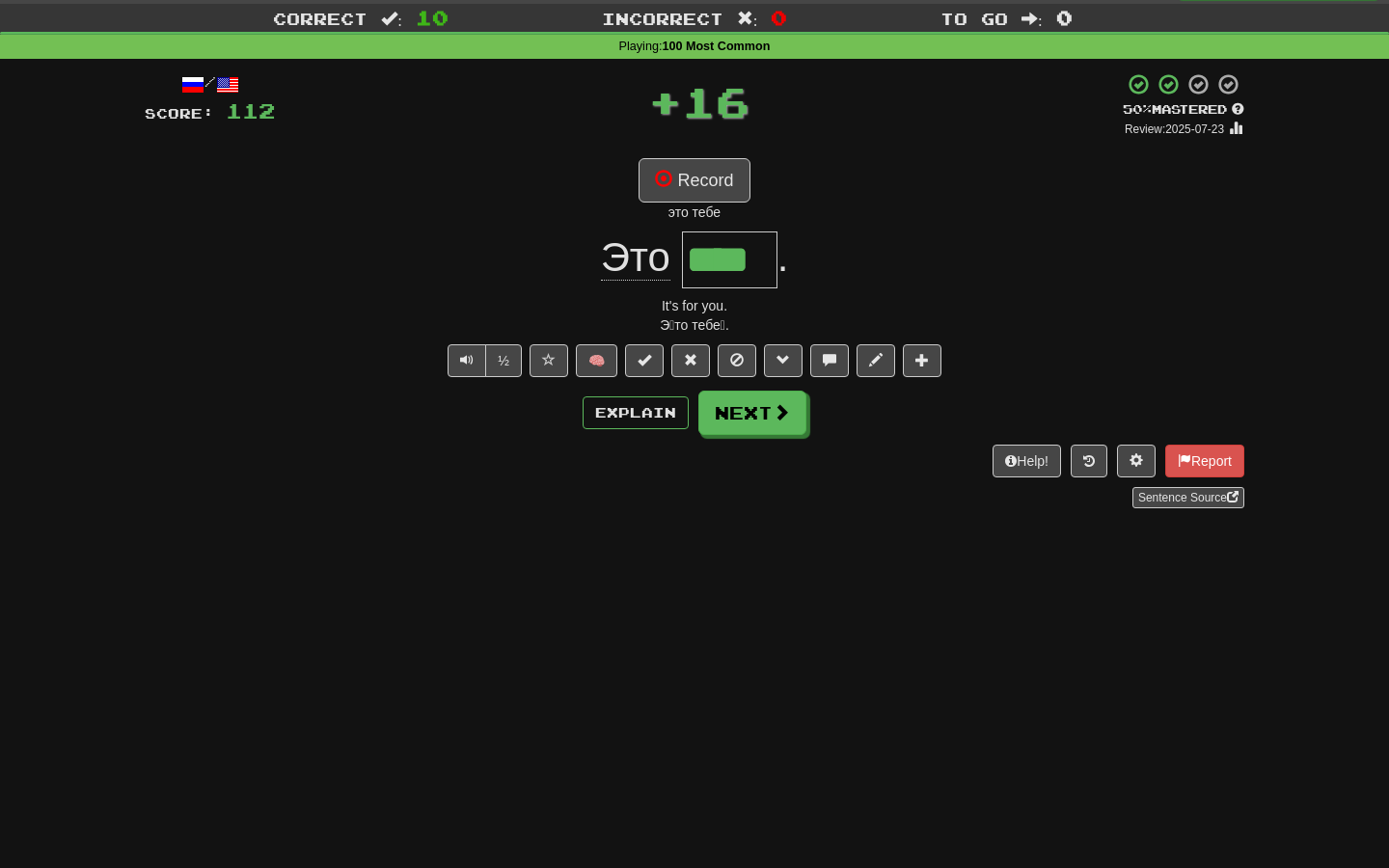 click on "+ 16" at bounding box center [698, 101] 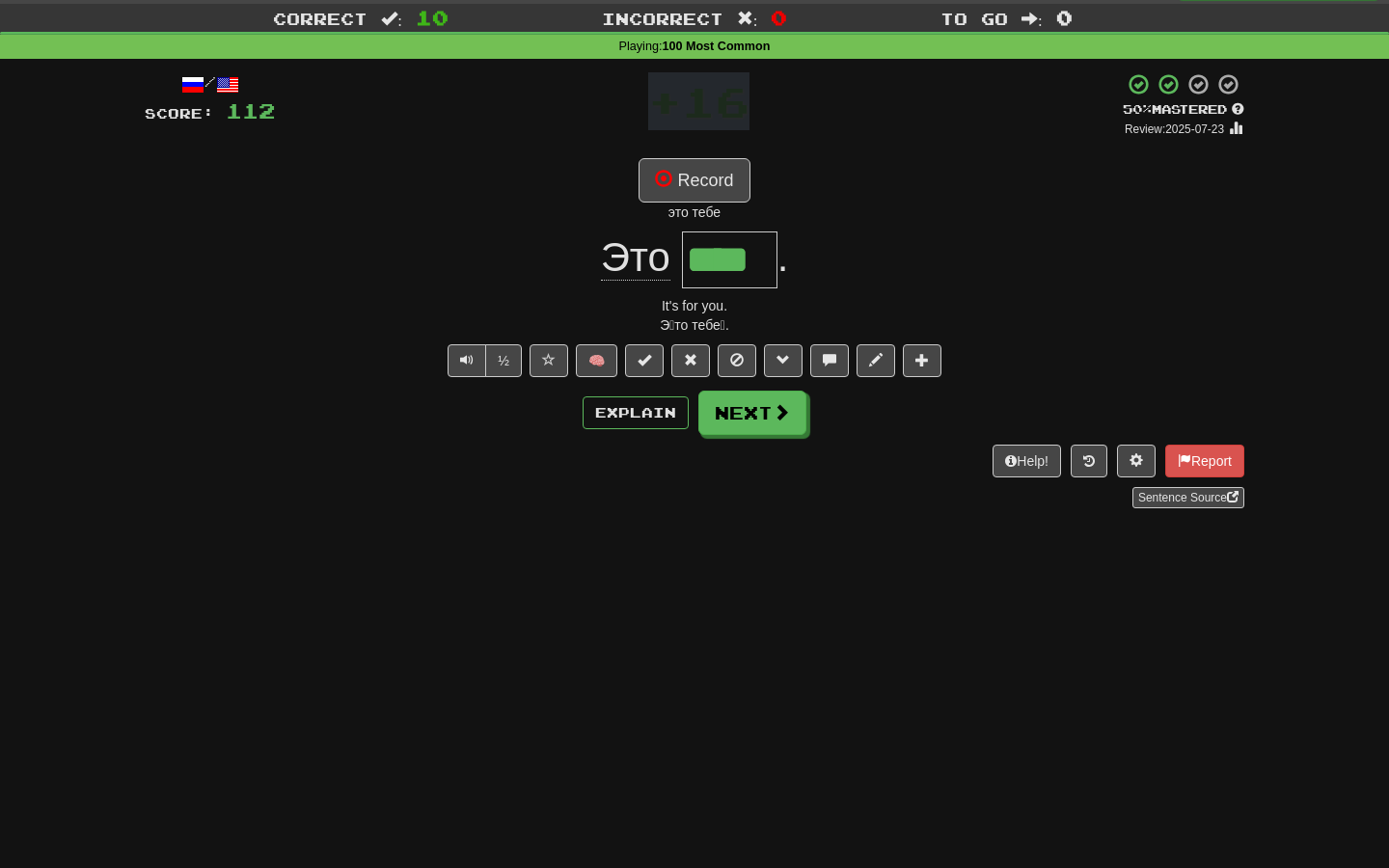 drag, startPoint x: 756, startPoint y: 97, endPoint x: 657, endPoint y: 95, distance: 99.0202 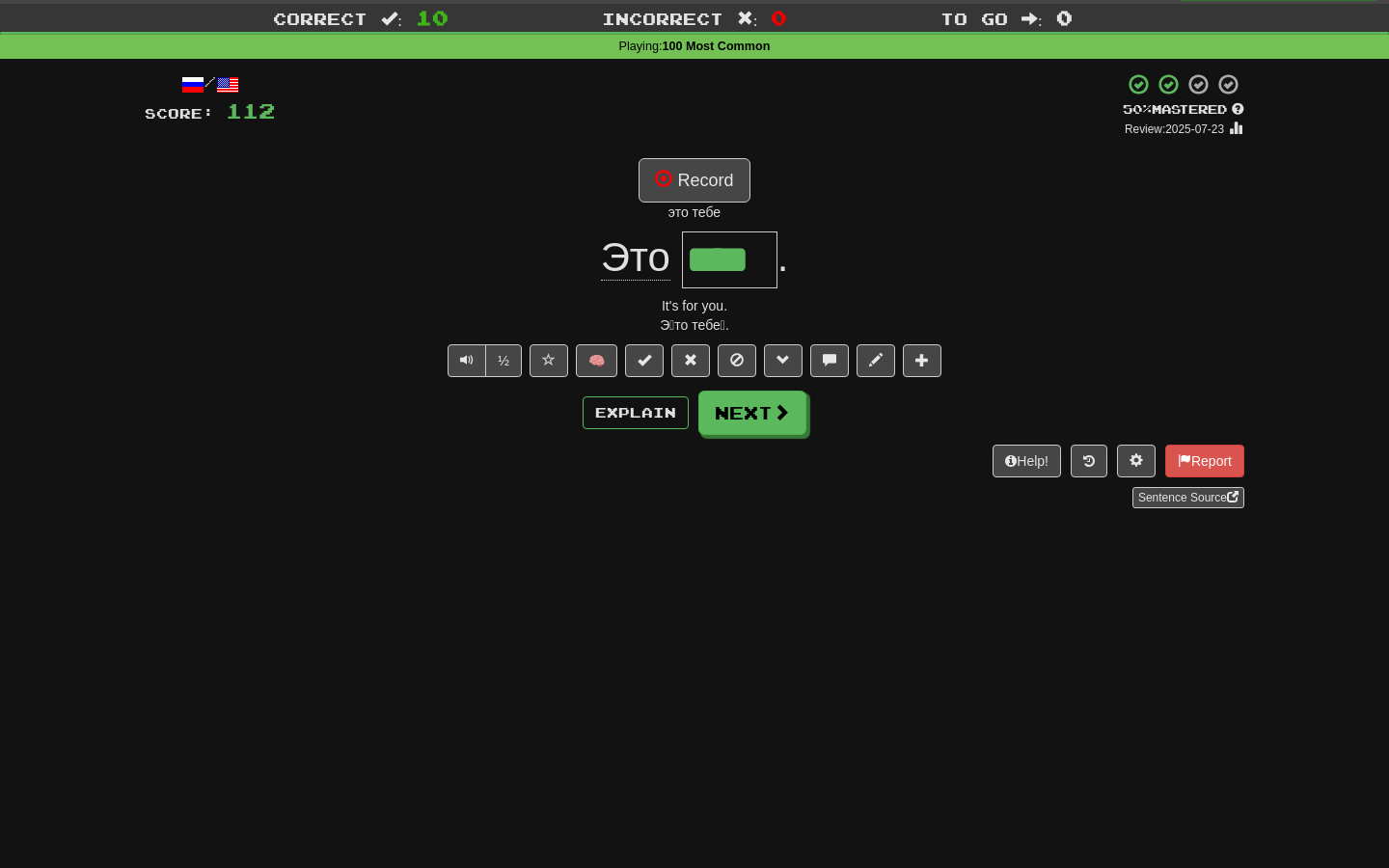 click on "Record это тебе" at bounding box center (694, 190) 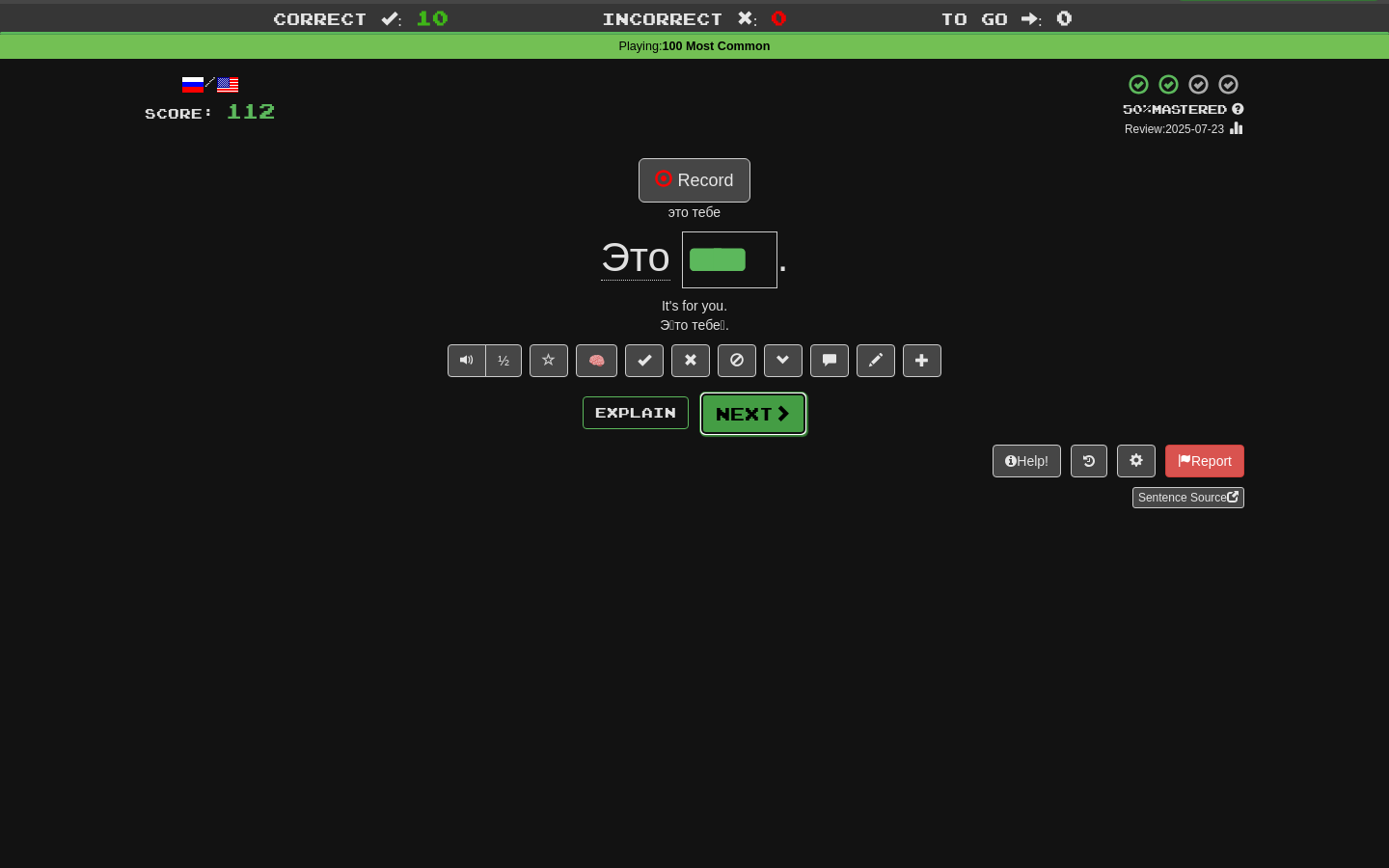 click on "Next" at bounding box center [753, 414] 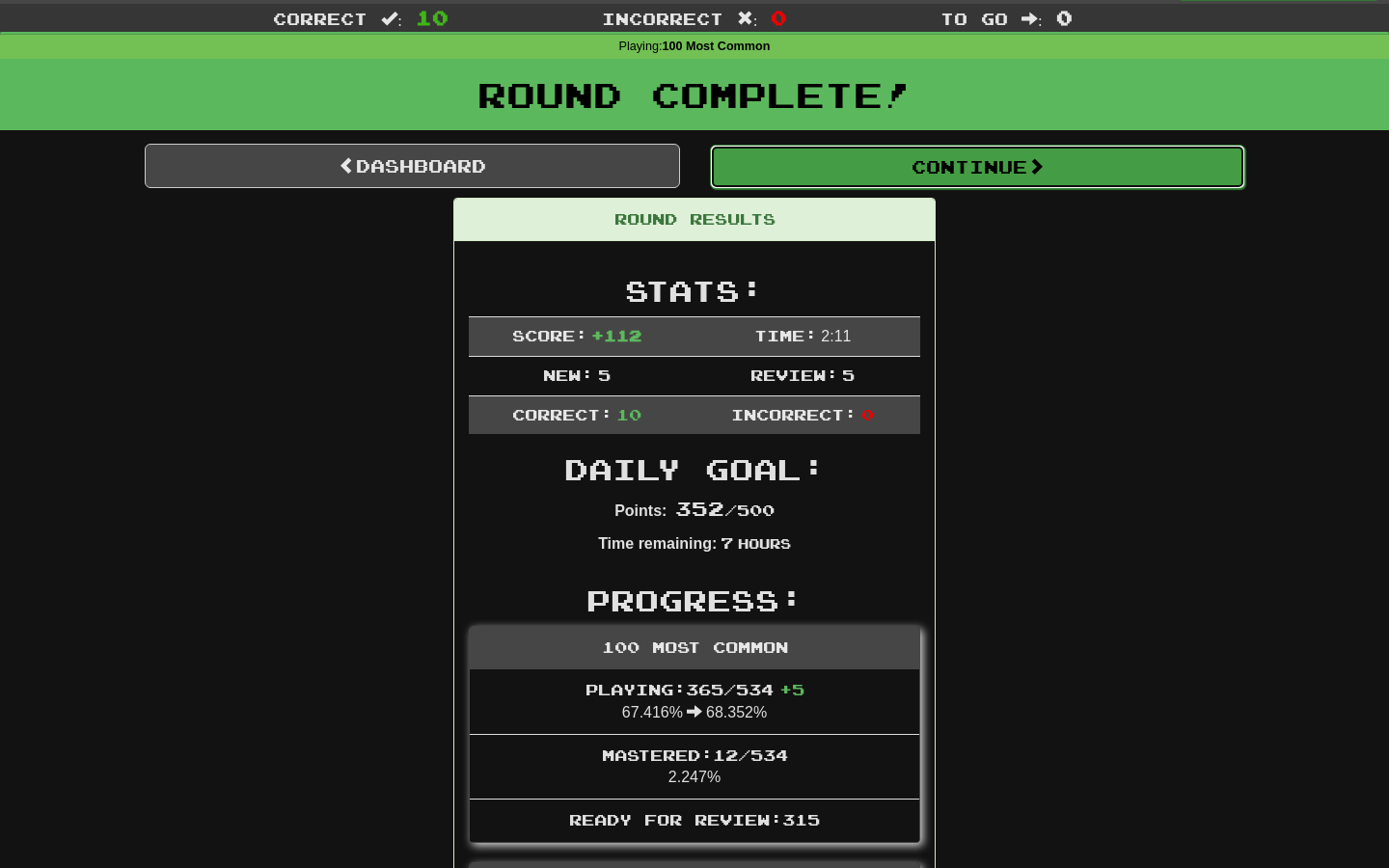 click on "Continue" at bounding box center (977, 167) 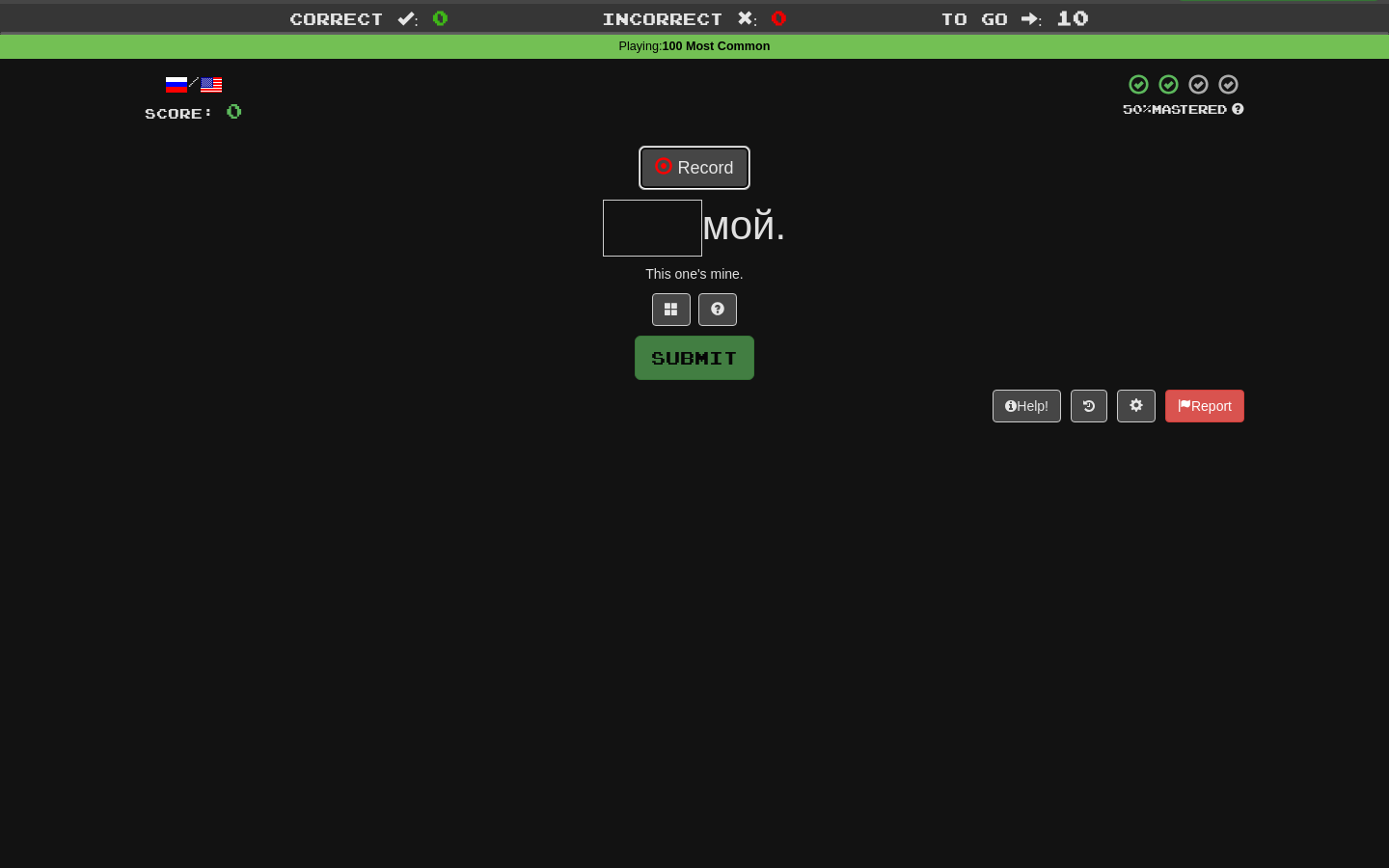 click on "Record" at bounding box center [694, 168] 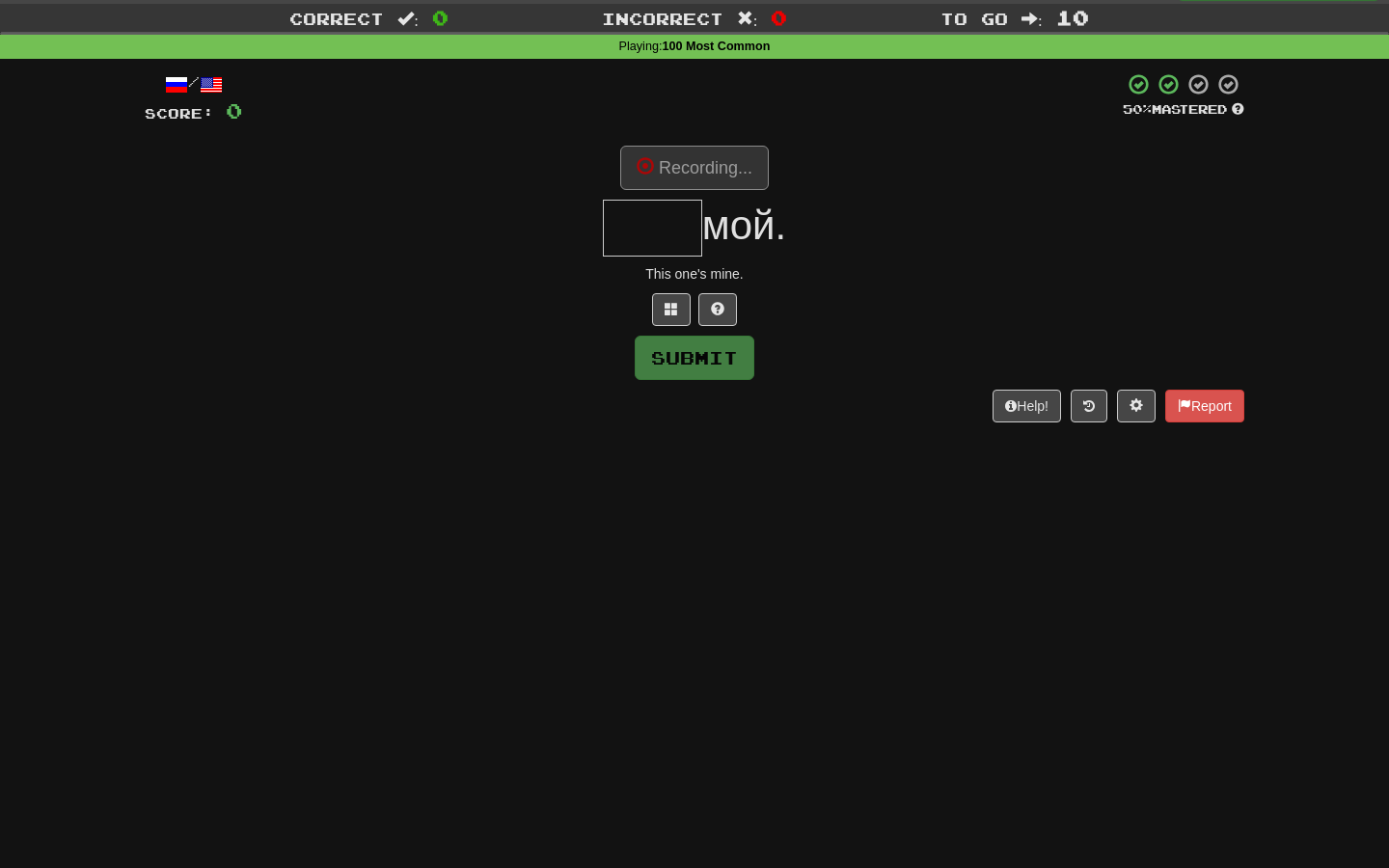 click on "Recording..." at bounding box center [694, 168] 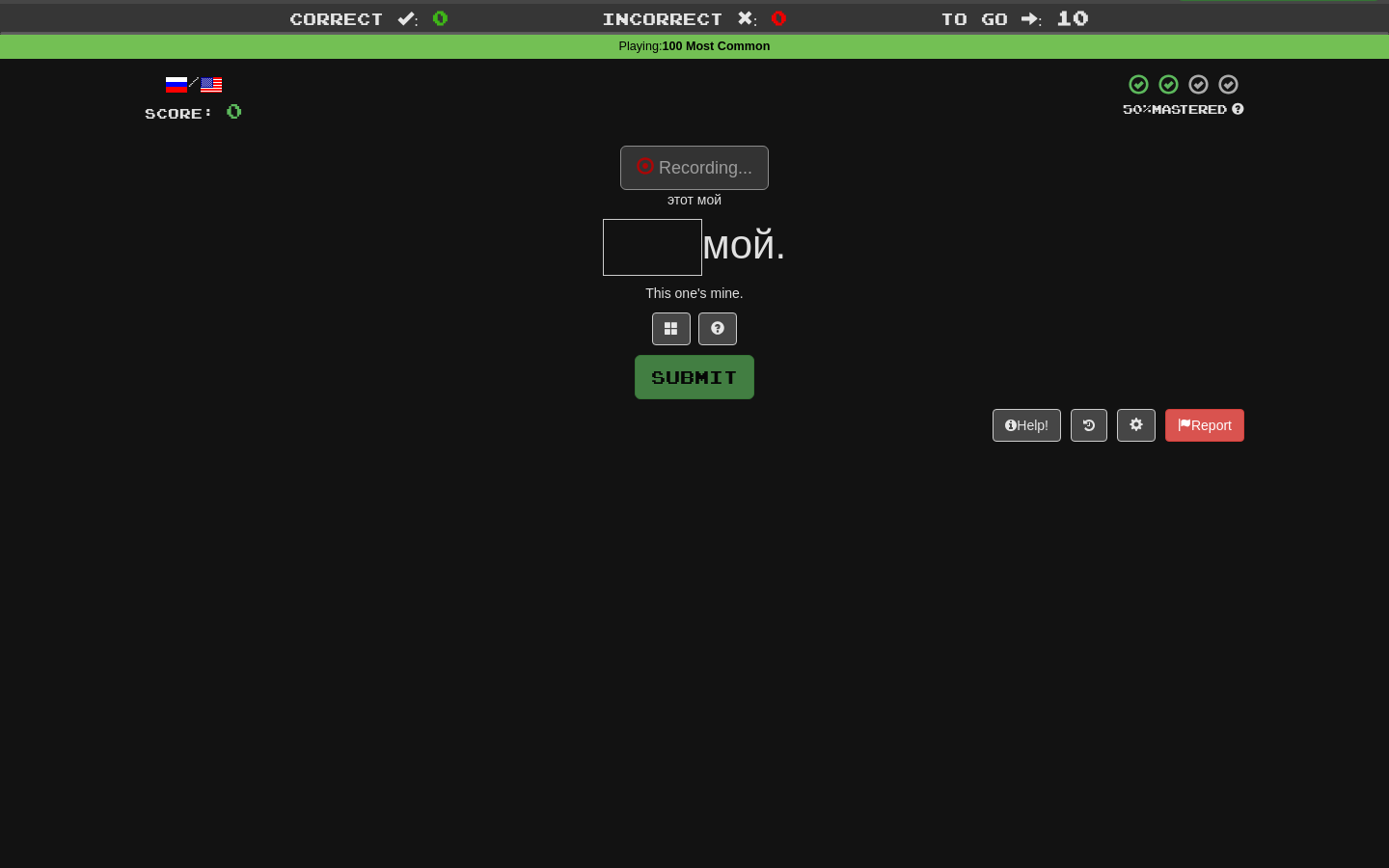 type on "****" 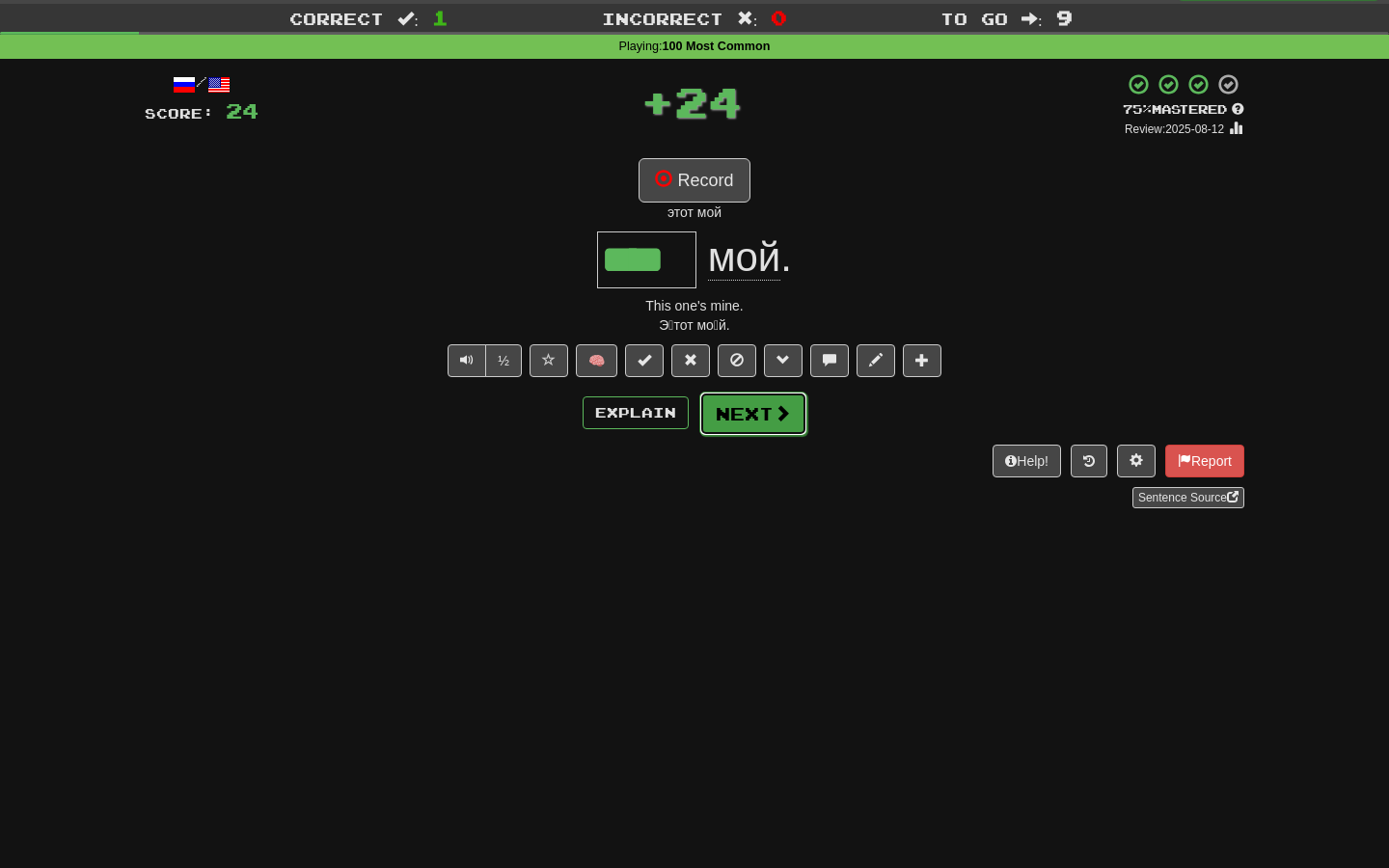 click at bounding box center (782, 413) 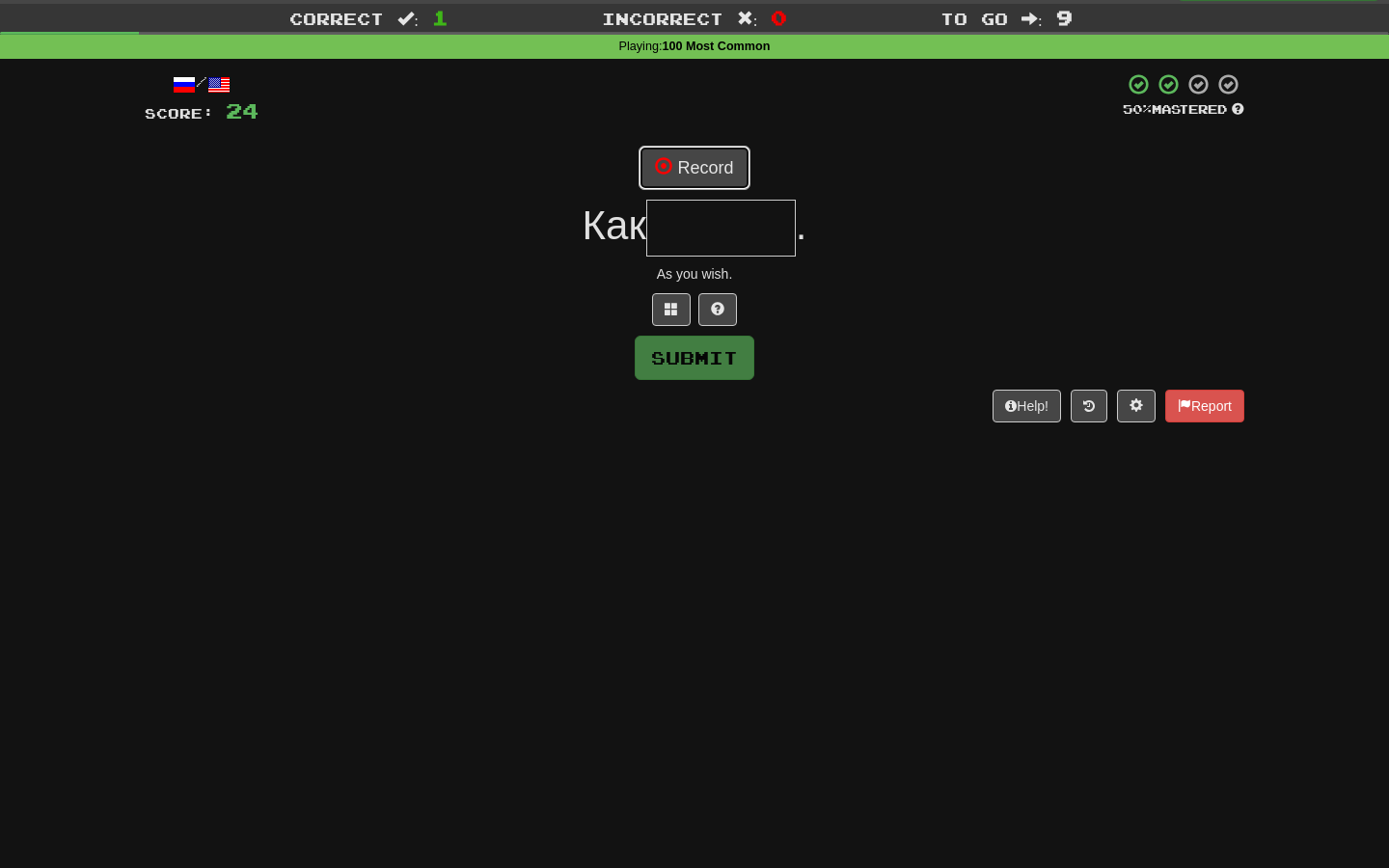 click on "Record" at bounding box center [694, 168] 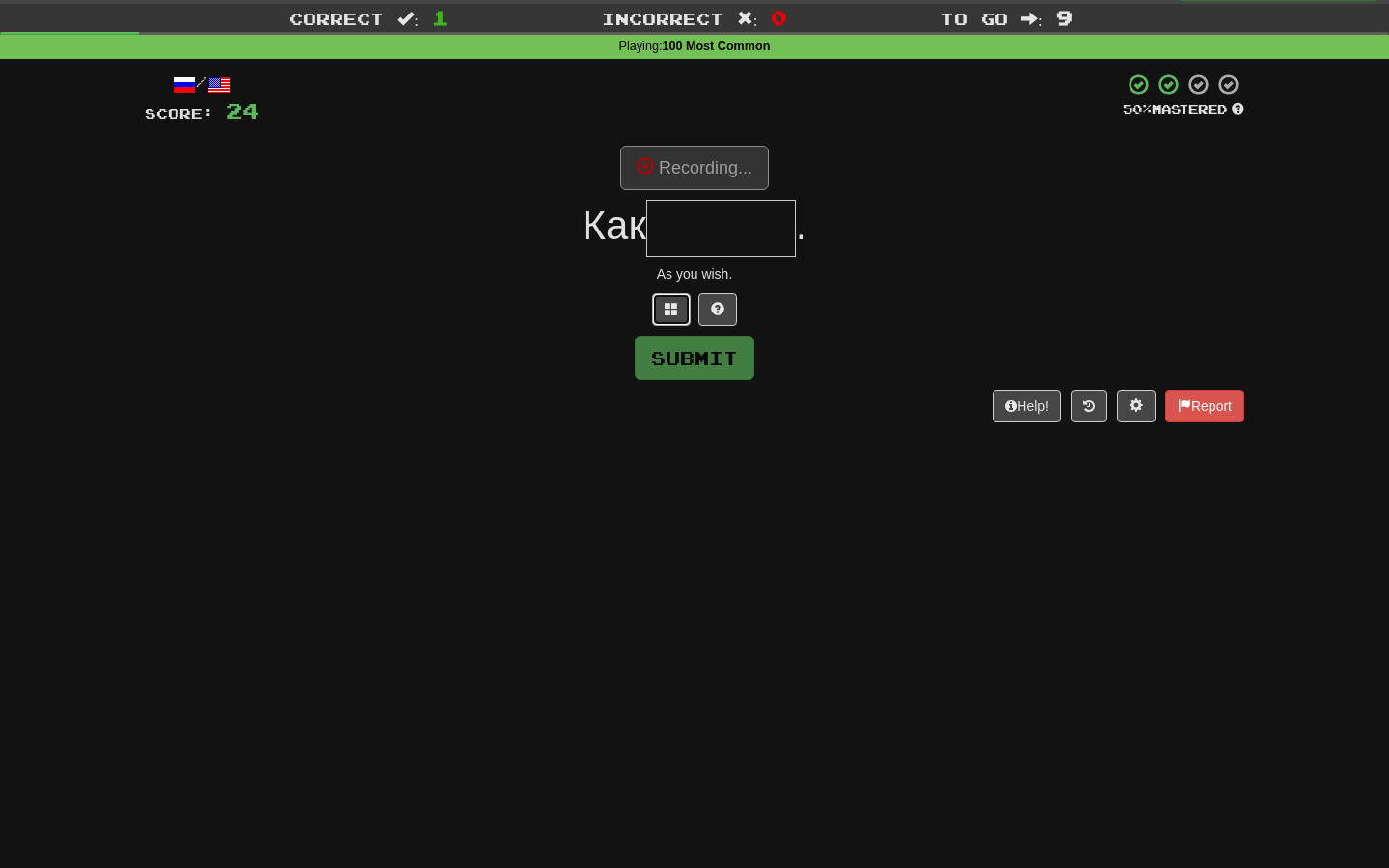 click at bounding box center (671, 310) 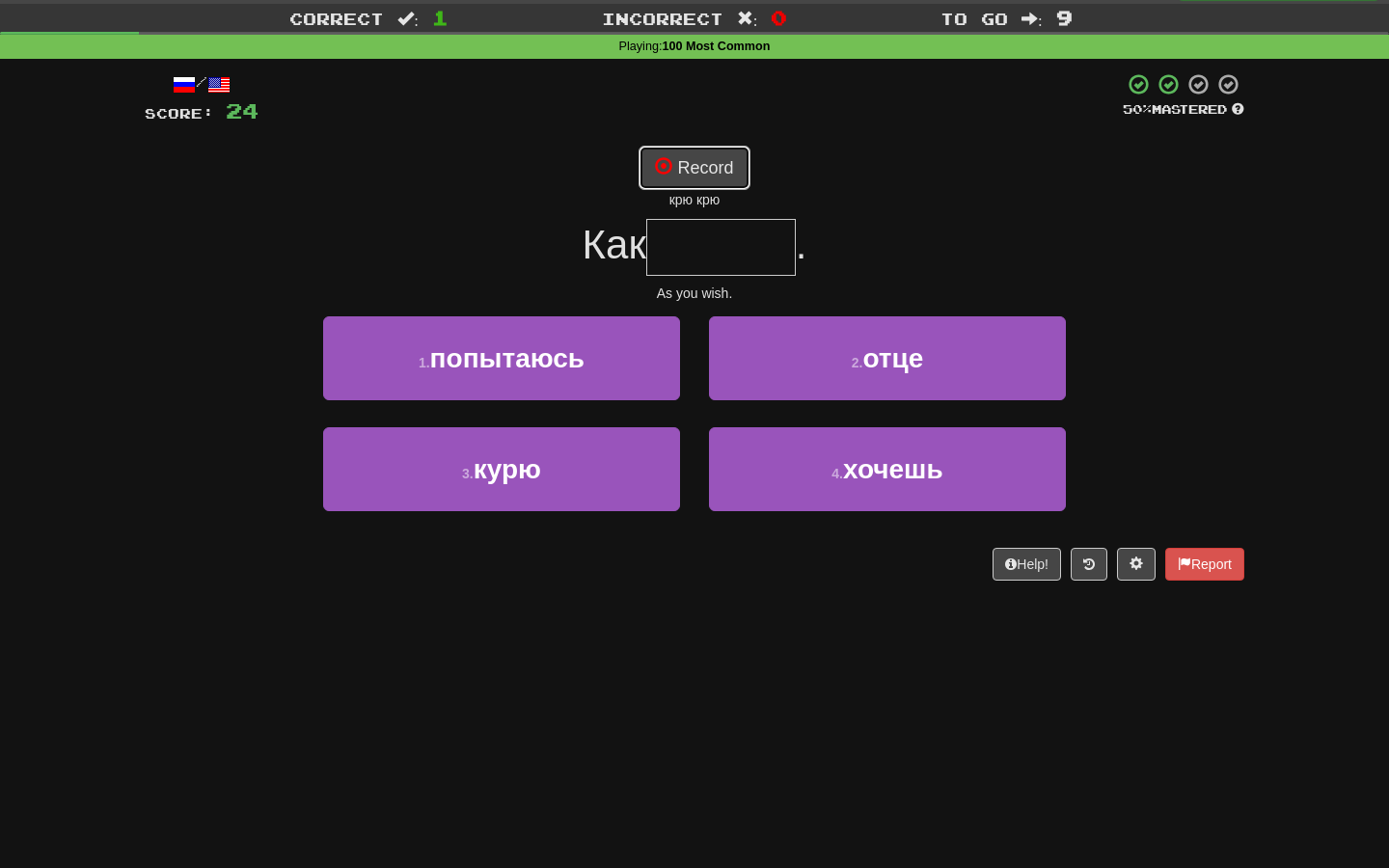 click at bounding box center [664, 166] 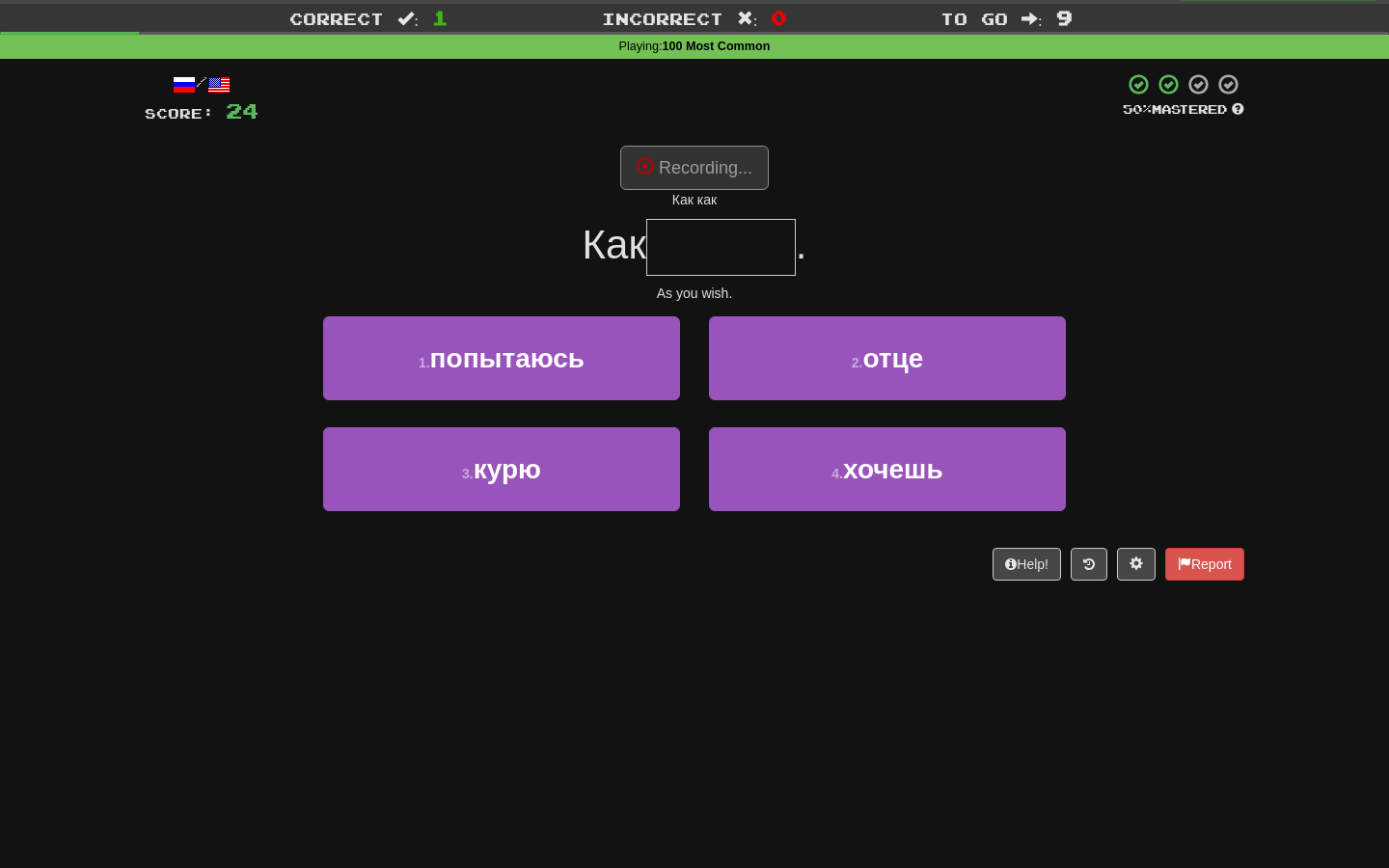 type on "******" 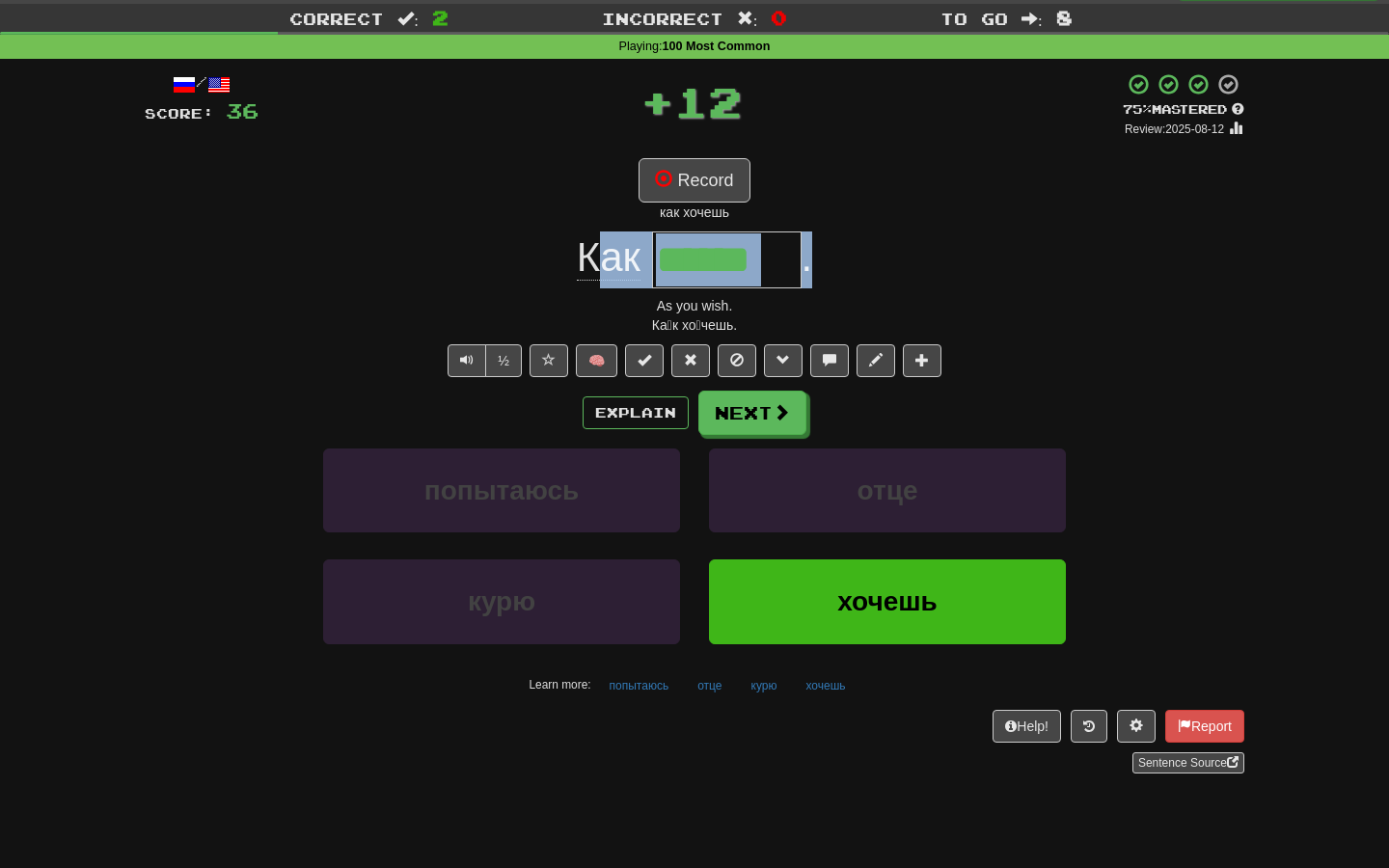 drag, startPoint x: 605, startPoint y: 263, endPoint x: 836, endPoint y: 263, distance: 231 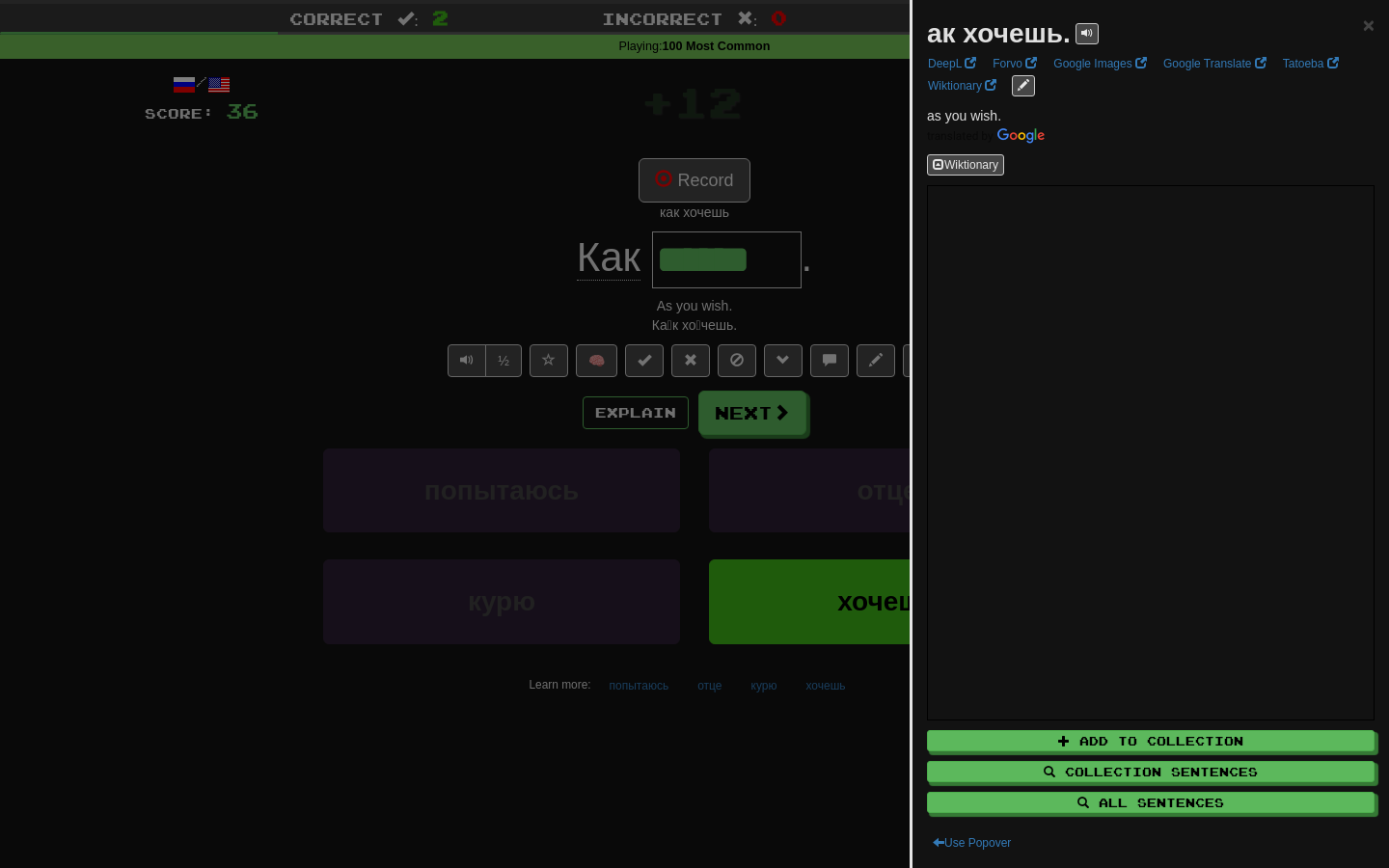 click at bounding box center [694, 434] 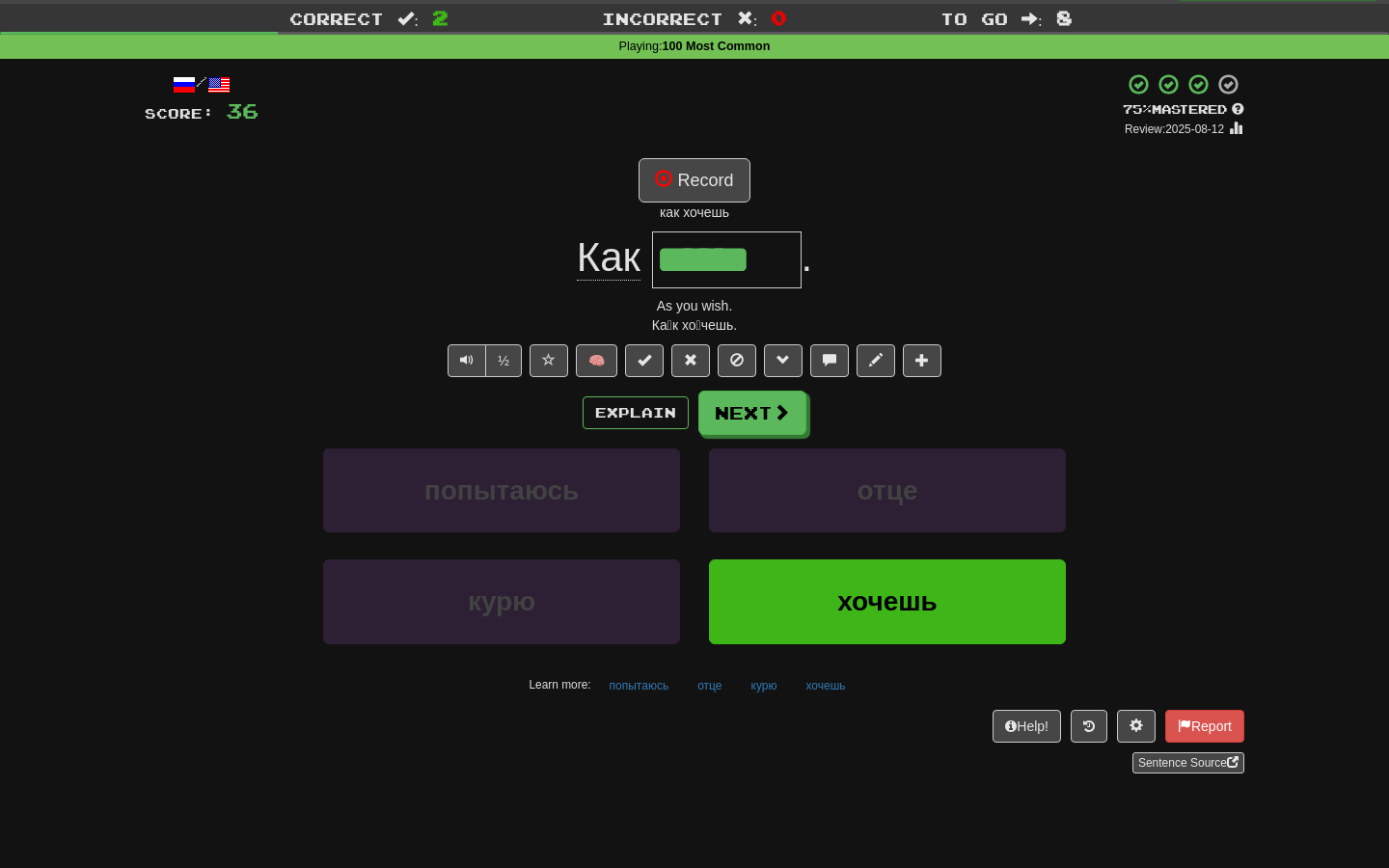 click on "Как   ****** ." at bounding box center (694, 259) 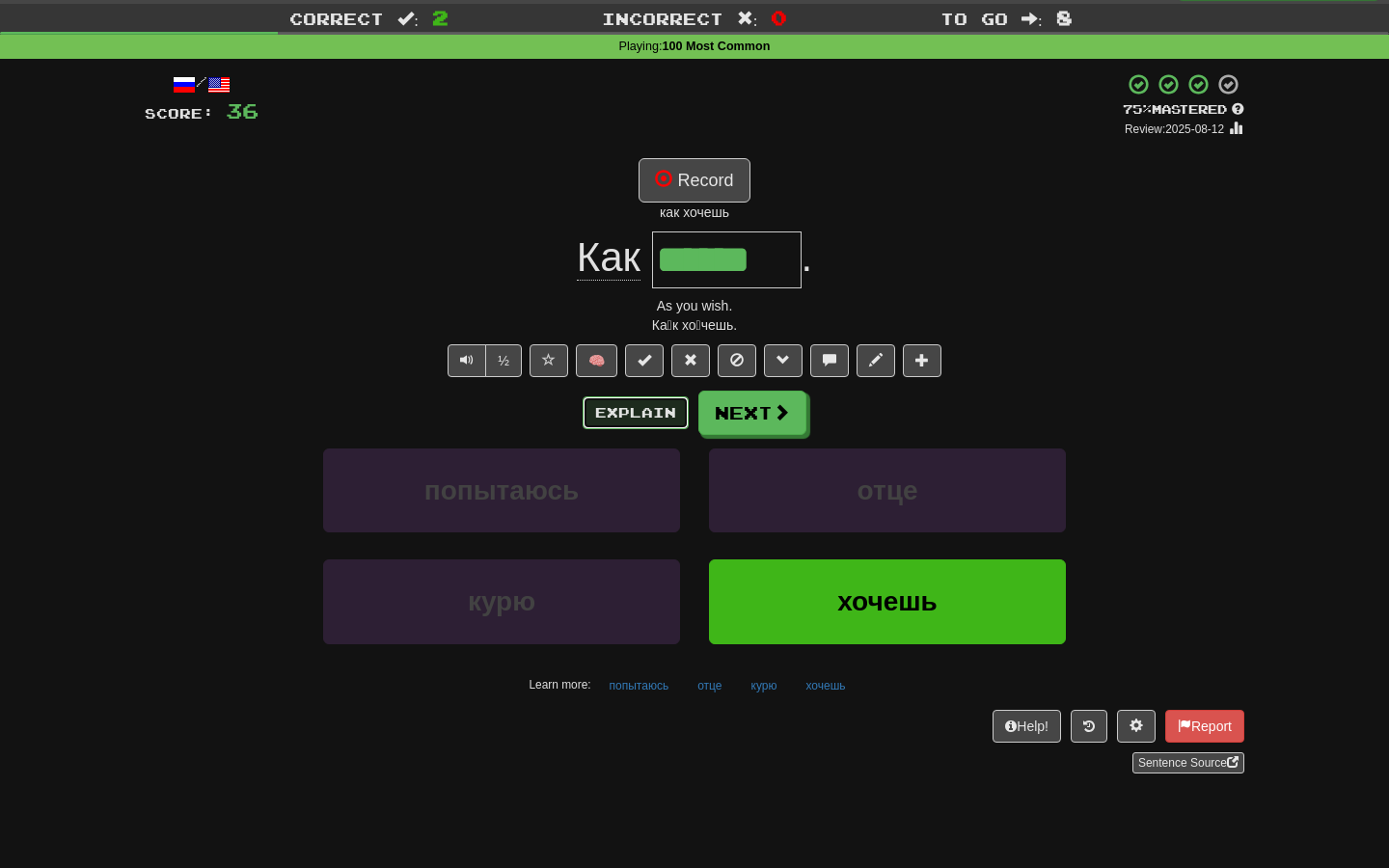 click on "Explain" at bounding box center [636, 413] 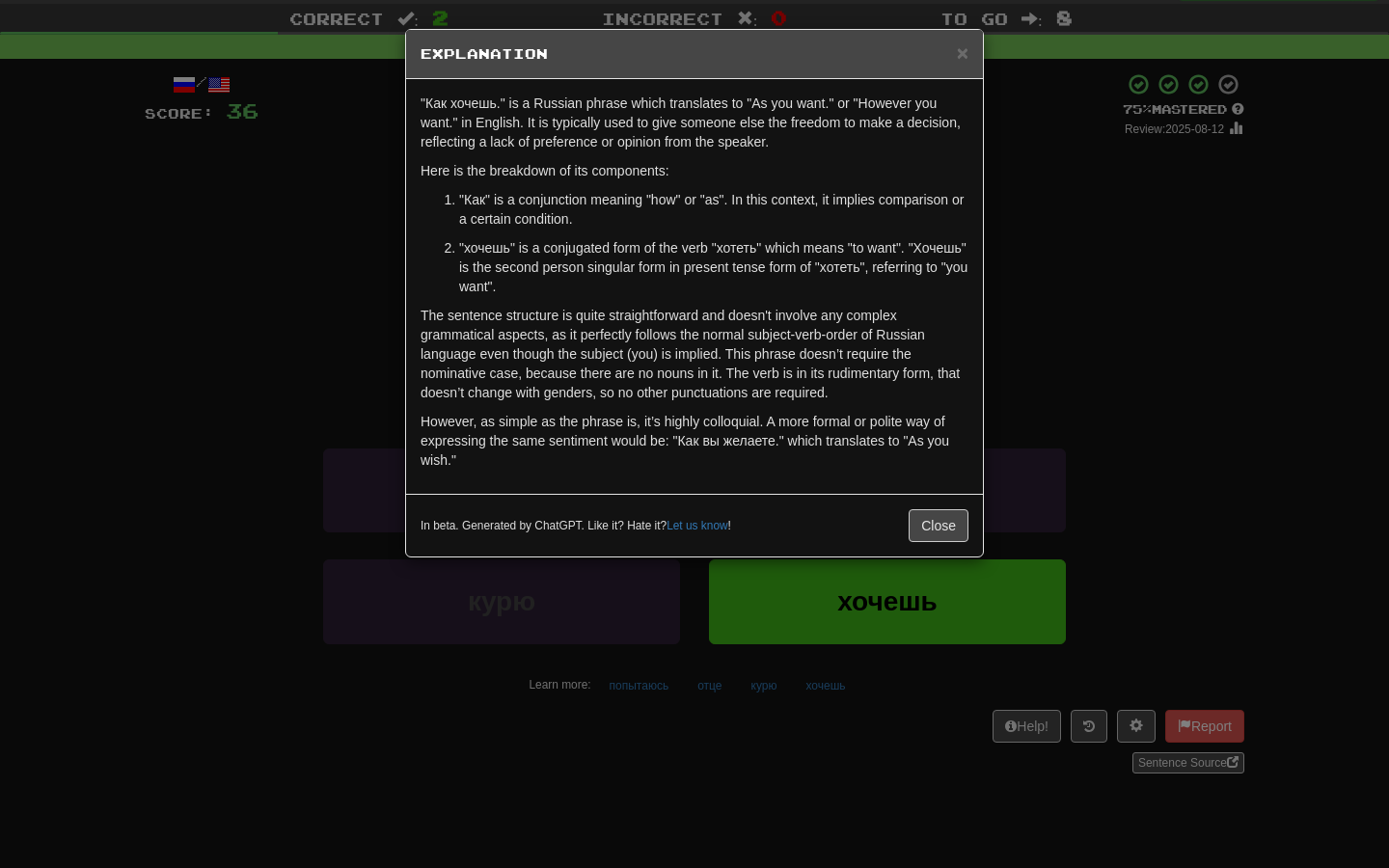 click on "The sentence structure is quite straightforward and doesn't involve any complex grammatical aspects, as it perfectly follows the normal subject-verb-order of Russian language even though the subject (you) is implied. This phrase doesn’t require the nominative case, because there are no nouns in it. The verb is in its rudimentary form, that doesn’t change with genders, so no other punctuations are required." at bounding box center [694, 354] 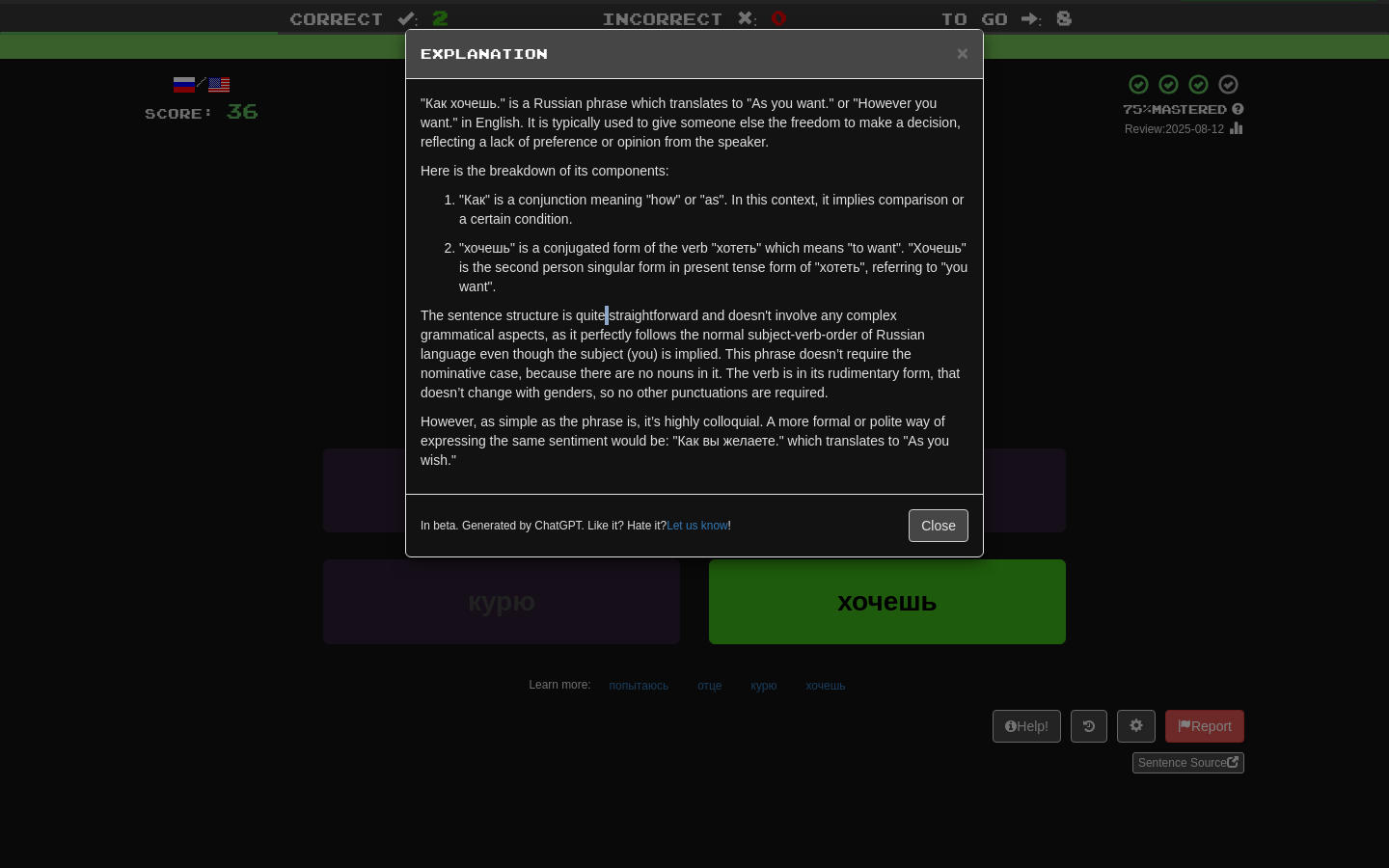 click on "The sentence structure is quite straightforward and doesn't involve any complex grammatical aspects, as it perfectly follows the normal subject-verb-order of Russian language even though the subject (you) is implied. This phrase doesn’t require the nominative case, because there are no nouns in it. The verb is in its rudimentary form, that doesn’t change with genders, so no other punctuations are required." at bounding box center (694, 354) 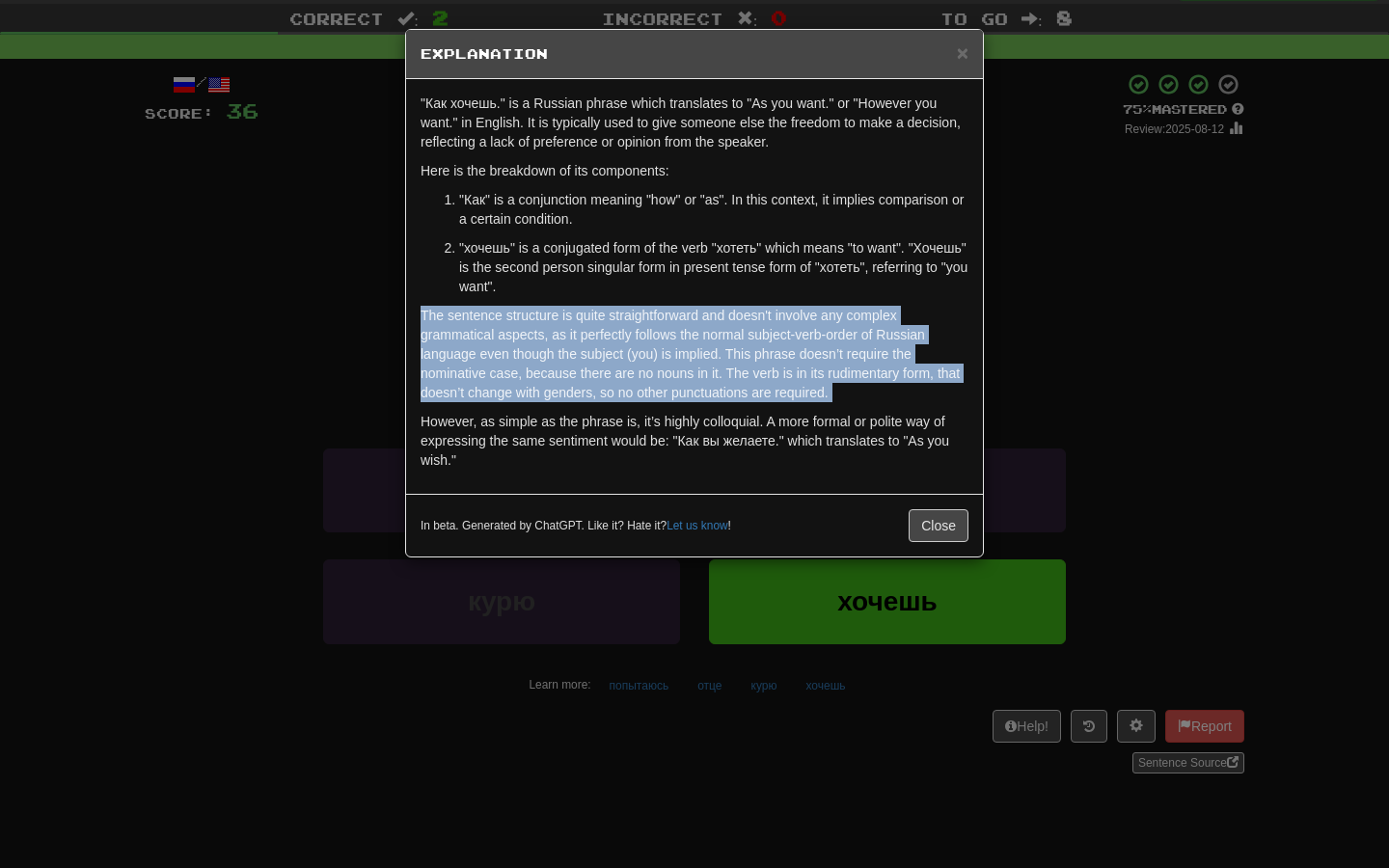 click on "The sentence structure is quite straightforward and doesn't involve any complex grammatical aspects, as it perfectly follows the normal subject-verb-order of Russian language even though the subject (you) is implied. This phrase doesn’t require the nominative case, because there are no nouns in it. The verb is in its rudimentary form, that doesn’t change with genders, so no other punctuations are required." at bounding box center [694, 354] 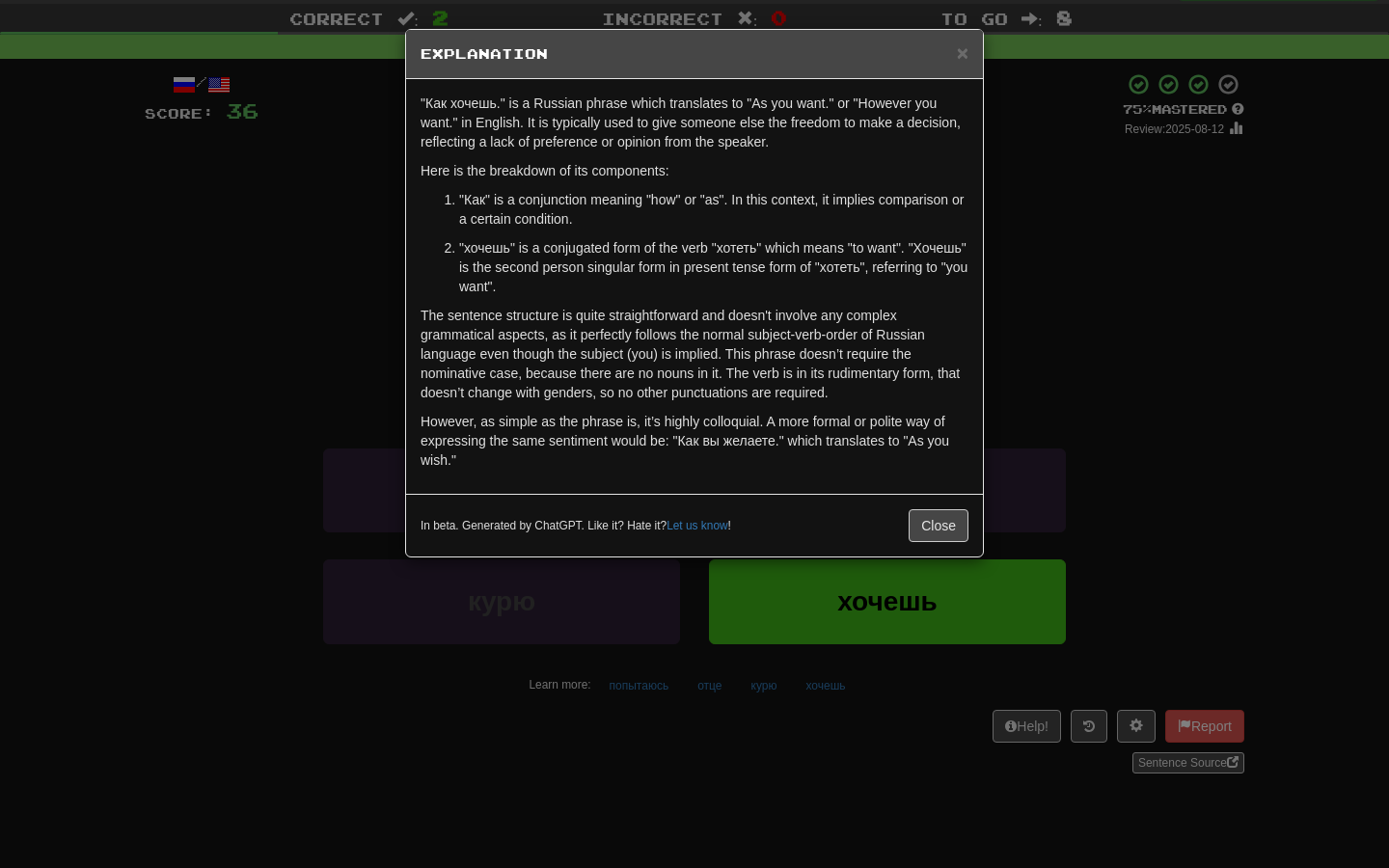 click on "However, as simple as the phrase is, it’s highly colloquial. A more formal or polite way of expressing the same sentiment would be: "Как вы желаете." which translates to "As you wish."" at bounding box center [694, 441] 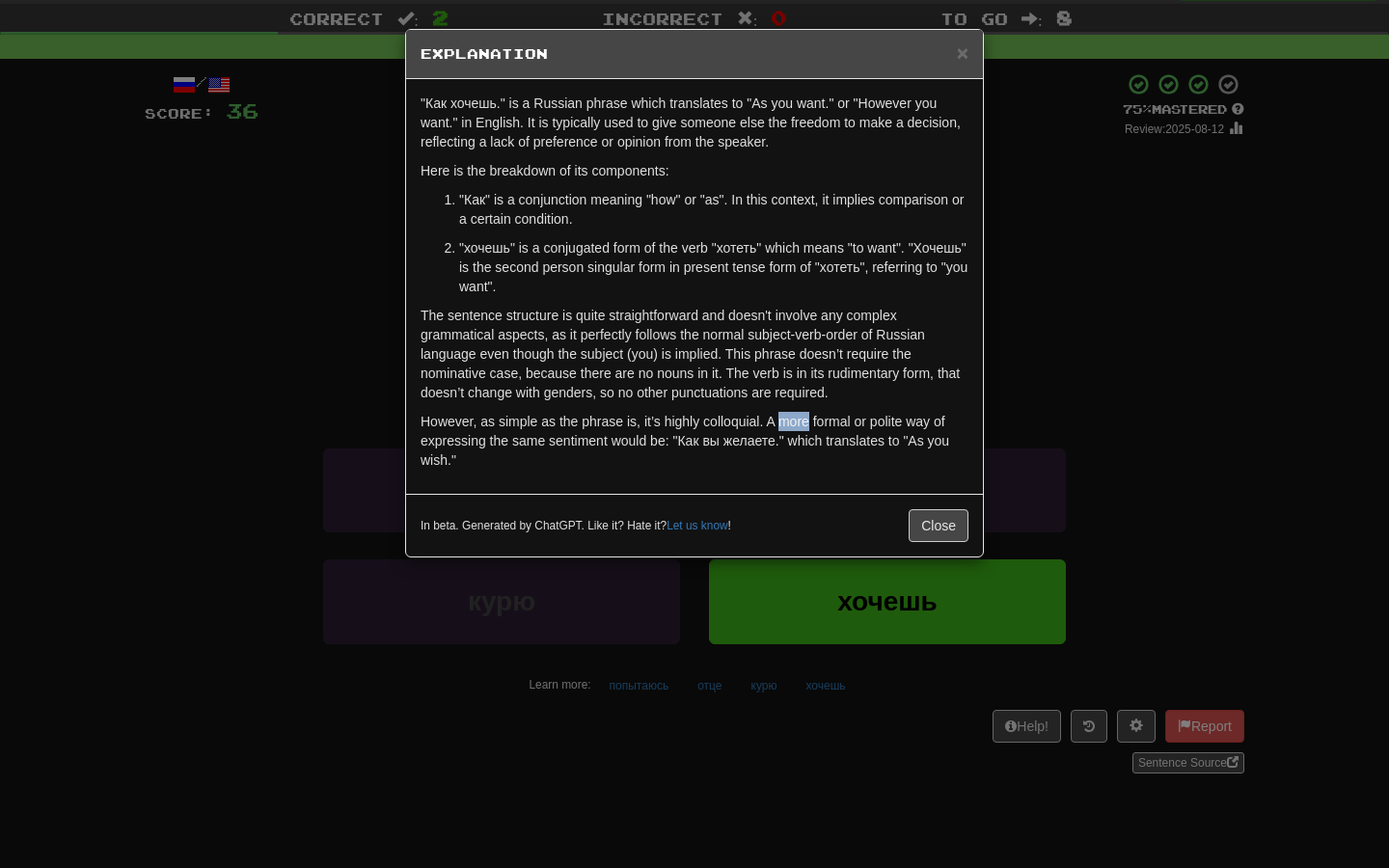 click on "However, as simple as the phrase is, it’s highly colloquial. A more formal or polite way of expressing the same sentiment would be: "Как вы желаете." which translates to "As you wish."" at bounding box center [694, 441] 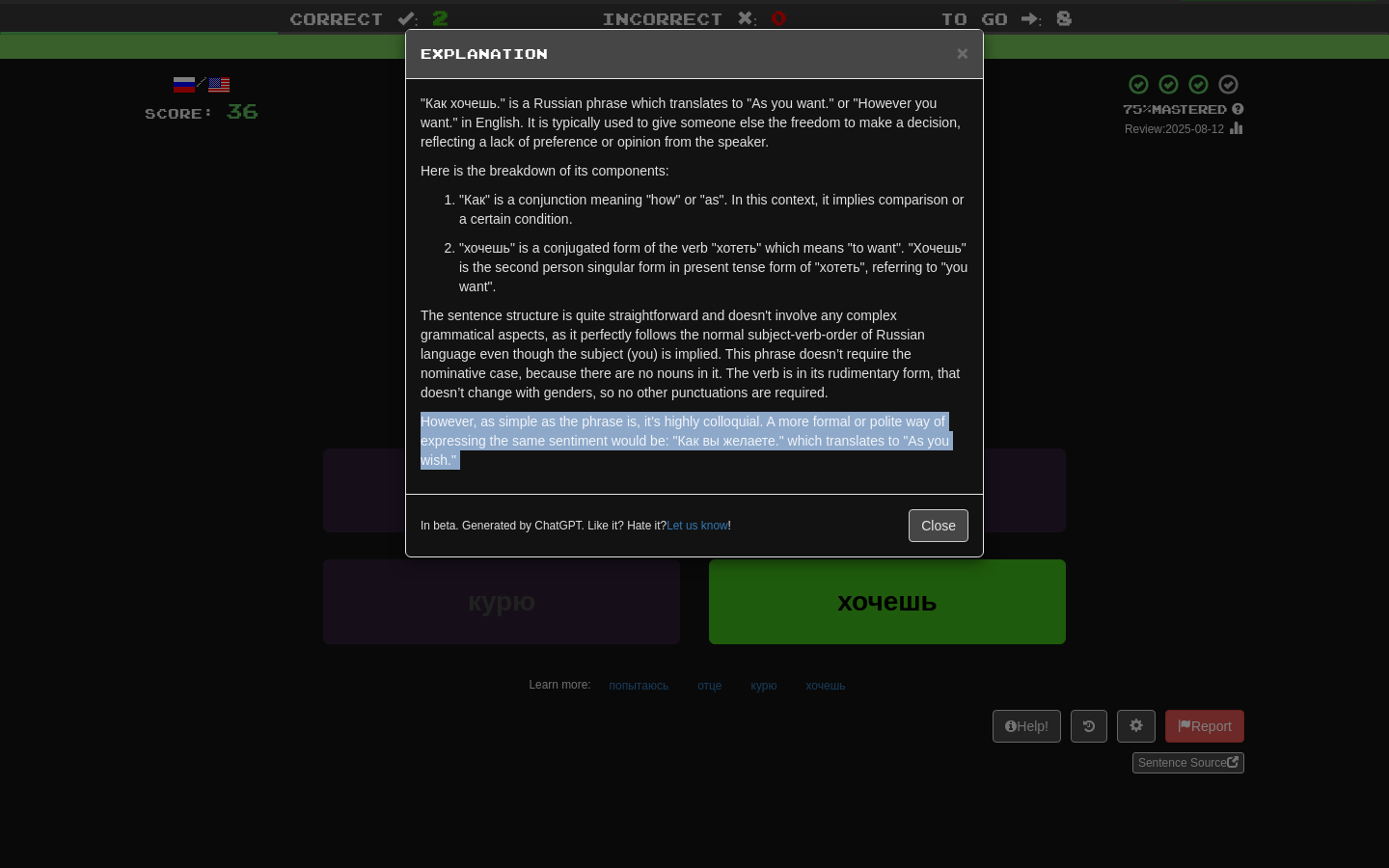 click on "However, as simple as the phrase is, it’s highly colloquial. A more formal or polite way of expressing the same sentiment would be: "Как вы желаете." which translates to "As you wish."" at bounding box center [694, 441] 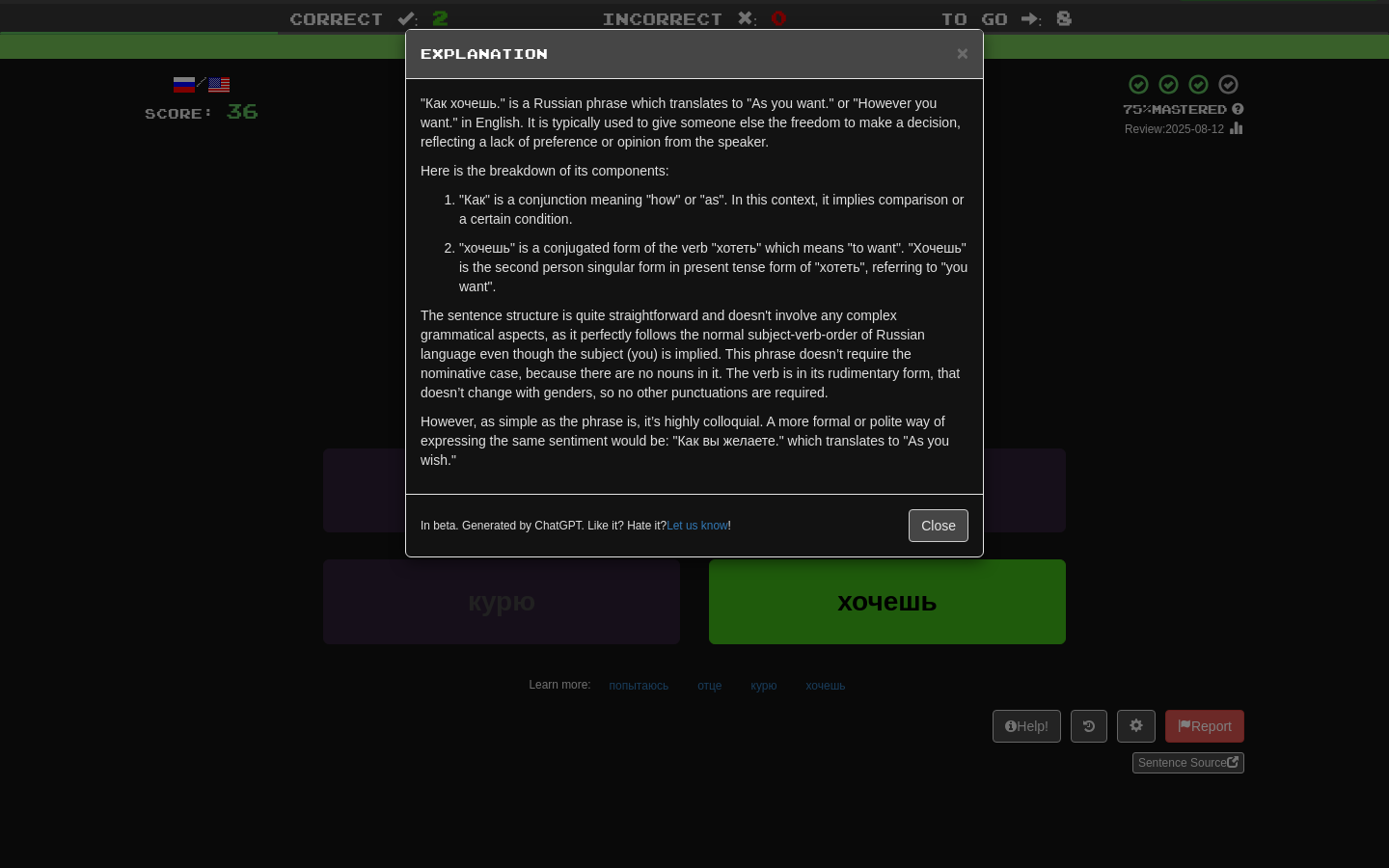 click on "However, as simple as the phrase is, it’s highly colloquial. A more formal or polite way of expressing the same sentiment would be: "Как вы желаете." which translates to "As you wish."" at bounding box center [694, 441] 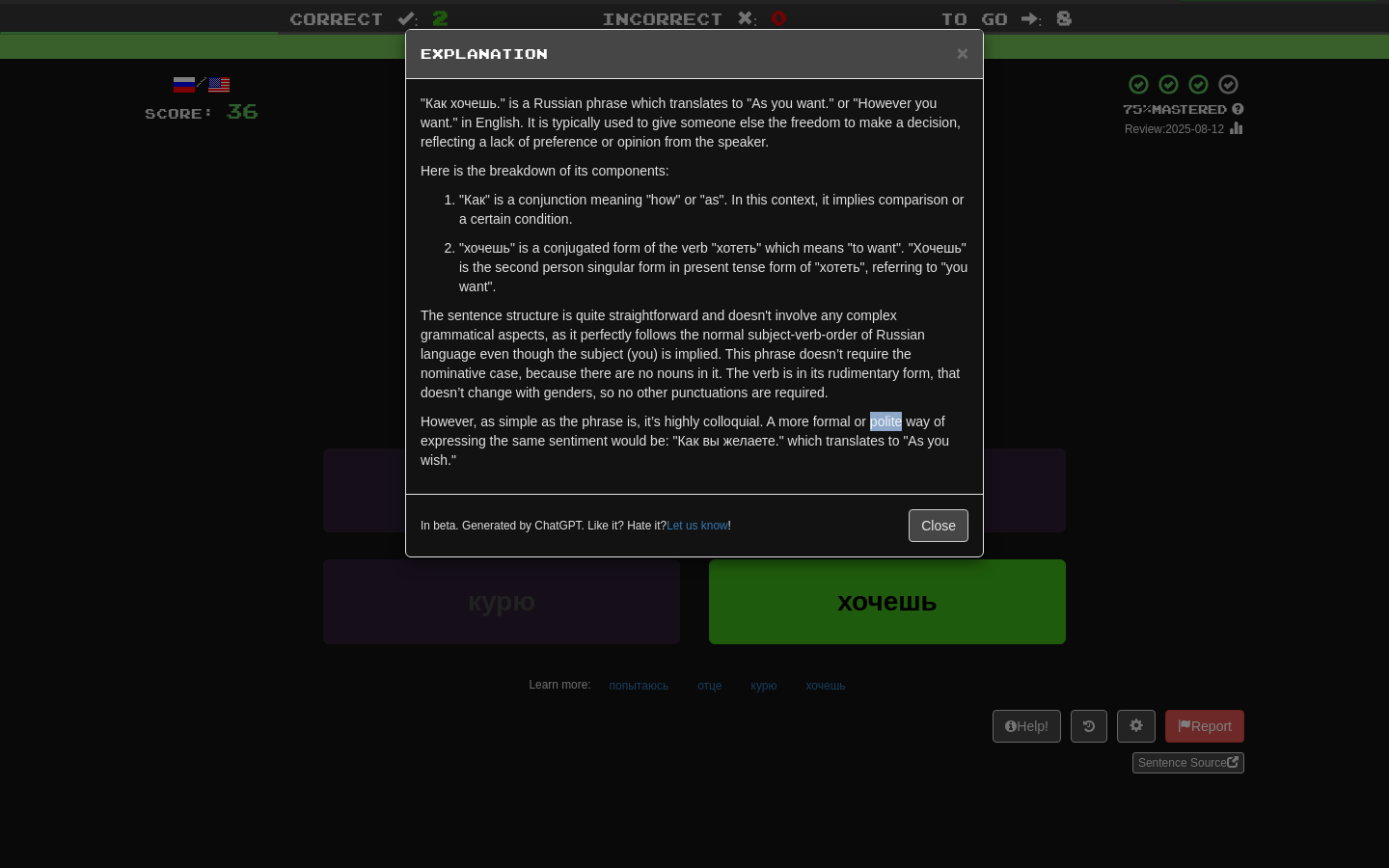 click on "However, as simple as the phrase is, it’s highly colloquial. A more formal or polite way of expressing the same sentiment would be: "Как вы желаете." which translates to "As you wish."" at bounding box center (694, 441) 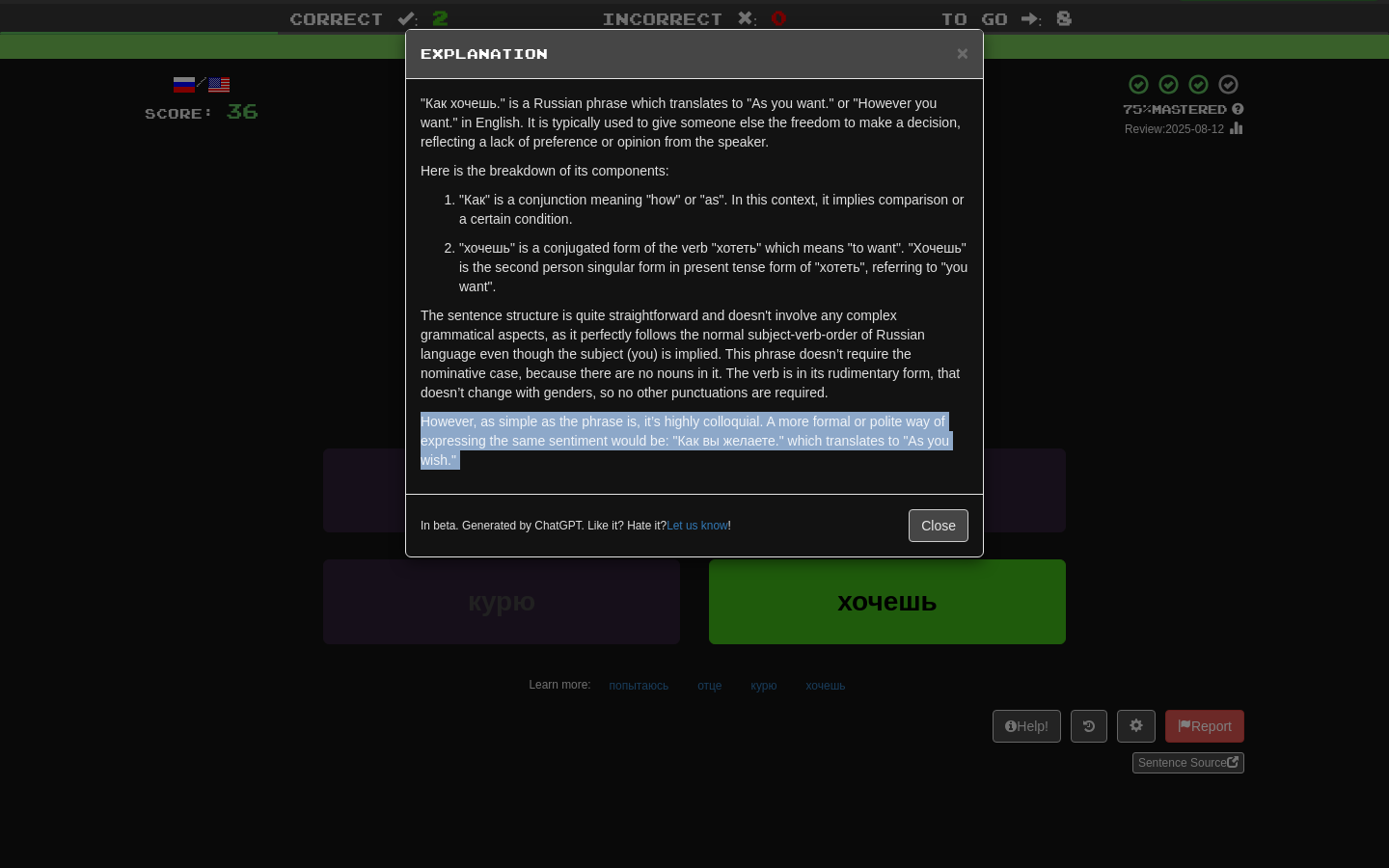 click on "However, as simple as the phrase is, it’s highly colloquial. A more formal or polite way of expressing the same sentiment would be: "Как вы желаете." which translates to "As you wish."" at bounding box center (694, 441) 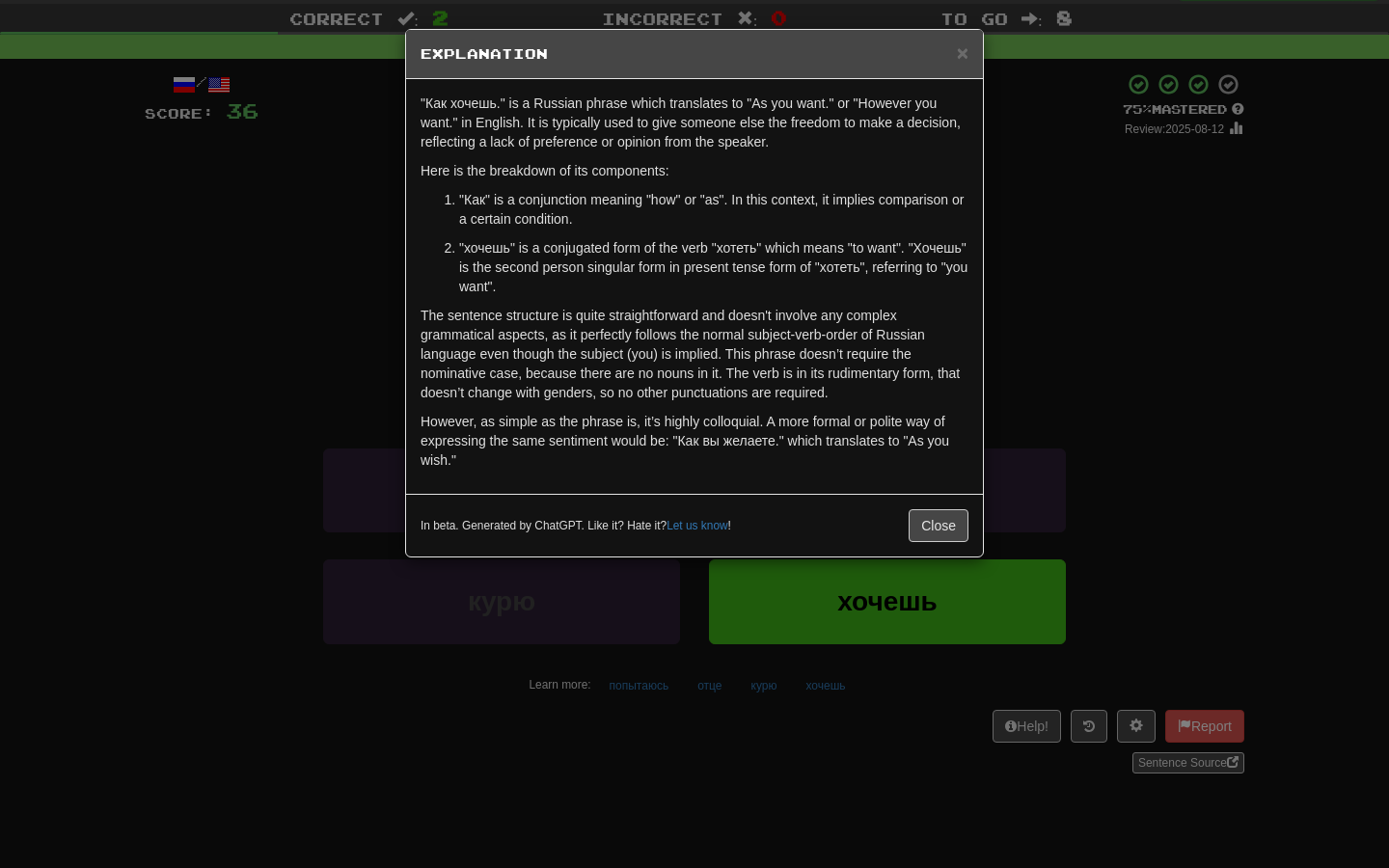click on "However, as simple as the phrase is, it’s highly colloquial. A more formal or polite way of expressing the same sentiment would be: "Как вы желаете." which translates to "As you wish."" at bounding box center (694, 441) 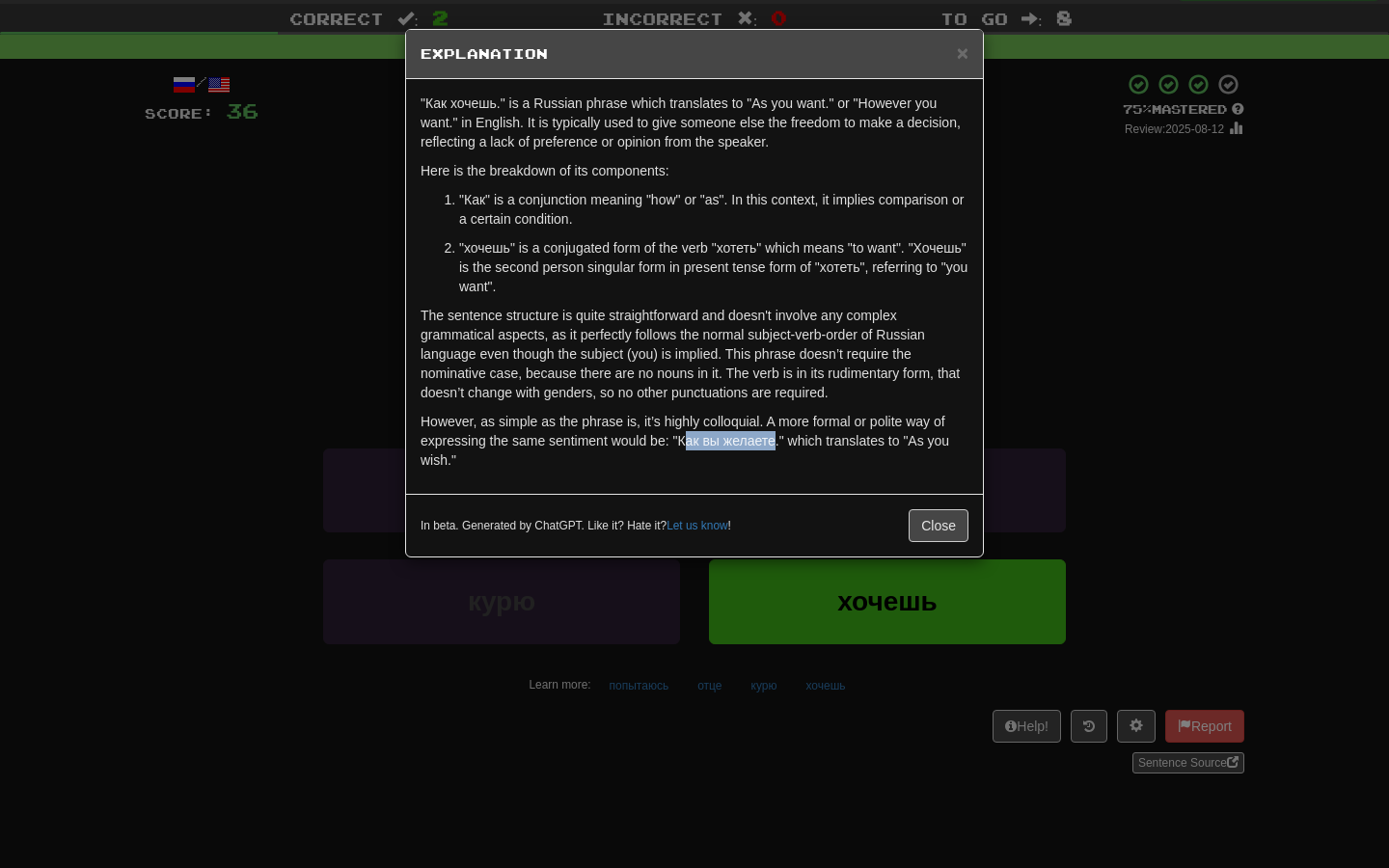 drag, startPoint x: 782, startPoint y: 440, endPoint x: 687, endPoint y: 445, distance: 95.13149 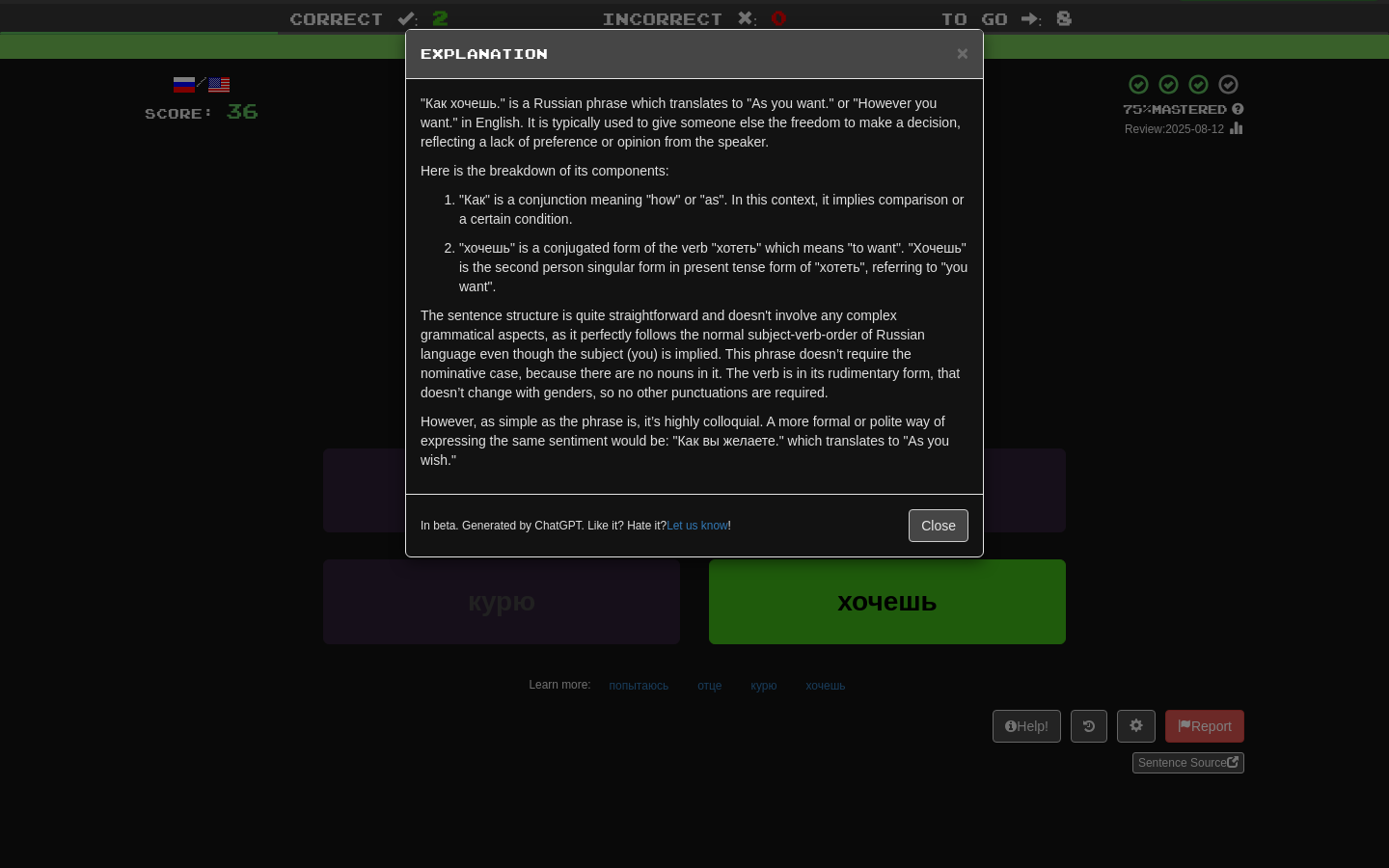 click on ""Как хочешь." is a Russian phrase which translates to "As you want." or "However you want." in English. It is typically used to give someone else the freedom to make a decision, reflecting a lack of preference or opinion from the speaker.
Here is the breakdown of its components:
"Как" is a conjunction meaning "how" or "as". In this context, it implies comparison or a certain condition.
"хочешь" is a conjugated form of the verb "хотеть" which means "to want". "Хочешь" is the second person singular form in present tense form of "хотеть", referring to "you want".
However, as simple as the phrase is, it’s highly colloquial. A more formal or polite way of expressing the same sentiment would be: "Как вы желаете." which translates to "As you wish."" at bounding box center [694, 286] 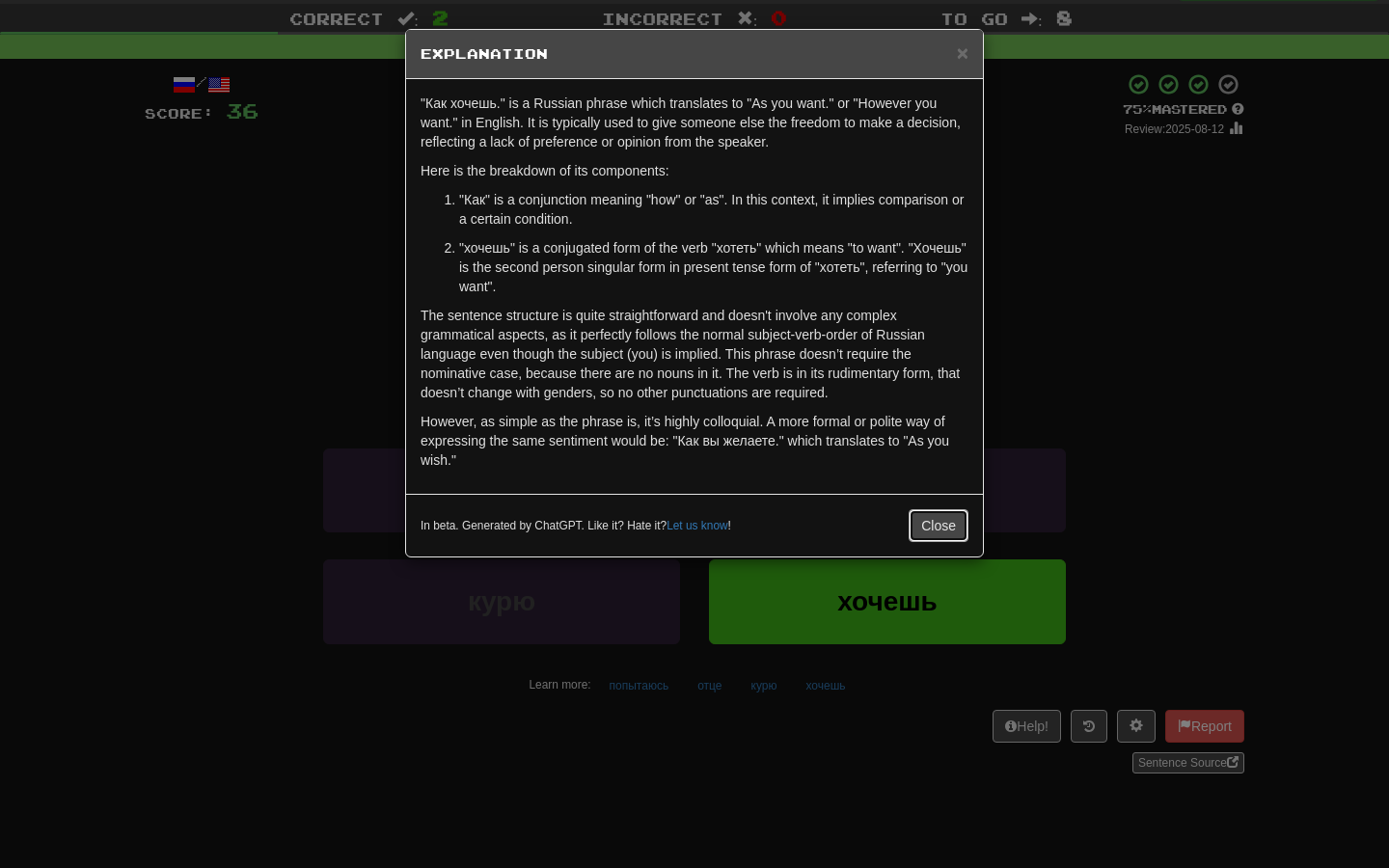 click on "Close" at bounding box center [939, 526] 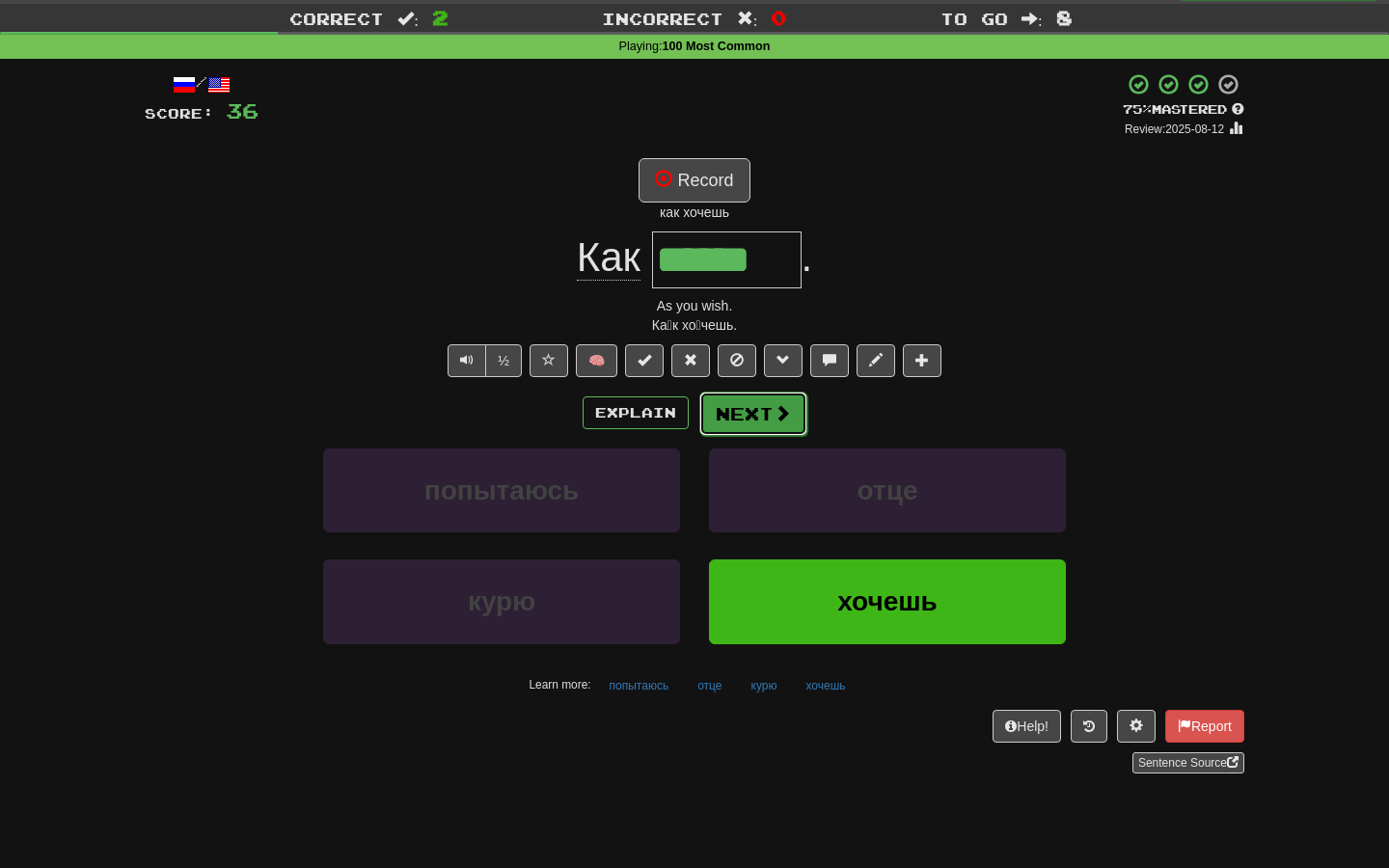 click on "Next" at bounding box center [753, 414] 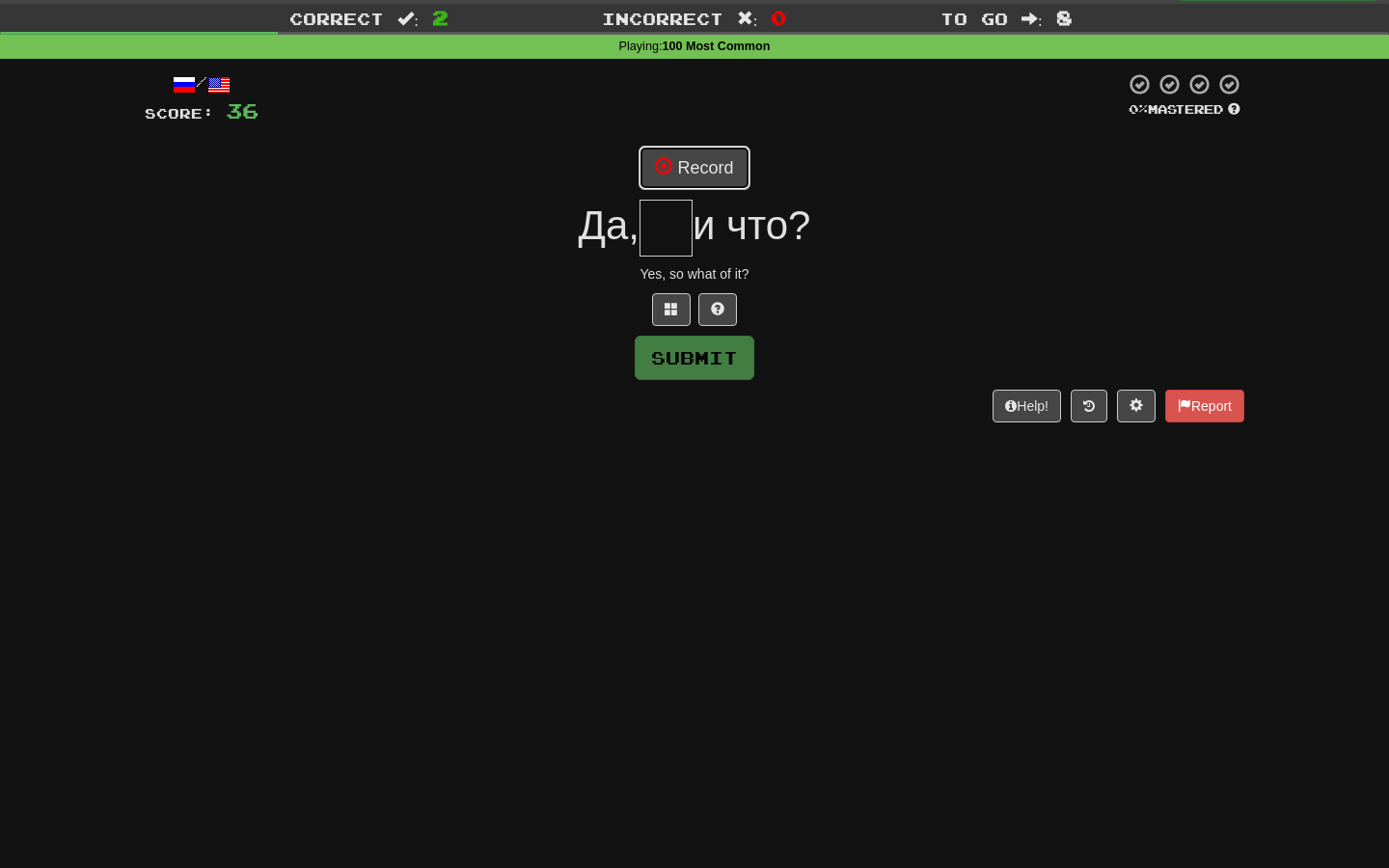 click on "Record" at bounding box center [694, 168] 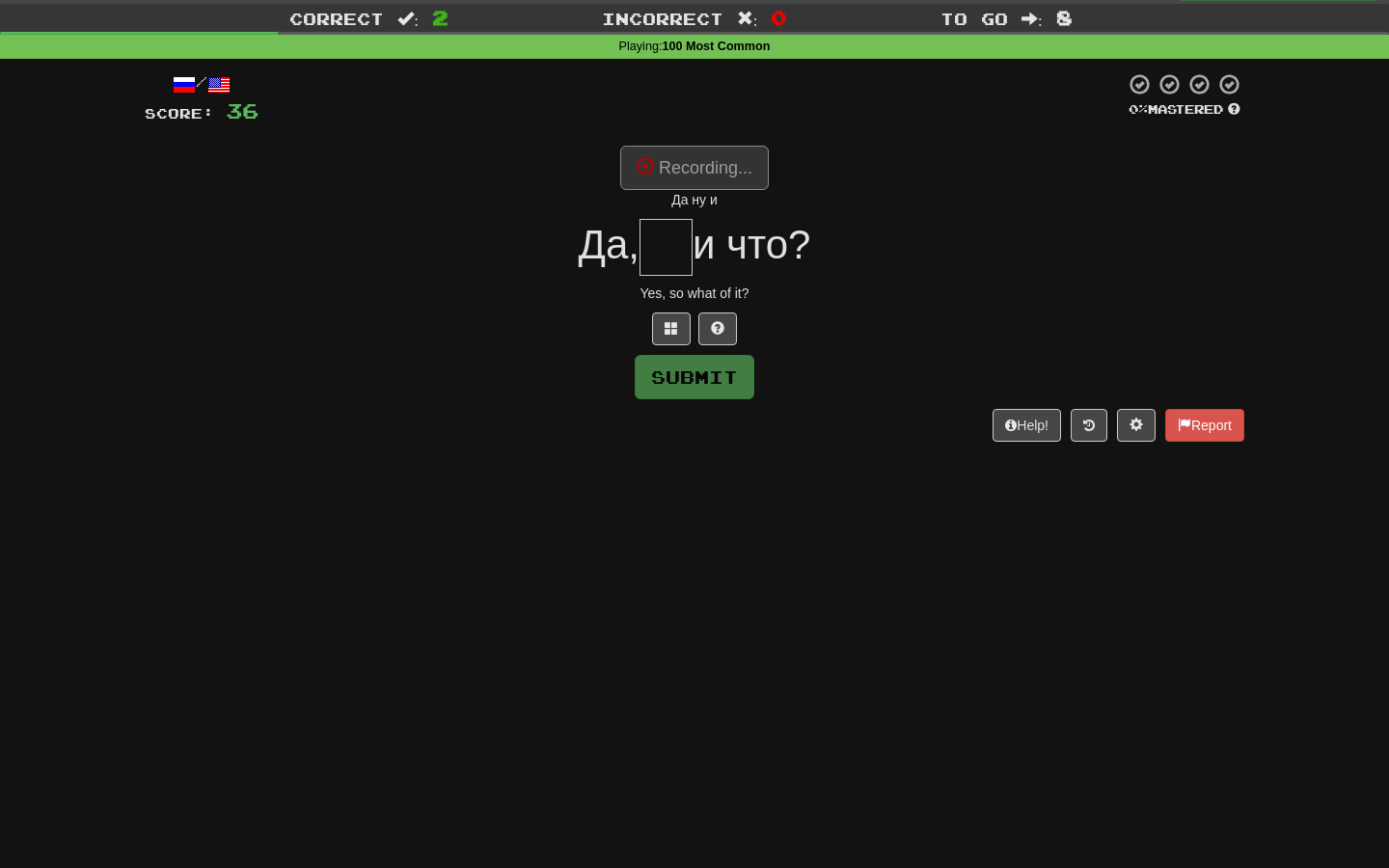 type on "**" 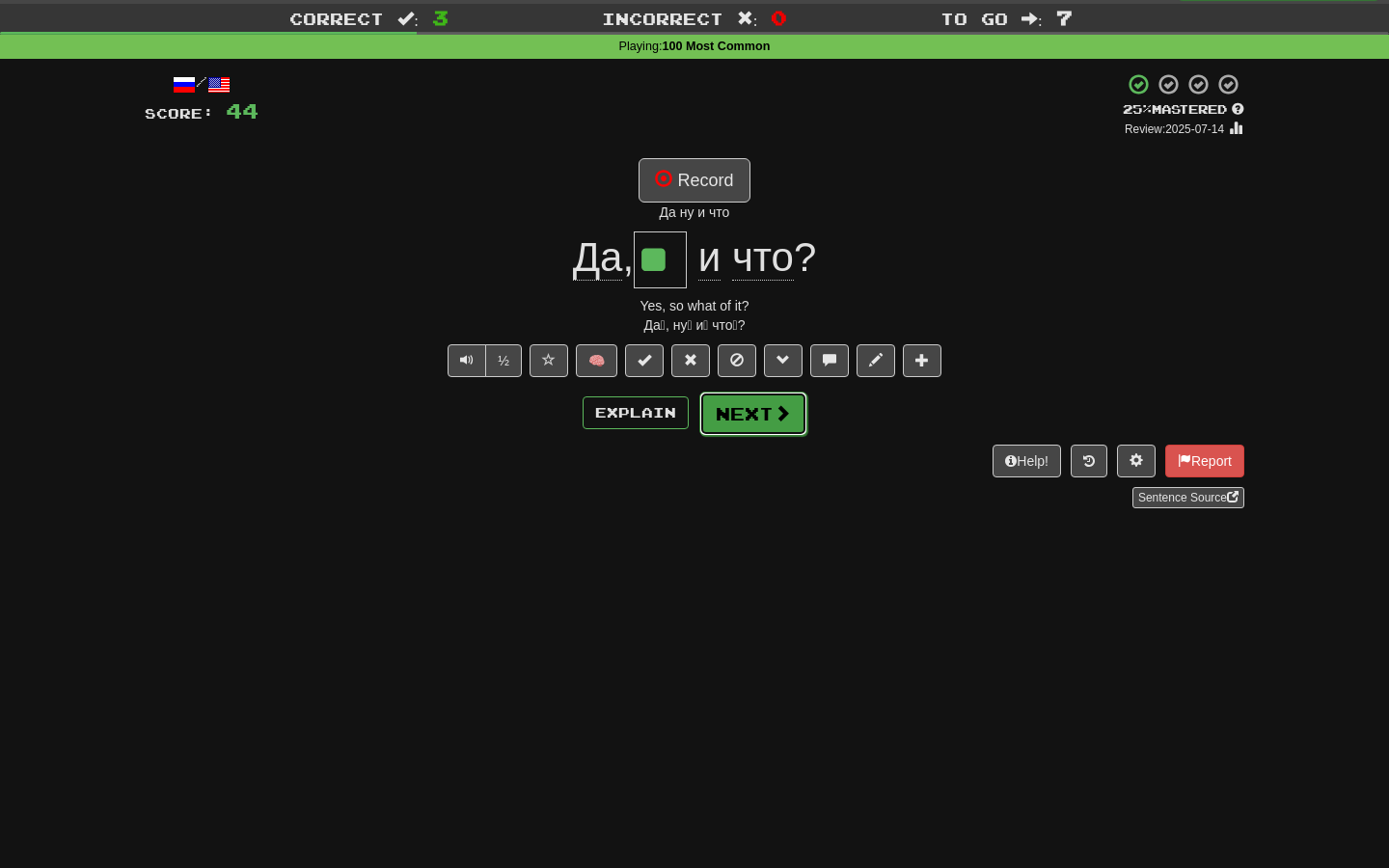 click at bounding box center (782, 413) 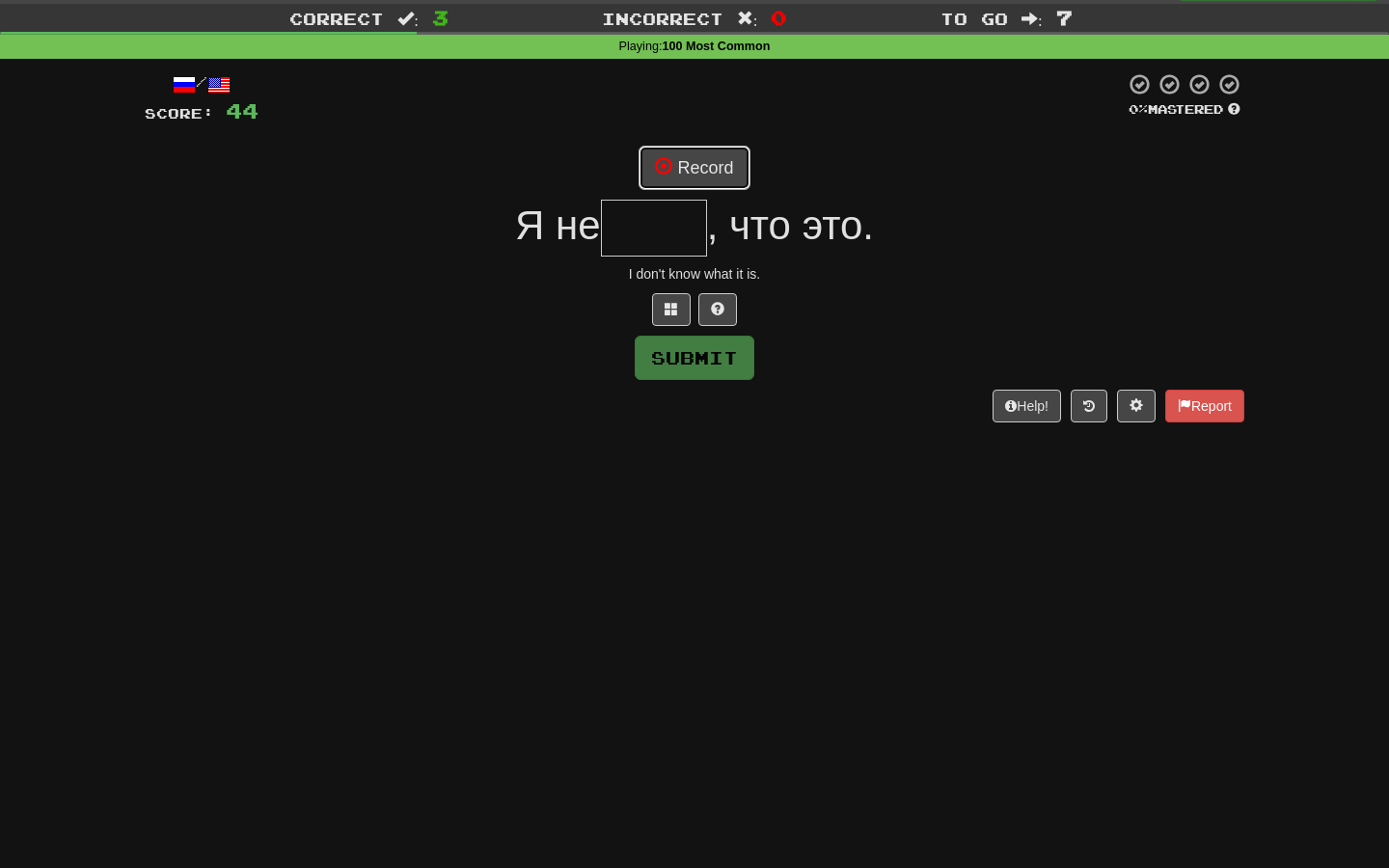 click on "Record" at bounding box center (694, 168) 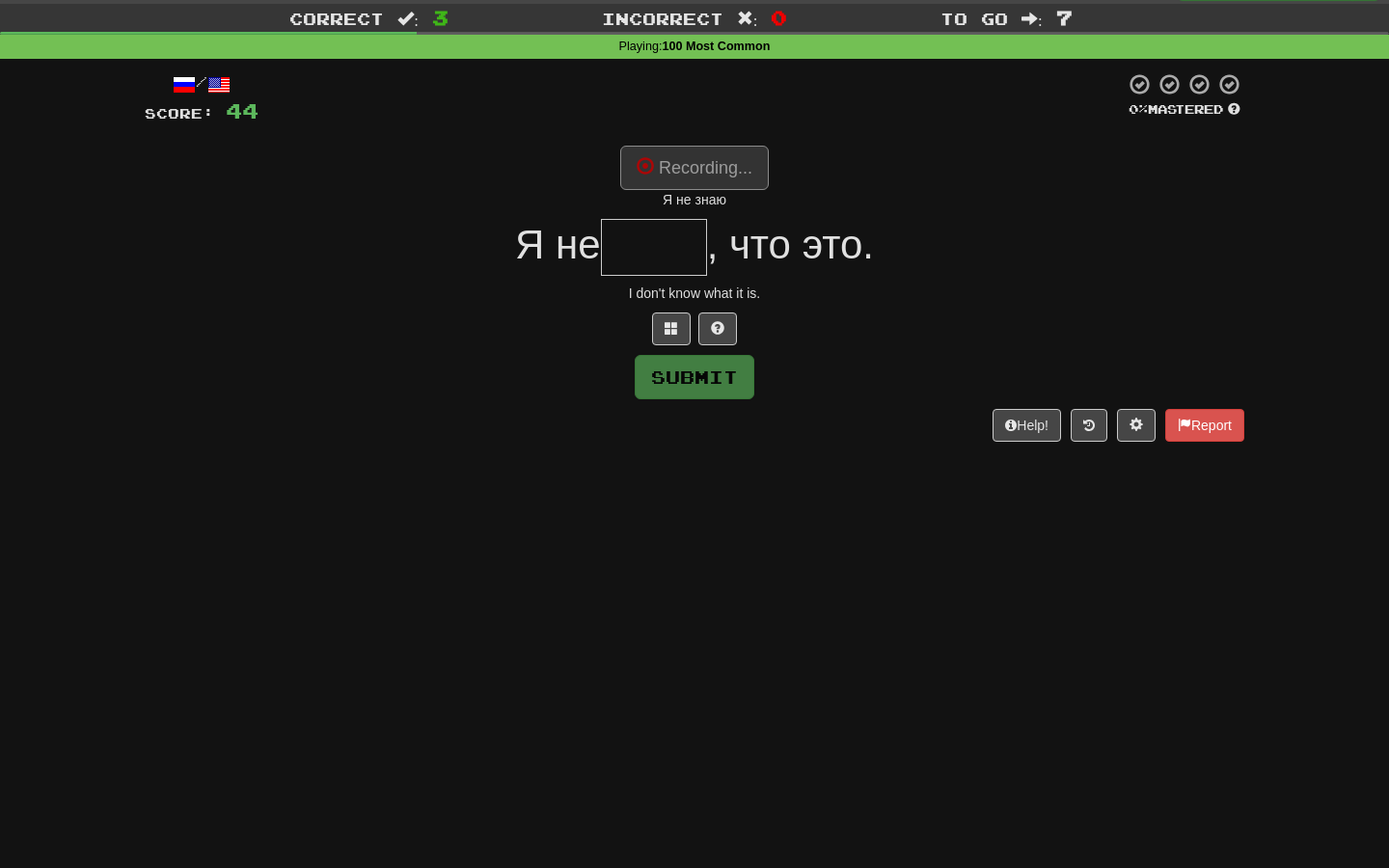 type on "****" 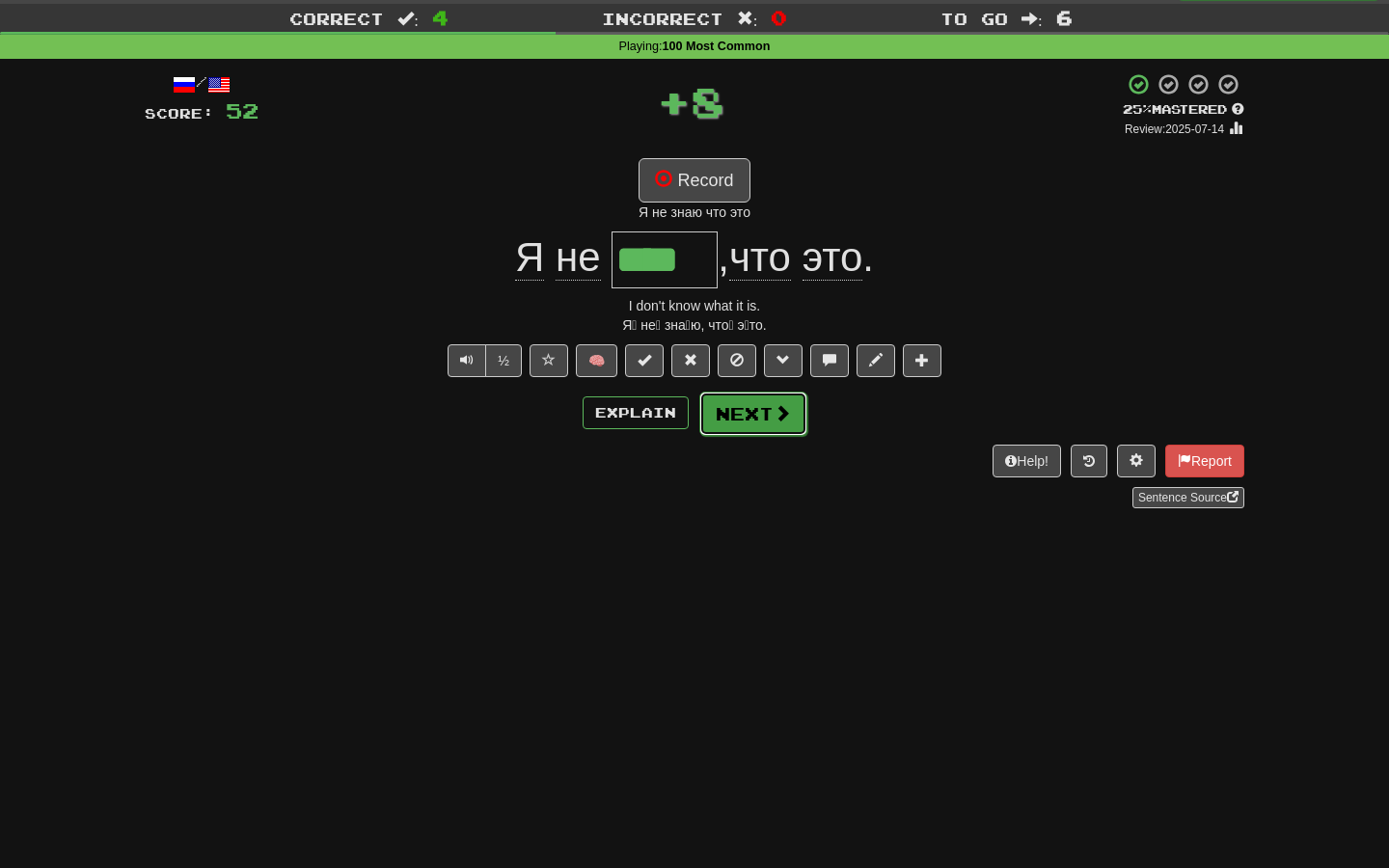click on "Next" at bounding box center (753, 414) 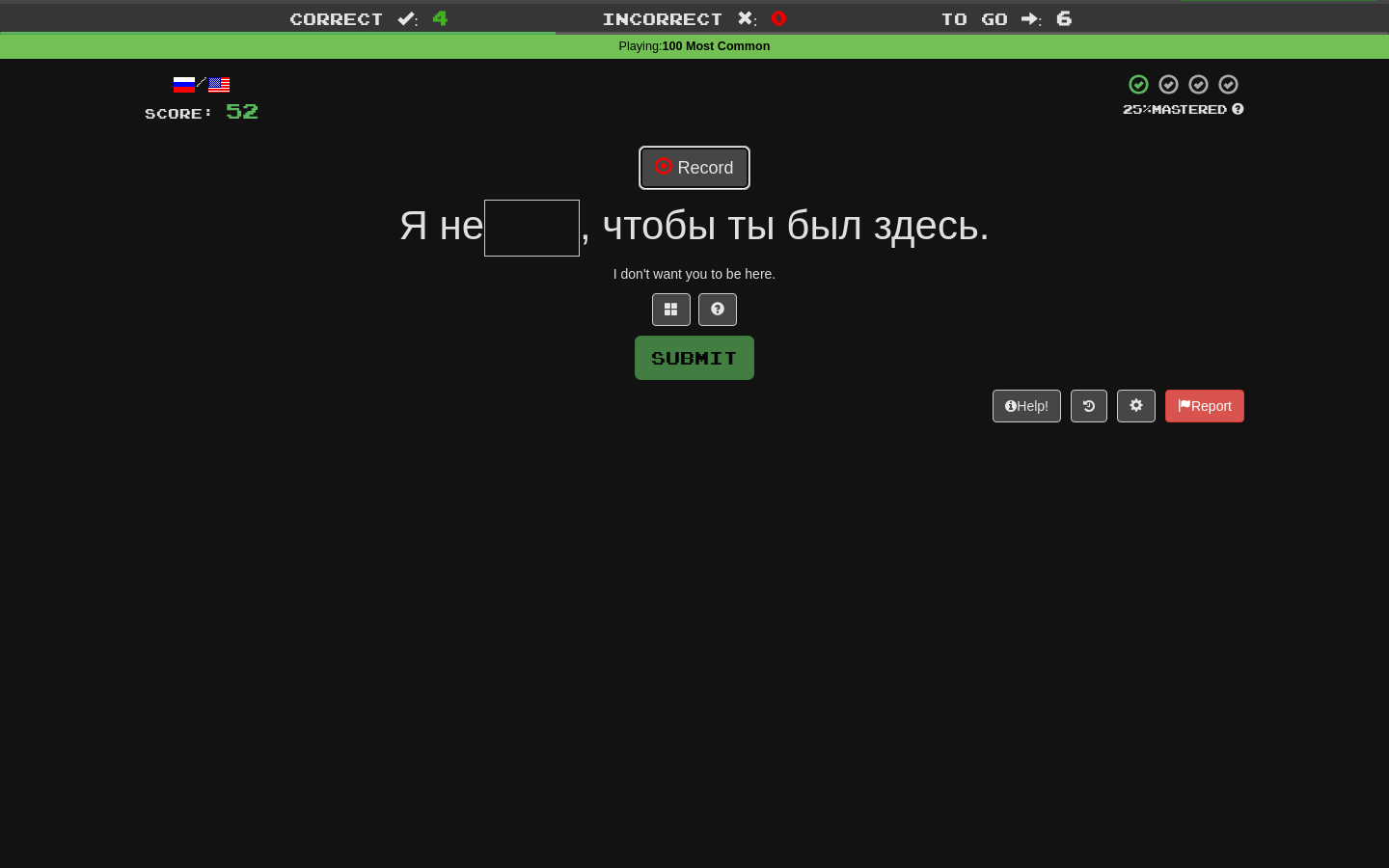 click on "Record" at bounding box center (694, 168) 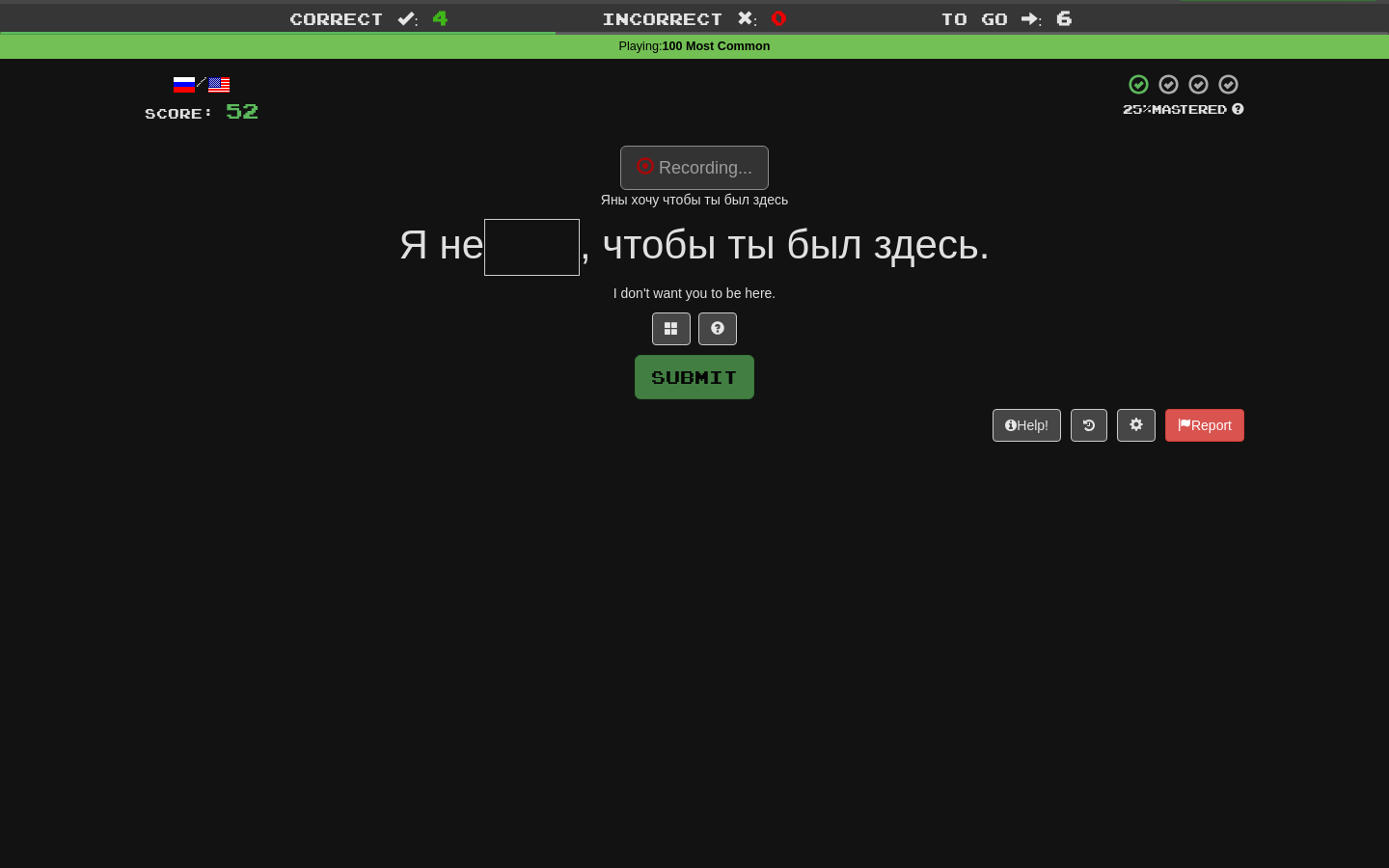 type on "****" 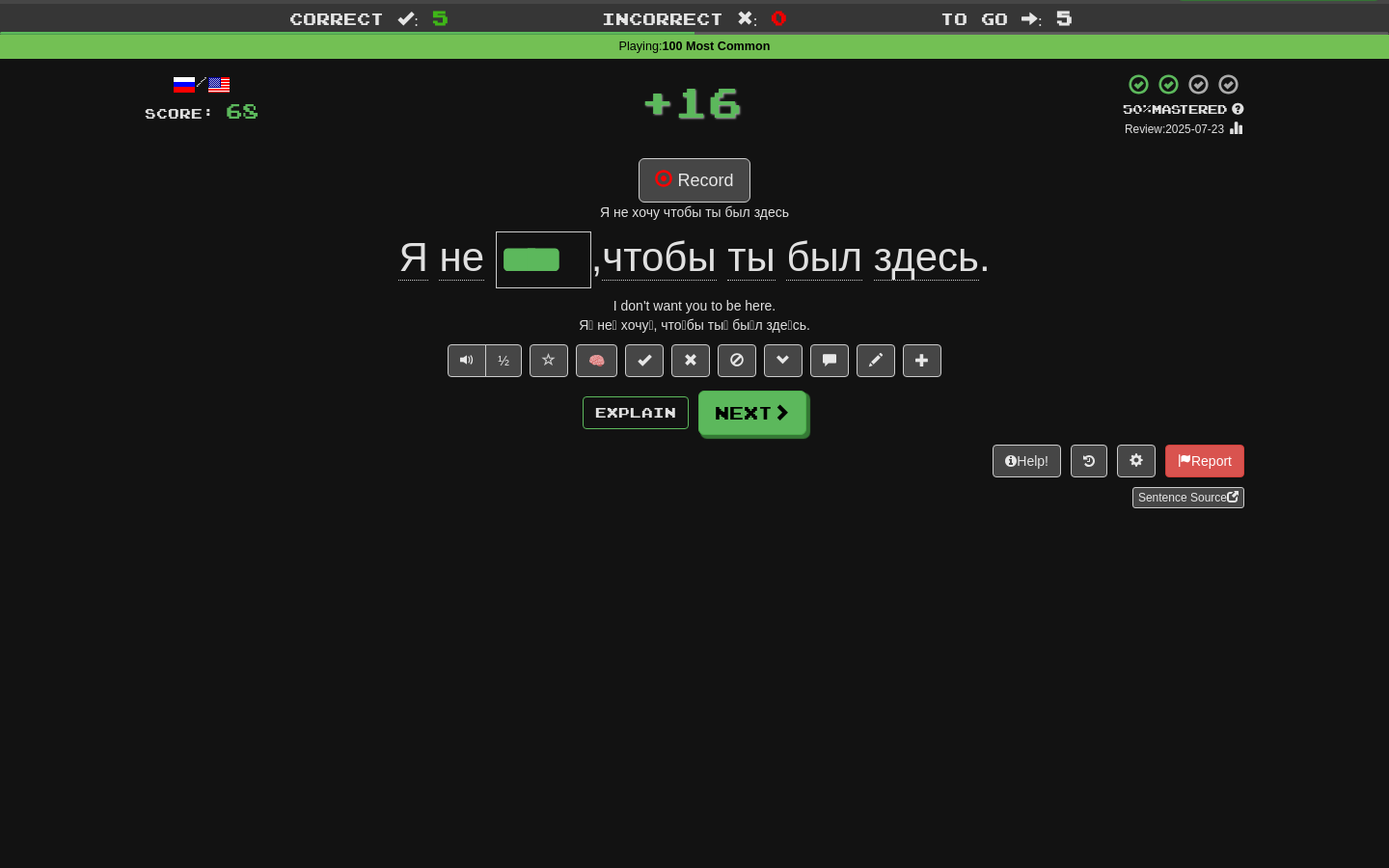 click on "/  Score:   68 + 16 50 %  Mastered Review:  2025-07-23   Record Я не хочу чтобы ты был здесь Я   не   **** ,  чтобы   ты   был   здесь . I don't want you to be here. Я́ не́ хочу́, что́бы ты́ бы́л зде́сь. ½ 🧠 Explain Next  Help!  Report Sentence Source" at bounding box center [694, 290] 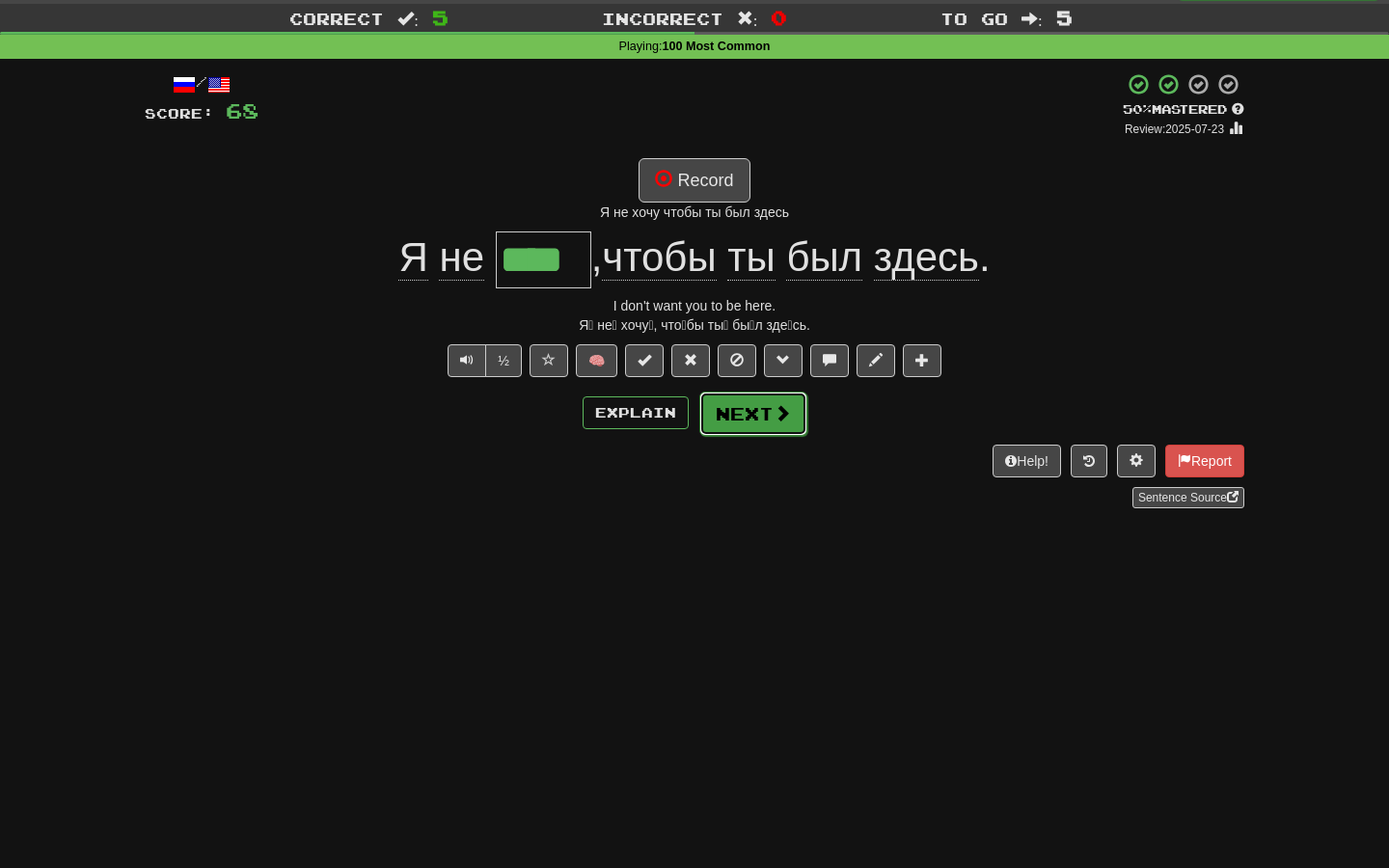 click on "Next" at bounding box center (753, 414) 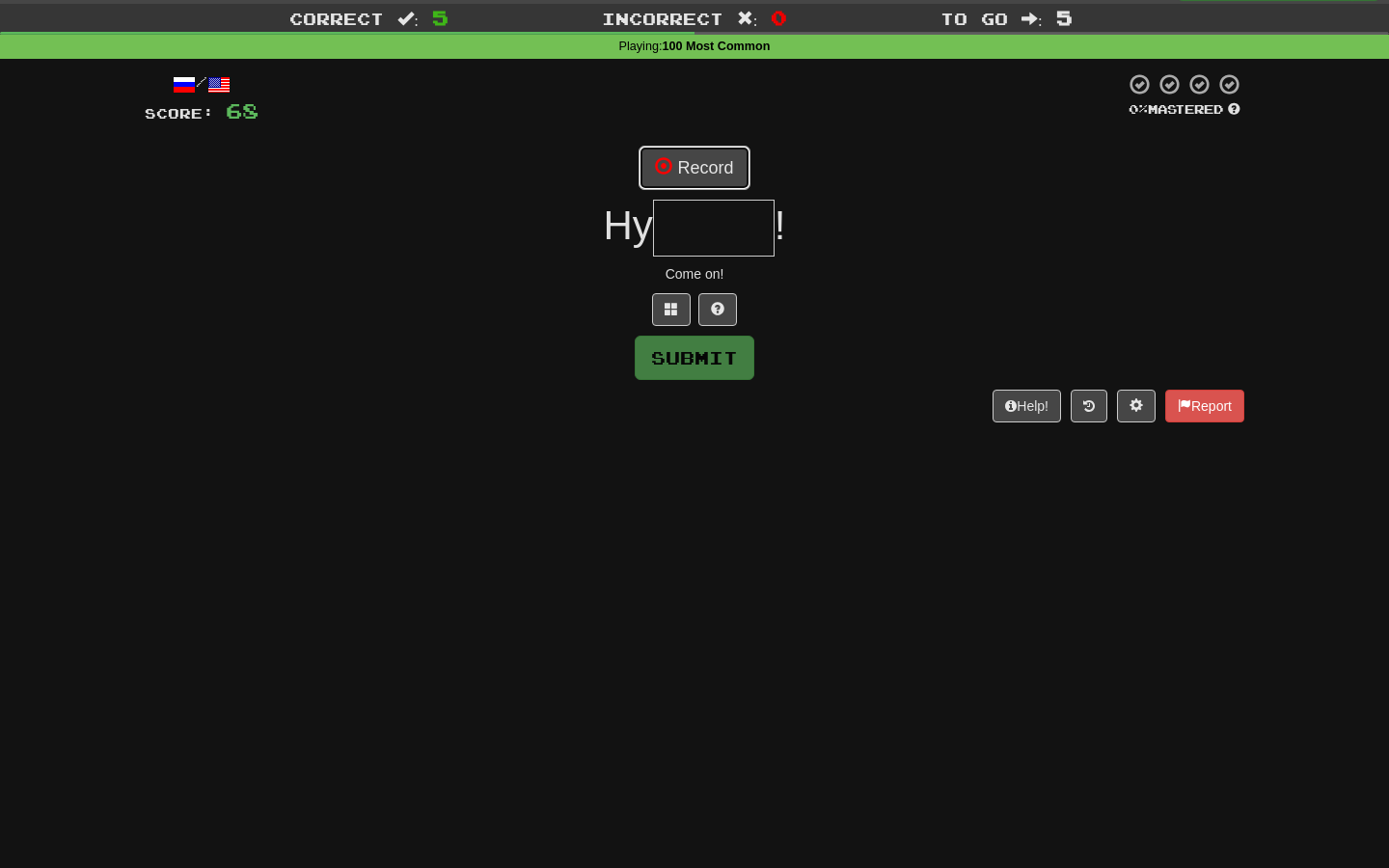 click on "Record" at bounding box center (694, 168) 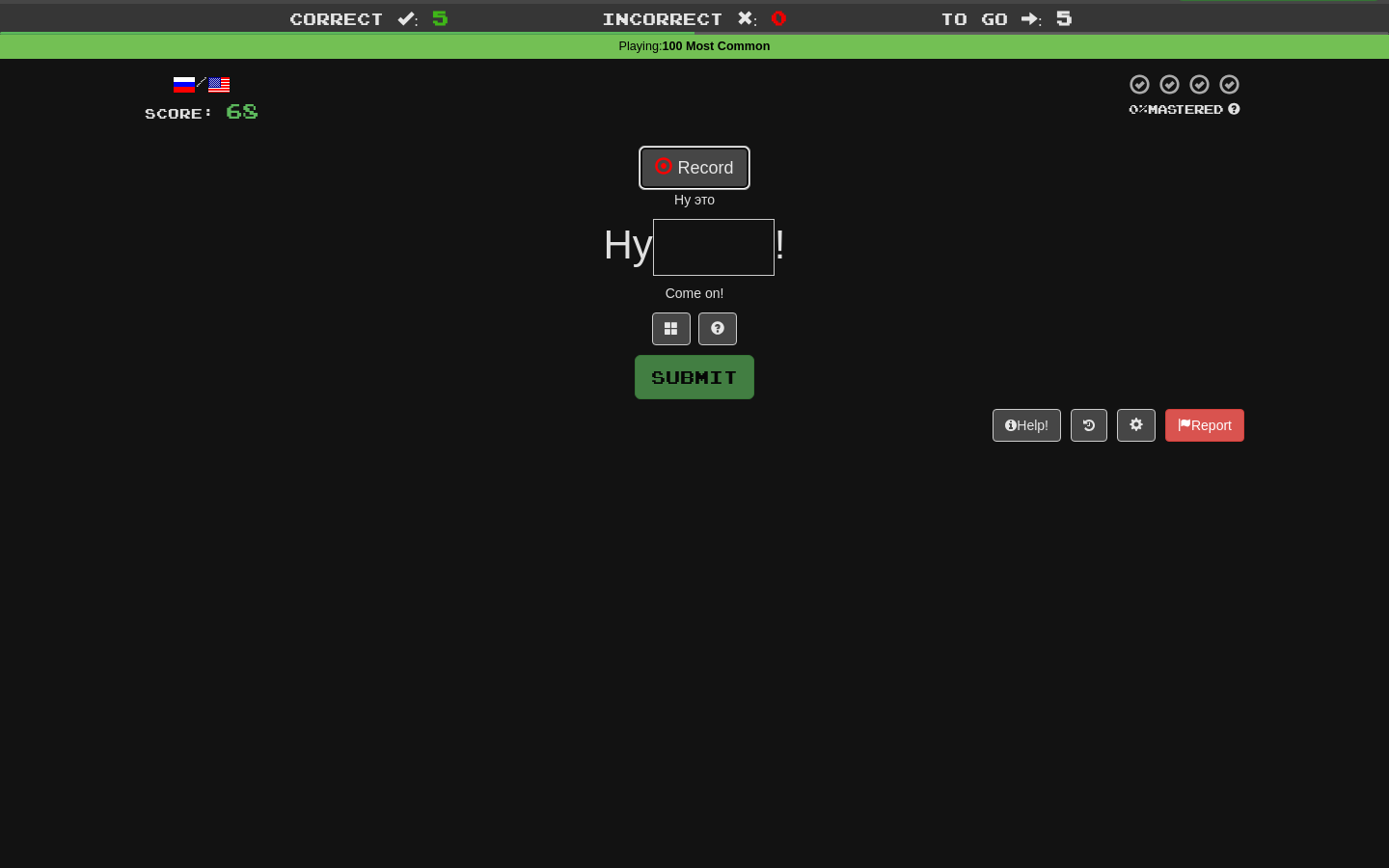 click on "Record" at bounding box center [694, 168] 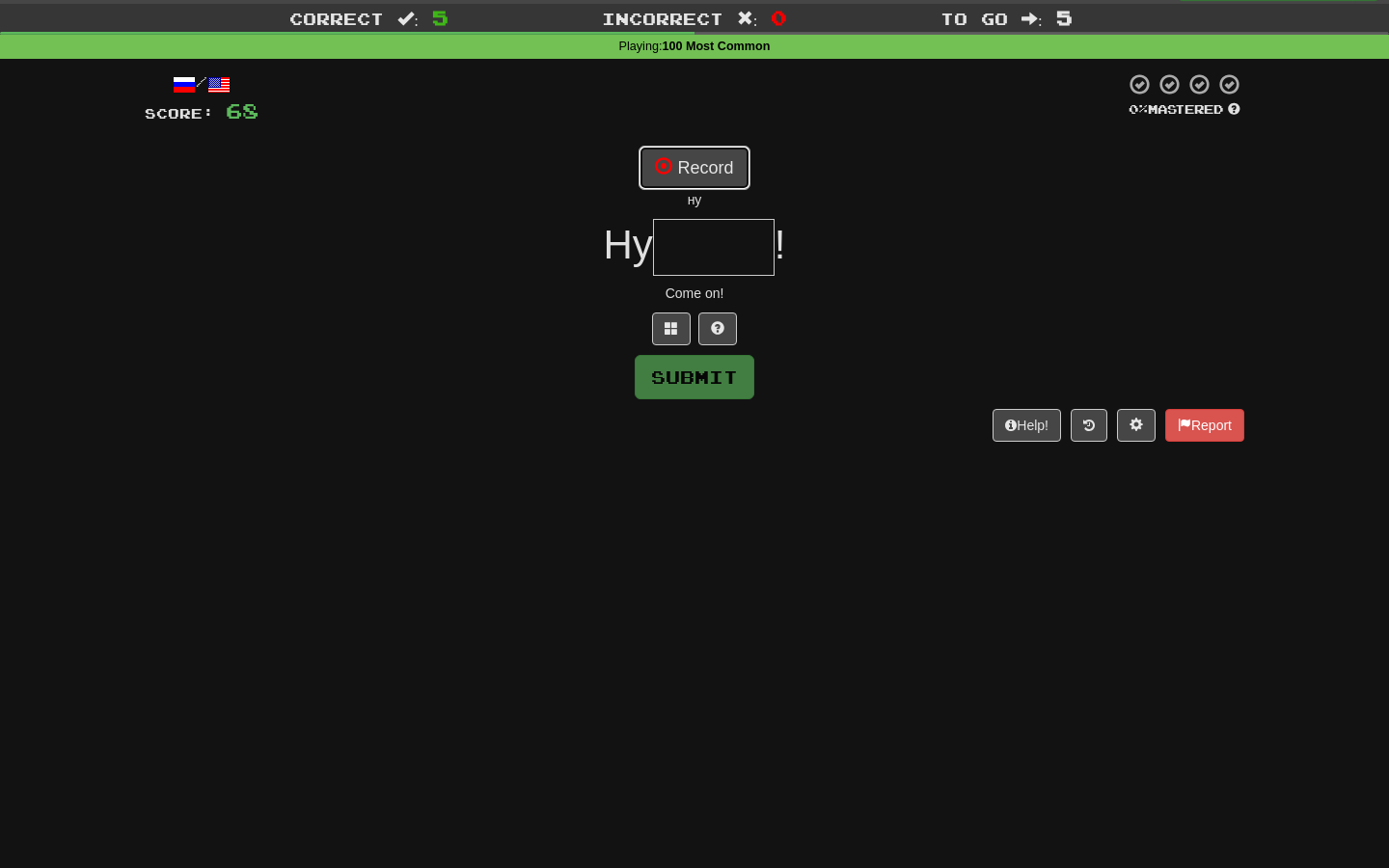 click on "Record" at bounding box center [694, 168] 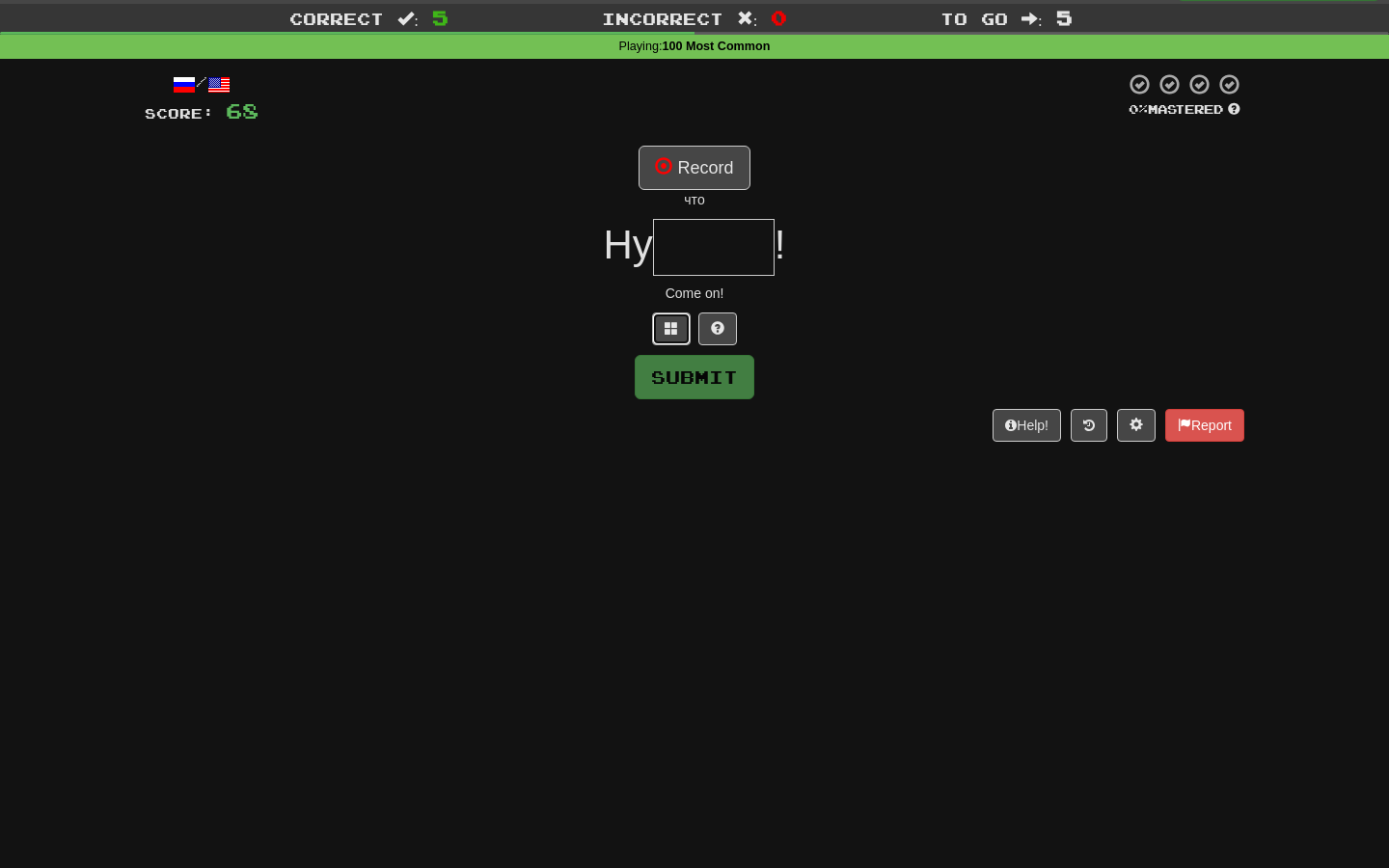 click at bounding box center (671, 328) 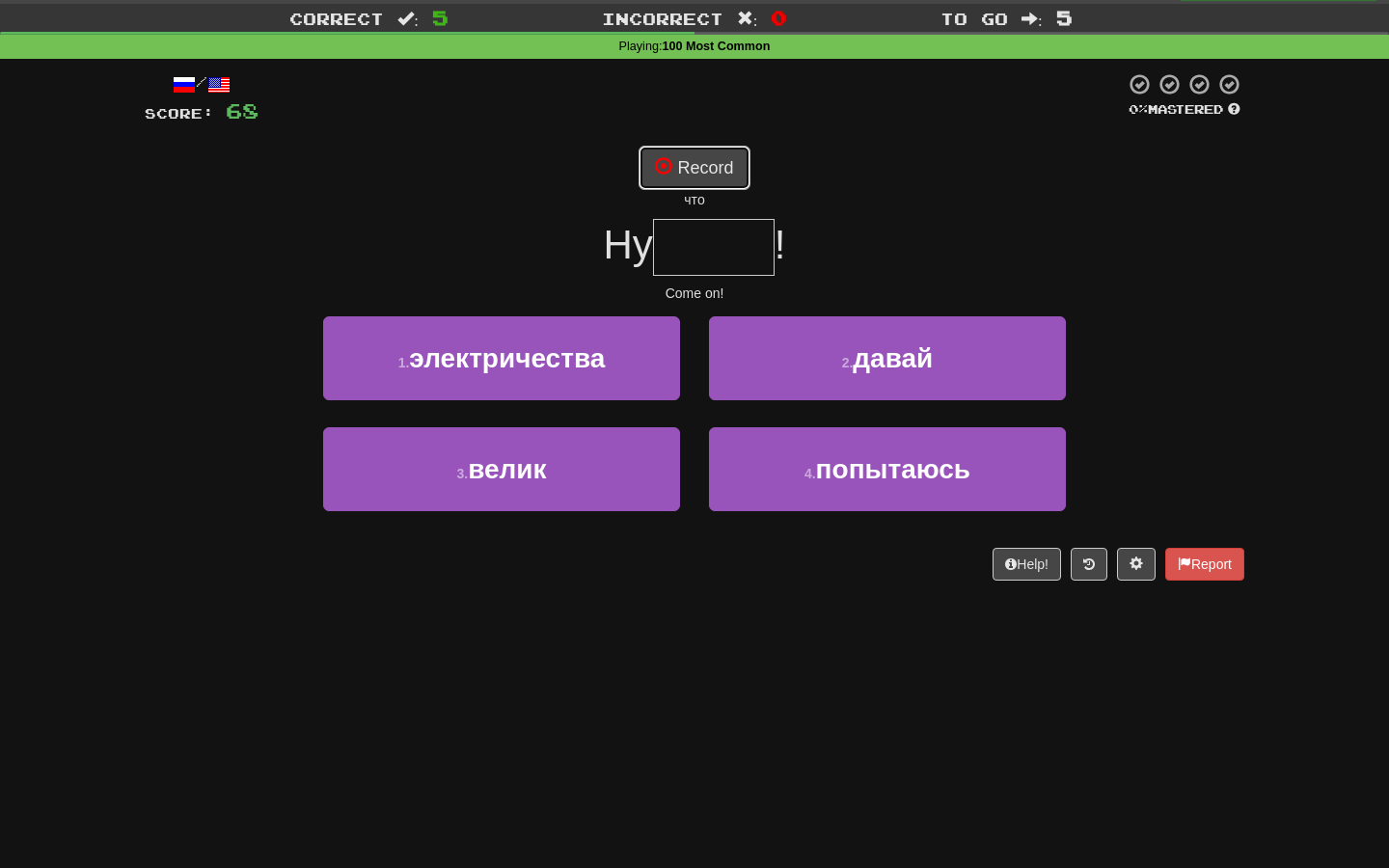 click on "Record" at bounding box center (694, 168) 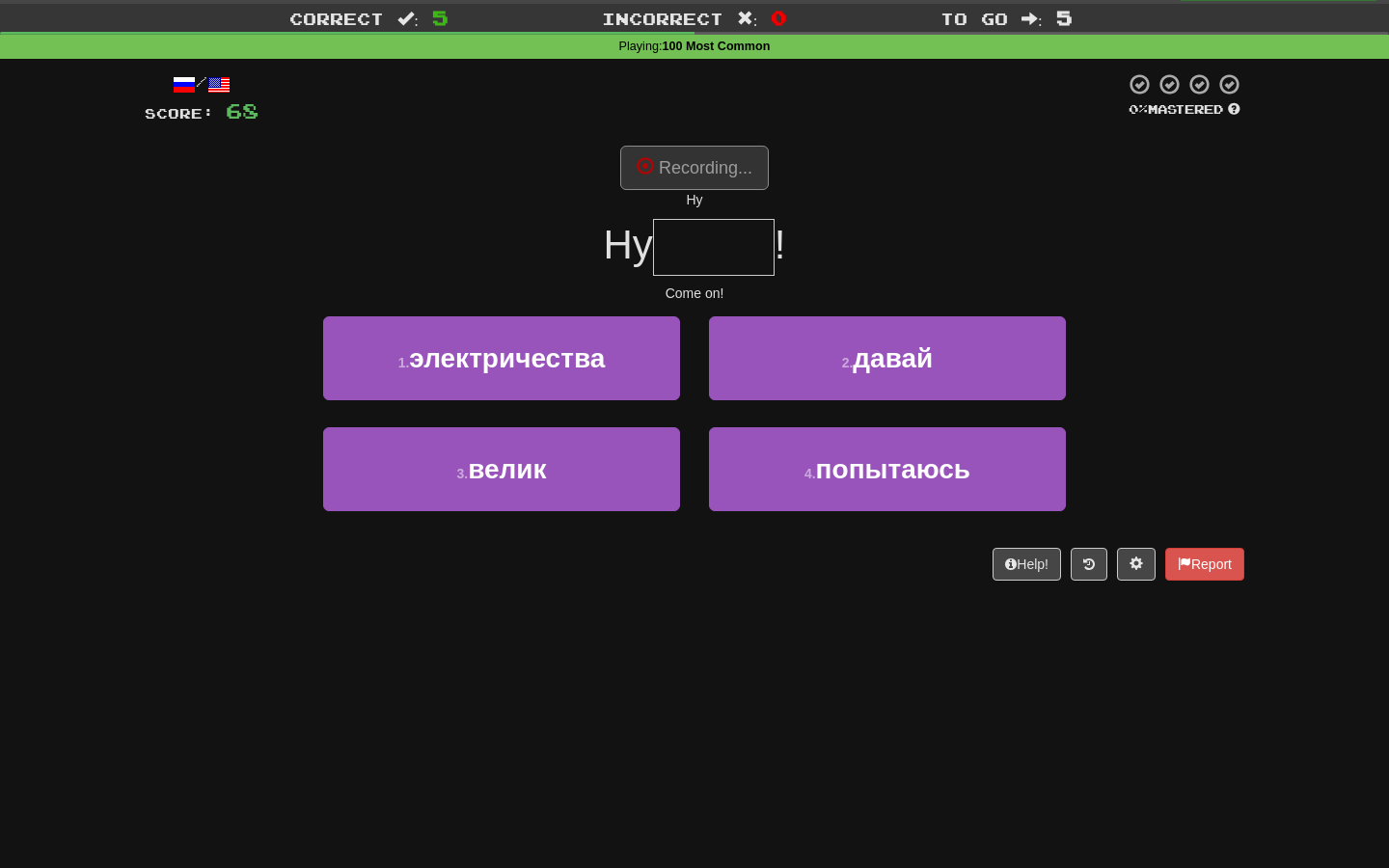 type on "*****" 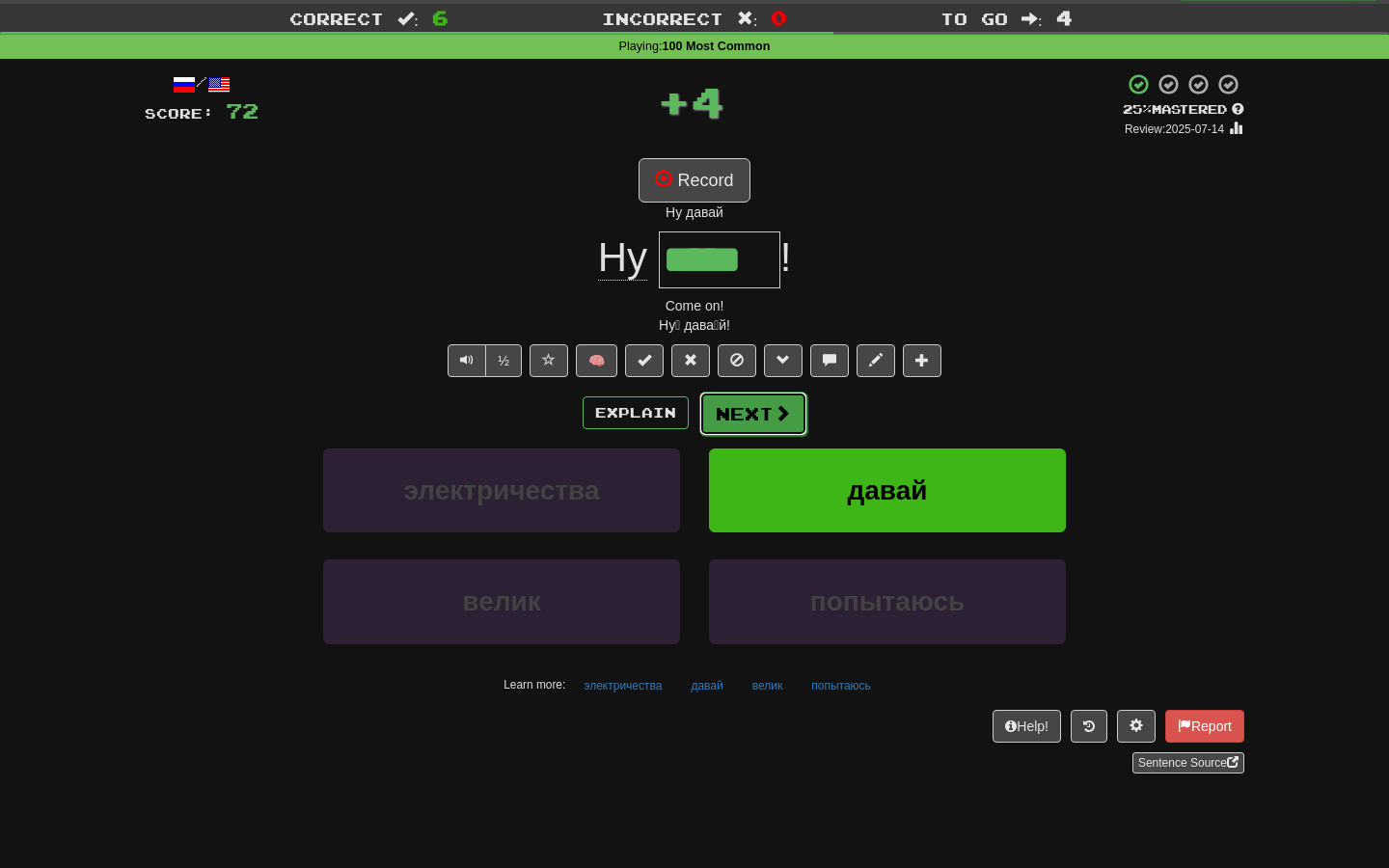 click on "Next" at bounding box center (753, 414) 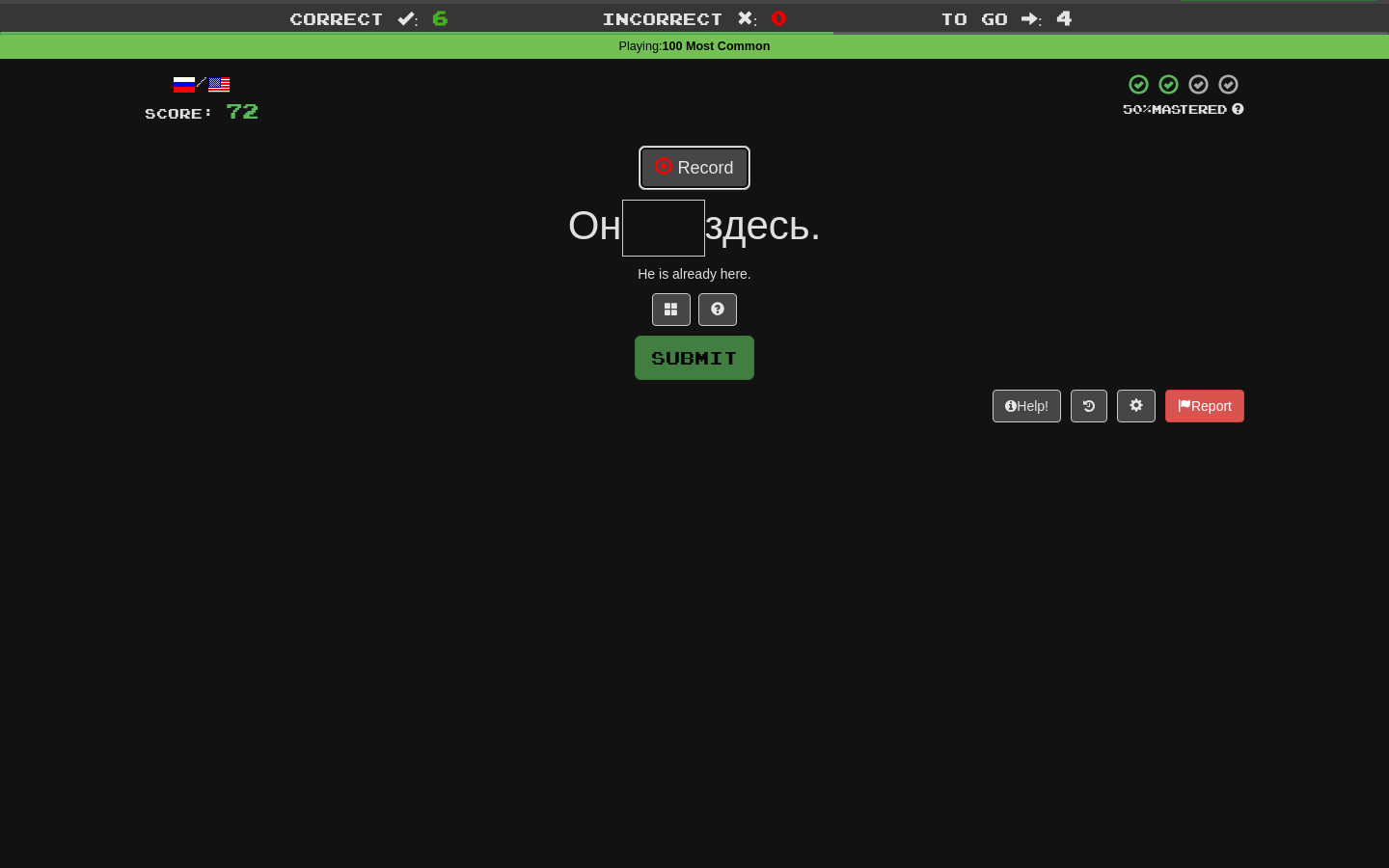 click on "Record" at bounding box center [694, 168] 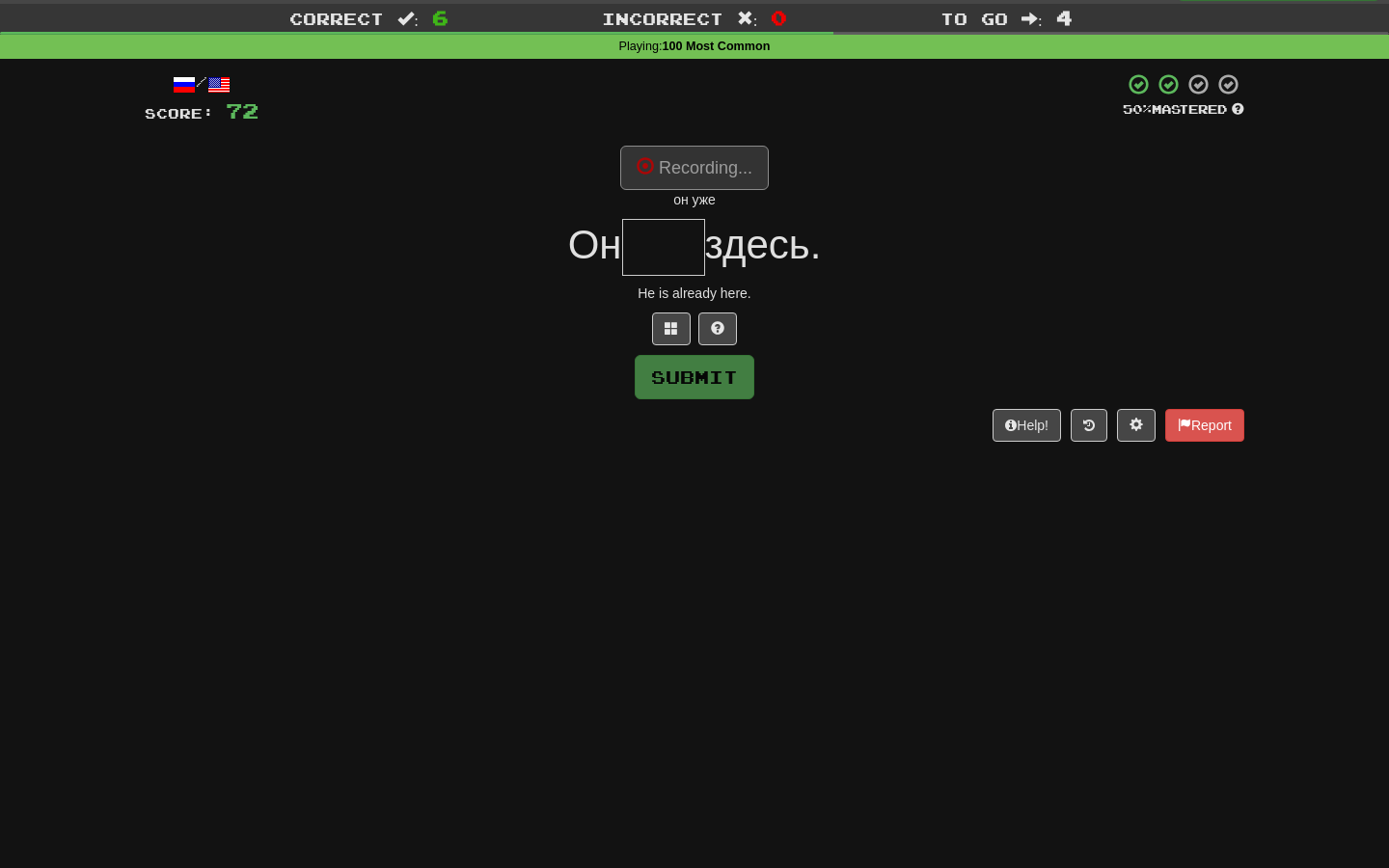 type on "***" 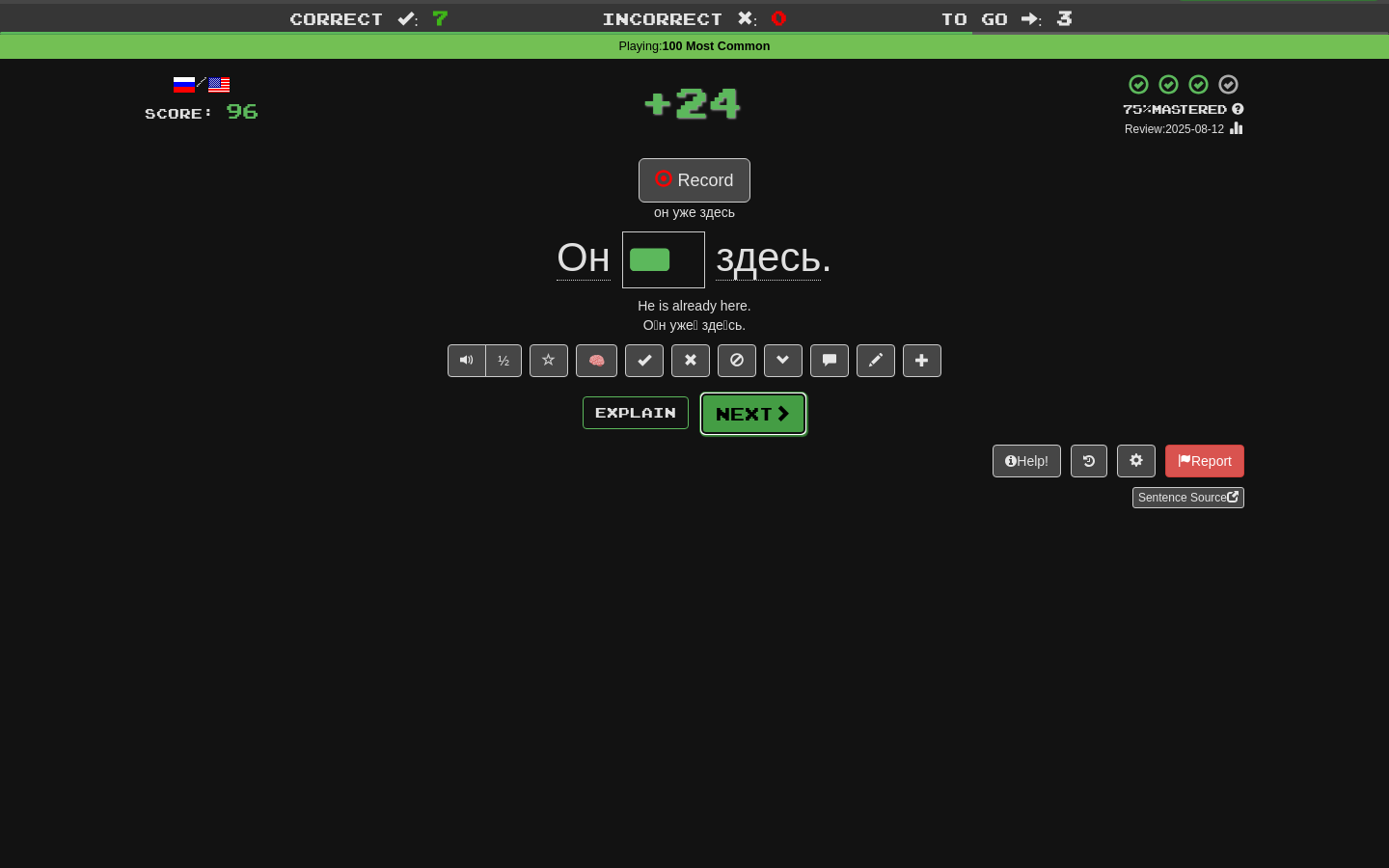 click on "Next" at bounding box center (753, 414) 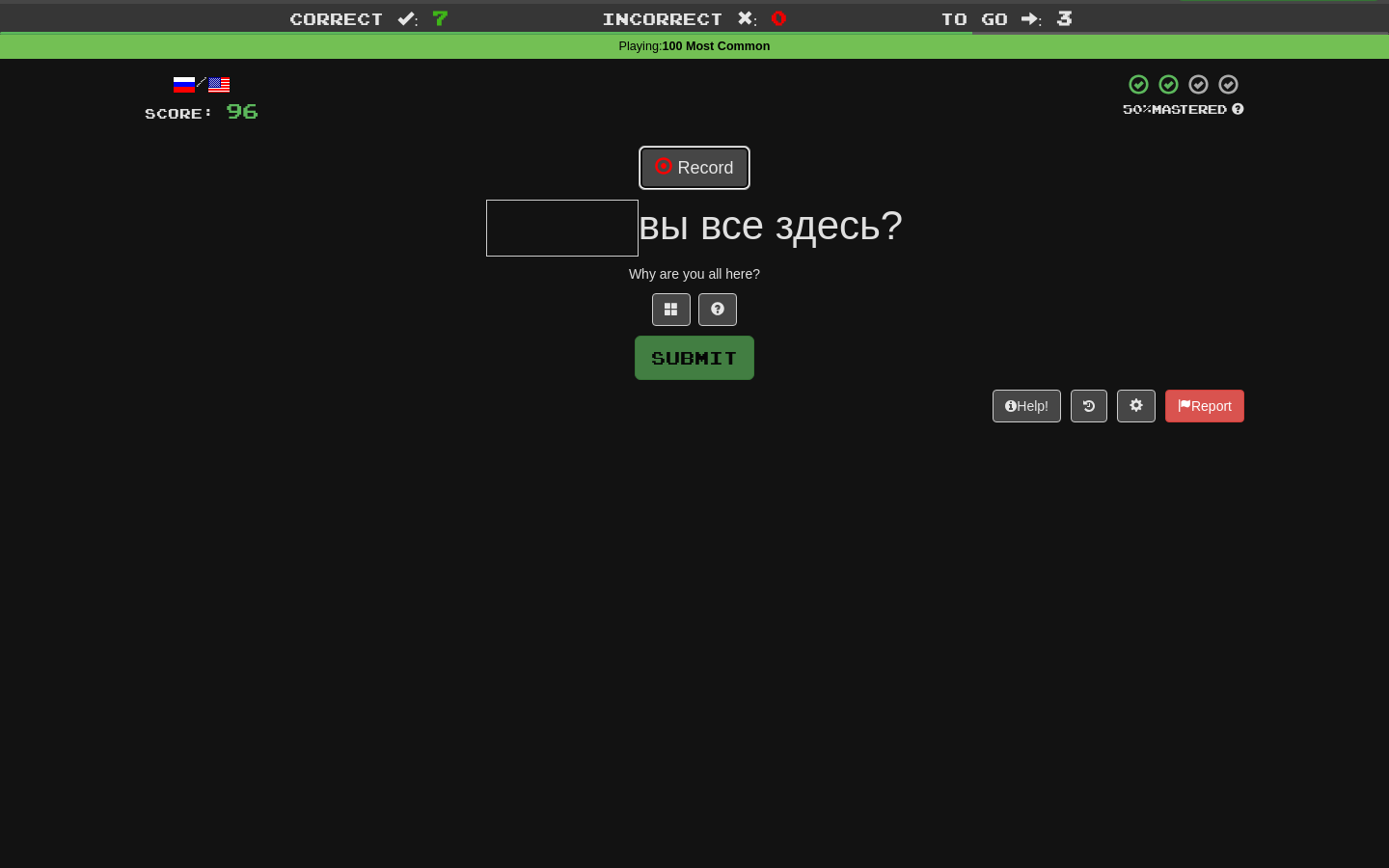 click on "Record" at bounding box center (694, 168) 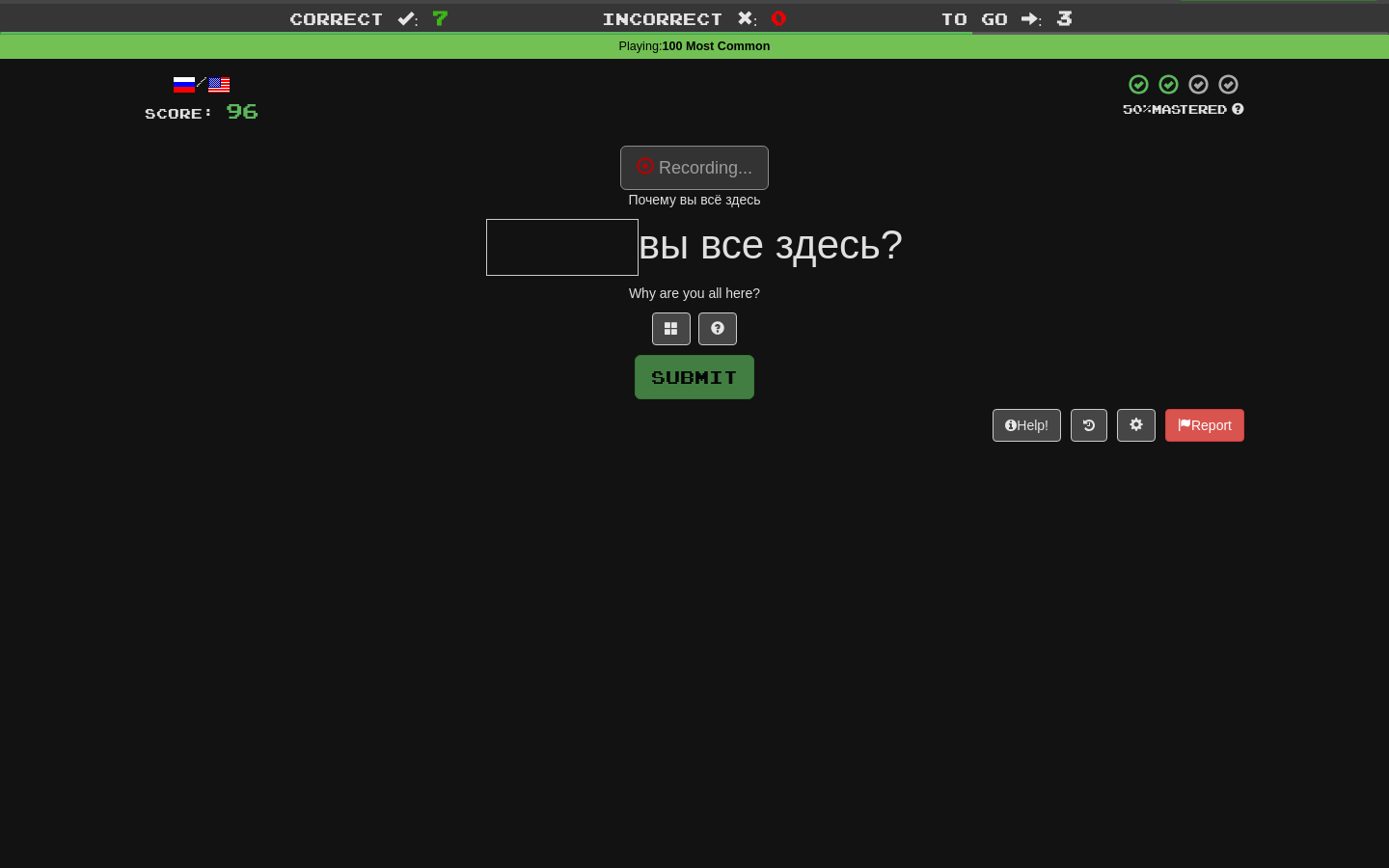 type on "******" 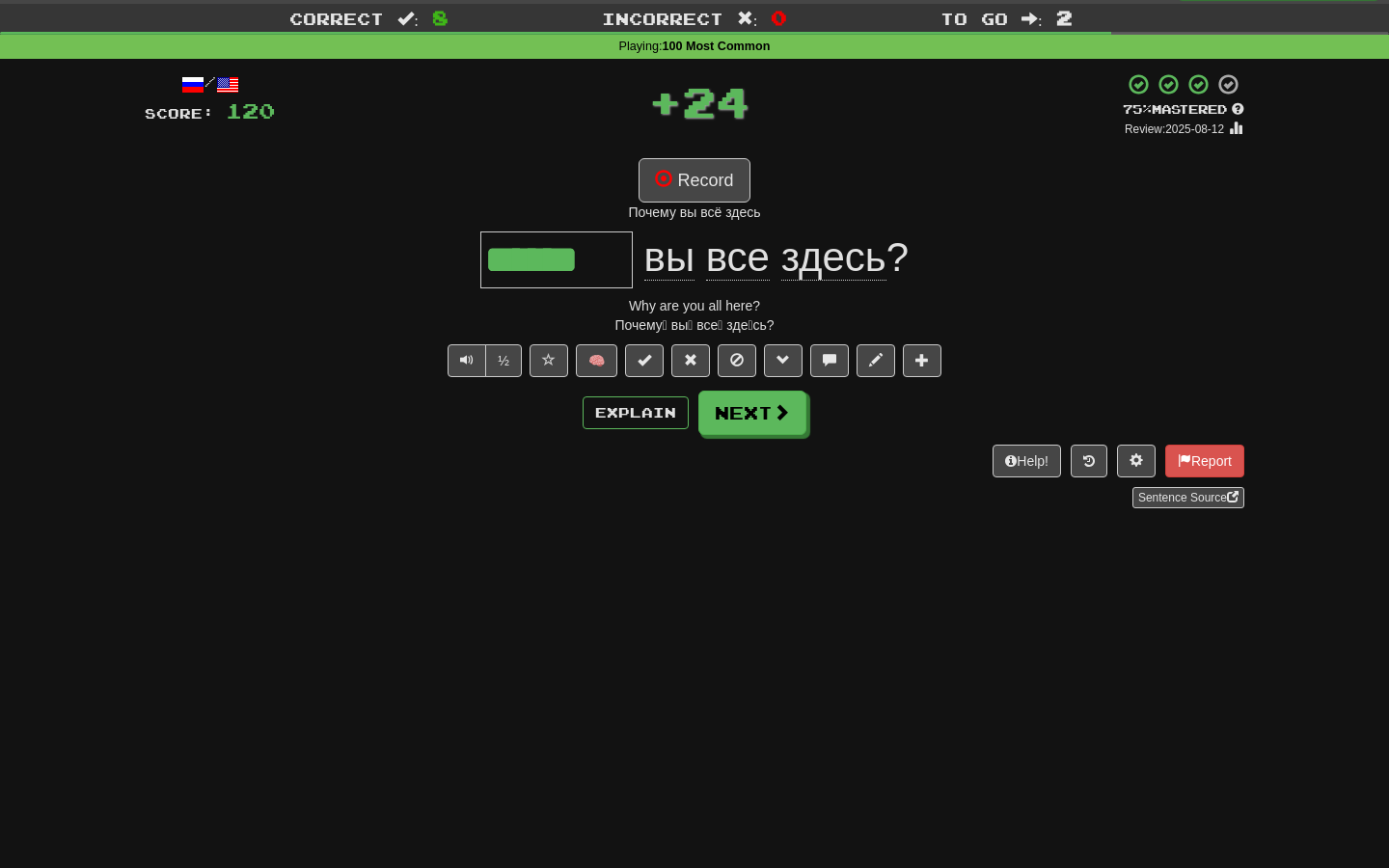 click on "/  Score:   120 + 24 75 %  Mastered Review:  2025-08-12   Record Почему вы всё здесь ******   вы   все   здесь ? Why are you all here? Почему́ вы́ все́ зде́сь? ½ 🧠 Explain Next  Help!  Report Sentence Source" at bounding box center (694, 290) 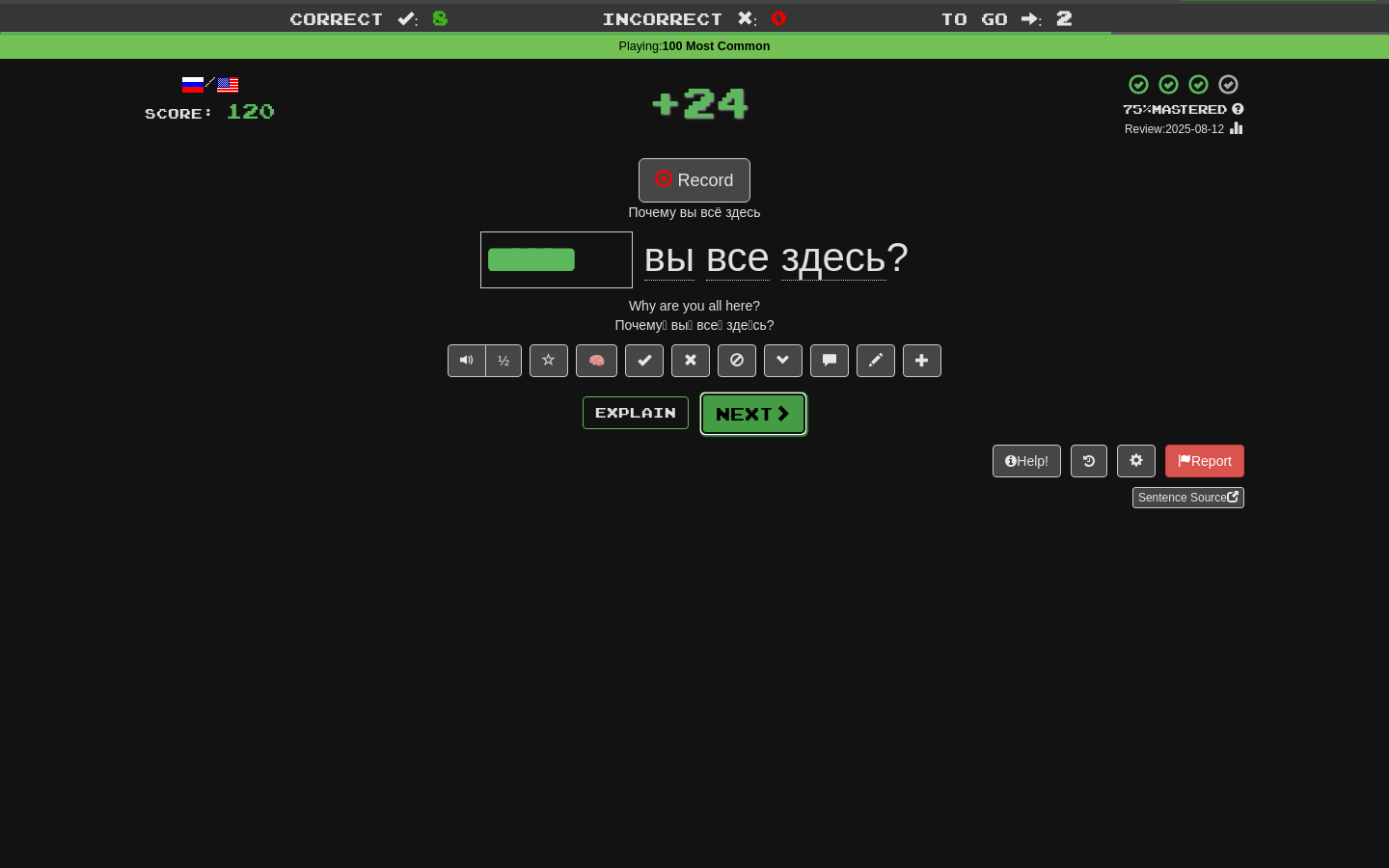 click on "Next" at bounding box center [753, 414] 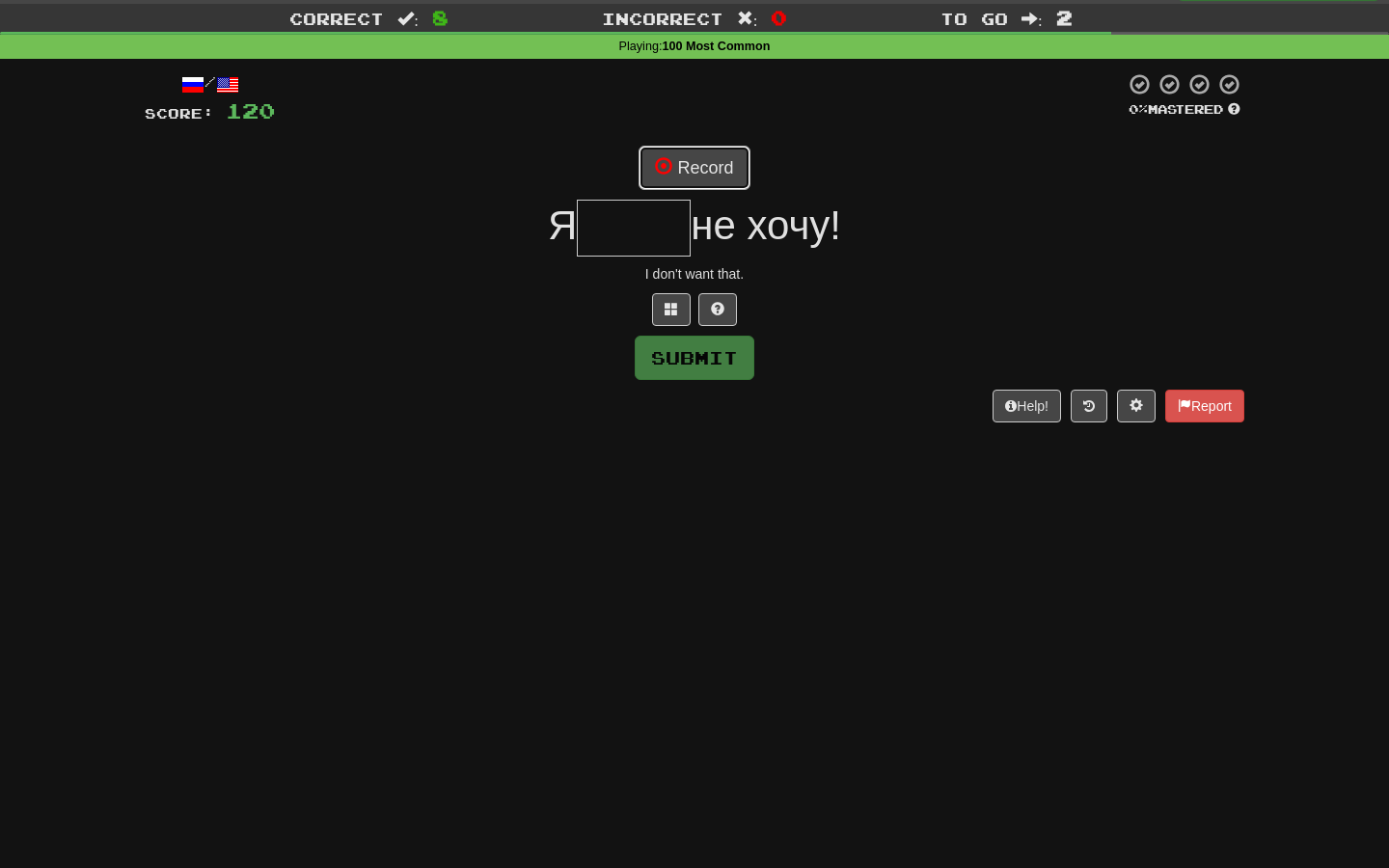 click on "Record" at bounding box center [694, 168] 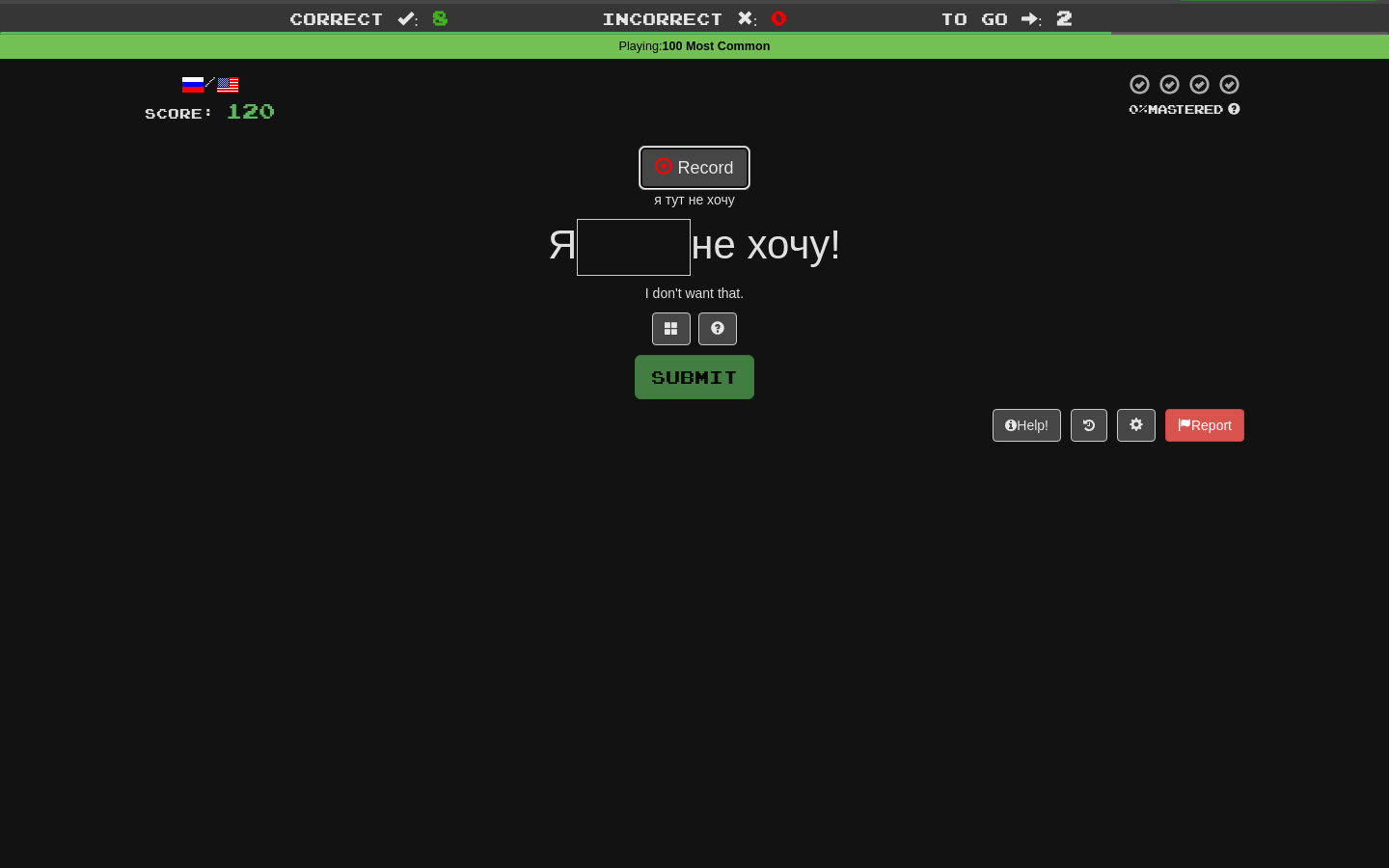 click on "Record" at bounding box center [694, 168] 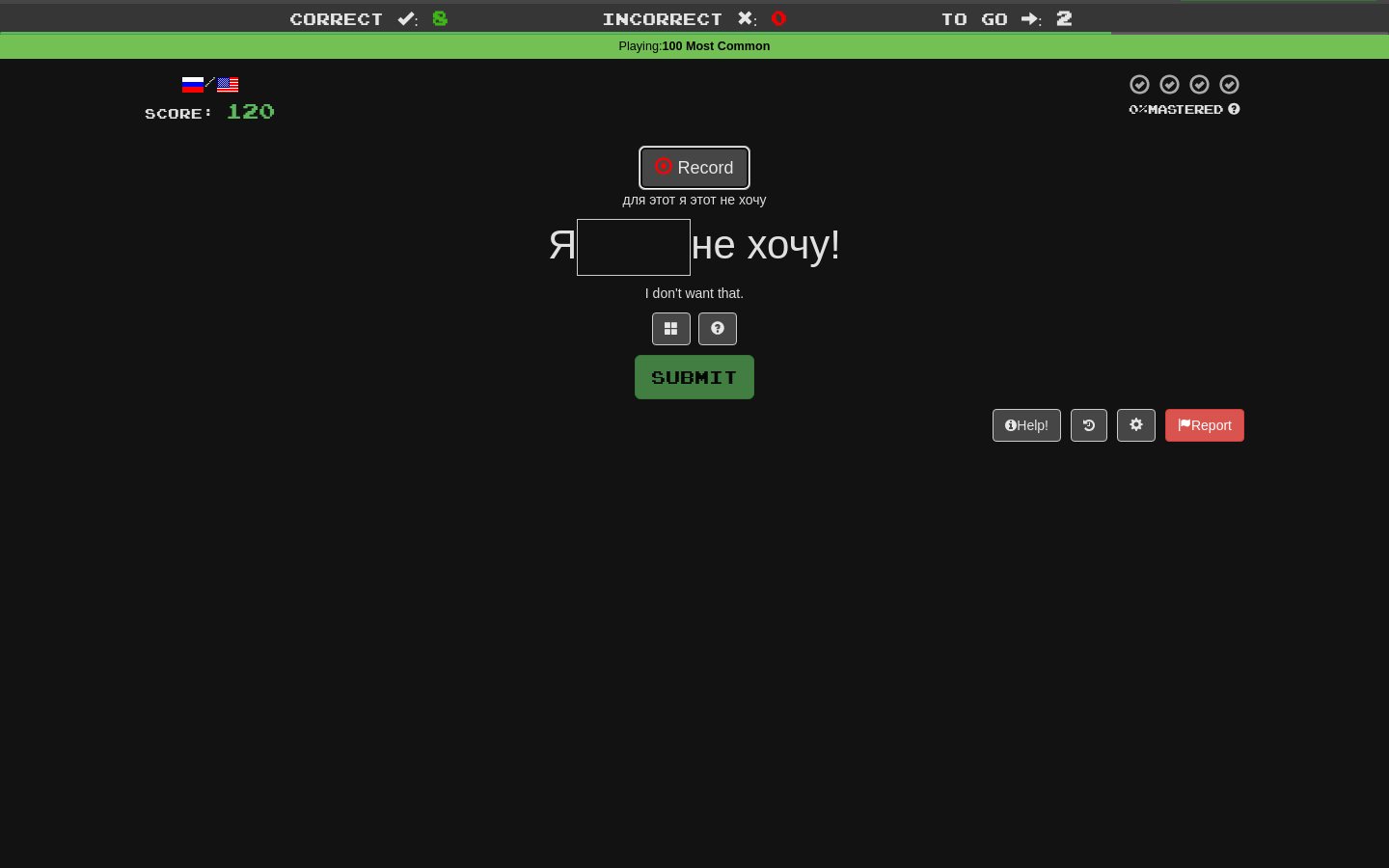 click on "Record" at bounding box center (694, 168) 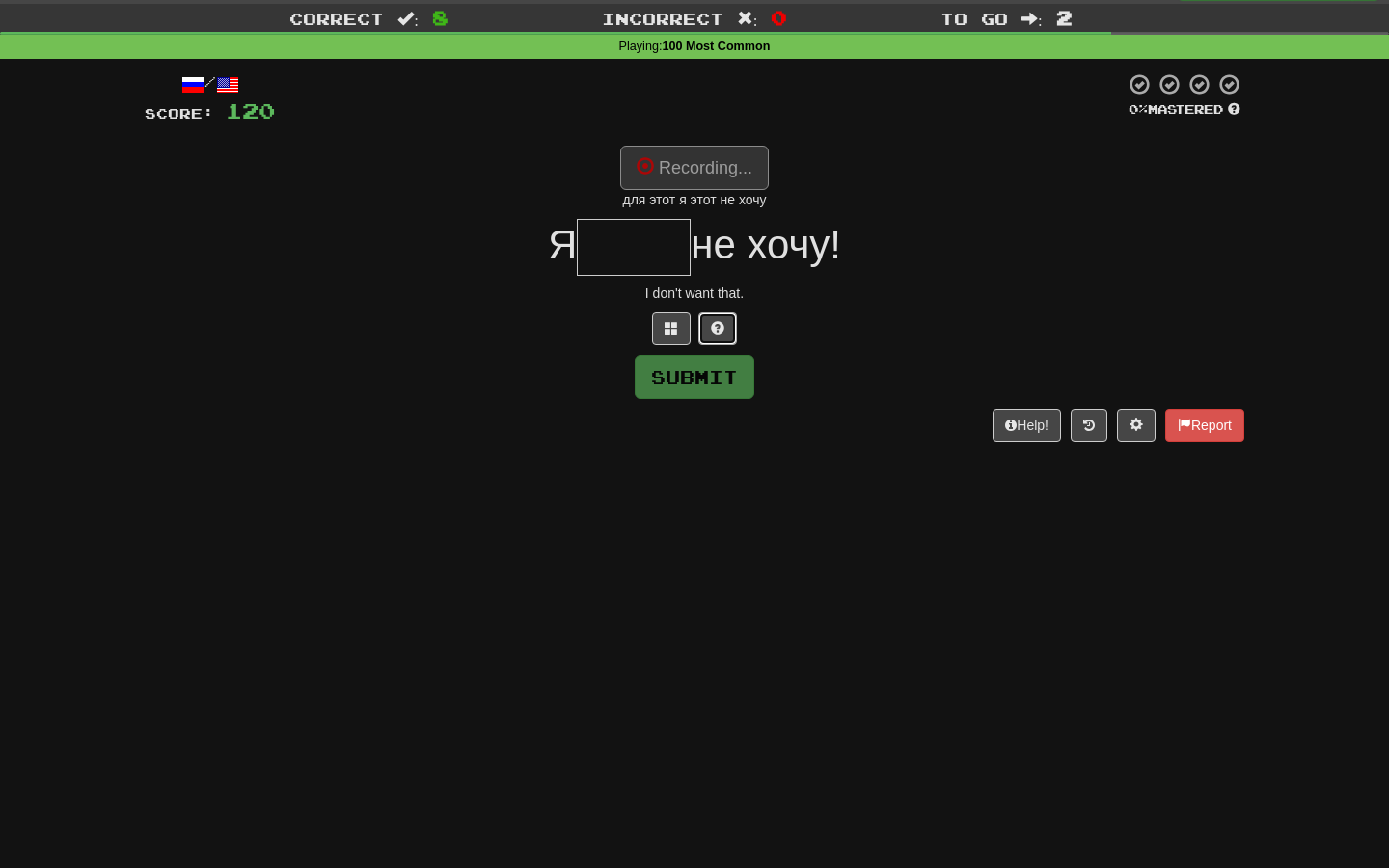click at bounding box center (718, 329) 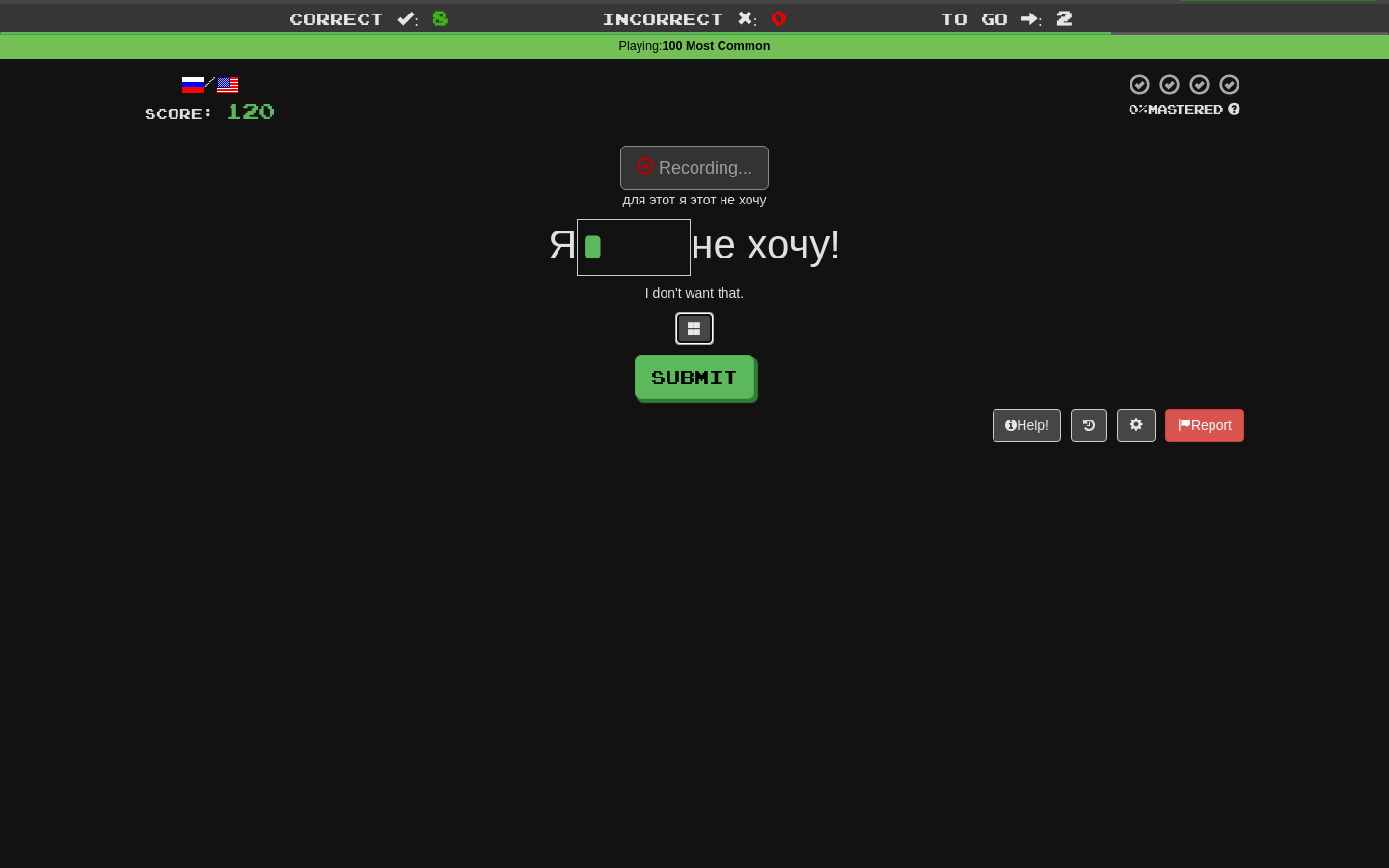 click at bounding box center [694, 328] 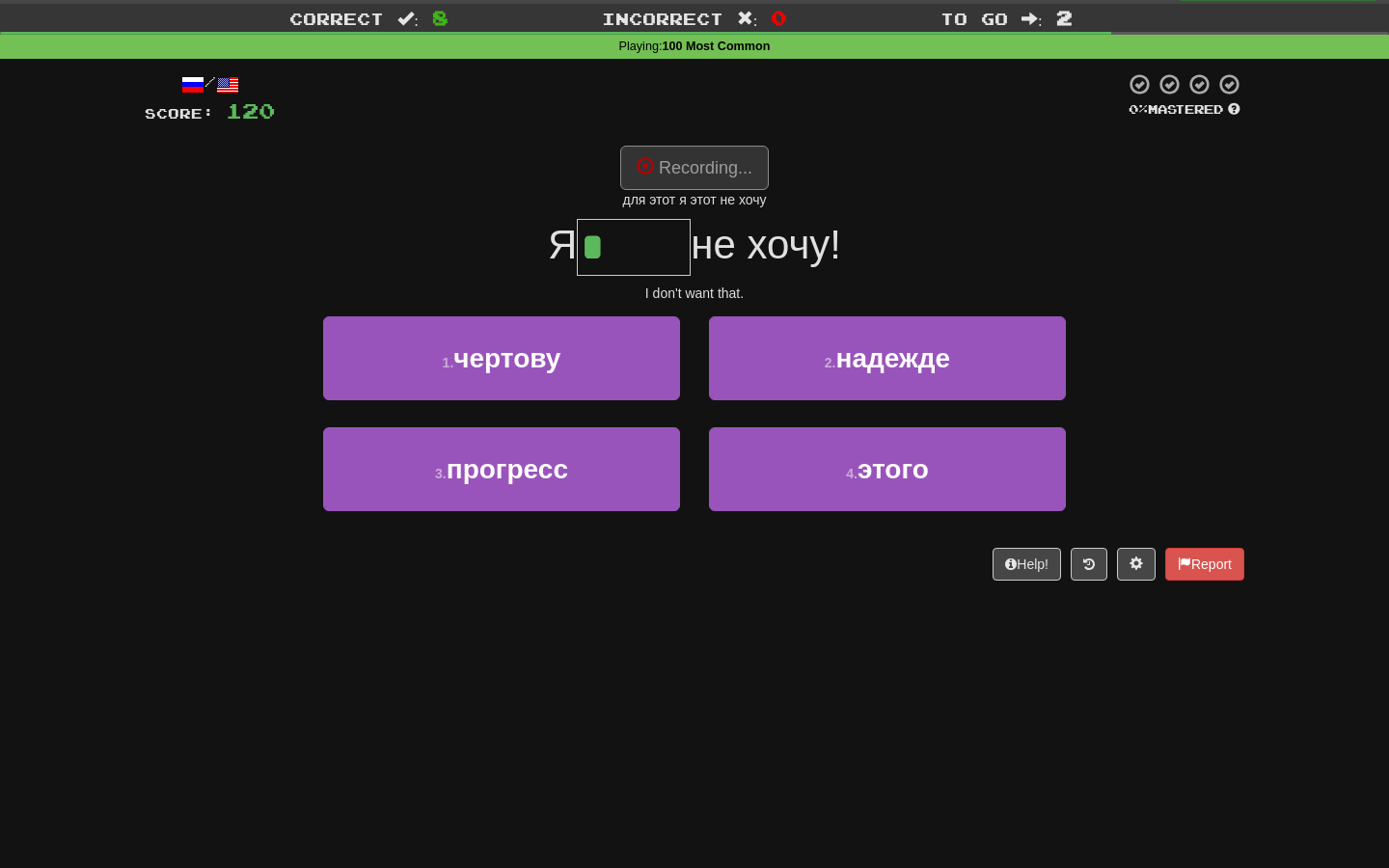 click on "для этот я этот не хочу" at bounding box center [694, 200] 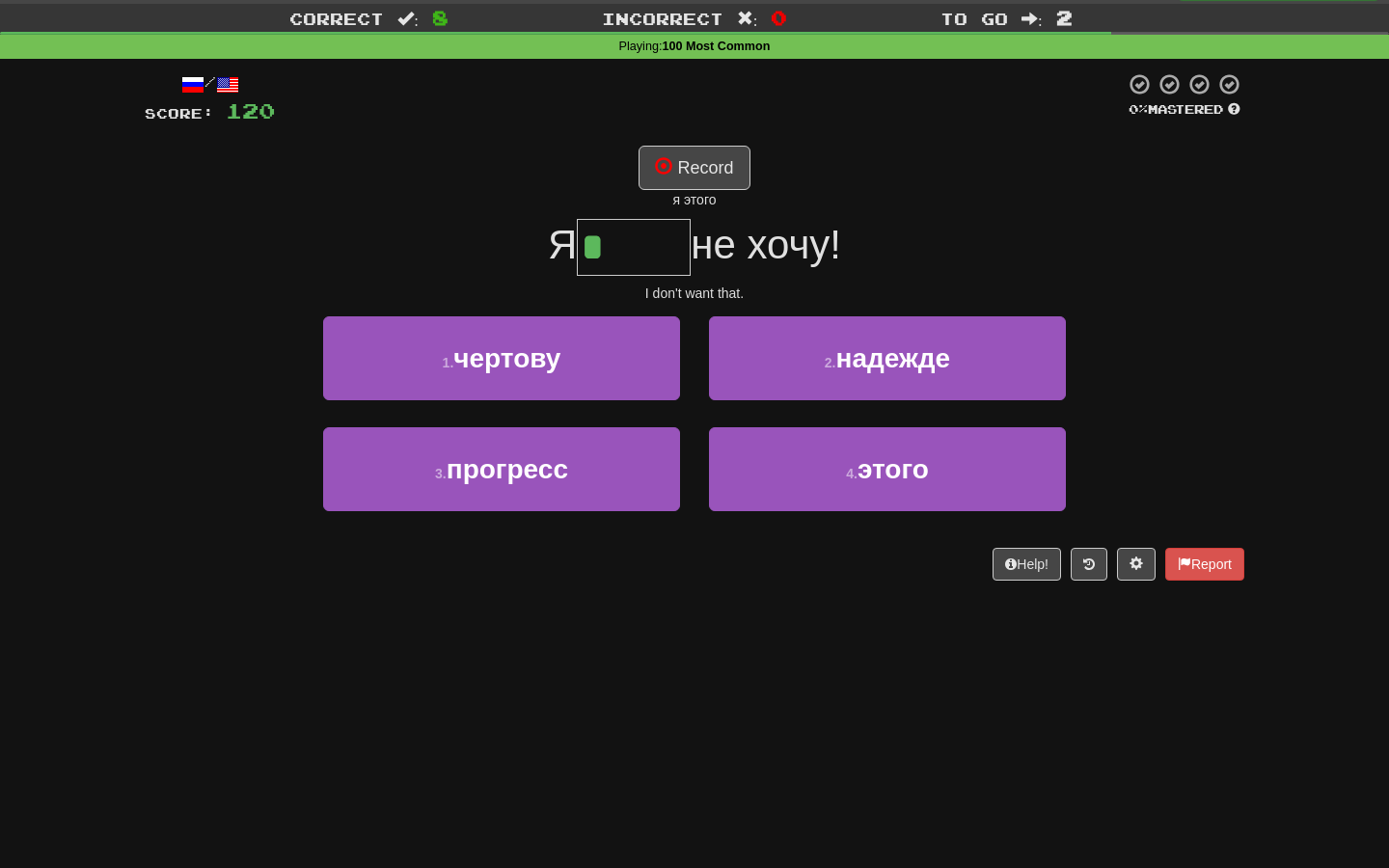 type on "*****" 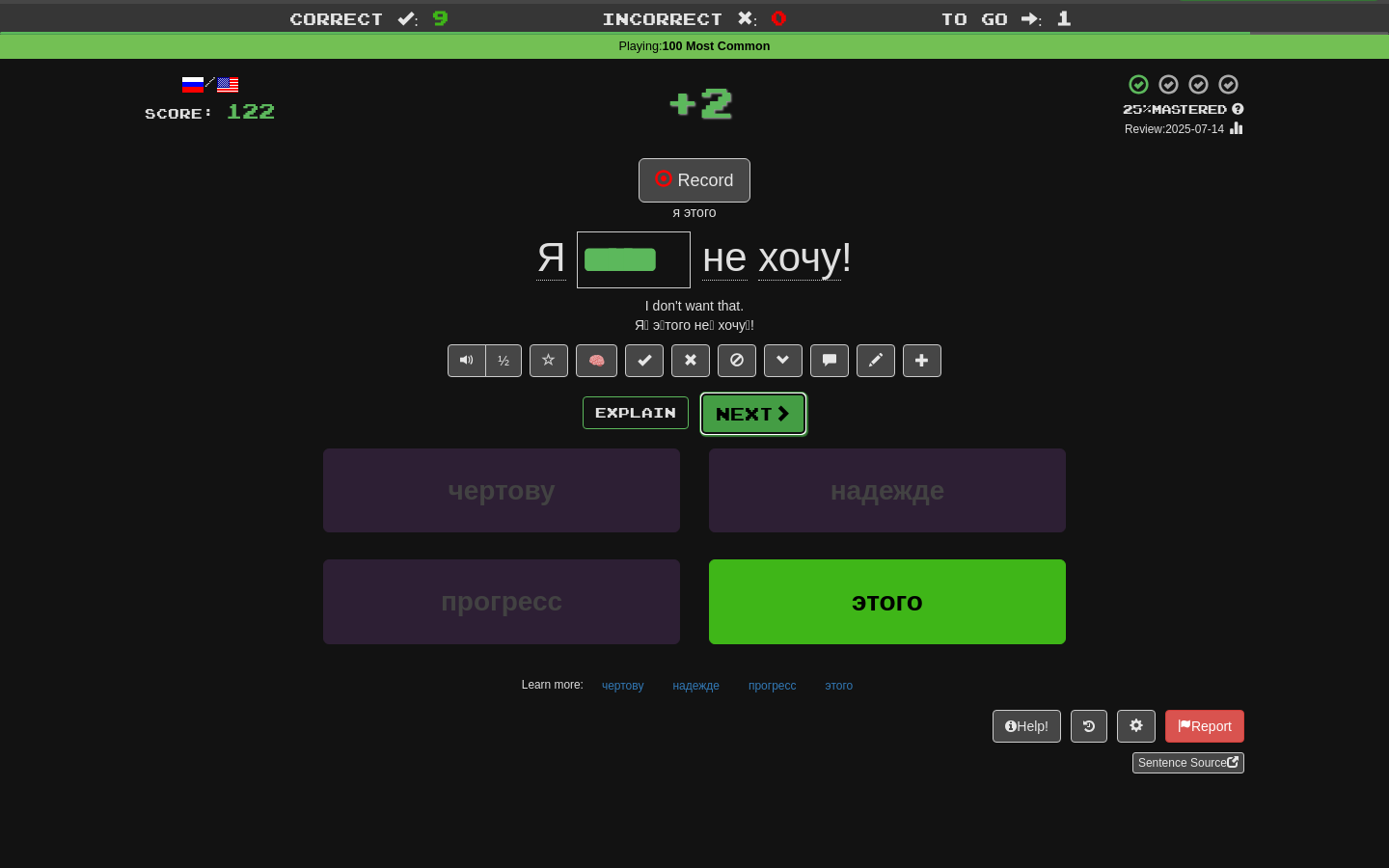click at bounding box center (782, 413) 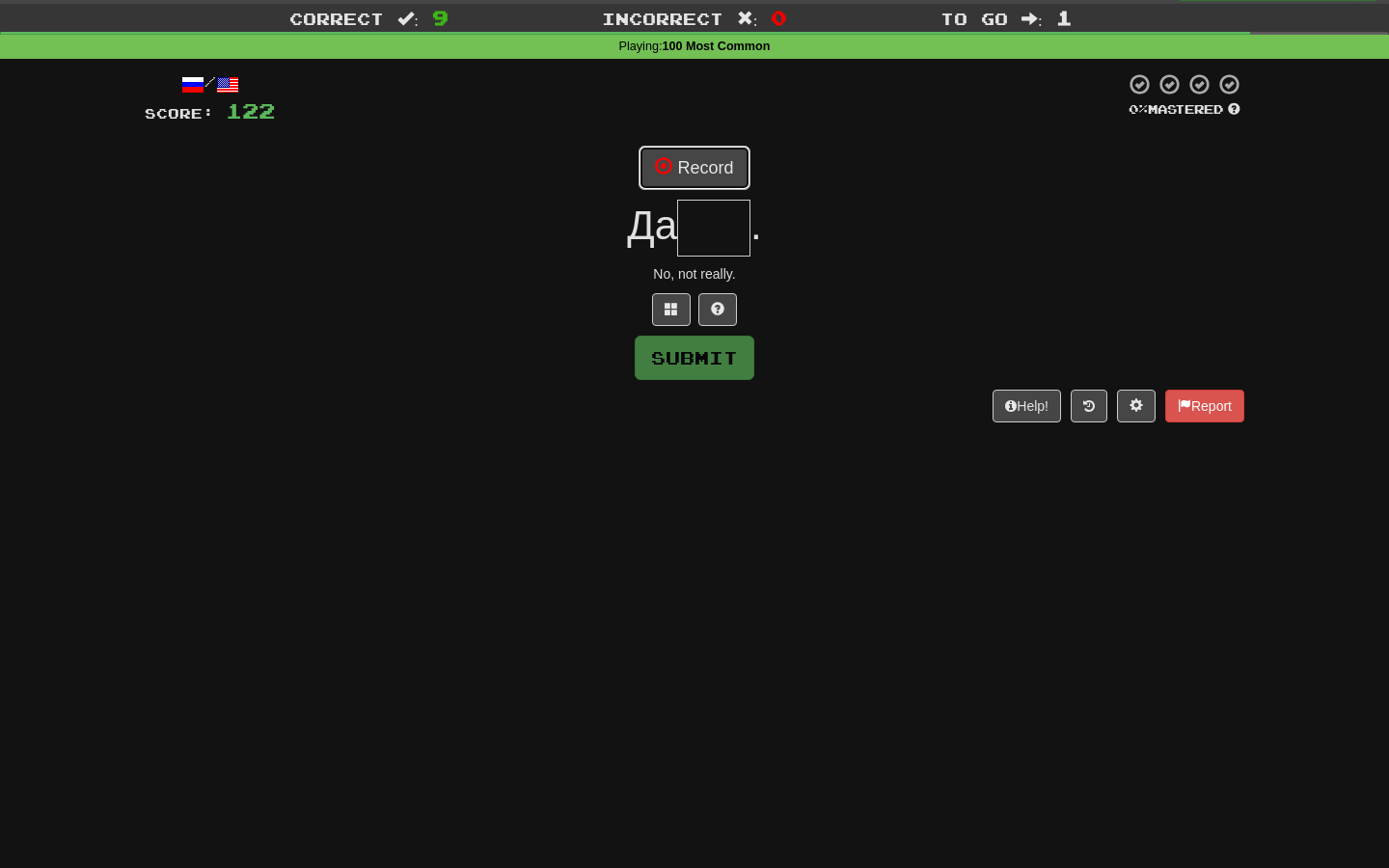 click on "Record" at bounding box center (694, 168) 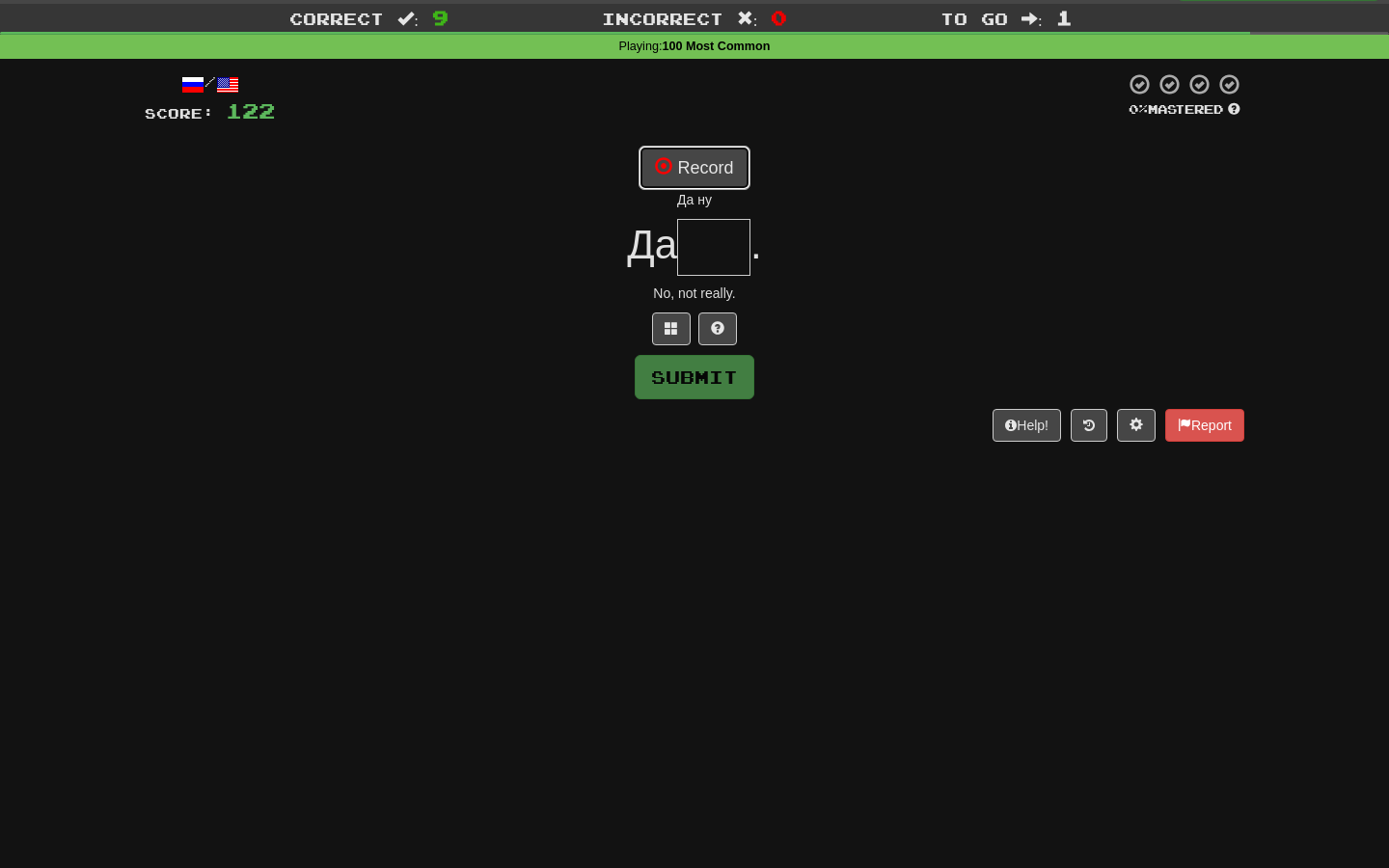 click on "Record" at bounding box center (694, 168) 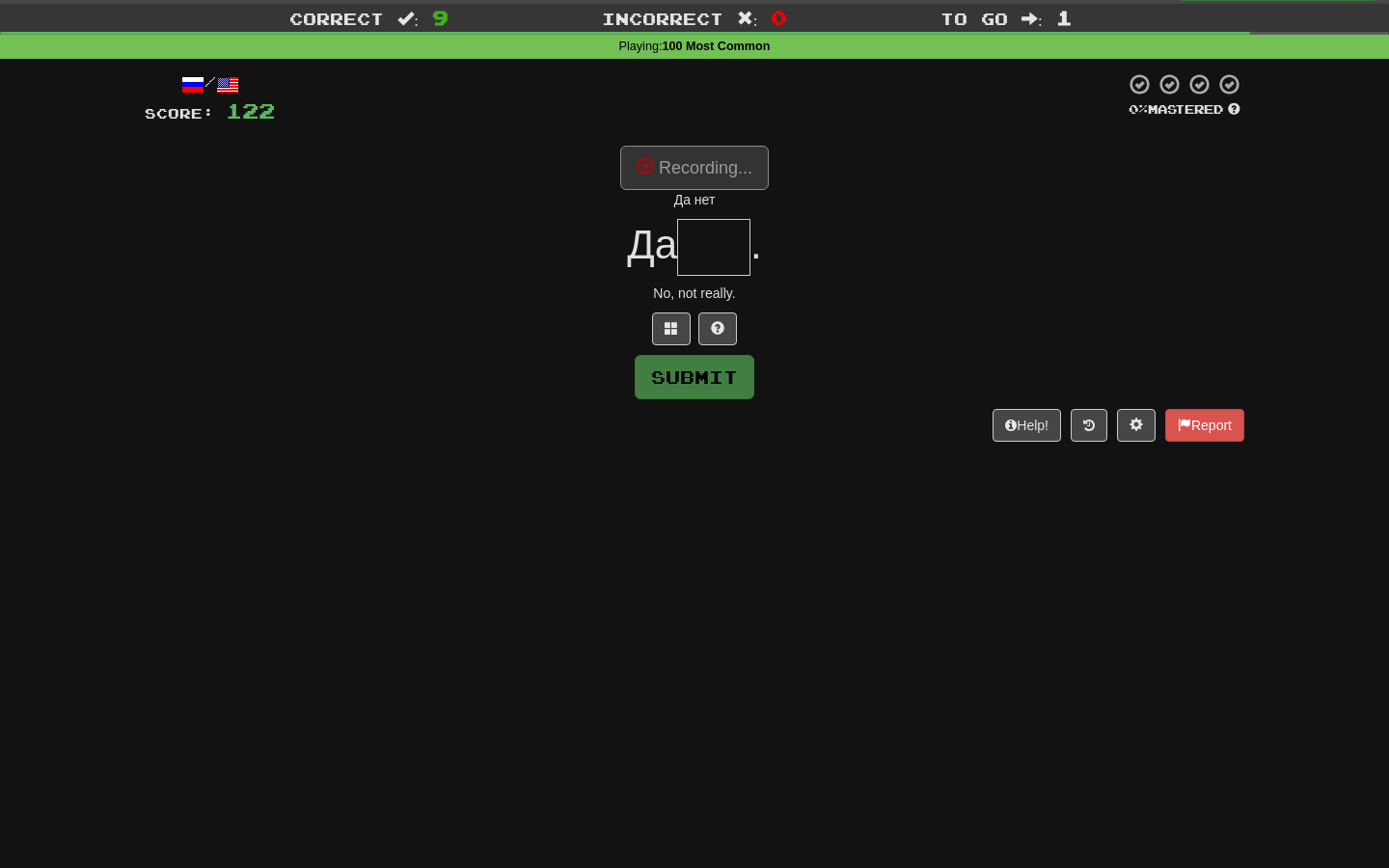 type on "***" 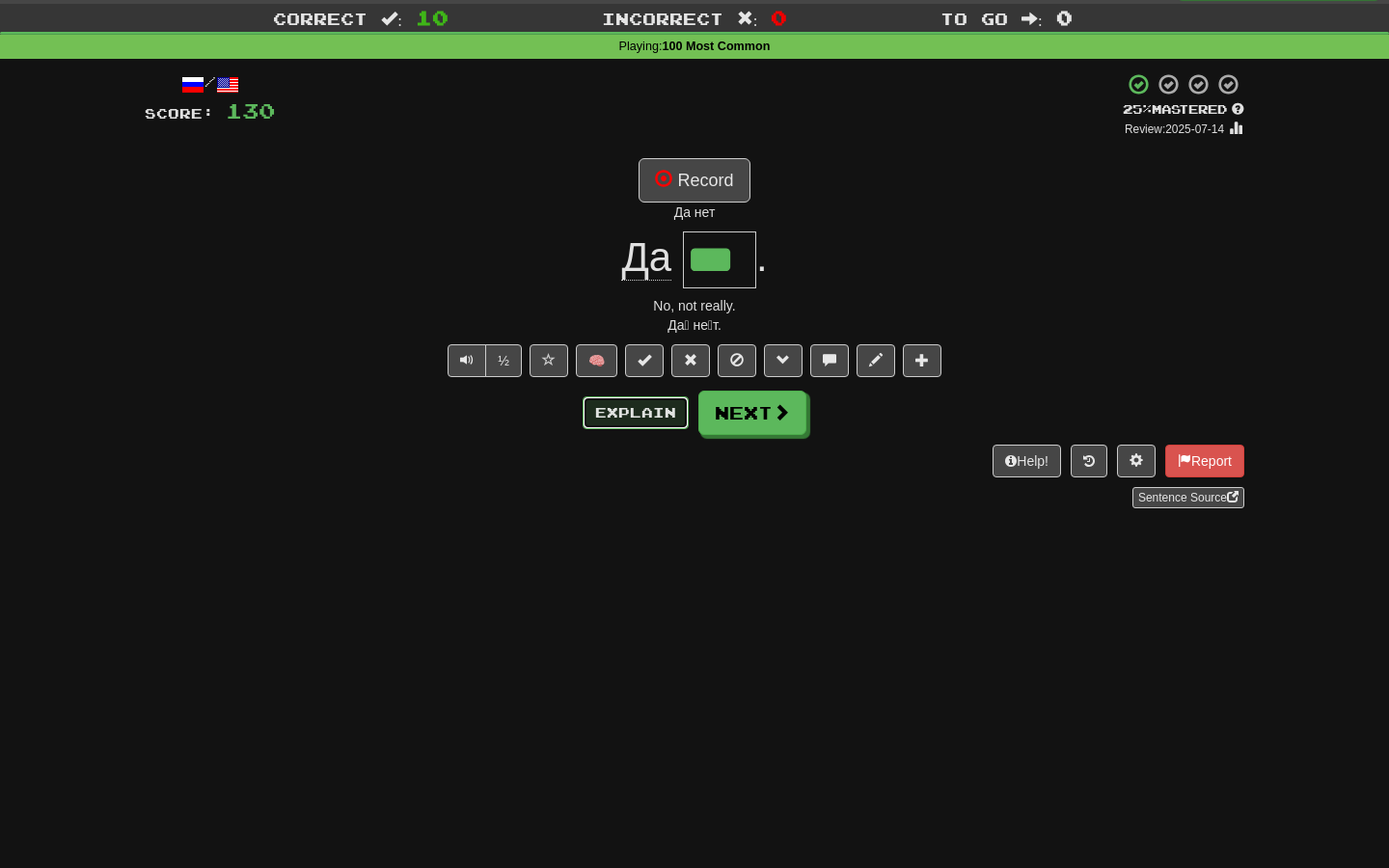 click on "Explain" at bounding box center [636, 413] 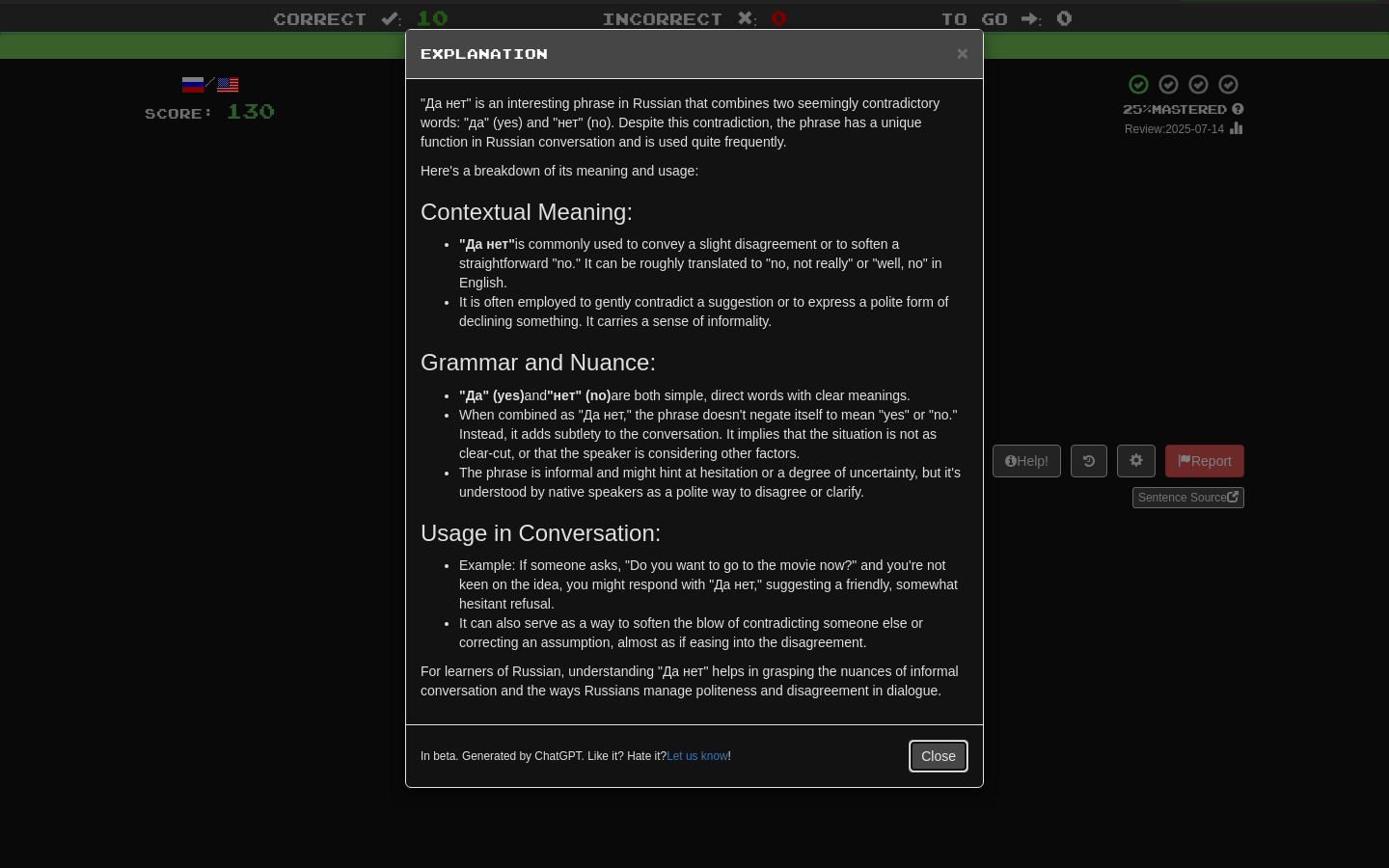 click on "Close" at bounding box center (939, 756) 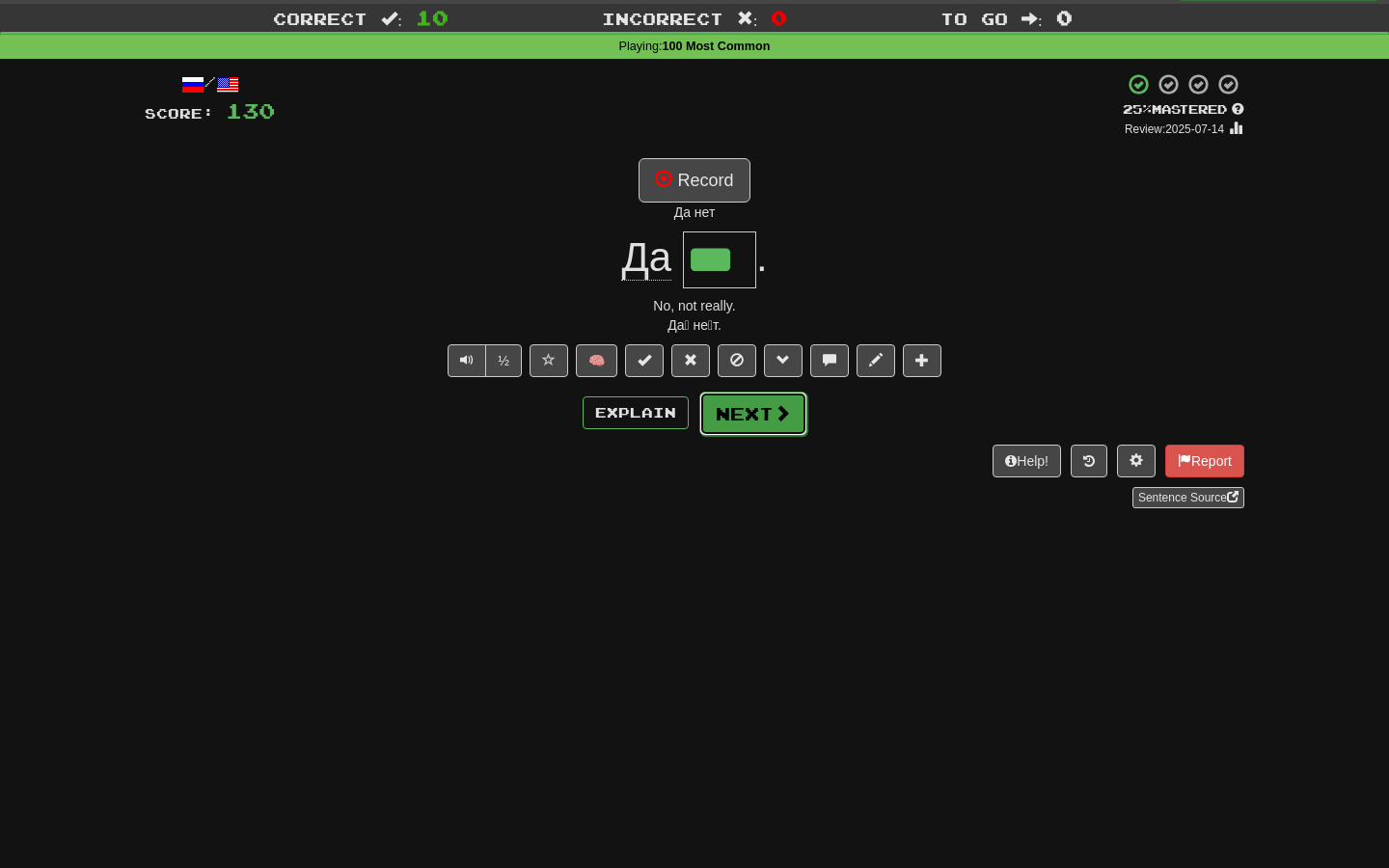 click on "Next" at bounding box center (753, 414) 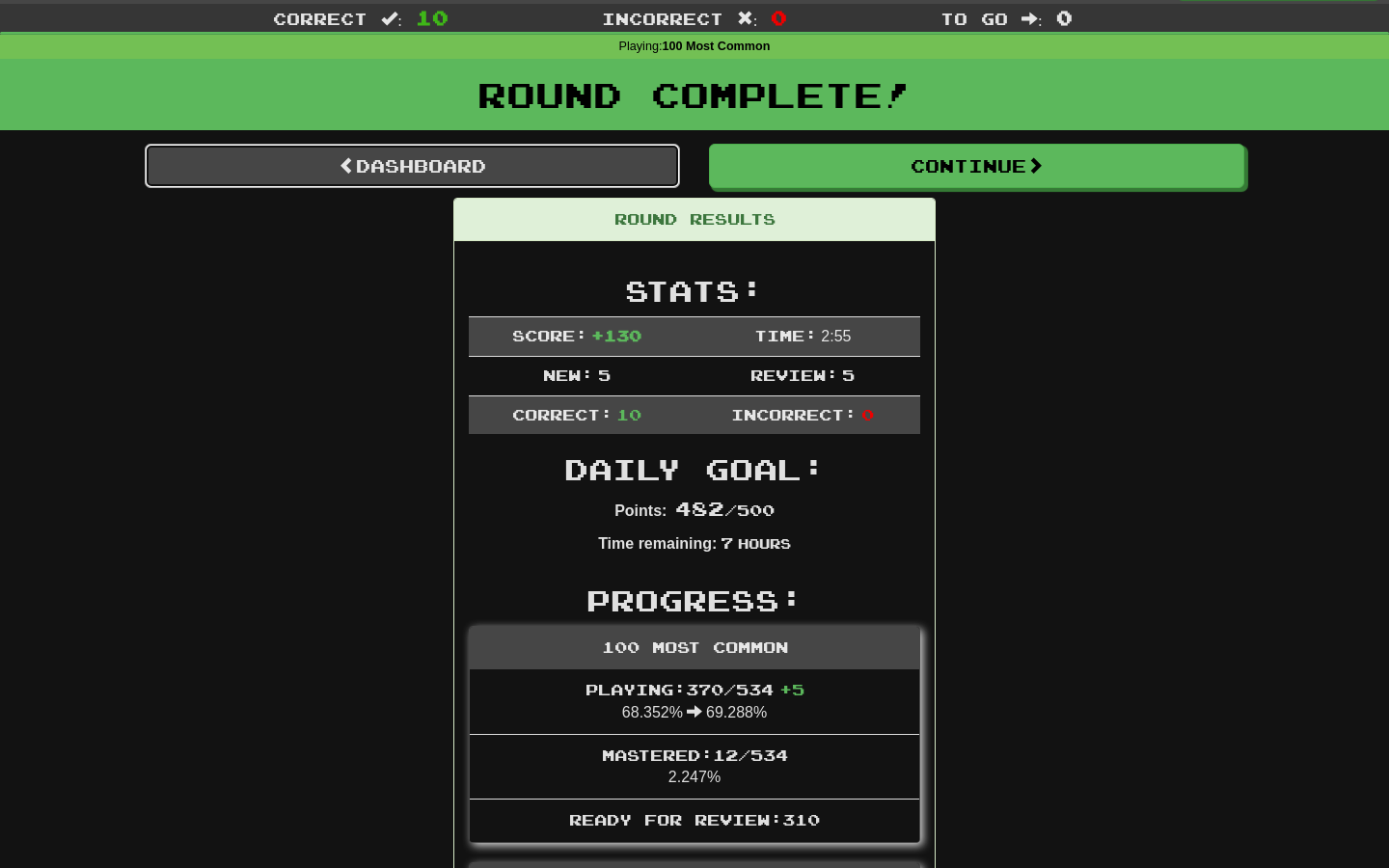 click on "Dashboard" at bounding box center [412, 166] 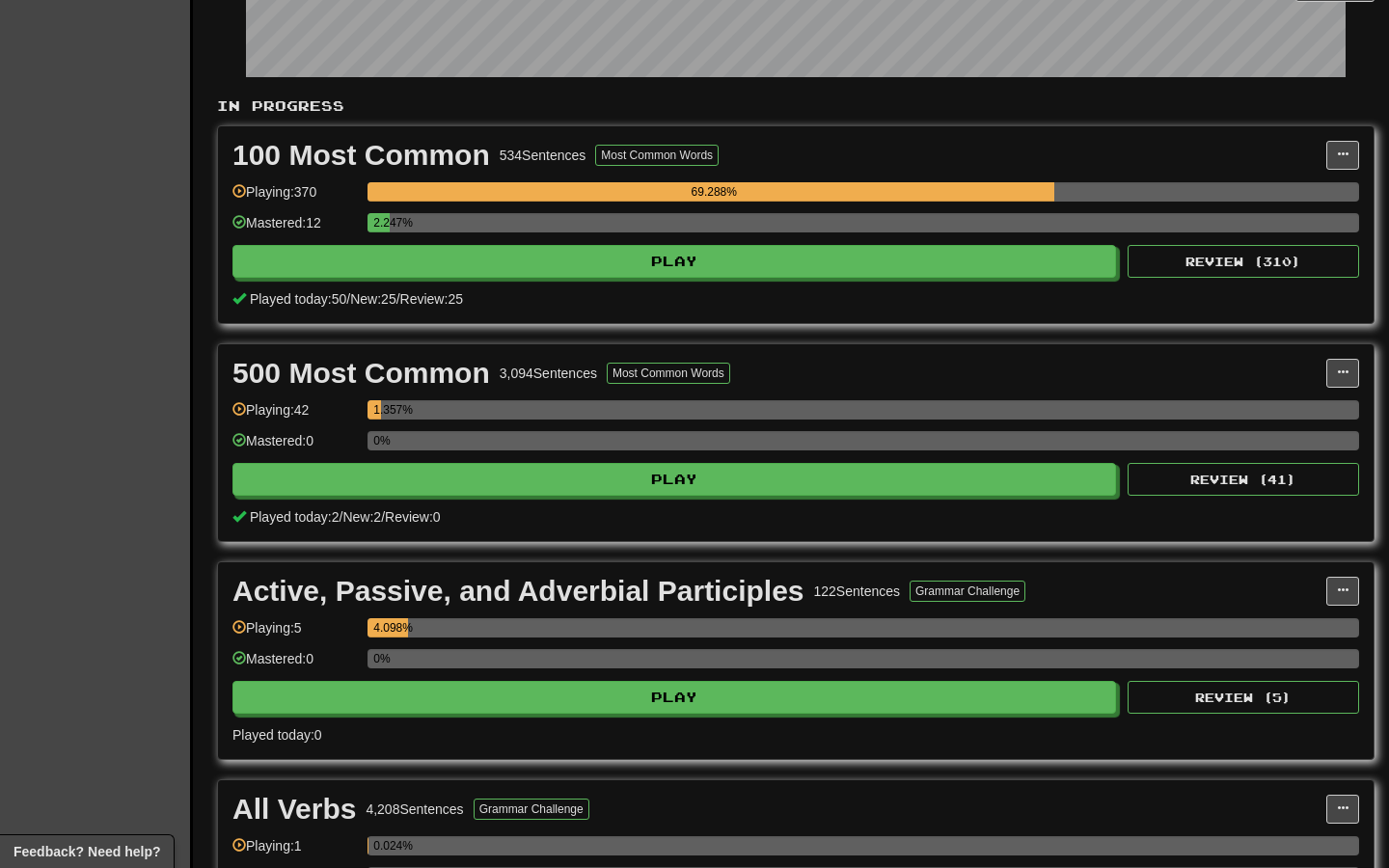 scroll, scrollTop: 0, scrollLeft: 0, axis: both 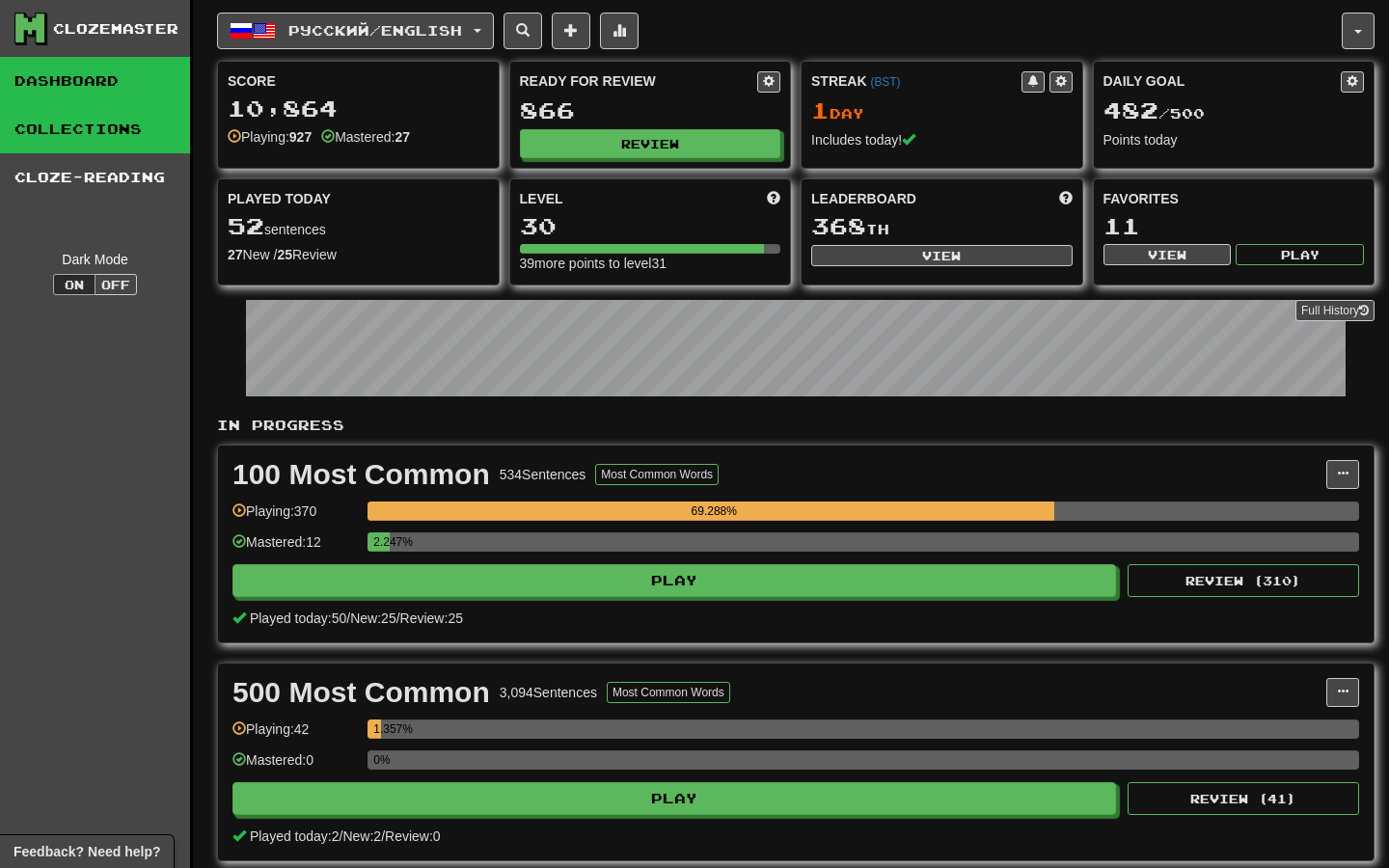 click on "Collections" at bounding box center [95, 129] 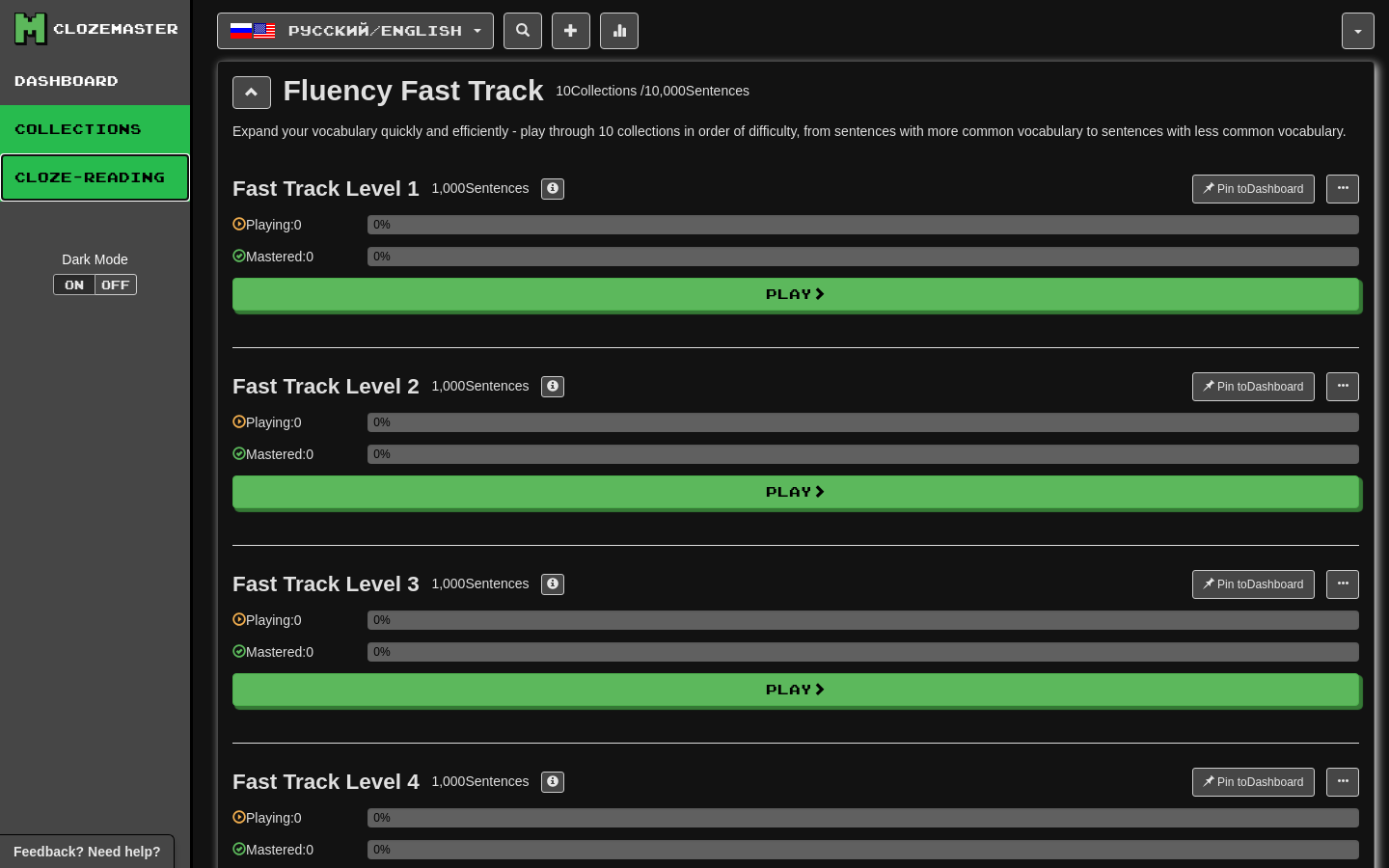 click on "Cloze-Reading" at bounding box center (95, 177) 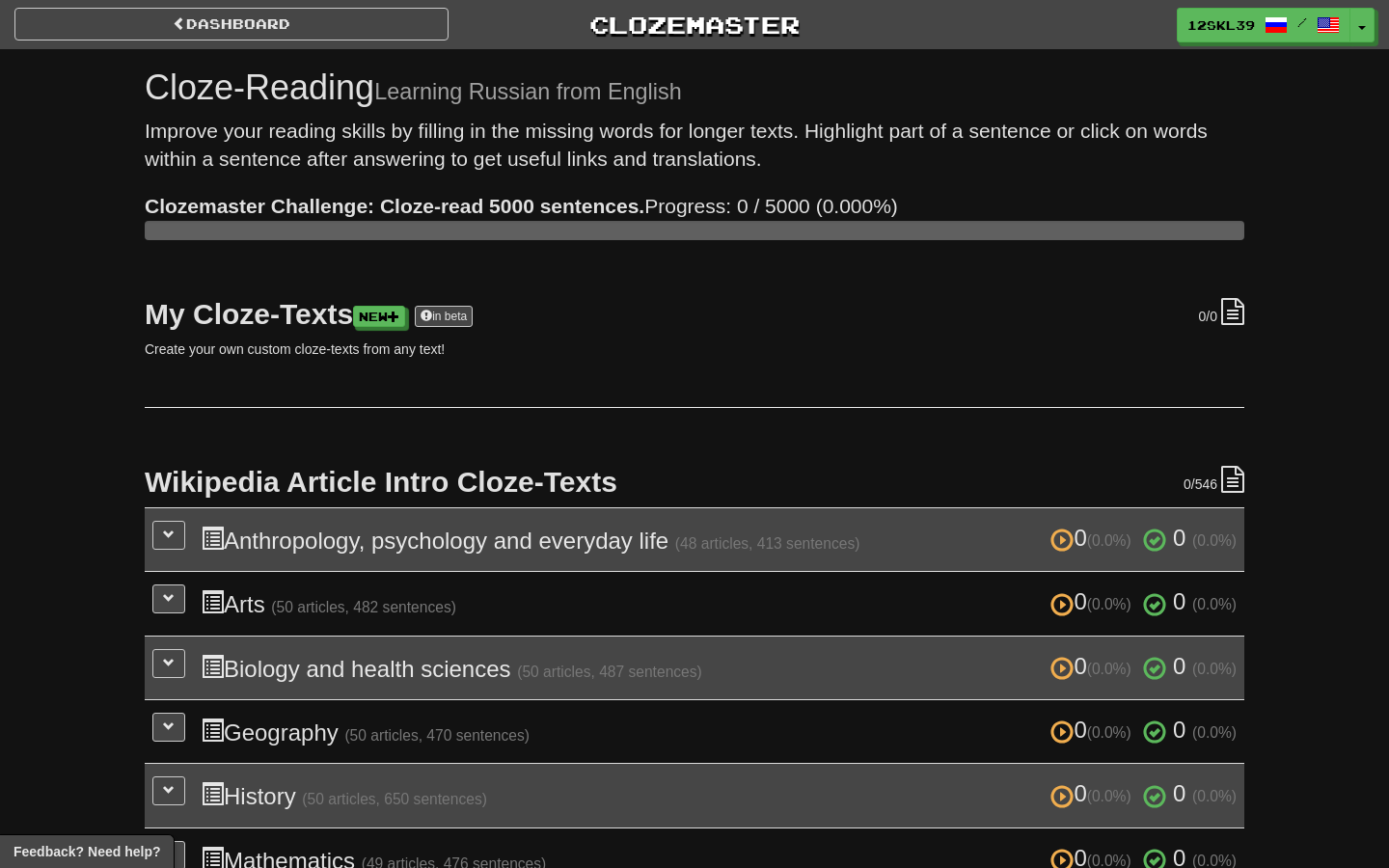scroll, scrollTop: 0, scrollLeft: 0, axis: both 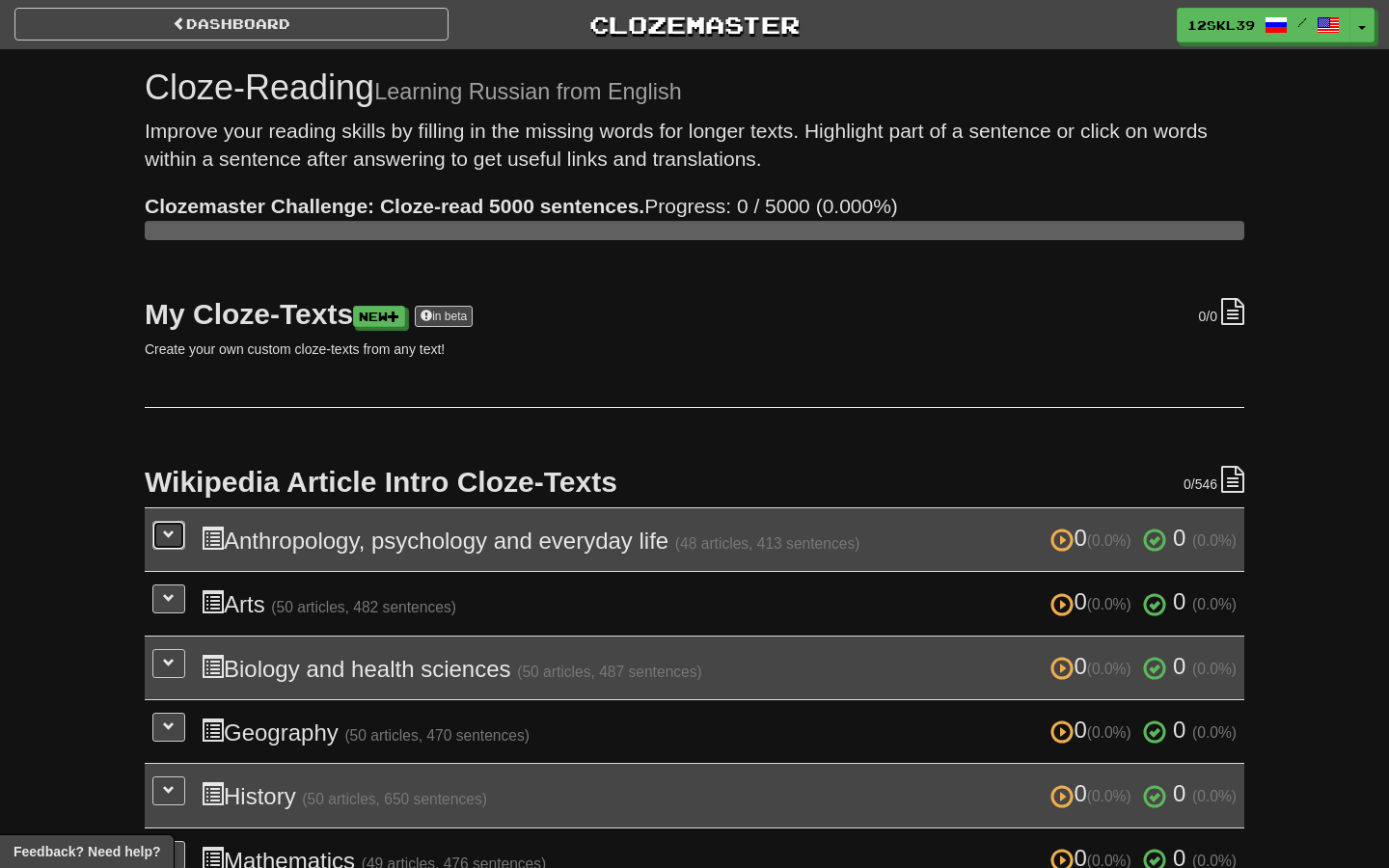 click at bounding box center [169, 535] 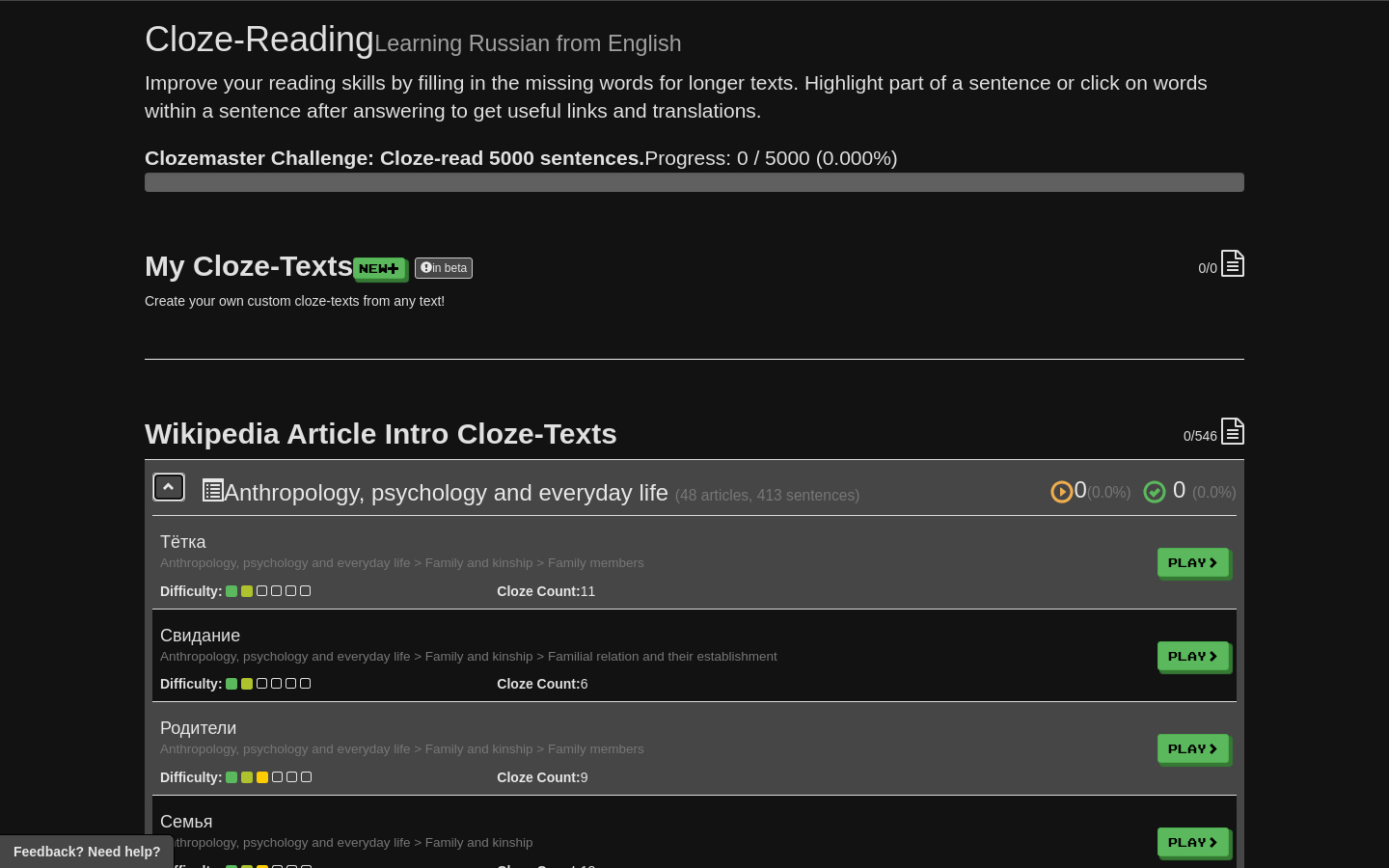 scroll, scrollTop: 97, scrollLeft: 0, axis: vertical 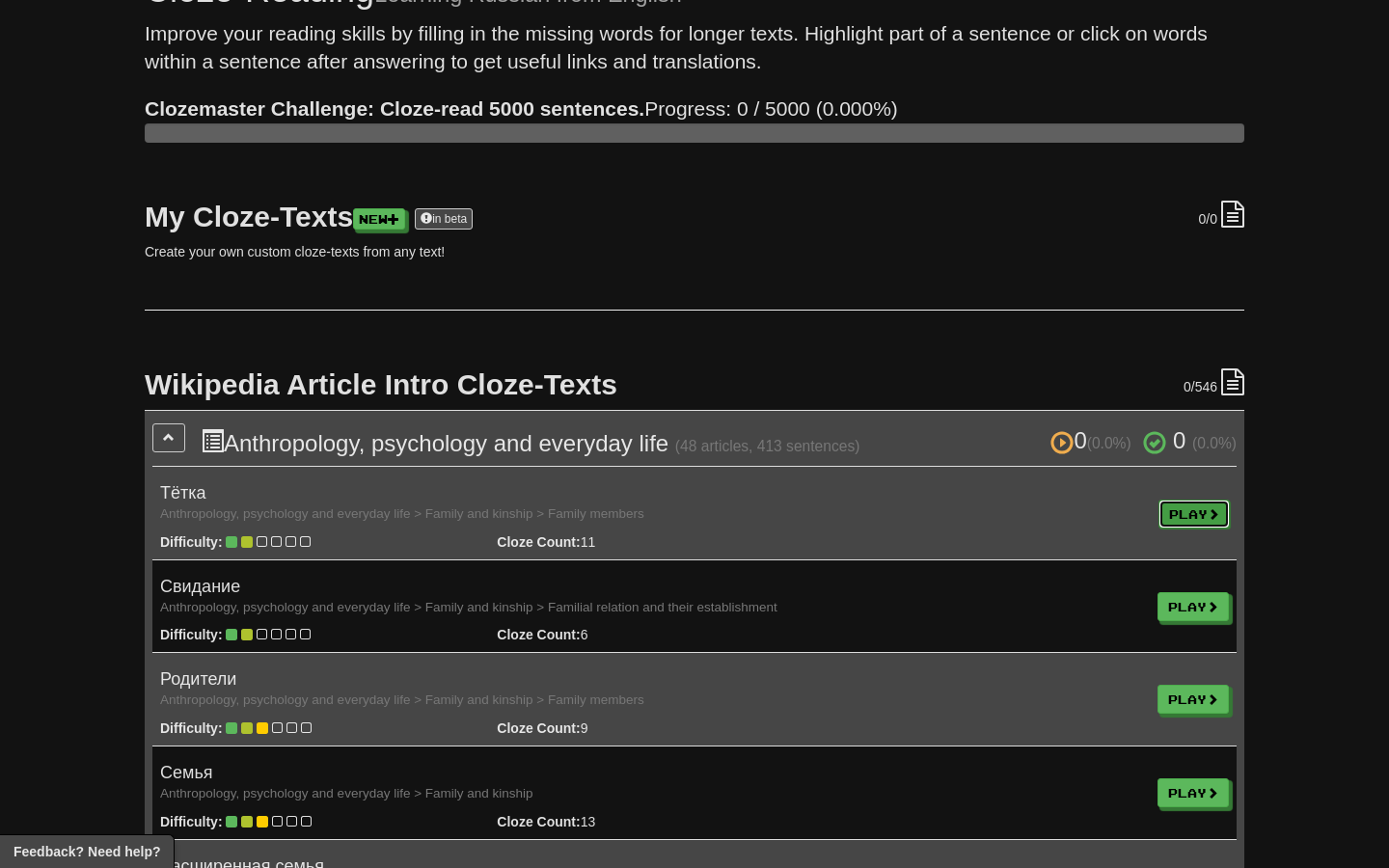 click on "Play" at bounding box center (1194, 514) 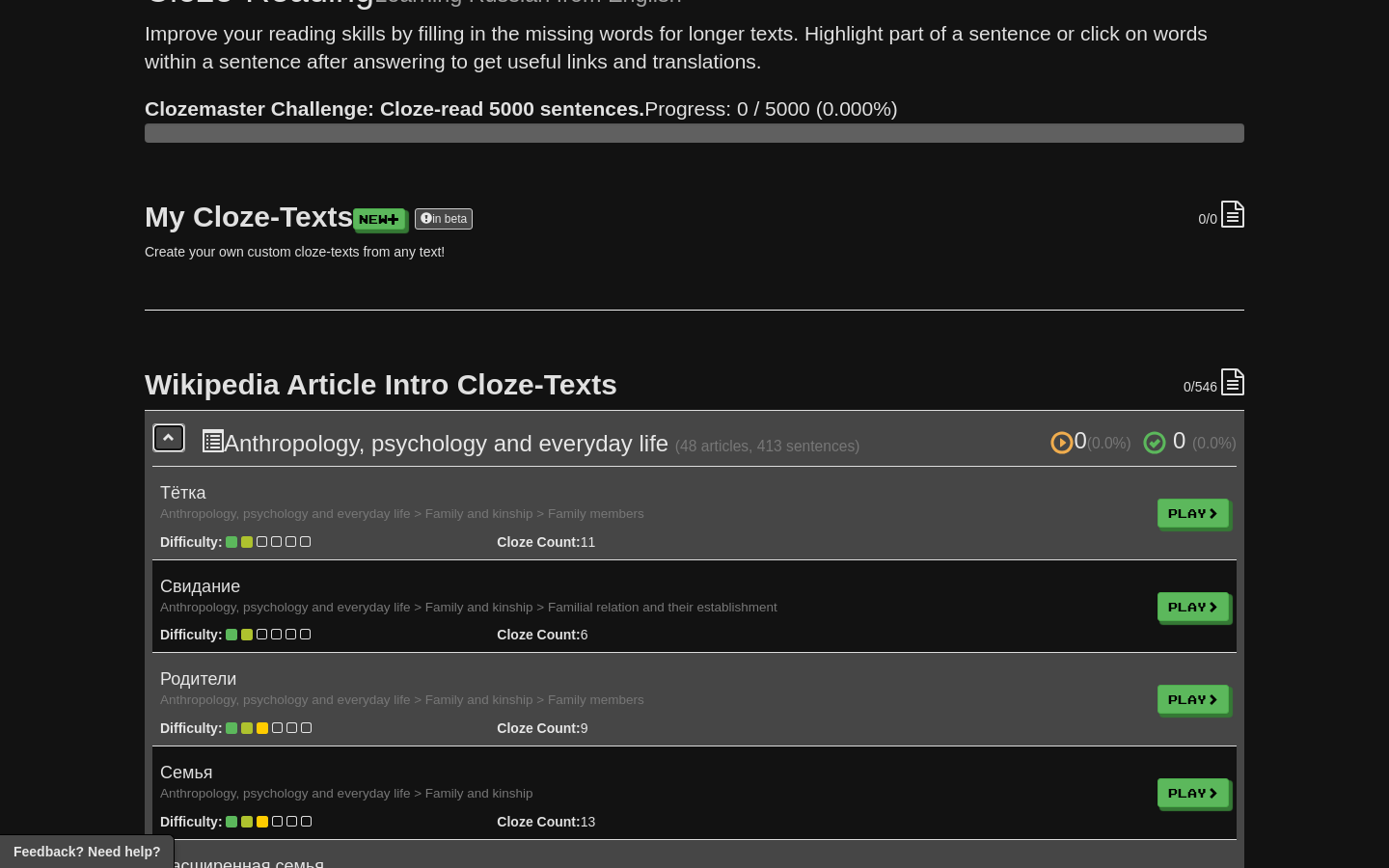 click at bounding box center [169, 437] 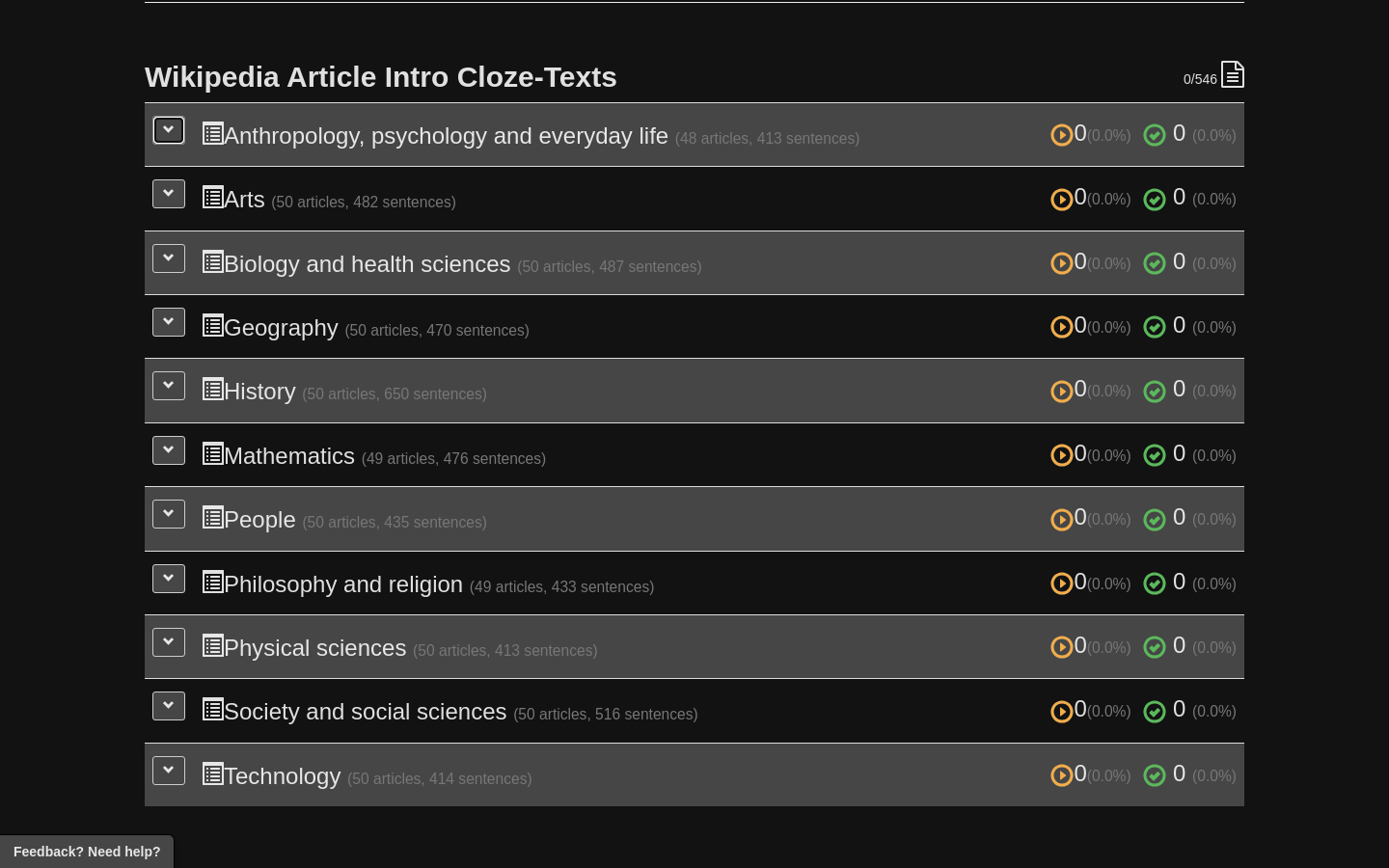 scroll, scrollTop: 403, scrollLeft: 0, axis: vertical 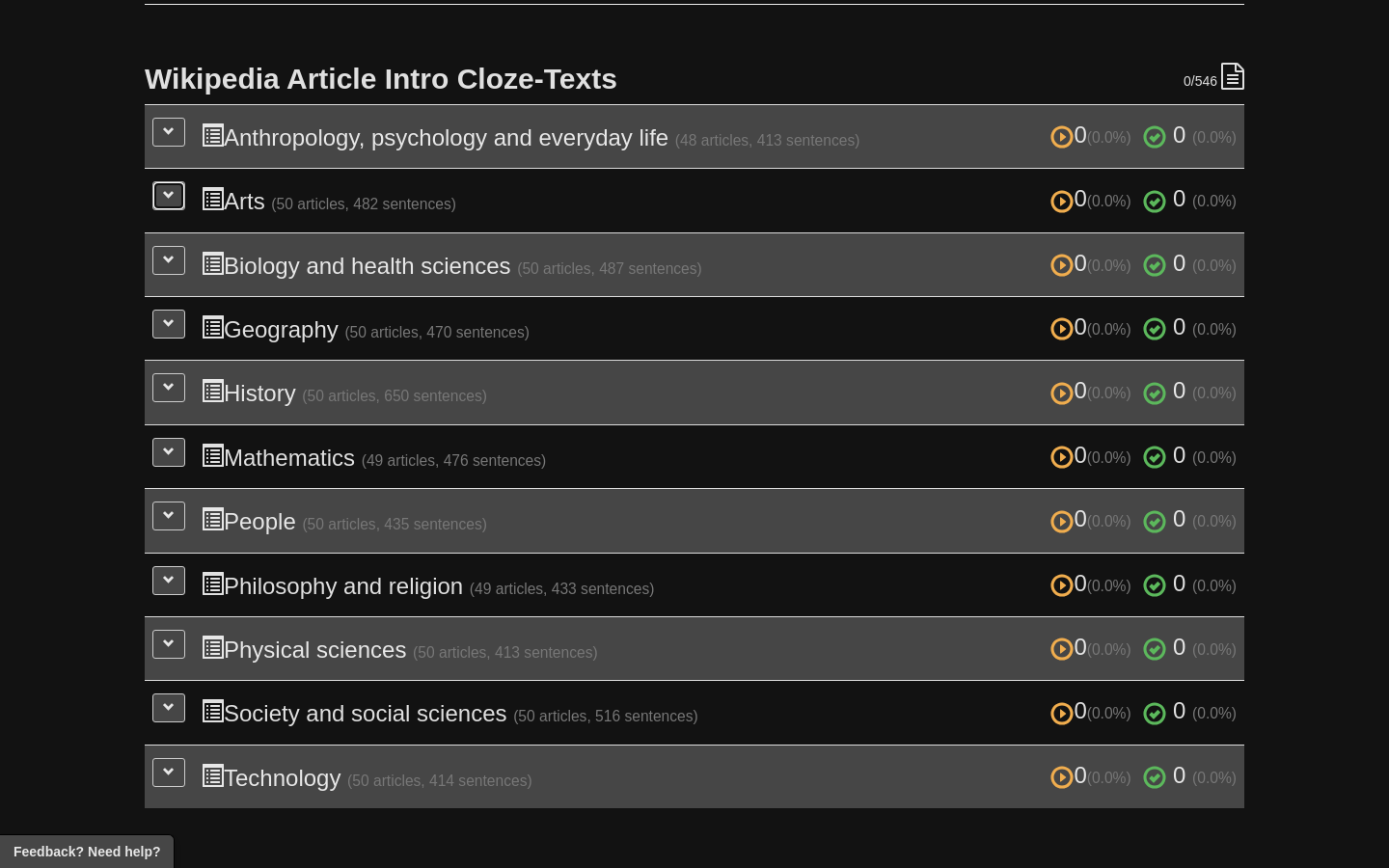 click at bounding box center (169, 196) 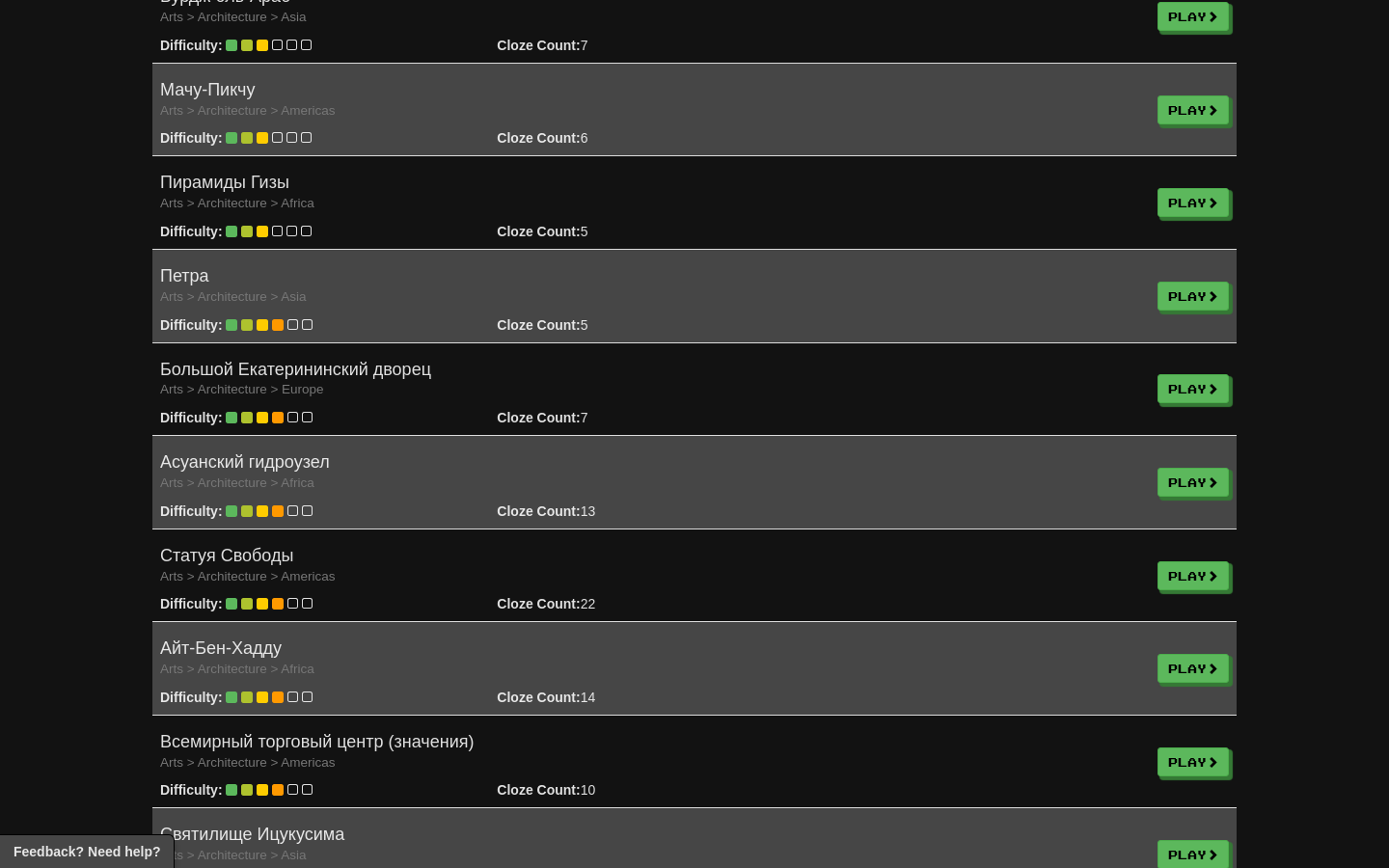 scroll, scrollTop: 0, scrollLeft: 0, axis: both 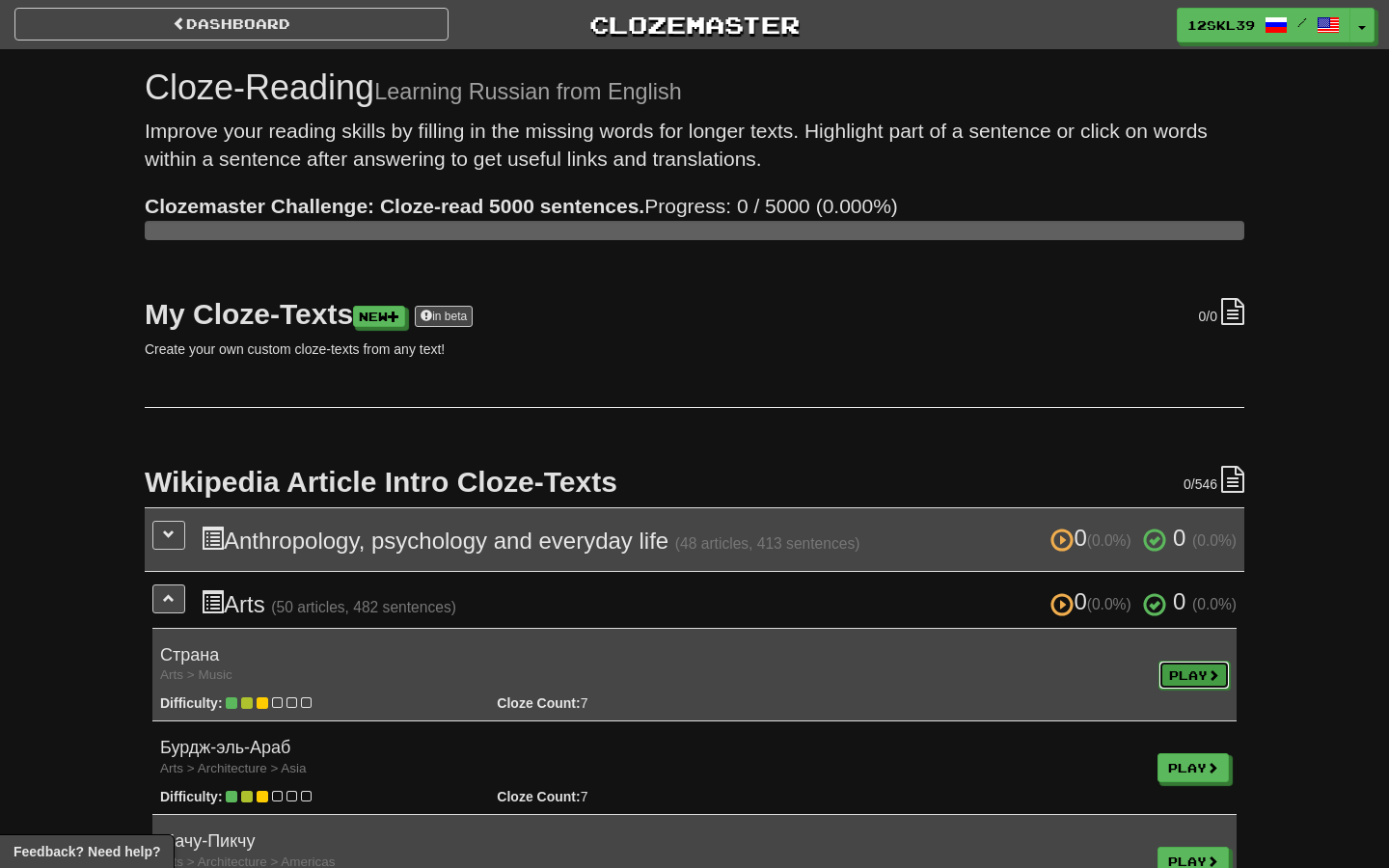 click on "Play" at bounding box center (1194, 675) 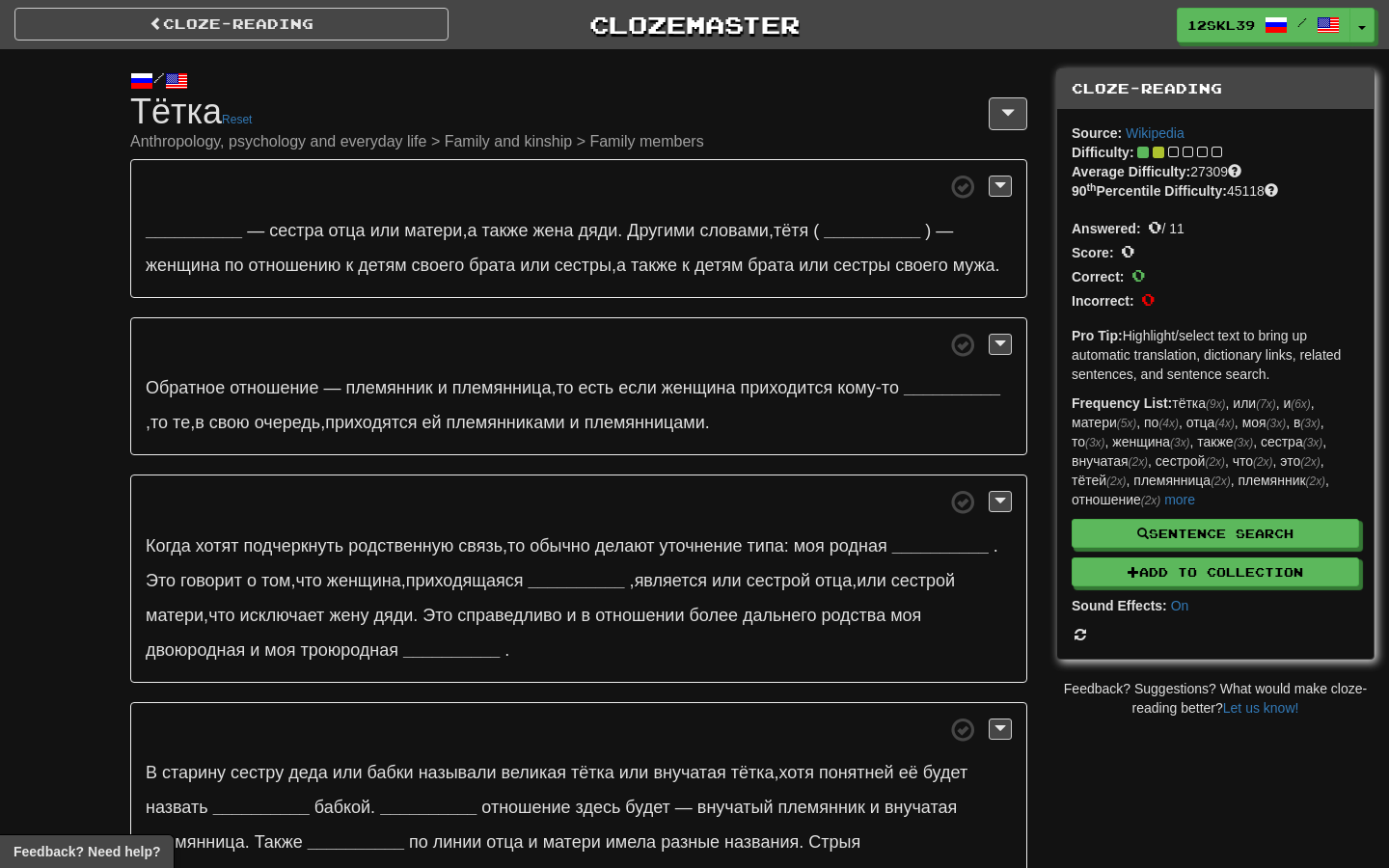scroll, scrollTop: 0, scrollLeft: 0, axis: both 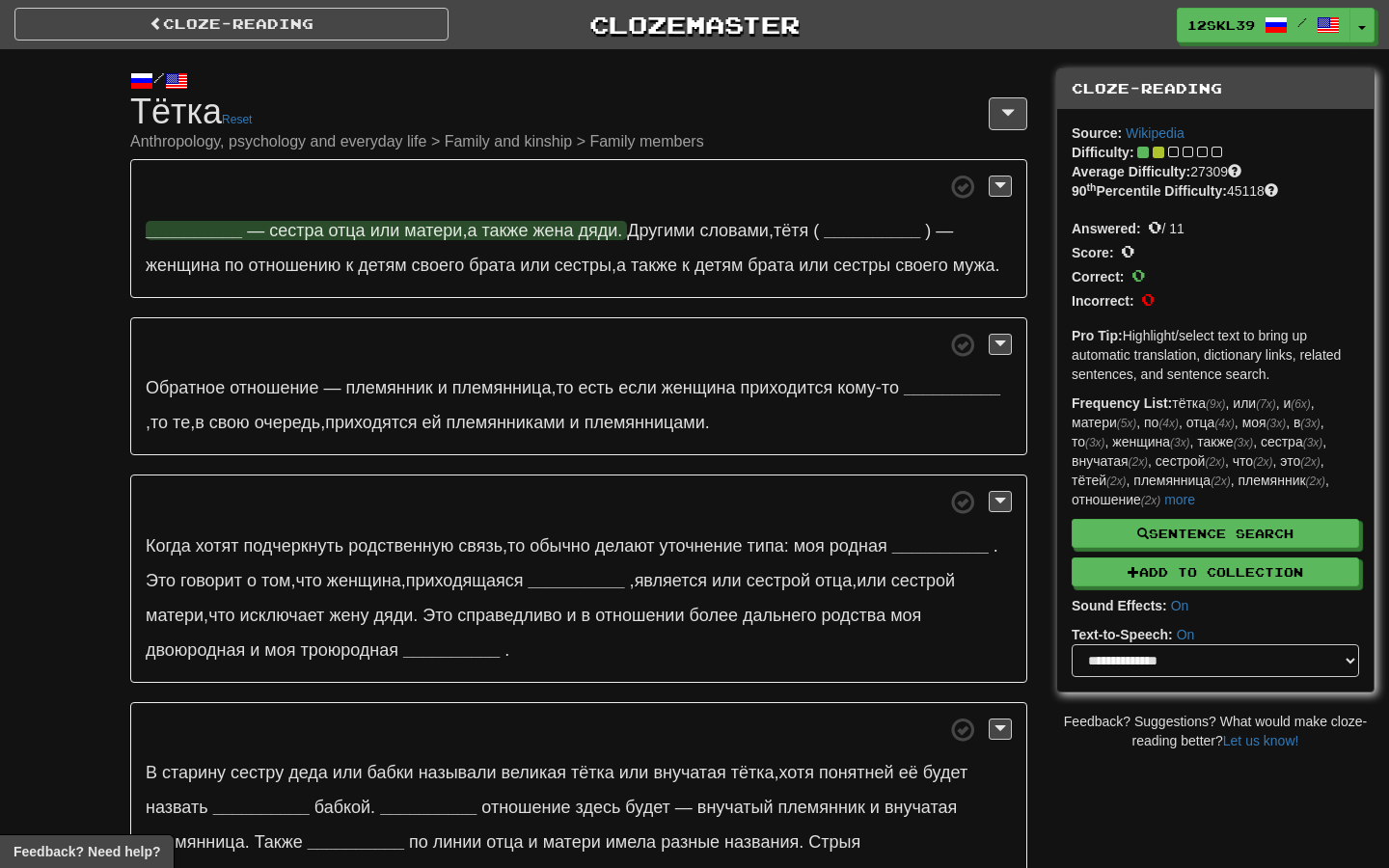 click on "__________" at bounding box center [194, 231] 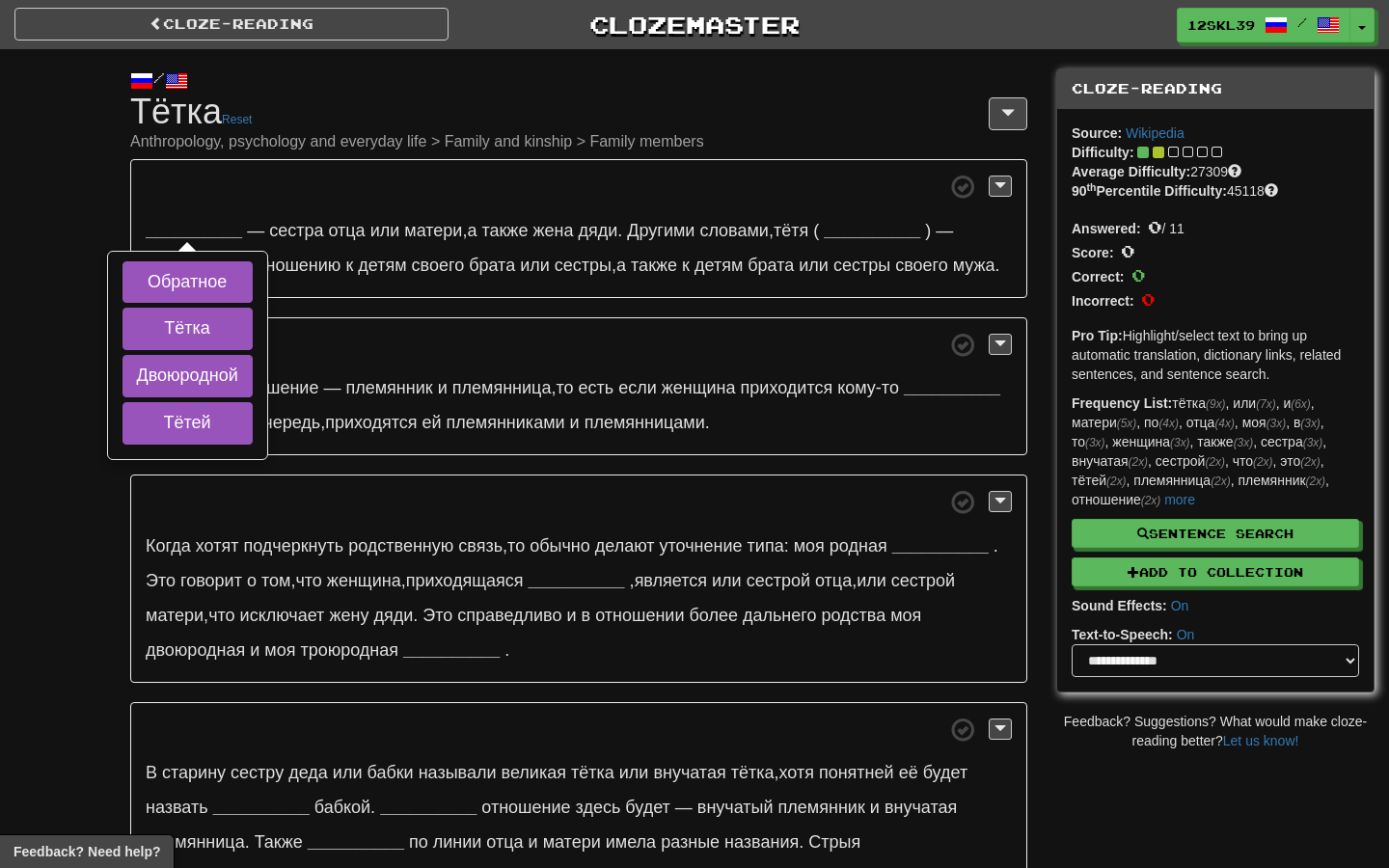 click on "/
Cloze-Reading
Тётка
Reset
Anthropology, psychology and everyday life > Family and kinship  > Family members
__________ Обратное Тётка Двоюродной Тётей
—   сестра   отца   или   матери ,  а   также   жена   дяди .
Другими   словами ,  тётя   (
__________
)   —   женщина   по   отношению   к   детям   своего   брата   или   сестры ,  а   также   к   детям   брата   или   сестры   своего   мужа .
Обратное   отношение   —   племянник   и   племянница ,  то   есть   если   женщина   приходится   кому-то
__________
,  то   те ,  в   свою   очередь ,  приходятся   ей     и   ." at bounding box center [694, 521] 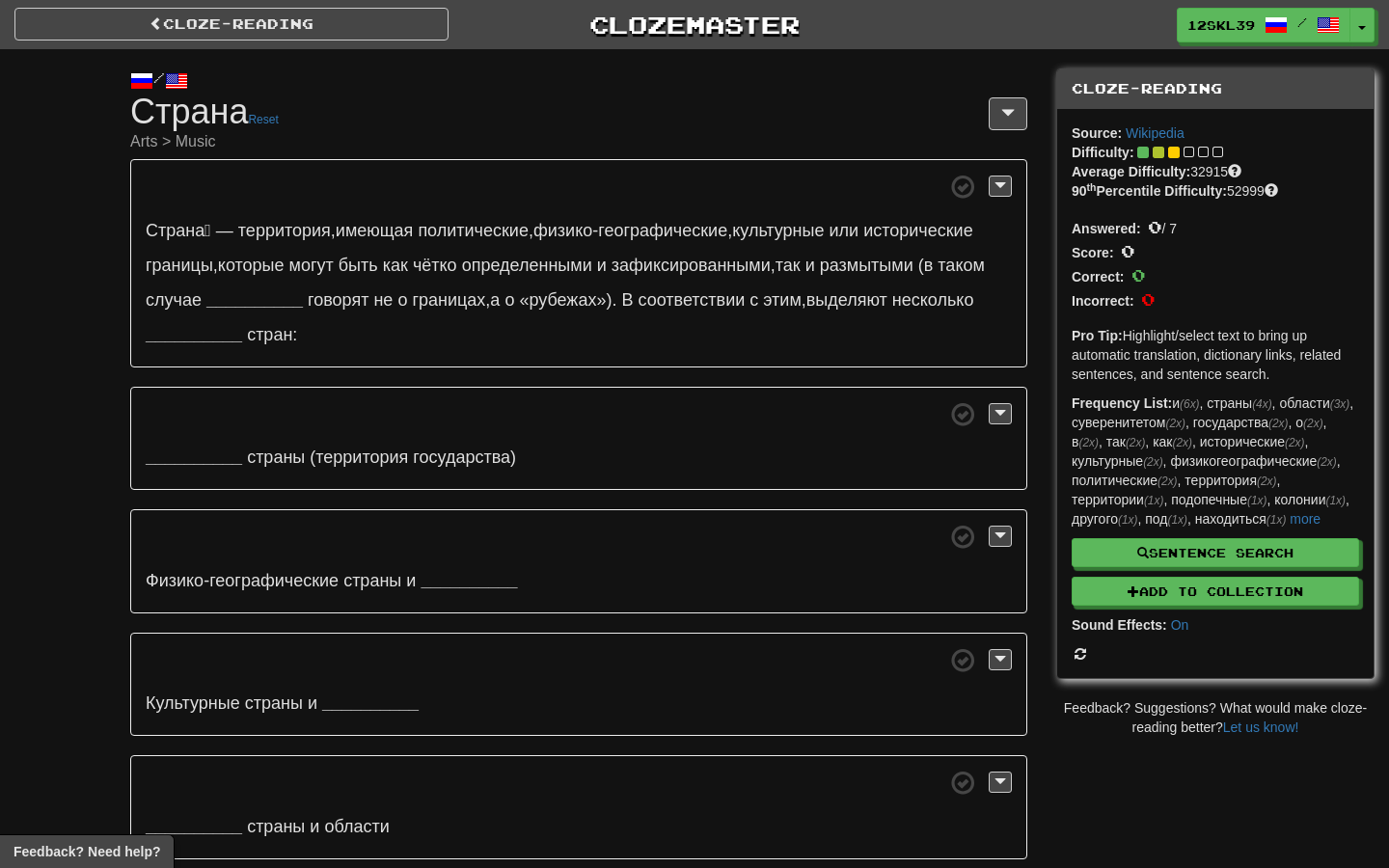 scroll, scrollTop: 0, scrollLeft: 0, axis: both 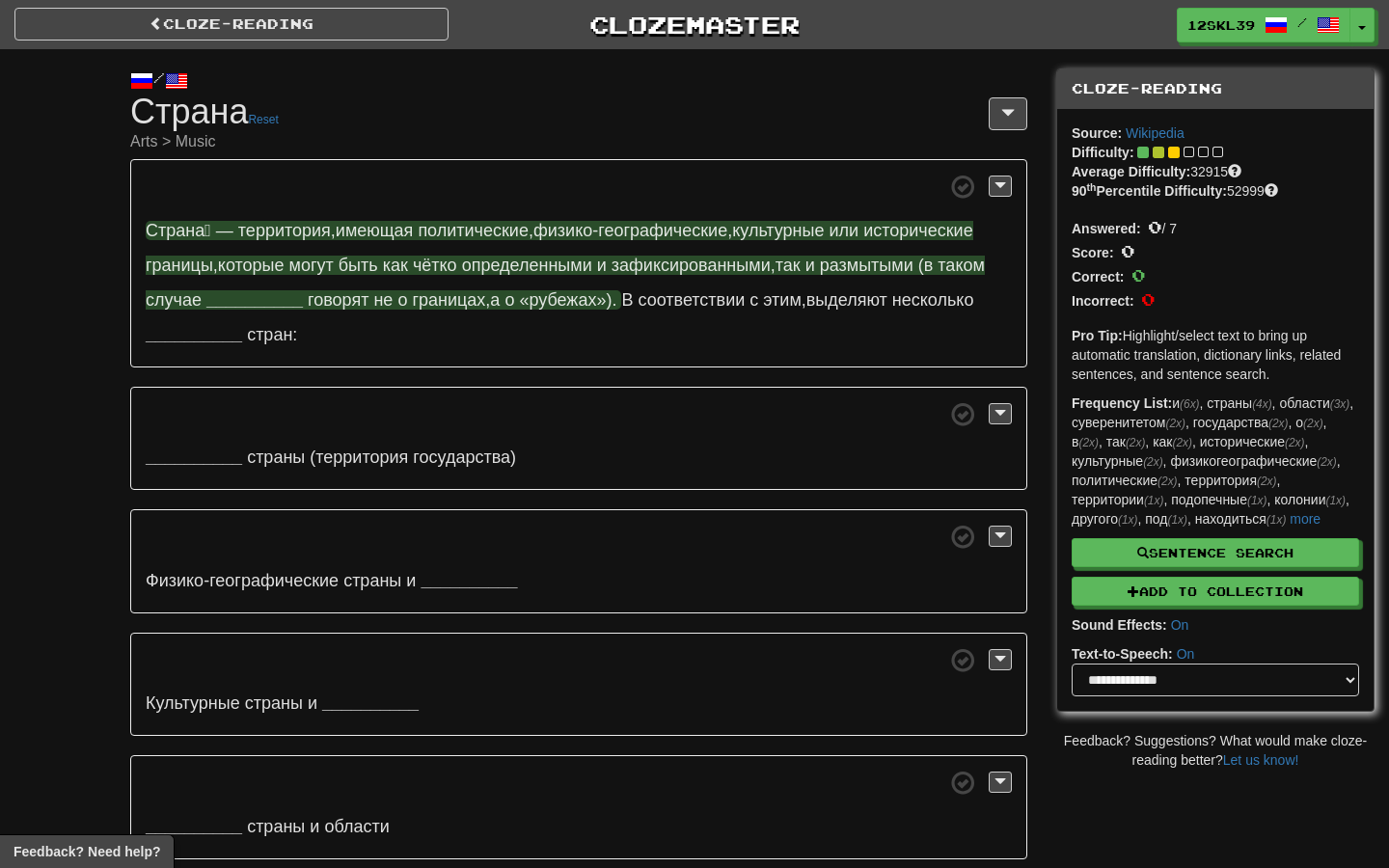 click on "территория" at bounding box center [285, 231] 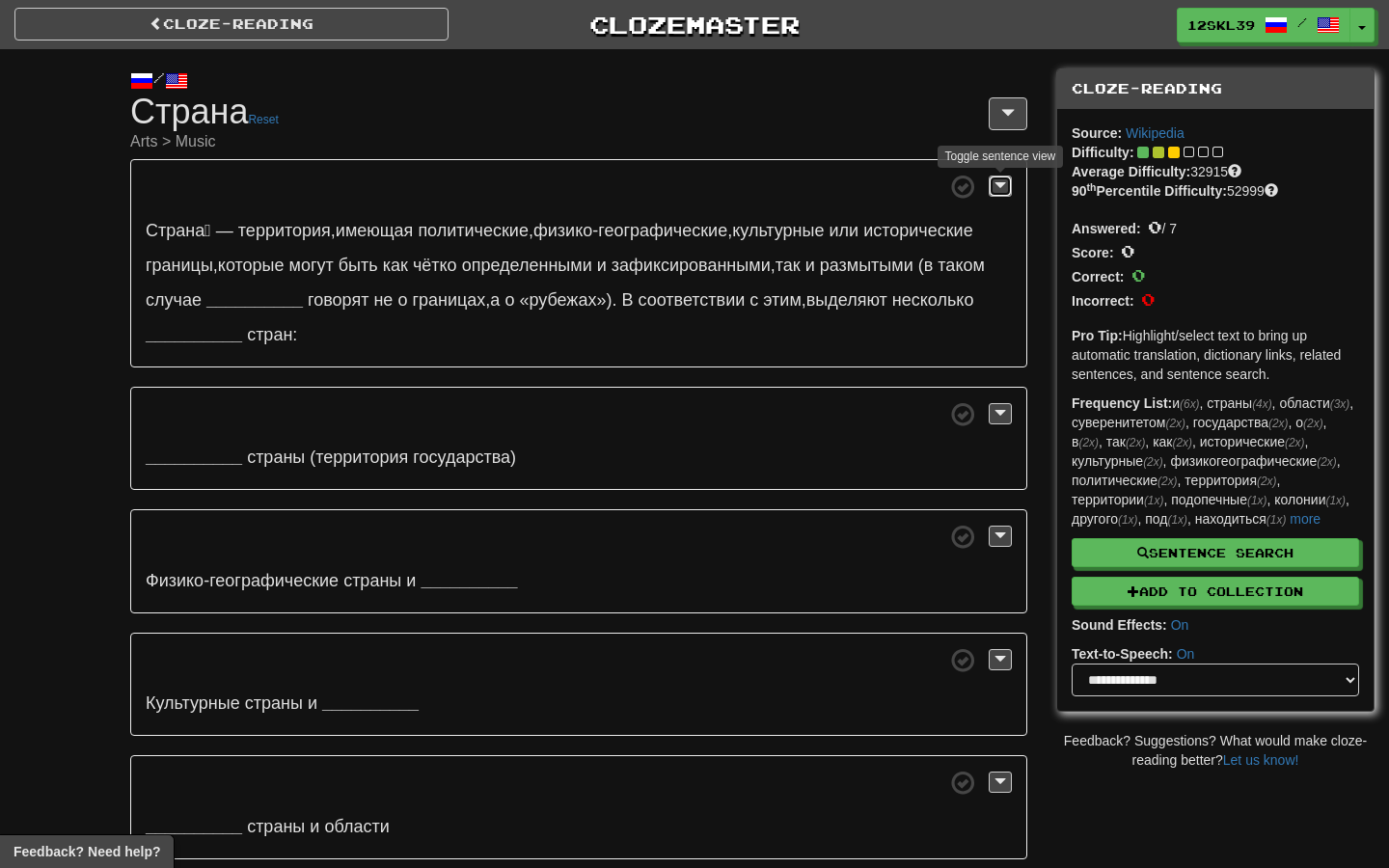 click at bounding box center [1000, 185] 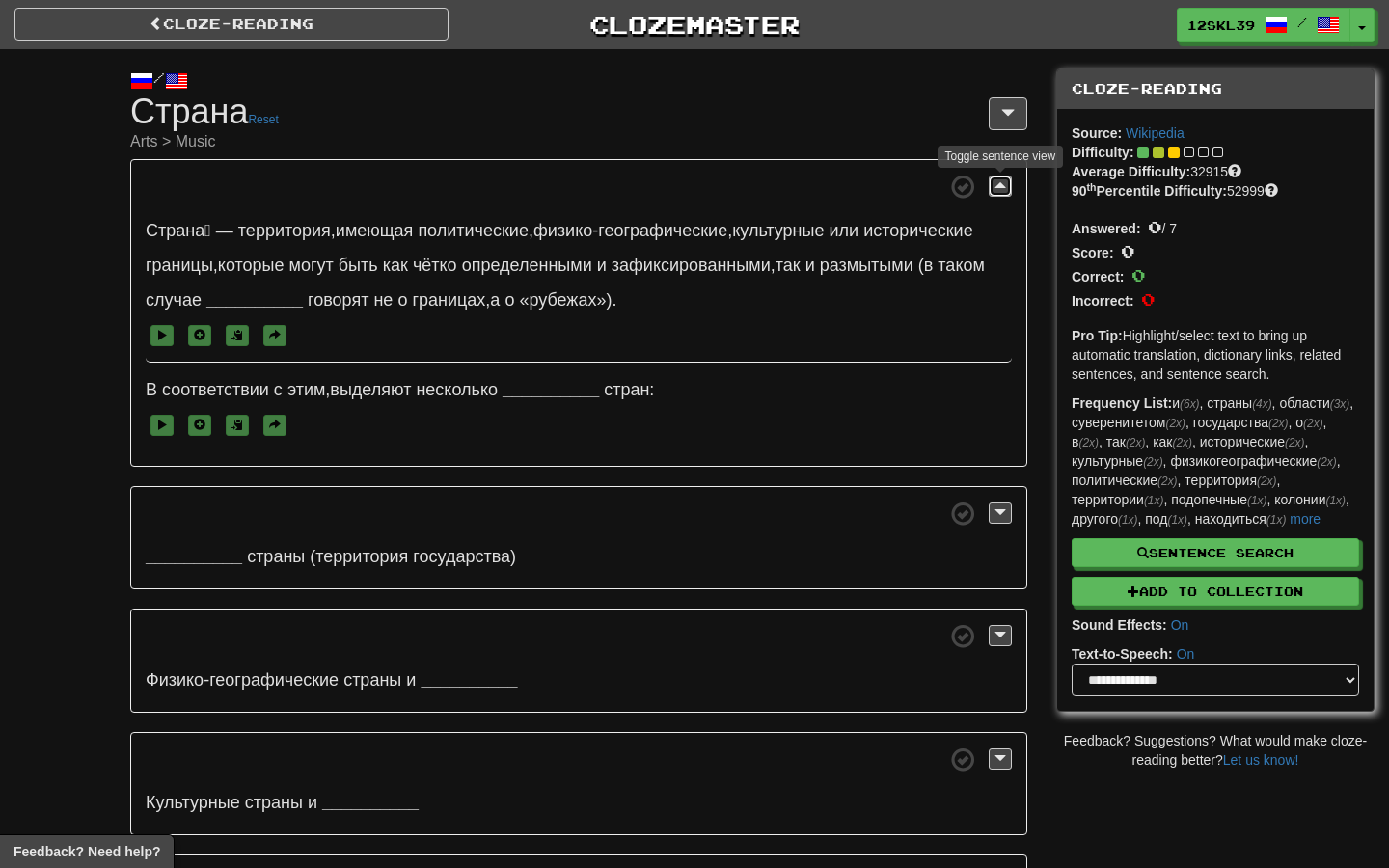 click at bounding box center (1000, 185) 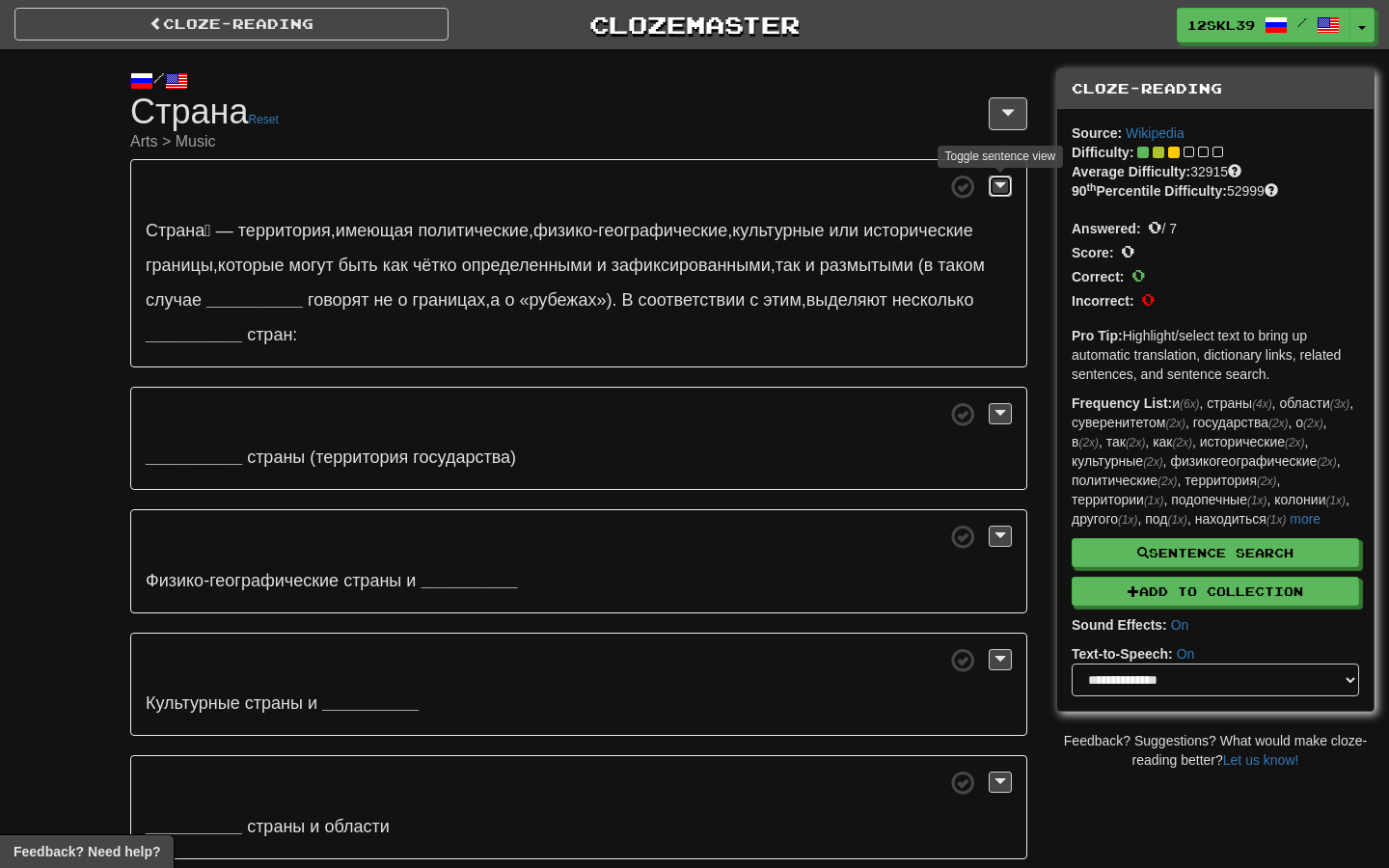 click at bounding box center [1000, 185] 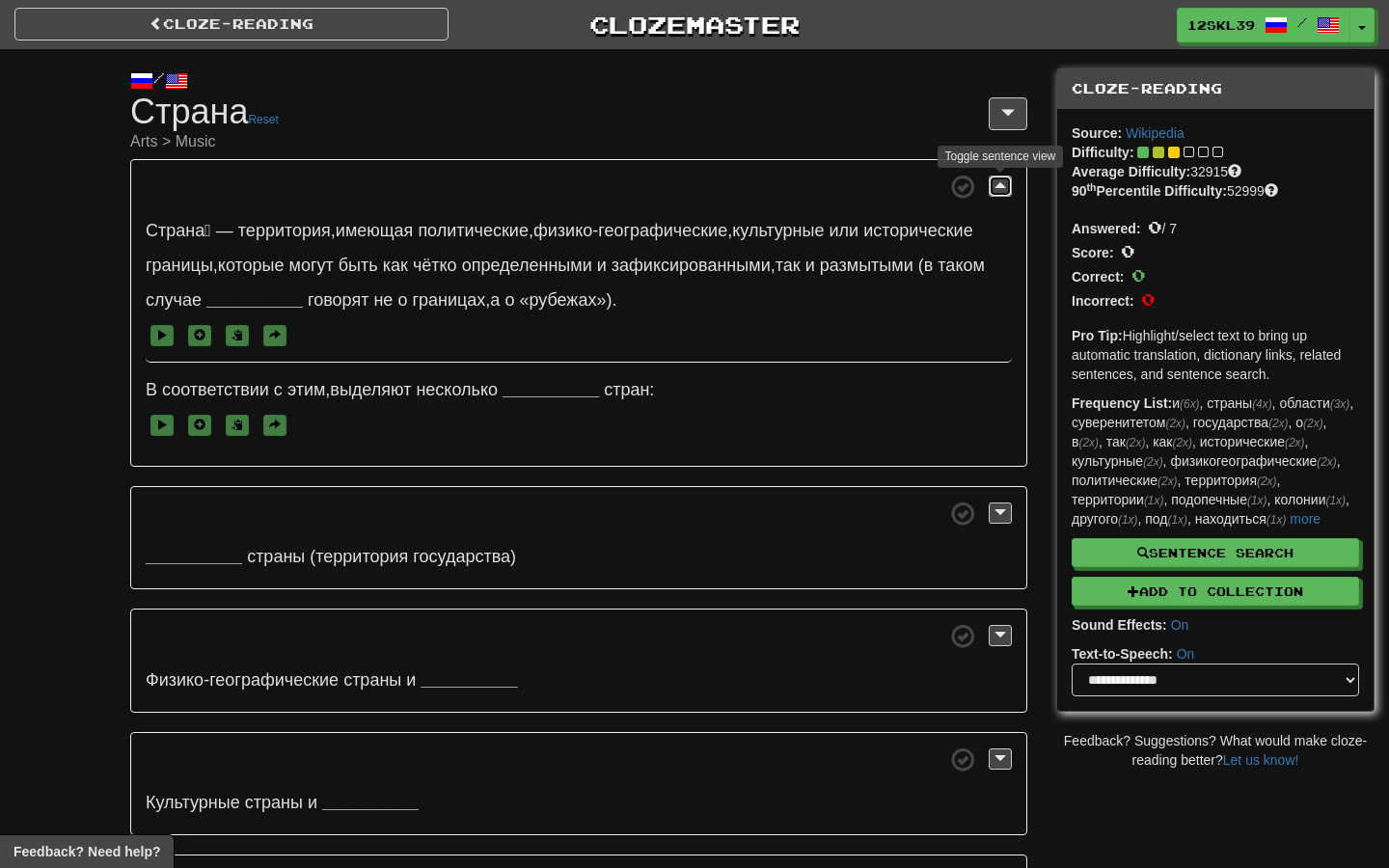 click at bounding box center [1000, 185] 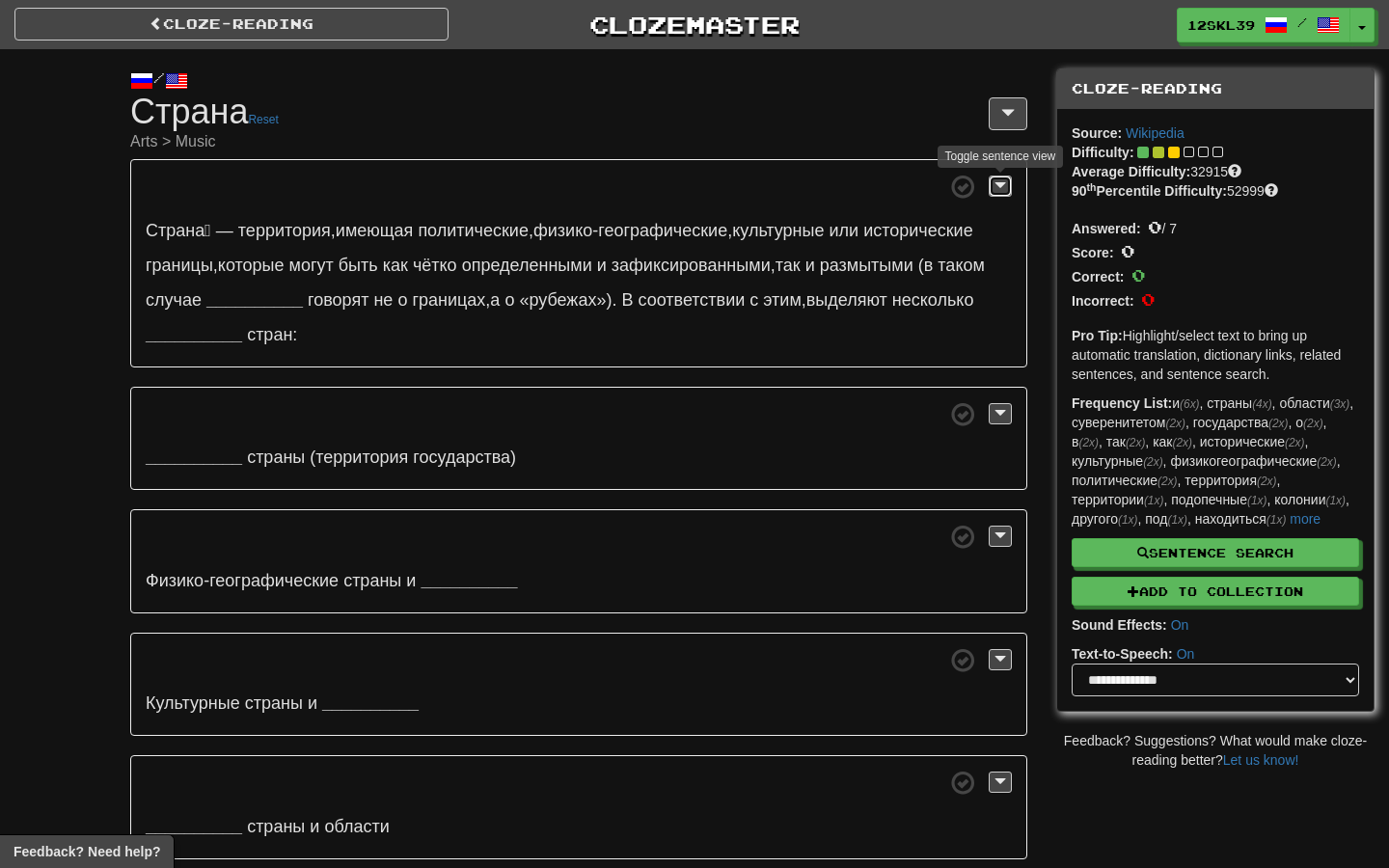click at bounding box center (1000, 185) 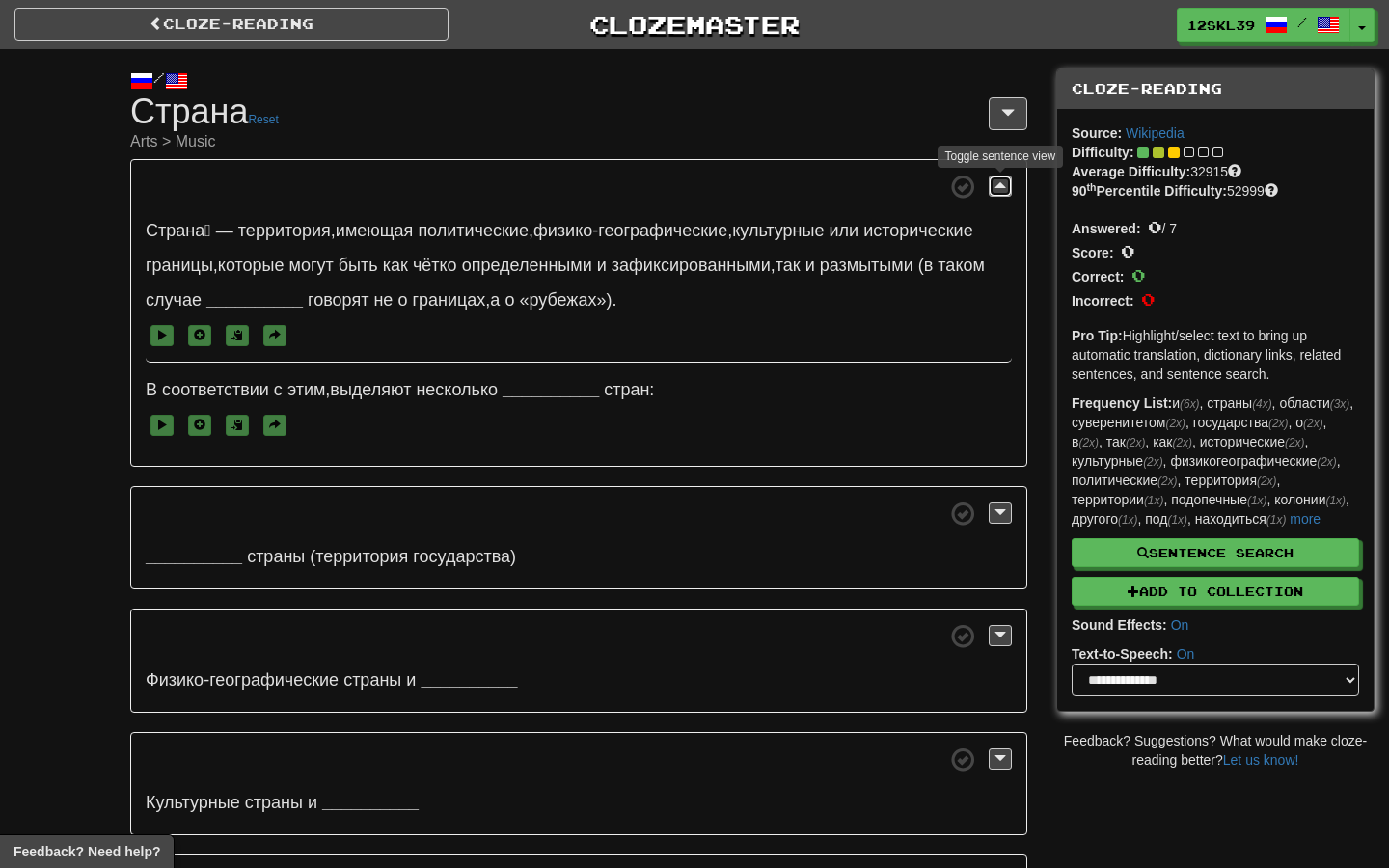 click at bounding box center [1000, 185] 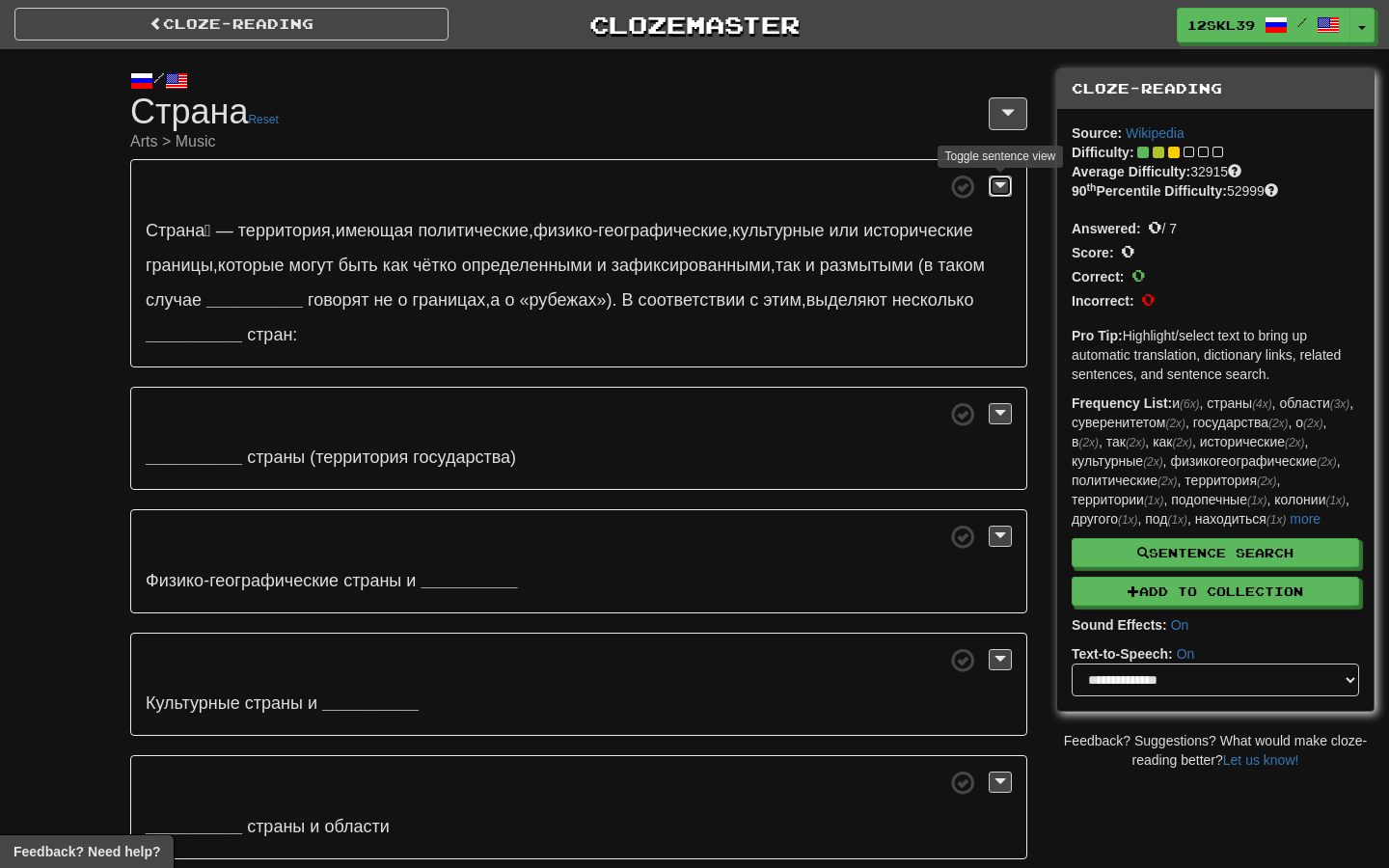 click at bounding box center [1000, 185] 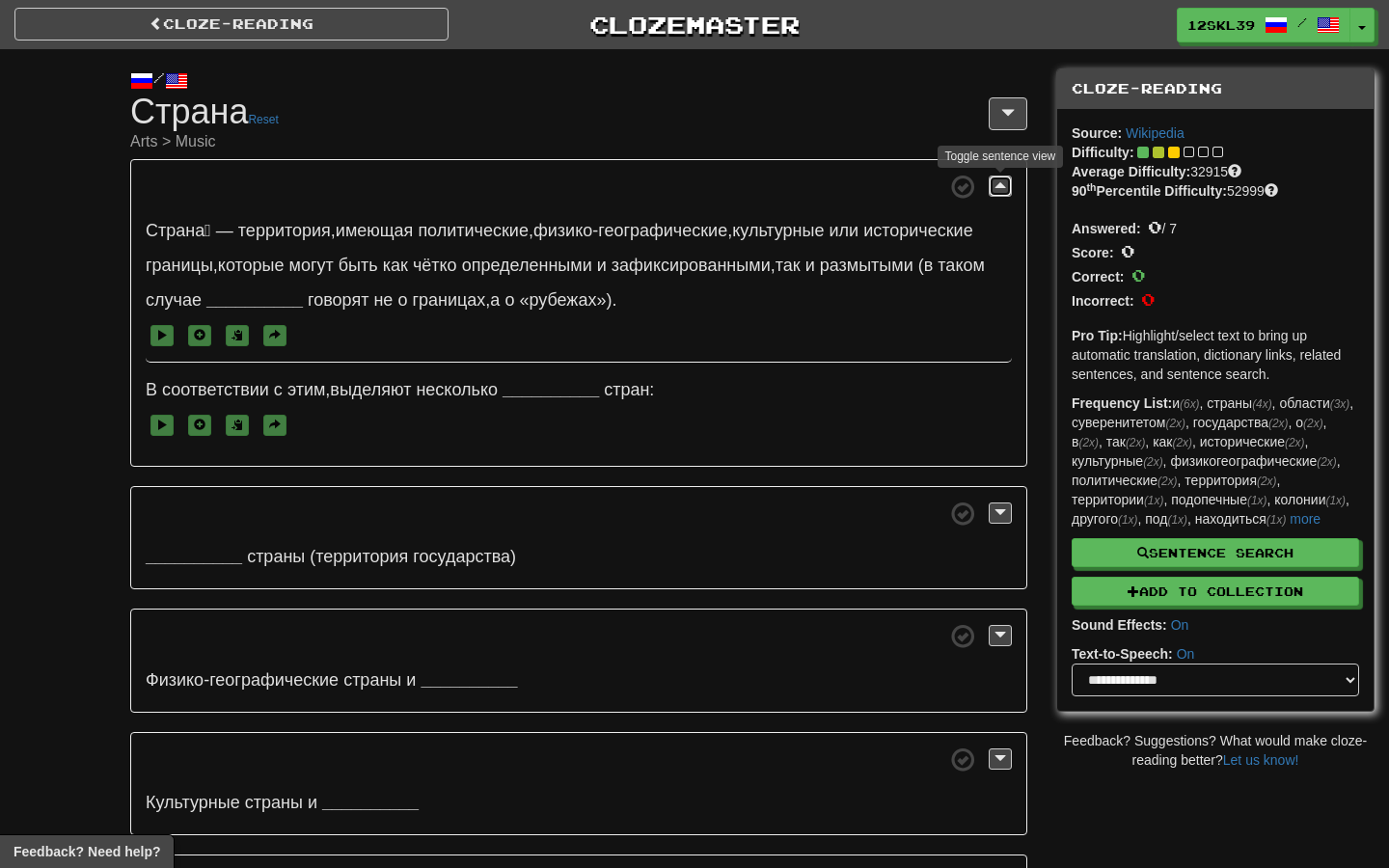 click at bounding box center (1000, 185) 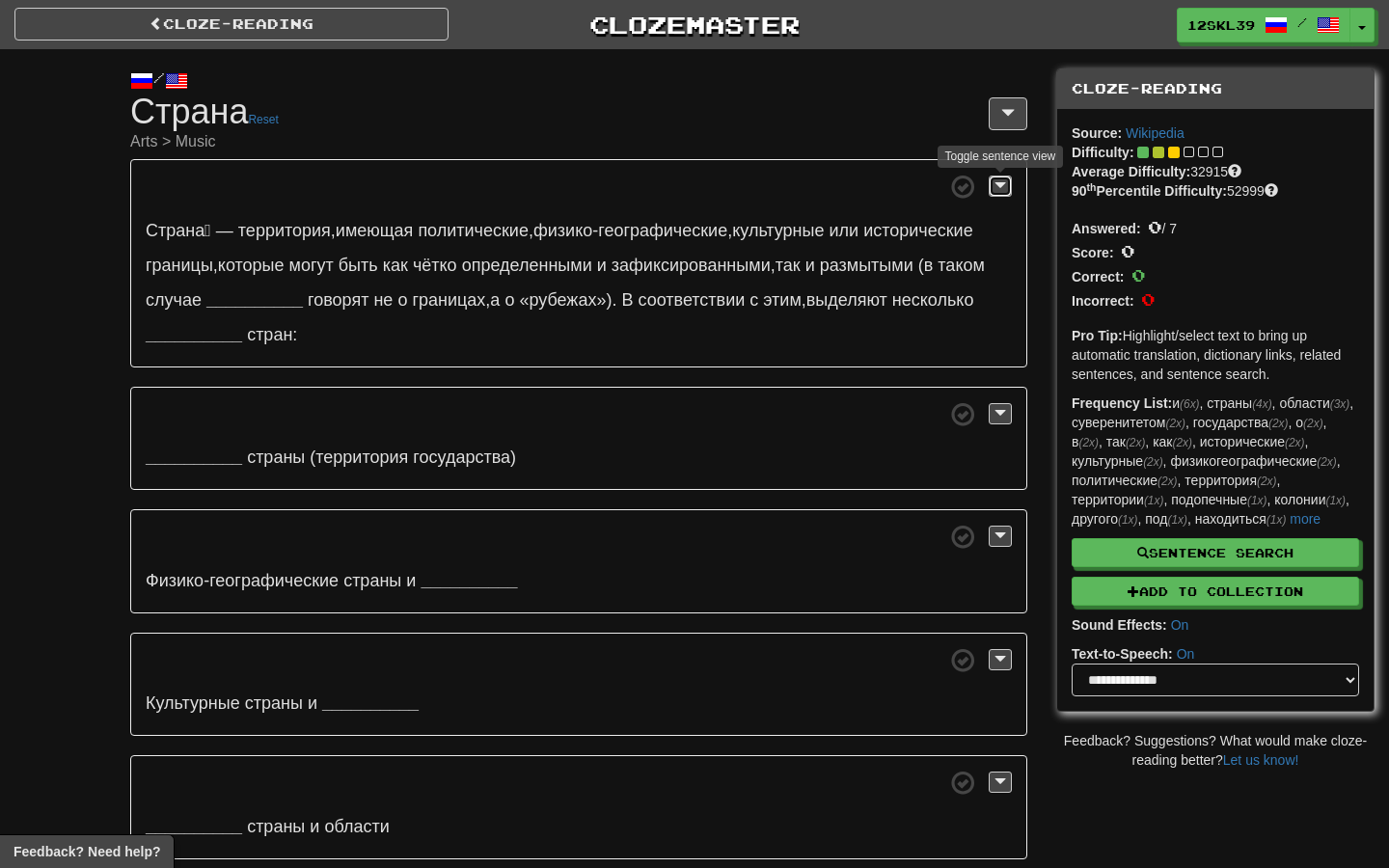 click at bounding box center [1000, 185] 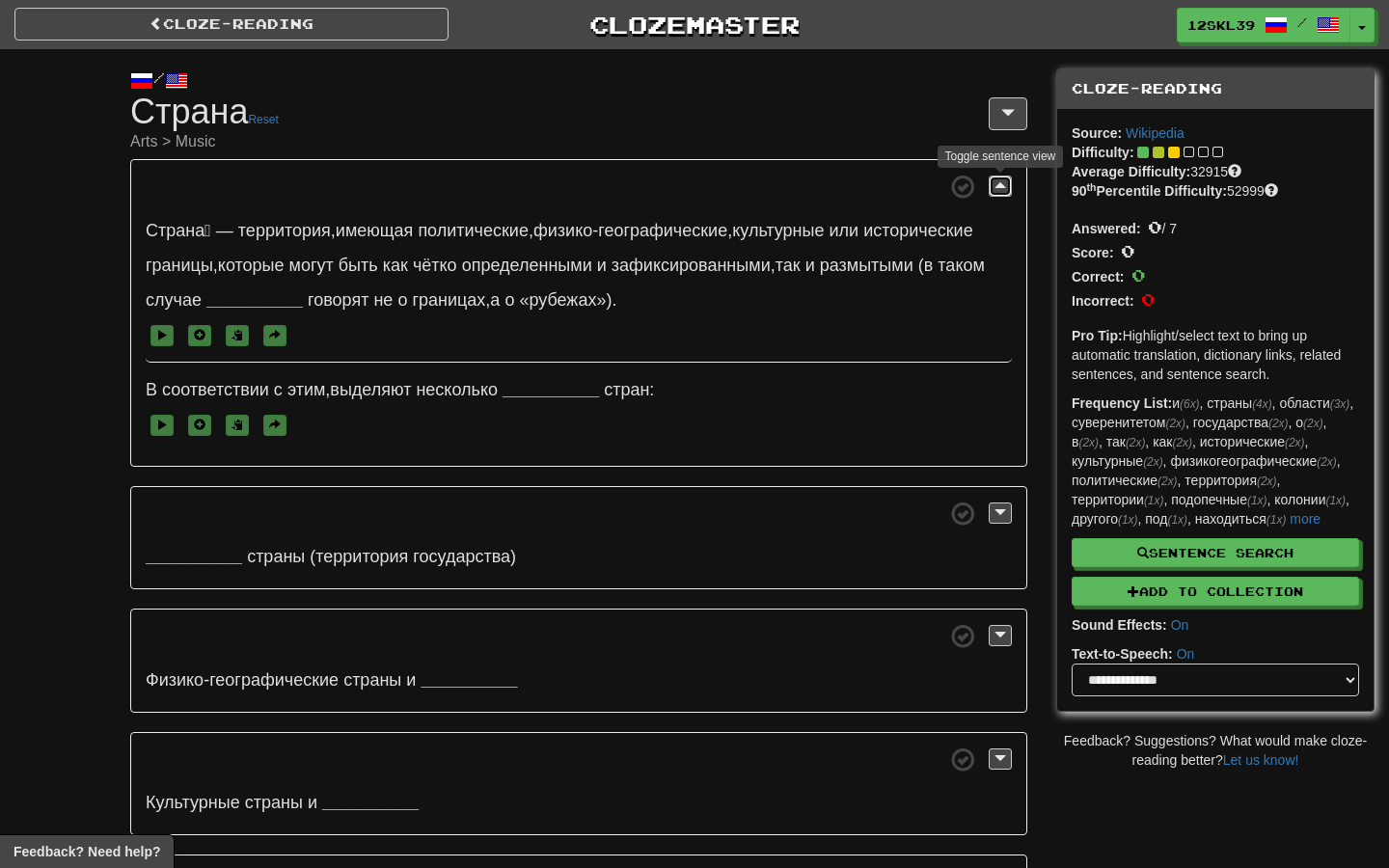click at bounding box center (1000, 185) 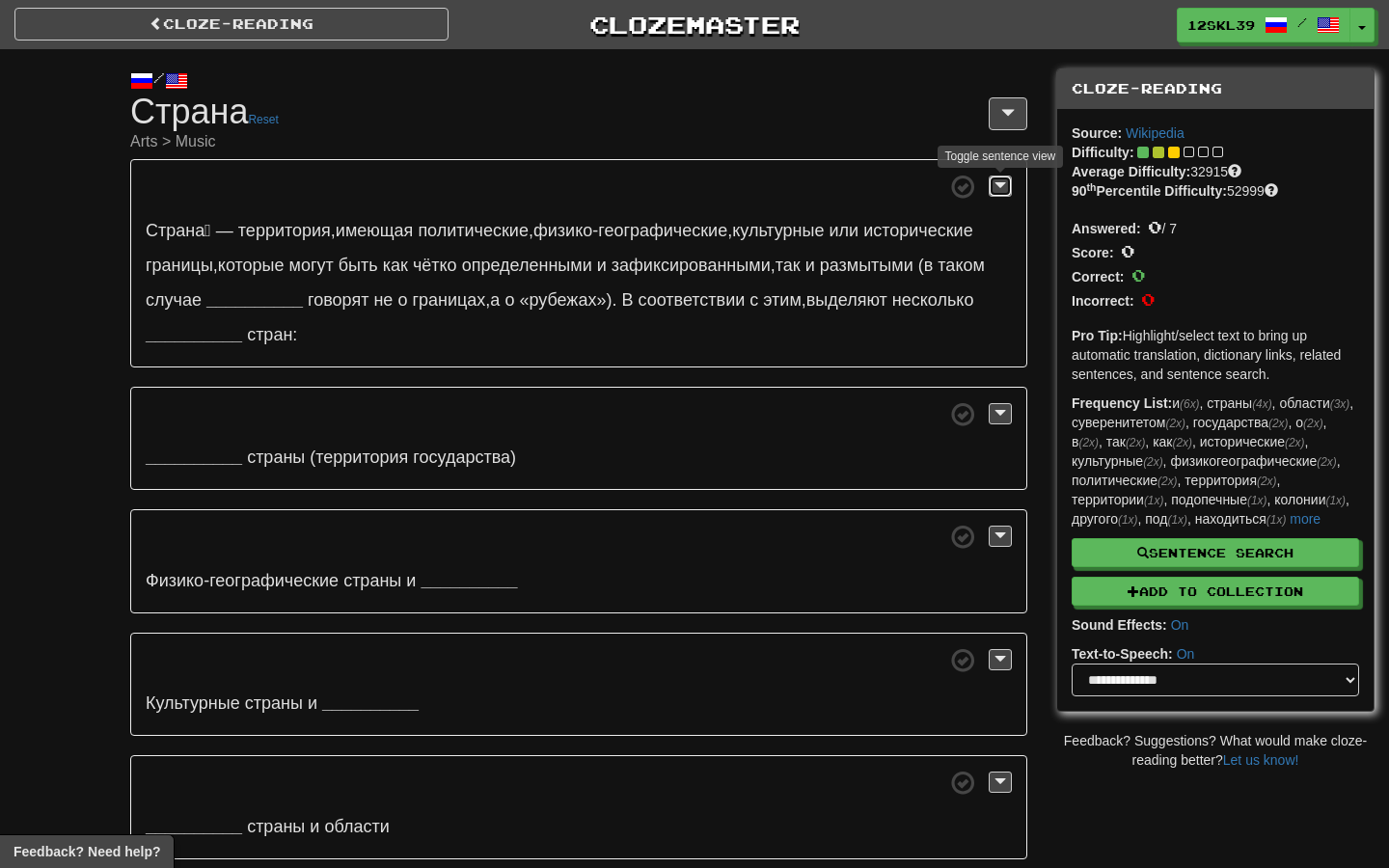 click at bounding box center [1000, 185] 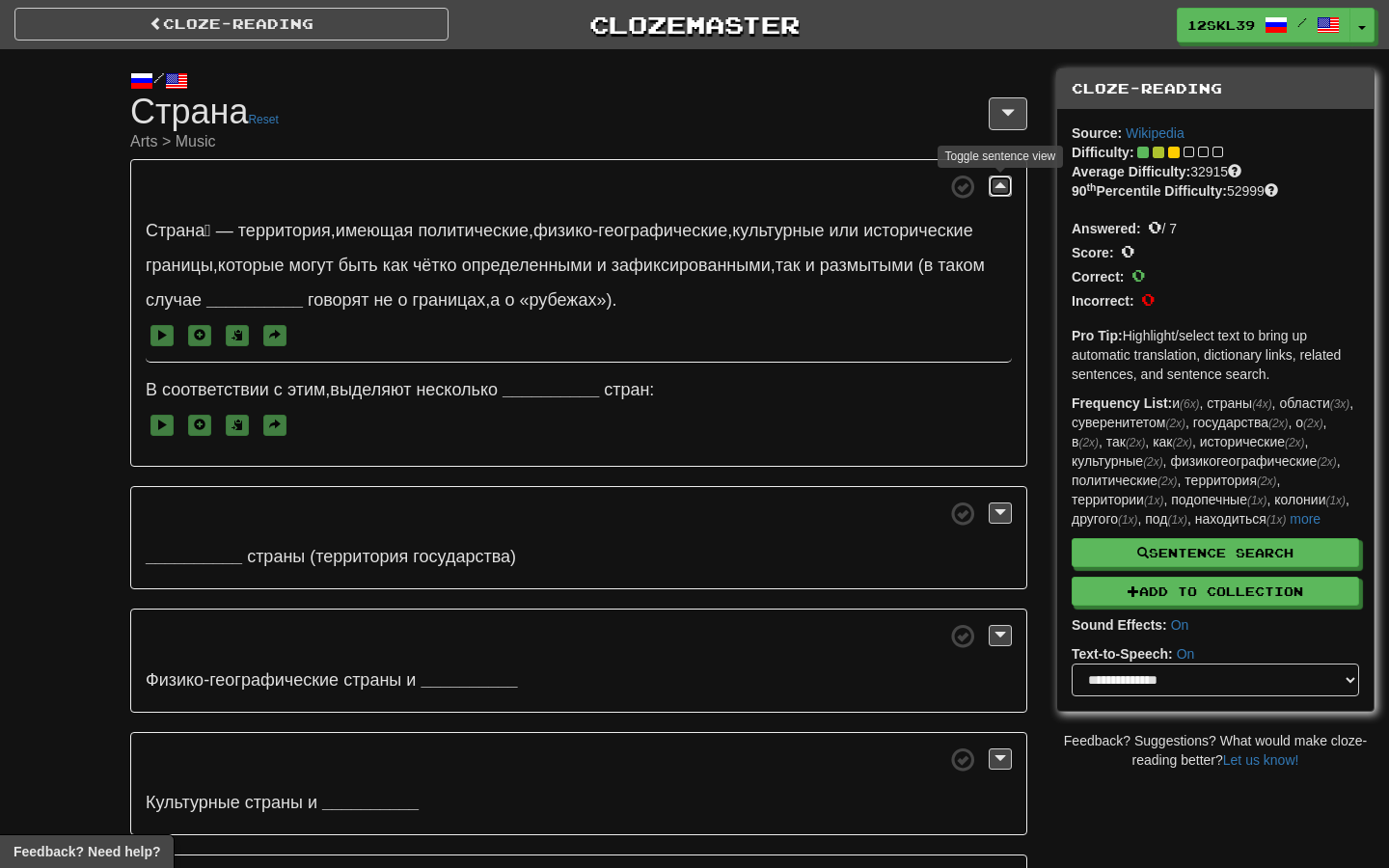 click at bounding box center [1000, 185] 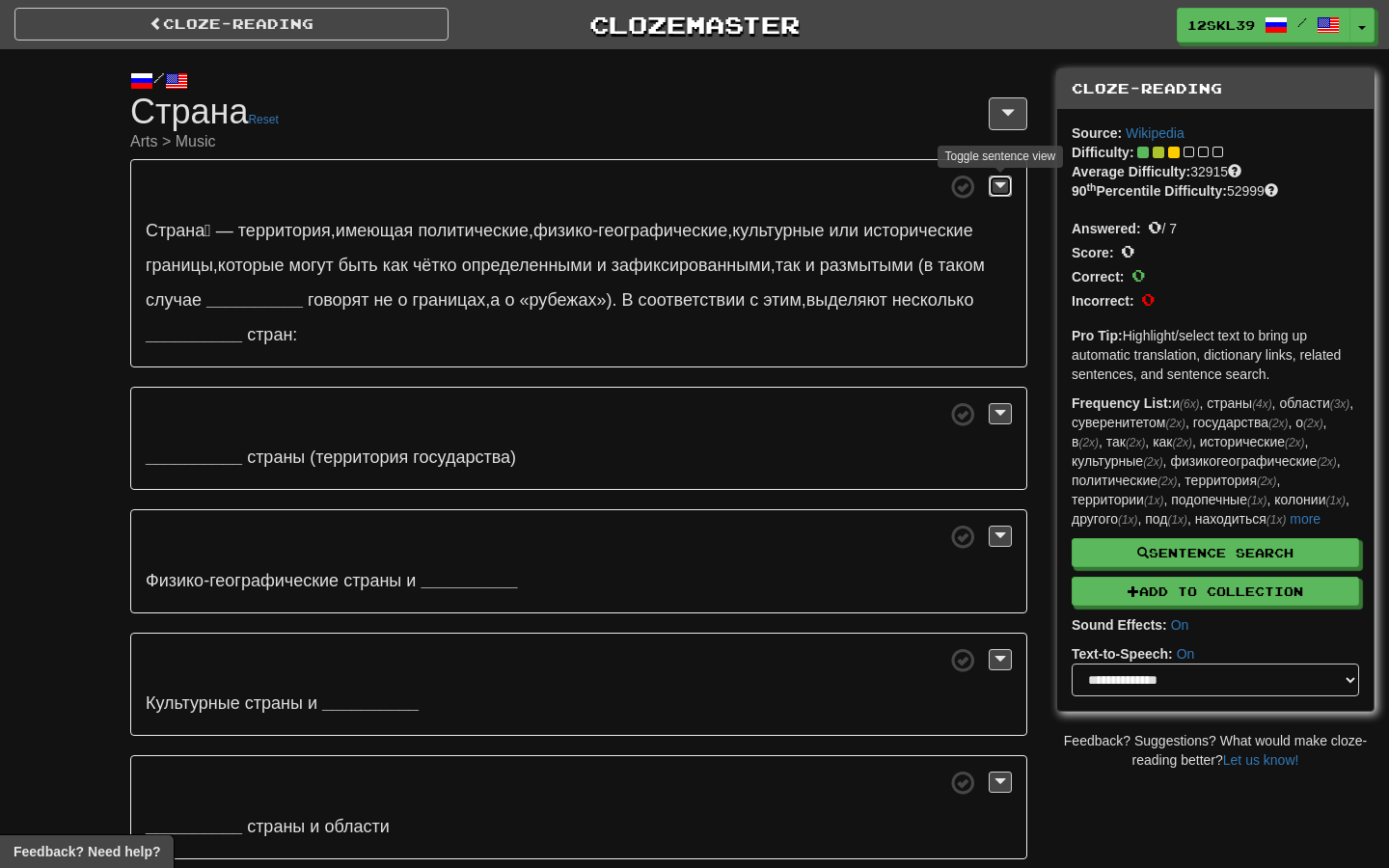 click at bounding box center (1000, 185) 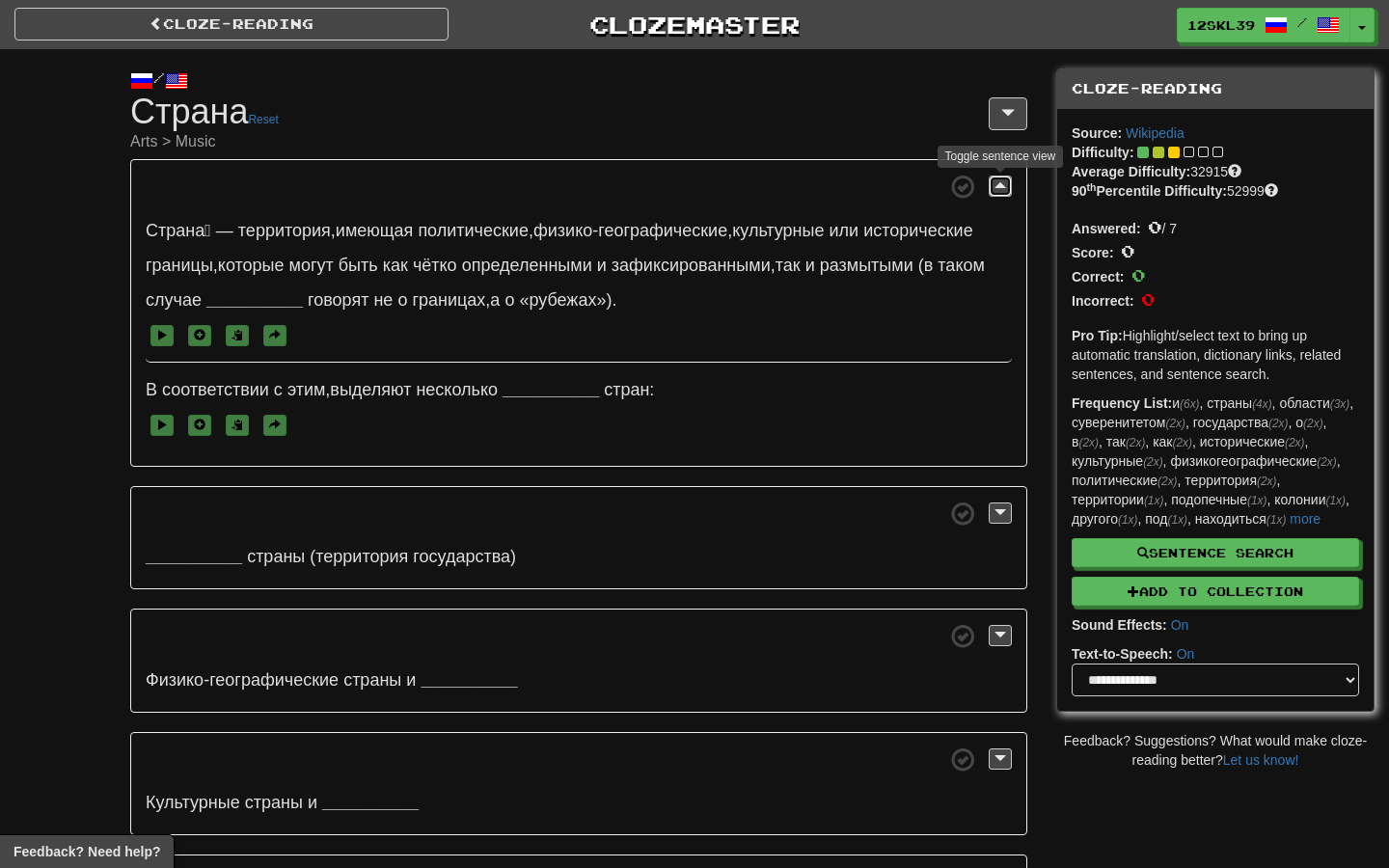 click at bounding box center [1000, 186] 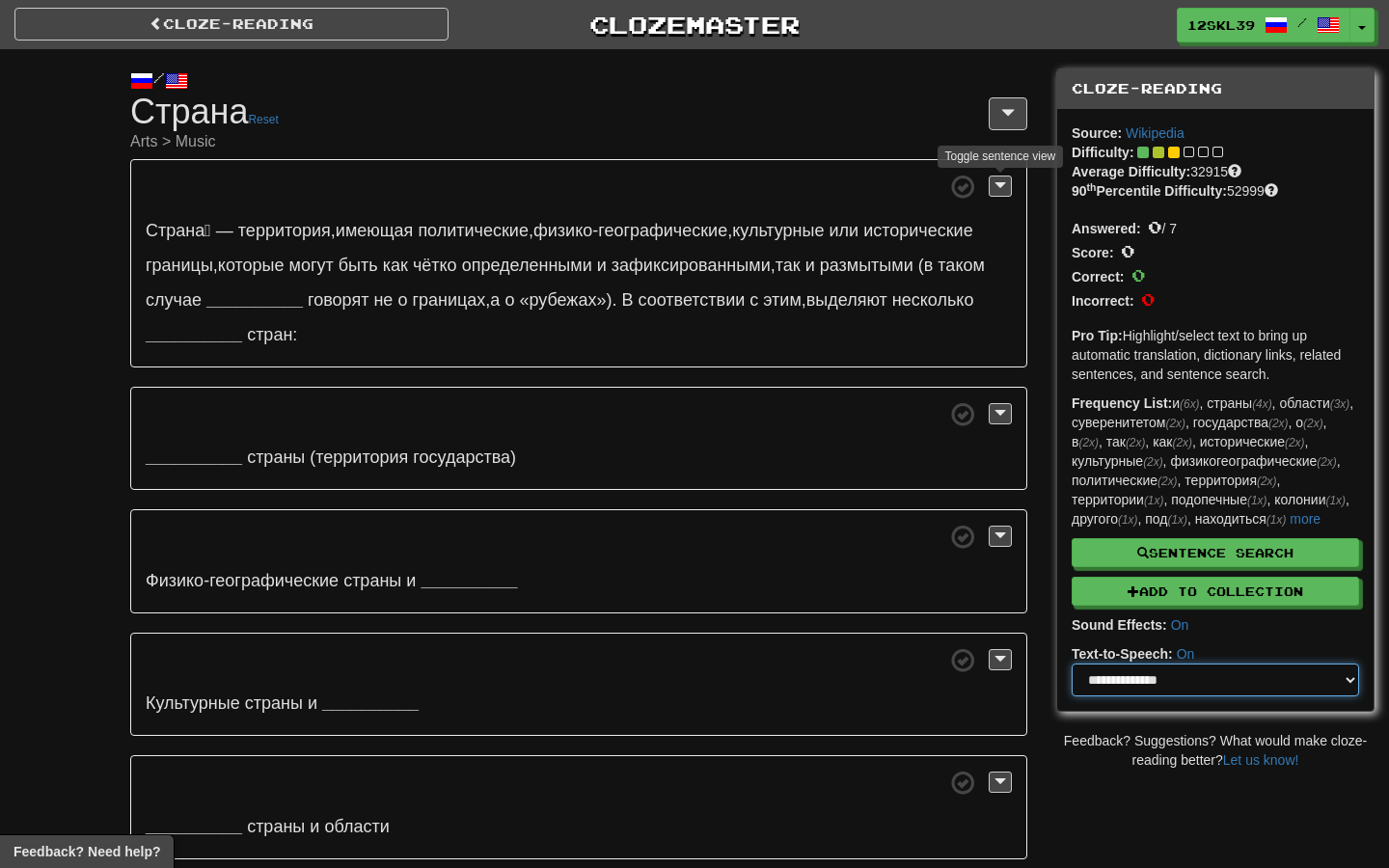click on "**********" at bounding box center (1215, 680) 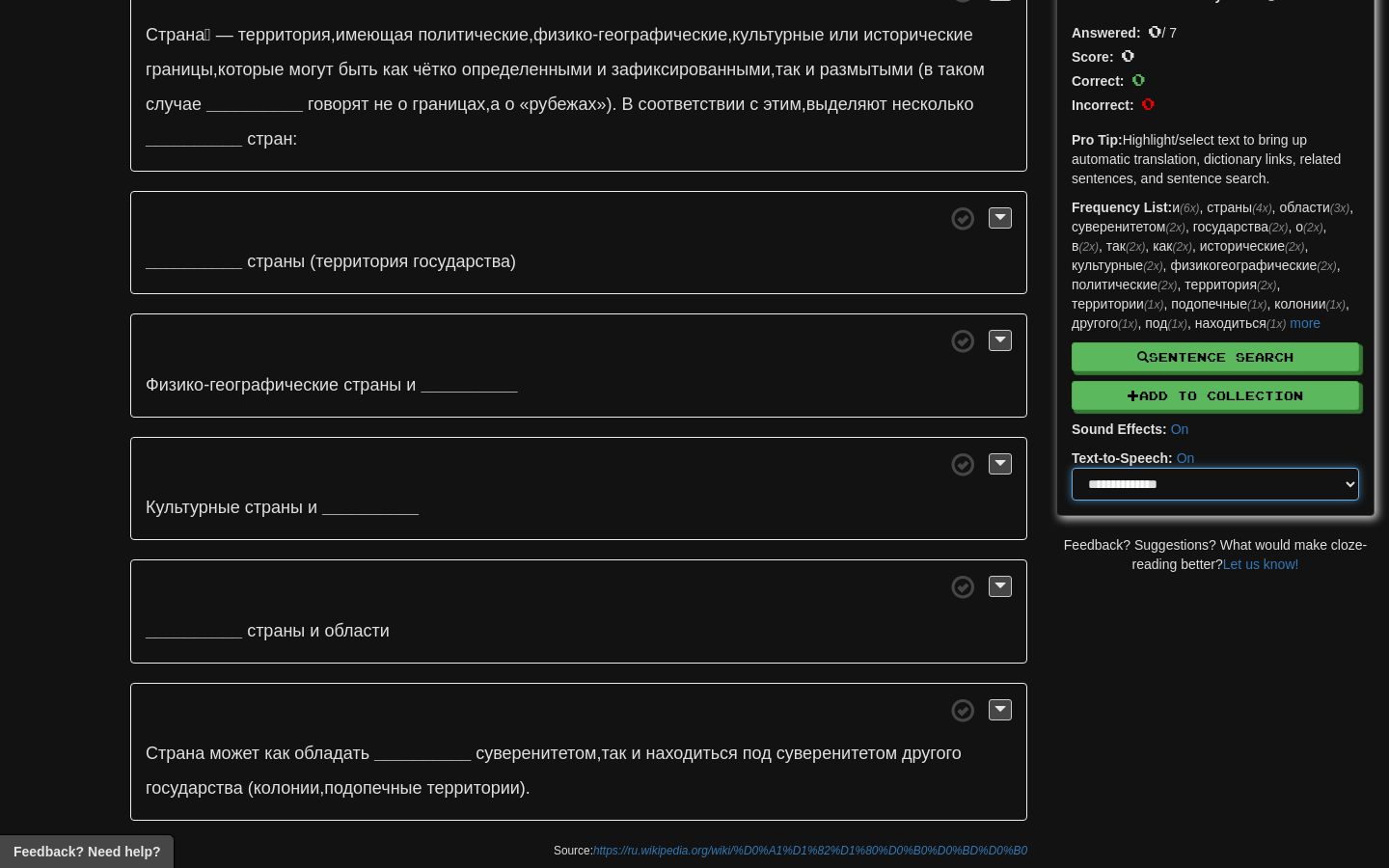scroll, scrollTop: 0, scrollLeft: 0, axis: both 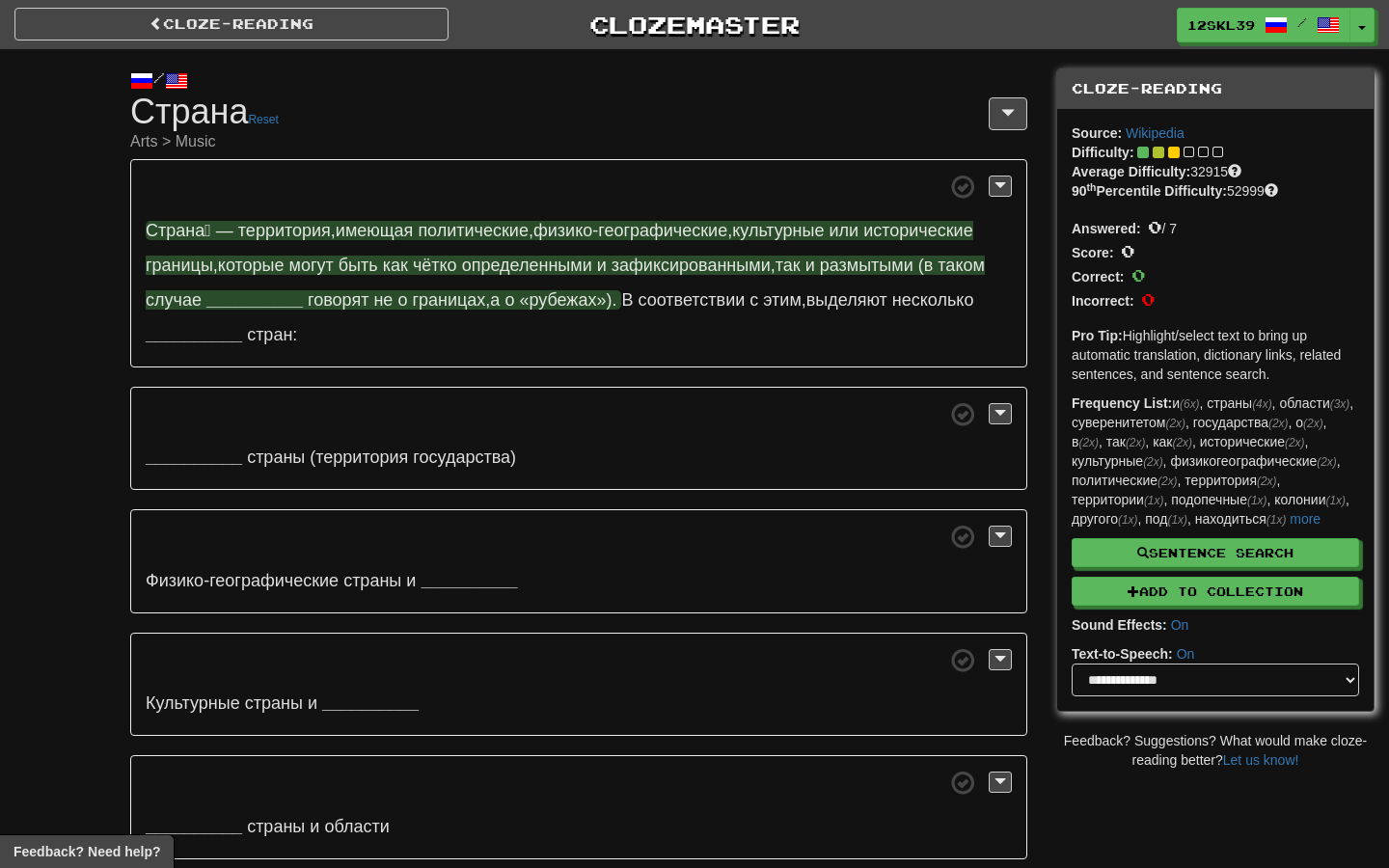 click on "__________" at bounding box center (255, 300) 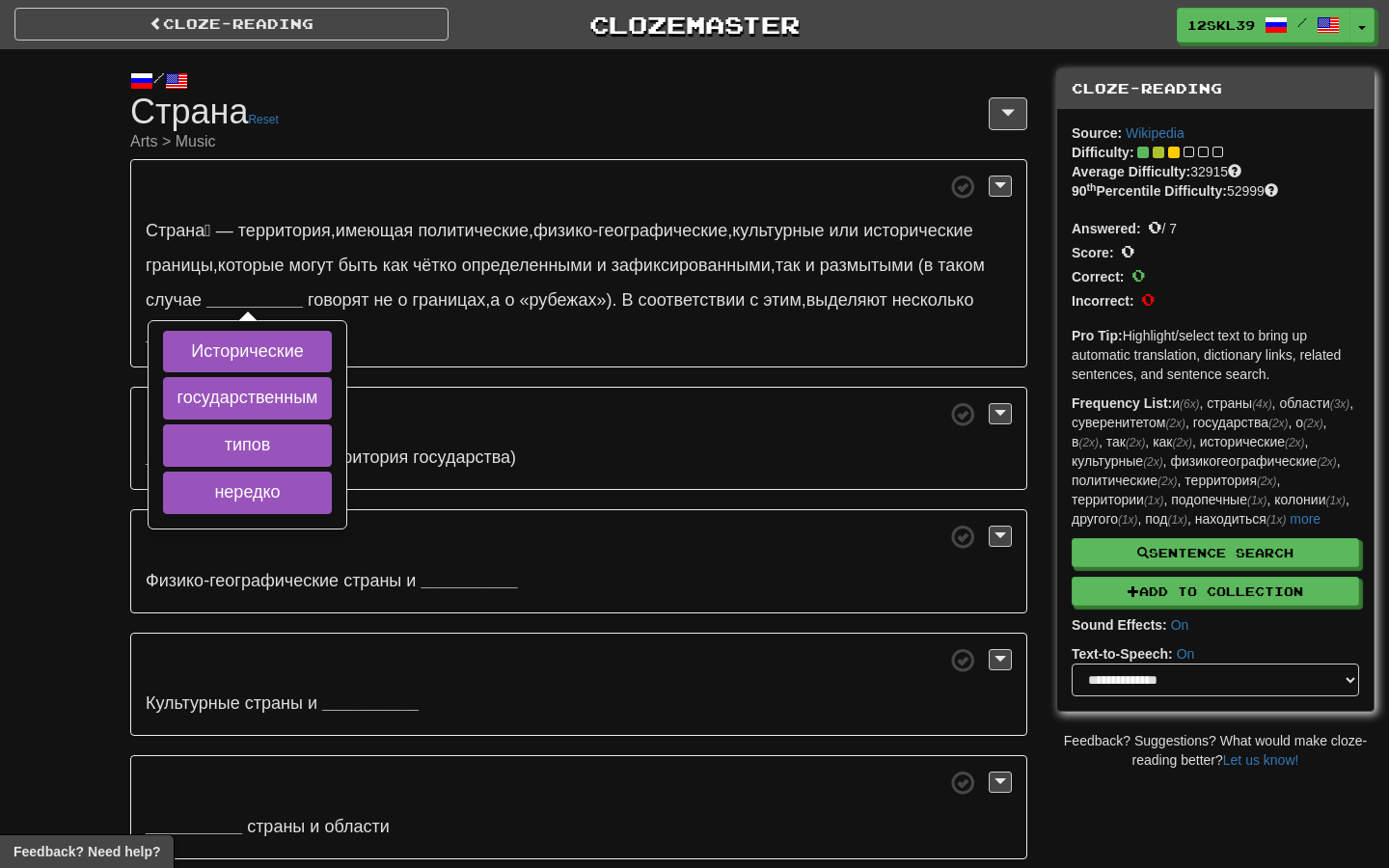 click on "/
Cloze-Reading
Страна
Reset
Arts > Music
Страна́   —   территория ,  имеющая   политические ,  физико-географические ,  культурные   или   исторические   границы ,  которые   могут   быть   как   чётко   определенными   и   зафиксированными ,  так   и   размытыми   (в   таком   случае
__________ Исторические государственным типов нередко
говорят   не   о   границах ,  а   о   «рубежах») .
В   соответствии   с   этим ,  выделяют   несколько
__________
стран:
__________
страны   (территория   государства)" at bounding box center [694, 556] 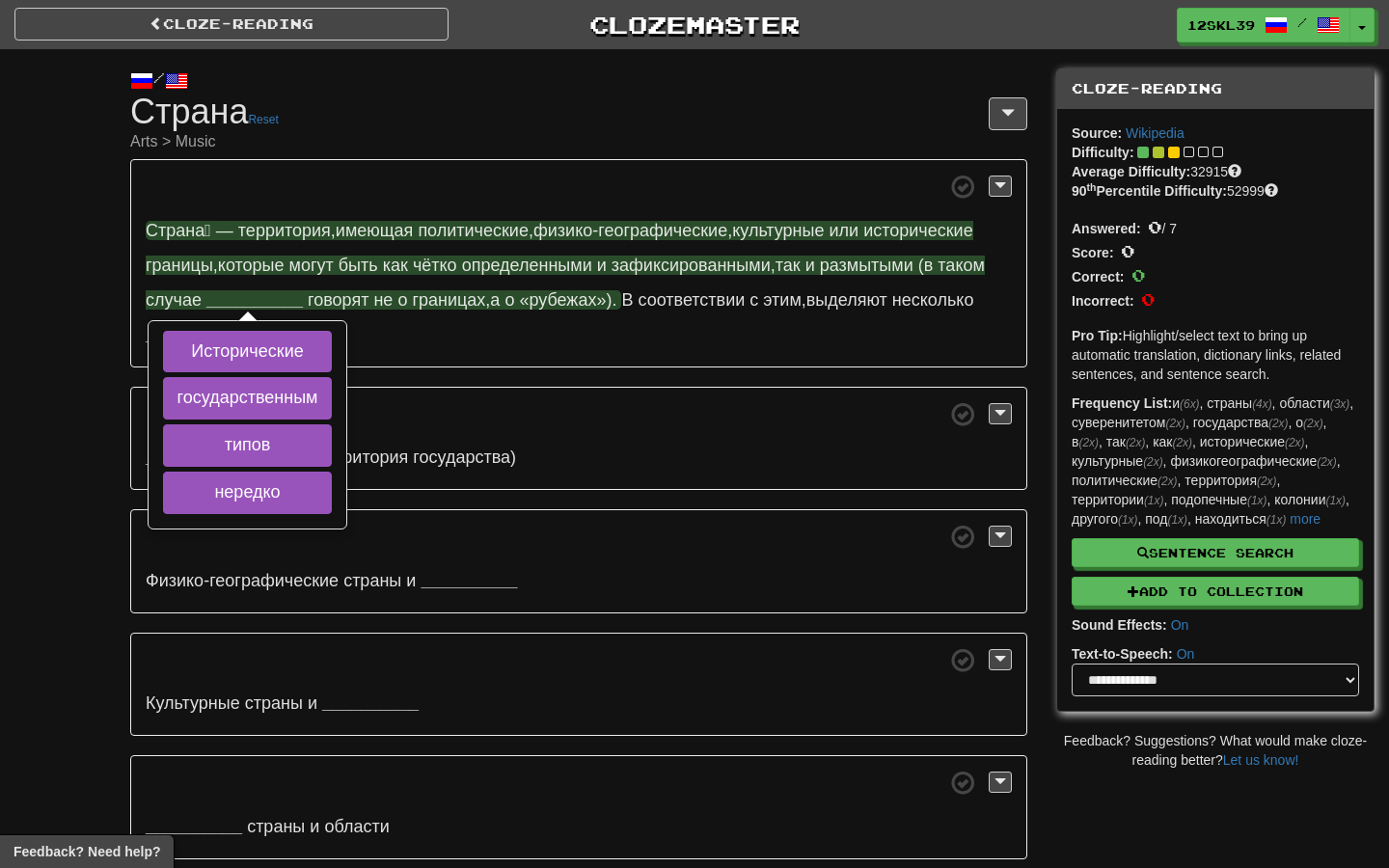 click on "Страна́" at bounding box center [178, 231] 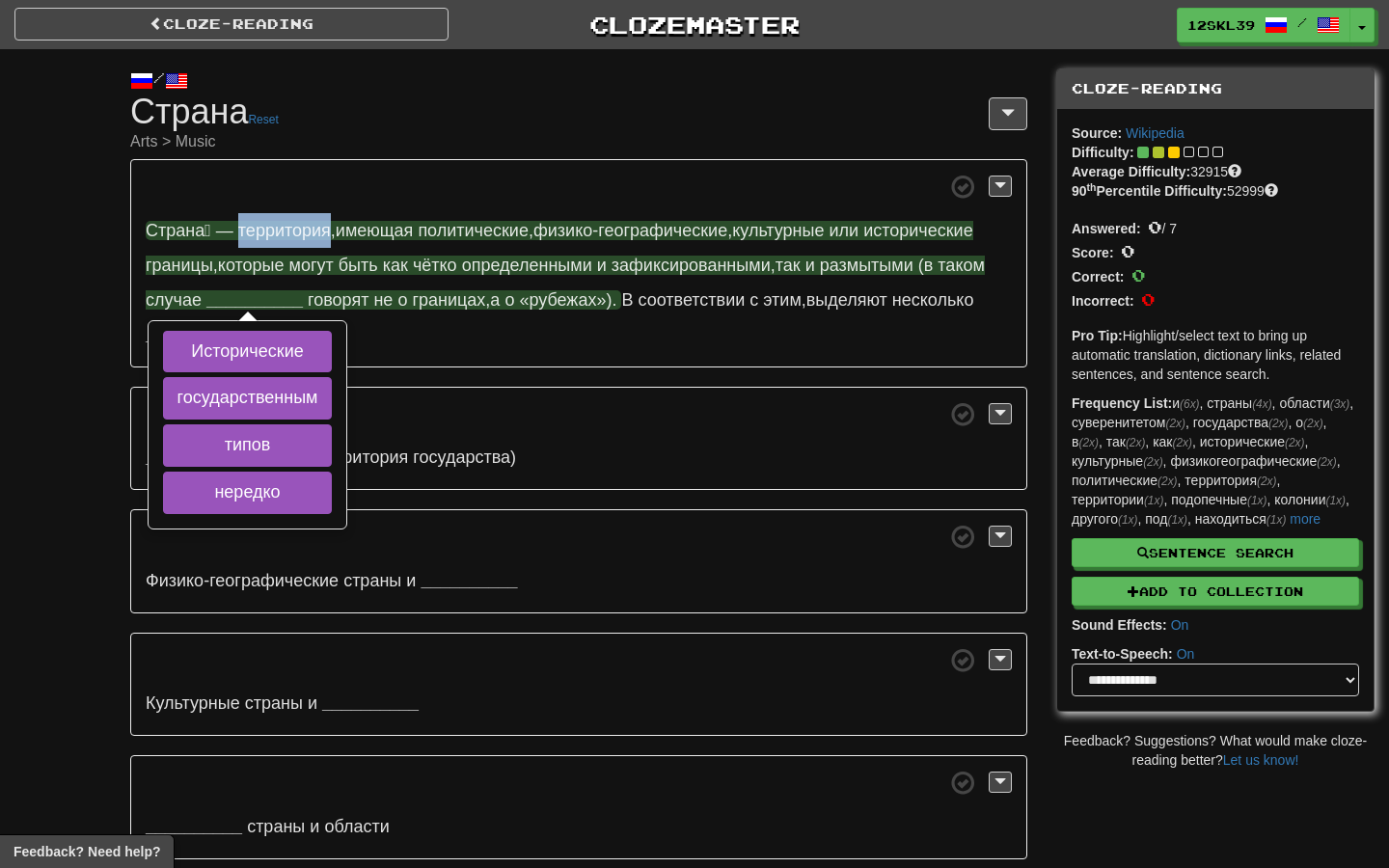 click on "территория" at bounding box center (285, 231) 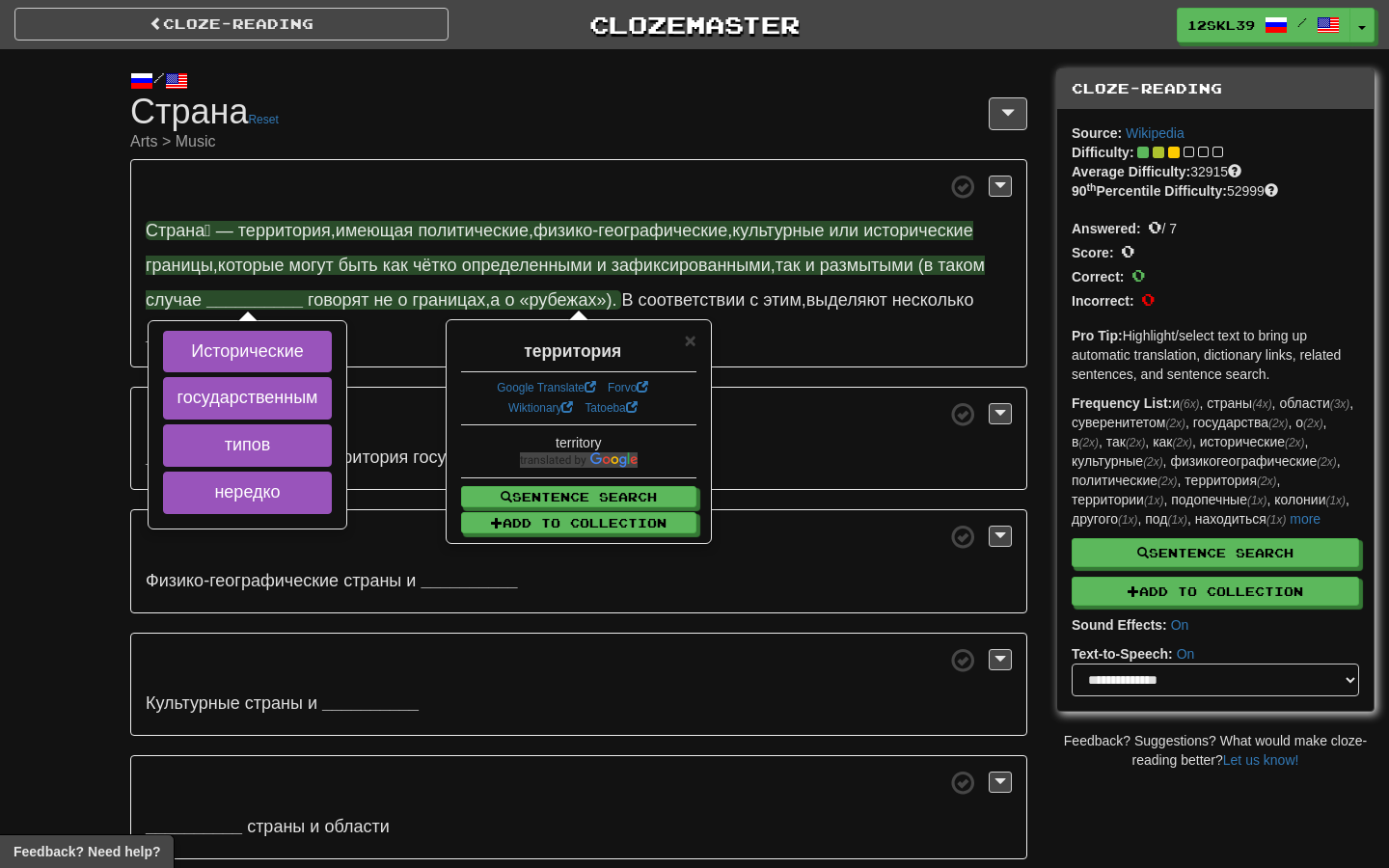 click on "Страна́   —   территория ,  имеющая   политические ,  физико-географические ,  культурные   или   исторические   границы ,  которые   могут   быть   как   чётко   определенными   и   зафиксированными ,  так   и   размытыми   (в   таком   случае
__________ Исторические государственным типов нередко
говорят   не   о   границах ,  а   о   «рубежах») .
В   соответствии   с   этим ,  выделяют   несколько
__________
стран:" at bounding box center (579, 263) 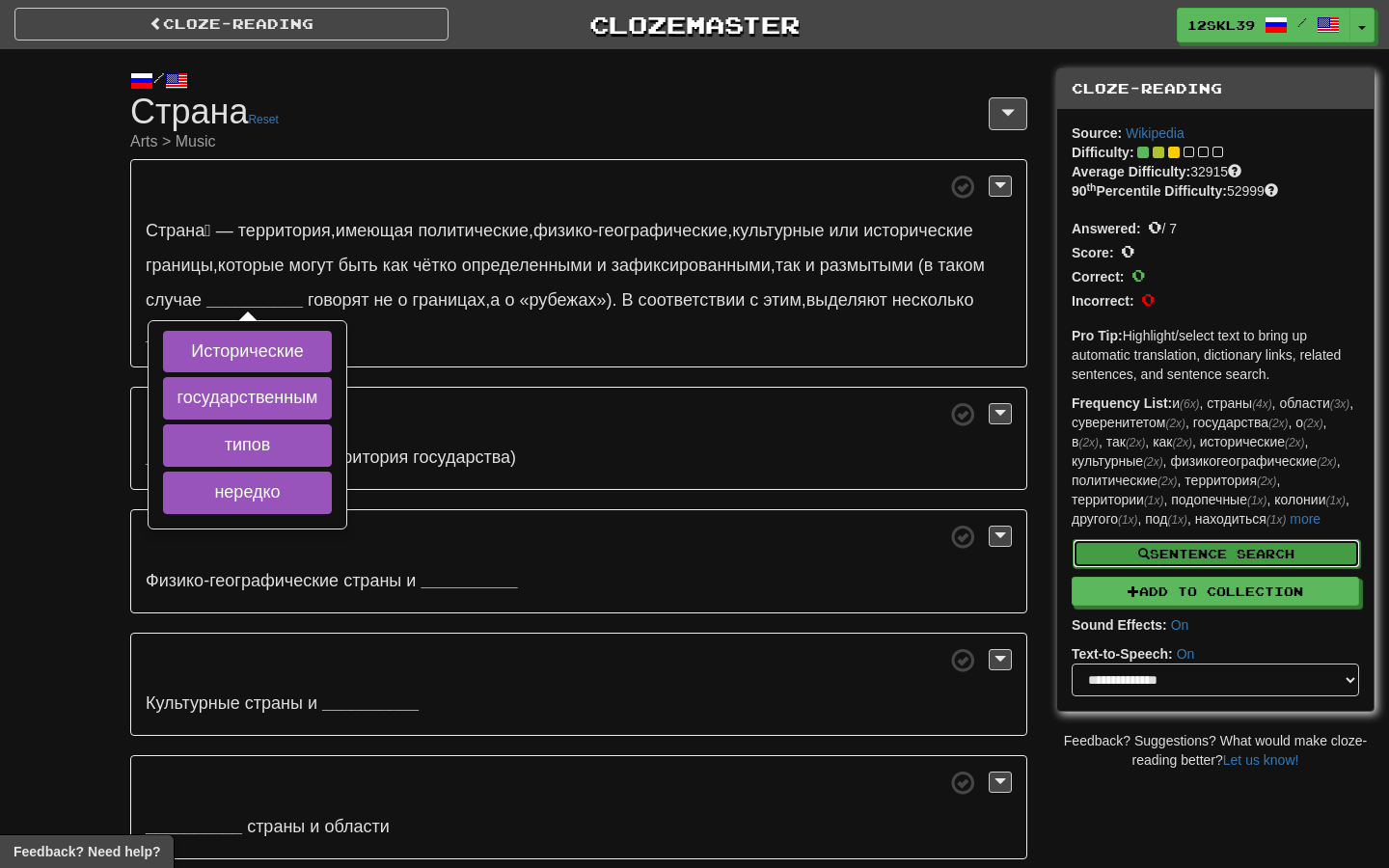 click on "Sentence Search" at bounding box center (1216, 554) 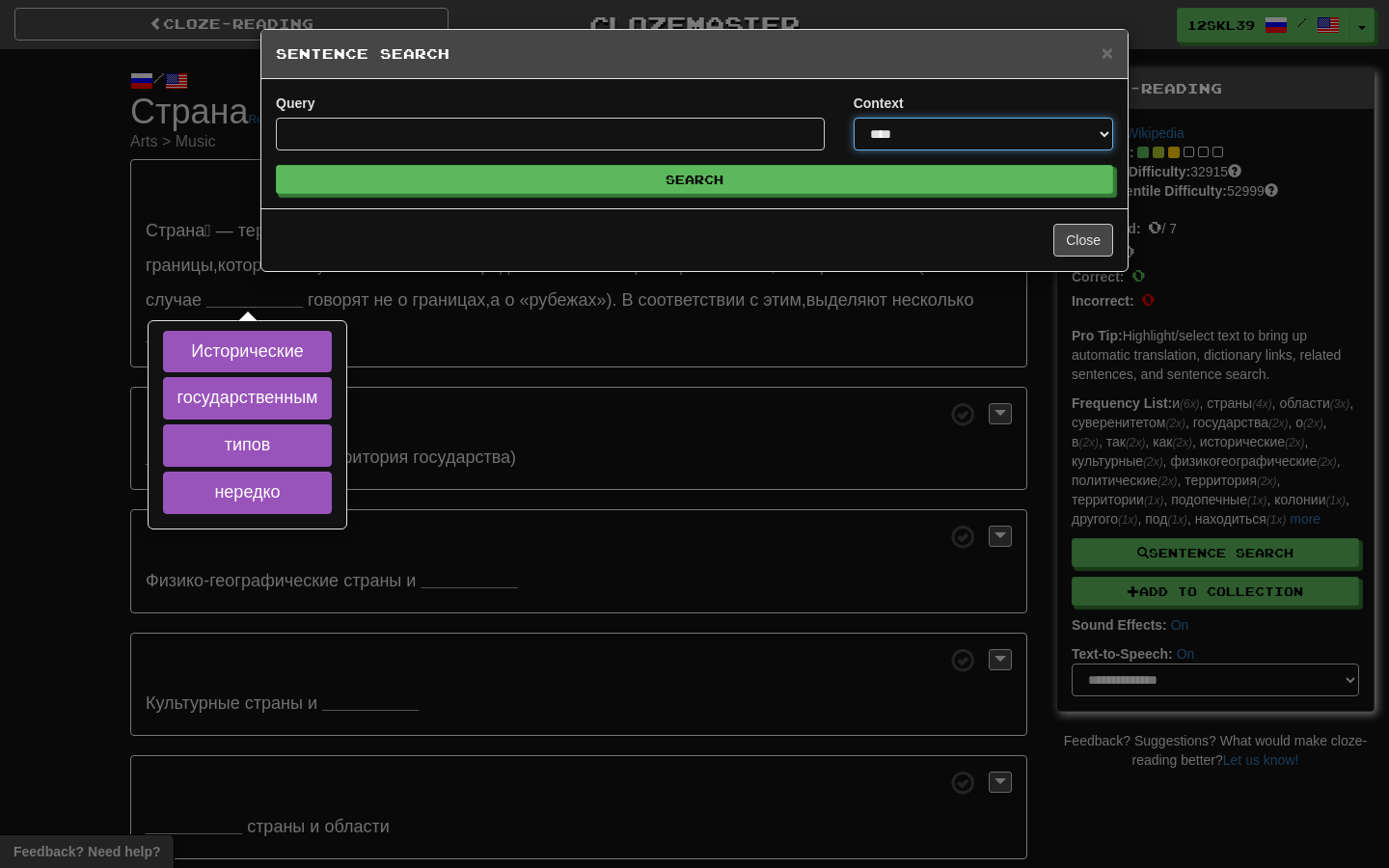 click on "**********" at bounding box center (983, 134) 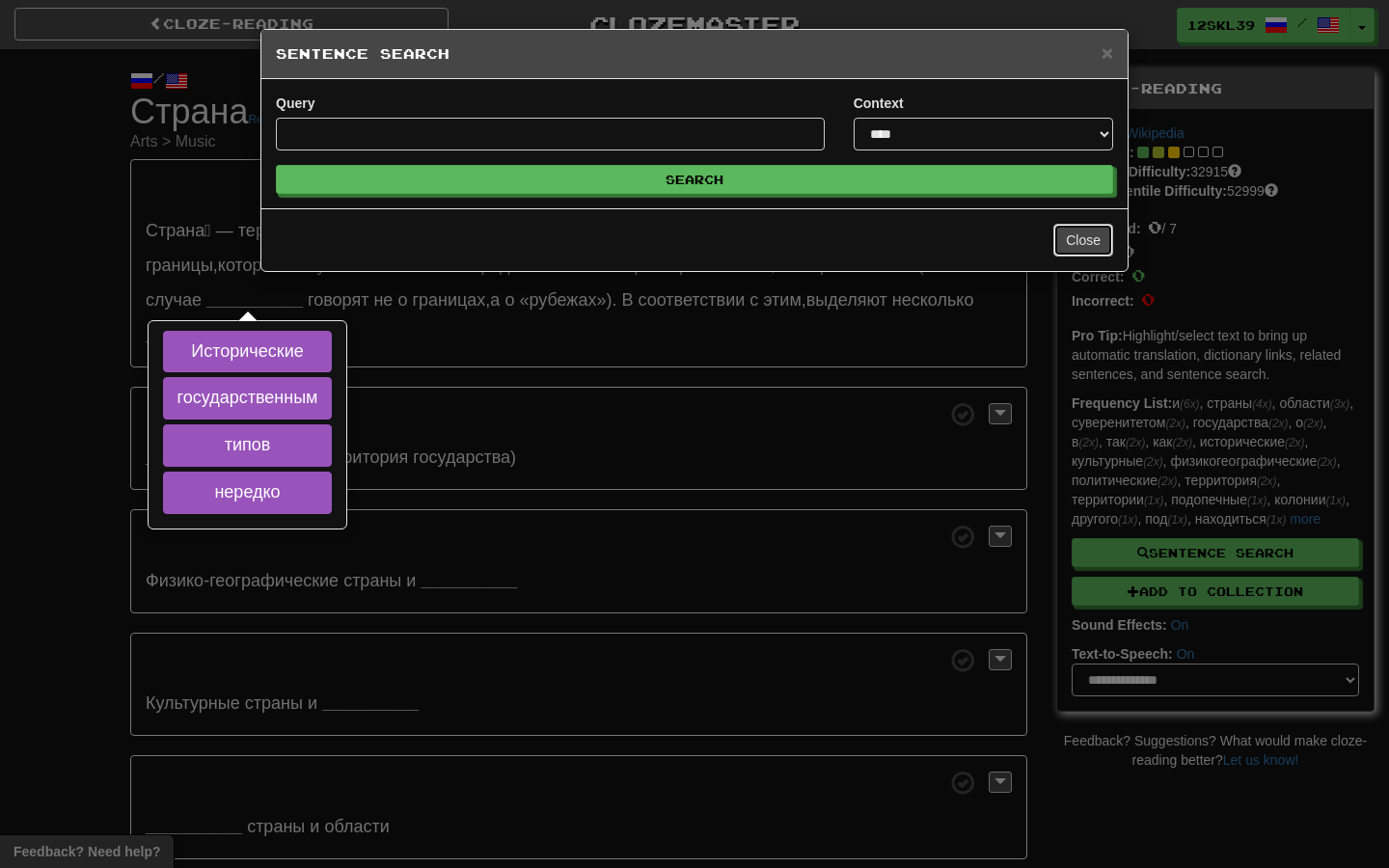 click on "Close" at bounding box center [1083, 240] 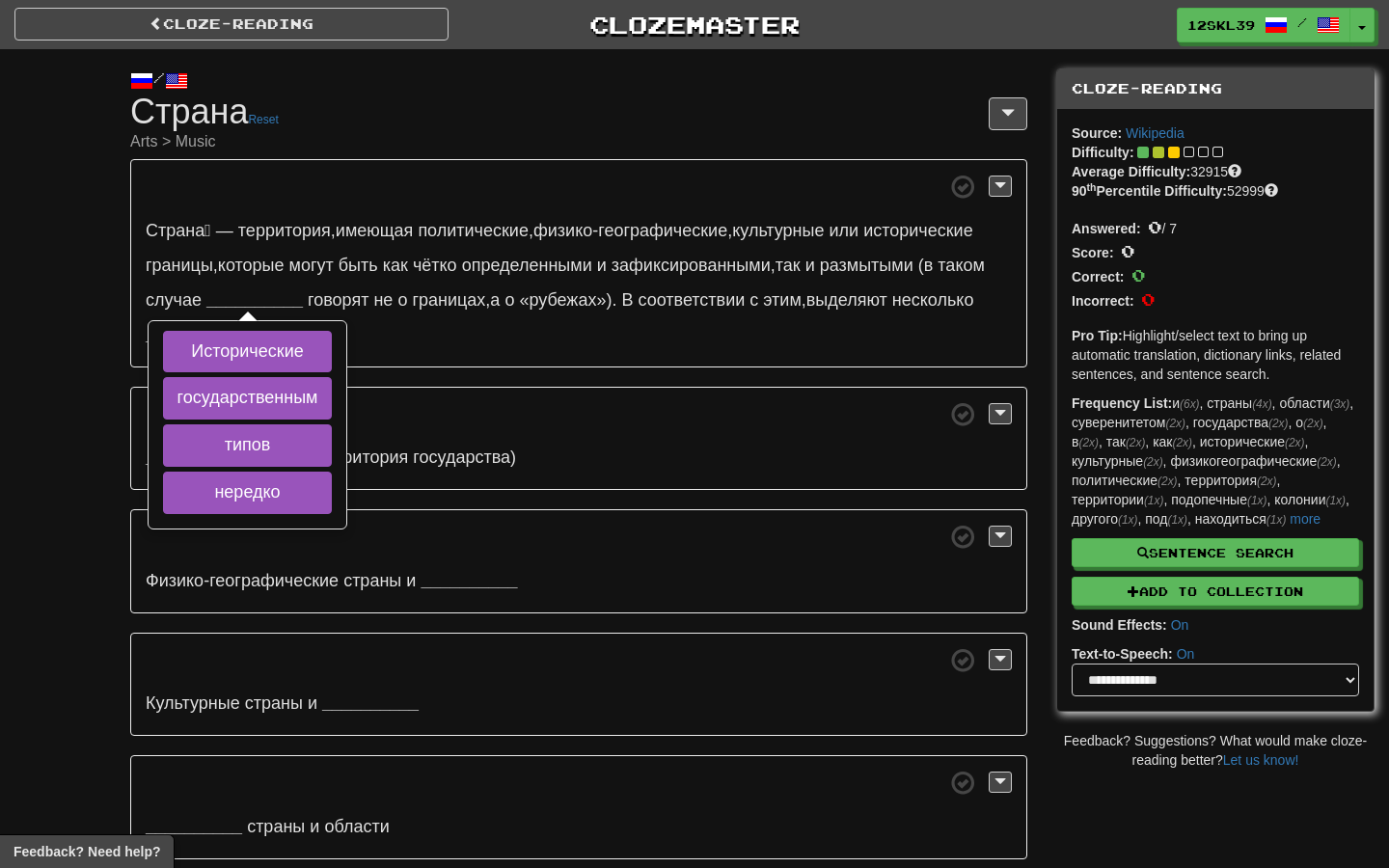 click on "/
Cloze-Reading
Страна
Reset
Arts > Music
Страна́   —   территория ,  имеющая   политические ,  физико-географические ,  культурные   или   исторические   границы ,  которые   могут   быть   как   чётко   определенными   и   зафиксированными ,  так   и   размытыми   (в   таком   случае
__________ Исторические государственным типов нередко
говорят   не   о   границах ,  а   о   «рубежах») .
В   соответствии   с   этим ,  выделяют   несколько
__________
стран:
__________
страны   (территория   государства)" at bounding box center [694, 556] 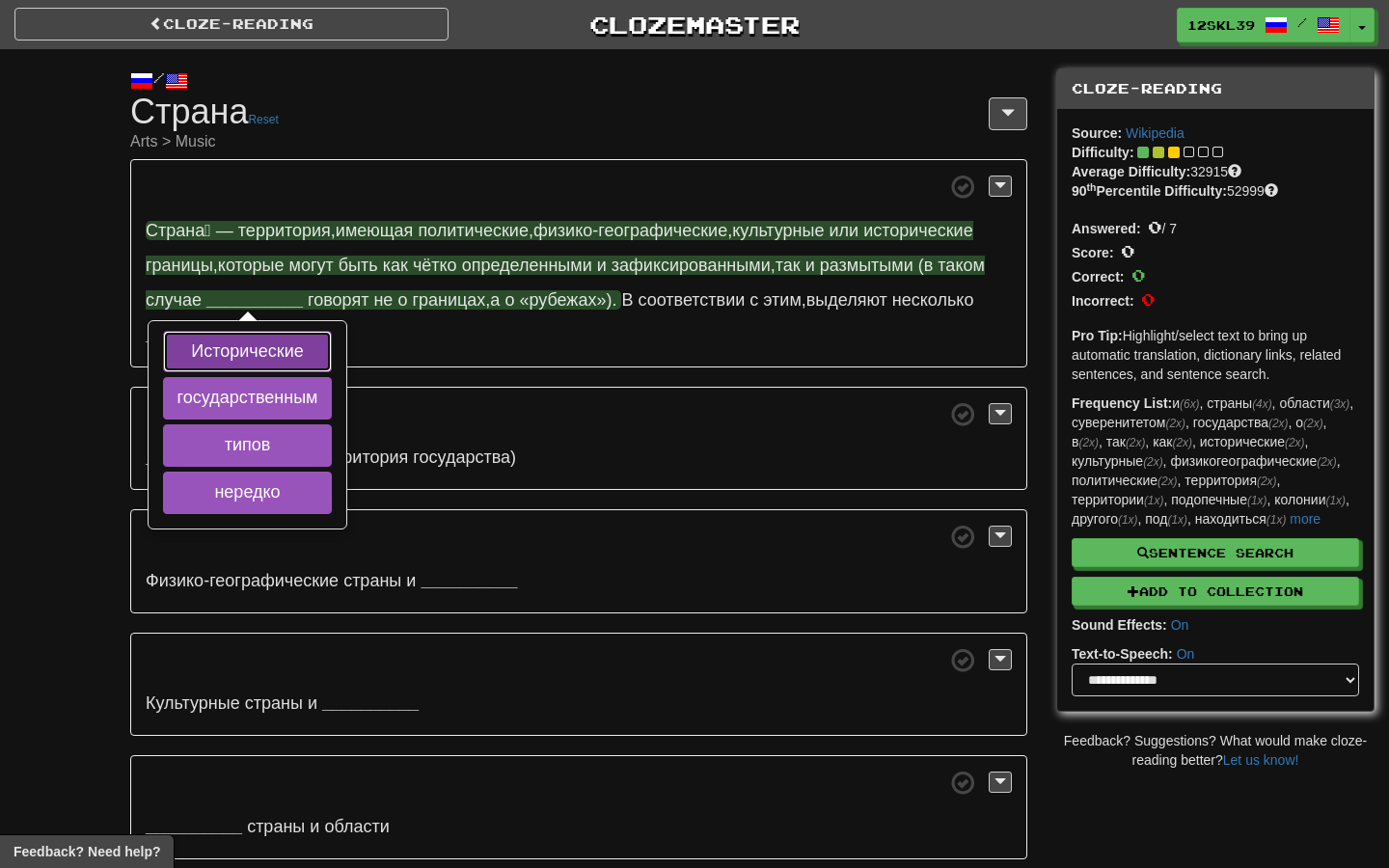 click on "Исторические" at bounding box center [248, 352] 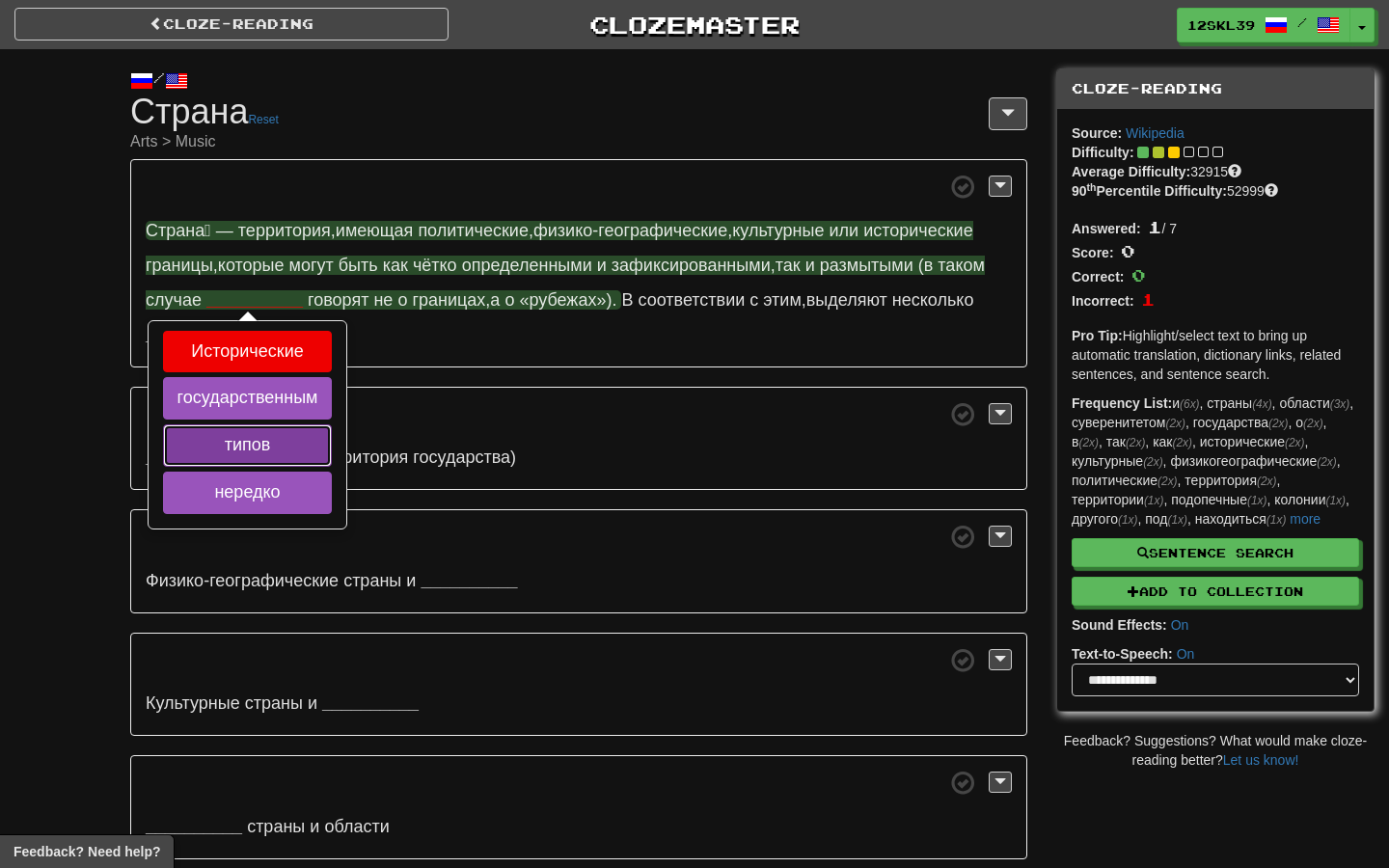 click on "типов" at bounding box center [248, 446] 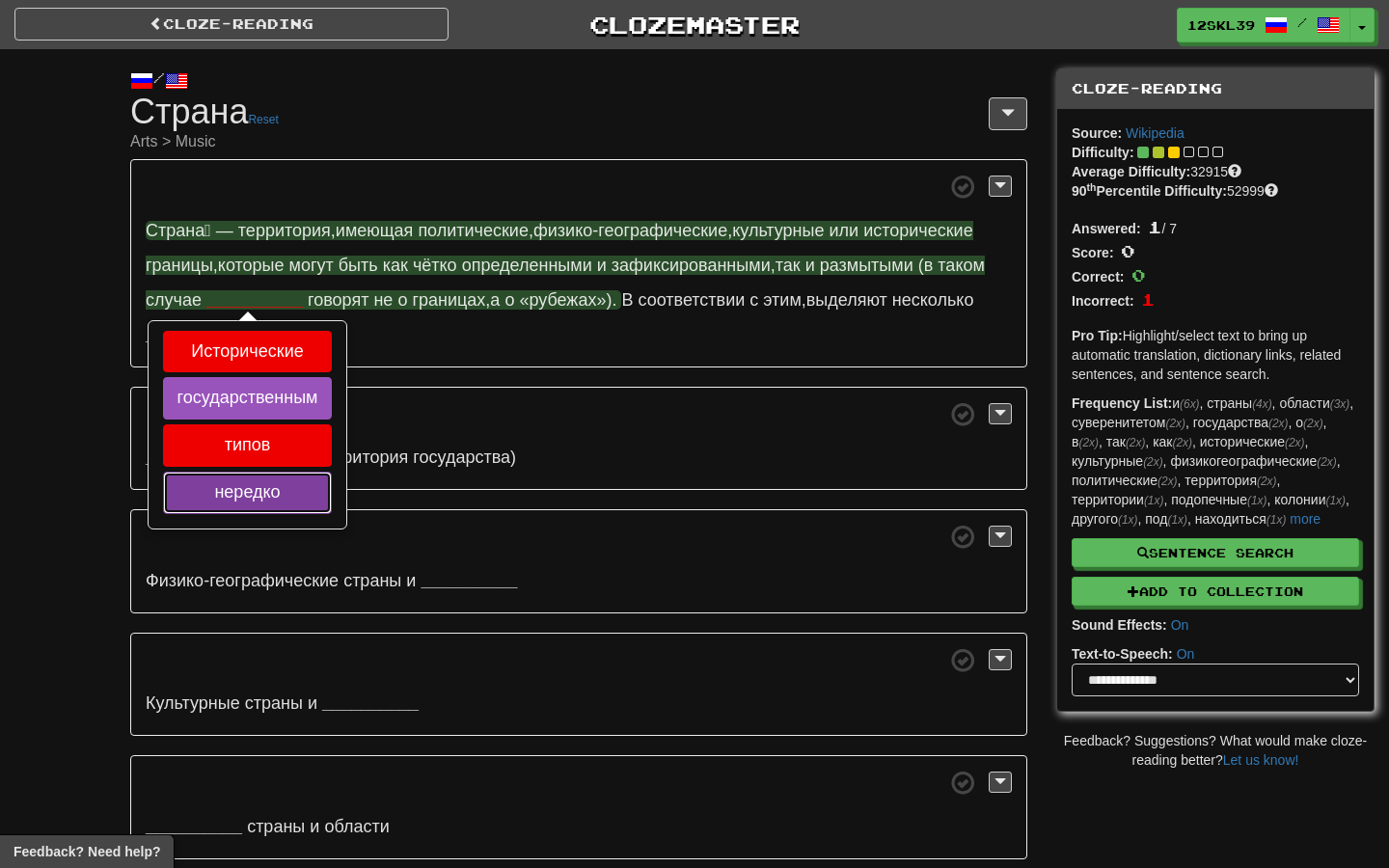 click on "нередко" at bounding box center [248, 493] 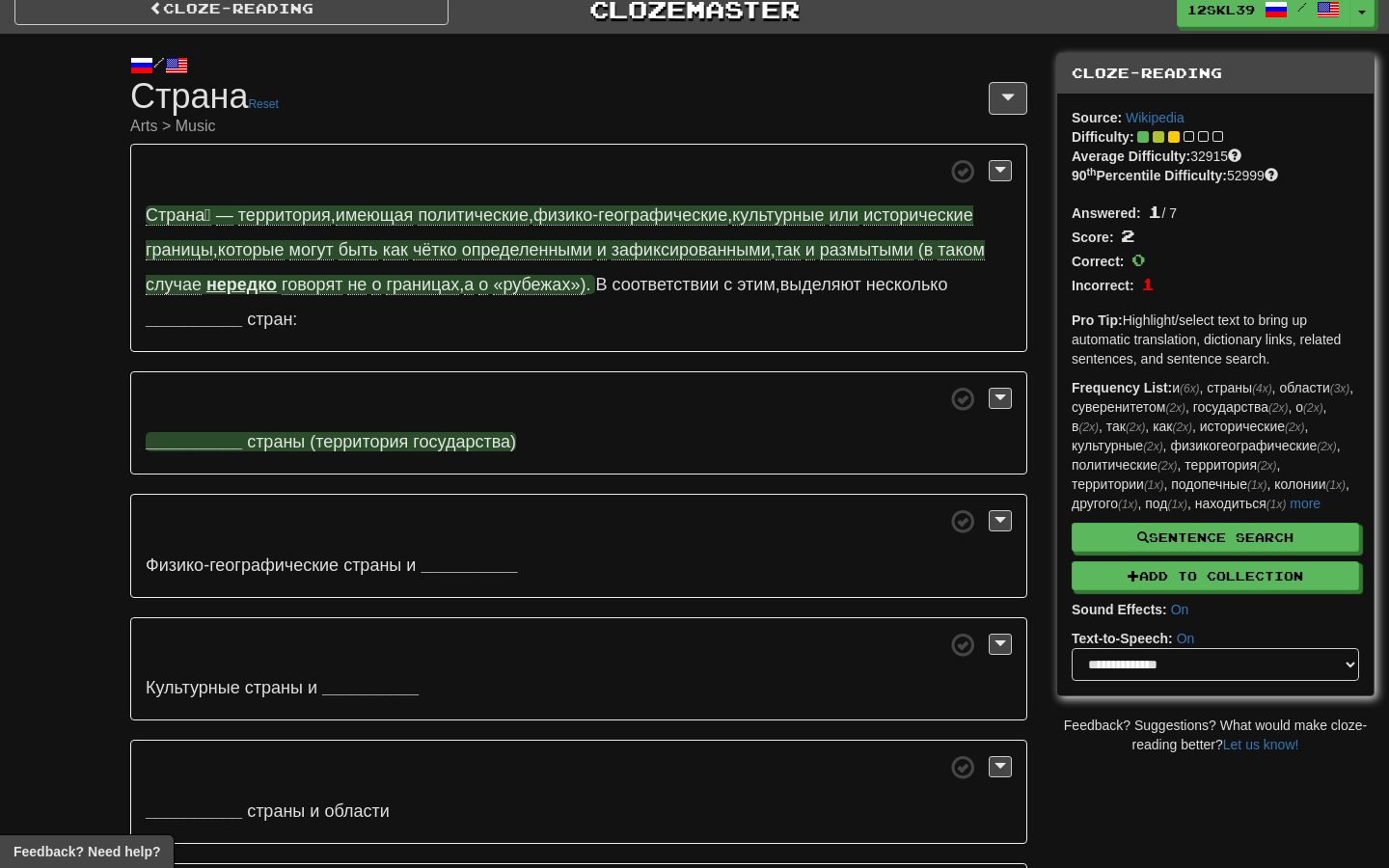scroll, scrollTop: 0, scrollLeft: 0, axis: both 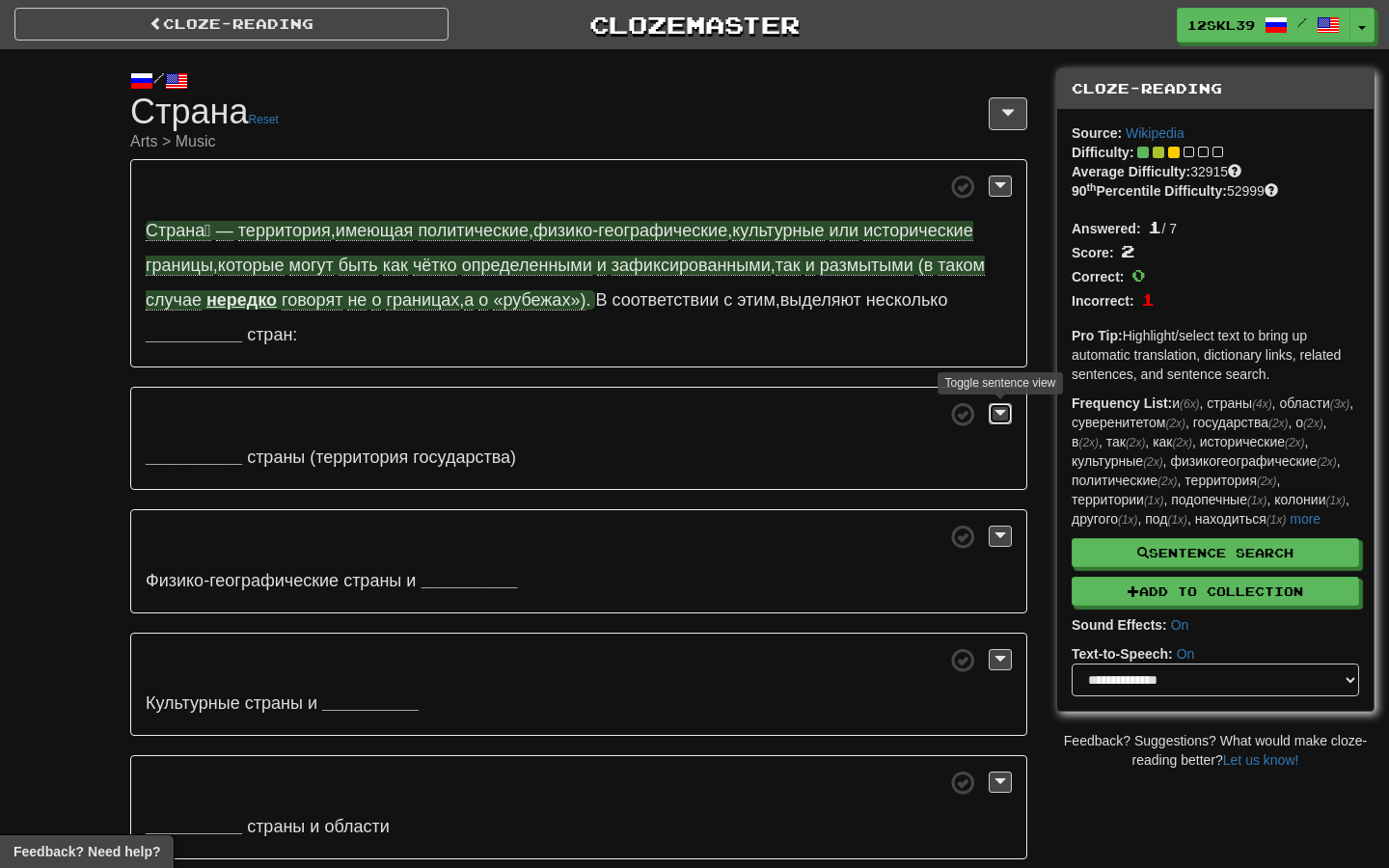 click at bounding box center (1000, 413) 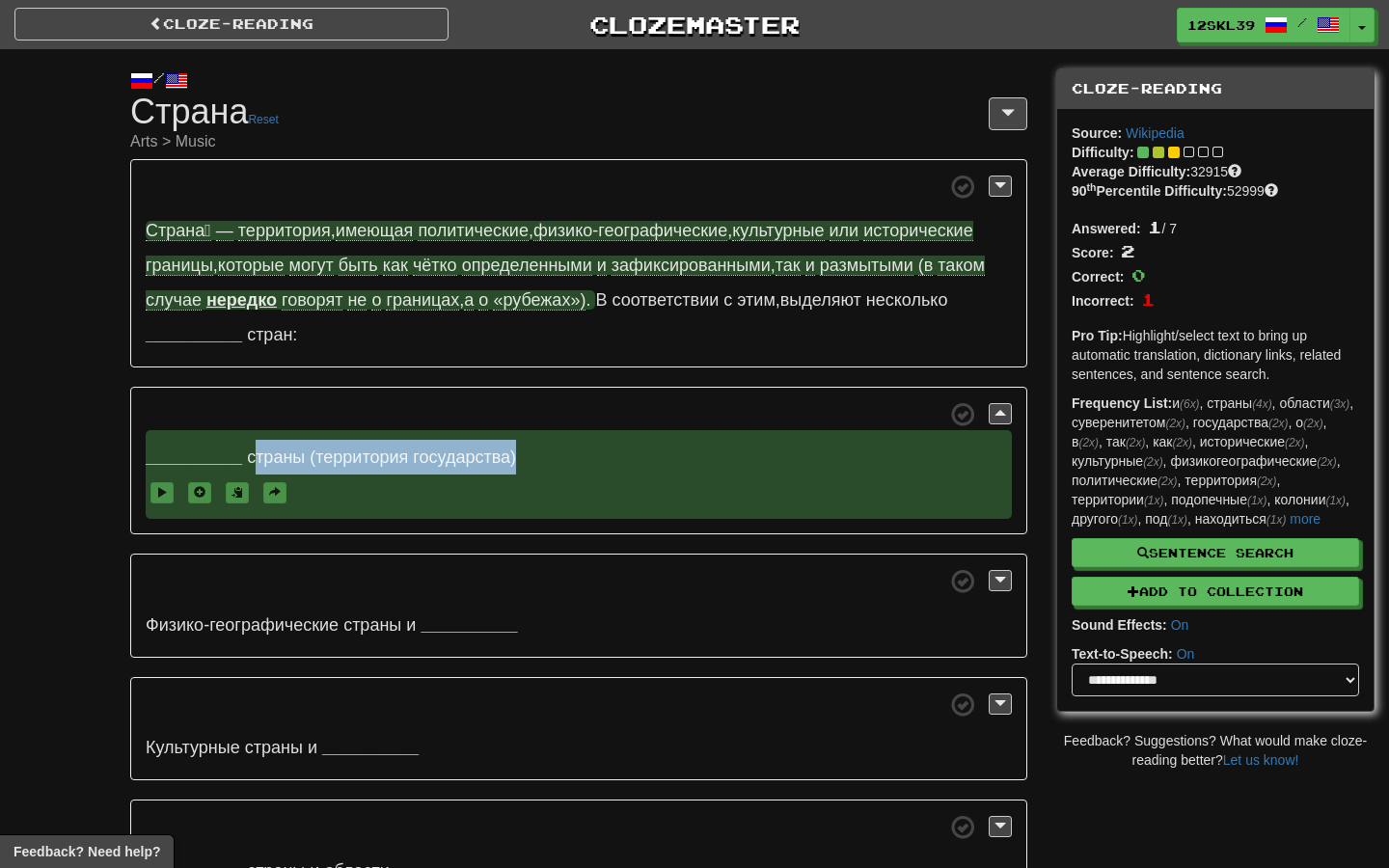 drag, startPoint x: 248, startPoint y: 455, endPoint x: 521, endPoint y: 446, distance: 273.14831 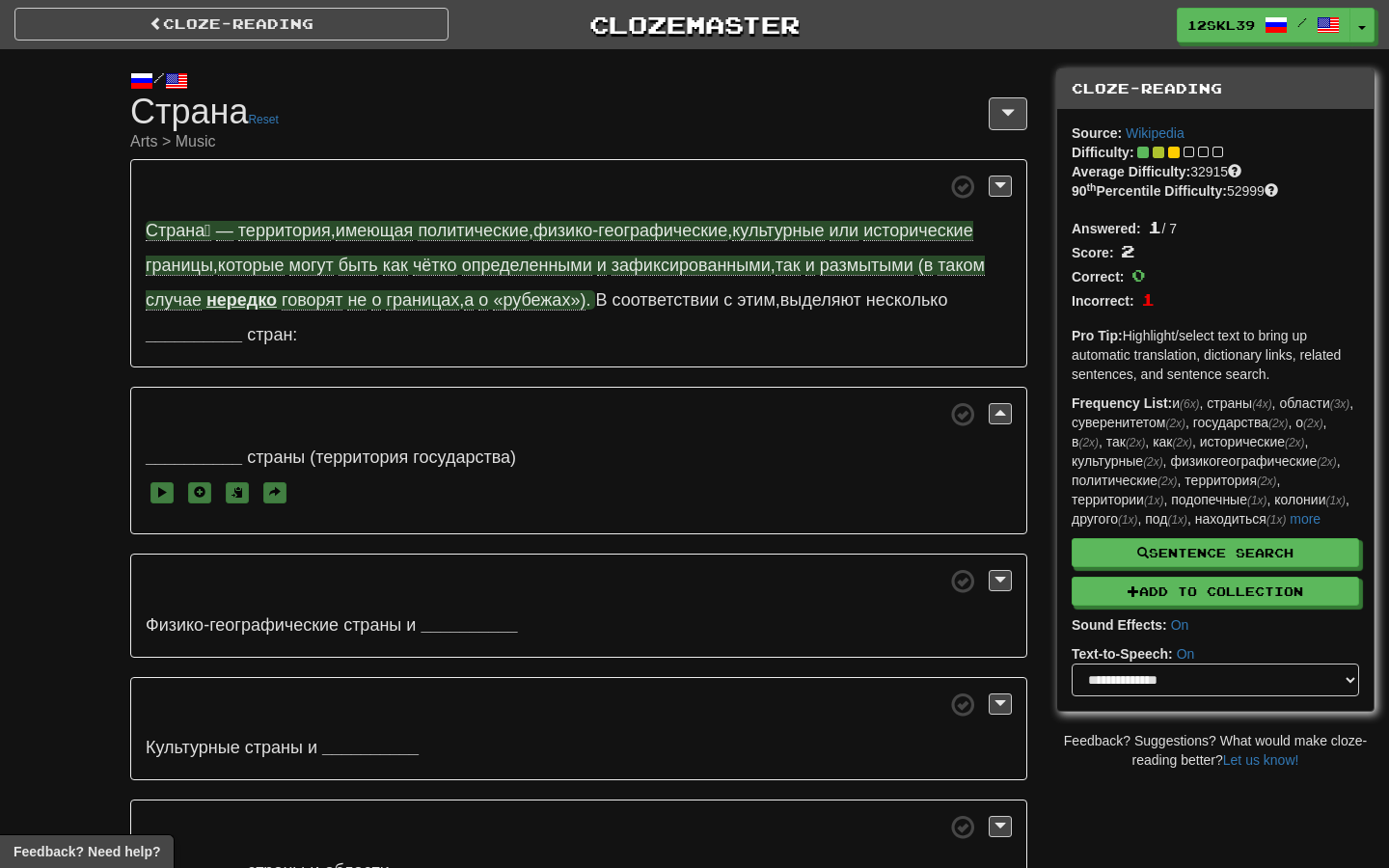 click on "/
Cloze-Reading
Страна
Reset
Arts > Music
Страна́   —   территория ,  имеющая   политические ,  физико-географические ,  культурные   или   исторические   границы ,  которые   могут   быть   как   чётко   определенными   и   зафиксированными ,  так   и   размытыми   (в   таком   случае
нередко
говорят   не   о   границах ,  а   о   «рубежах») .
В   соответствии   с   этим ,  выделяют   несколько
__________
стран:
__________
страны   (территория   государства)
Физико-географические   страны" at bounding box center [694, 579] 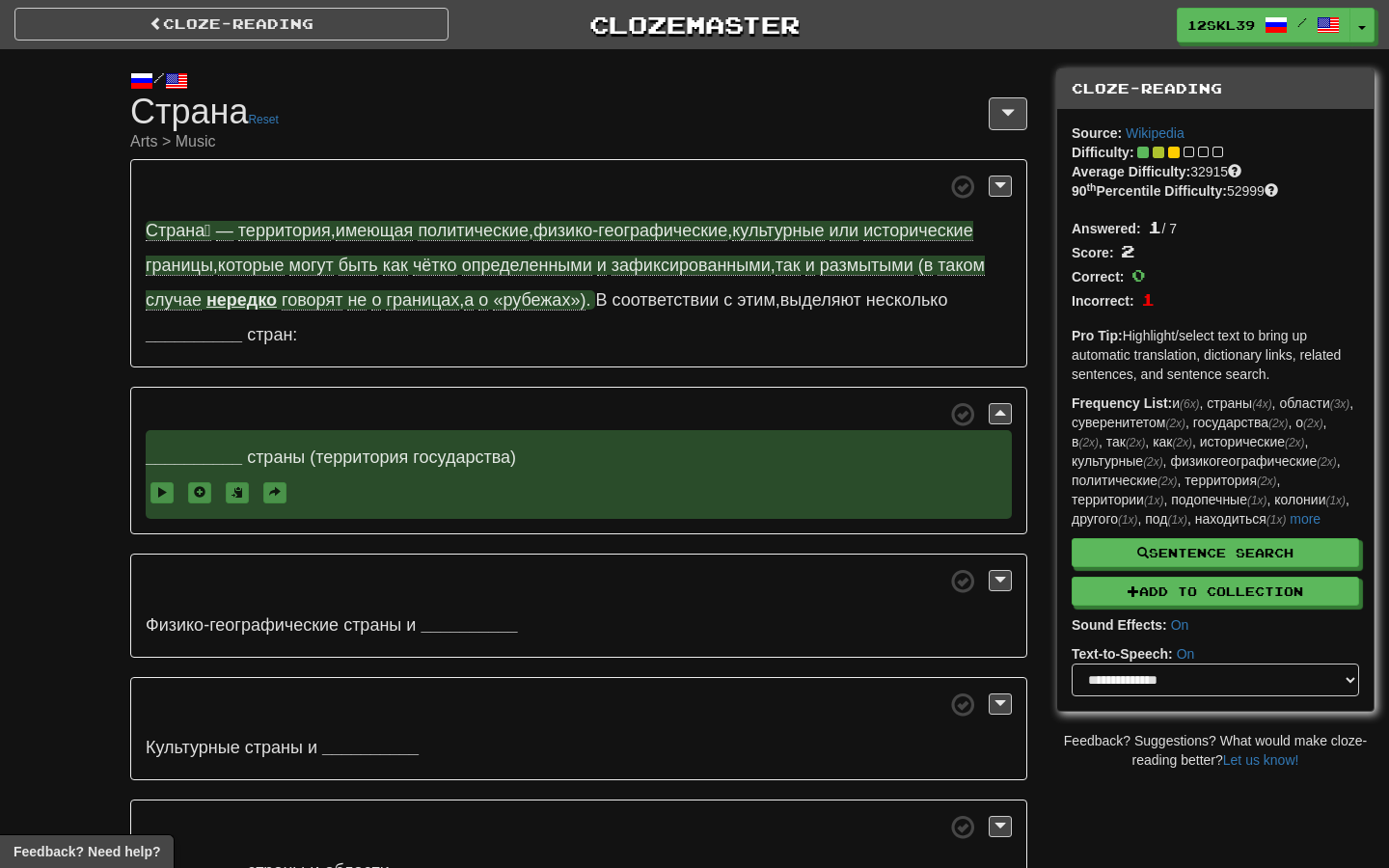 click on "государства)" at bounding box center [464, 457] 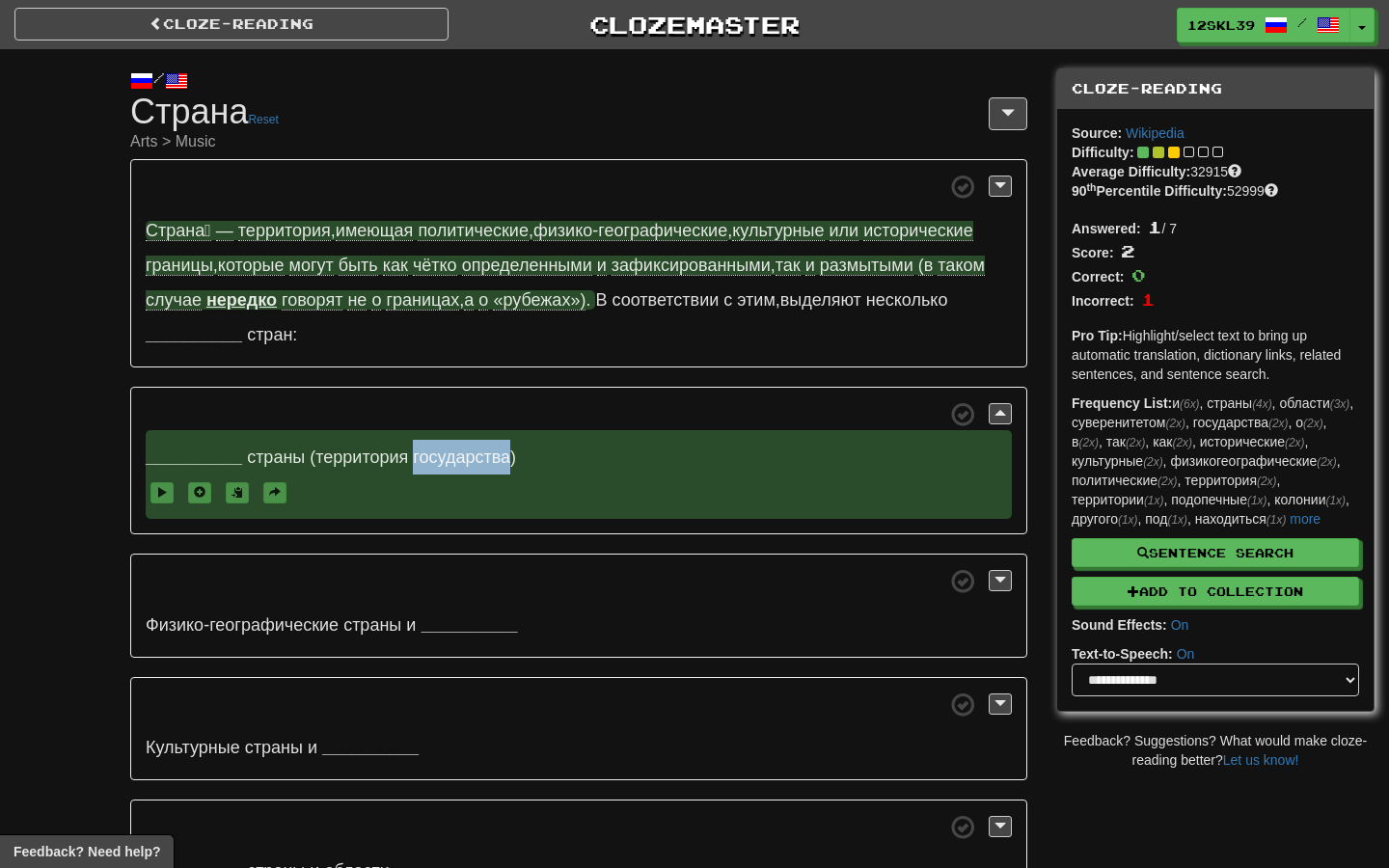 click on "государства)" at bounding box center [464, 457] 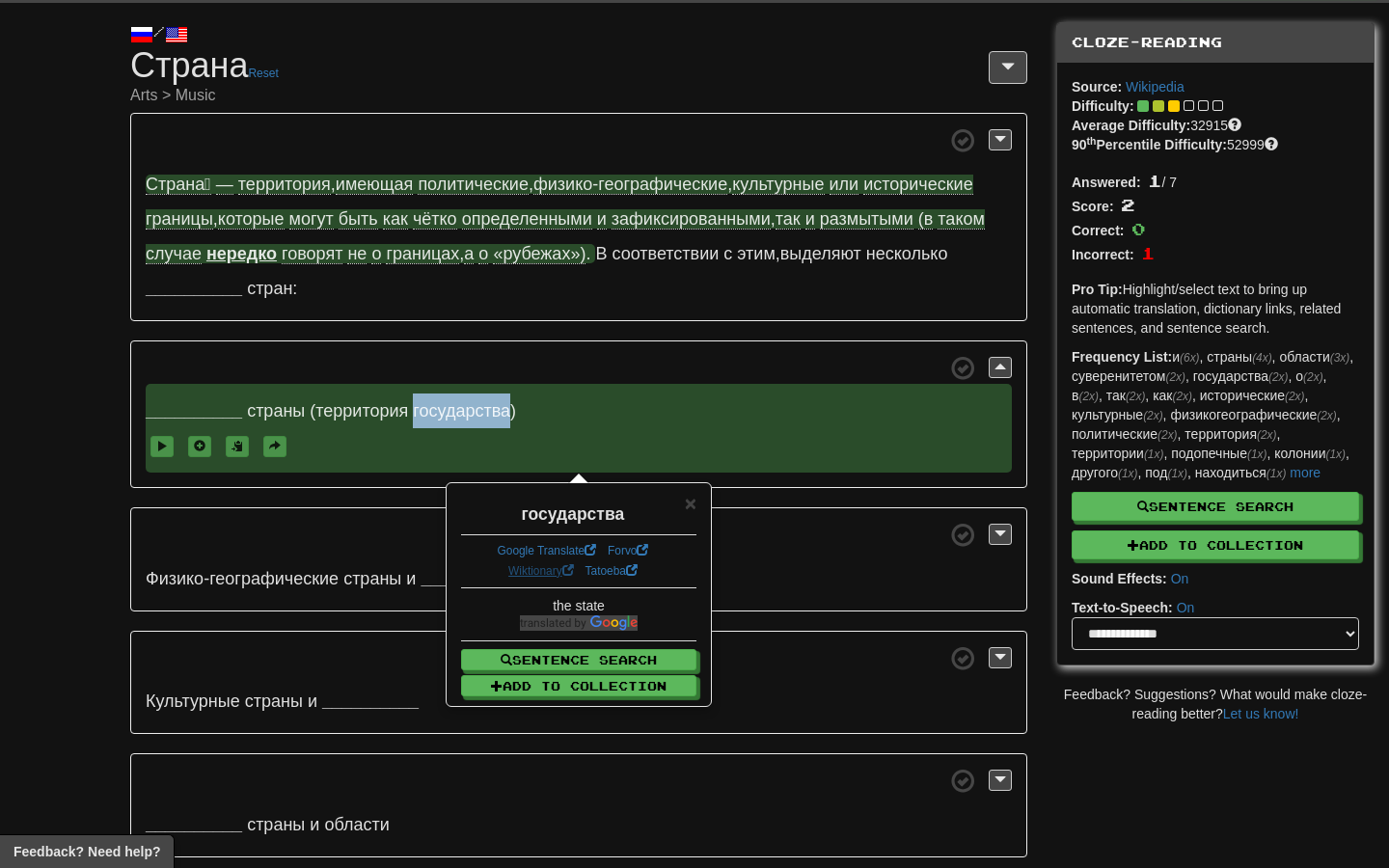 scroll, scrollTop: 107, scrollLeft: 0, axis: vertical 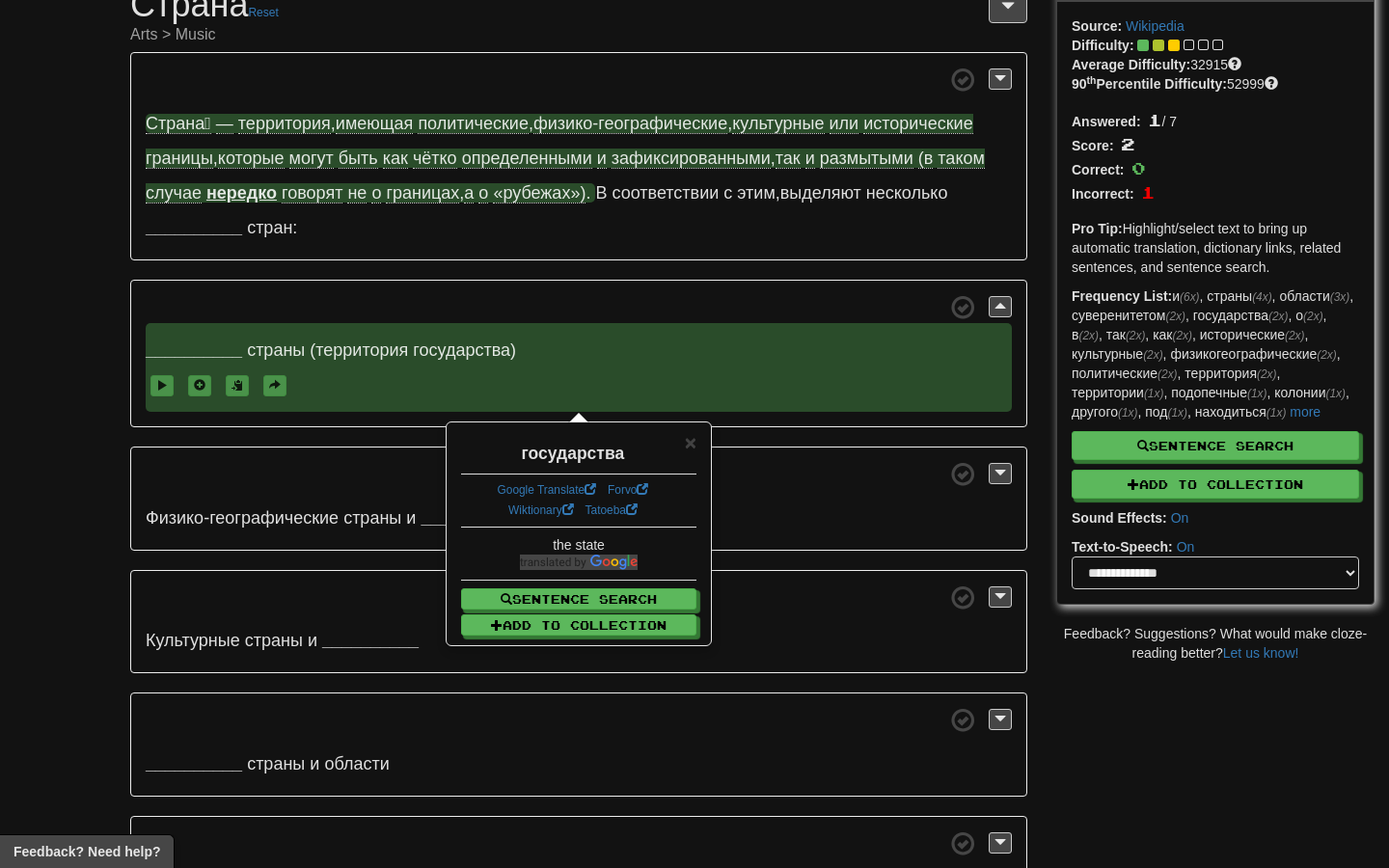click on "(территория" at bounding box center [359, 350] 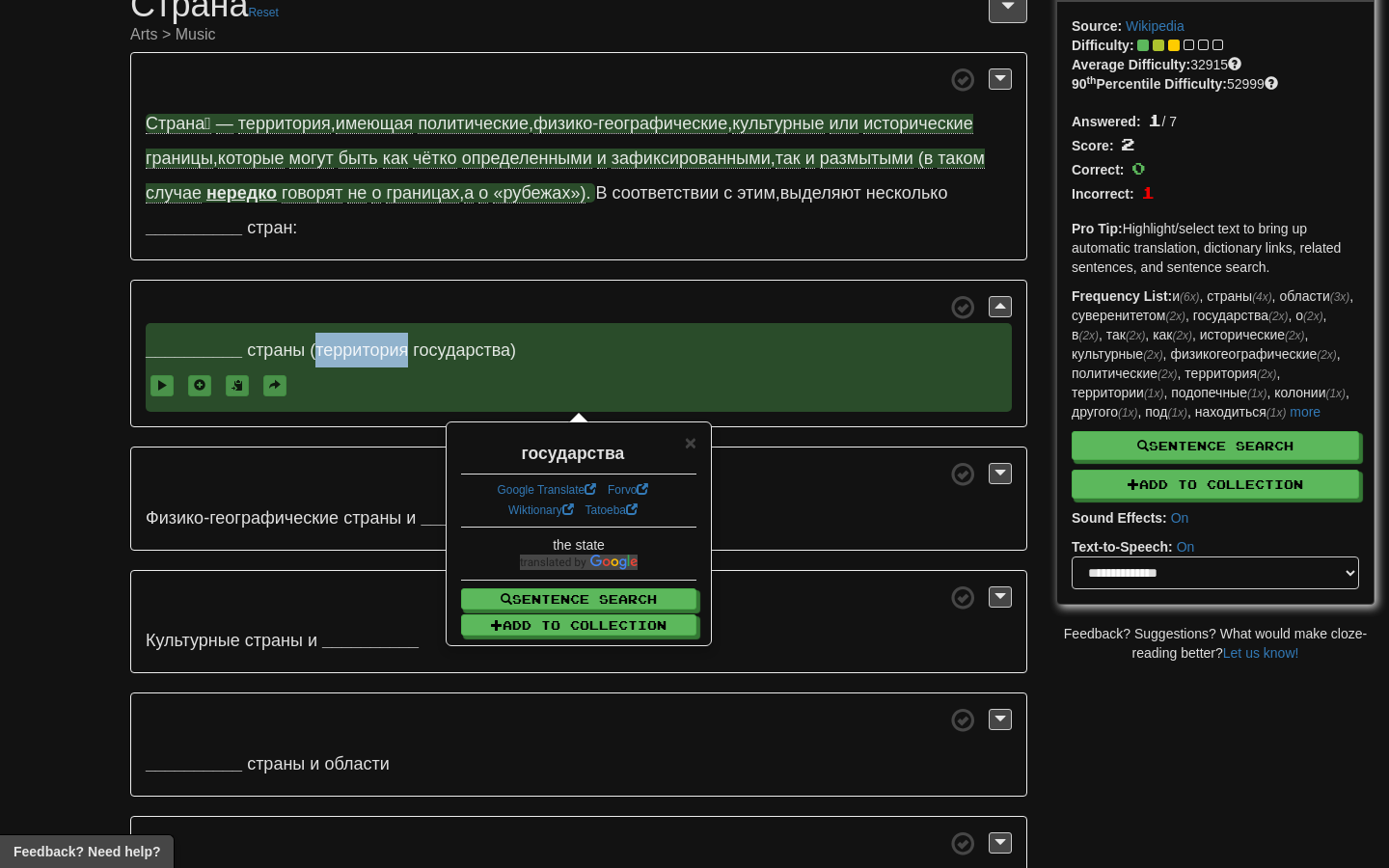 click on "(территория" at bounding box center (359, 350) 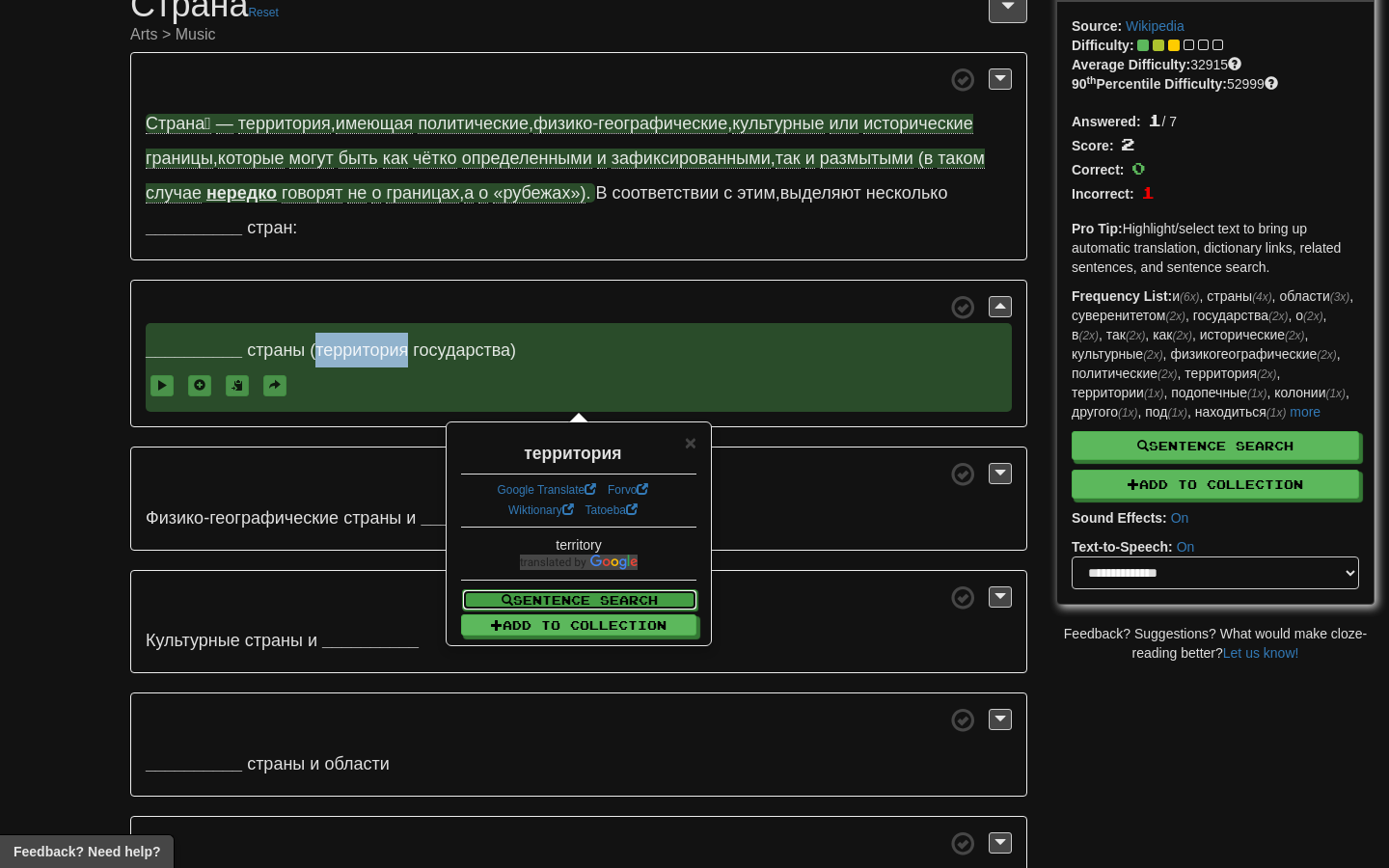click on "Sentence Search" at bounding box center [580, 600] 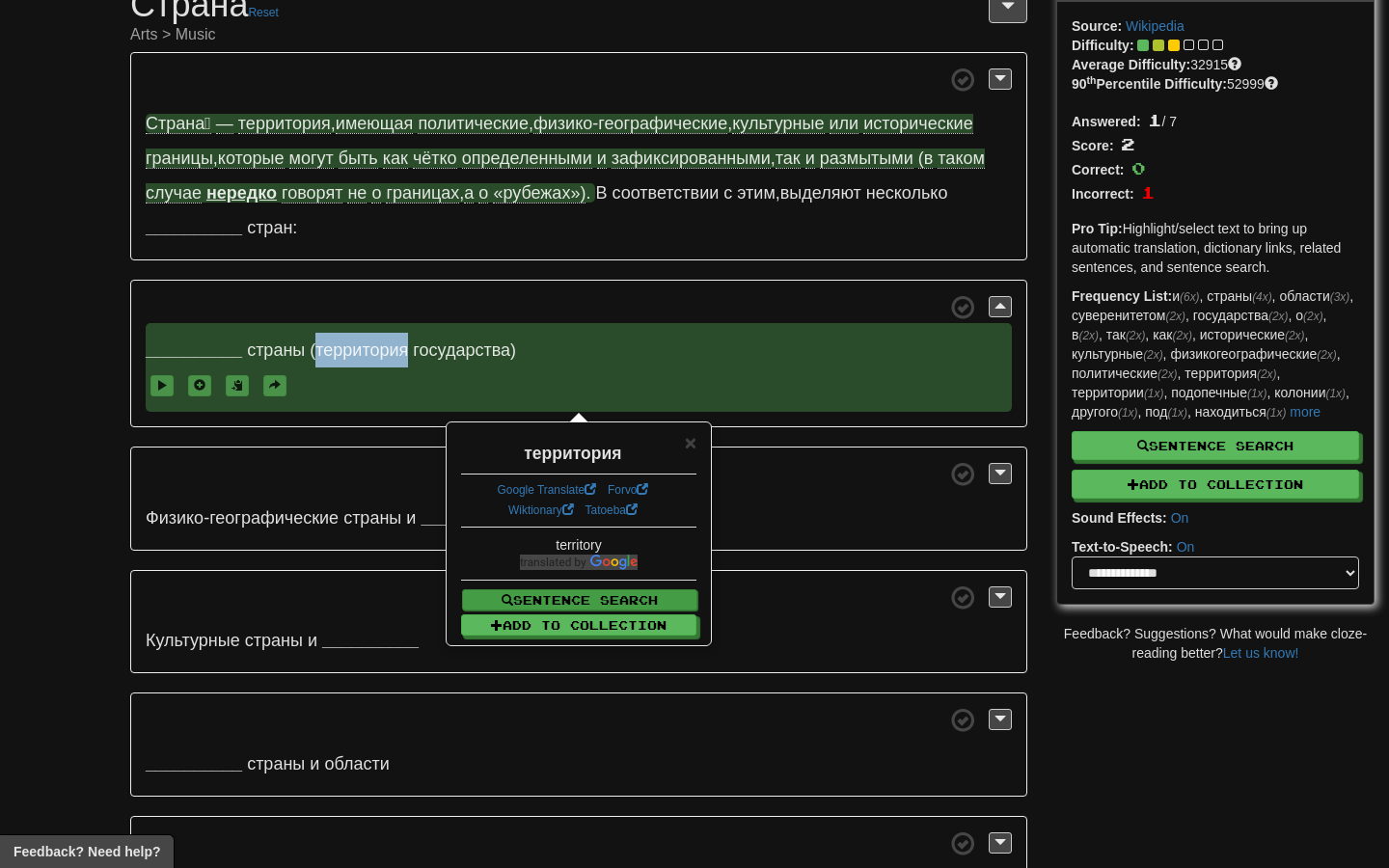 select on "****" 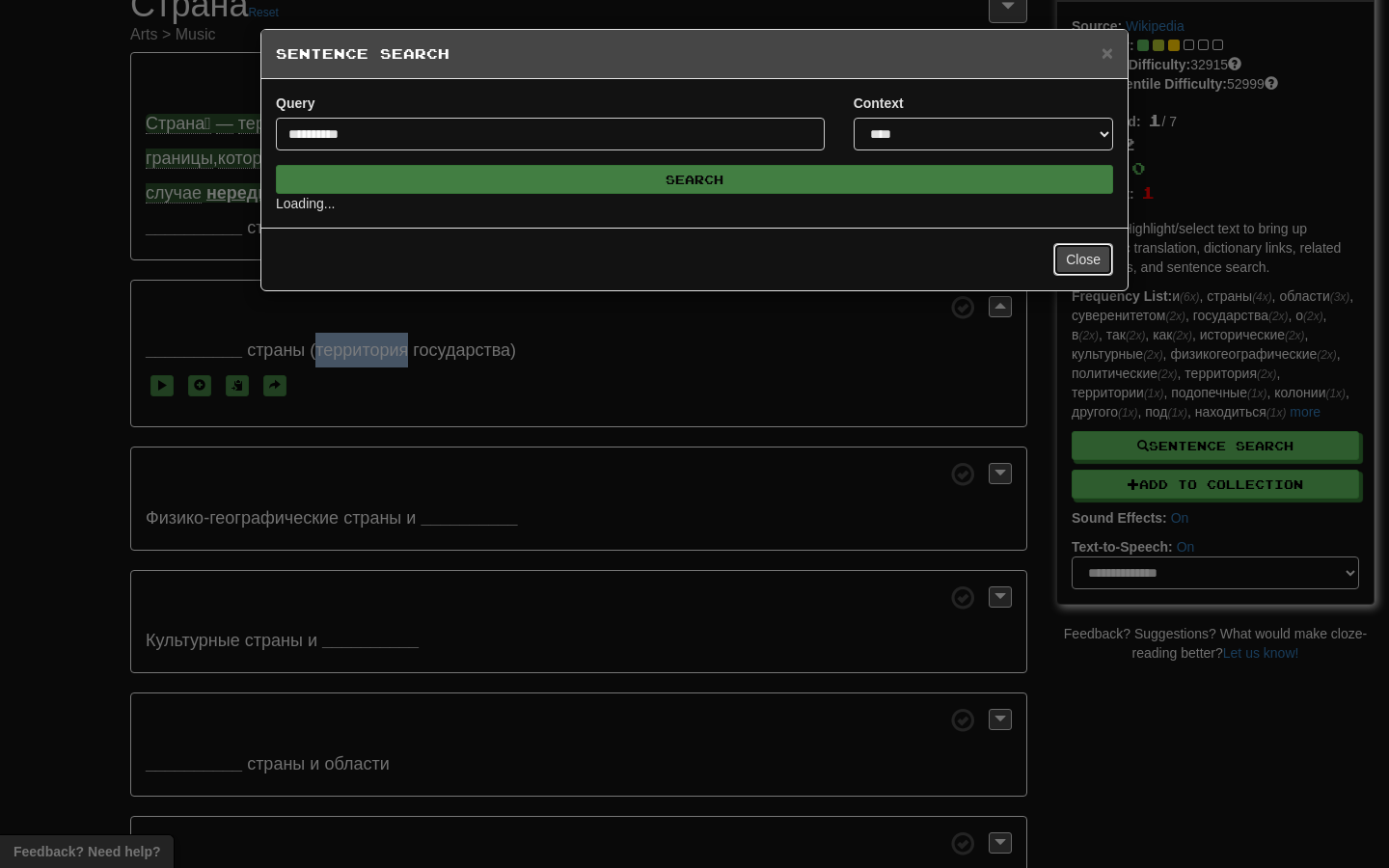 click on "Close" at bounding box center [1083, 259] 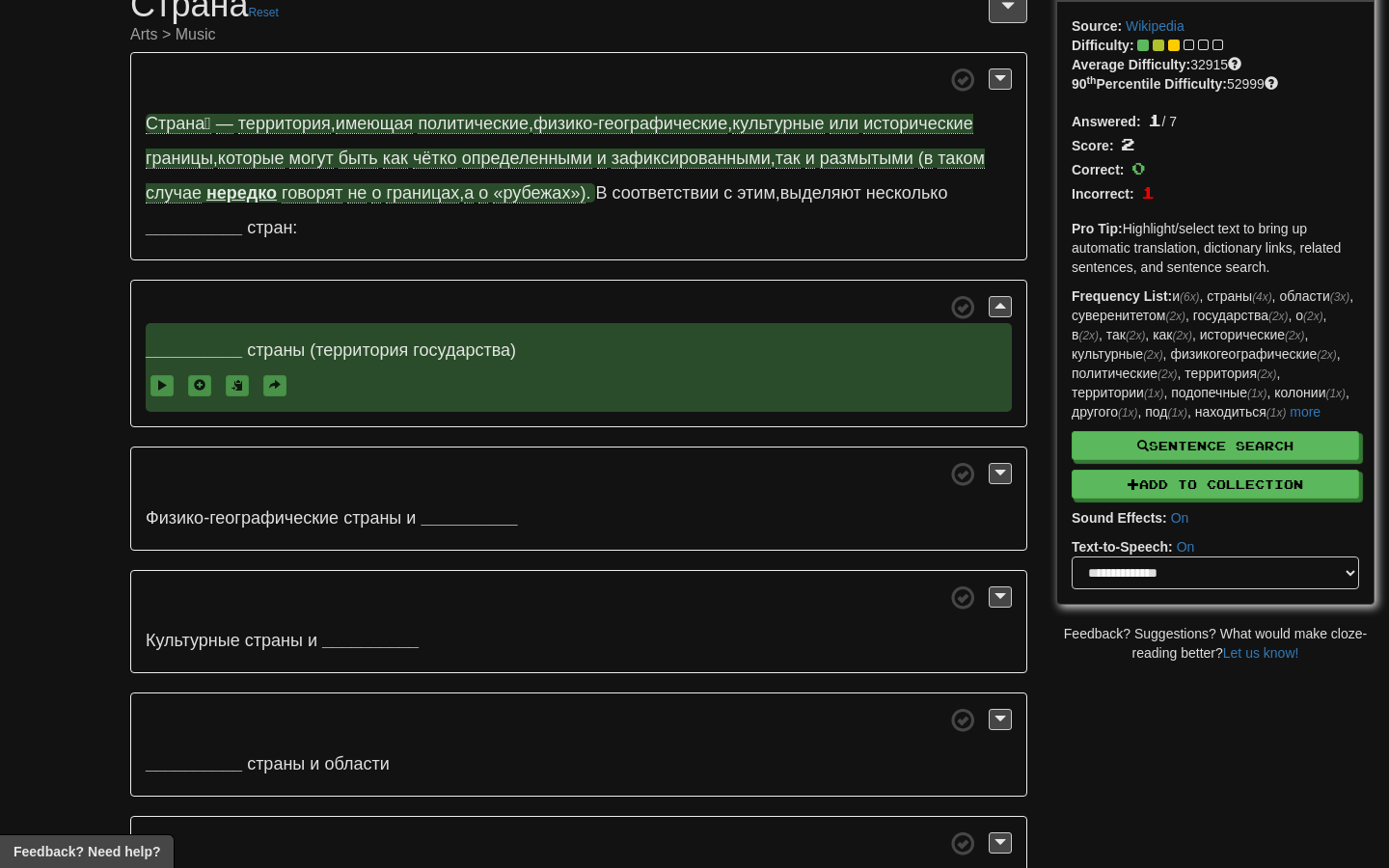 click on "__________
страны   (территория   государства)" at bounding box center [579, 367] 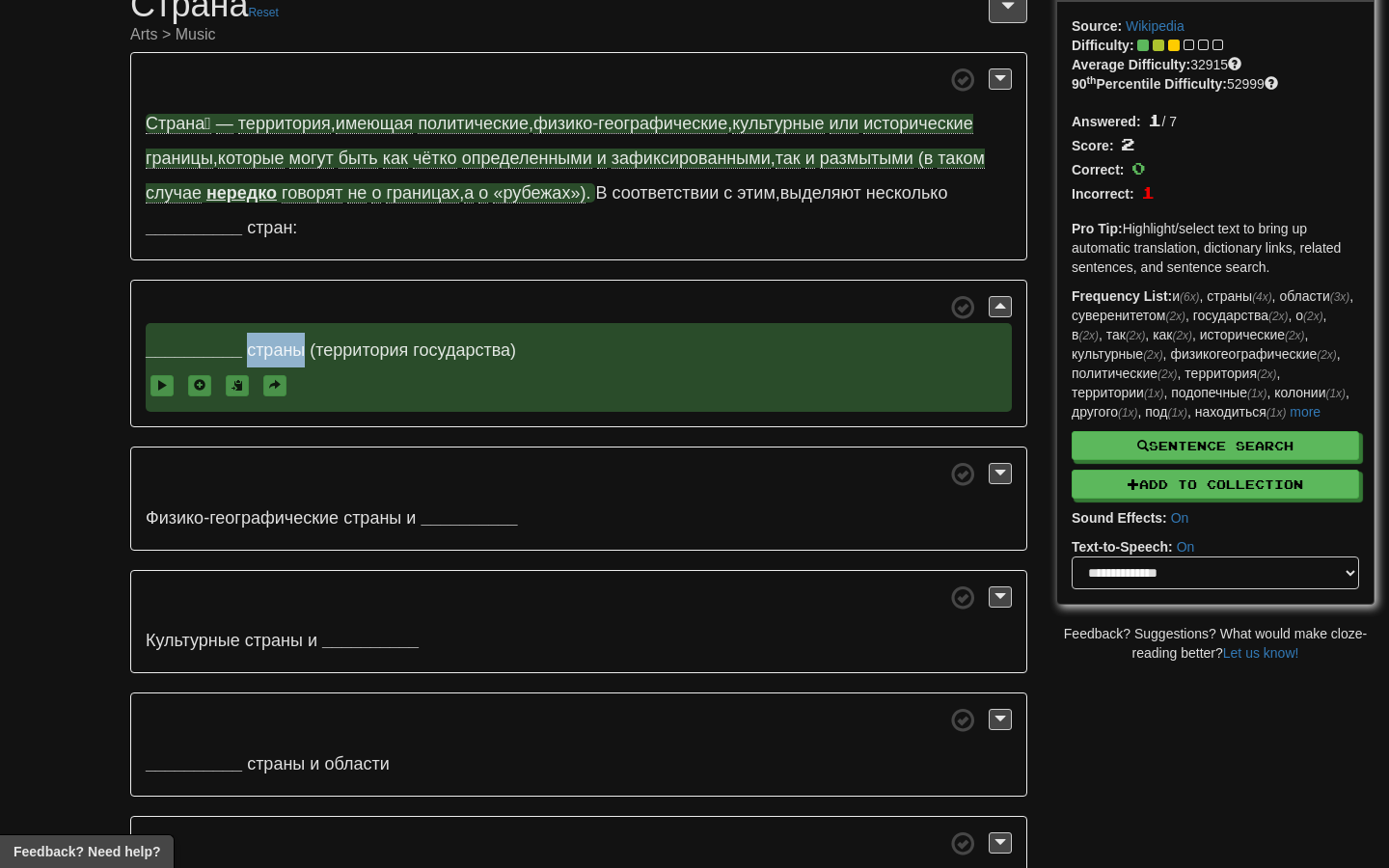 click on "страны" at bounding box center [276, 350] 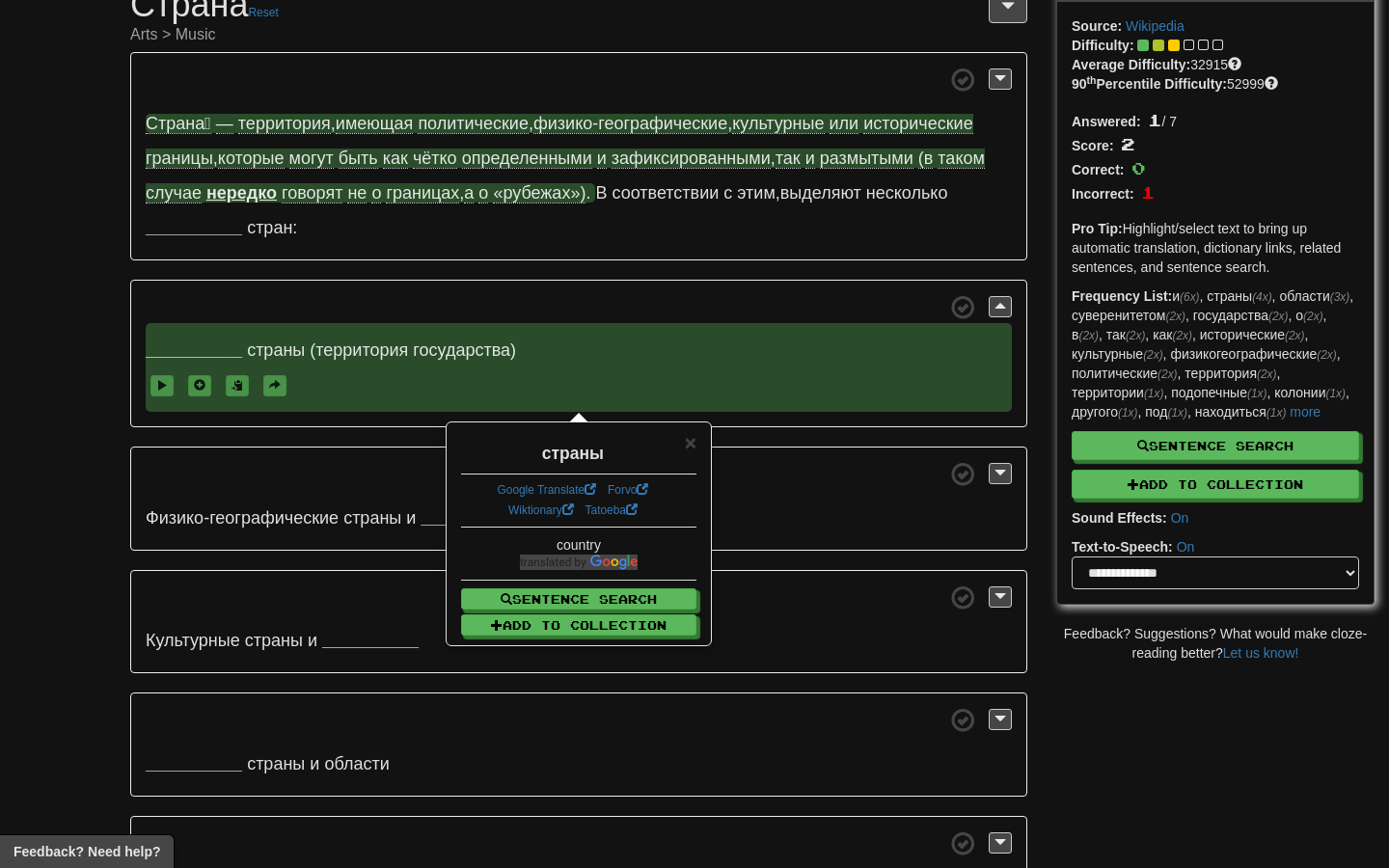 click on "/
Cloze-Reading
Страна
Reset
Arts > Music
Страна́   —   территория ,  имеющая   политические ,  физико-географические ,  культурные   или   исторические   границы ,  которые   могут   быть   как   чётко   определенными   и   зафиксированными ,  так   и   размытыми   (в   таком   случае
нередко
говорят   не   о   границах ,  а   о   «рубежах») .
В   соответствии   с   этим ,  выделяют   несколько
__________
стран:
__________
страны   (территория   государства)
Физико-географические   страны" at bounding box center [694, 472] 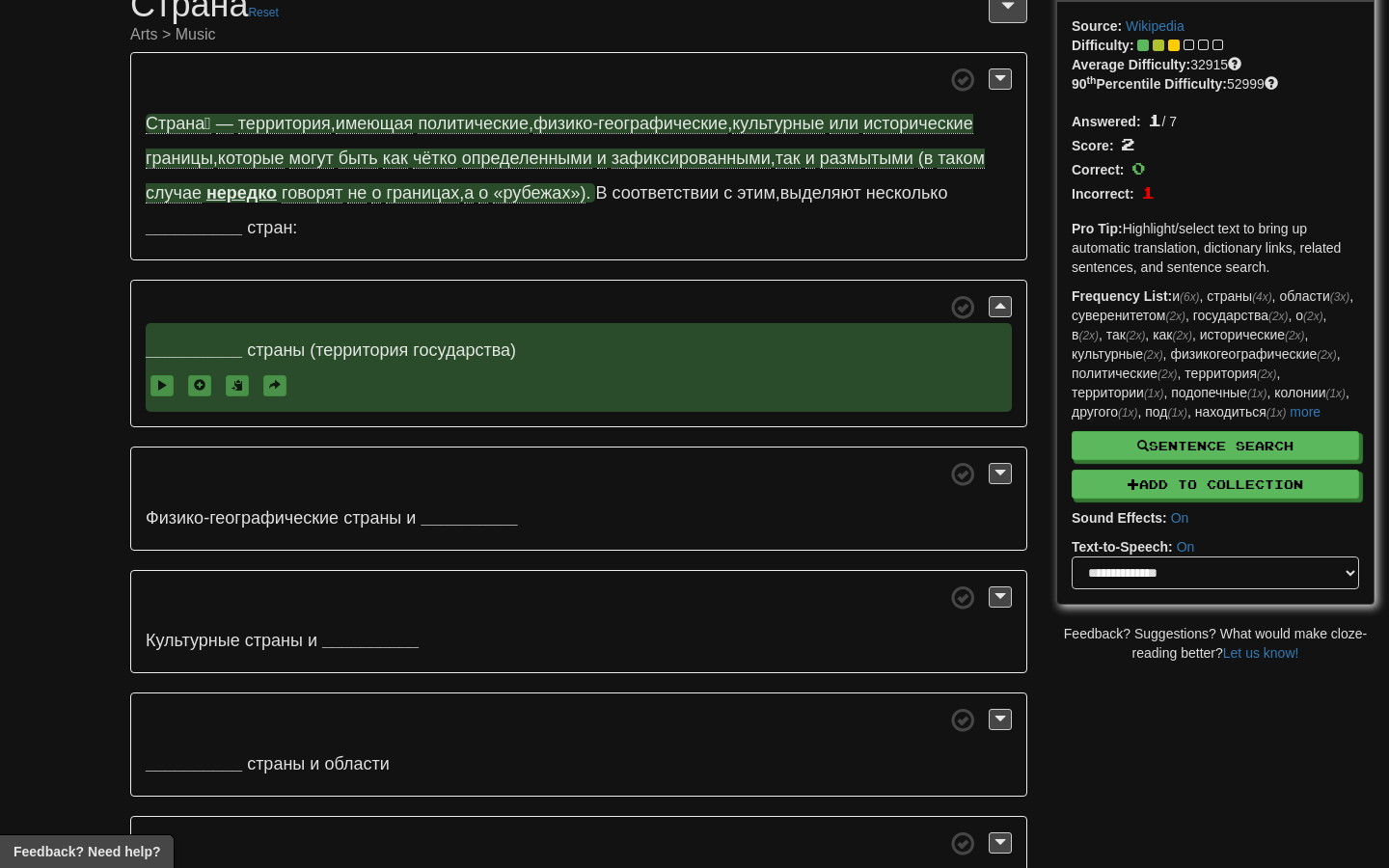 click on "__________" at bounding box center [194, 350] 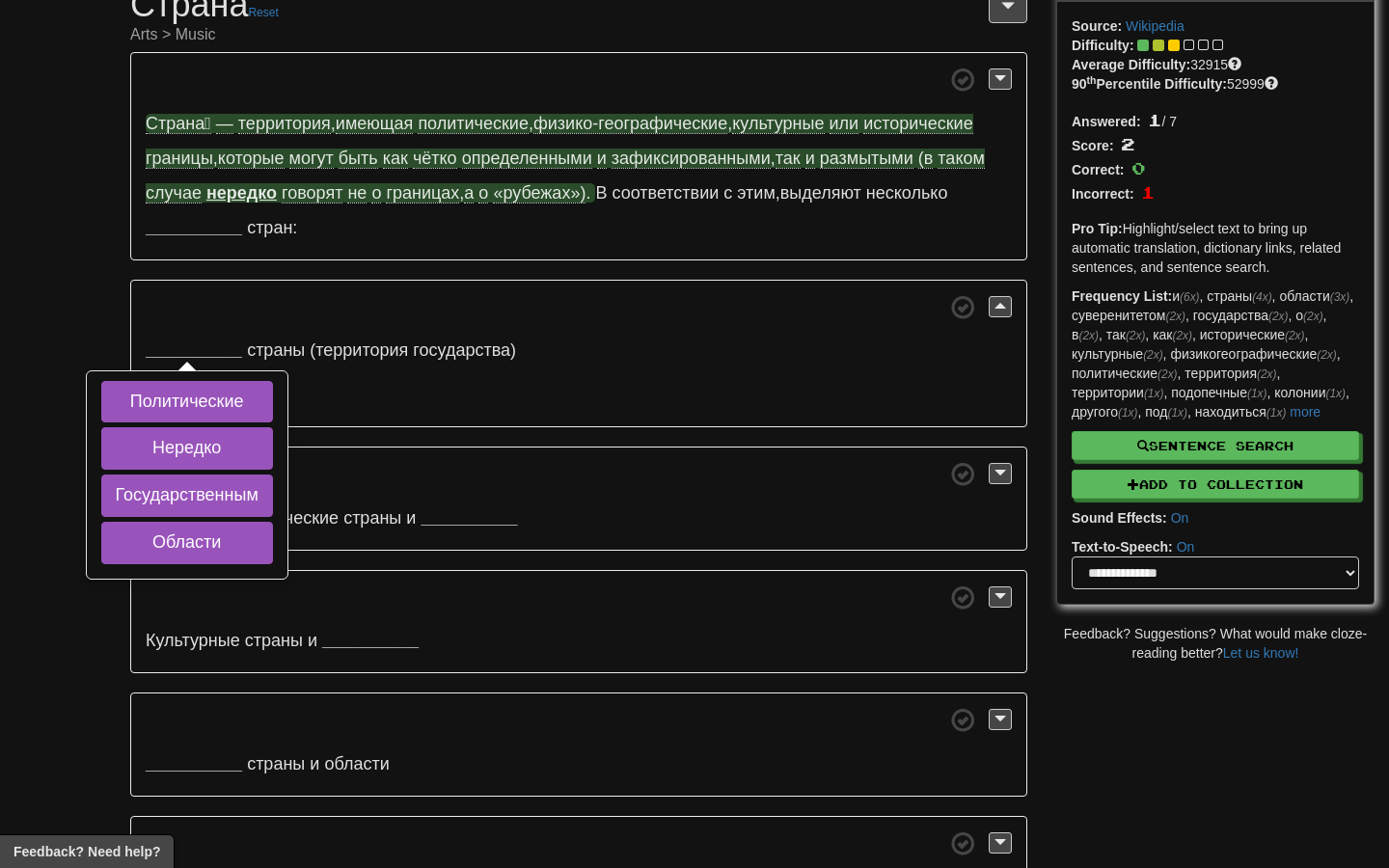 click on "/
Cloze-Reading
Страна
Reset
Arts > Music
Страна́   —   территория ,  имеющая   политические ,  физико-географические ,  культурные   или   исторические   границы ,  которые   могут   быть   как   чётко   определенными   и   зафиксированными ,  так   и   размытыми   (в   таком   случае
нередко
говорят   не   о   границах ,  а   о   «рубежах») .
В   соответствии   с   этим ,  выделяют   несколько
__________
стран:
__________ Политические Нередко Государственным Области
страны   (территория   государства)" at bounding box center (694, 472) 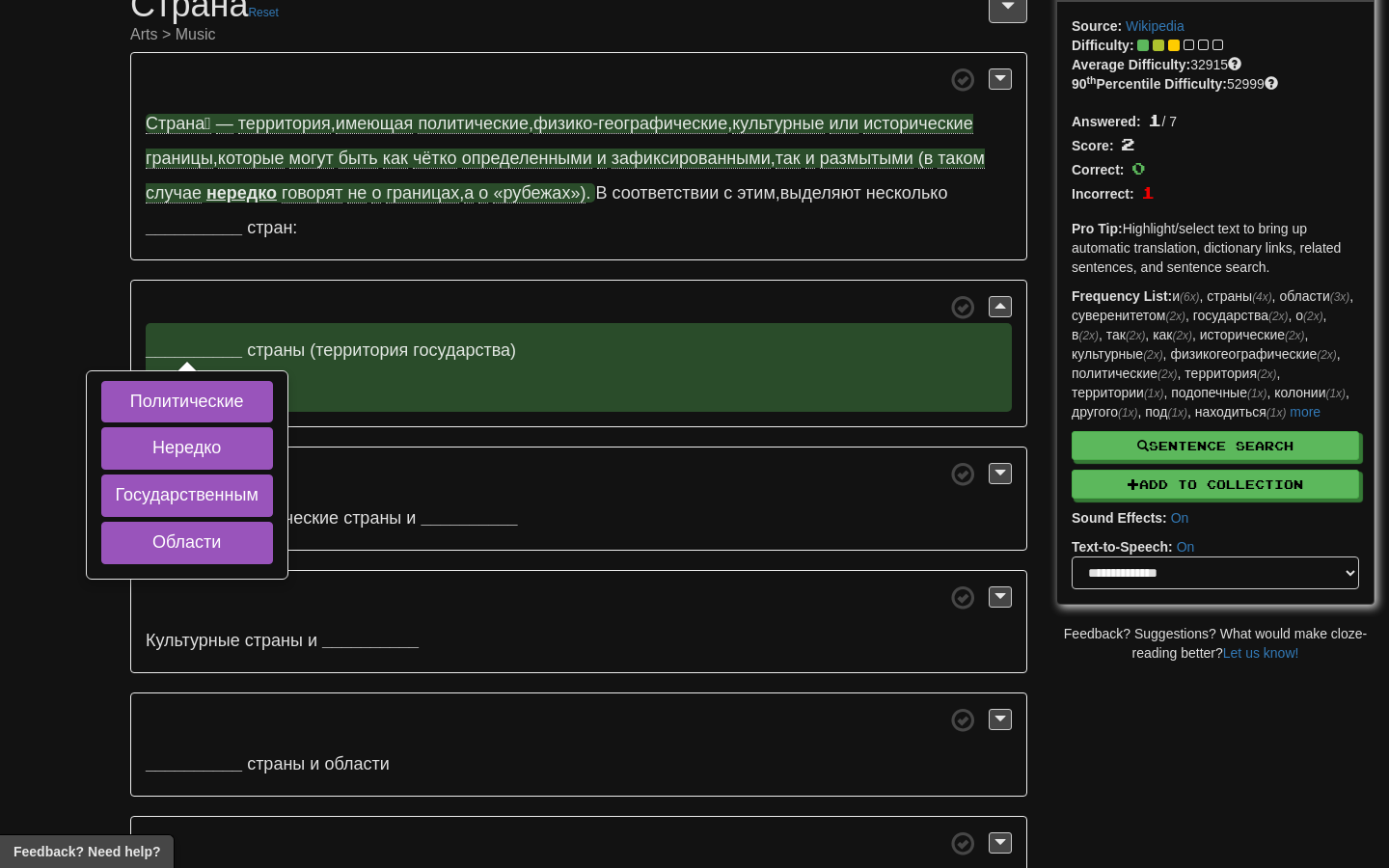 click on "(территория" at bounding box center (359, 350) 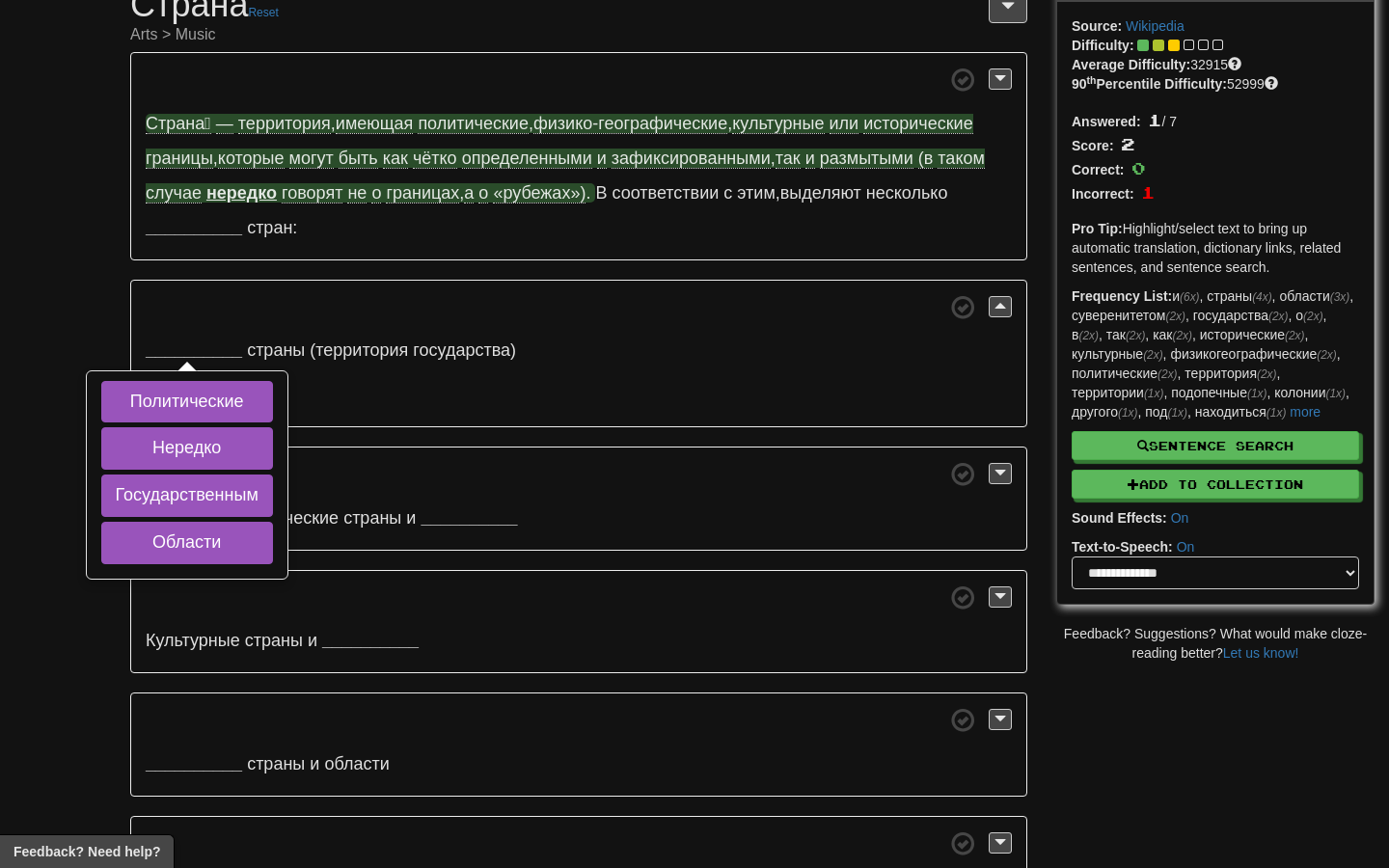 click on "/
Cloze-Reading
Страна
Reset
Arts > Music
Страна́   —   территория ,  имеющая   политические ,  физико-географические ,  культурные   или   исторические   границы ,  которые   могут   быть   как   чётко   определенными   и   зафиксированными ,  так   и   размытыми   (в   таком   случае
нередко
говорят   не   о   границах ,  а   о   «рубежах») .
В   соответствии   с   этим ,  выделяют   несколько
__________
стран:
__________ Политические Нередко Государственным Области
страны   (территория   государства)" at bounding box center (694, 472) 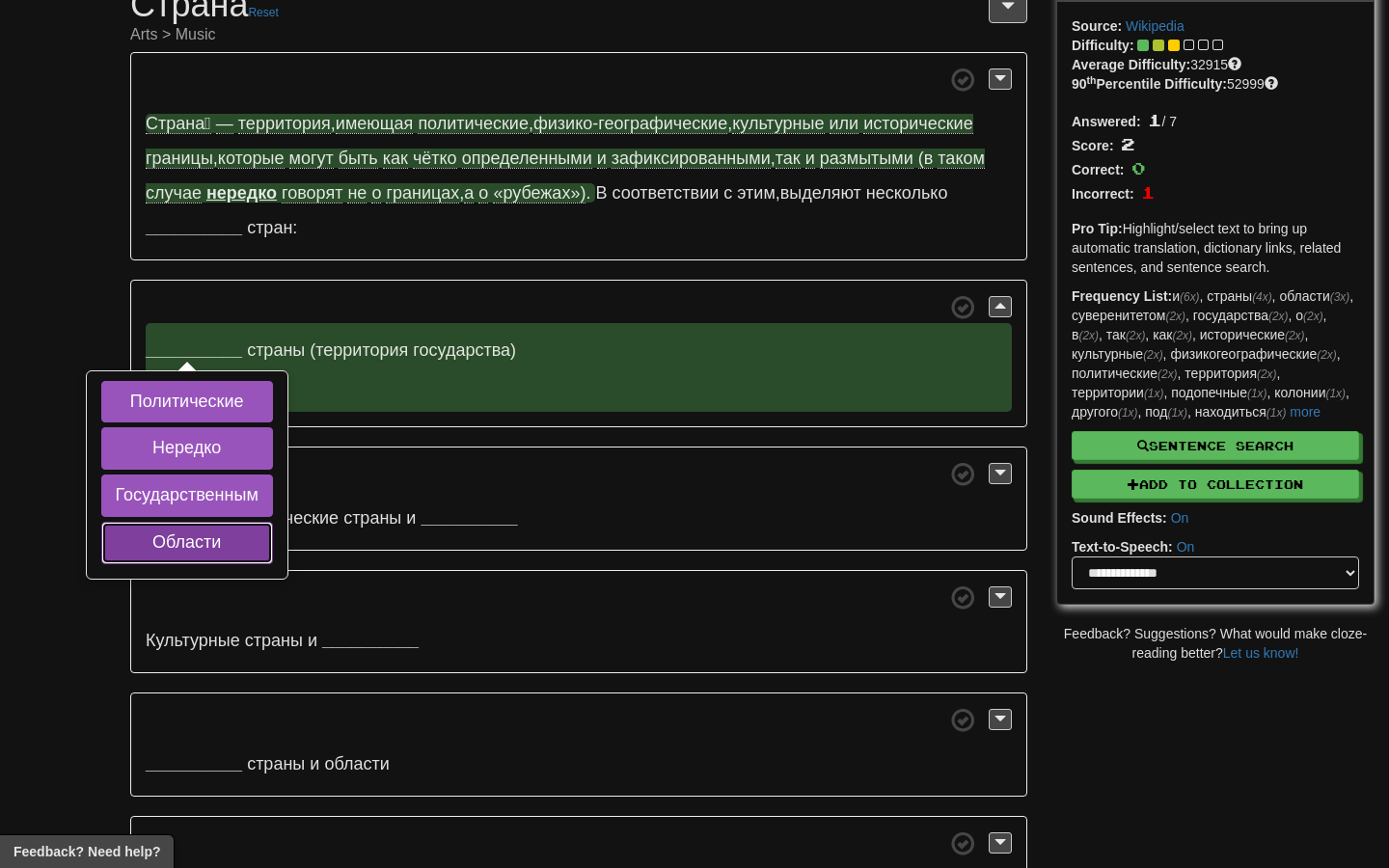 click on "Области" at bounding box center [187, 543] 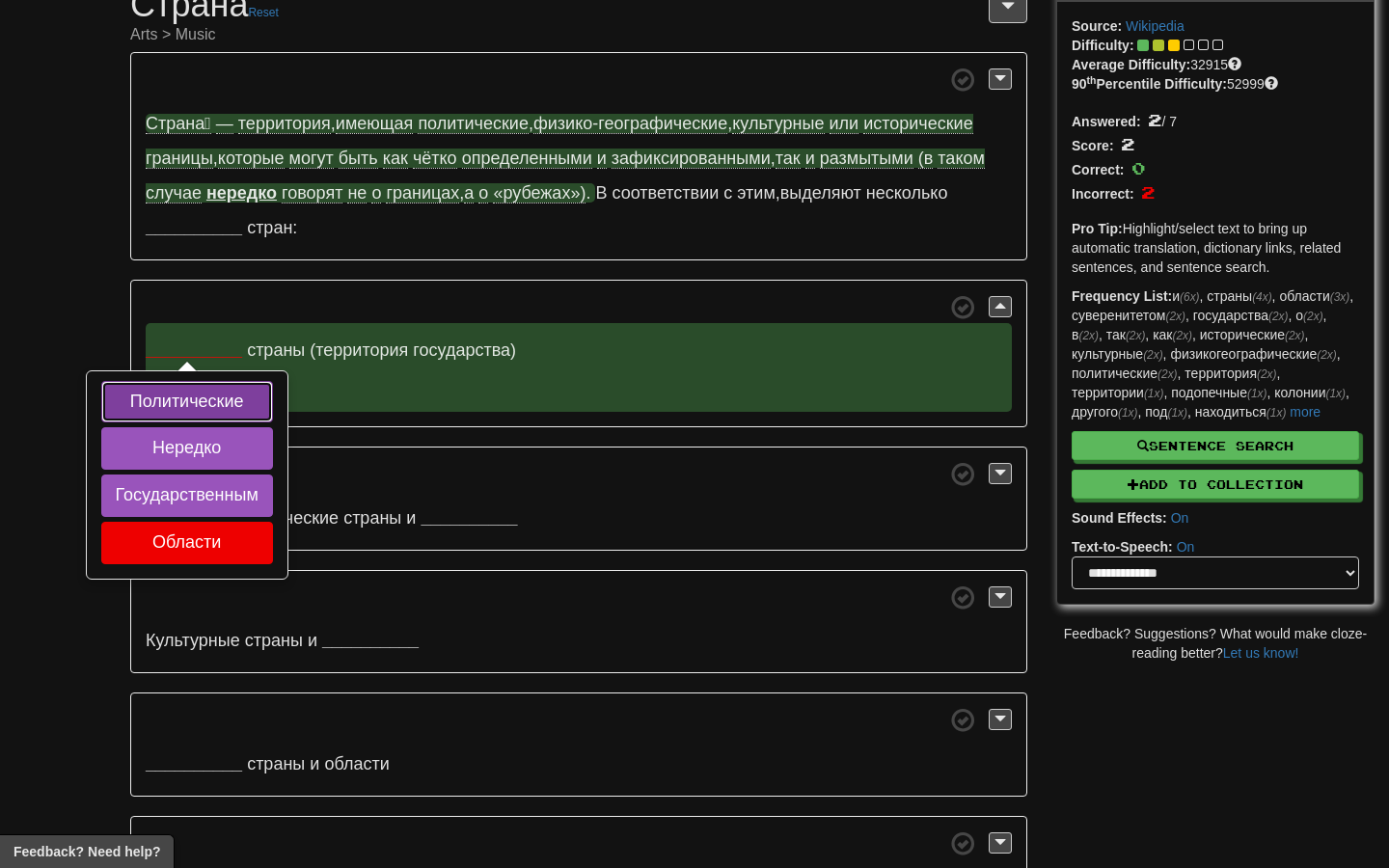 click on "Политические" at bounding box center (187, 402) 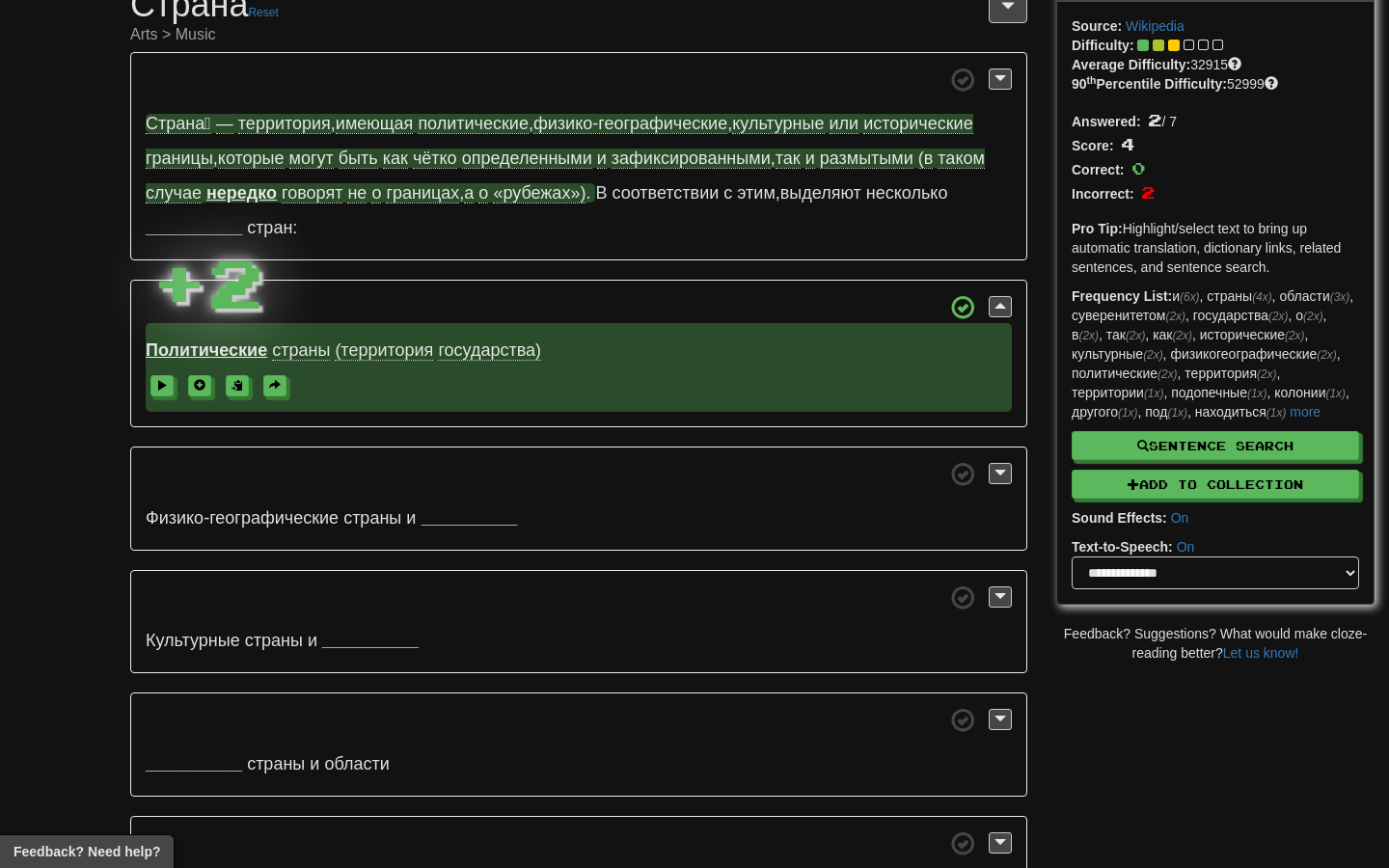 click on "/
Cloze-Reading
Страна
Reset
Arts > Music
Страна́   —   территория ,  имеющая   политические ,  физико-географические ,  культурные   или   исторические   границы ,  которые   могут   быть   как   чётко   определенными   и   зафиксированными ,  так   и   размытыми   (в   таком   случае
нередко
говорят   не   о   границах ,  а   о   «рубежах») .
В   соответствии   с   этим ,  выделяют   несколько
__________
стран:
Политические
страны   (территория   государства)
Физико-географические" at bounding box center [694, 472] 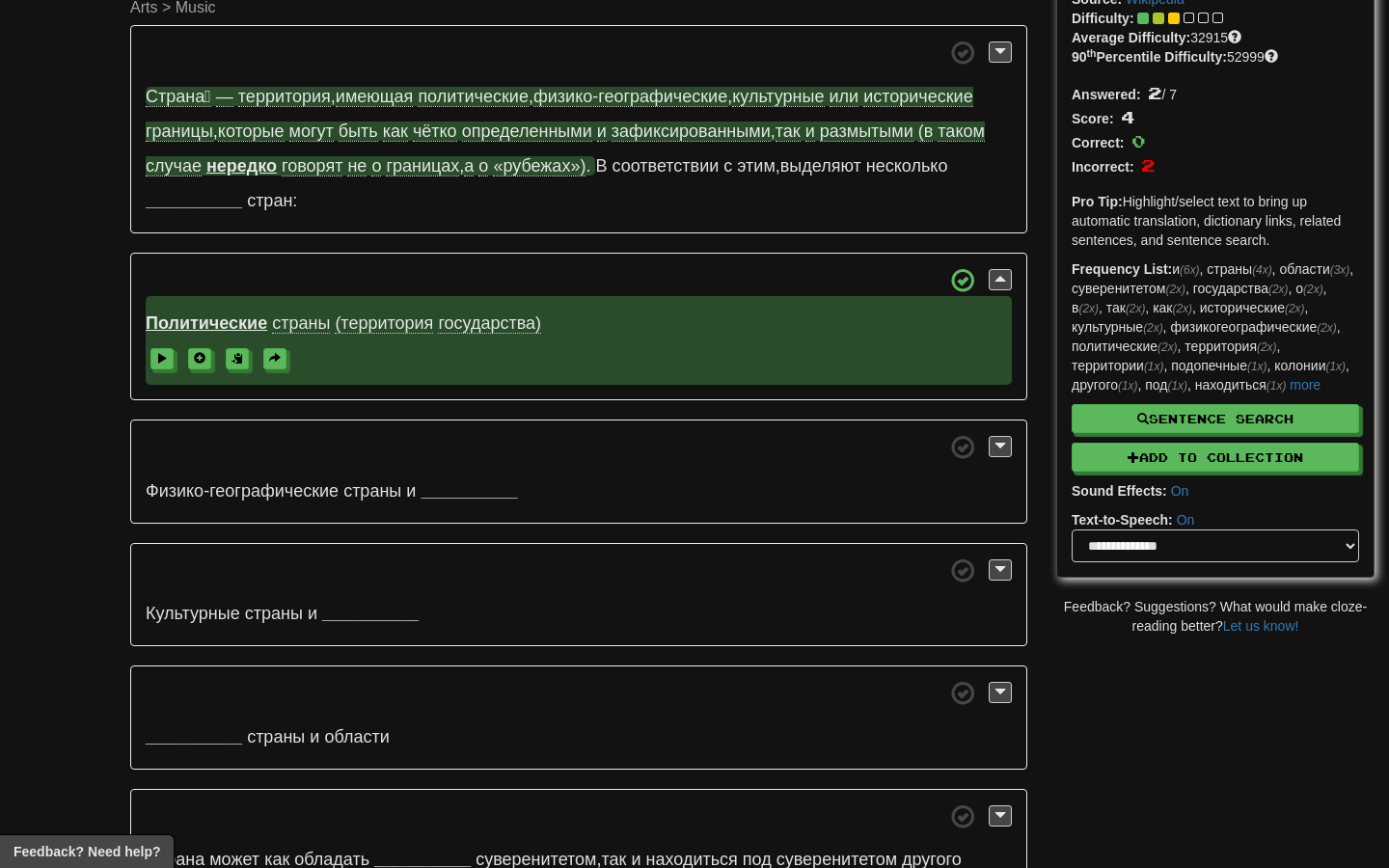 scroll, scrollTop: 149, scrollLeft: 0, axis: vertical 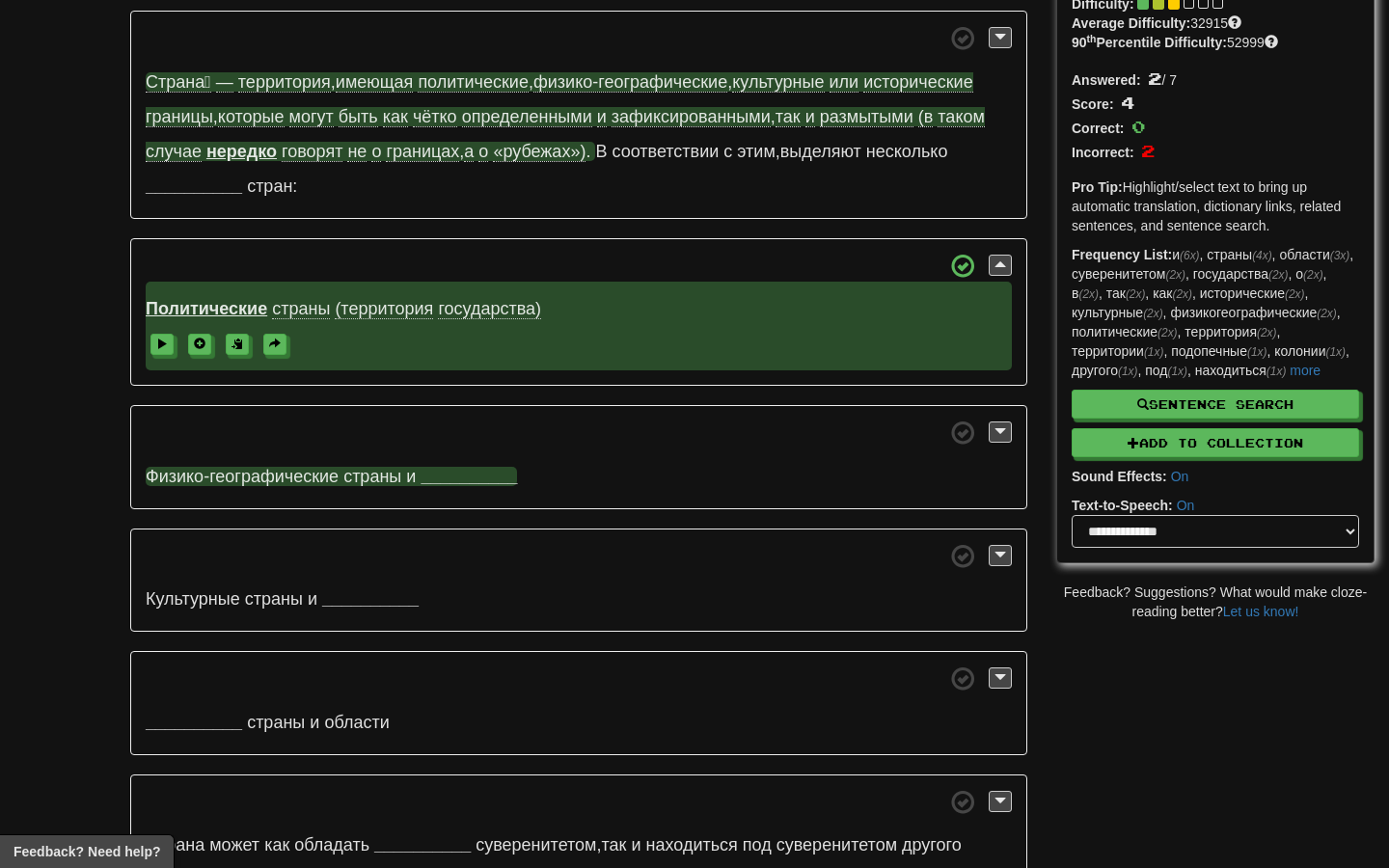click on "Физико-географические" at bounding box center [242, 476] 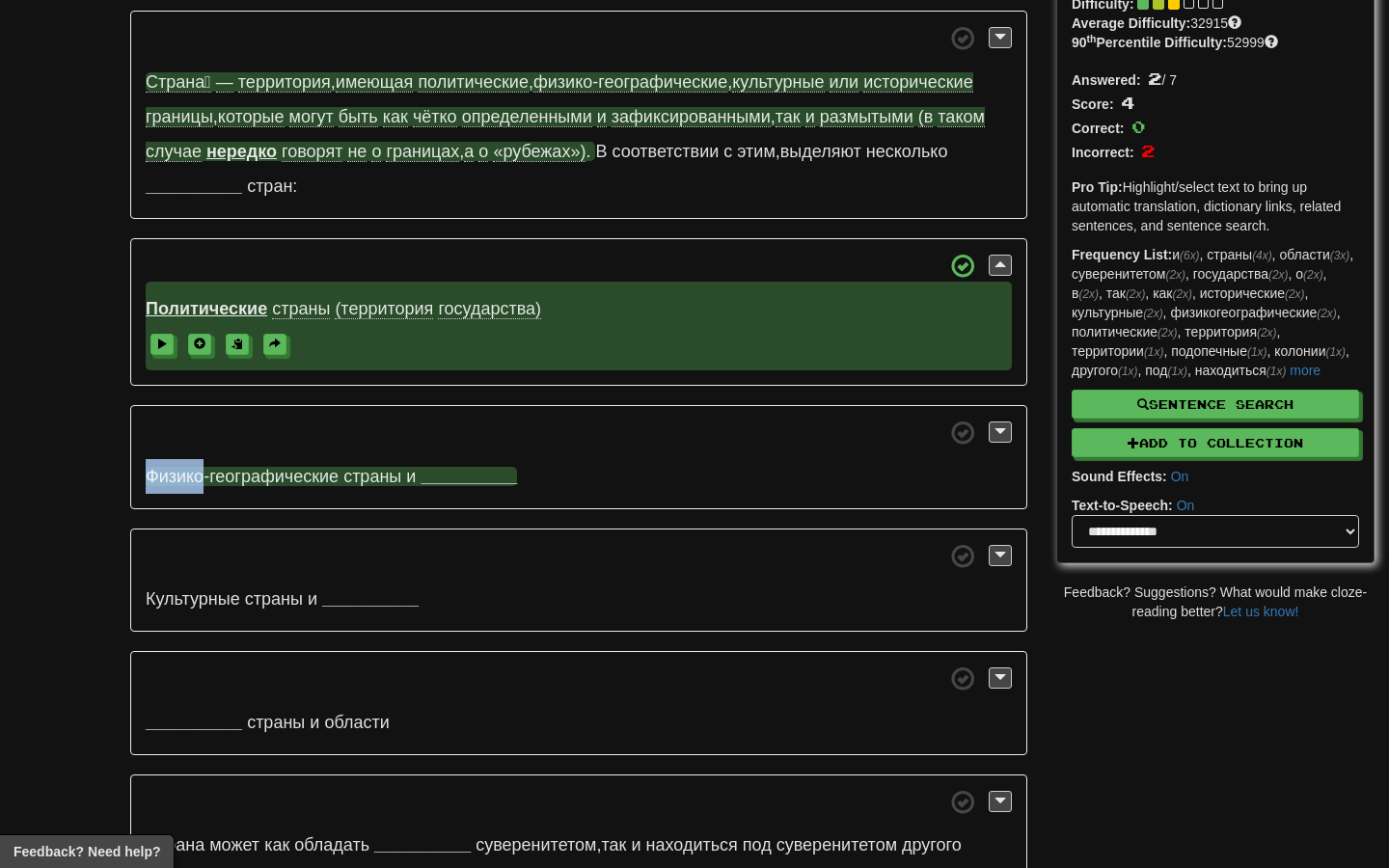 click on "Физико-географические" at bounding box center (242, 476) 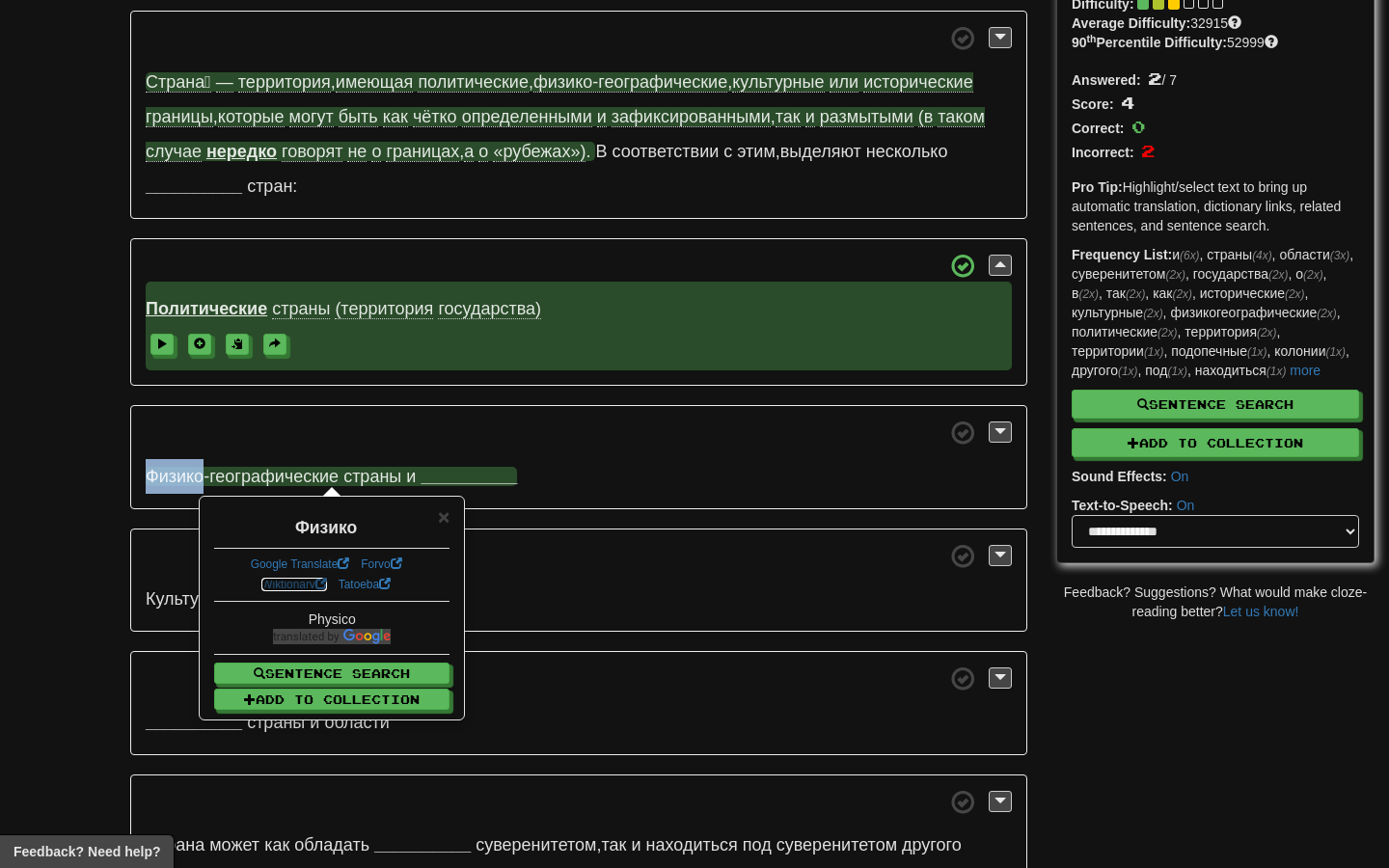 click on "Wiktionary" at bounding box center (294, 584) 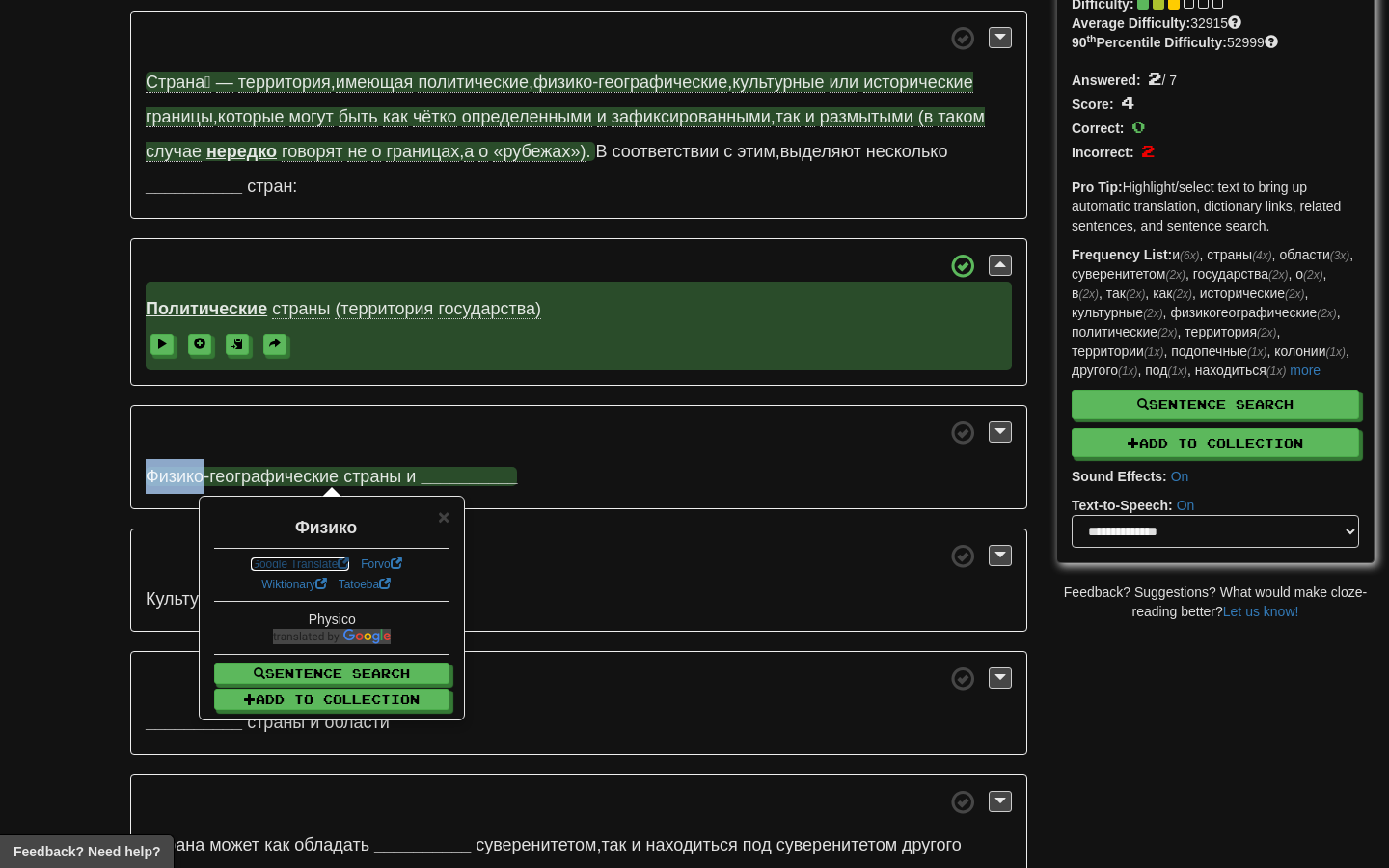 click on "Google Translate" at bounding box center [300, 564] 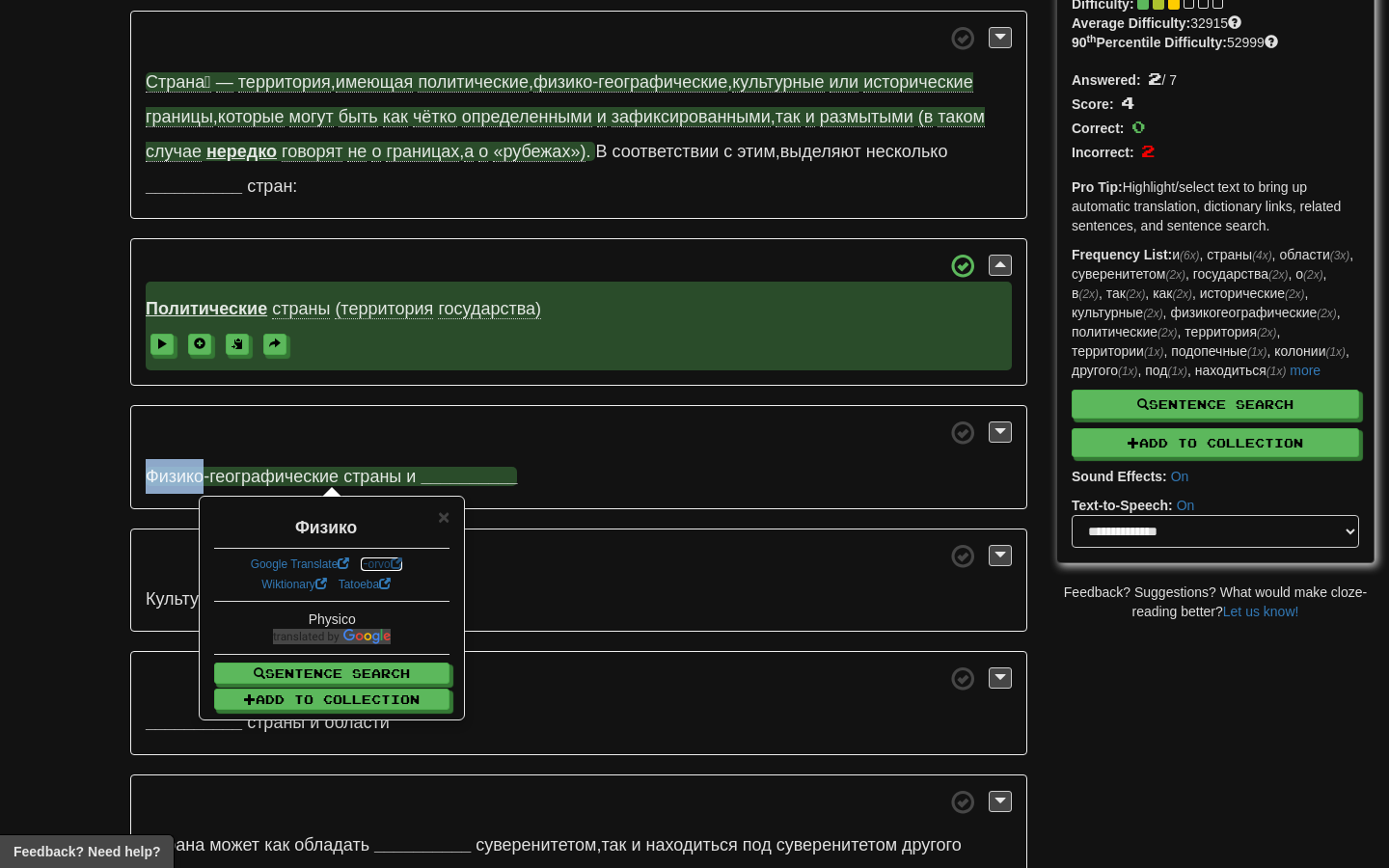 click on "Forvo" at bounding box center [381, 564] 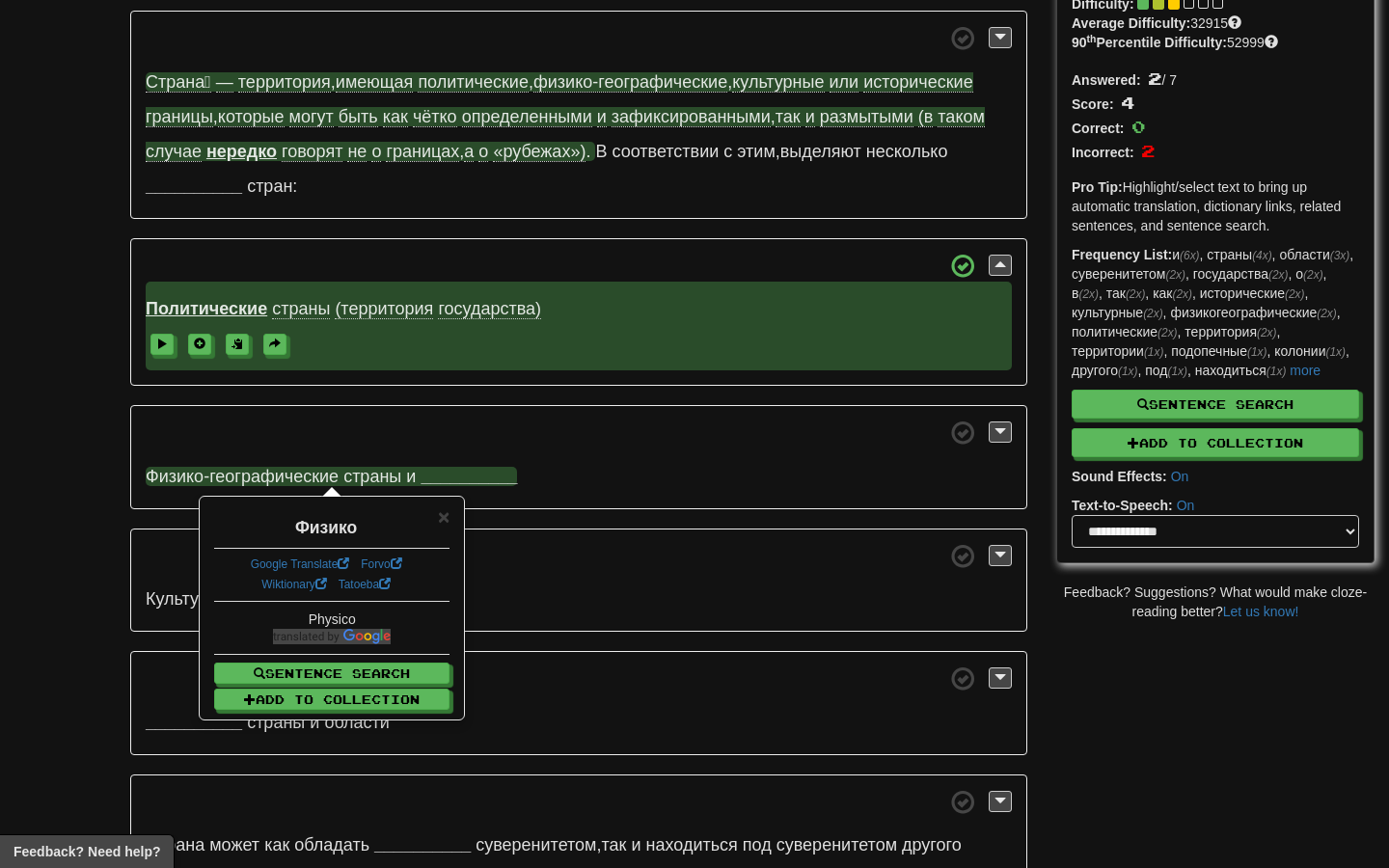 click on "/
Cloze-Reading
Страна
Reset
Arts > Music
Страна́   —   территория ,  имеющая   политические ,  физико-географические ,  культурные   или   исторические   границы ,  которые   могут   быть   как   чётко   определенными   и   зафиксированными ,  так   и   размытыми   (в   таком   случае
нередко
говорят   не   о   границах ,  а   о   «рубежах») .
В   соответствии   с   этим ,  выделяют   несколько
__________
стран:
Политические
страны   (территория   государства)
Физико-географические" at bounding box center (694, 430) 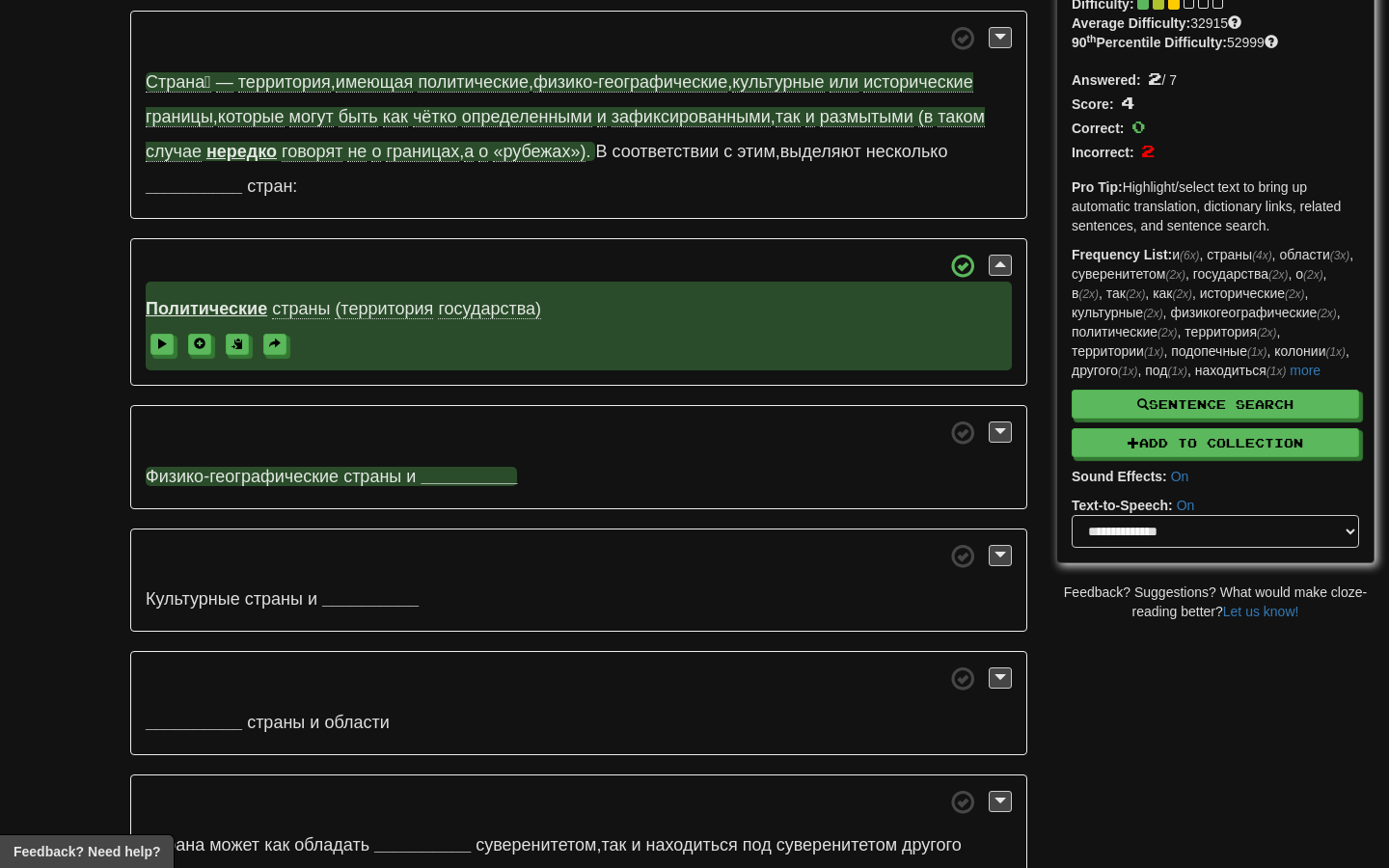 click on "Физико-географические" at bounding box center (242, 476) 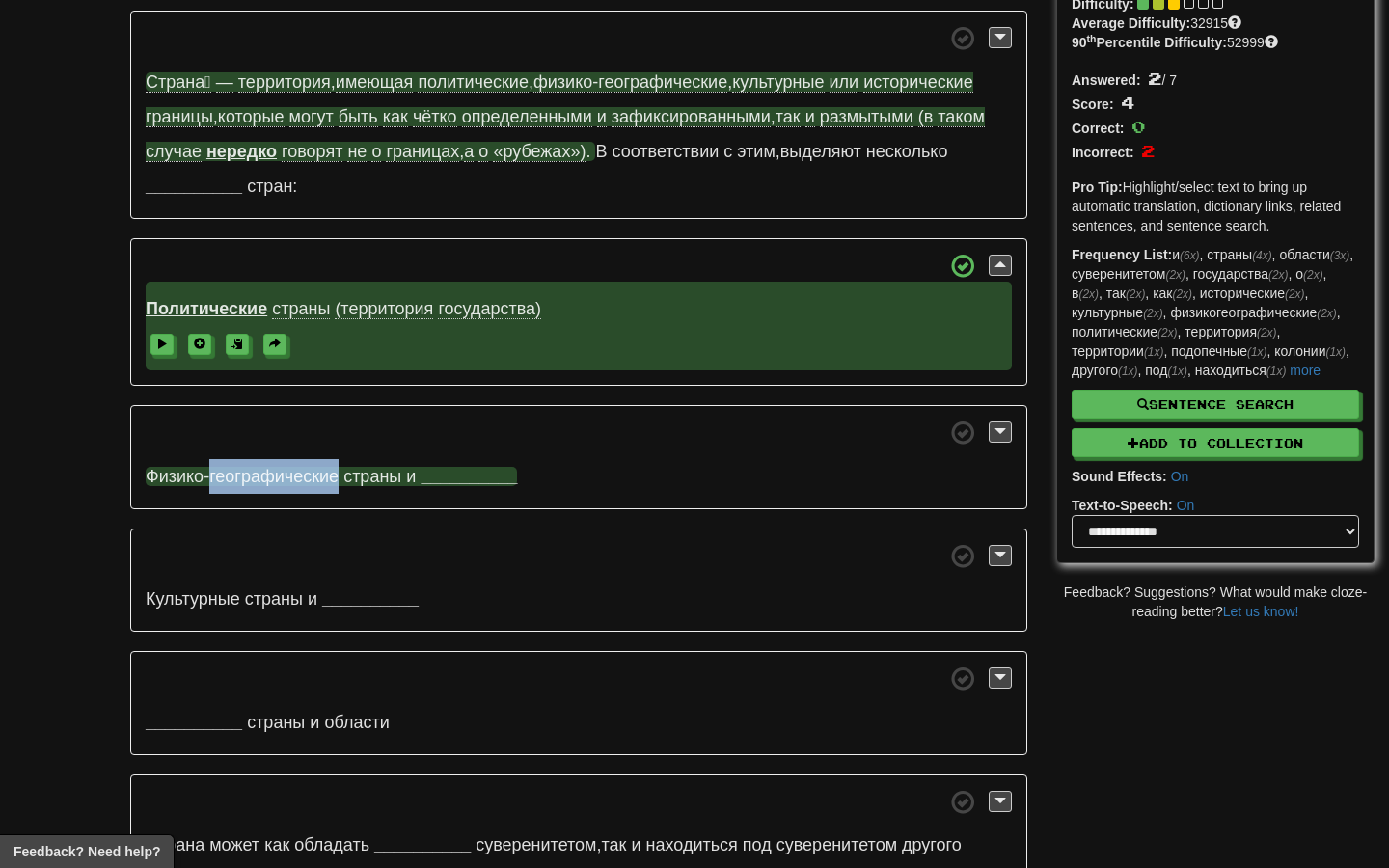 click on "Физико-географические" at bounding box center [242, 476] 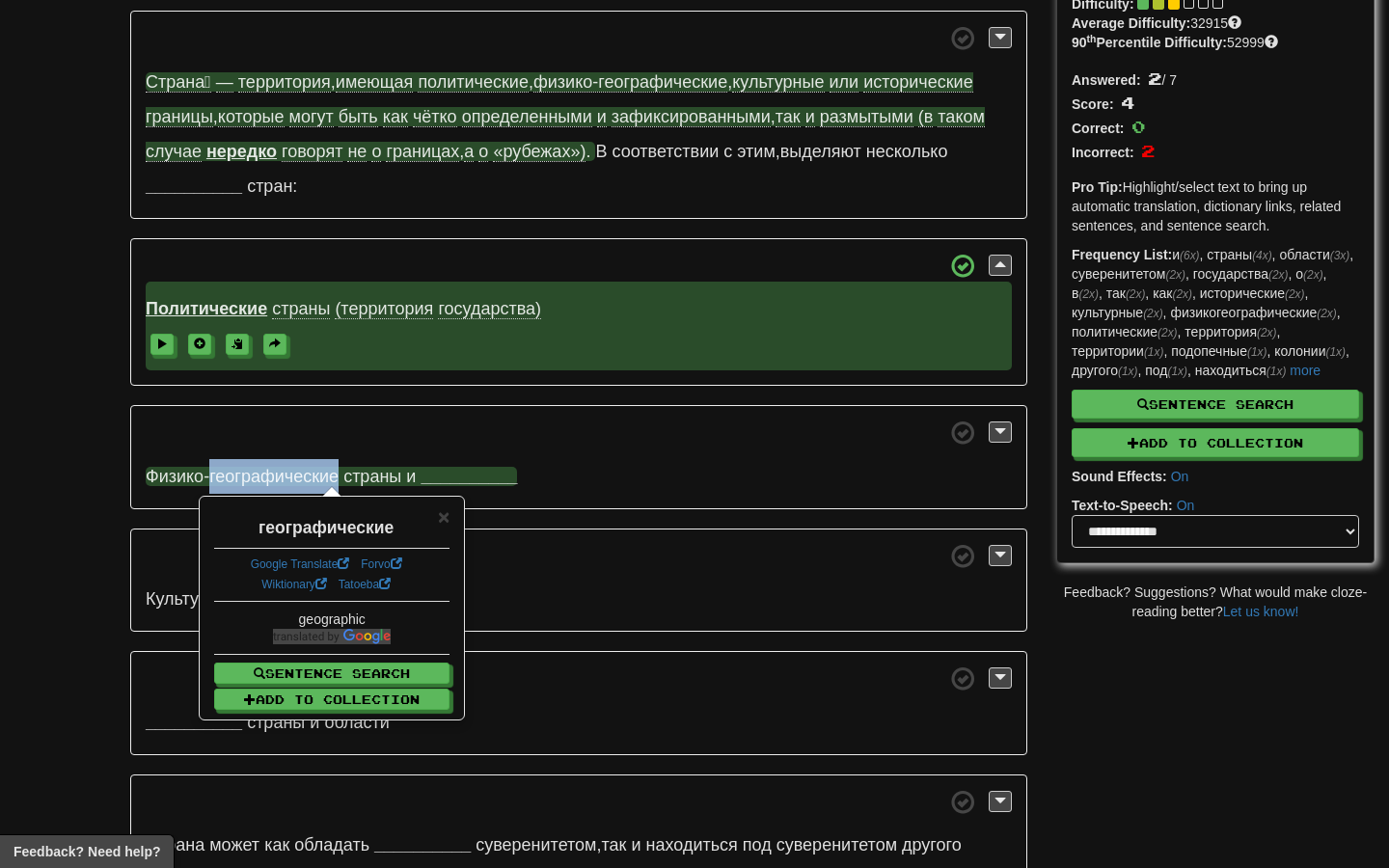 click on "Физико-географические" at bounding box center [242, 476] 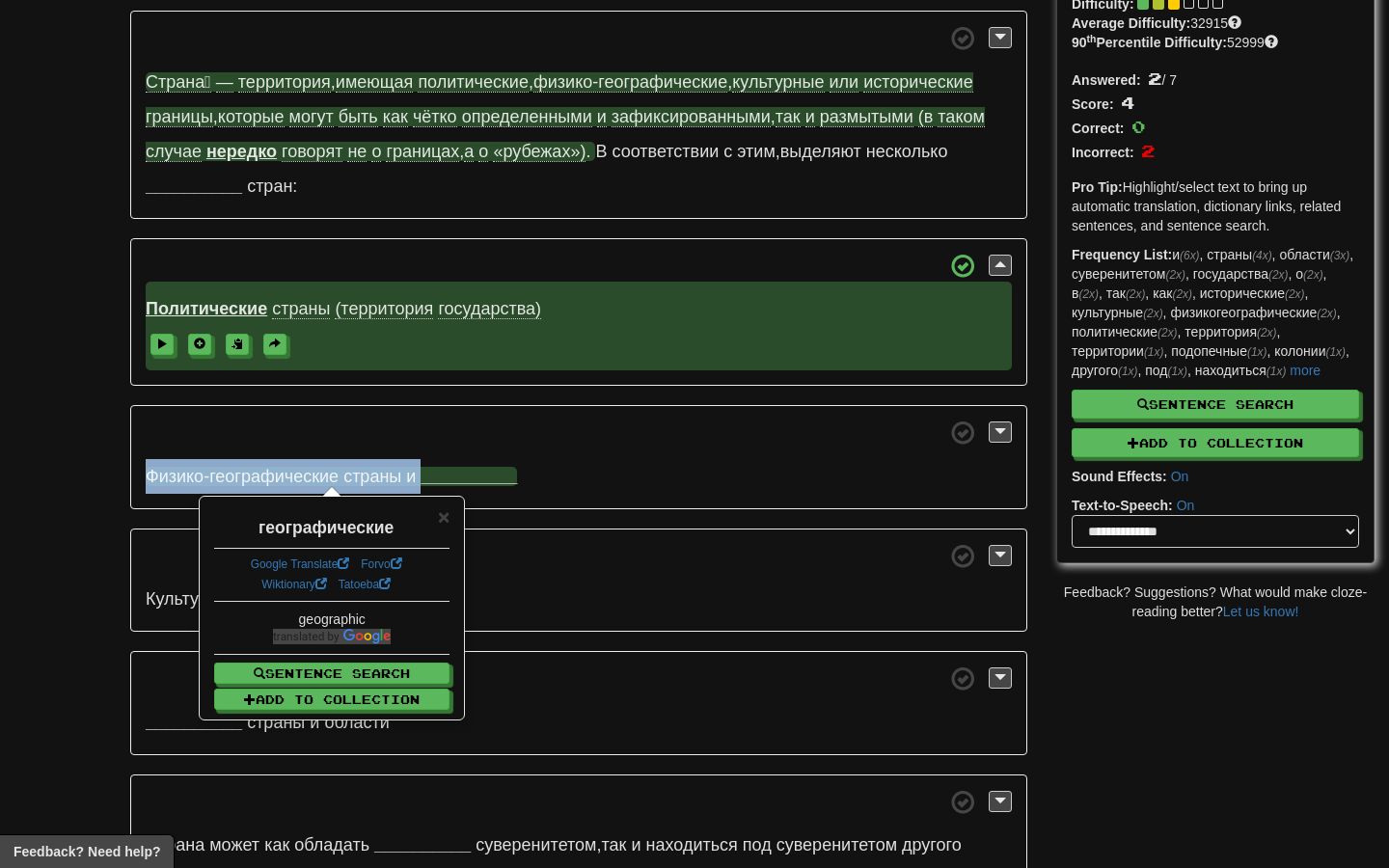 drag, startPoint x: 149, startPoint y: 476, endPoint x: 435, endPoint y: 469, distance: 286.08565 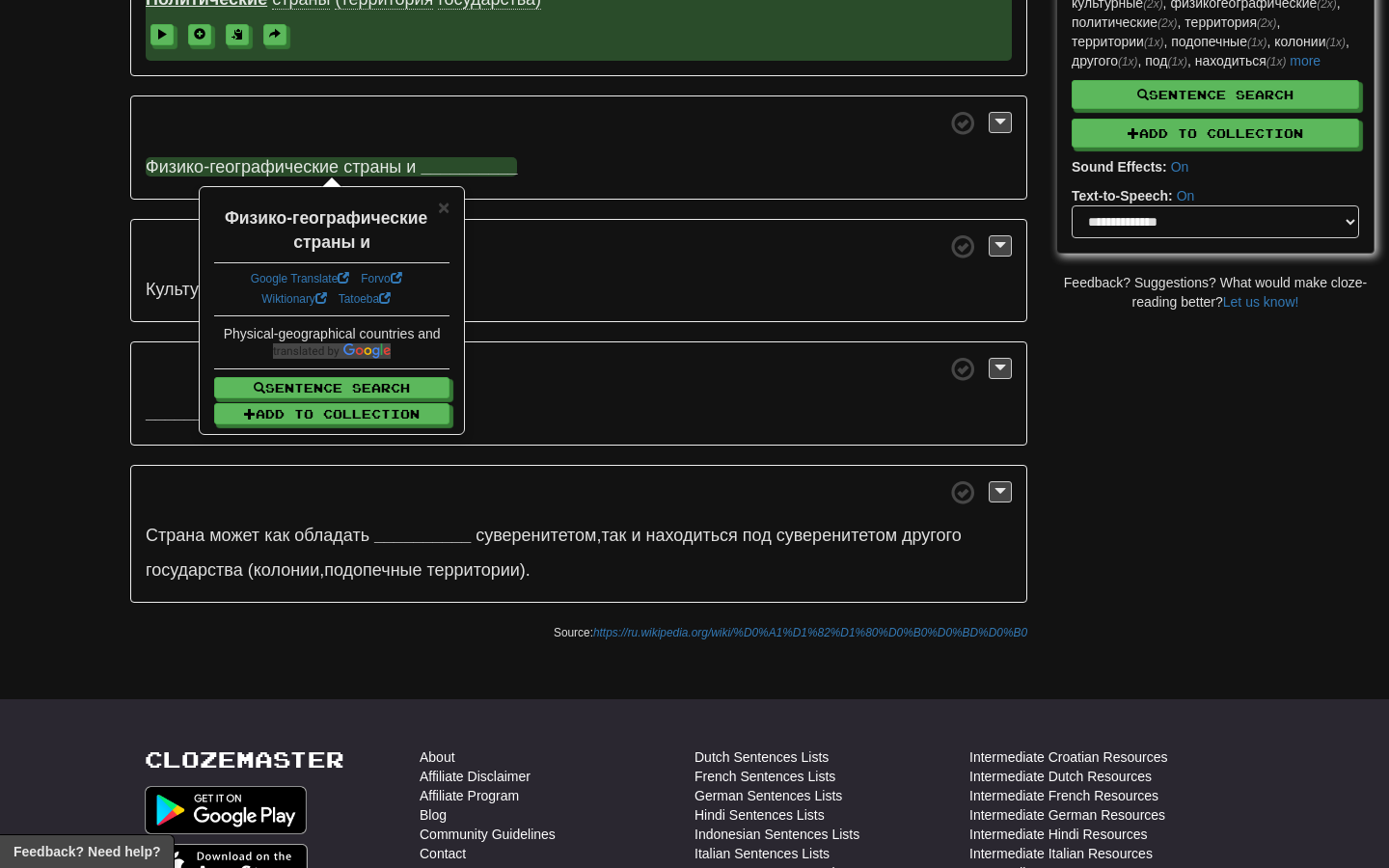 click on "/
Cloze-Reading
Страна
Reset
Arts > Music
Страна́   —   территория ,  имеющая   политические ,  физико-географические ,  культурные   или   исторические   границы ,  которые   могут   быть   как   чётко   определенными   и   зафиксированными ,  так   и   размытыми   (в   таком   случае
нередко
говорят   не   о   границах ,  а   о   «рубежах») .
В   соответствии   с   этим ,  выделяют   несколько
__________
стран:
Политические
страны   (территория   государства)
Физико-географические" at bounding box center (694, 121) 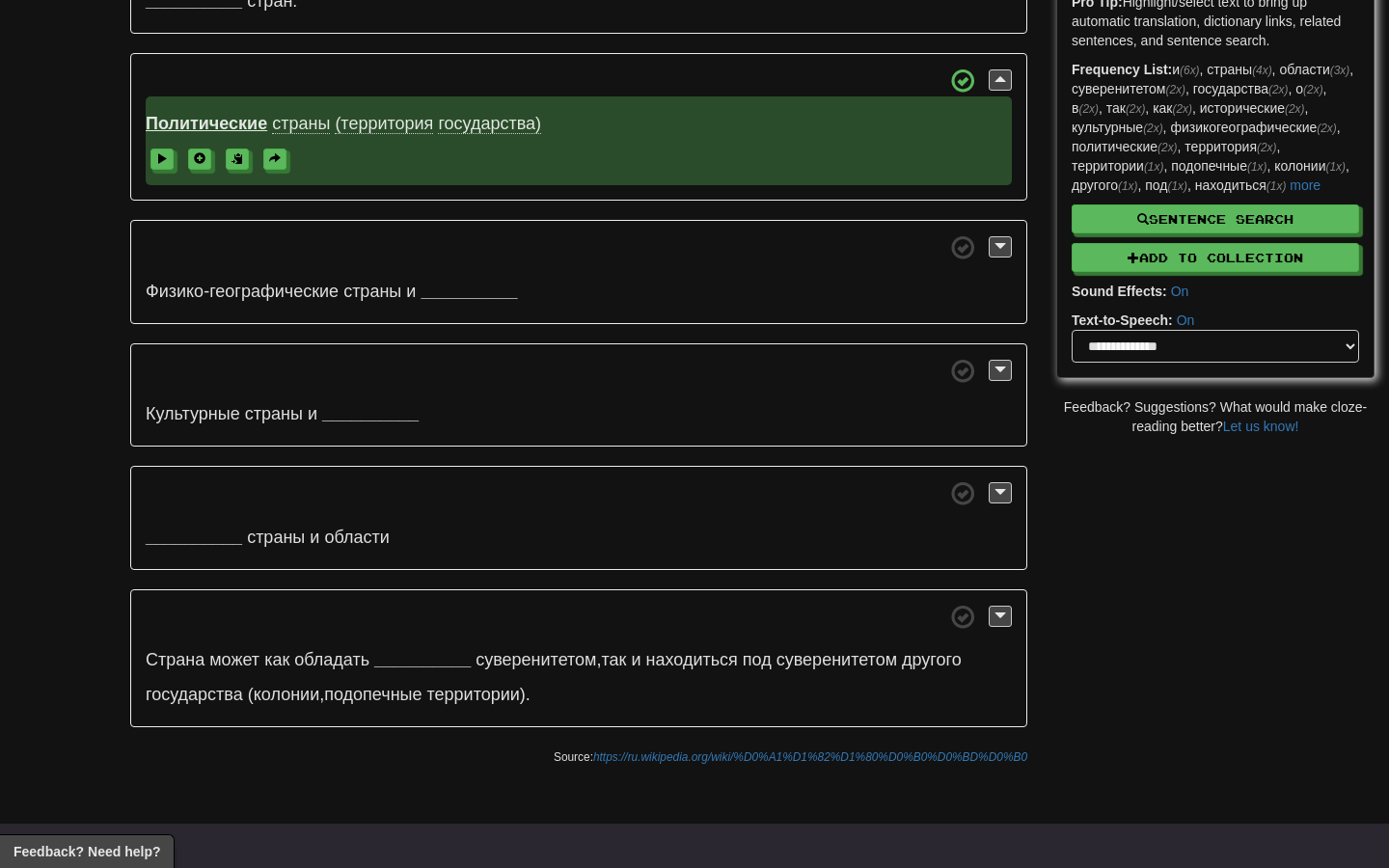 scroll, scrollTop: 0, scrollLeft: 0, axis: both 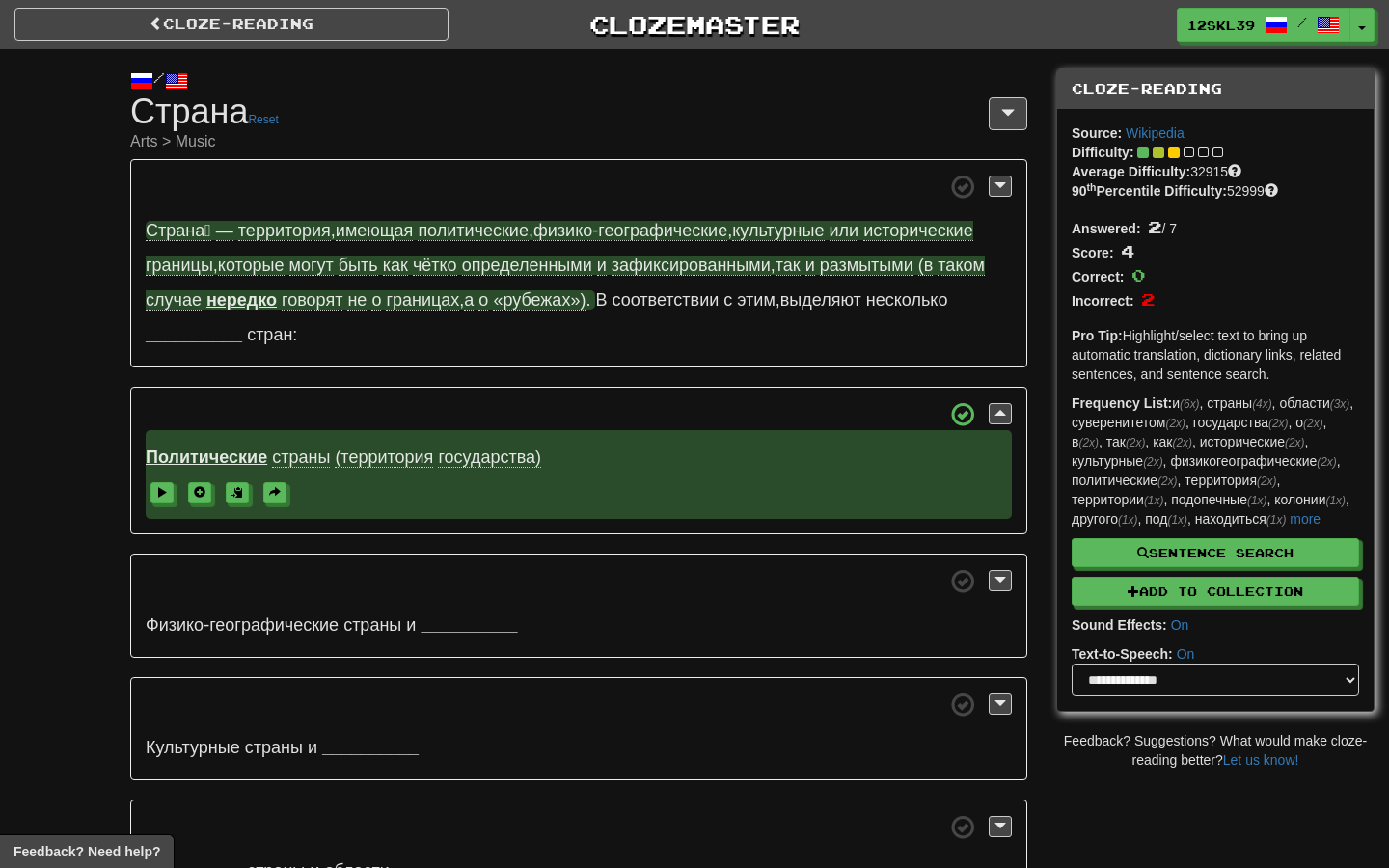 click at bounding box center [579, 492] 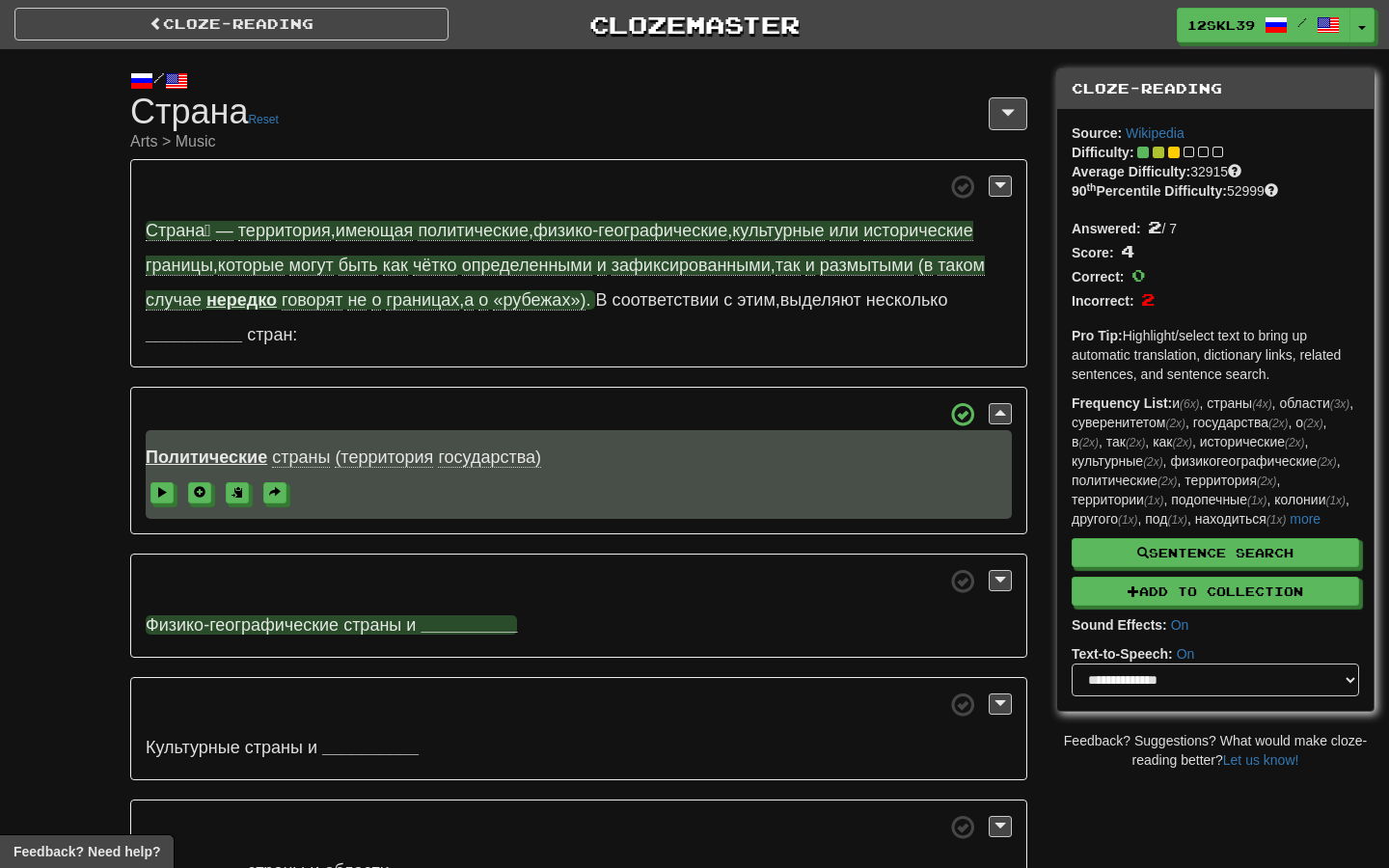 click on "__________" at bounding box center (469, 625) 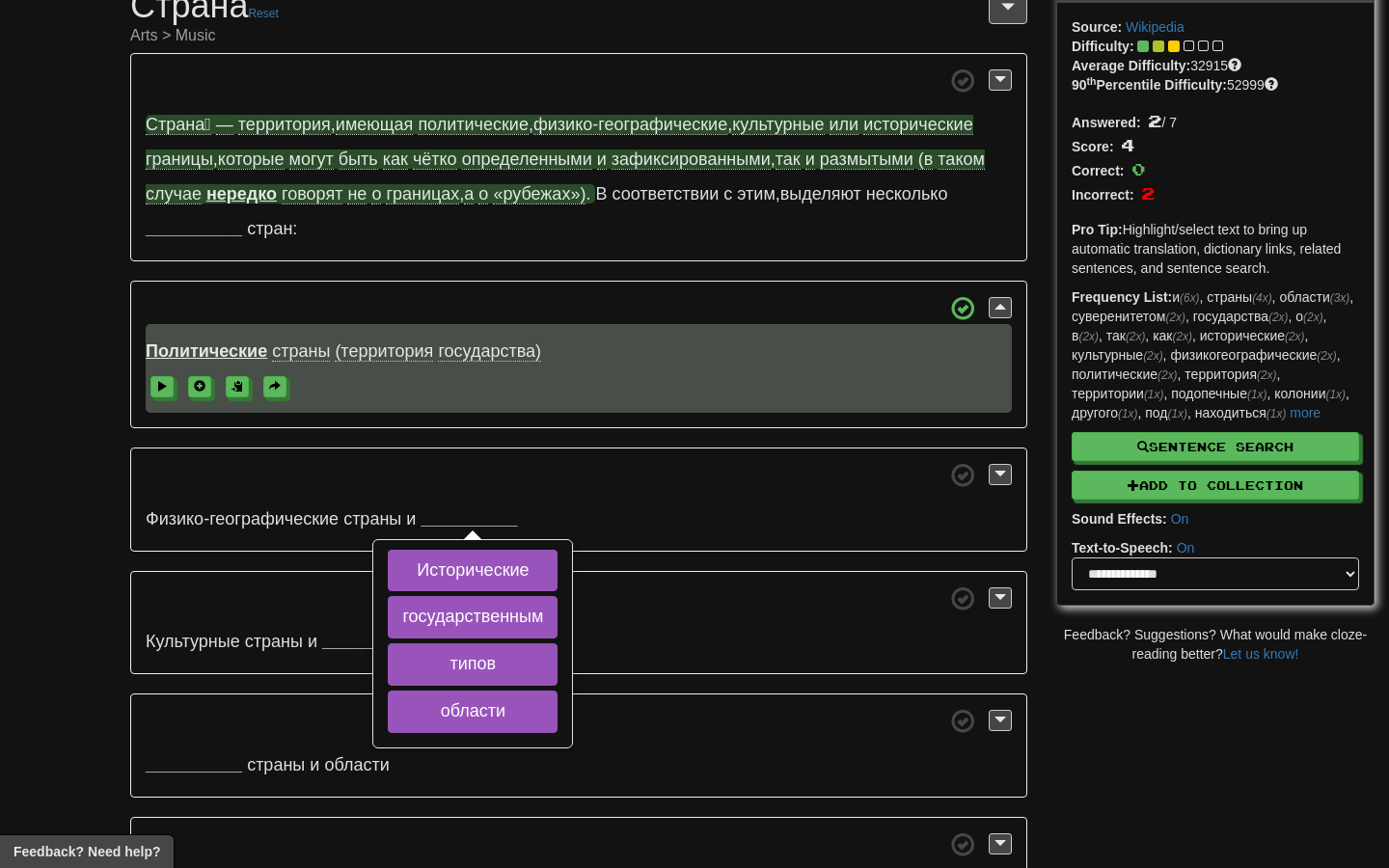scroll, scrollTop: 0, scrollLeft: 0, axis: both 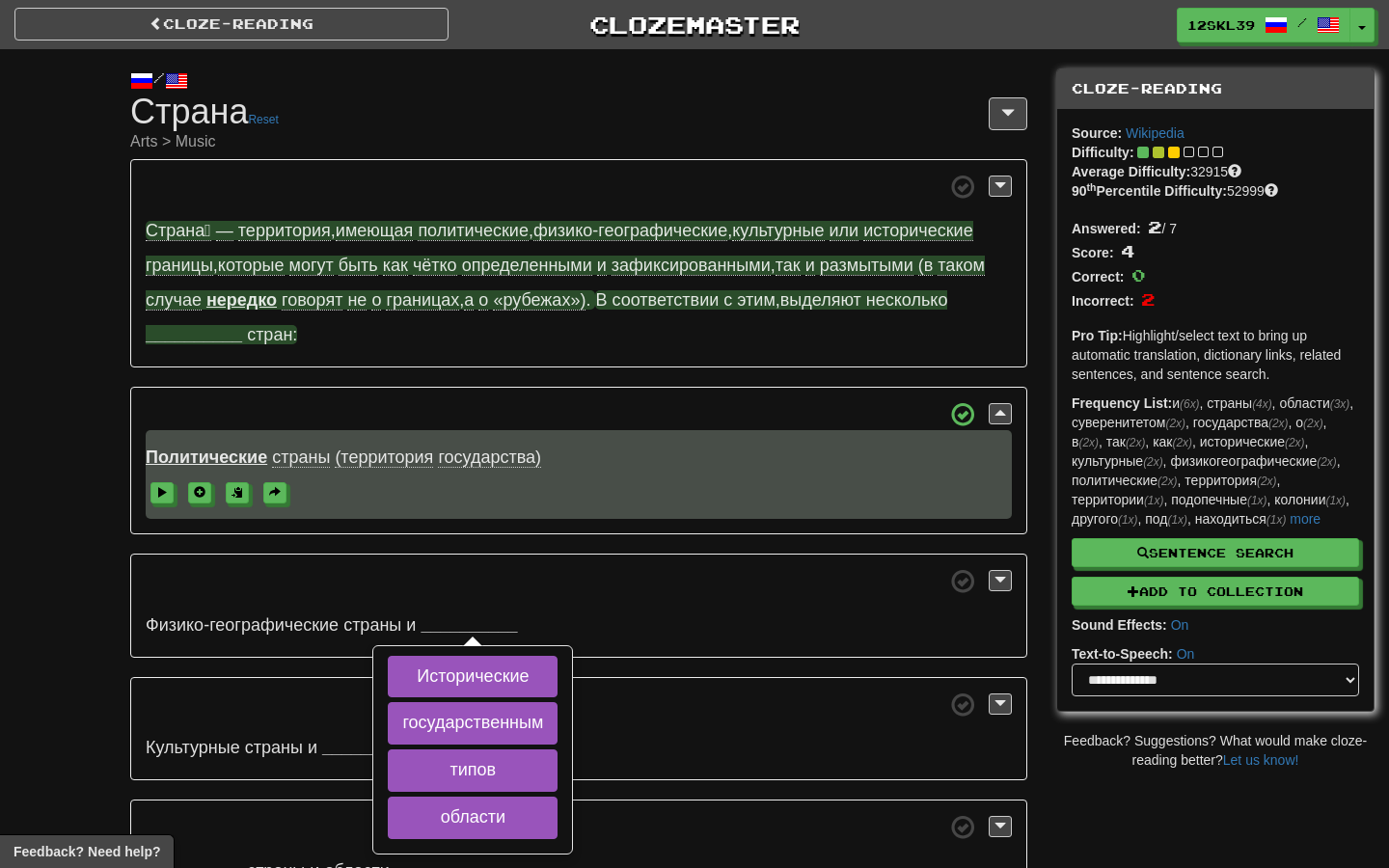 click on "__________" at bounding box center (194, 335) 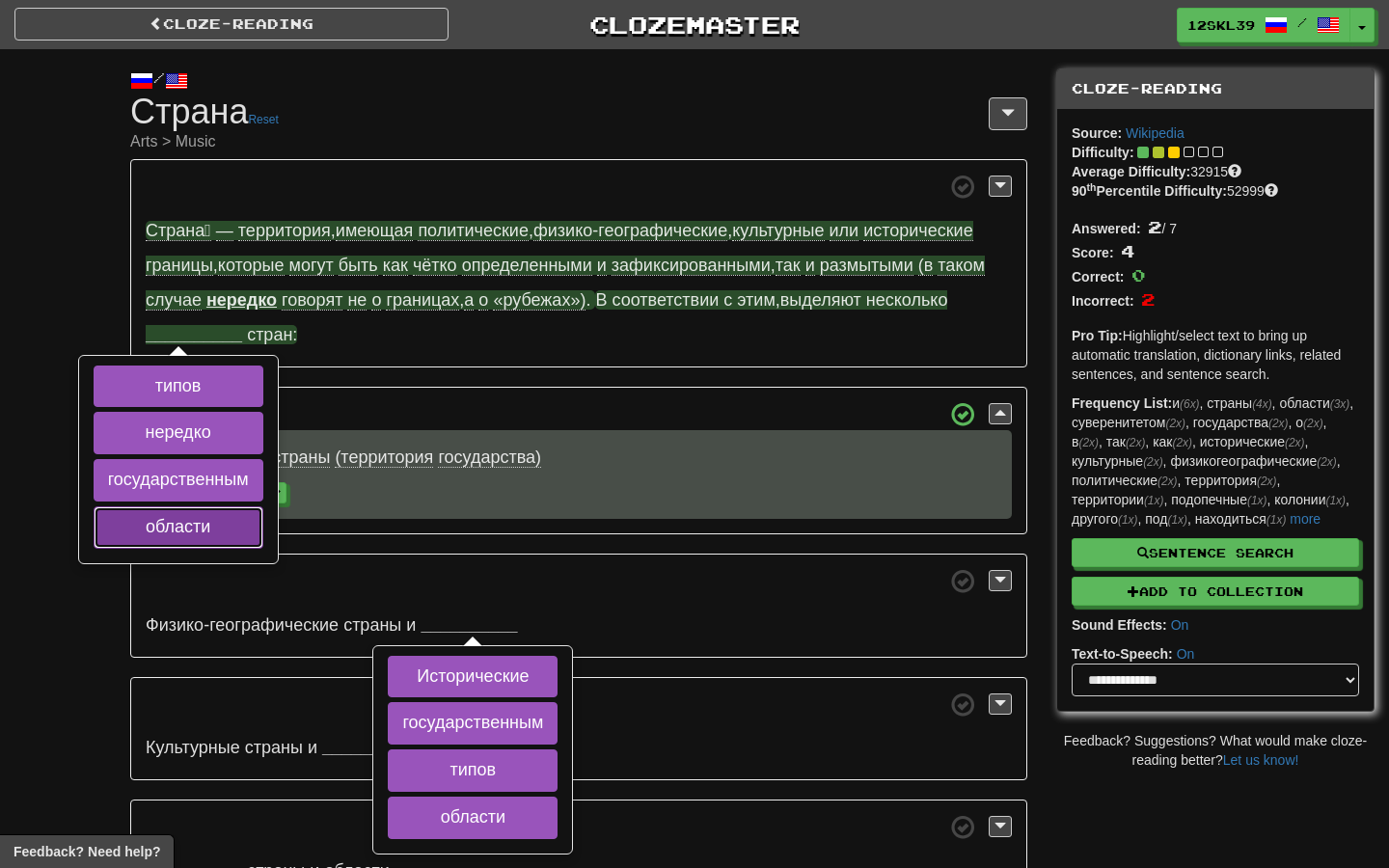 click on "области" at bounding box center [178, 528] 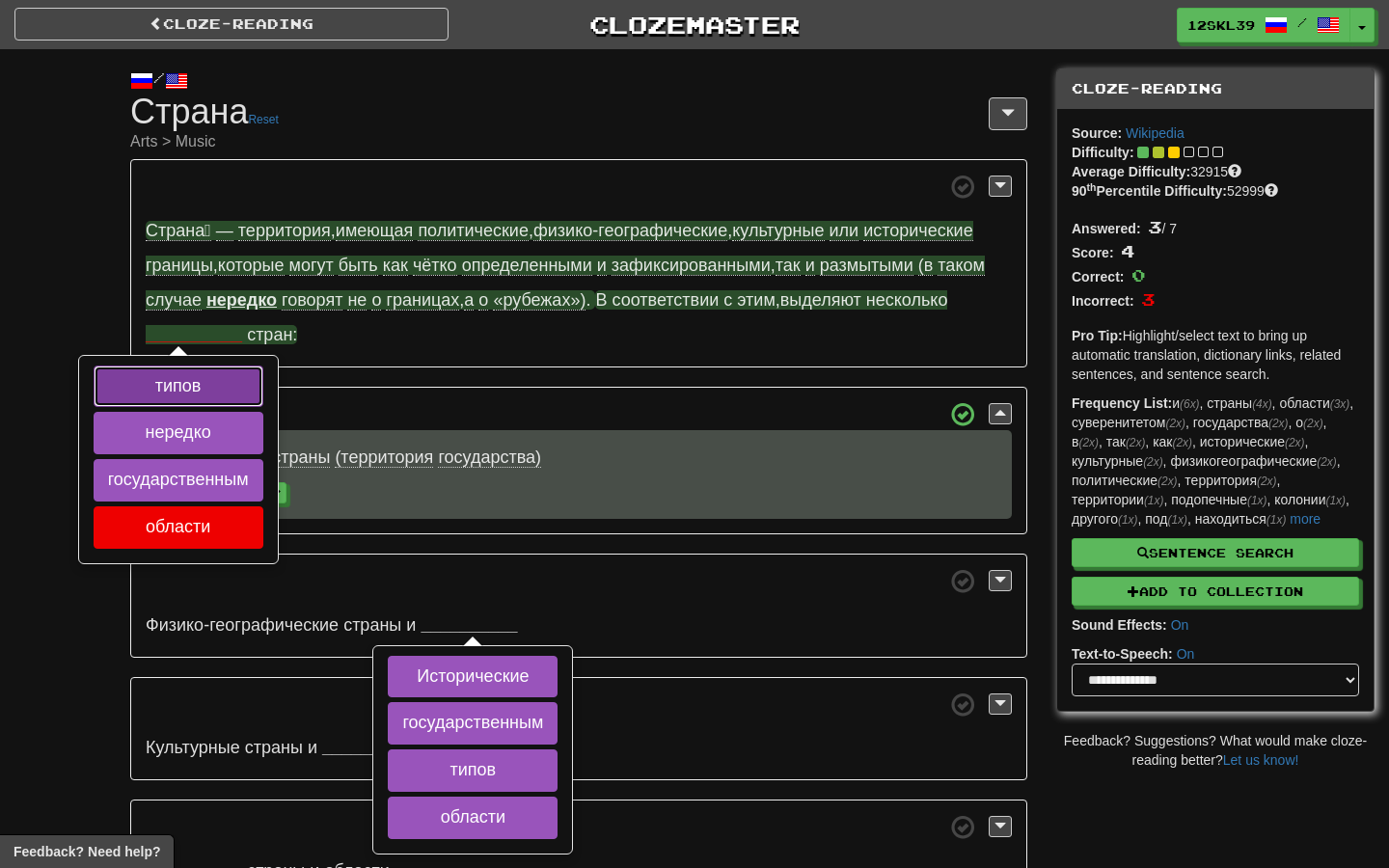 click on "типов" at bounding box center (178, 387) 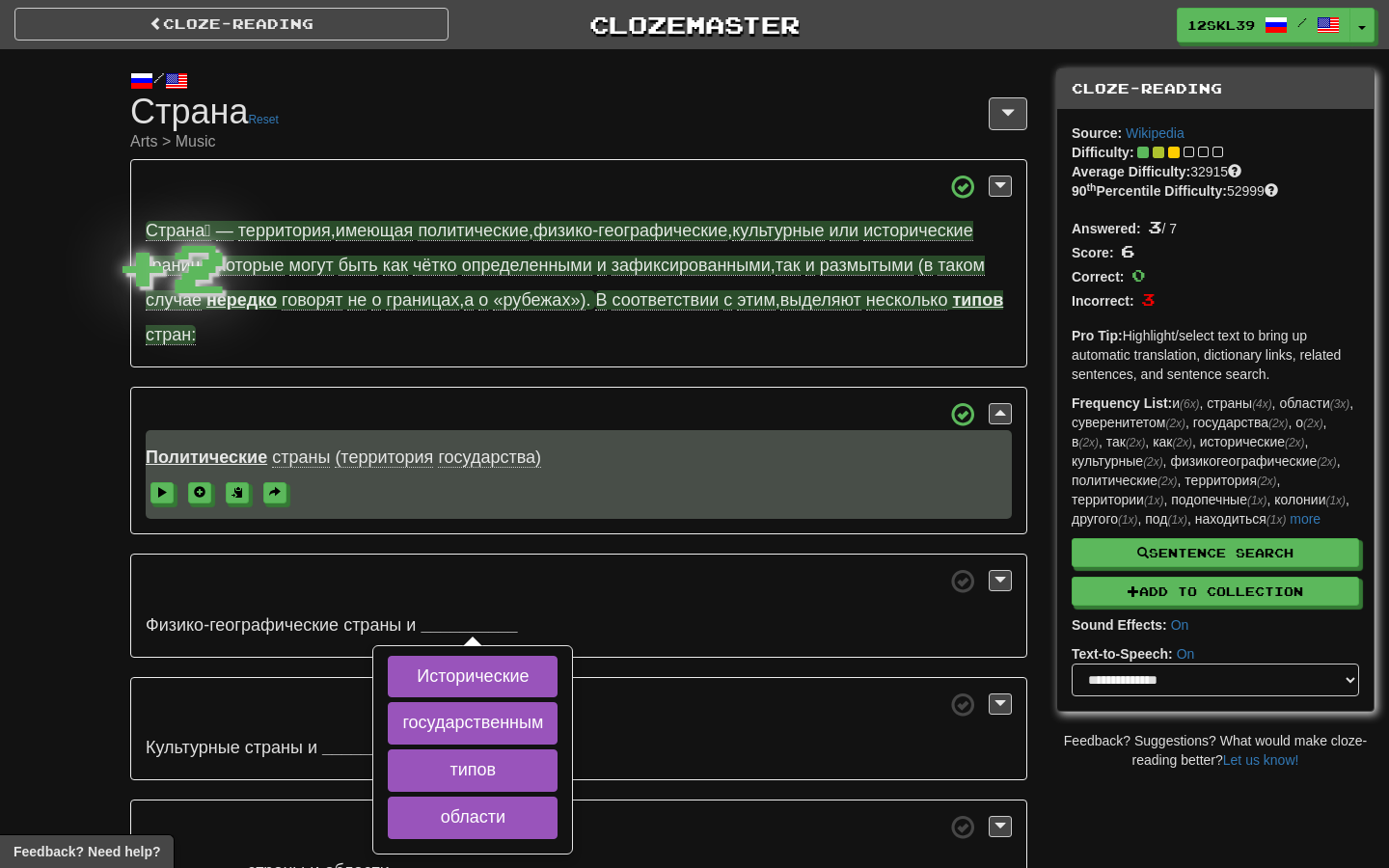 click on "/
Cloze-Reading
Страна
Reset
Arts > Music
Страна́   —   территория ,  имеющая   политические ,  физико-географические ,  культурные   или   исторические   границы ,  которые   могут   быть   как   чётко   определенными   и   зафиксированными ,  так   и   размытыми   (в   таком   случае
нередко
говорят   не   о   границах ,  а   о   «рубежах») .
В   соответствии   с   этим ,  выделяют   несколько
типов
стран:
Политические
страны   (территория   государства)
Физико-географические" at bounding box center [694, 579] 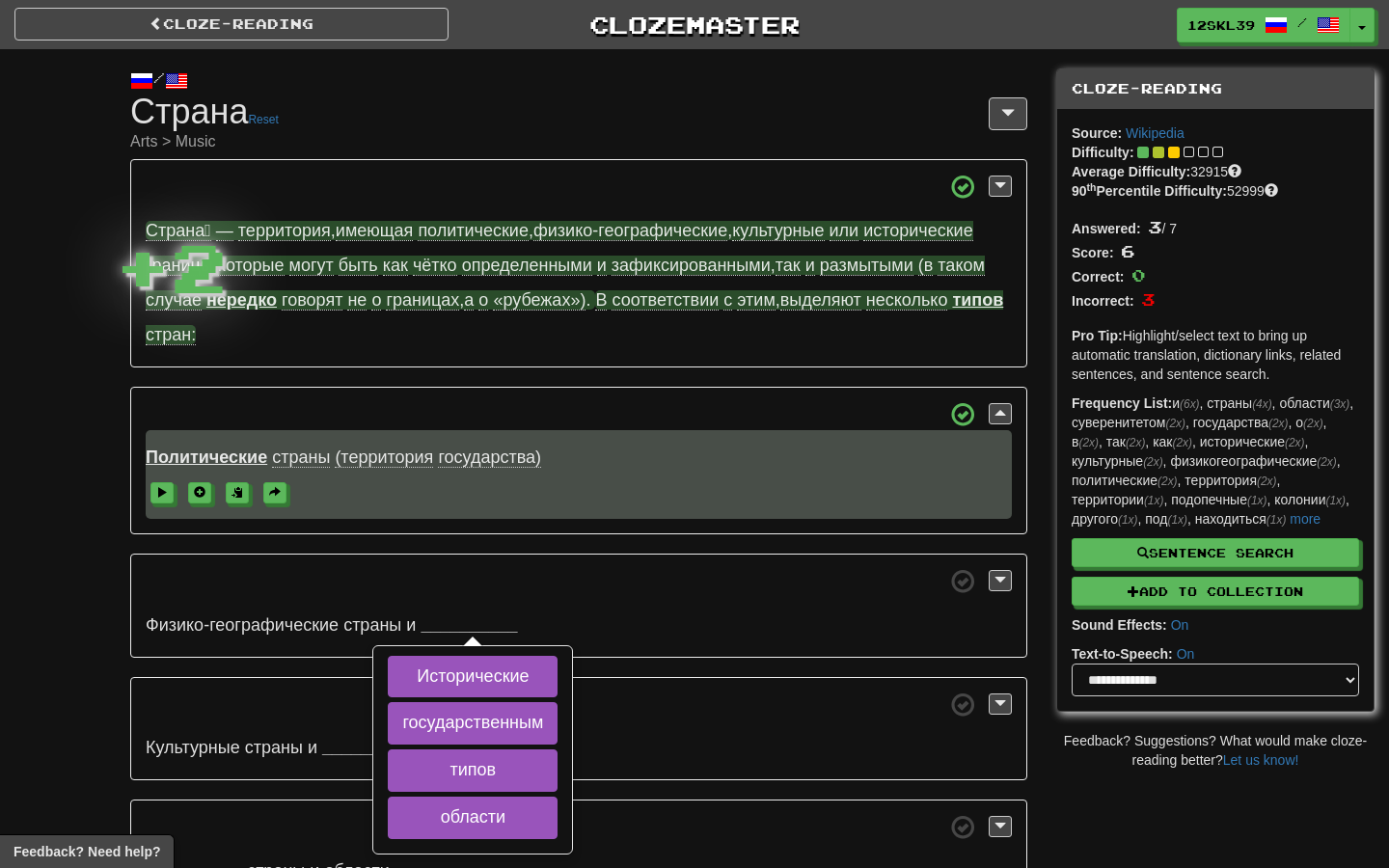click on "типов" at bounding box center (977, 300) 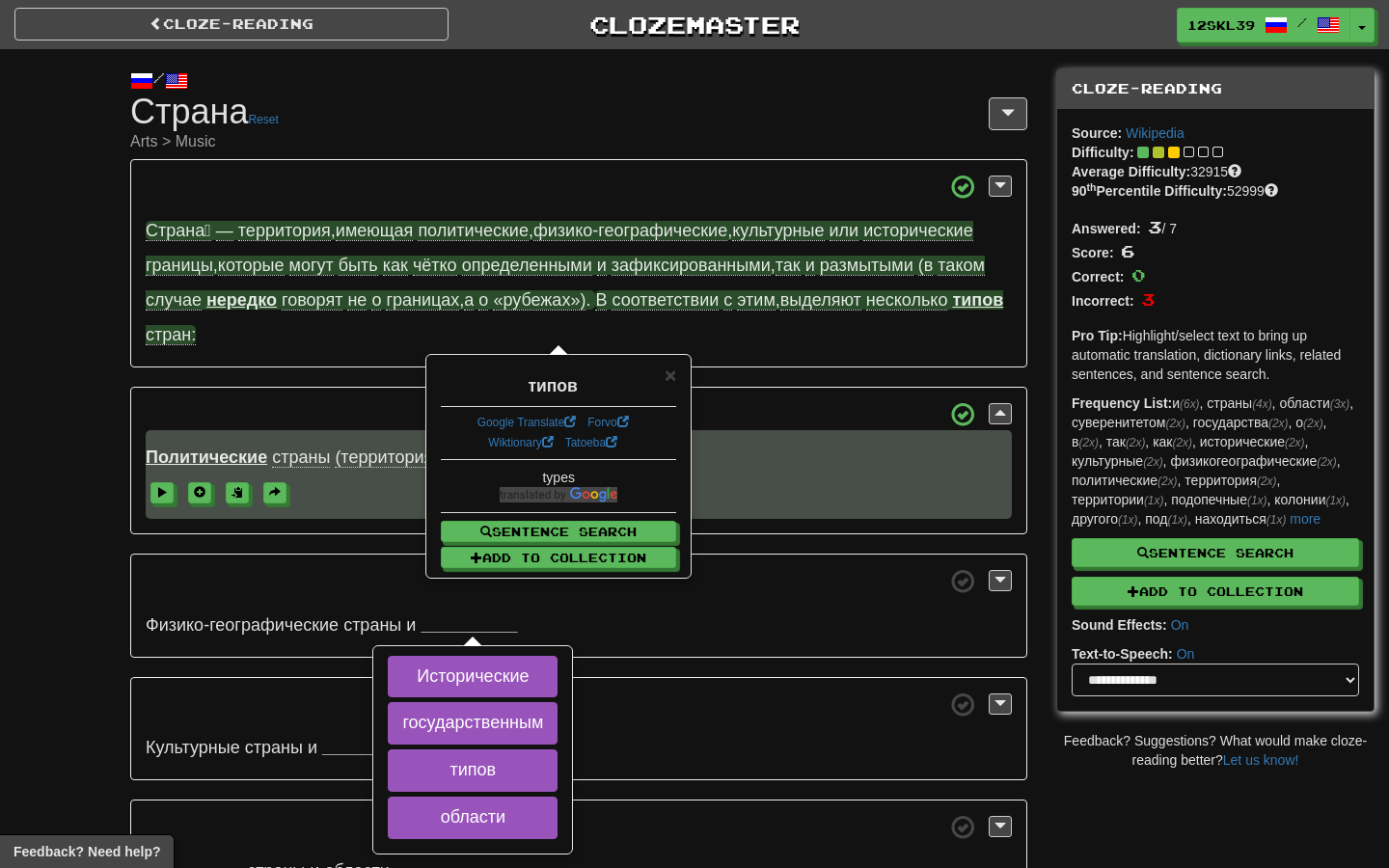click on "/
Cloze-Reading
Страна
Reset
Arts > Music
Страна́   —   территория ,  имеющая   политические ,  физико-географические ,  культурные   или   исторические   границы ,  которые   могут   быть   как   чётко   определенными   и   зафиксированными ,  так   и   размытыми   (в   таком   случае
нередко
говорят   не   о   границах ,  а   о   «рубежах») .
В   соответствии   с   этим ,  выделяют   несколько
типов
стран:
Политические
страны   (территория   государства)
Физико-географические" at bounding box center (694, 579) 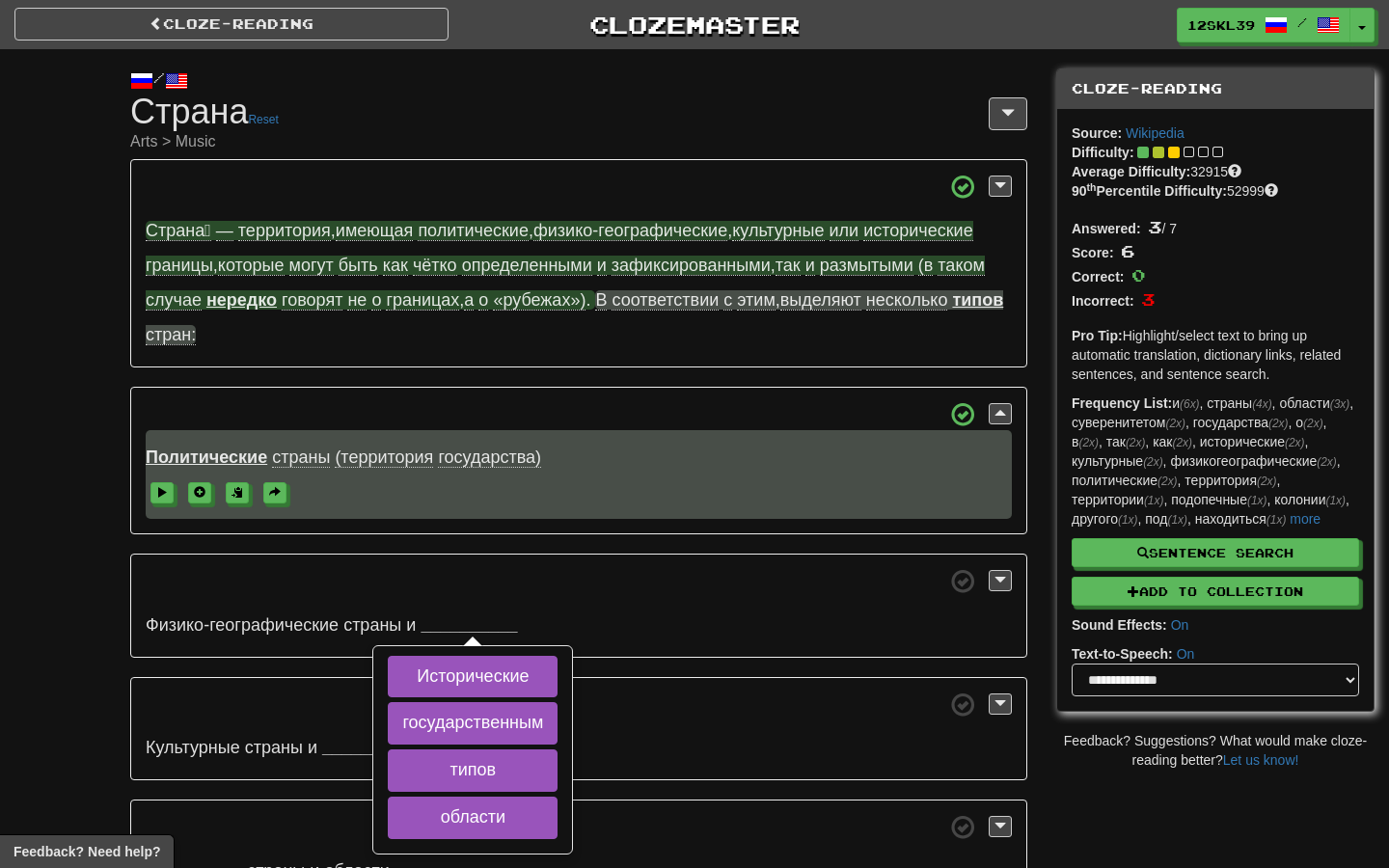 click at bounding box center [579, 581] 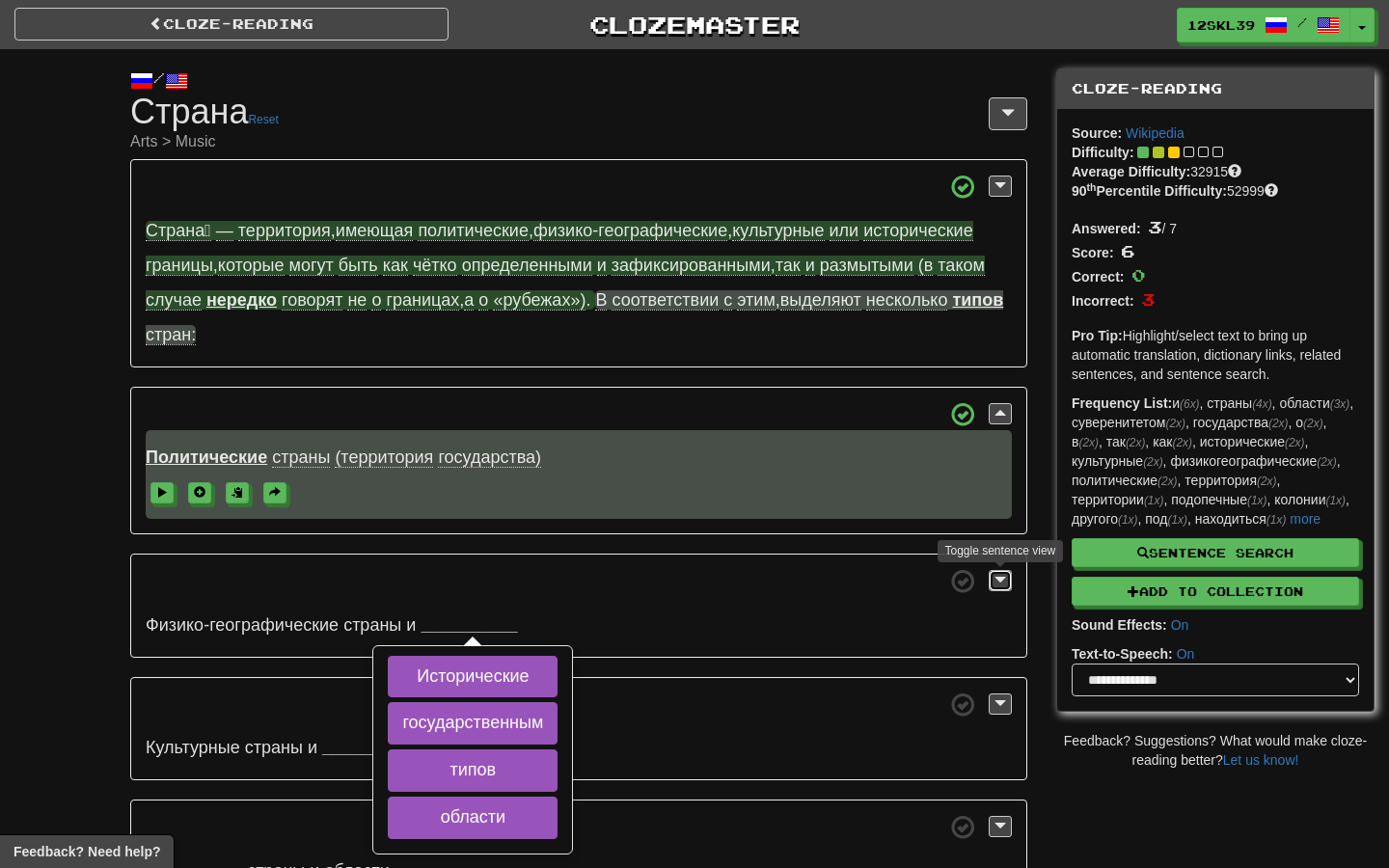 click at bounding box center [1000, 581] 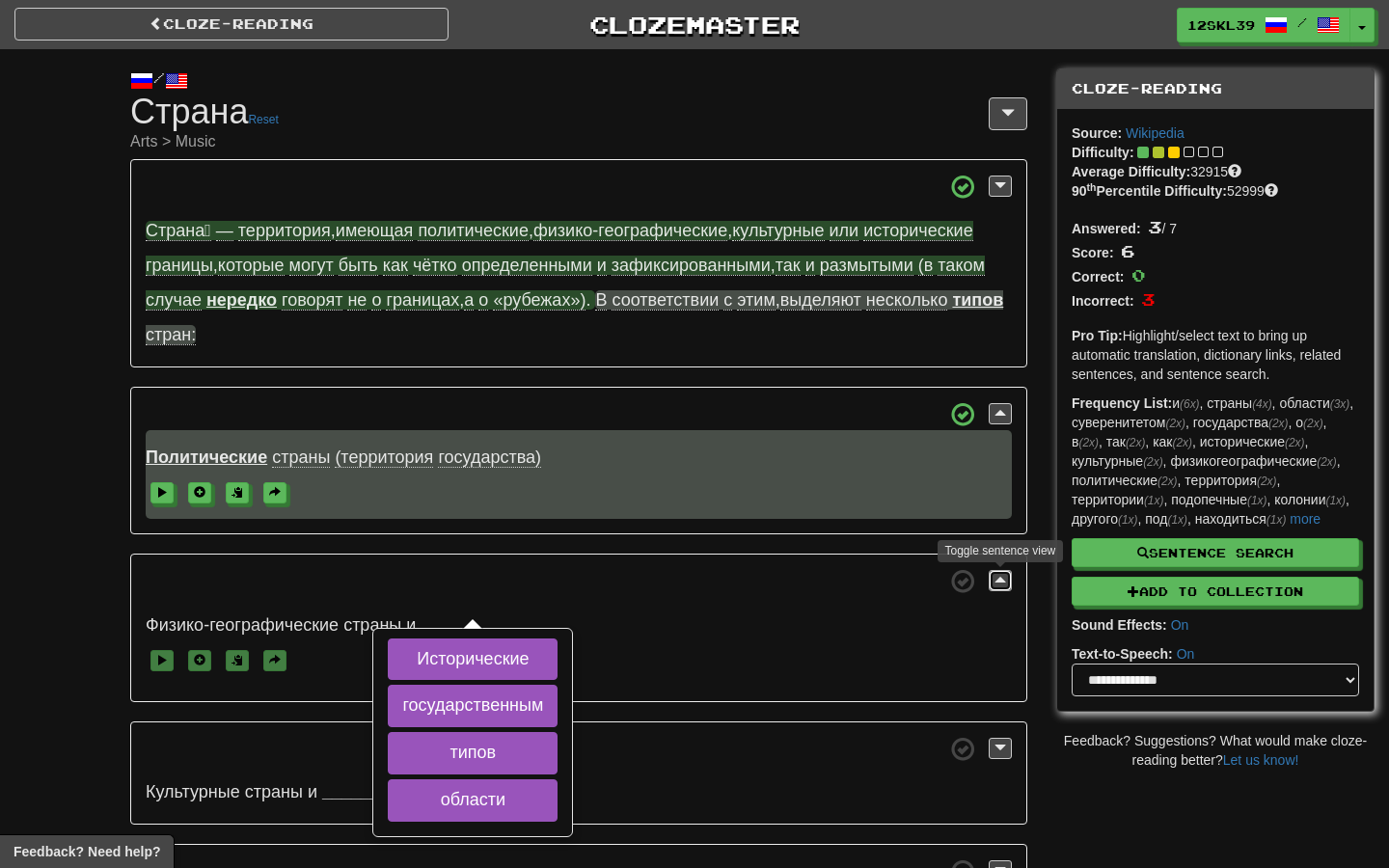 click at bounding box center (1000, 581) 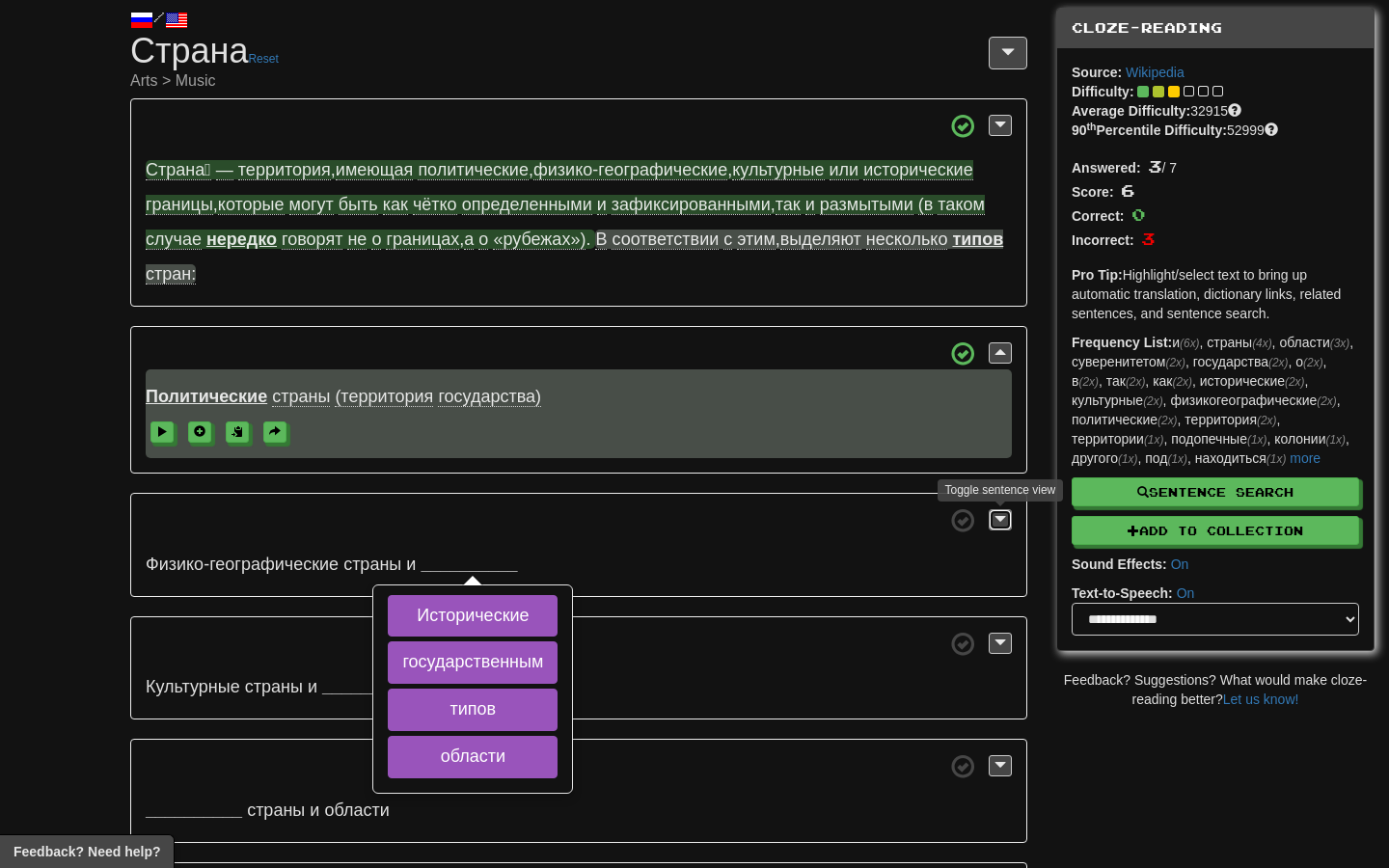 scroll, scrollTop: 68, scrollLeft: 0, axis: vertical 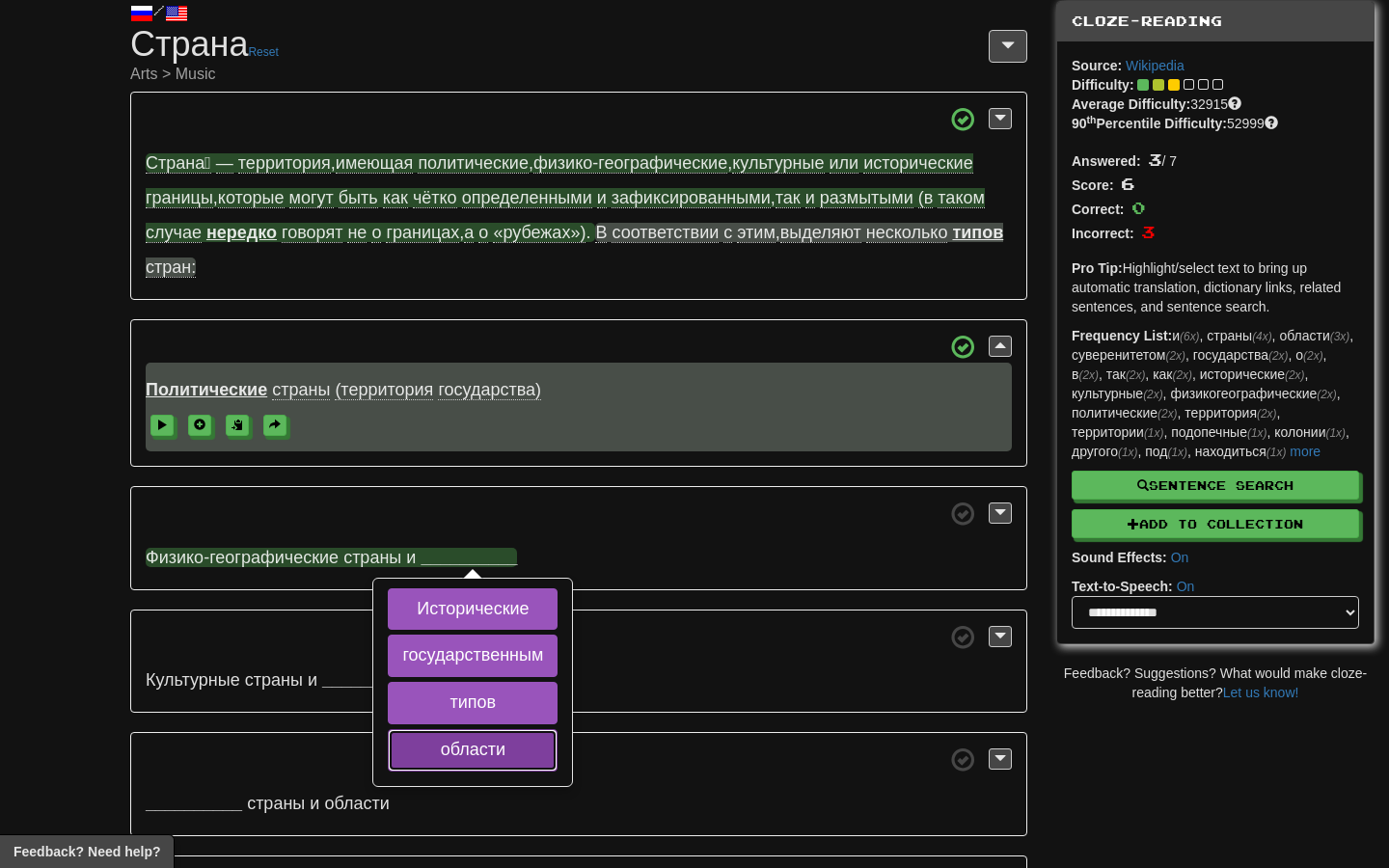 click on "области" at bounding box center (473, 750) 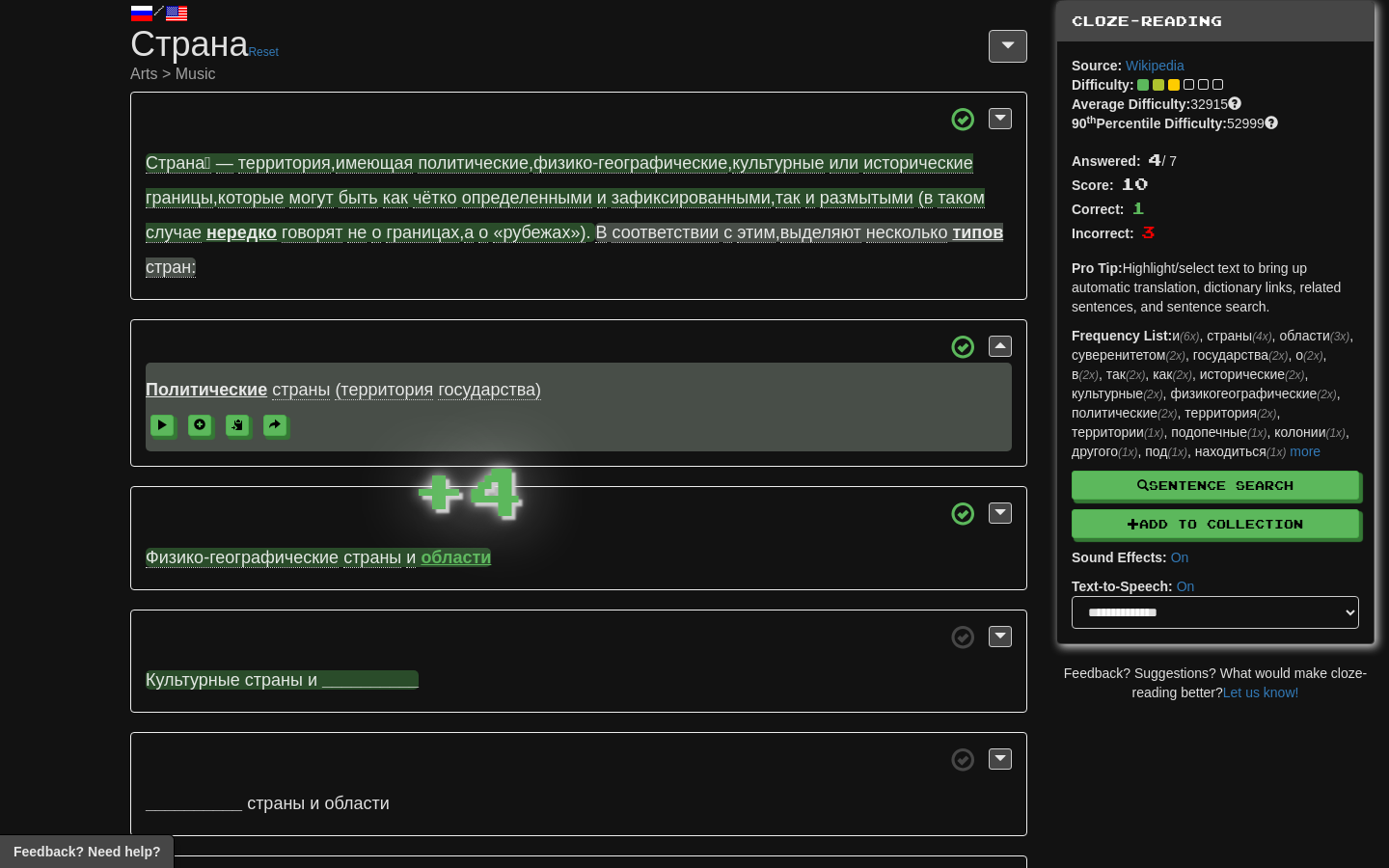click on "__________" at bounding box center [370, 680] 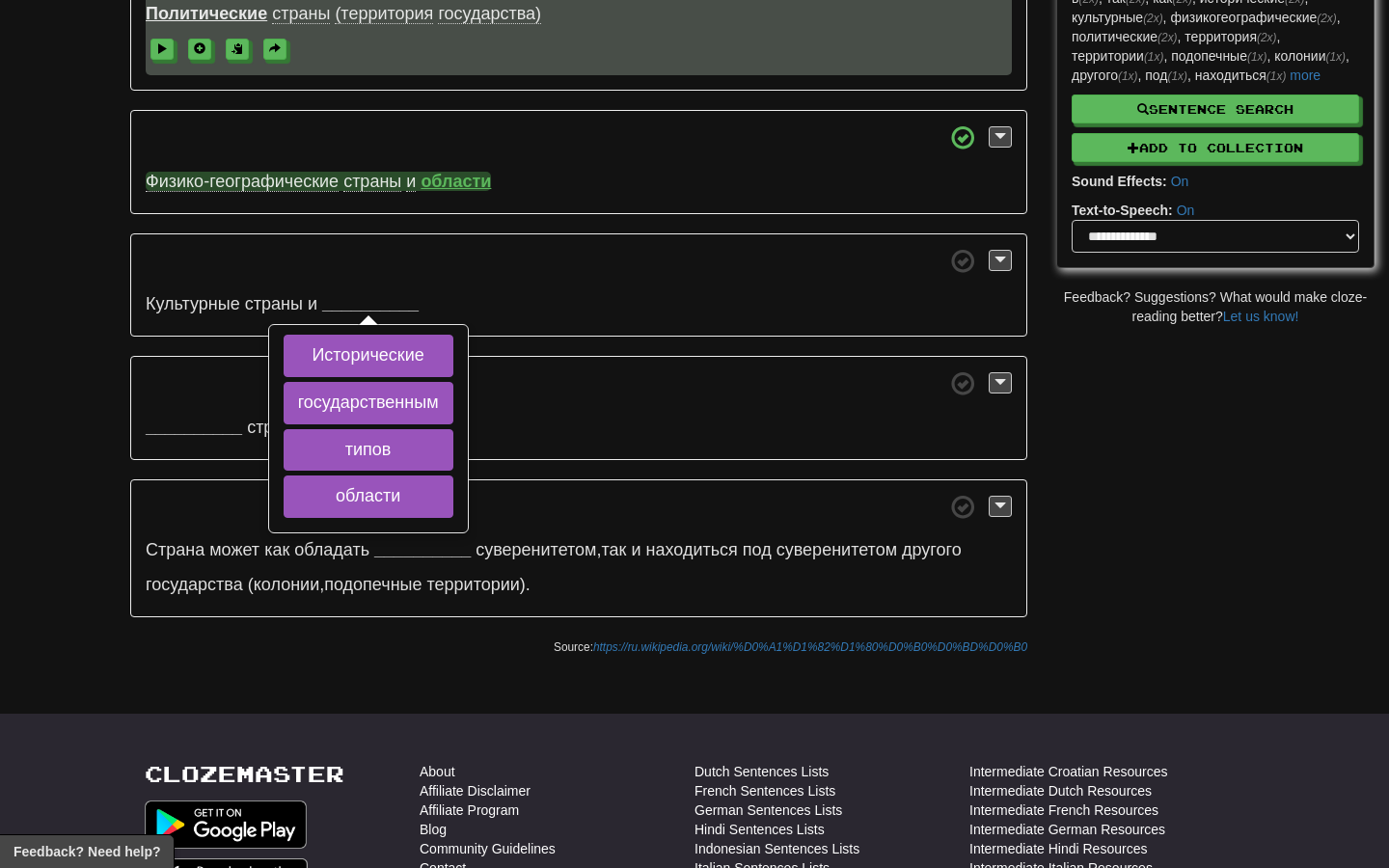 scroll, scrollTop: 435, scrollLeft: 0, axis: vertical 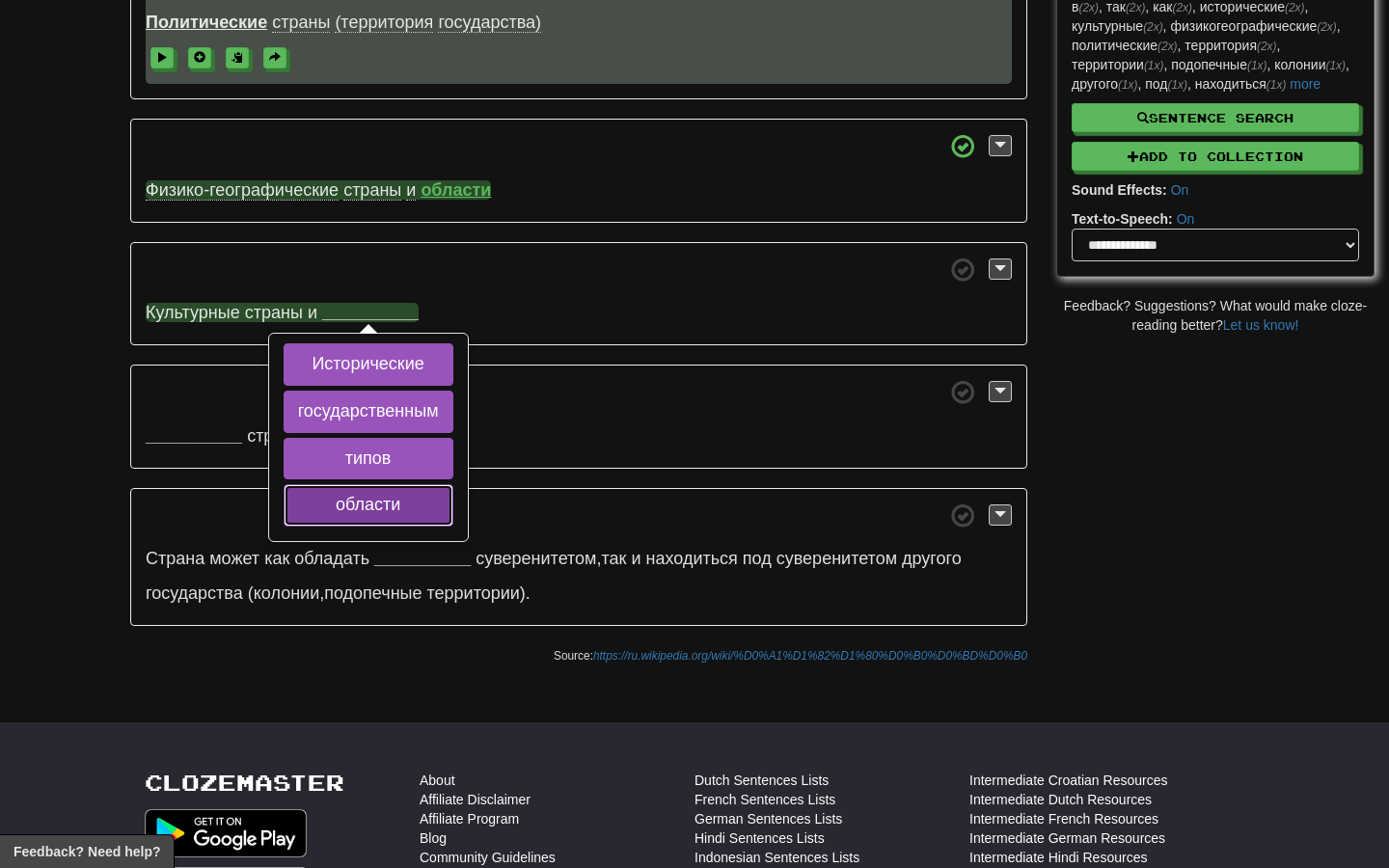click on "области" at bounding box center (368, 505) 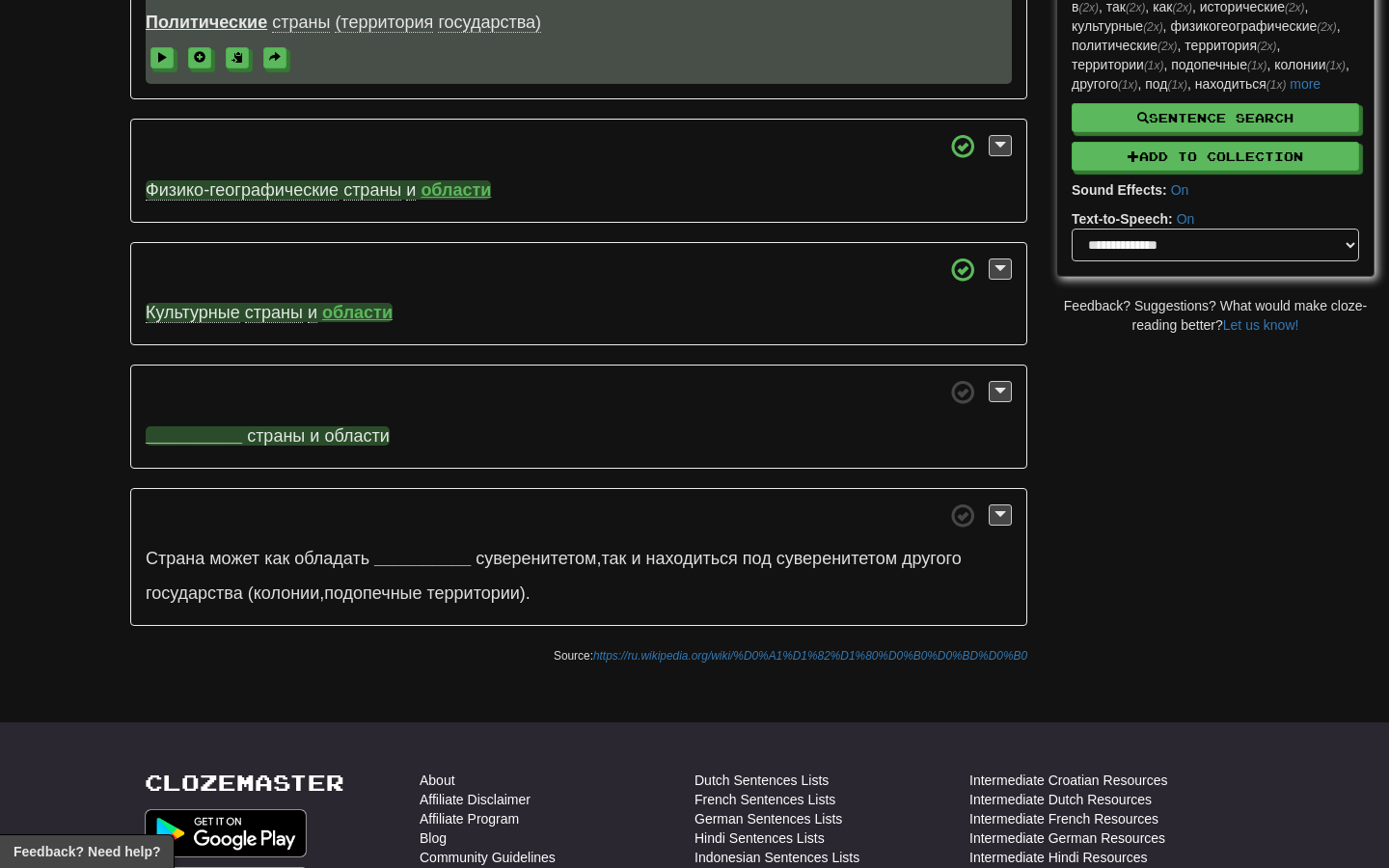 click on "__________" at bounding box center [194, 436] 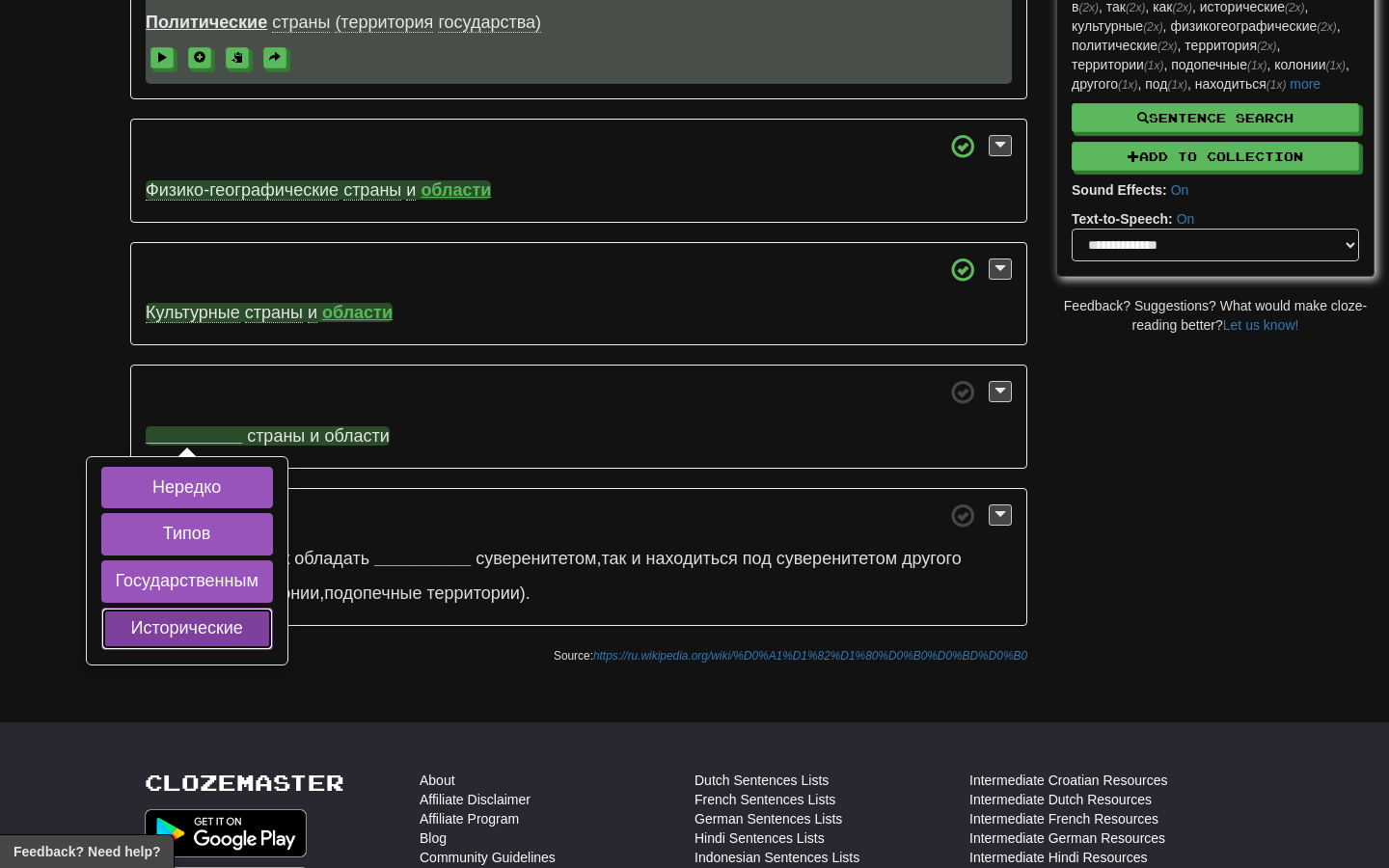 click on "Исторические" at bounding box center [187, 629] 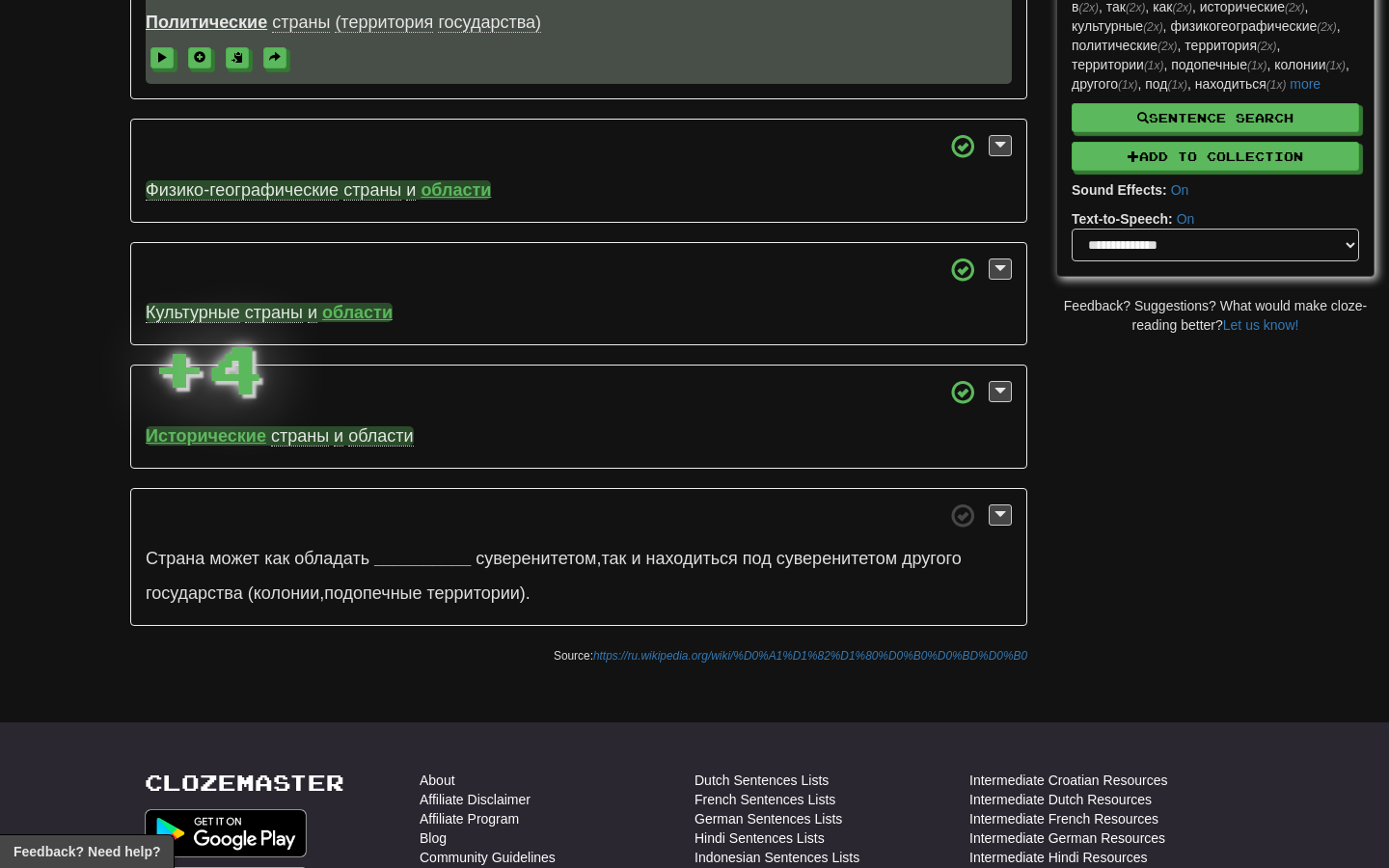click on "/
Cloze-Reading
Страна
Reset
Arts > Music
Страна́   —   территория ,  имеющая   политические ,  физико-географические ,  культурные   или   исторические   границы ,  которые   могут   быть   как   чётко   определенными   и   зафиксированными ,  так   и   размытыми   (в   таком   случае
нередко
говорят   не   о   границах ,  а   о   «рубежах») .
В   соответствии   с   этим ,  выделяют   несколько
типов
стран:
Политические
страны   (территория   государства)
Физико-географические" at bounding box center [694, 144] 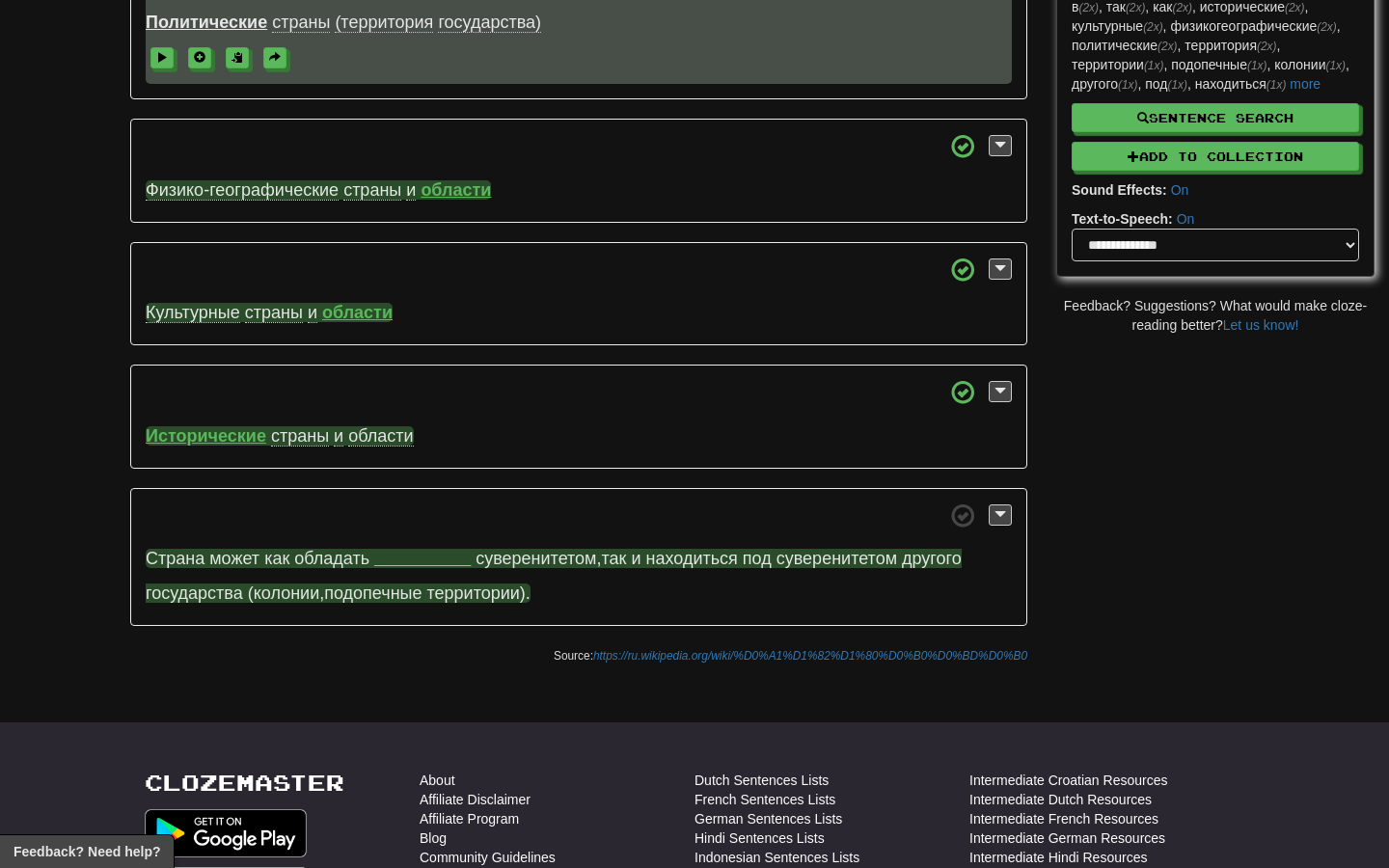 click on "__________" at bounding box center (422, 558) 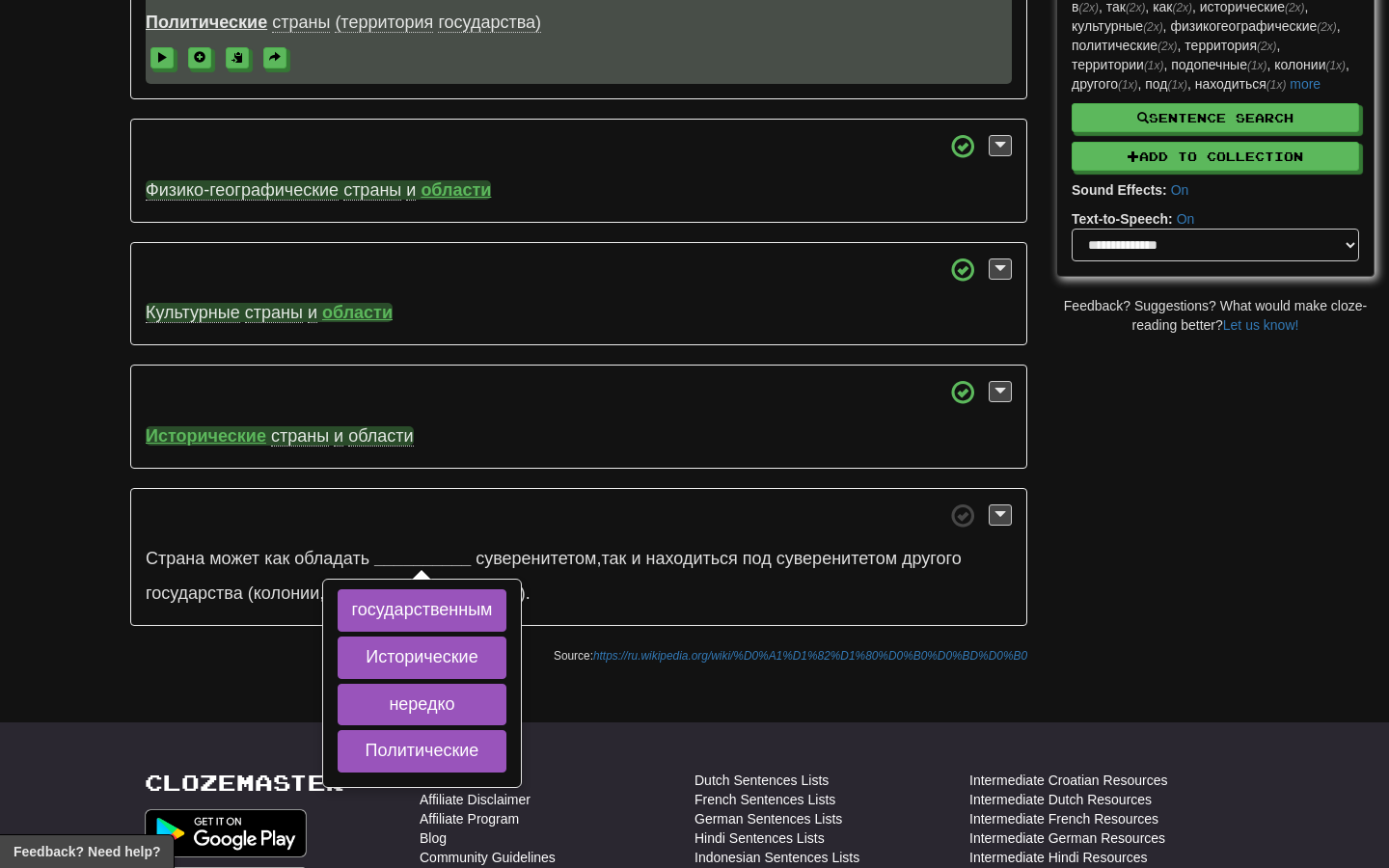 click on "/
Cloze-Reading
Страна
Reset
Arts > Music
Страна́   —   территория ,  имеющая   политические ,  физико-географические ,  культурные   или   исторические   границы ,  которые   могут   быть   как   чётко   определенными   и   зафиксированными ,  так   и   размытыми   (в   таком   случае
нередко
говорят   не   о   границах ,  а   о   «рубежах») .
В   соответствии   с   этим ,  выделяют   несколько
типов
стран:
Политические
страны   (территория   государства)
Физико-географические" at bounding box center [694, 144] 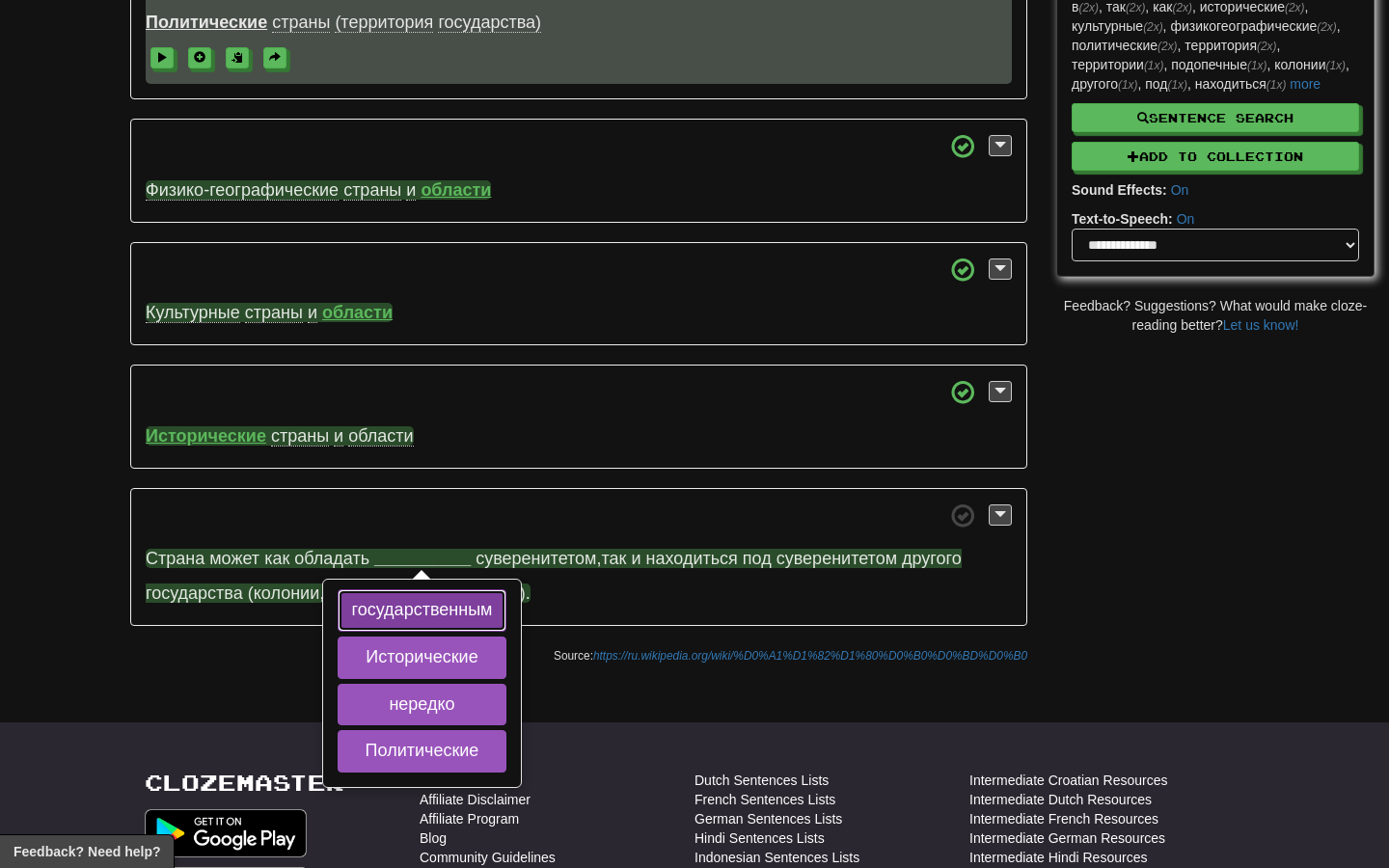 click on "государственным" at bounding box center (422, 610) 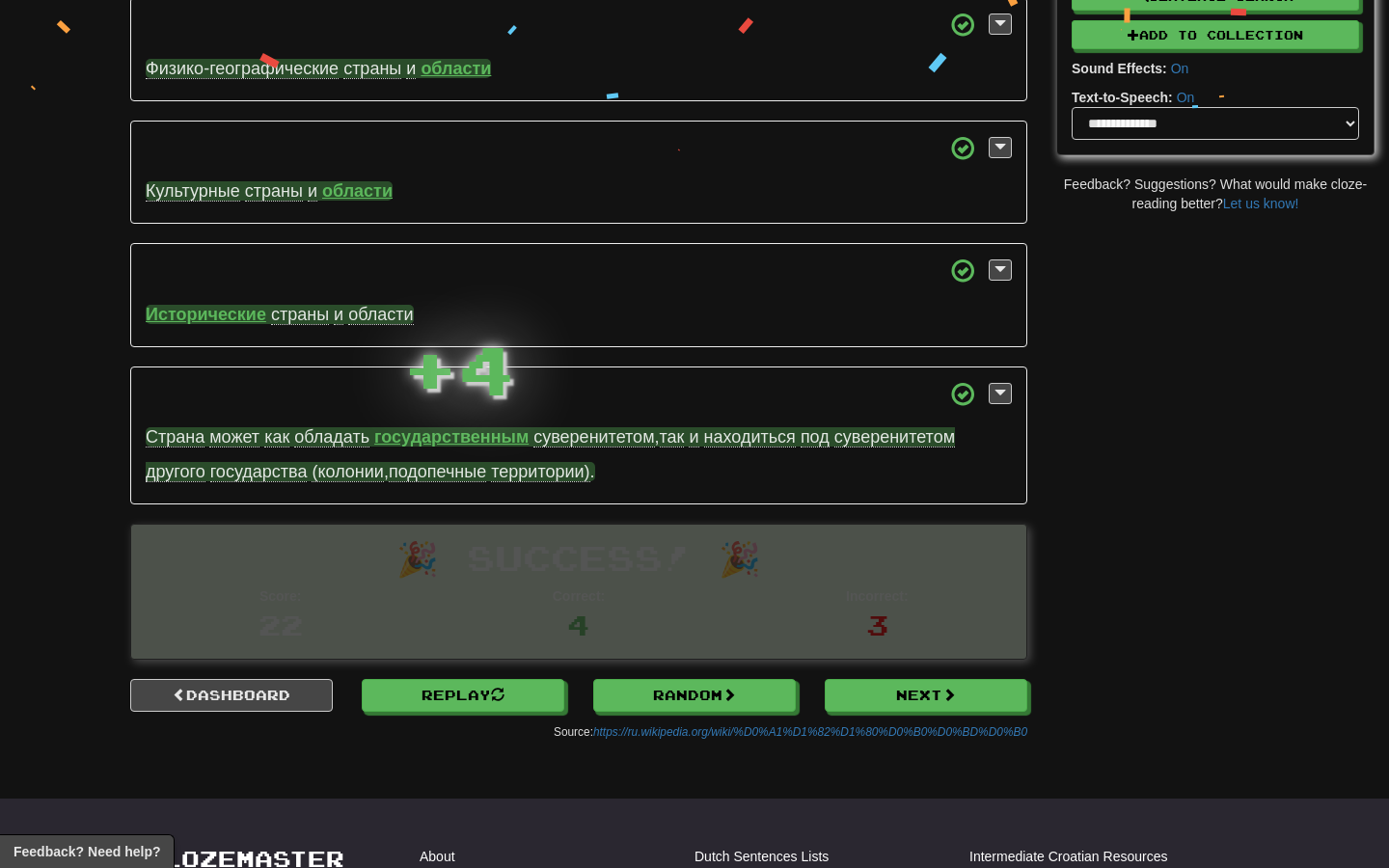 scroll, scrollTop: 602, scrollLeft: 0, axis: vertical 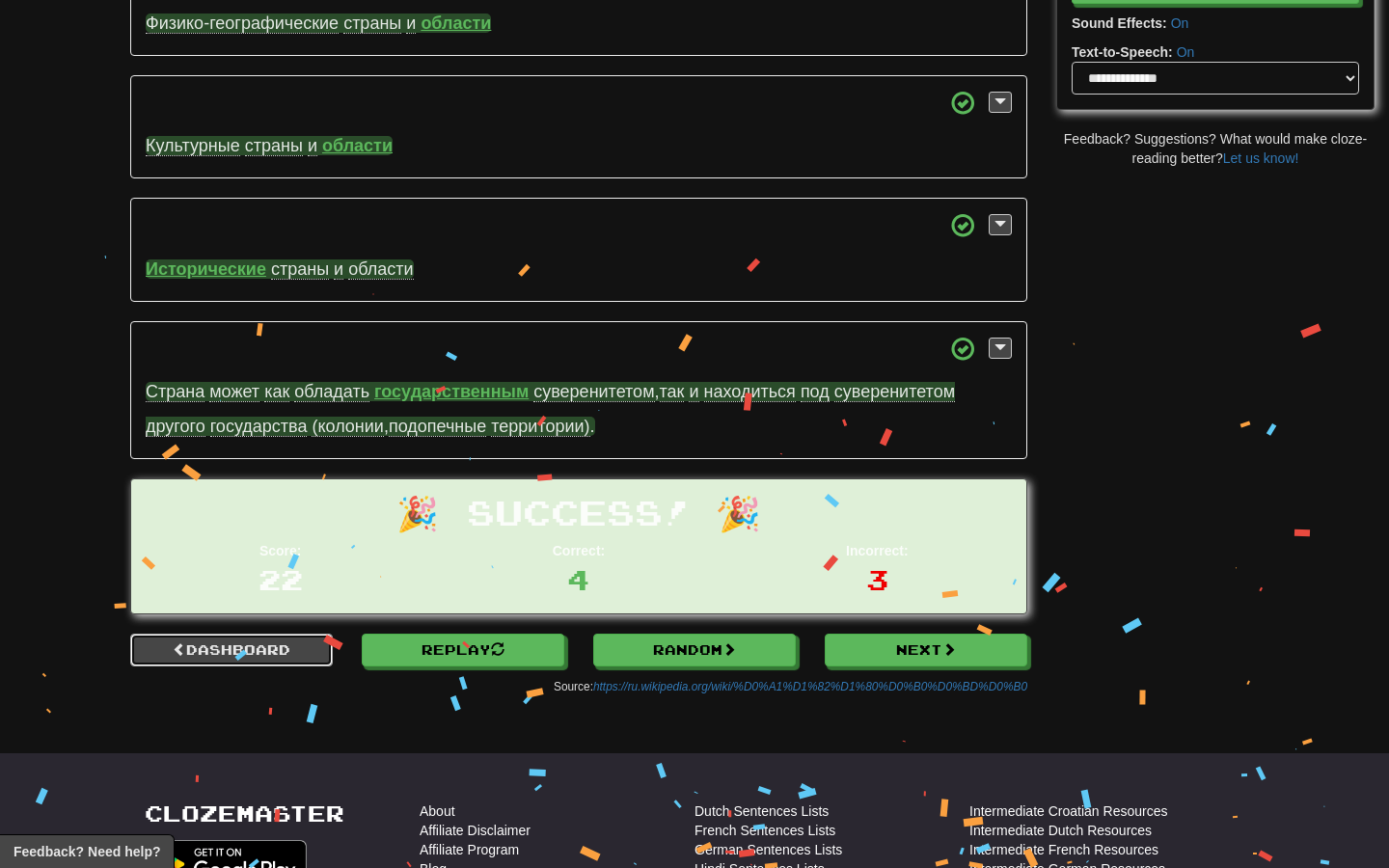 click on "Dashboard" at bounding box center (232, 650) 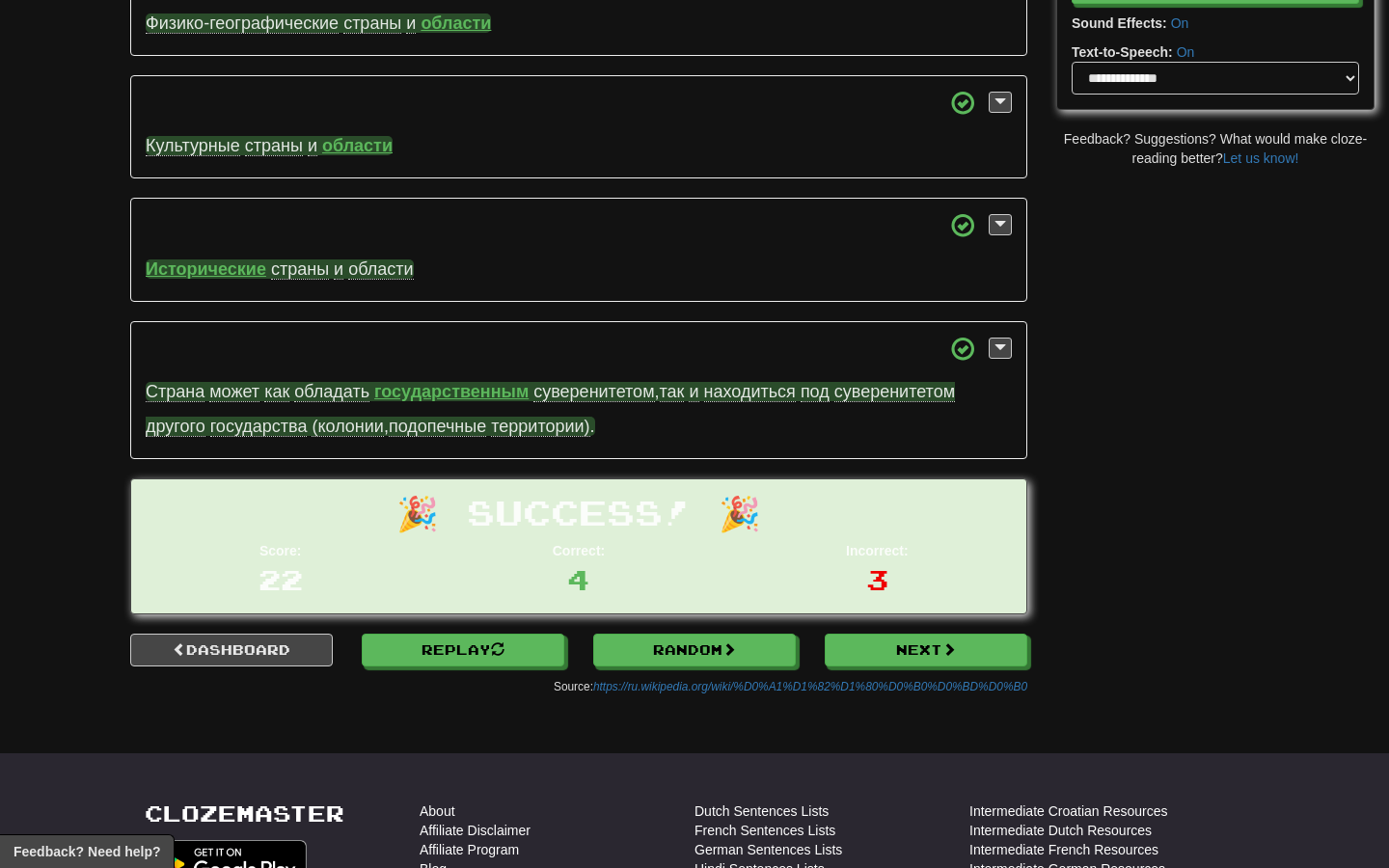 scroll, scrollTop: 0, scrollLeft: 0, axis: both 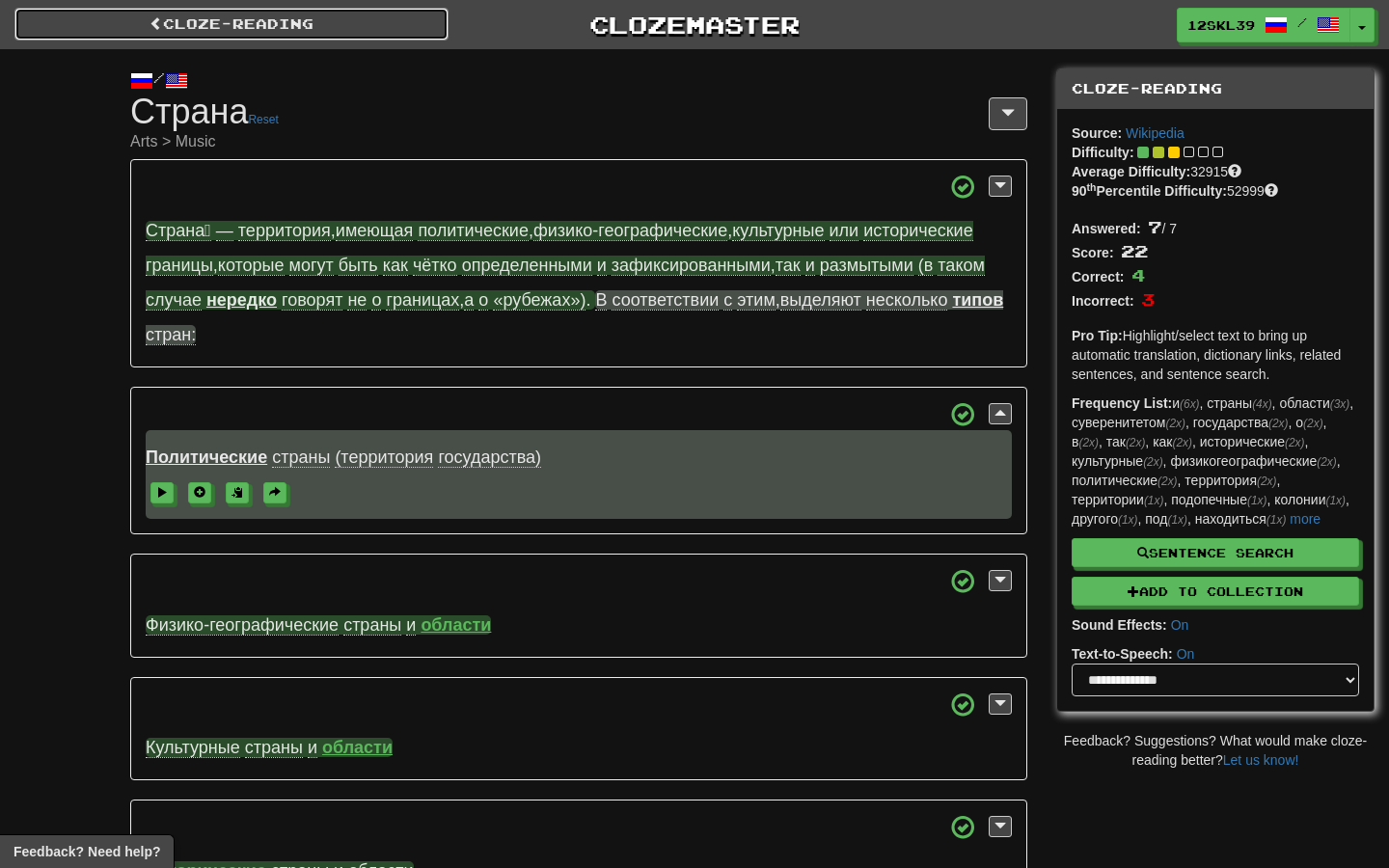 click on "Cloze-Reading" at bounding box center [232, 24] 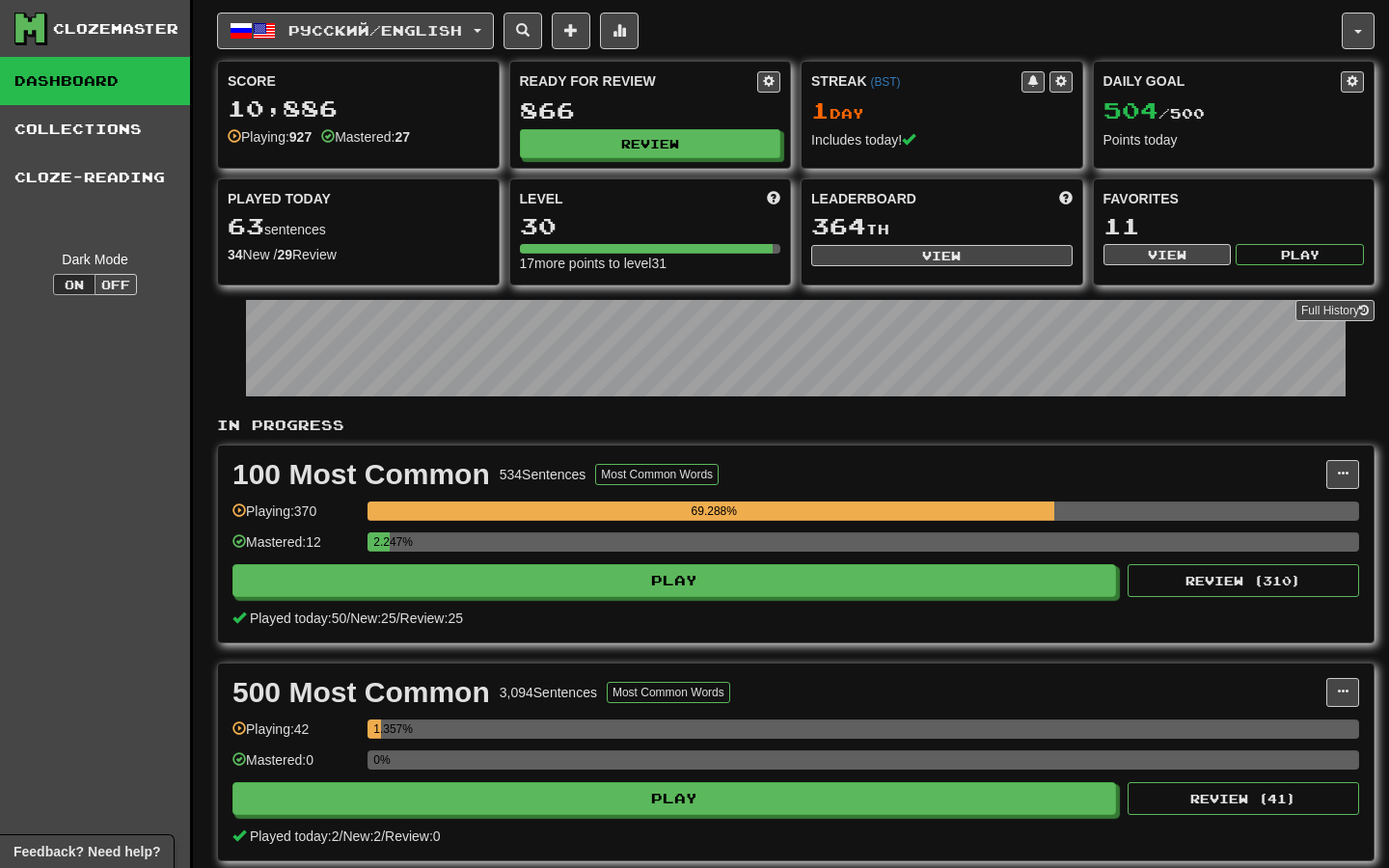 scroll, scrollTop: 0, scrollLeft: 0, axis: both 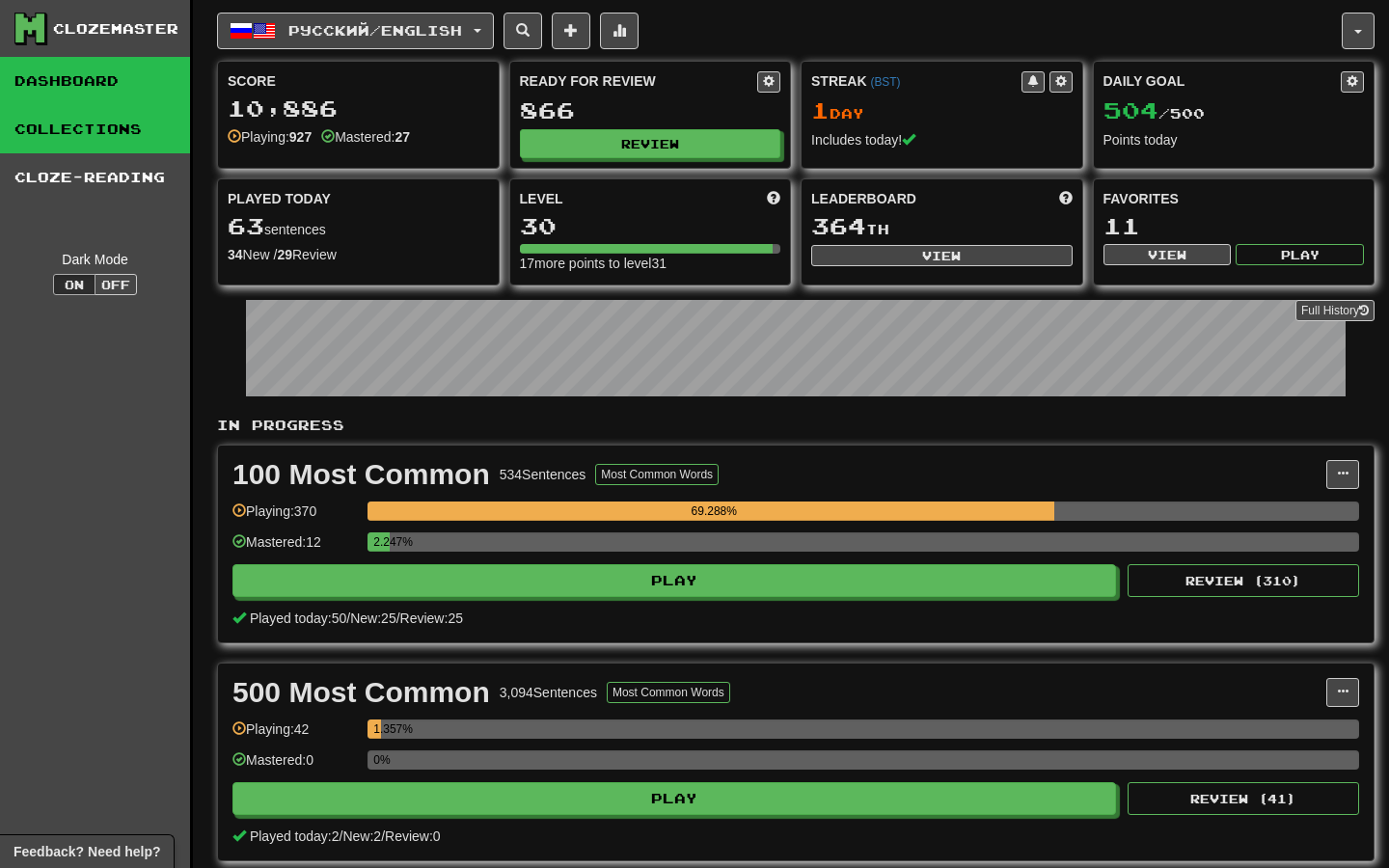 click on "Collections" at bounding box center (95, 129) 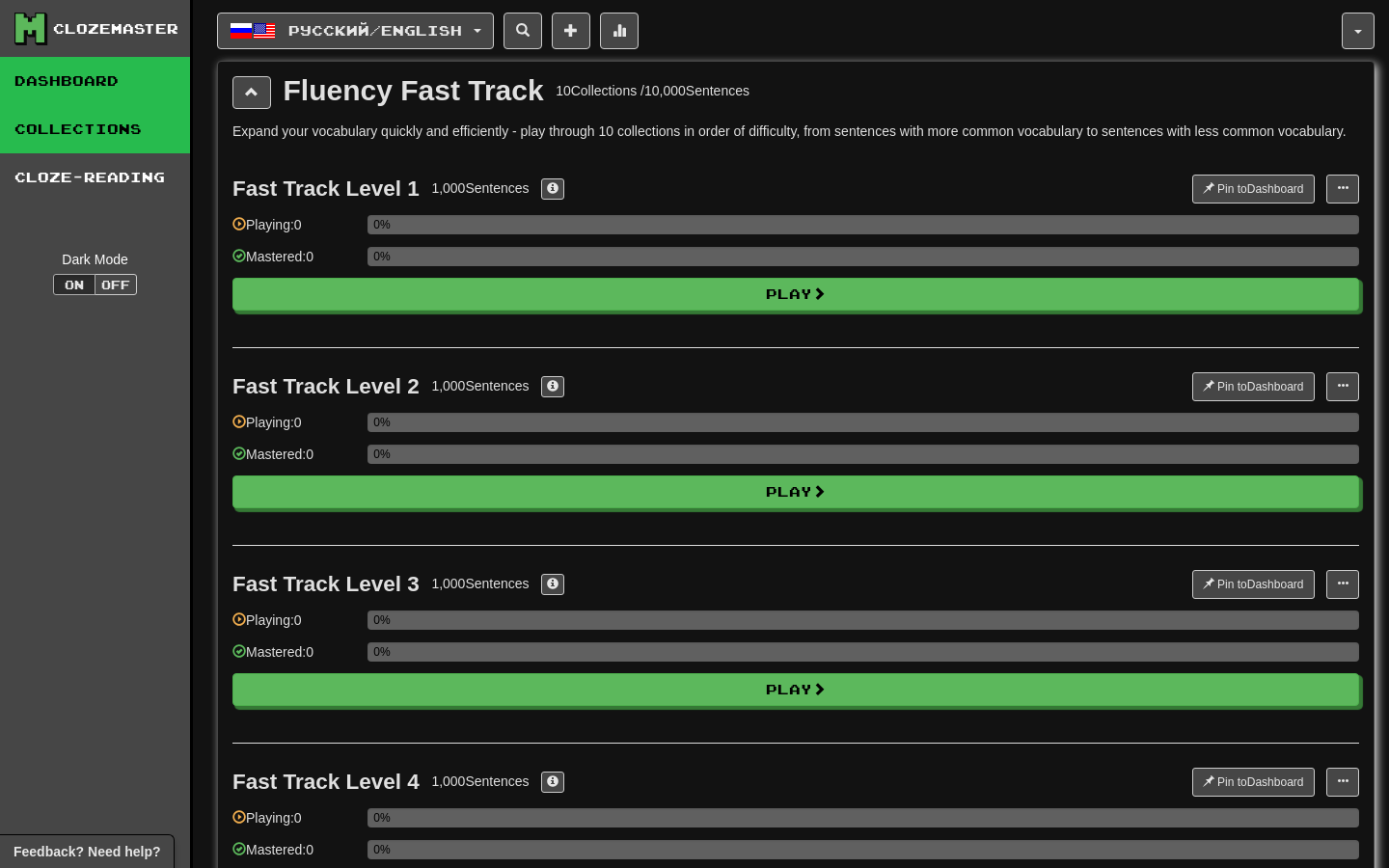 click on "Dashboard" at bounding box center [95, 81] 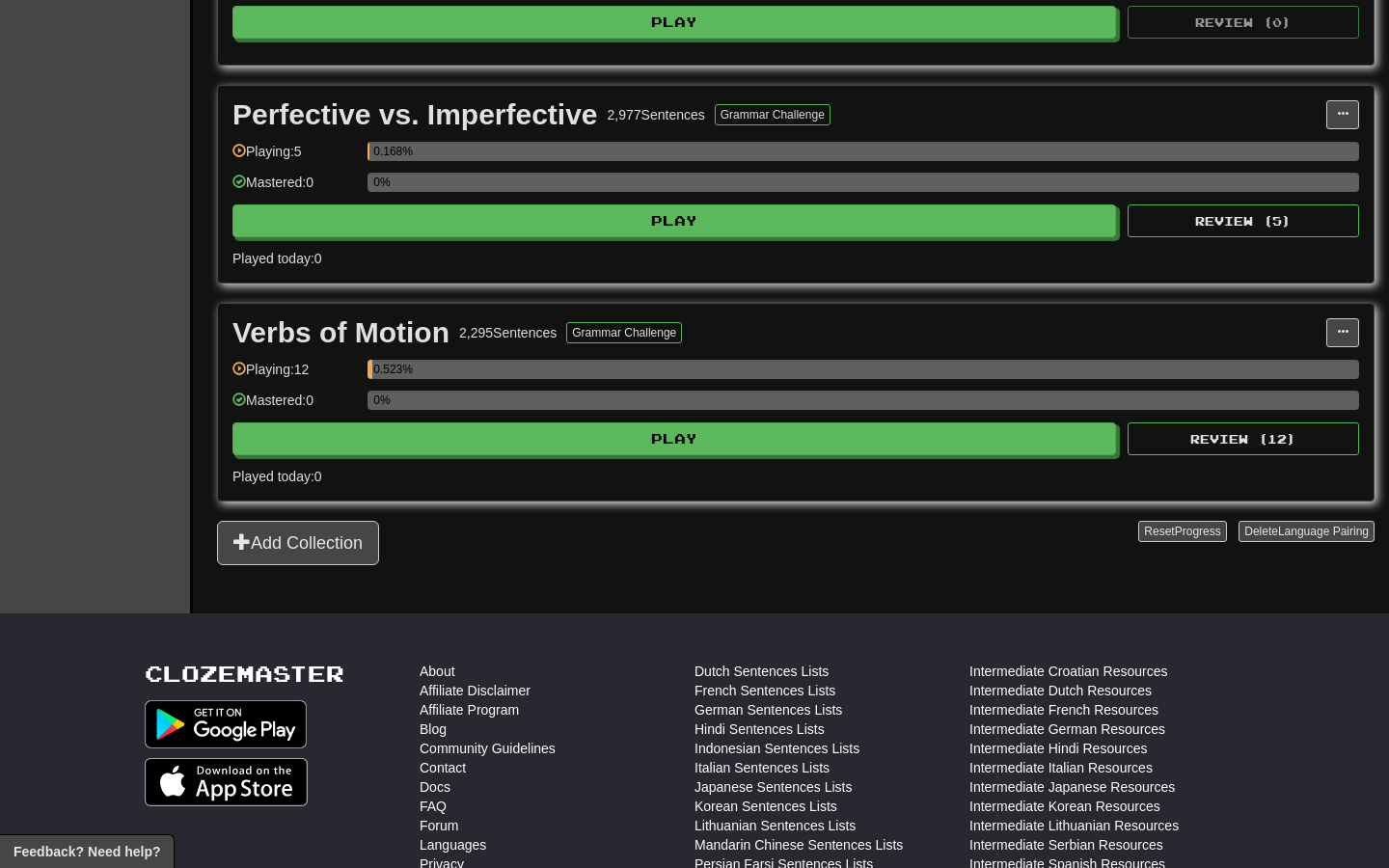 scroll, scrollTop: 1916, scrollLeft: 0, axis: vertical 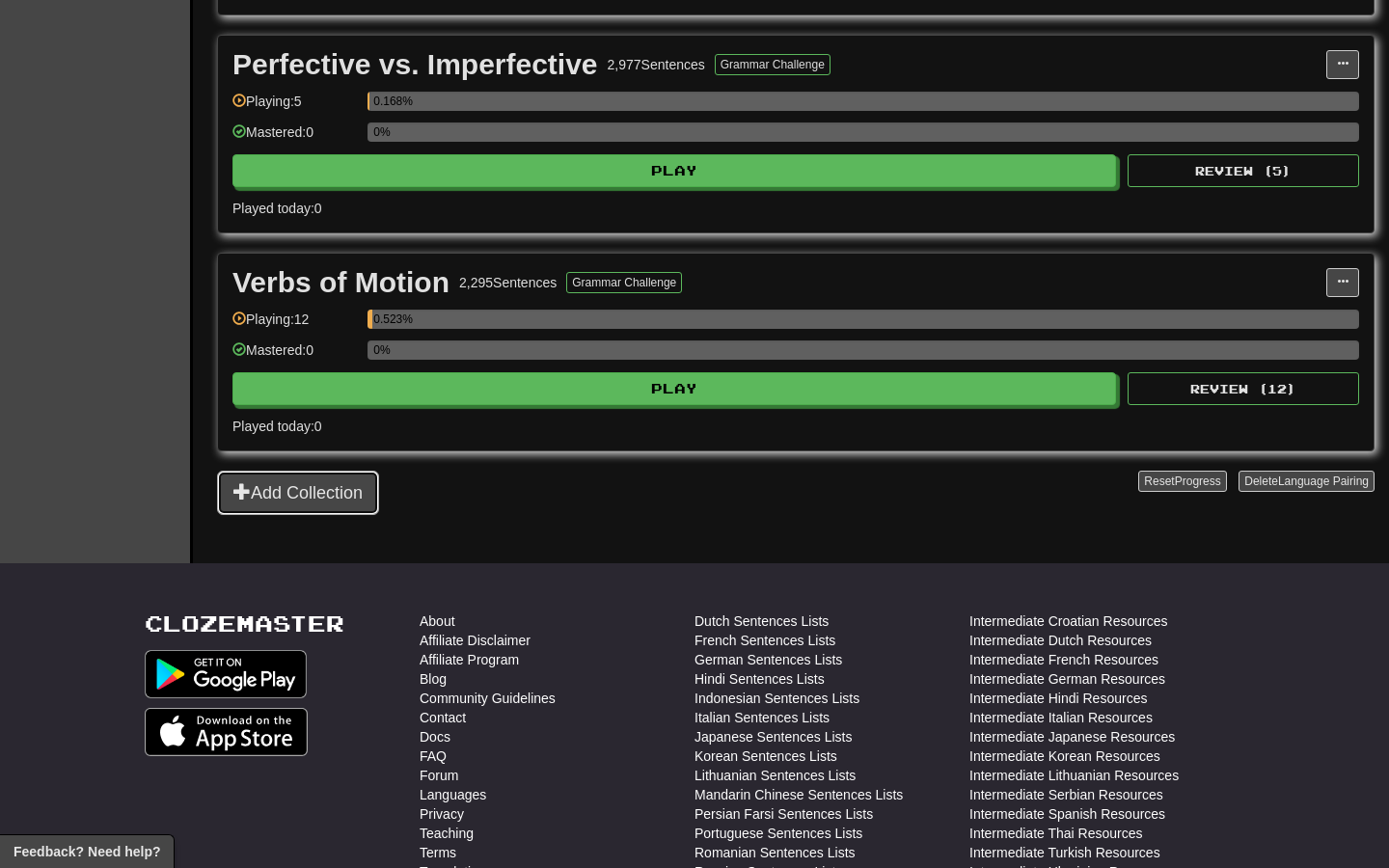click on "Add Collection" at bounding box center (298, 493) 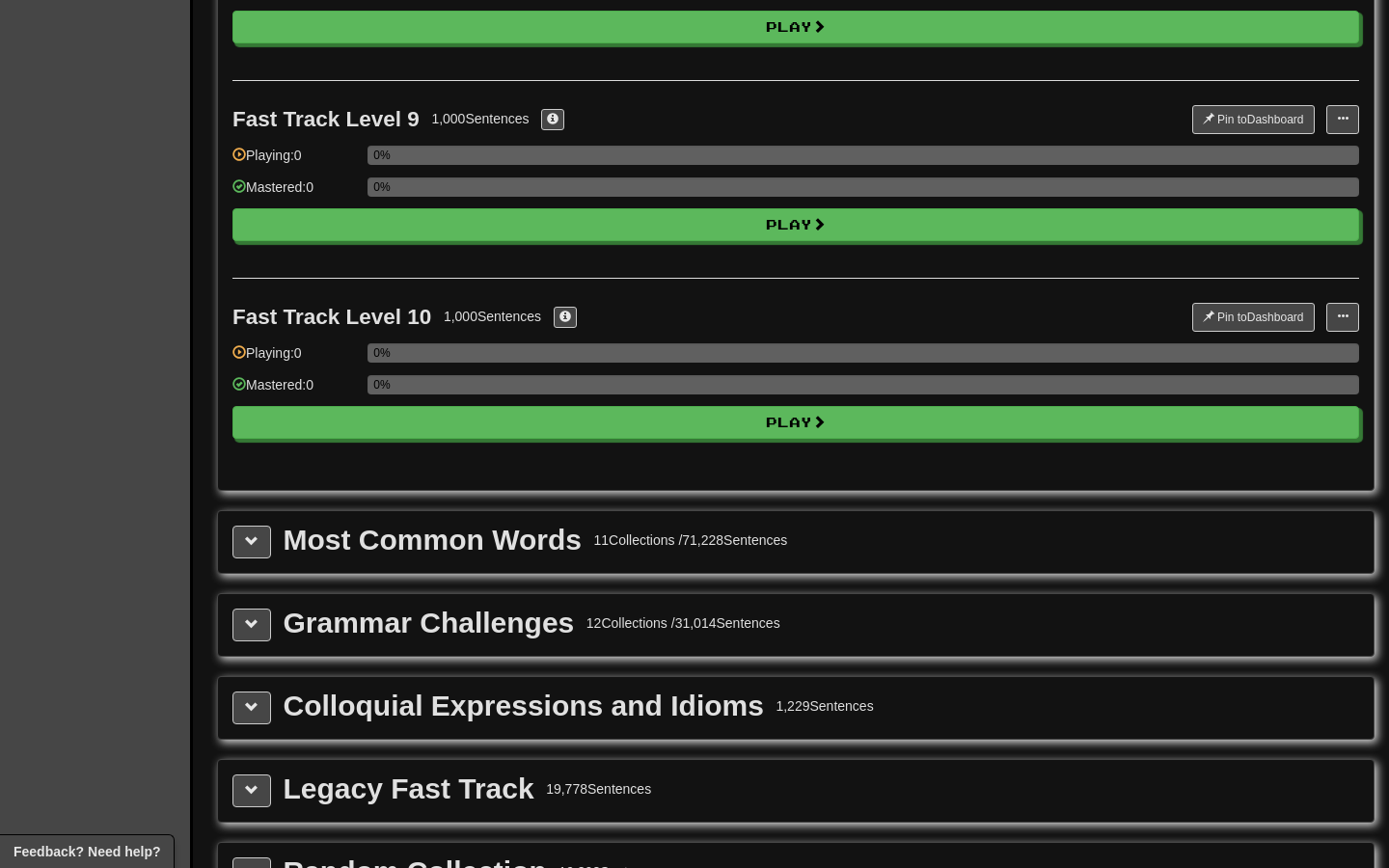 scroll, scrollTop: 1655, scrollLeft: 0, axis: vertical 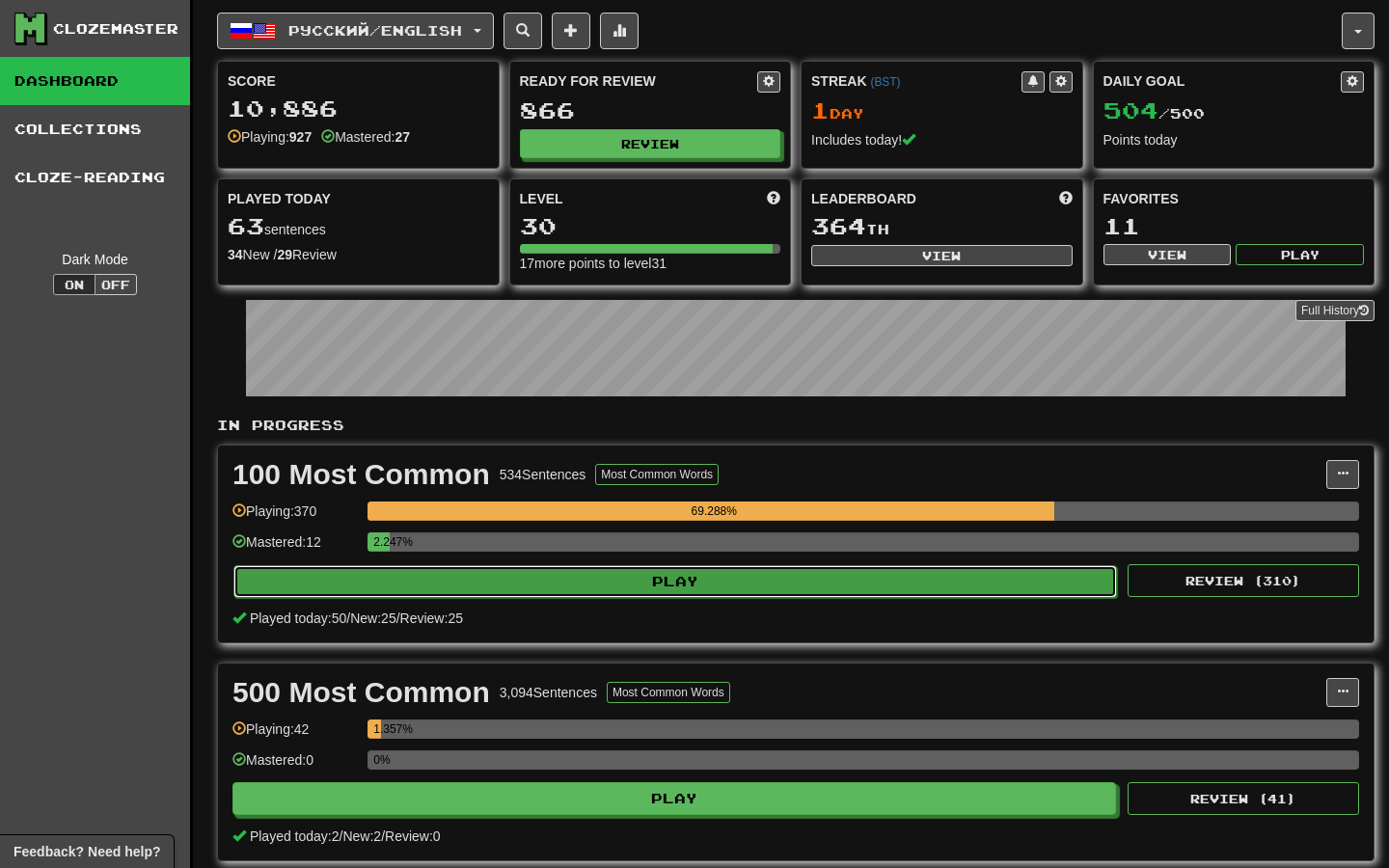 click on "Play" at bounding box center [675, 582] 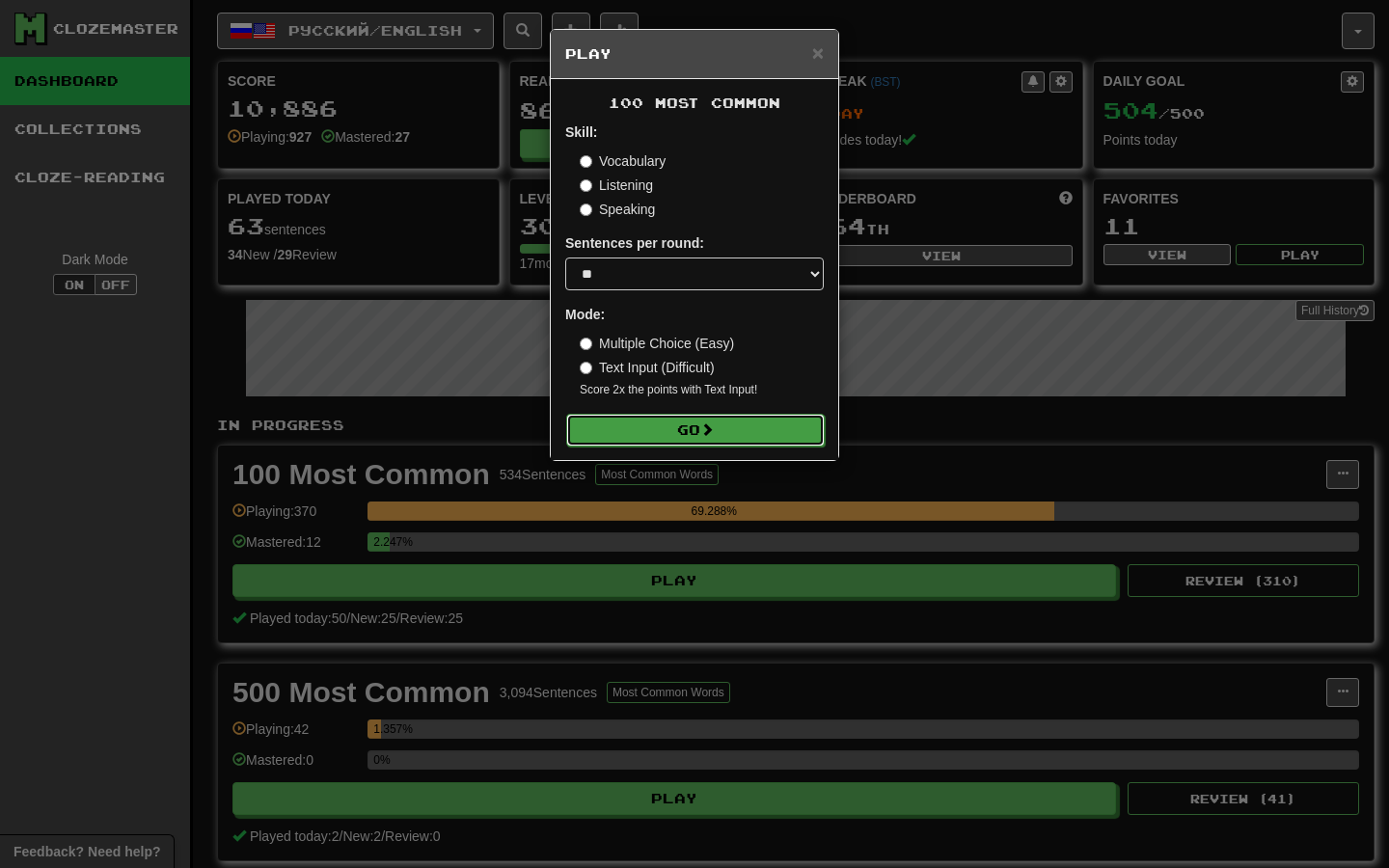 click on "Go" at bounding box center [695, 430] 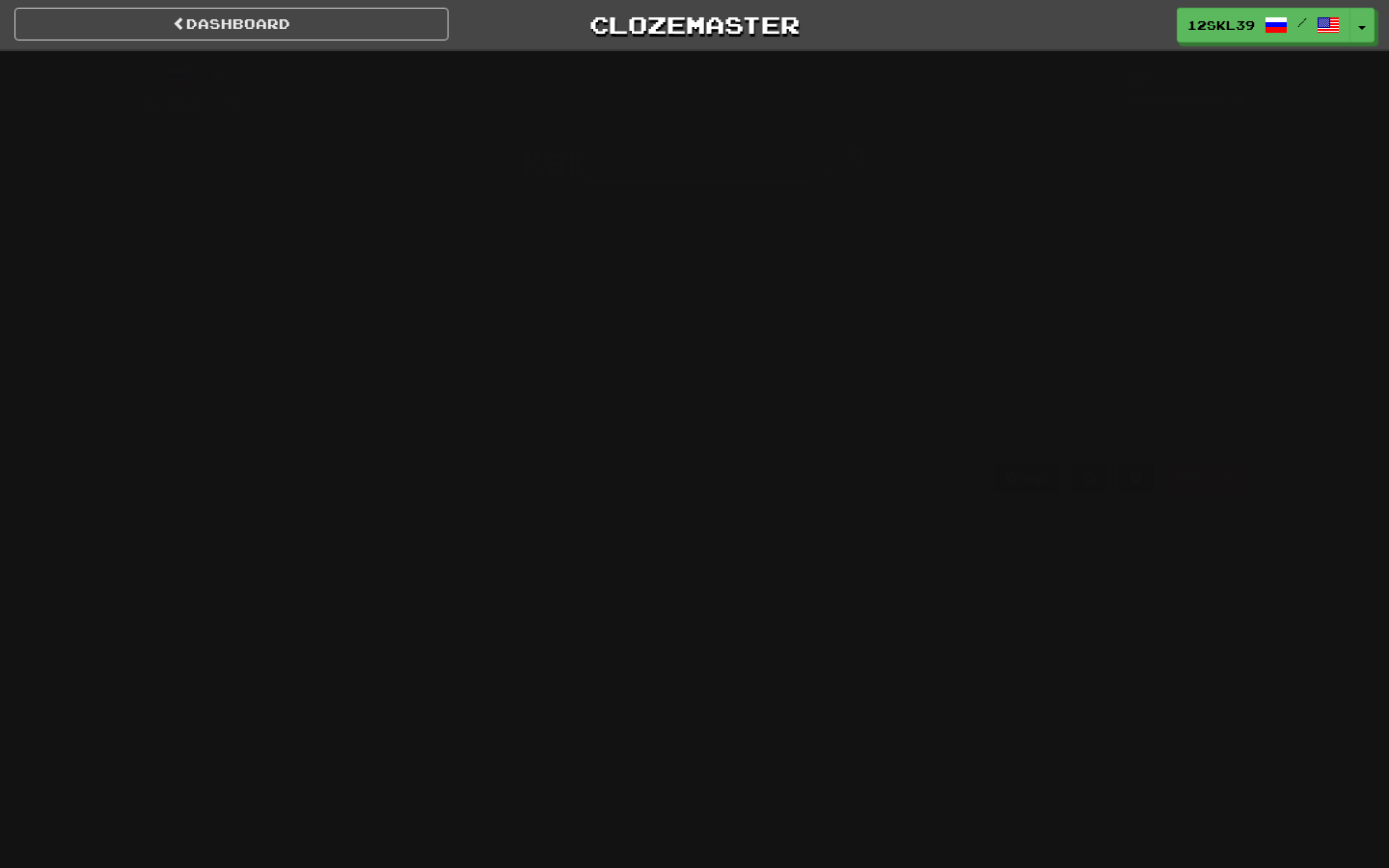 scroll, scrollTop: 0, scrollLeft: 0, axis: both 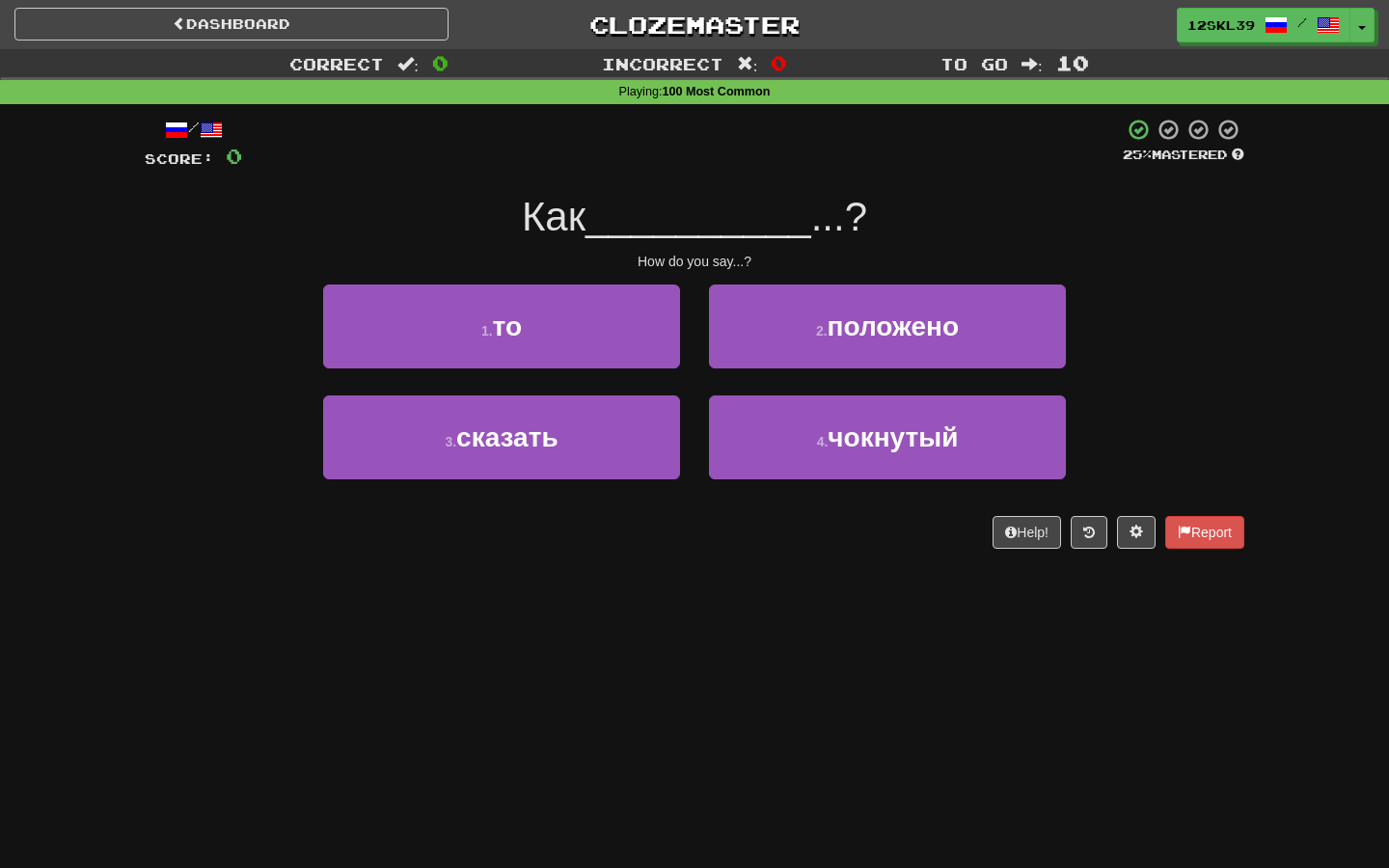 click on "How do you say...?" at bounding box center (694, 261) 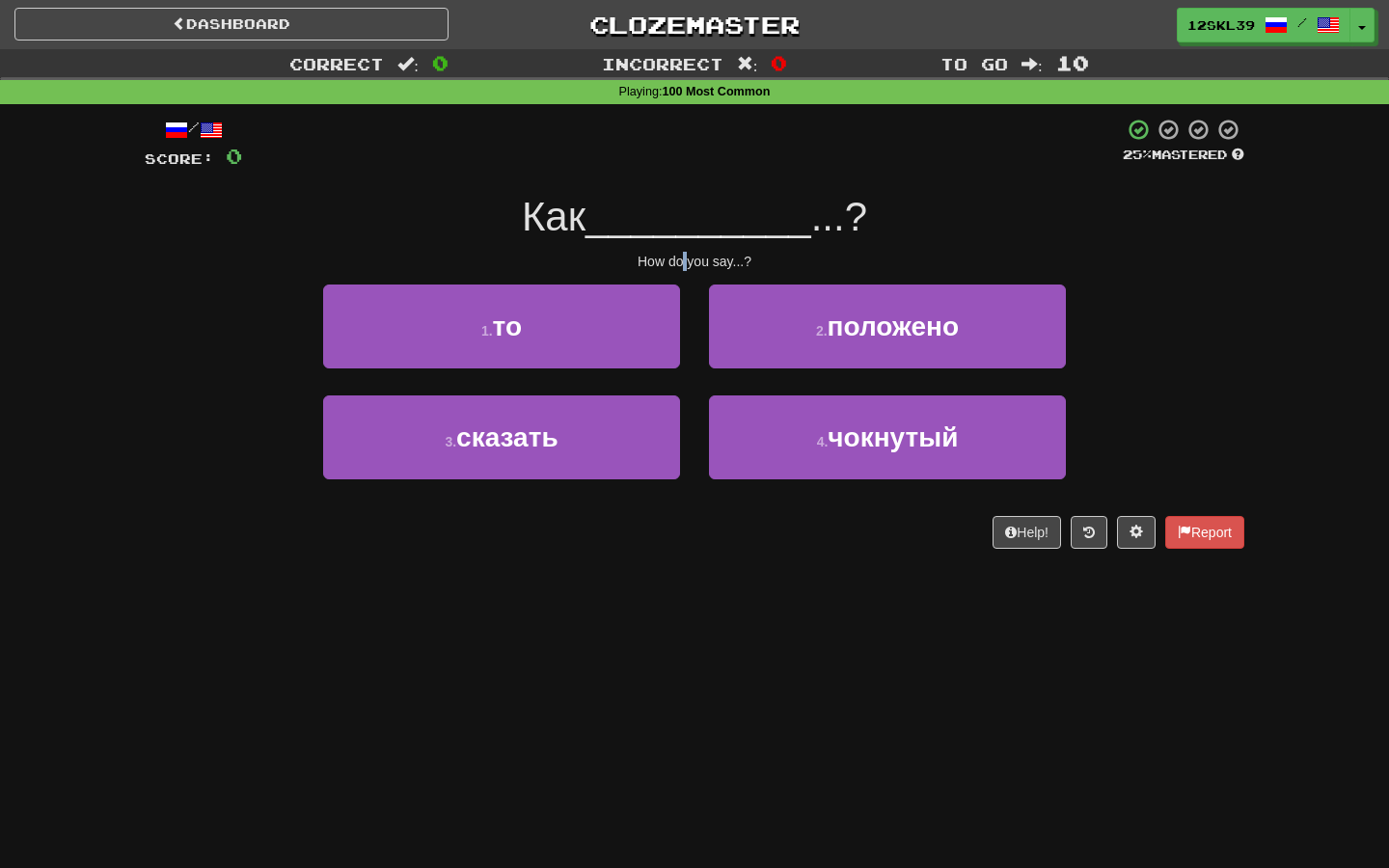 click on "How do you say...?" at bounding box center [694, 261] 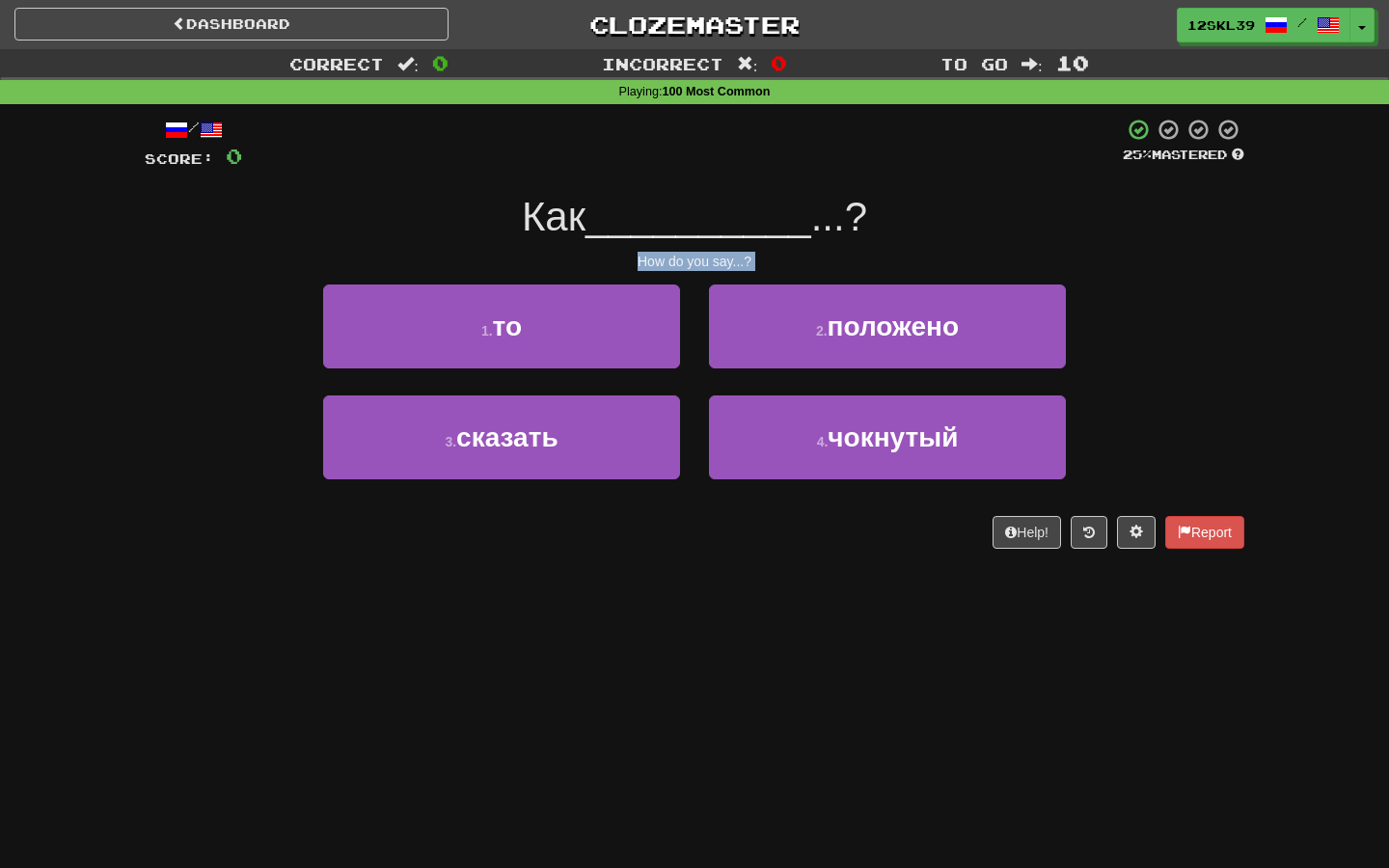 click on "How do you say...?" at bounding box center [694, 261] 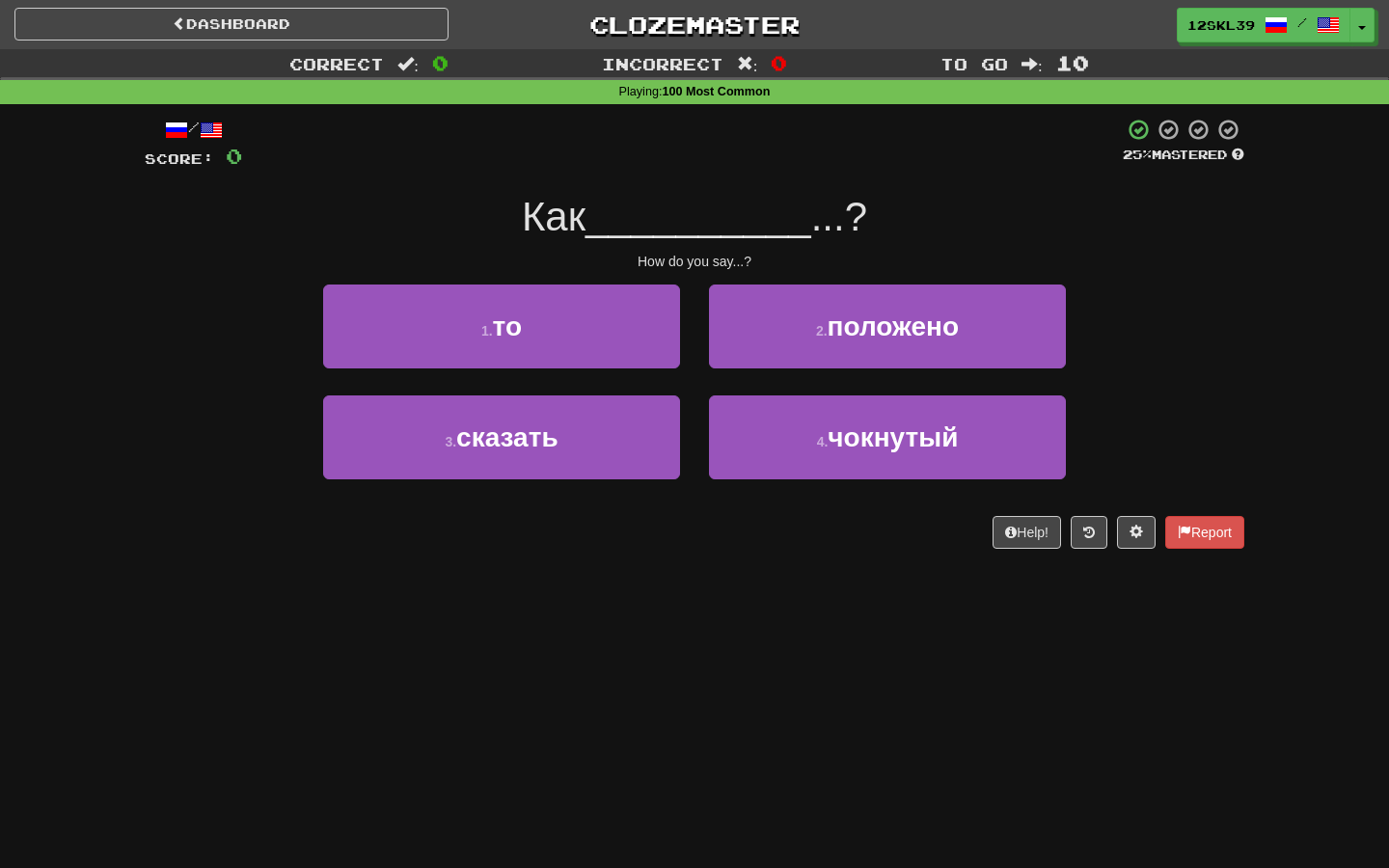 click on "Dashboard
Clozemaster
12skl39
/
Toggle Dropdown
Dashboard
Leaderboard
Activity Feed
Notifications
Profile
Discussions
Čeština
/
English
Streak:
0
Review:
7
Points Today: 0
Deutsch
/
English
Streak:
0
Review:
2
Points Today: 0
Español
/
English
Streak:
0
Review:
11
Points Today: 0
Français
/
English
Streak:
0
Review:
538
Daily Goal:  0 /500
Tiếng Việt
/
English
Streak:
0
Review:
0
Points Today: 0
Türkçe
/
English
Streak:
0
Review:
0
Points Today: 0
العربية
/
English
Streak:
0
Review:
19
Points Today: 0
ייִדיש
/" at bounding box center (694, 434) 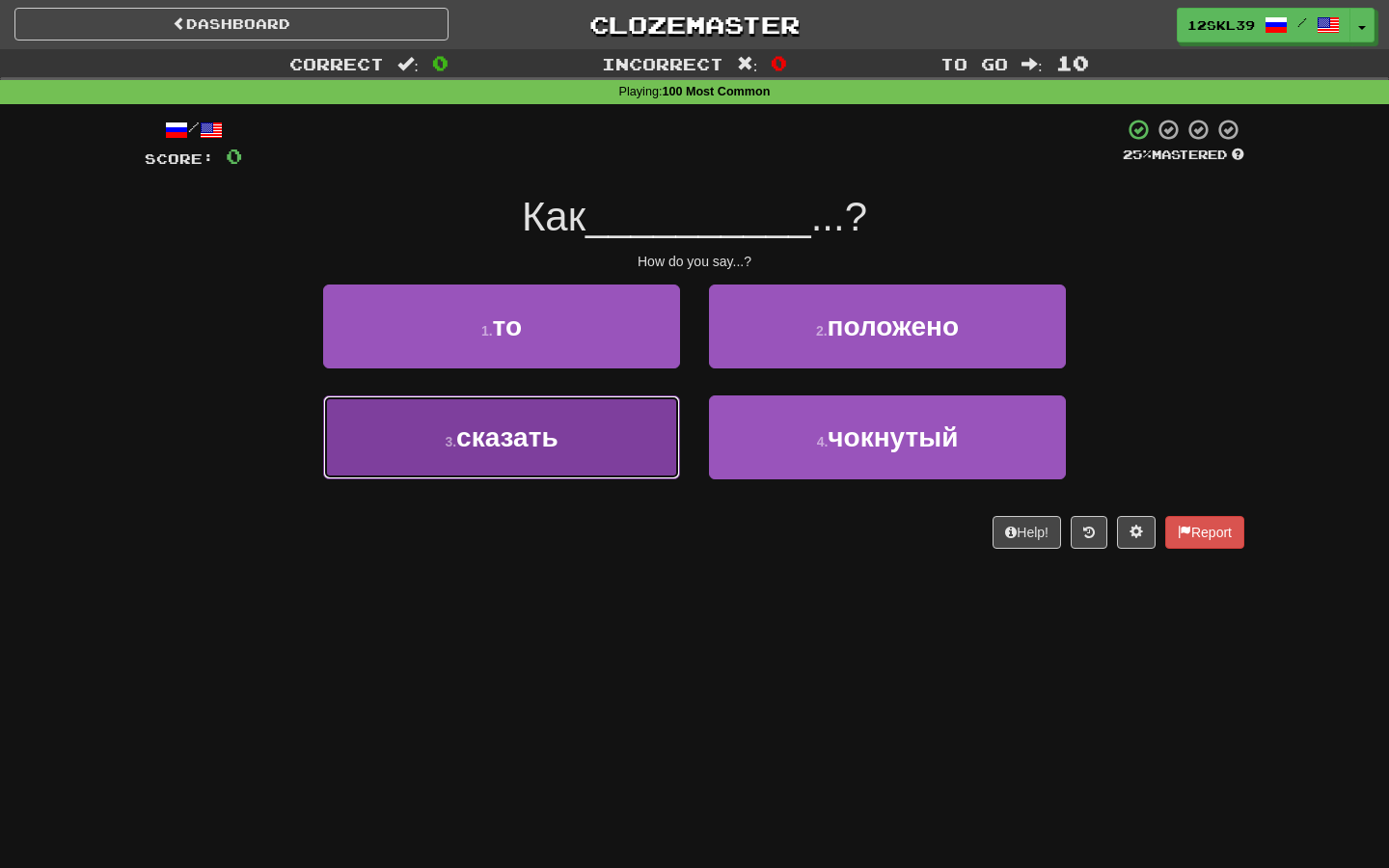 click on "3 .  сказать" at bounding box center (502, 437) 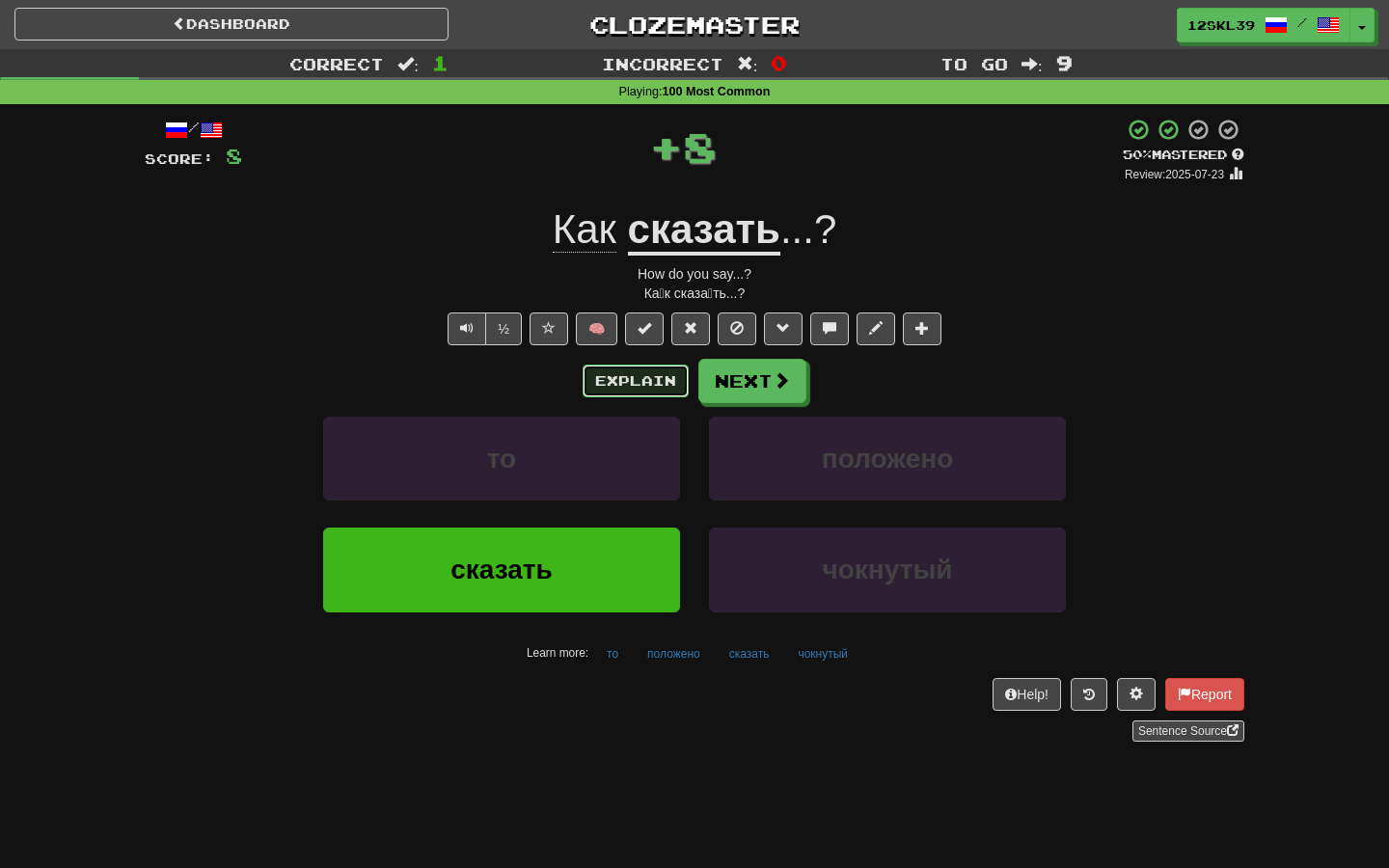 click on "Explain" at bounding box center (636, 381) 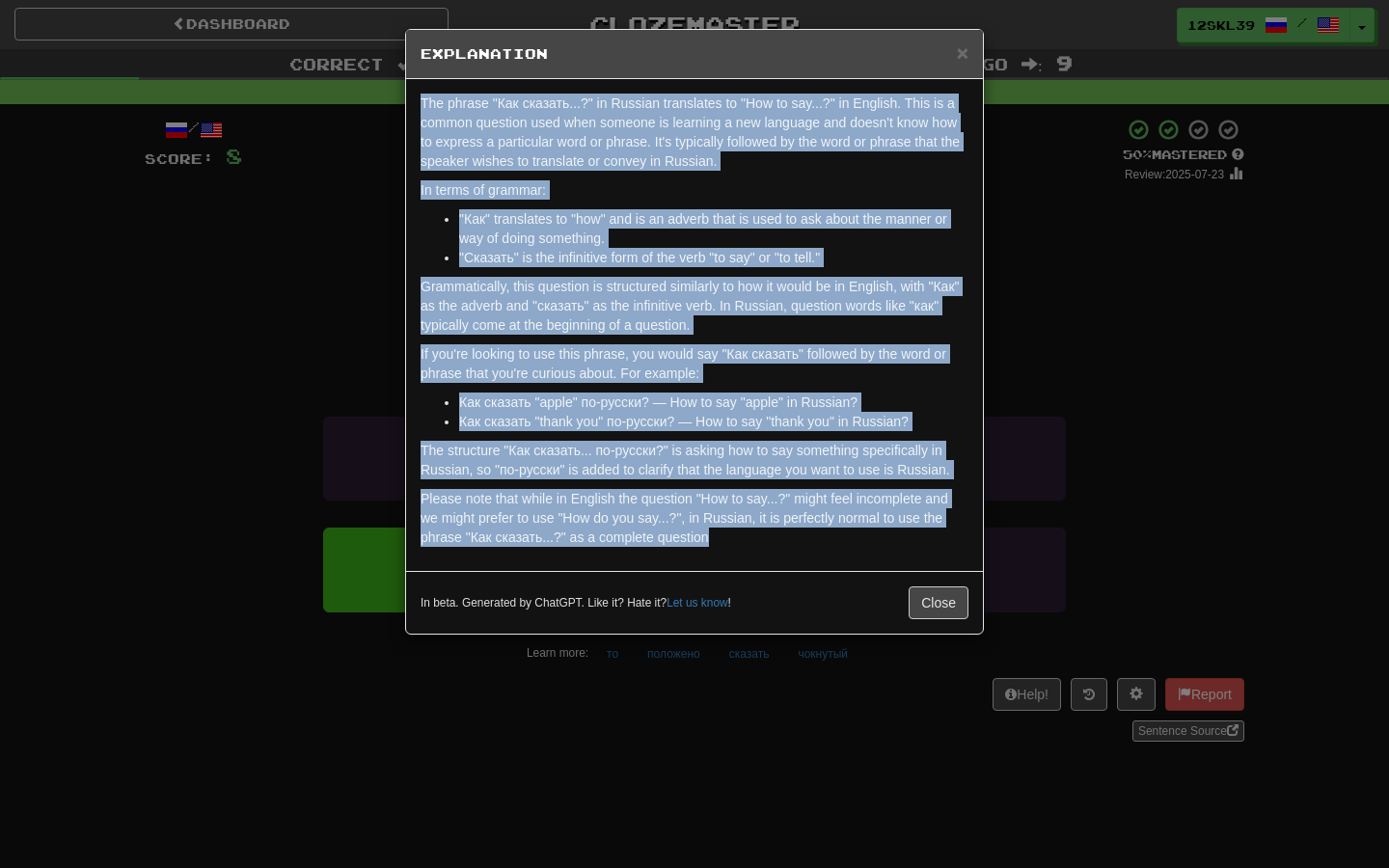 drag, startPoint x: 420, startPoint y: 99, endPoint x: 788, endPoint y: 542, distance: 575.9106 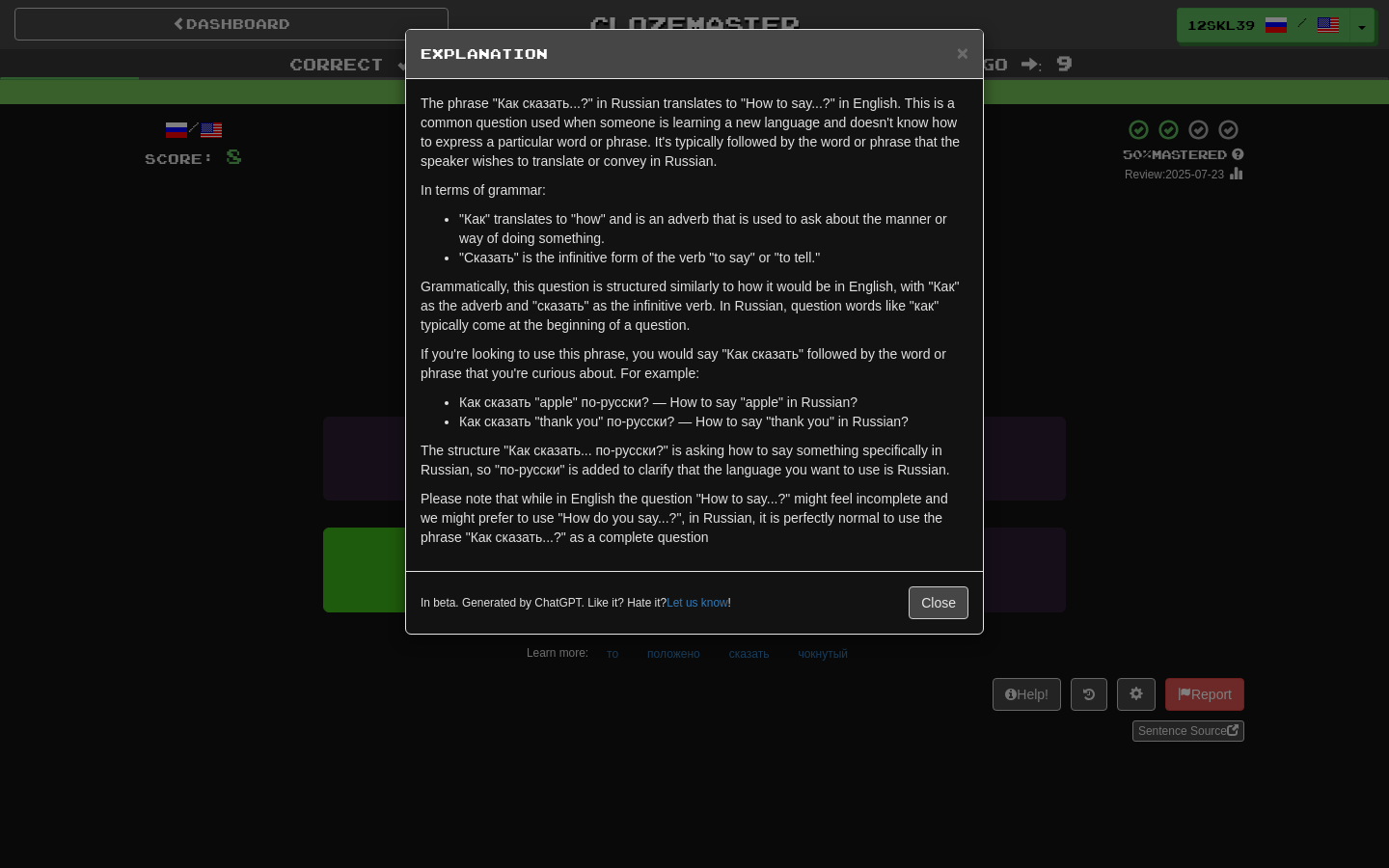 click on "Please note that while in English the question "How to say...?" might feel incomplete and we might prefer to use "How do you say...?", in Russian, it is perfectly normal to use the phrase "Как сказать...?" as a complete question" at bounding box center [694, 518] 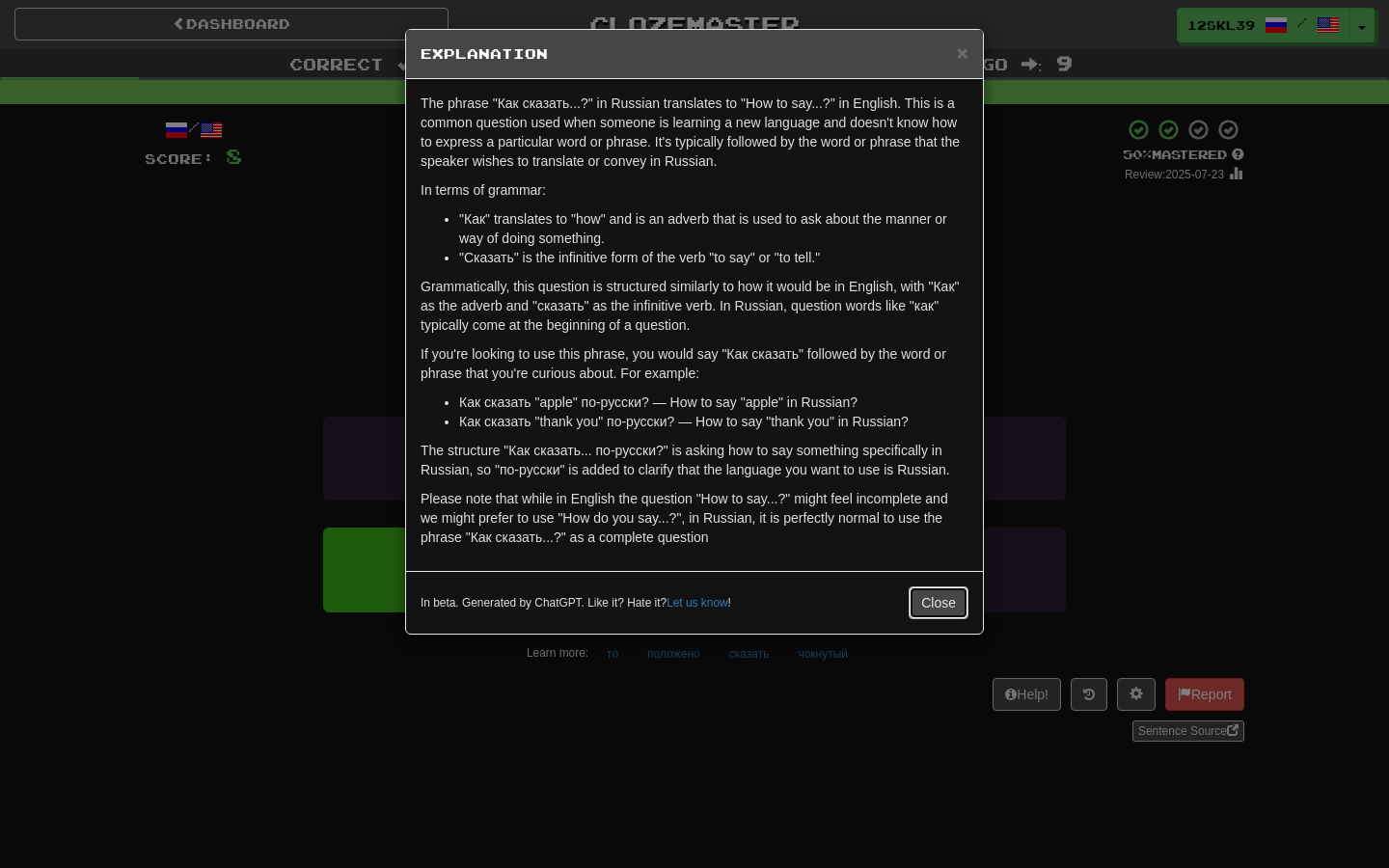 click on "Close" at bounding box center (939, 603) 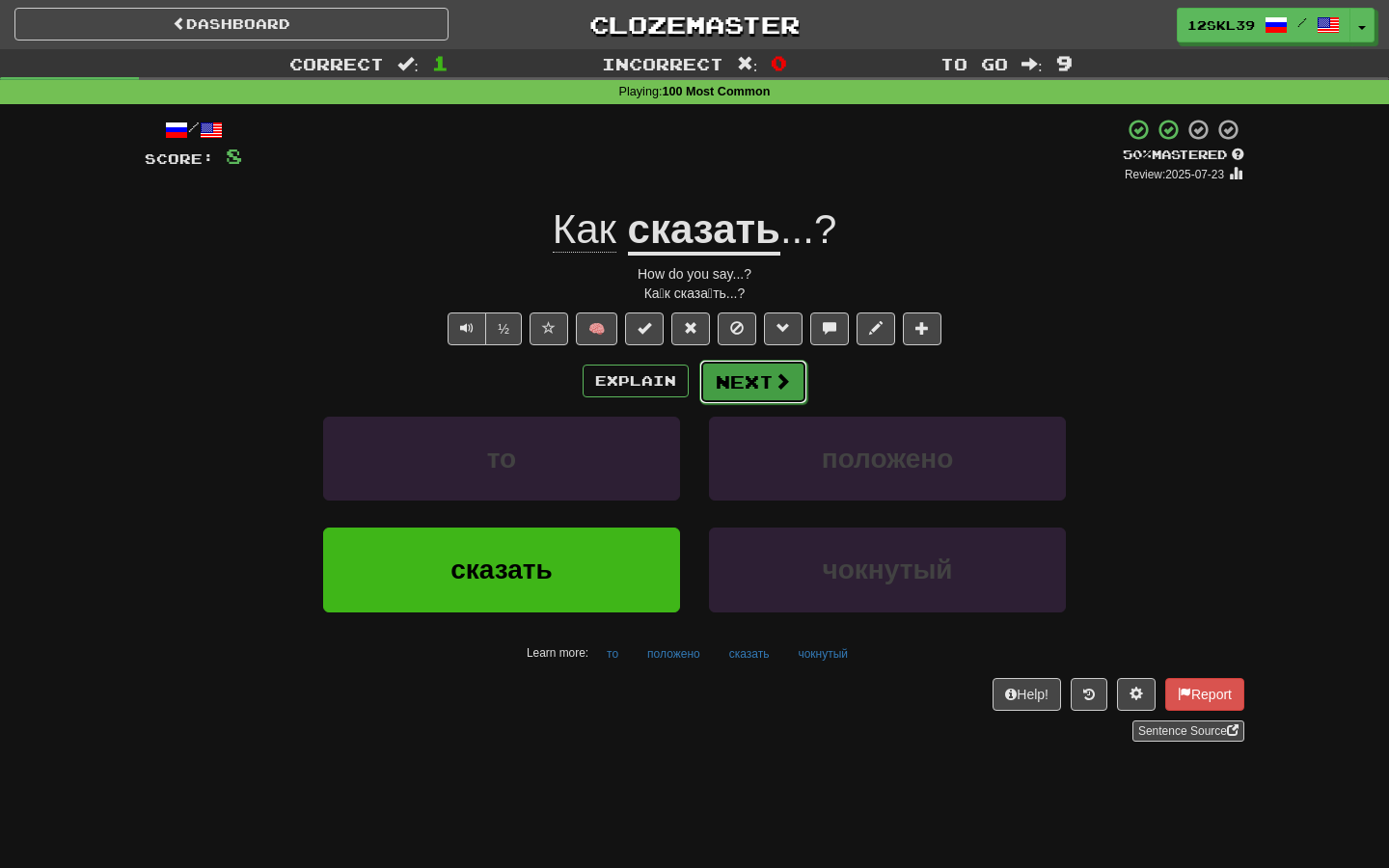 click on "Next" at bounding box center [753, 382] 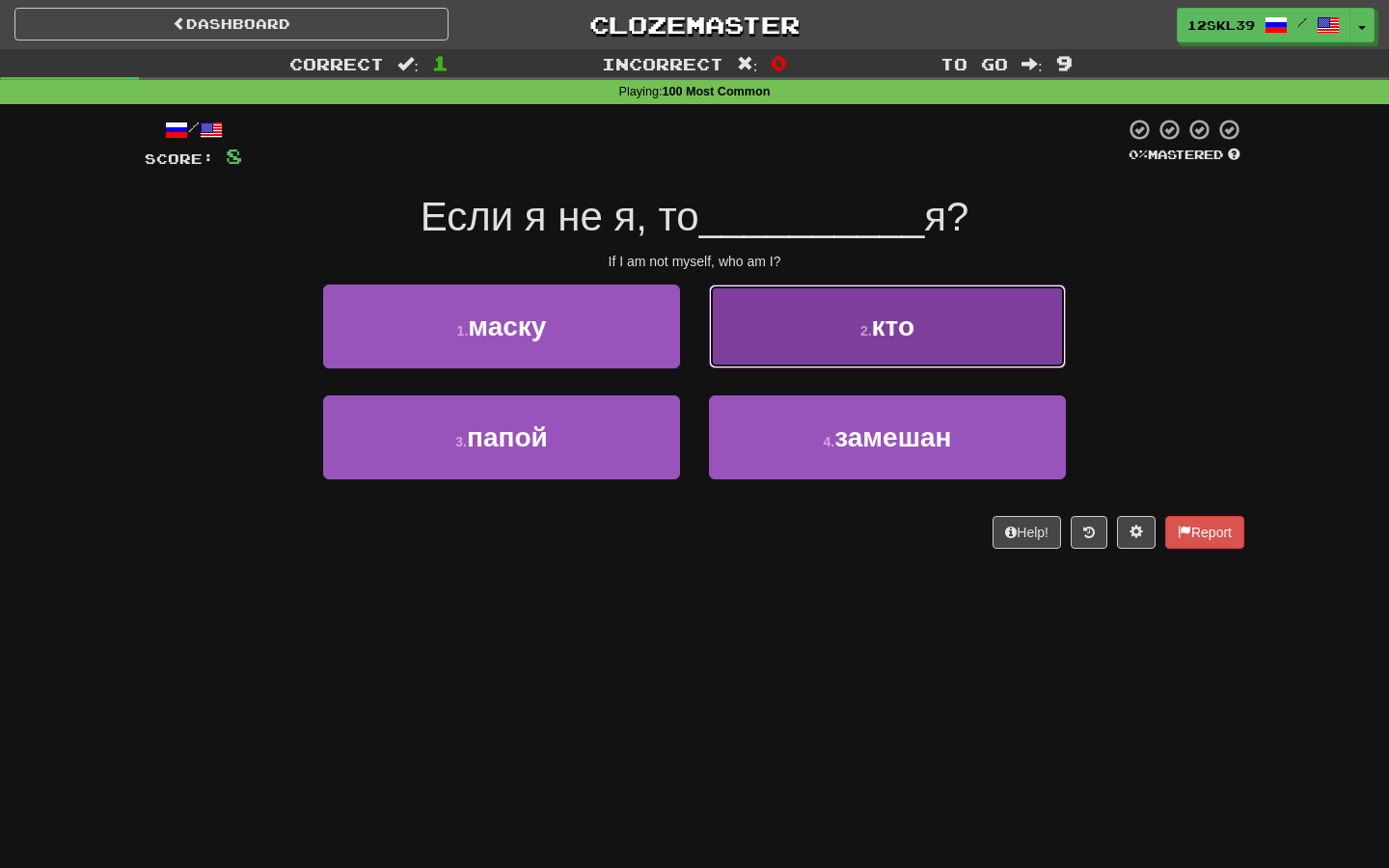 click on "2 .  кто" at bounding box center (887, 326) 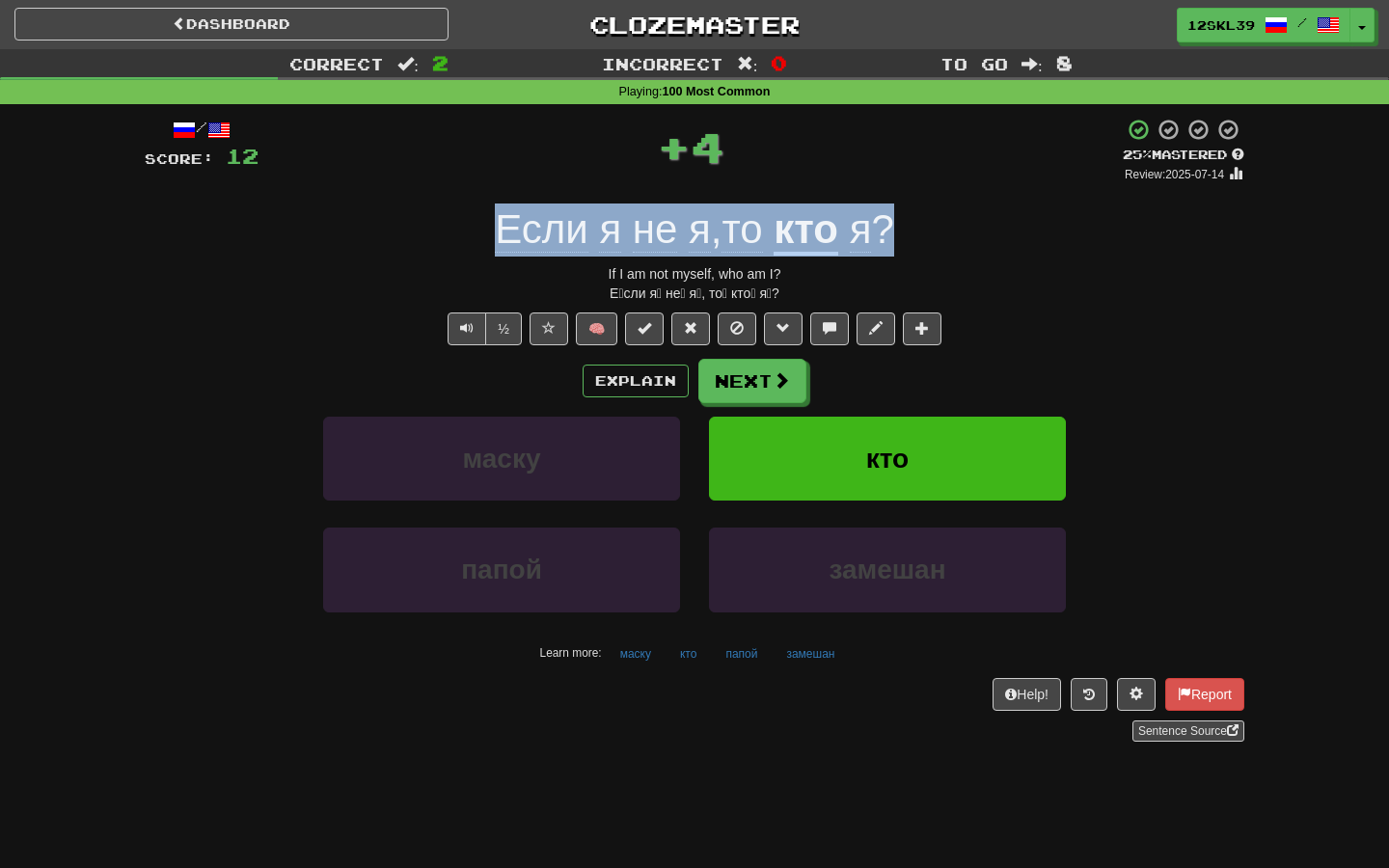 drag, startPoint x: 479, startPoint y: 227, endPoint x: 1005, endPoint y: 227, distance: 526 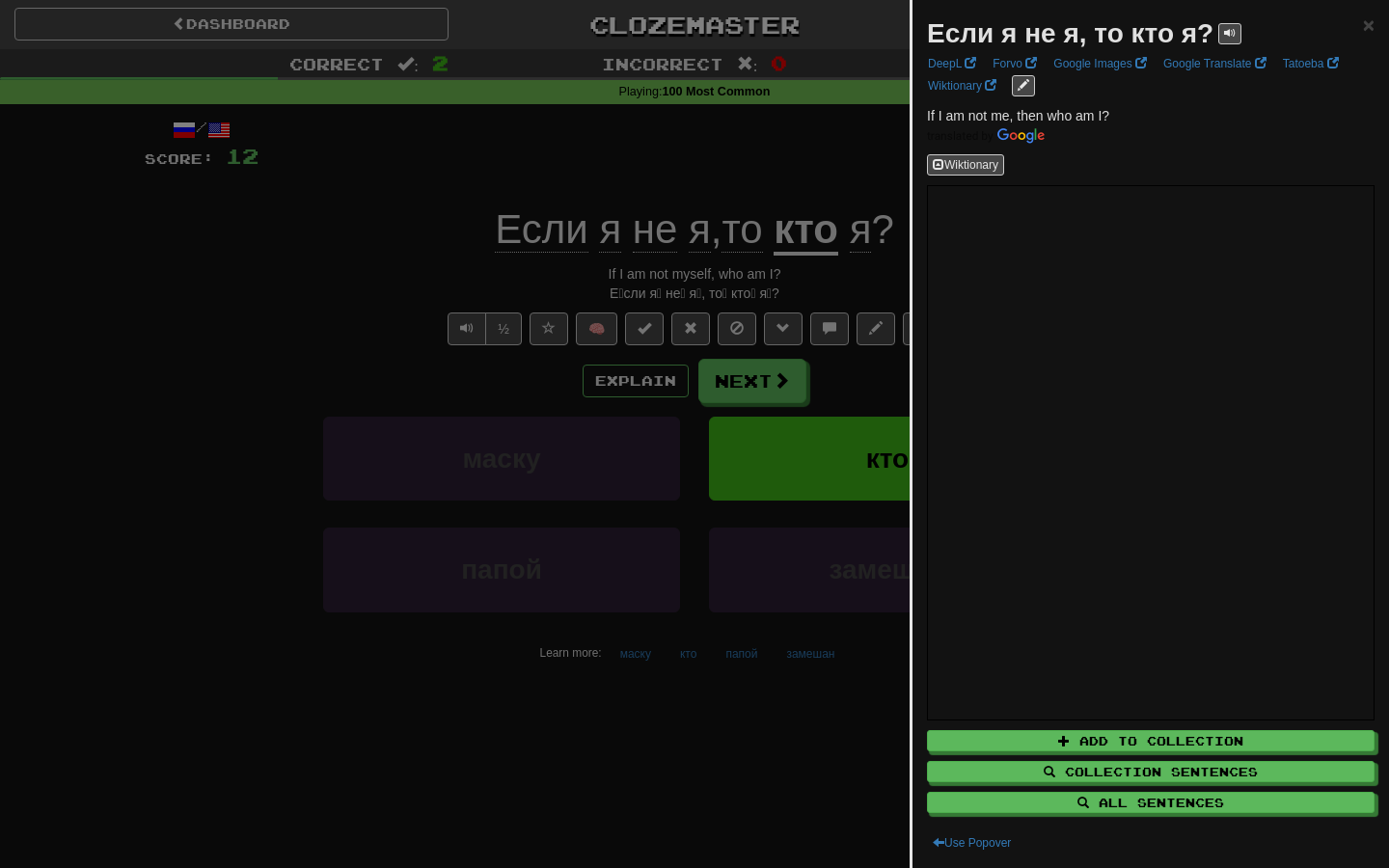 click at bounding box center [694, 434] 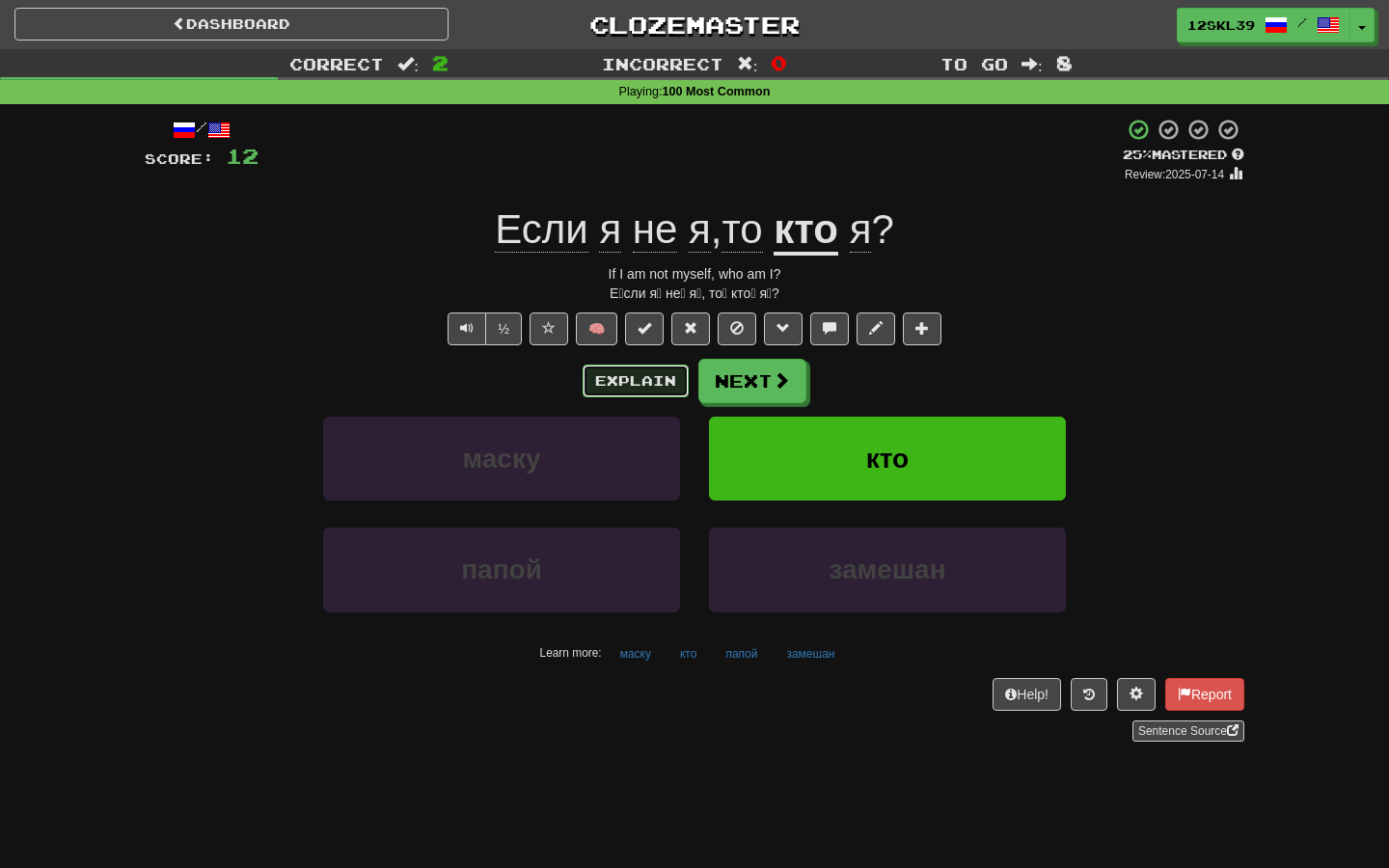 click on "Explain" at bounding box center [636, 381] 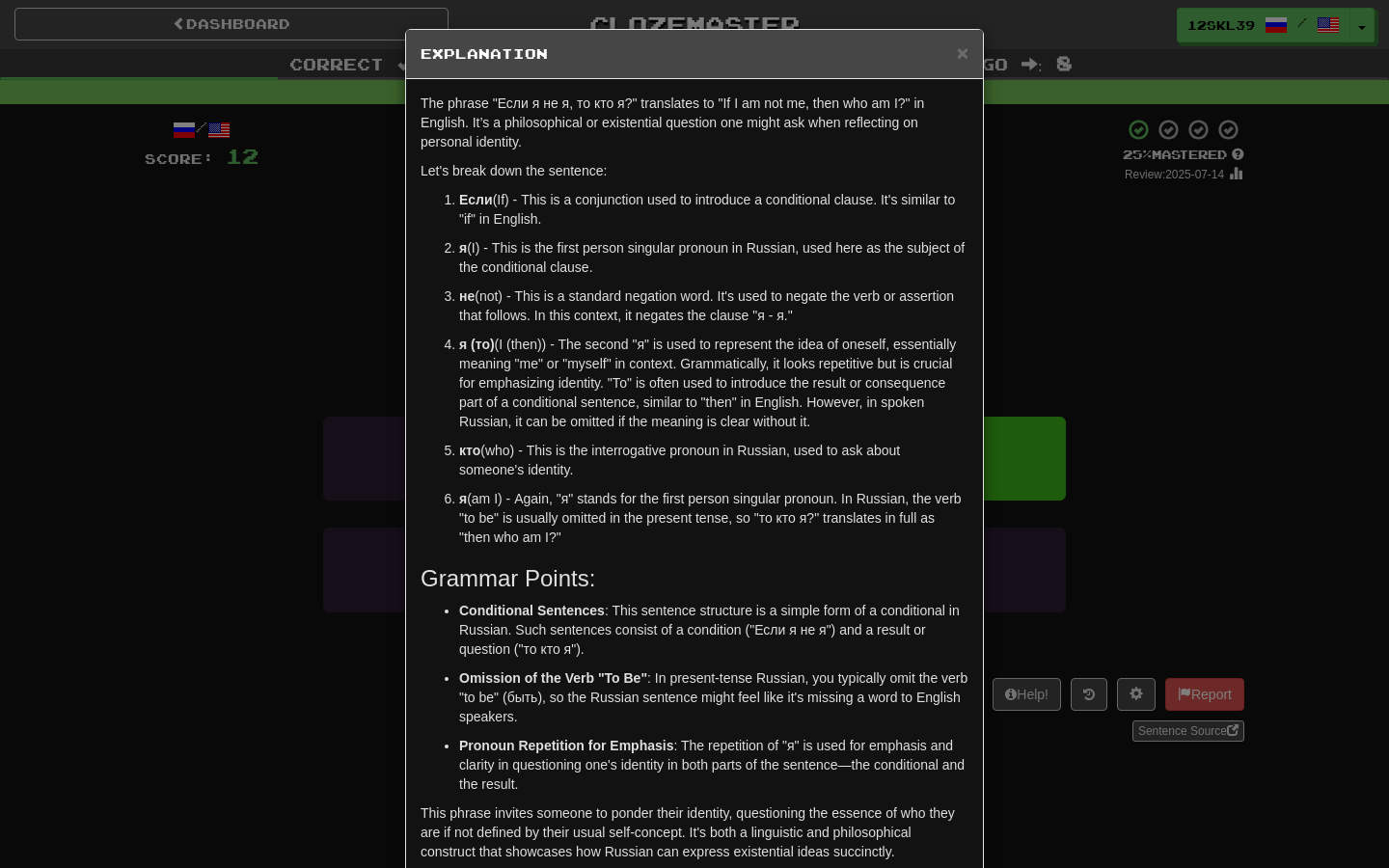 scroll, scrollTop: 34, scrollLeft: 0, axis: vertical 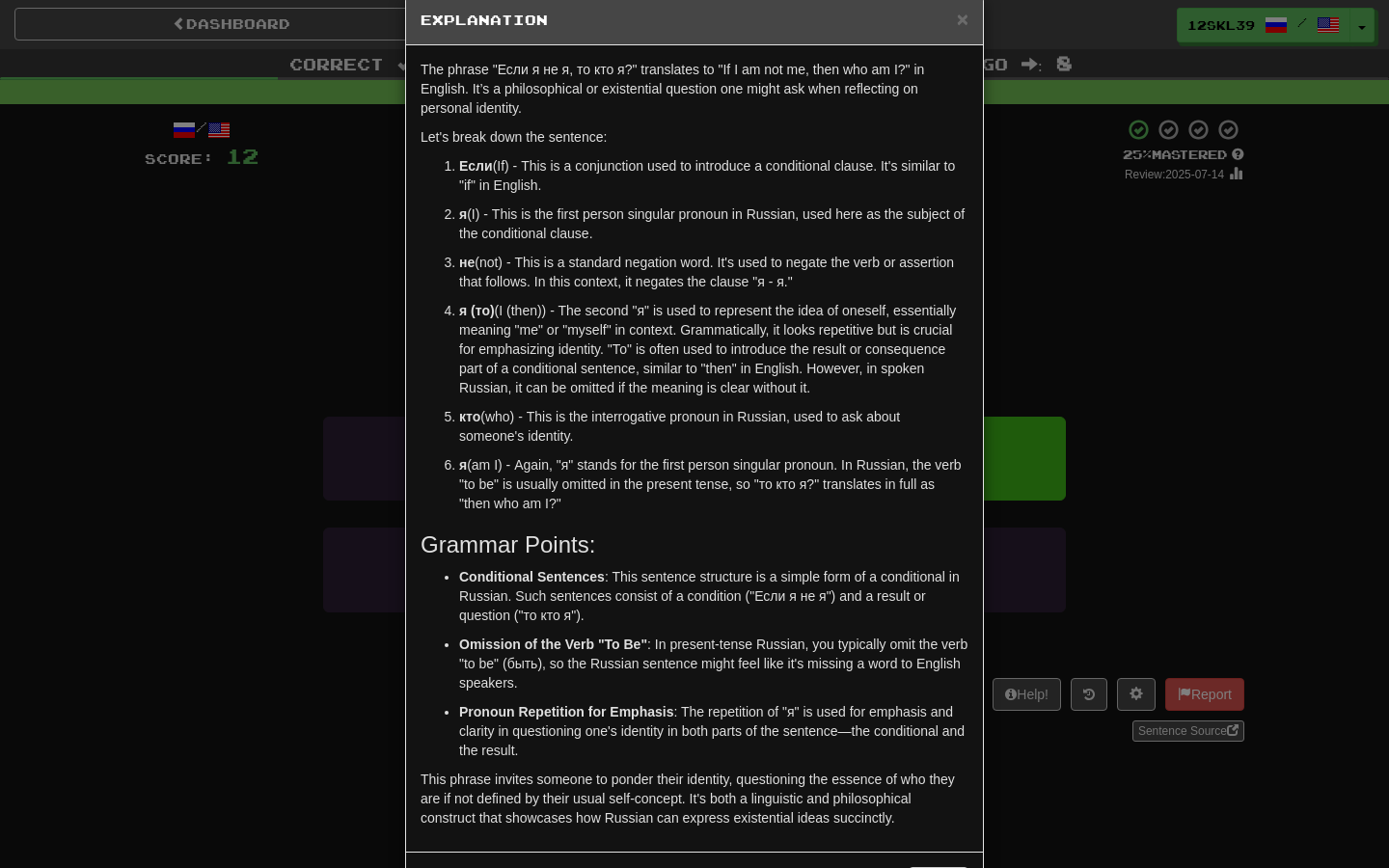 drag, startPoint x: 463, startPoint y: 164, endPoint x: 667, endPoint y: 460, distance: 359.48853 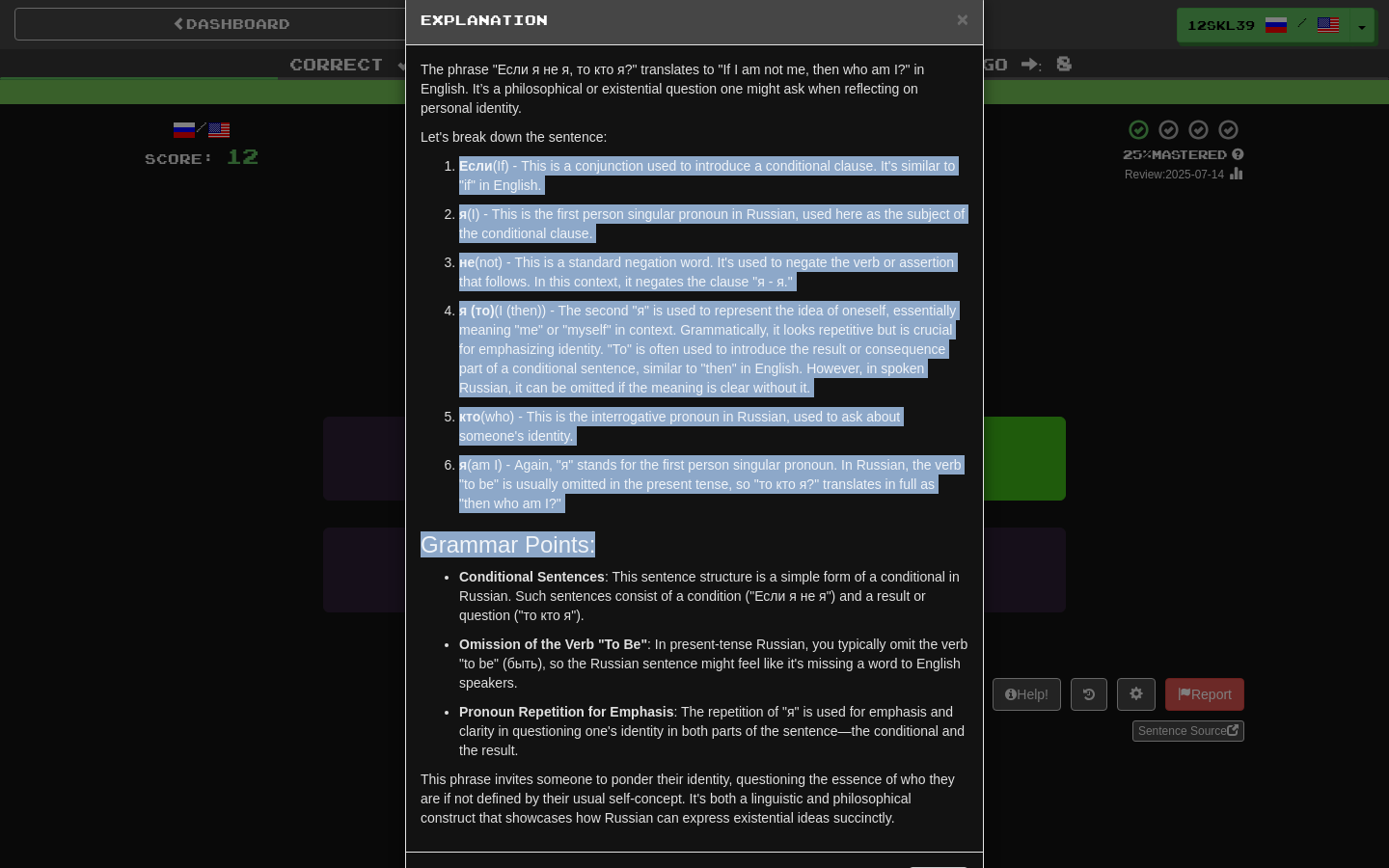 drag, startPoint x: 651, startPoint y: 535, endPoint x: 446, endPoint y: 159, distance: 428.25343 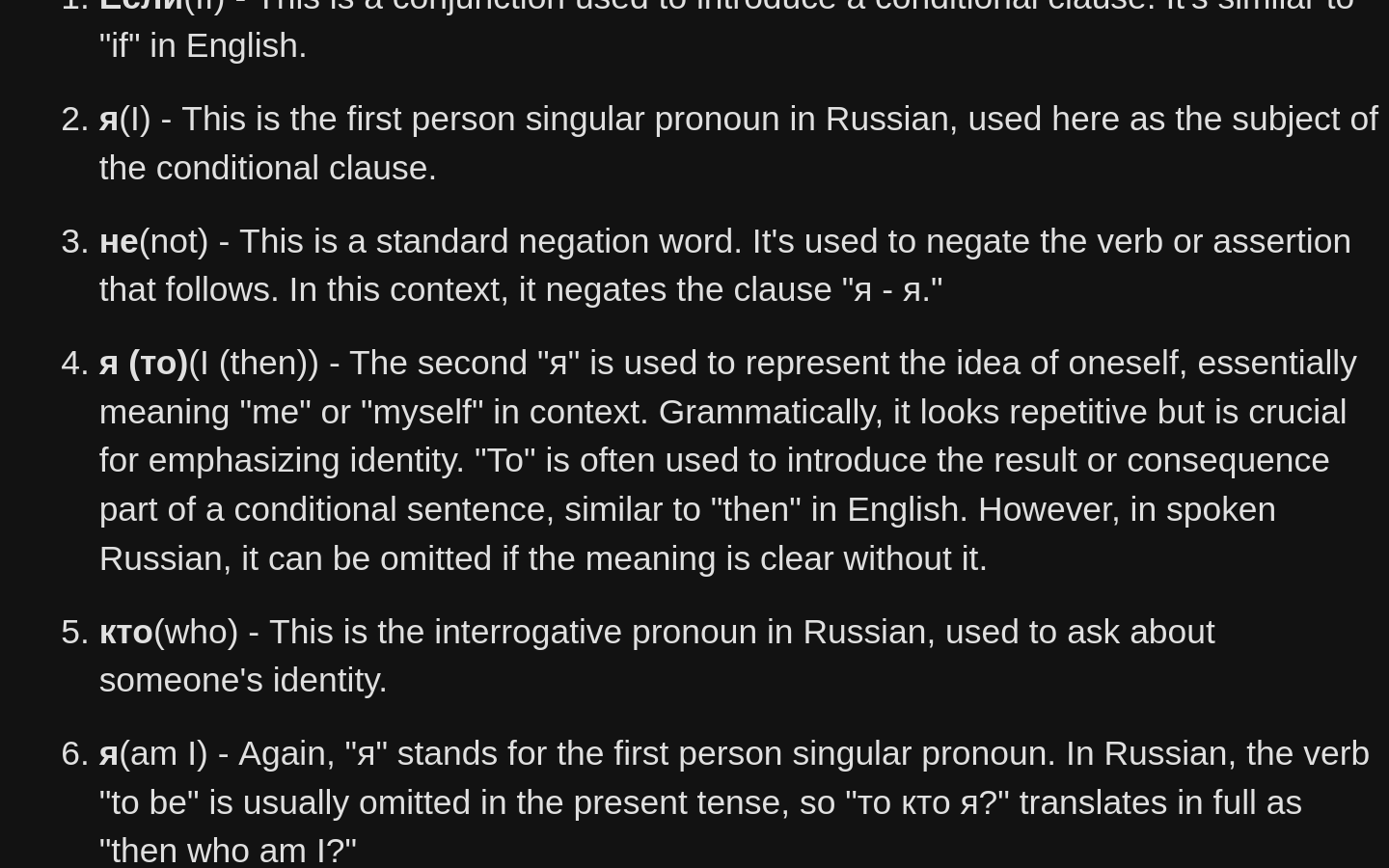 scroll, scrollTop: 110, scrollLeft: 0, axis: vertical 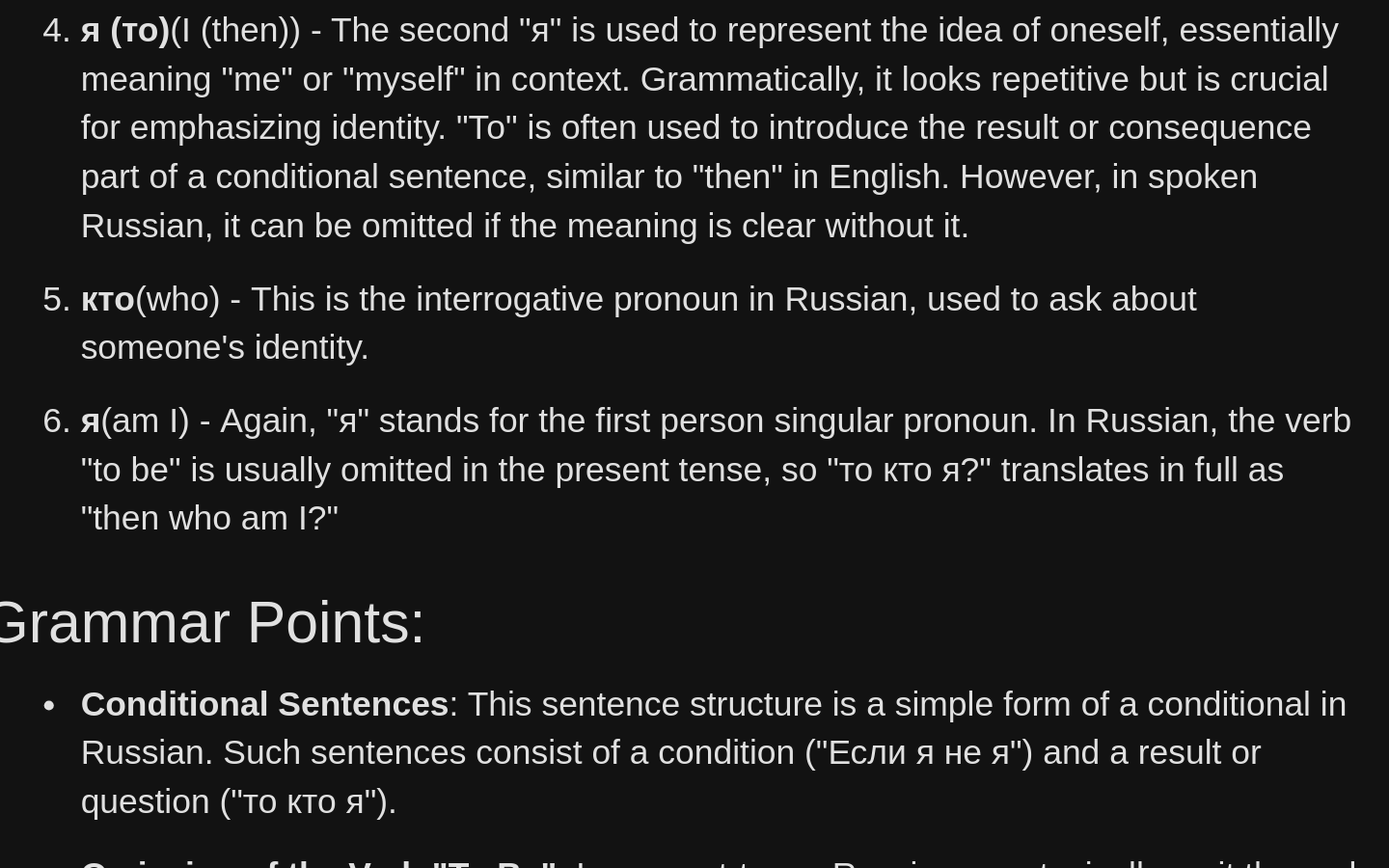 click on "я  (am I) - Again, "я" stands for the first person singular pronoun. In Russian, the verb "to be" is usually omitted in the present tense, so "то кто я?" translates in full as "then who am I?"" at bounding box center [714, 408] 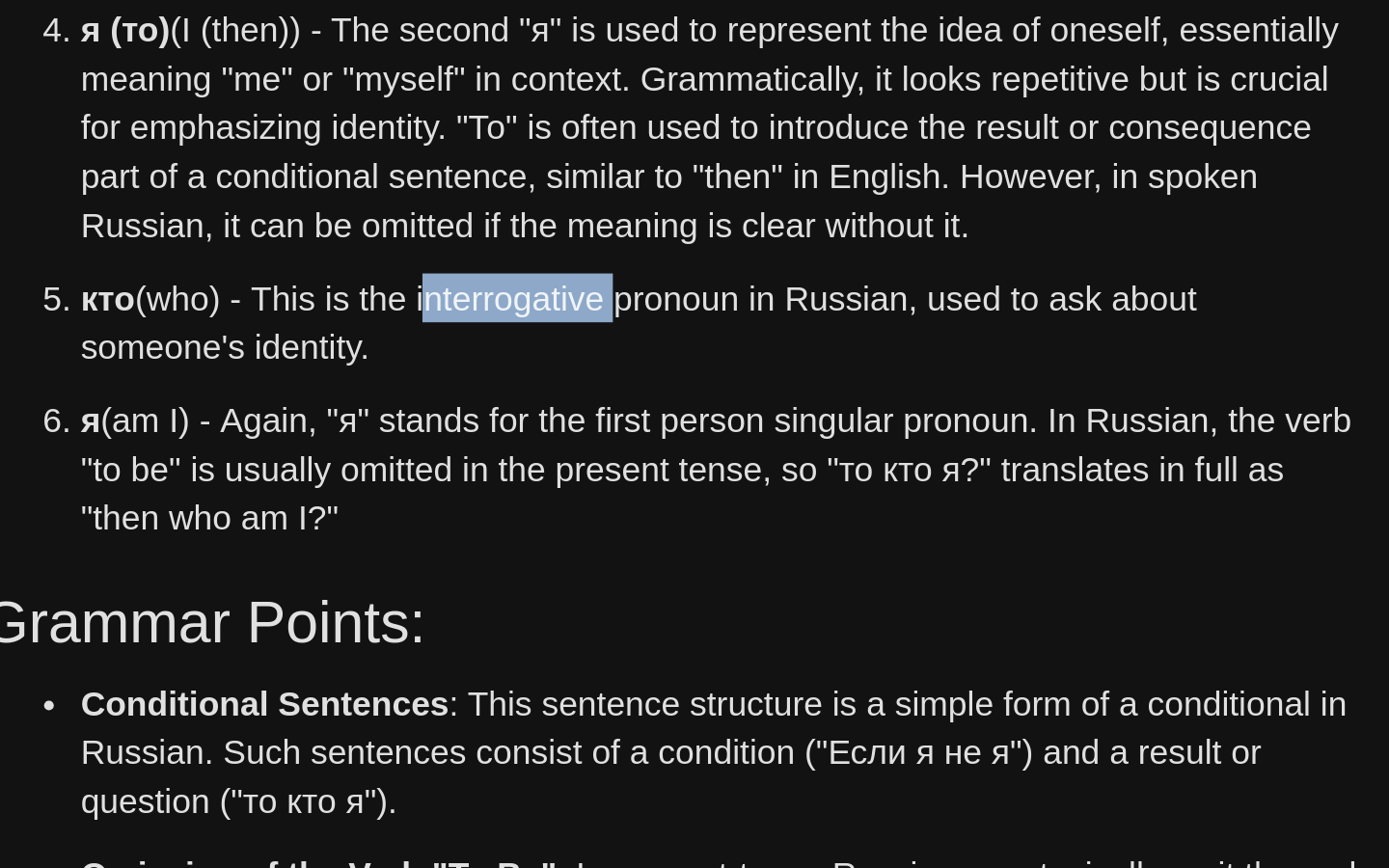 click on "кто  (who) - This is the interrogative pronoun in Russian, used to ask about someone's identity." at bounding box center (714, 350) 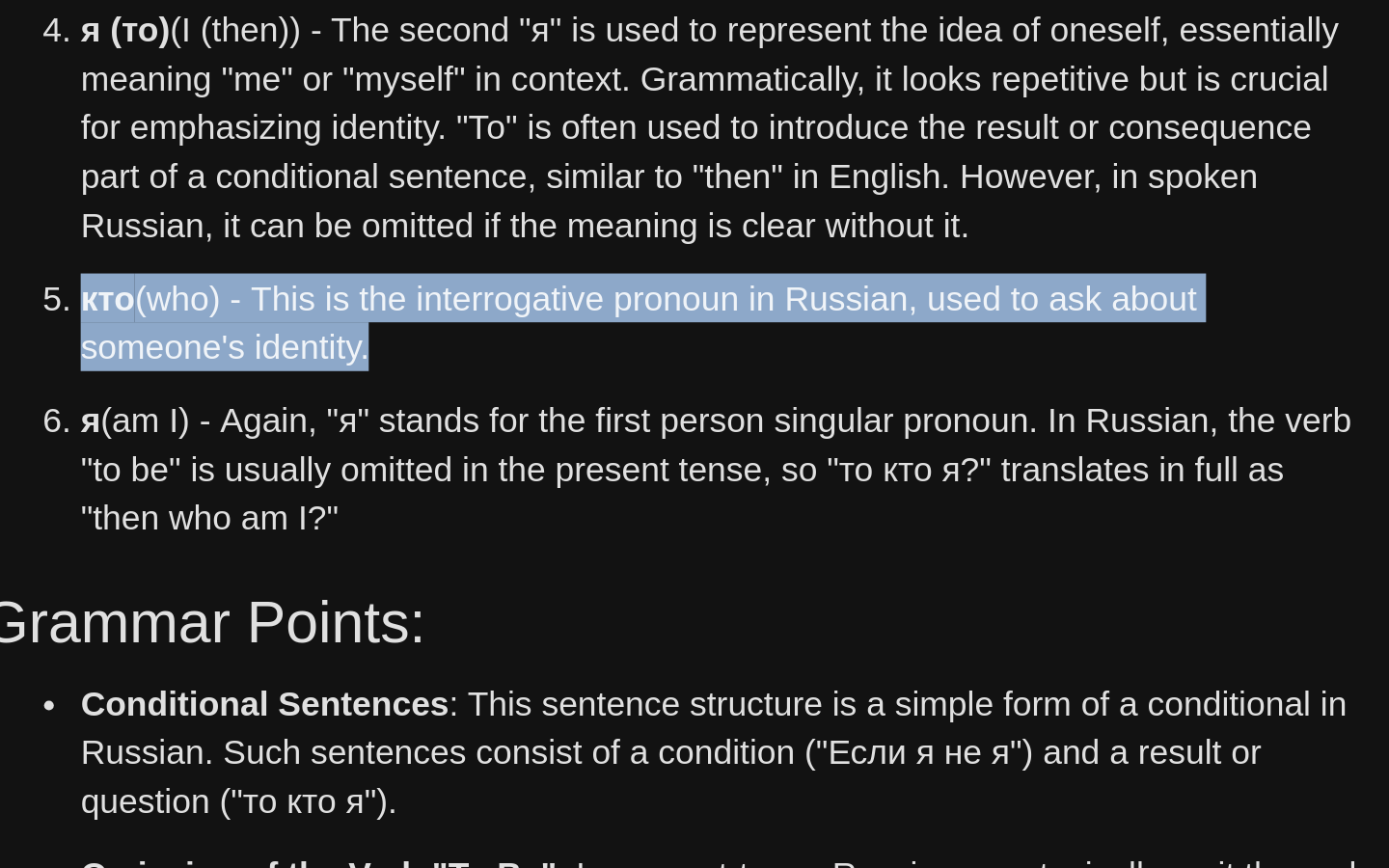click on "кто  (who) - This is the interrogative pronoun in Russian, used to ask about someone's identity." at bounding box center (714, 350) 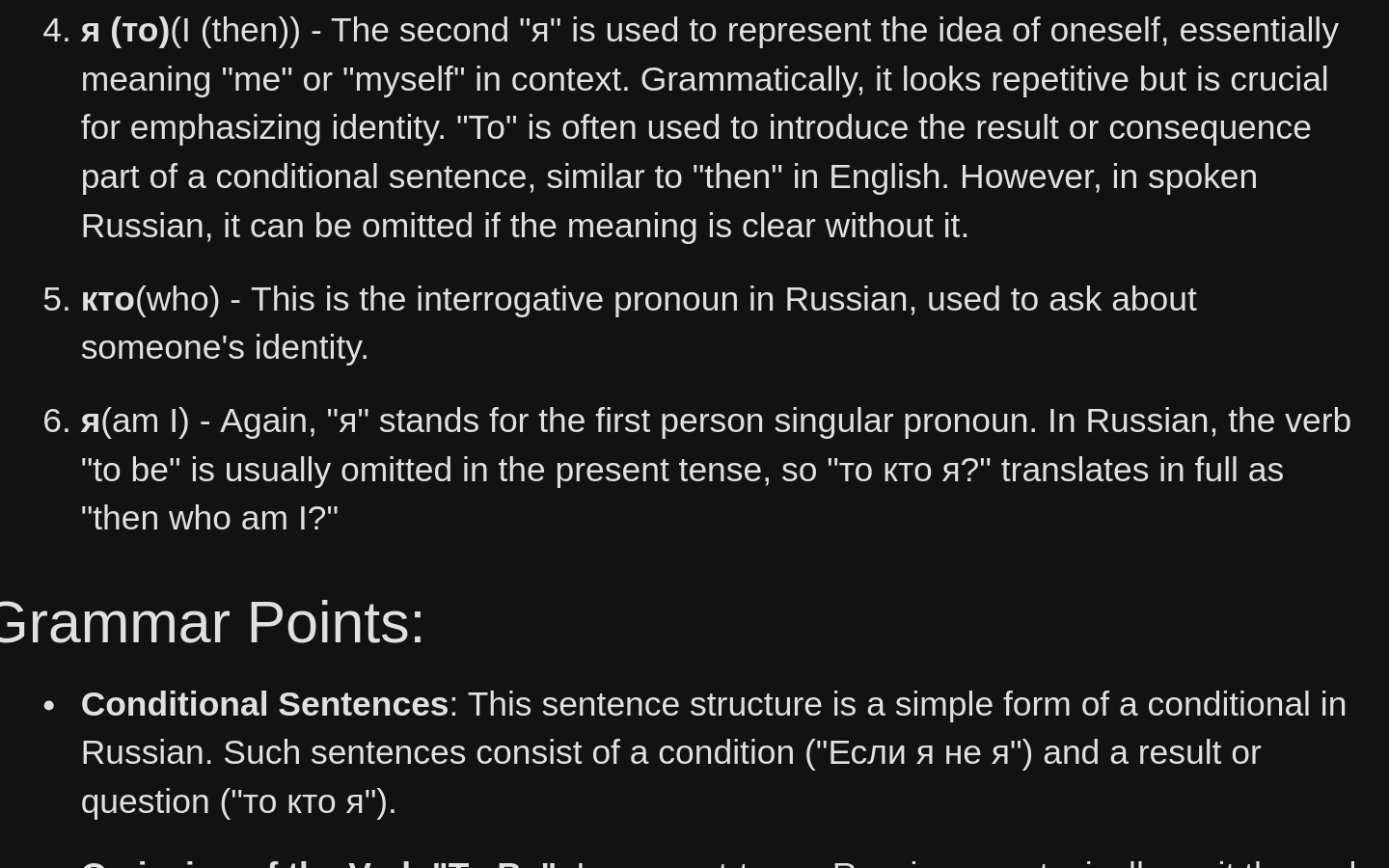 click on "я  (am I) - Again, "я" stands for the first person singular pronoun. In Russian, the verb "to be" is usually omitted in the present tense, so "то кто я?" translates in full as "then who am I?"" at bounding box center [714, 408] 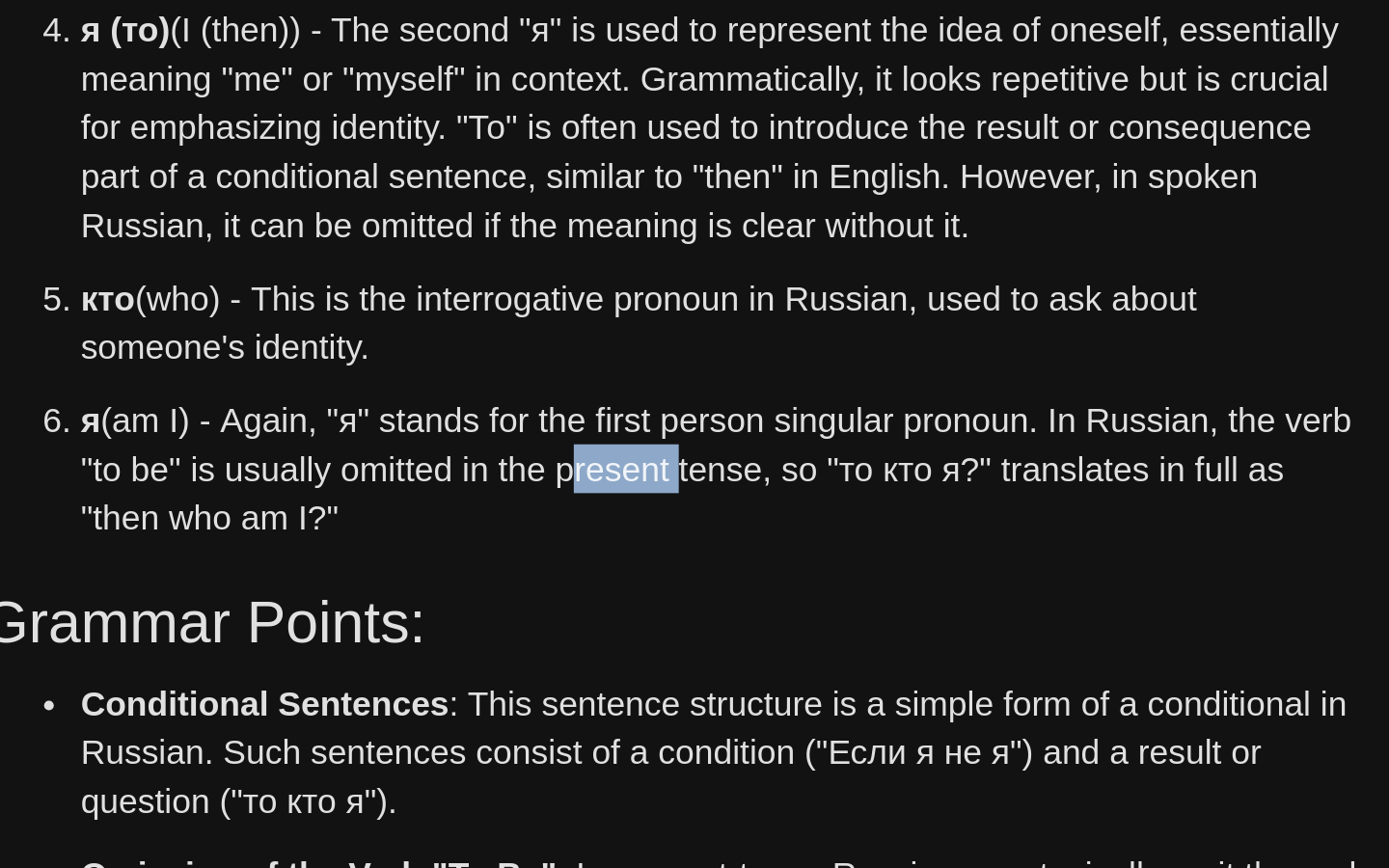 click on "я  (am I) - Again, "я" stands for the first person singular pronoun. In Russian, the verb "to be" is usually omitted in the present tense, so "то кто я?" translates in full as "then who am I?"" at bounding box center (714, 408) 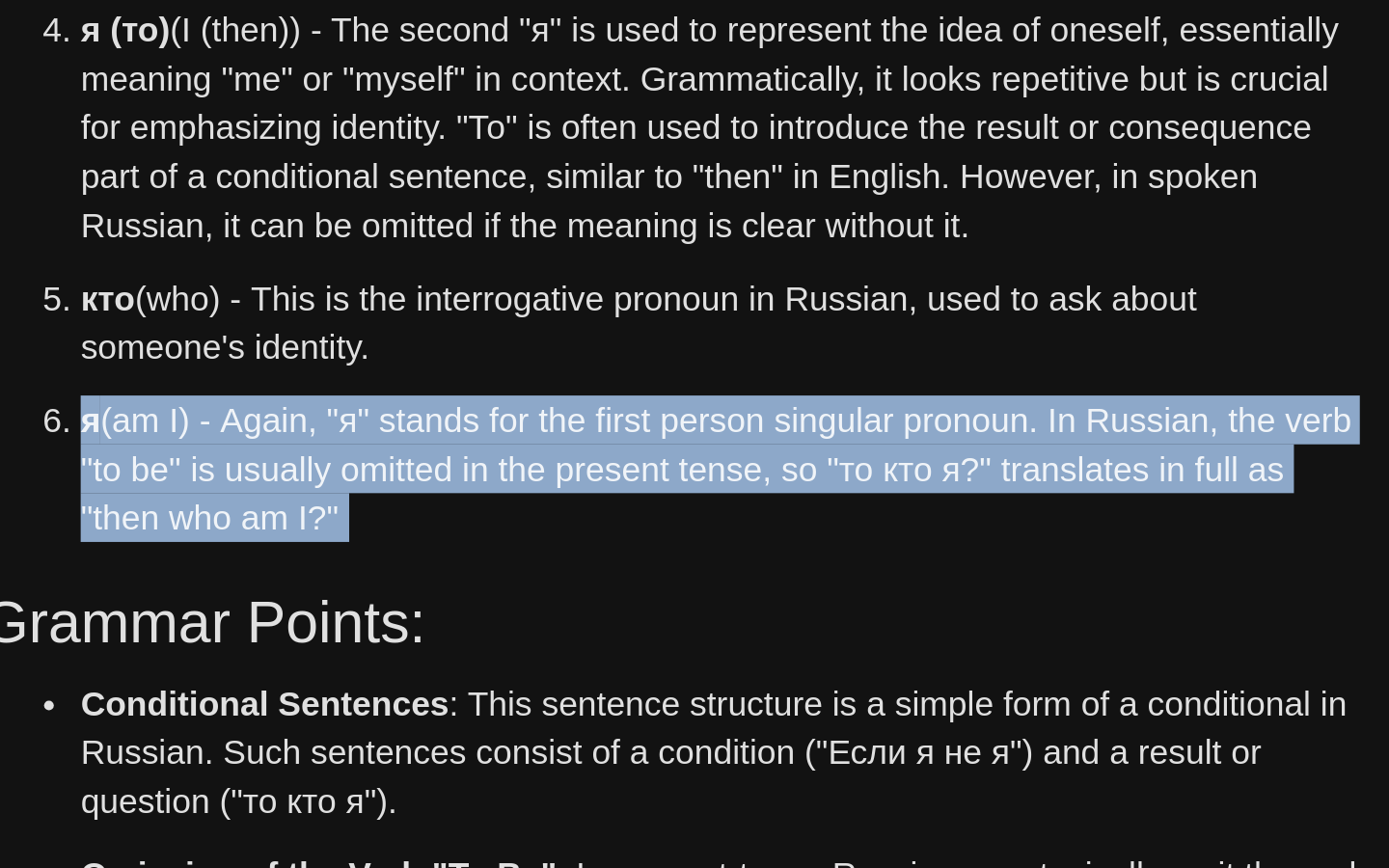 click on "я  (am I) - Again, "я" stands for the first person singular pronoun. In Russian, the verb "to be" is usually omitted in the present tense, so "то кто я?" translates in full as "then who am I?"" at bounding box center [714, 408] 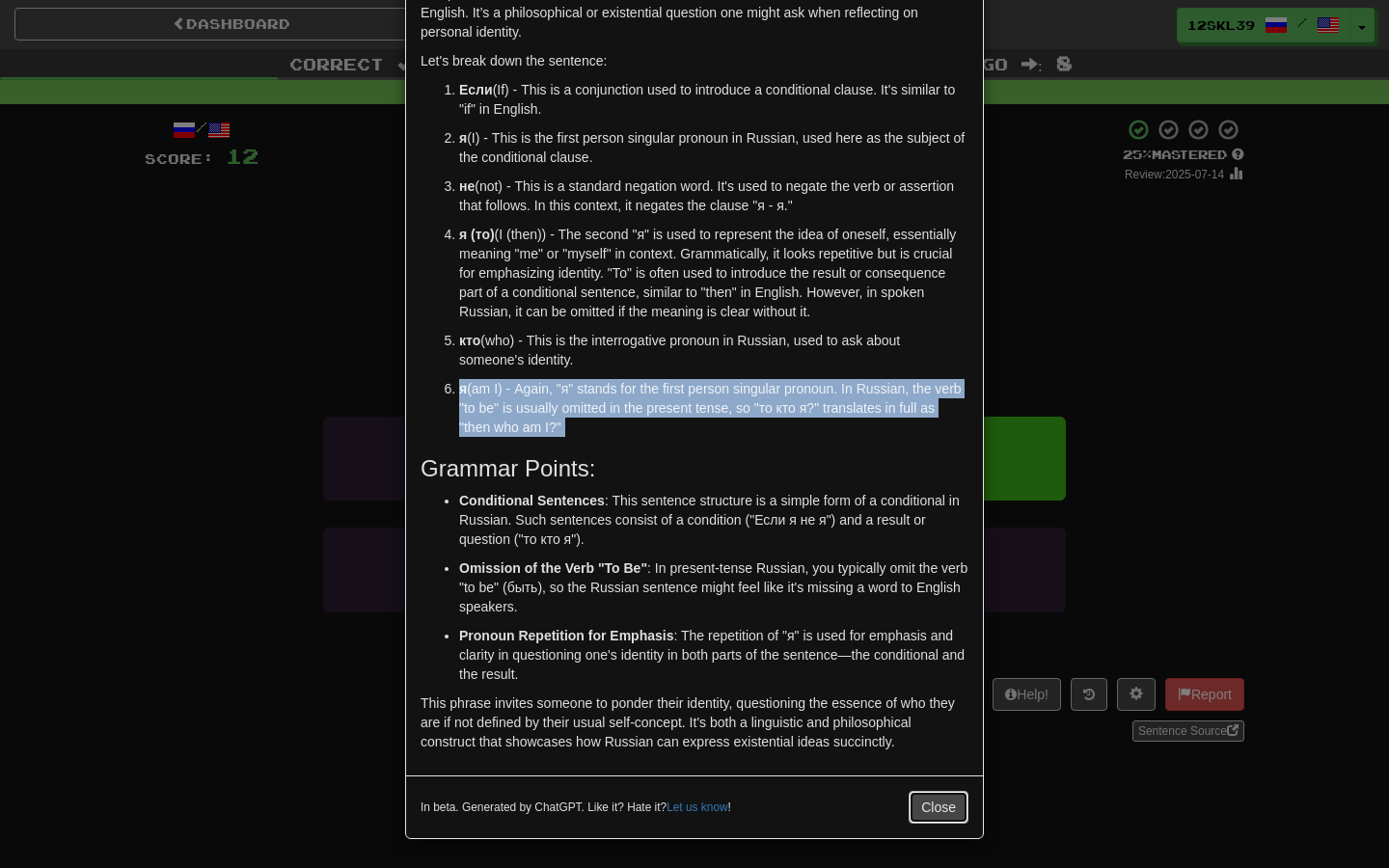 click on "Close" at bounding box center [939, 807] 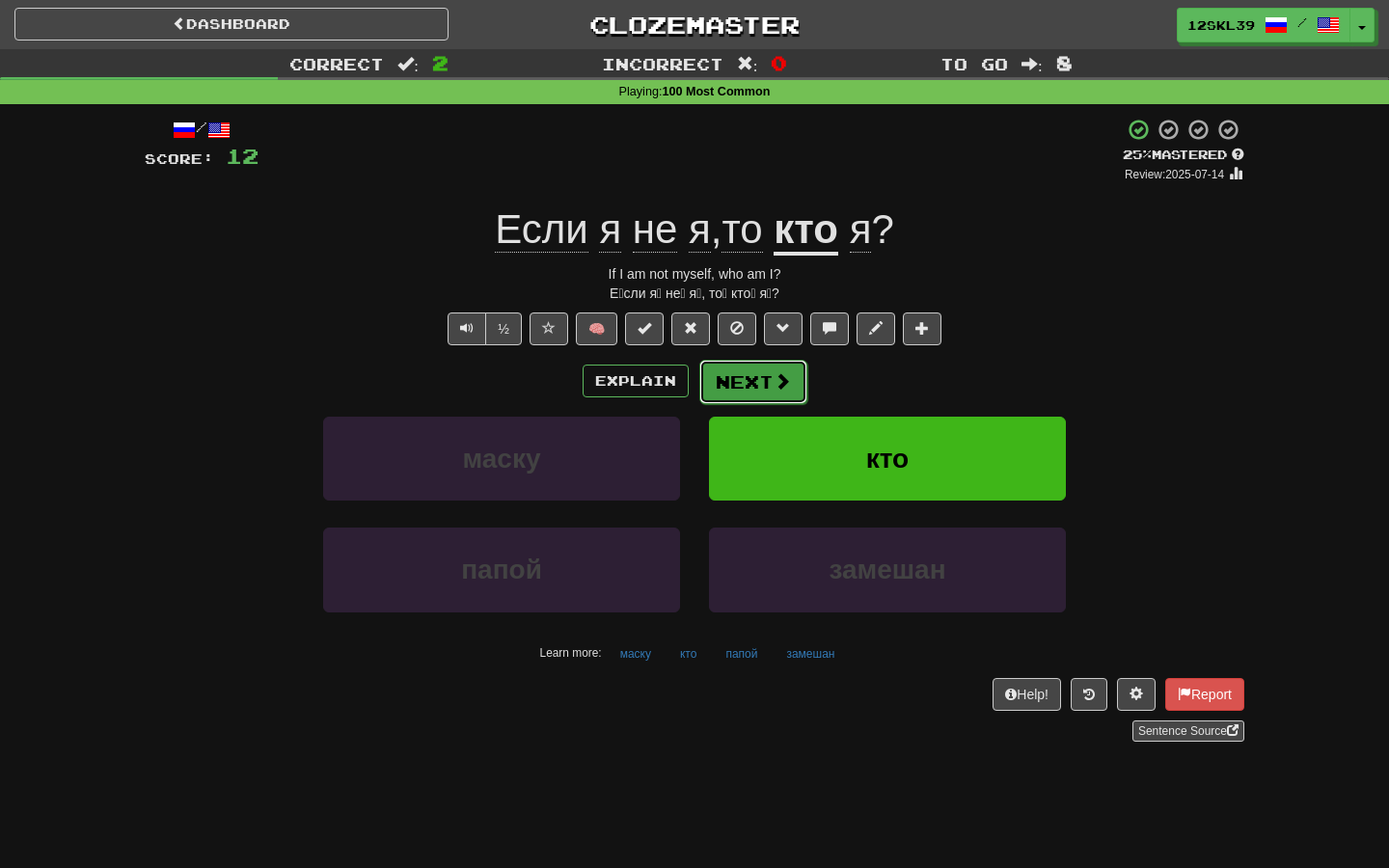 click on "Next" at bounding box center (753, 382) 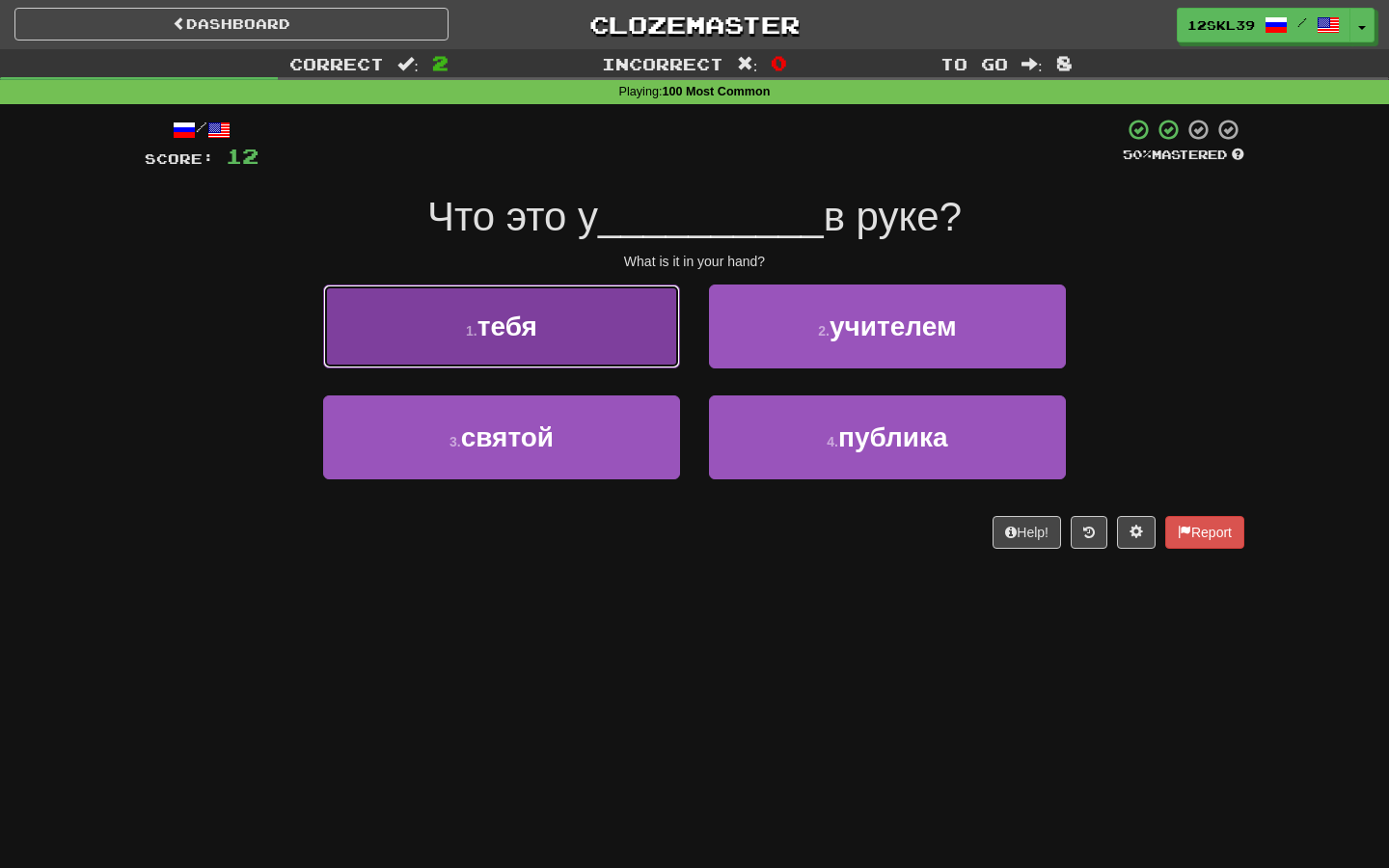 click on "1 .  тебя" at bounding box center [502, 326] 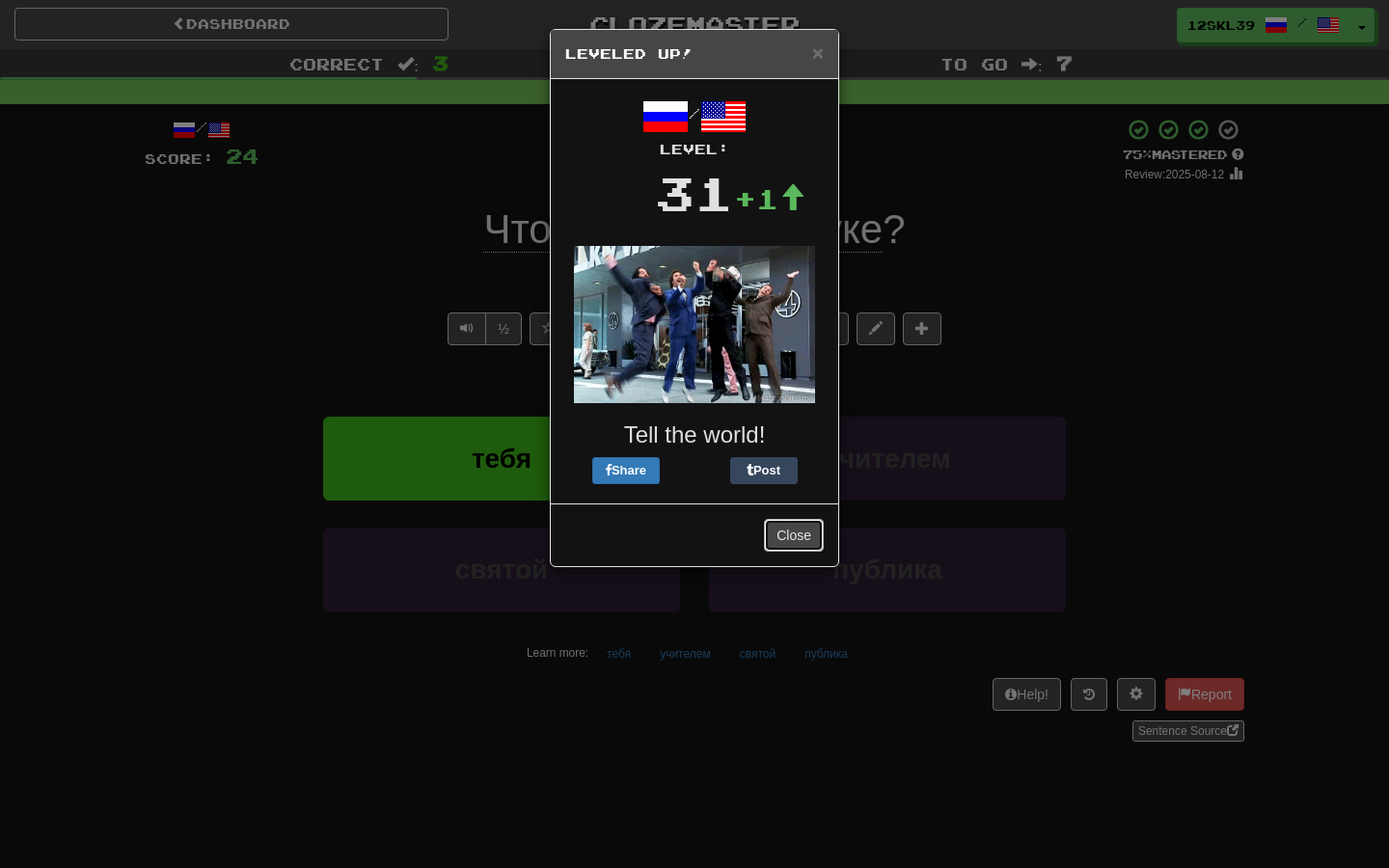 click on "Close" at bounding box center [794, 535] 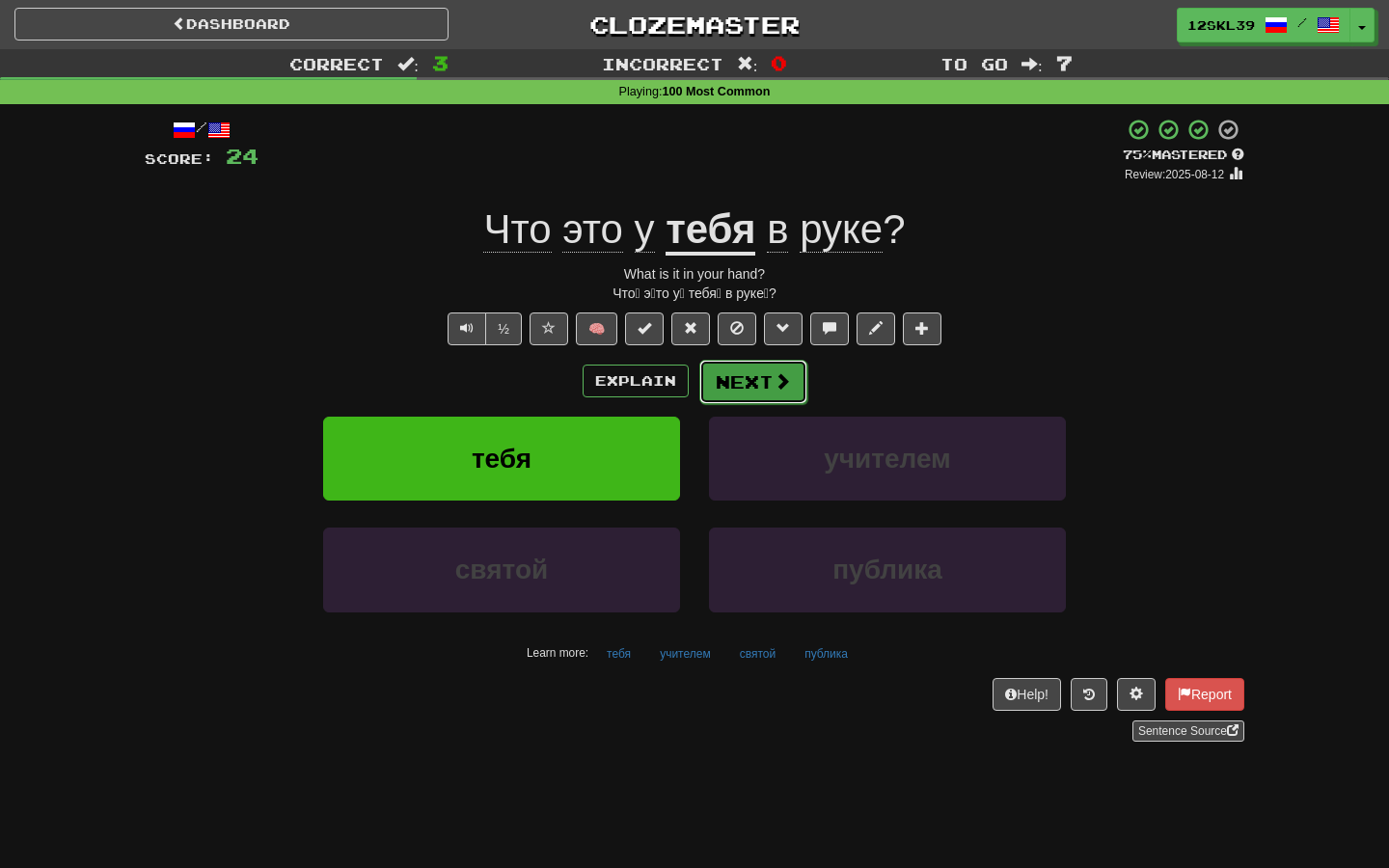 click on "Next" at bounding box center (753, 382) 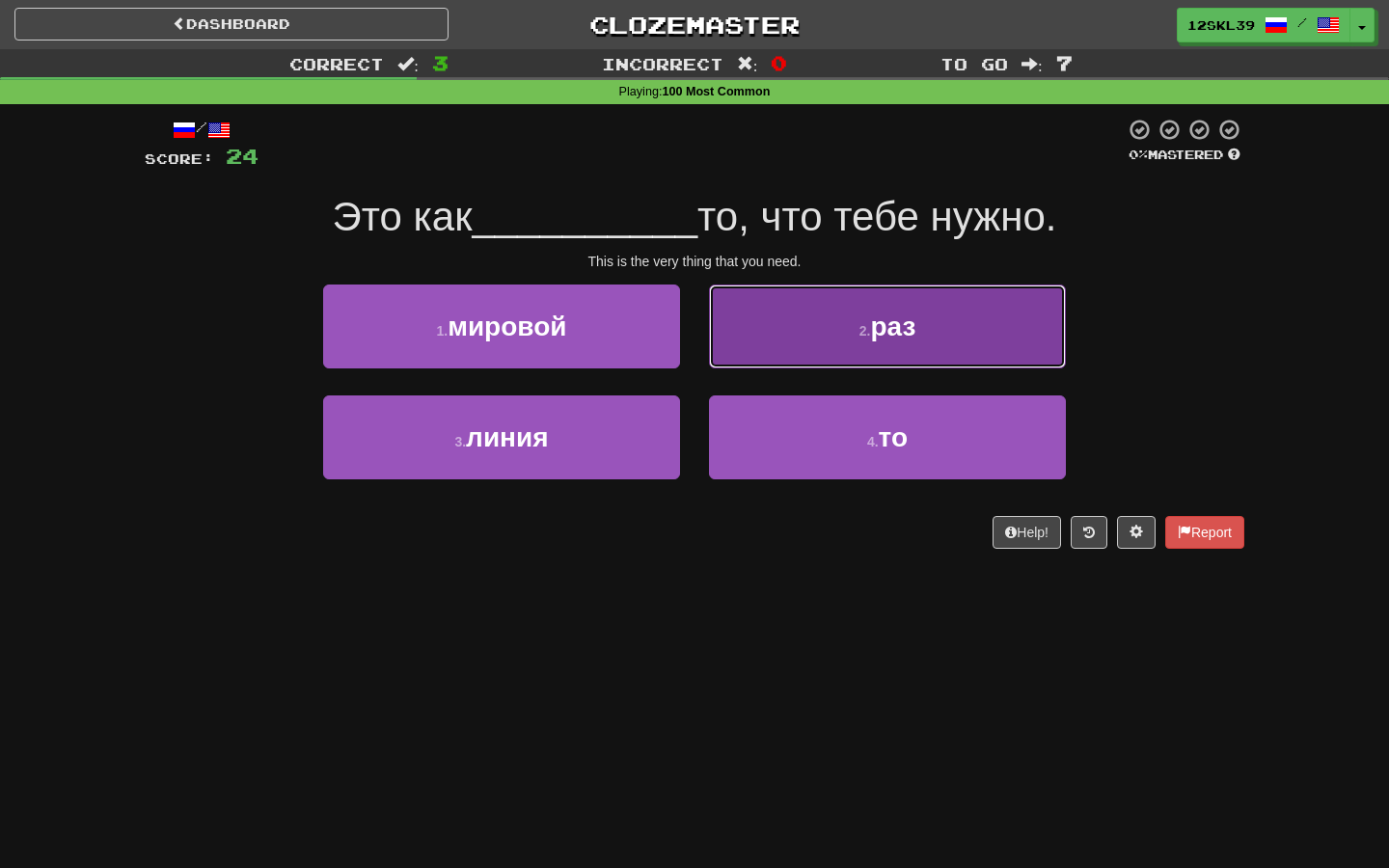 click on "2 .  раз" at bounding box center (887, 326) 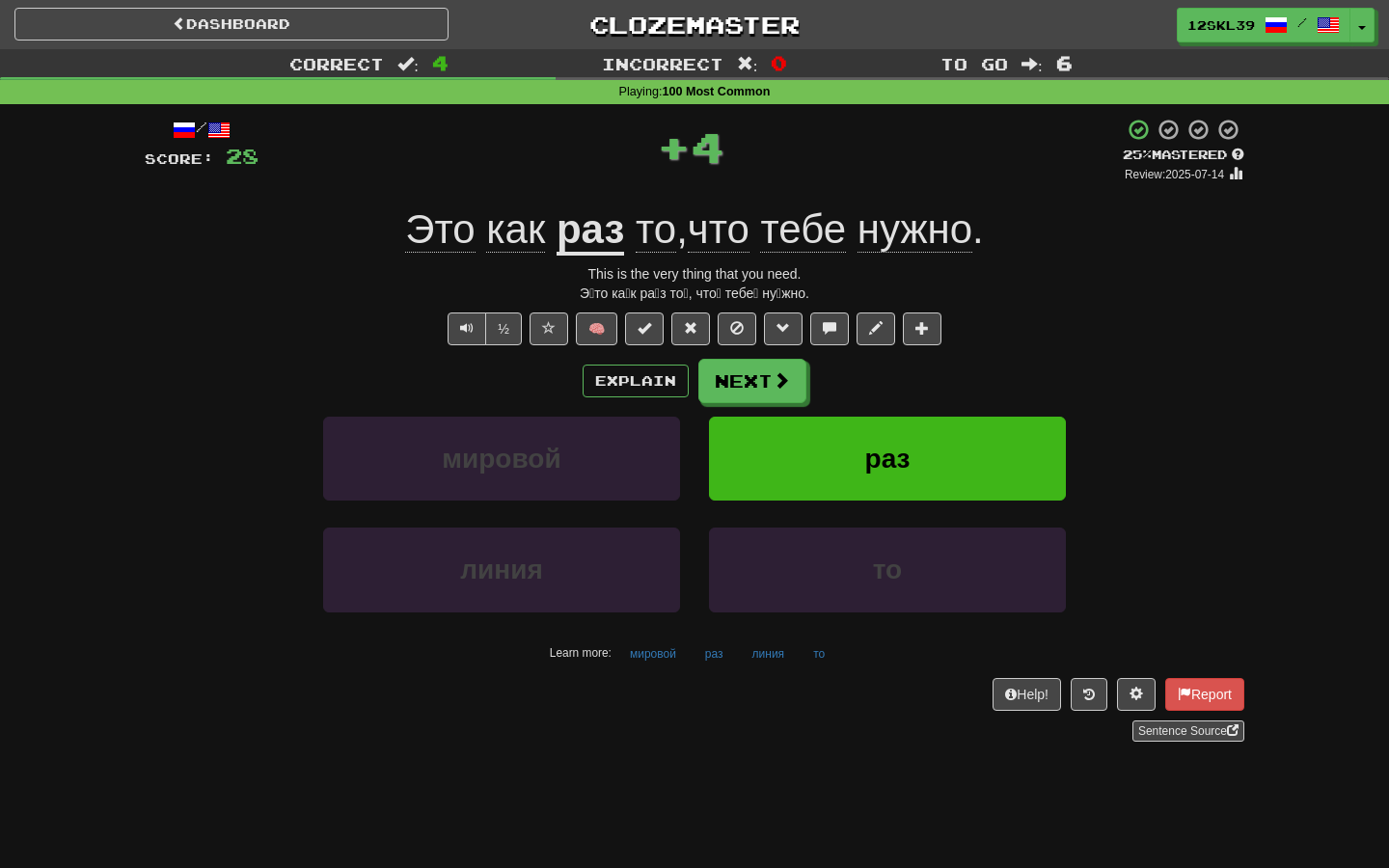 click on "раз" at bounding box center (590, 231) 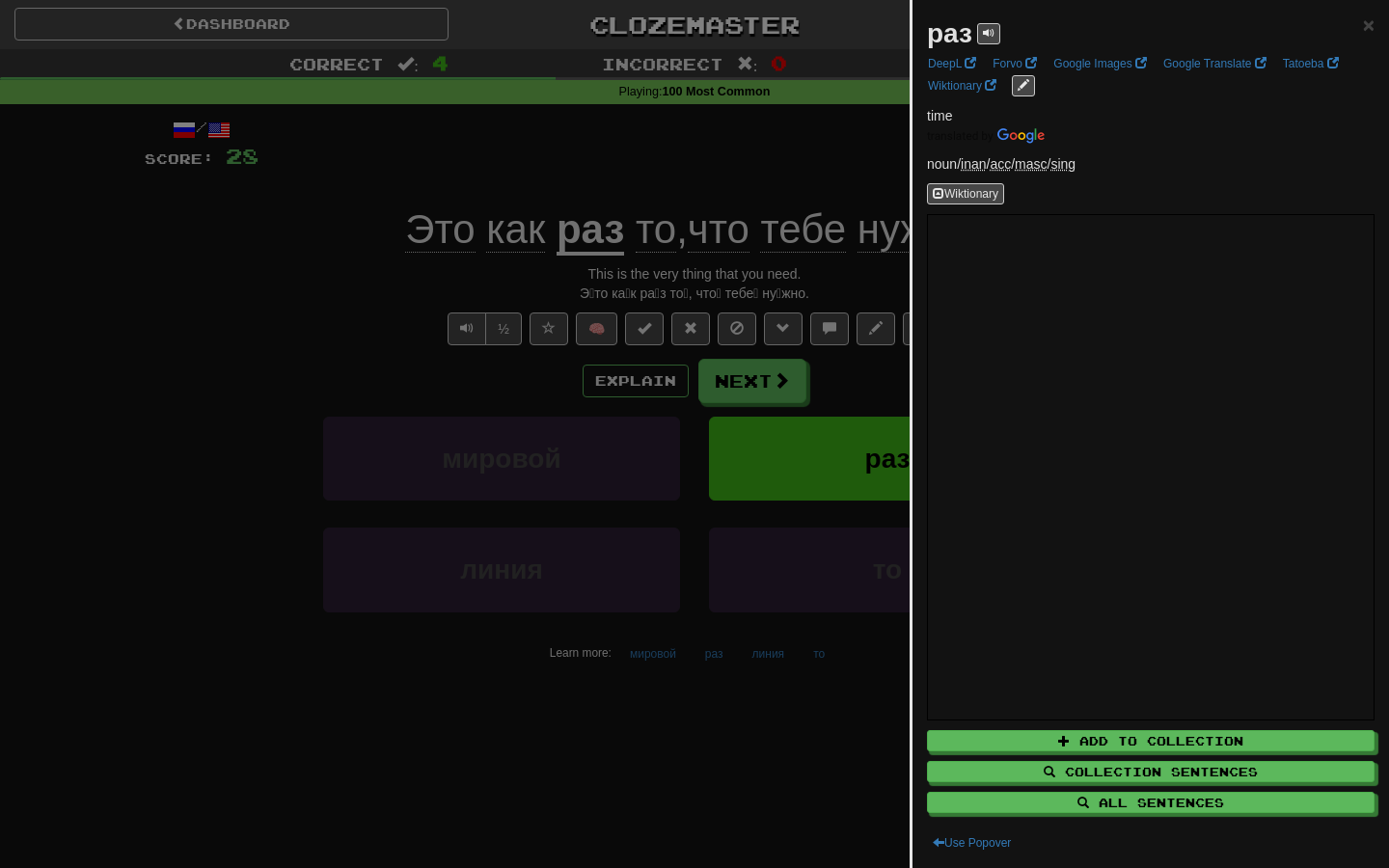 click at bounding box center [694, 434] 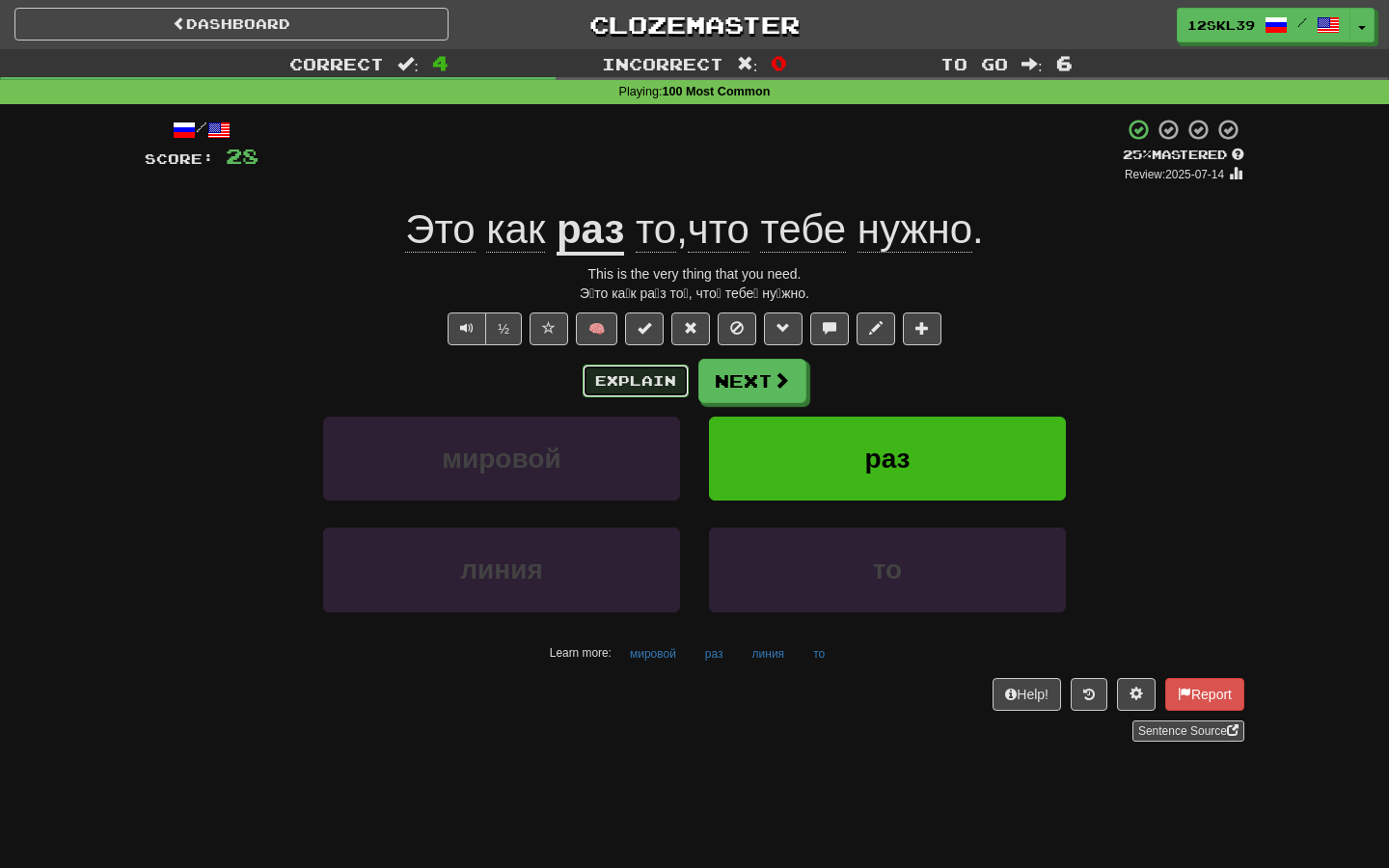 click on "Explain" at bounding box center (636, 381) 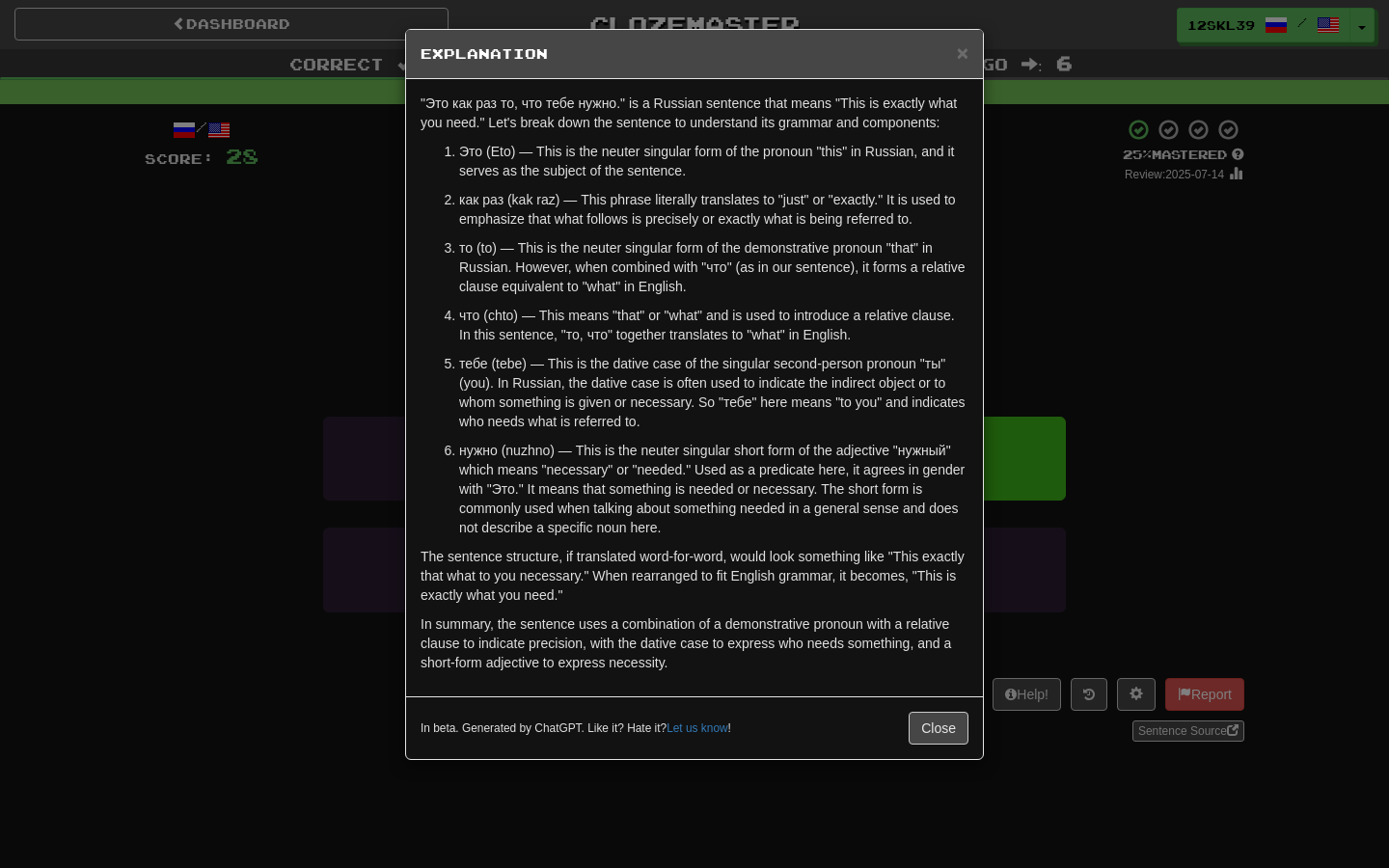 click on "In beta. Generated by ChatGPT. Like it? Hate it?  Let us know ! Close" at bounding box center (694, 727) 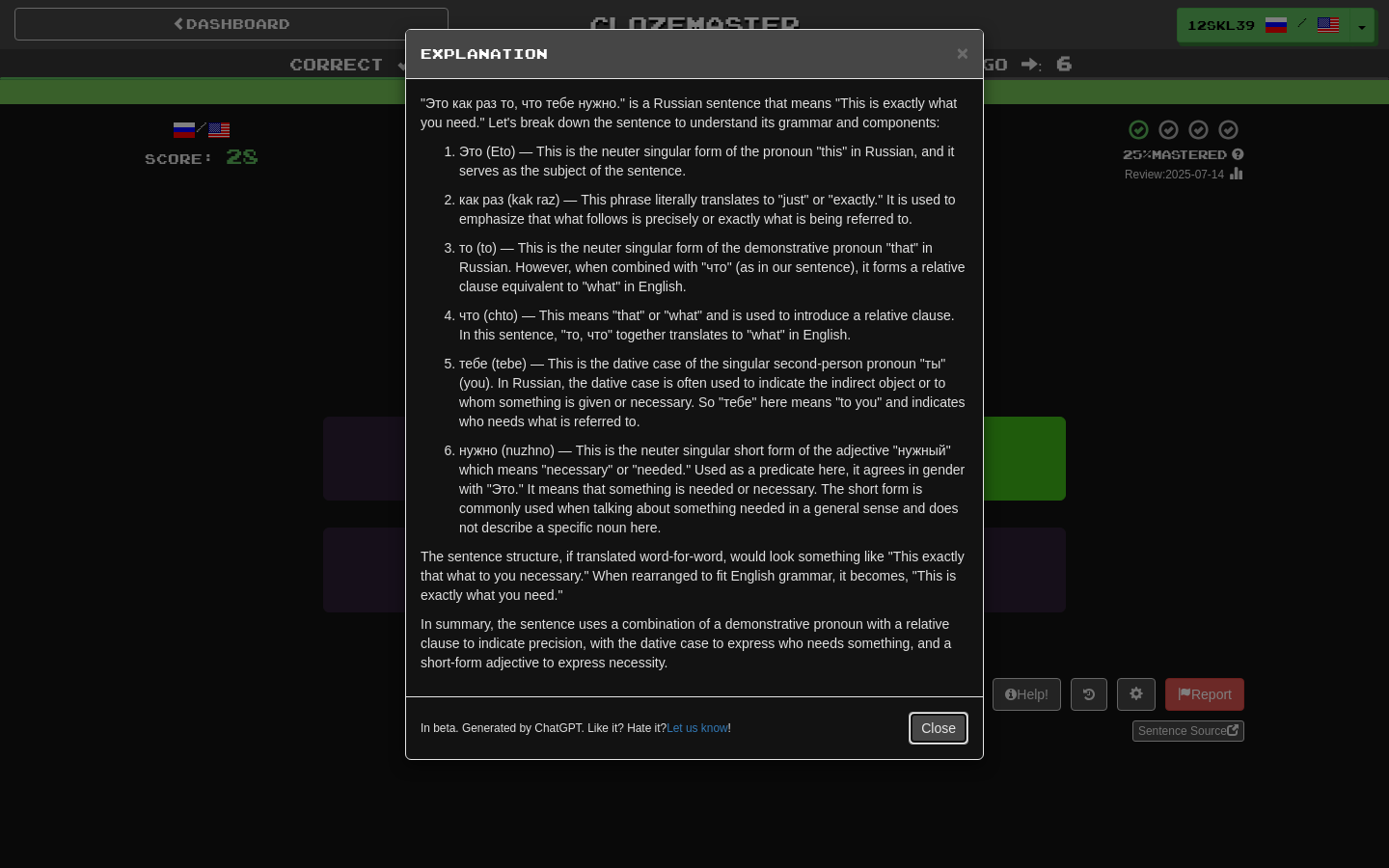 click on "Close" at bounding box center [939, 728] 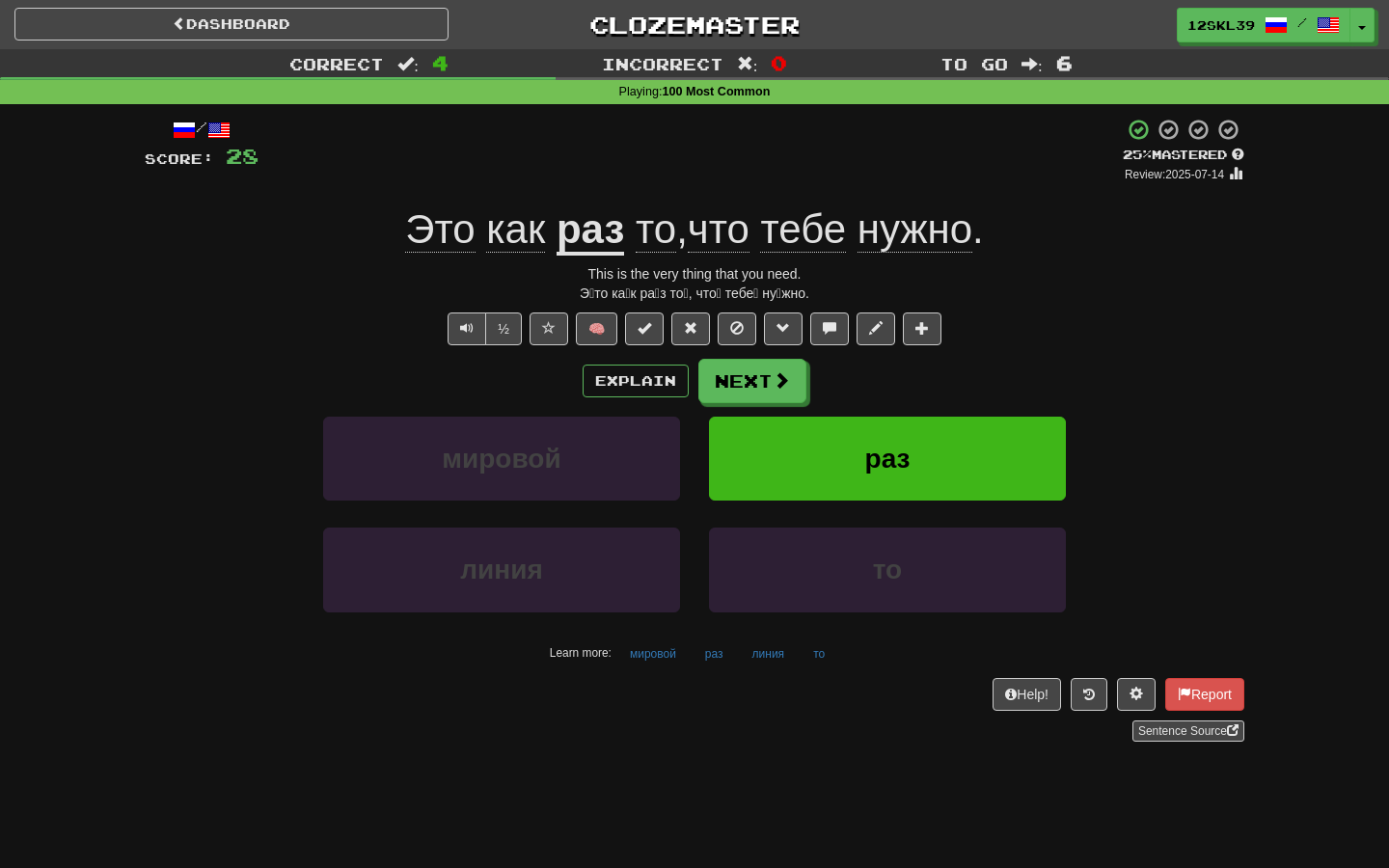 click on "то ,  что   тебе   нужно ." at bounding box center (803, 230) 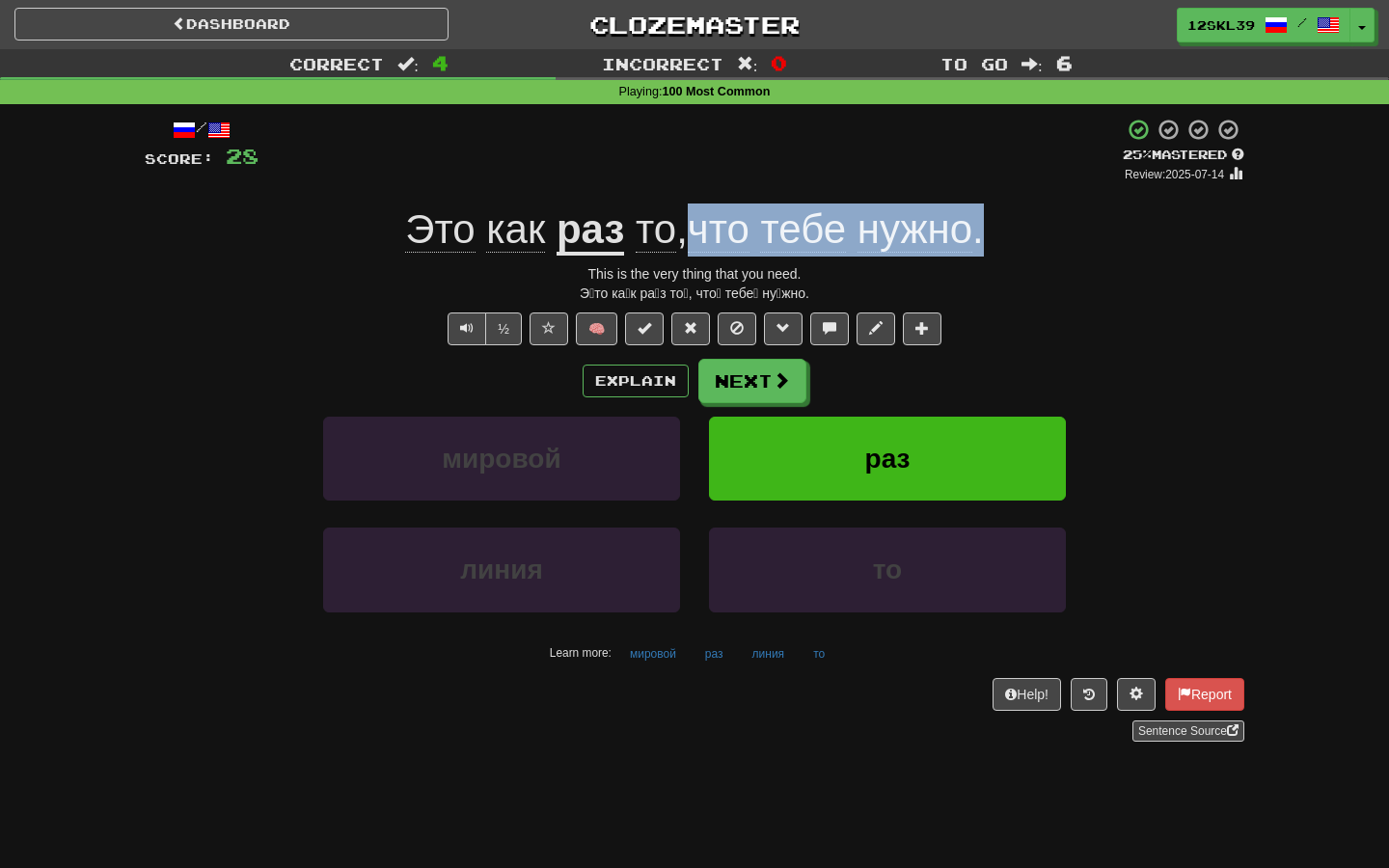 drag, startPoint x: 1002, startPoint y: 233, endPoint x: 692, endPoint y: 230, distance: 310.01452 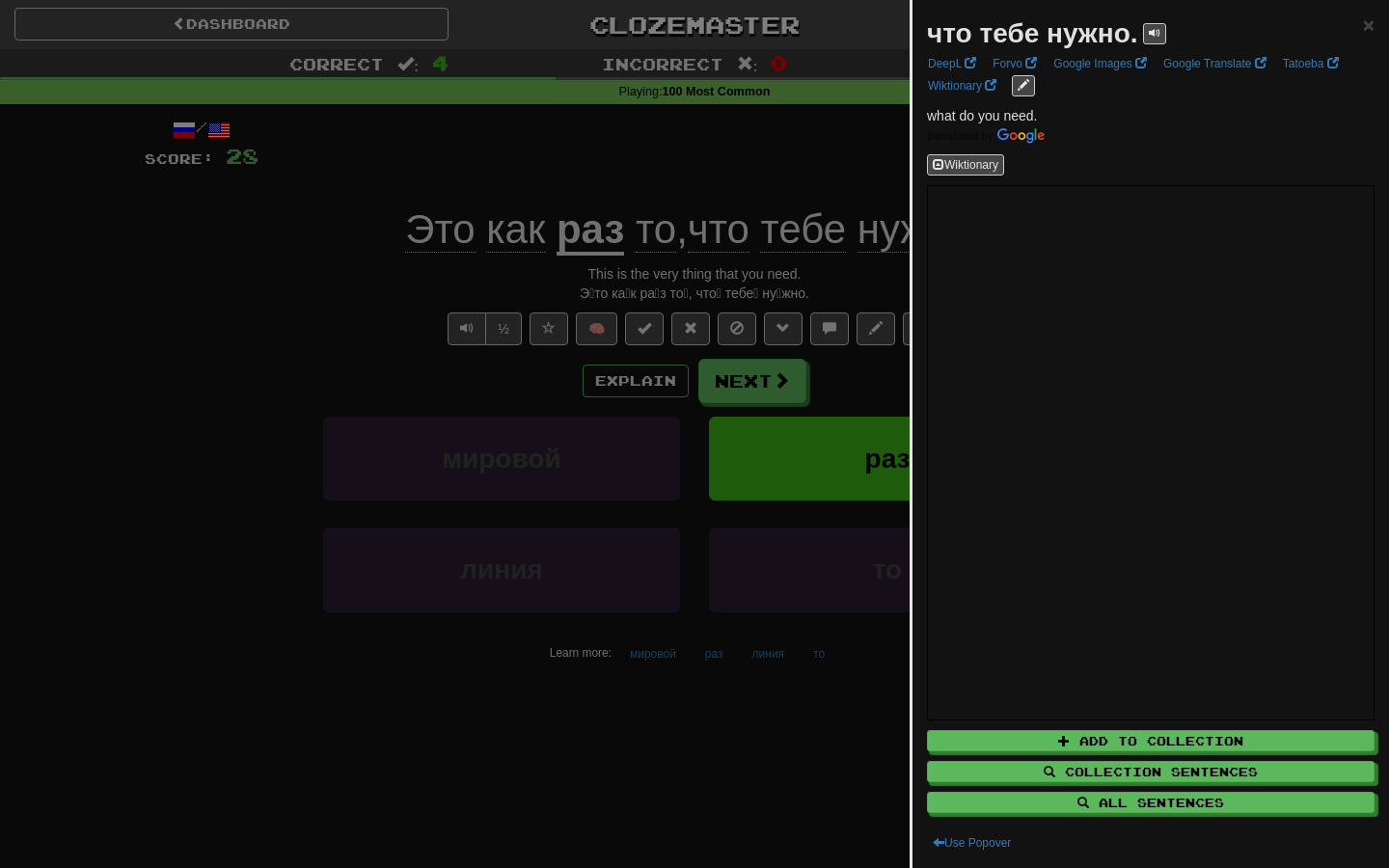 click at bounding box center (694, 434) 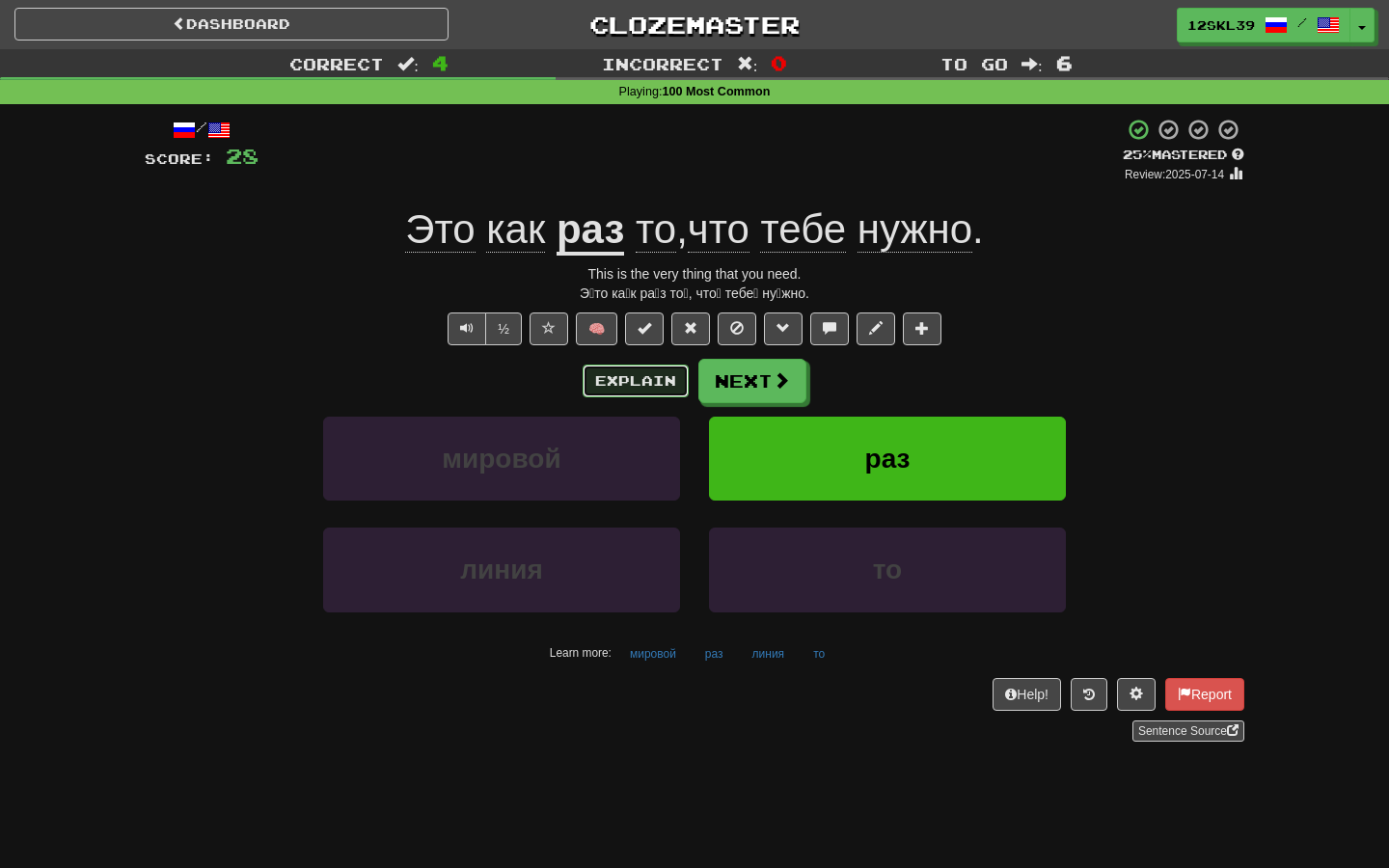 click on "Explain" at bounding box center [636, 381] 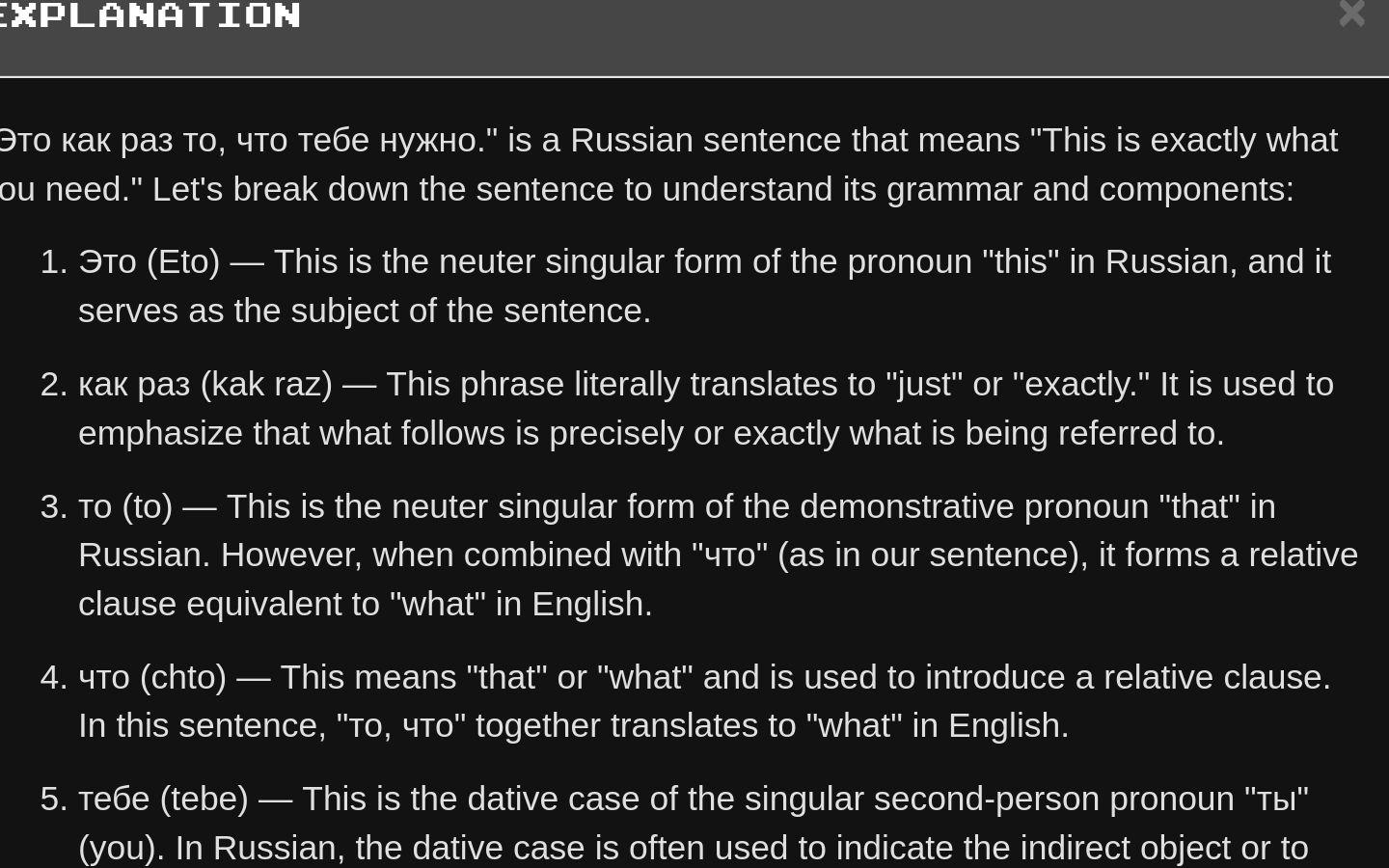 click on "как раз (kak raz) — This phrase literally translates to "just" or "exactly." It is used to emphasize that what follows is precisely or exactly what is being referred to." at bounding box center (714, 209) 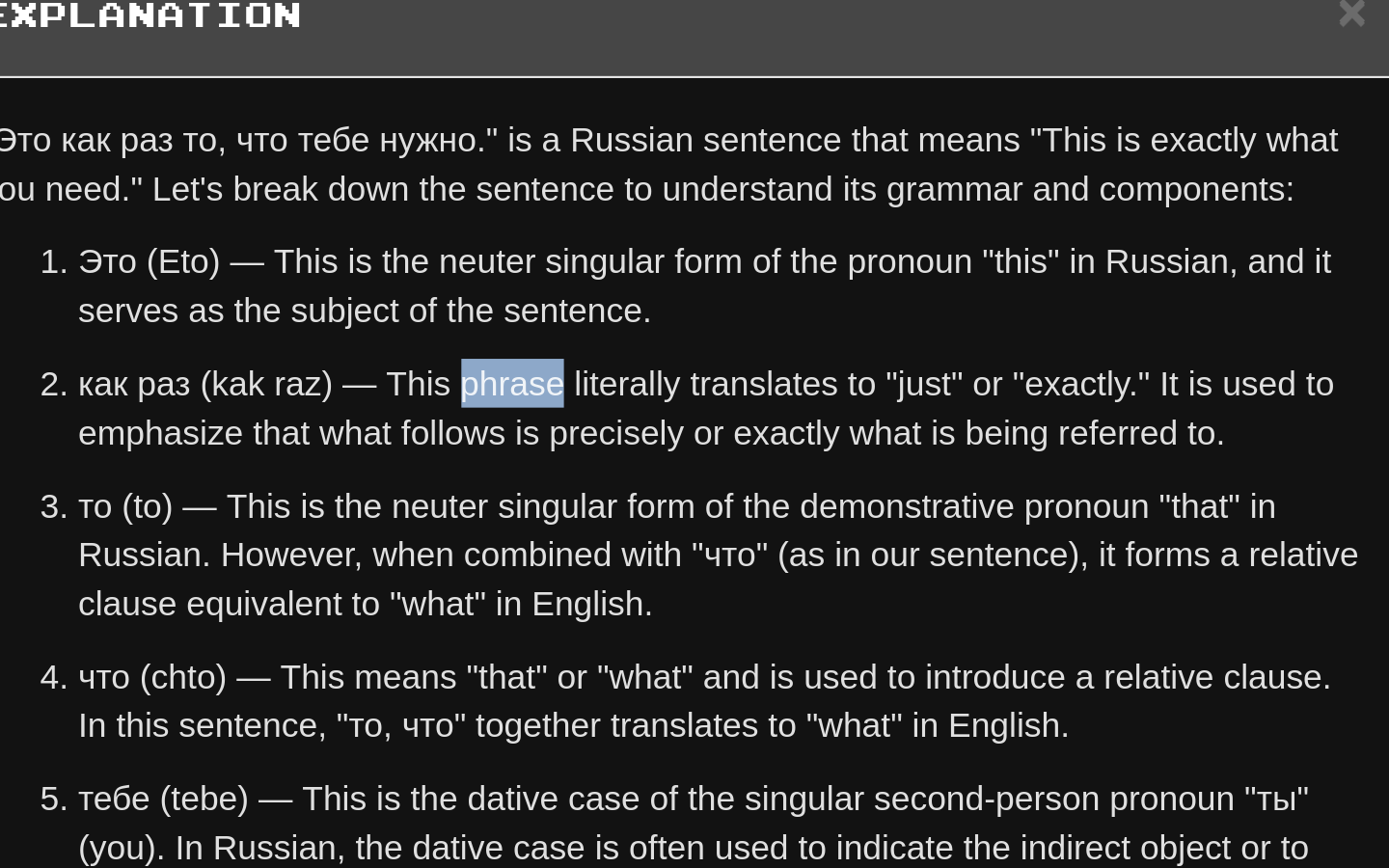 click on "как раз (kak raz) — This phrase literally translates to "just" or "exactly." It is used to emphasize that what follows is precisely or exactly what is being referred to." at bounding box center (714, 209) 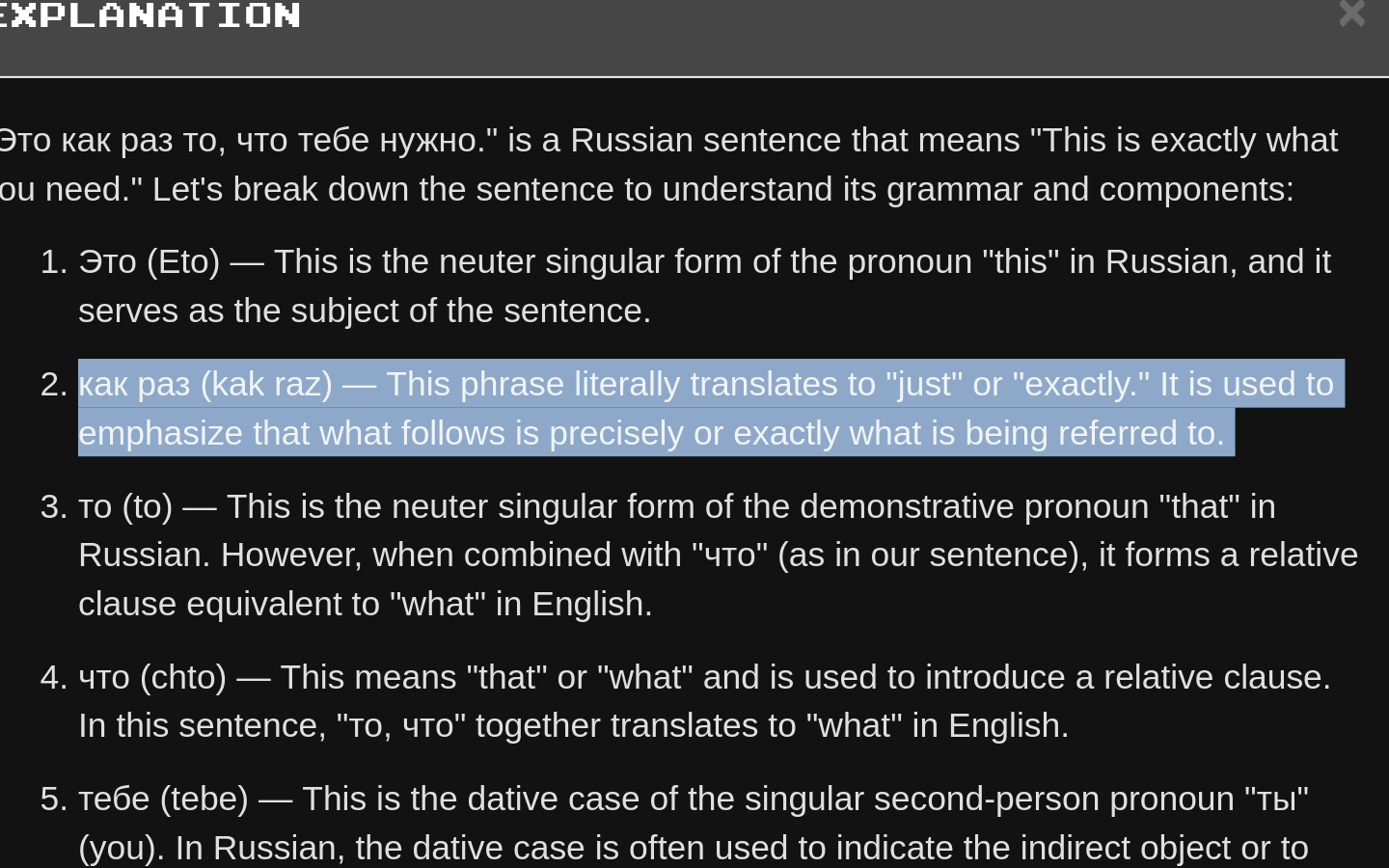 click on "как раз (kak raz) — This phrase literally translates to "just" or "exactly." It is used to emphasize that what follows is precisely or exactly what is being referred to." at bounding box center [714, 209] 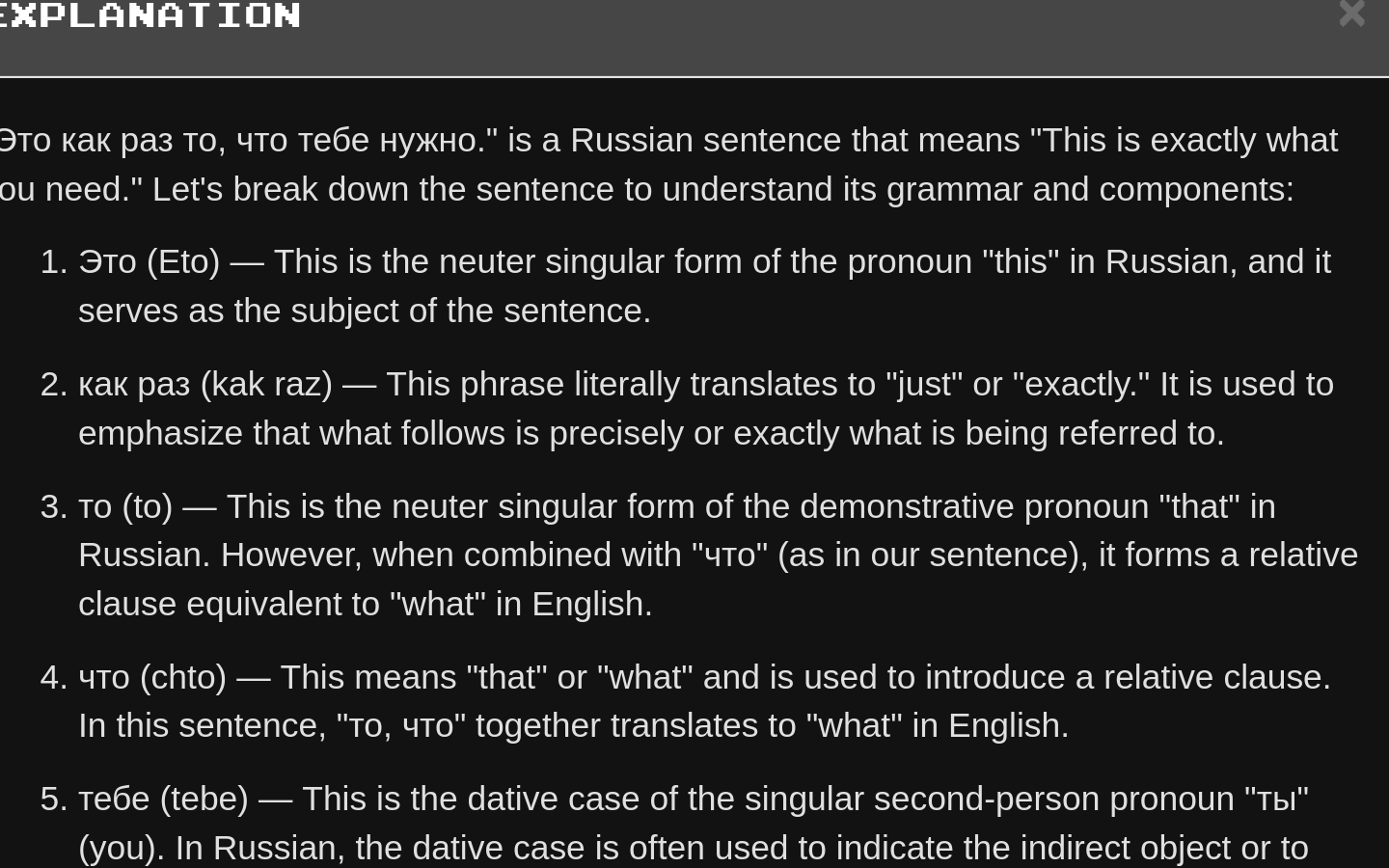 click on "то (to) — This is the neuter singular form of the demonstrative pronoun "that" in Russian. However, when combined with "что" (as in our sentence), it forms a relative clause equivalent to "what" in English." at bounding box center (714, 267) 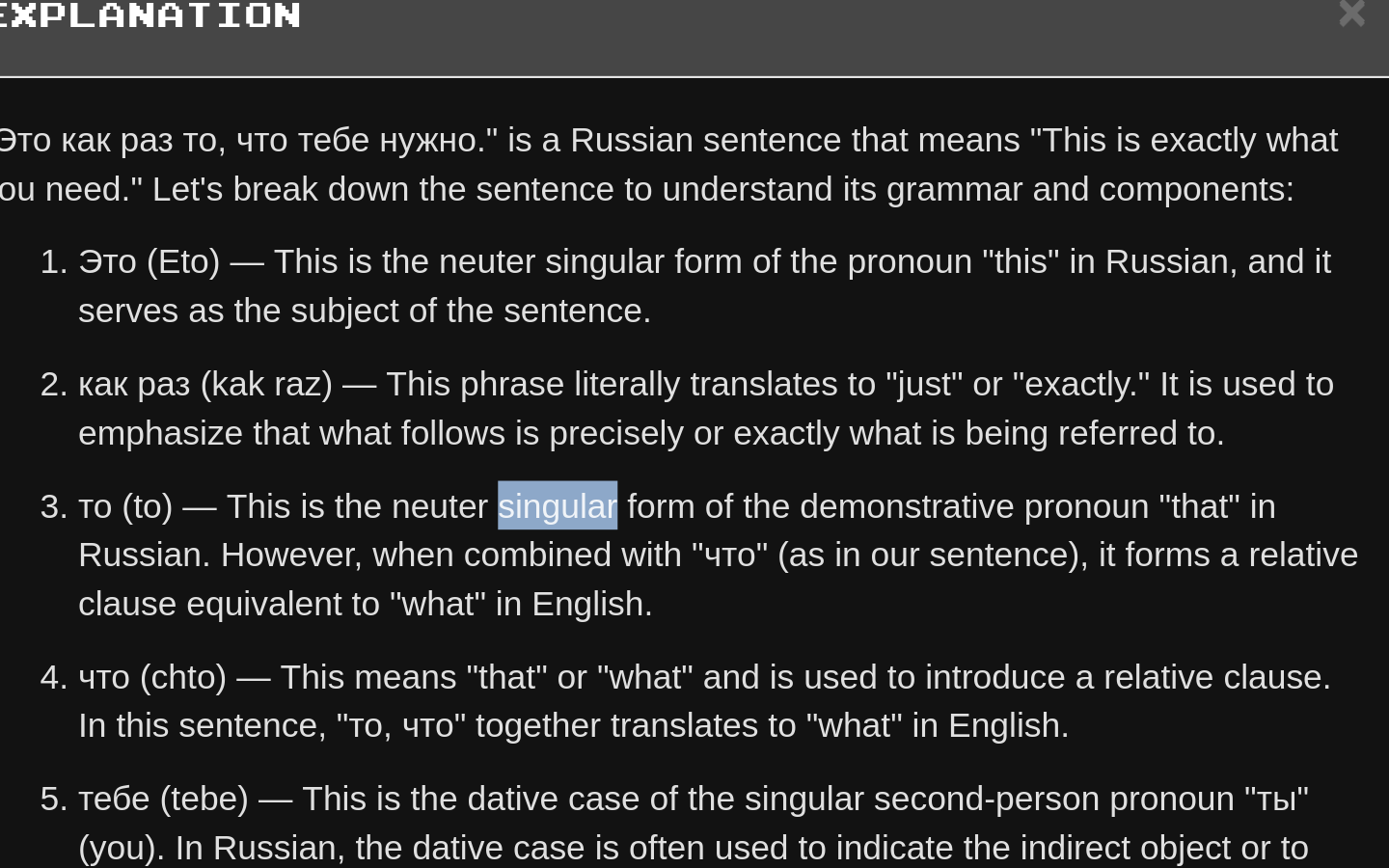 click on "то (to) — This is the neuter singular form of the demonstrative pronoun "that" in Russian. However, when combined with "что" (as in our sentence), it forms a relative clause equivalent to "what" in English." at bounding box center [714, 267] 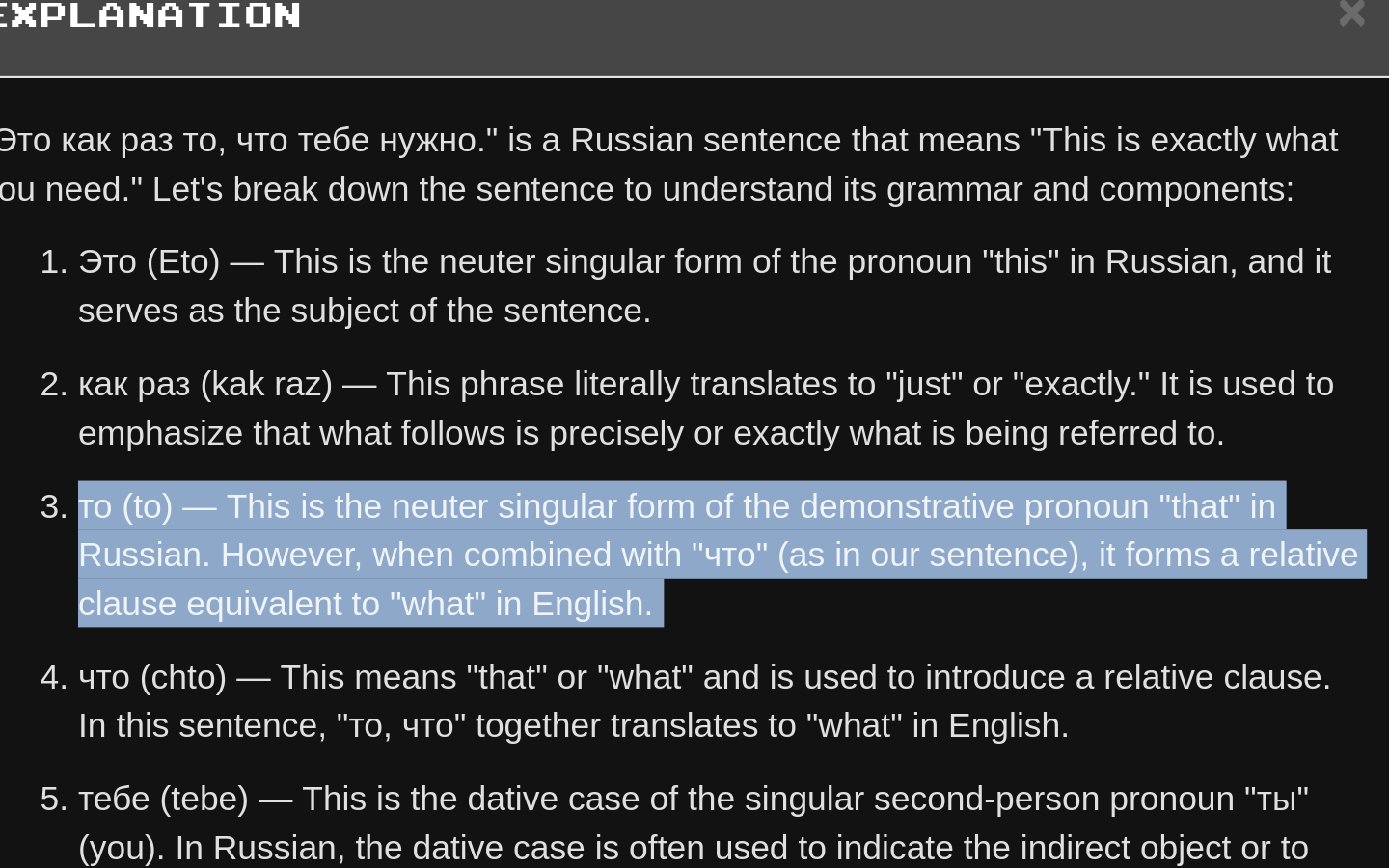 click on "то (to) — This is the neuter singular form of the demonstrative pronoun "that" in Russian. However, when combined with "что" (as in our sentence), it forms a relative clause equivalent to "what" in English." at bounding box center [714, 267] 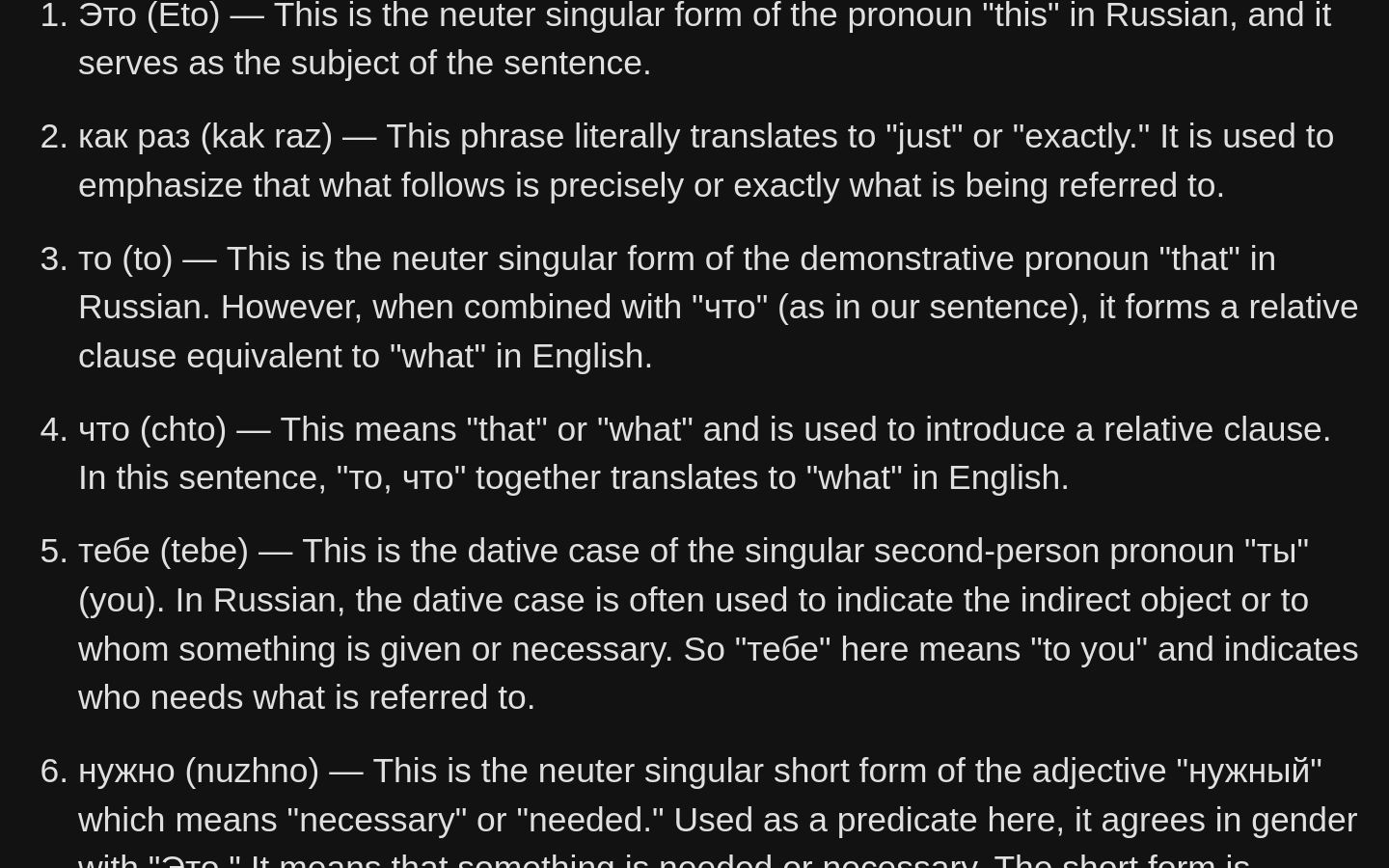 click on "что (chto) — This means "that" or "what" and is used to introduce a relative clause. In this sentence, "то, что" together translates to "what" in English." at bounding box center (714, 325) 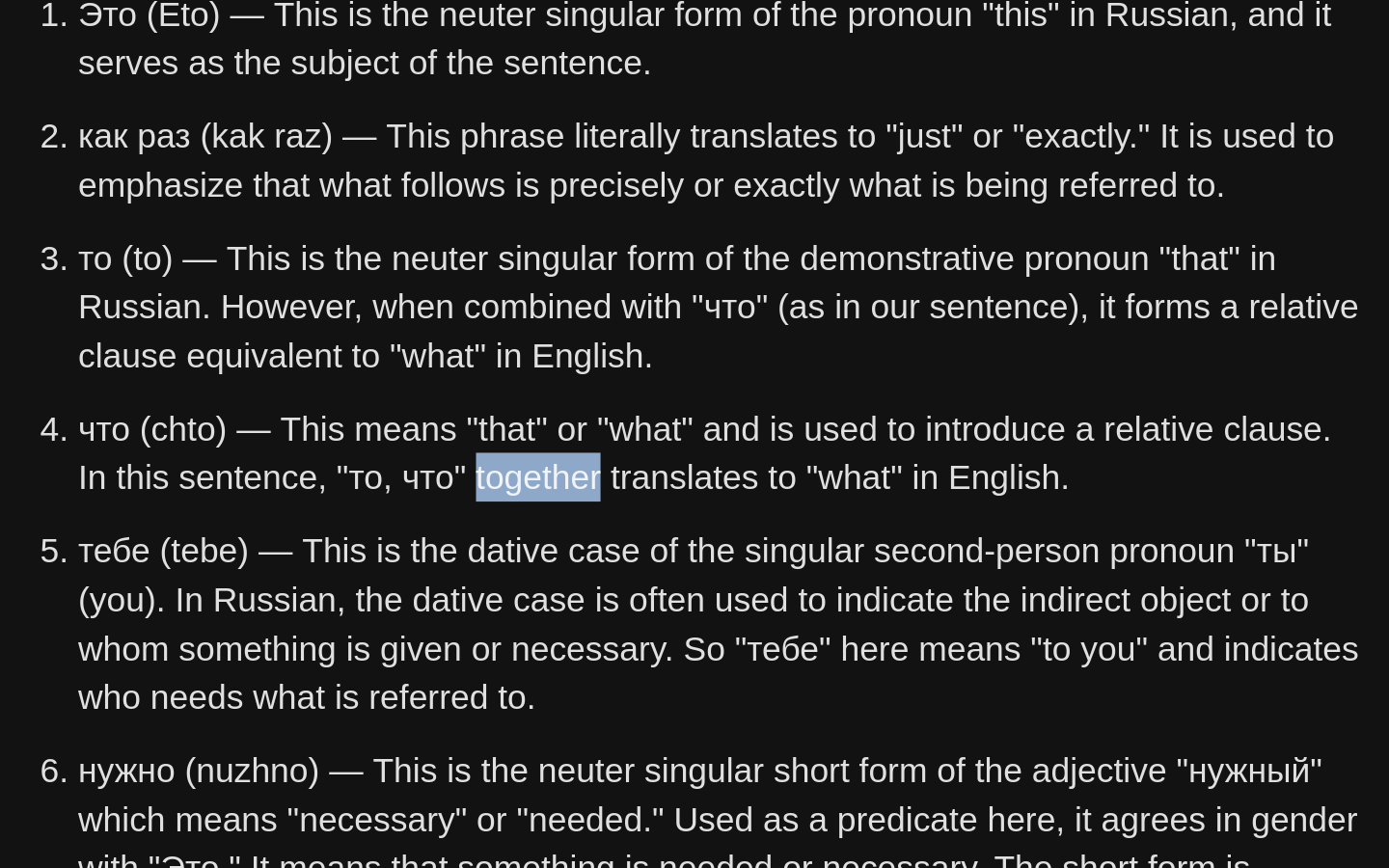 click on "что (chto) — This means "that" or "what" and is used to introduce a relative clause. In this sentence, "то, что" together translates to "what" in English." at bounding box center [714, 325] 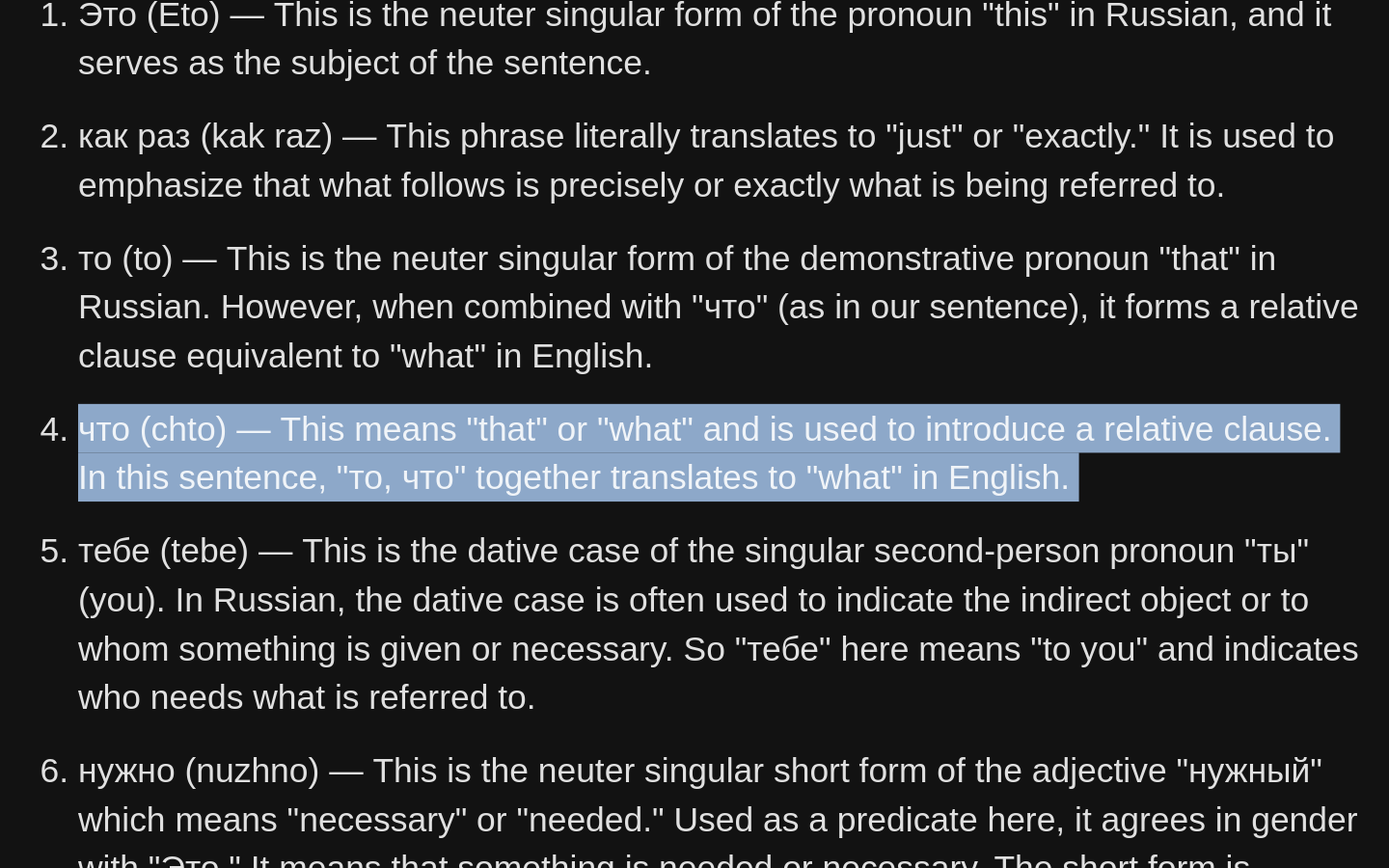 click on "что (chto) — This means "that" or "what" and is used to introduce a relative clause. In this sentence, "то, что" together translates to "what" in English." at bounding box center (714, 325) 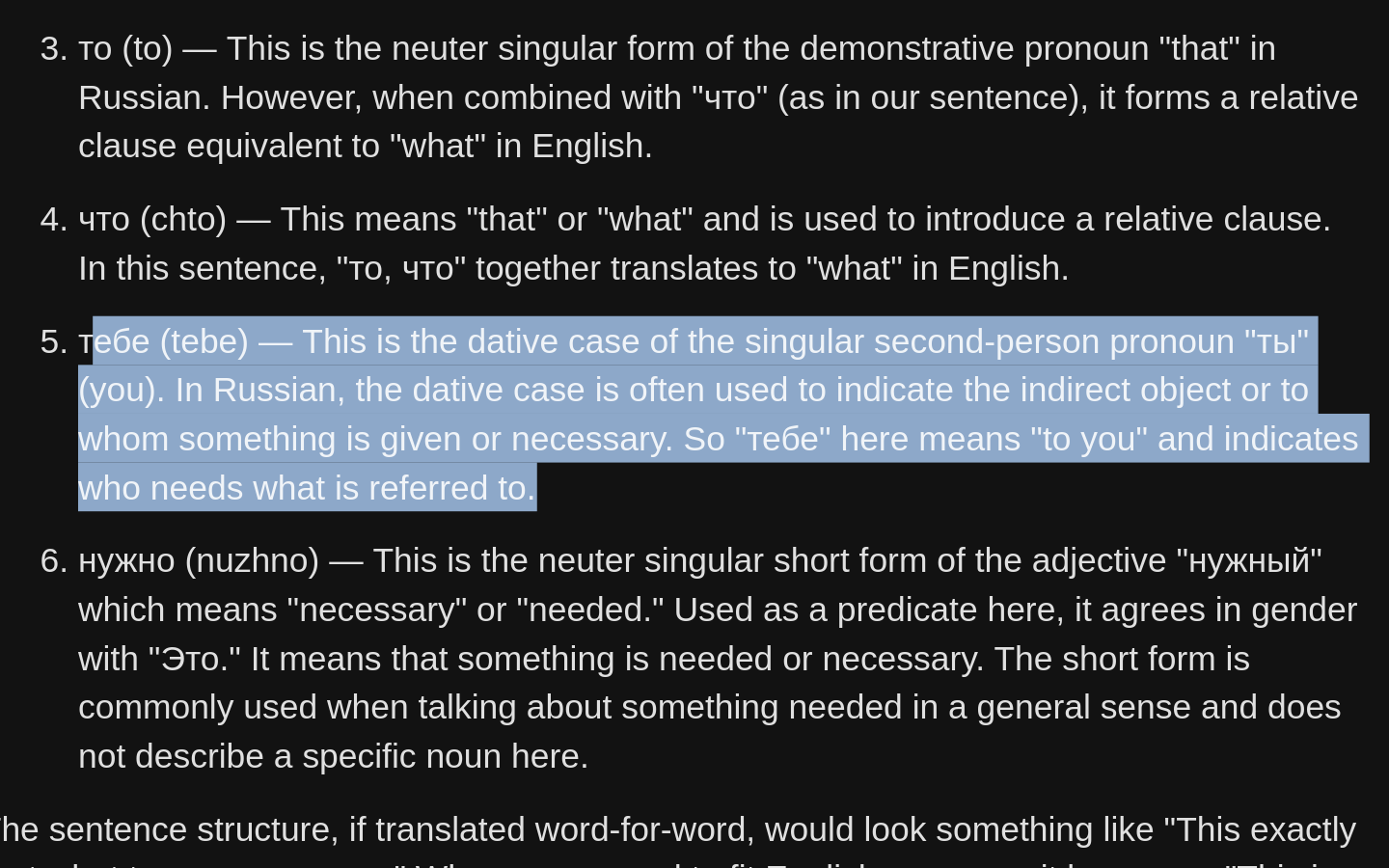 drag, startPoint x: 723, startPoint y: 412, endPoint x: 463, endPoint y: 366, distance: 264.0379 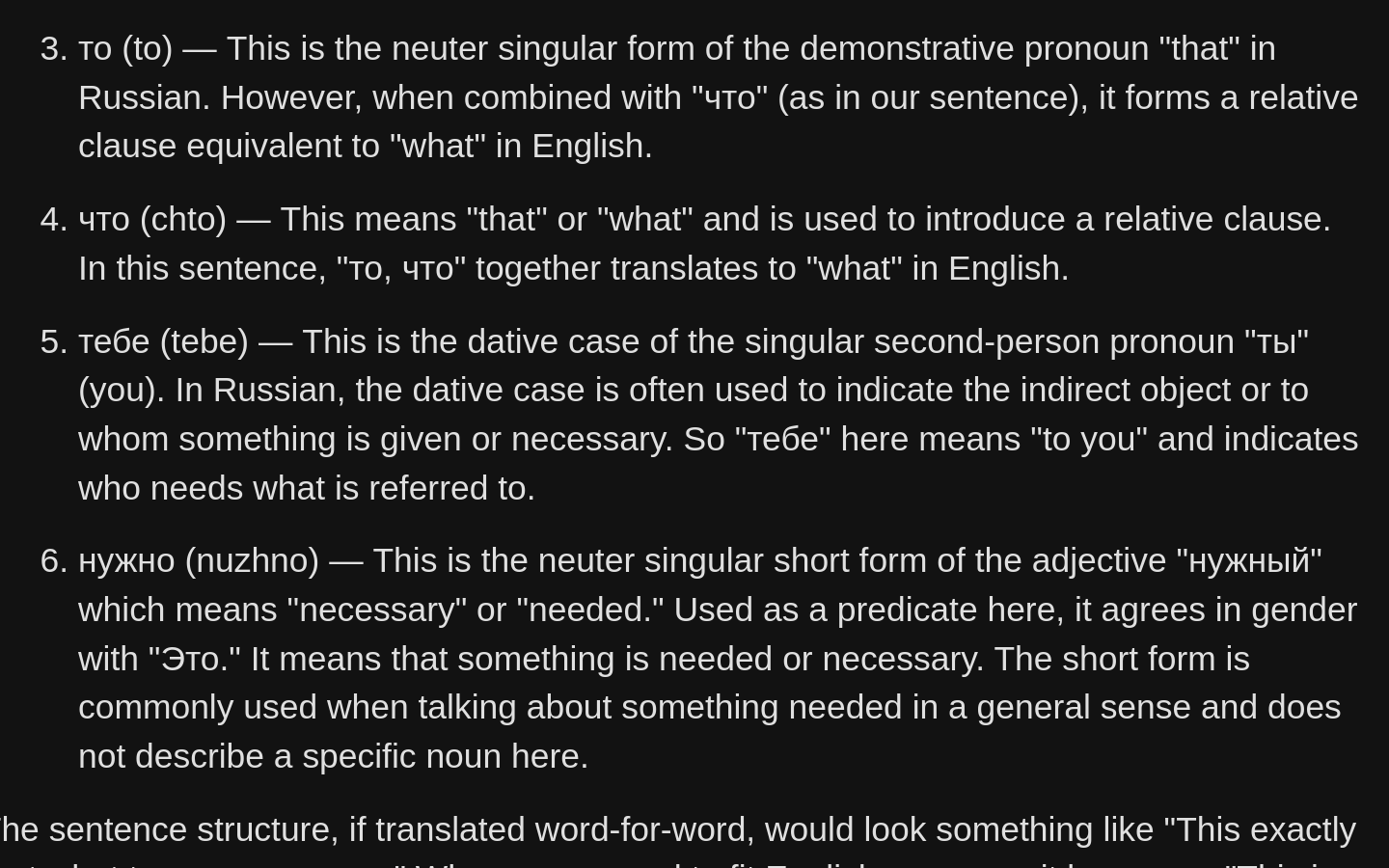 click on "тебе (tebe) — This is the dative case of the singular second-person pronoun "ты" (you). In Russian, the dative case is often used to indicate the indirect object or to whom something is given or necessary. So "тебе" here means "to you" and indicates who needs what is referred to." at bounding box center [714, 393] 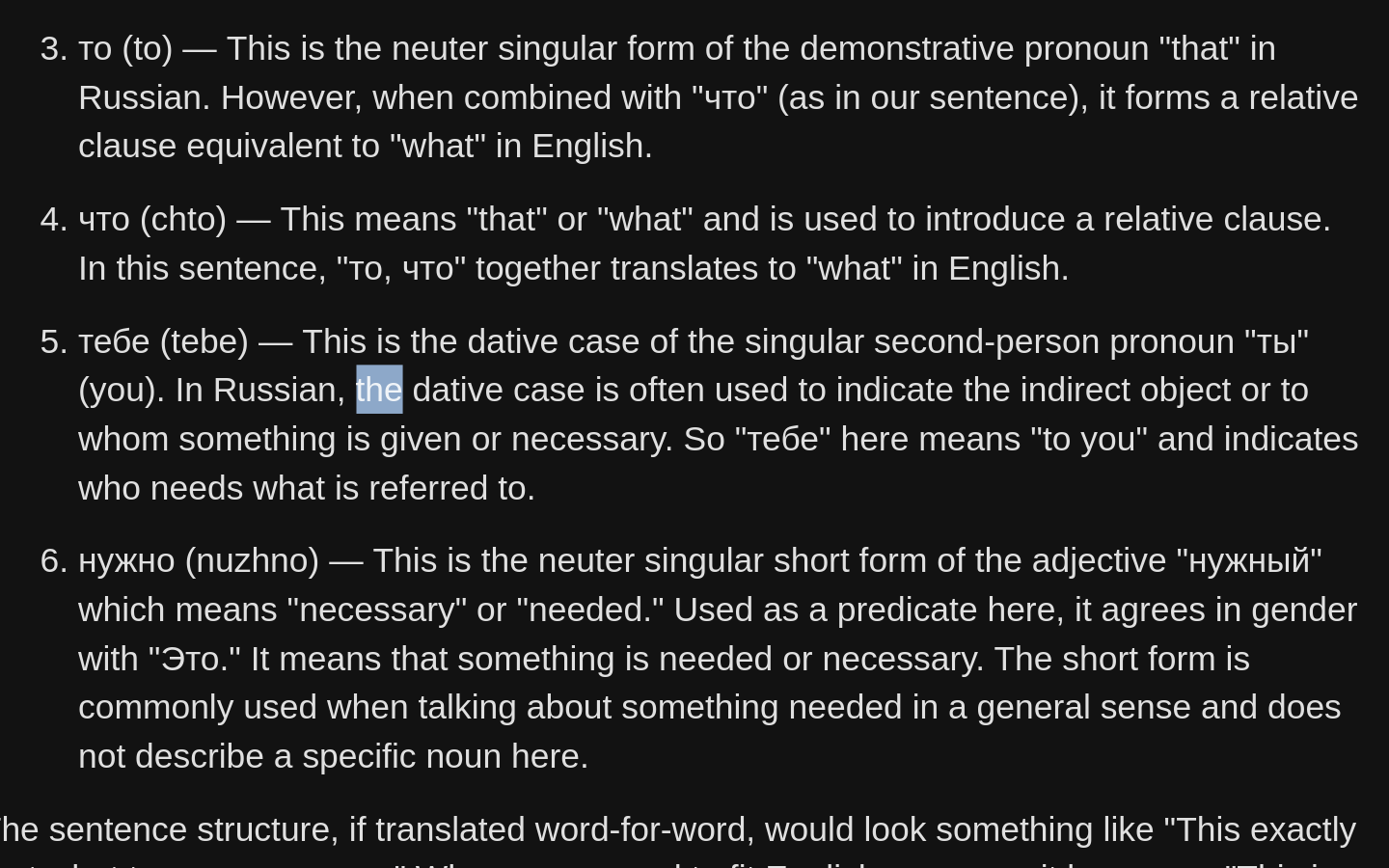 click on "тебе (tebe) — This is the dative case of the singular second-person pronoun "ты" (you). In Russian, the dative case is often used to indicate the indirect object or to whom something is given or necessary. So "тебе" here means "to you" and indicates who needs what is referred to." at bounding box center [714, 393] 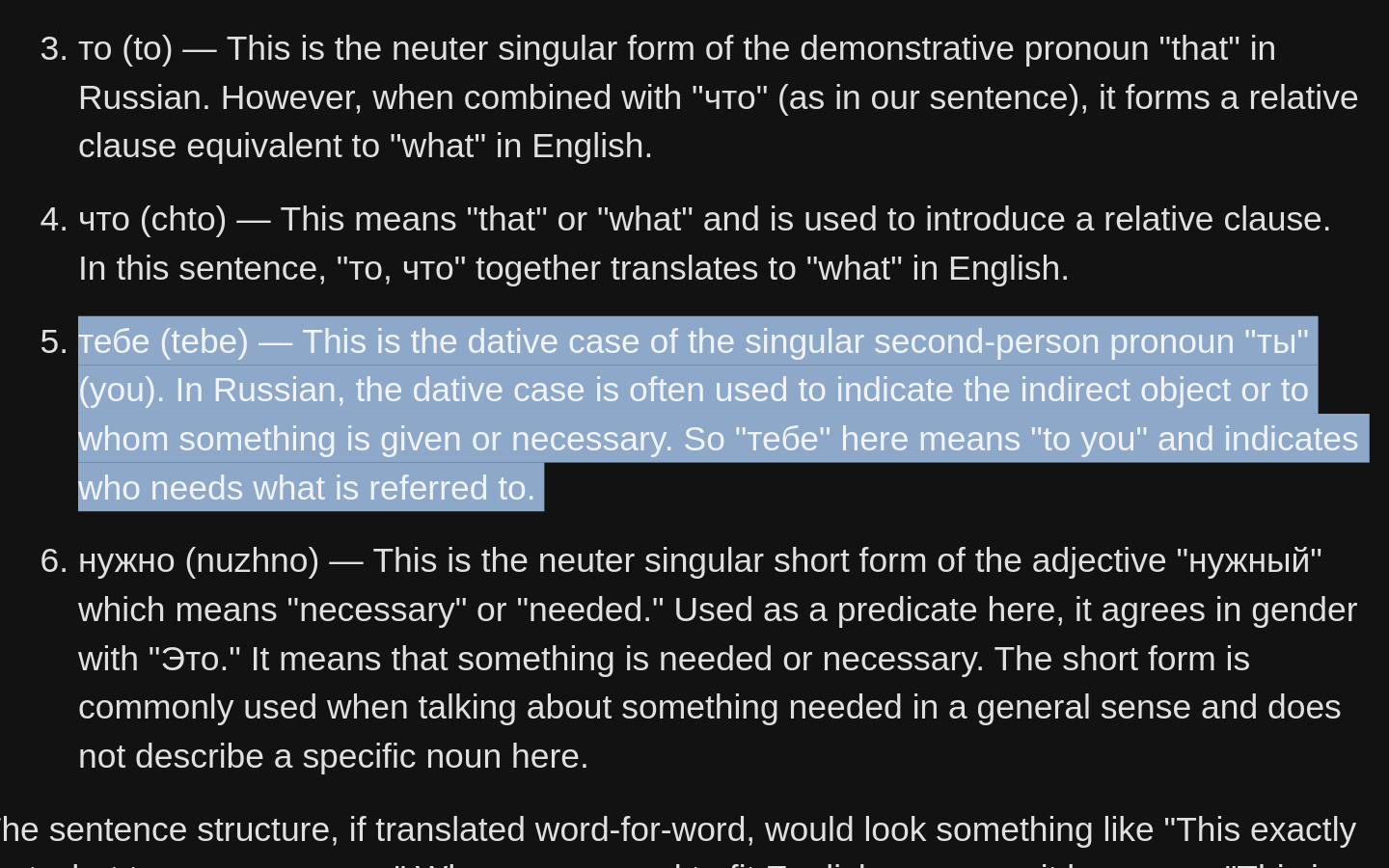 click on "тебе (tebe) — This is the dative case of the singular second-person pronoun "ты" (you). In Russian, the dative case is often used to indicate the indirect object or to whom something is given or necessary. So "тебе" here means "to you" and indicates who needs what is referred to." at bounding box center (714, 393) 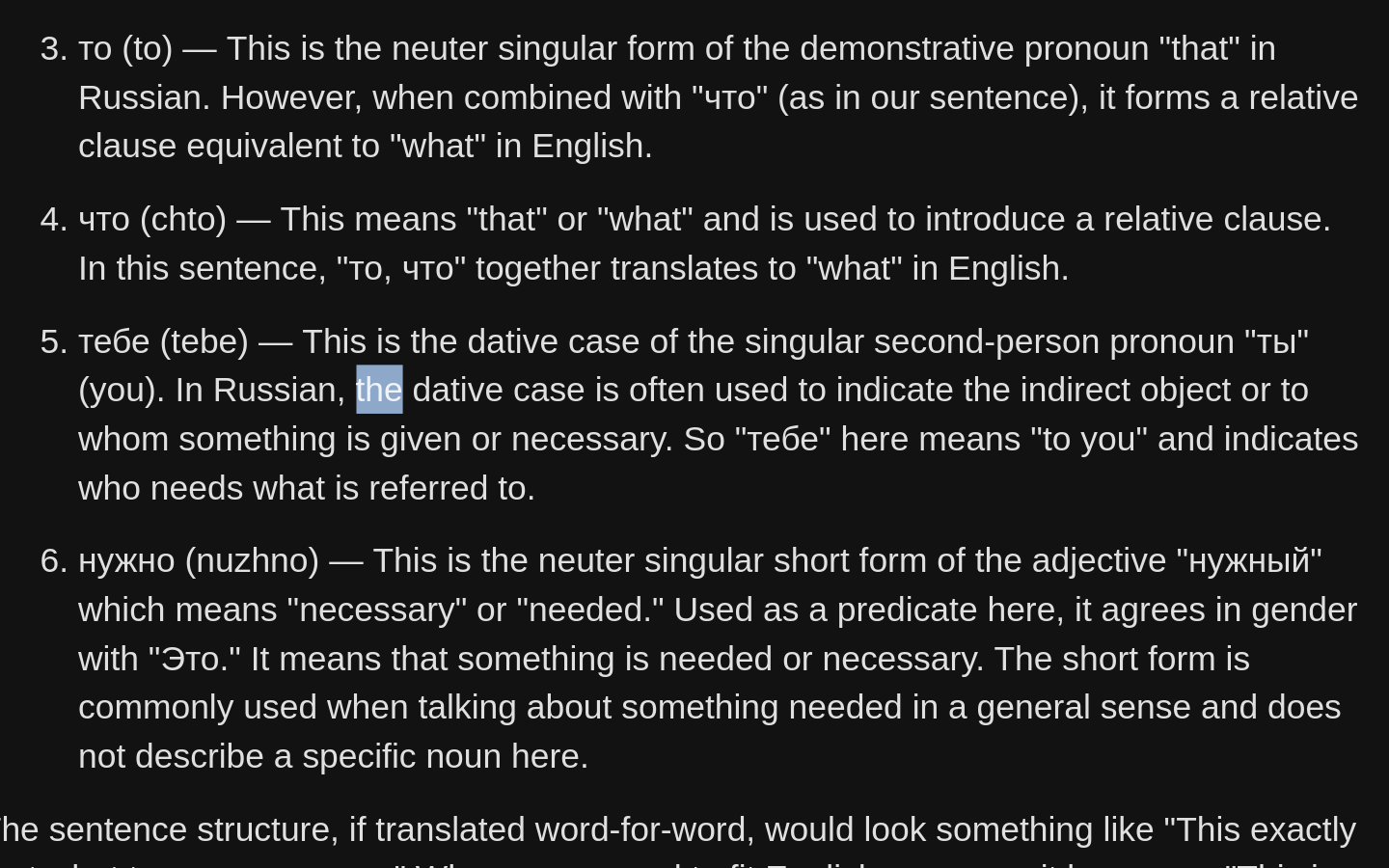 click on "тебе (tebe) — This is the dative case of the singular second-person pronoun "ты" (you). In Russian, the dative case is often used to indicate the indirect object or to whom something is given or necessary. So "тебе" here means "to you" and indicates who needs what is referred to." at bounding box center [714, 393] 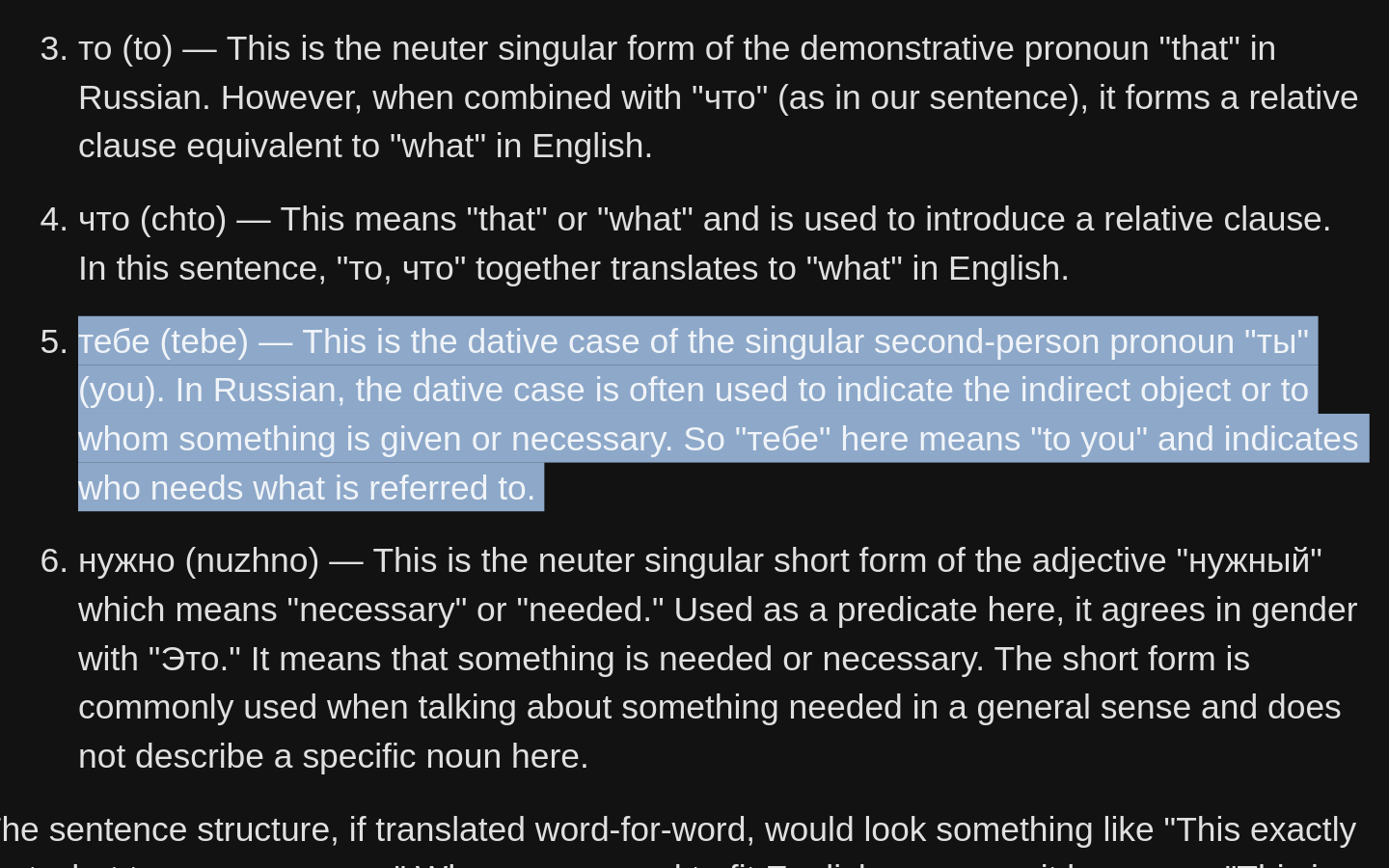 click on "тебе (tebe) — This is the dative case of the singular second-person pronoun "ты" (you). In Russian, the dative case is often used to indicate the indirect object or to whom something is given or necessary. So "тебе" here means "to you" and indicates who needs what is referred to." at bounding box center [714, 393] 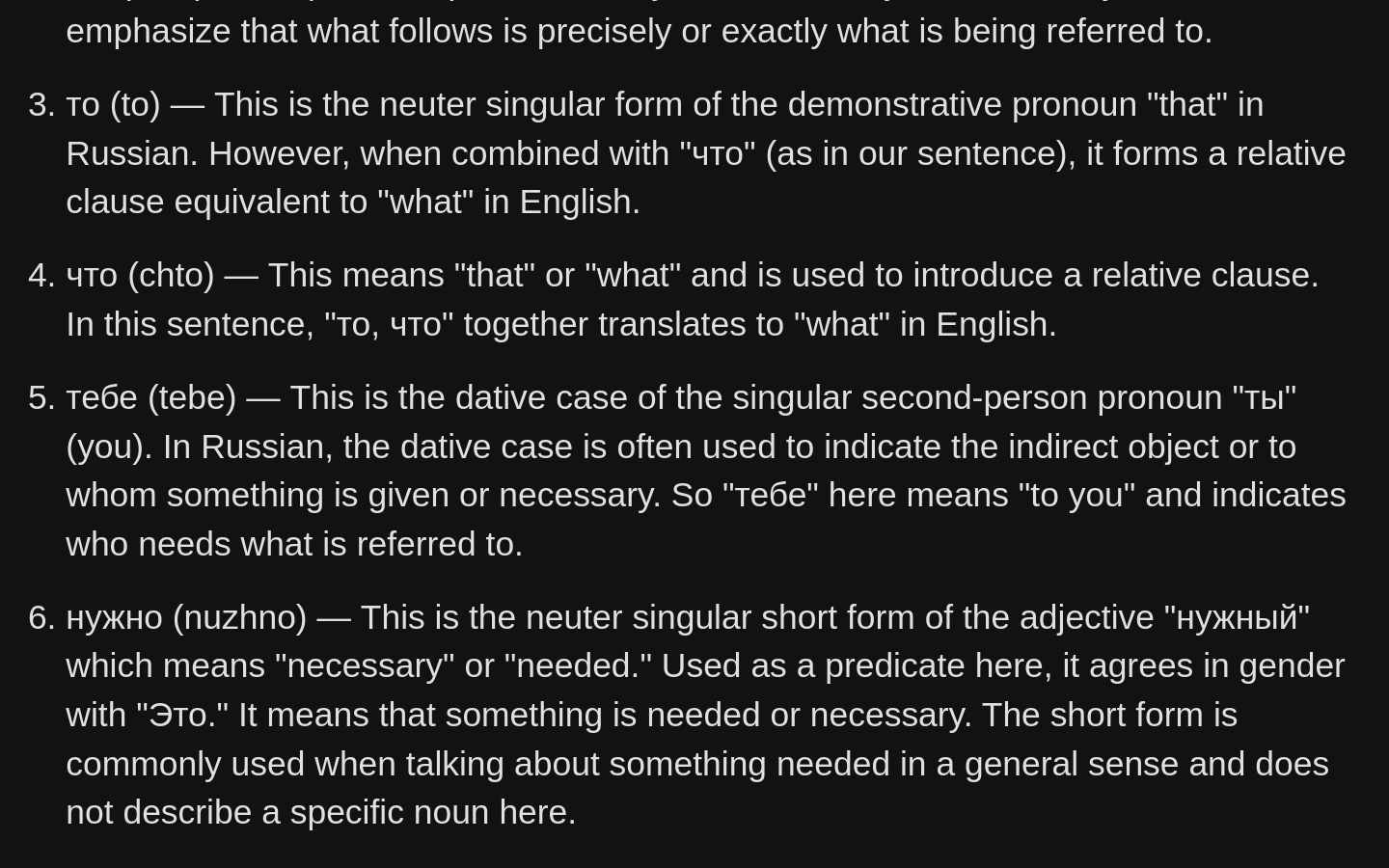click on "нужно (nuzhno) — This is the neuter singular short form of the adjective "нужный" which means "necessary" or "needed." Used as a predicate here, it agrees in gender with "Это." It means that something is needed or necessary. The short form is commonly used when talking about something needed in a general sense and does not describe a specific noun here." at bounding box center (714, 489) 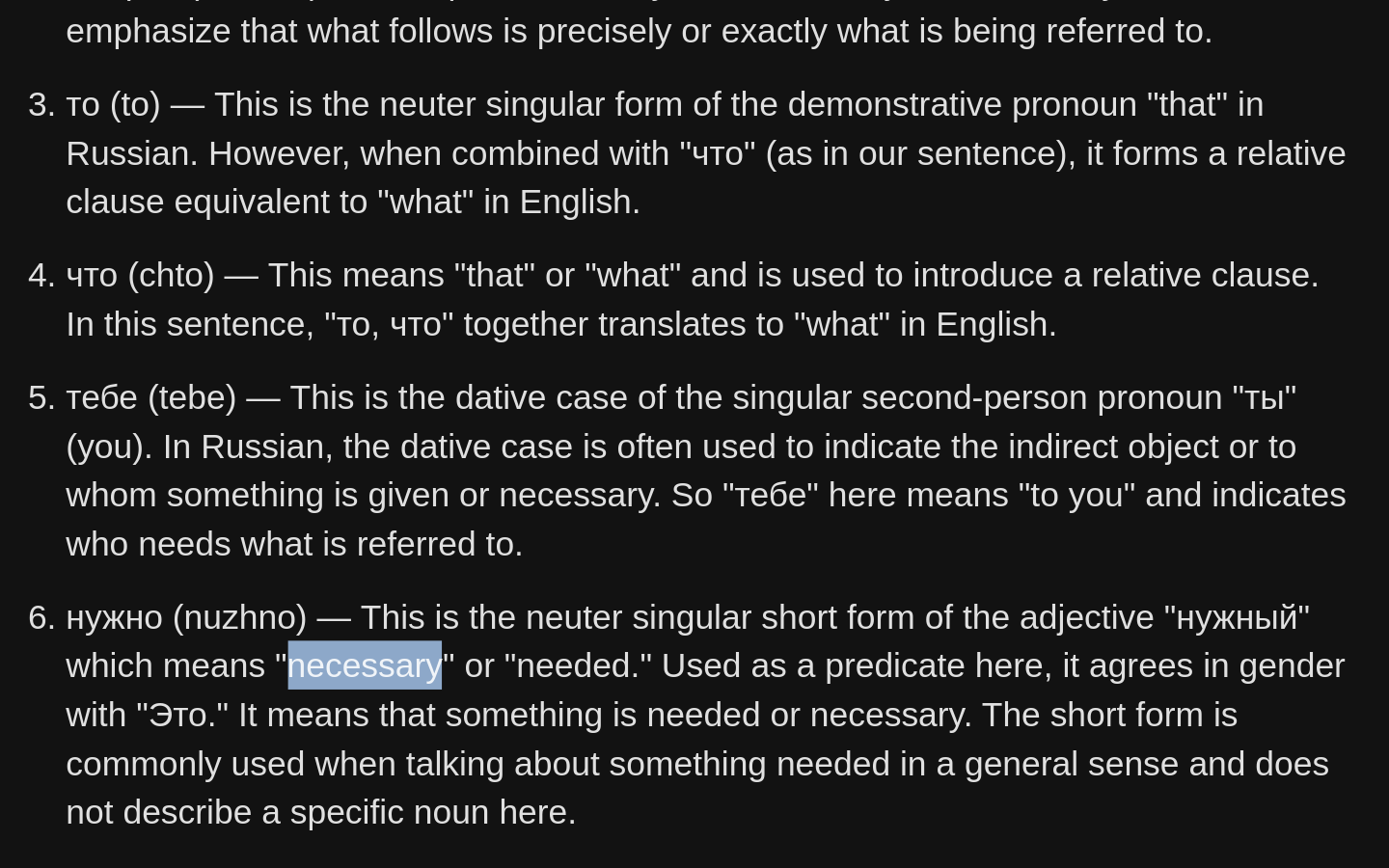 click on "нужно (nuzhno) — This is the neuter singular short form of the adjective "нужный" which means "necessary" or "needed." Used as a predicate here, it agrees in gender with "Это." It means that something is needed or necessary. The short form is commonly used when talking about something needed in a general sense and does not describe a specific noun here." at bounding box center (714, 489) 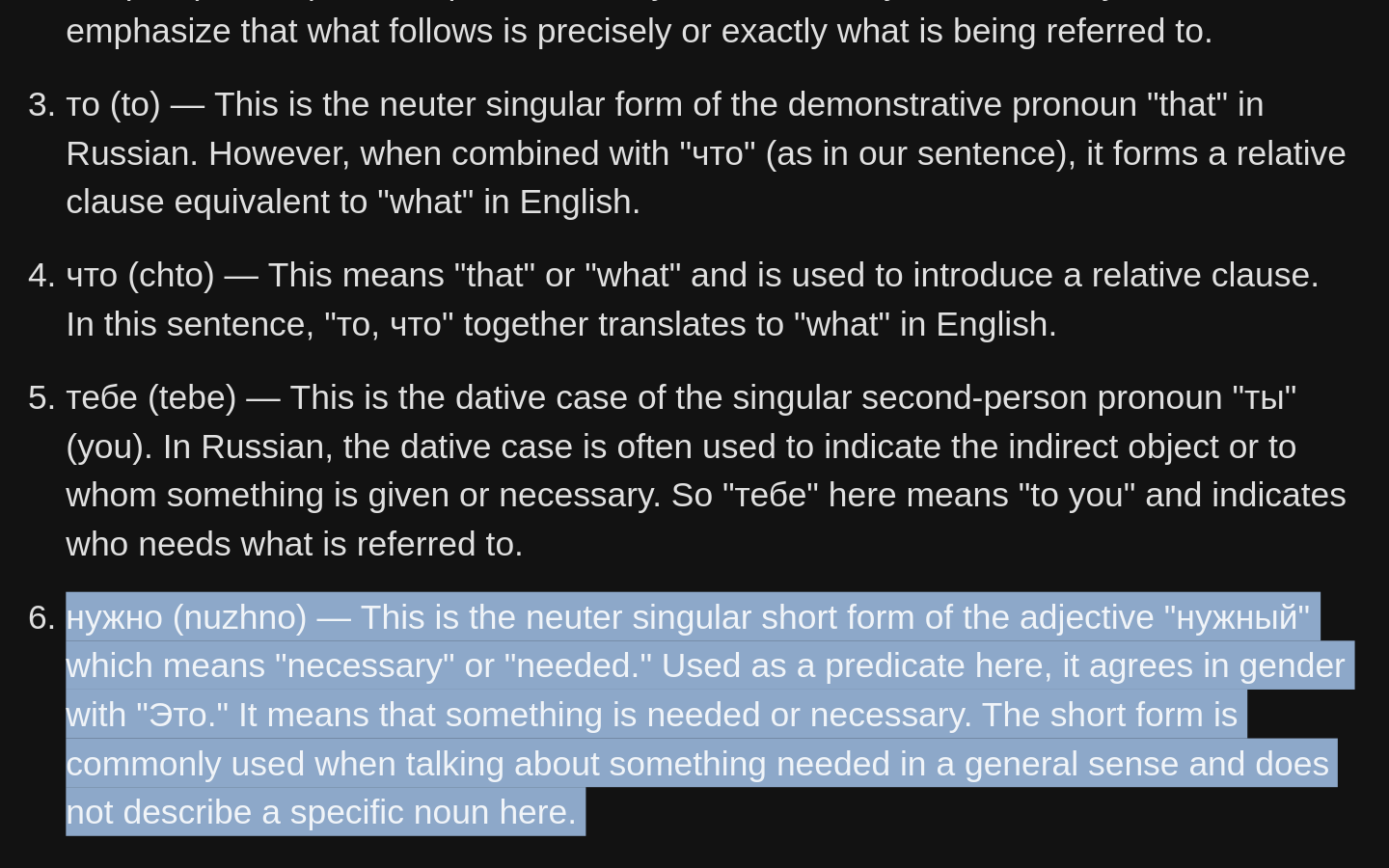 click on "нужно (nuzhno) — This is the neuter singular short form of the adjective "нужный" which means "necessary" or "needed." Used as a predicate here, it agrees in gender with "Это." It means that something is needed or necessary. The short form is commonly used when talking about something needed in a general sense and does not describe a specific noun here." at bounding box center (714, 489) 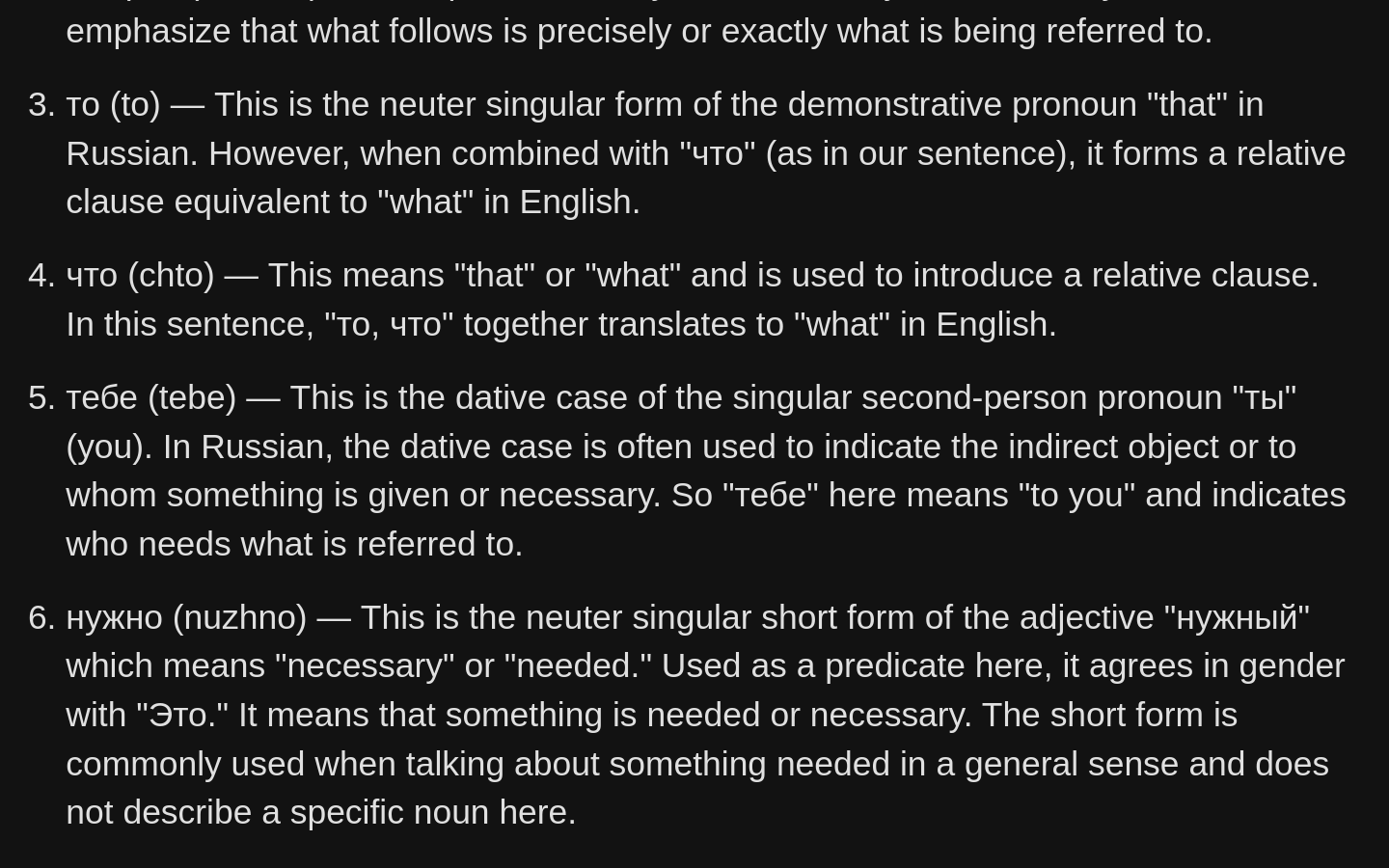 click on "тебе (tebe) — This is the dative case of the singular second-person pronoun "ты" (you). In Russian, the dative case is often used to indicate the indirect object or to whom something is given or necessary. So "тебе" here means "to you" and indicates who needs what is referred to." at bounding box center [714, 393] 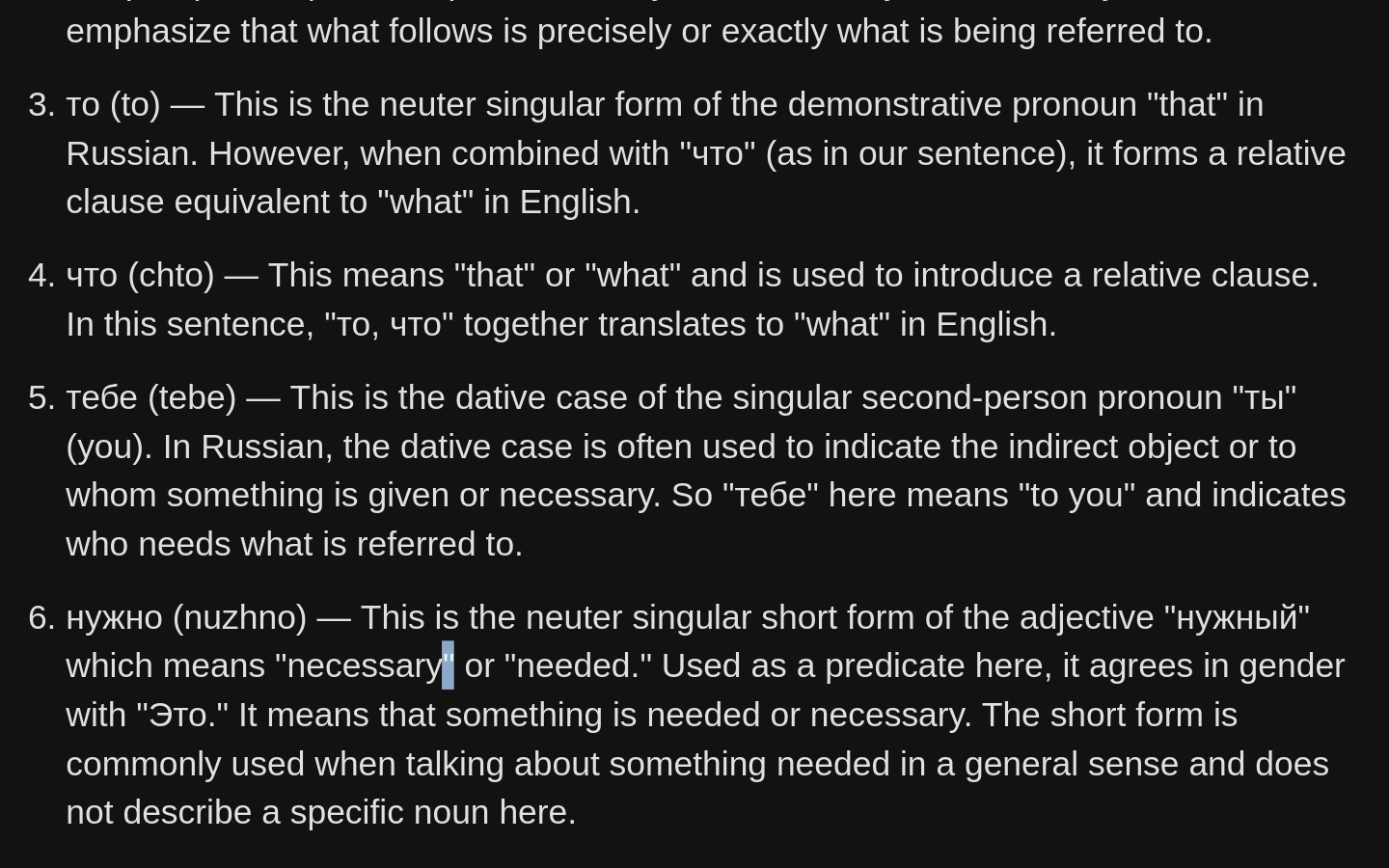 click on "нужно (nuzhno) — This is the neuter singular short form of the adjective "нужный" which means "necessary" or "needed." Used as a predicate here, it agrees in gender with "Это." It means that something is needed or necessary. The short form is commonly used when talking about something needed in a general sense and does not describe a specific noun here." at bounding box center [714, 489] 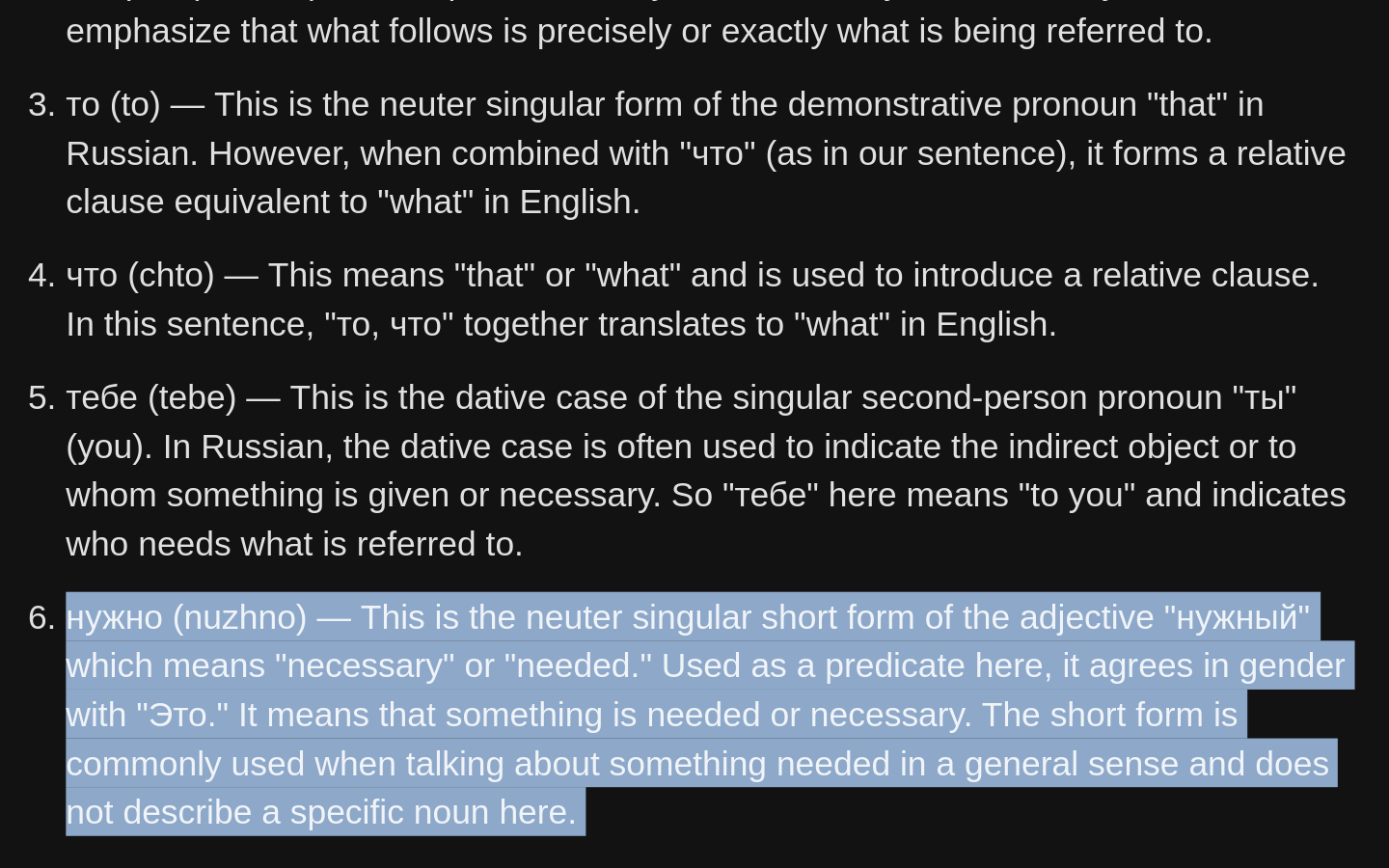 click on "нужно (nuzhno) — This is the neuter singular short form of the adjective "нужный" which means "necessary" or "needed." Used as a predicate here, it agrees in gender with "Это." It means that something is needed or necessary. The short form is commonly used when talking about something needed in a general sense and does not describe a specific noun here." at bounding box center (714, 489) 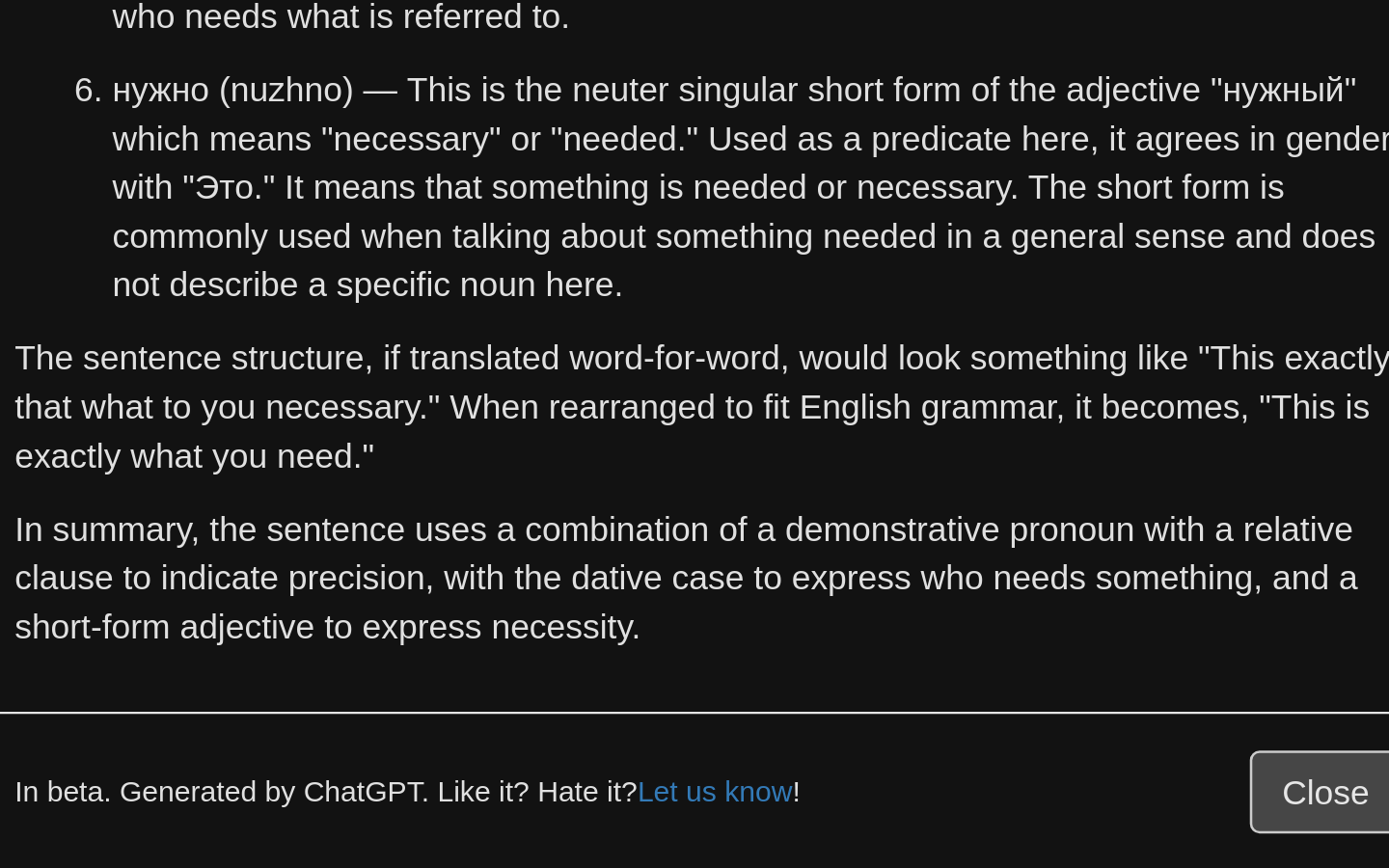 click on "The sentence structure, if translated word-for-word, would look something like "This exactly that what to you necessary." When rearranged to fit English grammar, it becomes, "This is exactly what you need."" at bounding box center (694, 576) 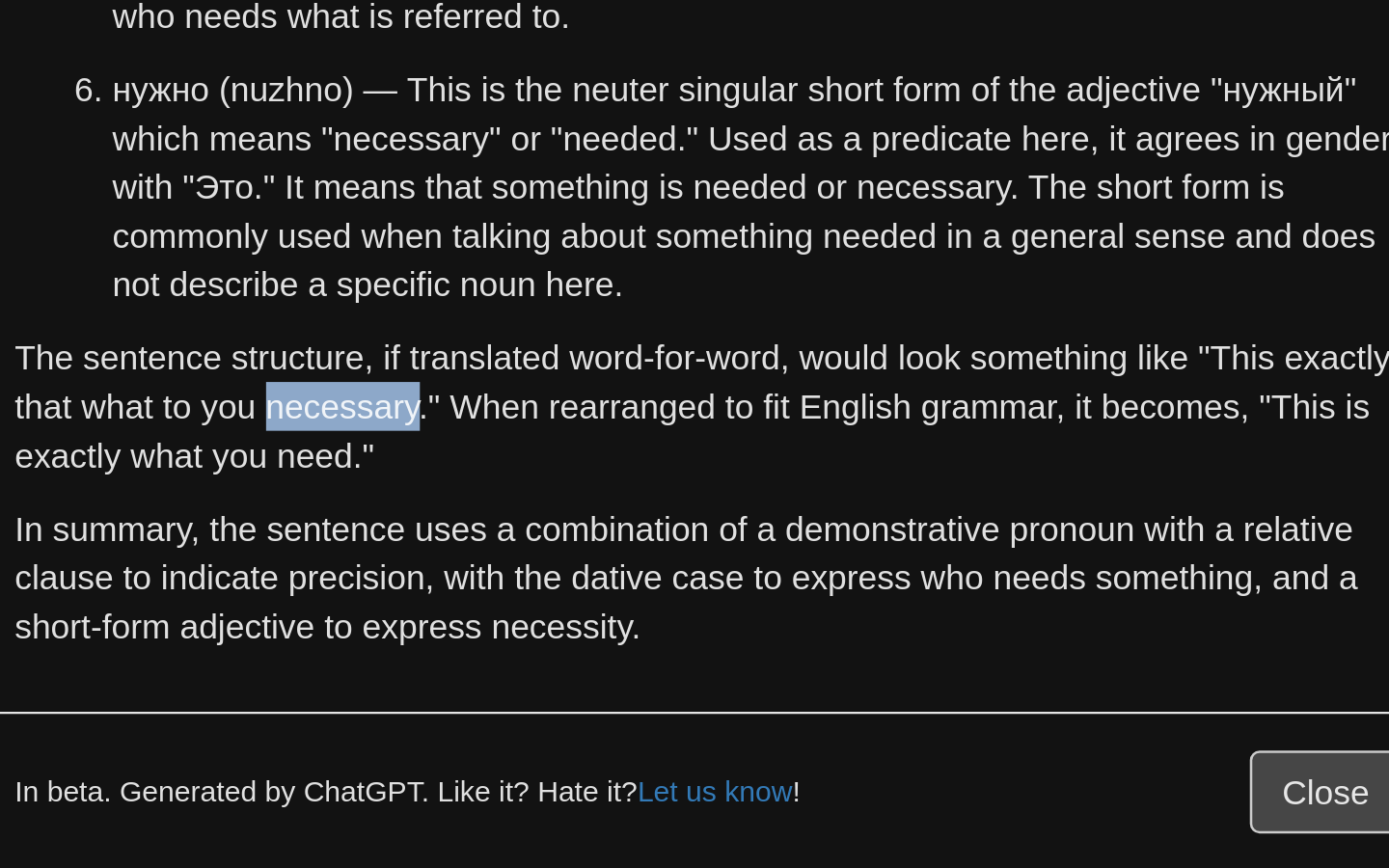 click on "The sentence structure, if translated word-for-word, would look something like "This exactly that what to you necessary." When rearranged to fit English grammar, it becomes, "This is exactly what you need."" at bounding box center [694, 576] 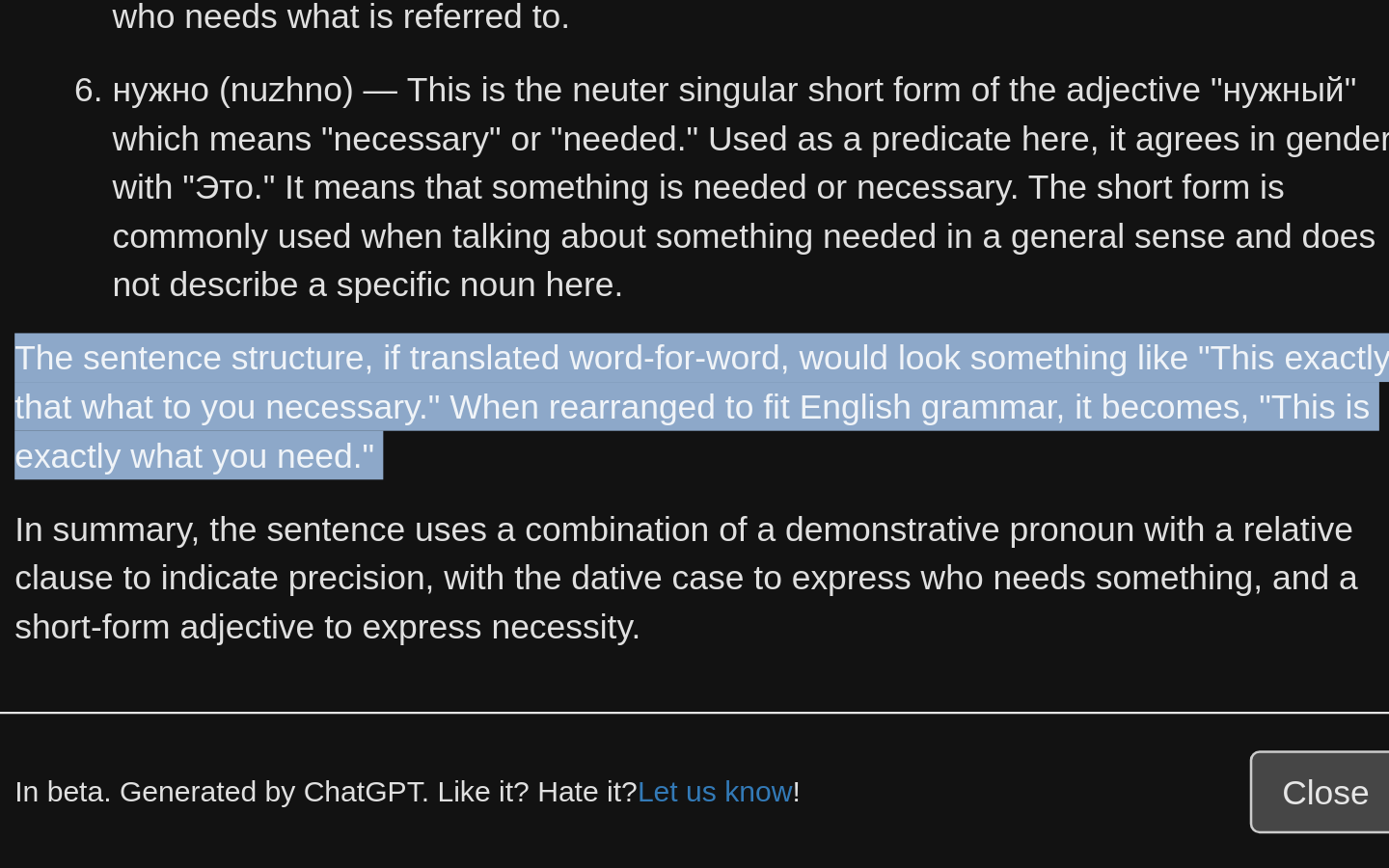 click on "The sentence structure, if translated word-for-word, would look something like "This exactly that what to you necessary." When rearranged to fit English grammar, it becomes, "This is exactly what you need."" at bounding box center (694, 576) 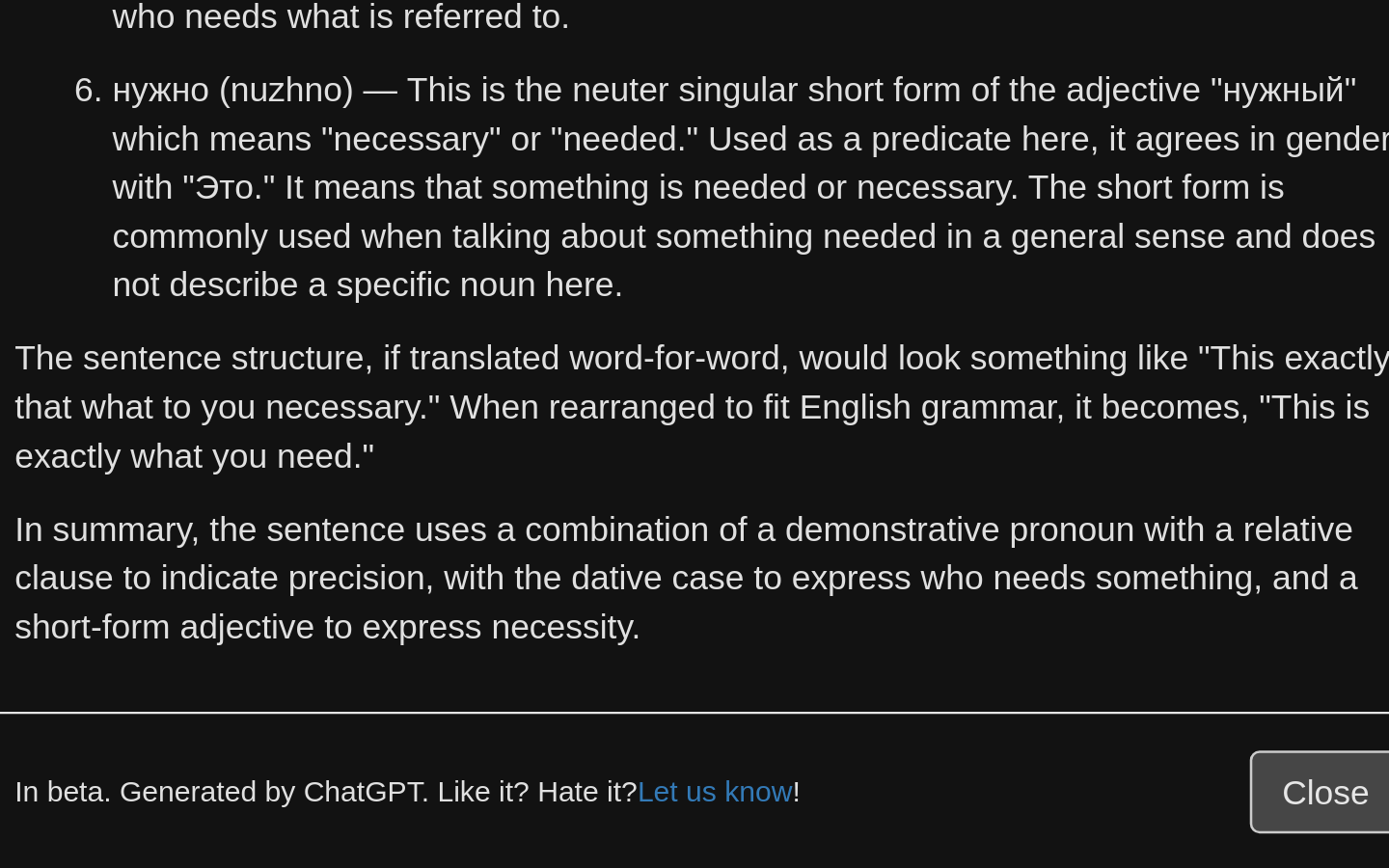 click on "The sentence structure, if translated word-for-word, would look something like "This exactly that what to you necessary." When rearranged to fit English grammar, it becomes, "This is exactly what you need."" at bounding box center [694, 576] 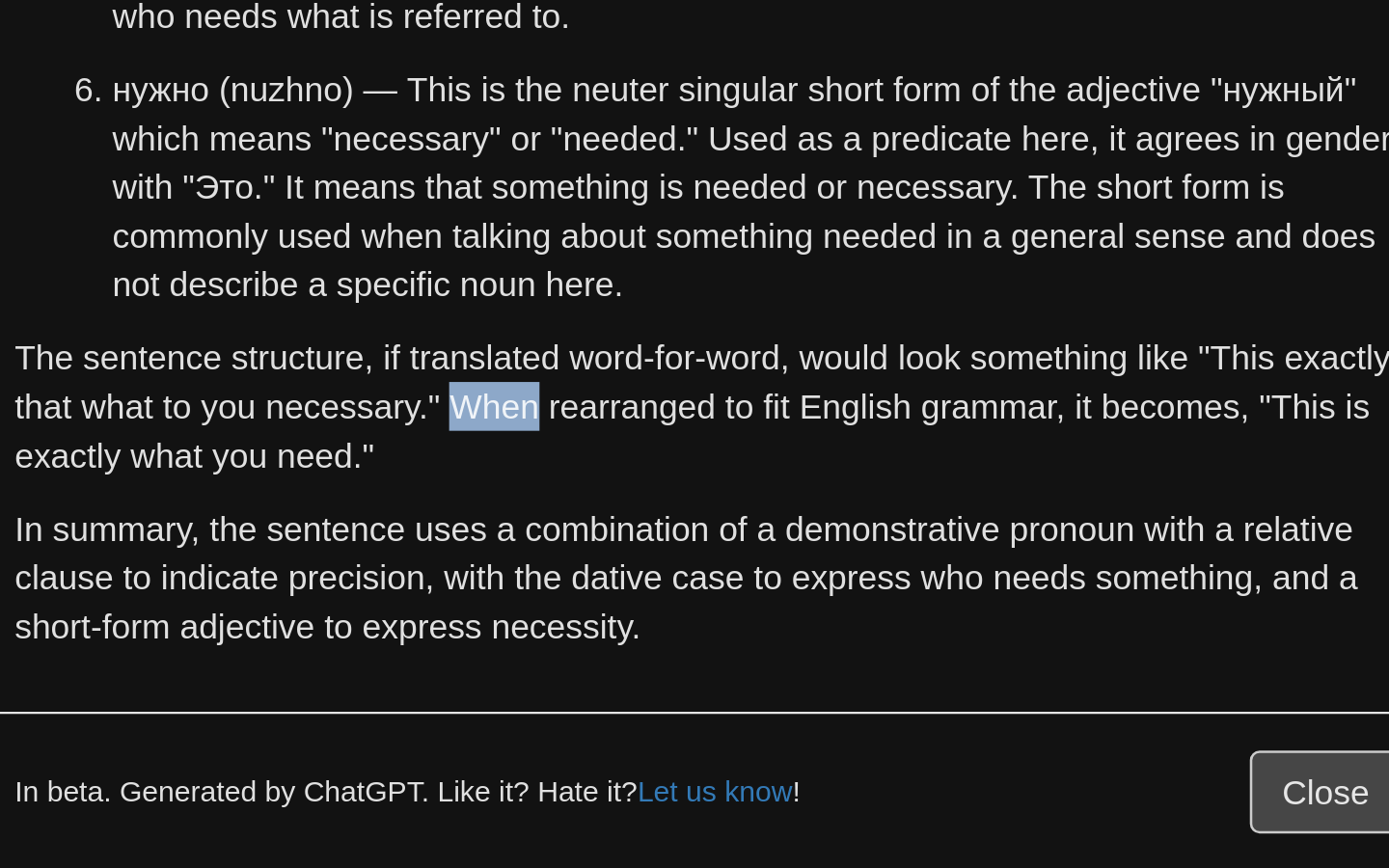click on "The sentence structure, if translated word-for-word, would look something like "This exactly that what to you necessary." When rearranged to fit English grammar, it becomes, "This is exactly what you need."" at bounding box center [694, 576] 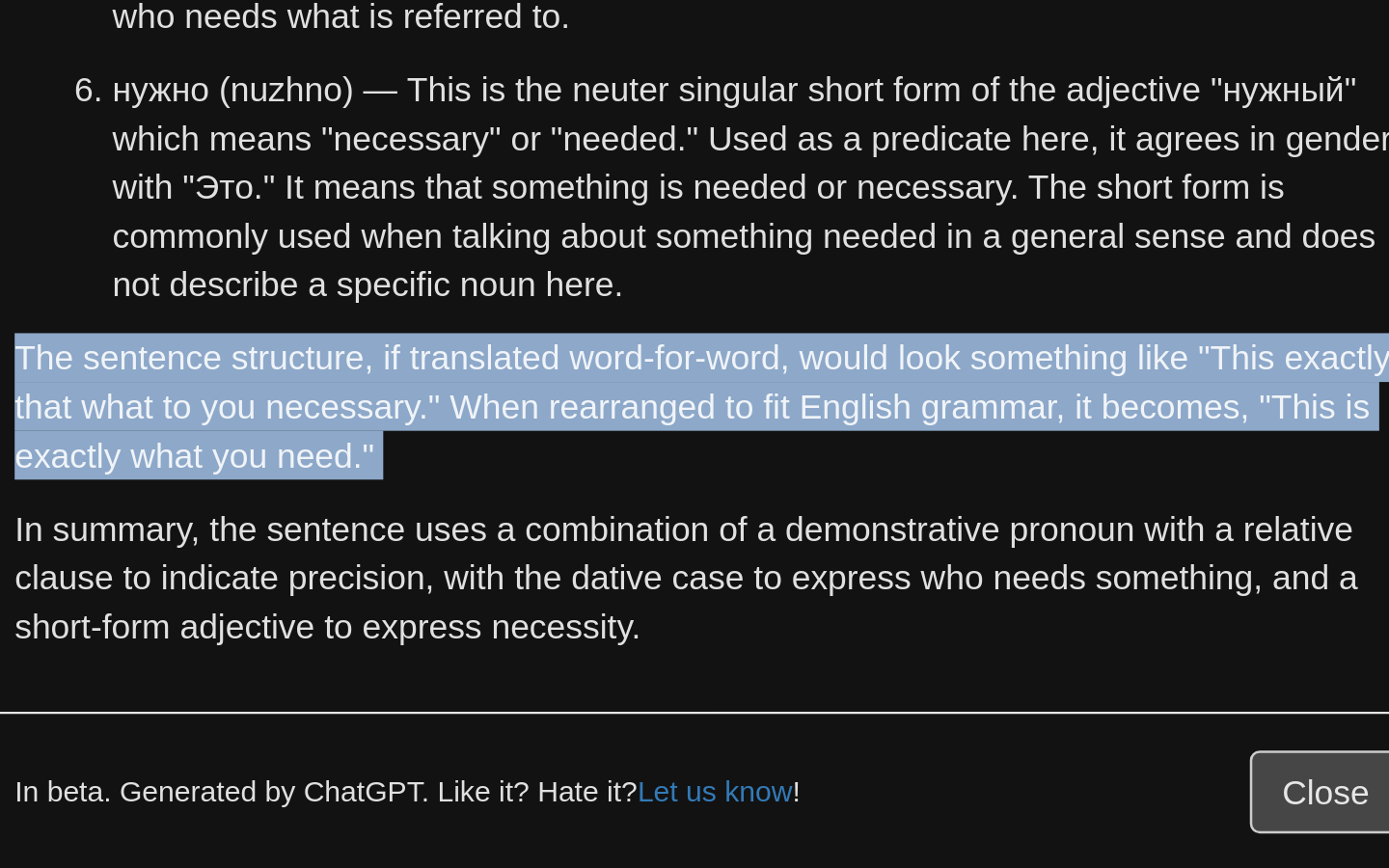 click on "The sentence structure, if translated word-for-word, would look something like "This exactly that what to you necessary." When rearranged to fit English grammar, it becomes, "This is exactly what you need."" at bounding box center [694, 576] 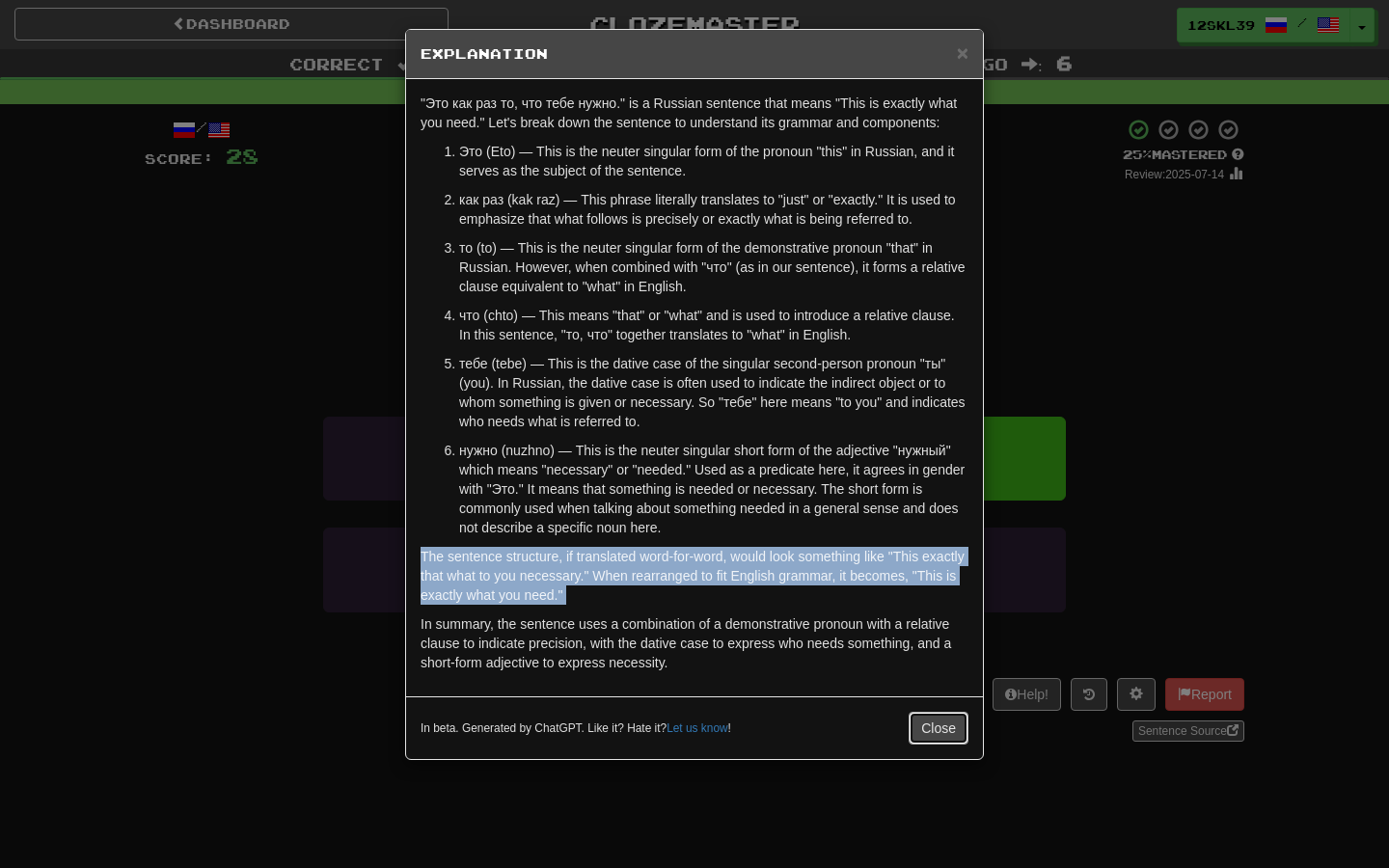 click on "Close" at bounding box center (939, 728) 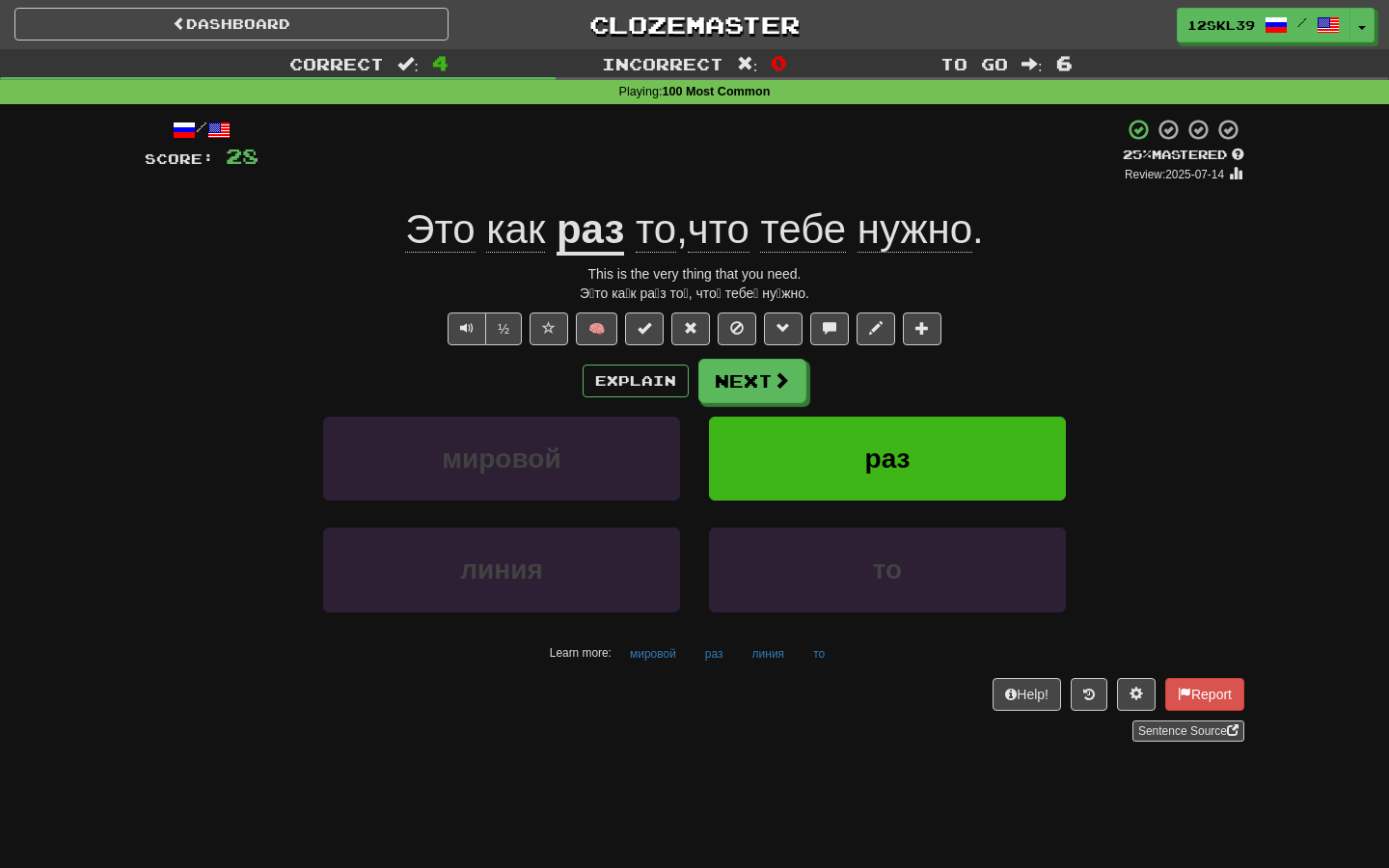 click on "то" at bounding box center (656, 230) 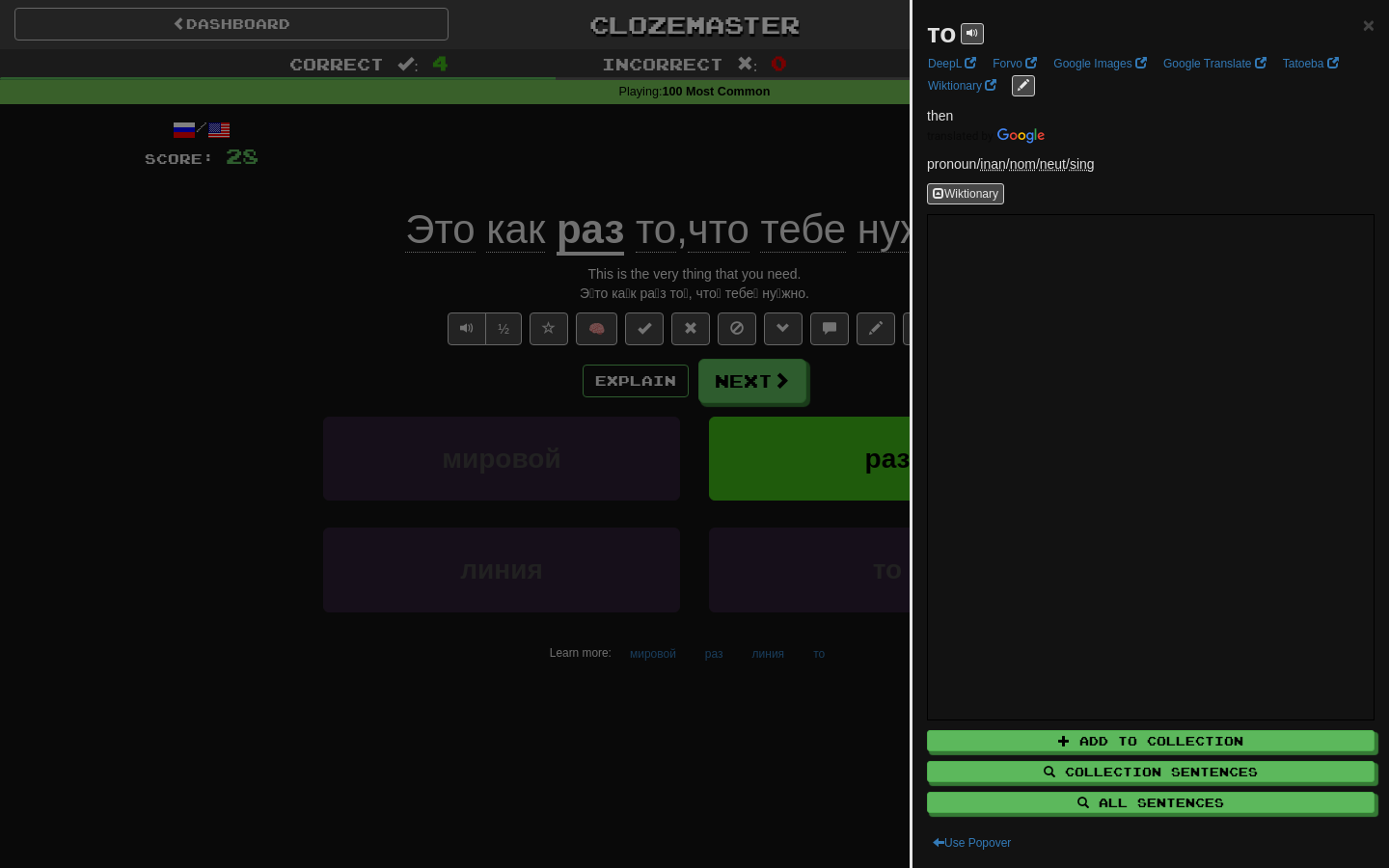 click at bounding box center [694, 434] 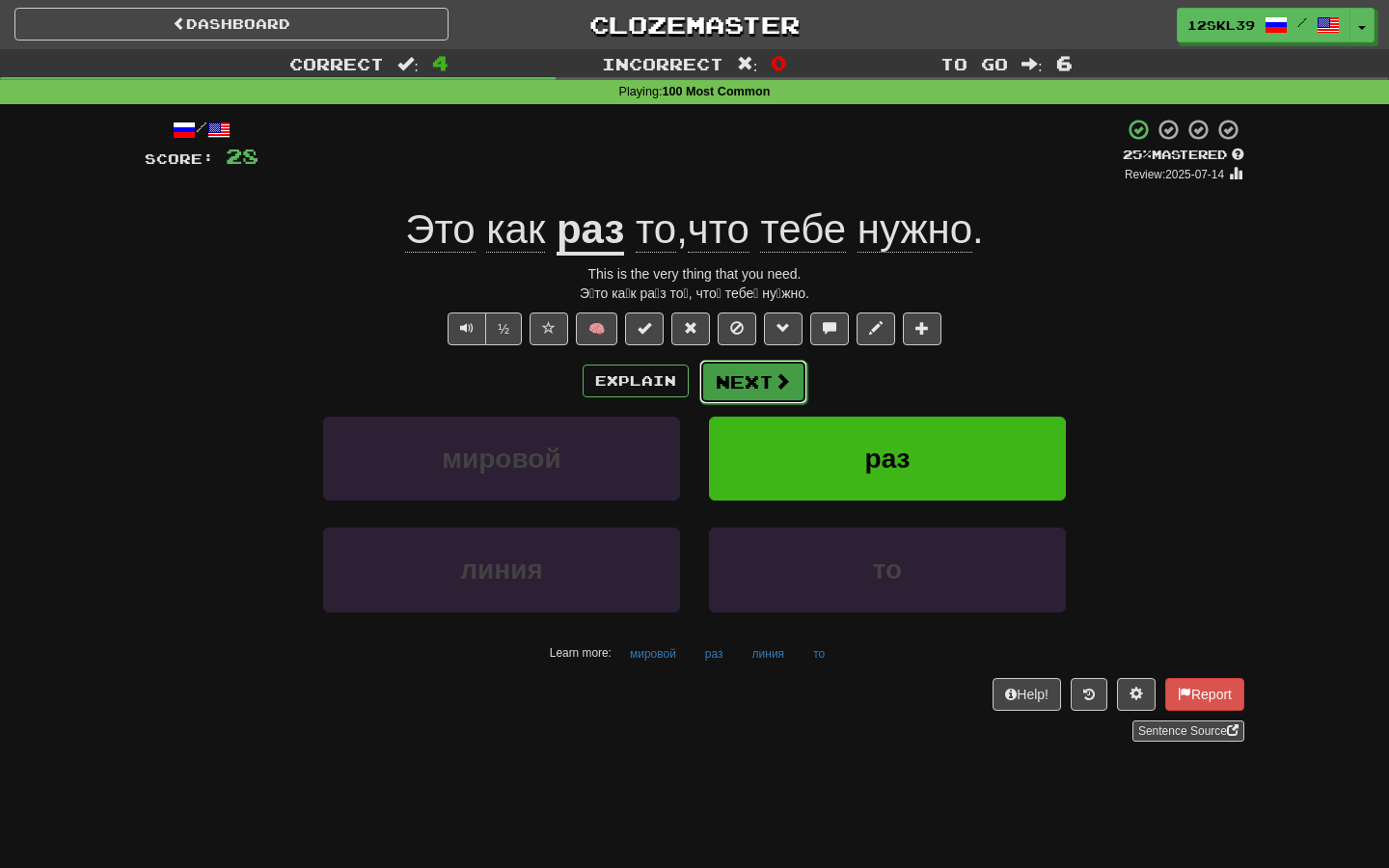 click at bounding box center [782, 381] 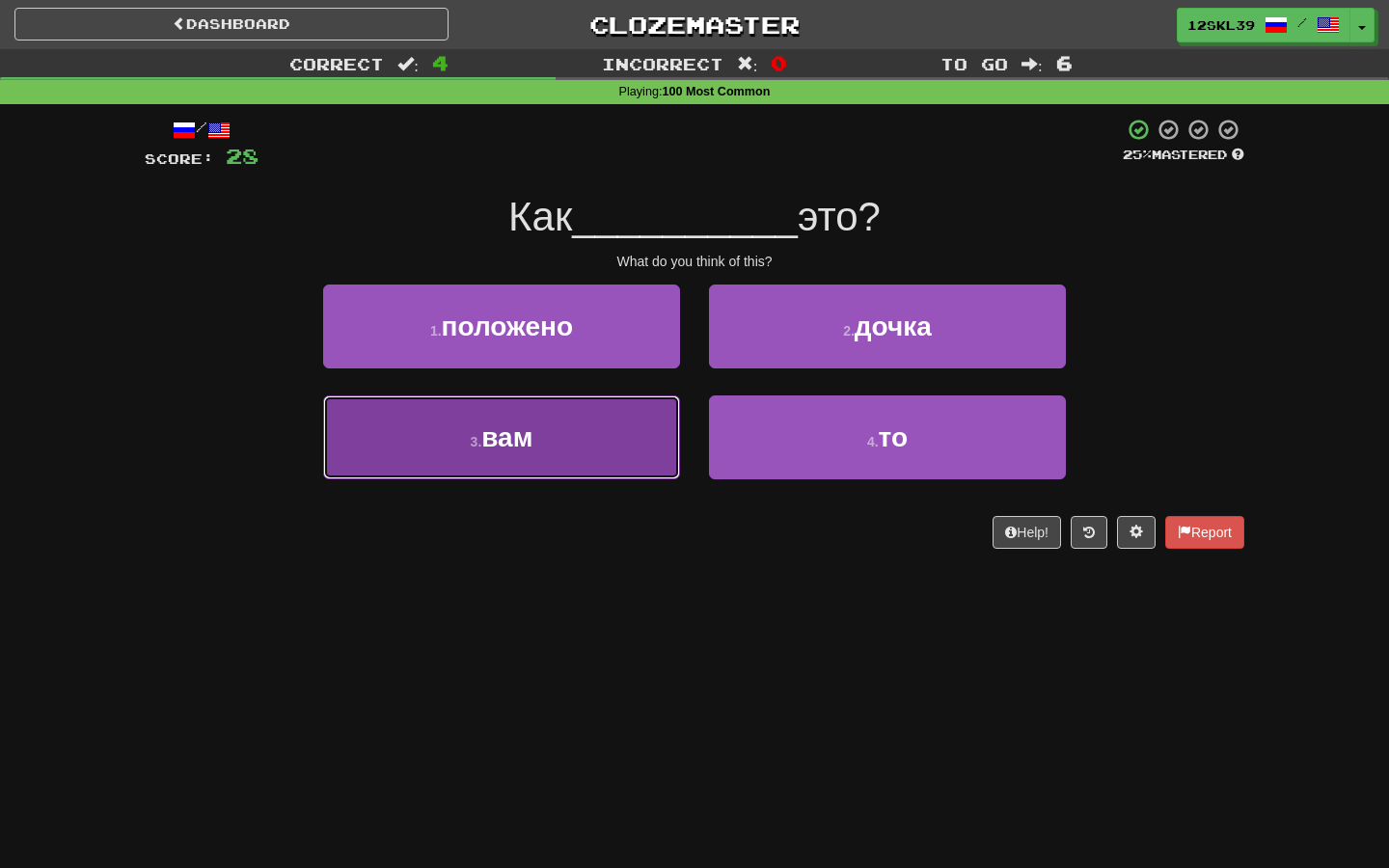 click on "вам" at bounding box center (506, 437) 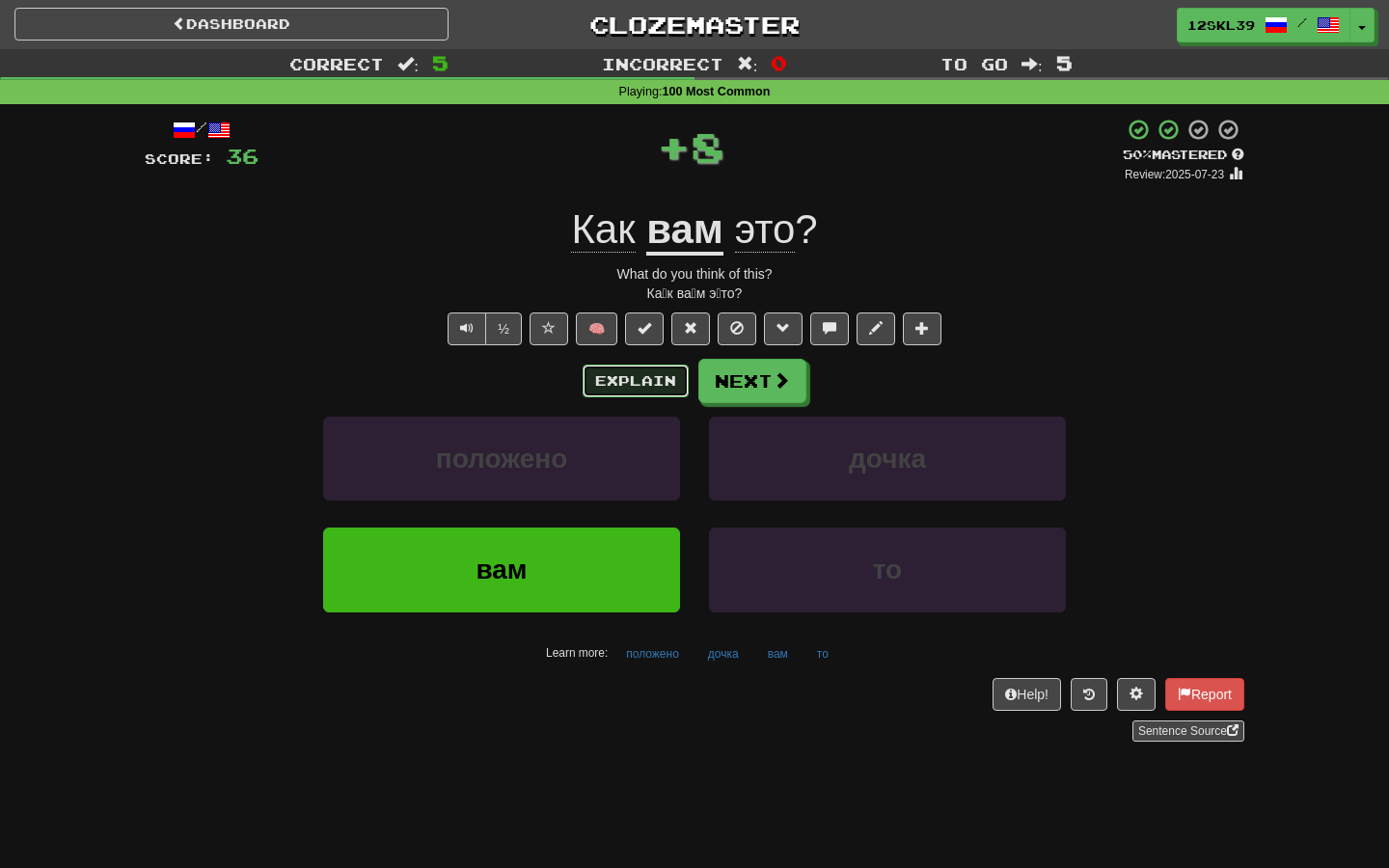 click on "Explain" at bounding box center [636, 381] 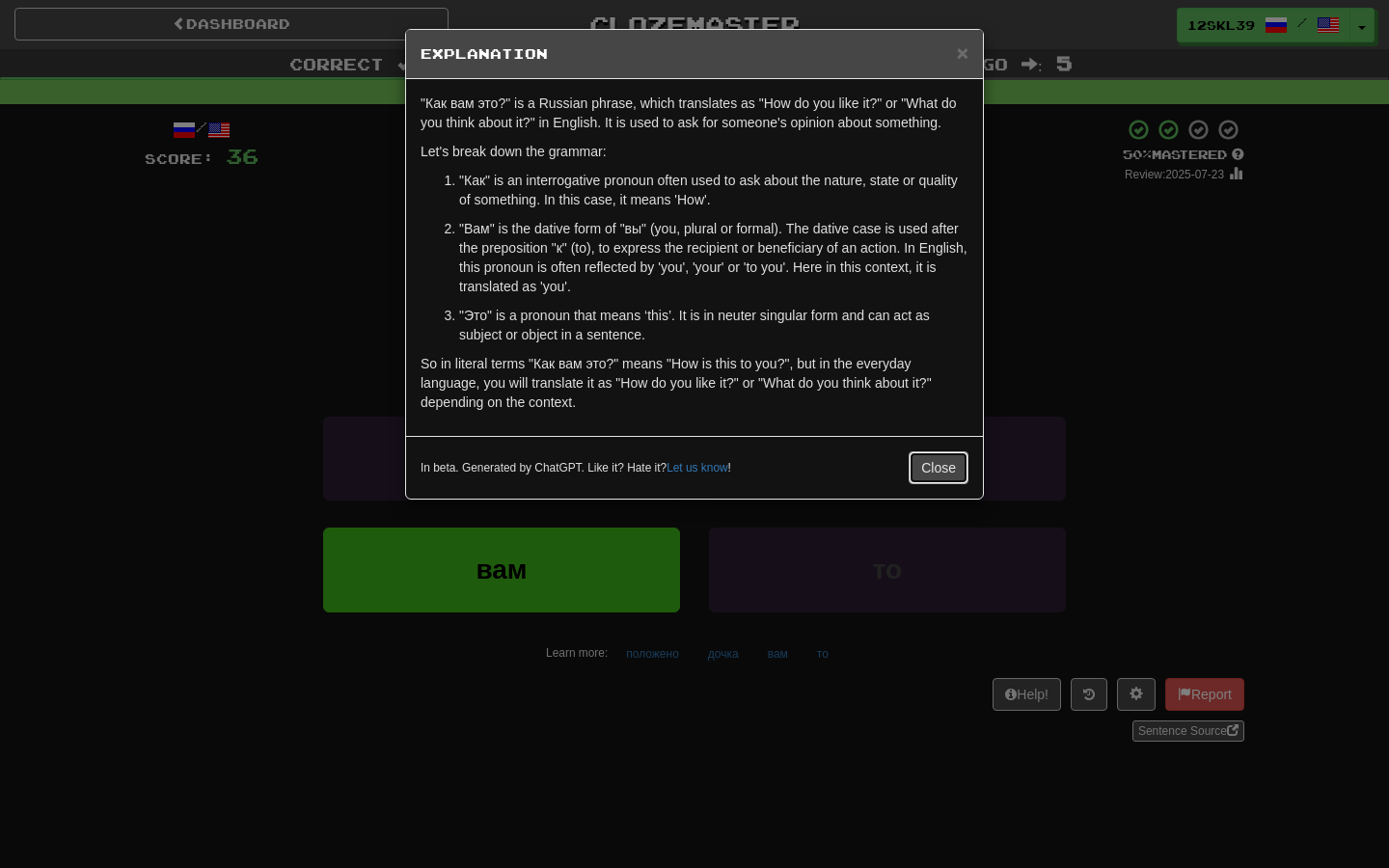 click on "Close" at bounding box center [939, 468] 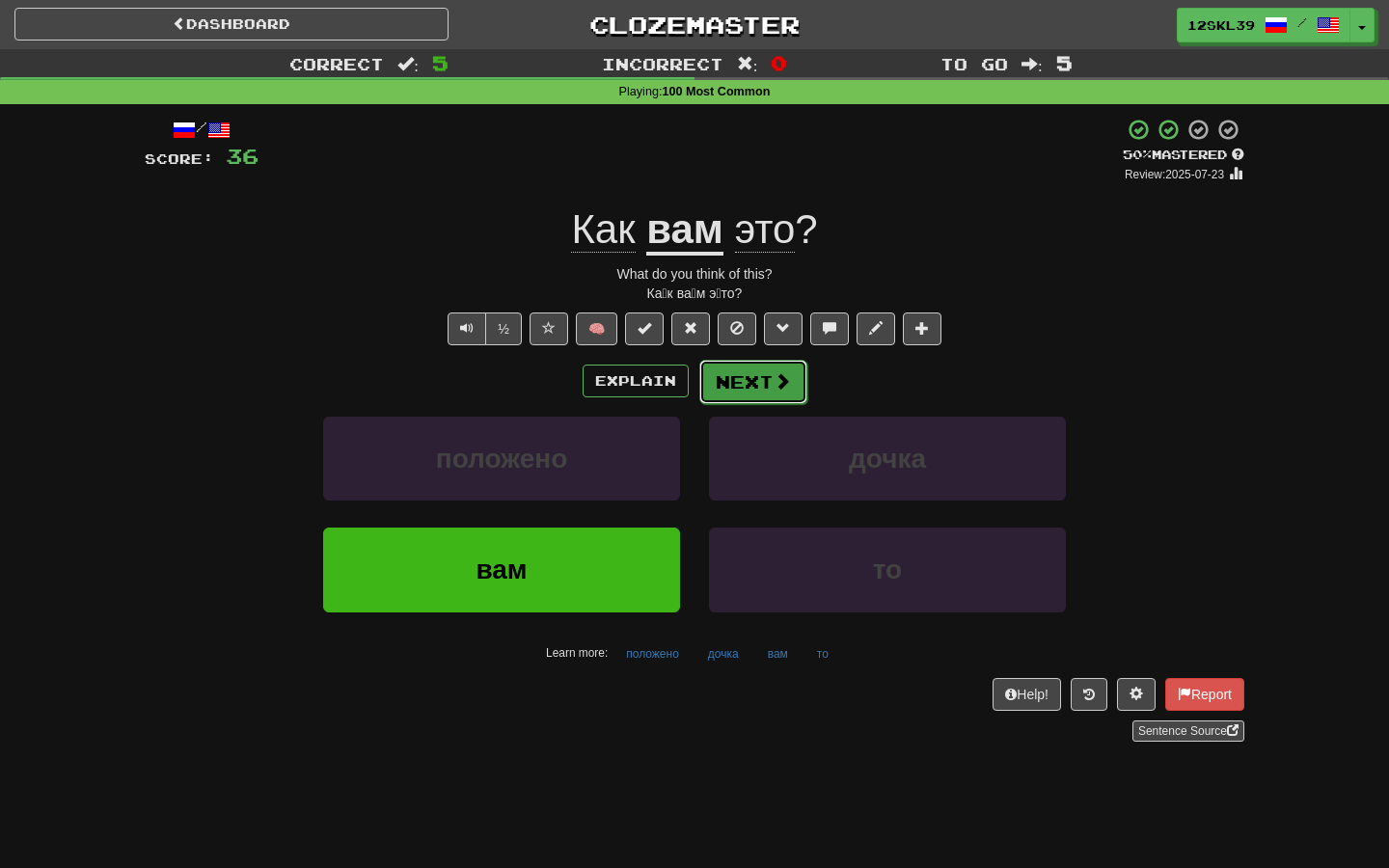 click on "Next" at bounding box center (753, 382) 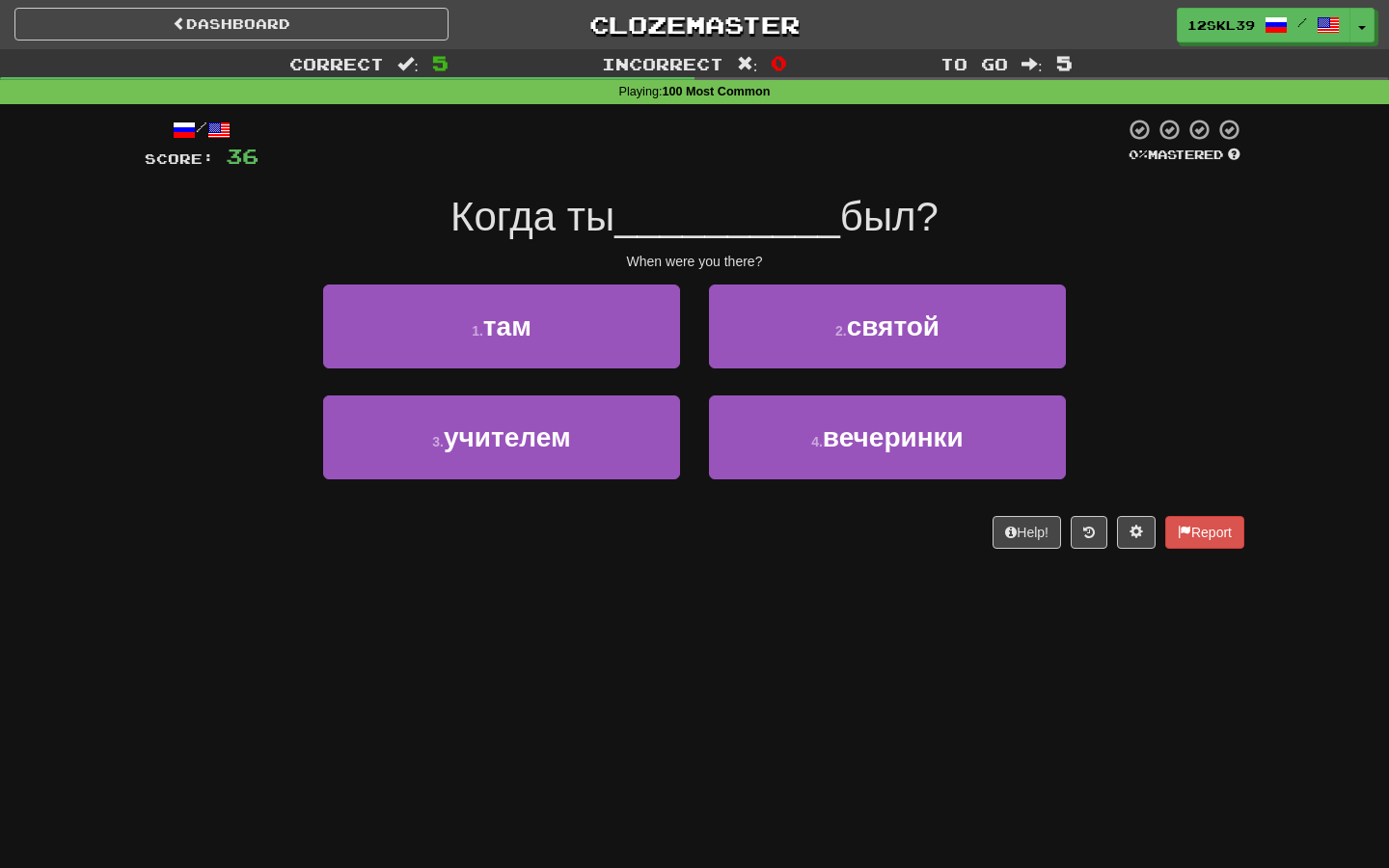 click on "When were you there?" at bounding box center [694, 261] 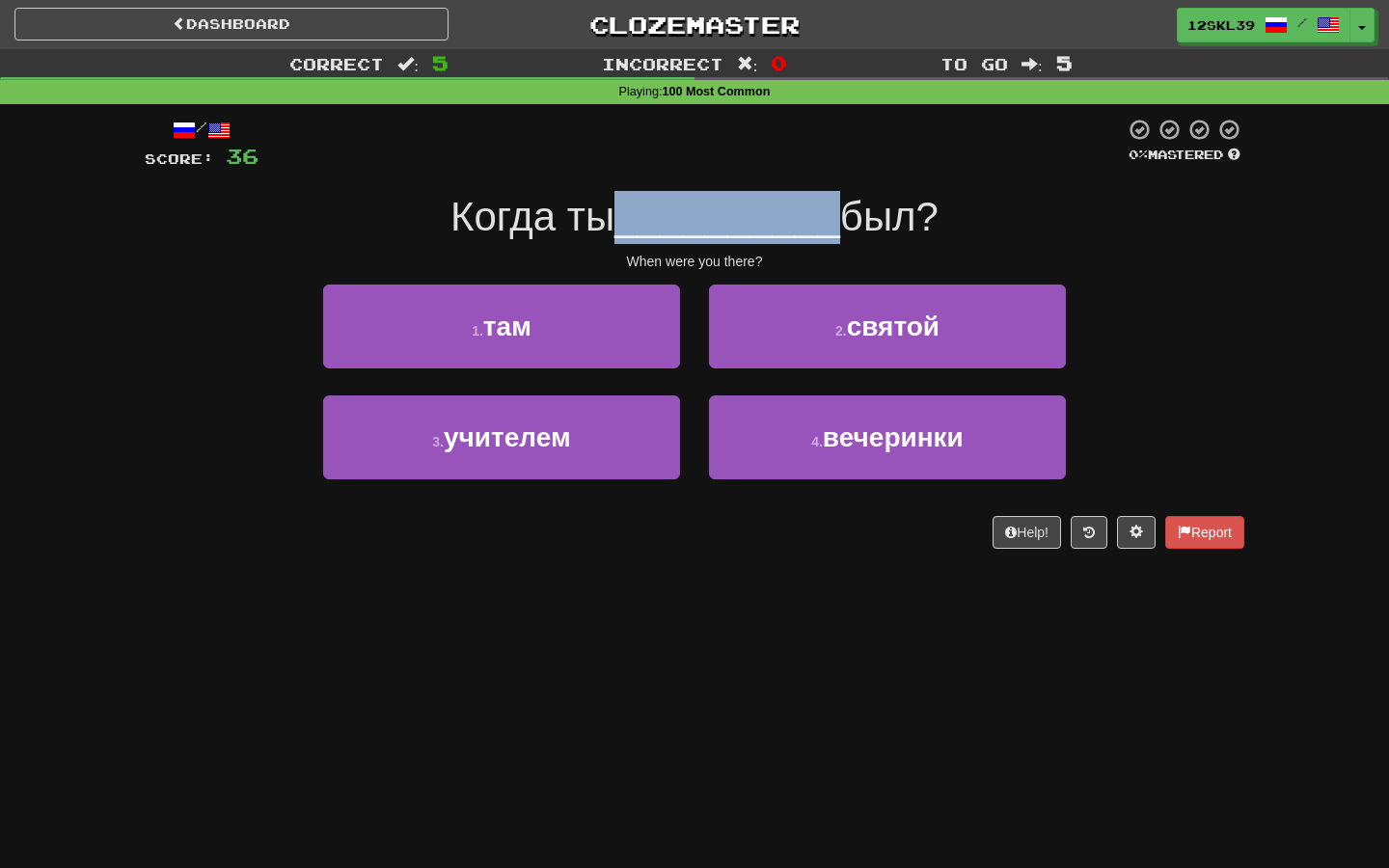 click on "__________" at bounding box center (727, 216) 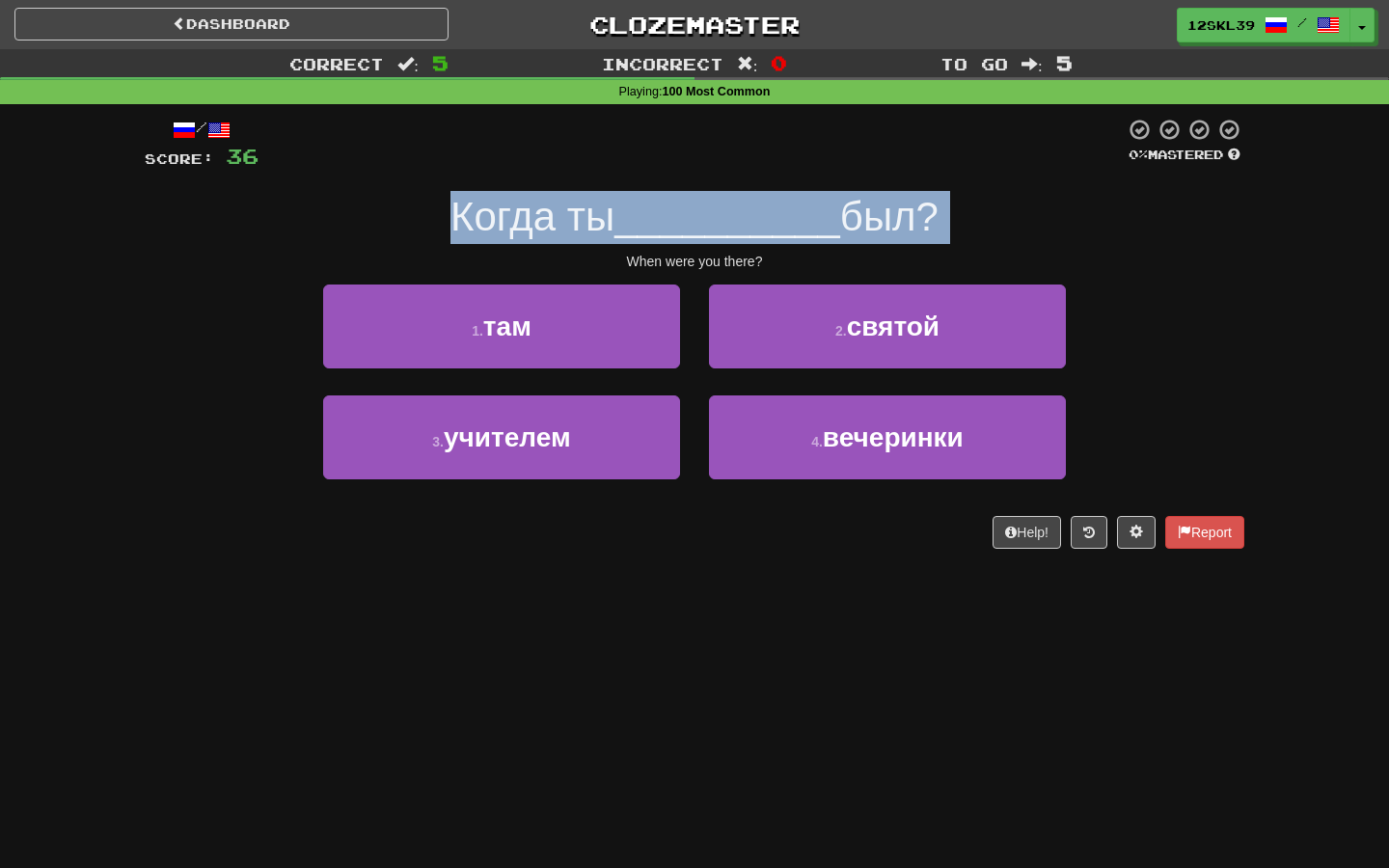click on "__________" at bounding box center [727, 216] 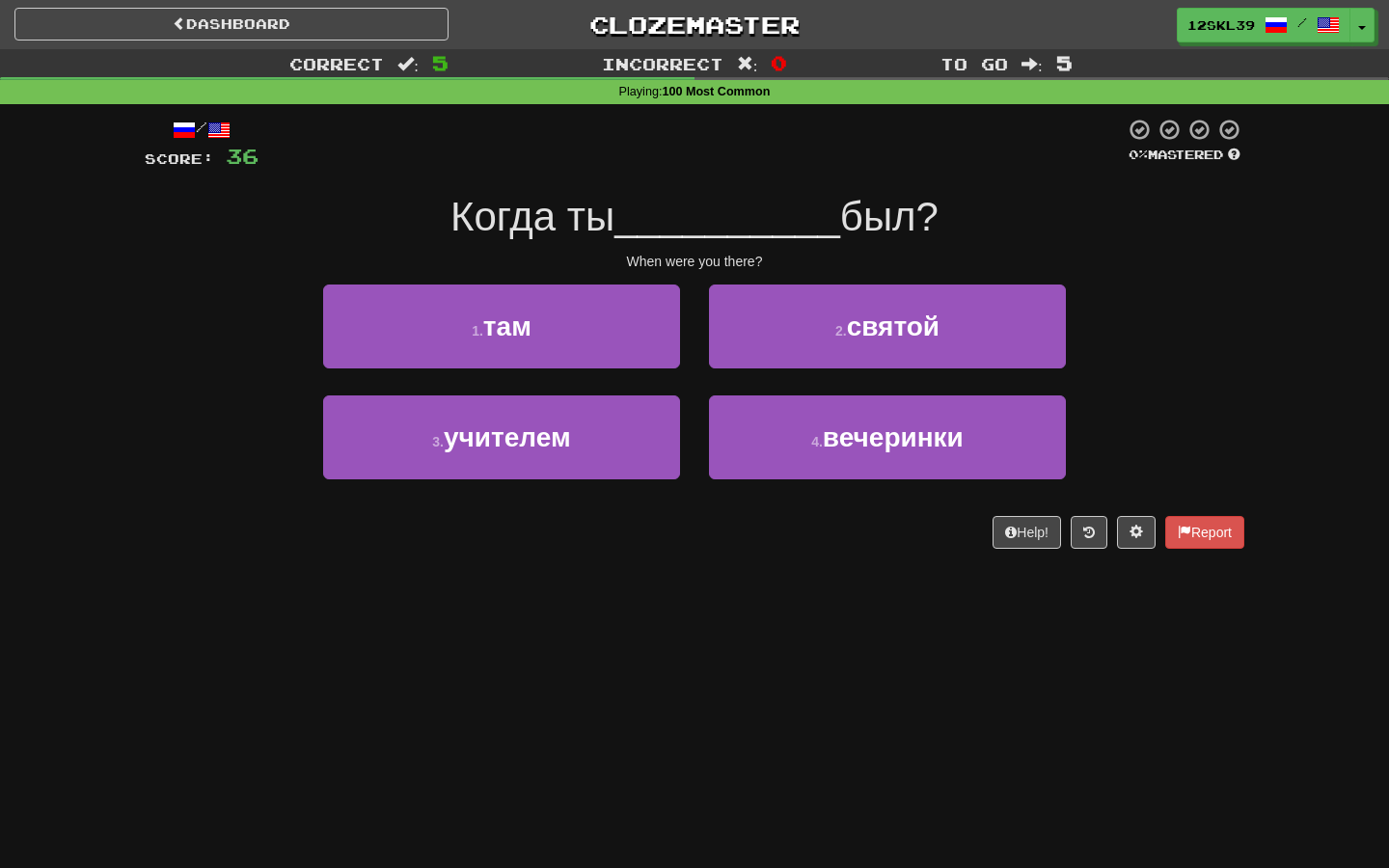 click on "Когда ты  __________  был?" at bounding box center (694, 217) 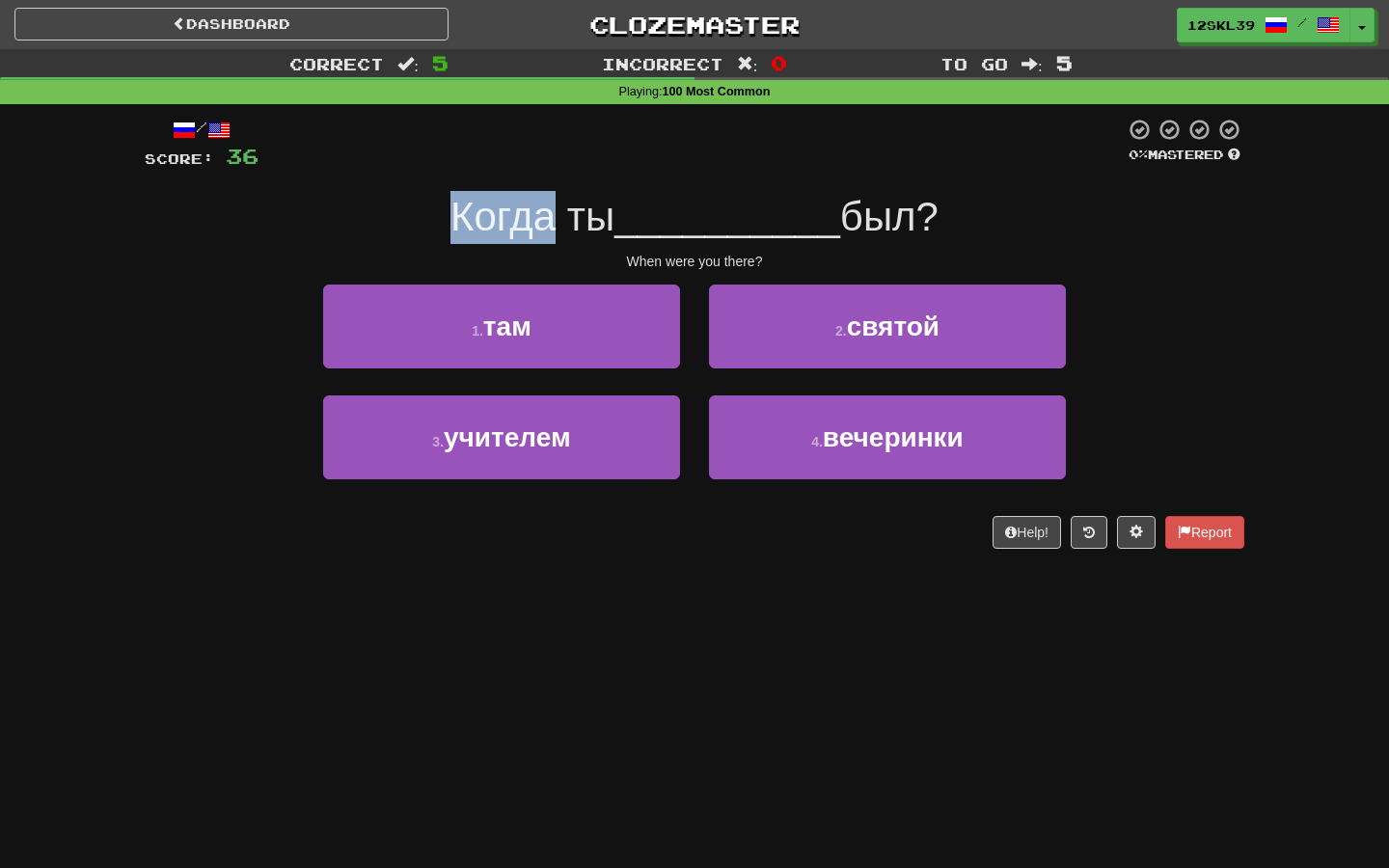 click on "Когда ты" at bounding box center (532, 216) 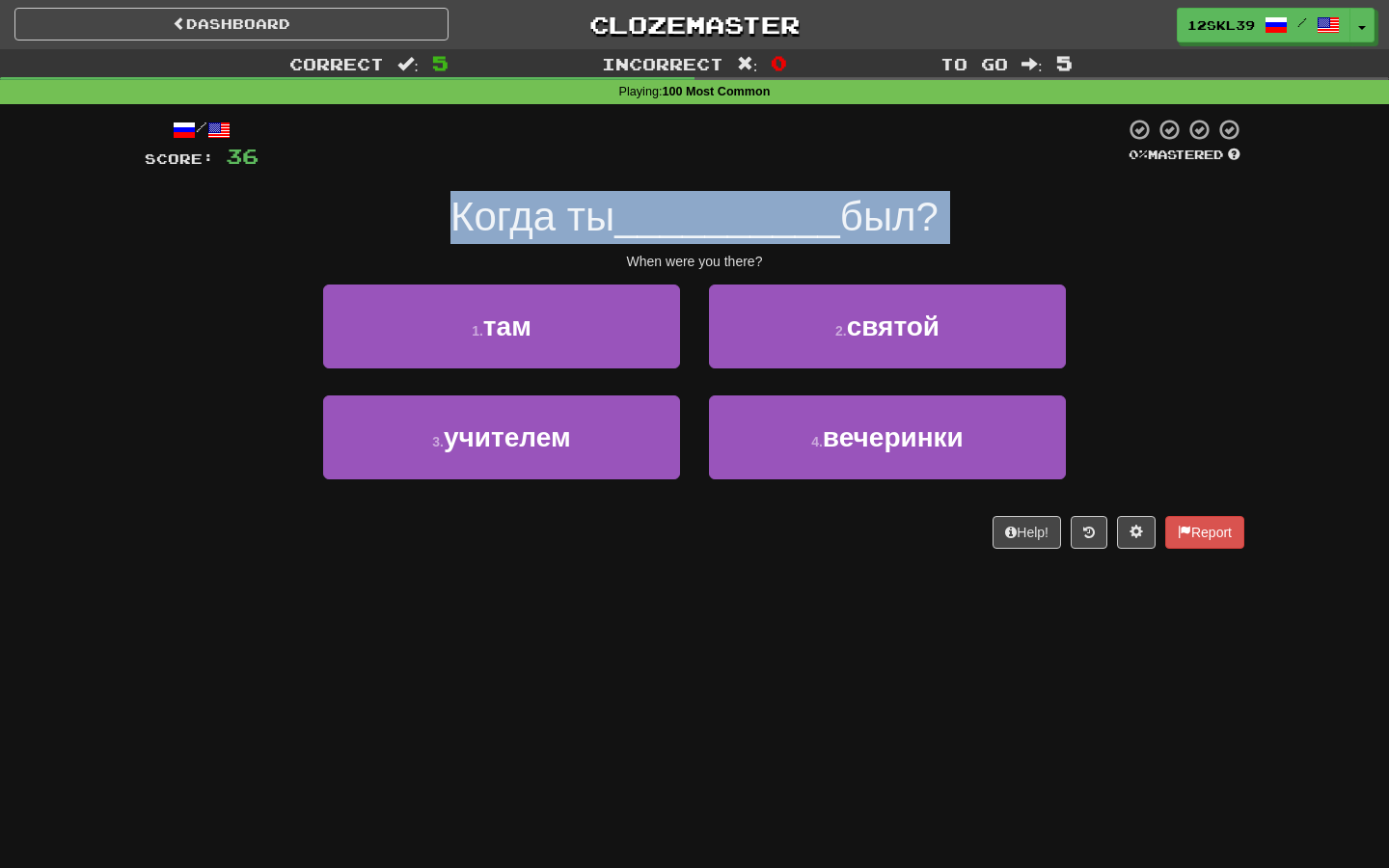 click on "Когда ты" at bounding box center (532, 216) 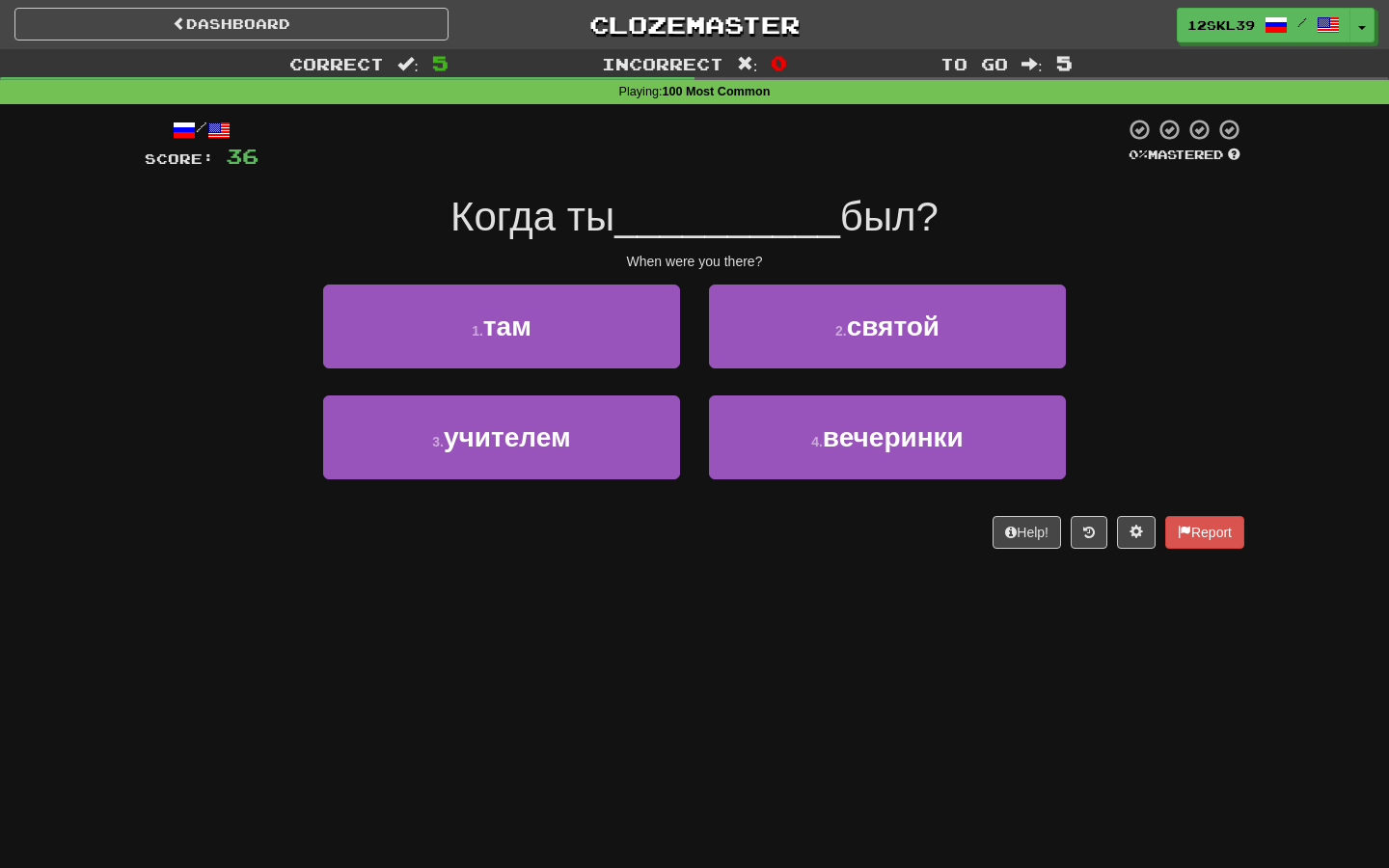 click on "Когда ты  __________  был?" at bounding box center (694, 217) 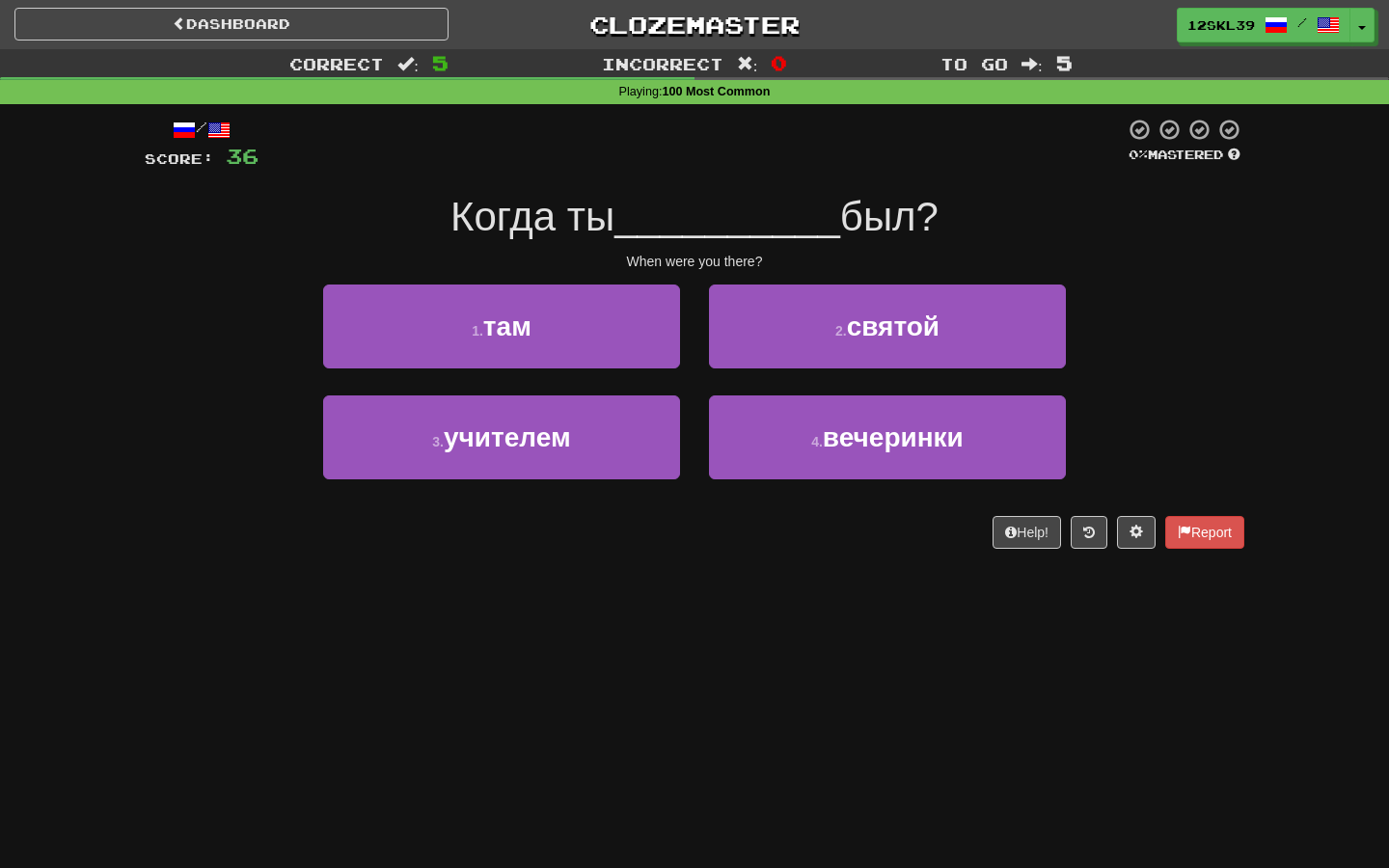 click on "Когда ты" at bounding box center [532, 216] 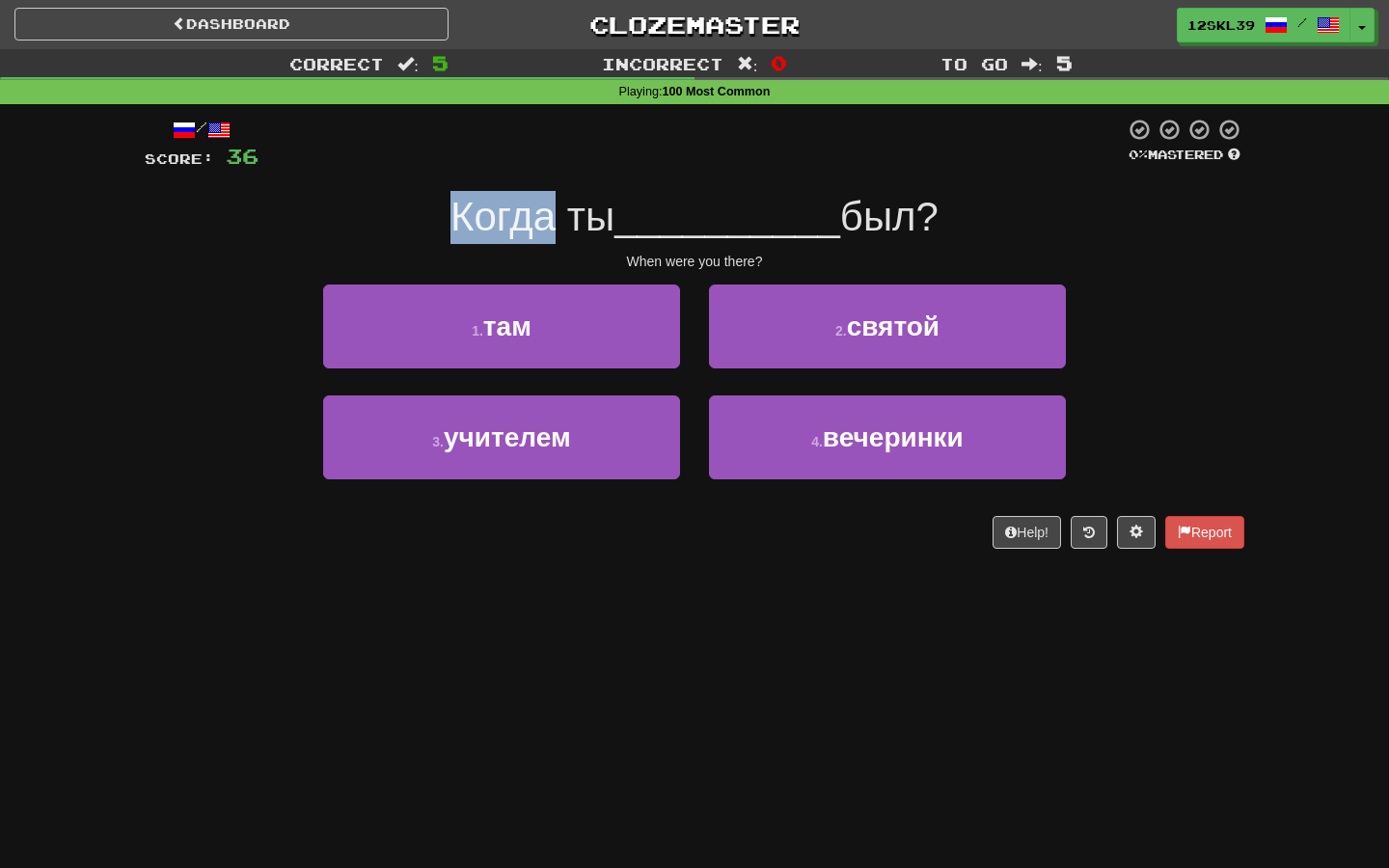 click on "Когда ты" at bounding box center [532, 216] 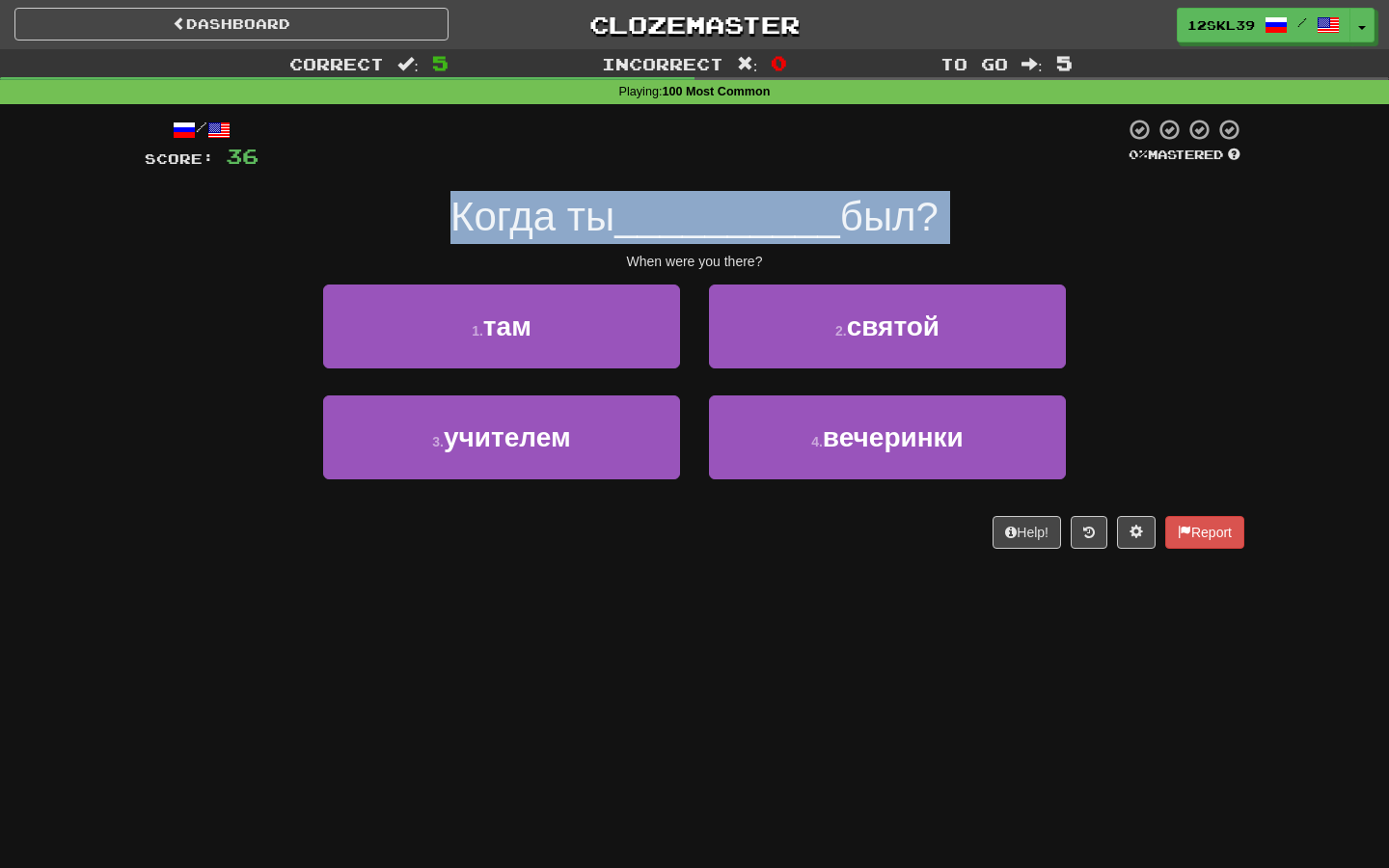 click on "Когда ты" at bounding box center (532, 216) 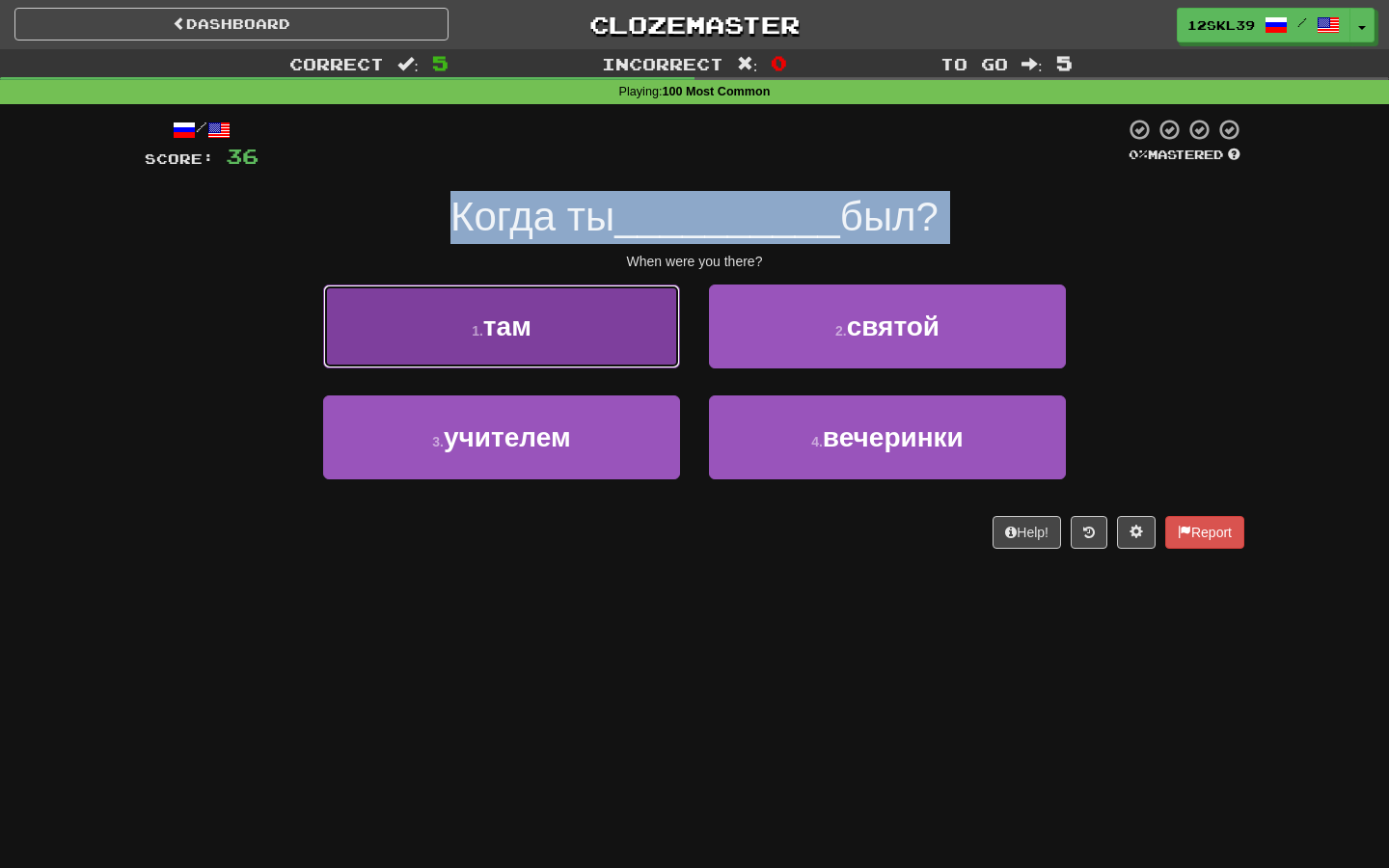 click on "1 .  там" at bounding box center (502, 326) 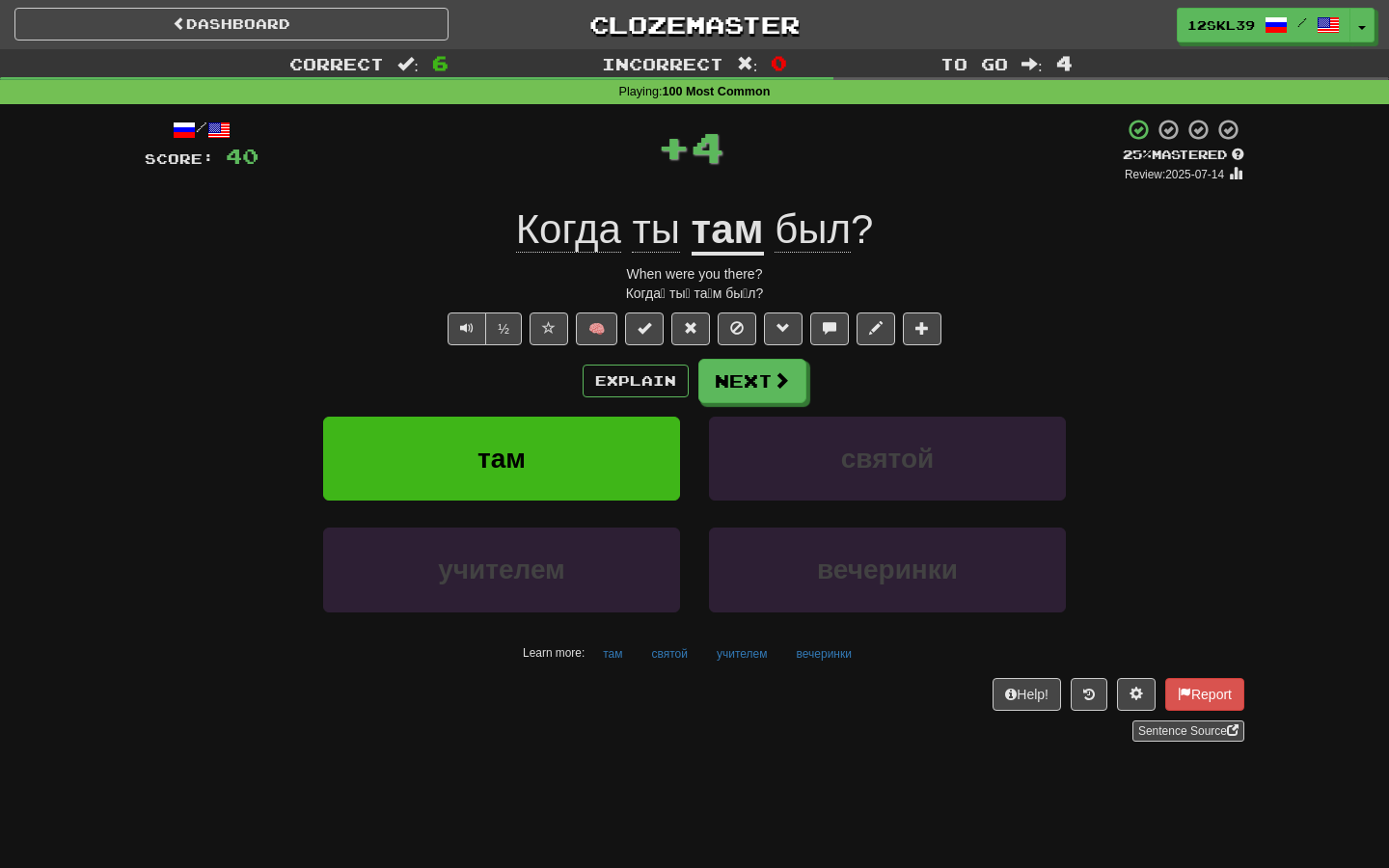 click on "Explain Next там святой учителем вечеринки Learn more: там святой учителем вечеринки" at bounding box center (694, 513) 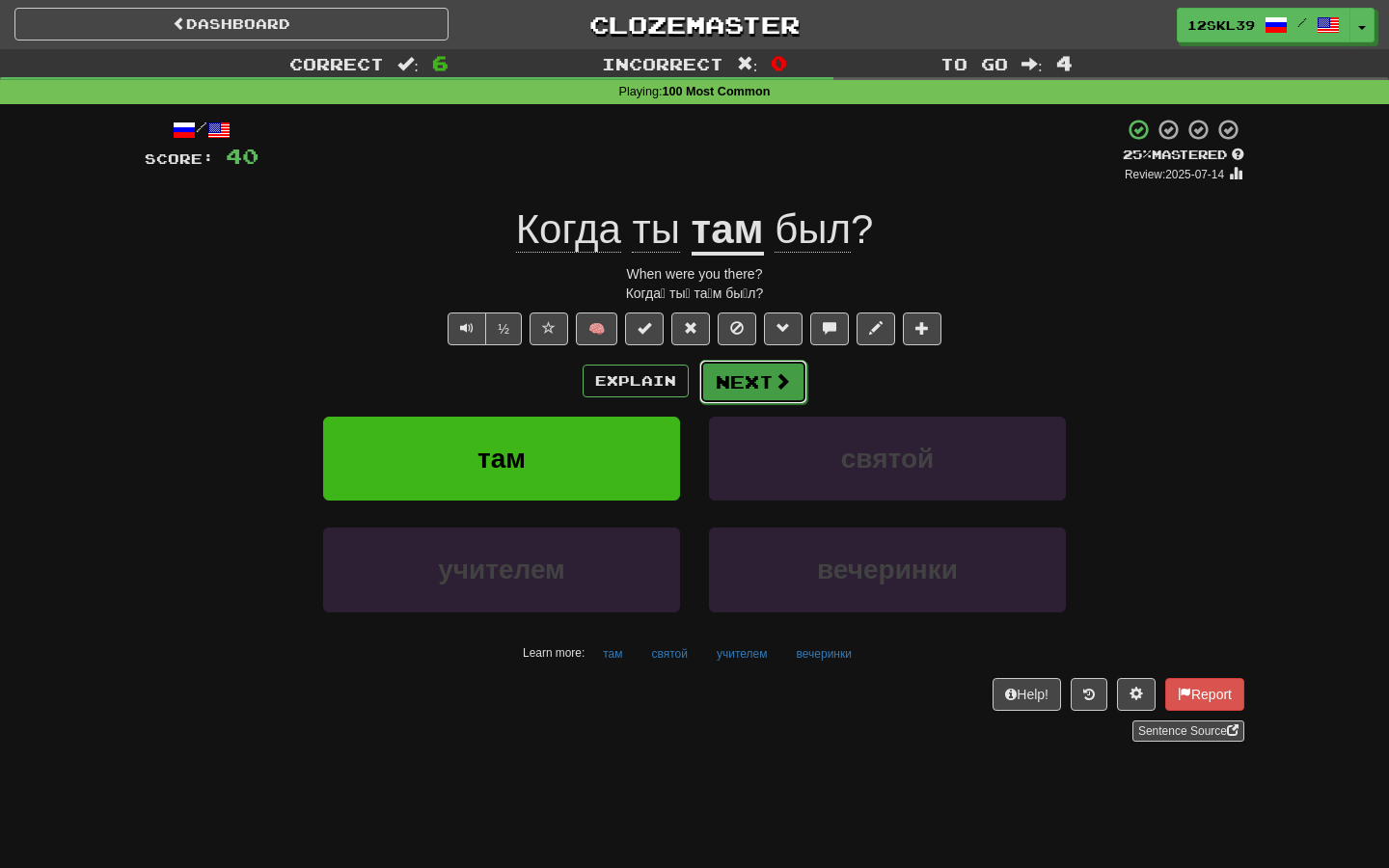 click at bounding box center [782, 381] 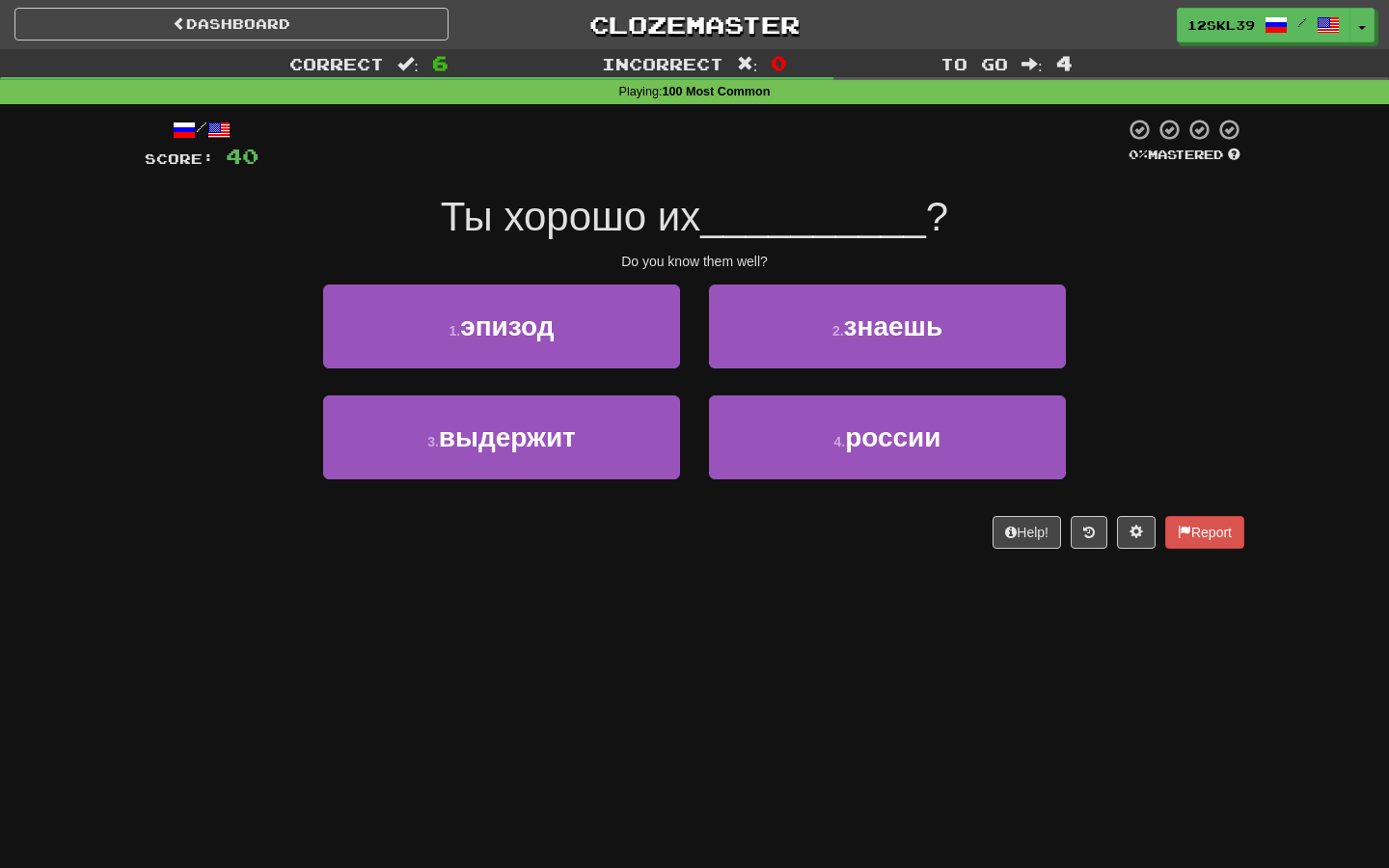 click on "Ты хорошо их" at bounding box center (570, 216) 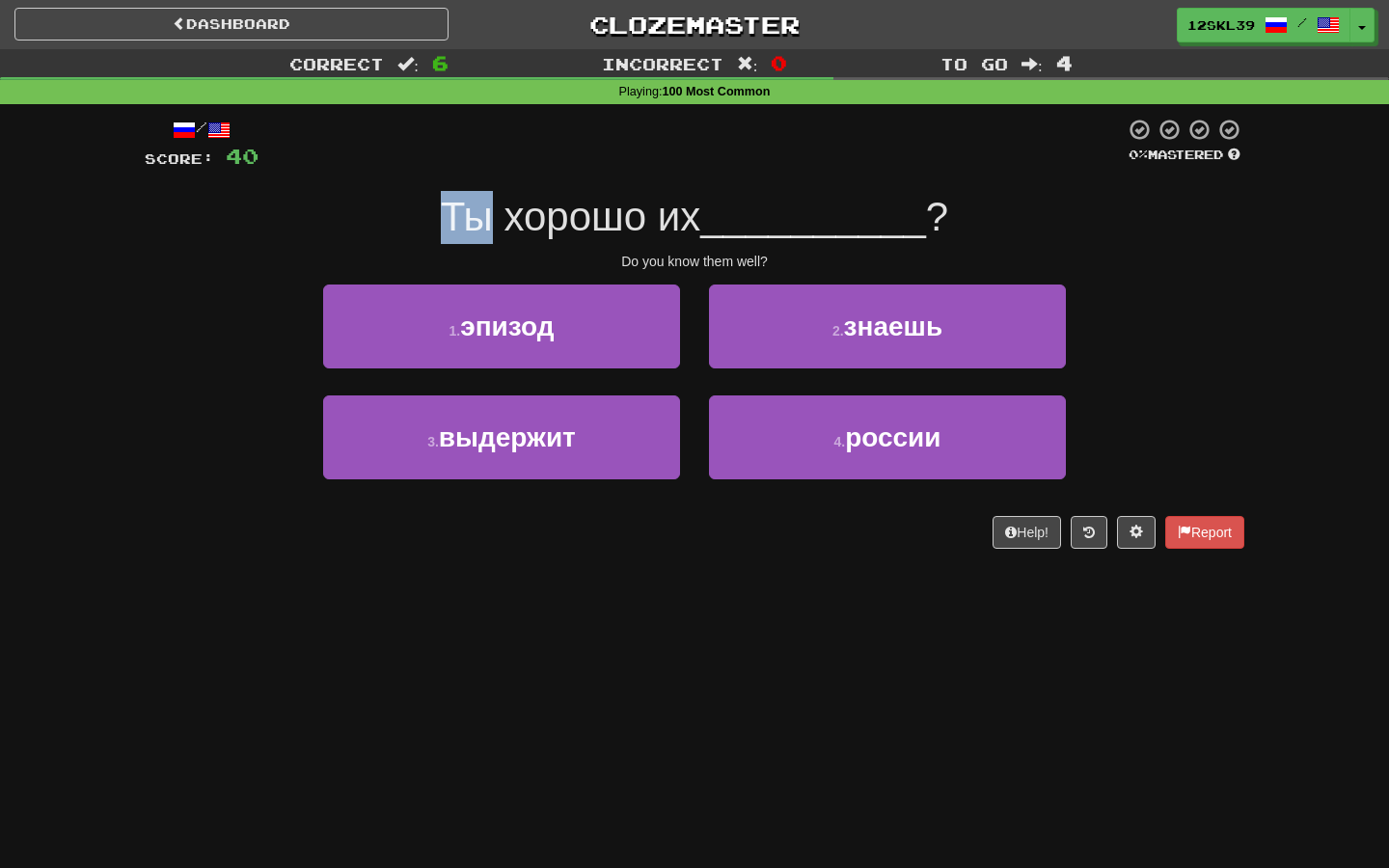 click on "Ты хорошо их" at bounding box center (570, 216) 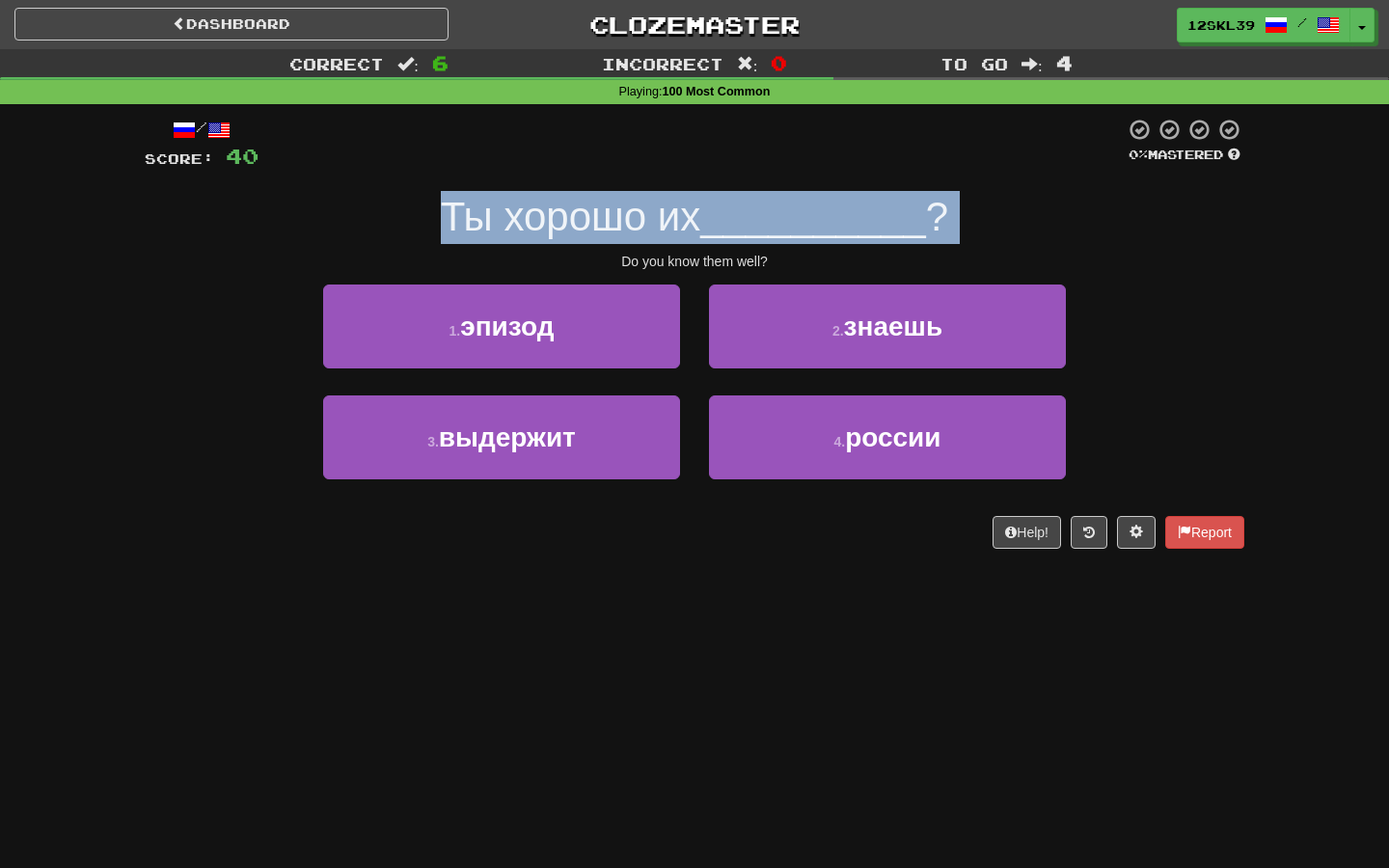 click on "Ты хорошо их" at bounding box center [570, 216] 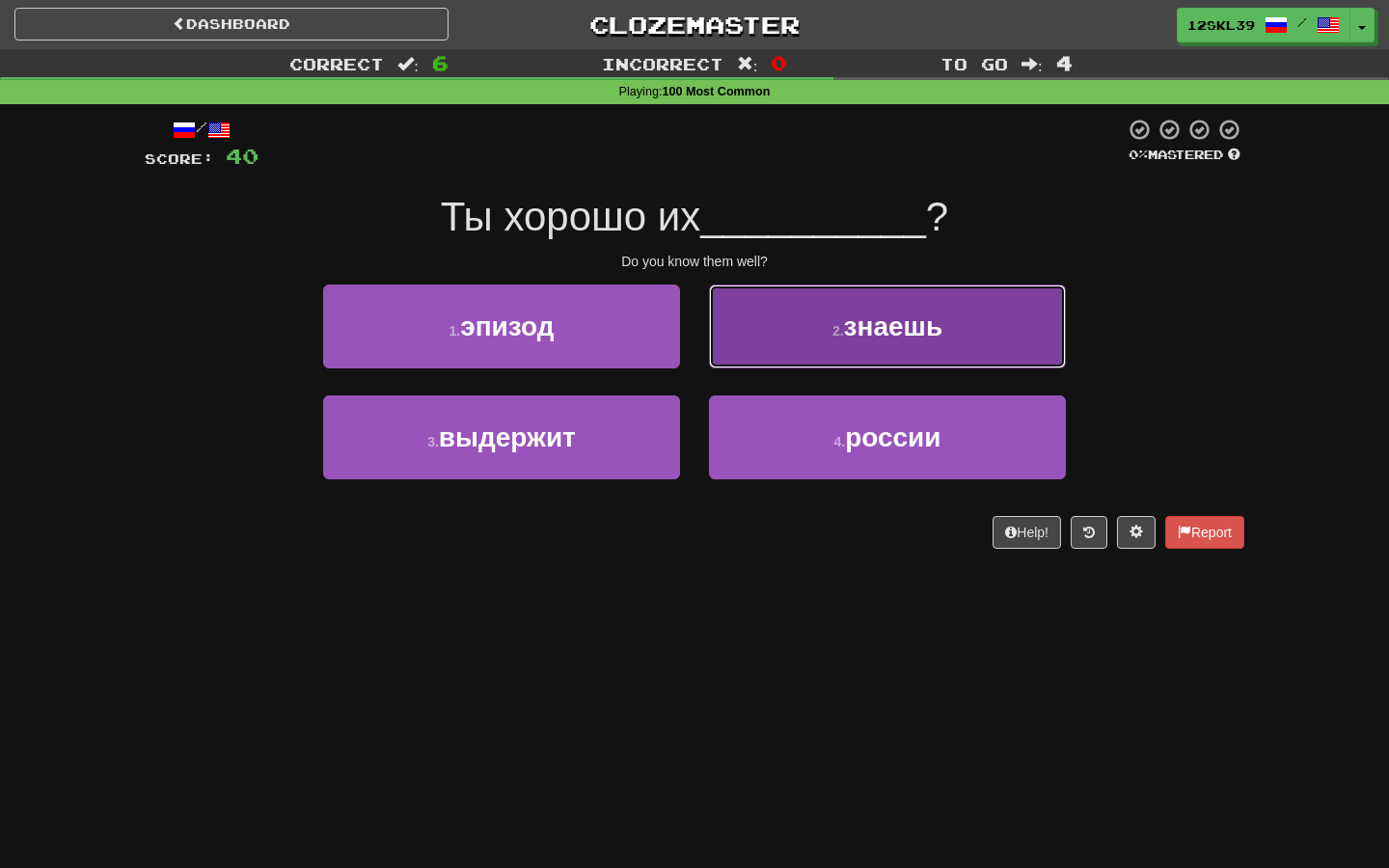 click on "2 .  знаешь" at bounding box center [887, 326] 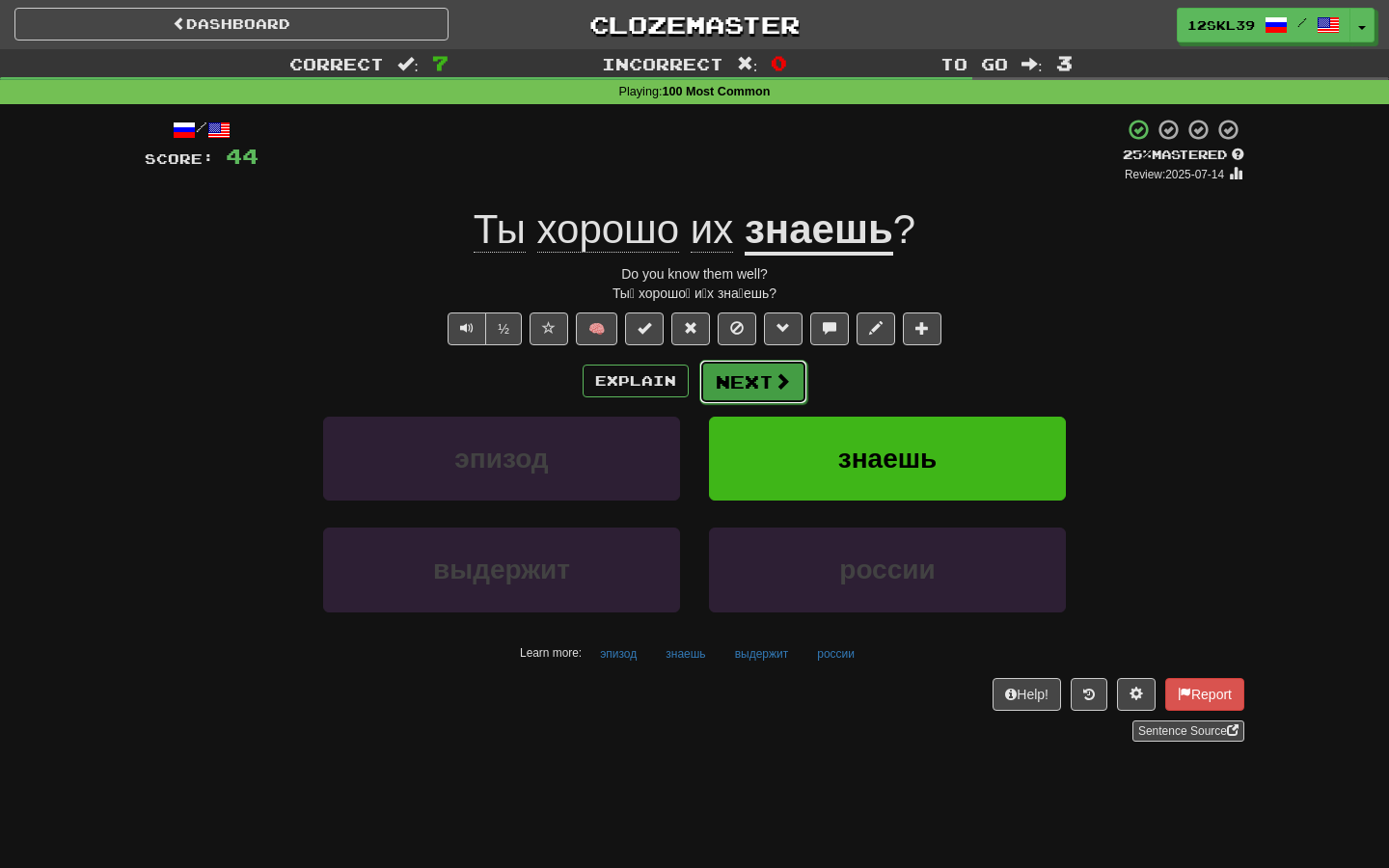 click on "Next" at bounding box center (753, 382) 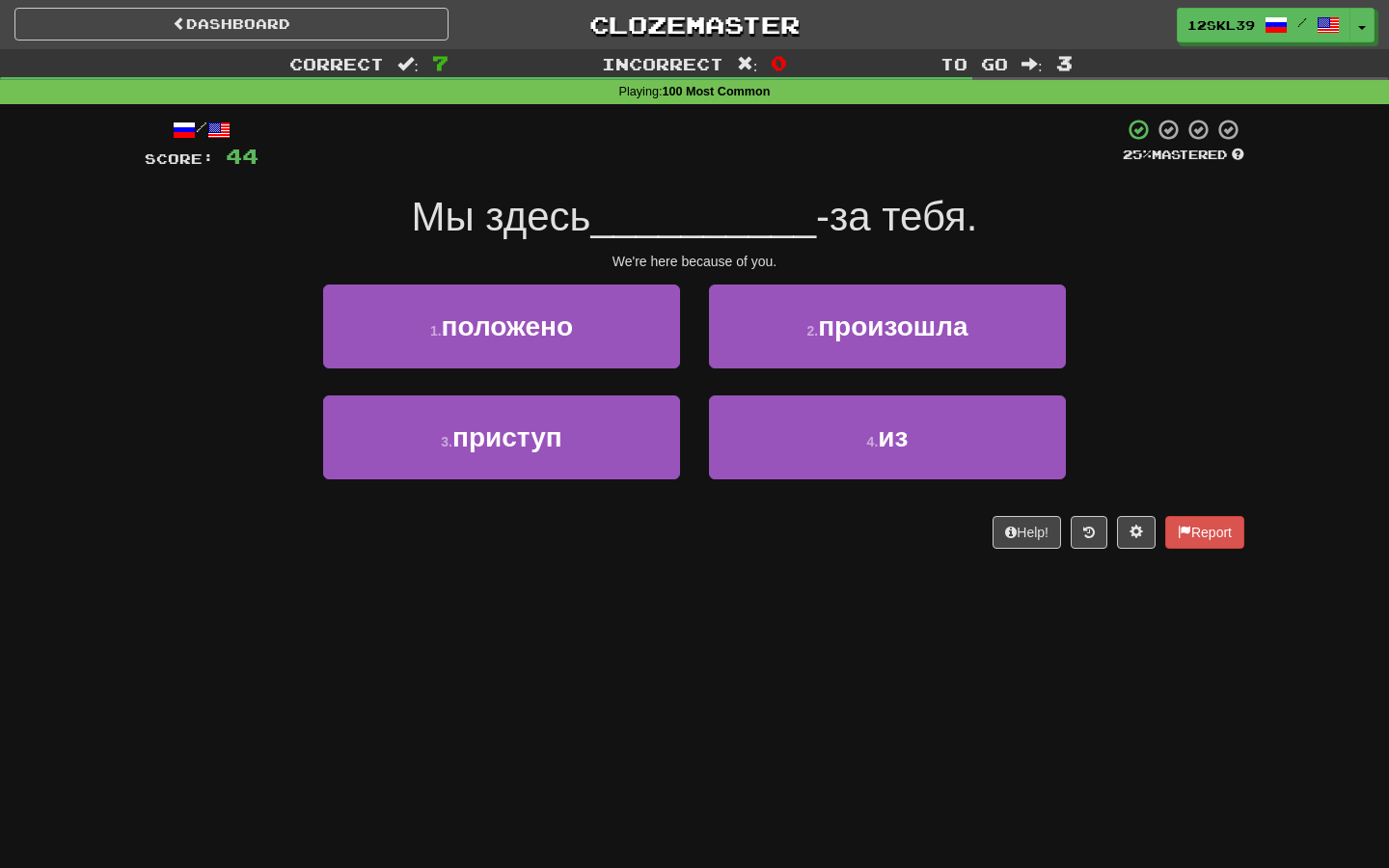 click on "We're here because of you." at bounding box center [694, 261] 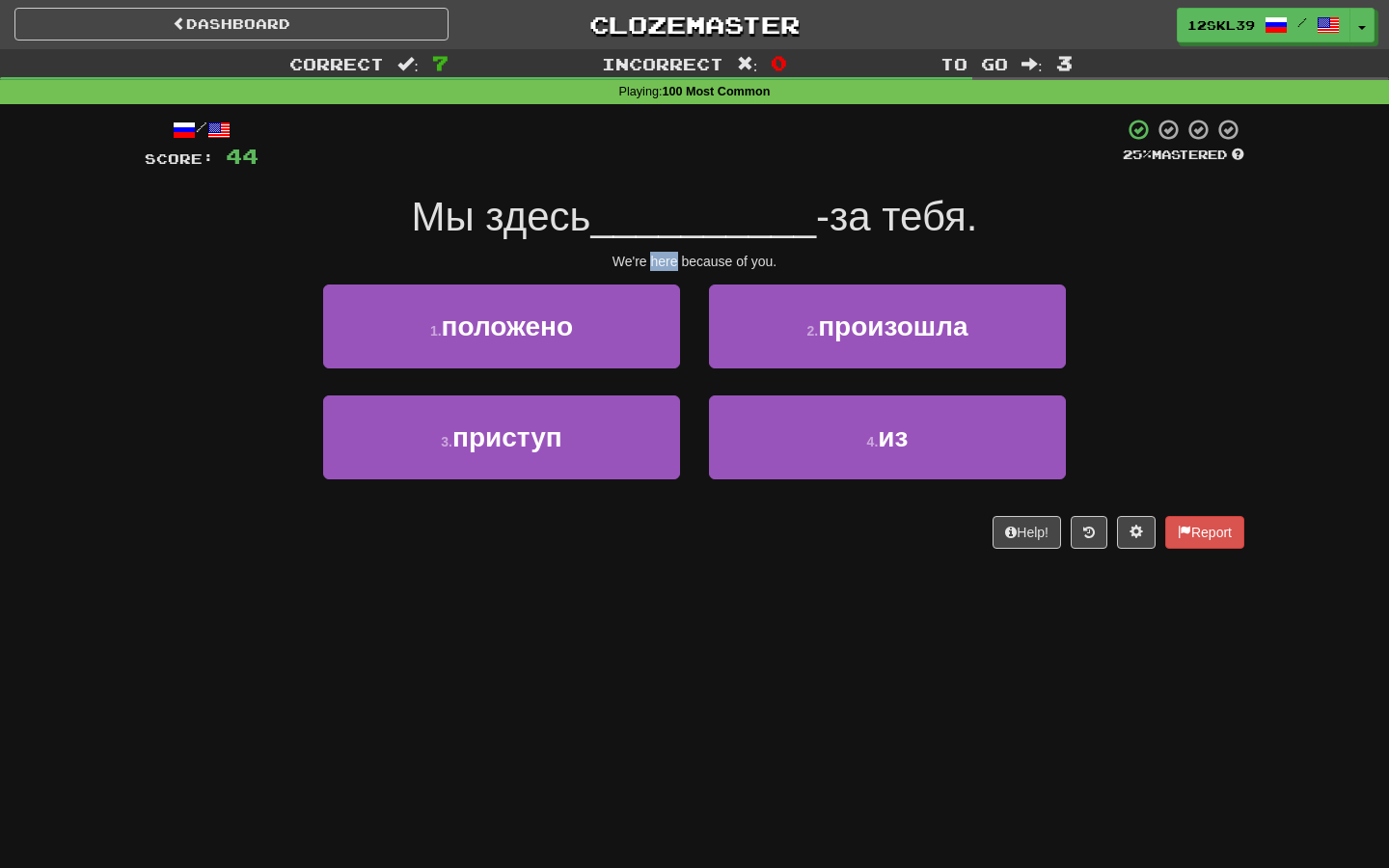 click on "We're here because of you." at bounding box center [694, 261] 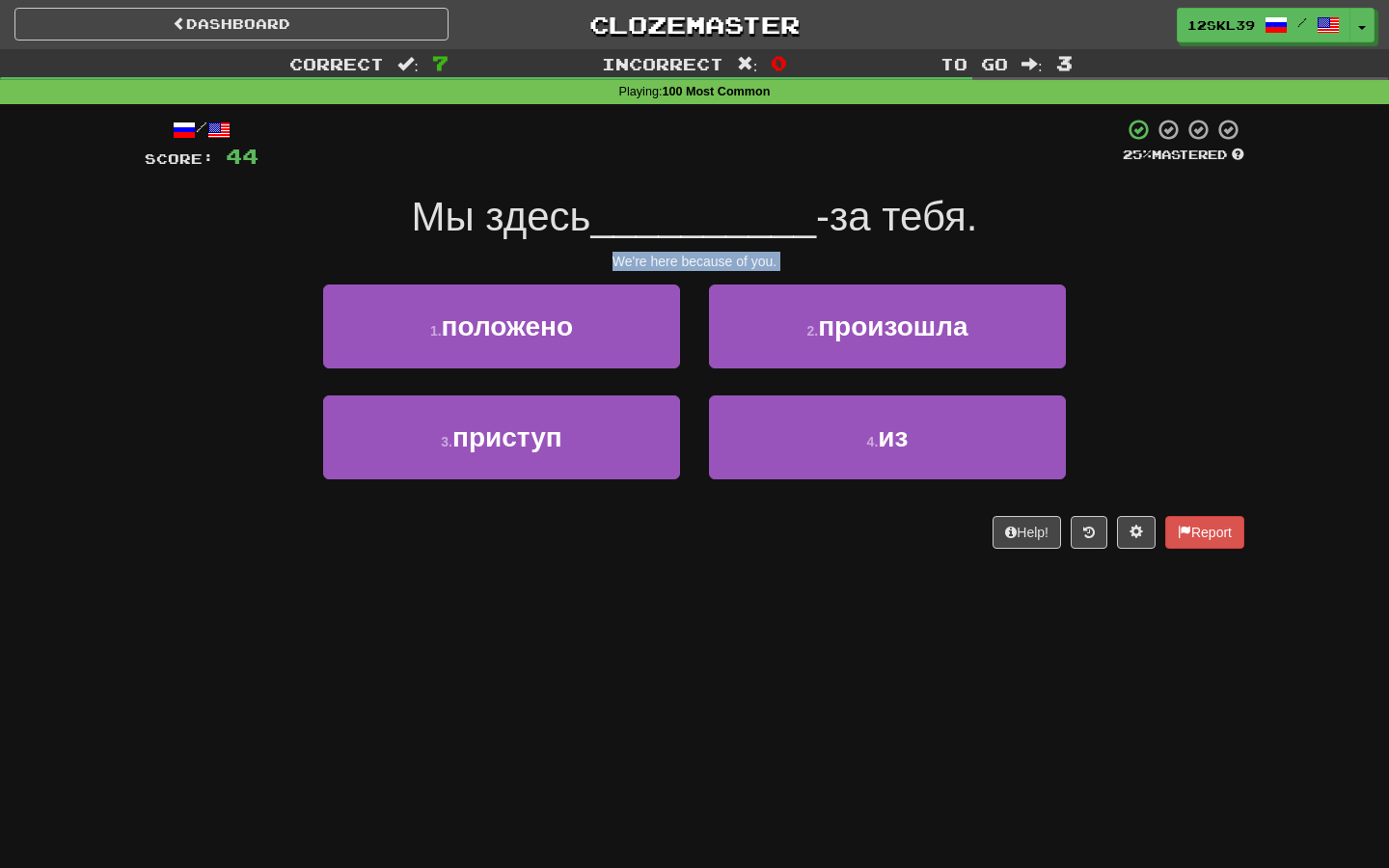 click on "We're here because of you." at bounding box center [694, 261] 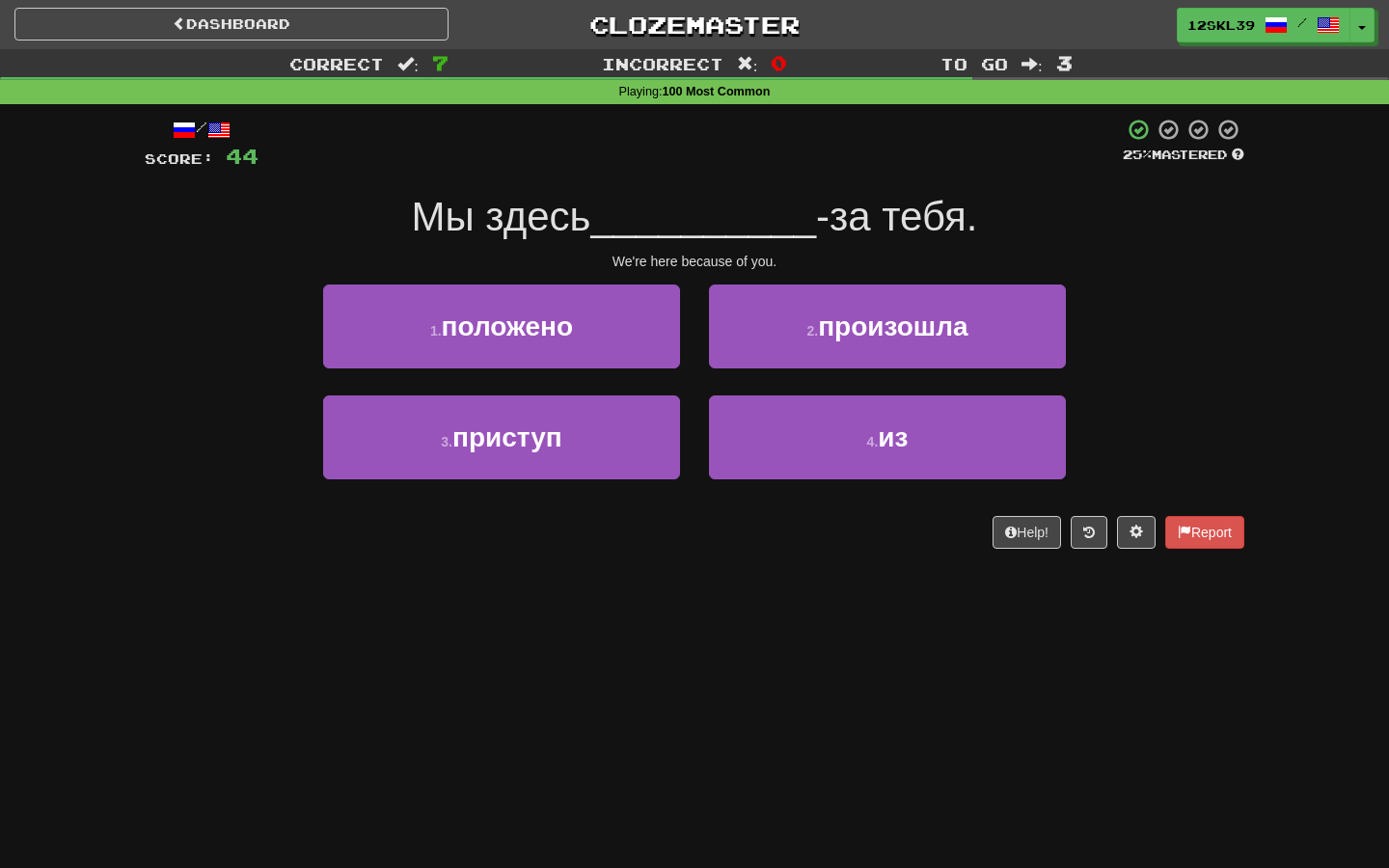 click on "Мы здесь  __________ -за тебя." at bounding box center [694, 217] 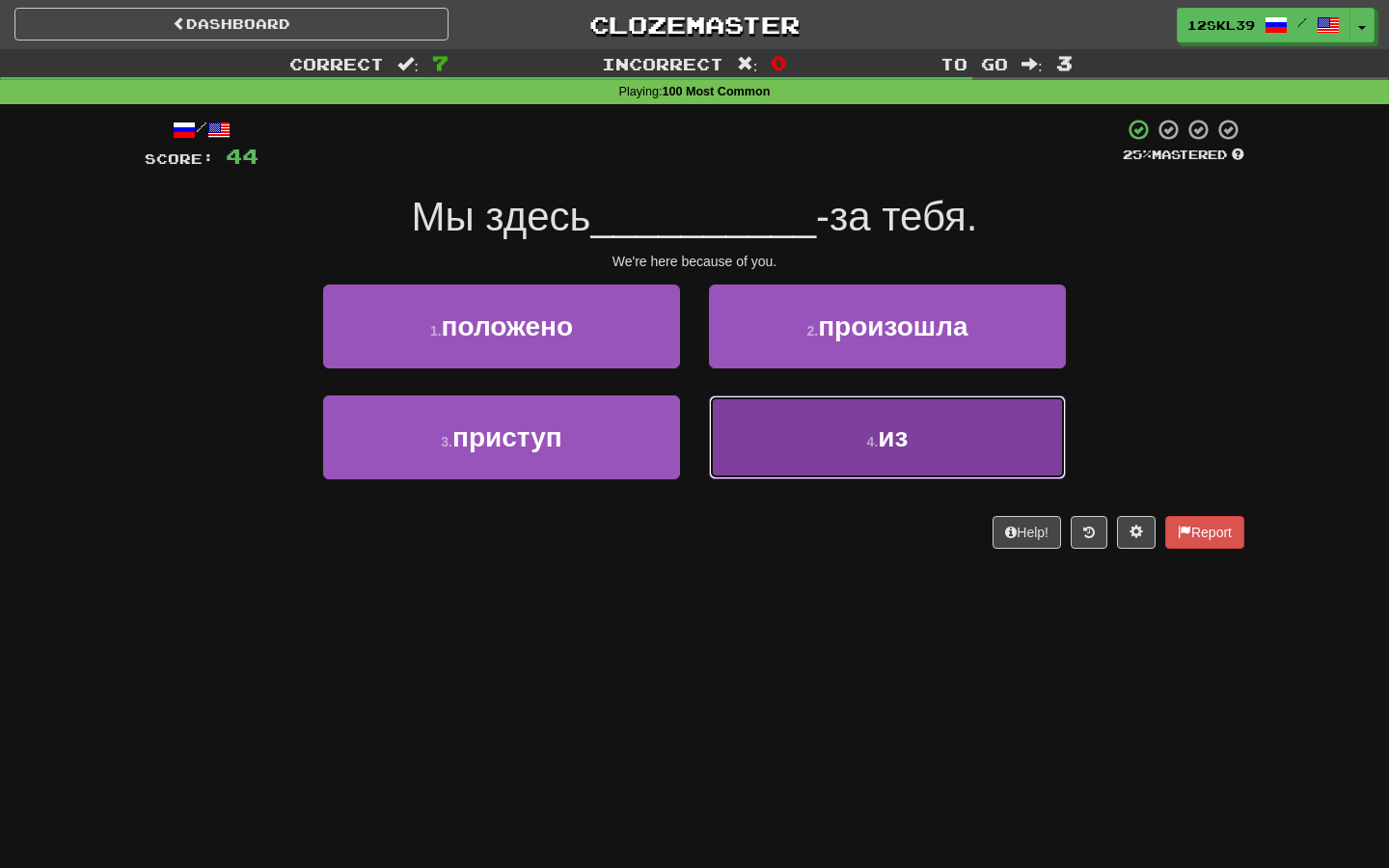 click on "4 .  из" at bounding box center [887, 437] 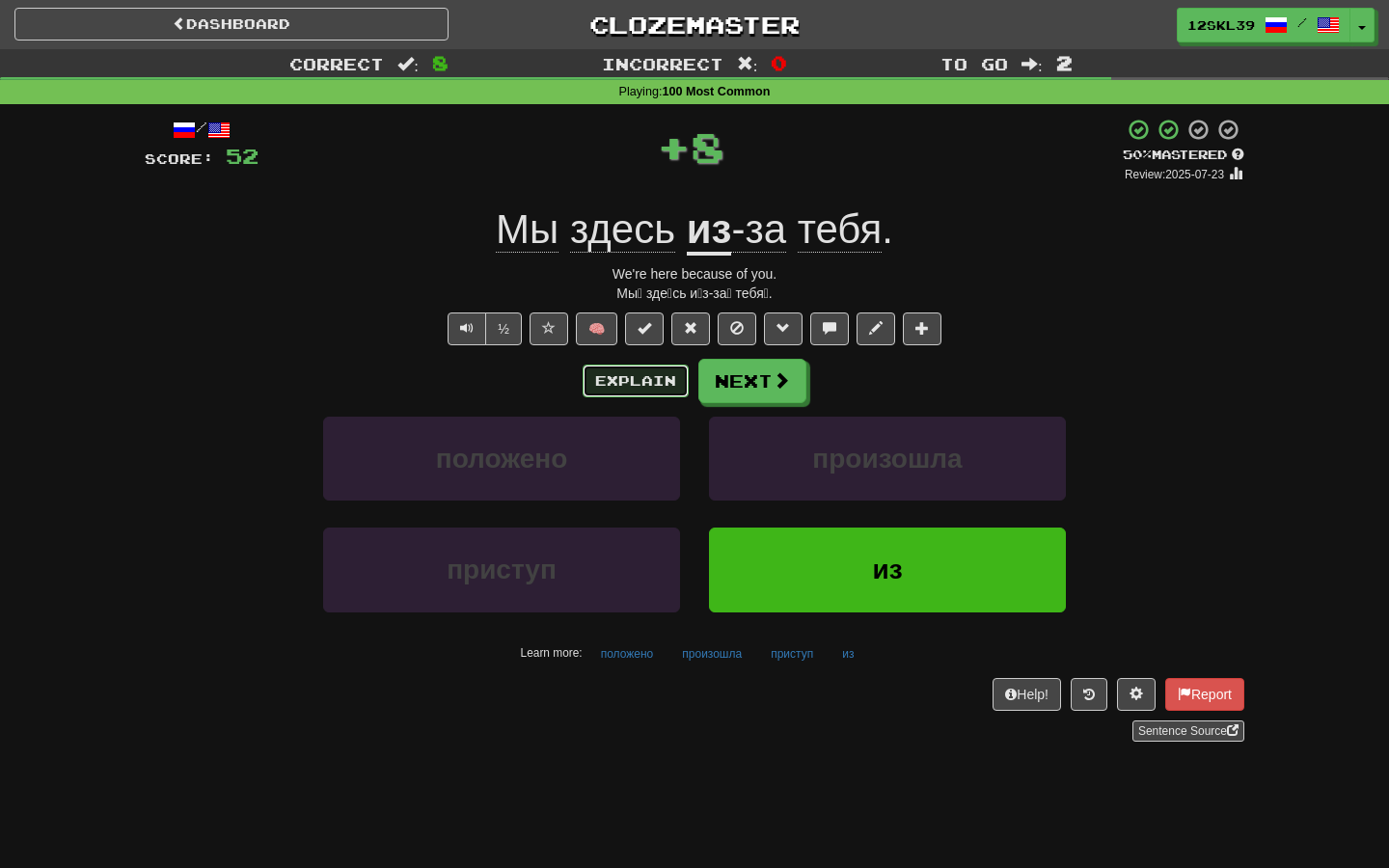 click on "Explain" at bounding box center [636, 381] 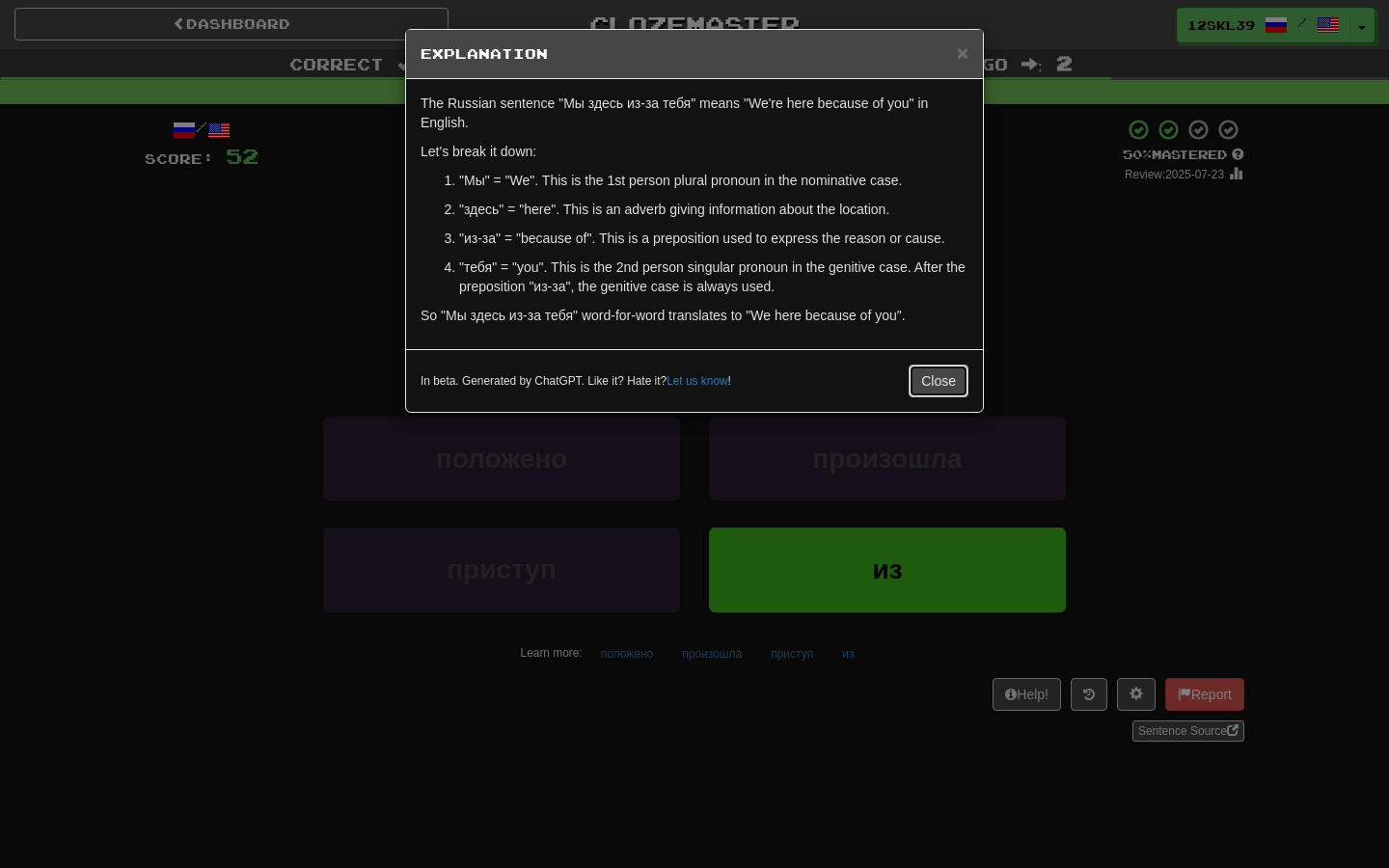 click on "Close" at bounding box center [939, 381] 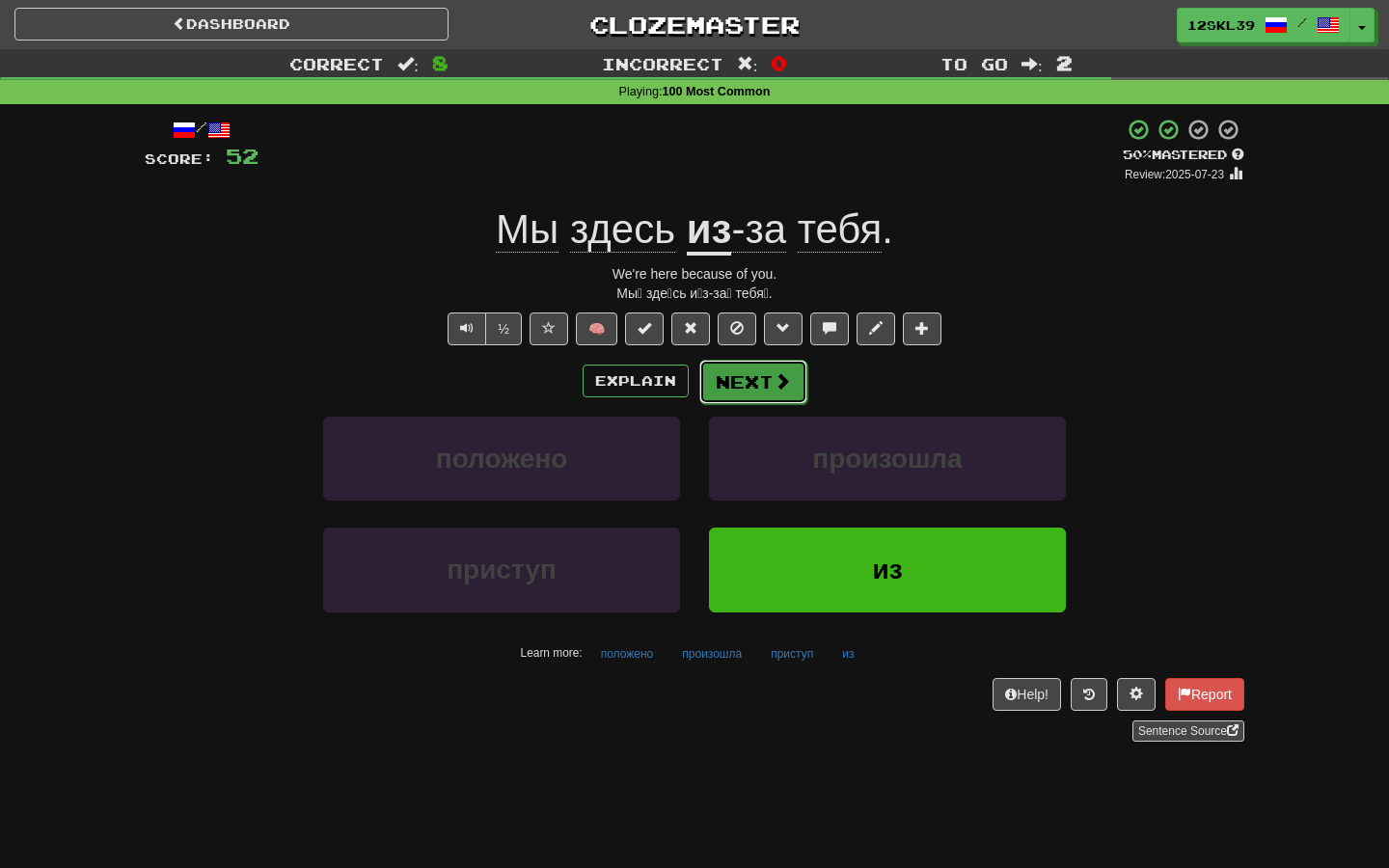 click on "Next" at bounding box center [753, 382] 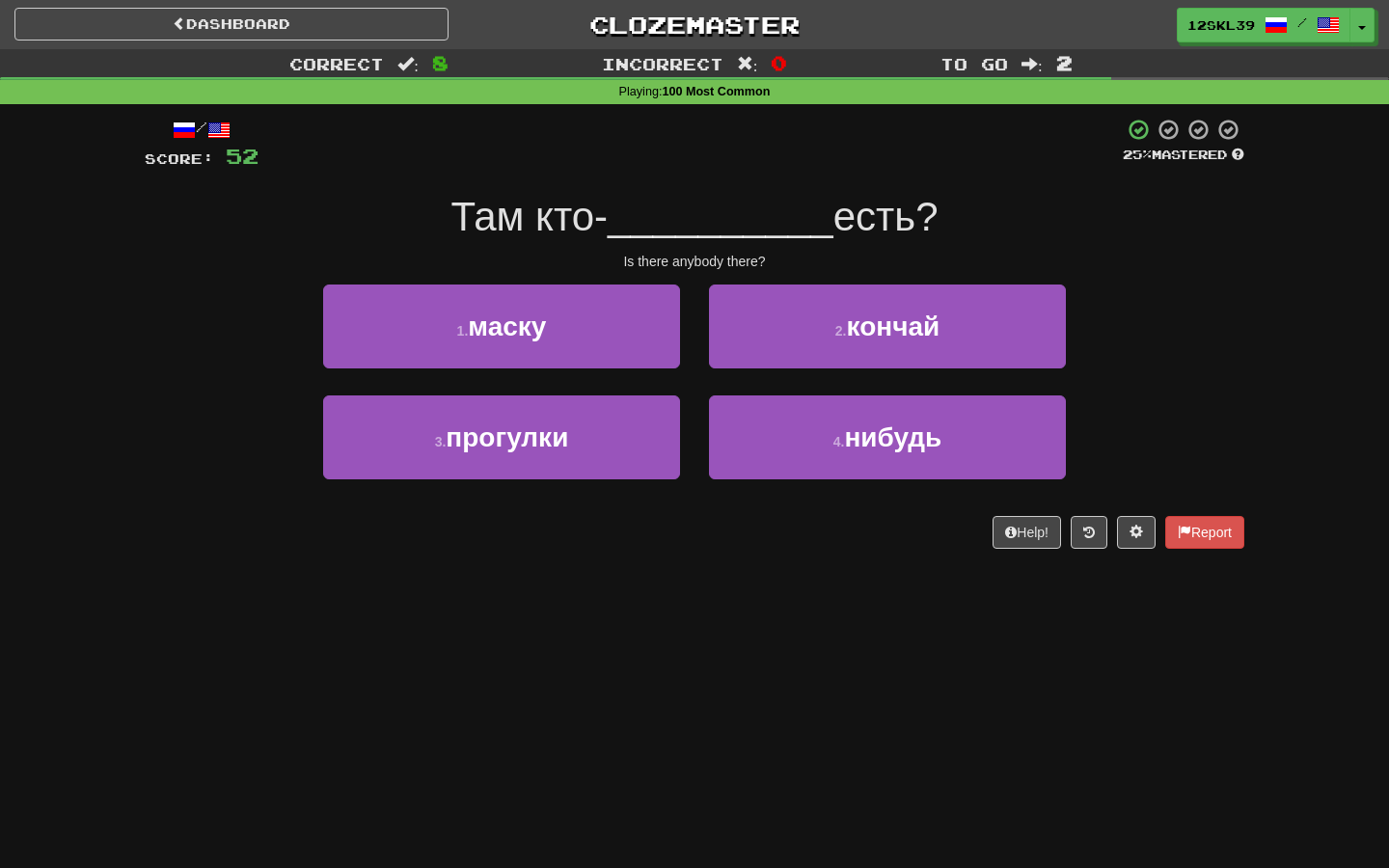 click on "Там кто-" at bounding box center (529, 216) 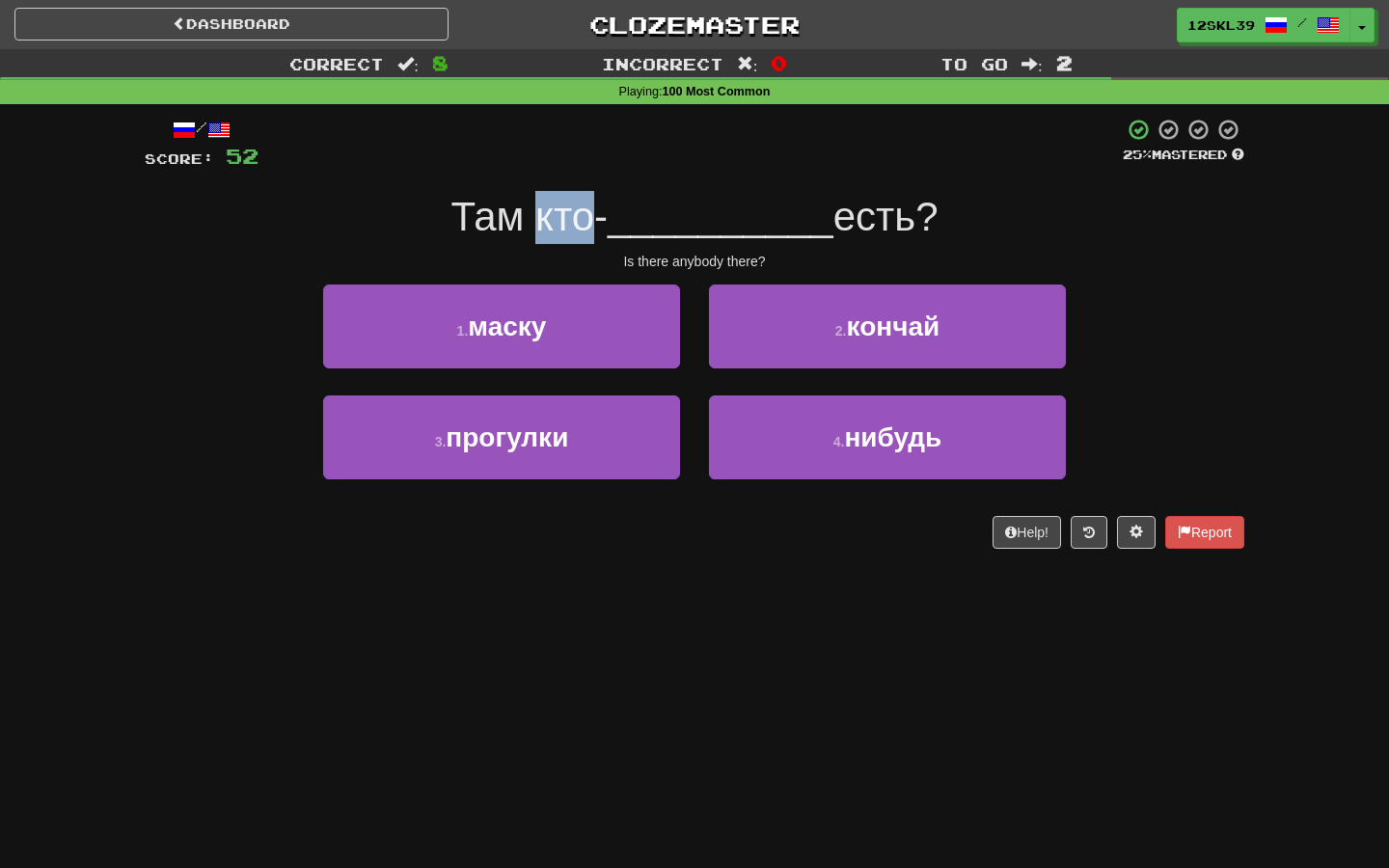 click on "Там кто-" at bounding box center [529, 216] 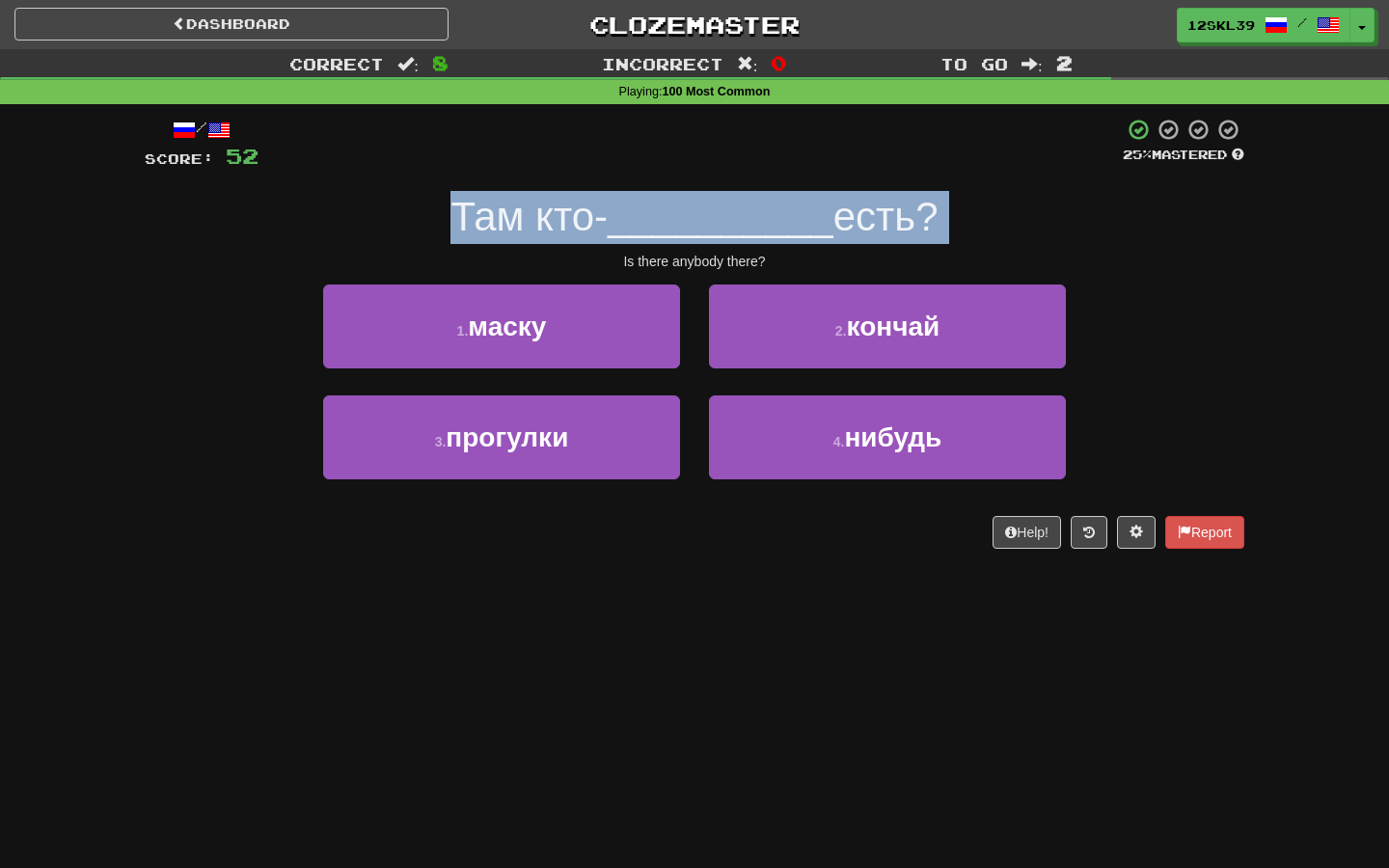 click on "Там кто-" at bounding box center [529, 216] 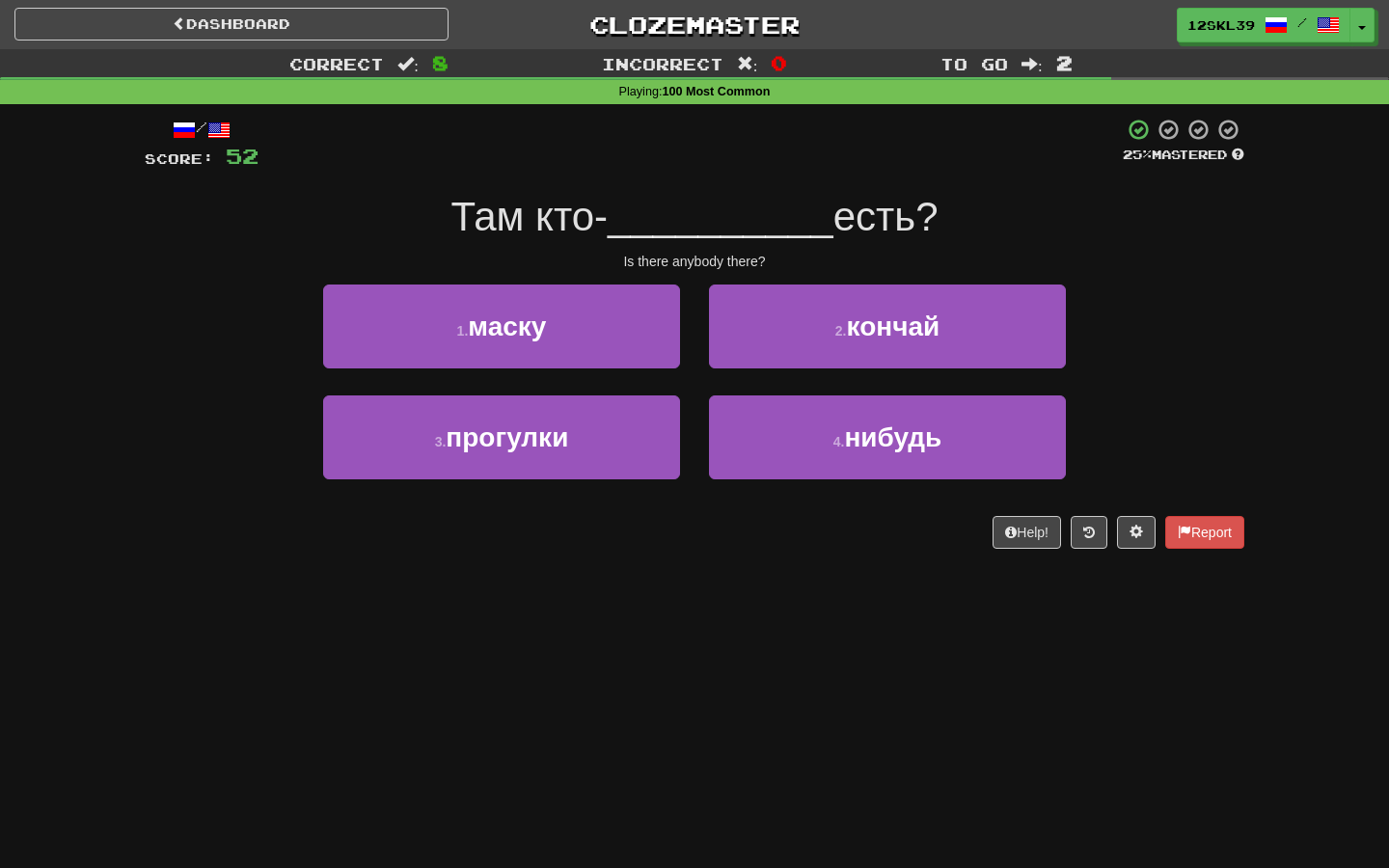 click on "Is there anybody there?" at bounding box center [694, 261] 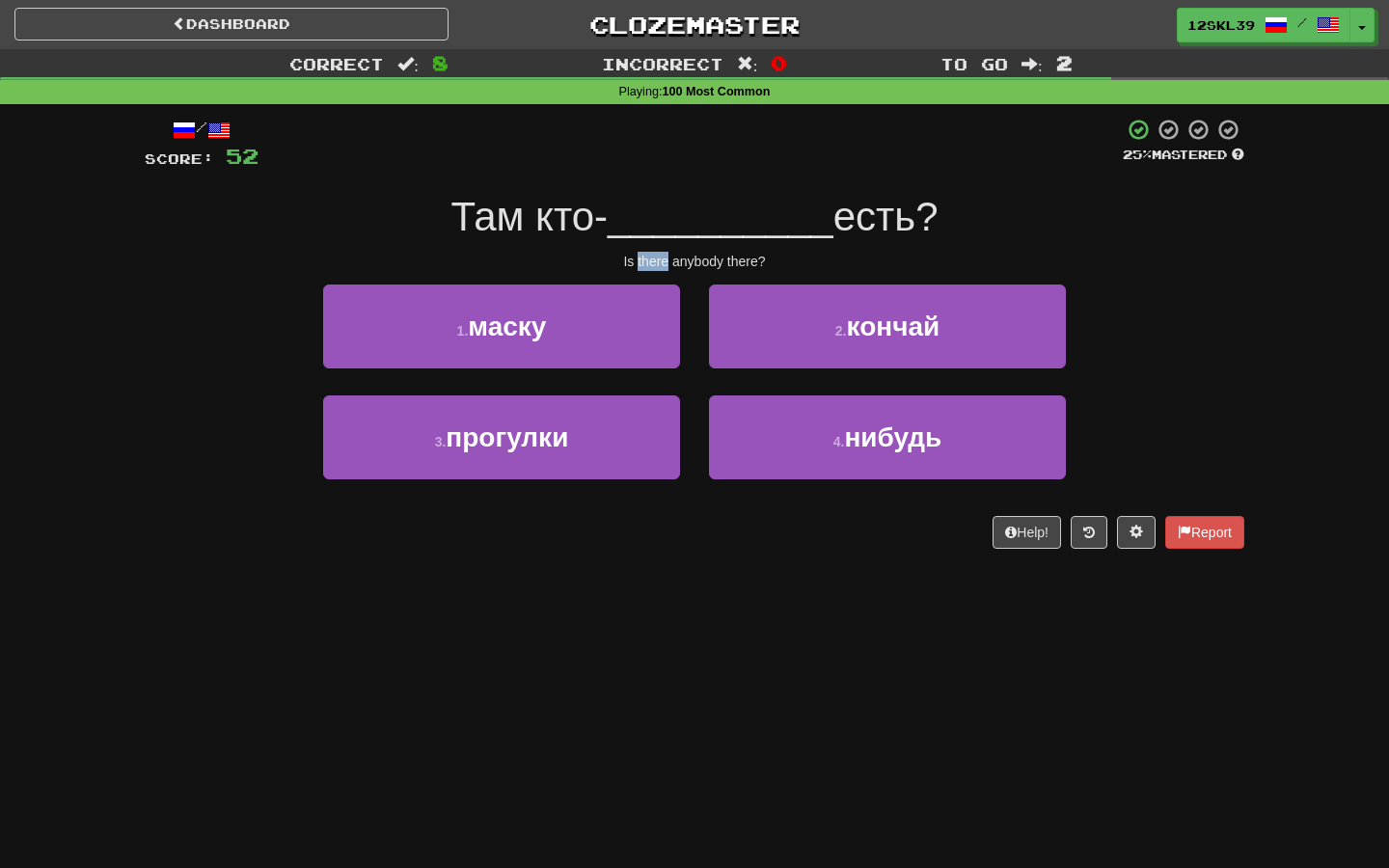 click on "Is there anybody there?" at bounding box center [694, 261] 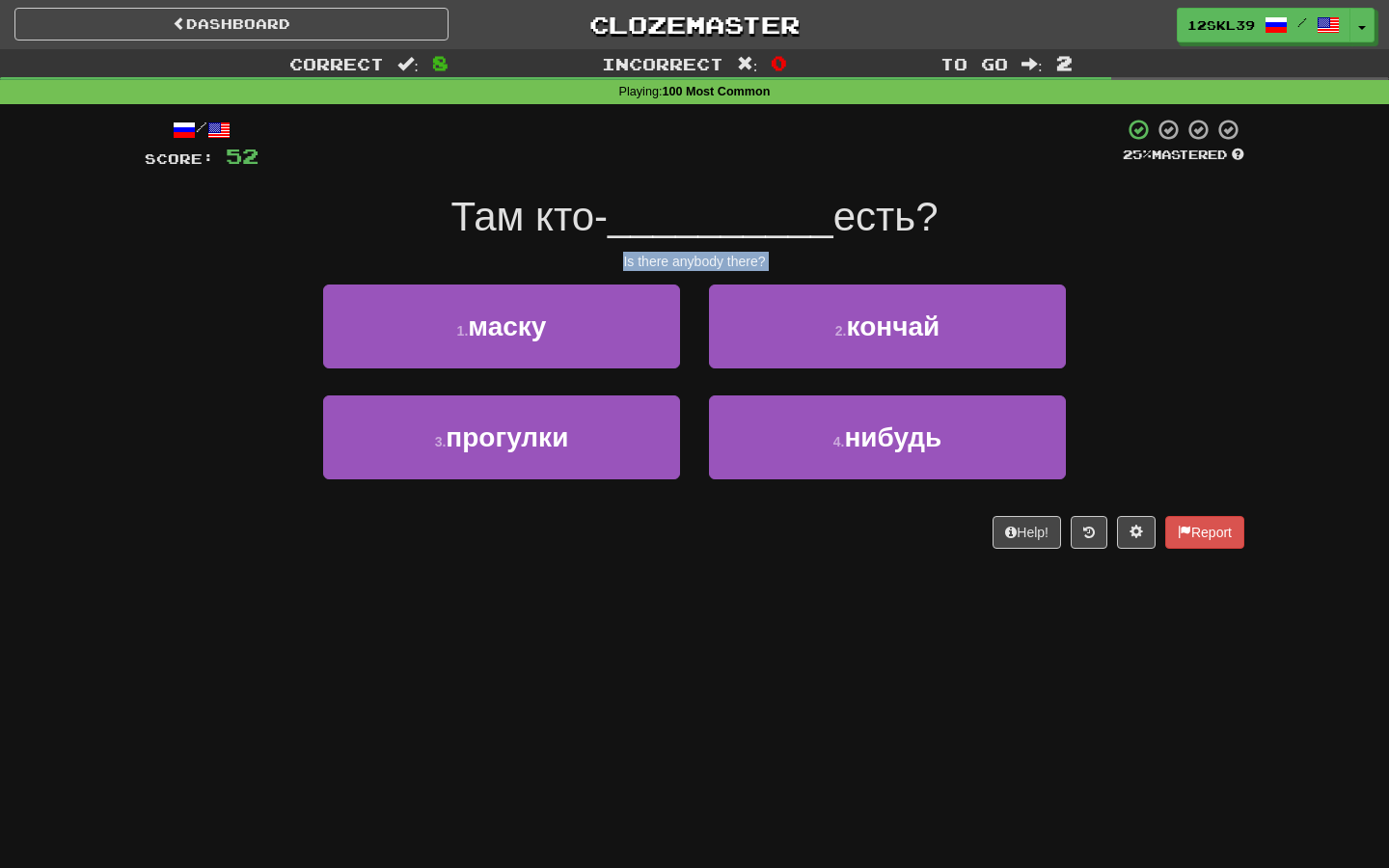 click on "Is there anybody there?" at bounding box center (694, 261) 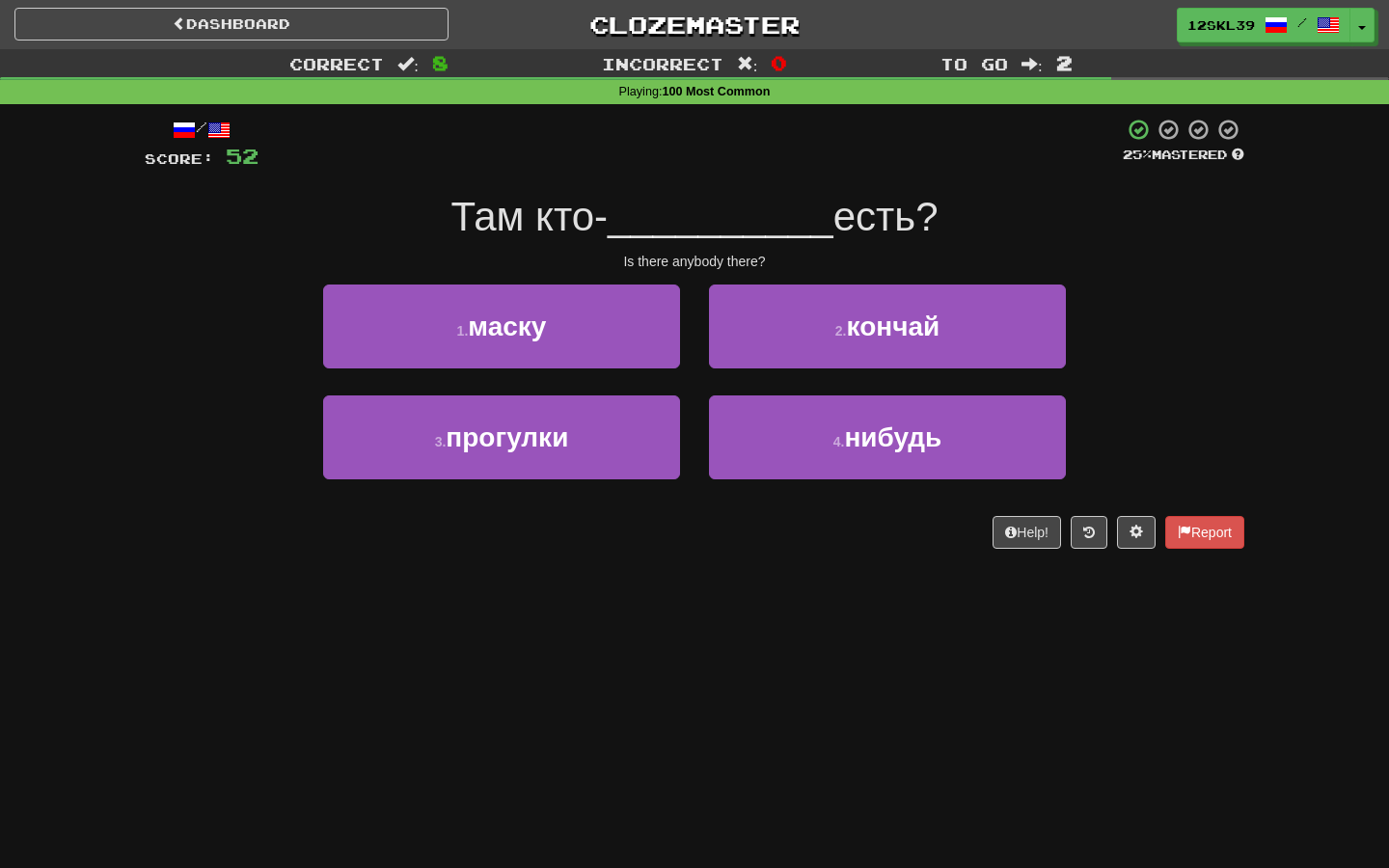 click on "__________" at bounding box center (721, 216) 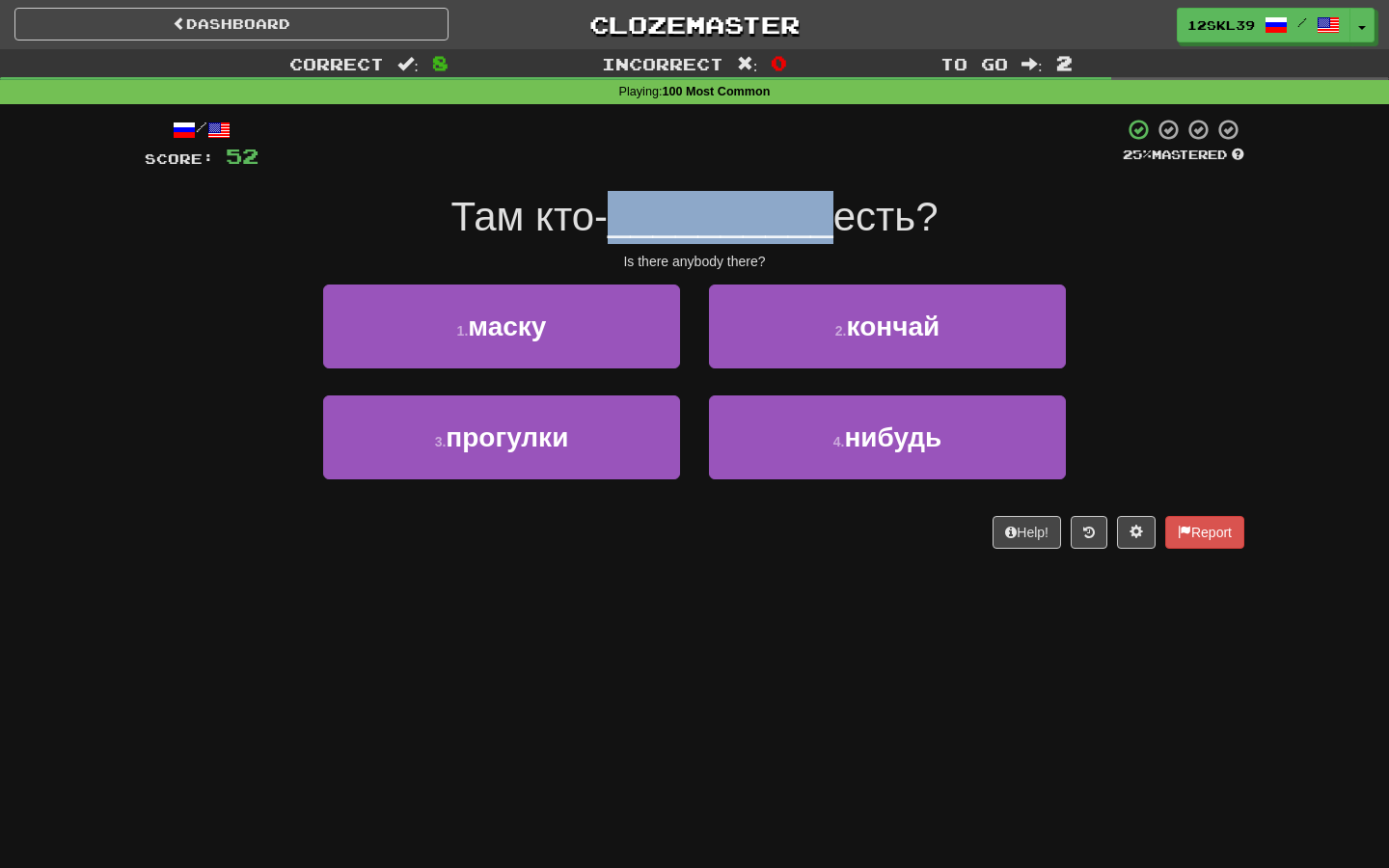 click on "__________" at bounding box center [721, 216] 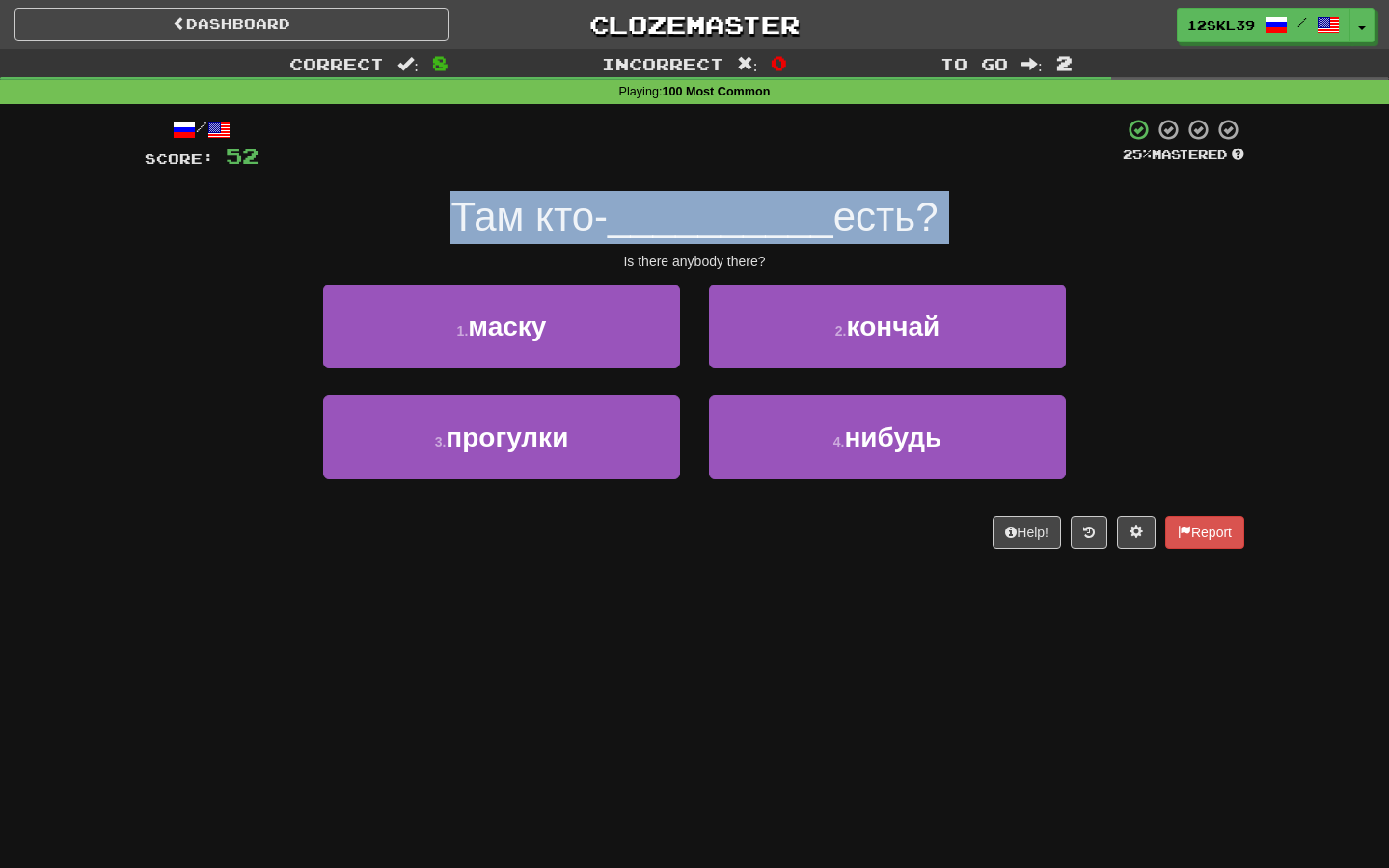 click on "__________" at bounding box center [721, 216] 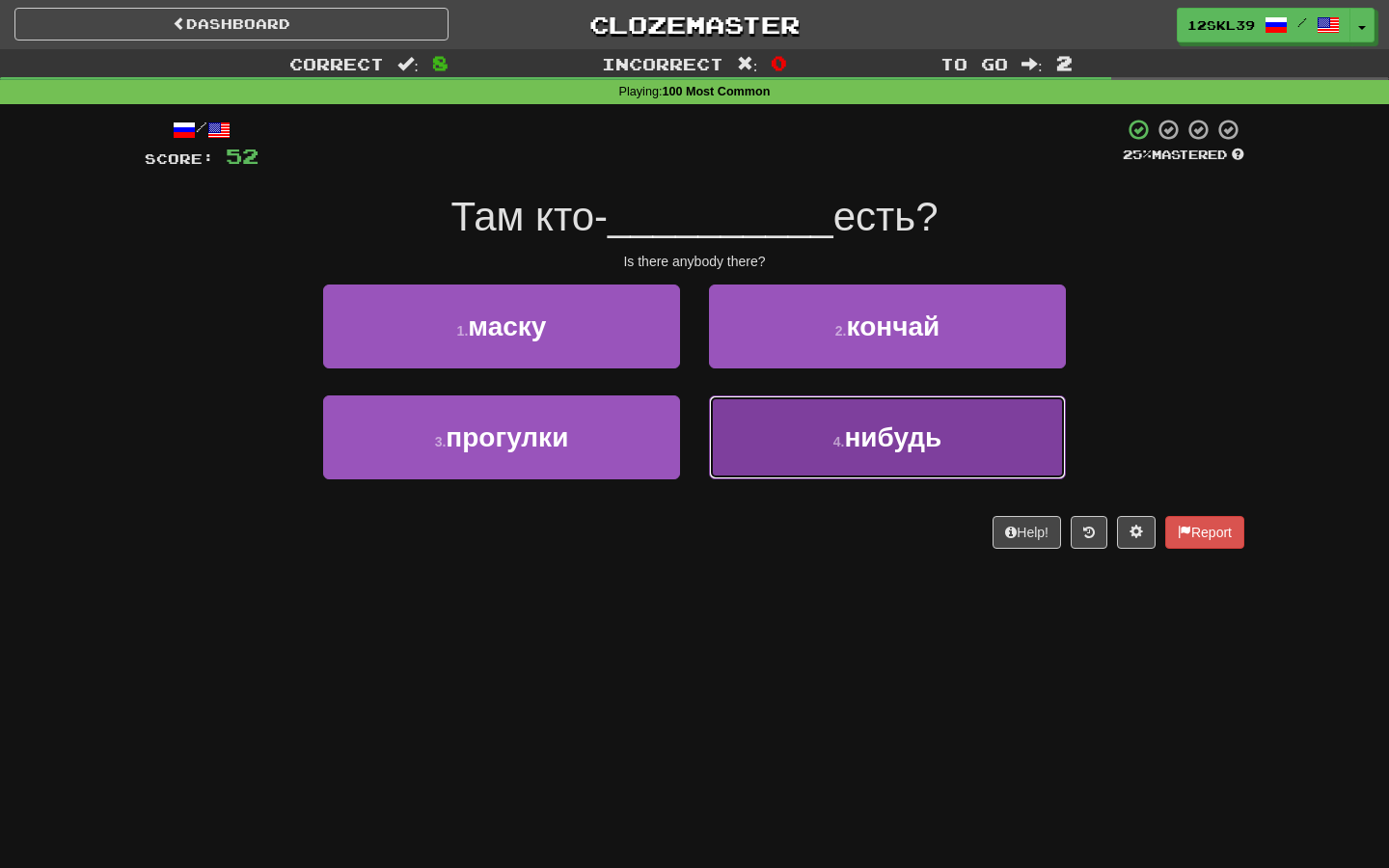 click on "4 .  нибудь" at bounding box center [887, 437] 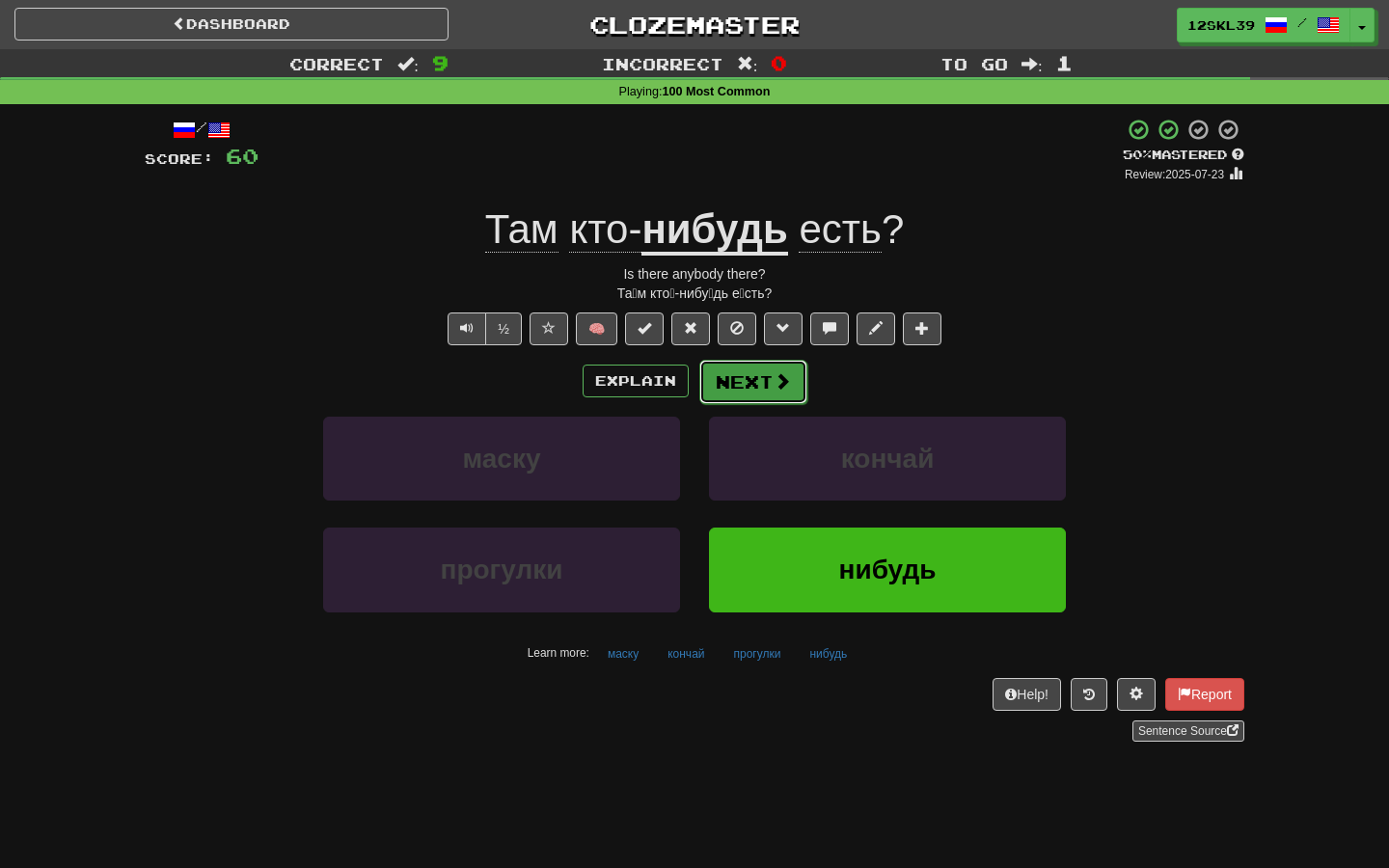 click on "Next" at bounding box center (753, 382) 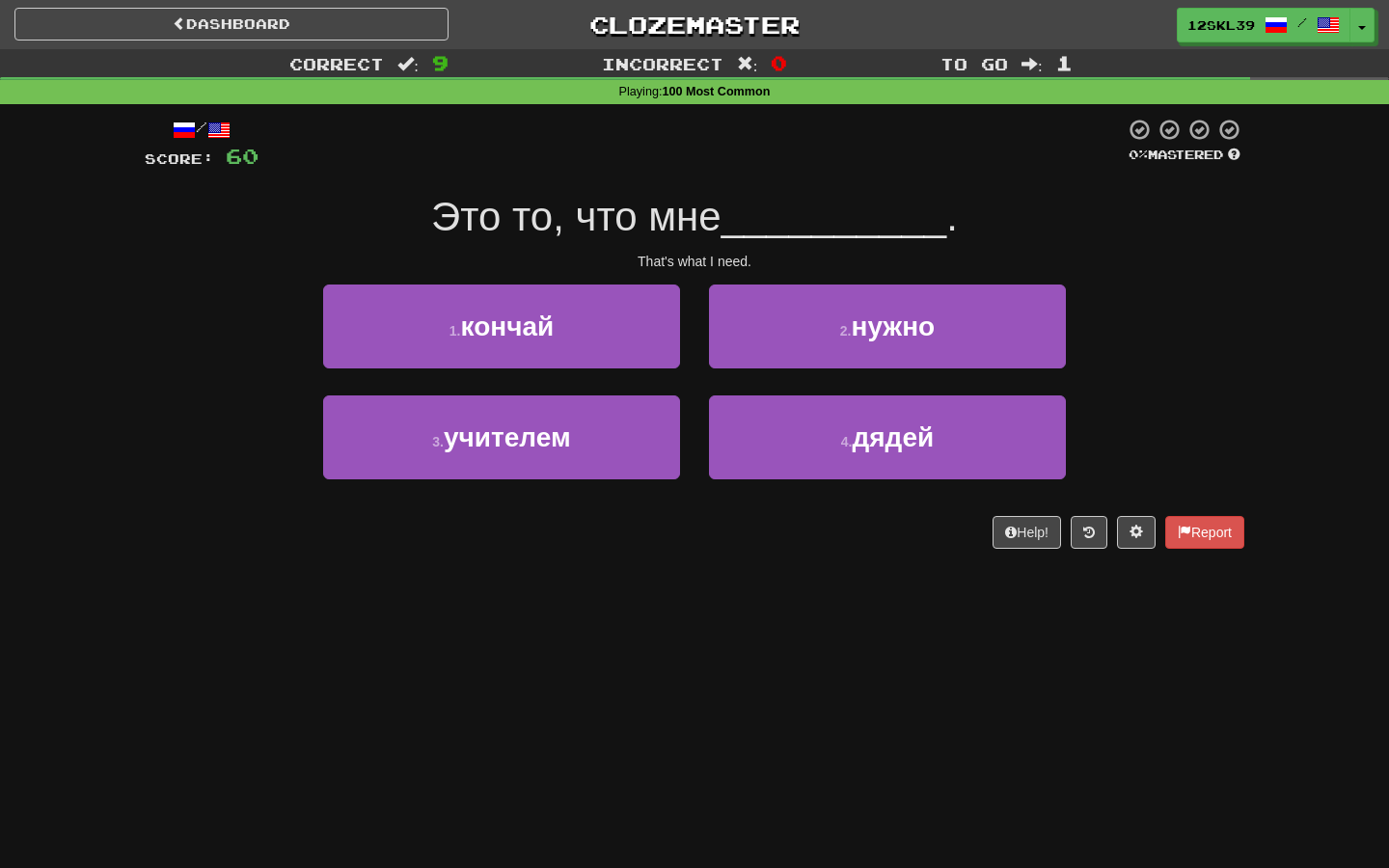 click on "Это то, что мне" at bounding box center (576, 216) 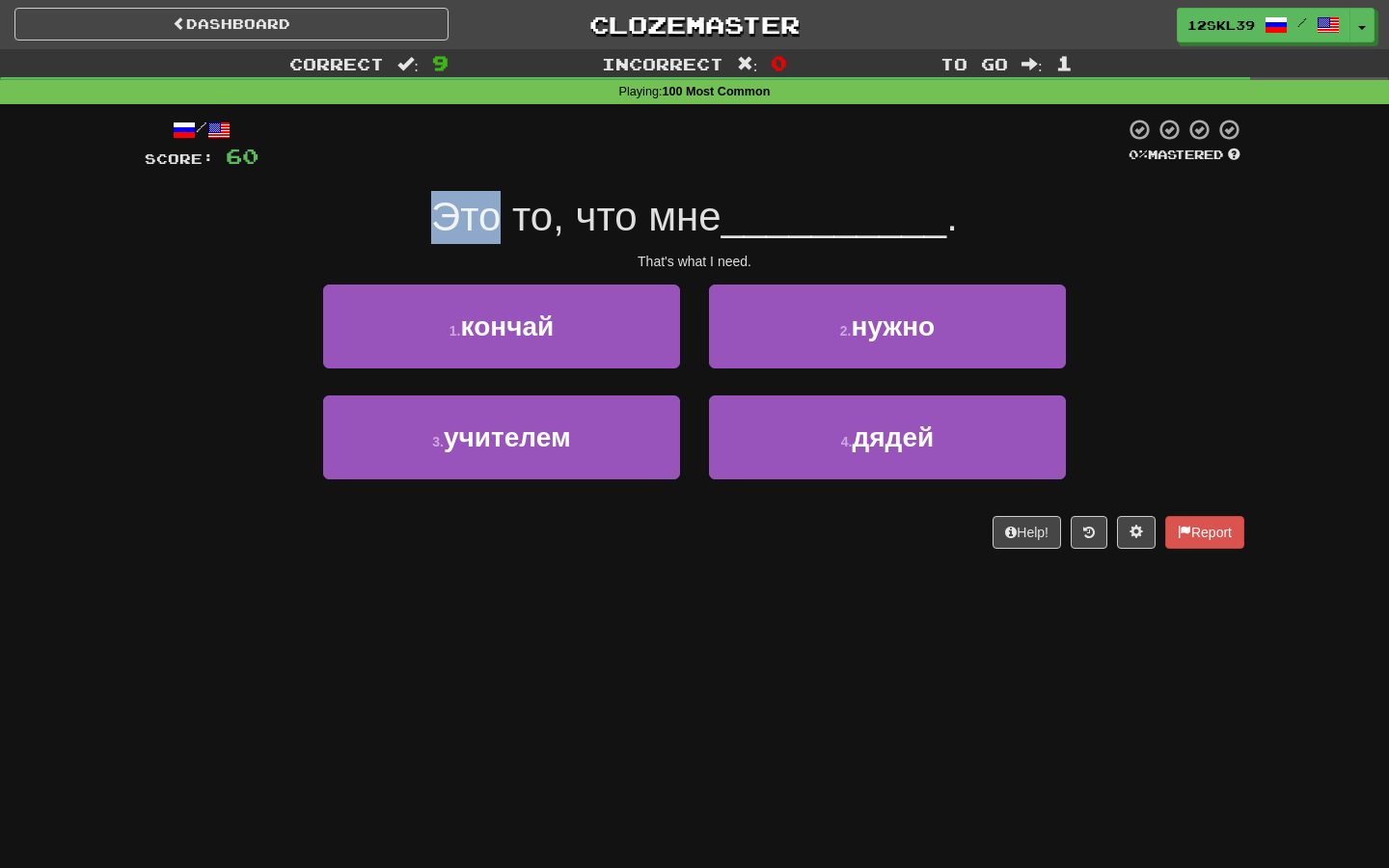 click on "Это то, что мне" at bounding box center [576, 216] 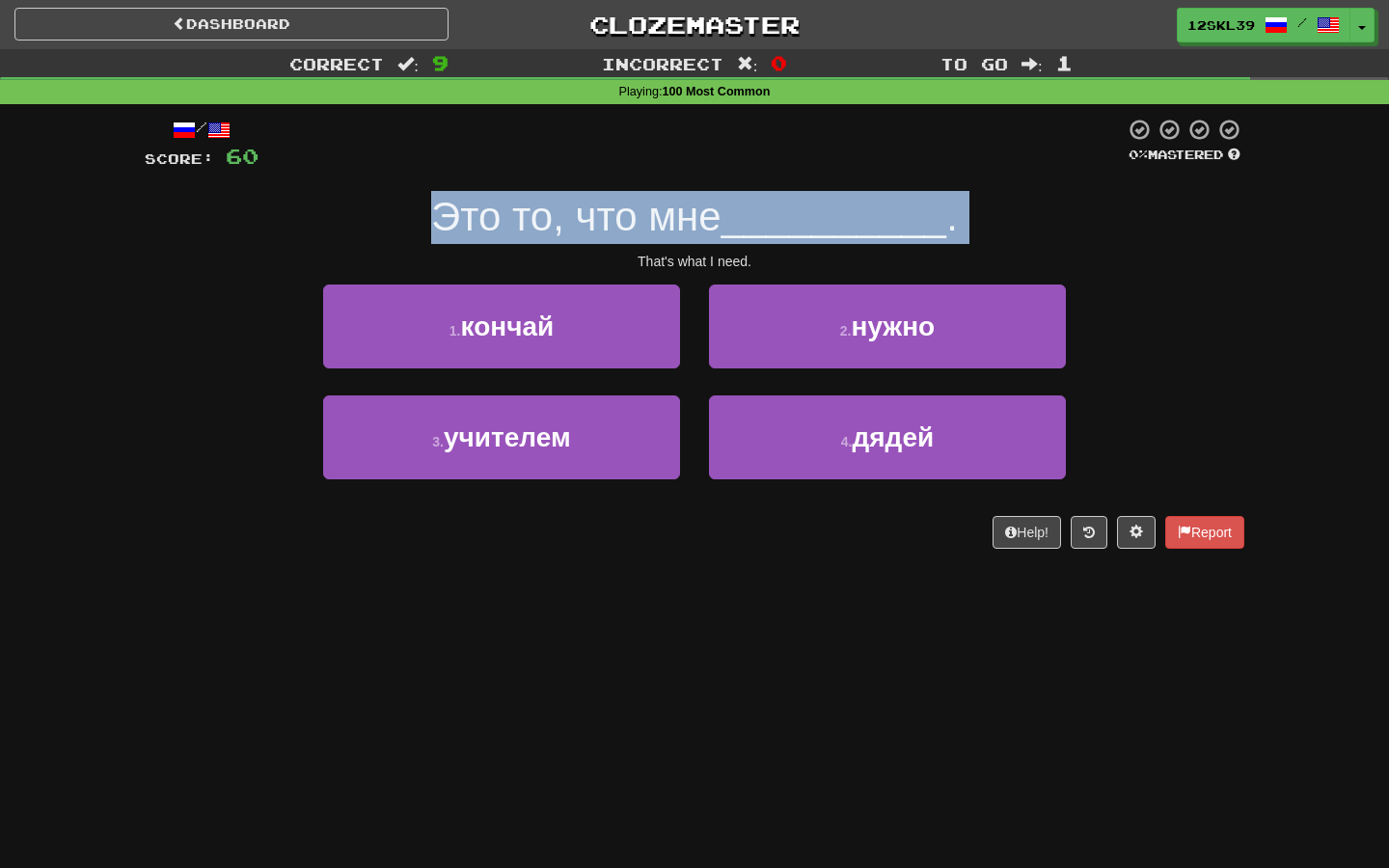click on "Это то, что мне" at bounding box center [576, 216] 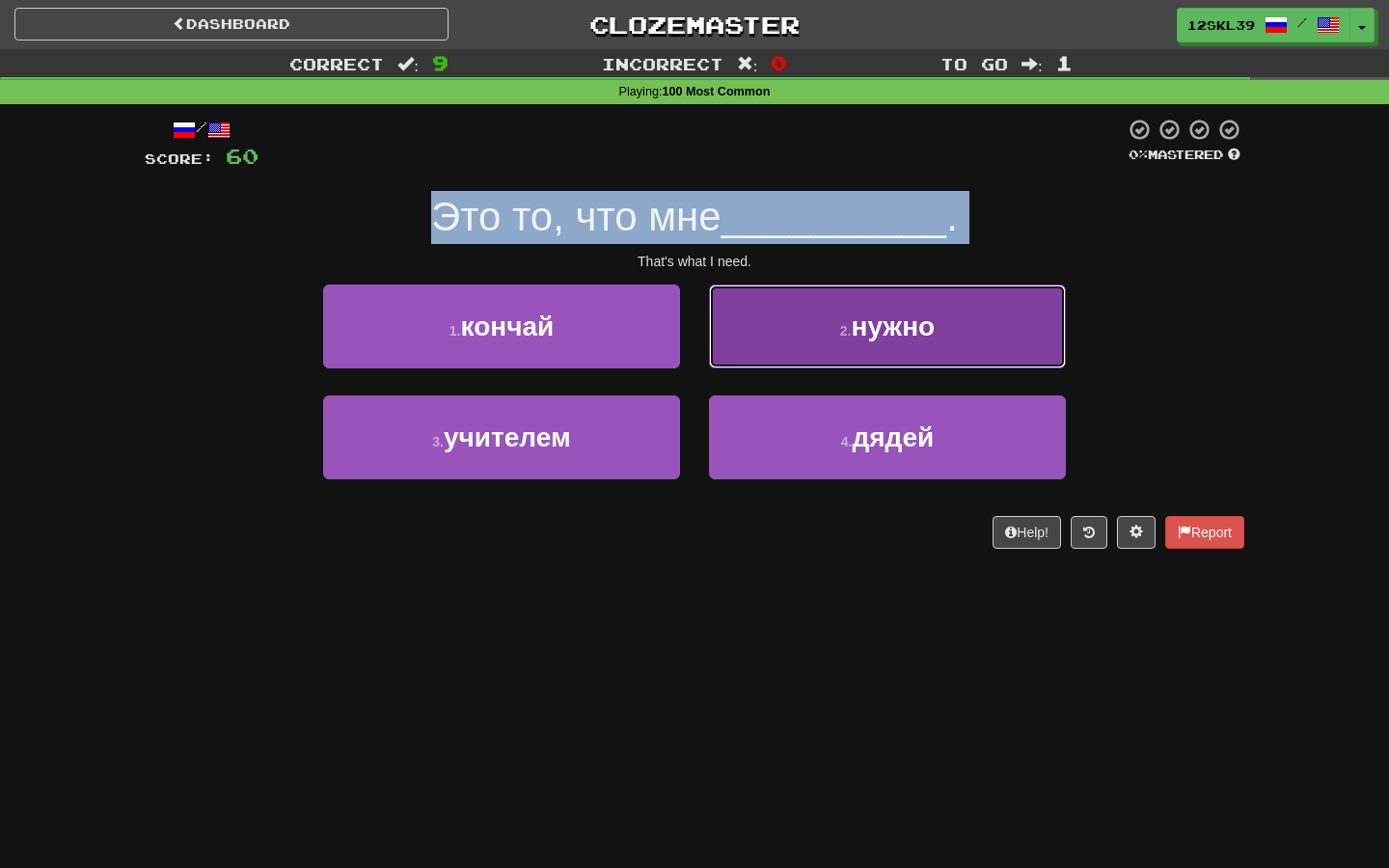 click on "2 .  нужно" at bounding box center (887, 326) 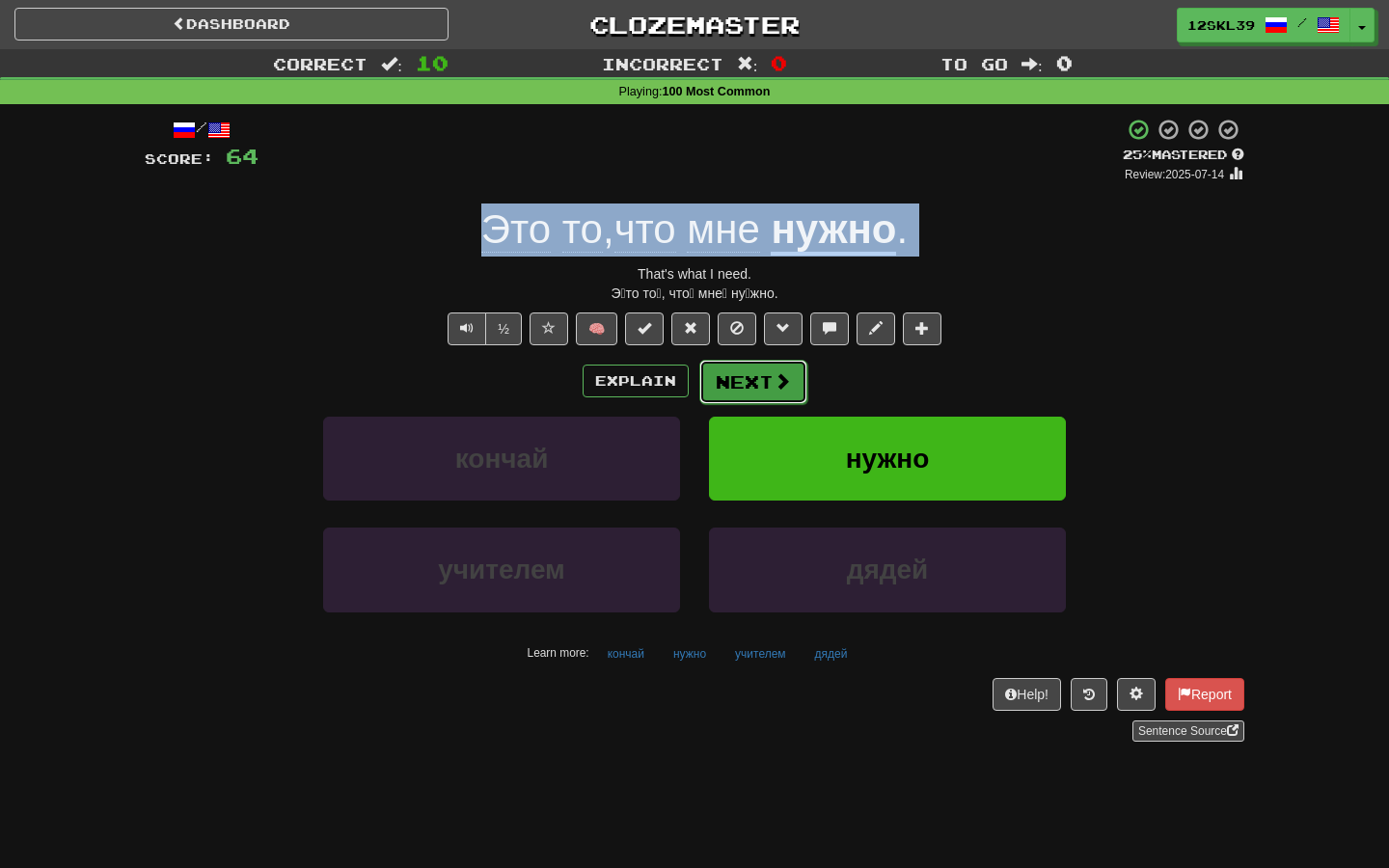 click on "Next" at bounding box center (753, 382) 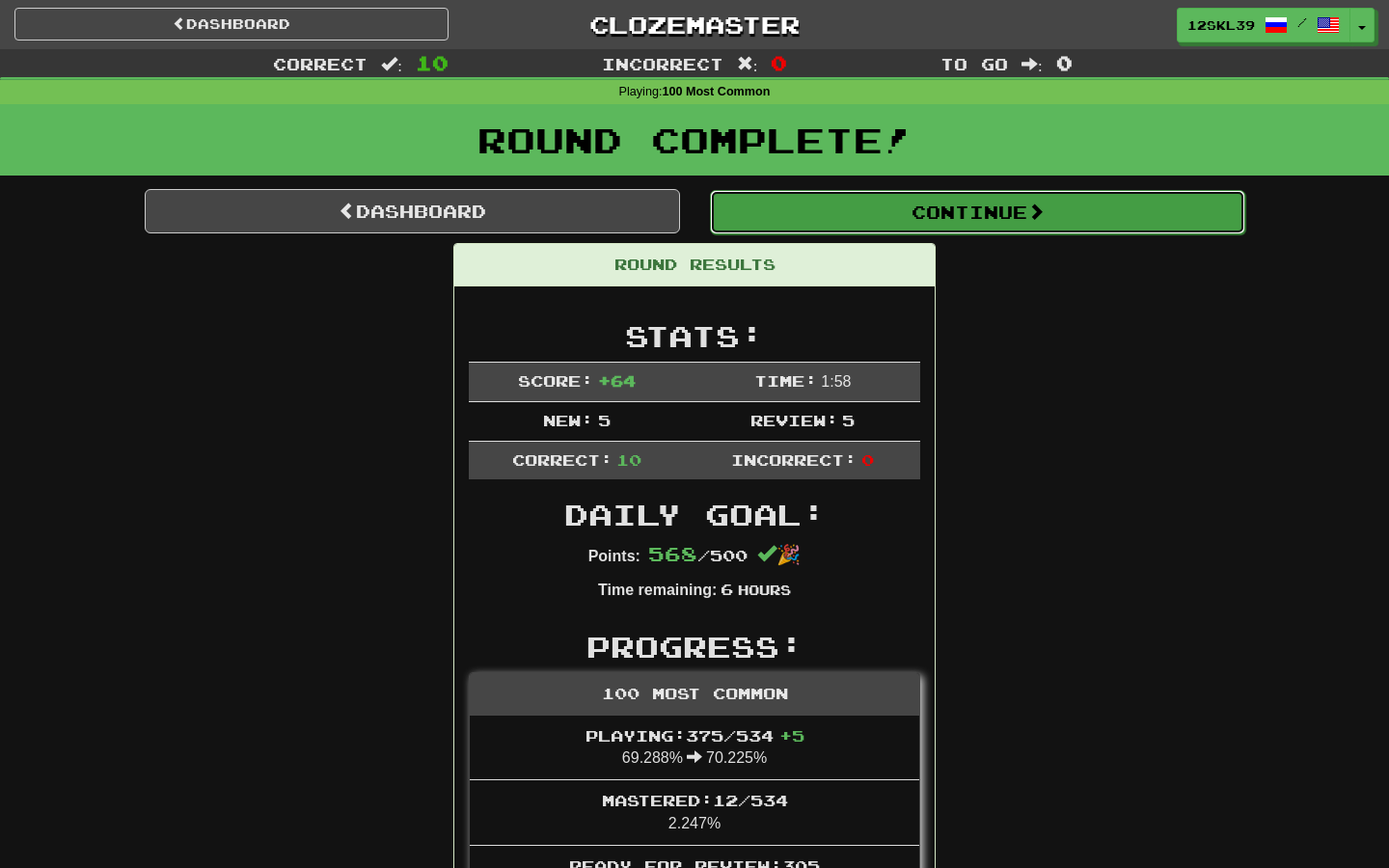 click on "Continue" at bounding box center (977, 212) 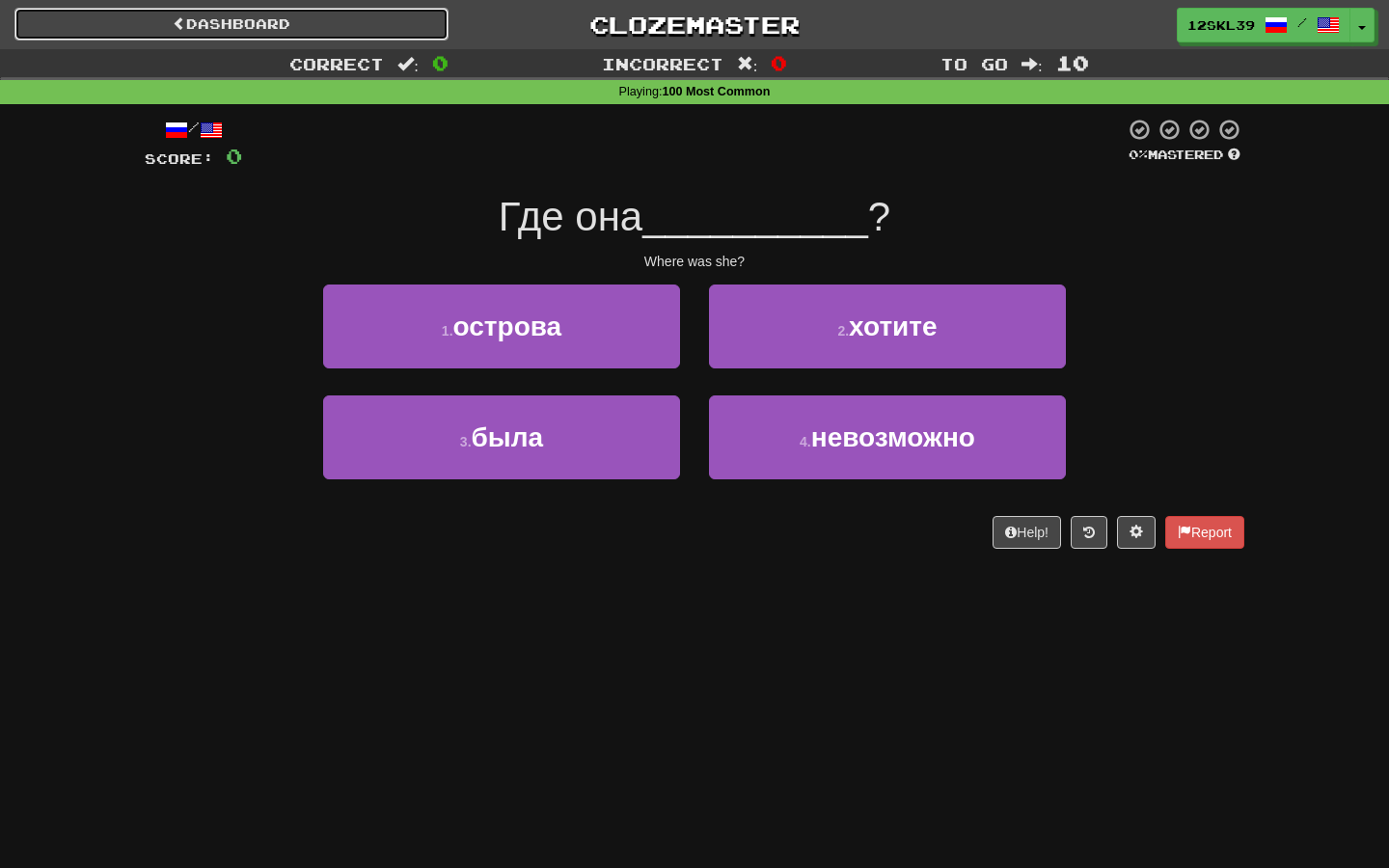 click on "Dashboard" at bounding box center [232, 24] 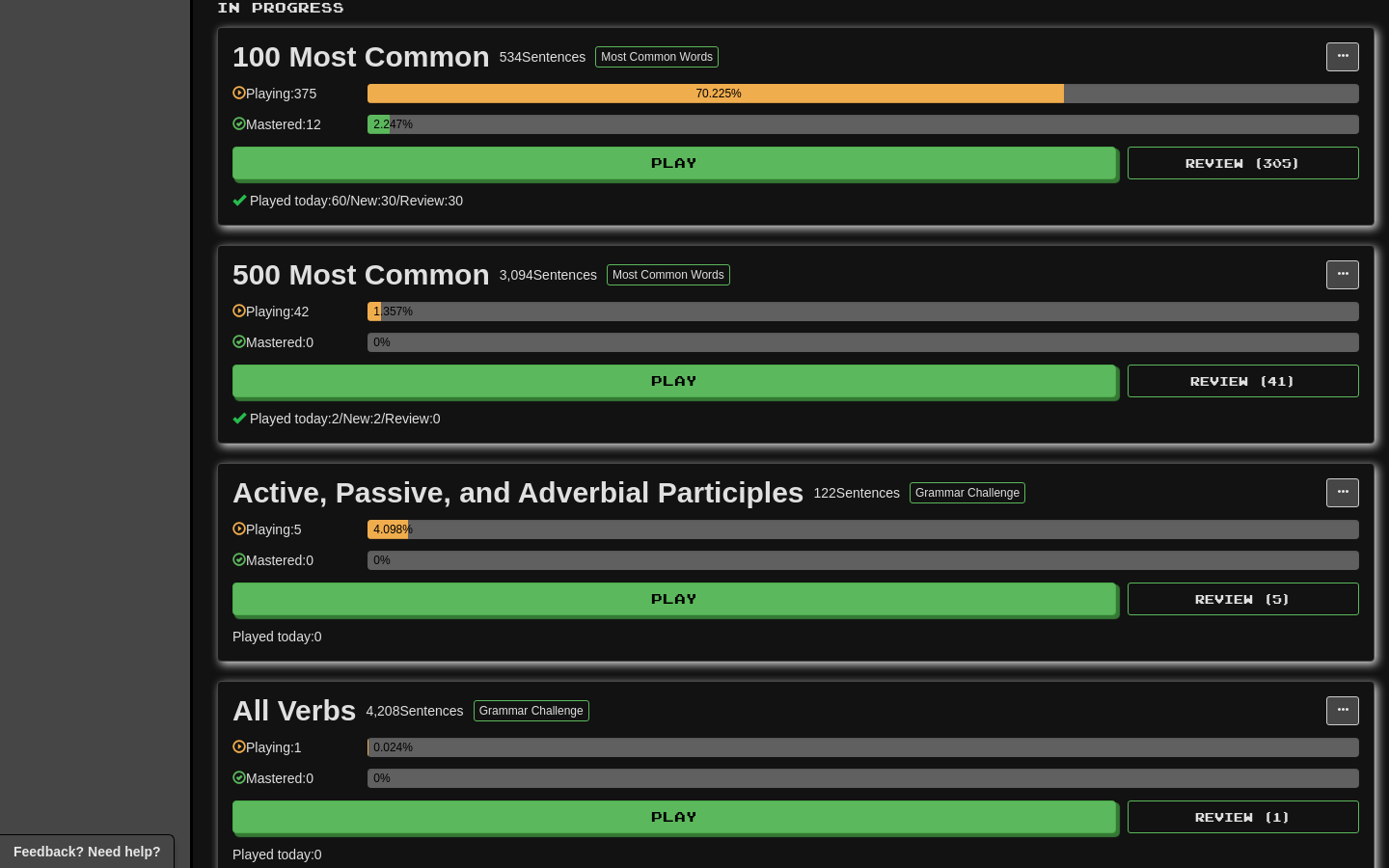 scroll, scrollTop: 573, scrollLeft: 0, axis: vertical 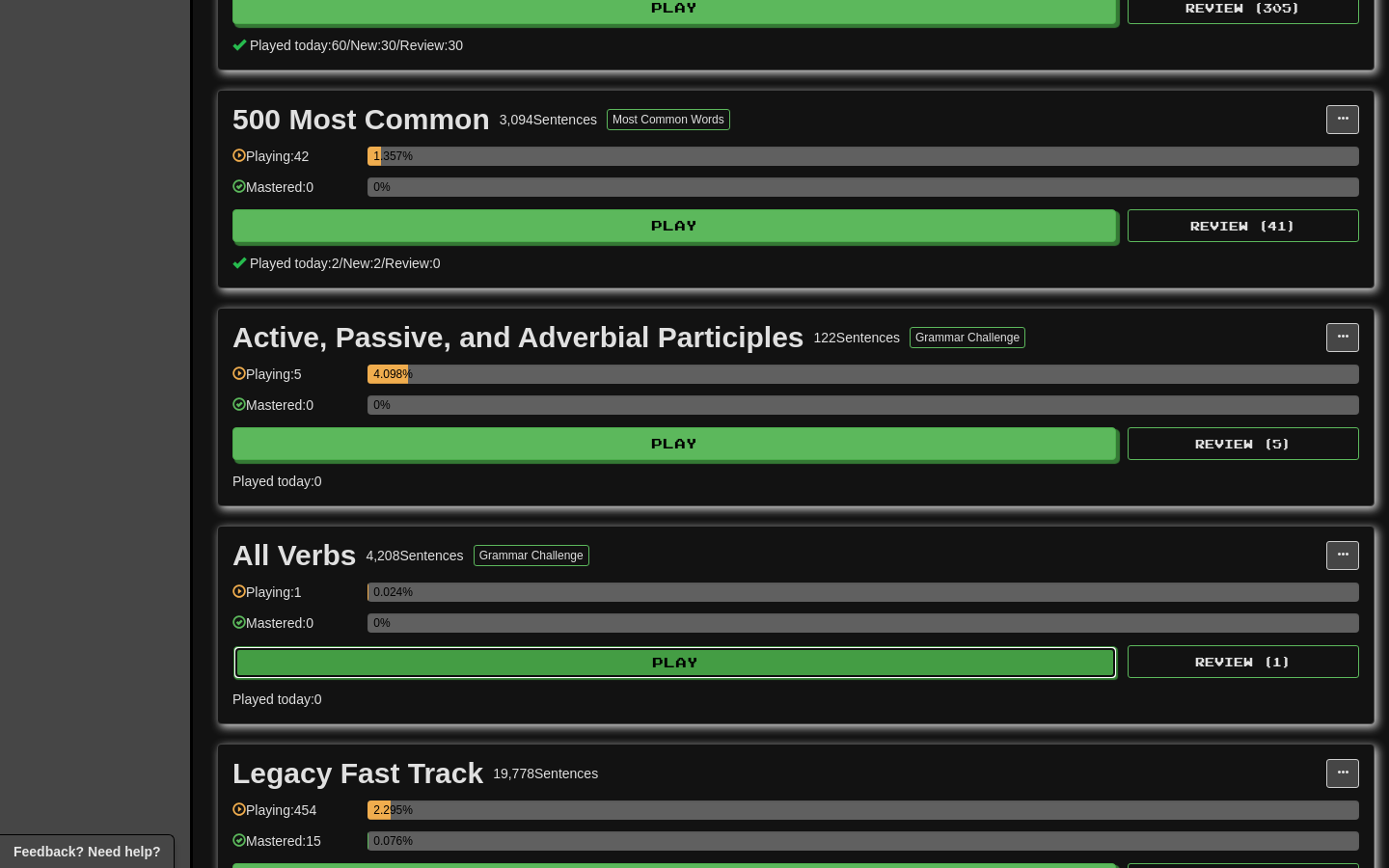 click on "Play" at bounding box center [675, 663] 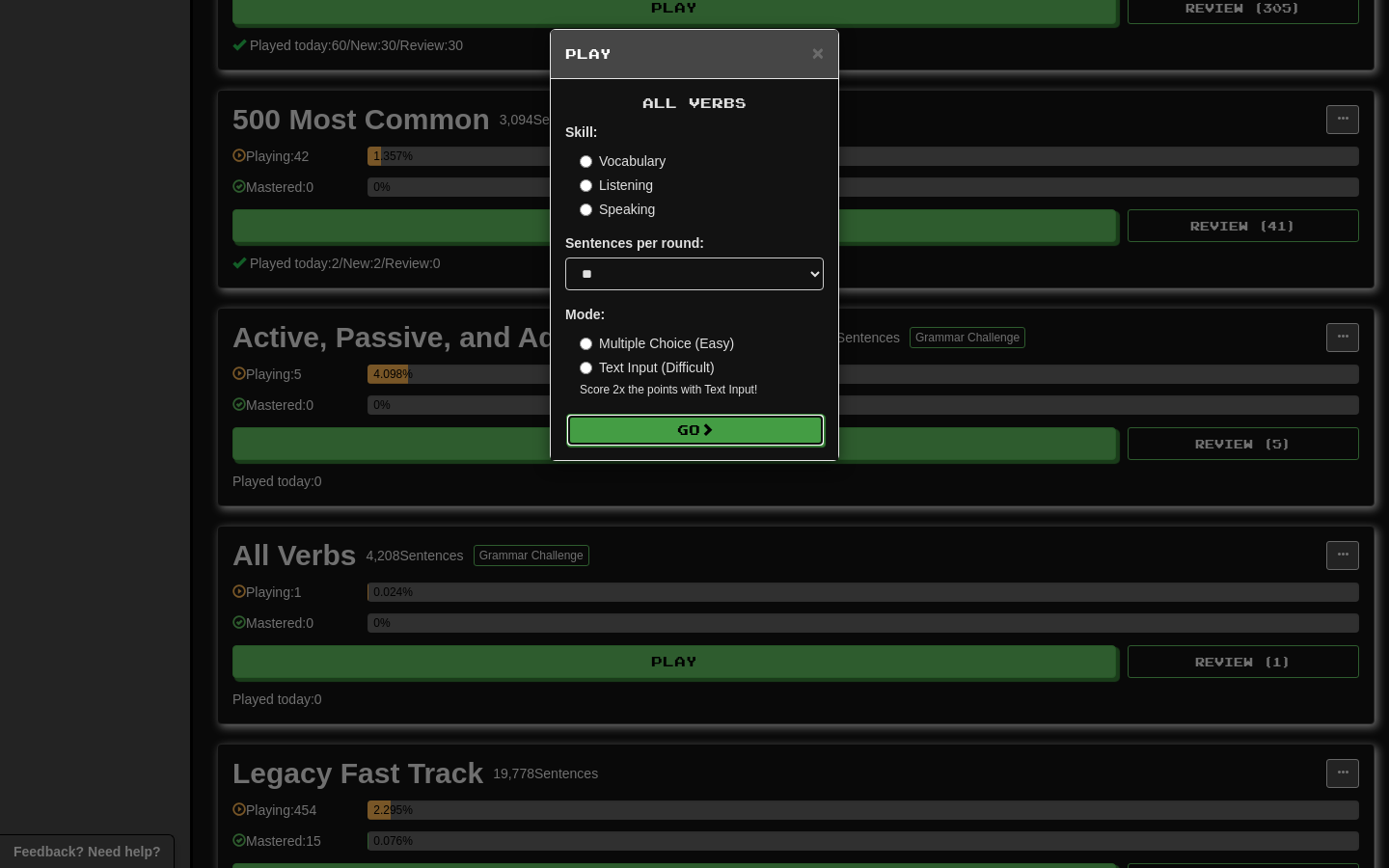 click on "Go" at bounding box center (695, 430) 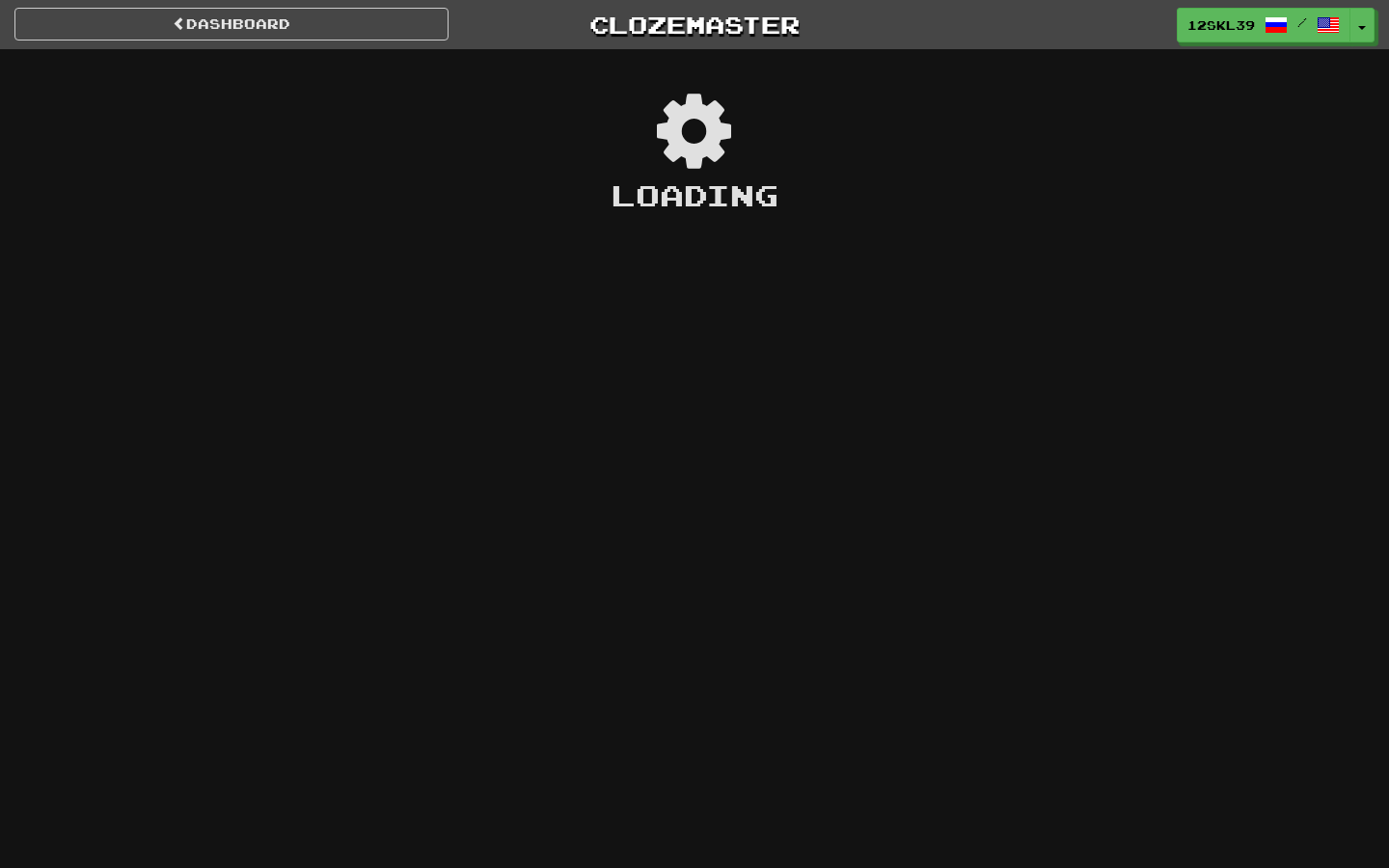 scroll, scrollTop: 0, scrollLeft: 0, axis: both 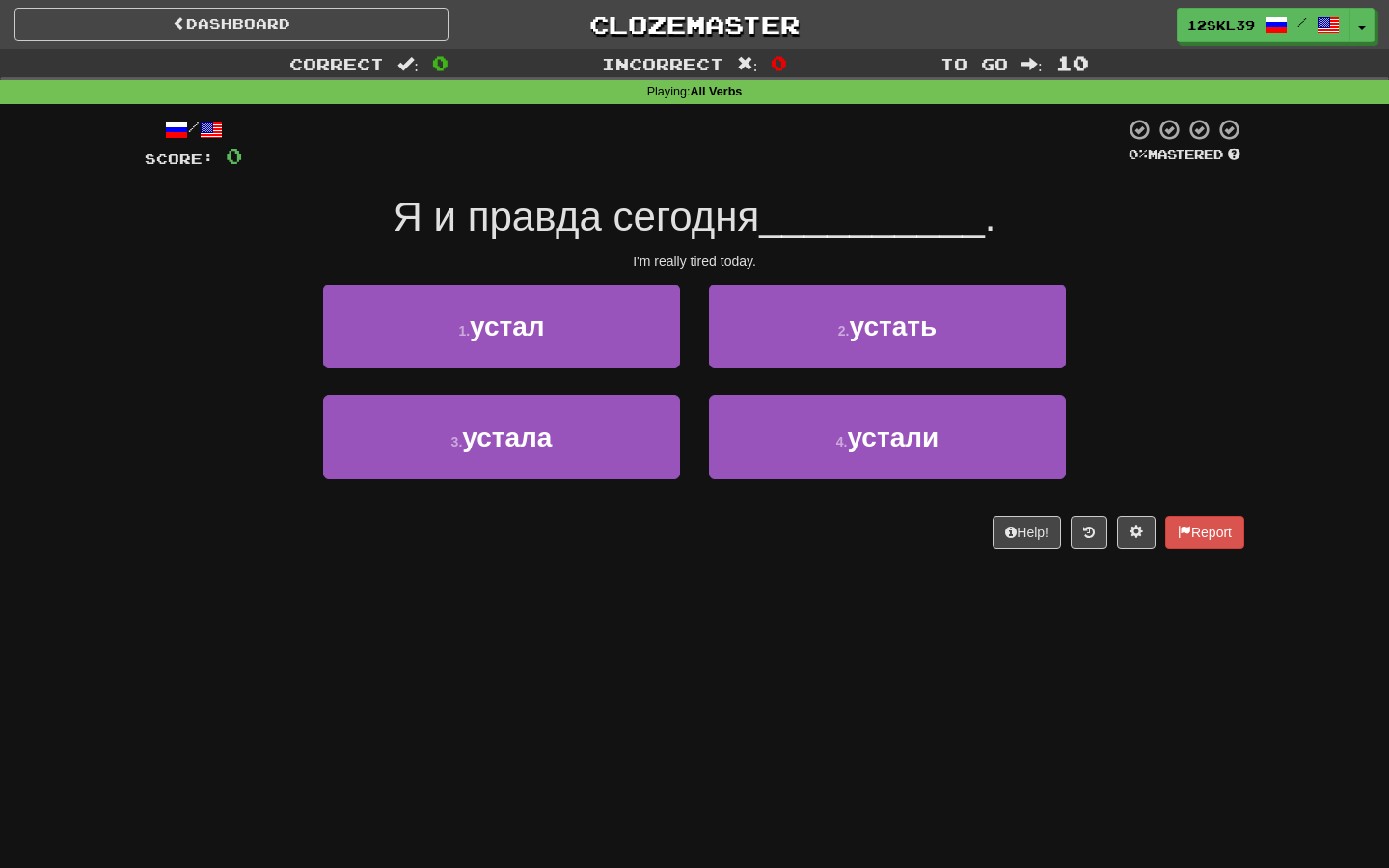 drag, startPoint x: 516, startPoint y: 231, endPoint x: 531, endPoint y: 231, distance: 15 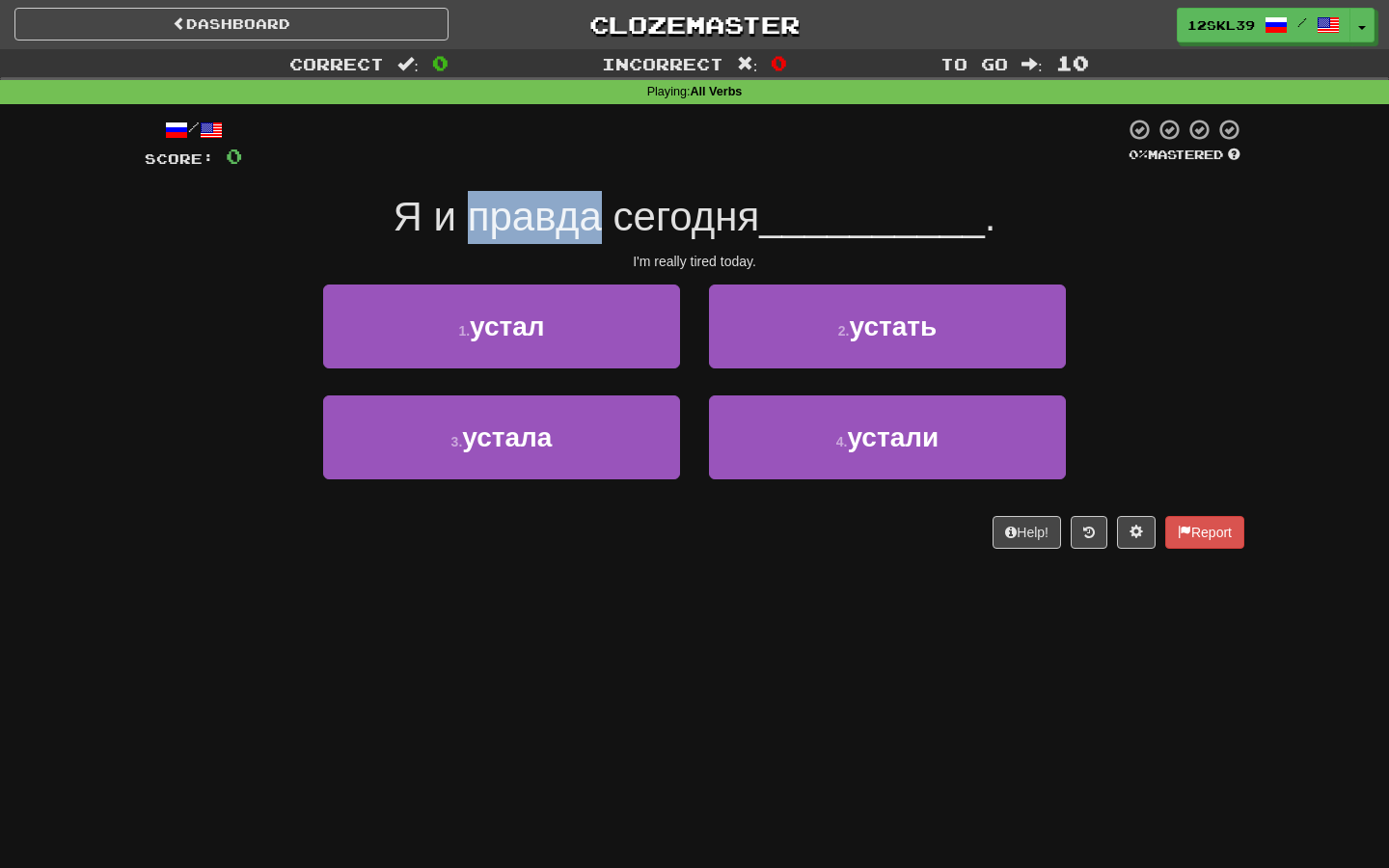 click on "Я и правда сегодня" at bounding box center [577, 216] 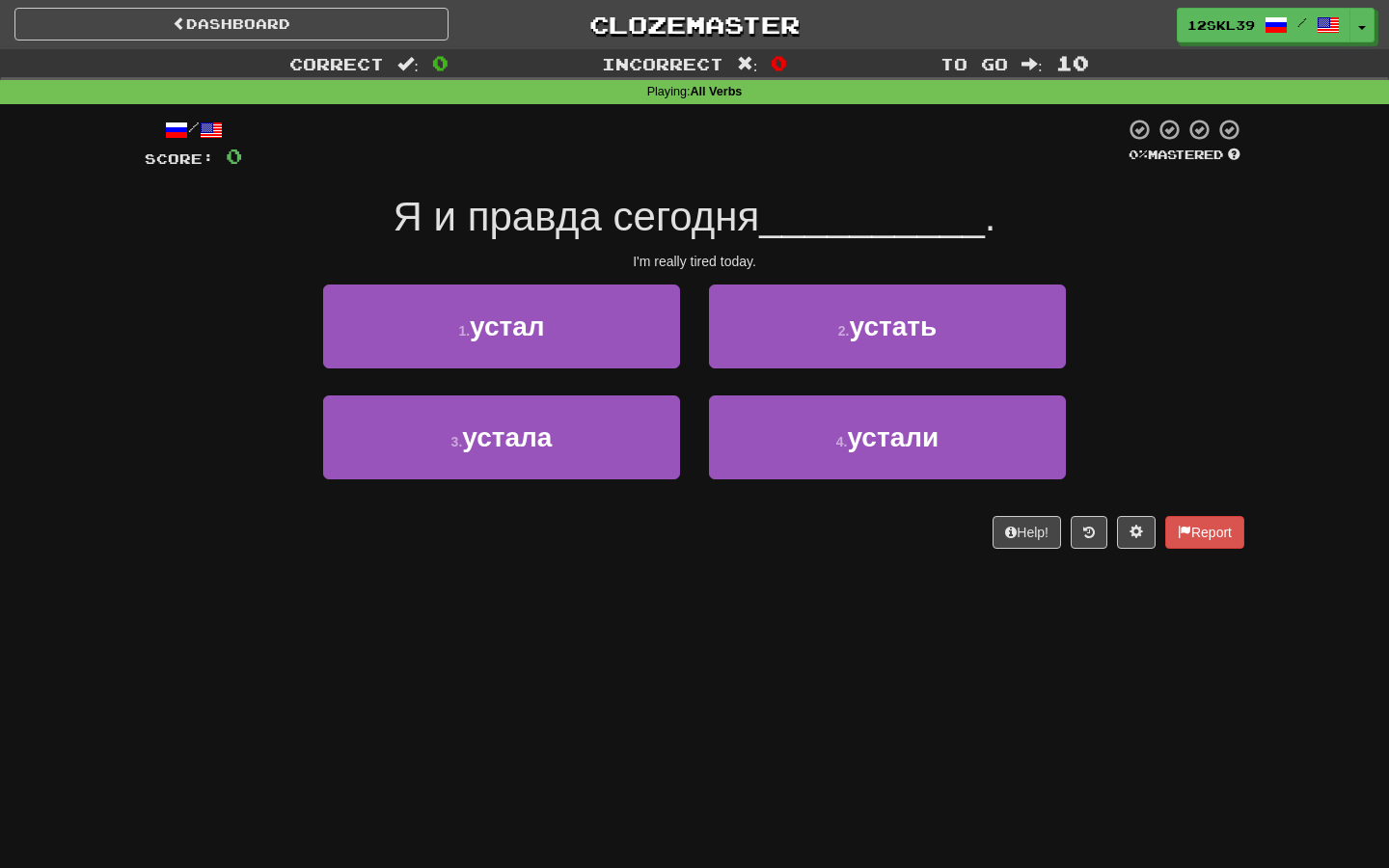 click on "Я и правда сегодня" at bounding box center (577, 216) 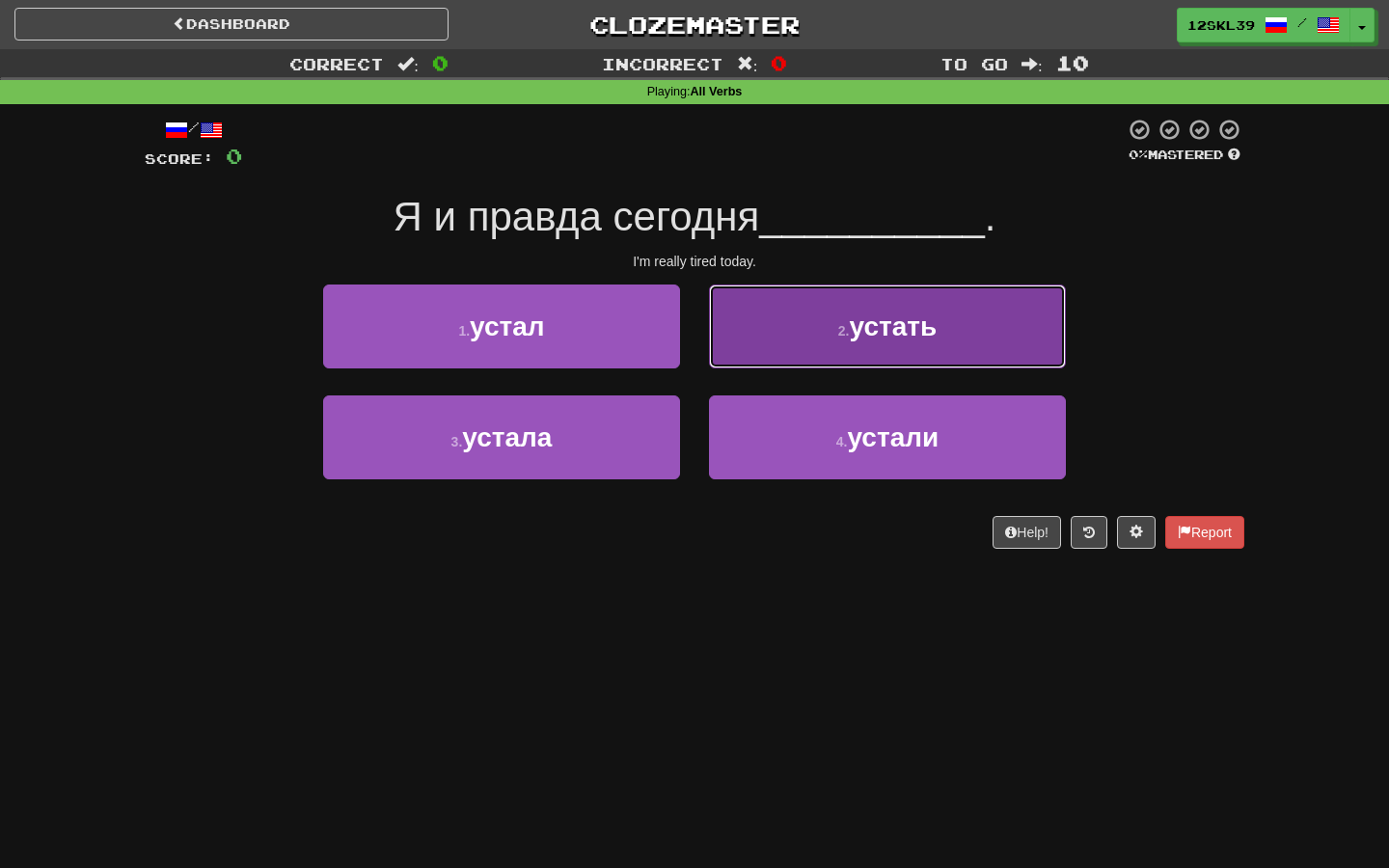 click on "2 .  устать" at bounding box center [887, 326] 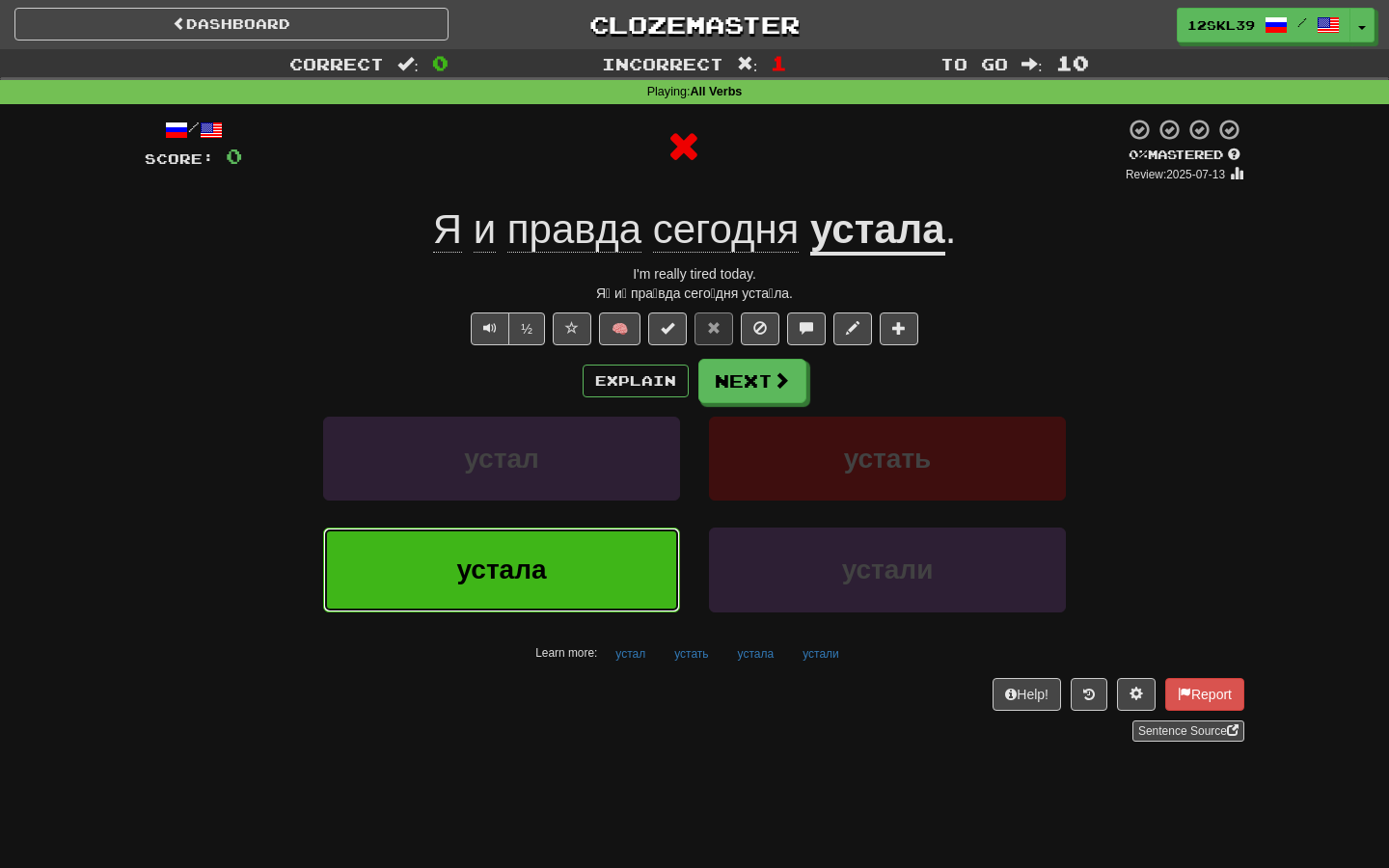 click on "устала" at bounding box center [502, 569] 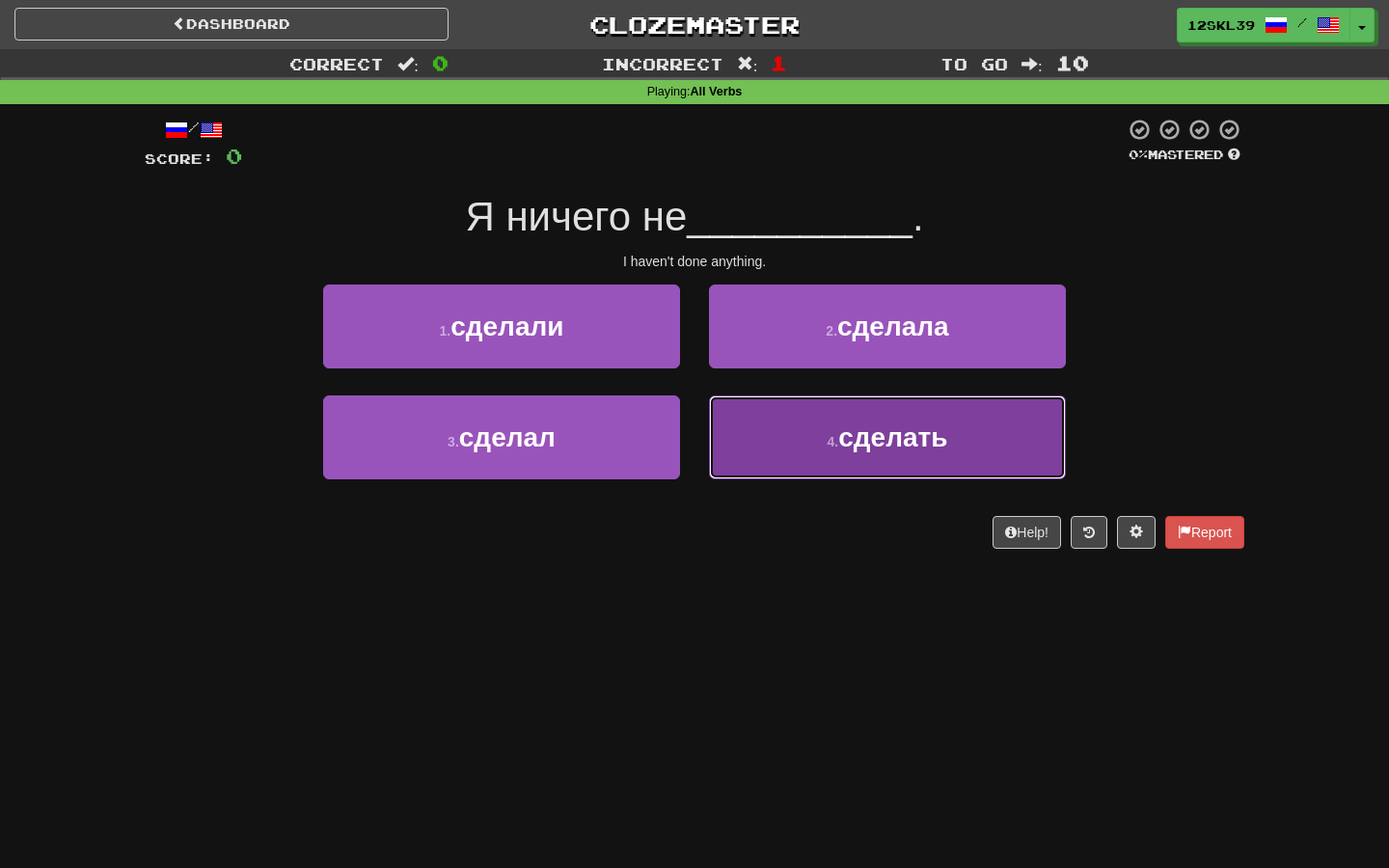 click on "4 .  сделать" at bounding box center (887, 437) 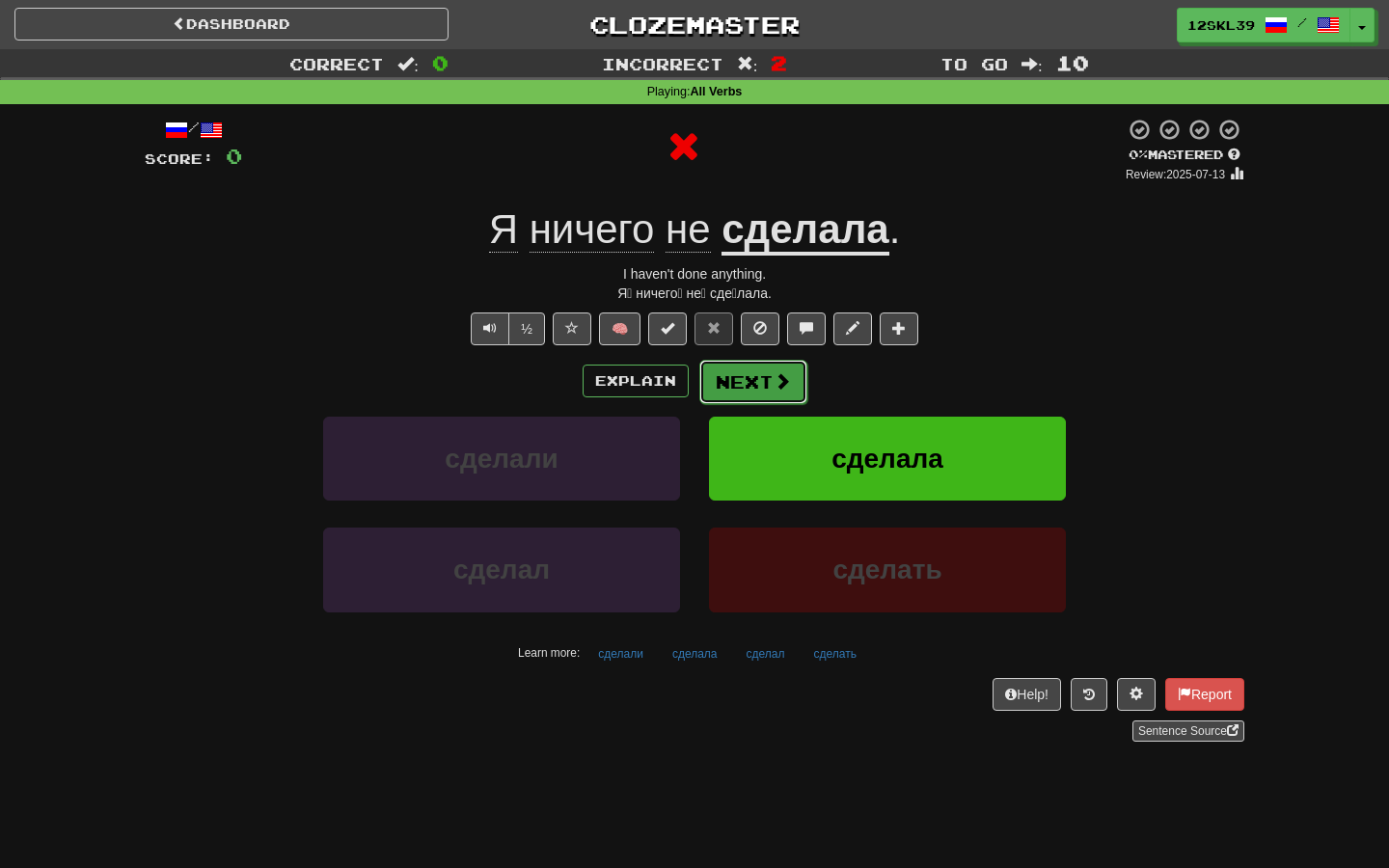 click on "Next" at bounding box center [753, 382] 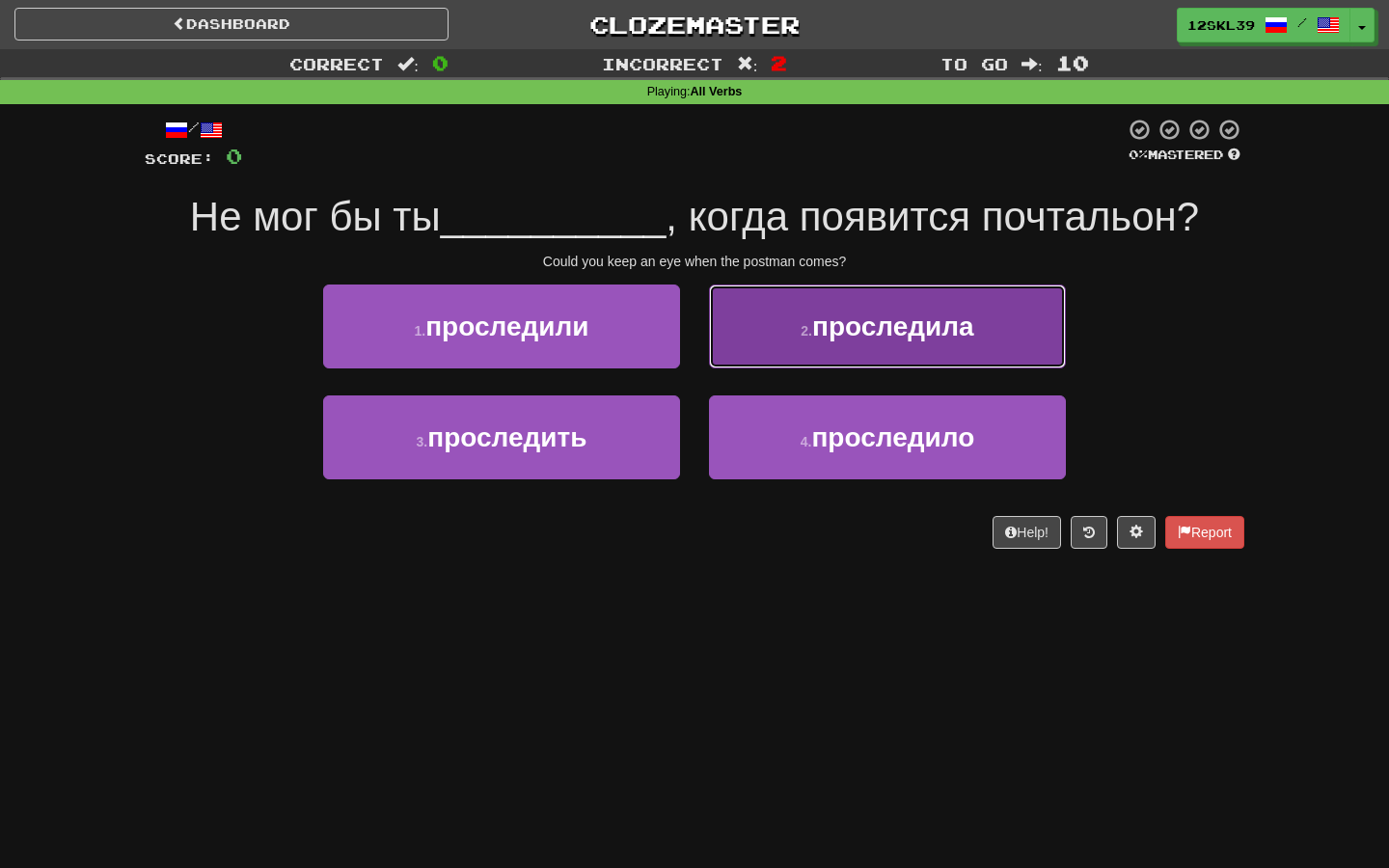 click on "2 .  проследила" at bounding box center (887, 326) 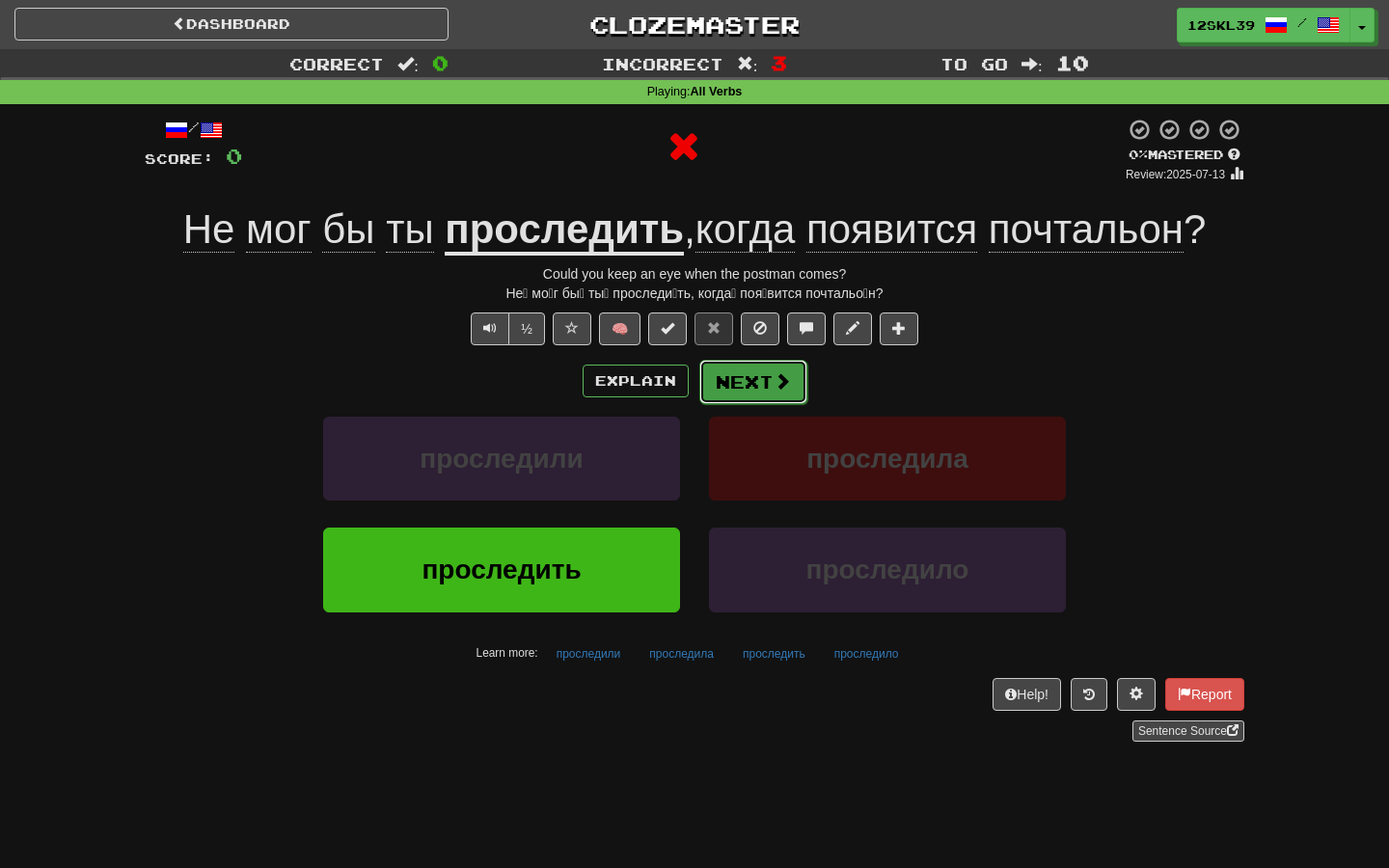 click on "Next" at bounding box center [753, 382] 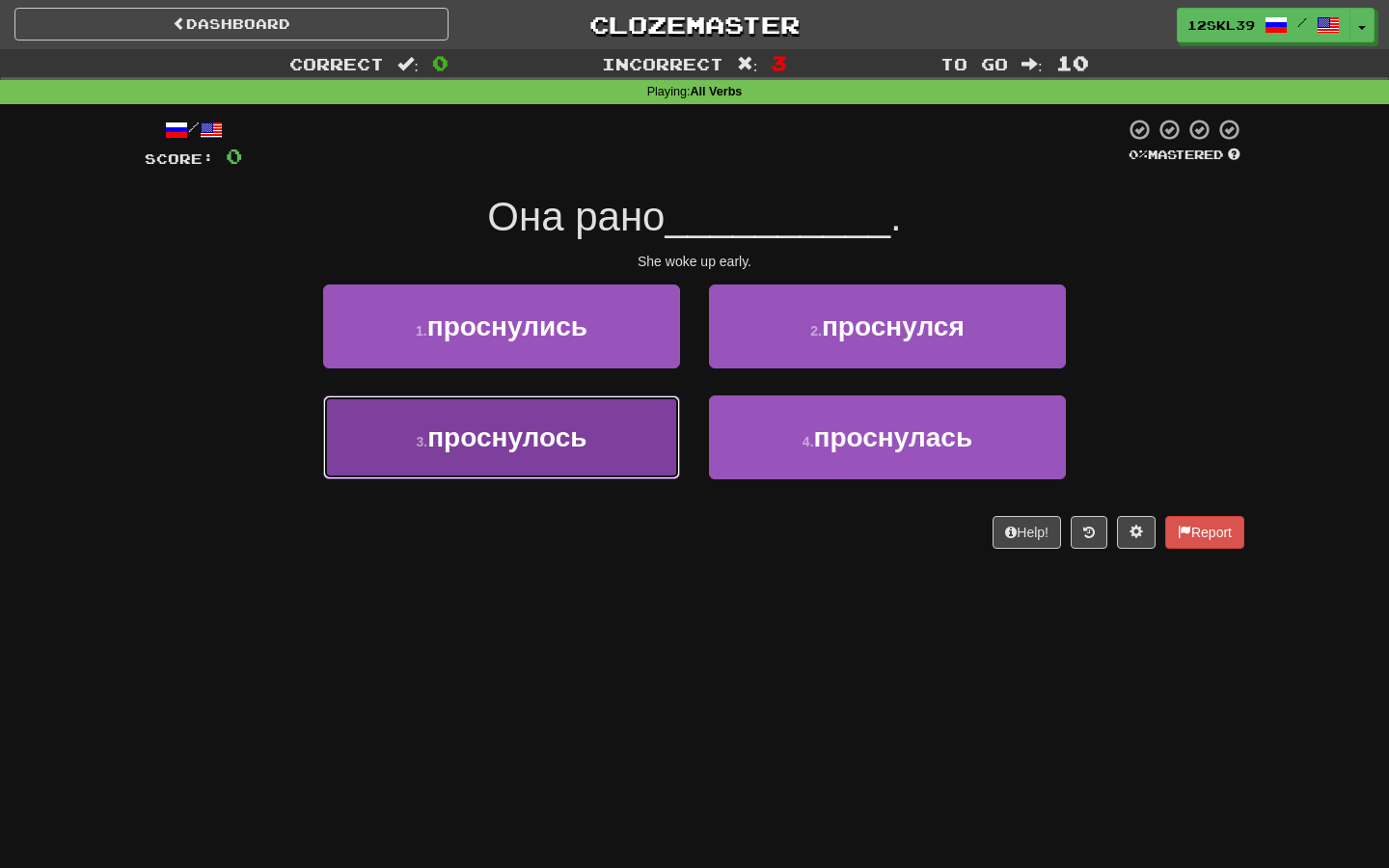 click on "3 .  проснулось" at bounding box center [502, 437] 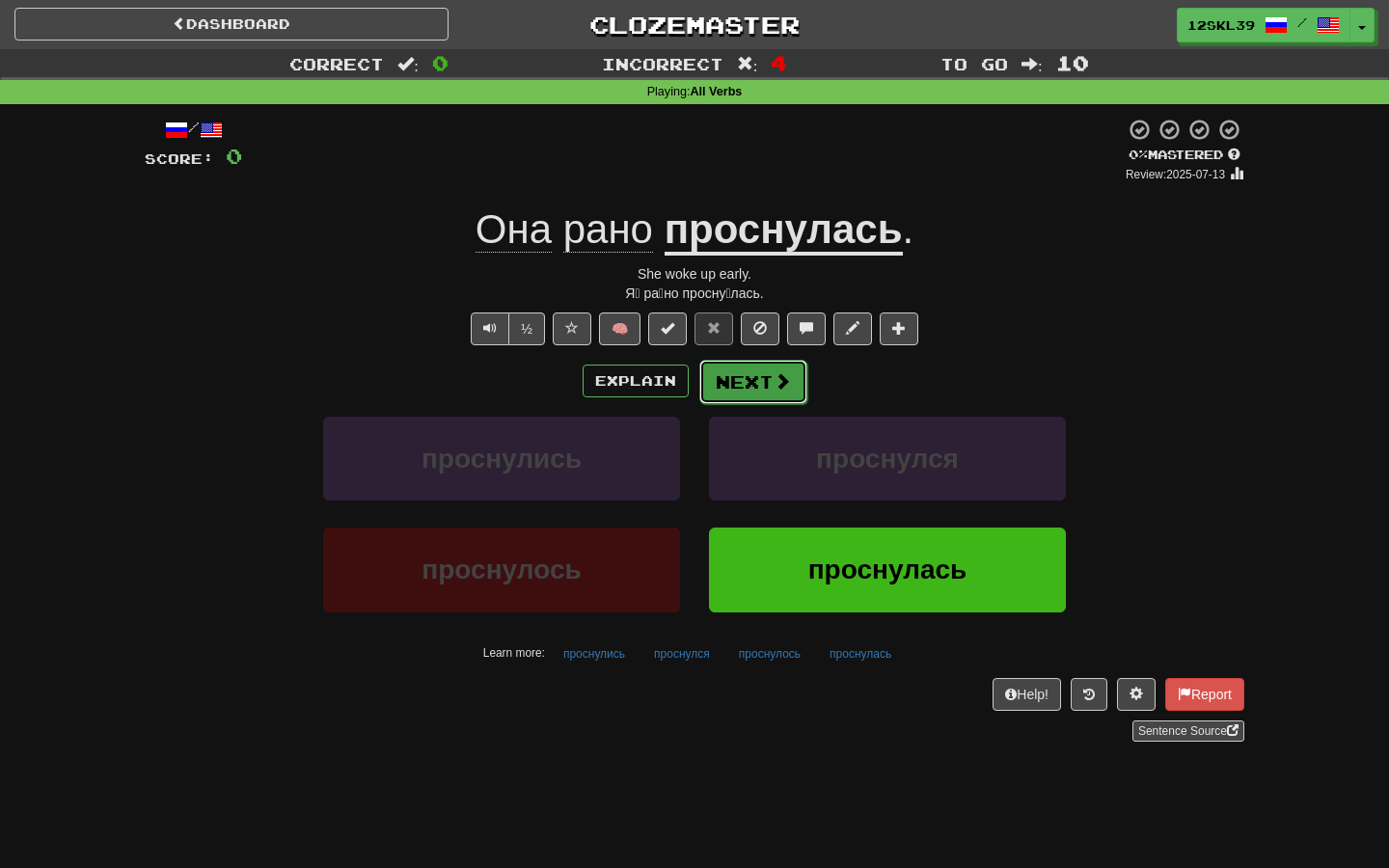 click on "Next" at bounding box center (753, 382) 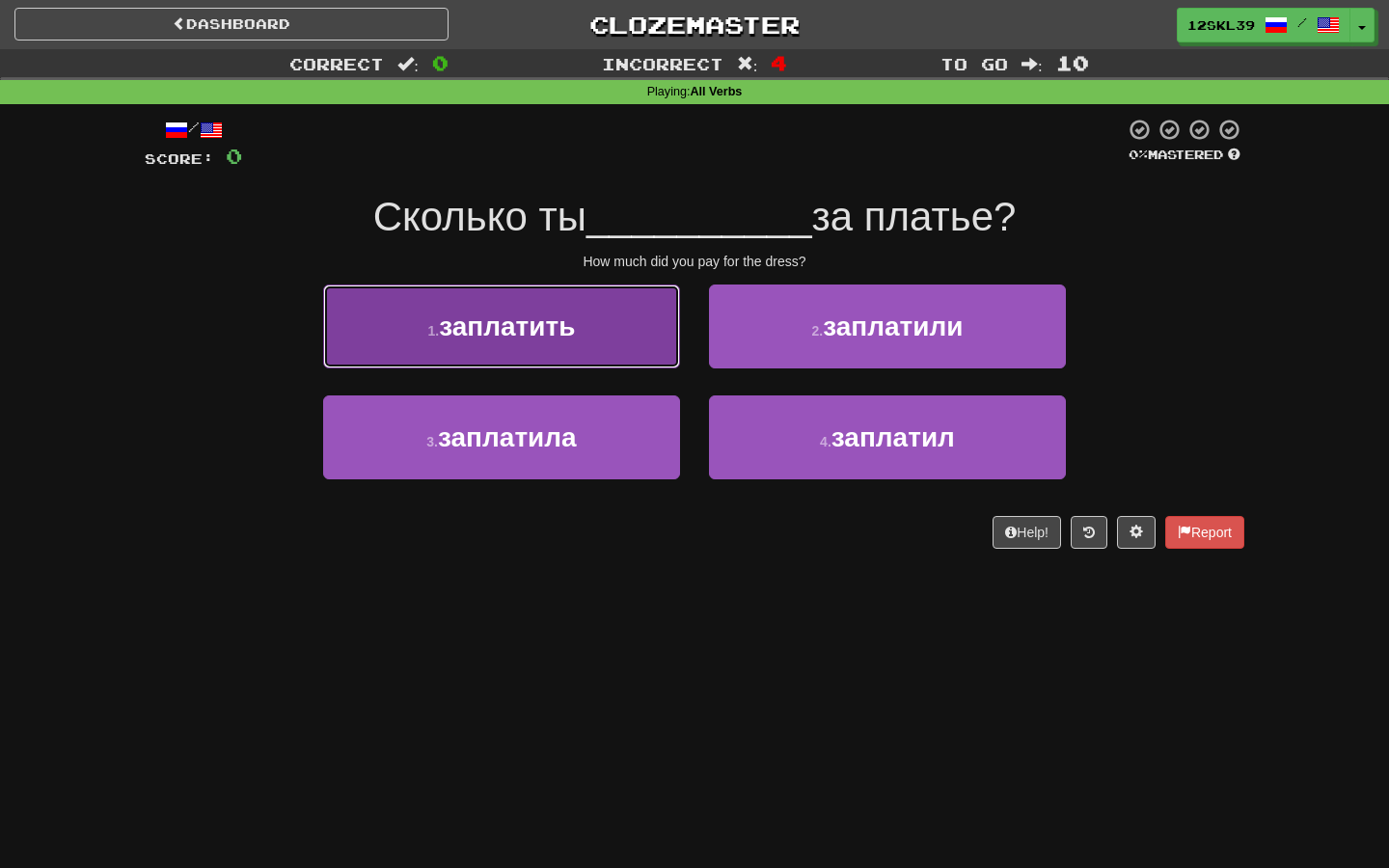 click on "1 .  заплатить" at bounding box center [502, 326] 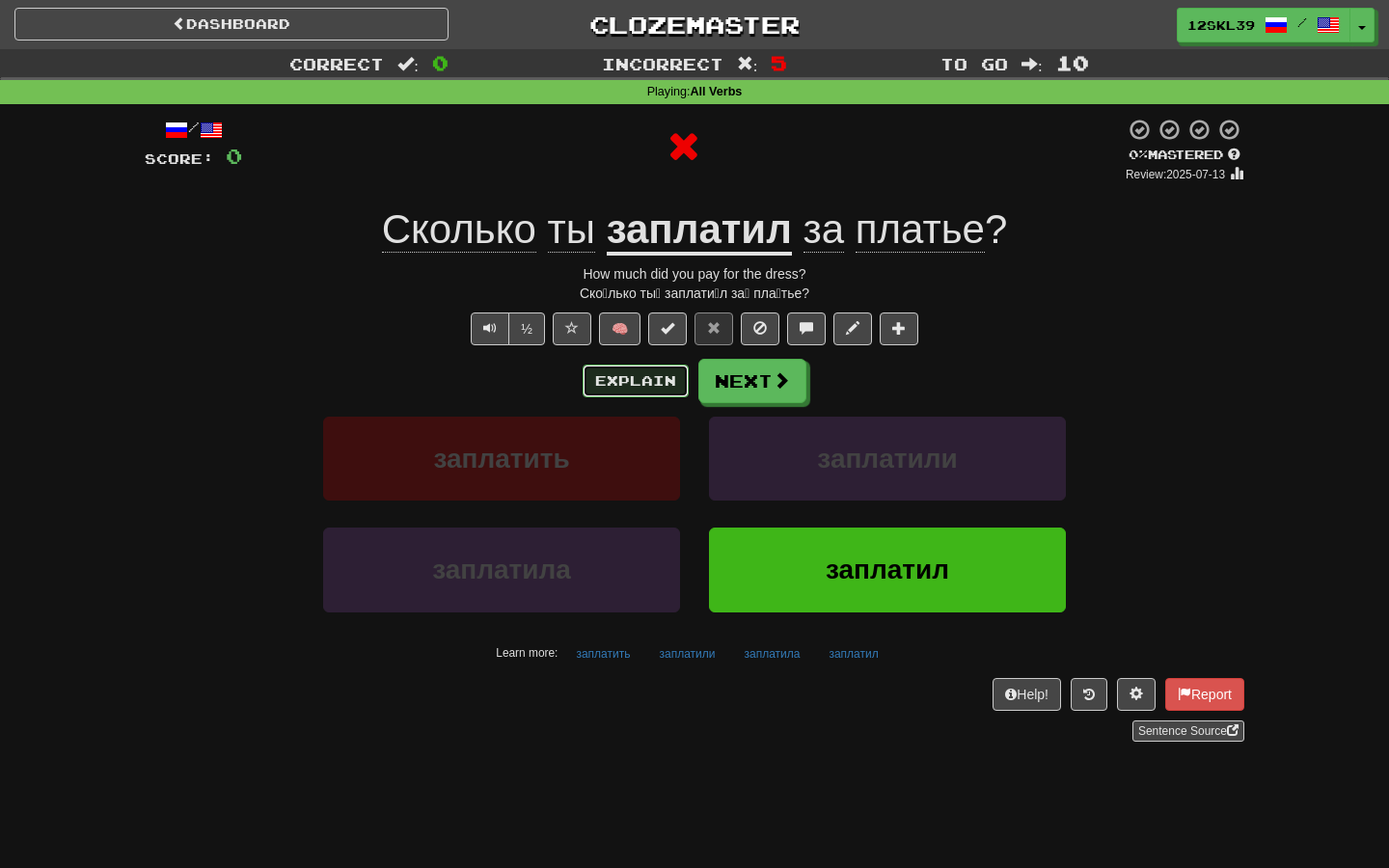 click on "Explain" at bounding box center [636, 381] 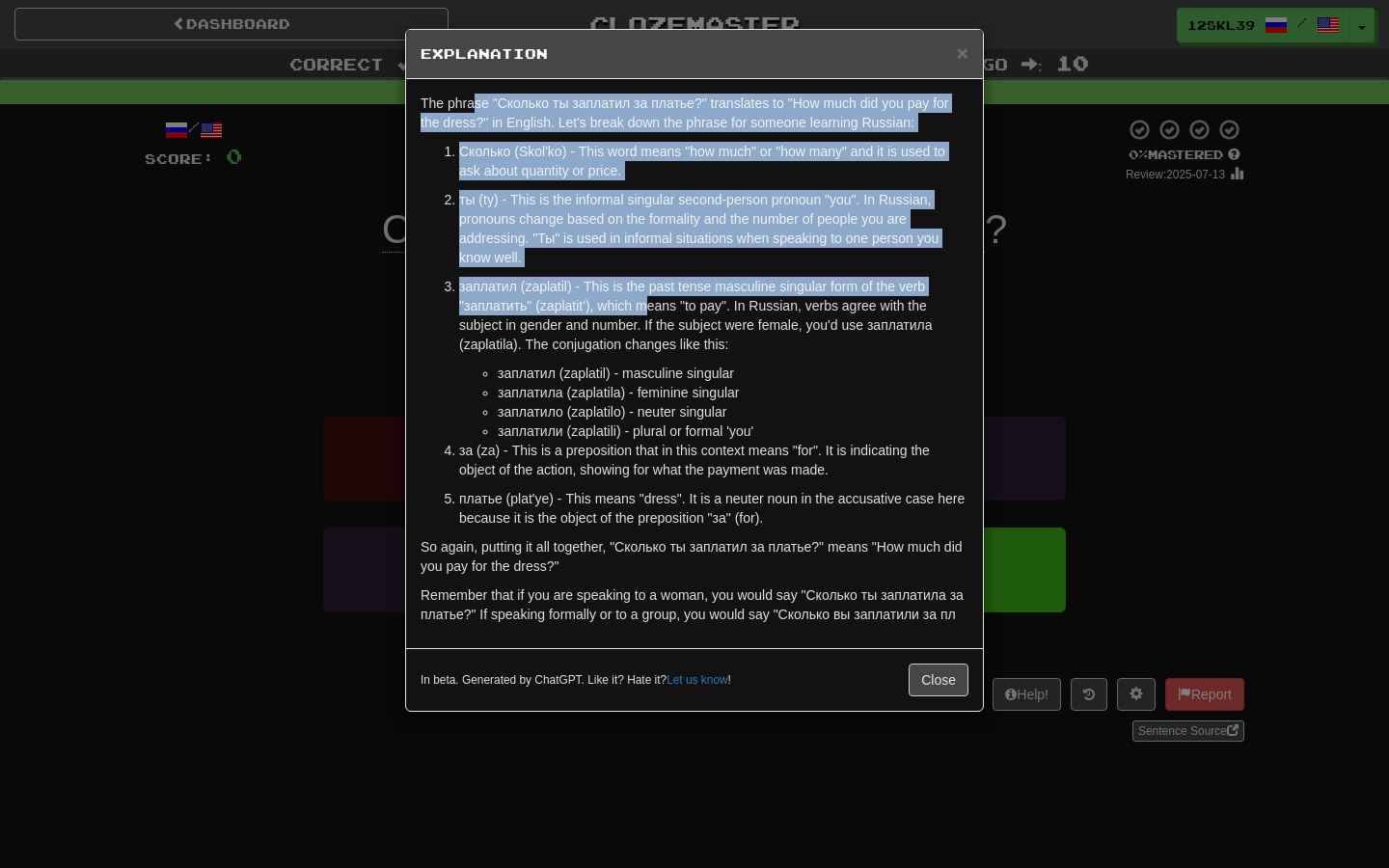 drag, startPoint x: 477, startPoint y: 96, endPoint x: 648, endPoint y: 297, distance: 263.89771 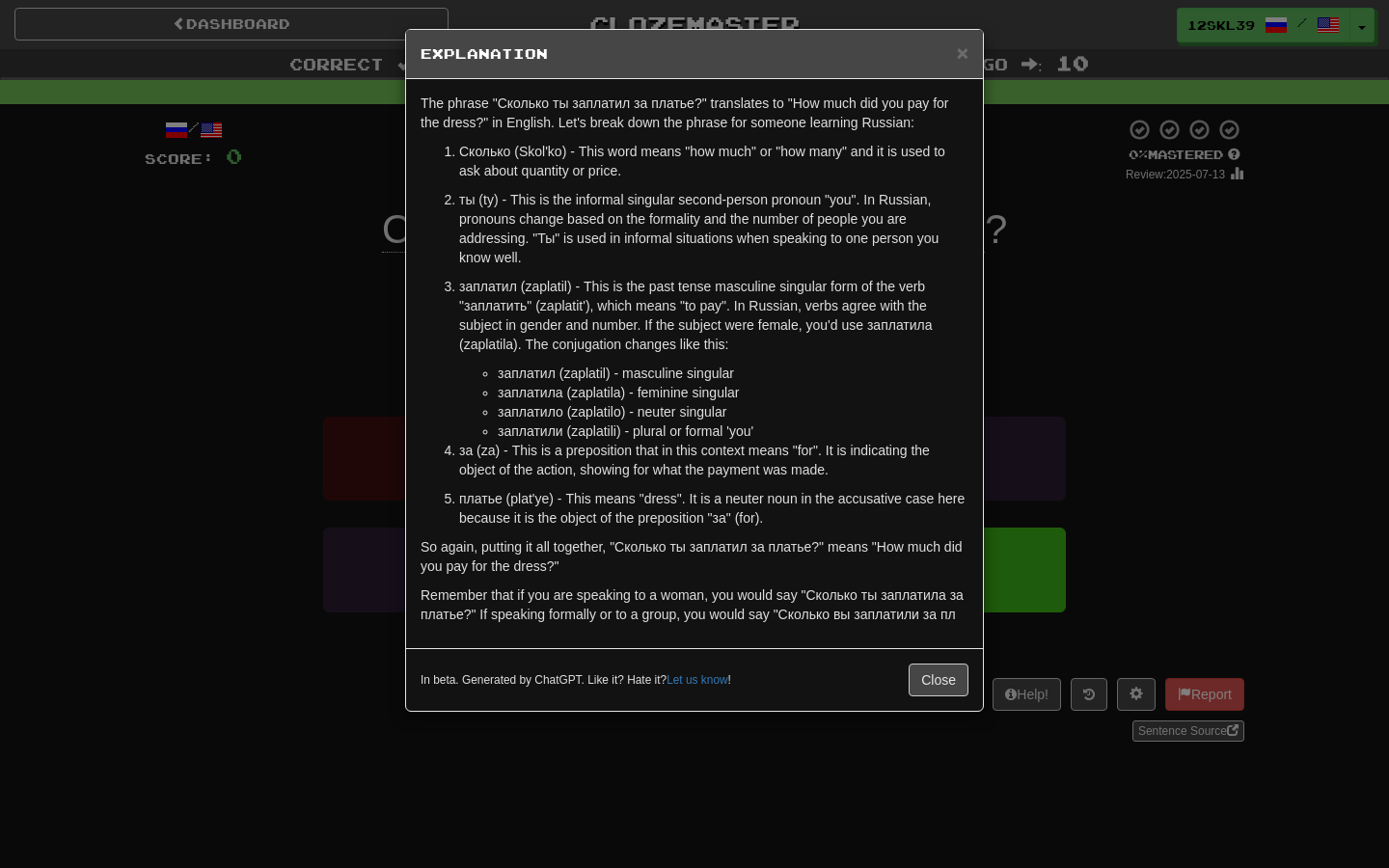 click on "заплатил (zaplаtil) - This is the past tense masculine singular form of the verb "заплатить" (zaplatit'), which means "to pay". In Russian, verbs agree with the subject in gender and number. If the subject were female, you'd use заплатила (zaplatila). The conjugation changes like this:" at bounding box center (714, 315) 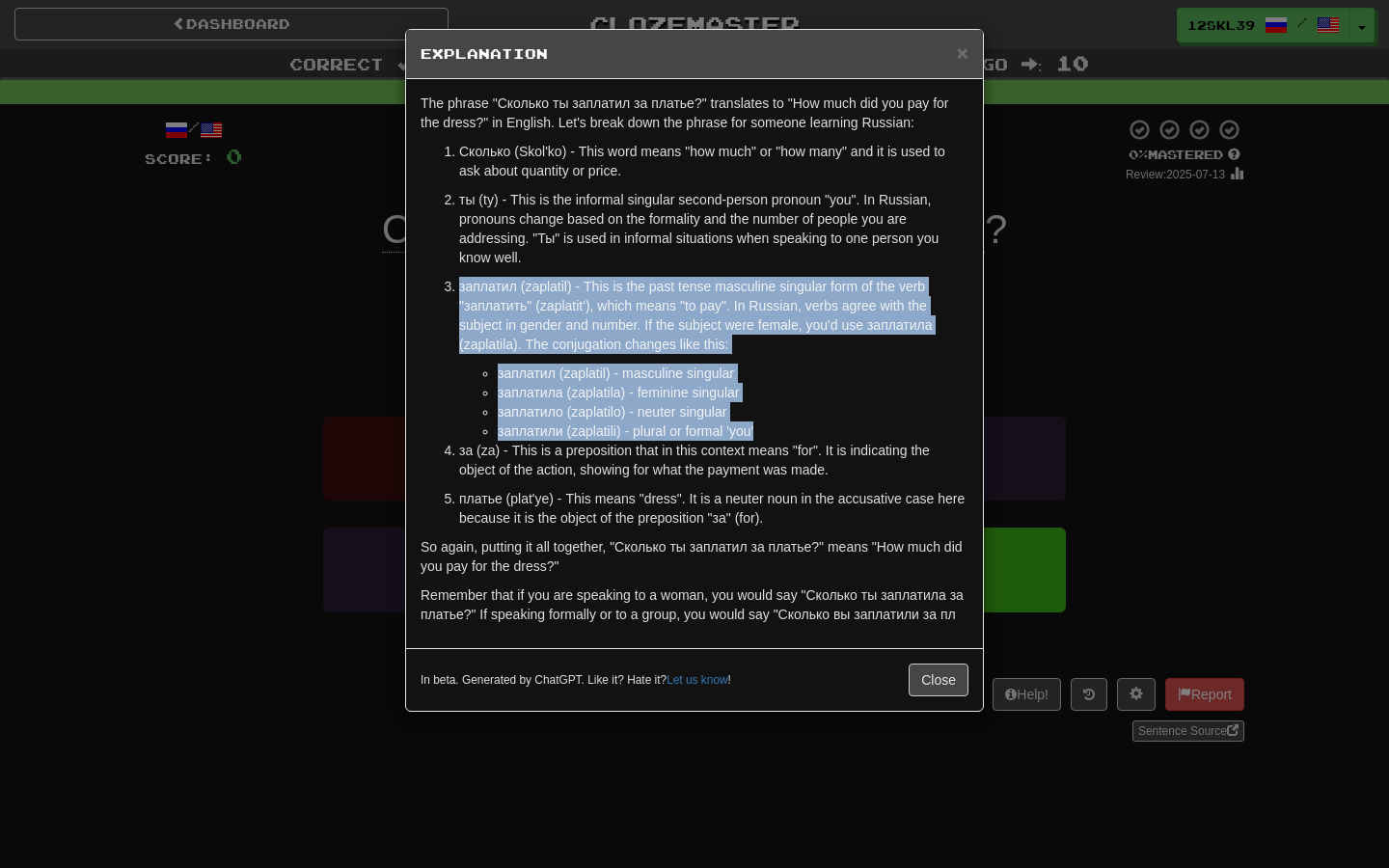 drag, startPoint x: 760, startPoint y: 435, endPoint x: 448, endPoint y: 292, distance: 343.20985 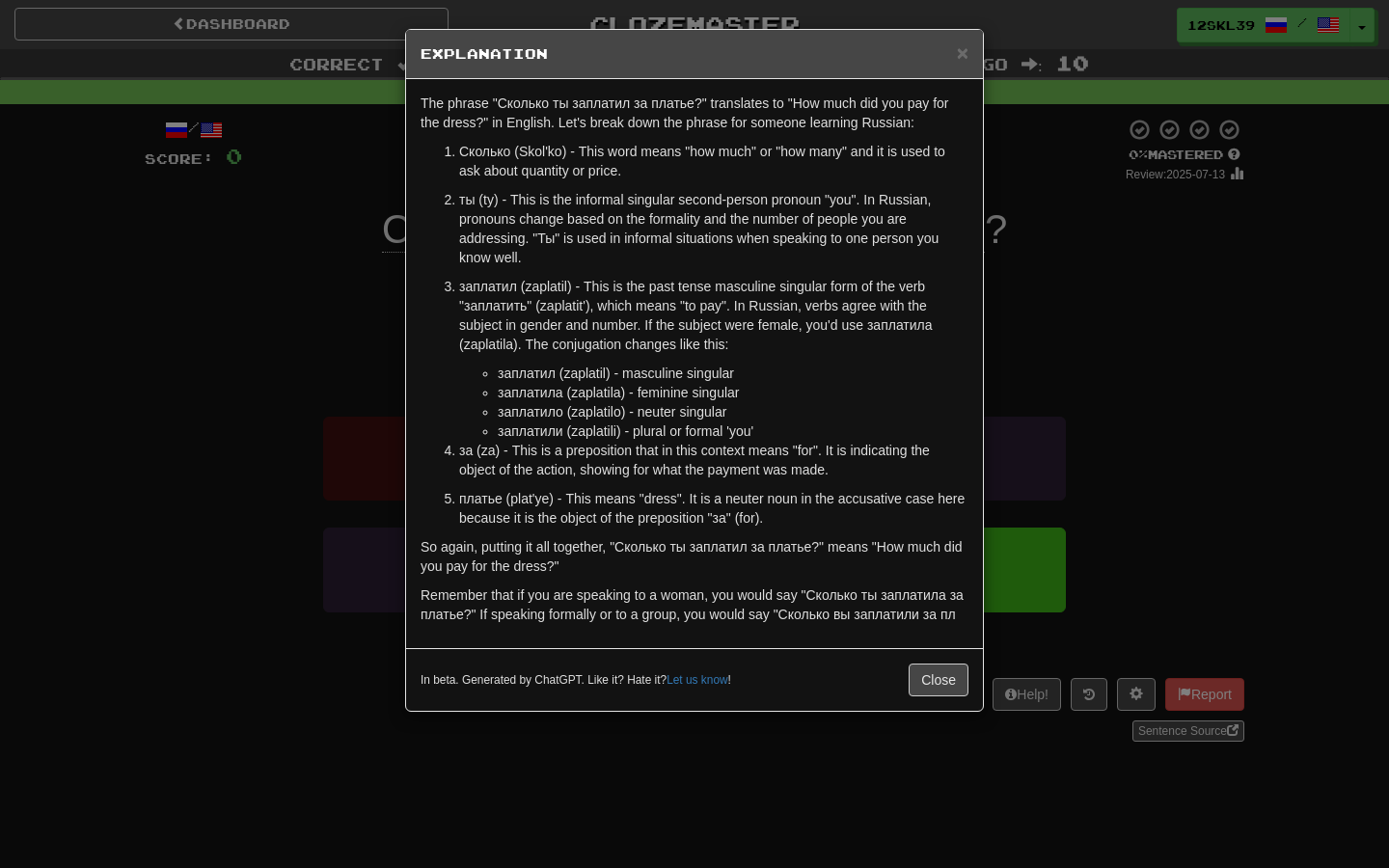 click on "The phrase "Сколько ты заплатил за платье?" translates to "How much did you pay for the dress?" in English. Let's break down the phrase for someone learning Russian:
Сколько (Skol'ko) - This word means "how much" or "how many" and it is used to ask about quantity or price.
ты (ty) - This is the informal singular second-person pronoun "you". In Russian, pronouns change based on the formality and the number of people you are addressing. "Ты" is used in informal situations when speaking to one person you know well.
заплатил (zaplаtil) - This is the past tense masculine singular form of the verb "заплатить" (zaplatit'), which means "to pay". In Russian, verbs agree with the subject in gender and number. If the subject were female, you'd use заплатила (zaplatila). The conjugation changes like this:
заплатил (zaplаtil) - masculine singular
заплатила (zaplatila) - feminine singular" at bounding box center [694, 364] 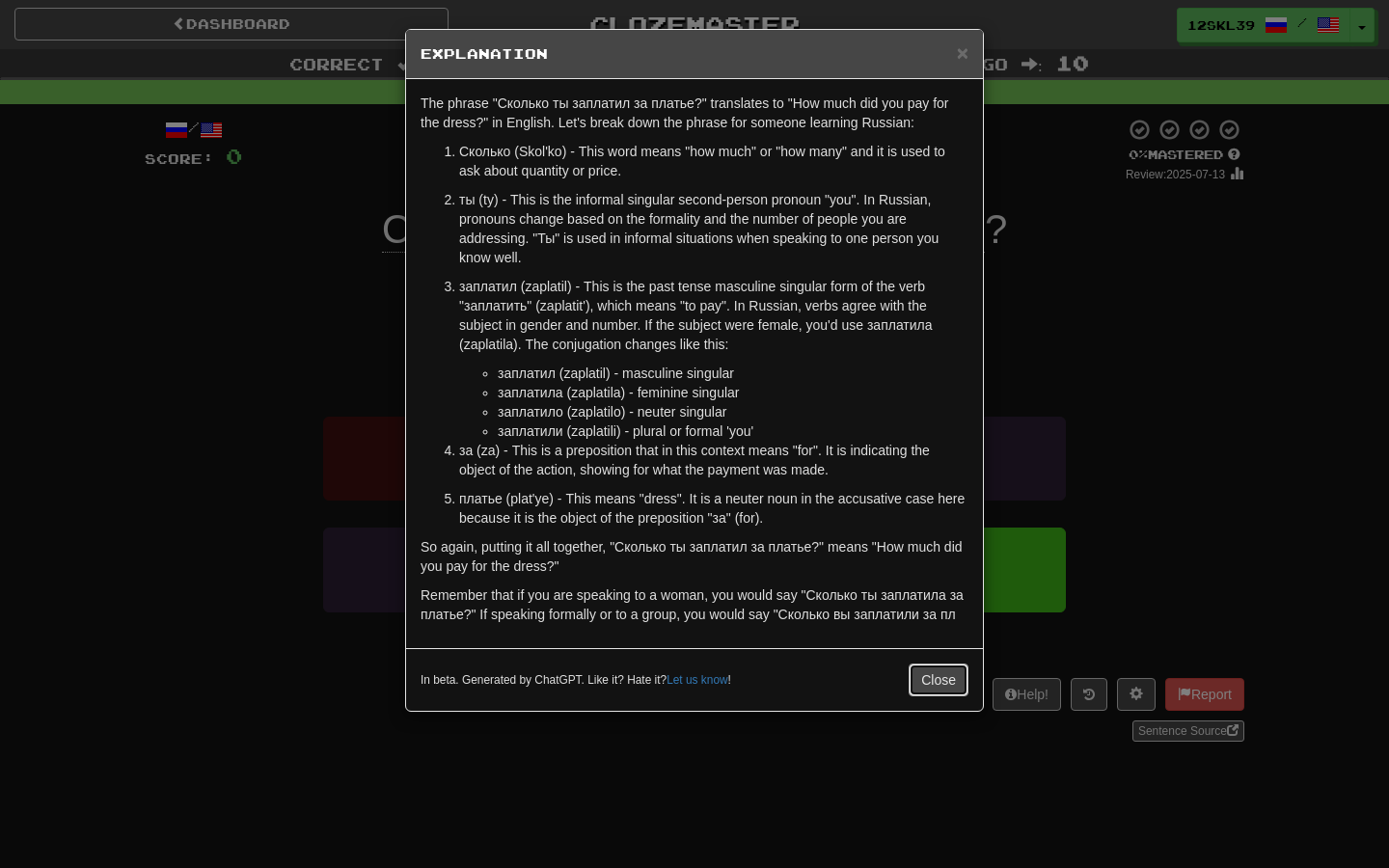 click on "Close" at bounding box center (939, 680) 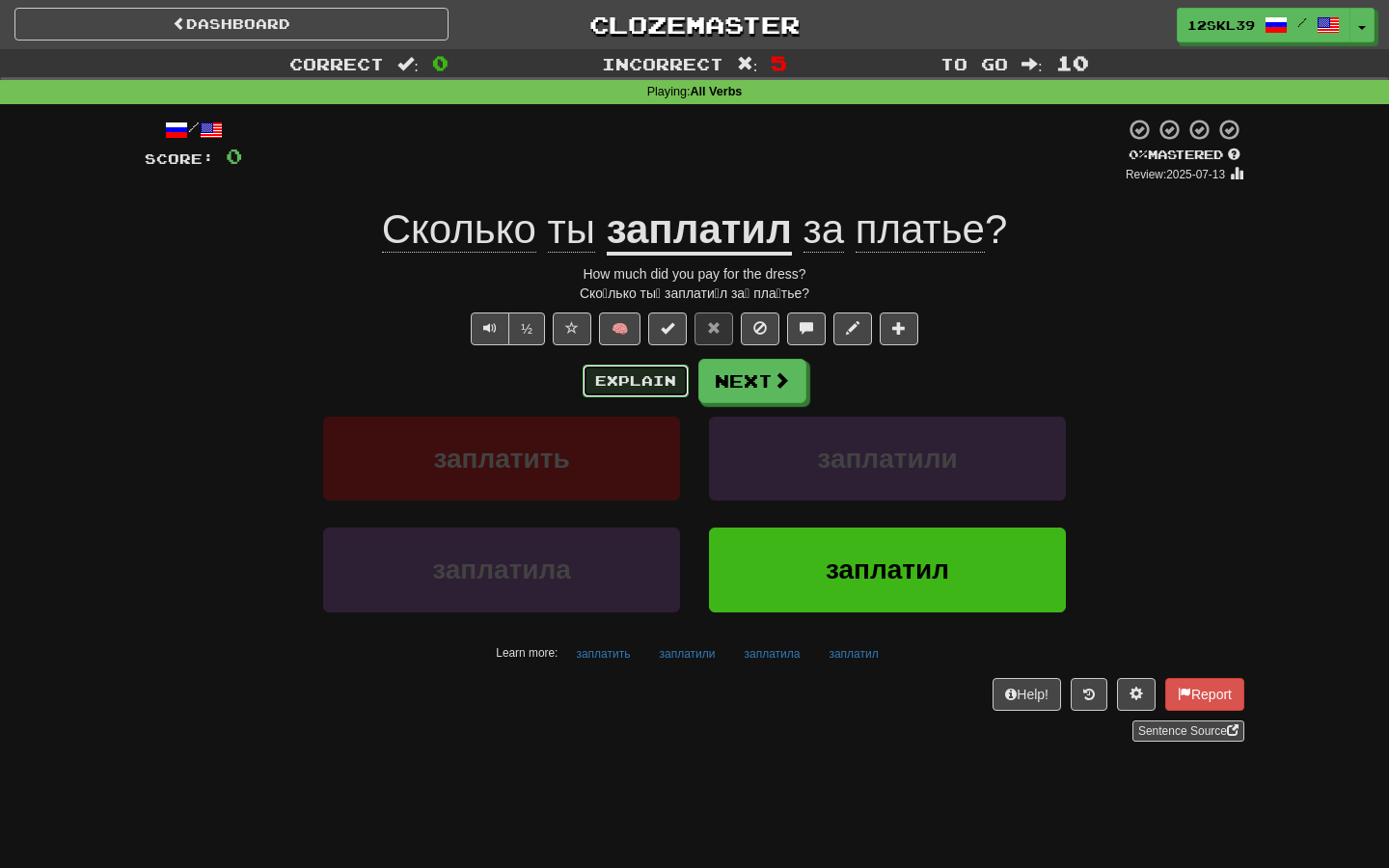 click on "Explain" at bounding box center (636, 381) 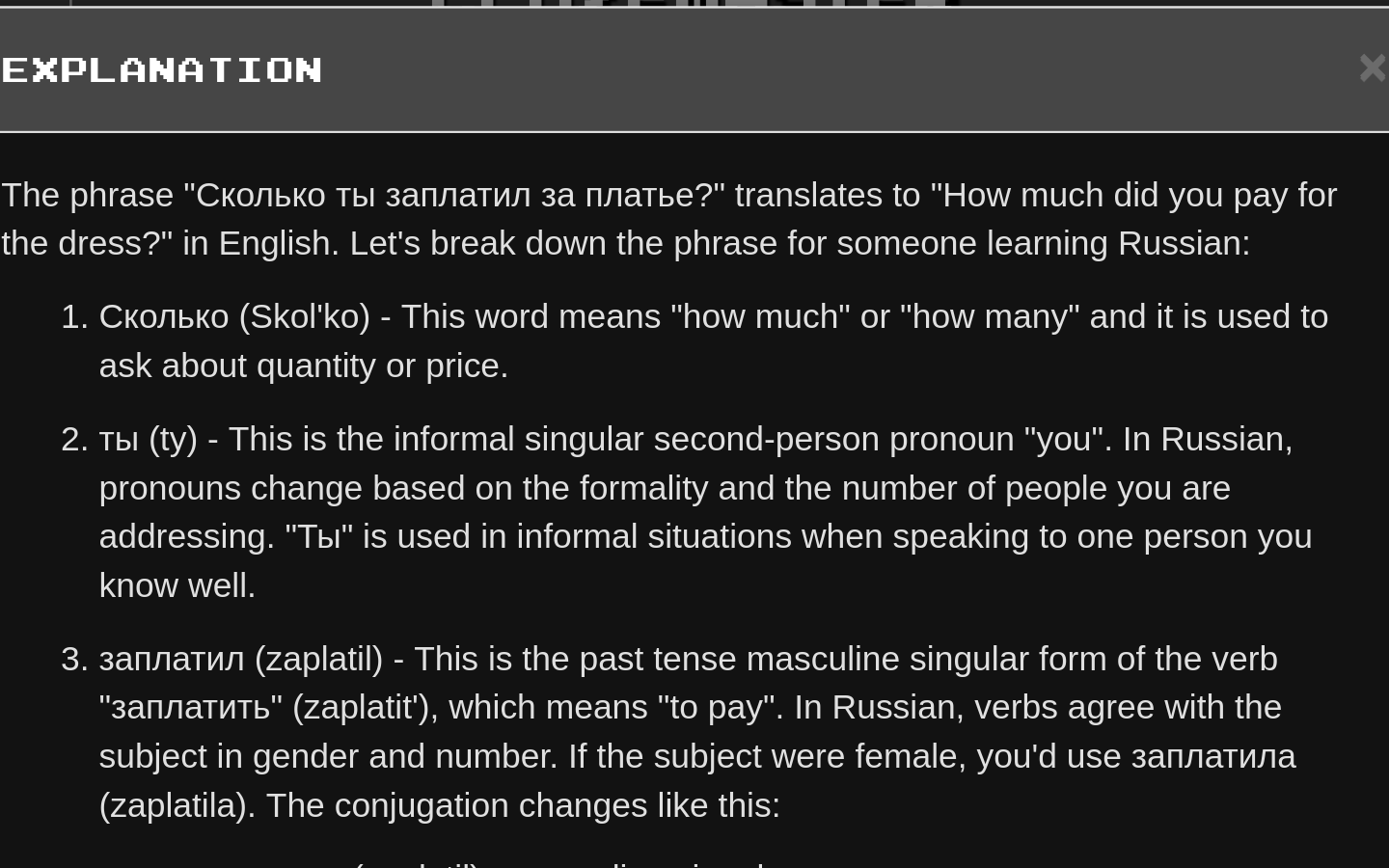 click on "Сколько (Skol'ko) - This word means "how much" or "how many" and it is used to ask about quantity or price." at bounding box center [714, 161] 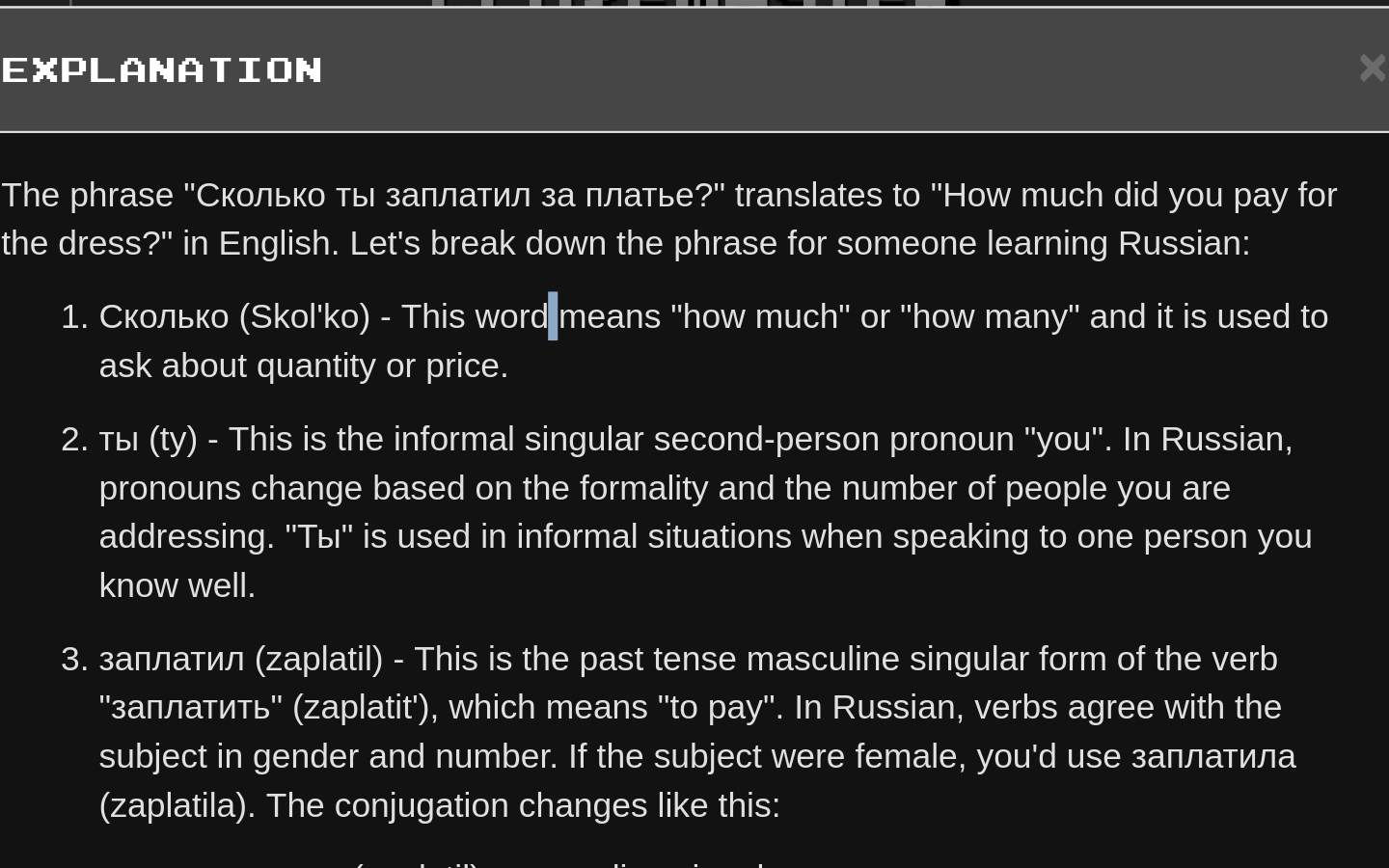 click on "Сколько (Skol'ko) - This word means "how much" or "how many" and it is used to ask about quantity or price." at bounding box center (714, 161) 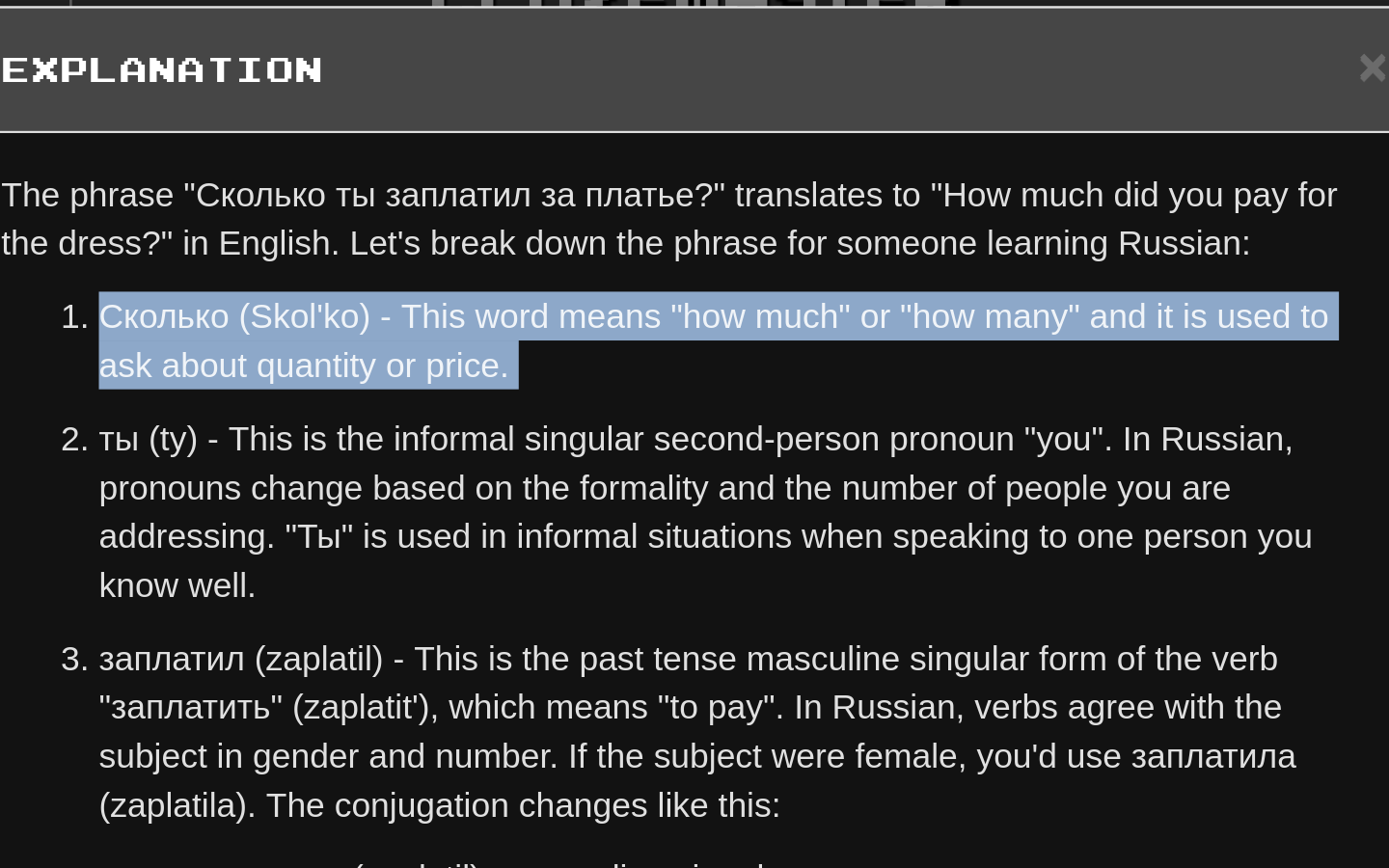 click on "Сколько (Skol'ko) - This word means "how much" or "how many" and it is used to ask about quantity or price." at bounding box center (714, 161) 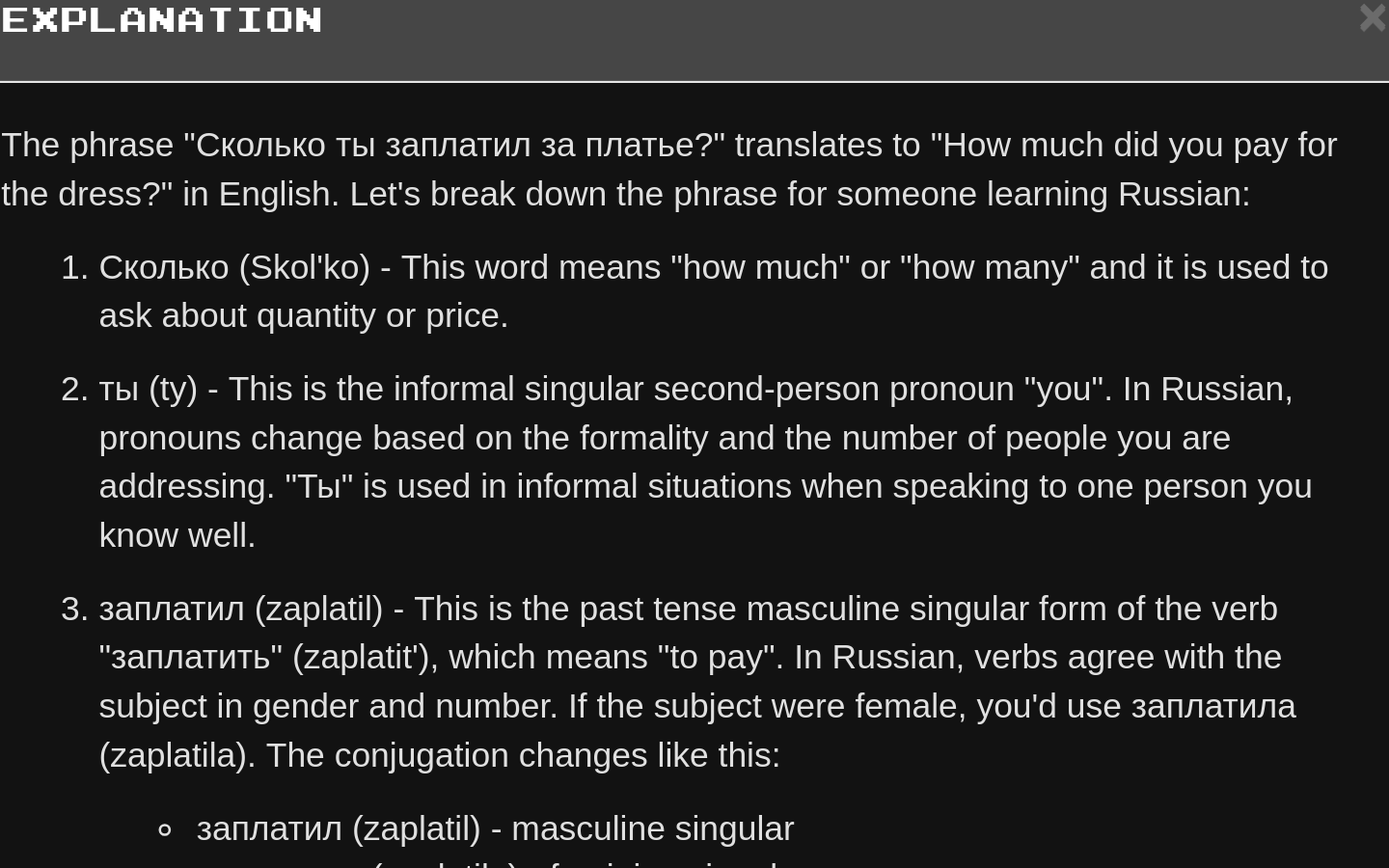 click on "ты (ty) - This is the informal singular second-person pronoun "you". In Russian, pronouns change based on the formality and the number of people you are addressing. "Ты" is used in informal situations when speaking to one person you know well." at bounding box center [714, 229] 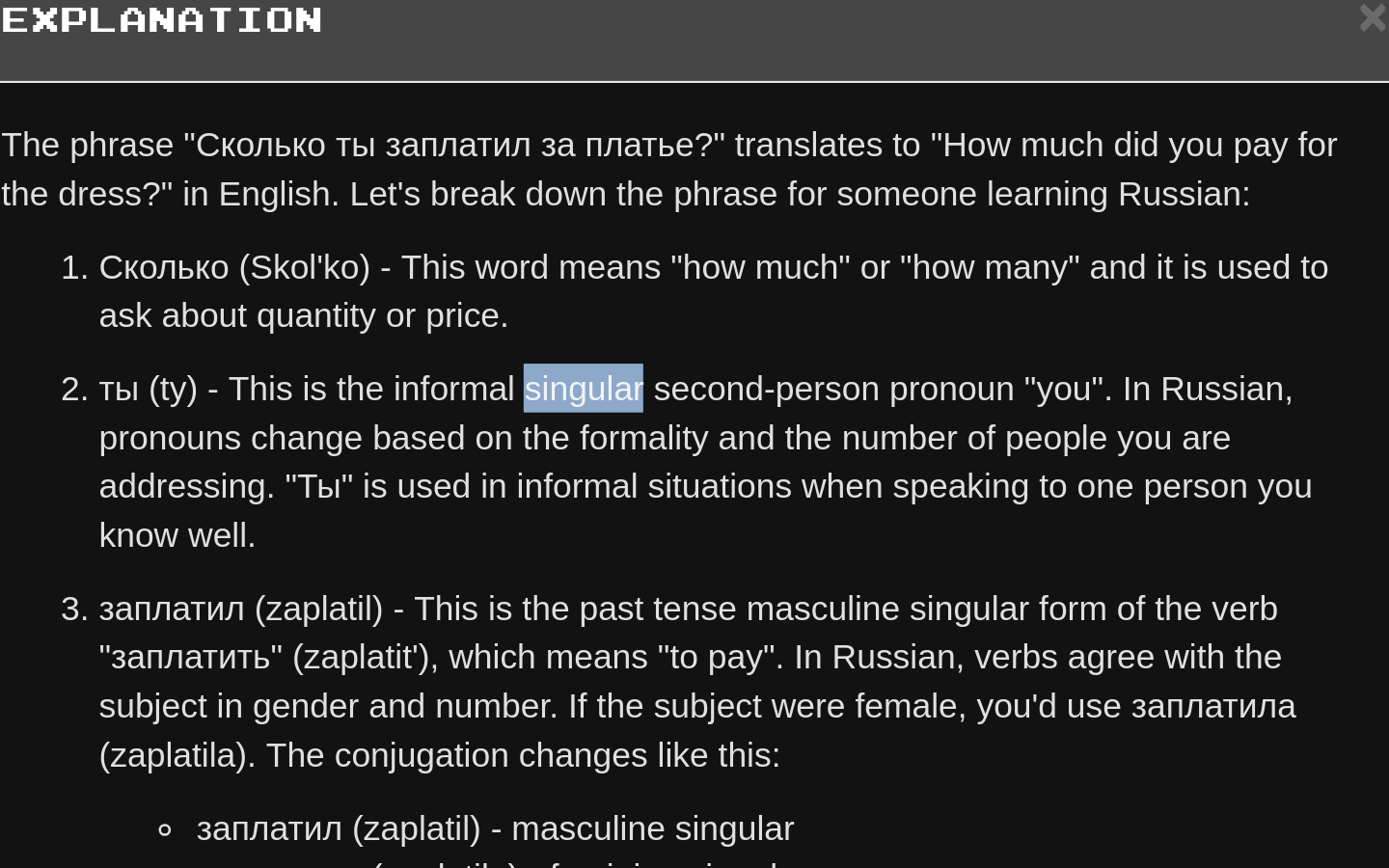 click on "ты (ty) - This is the informal singular second-person pronoun "you". In Russian, pronouns change based on the formality and the number of people you are addressing. "Ты" is used in informal situations when speaking to one person you know well." at bounding box center [714, 229] 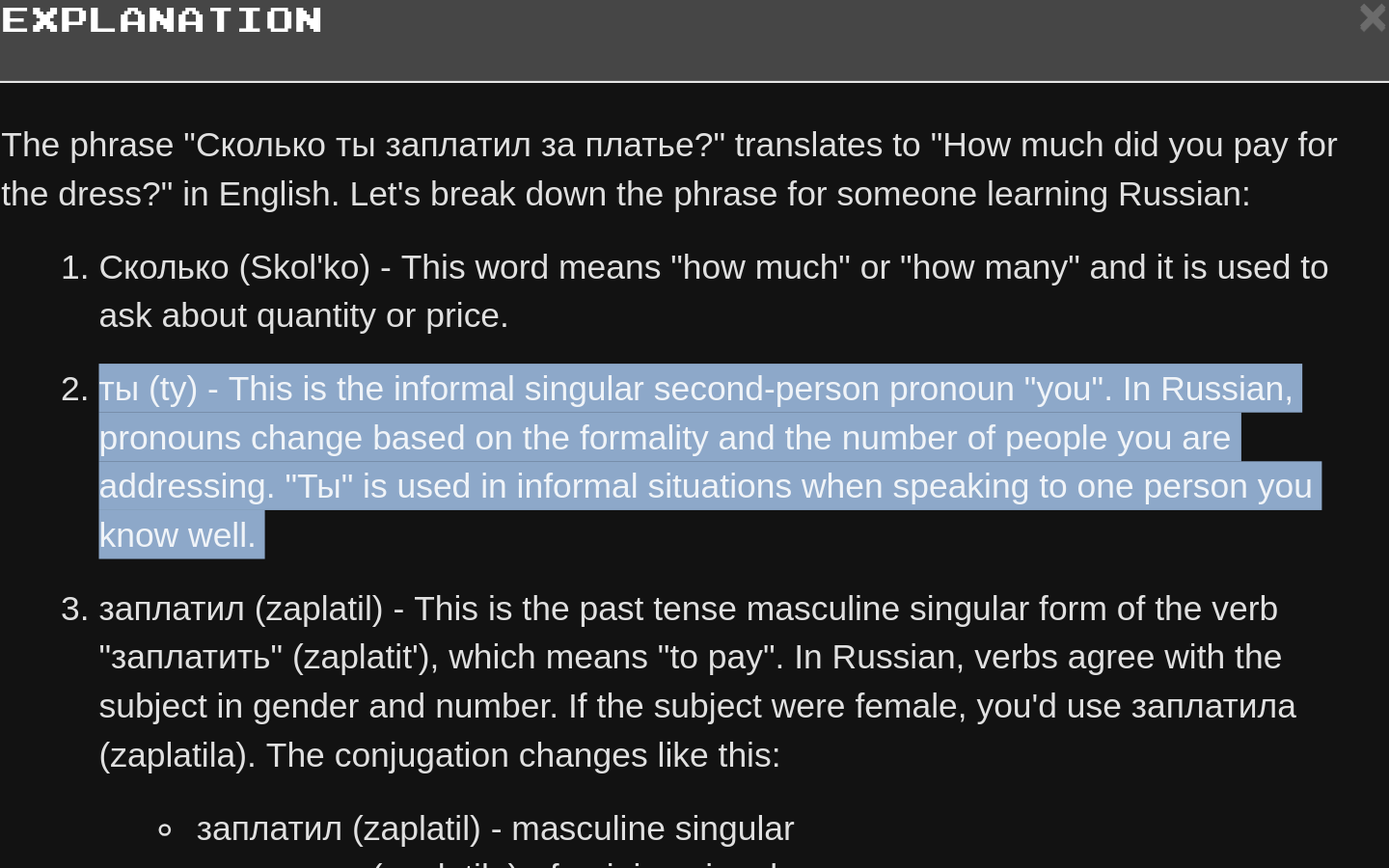 click on "ты (ty) - This is the informal singular second-person pronoun "you". In Russian, pronouns change based on the formality and the number of people you are addressing. "Ты" is used in informal situations when speaking to one person you know well." at bounding box center [714, 229] 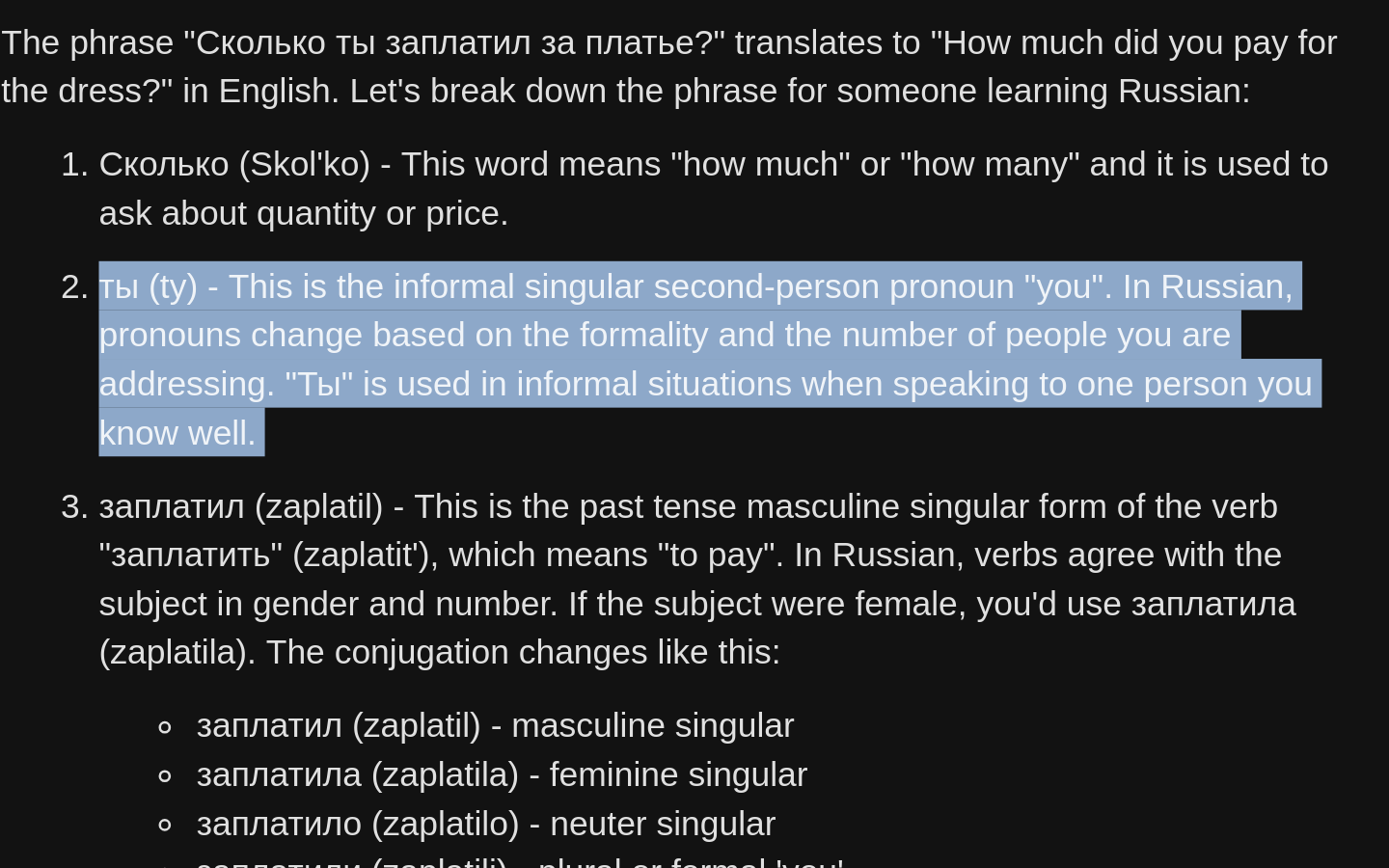 click on "ты (ty) - This is the informal singular second-person pronoun "you". In Russian, pronouns change based on the formality and the number of people you are addressing. "Ты" is used in informal situations when speaking to one person you know well." at bounding box center (714, 229) 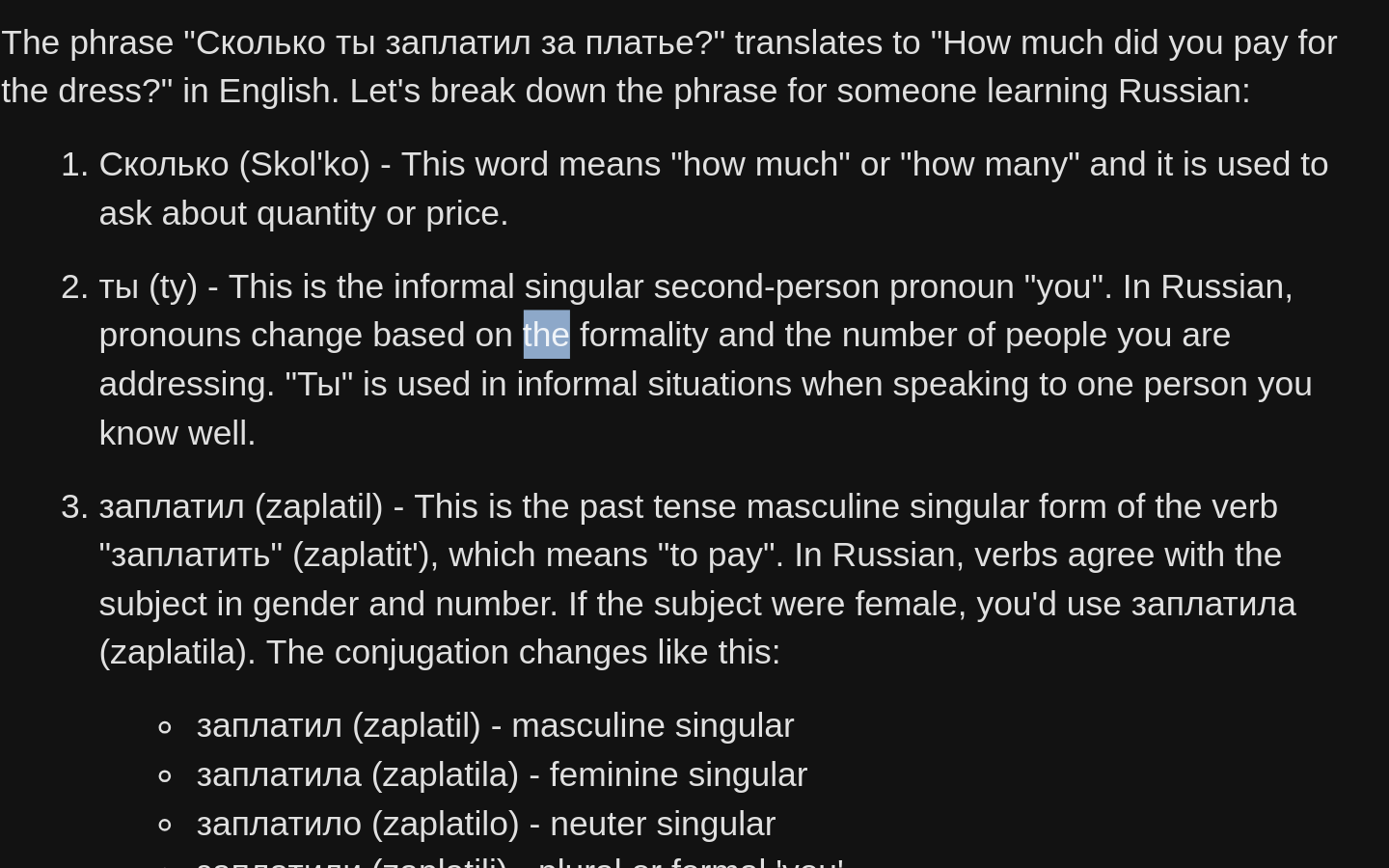 click on "ты (ty) - This is the informal singular second-person pronoun "you". In Russian, pronouns change based on the formality and the number of people you are addressing. "Ты" is used in informal situations when speaking to one person you know well." at bounding box center (714, 229) 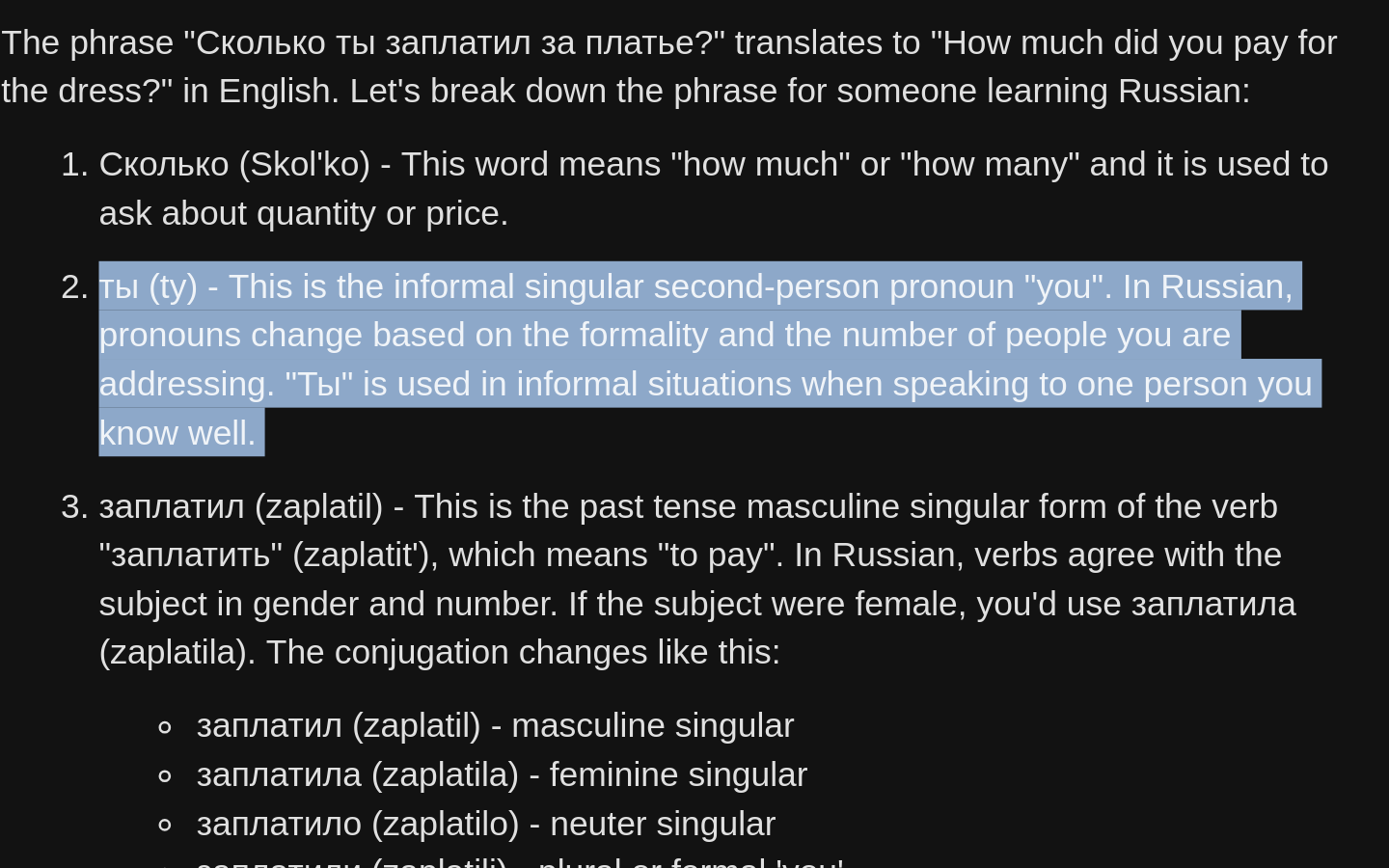 click on "ты (ty) - This is the informal singular second-person pronoun "you". In Russian, pronouns change based on the formality and the number of people you are addressing. "Ты" is used in informal situations when speaking to one person you know well." at bounding box center [714, 229] 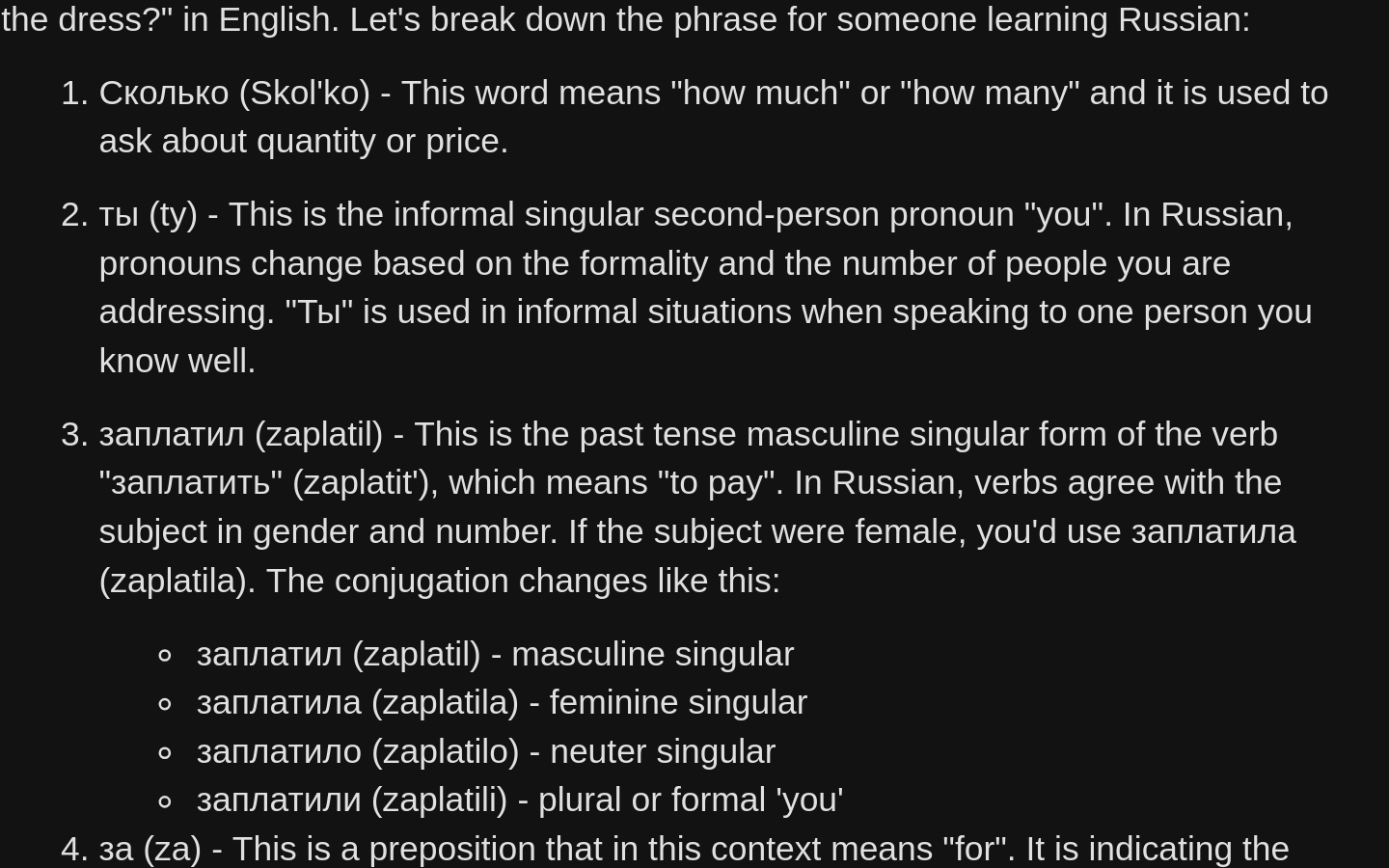 click on "заплатил (zaplаtil) - This is the past tense masculine singular form of the verb "заплатить" (zaplatit'), which means "to pay". In Russian, verbs agree with the subject in gender and number. If the subject were female, you'd use заплатила (zaplatila). The conjugation changes like this:" at bounding box center [714, 315] 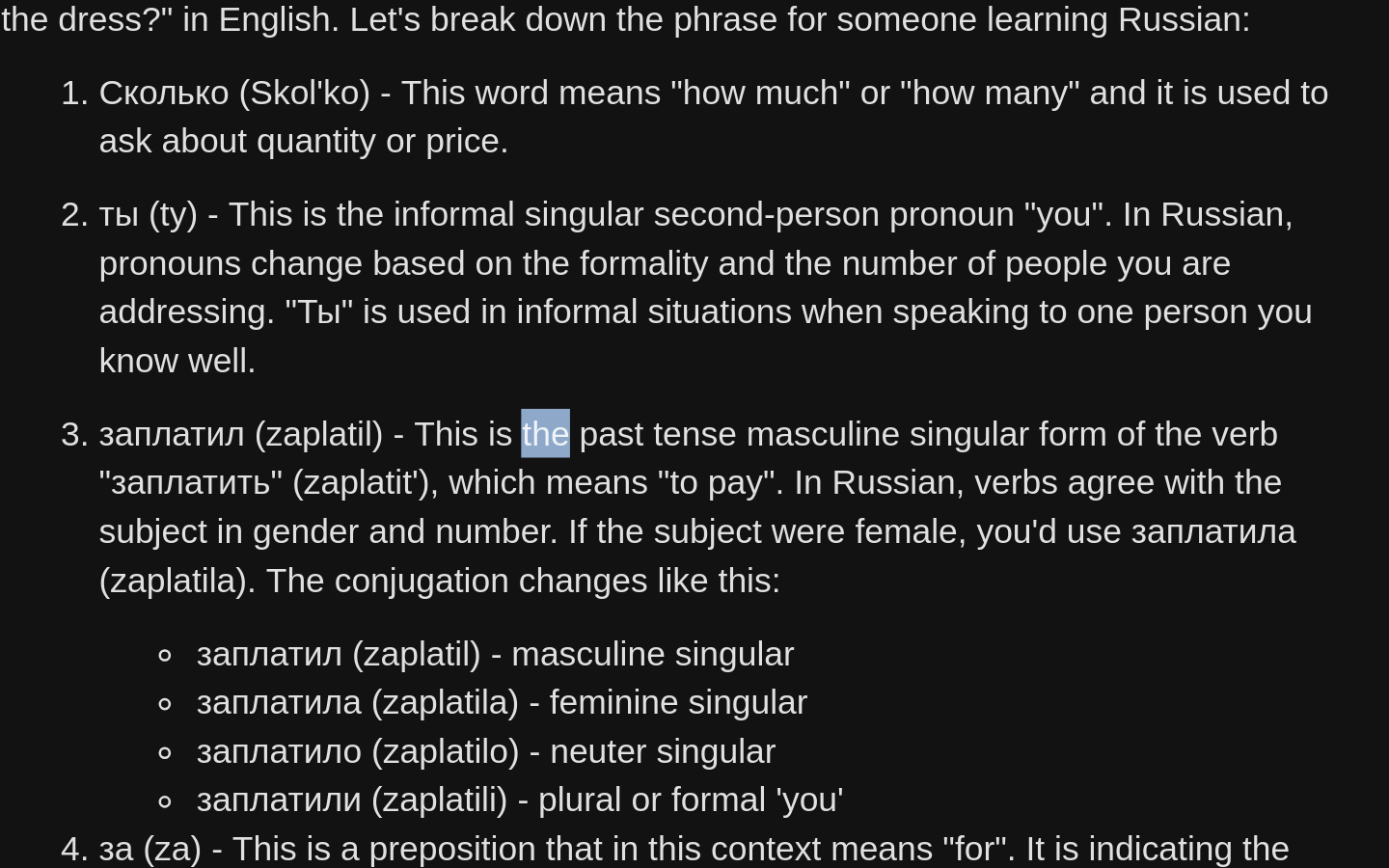click on "заплатил (zaplаtil) - This is the past tense masculine singular form of the verb "заплатить" (zaplatit'), which means "to pay". In Russian, verbs agree with the subject in gender and number. If the subject were female, you'd use заплатила (zaplatila). The conjugation changes like this:" at bounding box center (714, 315) 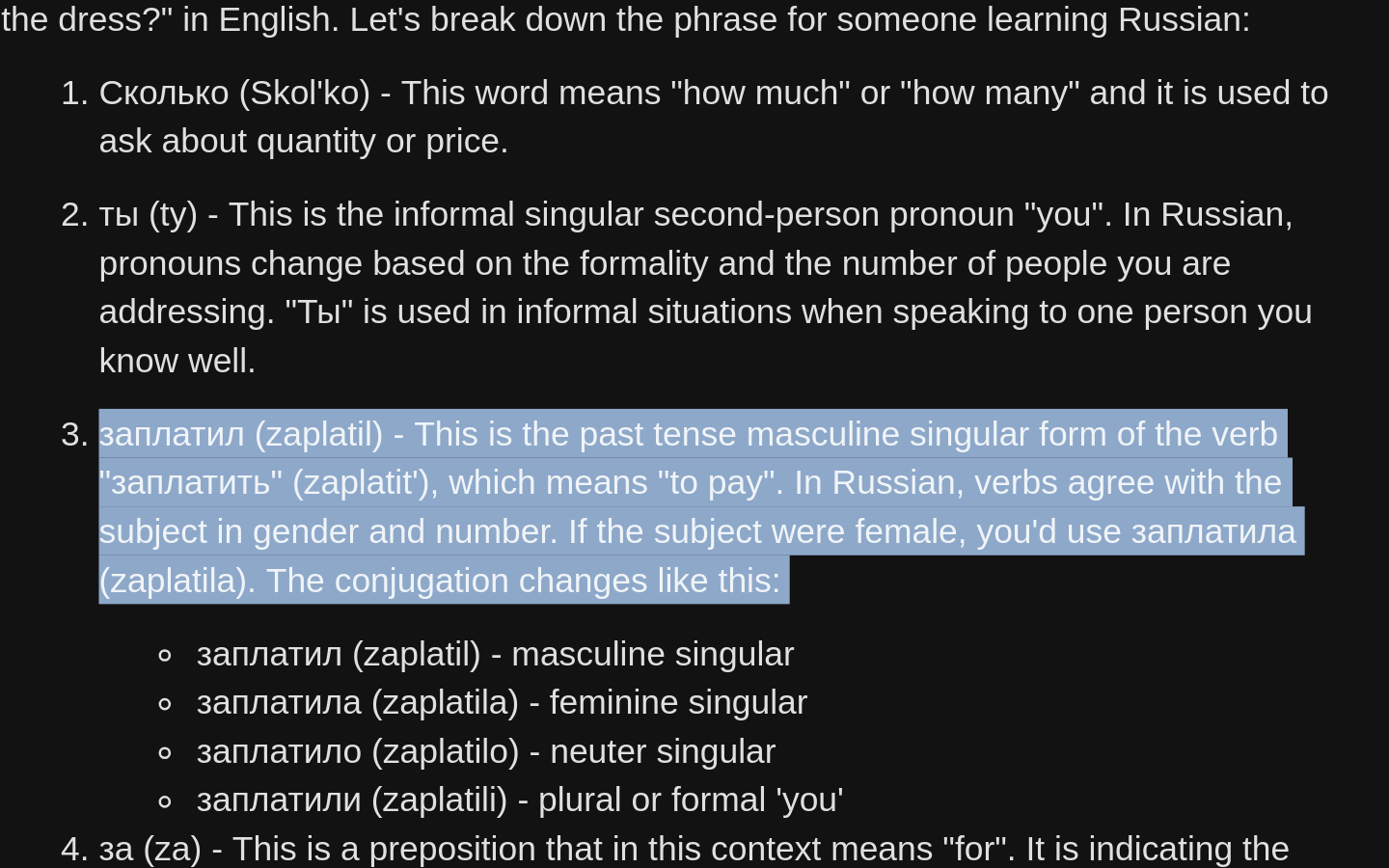 click on "заплатил (zaplаtil) - This is the past tense masculine singular form of the verb "заплатить" (zaplatit'), which means "to pay". In Russian, verbs agree with the subject in gender and number. If the subject were female, you'd use заплатила (zaplatila). The conjugation changes like this:" at bounding box center [714, 315] 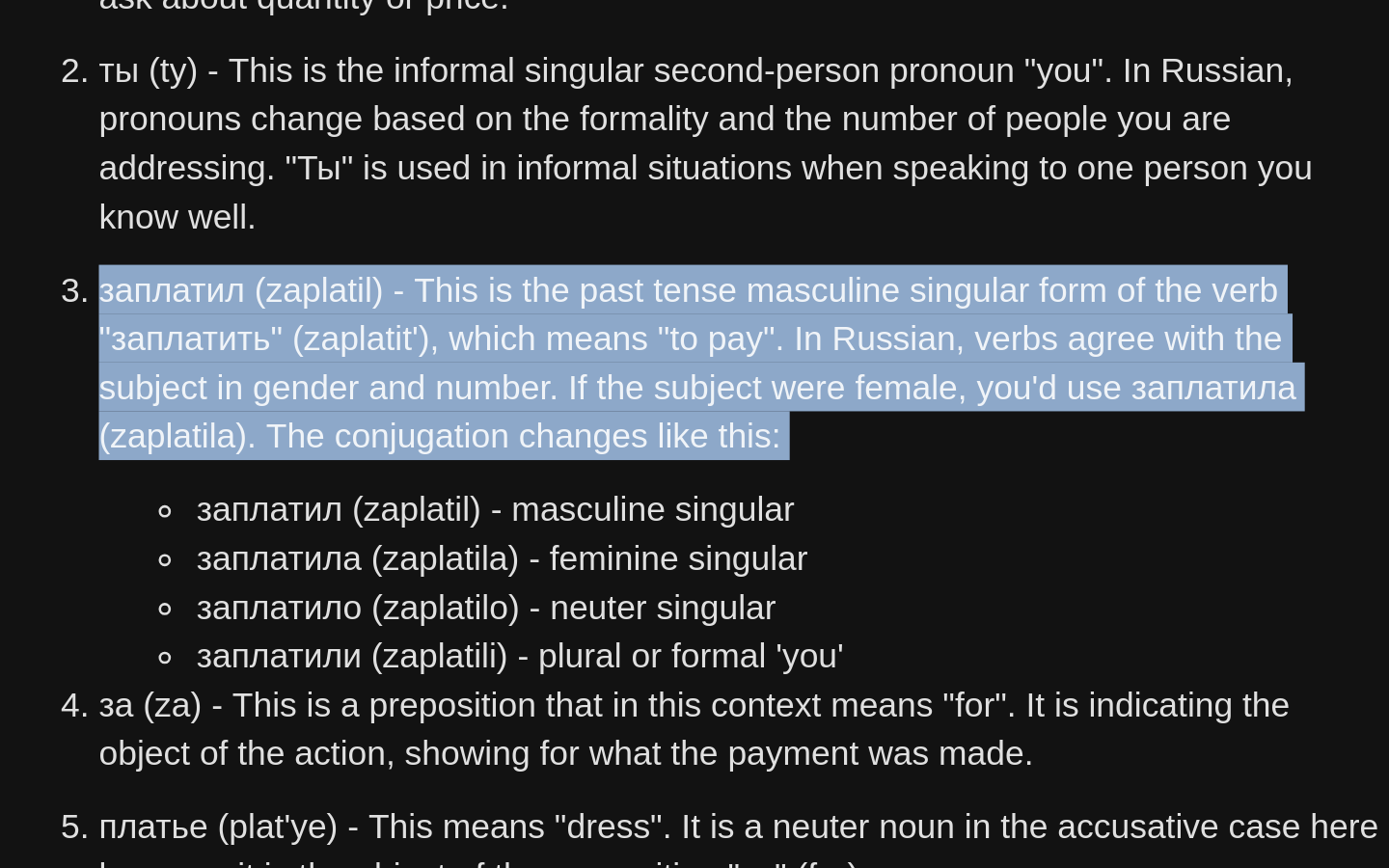 click on "заплатил (zaplаtil) - This is the past tense masculine singular form of the verb "заплатить" (zaplatit'), which means "to pay". In Russian, verbs agree with the subject in gender and number. If the subject were female, you'd use заплатила (zaplatila). The conjugation changes like this:" at bounding box center (714, 315) 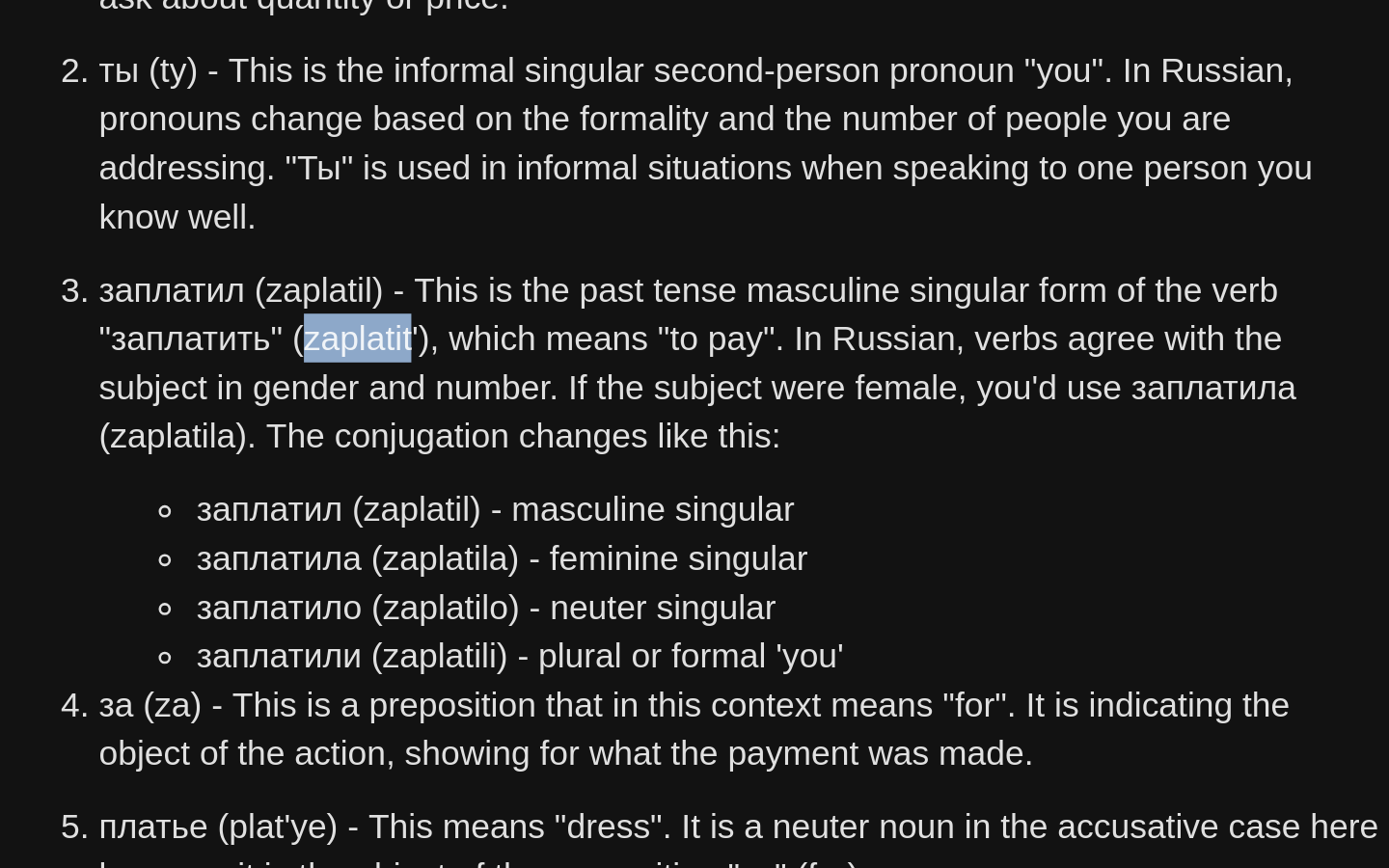 click on "заплатил (zaplаtil) - This is the past tense masculine singular form of the verb "заплатить" (zaplatit'), which means "to pay". In Russian, verbs agree with the subject in gender and number. If the subject were female, you'd use заплатила (zaplatila). The conjugation changes like this:" at bounding box center [714, 315] 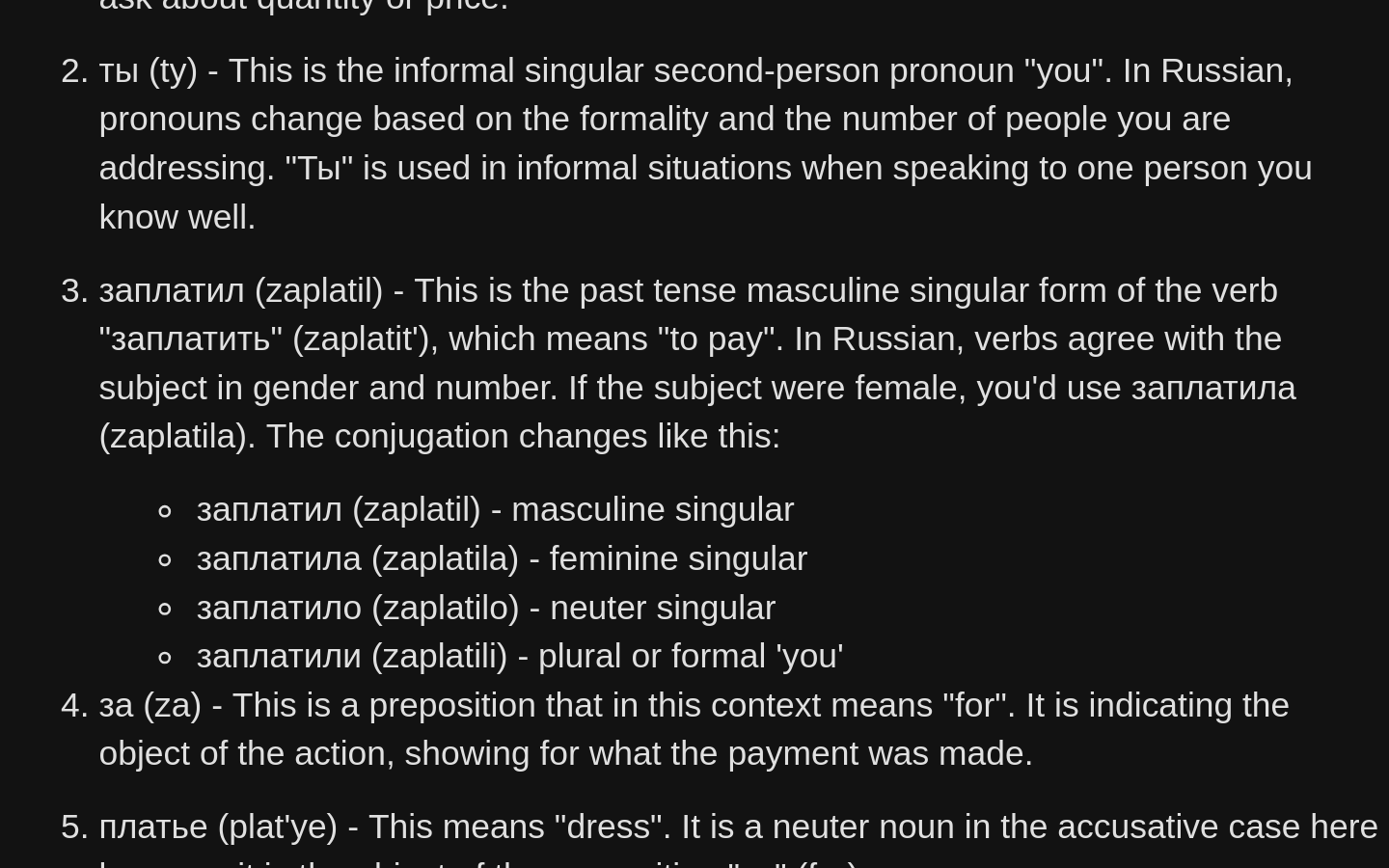 click on "заплатил (zaplаtil) - This is the past tense masculine singular form of the verb "заплатить" (zaplatit'), which means "to pay". In Russian, verbs agree with the subject in gender and number. If the subject were female, you'd use заплатила (zaplatila). The conjugation changes like this:" at bounding box center (714, 315) 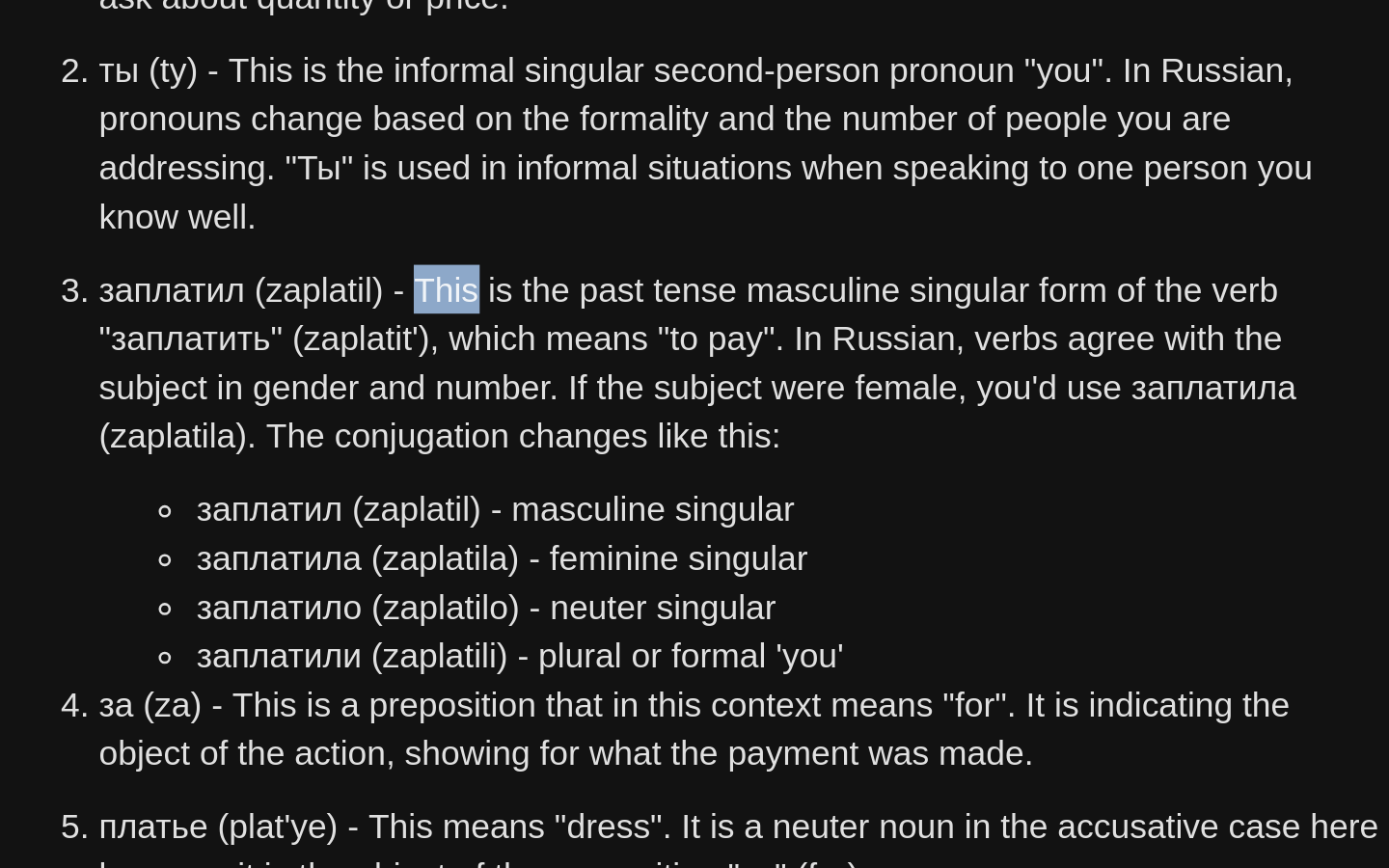 click on "заплатил (zaplаtil) - This is the past tense masculine singular form of the verb "заплатить" (zaplatit'), which means "to pay". In Russian, verbs agree with the subject in gender and number. If the subject were female, you'd use заплатила (zaplatila). The conjugation changes like this:" at bounding box center (714, 315) 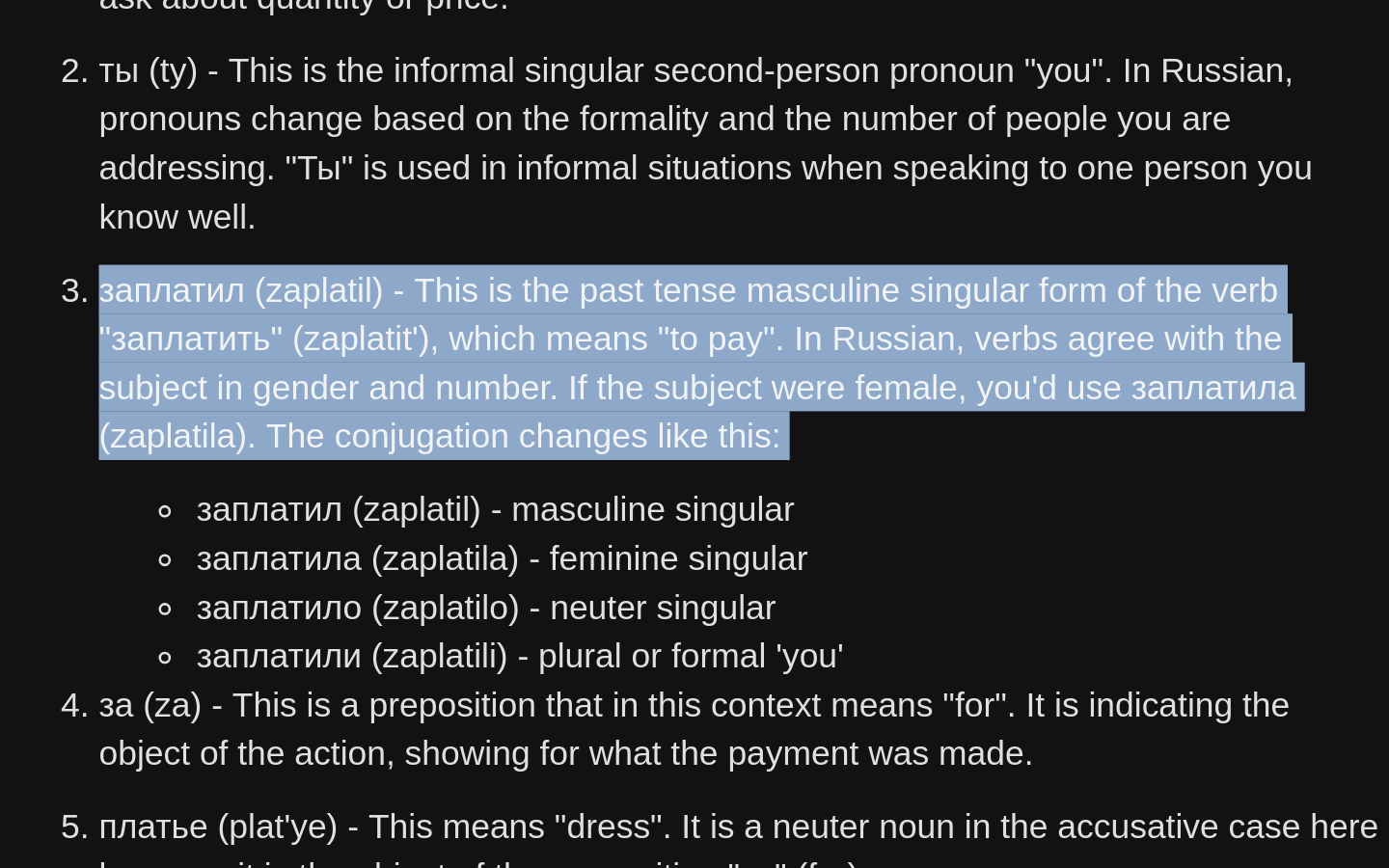 click on "заплатил (zaplаtil) - This is the past tense masculine singular form of the verb "заплатить" (zaplatit'), which means "to pay". In Russian, verbs agree with the subject in gender and number. If the subject were female, you'd use заплатила (zaplatila). The conjugation changes like this:" at bounding box center (714, 315) 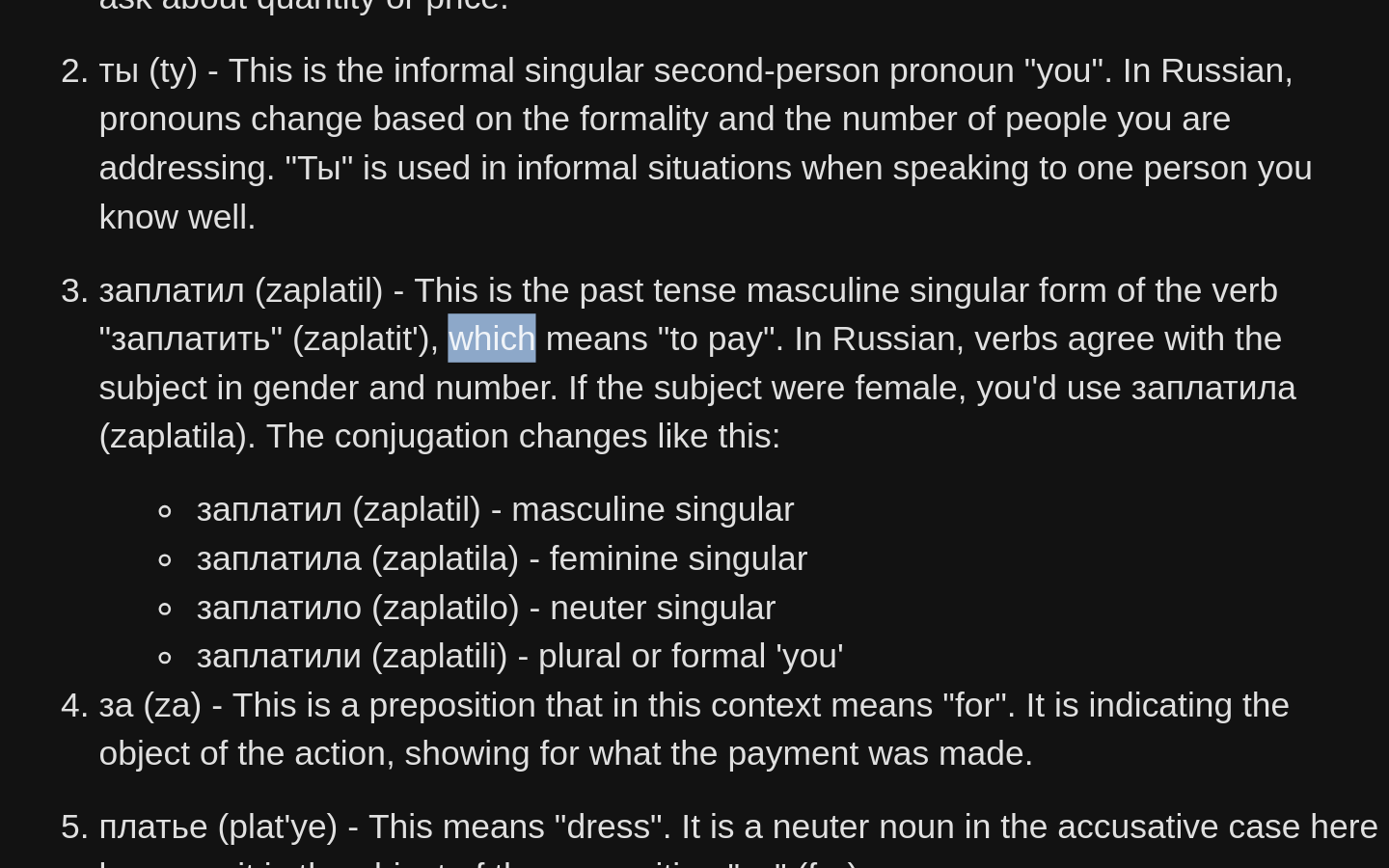 click on "заплатил (zaplаtil) - This is the past tense masculine singular form of the verb "заплатить" (zaplatit'), which means "to pay". In Russian, verbs agree with the subject in gender and number. If the subject were female, you'd use заплатила (zaplatila). The conjugation changes like this:" at bounding box center [714, 315] 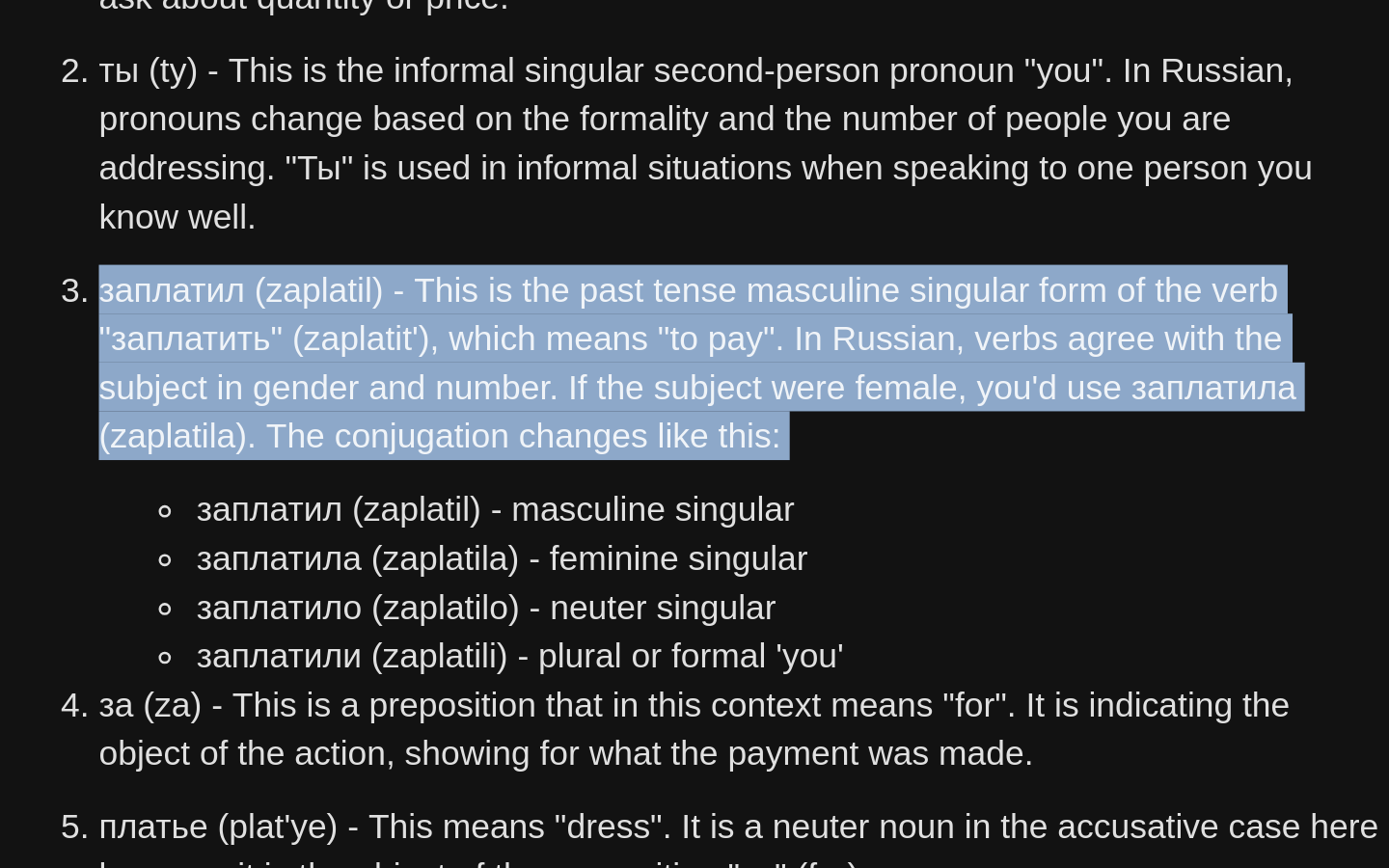 click on "заплатил (zaplаtil) - This is the past tense masculine singular form of the verb "заплатить" (zaplatit'), which means "to pay". In Russian, verbs agree with the subject in gender and number. If the subject were female, you'd use заплатила (zaplatila). The conjugation changes like this:" at bounding box center (714, 315) 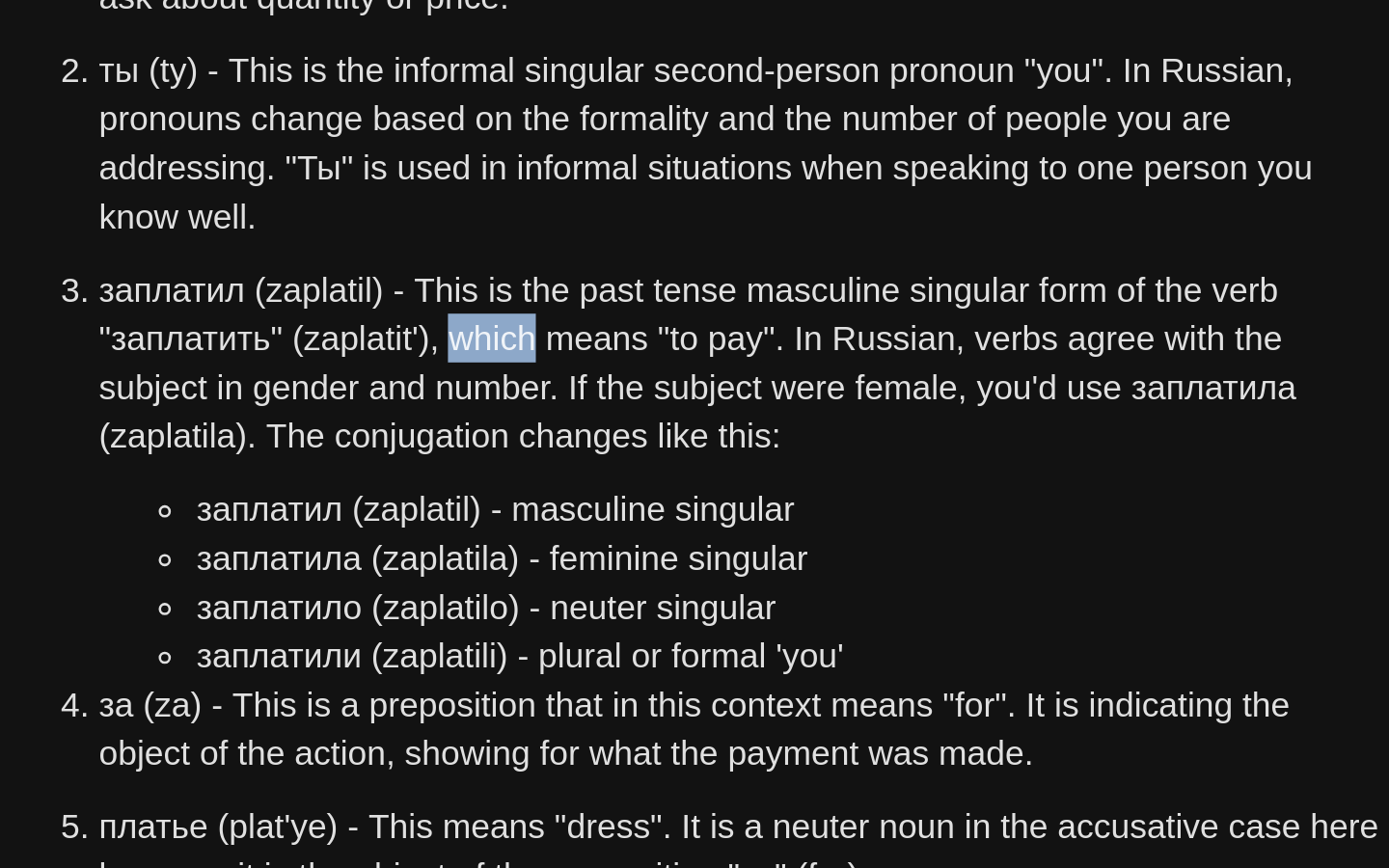 click on "заплатил (zaplаtil) - This is the past tense masculine singular form of the verb "заплатить" (zaplatit'), which means "to pay". In Russian, verbs agree with the subject in gender and number. If the subject were female, you'd use заплатила (zaplatila). The conjugation changes like this:" at bounding box center (714, 315) 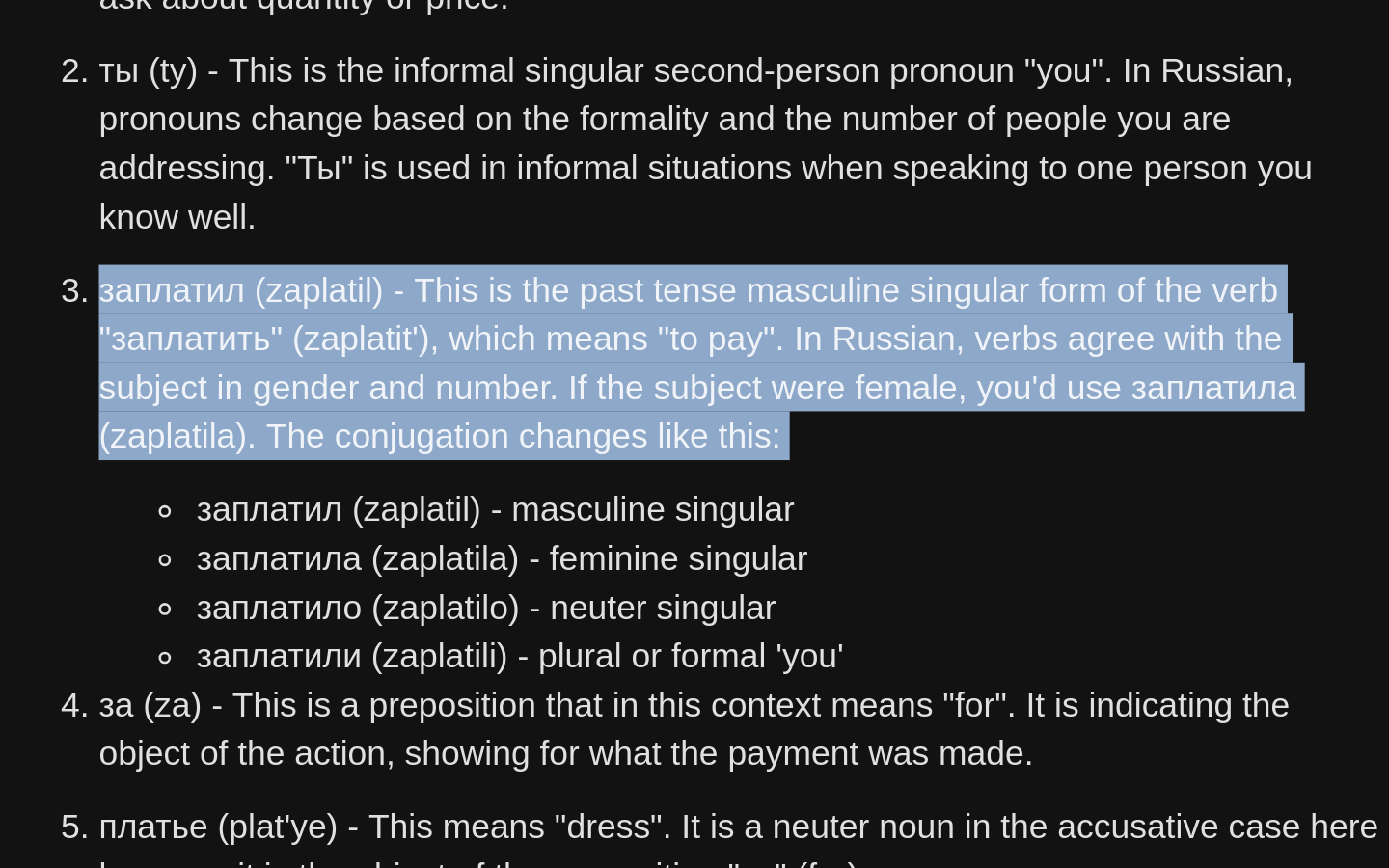 click on "заплатил (zaplаtil) - This is the past tense masculine singular form of the verb "заплатить" (zaplatit'), which means "to pay". In Russian, verbs agree with the subject in gender and number. If the subject were female, you'd use заплатила (zaplatila). The conjugation changes like this:" at bounding box center [714, 315] 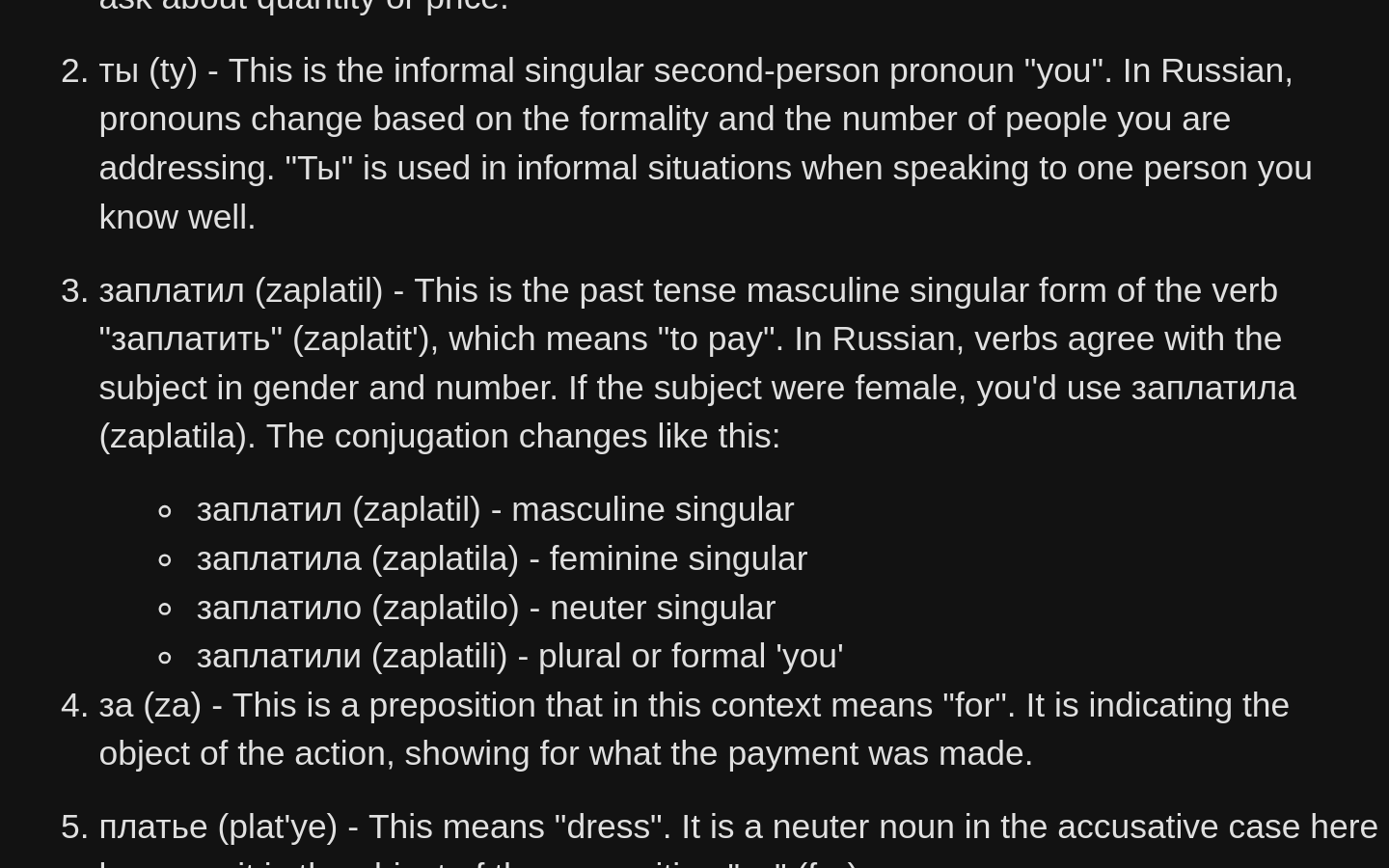 click on "заплатил (zaplаtil) - This is the past tense masculine singular form of the verb "заплатить" (zaplatit'), which means "to pay". In Russian, verbs agree with the subject in gender and number. If the subject were female, you'd use заплатила (zaplatila). The conjugation changes like this:" at bounding box center [714, 315] 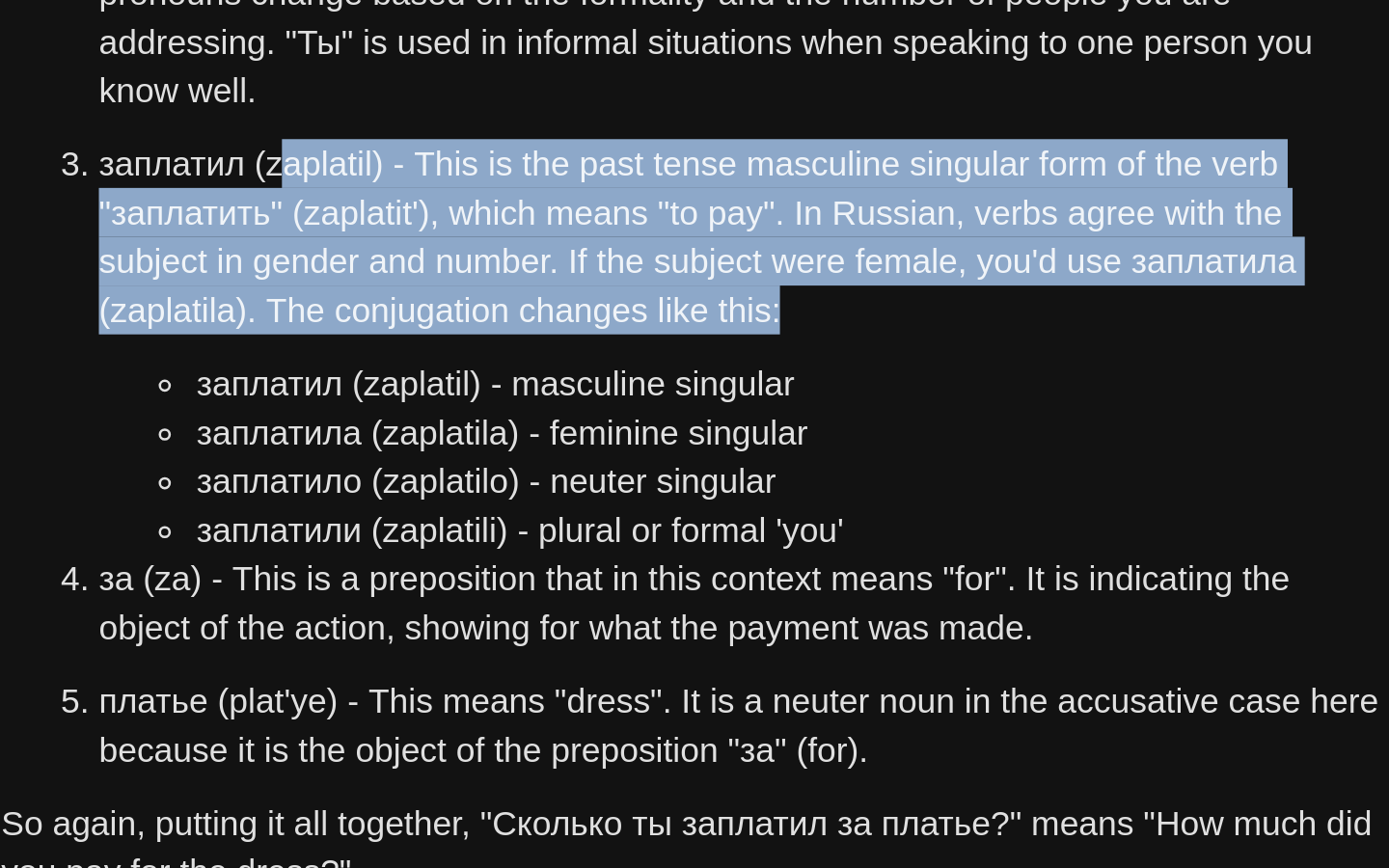 drag, startPoint x: 730, startPoint y: 344, endPoint x: 533, endPoint y: 287, distance: 205.08047 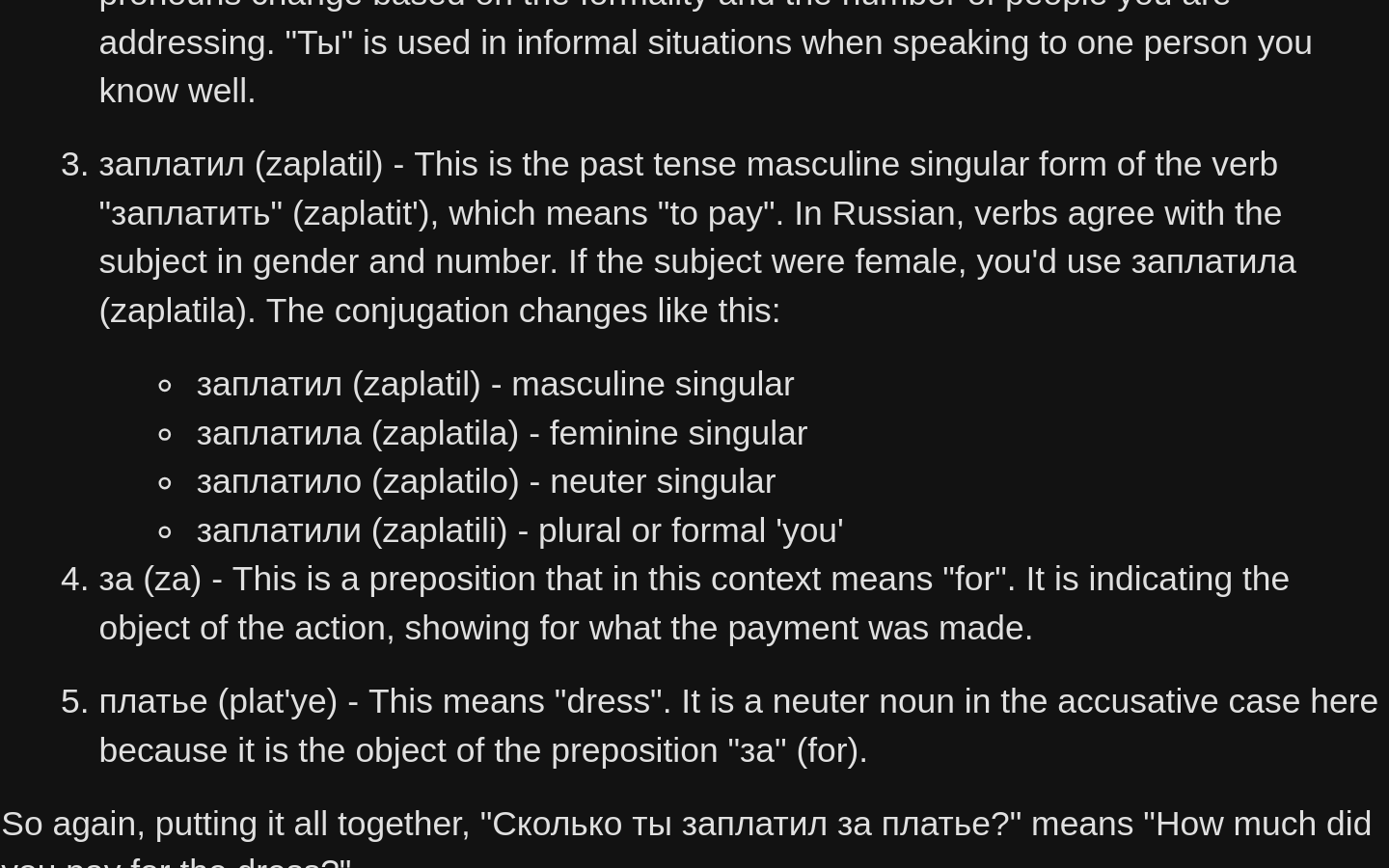 click on "заплатил (zaplаtil) - masculine singular" at bounding box center [733, 373] 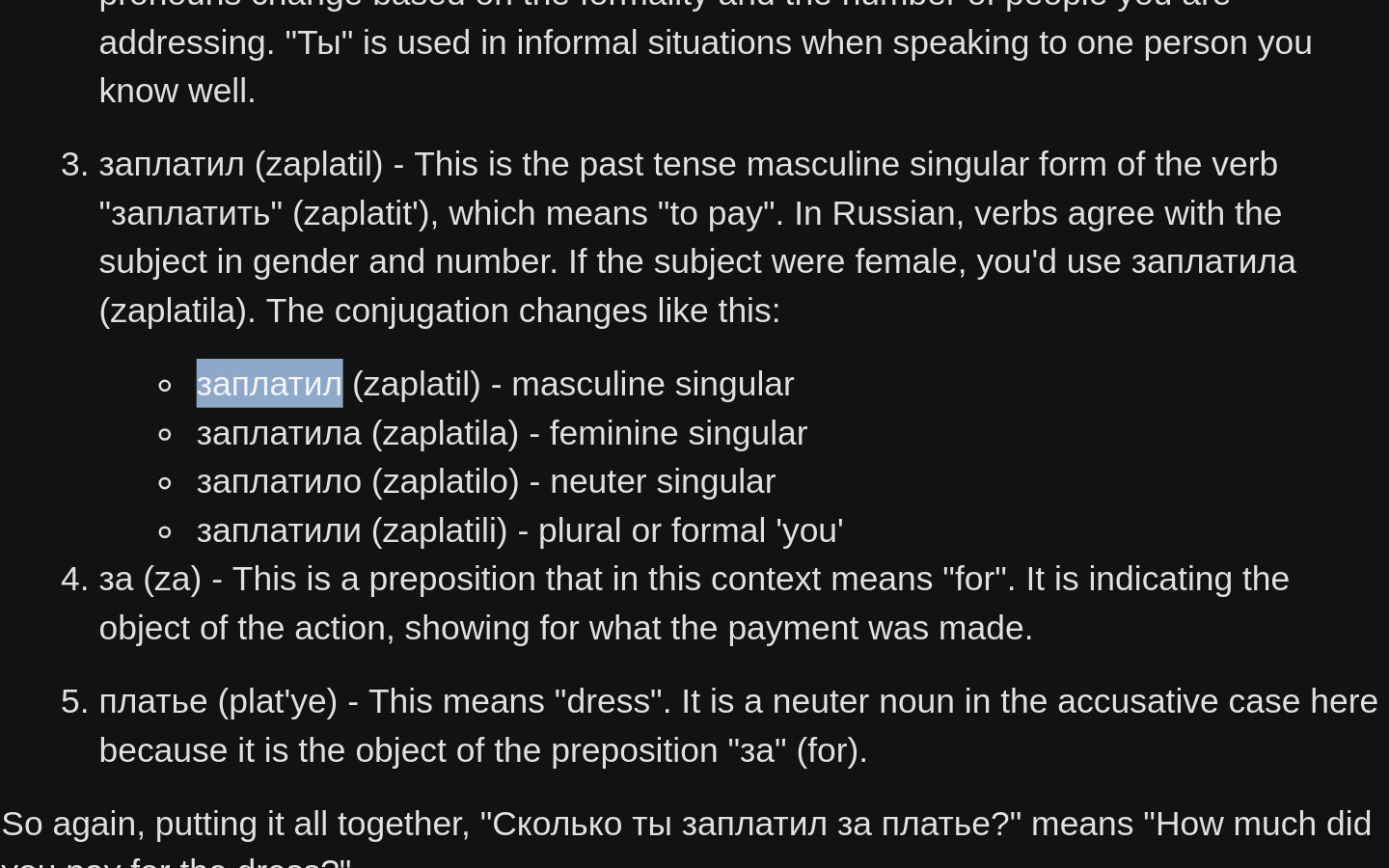 click on "заплатил (zaplаtil) - masculine singular" at bounding box center (733, 373) 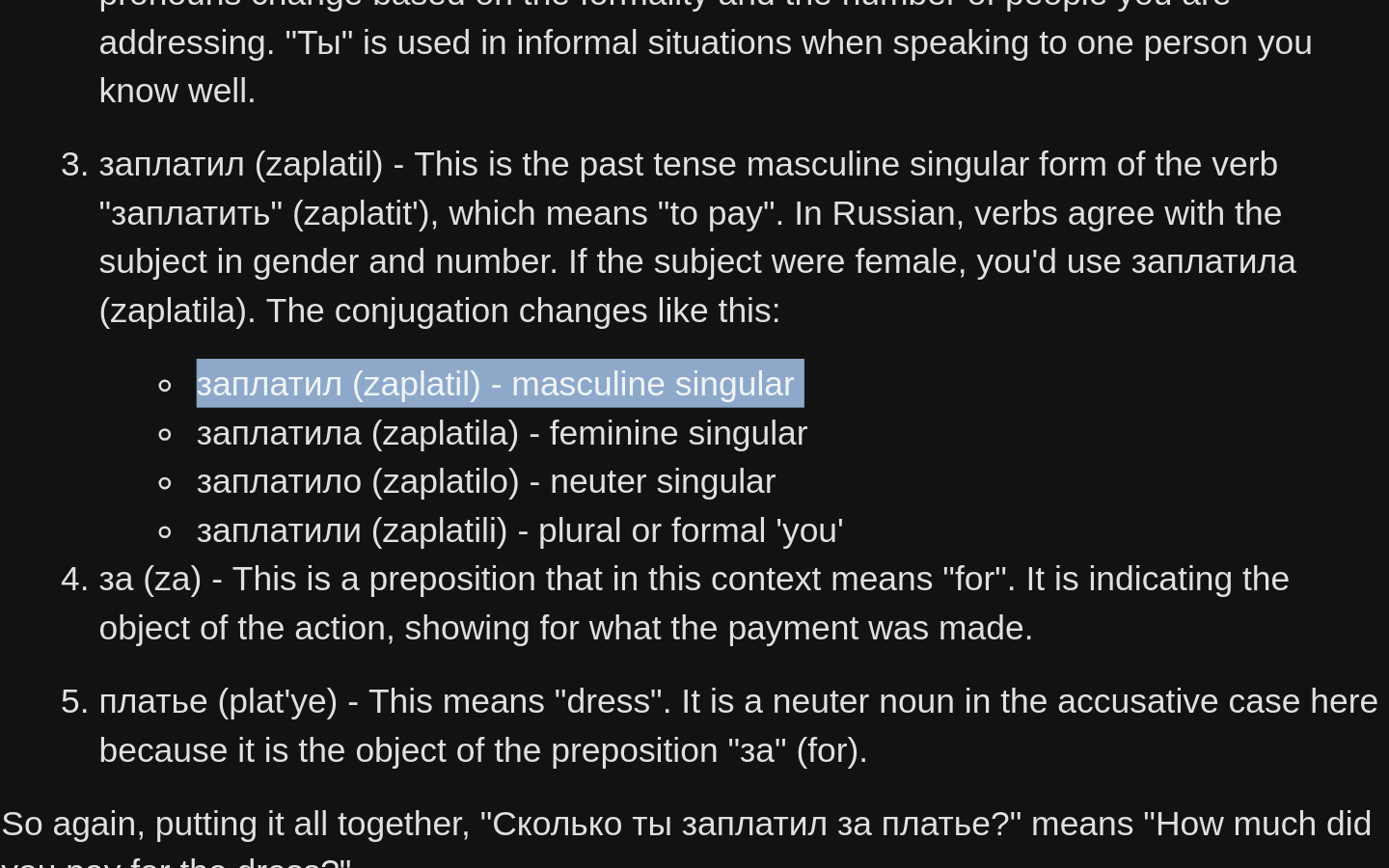 click on "заплатил (zaplаtil) - masculine singular" at bounding box center [733, 373] 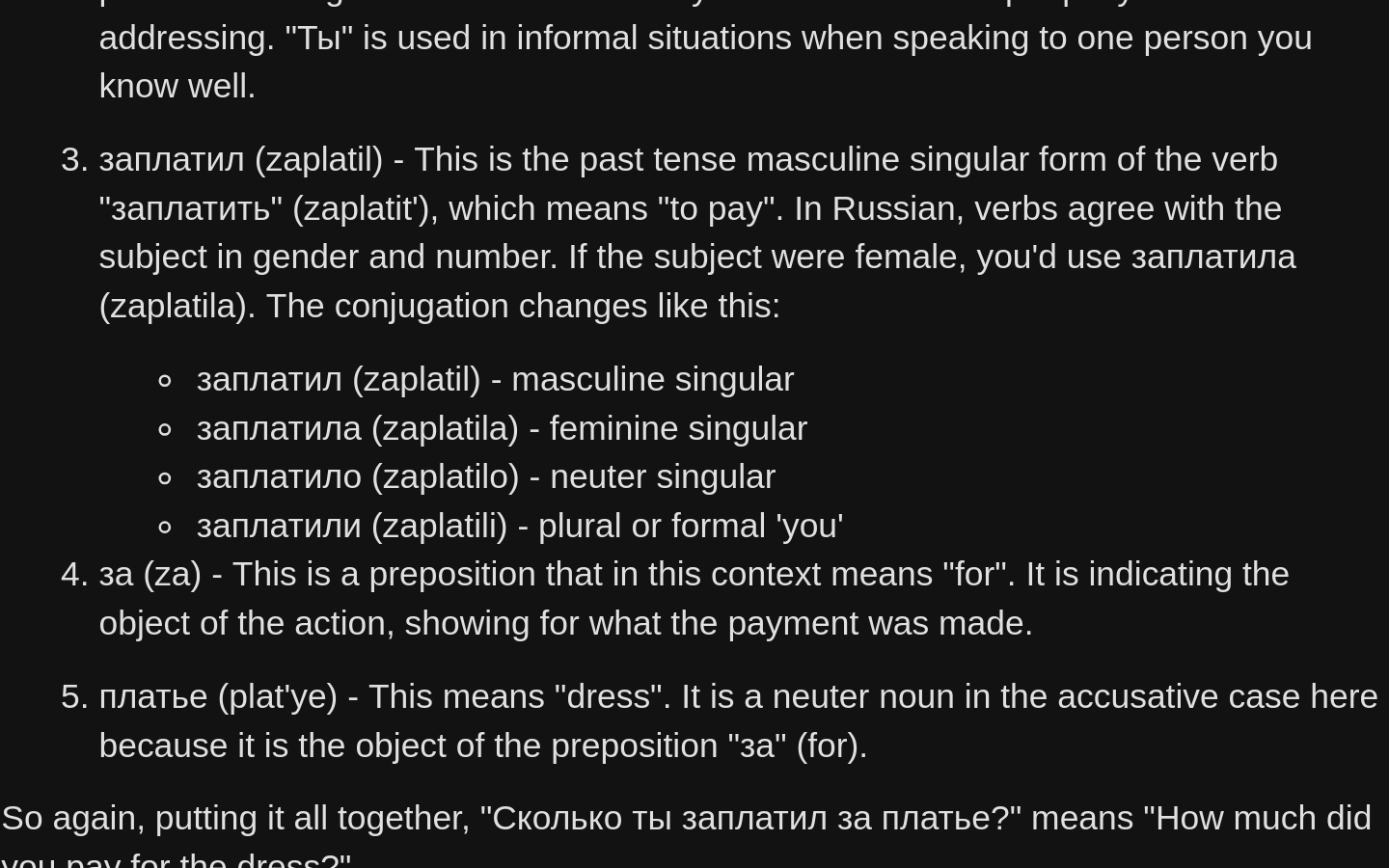 click on "за (za) - This is a preposition that in this context means "for". It is indicating the object of the action, showing for what the payment was made." at bounding box center (714, 460) 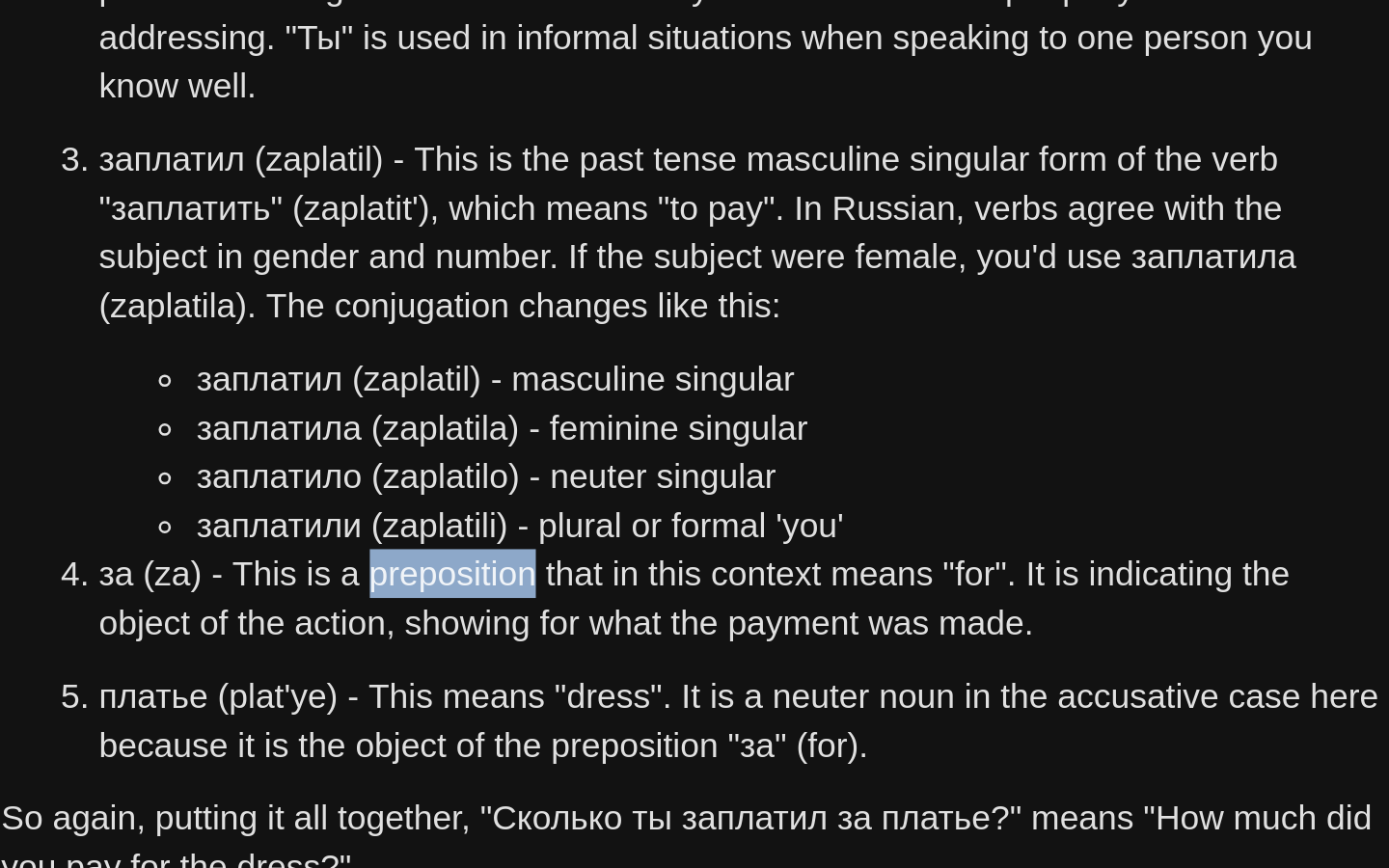 click on "за (za) - This is a preposition that in this context means "for". It is indicating the object of the action, showing for what the payment was made." at bounding box center [714, 460] 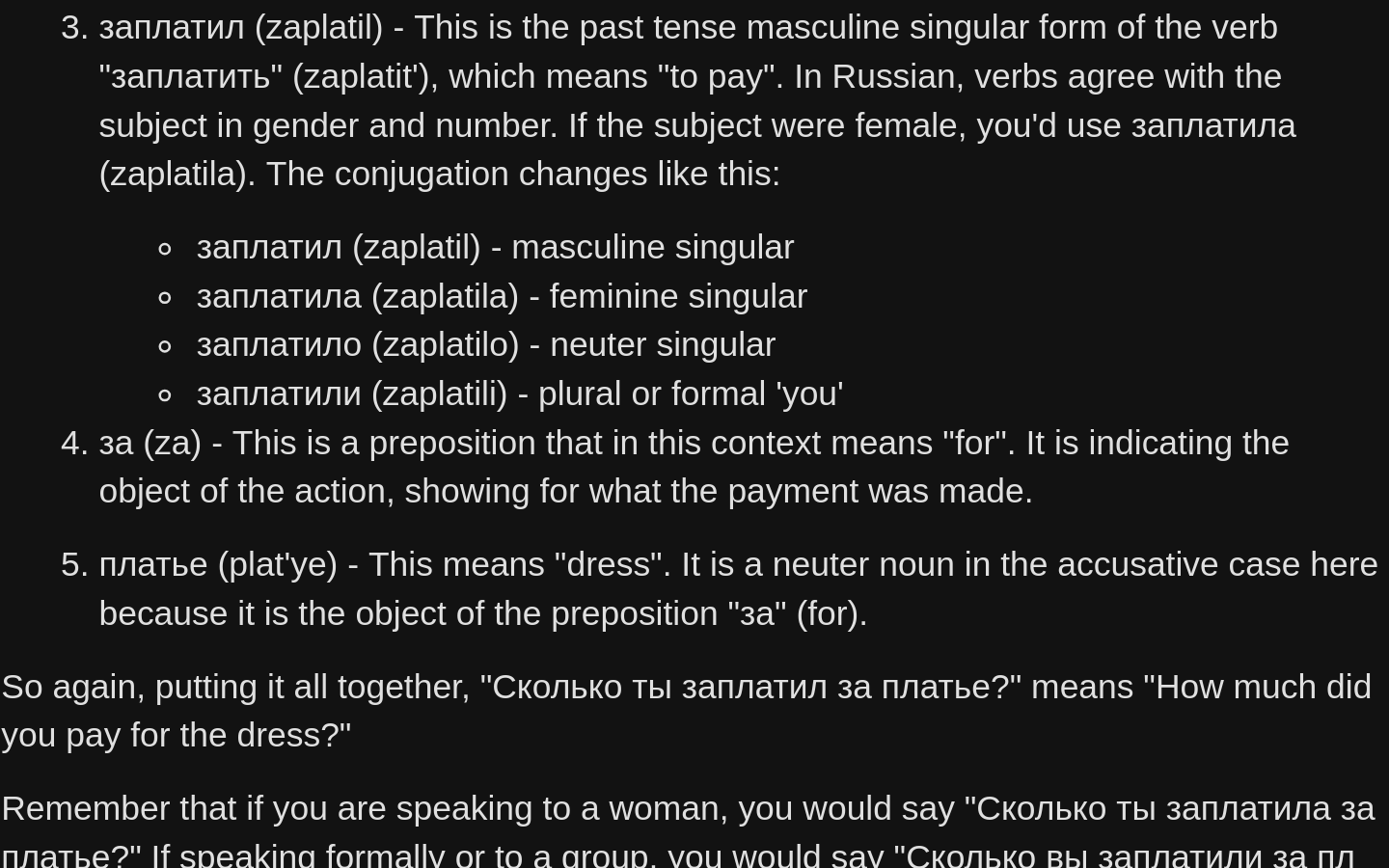 click on "платье (plat'ye) - This means "dress". It is a neuter noun in the accusative case here because it is the object of the preposition "за" (for)." at bounding box center [714, 508] 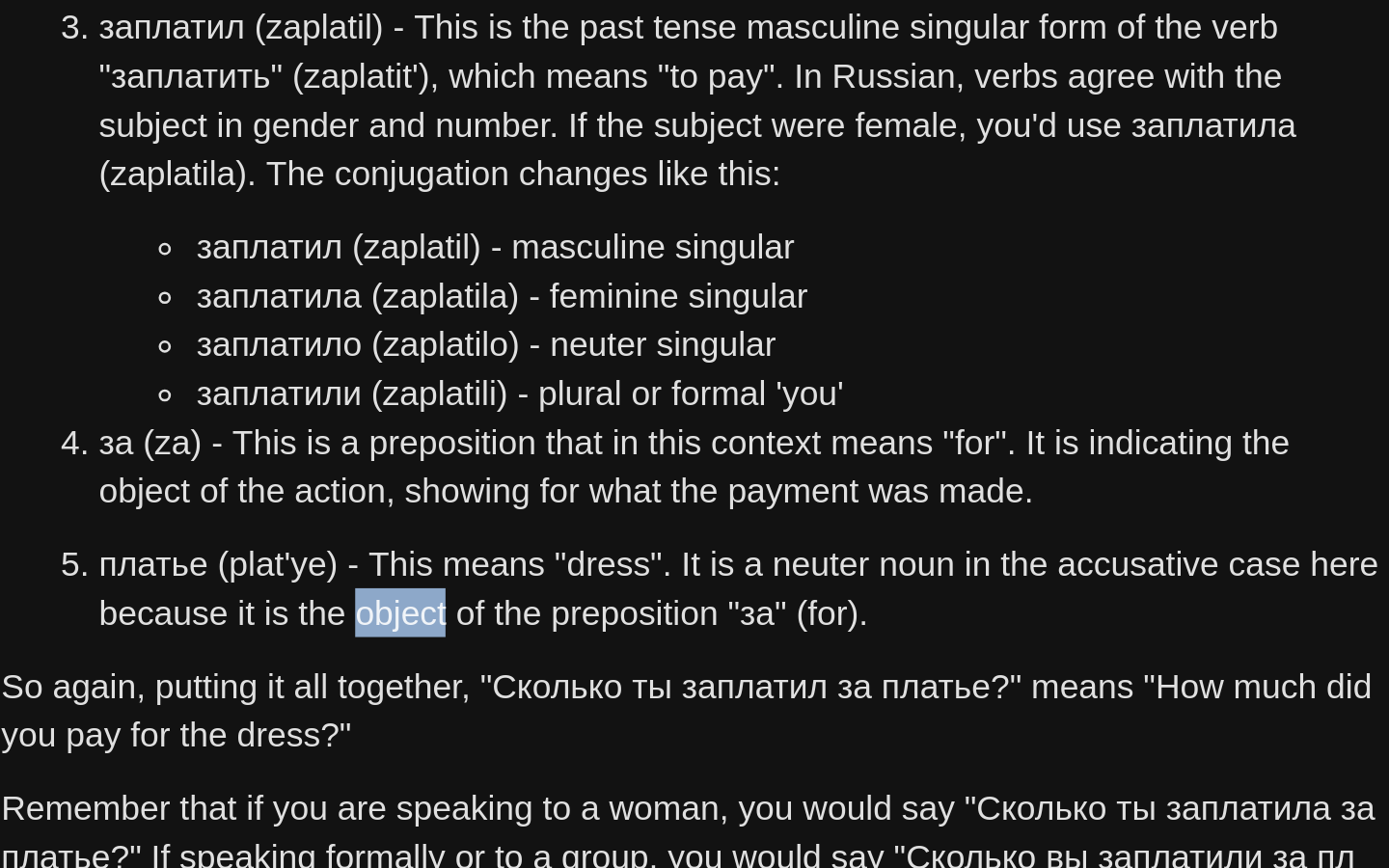 click on "платье (plat'ye) - This means "dress". It is a neuter noun in the accusative case here because it is the object of the preposition "за" (for)." at bounding box center [714, 508] 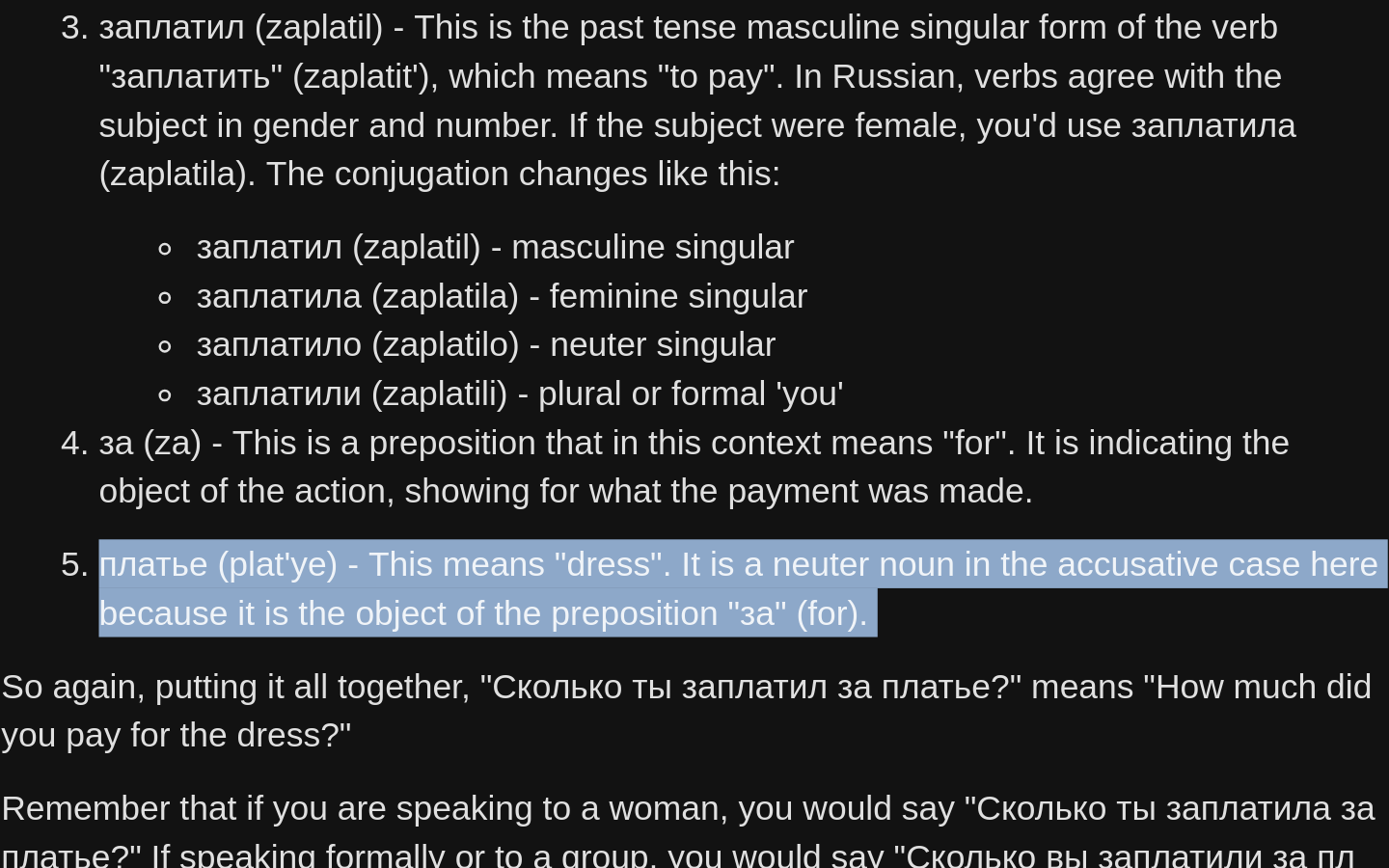 click on "платье (plat'ye) - This means "dress". It is a neuter noun in the accusative case here because it is the object of the preposition "за" (for)." at bounding box center (714, 508) 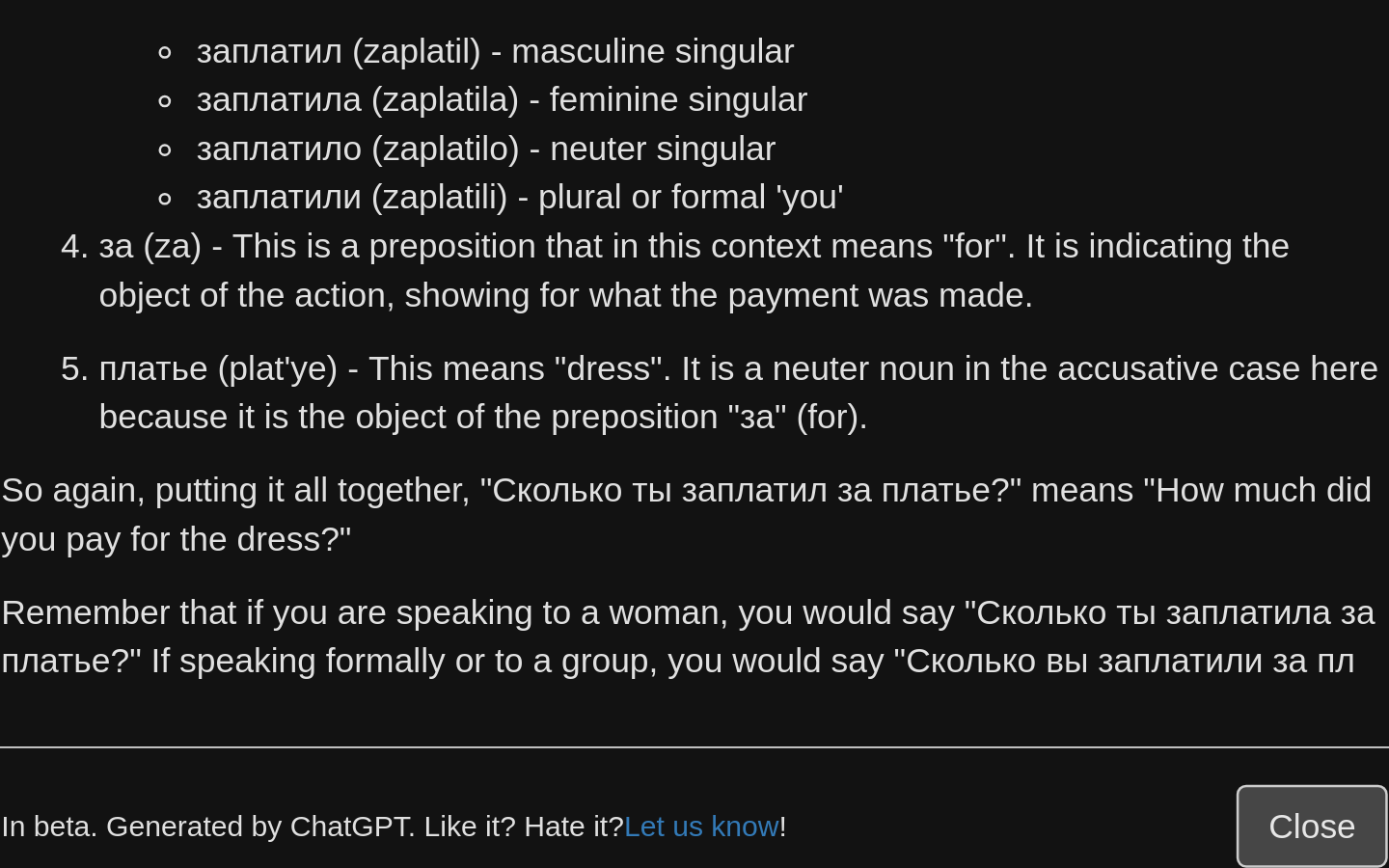 click on "So again, putting it all together, "Сколько ты заплатил за платье?" means "How much did you pay for the dress?"" at bounding box center [694, 556] 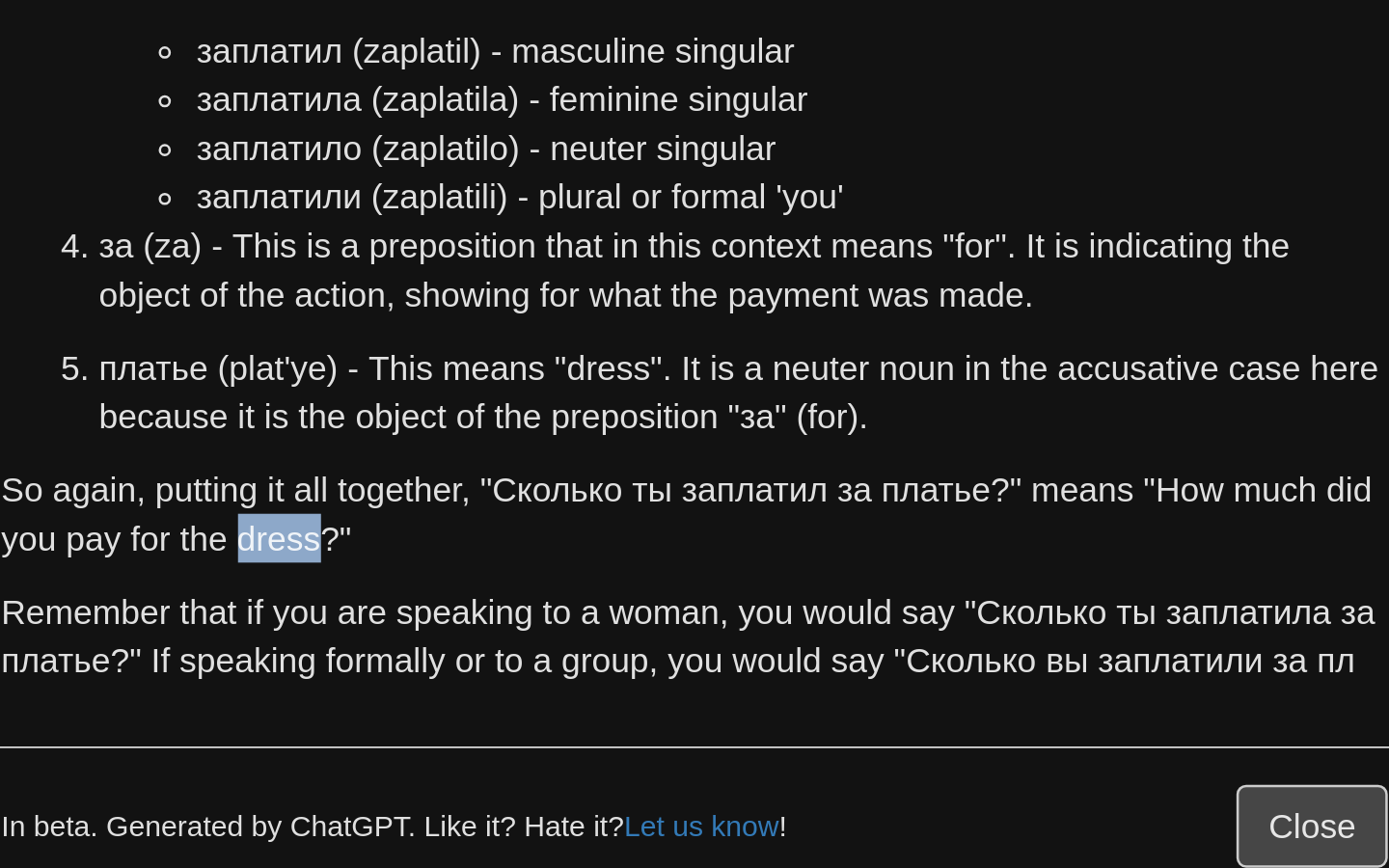 click on "So again, putting it all together, "Сколько ты заплатил за платье?" means "How much did you pay for the dress?"" at bounding box center (694, 556) 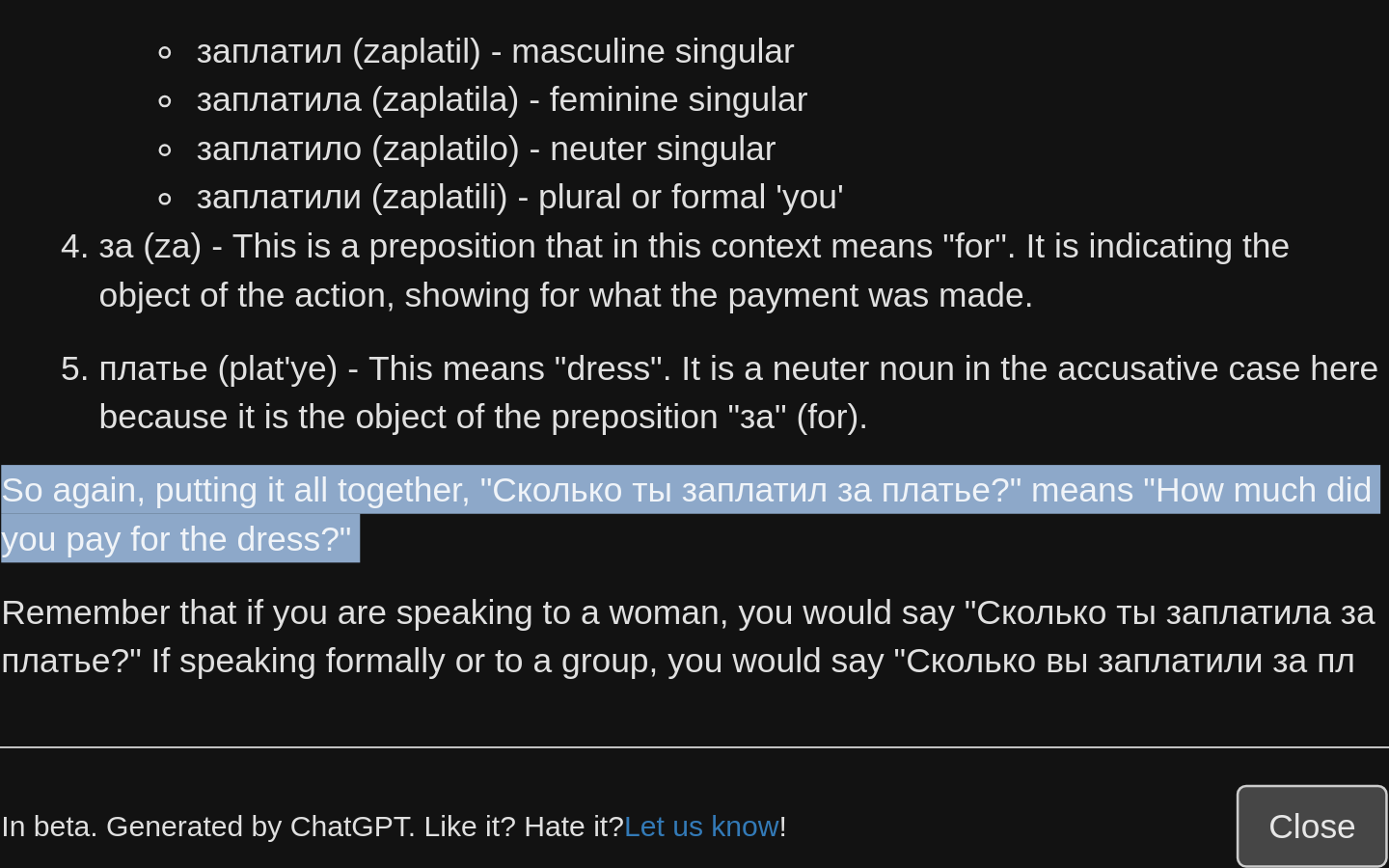 click on "So again, putting it all together, "Сколько ты заплатил за платье?" means "How much did you pay for the dress?"" at bounding box center (694, 556) 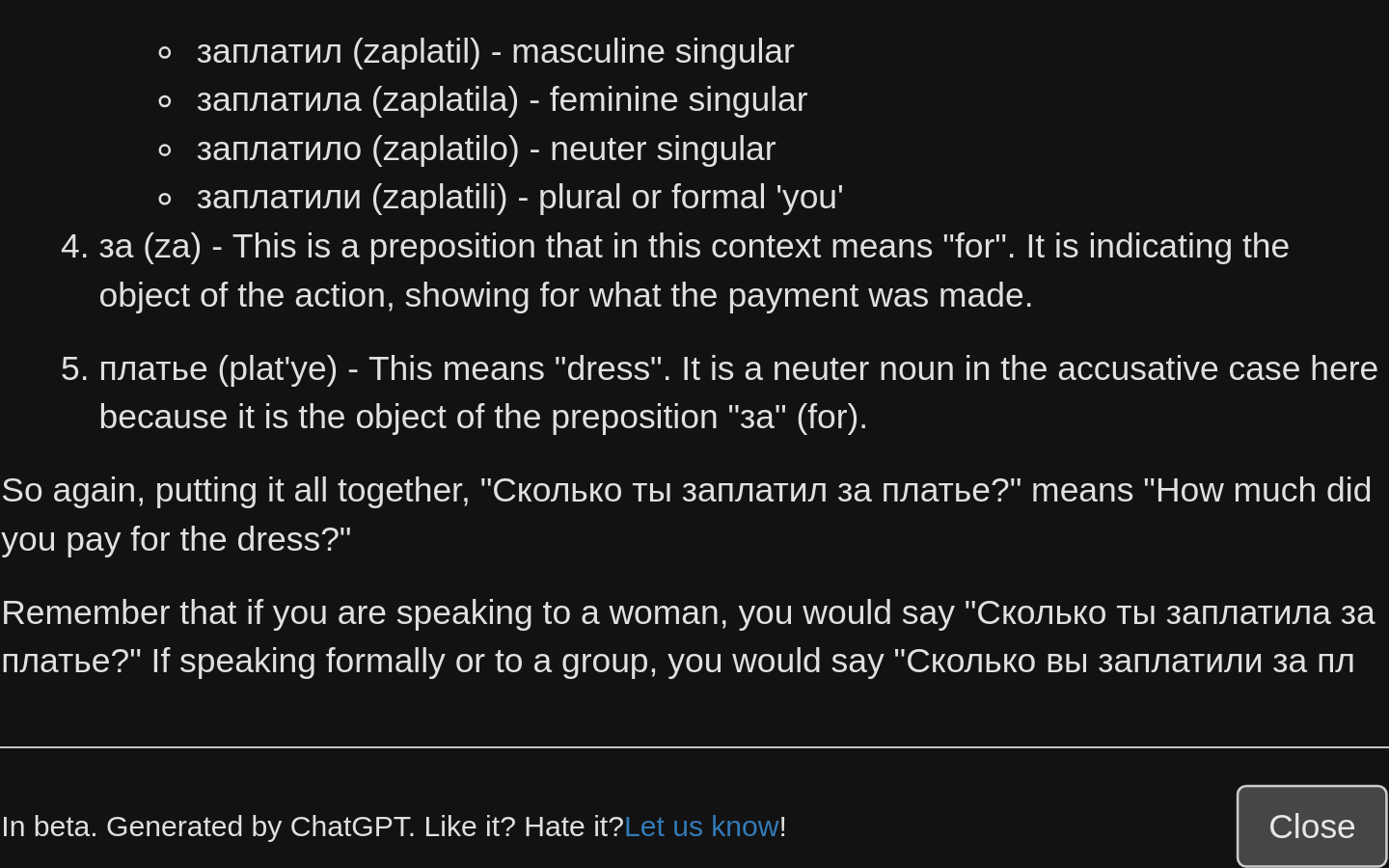 click on "Remember that if you are speaking to a woman, you would say "Сколько ты заплатила за платье?" If speaking formally or to a group, you would say "Сколько вы заплатили за пл" at bounding box center (694, 605) 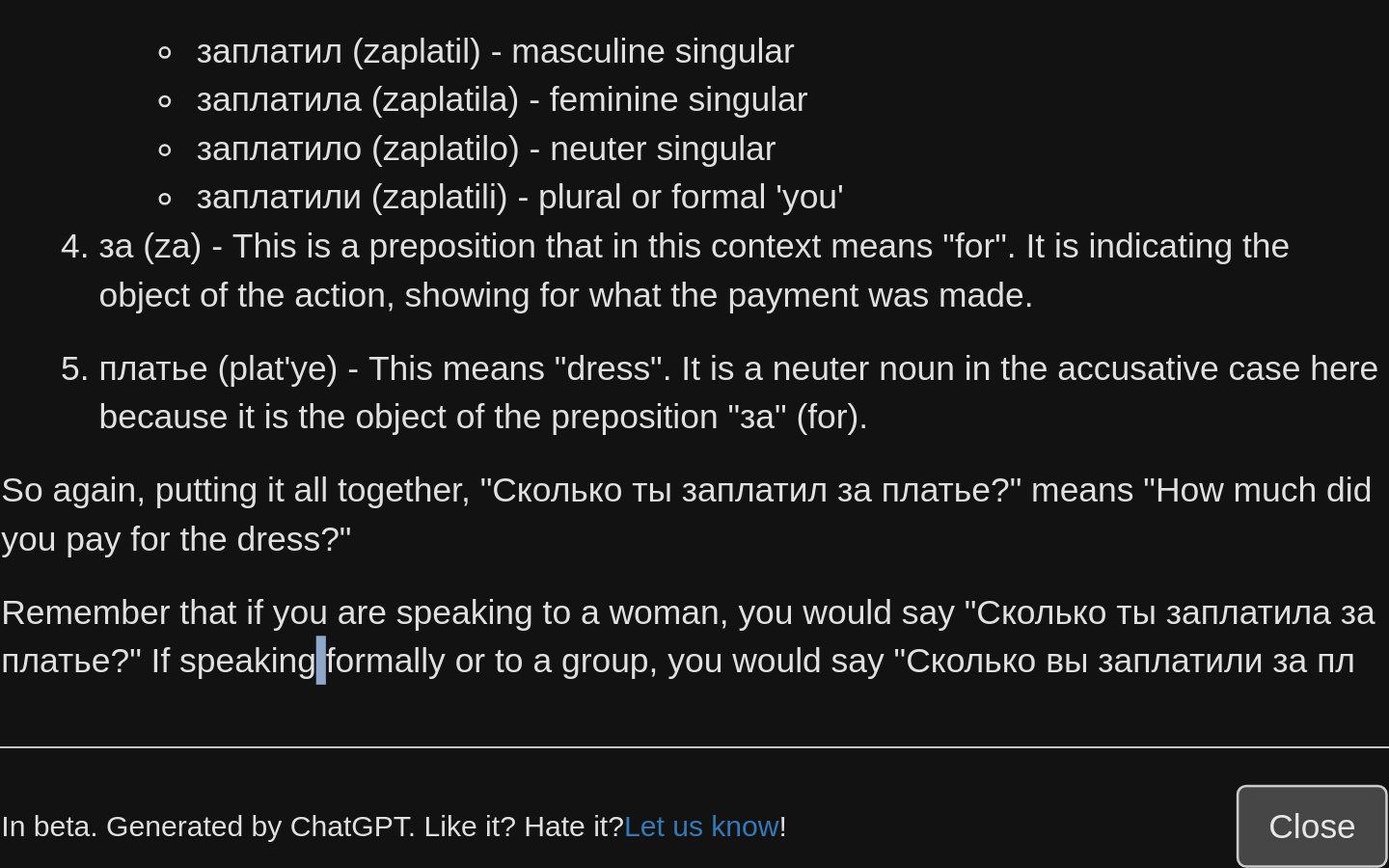 click on "Remember that if you are speaking to a woman, you would say "Сколько ты заплатила за платье?" If speaking formally or to a group, you would say "Сколько вы заплатили за пл" at bounding box center [694, 605] 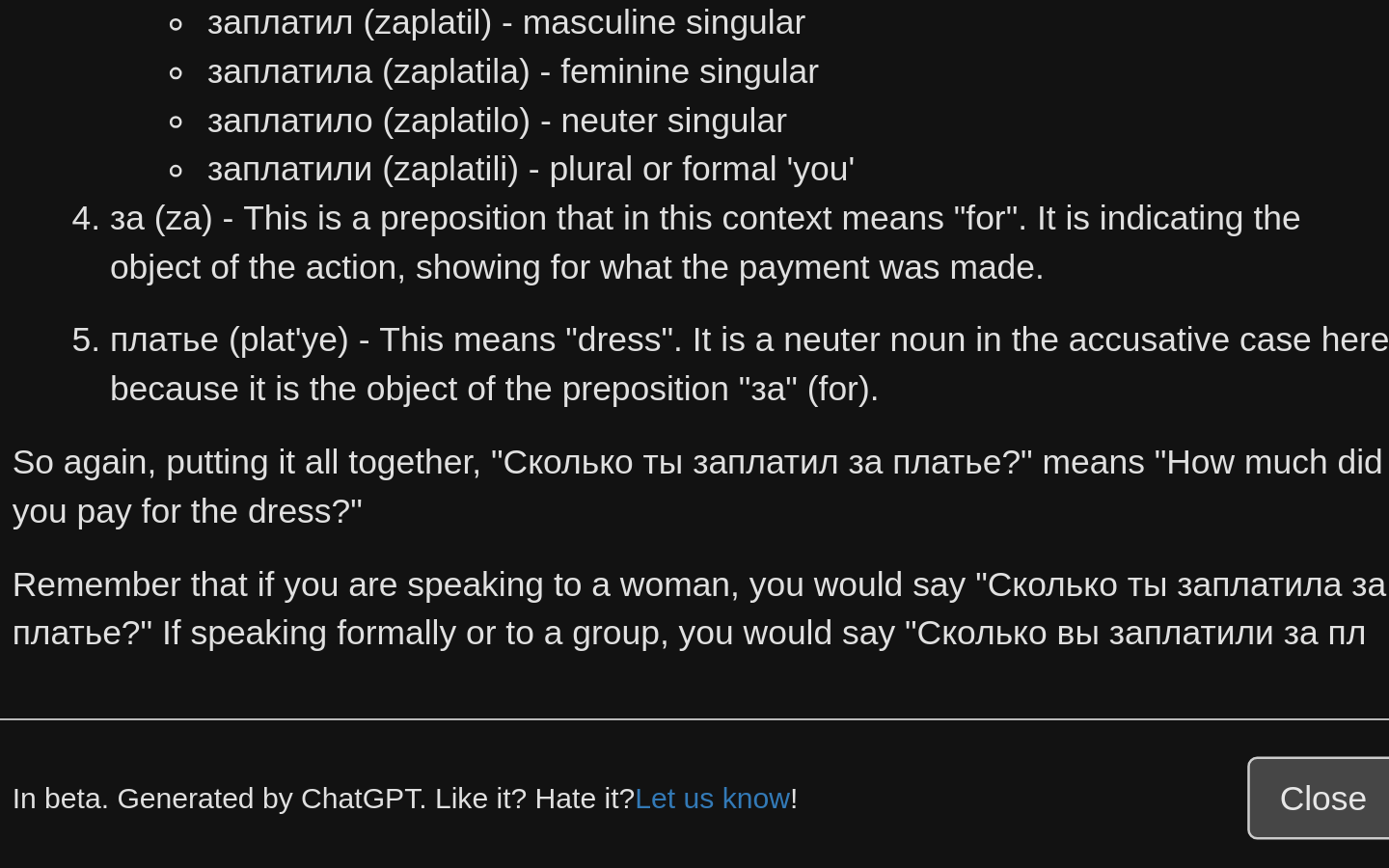 click on "Remember that if you are speaking to a woman, you would say "Сколько ты заплатила за платье?" If speaking formally or to a group, you would say "Сколько вы заплатили за пл" at bounding box center (694, 605) 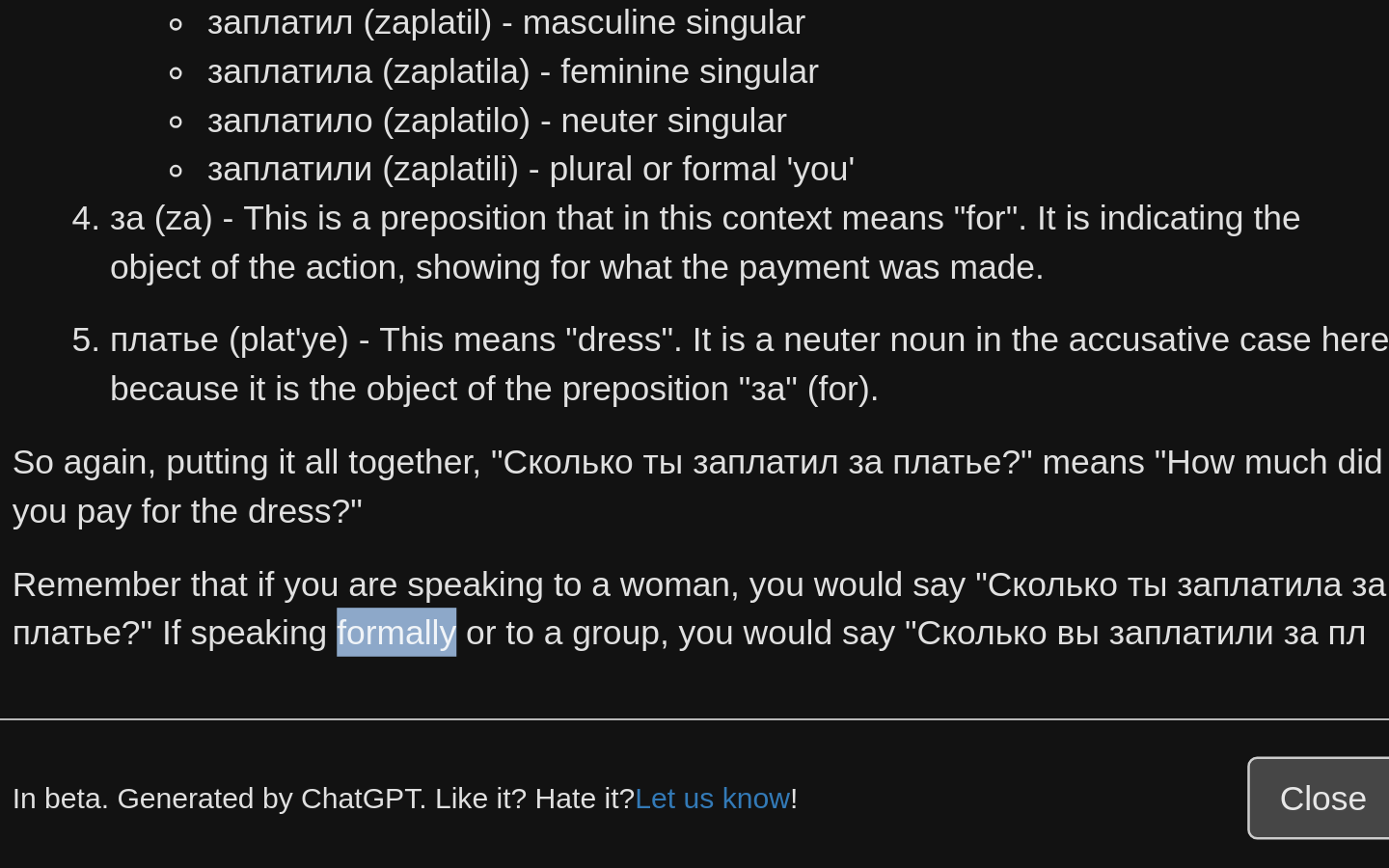 click on "Remember that if you are speaking to a woman, you would say "Сколько ты заплатила за платье?" If speaking formally or to a group, you would say "Сколько вы заплатили за пл" at bounding box center [694, 605] 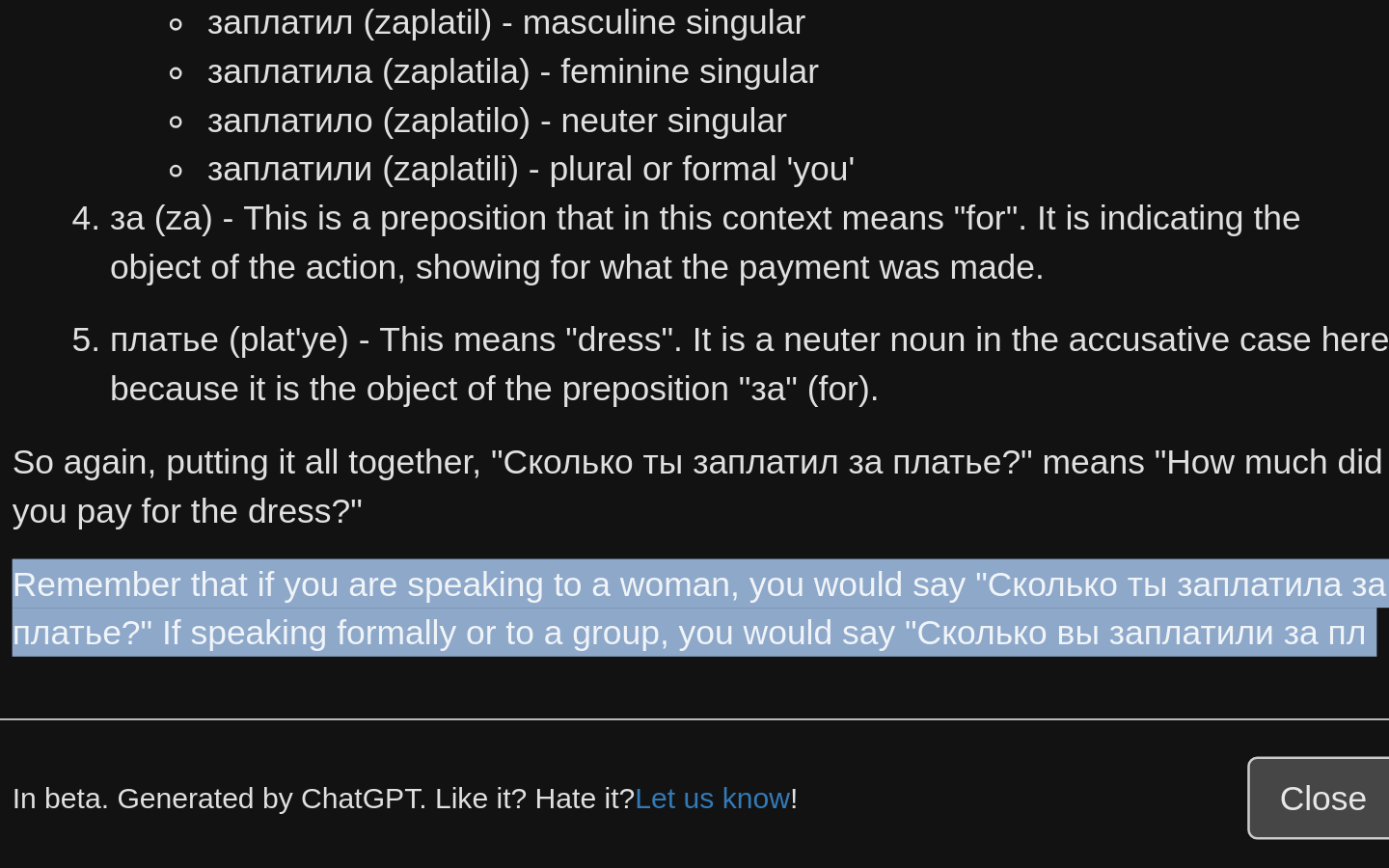 click on "Remember that if you are speaking to a woman, you would say "Сколько ты заплатила за платье?" If speaking formally or to a group, you would say "Сколько вы заплатили за пл" at bounding box center [694, 605] 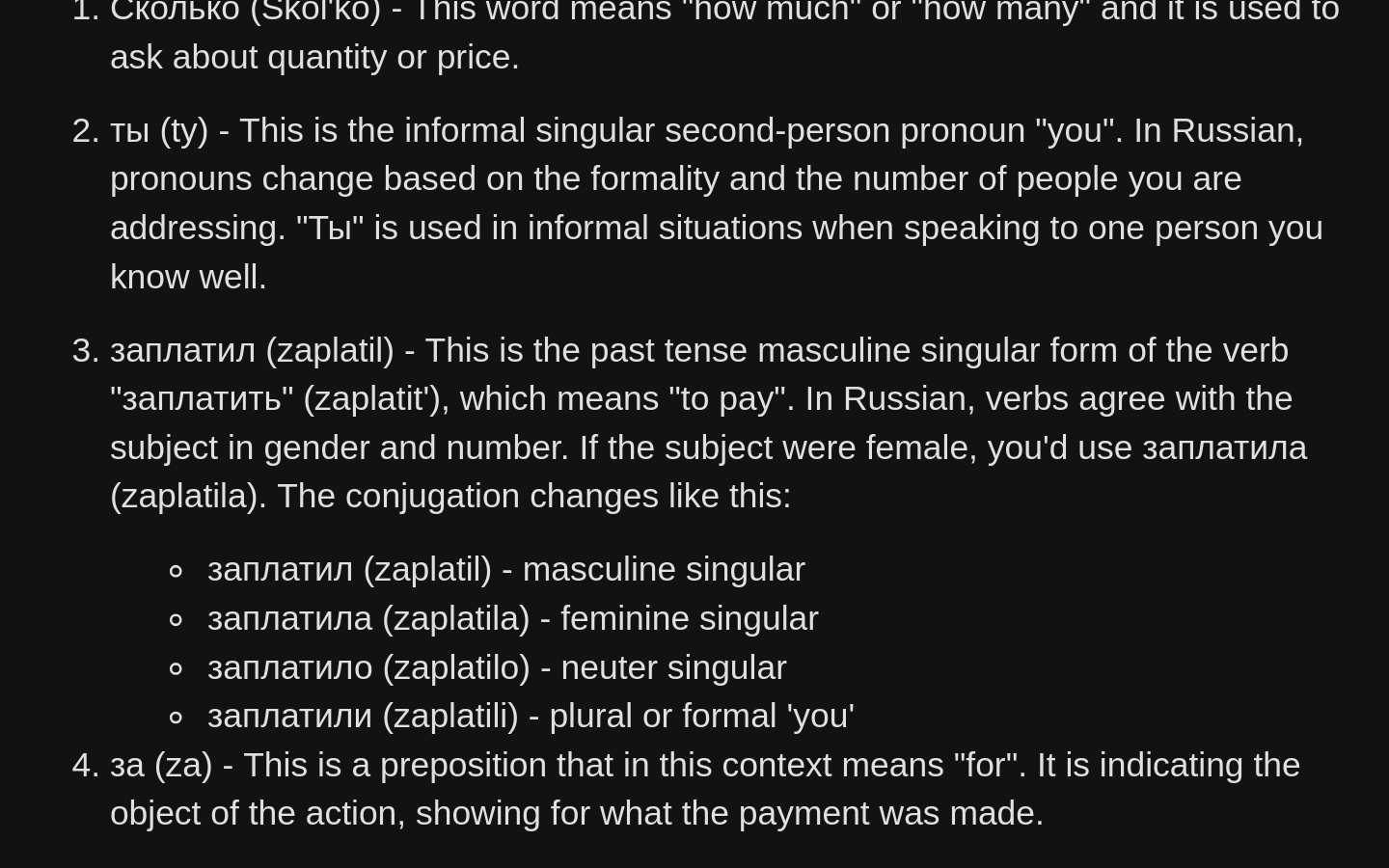 click on "заплатил (zaplаtil) - This is the past tense masculine singular form of the verb "заплатить" (zaplatit'), which means "to pay". In Russian, verbs agree with the subject in gender and number. If the subject were female, you'd use заплатила (zaplatila). The conjugation changes like this:" at bounding box center (714, 315) 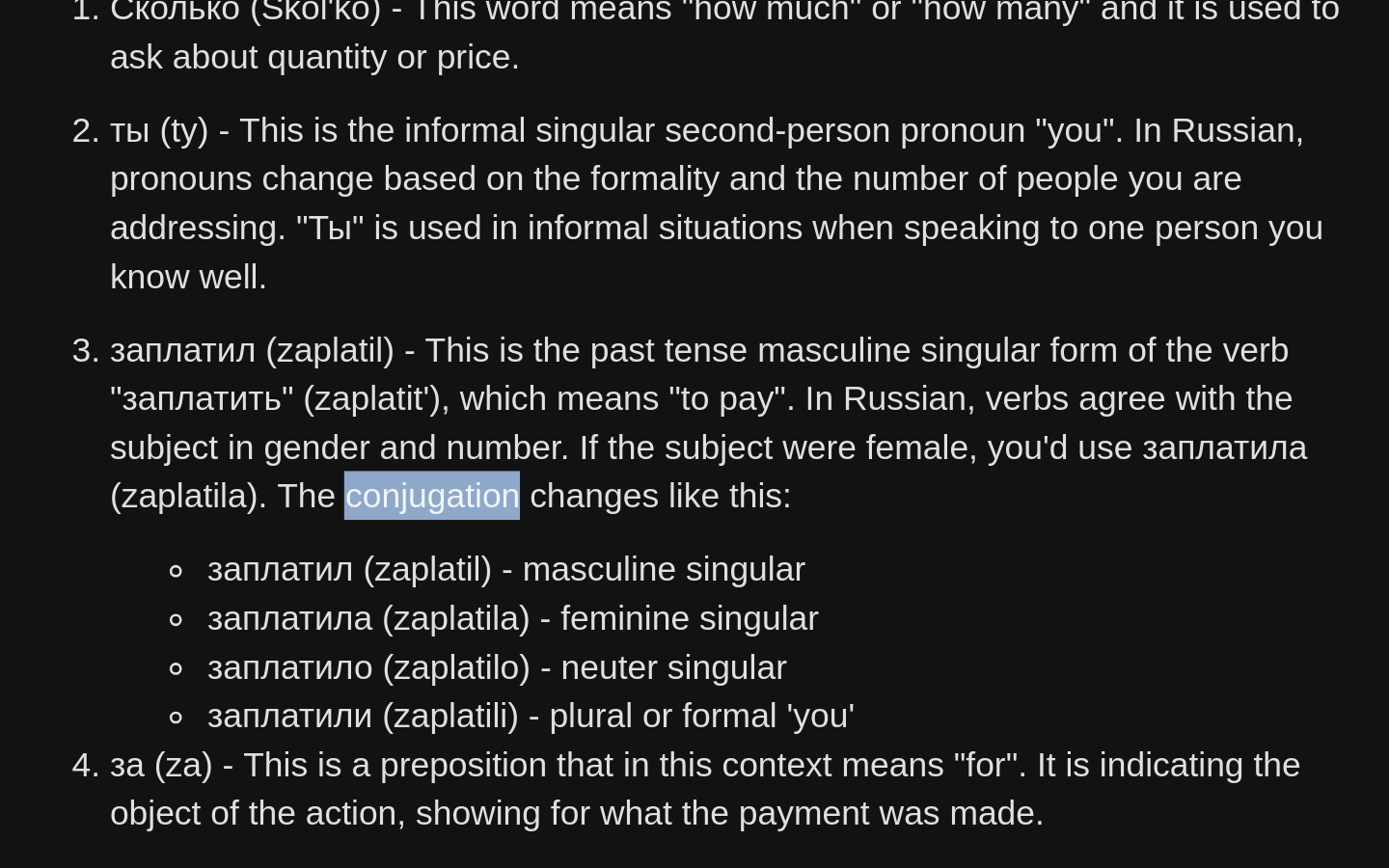 click on "заплатил (zaplаtil) - This is the past tense masculine singular form of the verb "заплатить" (zaplatit'), which means "to pay". In Russian, verbs agree with the subject in gender and number. If the subject were female, you'd use заплатила (zaplatila). The conjugation changes like this:" at bounding box center [714, 315] 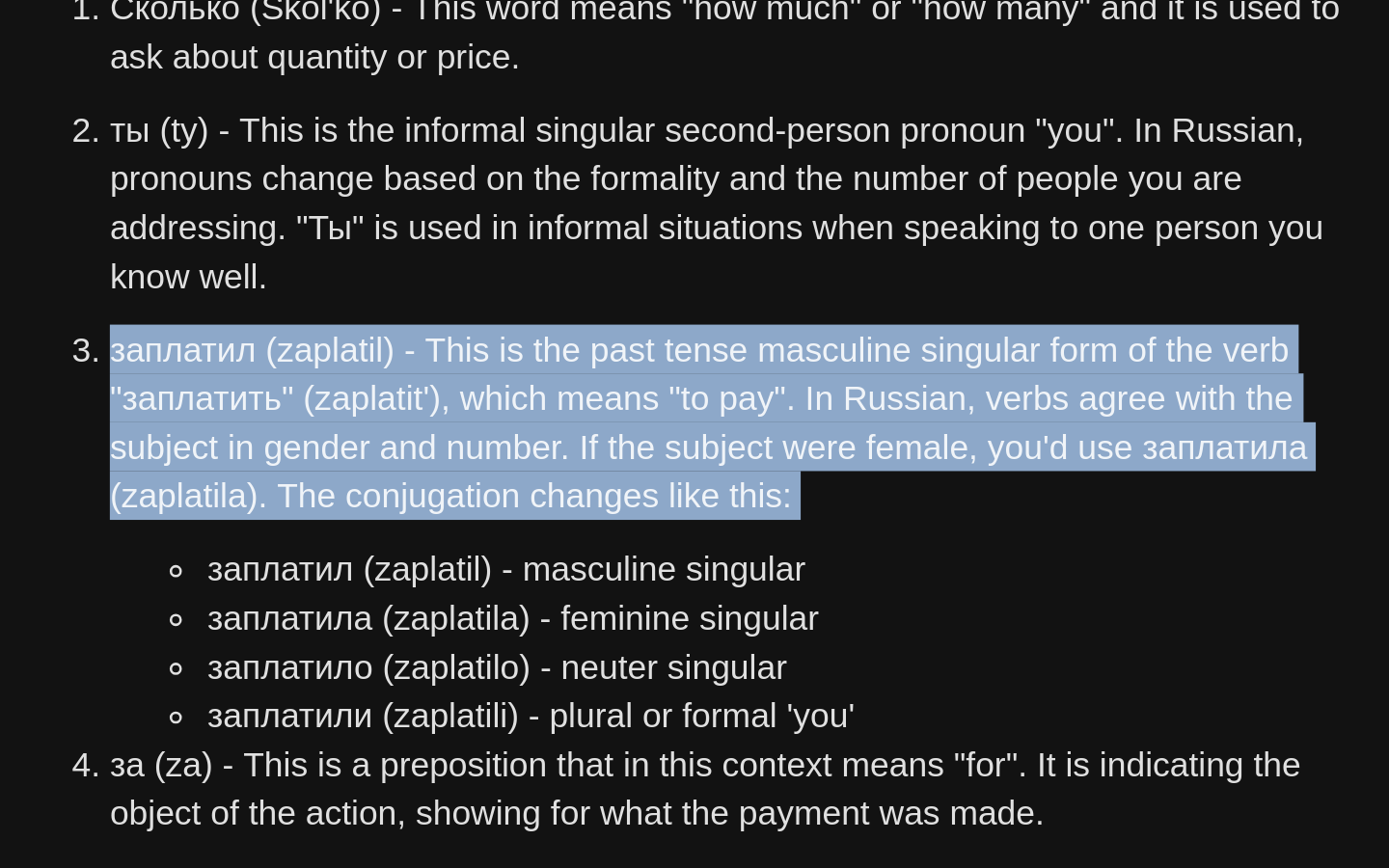 click on "заплатил (zaplаtil) - This is the past tense masculine singular form of the verb "заплатить" (zaplatit'), which means "to pay". In Russian, verbs agree with the subject in gender and number. If the subject were female, you'd use заплатила (zaplatila). The conjugation changes like this:" at bounding box center (714, 315) 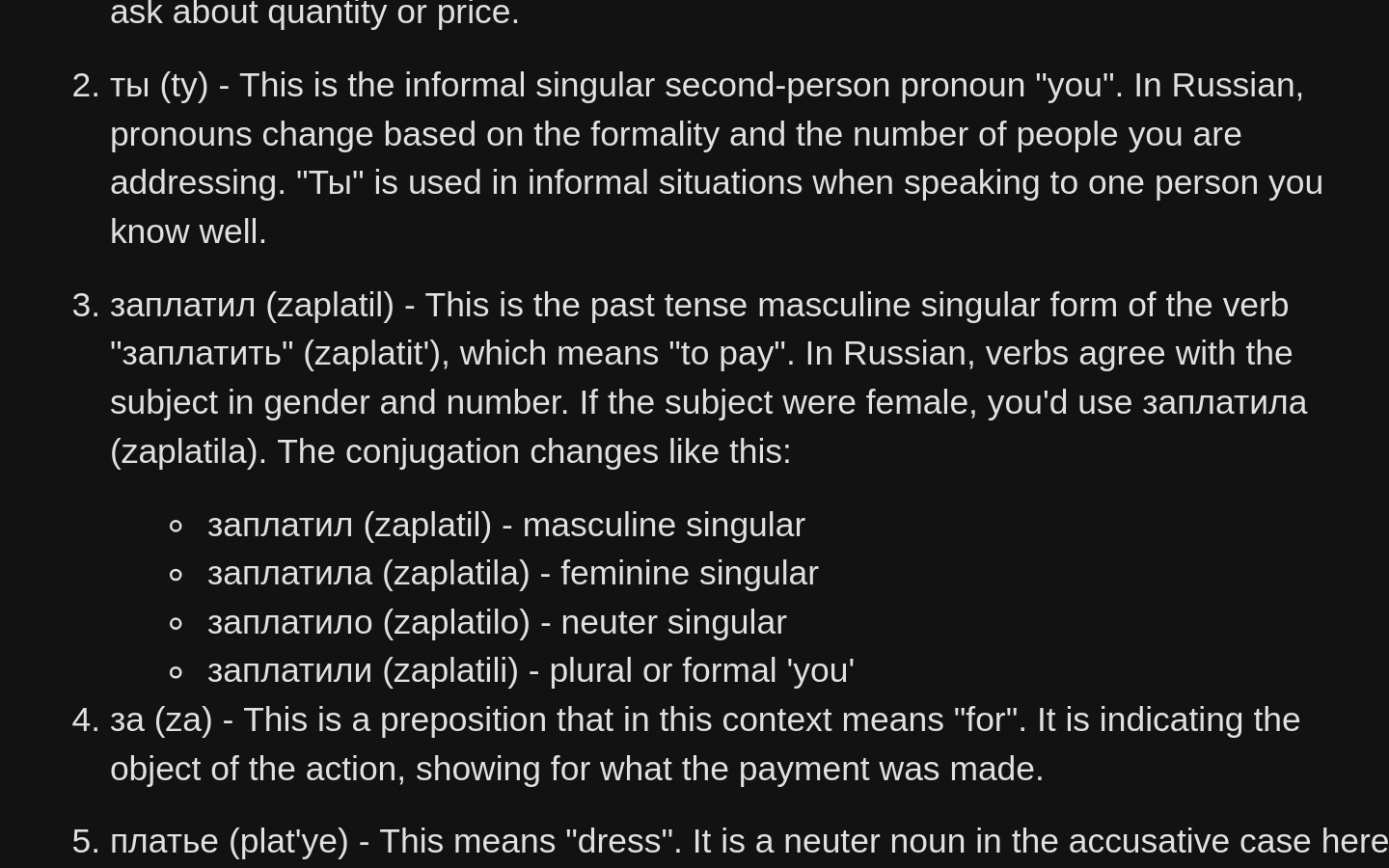 click on "заплатило (zaplatilo) - neuter singular" at bounding box center (733, 412) 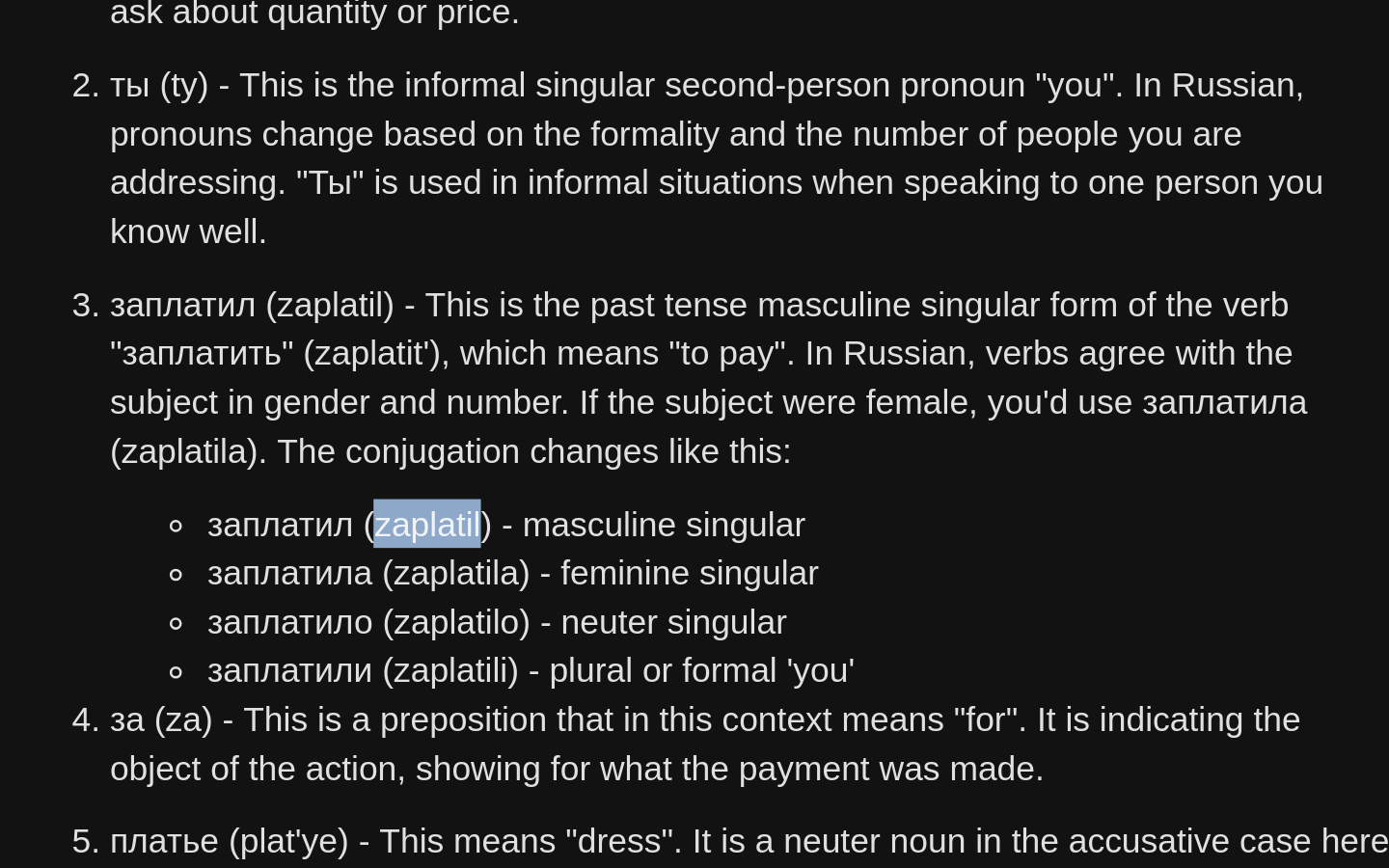 click on "заплатил (zaplаtil) - masculine singular" at bounding box center [733, 373] 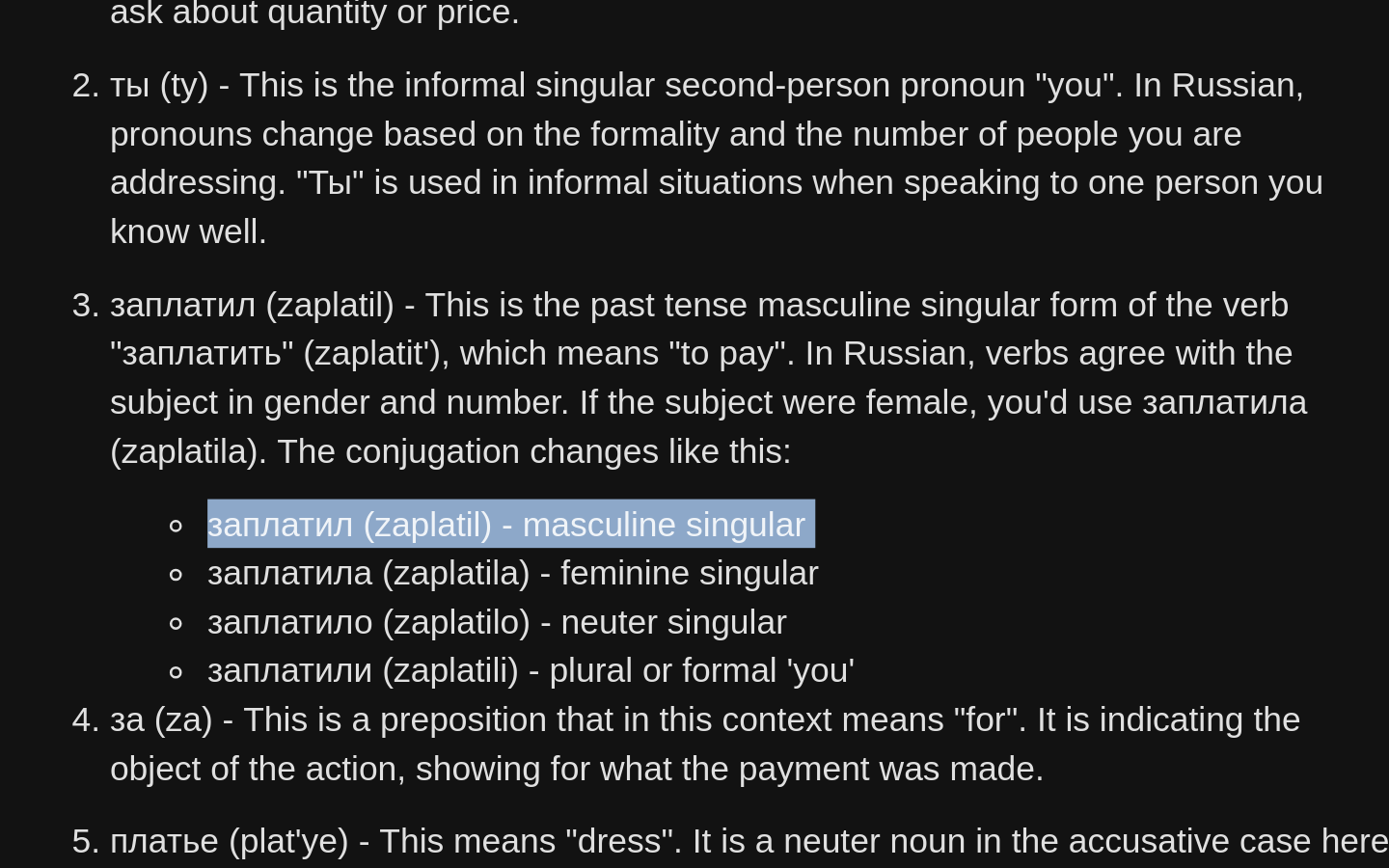 click on "заплатил (zaplаtil) - masculine singular" at bounding box center (733, 373) 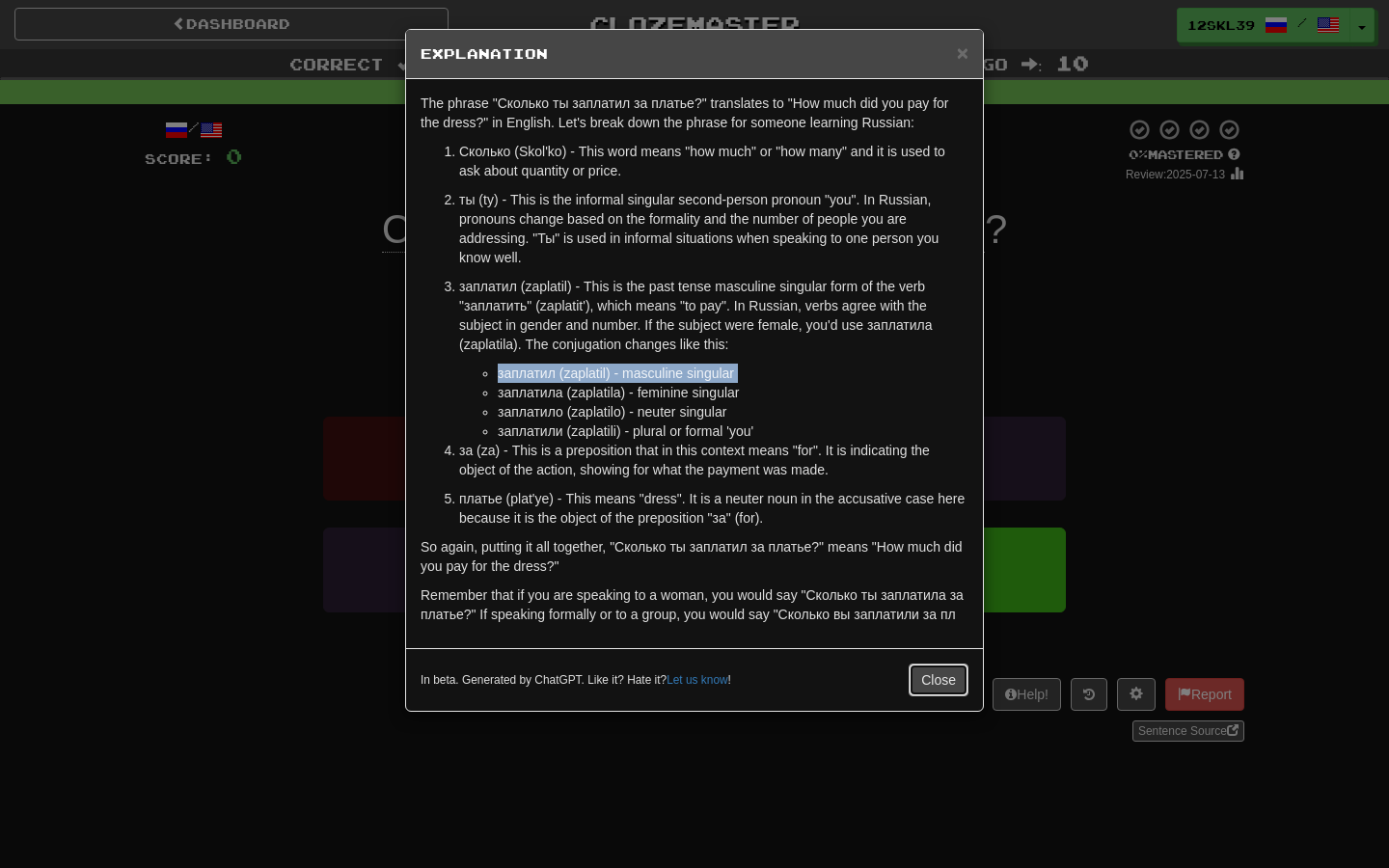 click on "Close" at bounding box center [939, 680] 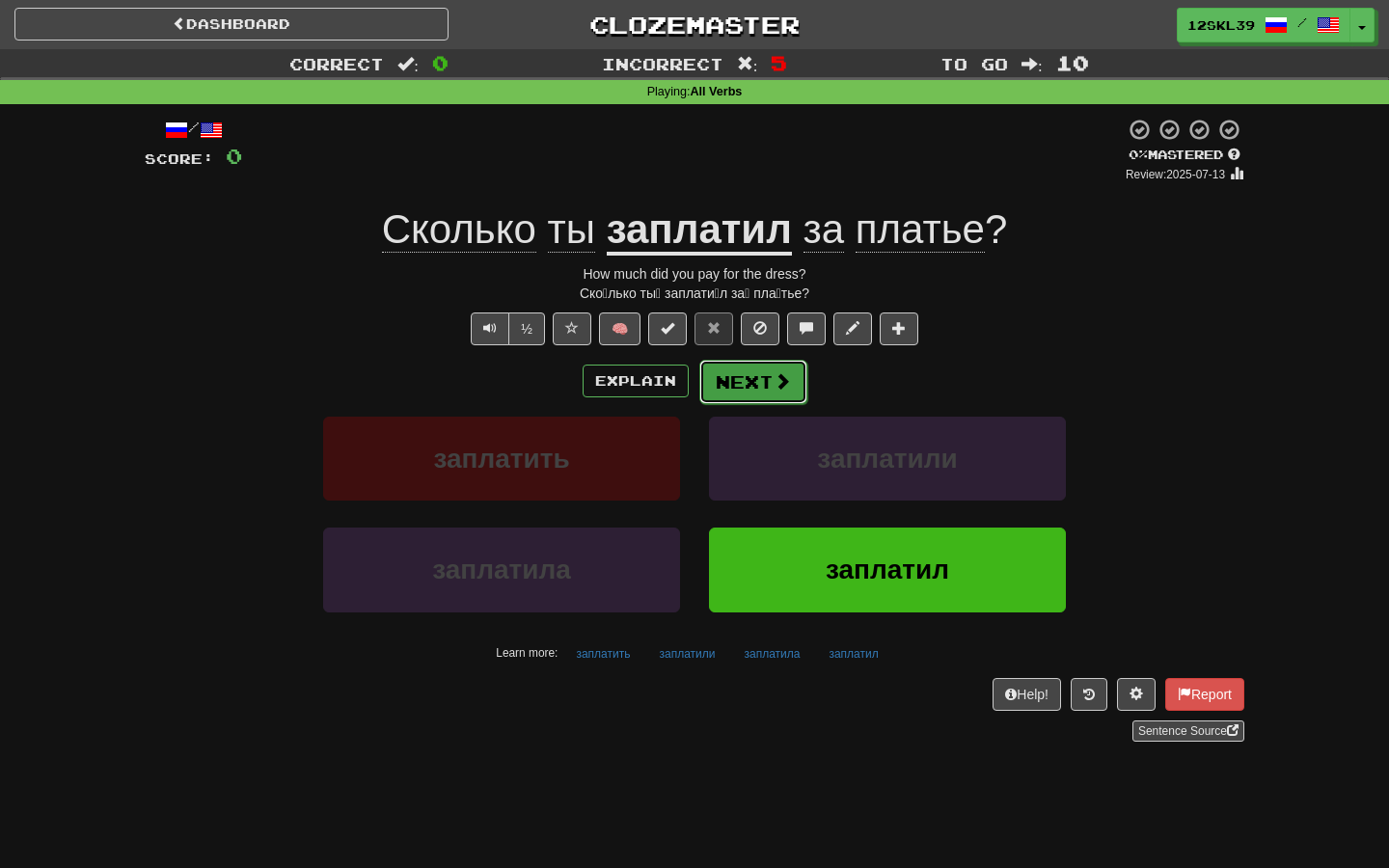 click on "Next" at bounding box center [753, 382] 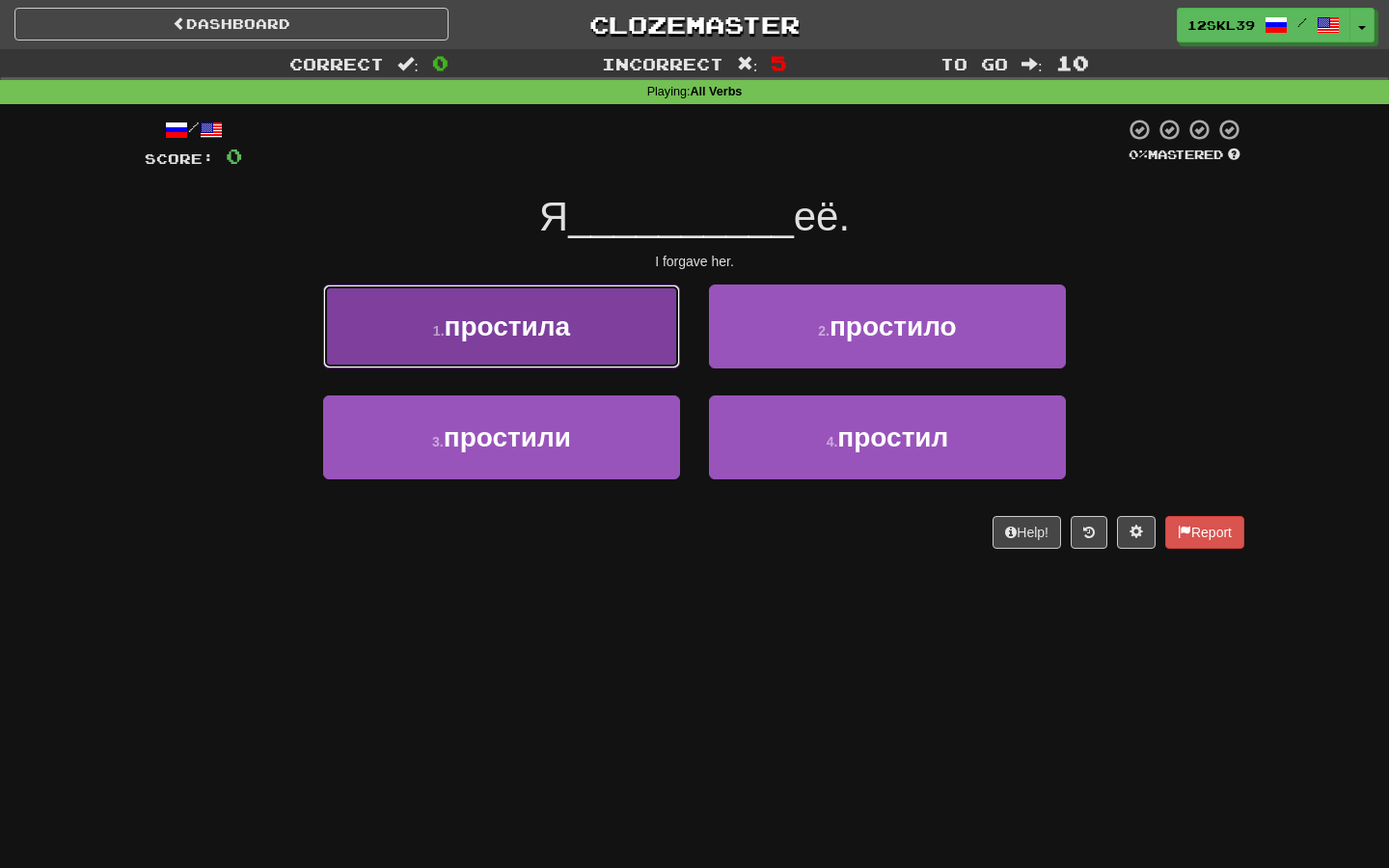 click on "1 .  простила" at bounding box center (502, 326) 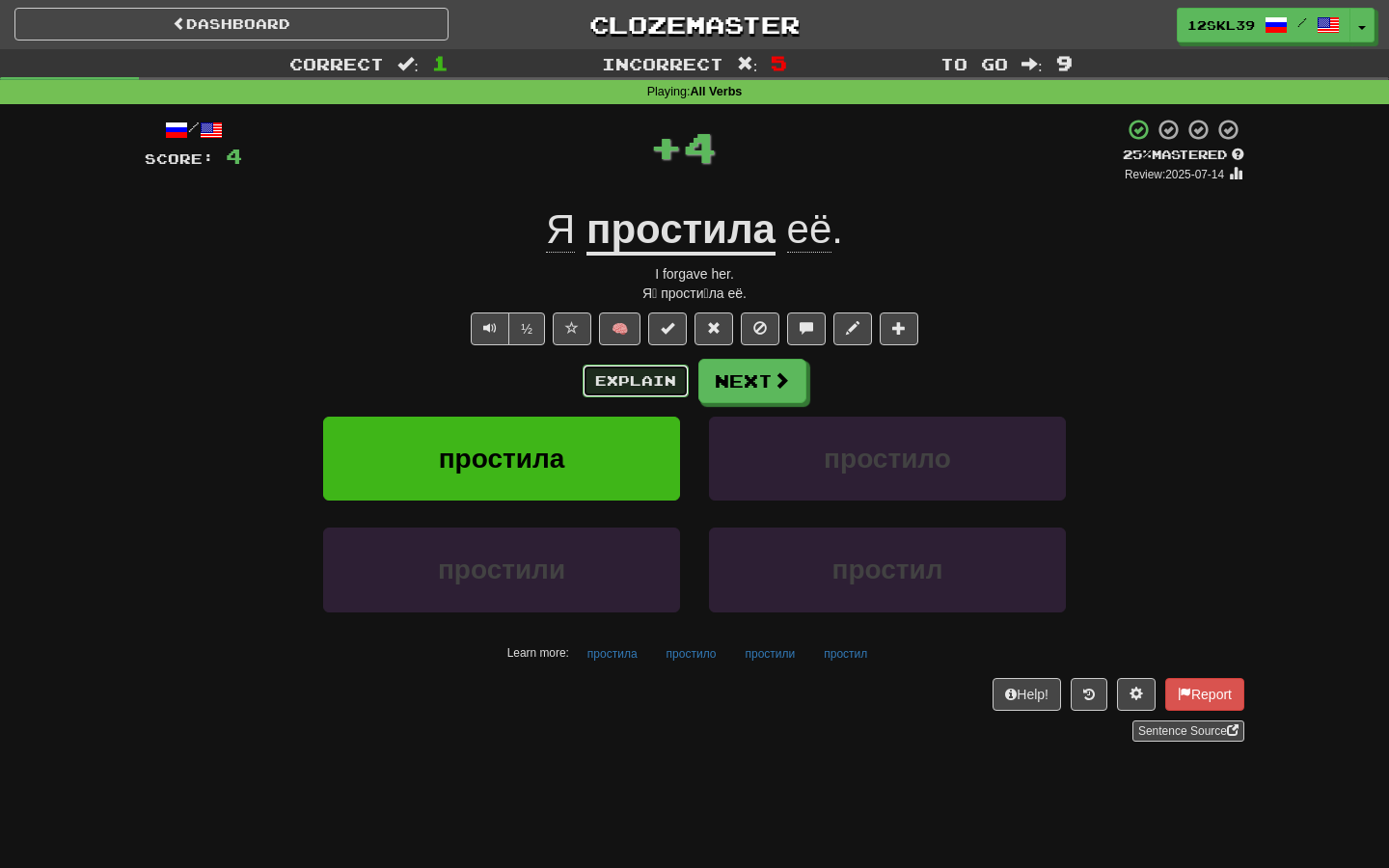 click on "Explain" at bounding box center [636, 381] 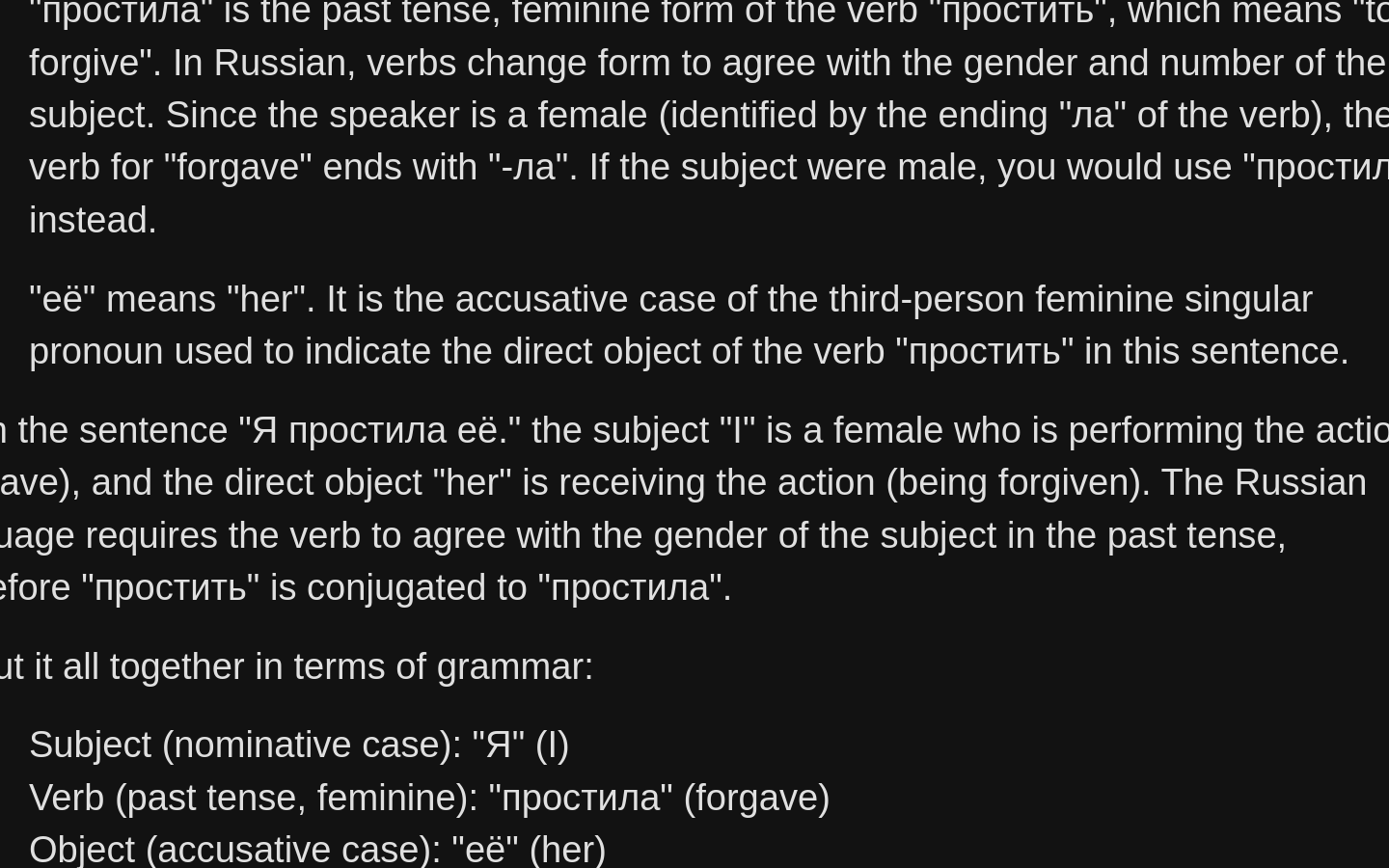 click on ""её" means "her". It is the accusative case of the third-person feminine singular pronoun used to indicate the direct object of the verb "простить" in this sentence." at bounding box center [714, 315] 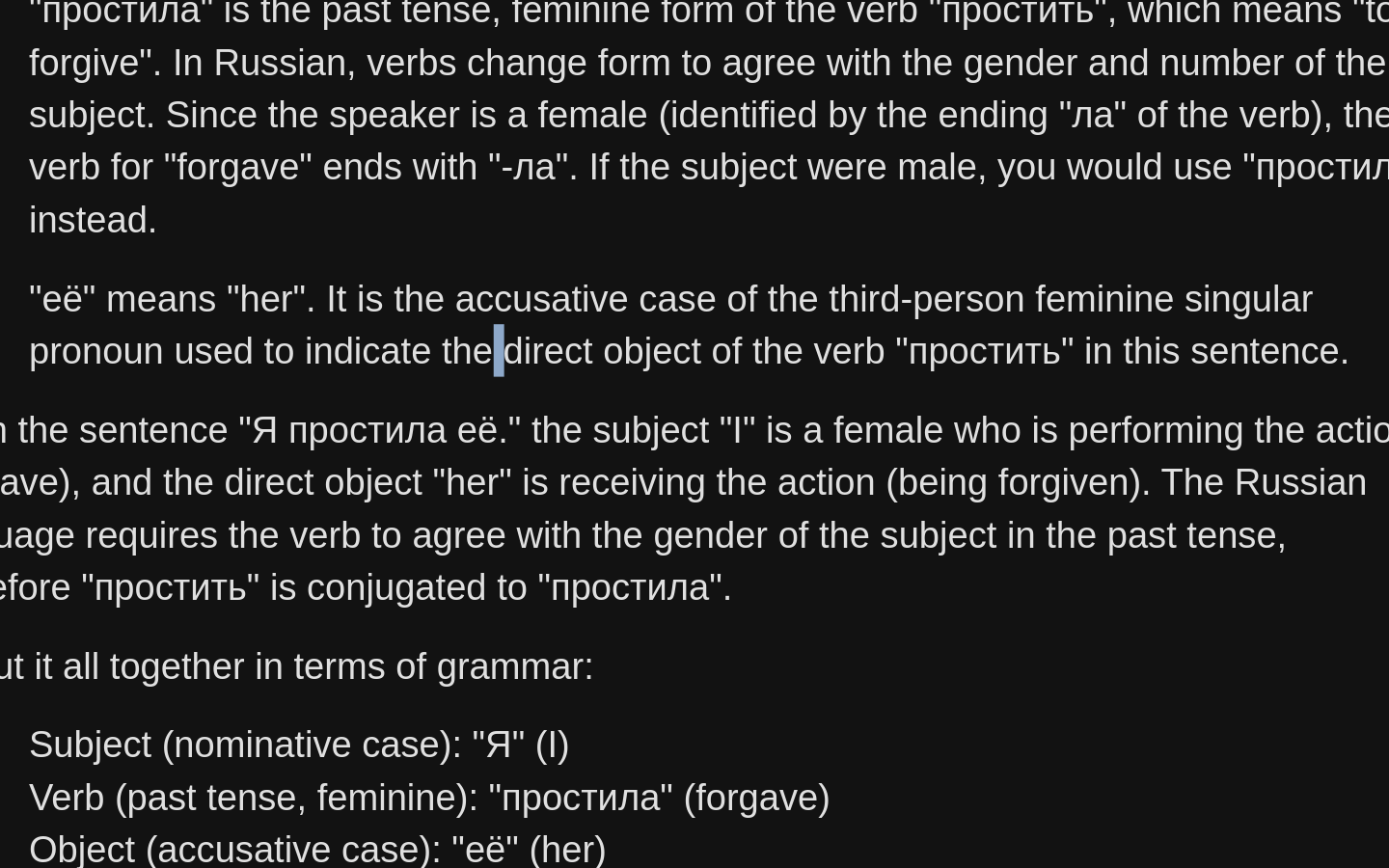 click on ""её" means "her". It is the accusative case of the third-person feminine singular pronoun used to indicate the direct object of the verb "простить" in this sentence." at bounding box center (714, 315) 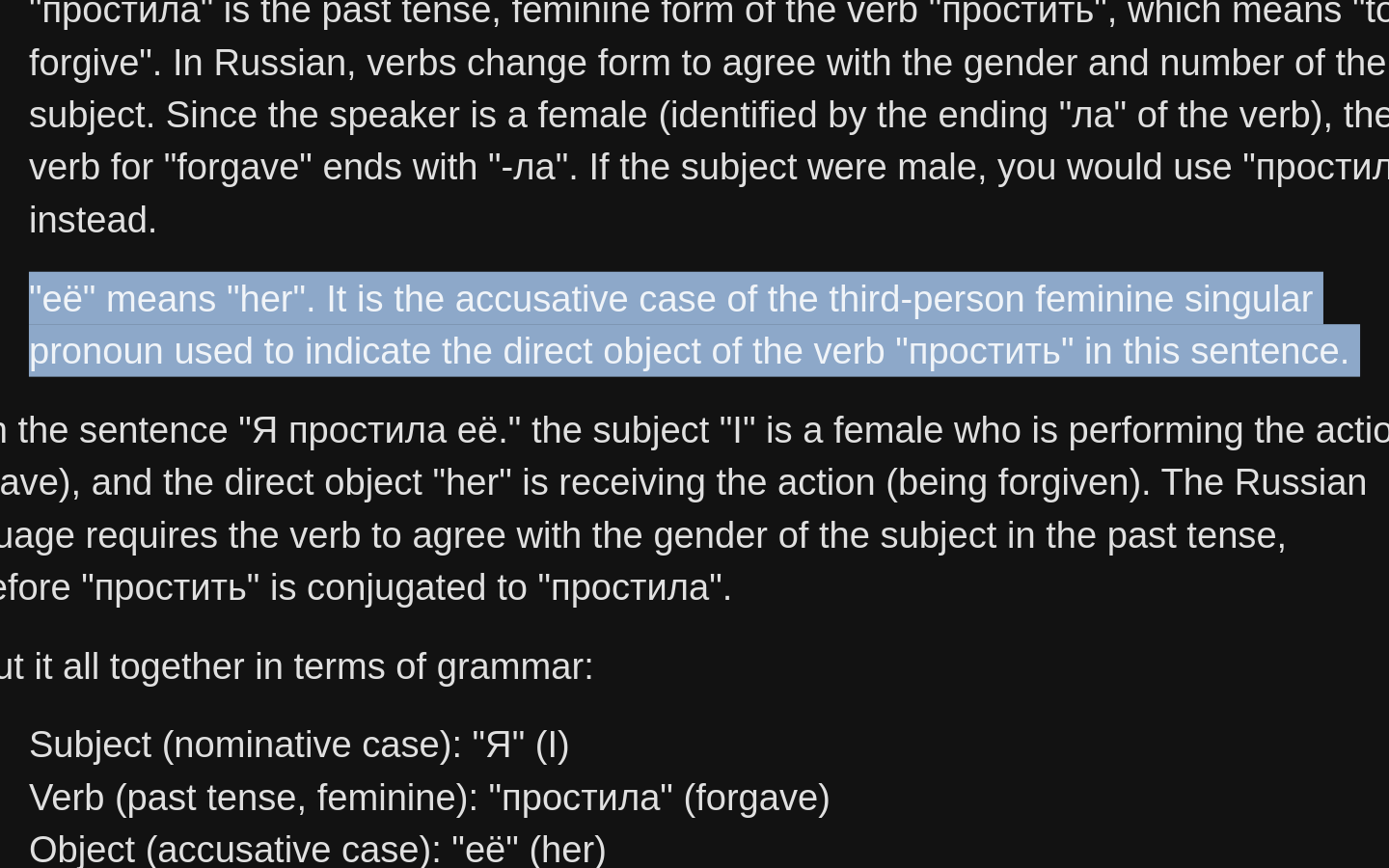 click on ""её" means "her". It is the accusative case of the third-person feminine singular pronoun used to indicate the direct object of the verb "простить" in this sentence." at bounding box center [714, 315] 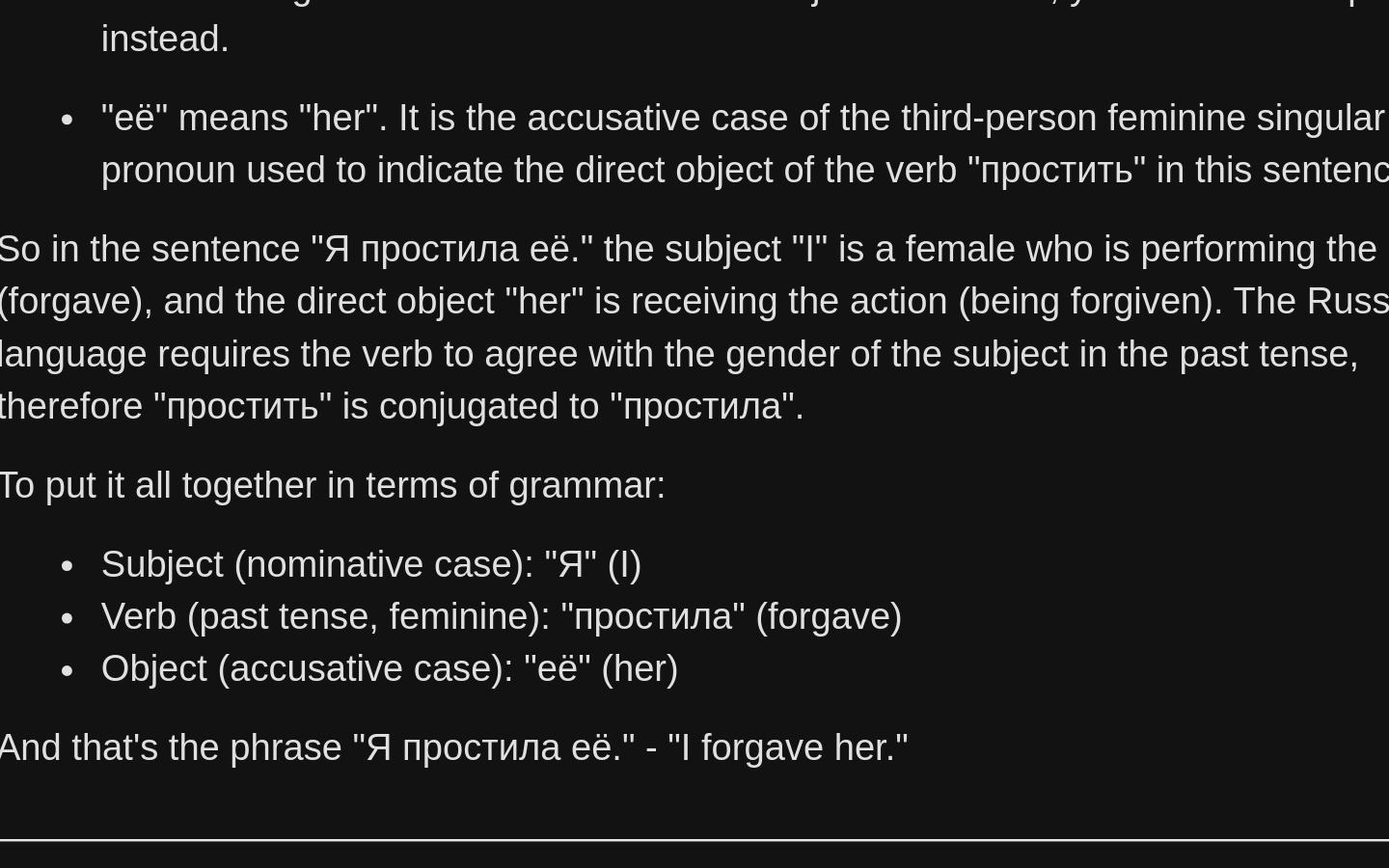 click on "Subject (nominative case): "Я" (I)" at bounding box center [714, 470] 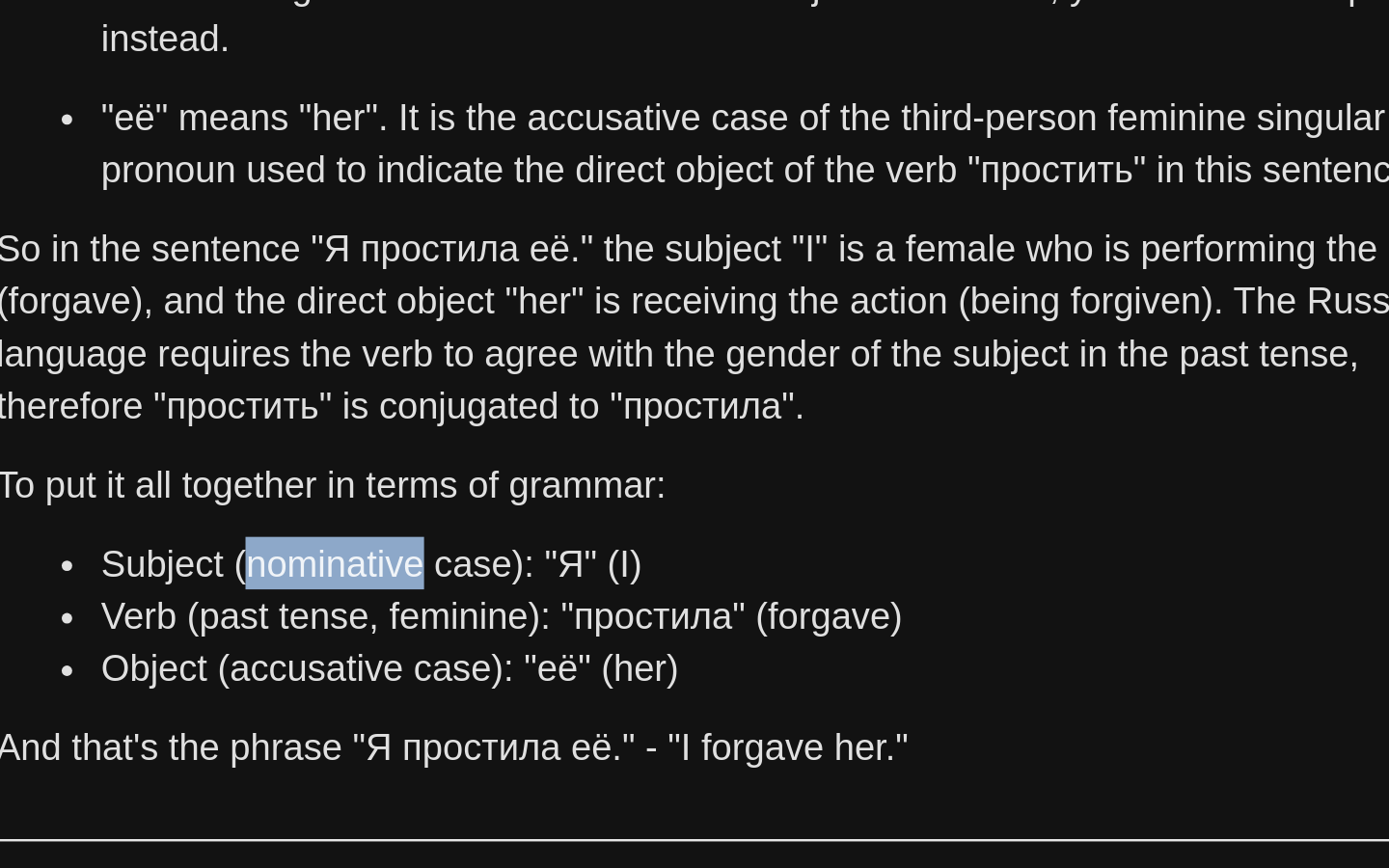 click on "Subject (nominative case): "Я" (I)" at bounding box center [714, 470] 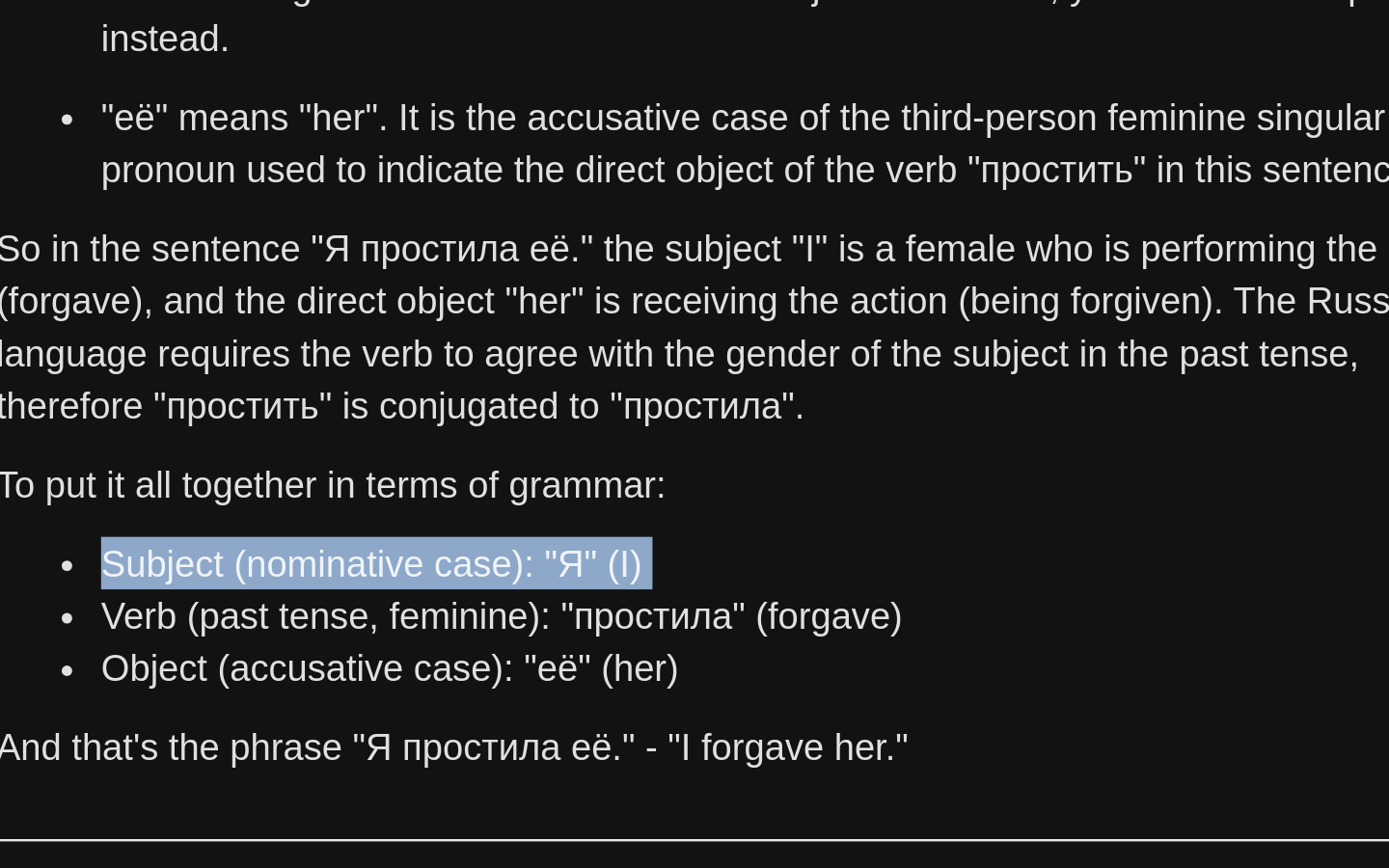 click on "Subject (nominative case): "Я" (I)" at bounding box center [714, 470] 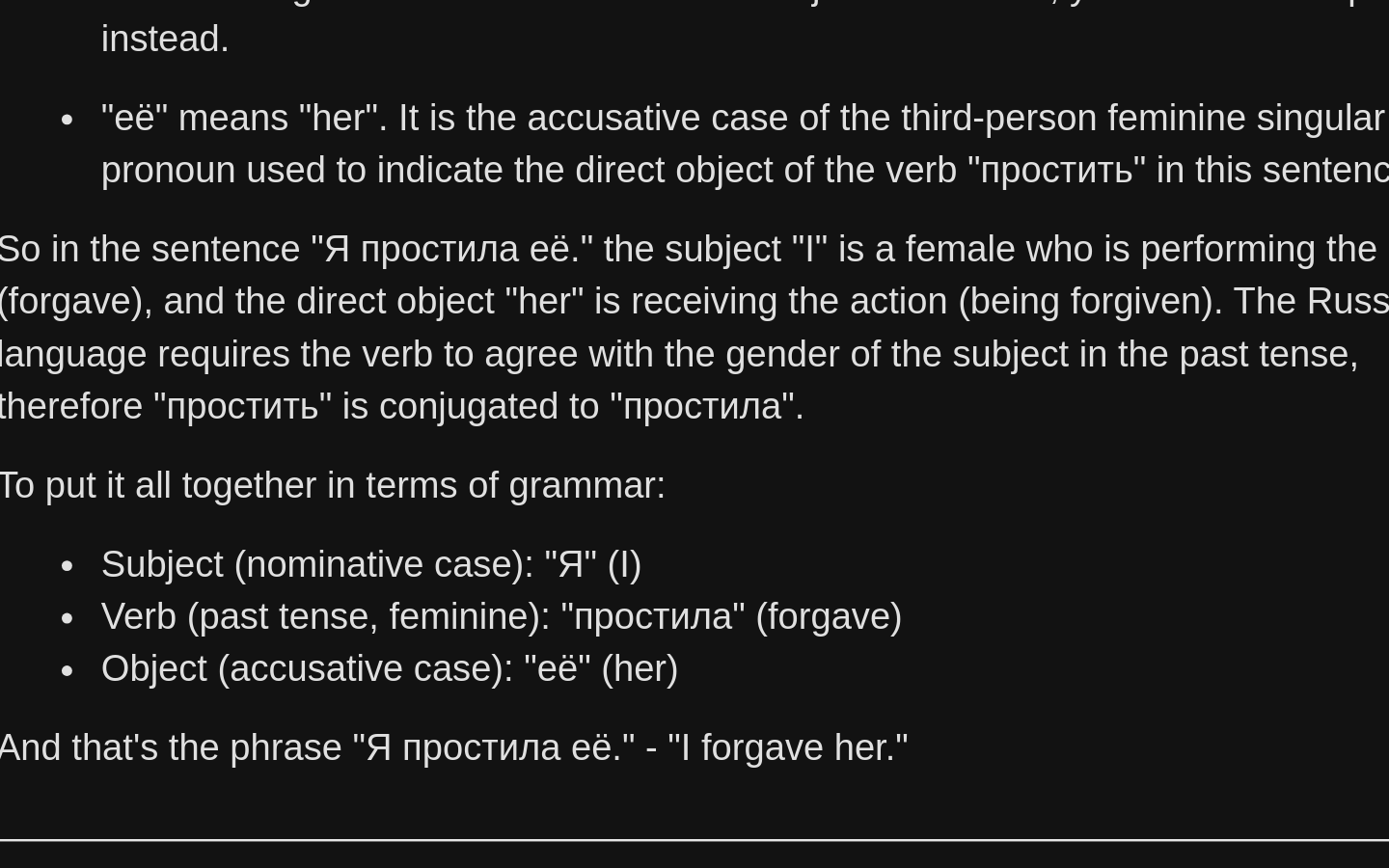 click on "Verb (past tense, feminine): "простила" (forgave)" at bounding box center [714, 489] 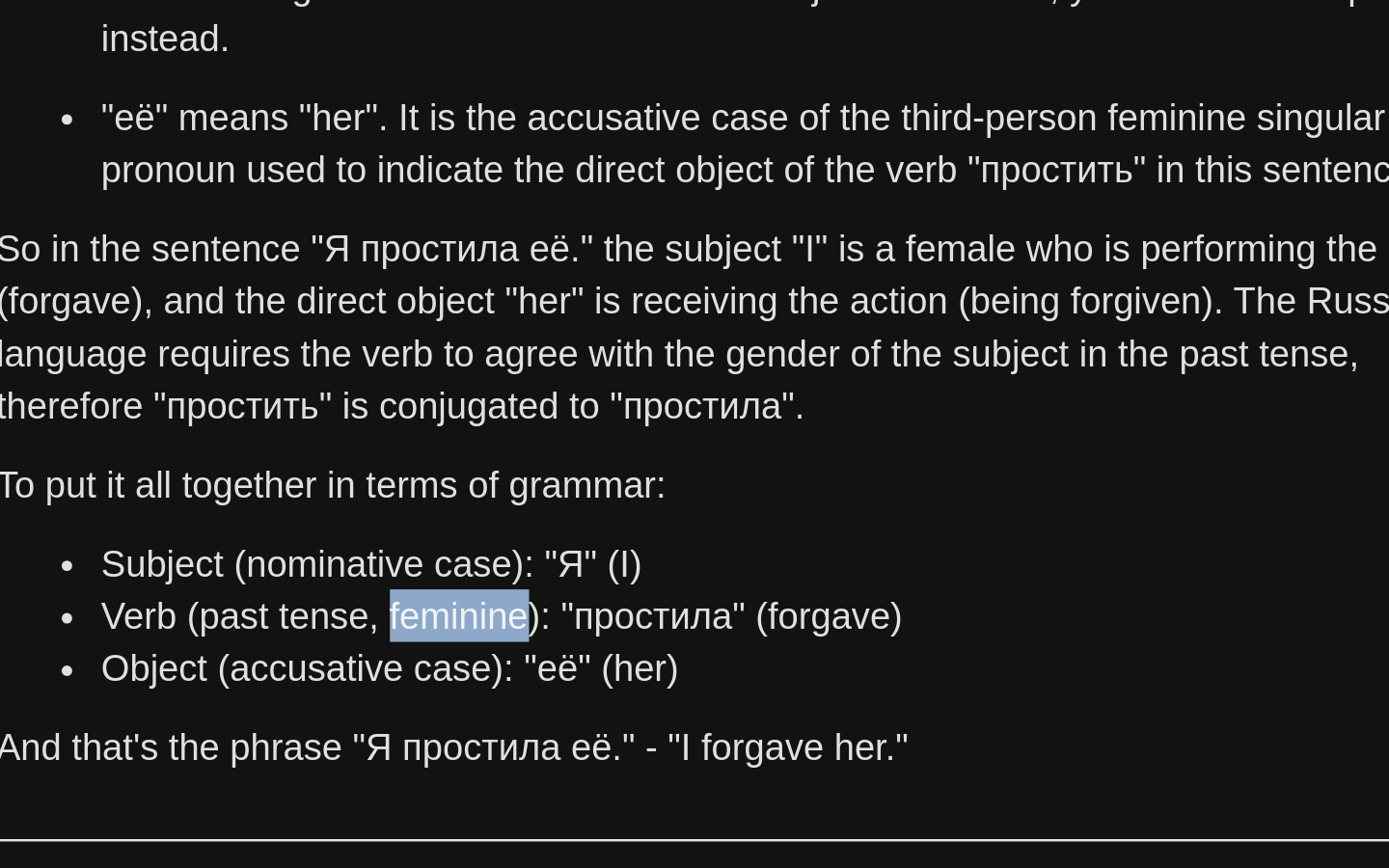 click on "Verb (past tense, feminine): "простила" (forgave)" at bounding box center (714, 489) 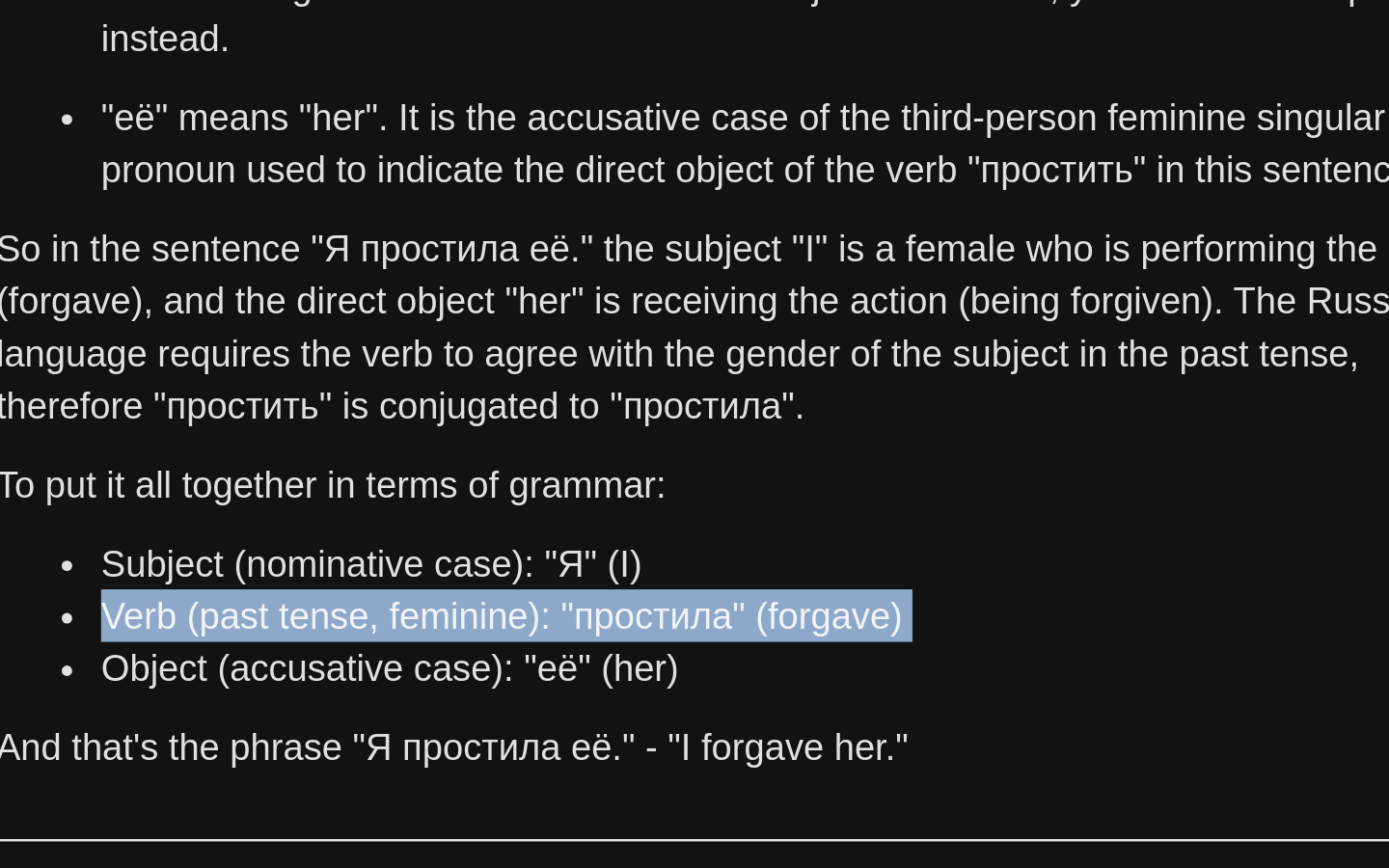 click on "Verb (past tense, feminine): "простила" (forgave)" at bounding box center [714, 489] 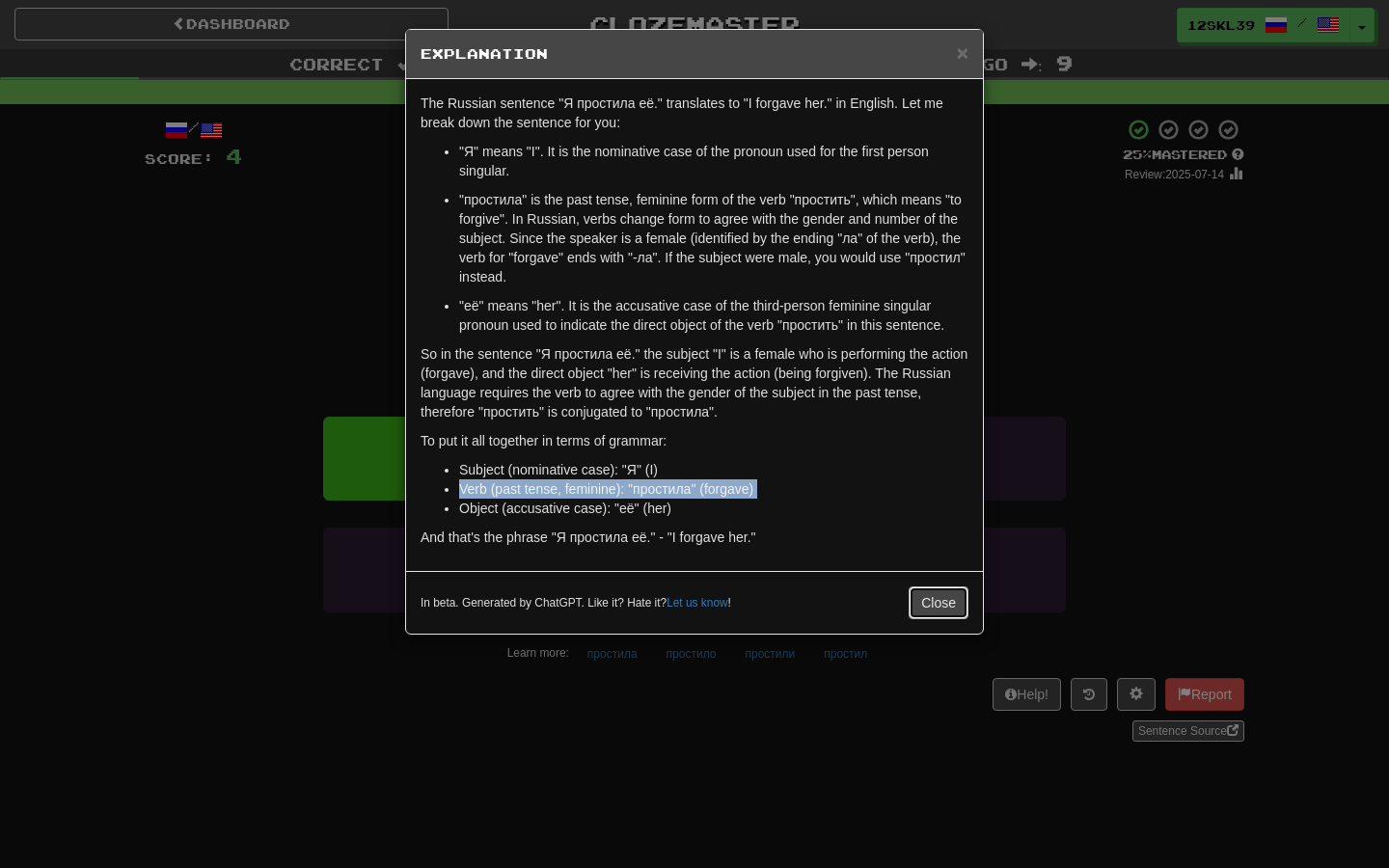 click on "Close" at bounding box center (939, 603) 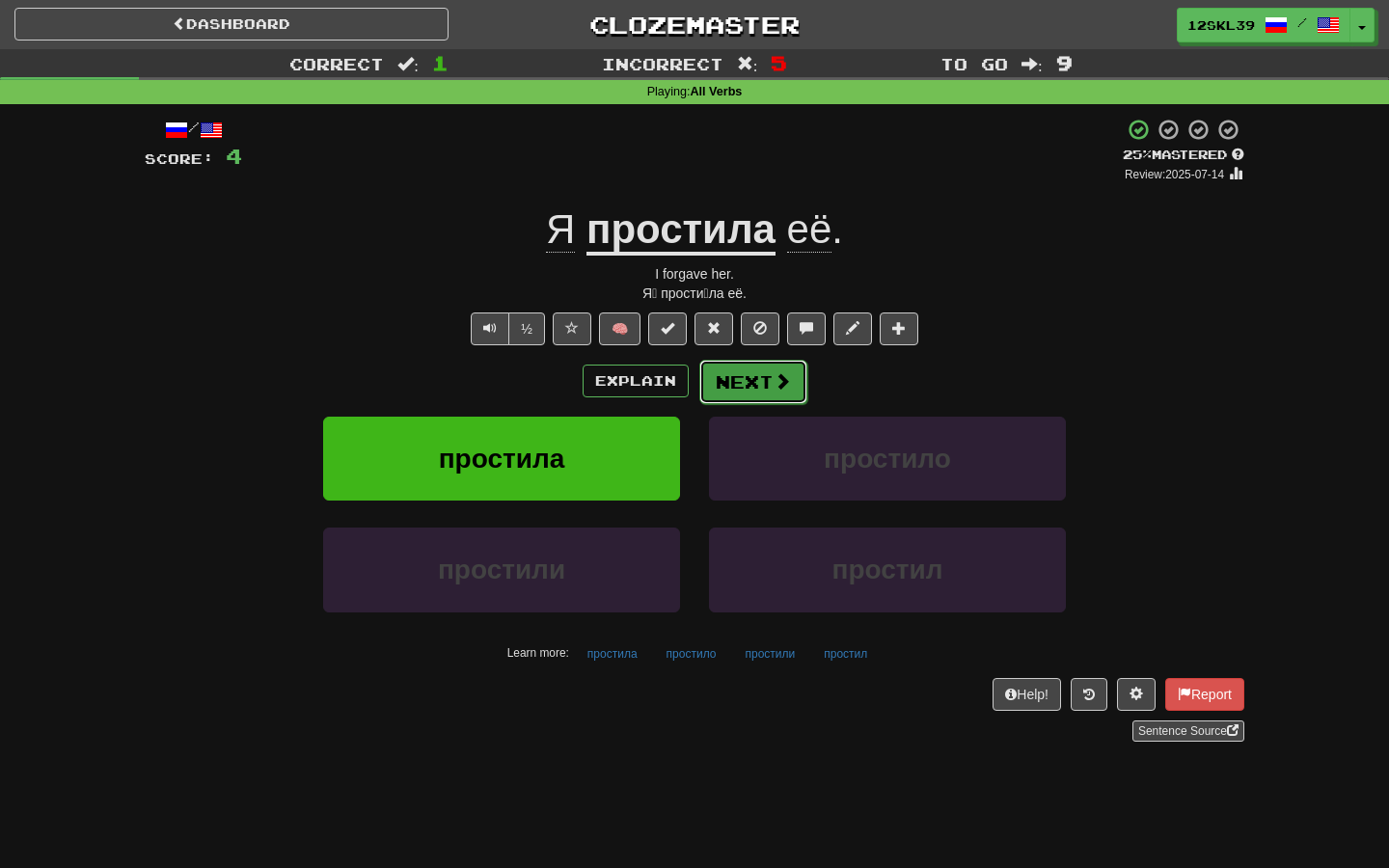 click on "Next" at bounding box center [753, 382] 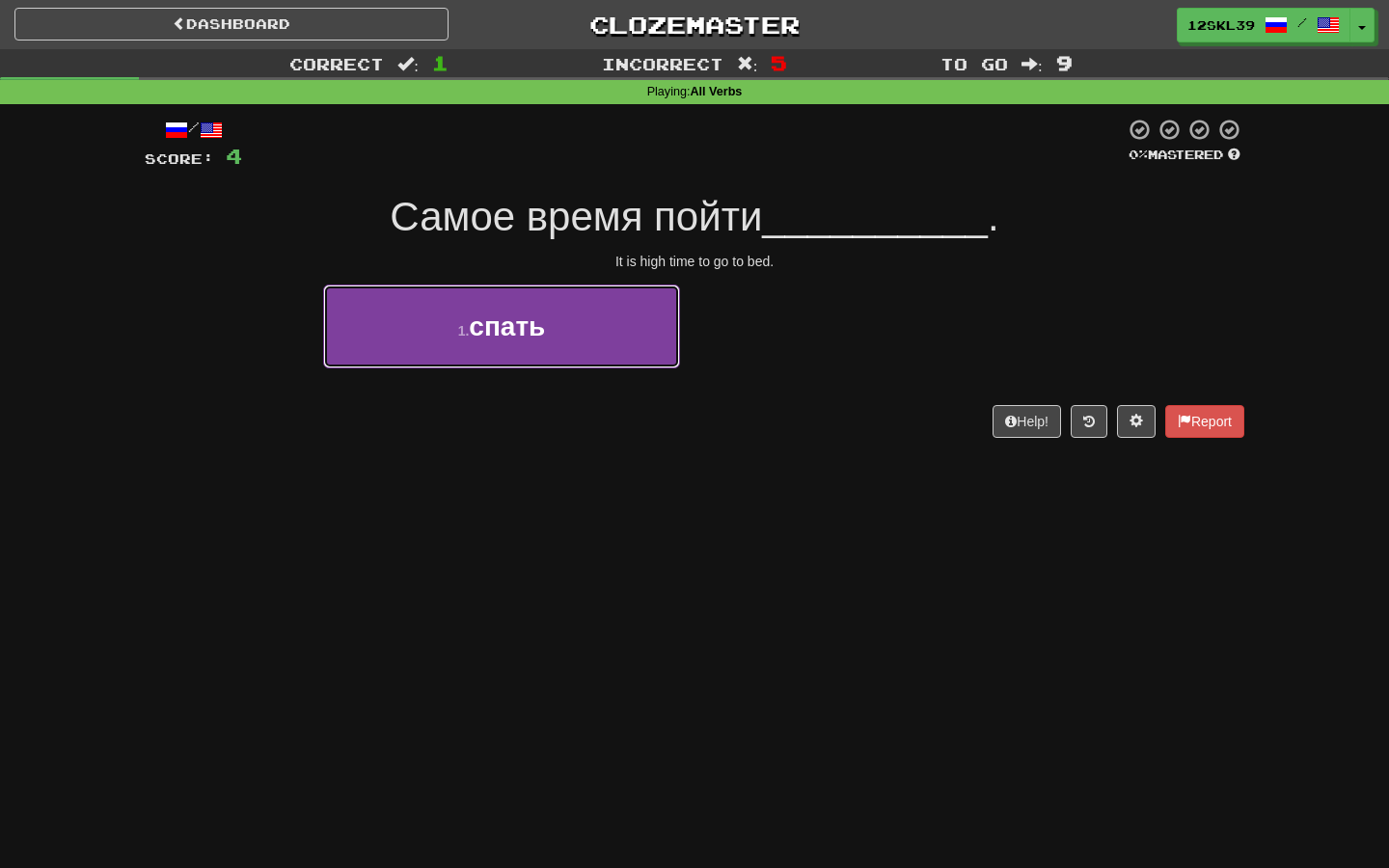 click on "1 .  спать" at bounding box center (502, 326) 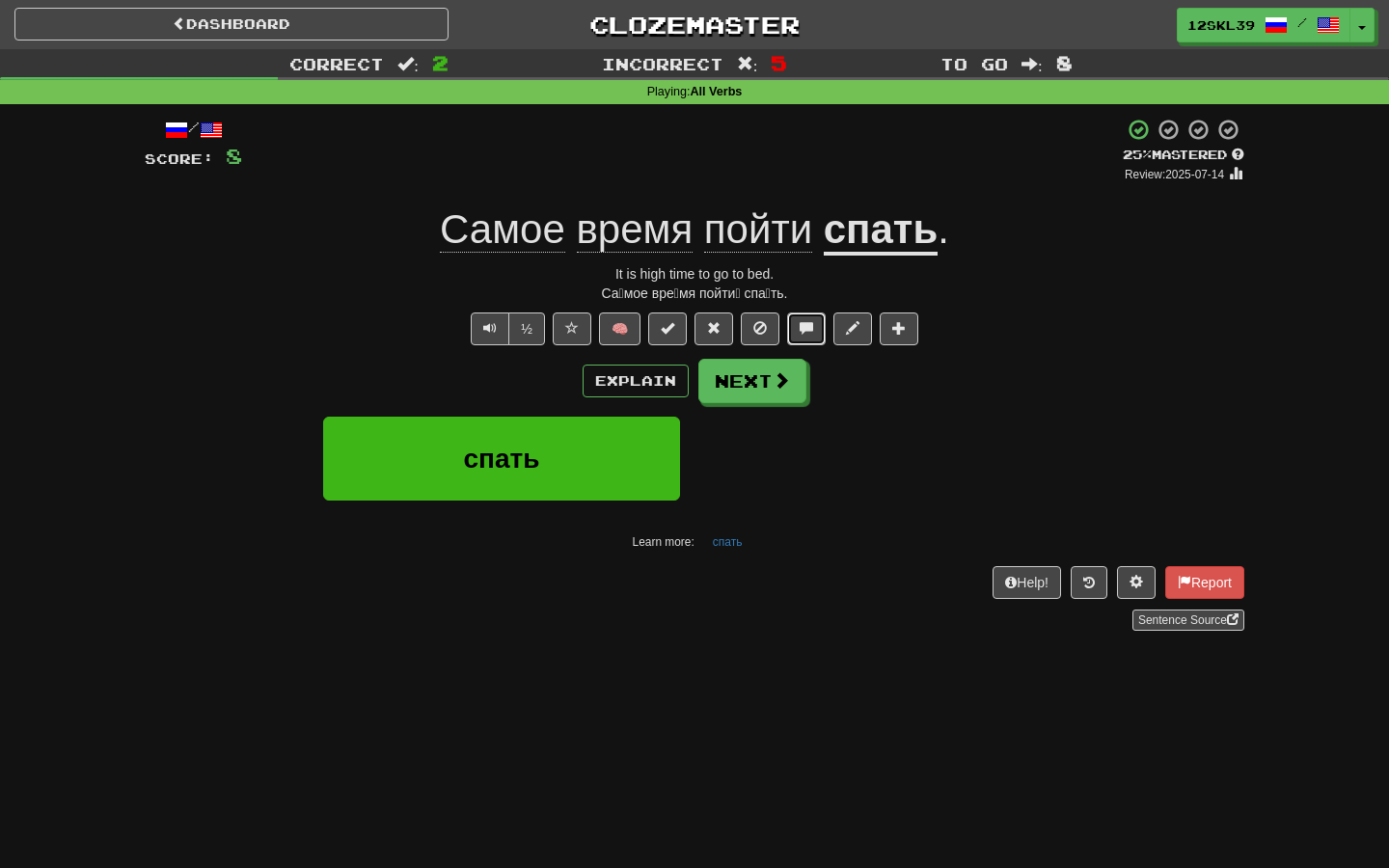 click at bounding box center (806, 329) 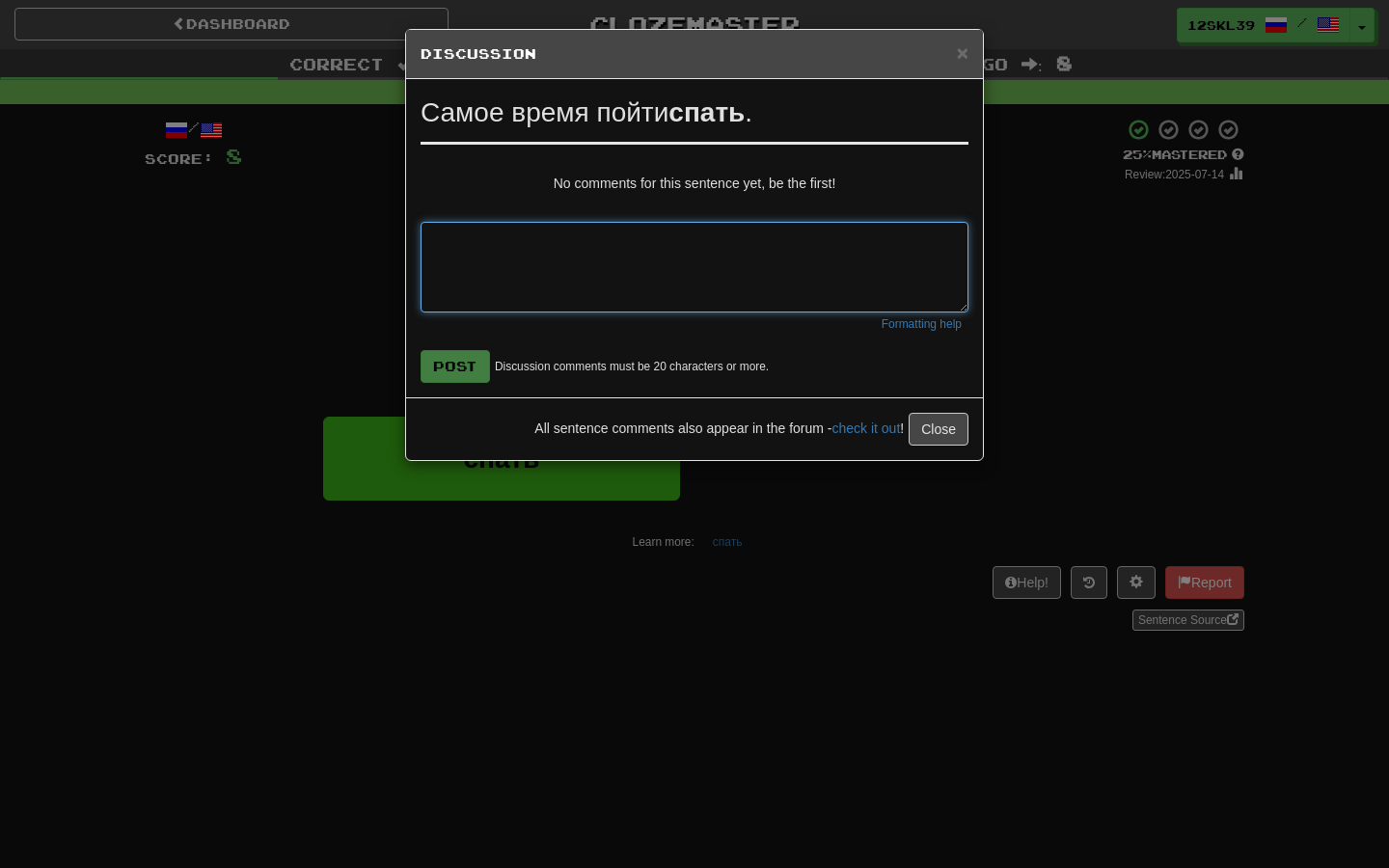click at bounding box center (694, 267) 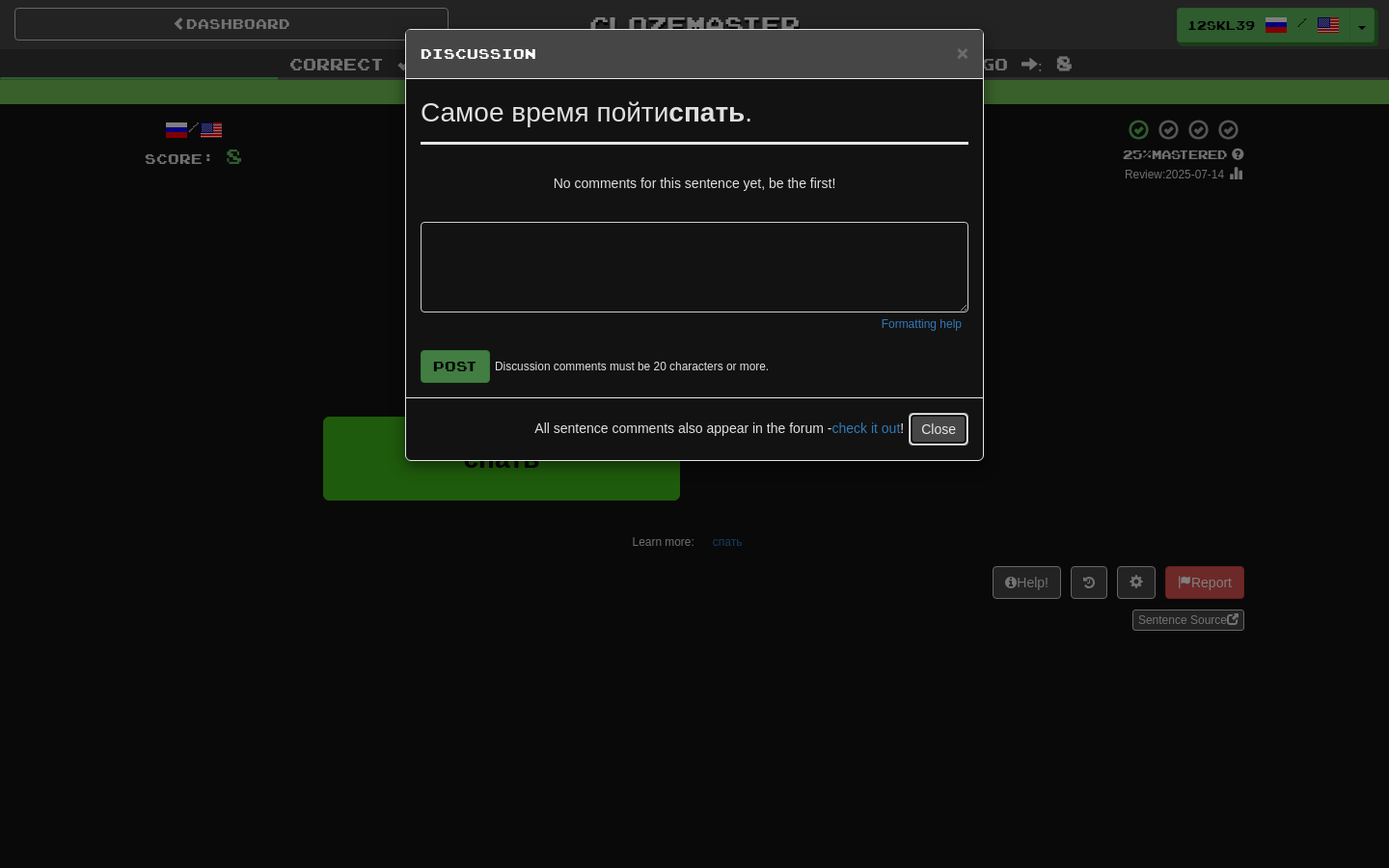 click on "Close" at bounding box center [939, 429] 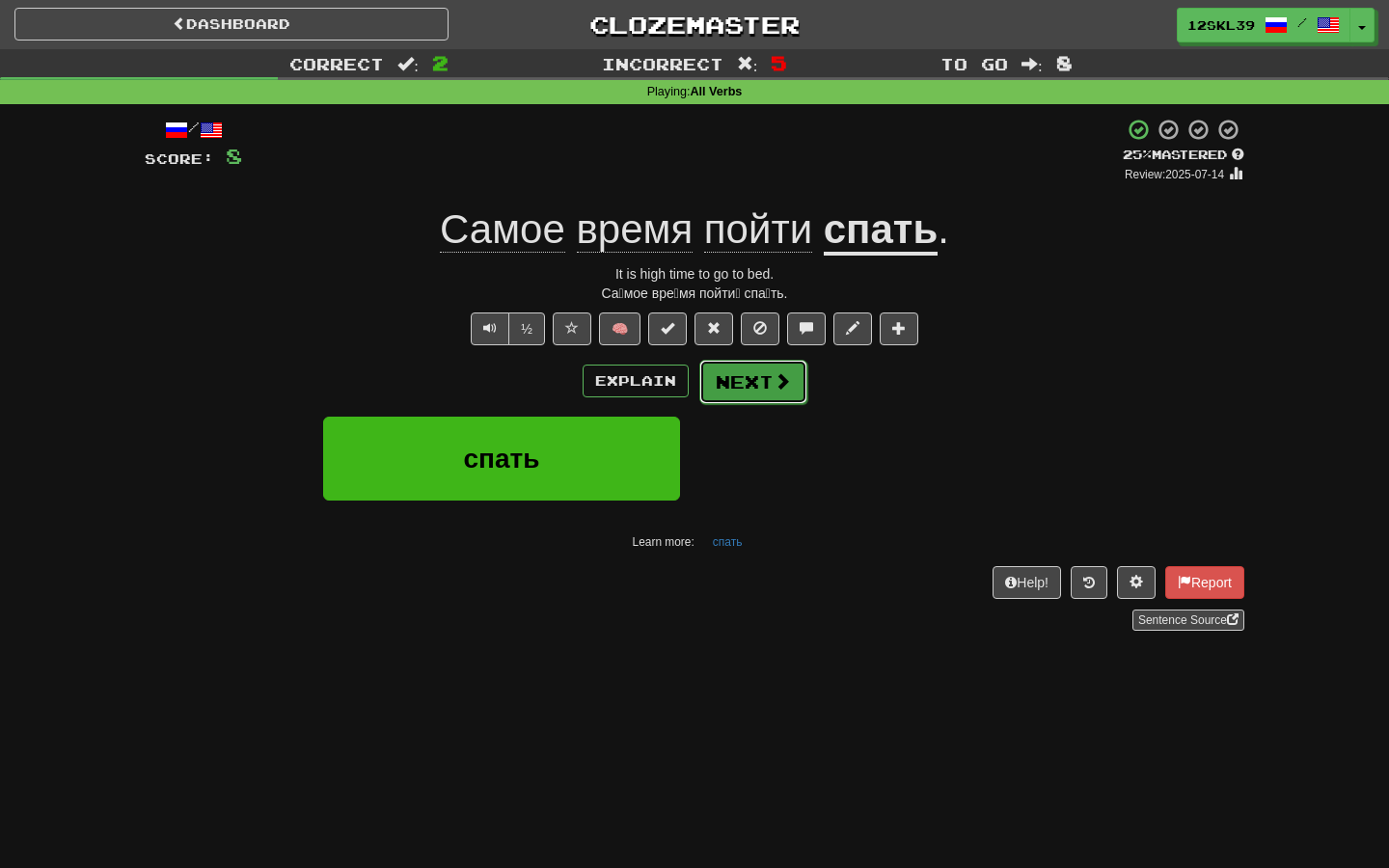 click on "Next" at bounding box center [753, 382] 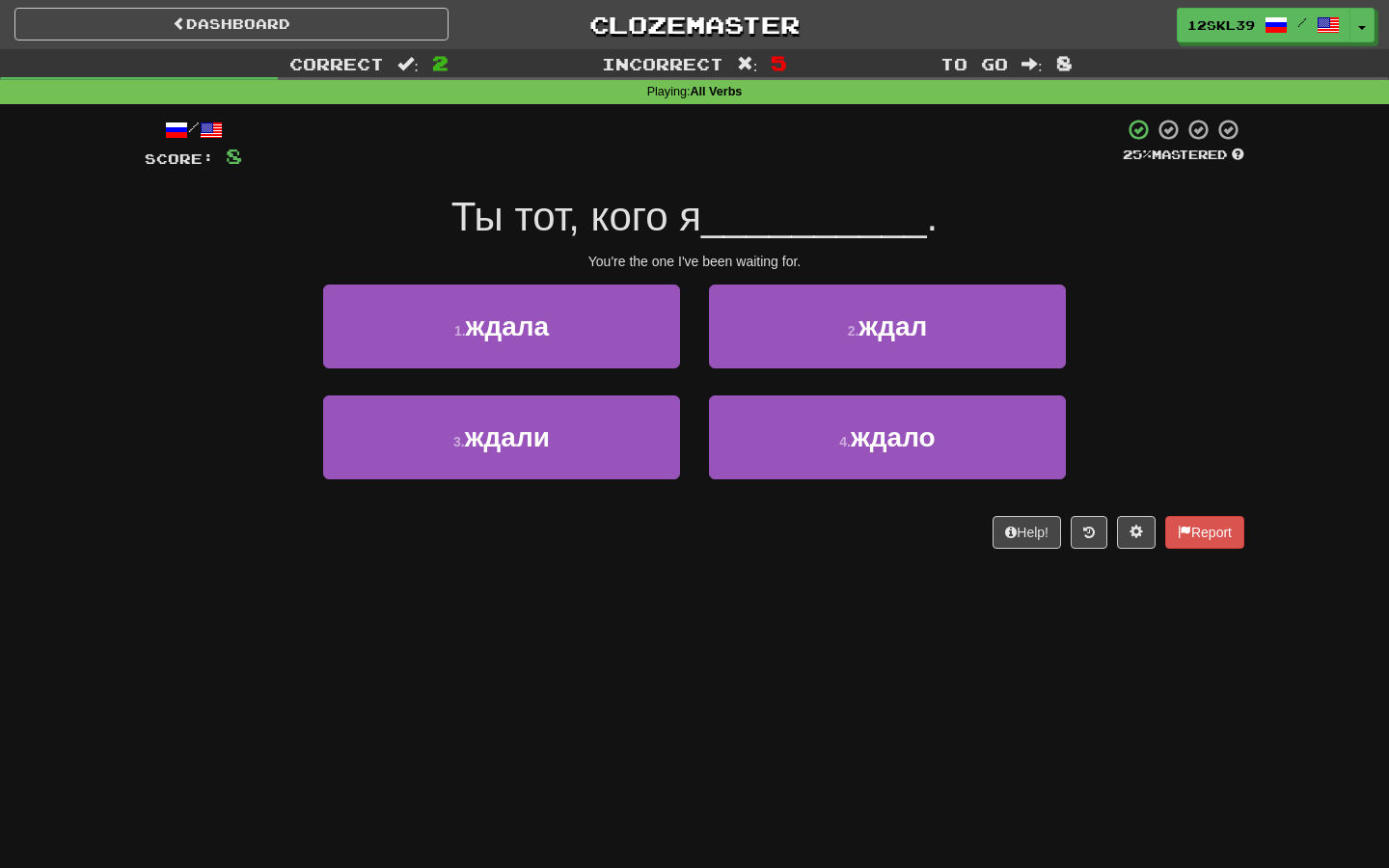 click on "Ты тот, кого я" at bounding box center (576, 216) 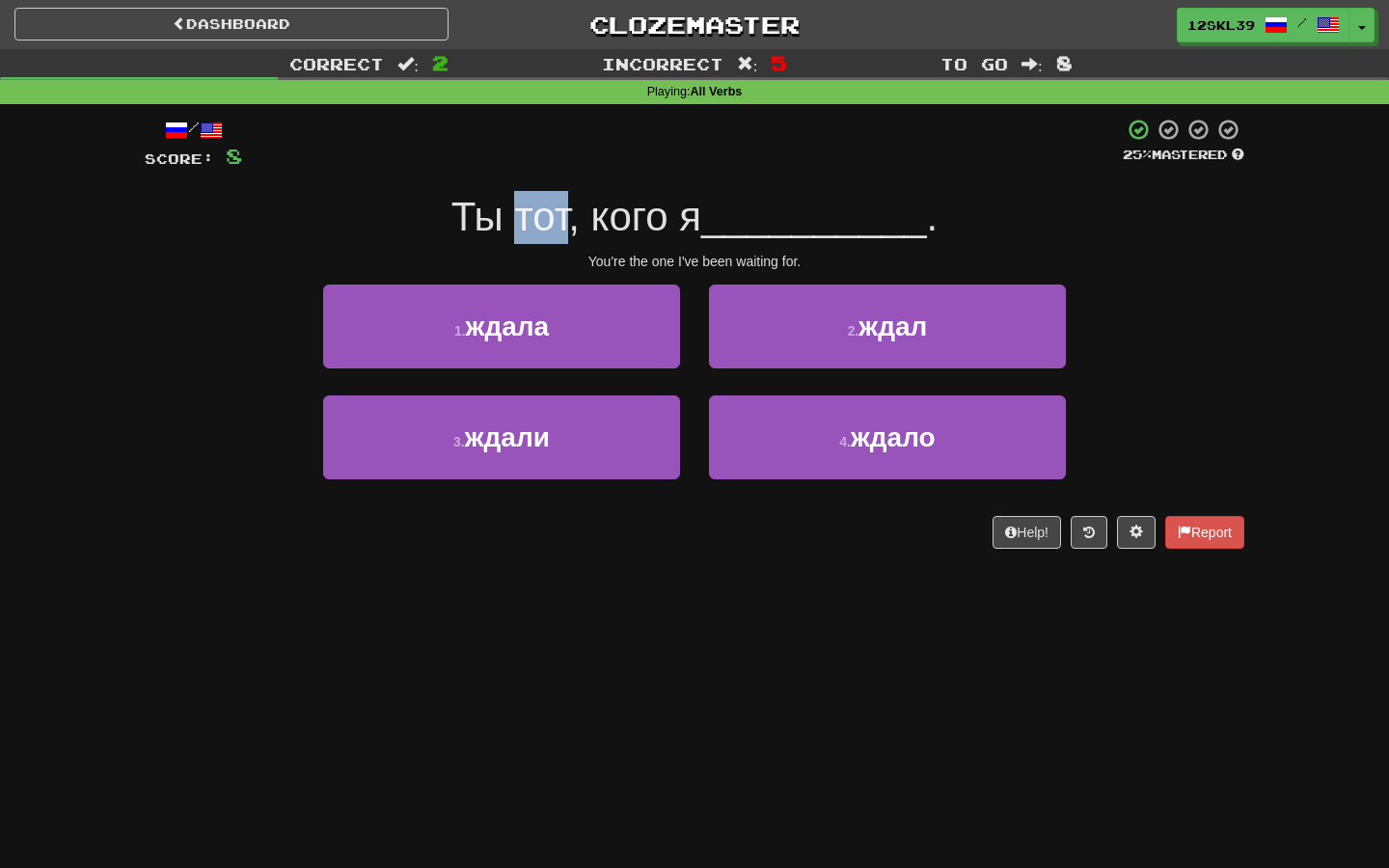click on "Ты тот, кого я" at bounding box center [576, 216] 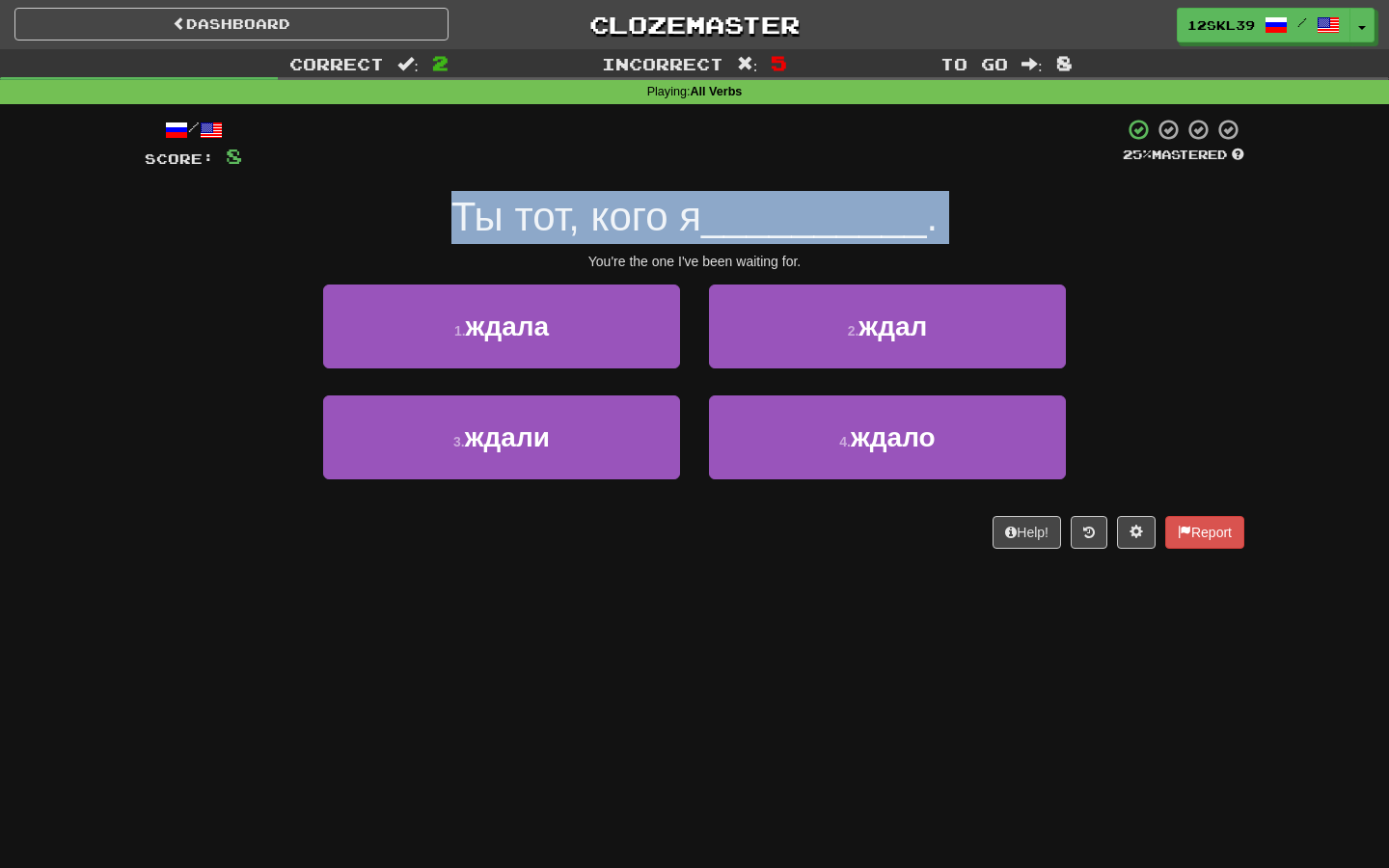 click on "Ты тот, кого я" at bounding box center [576, 216] 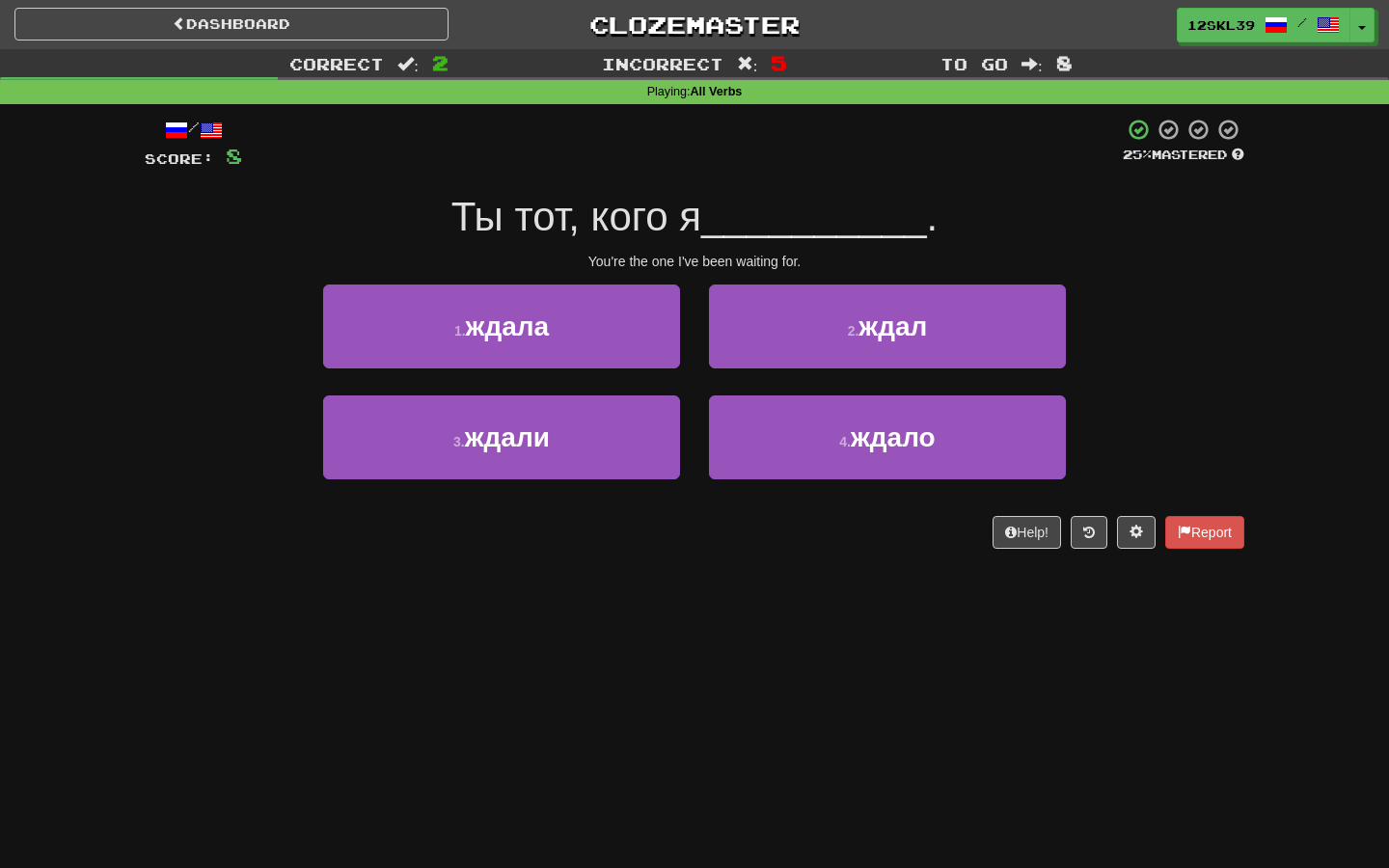 click on "Ты тот, кого я  __________ ." at bounding box center (694, 217) 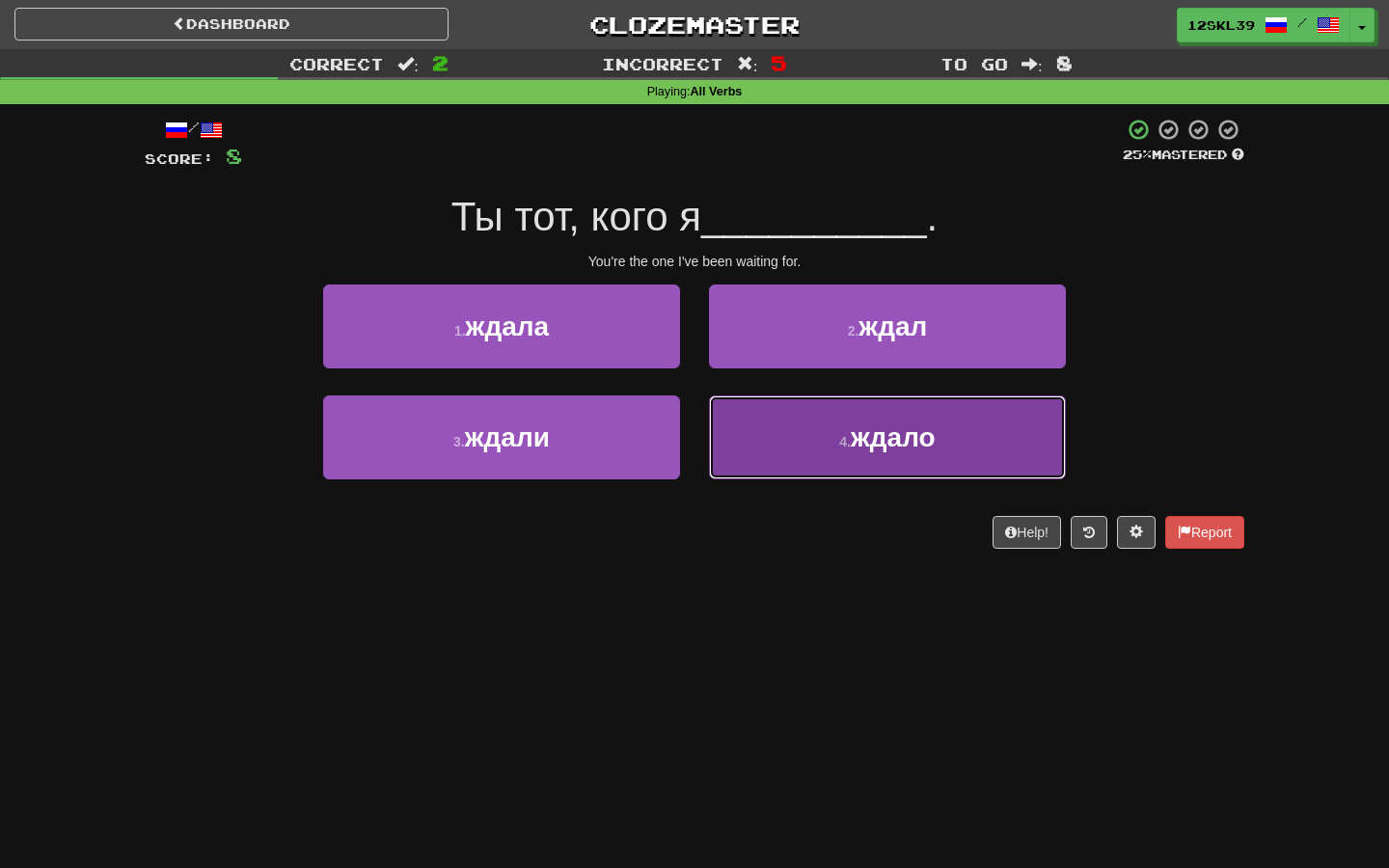 click on "4 .  ждало" at bounding box center [887, 437] 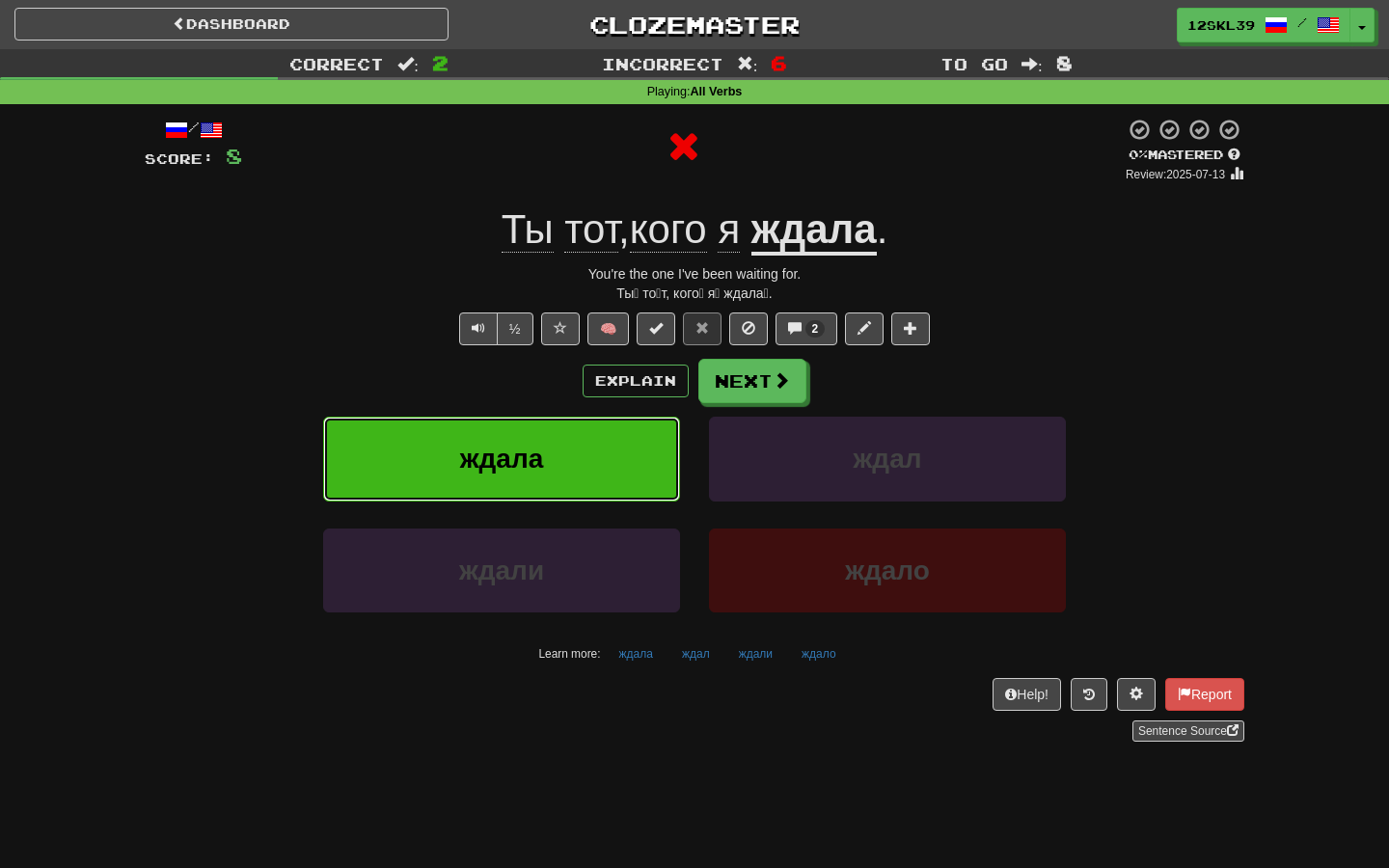click on "ждала" at bounding box center [502, 458] 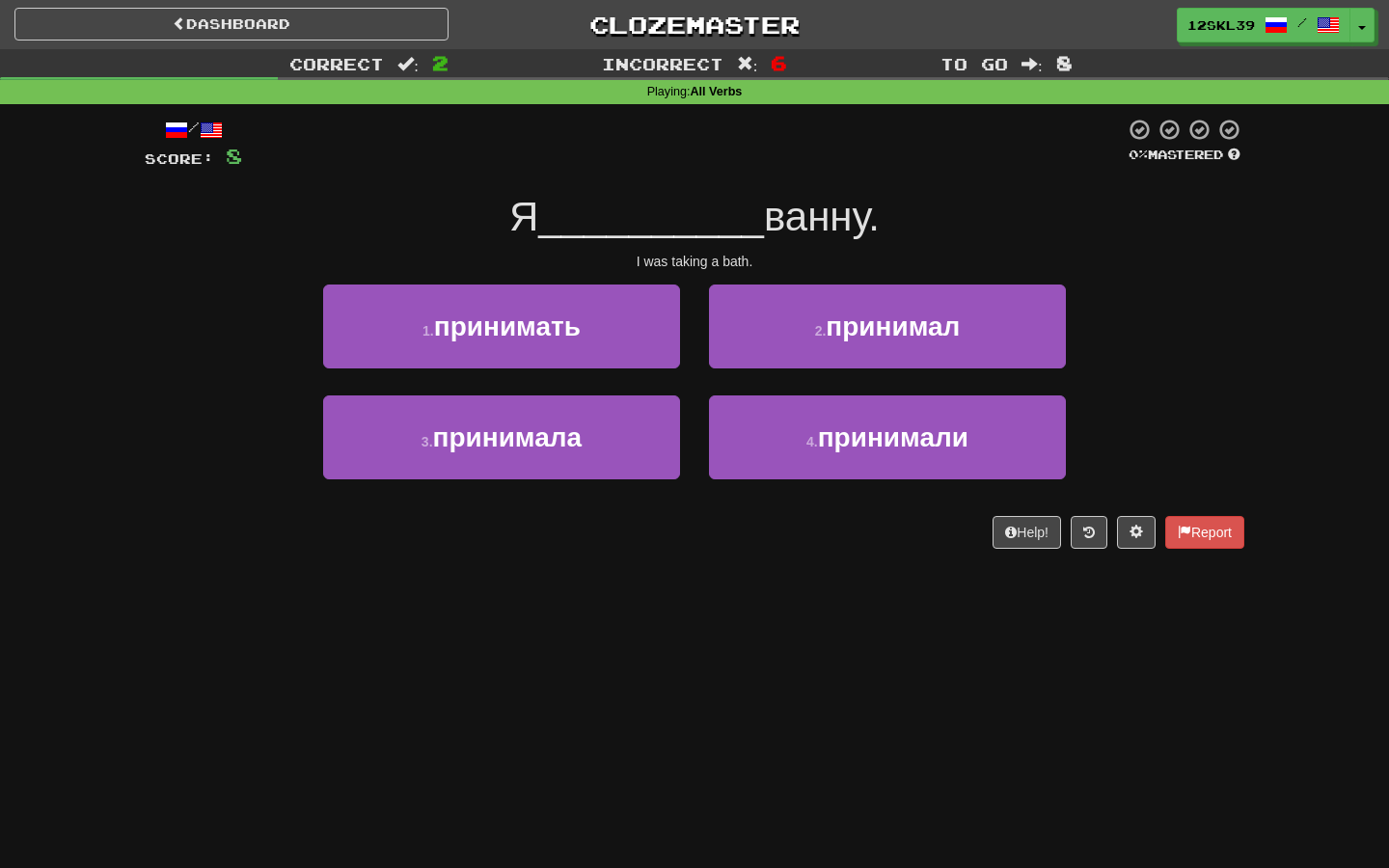 click on "I was taking a bath." at bounding box center [694, 261] 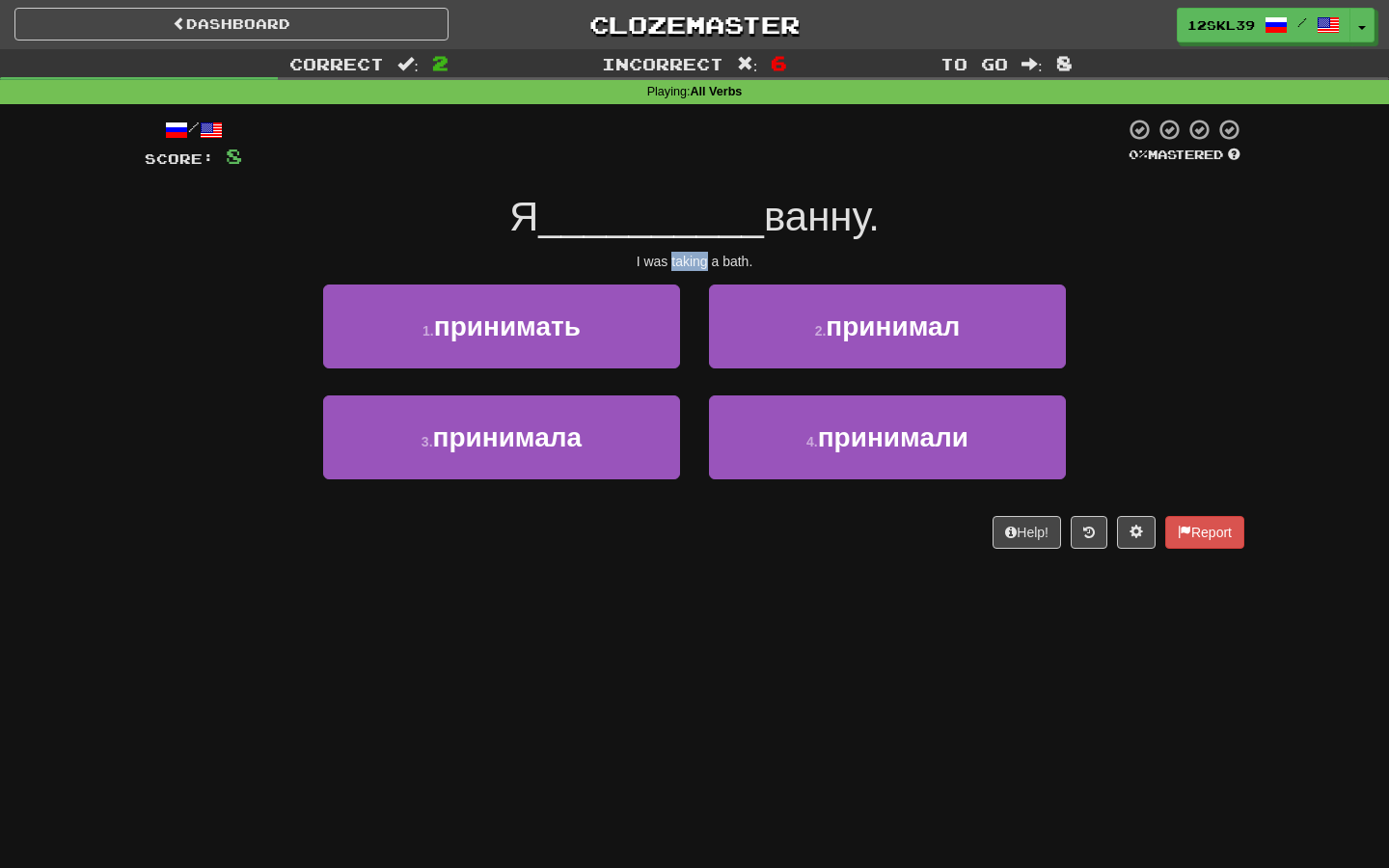 click on "I was taking a bath." at bounding box center (694, 261) 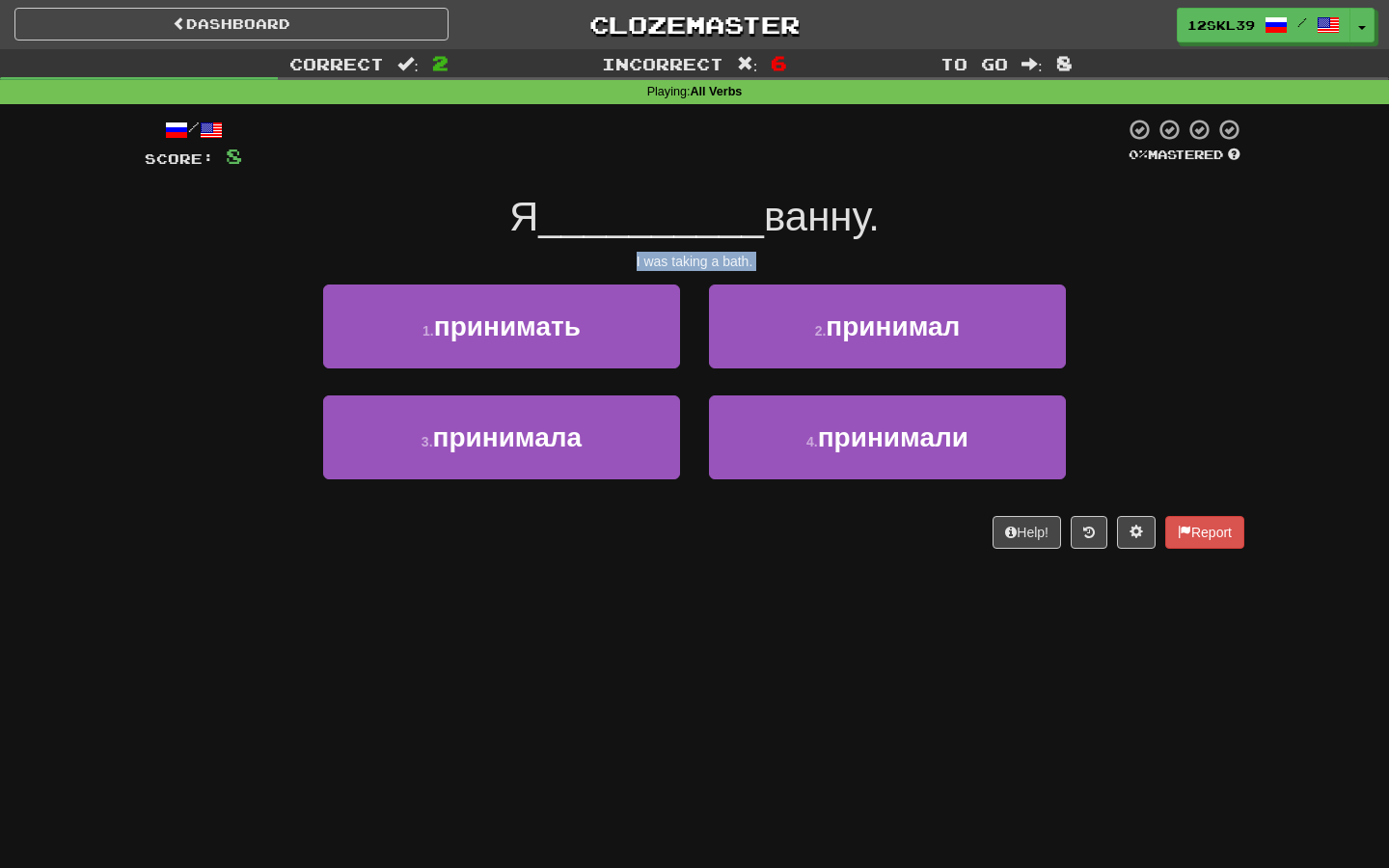 click on "I was taking a bath." at bounding box center [694, 261] 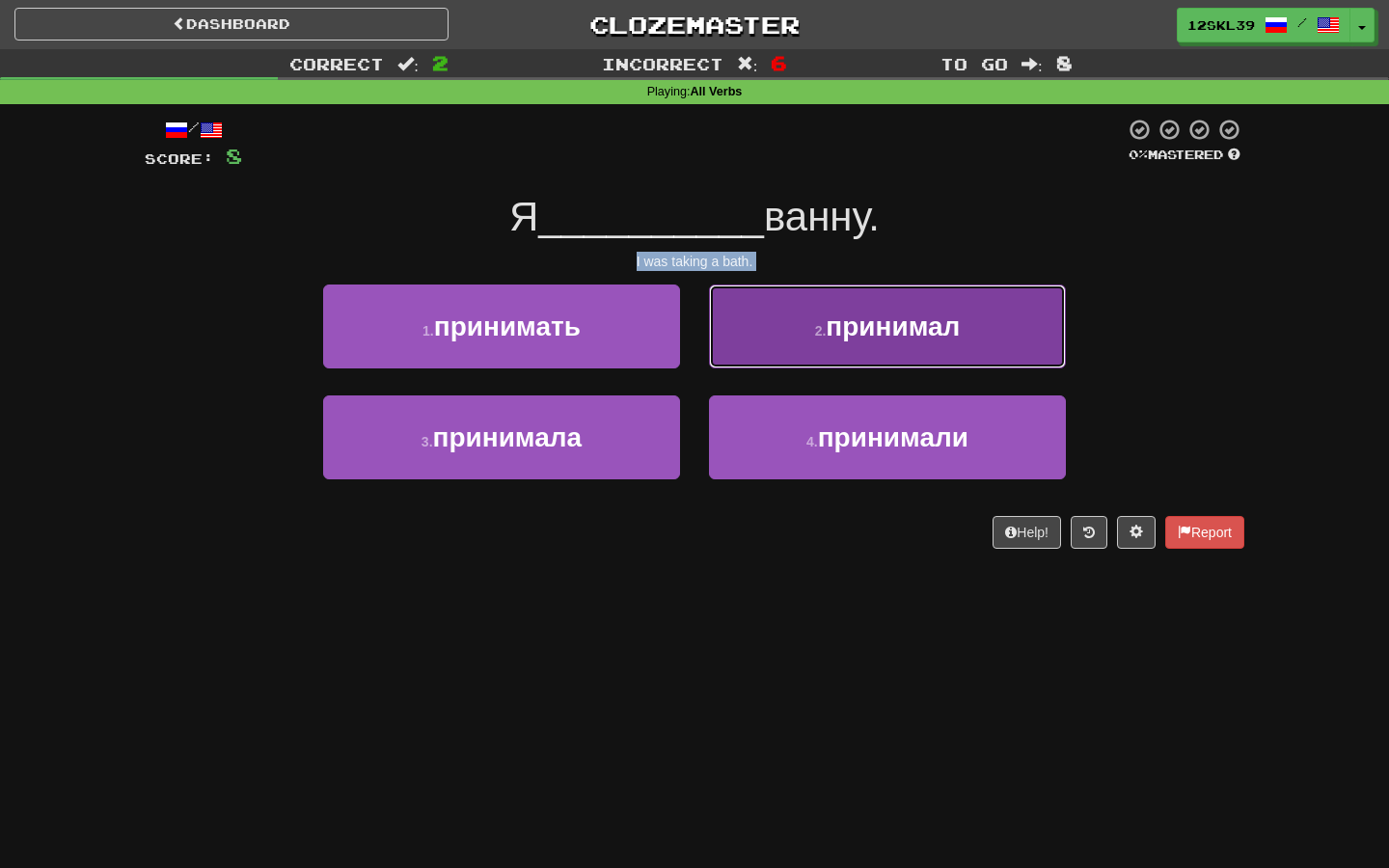 click on "2 .  принимал" at bounding box center [887, 326] 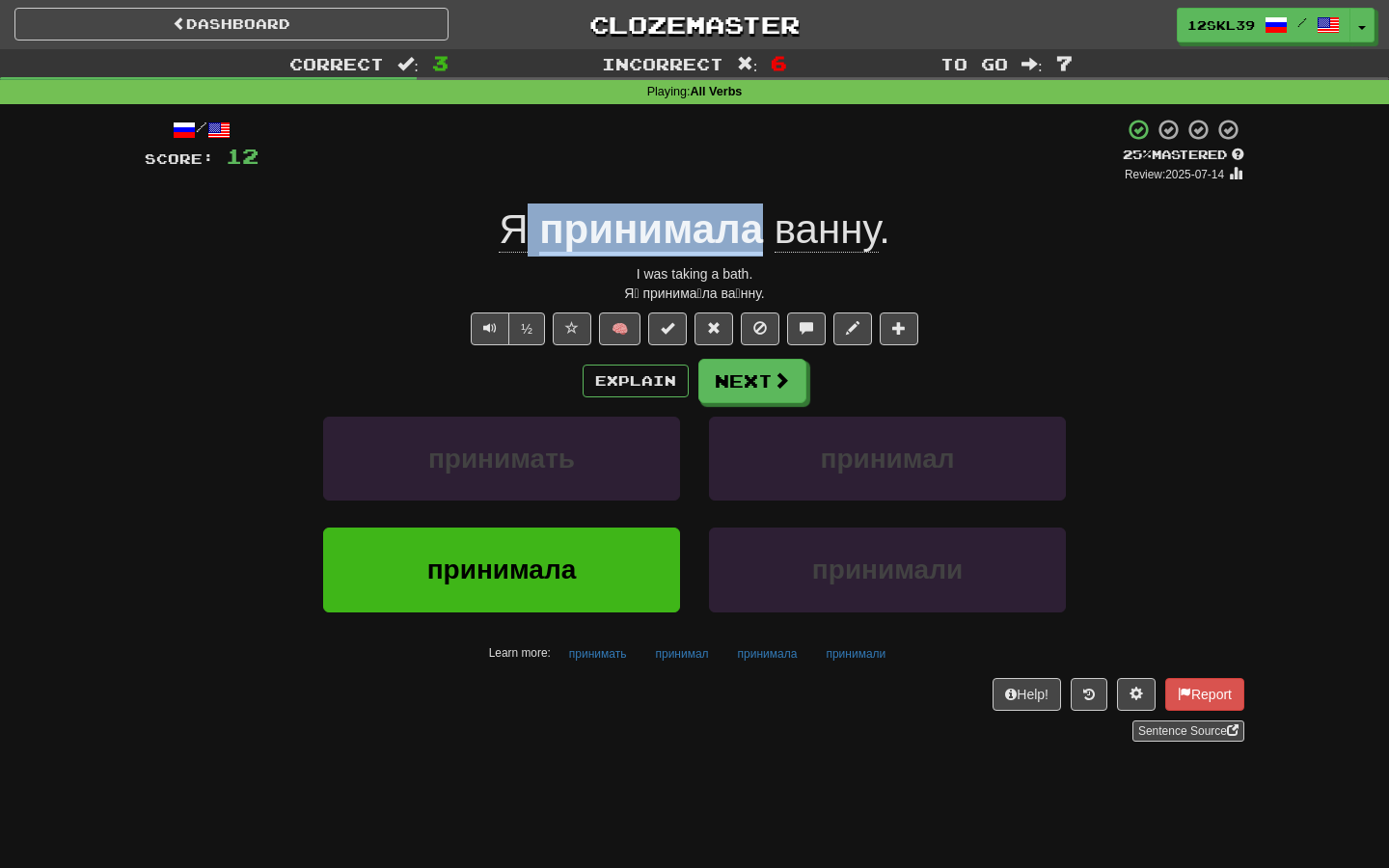 drag, startPoint x: 531, startPoint y: 237, endPoint x: 756, endPoint y: 253, distance: 225.56817 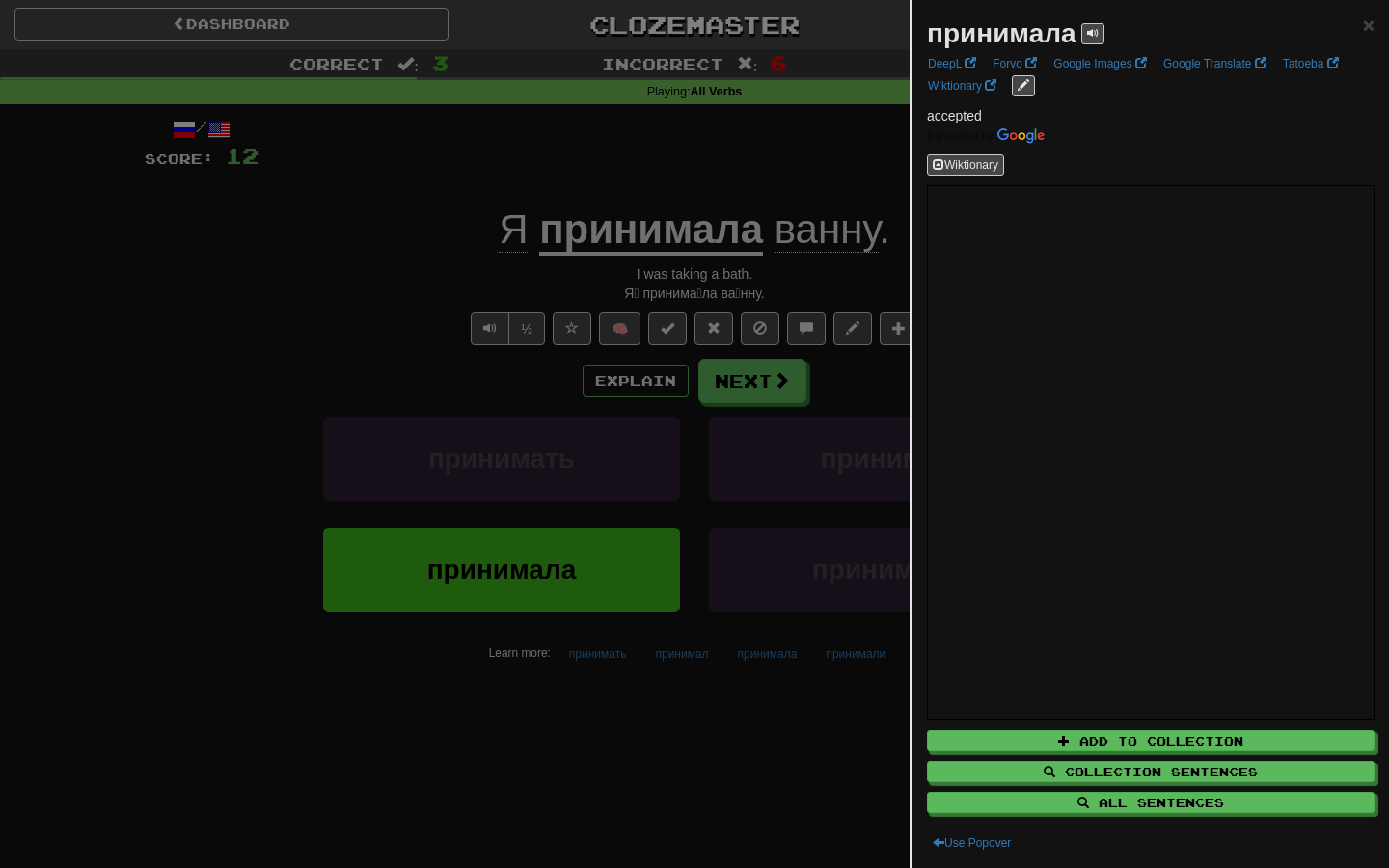 click at bounding box center (694, 434) 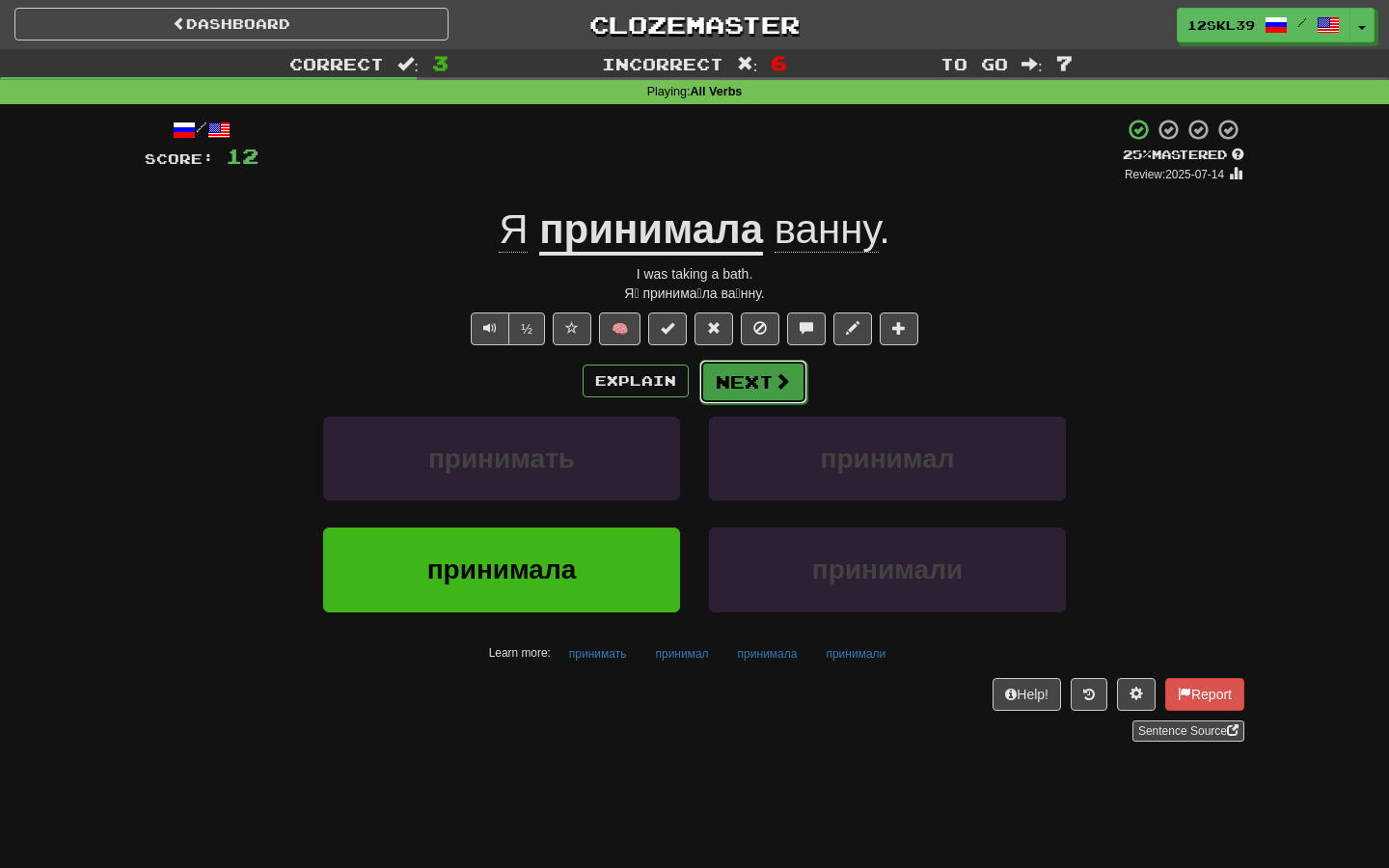 click on "Next" at bounding box center (753, 382) 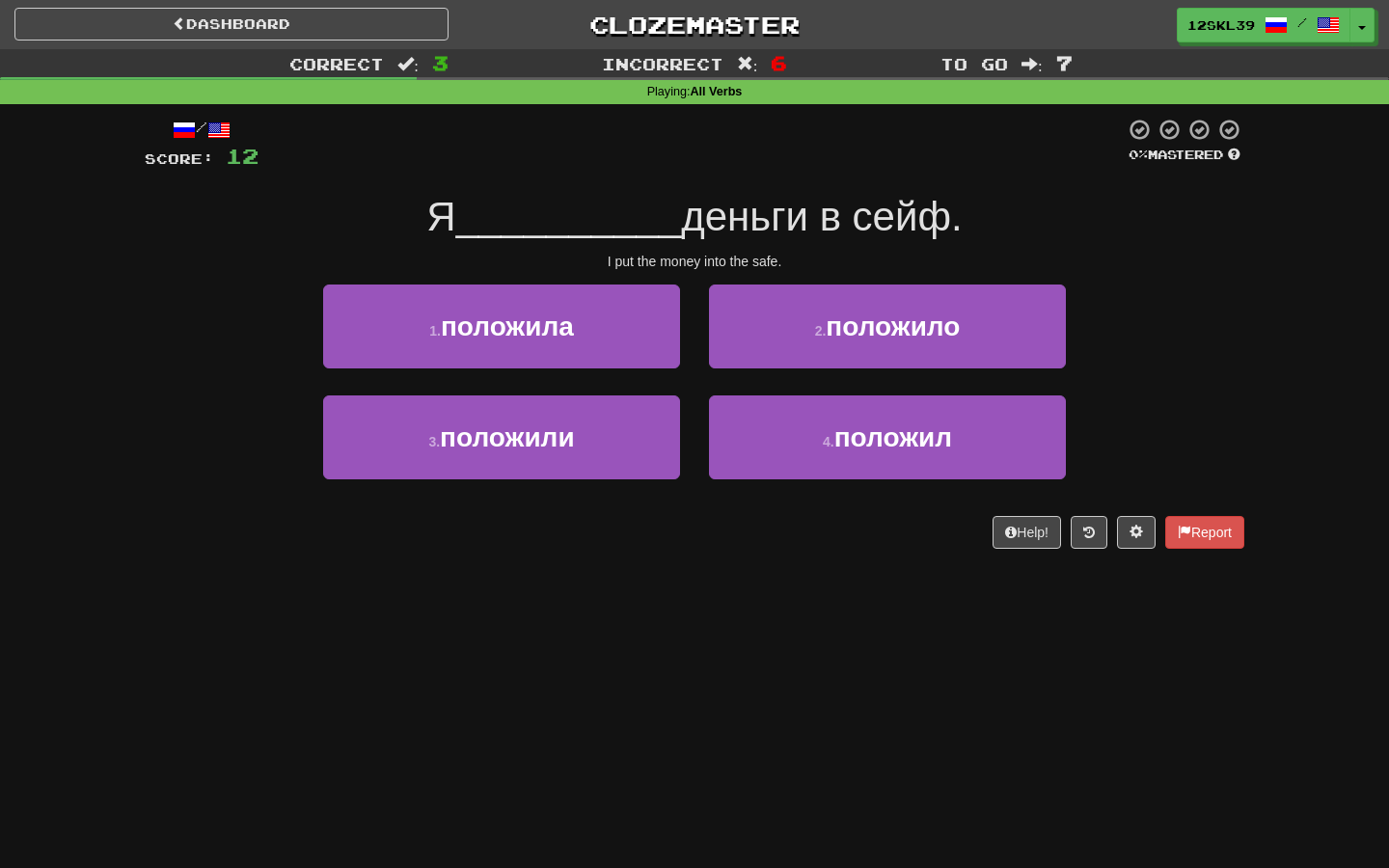 click on "I put the money into the safe." at bounding box center [694, 261] 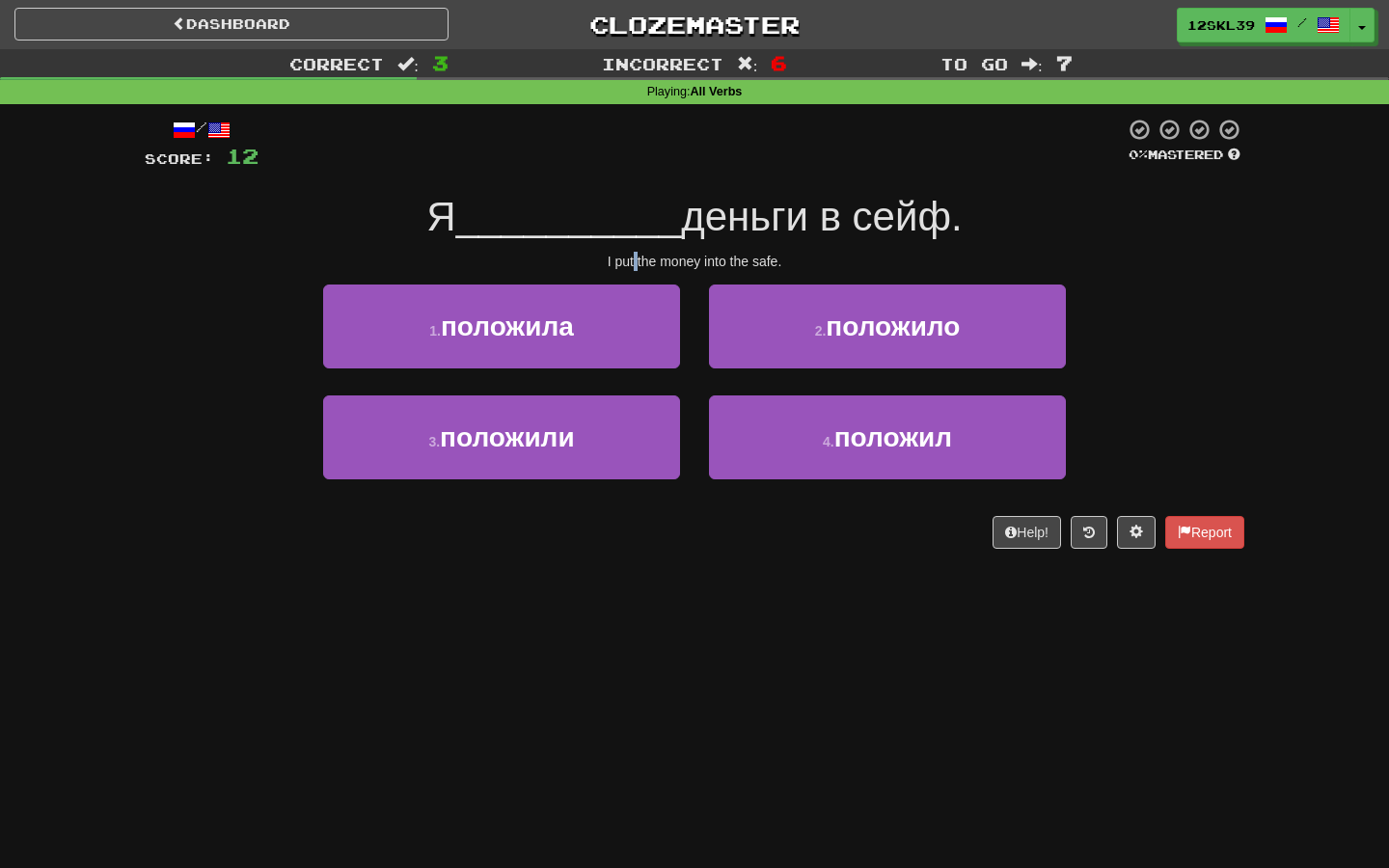 click on "I put the money into the safe." at bounding box center (694, 261) 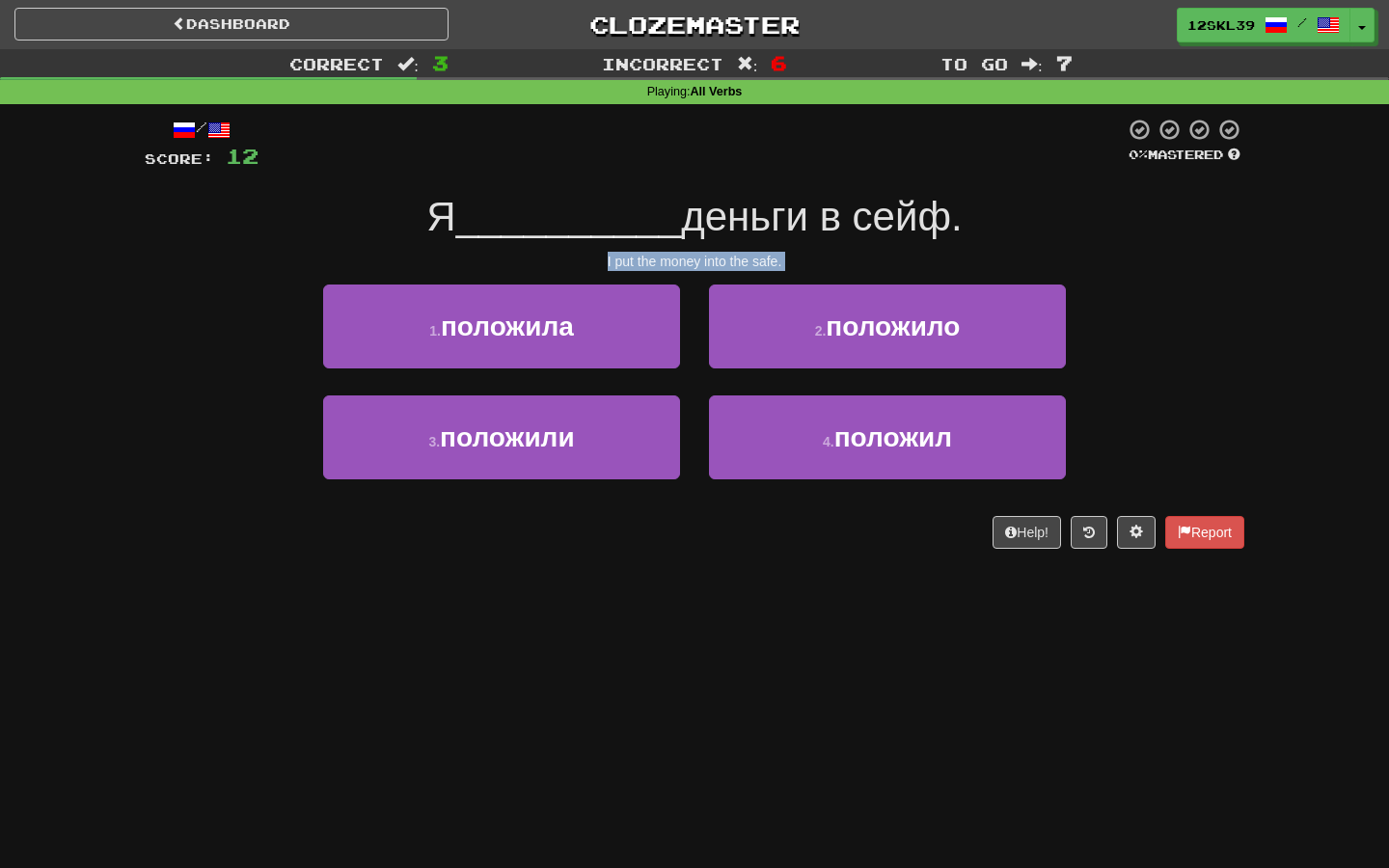 click on "I put the money into the safe." at bounding box center (694, 261) 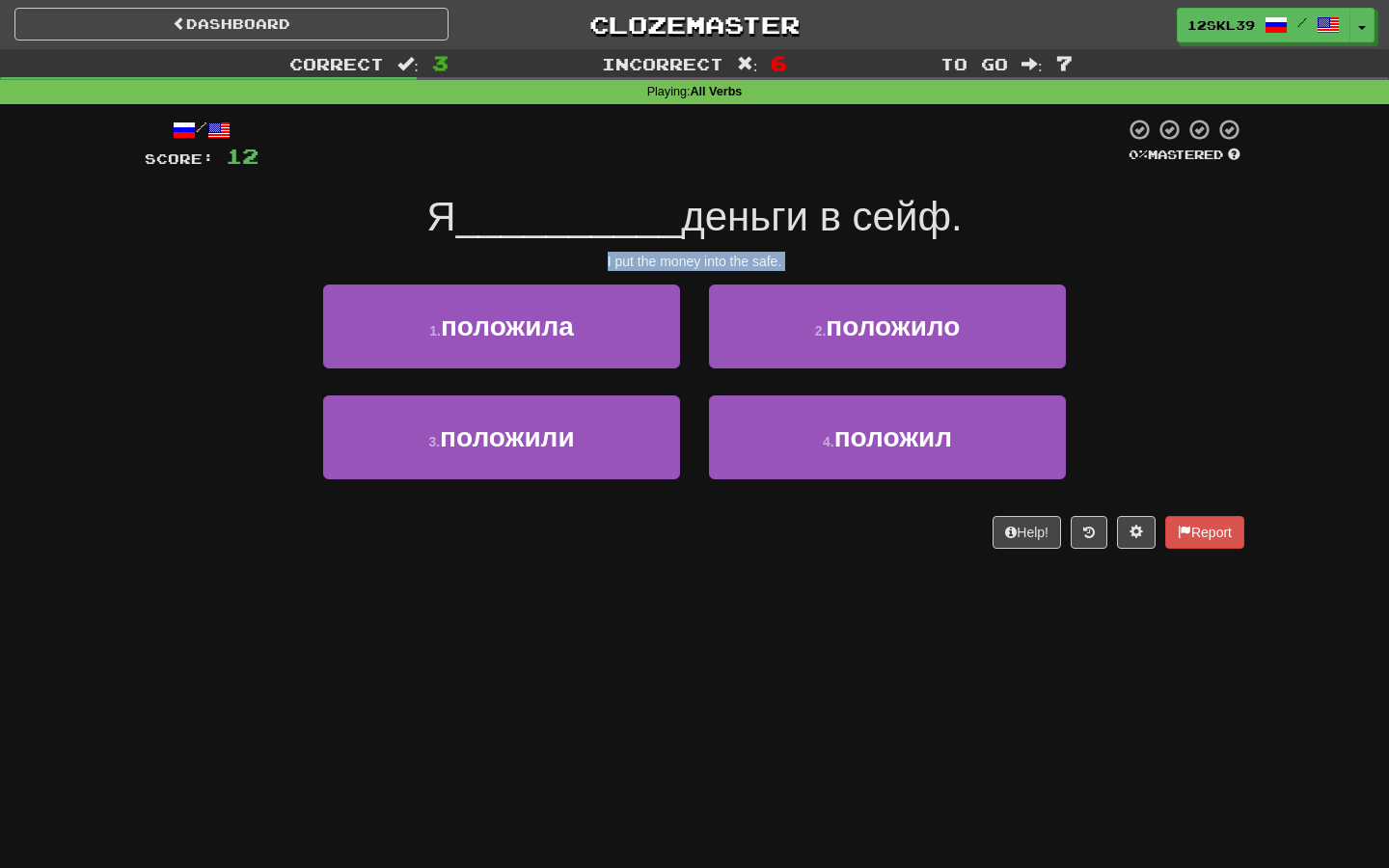 click on "Dashboard
Clozemaster
12skl39
/
Toggle Dropdown
Dashboard
Leaderboard
Activity Feed
Notifications
Profile
Discussions
Čeština
/
English
Streak:
0
Review:
7
Points Today: 0
Deutsch
/
English
Streak:
0
Review:
2
Points Today: 0
Español
/
English
Streak:
0
Review:
11
Points Today: 0
Français
/
English
Streak:
0
Review:
538
Daily Goal:  0 /500
Tiếng Việt
/
English
Streak:
0
Review:
0
Points Today: 0
Türkçe
/
English
Streak:
0
Review:
0
Points Today: 0
العربية
/
English
Streak:
0
Review:
19
Points Today: 0
ייִדיש
/" at bounding box center (694, 434) 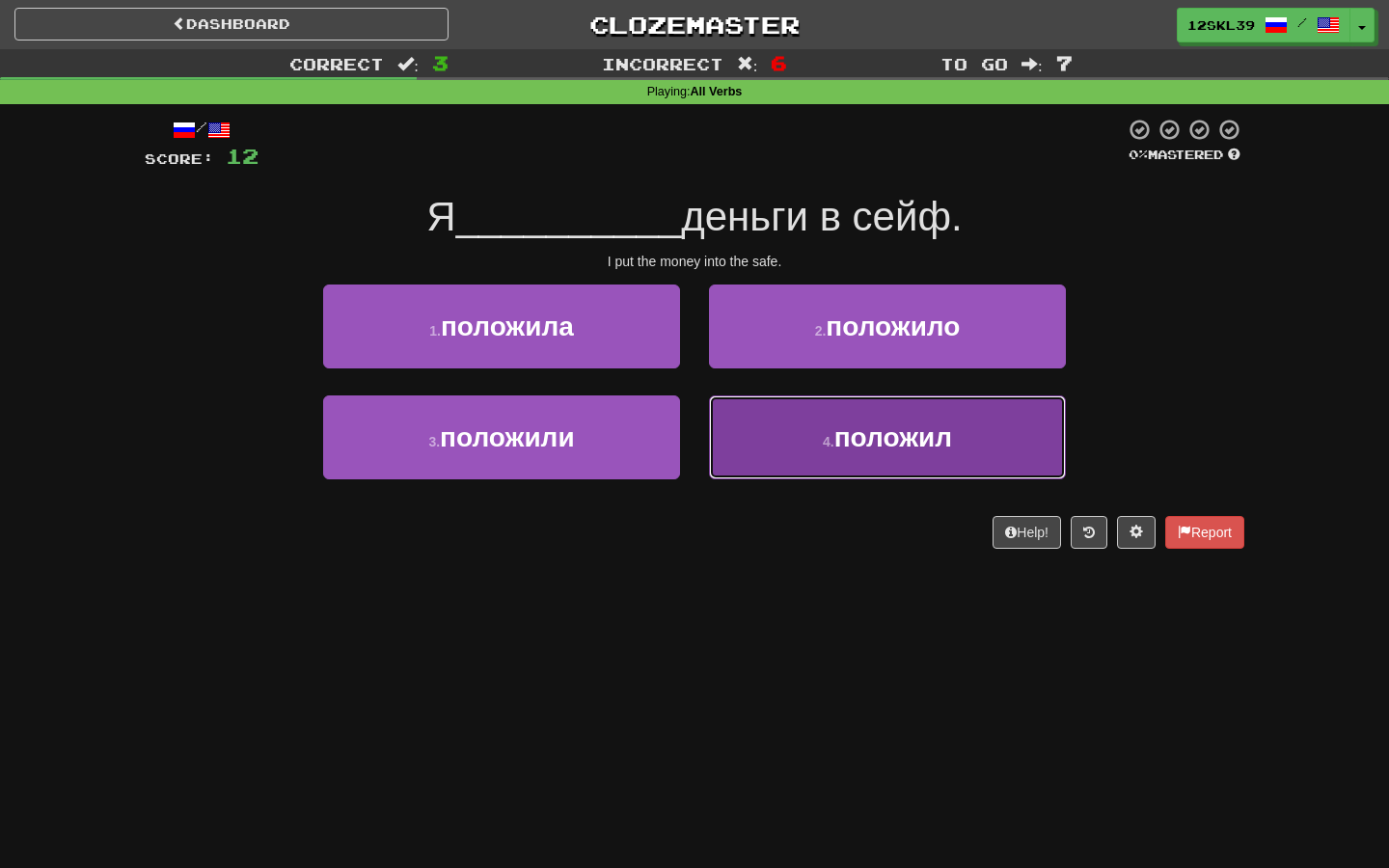 click on "4 .  положил" at bounding box center (887, 437) 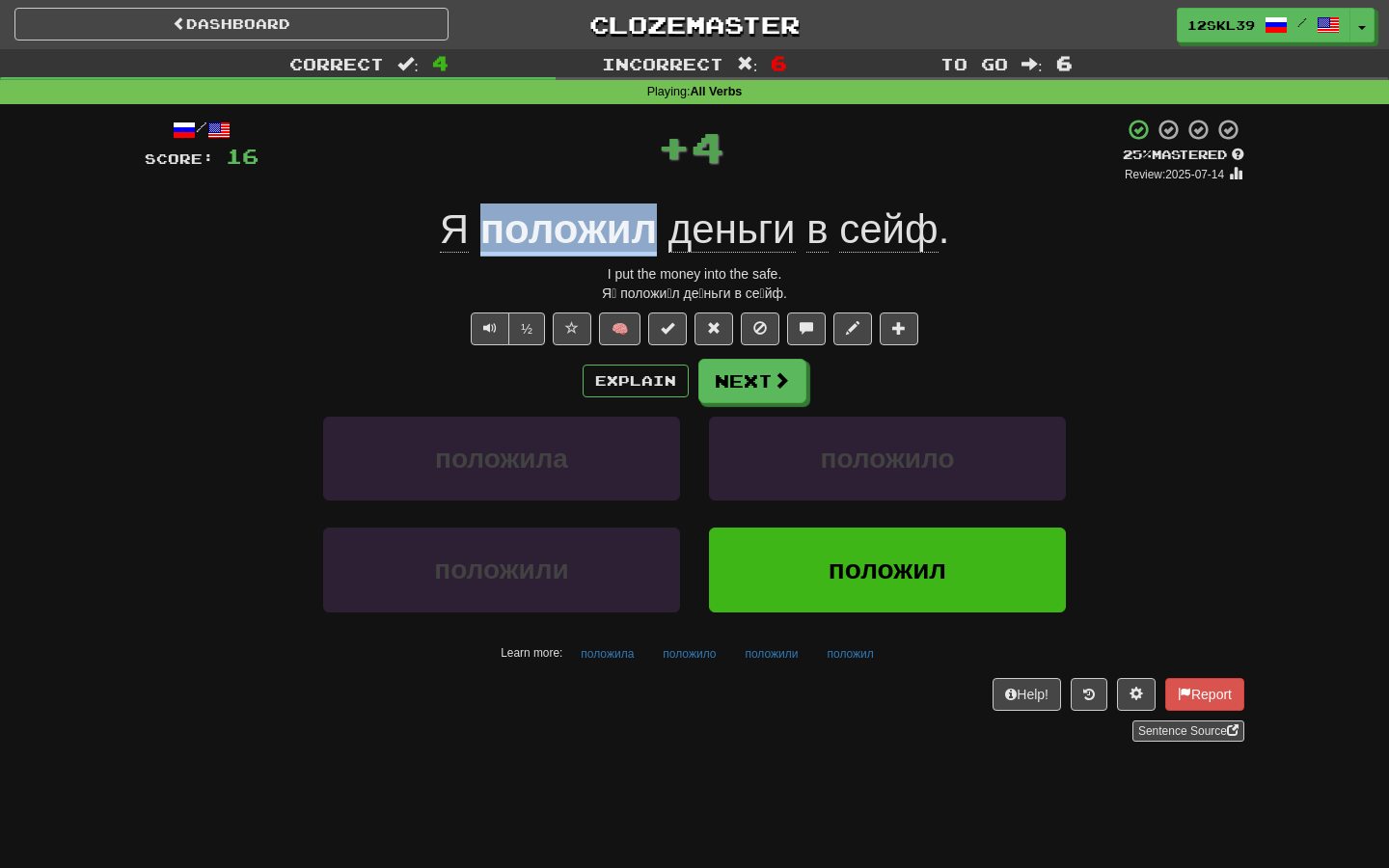 drag, startPoint x: 474, startPoint y: 241, endPoint x: 658, endPoint y: 240, distance: 184.00272 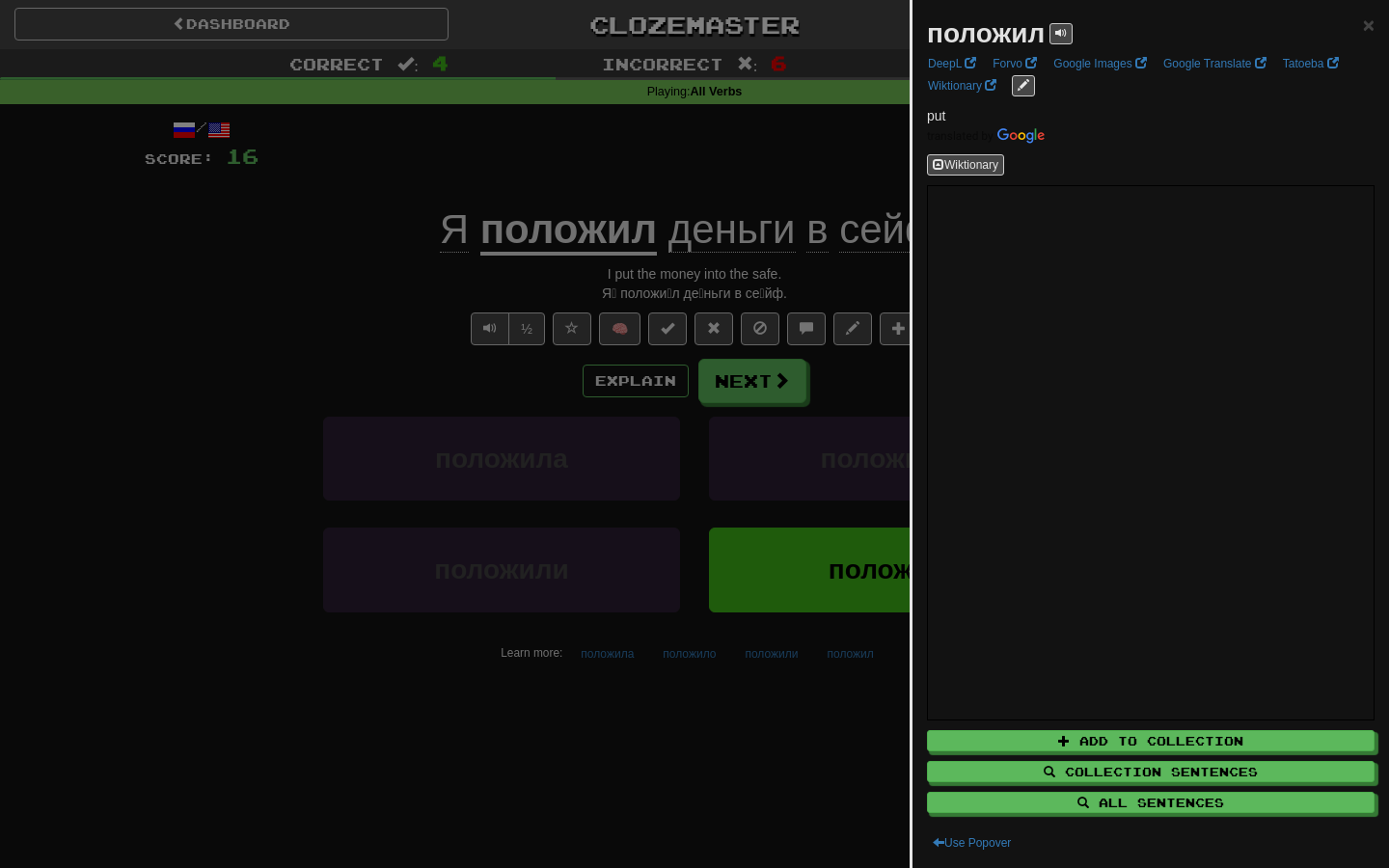 click at bounding box center (694, 434) 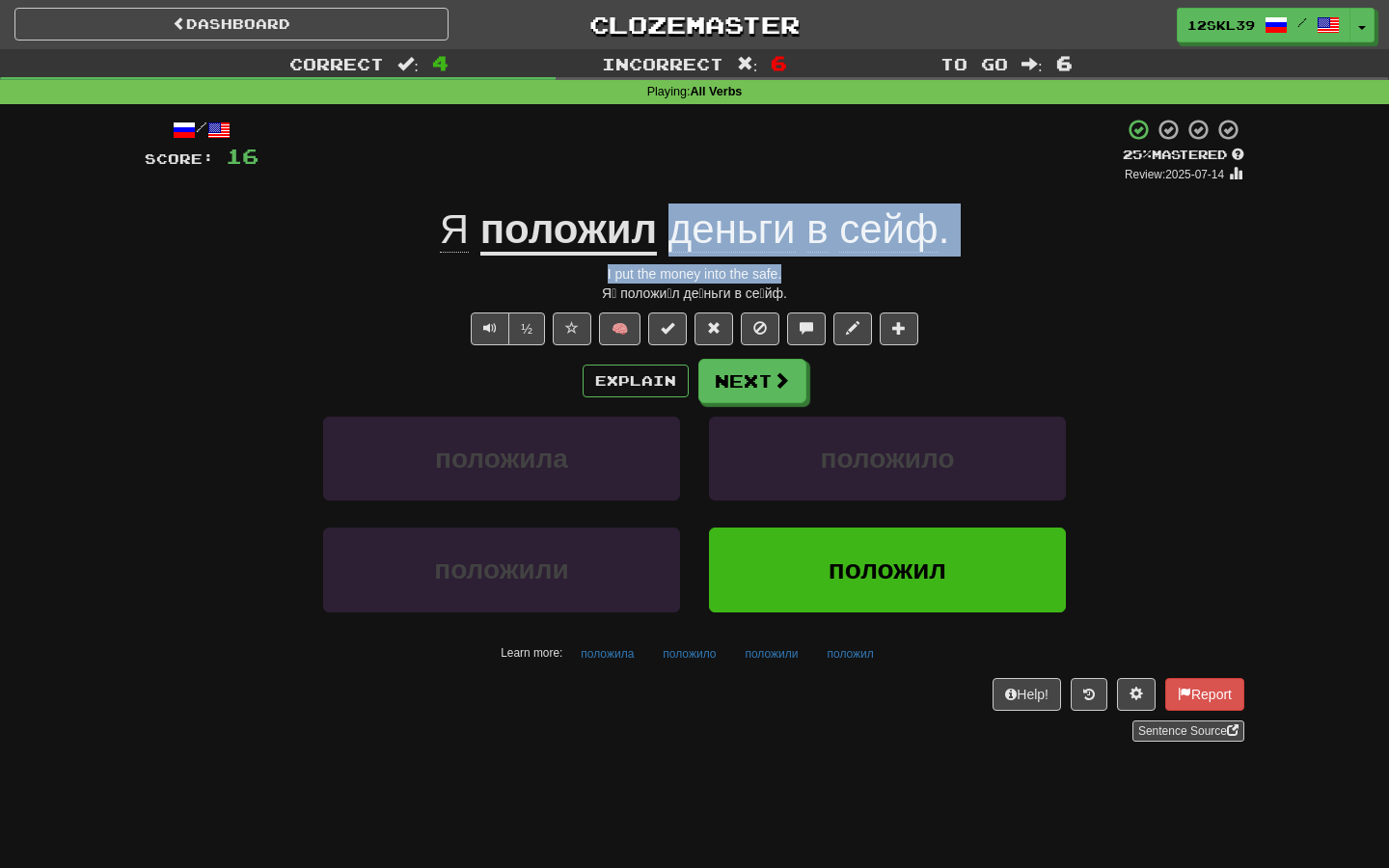 drag, startPoint x: 674, startPoint y: 254, endPoint x: 914, endPoint y: 269, distance: 240.46829 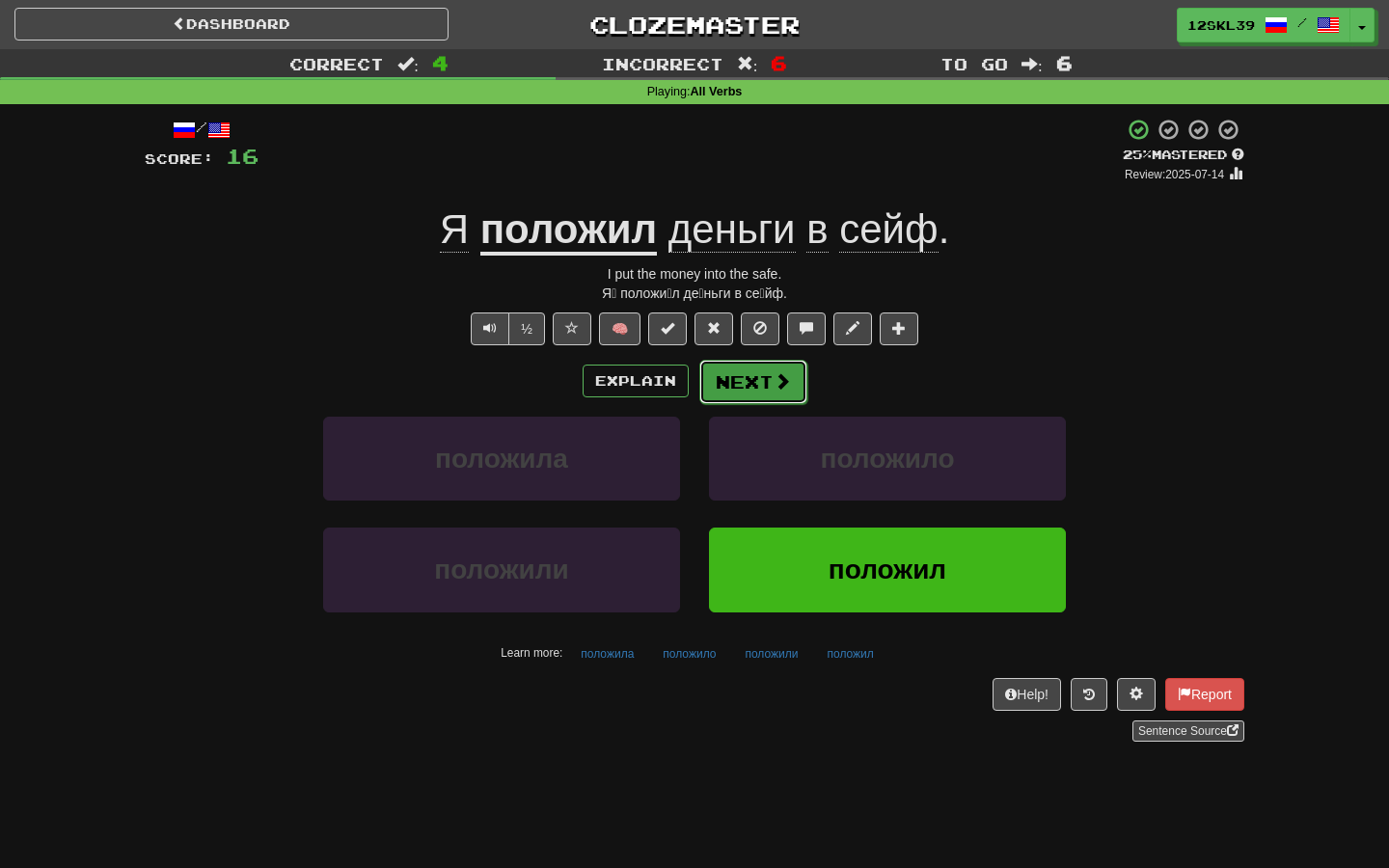 click on "Next" at bounding box center (753, 382) 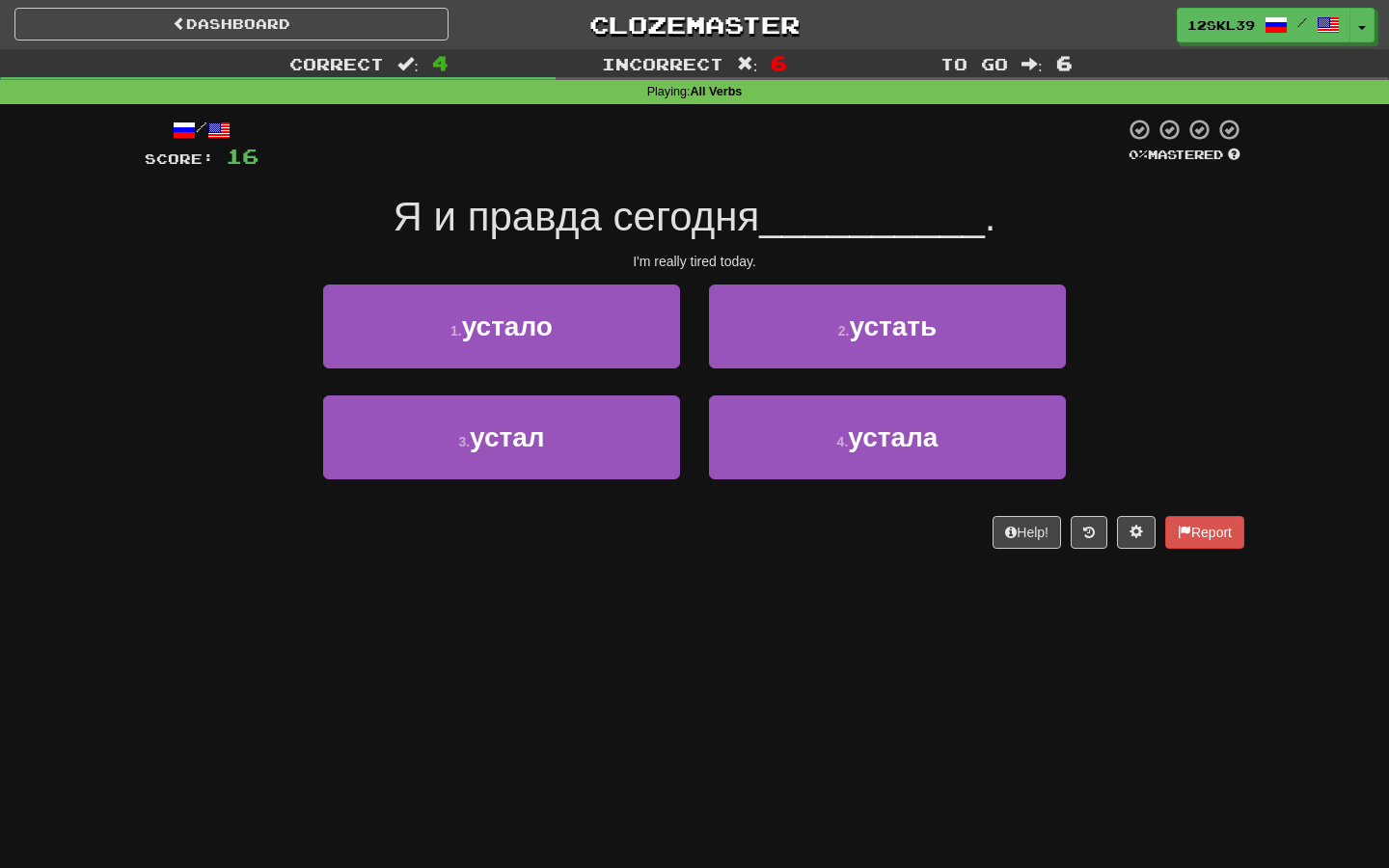 click on "Я и правда сегодня" at bounding box center [577, 216] 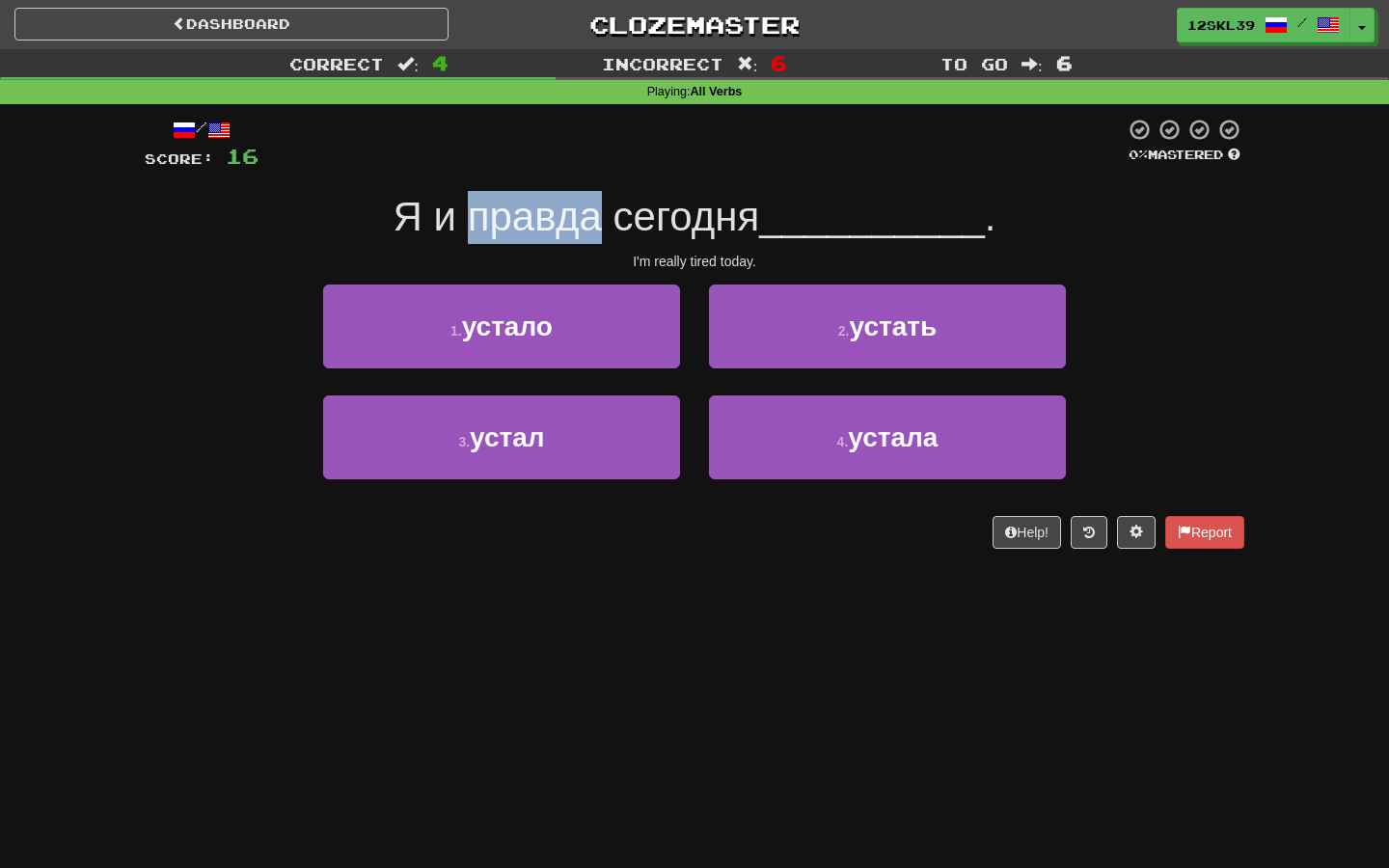 click on "Я и правда сегодня" at bounding box center [577, 216] 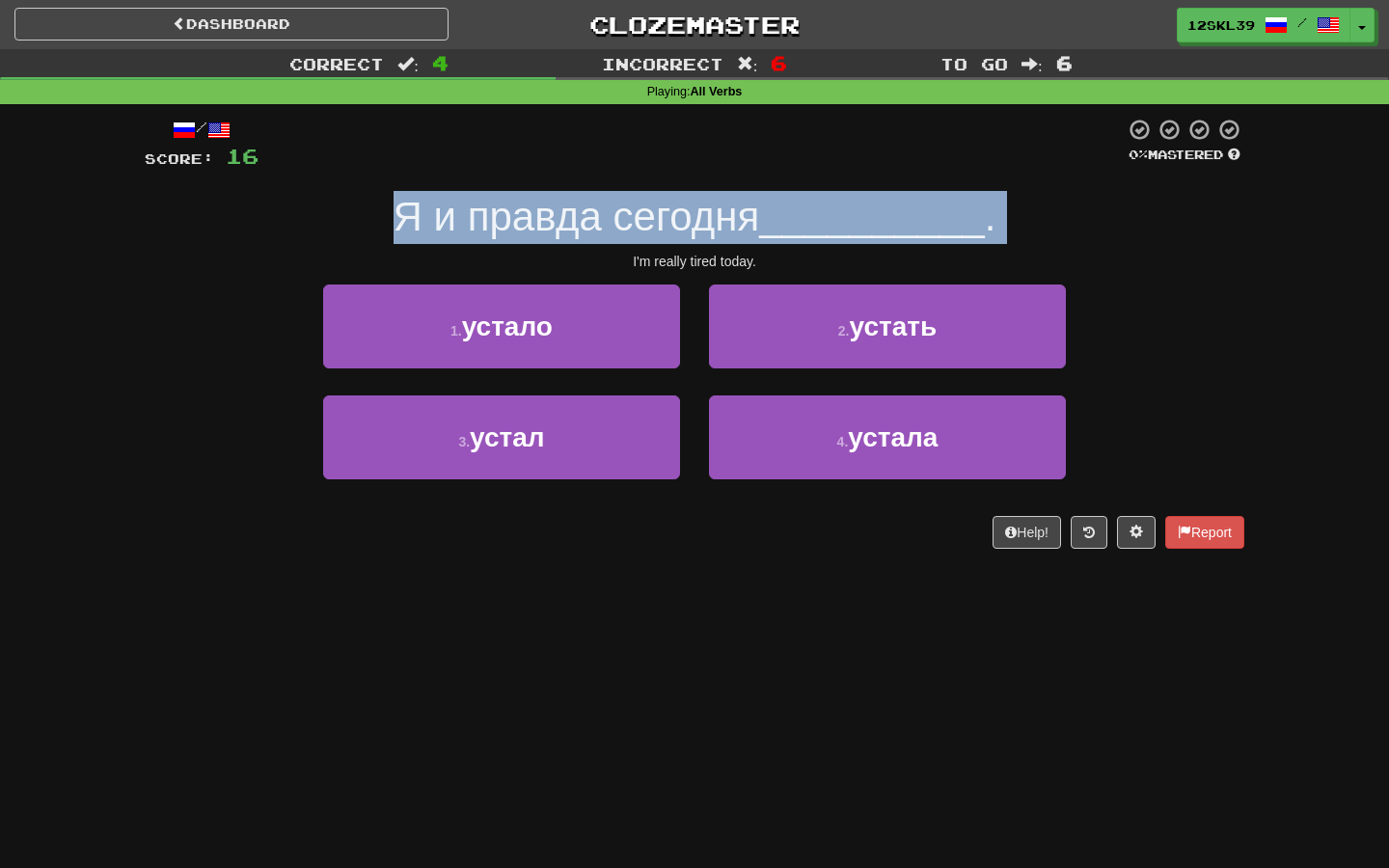 click on "Я и правда сегодня" at bounding box center [577, 216] 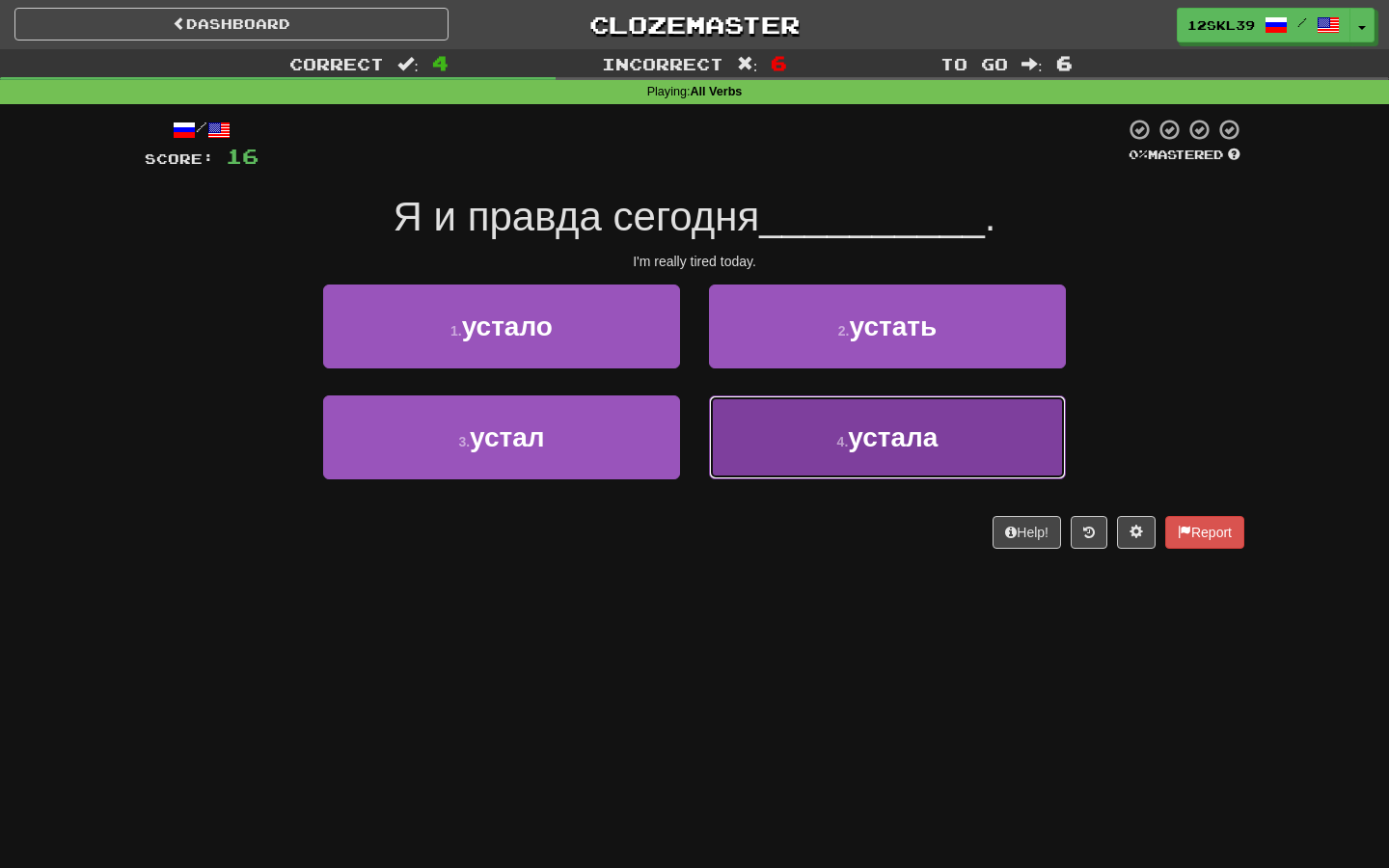 click on "4 .  устала" at bounding box center (887, 437) 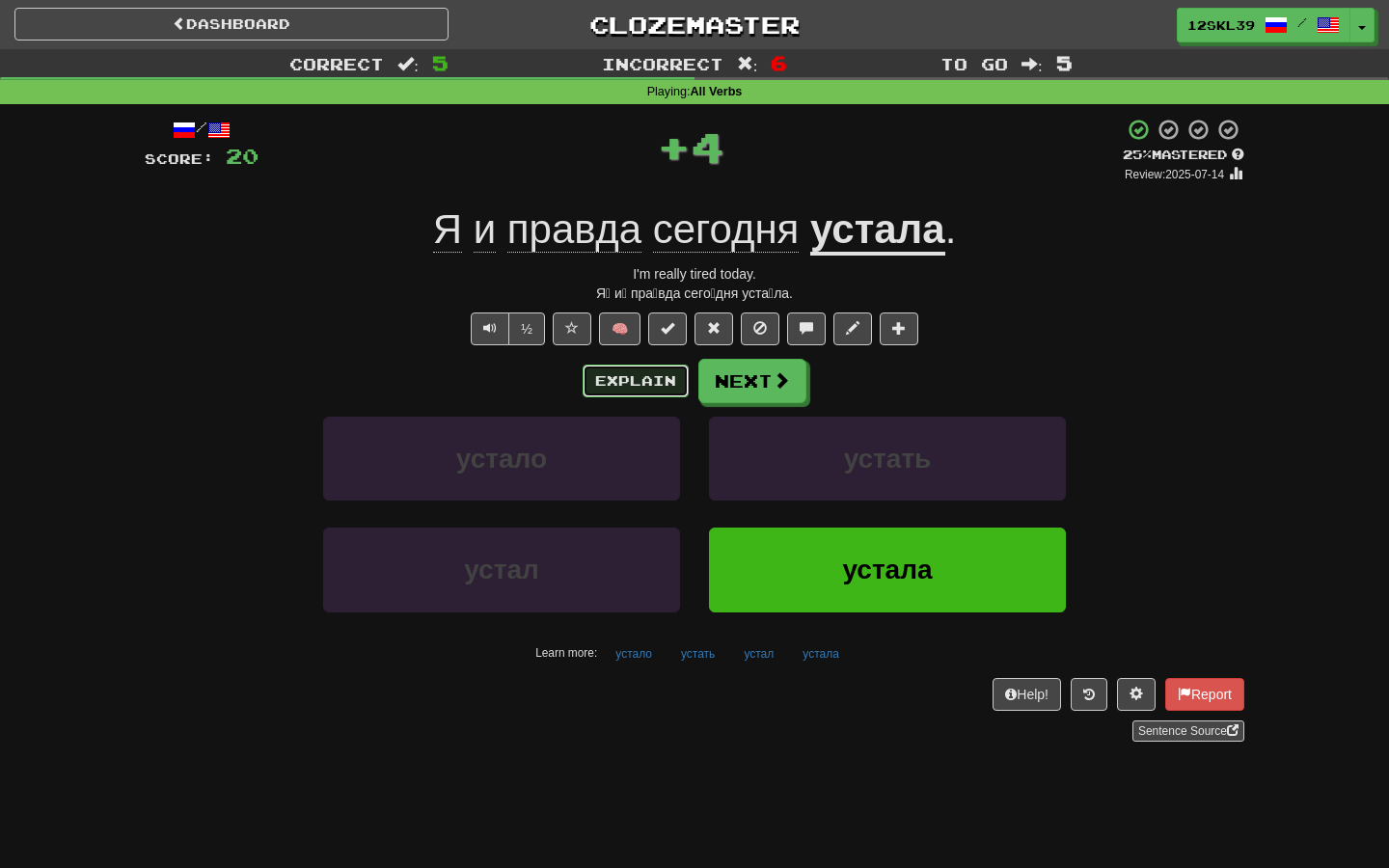 click on "Explain" at bounding box center [636, 381] 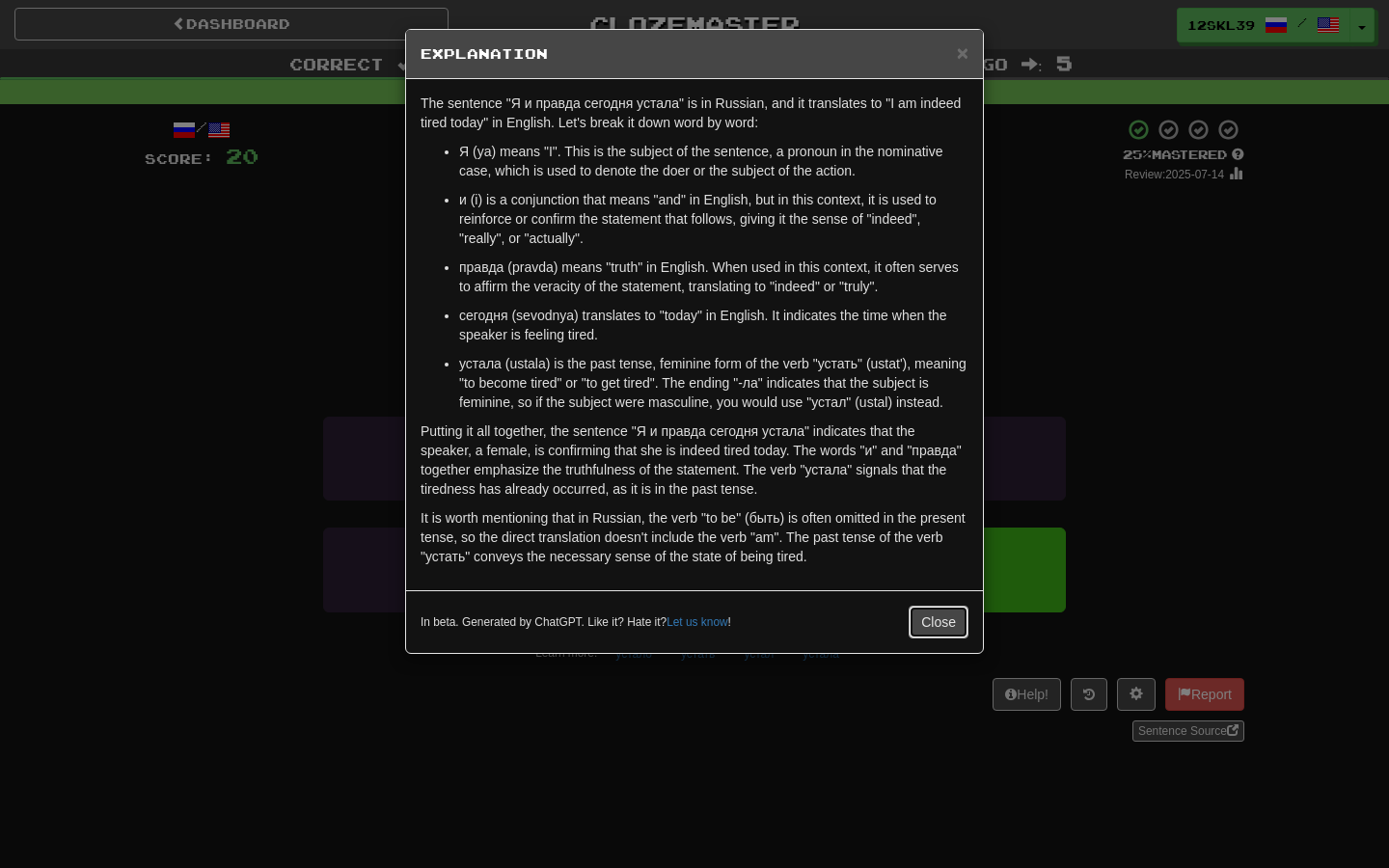 click on "Close" at bounding box center [939, 622] 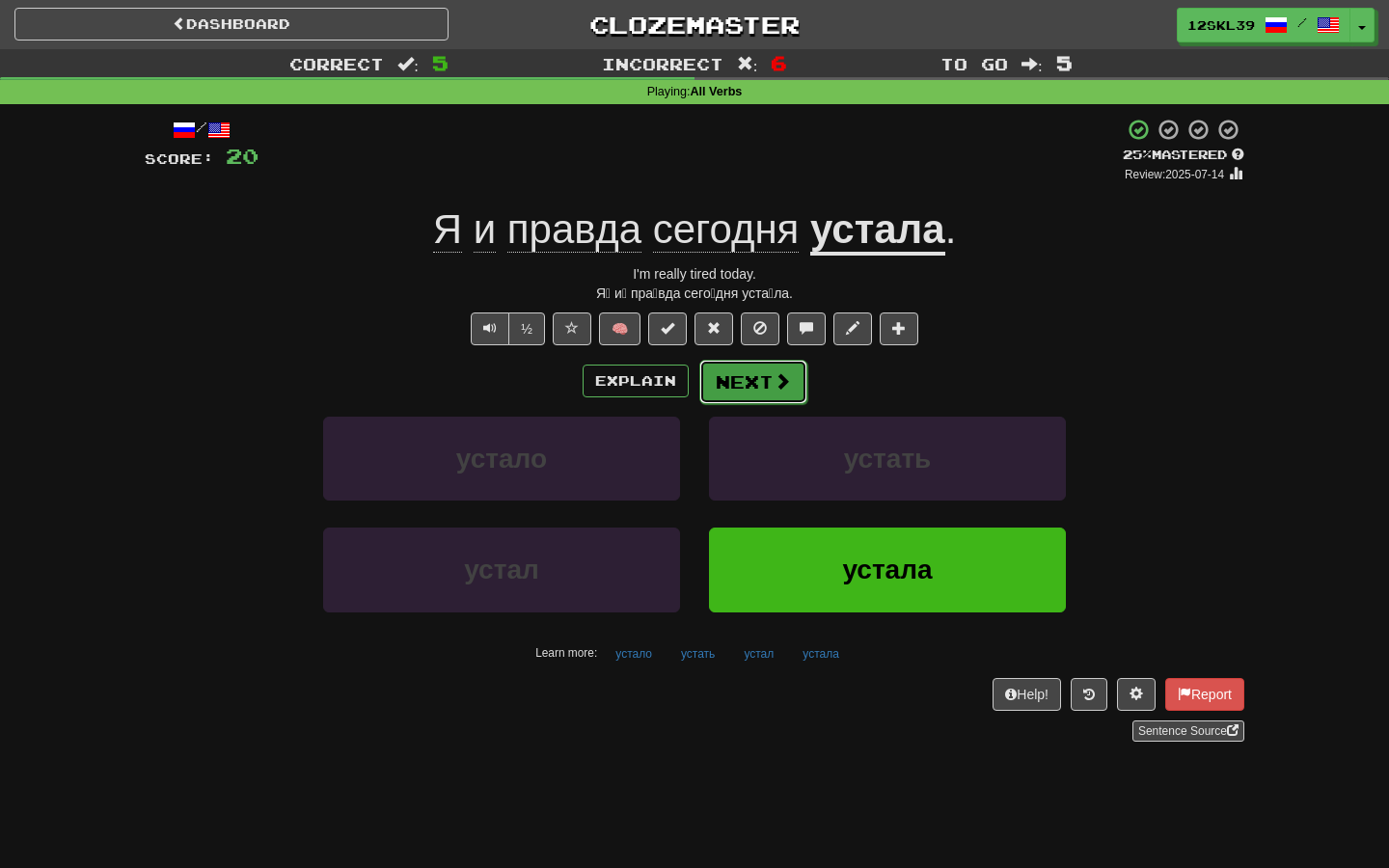 click on "Next" at bounding box center (753, 382) 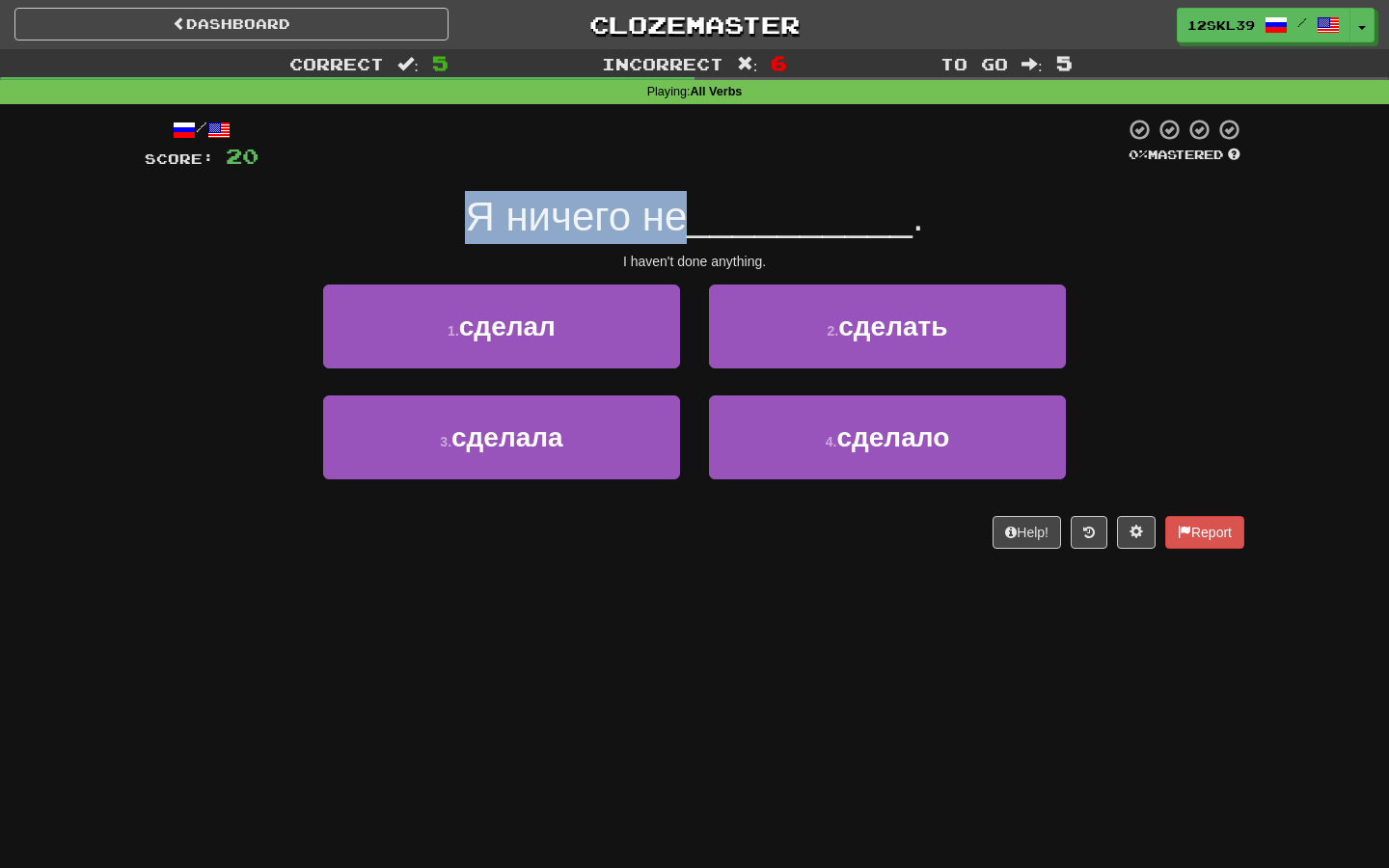 drag, startPoint x: 470, startPoint y: 224, endPoint x: 690, endPoint y: 221, distance: 220.02045 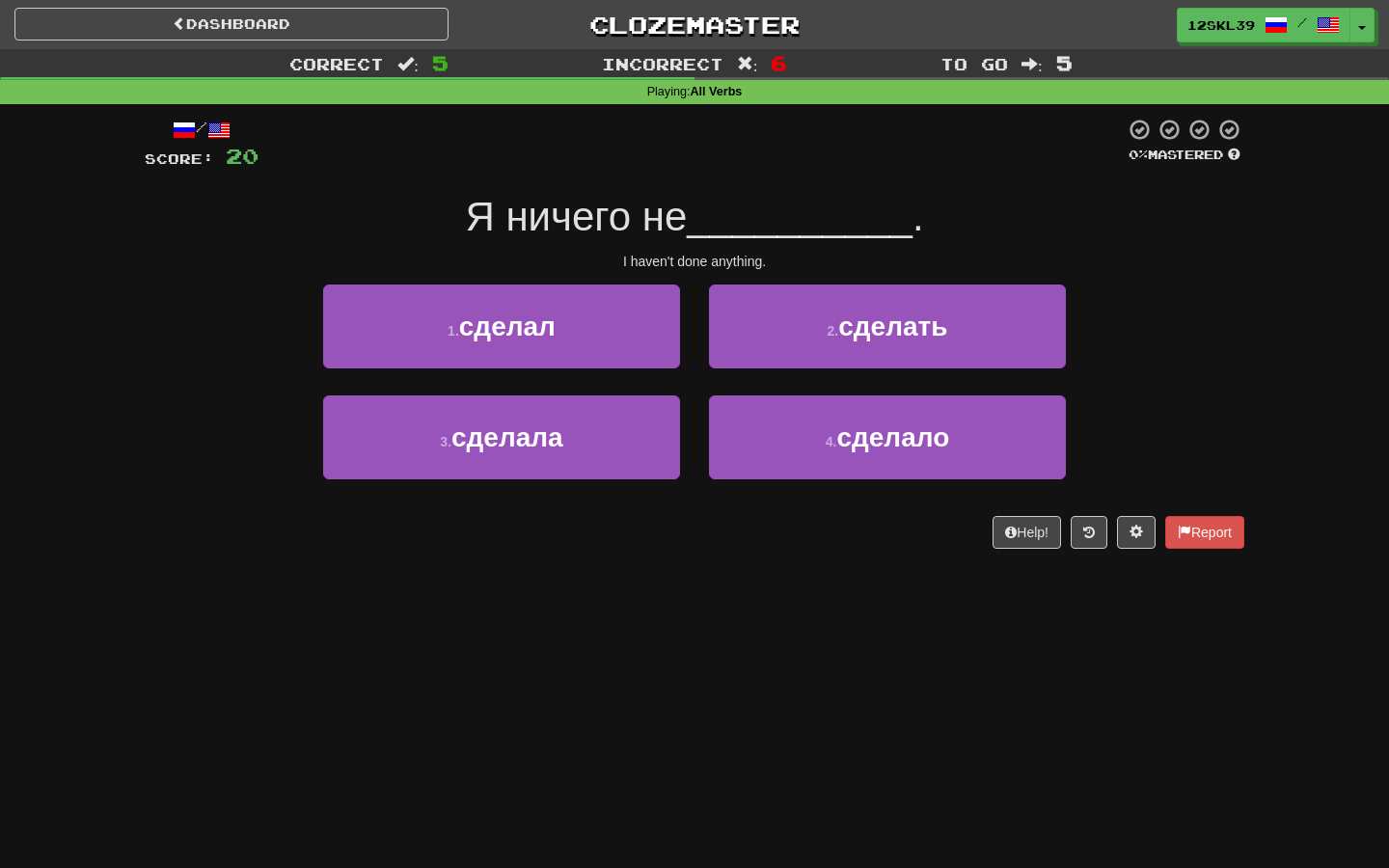 click on "Я ничего не" at bounding box center [576, 216] 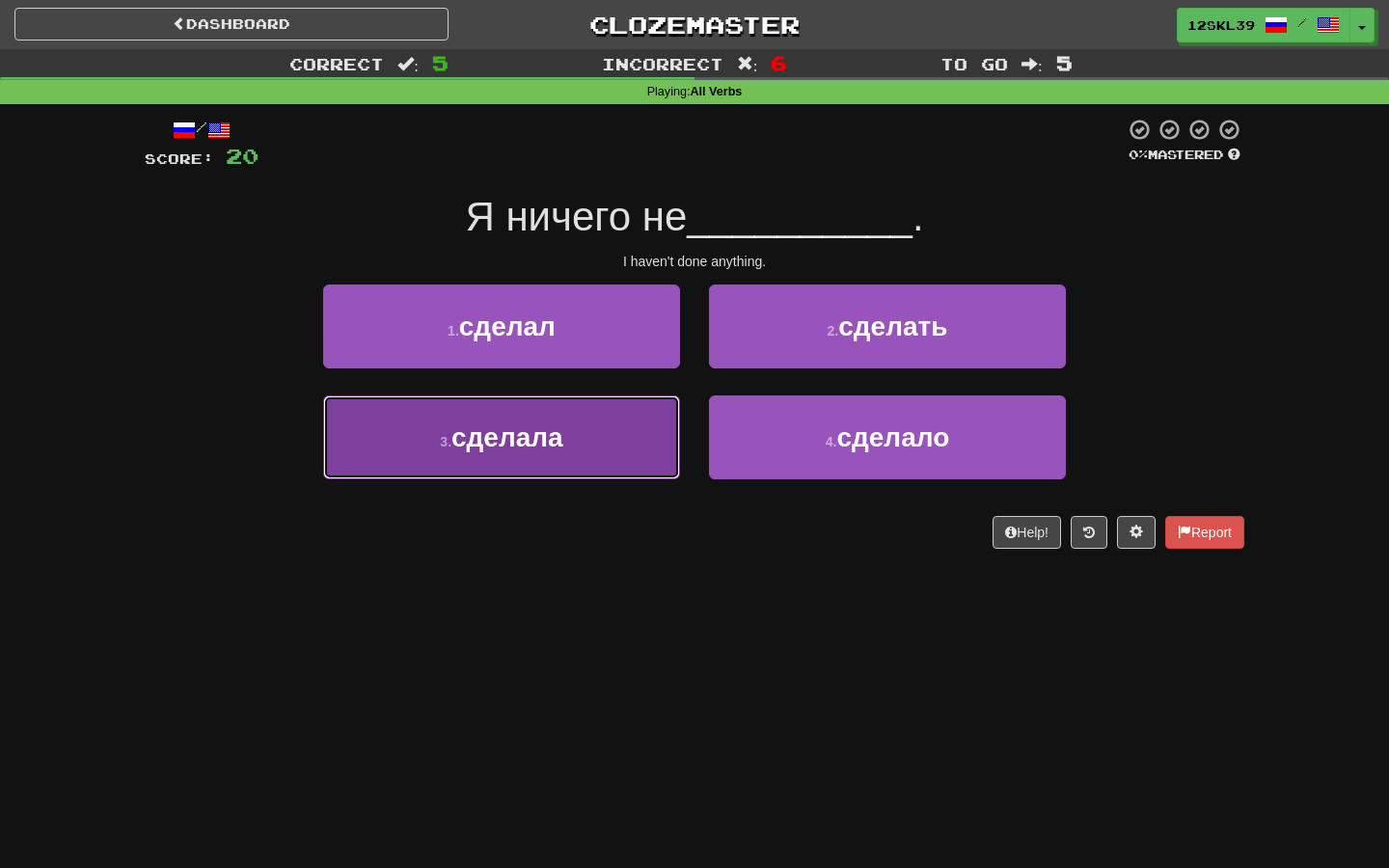 click on "3 .  сделала" at bounding box center (502, 437) 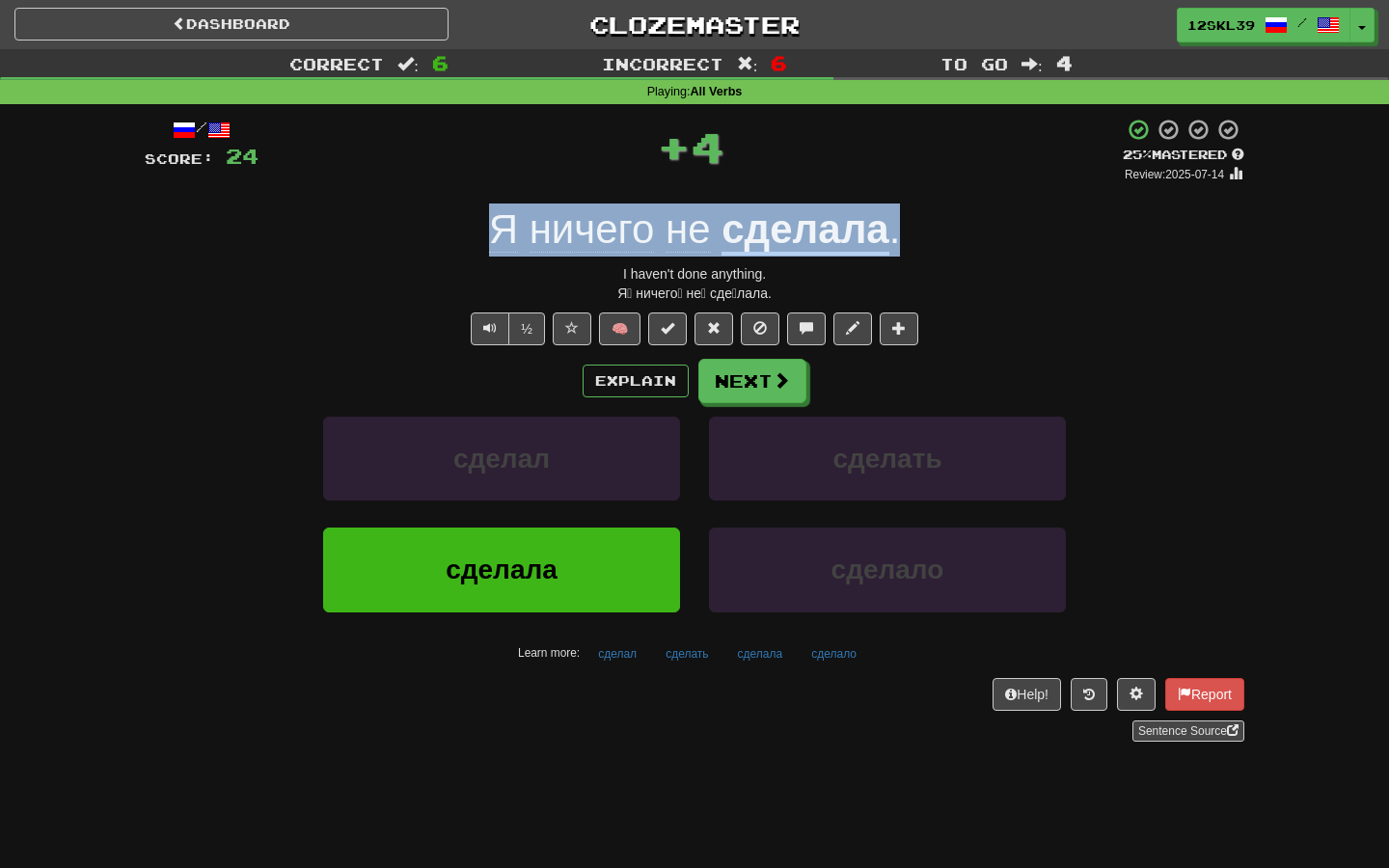 drag, startPoint x: 917, startPoint y: 251, endPoint x: 429, endPoint y: 237, distance: 488.20078 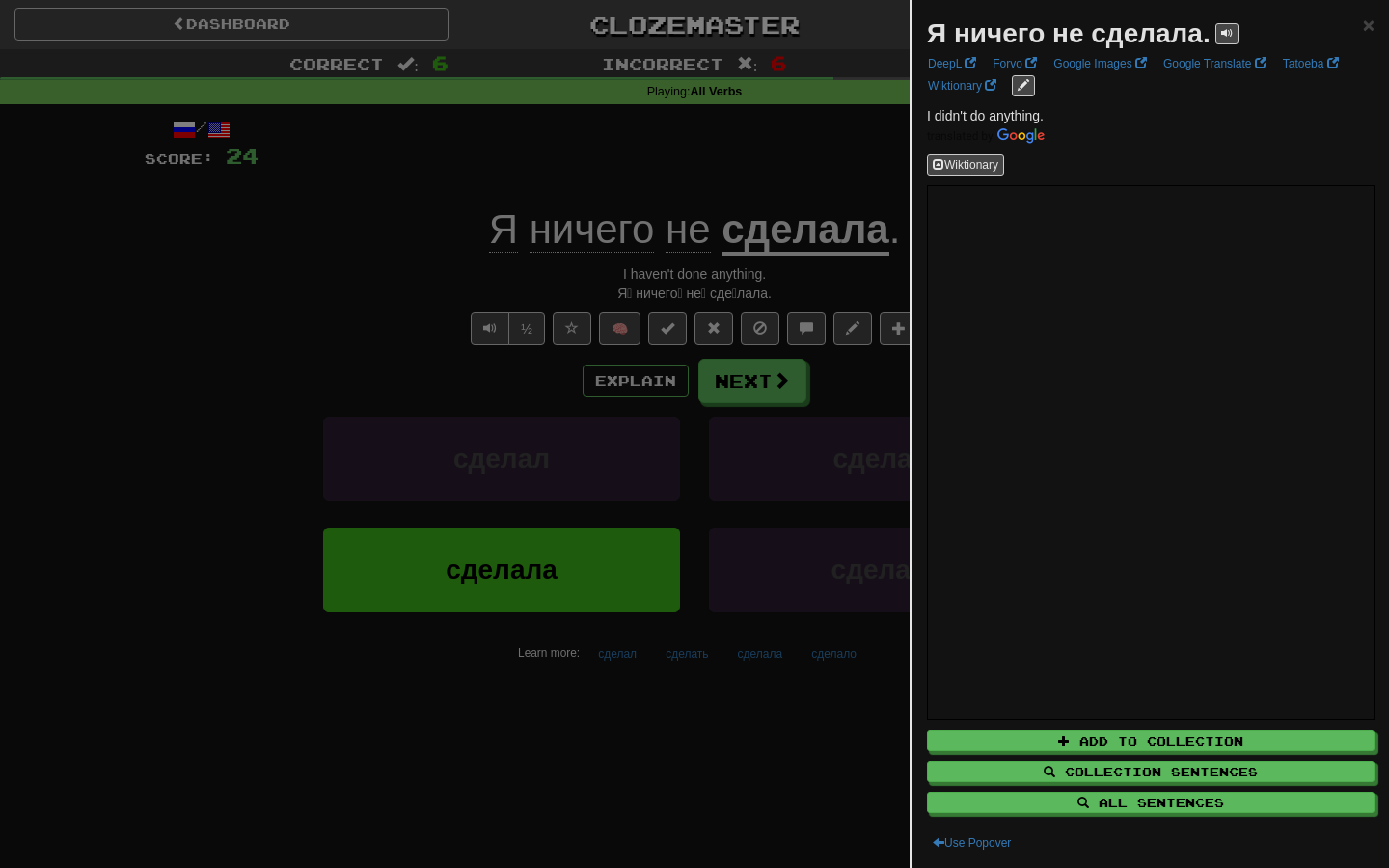 click at bounding box center (694, 434) 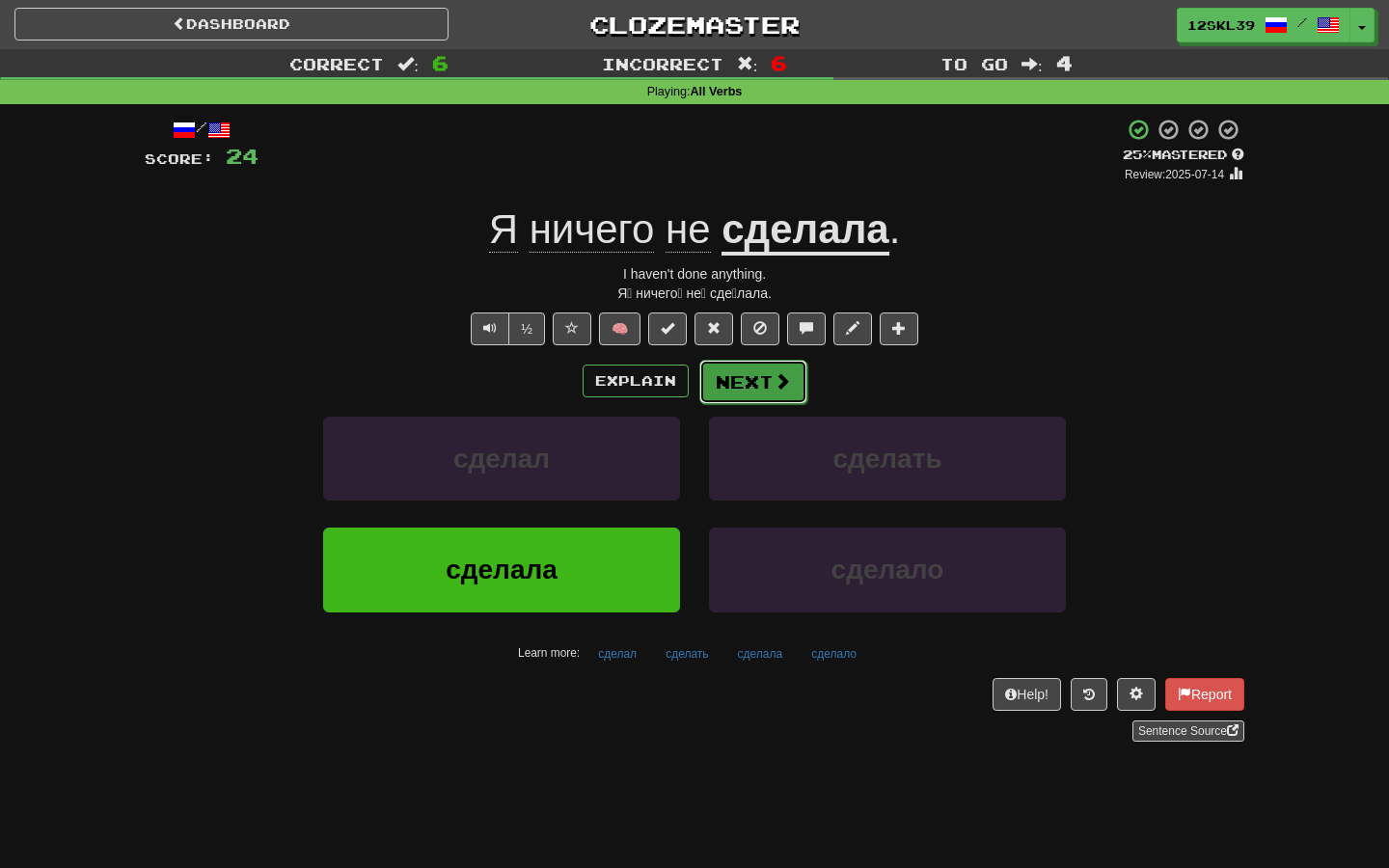 click on "Next" at bounding box center [753, 382] 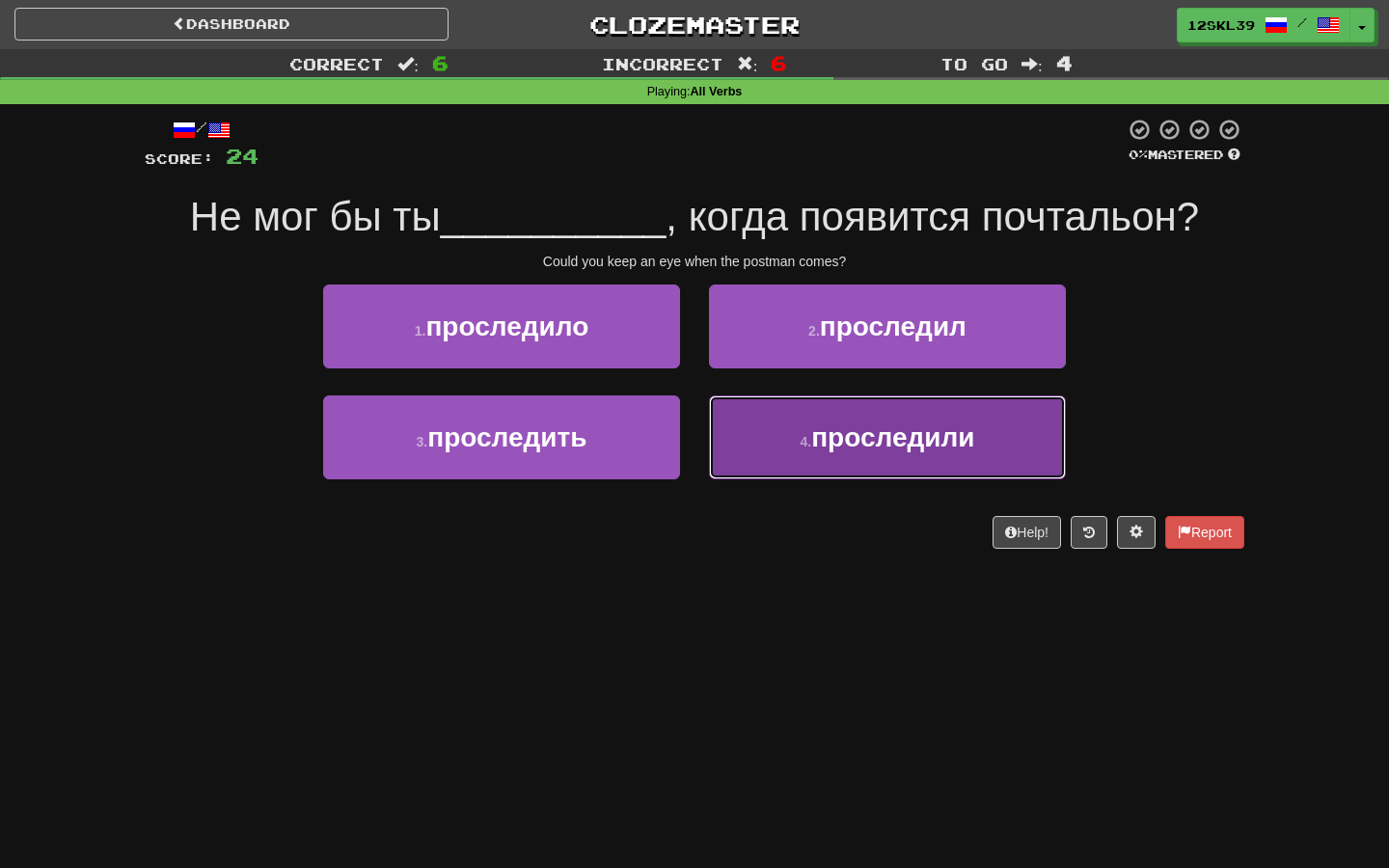 click on "4 ." at bounding box center [806, 442] 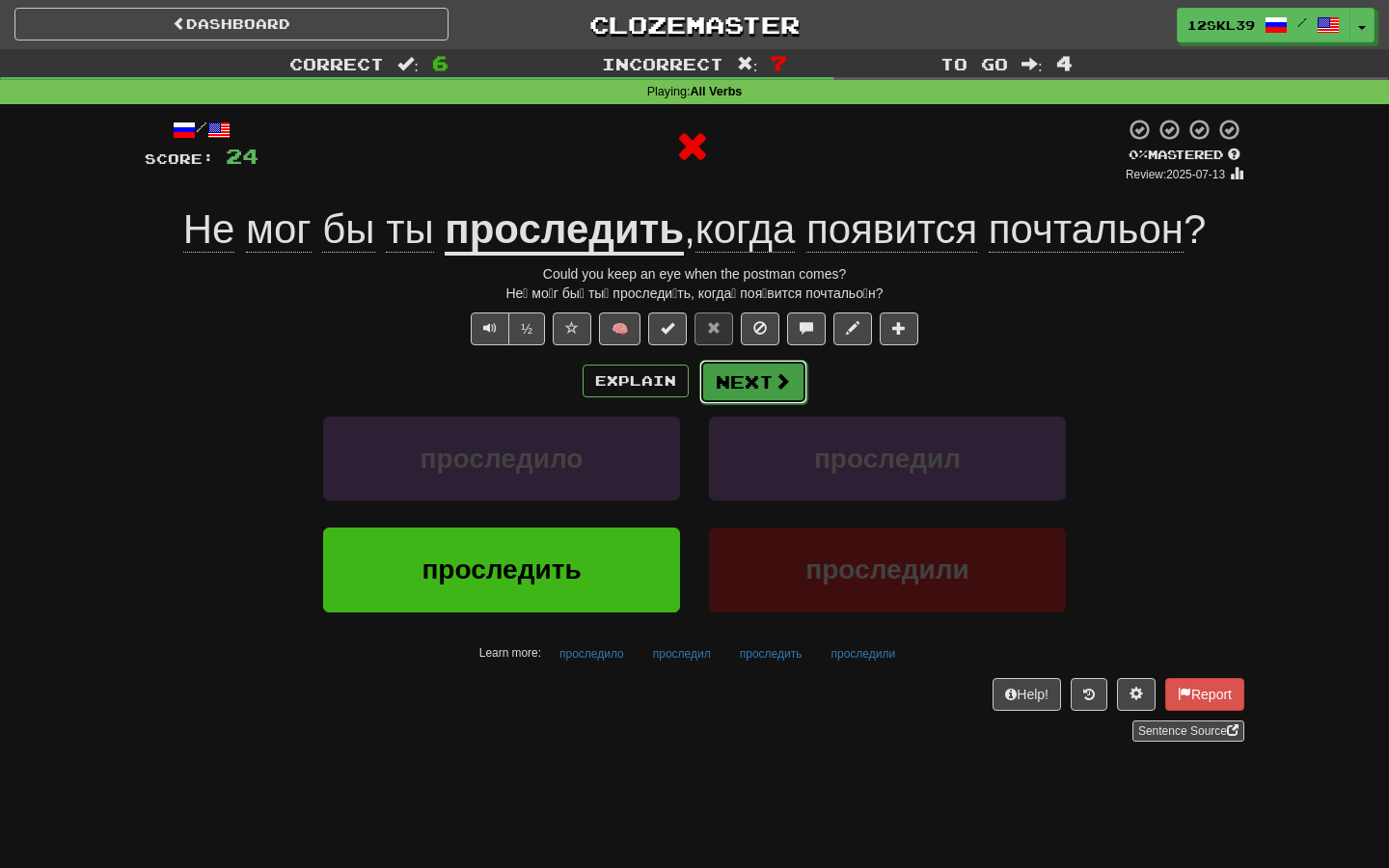 click on "Next" at bounding box center (753, 382) 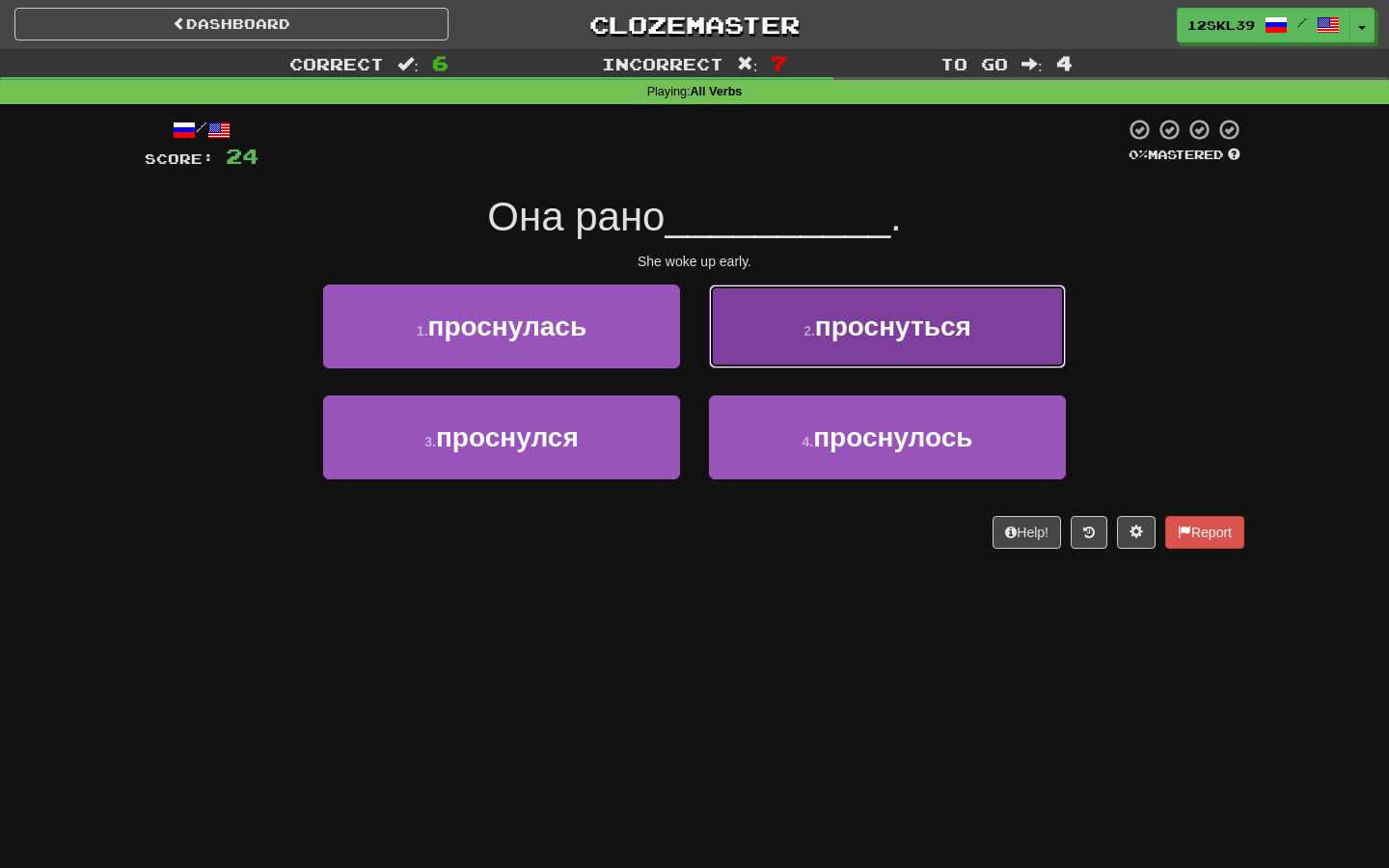 click on "проснуться" at bounding box center (893, 326) 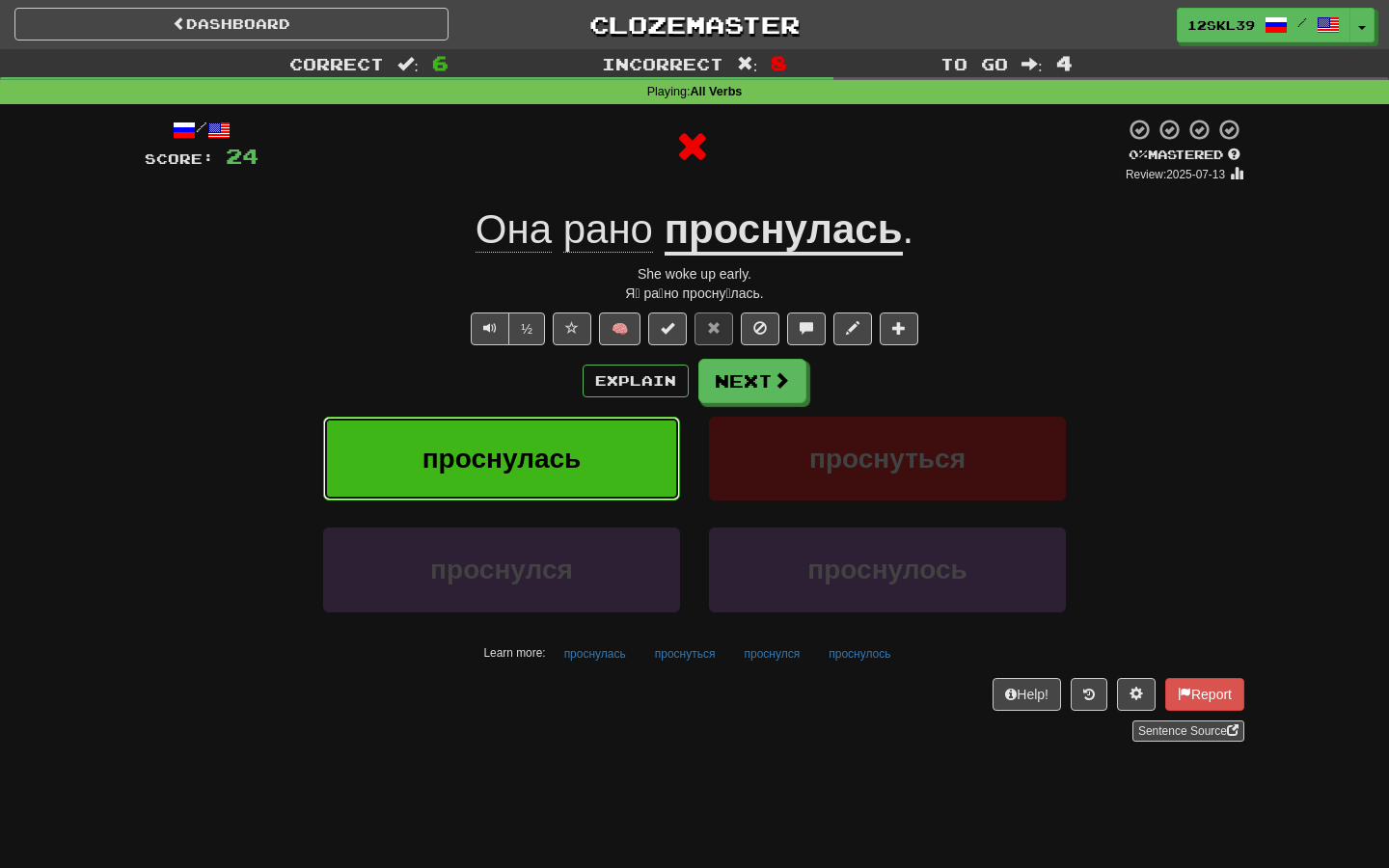 click on "проснулась" at bounding box center [502, 458] 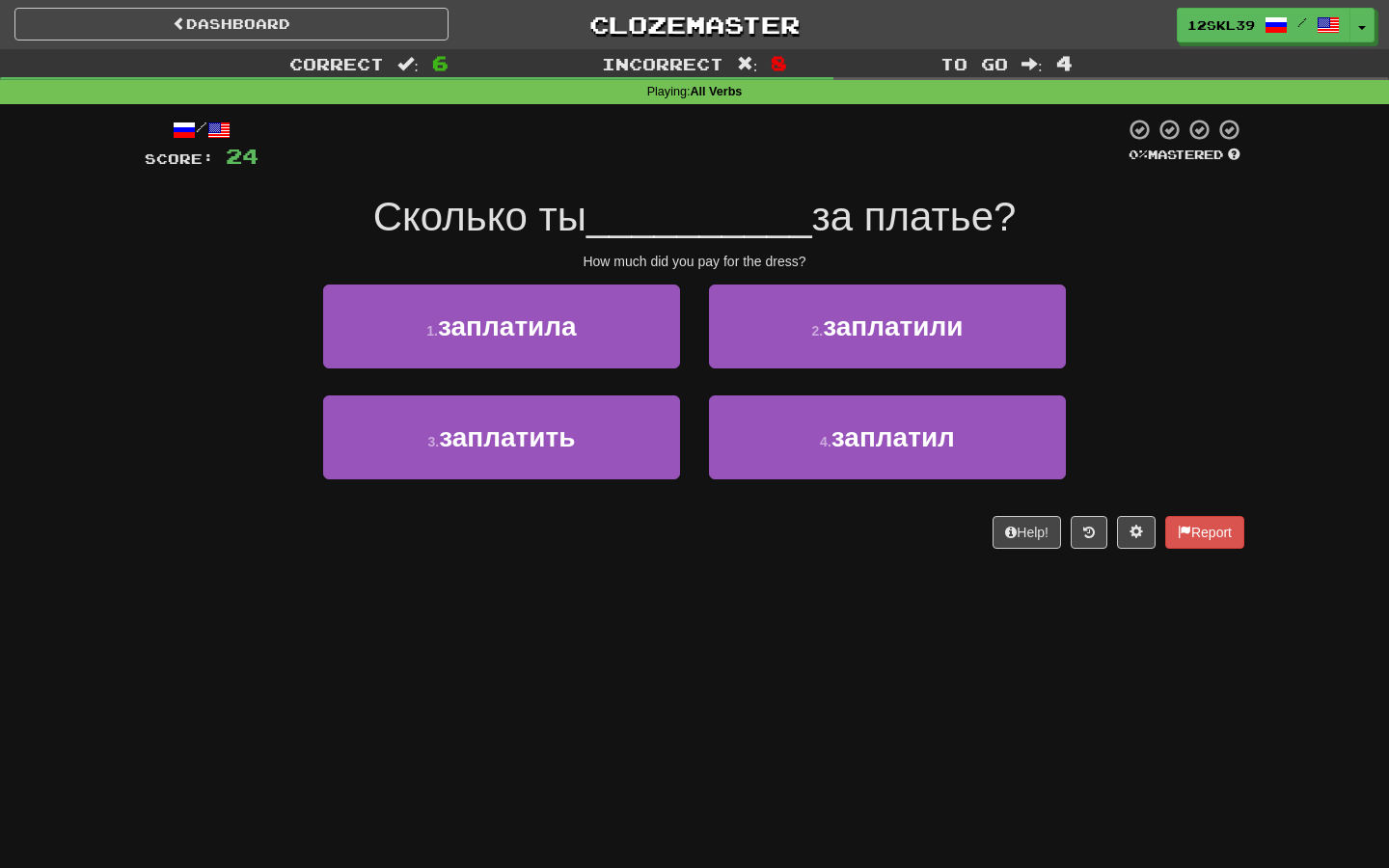 click on "Сколько ты" at bounding box center (479, 216) 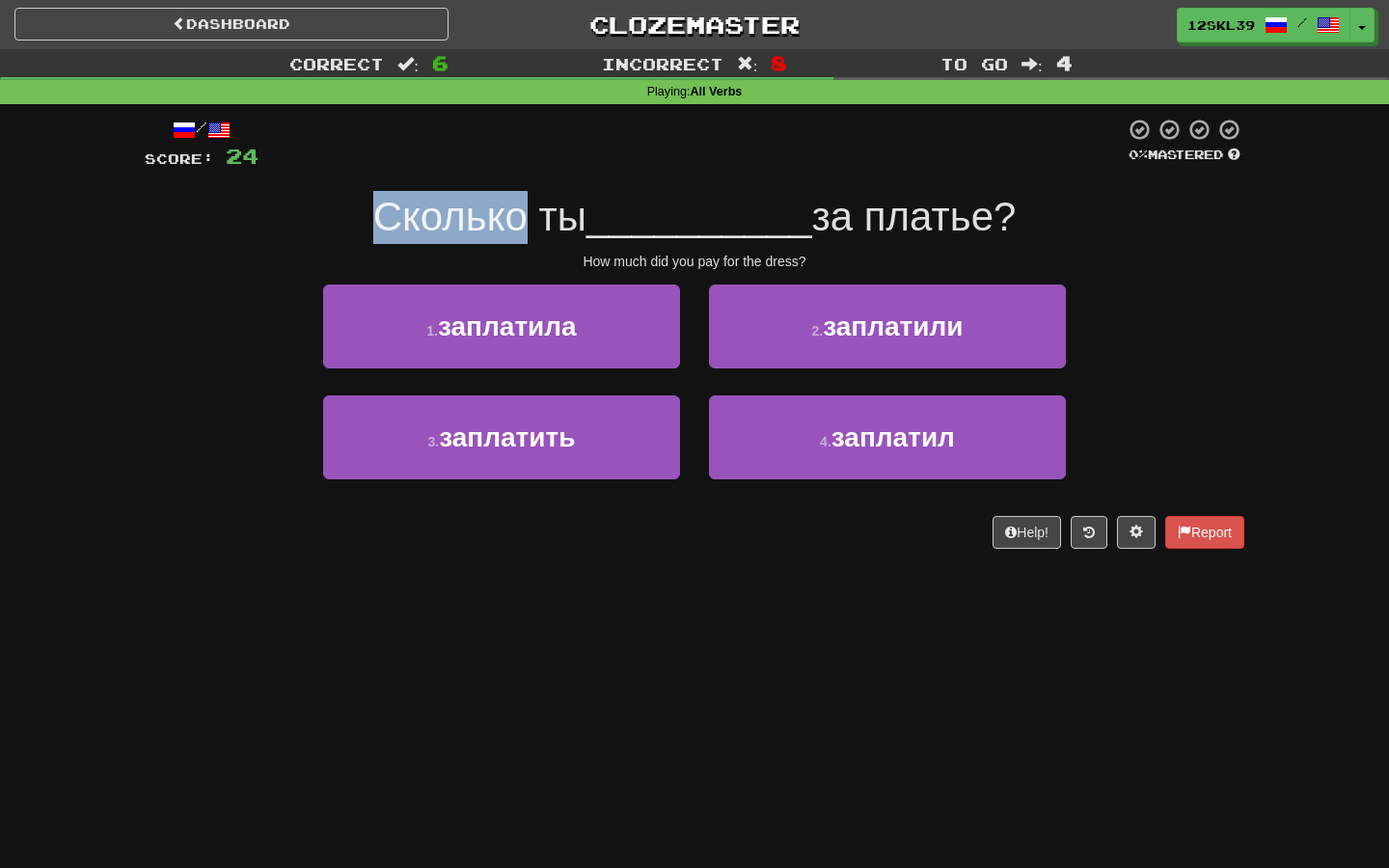 click on "Сколько ты" at bounding box center [479, 216] 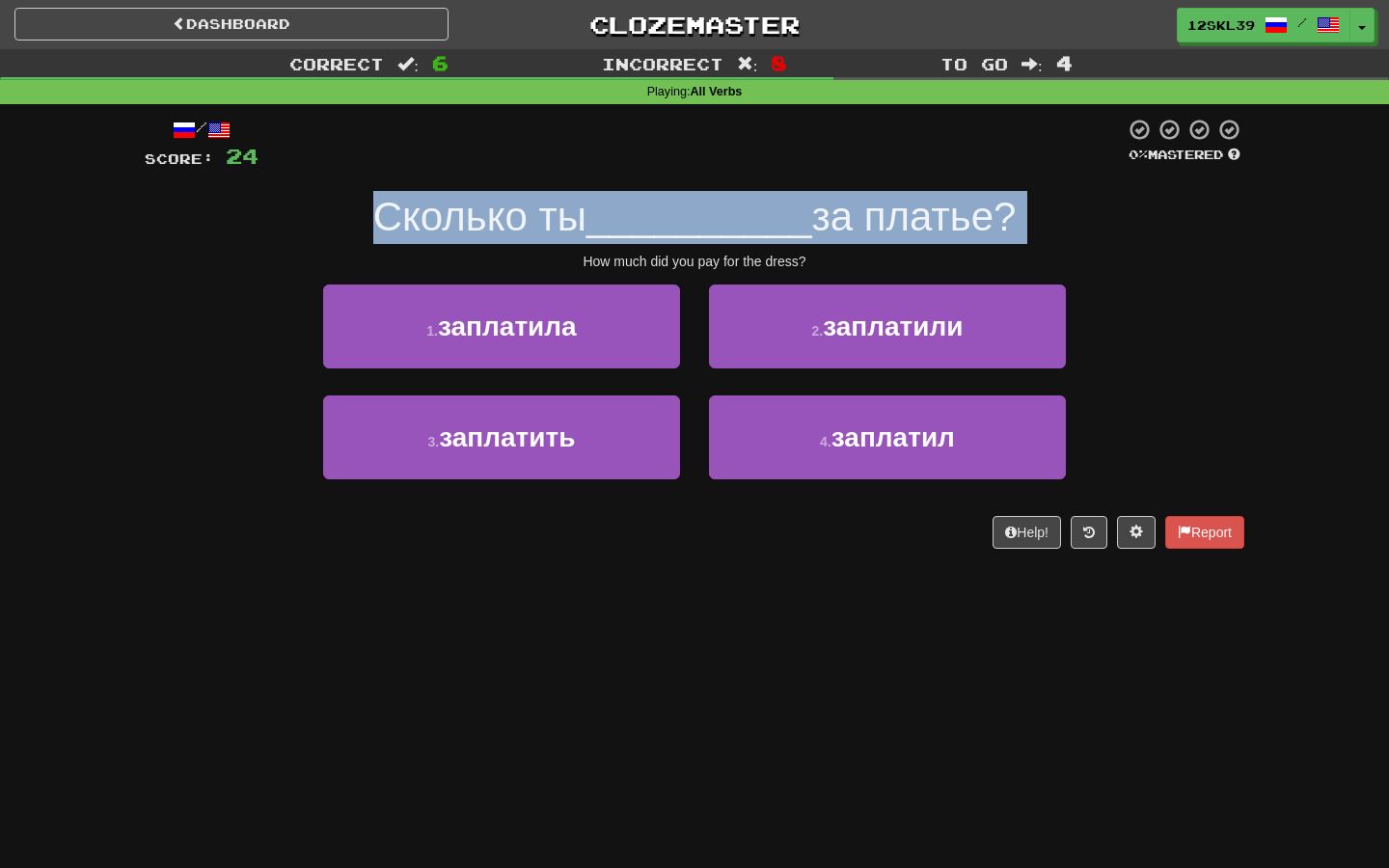 click on "Сколько ты" at bounding box center [479, 216] 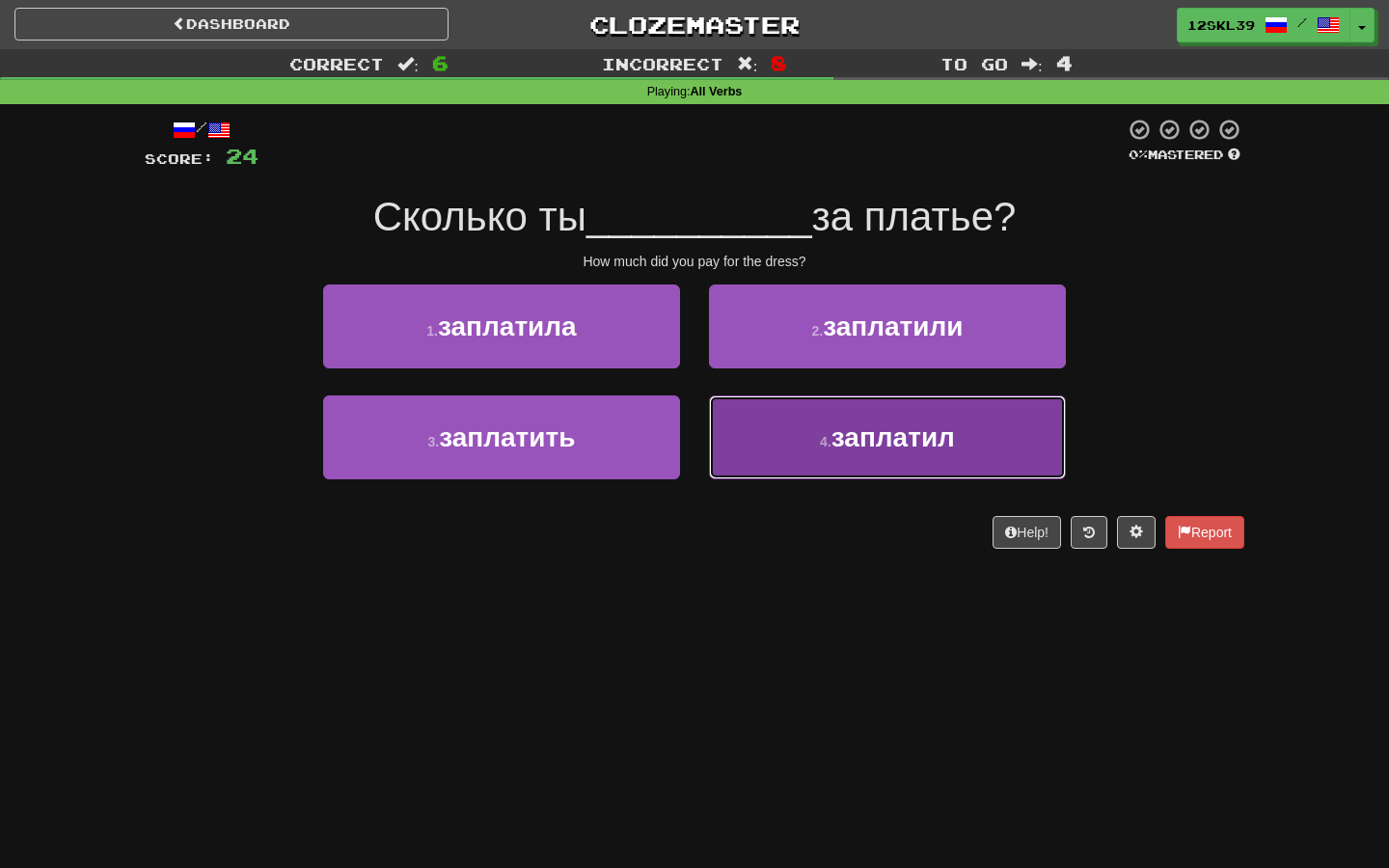 click on "4 .  заплатил" at bounding box center [887, 437] 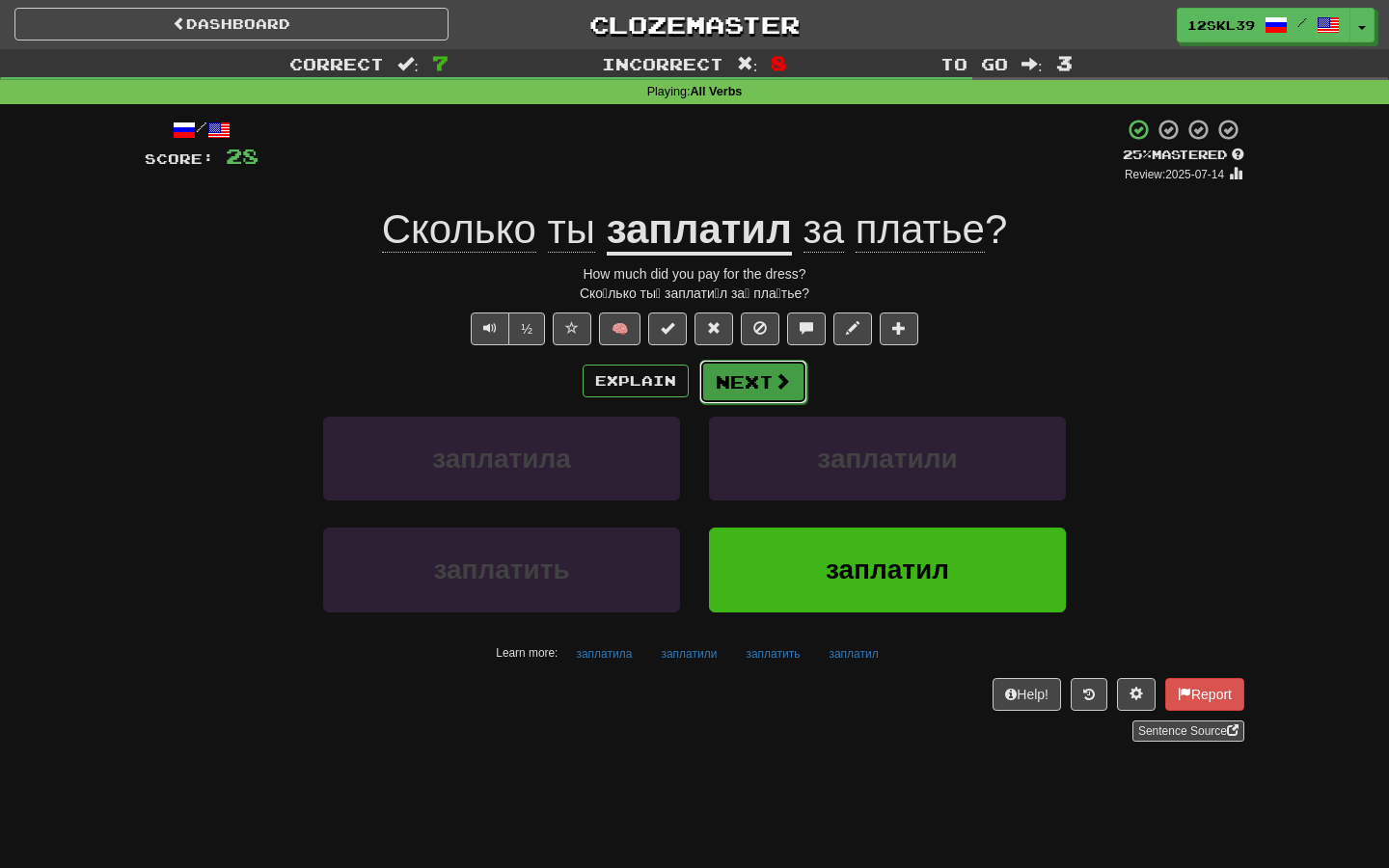 click on "Next" at bounding box center (753, 382) 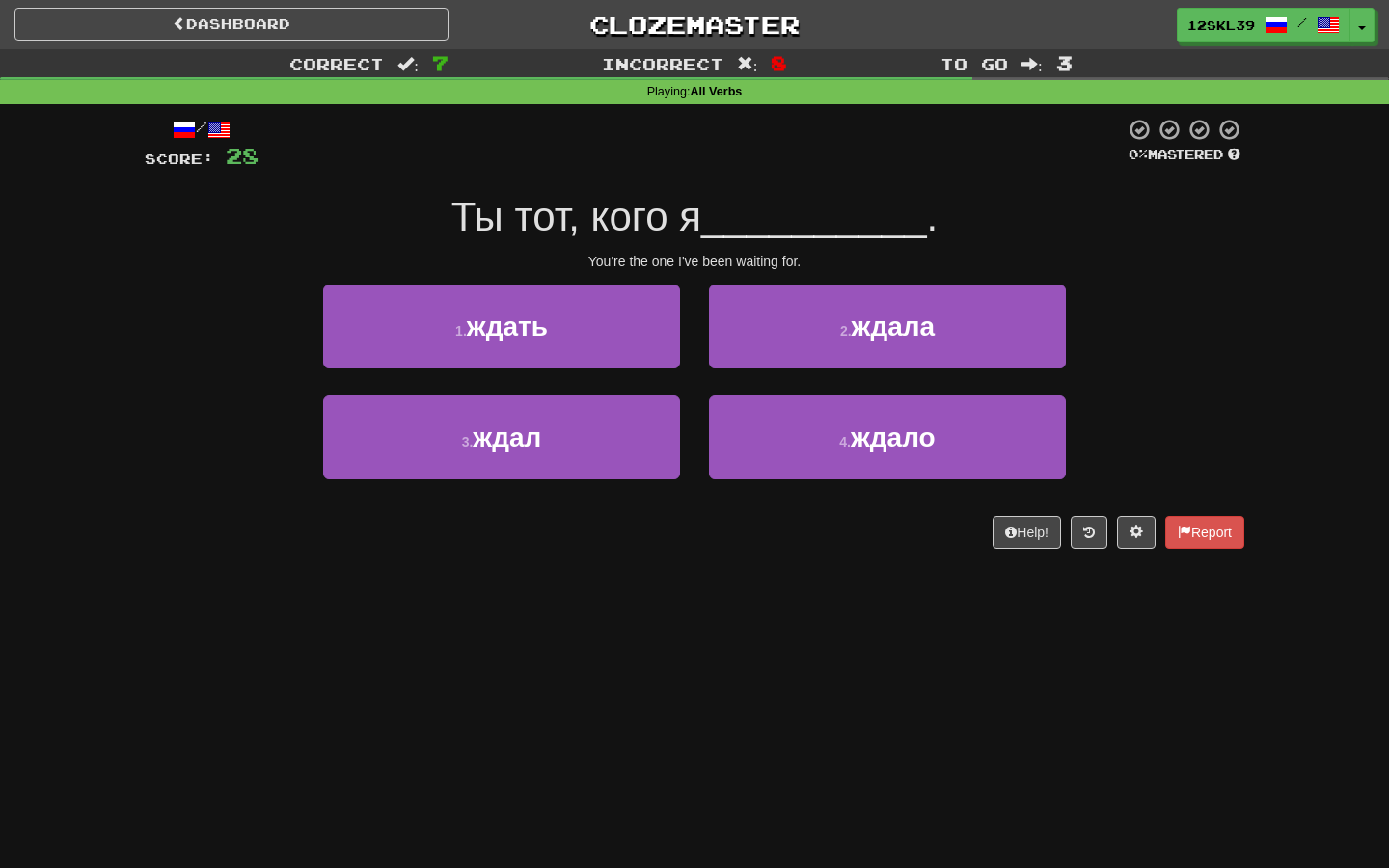 click on "Ты тот, кого я" at bounding box center [576, 216] 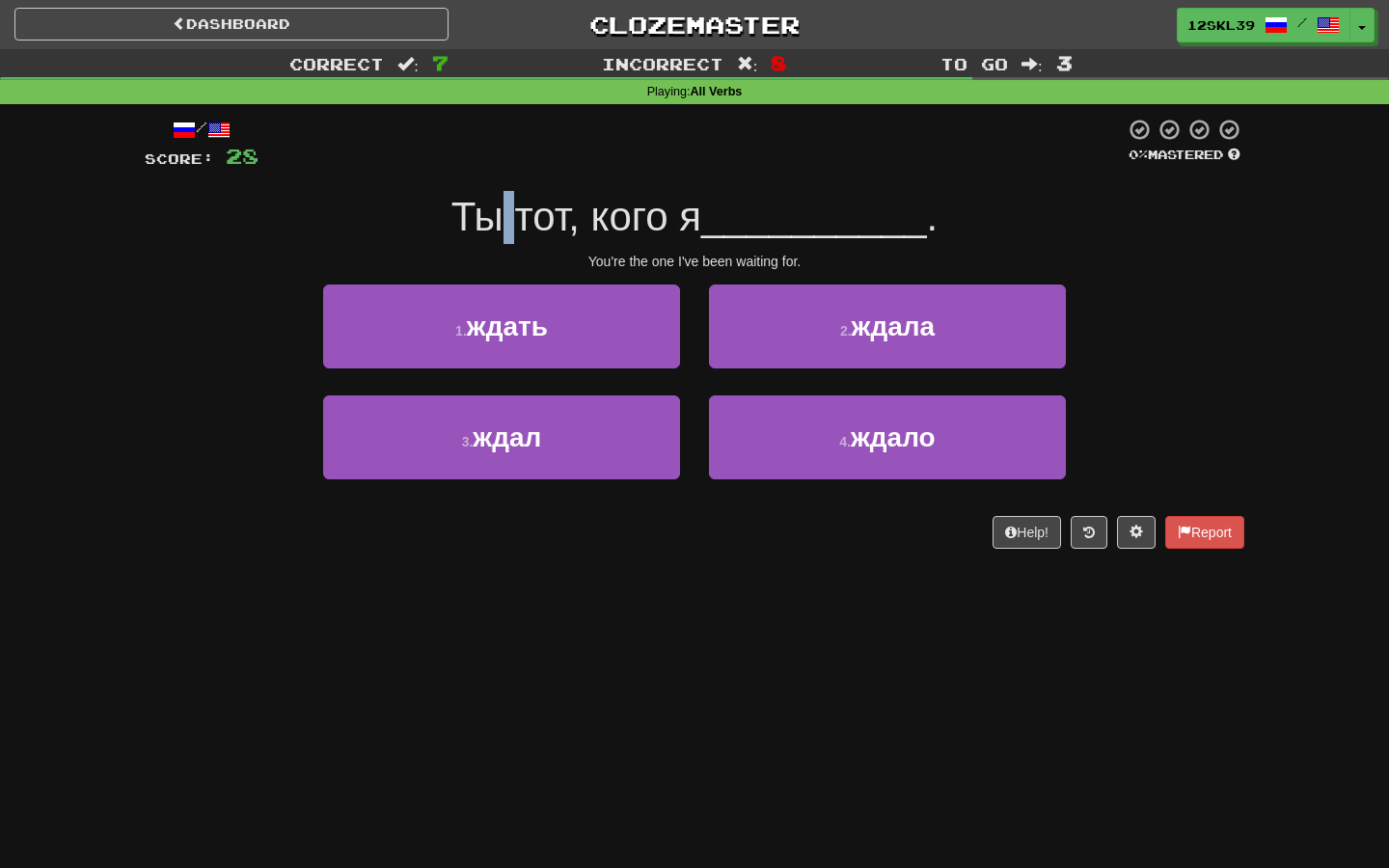 click on "Ты тот, кого я" at bounding box center [576, 216] 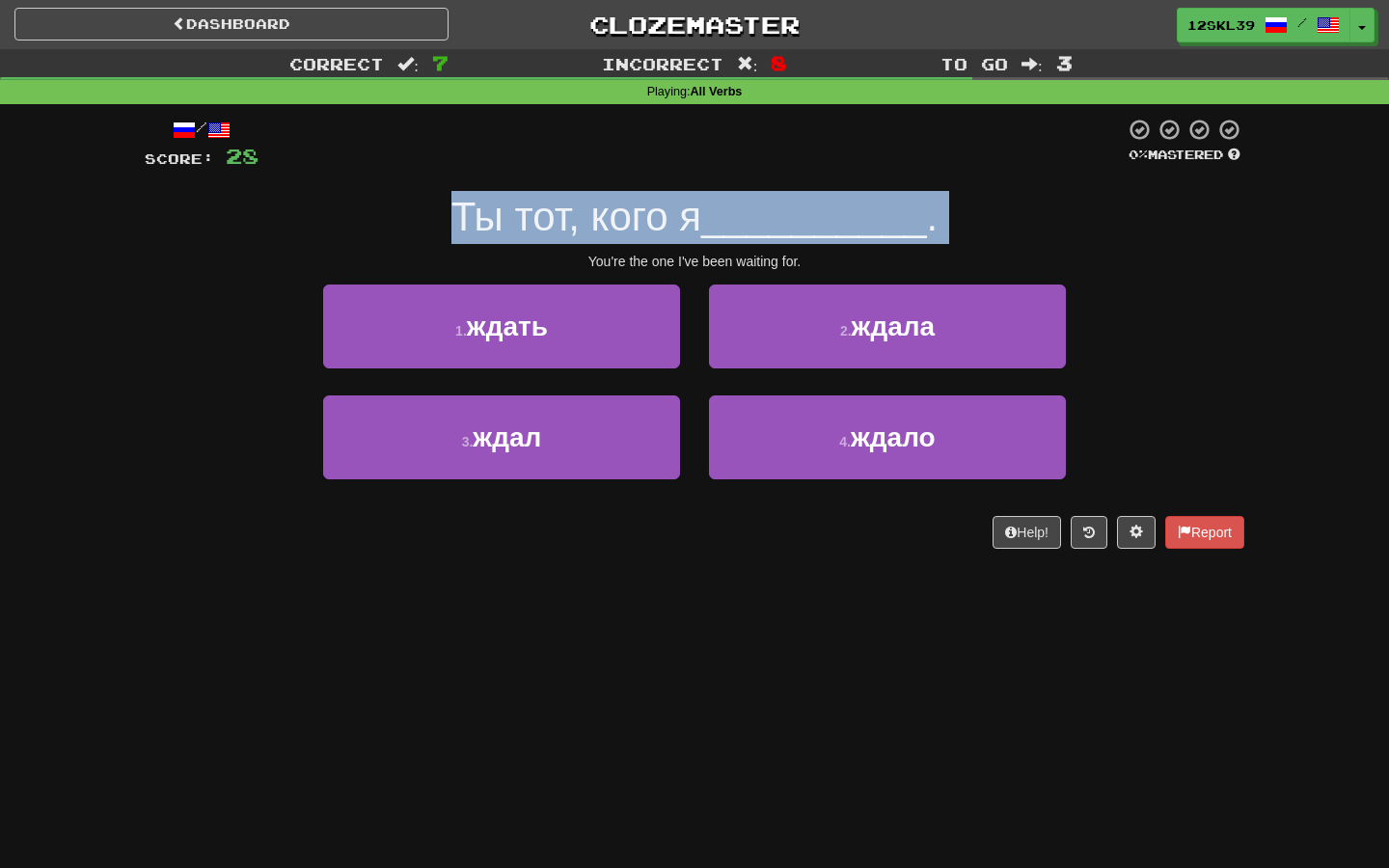 click on "Ты тот, кого я" at bounding box center (576, 216) 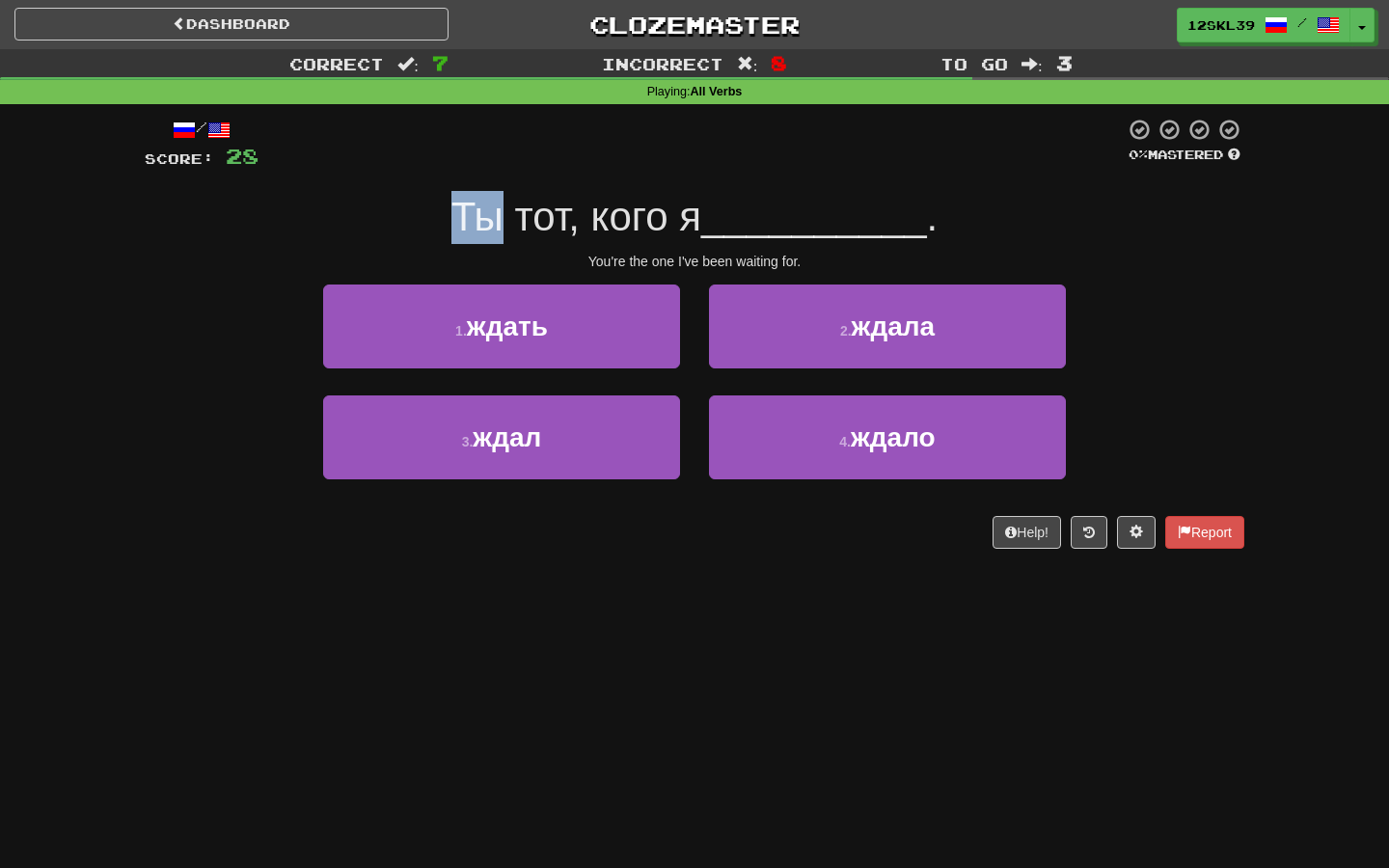 click on "Ты тот, кого я" at bounding box center [576, 216] 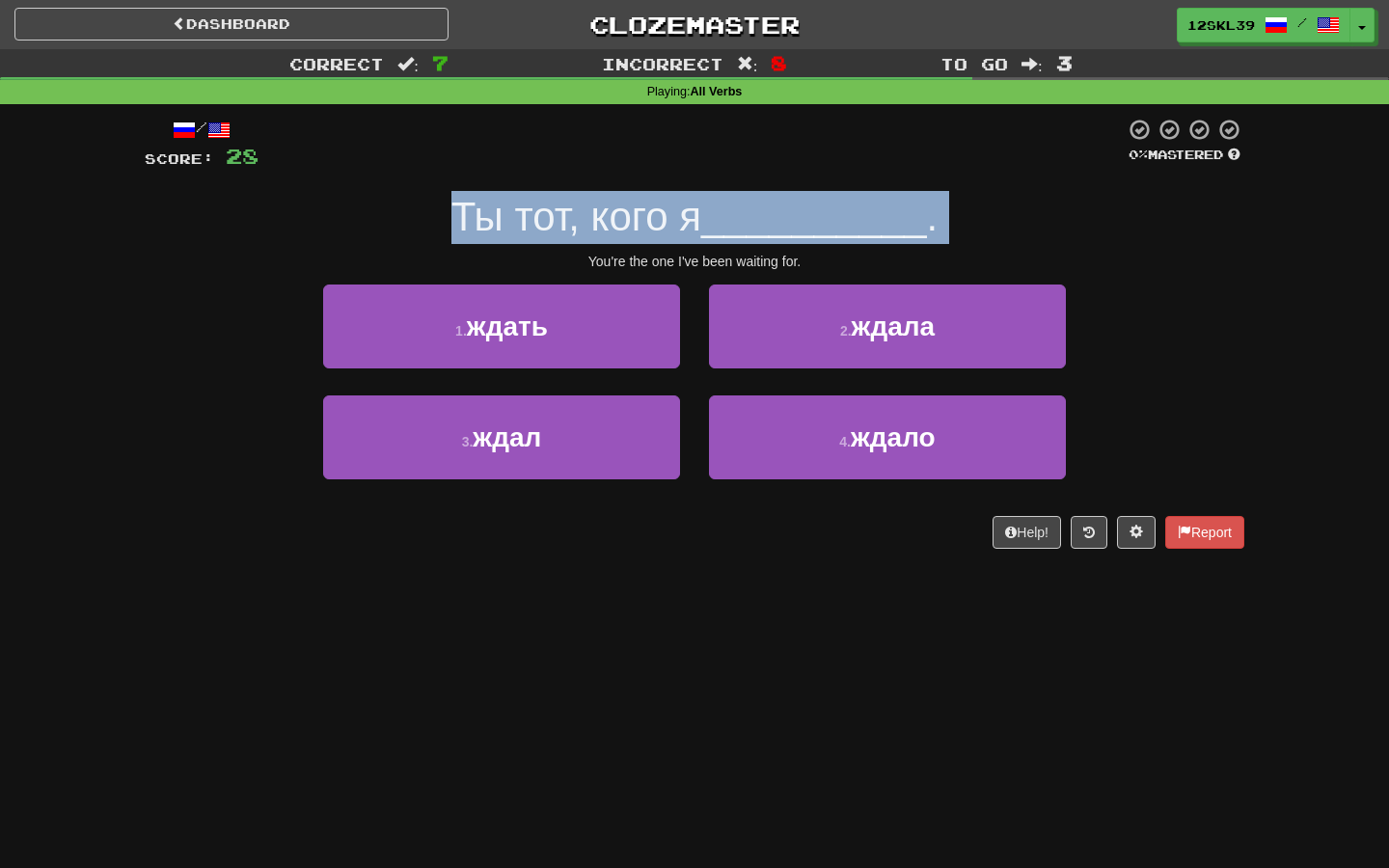 click on "Ты тот, кого я" at bounding box center [576, 216] 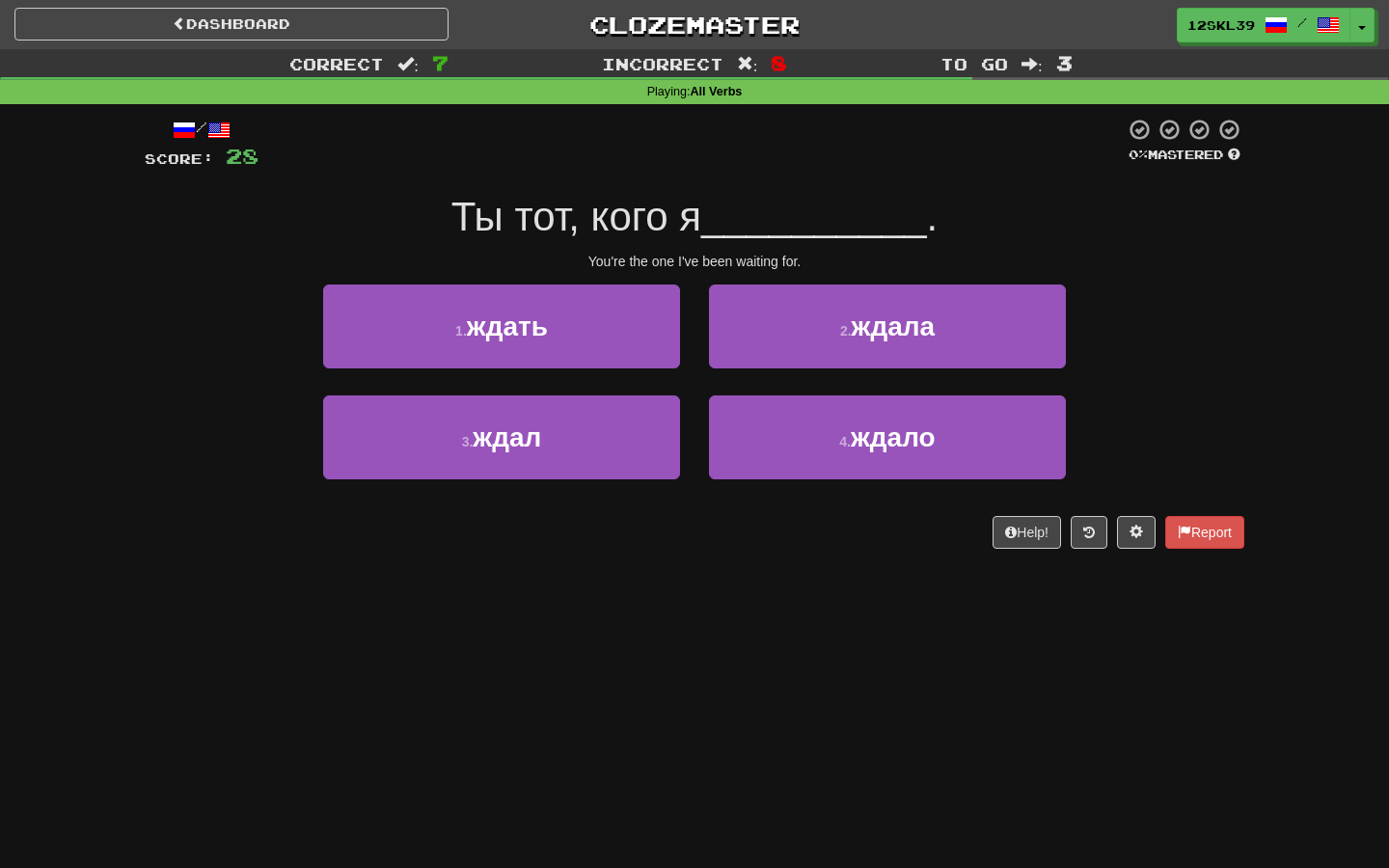 click on "Ты тот, кого я" at bounding box center (576, 216) 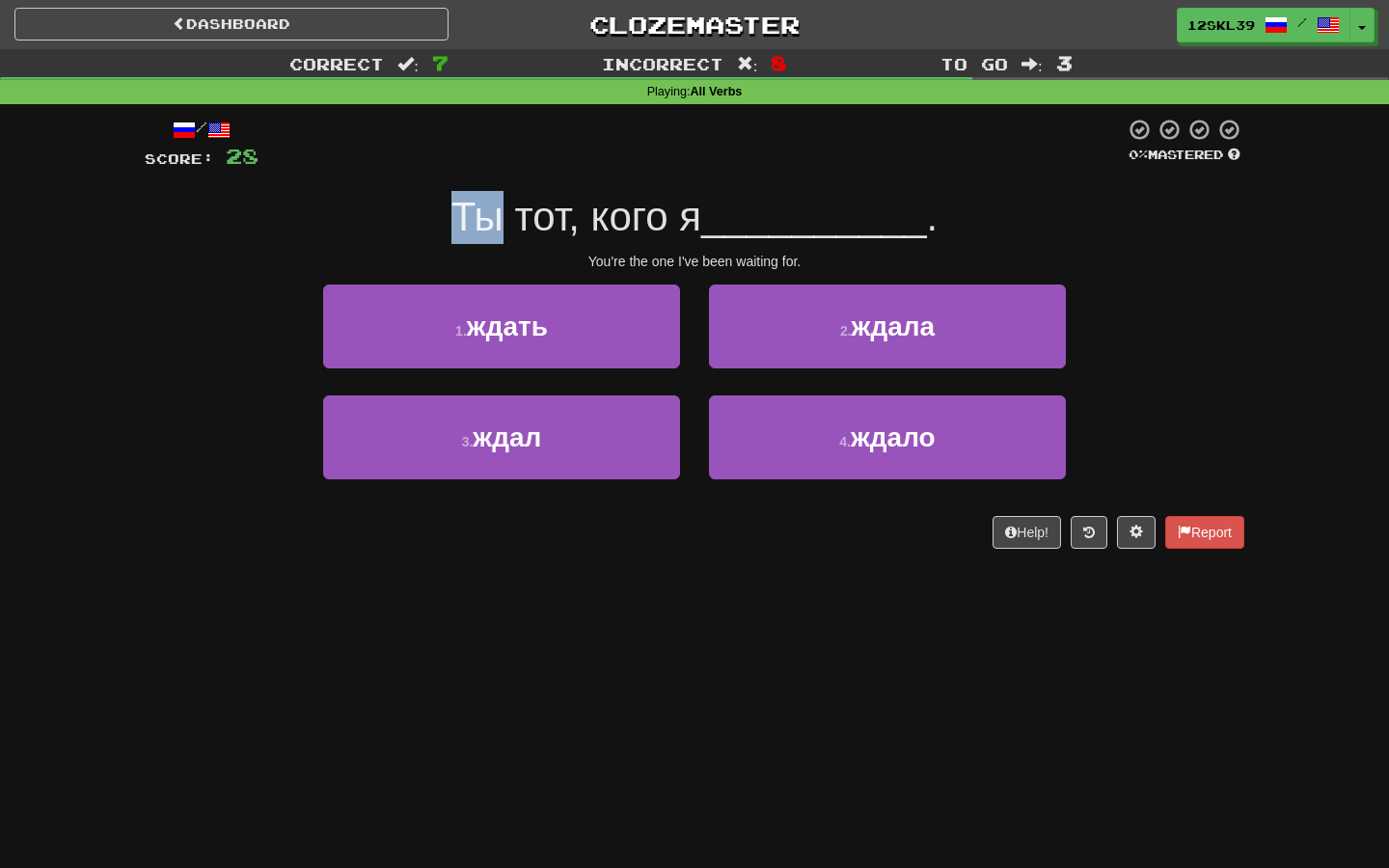 click on "Ты тот, кого я" at bounding box center [576, 216] 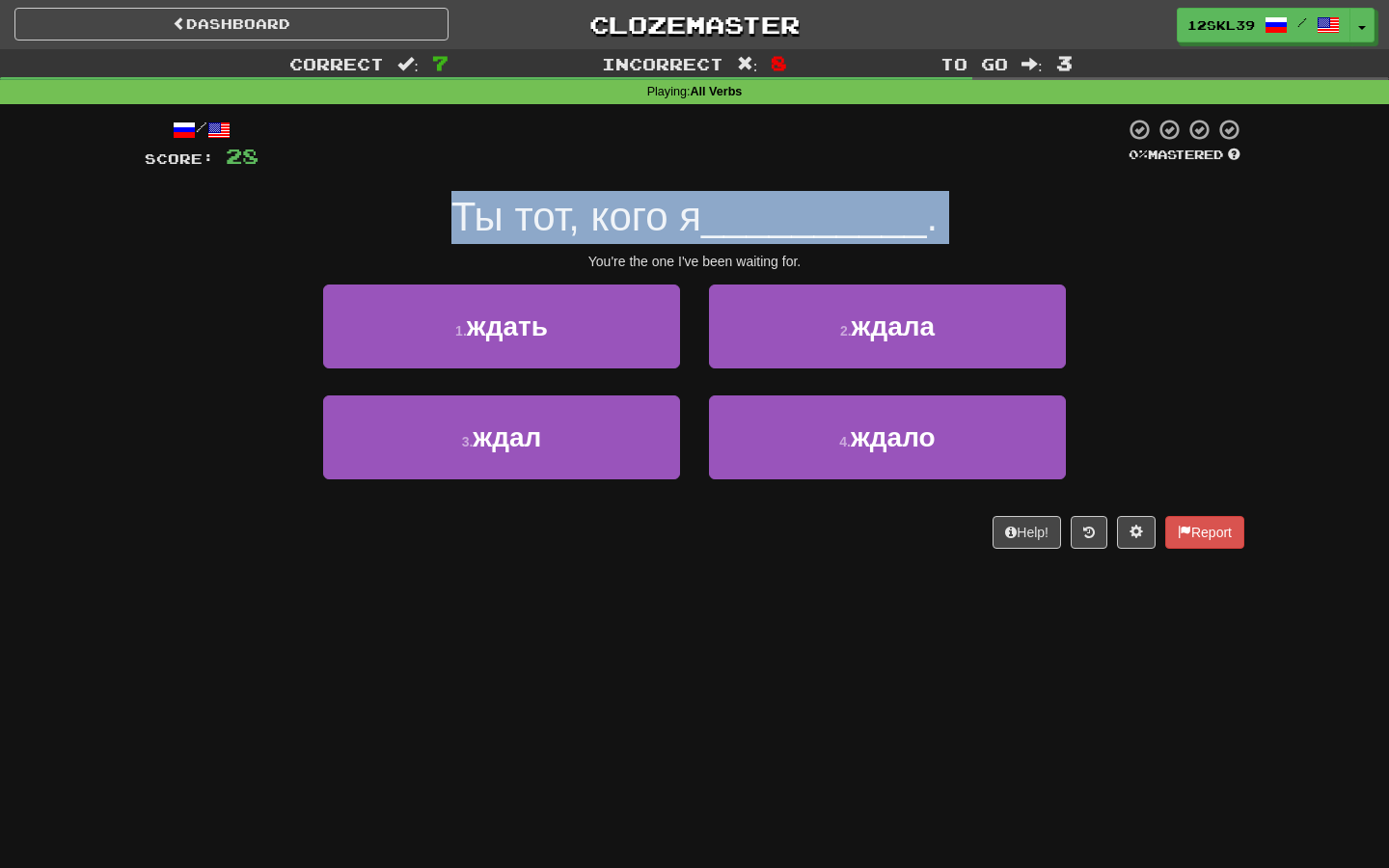 click on "Ты тот, кого я" at bounding box center [576, 216] 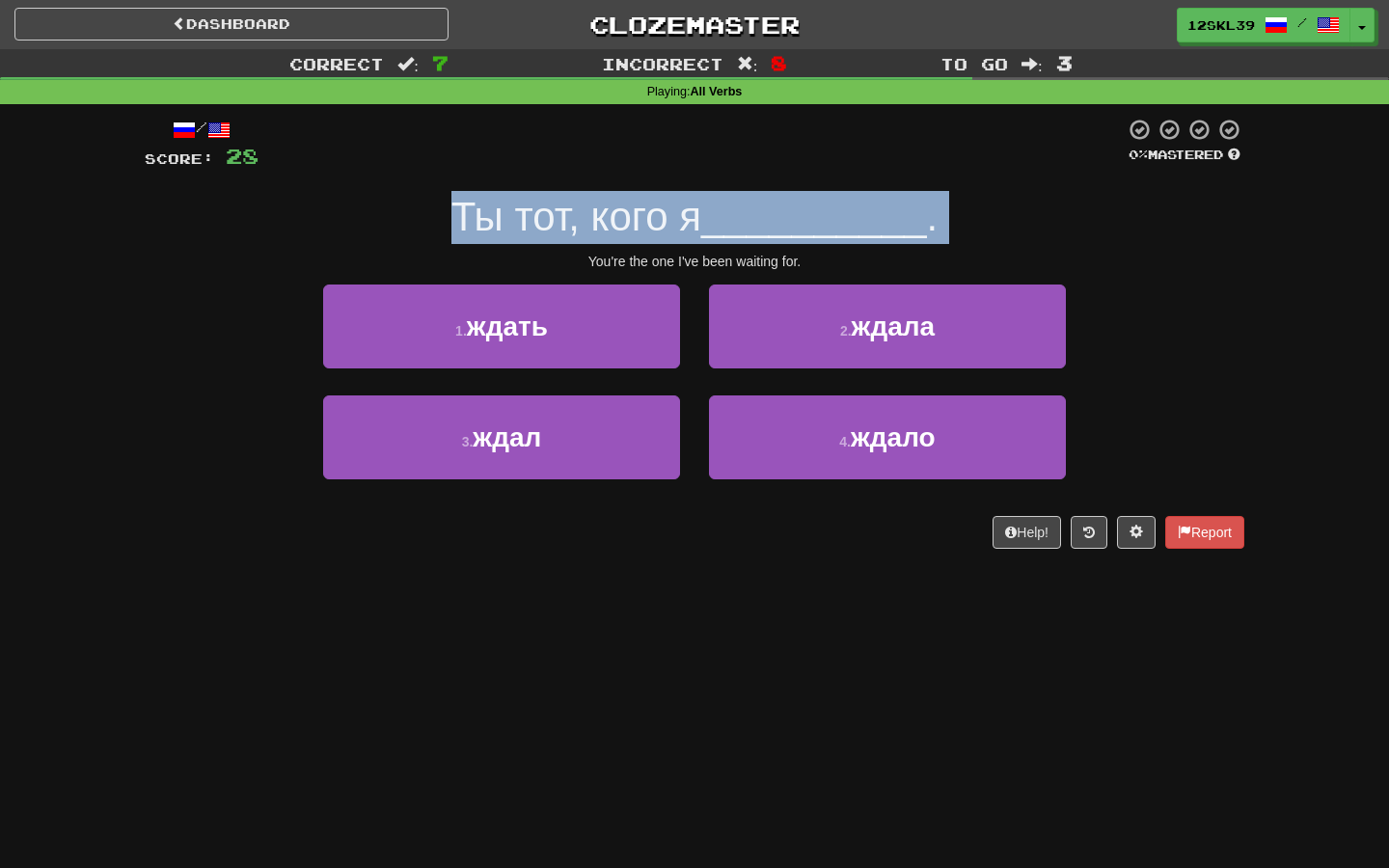 click on "Ты тот, кого я  __________ ." at bounding box center [694, 217] 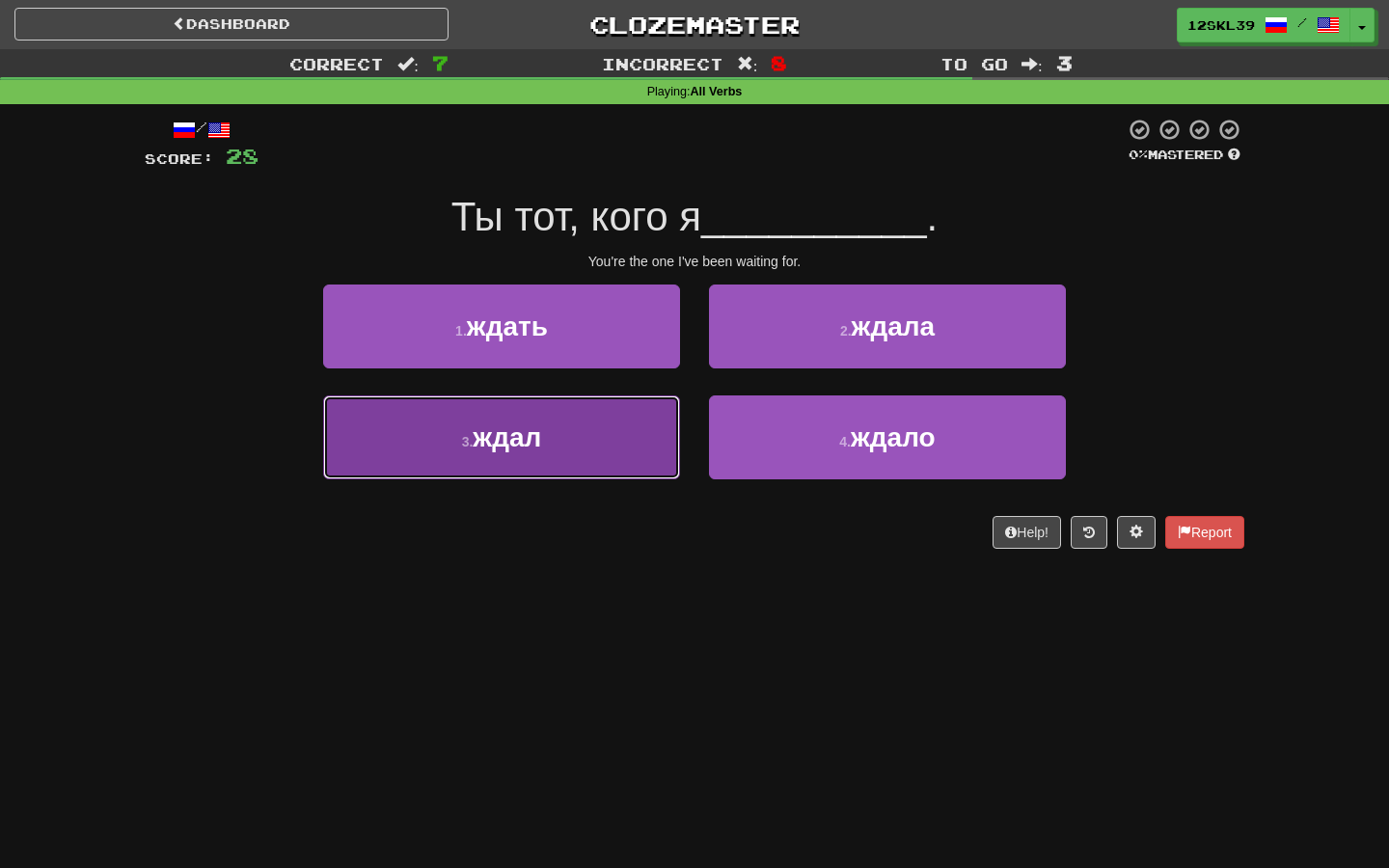 click on "3 .  ждал" at bounding box center [502, 437] 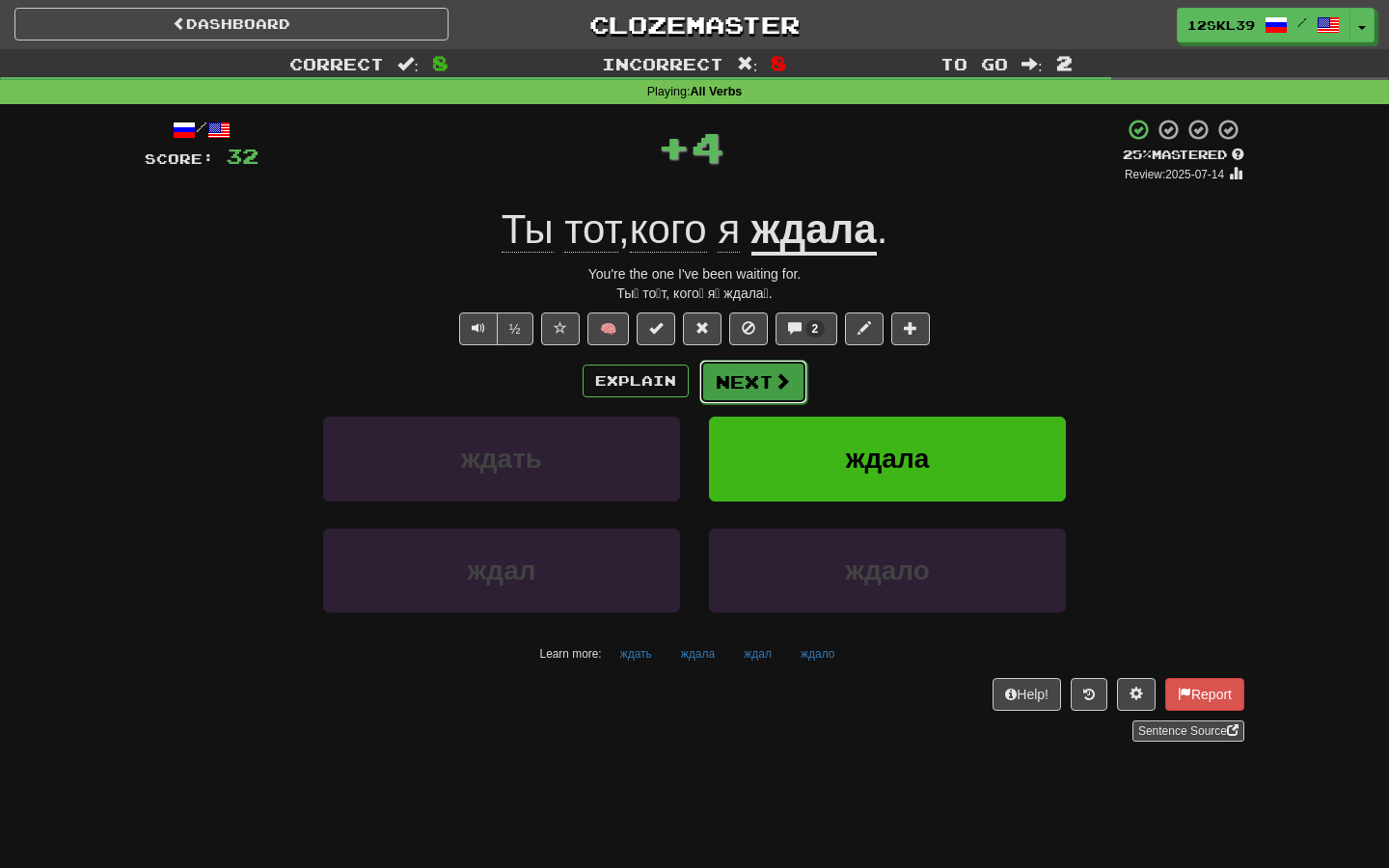 click on "Next" at bounding box center [753, 382] 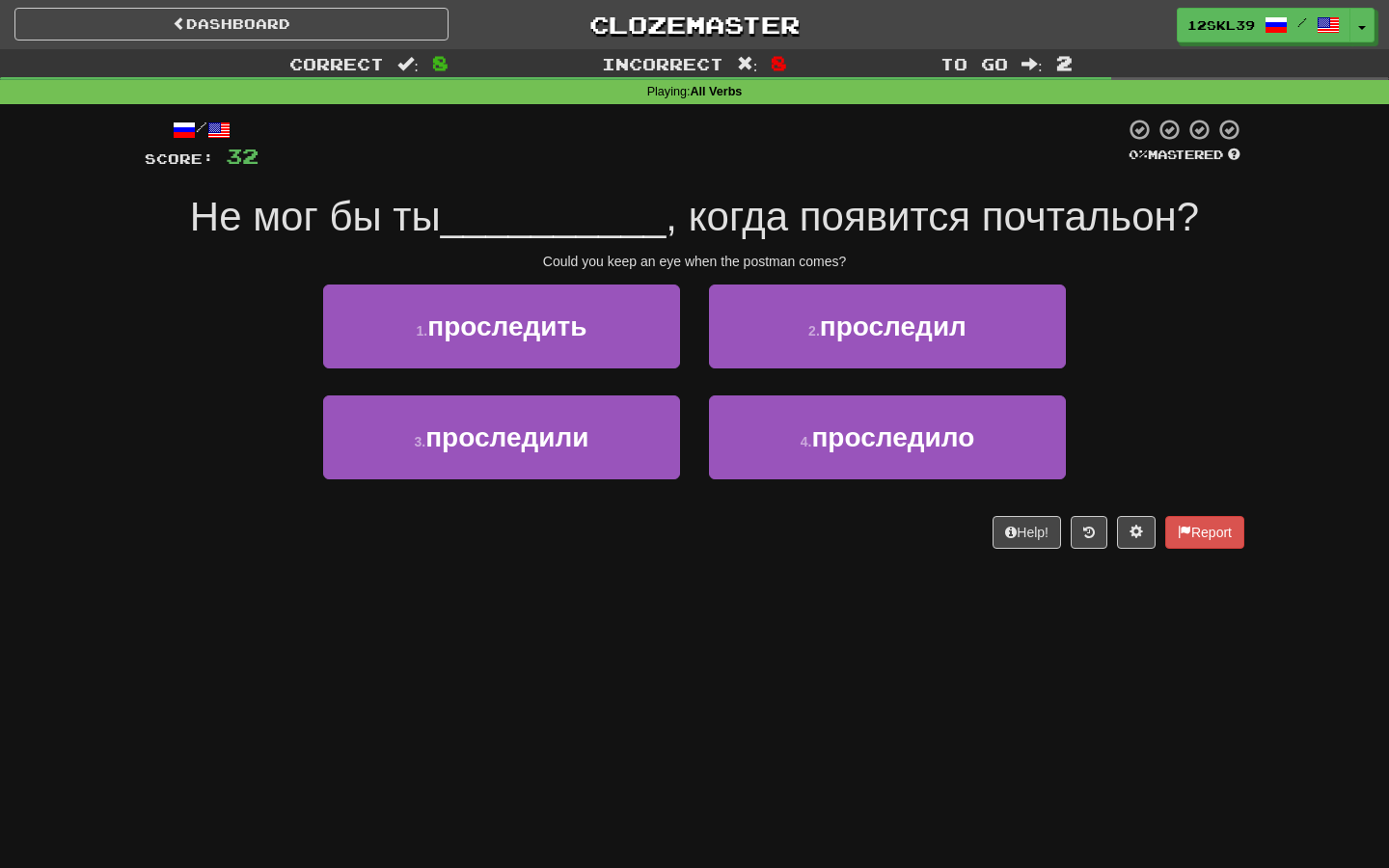 click on "__________" at bounding box center (554, 216) 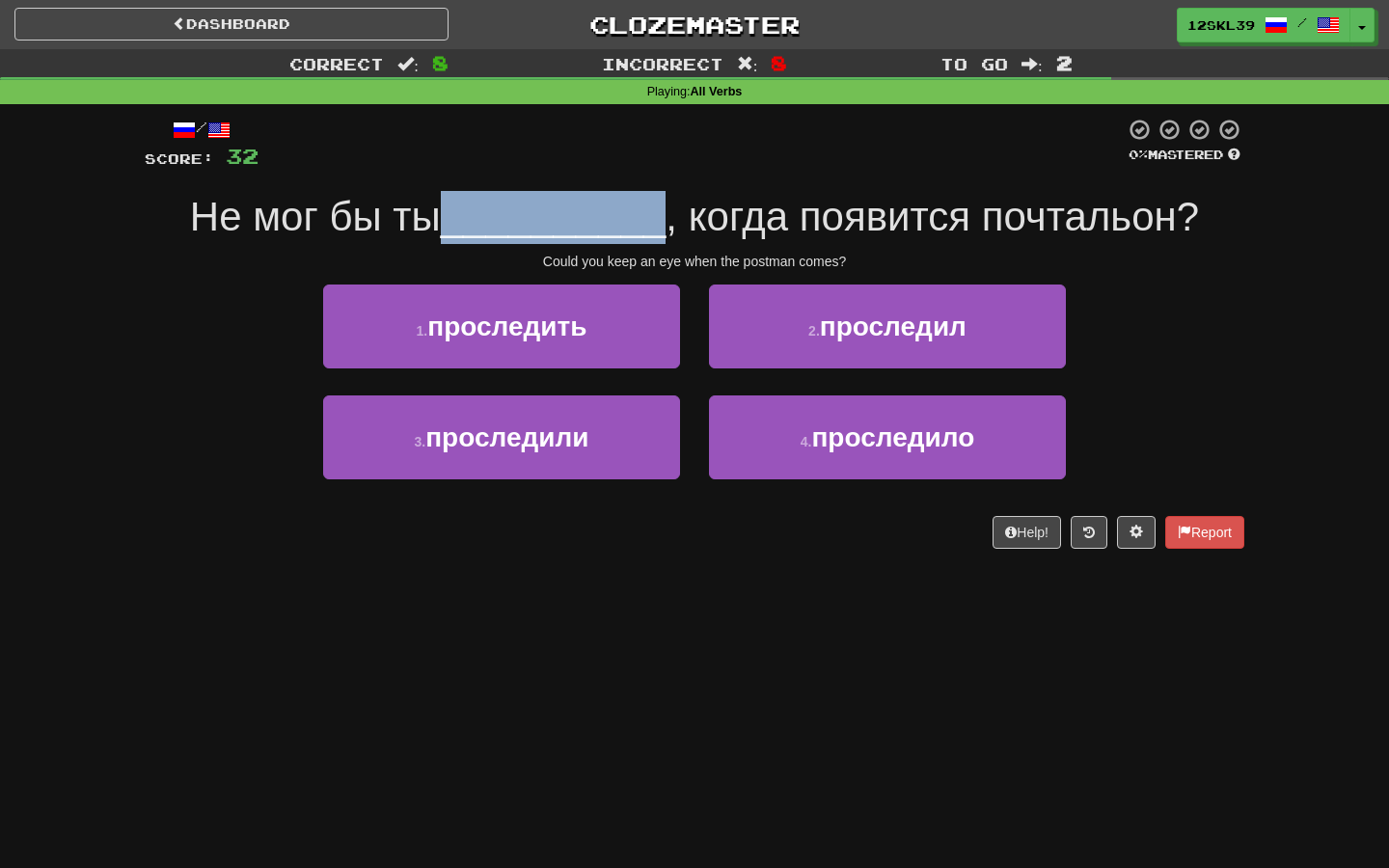 click on "__________" at bounding box center (554, 216) 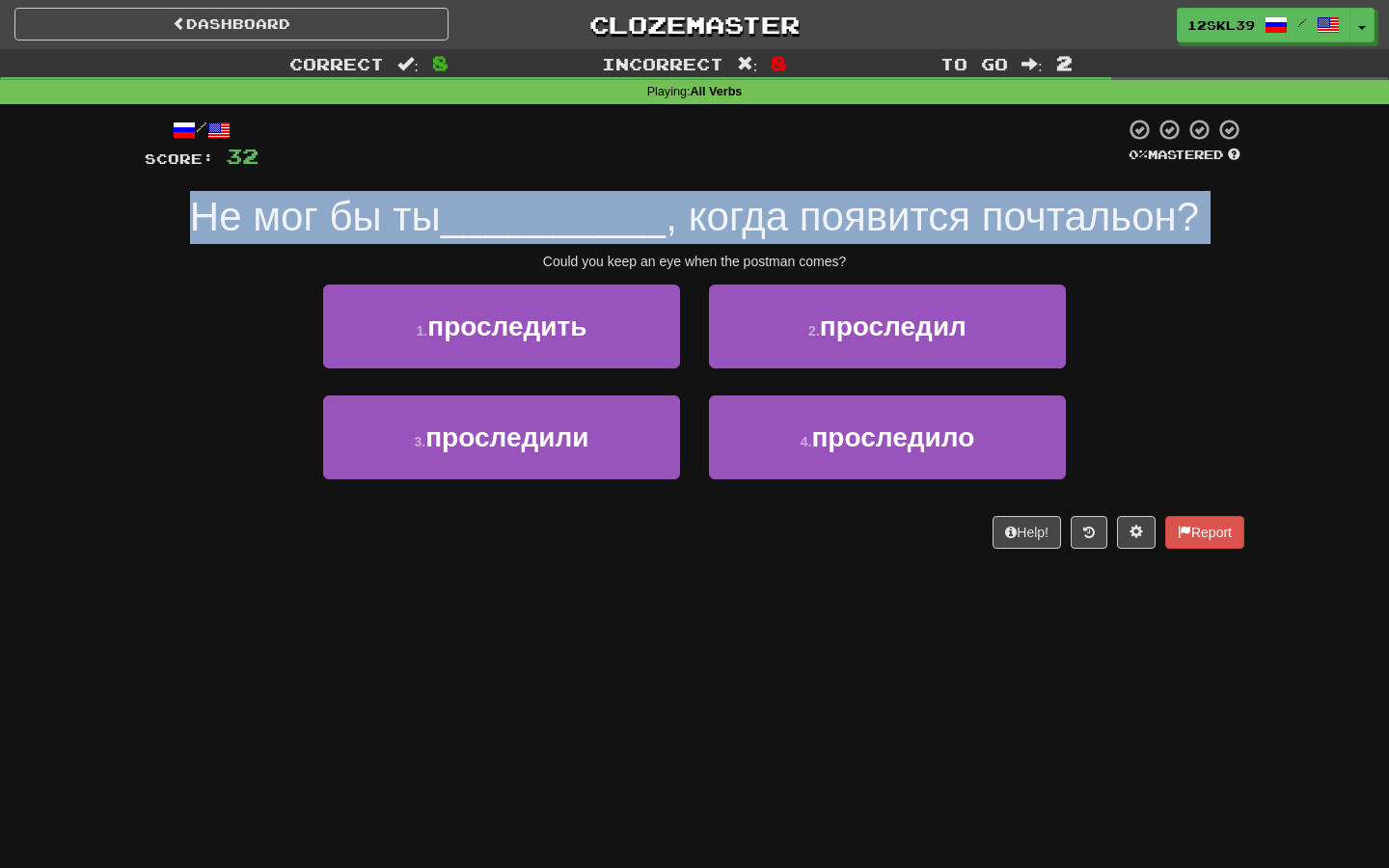 click on "__________" at bounding box center (554, 216) 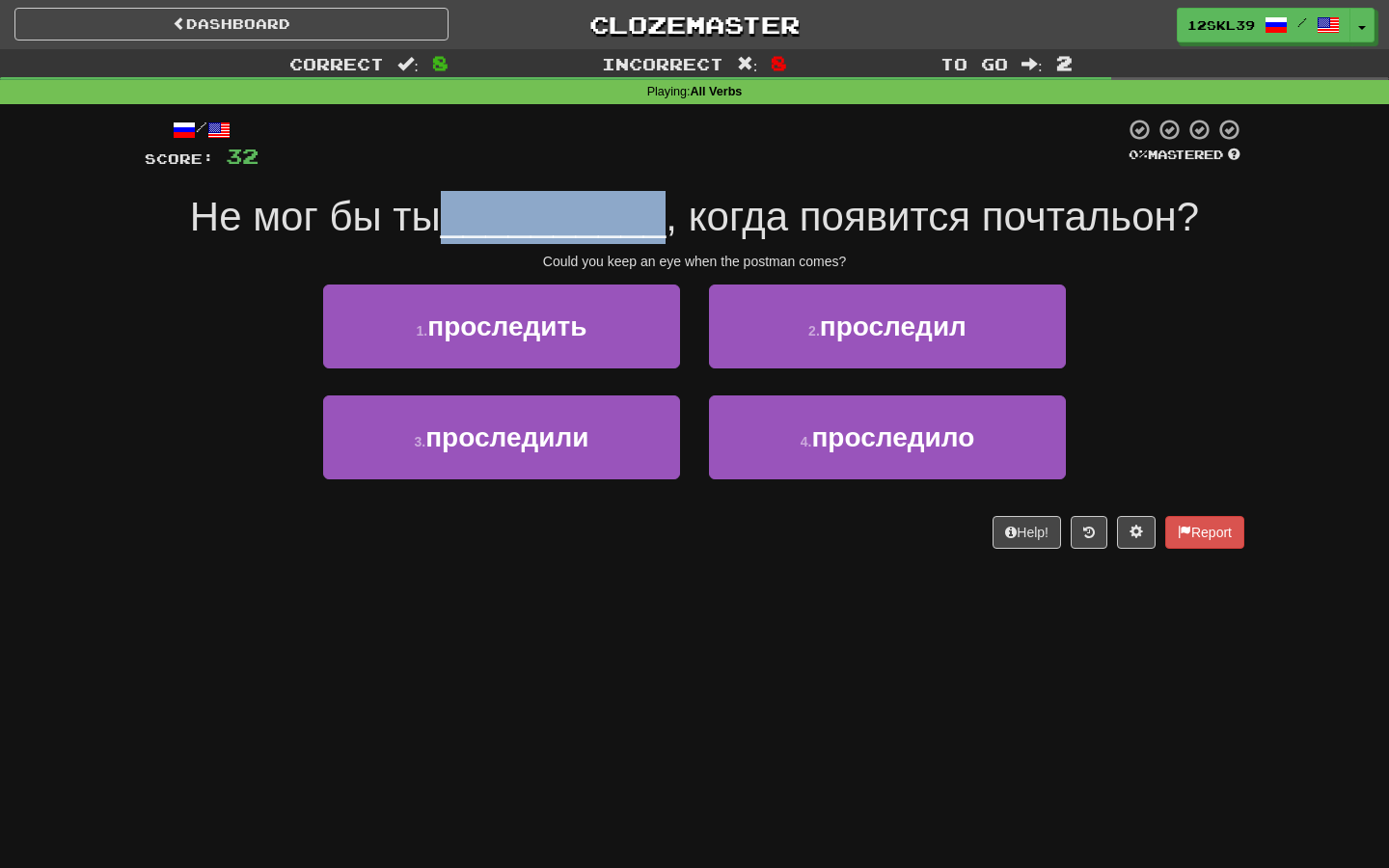 click on "__________" at bounding box center (554, 216) 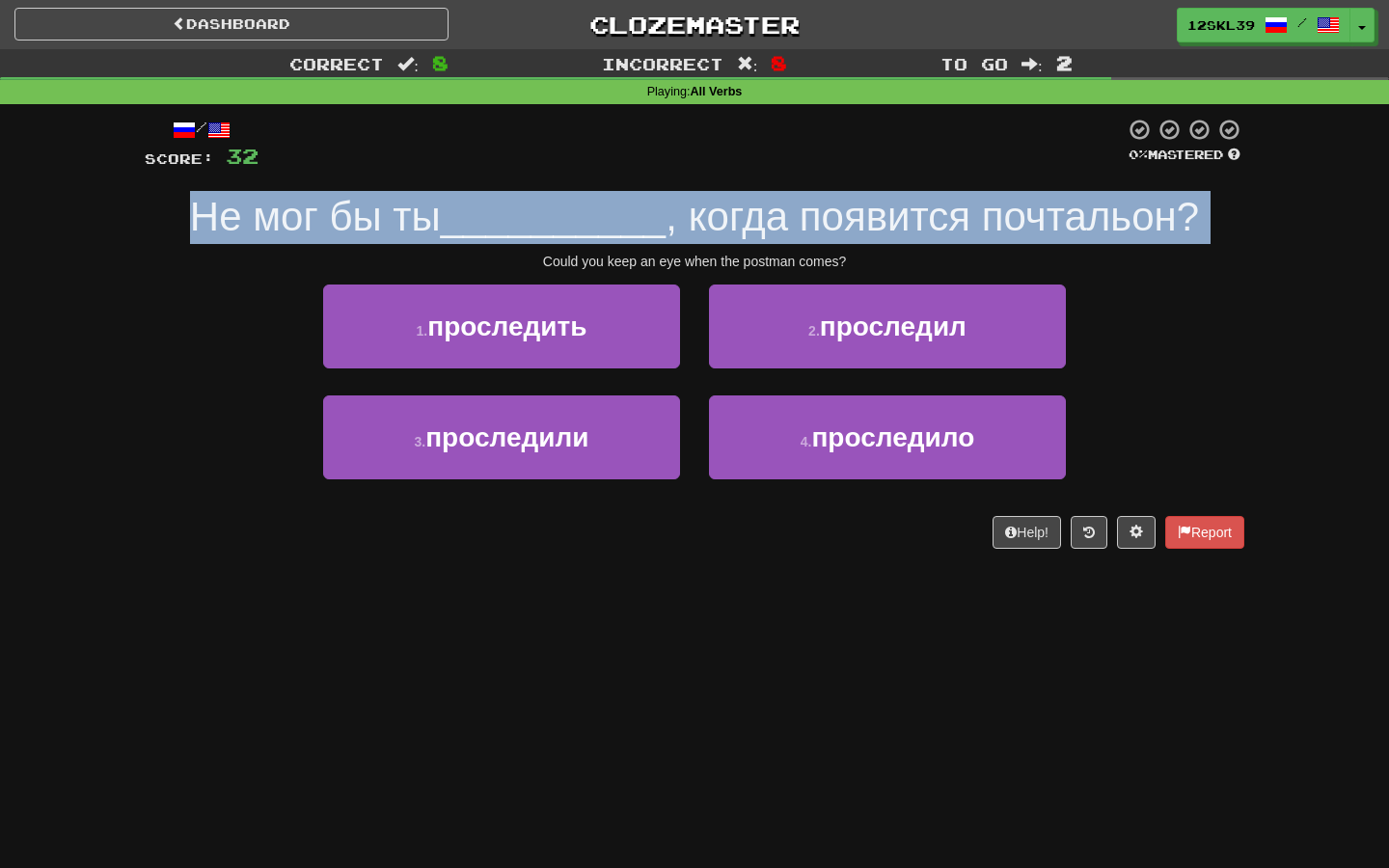 click on "__________" at bounding box center (554, 216) 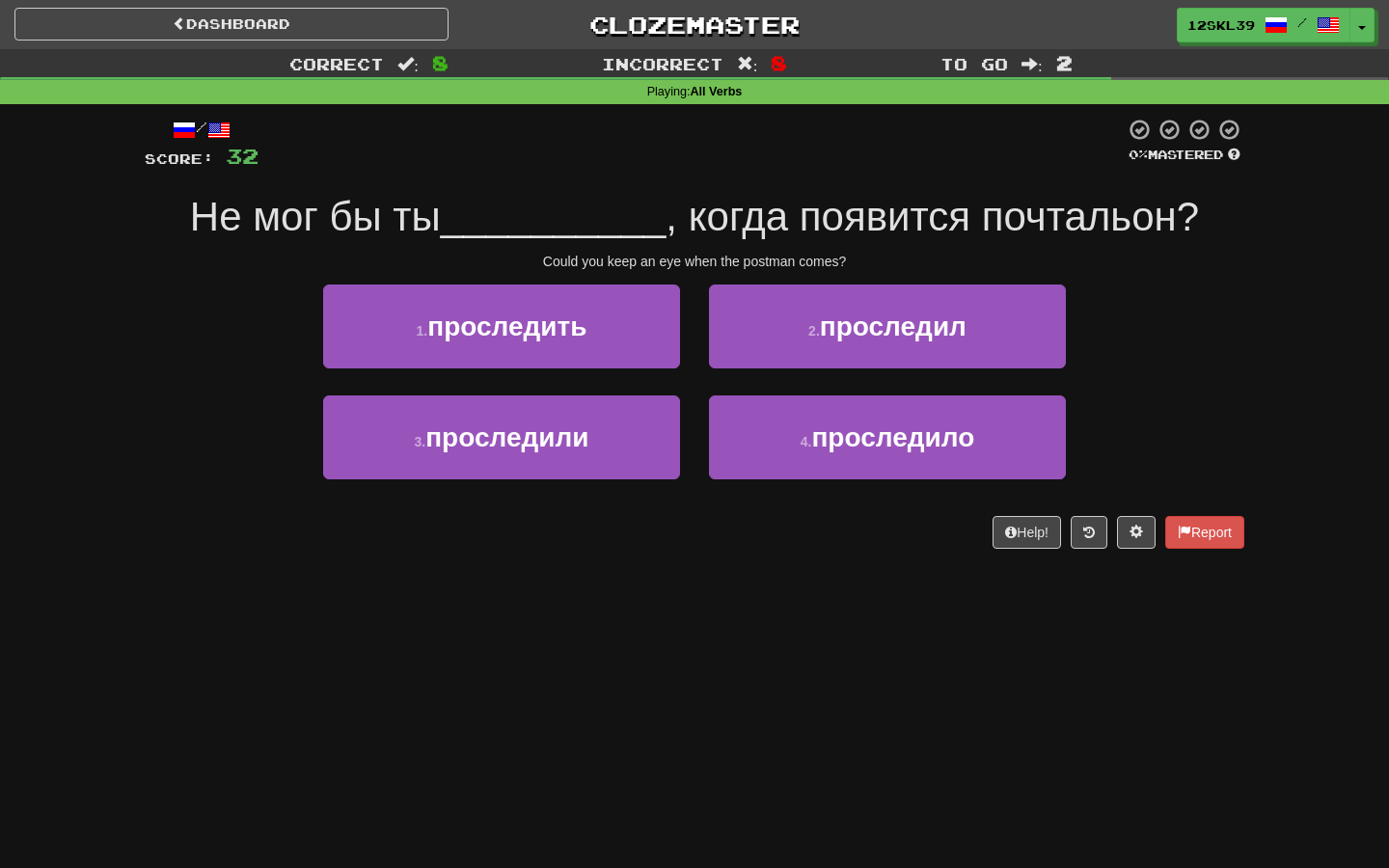 click on ", когда появится почтальон?" at bounding box center [932, 216] 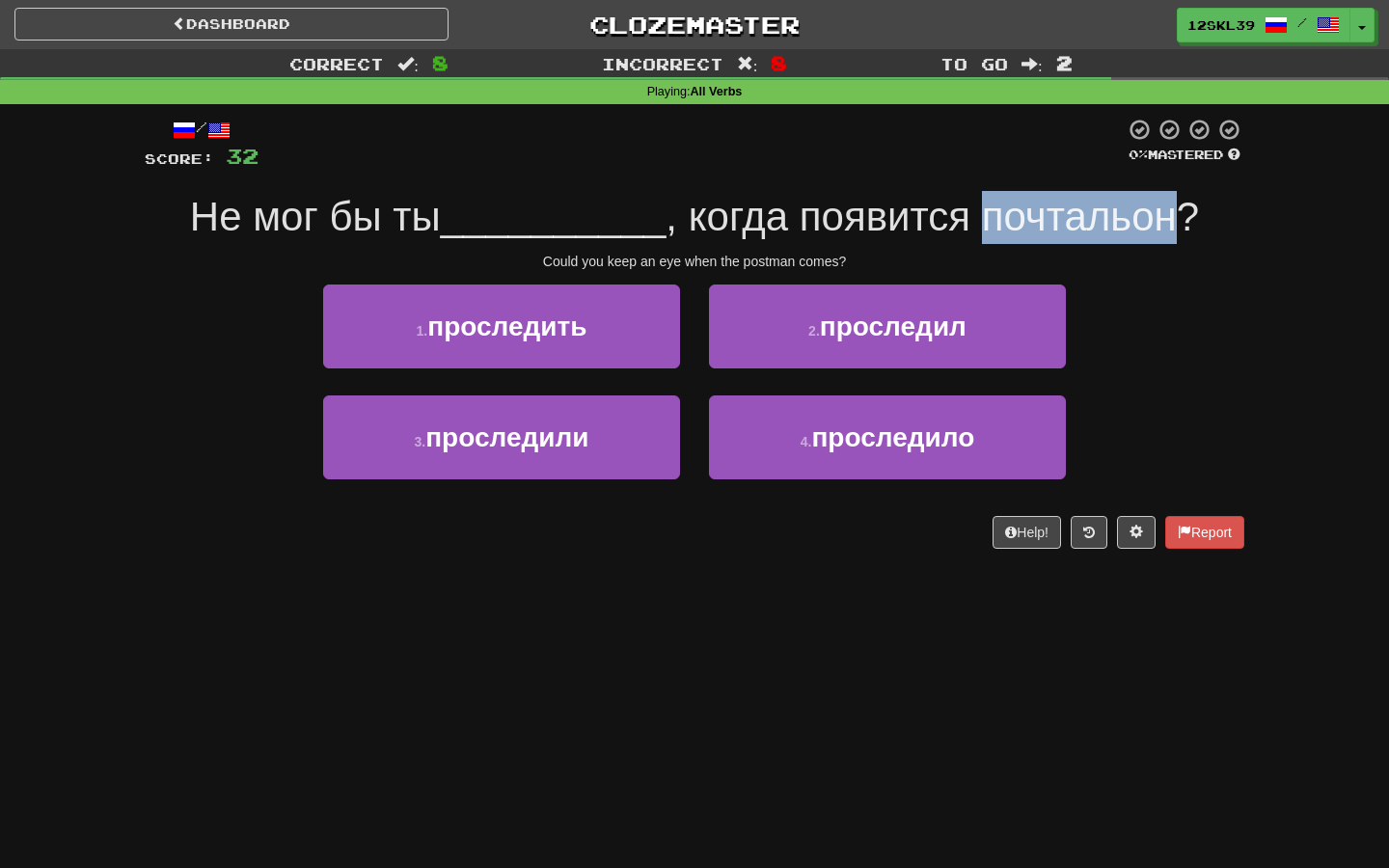 click on ", когда появится почтальон?" at bounding box center (932, 216) 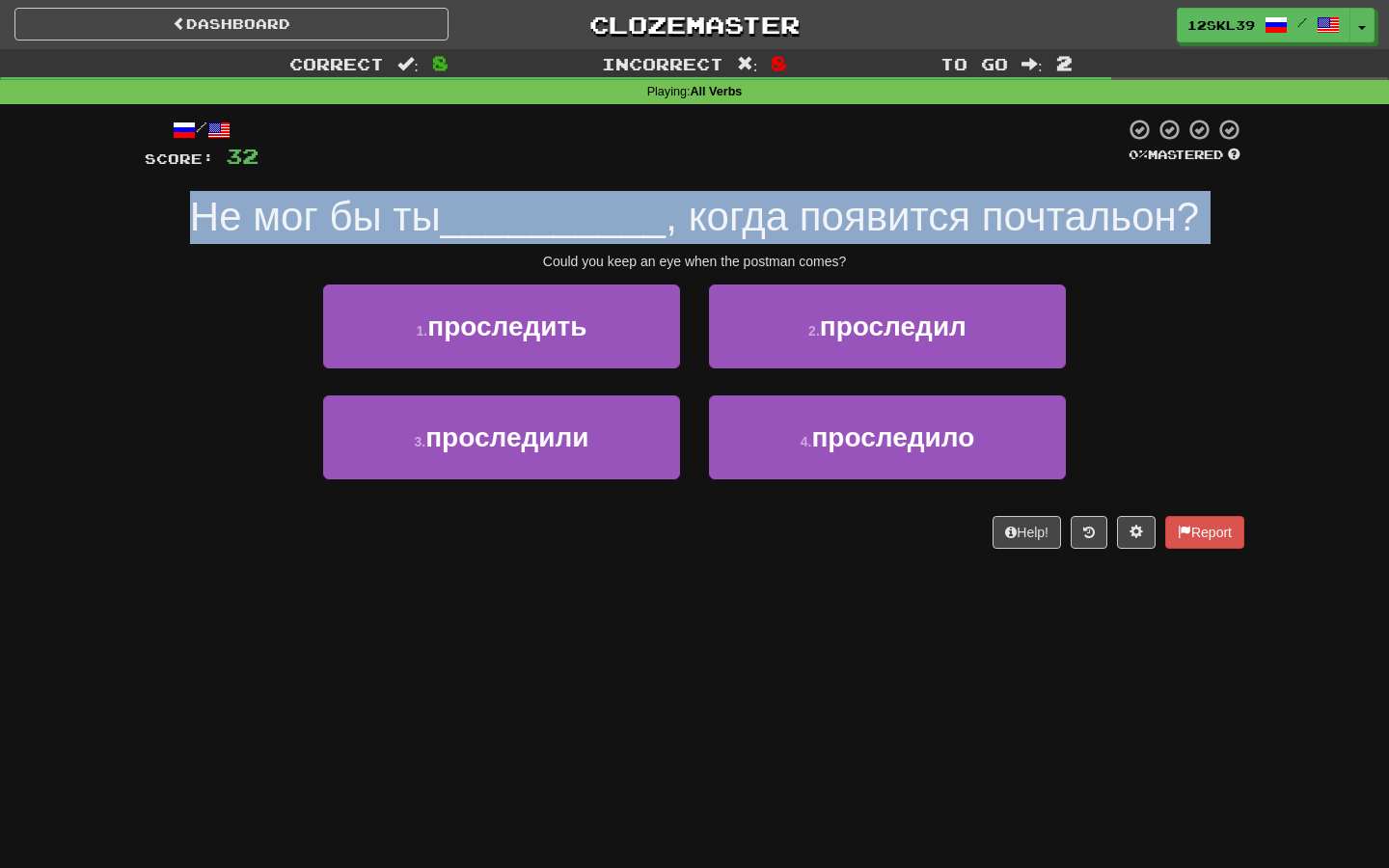 click on ", когда появится почтальон?" at bounding box center (932, 216) 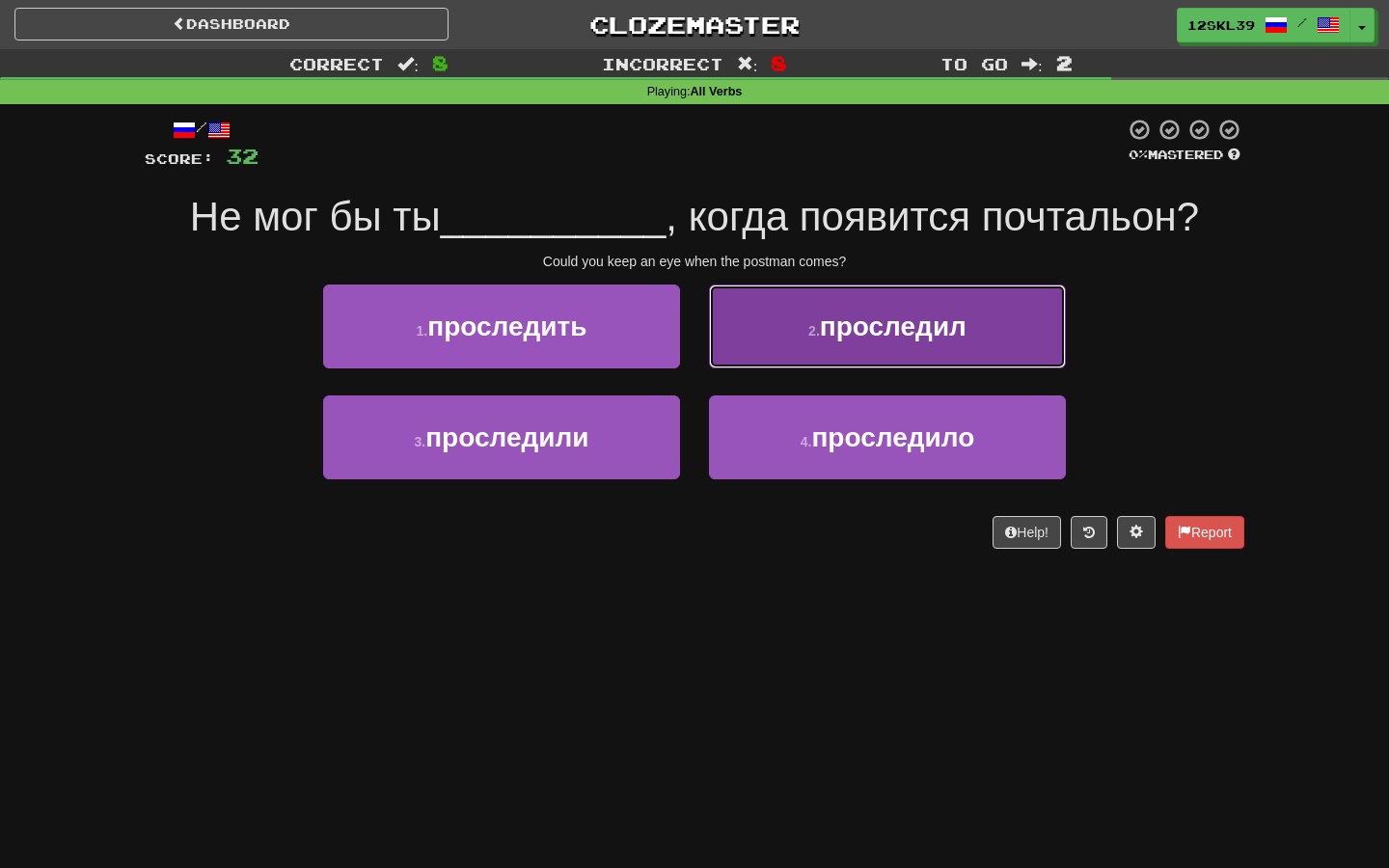 click on "2 .  проследил" at bounding box center (887, 326) 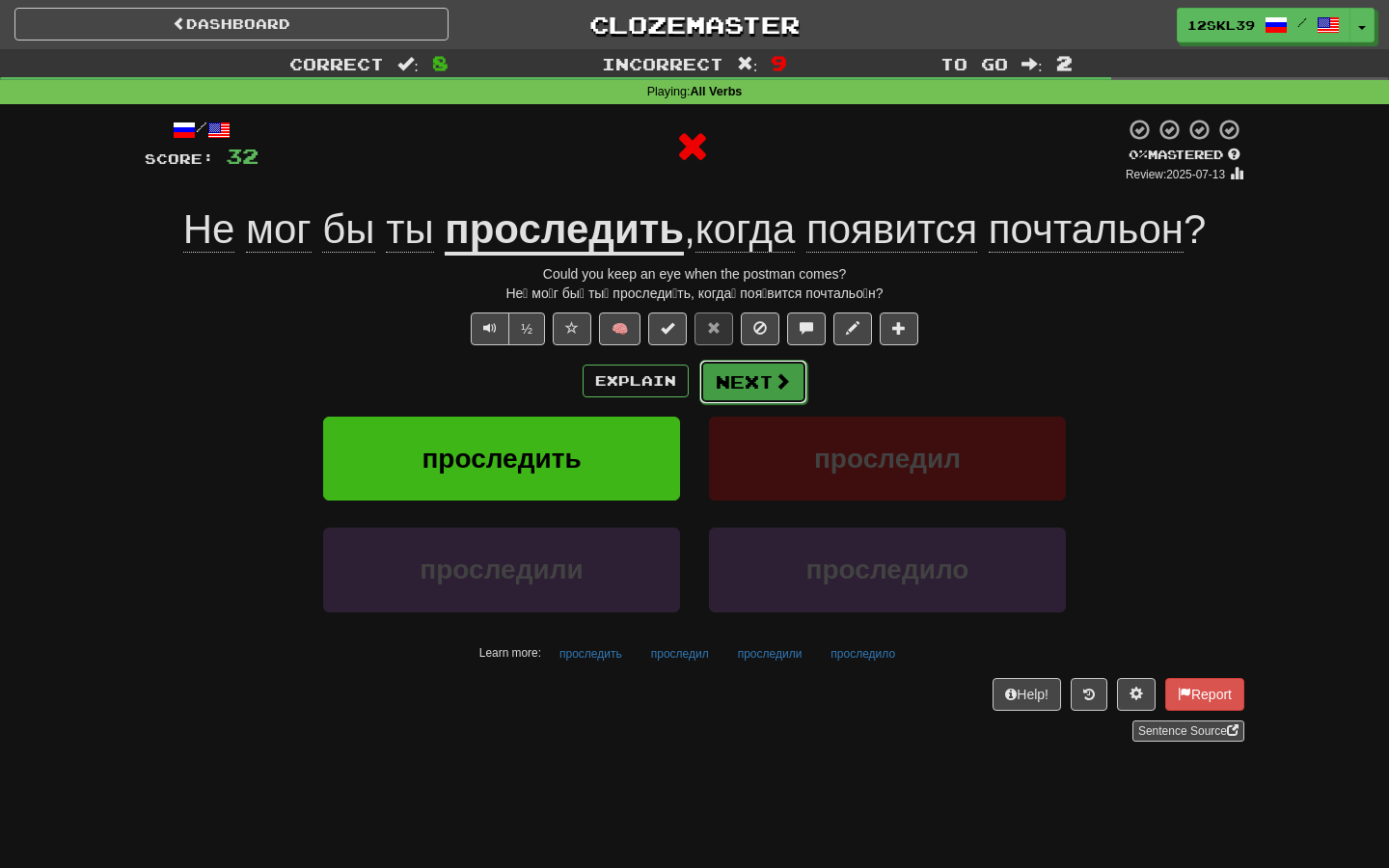 click on "Next" at bounding box center (753, 382) 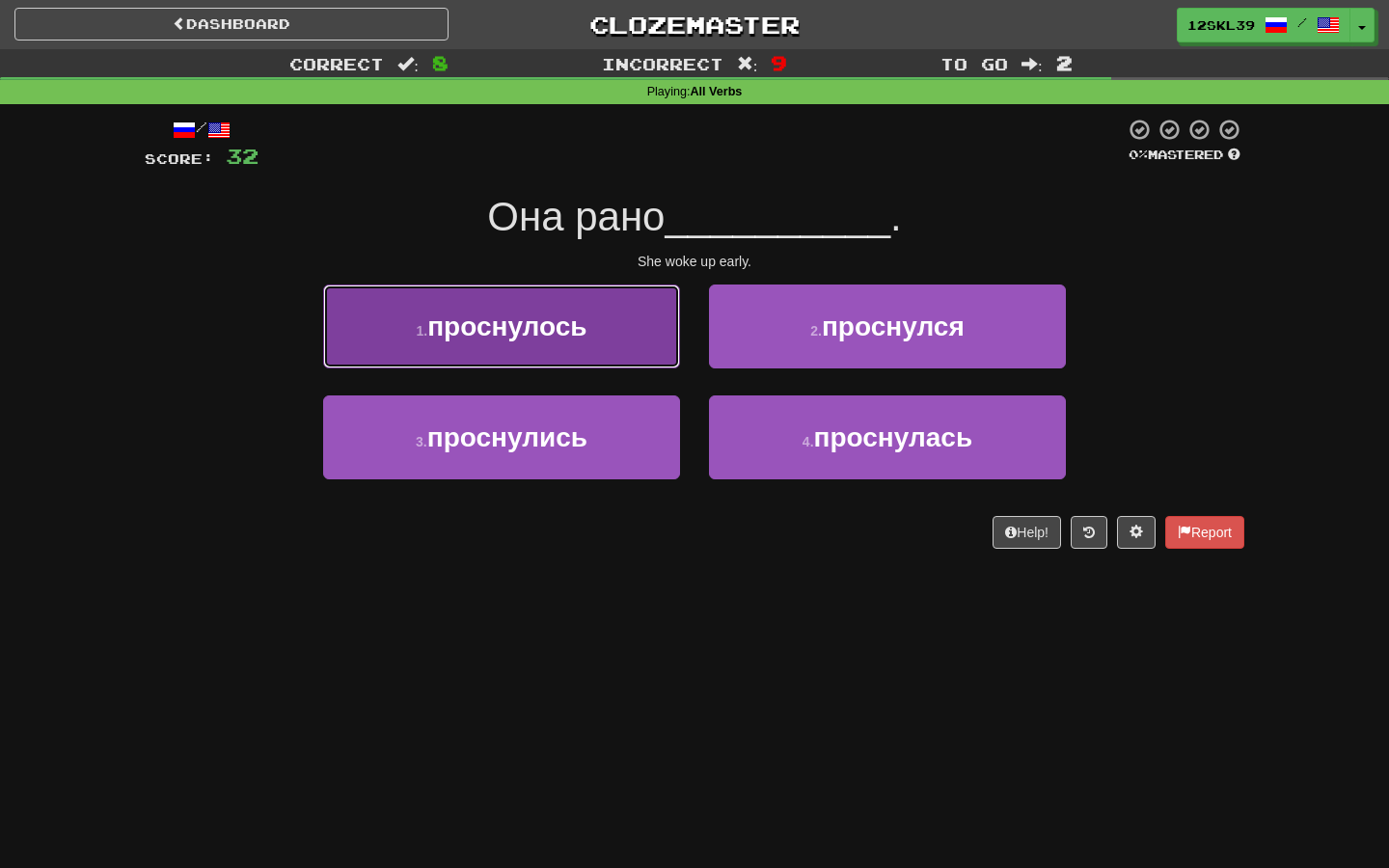 click on "1 .  проснулось" at bounding box center [502, 326] 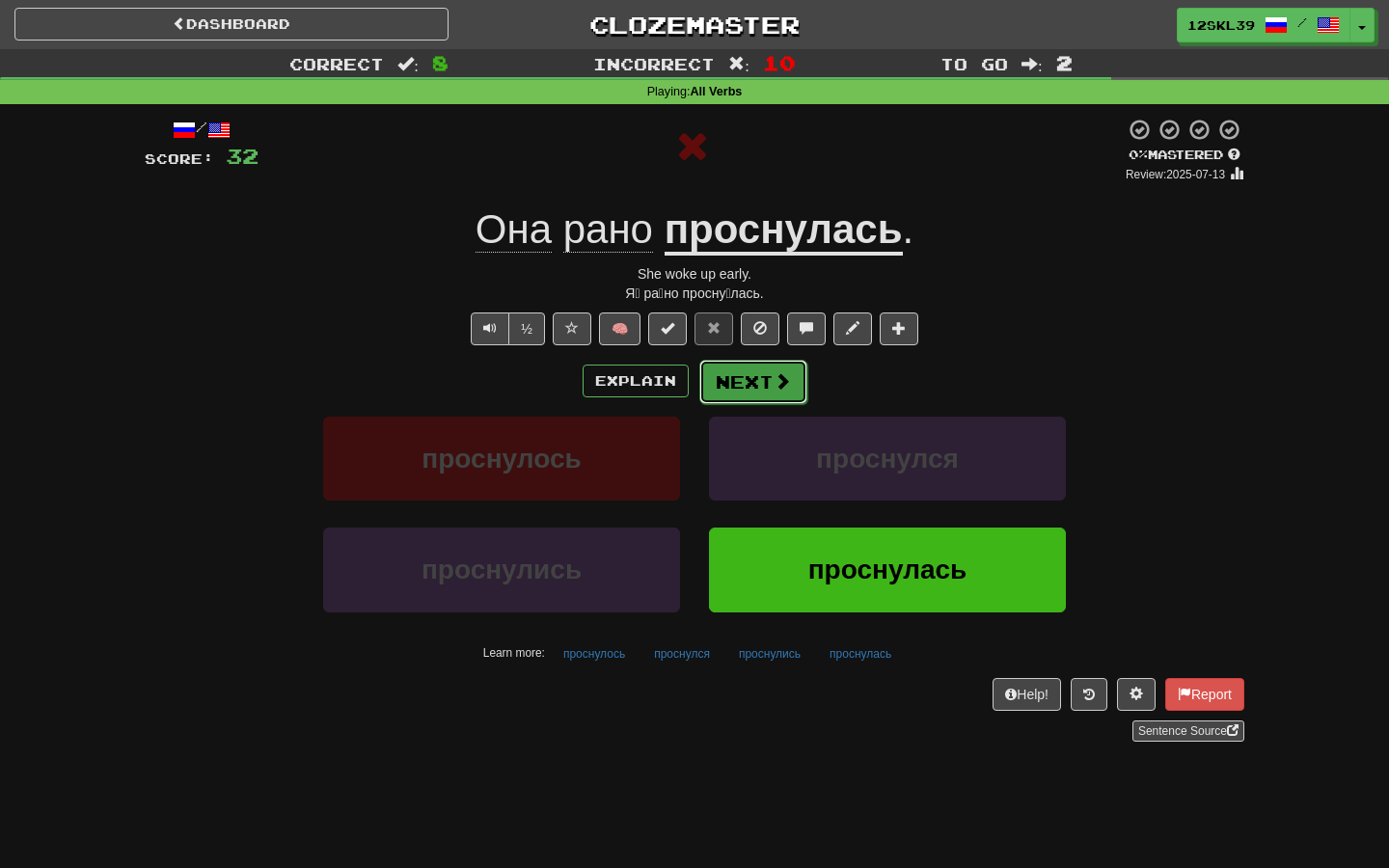 click on "Next" at bounding box center [753, 382] 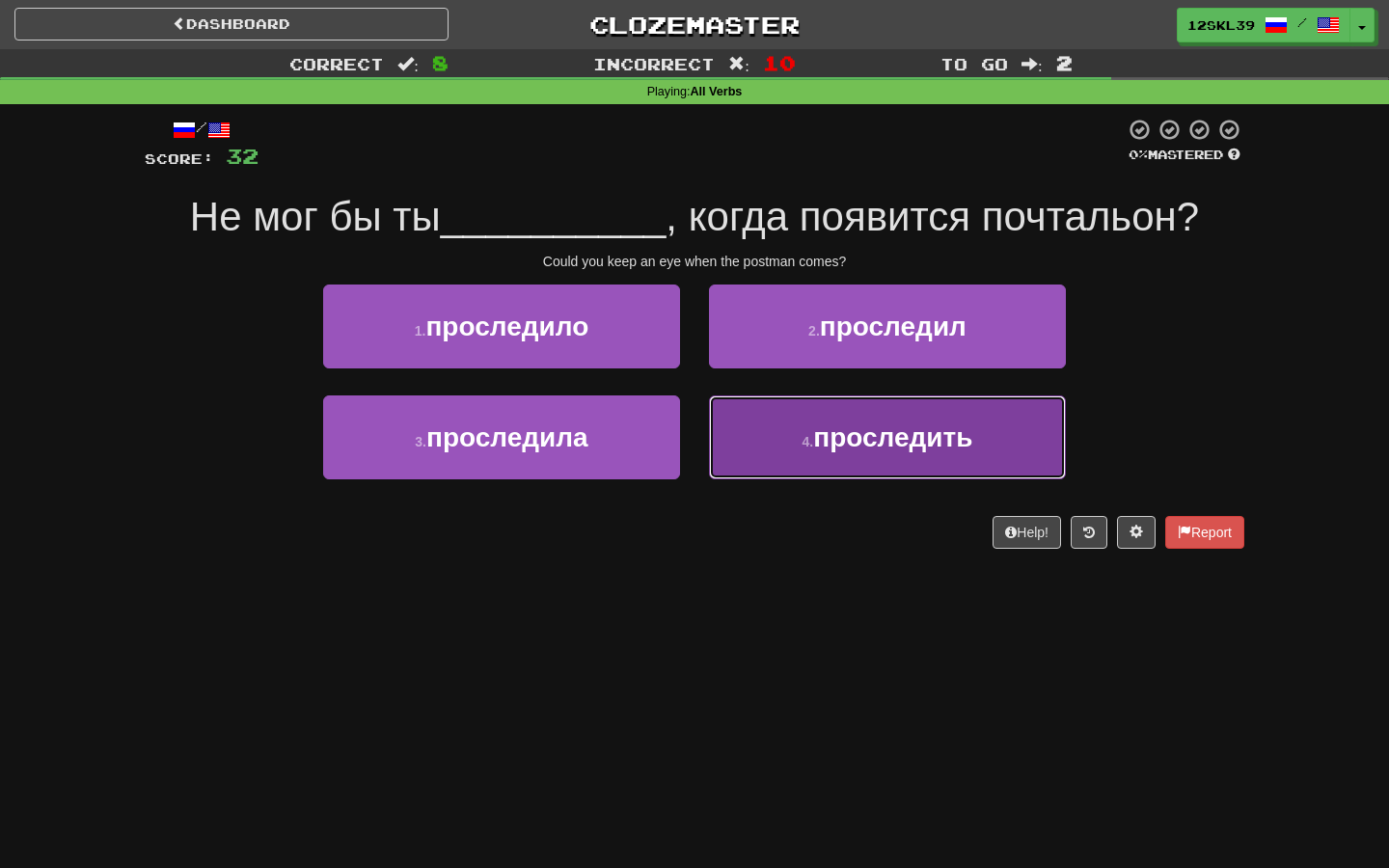 click on "4 .  проследить" at bounding box center (887, 437) 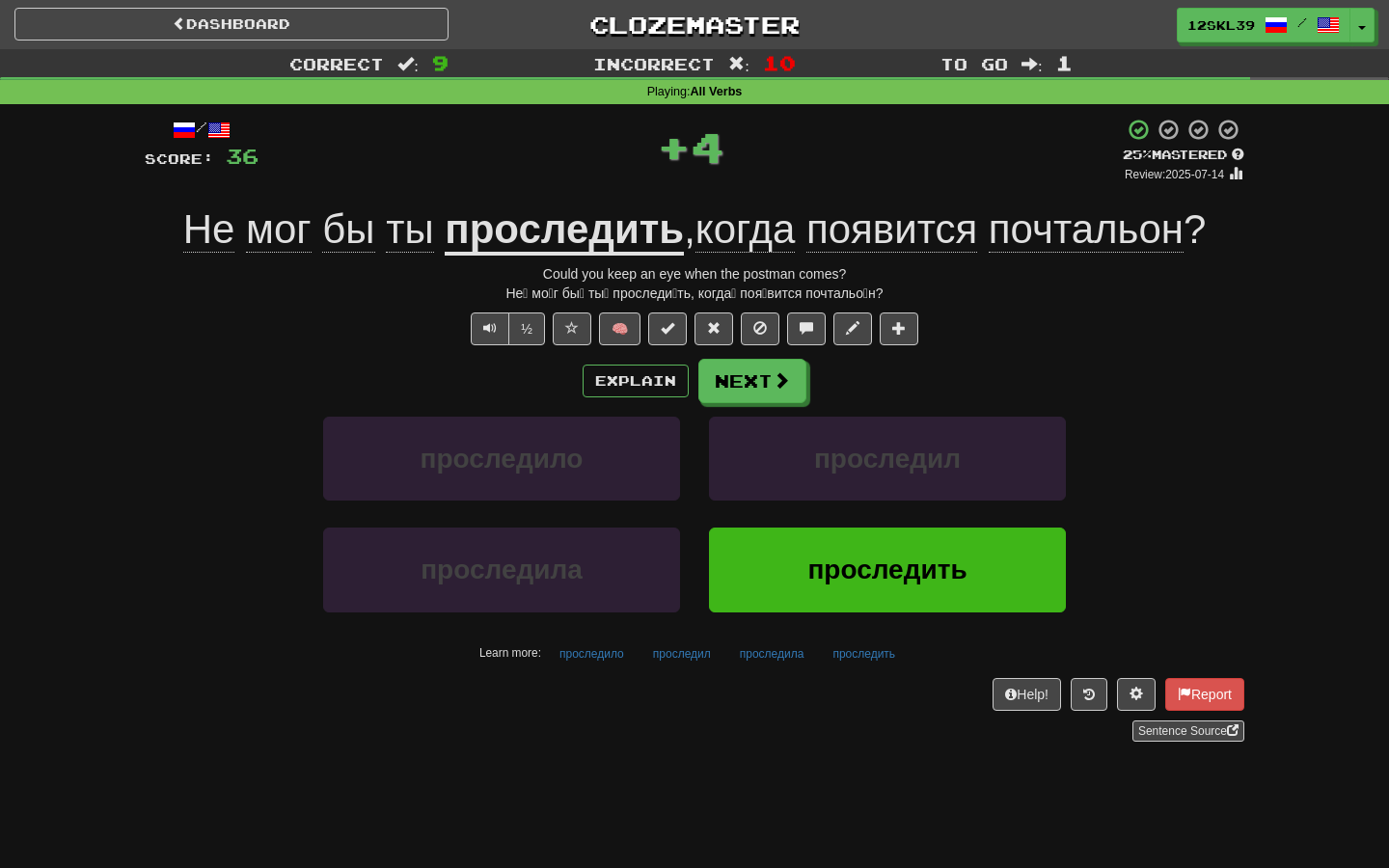 click on "проследить" at bounding box center (564, 231) 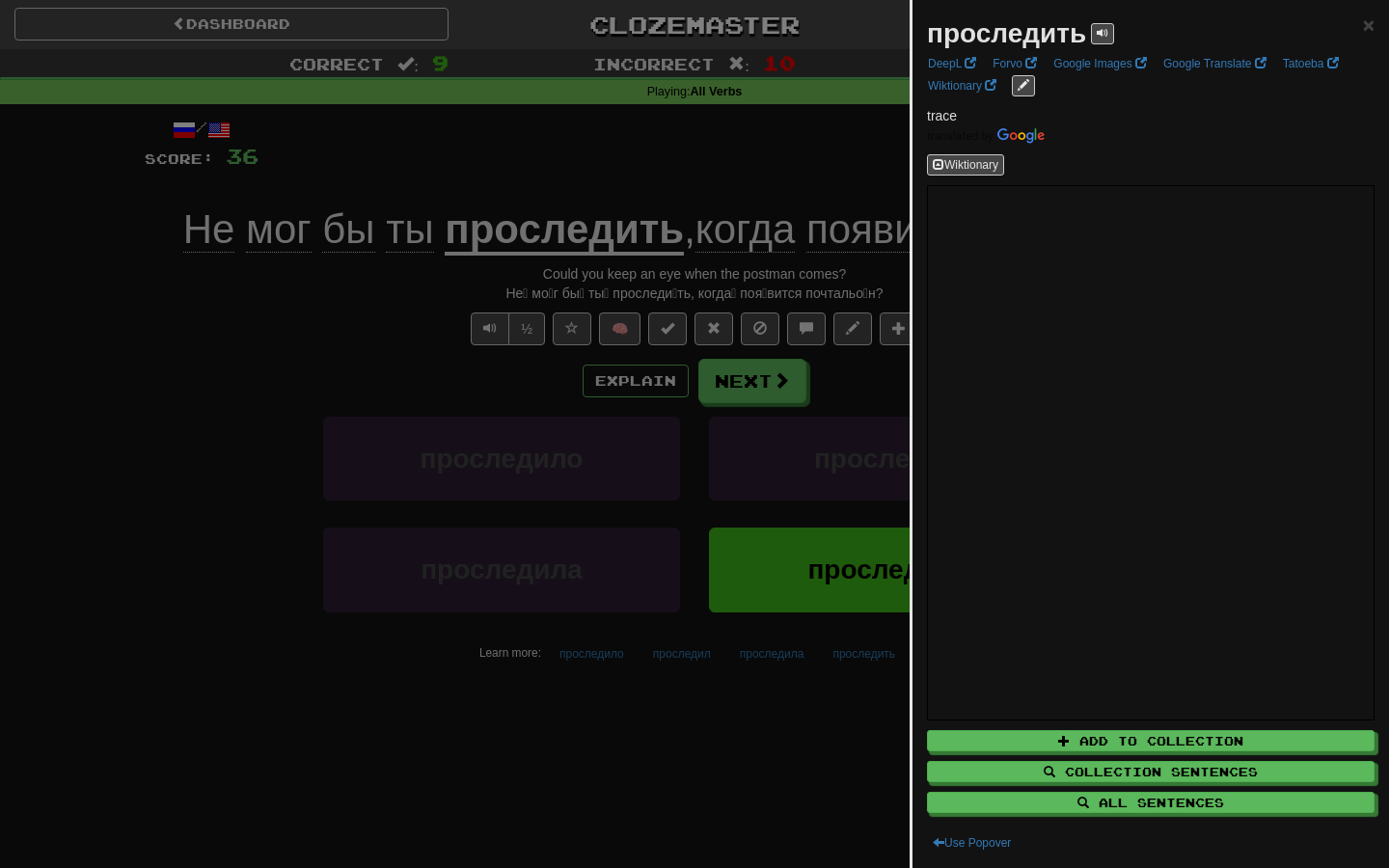 click at bounding box center [694, 434] 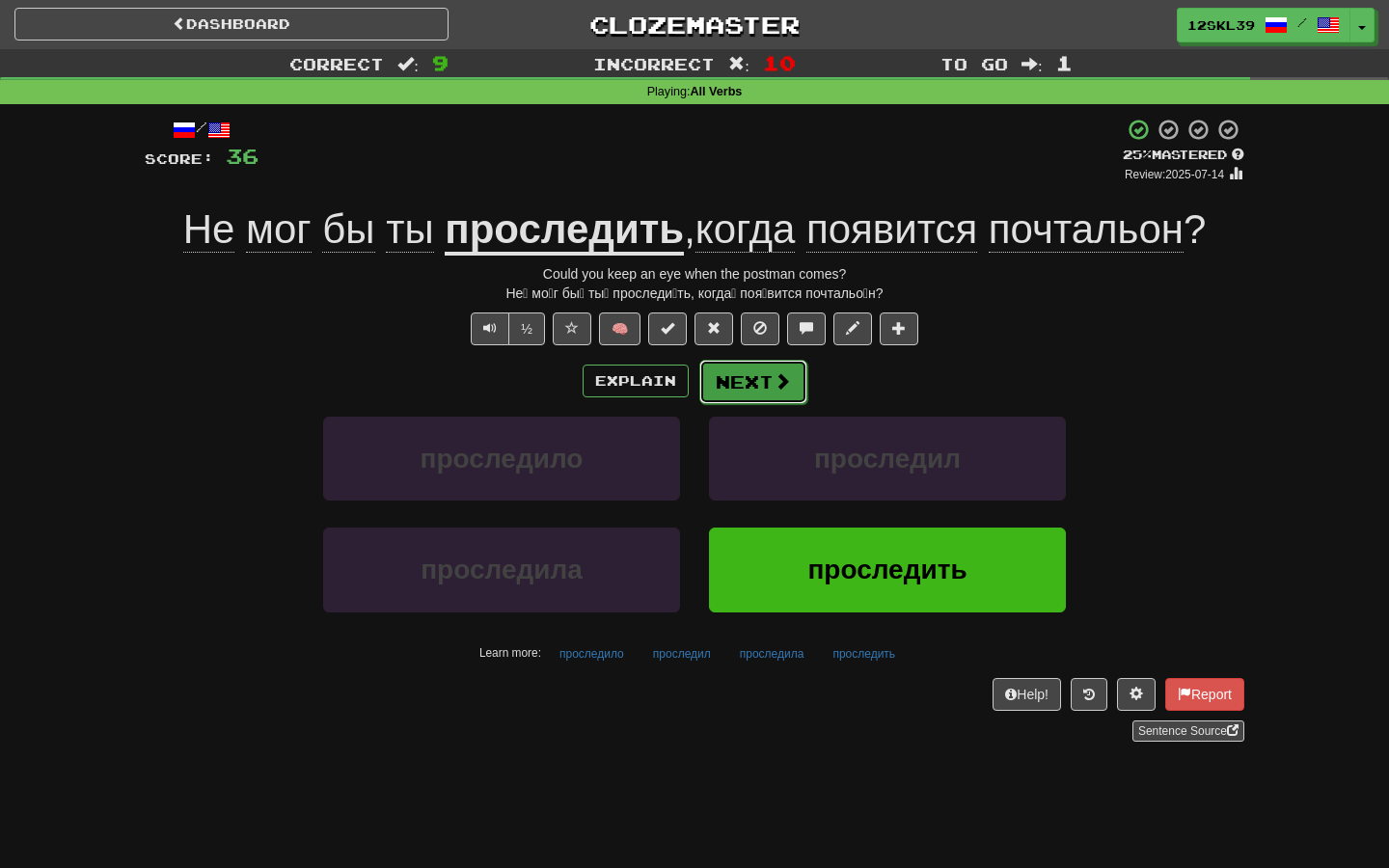 click on "Next" at bounding box center [753, 382] 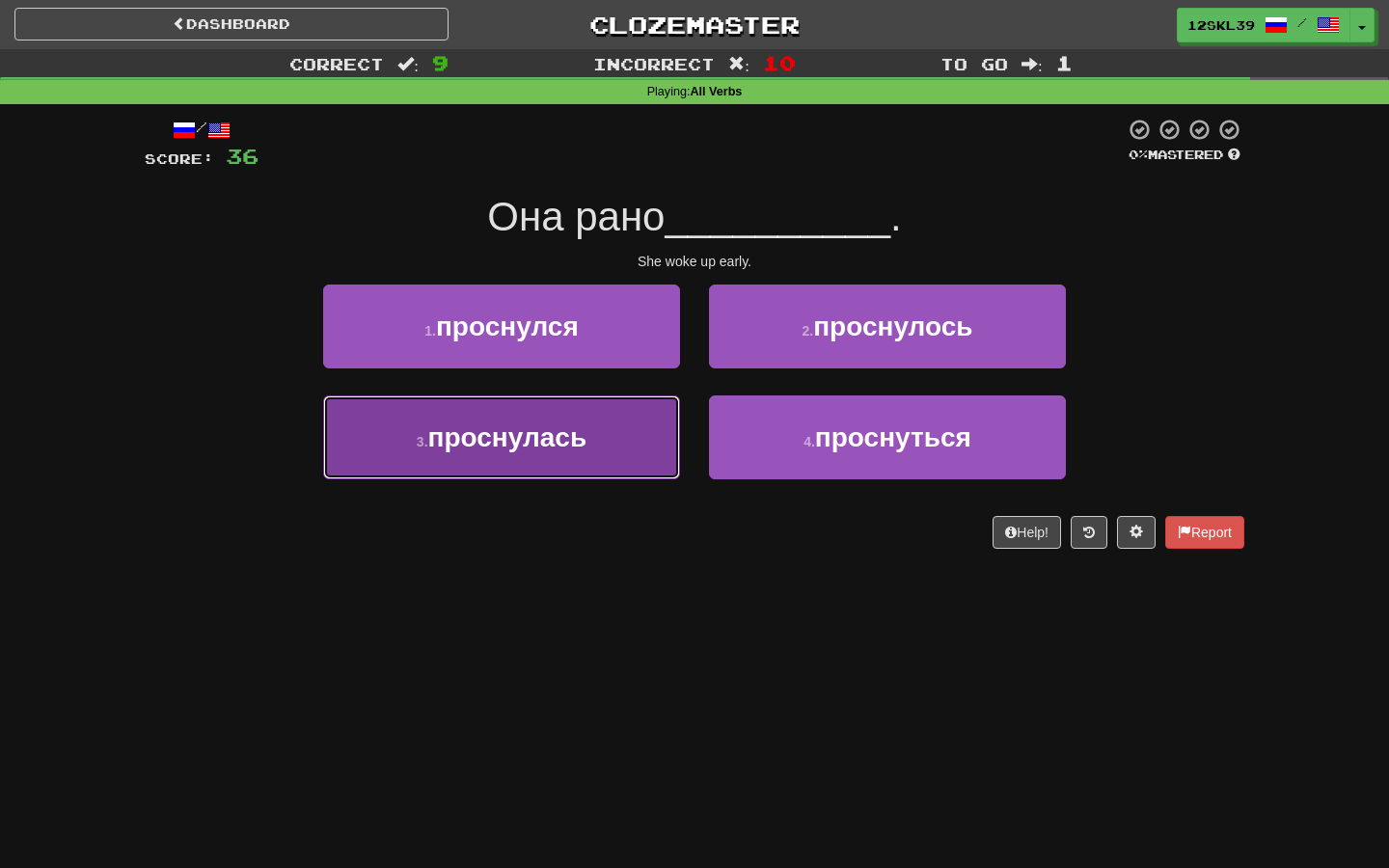 click on "3 .  проснулась" at bounding box center (502, 437) 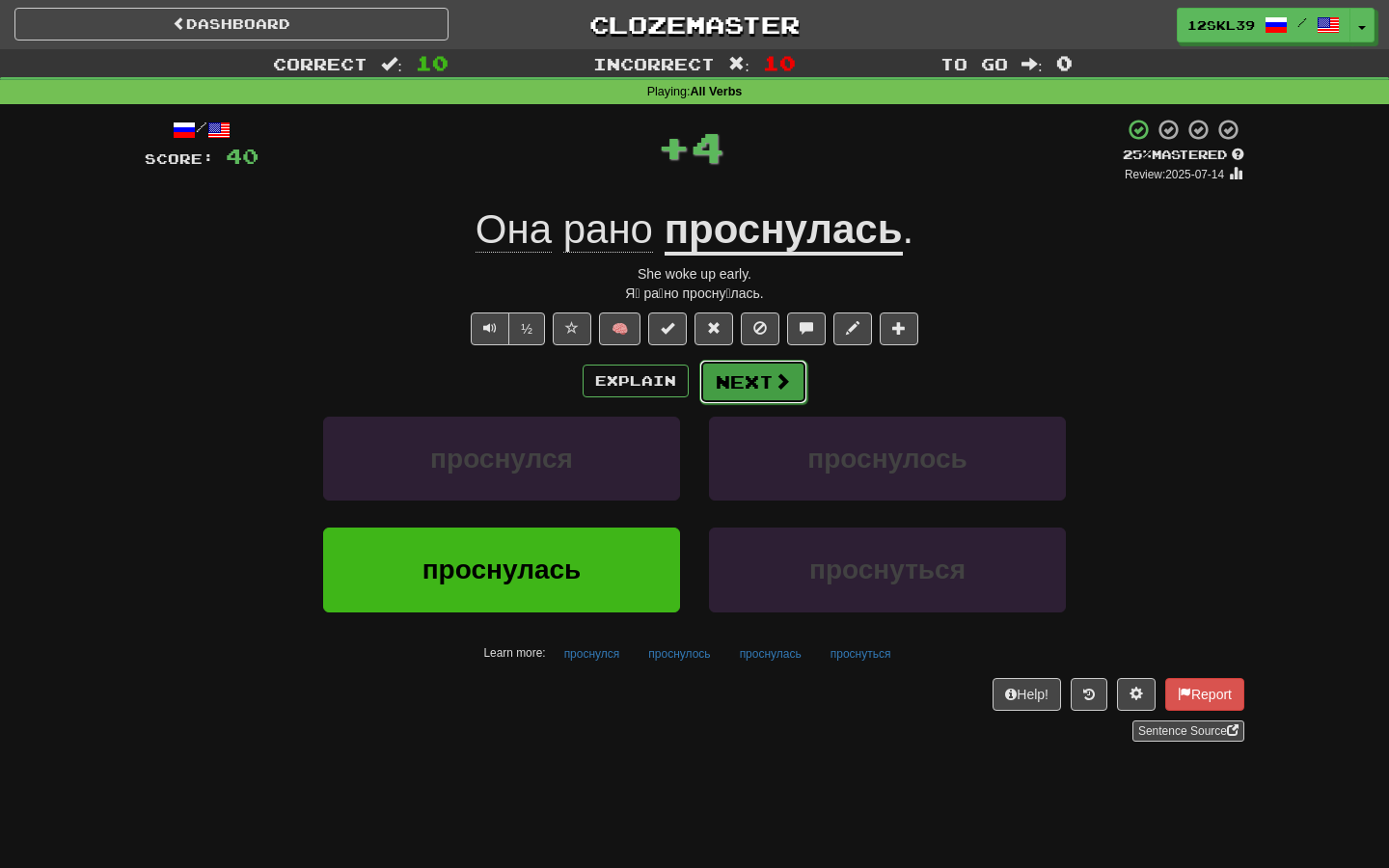 click on "Next" at bounding box center [753, 382] 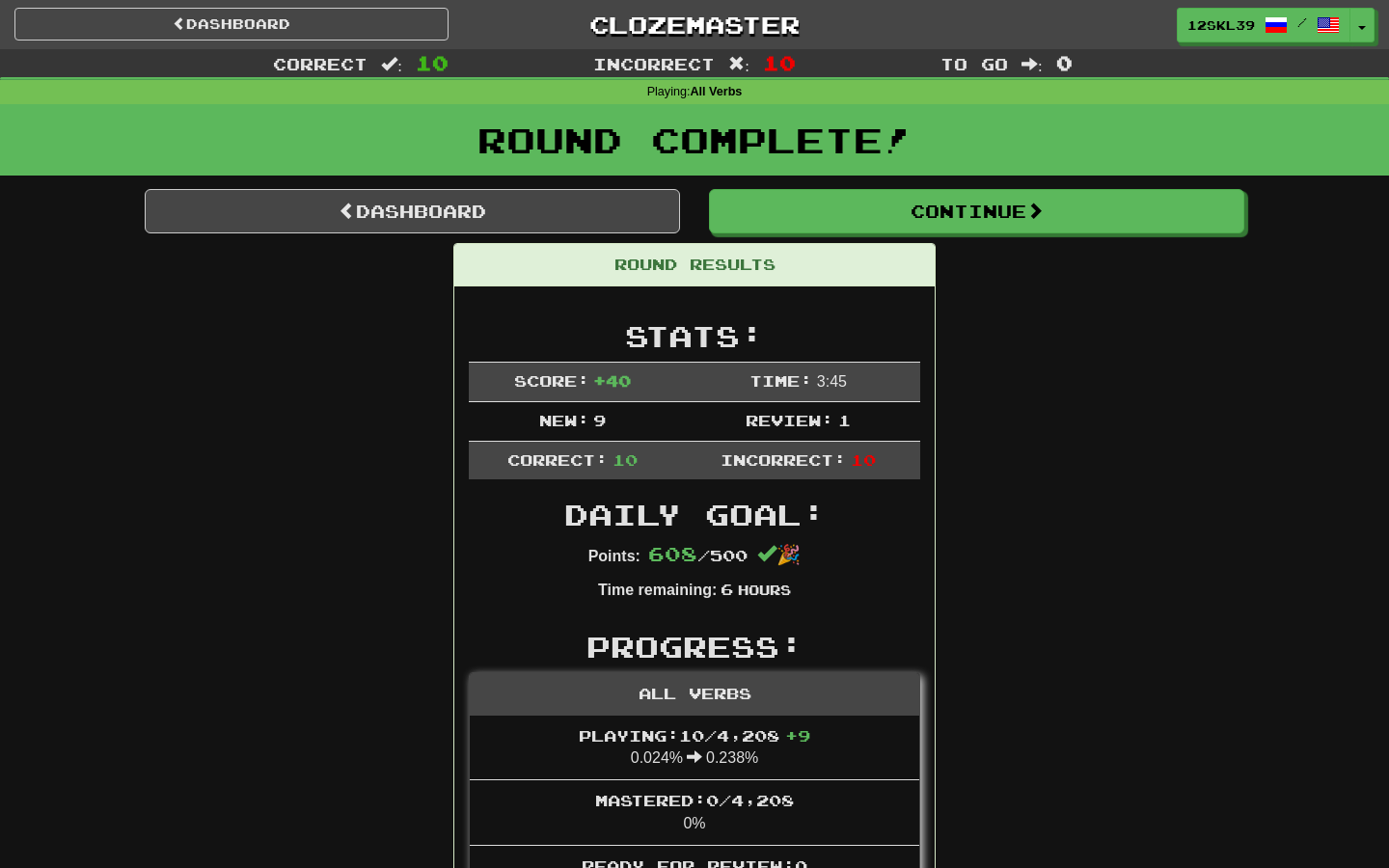 click on "Round Complete!" at bounding box center (694, 147) 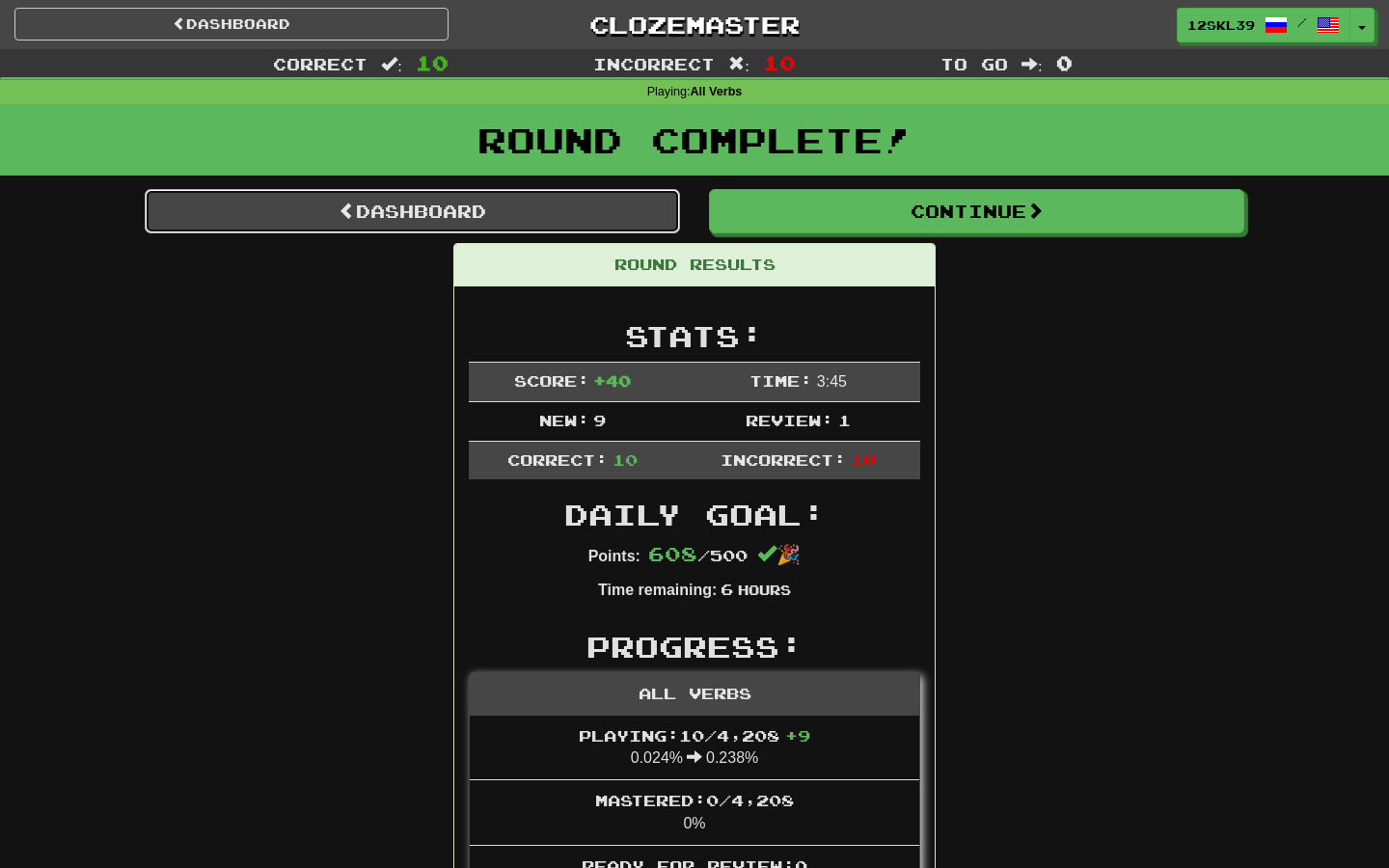 click on "Dashboard" at bounding box center [412, 211] 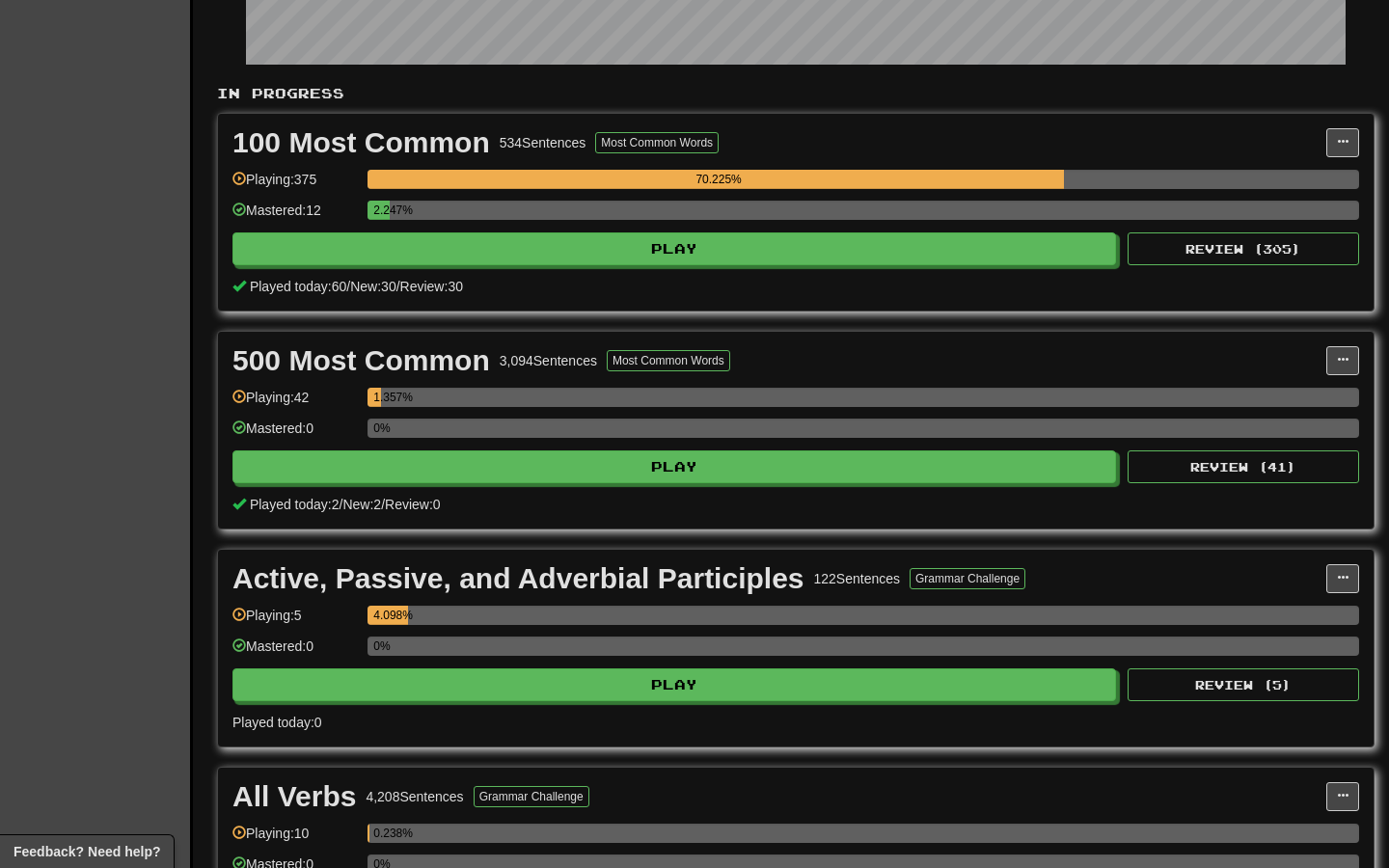 scroll, scrollTop: 652, scrollLeft: 0, axis: vertical 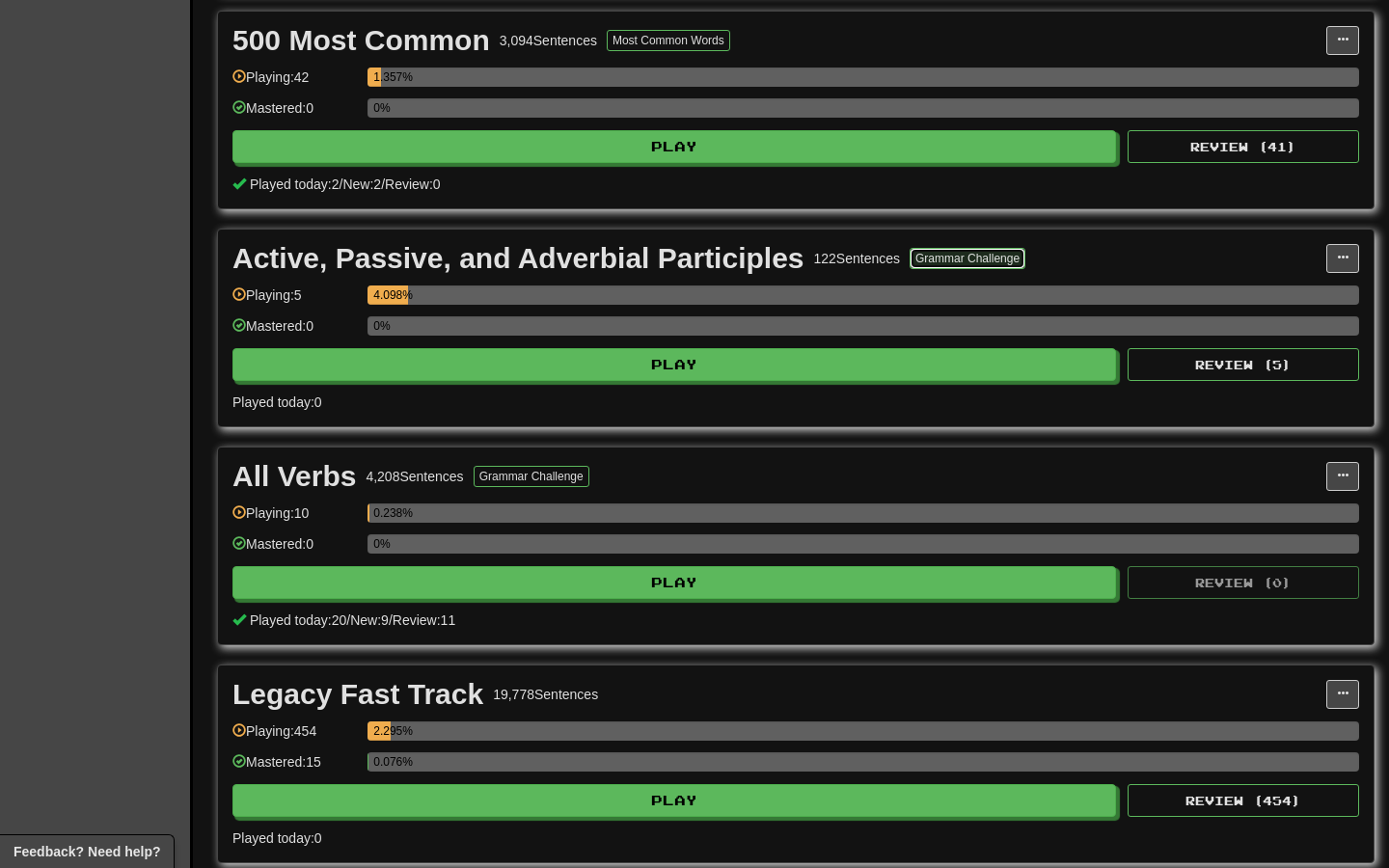 click on "Grammar Challenge" at bounding box center [967, 258] 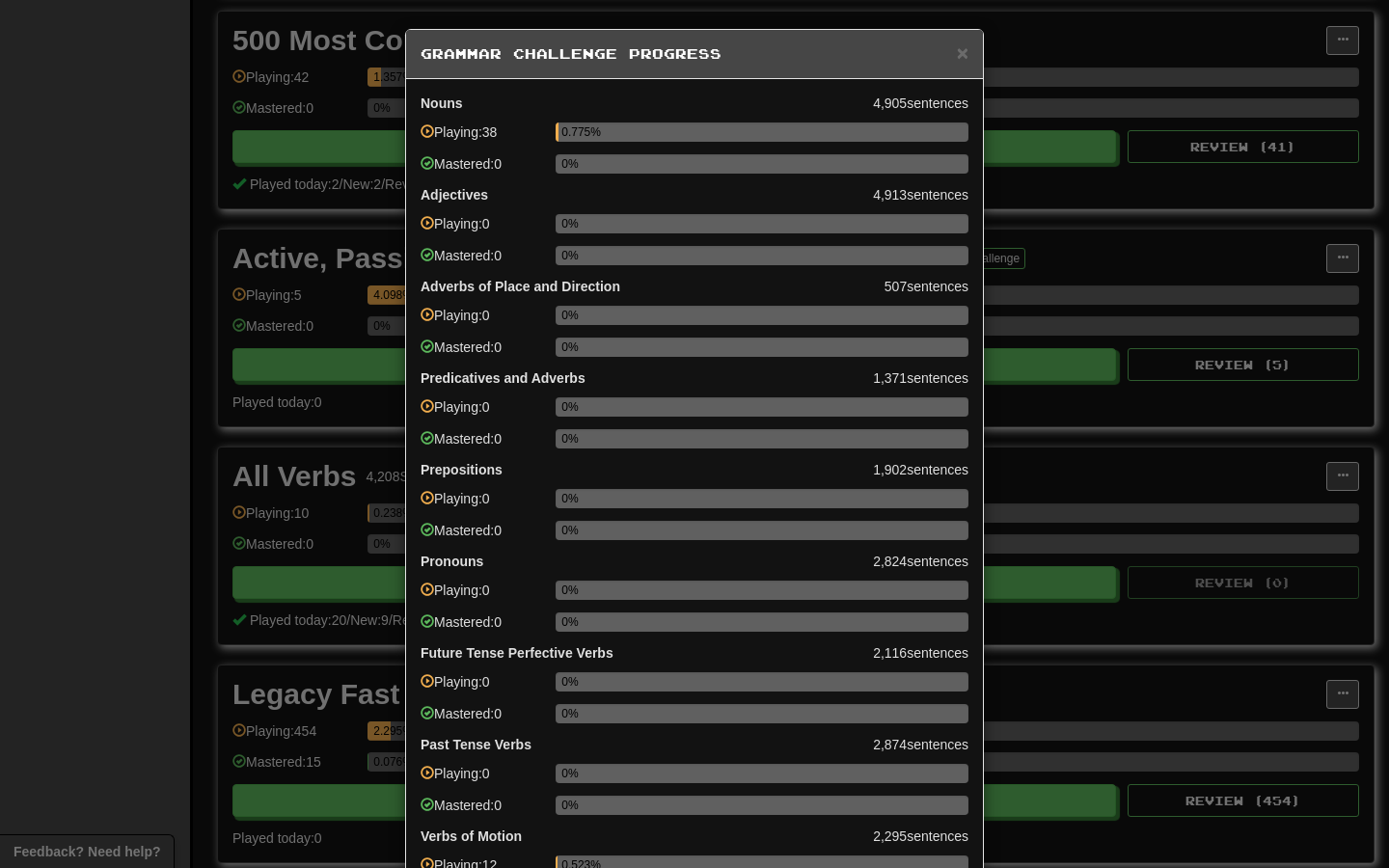 click on "× Grammar Challenge Progress Nouns   4,905  sentences  Playing:  38 0.775%  Mastered:  0 0% Adjectives   4,913  sentences  Playing:  0 0%  Mastered:  0 0% Adverbs of Place and Direction   507  sentences  Playing:  0 0%  Mastered:  0 0% Predicatives and Adverbs   1,371  sentences  Playing:  0 0%  Mastered:  0 0% Prepositions   1,902  sentences  Playing:  0 0%  Mastered:  0 0% Pronouns   2,824  sentences  Playing:  0 0%  Mastered:  0 0% Future Tense Perfective Verbs   2,116  sentences  Playing:  0 0%  Mastered:  0 0% Past Tense Verbs   2,874  sentences  Playing:  0 0%  Mastered:  0 0% Verbs of Motion   2,295  sentences  Playing:  12 0.523%  Mastered:  0 0% Perfective vs. Imperfective   2,977  sentences  Playing:  5 0.168%  Mastered:  0 0% All Verbs   4,208  sentences  Playing:  10 0.238%  Mastered:  0 0% Active, Passive, and Adverbial Participles   122  sentences  Playing:  5 4.098%  Mastered:  0 0% Go to  Grammar Challenge   Collections Close" at bounding box center (694, 434) 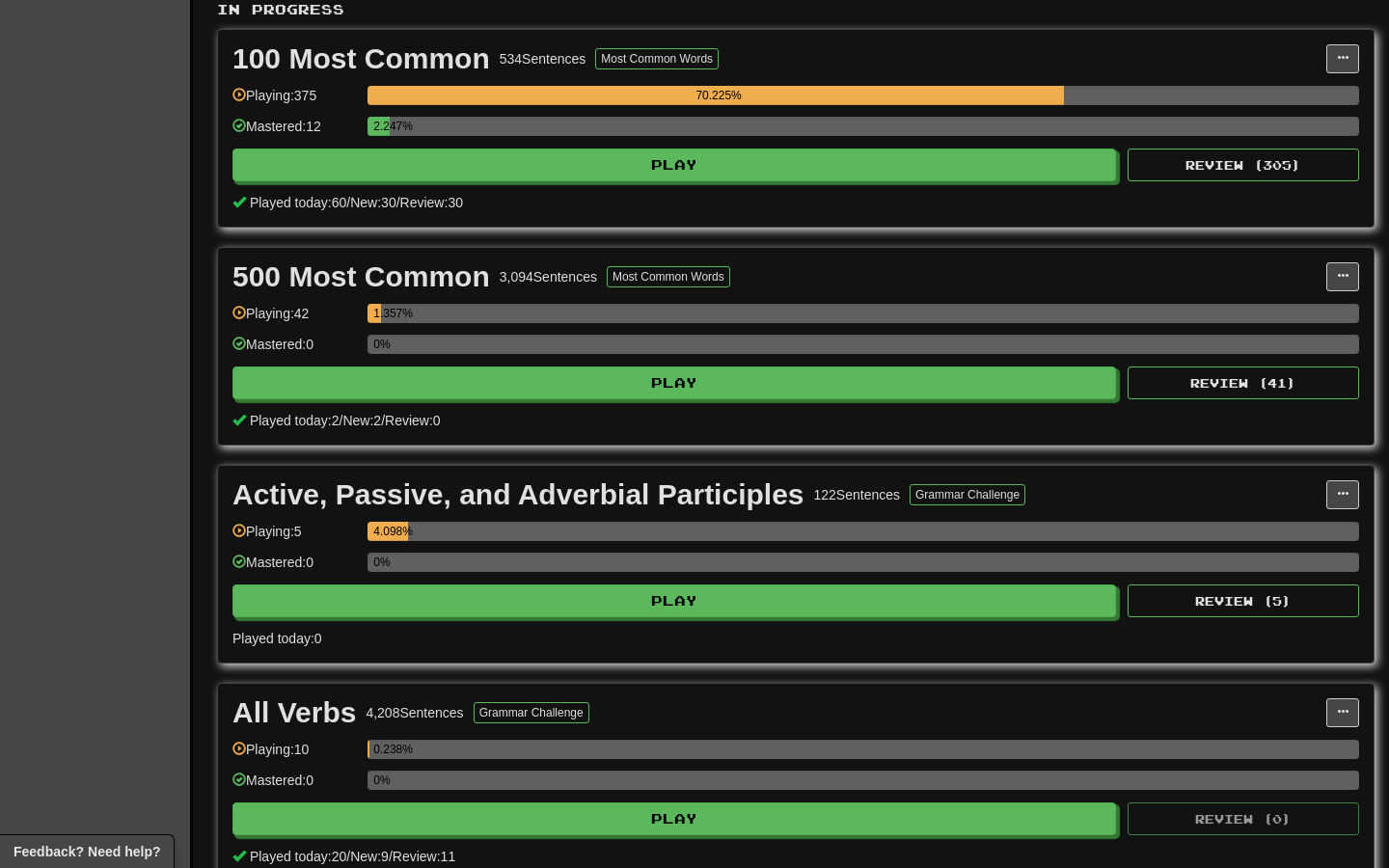 scroll, scrollTop: 0, scrollLeft: 0, axis: both 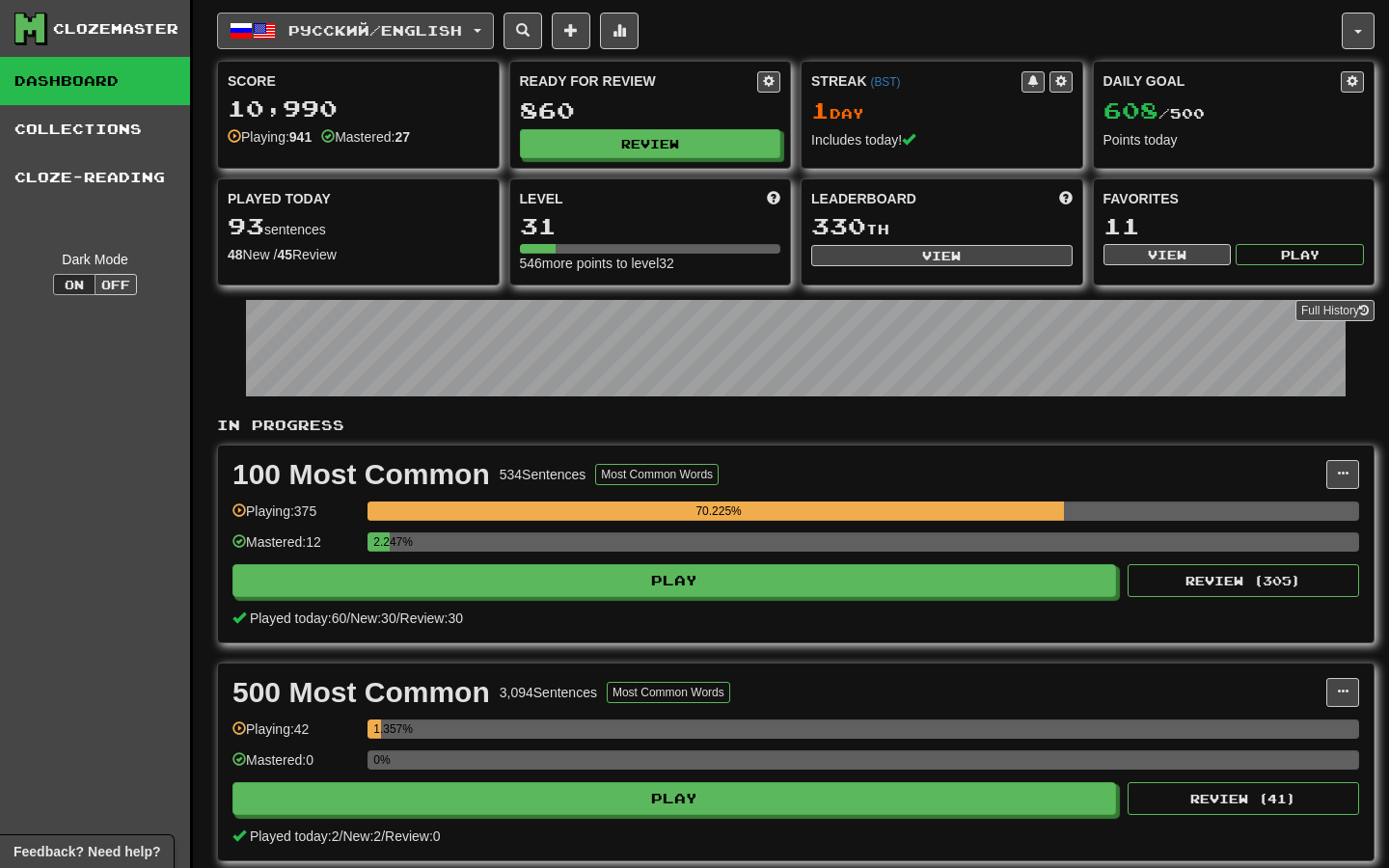 click on "Русский  /  English" at bounding box center [355, 31] 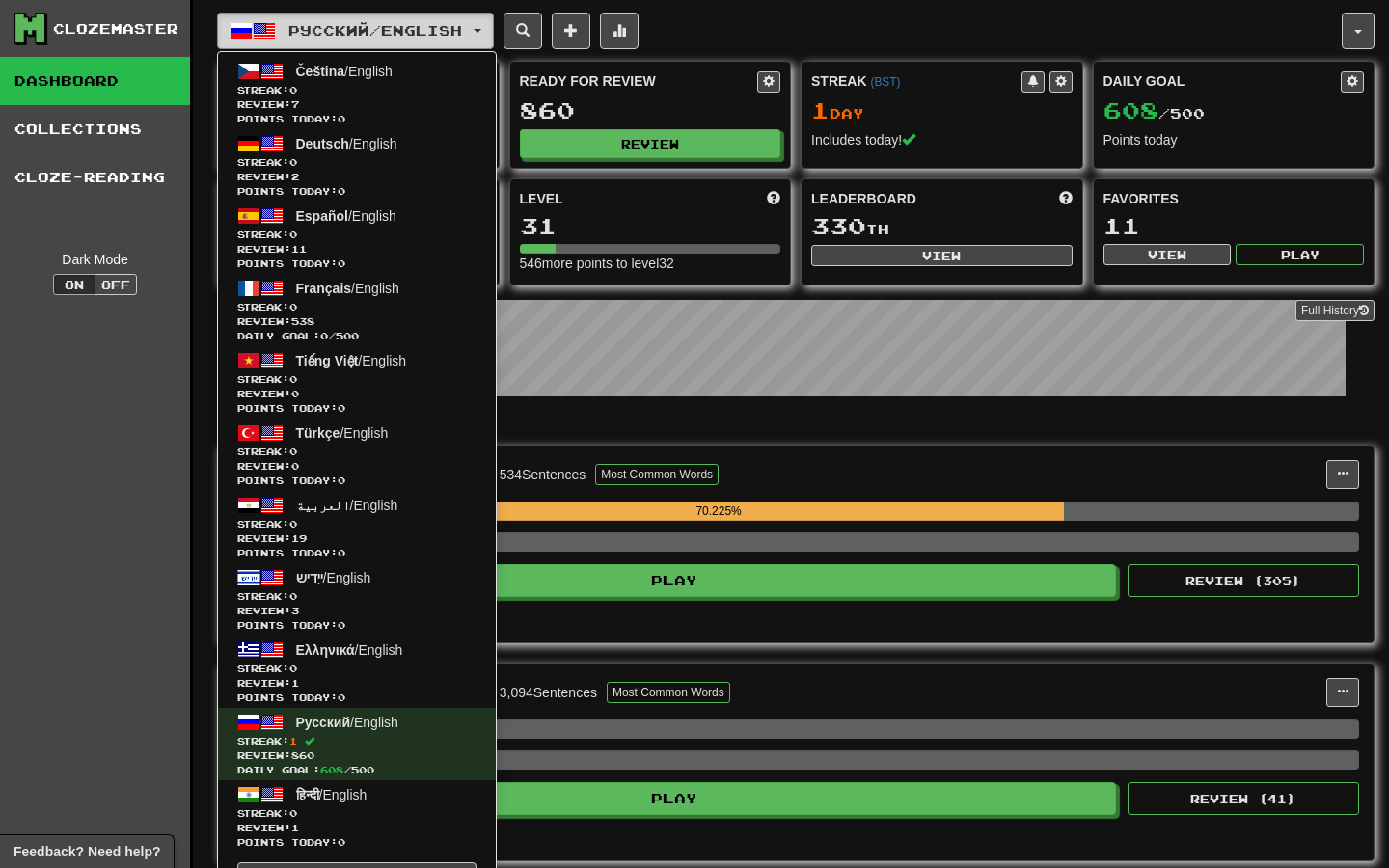 click on "Русский  /  English" at bounding box center (355, 31) 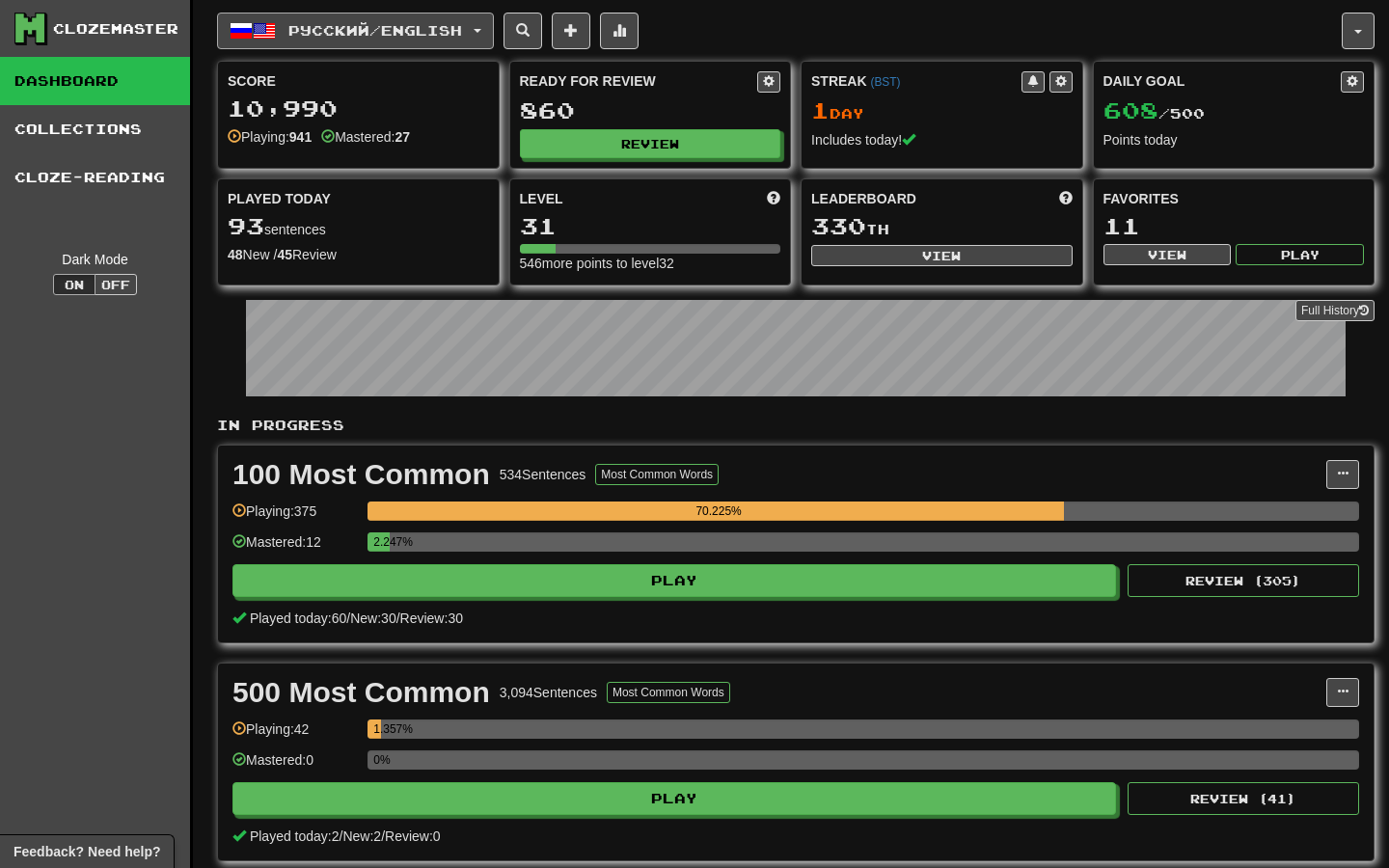 click on "Русский  /  English" at bounding box center (355, 31) 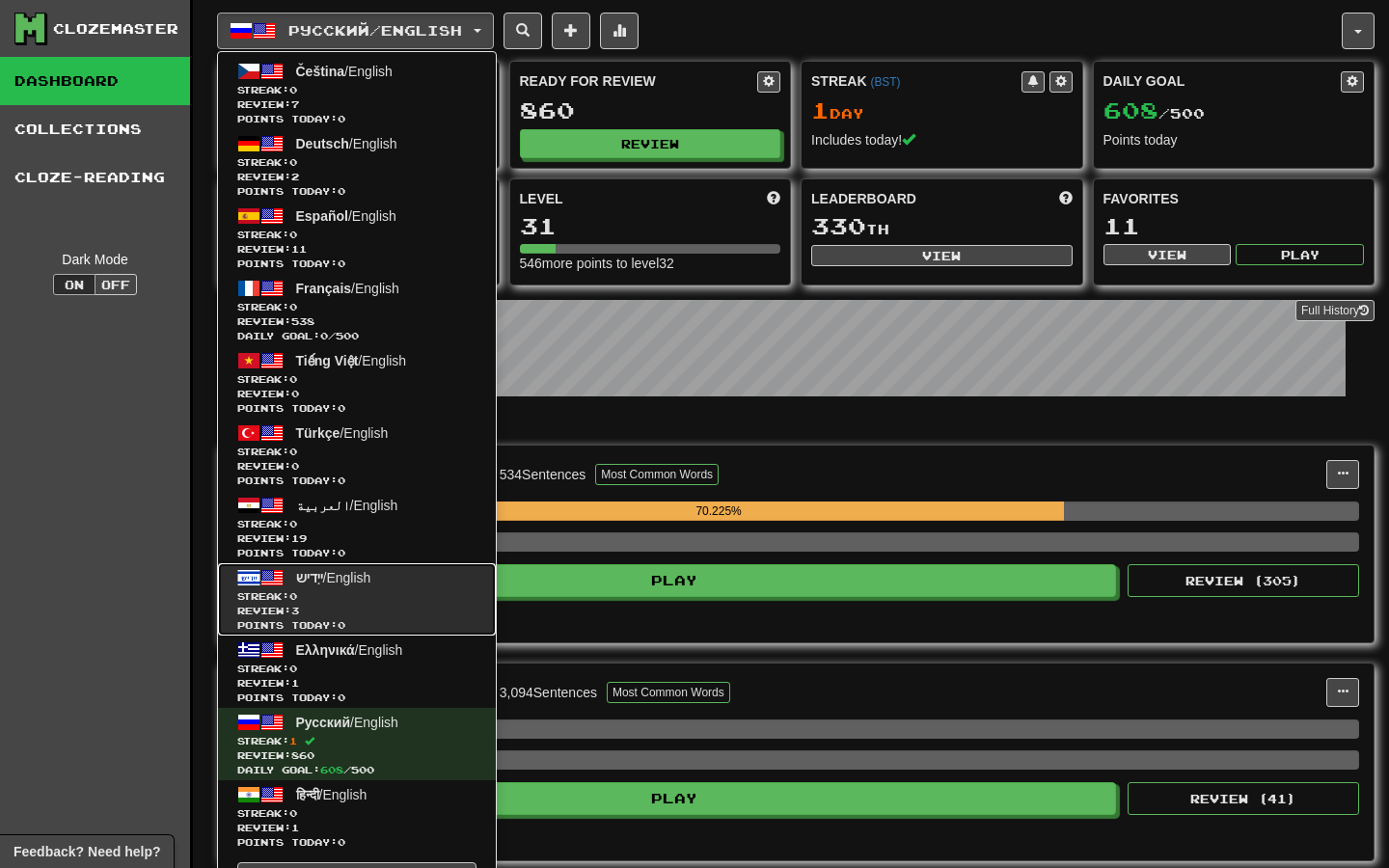 click on "Streak:  0" at bounding box center [357, 596] 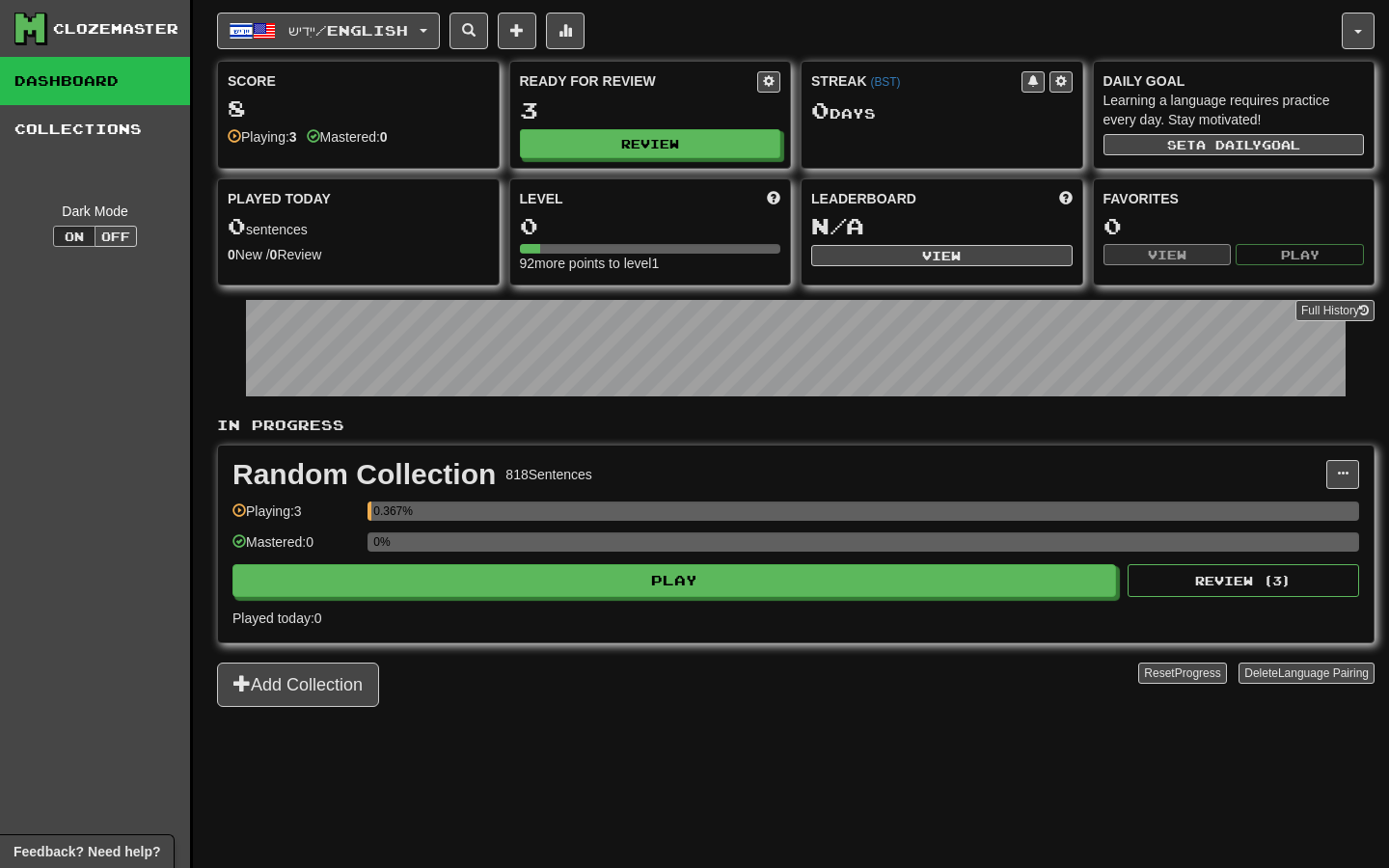 scroll, scrollTop: 0, scrollLeft: 0, axis: both 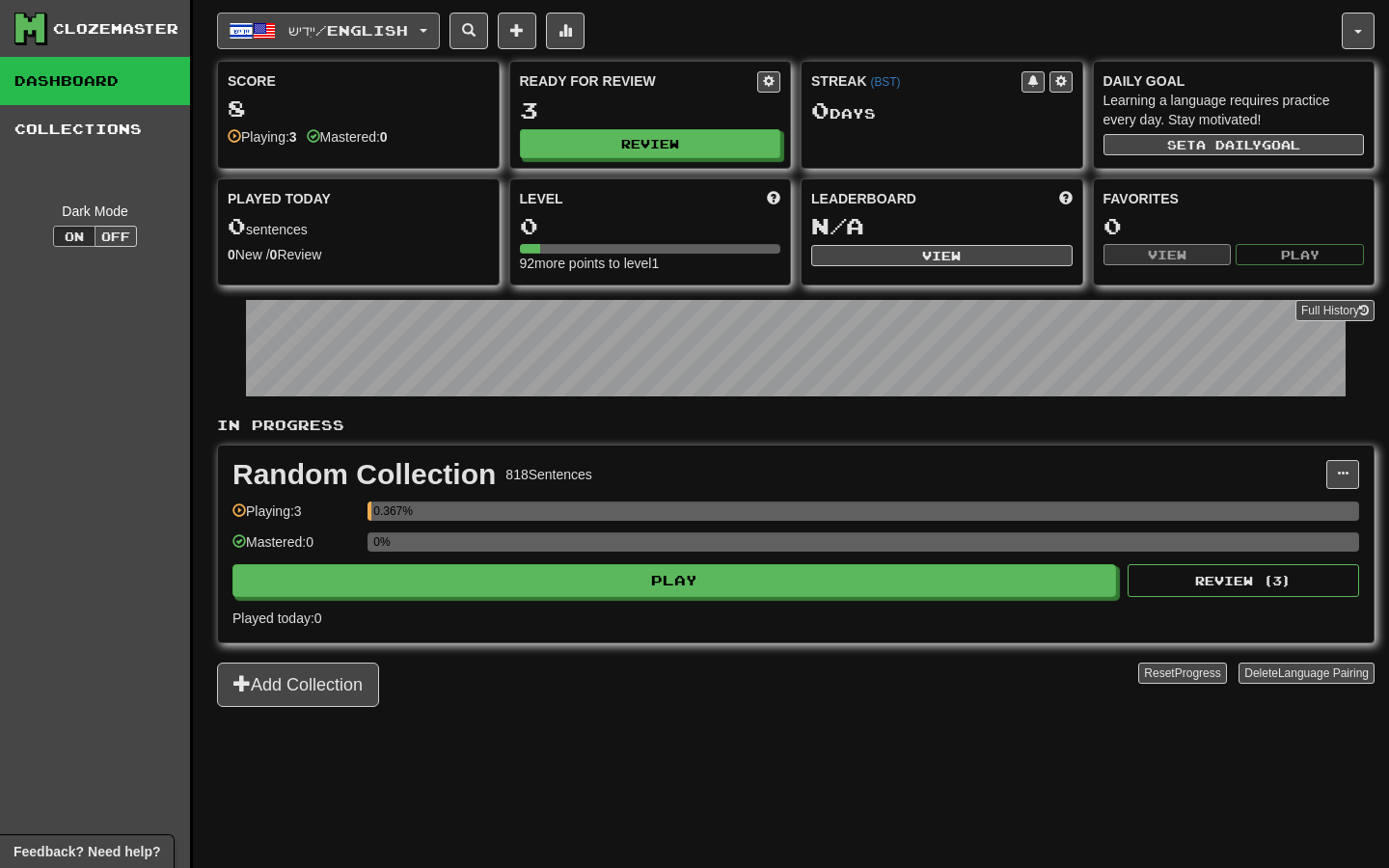click on "ייִדיש  /  English" at bounding box center (348, 30) 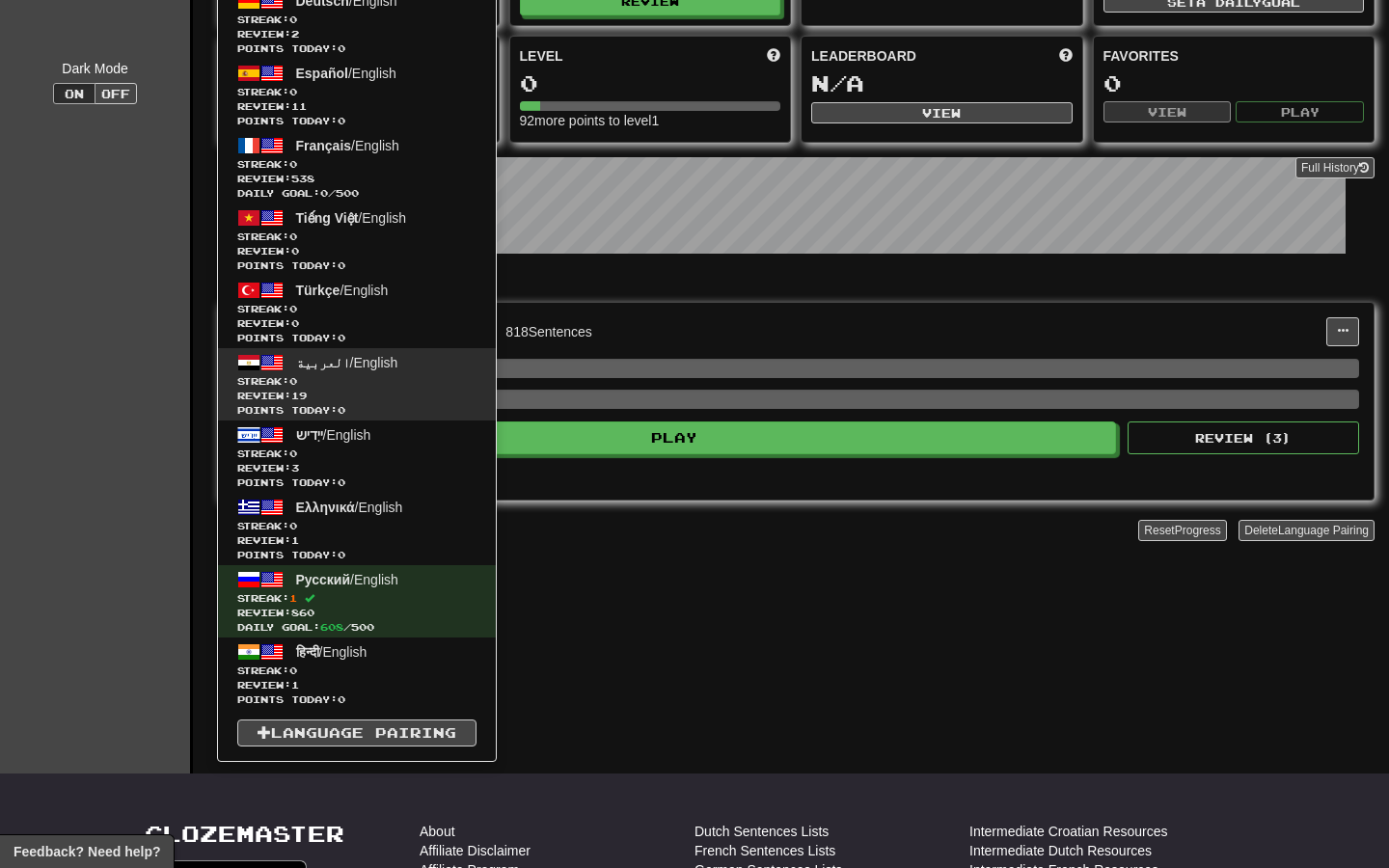 scroll, scrollTop: 0, scrollLeft: 0, axis: both 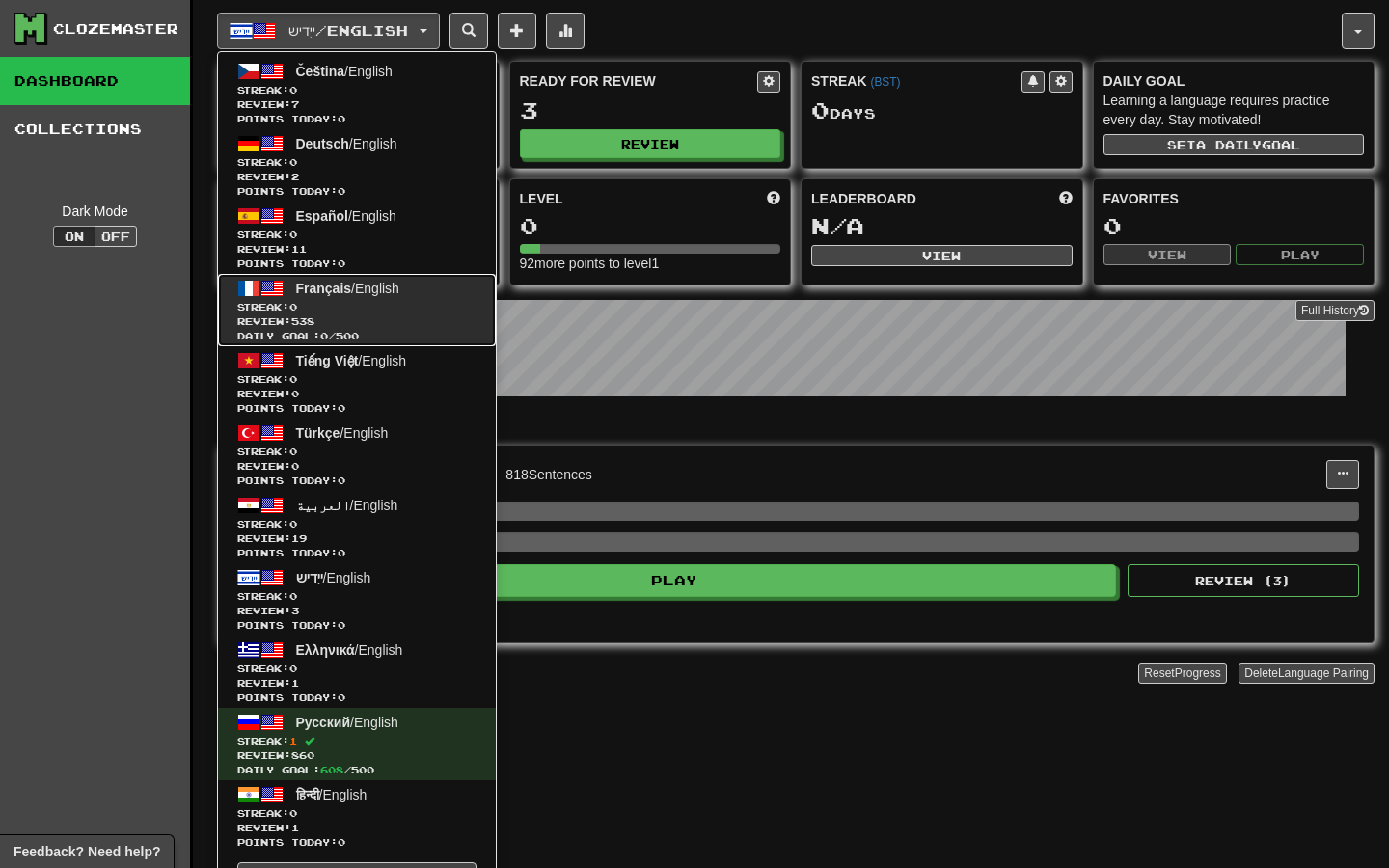 click on "Streak:  0" at bounding box center [357, 307] 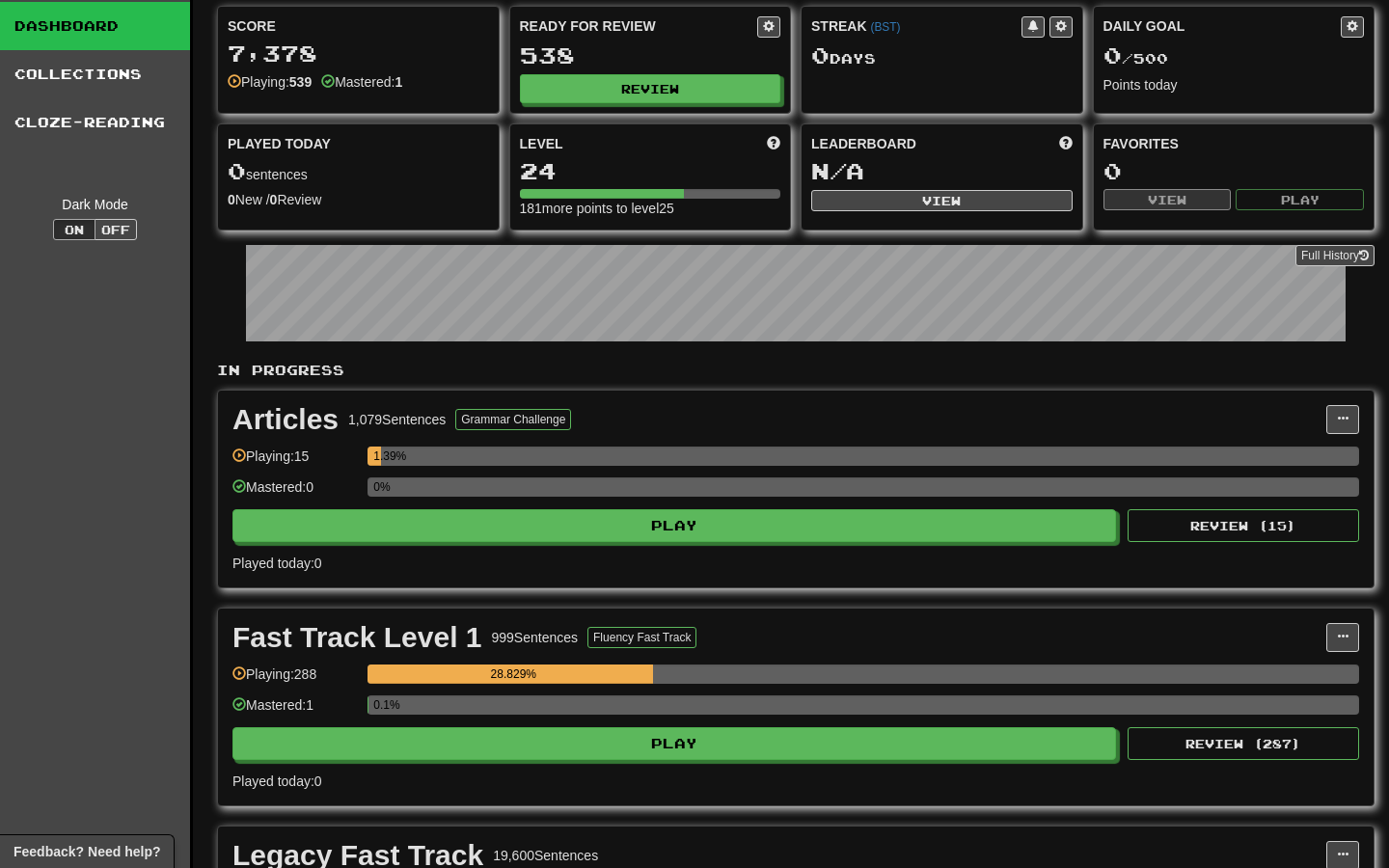 scroll, scrollTop: 171, scrollLeft: 0, axis: vertical 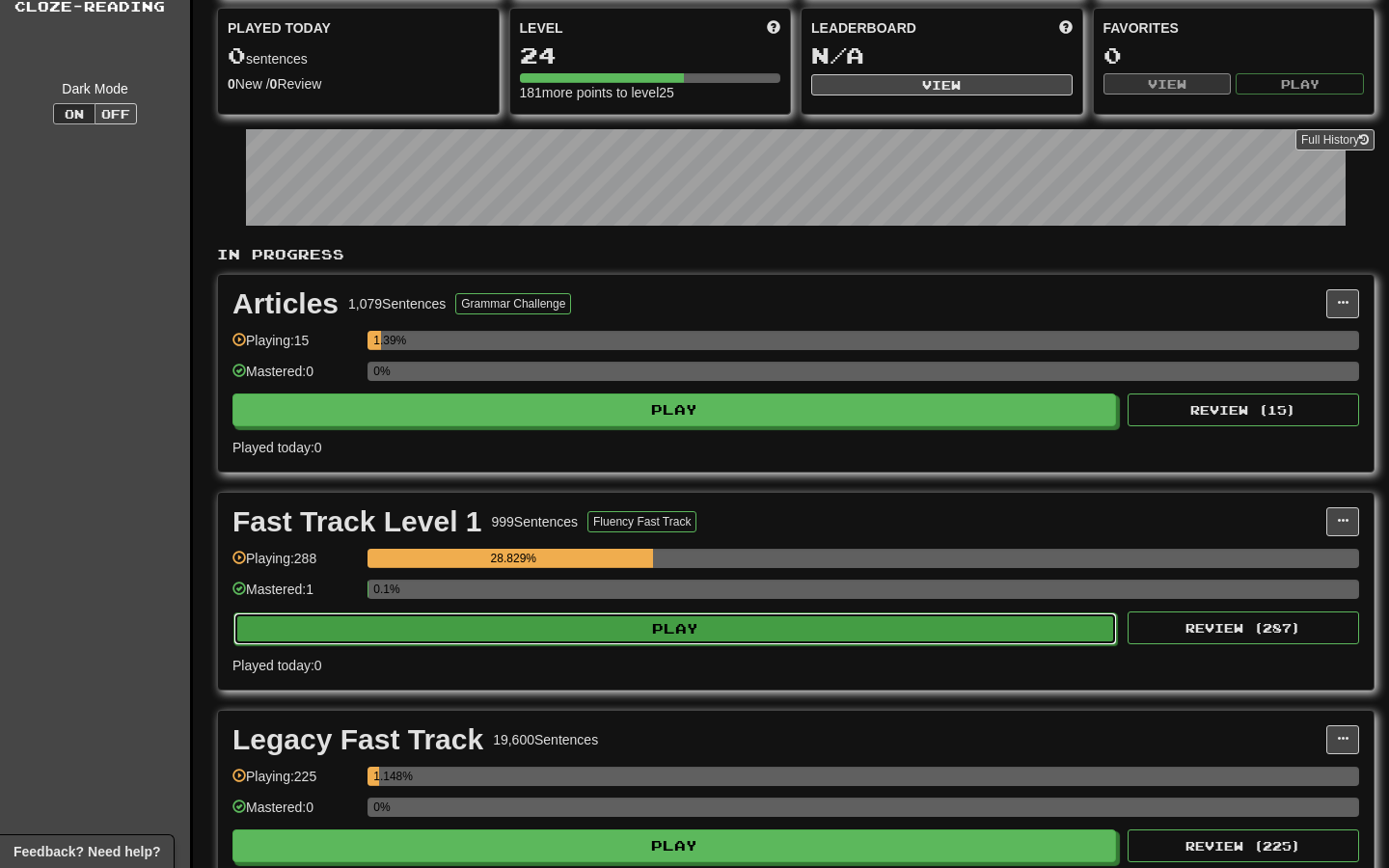 click on "Play" at bounding box center (675, 629) 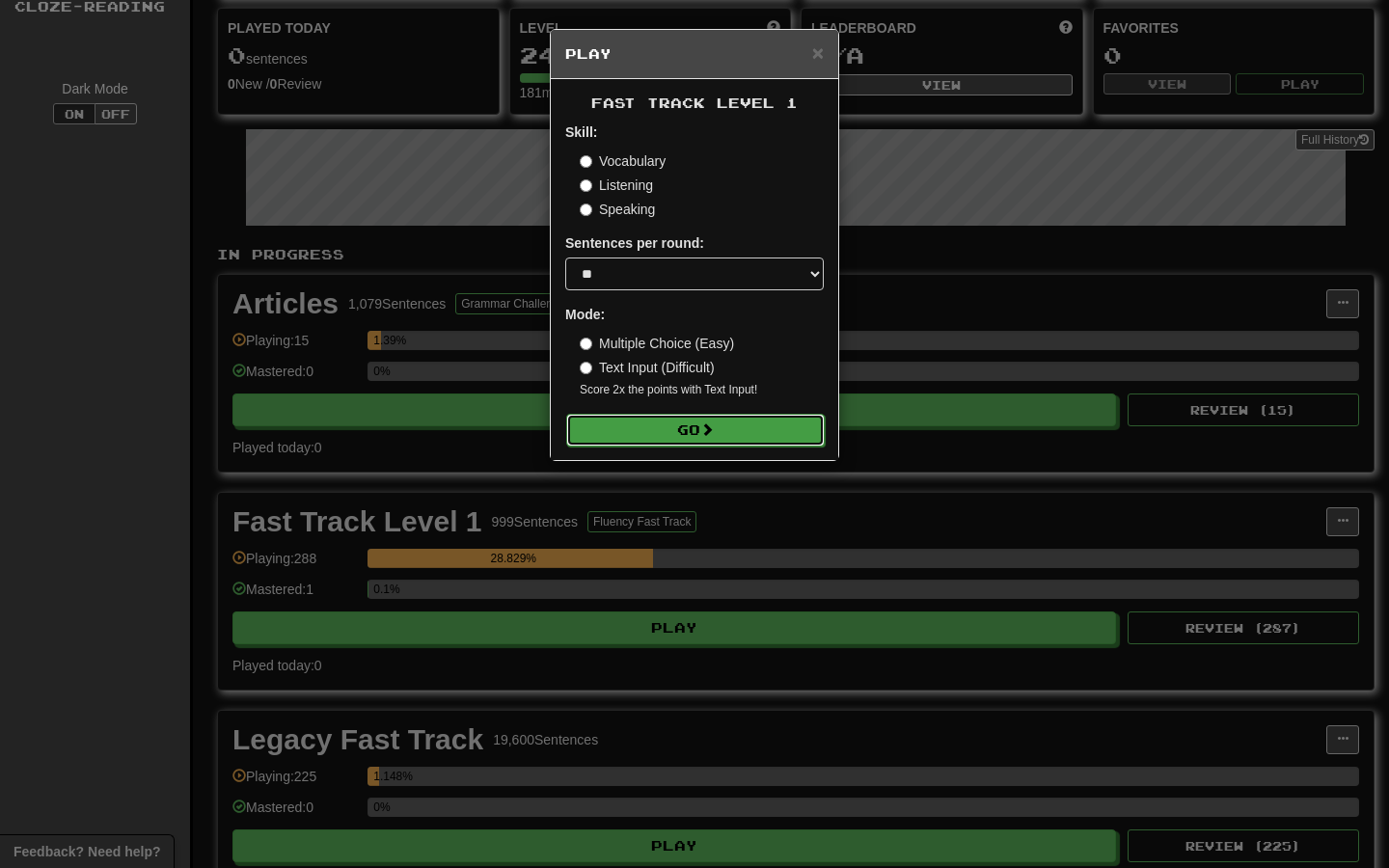click on "Go" at bounding box center [695, 430] 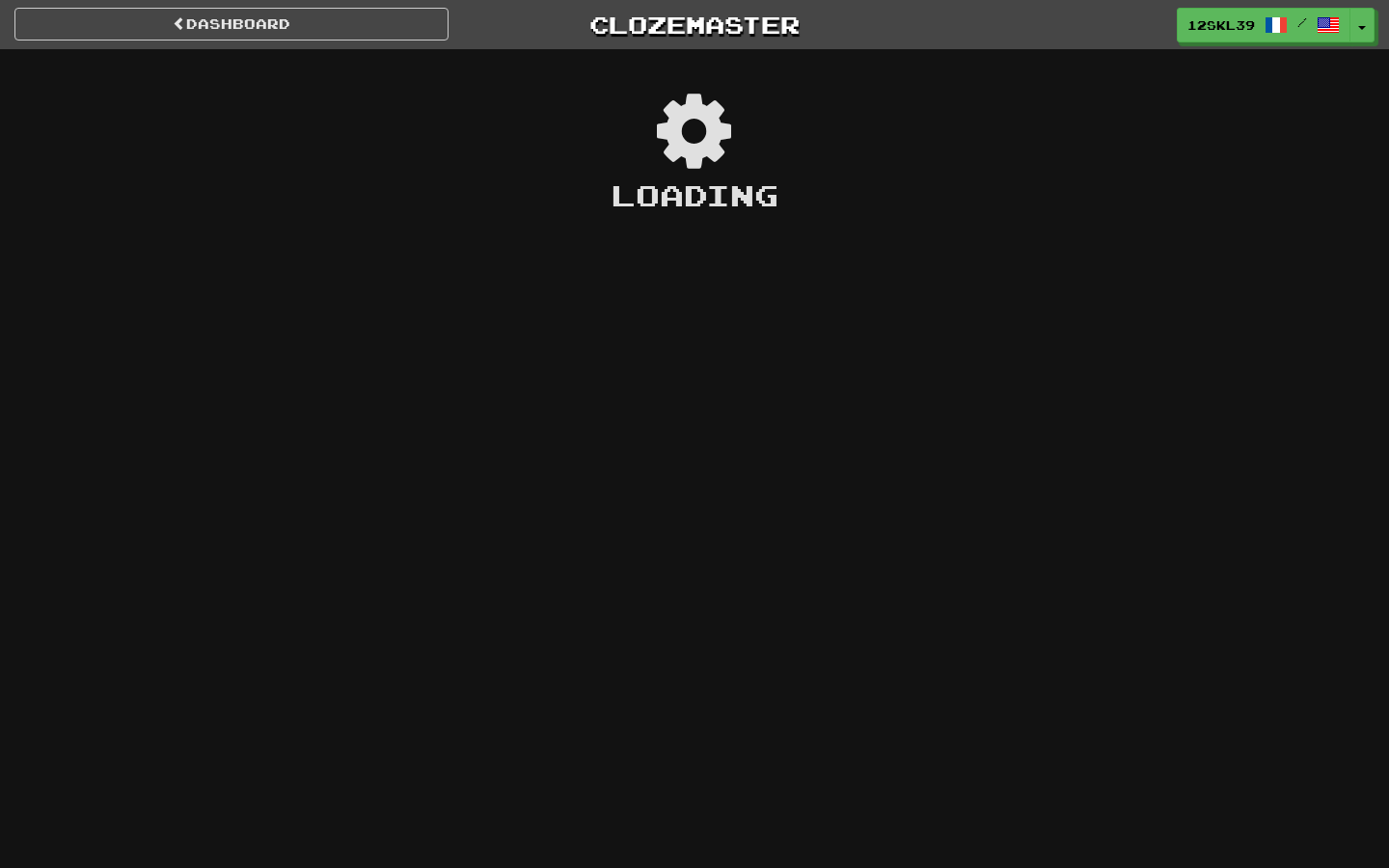 scroll, scrollTop: 0, scrollLeft: 0, axis: both 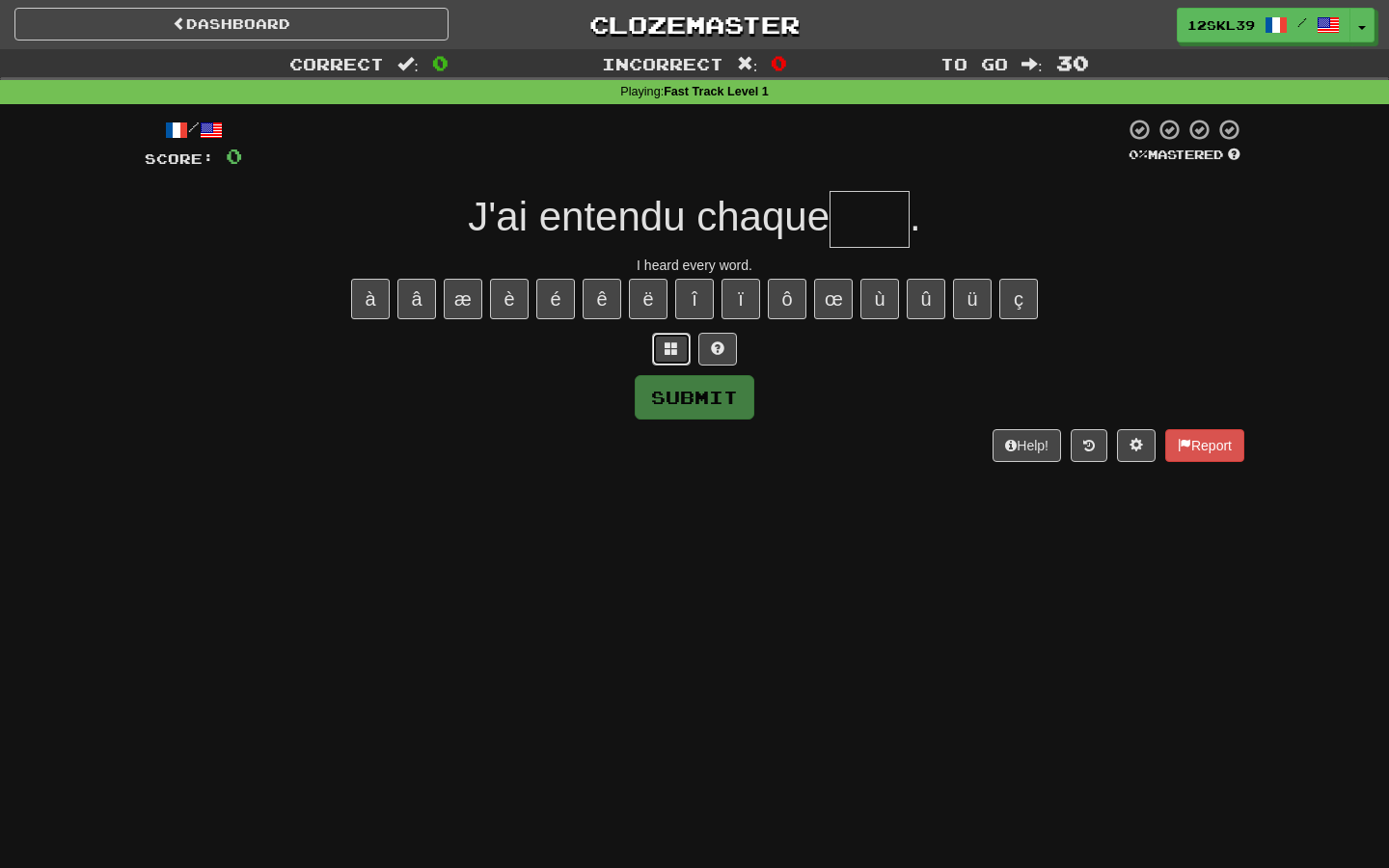 click at bounding box center (671, 349) 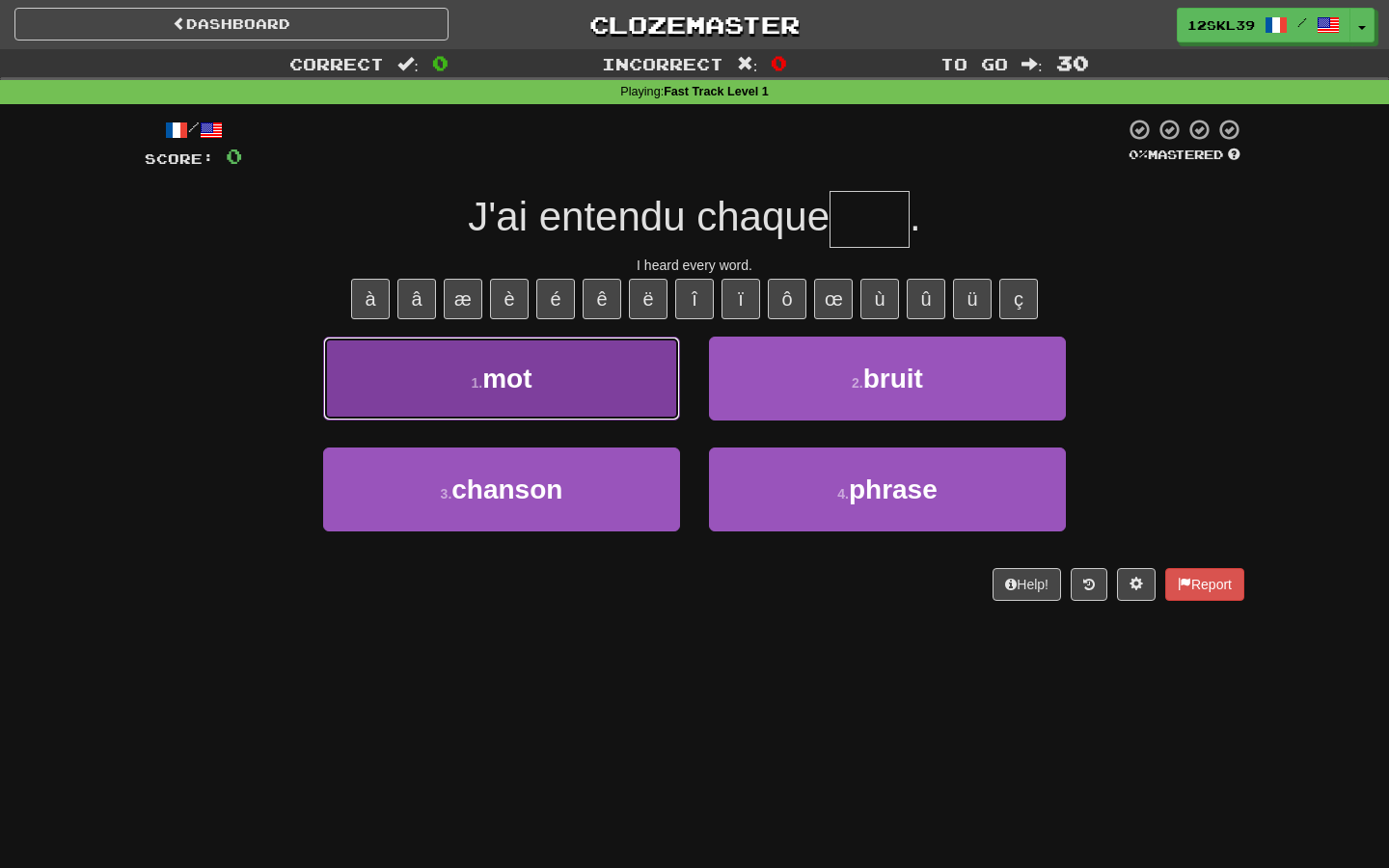 click on "1 .  mot" at bounding box center [502, 378] 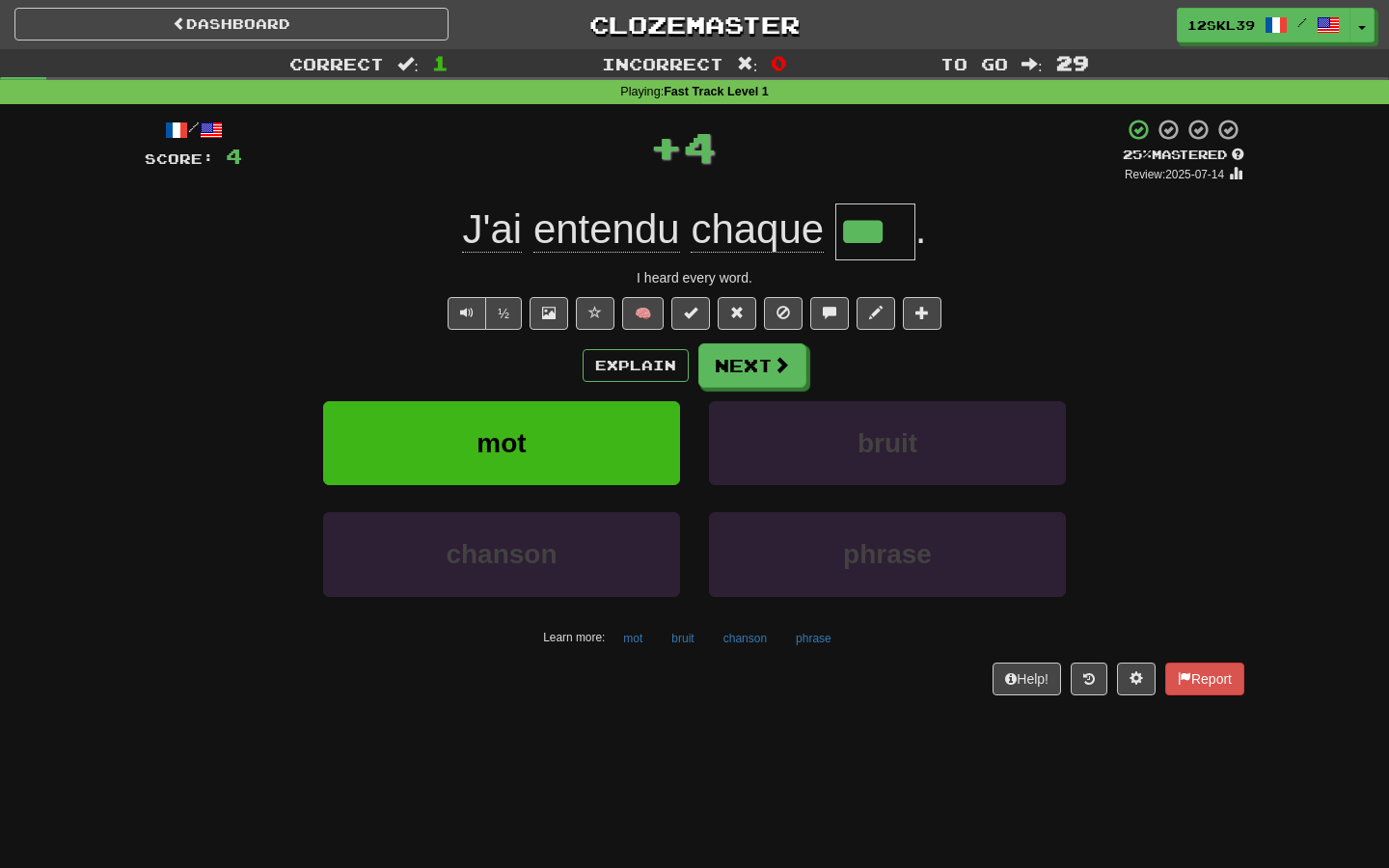click on "***" at bounding box center [875, 231] 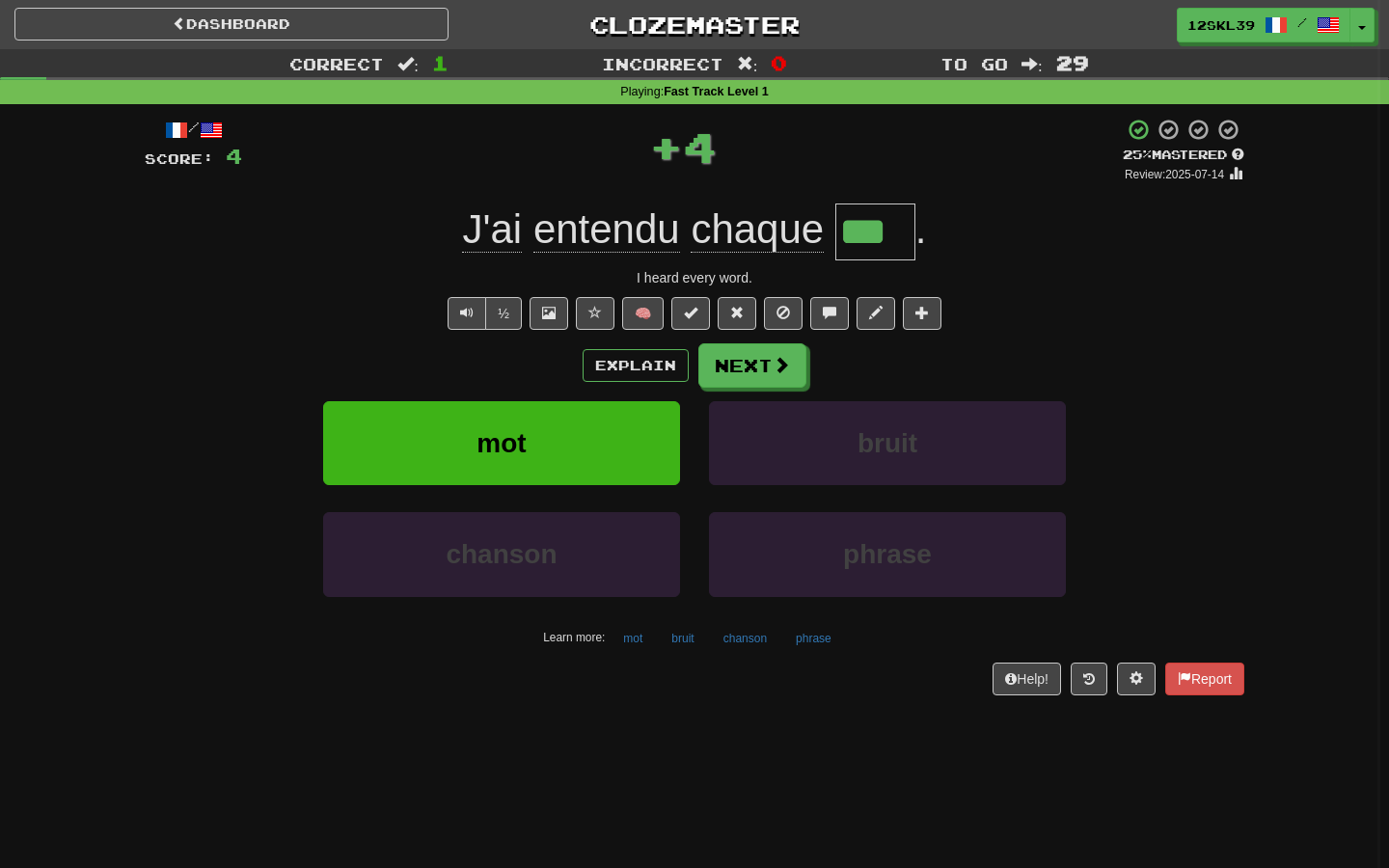 click at bounding box center (694, 434) 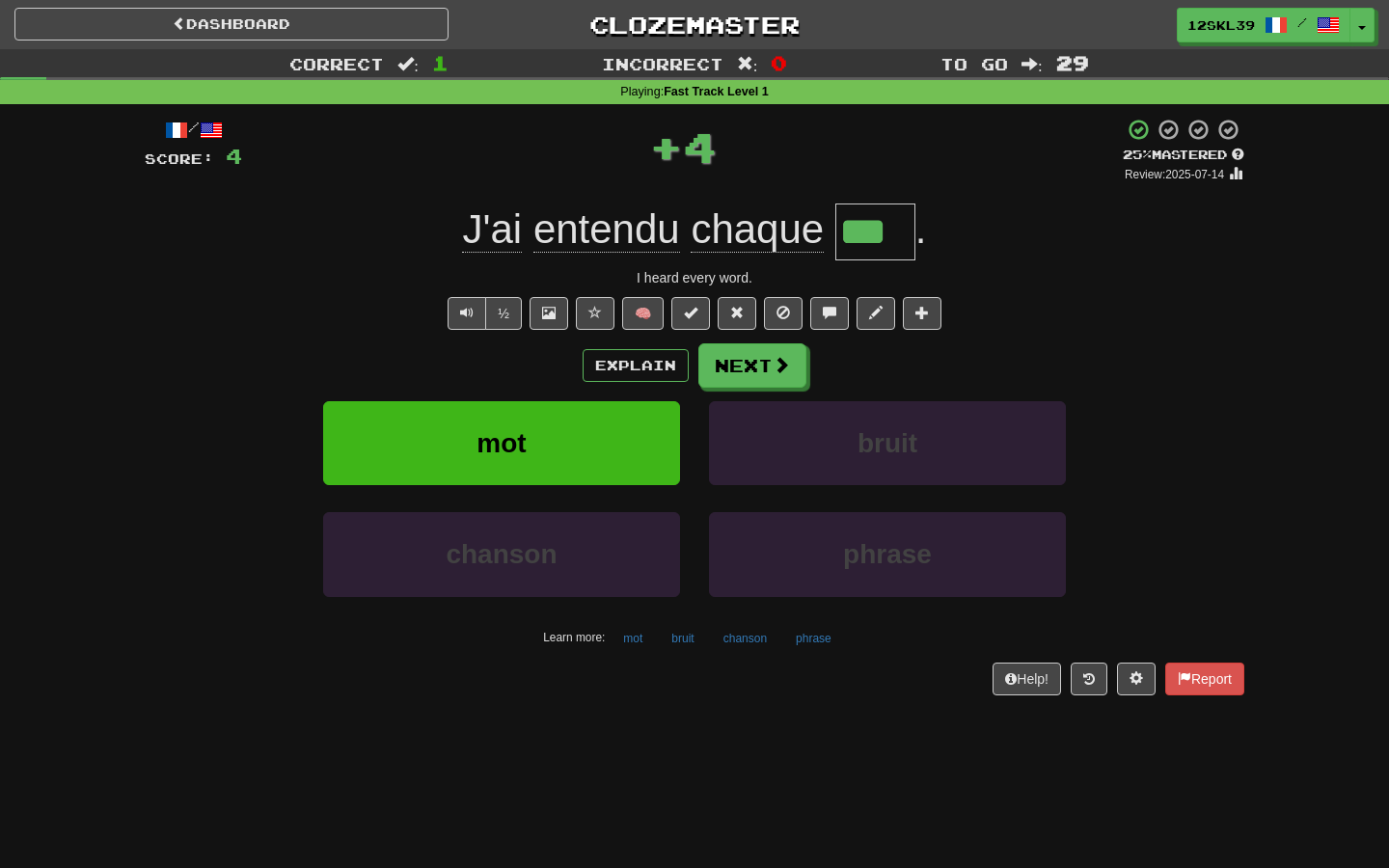 click on "chaque" 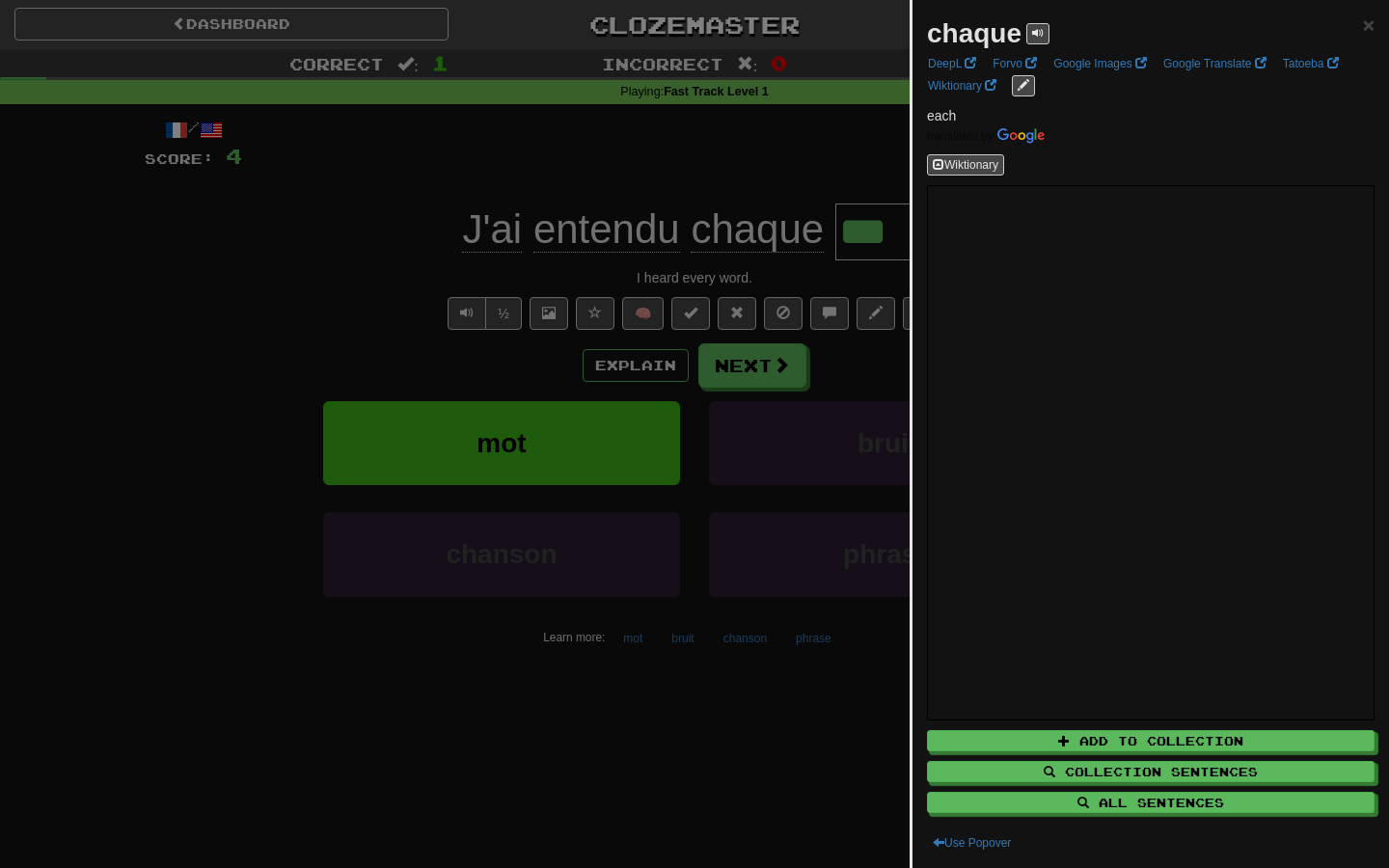 click at bounding box center [694, 434] 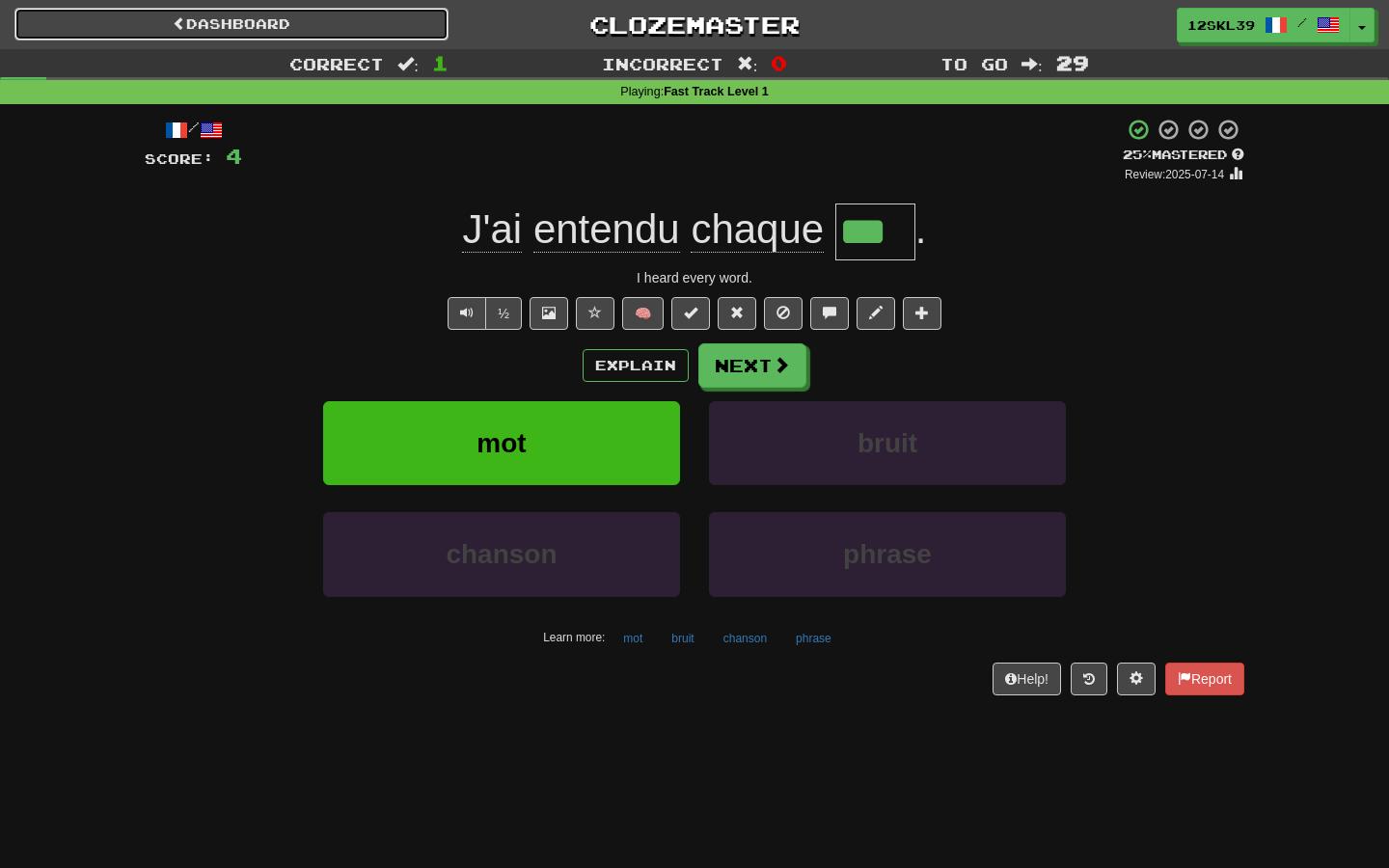 click on "Dashboard" at bounding box center [232, 24] 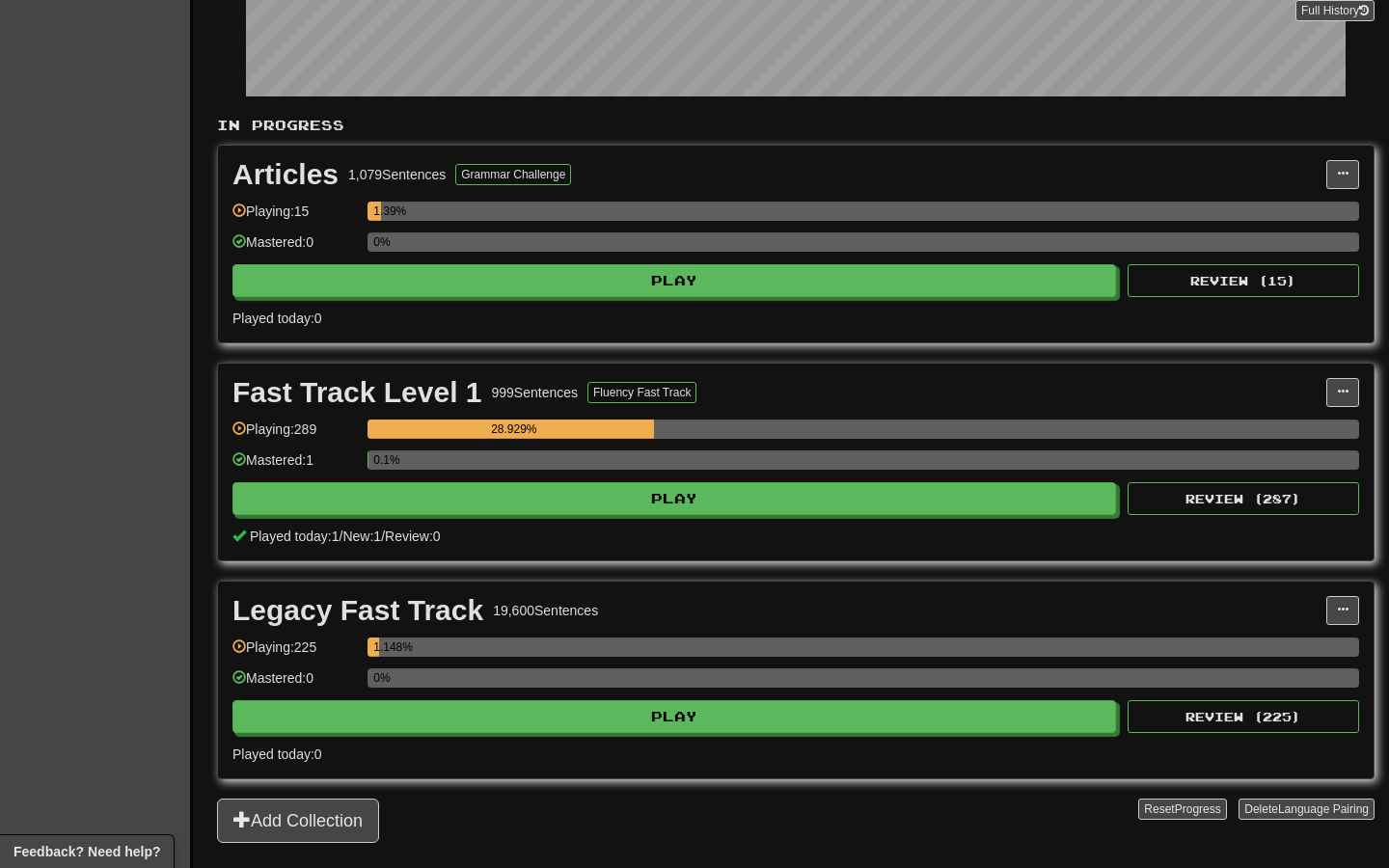 scroll, scrollTop: 320, scrollLeft: 0, axis: vertical 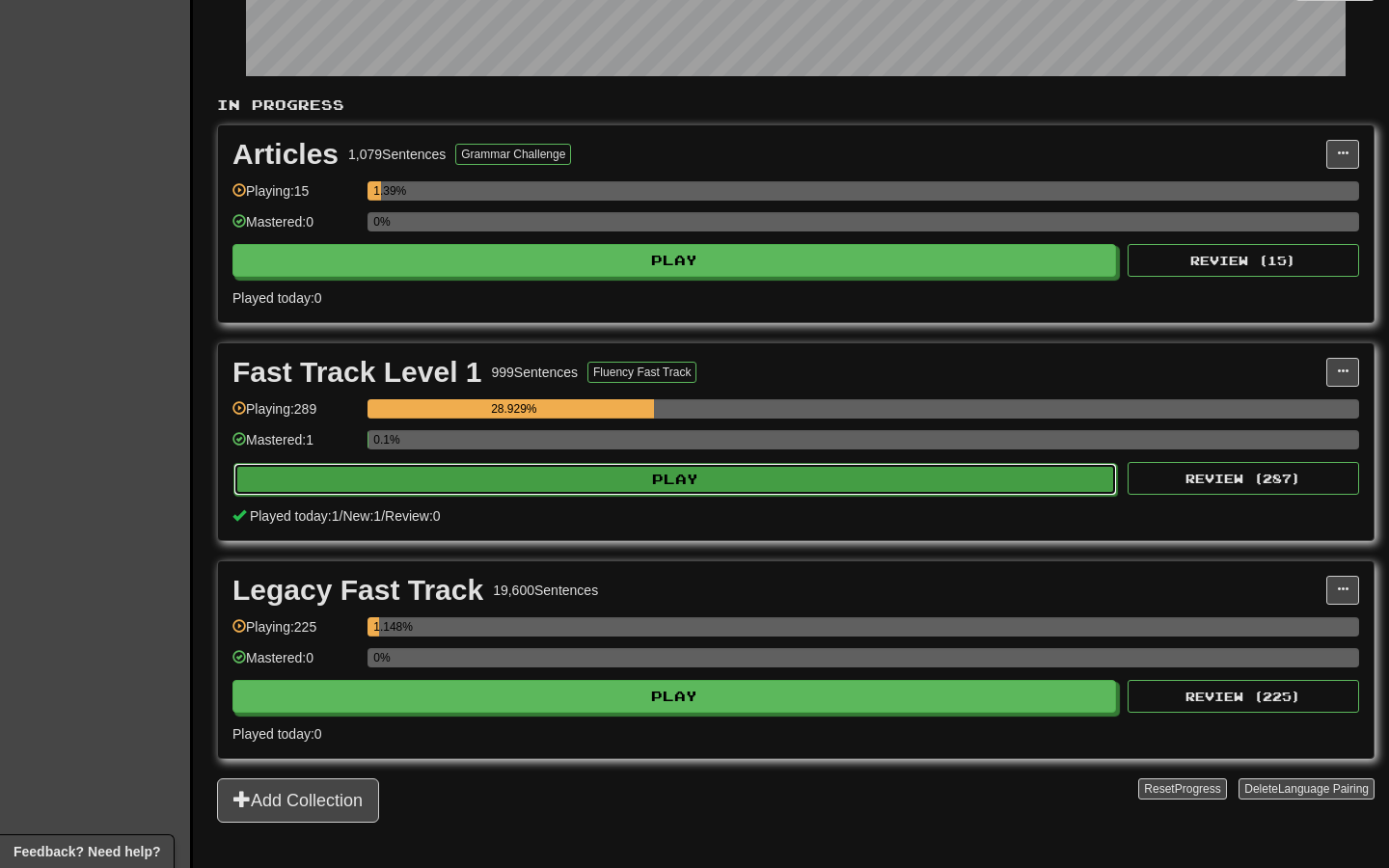 click on "Play" 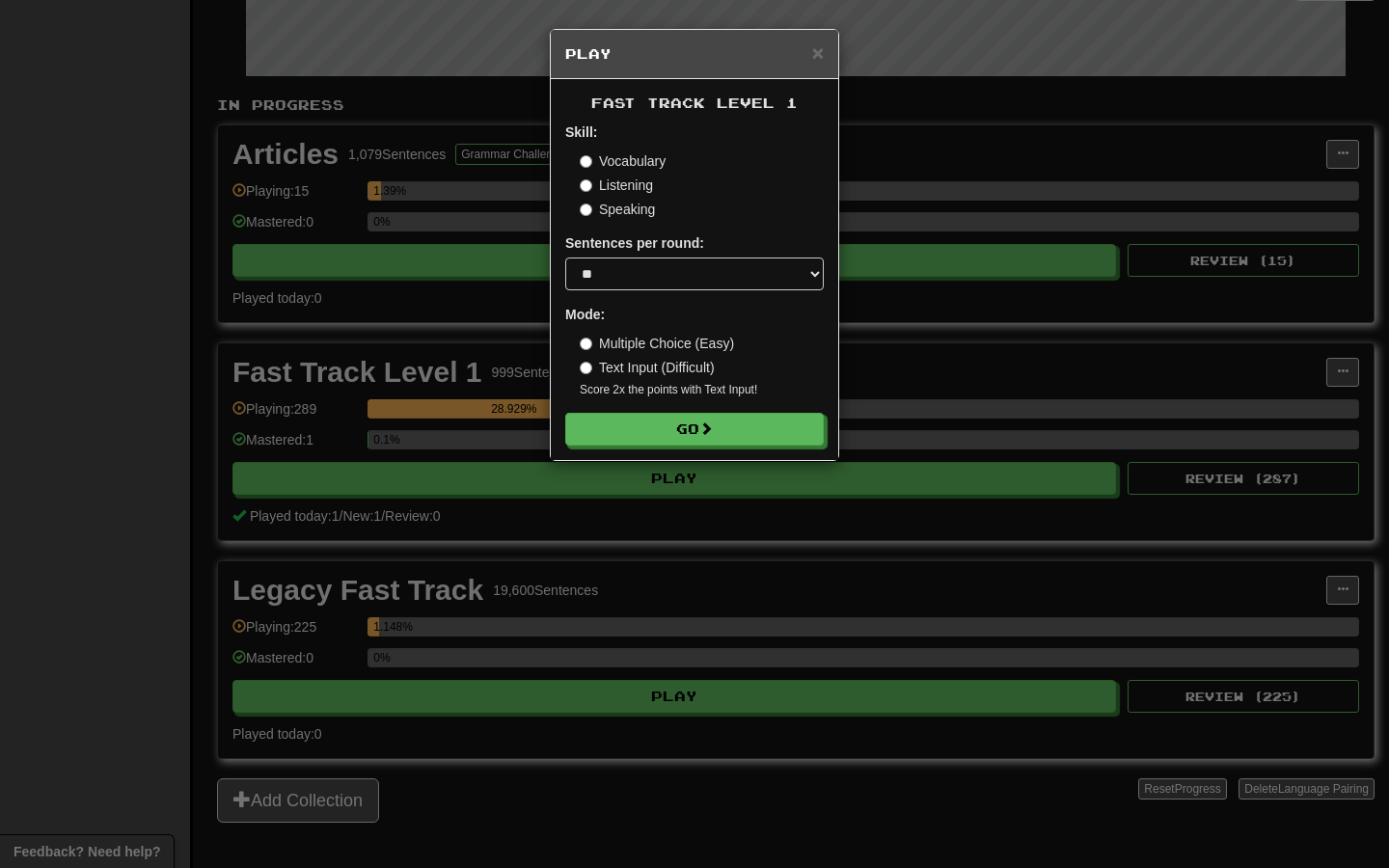 click on "Multiple Choice (Easy)" at bounding box center [657, 343] 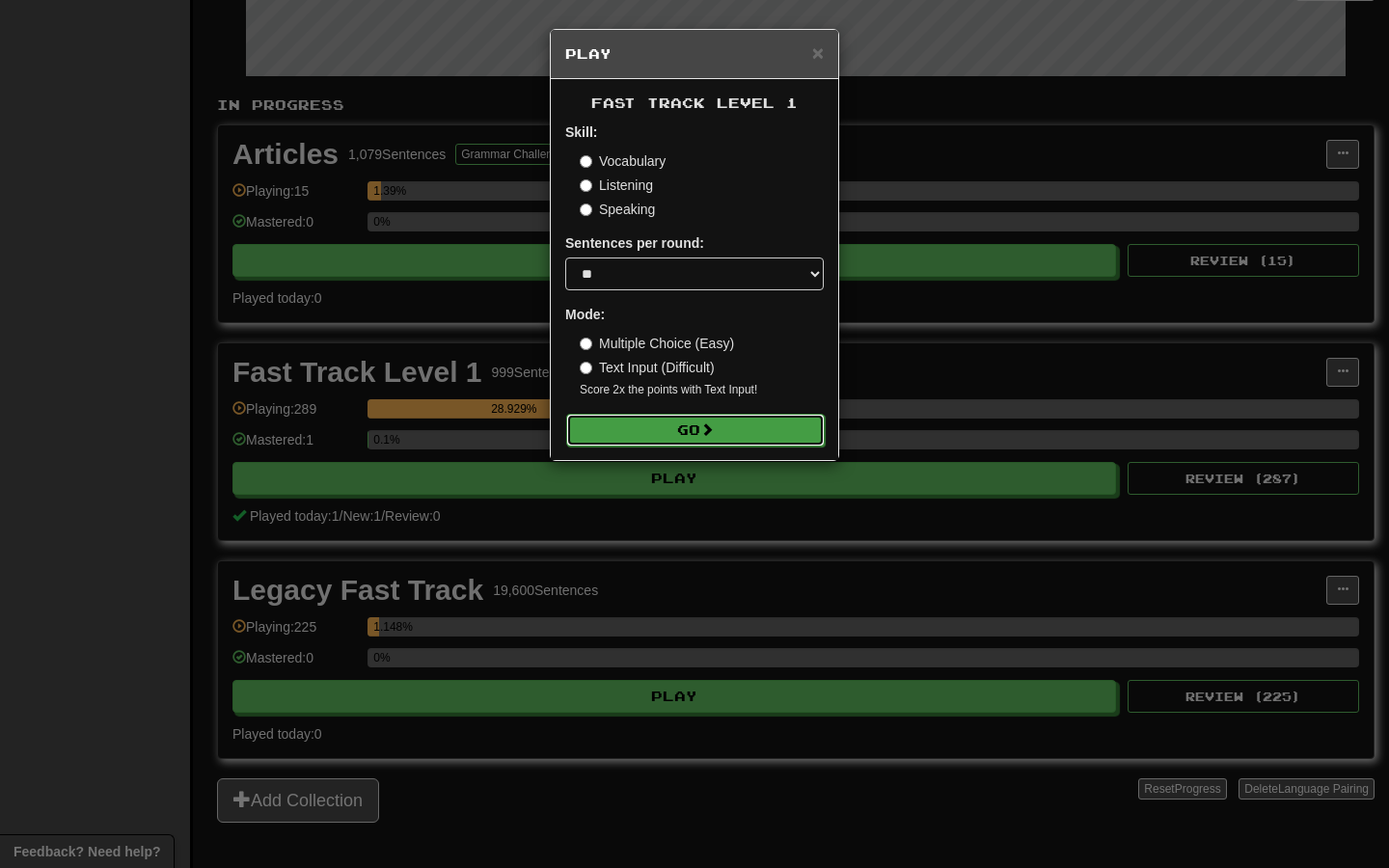 click on "Go" at bounding box center (695, 430) 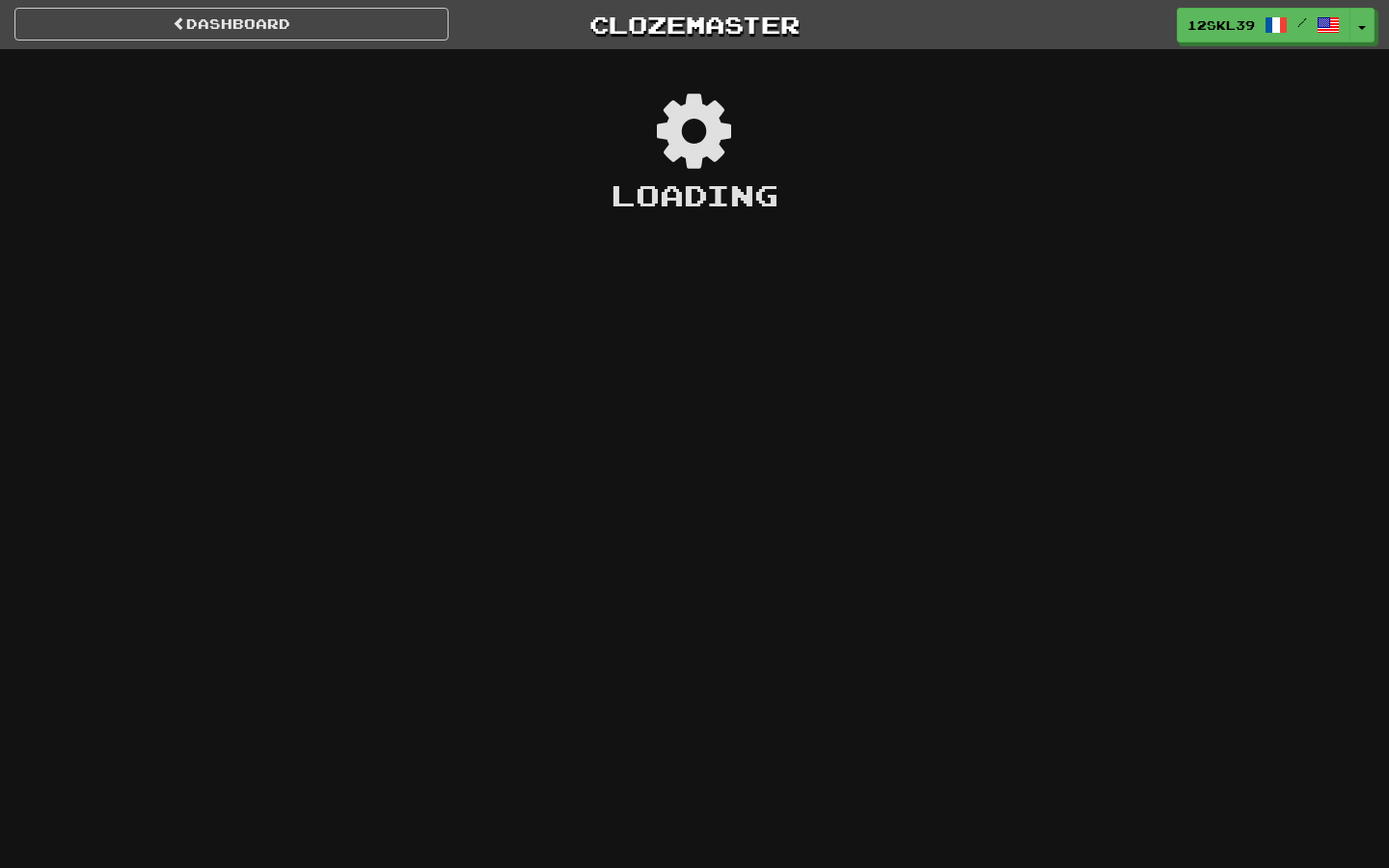 scroll, scrollTop: 0, scrollLeft: 0, axis: both 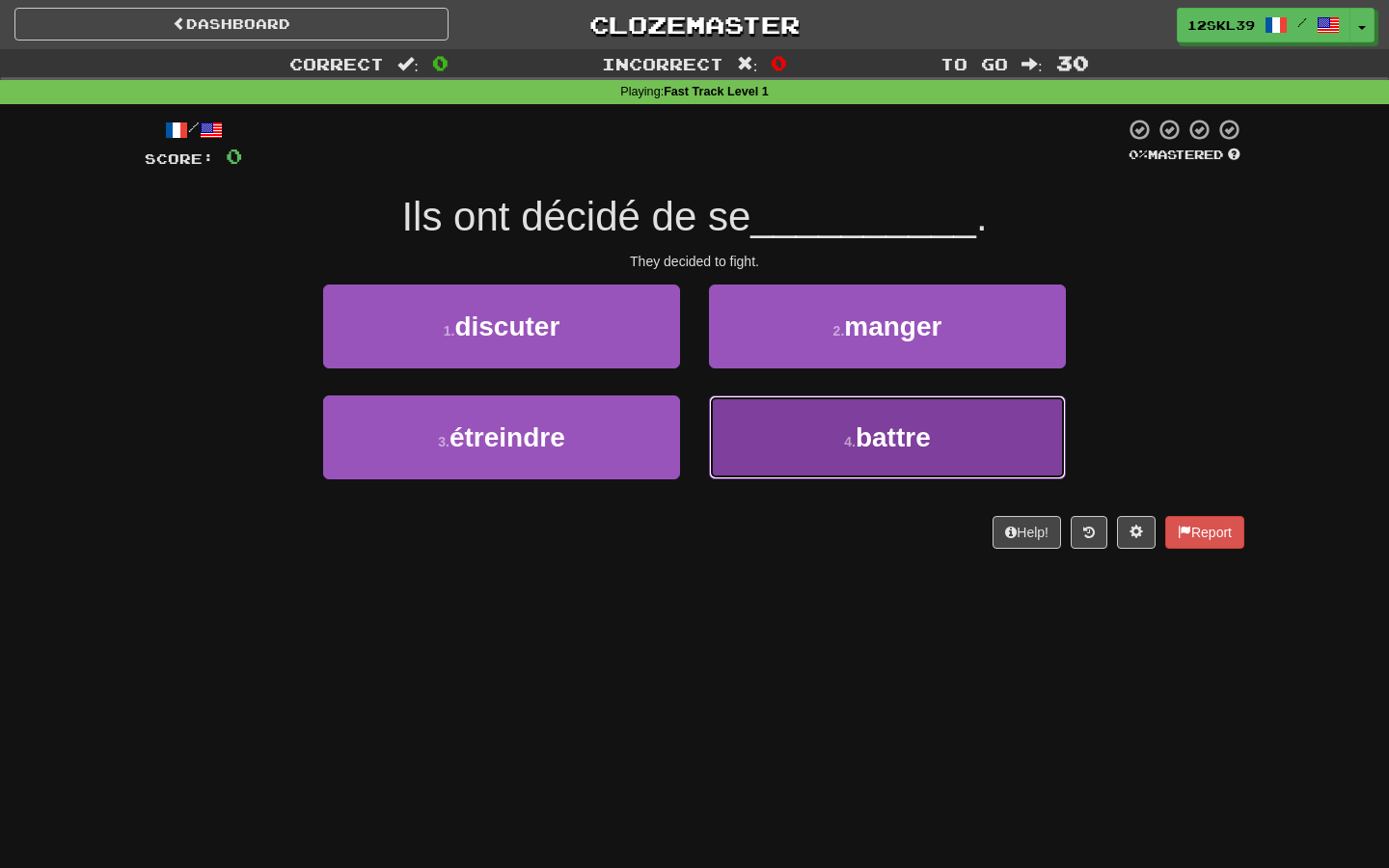 click on "4 .  battre" at bounding box center (887, 437) 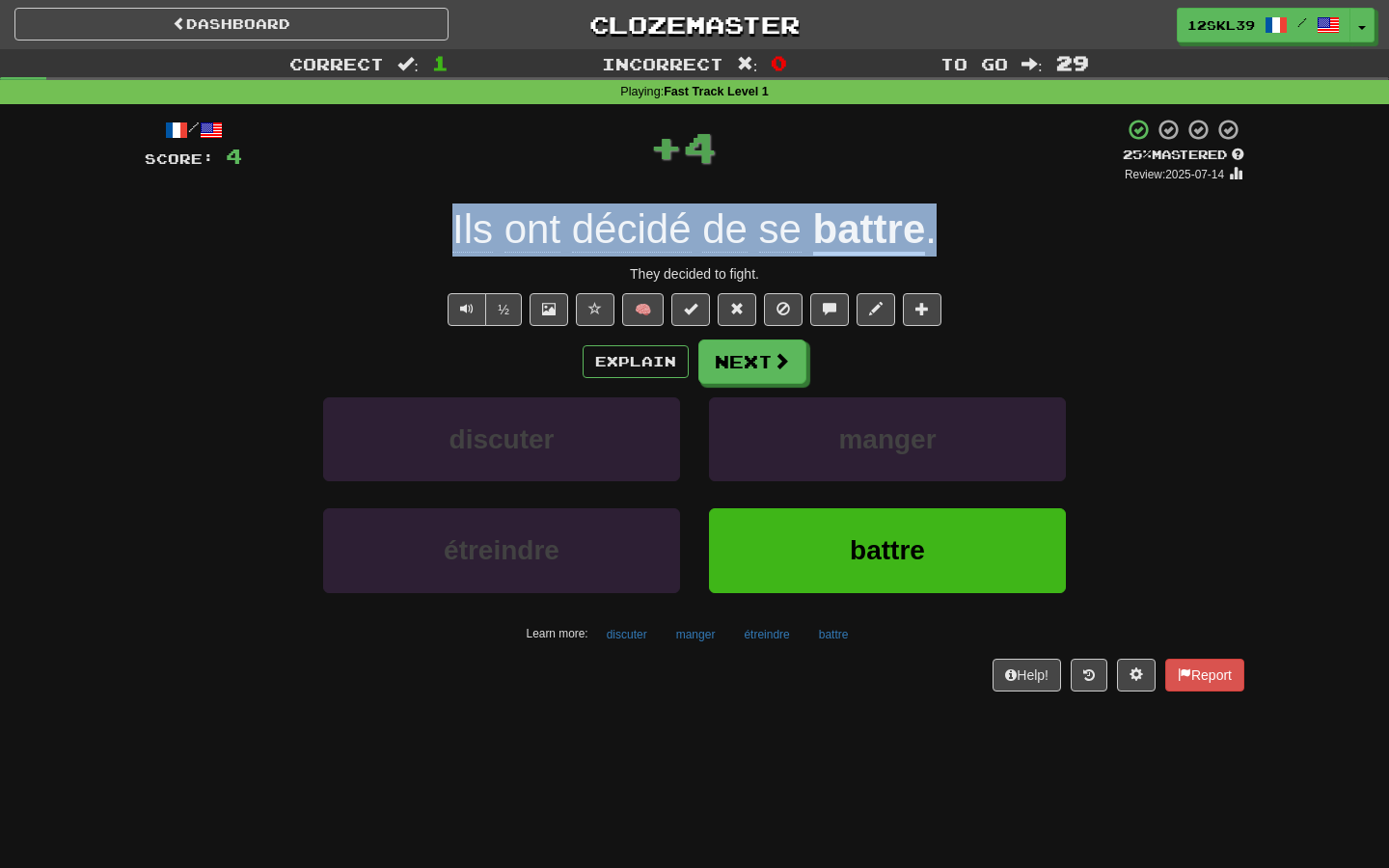drag, startPoint x: 965, startPoint y: 231, endPoint x: 372, endPoint y: 232, distance: 593.00084 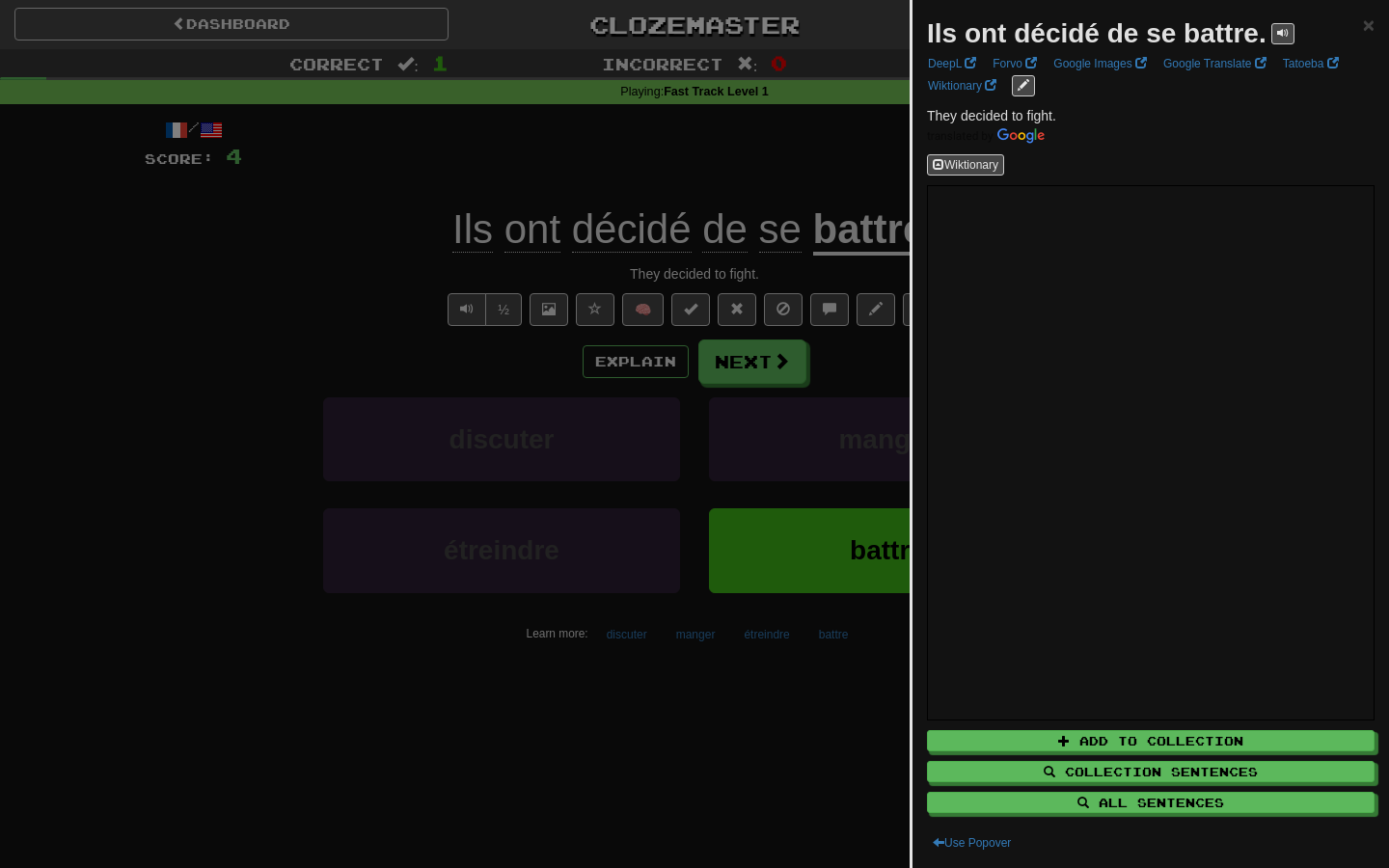 click at bounding box center (694, 434) 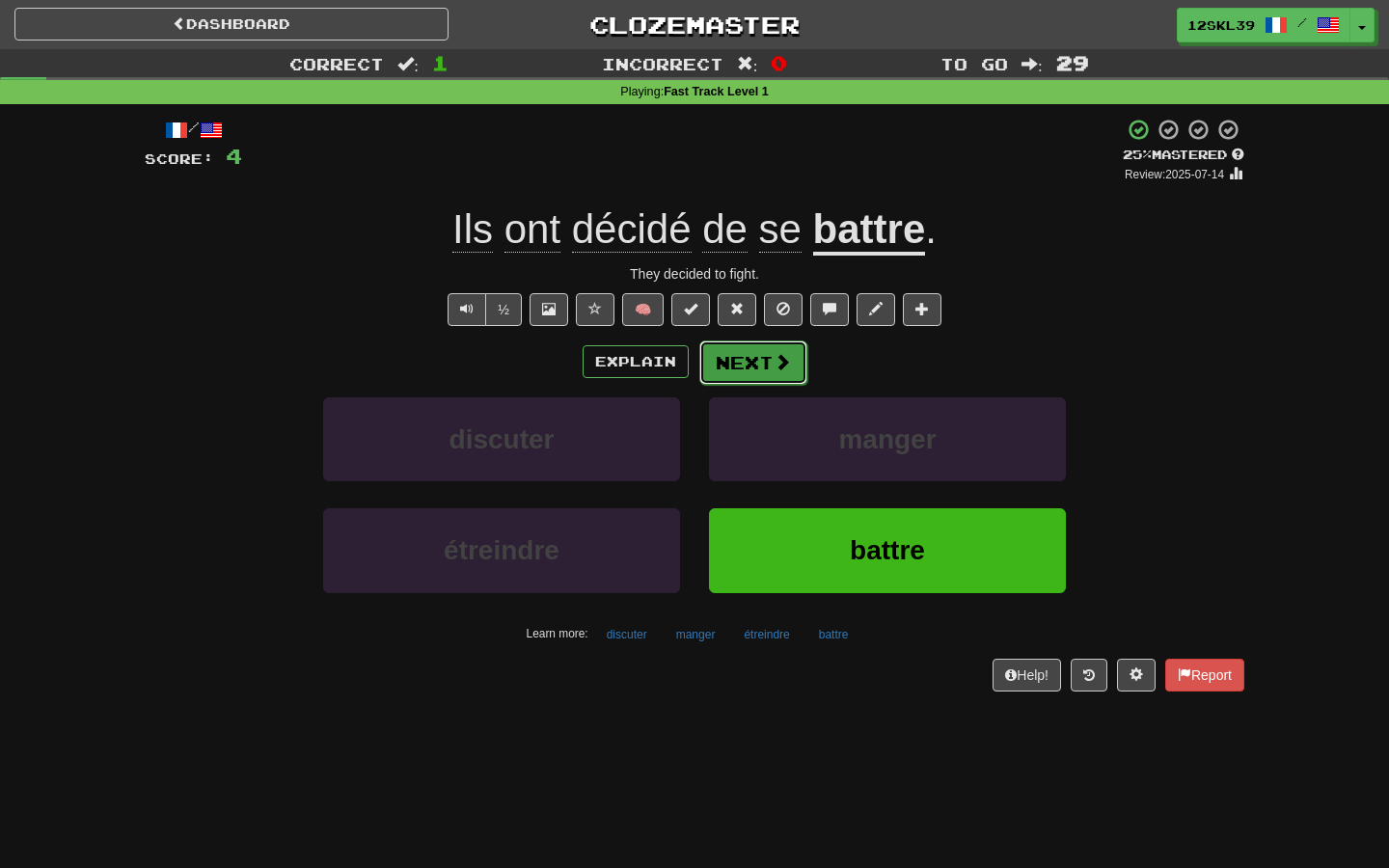 click on "Next" at bounding box center [753, 363] 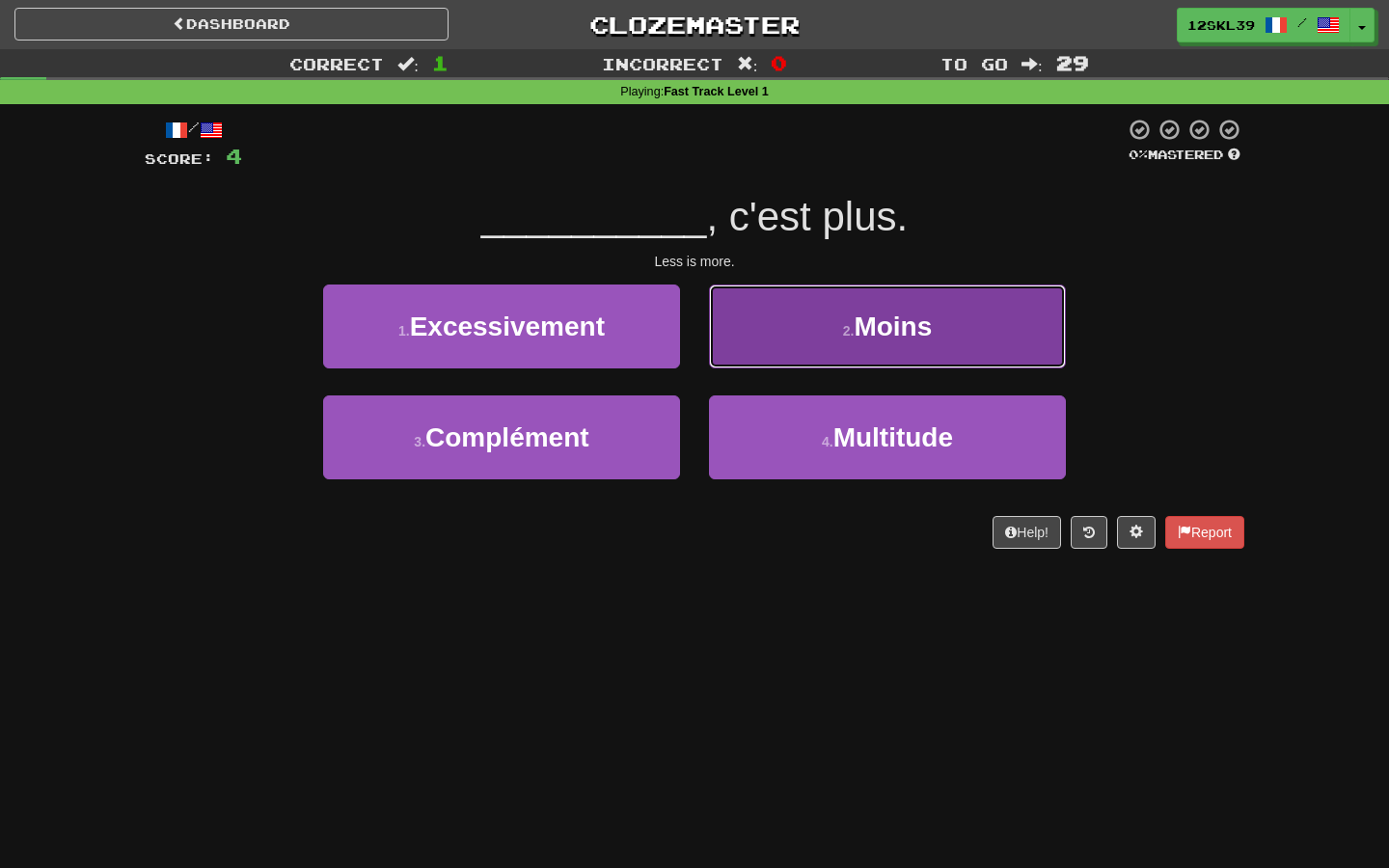 click on "2 .  Moins" at bounding box center [887, 326] 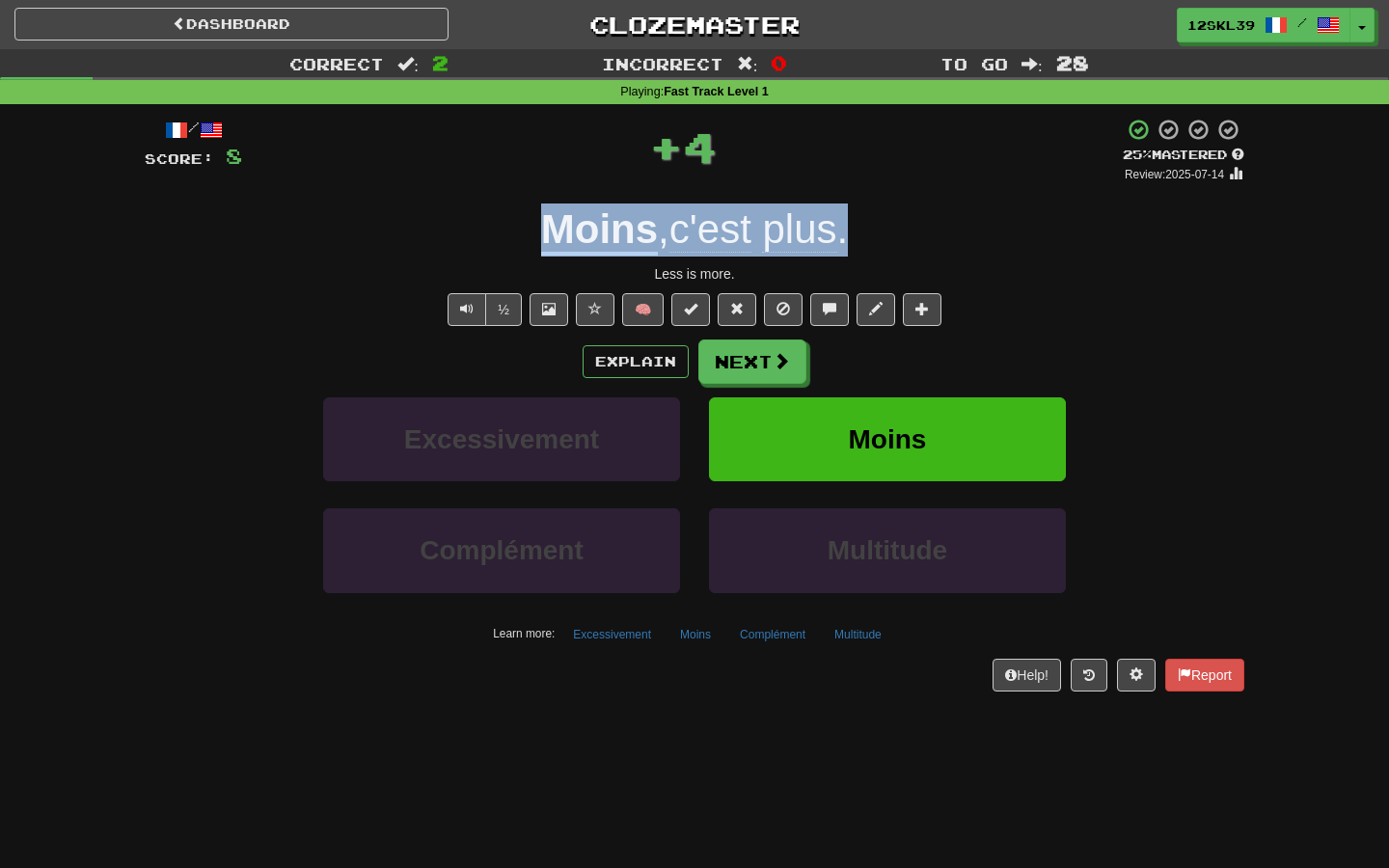 drag, startPoint x: 504, startPoint y: 231, endPoint x: 967, endPoint y: 236, distance: 463.027 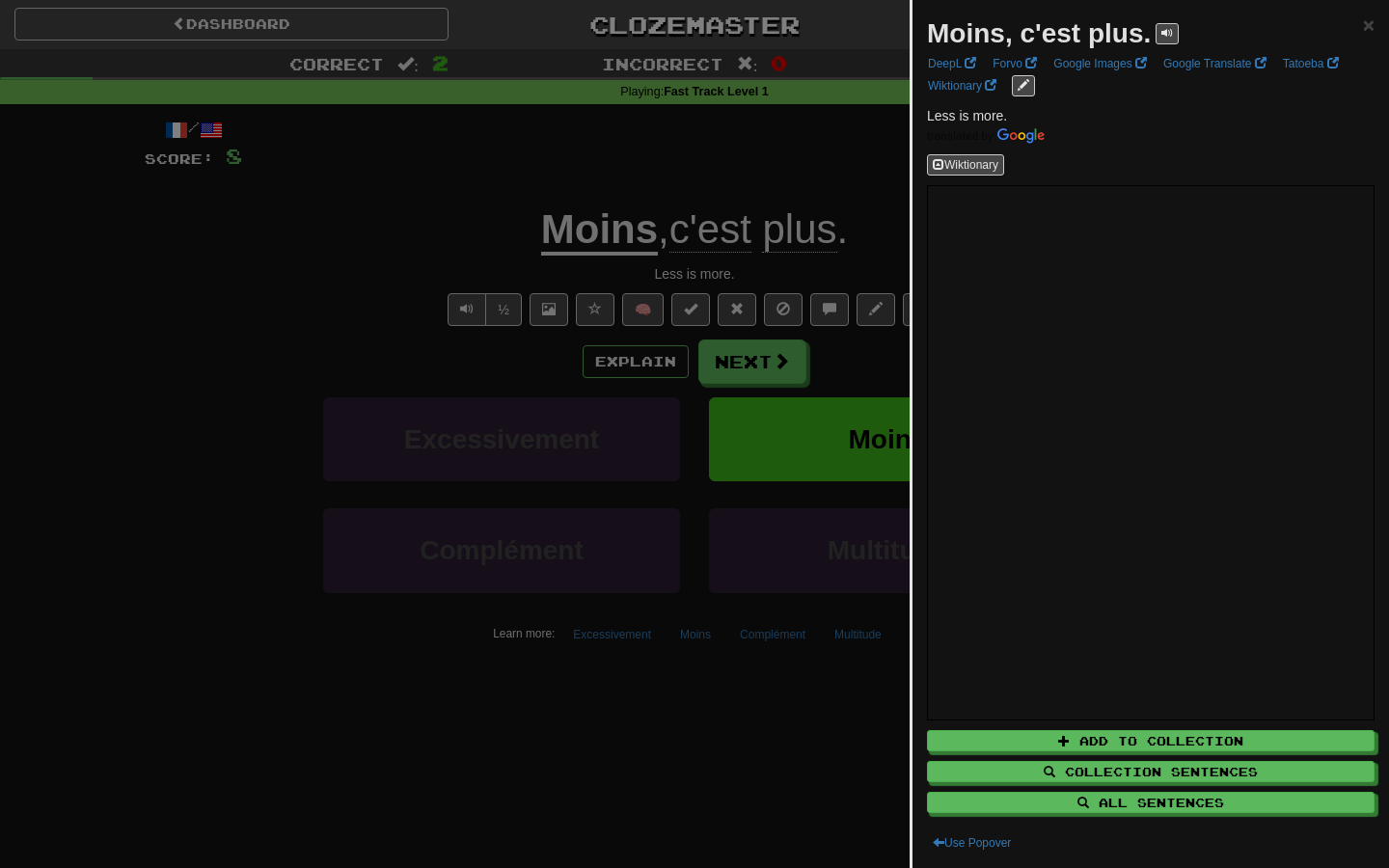 click at bounding box center [694, 434] 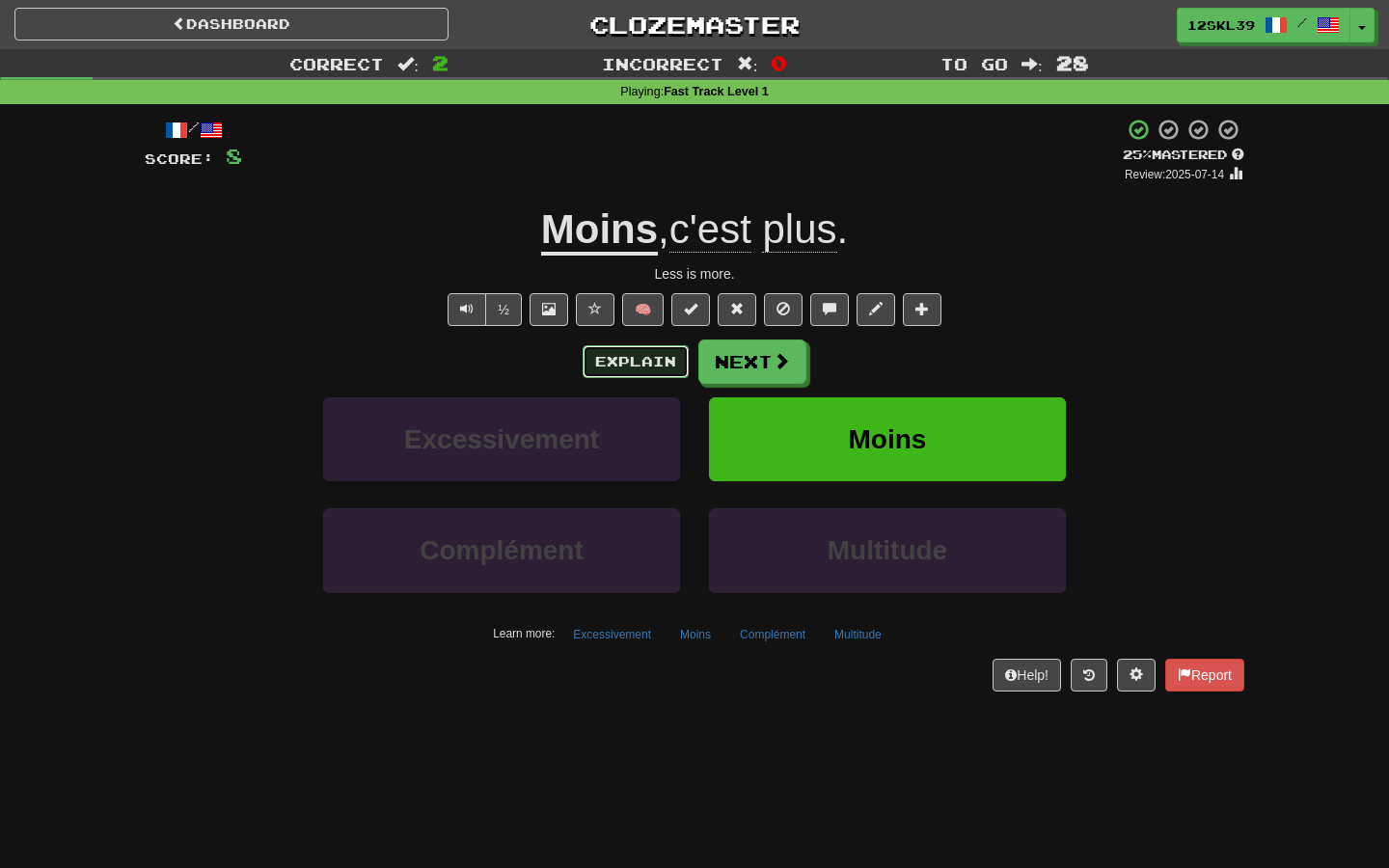 click on "Explain" at bounding box center [636, 362] 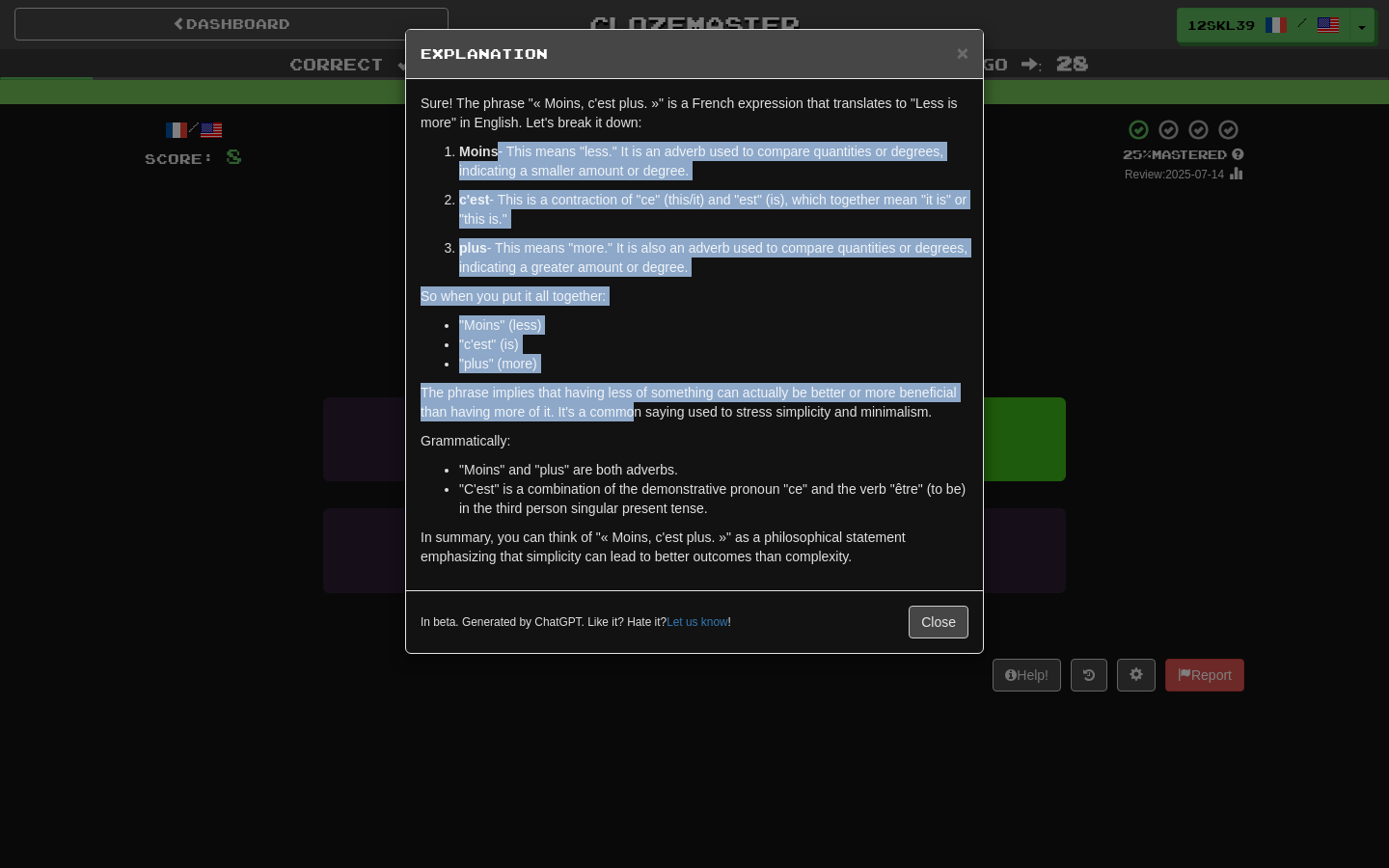 drag, startPoint x: 498, startPoint y: 149, endPoint x: 640, endPoint y: 399, distance: 287.51348 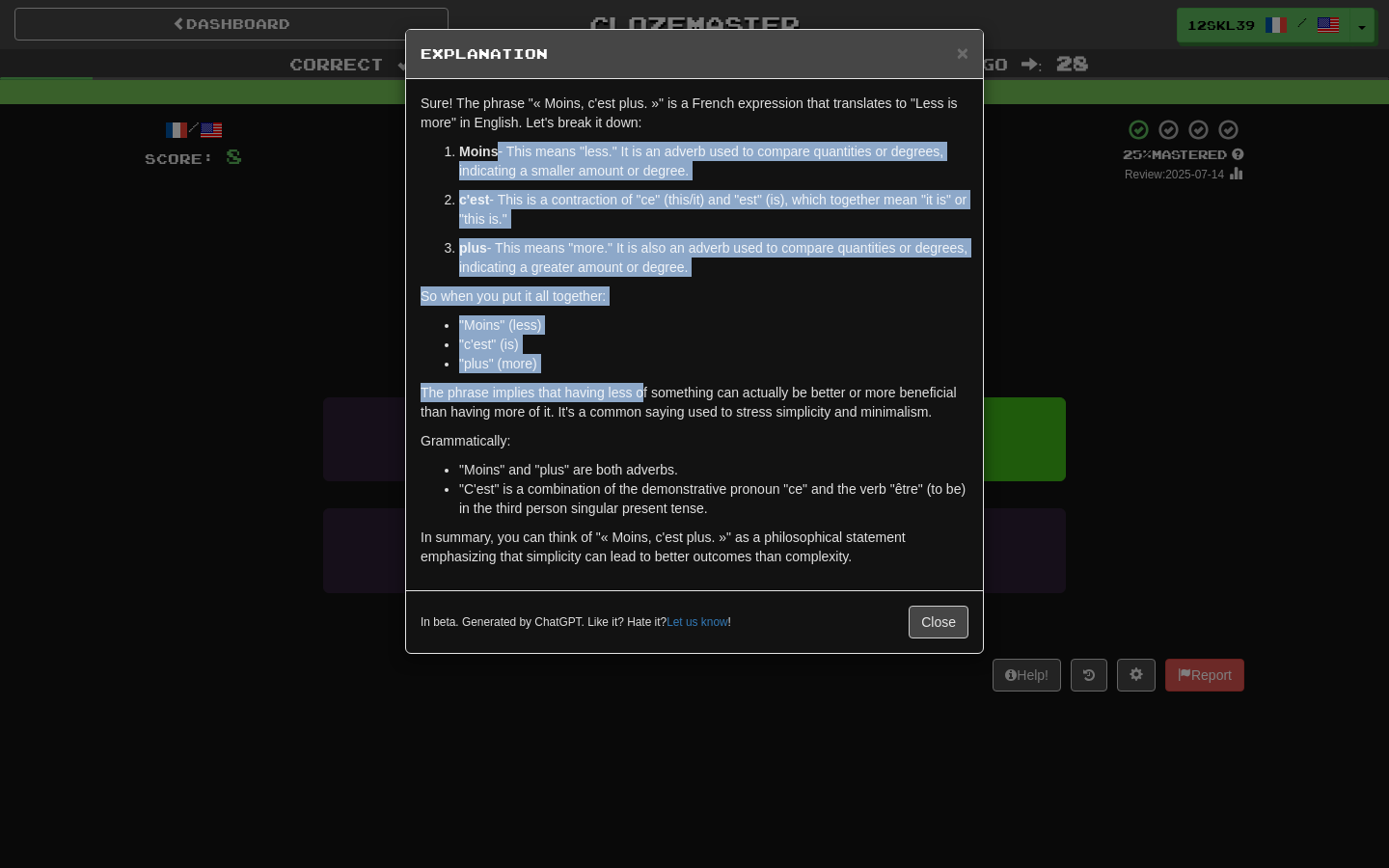 click on ""plus" (more)" at bounding box center (714, 364) 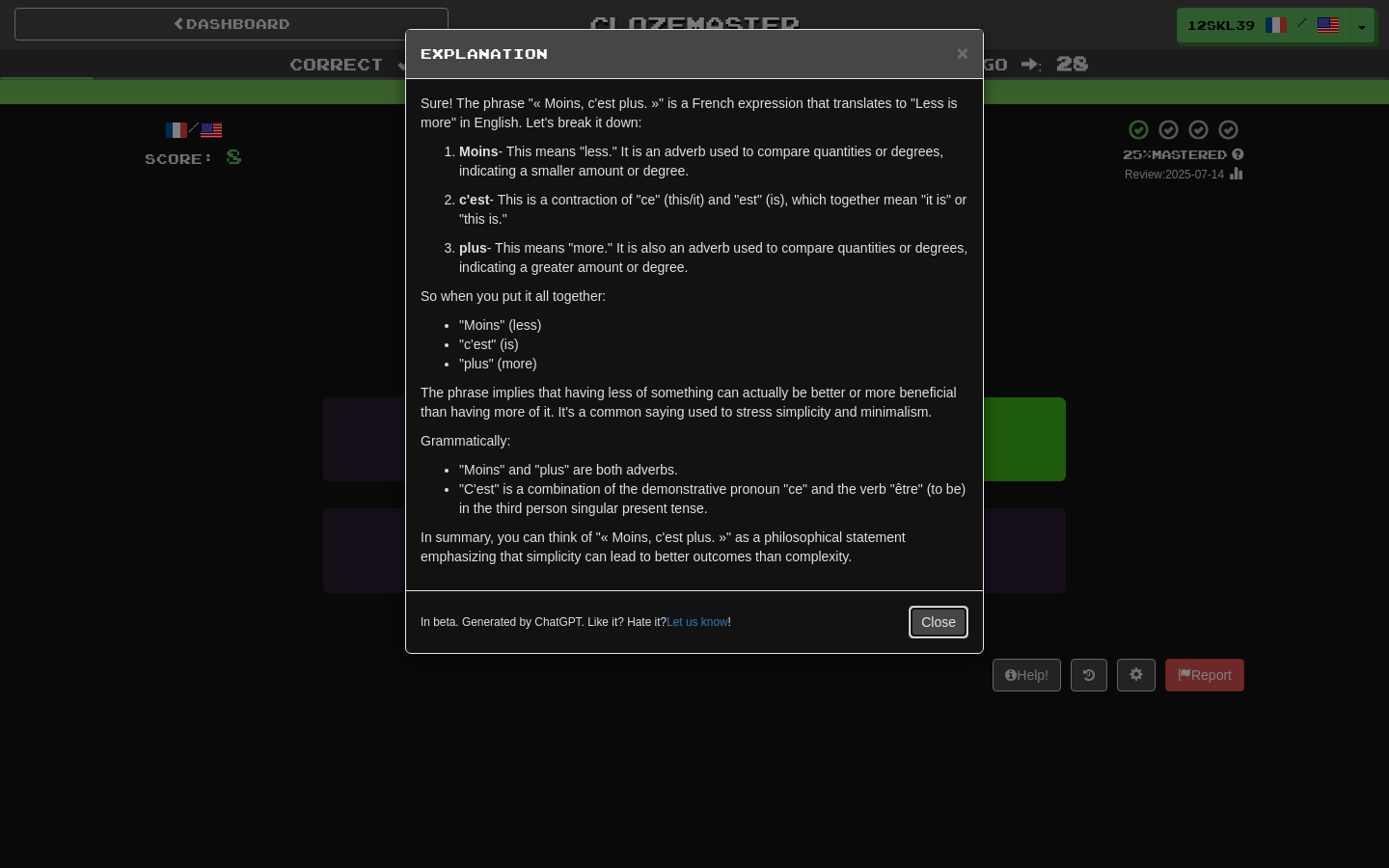 click on "Close" at bounding box center [939, 622] 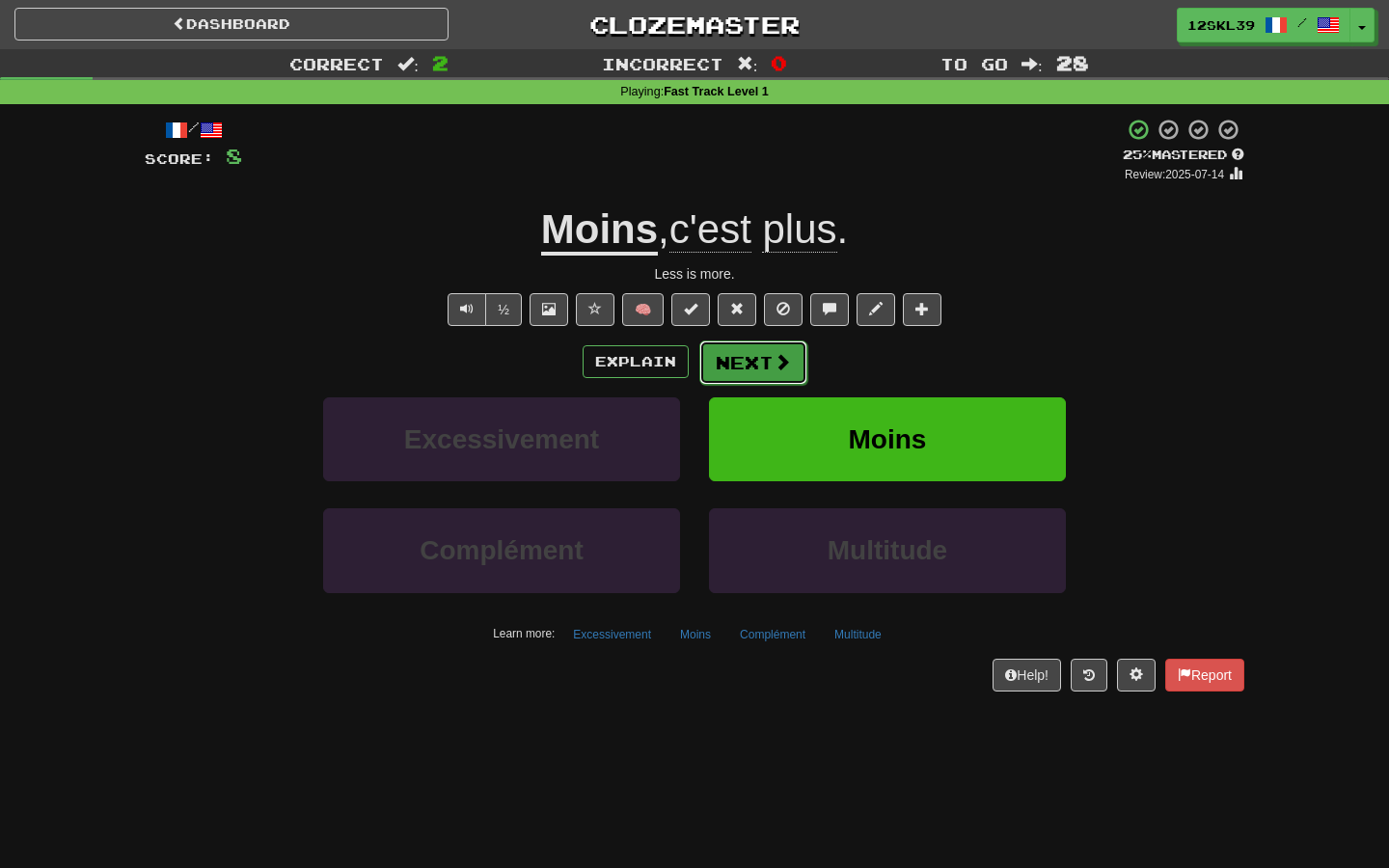 click at bounding box center [782, 362] 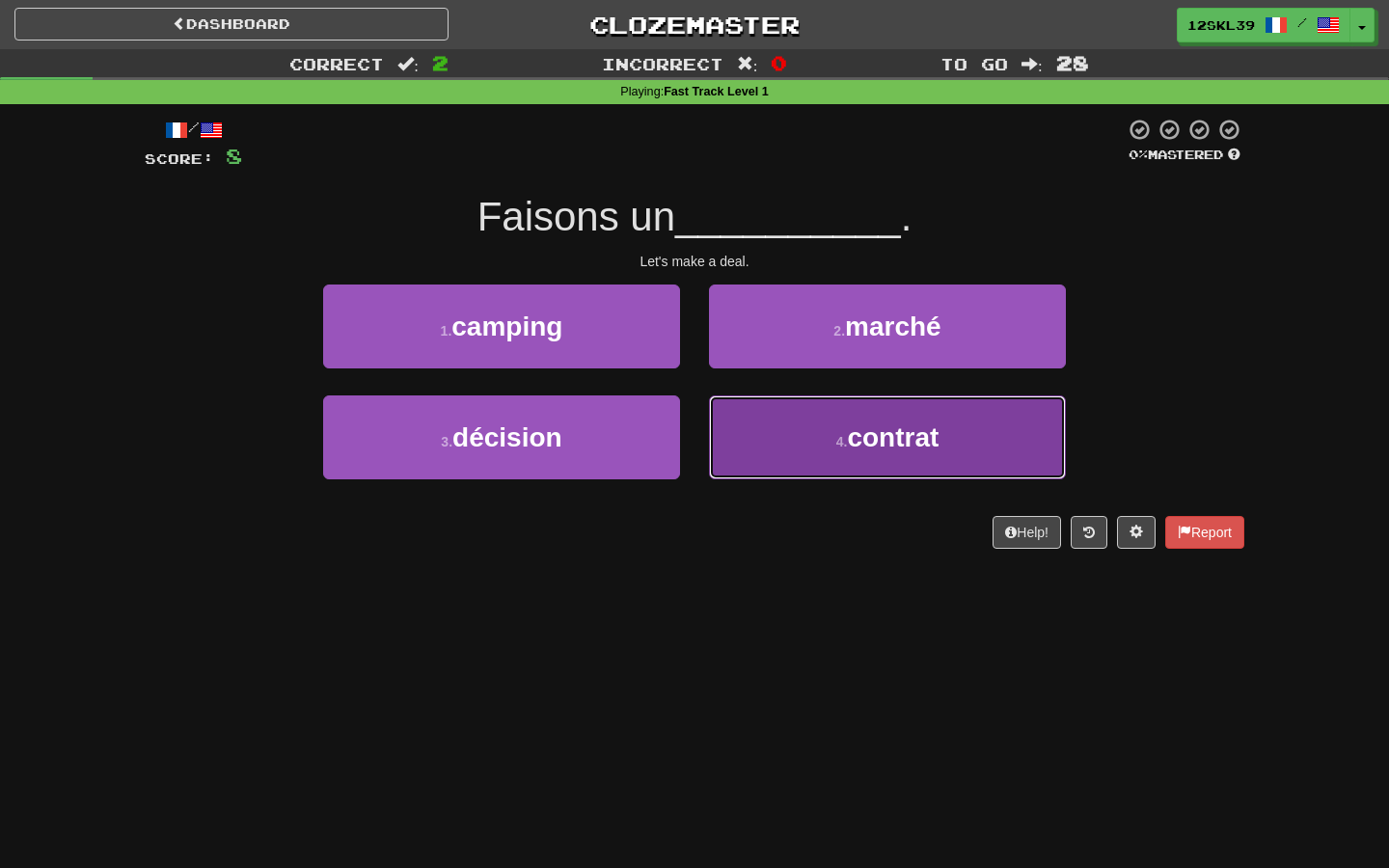 click on "4 .  contrat" at bounding box center (887, 437) 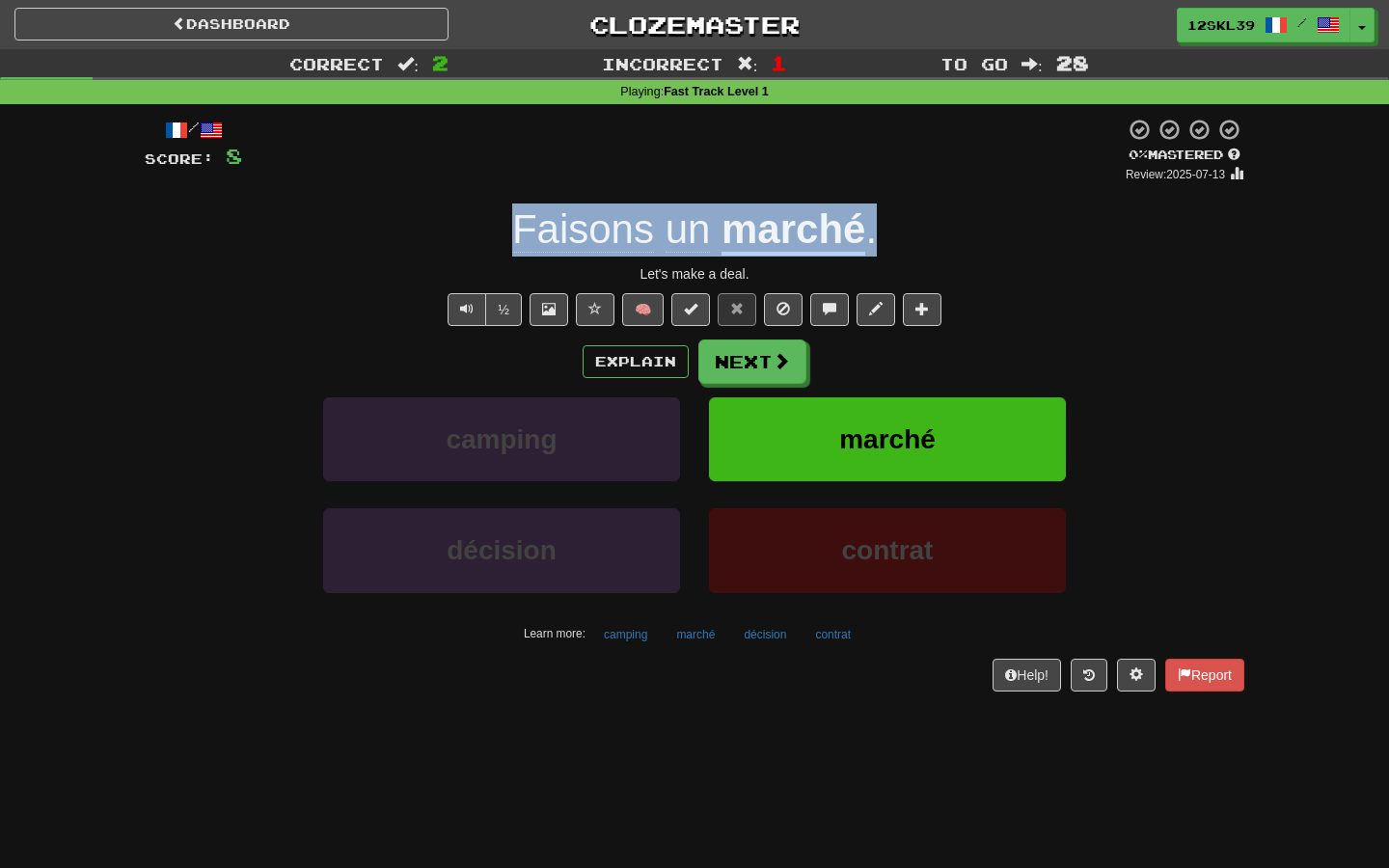 drag, startPoint x: 955, startPoint y: 240, endPoint x: 413, endPoint y: 240, distance: 542 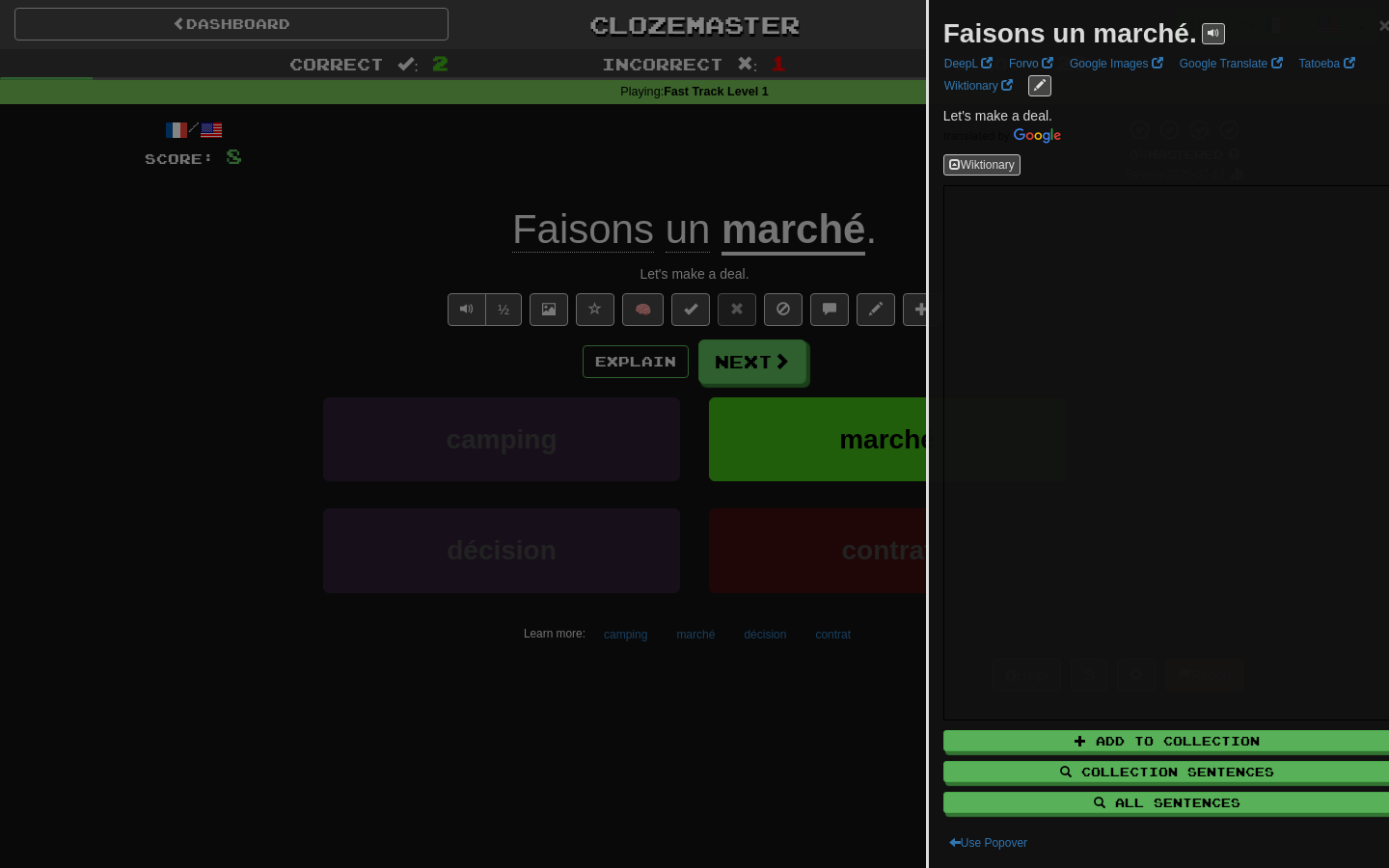 click at bounding box center [694, 434] 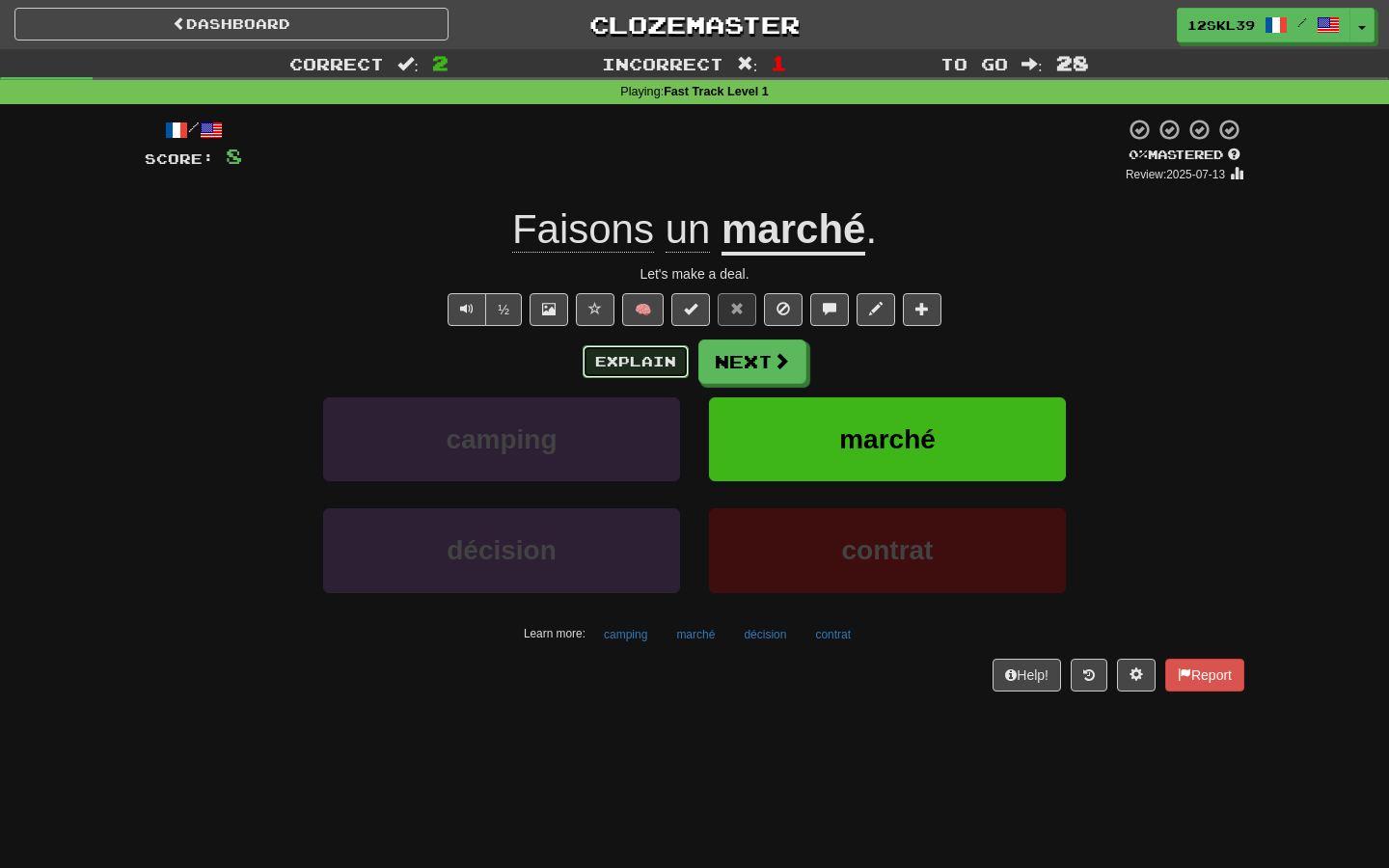 click on "Explain" at bounding box center (636, 362) 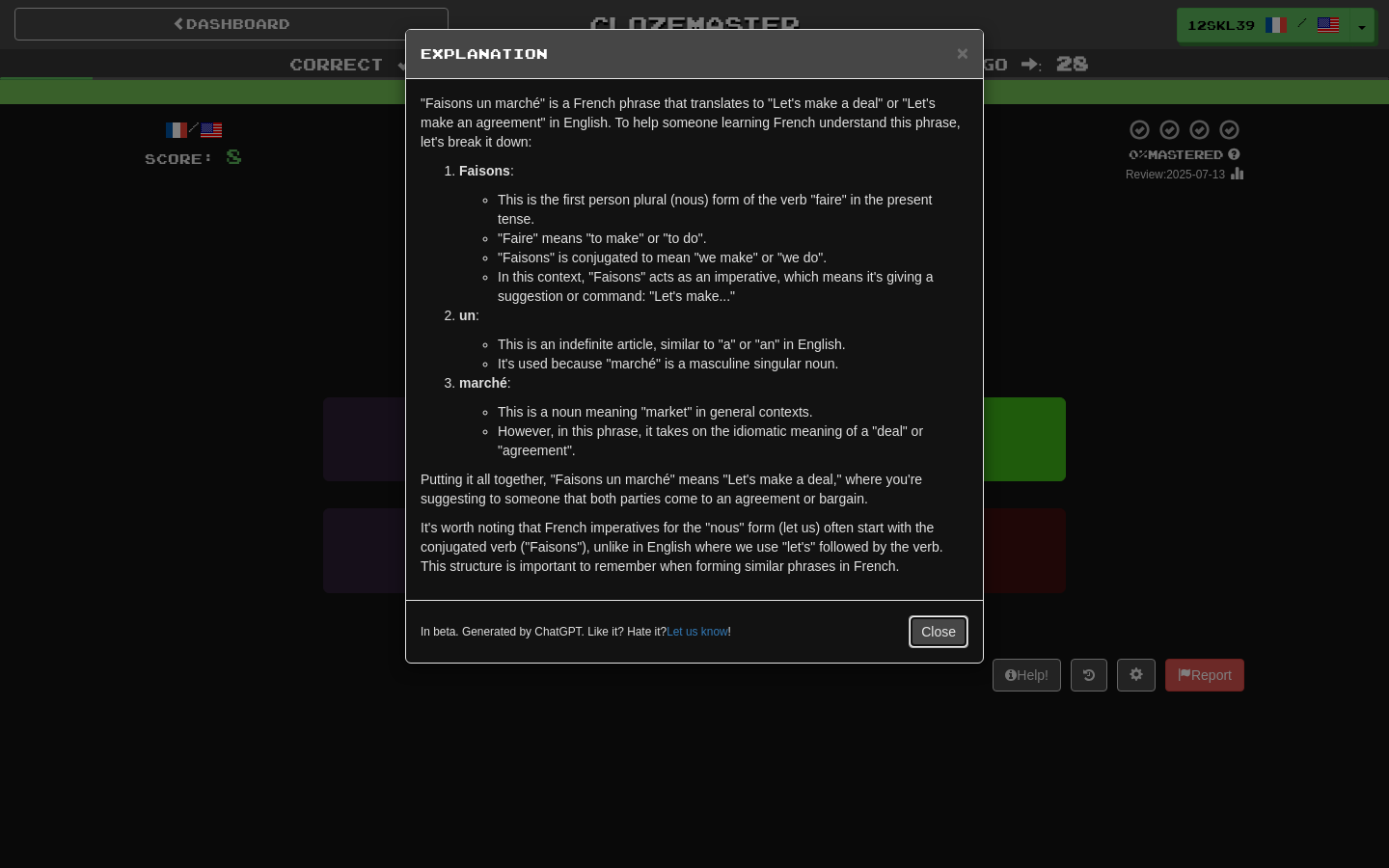 click on "Close" at bounding box center (939, 632) 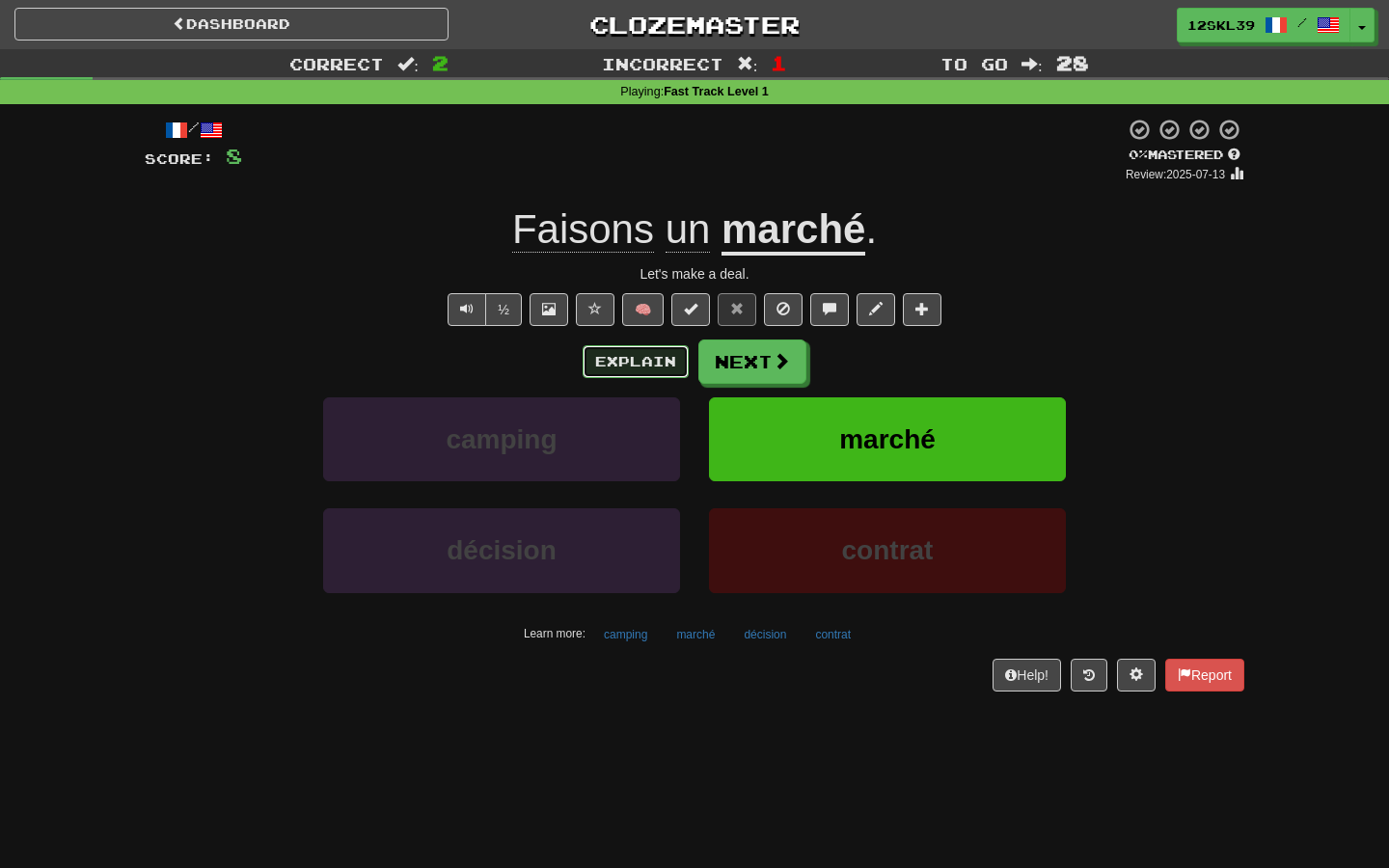 click on "Explain" at bounding box center [636, 362] 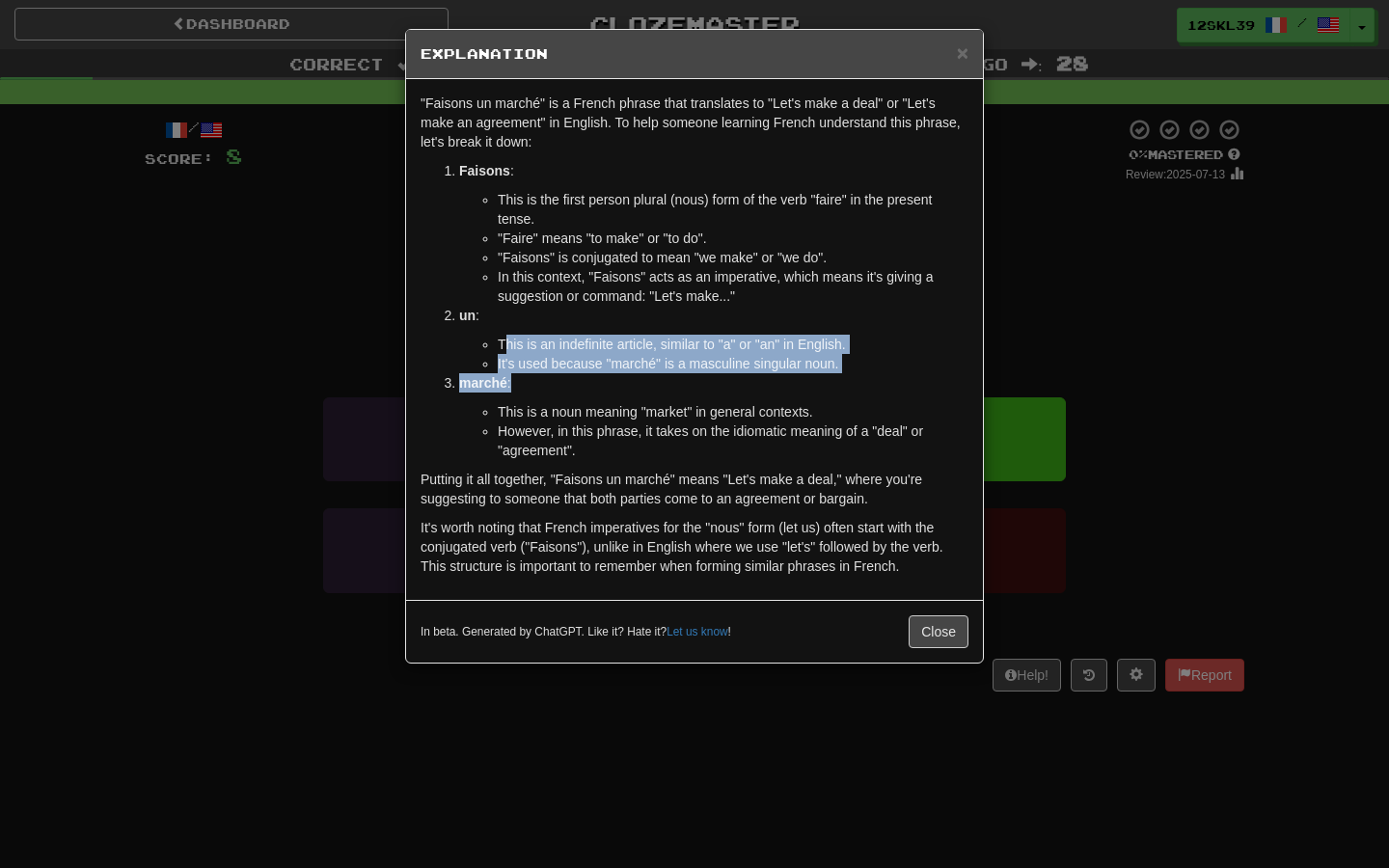 drag, startPoint x: 506, startPoint y: 349, endPoint x: 896, endPoint y: 389, distance: 392.0459 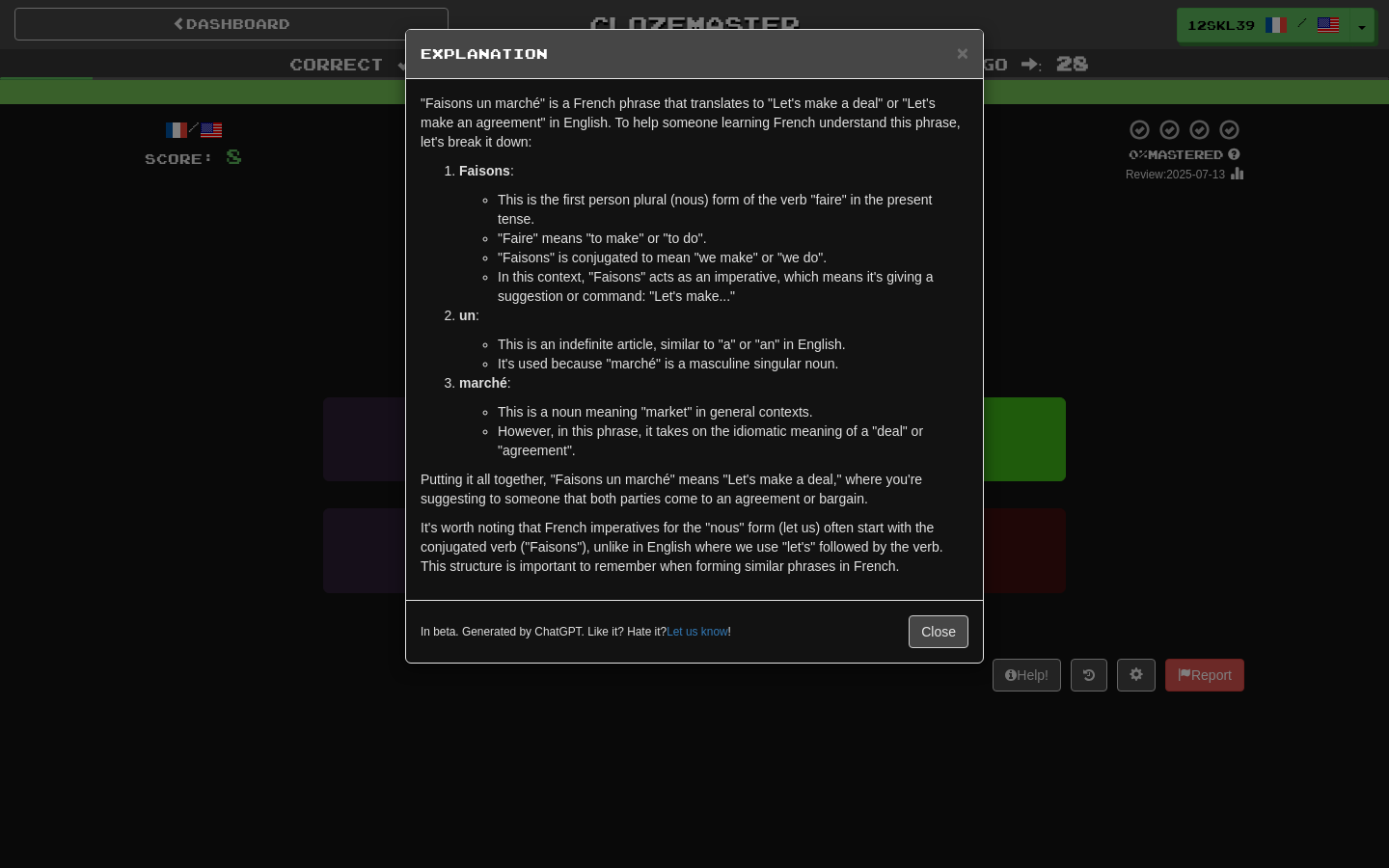 click on "However, in this phrase, it takes on the idiomatic meaning of a "deal" or "agreement"." at bounding box center [733, 441] 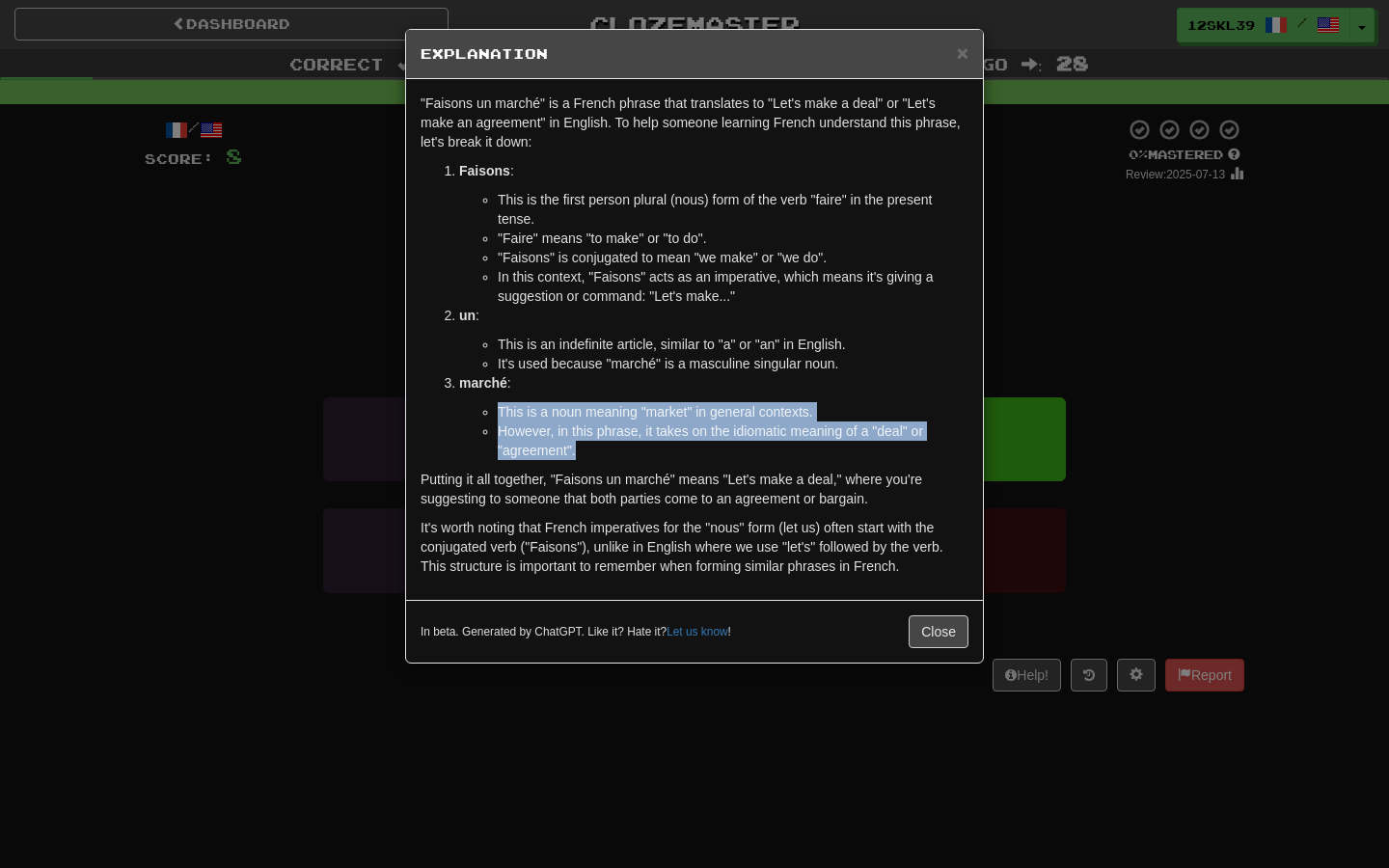 drag, startPoint x: 586, startPoint y: 447, endPoint x: 490, endPoint y: 410, distance: 102.88343 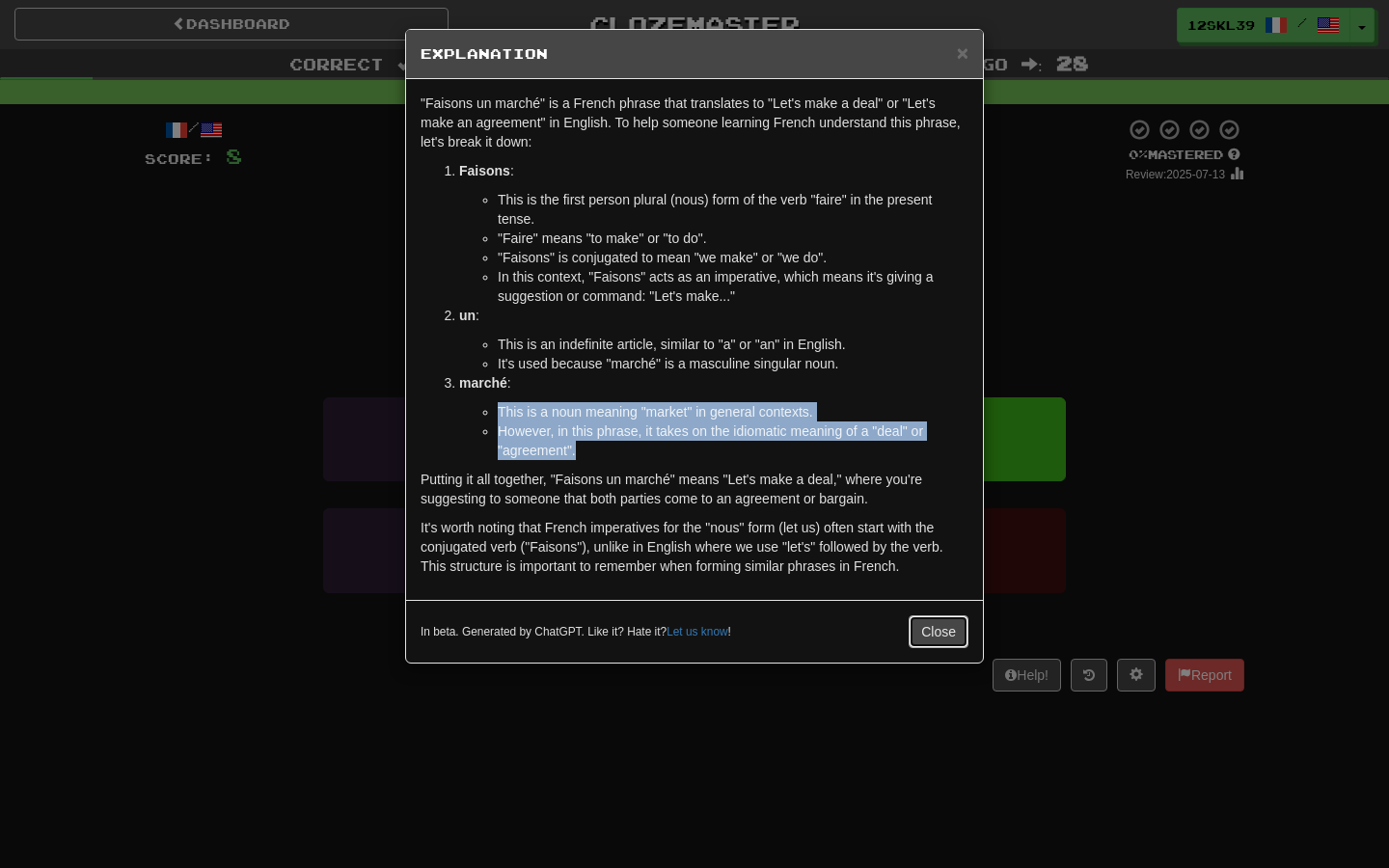 click on "Close" at bounding box center (939, 632) 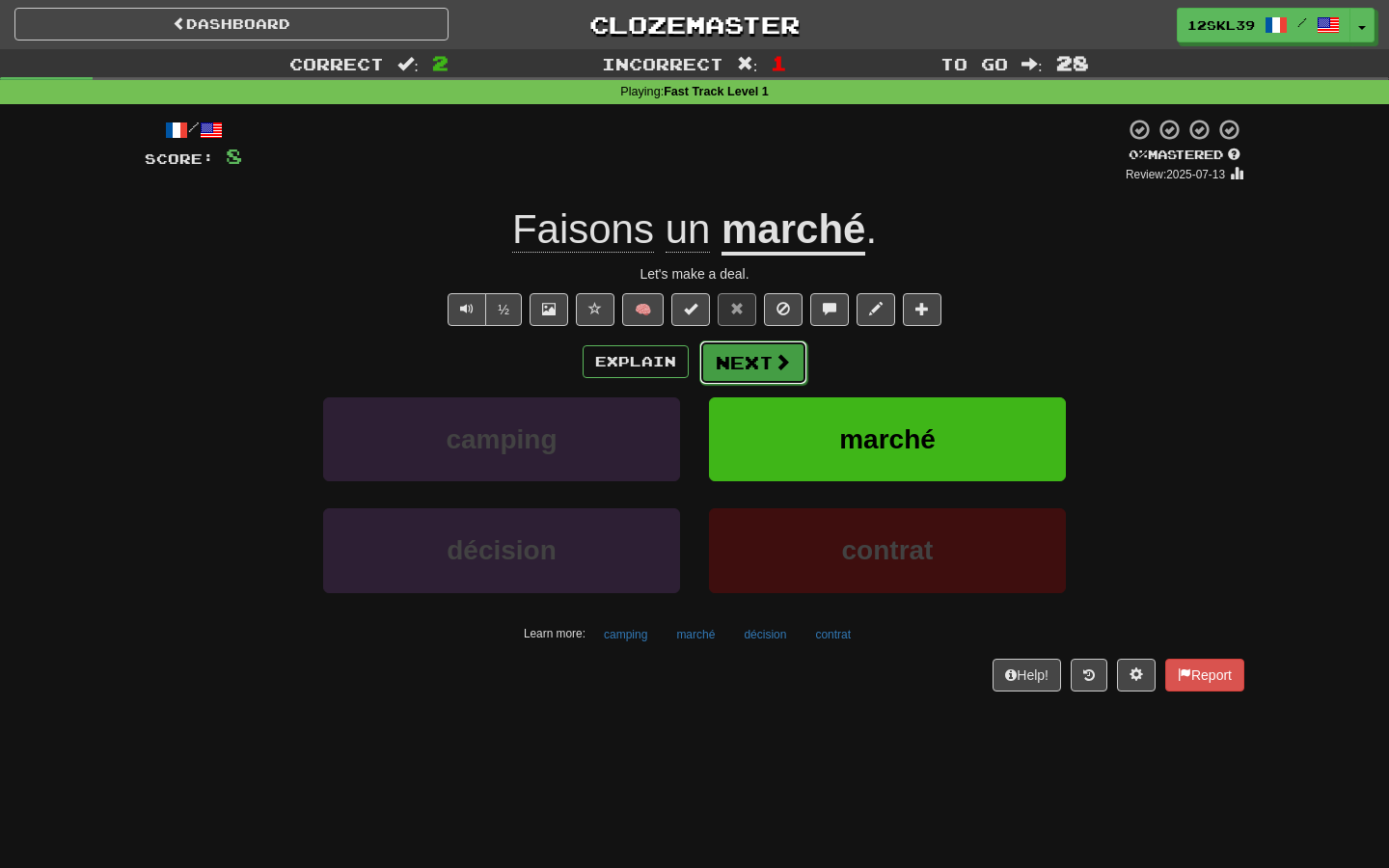 click on "Next" at bounding box center [753, 363] 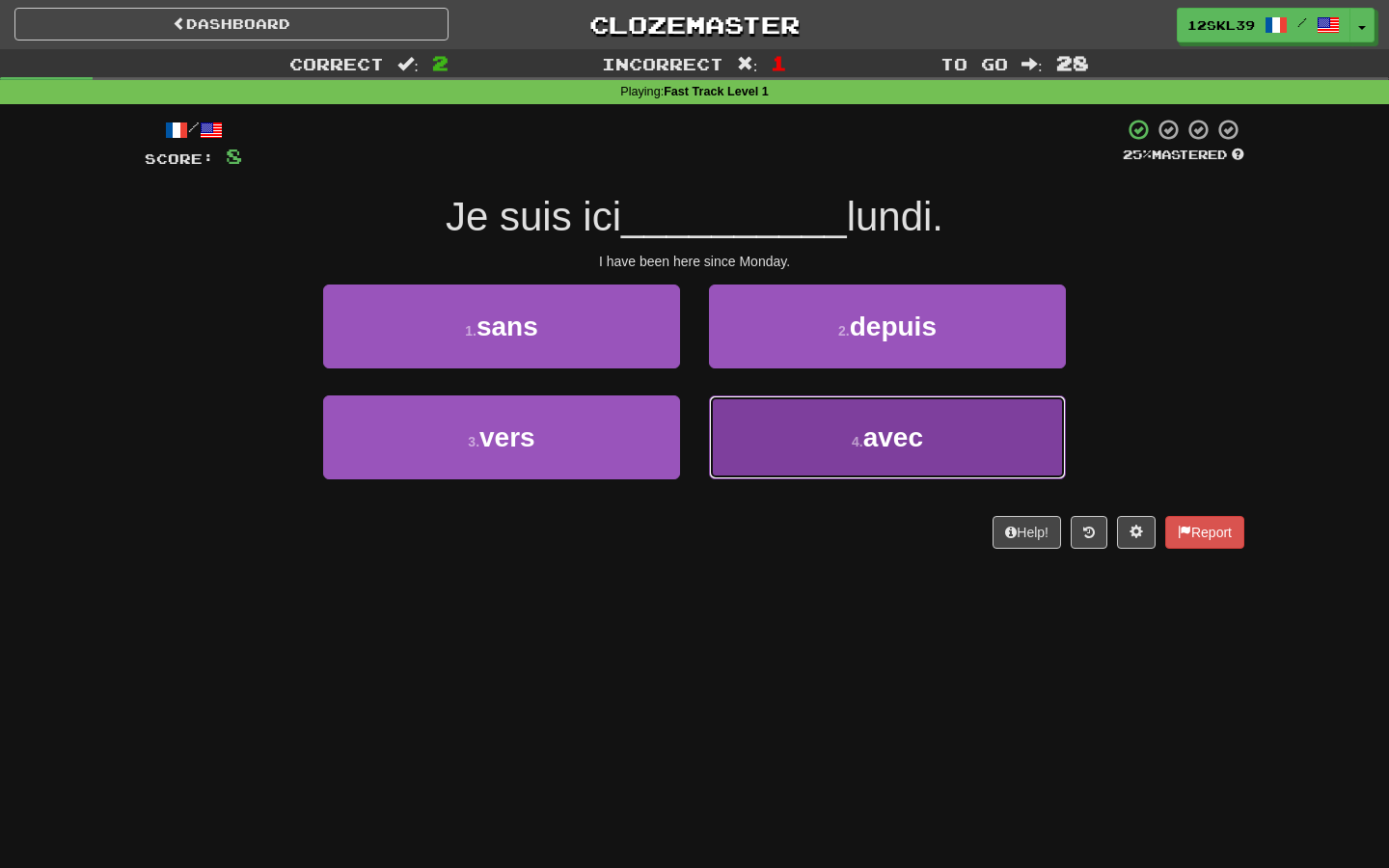 click on "4 .  avec" at bounding box center [887, 437] 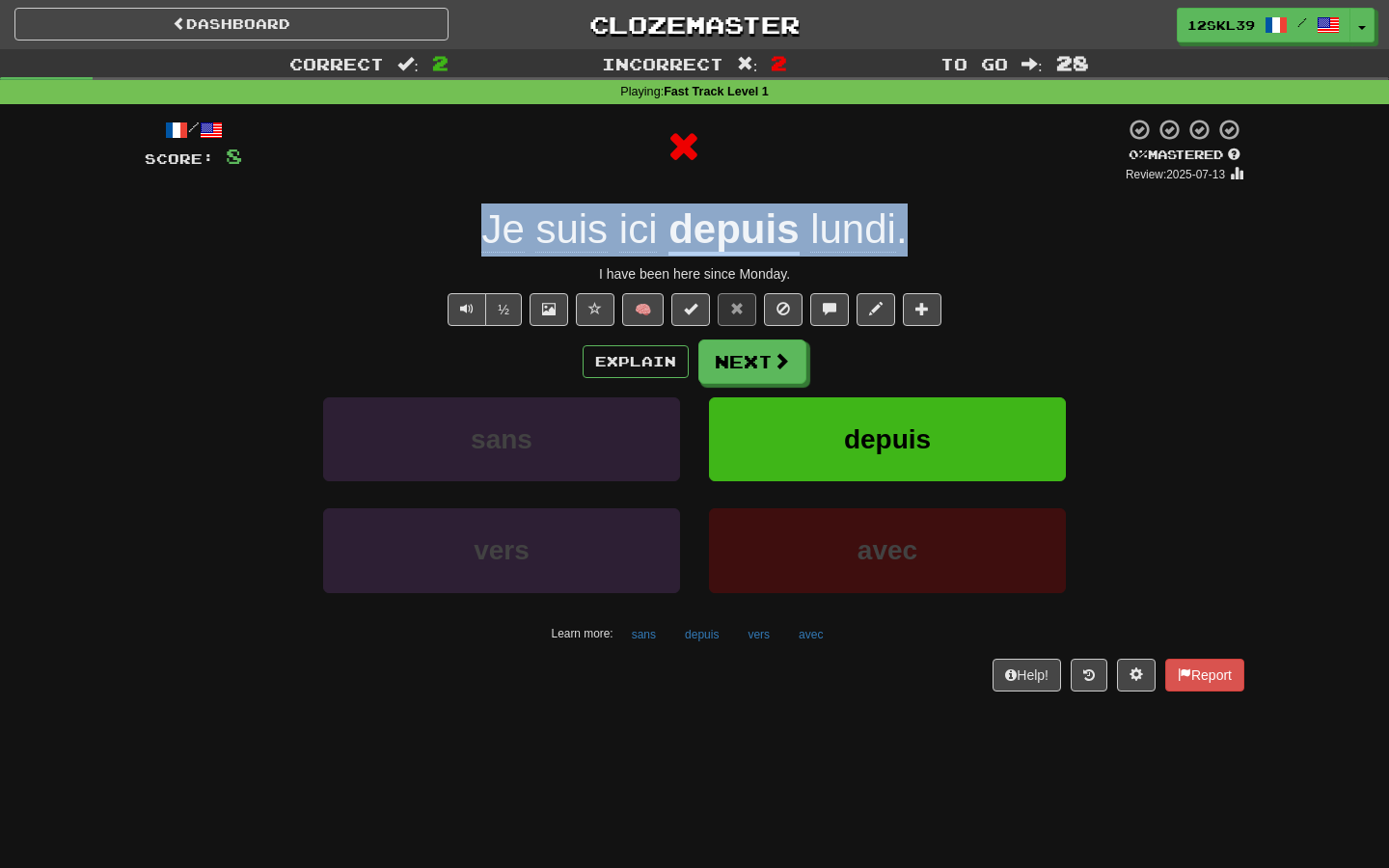 drag, startPoint x: 945, startPoint y: 238, endPoint x: 451, endPoint y: 236, distance: 494.004 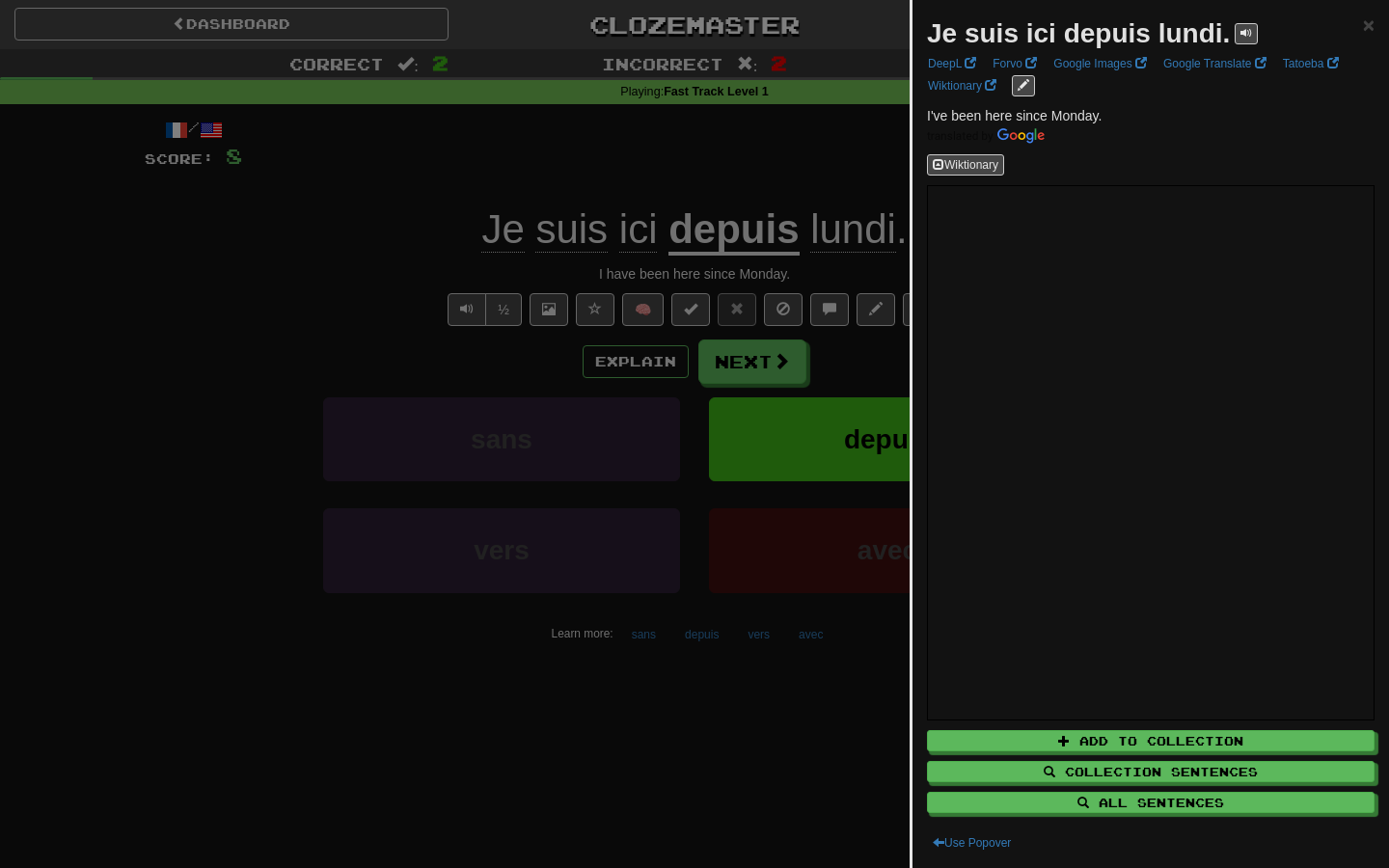 click at bounding box center [694, 434] 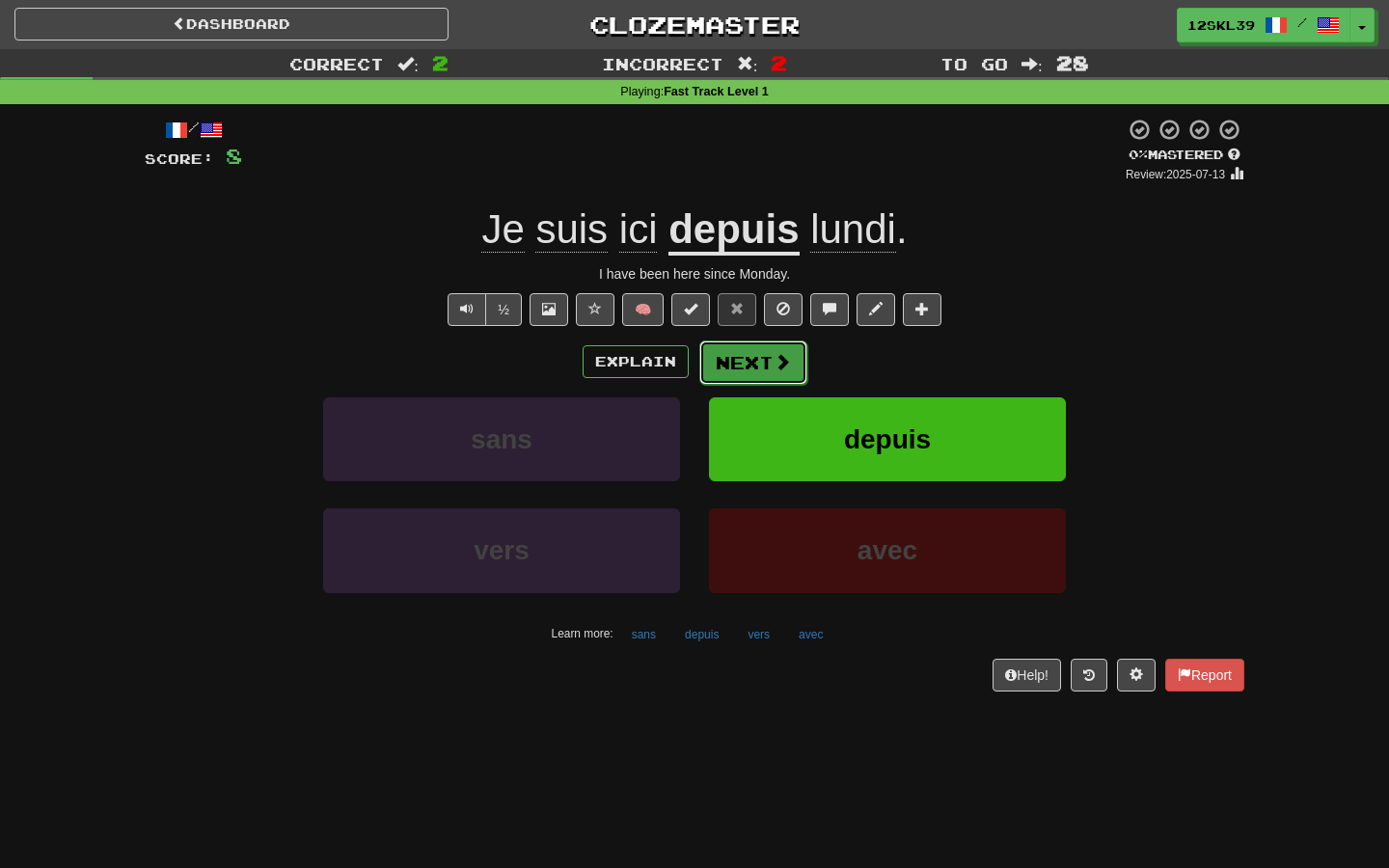 click on "Next" at bounding box center (753, 363) 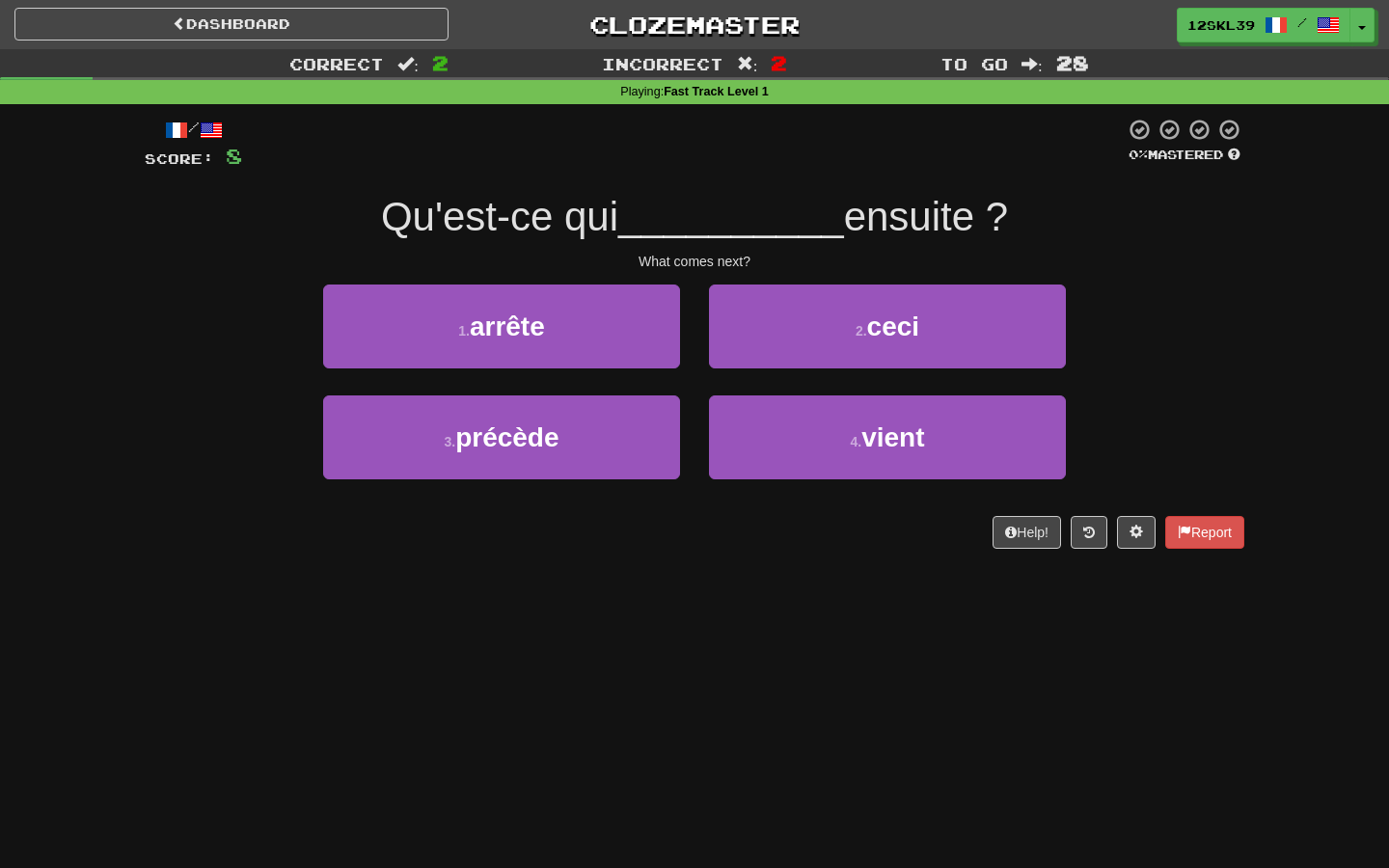 drag, startPoint x: 367, startPoint y: 204, endPoint x: 1101, endPoint y: 233, distance: 734.5727 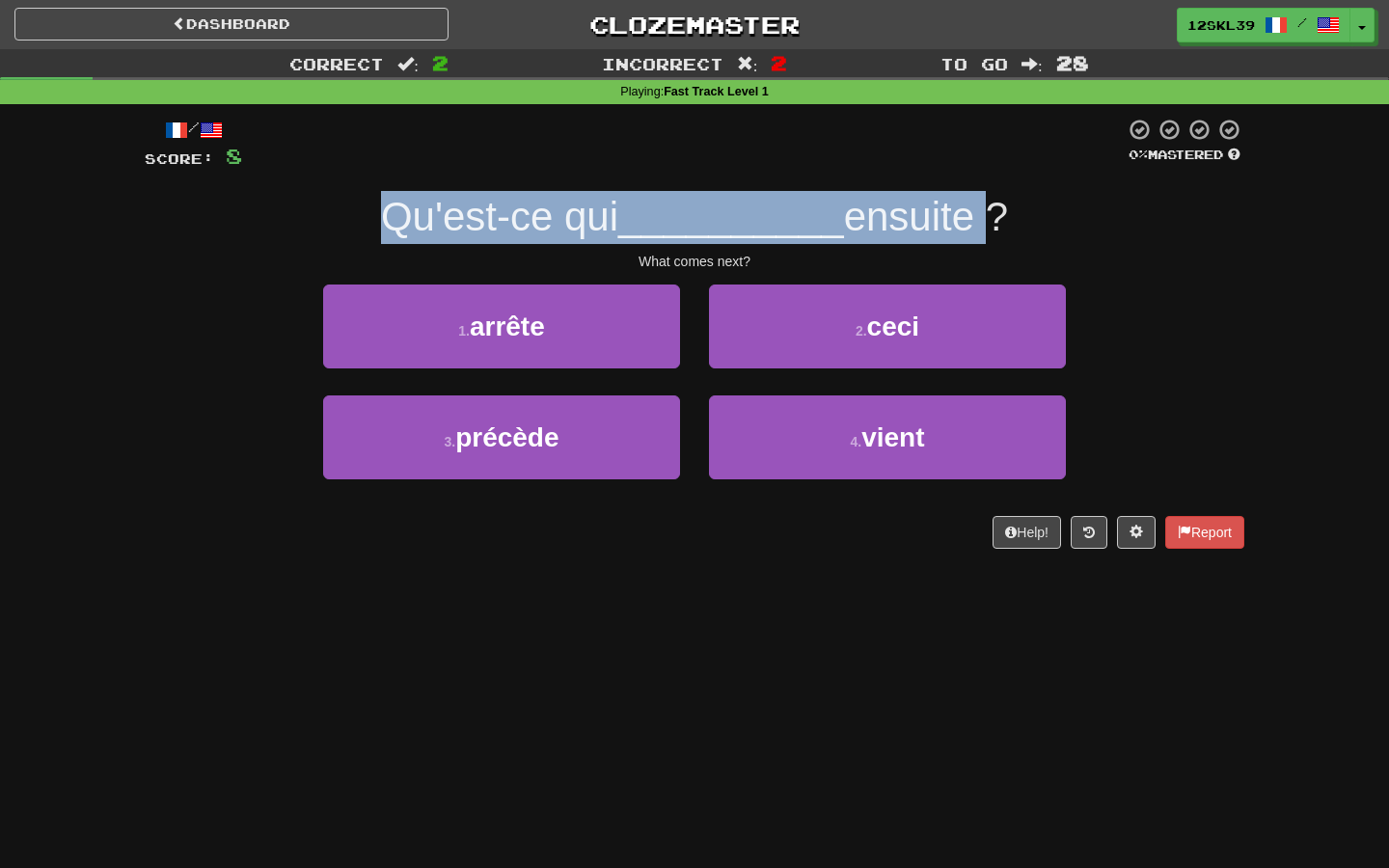 drag, startPoint x: 974, startPoint y: 215, endPoint x: 299, endPoint y: 179, distance: 675.9593 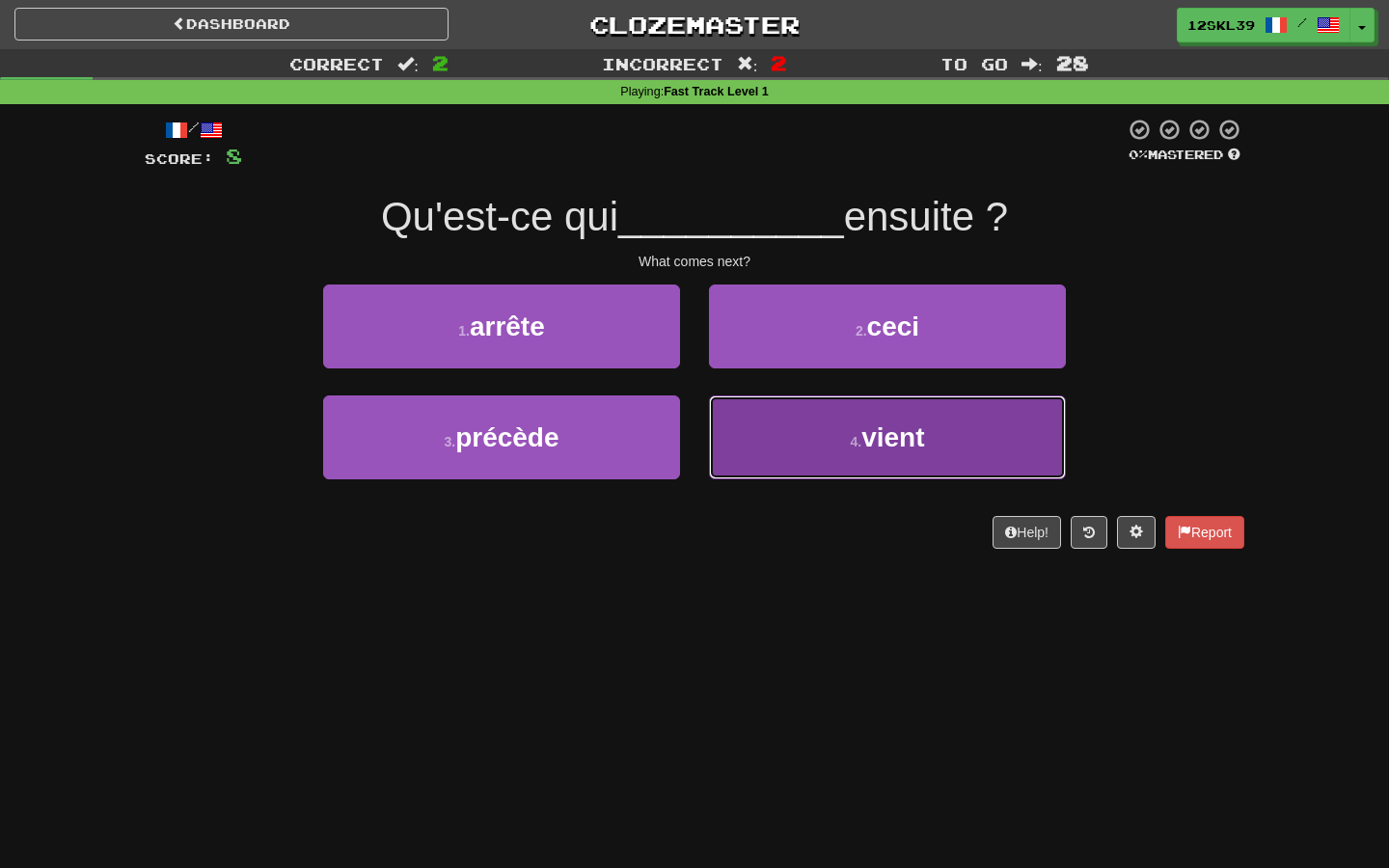 click on "4 .  vient" at bounding box center [887, 437] 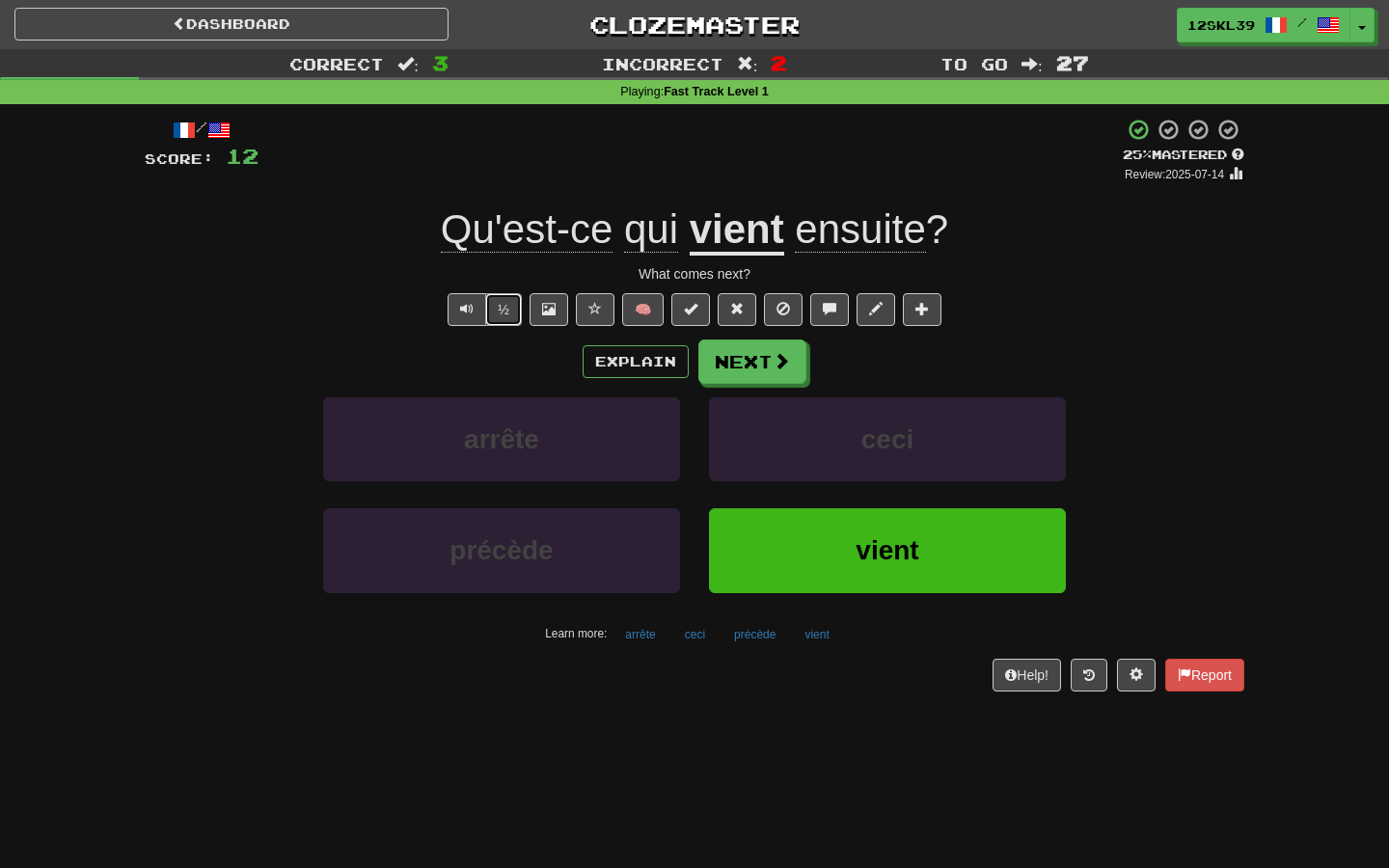 click on "½" at bounding box center (504, 310) 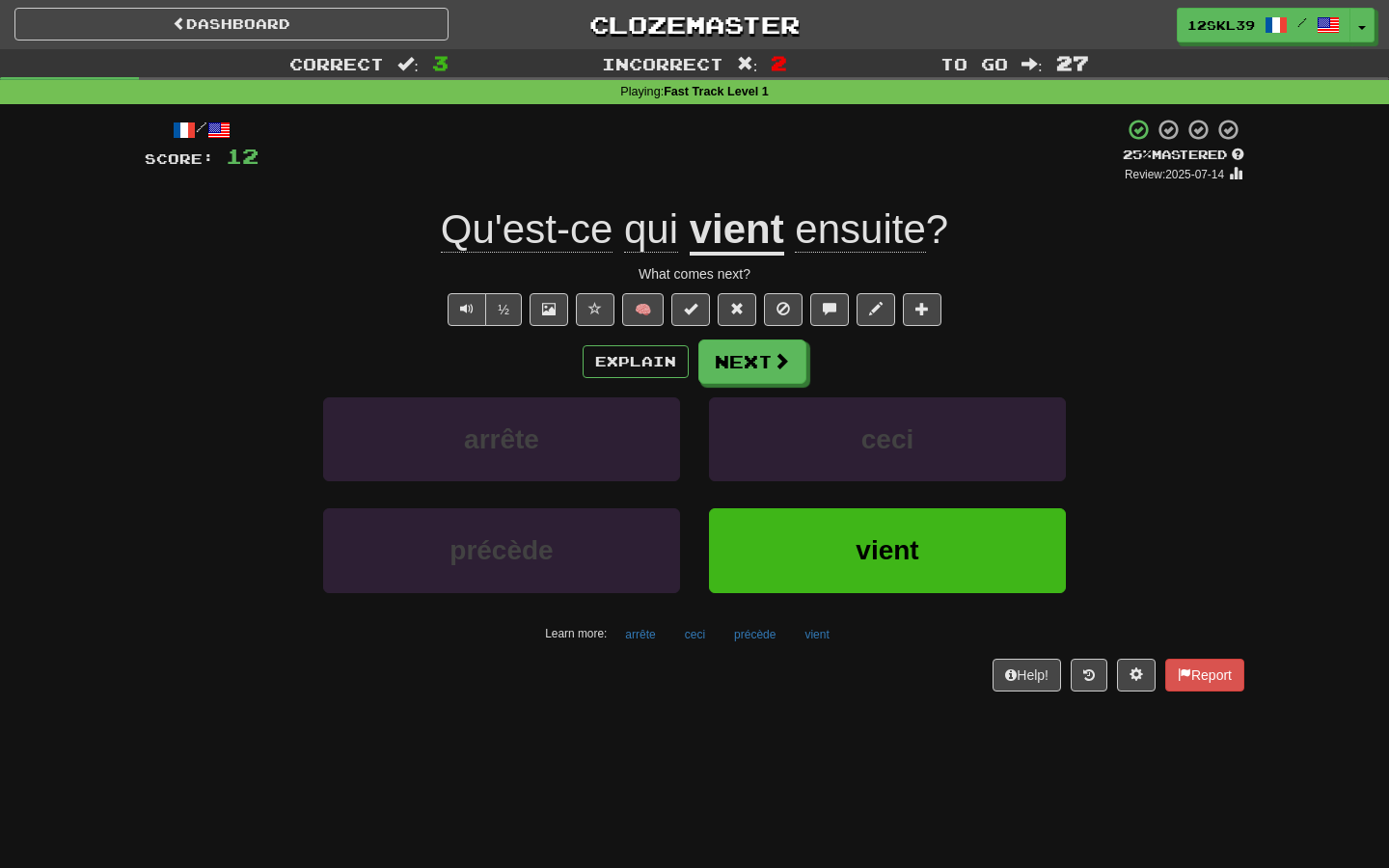 click on "½ 🧠" at bounding box center [694, 310] 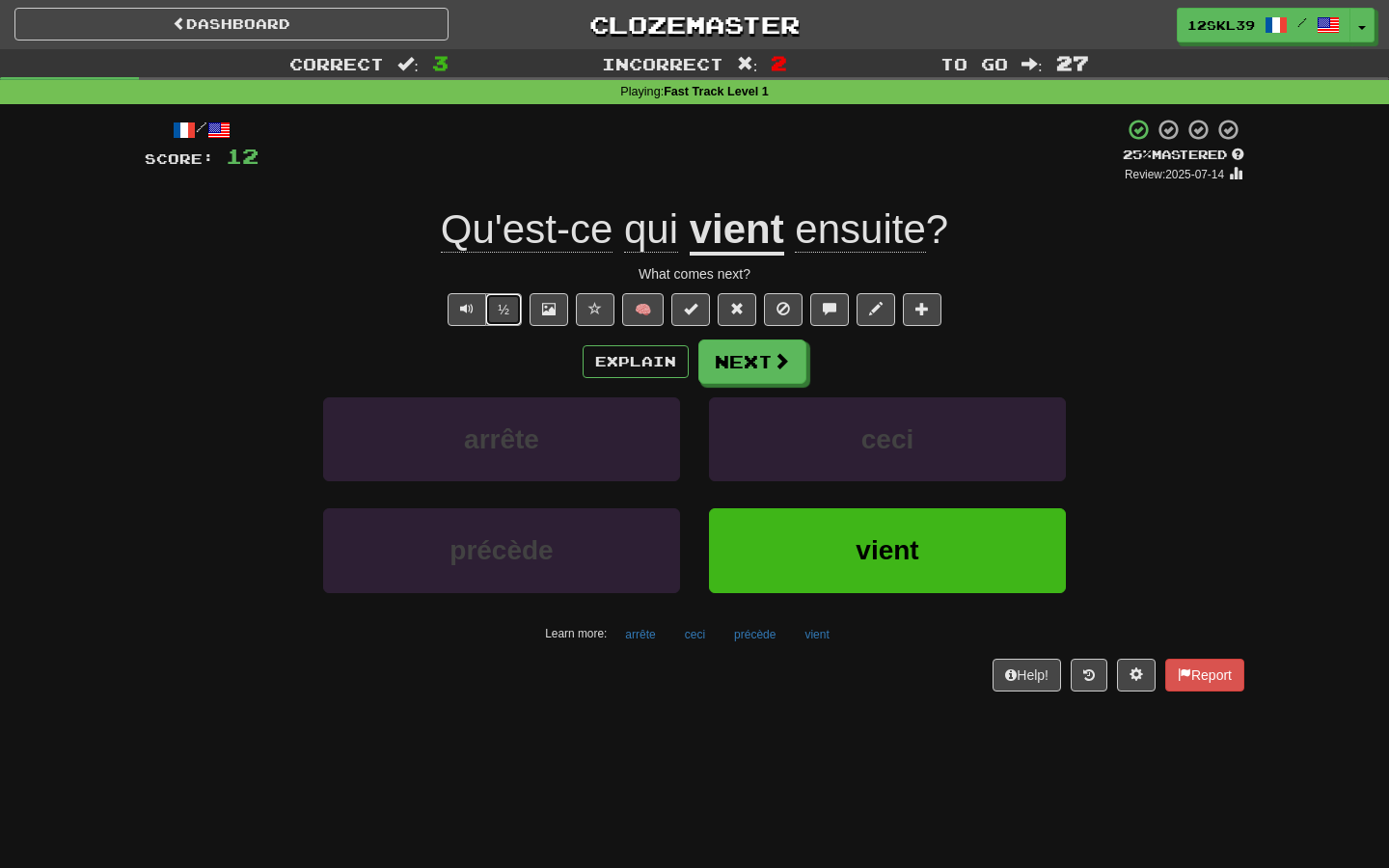 click on "½" at bounding box center (504, 310) 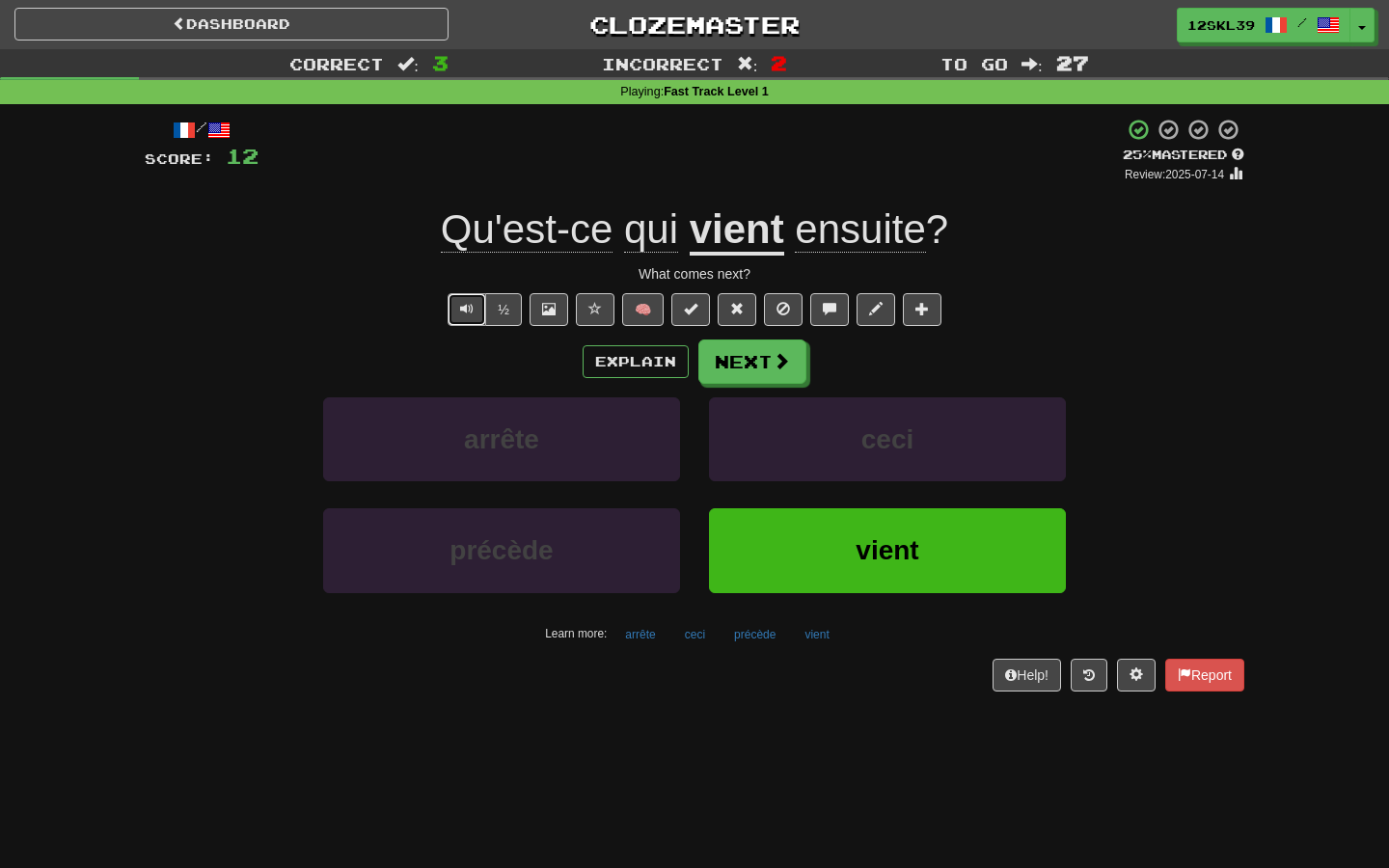 click at bounding box center (467, 309) 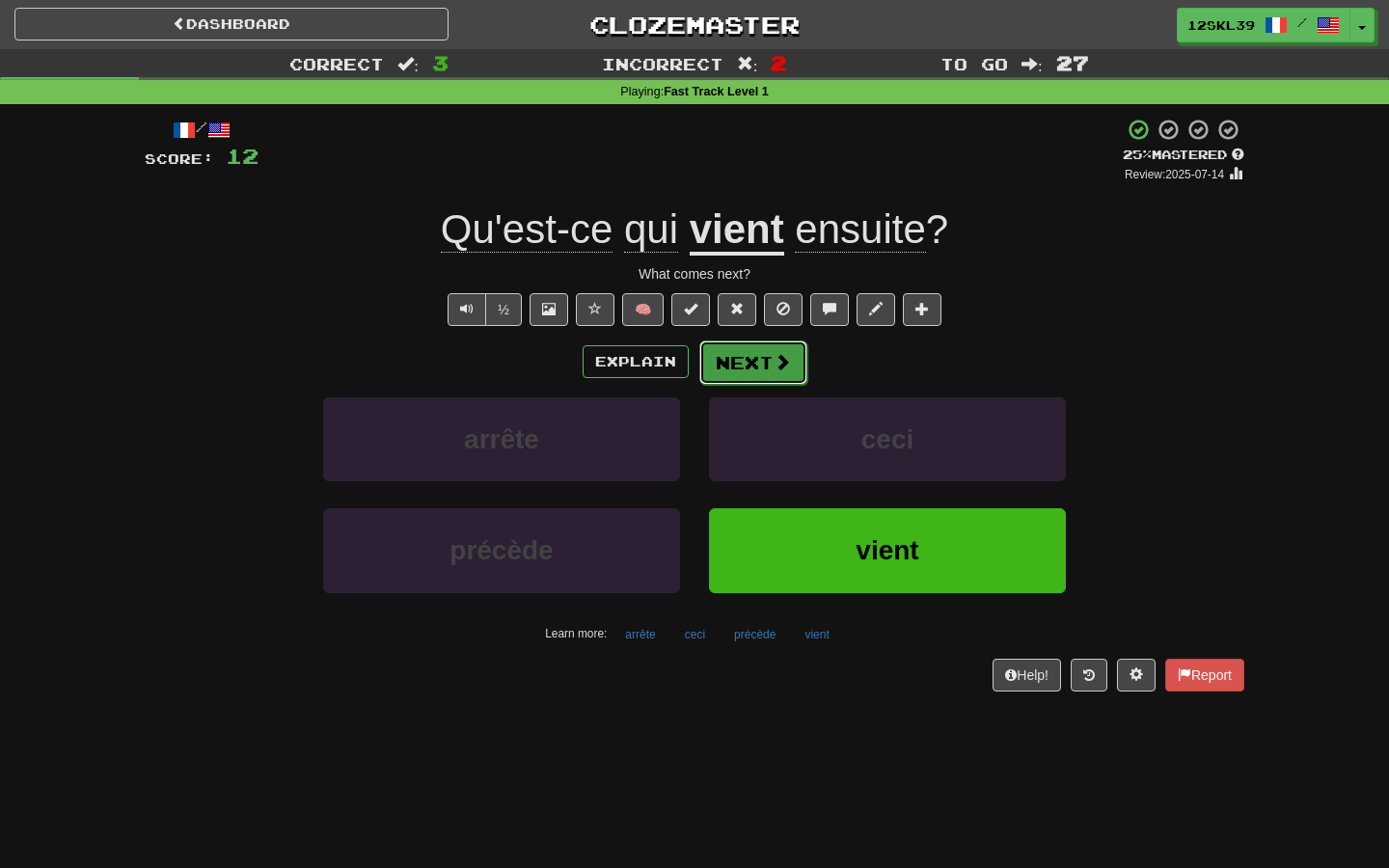 click on "Next" at bounding box center (753, 363) 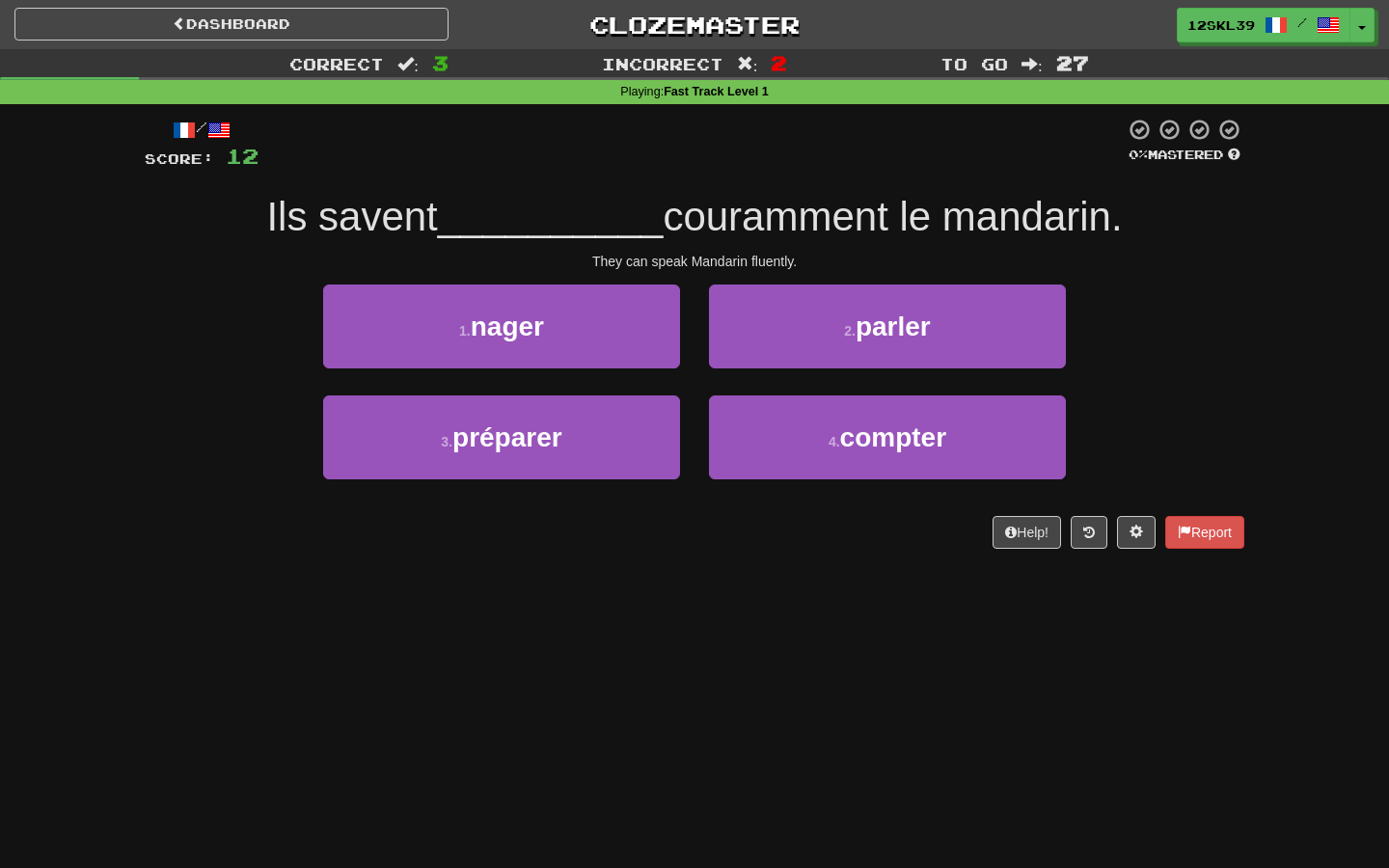 click on "They can speak Mandarin fluently." at bounding box center (694, 261) 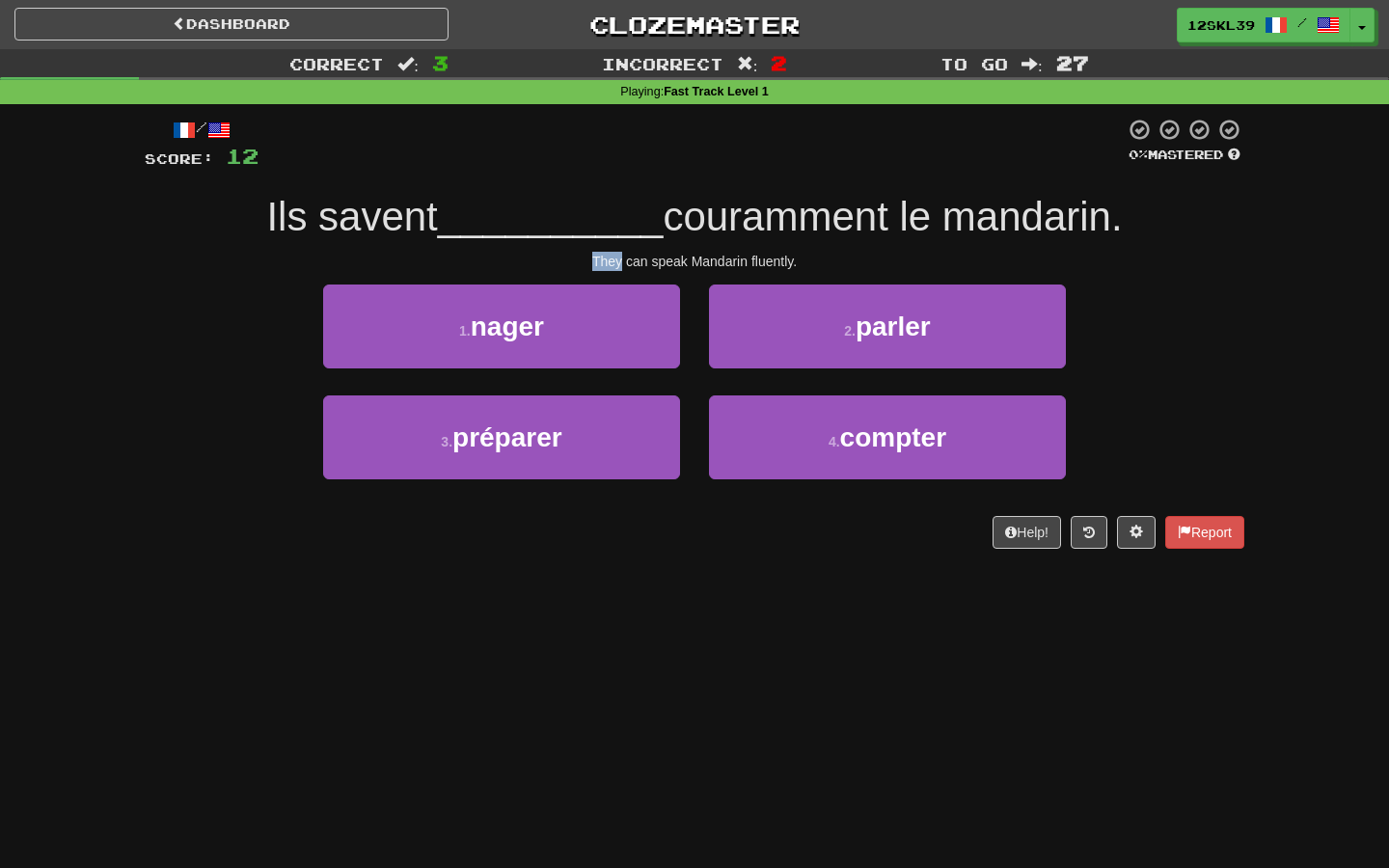 click on "They can speak Mandarin fluently." at bounding box center [694, 261] 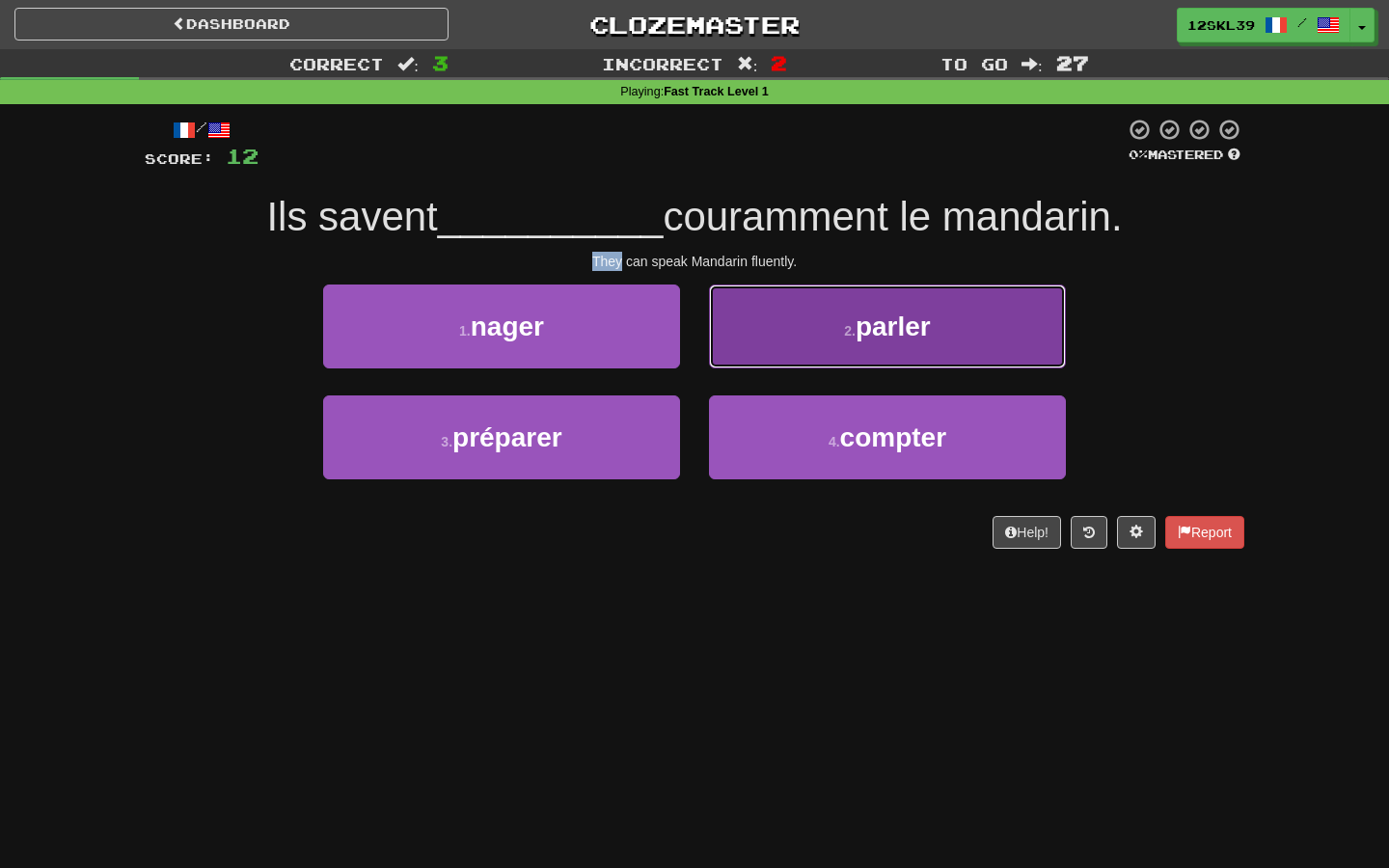 click on "2 .  parler" at bounding box center (887, 326) 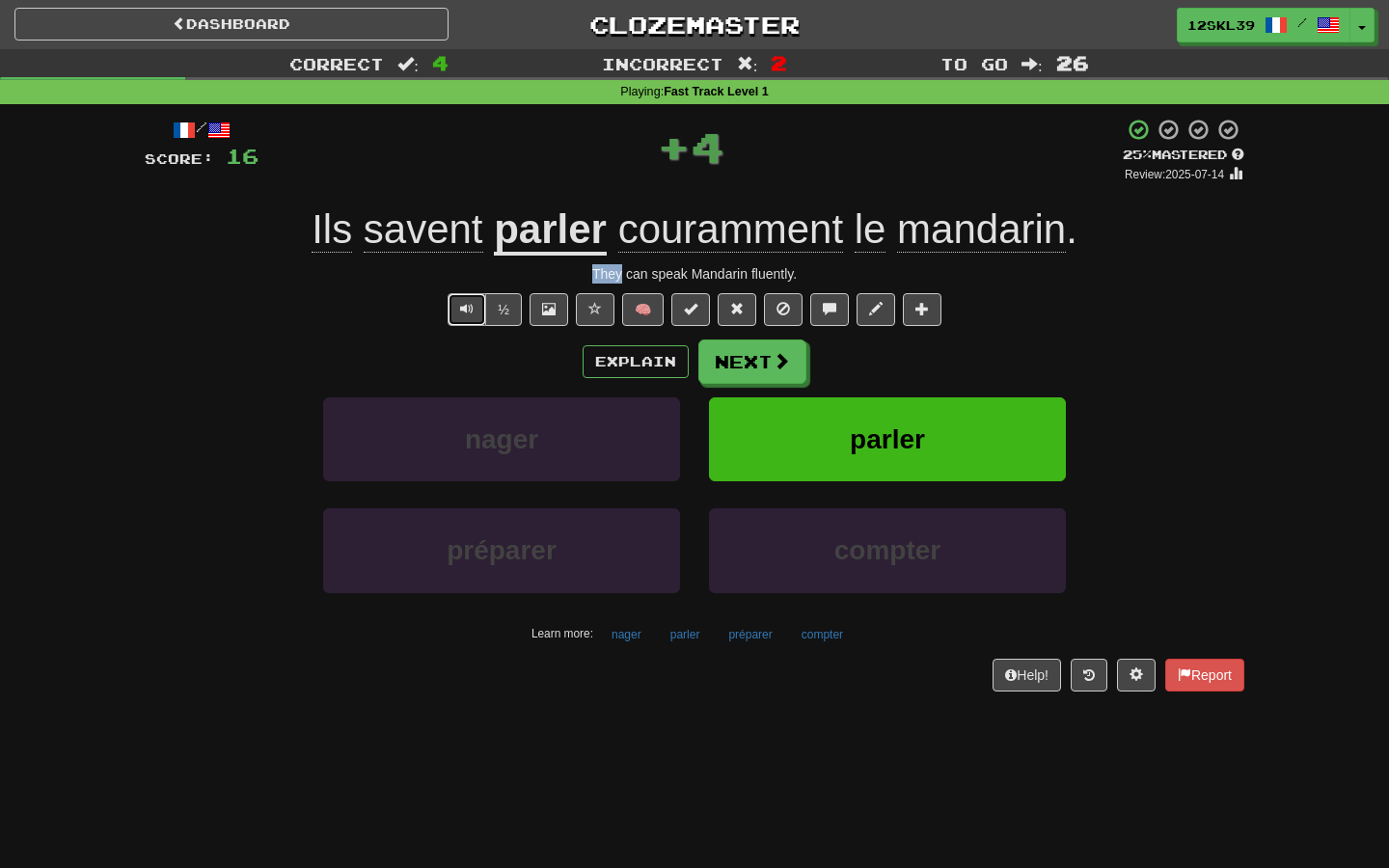 click at bounding box center (467, 309) 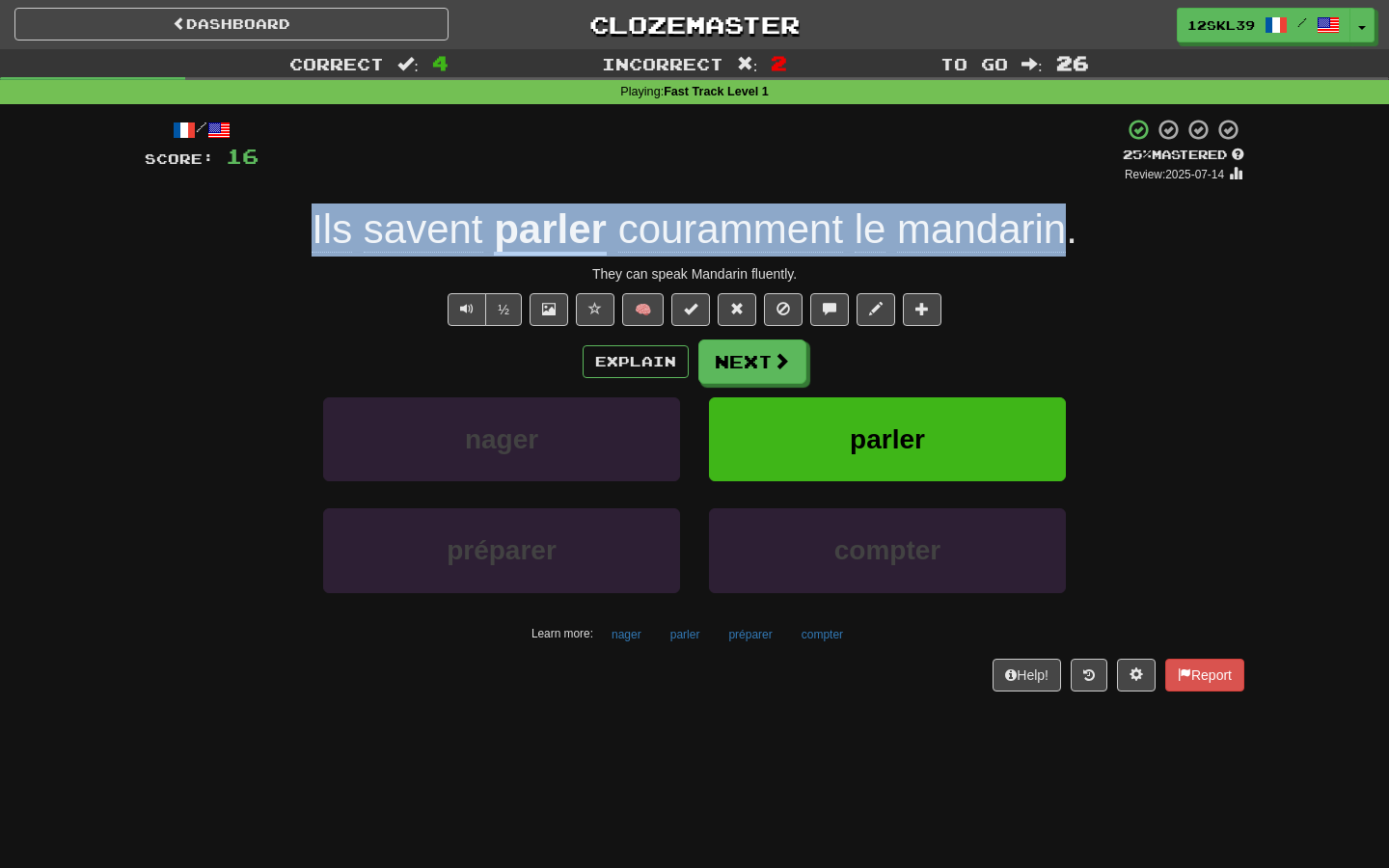 drag, startPoint x: 306, startPoint y: 220, endPoint x: 1071, endPoint y: 230, distance: 765.06536 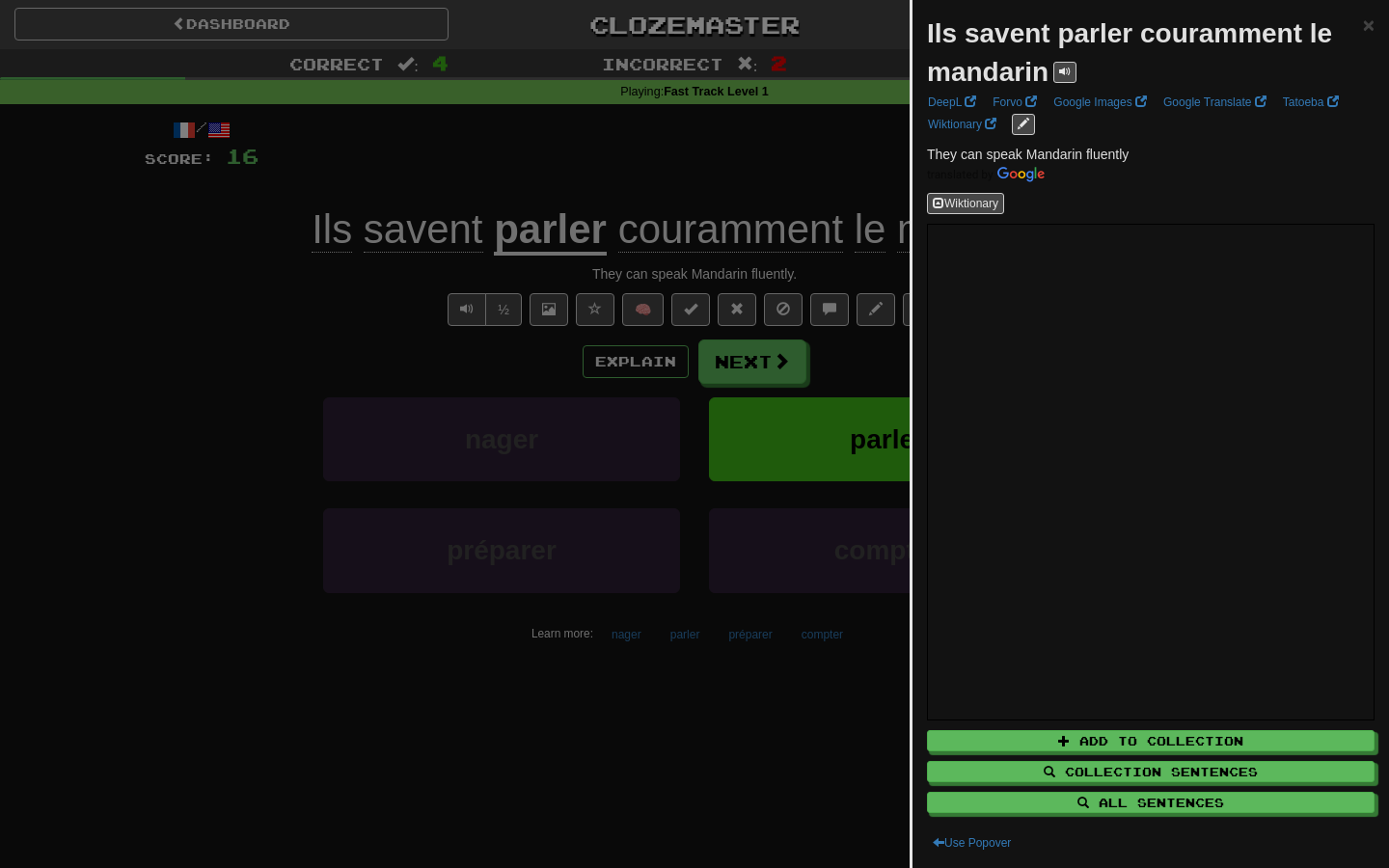 click at bounding box center [694, 434] 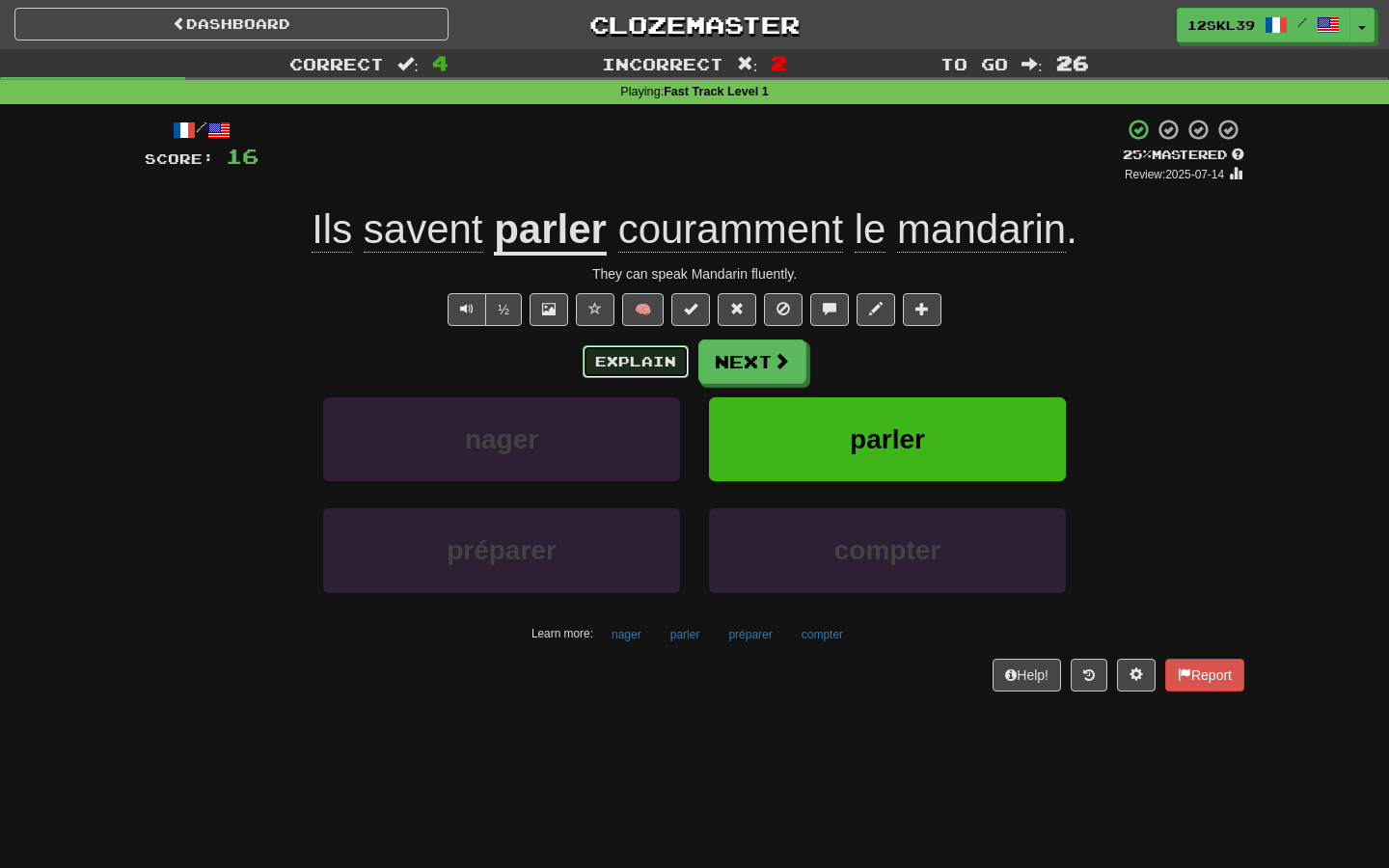 click on "Explain" at bounding box center [636, 362] 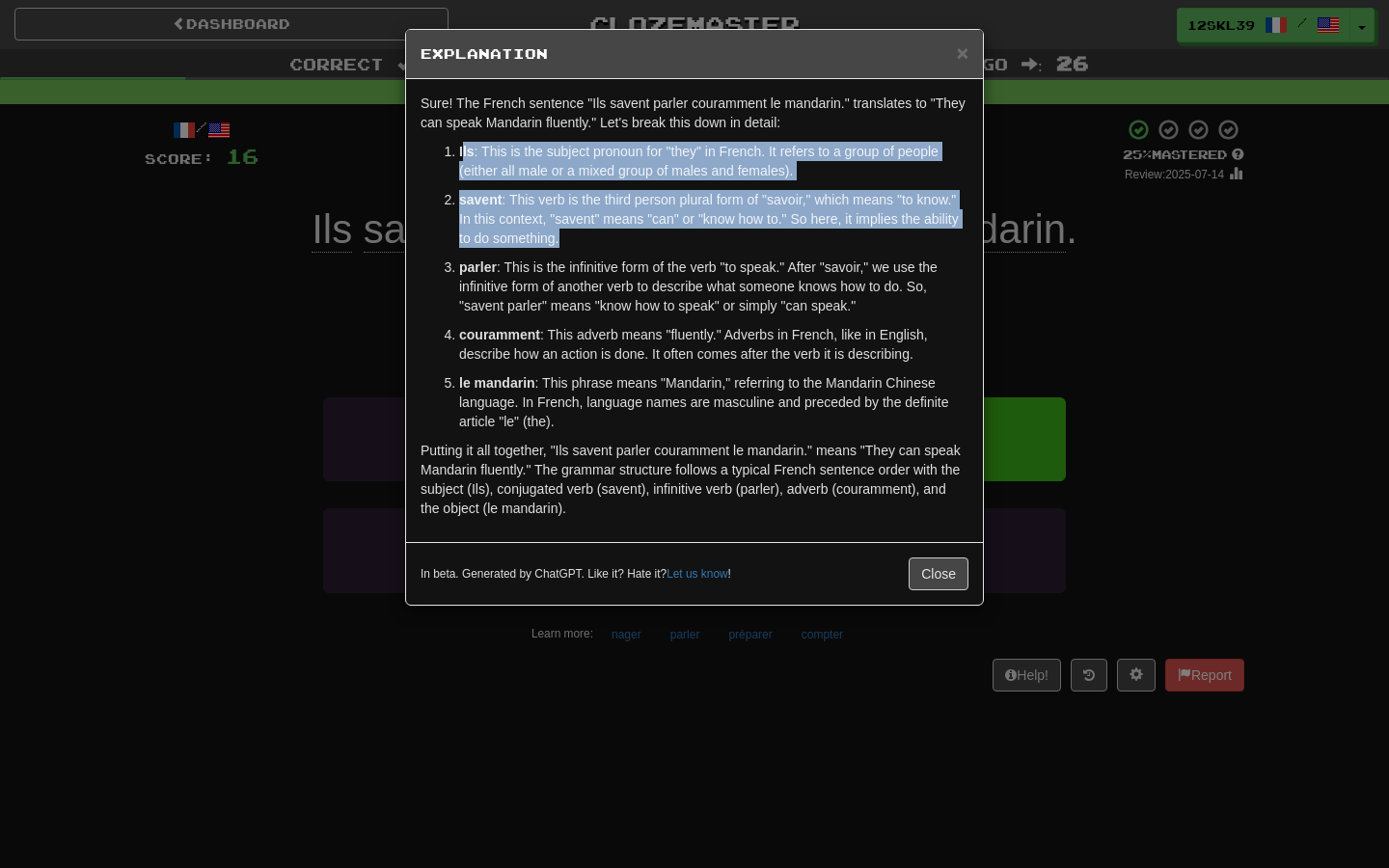 drag, startPoint x: 462, startPoint y: 150, endPoint x: 667, endPoint y: 233, distance: 221.1651 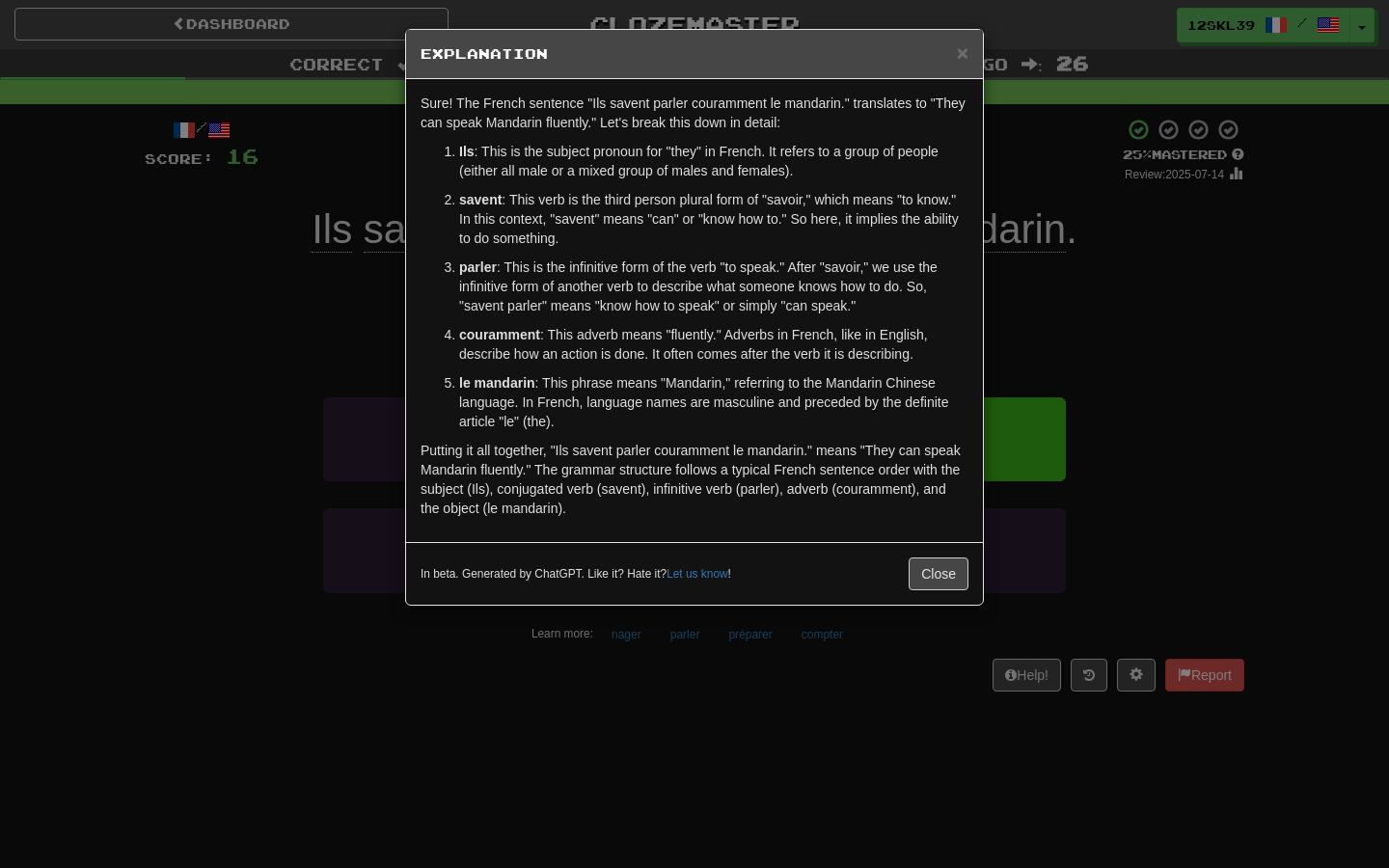 click on "savent : This verb is the third person plural form of "savoir," which means "to know." In this context, "savent" means "can" or "know how to." So here, it implies the ability to do something." at bounding box center [714, 219] 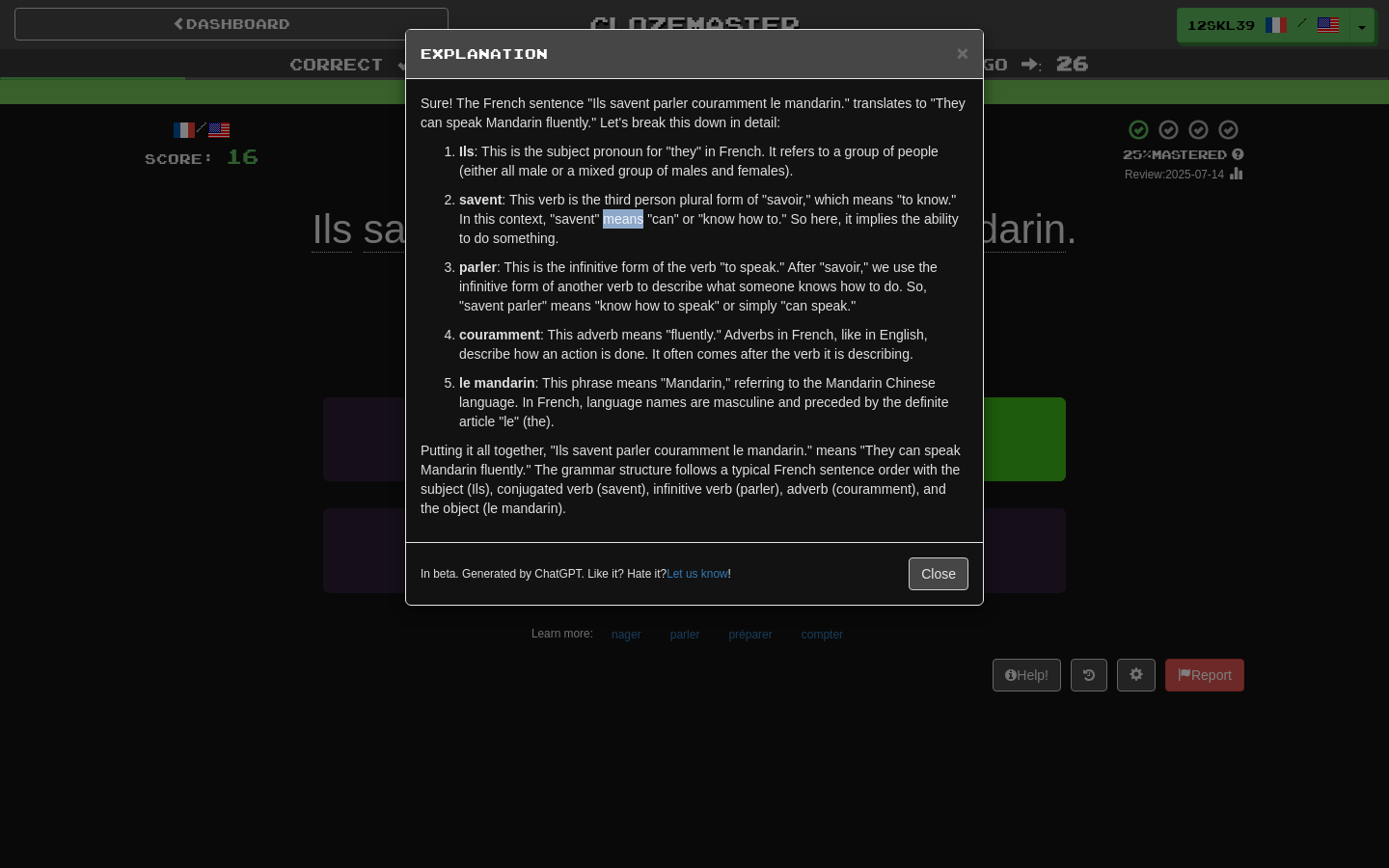 click on "savent : This verb is the third person plural form of "savoir," which means "to know." In this context, "savent" means "can" or "know how to." So here, it implies the ability to do something." at bounding box center [714, 219] 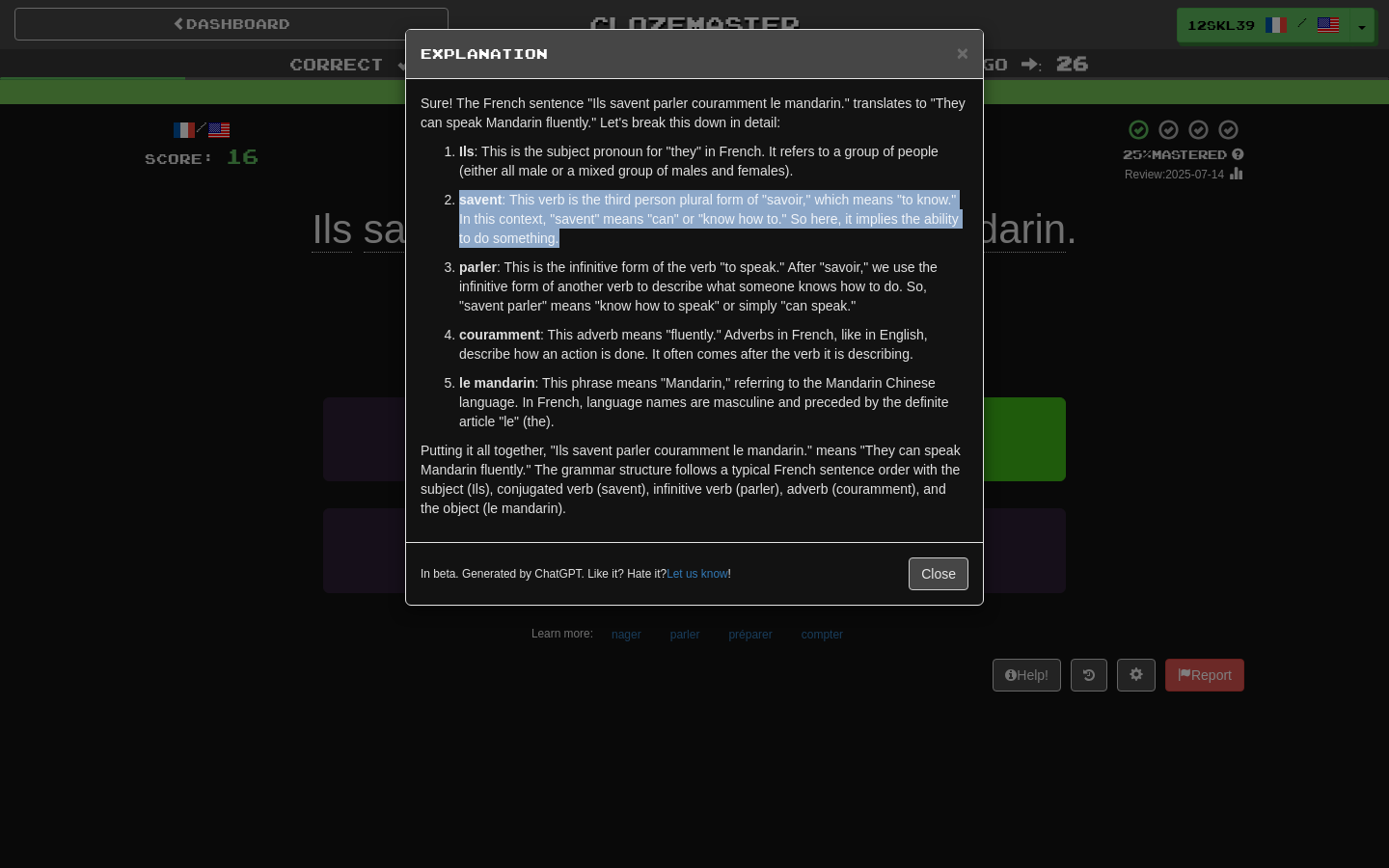 click on "savent : This verb is the third person plural form of "savoir," which means "to know." In this context, "savent" means "can" or "know how to." So here, it implies the ability to do something." at bounding box center [714, 219] 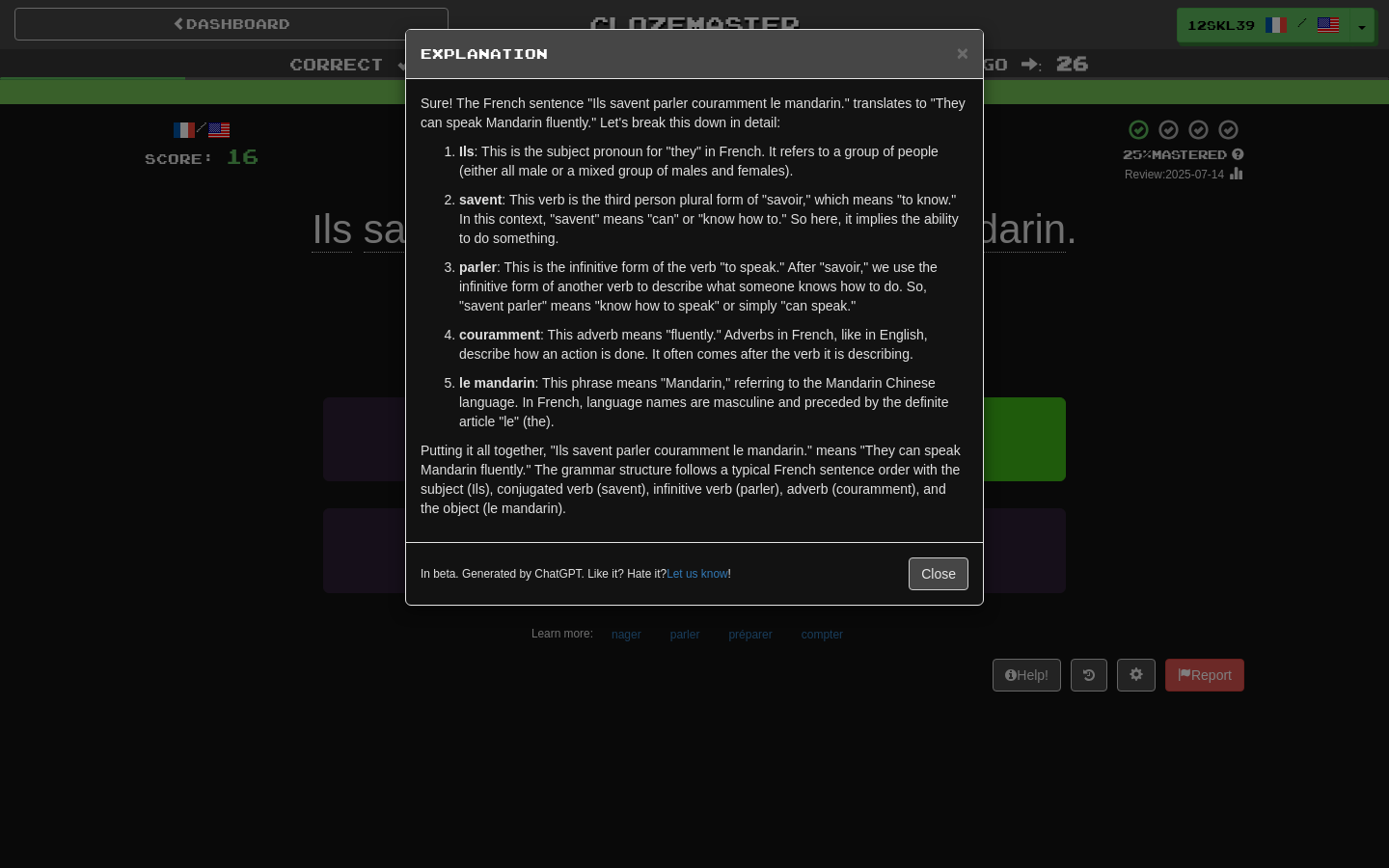 click on "savent : This verb is the third person plural form of "savoir," which means "to know." In this context, "savent" means "can" or "know how to." So here, it implies the ability to do something." at bounding box center (714, 219) 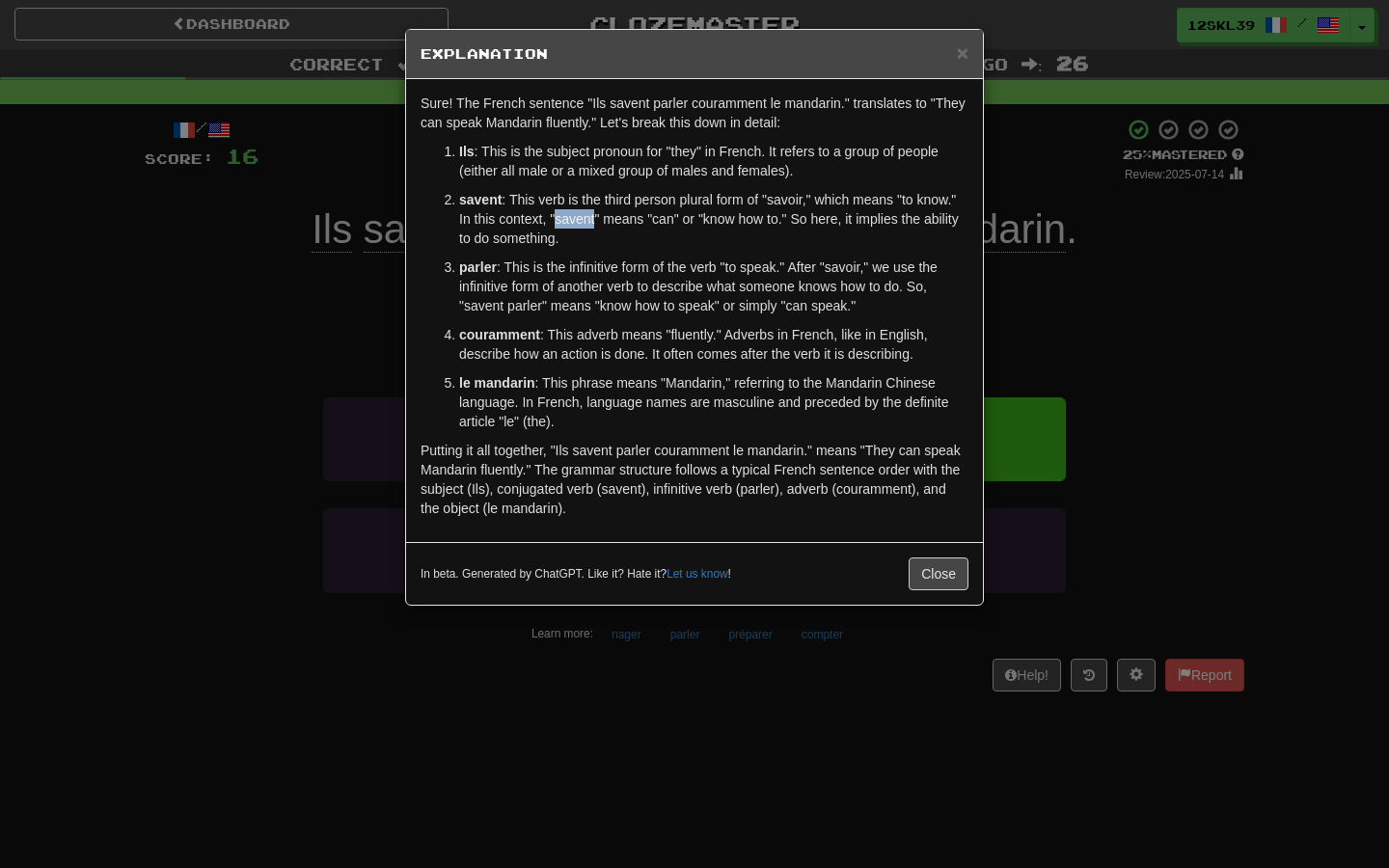 click on "savent : This verb is the third person plural form of "savoir," which means "to know." In this context, "savent" means "can" or "know how to." So here, it implies the ability to do something." at bounding box center [714, 219] 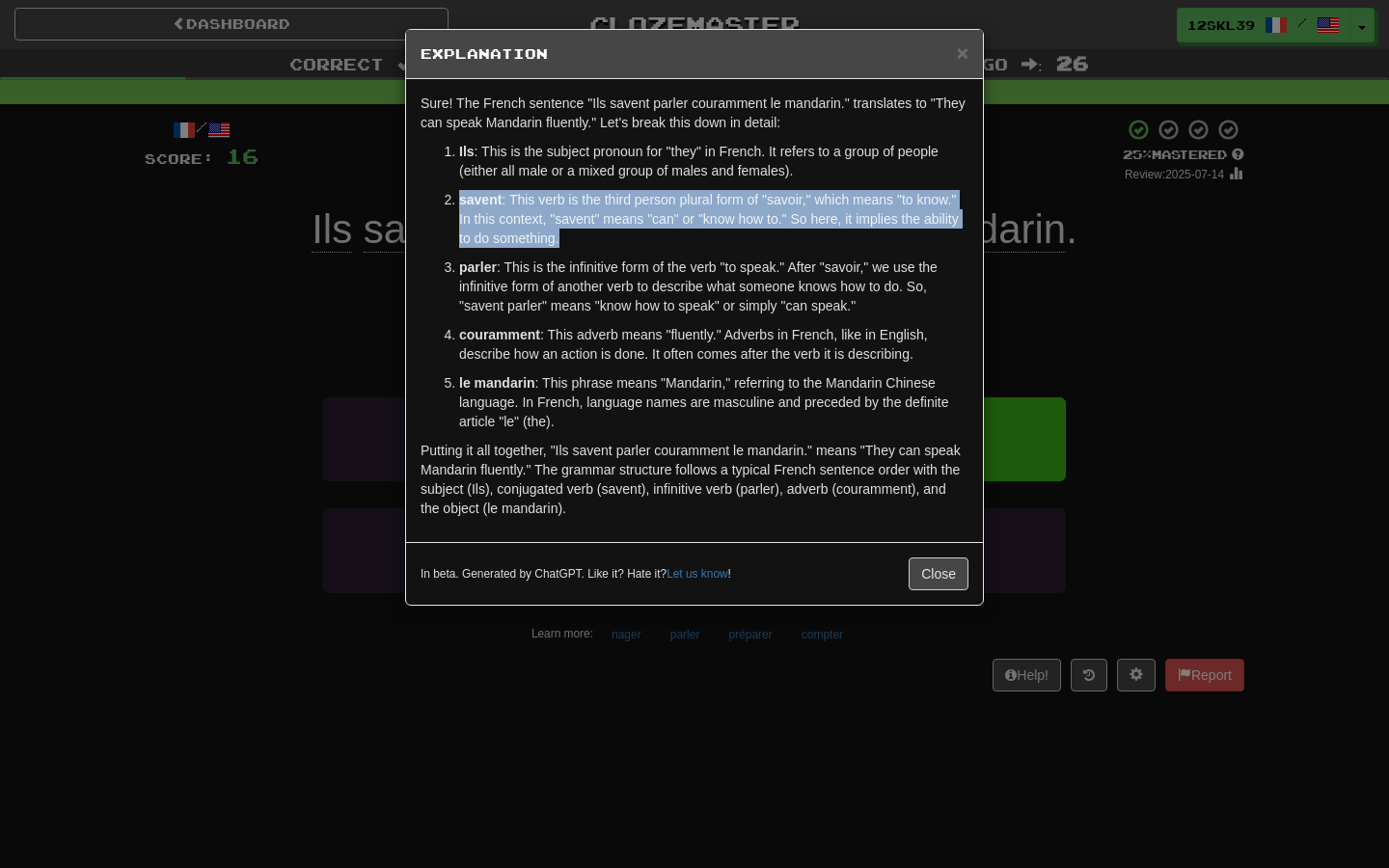 click on "savent : This verb is the third person plural form of "savoir," which means "to know." In this context, "savent" means "can" or "know how to." So here, it implies the ability to do something." at bounding box center [714, 219] 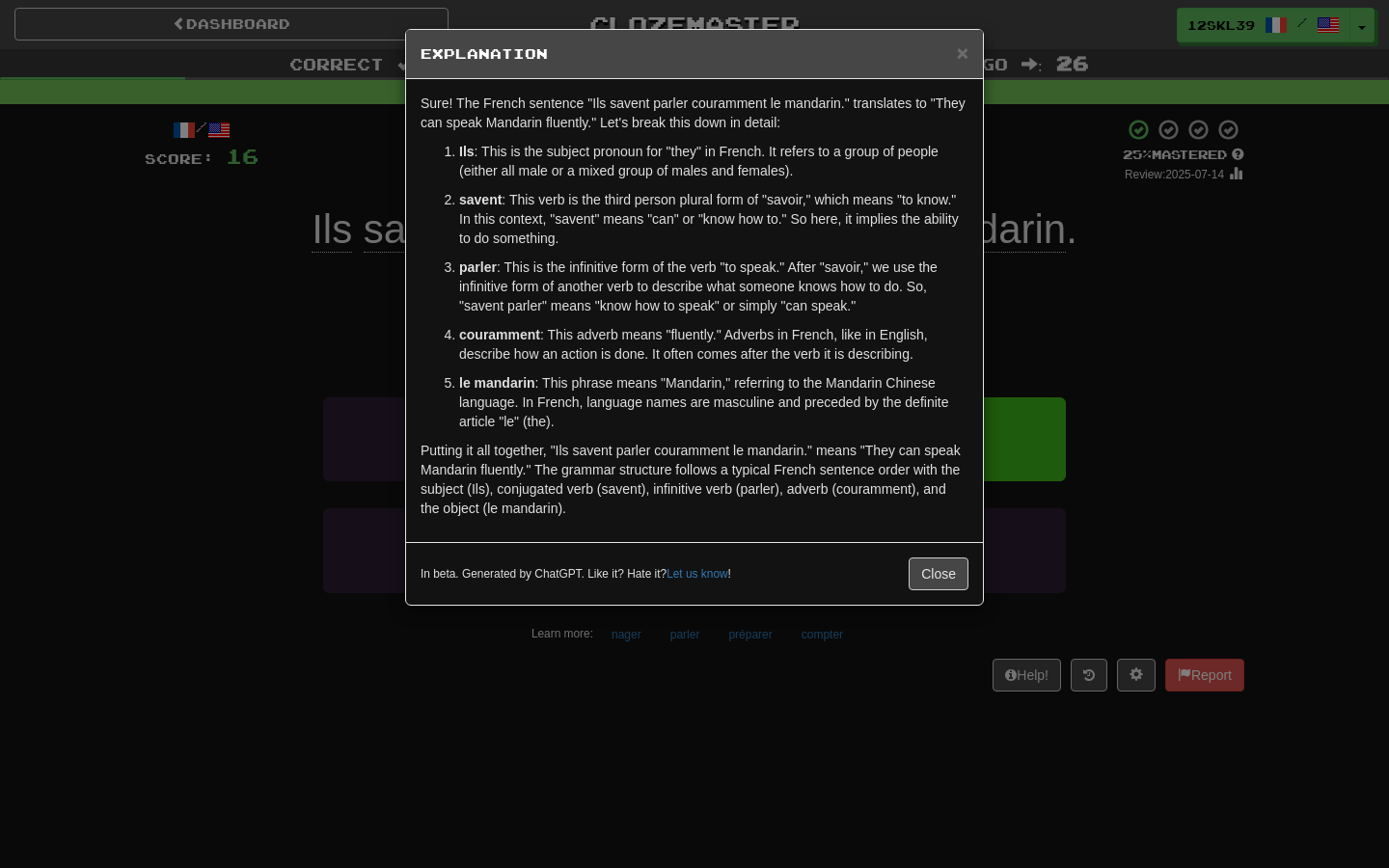 click on "parler : This is the infinitive form of the verb "to speak." After "savoir," we use the infinitive form of another verb to describe what someone knows how to do. So, "savent parler" means "know how to speak" or simply "can speak."" at bounding box center [714, 286] 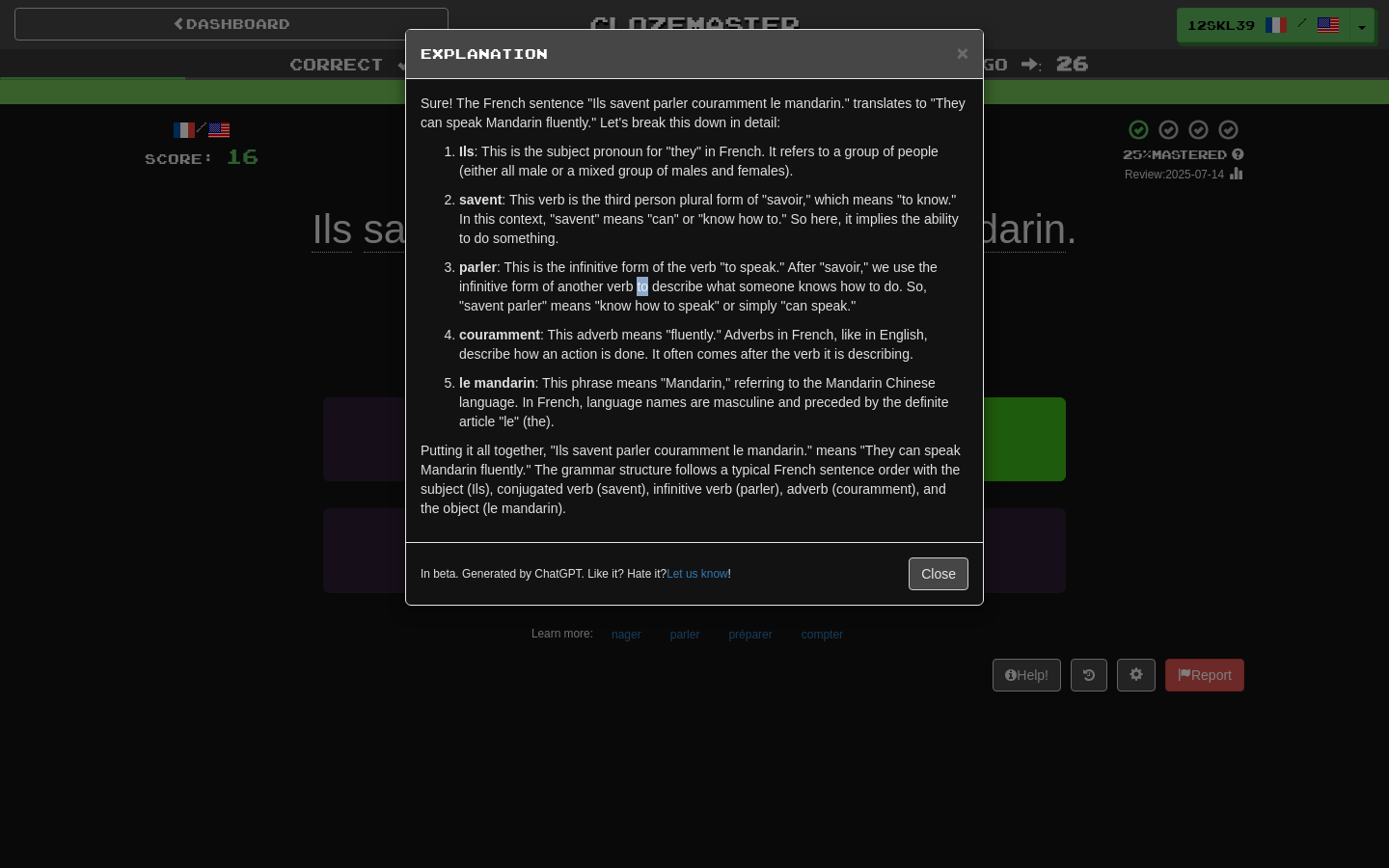click on "parler : This is the infinitive form of the verb "to speak." After "savoir," we use the infinitive form of another verb to describe what someone knows how to do. So, "savent parler" means "know how to speak" or simply "can speak."" at bounding box center [714, 286] 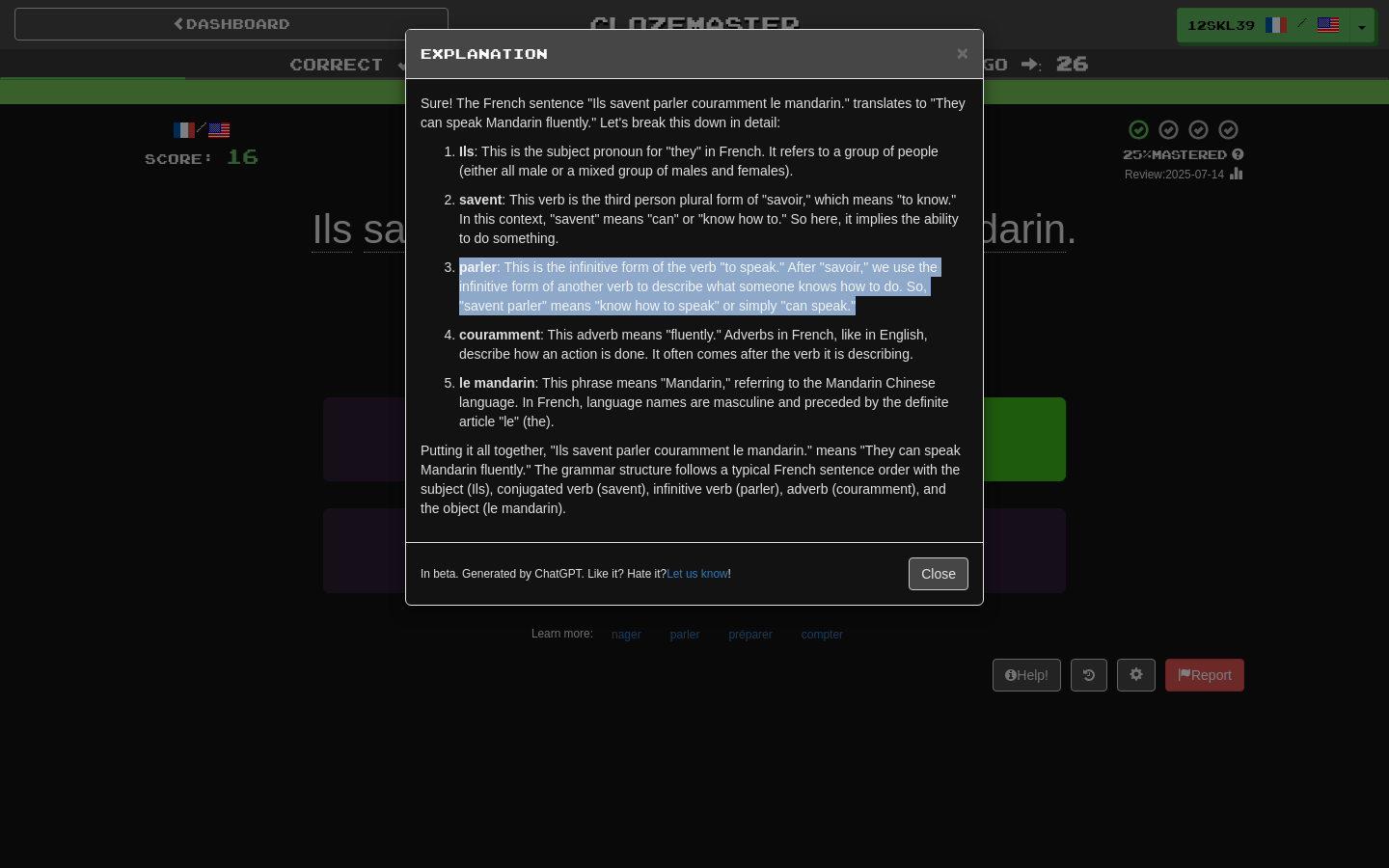click on "parler : This is the infinitive form of the verb "to speak." After "savoir," we use the infinitive form of another verb to describe what someone knows how to do. So, "savent parler" means "know how to speak" or simply "can speak."" at bounding box center (714, 286) 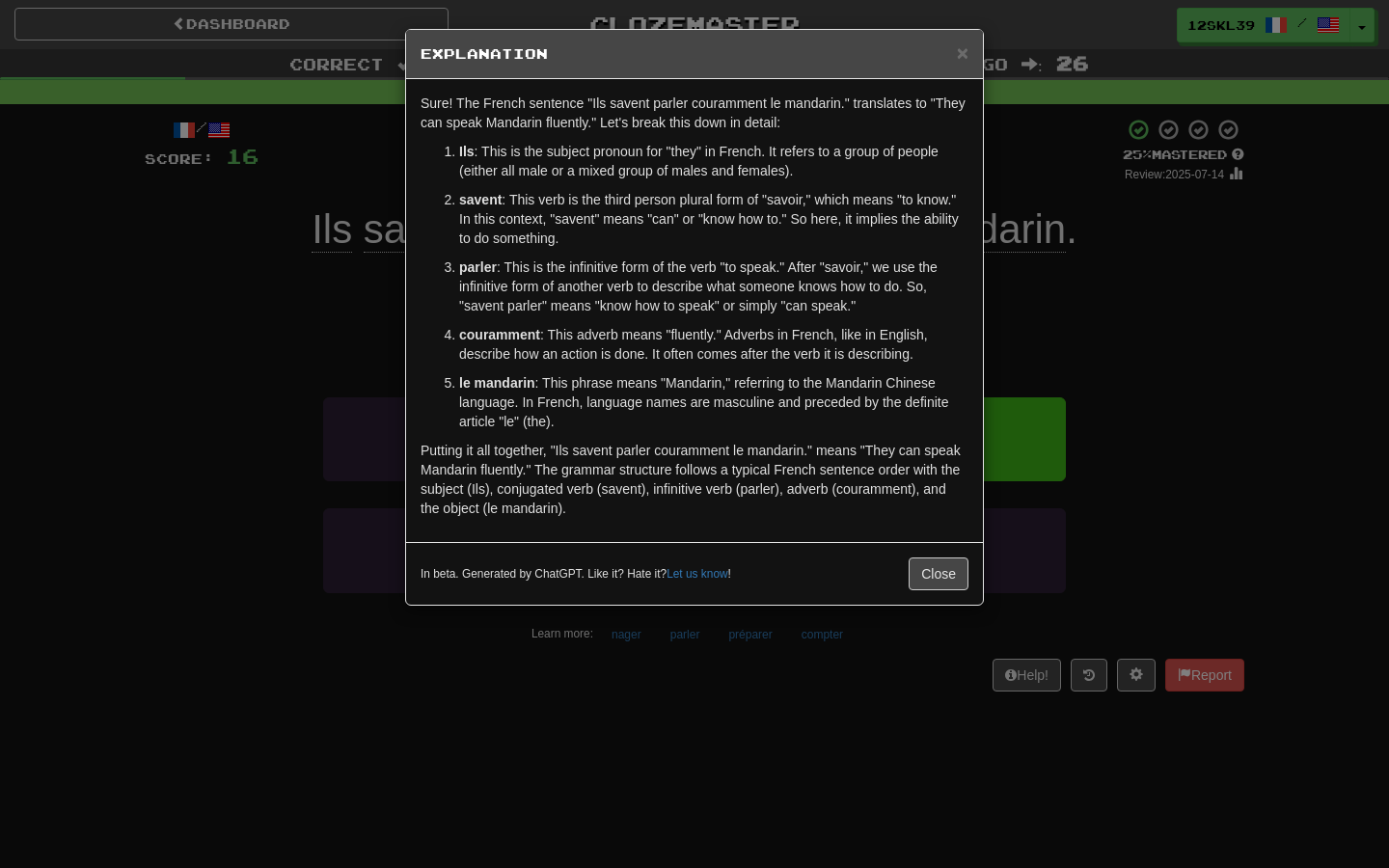 click on "couramment : This adverb means "fluently." Adverbs in French, like in English, describe how an action is done. It often comes after the verb it is describing." at bounding box center [714, 344] 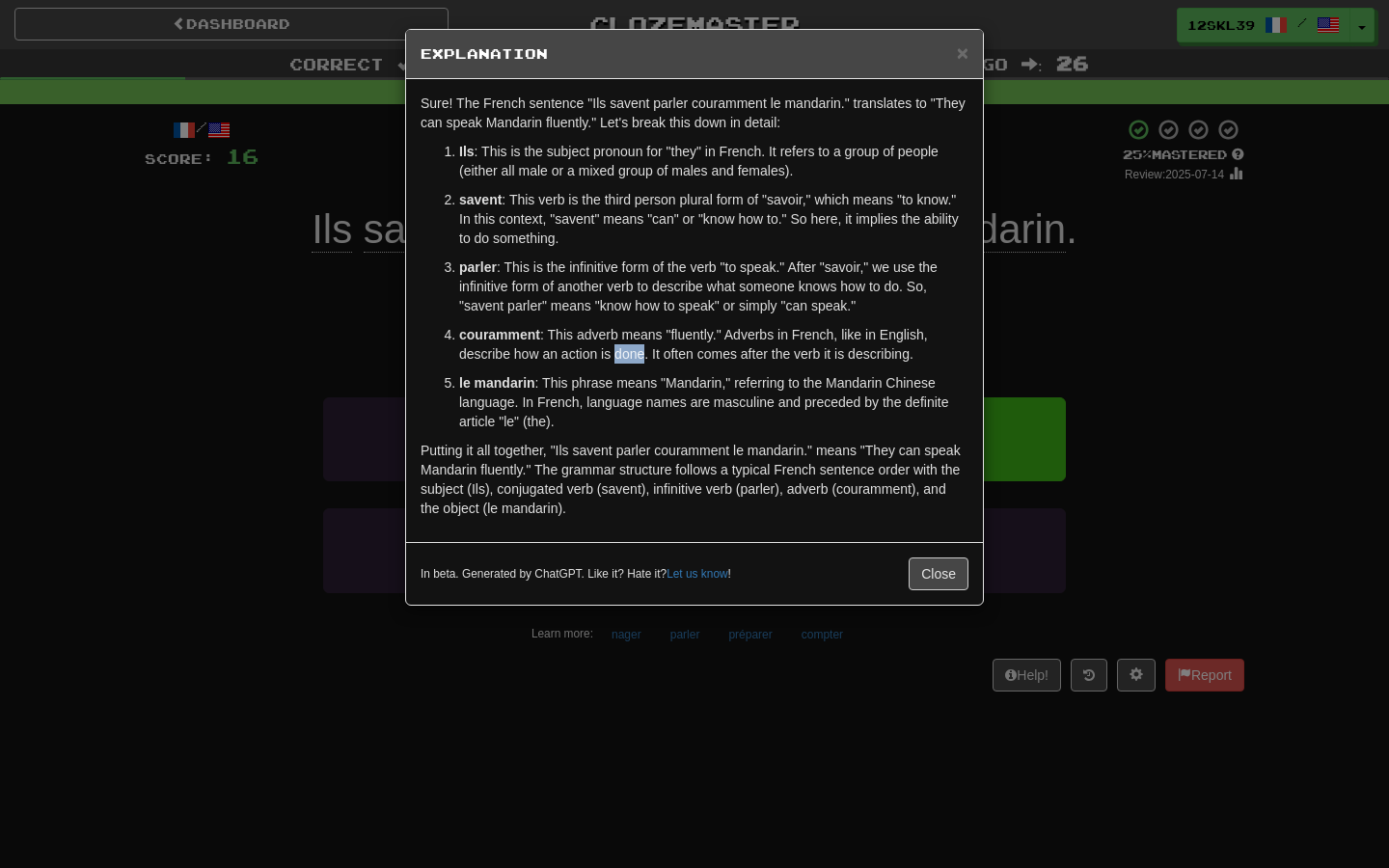 click on "couramment : This adverb means "fluently." Adverbs in French, like in English, describe how an action is done. It often comes after the verb it is describing." at bounding box center (714, 344) 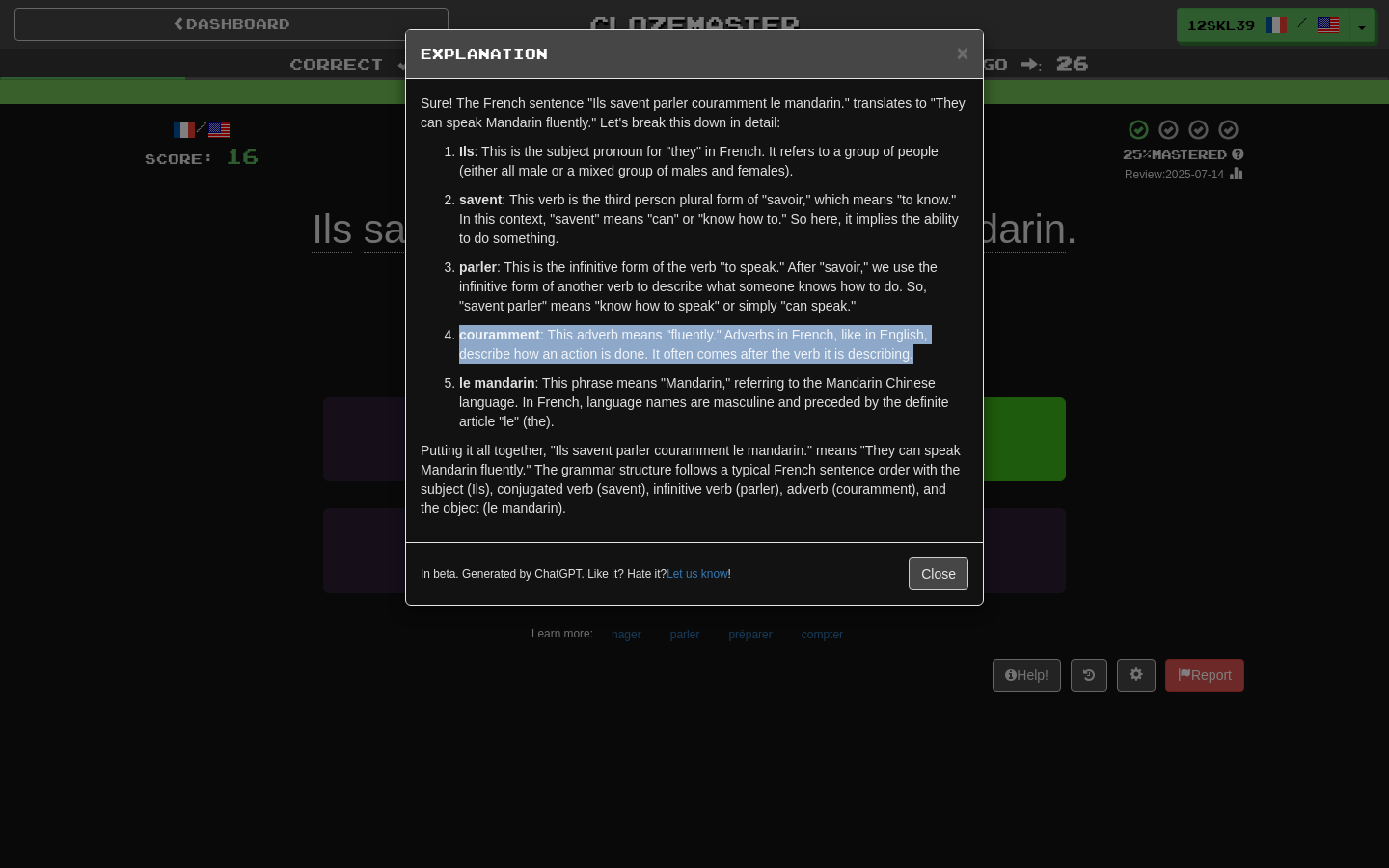 click on "couramment : This adverb means "fluently." Adverbs in French, like in English, describe how an action is done. It often comes after the verb it is describing." at bounding box center [714, 344] 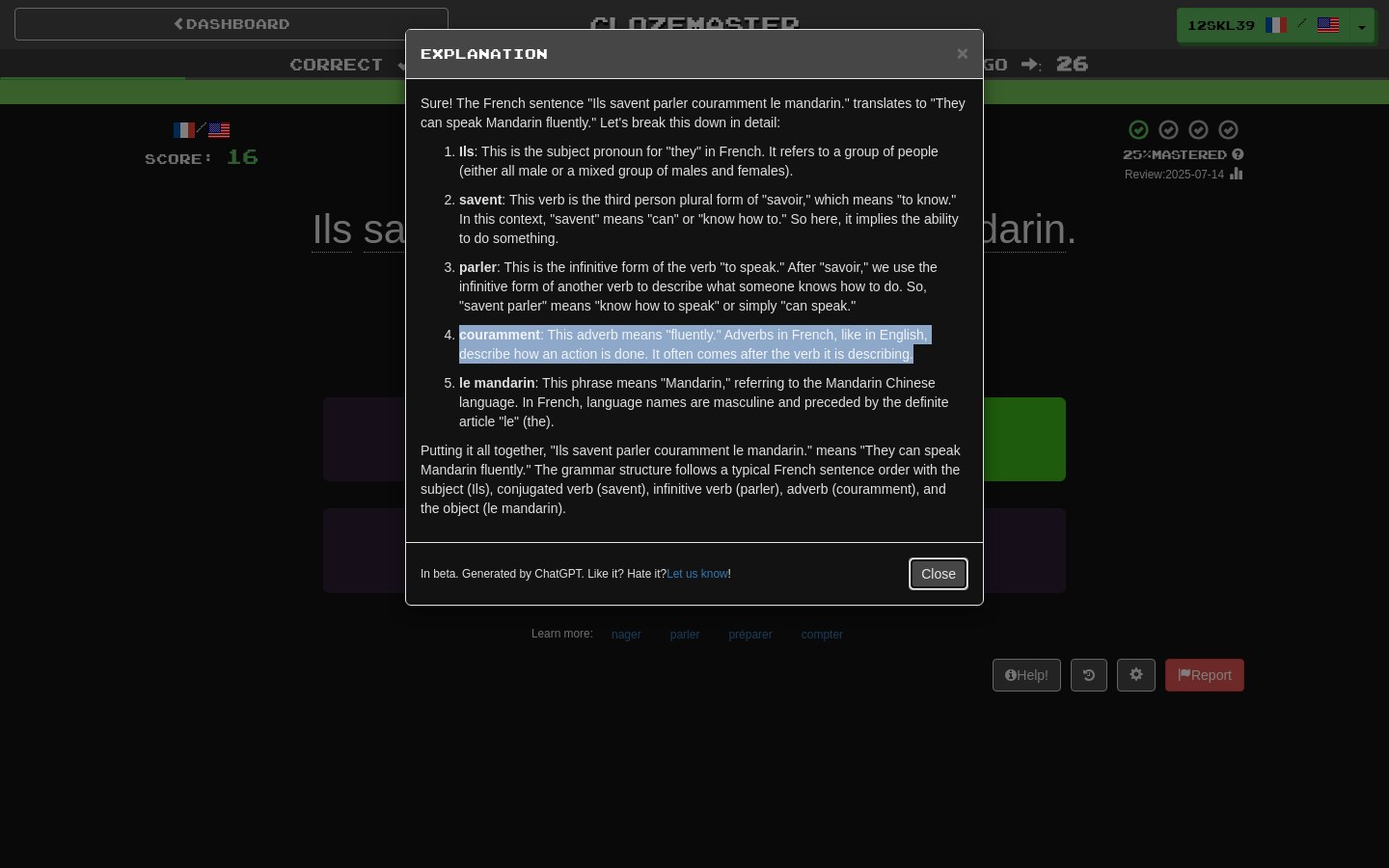 click on "Close" at bounding box center [939, 574] 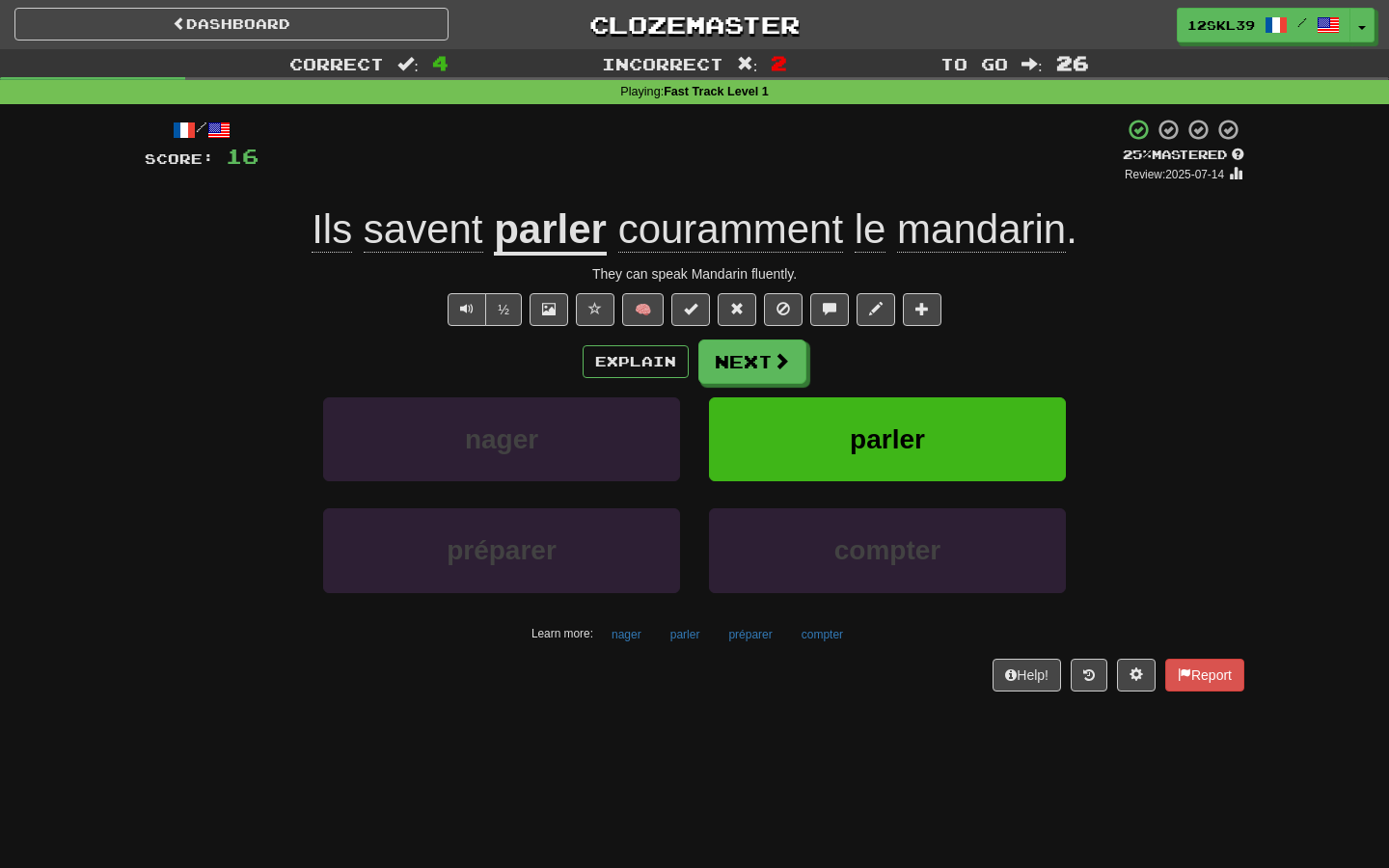 click on "mandarin" at bounding box center [981, 230] 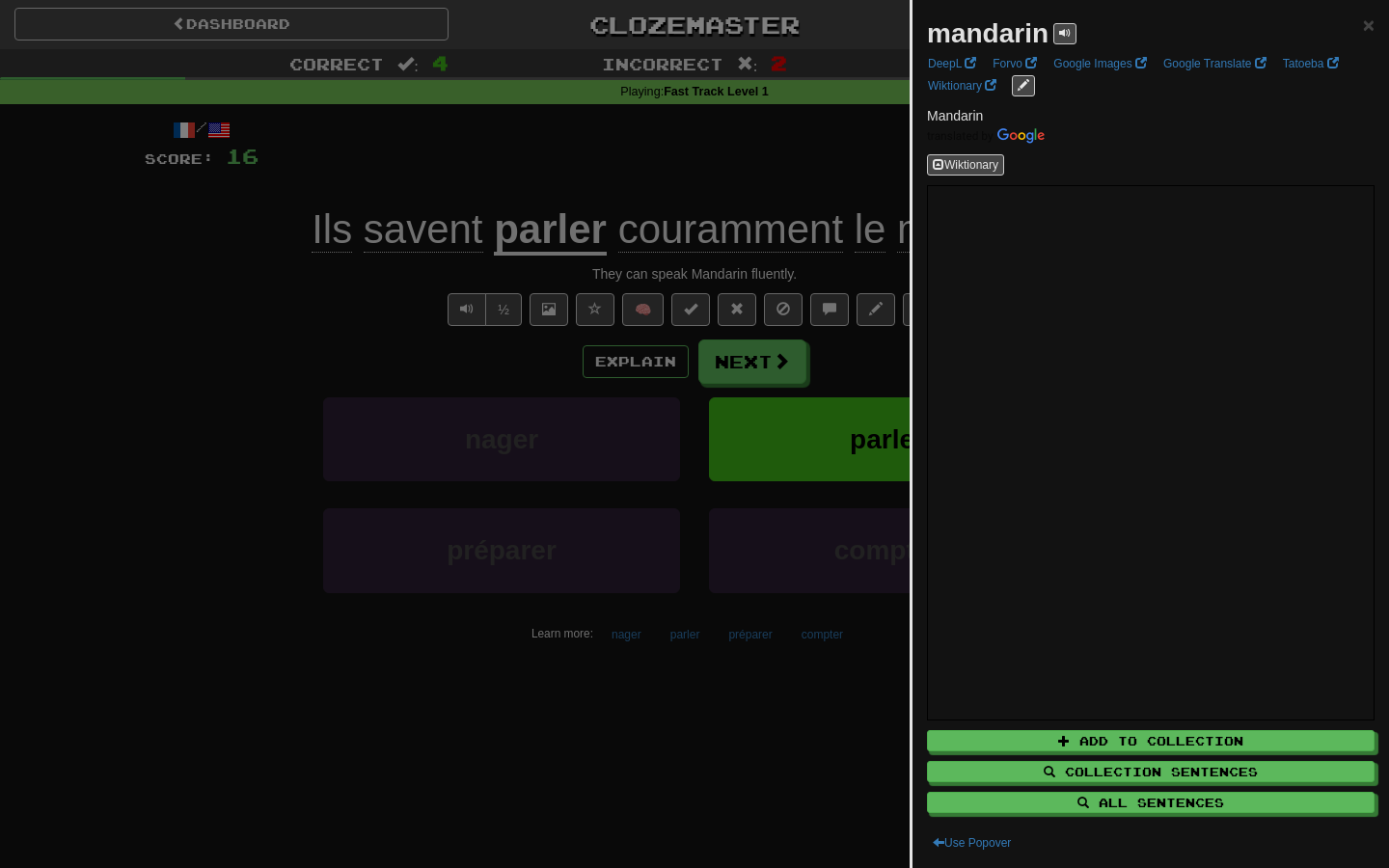 click at bounding box center [694, 434] 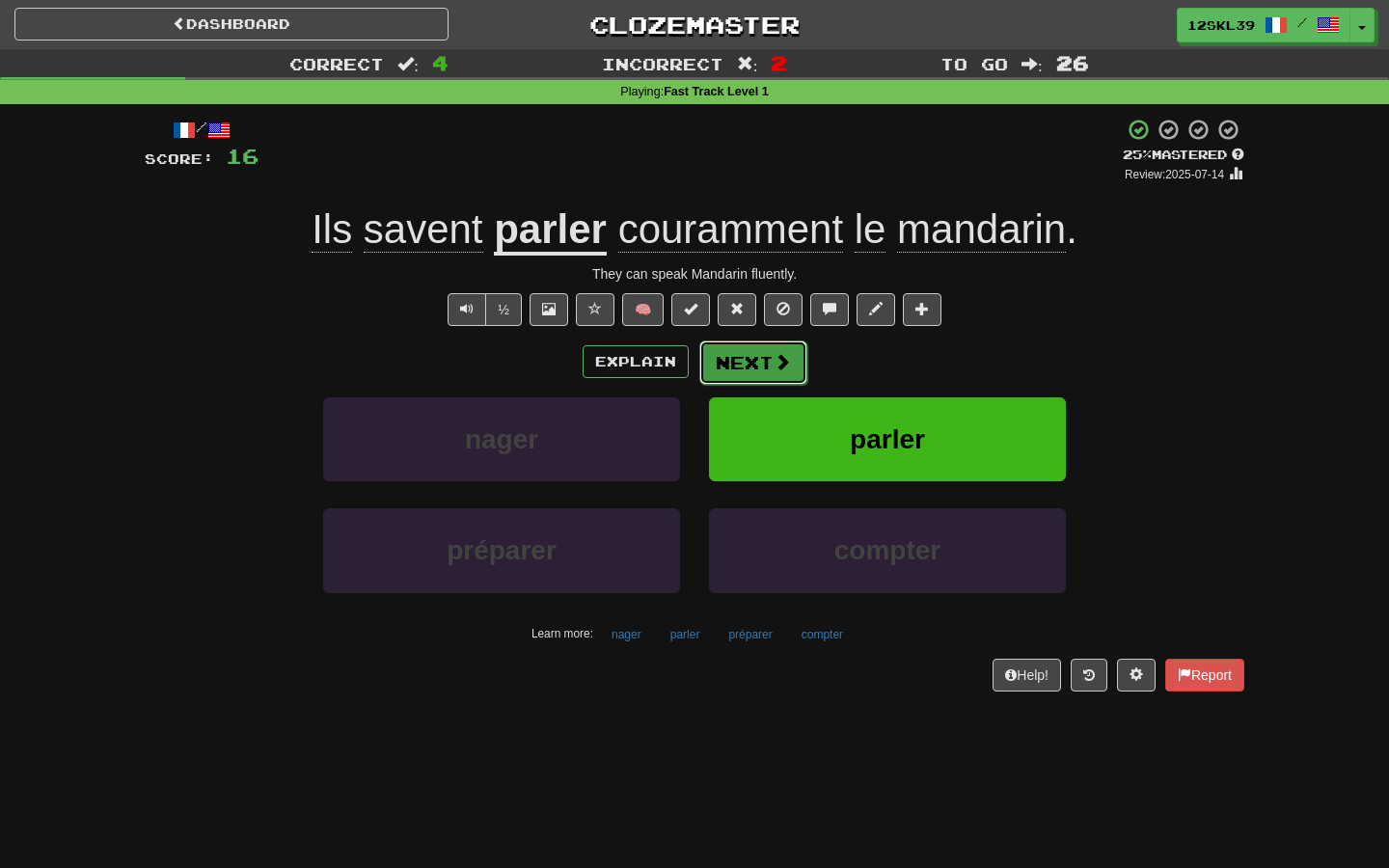 click on "Next" at bounding box center (753, 363) 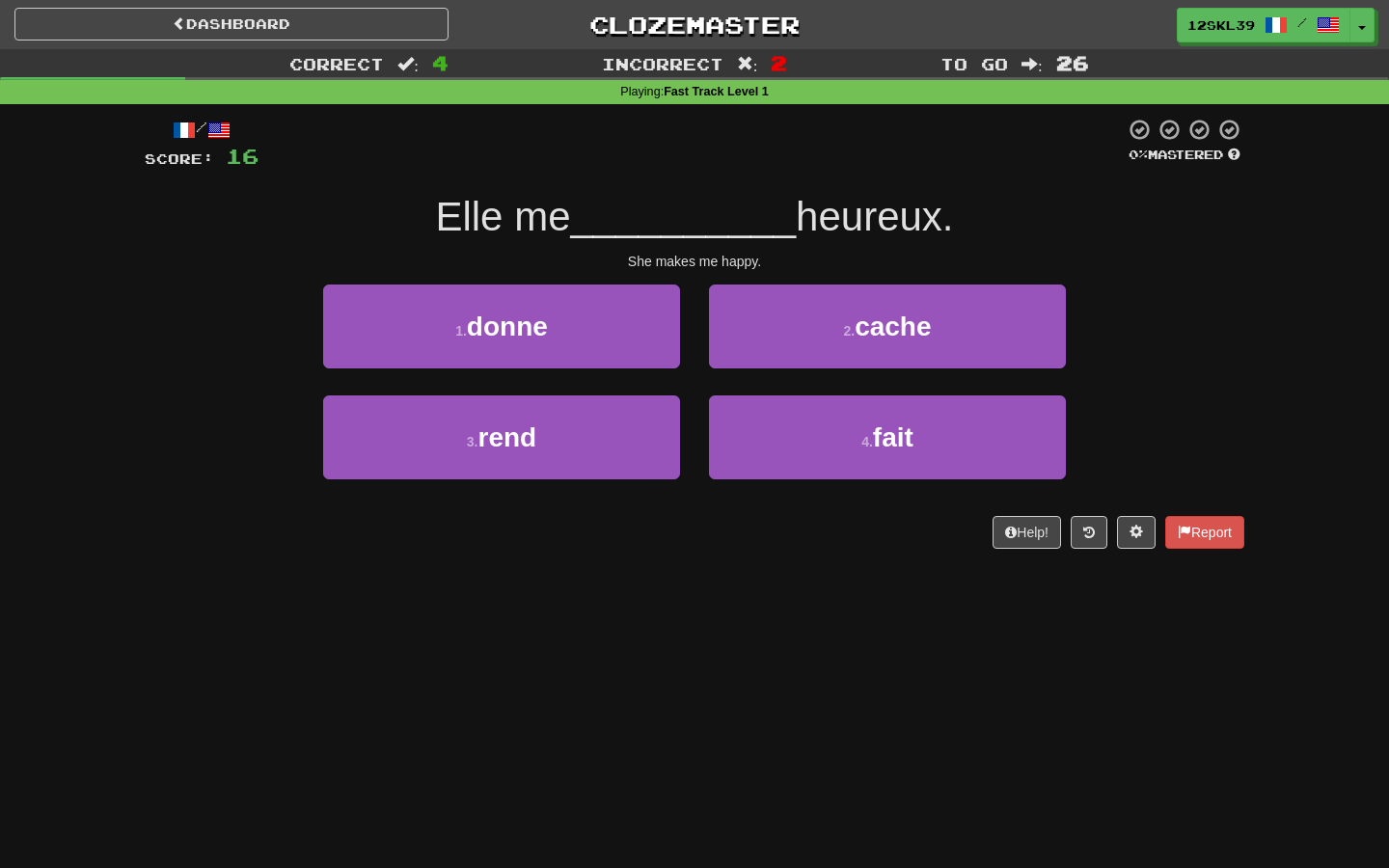 click on "heureux." at bounding box center [874, 216] 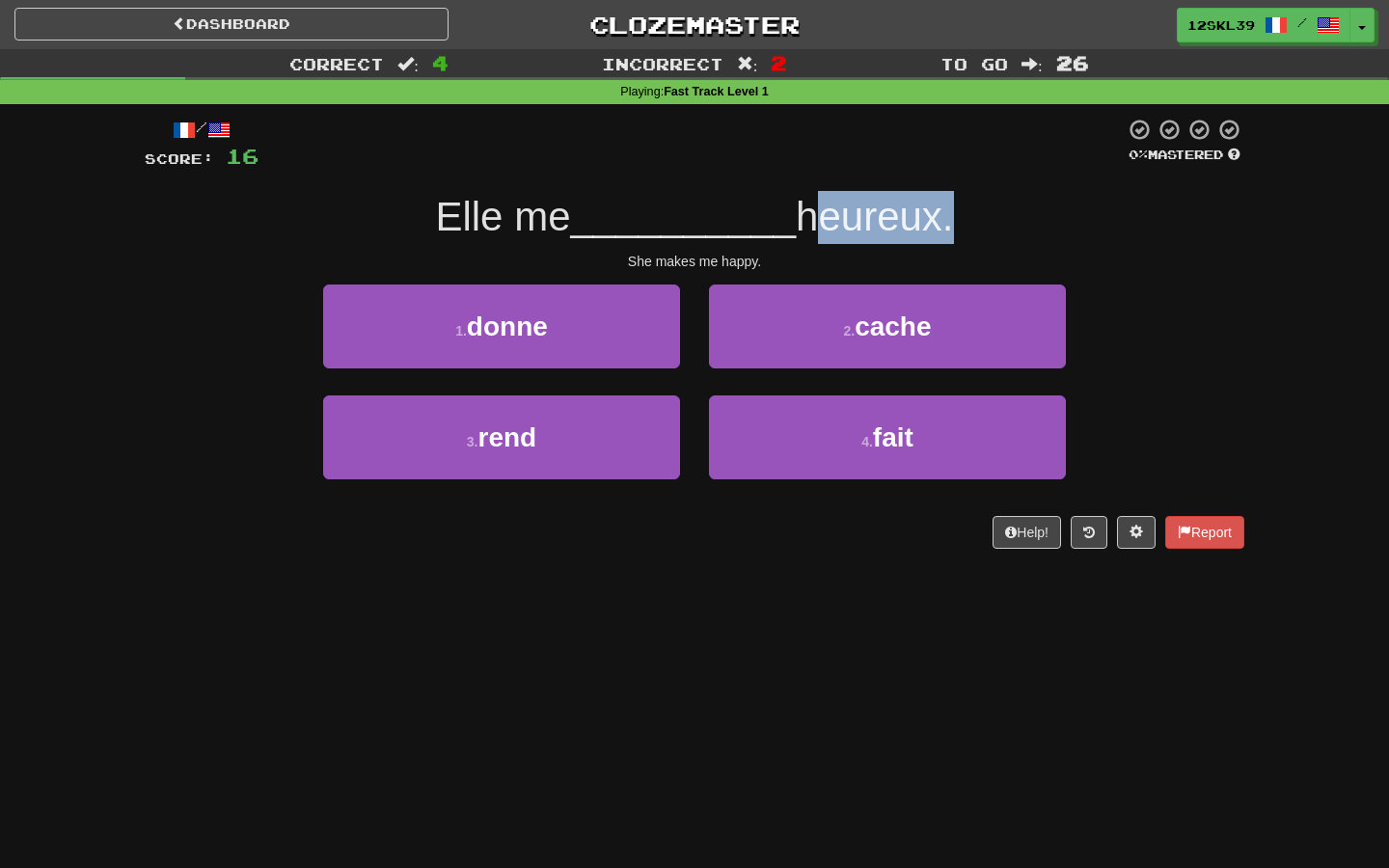 click on "heureux." at bounding box center (874, 216) 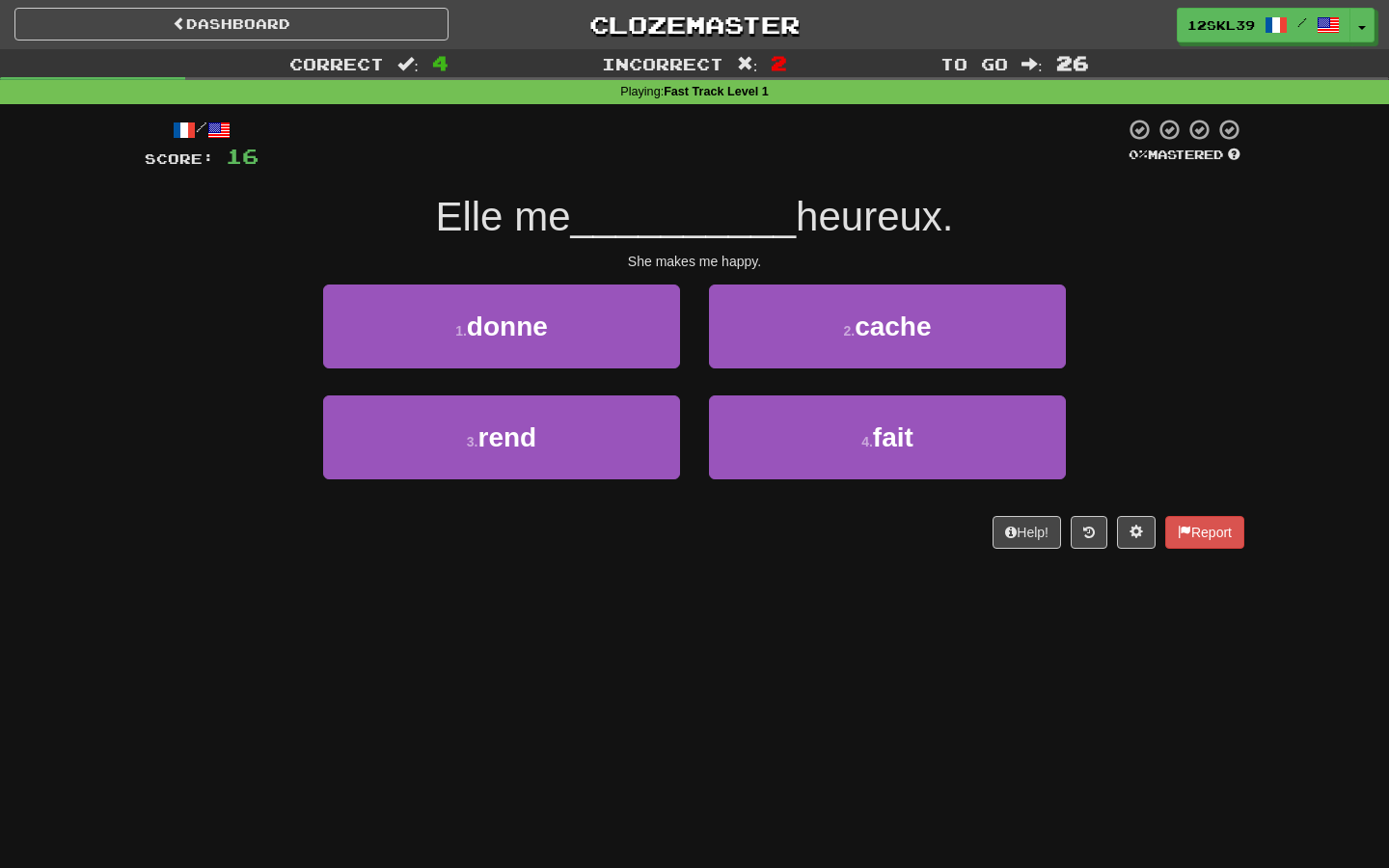 click on "__________" at bounding box center (684, 216) 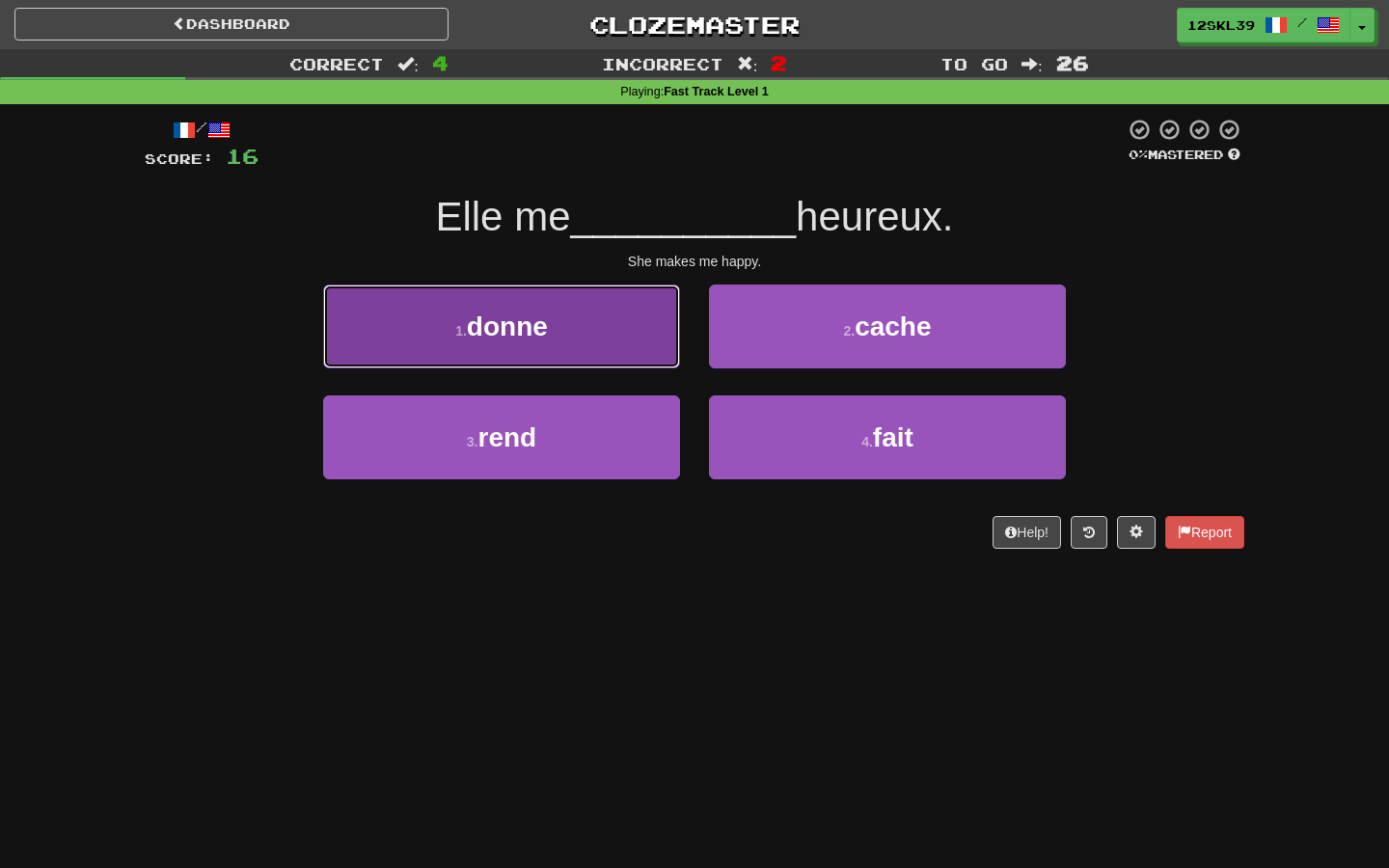 click on "1 .  donne" at bounding box center [502, 326] 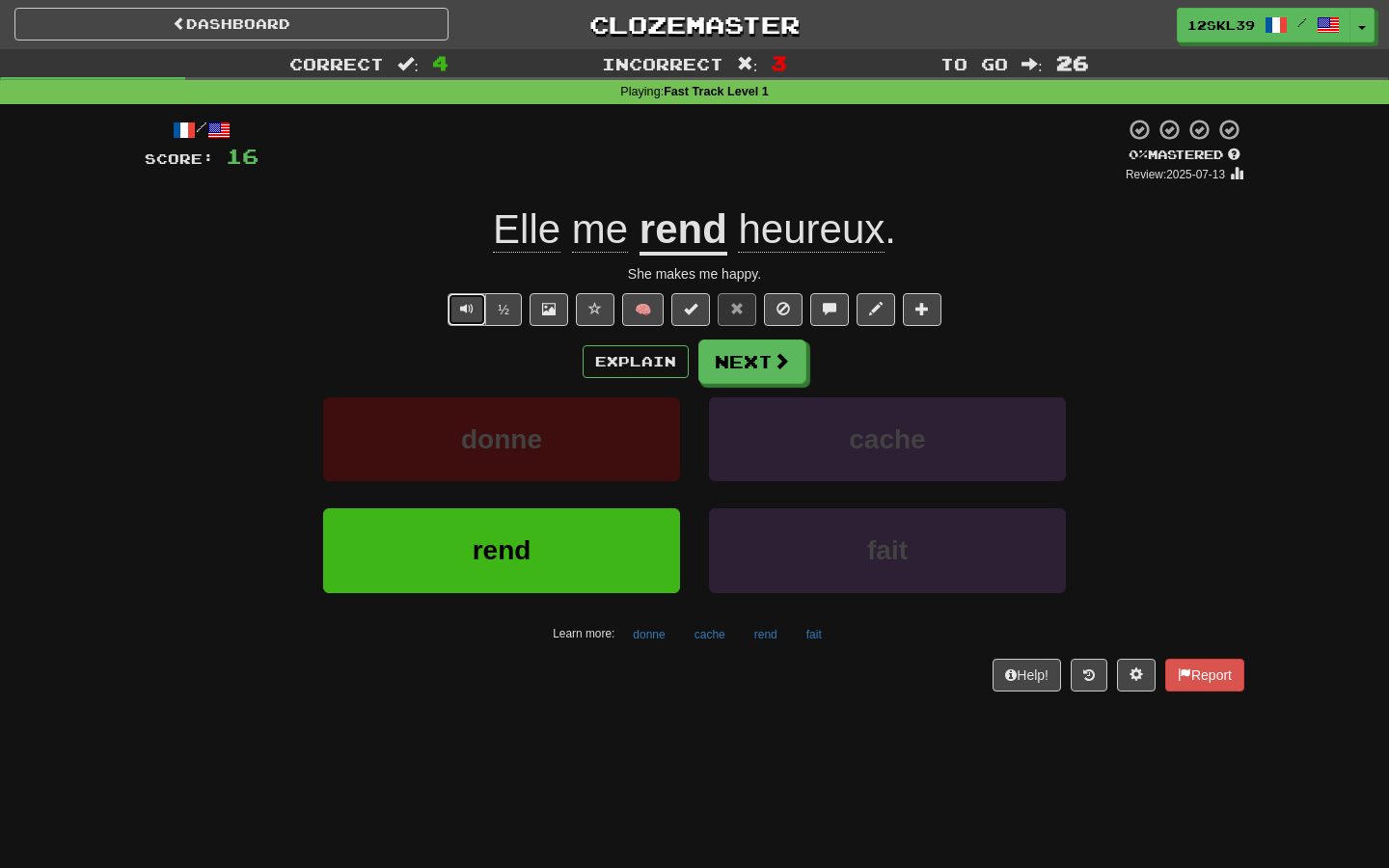 click at bounding box center [467, 309] 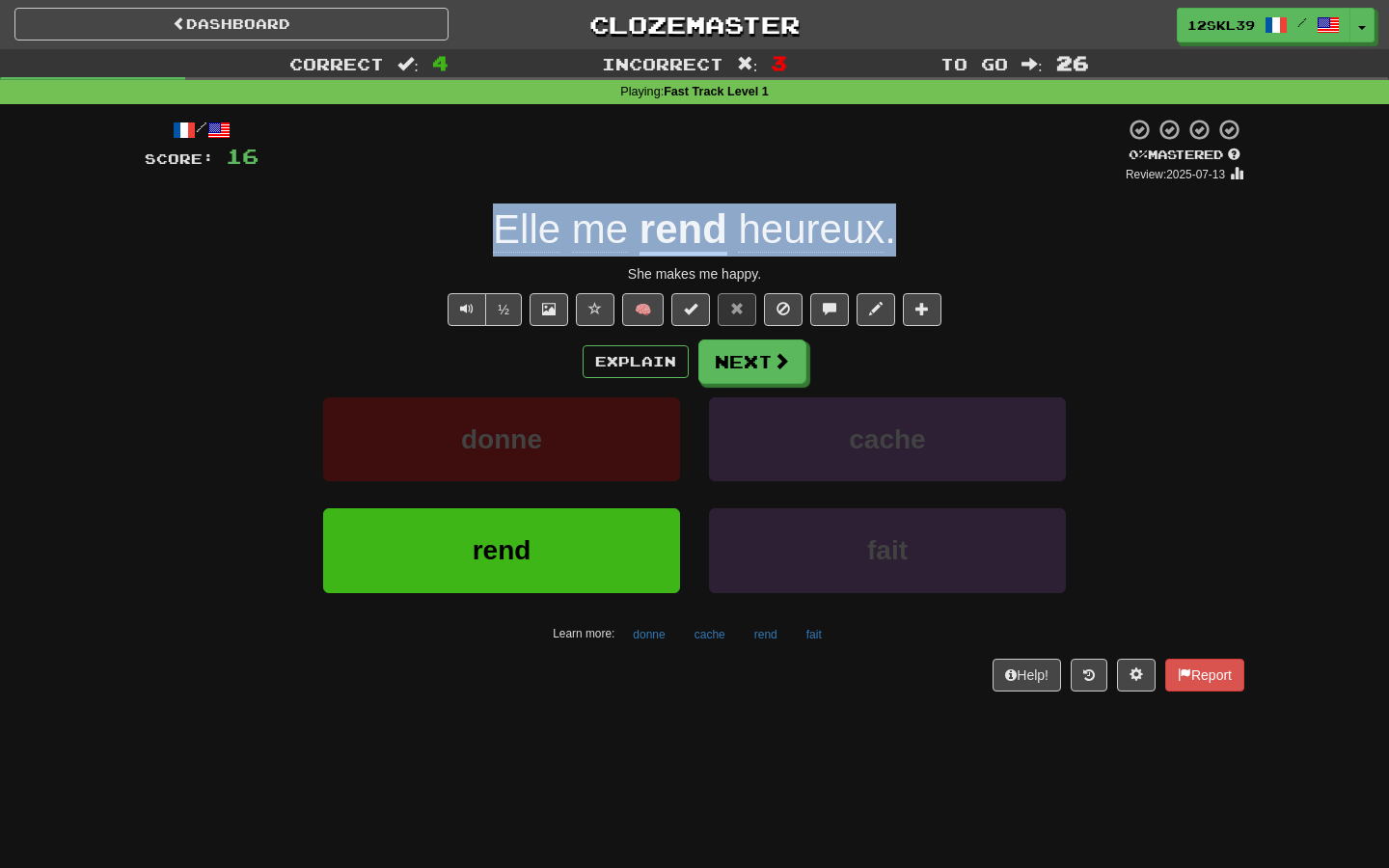 drag, startPoint x: 493, startPoint y: 243, endPoint x: 983, endPoint y: 246, distance: 490.00918 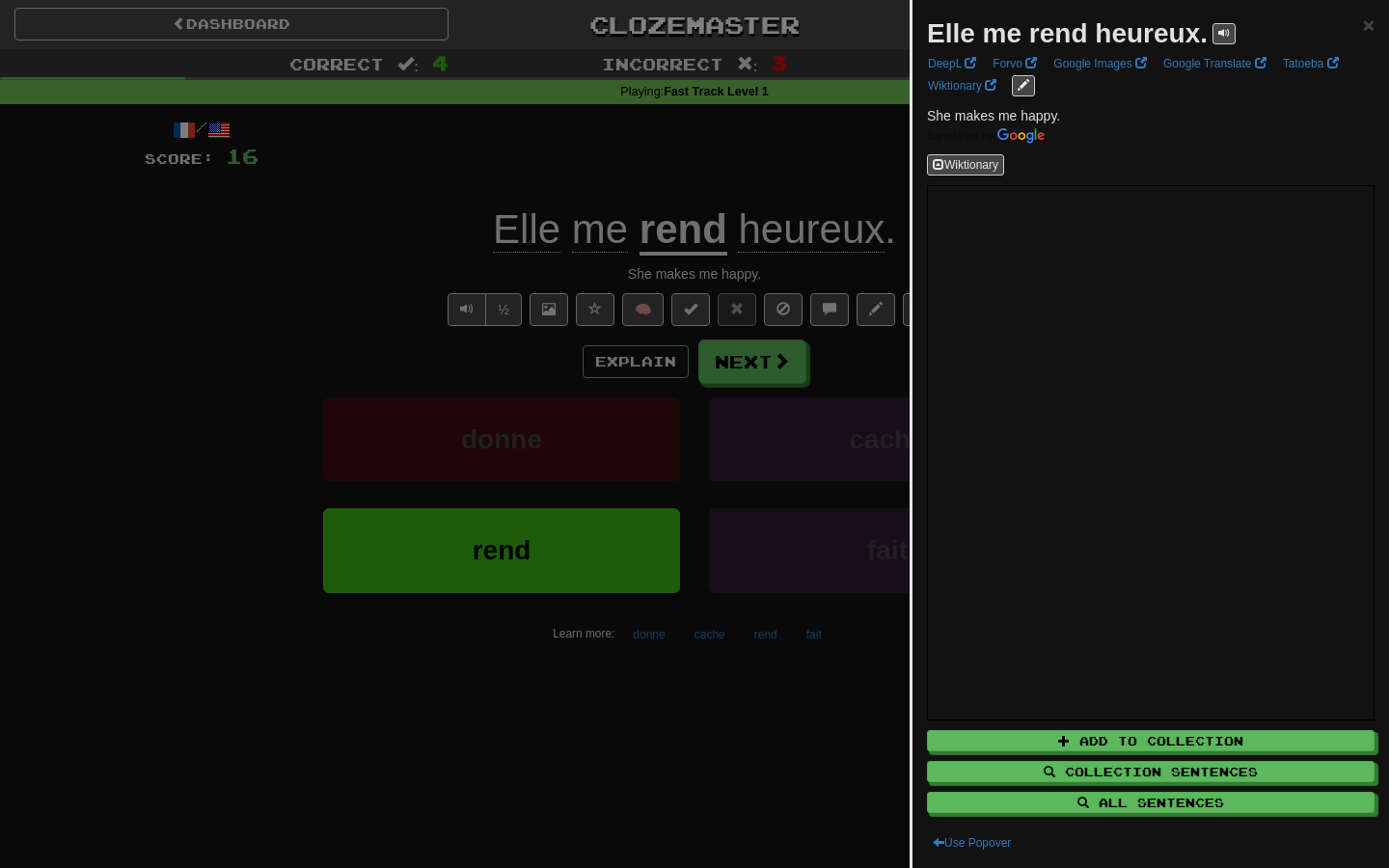 click at bounding box center (694, 434) 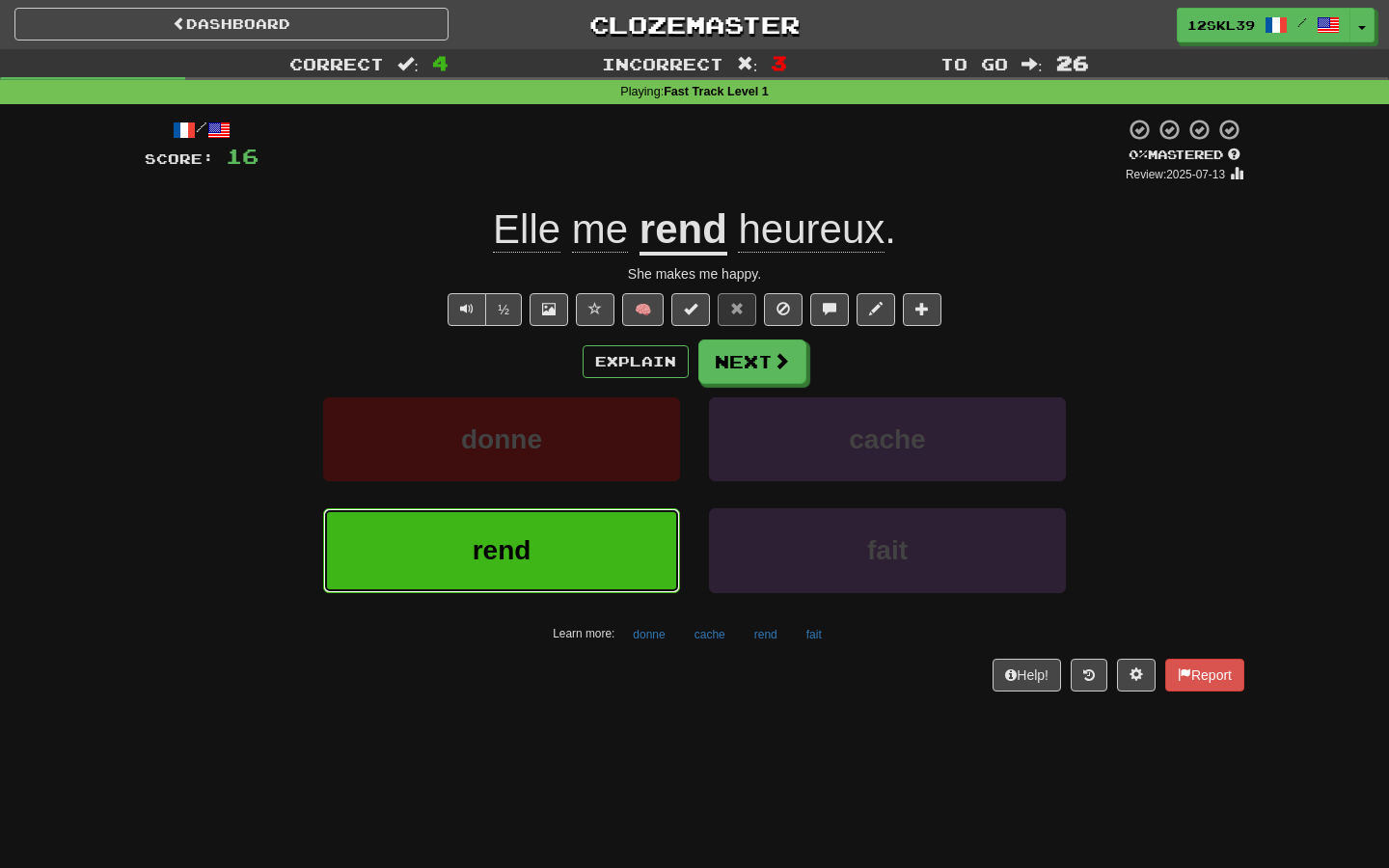 click on "rend" at bounding box center (502, 550) 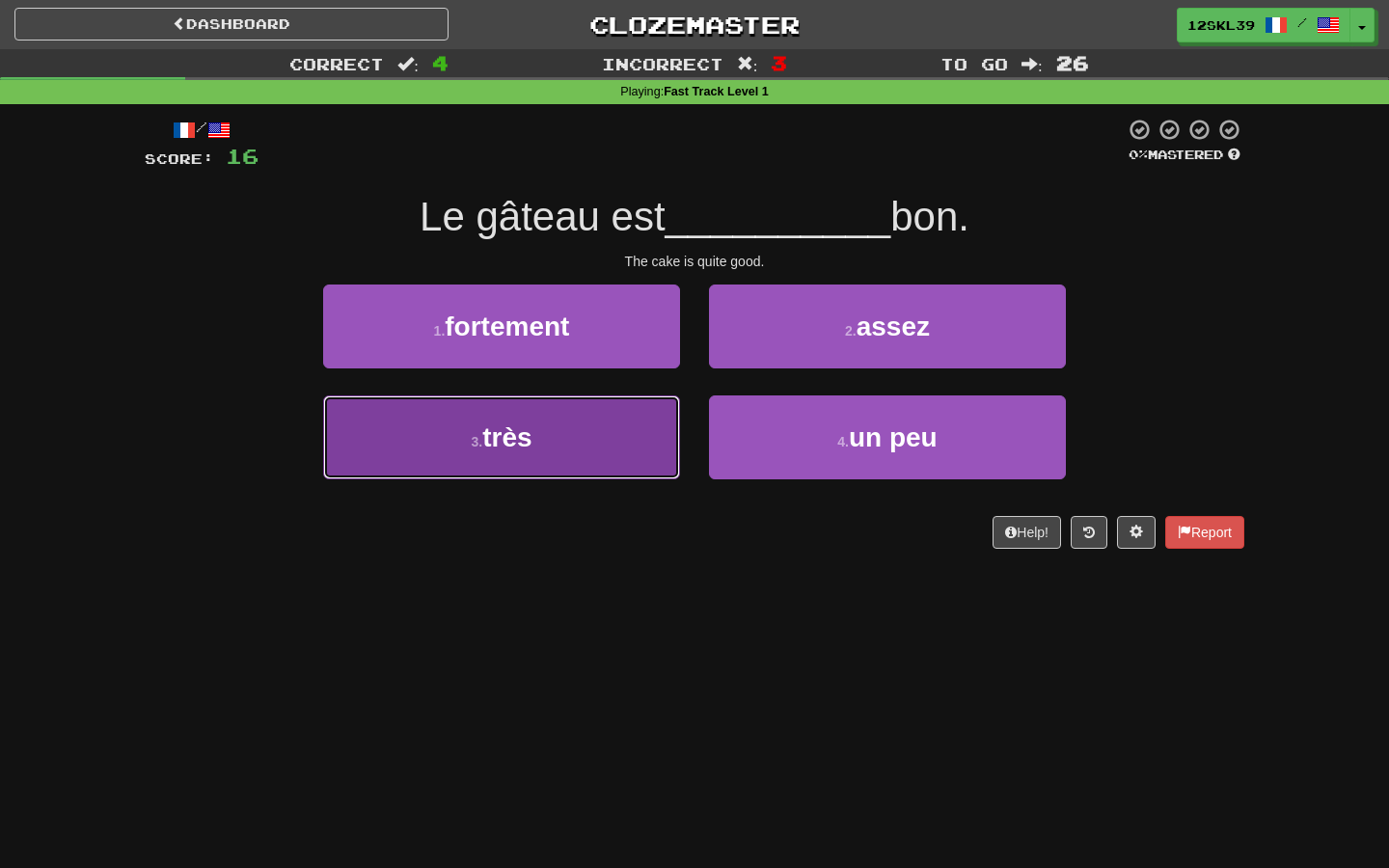 click on "3 .  très" at bounding box center (502, 437) 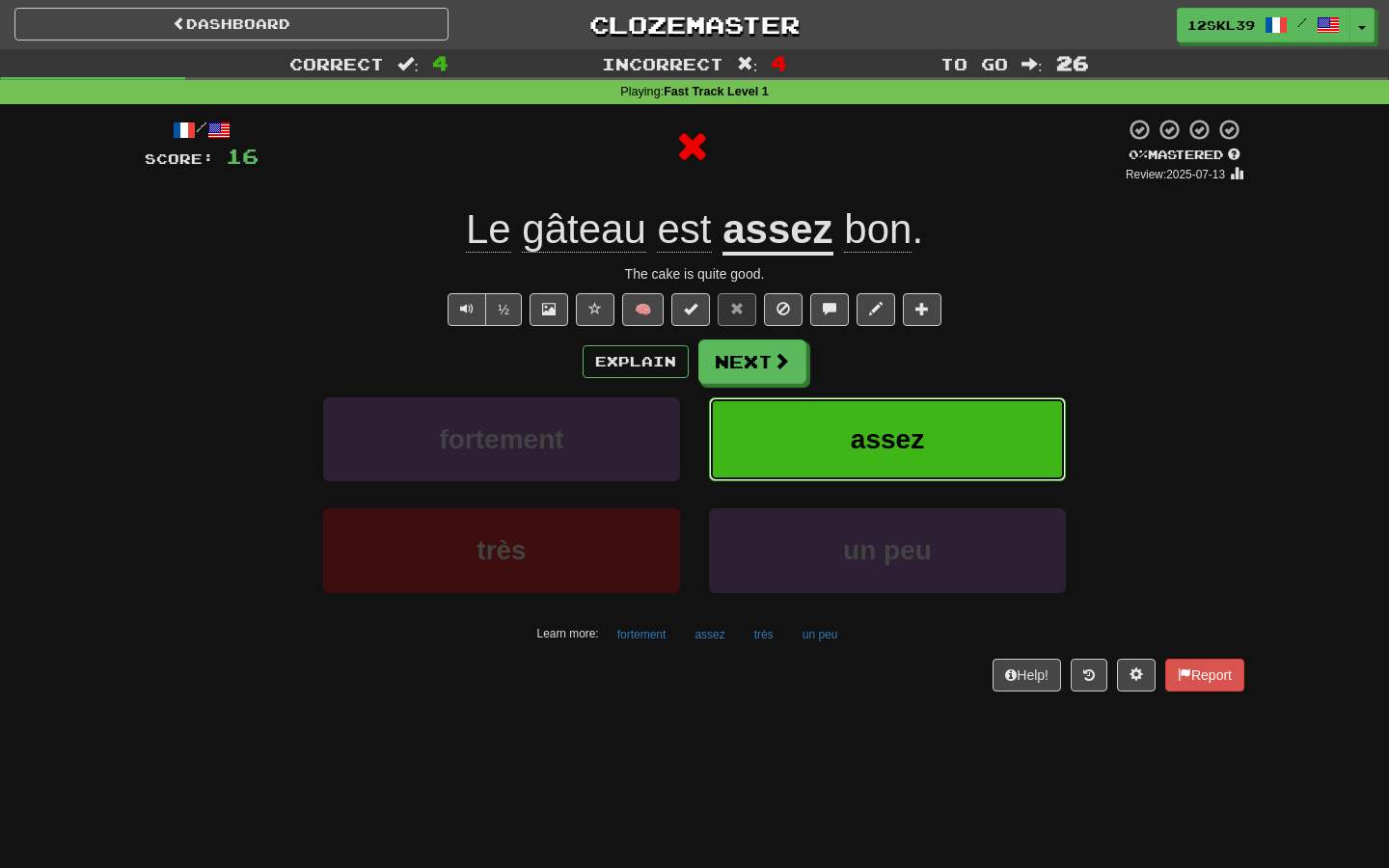 click on "assez" at bounding box center [887, 439] 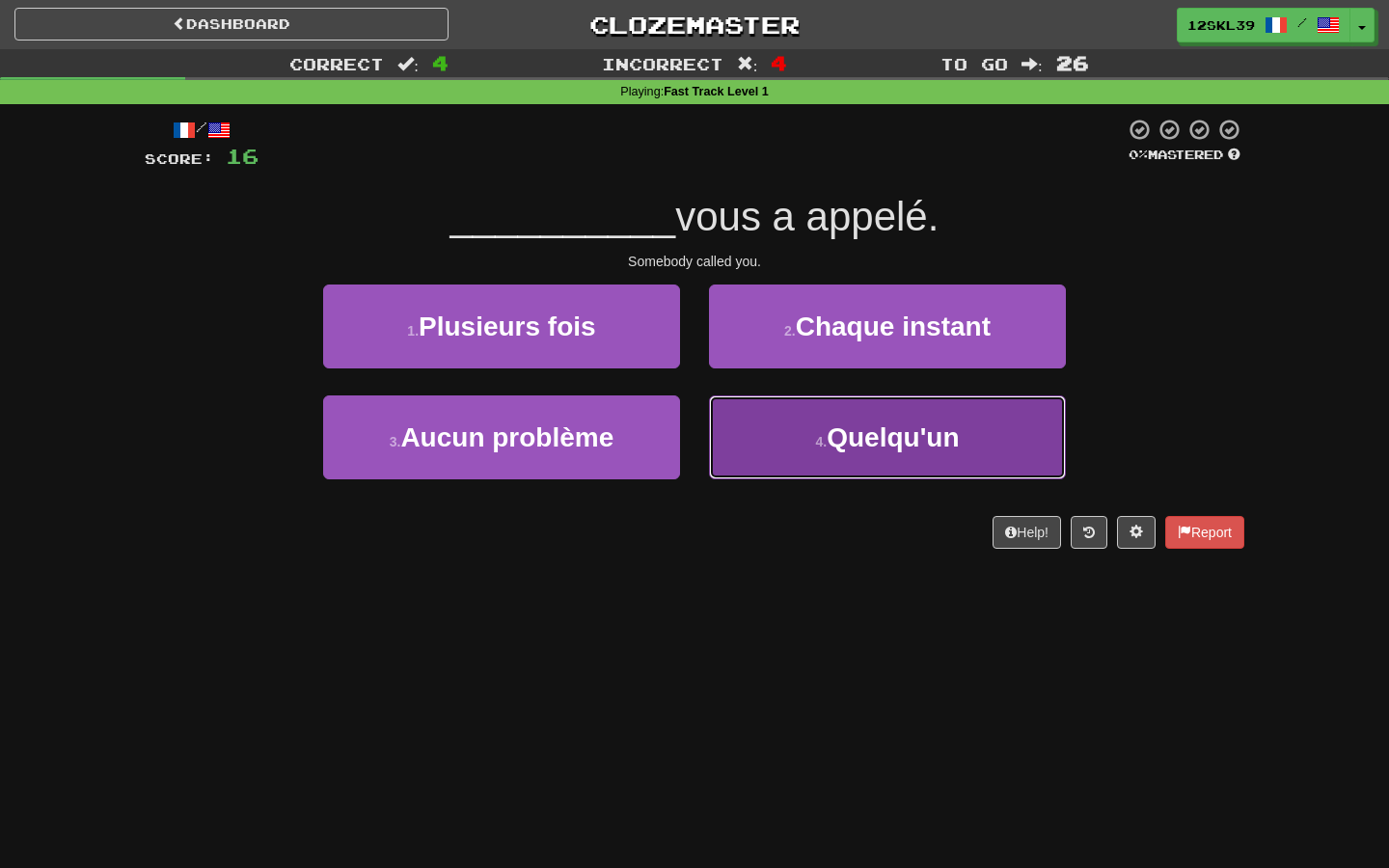 click on "4 .  Quelqu'un" at bounding box center (887, 437) 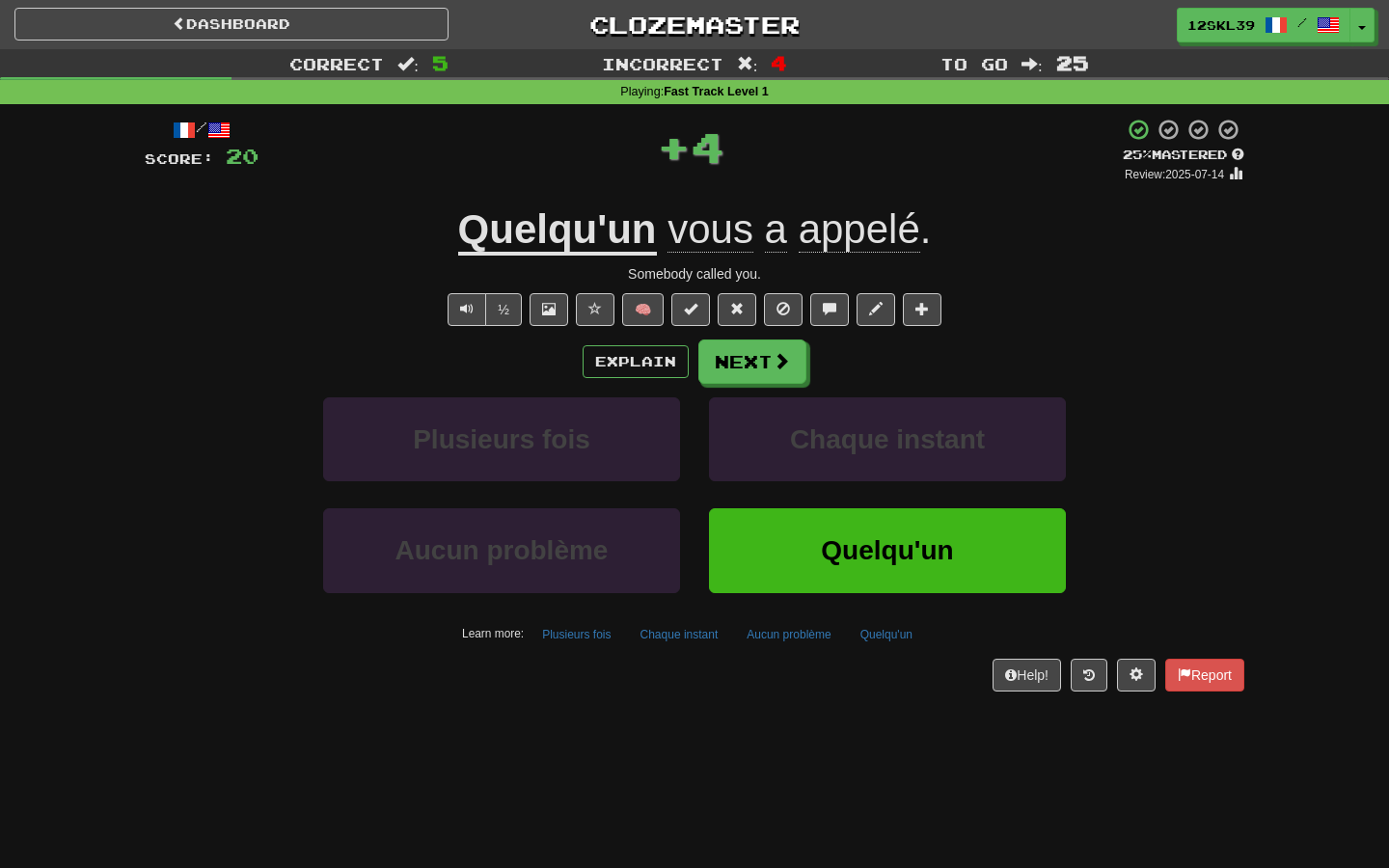 click on "Quelqu'un   vous   a   appelé ." at bounding box center [694, 230] 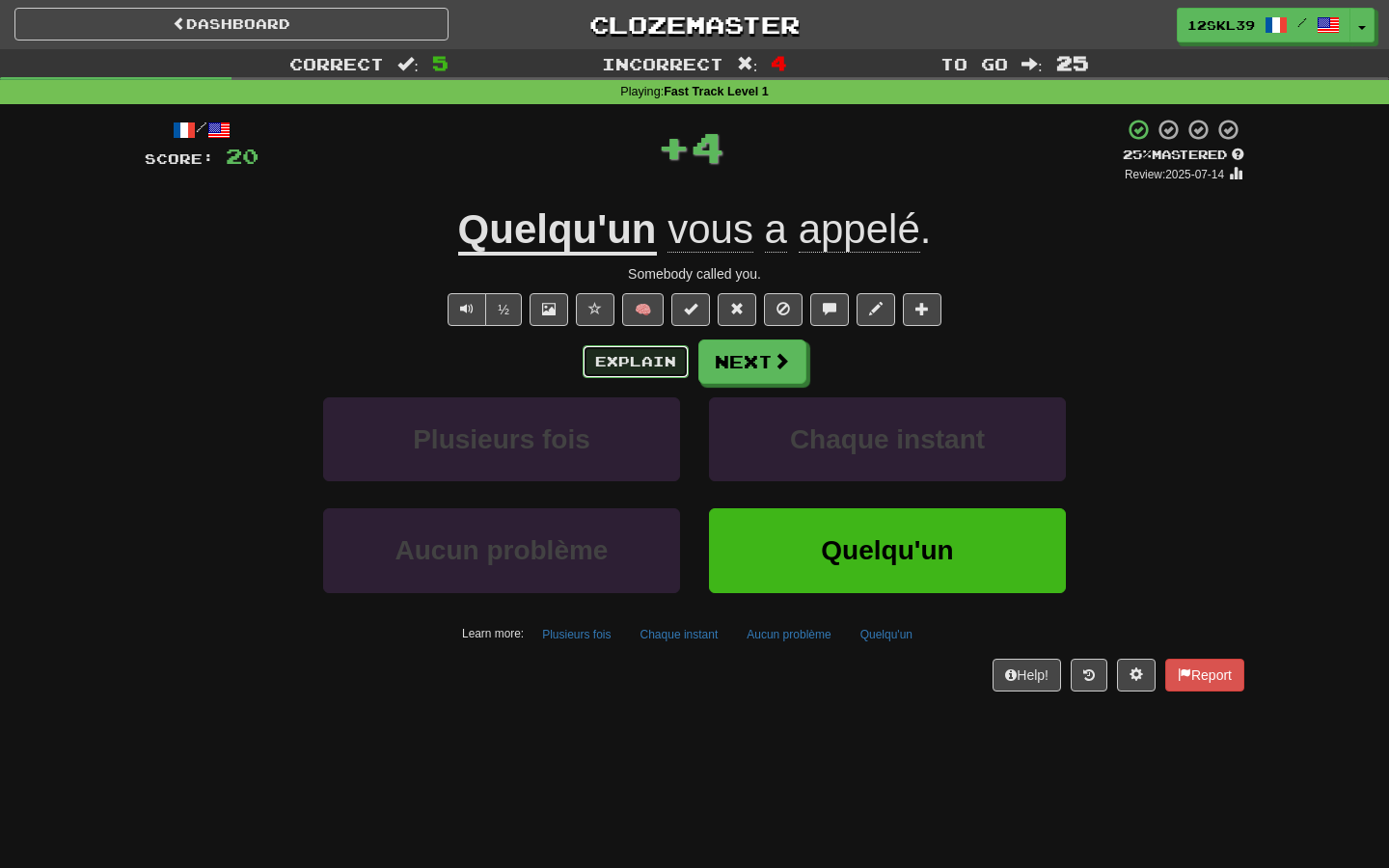 click on "Explain" at bounding box center (636, 362) 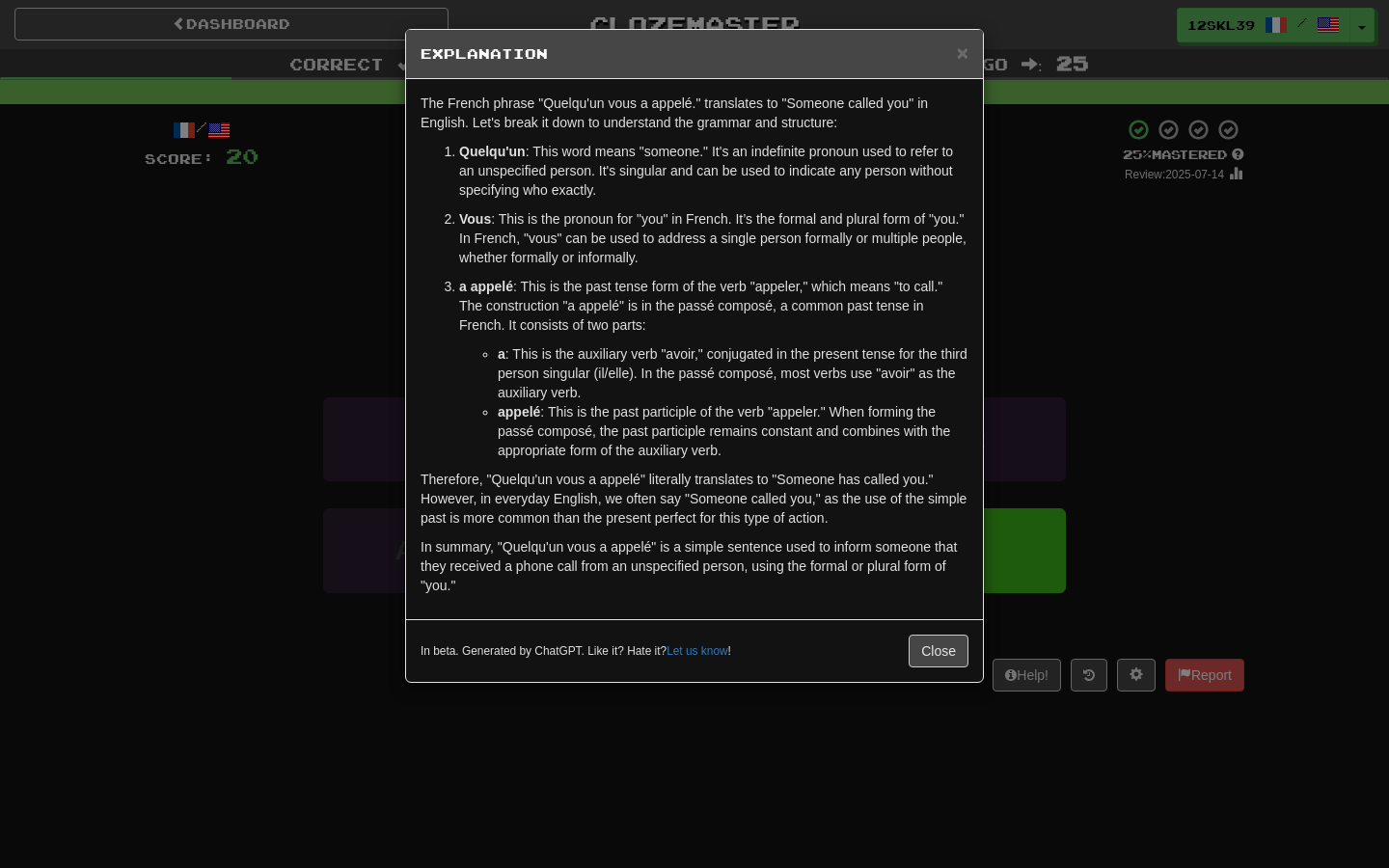 click on "a appelé : This is the past tense form of the verb "appeler," which means "to call." The construction "a appelé" is in the passé composé, a common past tense in French. It consists of two parts:" at bounding box center (714, 306) 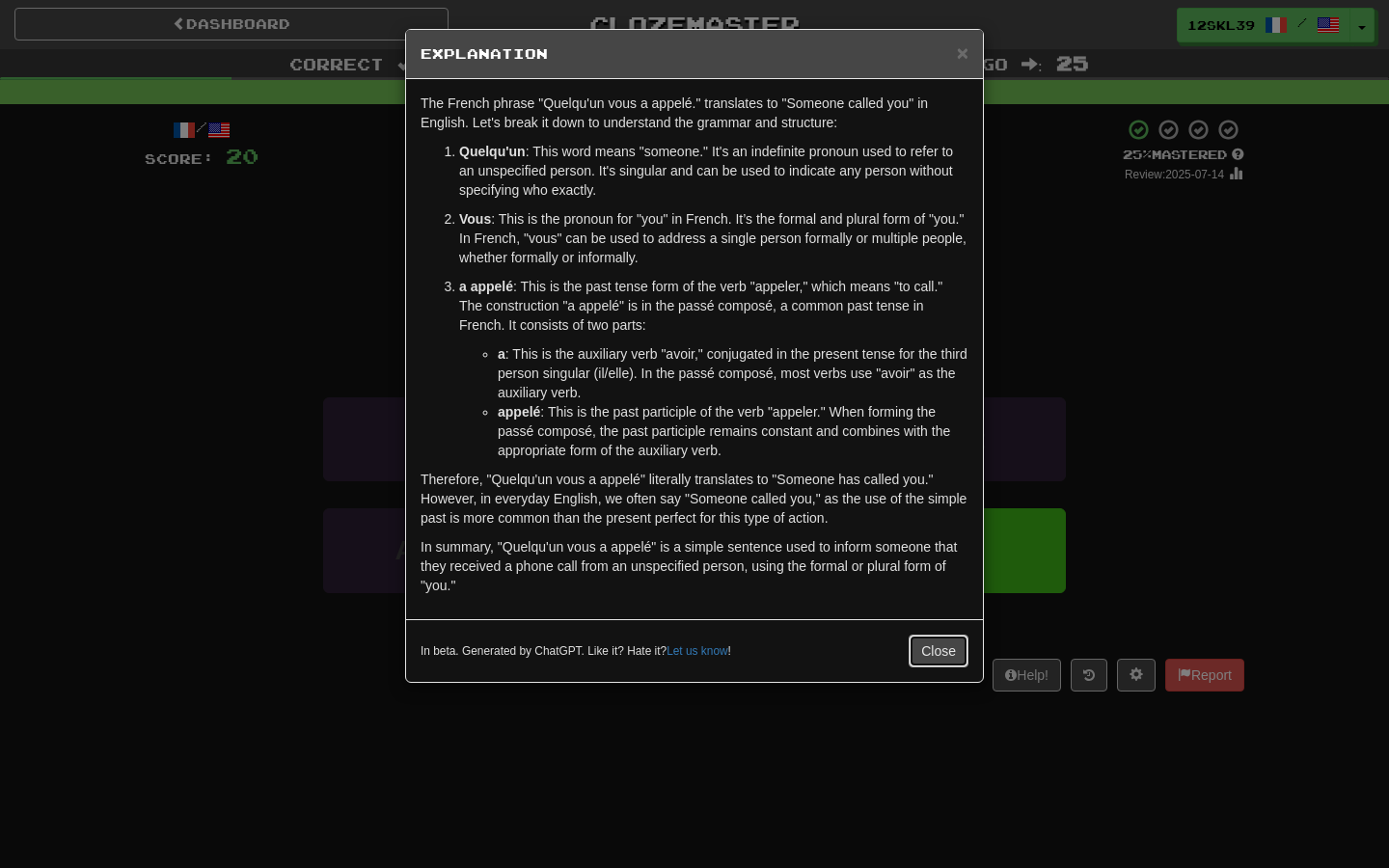 click on "Close" at bounding box center (939, 651) 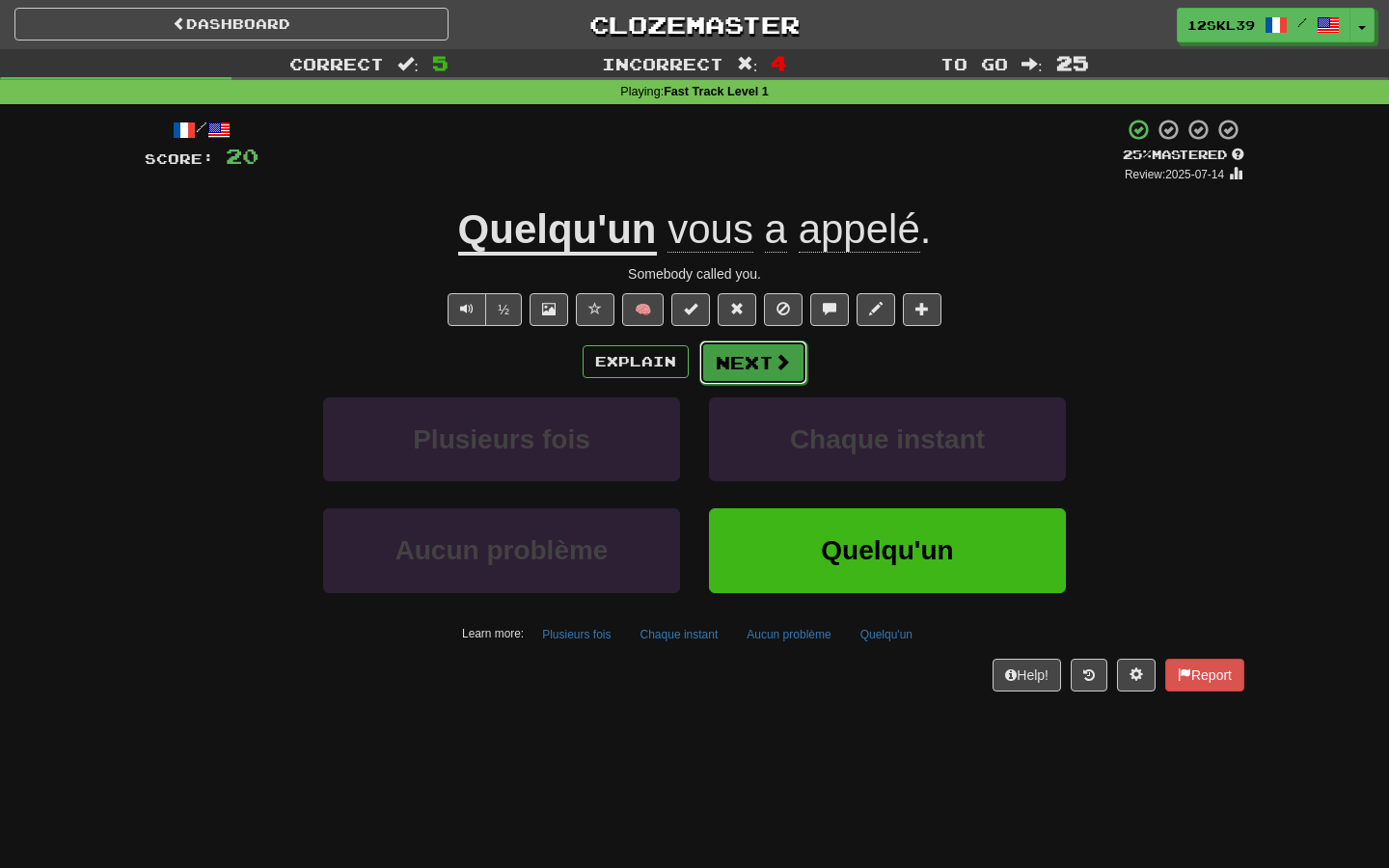 click on "Next" at bounding box center (753, 363) 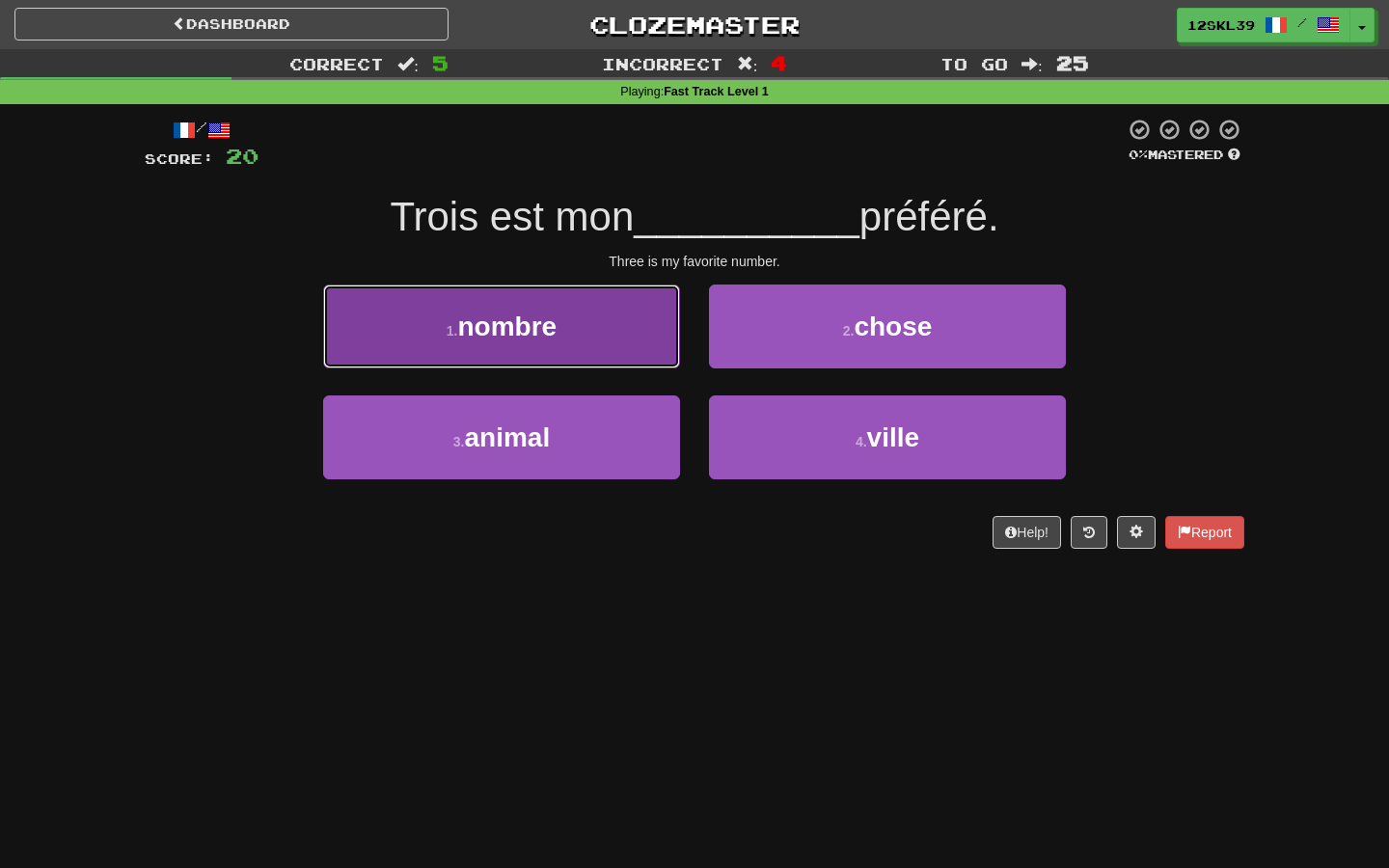 click on "1 .  nombre" at bounding box center [502, 326] 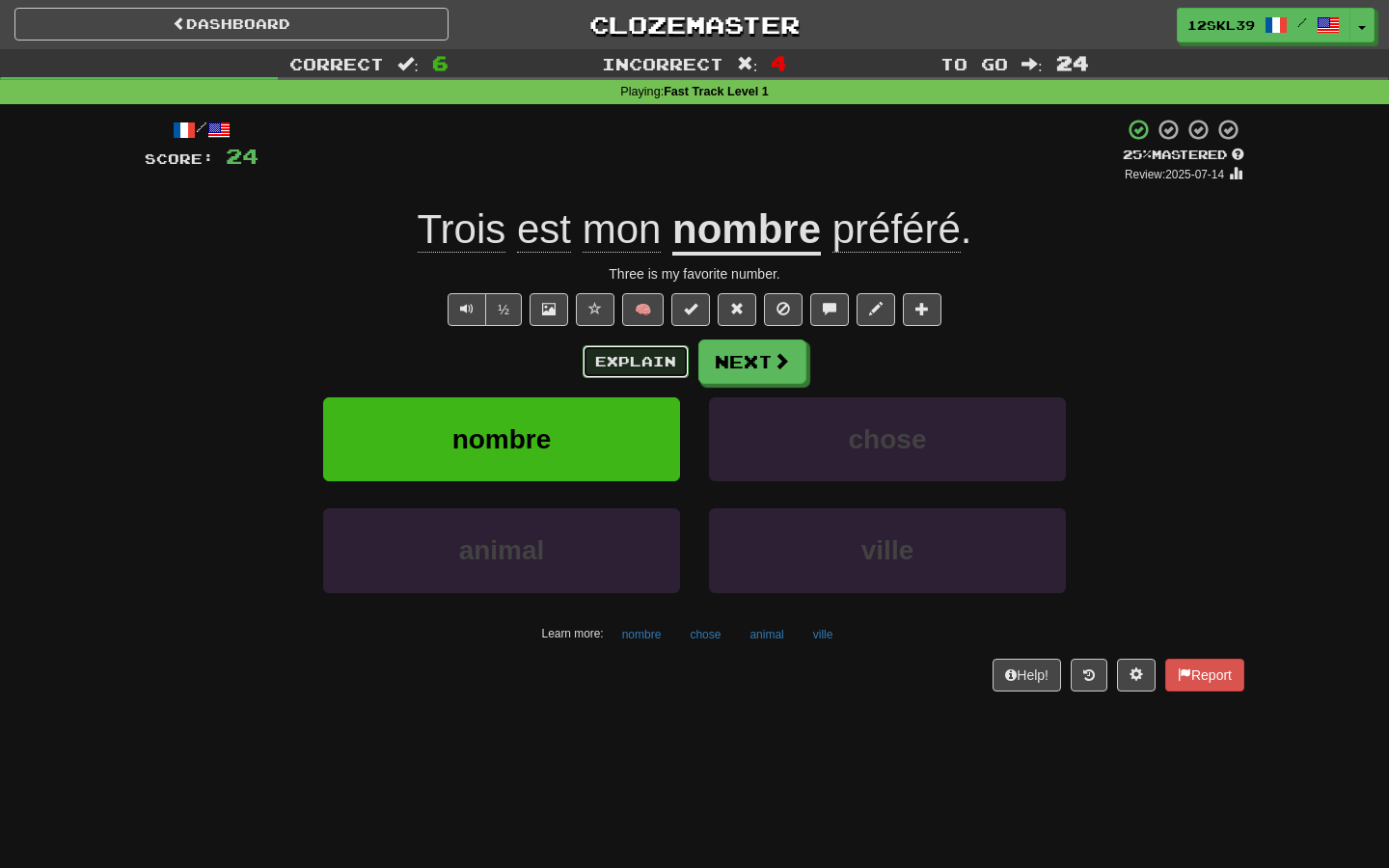 click on "Explain" at bounding box center [636, 362] 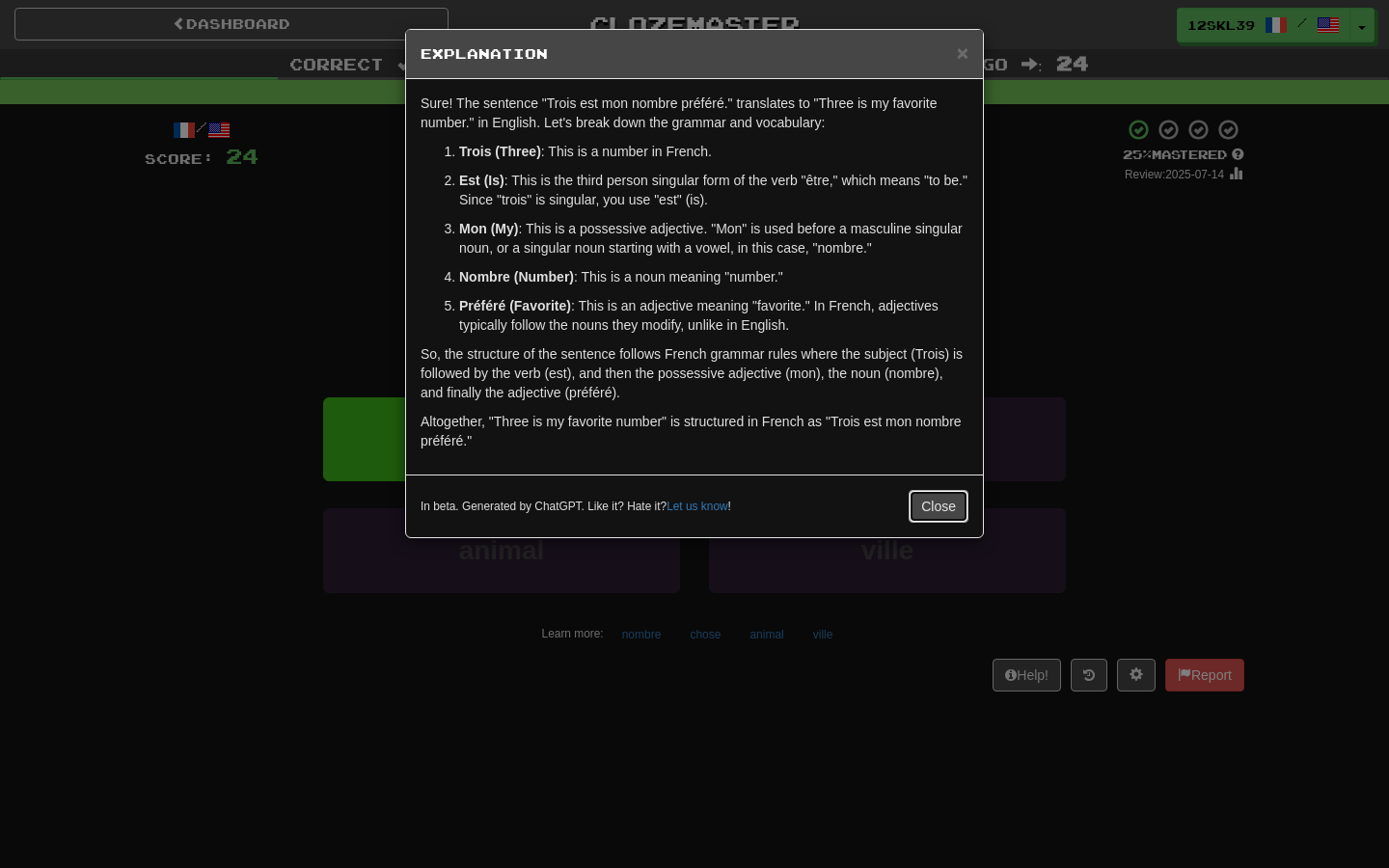 click on "Close" at bounding box center (939, 506) 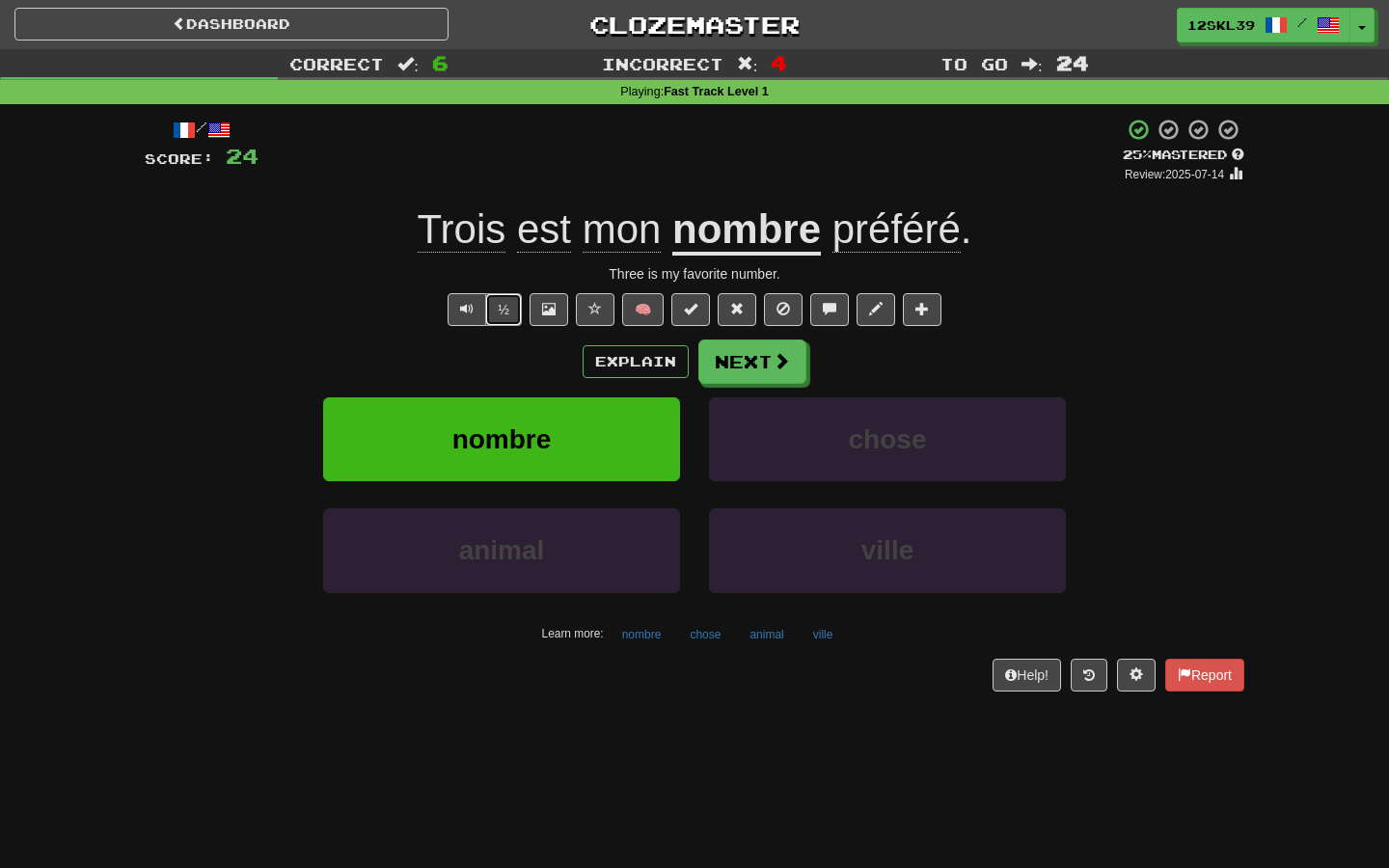 click on "½" at bounding box center (504, 310) 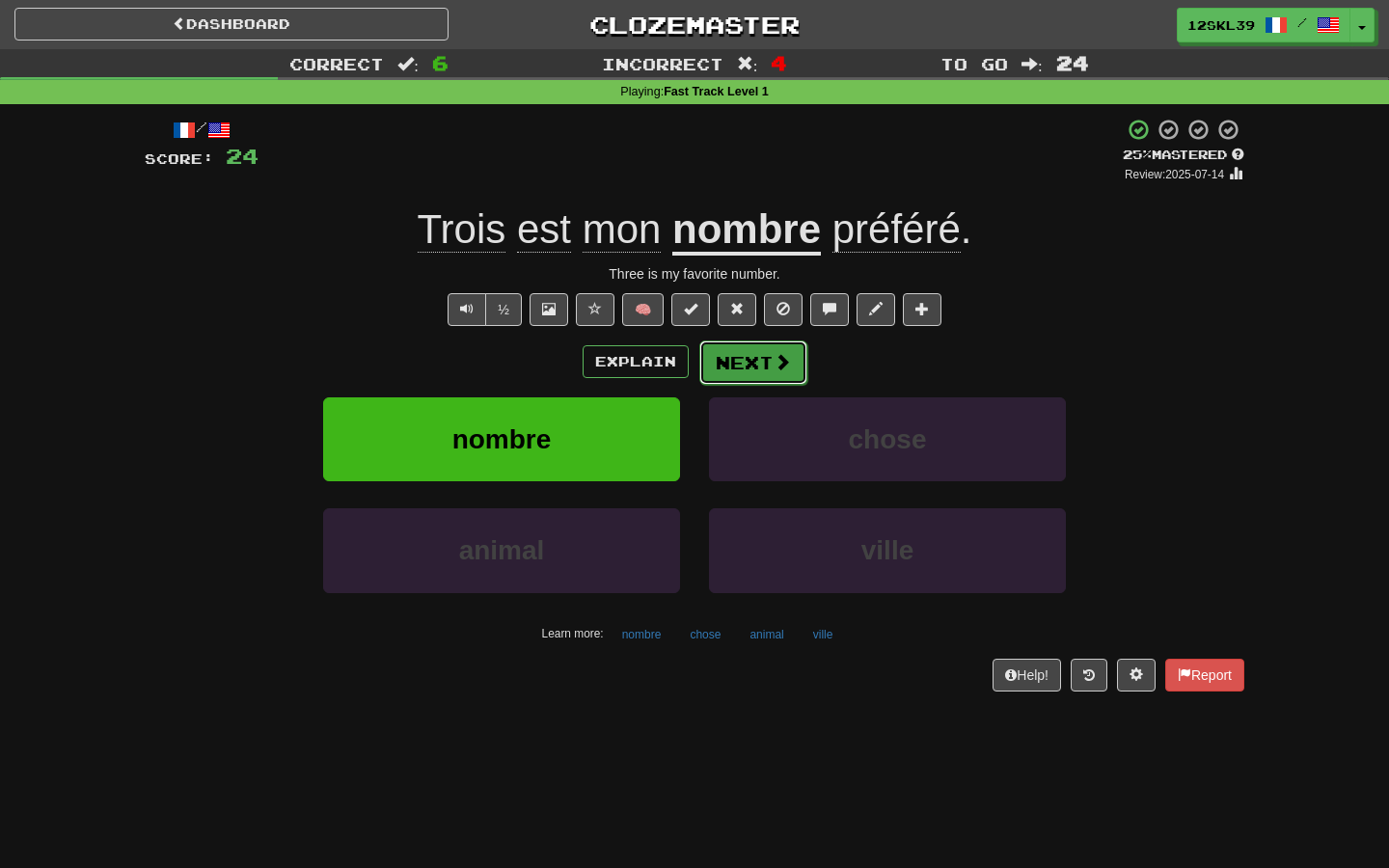 click on "Next" at bounding box center (753, 363) 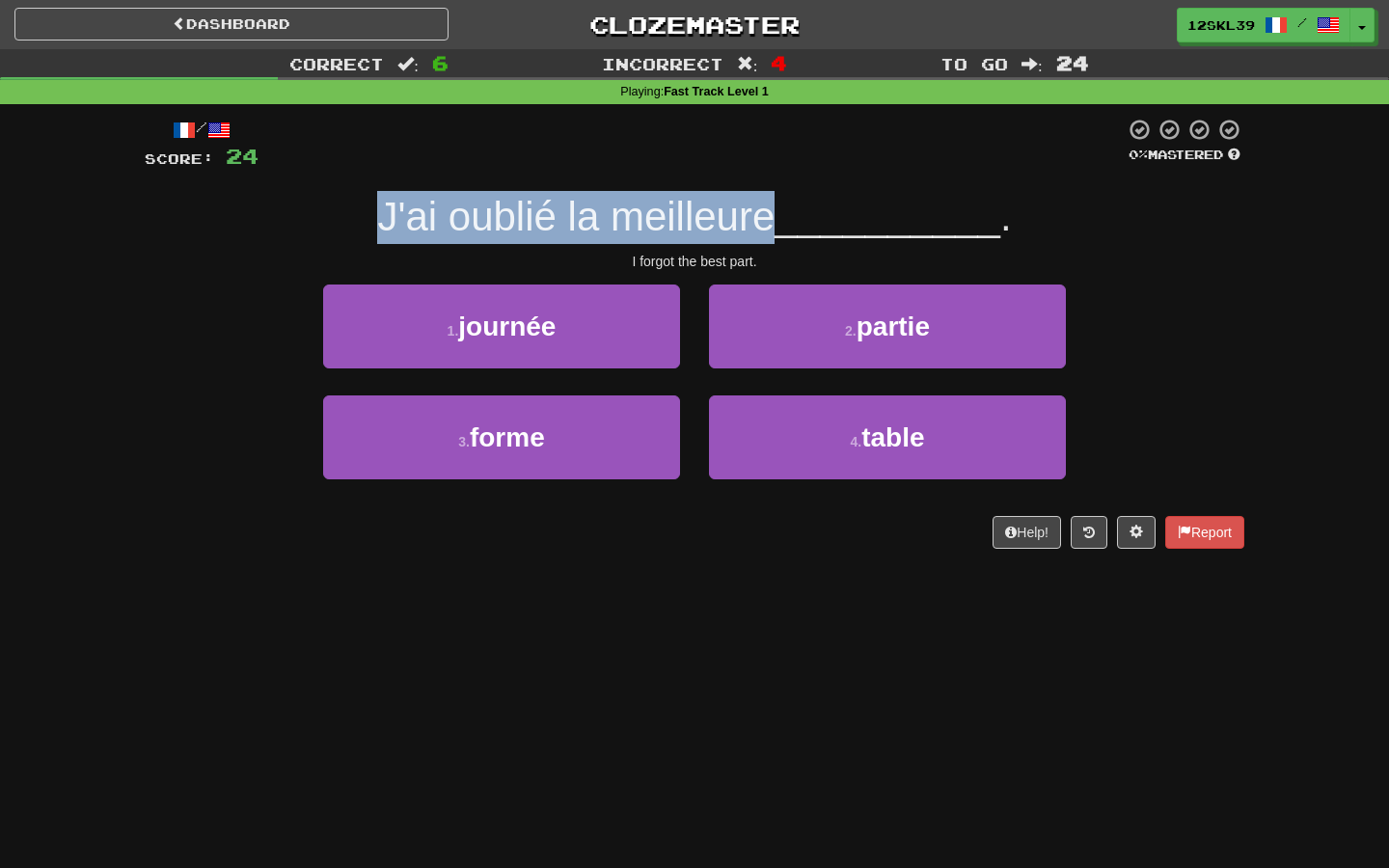 drag, startPoint x: 380, startPoint y: 223, endPoint x: 777, endPoint y: 224, distance: 397.00126 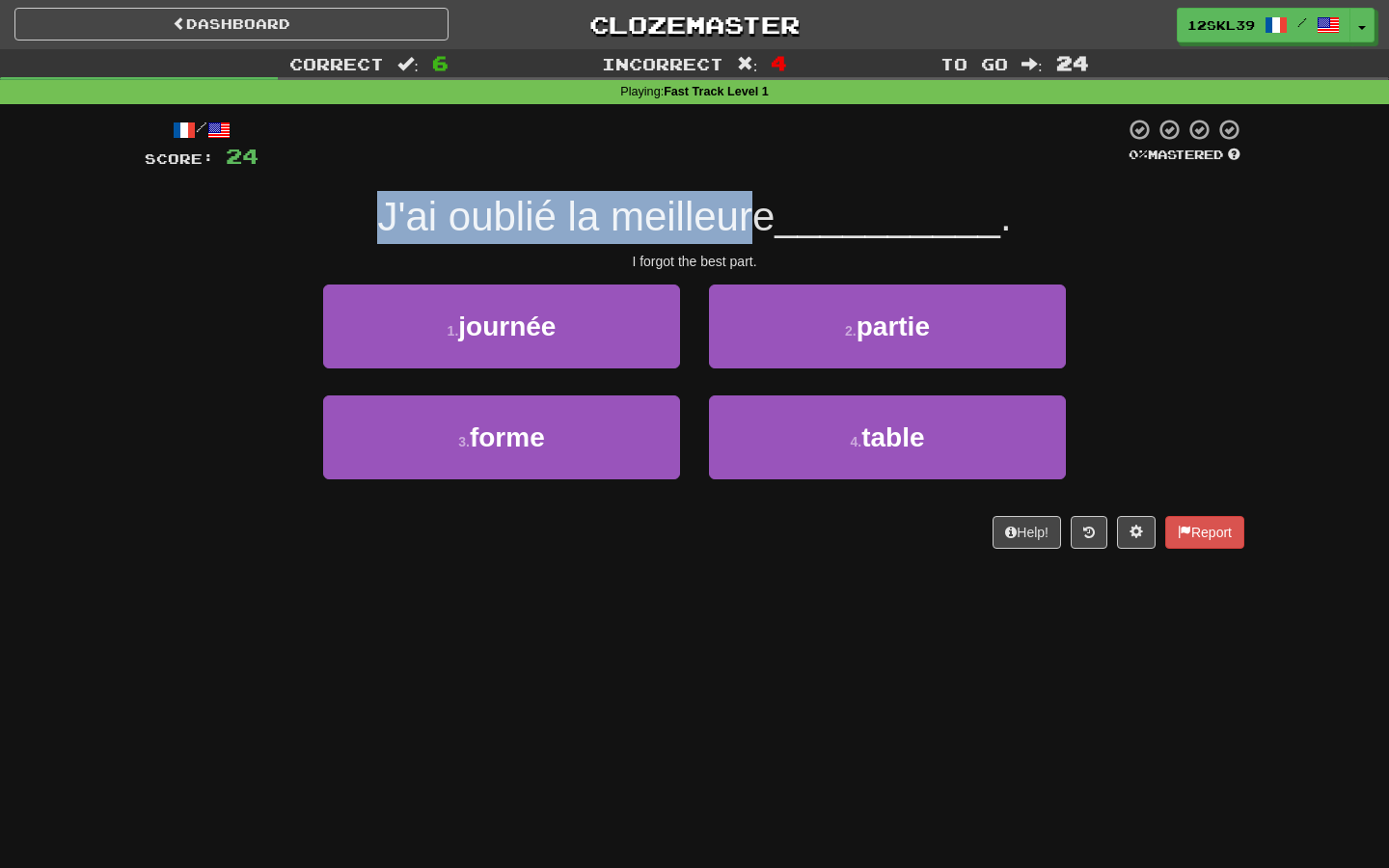 drag, startPoint x: 371, startPoint y: 226, endPoint x: 764, endPoint y: 232, distance: 393.0458 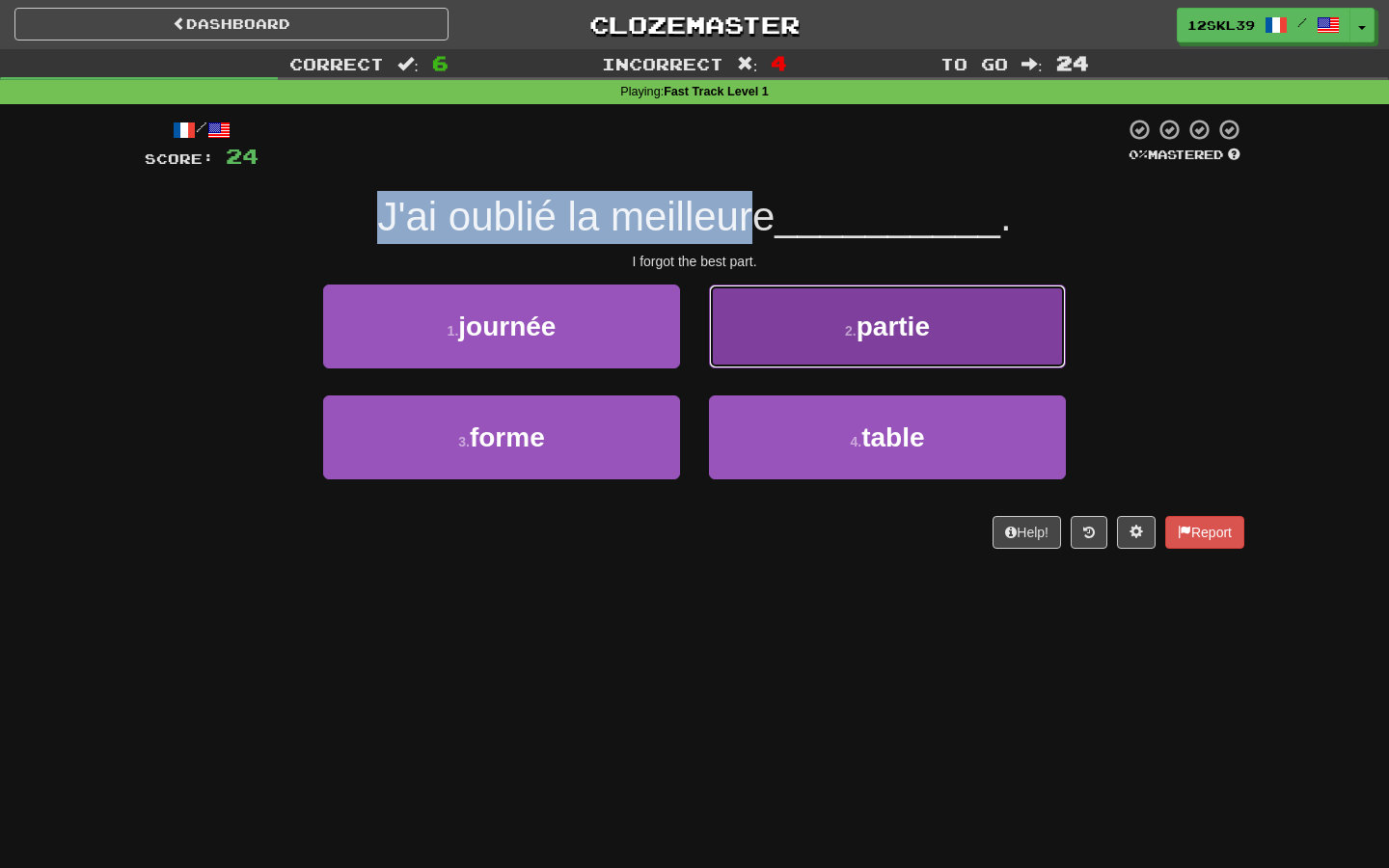 click on "2 .  partie" at bounding box center [887, 326] 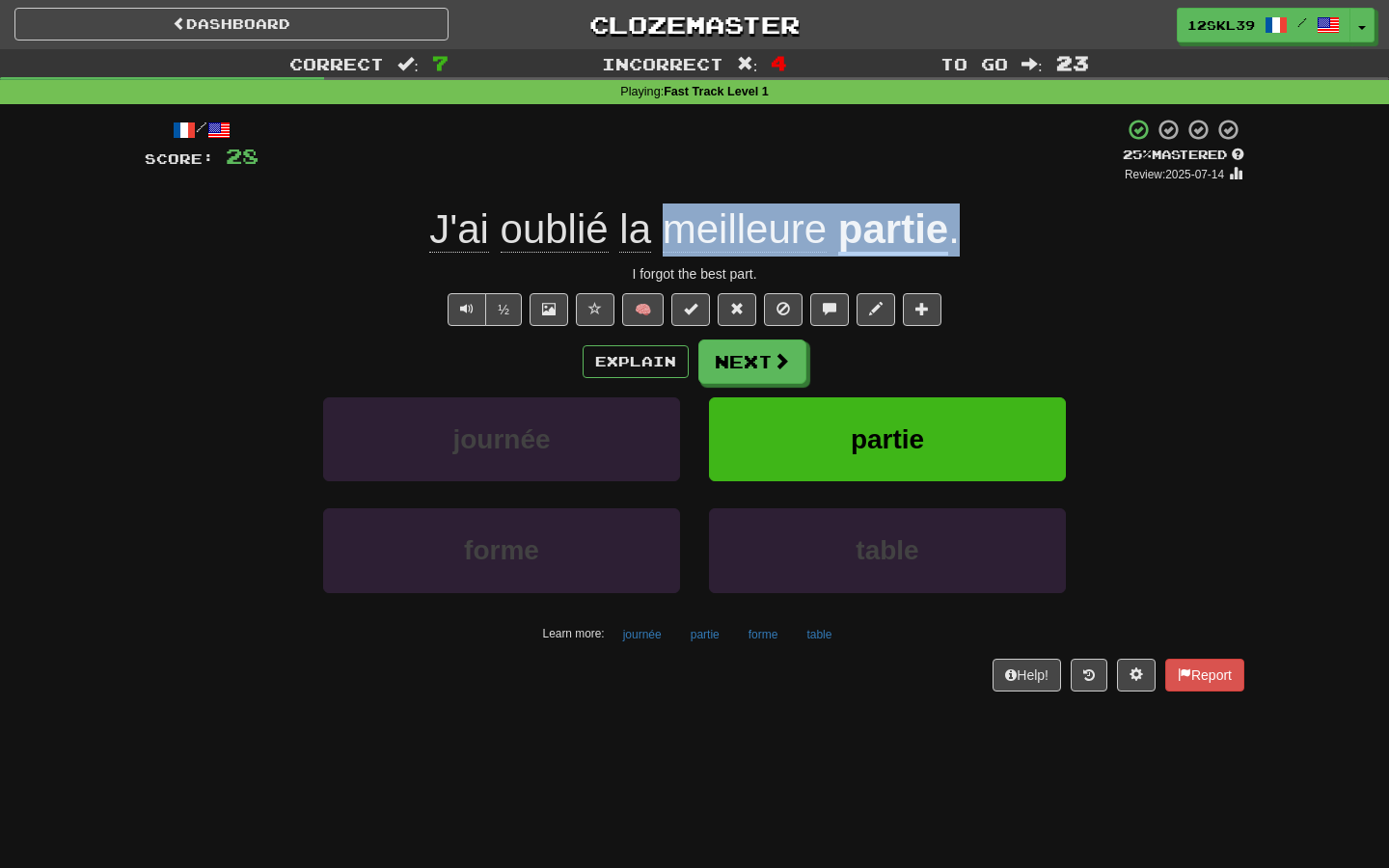 drag, startPoint x: 1000, startPoint y: 245, endPoint x: 665, endPoint y: 242, distance: 335.01343 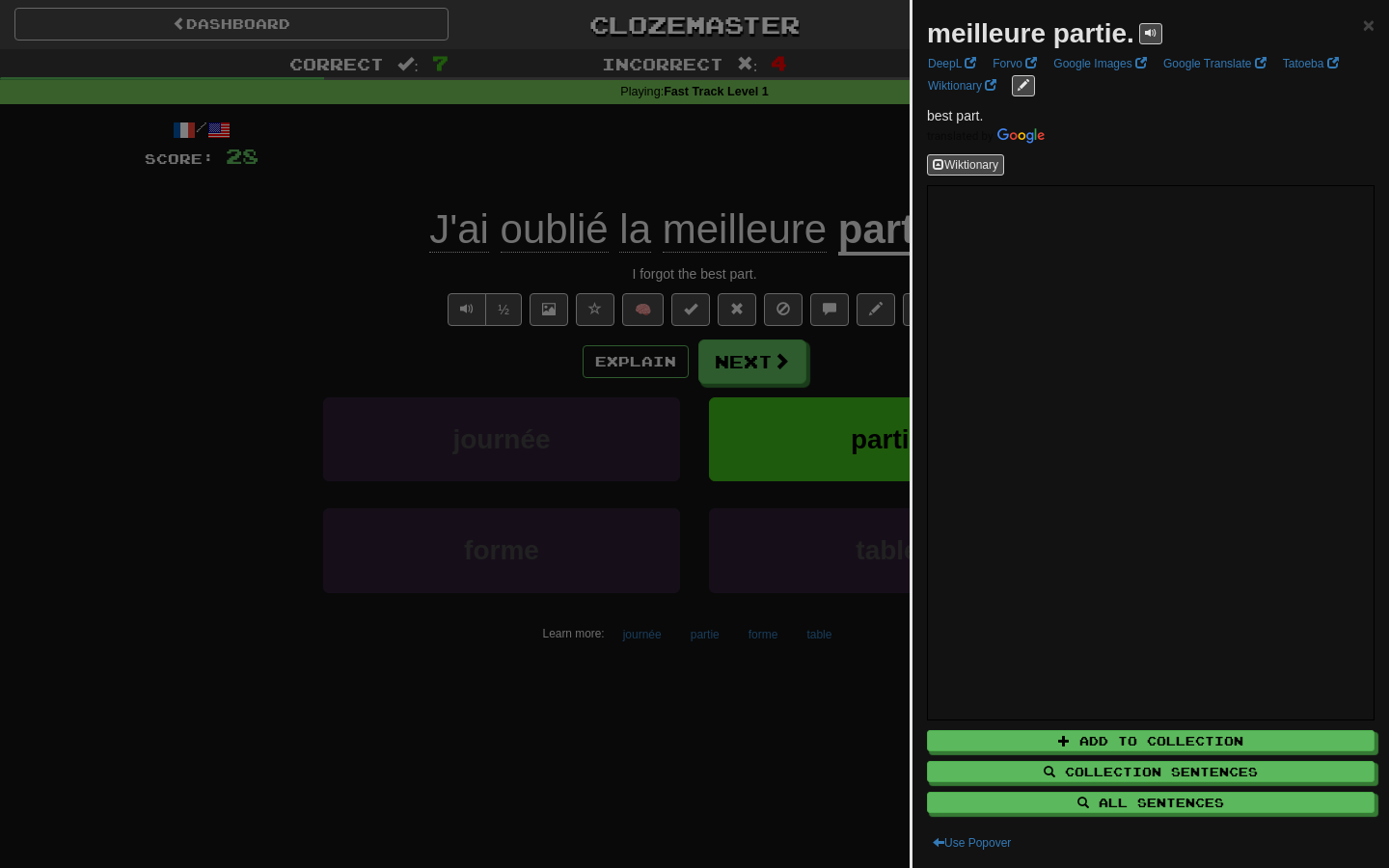 click at bounding box center [694, 434] 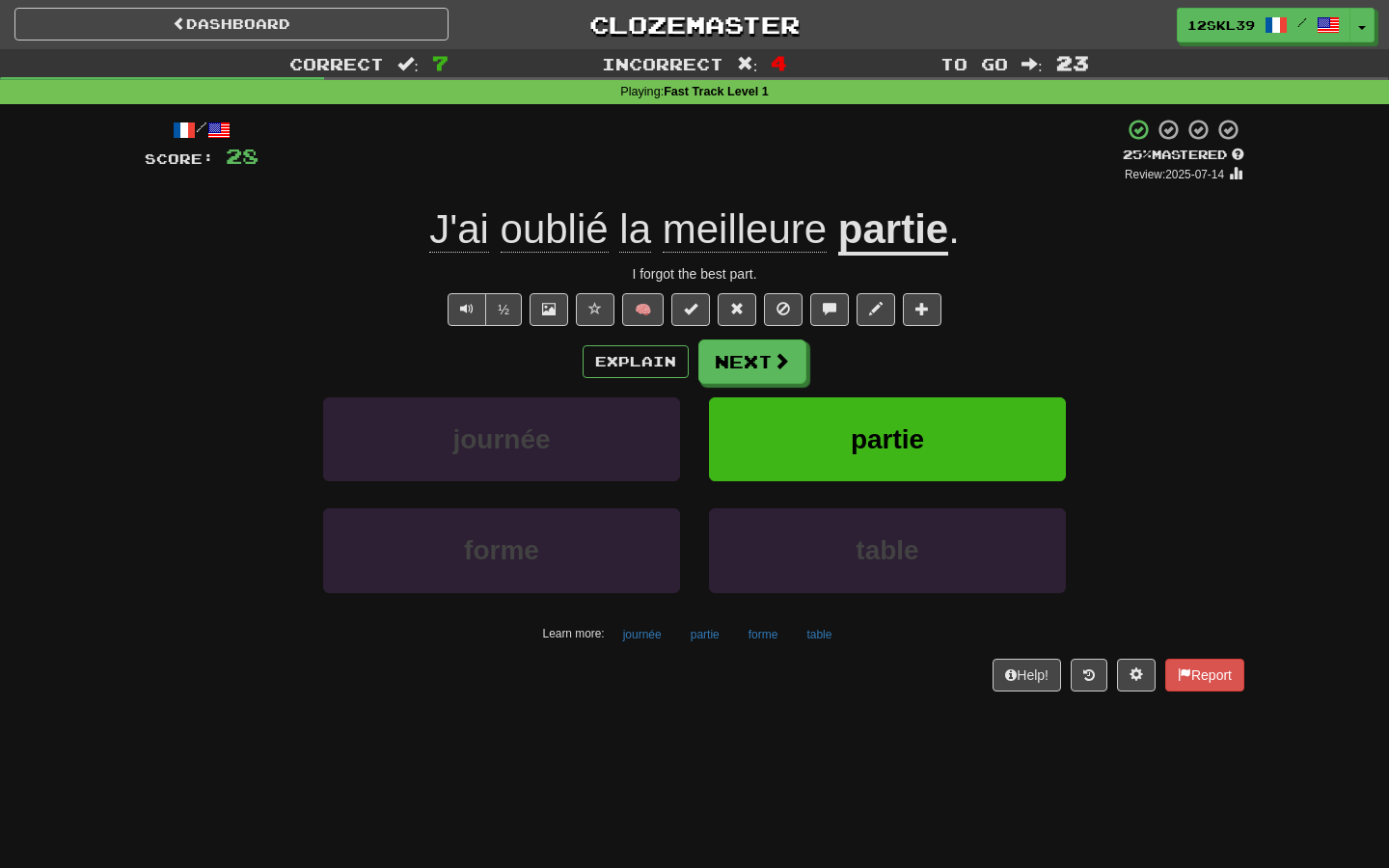 click on "/  Score:   28 + 4 25 %  Mastered Review:  2025-07-14 J'ai   oublié   la   meilleure   partie . I forgot the best part. ½ 🧠 Explain Next journée partie forme table Learn more: journée partie forme table  Help!  Report" at bounding box center [694, 404] 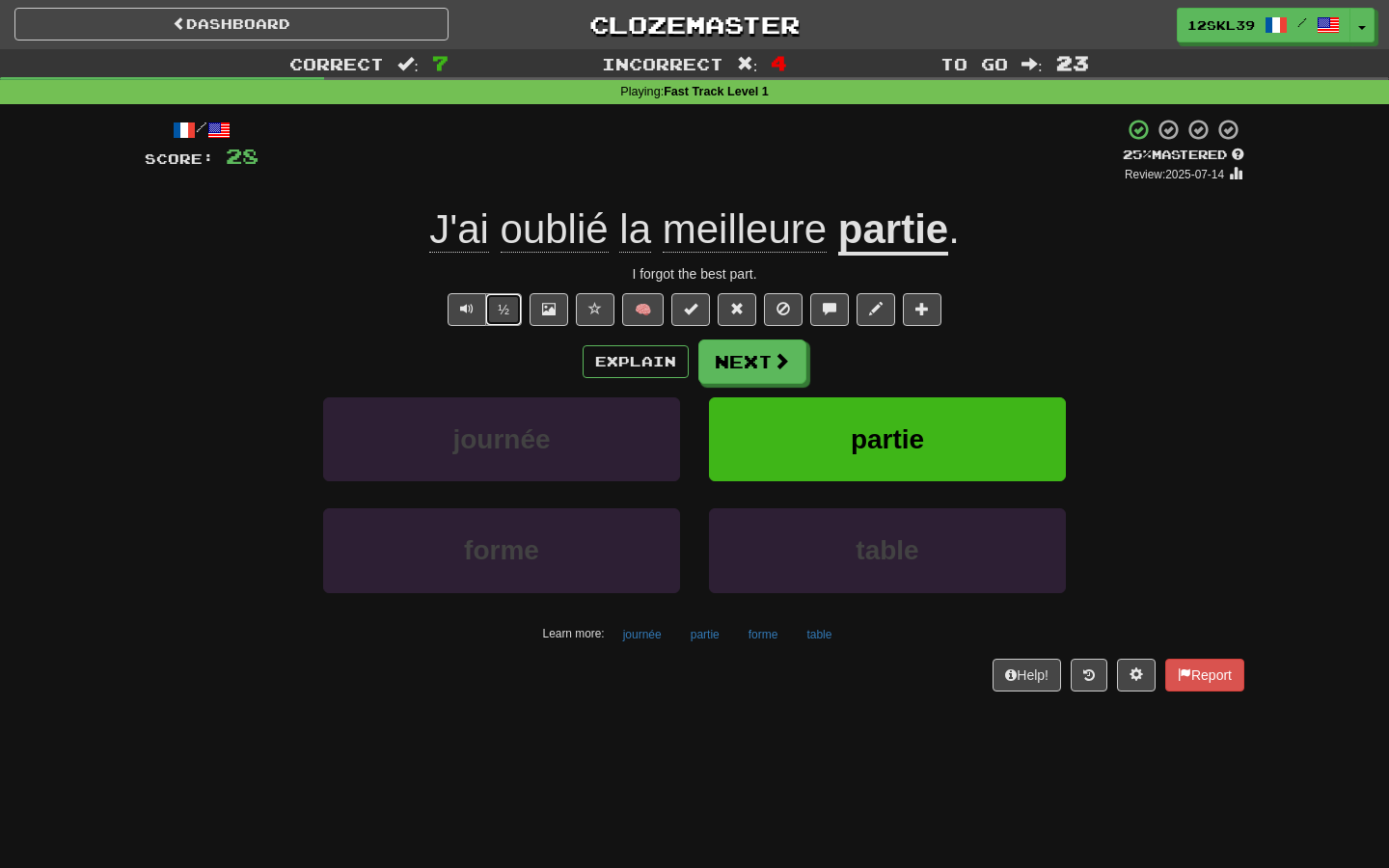 click on "½" at bounding box center (504, 310) 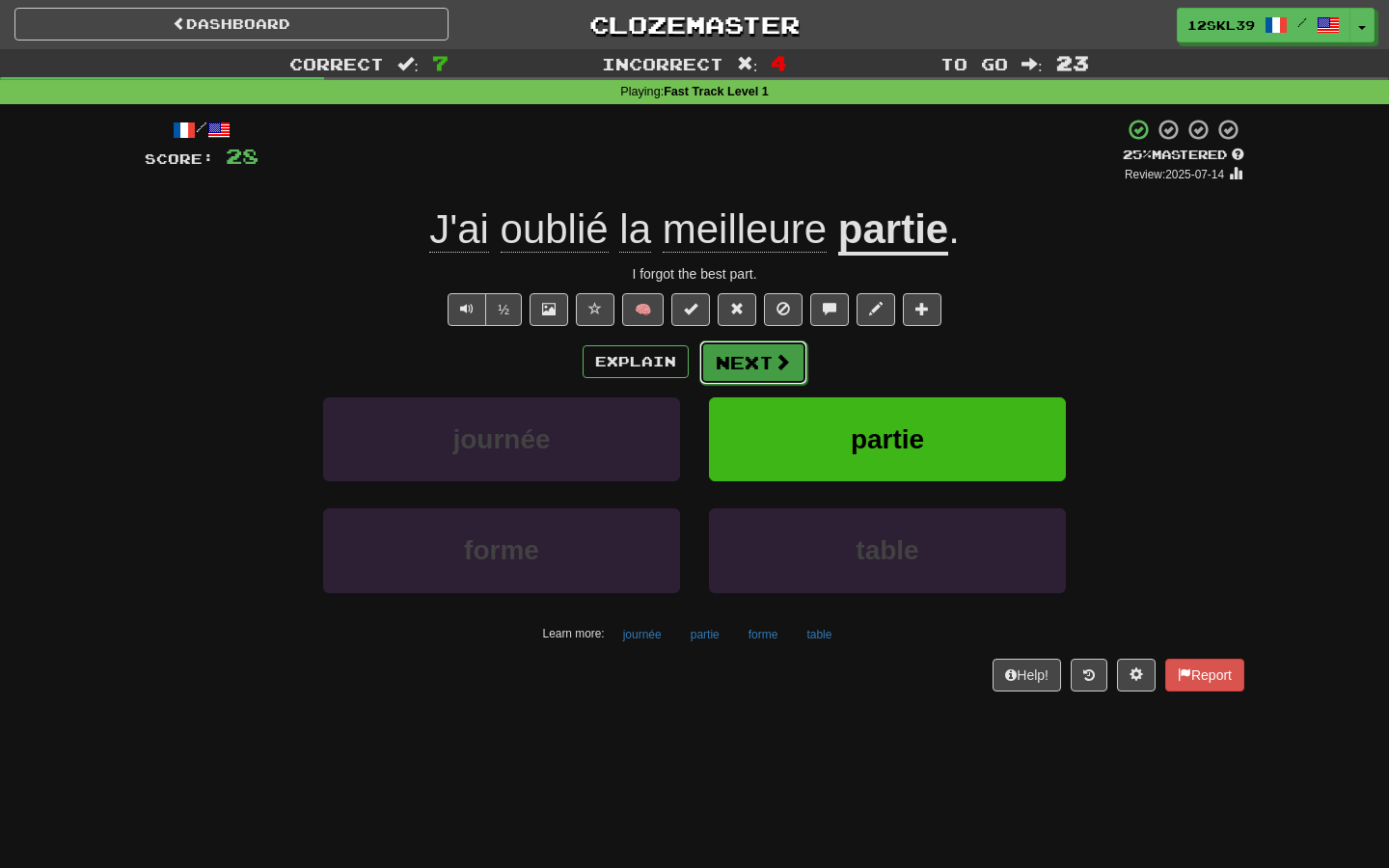 click on "Next" at bounding box center [753, 363] 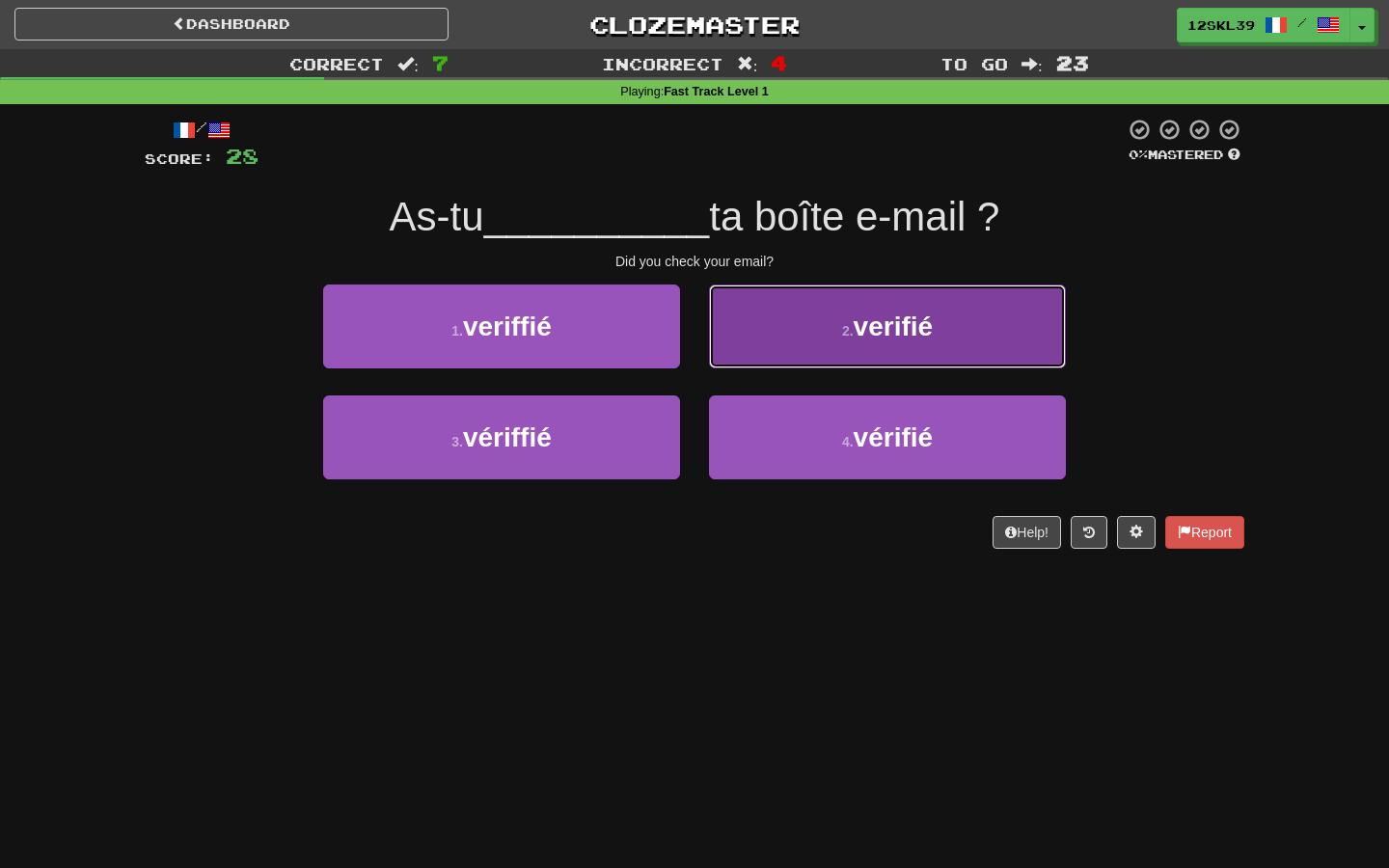 click on "2 .  verifié" at bounding box center [887, 326] 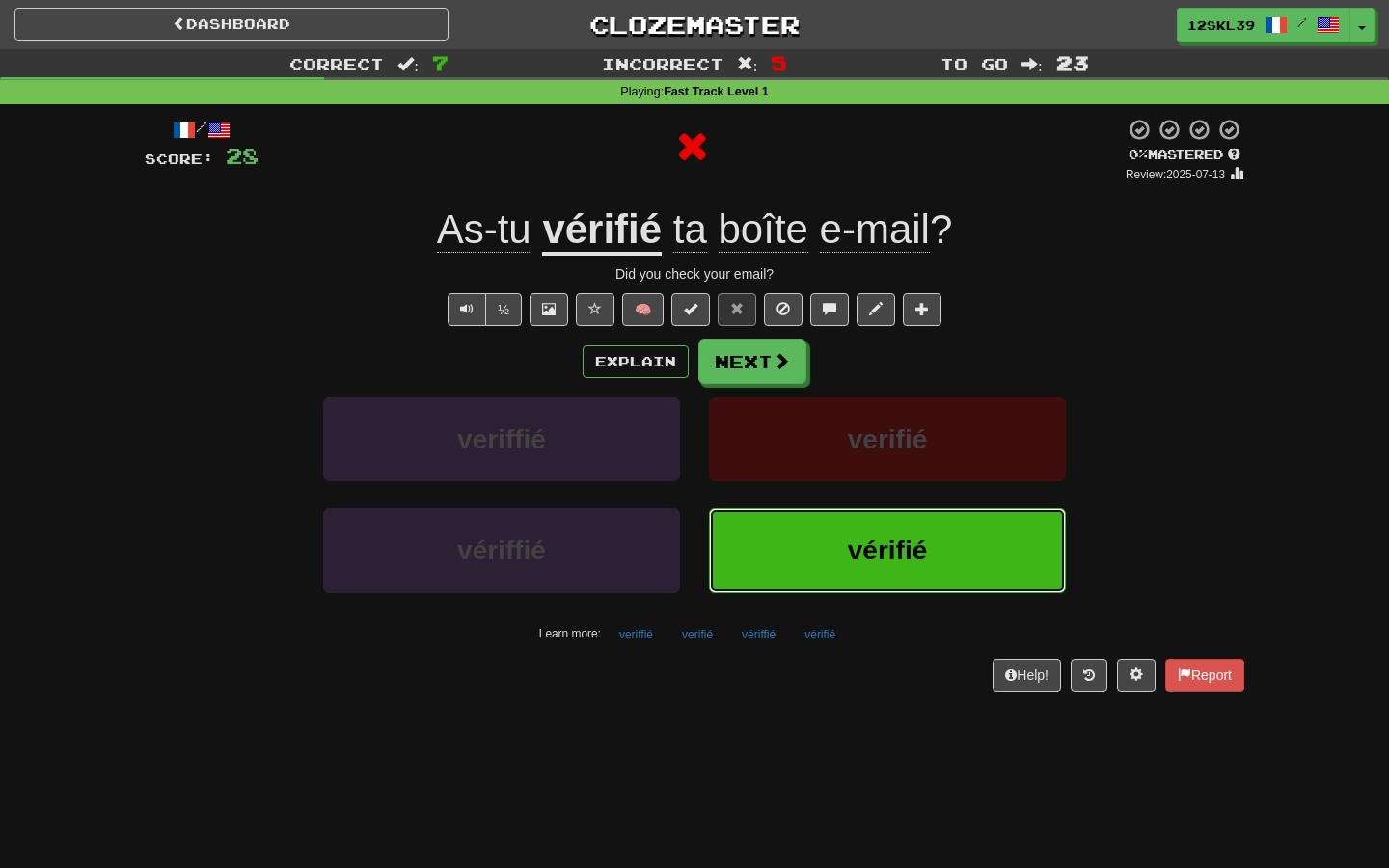 click on "vérifié" at bounding box center (887, 550) 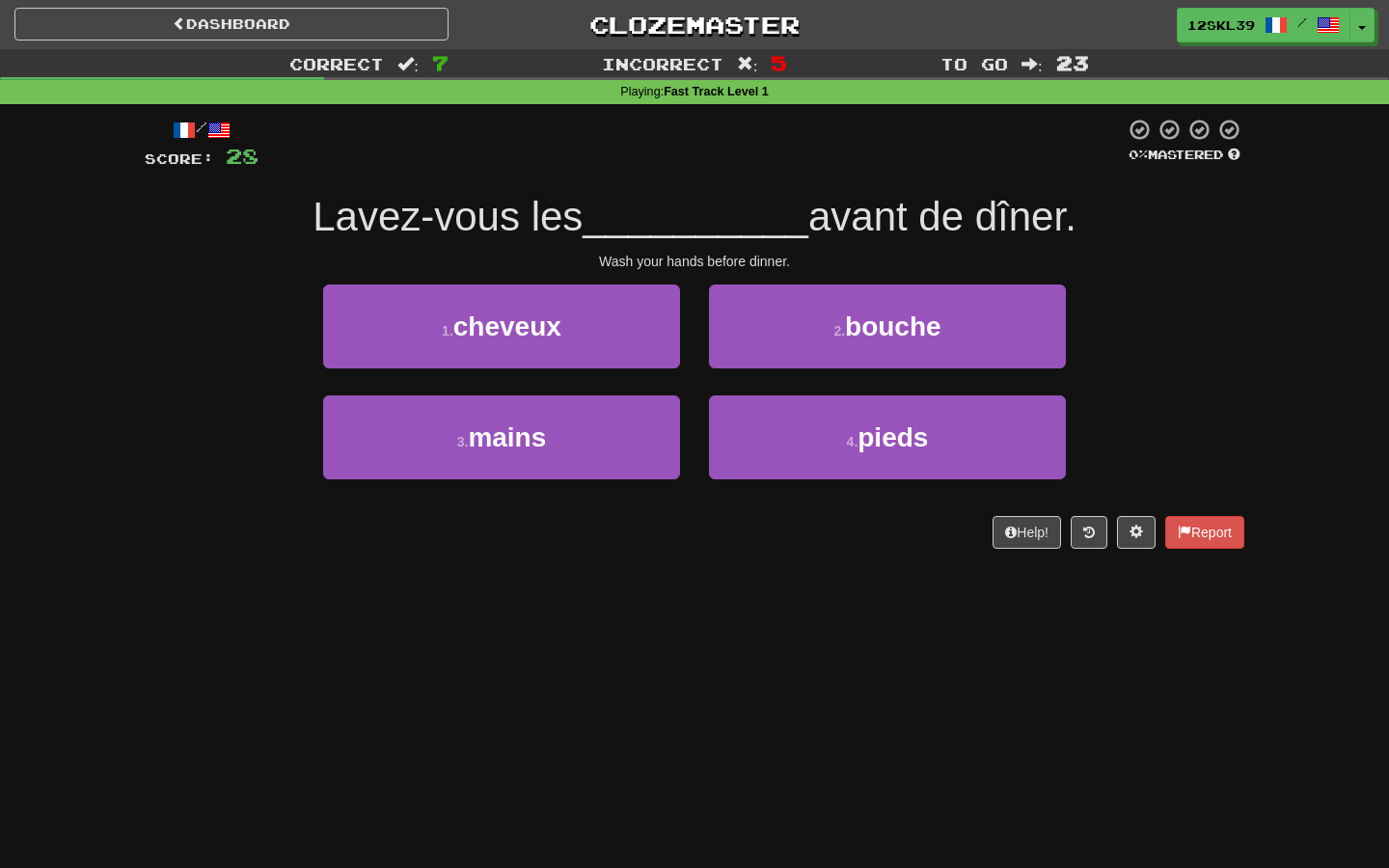 click on "Lavez-vous les" at bounding box center (448, 216) 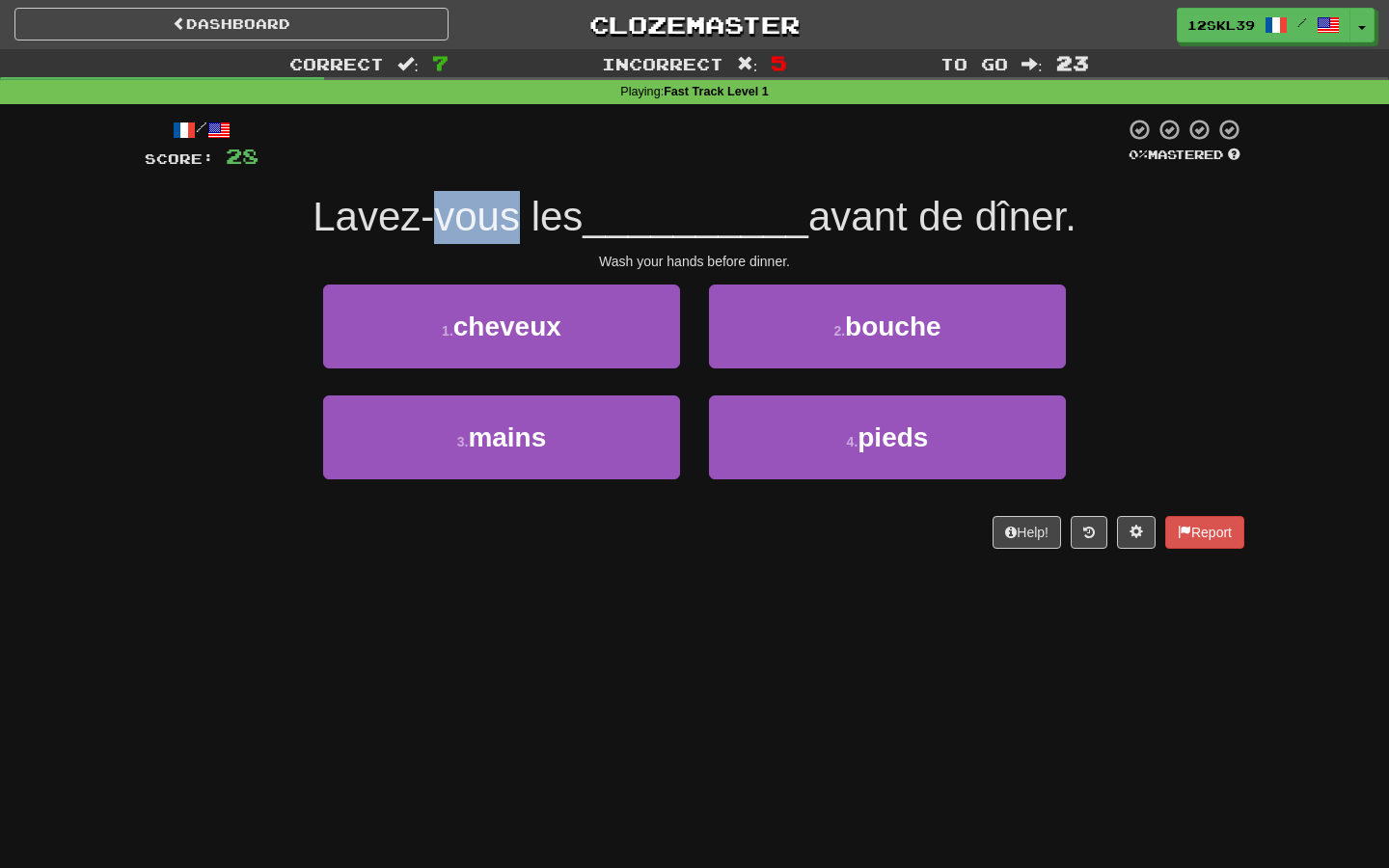 click on "Lavez-vous les" at bounding box center [448, 216] 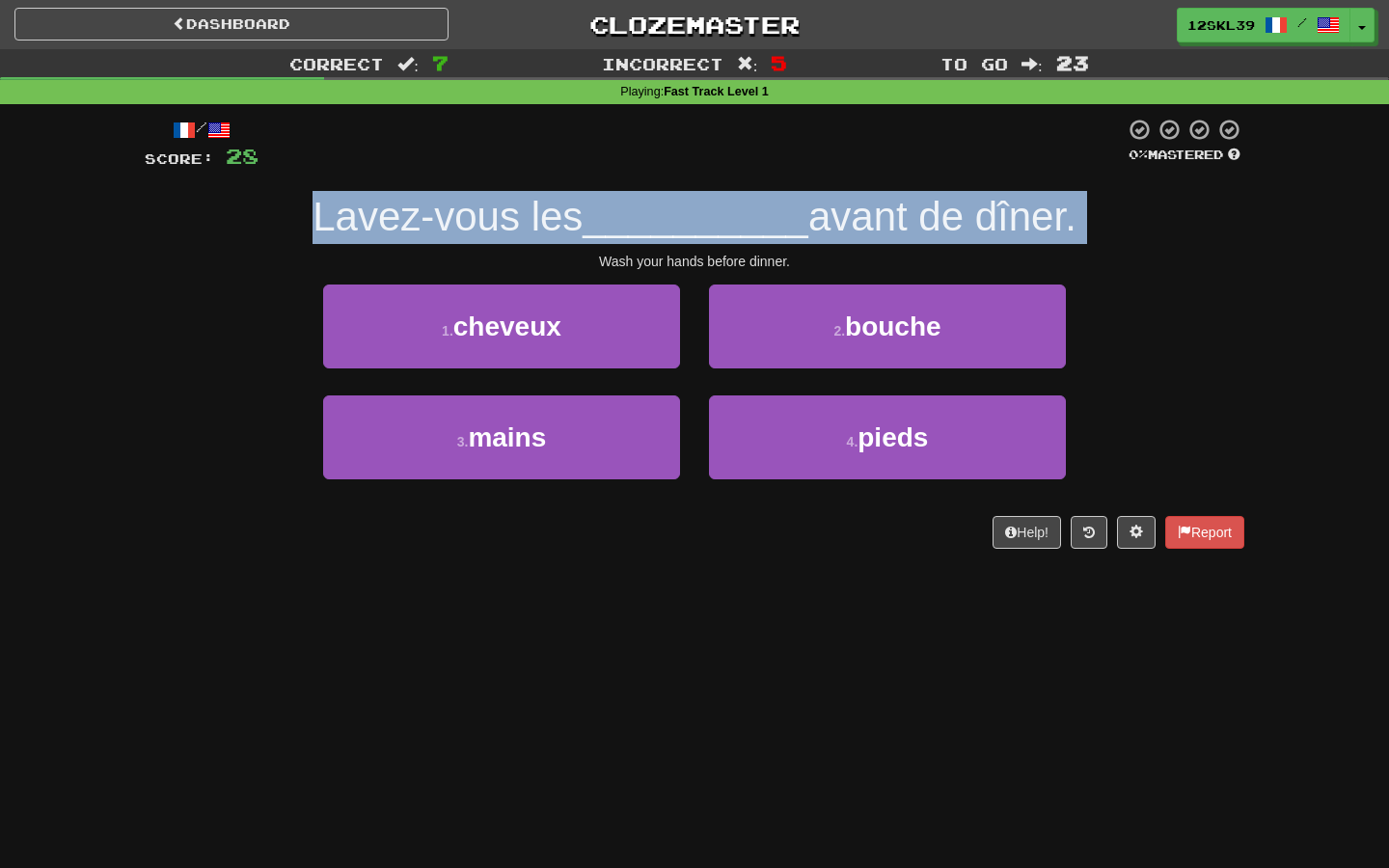click on "Lavez-vous les" at bounding box center (448, 216) 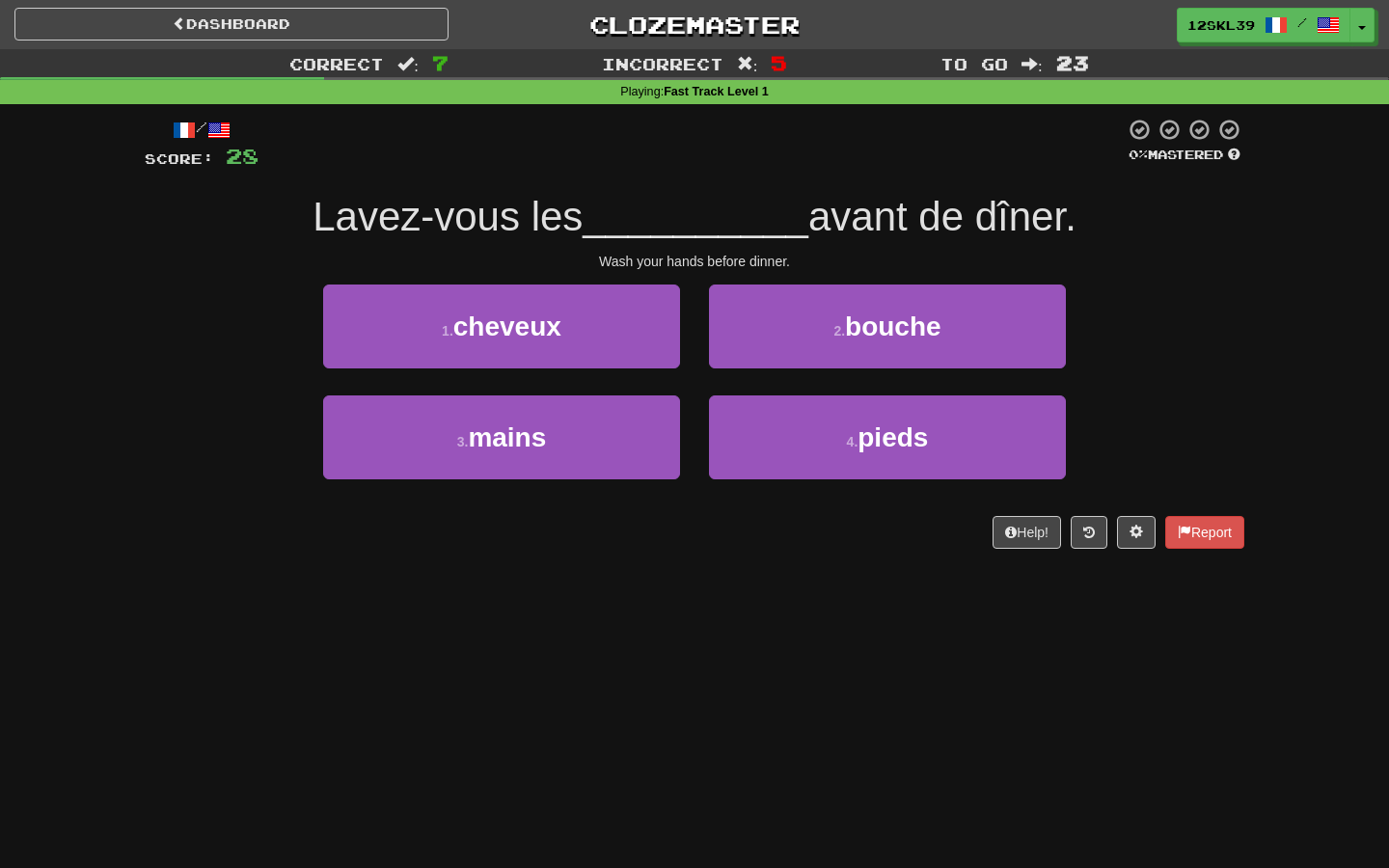 click on "Lavez-vous les" at bounding box center [448, 216] 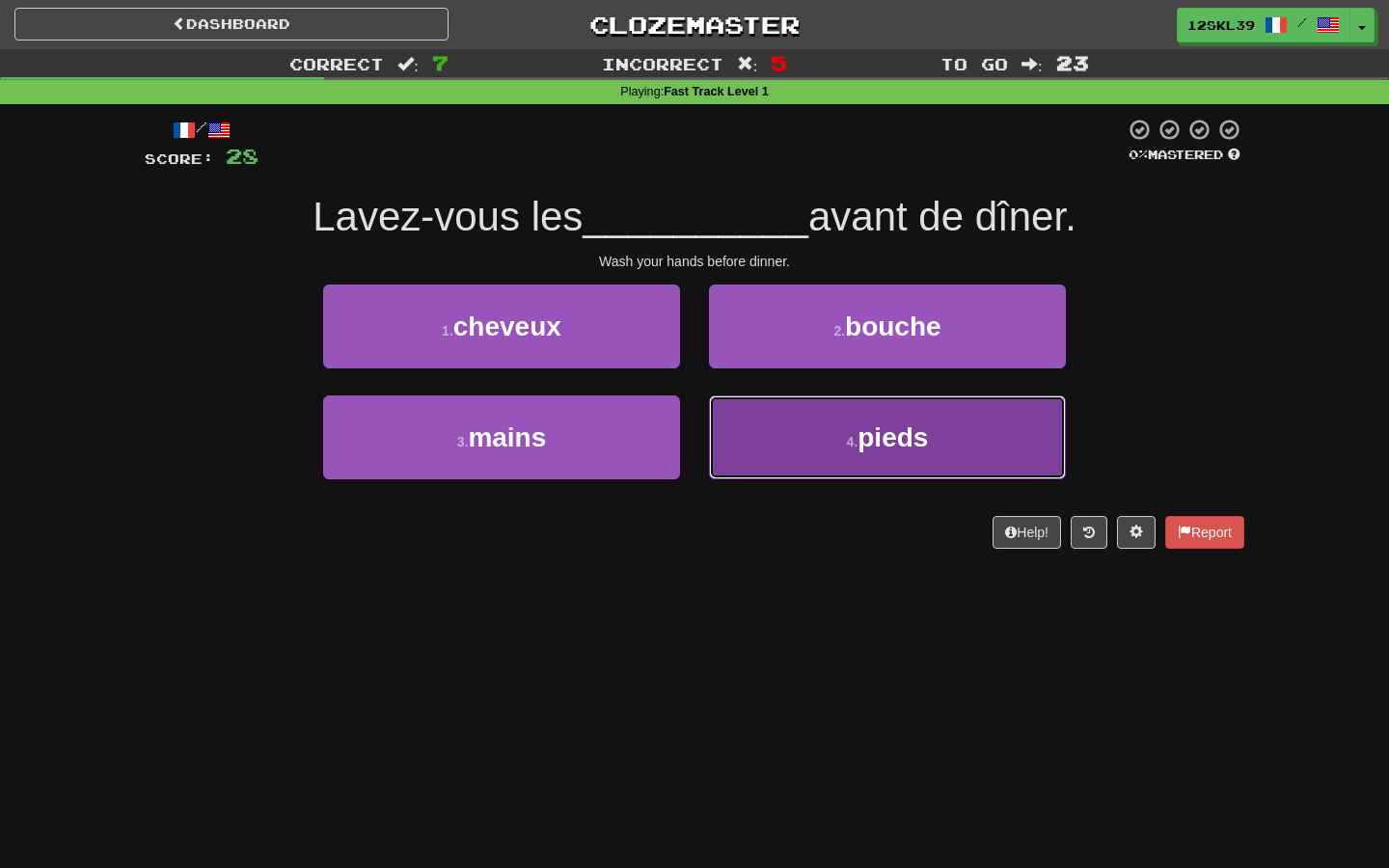 click on "4 .  pieds" at bounding box center [887, 437] 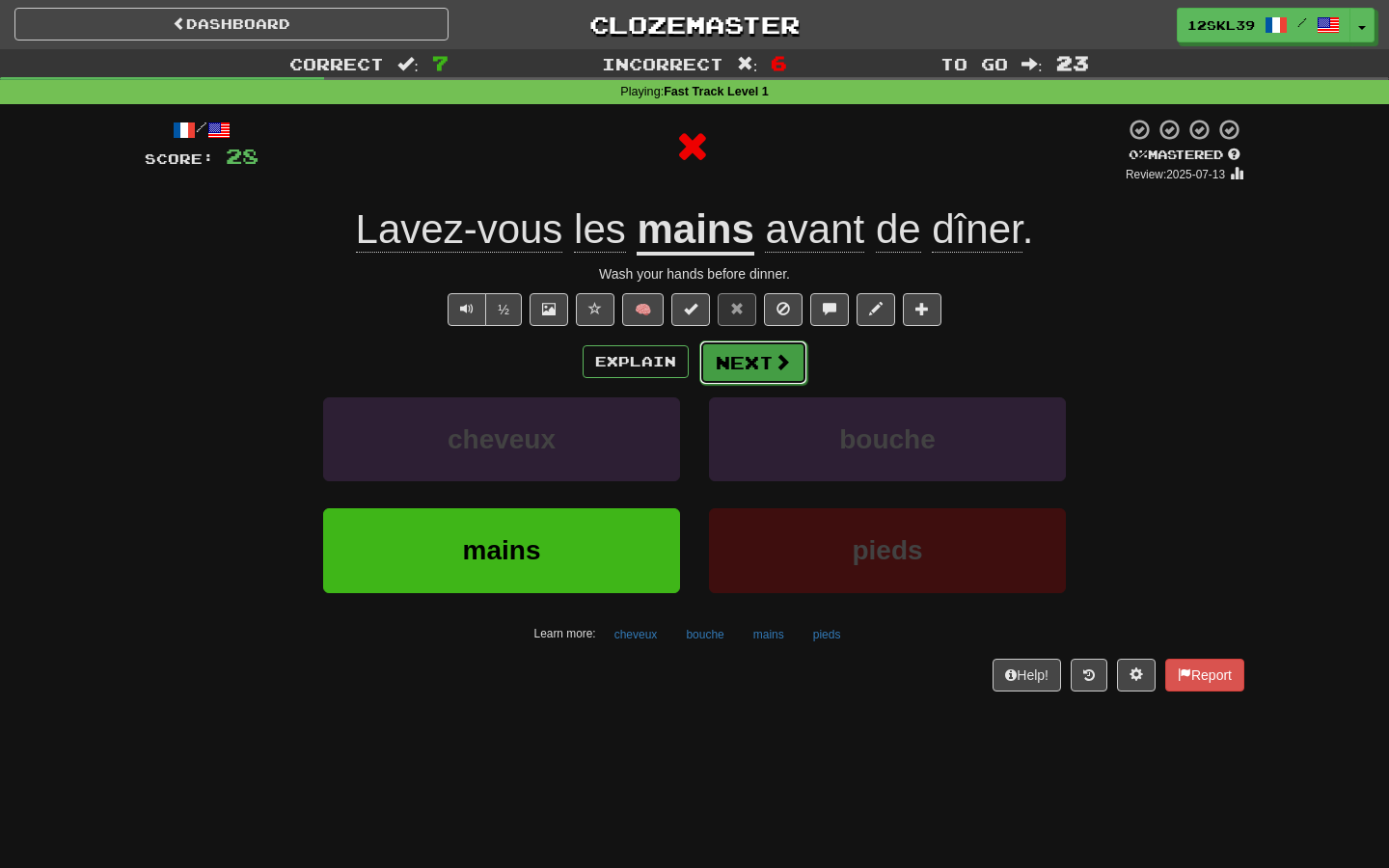 click on "Next" at bounding box center (753, 363) 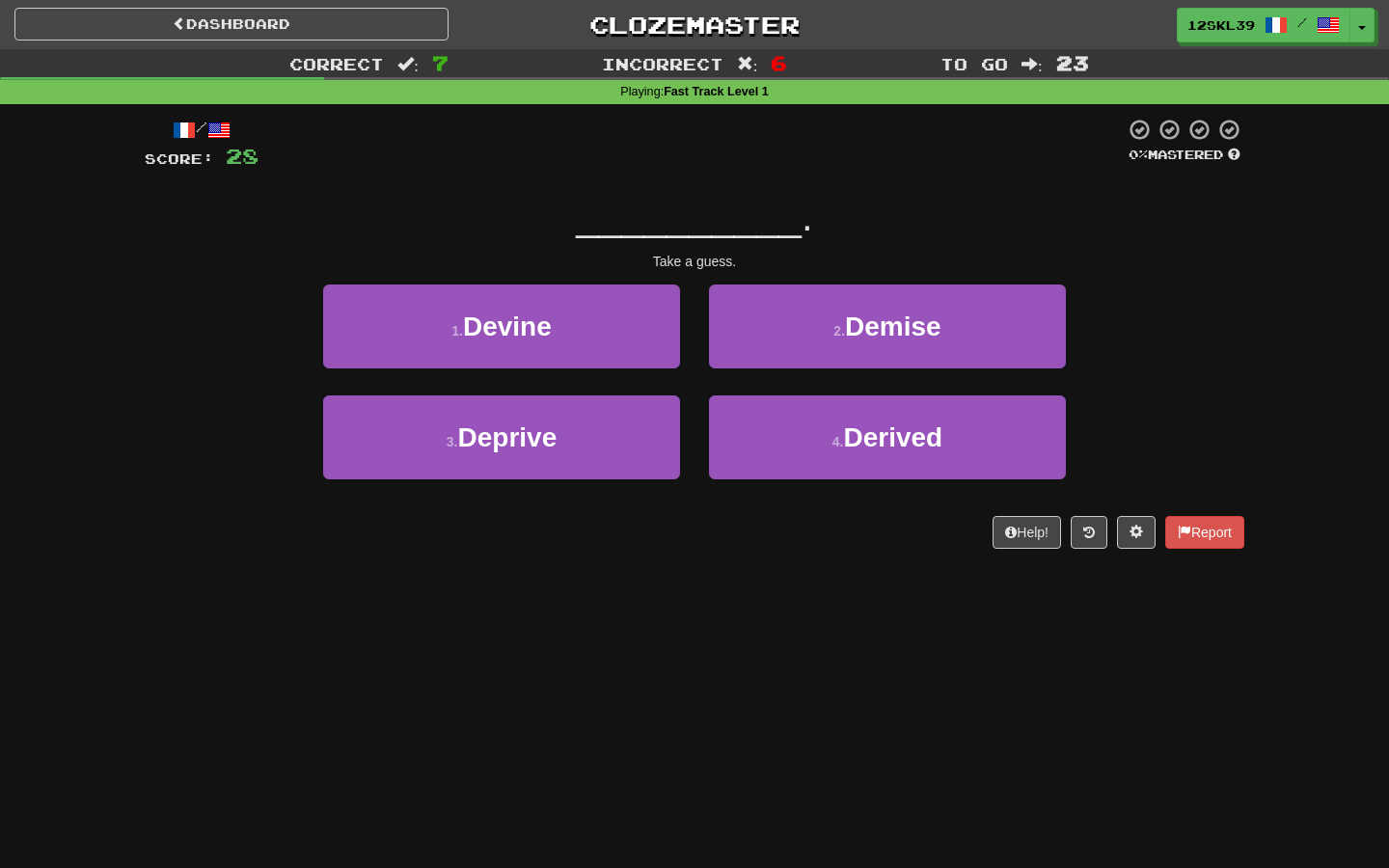 click on "__________" at bounding box center (689, 216) 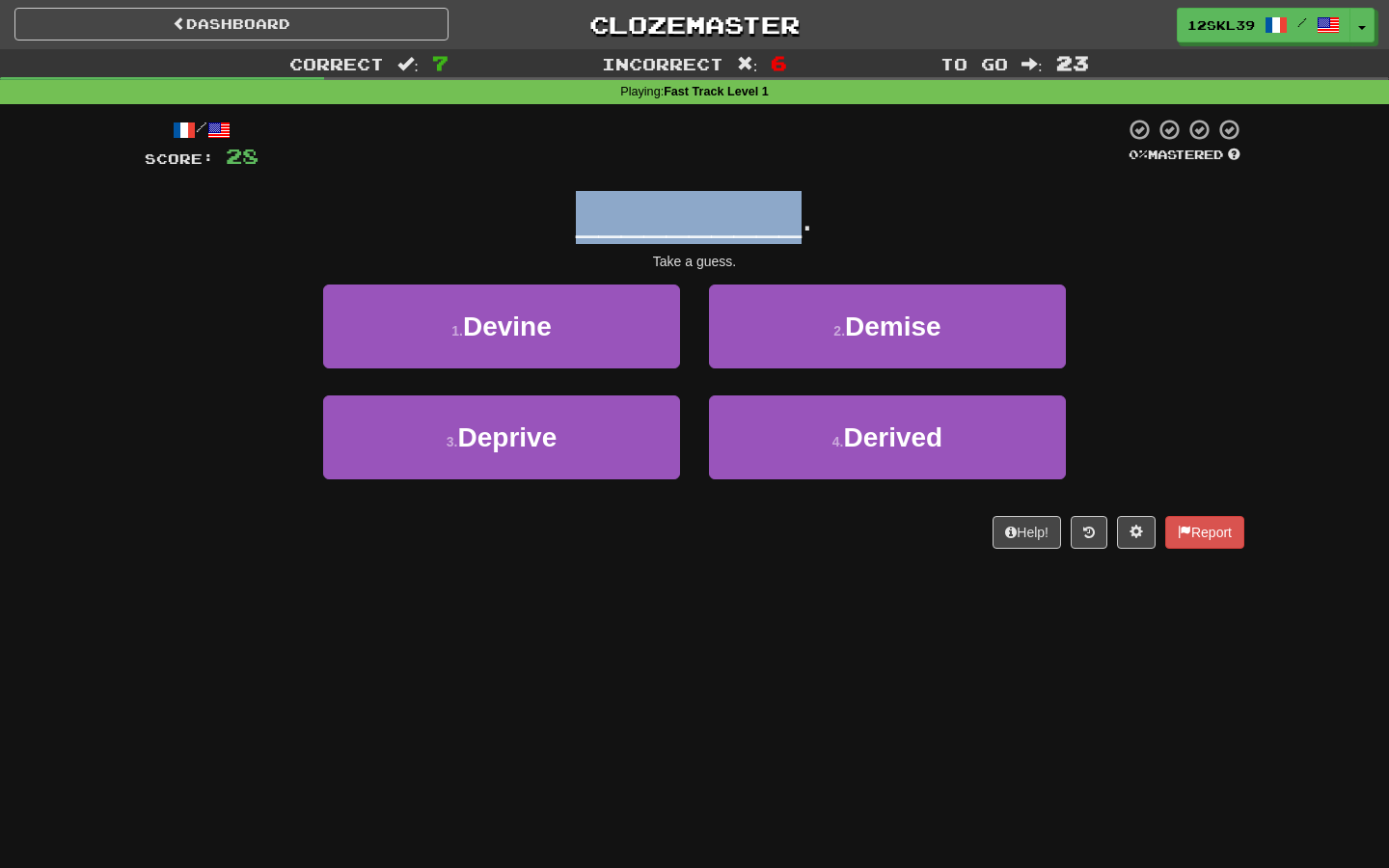 click on "__________" at bounding box center [689, 216] 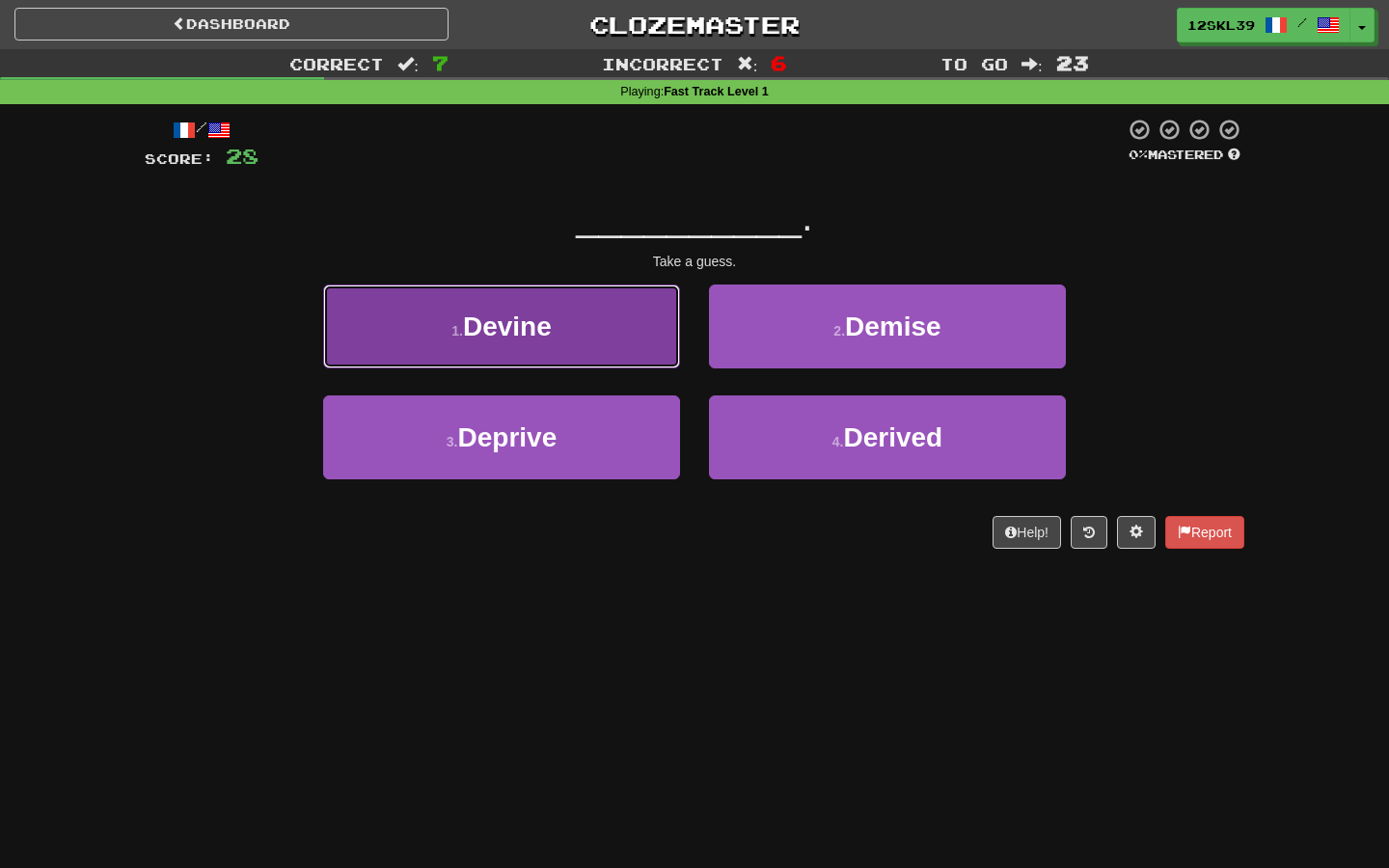 click on "1 .  Devine" at bounding box center [502, 326] 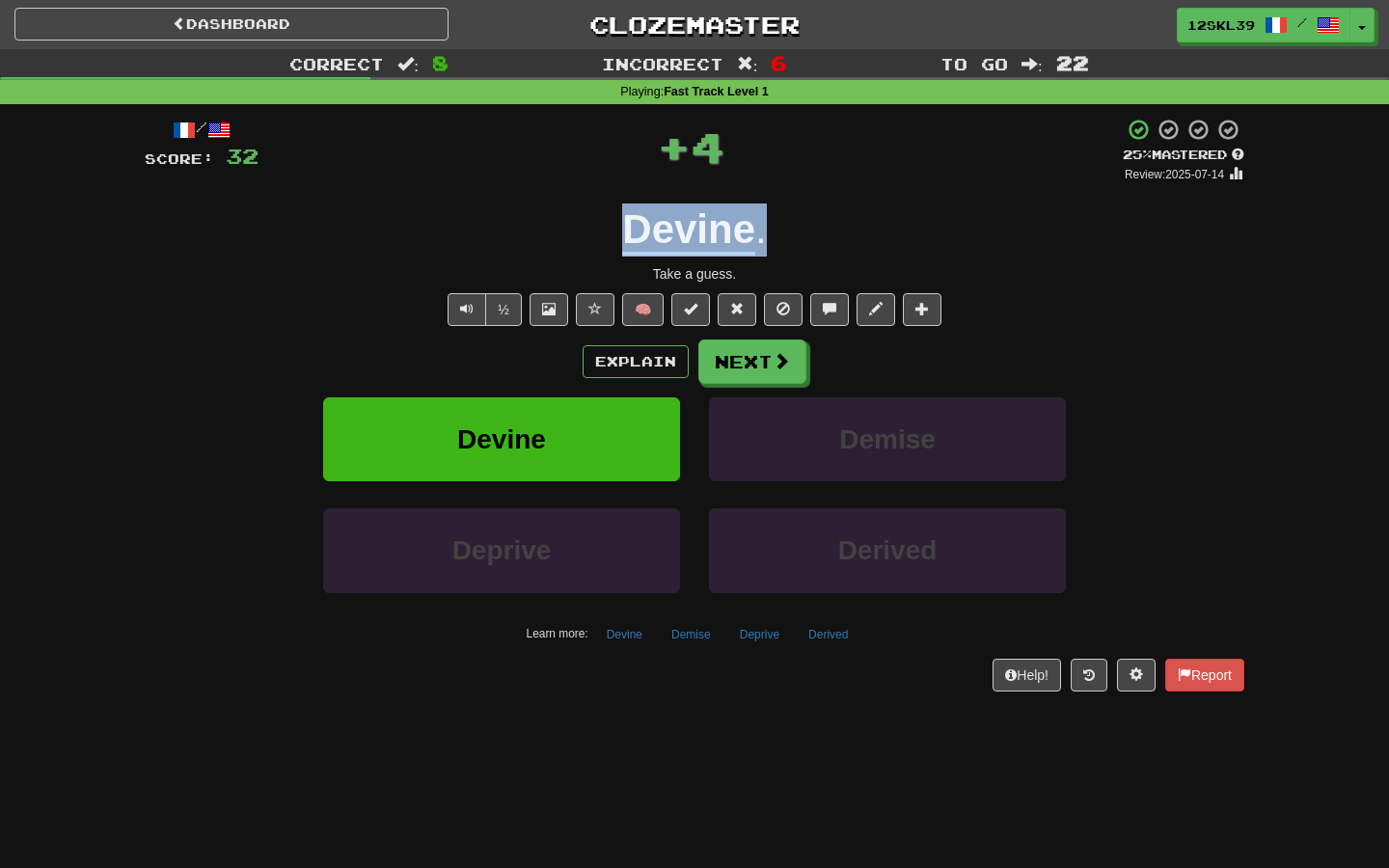drag, startPoint x: 612, startPoint y: 210, endPoint x: 803, endPoint y: 214, distance: 191.0419 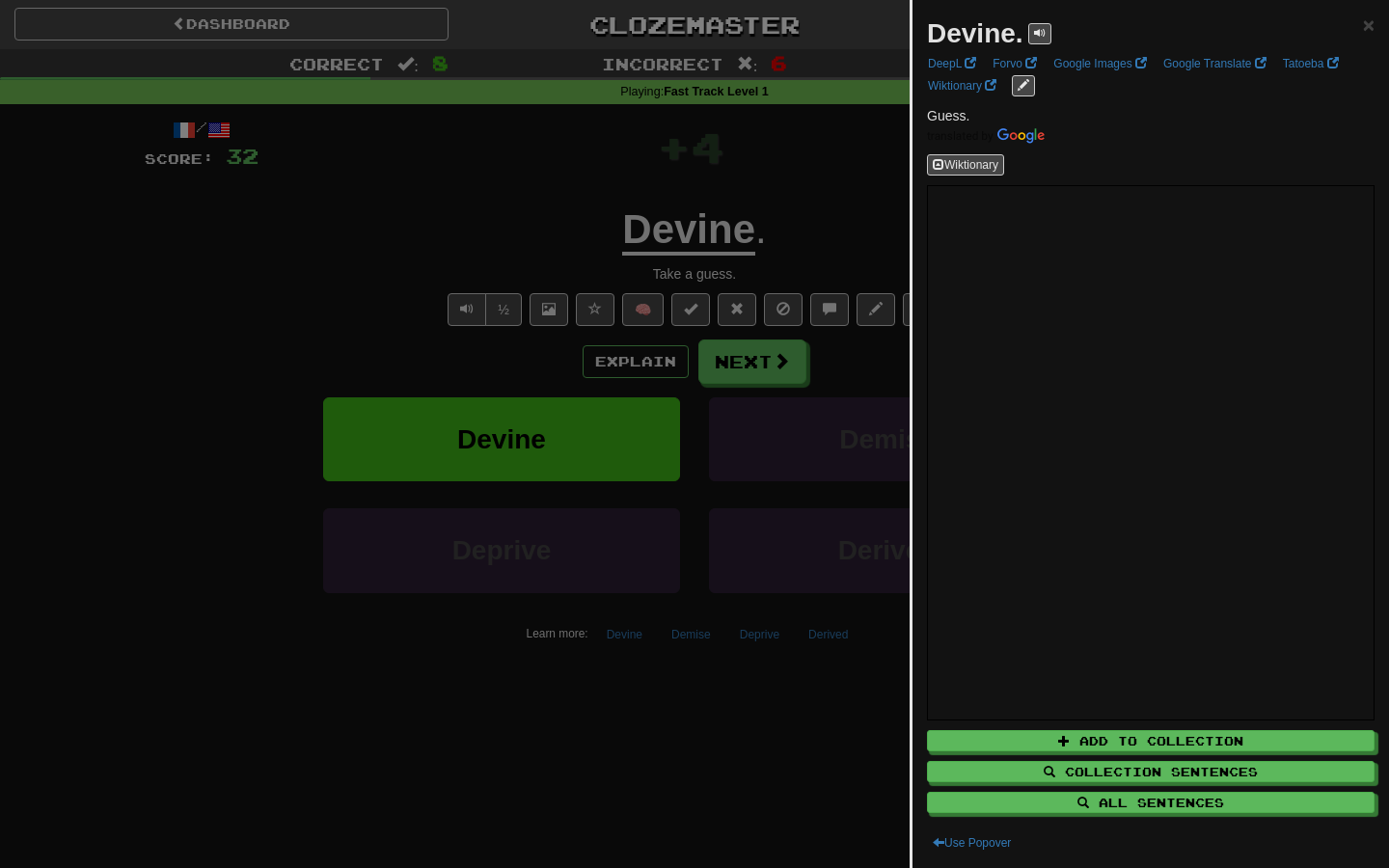click at bounding box center [694, 434] 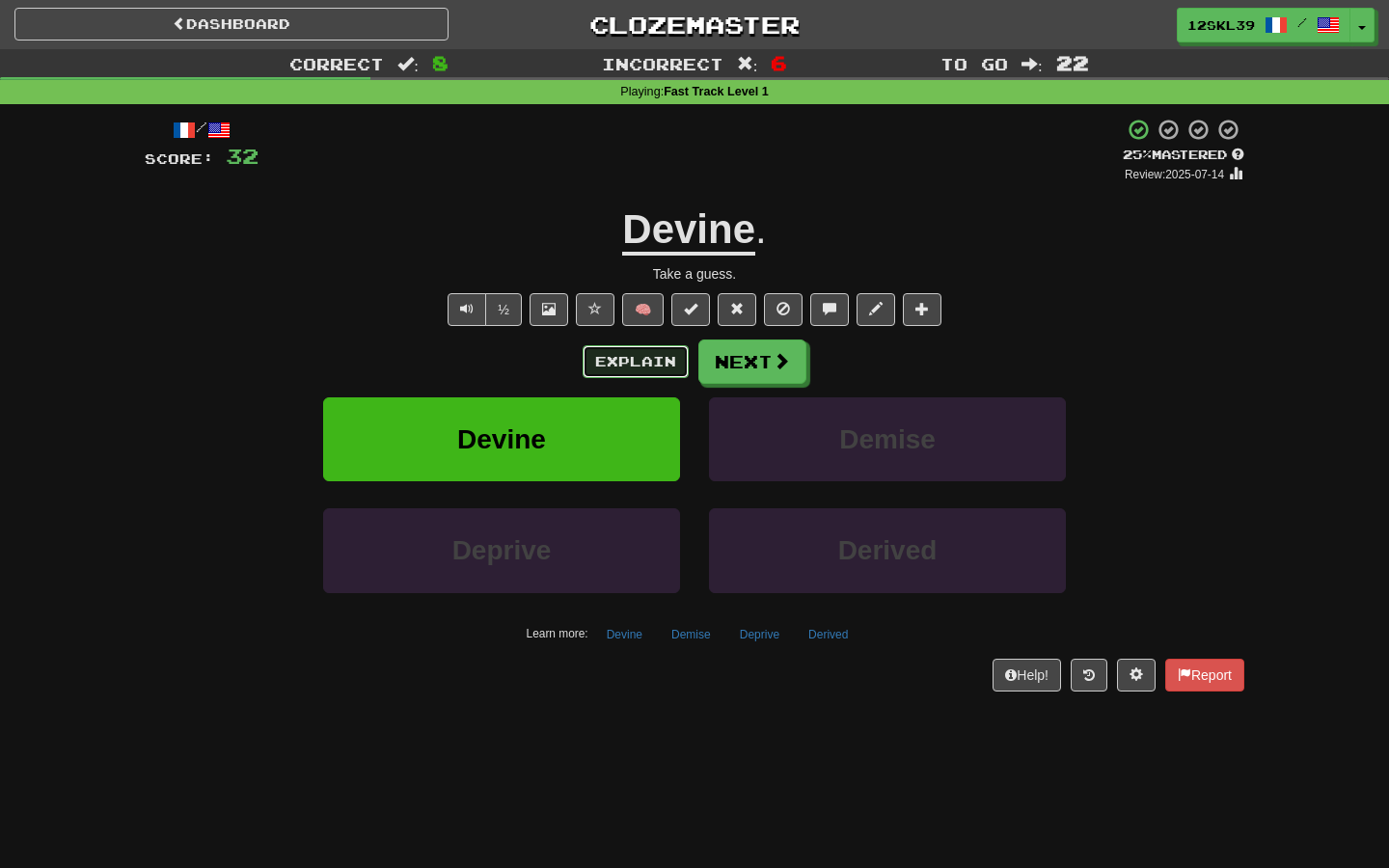 click on "Explain" at bounding box center [636, 362] 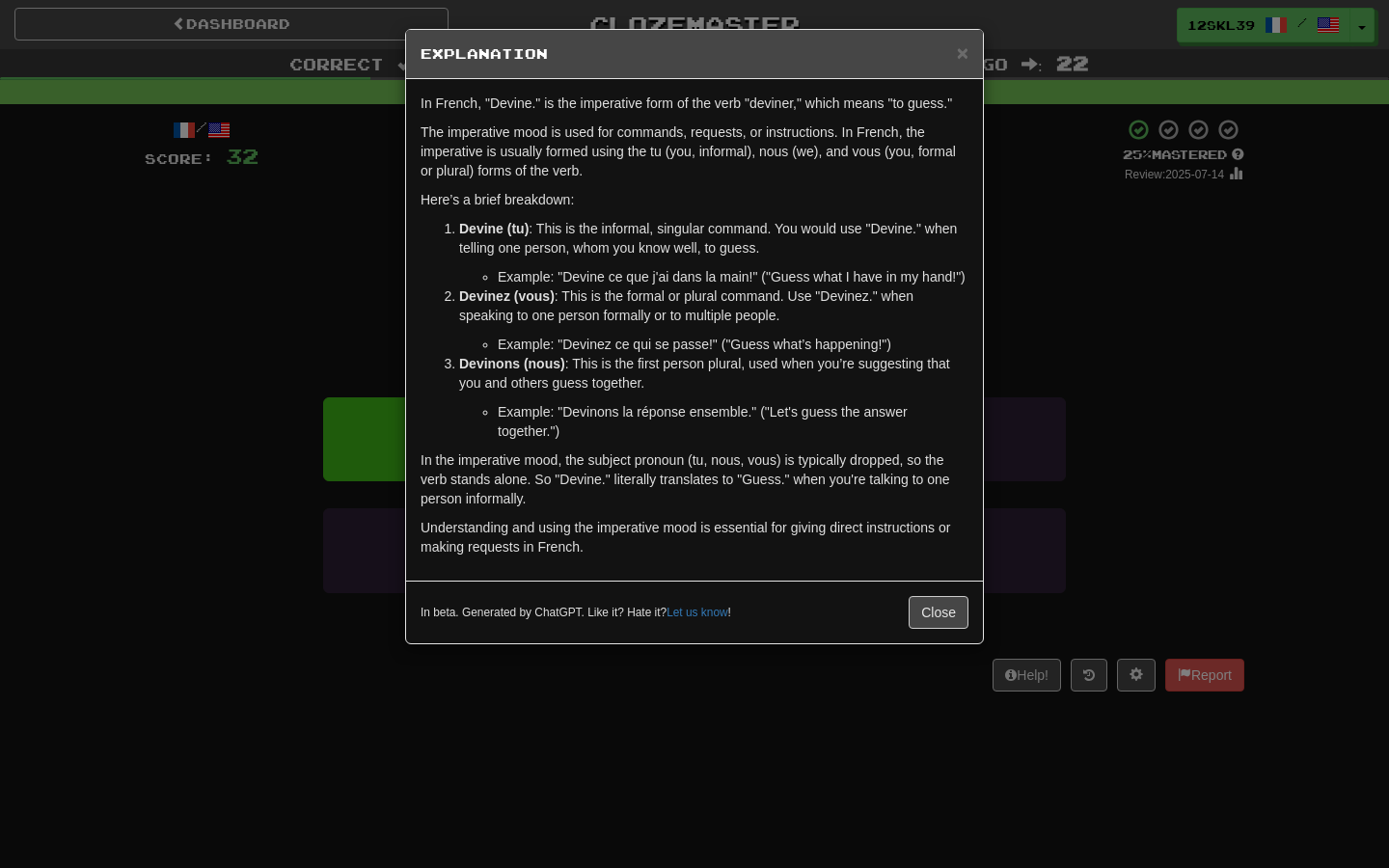 click on "In beta. Generated by ChatGPT. Like it? Hate it?  Let us know ! Close" at bounding box center [694, 611] 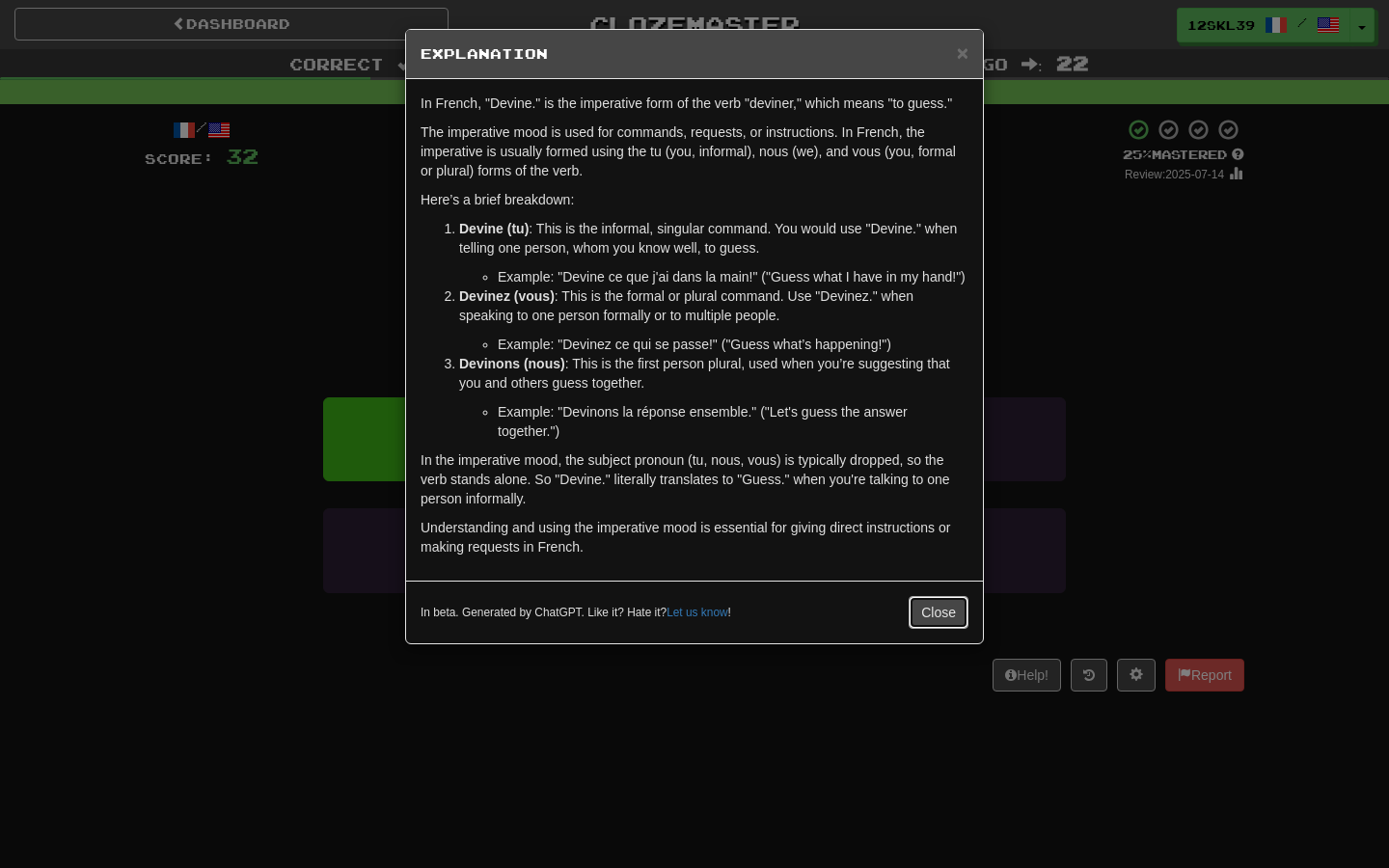 click on "Close" at bounding box center (939, 612) 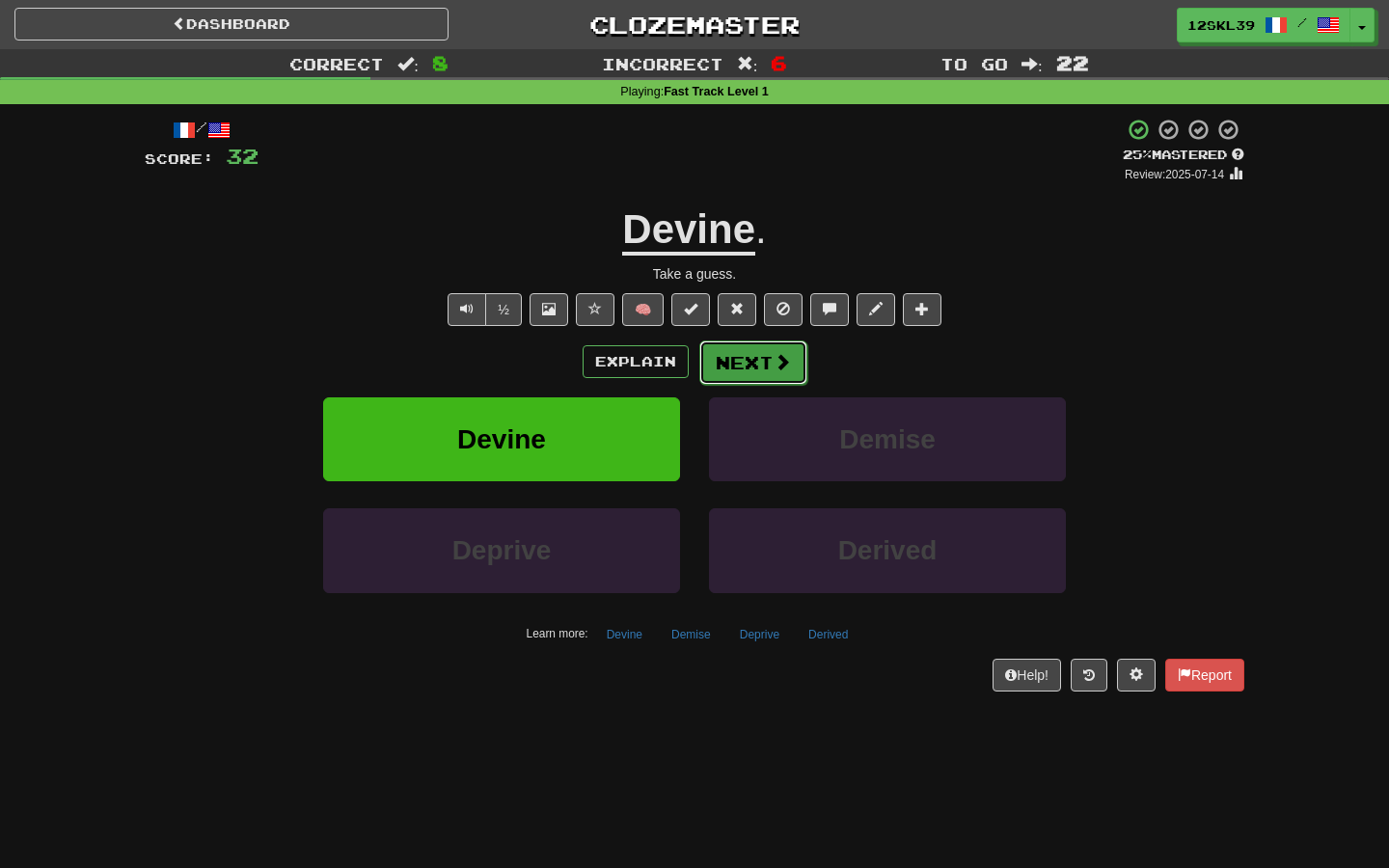 click on "Next" at bounding box center (753, 363) 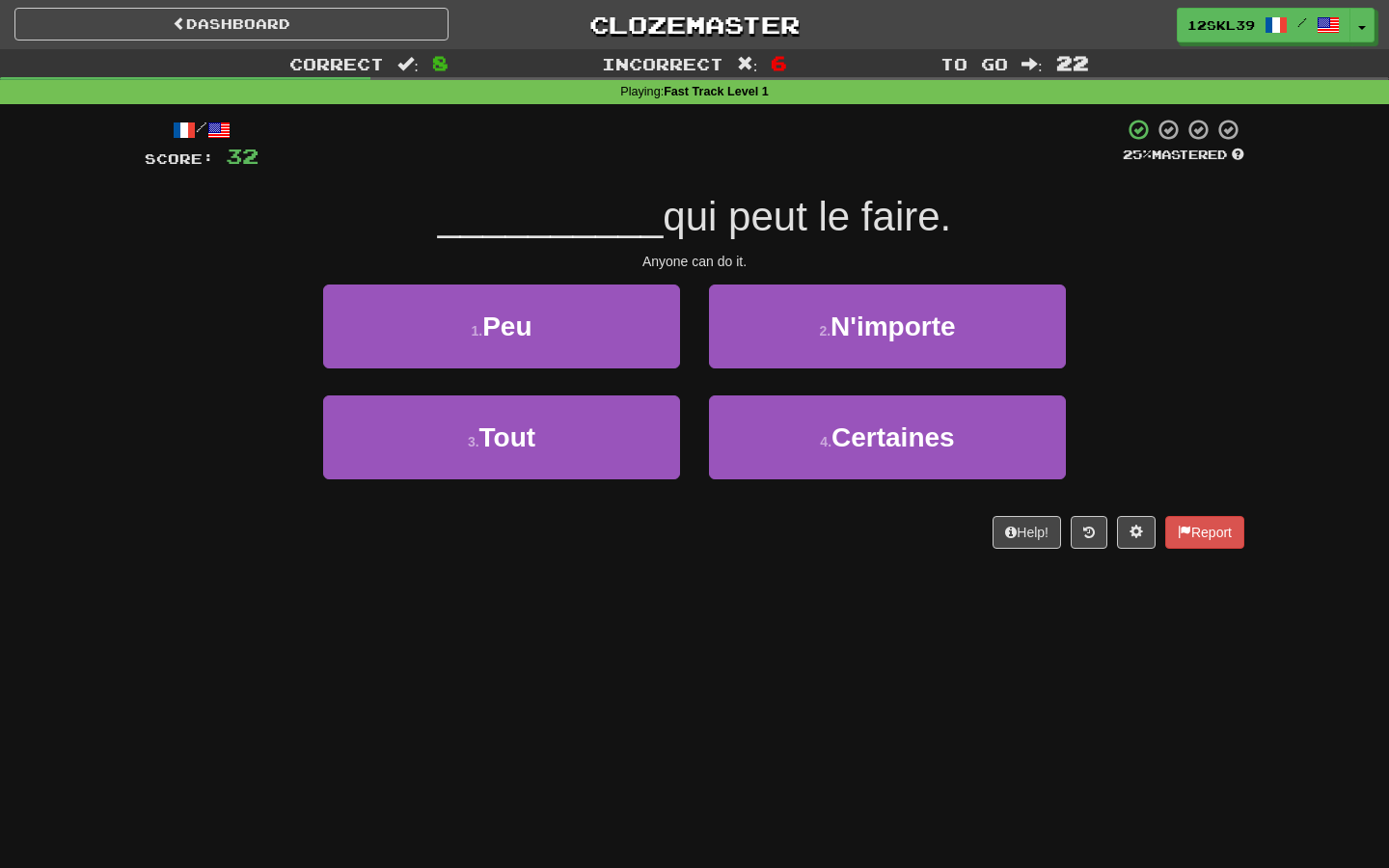 click on "qui peut le faire." at bounding box center [806, 216] 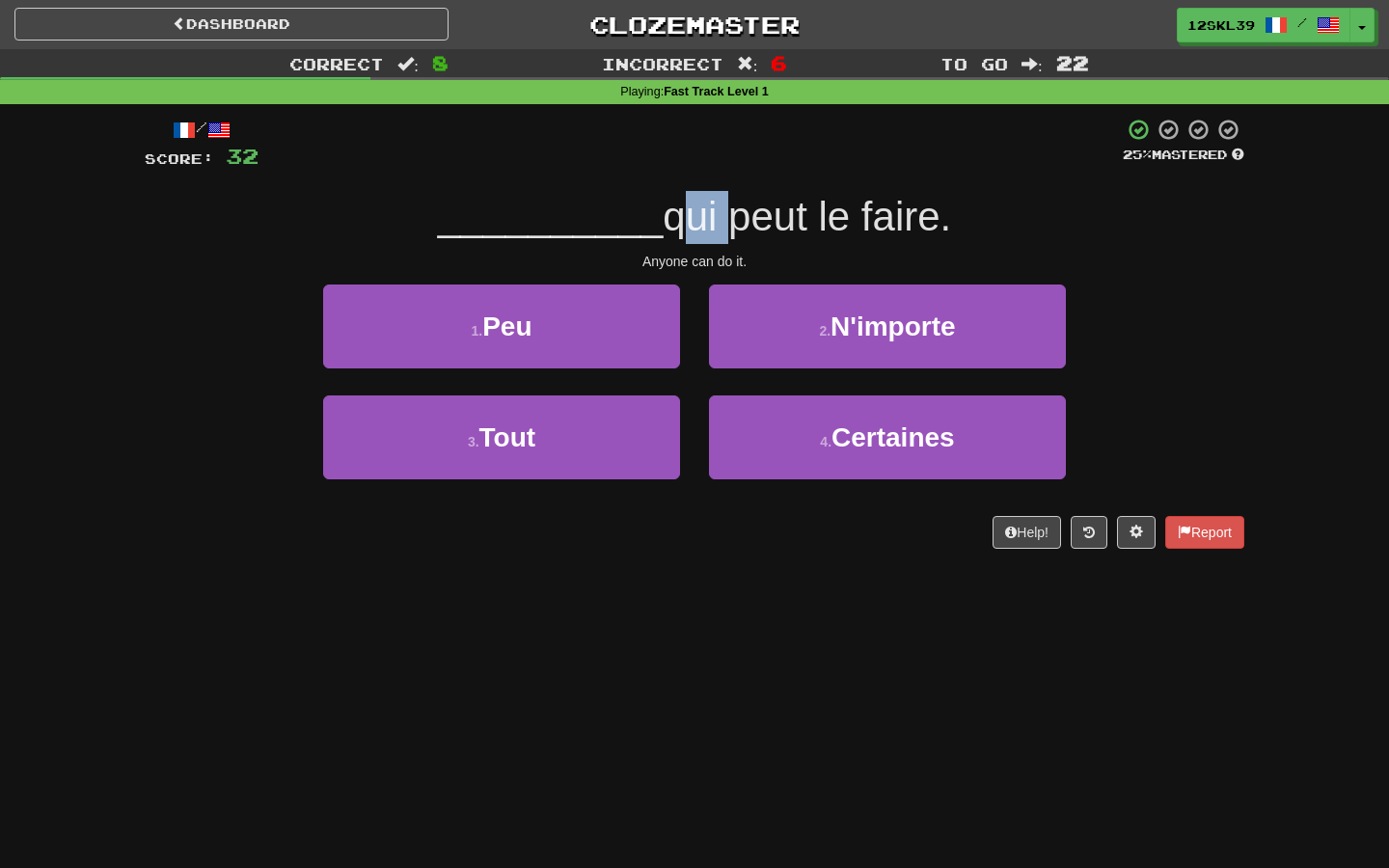 click on "qui peut le faire." at bounding box center [806, 216] 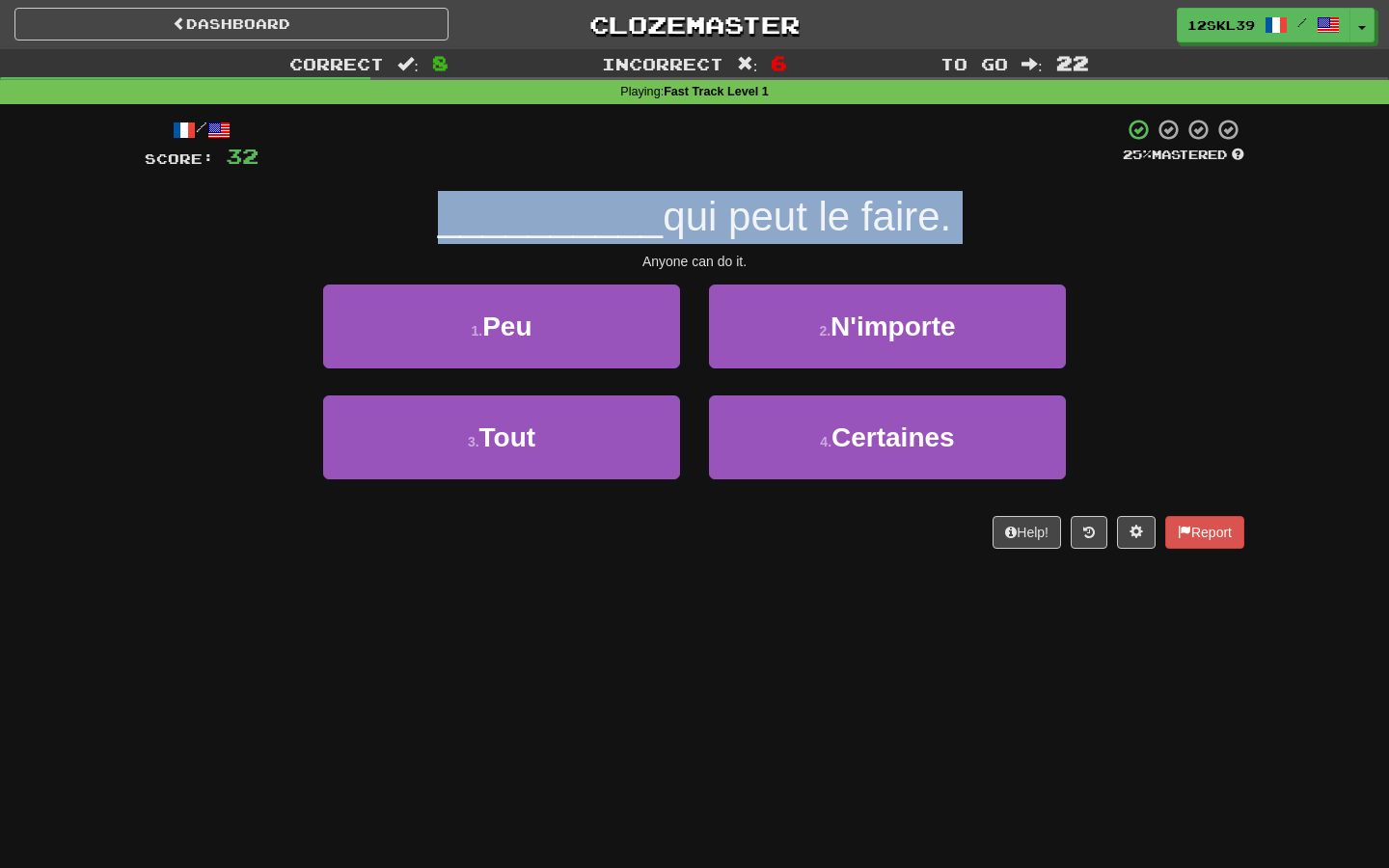 click on "qui peut le faire." at bounding box center (806, 216) 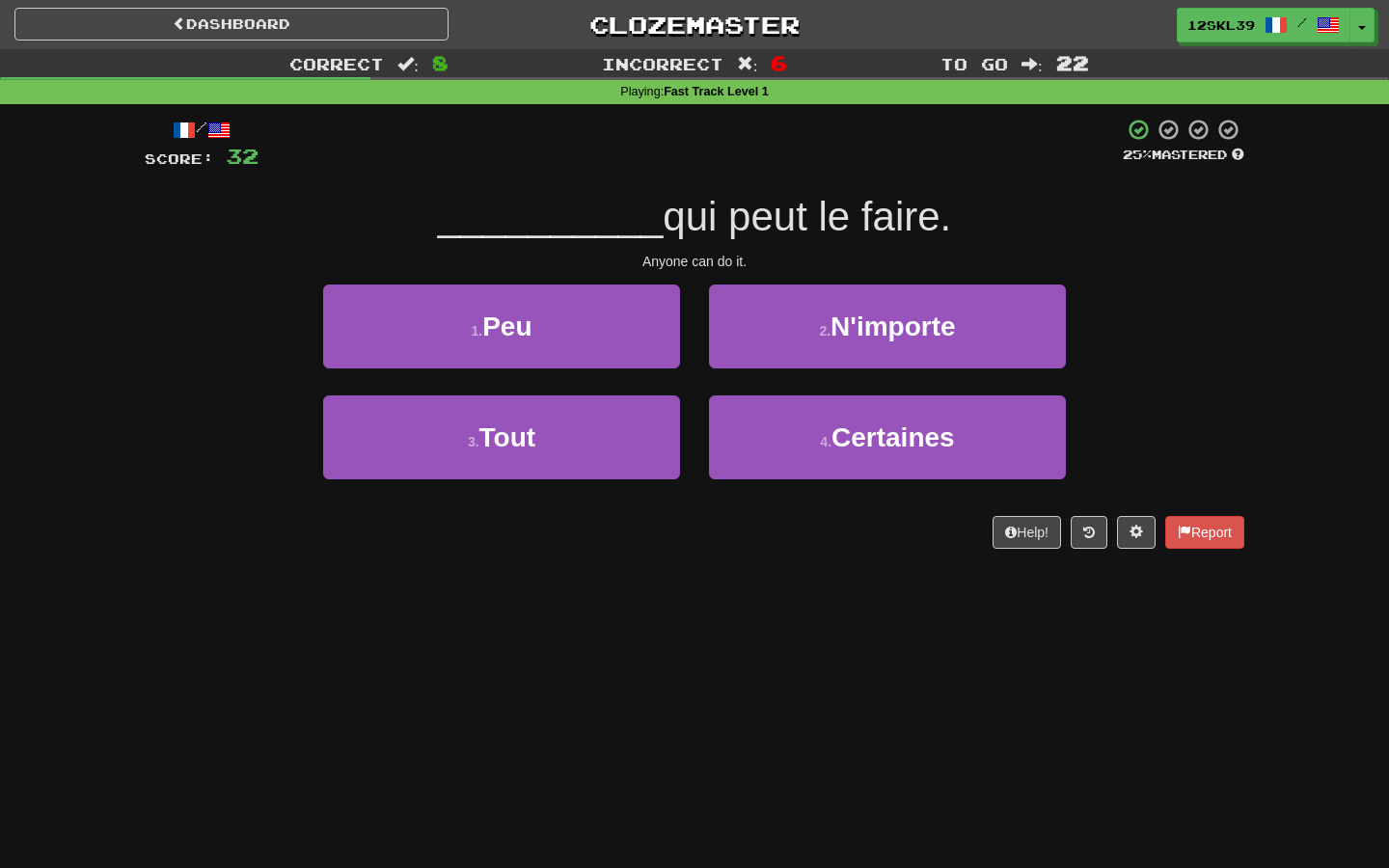 click on "Dashboard
Clozemaster
12skl39
/
Toggle Dropdown
Dashboard
Leaderboard
Activity Feed
Notifications
Profile
Discussions
Čeština
/
English
Streak:
0
Review:
7
Points Today: 0
Deutsch
/
English
Streak:
0
Review:
2
Points Today: 0
Español
/
English
Streak:
0
Review:
11
Points Today: 0
Français
/
English
Streak:
1
Review:
538
Daily Goal:  4 /500
Tiếng Việt
/
English
Streak:
0
Review:
0
Points Today: 0
Türkçe
/
English
Streak:
0
Review:
0
Points Today: 0
العربية
/
English
Streak:
0
Review:
19
Points Today: 0
ייִדיש
/" at bounding box center [694, 434] 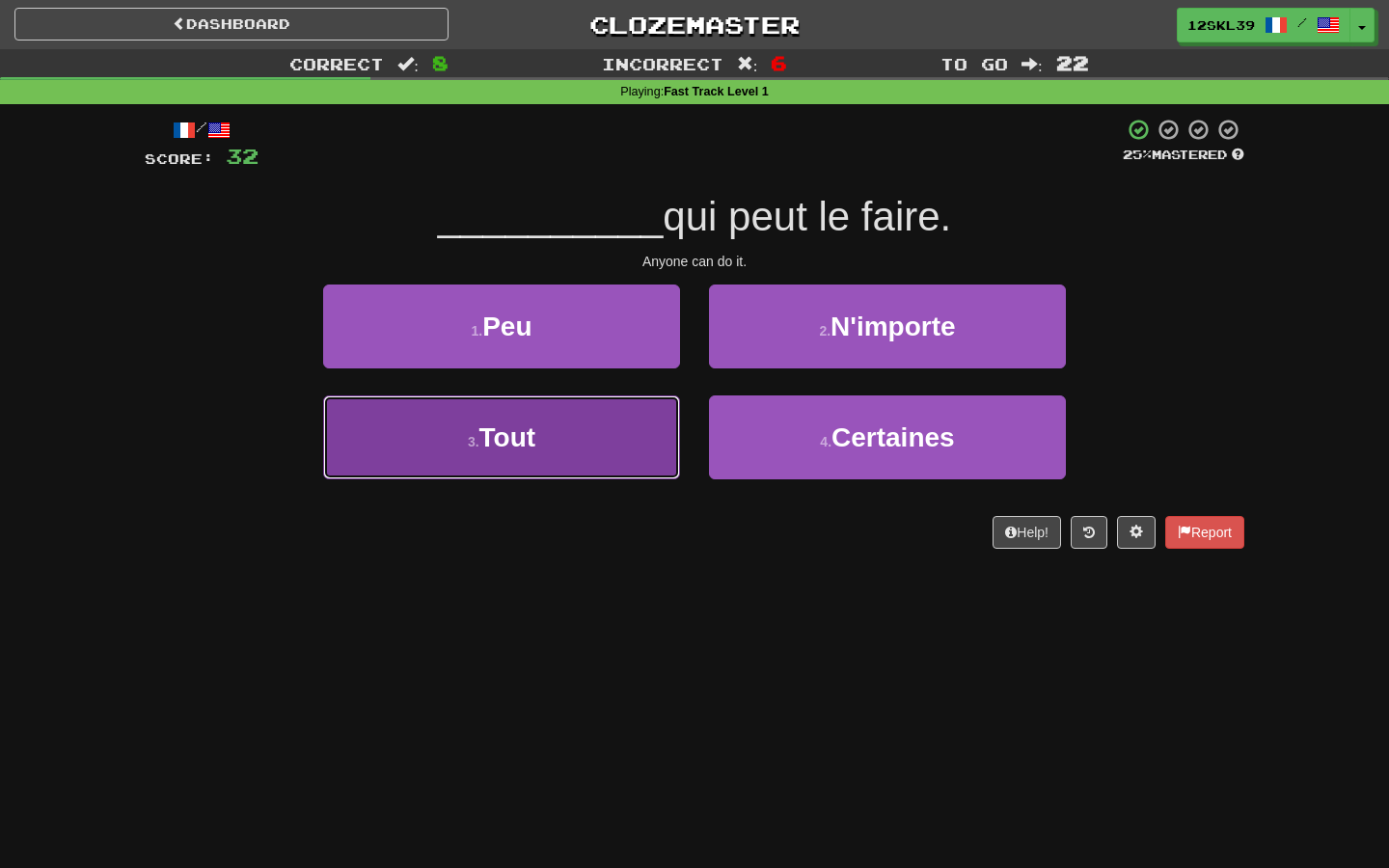 click on "3 .  Tout" at bounding box center [502, 437] 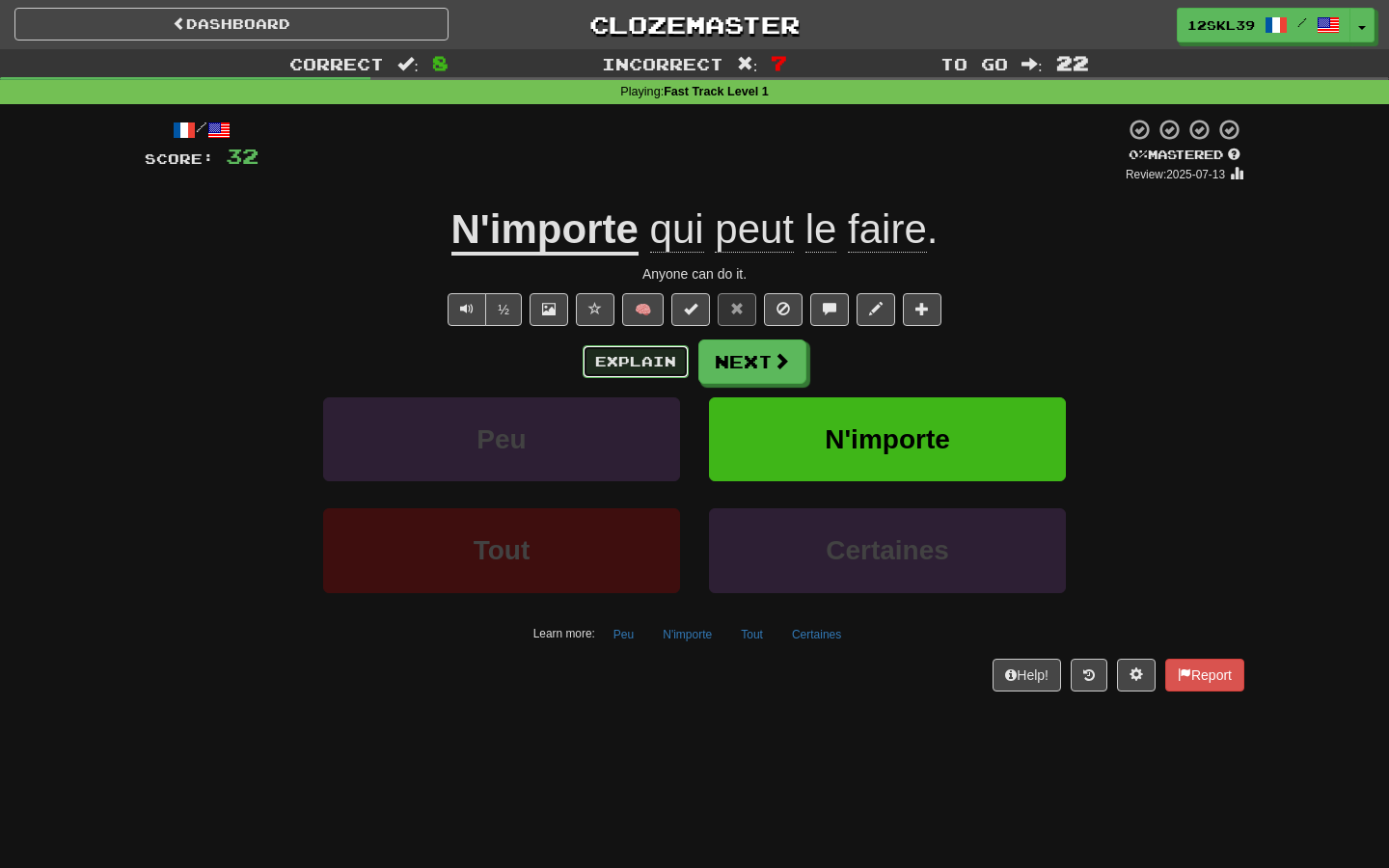 click on "Explain" at bounding box center (636, 362) 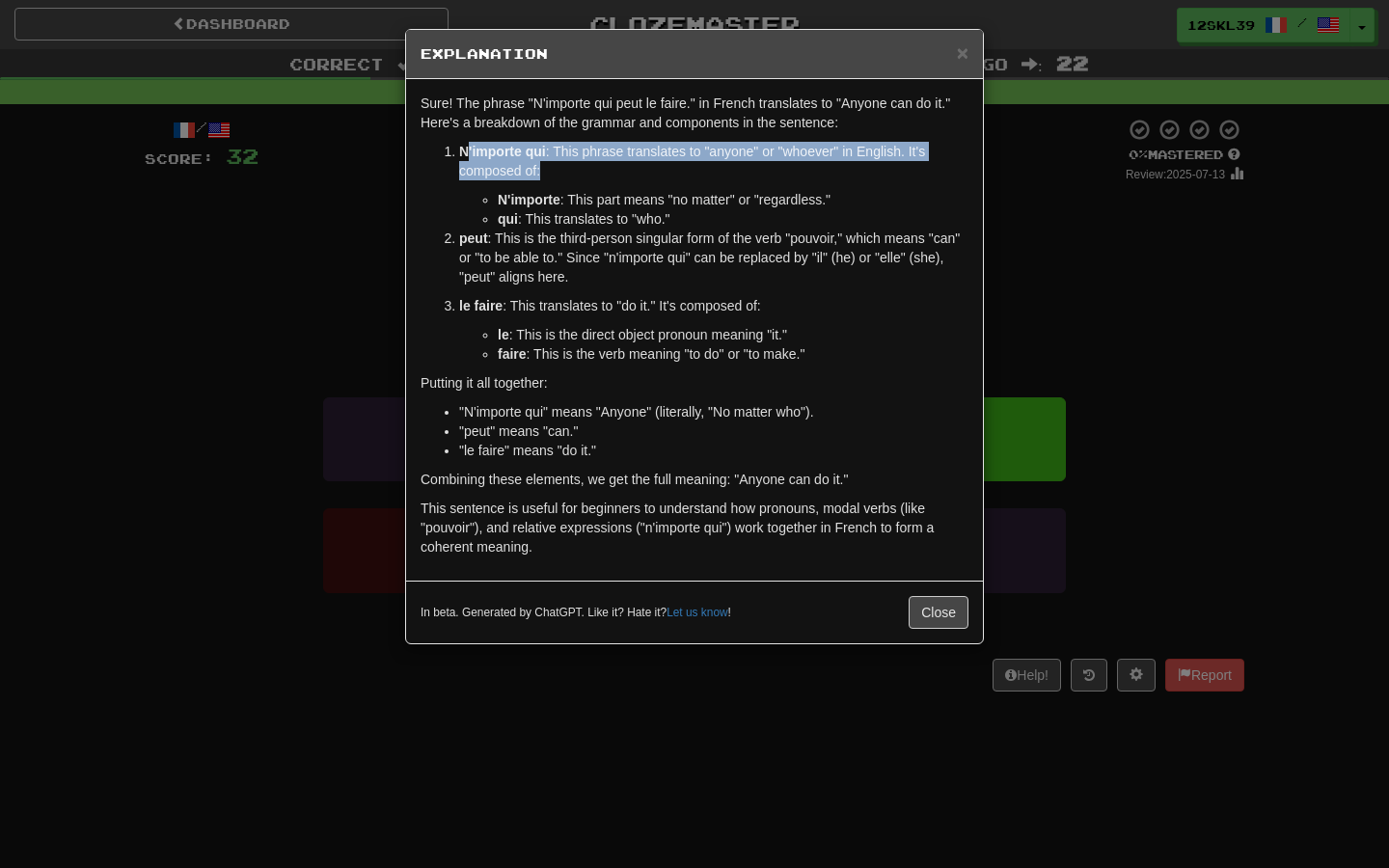 drag, startPoint x: 464, startPoint y: 150, endPoint x: 583, endPoint y: 181, distance: 122.97154 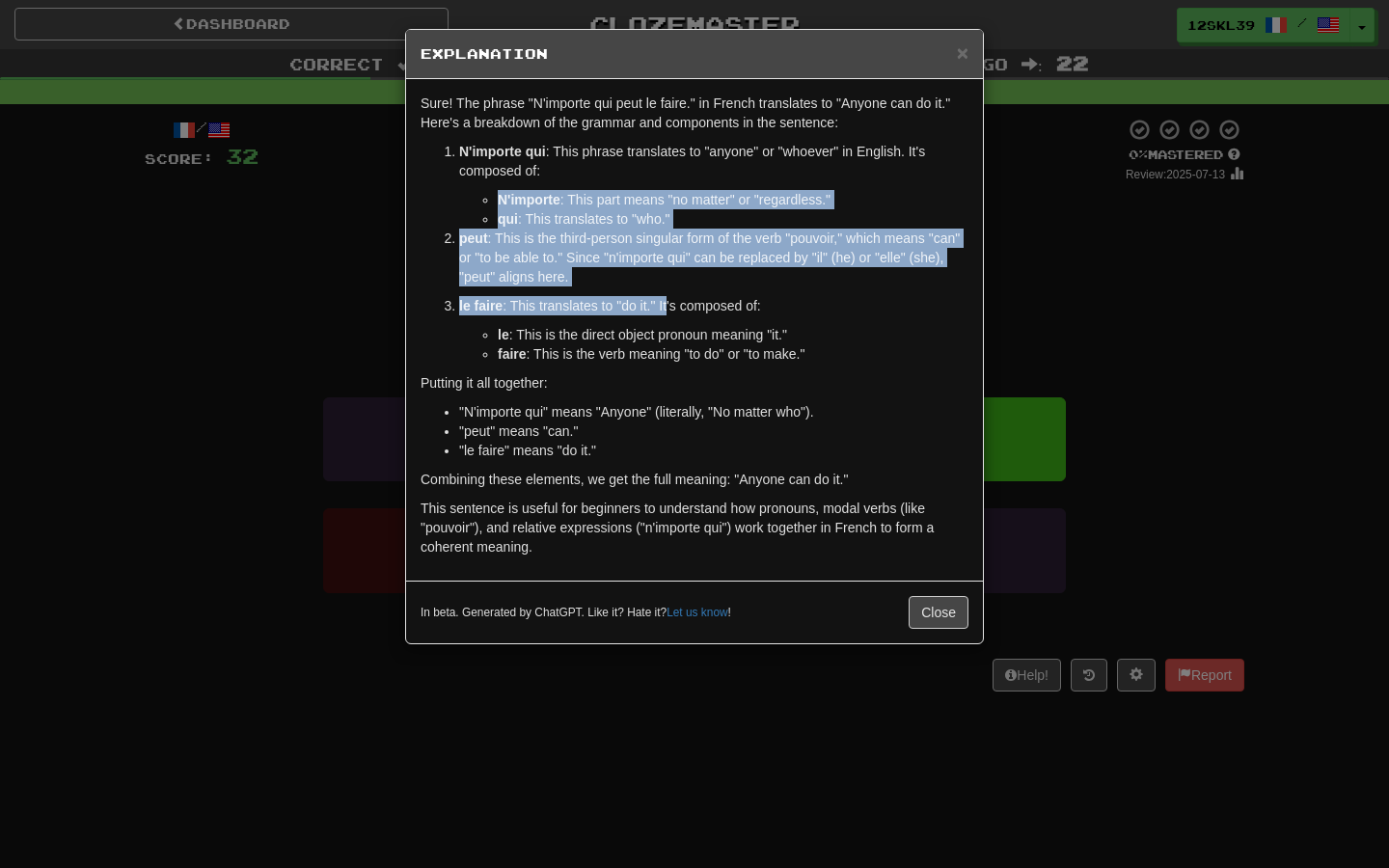 drag, startPoint x: 500, startPoint y: 195, endPoint x: 668, endPoint y: 301, distance: 198.64541 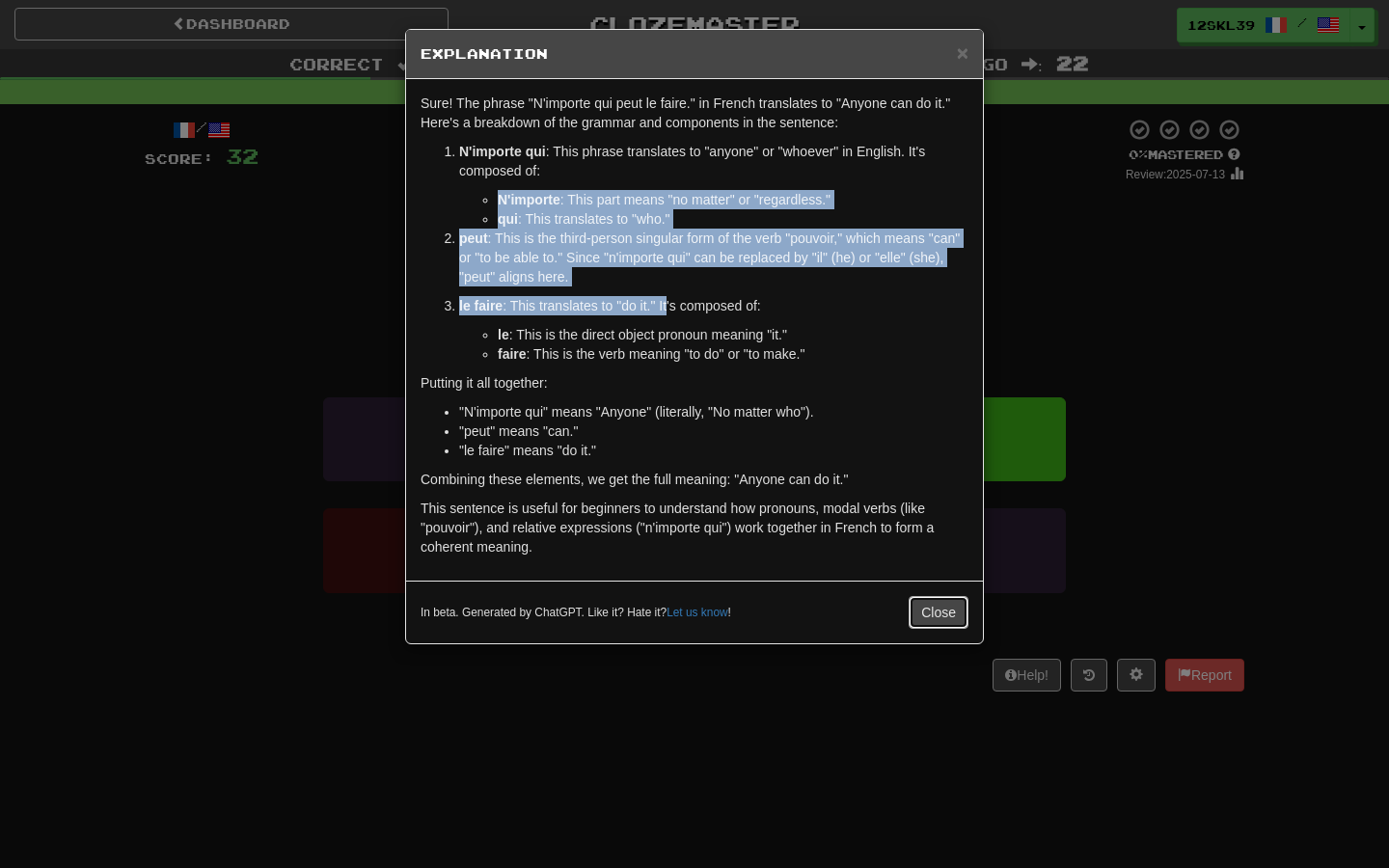 click on "Close" at bounding box center [939, 612] 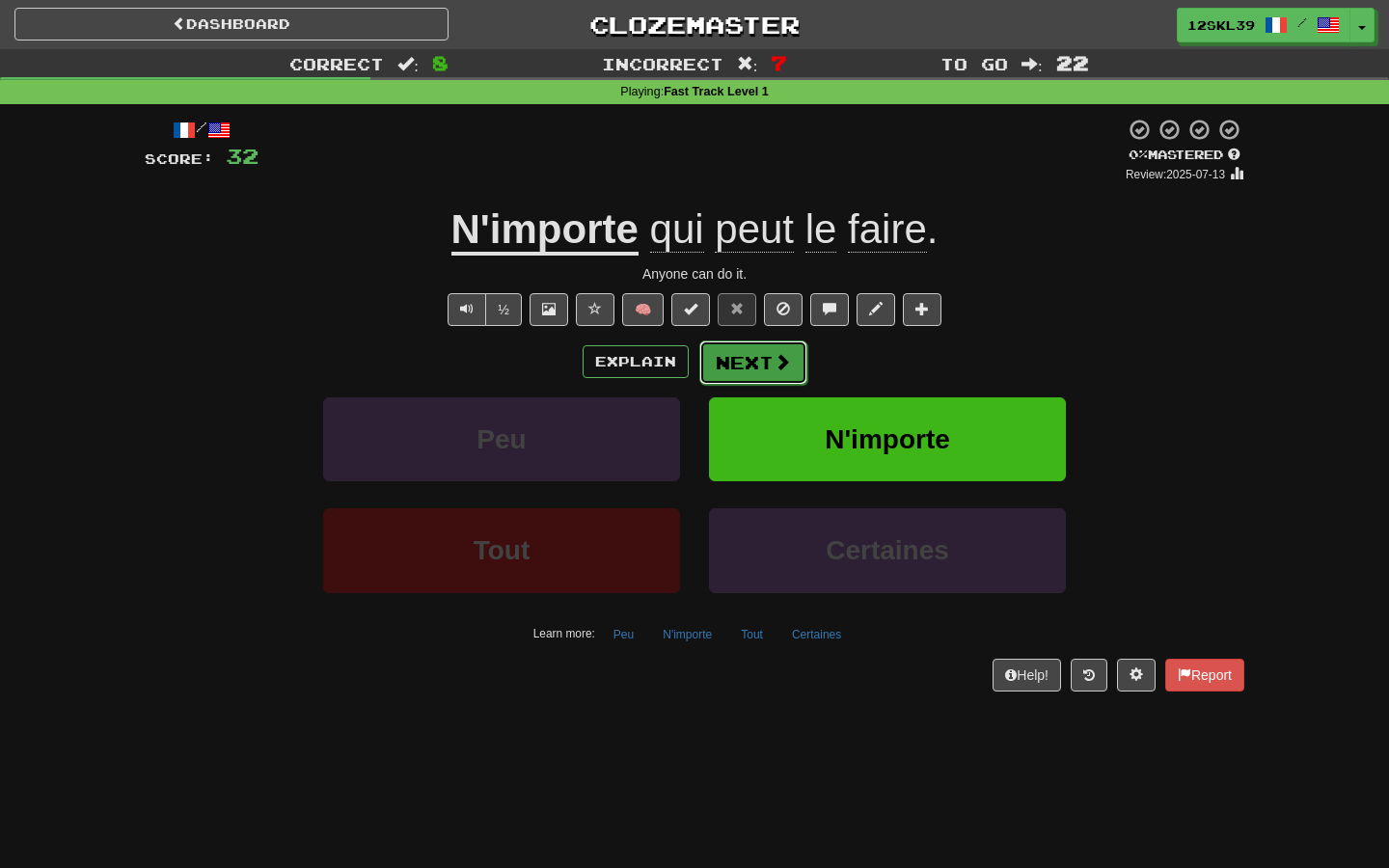 click on "Next" at bounding box center (753, 363) 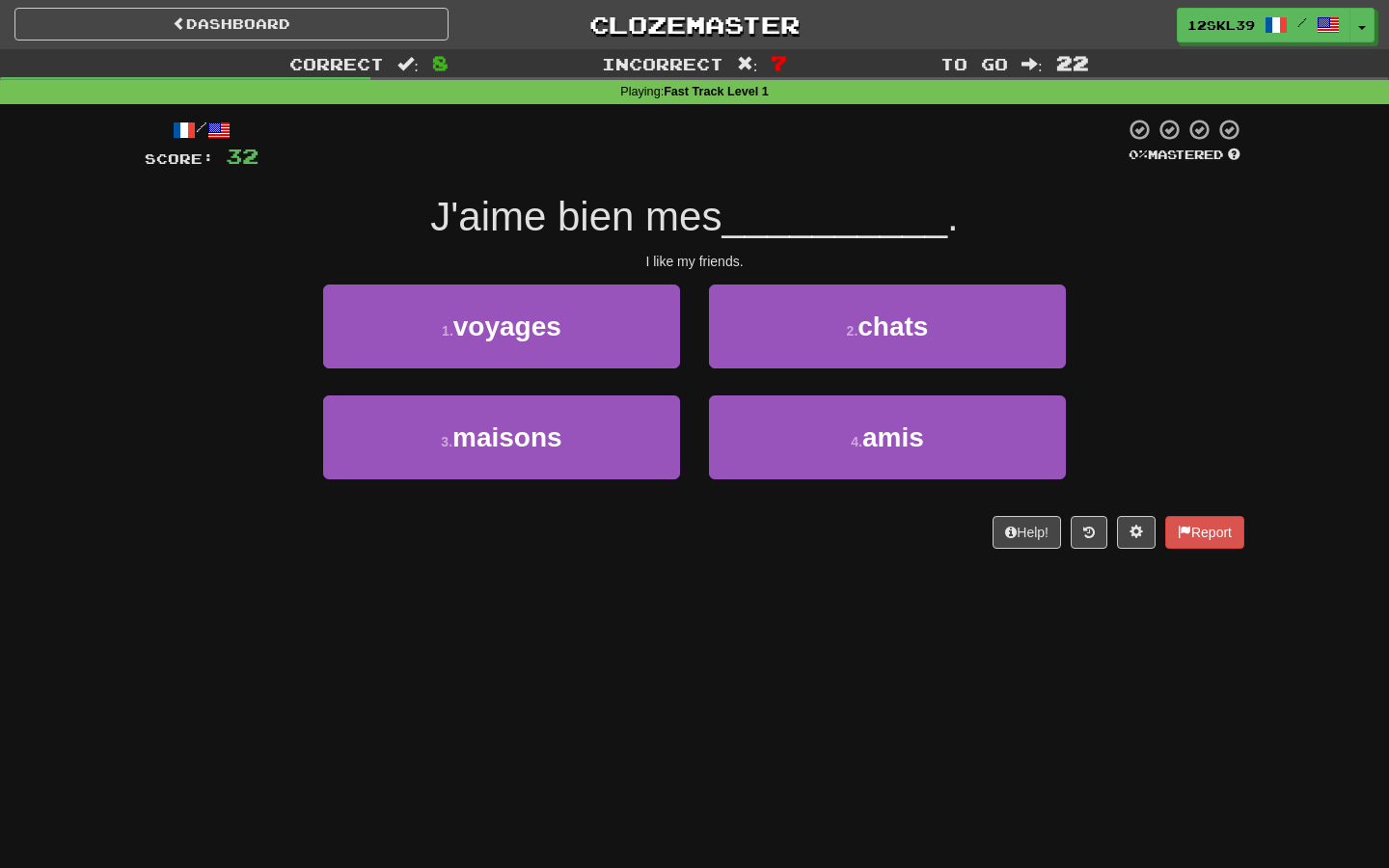 click on "J'aime bien mes" at bounding box center (576, 216) 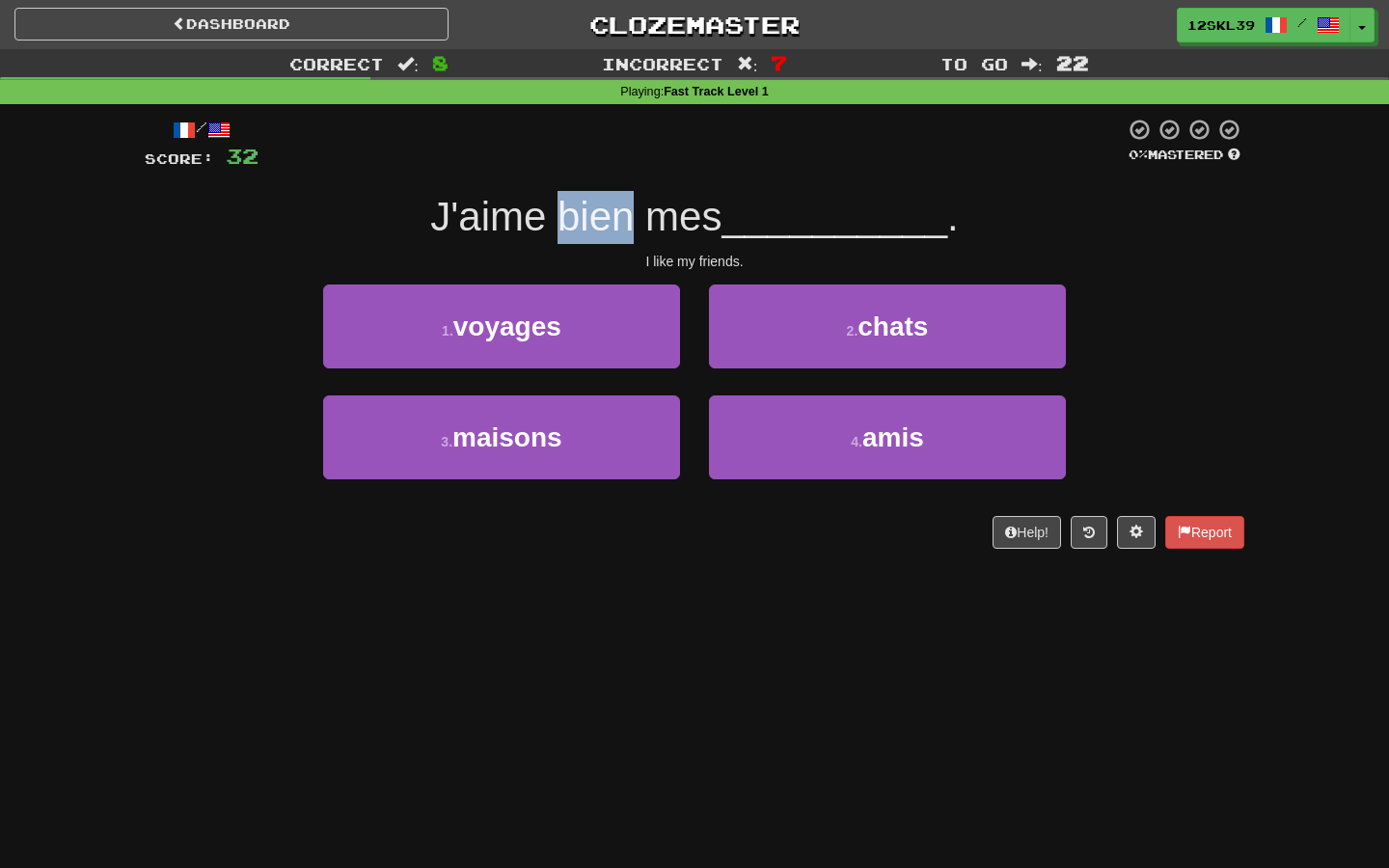 click on "J'aime bien mes" at bounding box center [576, 216] 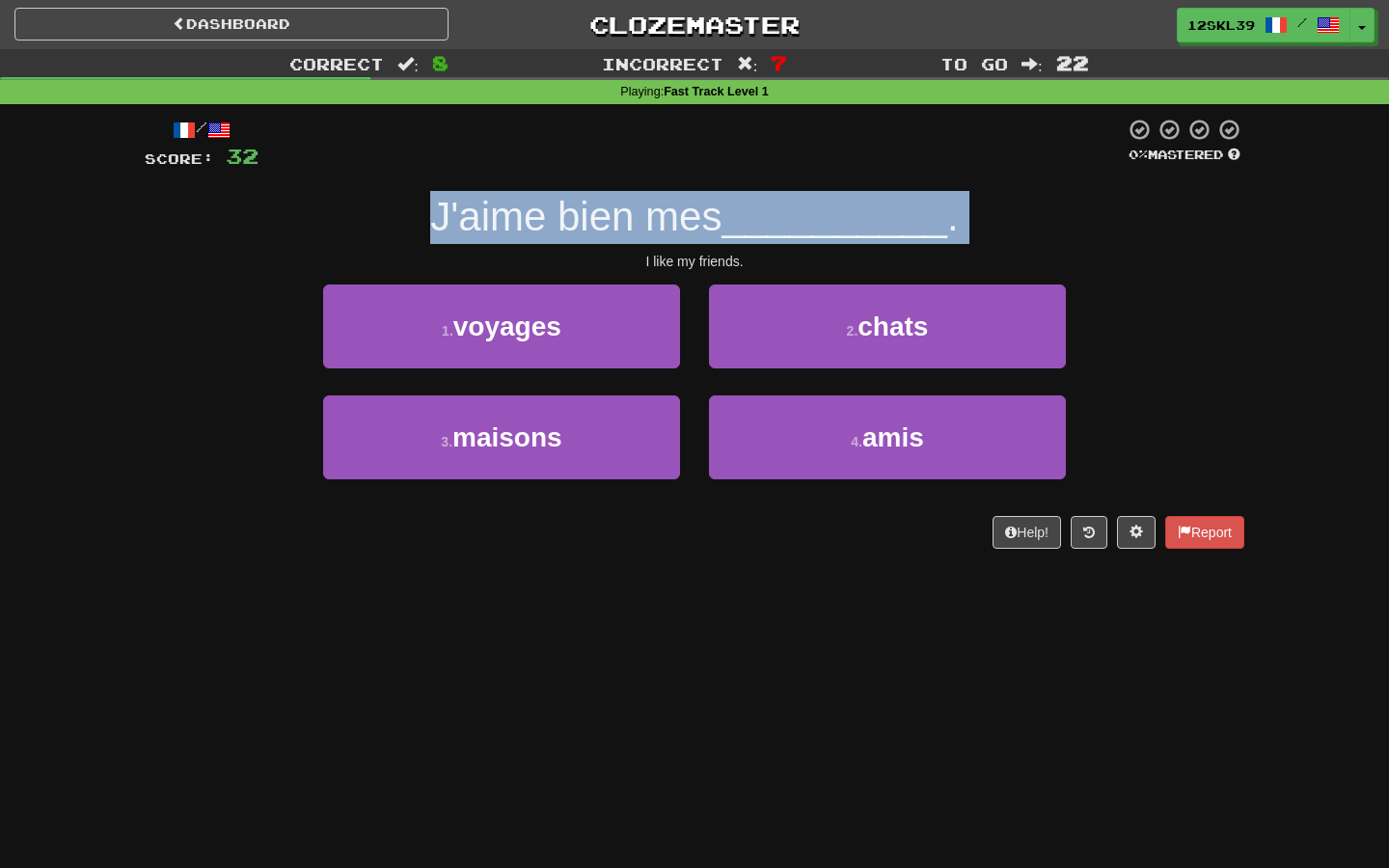 click on "J'aime bien mes" at bounding box center [576, 216] 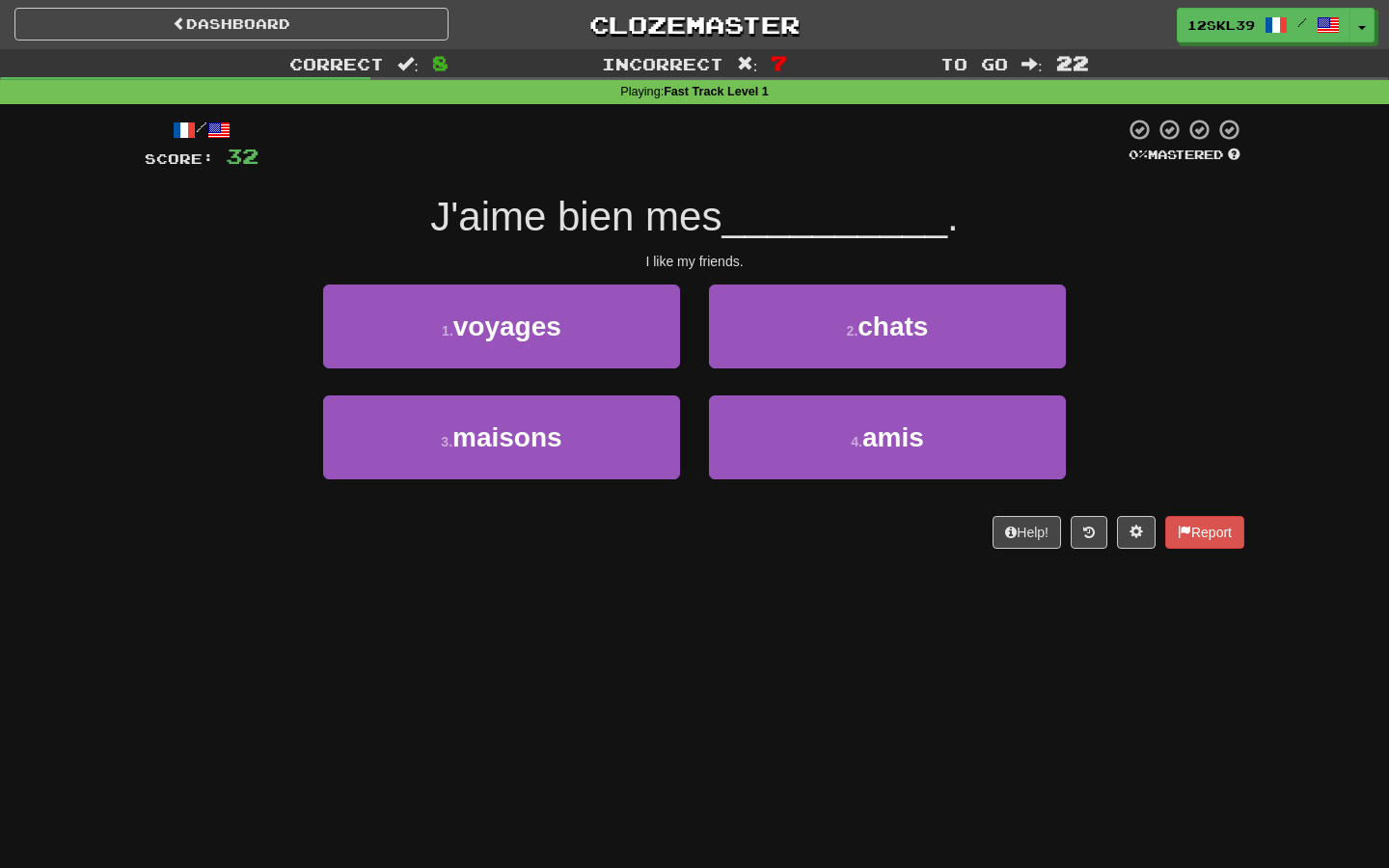 click on "/  Score:   32 0 %  Mastered J'aime bien mes  __________ . I like my friends. 1 .  voyages 2 .  chats 3 .  maisons 4 .  amis  Help!  Report" at bounding box center (694, 333) 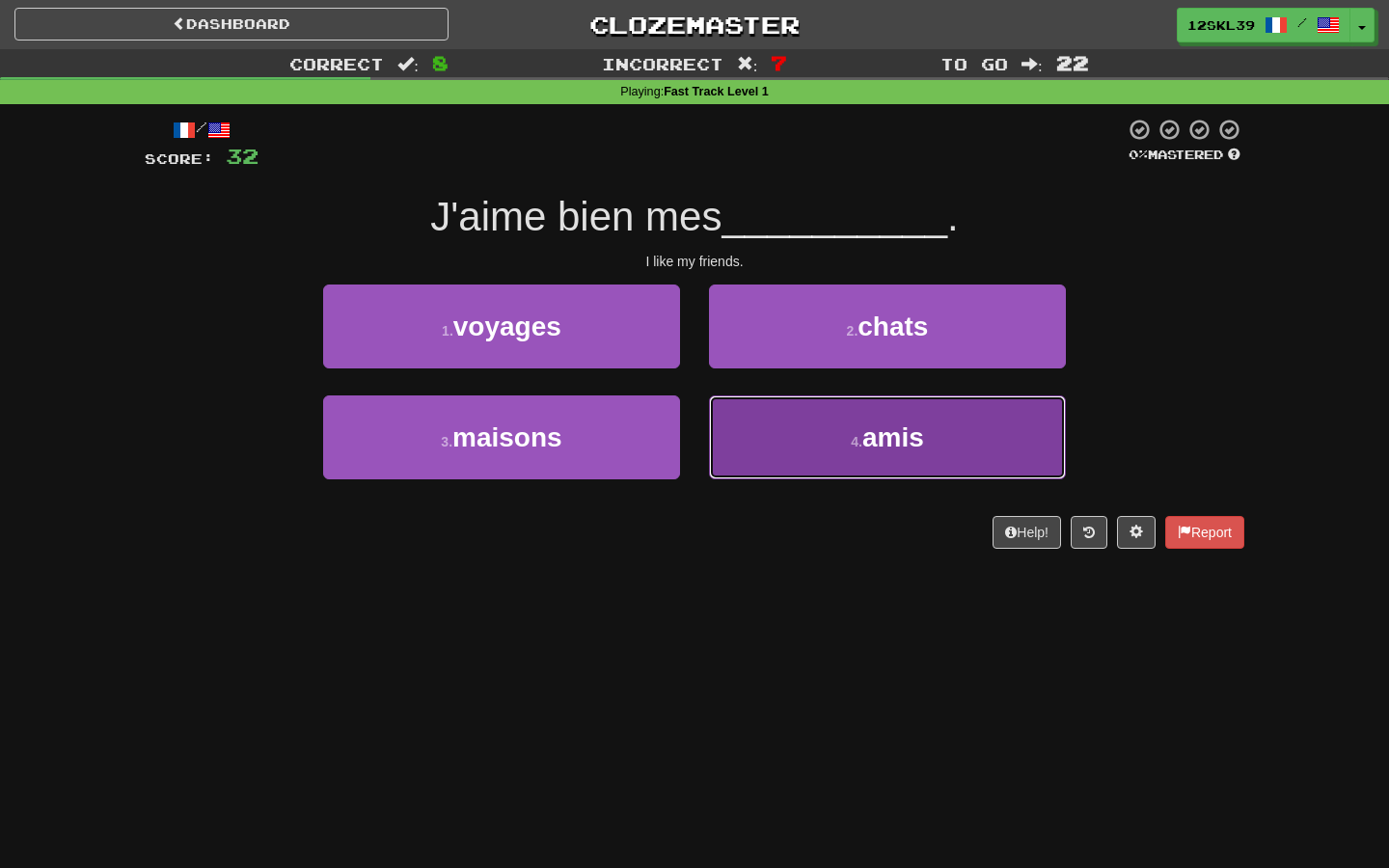 click on "4 .  amis" at bounding box center (887, 437) 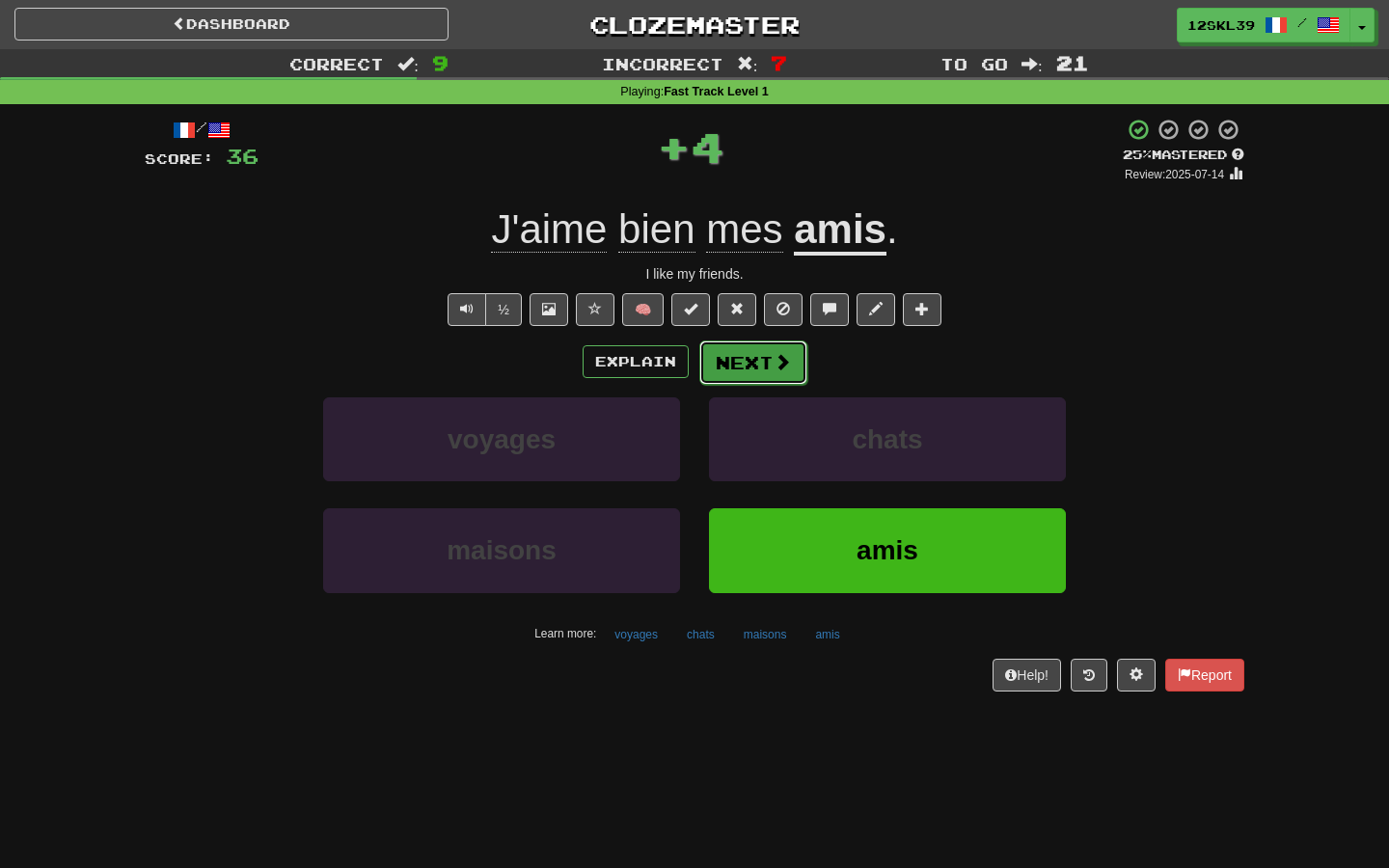 click on "Next" at bounding box center (753, 363) 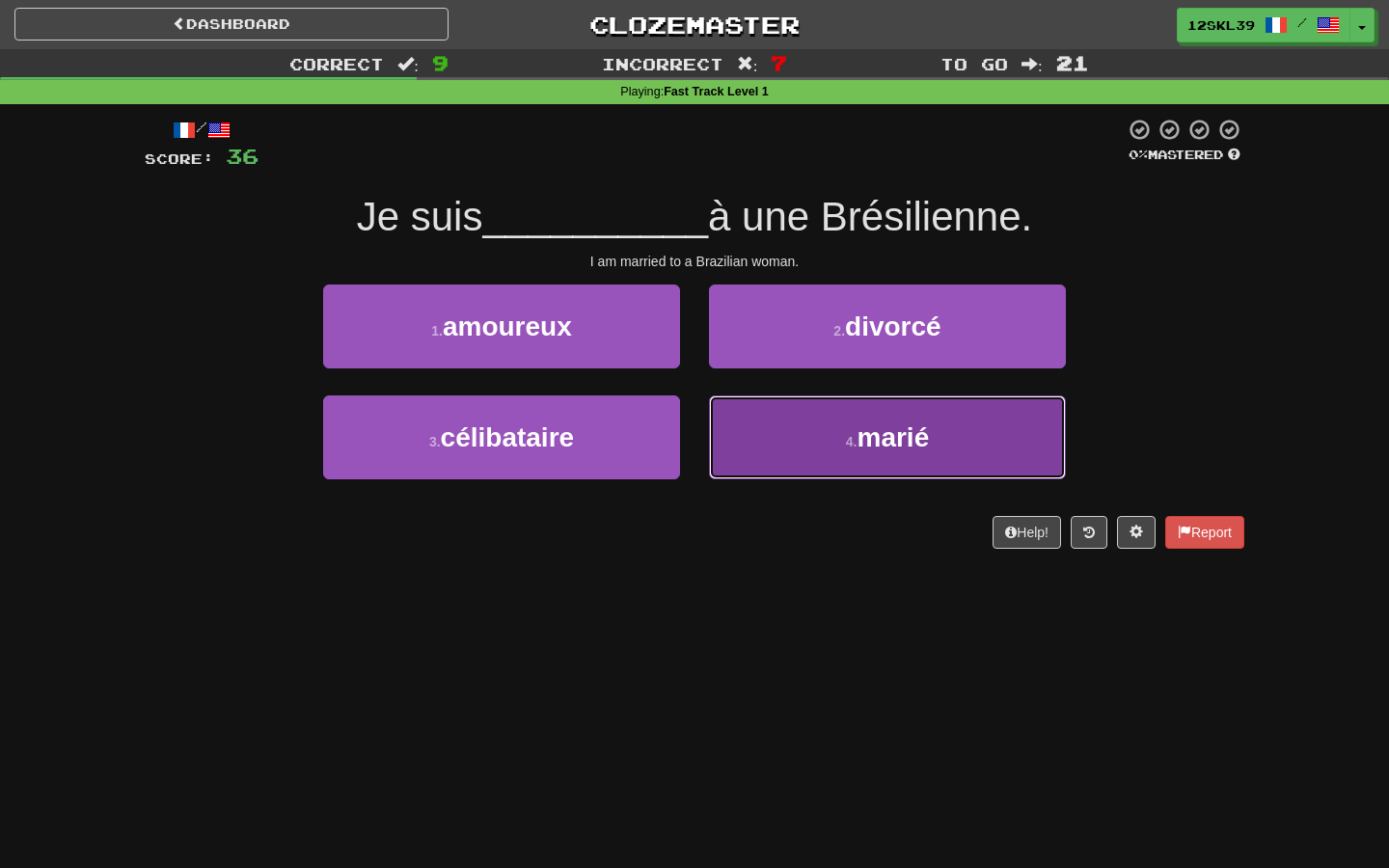 click on "4 .  marié" at bounding box center [887, 437] 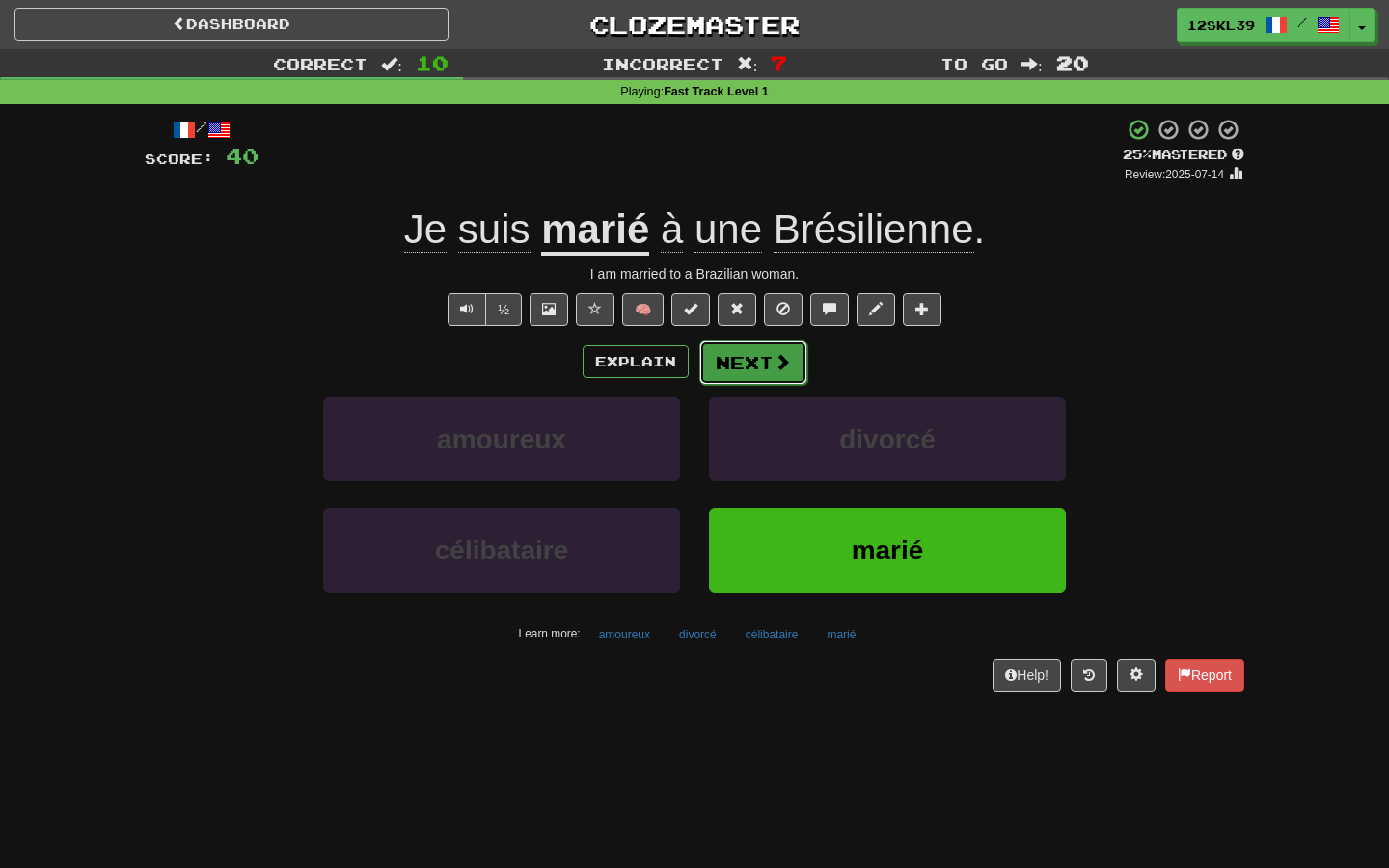 click on "Next" at bounding box center (753, 363) 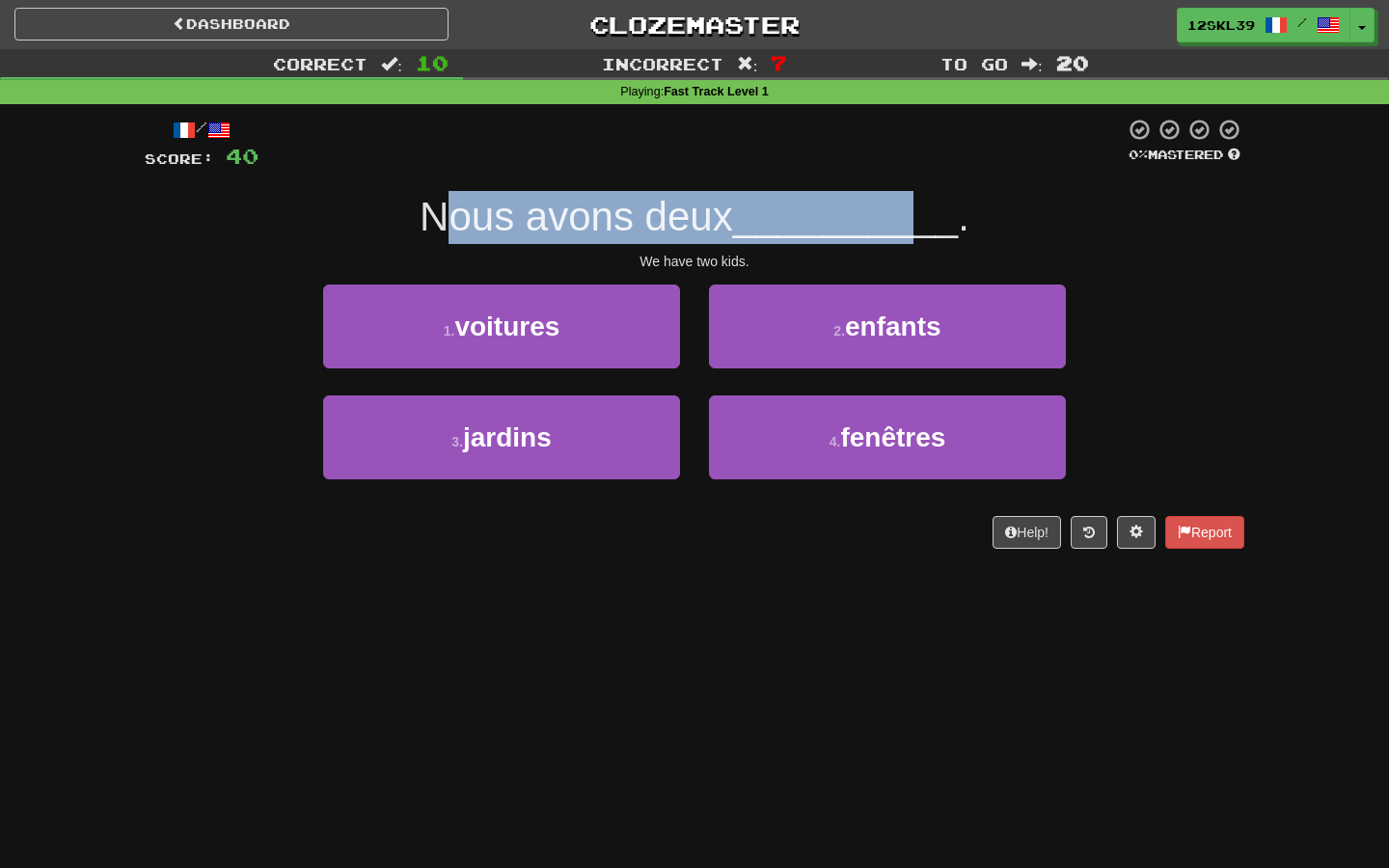 drag, startPoint x: 440, startPoint y: 209, endPoint x: 918, endPoint y: 218, distance: 478.08472 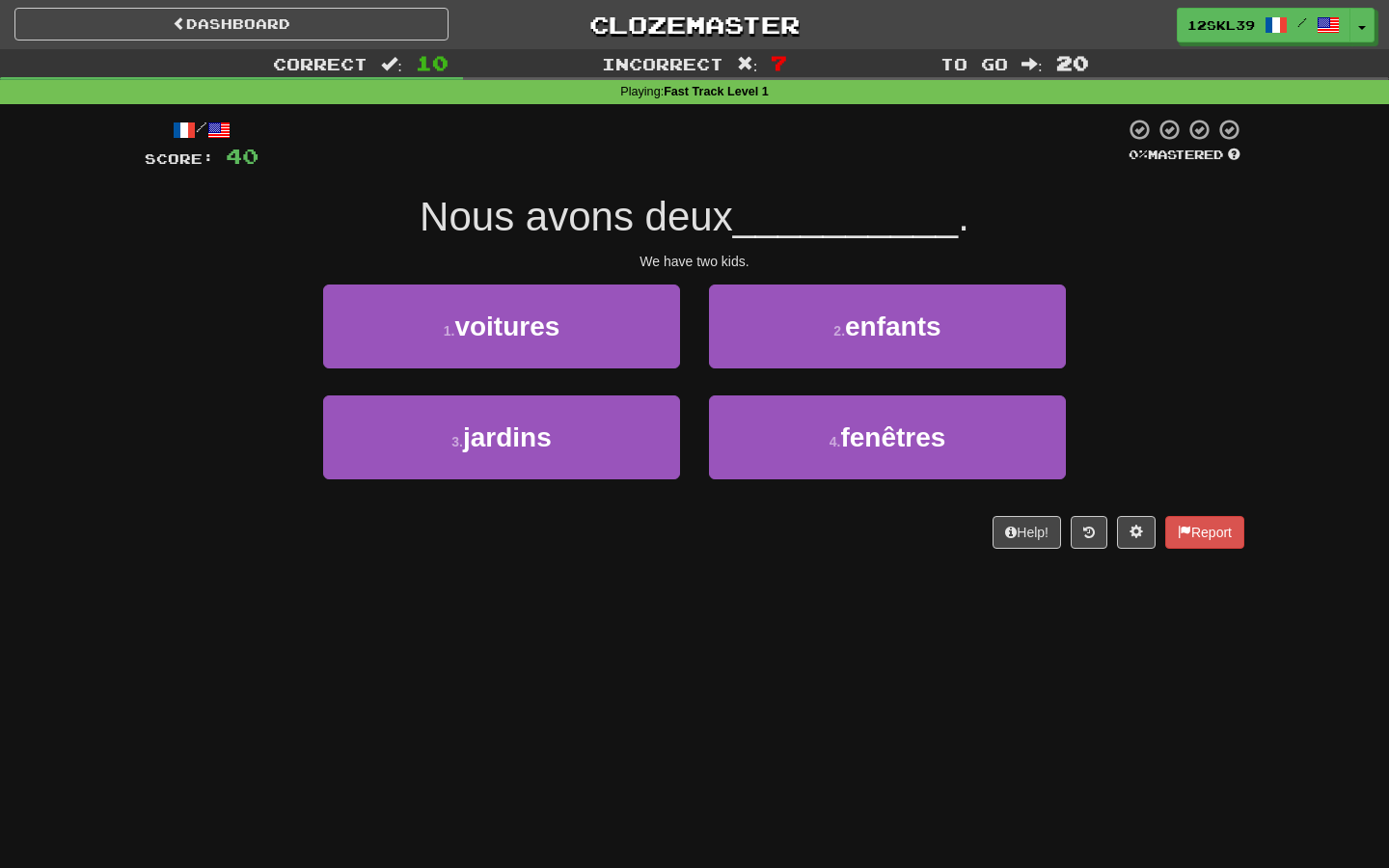 click on "__________" at bounding box center (846, 216) 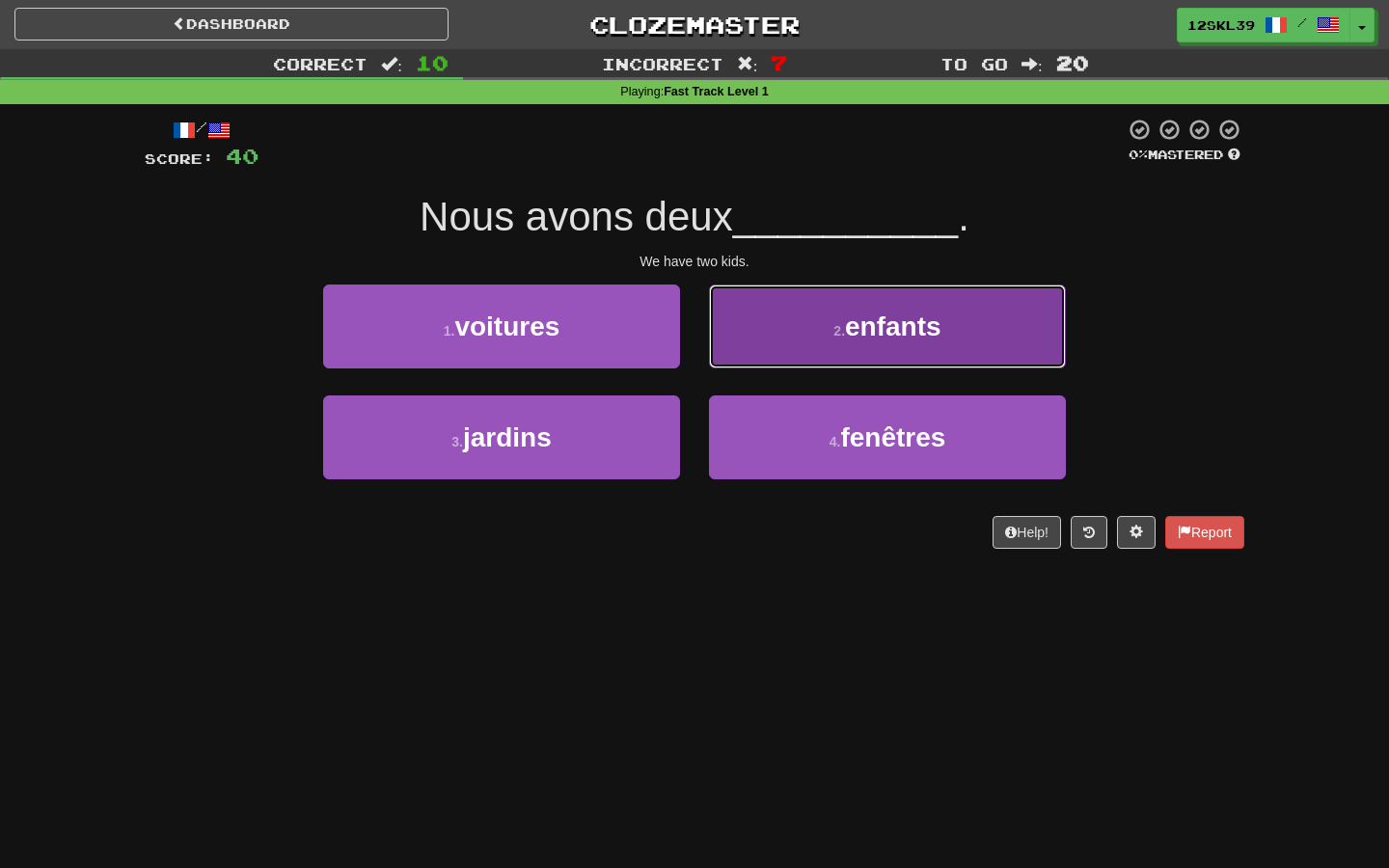 click on "enfants" at bounding box center [893, 326] 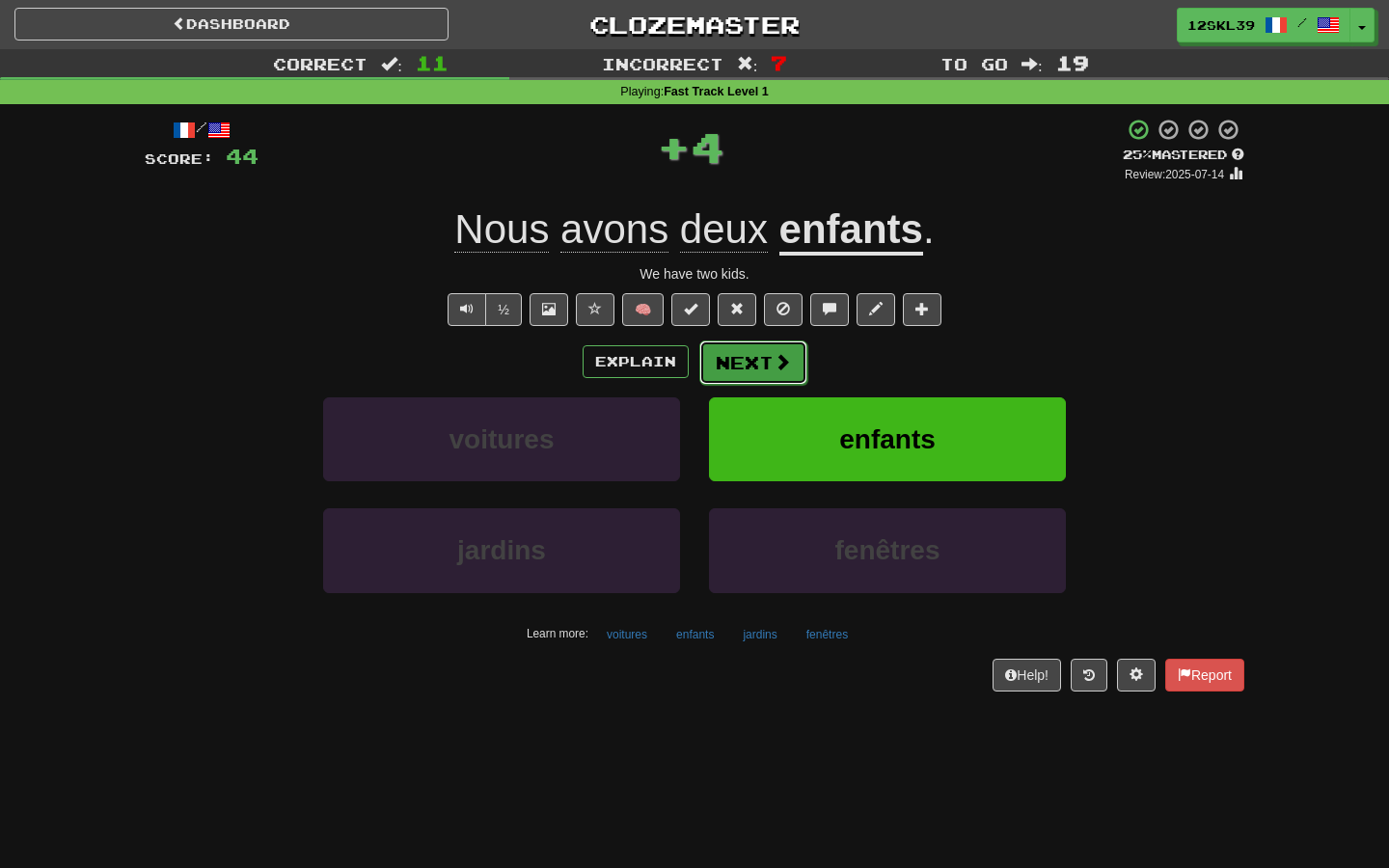 click on "Next" at bounding box center [753, 363] 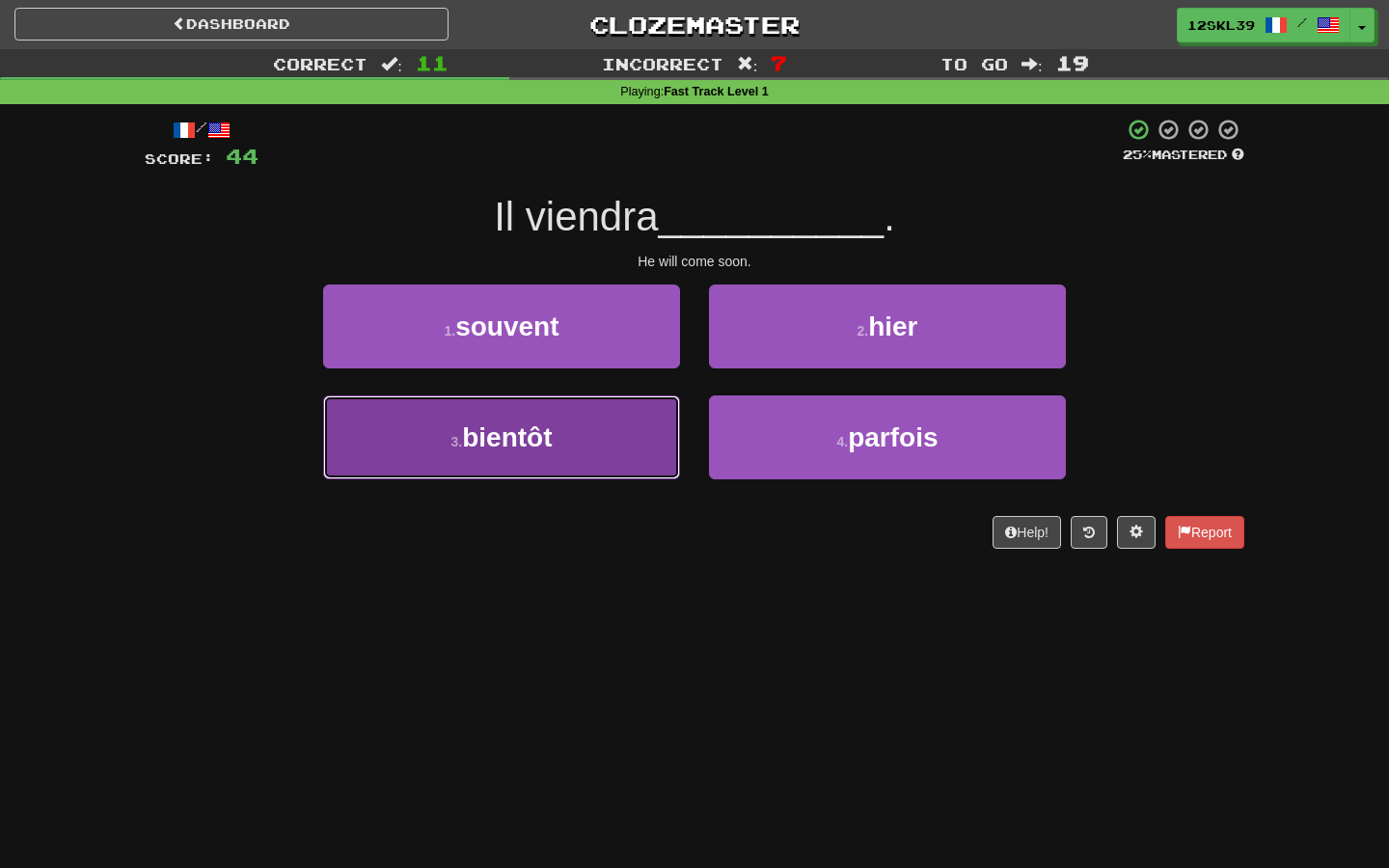 click on "3 .  bientôt" at bounding box center [502, 437] 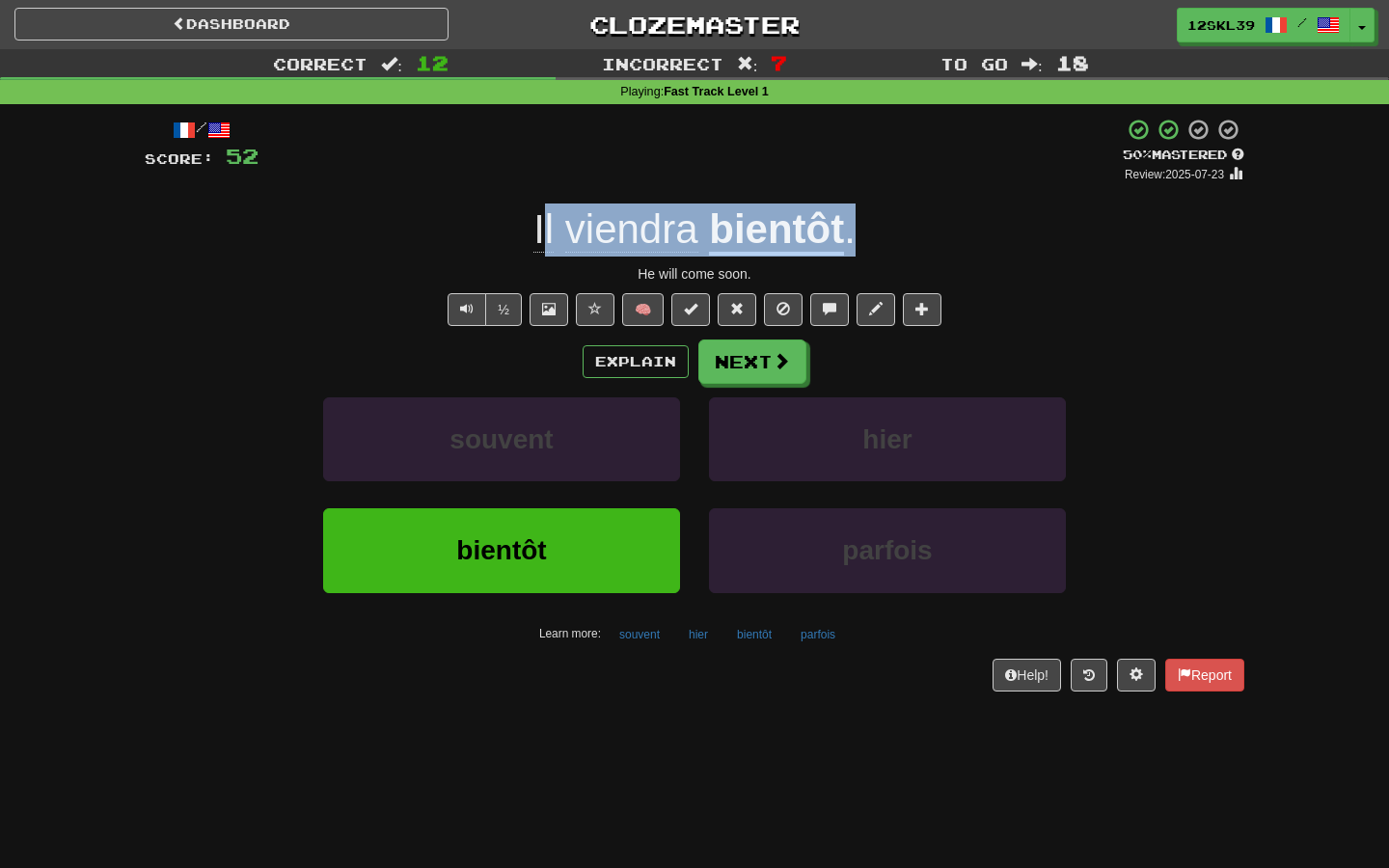 drag, startPoint x: 541, startPoint y: 231, endPoint x: 945, endPoint y: 253, distance: 404.5986 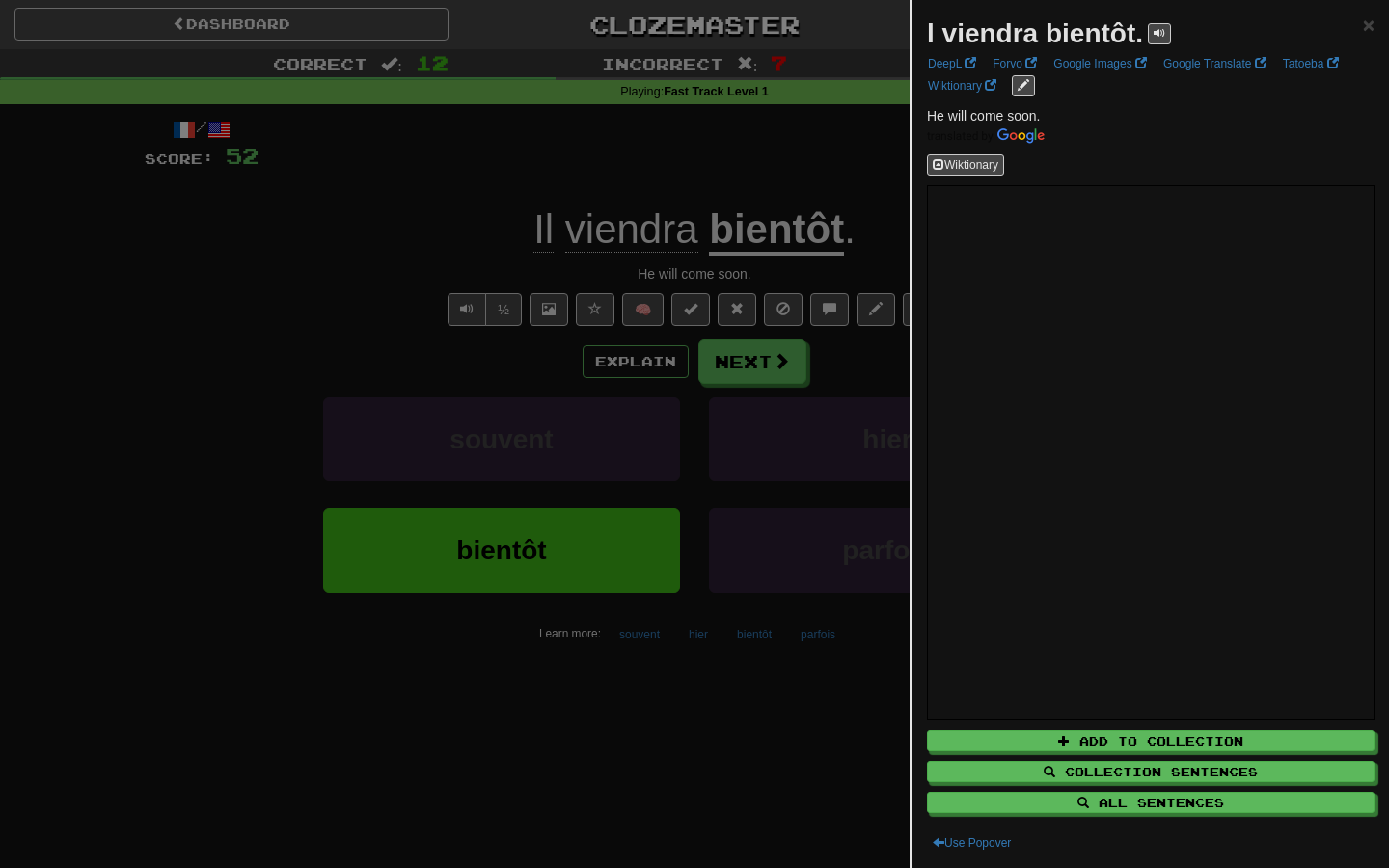 click at bounding box center (694, 434) 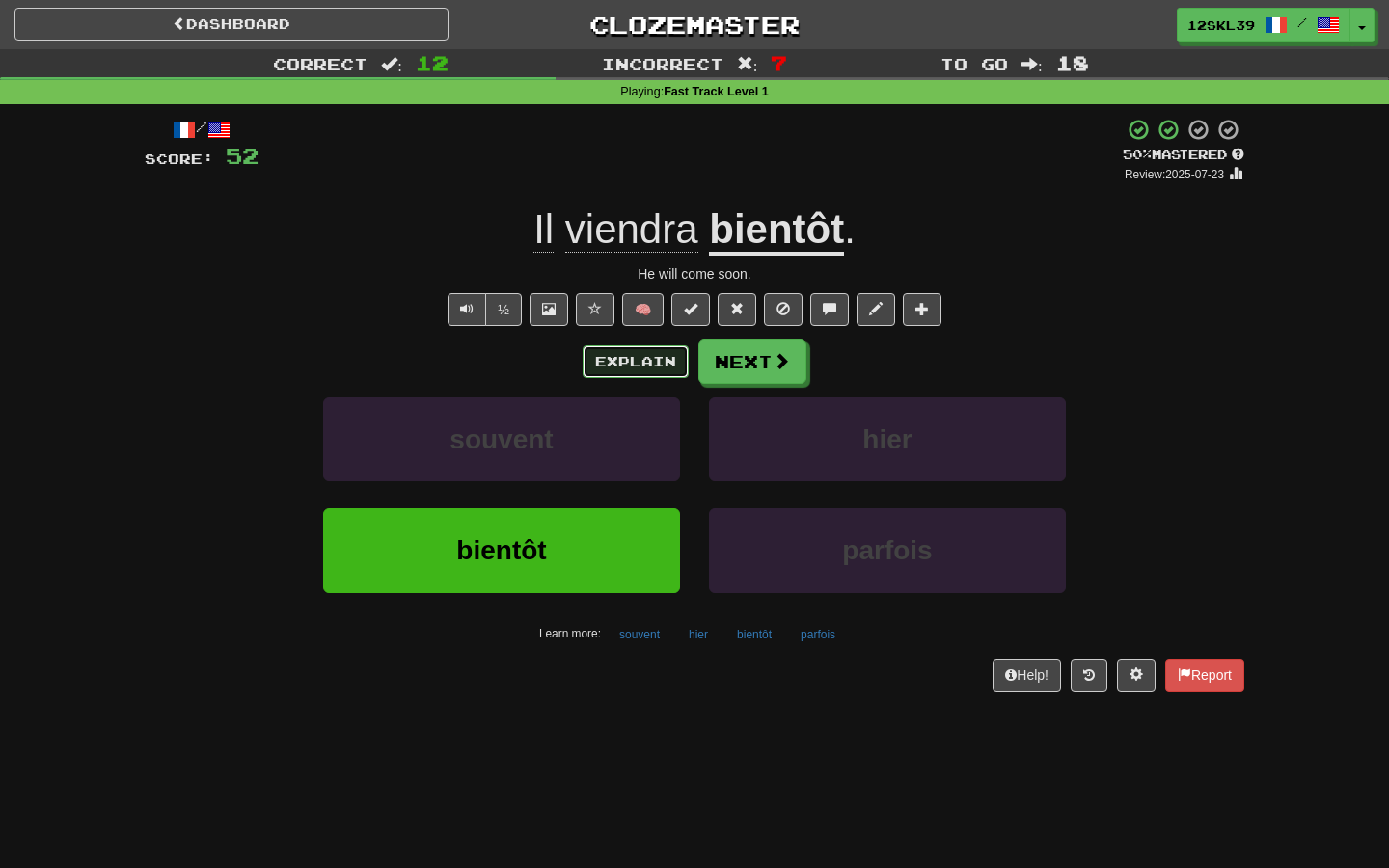 click on "Explain" at bounding box center (636, 362) 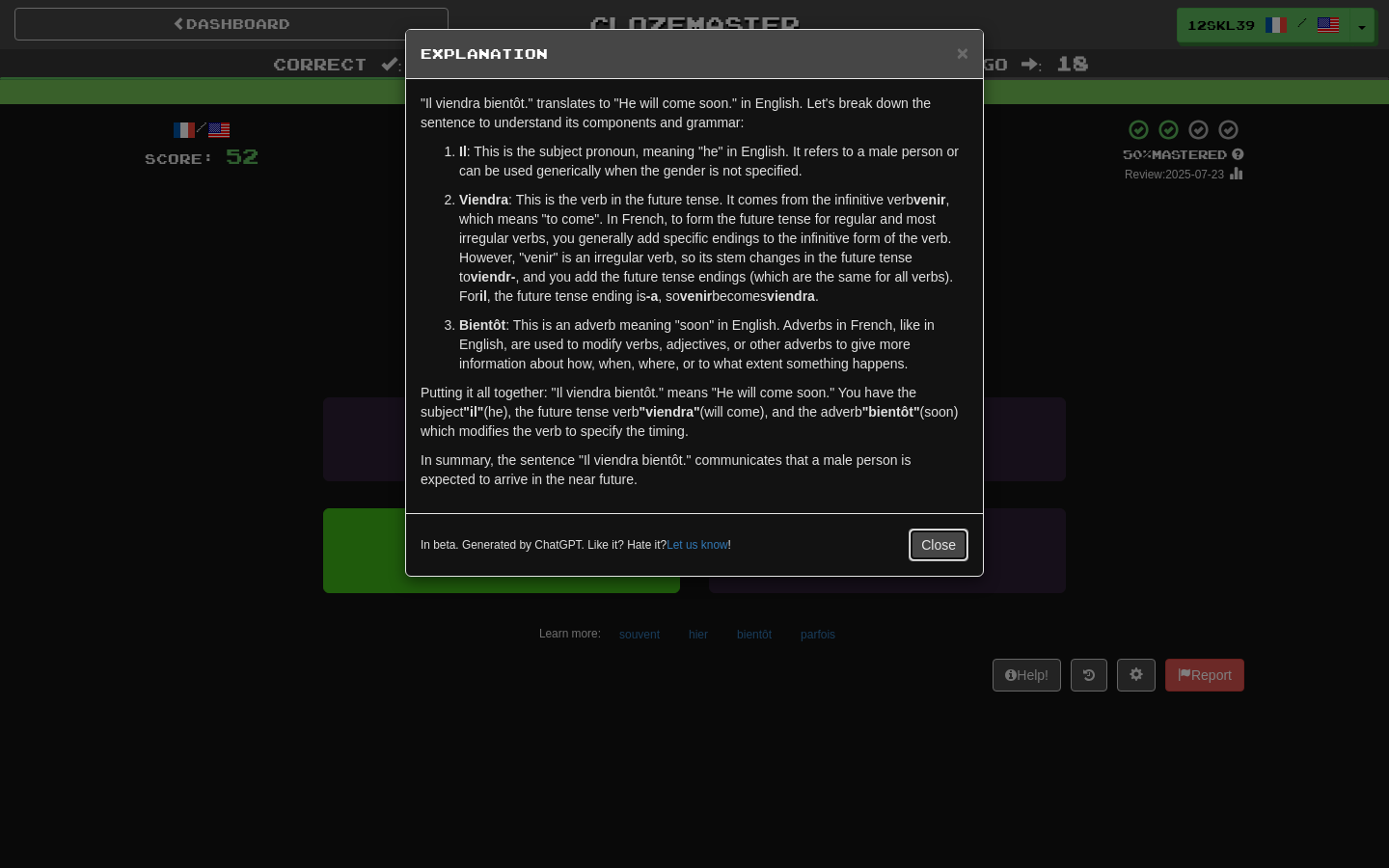 click on "Close" at bounding box center (939, 545) 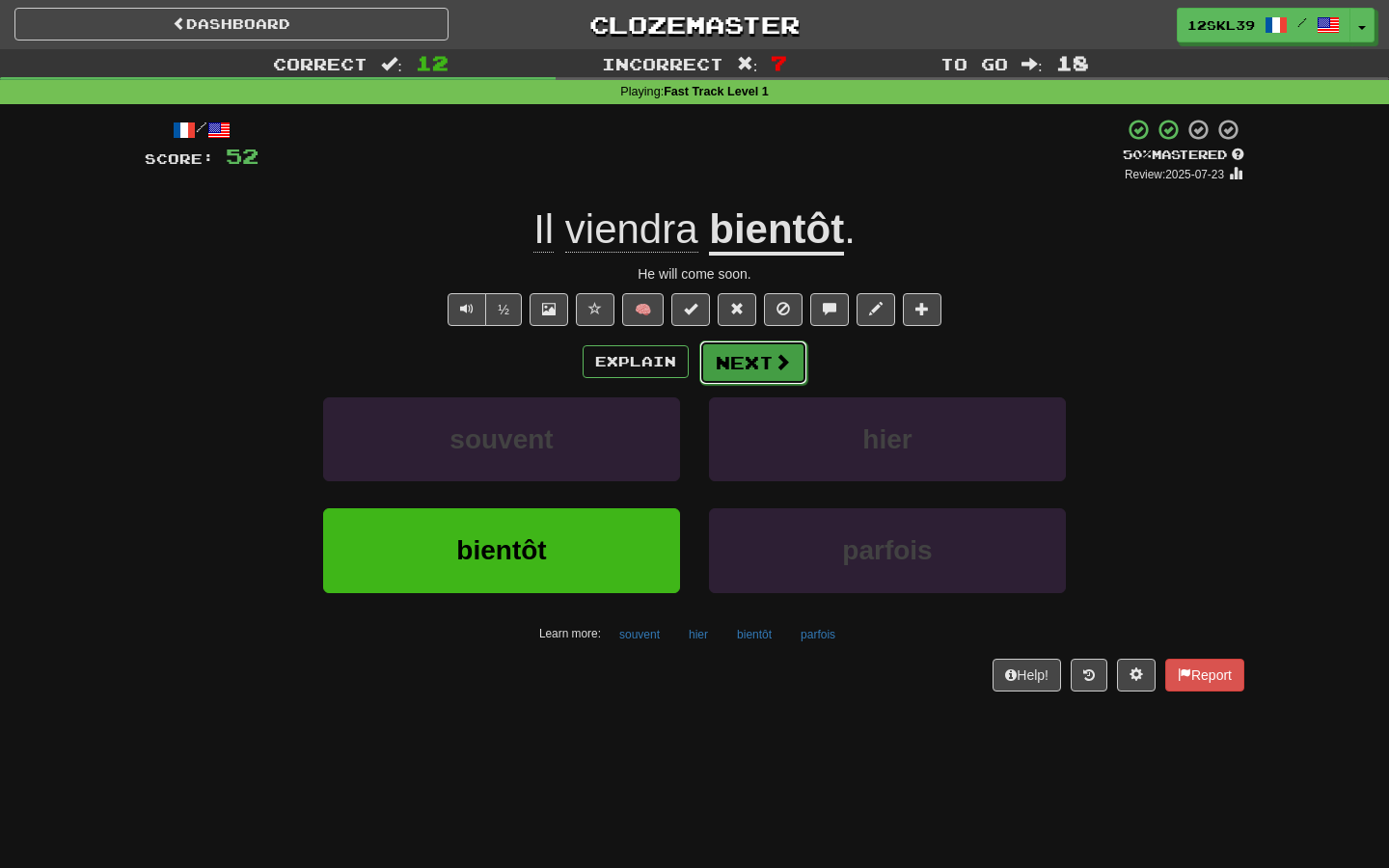 click on "Next" at bounding box center [753, 363] 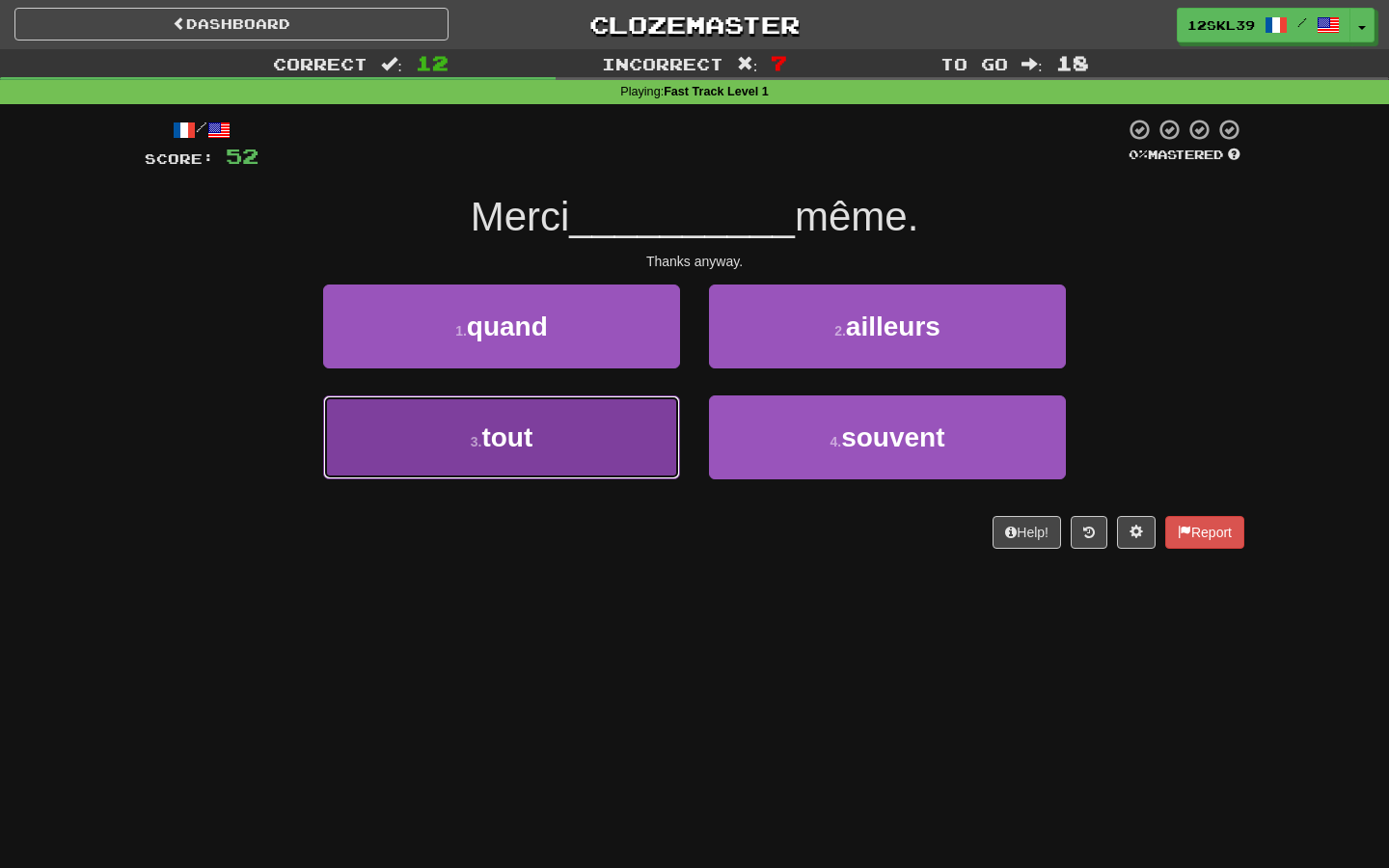 click on "3 .  tout" at bounding box center [502, 437] 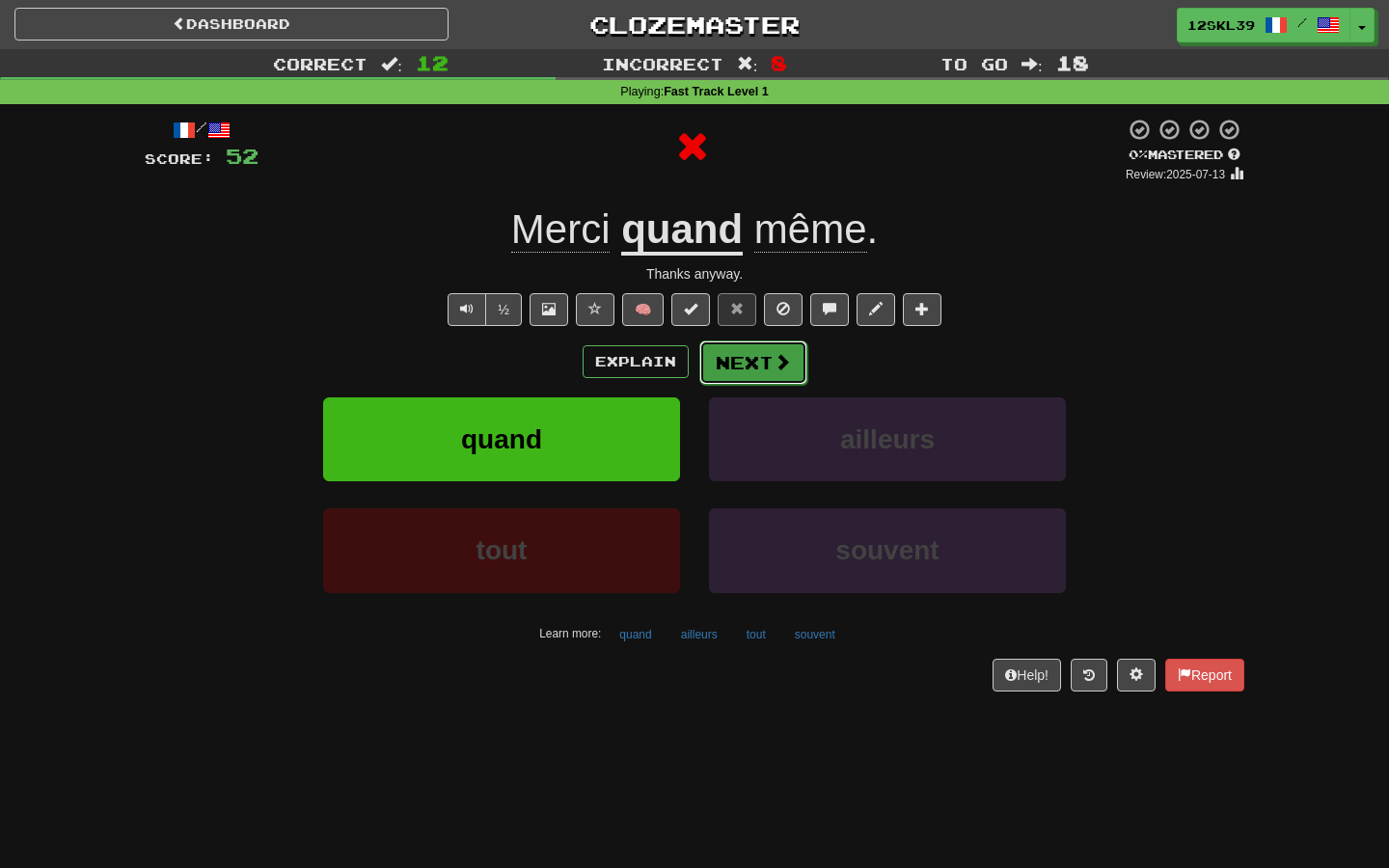 click on "Next" at bounding box center (753, 363) 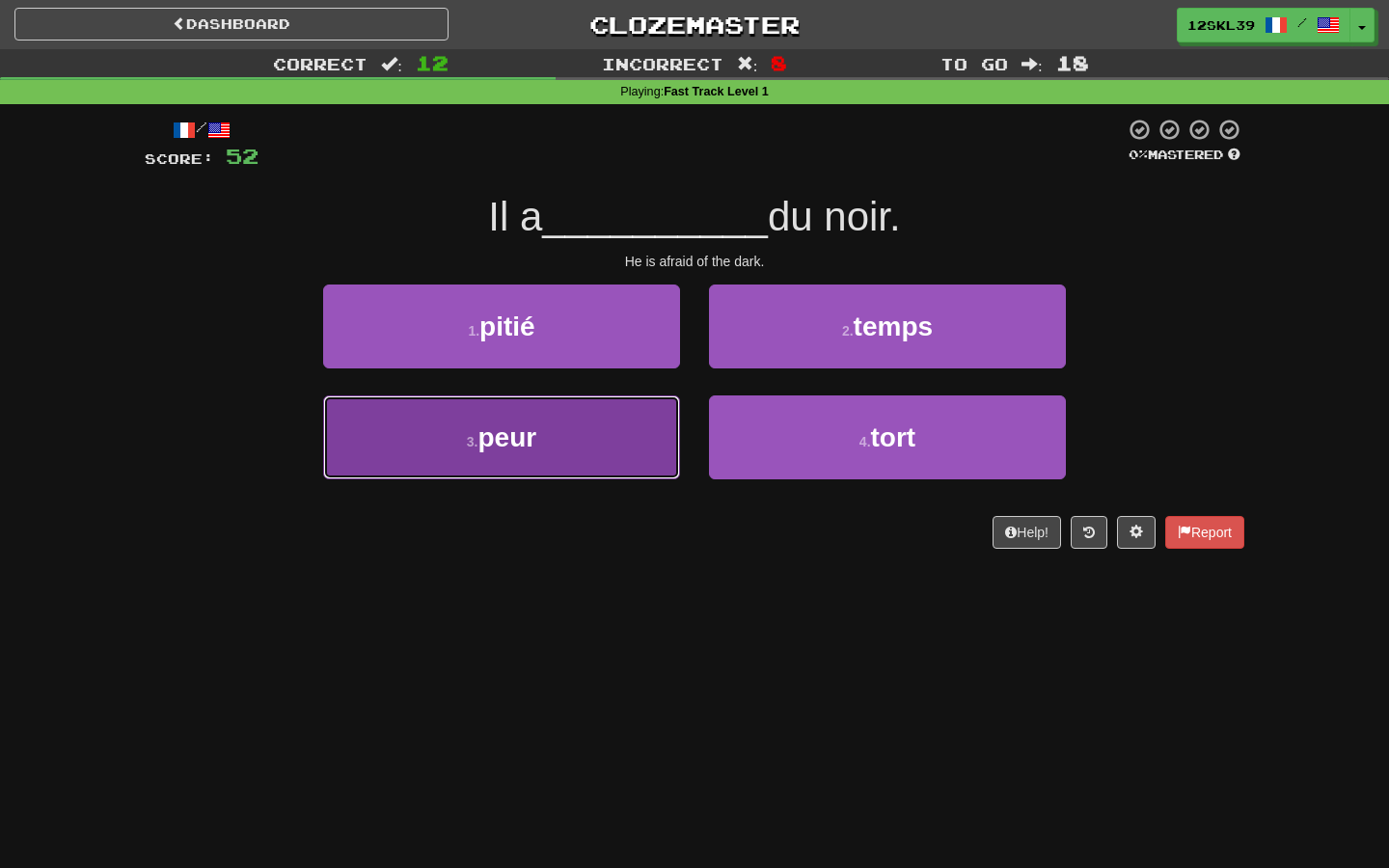 click on "3 .  peur" at bounding box center [502, 437] 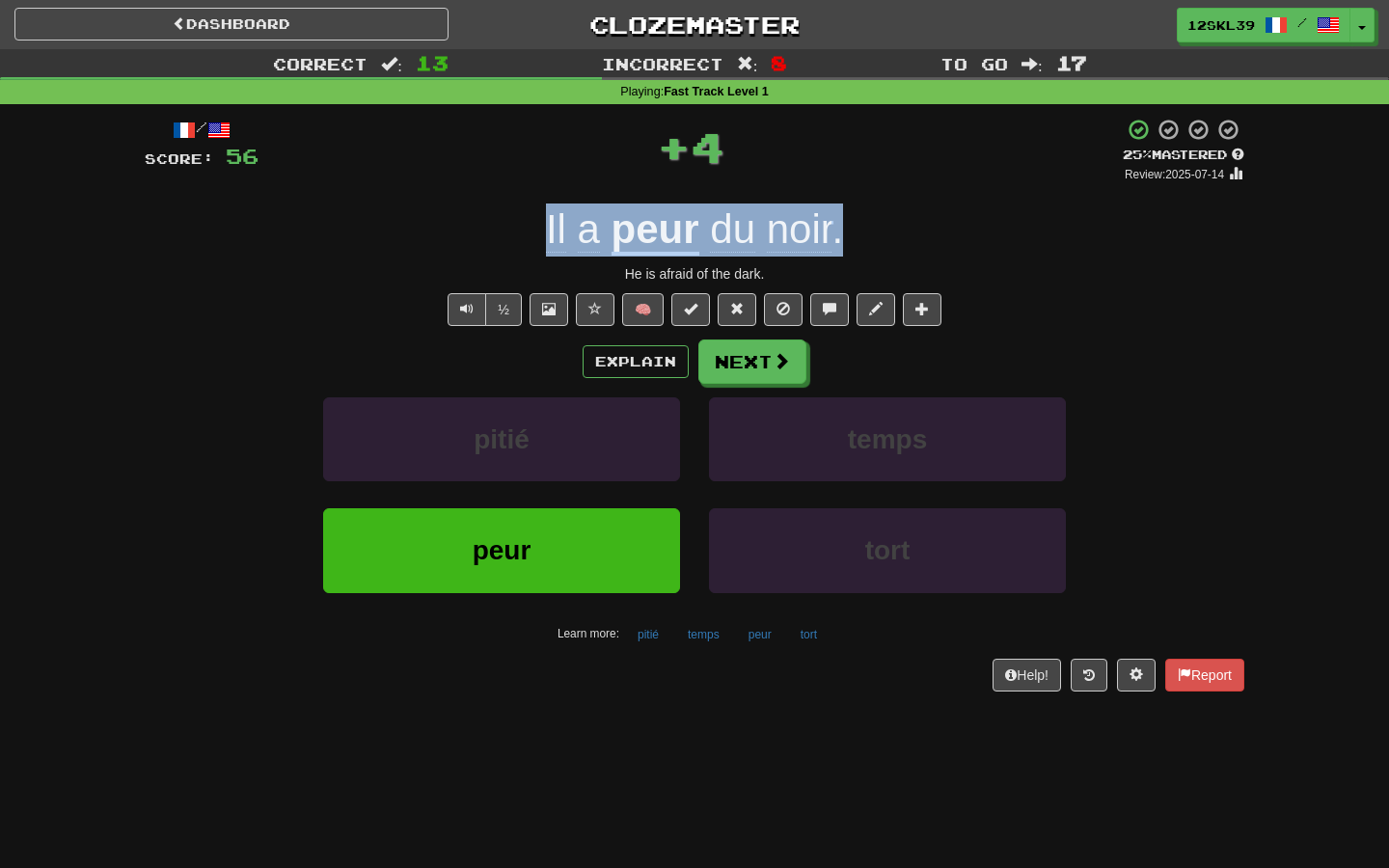 drag, startPoint x: 857, startPoint y: 231, endPoint x: 515, endPoint y: 229, distance: 342.00585 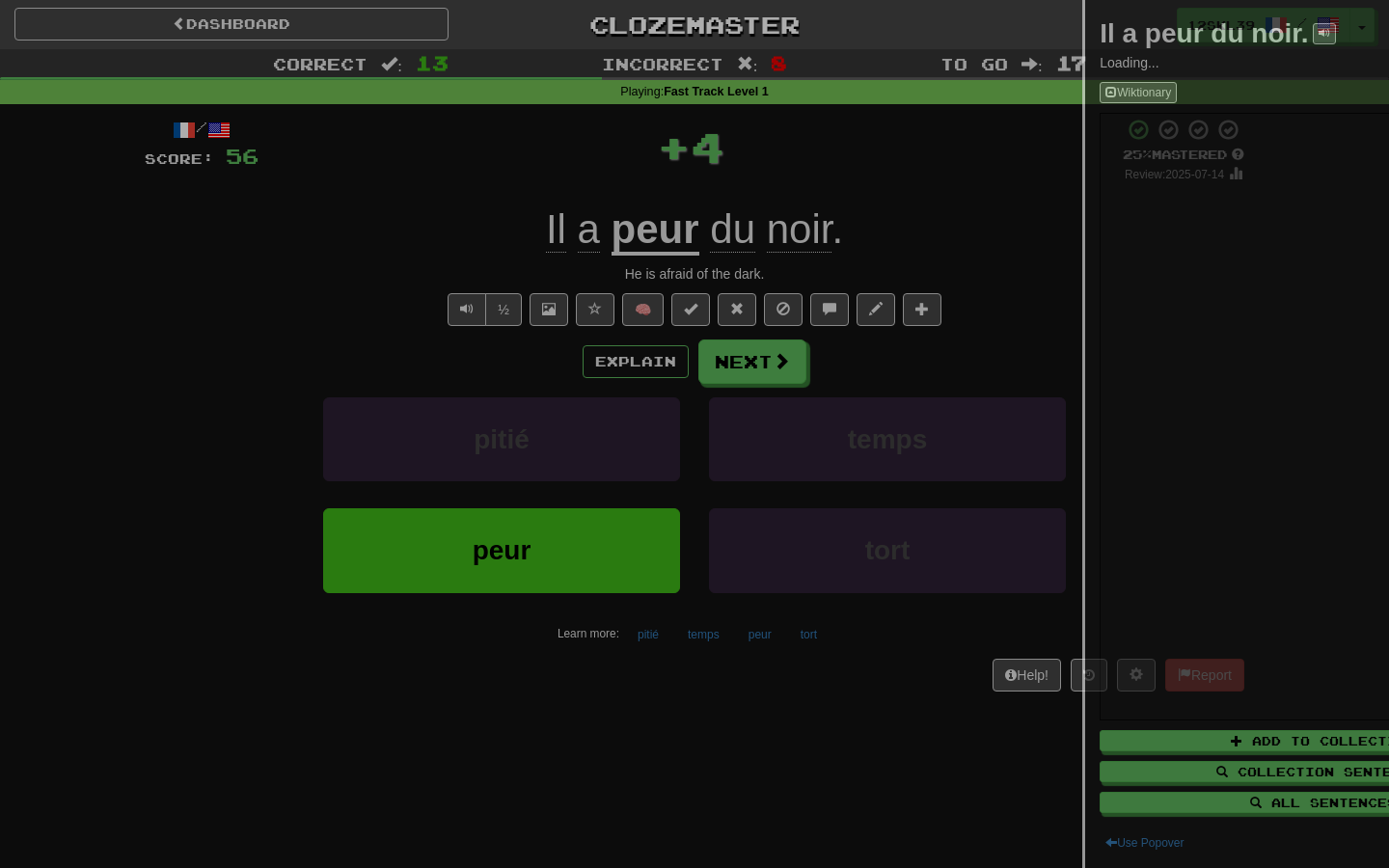 click at bounding box center [694, 434] 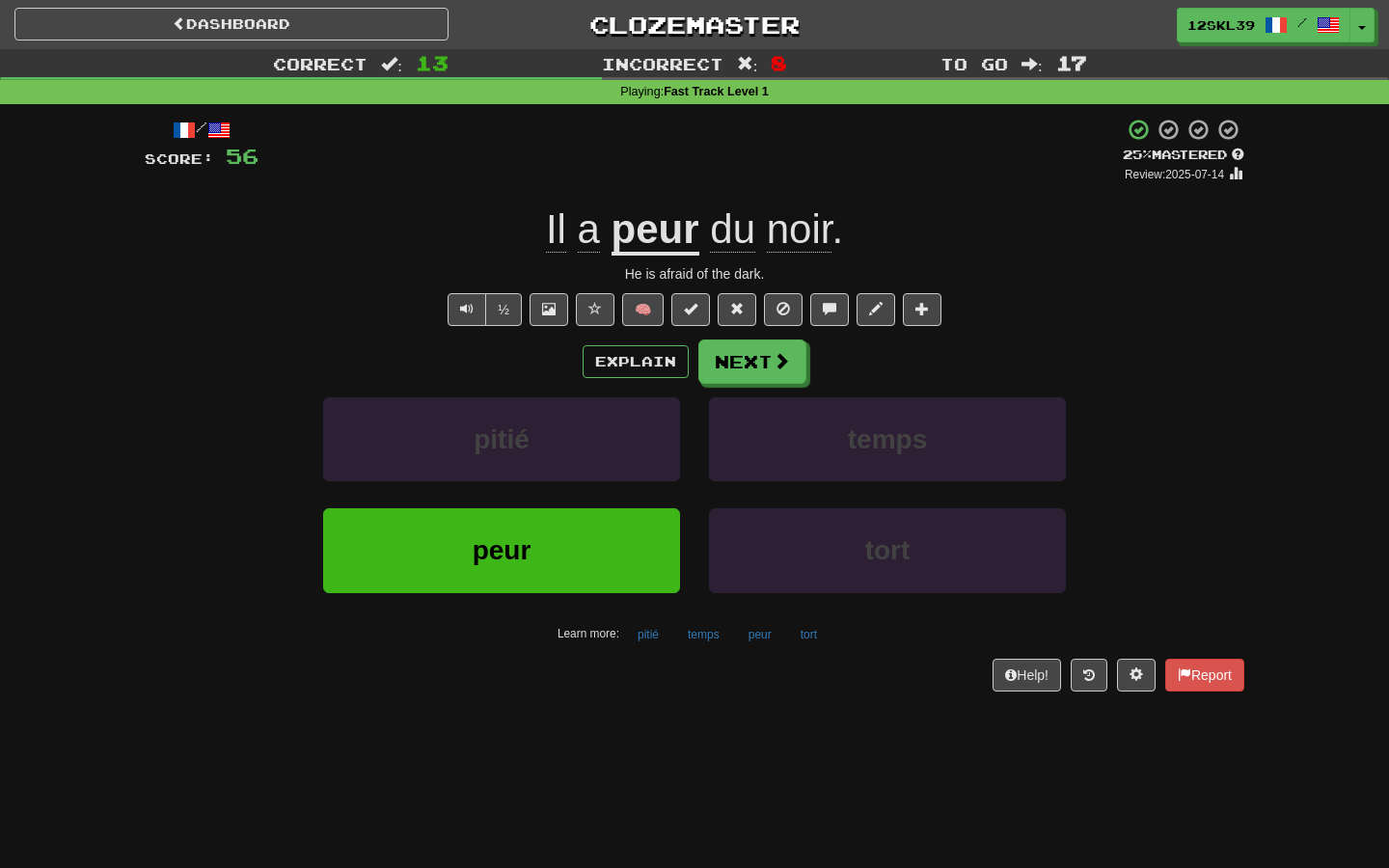 click on "peur" at bounding box center (655, 231) 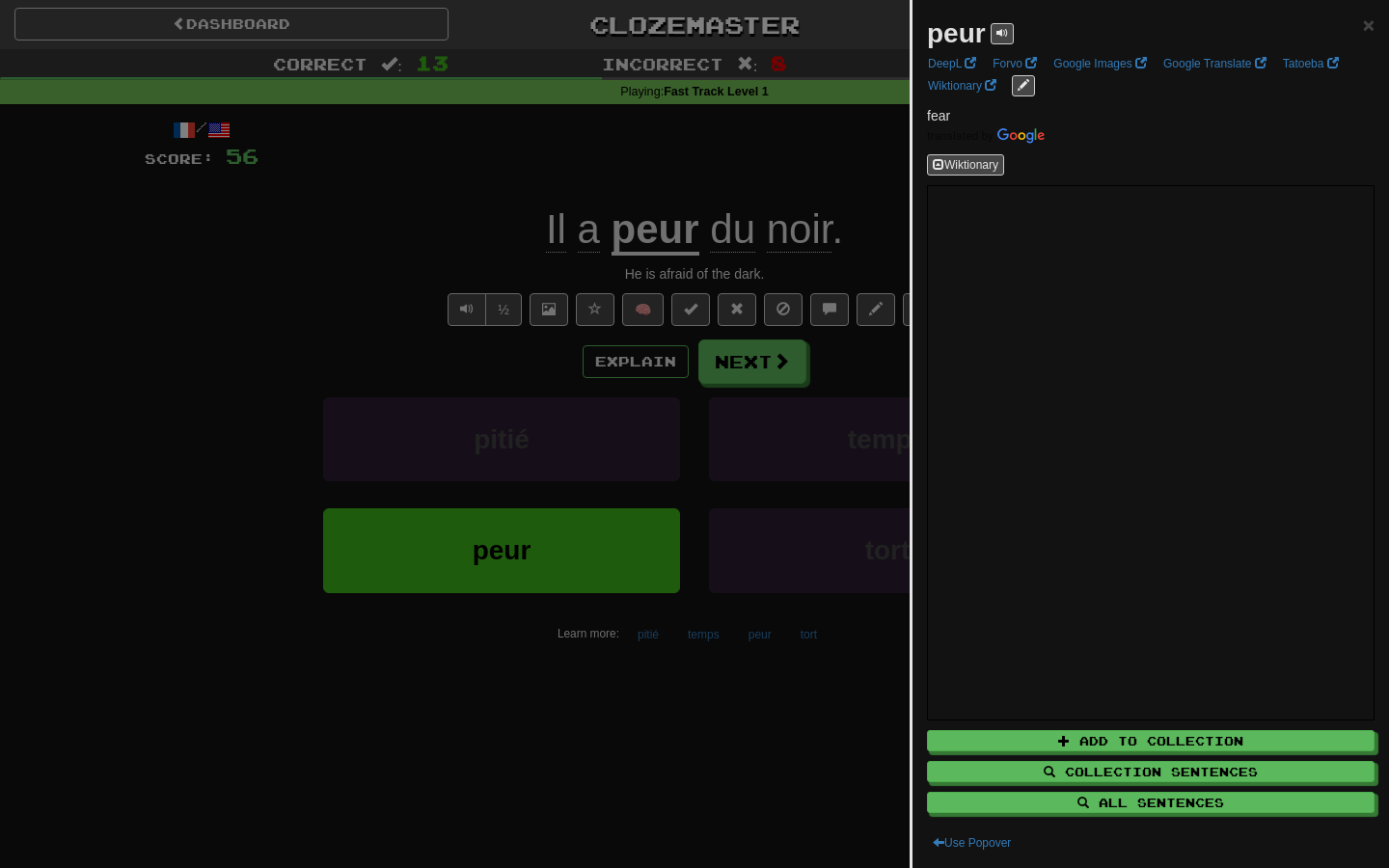click at bounding box center [694, 434] 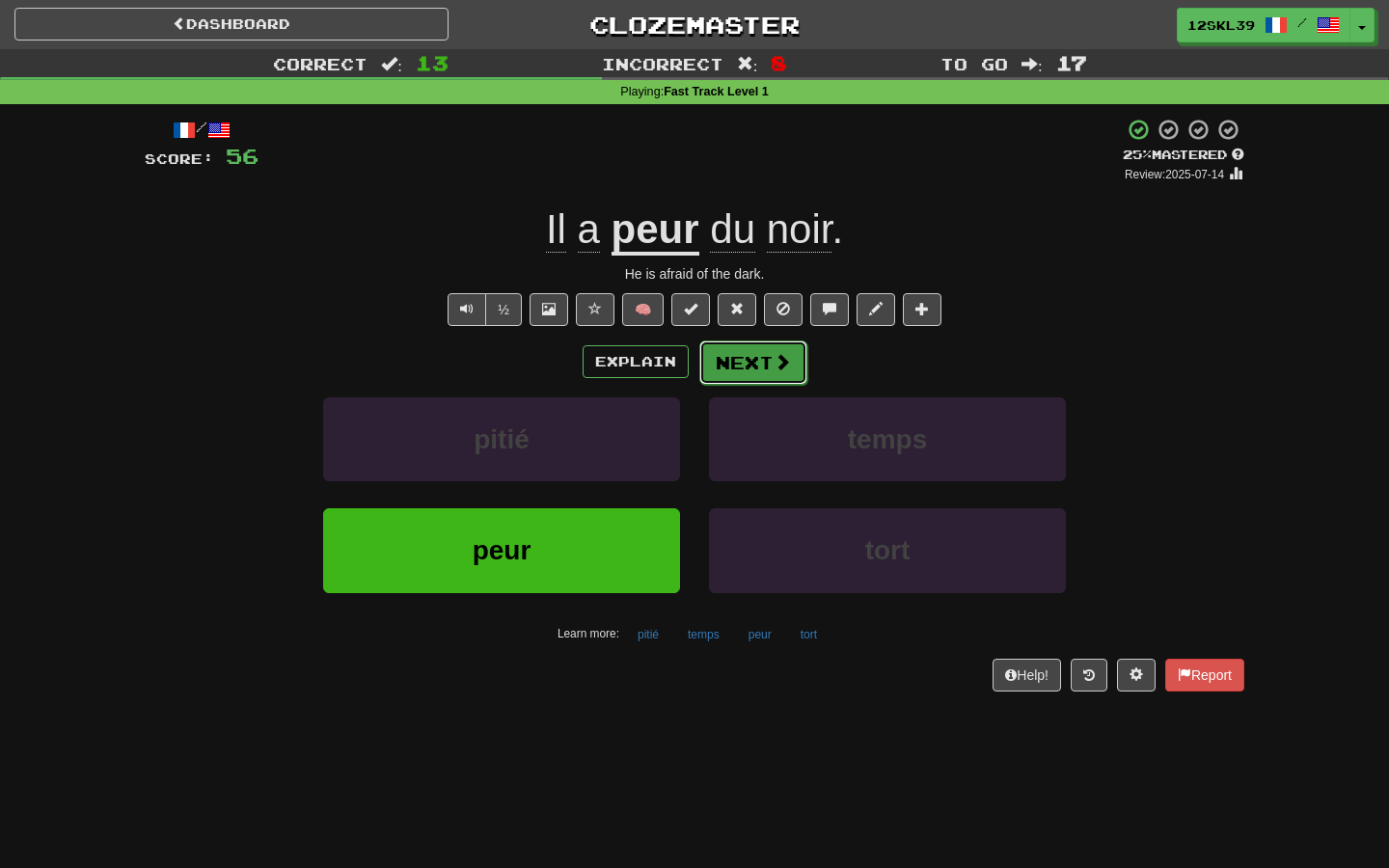 click on "Next" at bounding box center (753, 363) 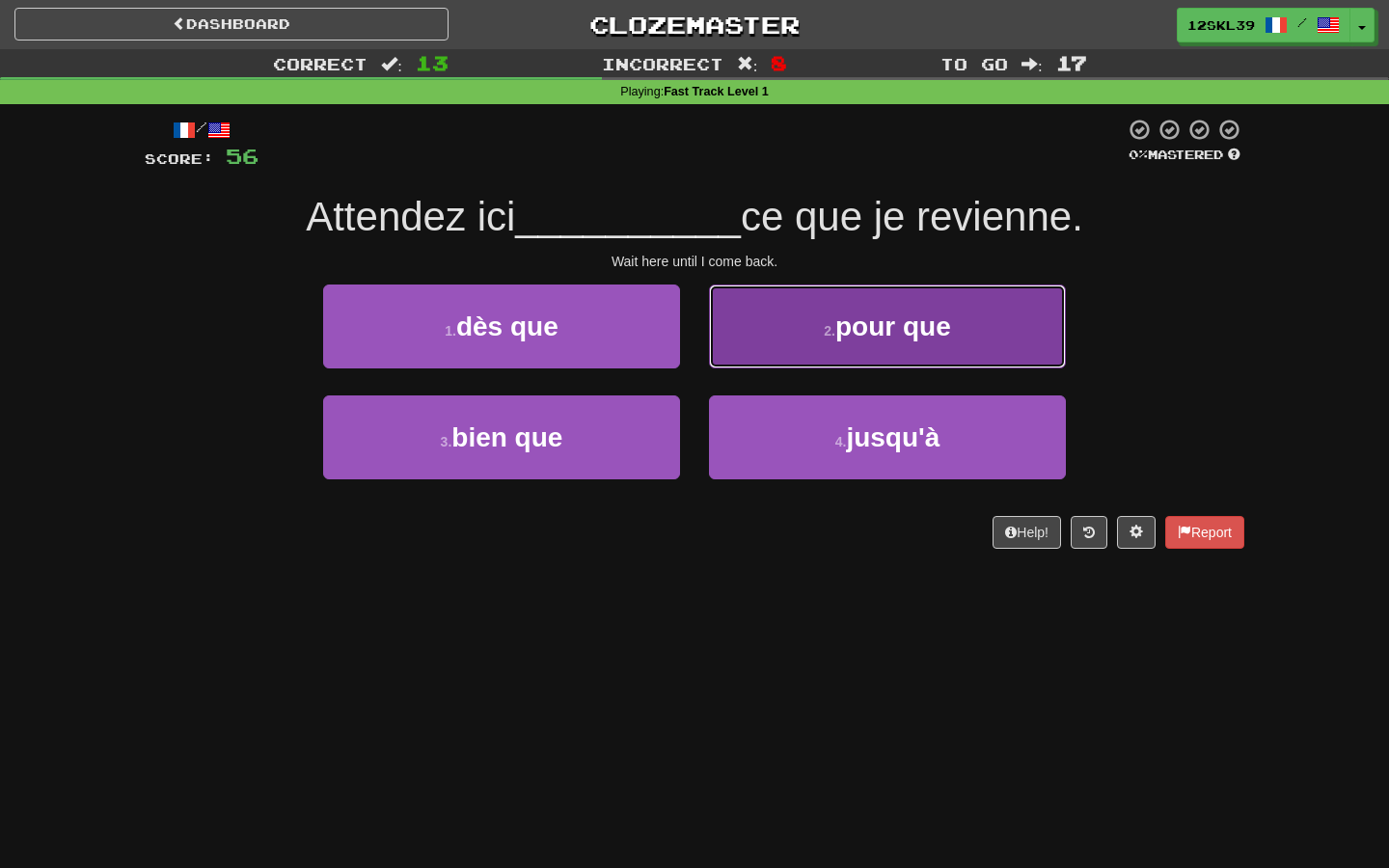 click on "2 .  pour que" at bounding box center (887, 326) 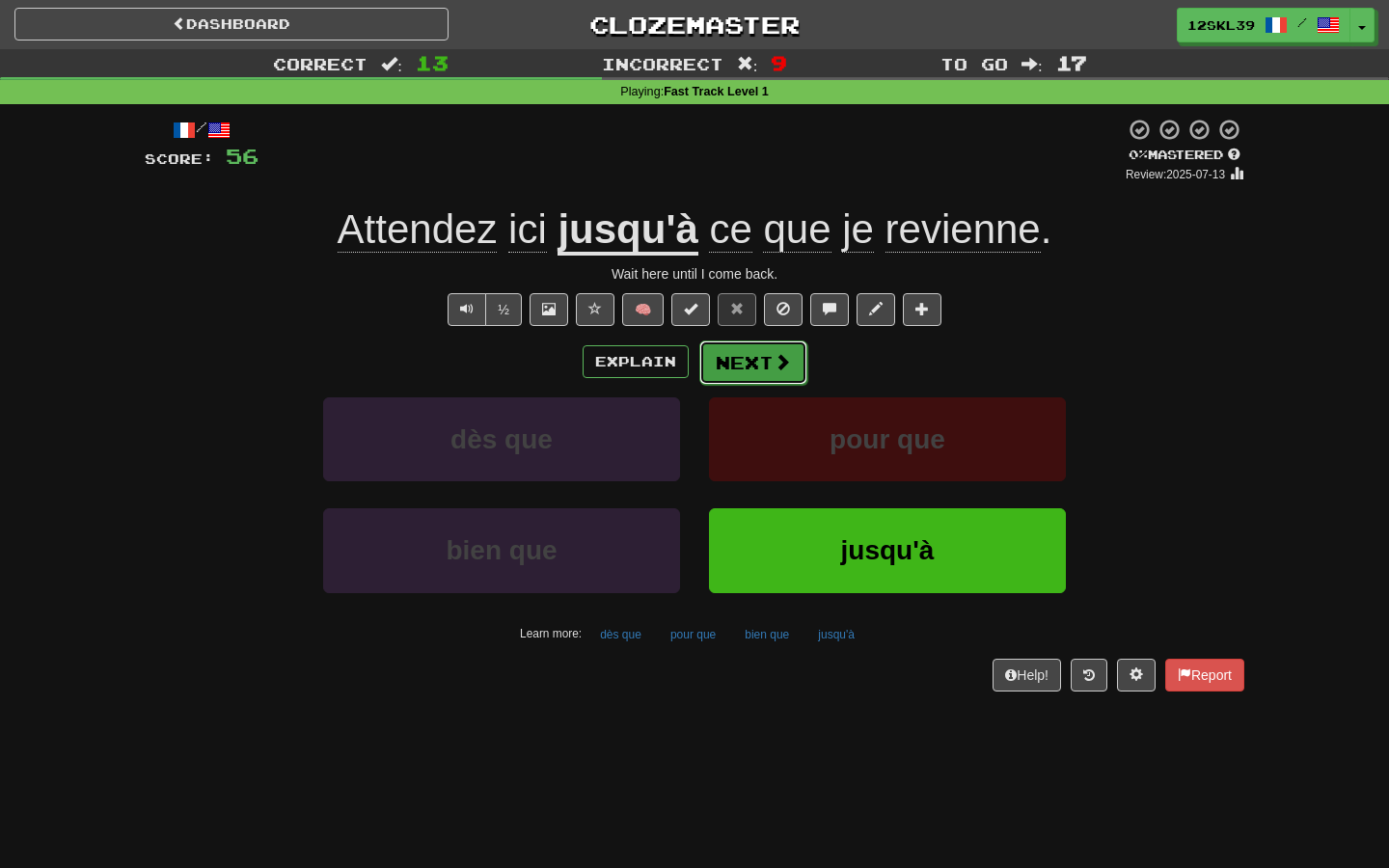 click on "Next" at bounding box center (753, 363) 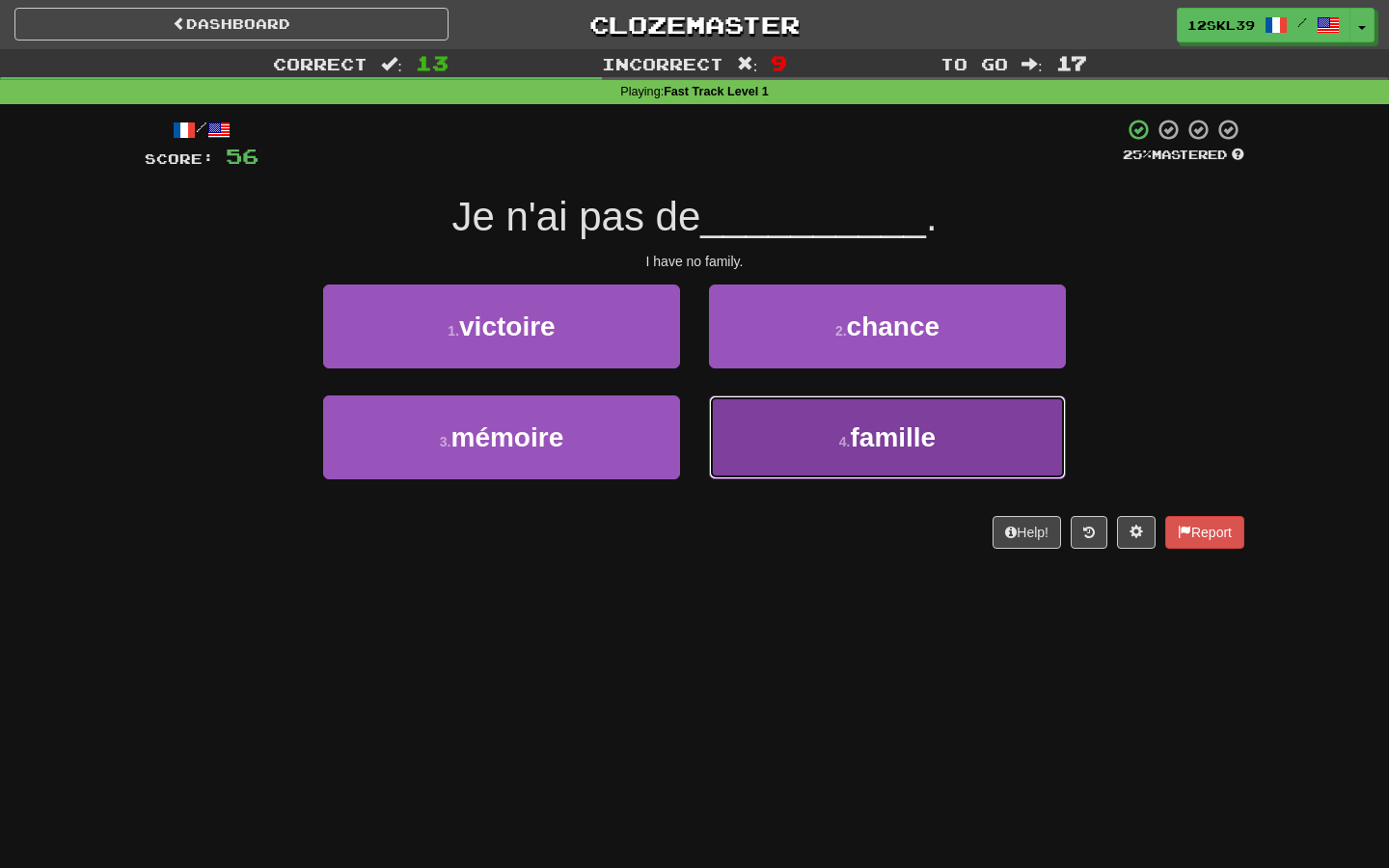 click on "4 .  famille" at bounding box center (887, 437) 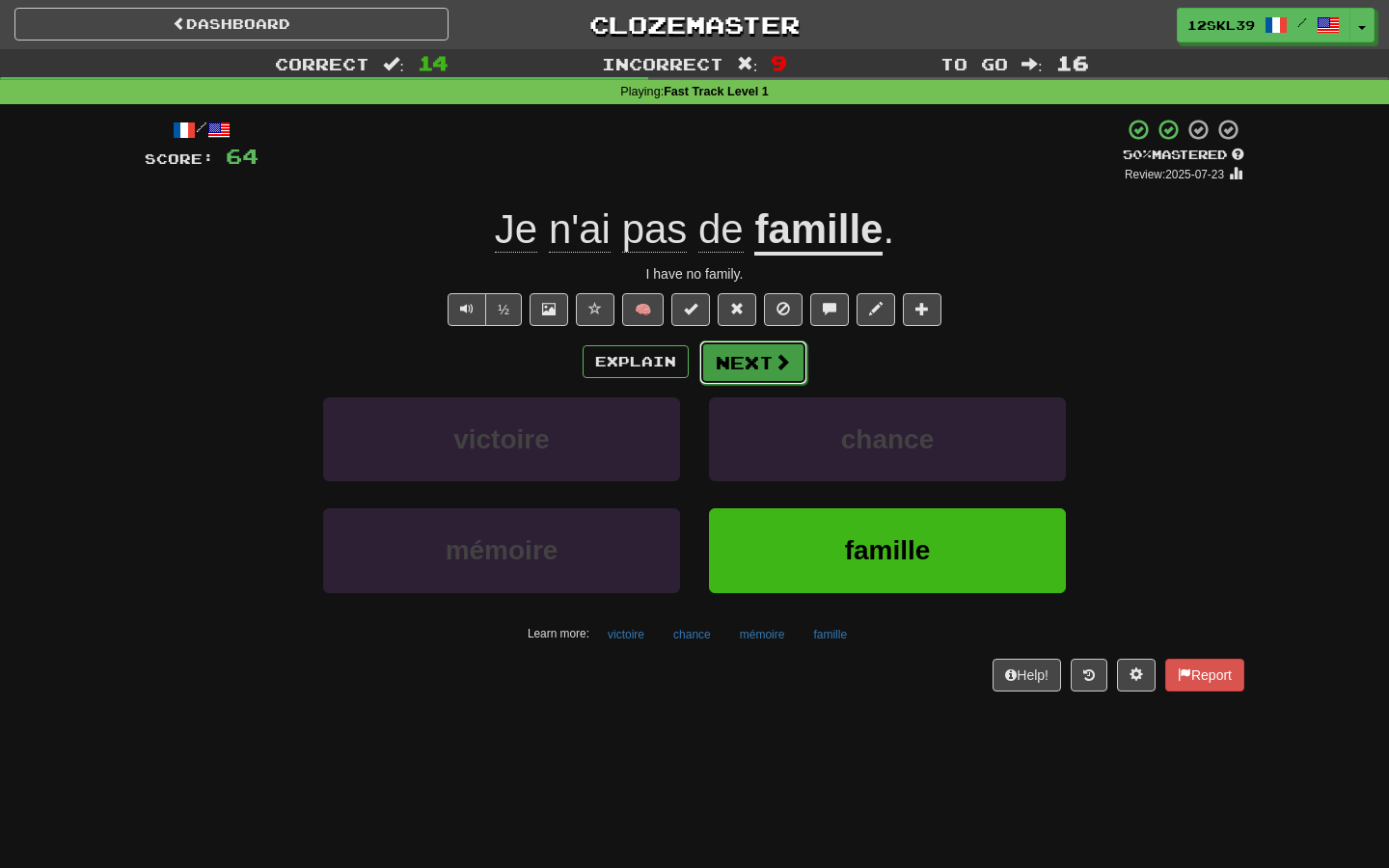 click on "Next" at bounding box center [753, 363] 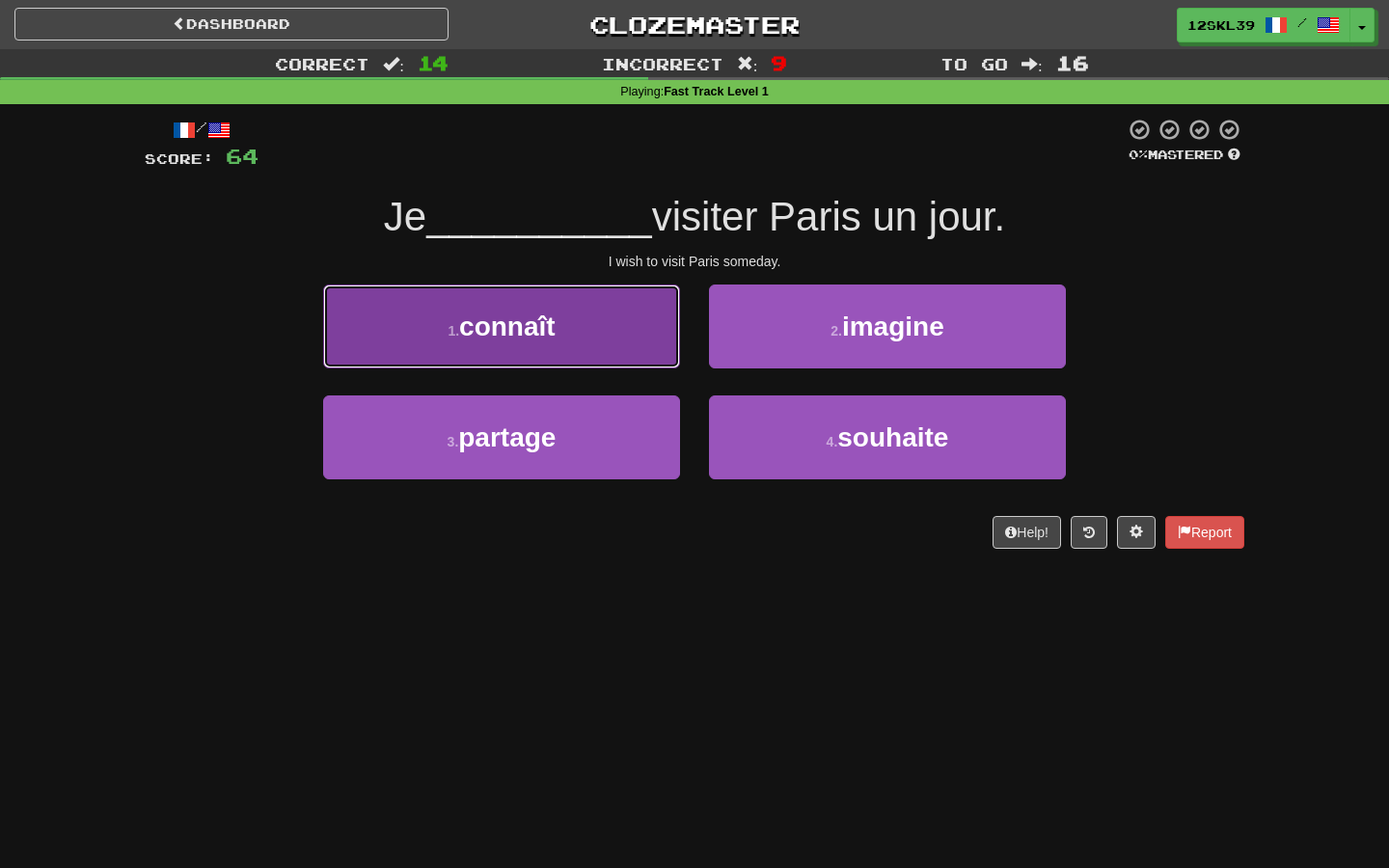 click on "1 .  connaît" at bounding box center [502, 326] 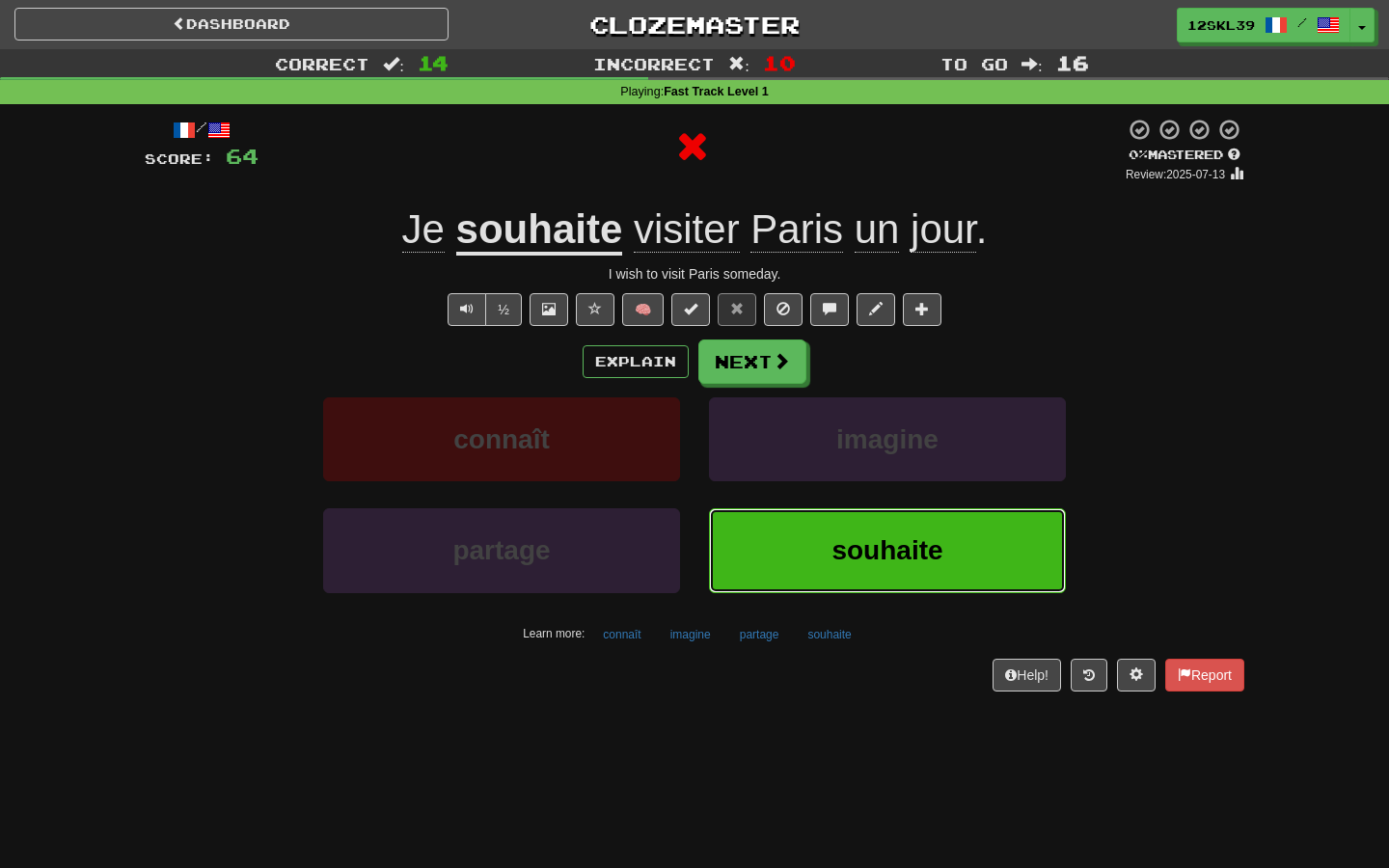 click on "souhaite" at bounding box center [886, 550] 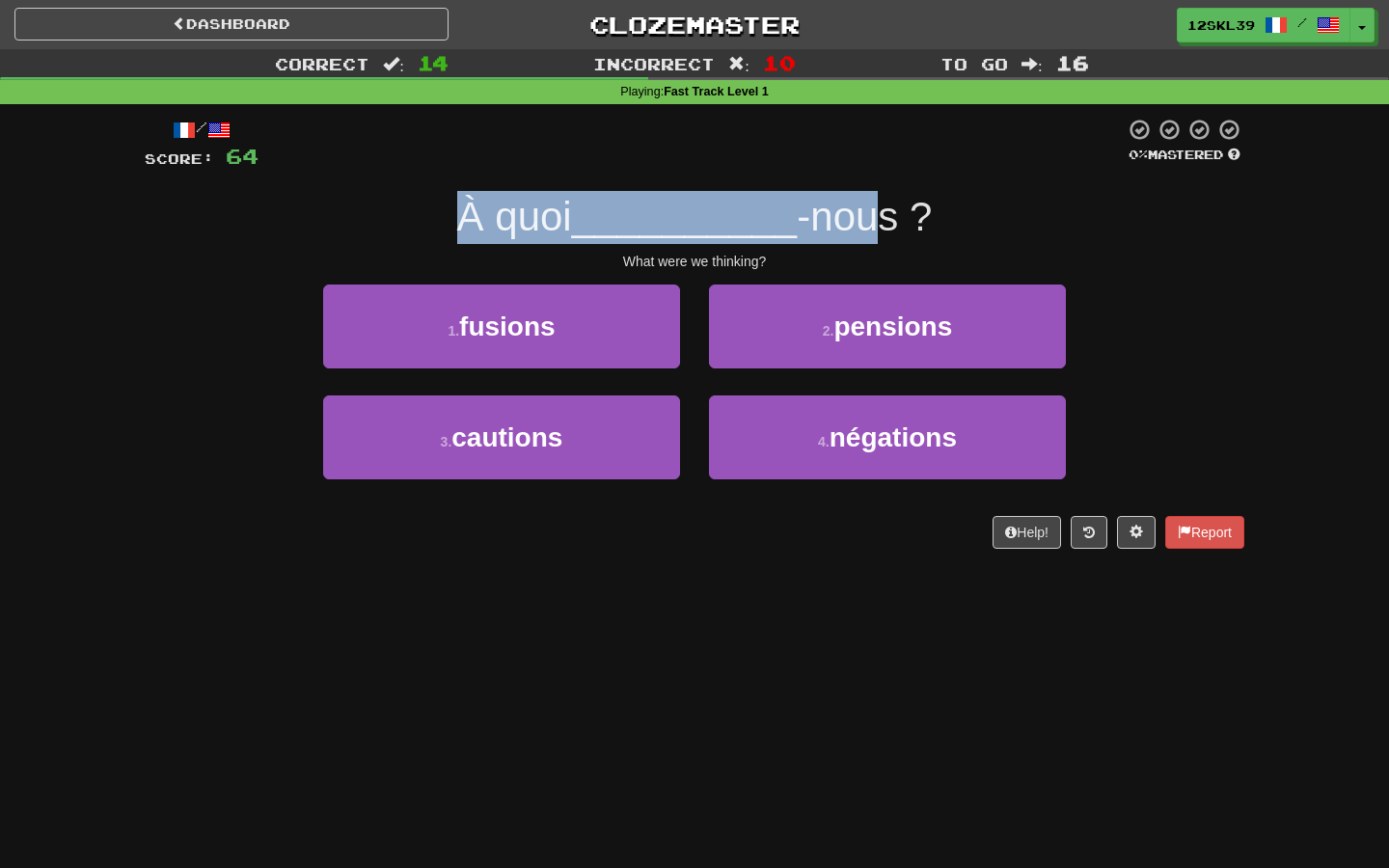 drag, startPoint x: 472, startPoint y: 219, endPoint x: 878, endPoint y: 233, distance: 406.24131 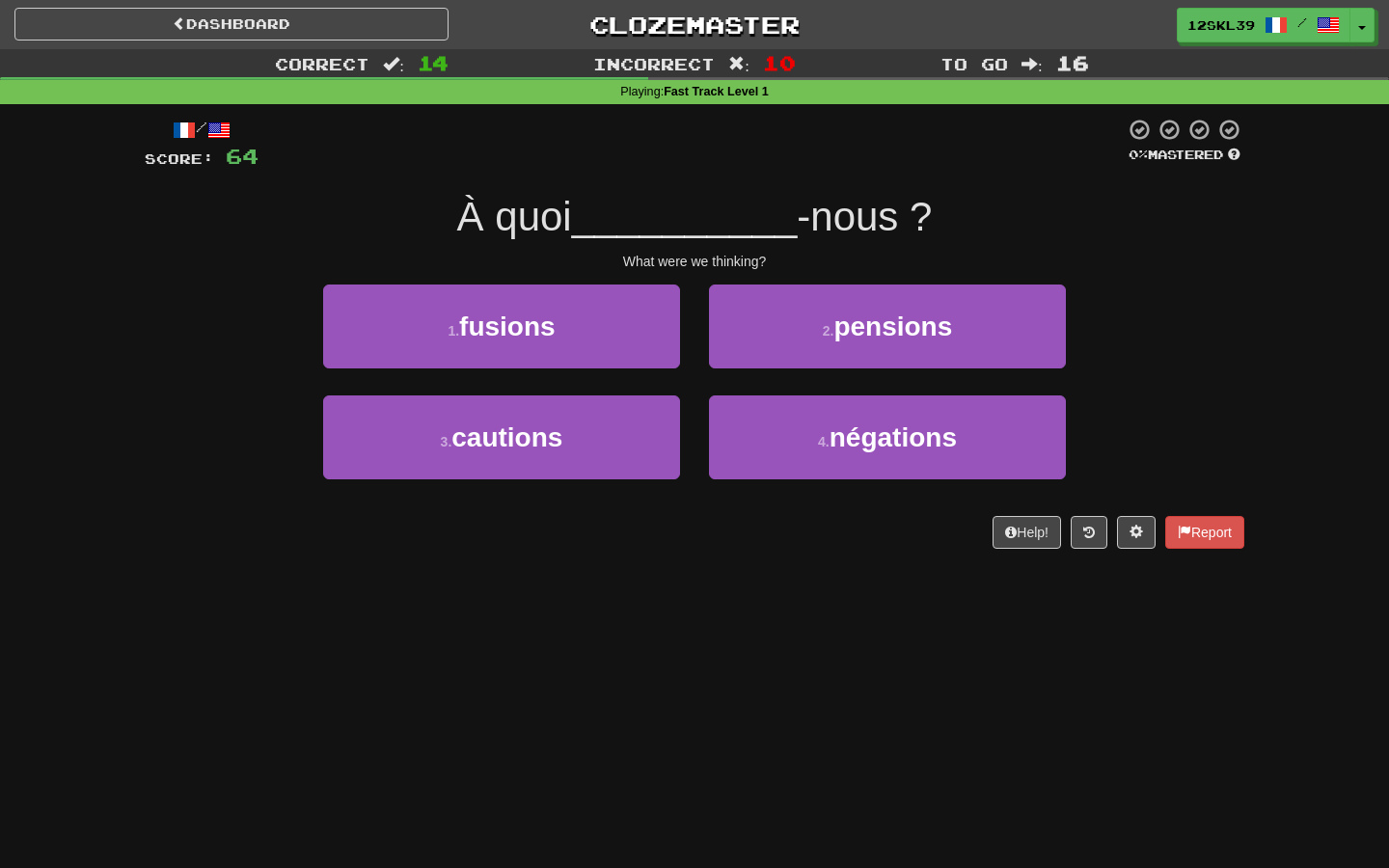 click on "-nous ?" at bounding box center [864, 216] 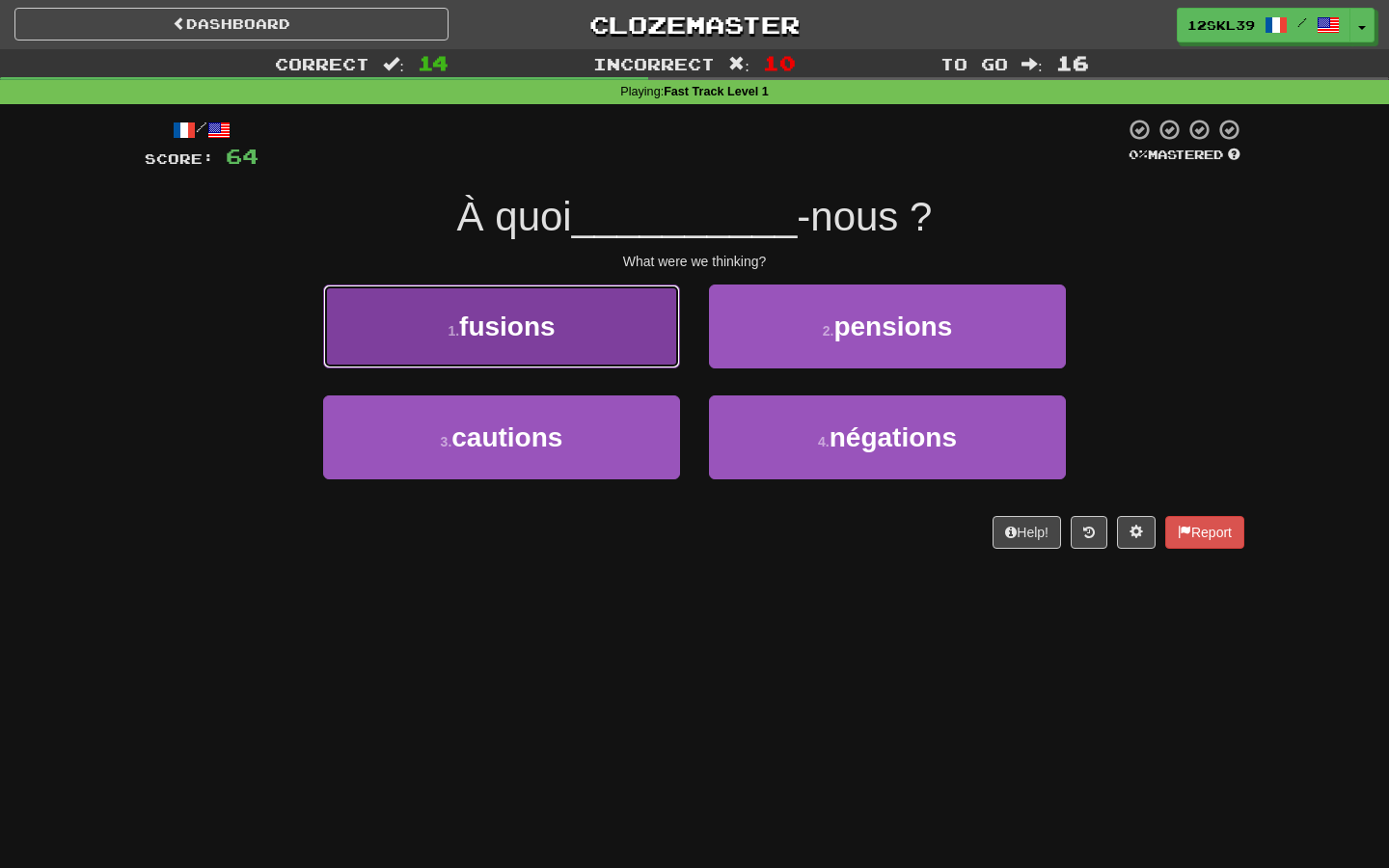 click on "fusions" at bounding box center [507, 326] 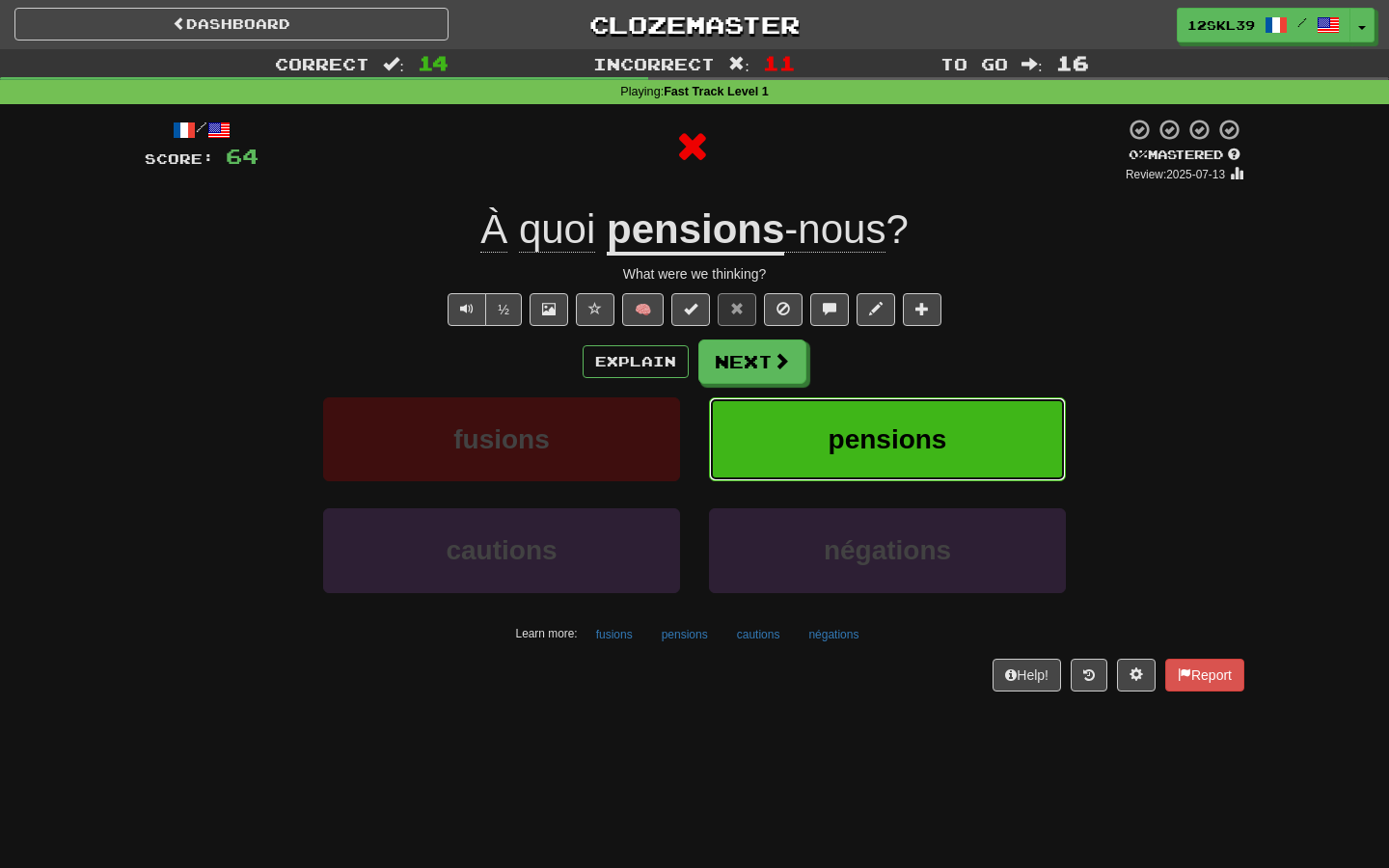 click on "pensions" at bounding box center (887, 439) 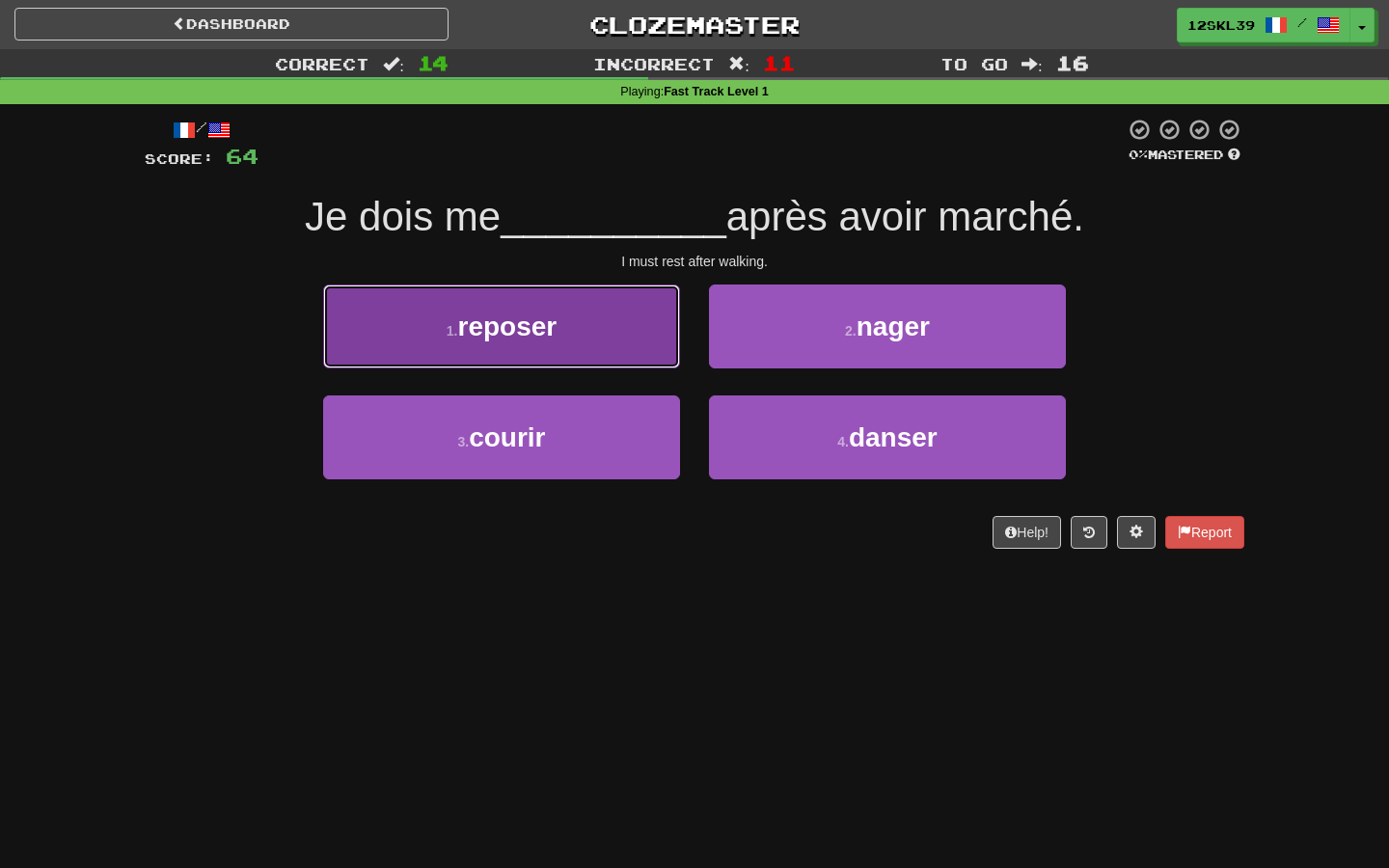 click on "1 .  reposer" at bounding box center [502, 326] 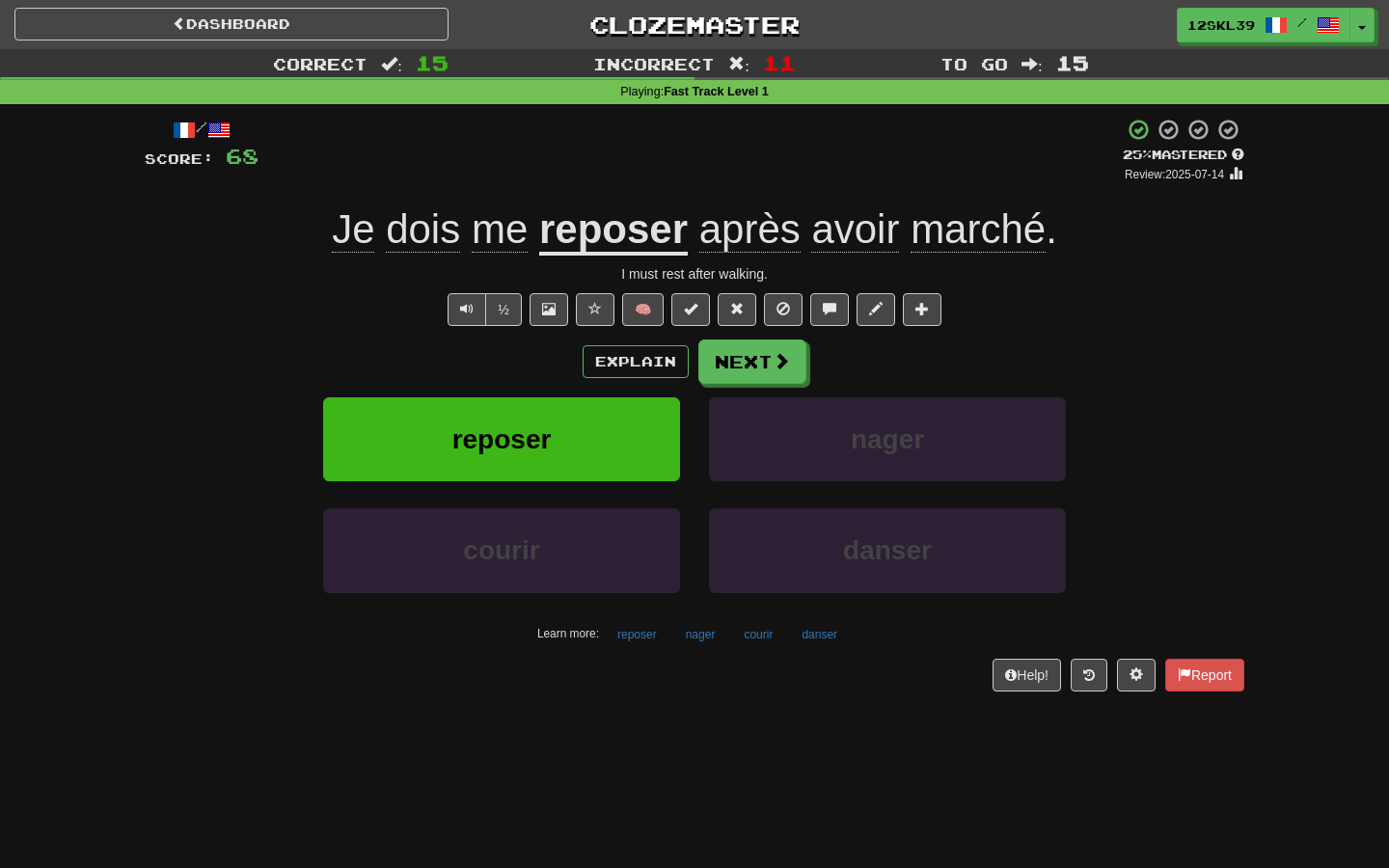 click on "/  Score:   68 + 4 25 %  Mastered Review:  2025-07-14 Je   dois   me   reposer   après   avoir   marché . I must rest after walking. ½ 🧠 Explain Next reposer nager courir danser Learn more: reposer nager courir danser  Help!  Report" at bounding box center [694, 404] 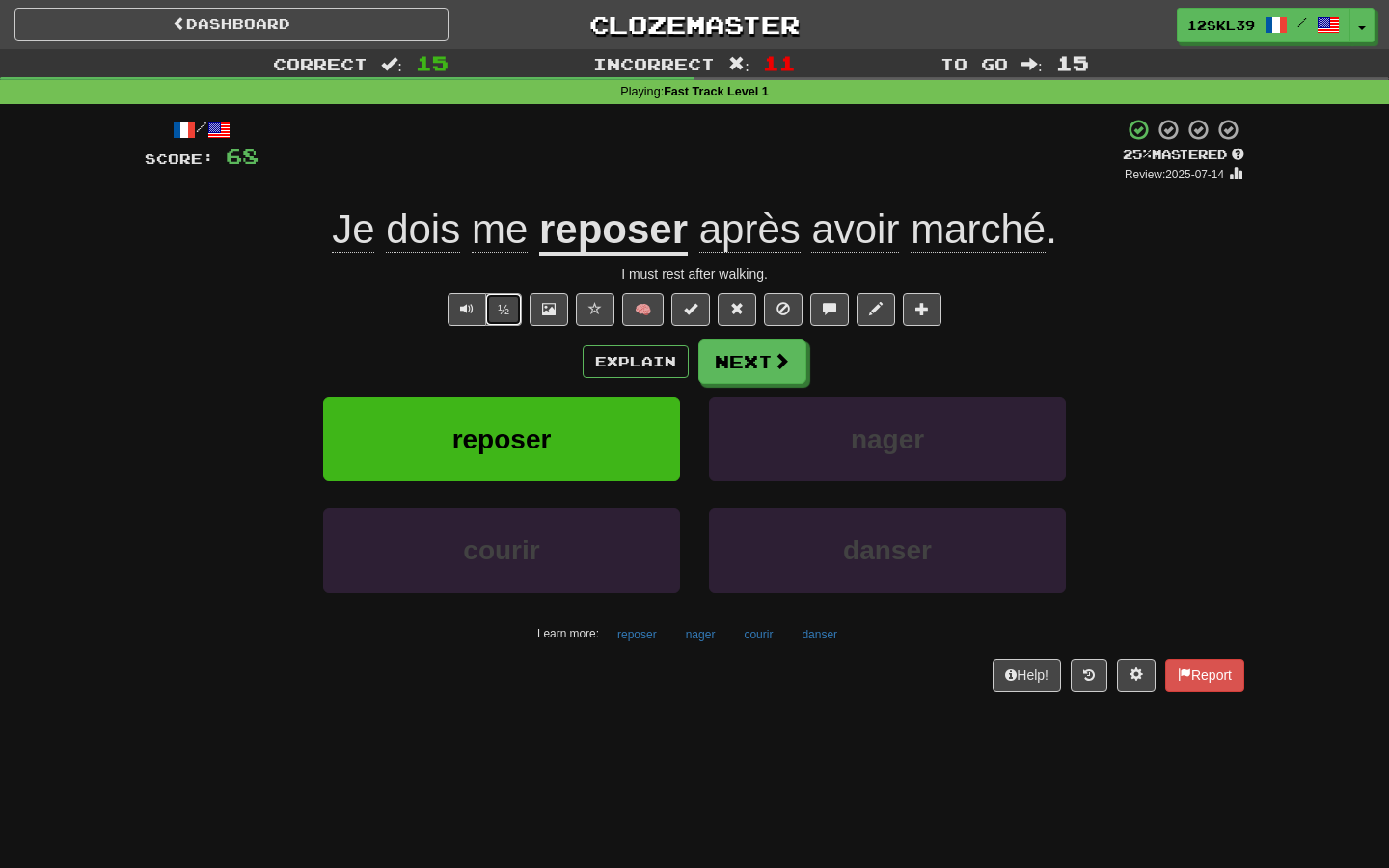 click on "½" at bounding box center [504, 310] 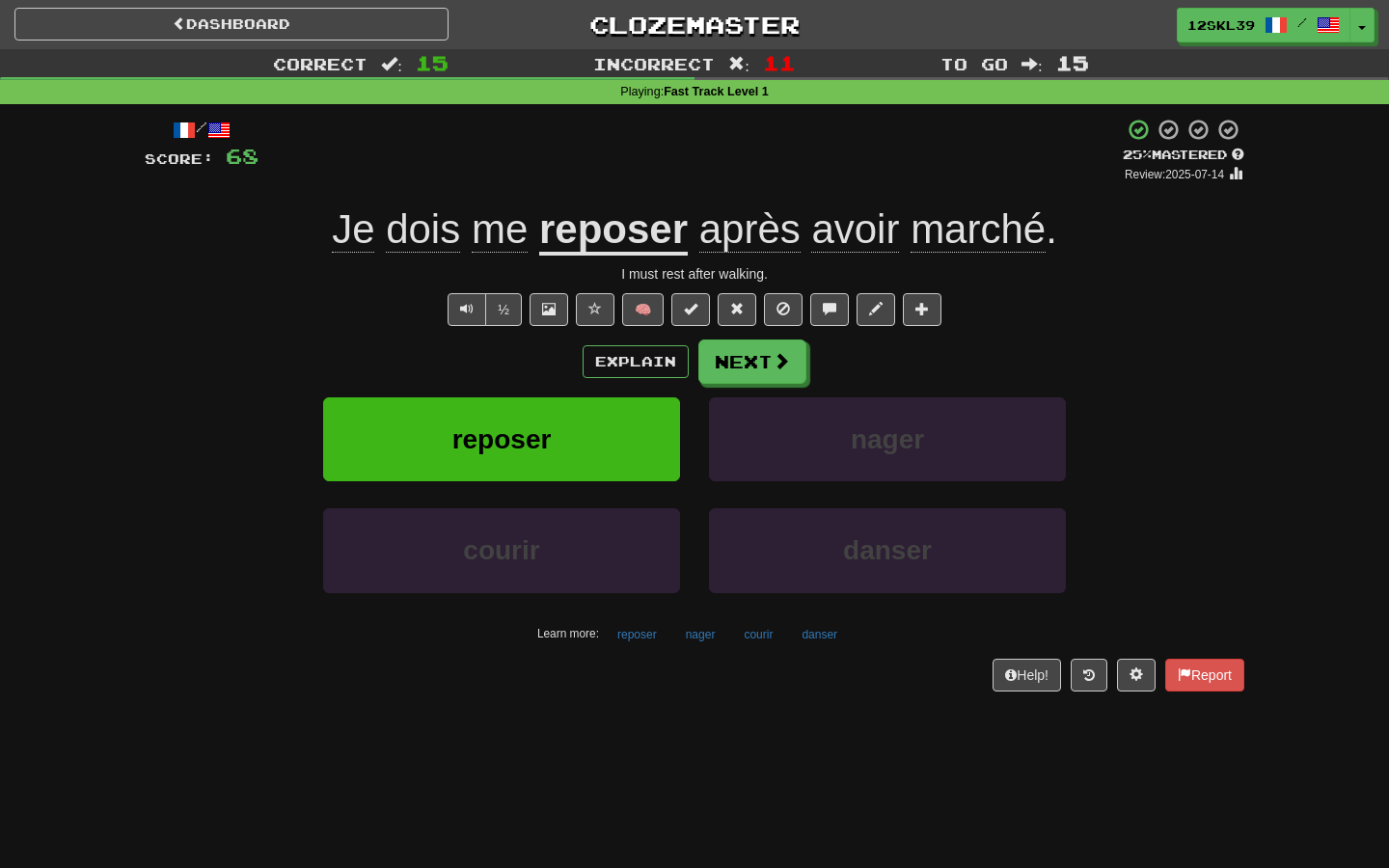 click on "Explain Next" at bounding box center (694, 362) 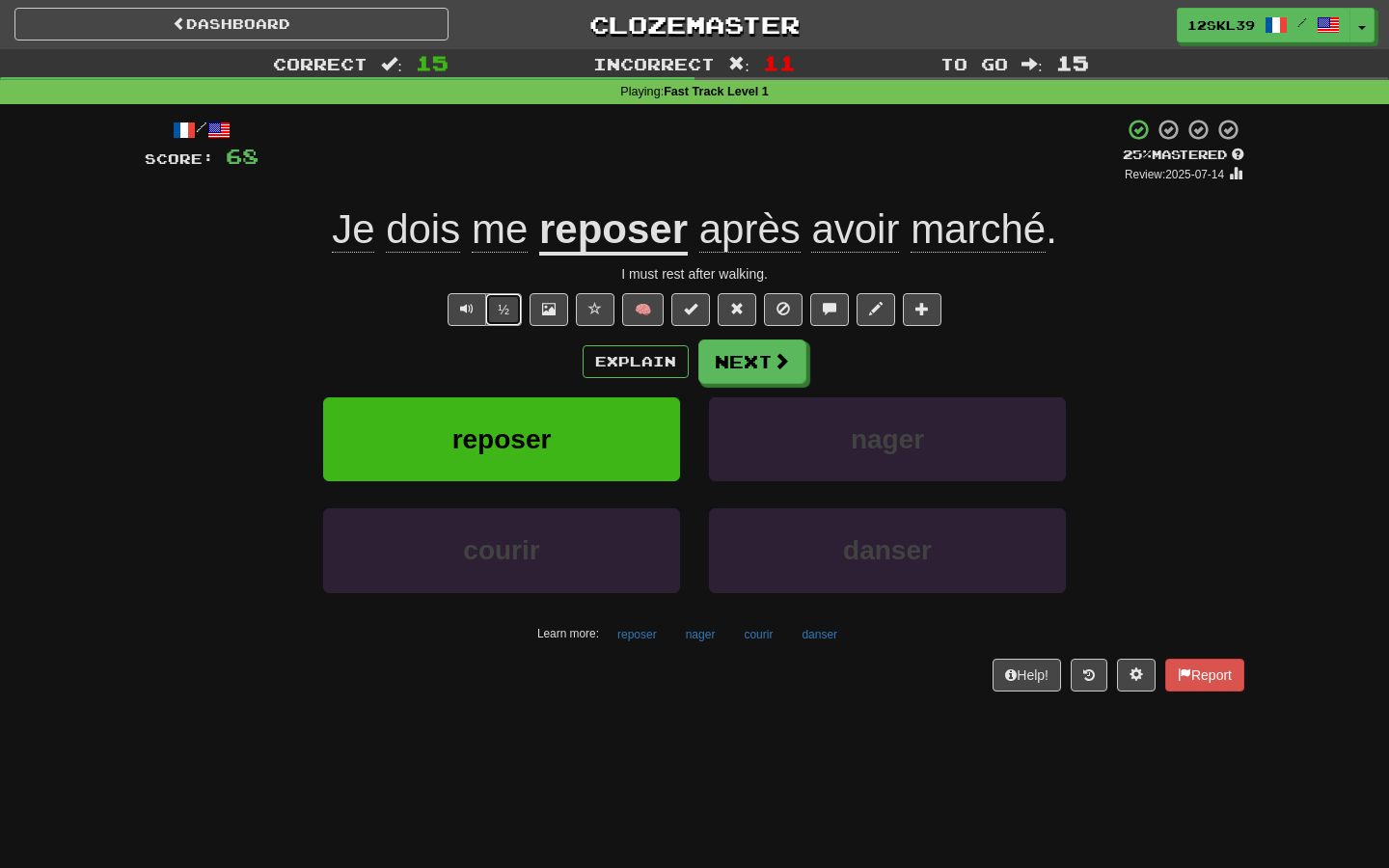 click on "½" at bounding box center [504, 310] 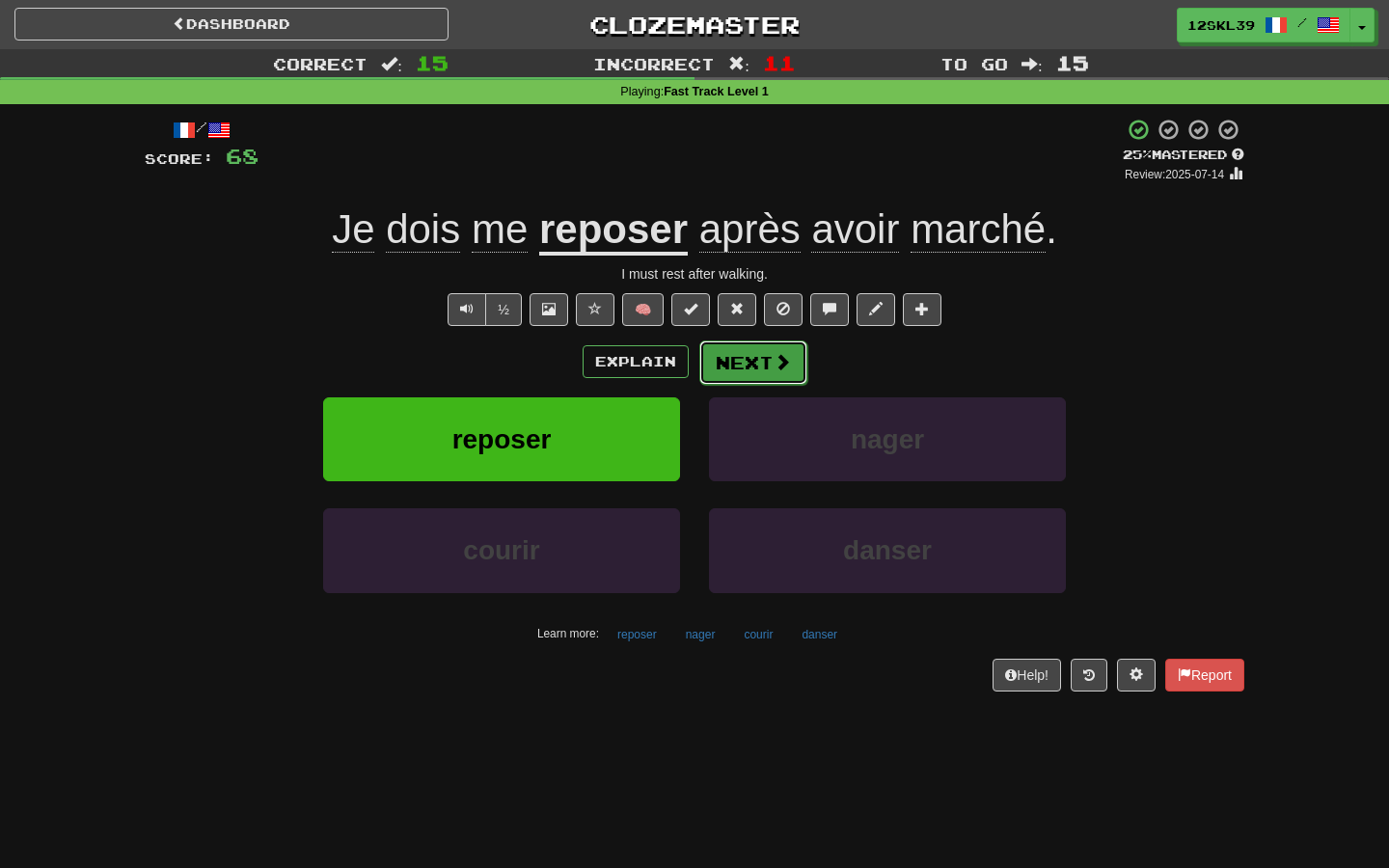 click on "Next" at bounding box center (753, 363) 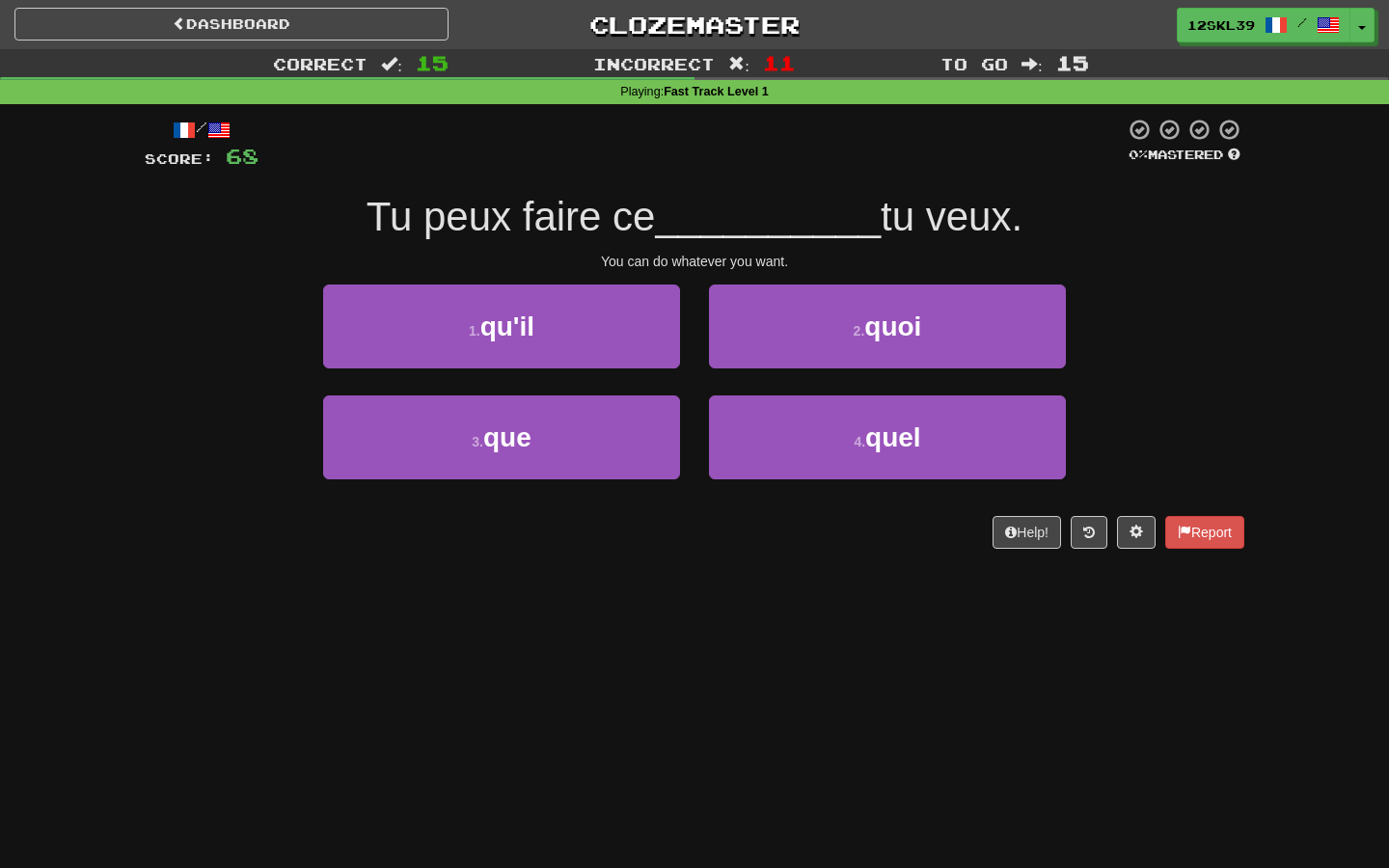 click on "Tu peux faire ce" at bounding box center [511, 216] 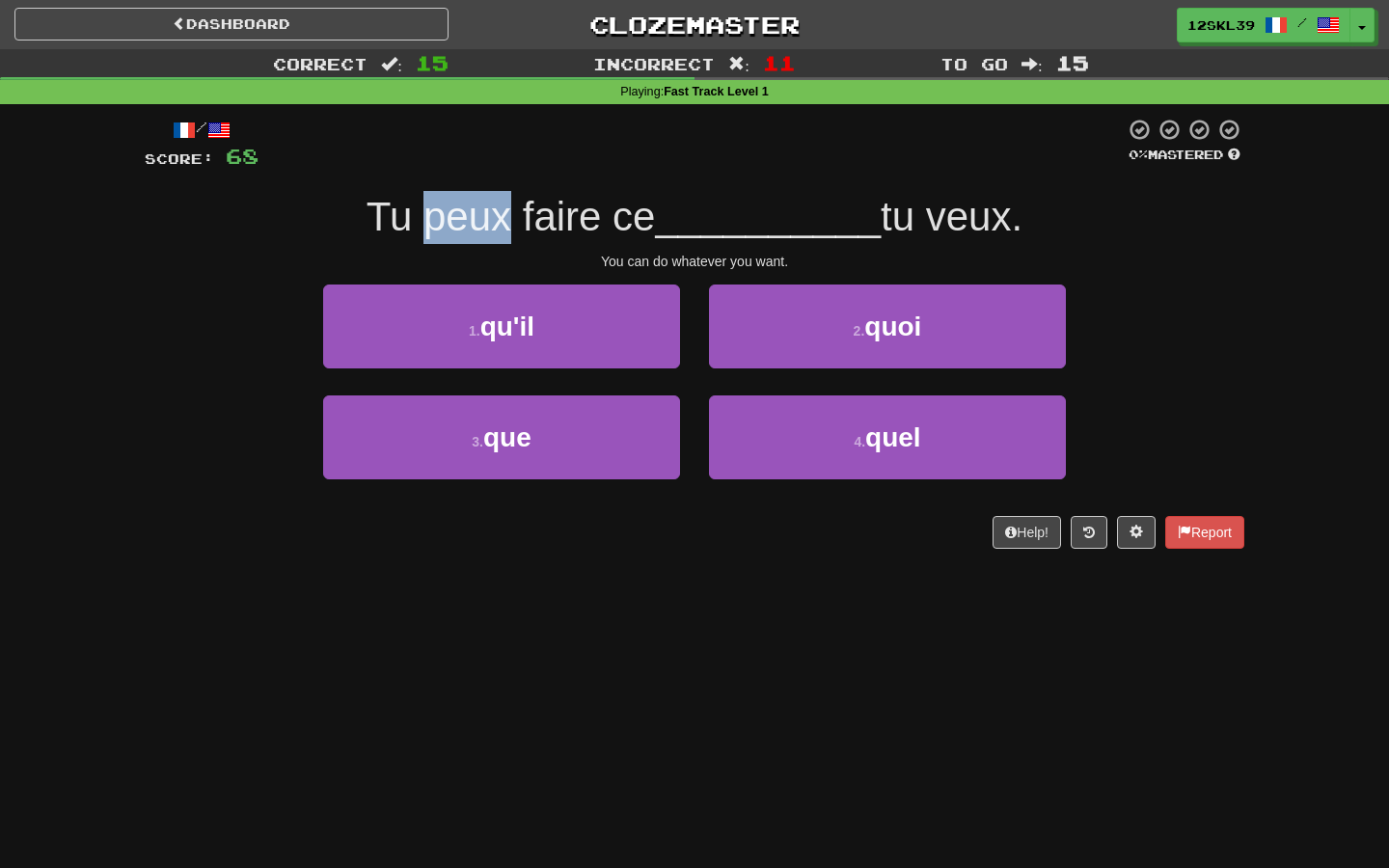 click on "Tu peux faire ce" at bounding box center (511, 216) 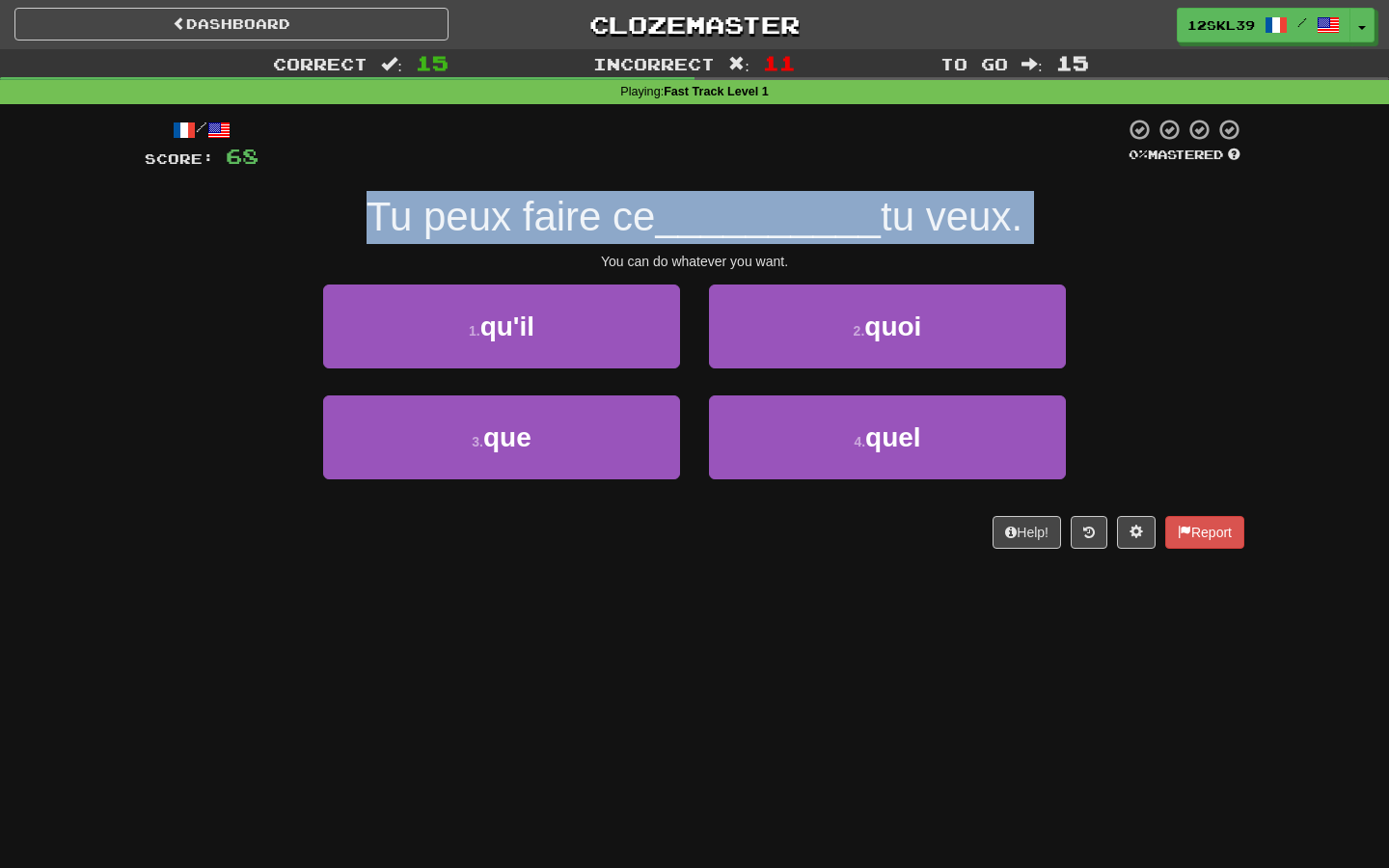 click on "Tu peux faire ce" at bounding box center [511, 216] 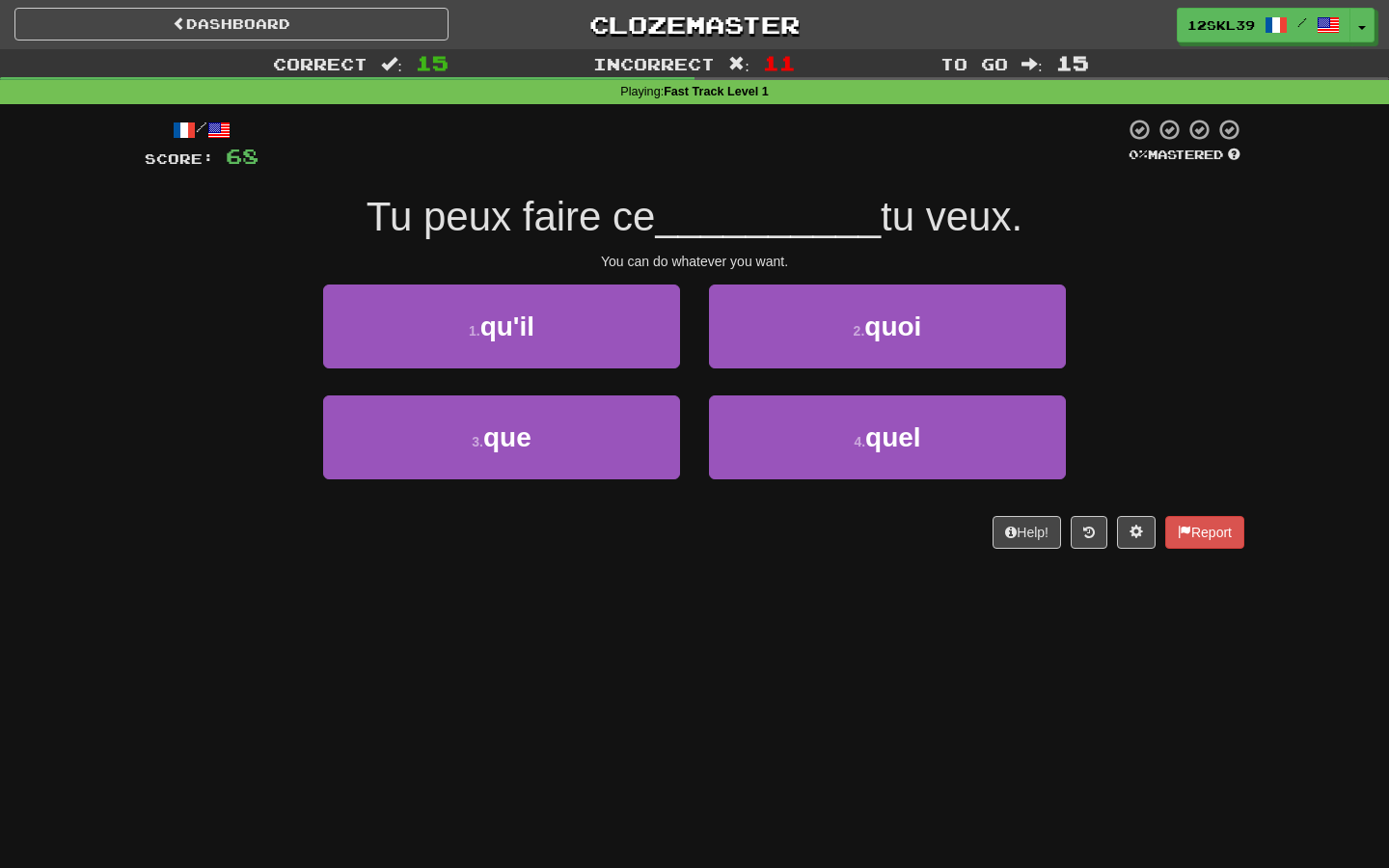 click on "Dashboard
Clozemaster
12skl39
/
Toggle Dropdown
Dashboard
Leaderboard
Activity Feed
Notifications
Profile
Discussions
Čeština
/
English
Streak:
0
Review:
7
Points Today: 0
Deutsch
/
English
Streak:
0
Review:
2
Points Today: 0
Español
/
English
Streak:
0
Review:
11
Points Today: 0
Français
/
English
Streak:
1
Review:
538
Daily Goal:  4 /500
Tiếng Việt
/
English
Streak:
0
Review:
0
Points Today: 0
Türkçe
/
English
Streak:
0
Review:
0
Points Today: 0
العربية
/
English
Streak:
0
Review:
19
Points Today: 0
ייִדיש
/" at bounding box center [694, 434] 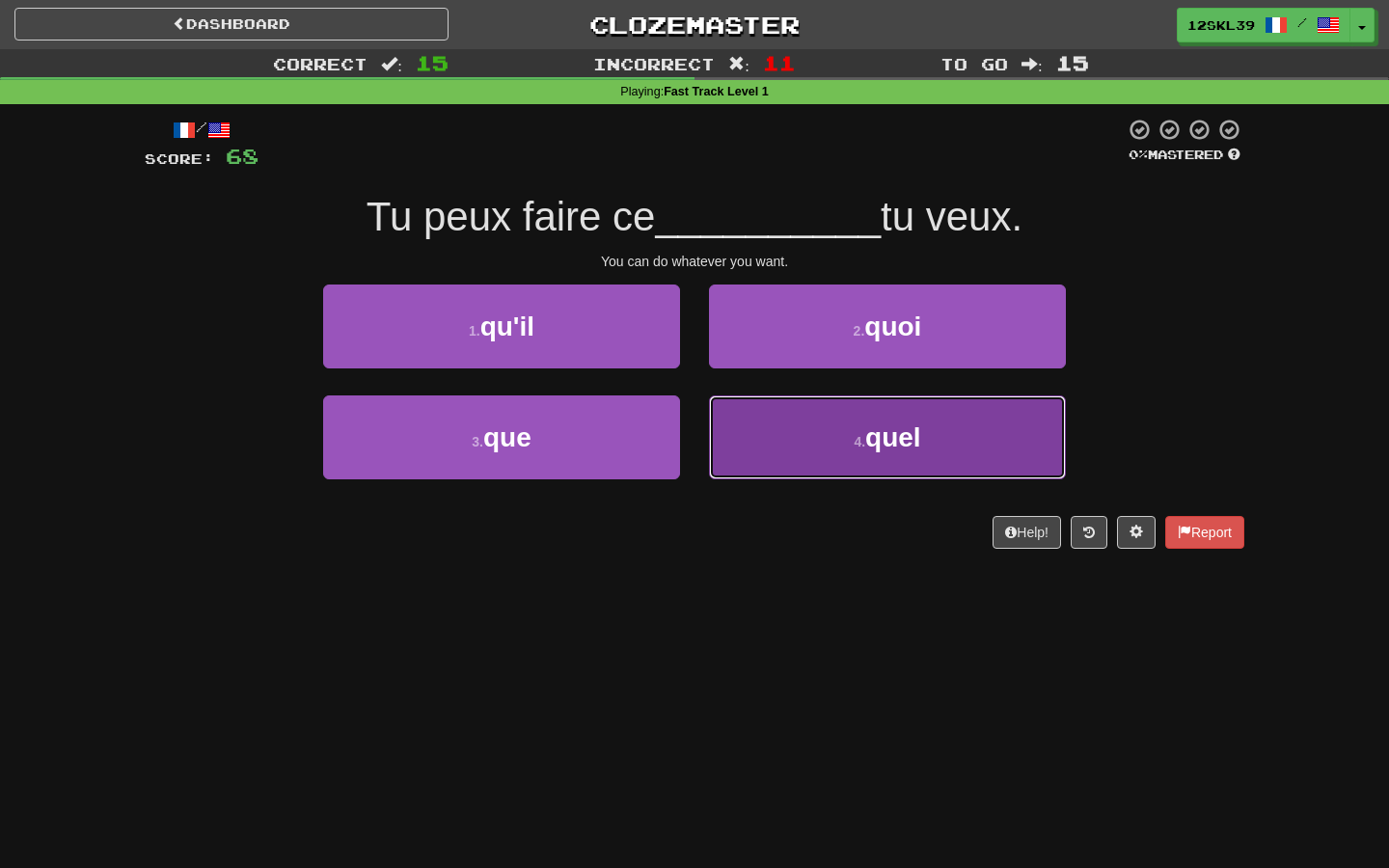 click on "4 .  quel" at bounding box center [887, 437] 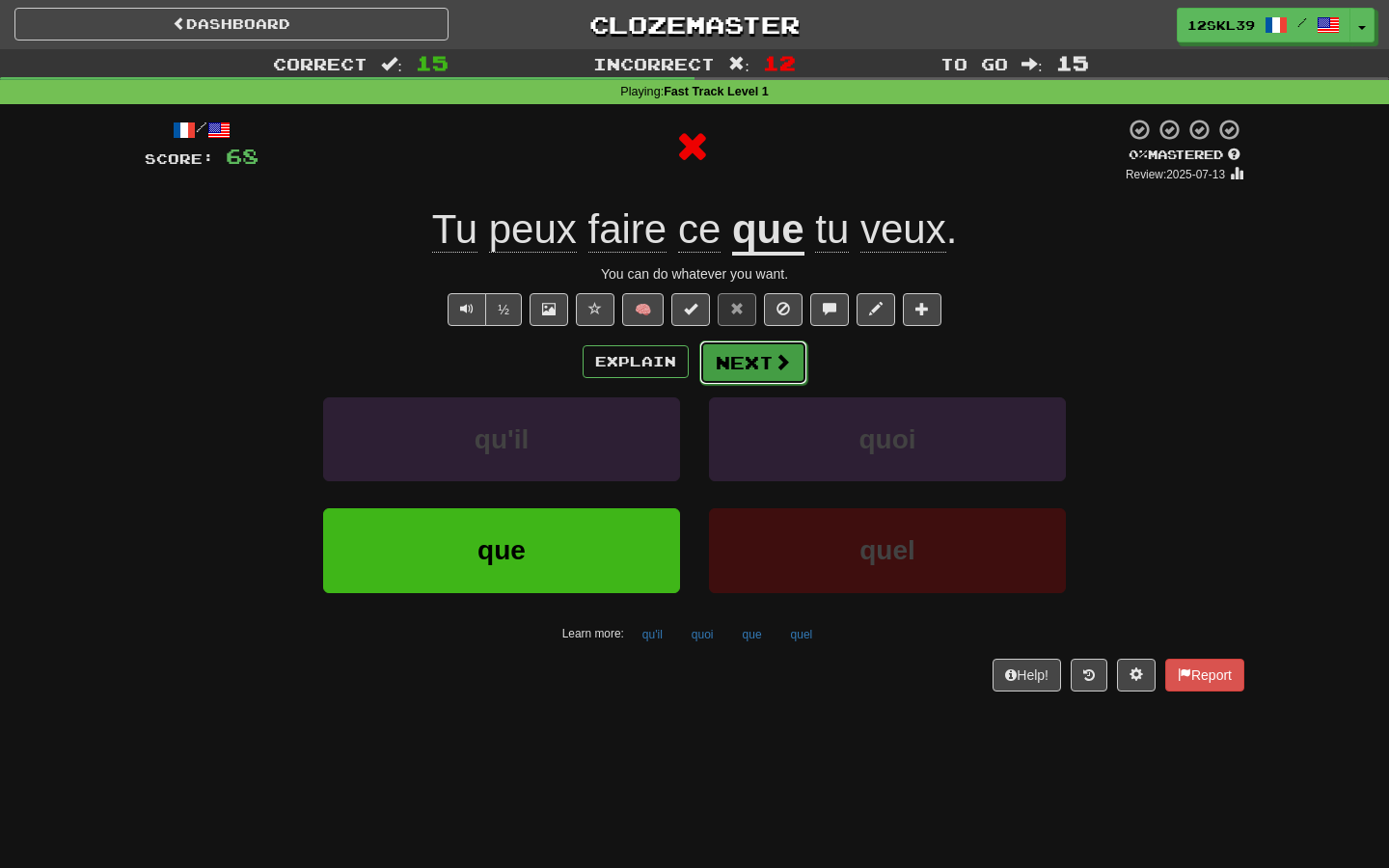 click on "Next" at bounding box center (753, 363) 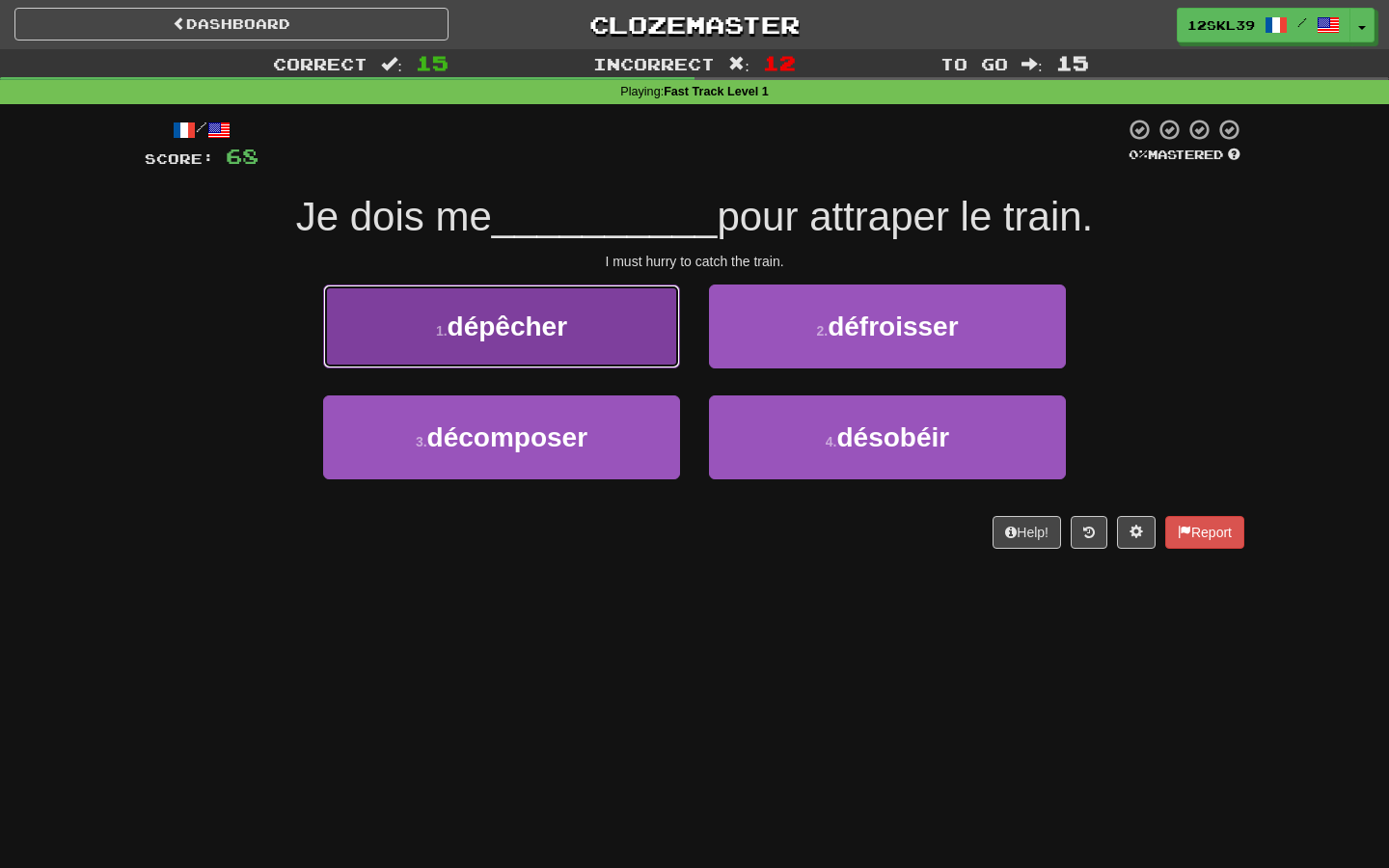 click on "1 .  dépêcher" at bounding box center (502, 326) 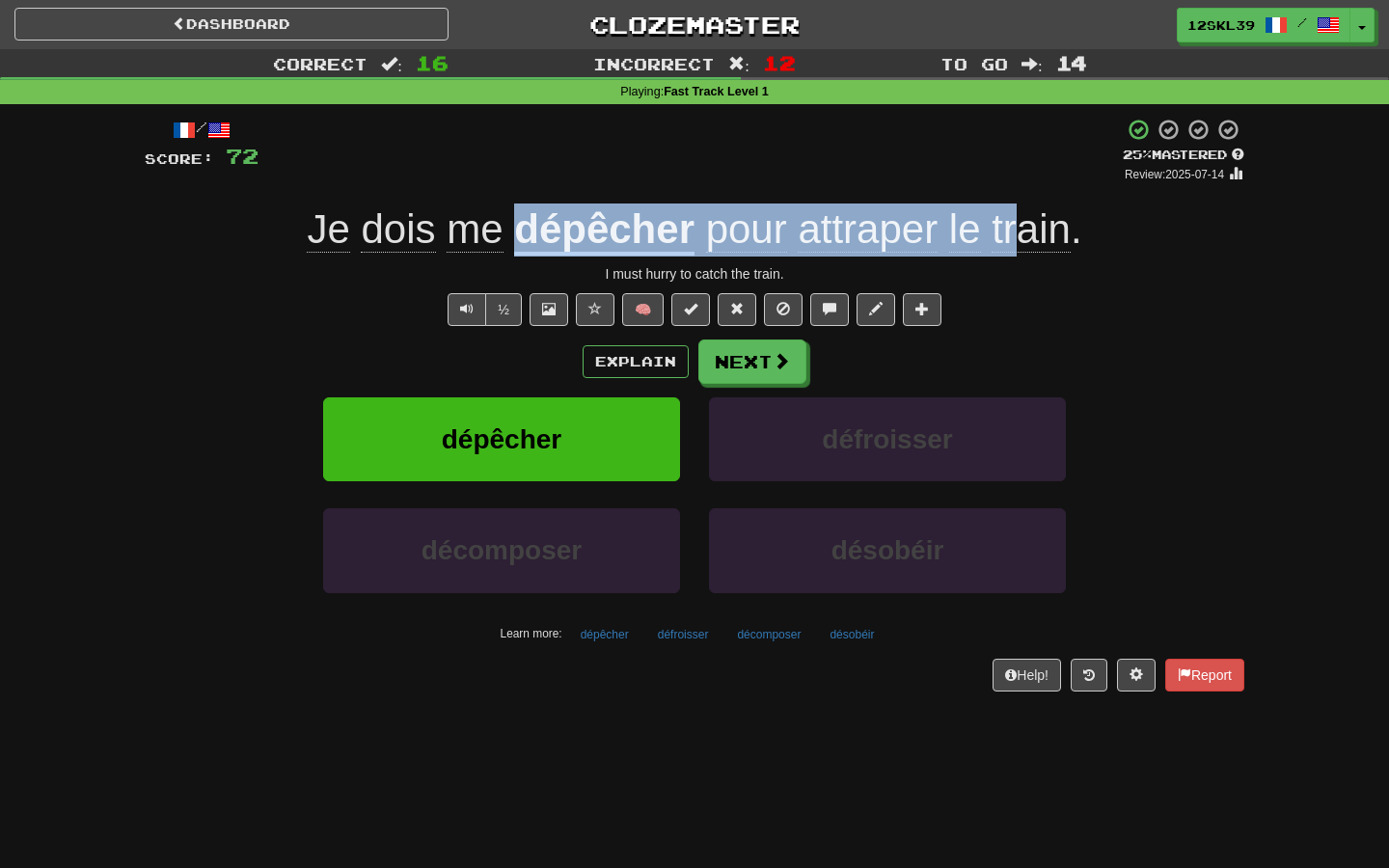drag, startPoint x: 511, startPoint y: 244, endPoint x: 1020, endPoint y: 232, distance: 509.1414 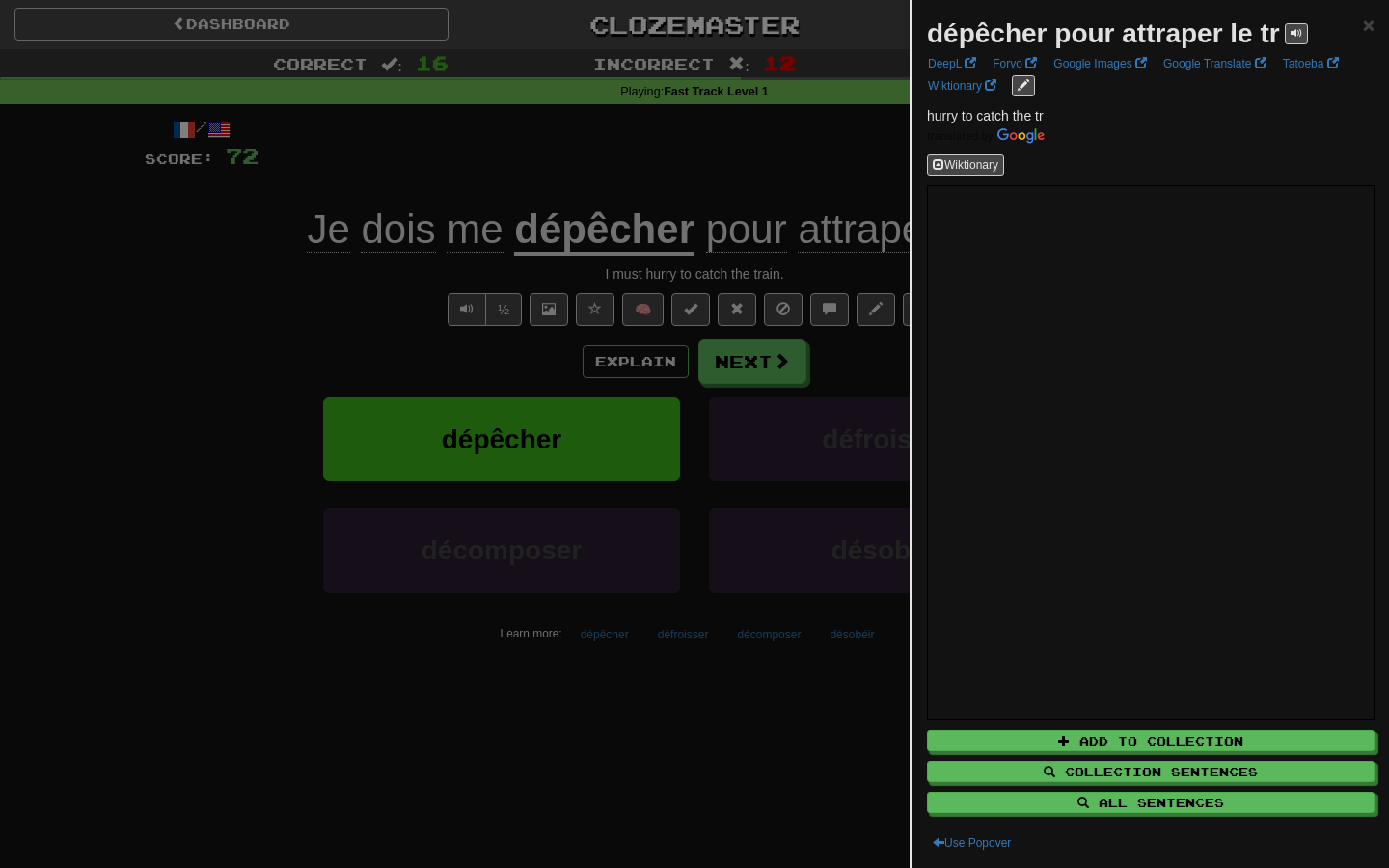 click at bounding box center (694, 434) 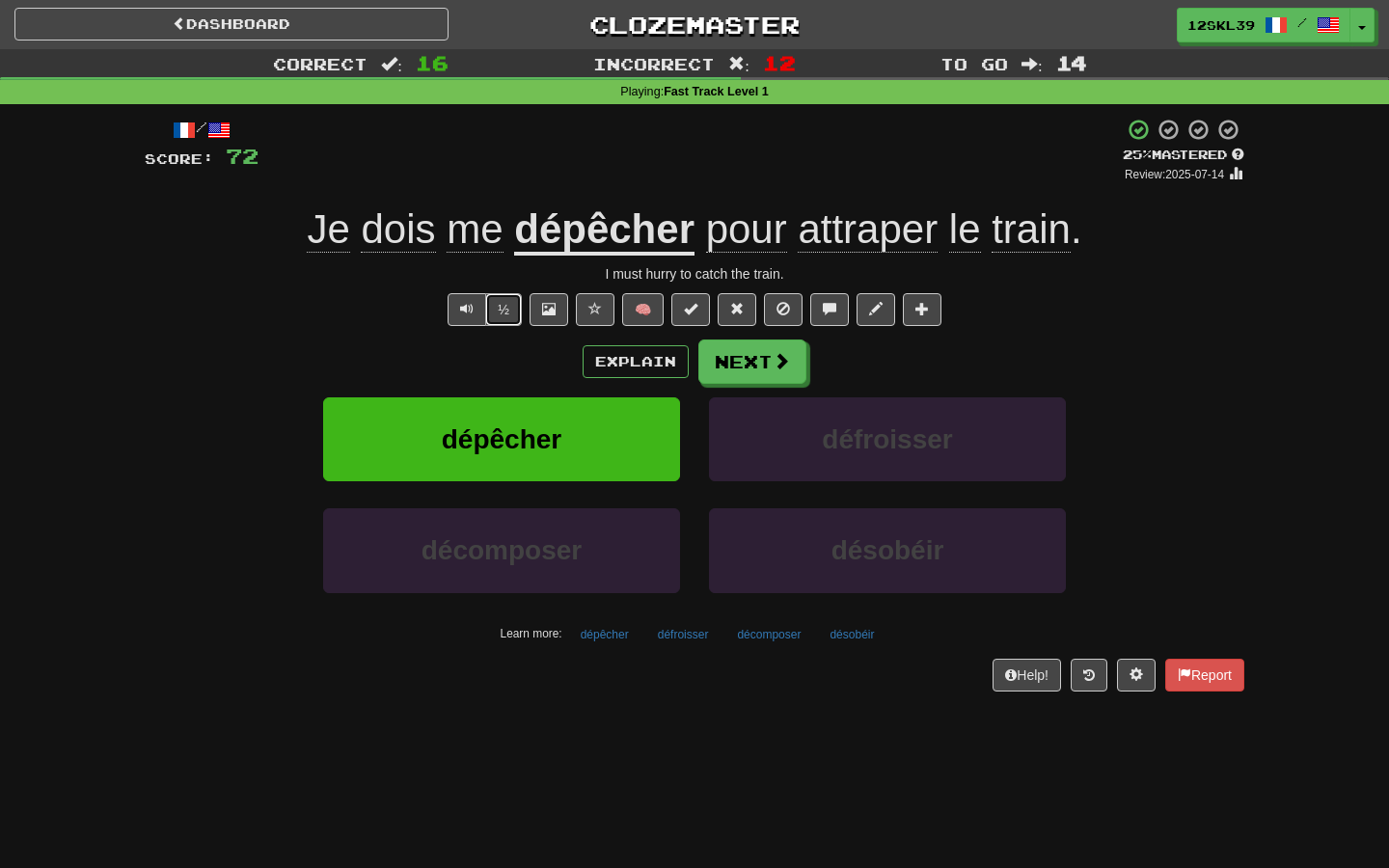 click on "½" at bounding box center [504, 310] 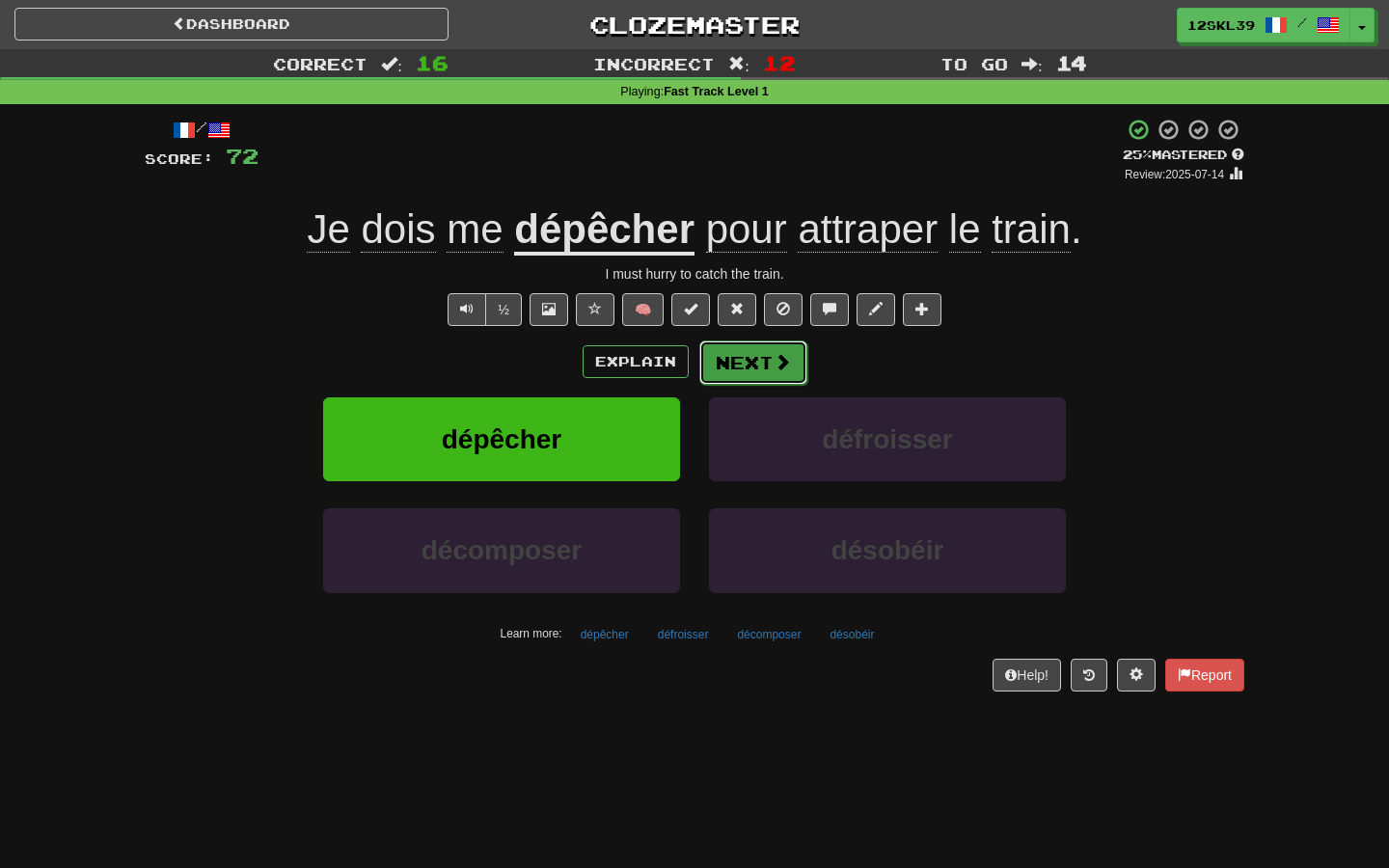 click on "Next" at bounding box center (753, 363) 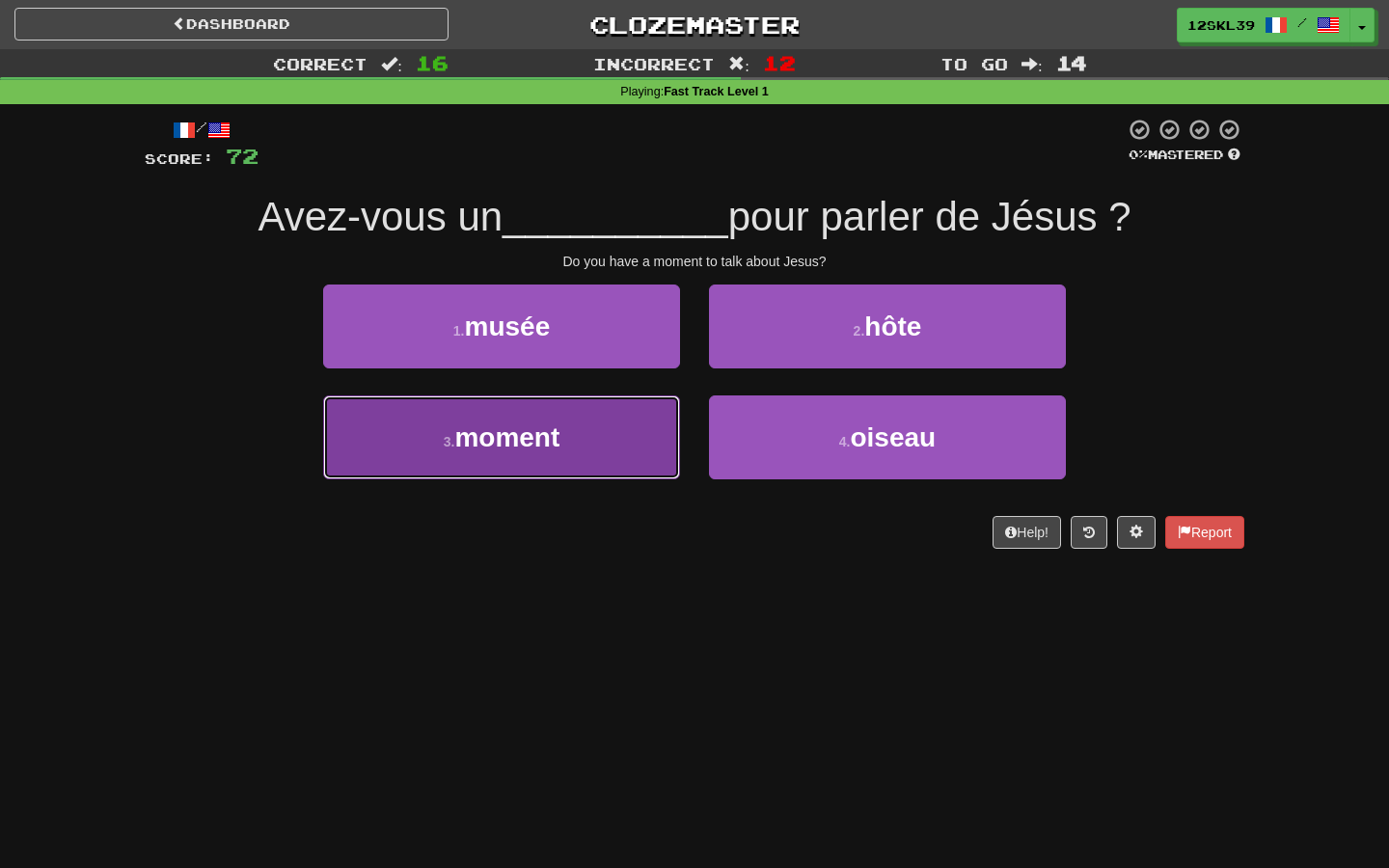 click on "3 .  moment" at bounding box center [502, 437] 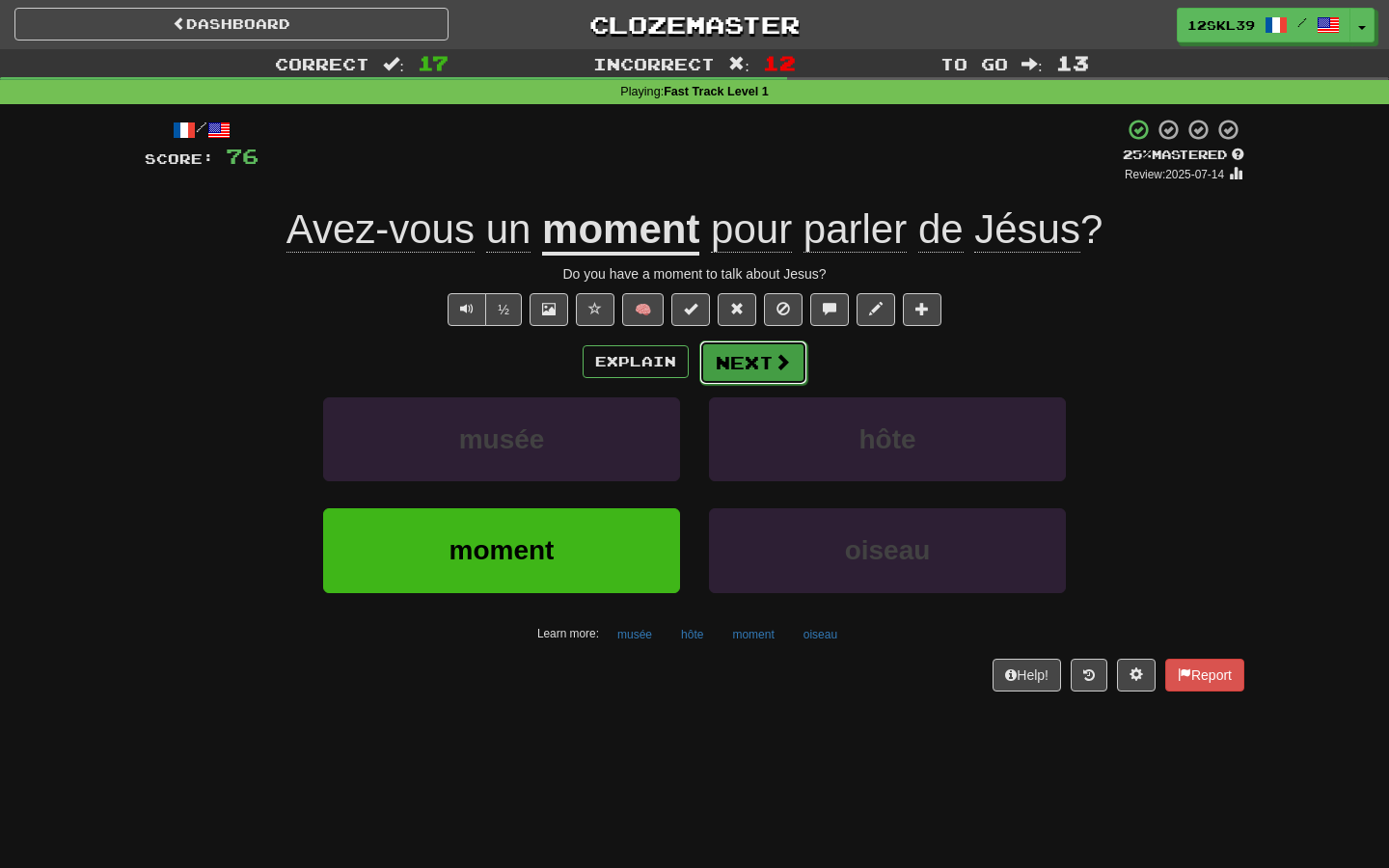 click on "Next" at bounding box center [753, 363] 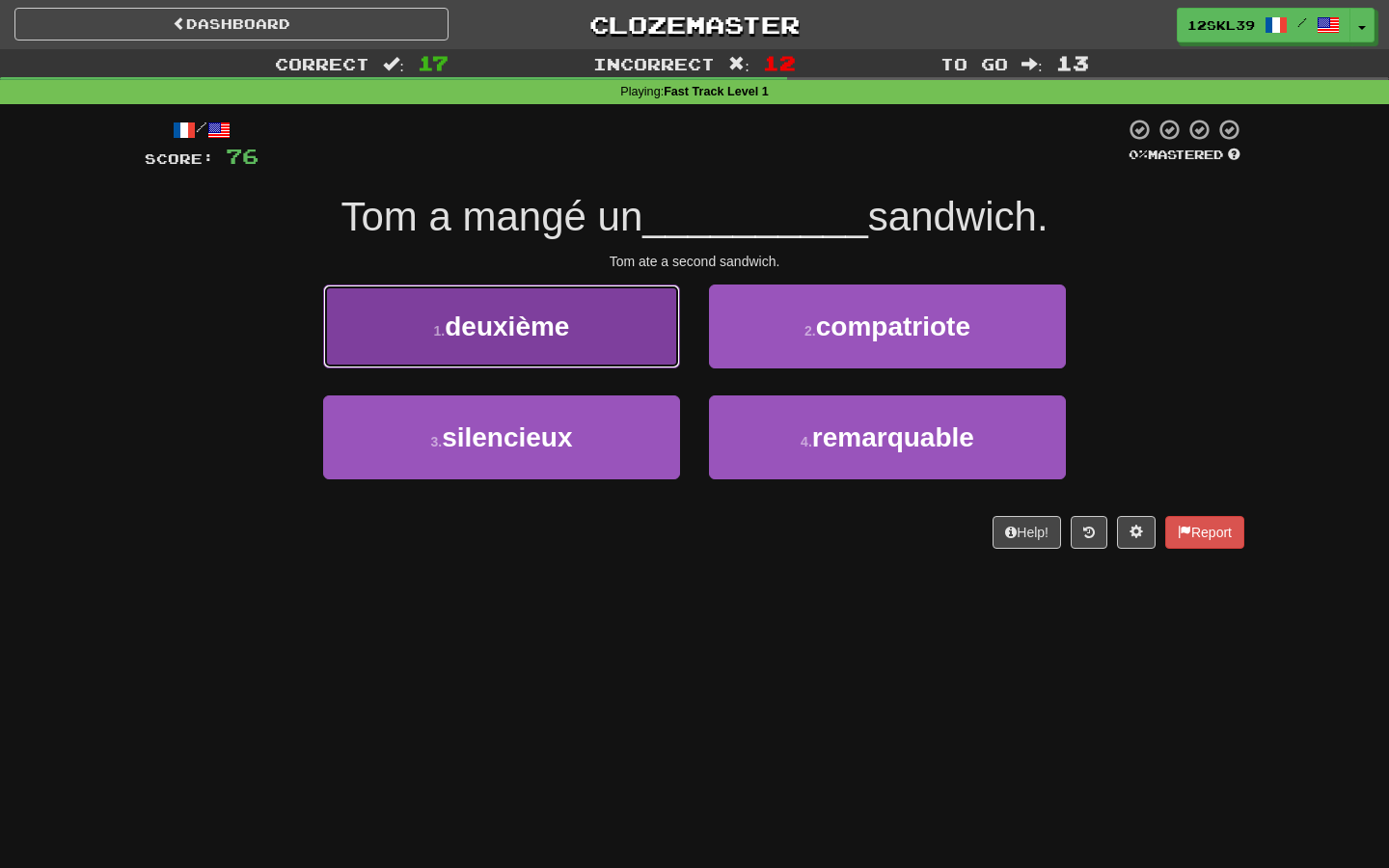 click on "deuxième" at bounding box center (506, 326) 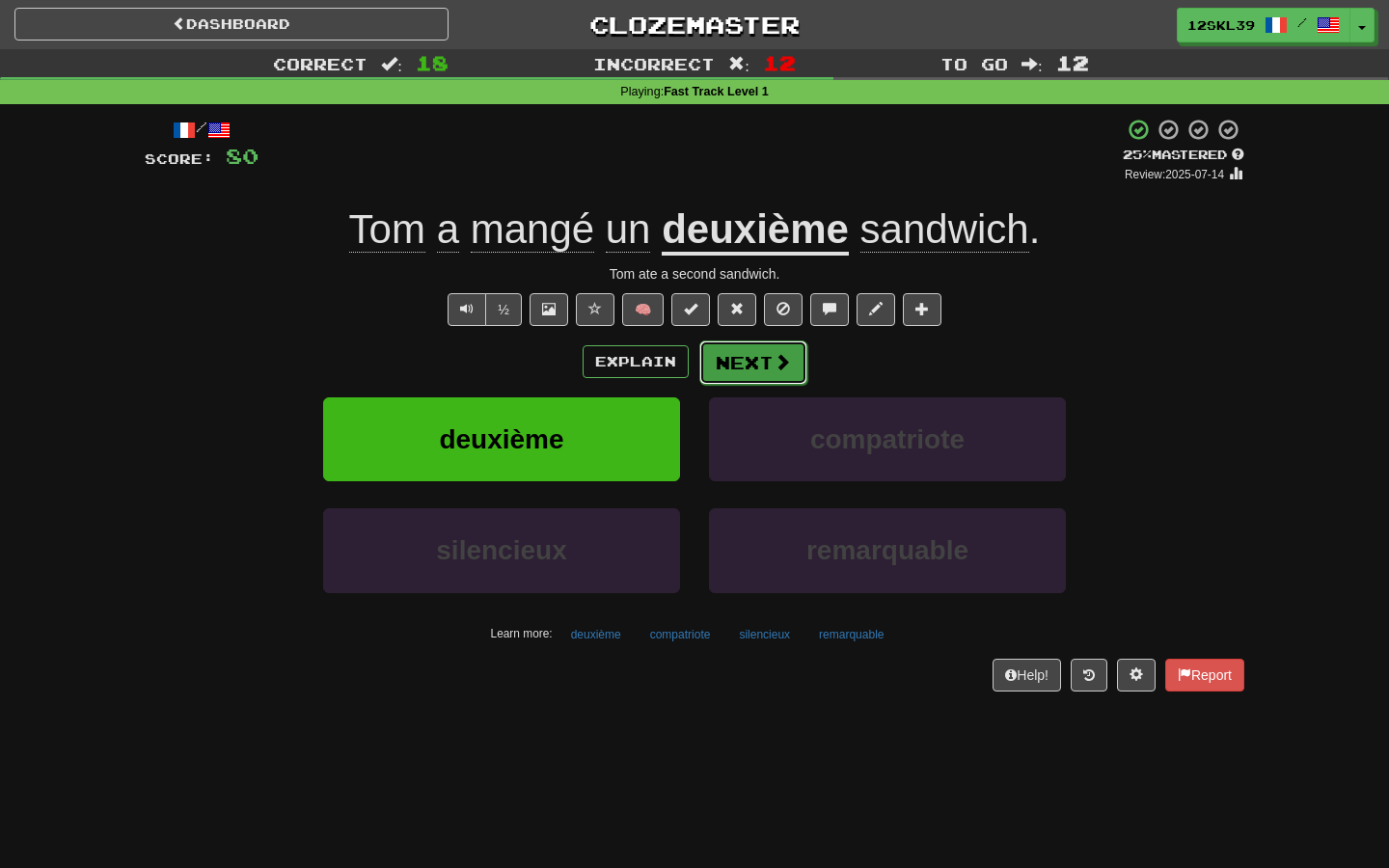 click on "Next" at bounding box center (753, 363) 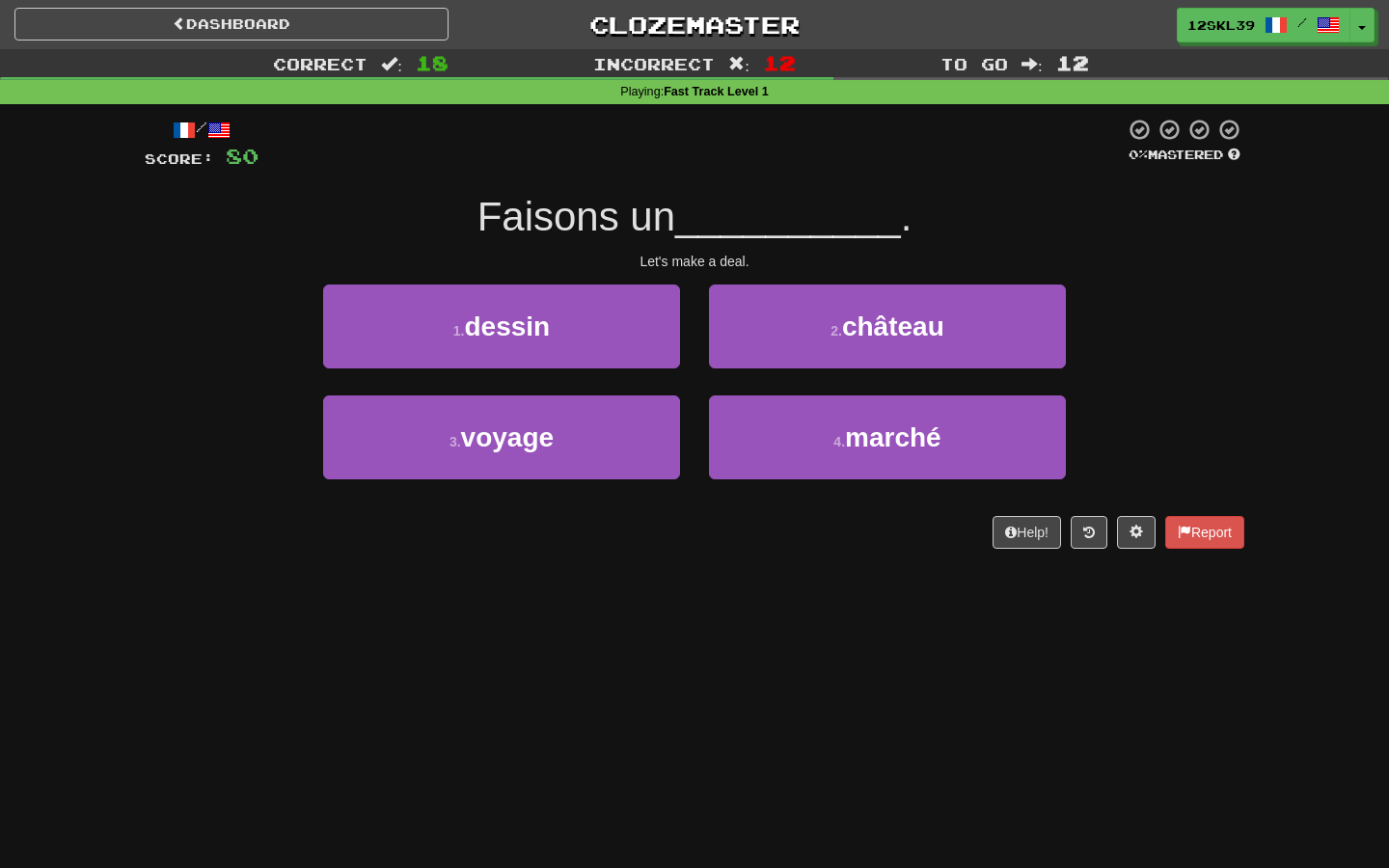 click on "Faisons un" at bounding box center (576, 216) 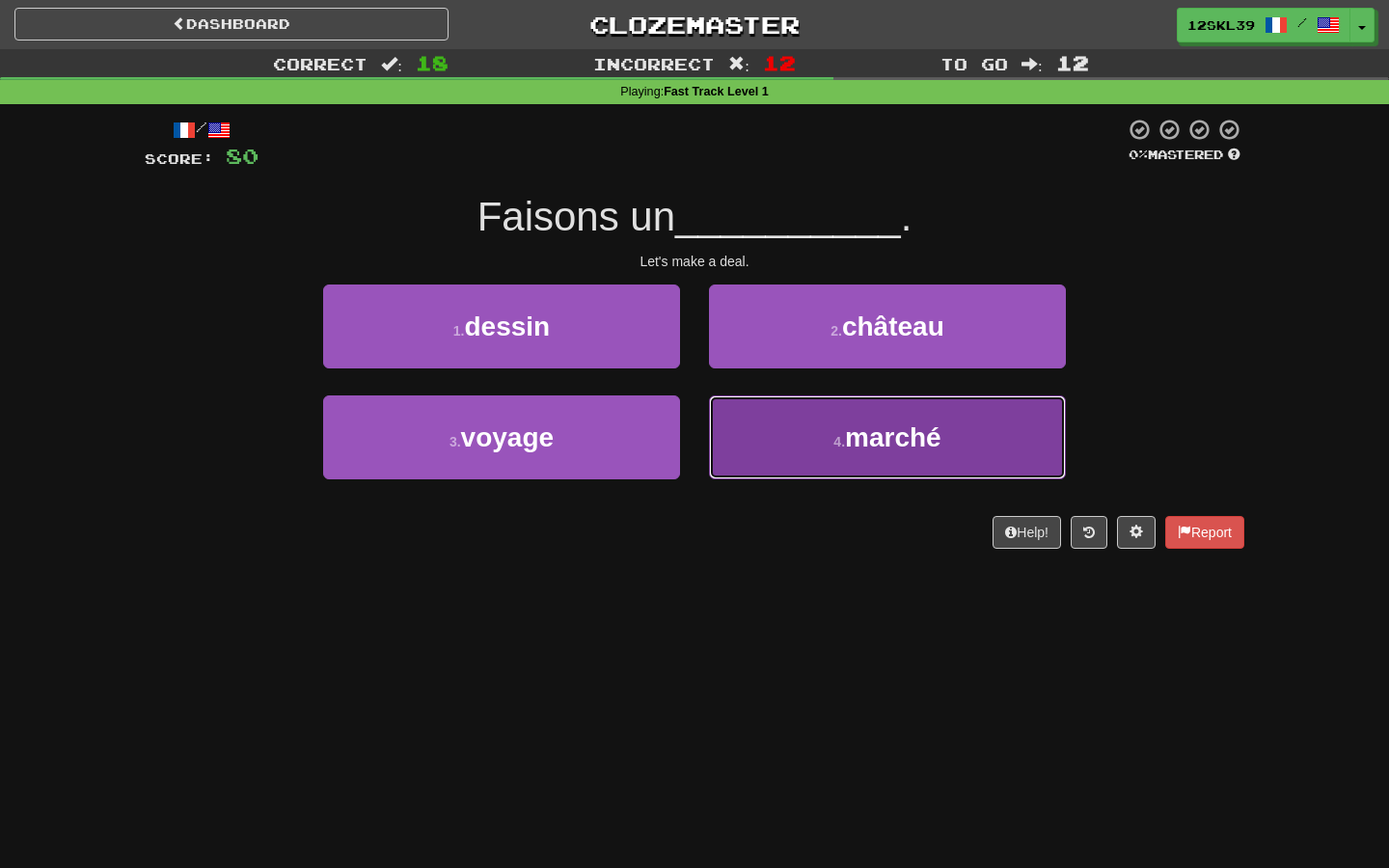 click on "4 .  marché" at bounding box center [887, 437] 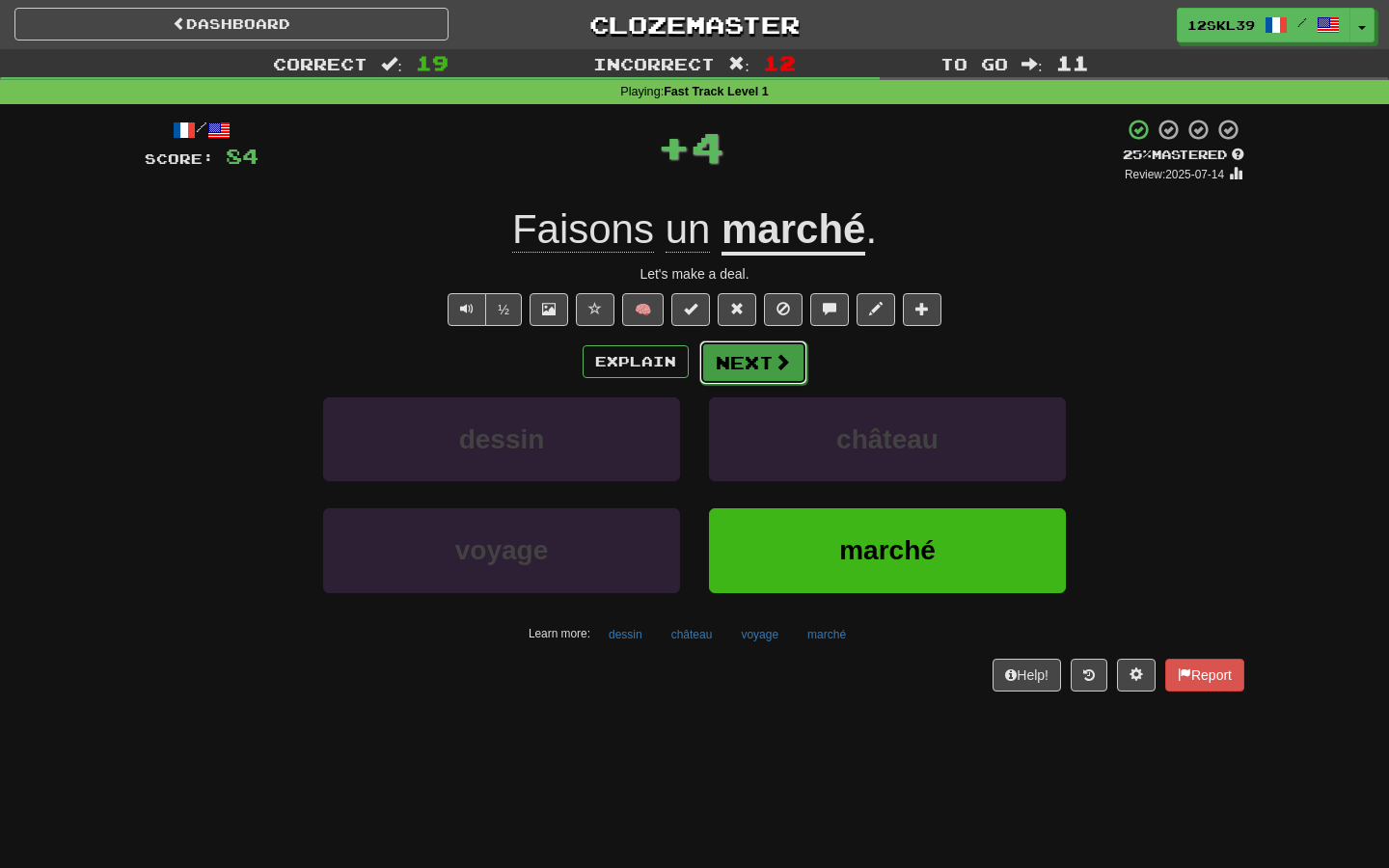 click on "Next" at bounding box center [753, 363] 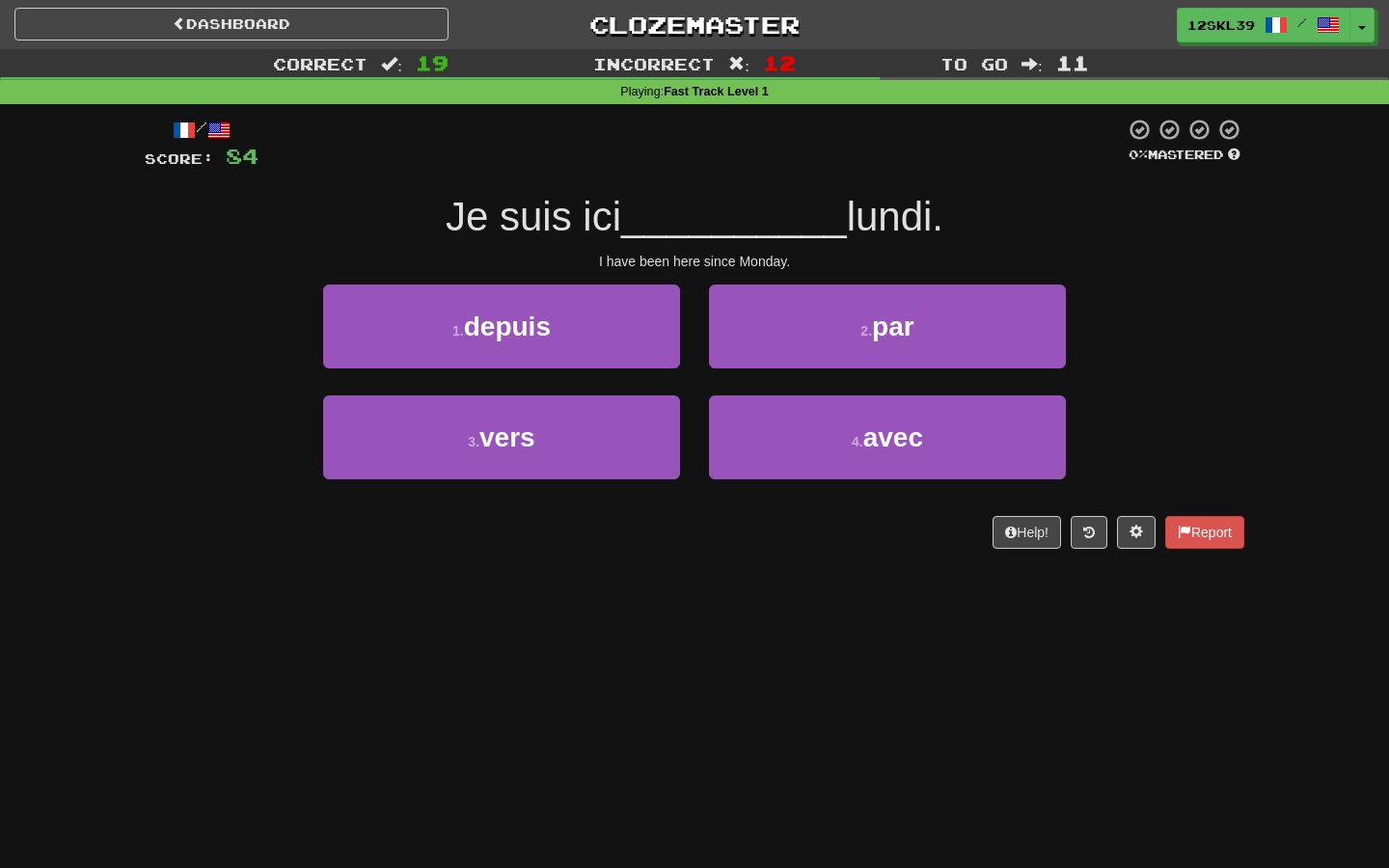 click on "I have been here since Monday." at bounding box center (694, 261) 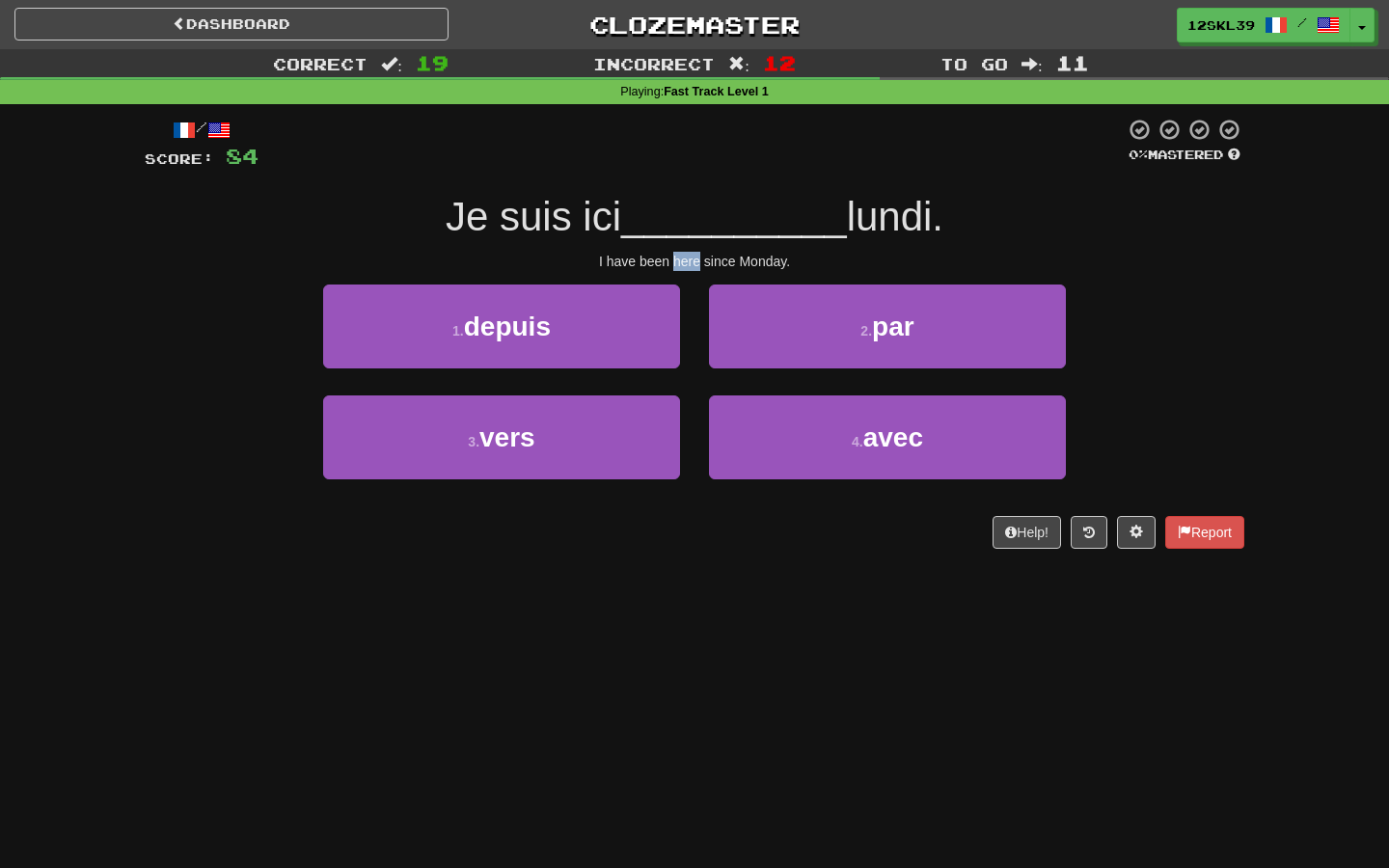 click on "I have been here since Monday." at bounding box center (694, 261) 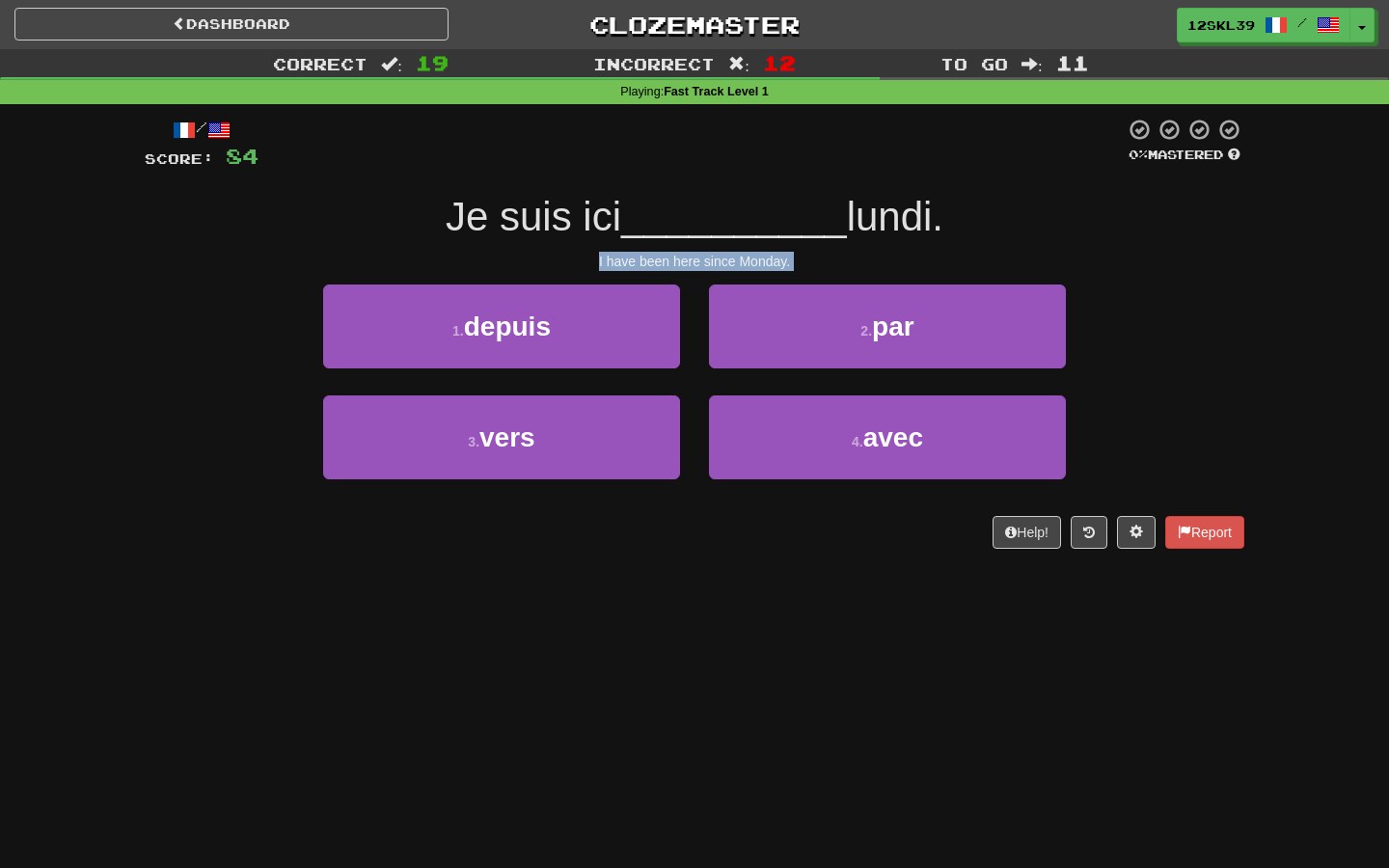 click on "I have been here since Monday." at bounding box center (694, 261) 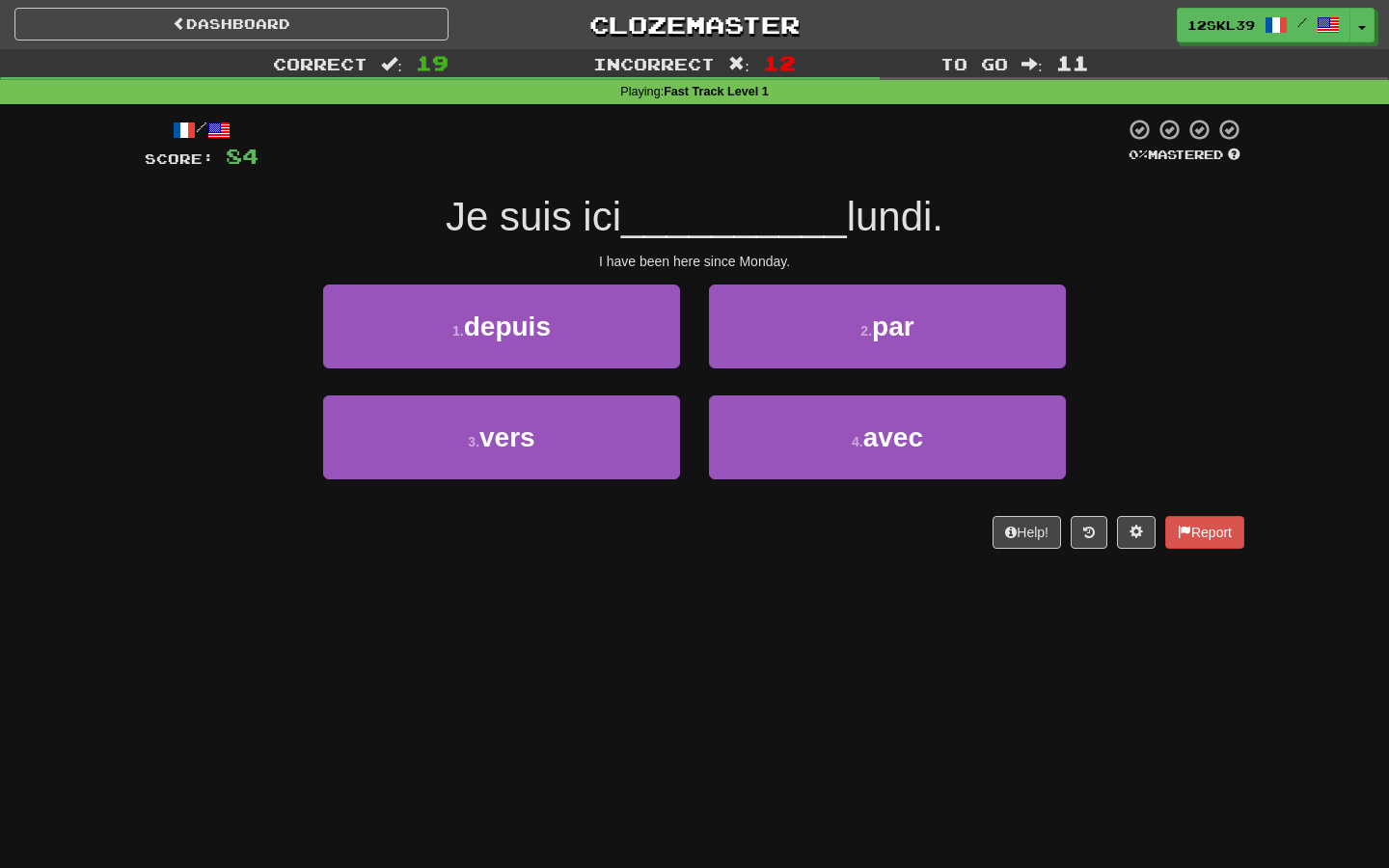 click on "/  Score:   84 0 %  Mastered Je suis ici  __________  lundi. I have been here since Monday. 1 .  depuis 2 .  par 3 .  vers 4 .  avec  Help!  Report" at bounding box center [694, 333] 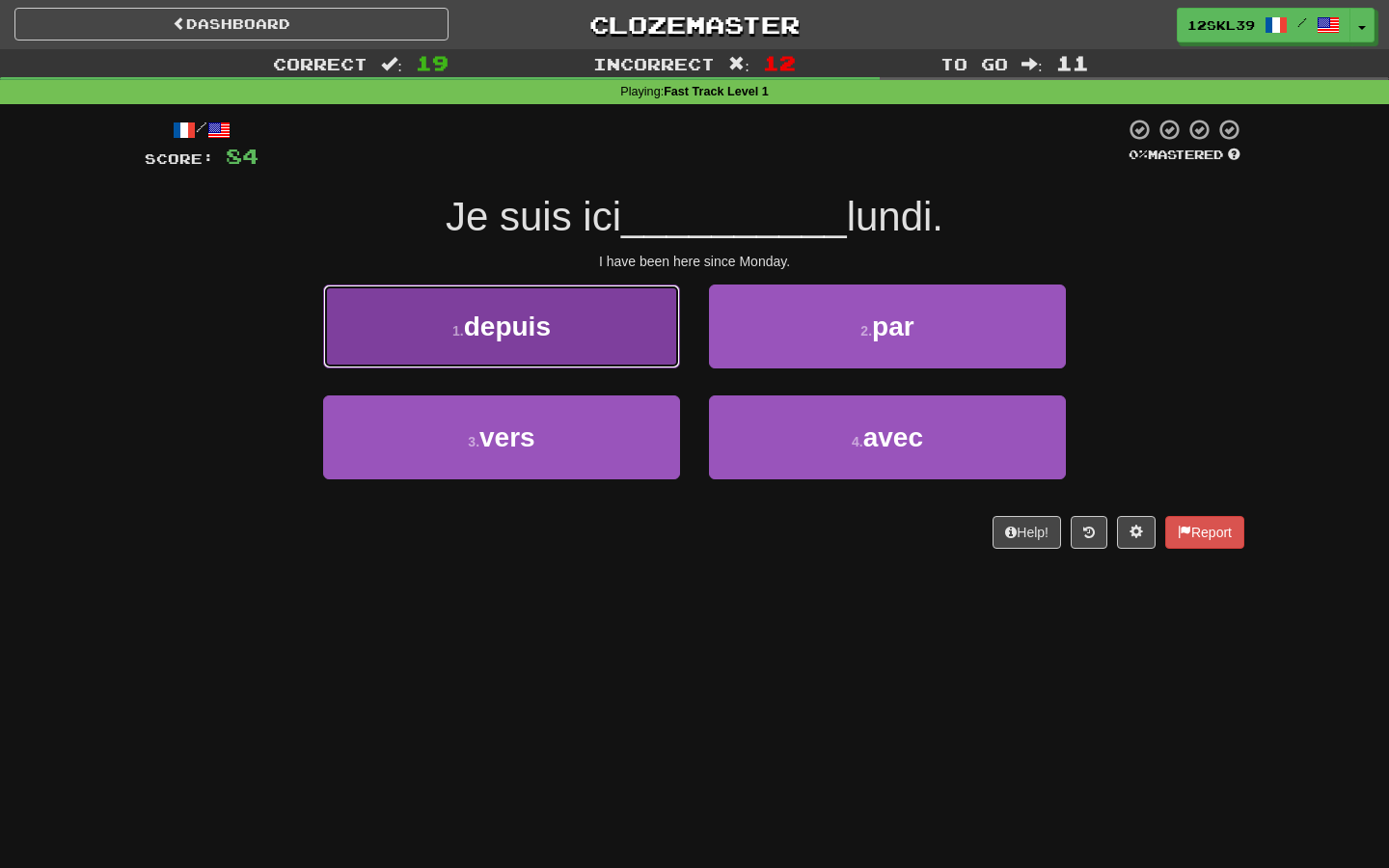 click on "1 .  depuis" at bounding box center (502, 326) 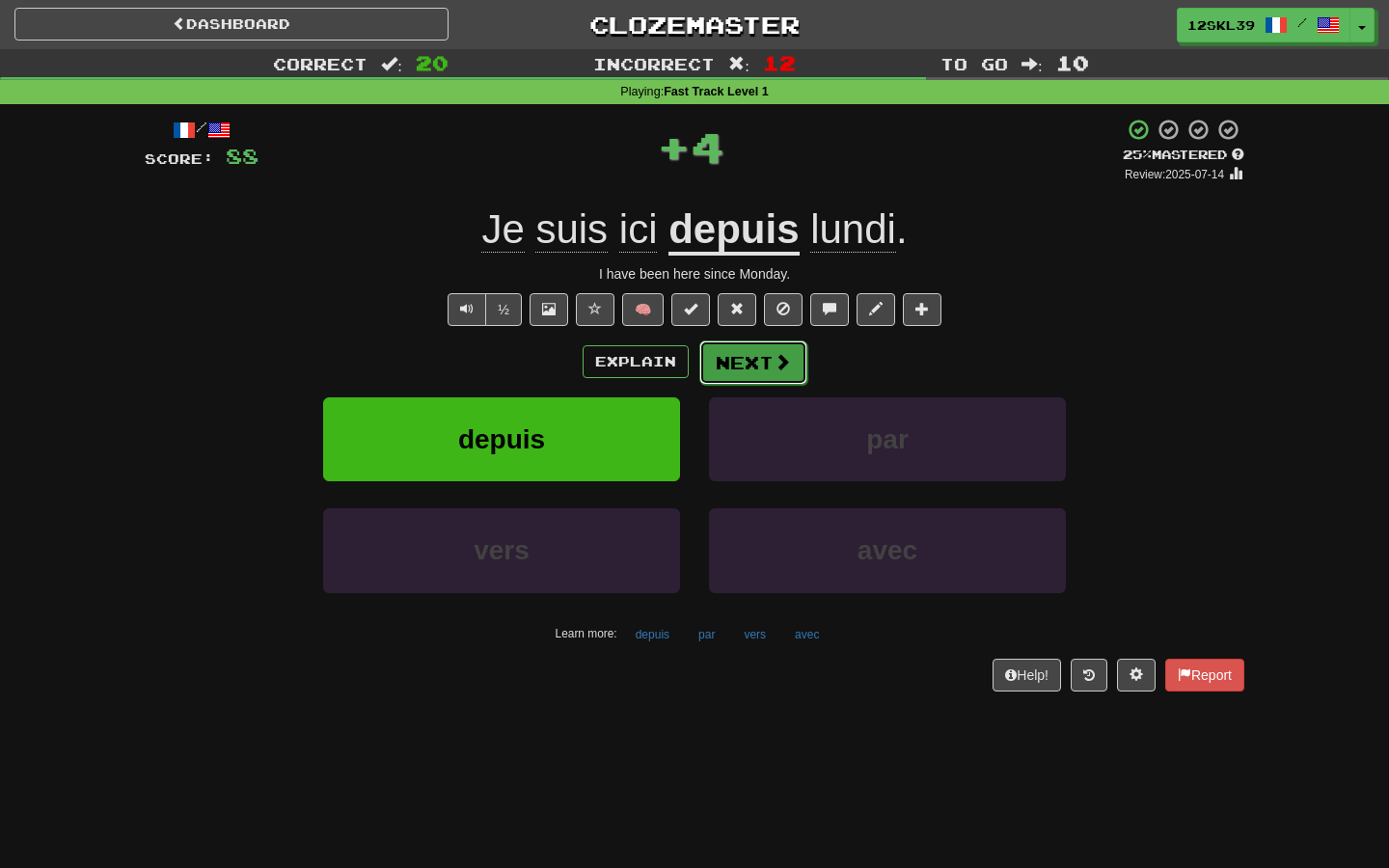 click on "Next" at bounding box center (753, 363) 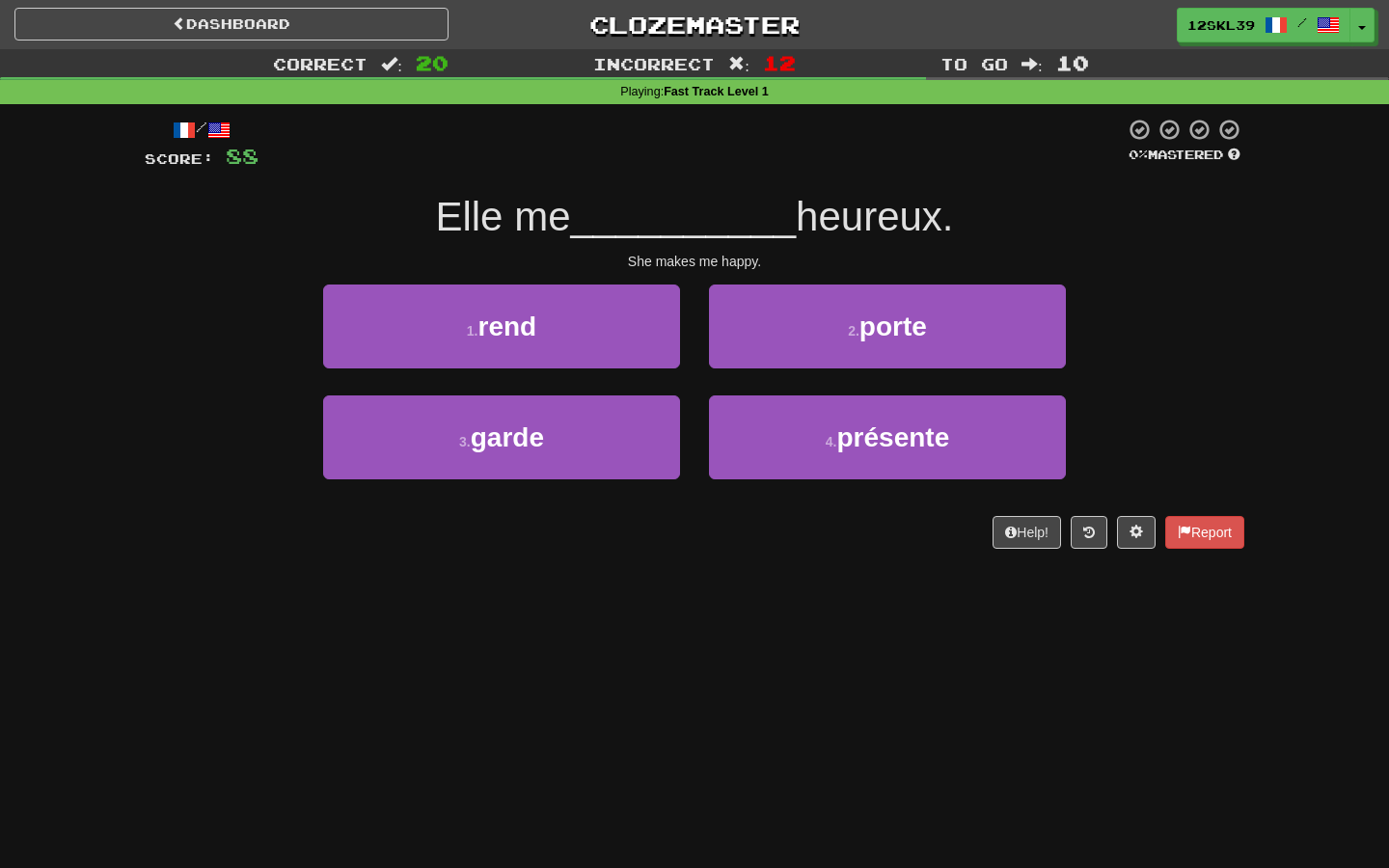 click on "She makes me happy." at bounding box center (694, 261) 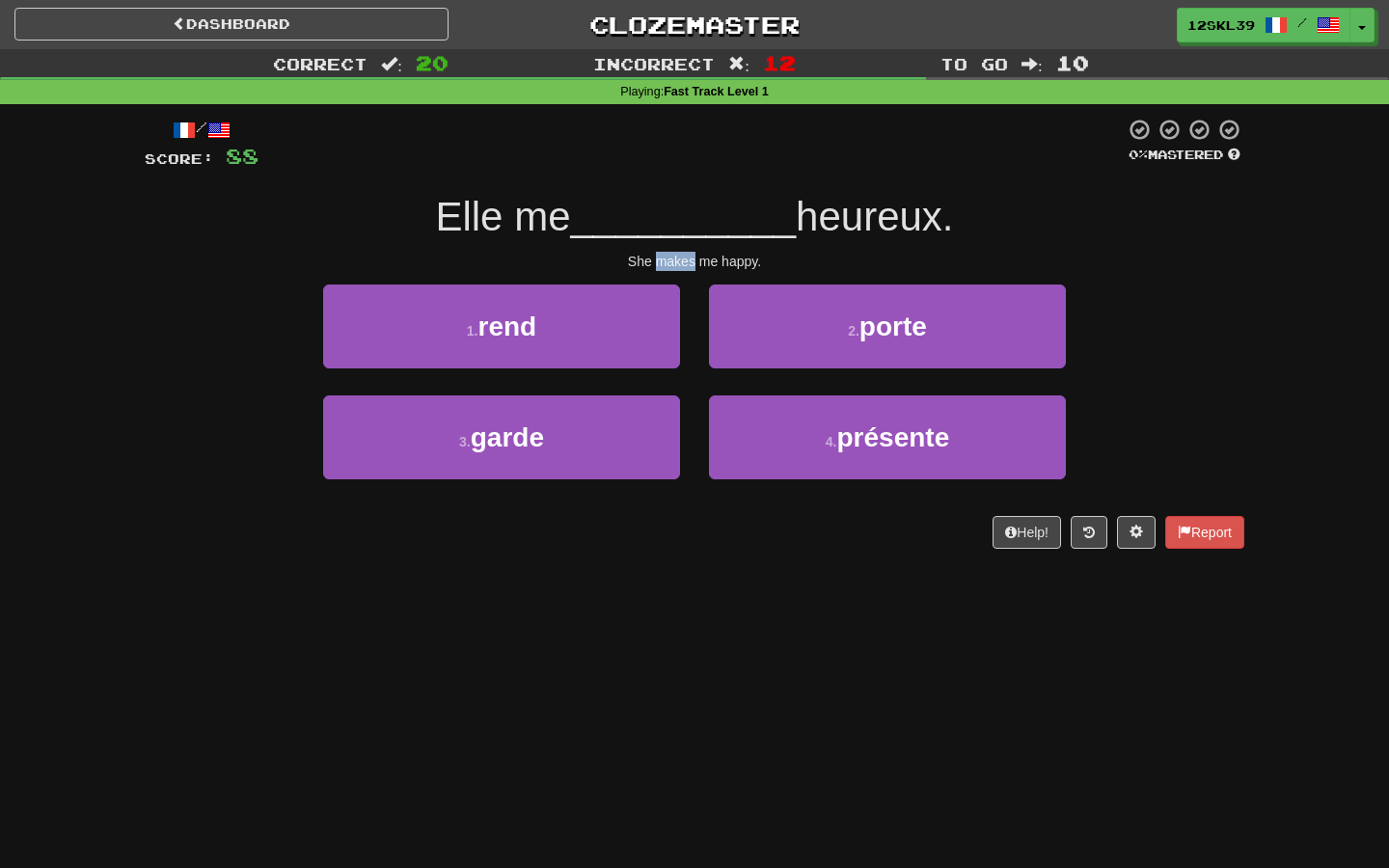 click on "She makes me happy." at bounding box center (694, 261) 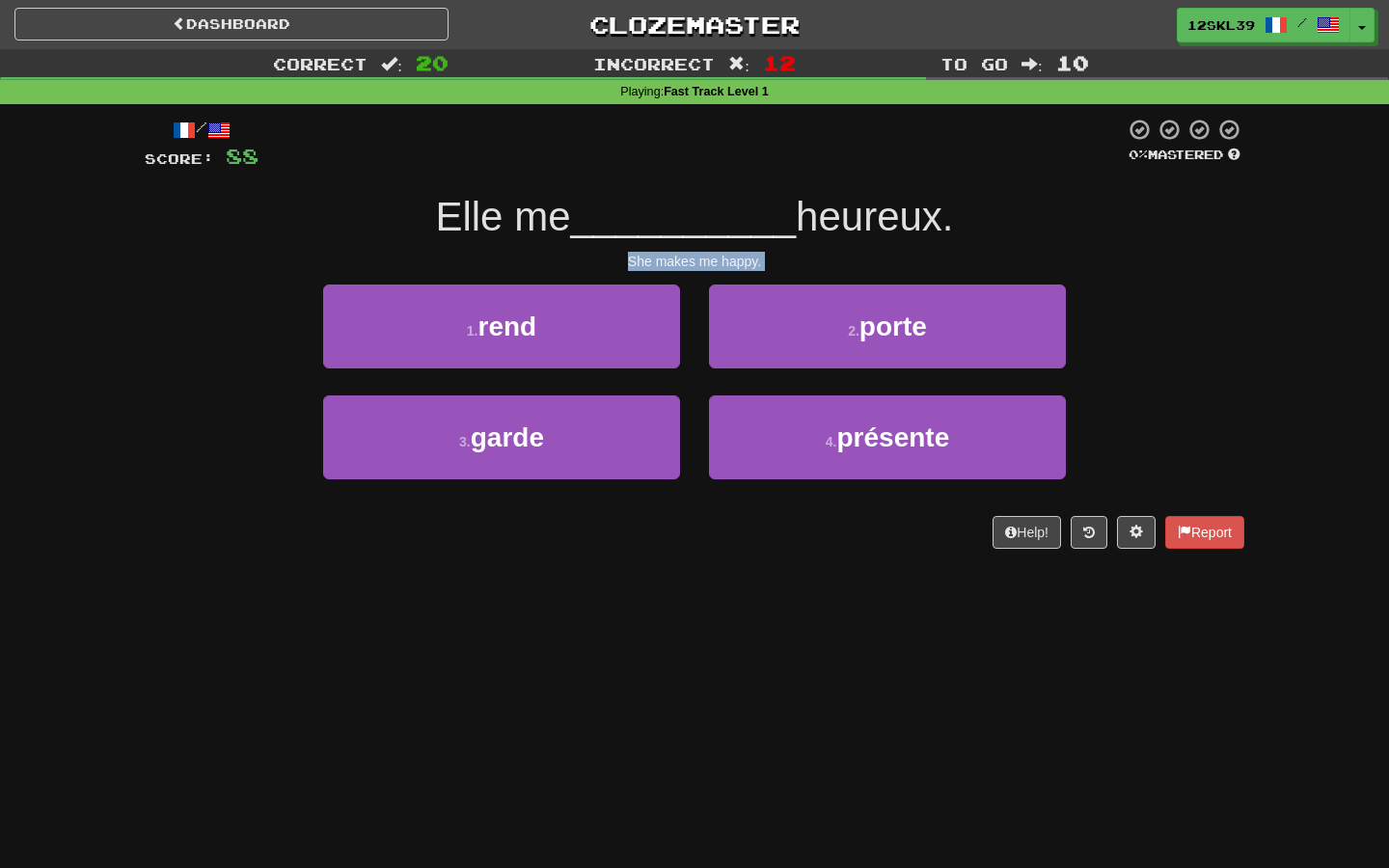 click on "She makes me happy." at bounding box center (694, 261) 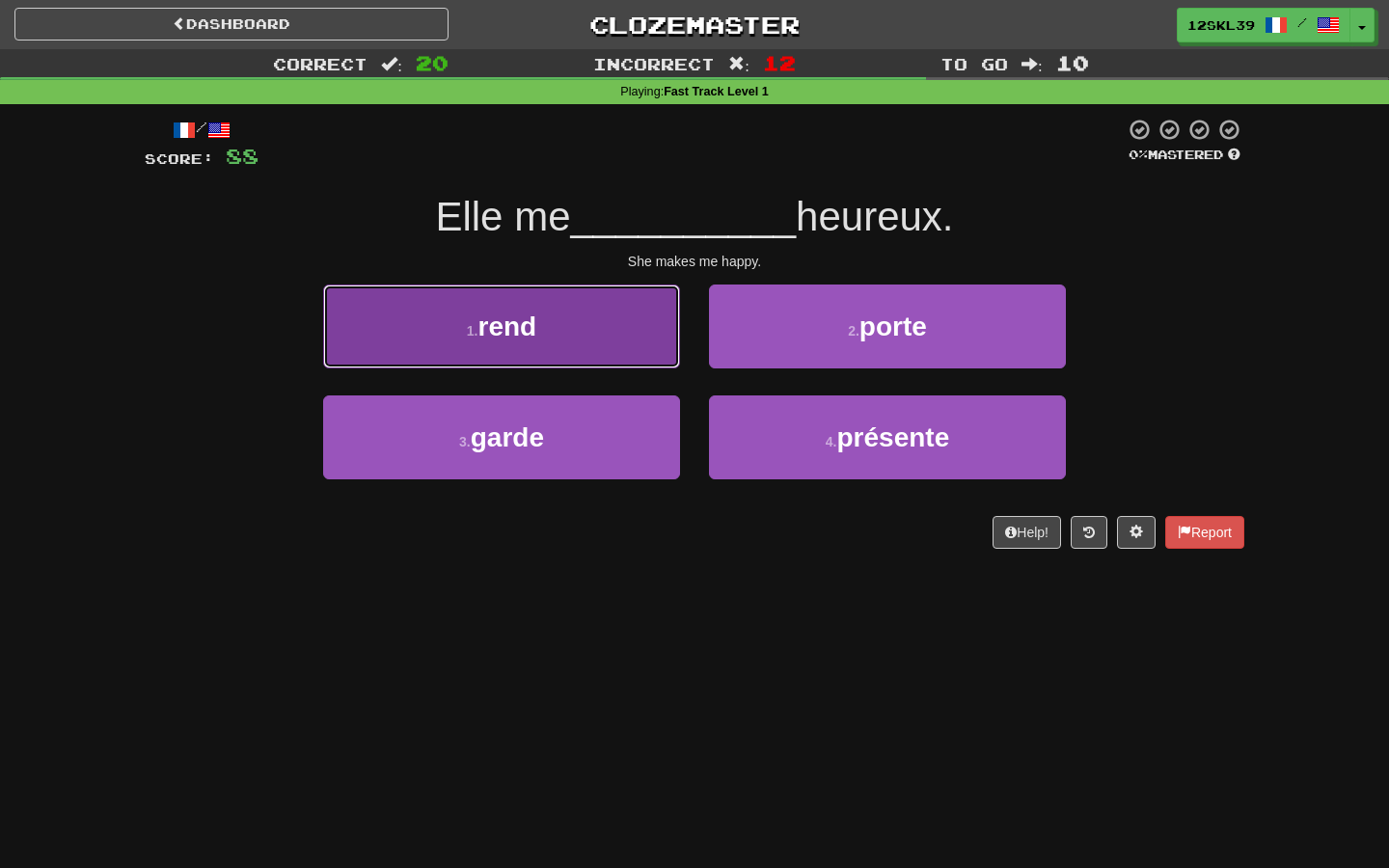 click on "1 .  rend" at bounding box center (502, 326) 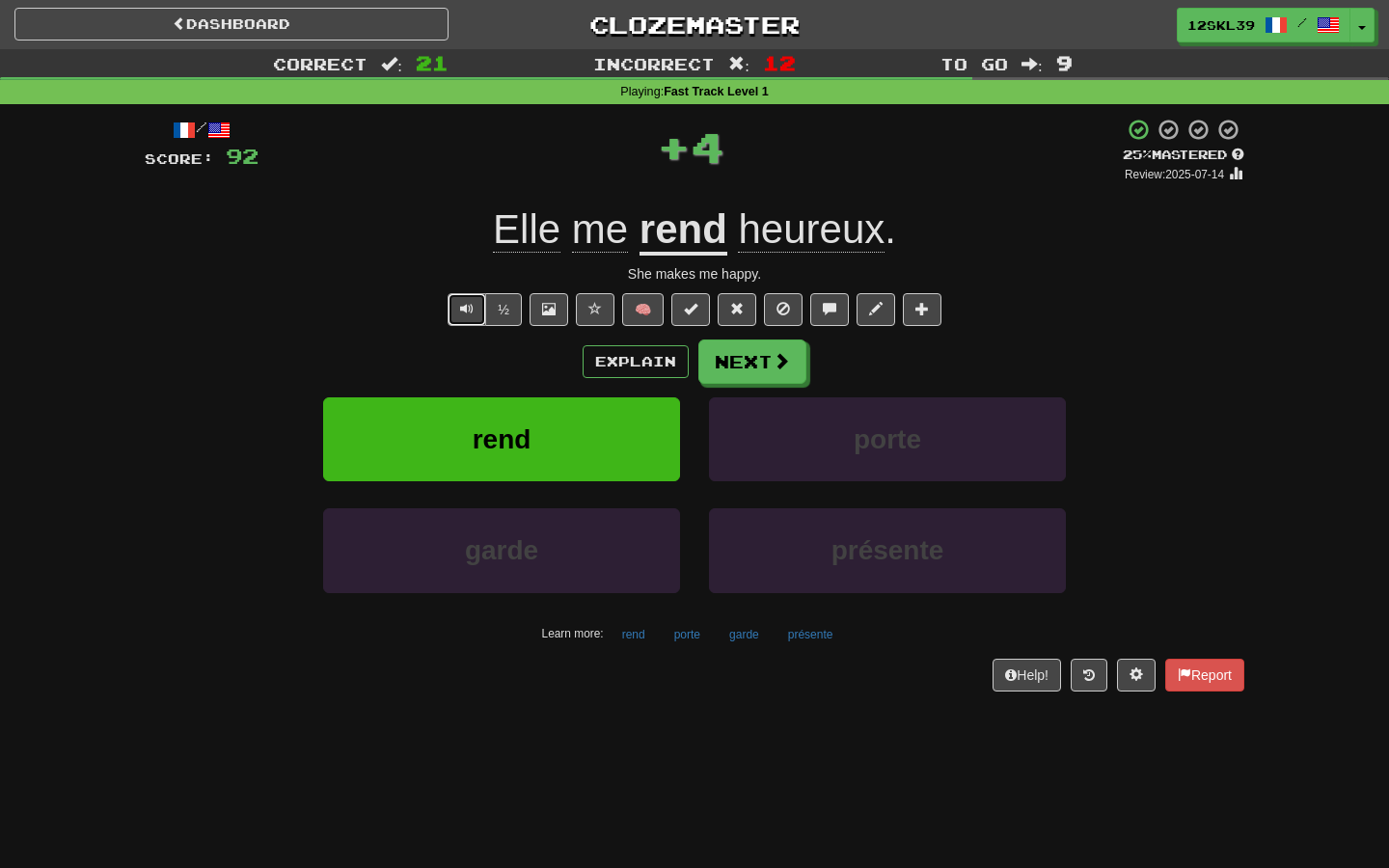 click at bounding box center [467, 309] 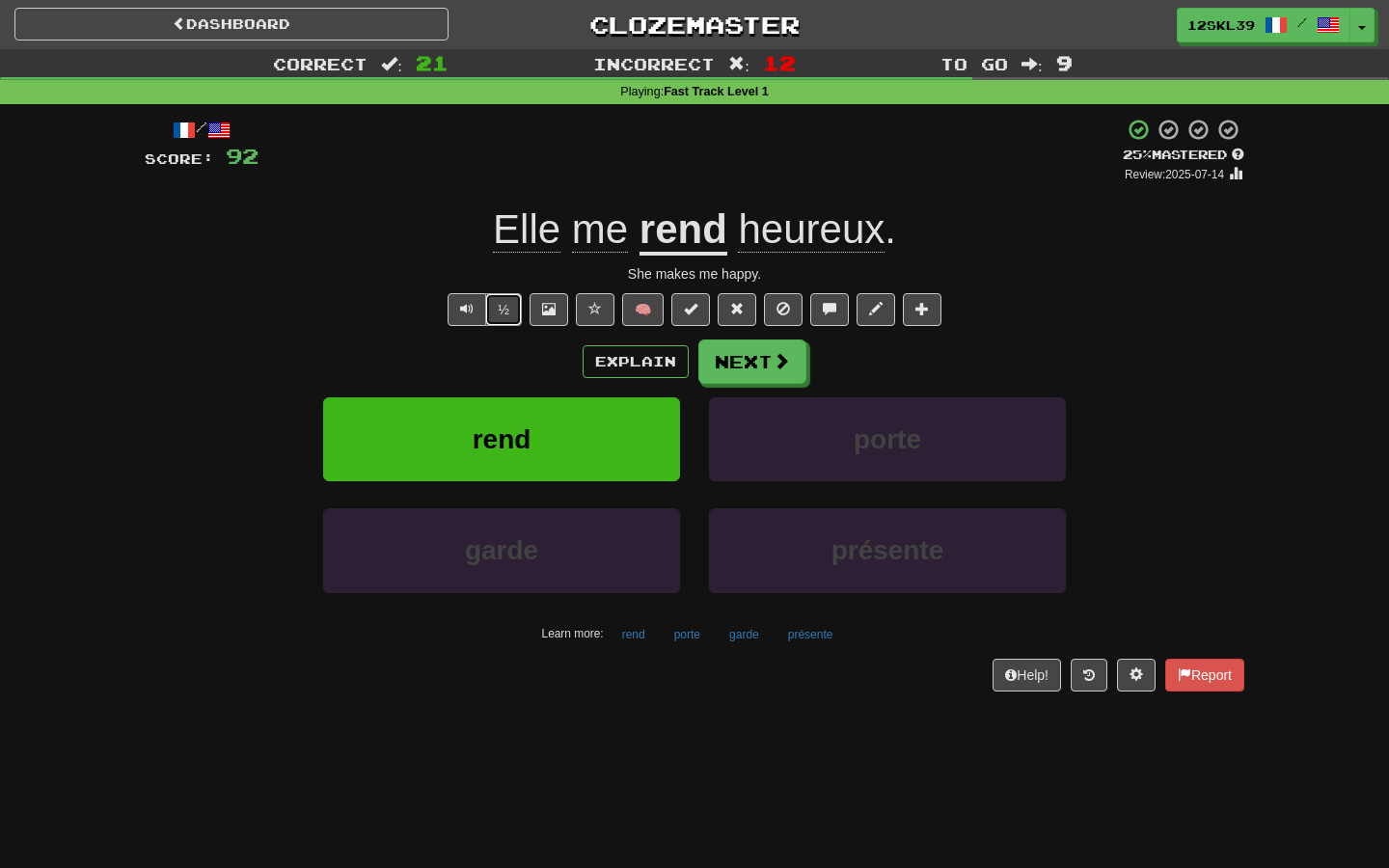 click on "½" at bounding box center [504, 310] 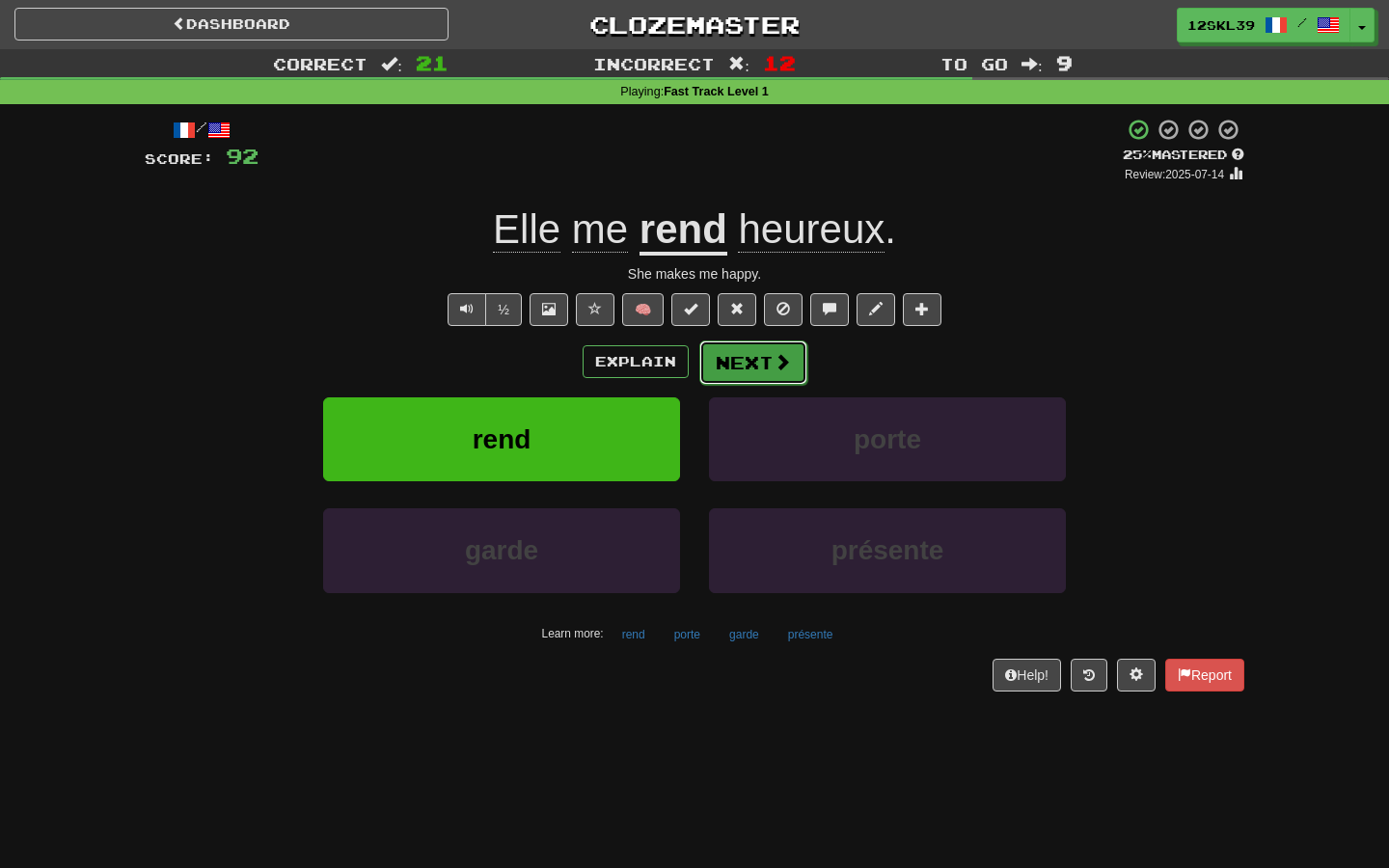 click on "Next" at bounding box center (753, 363) 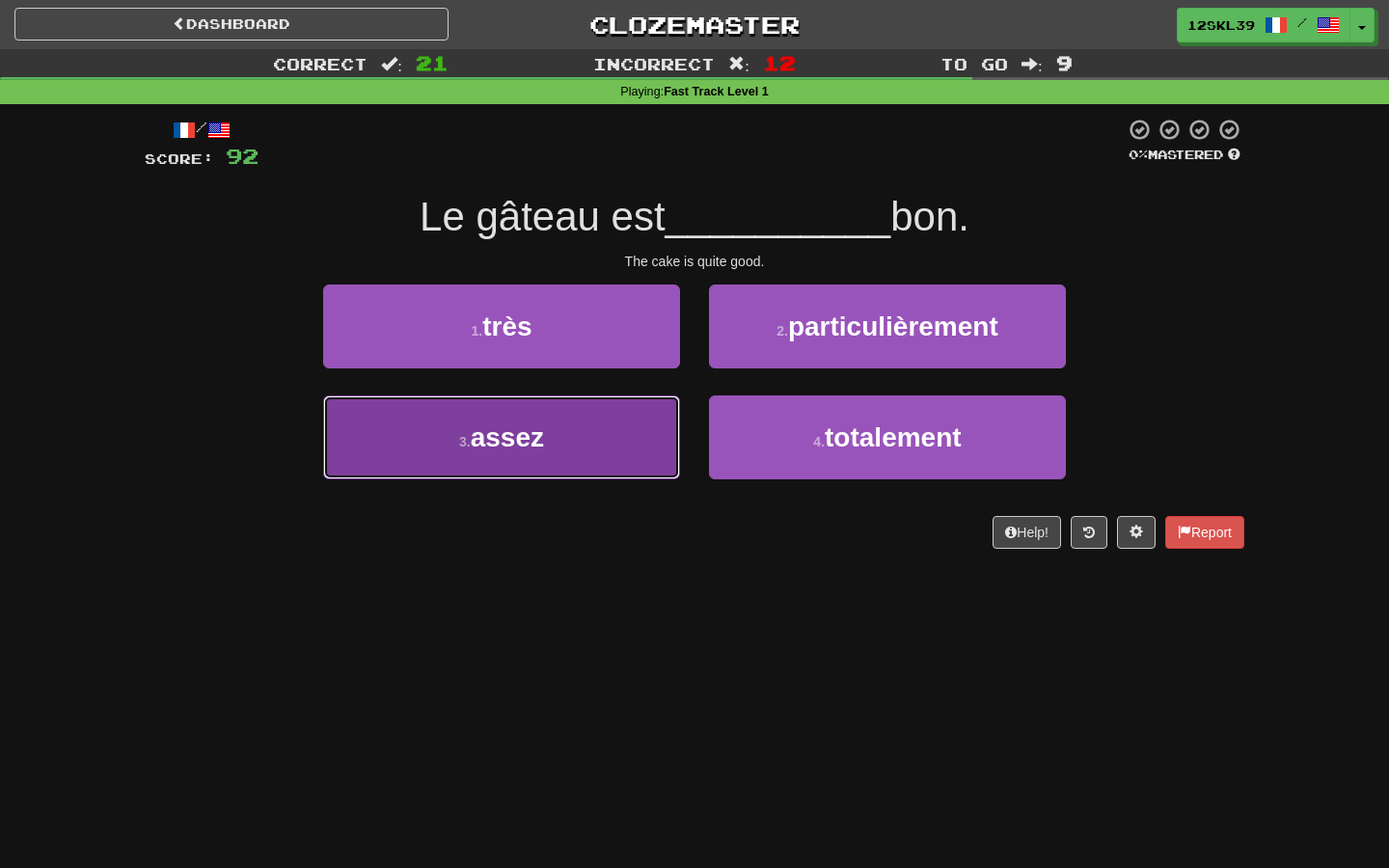 click on "3 .  assez" at bounding box center (502, 437) 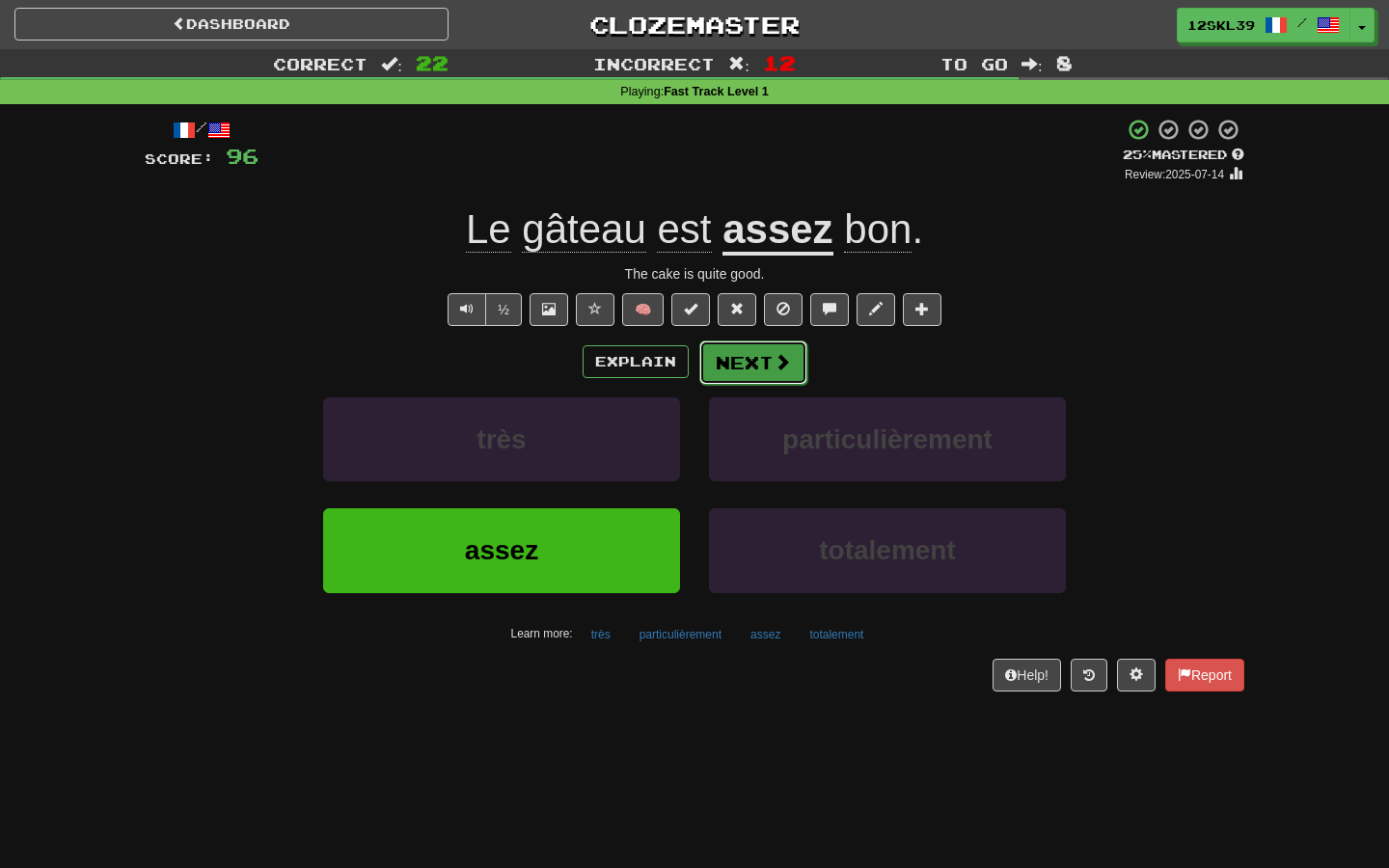 click on "Next" at bounding box center [753, 363] 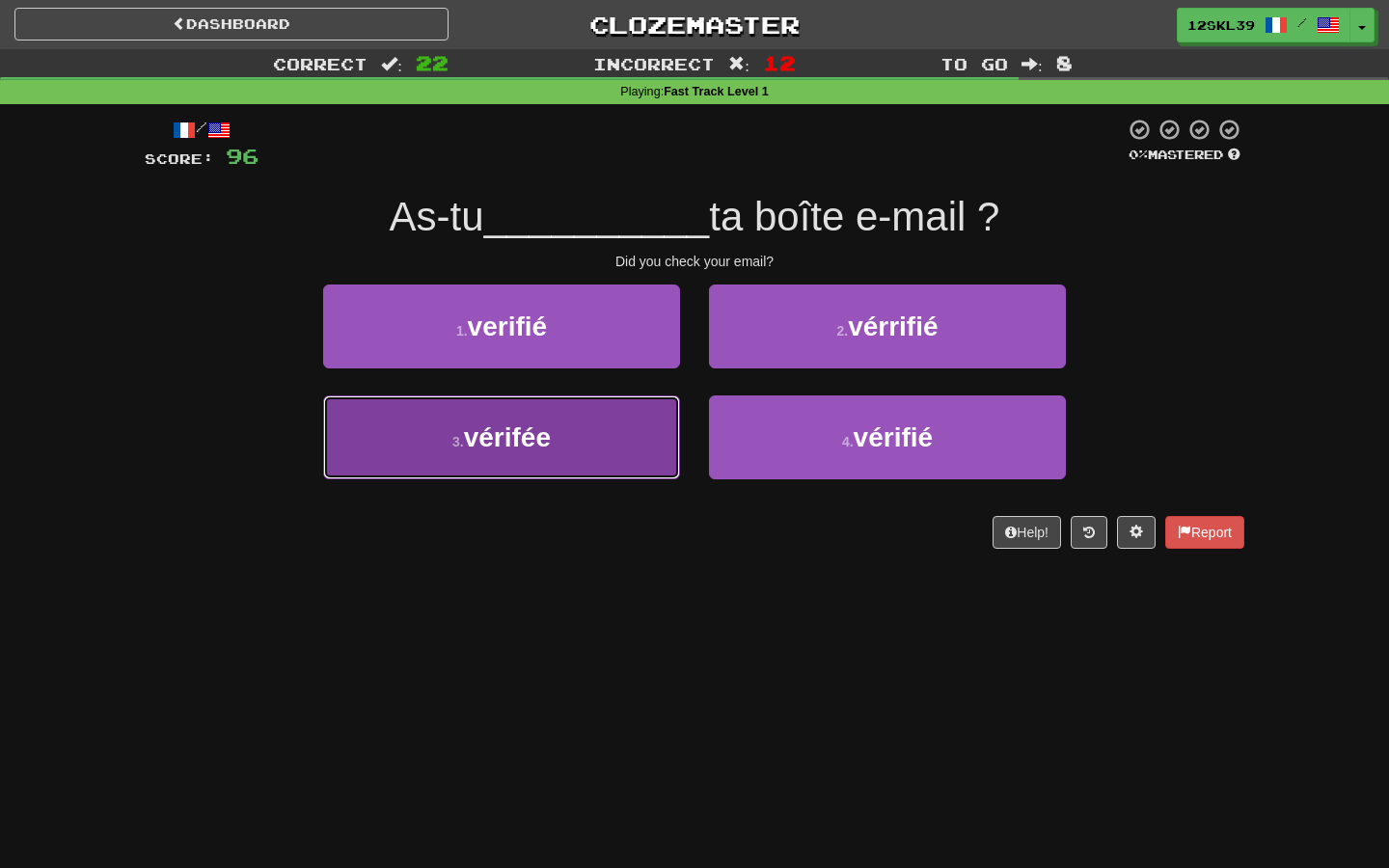 click on "3 .  vérifée" at bounding box center (502, 437) 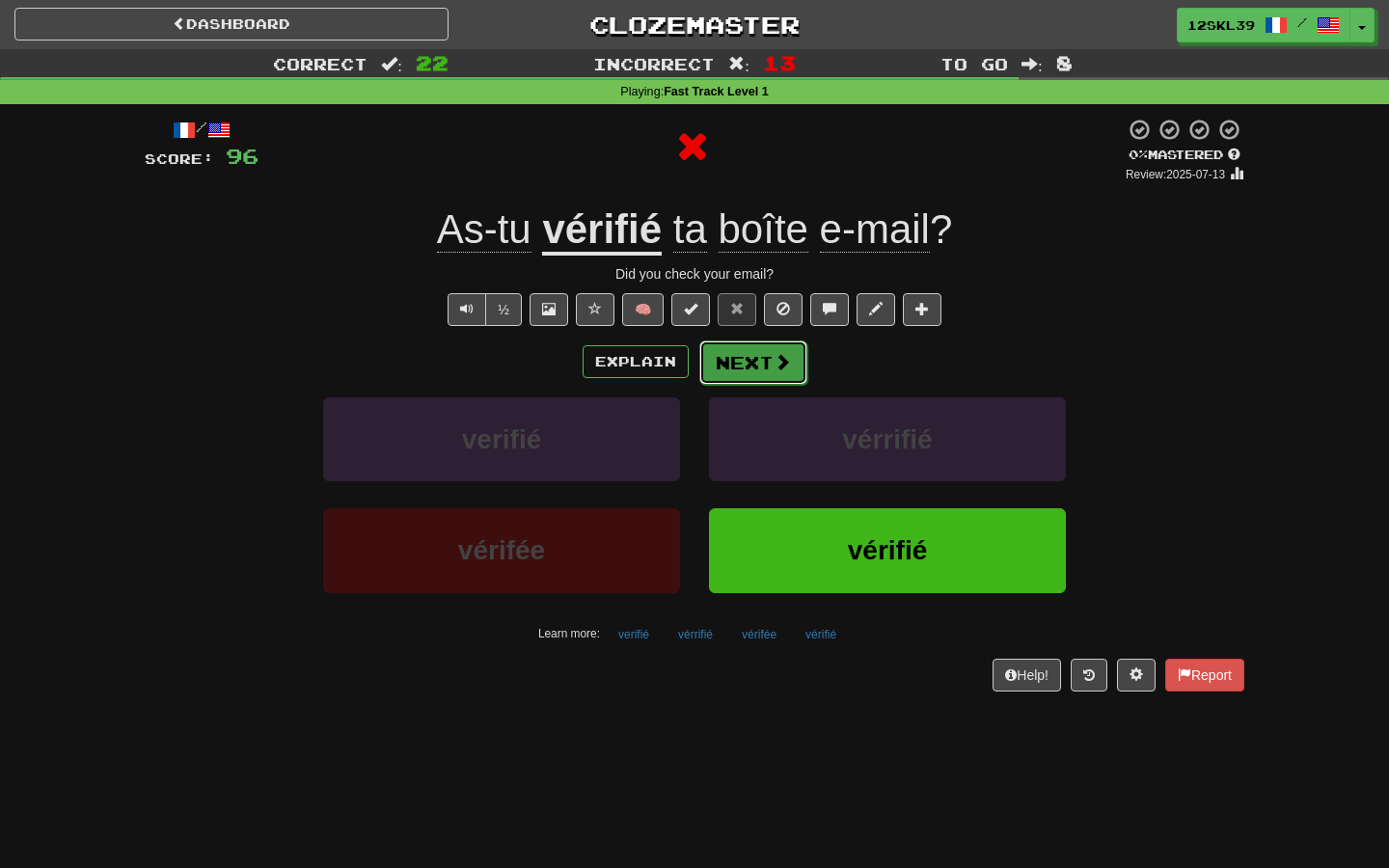 click on "Next" at bounding box center (753, 363) 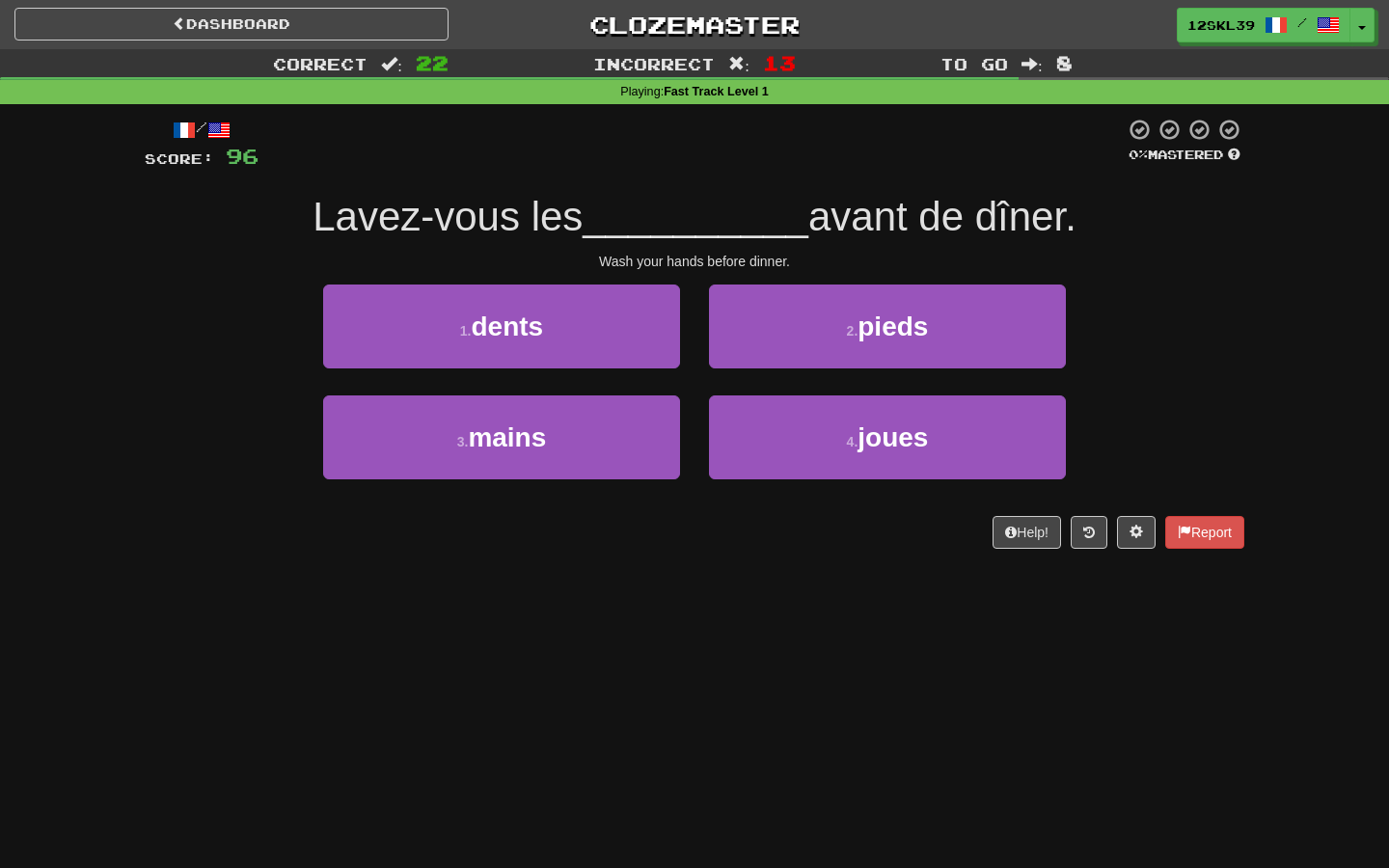 click on "Lavez-vous les" at bounding box center (448, 216) 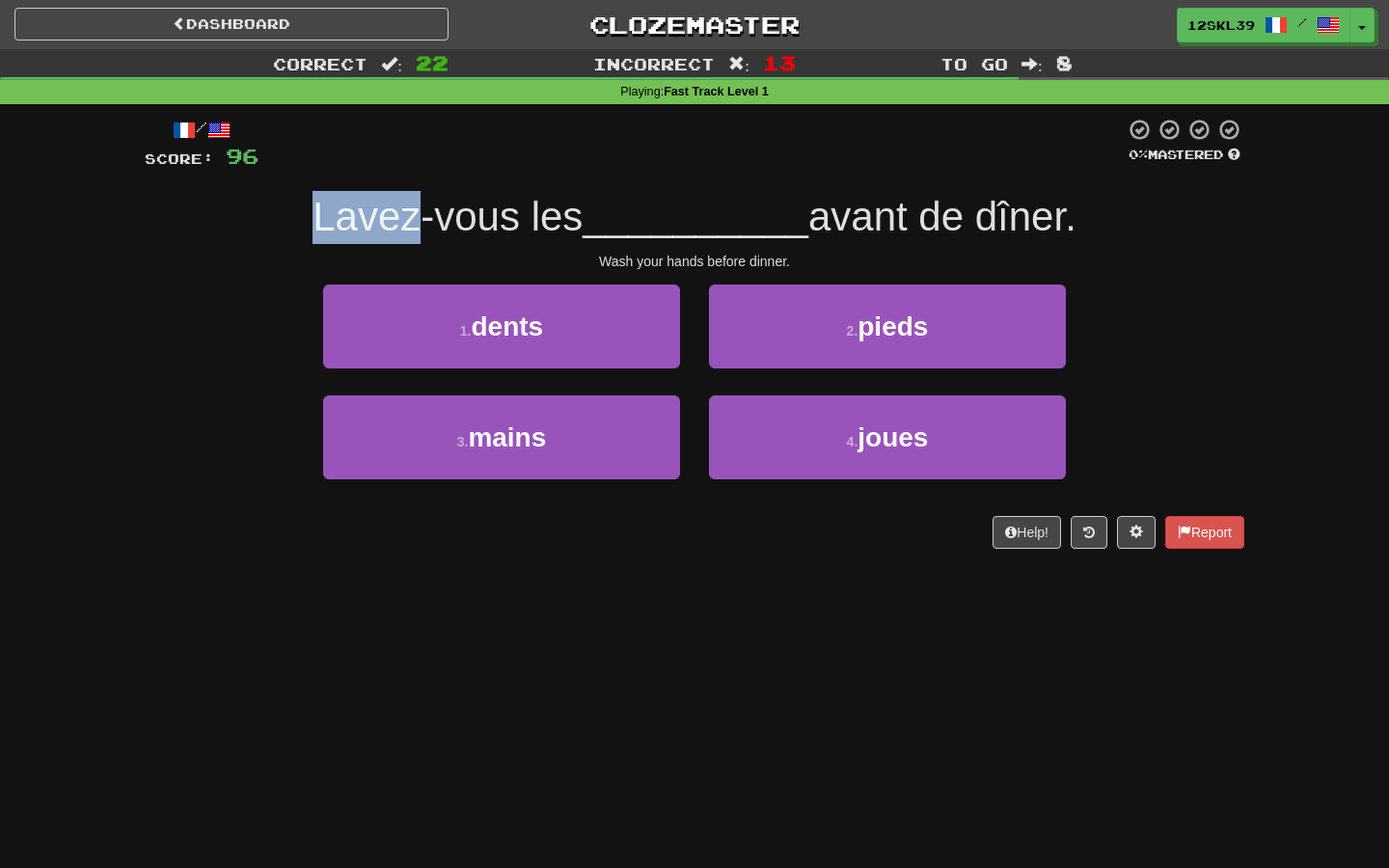 click on "Lavez-vous les" at bounding box center [448, 216] 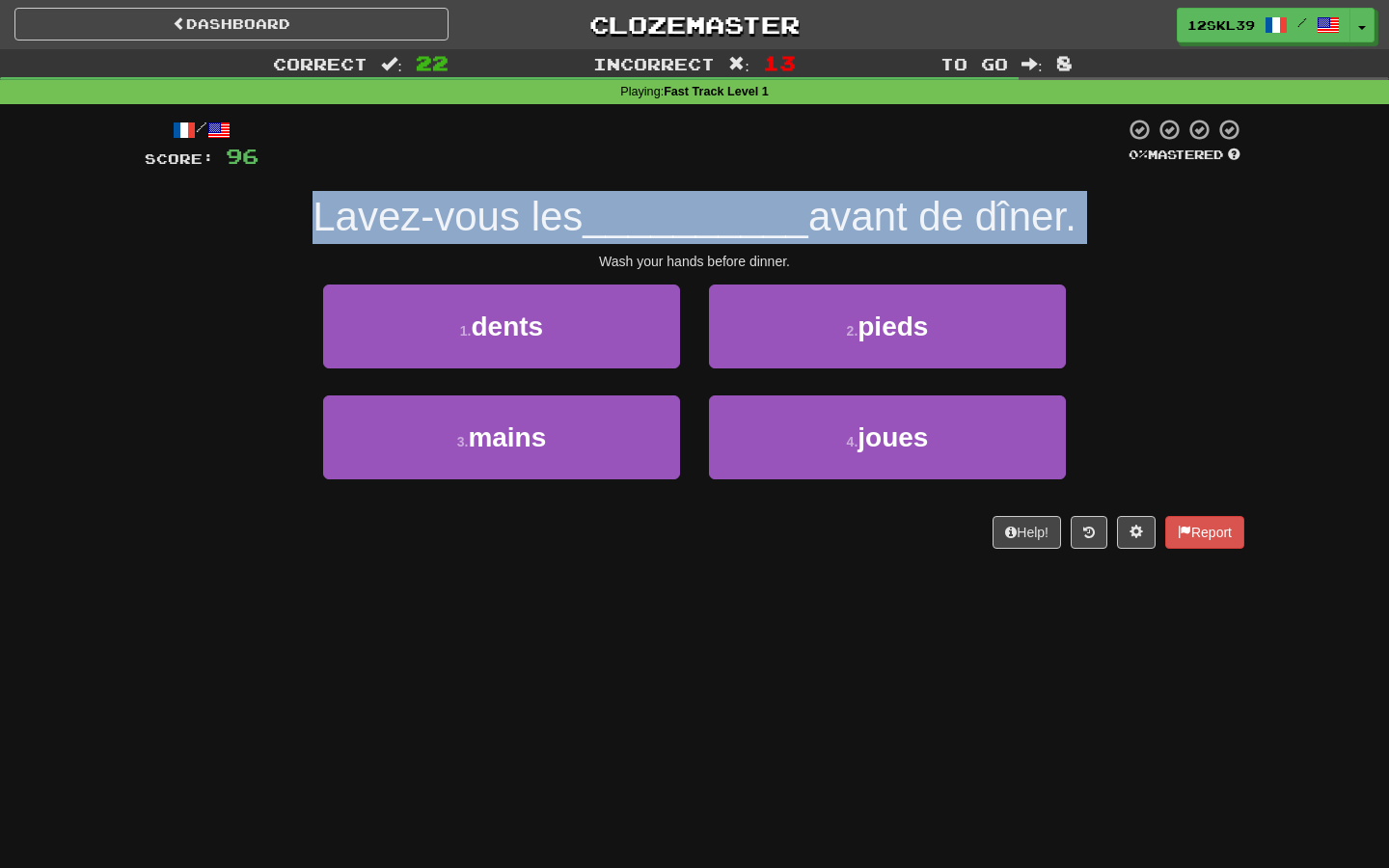 click on "Lavez-vous les" at bounding box center (448, 216) 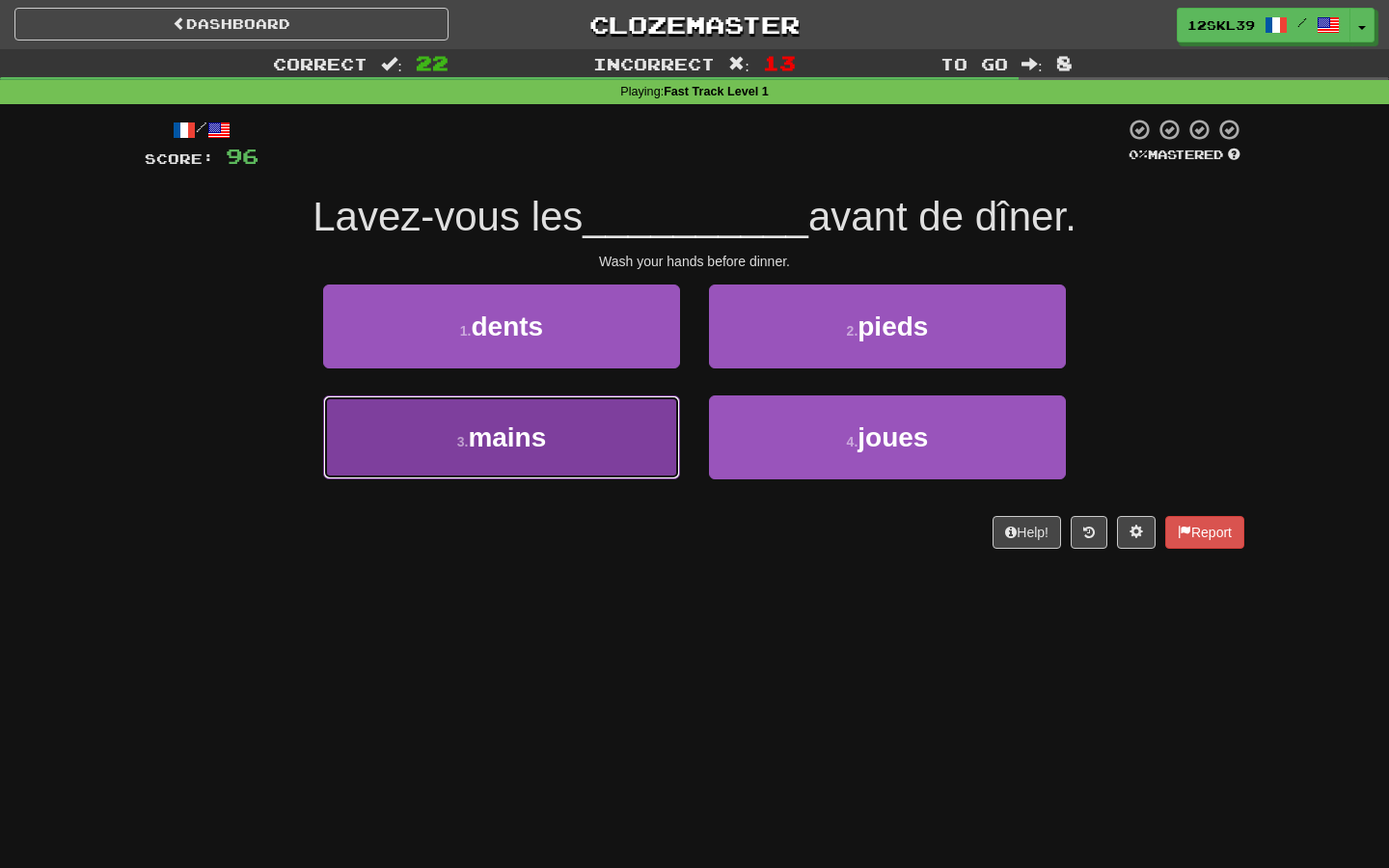 click on "3 .  mains" at bounding box center (502, 437) 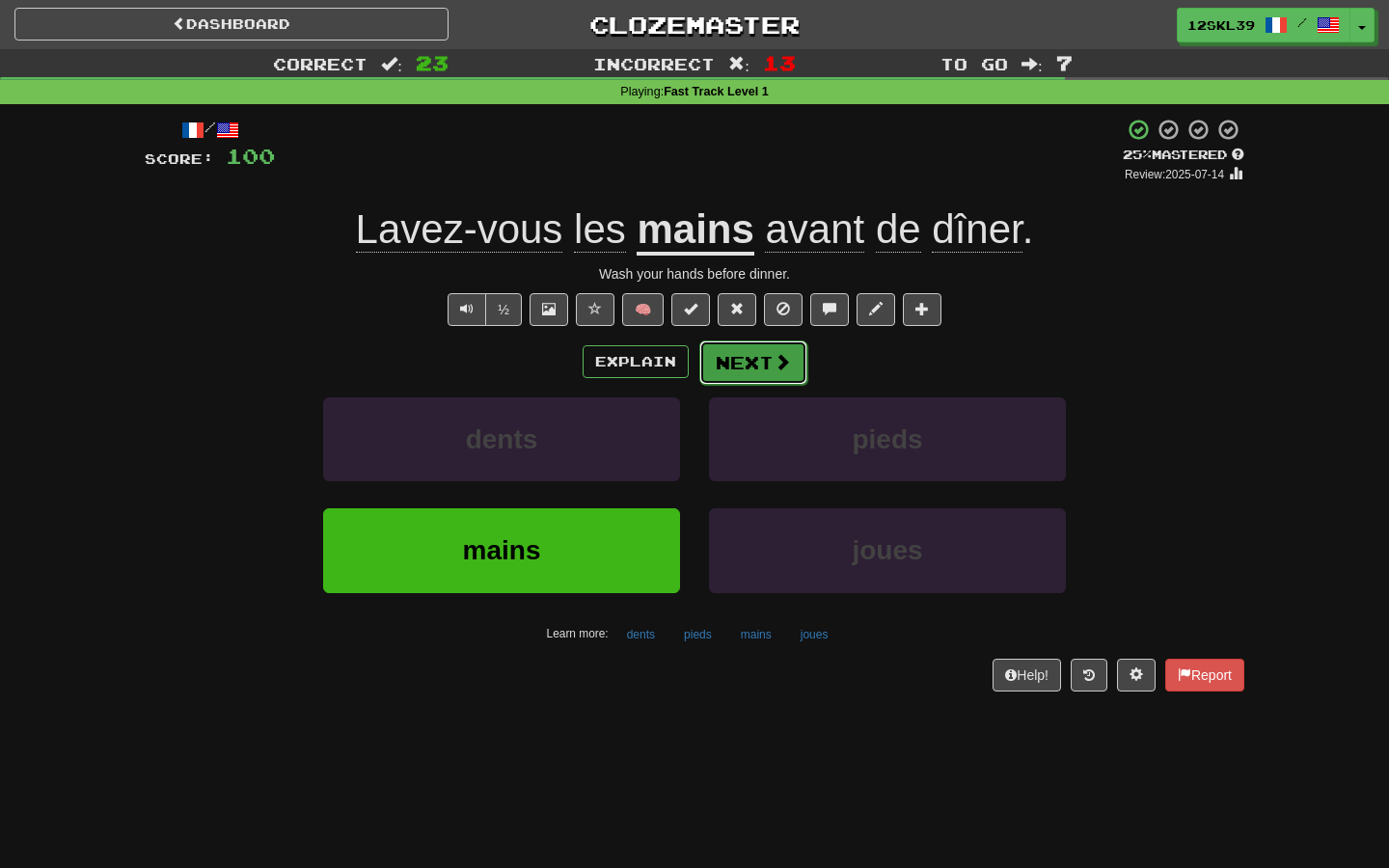 click at bounding box center (782, 362) 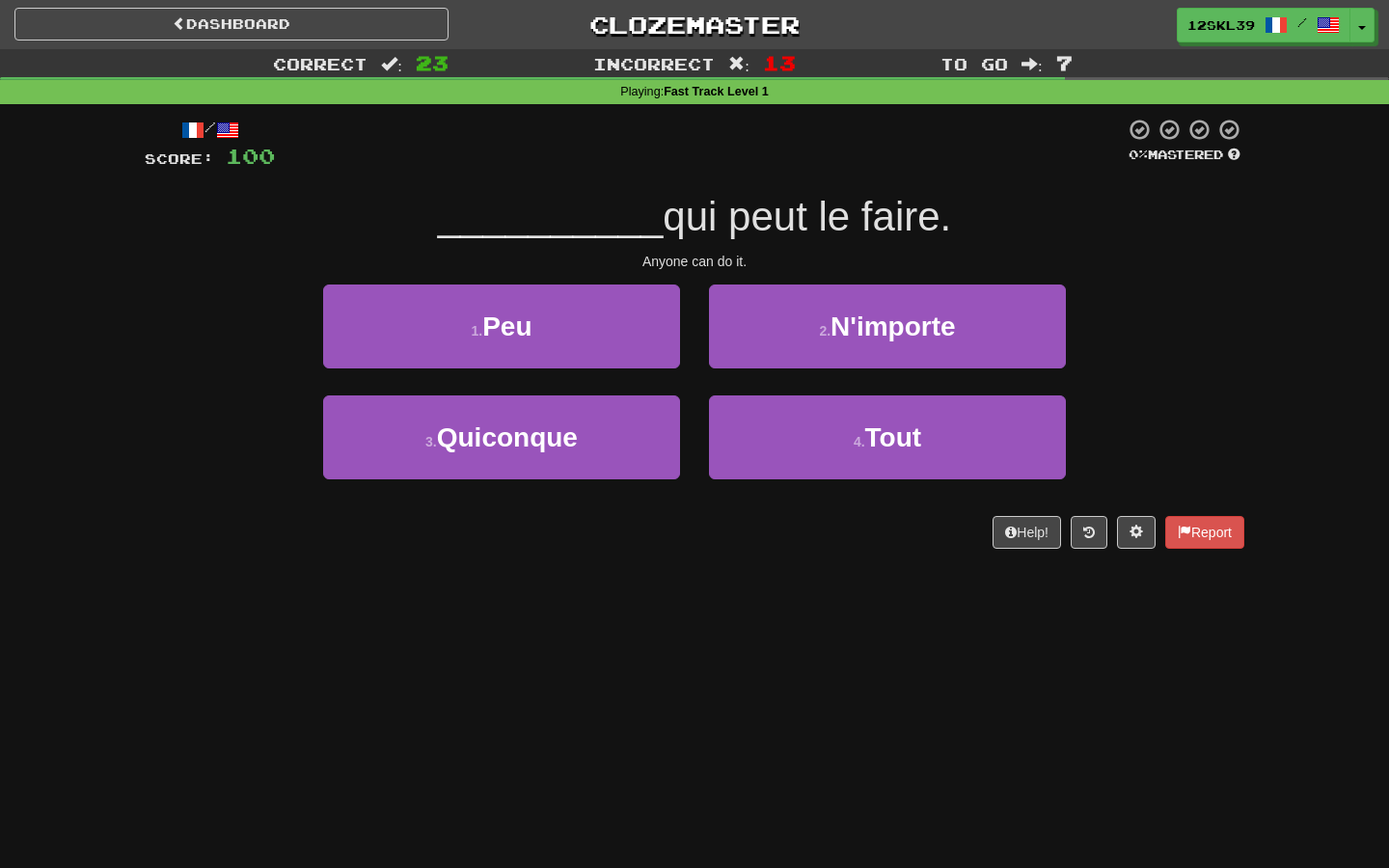 click on "qui peut le faire." at bounding box center [806, 216] 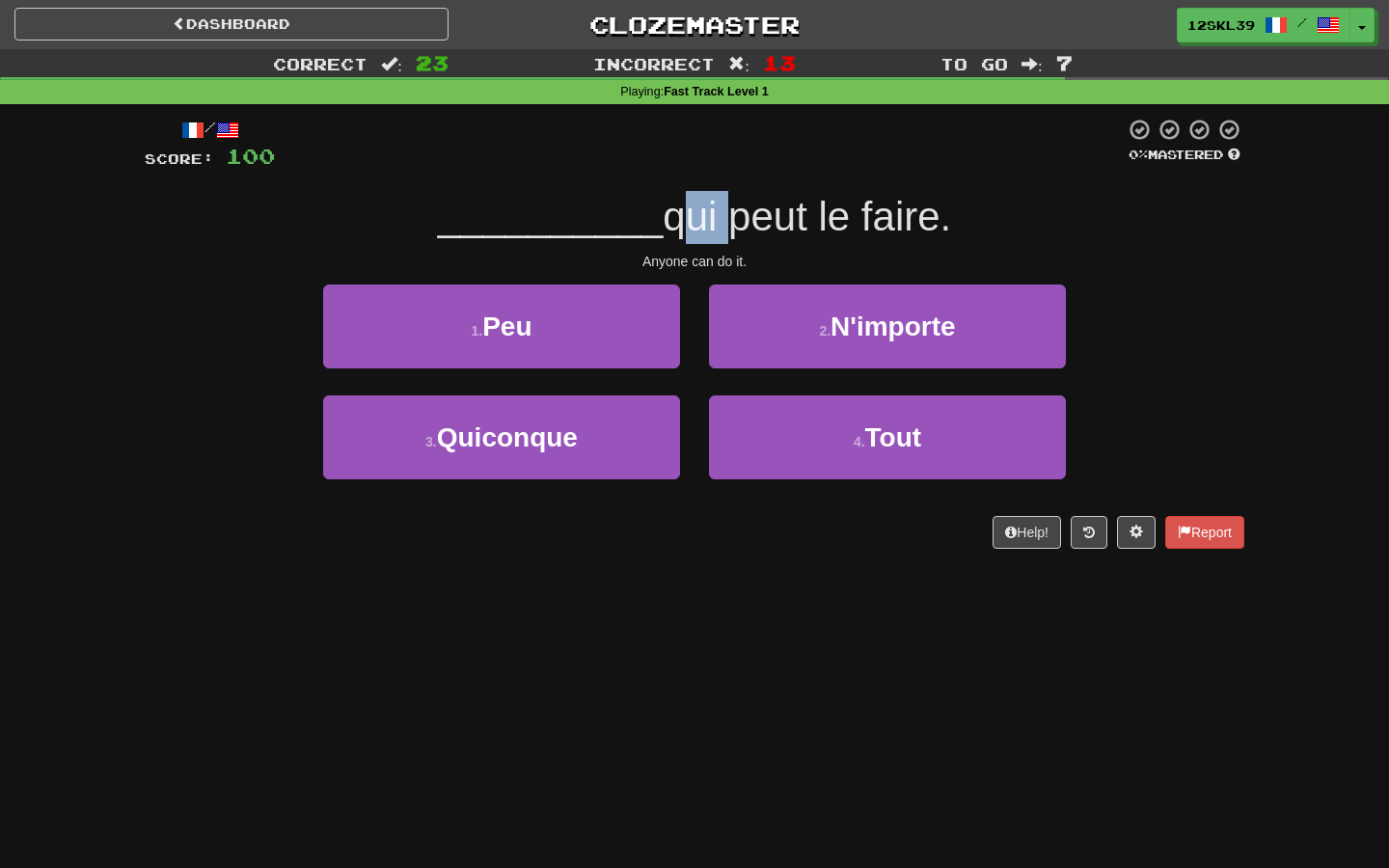 click on "qui peut le faire." at bounding box center (806, 216) 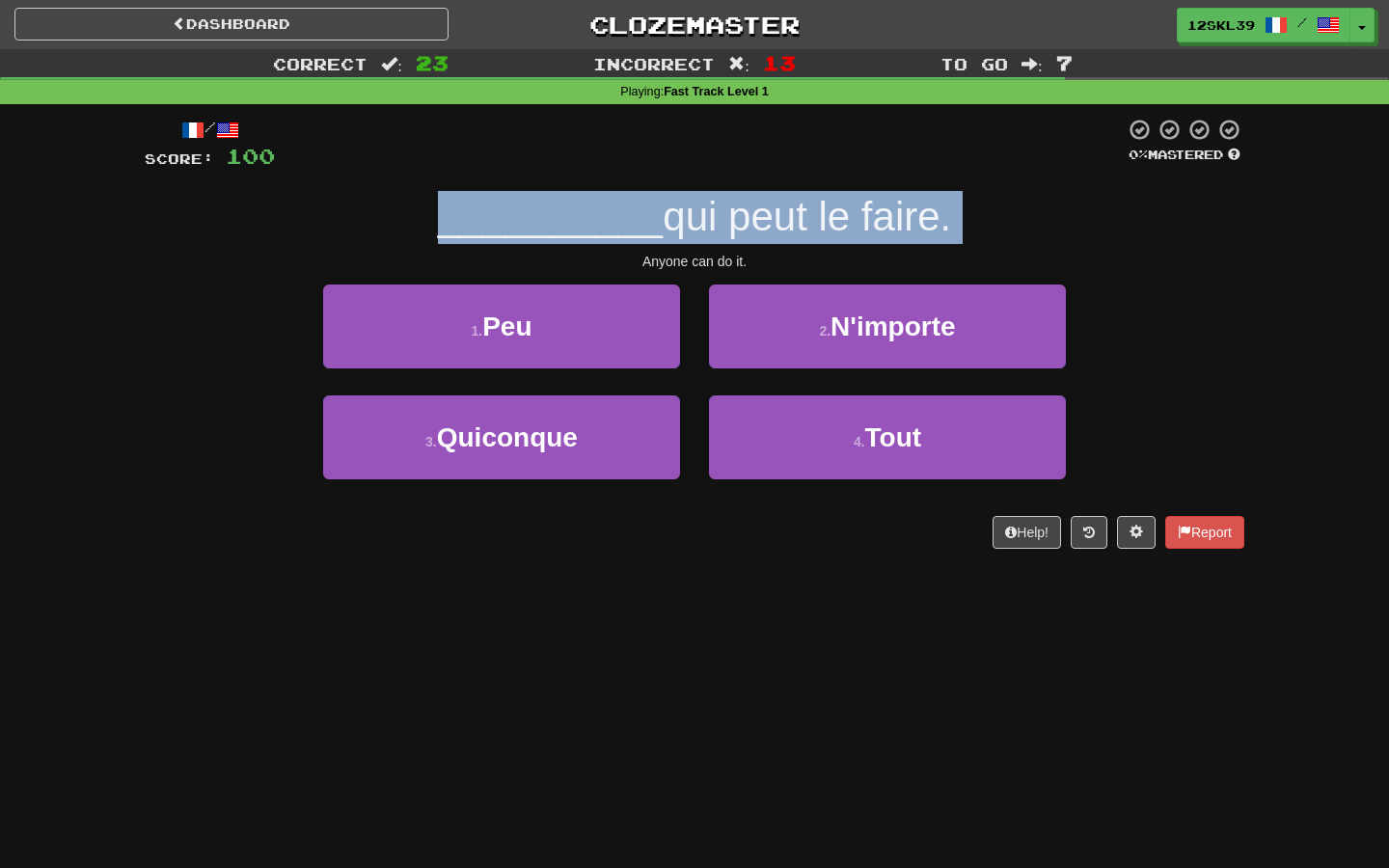 click on "qui peut le faire." at bounding box center (806, 216) 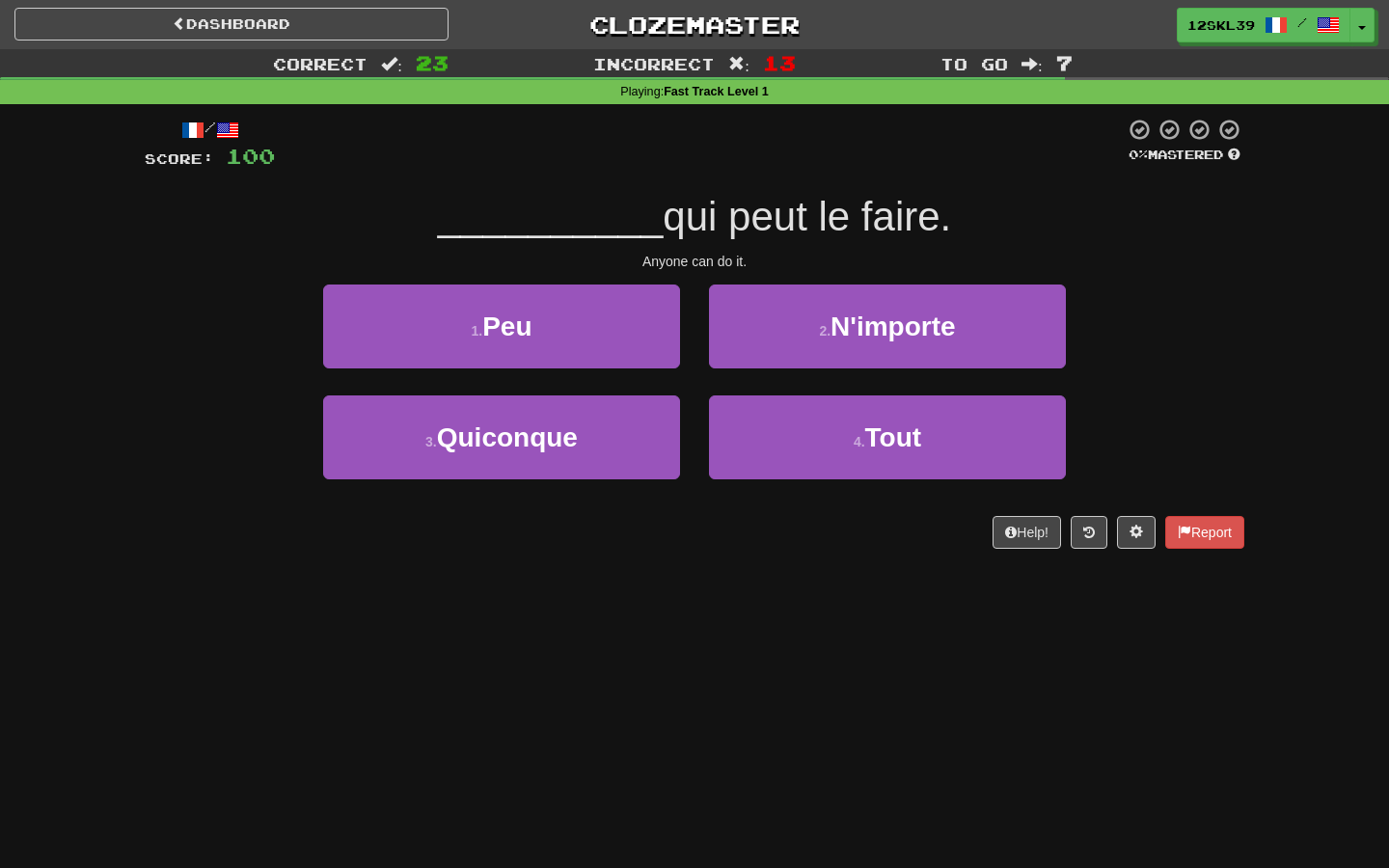 click on "__________" at bounding box center (551, 216) 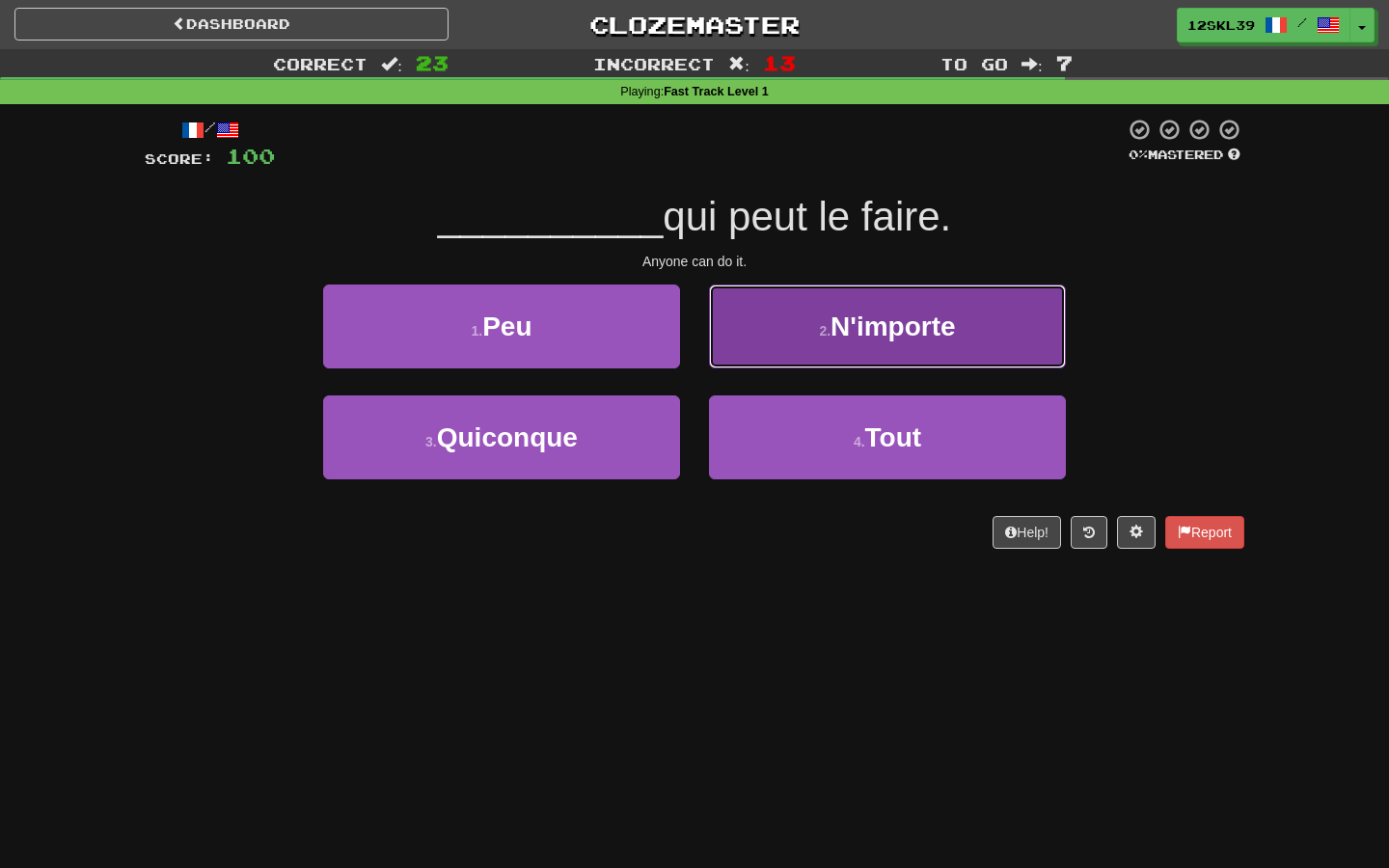 click on "2 .  N'importe" at bounding box center (887, 326) 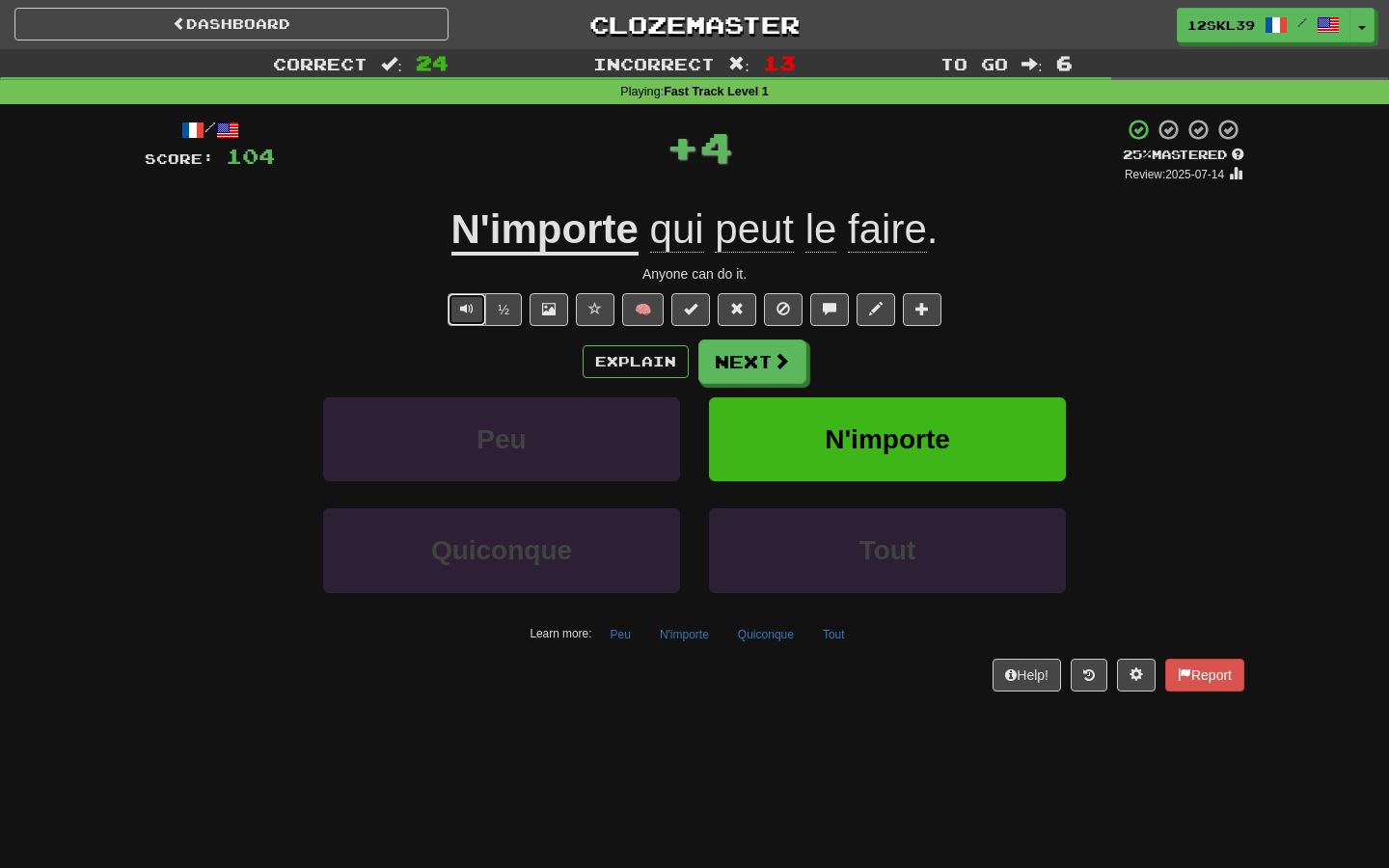 click at bounding box center (467, 310) 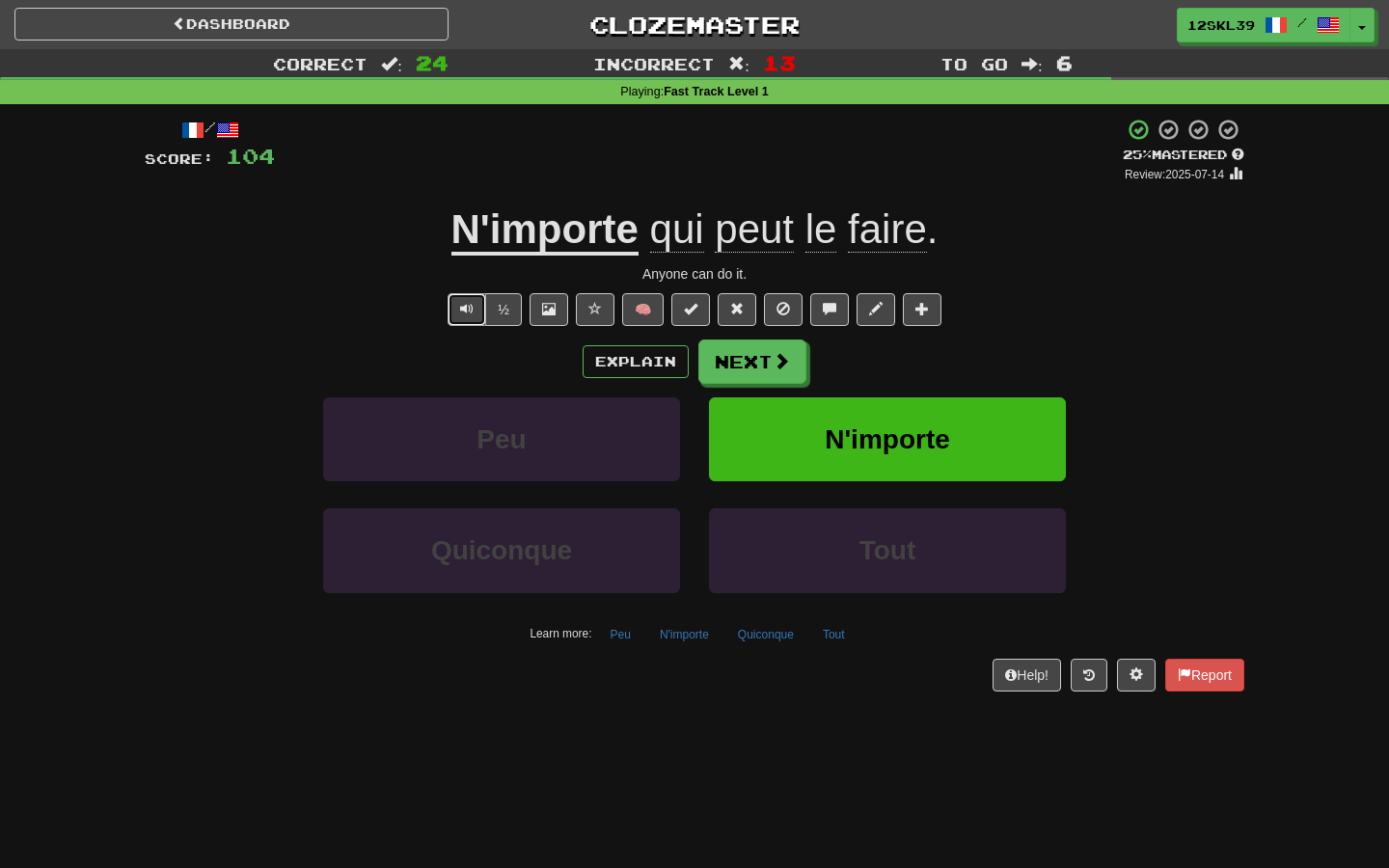 click at bounding box center [467, 310] 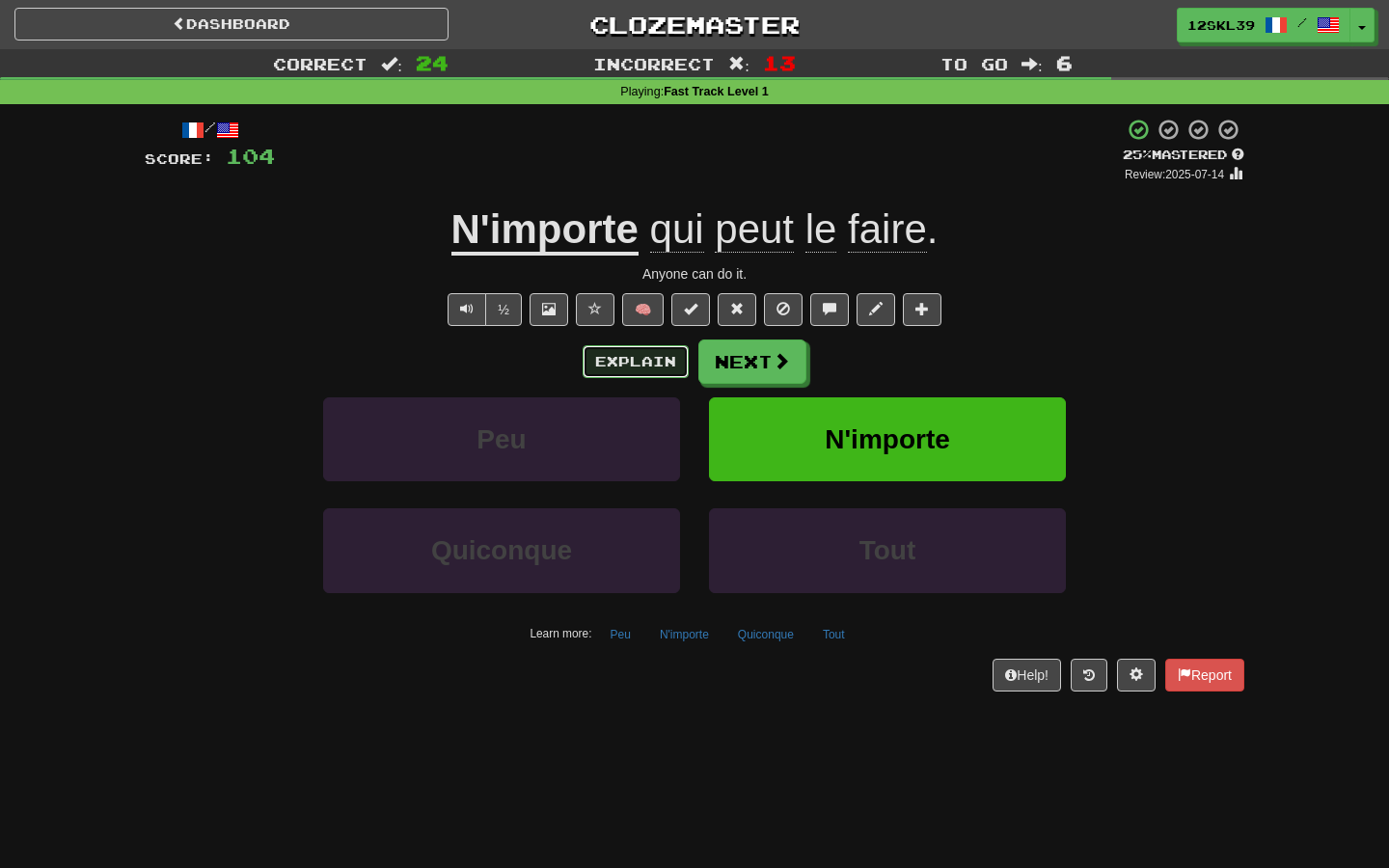 click on "Explain" at bounding box center (636, 362) 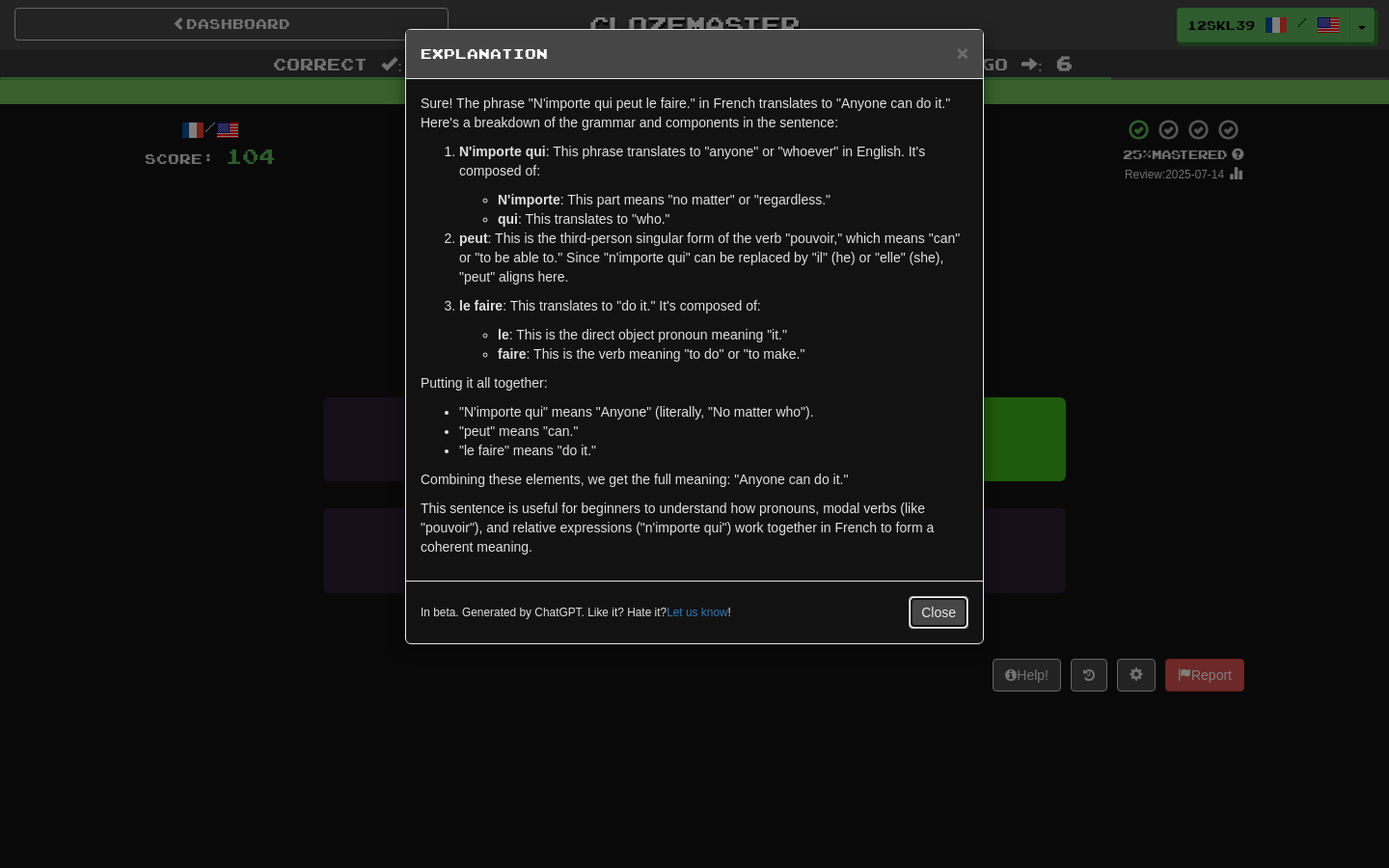 click on "Close" at bounding box center (939, 612) 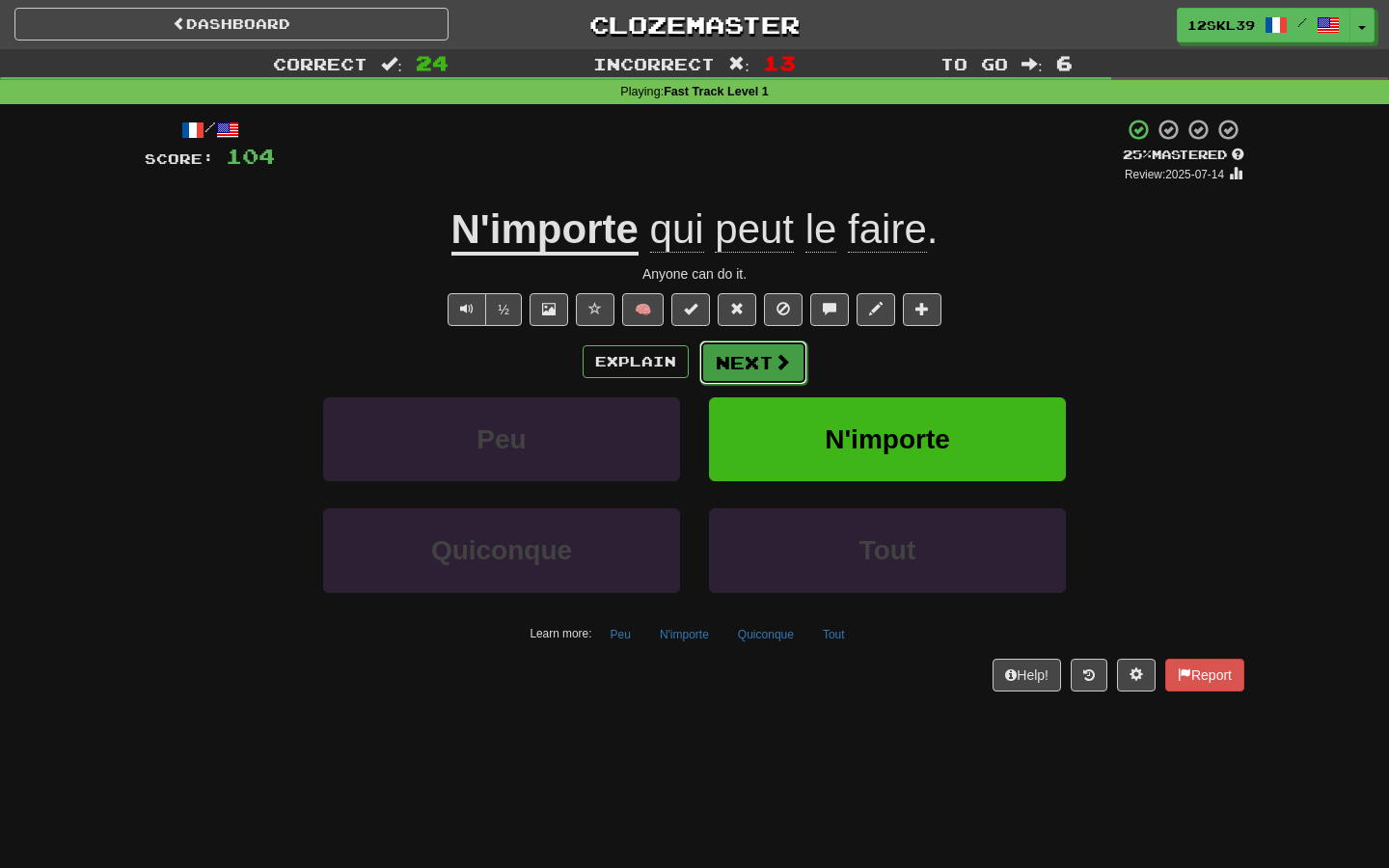 click on "Next" at bounding box center (753, 363) 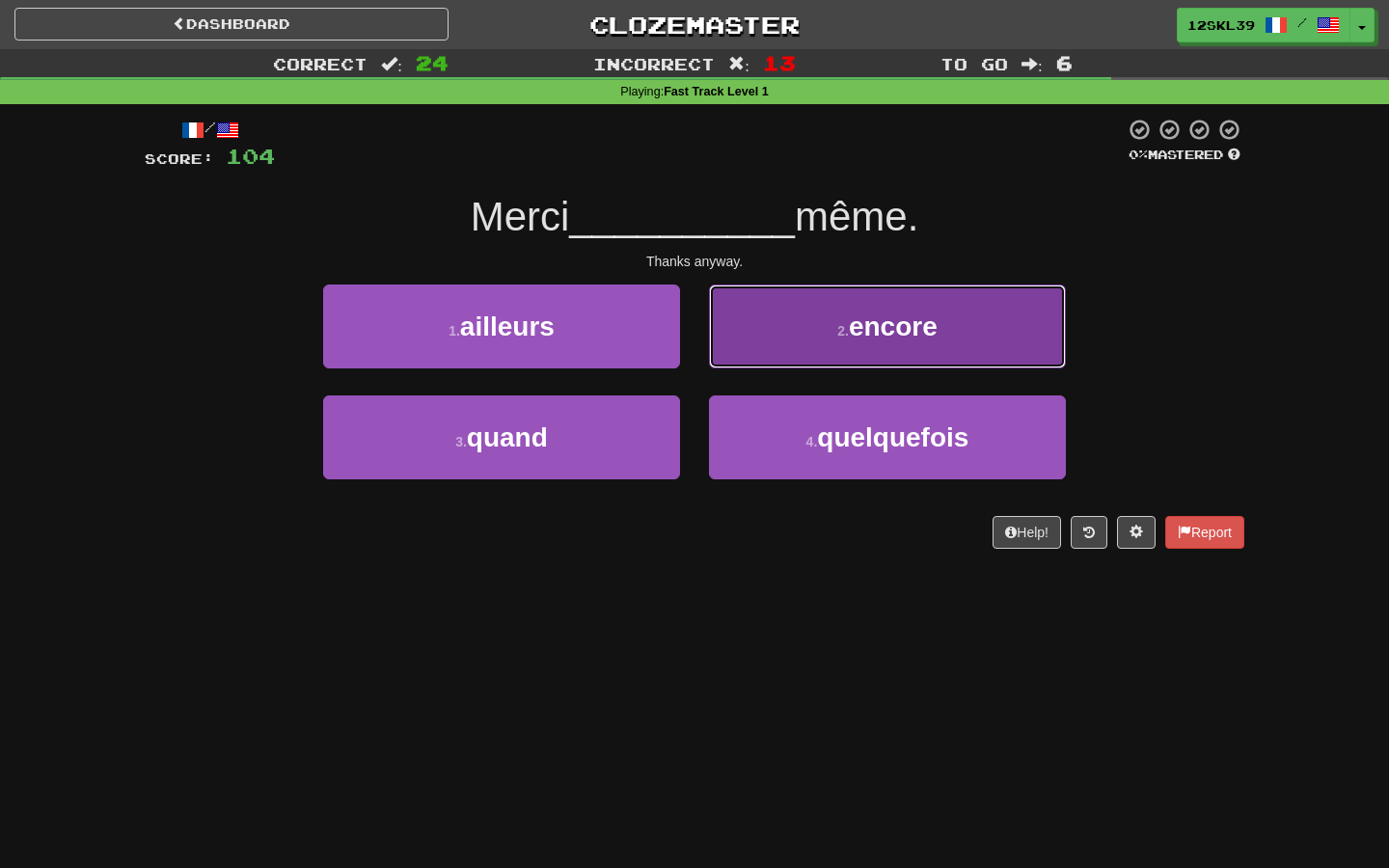 click on "2 .  encore" at bounding box center [887, 326] 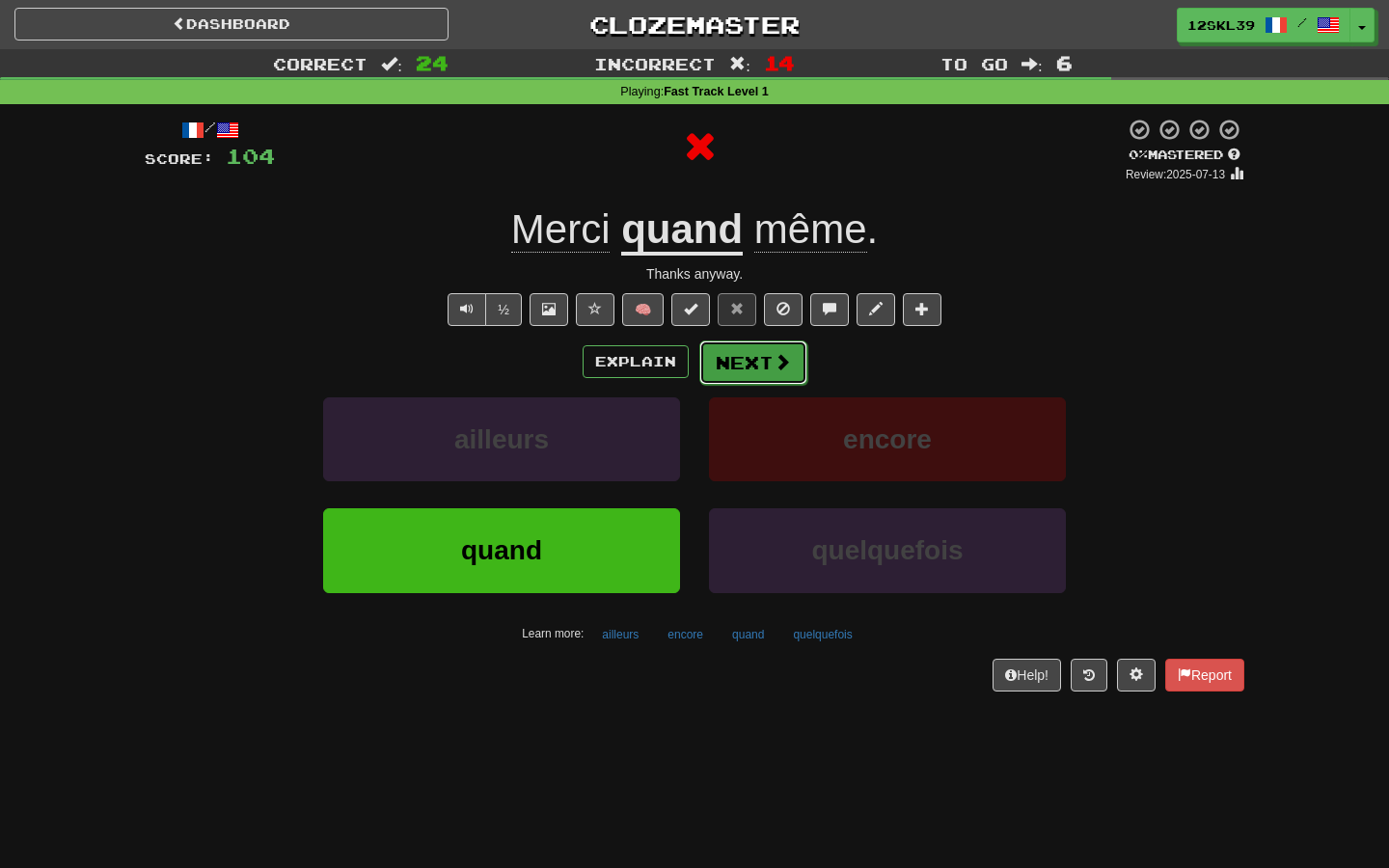 click on "Next" at bounding box center [753, 363] 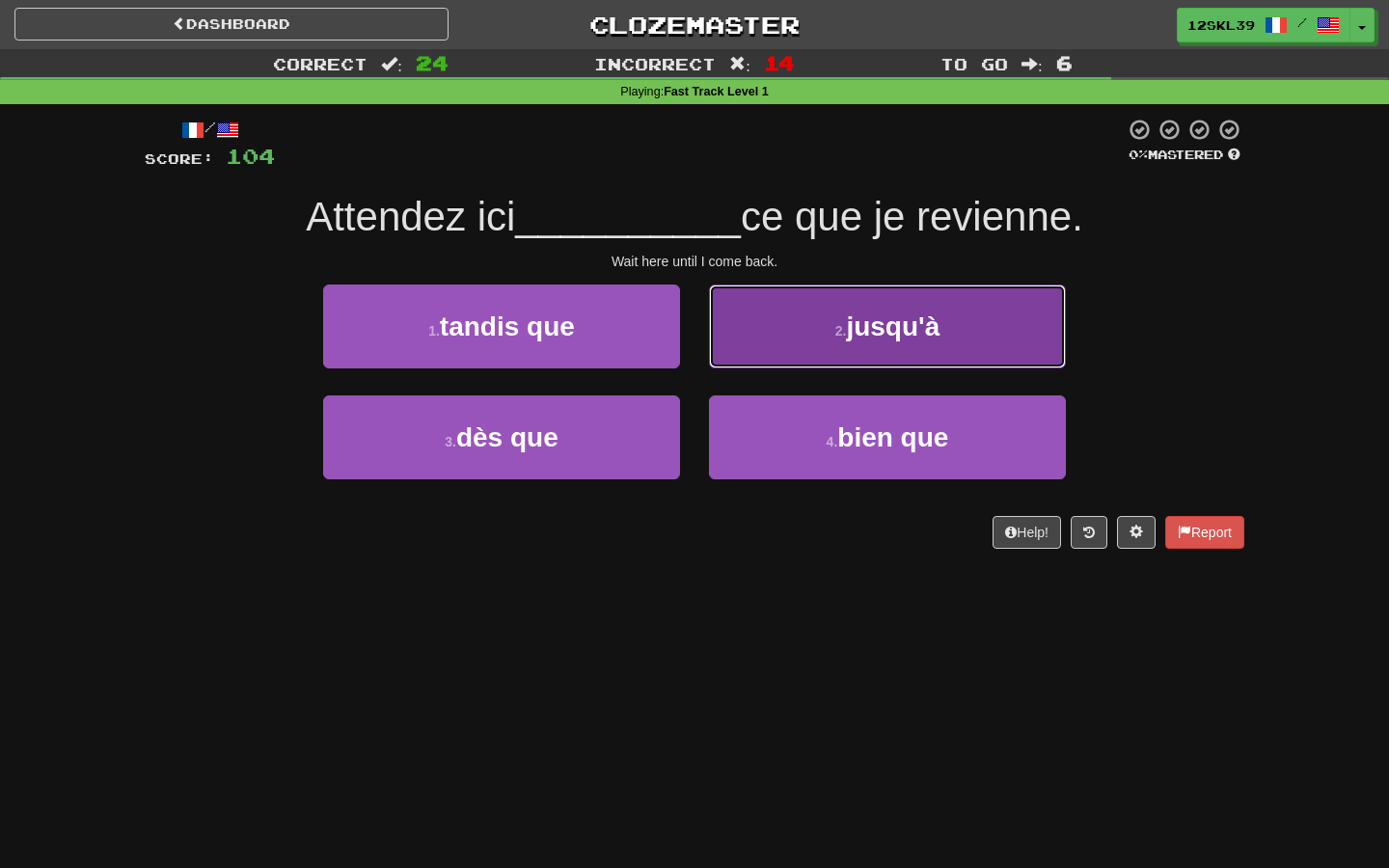 click on "2 .  jusqu'à" at bounding box center (887, 326) 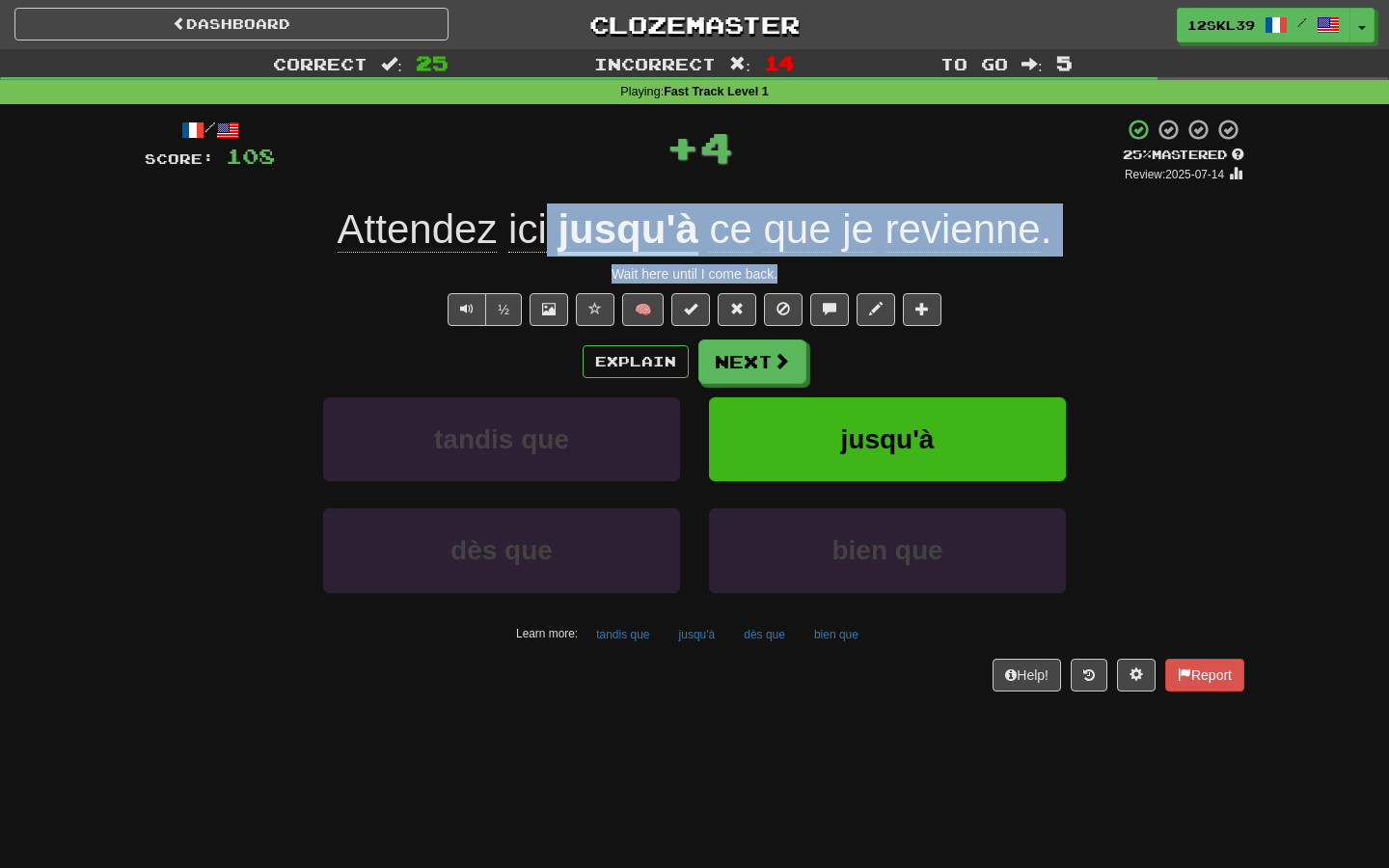 drag, startPoint x: 551, startPoint y: 231, endPoint x: 938, endPoint y: 274, distance: 389.38156 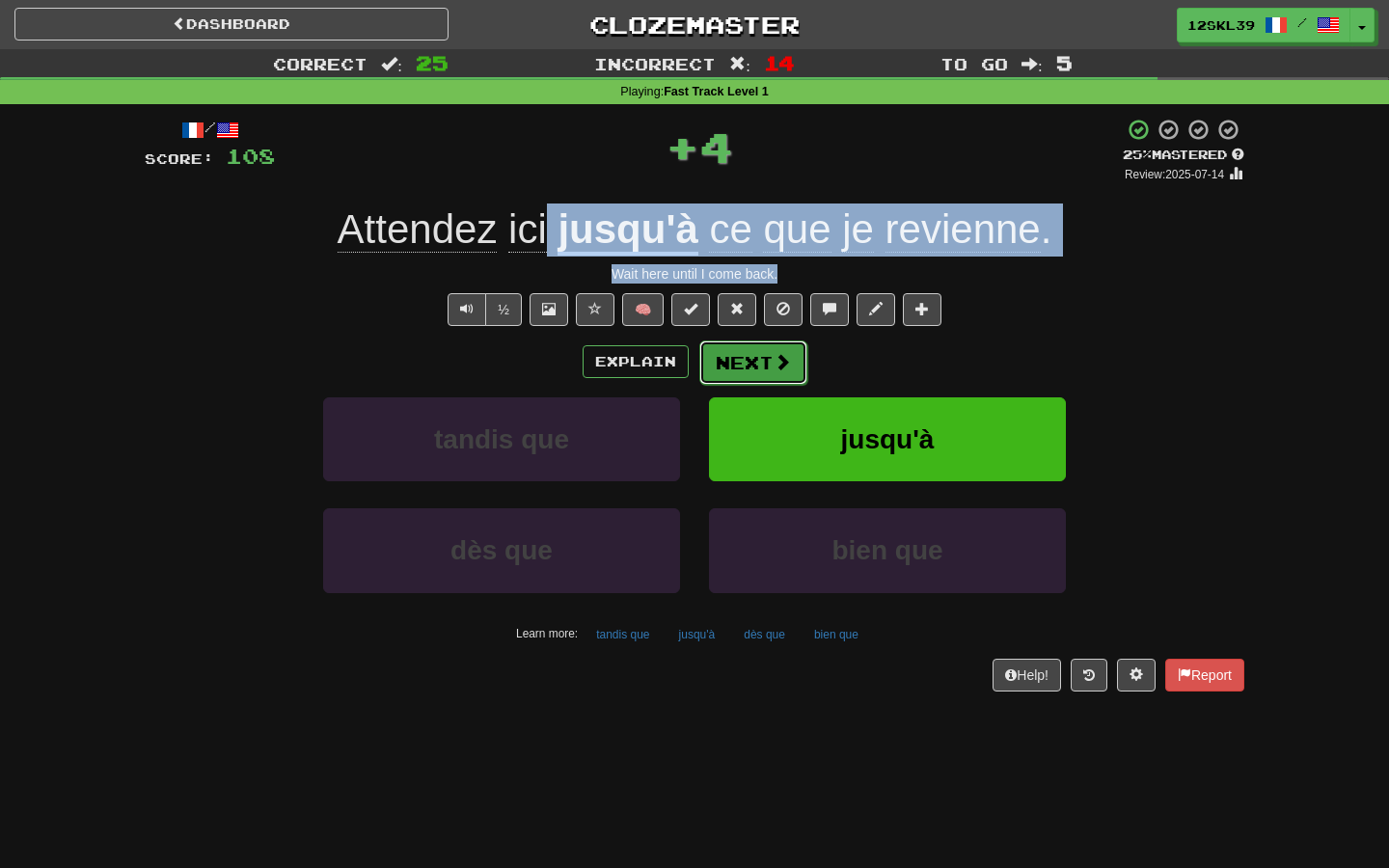 click on "Next" at bounding box center [753, 363] 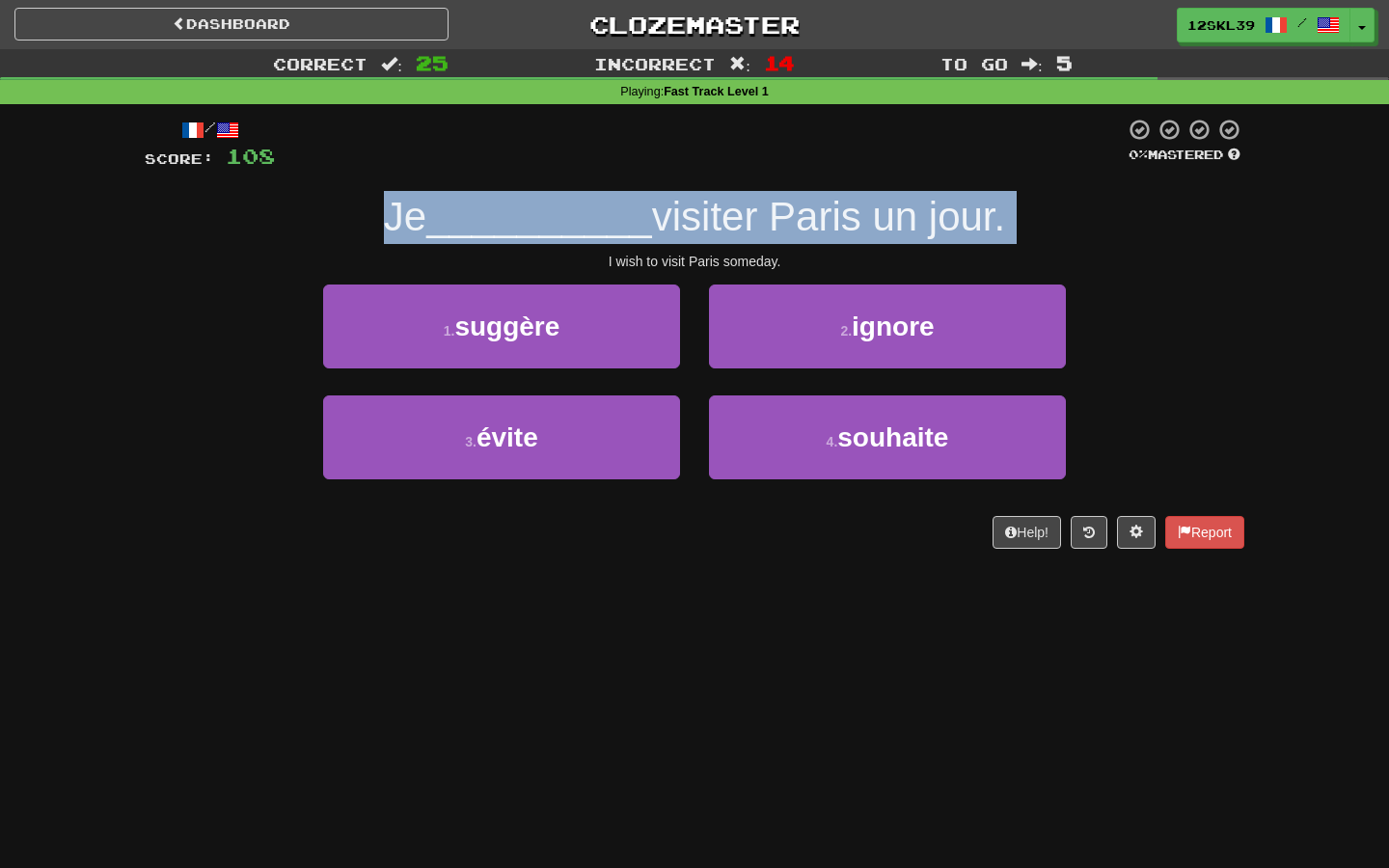 click on "Je  __________  visiter Paris un jour." at bounding box center [694, 217] 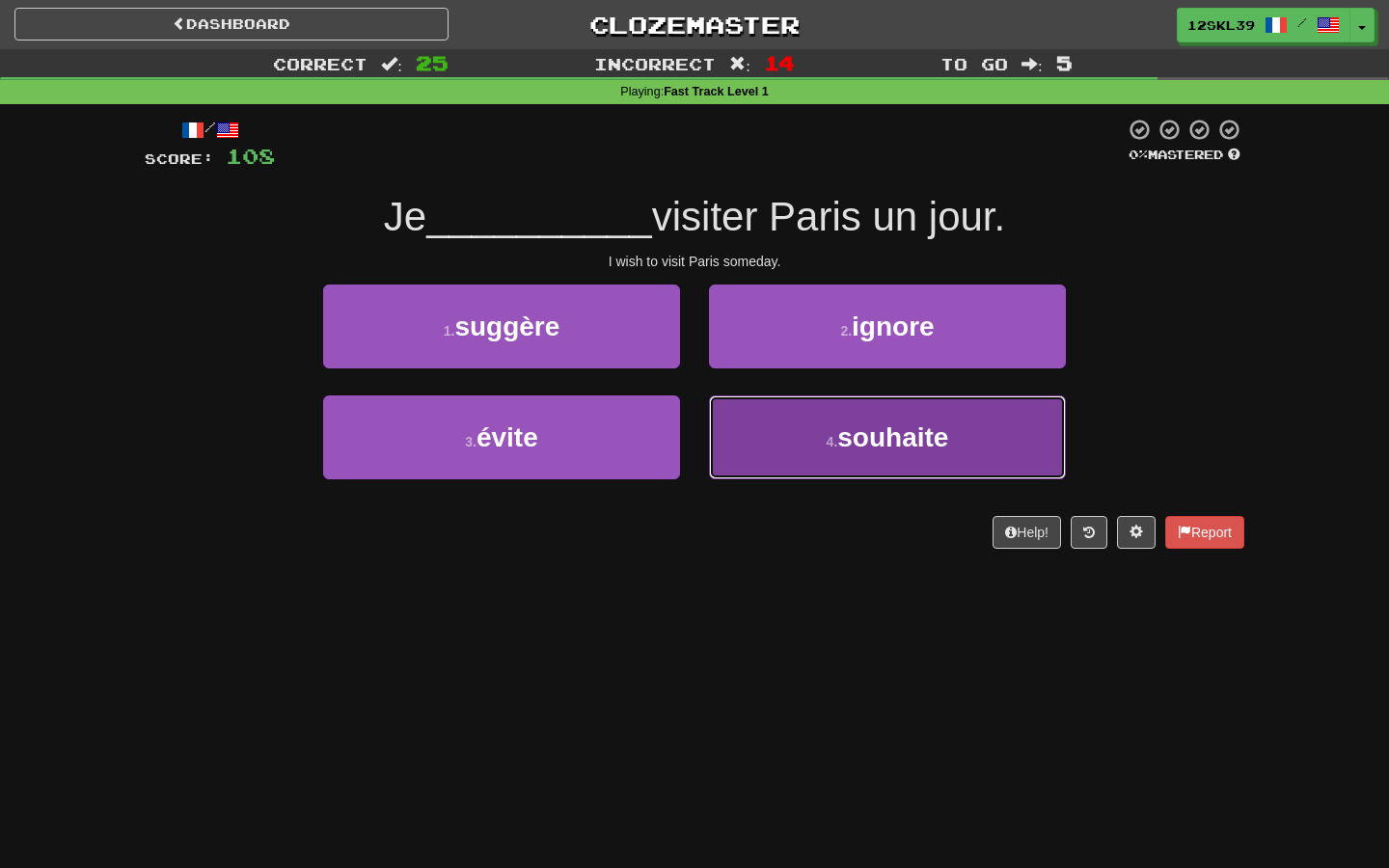 click on "4 .  souhaite" at bounding box center [887, 437] 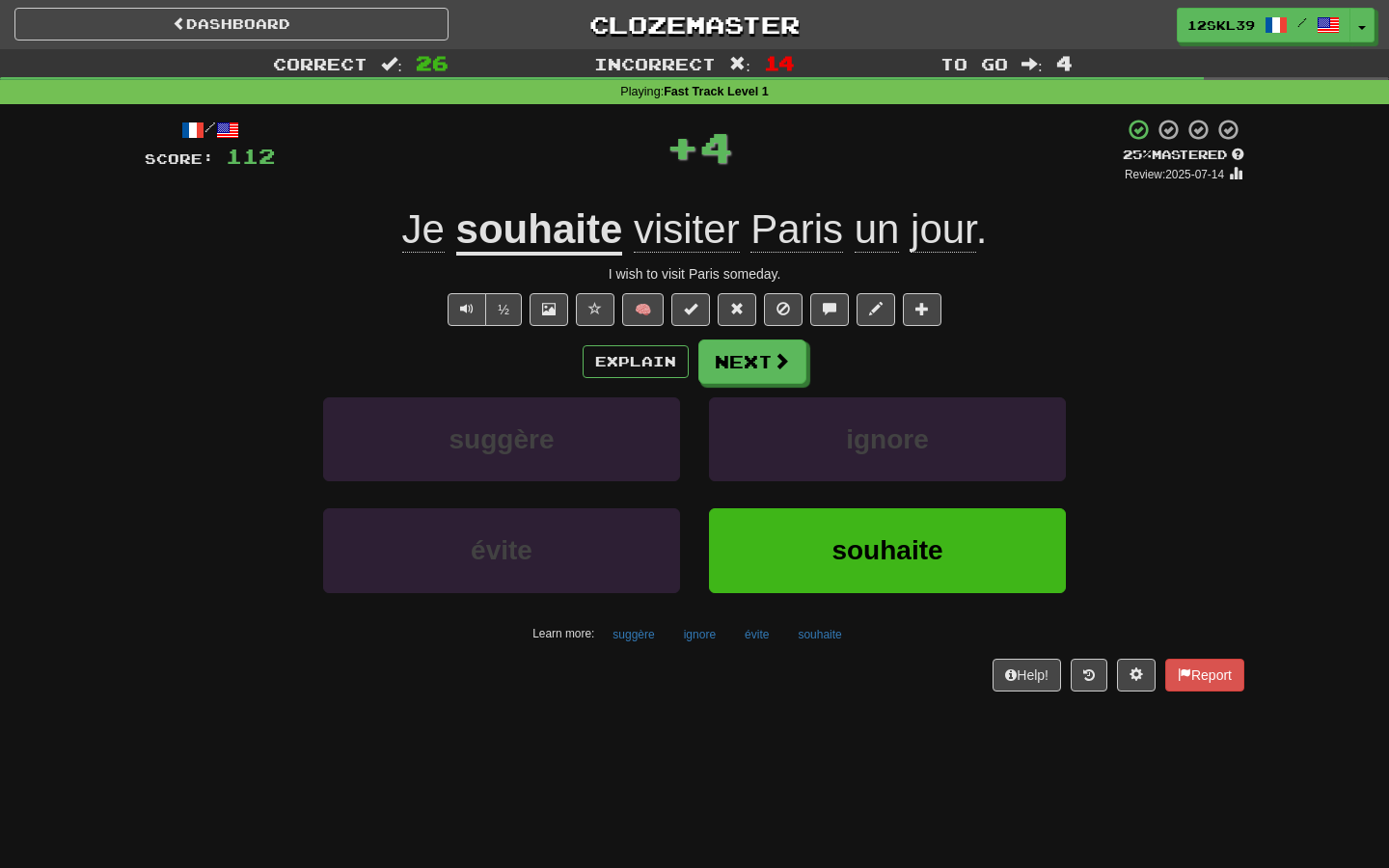 click on "souhaite" at bounding box center [539, 231] 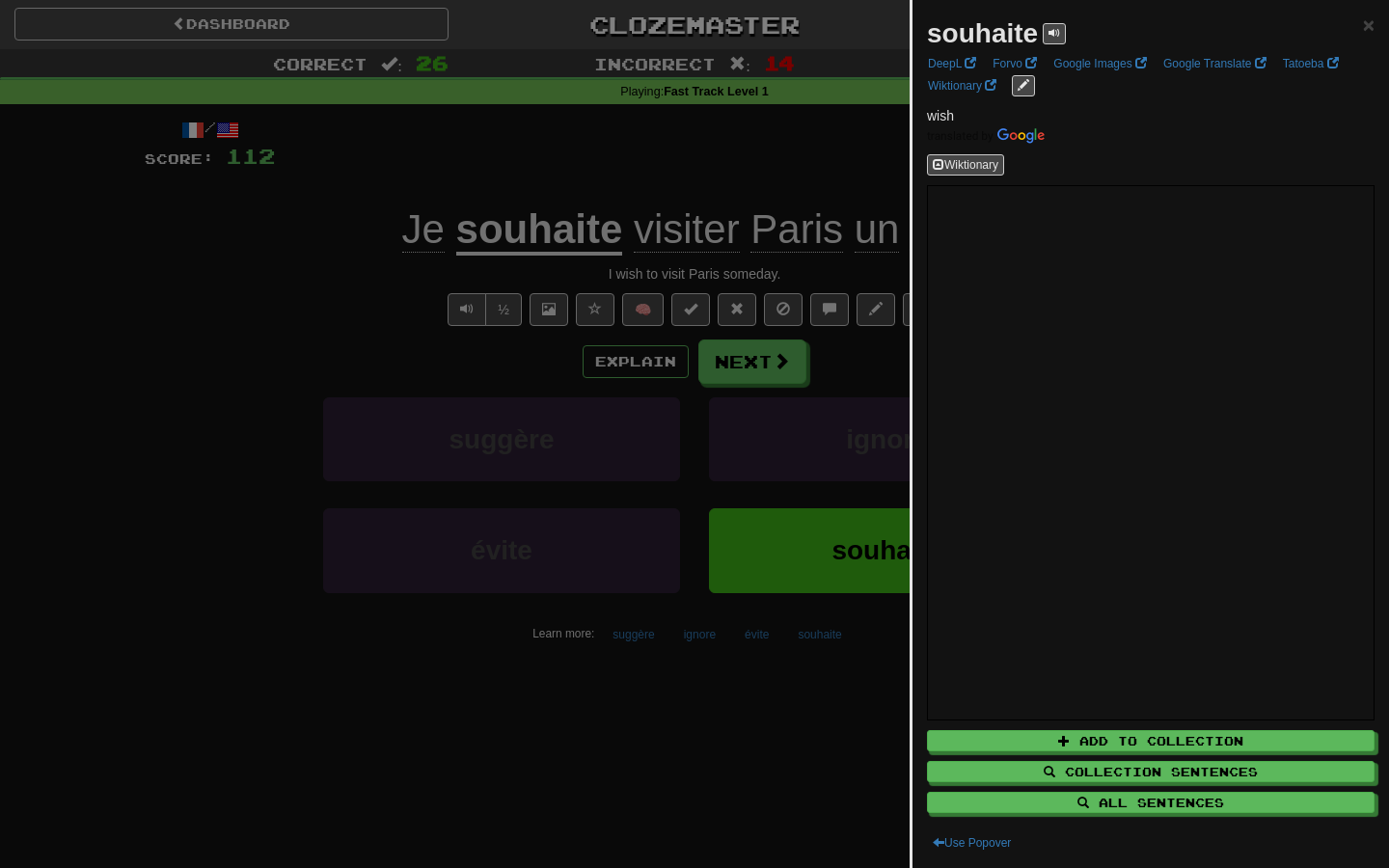 click at bounding box center [694, 434] 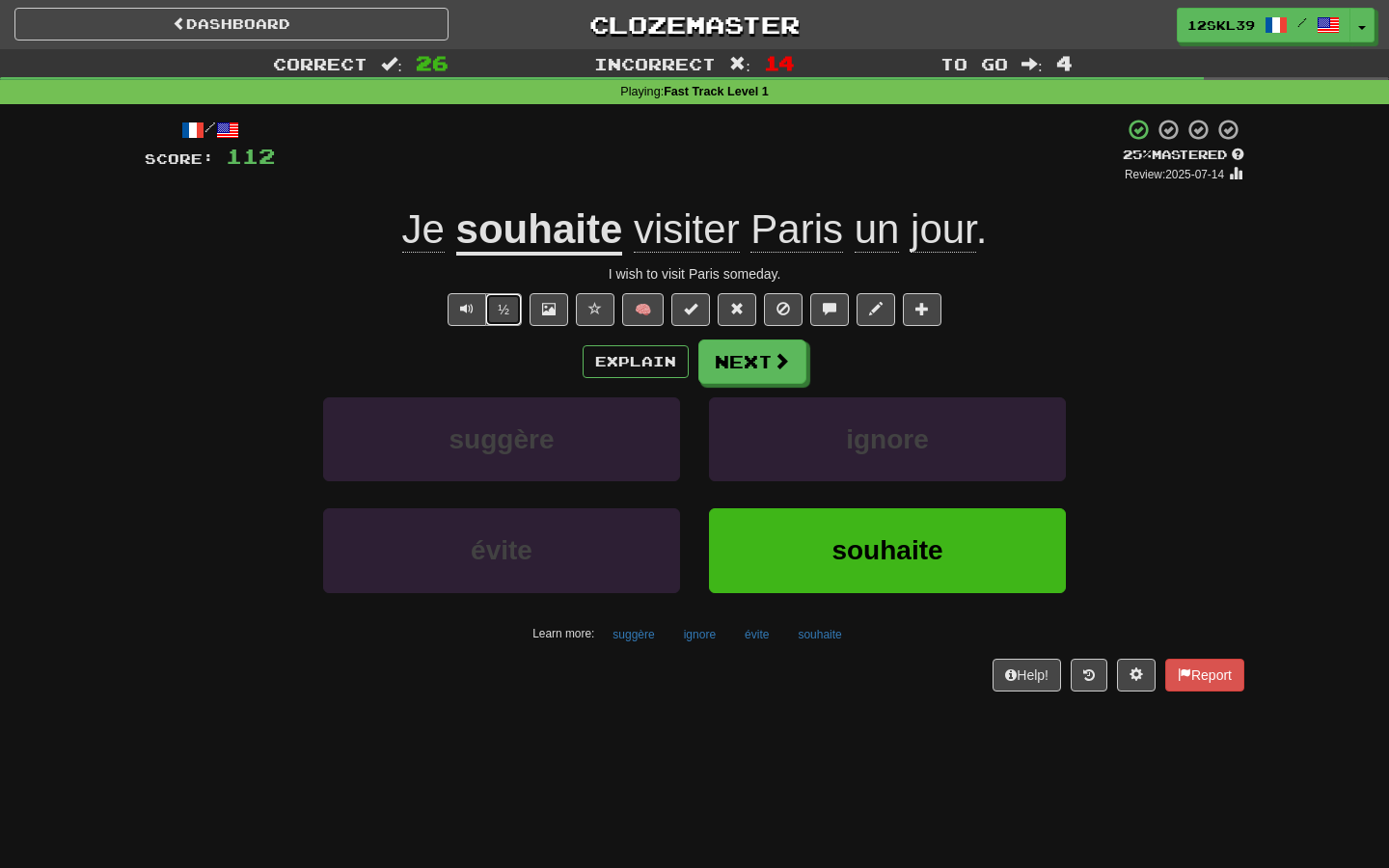 click on "½" at bounding box center [504, 310] 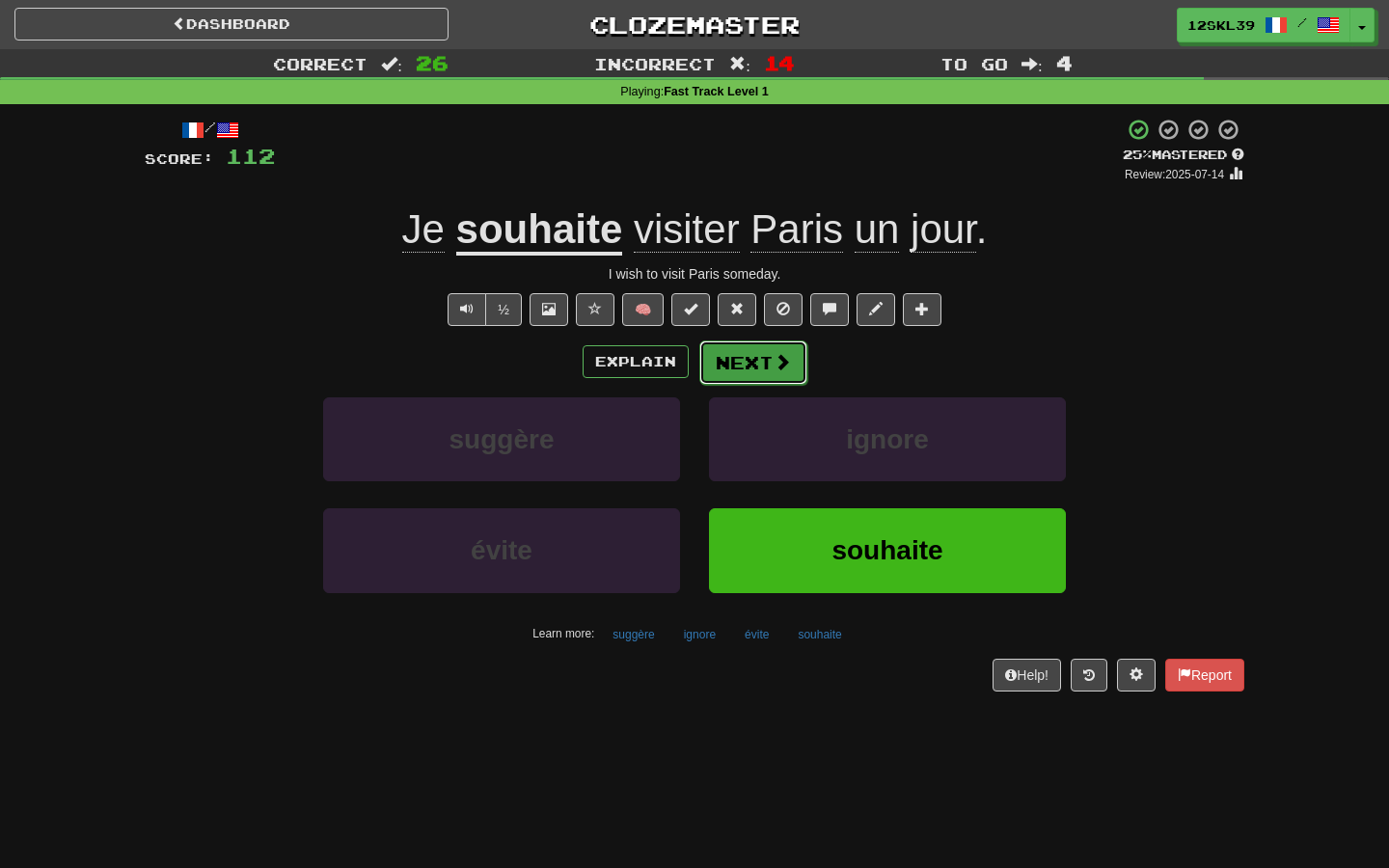 click on "Next" at bounding box center [753, 363] 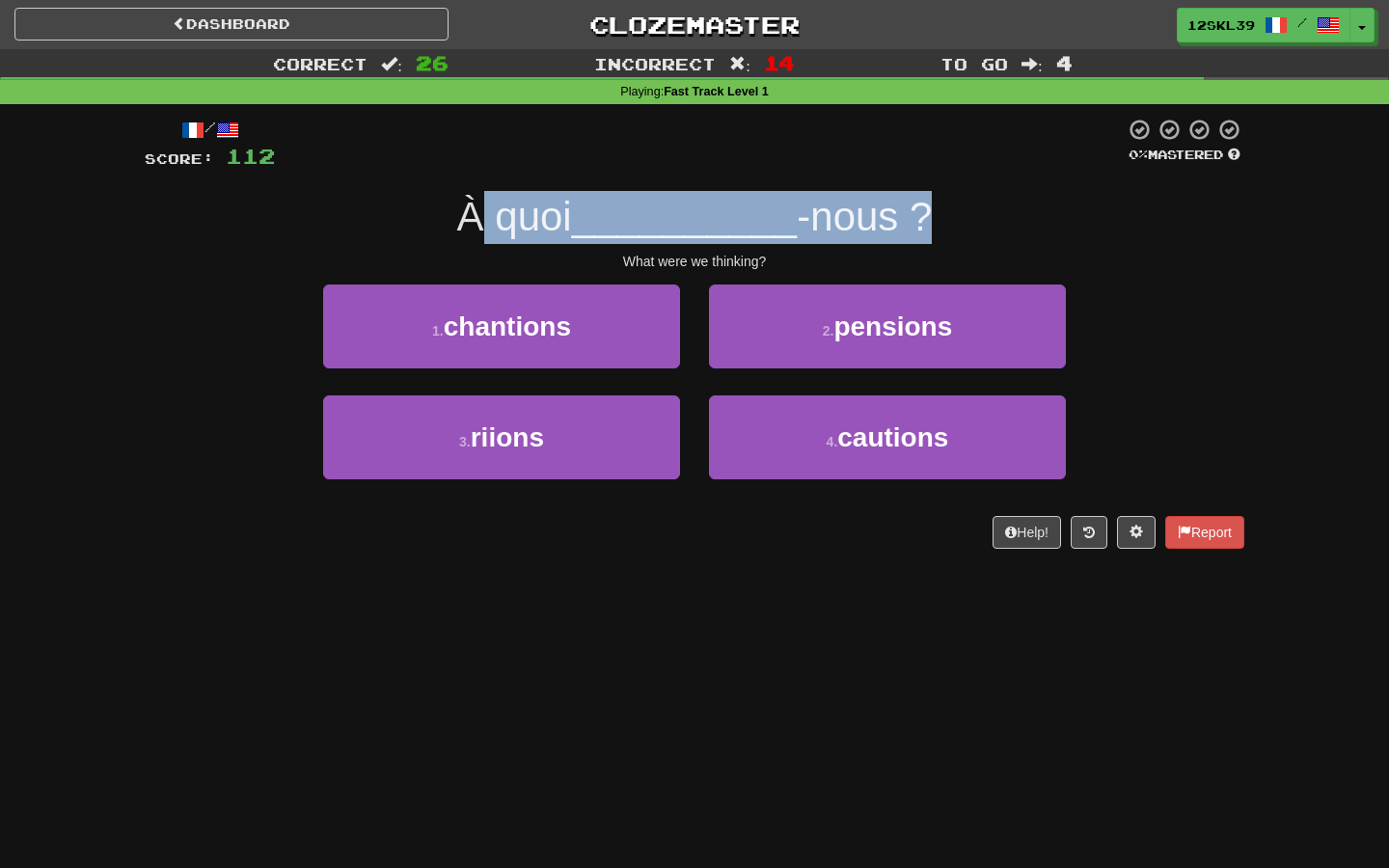 drag, startPoint x: 478, startPoint y: 220, endPoint x: 1008, endPoint y: 222, distance: 530.00377 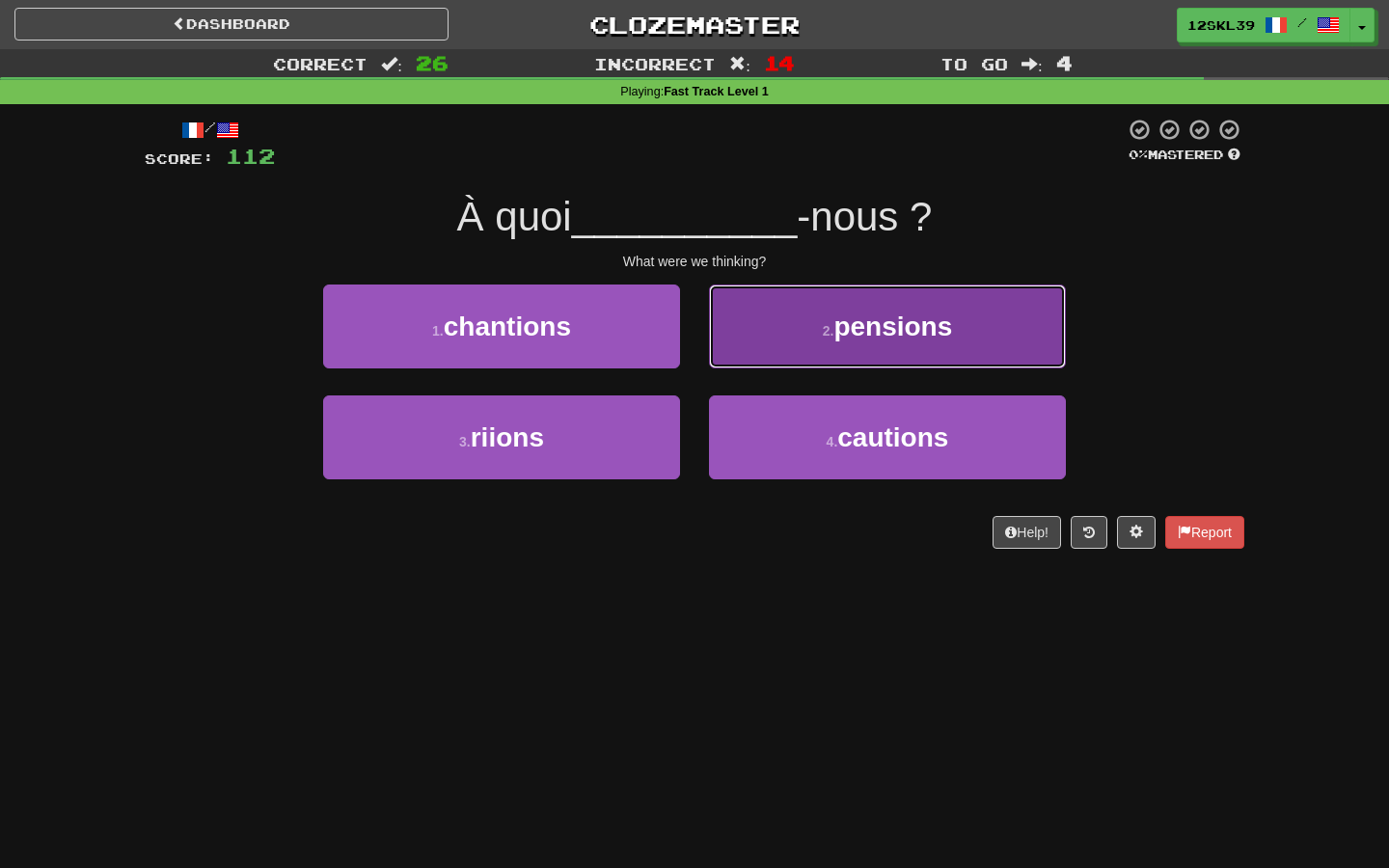 click on "2 .  pensions" at bounding box center (887, 326) 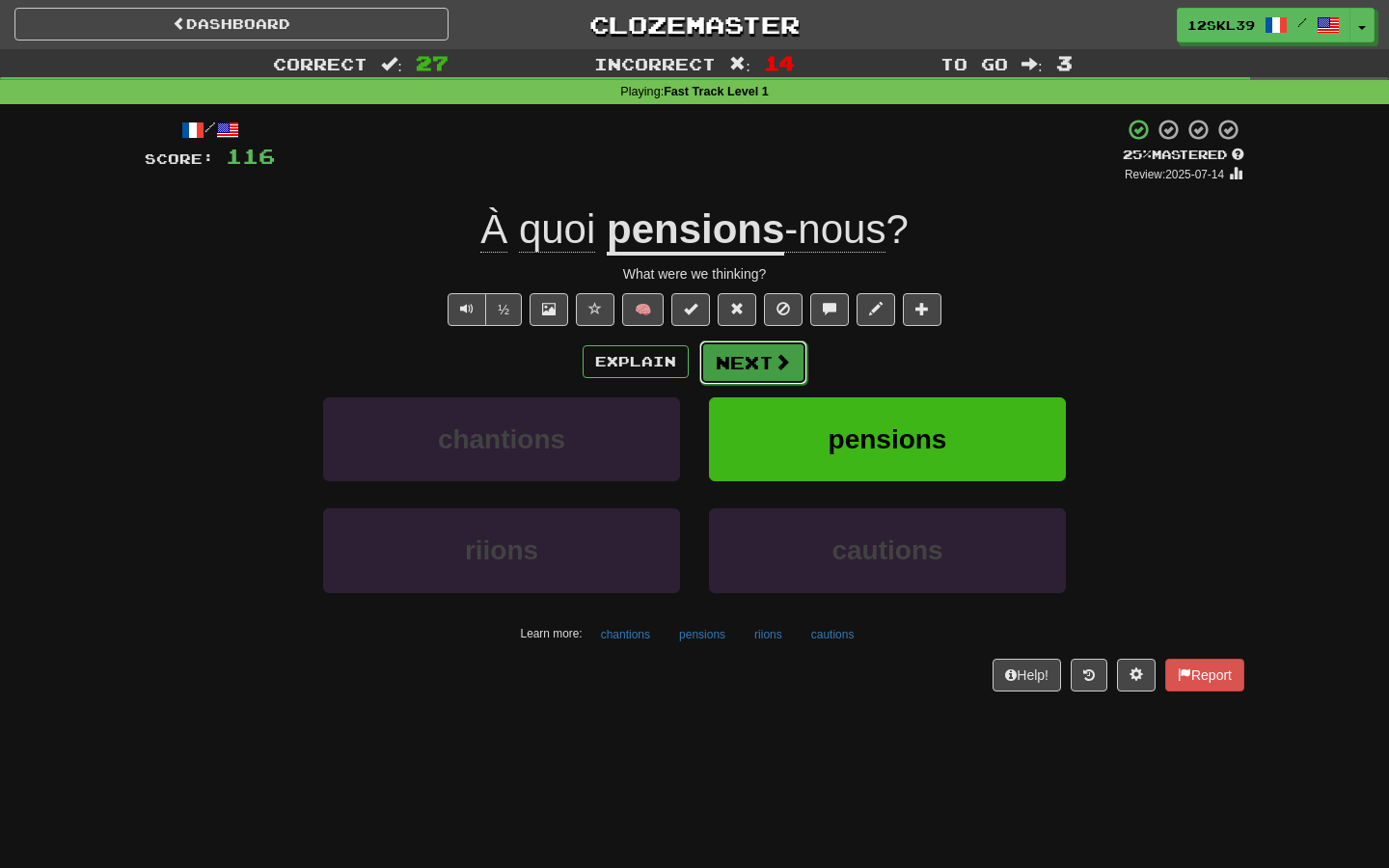 click on "Next" at bounding box center [753, 363] 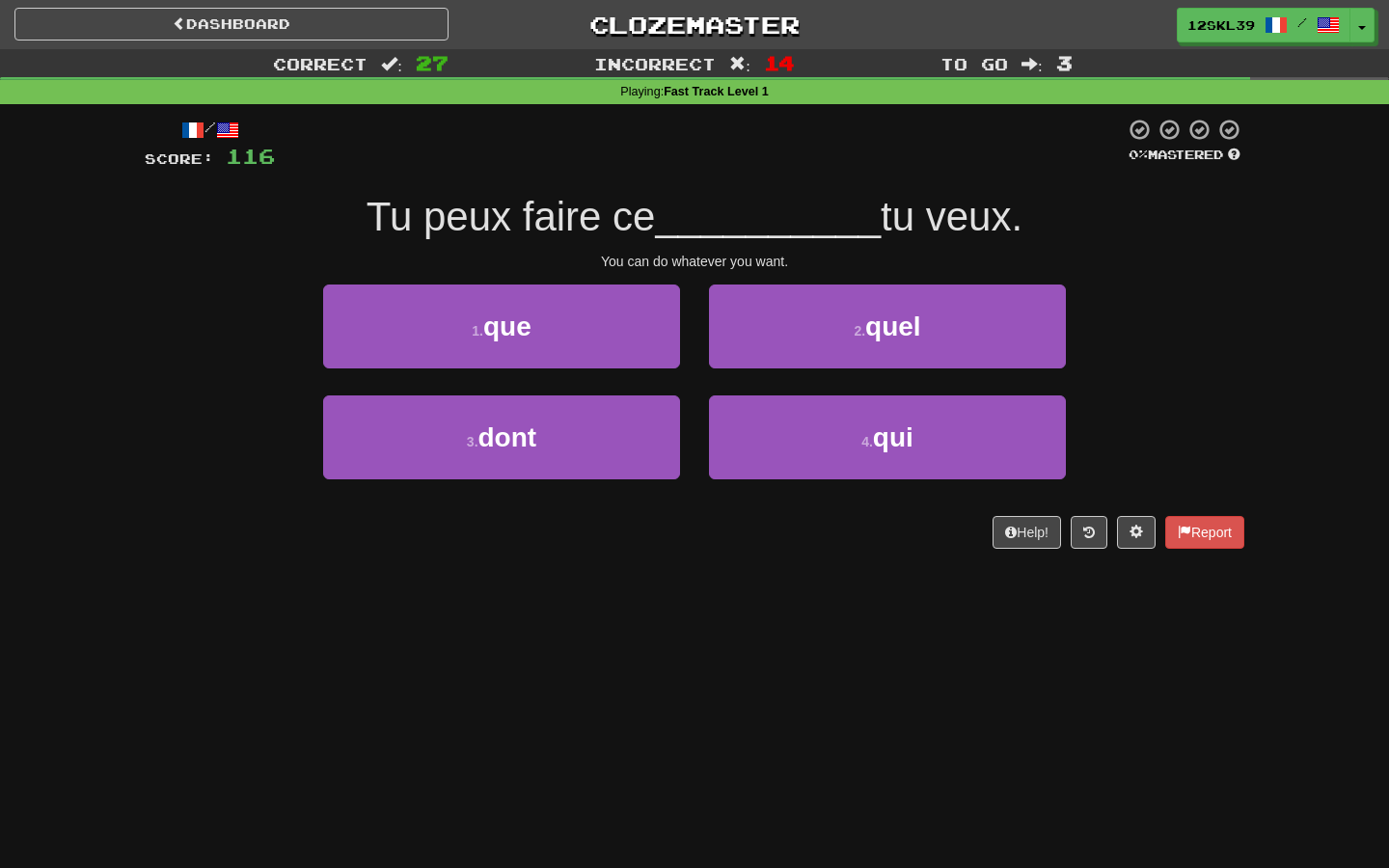 click on "Tu peux faire ce" at bounding box center [511, 216] 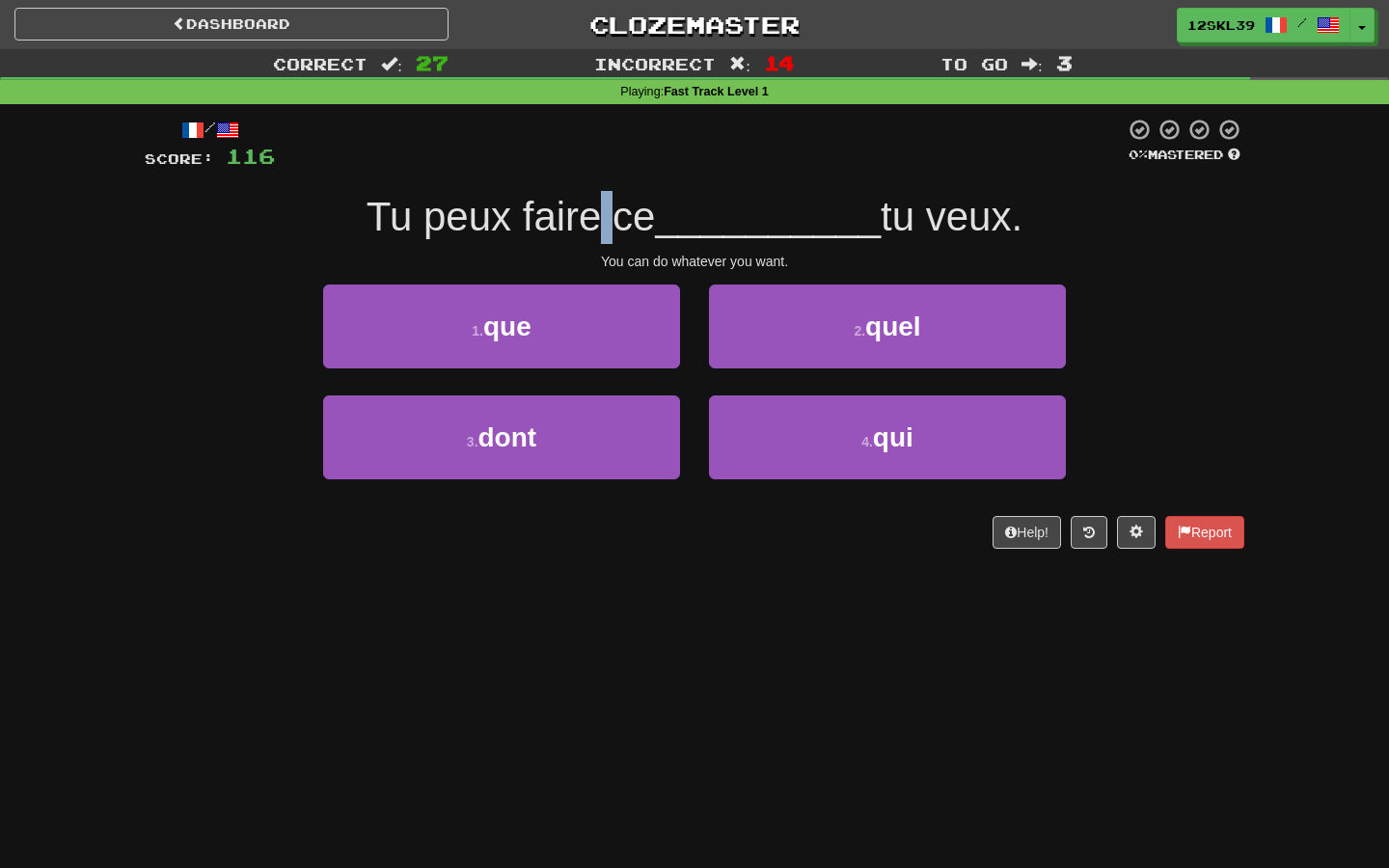 click on "Tu peux faire ce" at bounding box center (511, 216) 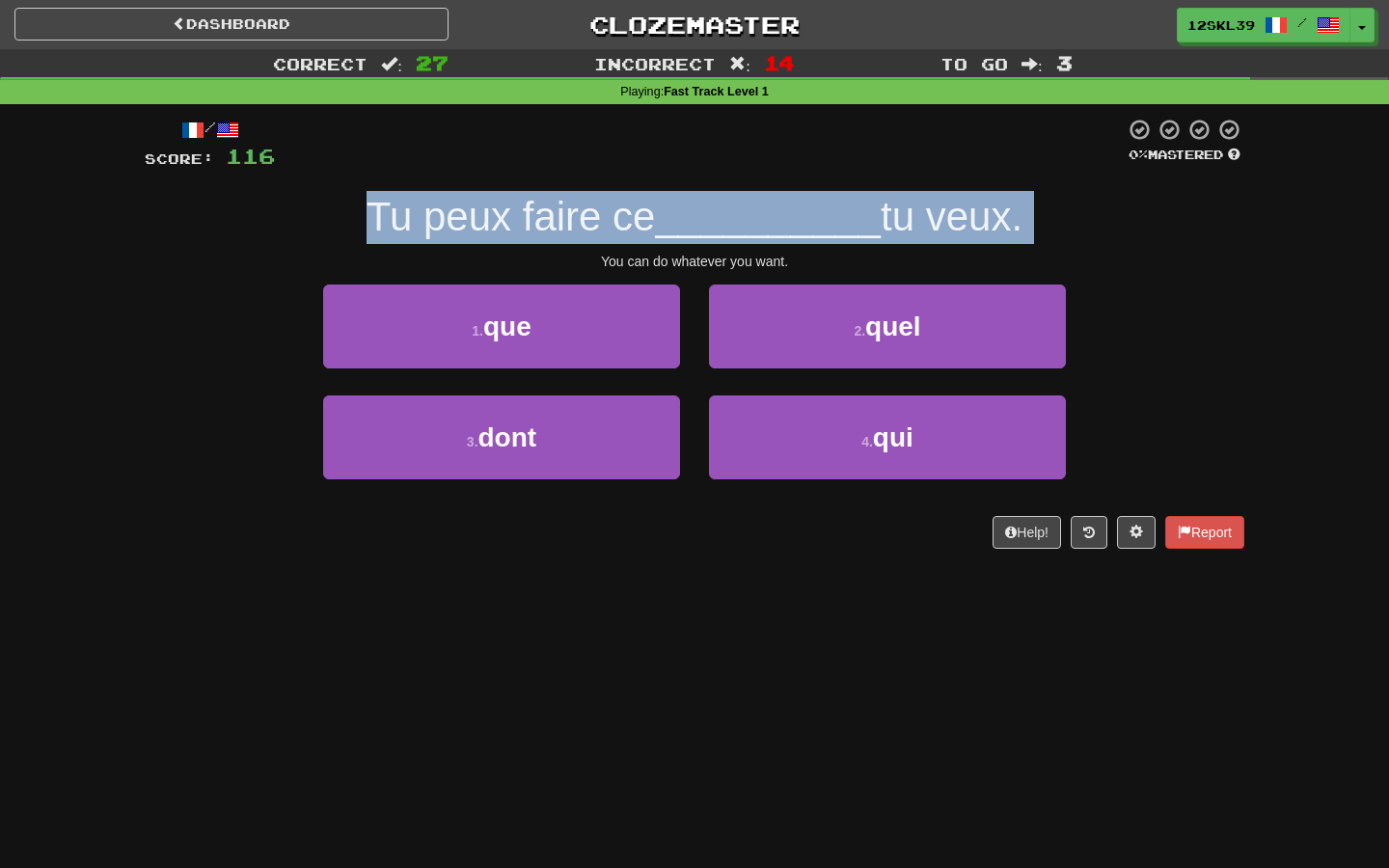 click on "Tu peux faire ce" at bounding box center [511, 216] 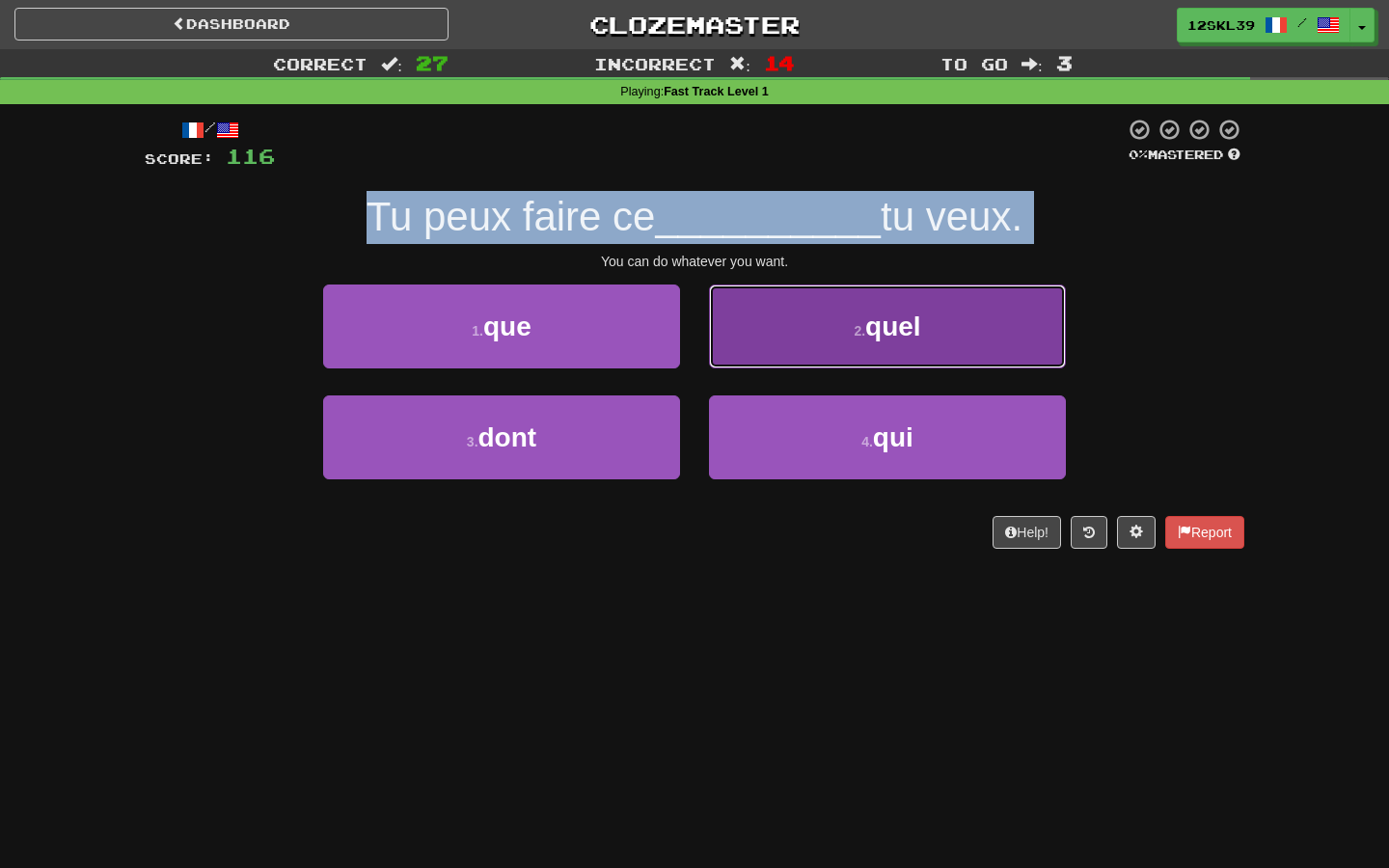 click on "2 .  quel" at bounding box center [887, 326] 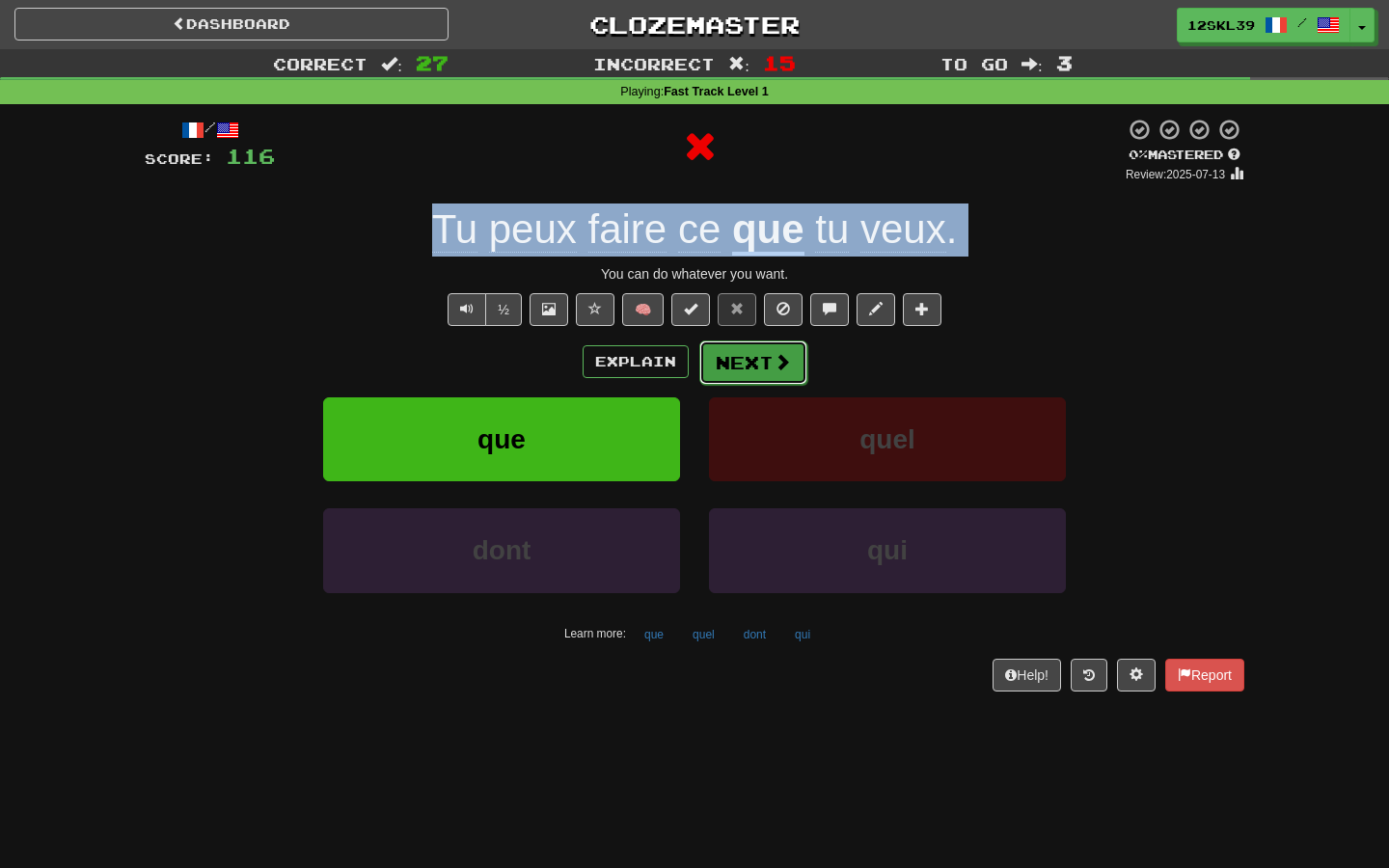 click on "Next" at bounding box center [753, 363] 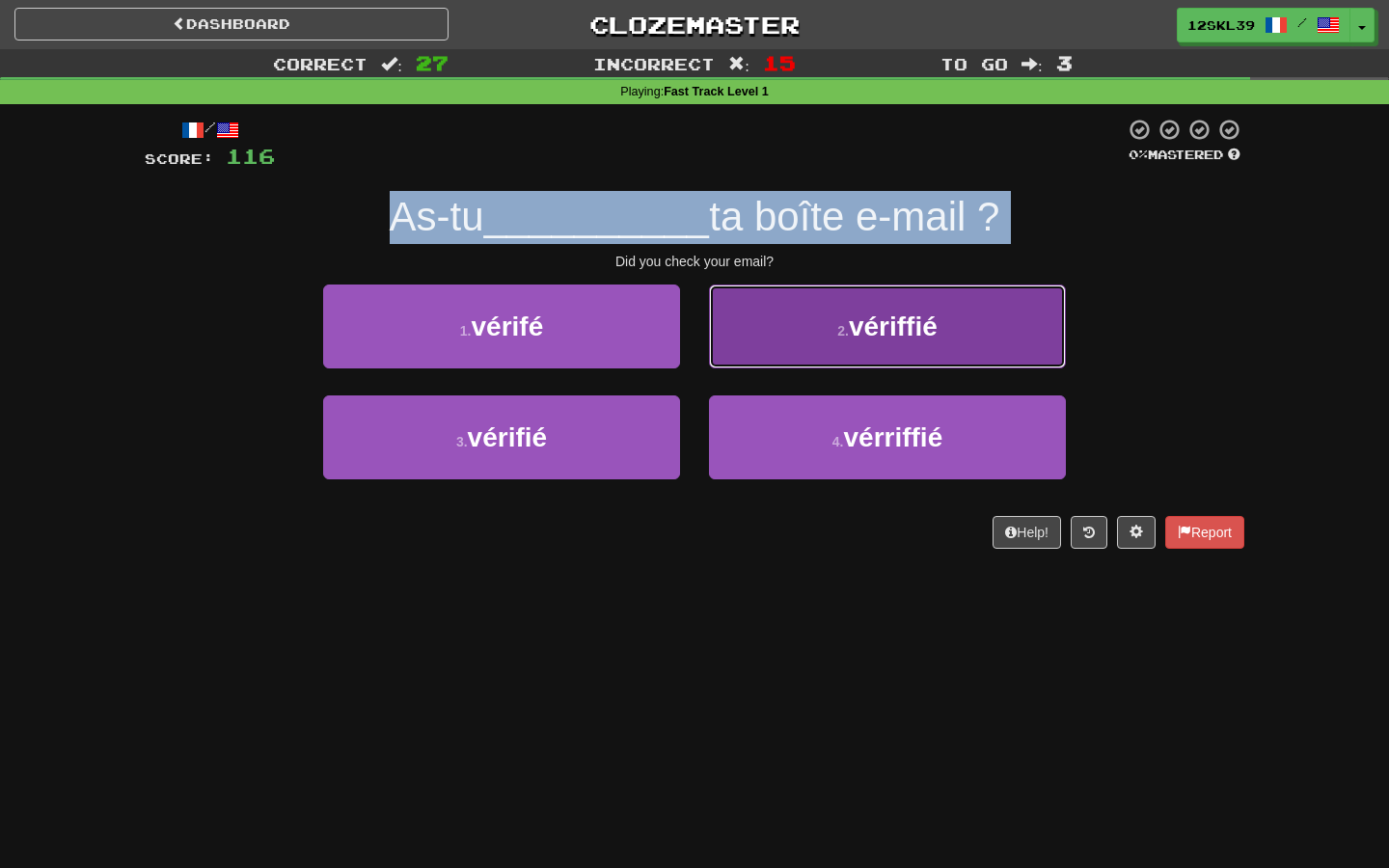click on "2 .  vériffié" at bounding box center (887, 326) 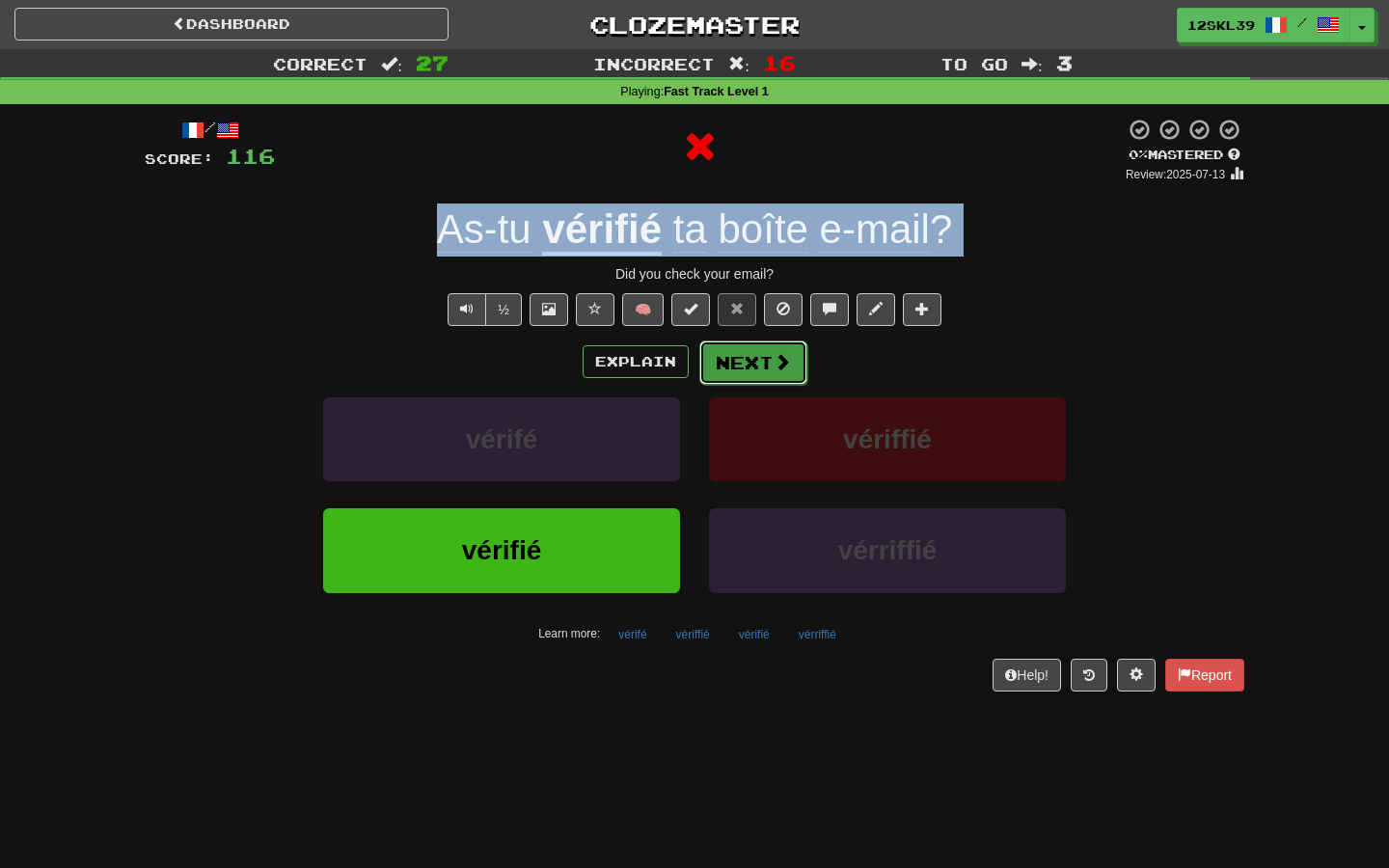 click on "Next" at bounding box center (753, 363) 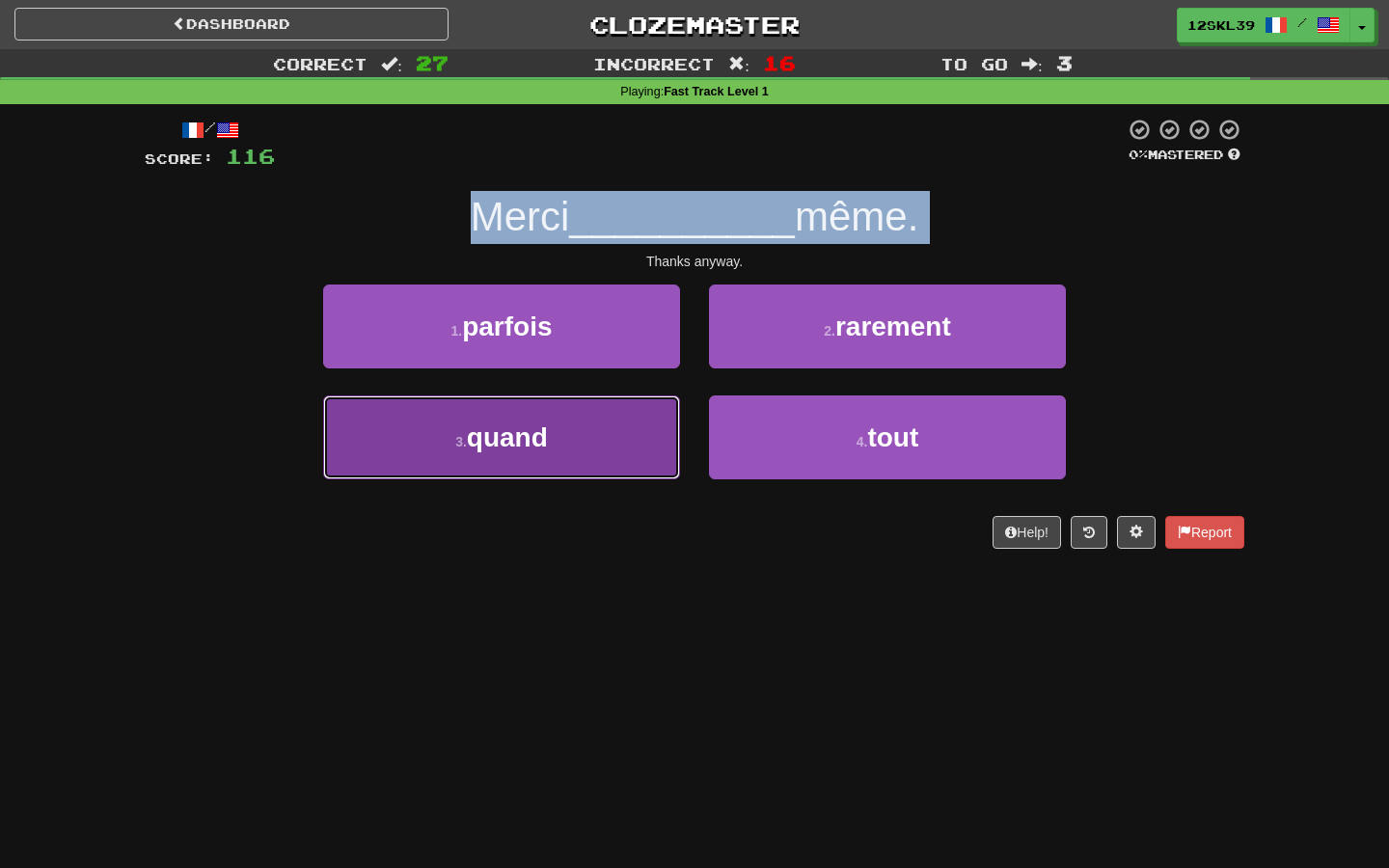 click on "3 .  quand" at bounding box center [502, 437] 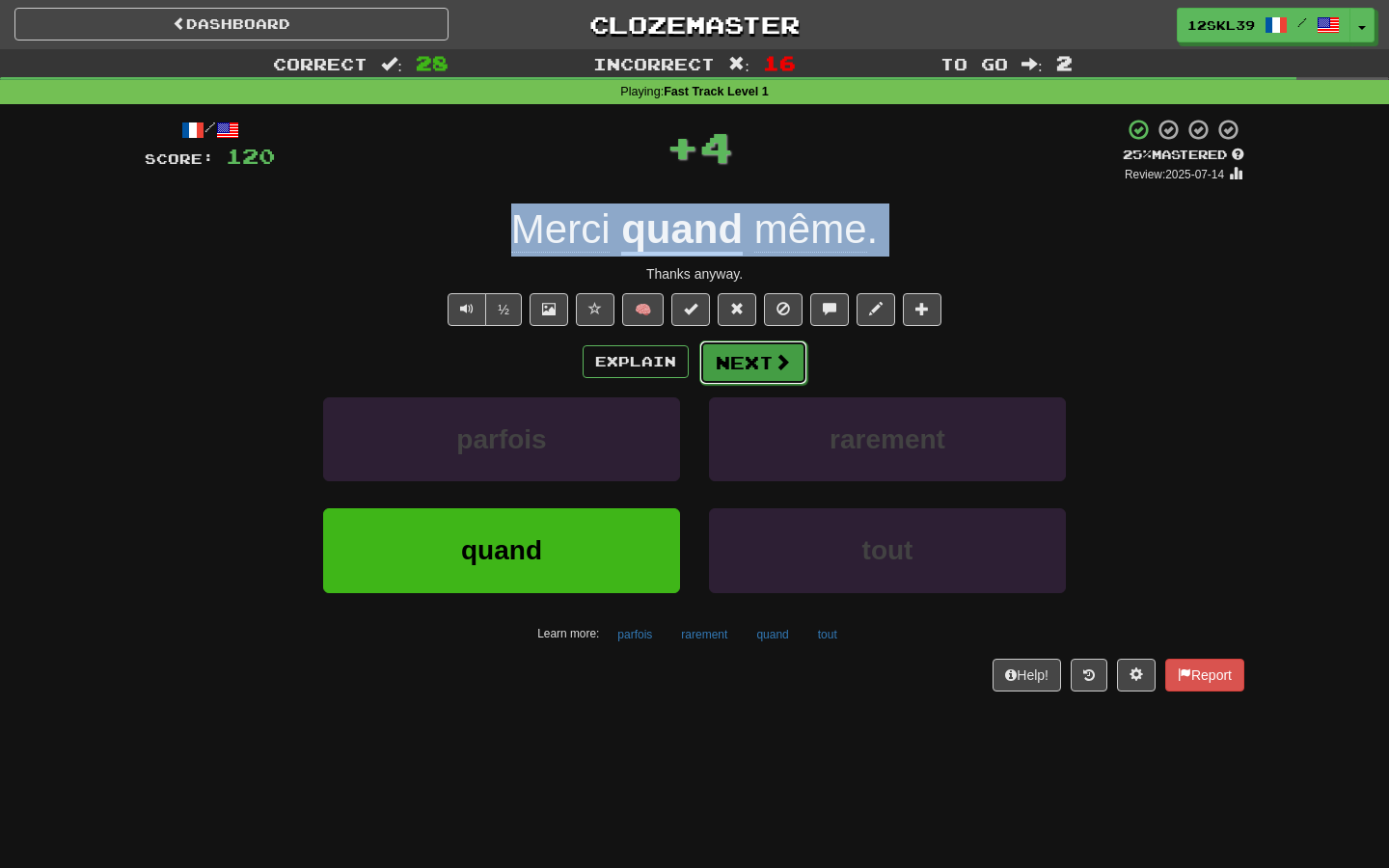 click on "Next" at bounding box center (753, 363) 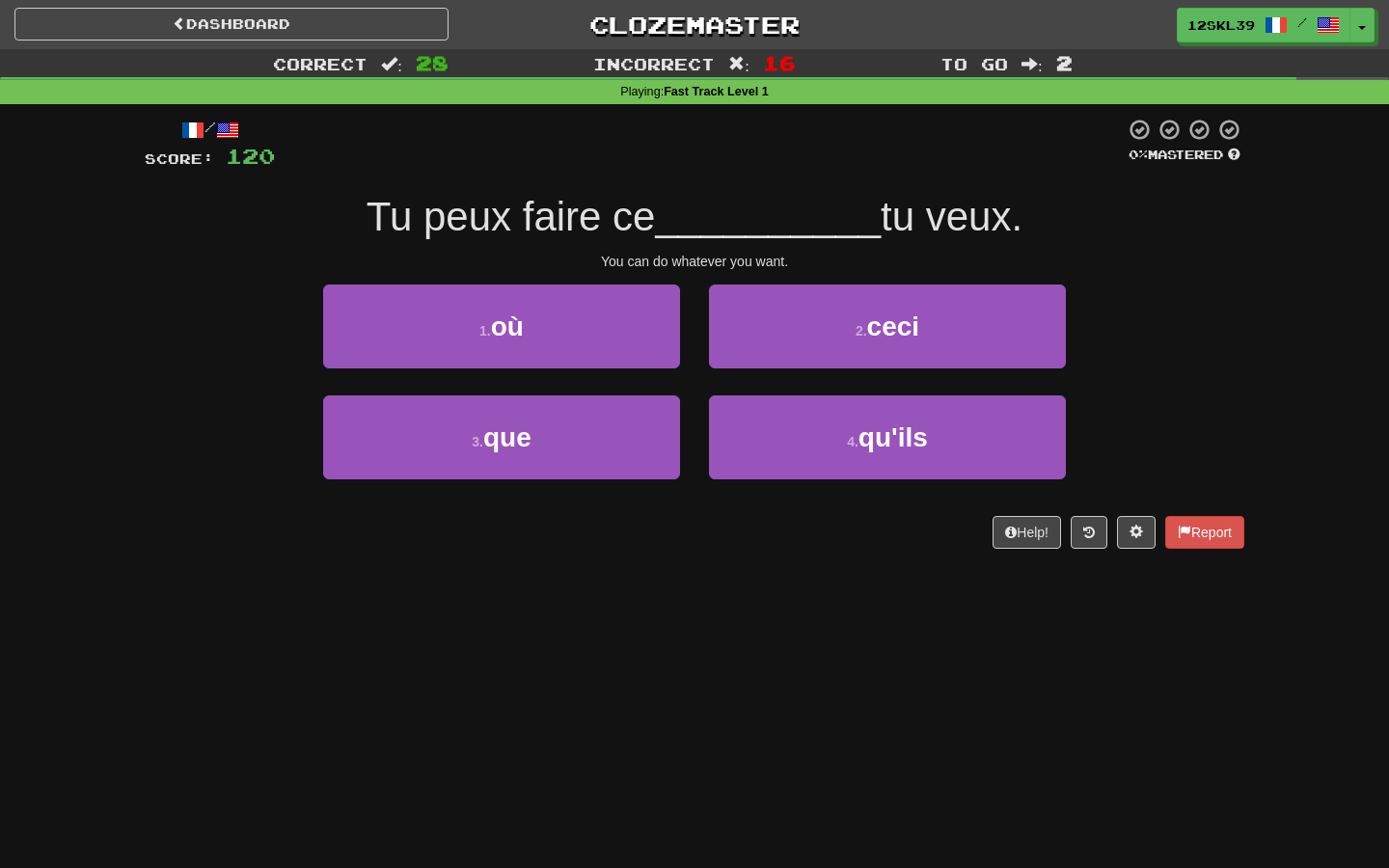 click on "Tu peux faire ce" at bounding box center (511, 216) 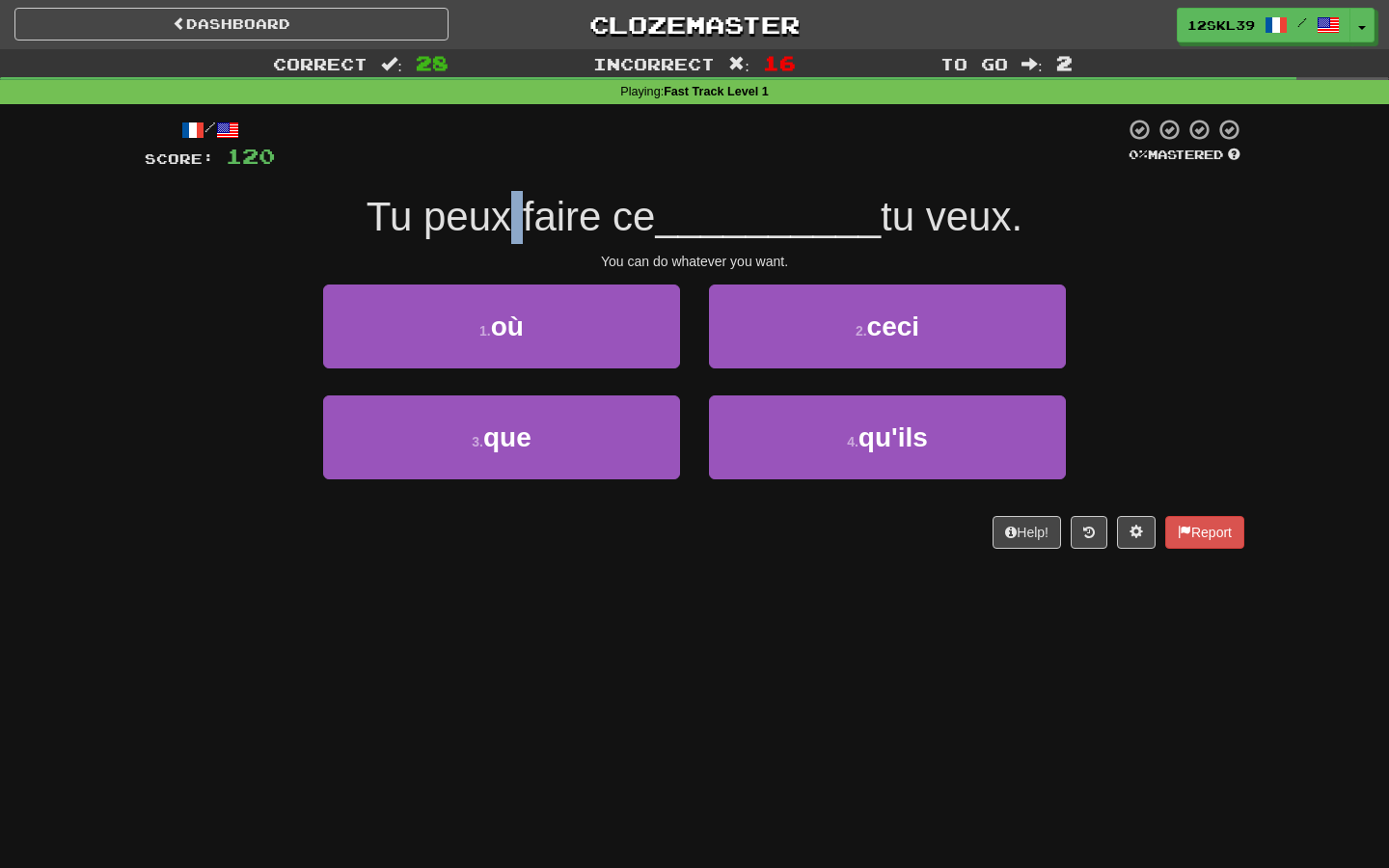 click on "Tu peux faire ce" at bounding box center (511, 216) 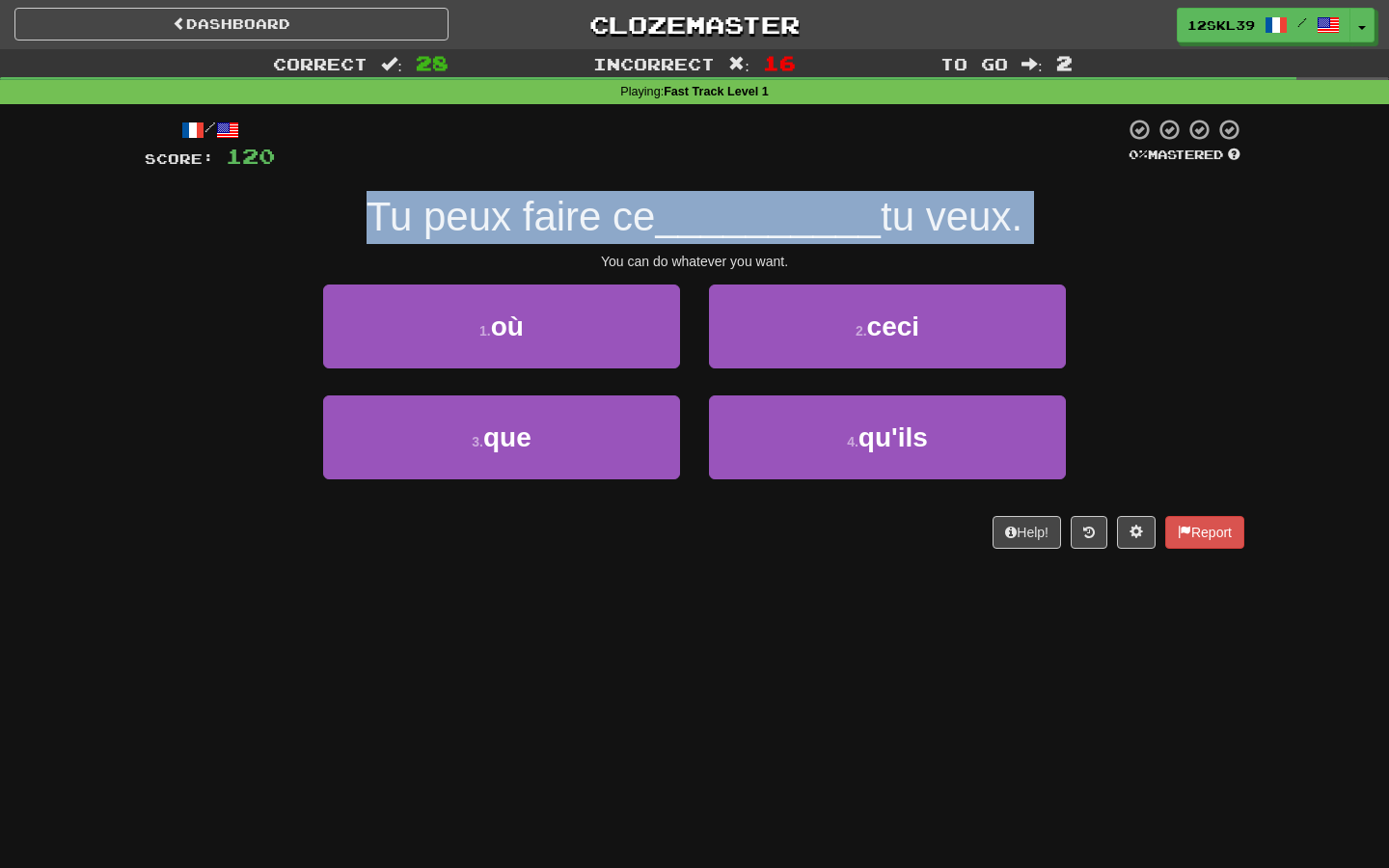 click on "Tu peux faire ce" at bounding box center [511, 216] 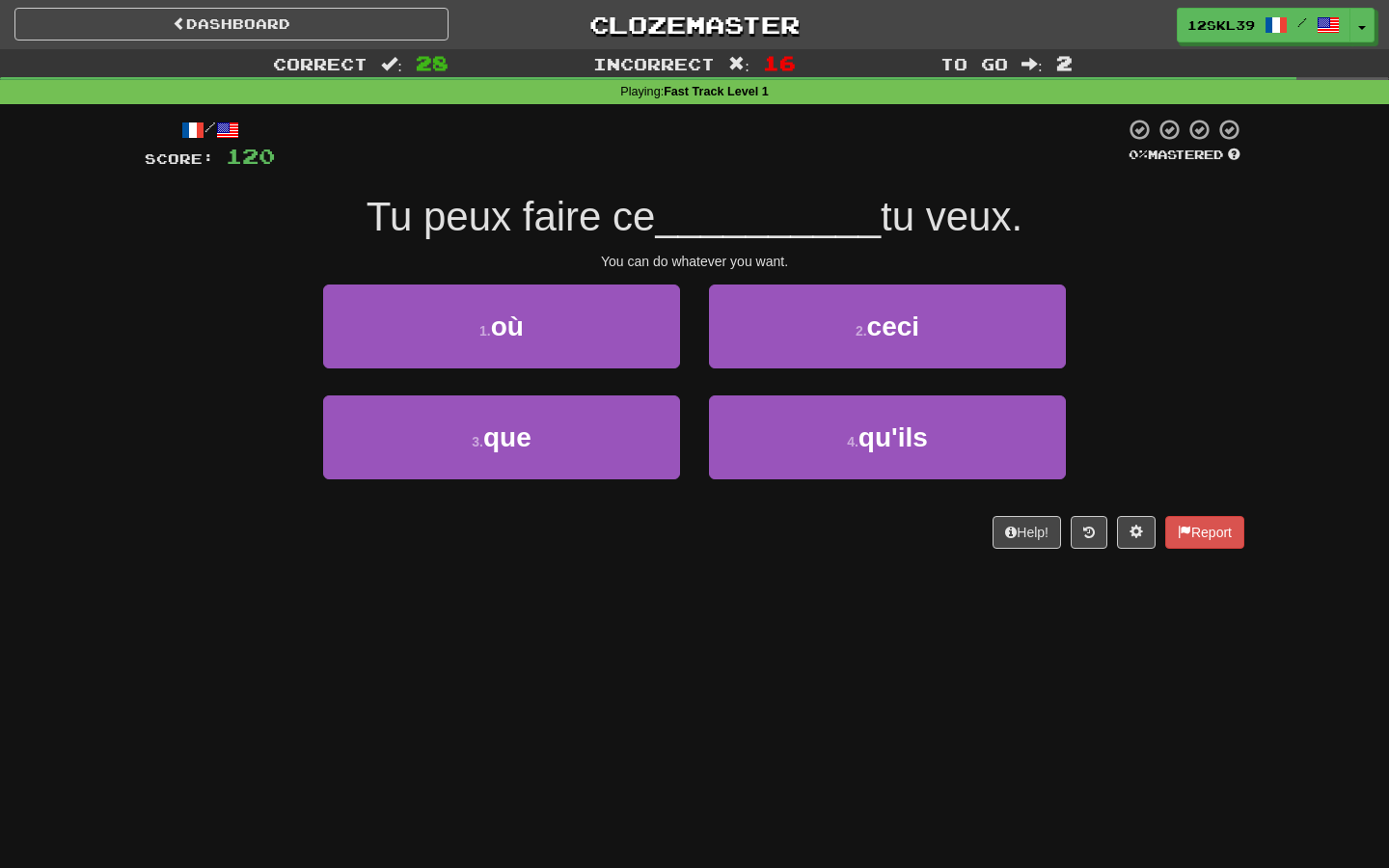 click on "/  Score:   120 0 %  Mastered Tu peux faire ce  __________  tu veux. You can do whatever you want. 1 .  où 2 .  ceci 3 .  que 4 .  qu'ils  Help!  Report" at bounding box center [694, 339] 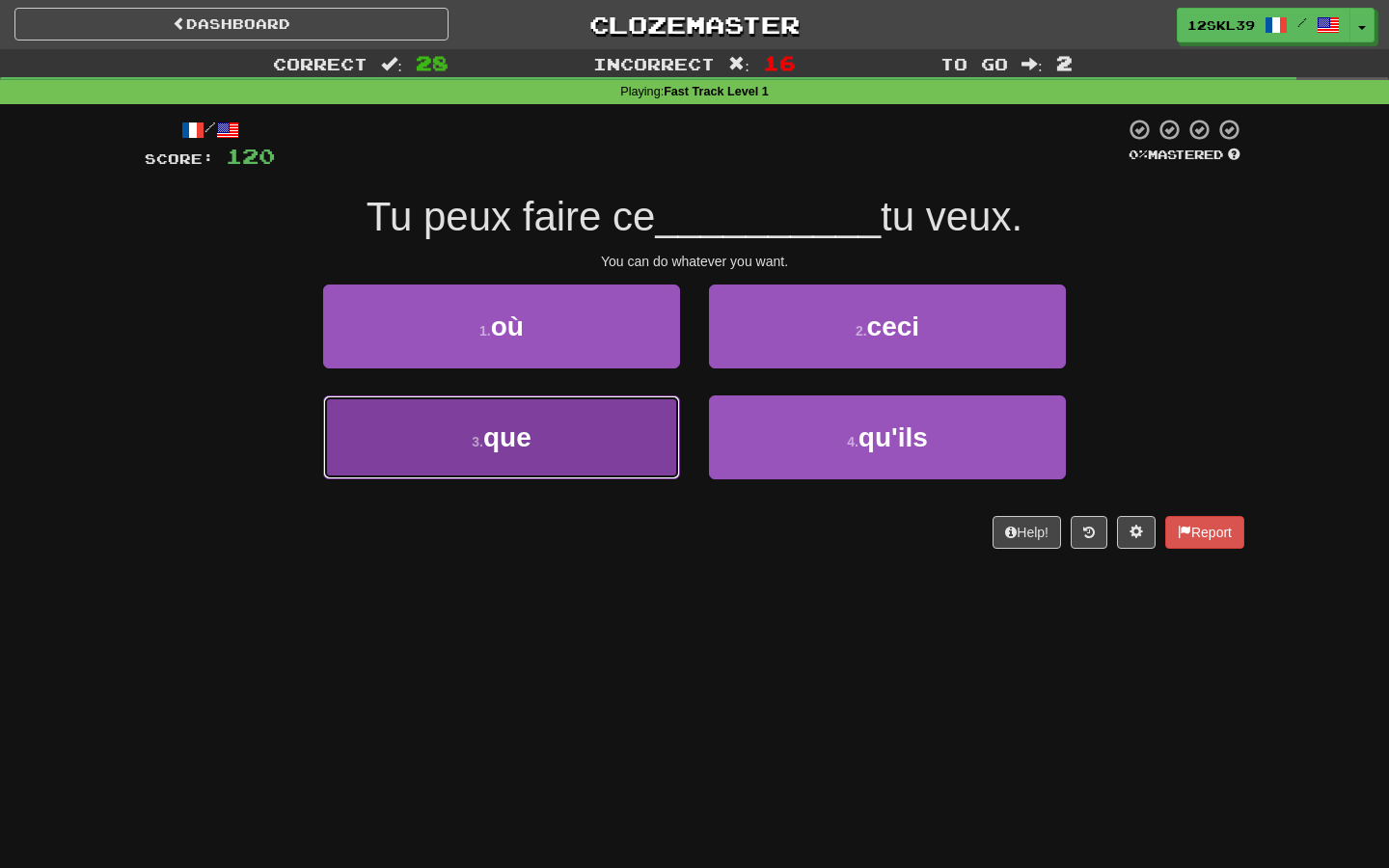 click on "3 .  que" at bounding box center (502, 437) 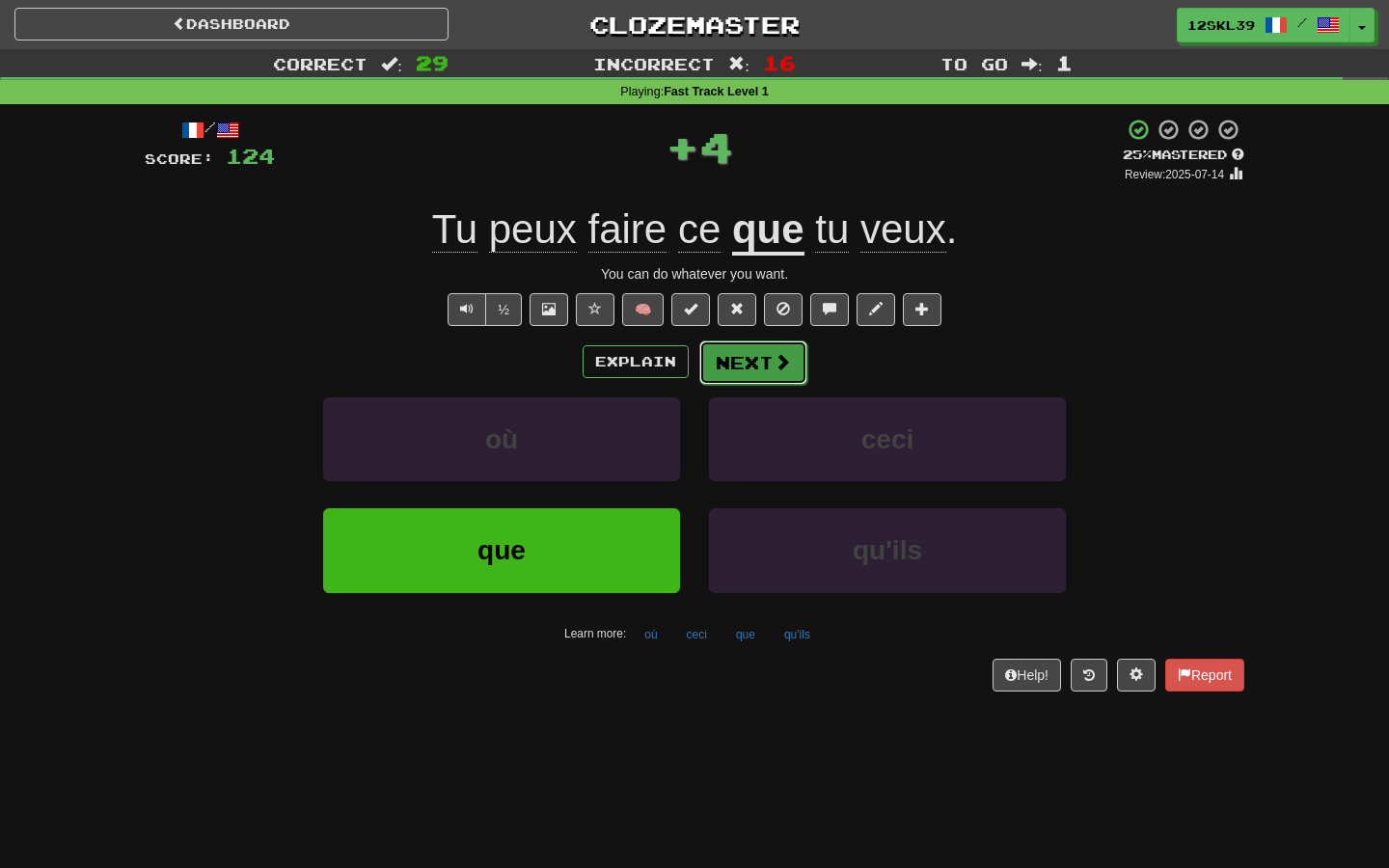 click on "Next" at bounding box center [753, 363] 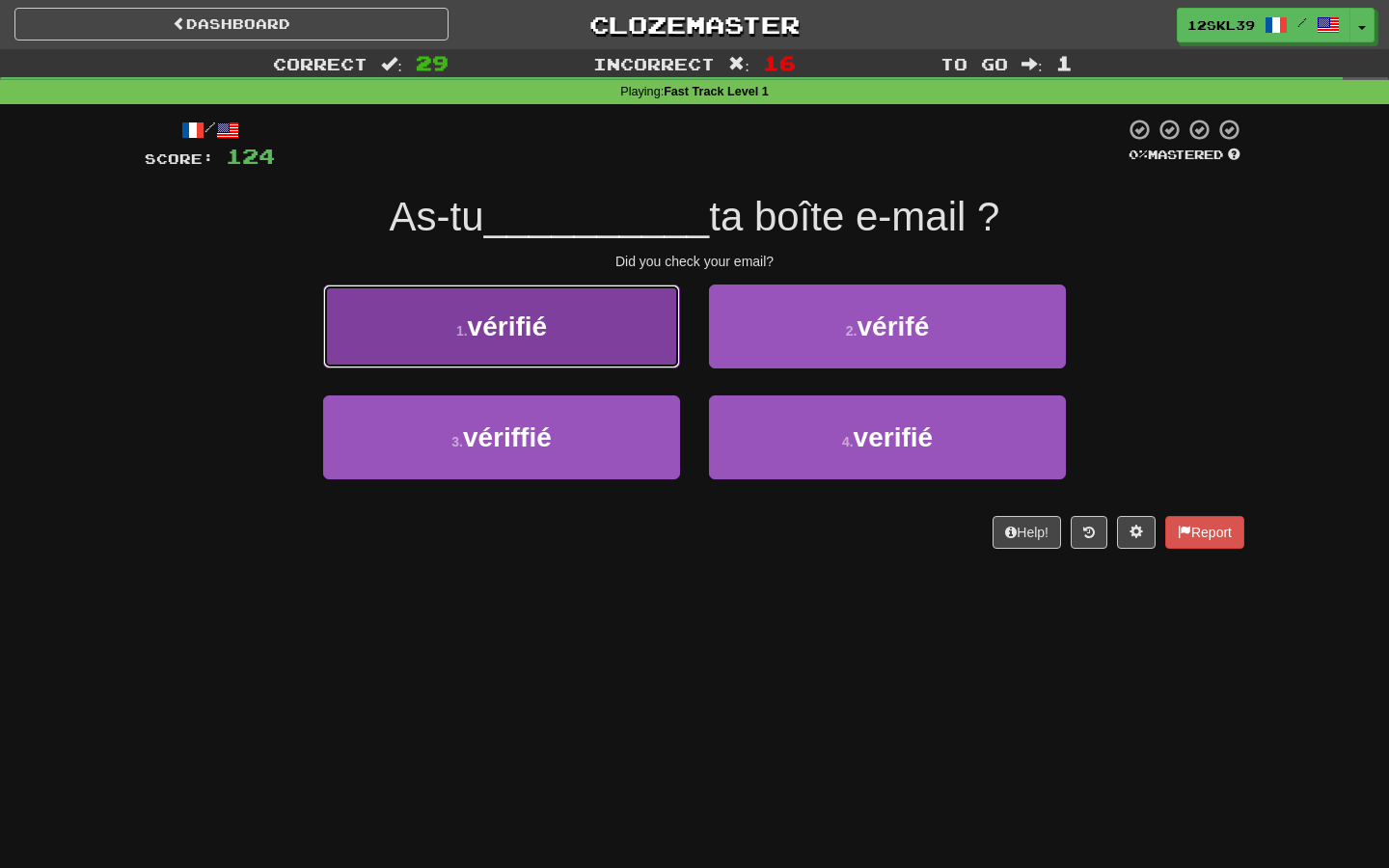 click on "1 .  vérifié" at bounding box center (502, 326) 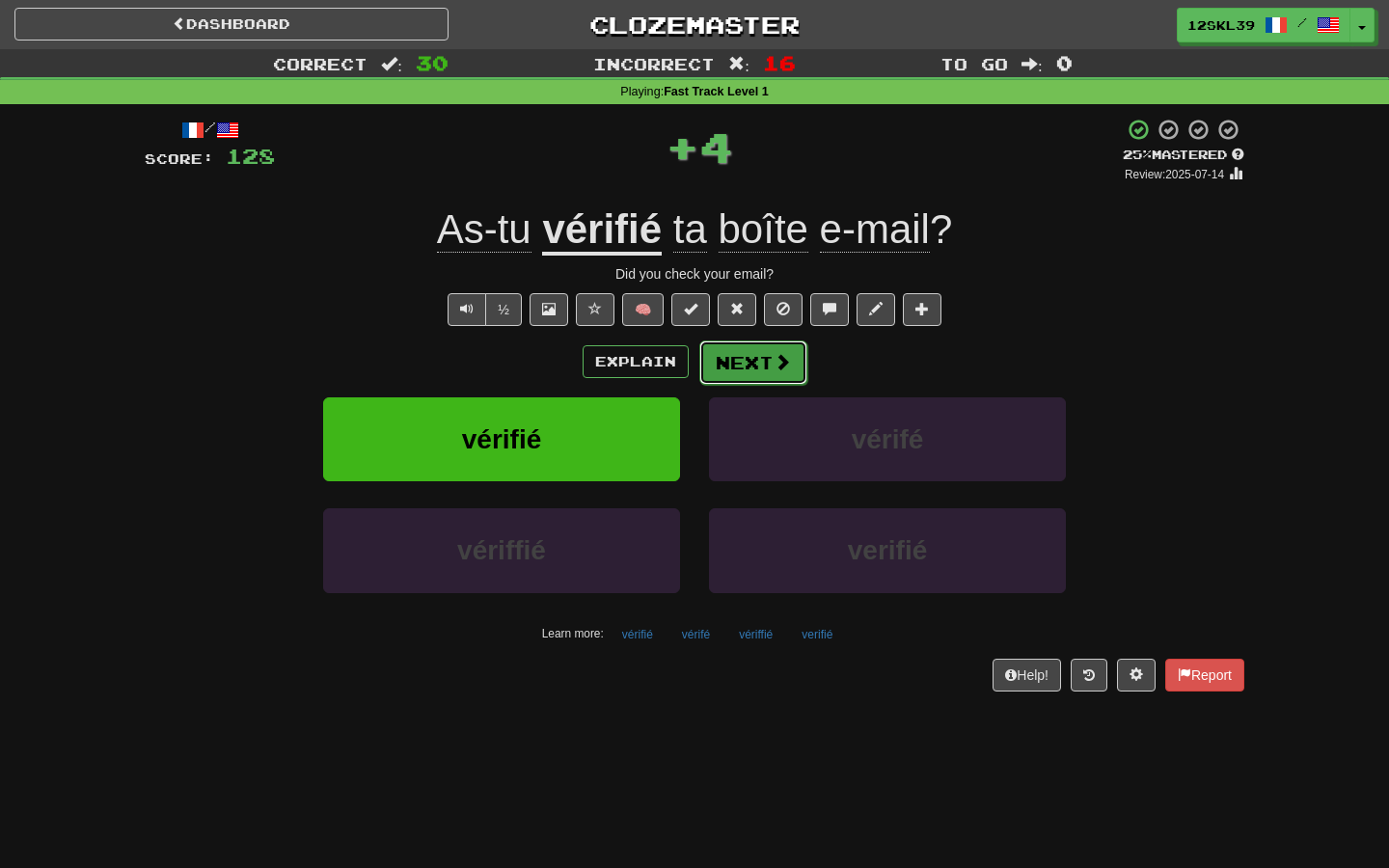 click on "Next" at bounding box center (753, 363) 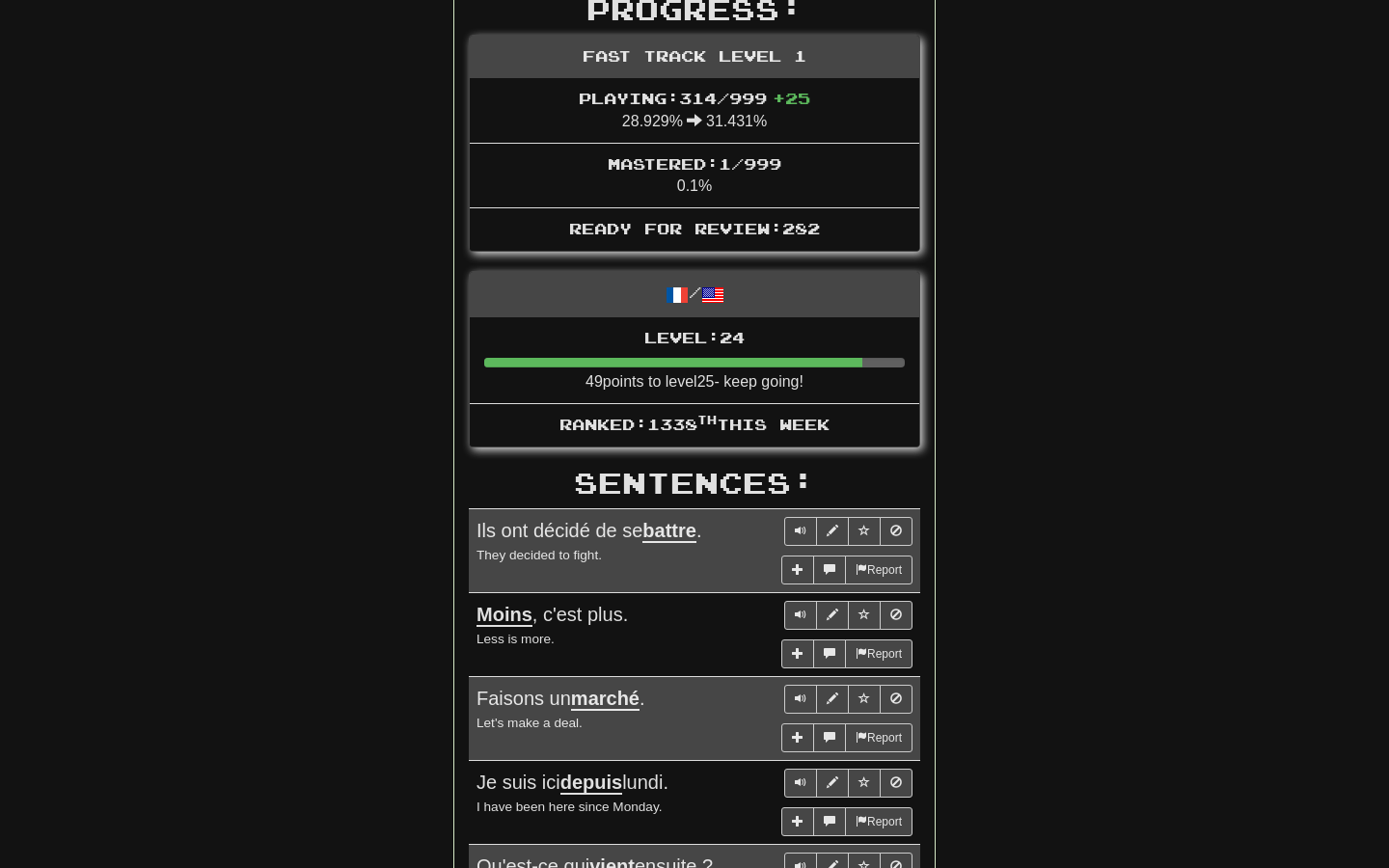 scroll, scrollTop: 0, scrollLeft: 0, axis: both 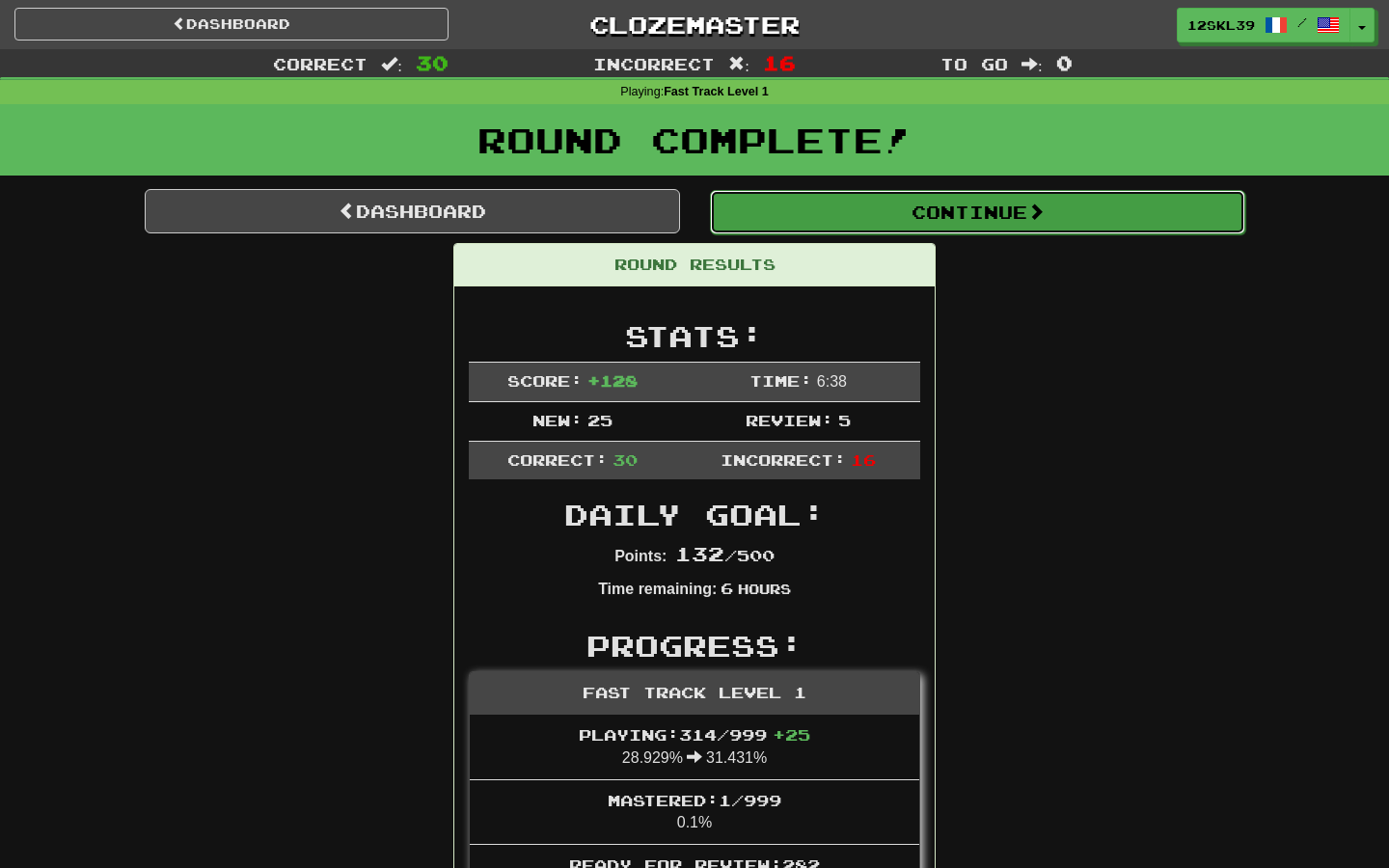 click on "Continue" at bounding box center (977, 212) 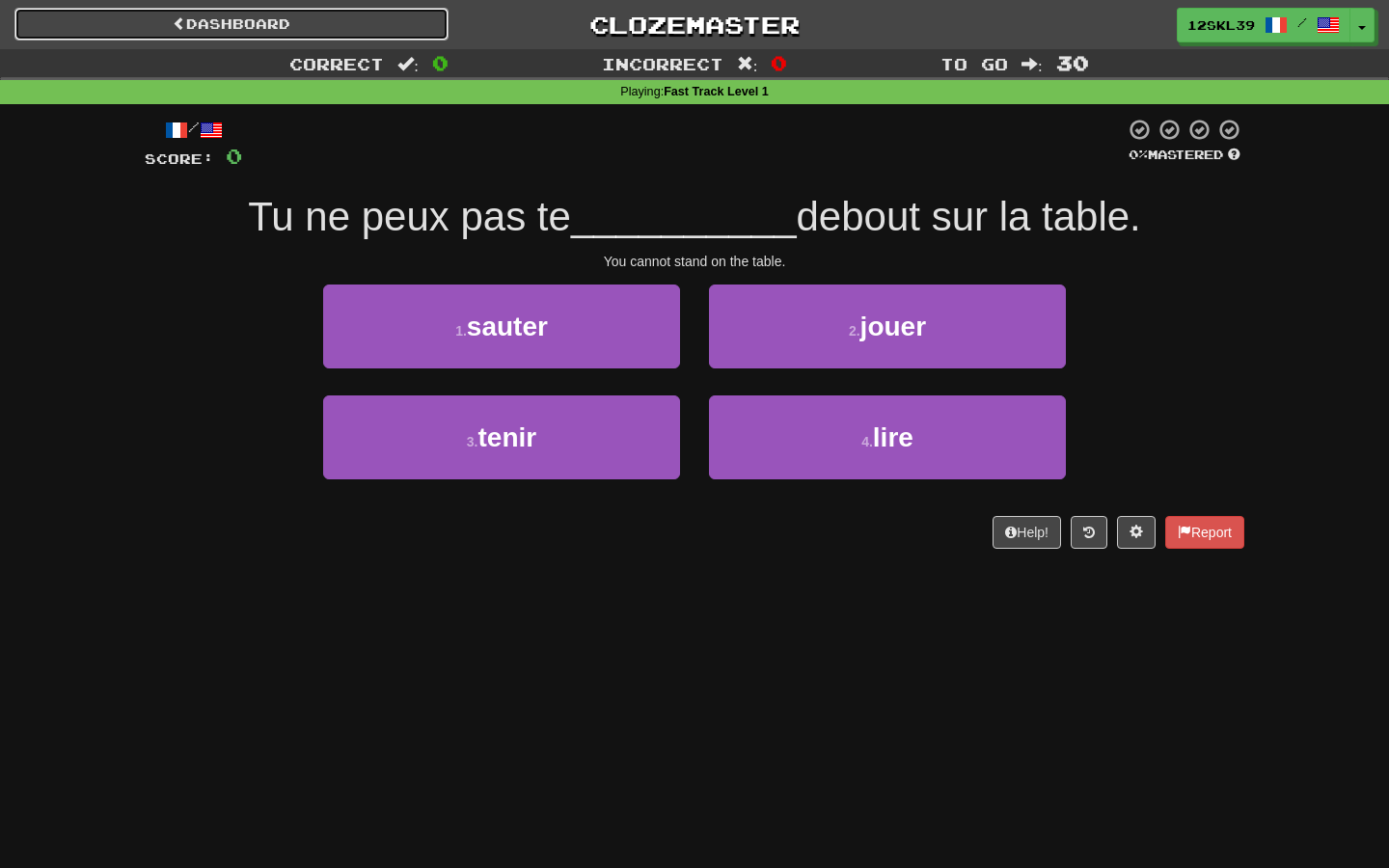 click on "Dashboard" at bounding box center [232, 24] 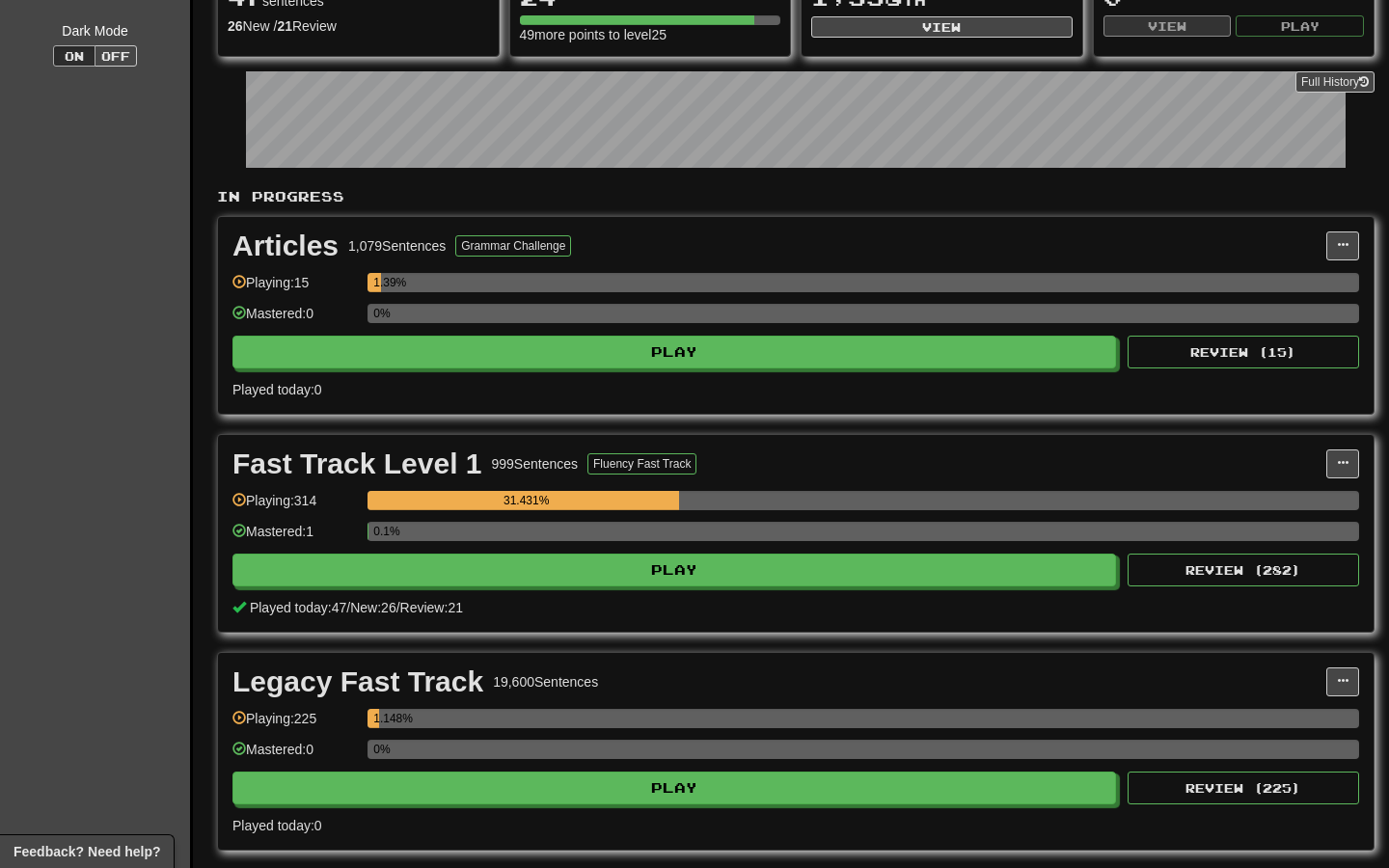 scroll, scrollTop: 227, scrollLeft: 0, axis: vertical 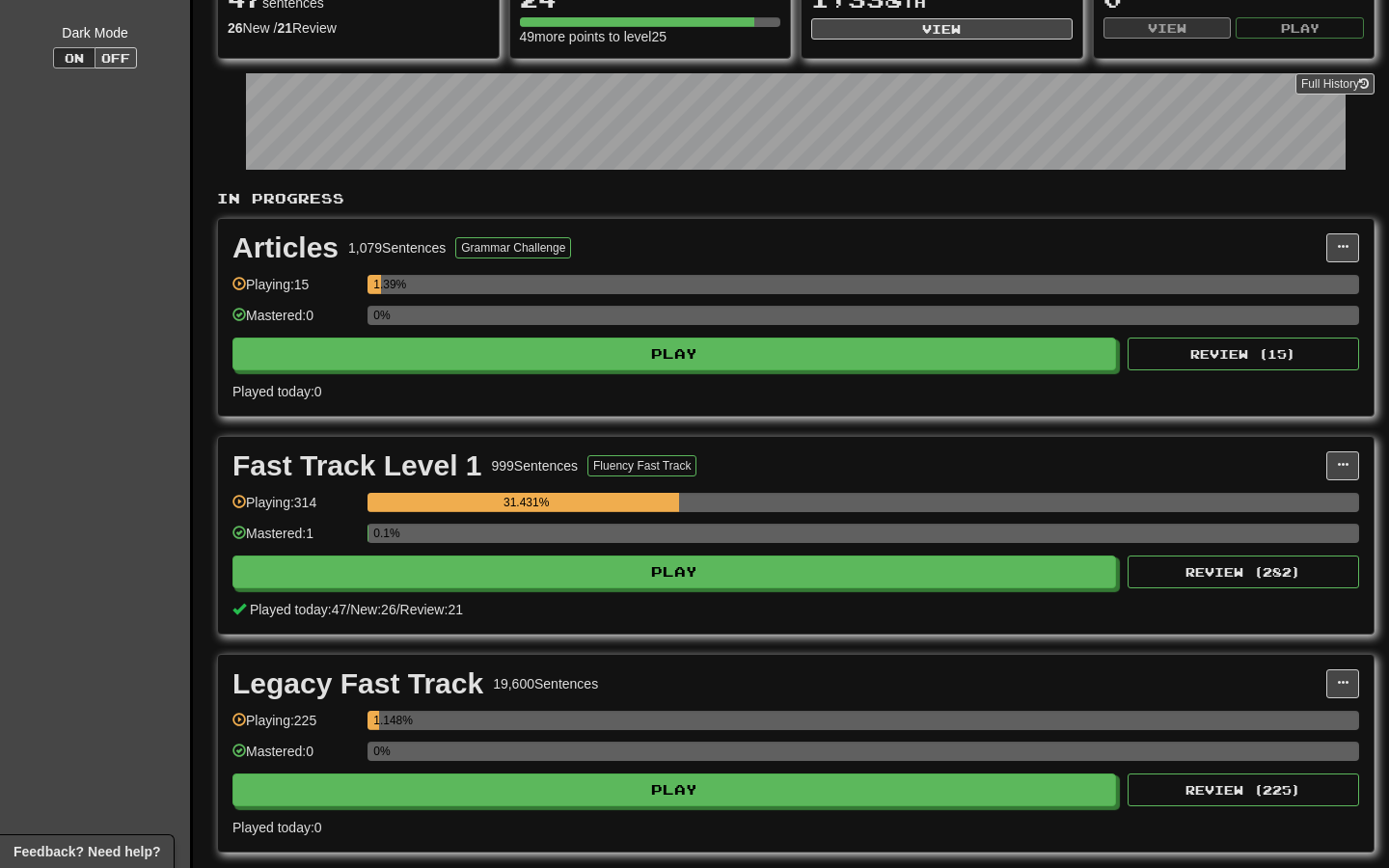 click on "Fast Track Level 1" at bounding box center (357, 466) 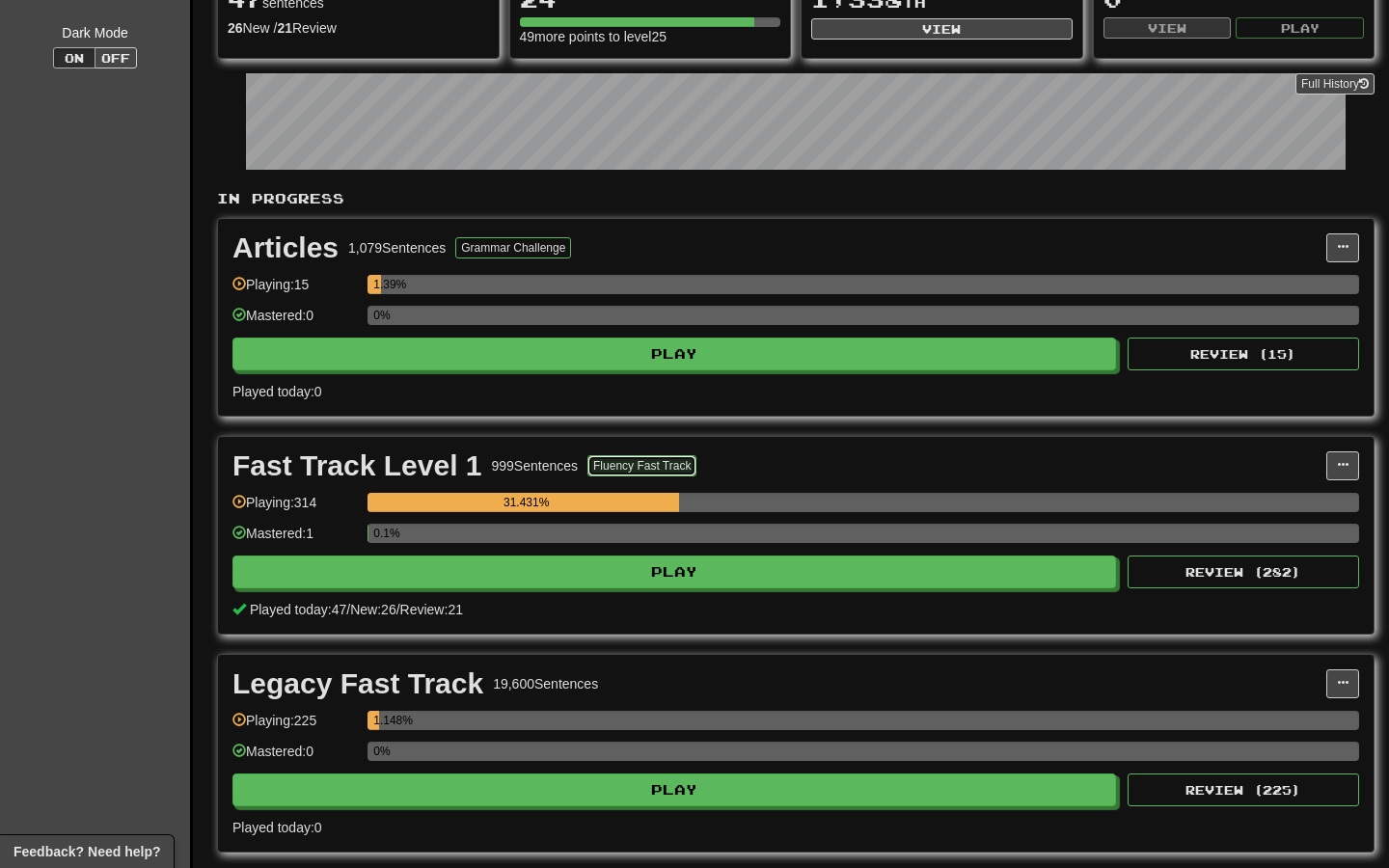 click on "Fluency Fast Track" at bounding box center [641, 466] 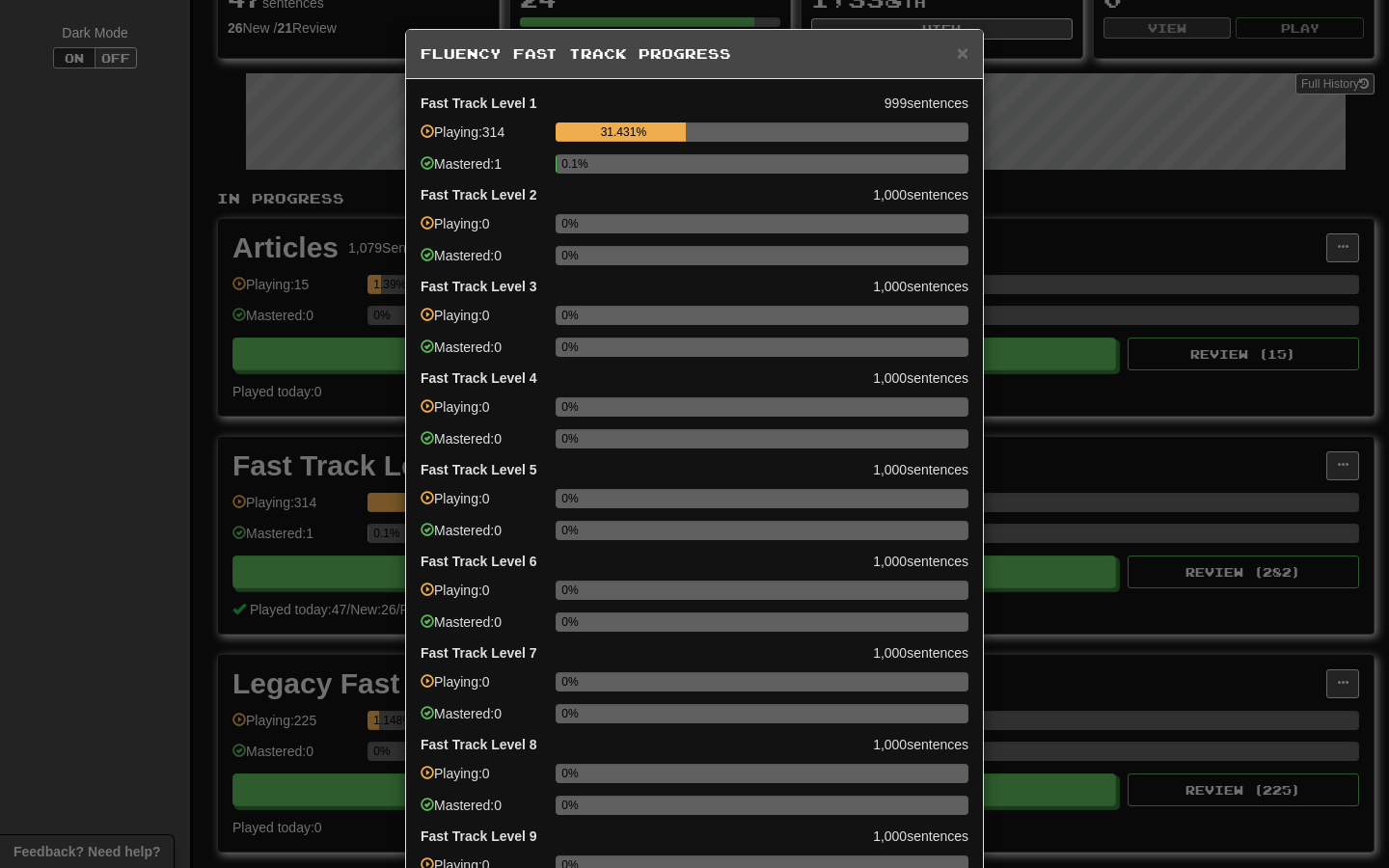 click on "× Fluency Fast Track Progress Fast Track Level 1   999  sentences  Playing:  314 31.431%  Mastered:  1 0.1% Fast Track Level 2   1,000  sentences  Playing:  0 0%  Mastered:  0 0% Fast Track Level 3   1,000  sentences  Playing:  0 0%  Mastered:  0 0% Fast Track Level 4   1,000  sentences  Playing:  0 0%  Mastered:  0 0% Fast Track Level 5   1,000  sentences  Playing:  0 0%  Mastered:  0 0% Fast Track Level 6   1,000  sentences  Playing:  0 0%  Mastered:  0 0% Fast Track Level 7   1,000  sentences  Playing:  0 0%  Mastered:  0 0% Fast Track Level 8   1,000  sentences  Playing:  0 0%  Mastered:  0 0% Fast Track Level 9   1,000  sentences  Playing:  0 0%  Mastered:  0 0% Fast Track Level 10   1,000  sentences  Playing:  0 0%  Mastered:  0 0% Go to  Fluency Fast Track   Collections Close" at bounding box center (694, 434) 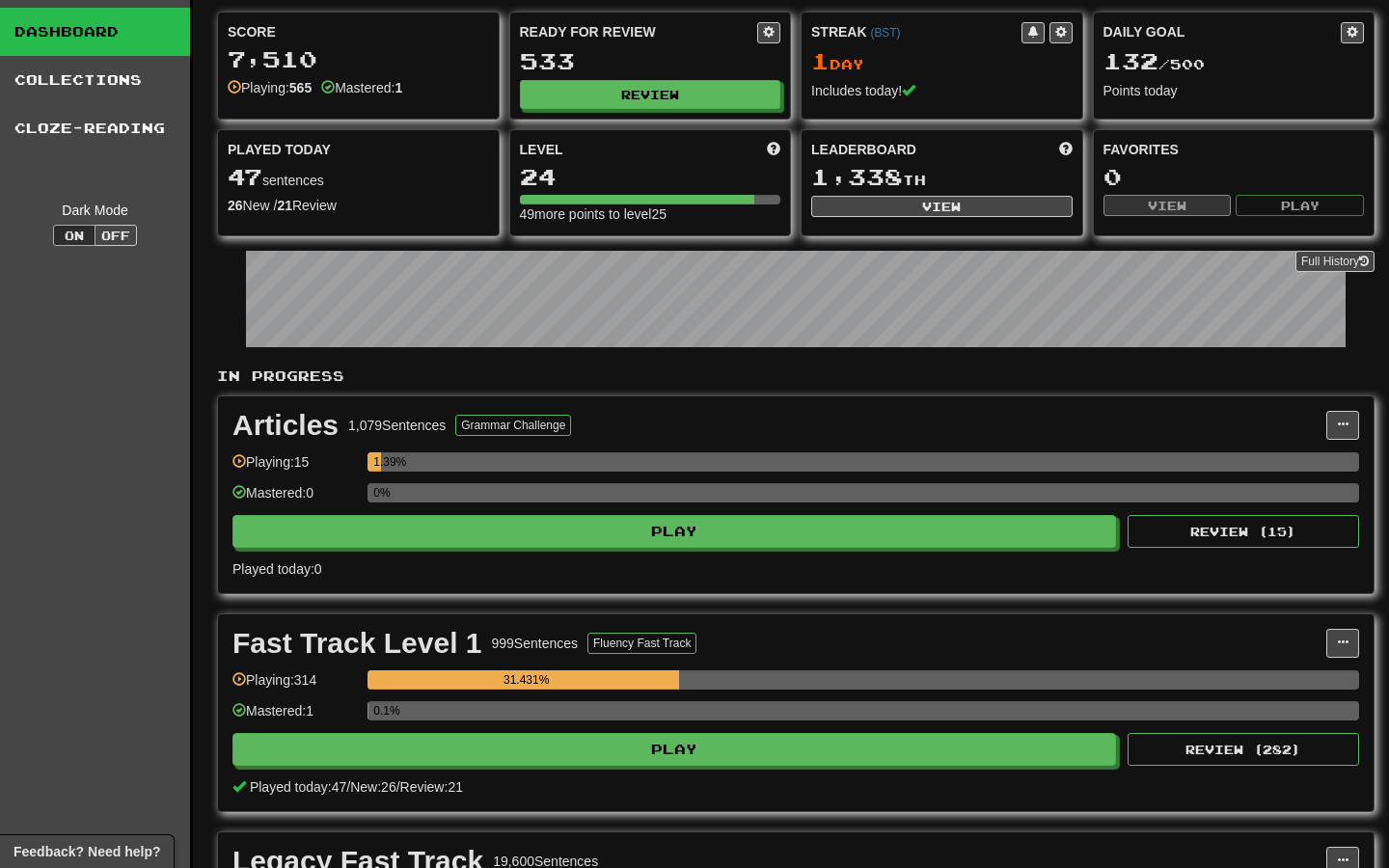 scroll, scrollTop: 0, scrollLeft: 0, axis: both 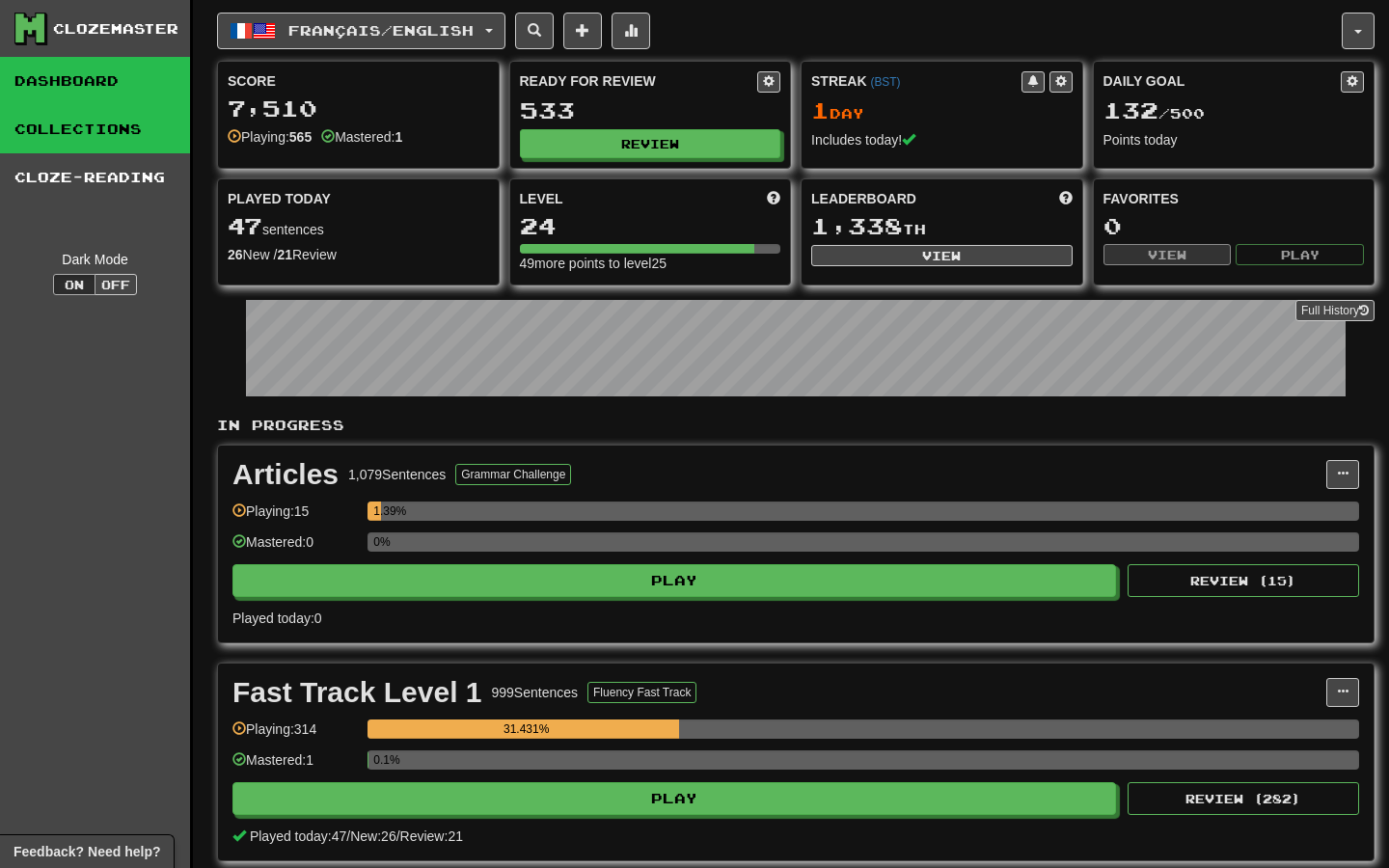 click on "Collections" at bounding box center [95, 129] 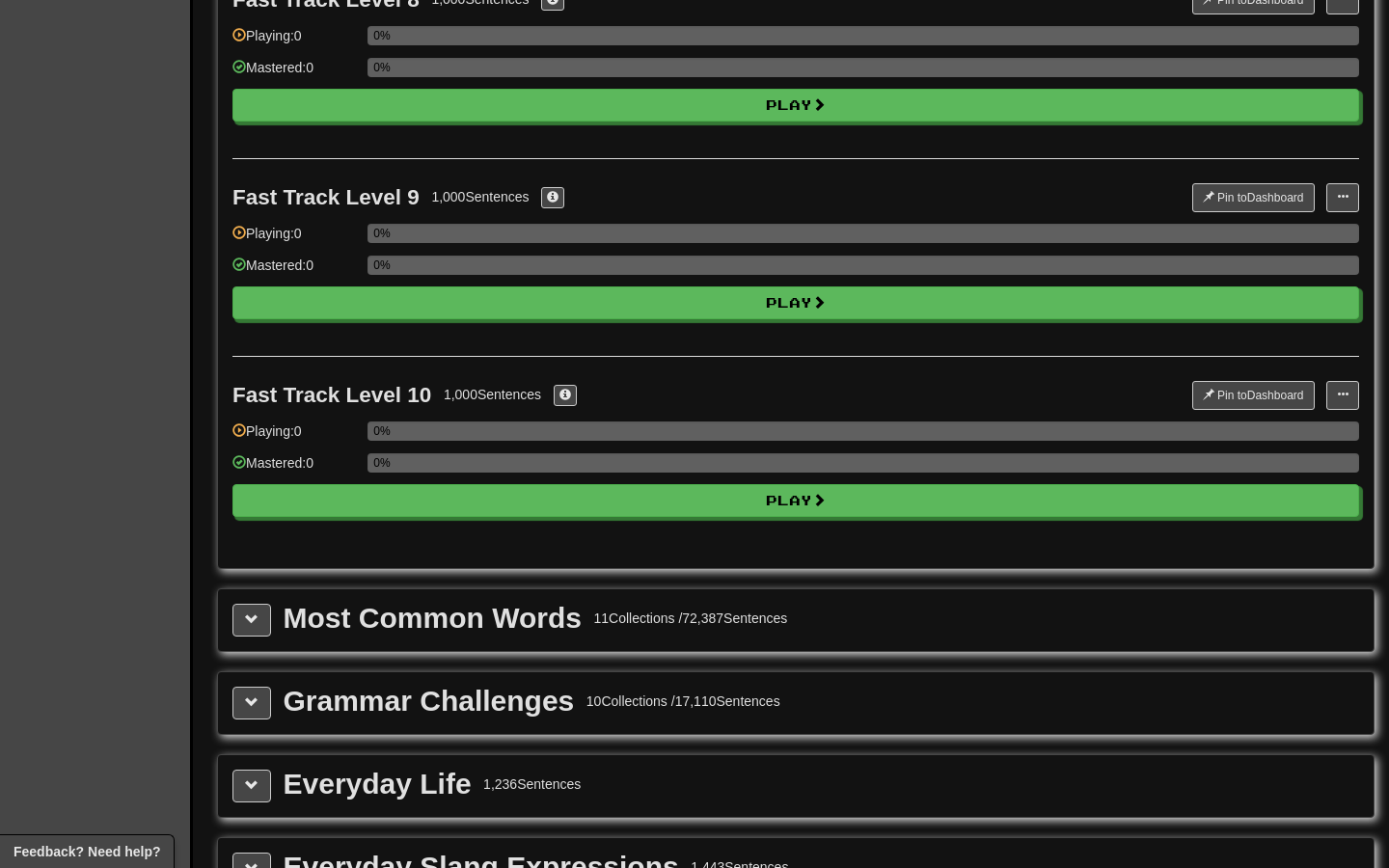 scroll, scrollTop: 1828, scrollLeft: 0, axis: vertical 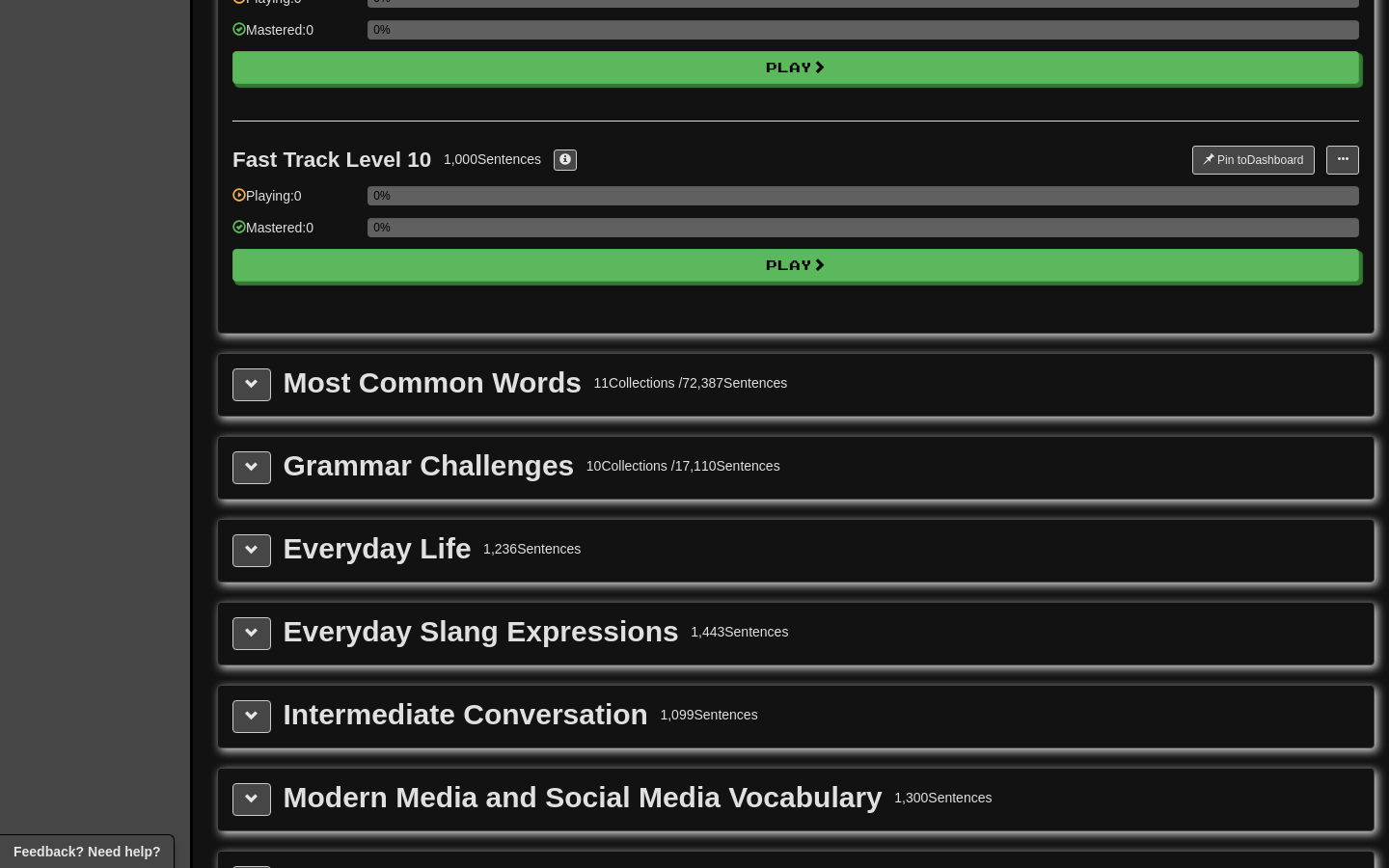 click on "Most Common Words 11  Collections /  72,387  Sentences" at bounding box center [796, 385] 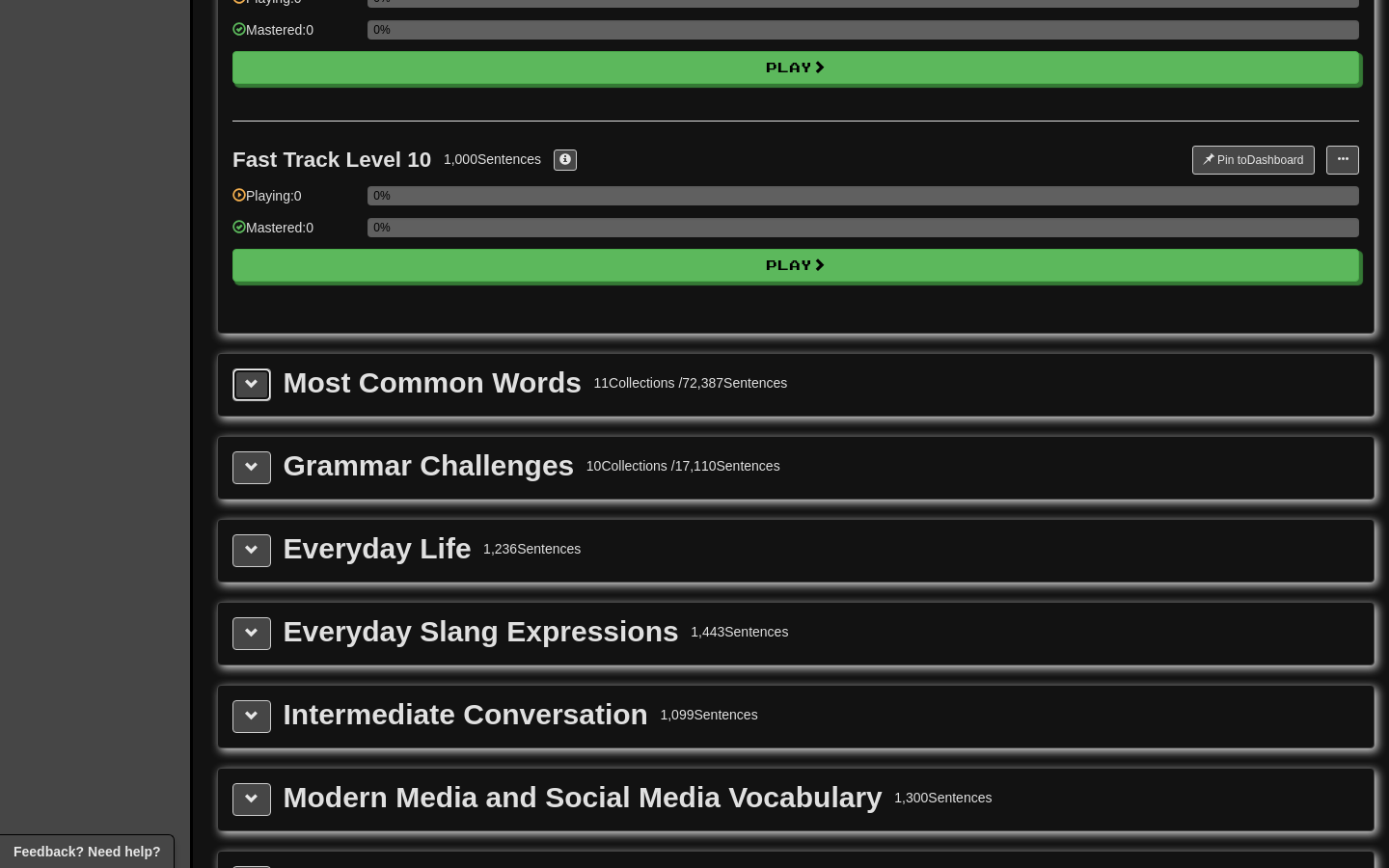 click at bounding box center (252, 385) 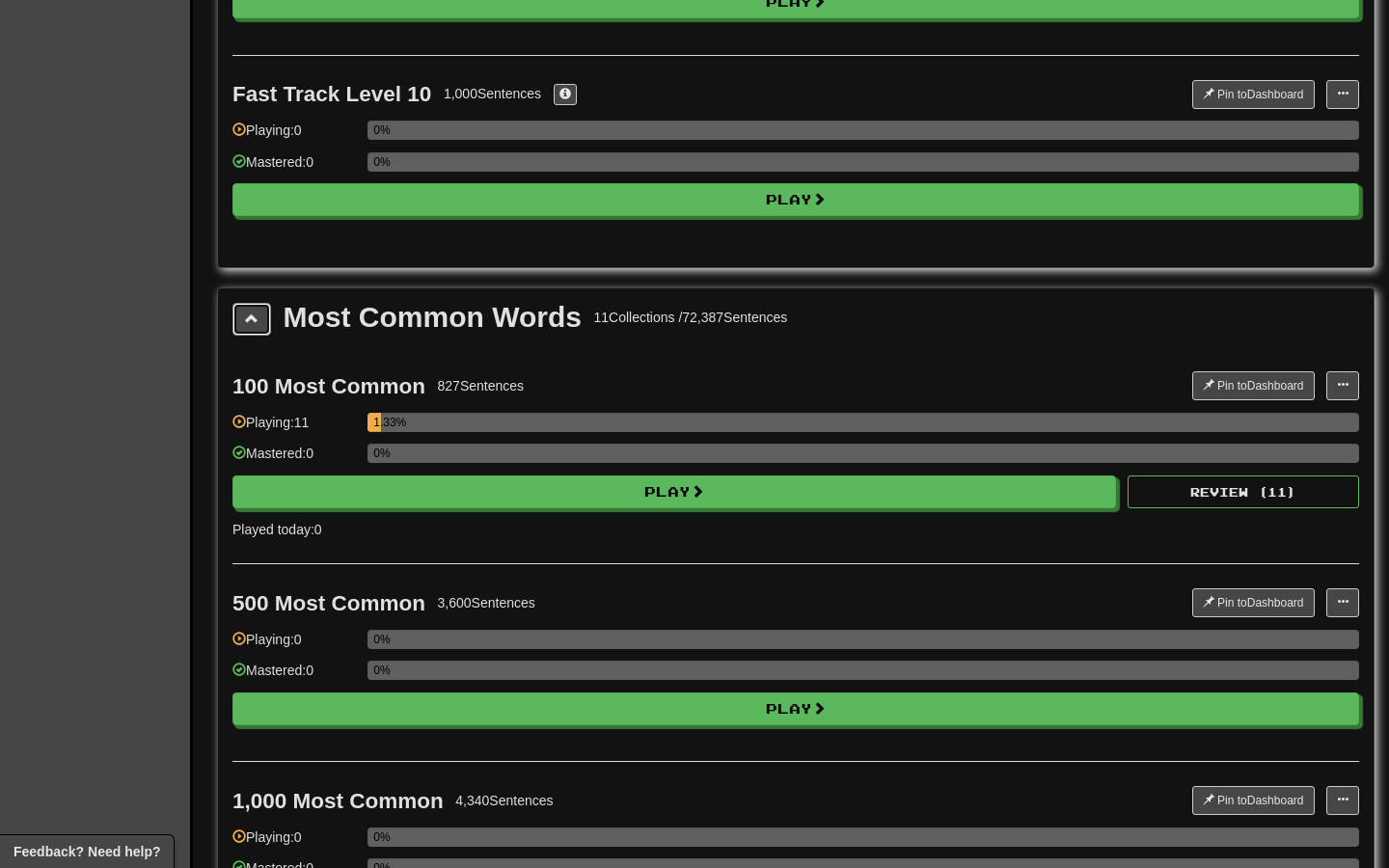 scroll, scrollTop: 1909, scrollLeft: 0, axis: vertical 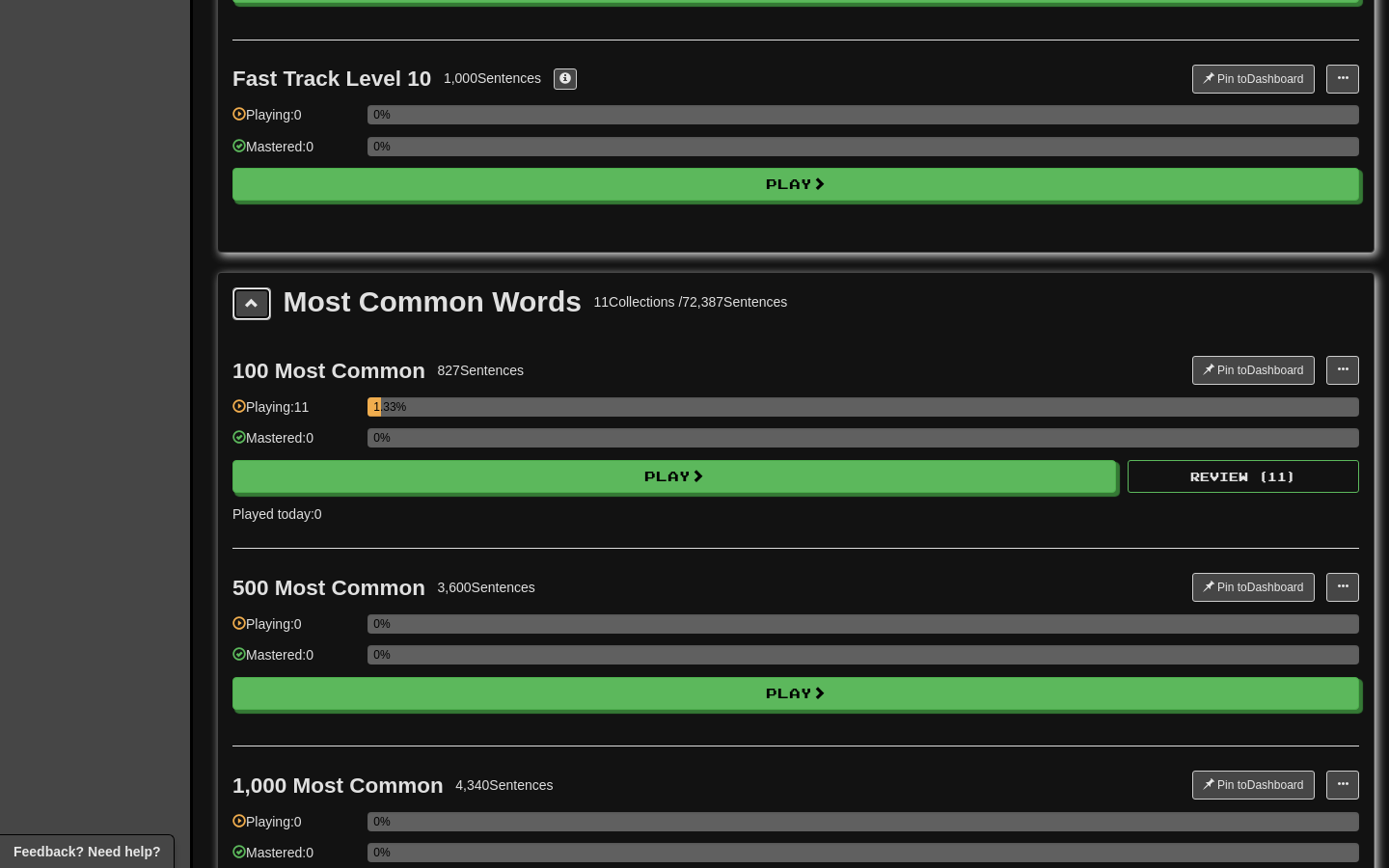 click at bounding box center [252, 304] 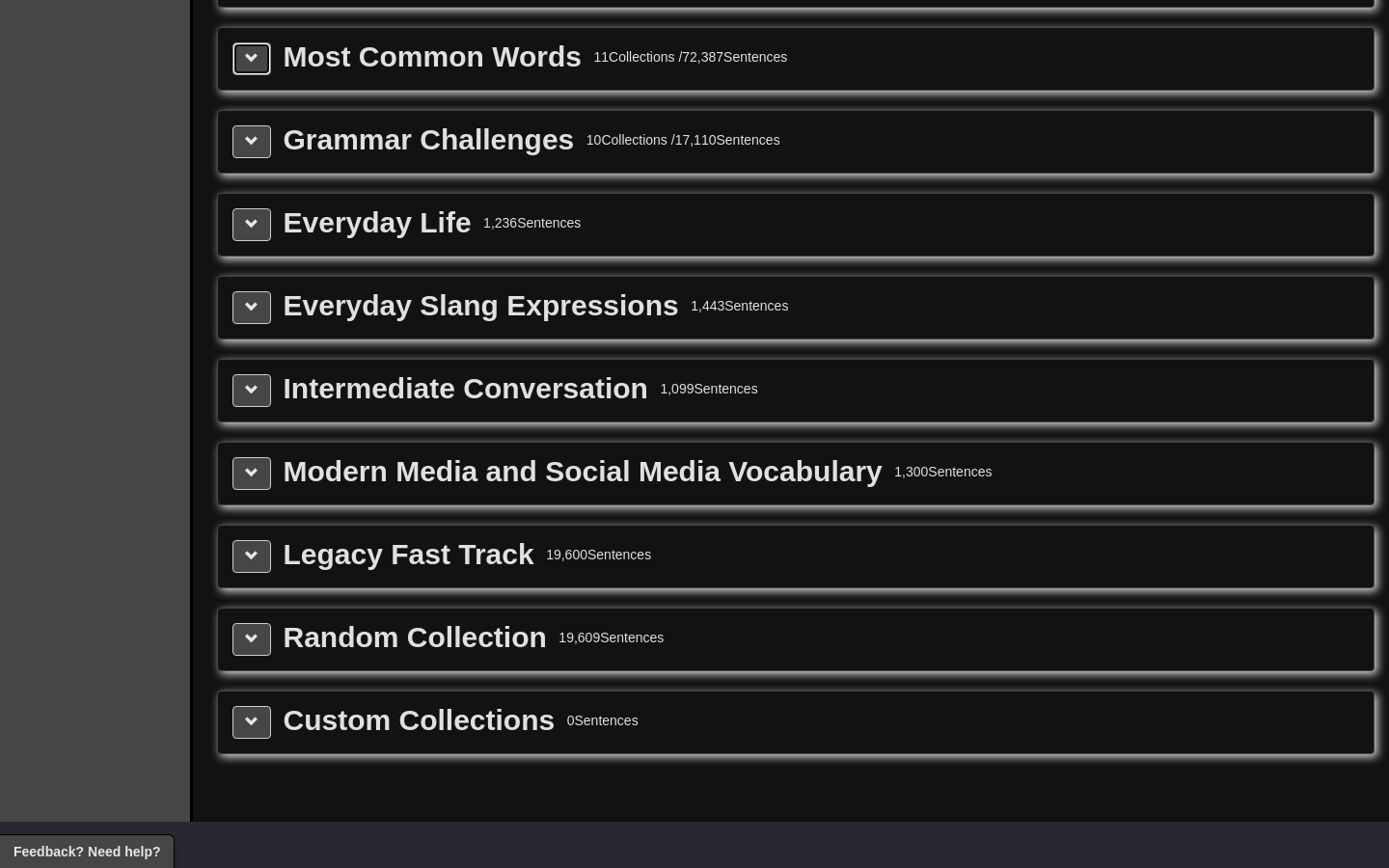 scroll, scrollTop: 2153, scrollLeft: 0, axis: vertical 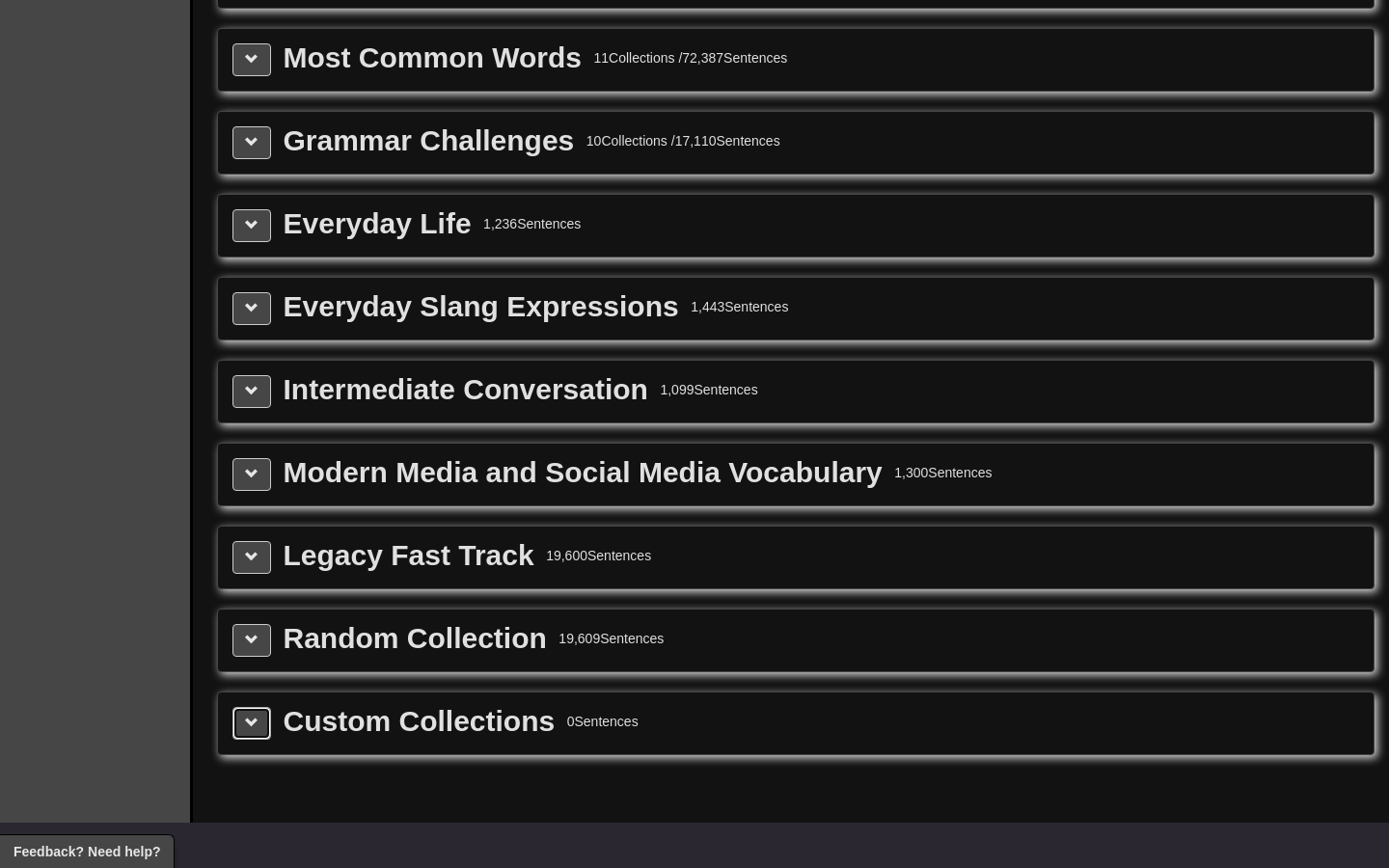 click at bounding box center [252, 722] 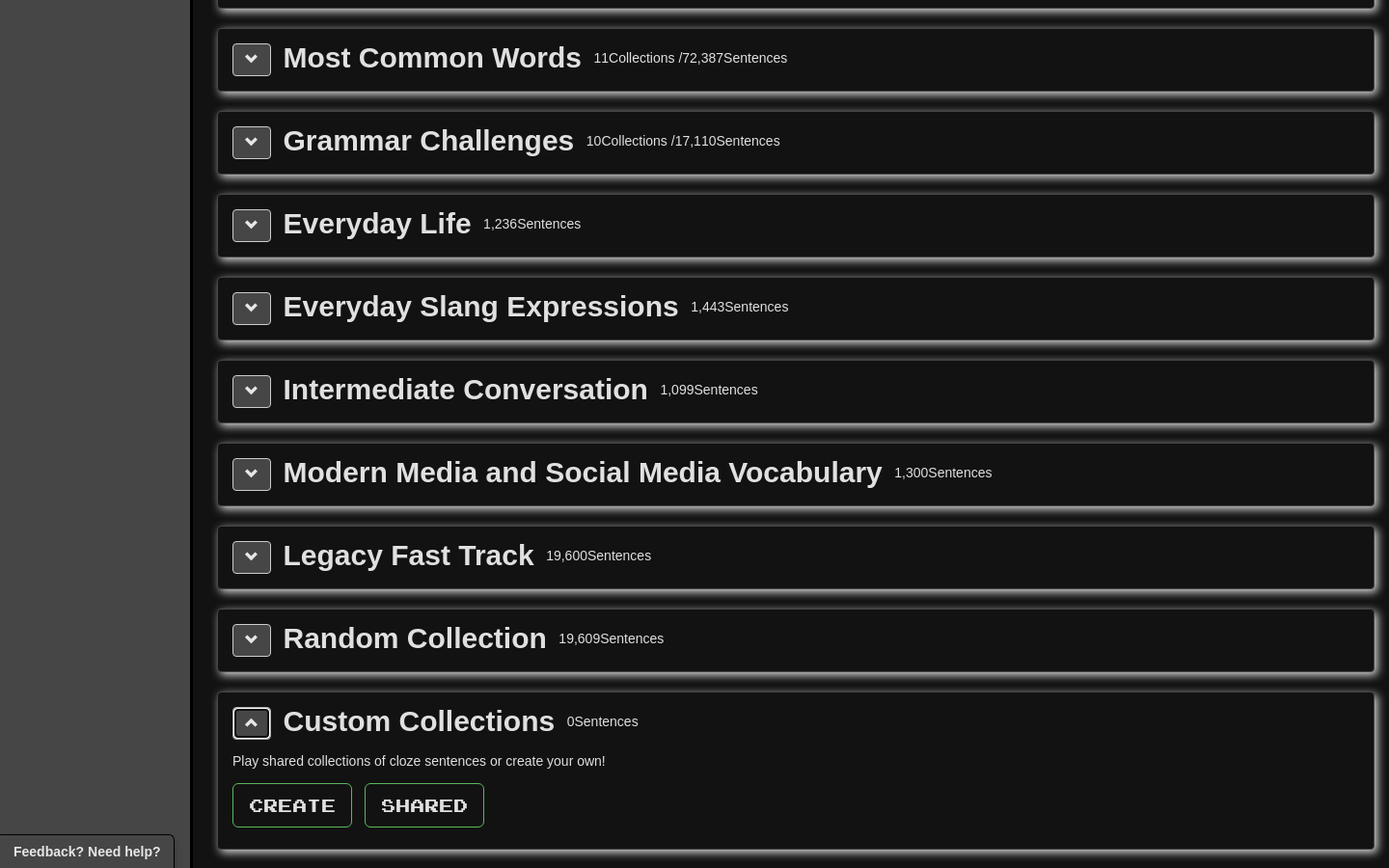 click at bounding box center (252, 722) 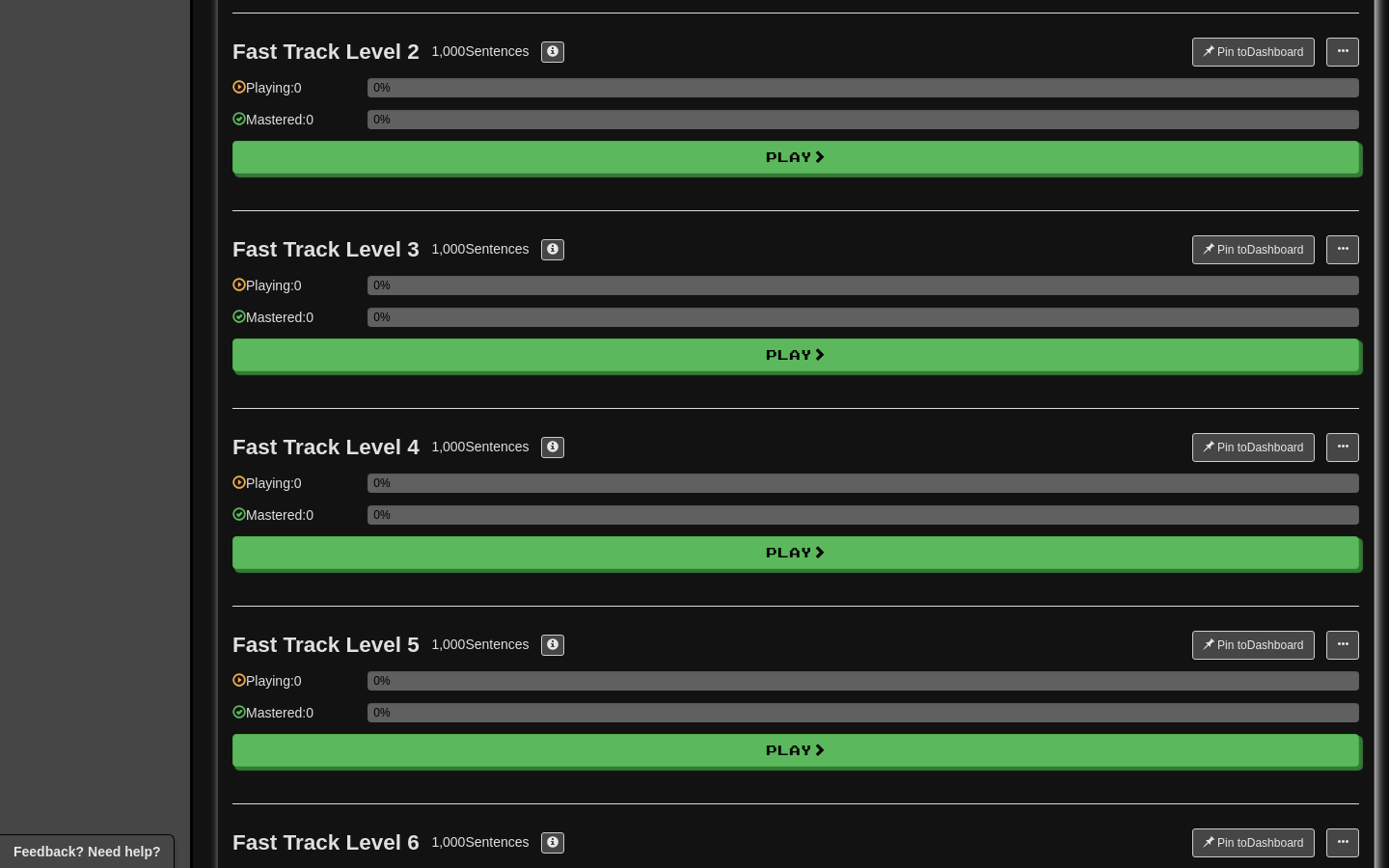 scroll, scrollTop: 0, scrollLeft: 0, axis: both 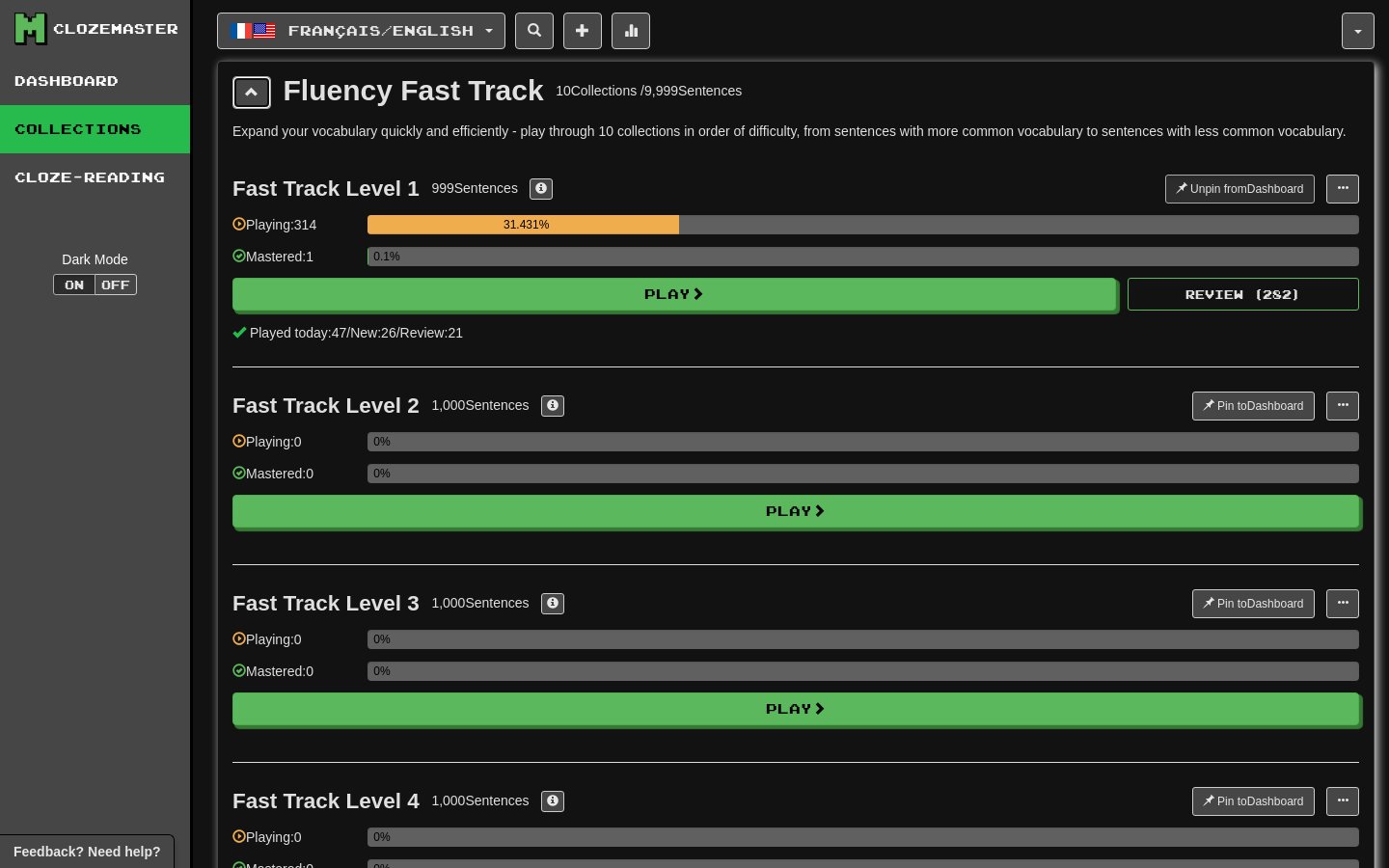 click at bounding box center (252, 93) 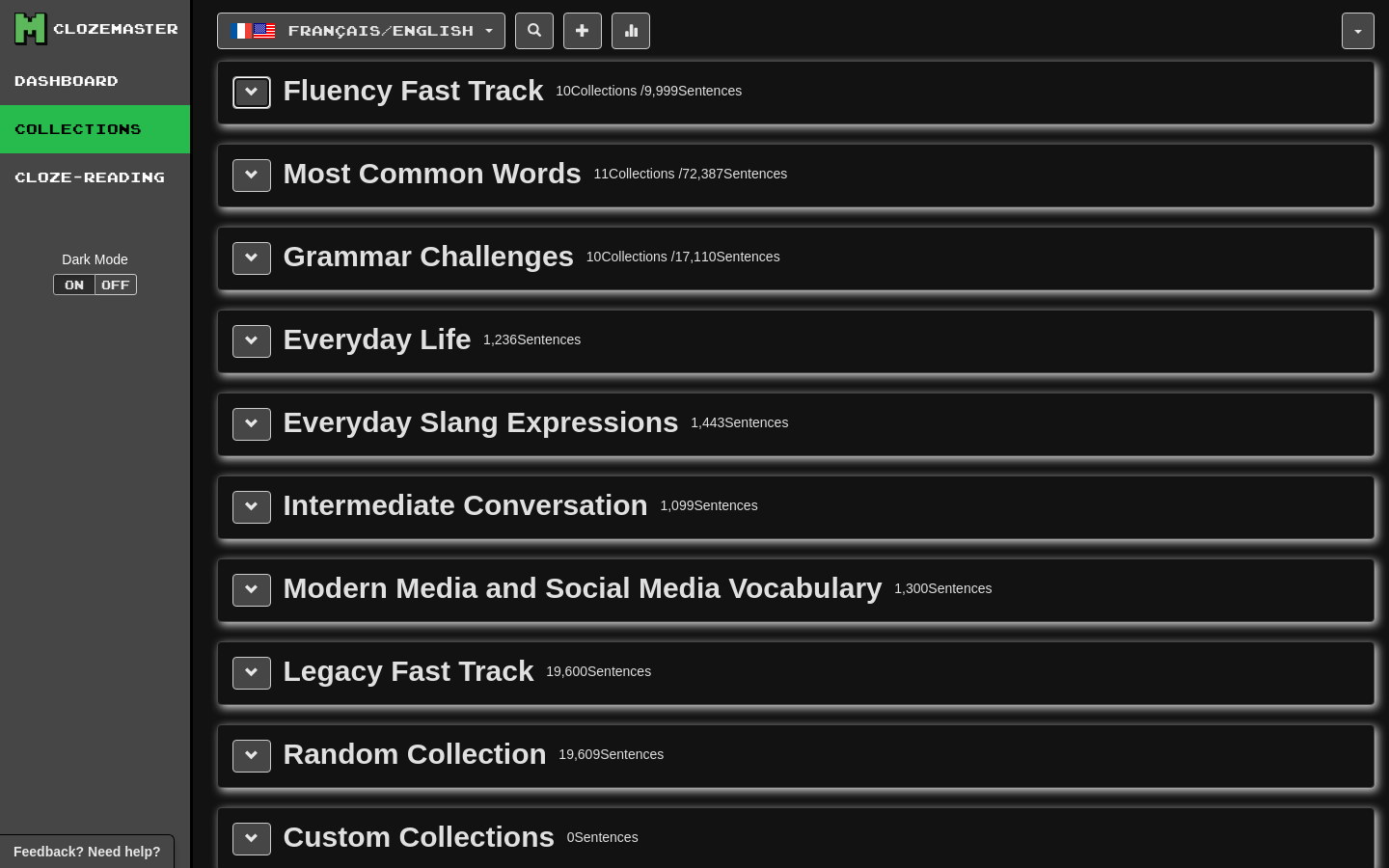 click at bounding box center (252, 92) 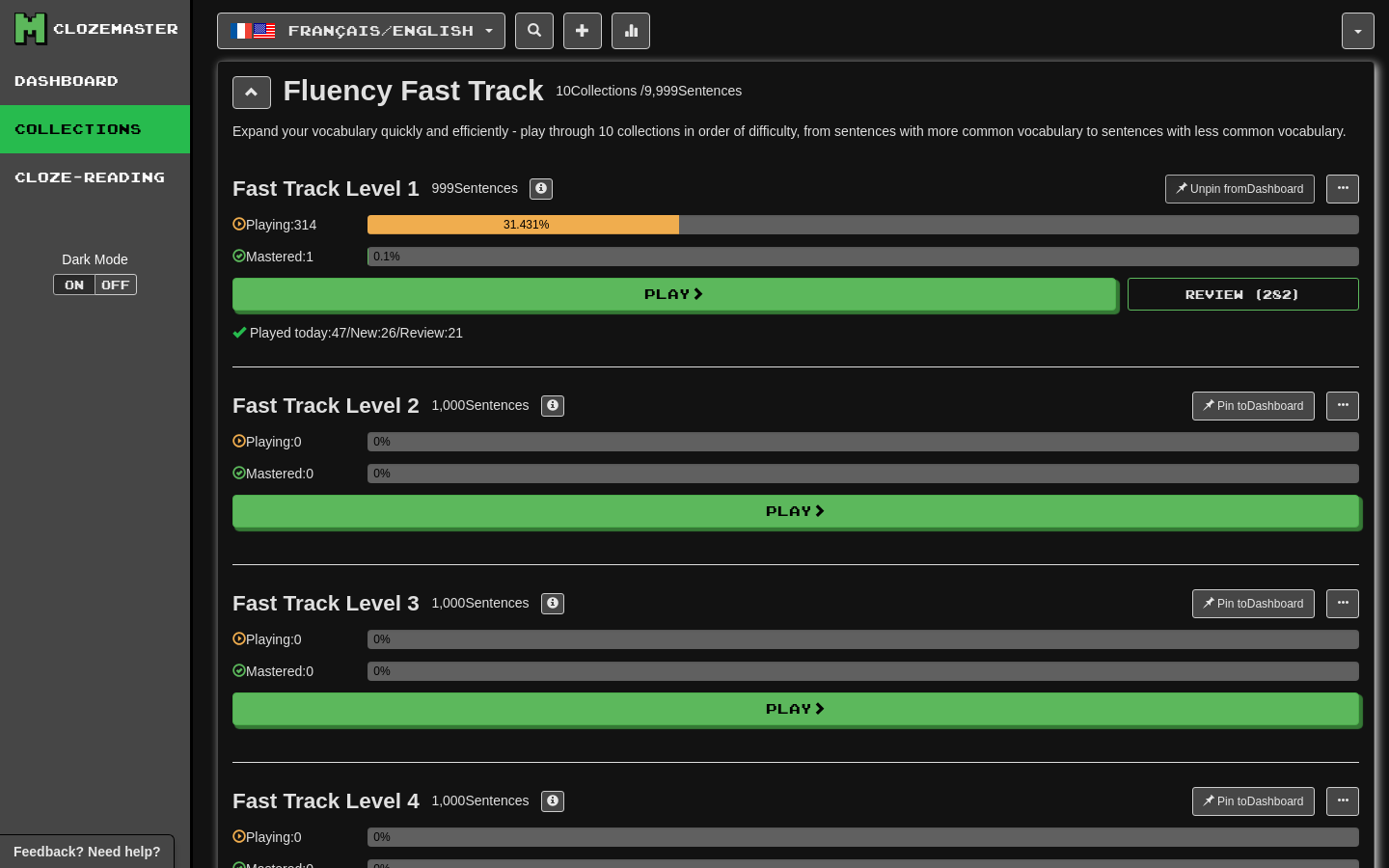 click on "Expand your vocabulary quickly and efficiently - play through 10 collections in order of difficulty, from sentences with more common vocabulary to sentences with less common vocabulary." at bounding box center [796, 131] 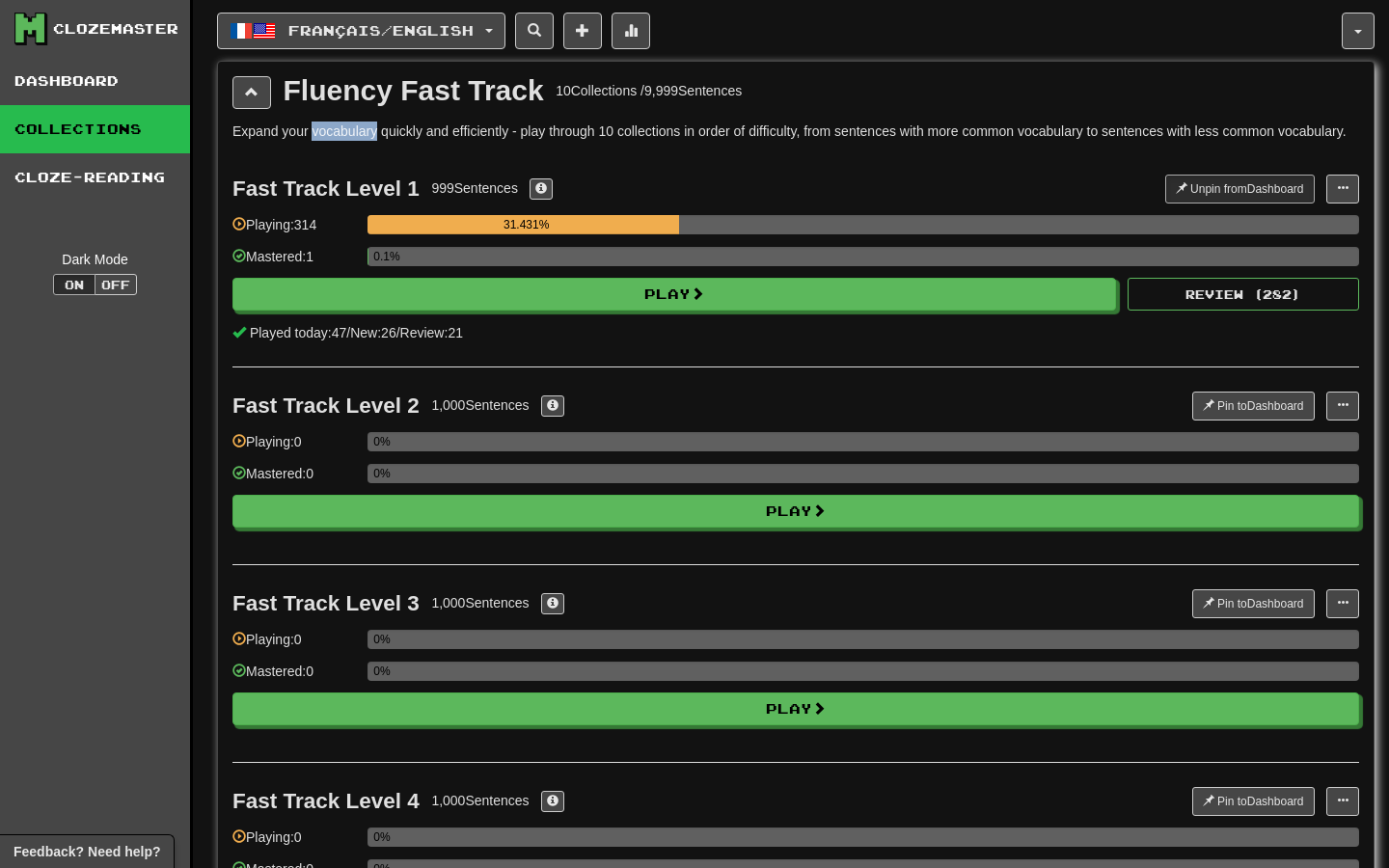 click on "Expand your vocabulary quickly and efficiently - play through 10 collections in order of difficulty, from sentences with more common vocabulary to sentences with less common vocabulary." at bounding box center [796, 131] 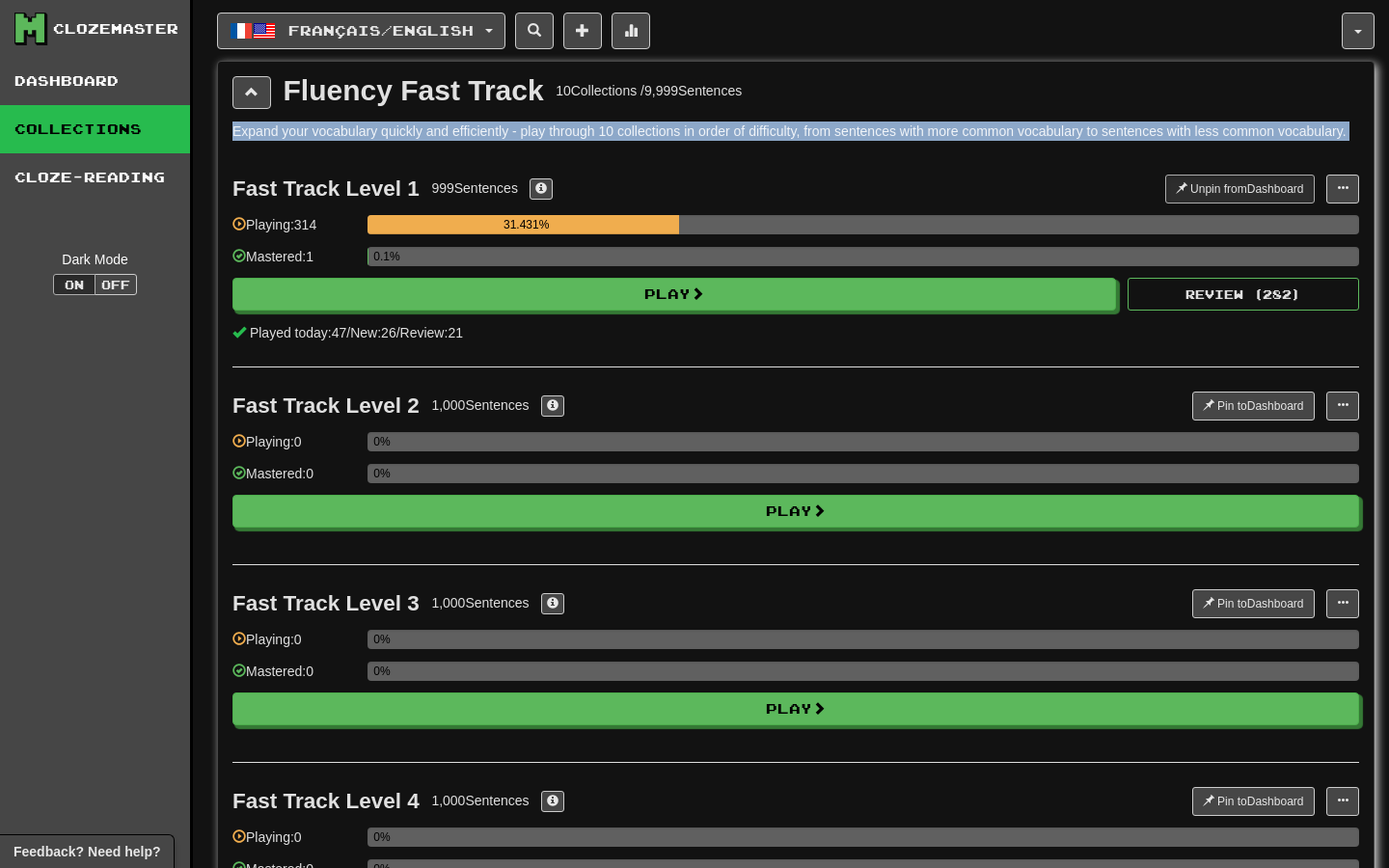click on "Expand your vocabulary quickly and efficiently - play through 10 collections in order of difficulty, from sentences with more common vocabulary to sentences with less common vocabulary." at bounding box center [796, 131] 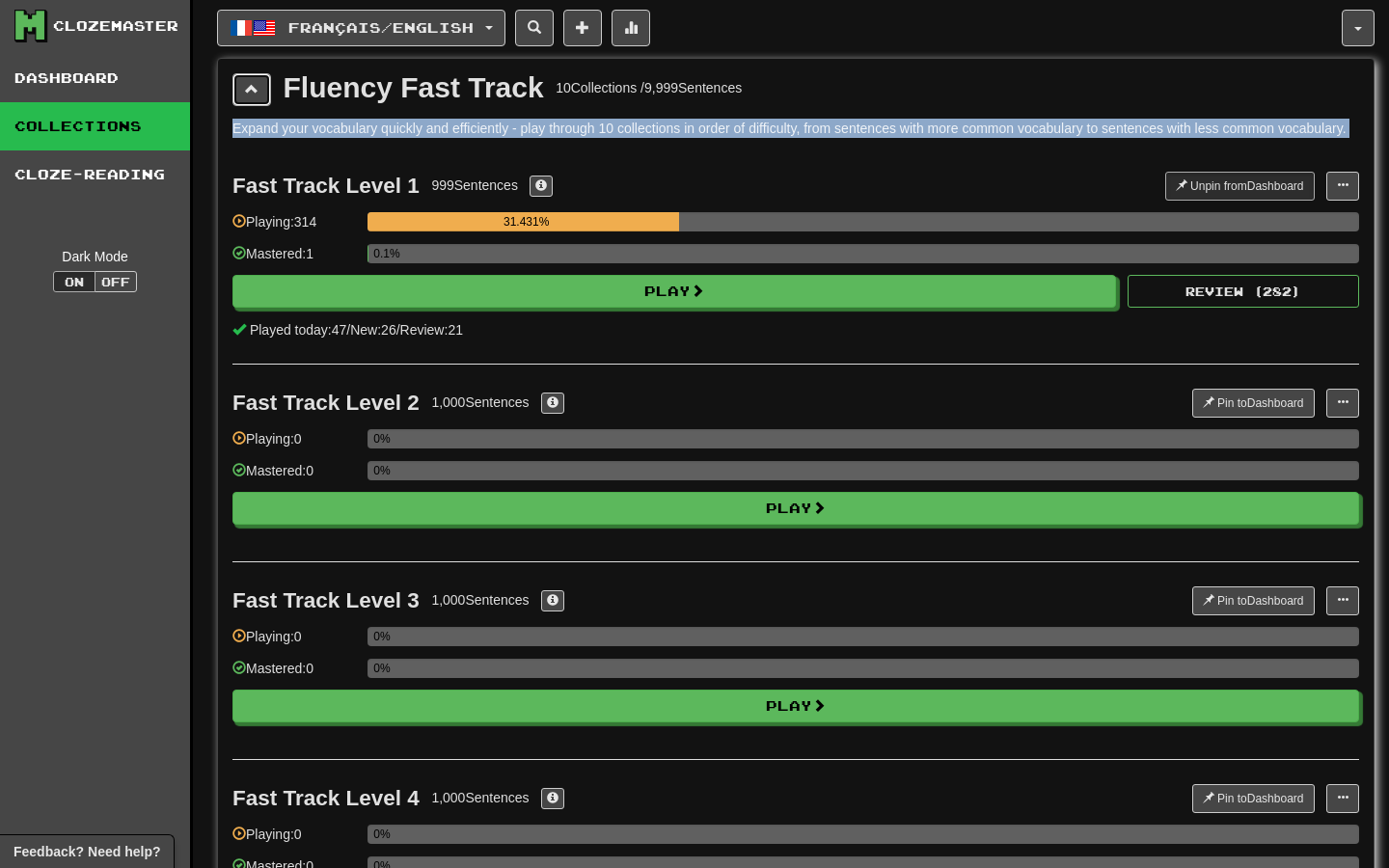 click at bounding box center (252, 90) 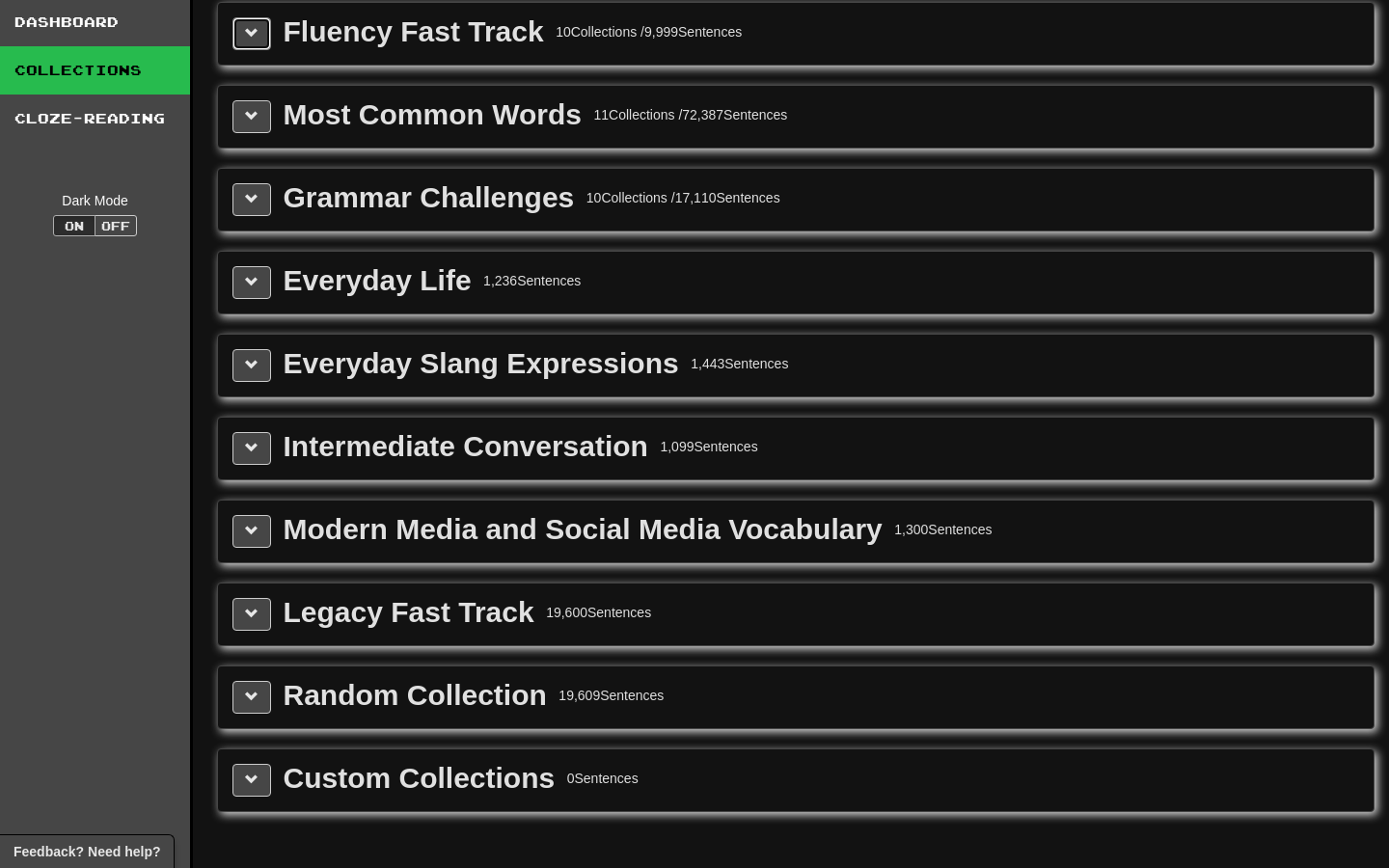 scroll, scrollTop: 58, scrollLeft: 0, axis: vertical 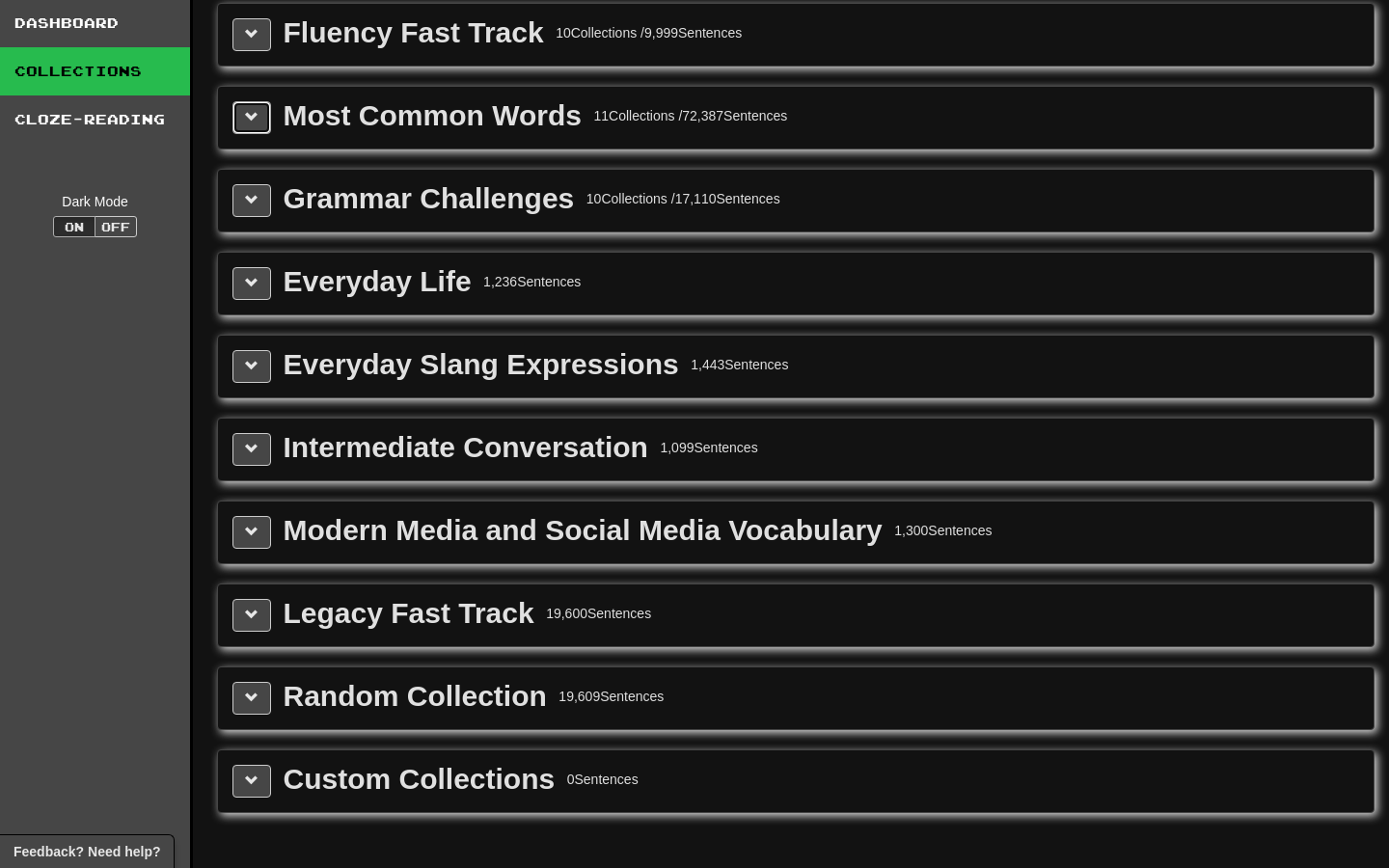 click at bounding box center [252, 118] 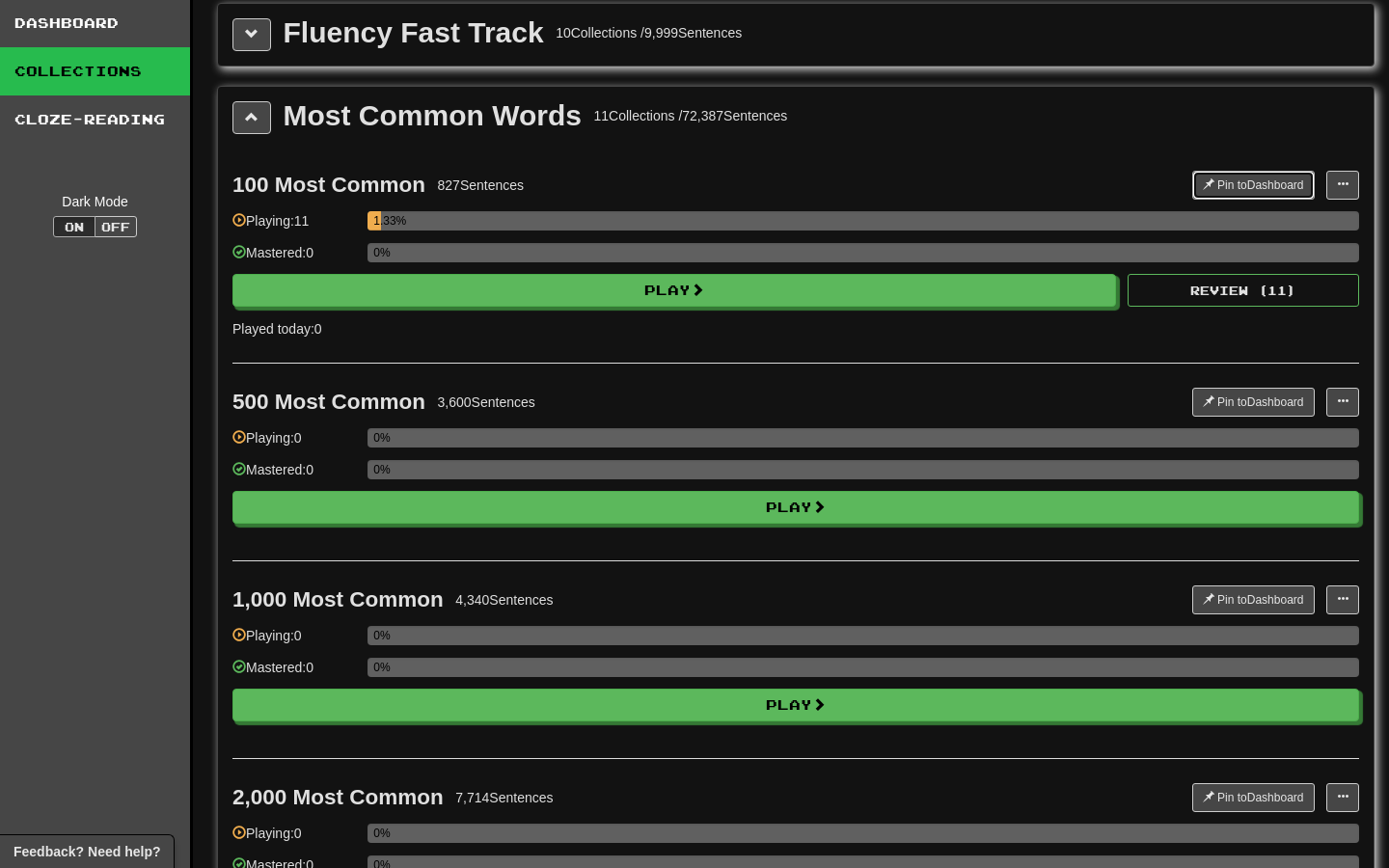 click at bounding box center [1209, 184] 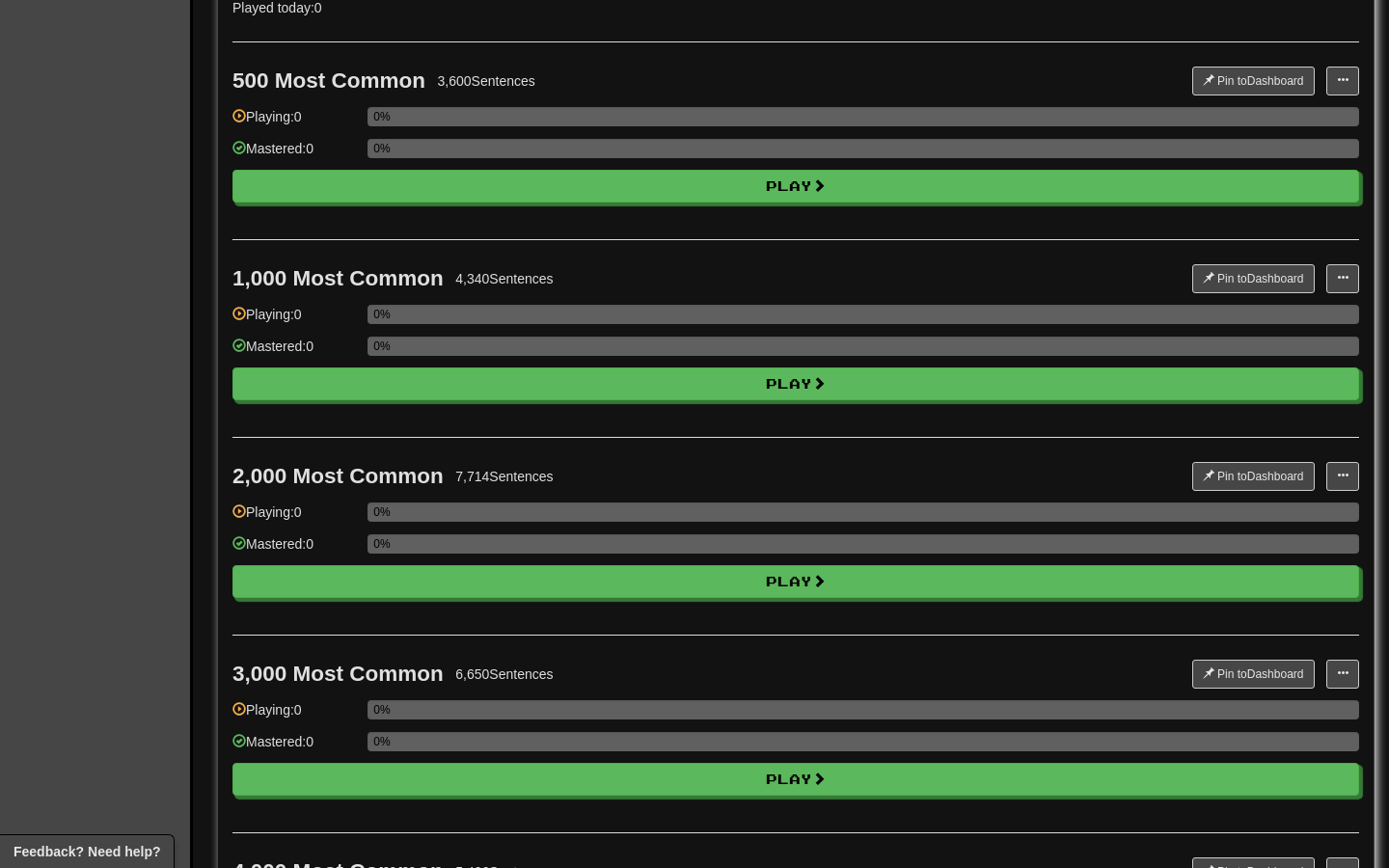 scroll, scrollTop: 0, scrollLeft: 0, axis: both 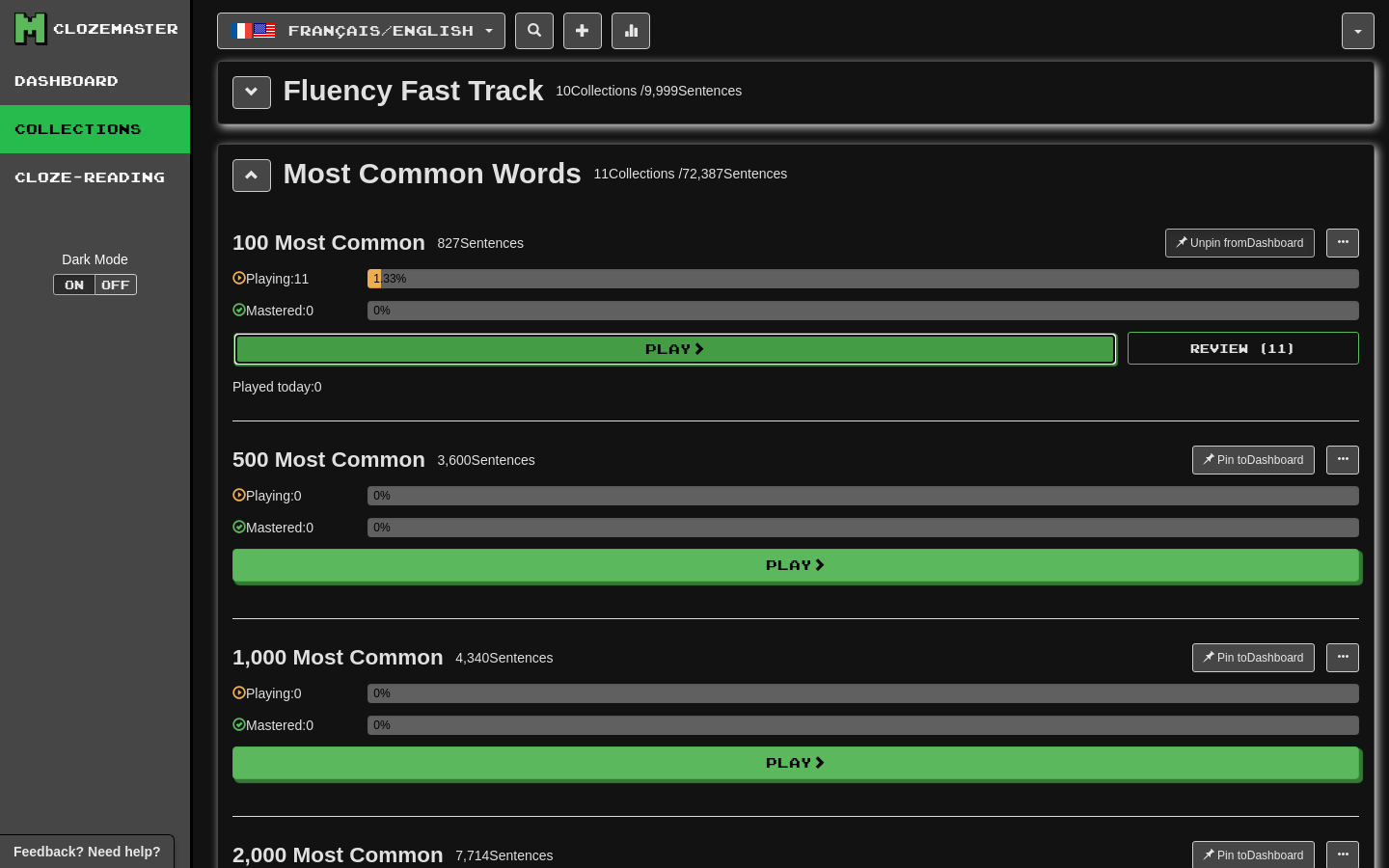 click on "Play" at bounding box center [675, 349] 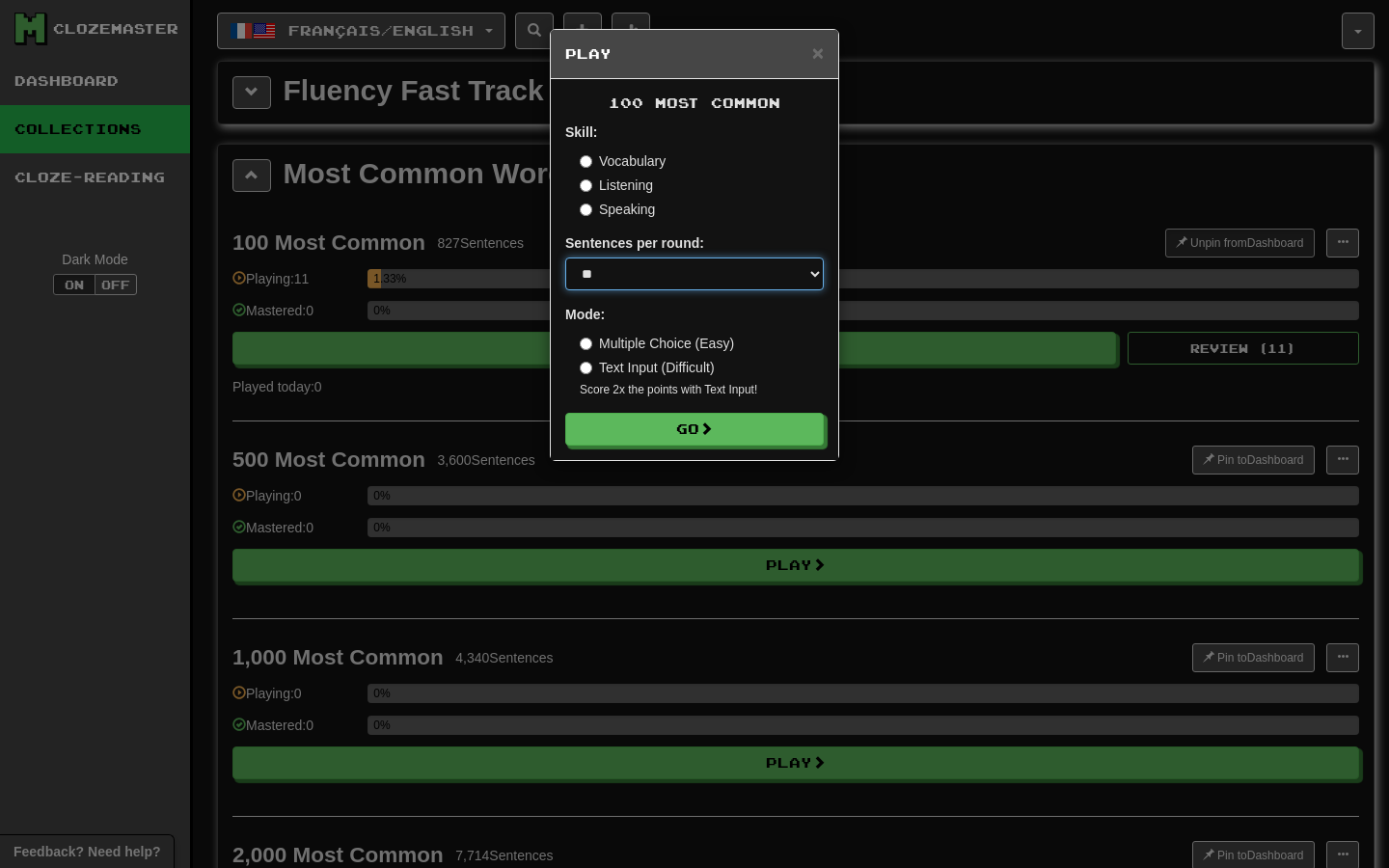 click on "* ** ** ** ** ** *** ********" at bounding box center [694, 274] 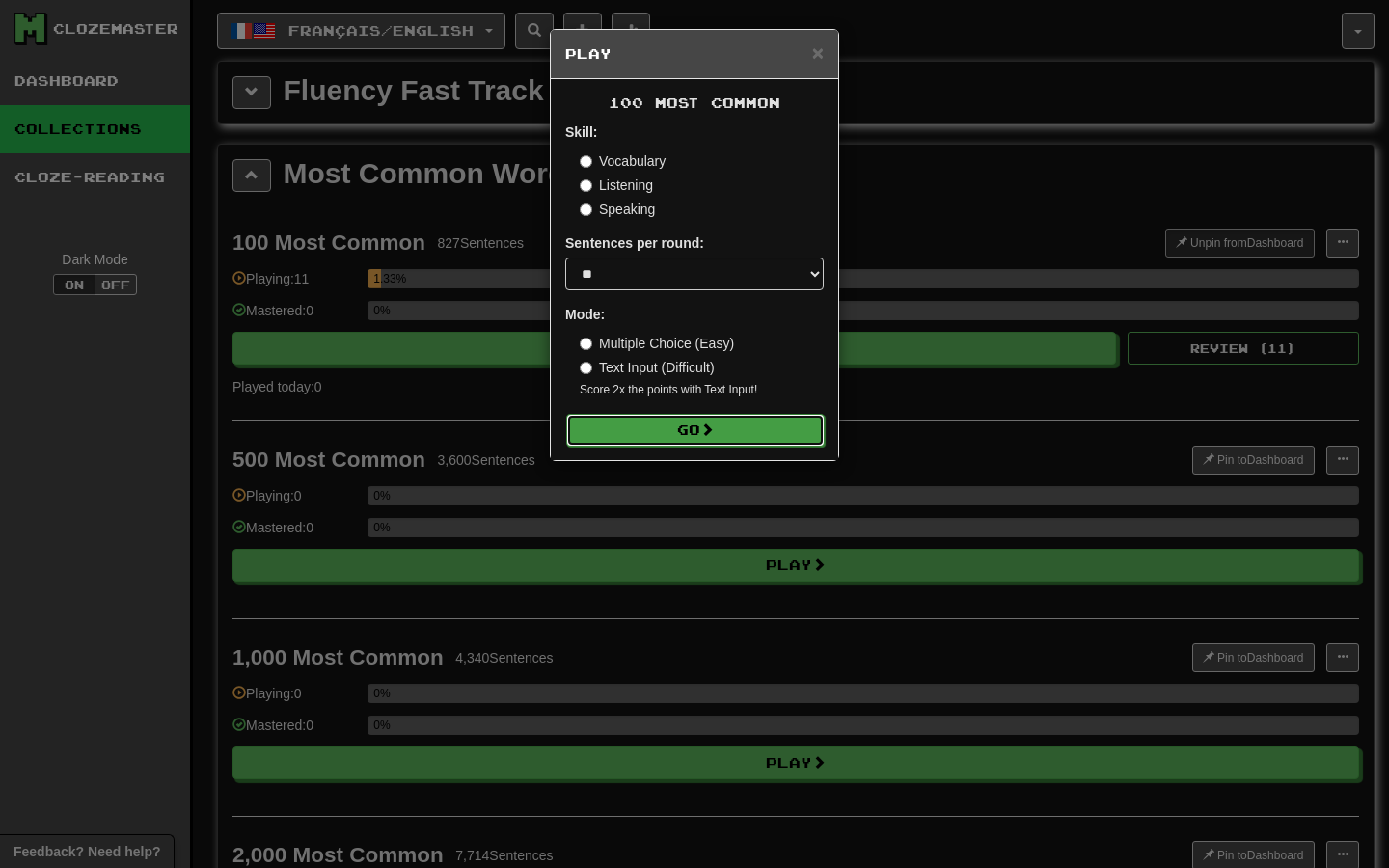 click on "Go" at bounding box center [695, 430] 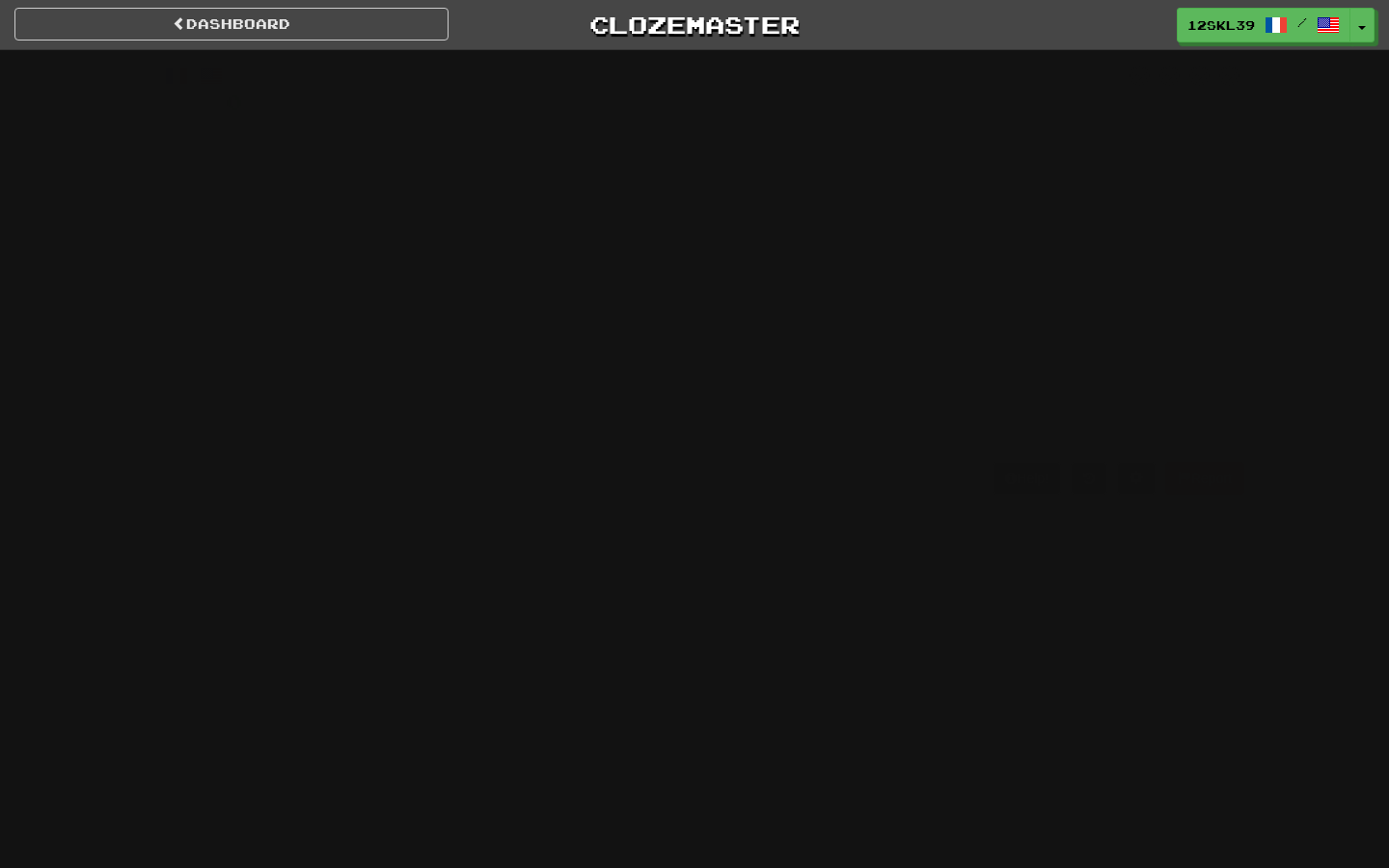 scroll, scrollTop: 0, scrollLeft: 0, axis: both 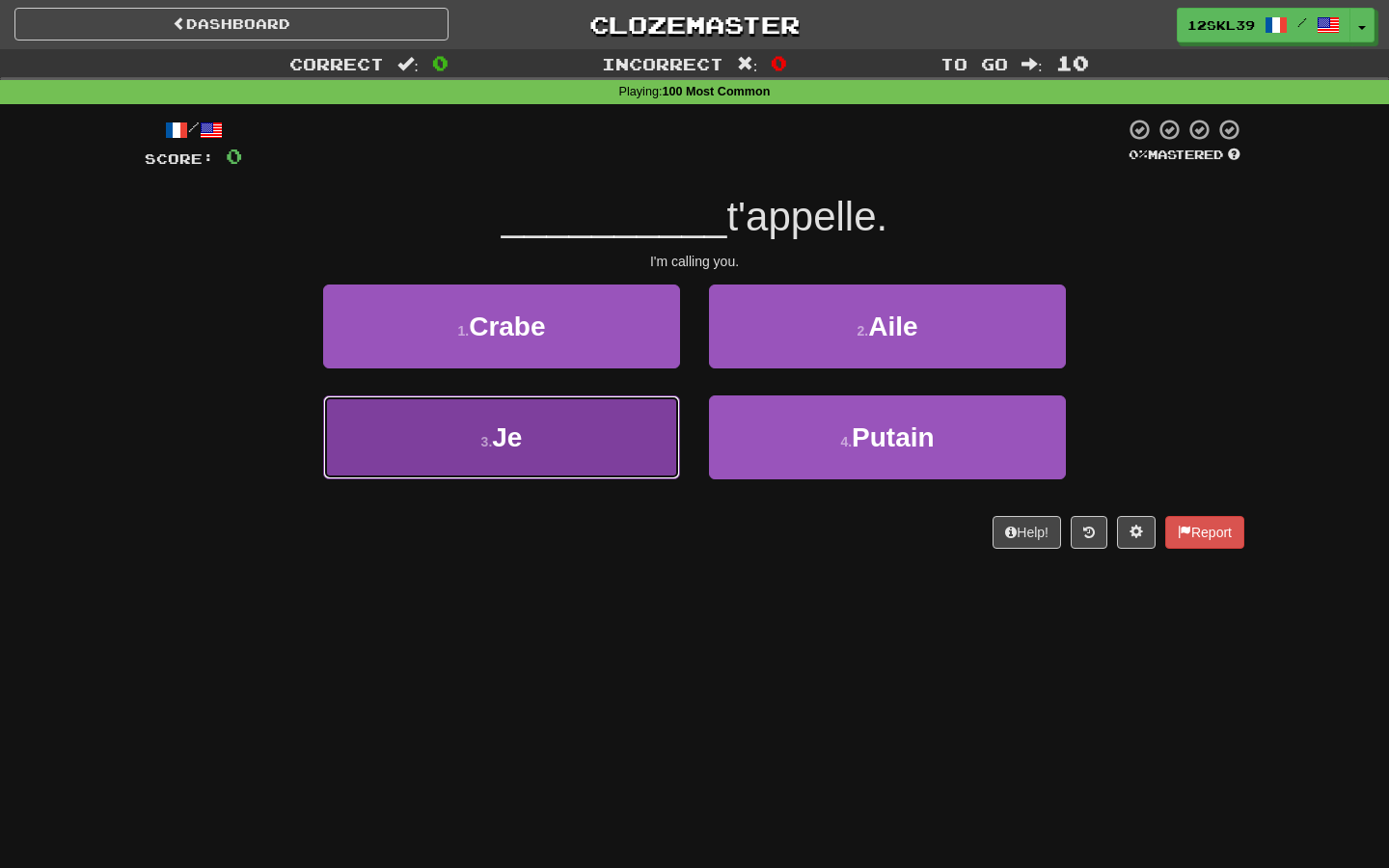 click on "Je" at bounding box center (506, 437) 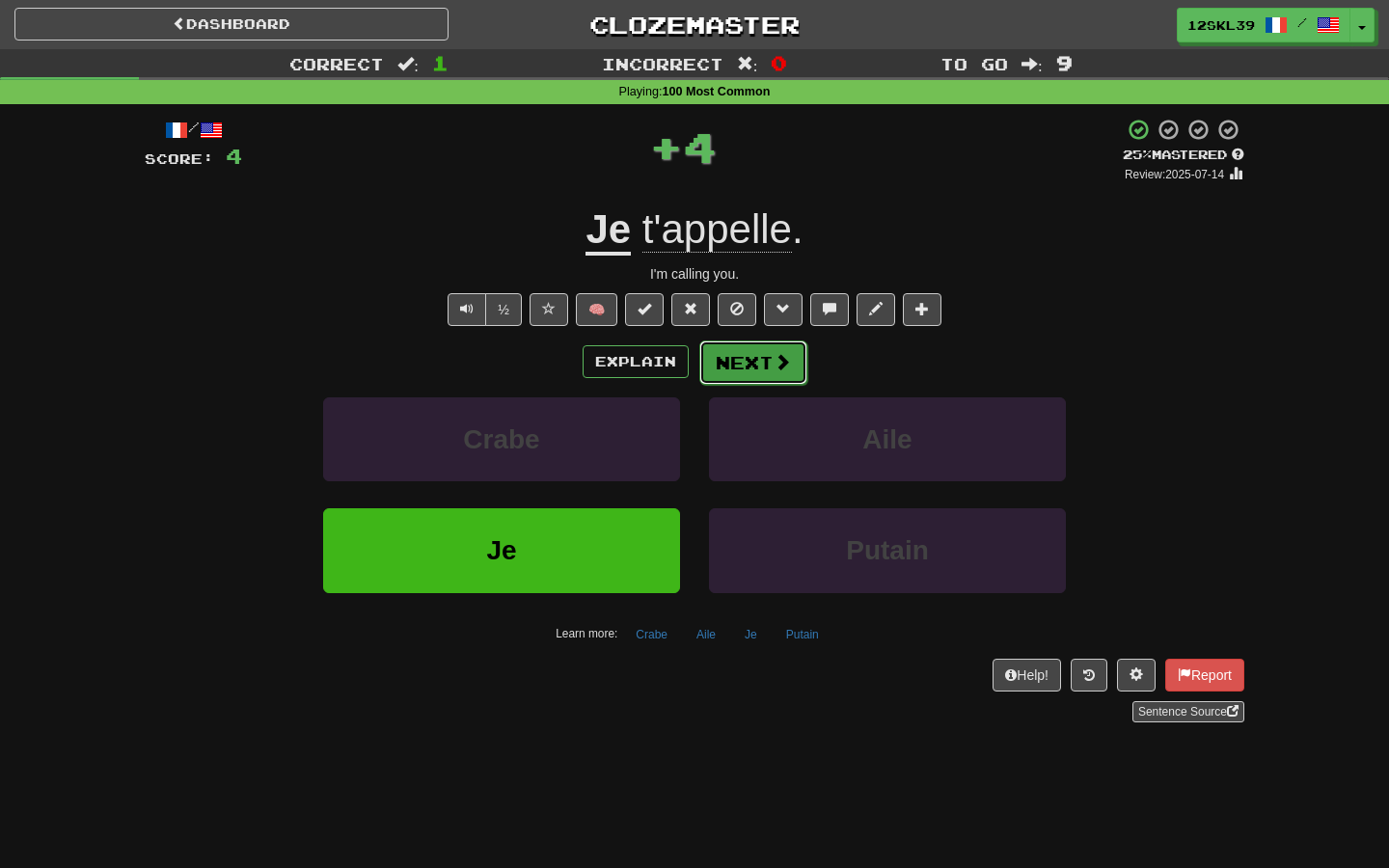 click on "Next" at bounding box center [753, 363] 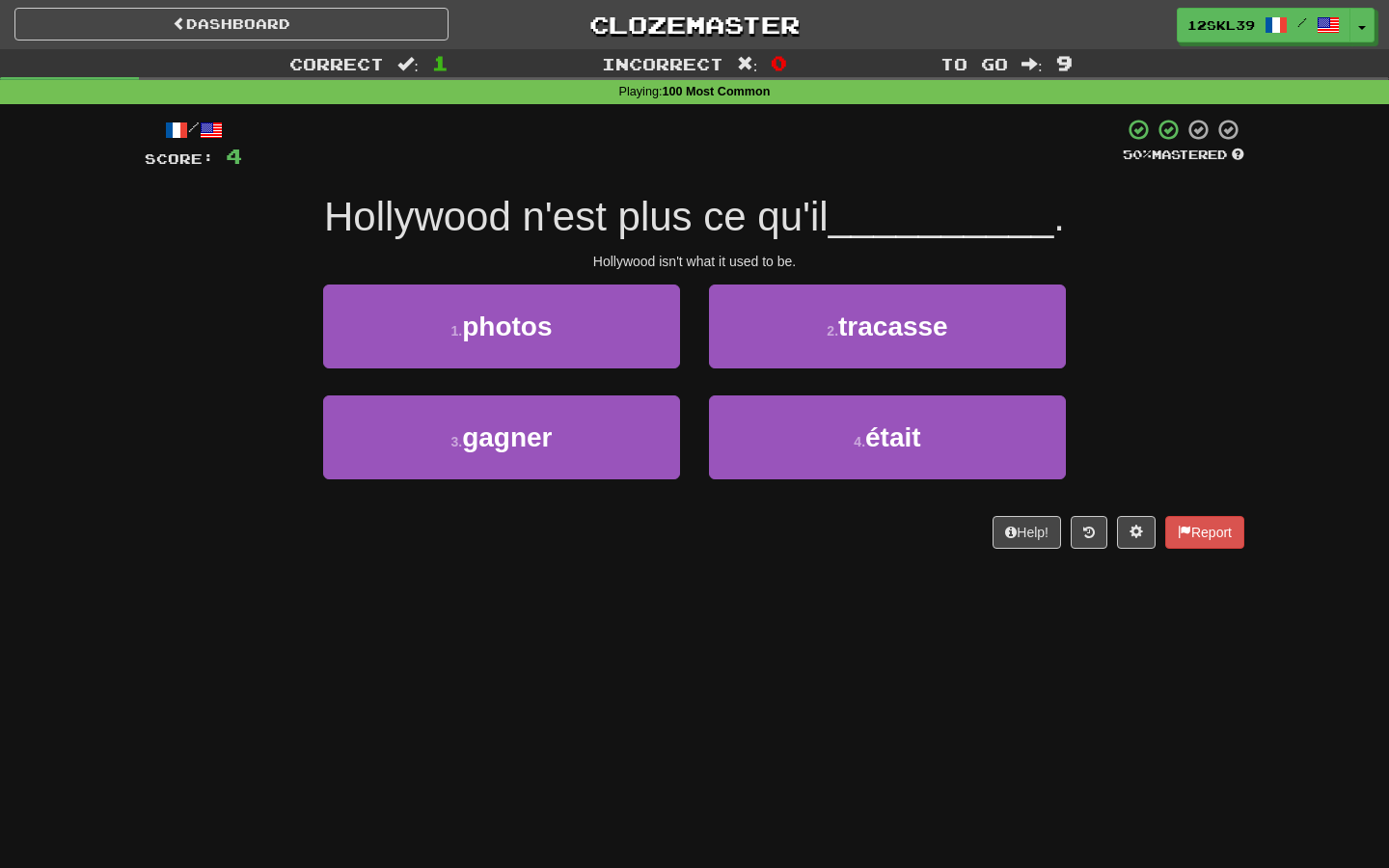 click on "Hollywood n'est plus ce qu'il" at bounding box center (576, 216) 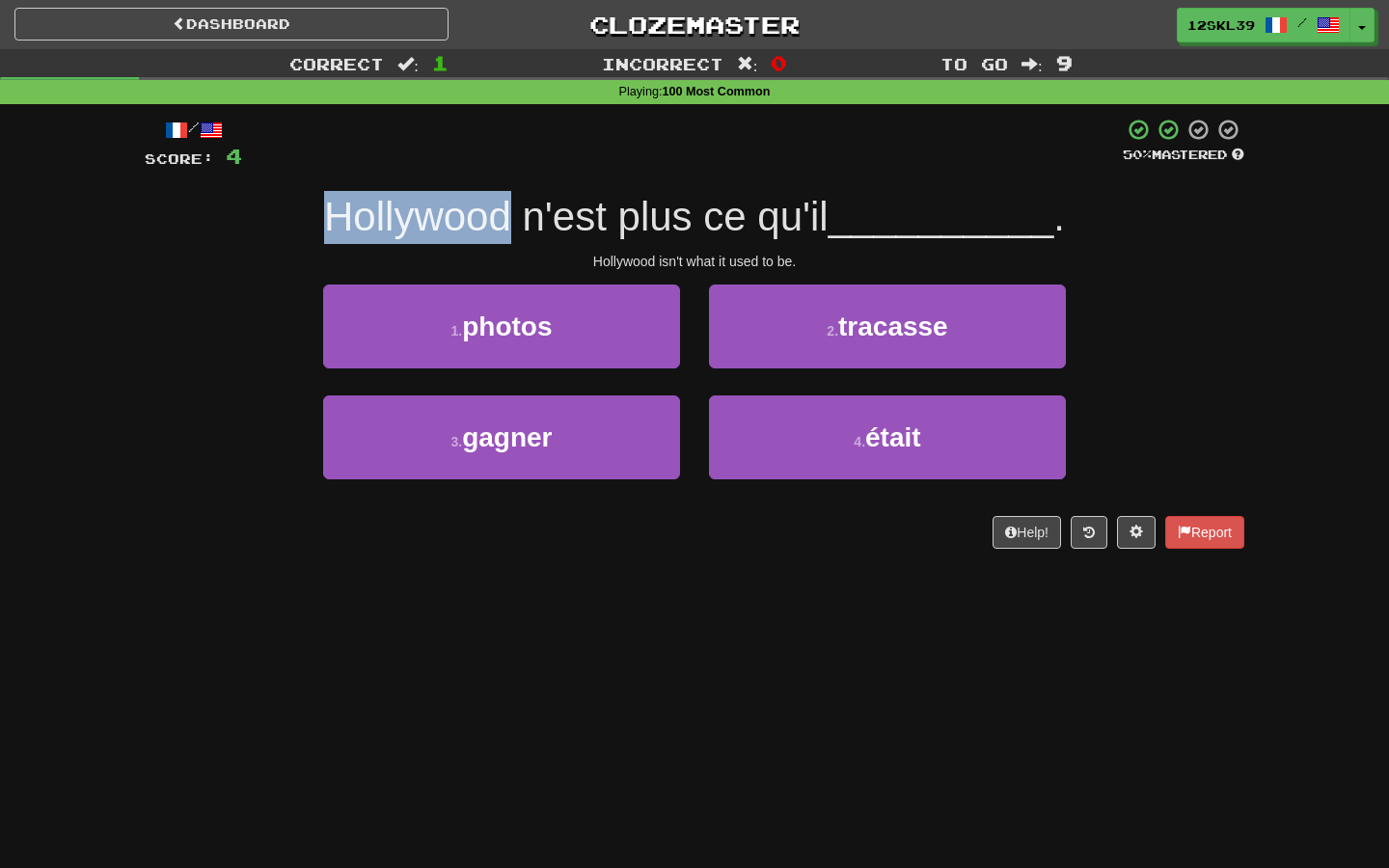 click on "Hollywood n'est plus ce qu'il" at bounding box center (576, 216) 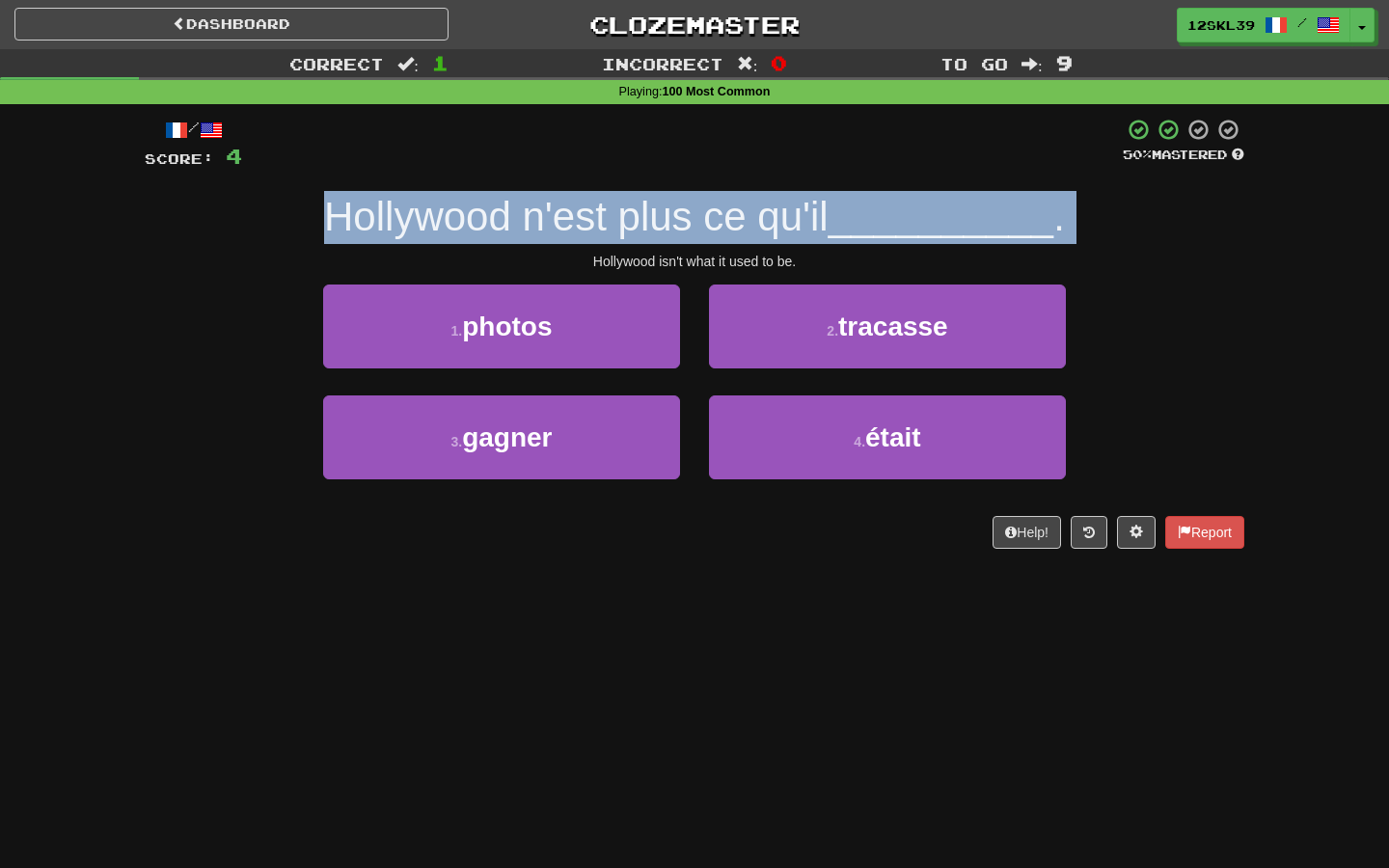 click on "Hollywood n'est plus ce qu'il" at bounding box center [576, 216] 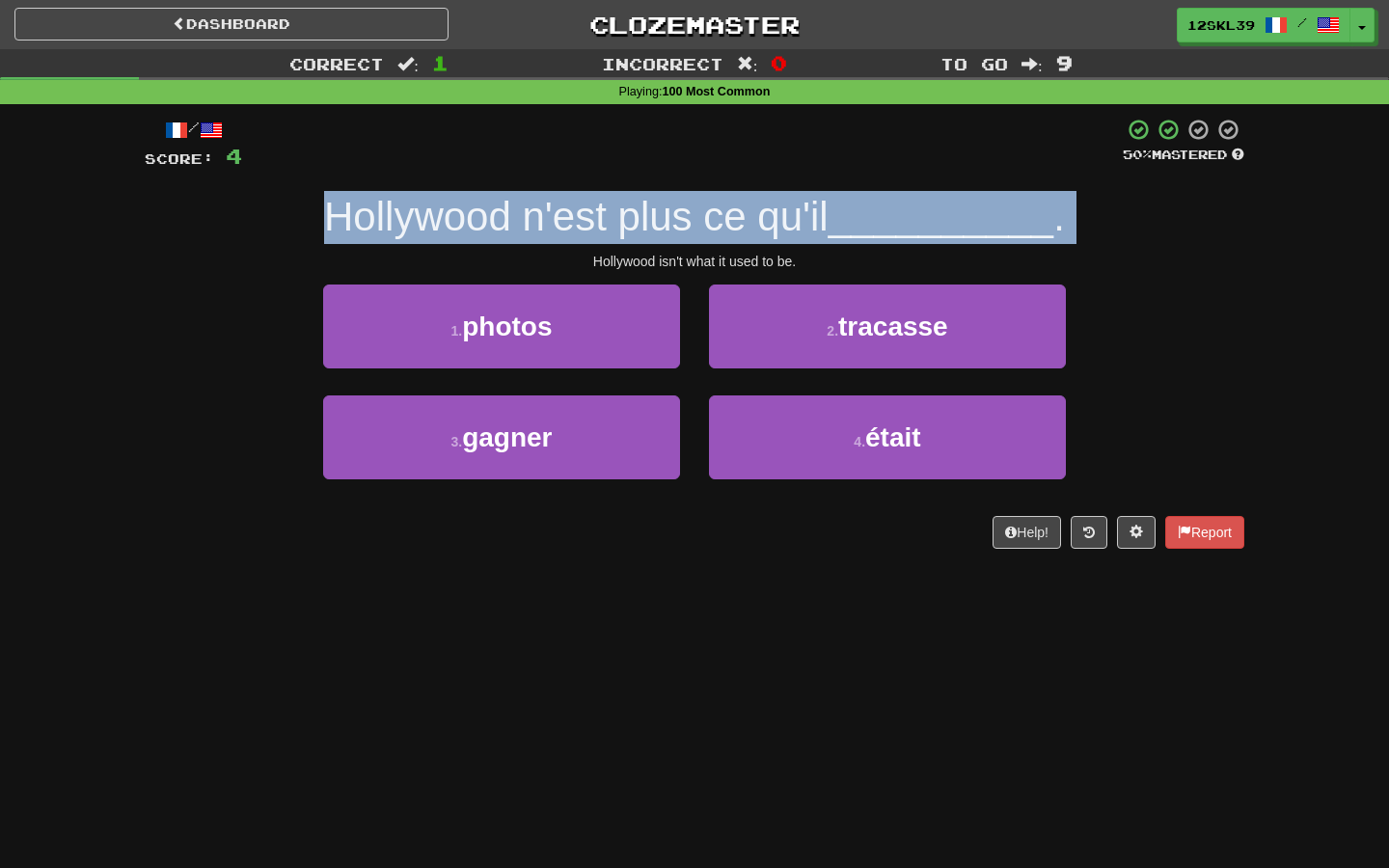 click on "Hollywood n'est plus ce qu'il" at bounding box center [576, 216] 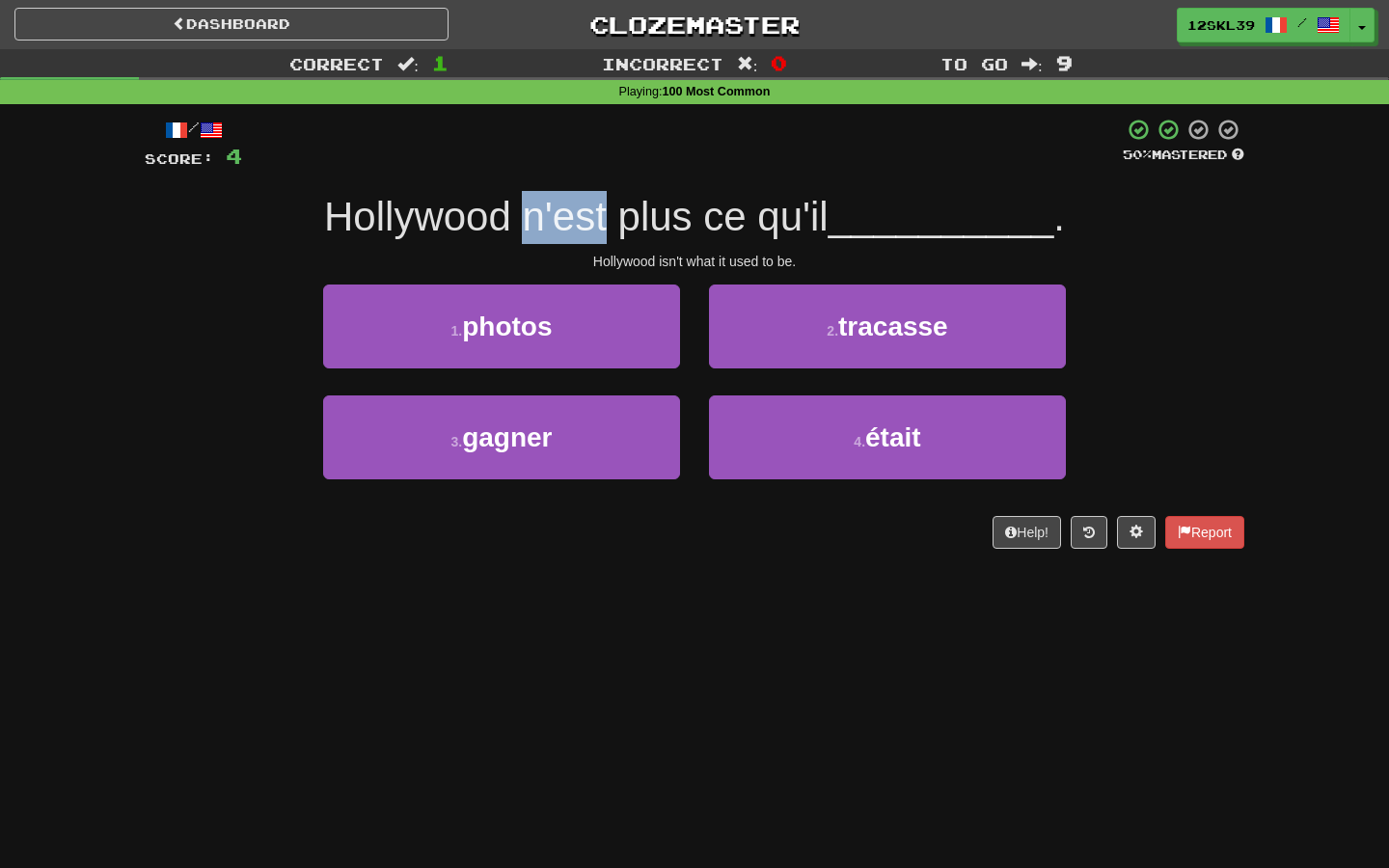 click on "Hollywood n'est plus ce qu'il" at bounding box center [576, 216] 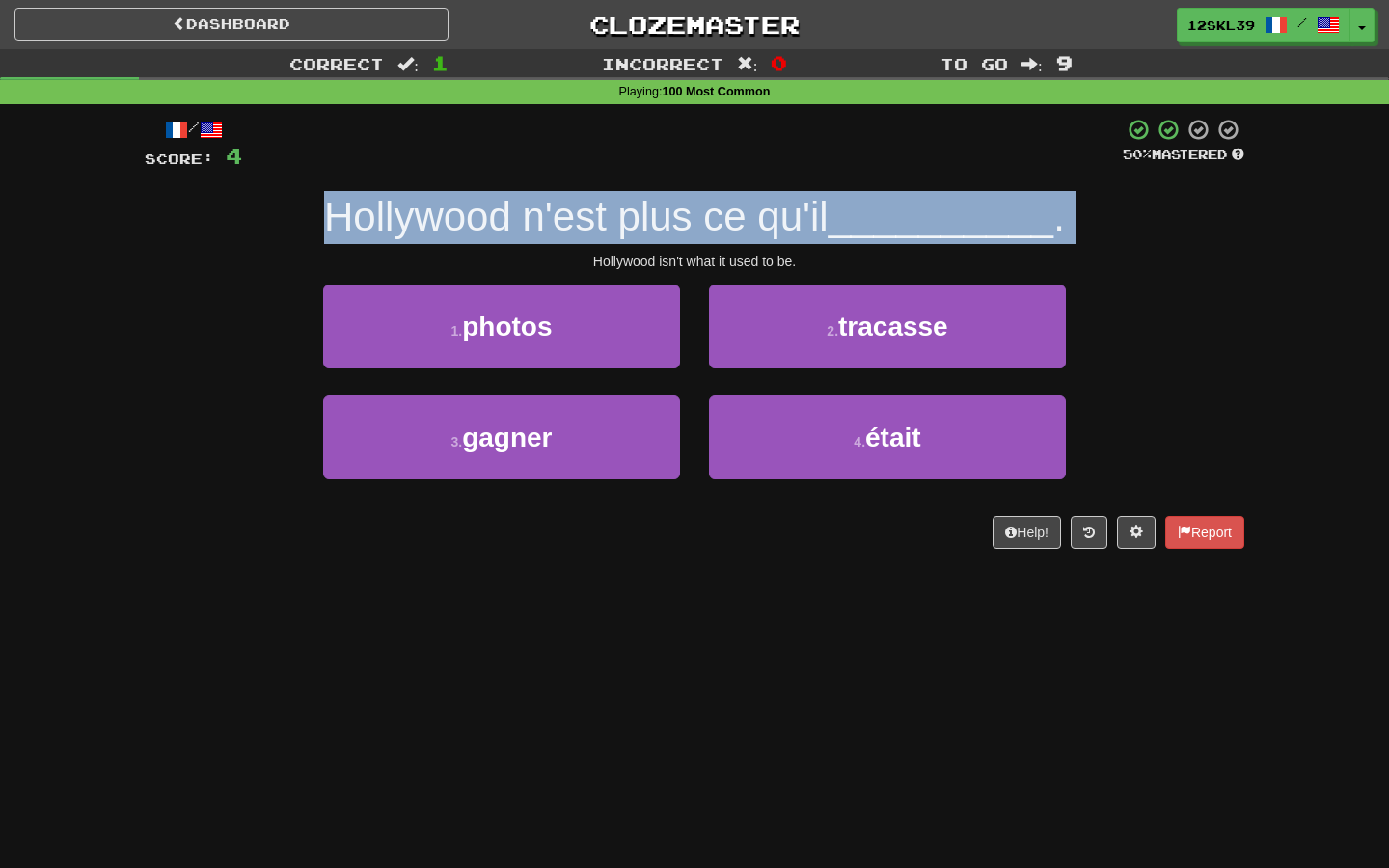 click on "Hollywood n'est plus ce qu'il" at bounding box center [576, 216] 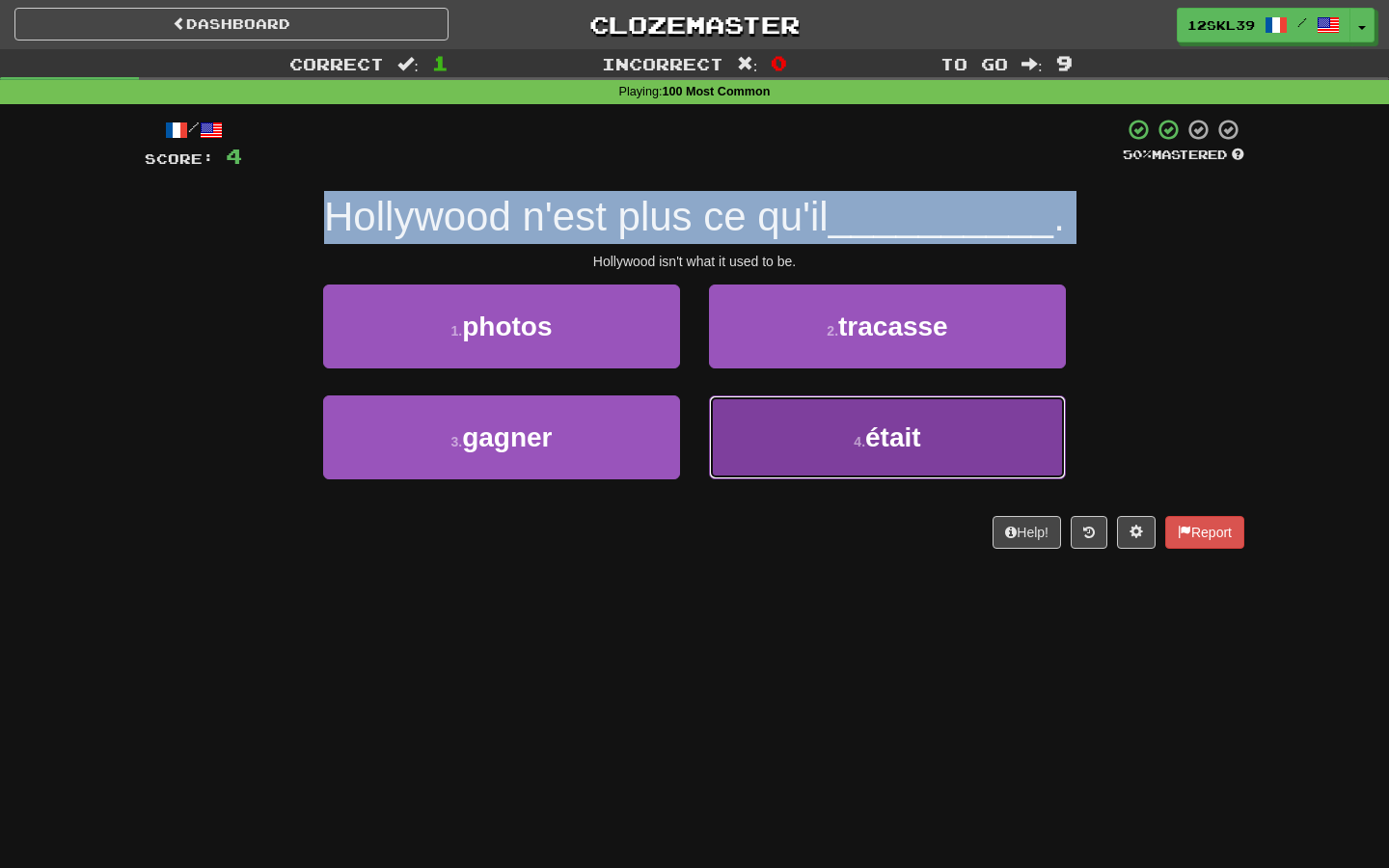 click on "4 .  était" at bounding box center [887, 437] 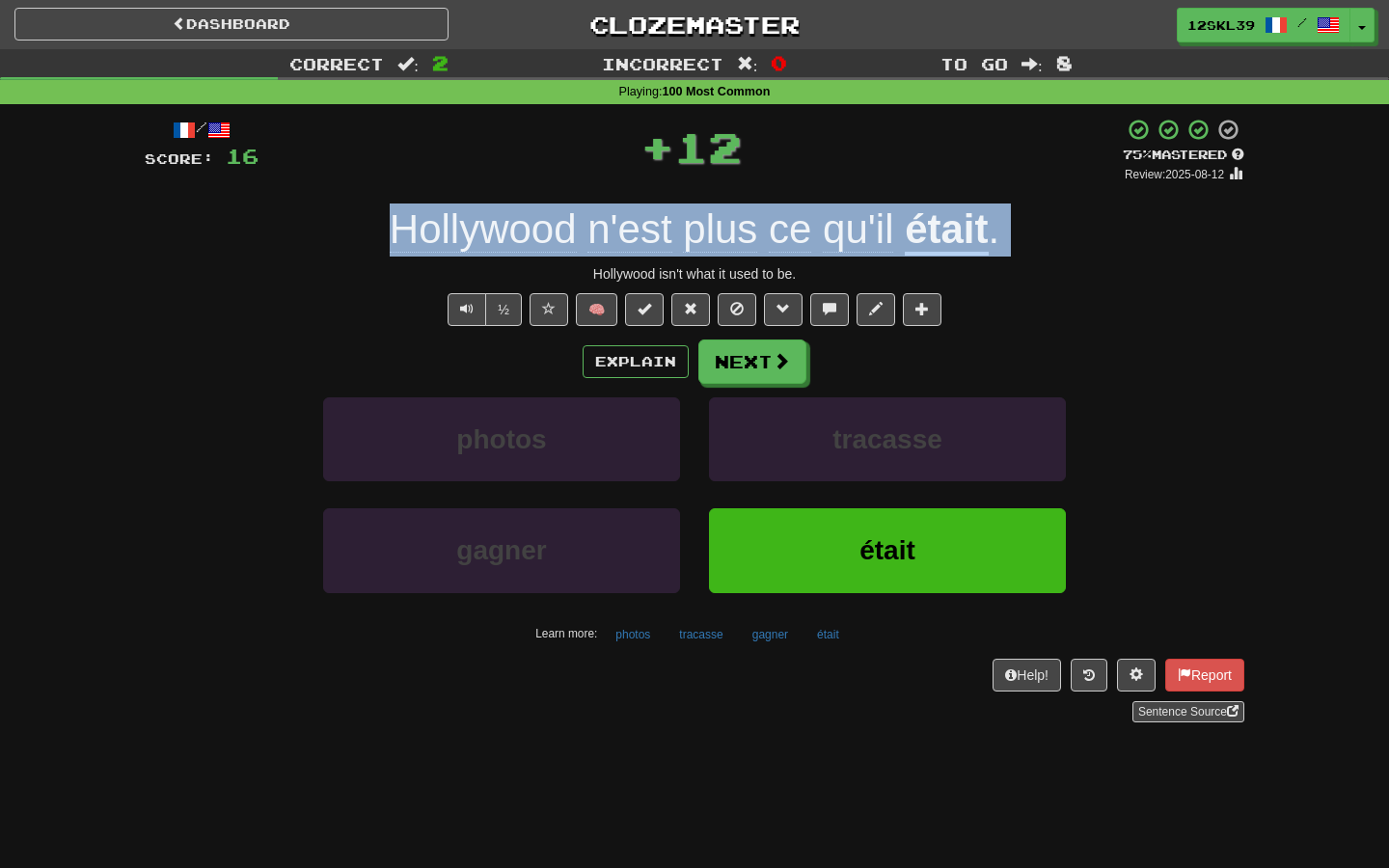 click on "plus" 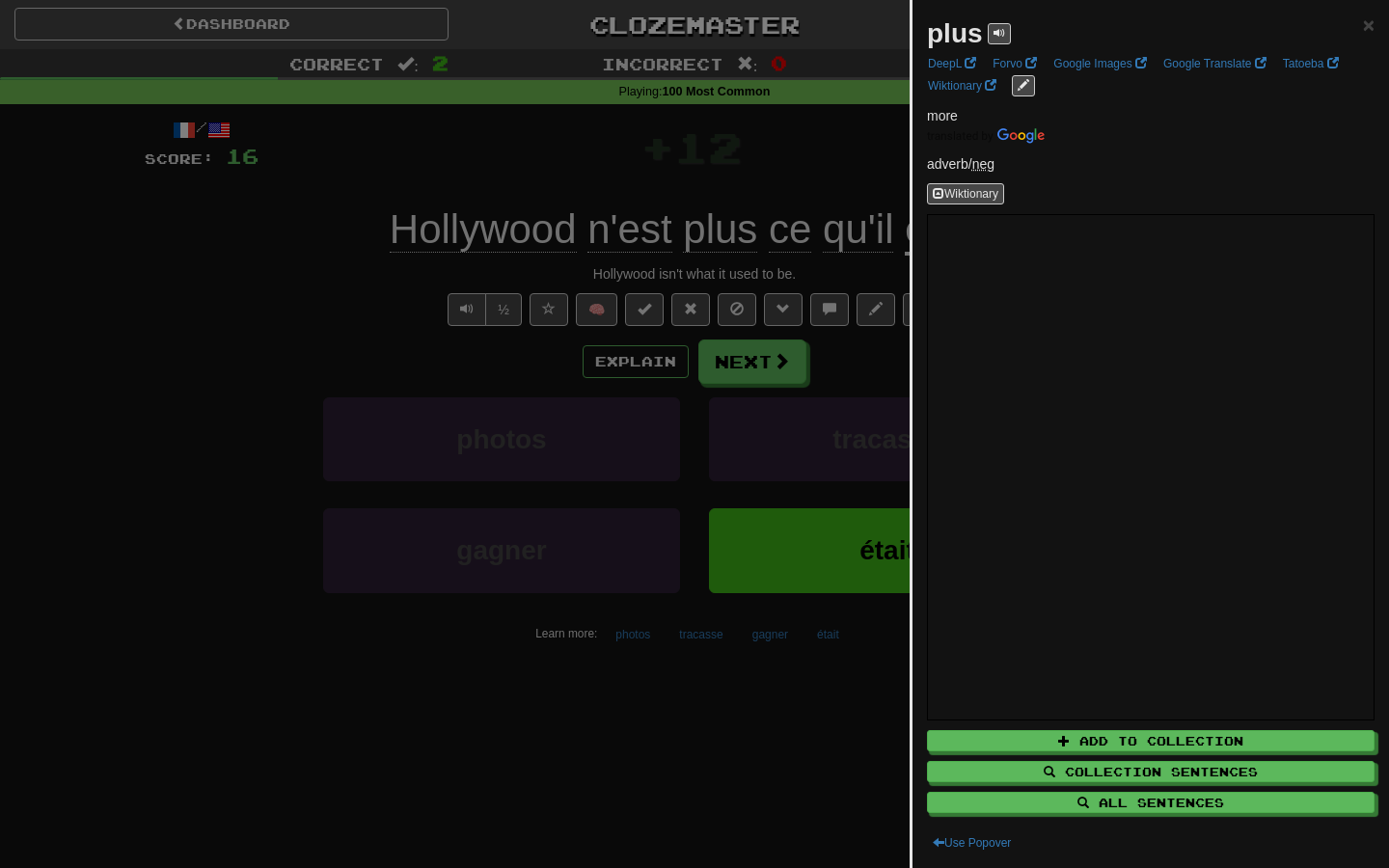 click at bounding box center [694, 434] 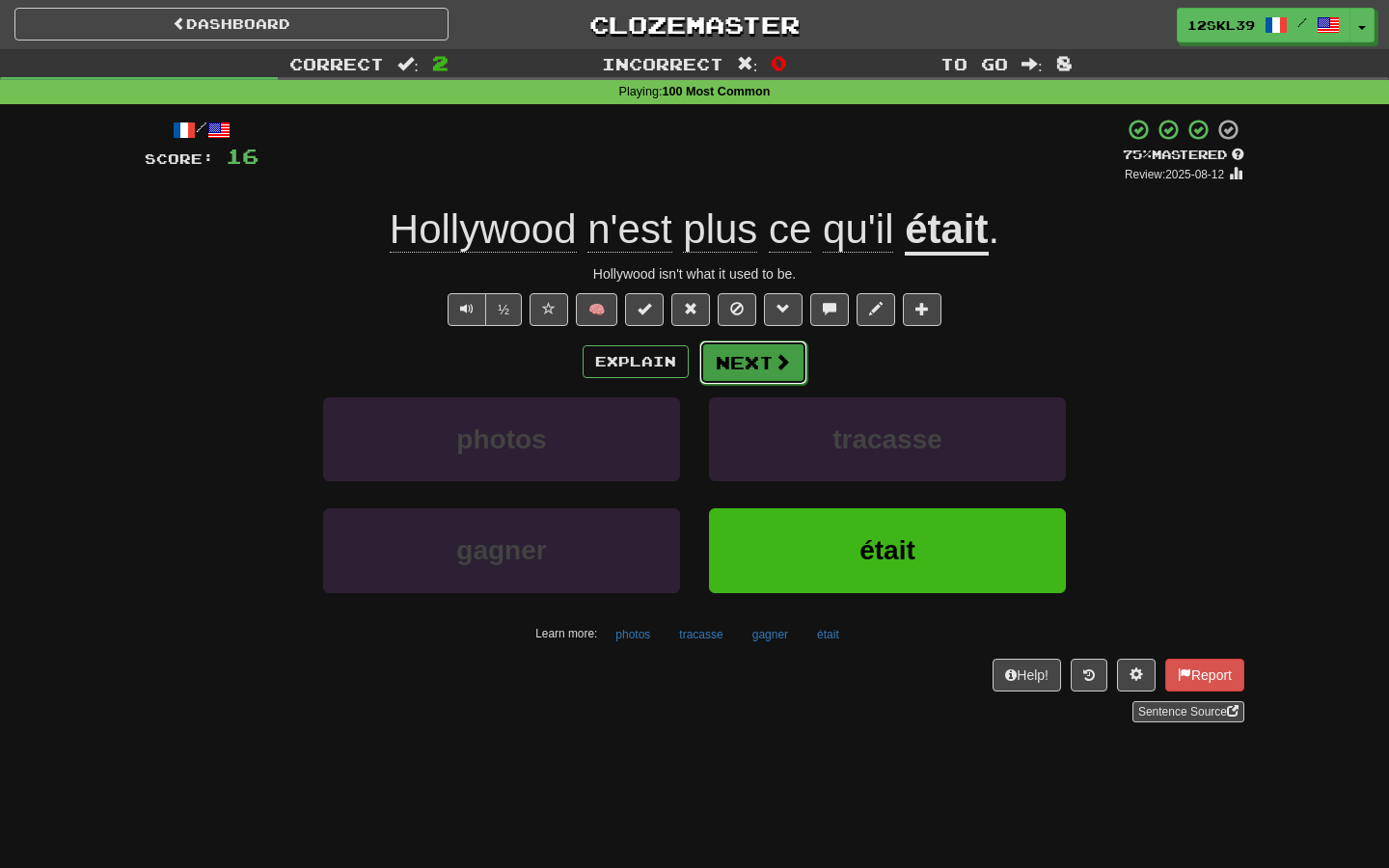 click on "Next" at bounding box center (753, 363) 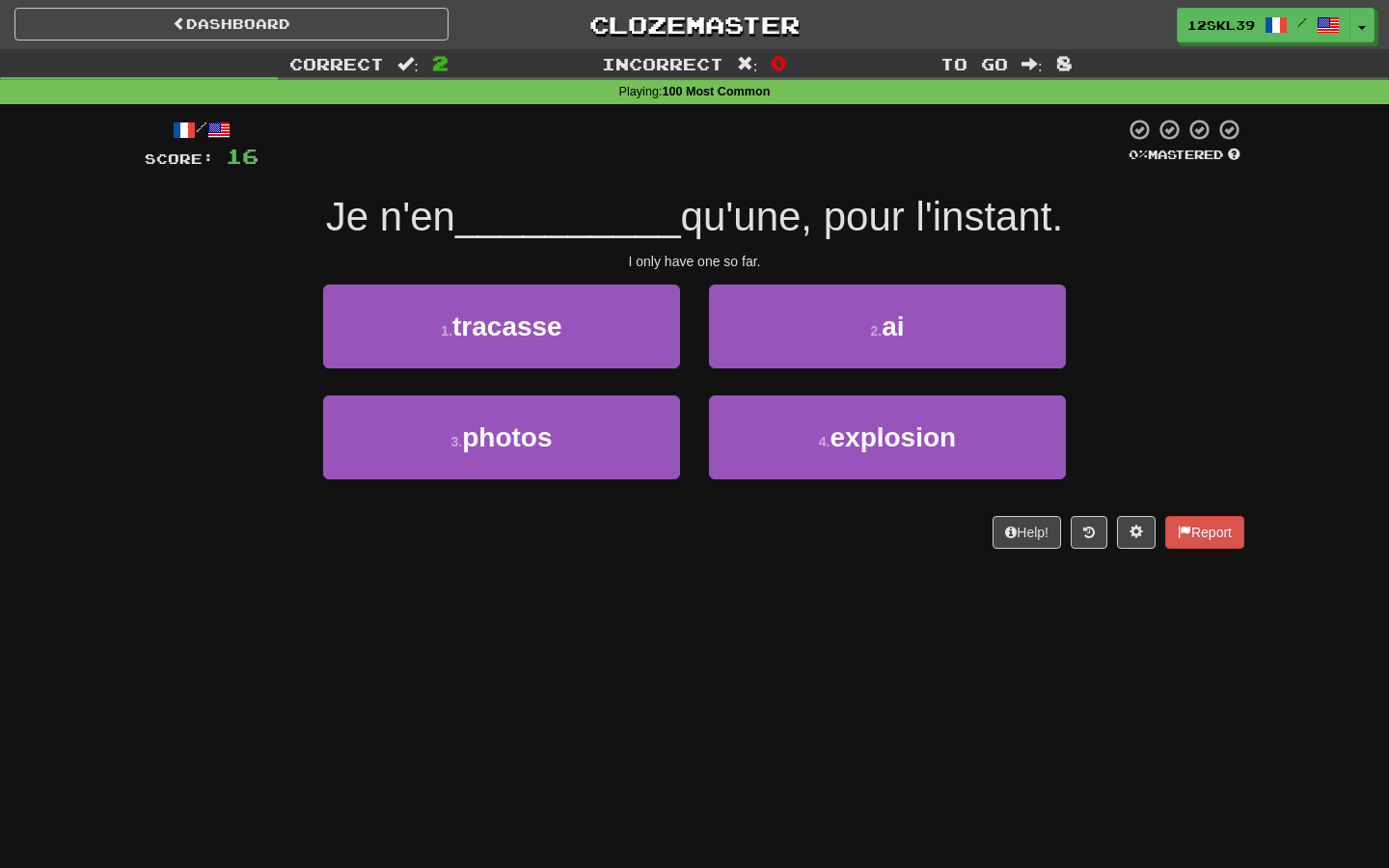 click on "I only have one so far." at bounding box center (694, 261) 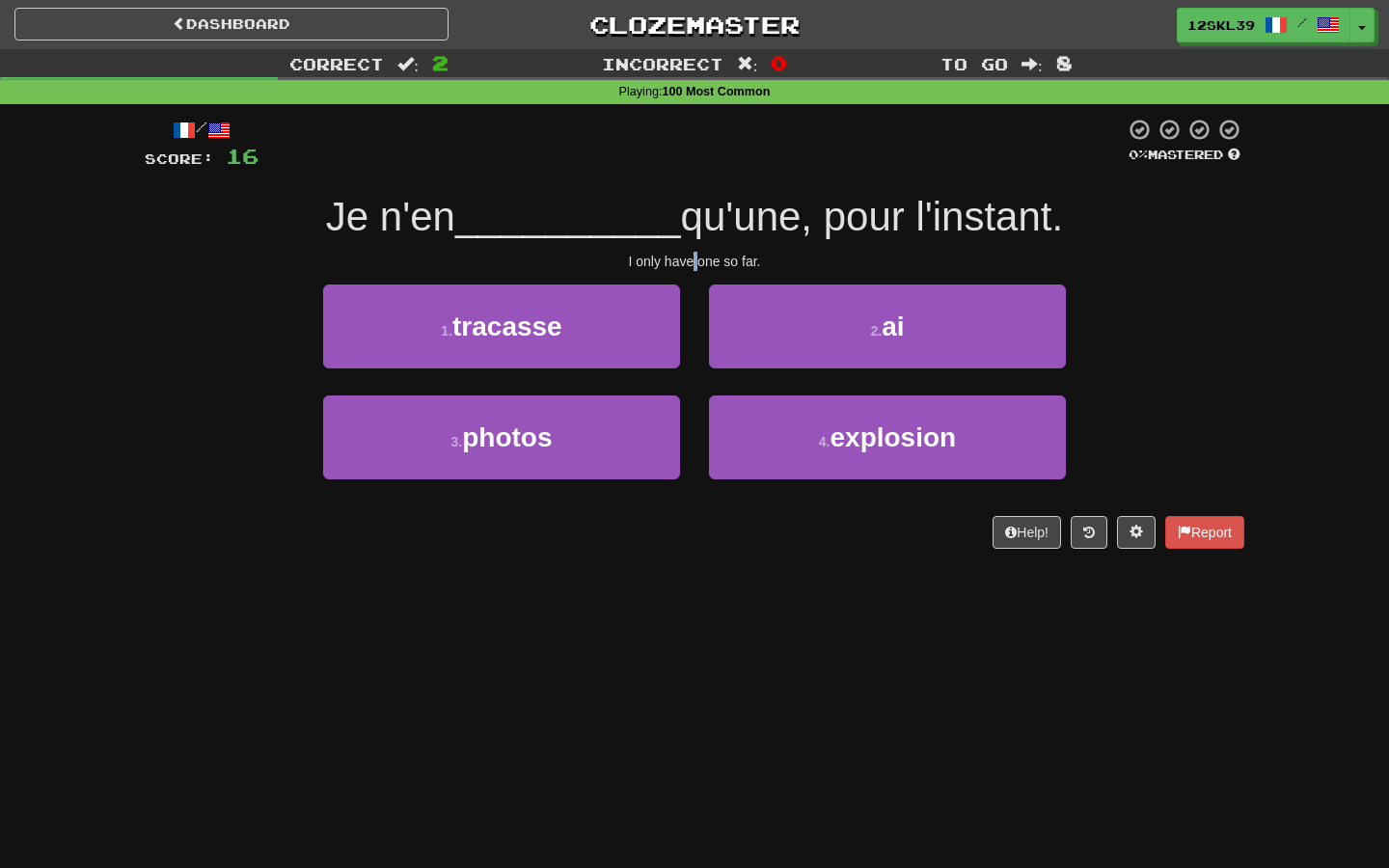 click on "I only have one so far." at bounding box center (694, 261) 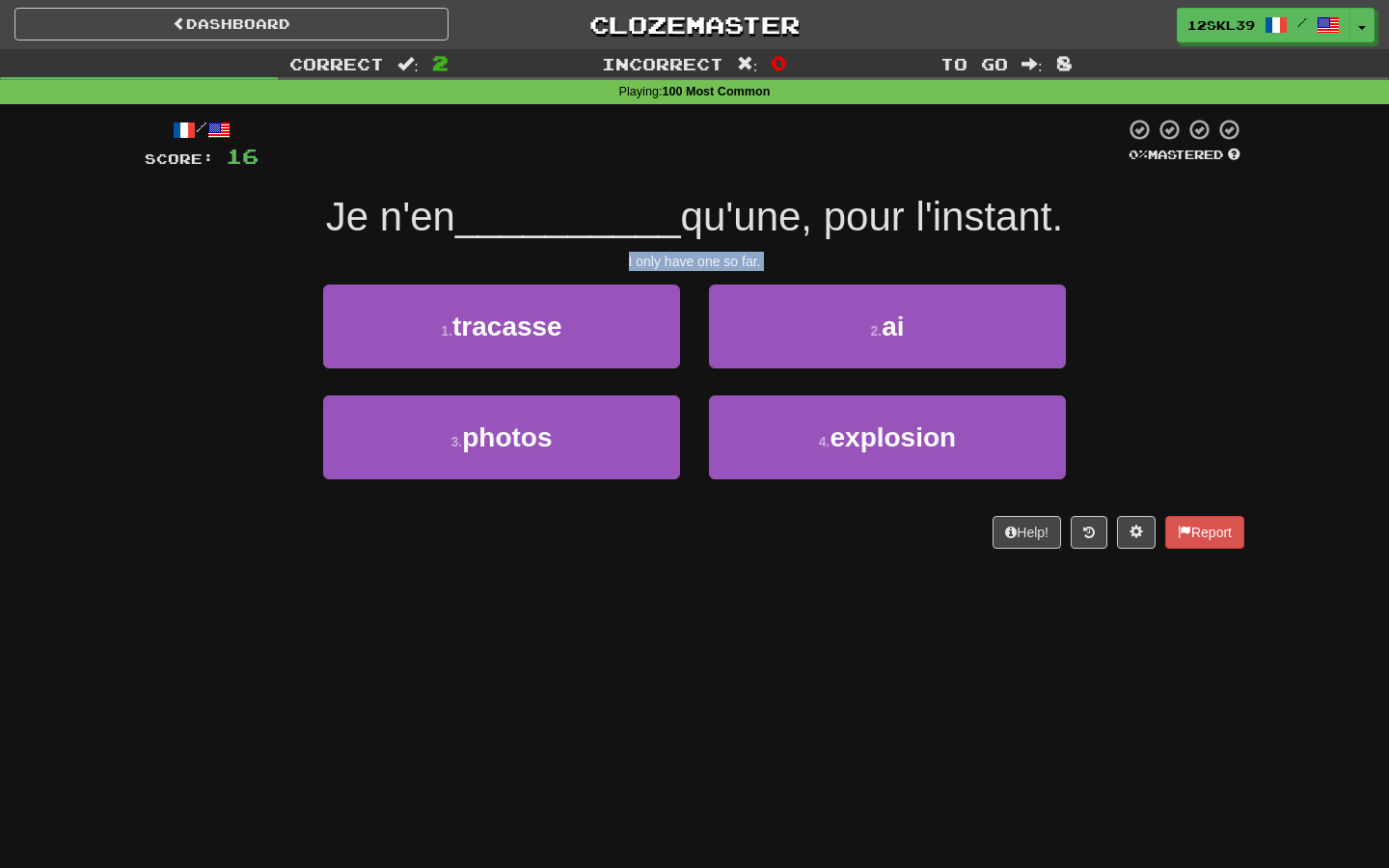 click on "I only have one so far." at bounding box center (694, 261) 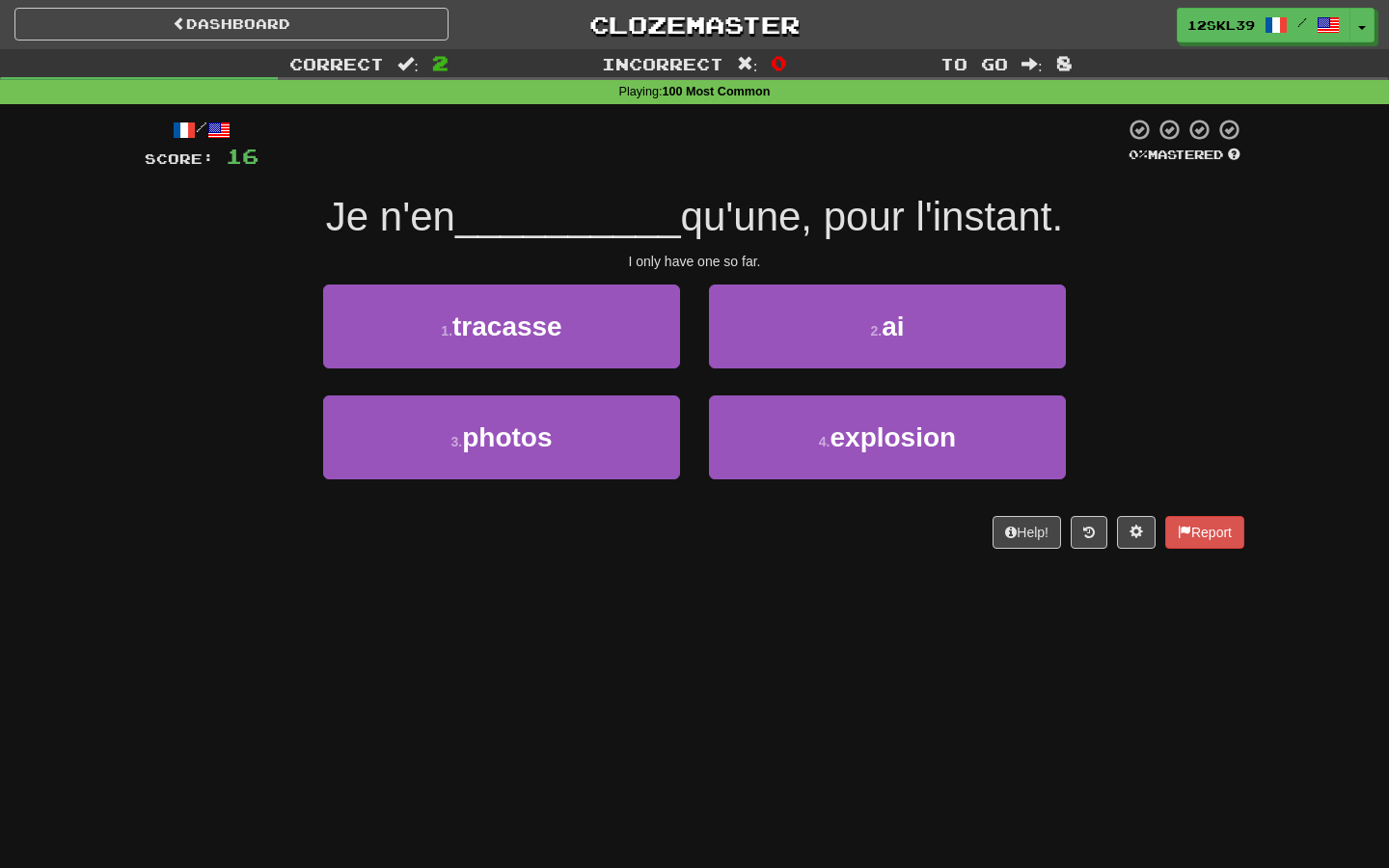 click on "__________" at bounding box center [568, 216] 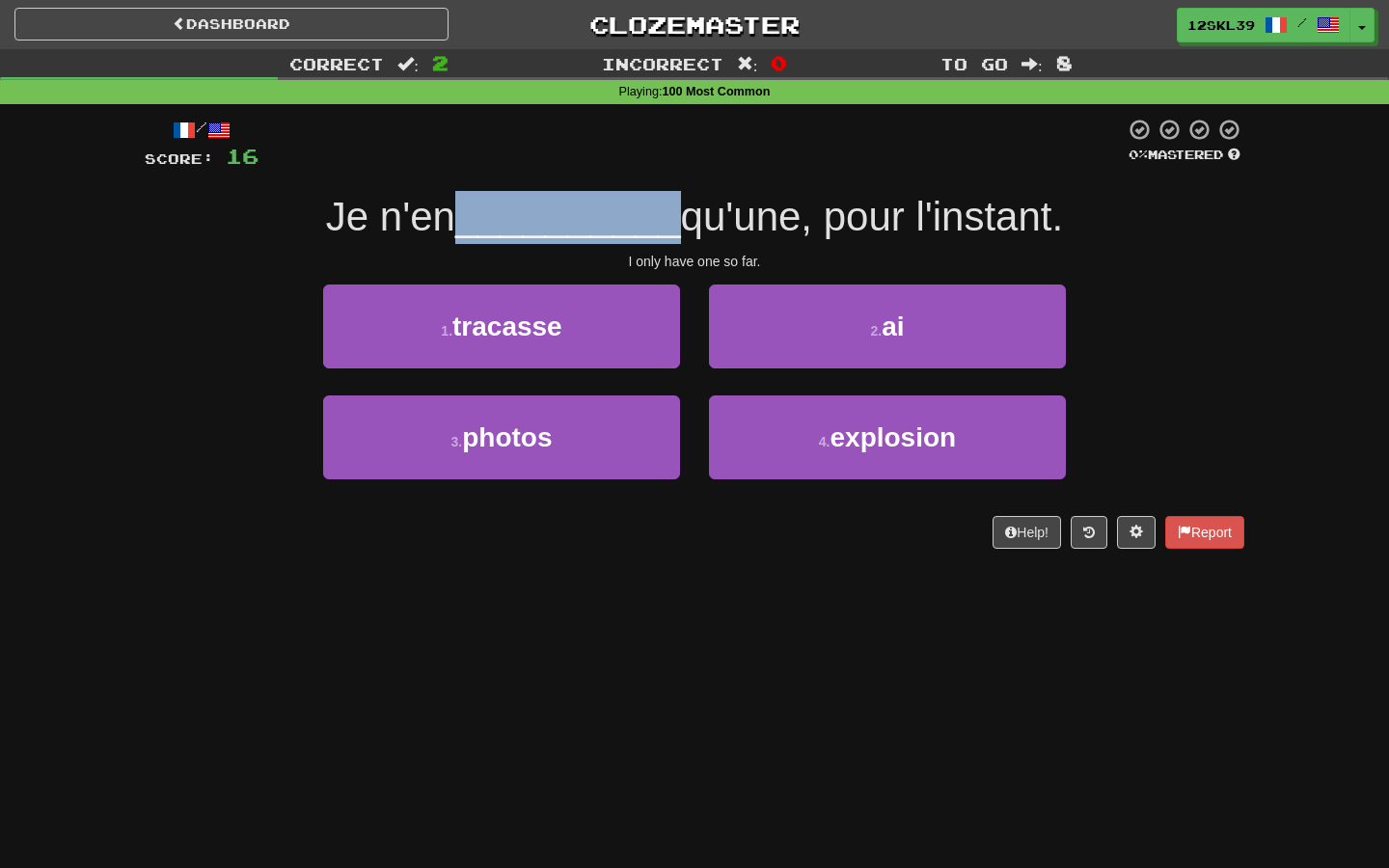 click on "__________" at bounding box center [568, 216] 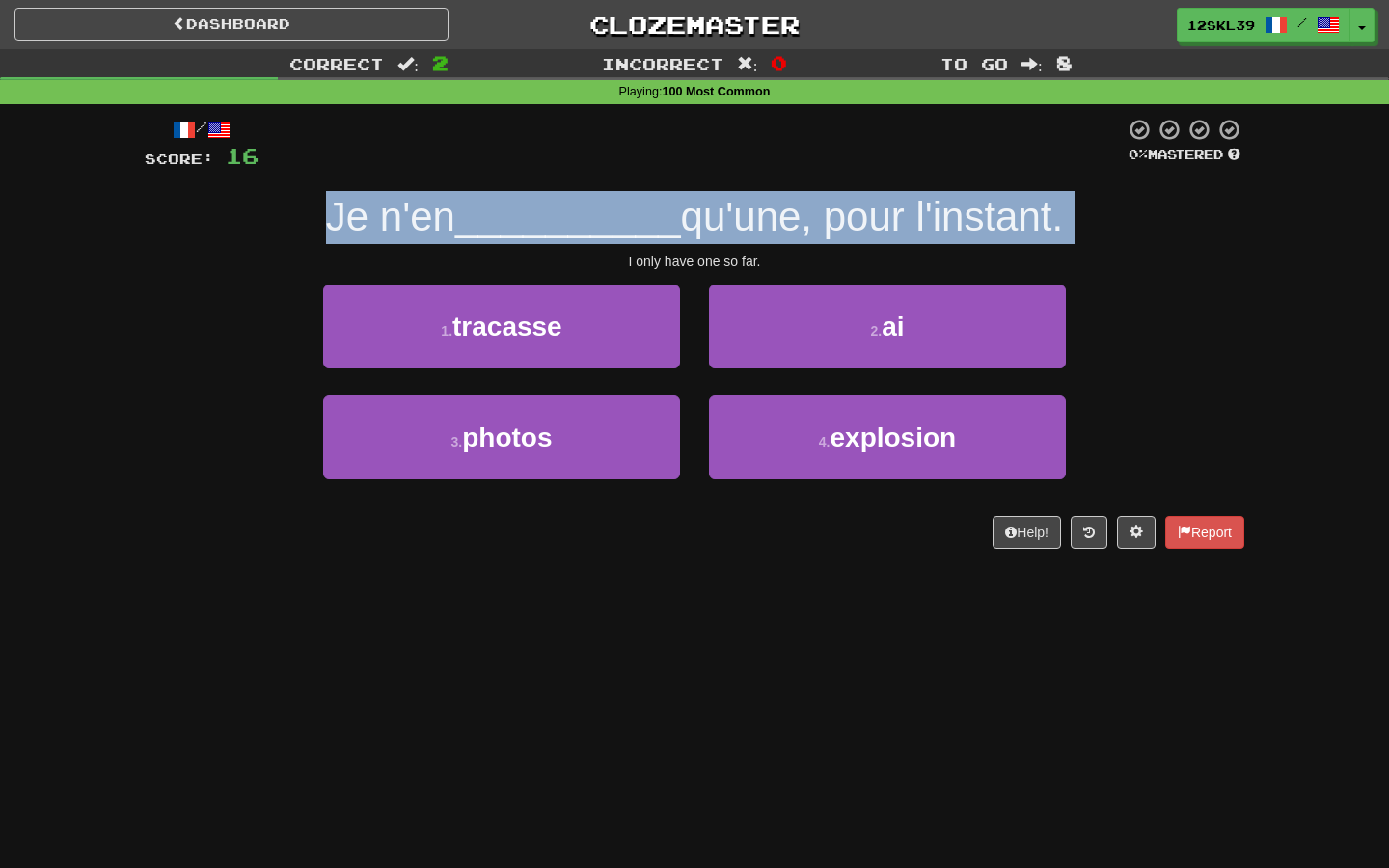 click on "__________" at bounding box center (568, 216) 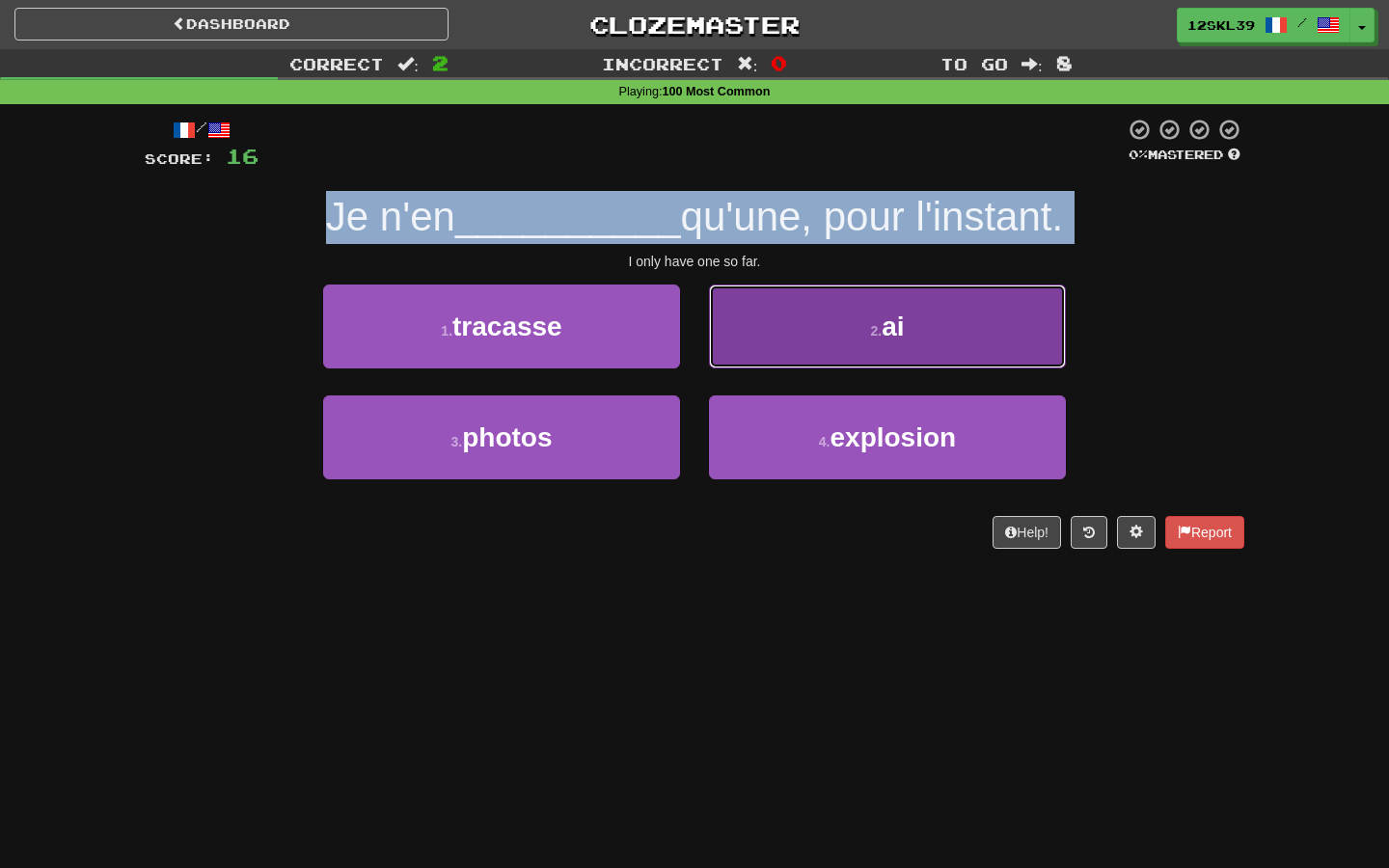 click on "2 .  ai" at bounding box center (887, 326) 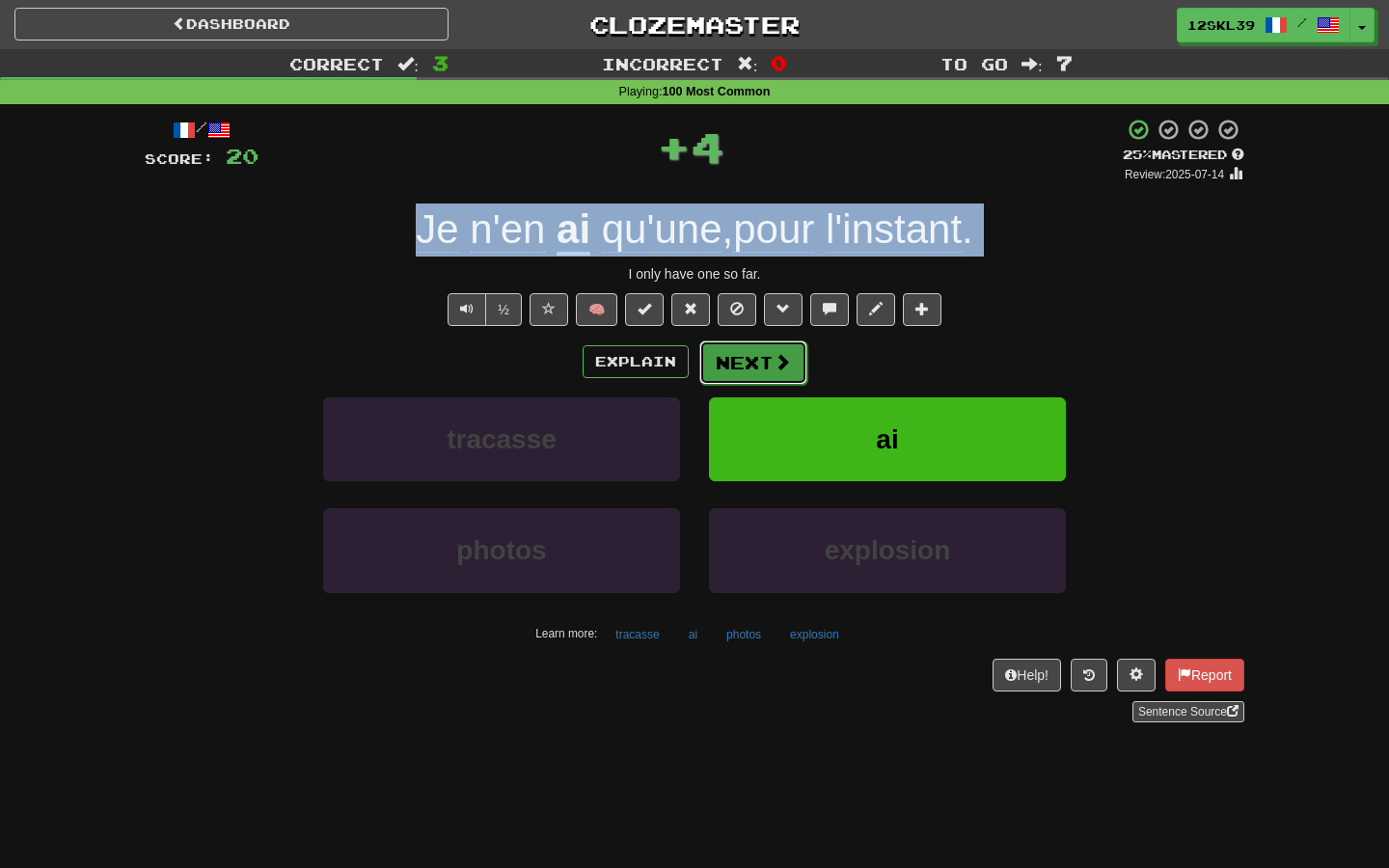 click on "Next" at bounding box center (753, 363) 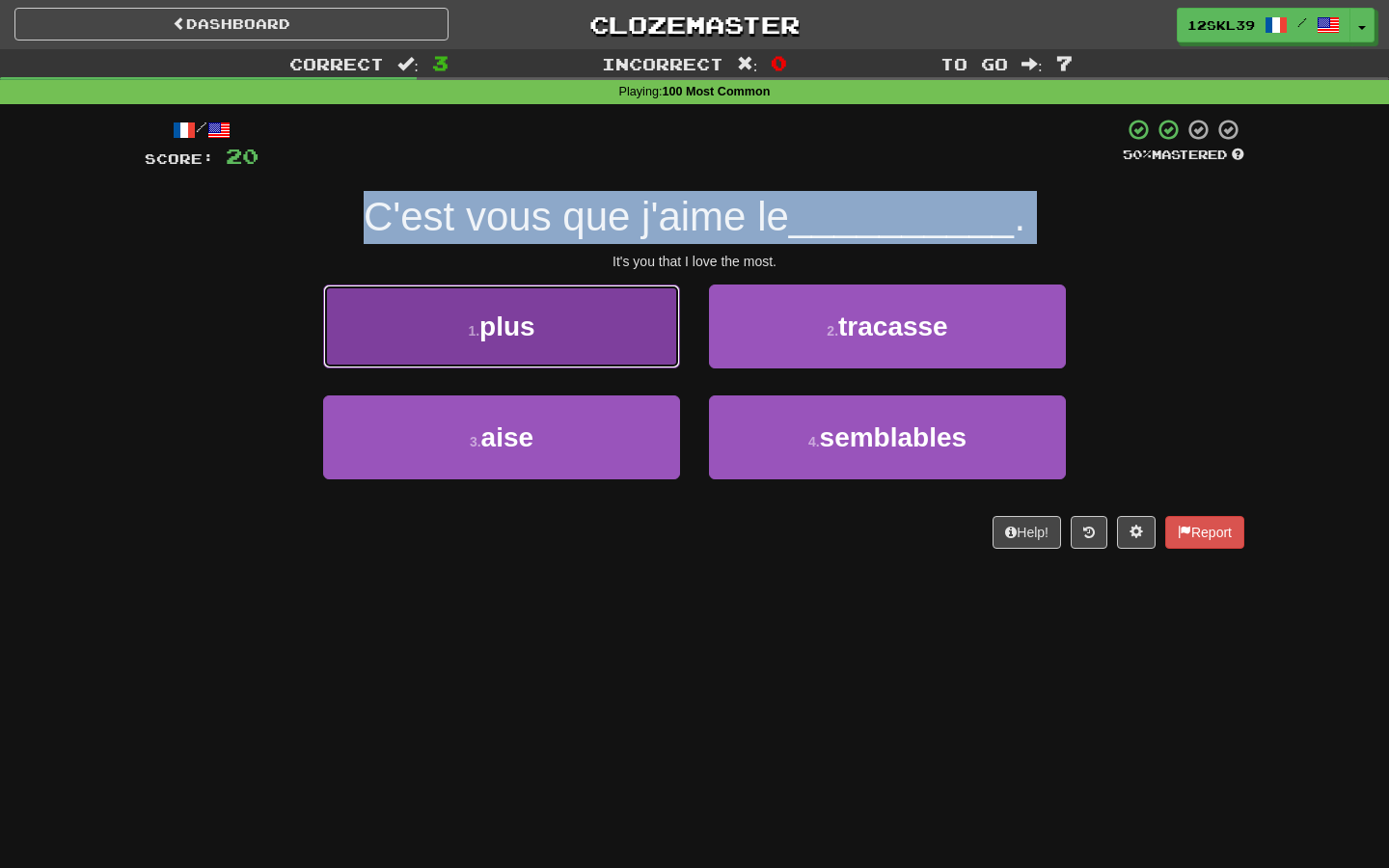 click on "1 .  plus" at bounding box center [502, 326] 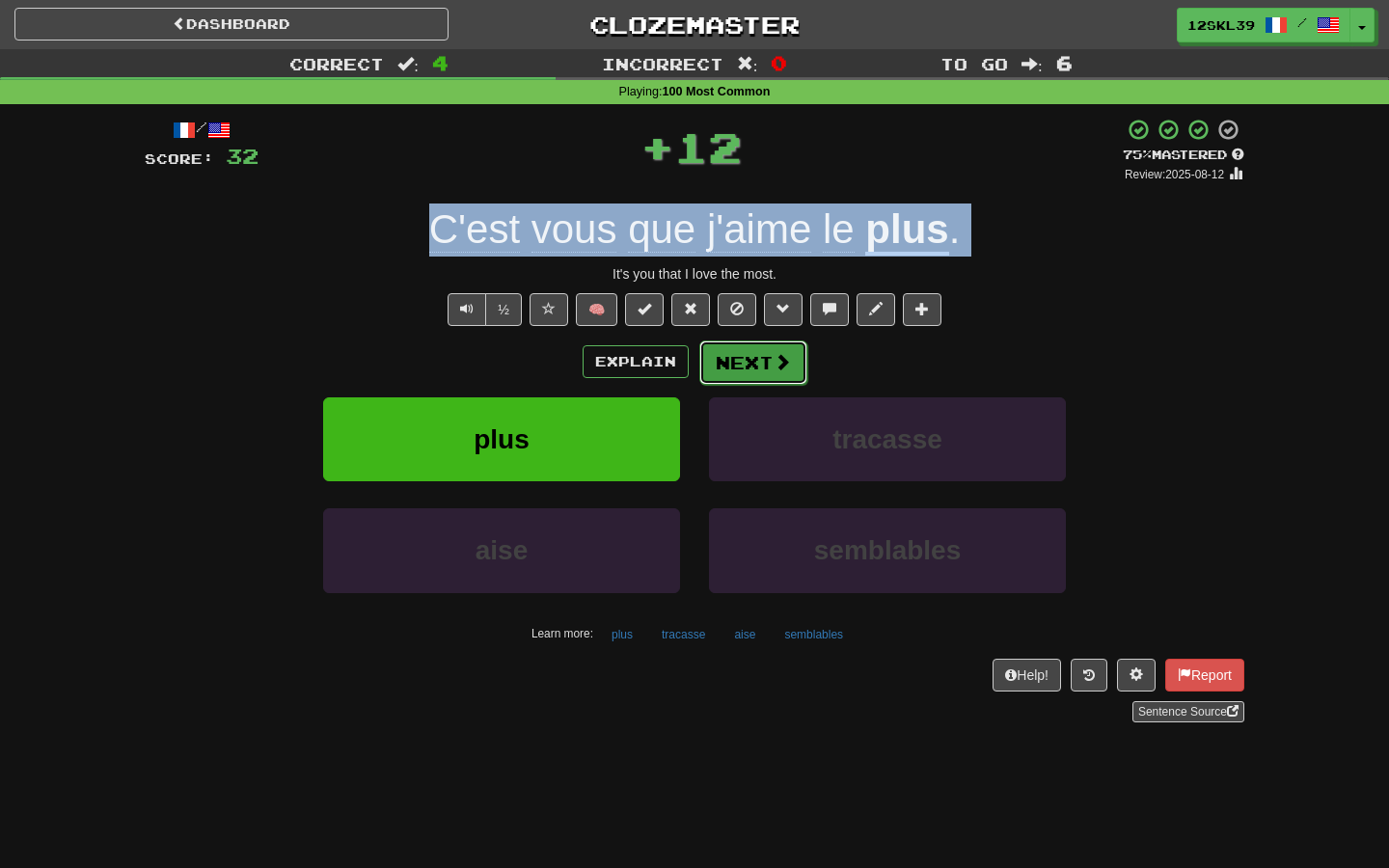 click on "Next" at bounding box center [753, 363] 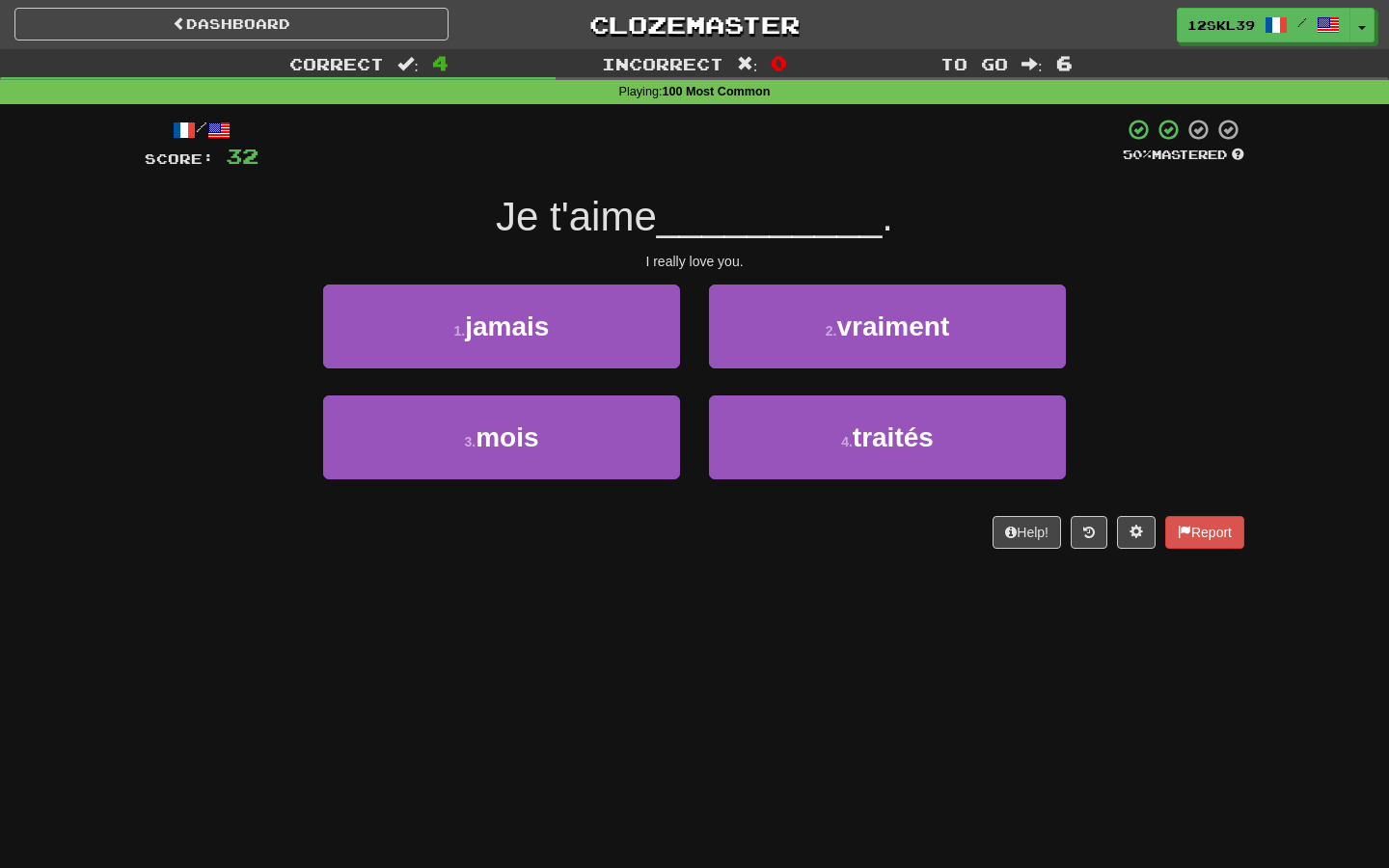 click on "/  Score:   32 50 %  Mastered Je t'aime  __________ . I really love you. 1 .  jamais 2 .  vraiment 3 .  mois 4 .  traités  Help!  Report" at bounding box center (694, 339) 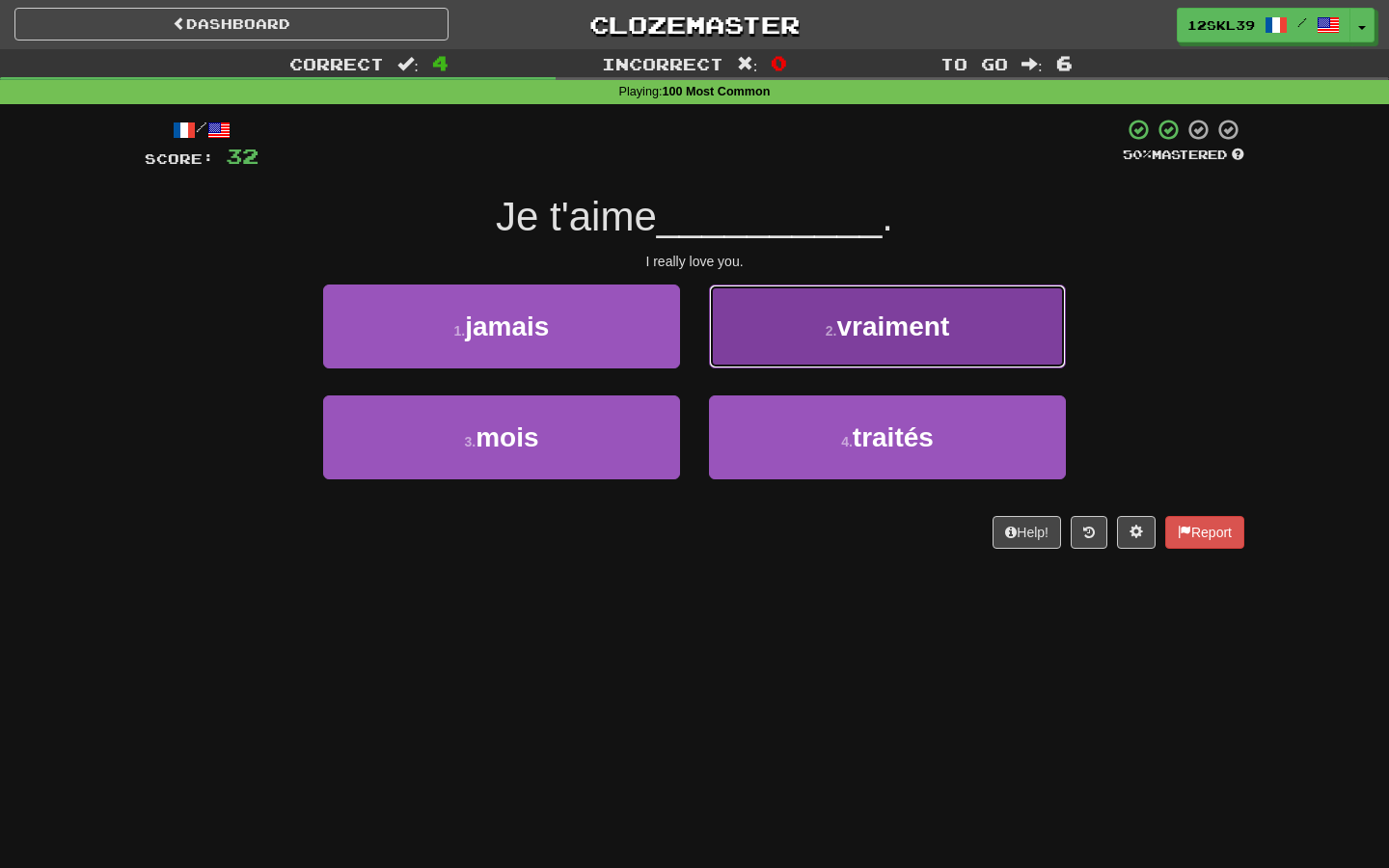 click on "2 .  vraiment" at bounding box center (887, 326) 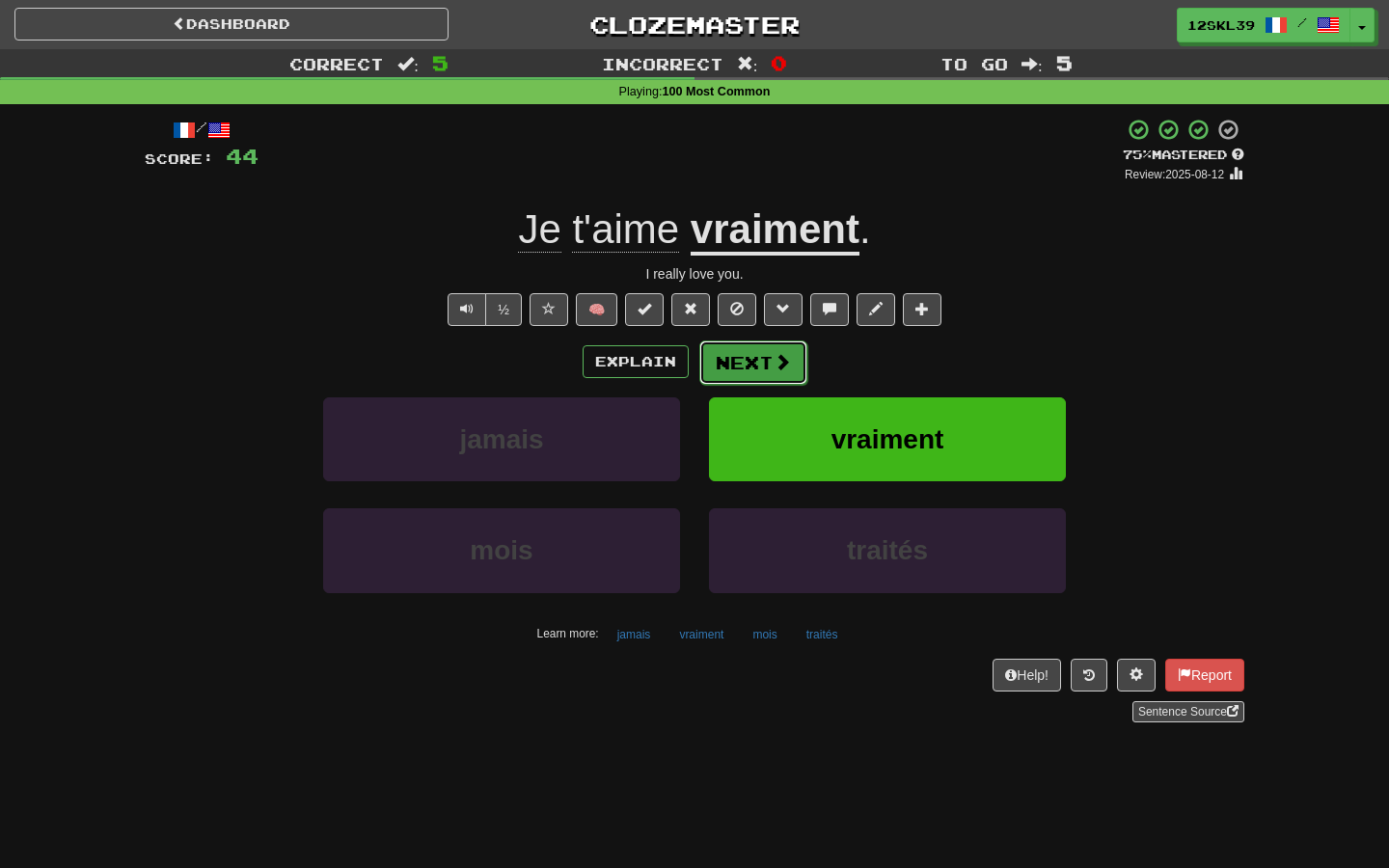click on "Next" at bounding box center (753, 363) 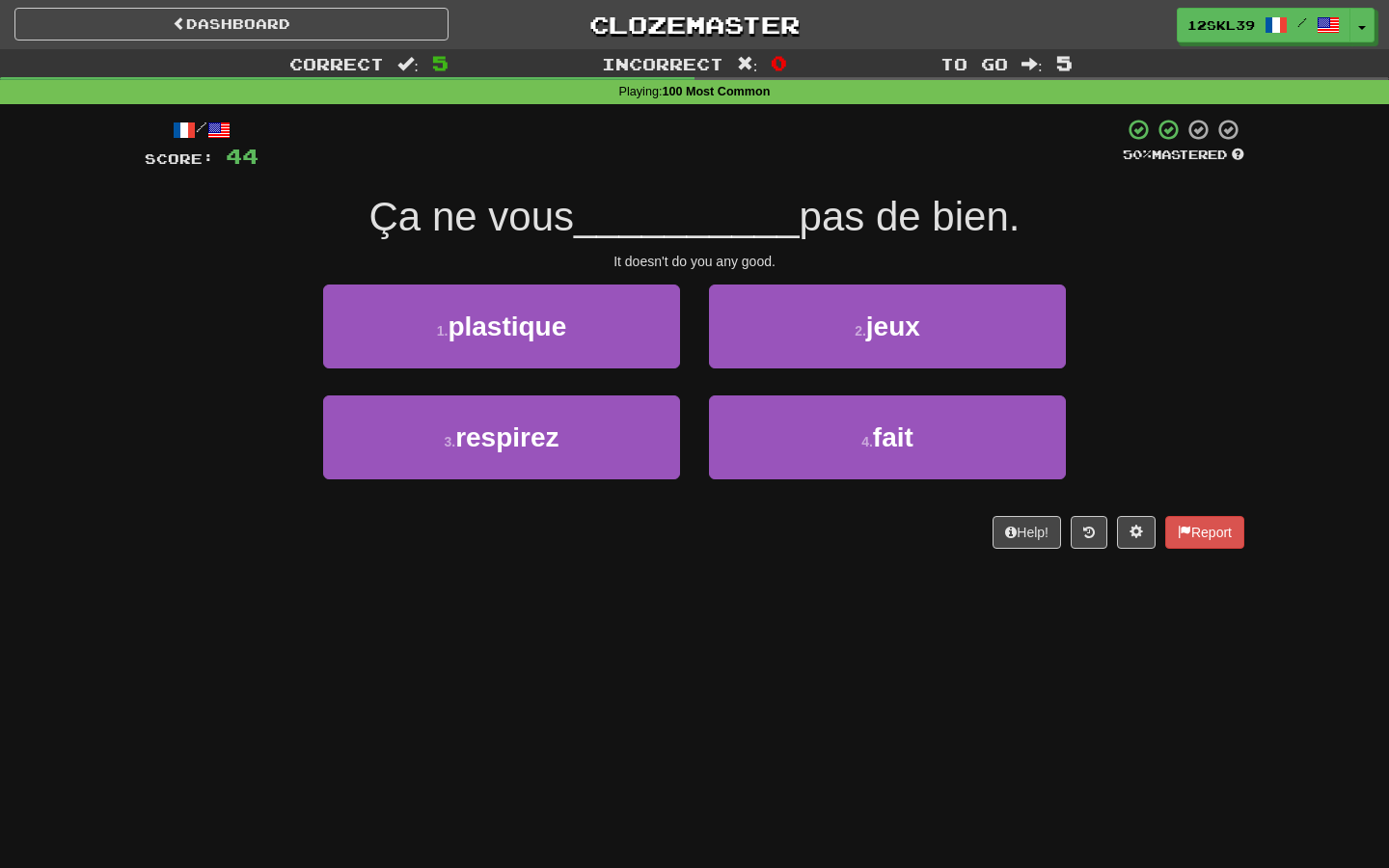 click on "Ça ne vous" at bounding box center [472, 216] 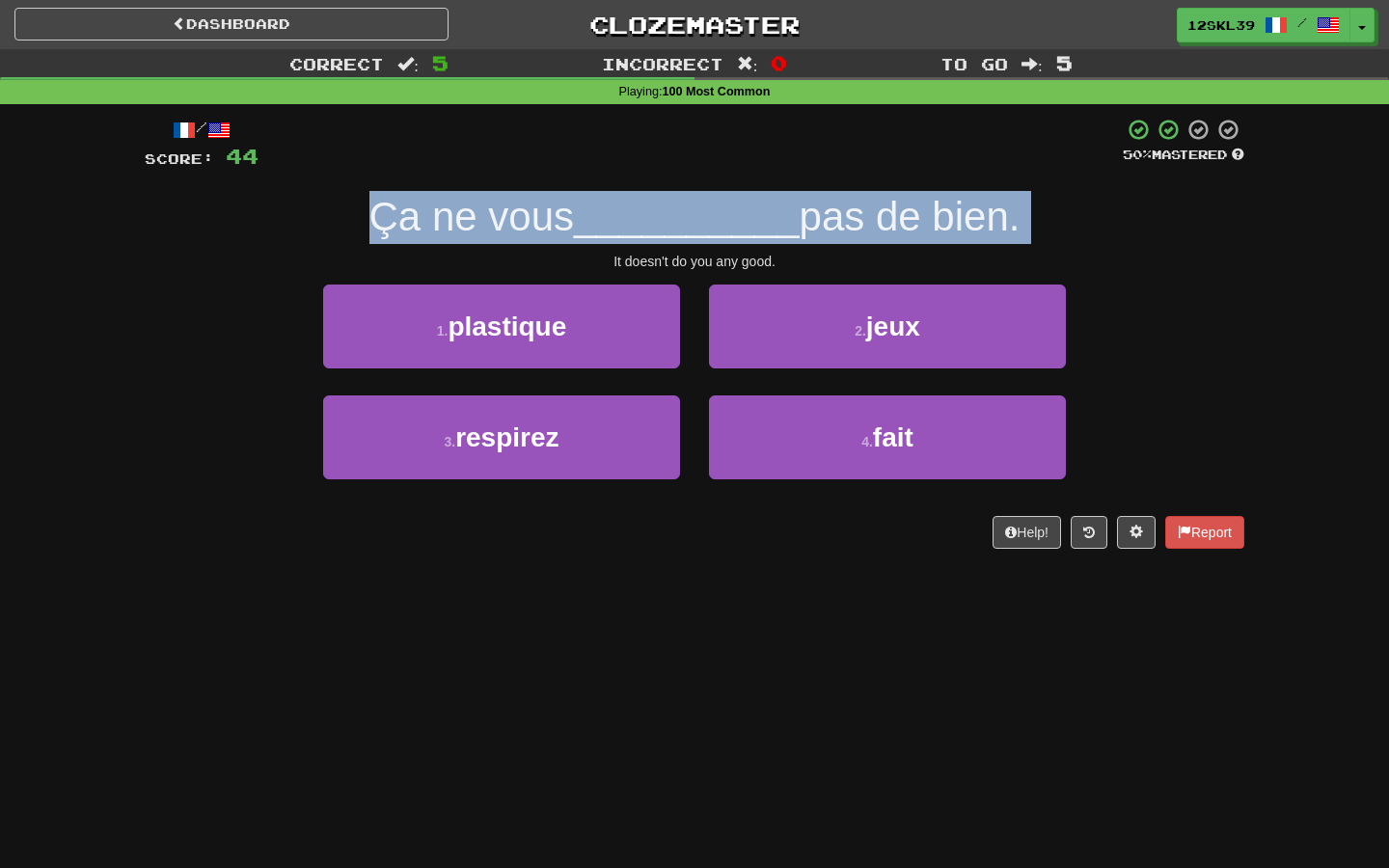 click on "Ça ne vous" at bounding box center [472, 216] 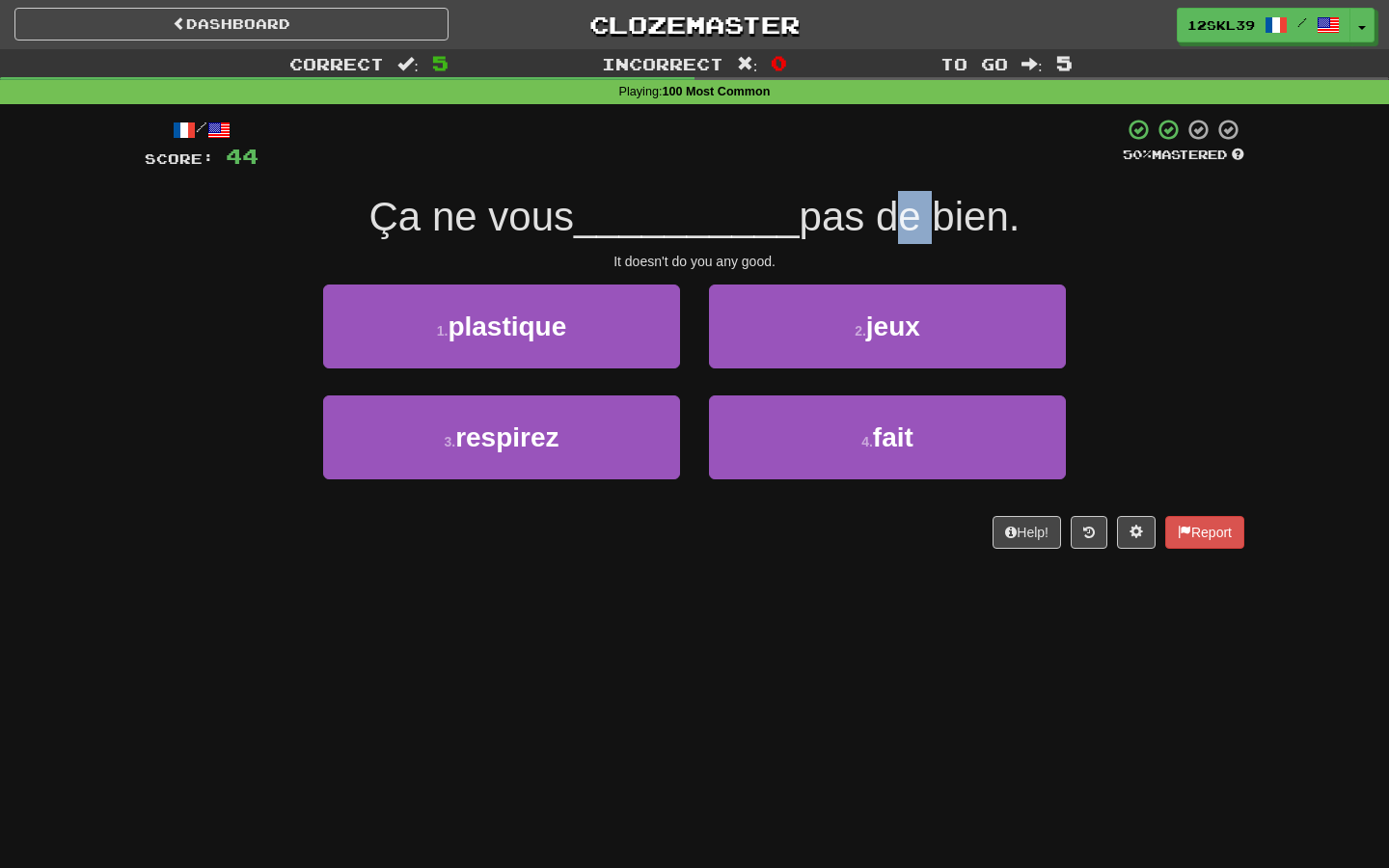 click on "pas de bien." at bounding box center [910, 216] 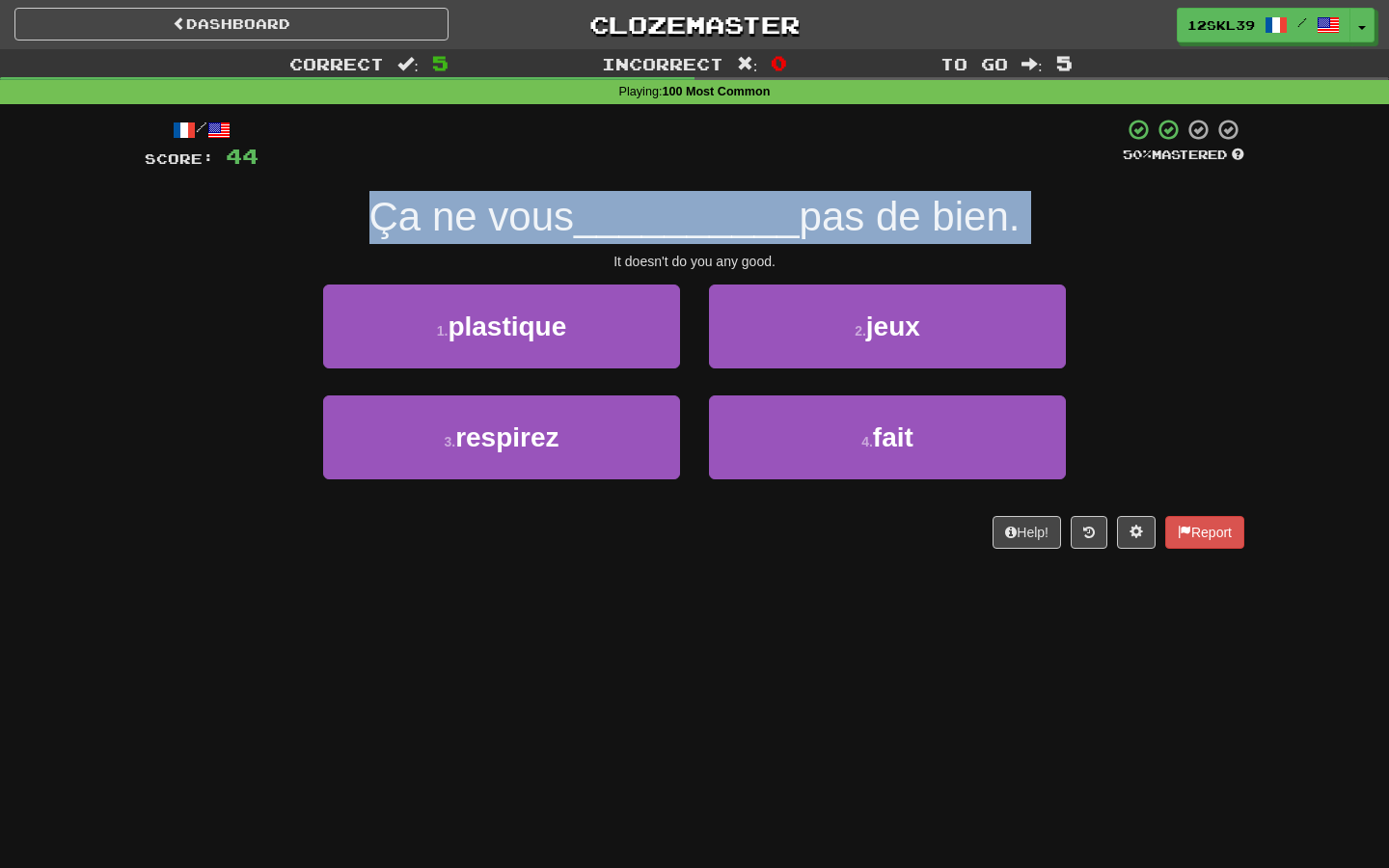 click on "pas de bien." at bounding box center (910, 216) 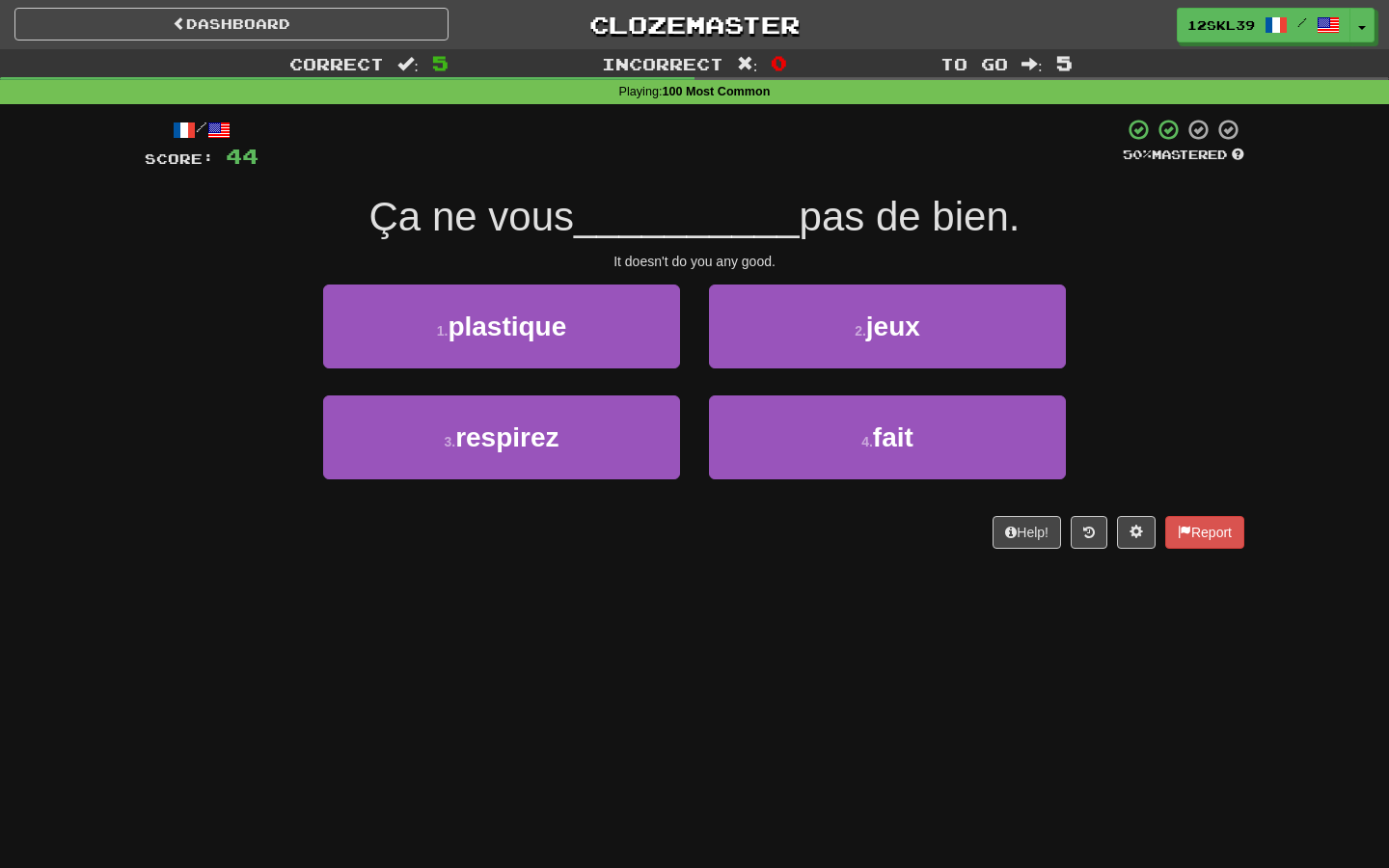 click on "__________" at bounding box center [687, 216] 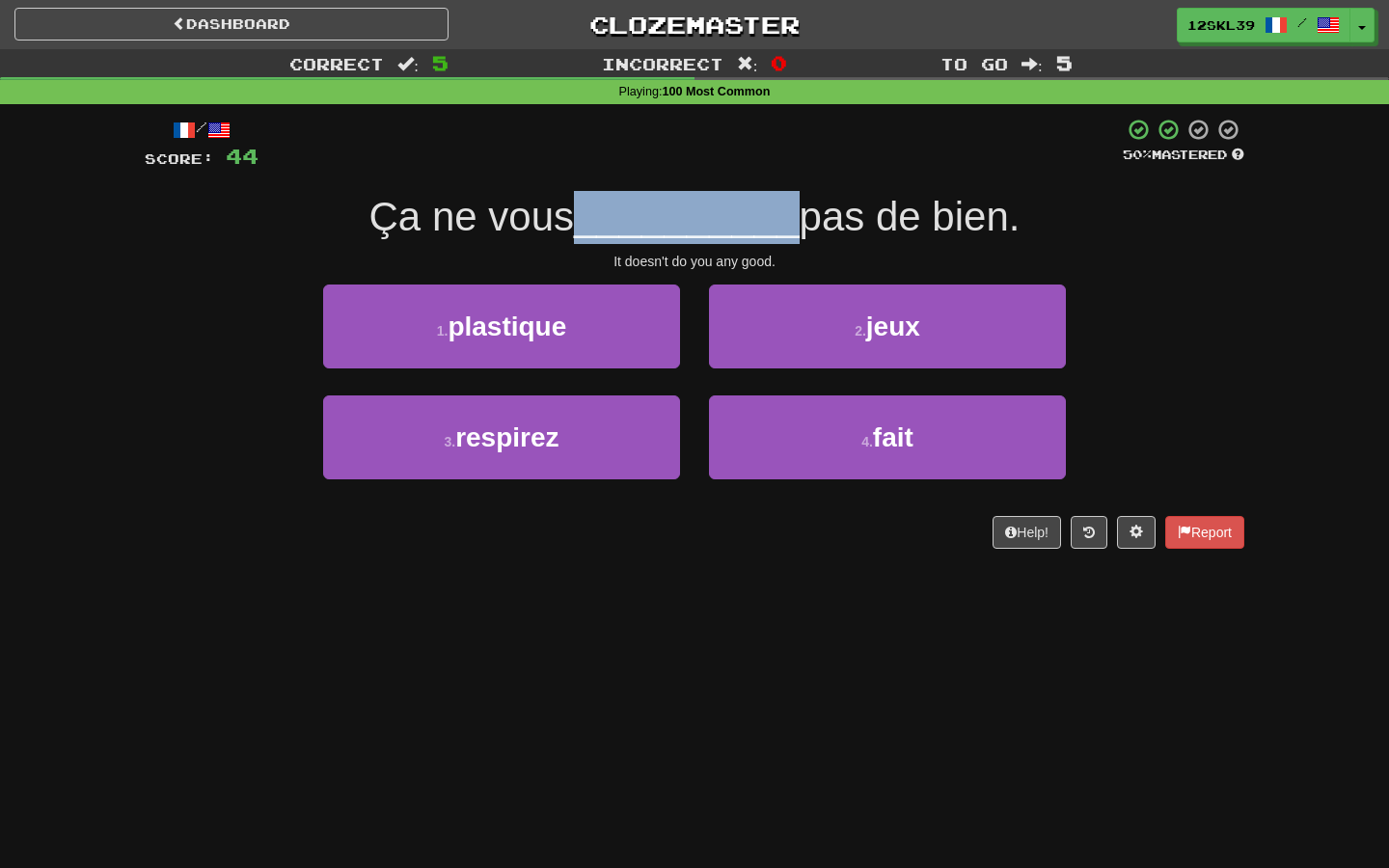 click on "__________" at bounding box center [687, 216] 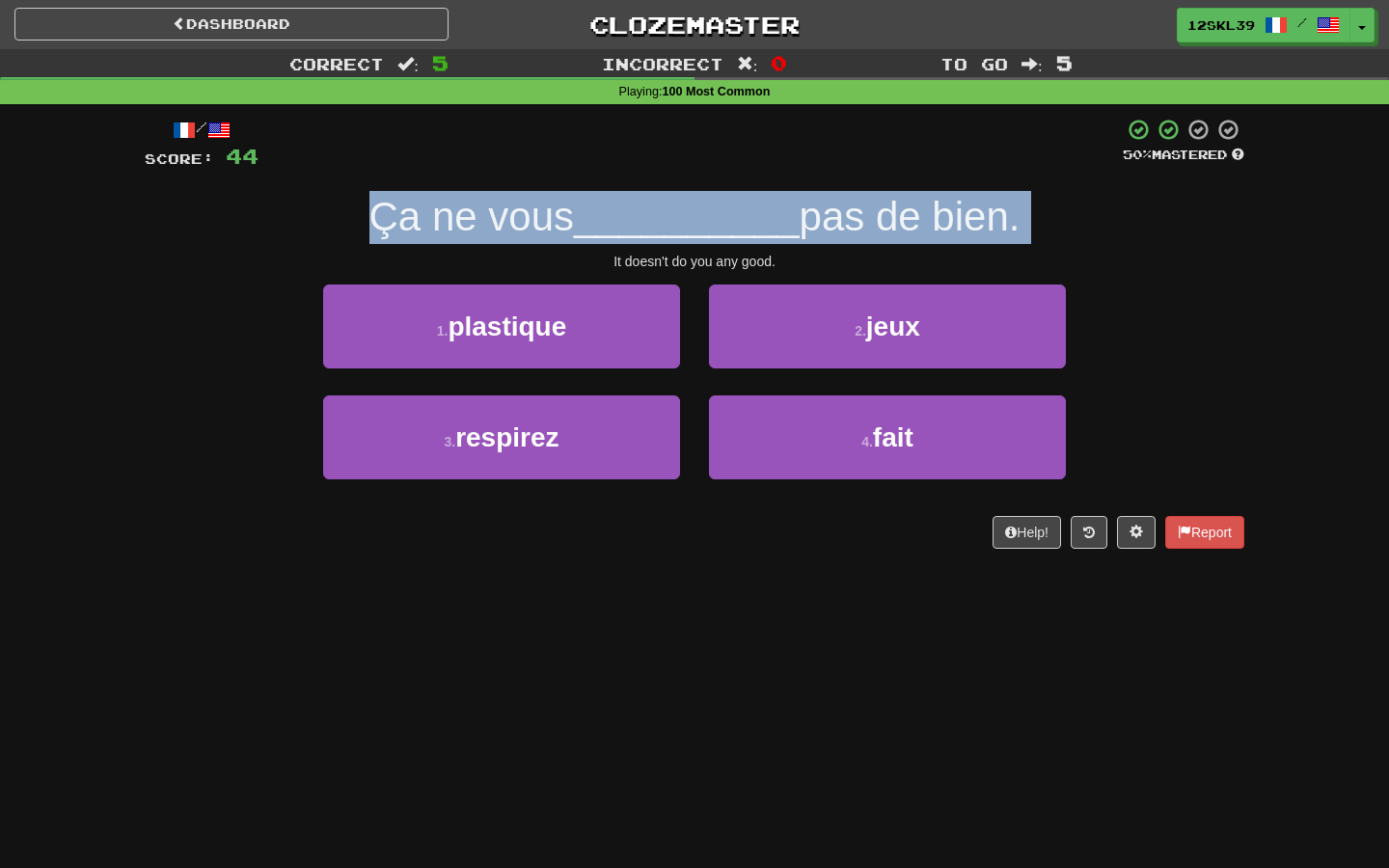 click on "__________" at bounding box center (687, 216) 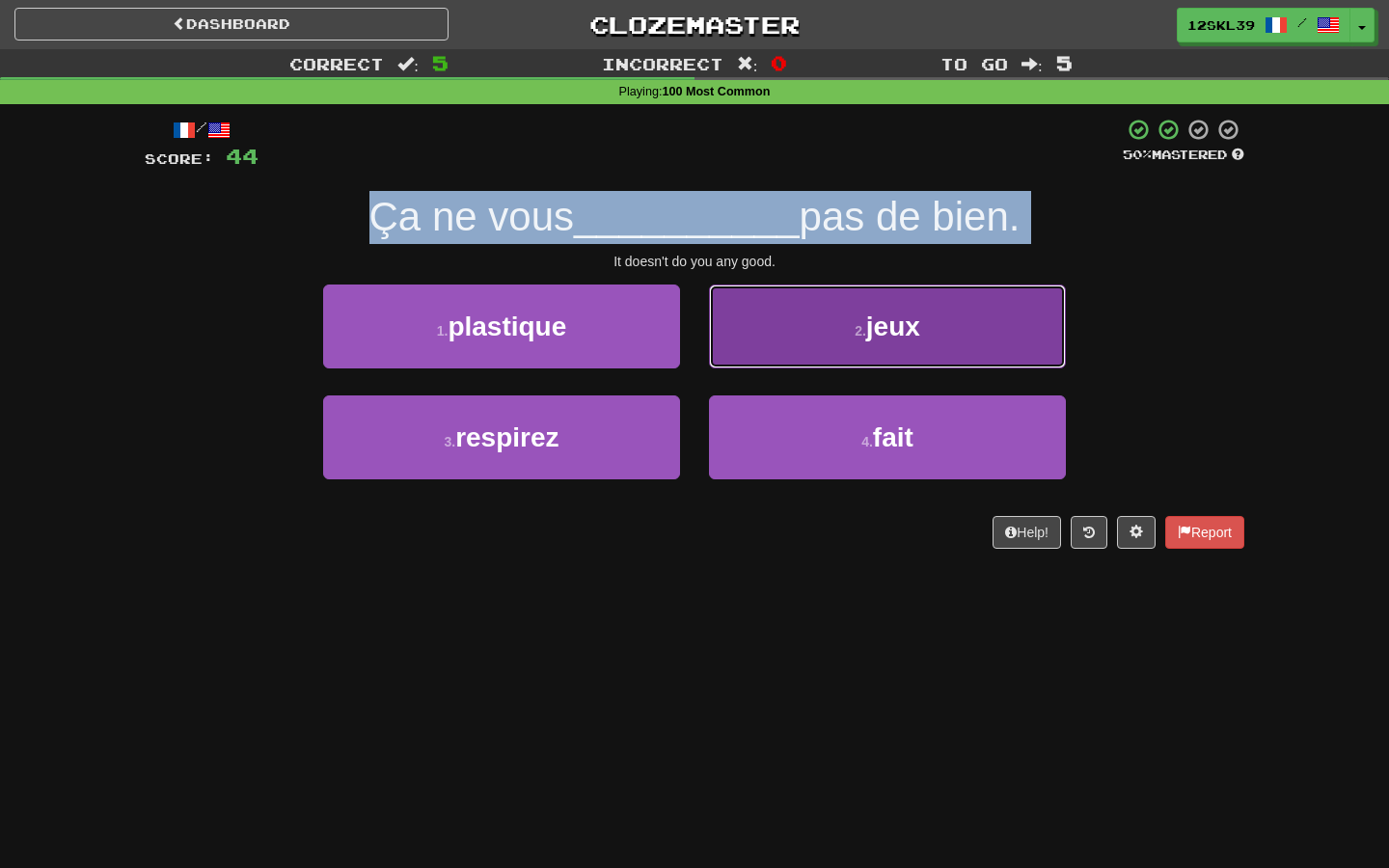 click on "2 .  jeux" at bounding box center [887, 326] 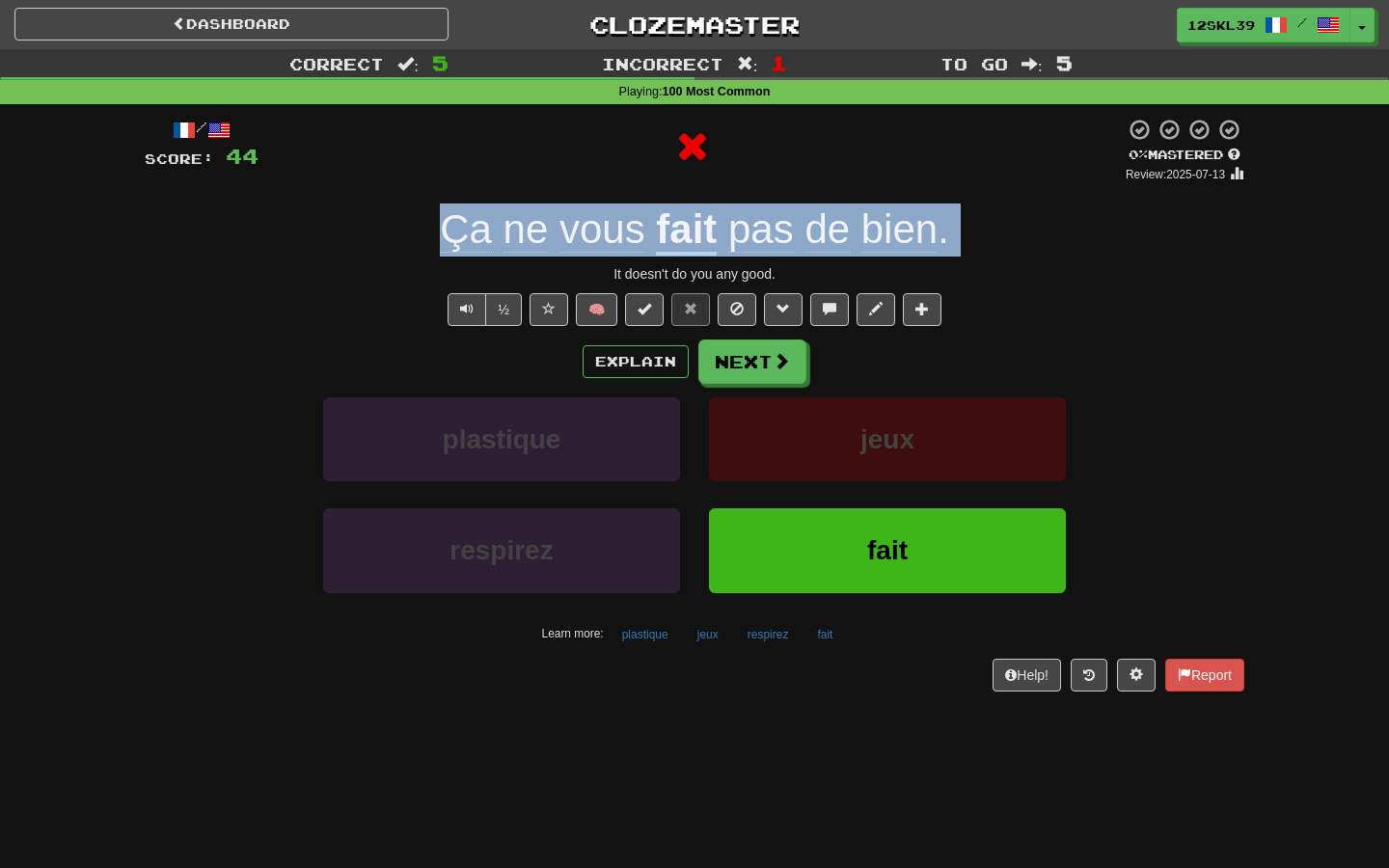 click on "fait" at bounding box center [686, 231] 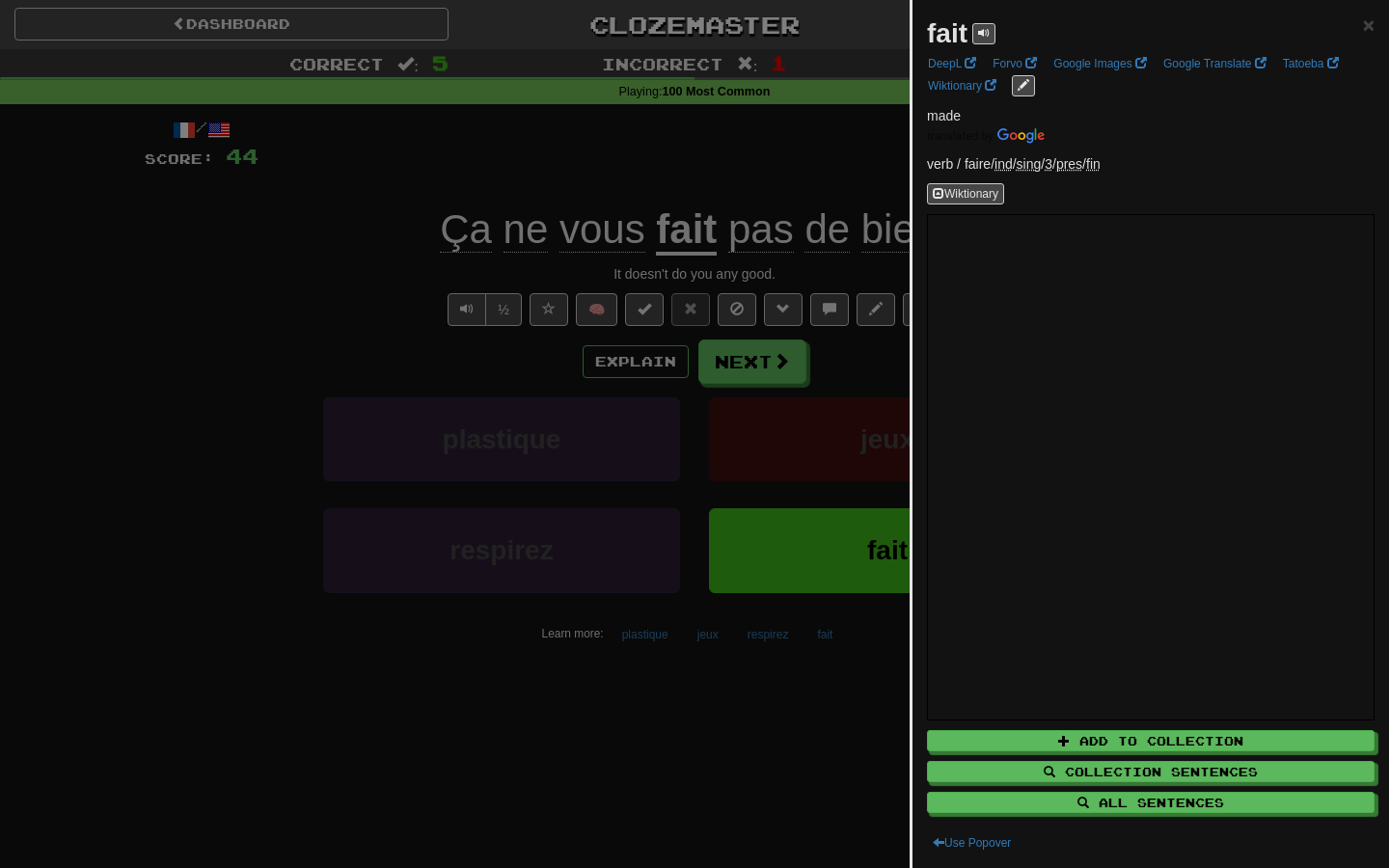 click at bounding box center [694, 434] 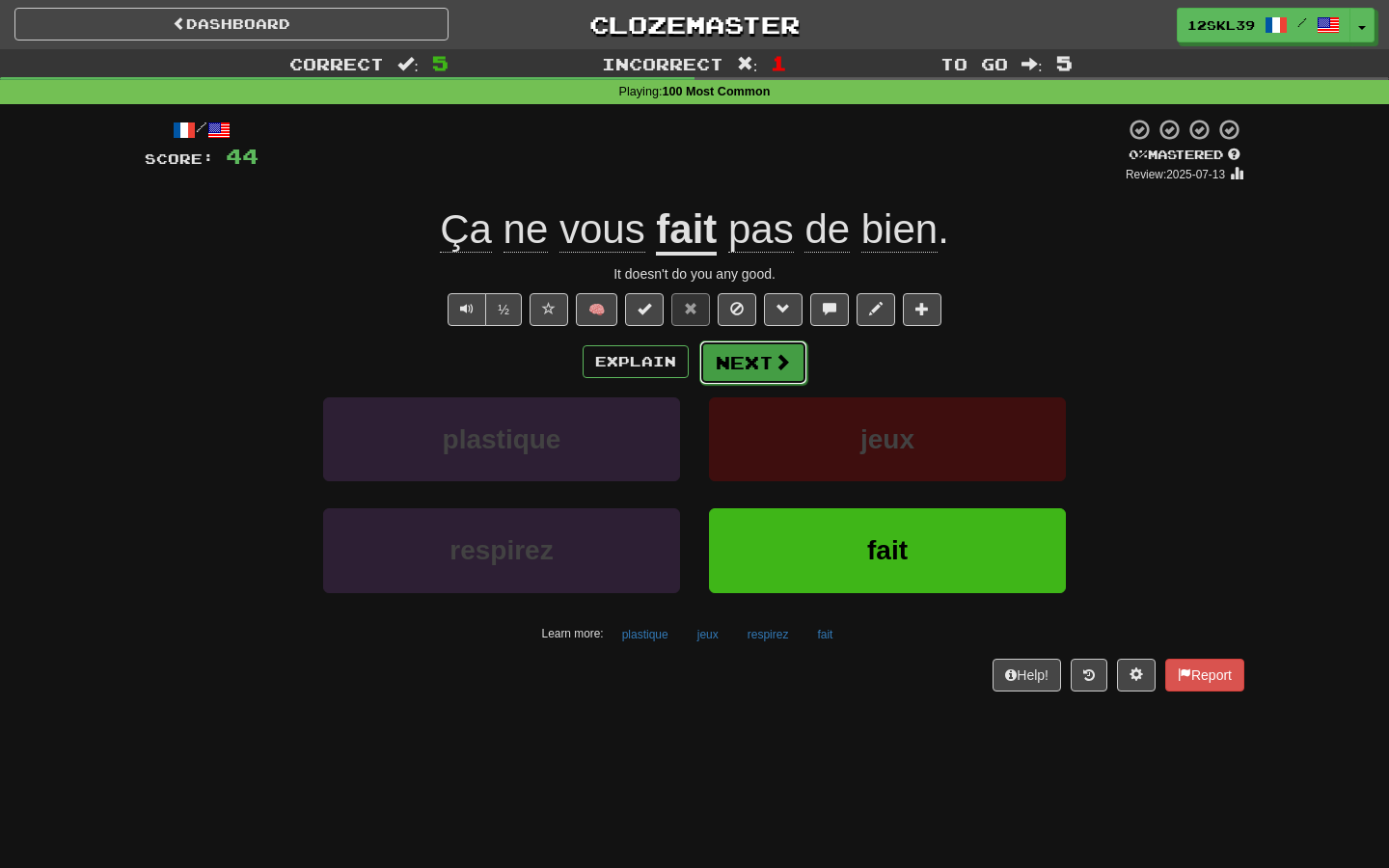click on "Next" at bounding box center (753, 363) 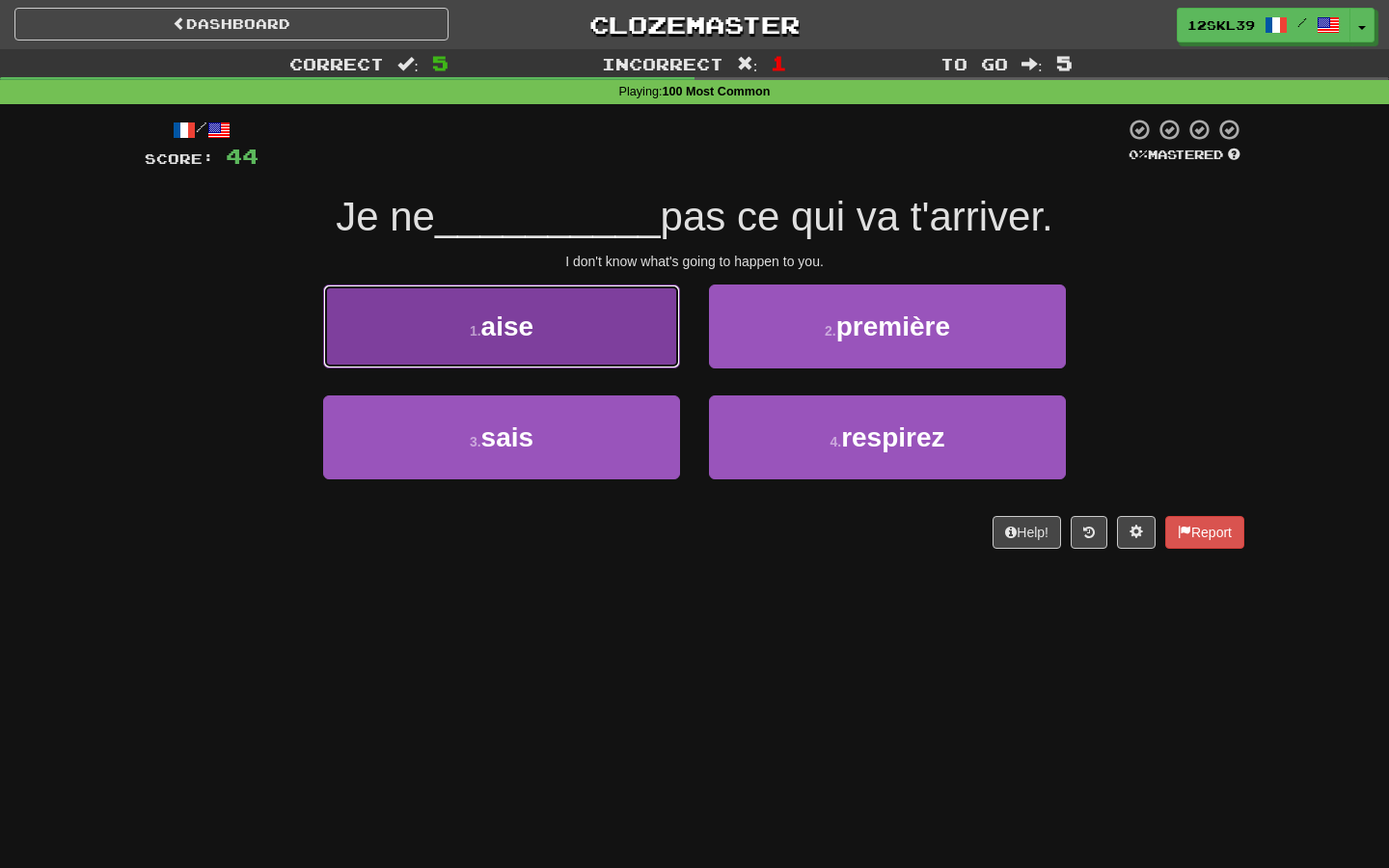 click on "1 .  aise" at bounding box center (502, 326) 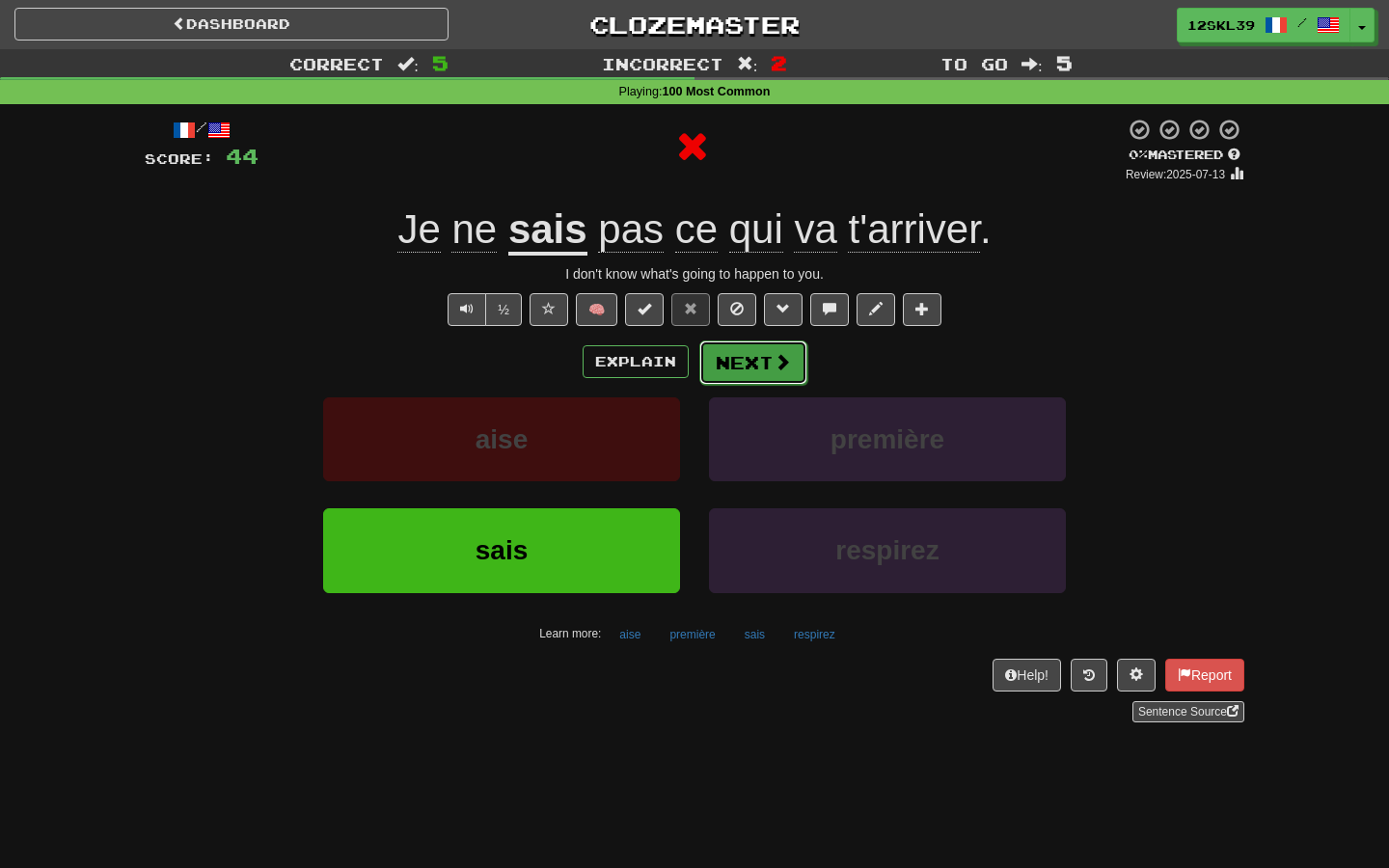 click on "Next" at bounding box center (753, 363) 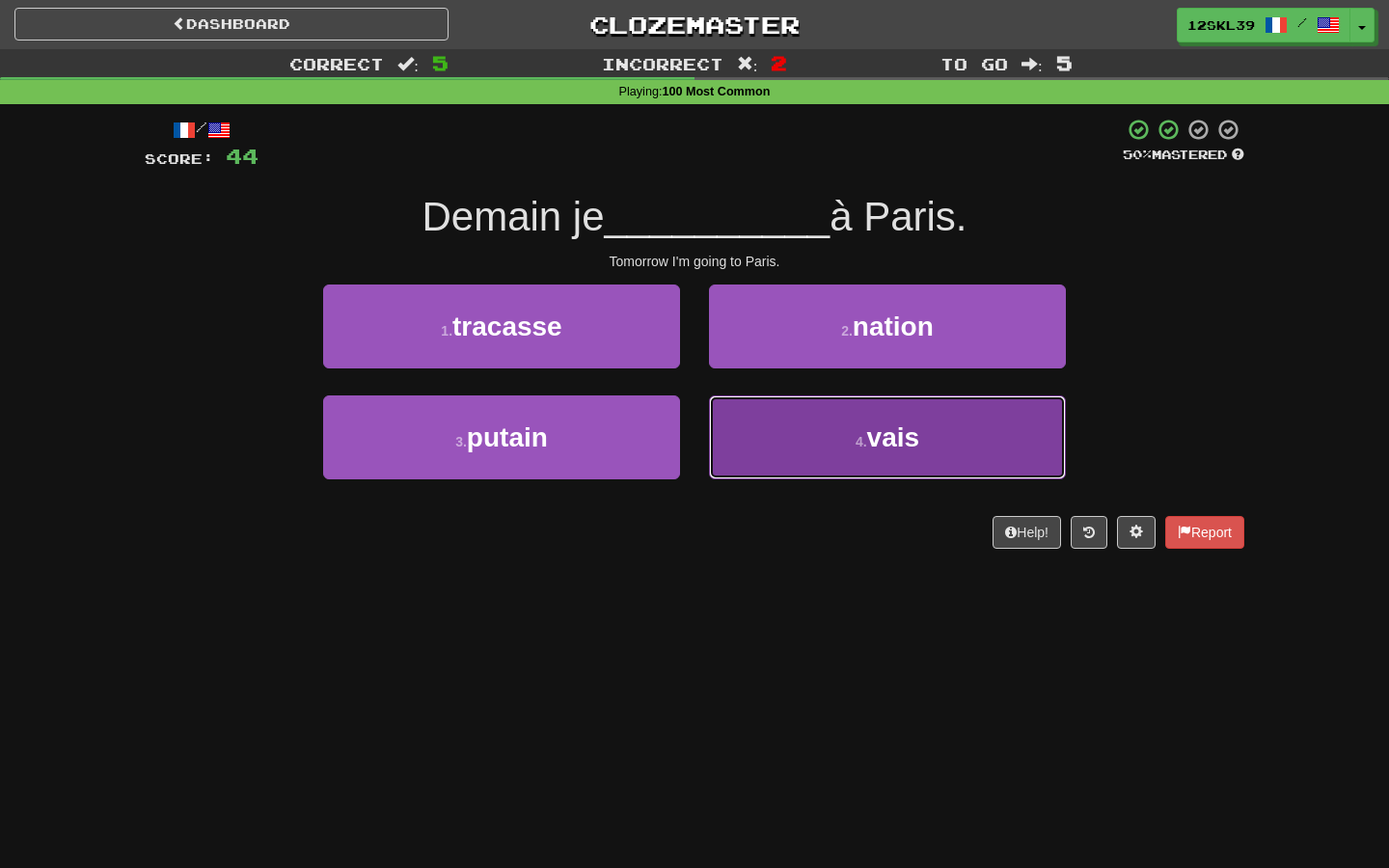 click on "4 .  vais" at bounding box center [887, 437] 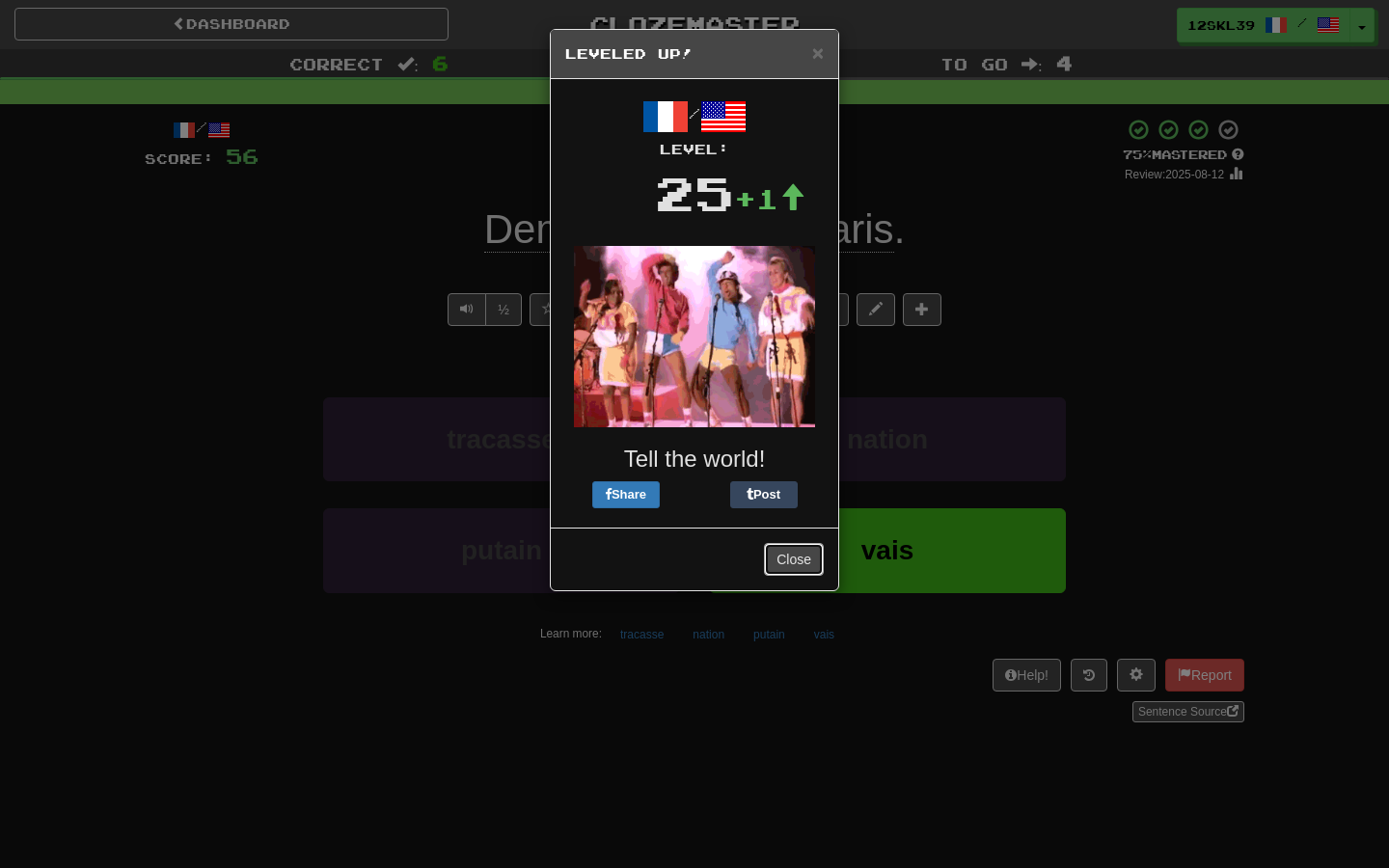 click on "Close" at bounding box center (794, 559) 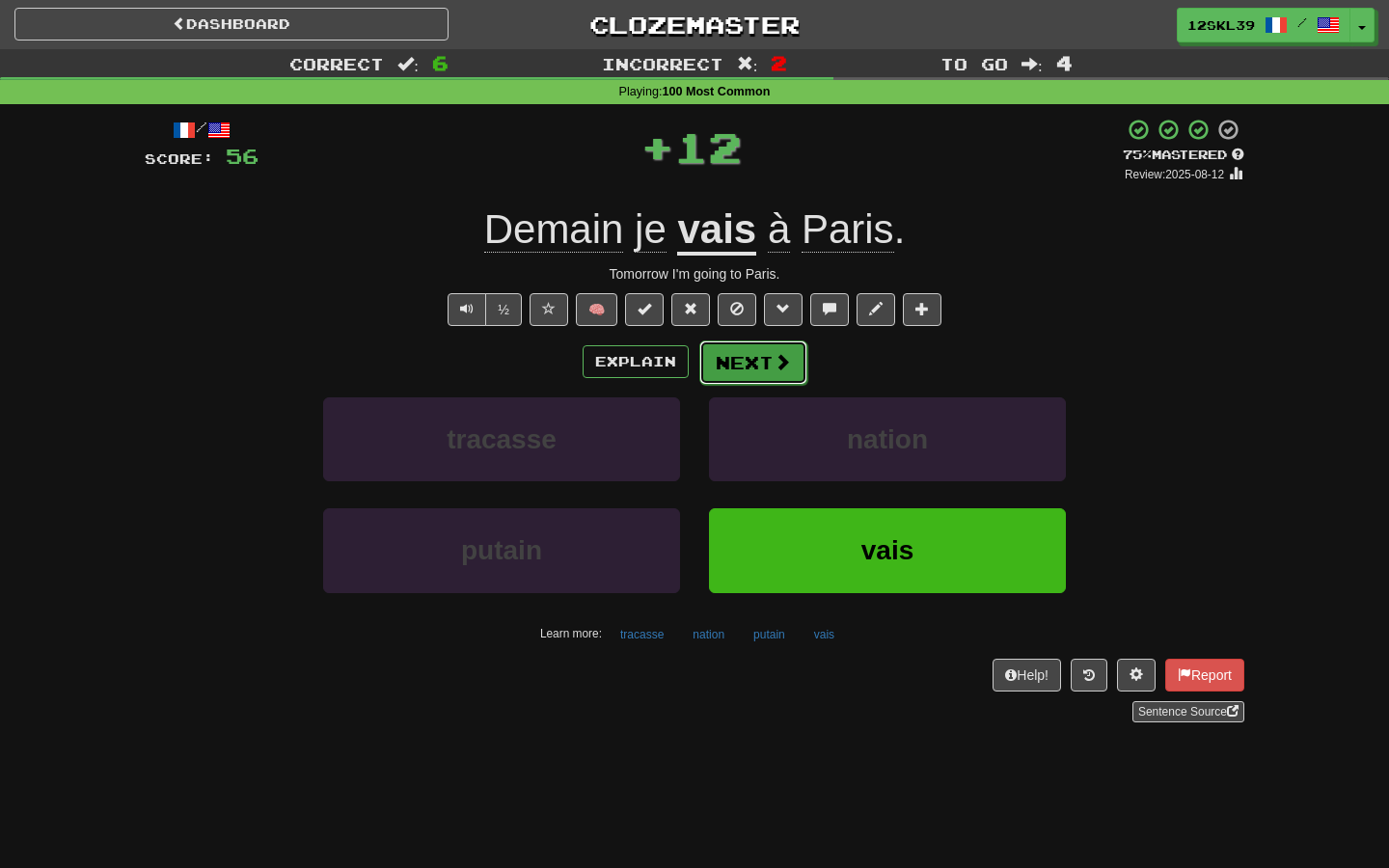 click on "Next" at bounding box center (753, 363) 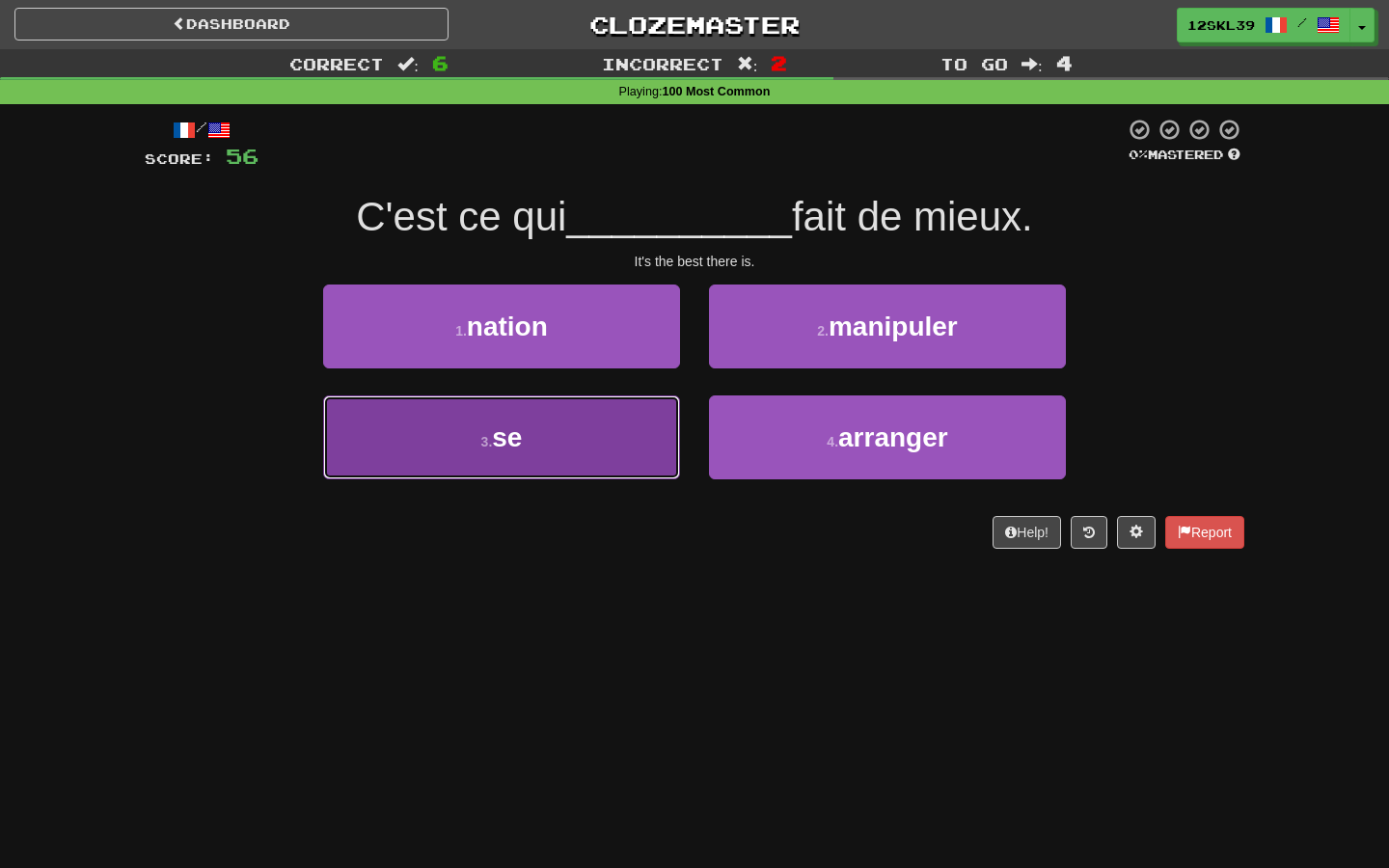 click on "3 .  se" at bounding box center (502, 437) 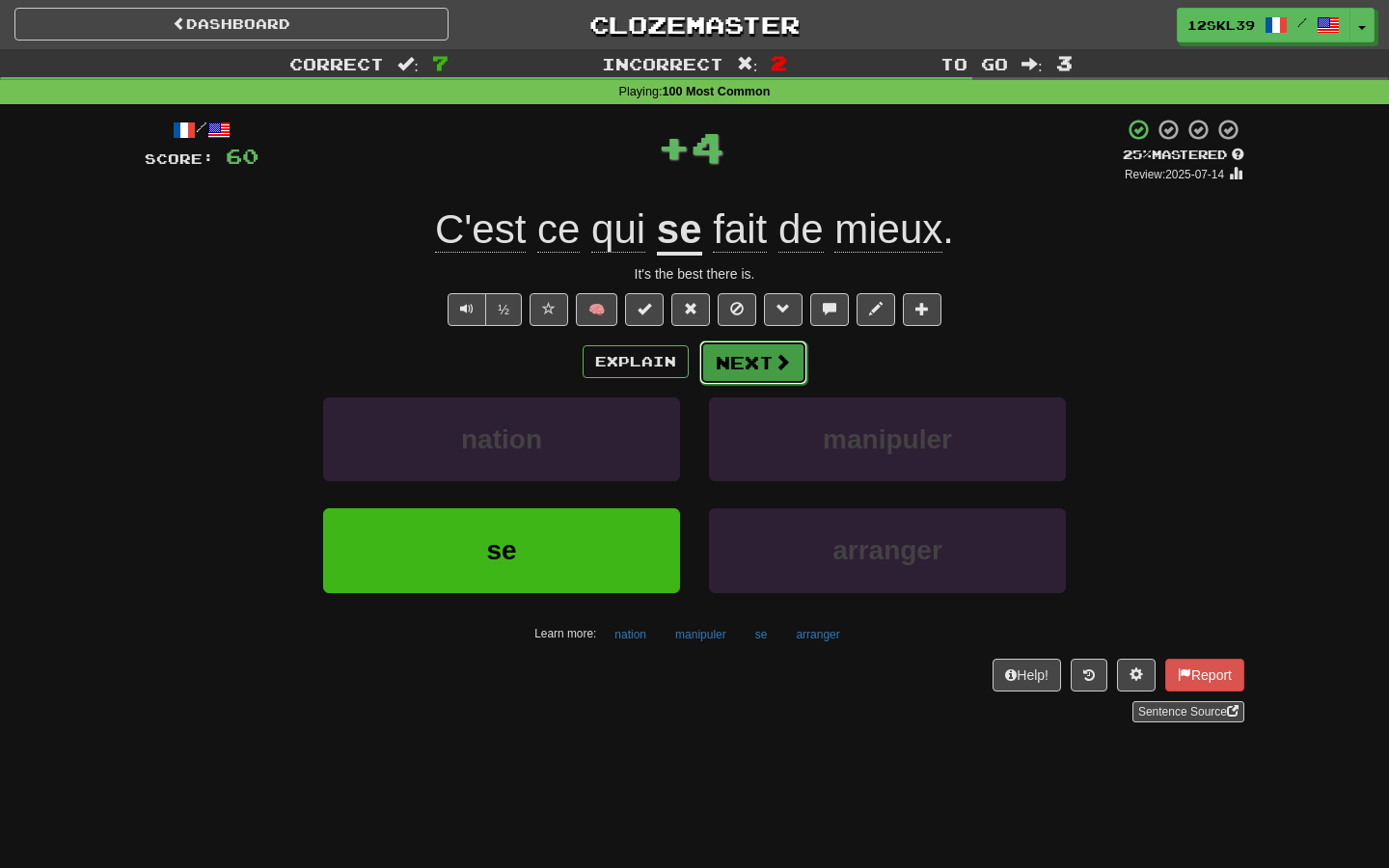 click on "Next" at bounding box center [753, 363] 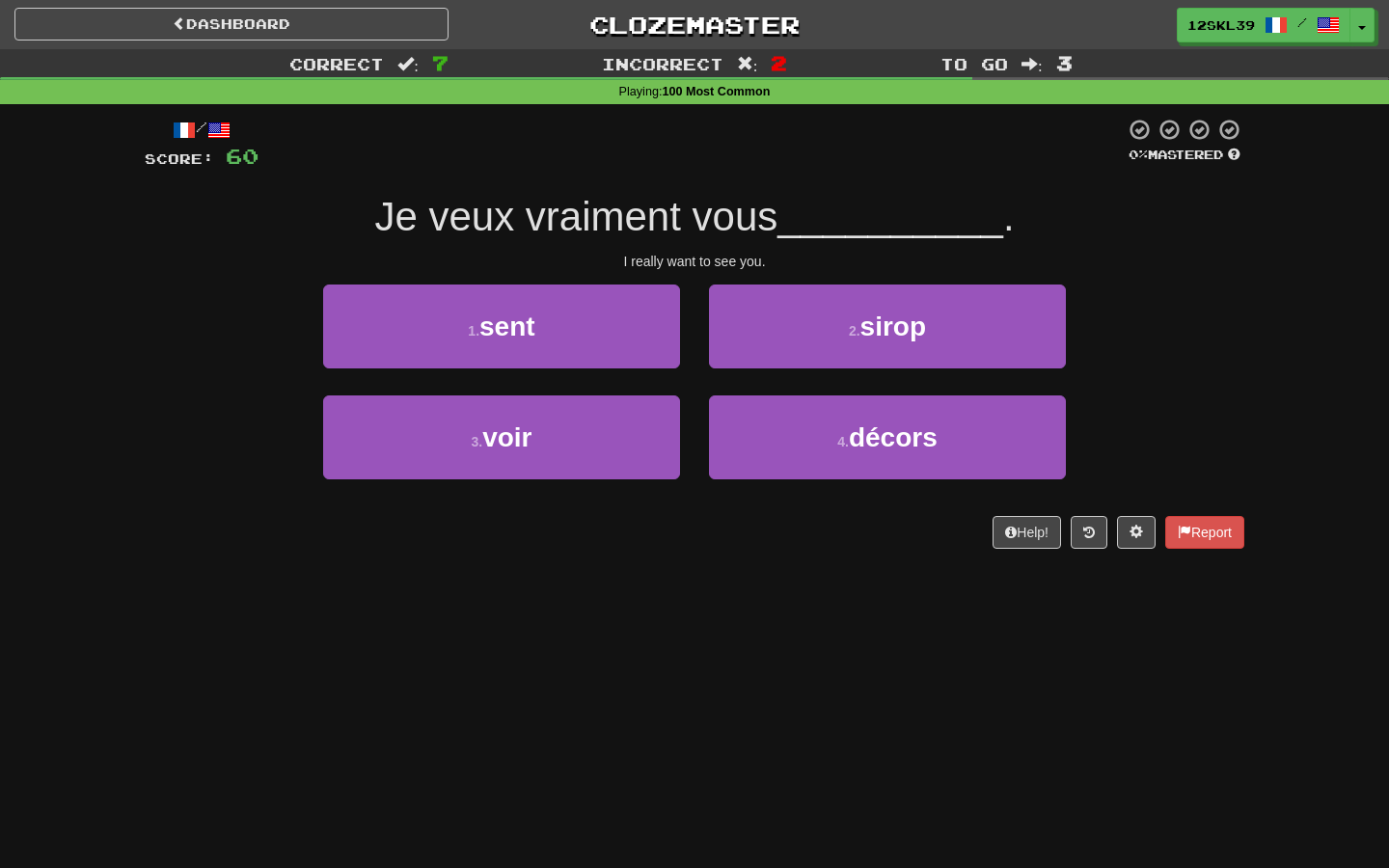click on "Je veux vraiment vous" at bounding box center [576, 216] 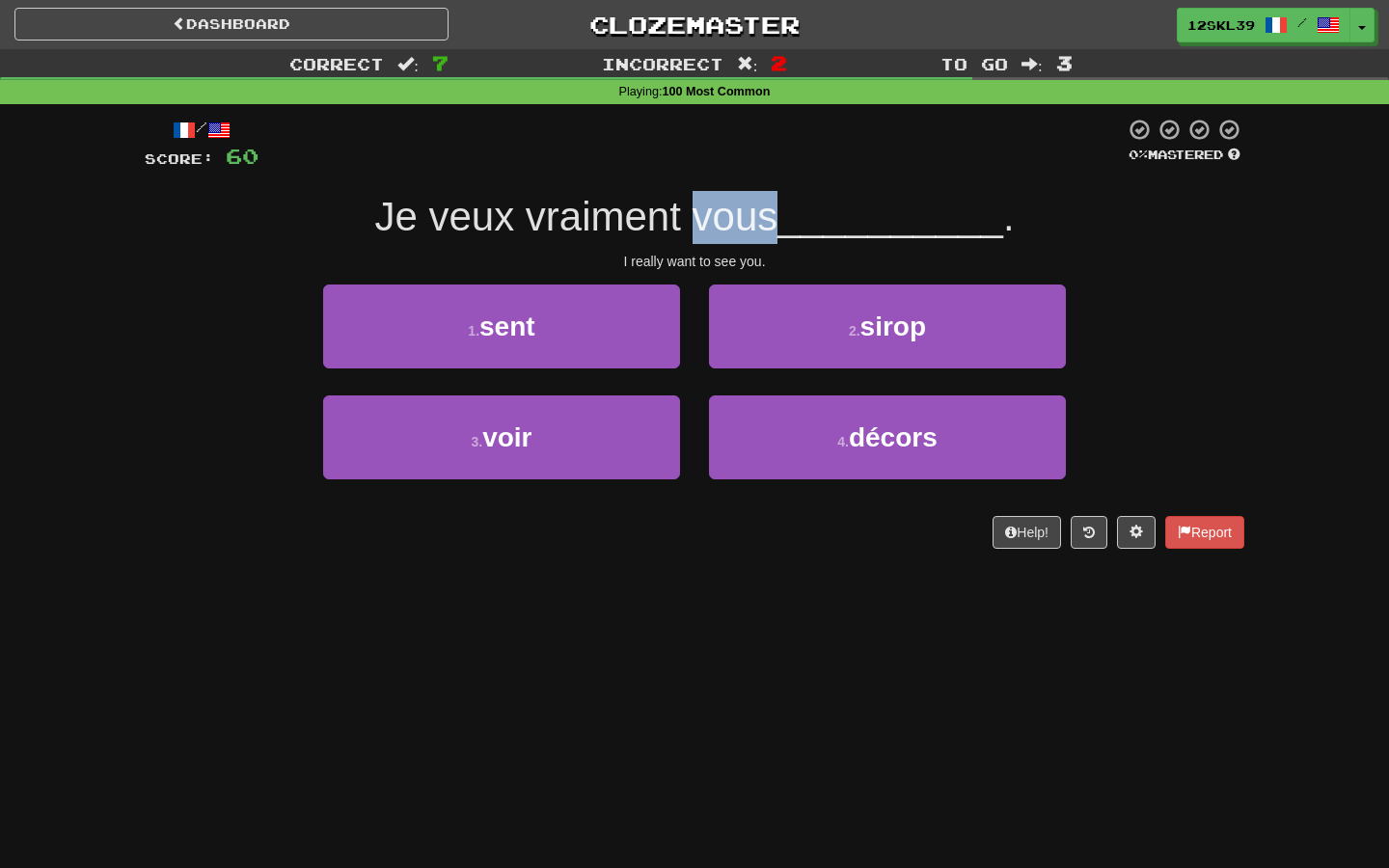 click on "Je veux vraiment vous" at bounding box center (576, 216) 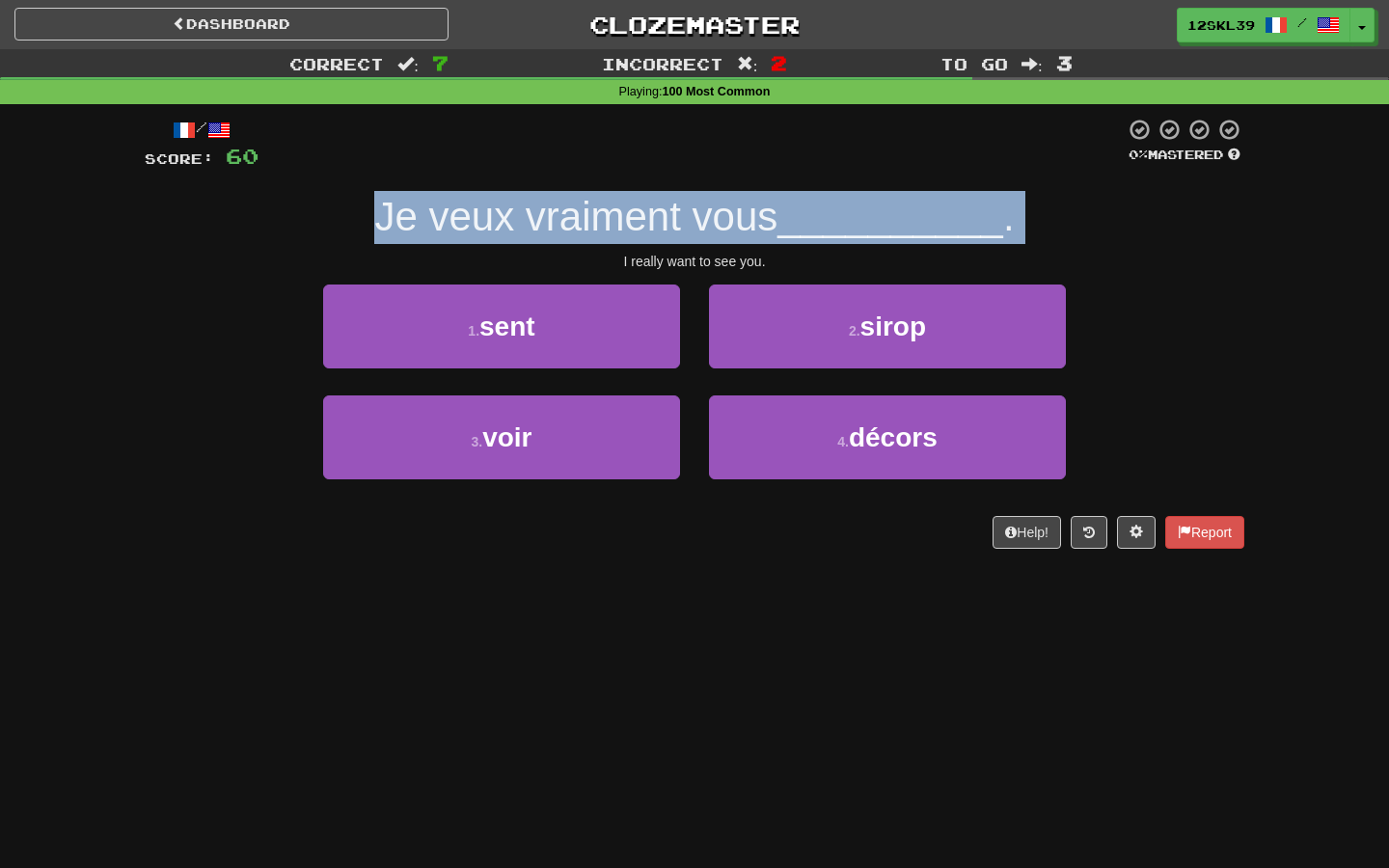 click on "Je veux vraiment vous" at bounding box center (576, 216) 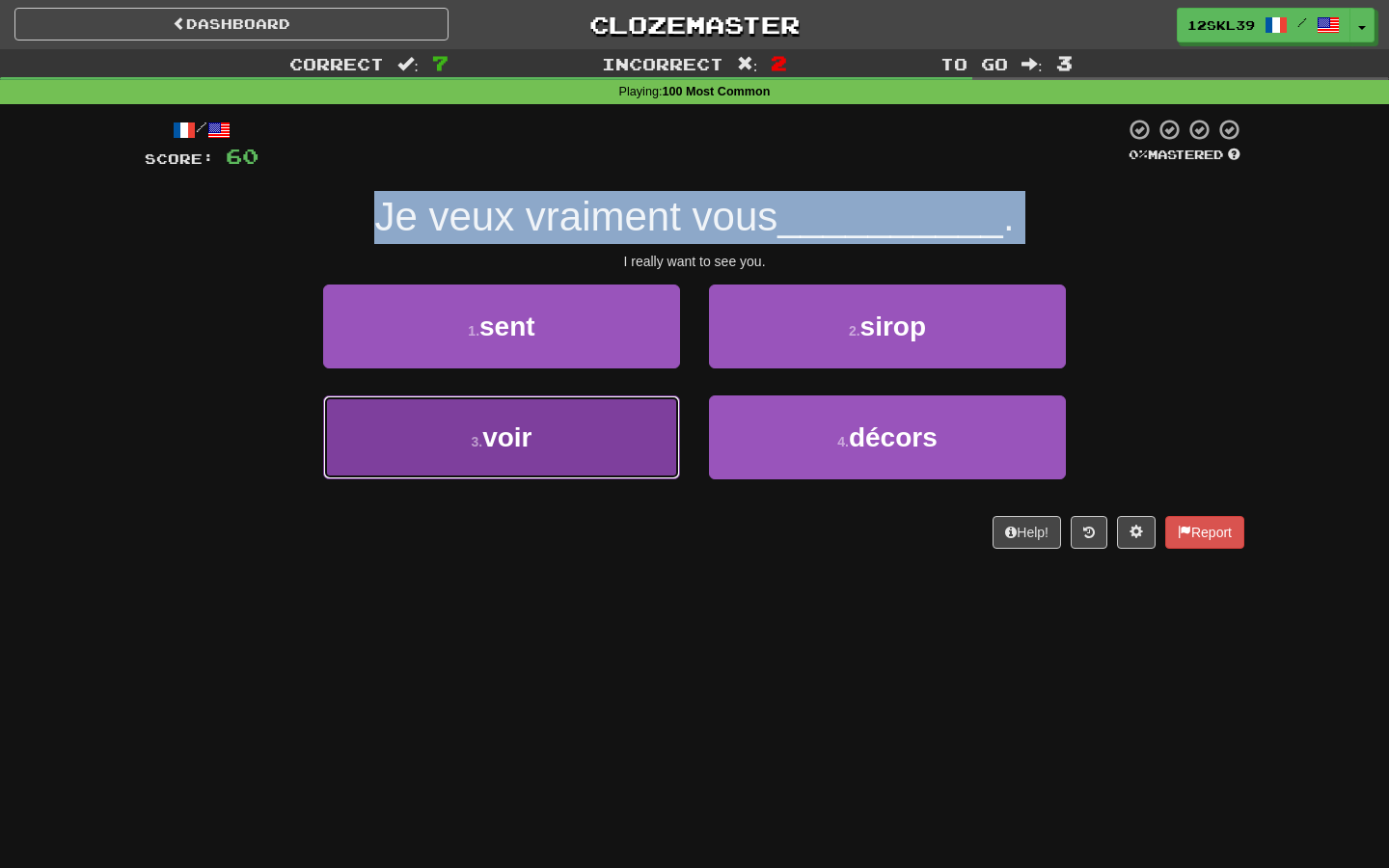 click on "3 .  voir" at bounding box center (502, 437) 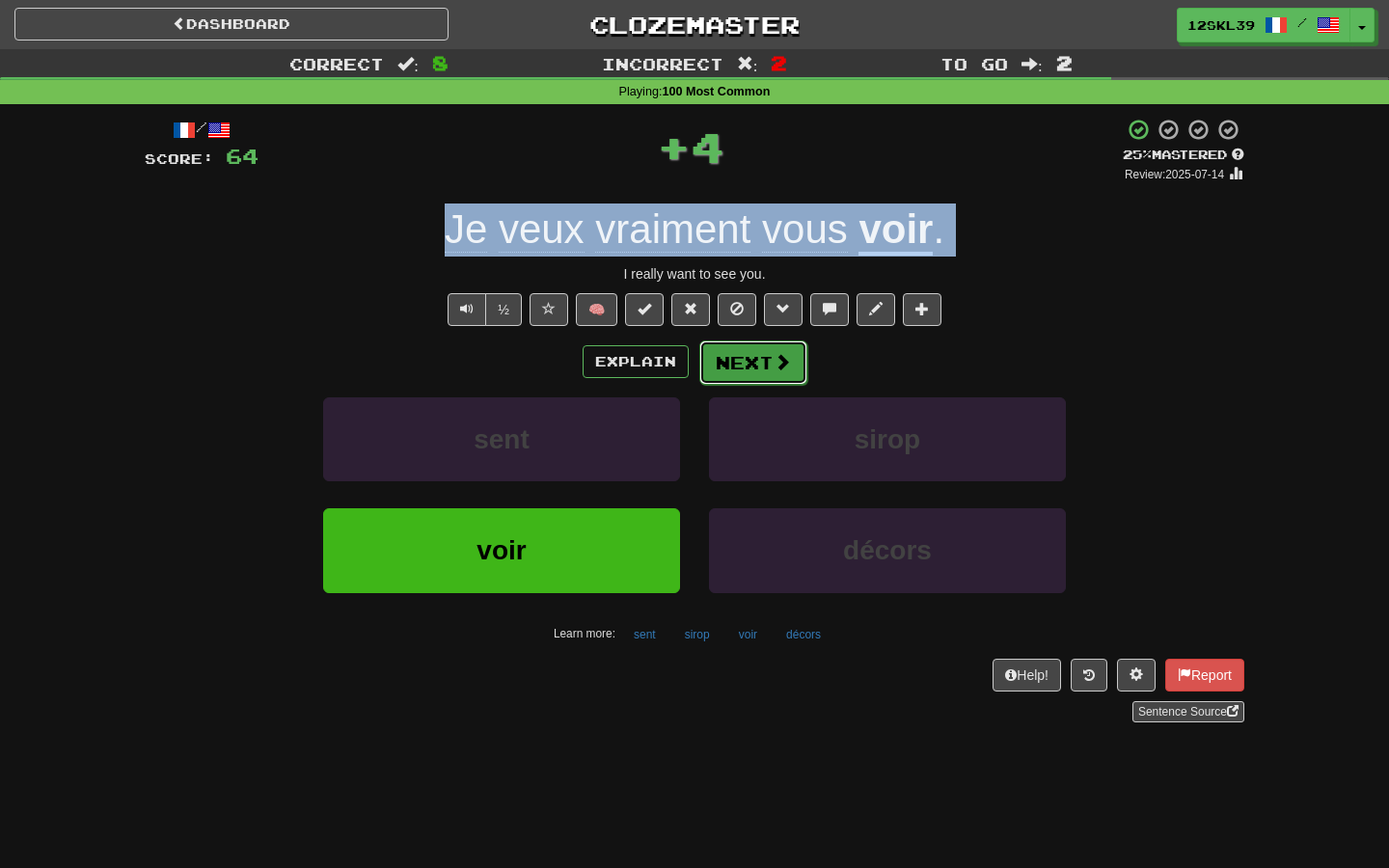click on "Next" at bounding box center (753, 363) 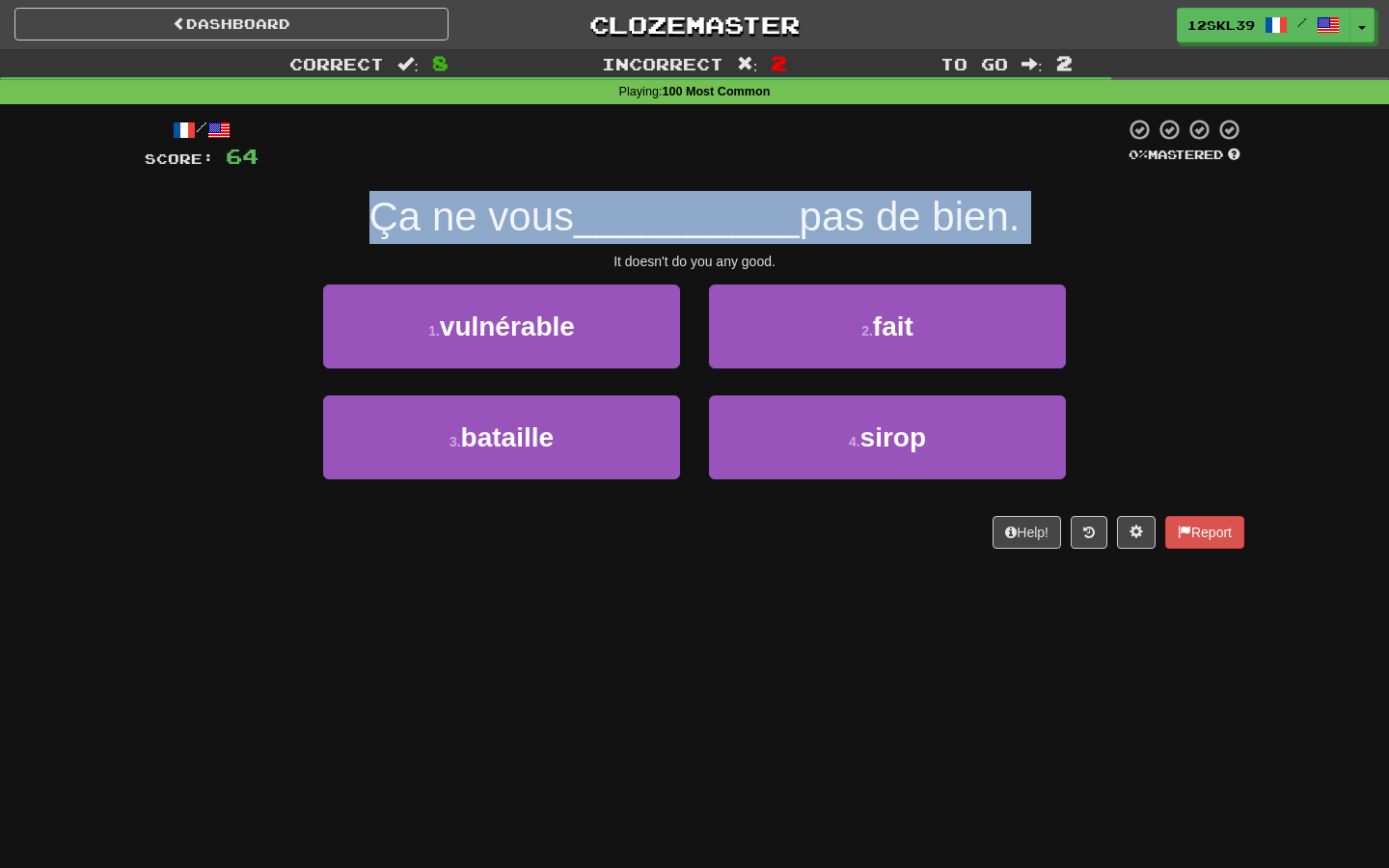 click on "__________" at bounding box center (687, 216) 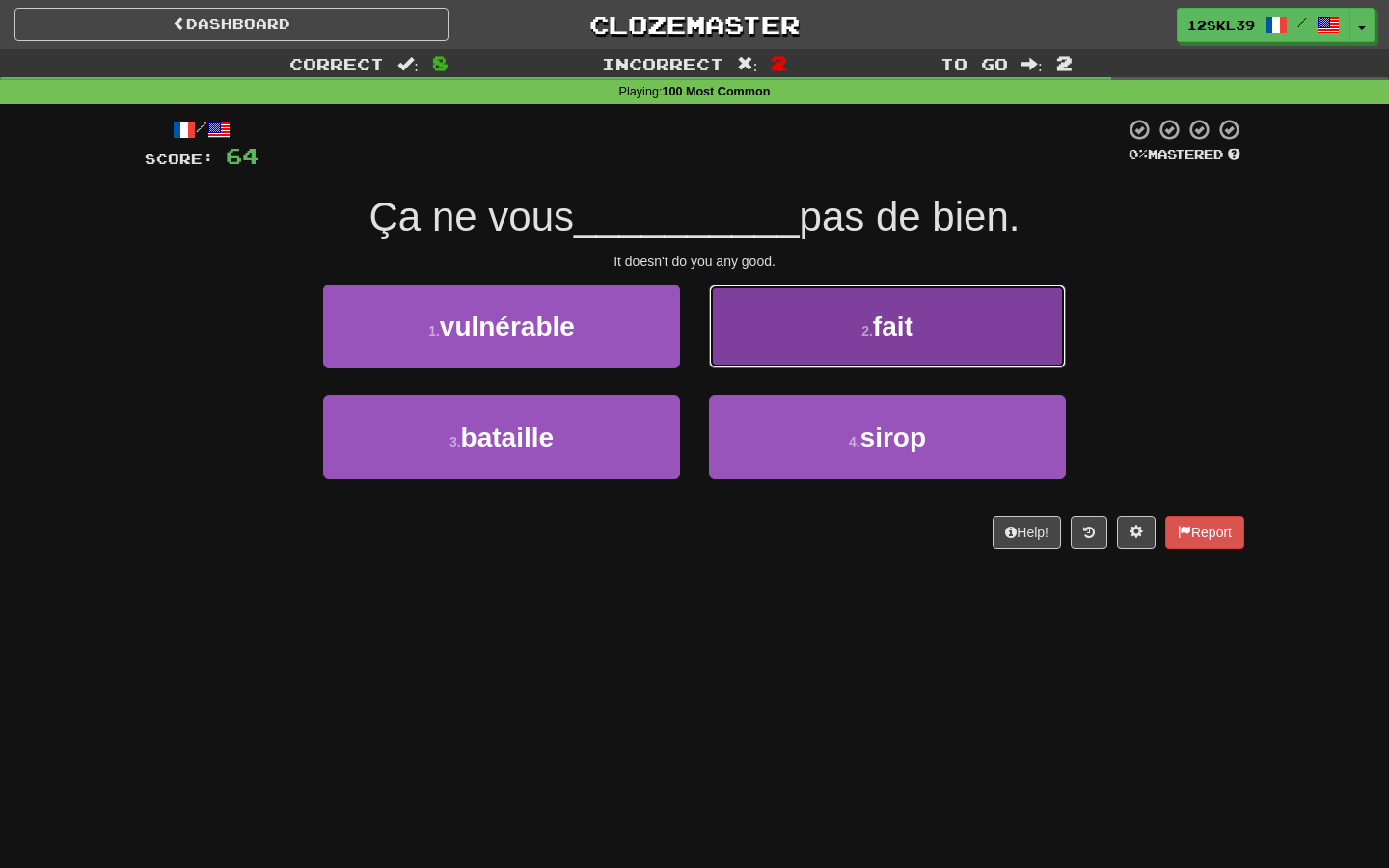 click on "2 .  fait" at bounding box center [887, 326] 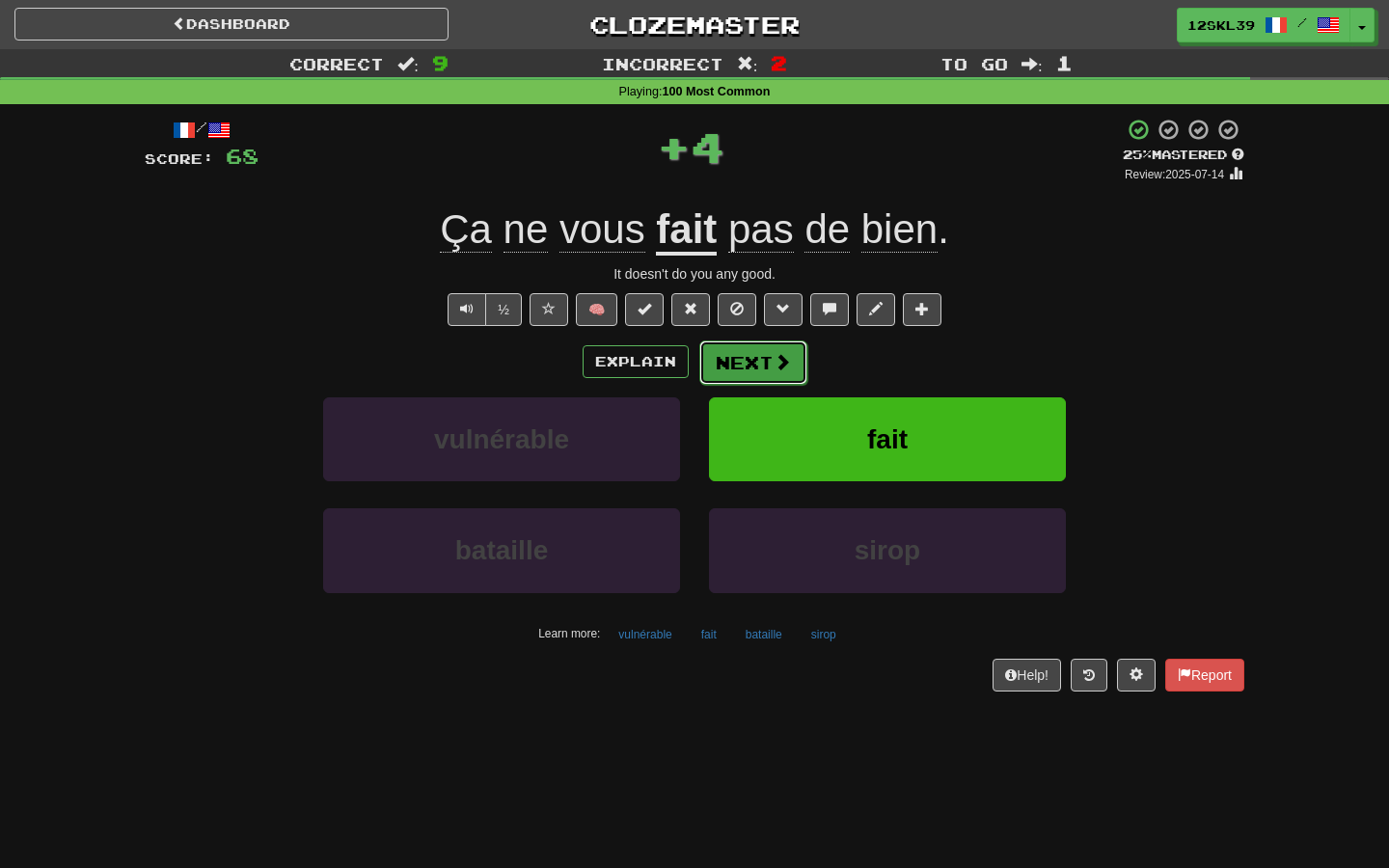 click on "Next" at bounding box center [753, 363] 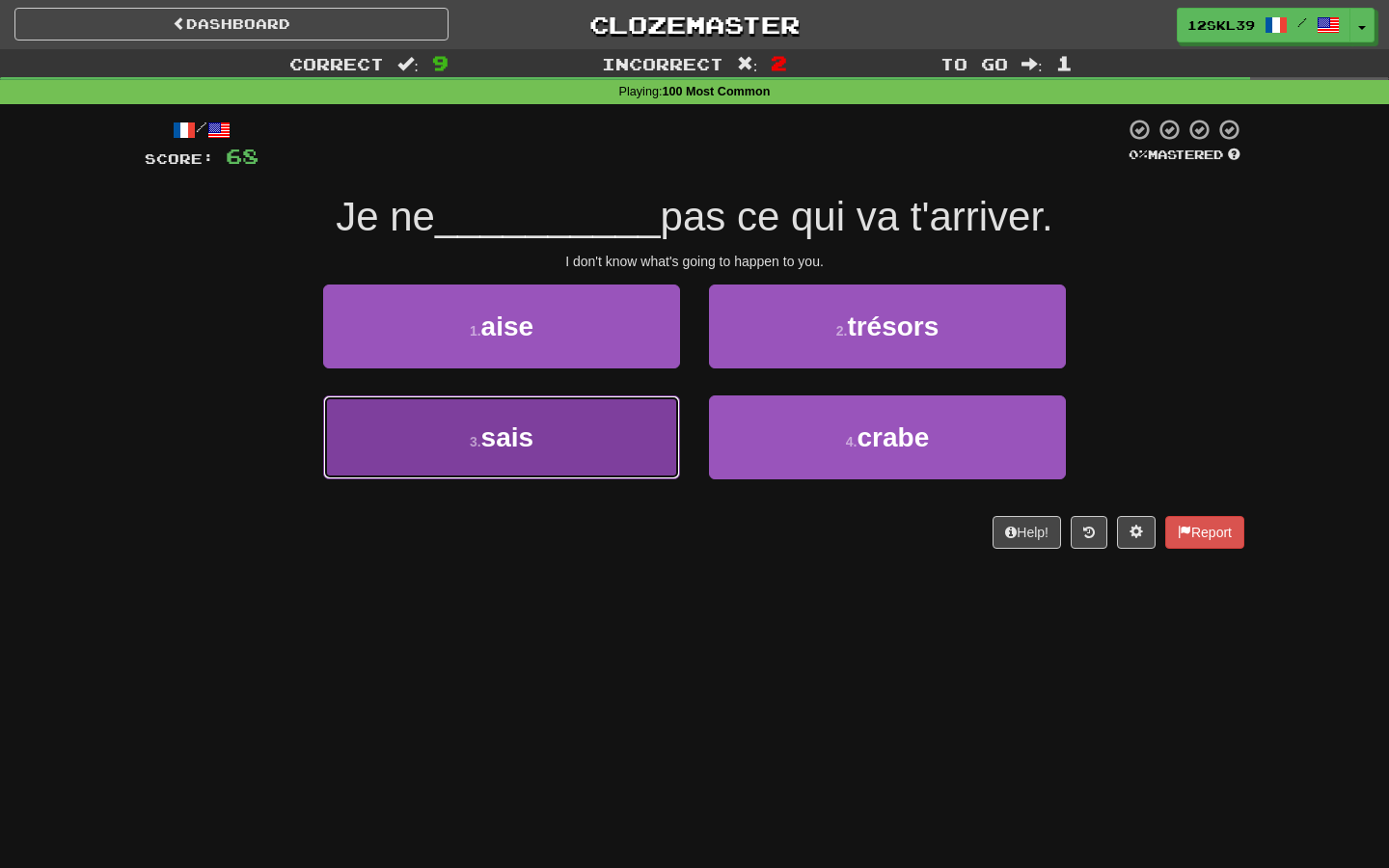 click on "3 .  sais" at bounding box center [502, 437] 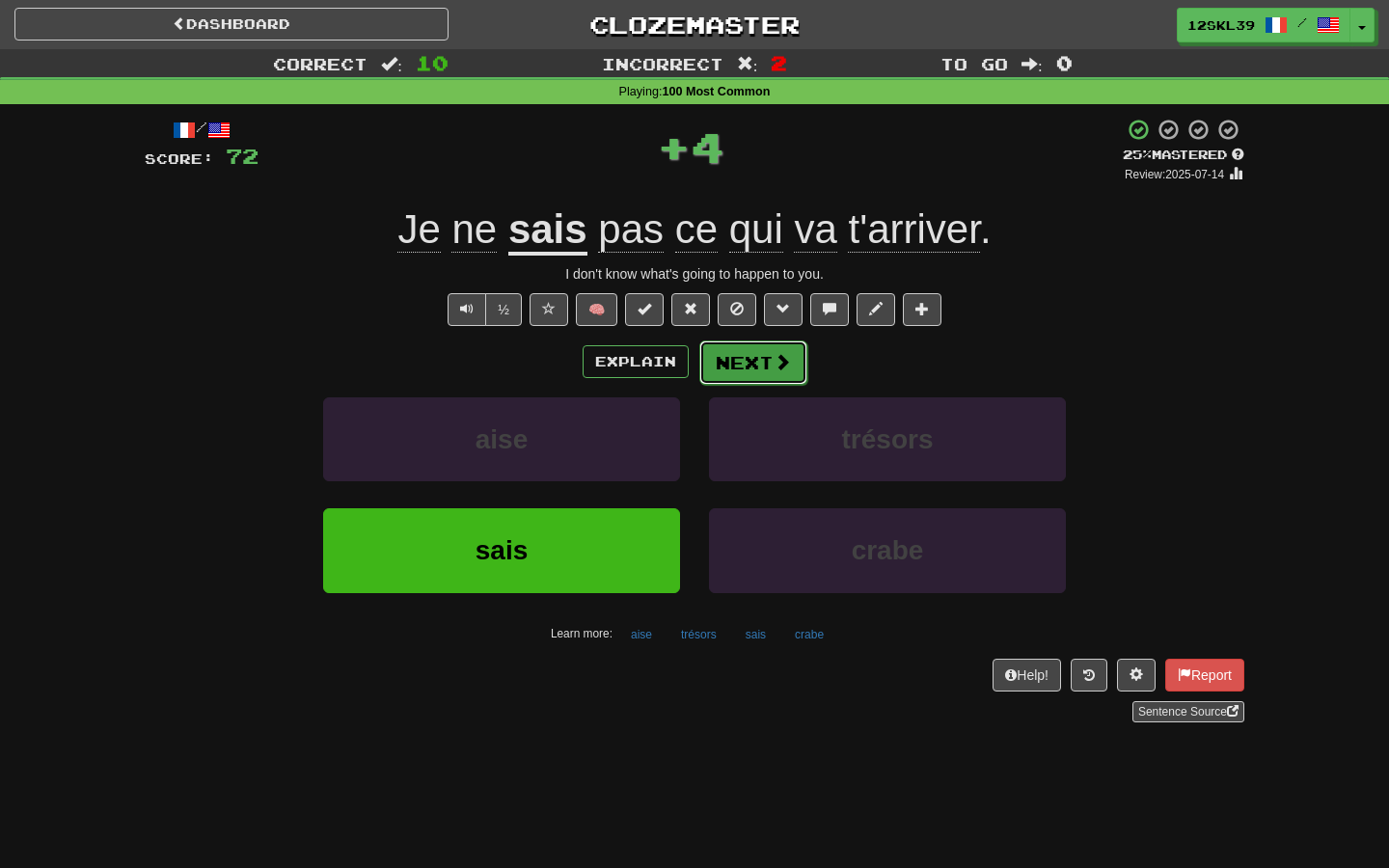 click on "Next" at bounding box center (753, 363) 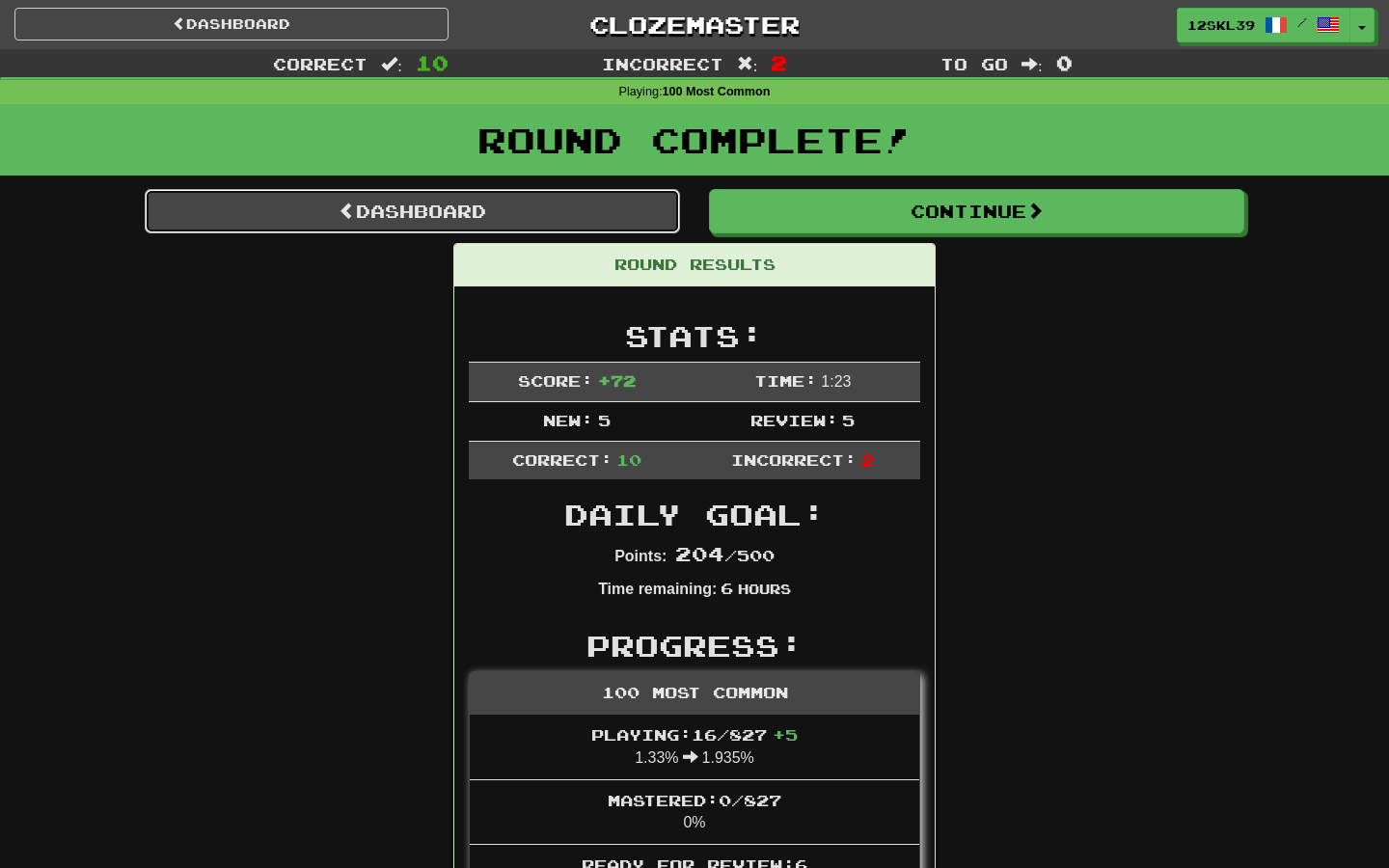 click on "Dashboard" at bounding box center [412, 211] 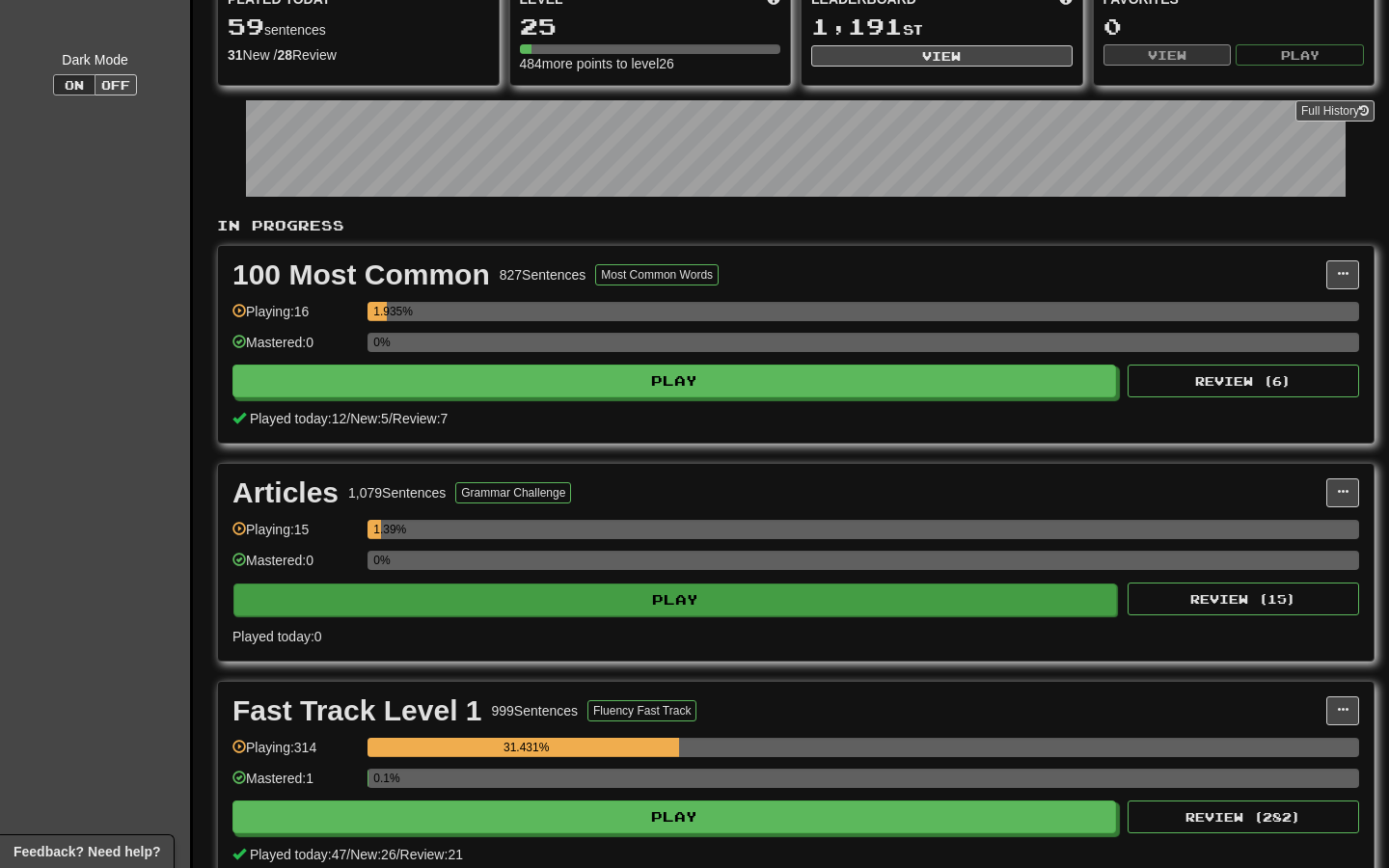 scroll, scrollTop: 0, scrollLeft: 0, axis: both 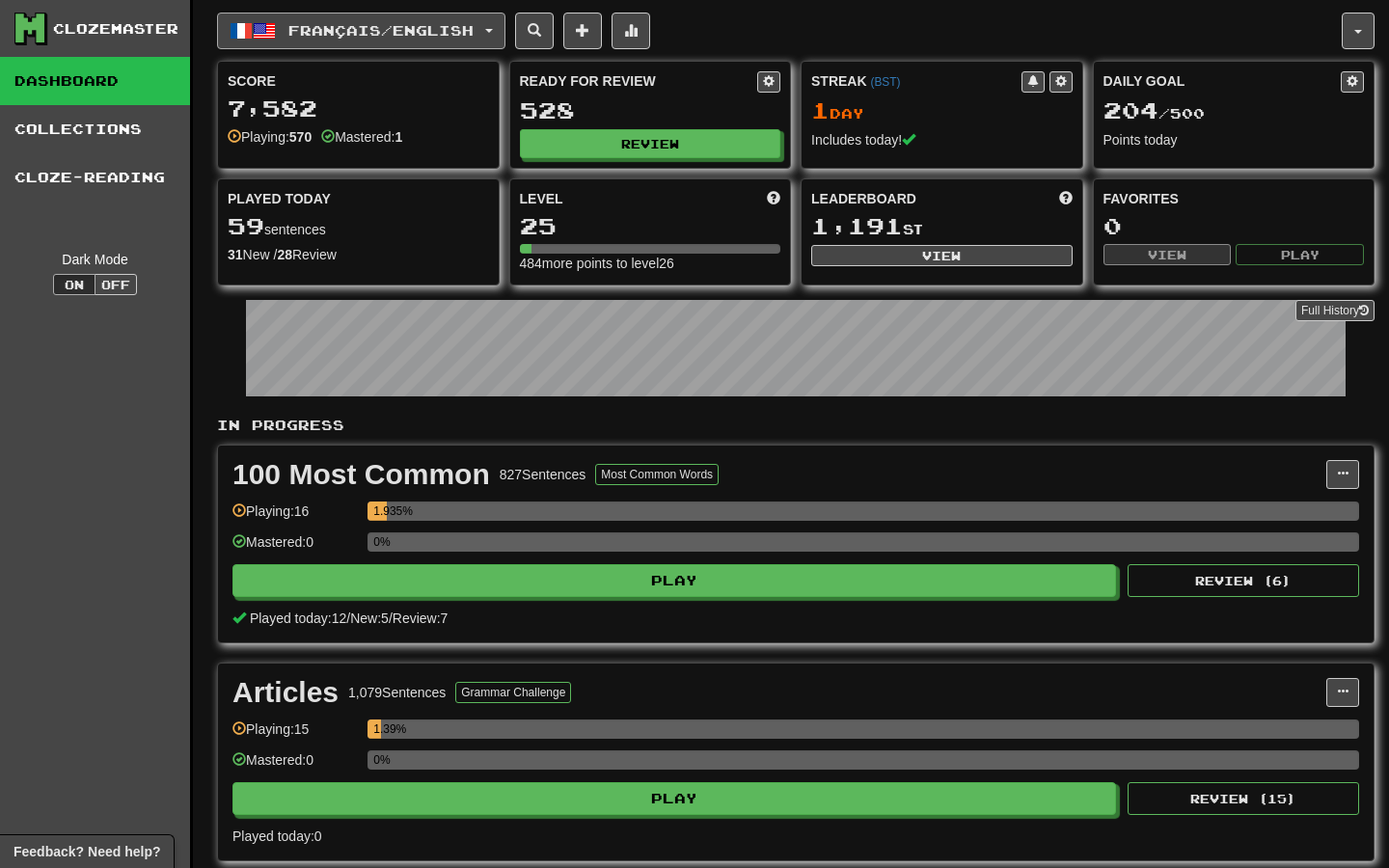 click on "Français  /  English" at bounding box center (381, 30) 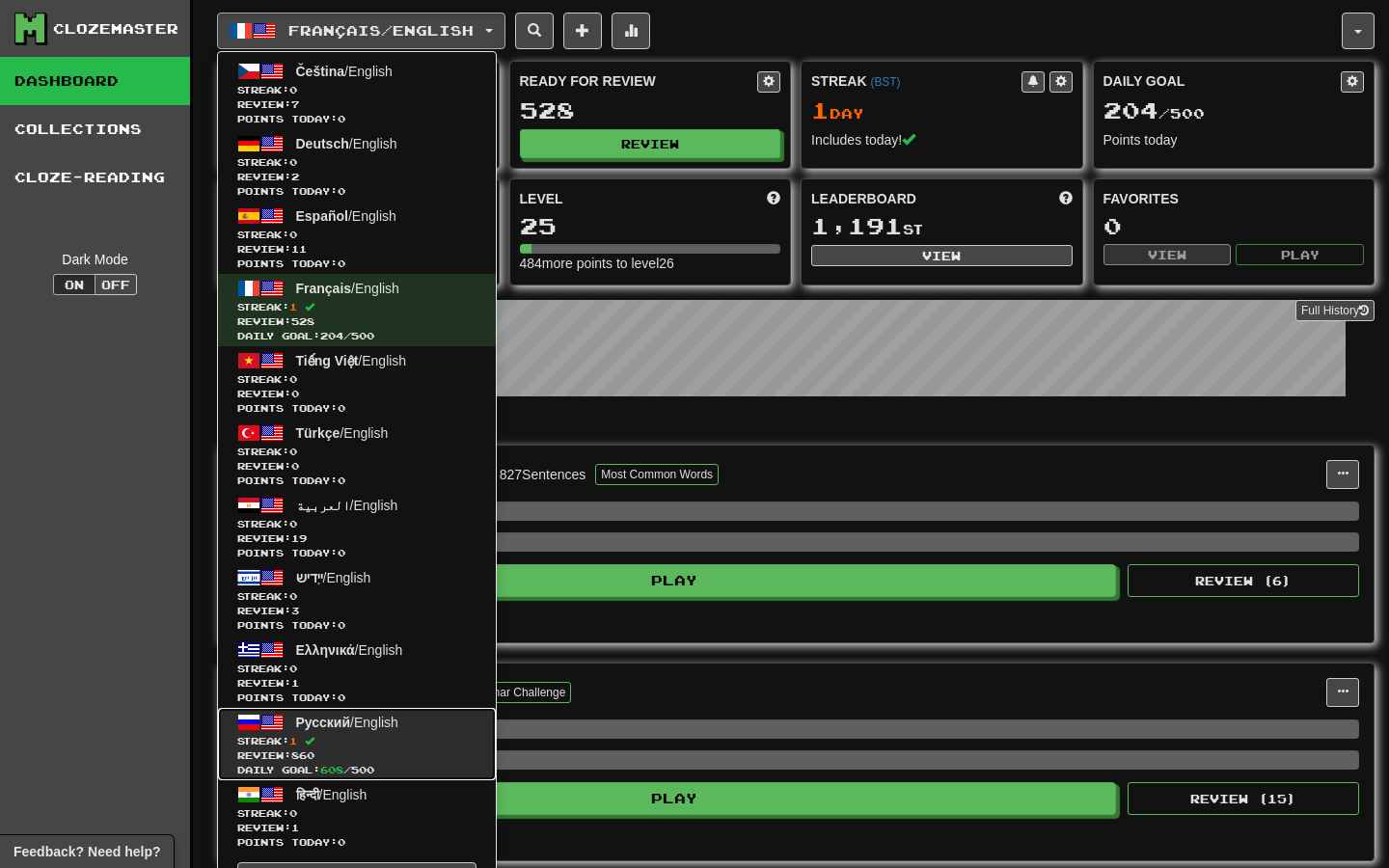 click on "Русский" at bounding box center (323, 722) 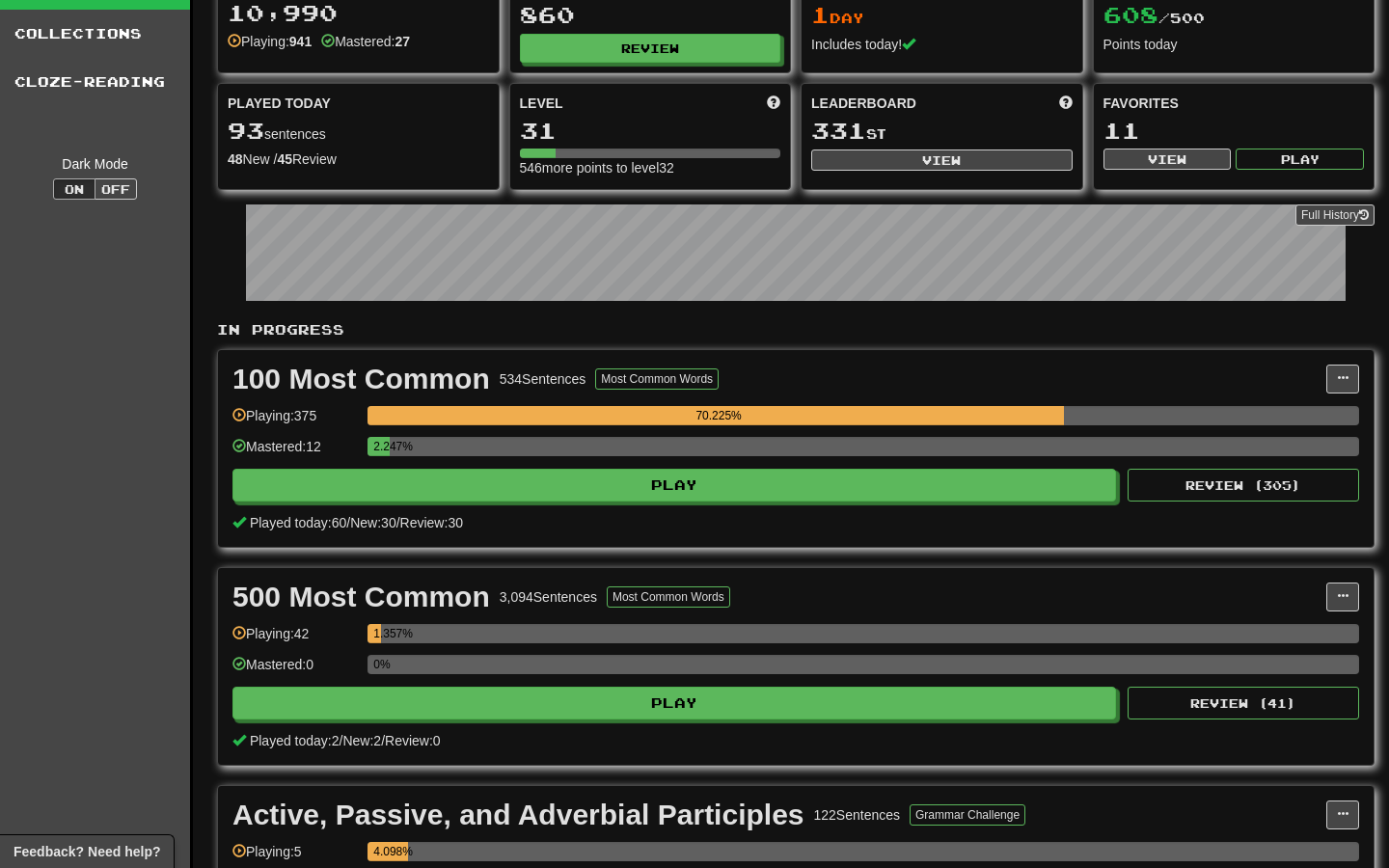 scroll, scrollTop: 0, scrollLeft: 0, axis: both 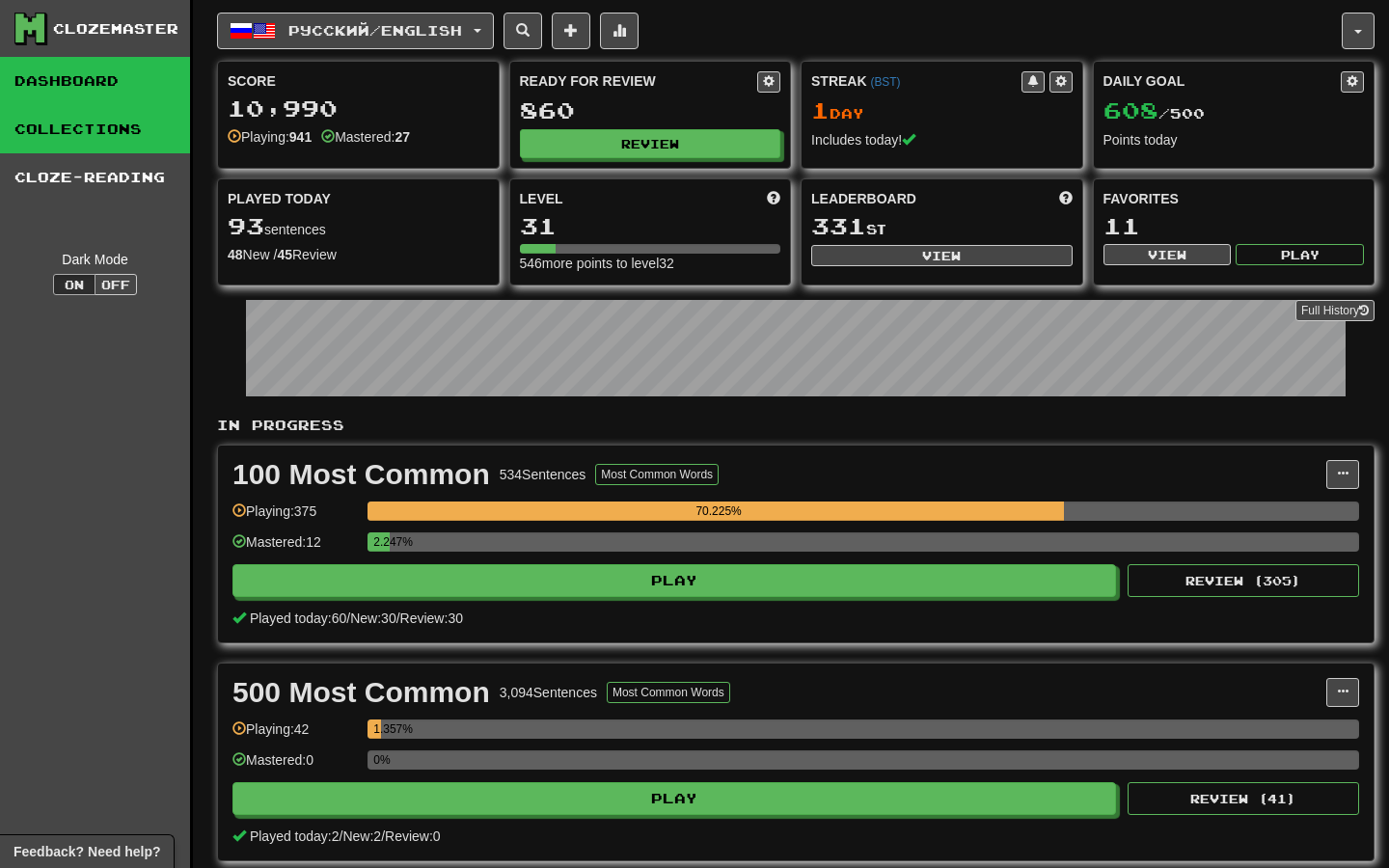 click on "Collections" at bounding box center (95, 129) 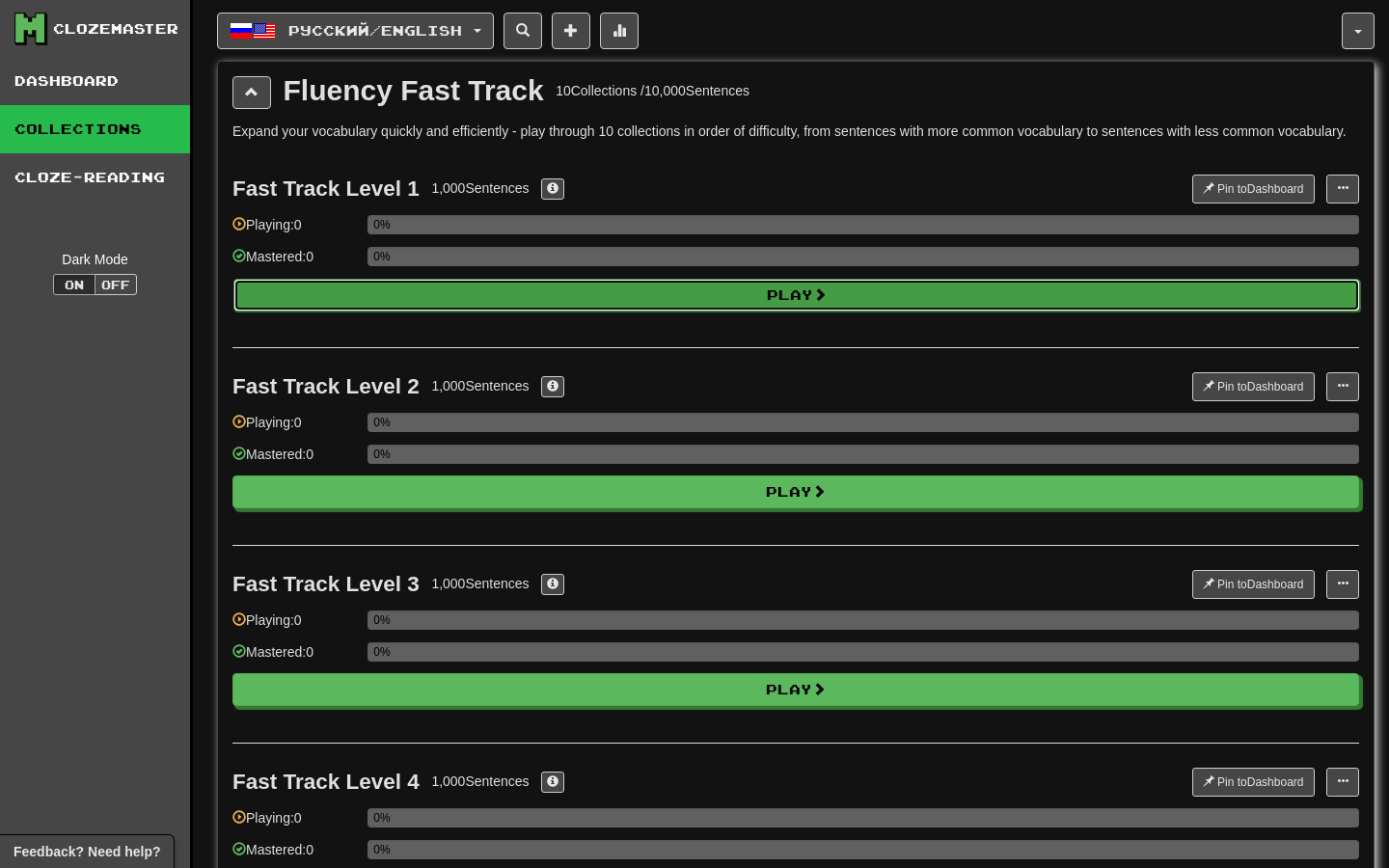 click on "Play" at bounding box center [797, 295] 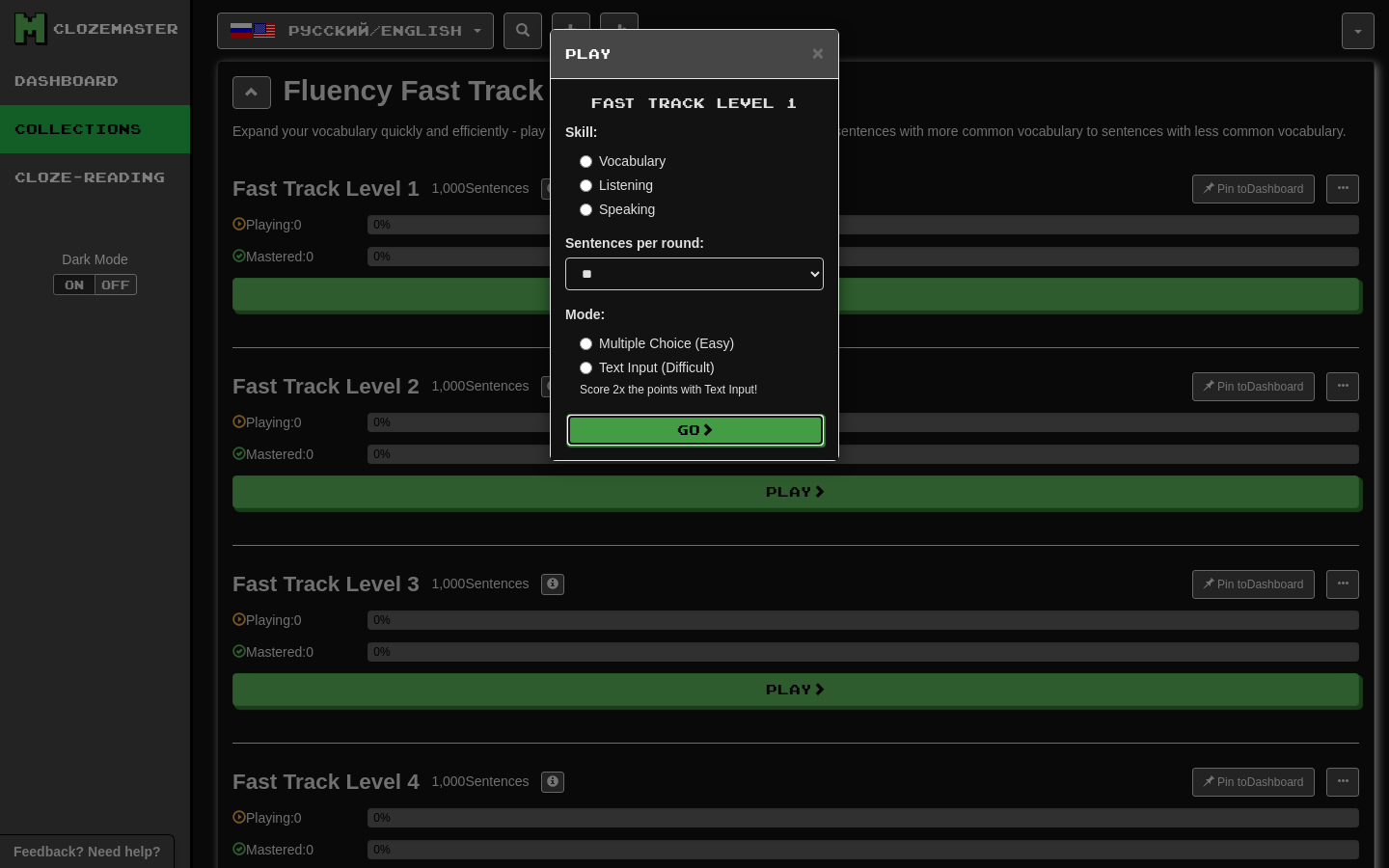 click on "Go" at bounding box center [695, 430] 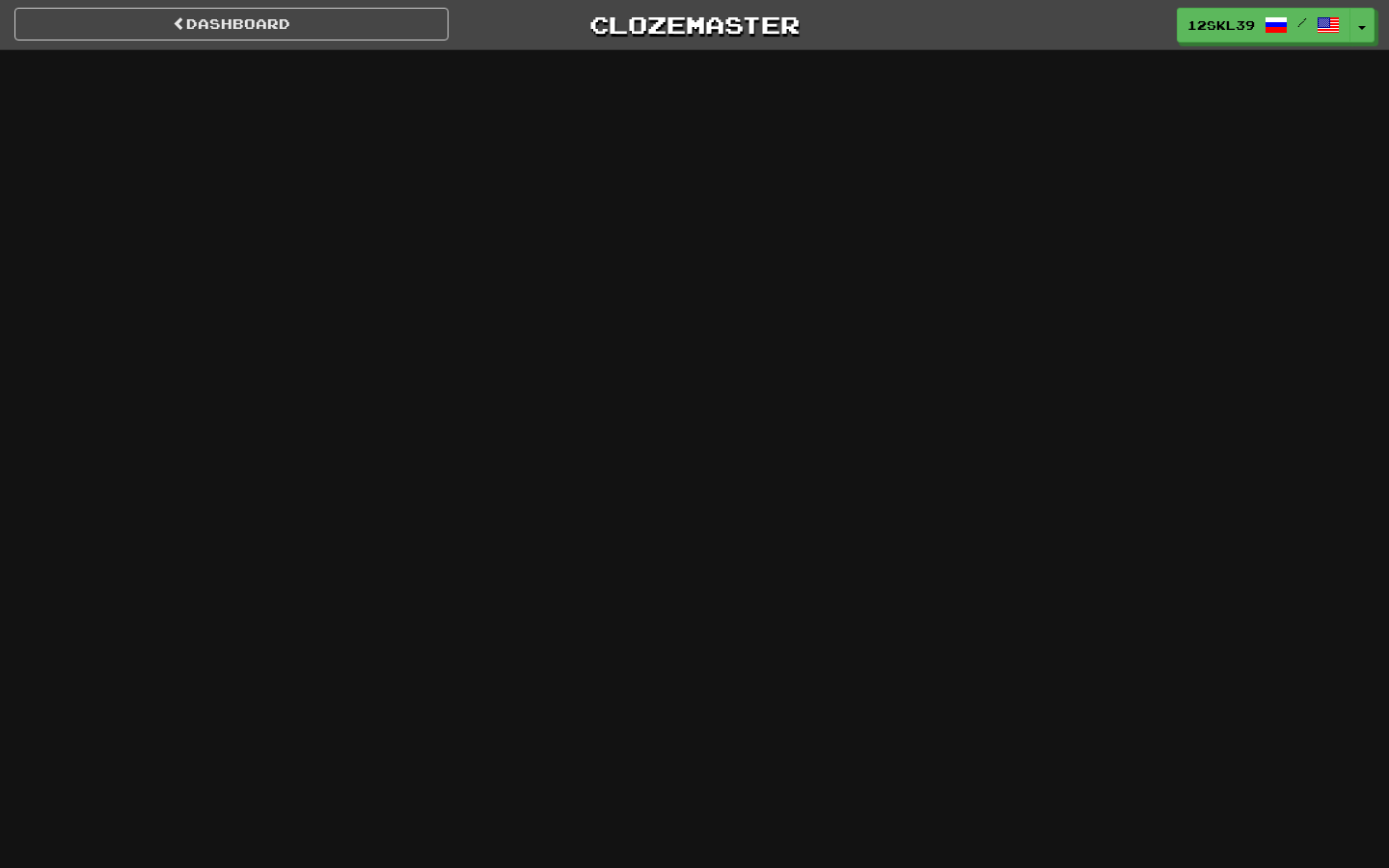 scroll, scrollTop: 0, scrollLeft: 0, axis: both 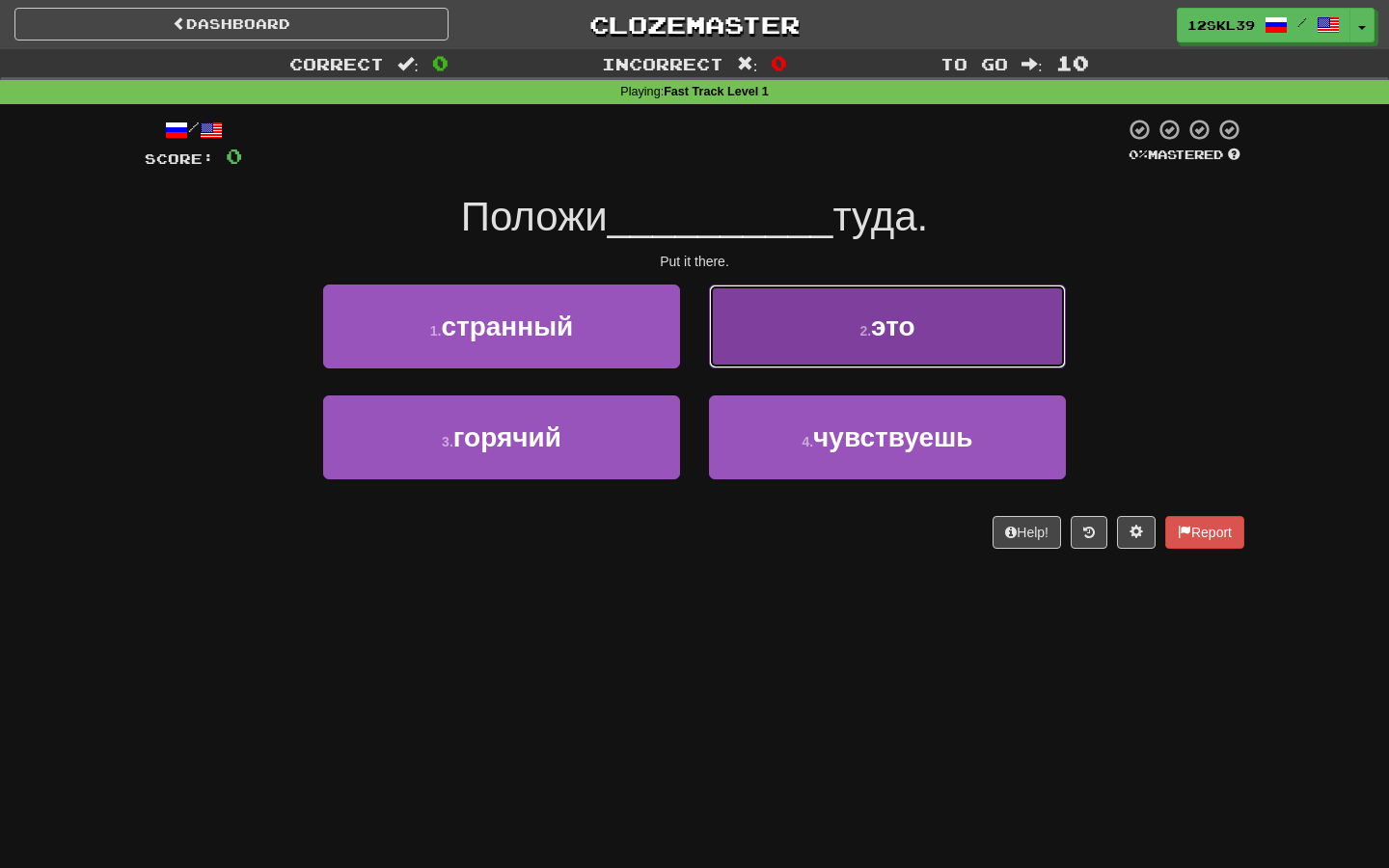 click on "2 .  это" at bounding box center [887, 326] 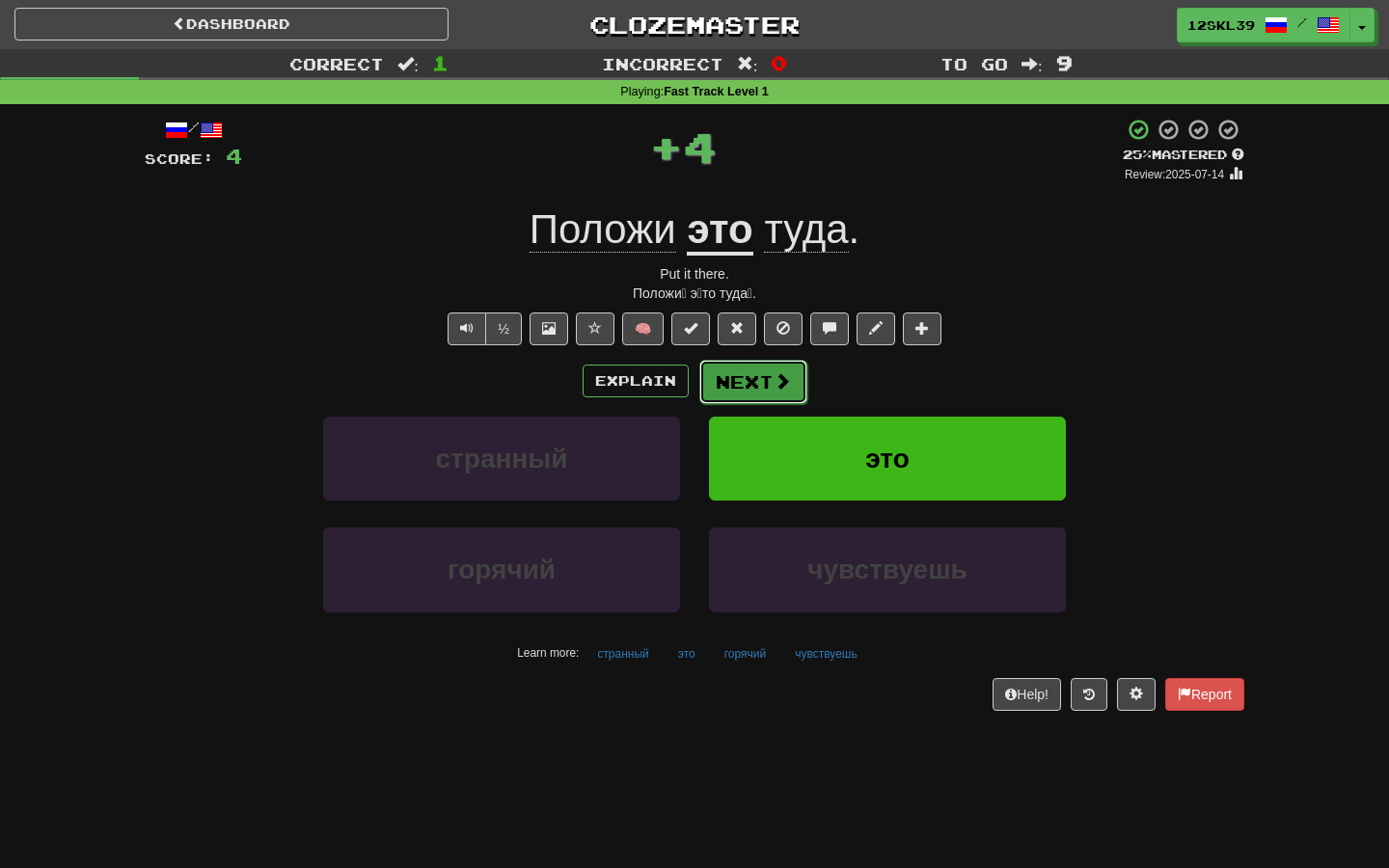 click on "Next" at bounding box center (753, 382) 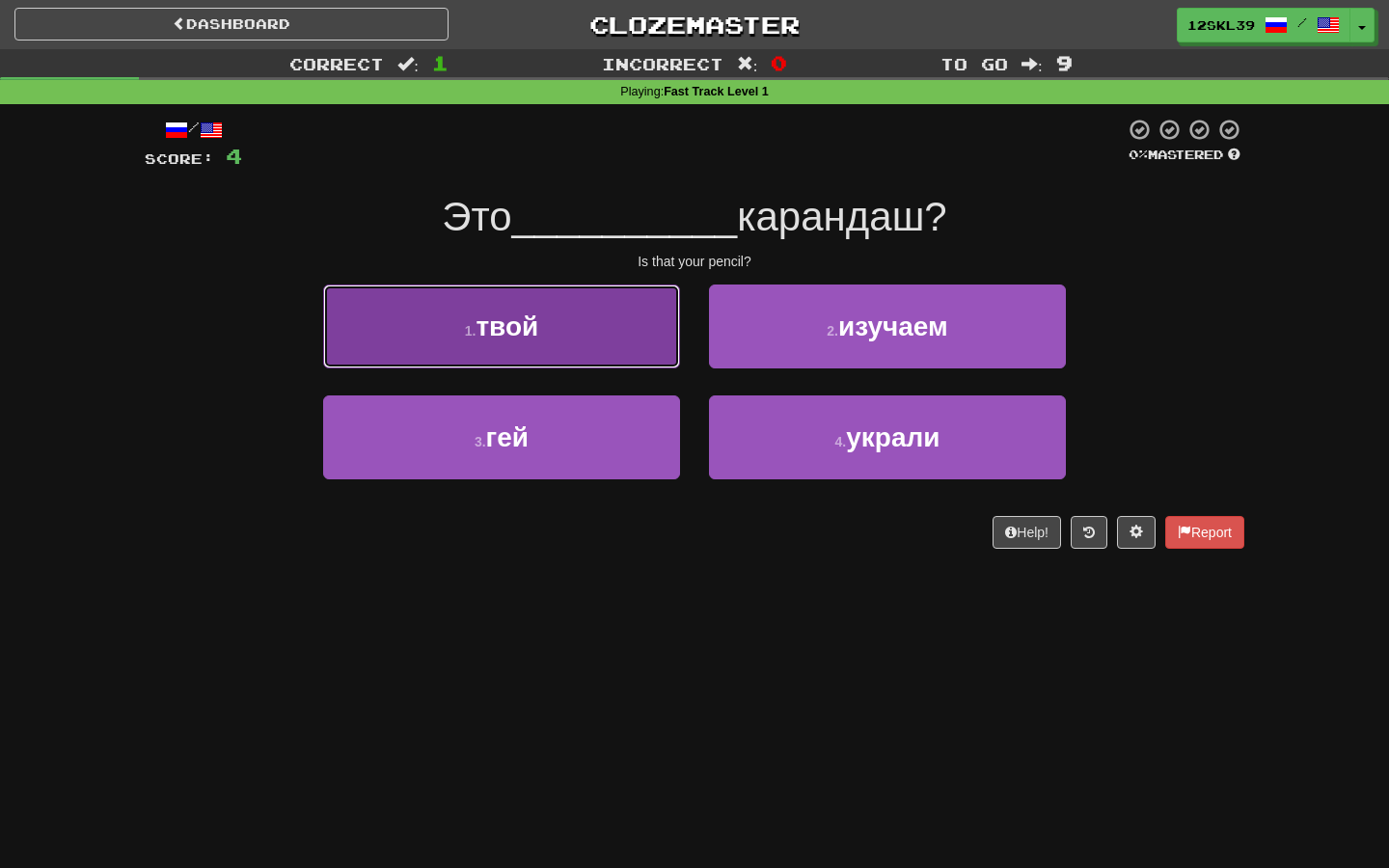 click on "1 .  твой" at bounding box center (502, 326) 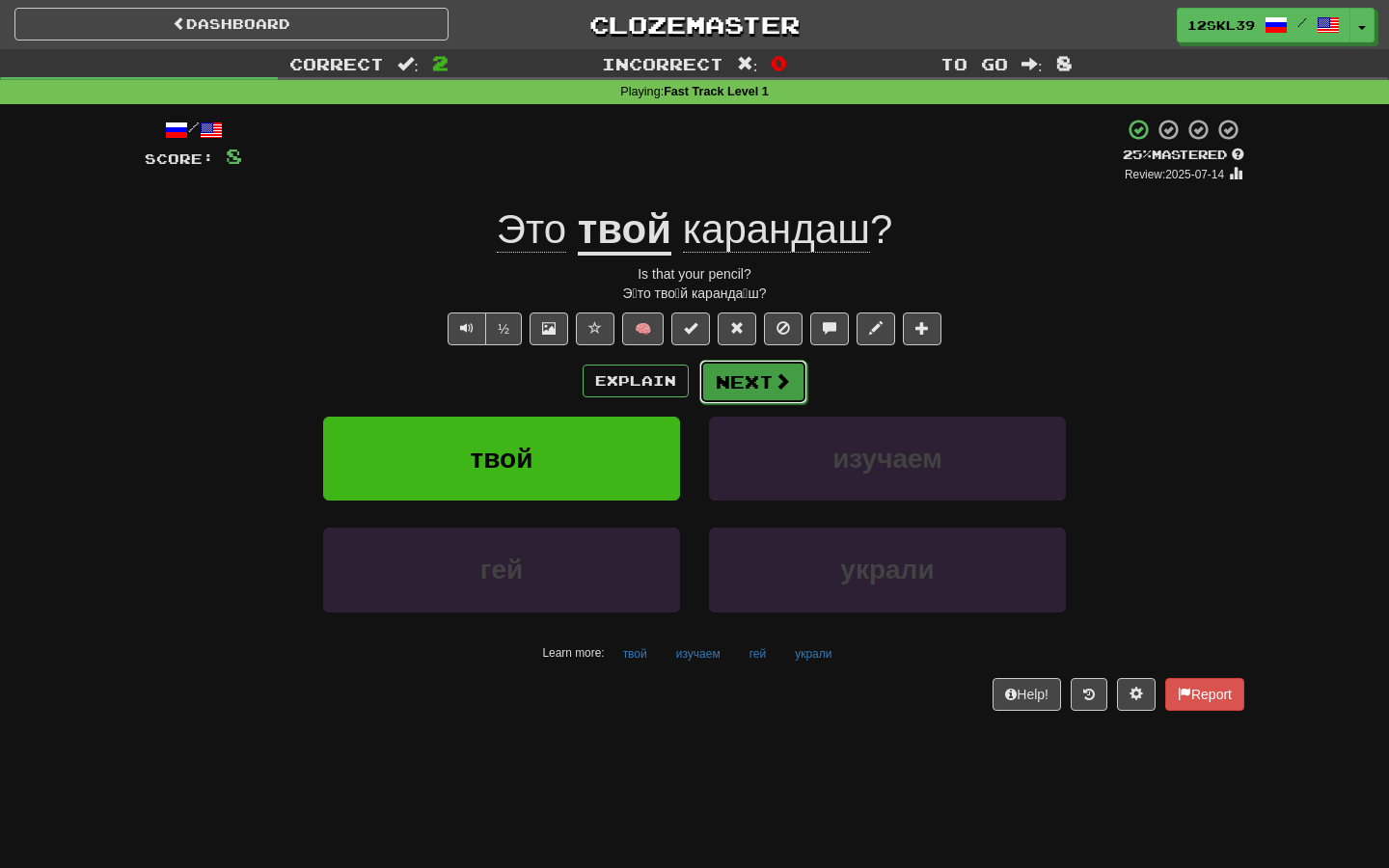 click on "Next" at bounding box center (753, 382) 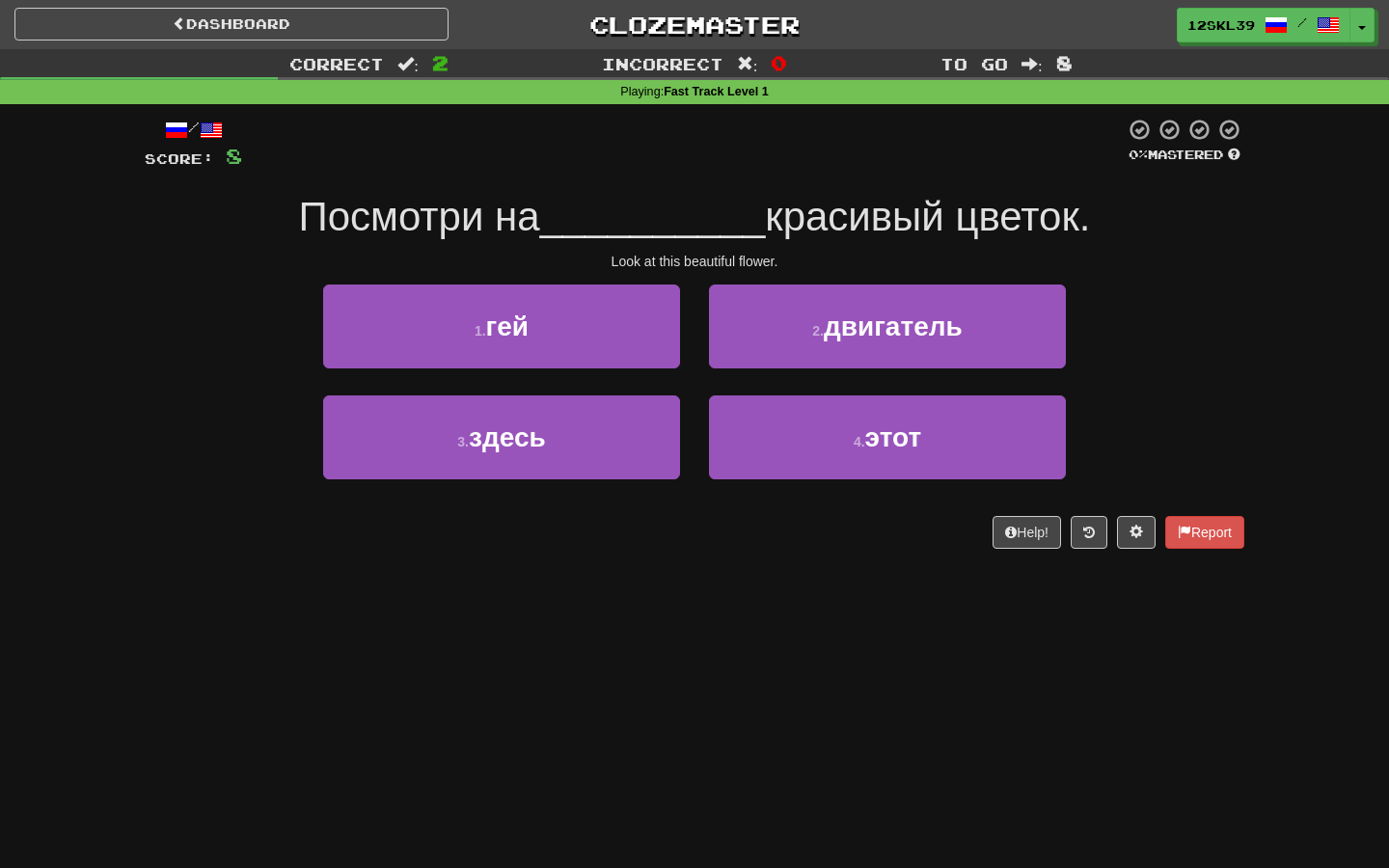 click on "Look at this beautiful flower." at bounding box center [694, 261] 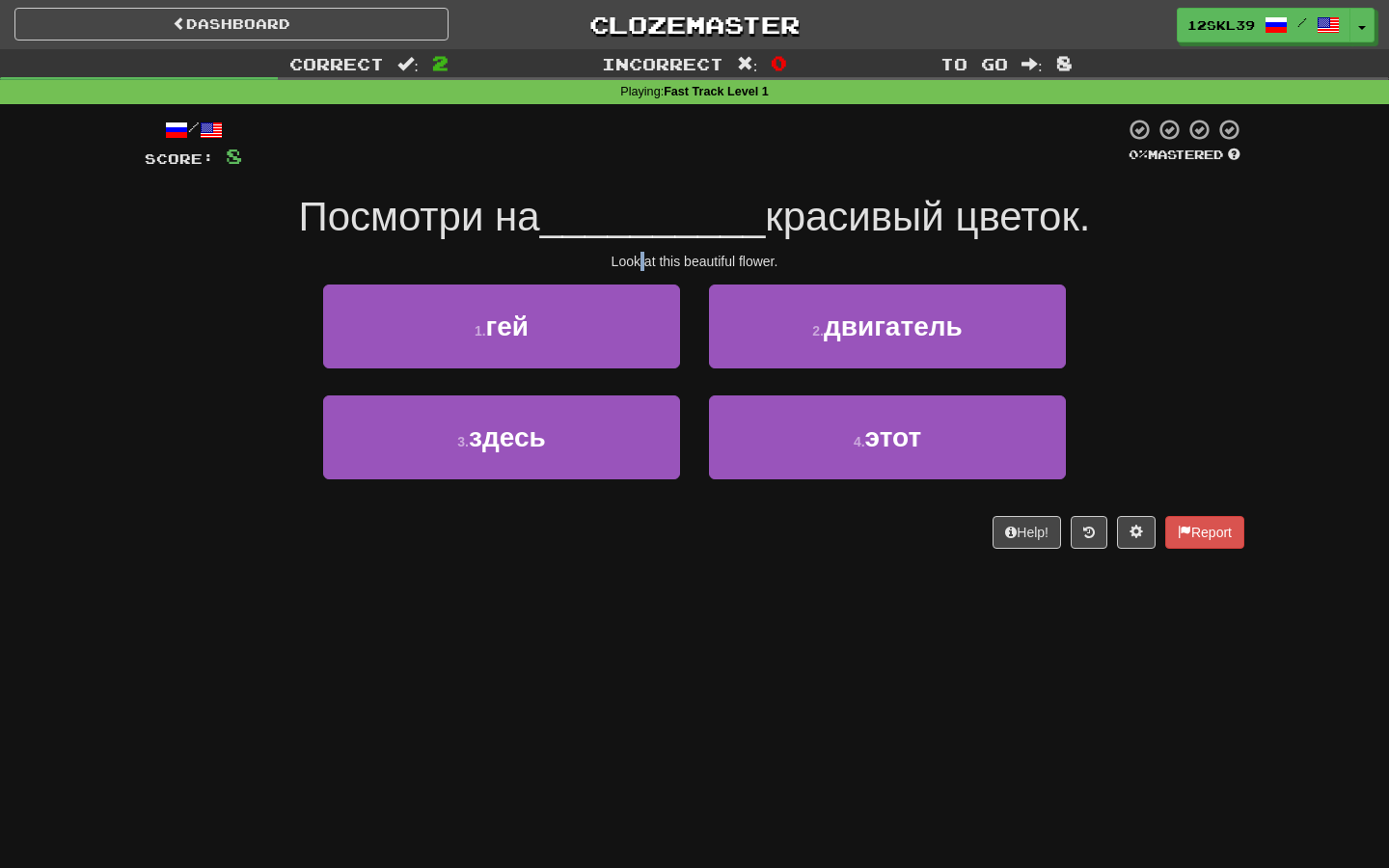 click on "Look at this beautiful flower." at bounding box center [694, 261] 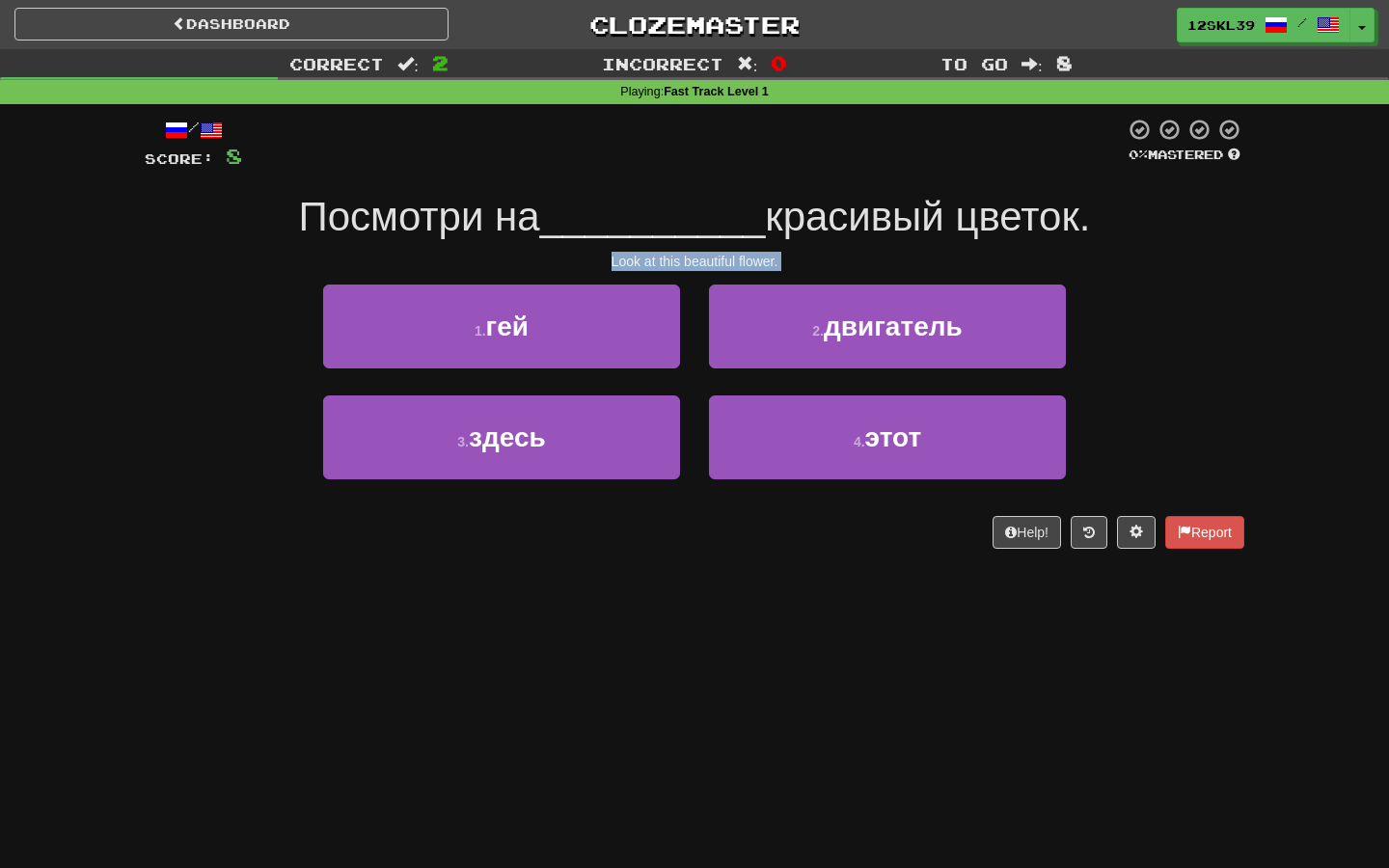click on "Look at this beautiful flower." at bounding box center [694, 261] 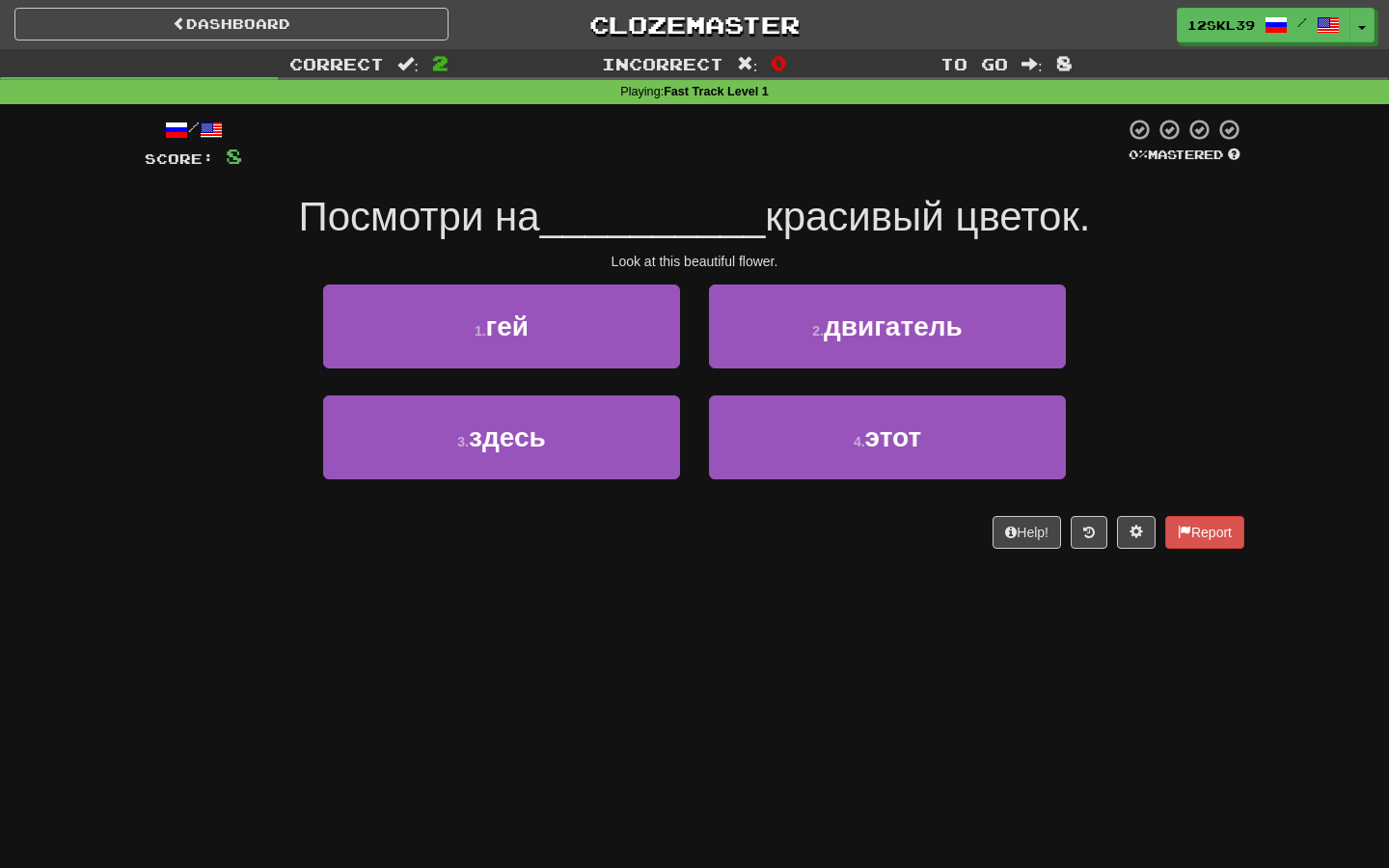 click on "Посмотри на" at bounding box center [420, 216] 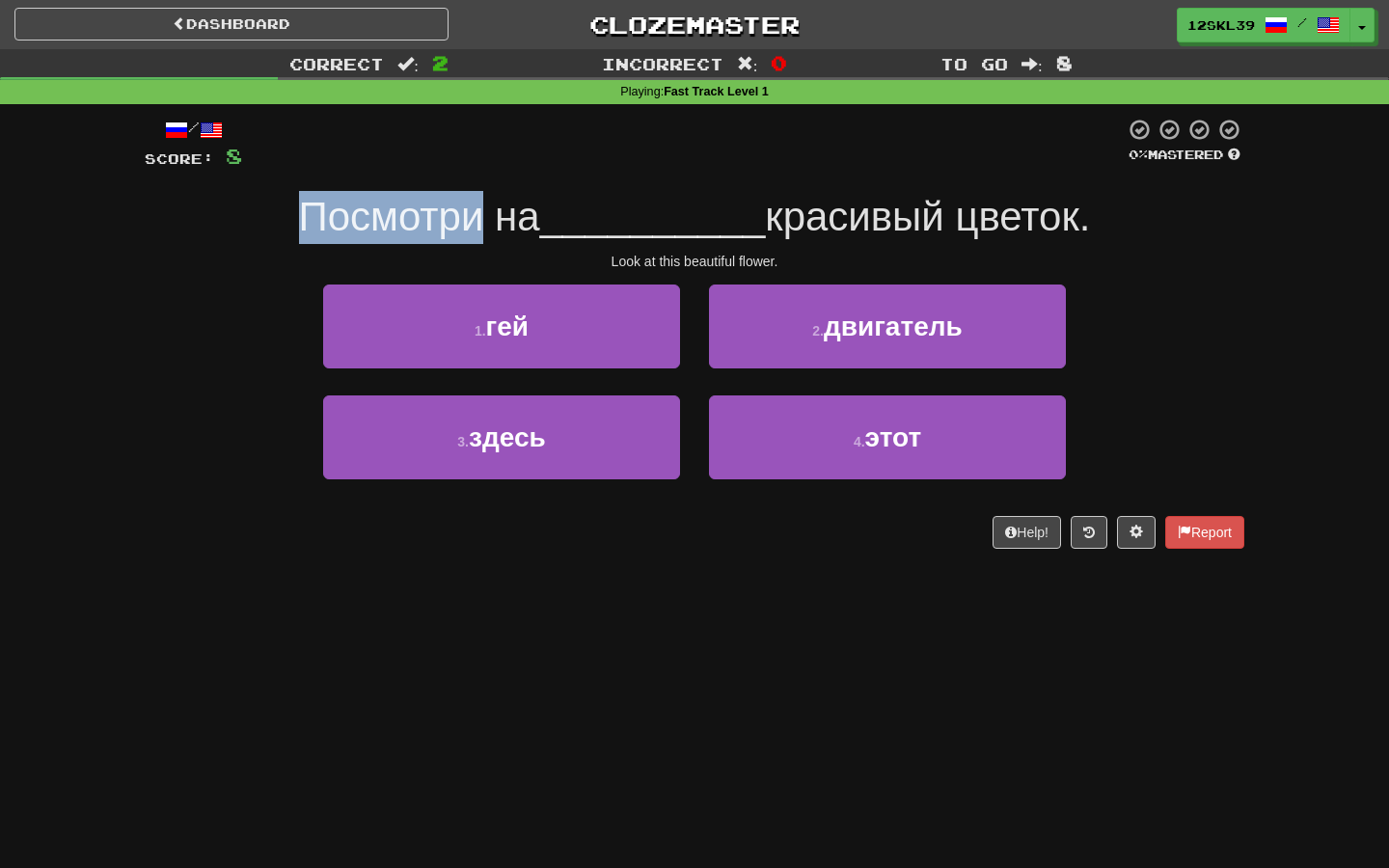 click on "Посмотри на" at bounding box center [420, 216] 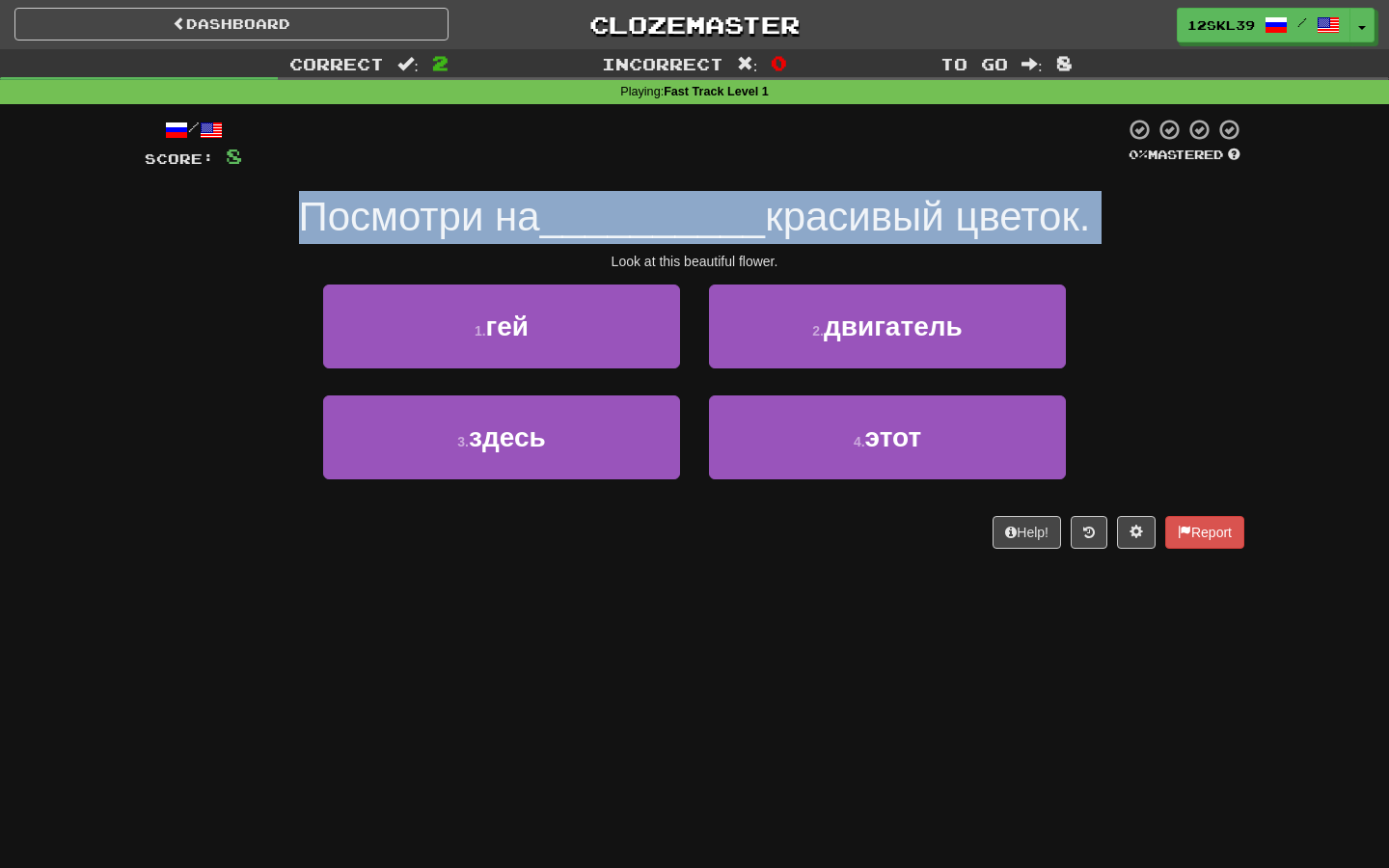 click on "Посмотри на" at bounding box center (420, 216) 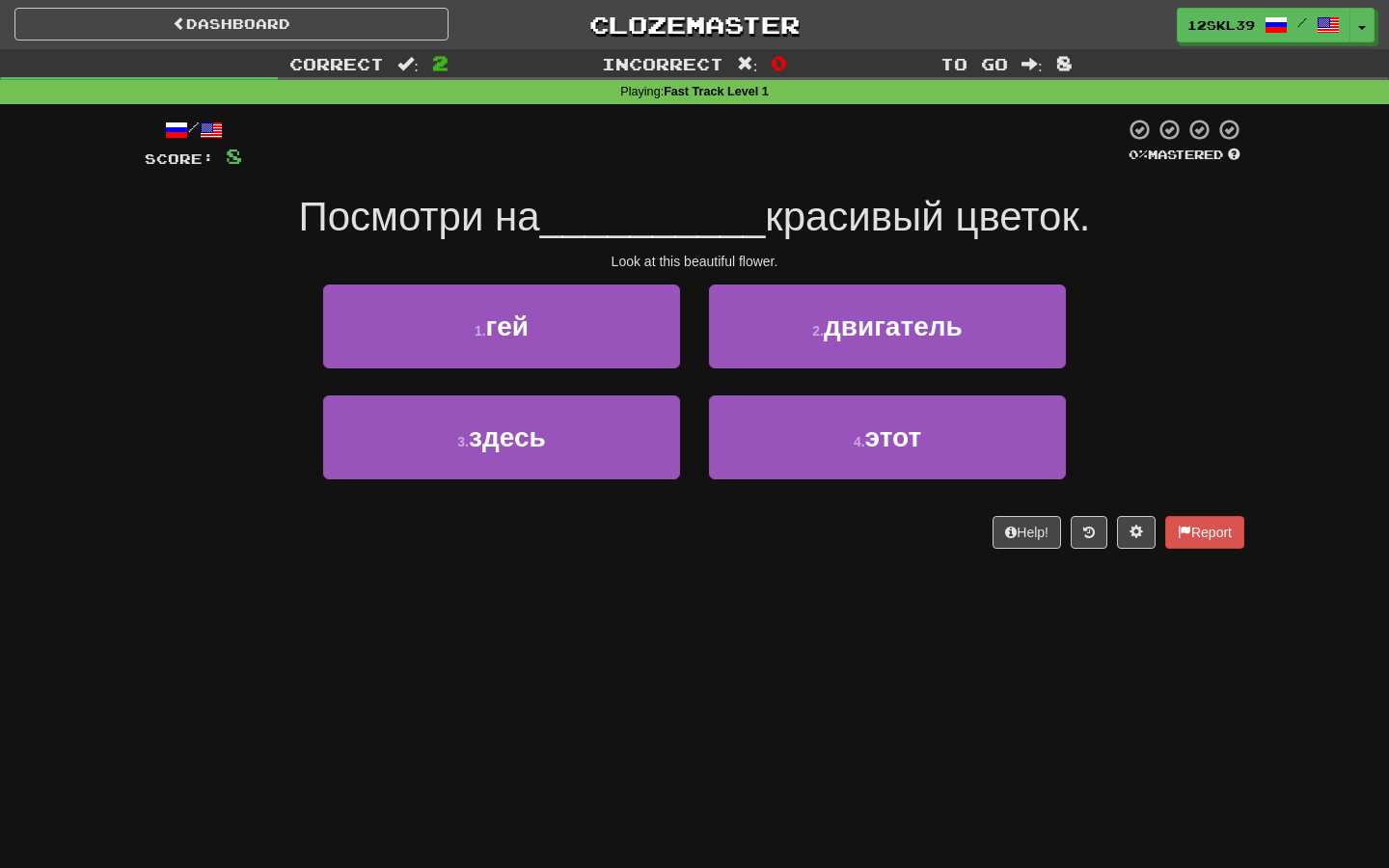 click on "Посмотри на" at bounding box center (420, 216) 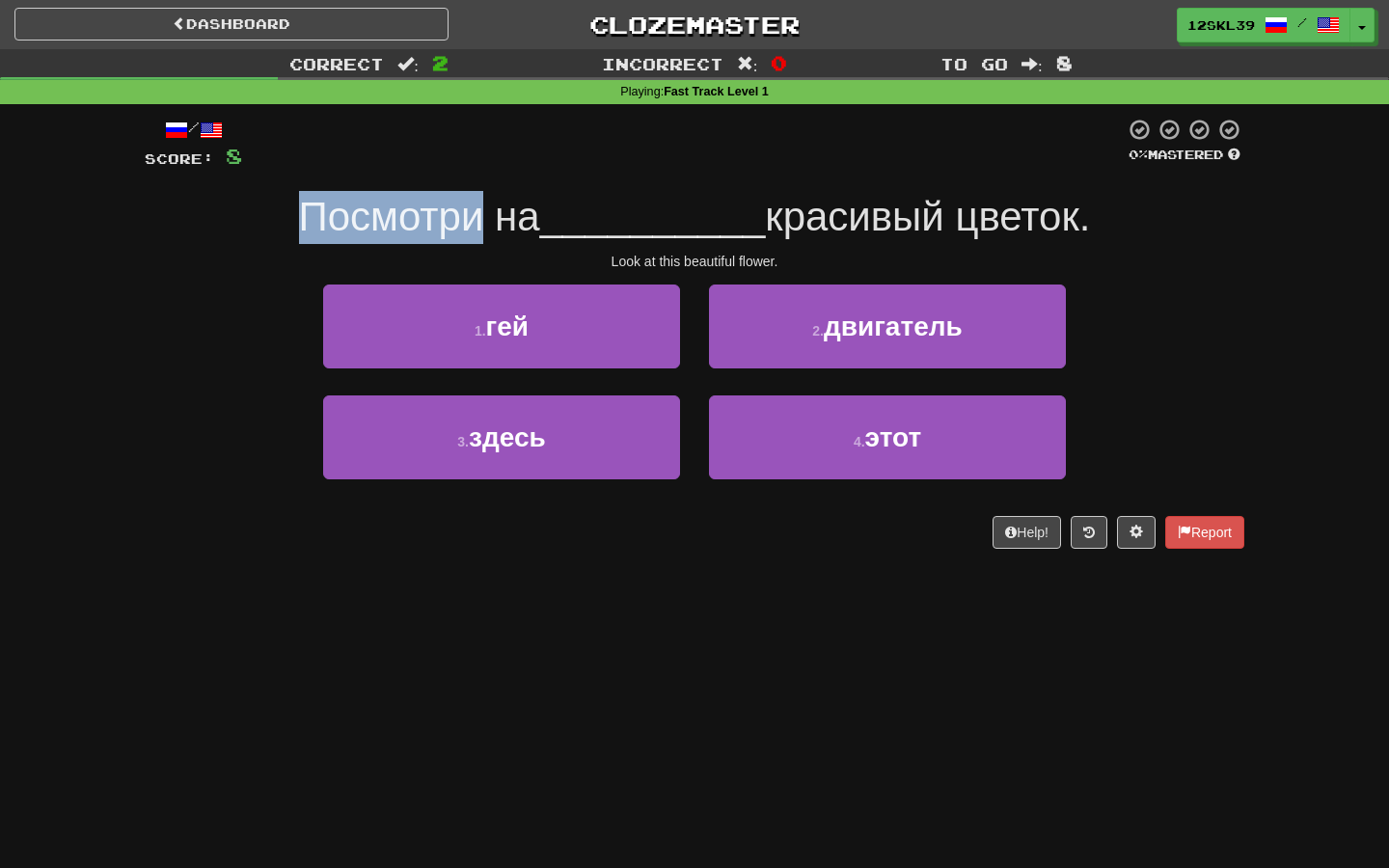 click on "Посмотри на" at bounding box center (420, 216) 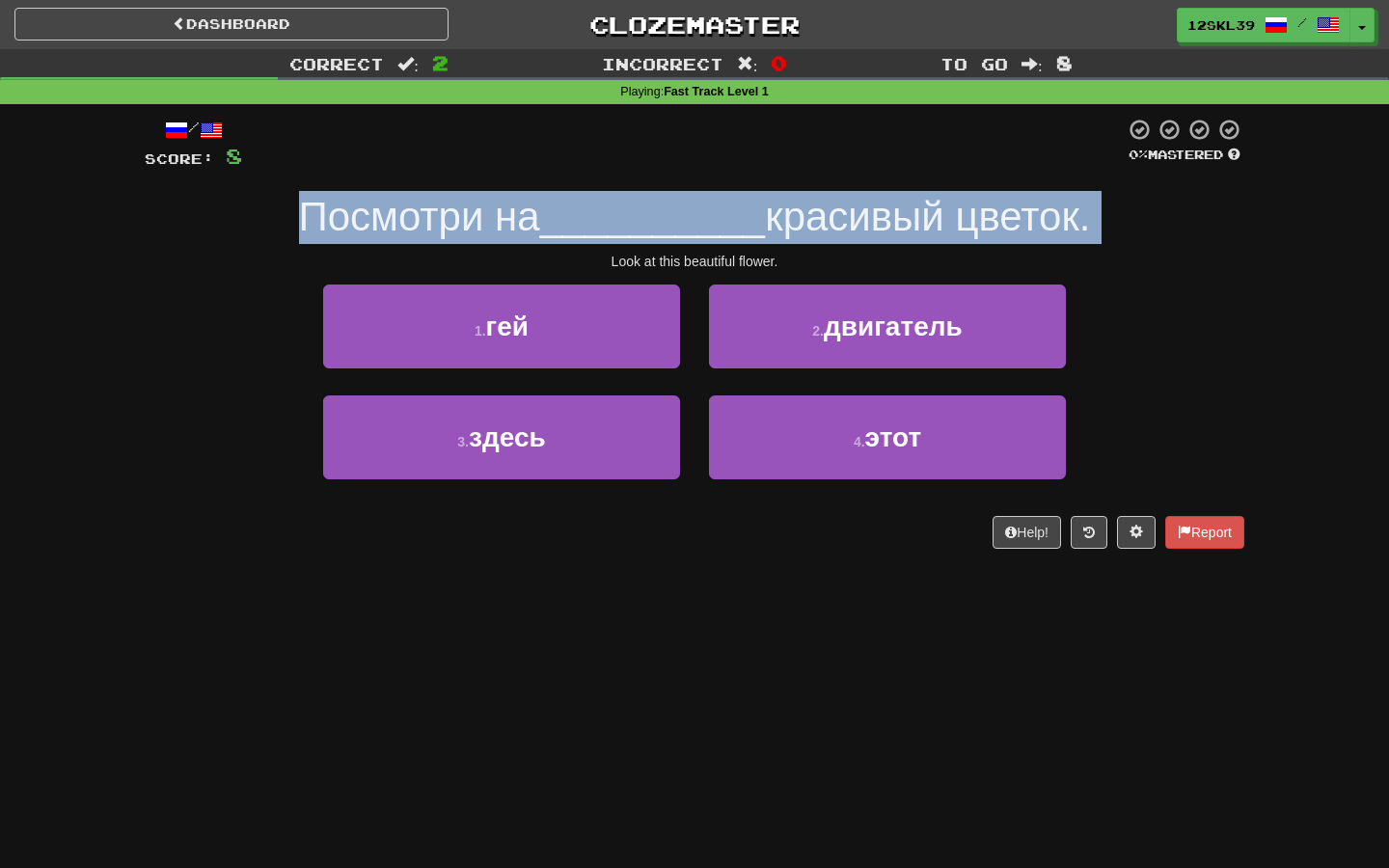 click on "Посмотри на" at bounding box center (420, 216) 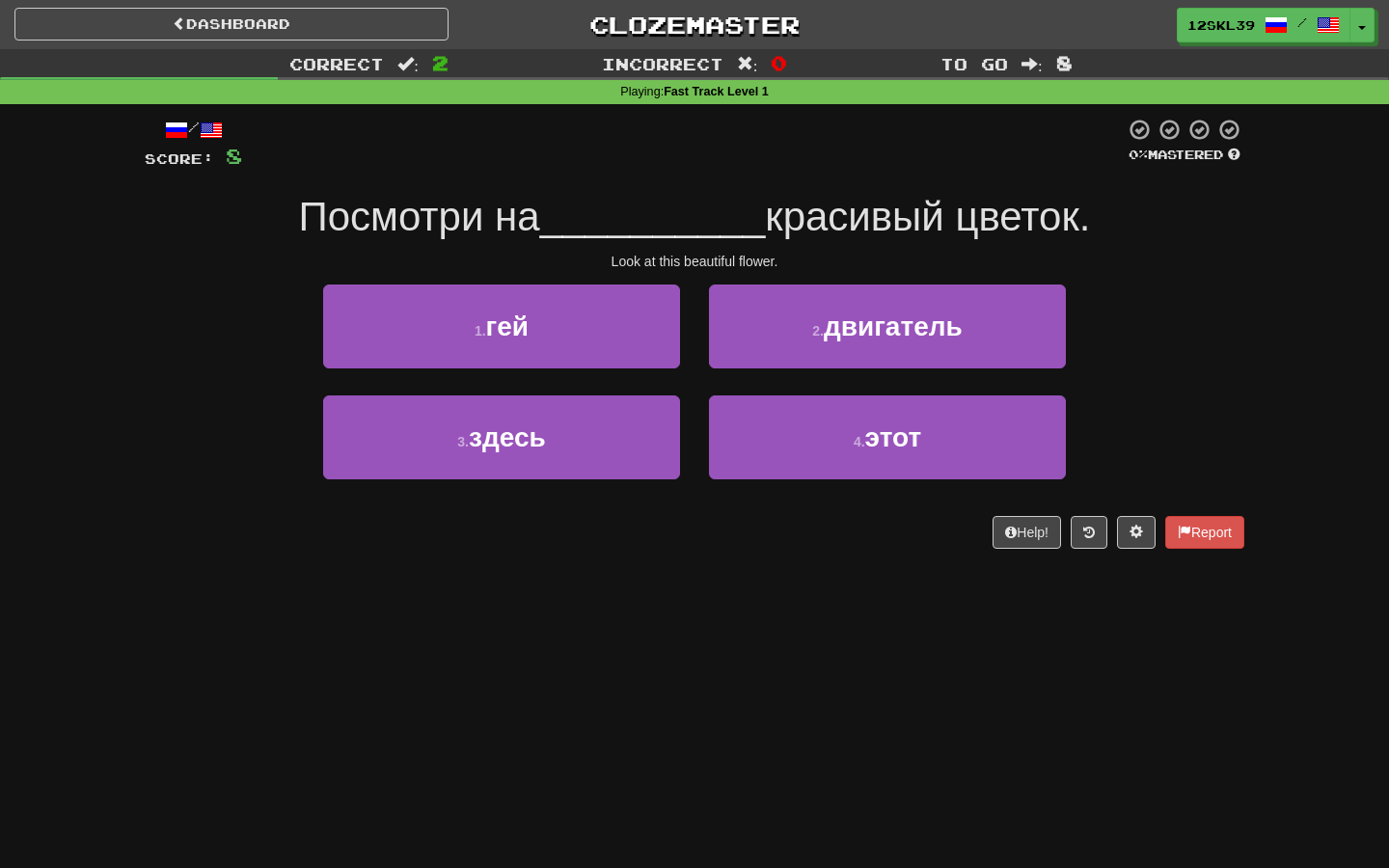 click on "Dashboard
Clozemaster
12skl39
/
Toggle Dropdown
Dashboard
Leaderboard
Activity Feed
Notifications
Profile
Discussions
Čeština
/
English
Streak:
0
Review:
7
Points Today: 0
Deutsch
/
English
Streak:
0
Review:
2
Points Today: 0
Español
/
English
Streak:
0
Review:
11
Points Today: 0
Français
/
English
Streak:
1
Review:
528
Daily Goal:  204 /500
Tiếng Việt
/
English
Streak:
0
Review:
0
Points Today: 0
Türkçe
/
English
Streak:
0
Review:
0
Points Today: 0
العربية
/
English
Streak:
0
Review:
19
Points Today: 0
ייִדיש
/" at bounding box center [694, 434] 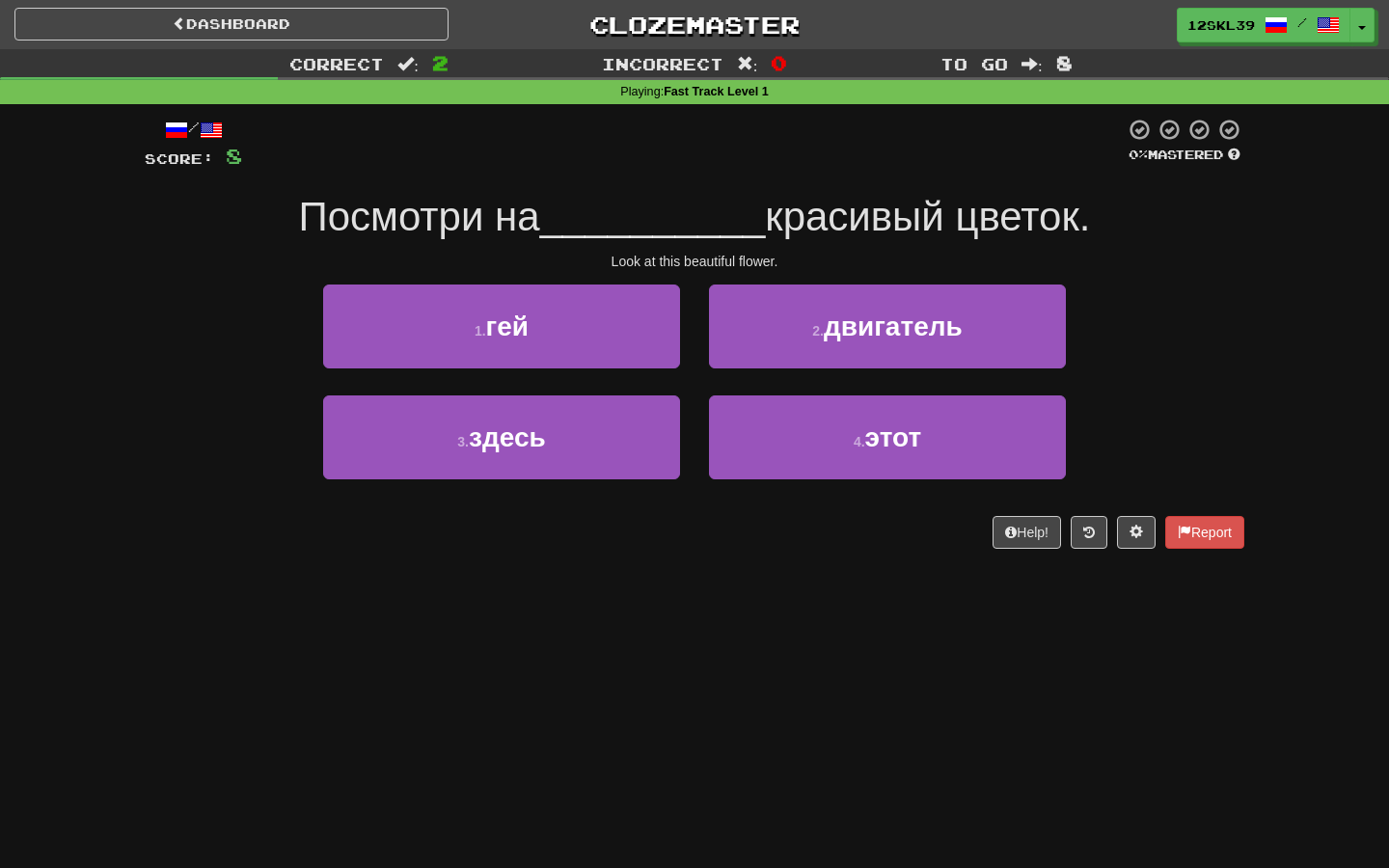 click on "Посмотри на" at bounding box center [420, 216] 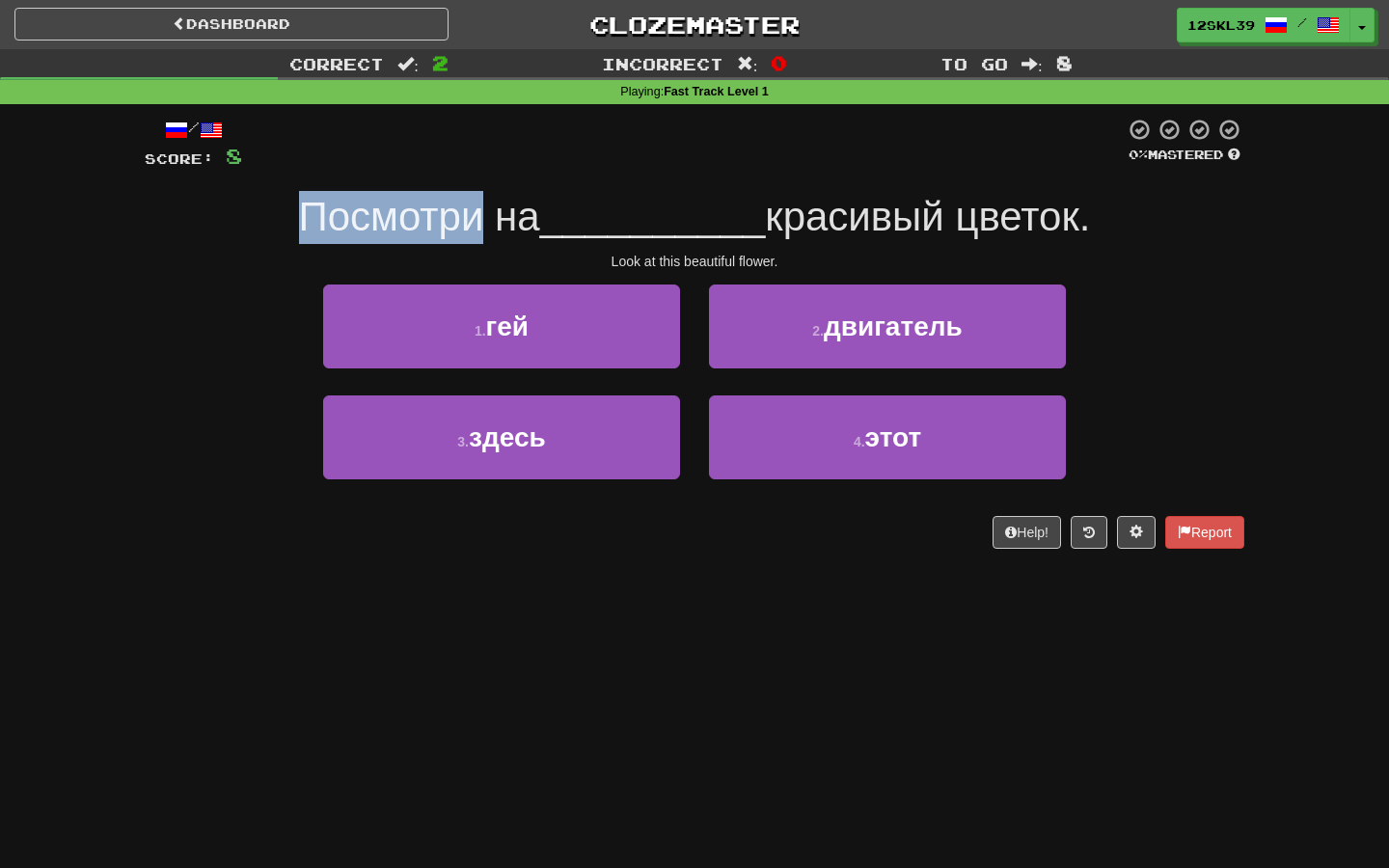click on "Посмотри на" at bounding box center [420, 216] 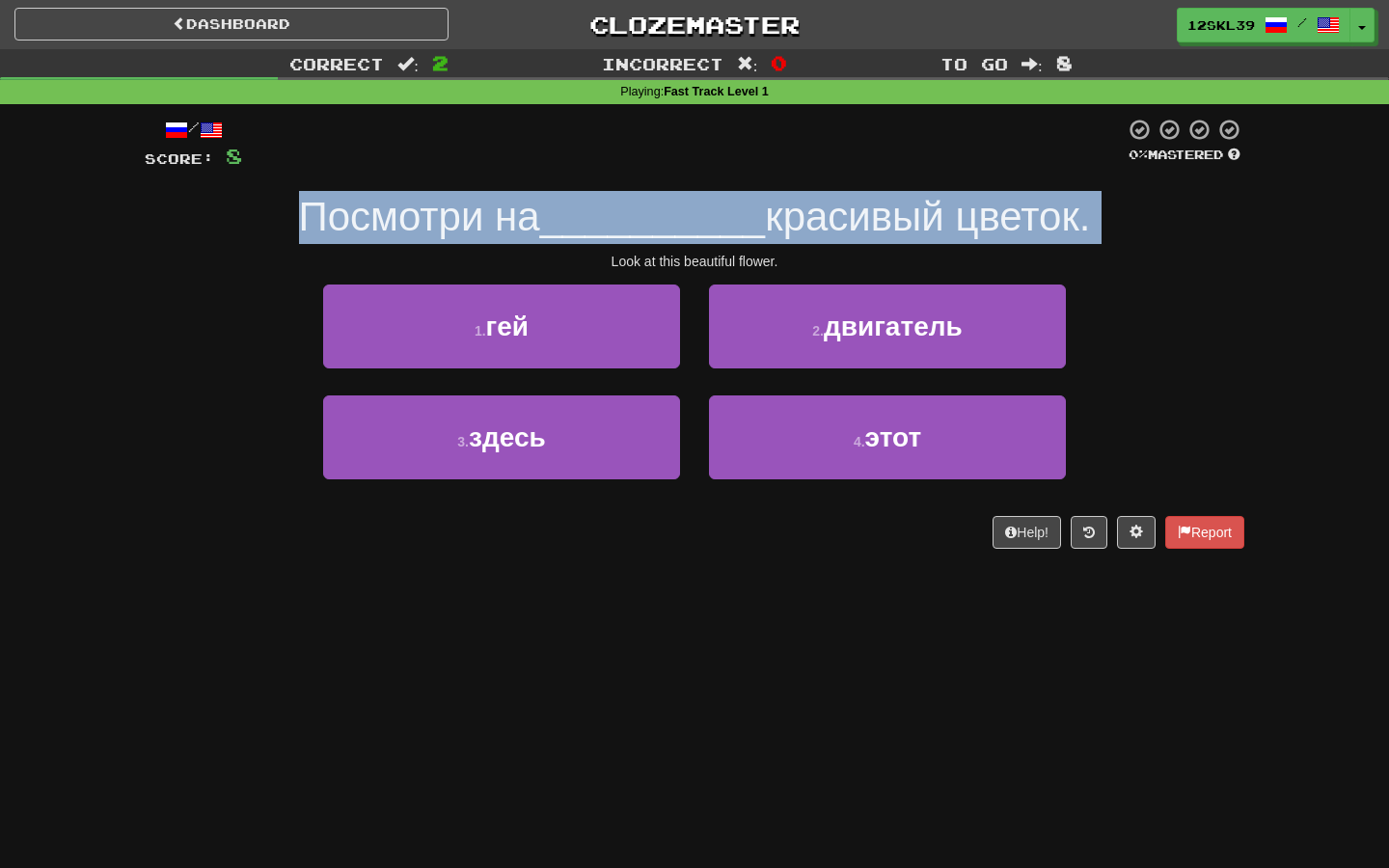 click on "Посмотри на" at bounding box center [420, 216] 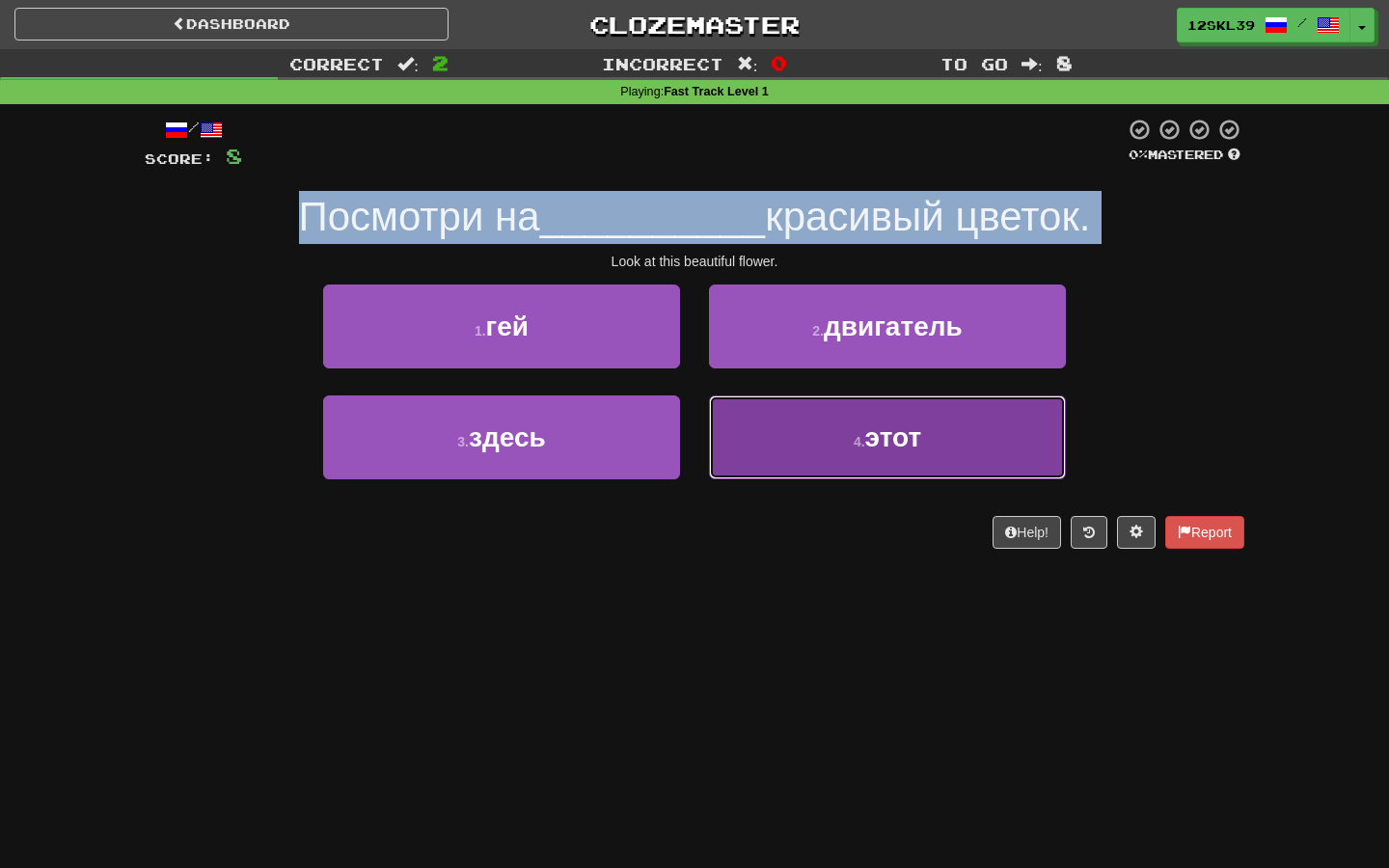click on "4 .  этот" at bounding box center (887, 437) 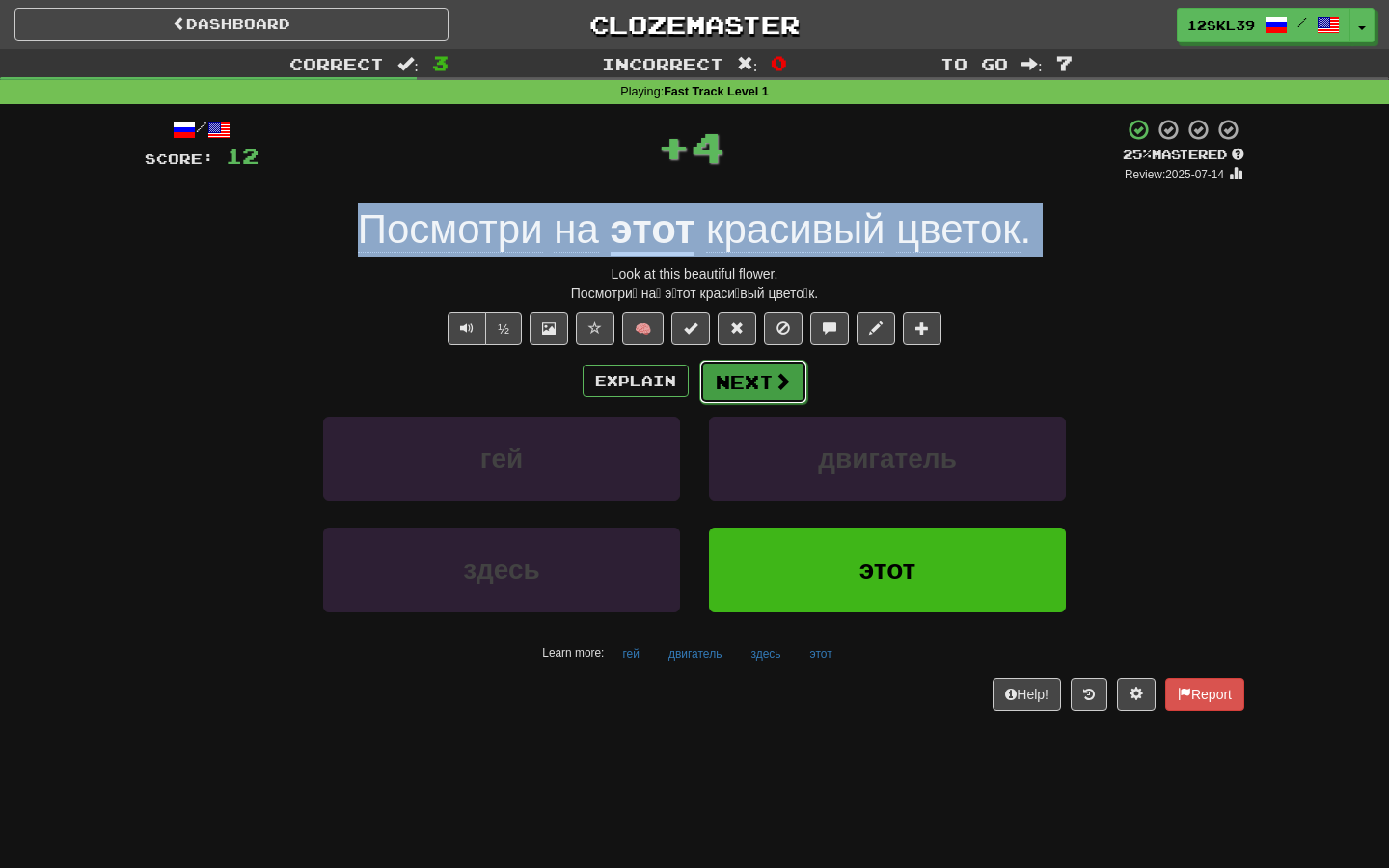 click on "Next" at bounding box center [753, 382] 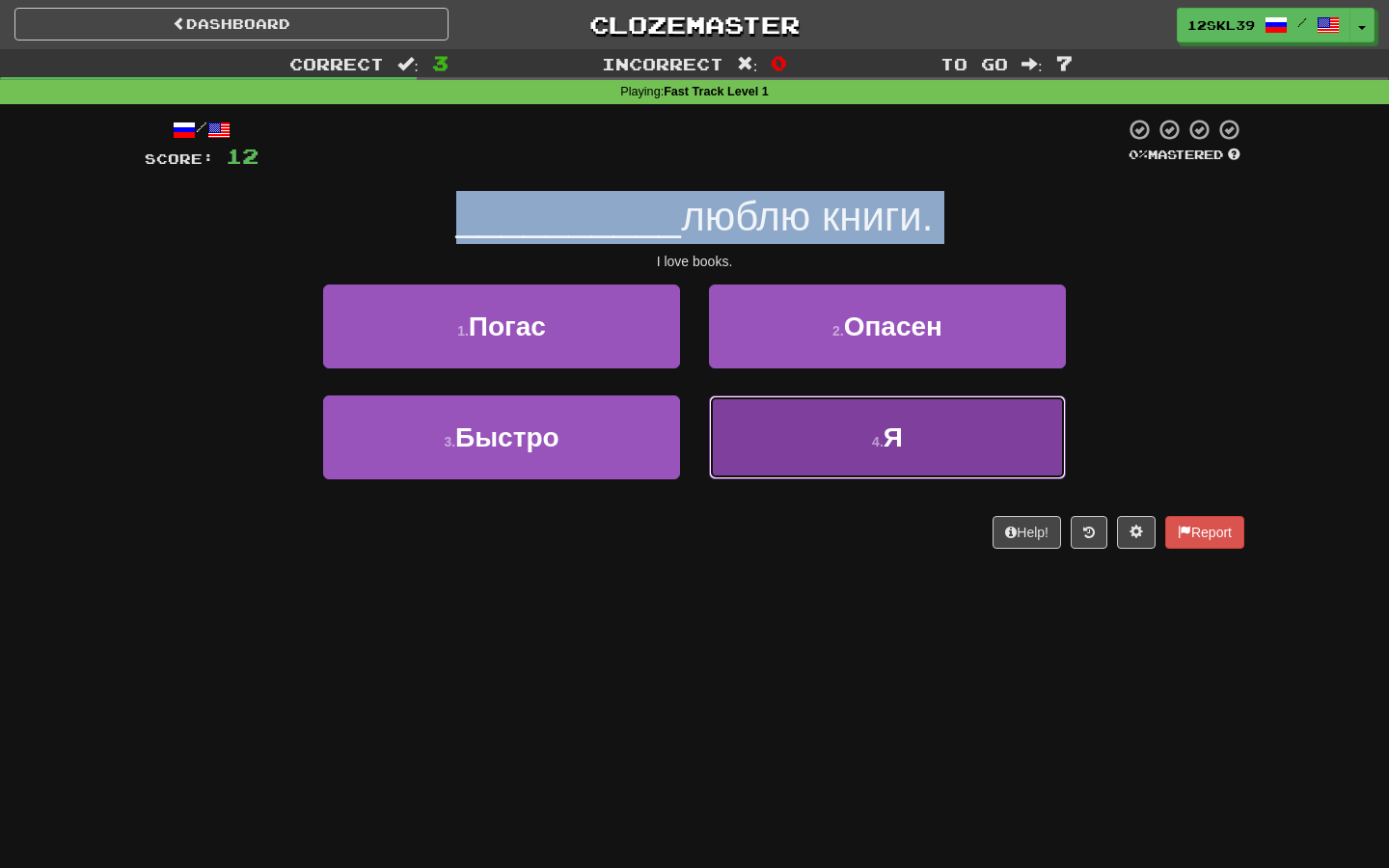 click on "4 .  Я" at bounding box center [887, 437] 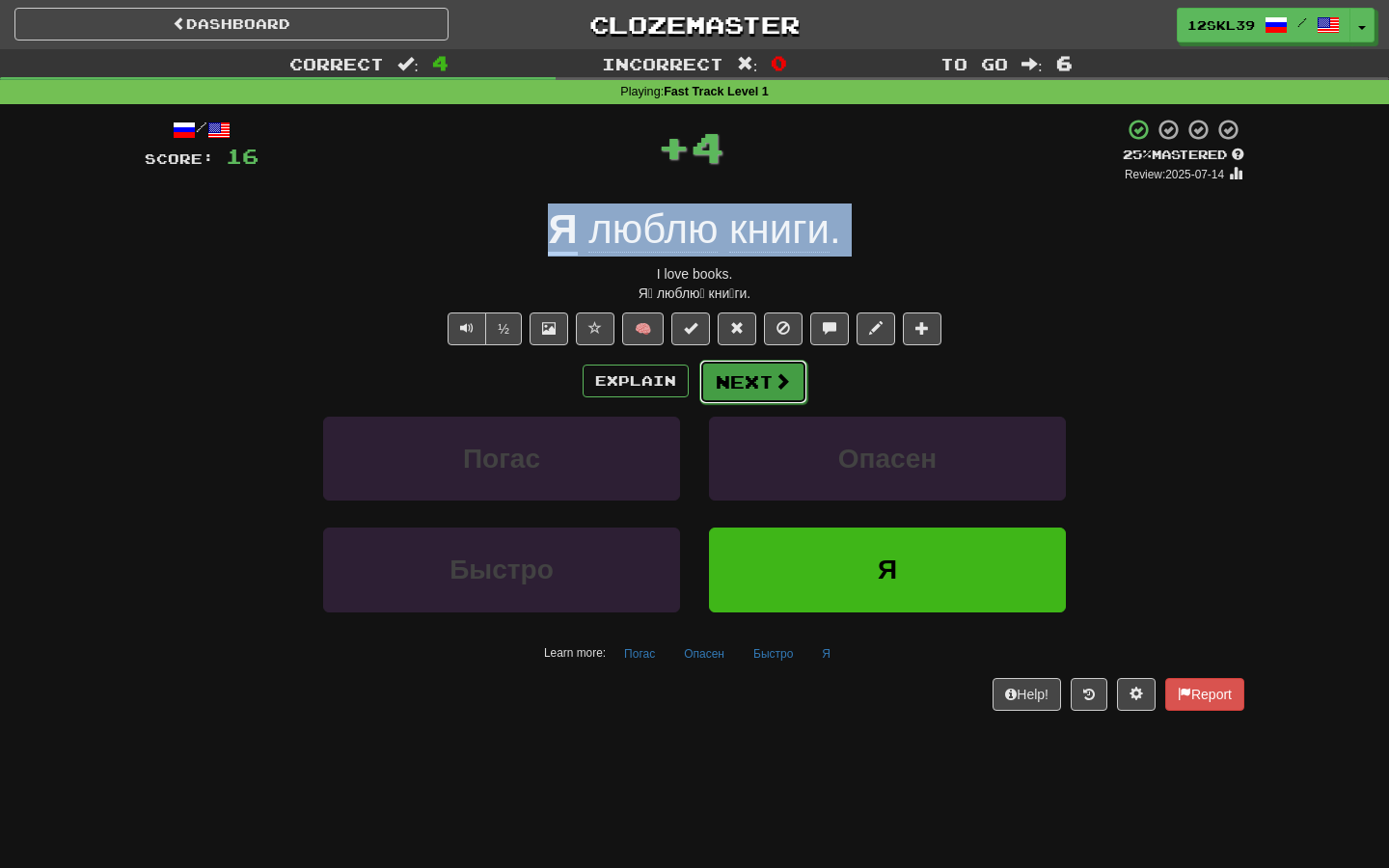 click on "Next" at bounding box center (753, 382) 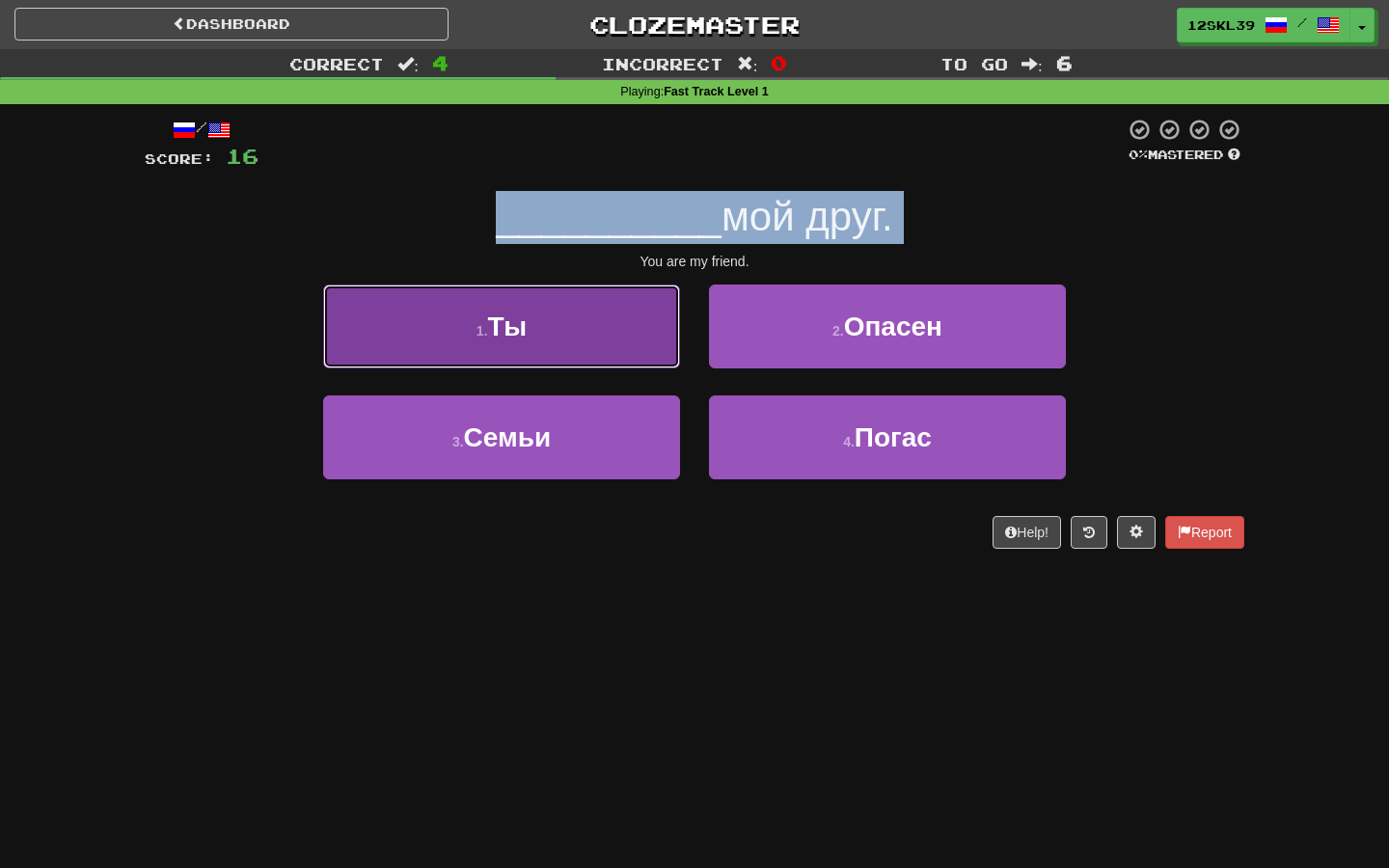 click on "1 .  Ты" at bounding box center (502, 326) 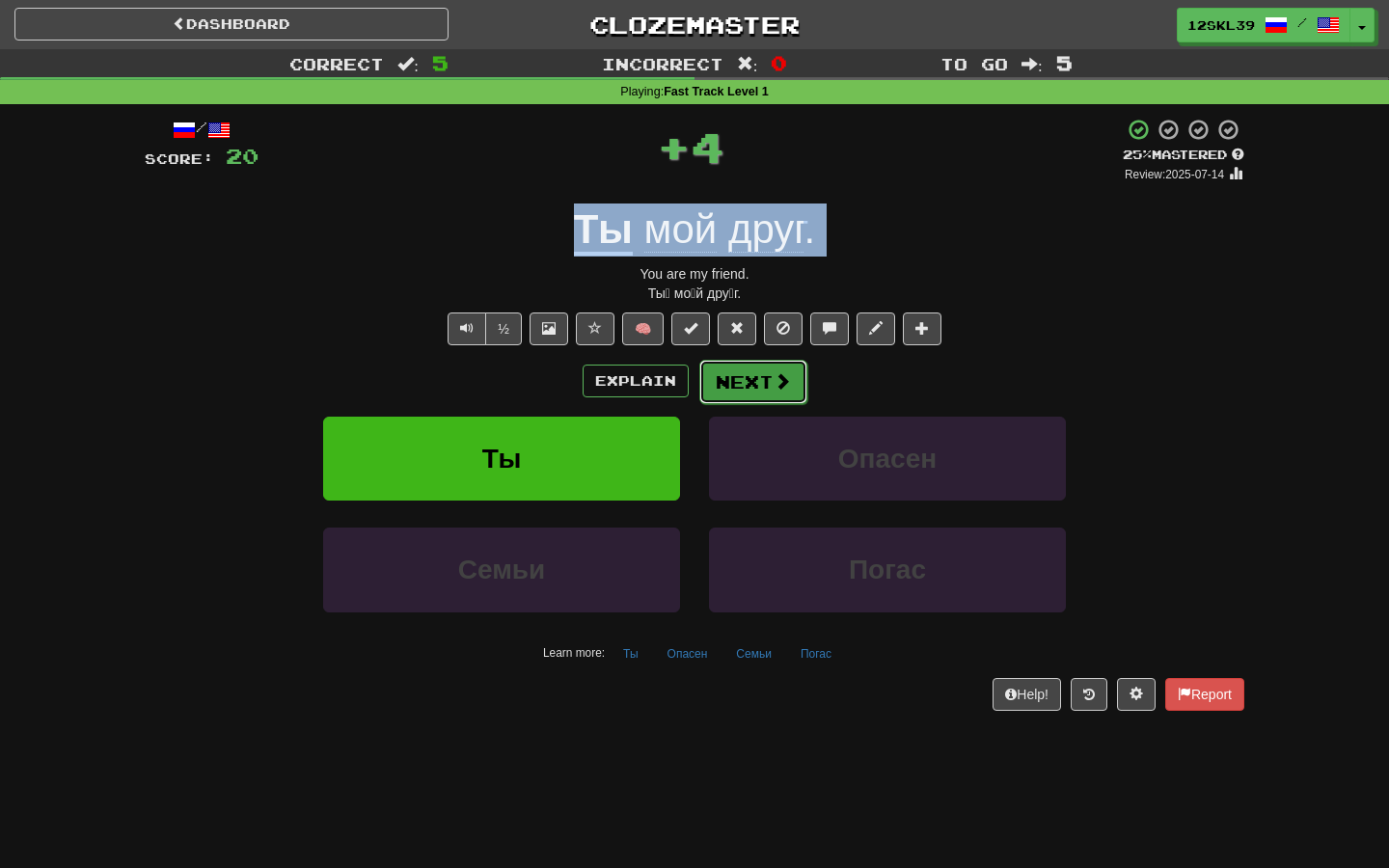 click at bounding box center (782, 381) 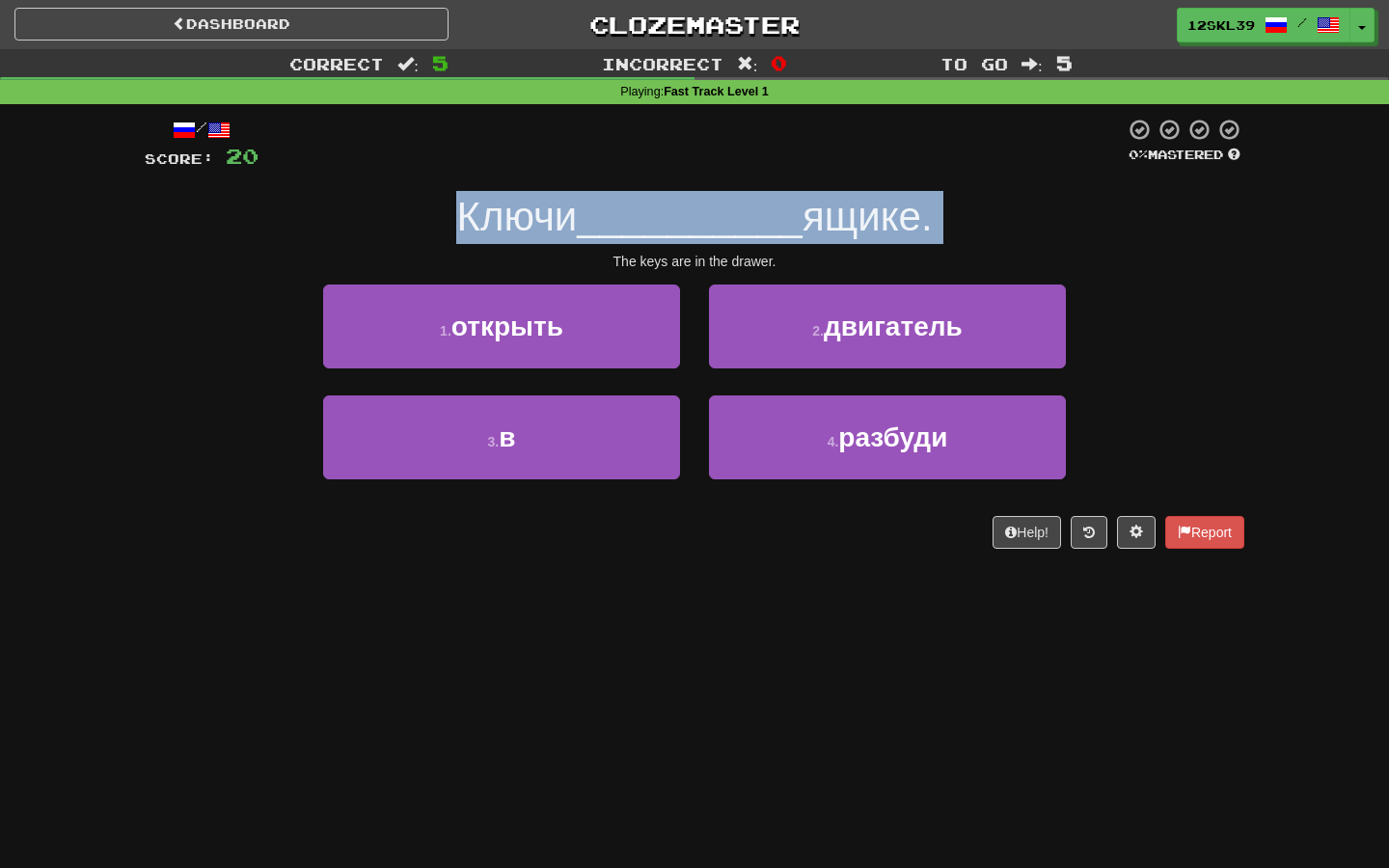 click on "Ключи" at bounding box center [516, 216] 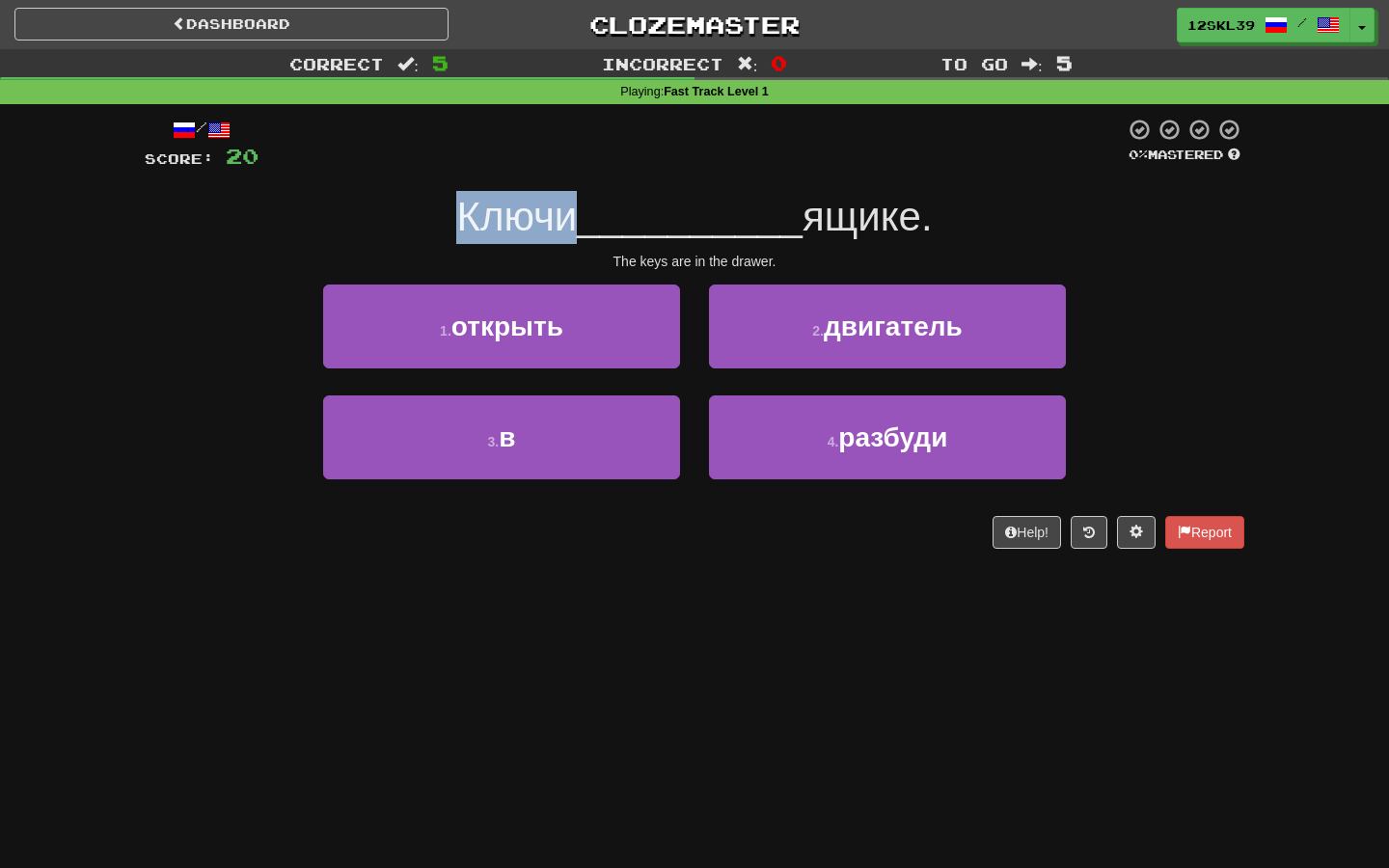 click on "Ключи" at bounding box center [516, 216] 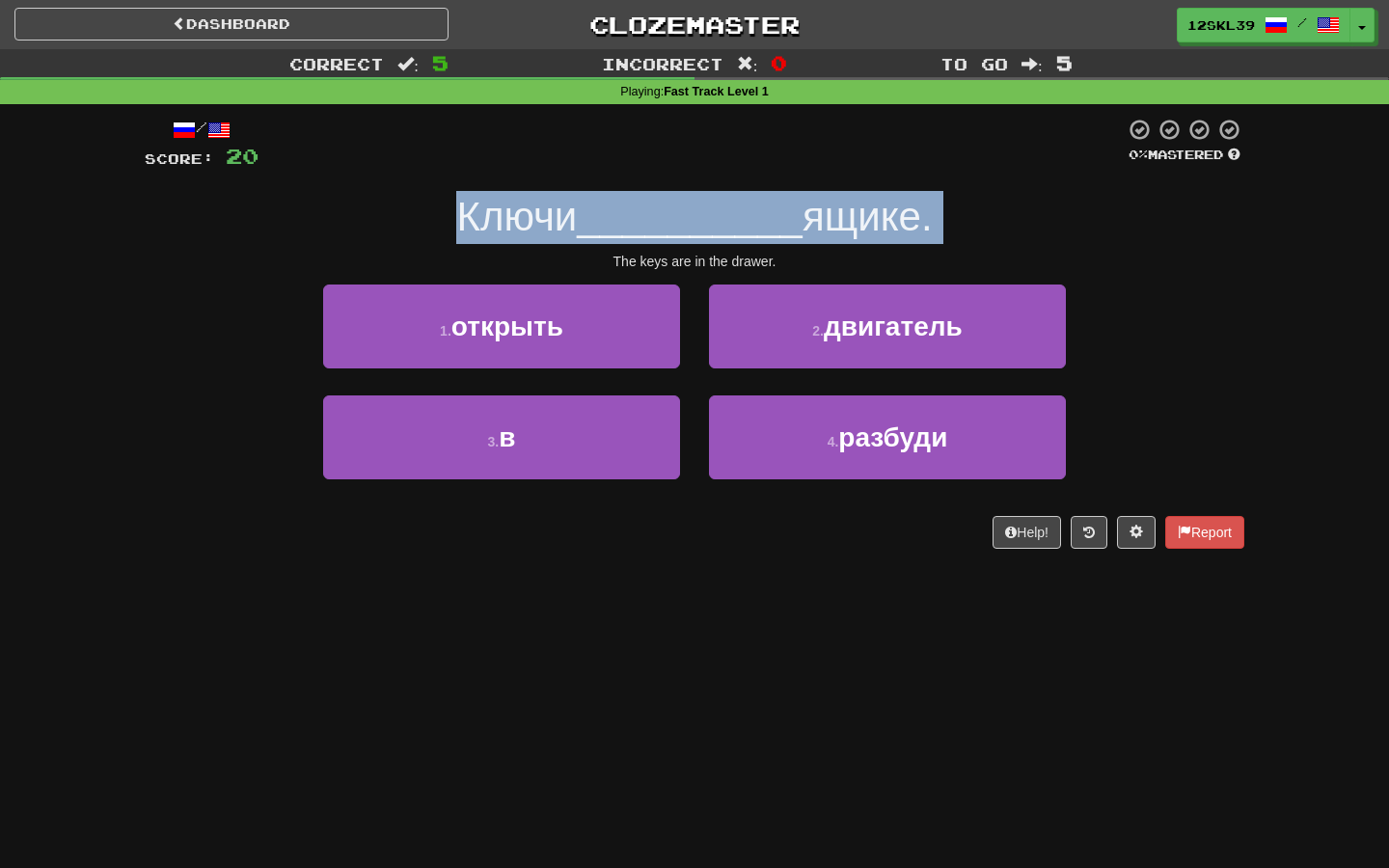 click on "Ключи" at bounding box center [516, 216] 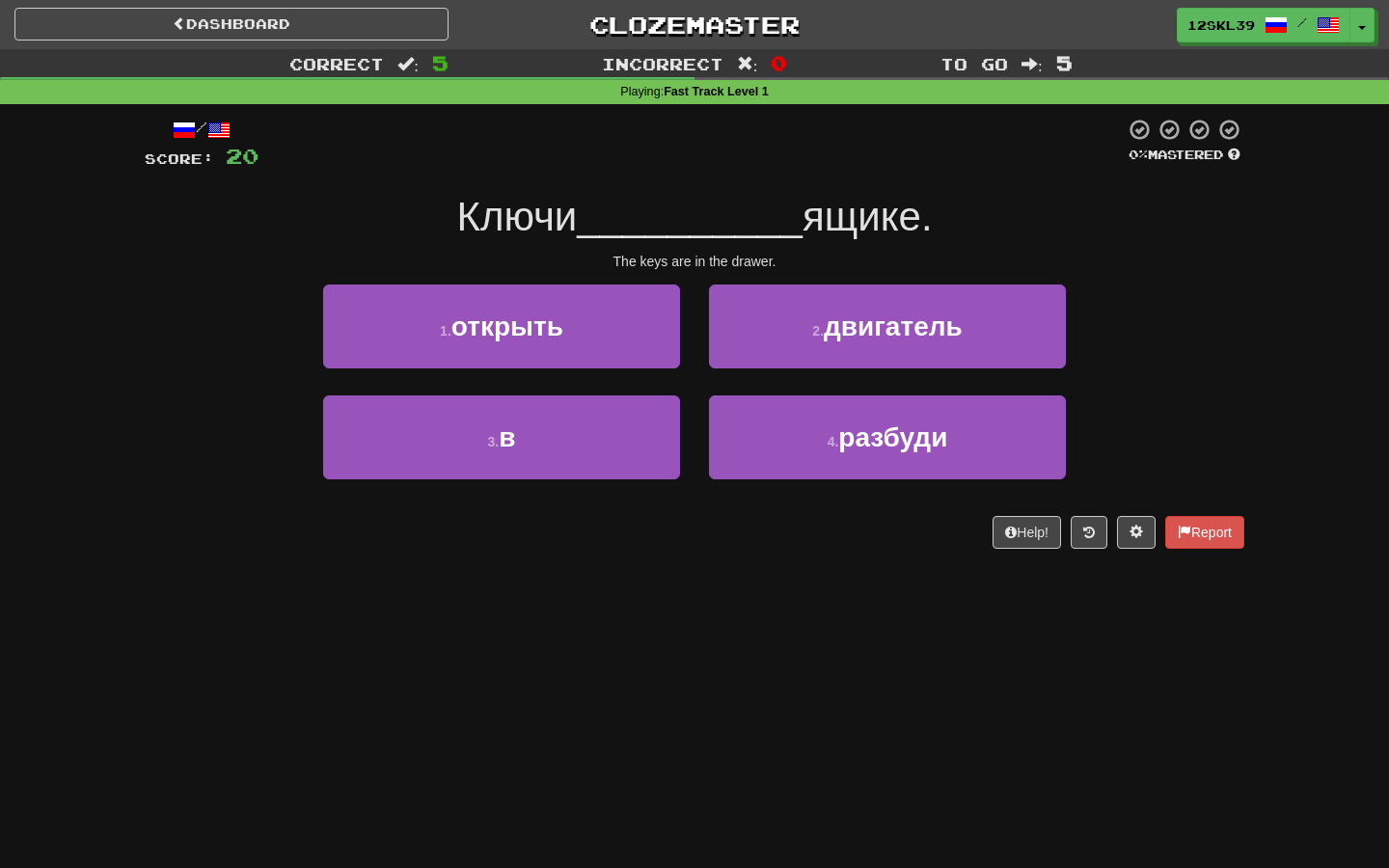 click on "ящике." at bounding box center [867, 216] 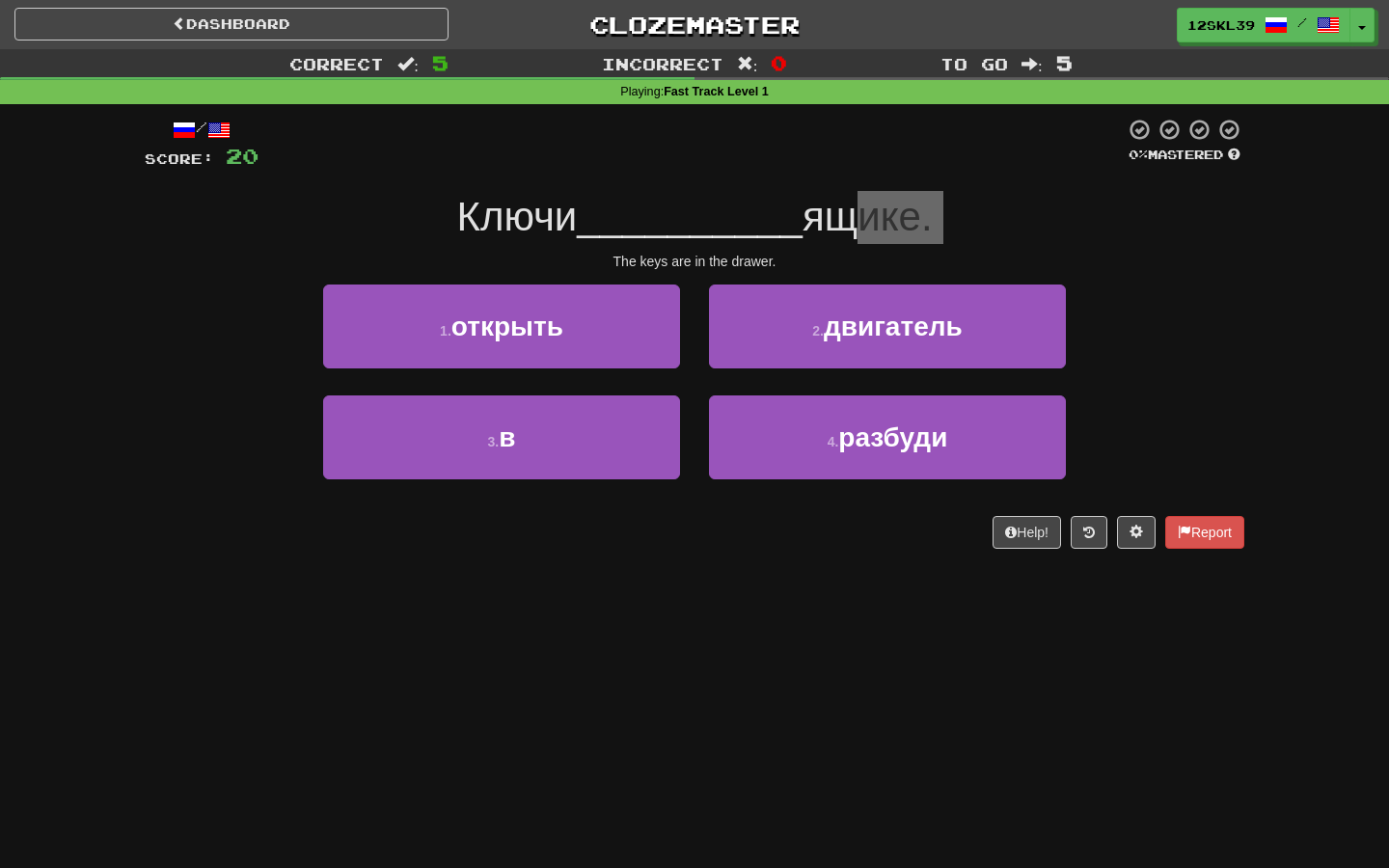 click on "ящике." at bounding box center [867, 216] 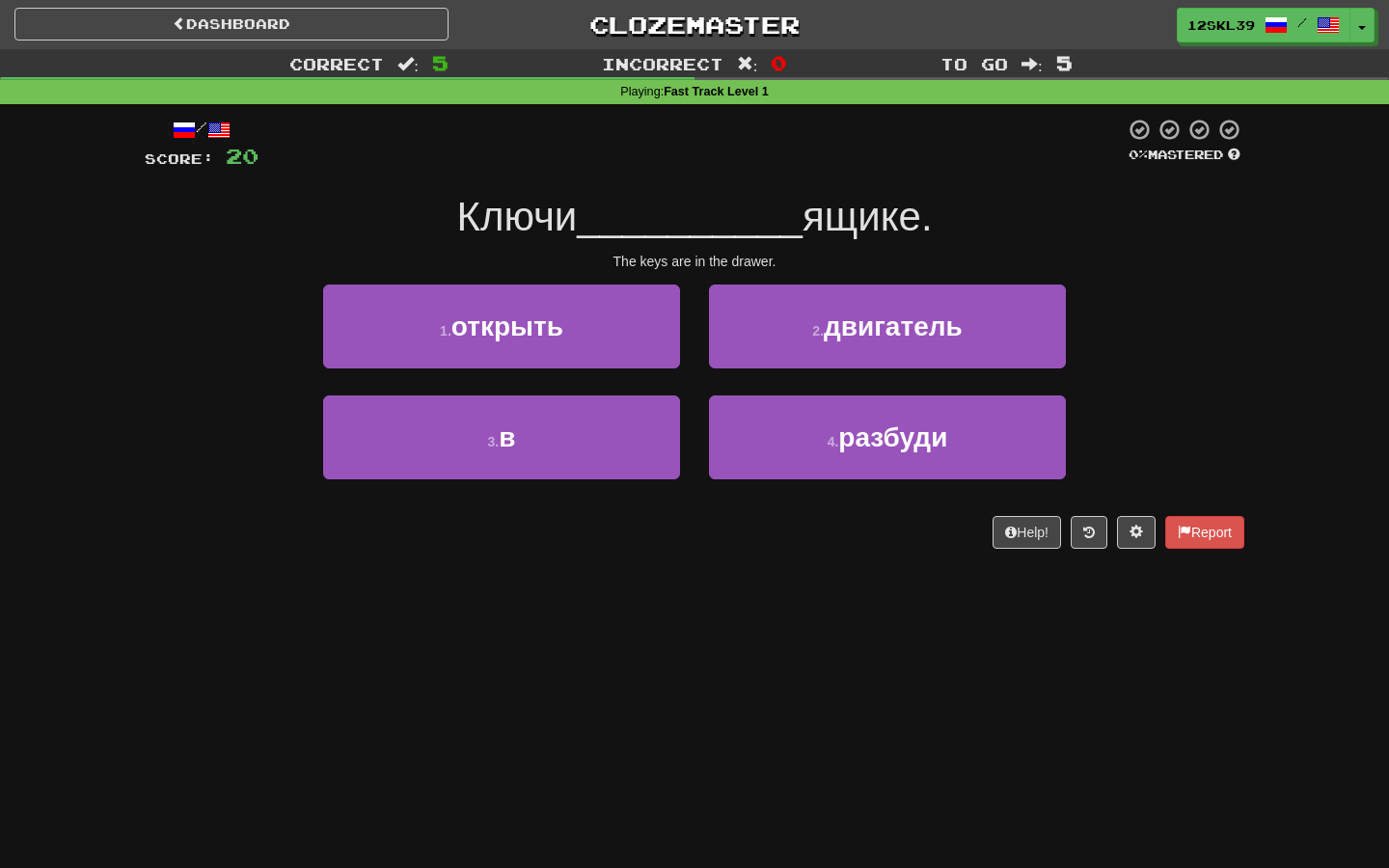 click on "__________" at bounding box center [690, 216] 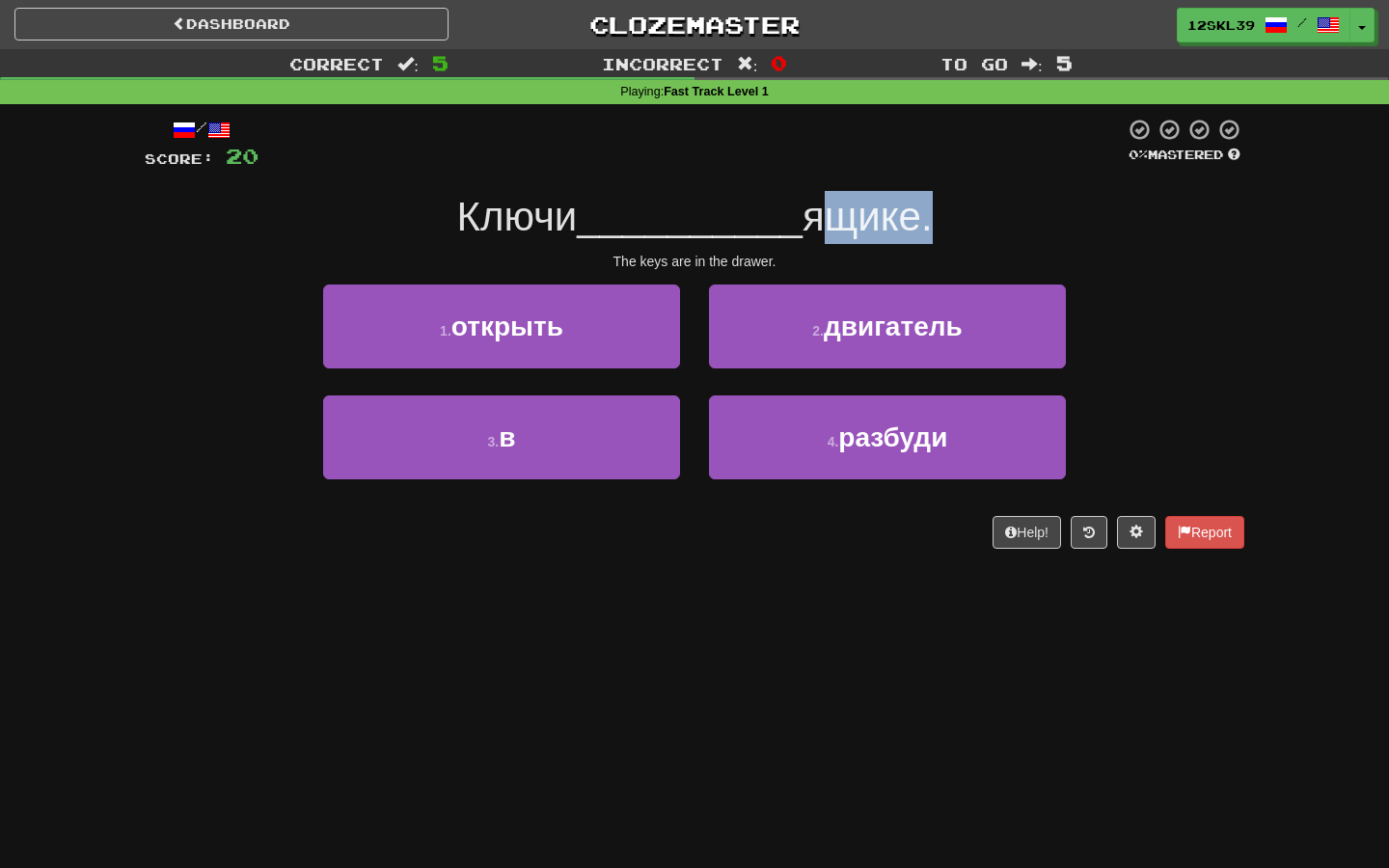 drag, startPoint x: 805, startPoint y: 226, endPoint x: 929, endPoint y: 227, distance: 124.004 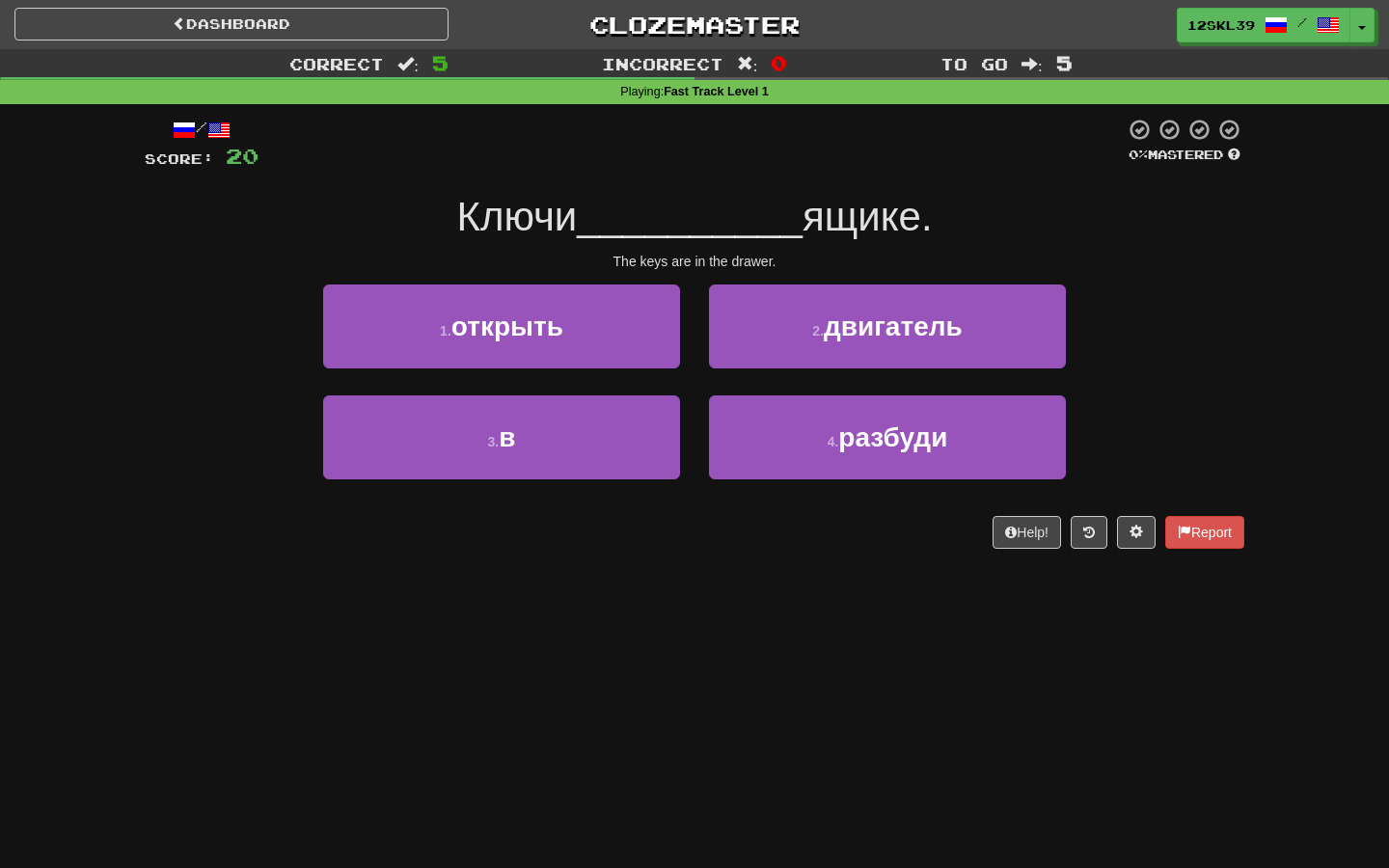 click on "__________" at bounding box center [690, 216] 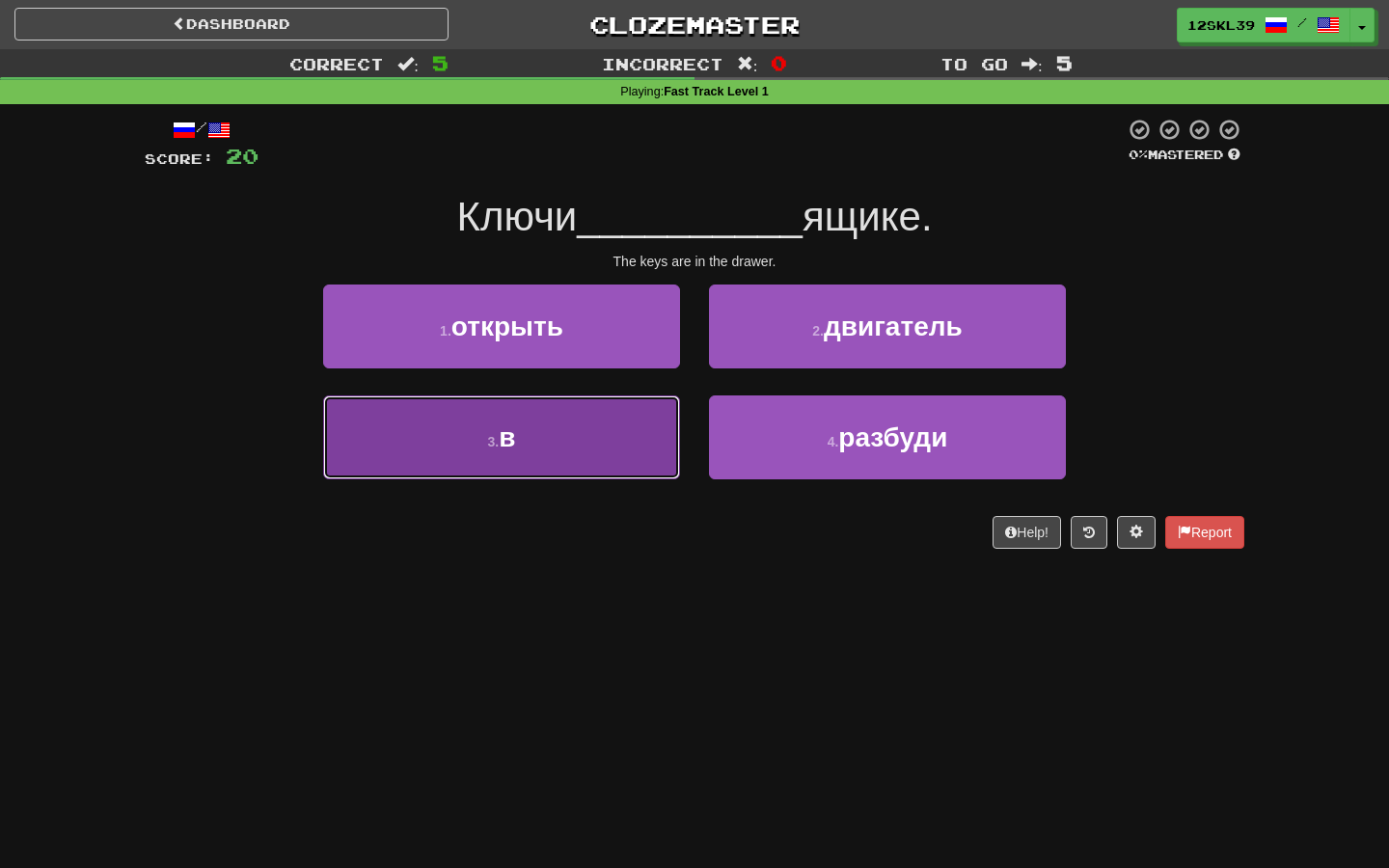 click on "3 .  в" at bounding box center (502, 437) 